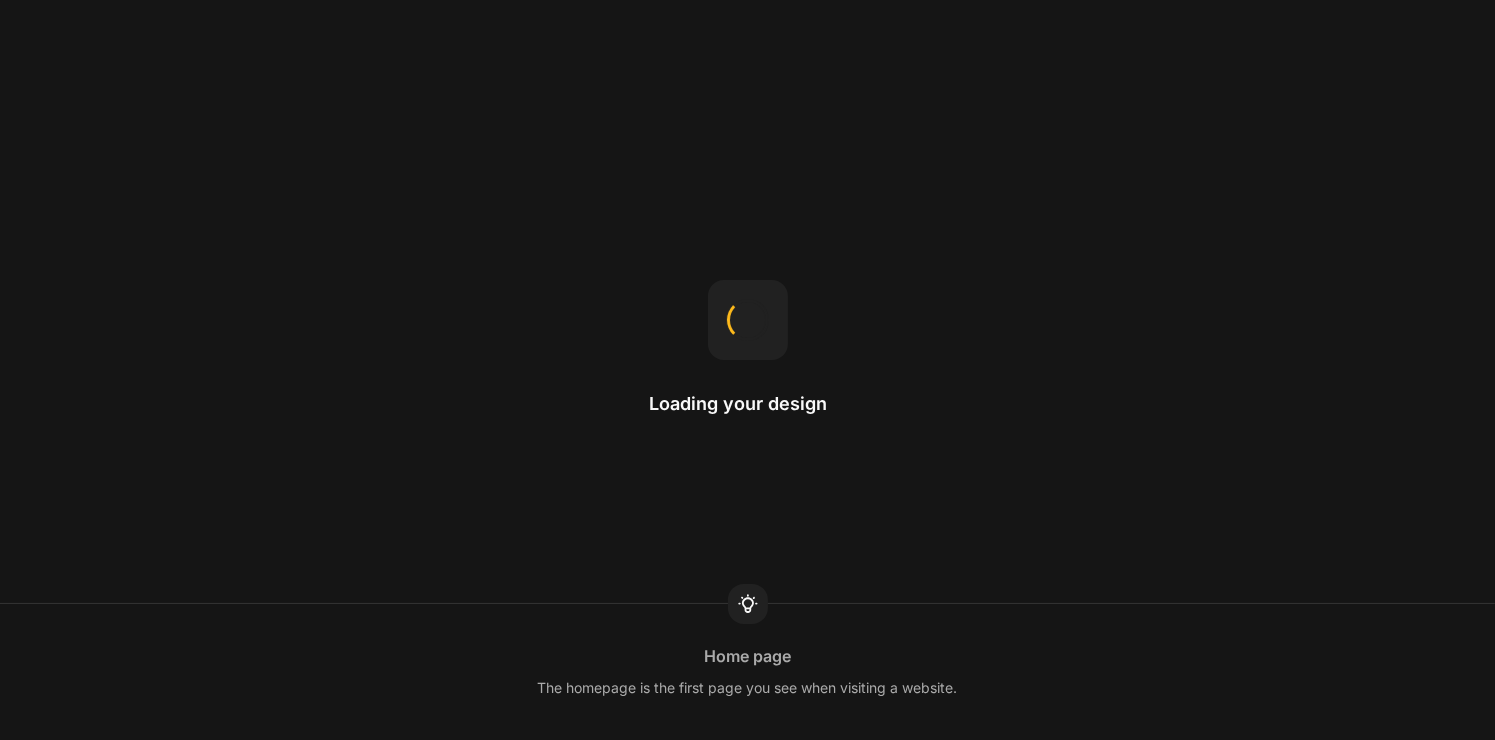 scroll, scrollTop: 0, scrollLeft: 0, axis: both 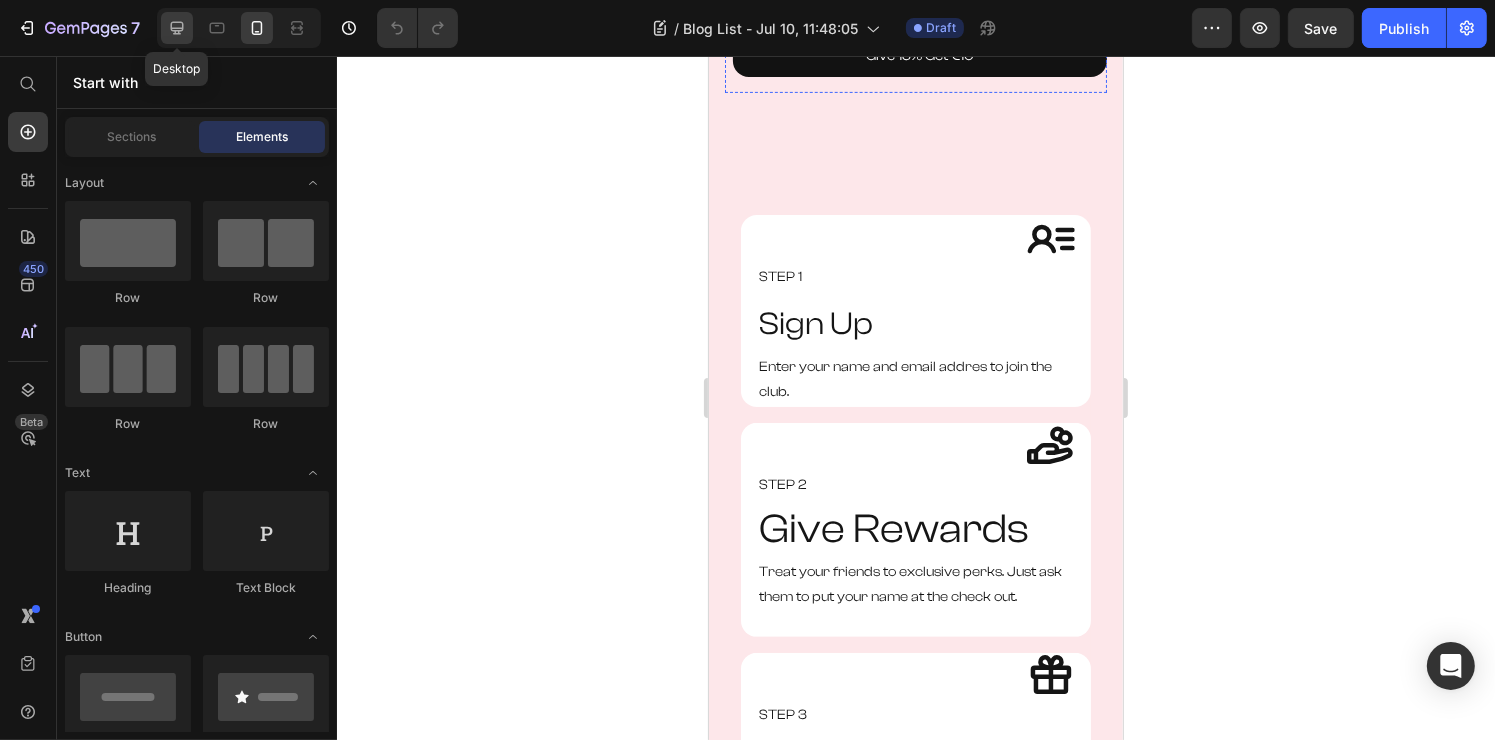 click 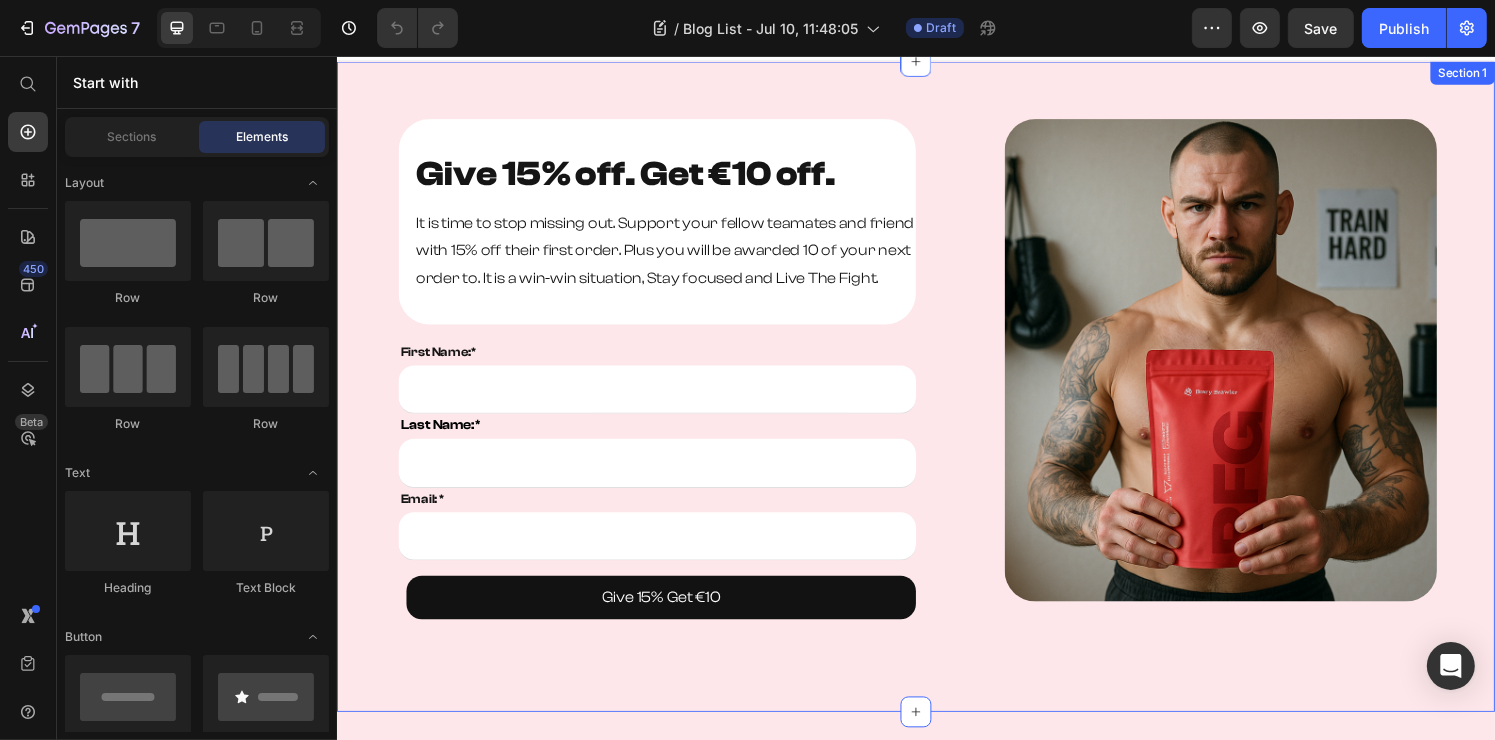 scroll, scrollTop: 0, scrollLeft: 0, axis: both 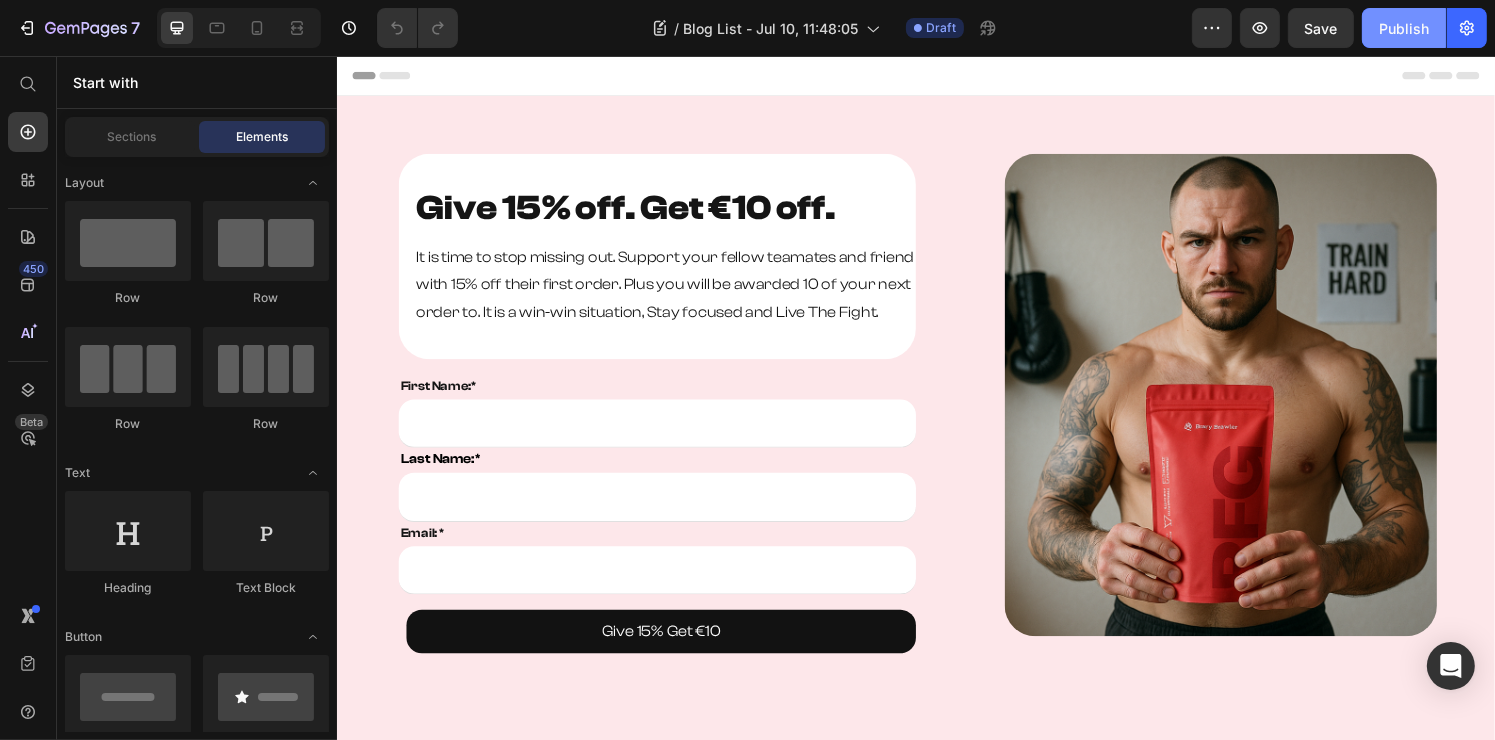 click on "Publish" at bounding box center (1404, 28) 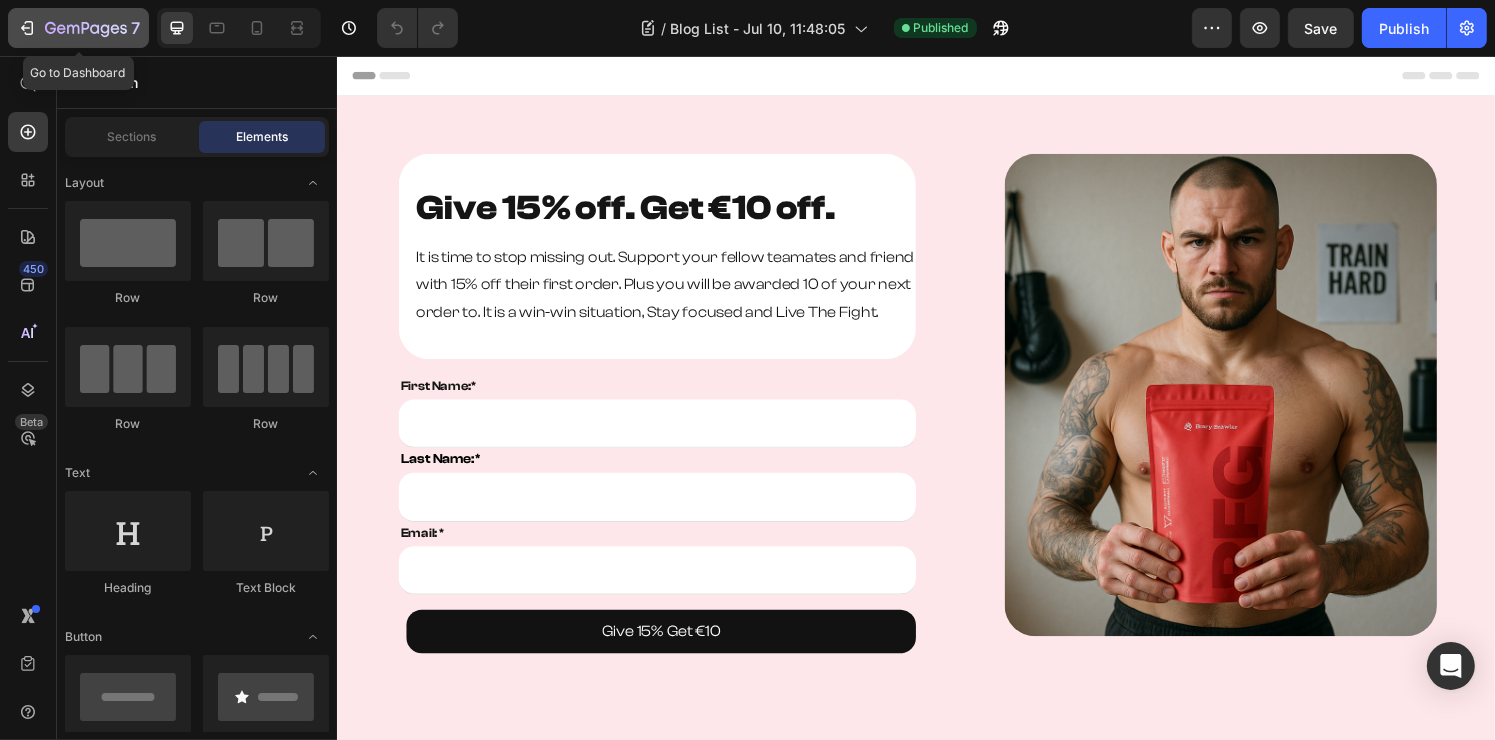 click on "7" 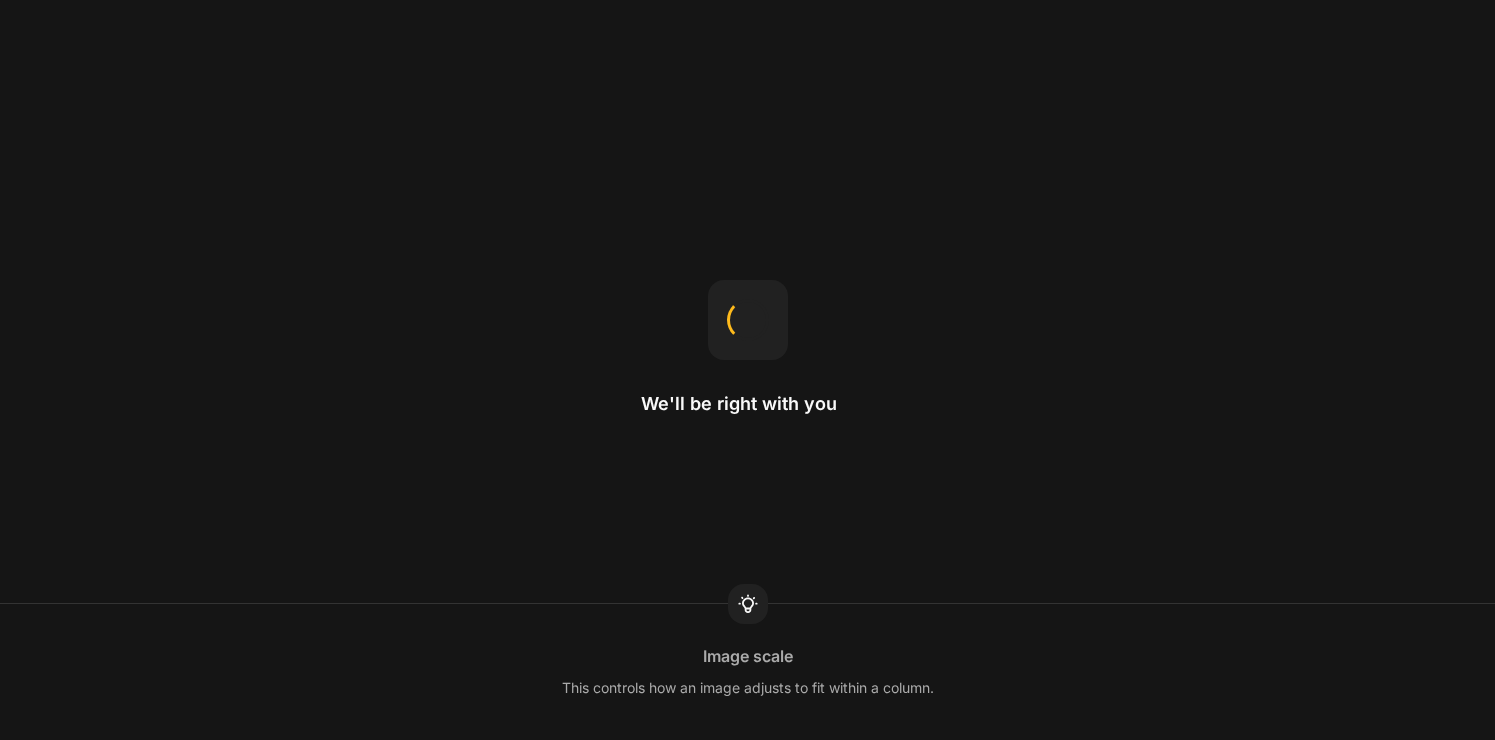 scroll, scrollTop: 0, scrollLeft: 0, axis: both 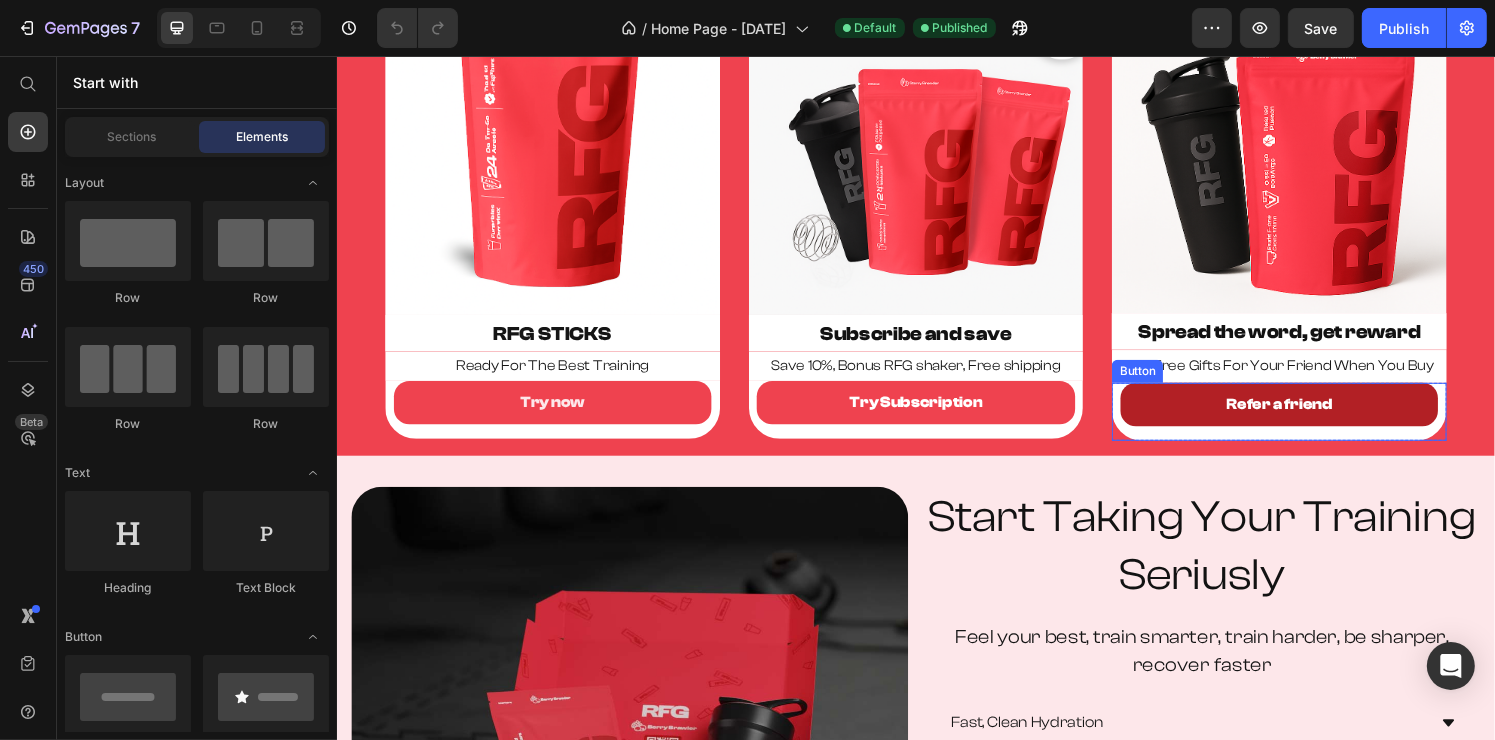 click on "Refer a friend" at bounding box center [1312, 416] 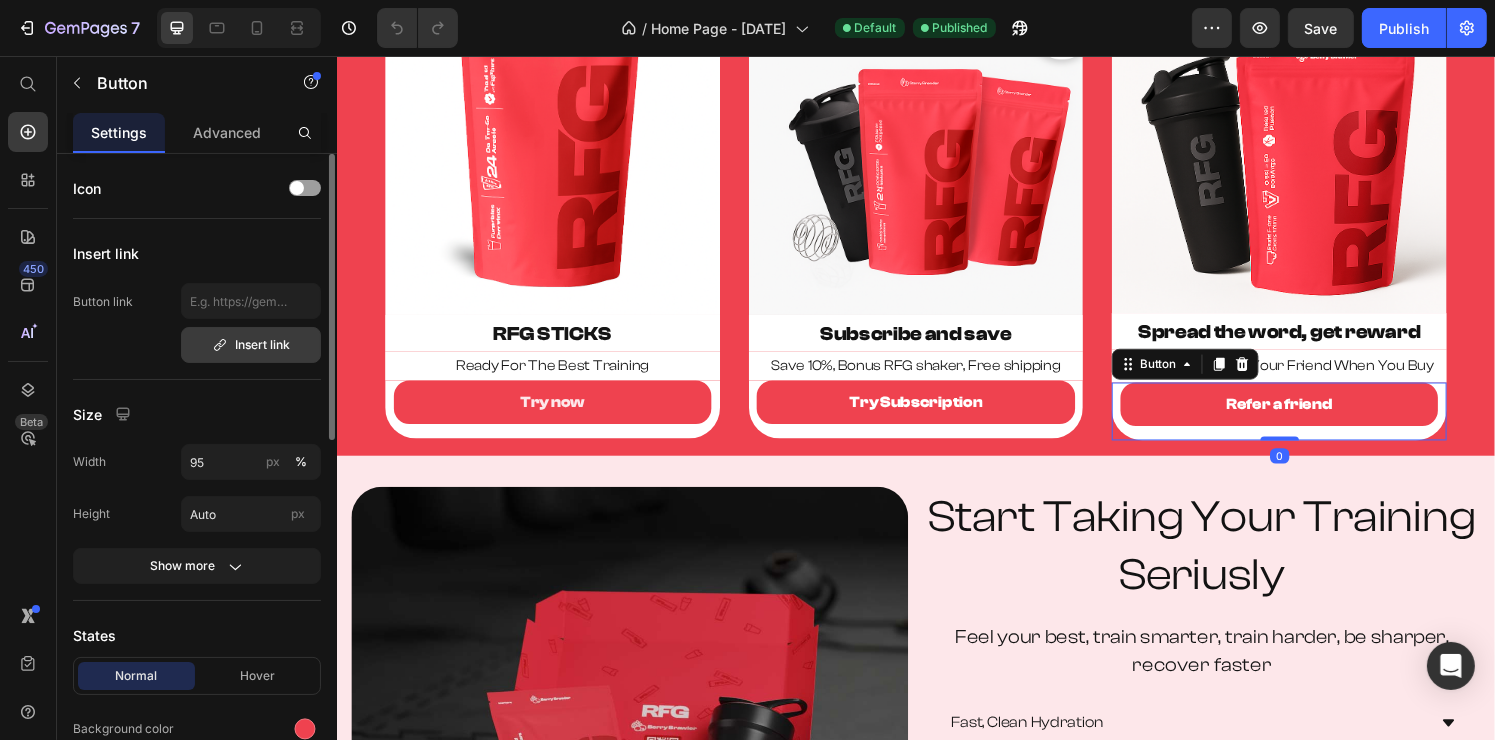 click on "Insert link" at bounding box center [251, 345] 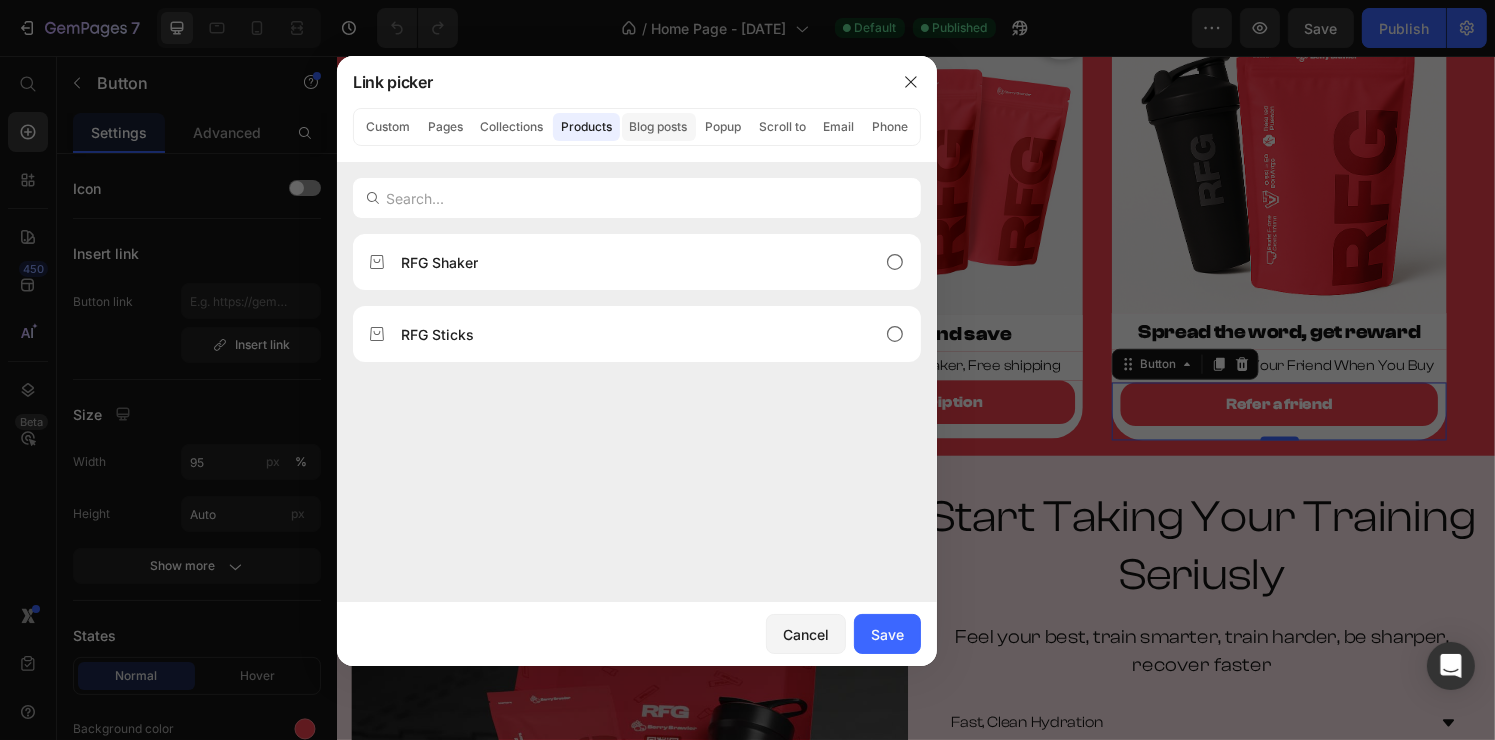 click on "Blog posts" 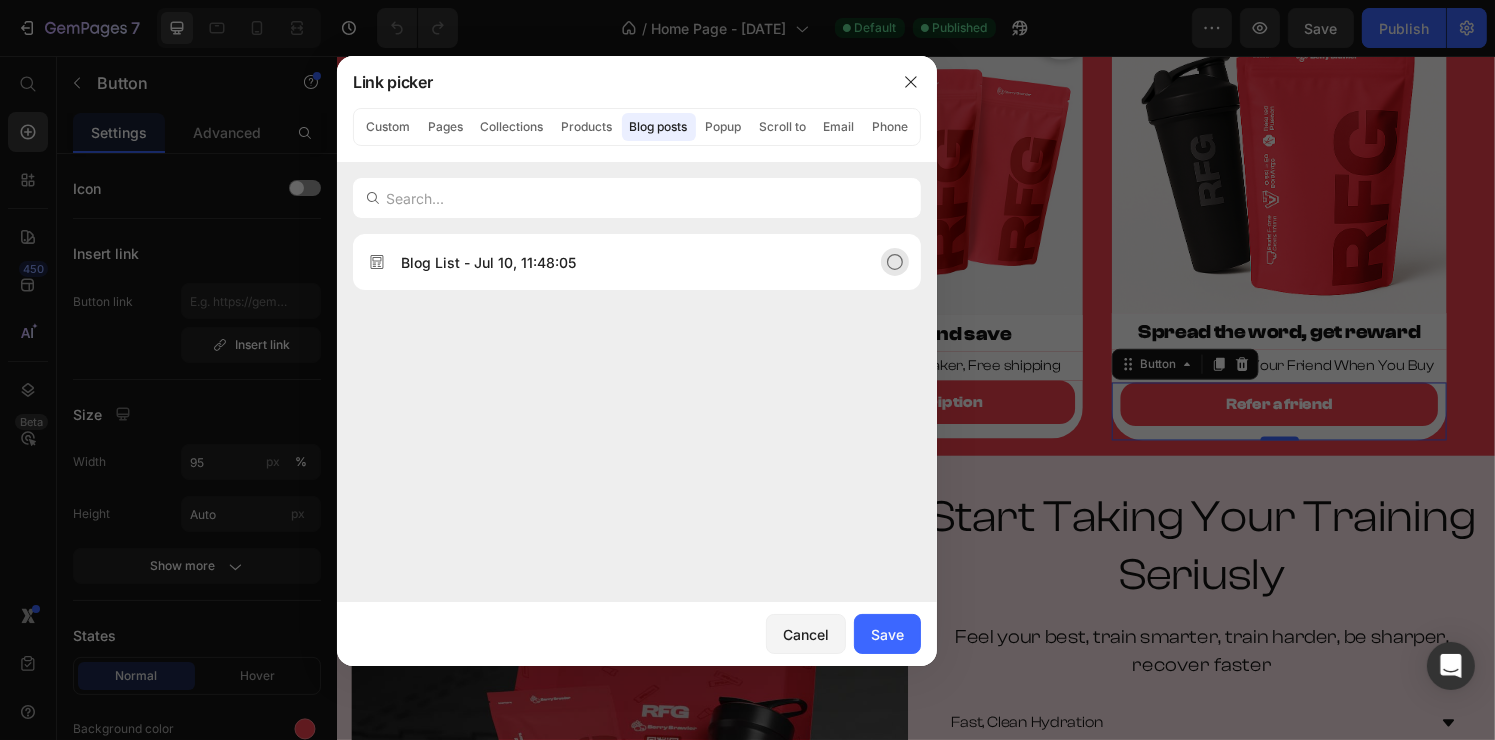 click on "Blog List - Jul 10, 11:48:05" at bounding box center [621, 262] 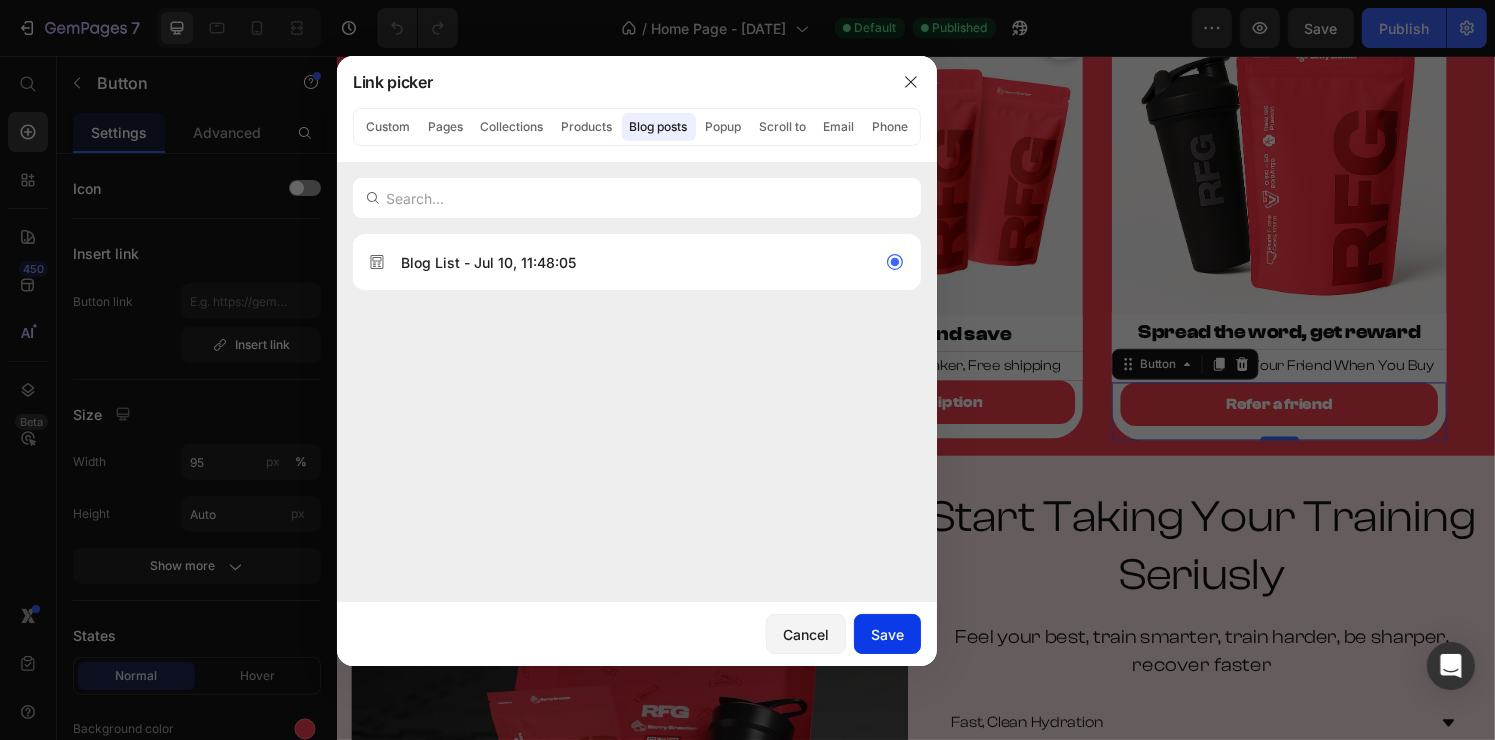 click on "Save" at bounding box center [887, 634] 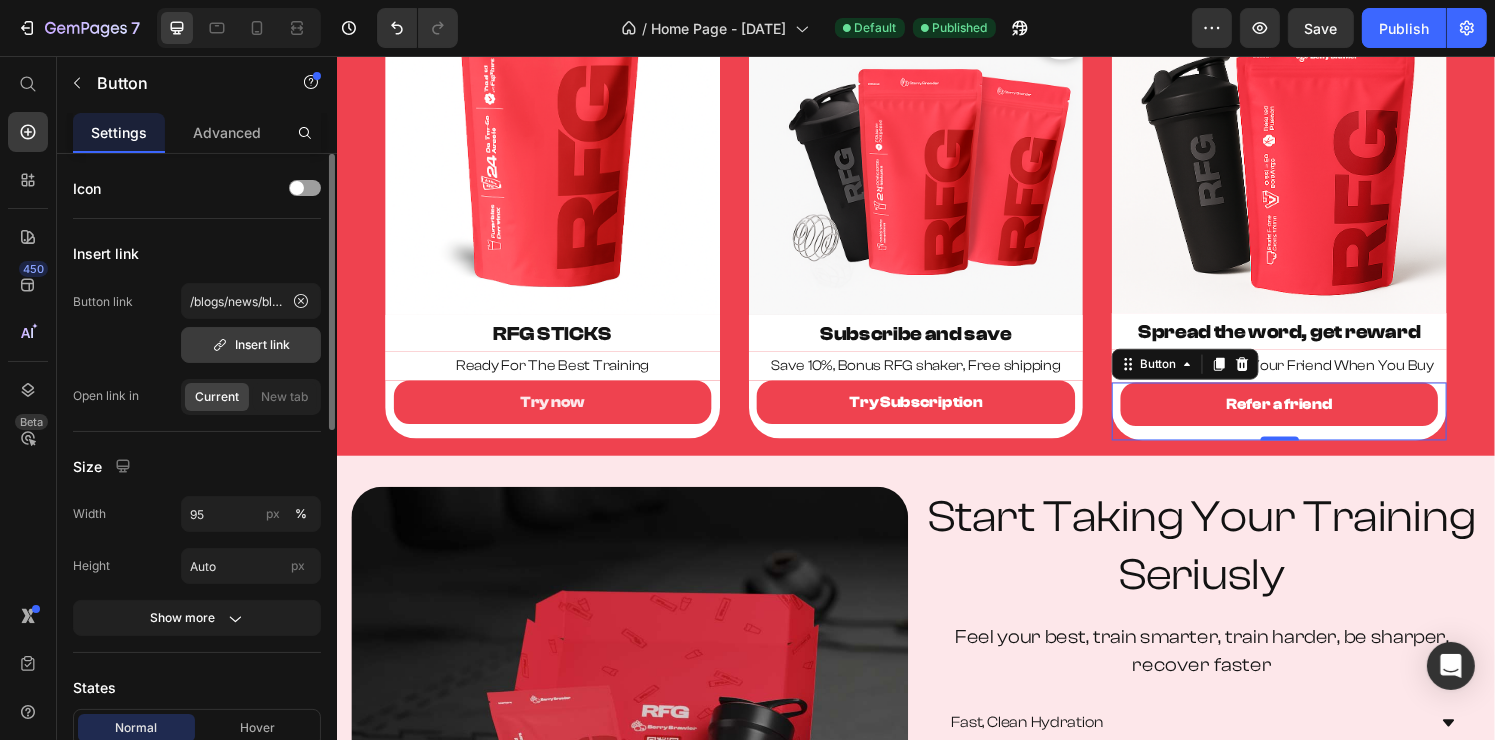 click on "Insert link" at bounding box center (251, 345) 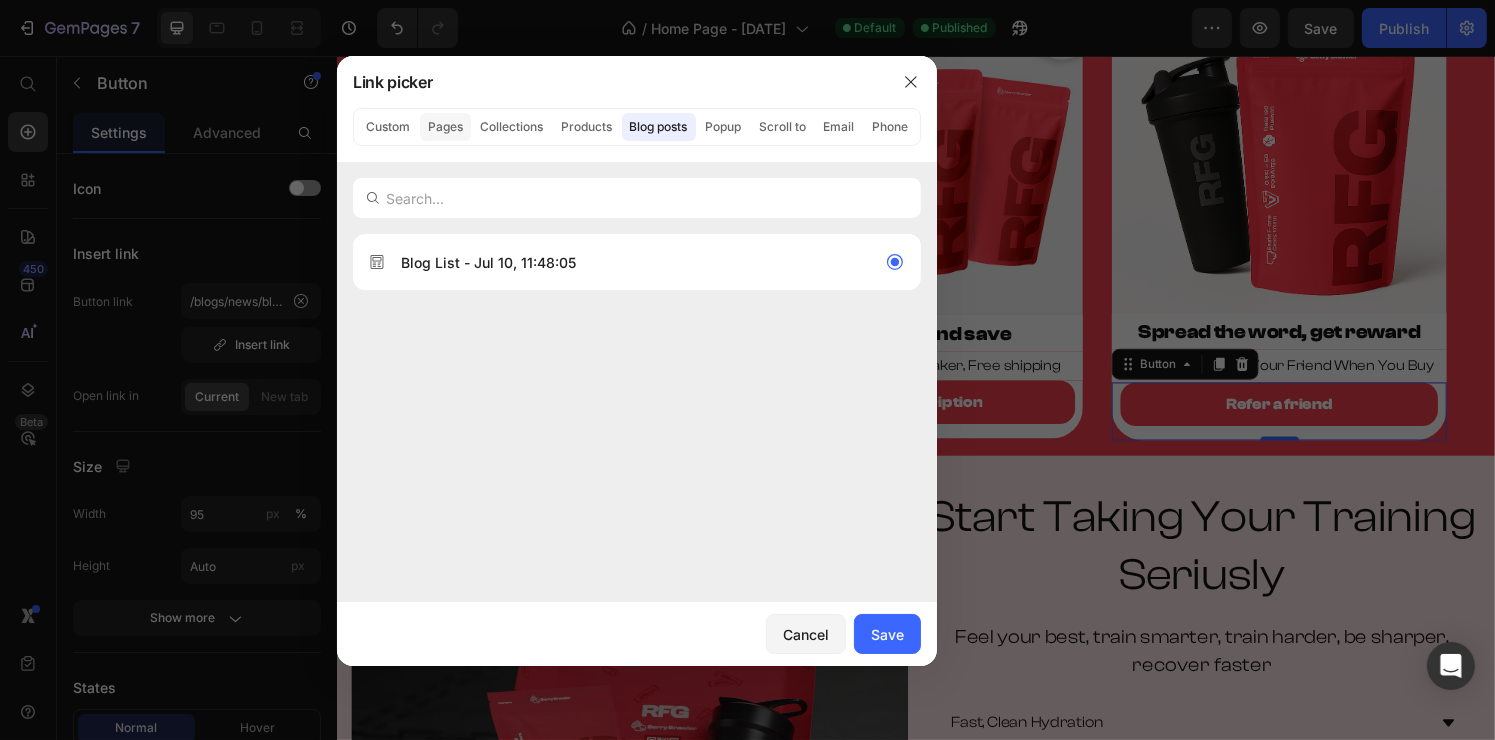 click on "Pages" 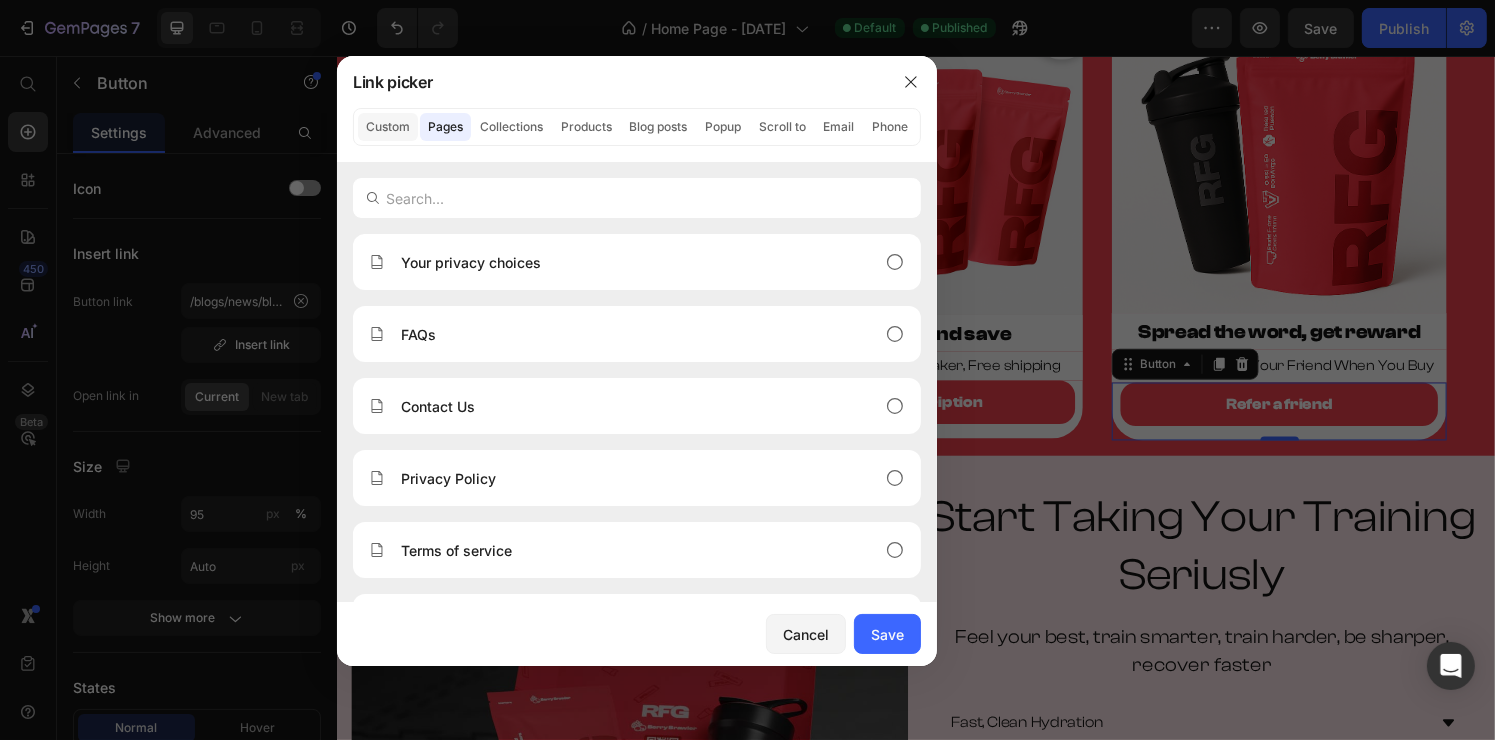 click on "Custom" 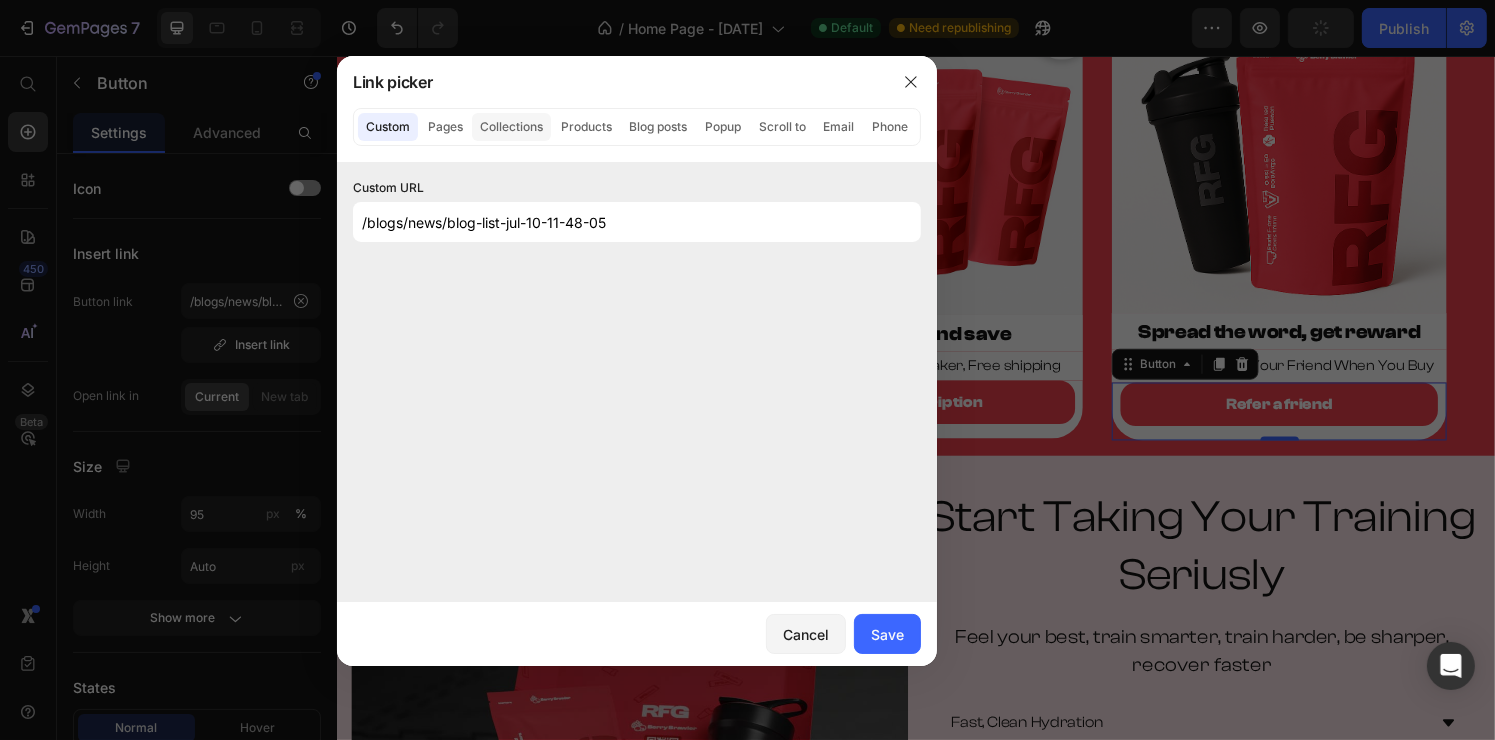 click on "Collections" 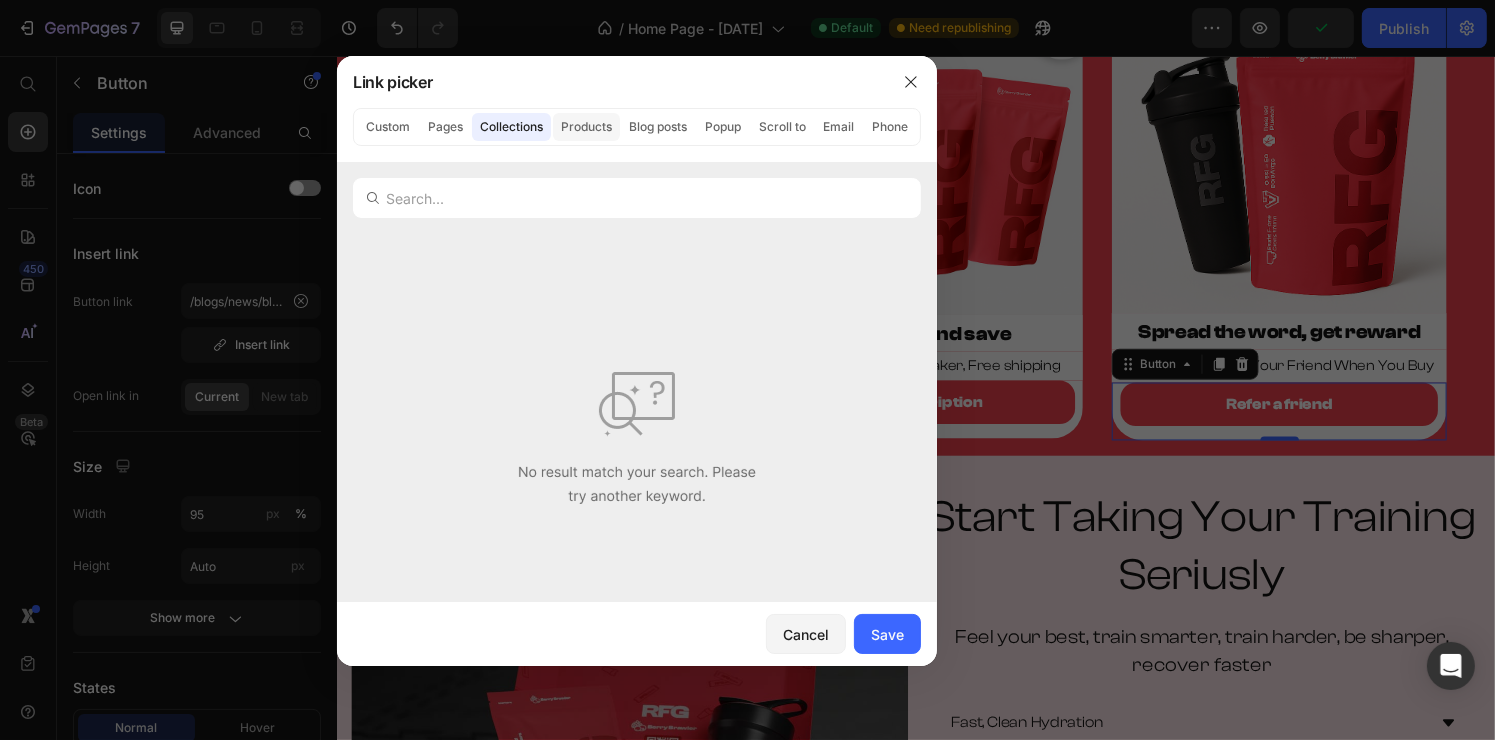click on "Products" 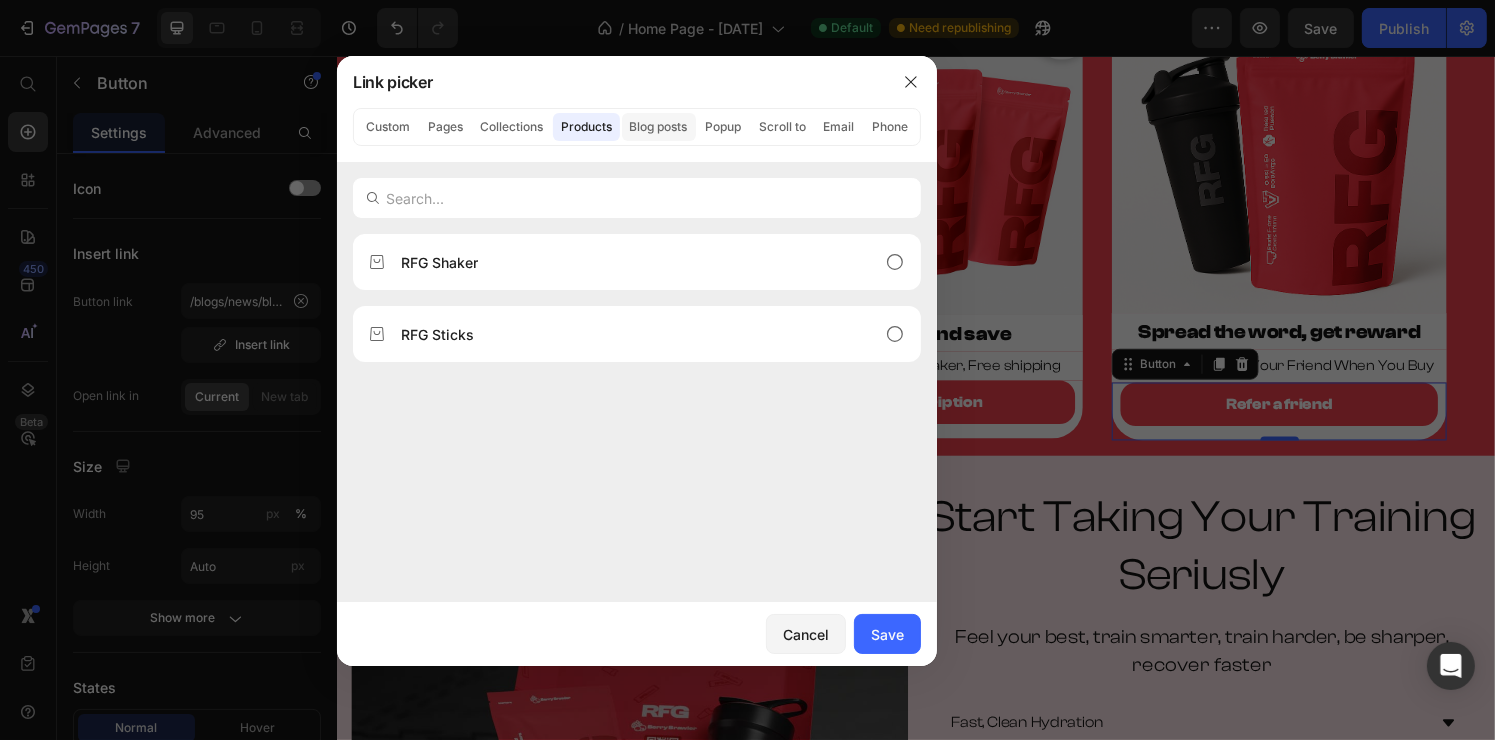click on "Blog posts" 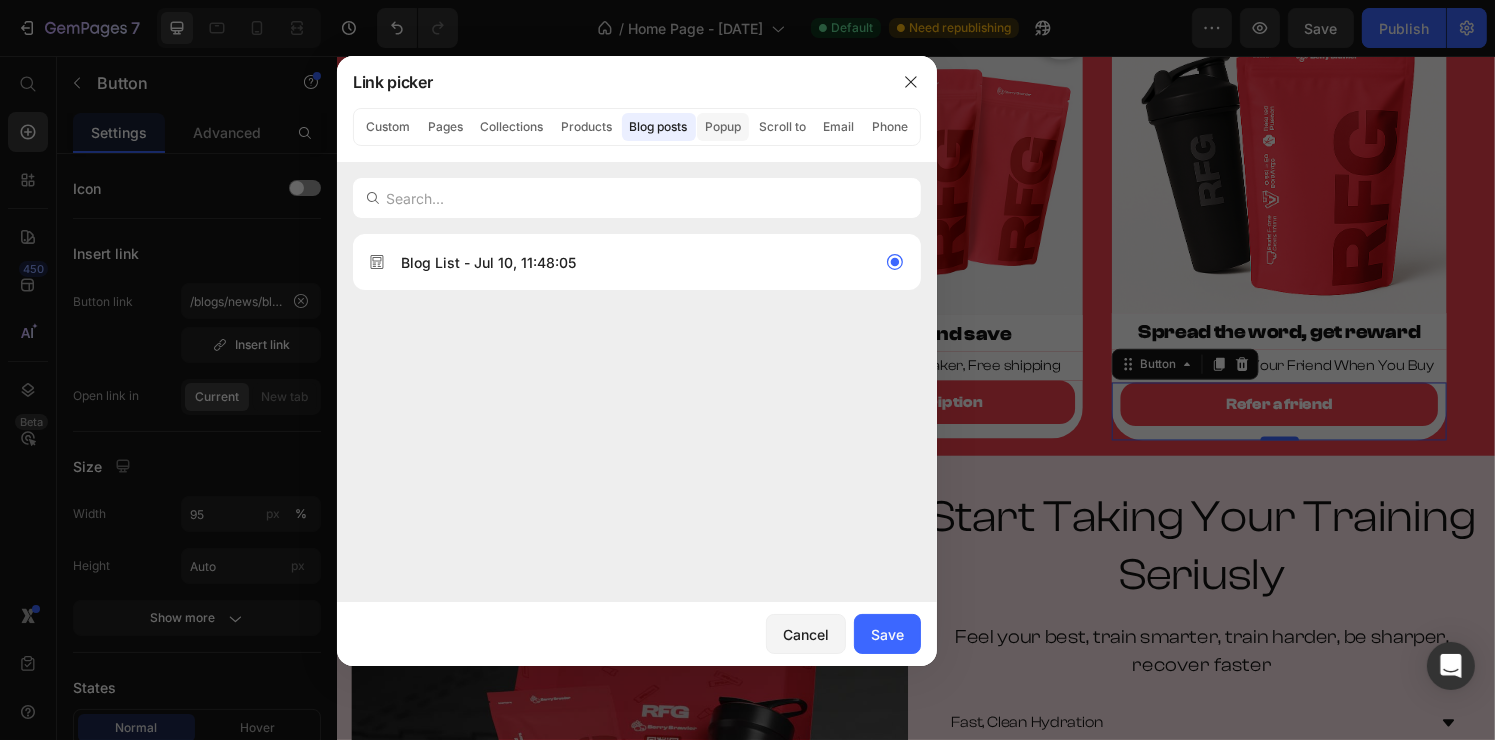 click on "Popup" 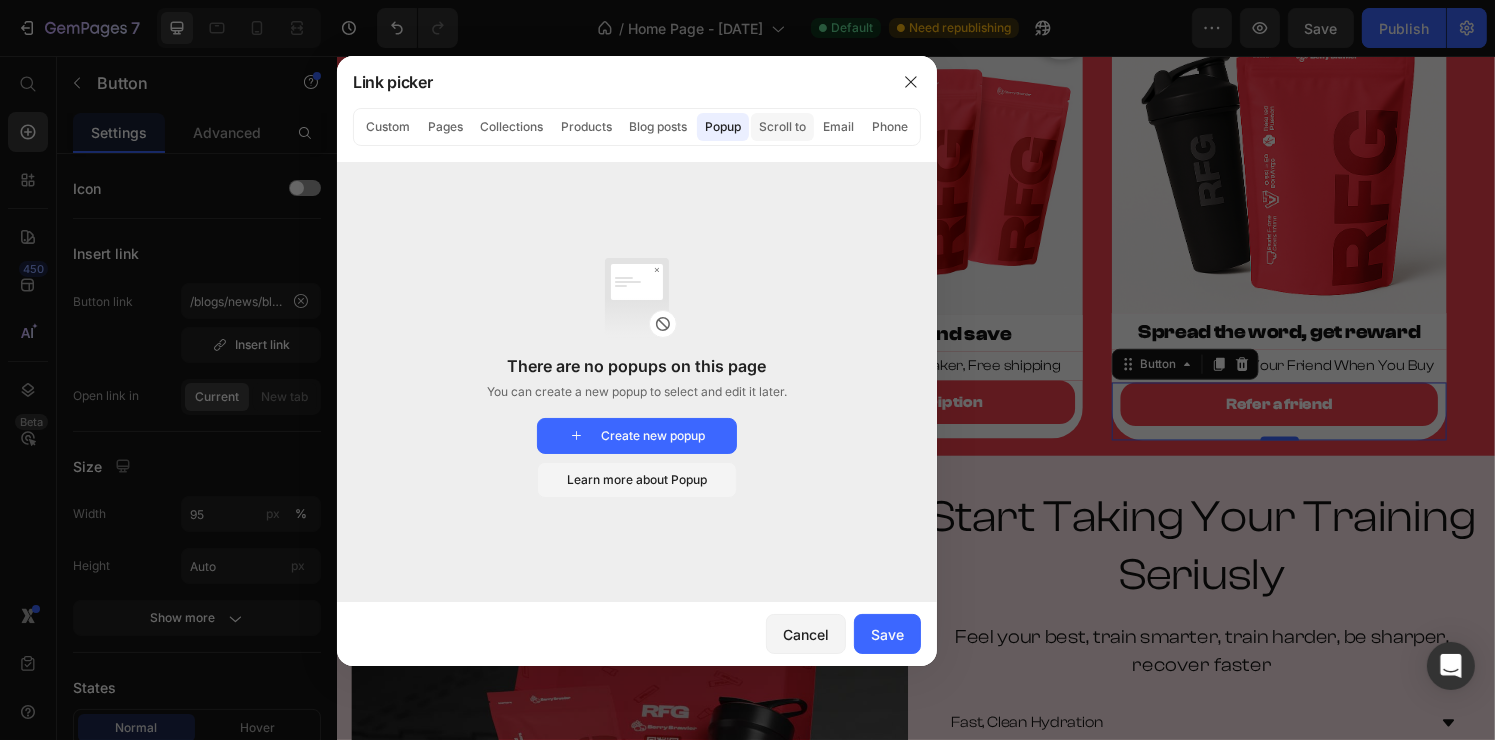 click on "Scroll to" 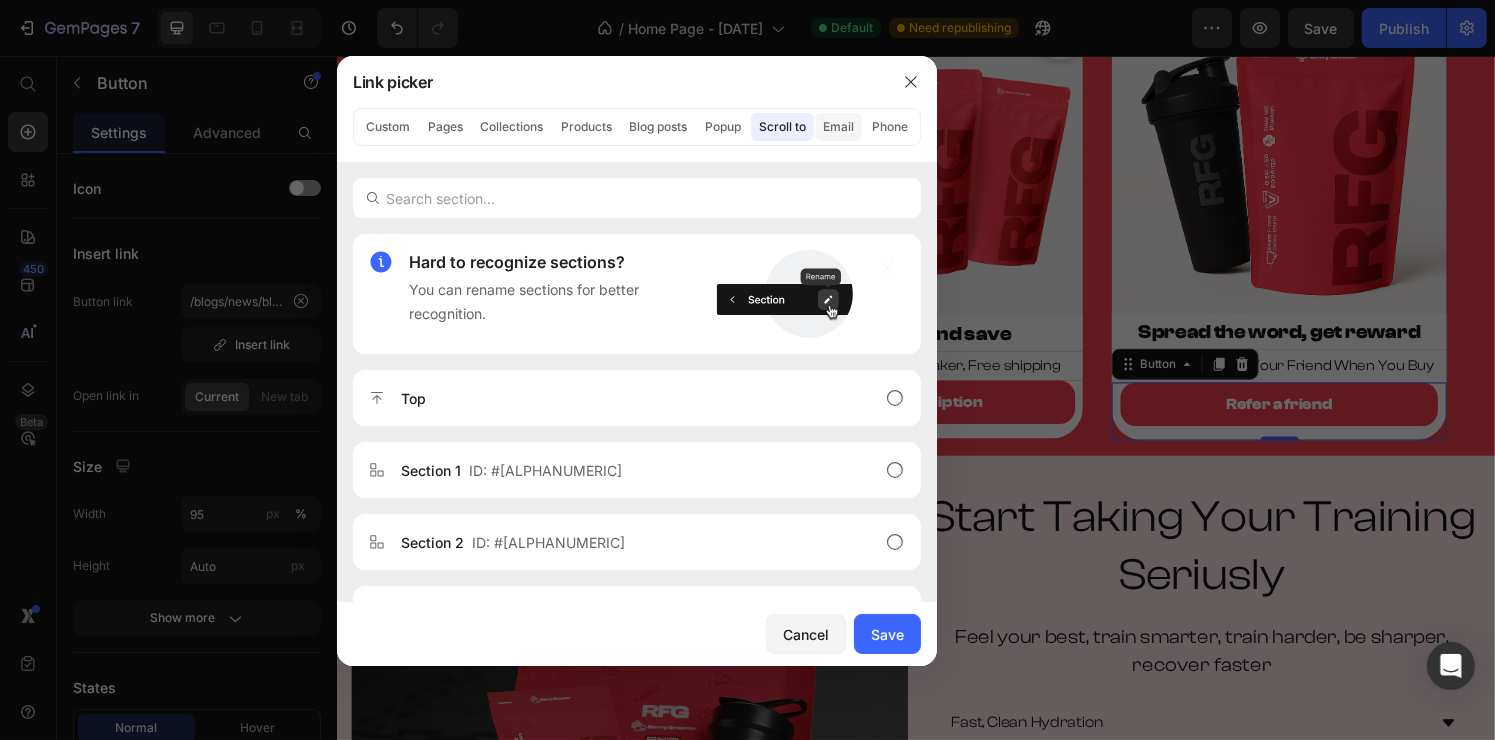 click on "Email" 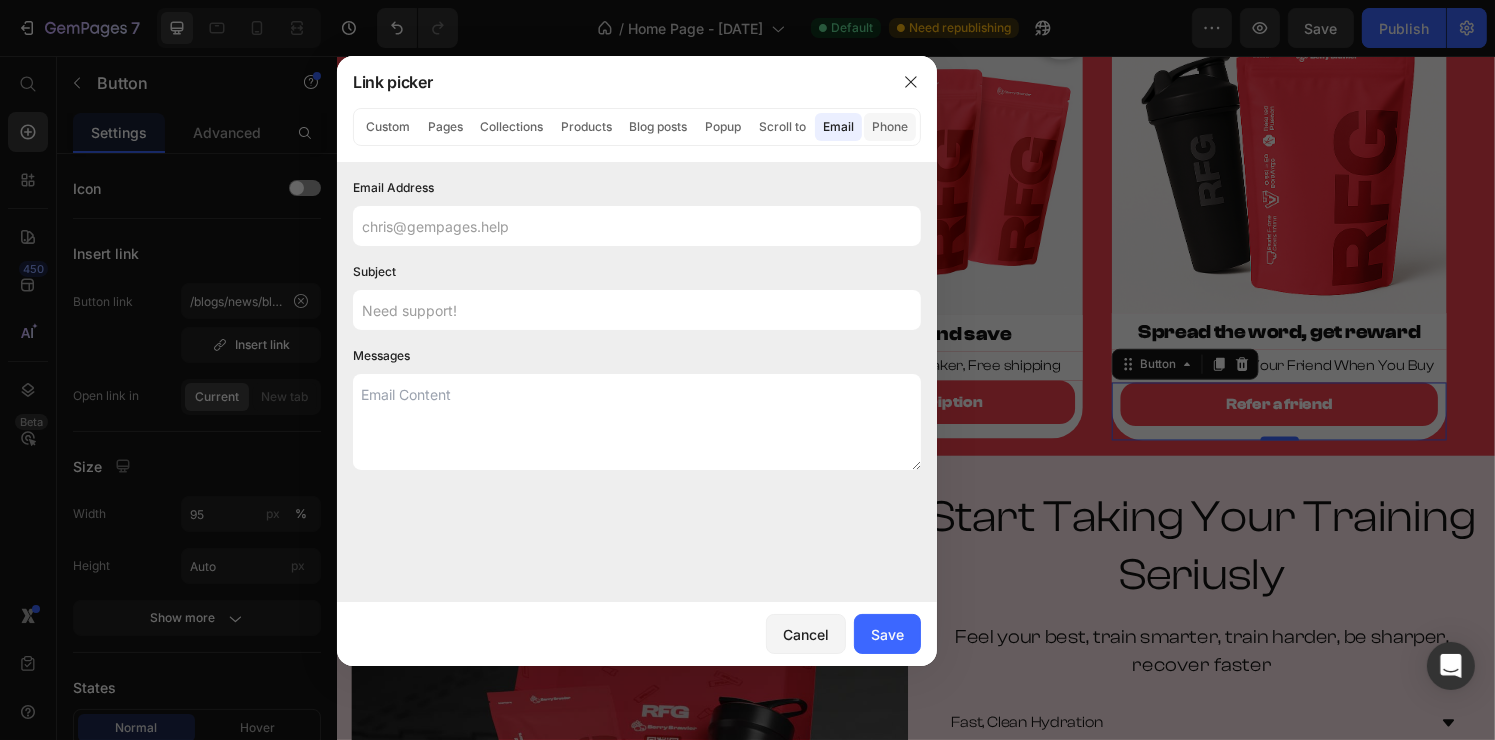 click on "Phone" 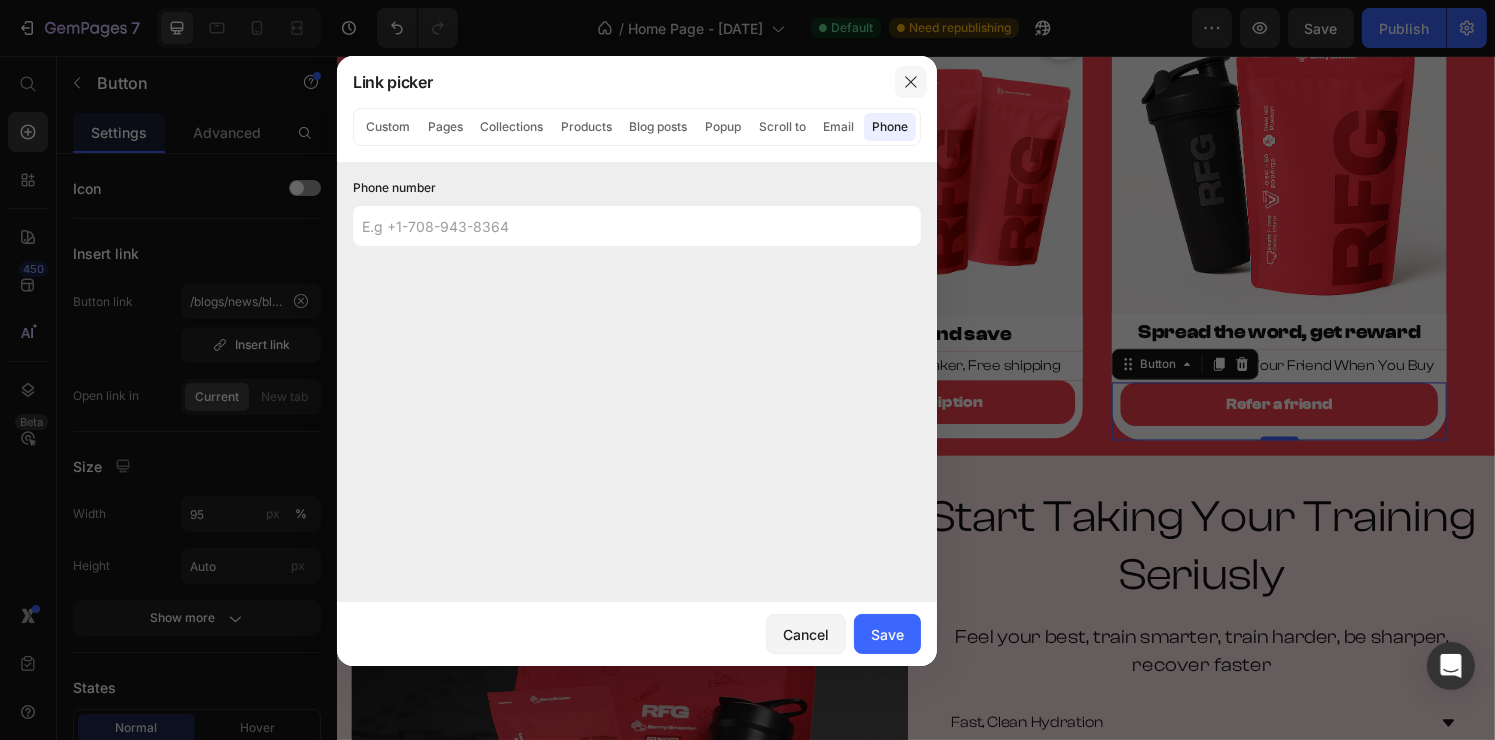 click 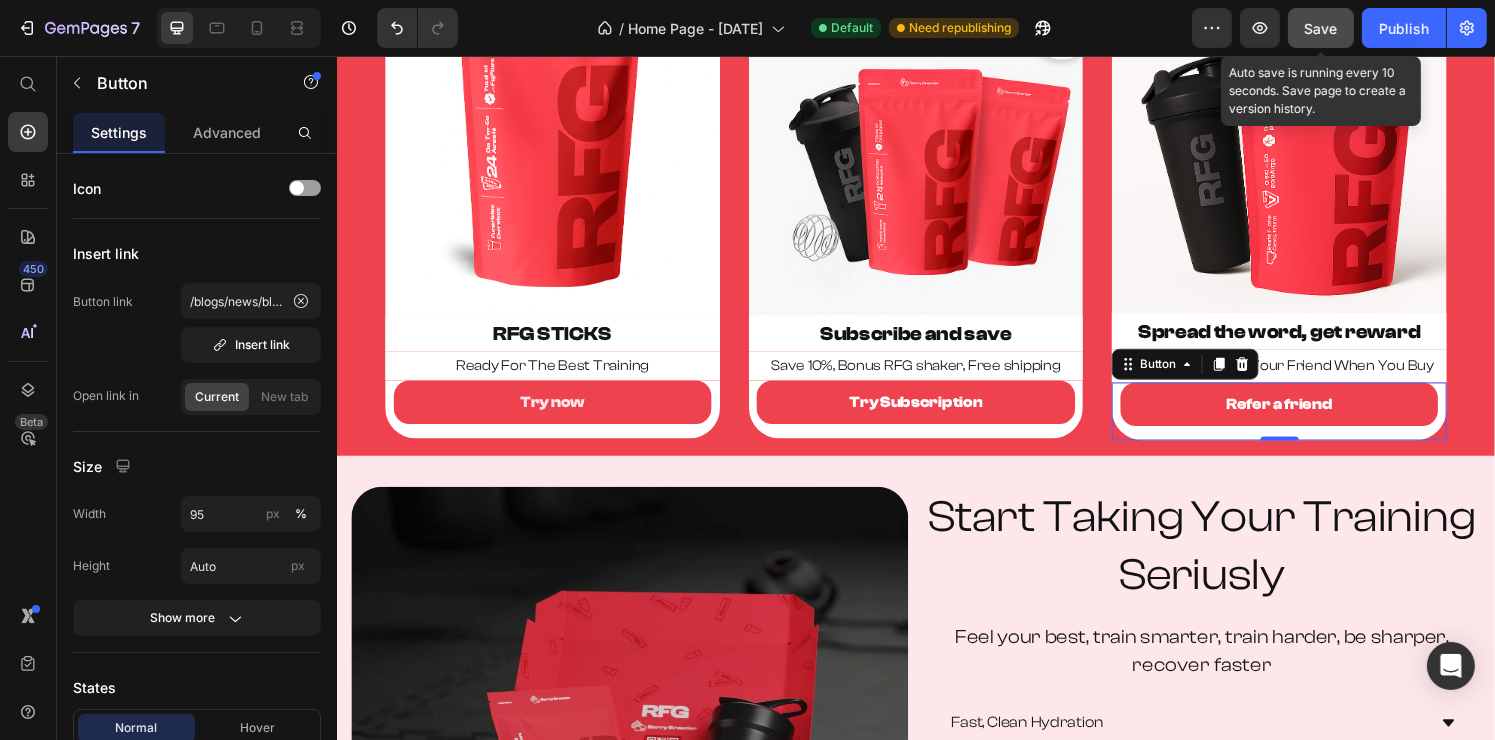 click on "Save" 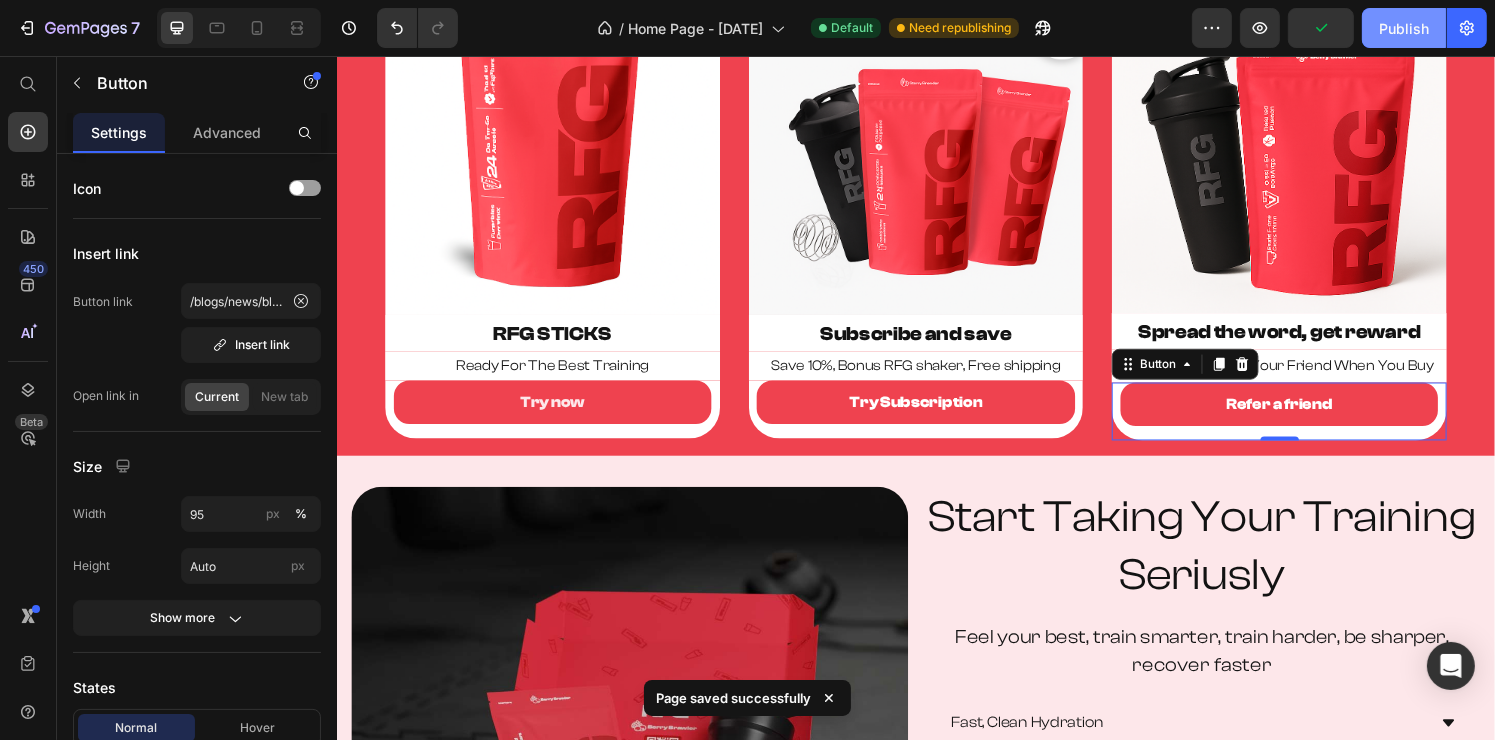 click on "Publish" at bounding box center (1404, 28) 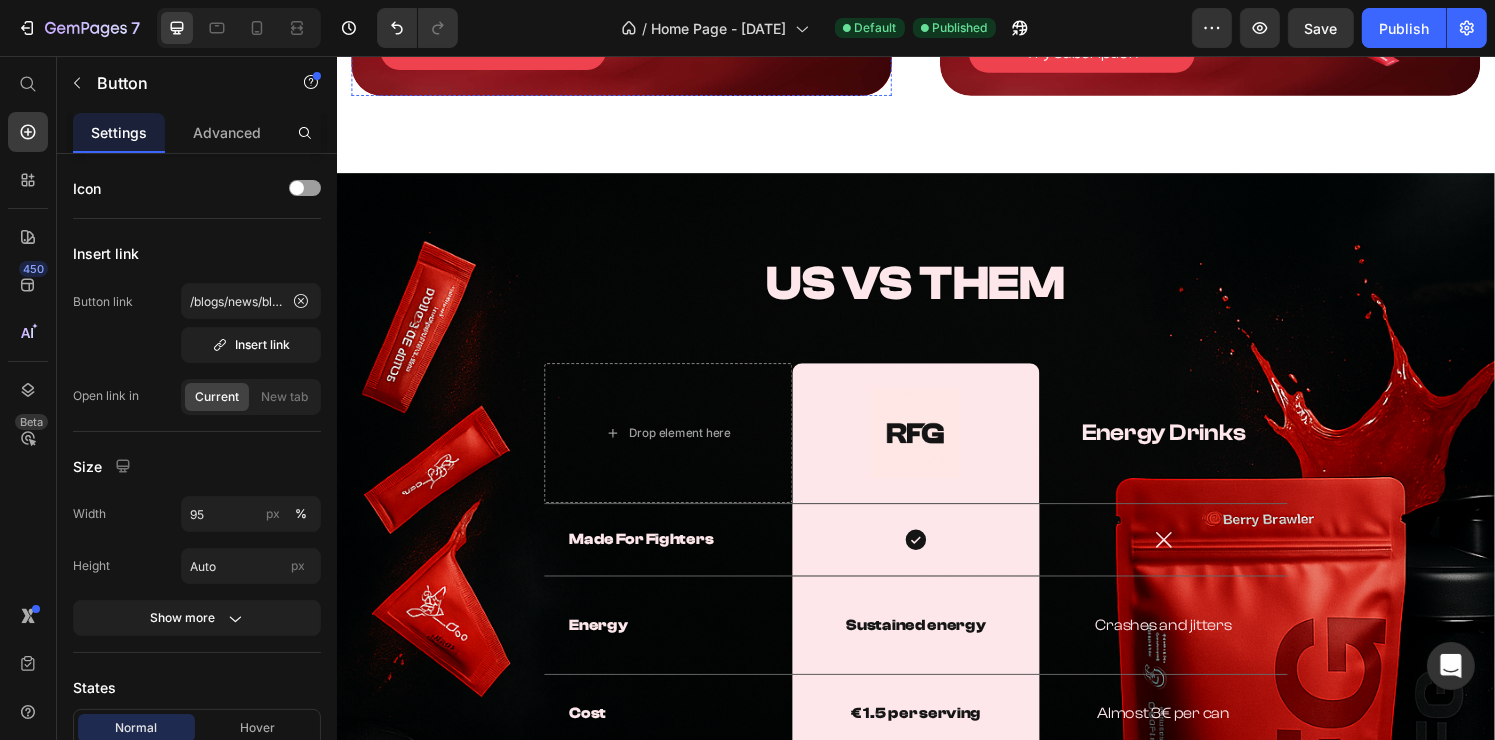 scroll, scrollTop: 800, scrollLeft: 0, axis: vertical 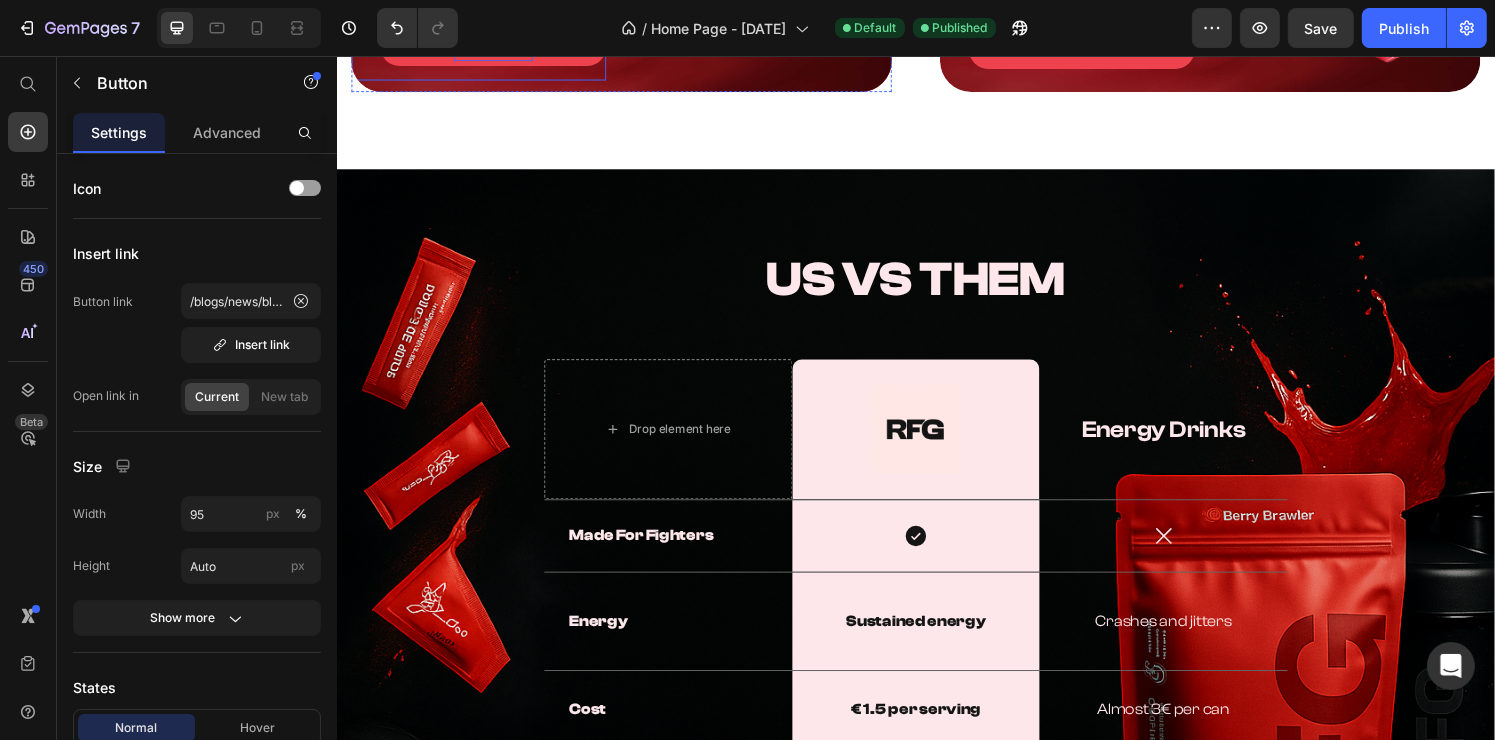 click on "Order RFG" at bounding box center [498, 46] 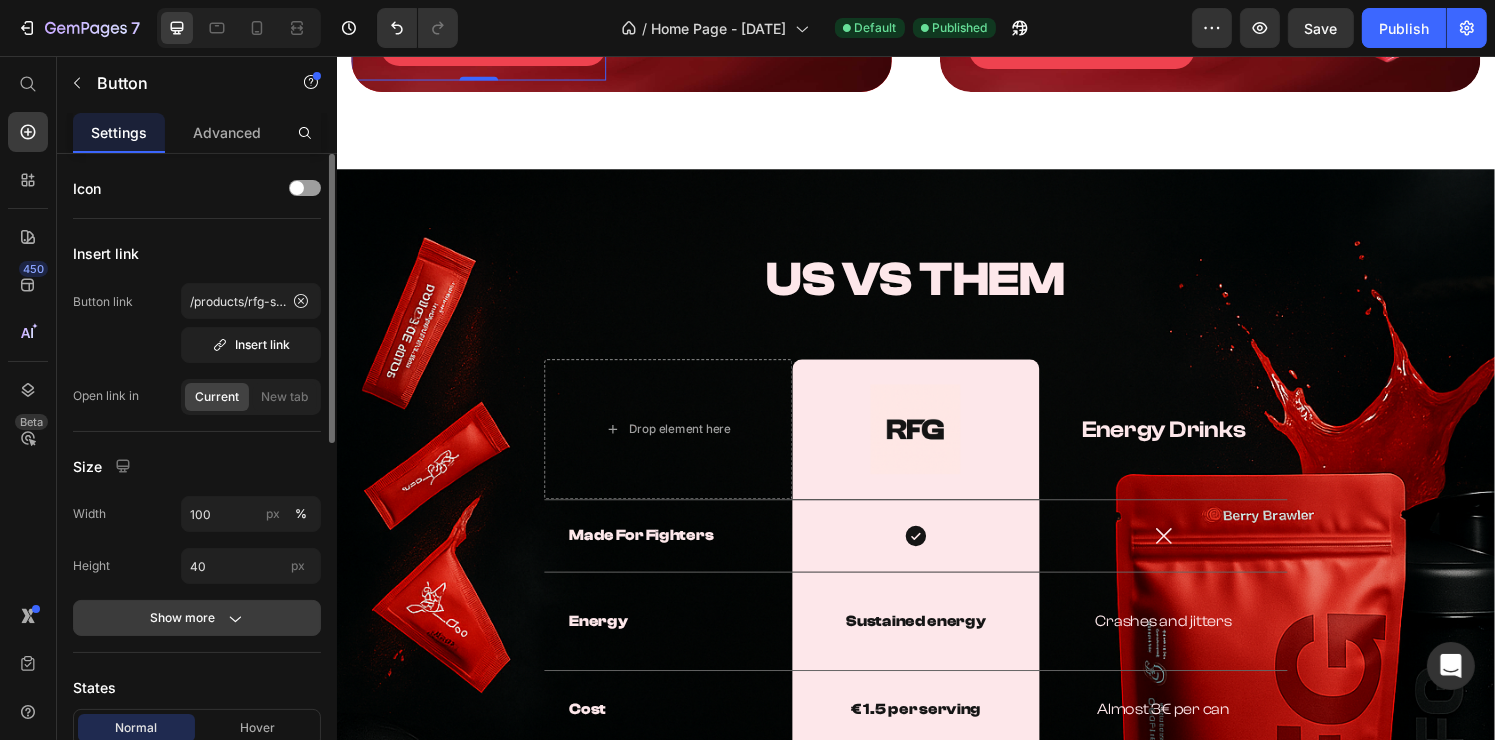scroll, scrollTop: 200, scrollLeft: 0, axis: vertical 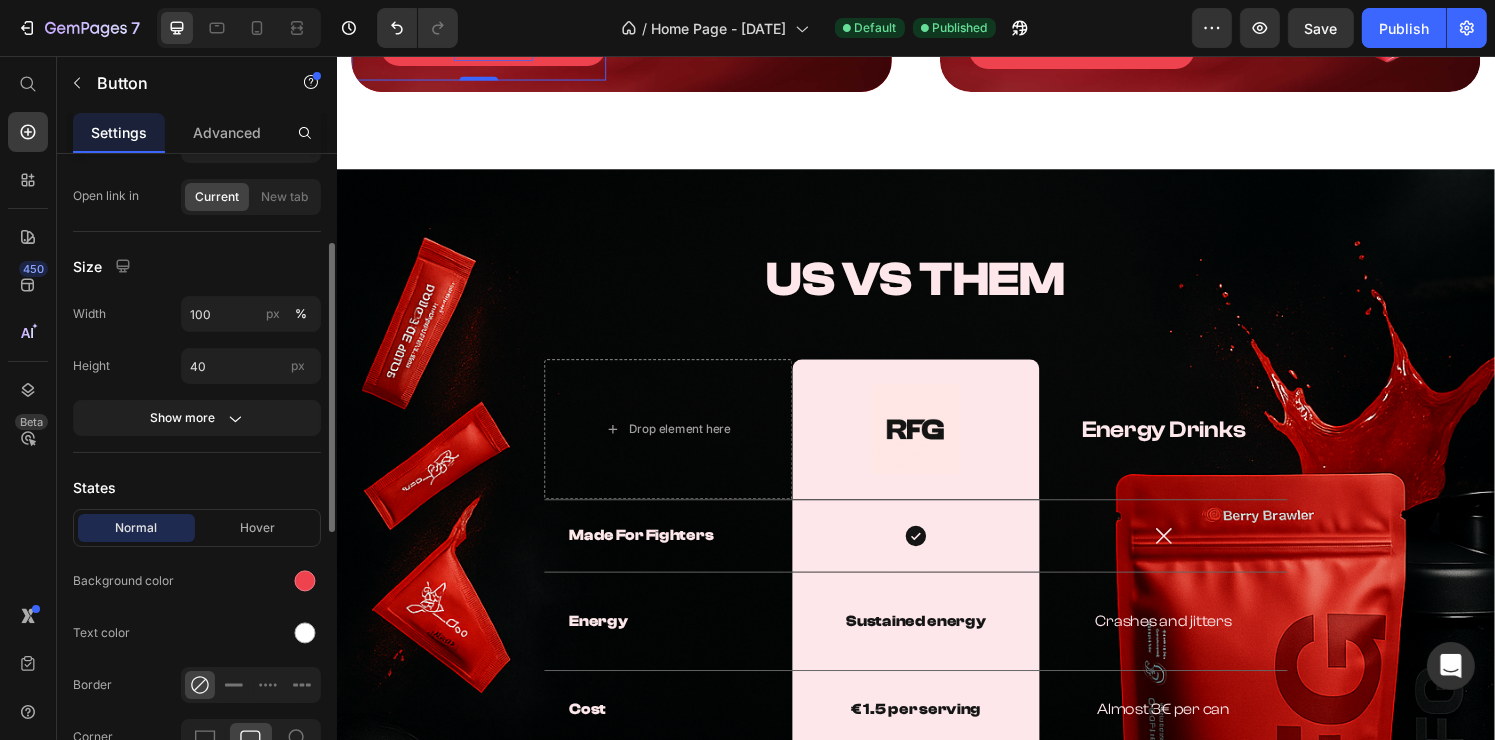 click on "Order RFG" at bounding box center [498, 46] 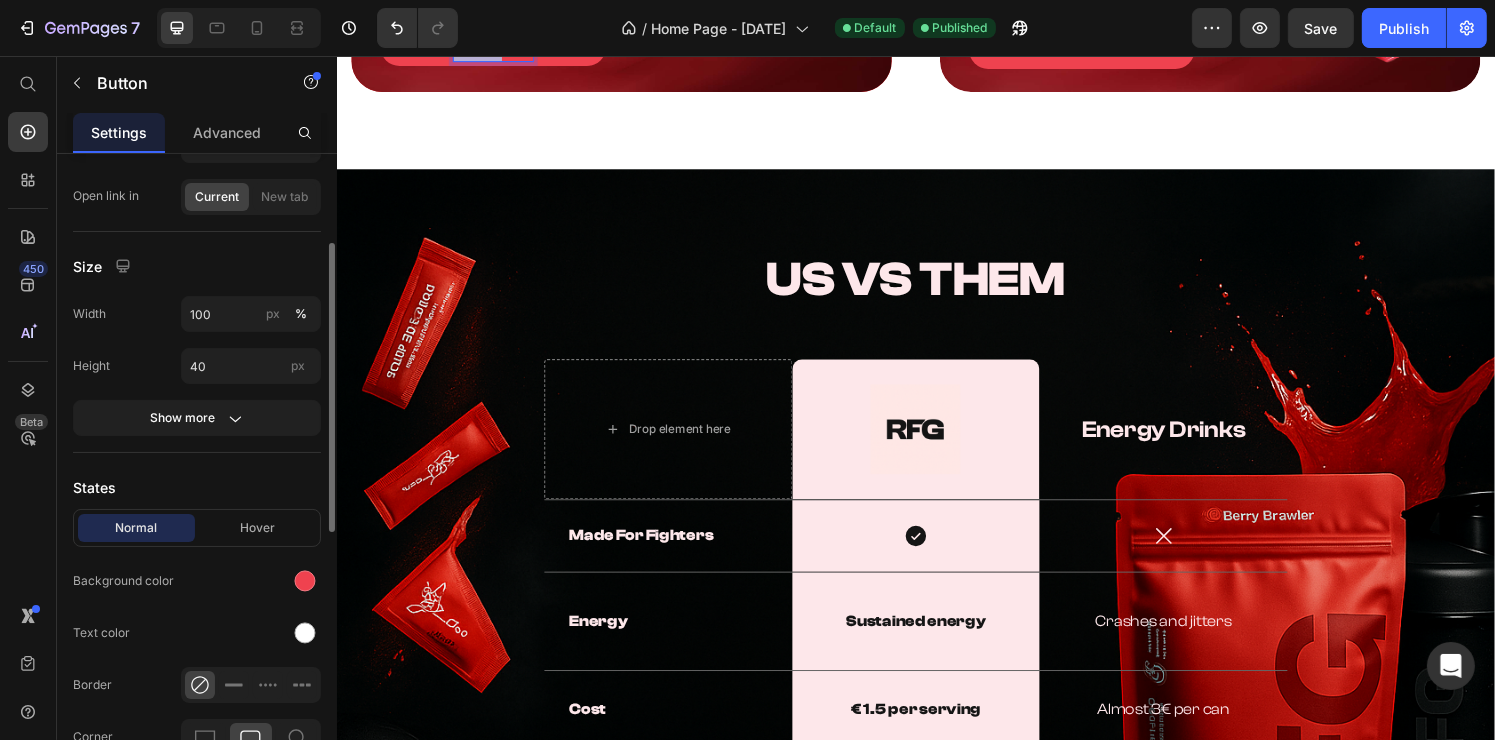 click on "Order RFG" at bounding box center [498, 46] 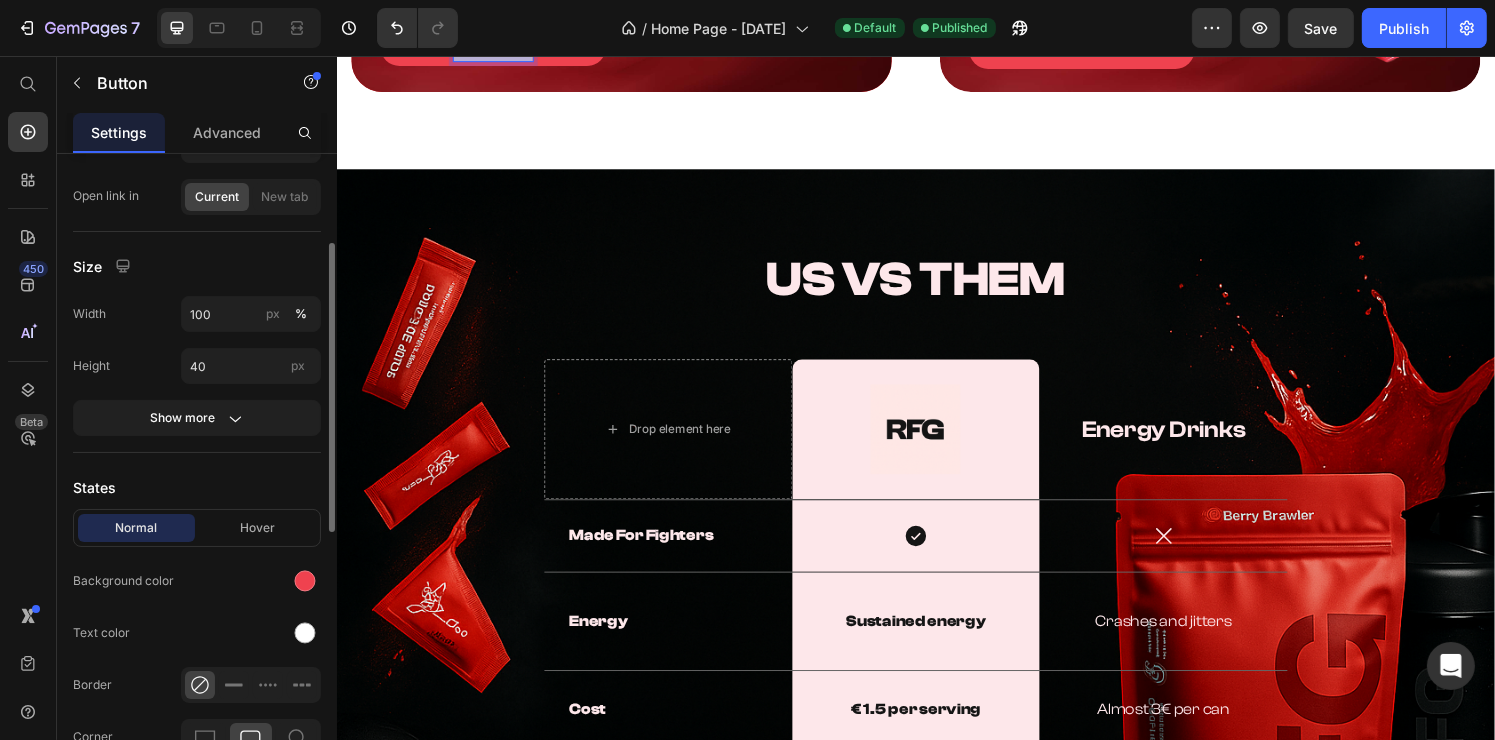 click on "Order RFG" at bounding box center [498, 46] 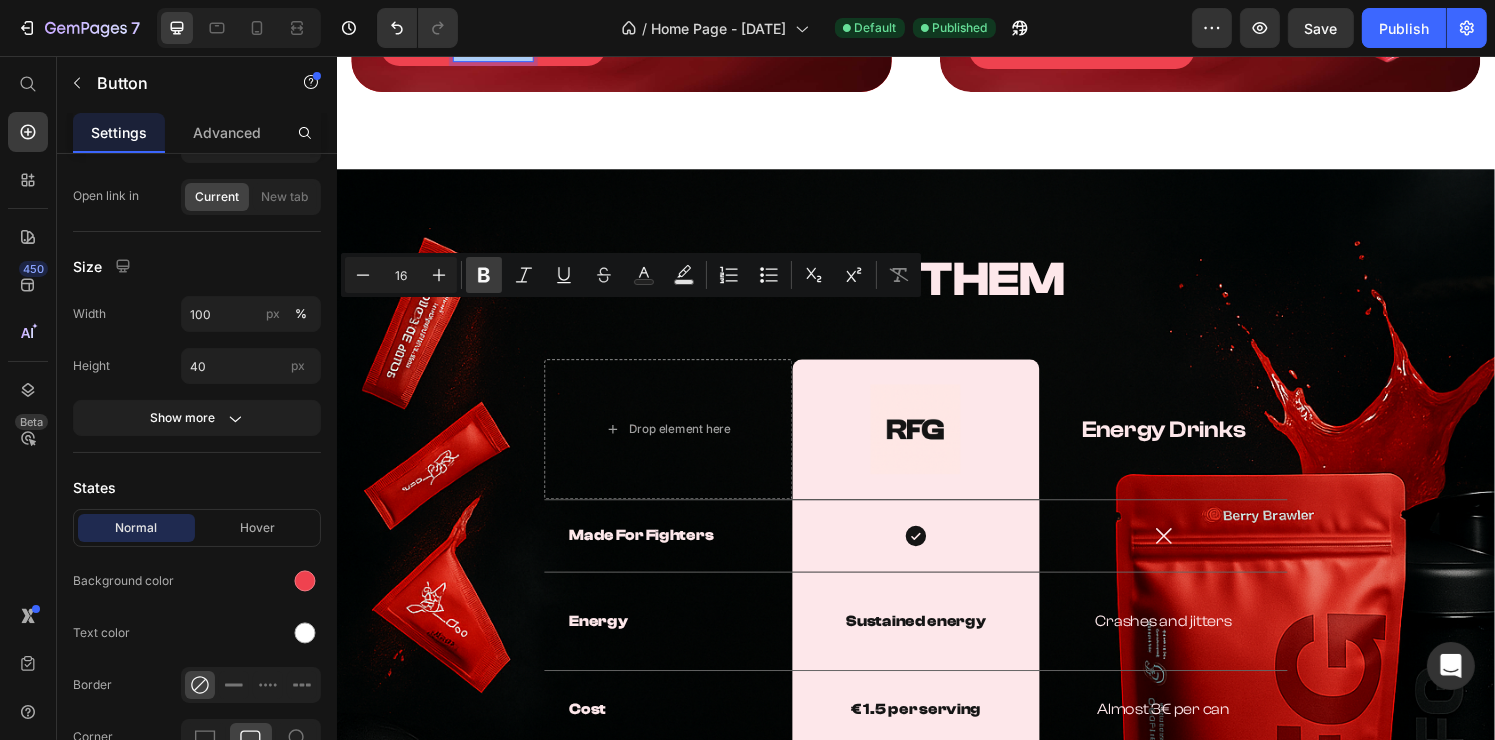 click 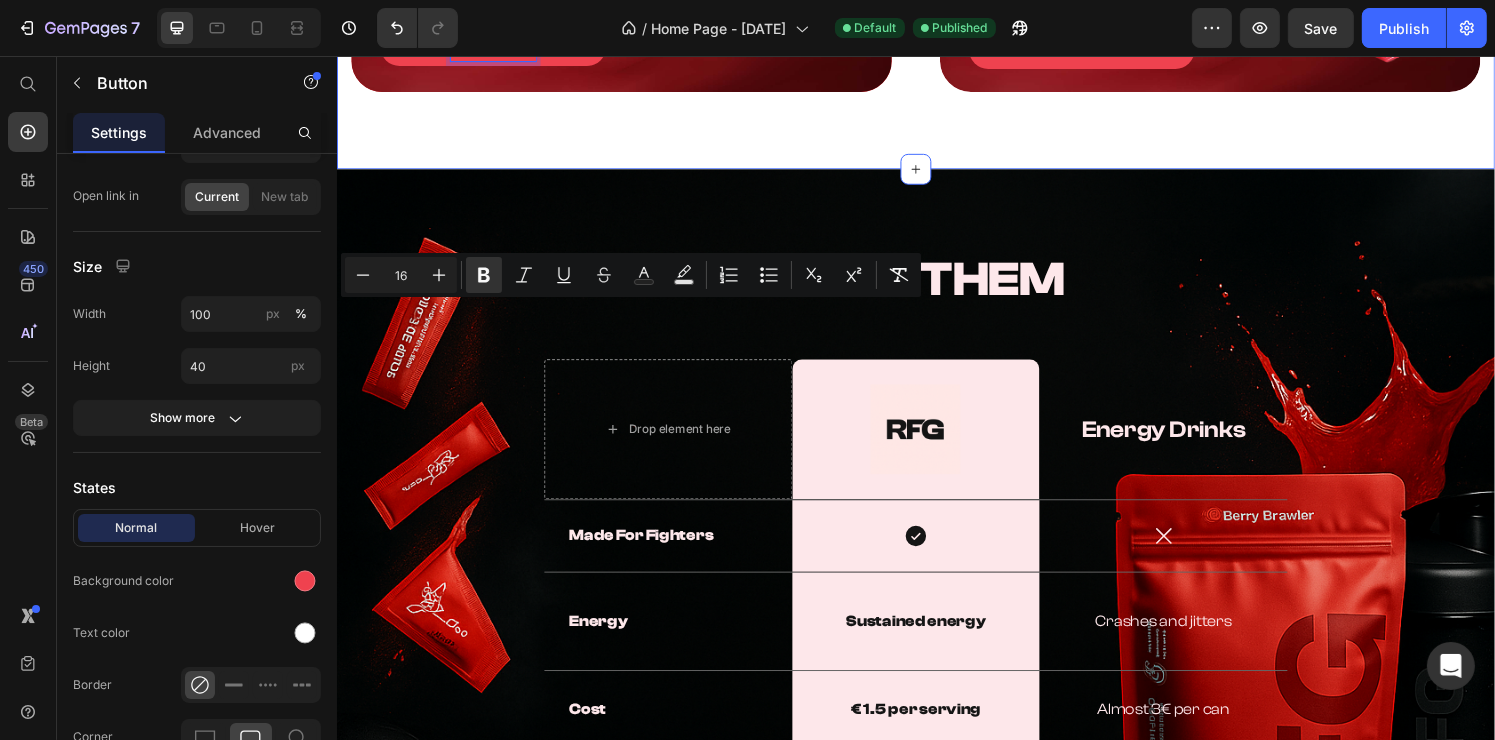 click on "Quit Waiting - Get In To Flow State   Heading Order RFG Button   0 Image Hero Banner Subscribe and get Heading
Save up to 10% off
Free shipping
Bonus RFG custom shaker Item List Try   subcription Button Image Hero Banner Row Section 4" at bounding box center (936, -75) 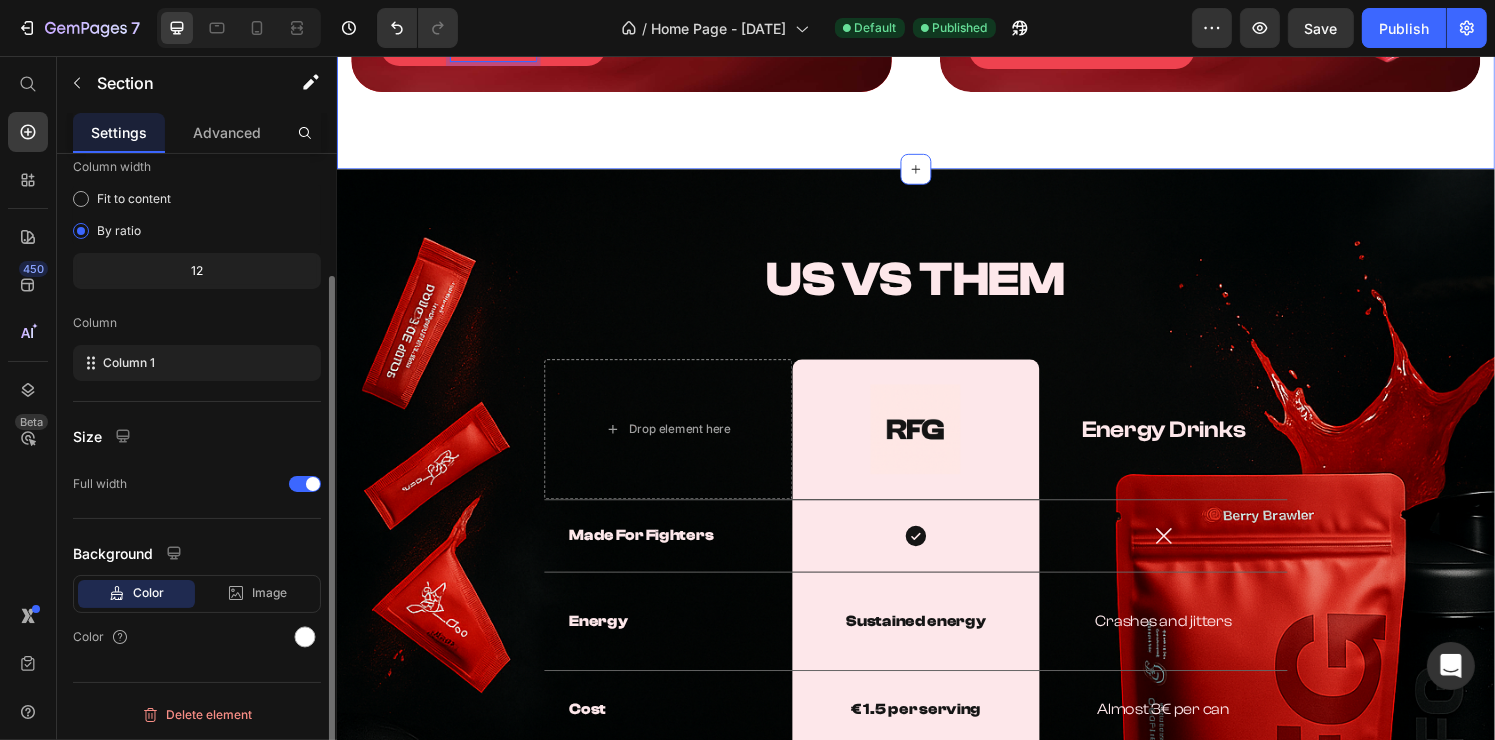 scroll, scrollTop: 0, scrollLeft: 0, axis: both 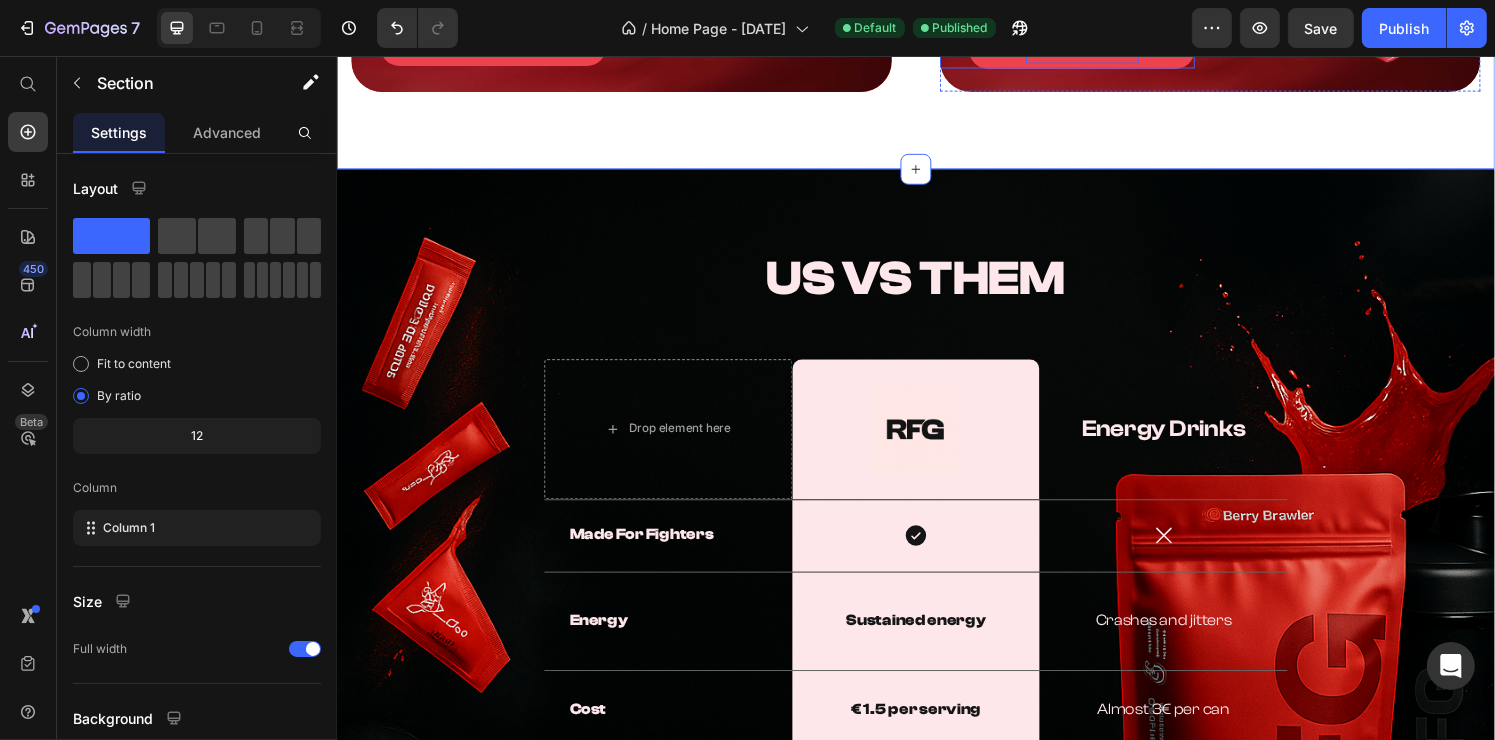 click on "Try   subcription" at bounding box center (1108, 49) 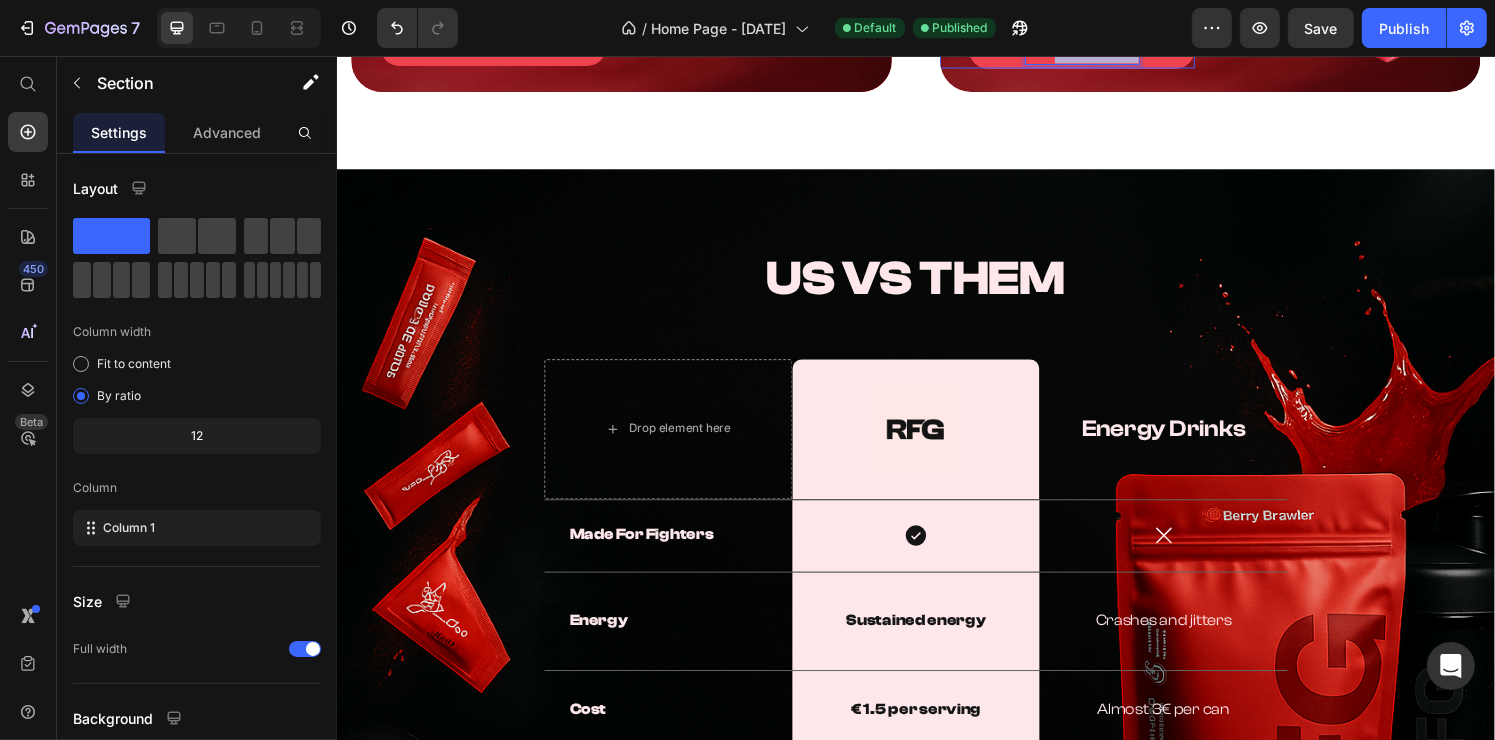 click on "Try subcription" at bounding box center [1108, 49] 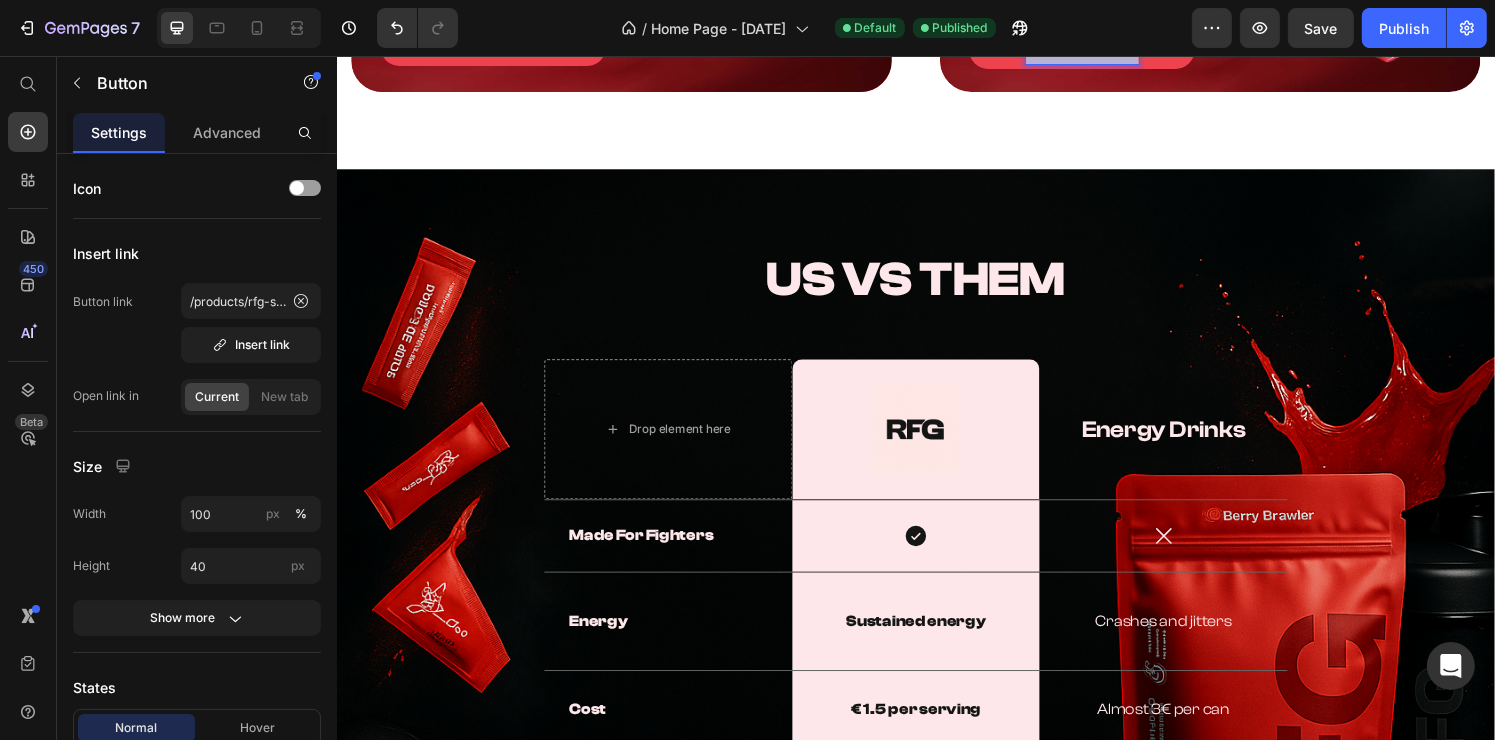 click on "Try subcription" at bounding box center (1108, 49) 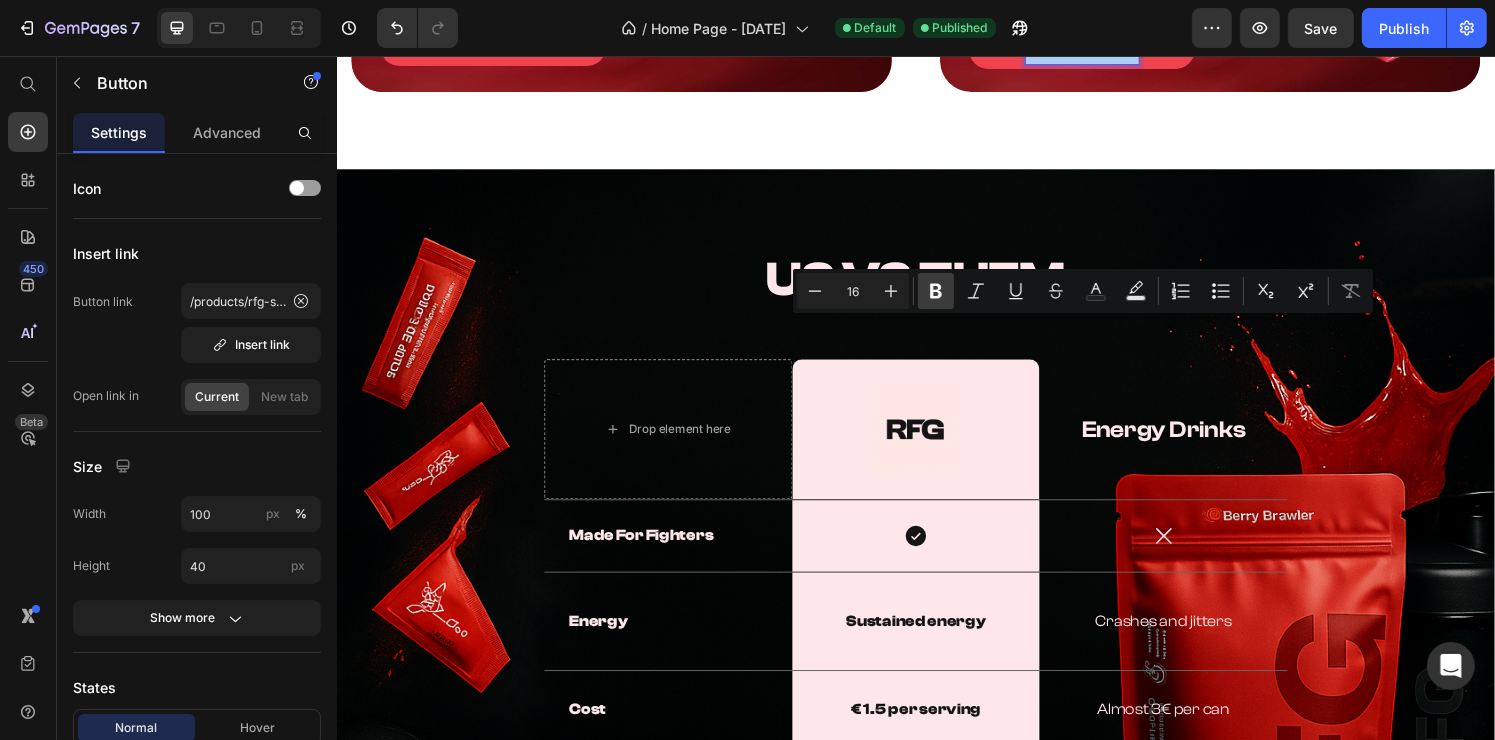 click 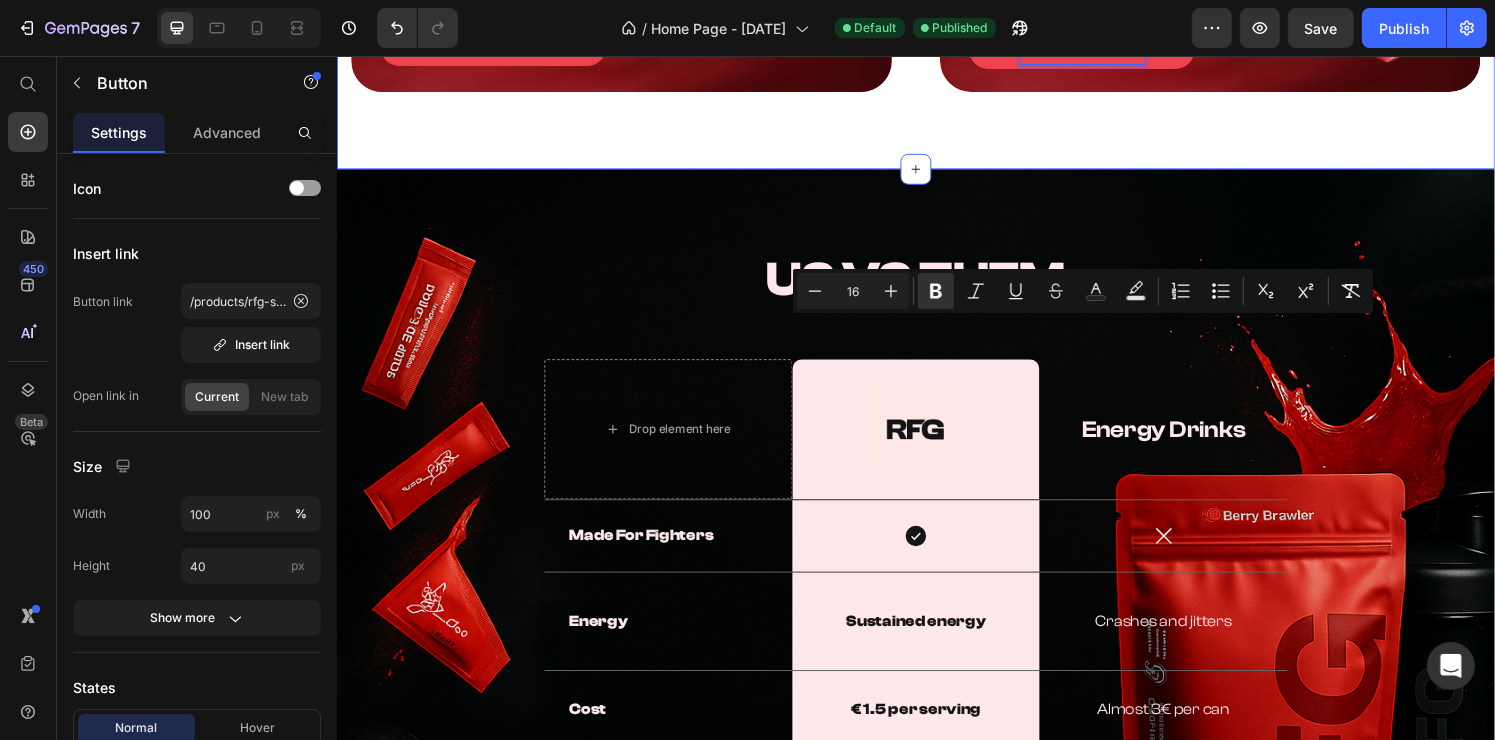 click on "Quit Waiting - Get In To Flow State   Heading Order RFG Button Image Hero Banner Subscribe and get Heading
Save up to 10% off
Free shipping
Bonus RFG custom shaker Item List Try subcription Button   -5 Image Hero Banner Row Section 4" at bounding box center (936, -75) 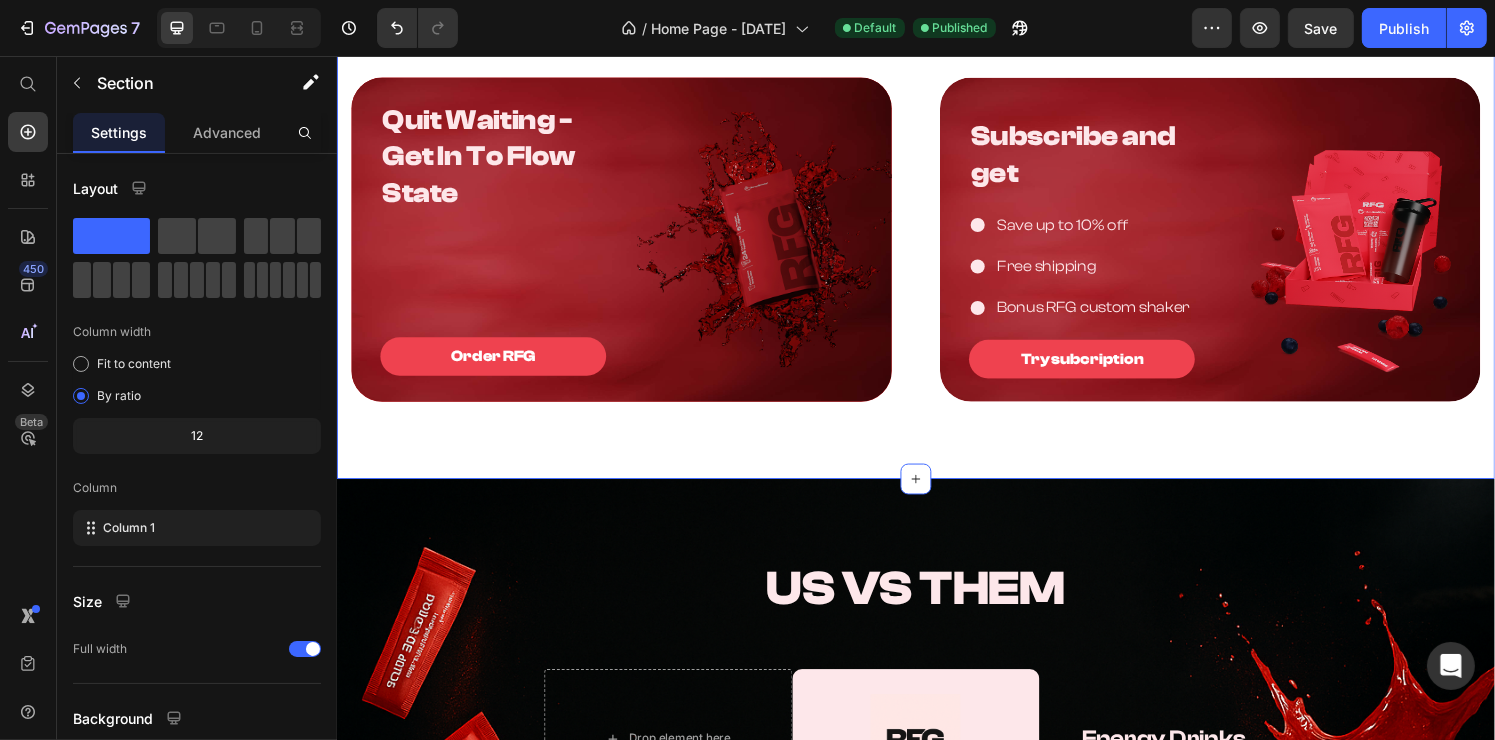 scroll, scrollTop: 200, scrollLeft: 0, axis: vertical 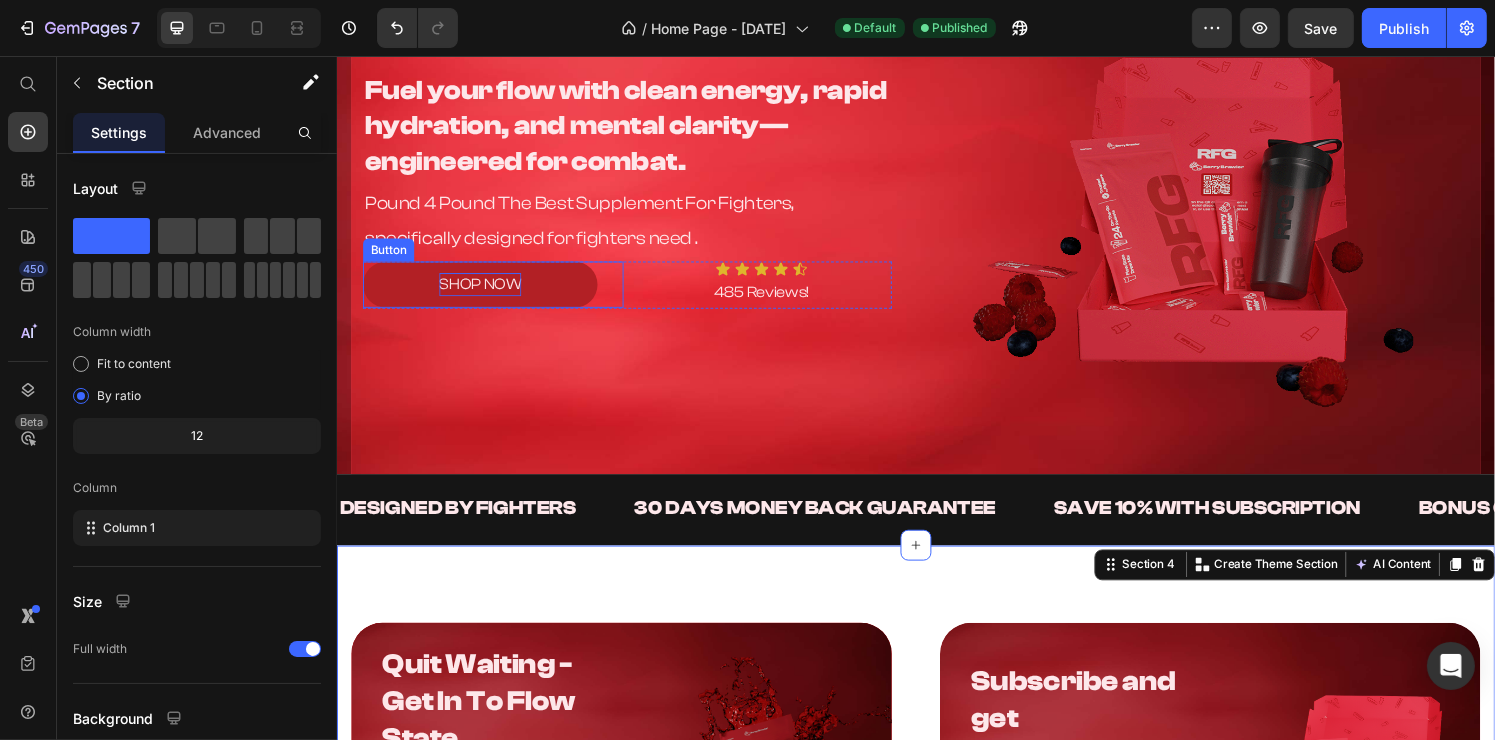 click on "SHOP NOW" at bounding box center [484, 293] 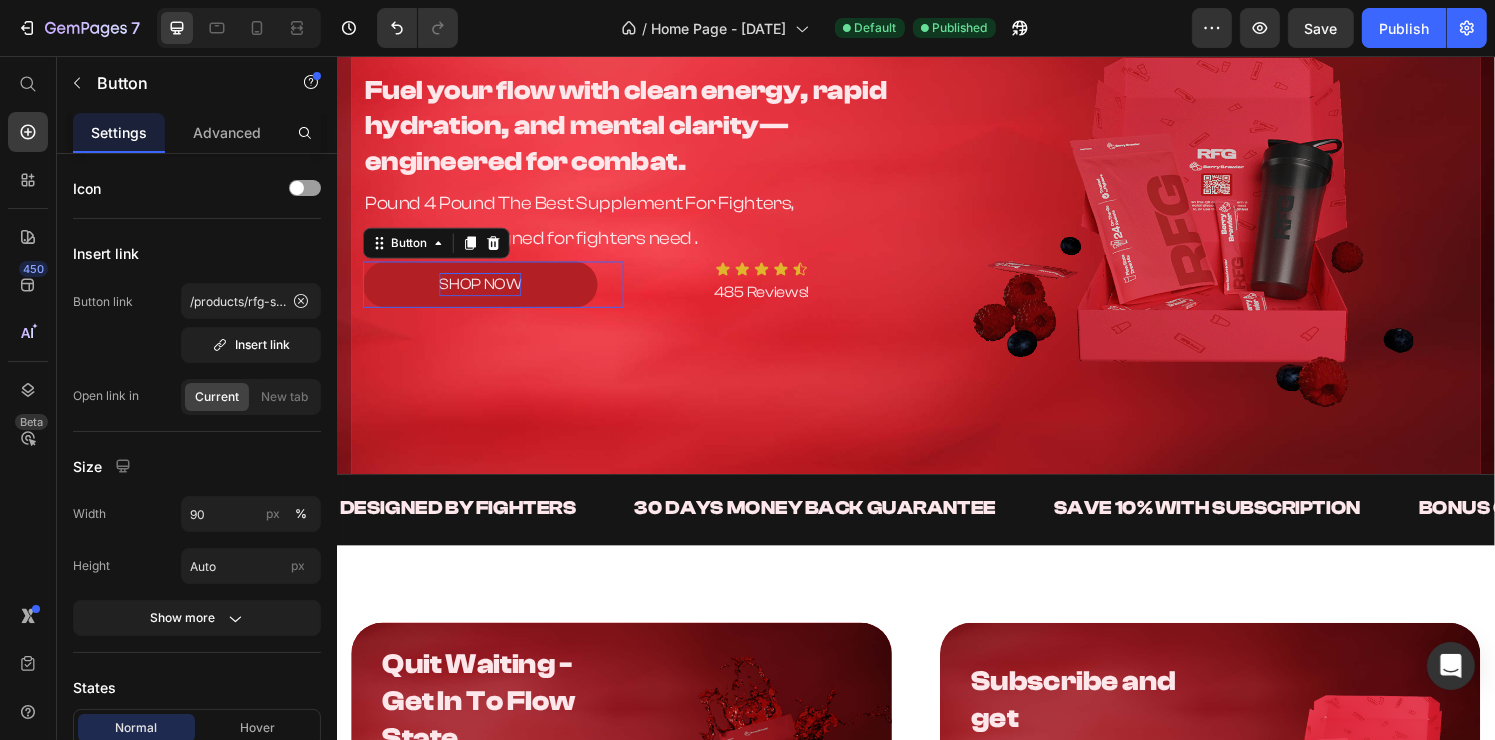 click on "SHOP NOW" at bounding box center (484, 293) 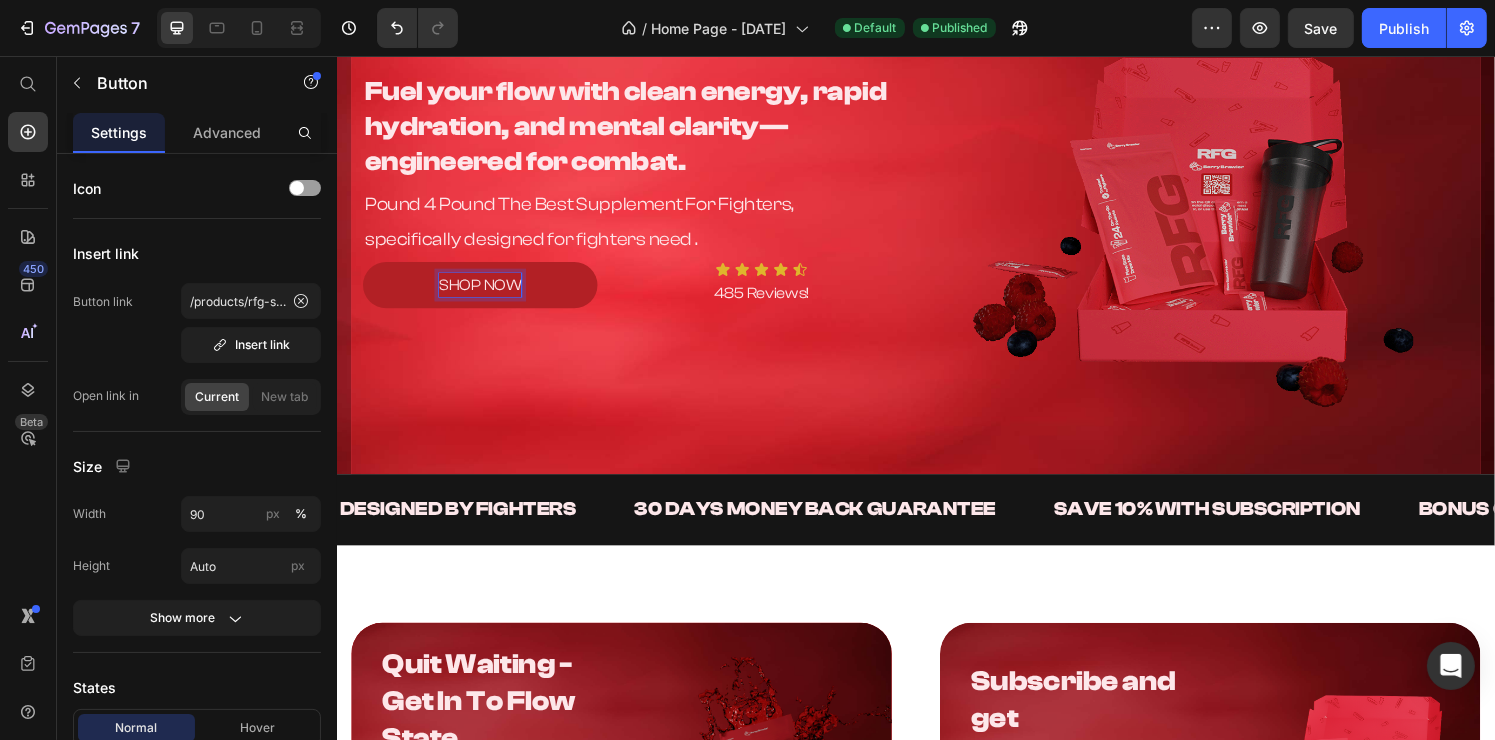 click on "SHOP NOW" at bounding box center [484, 293] 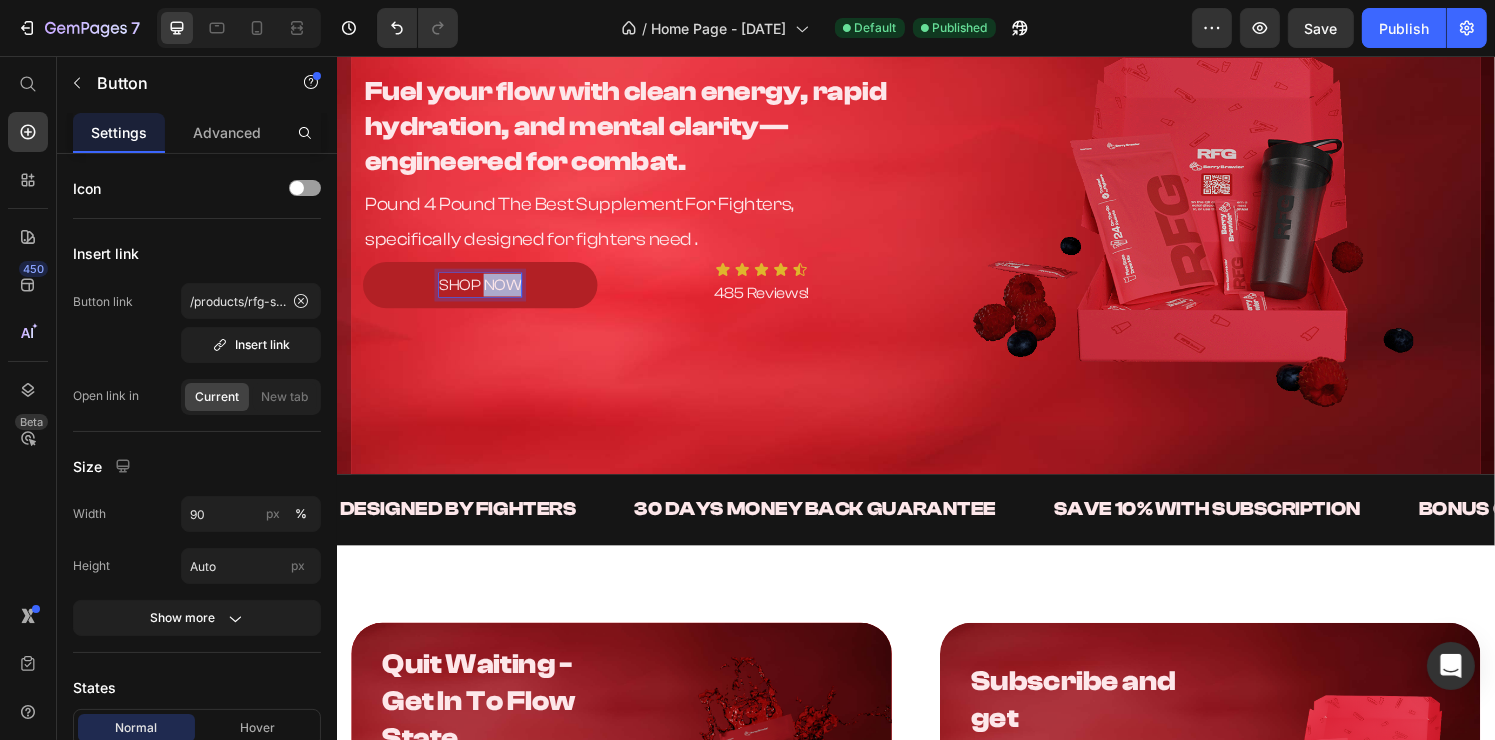 click on "SHOP NOW" at bounding box center (484, 293) 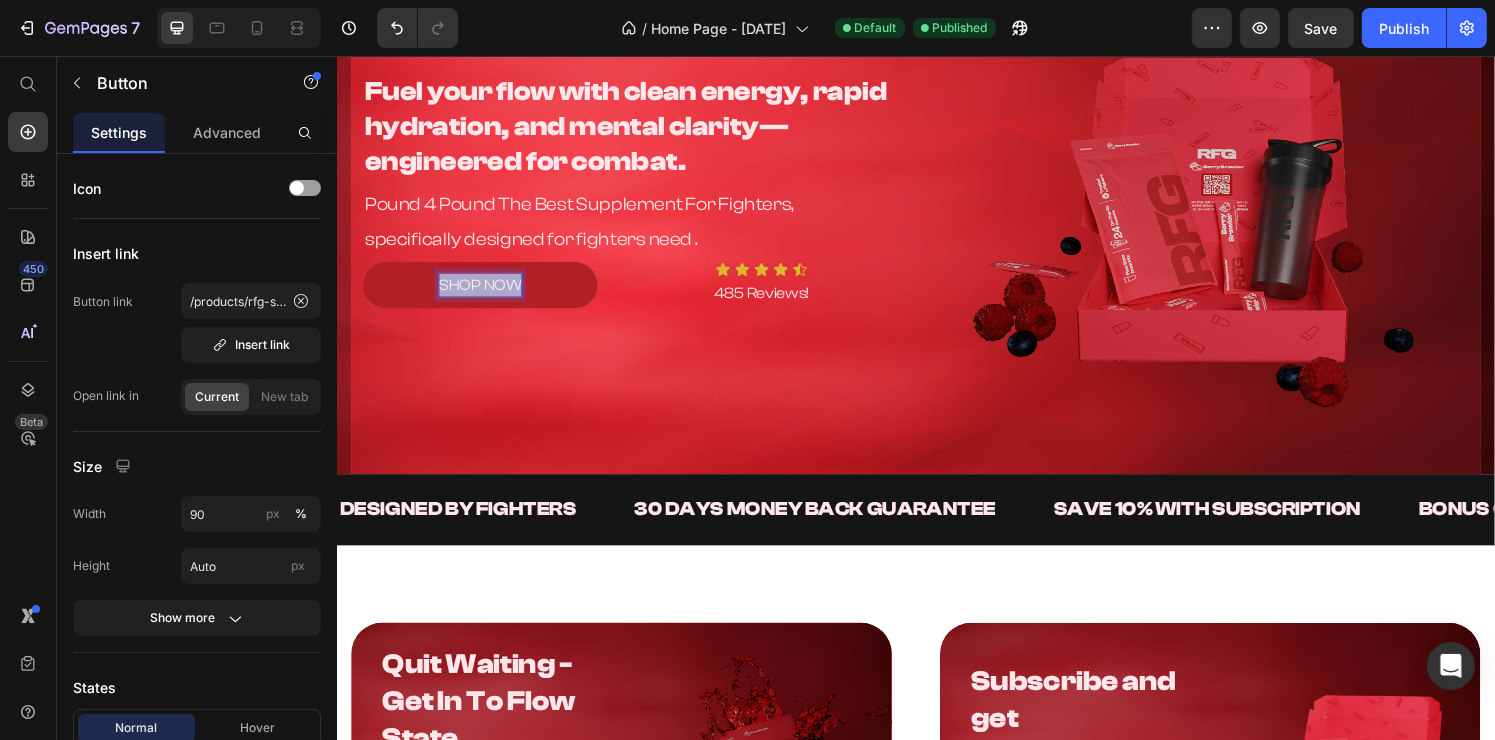 click on "SHOP NOW" at bounding box center (484, 293) 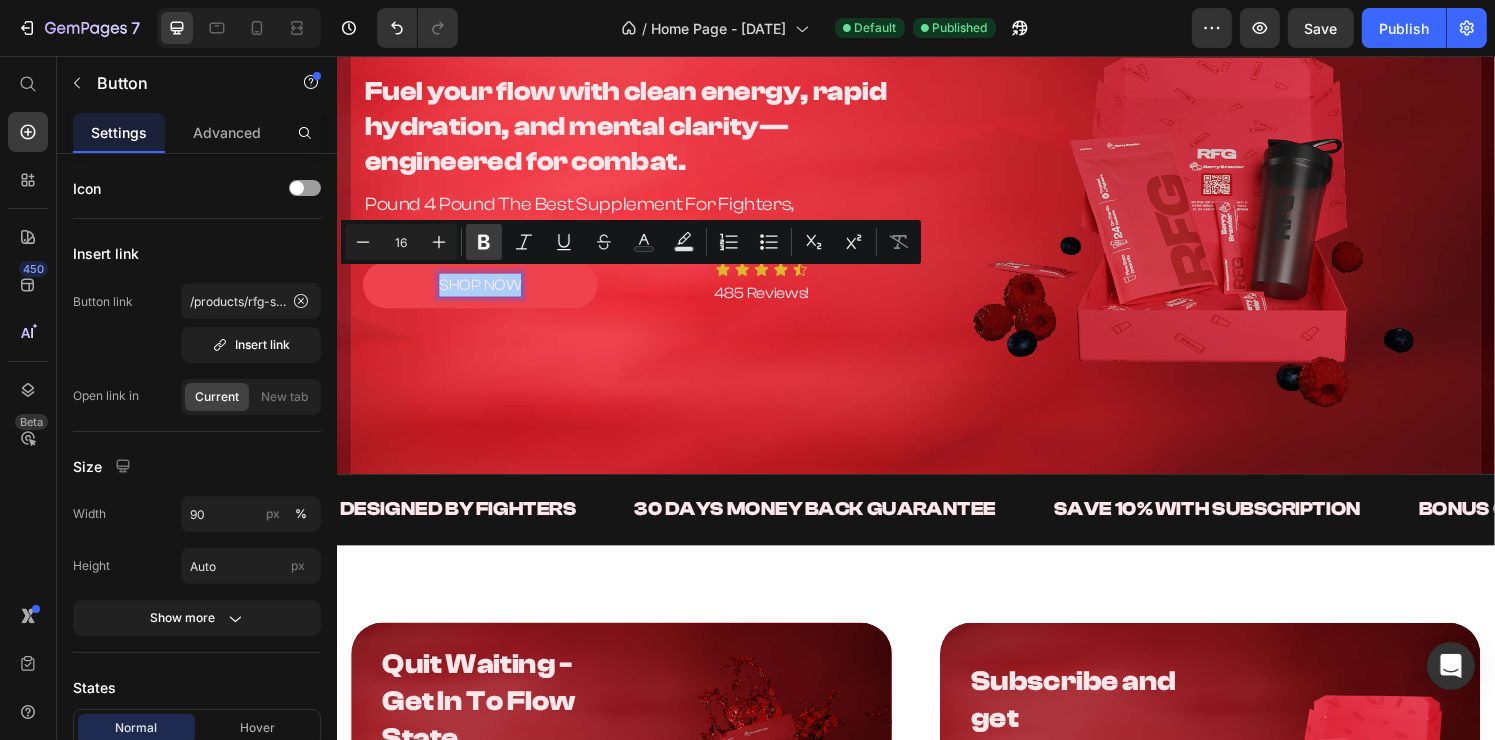 click 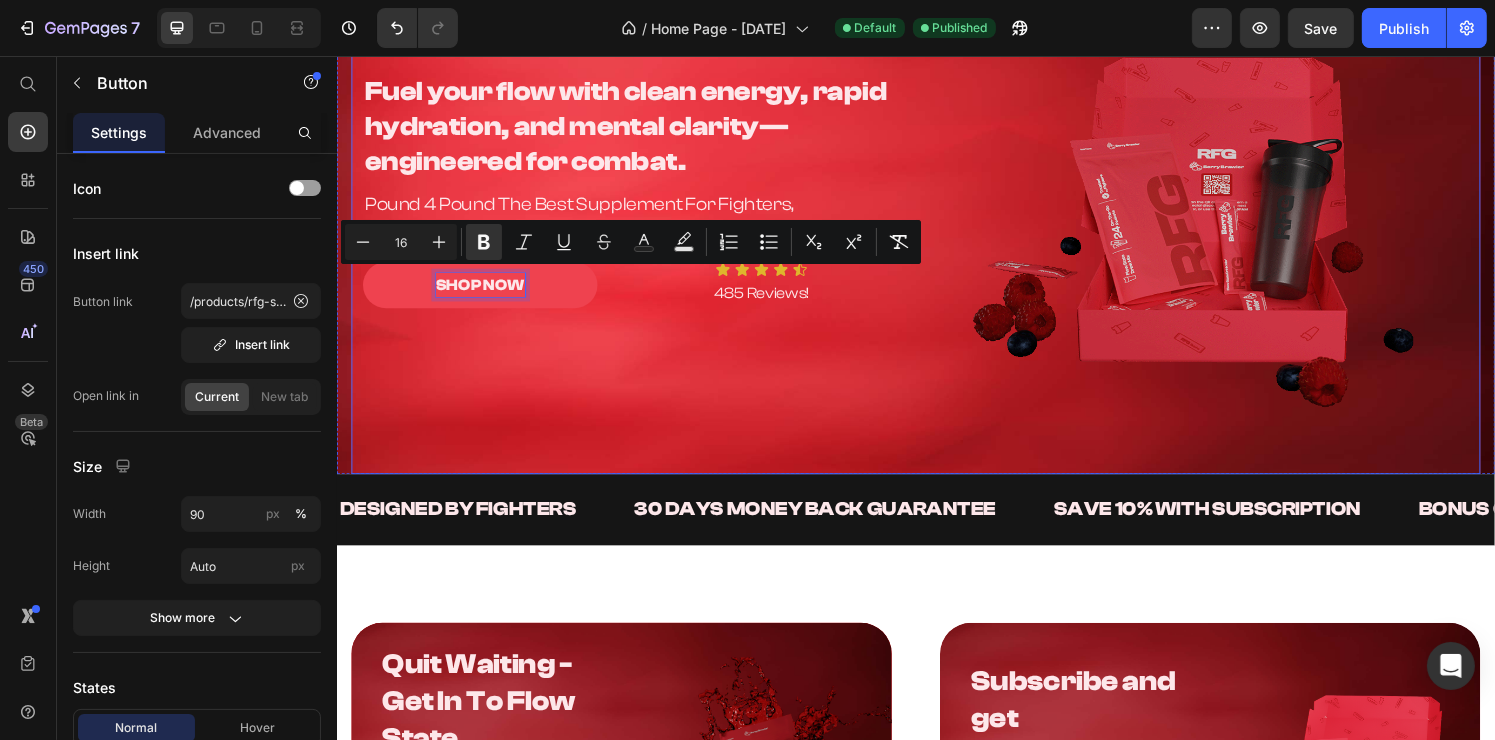 click on "Fuel your flow with clean energy, rapid hydration, and mental clarity—engineered for combat. Text block Image Pound 4 Pound The Best Supplement For Fighters, specifically designed for fighters need . Text Block SHOP NOW Button   0 Icon Icon Icon Icon Icon Icon List 485 Reviews! Text Block Row Row" at bounding box center [631, 209] 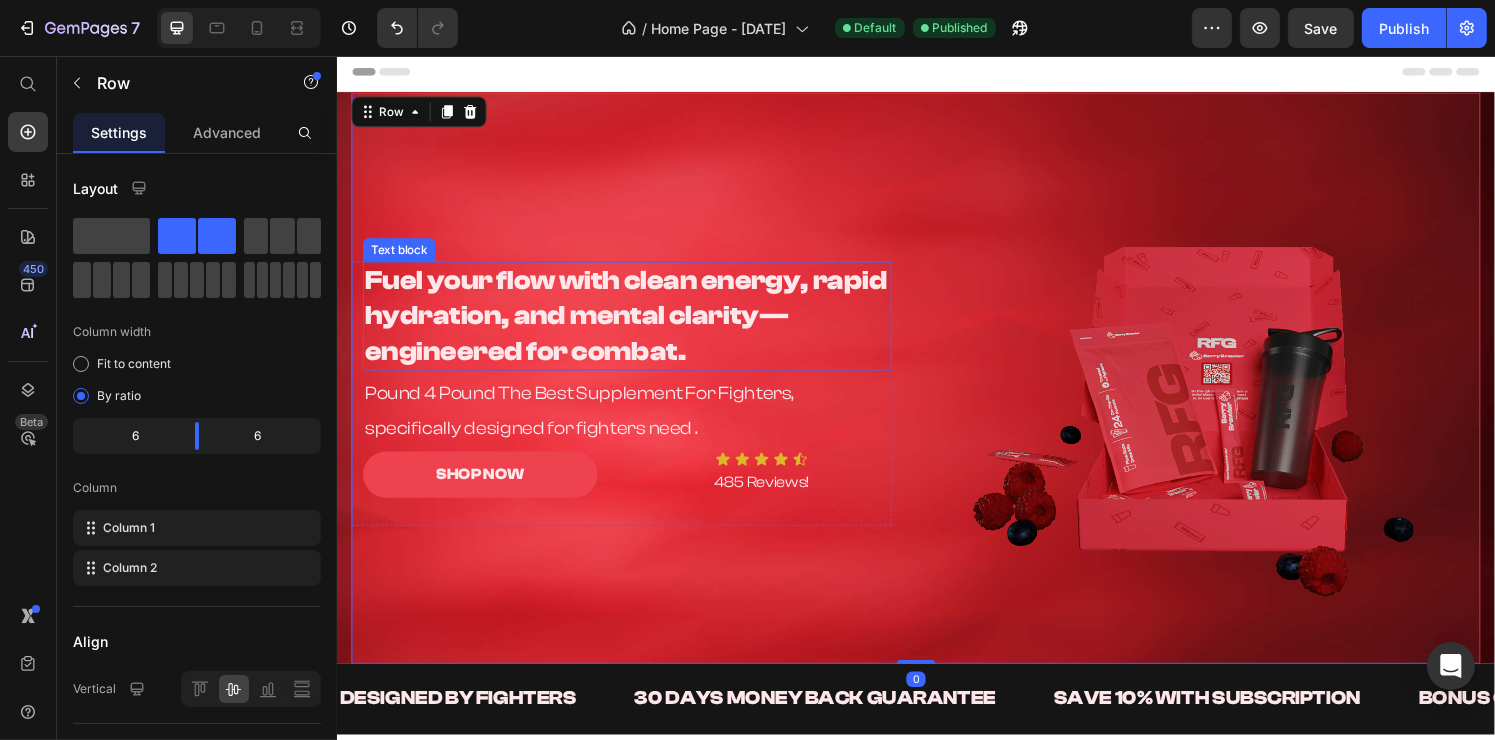 scroll, scrollTop: 0, scrollLeft: 0, axis: both 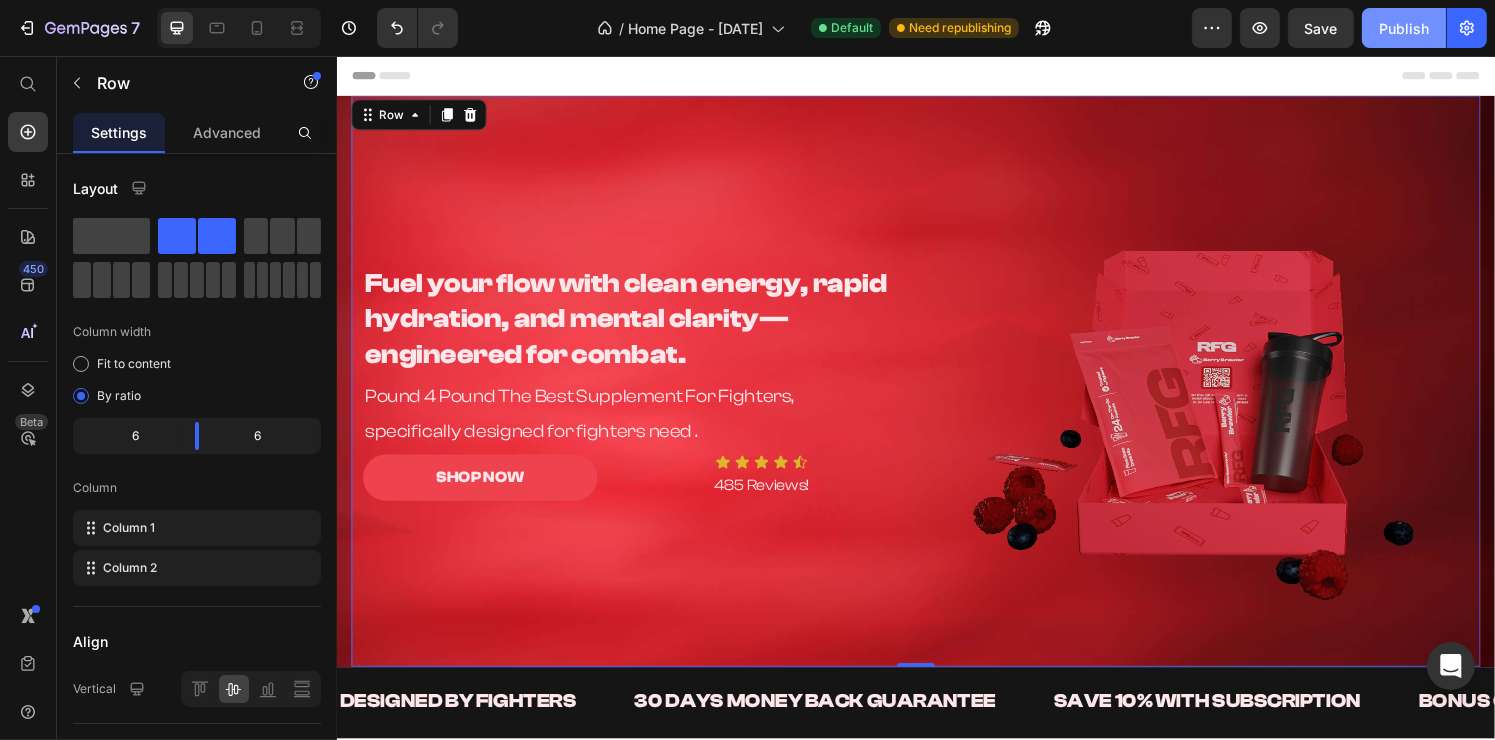 click on "Publish" 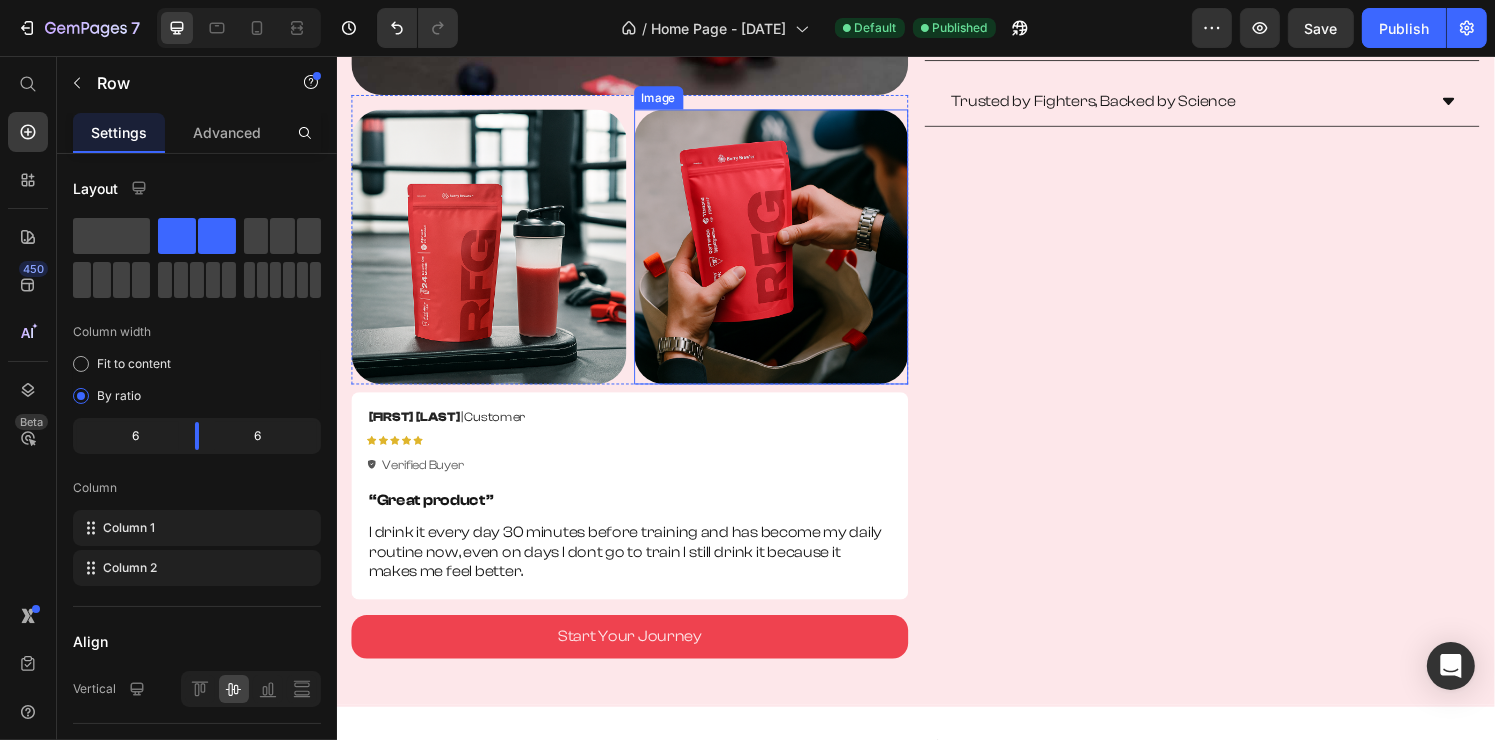 scroll, scrollTop: 3300, scrollLeft: 0, axis: vertical 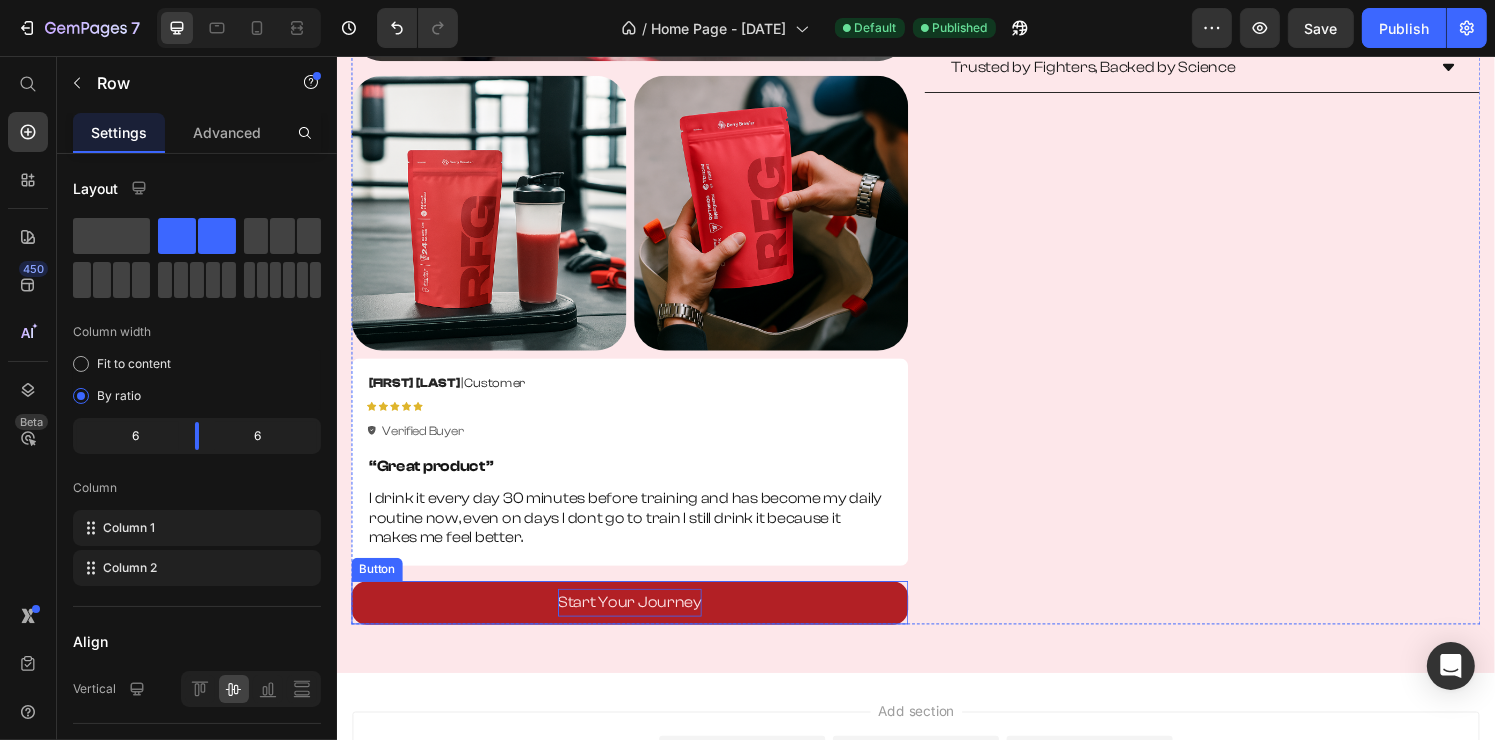 click on "Start Your Journey" at bounding box center (639, 622) 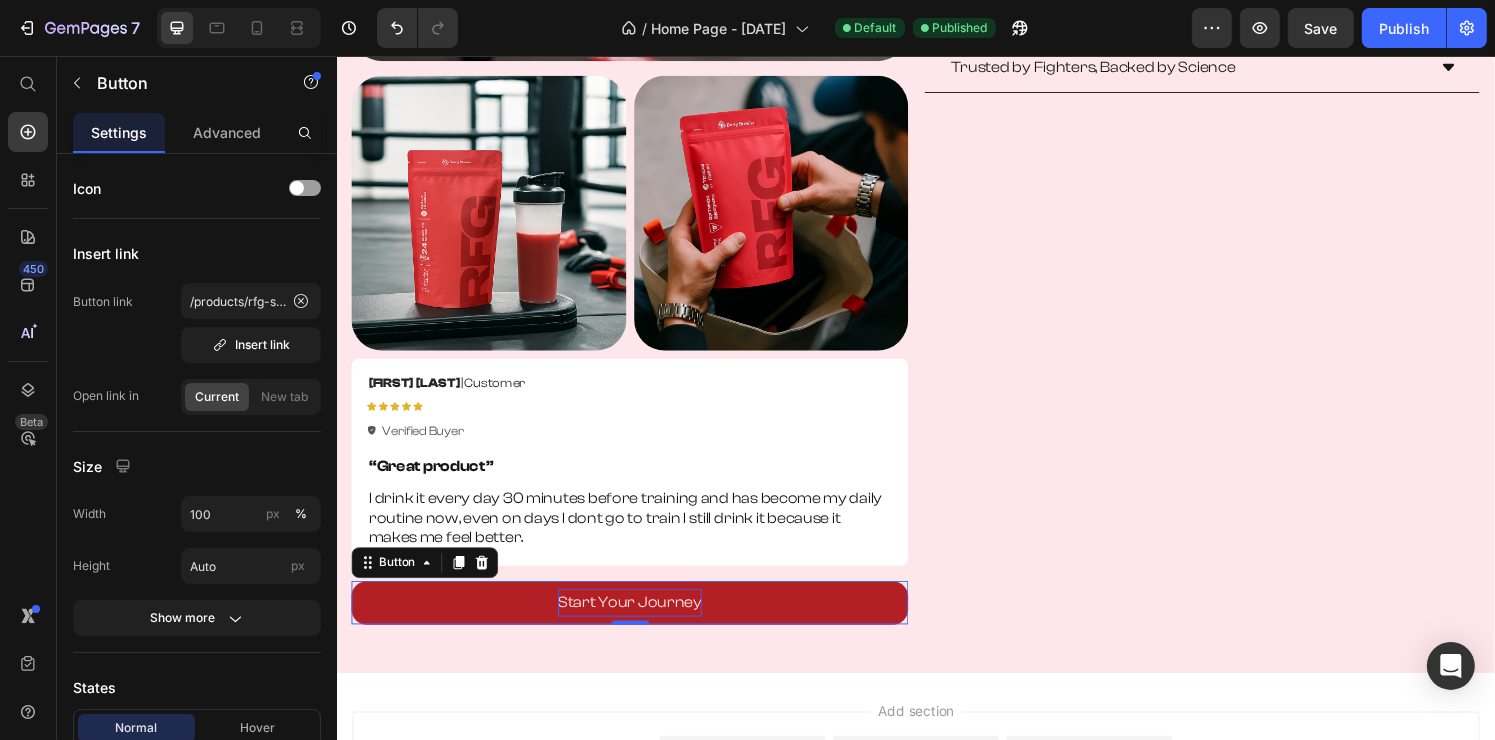 click on "Start Your Journey" at bounding box center (639, 622) 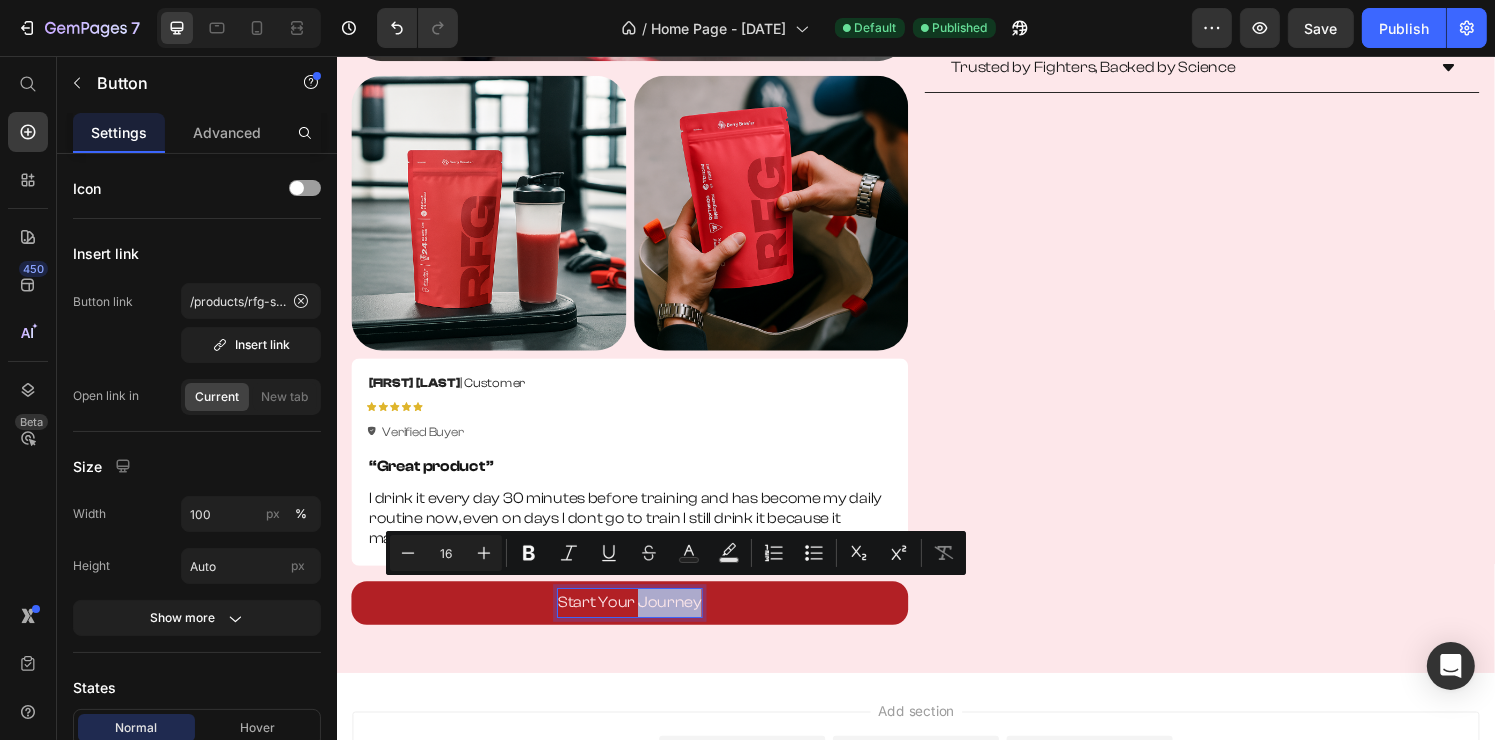 click on "Start Your Journey" at bounding box center (639, 622) 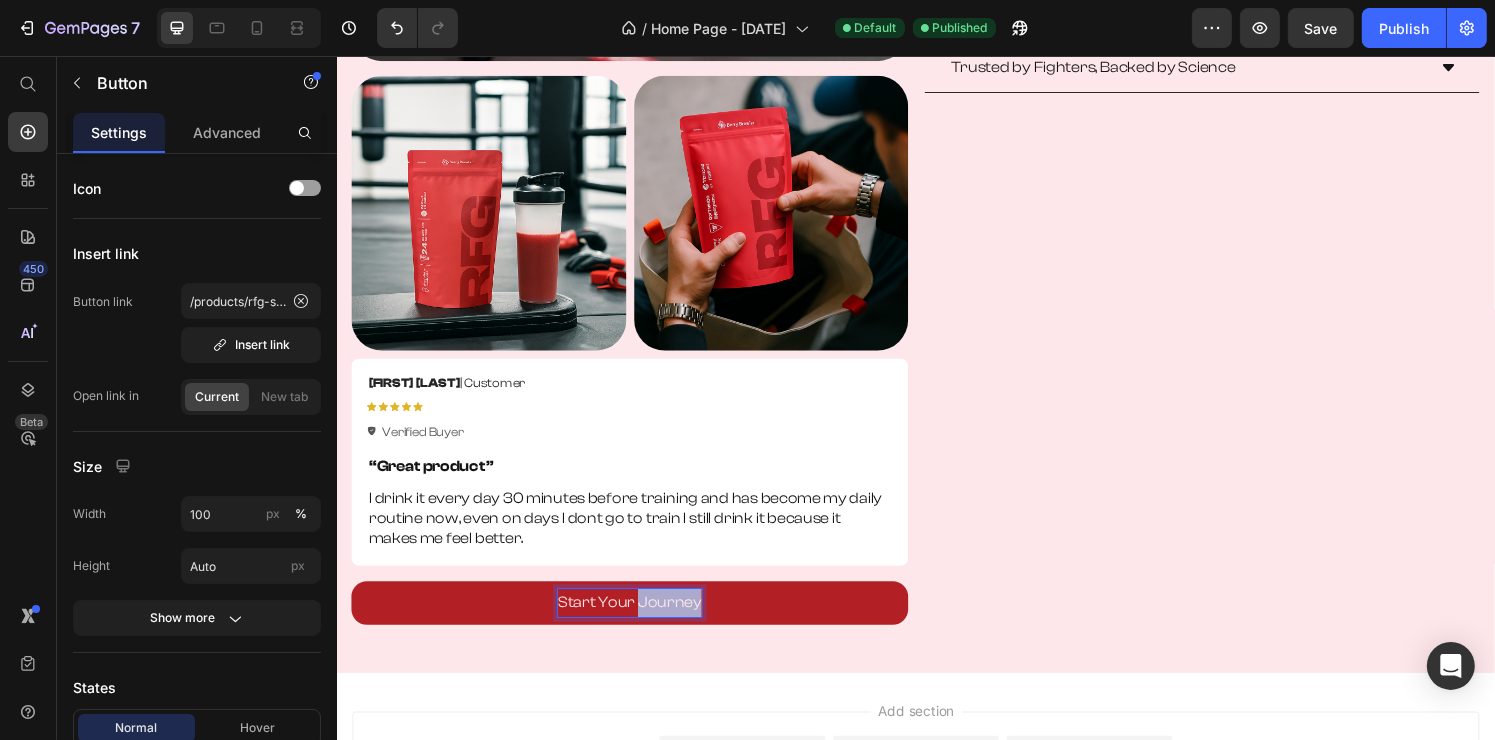 click on "Start Your Journey" at bounding box center [639, 622] 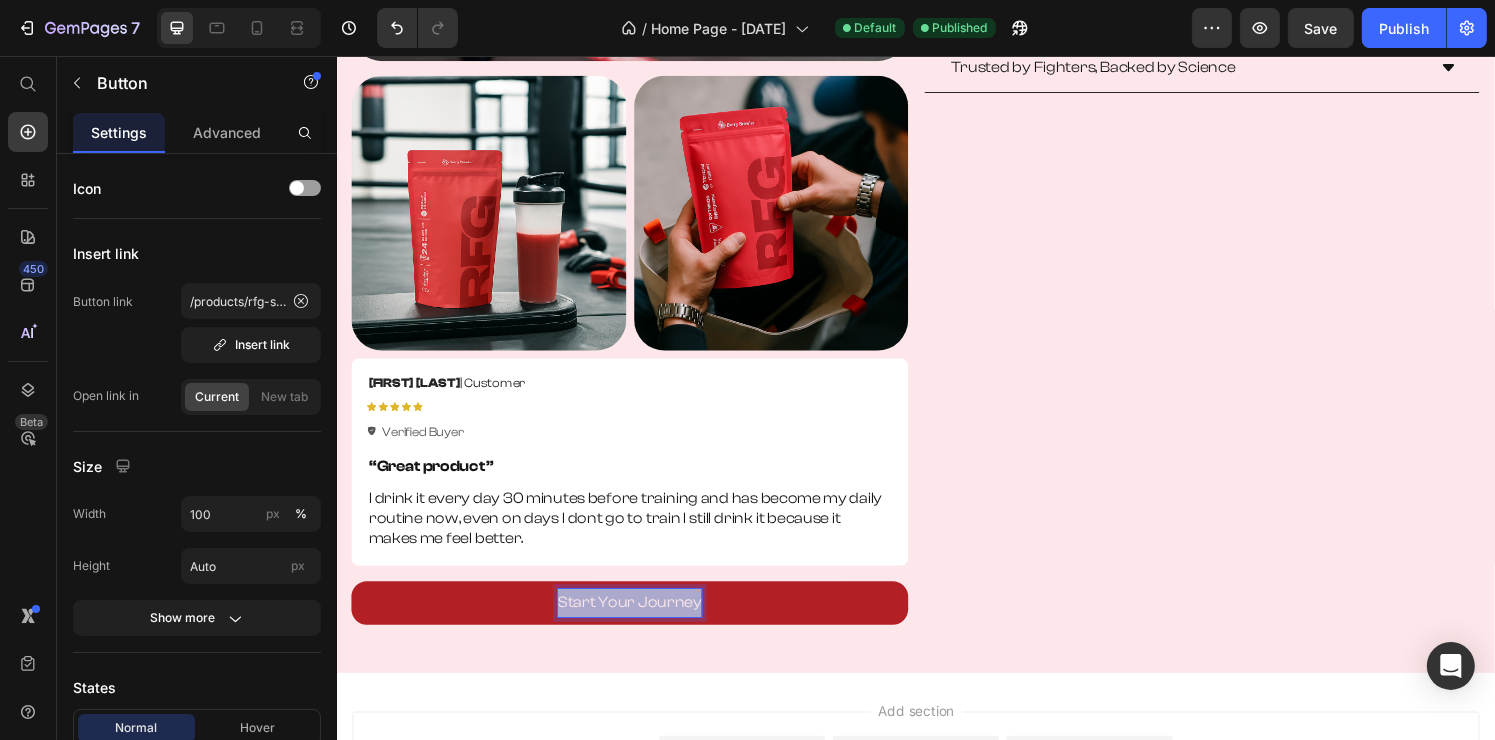 click on "Start Your Journey" at bounding box center [639, 622] 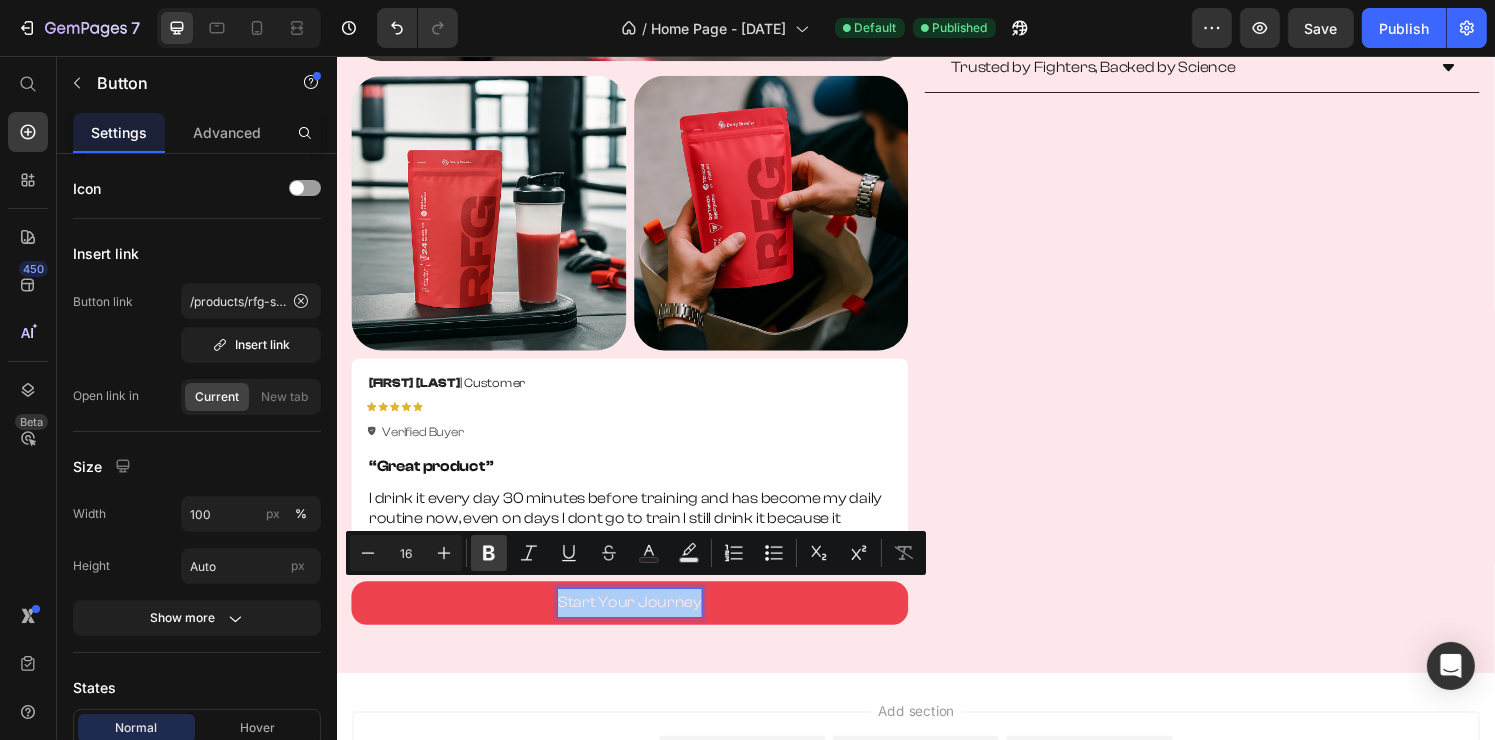 click 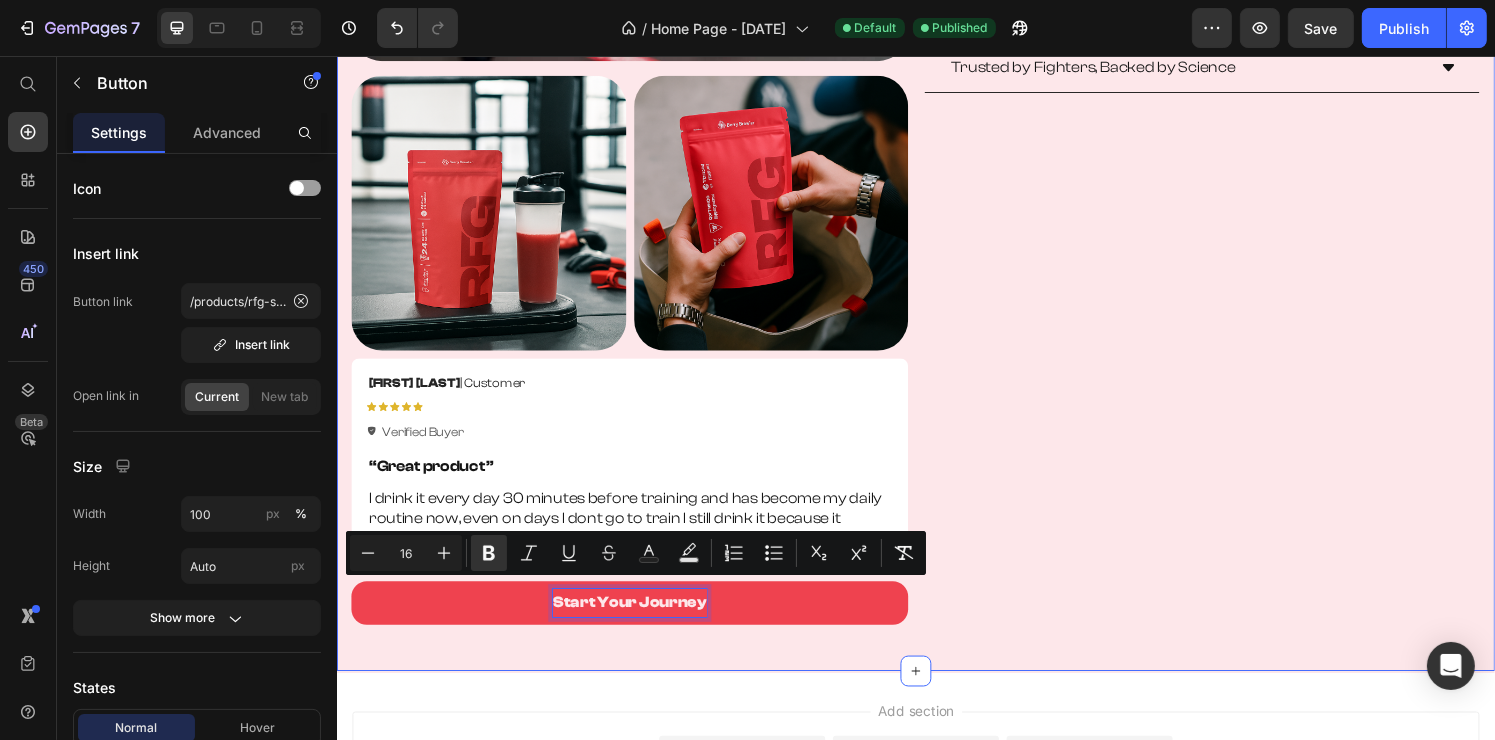 click on "Image Image Image Row Joshua F. | Customer   Text Block Icon Icon Icon Icon Icon Icon List
Verified Buyer Item List Row “Great product” Text Block I drink it every day 30 minutes before training and has become my daily routine now, even on days I dont go to train I still drink it because it makes me feel better. Text Block Row Start Your Journey Button   0 Start Taking Your Training Seriusly Heading Feel your best, train smarter, train harder, be sharper, recover faster Text Block
Fast, Clean Hydration
Enhanced Focus & Reaction Time
Sustain Energy Without Crashes
Supports Endurance & Recovery
Lightweight & On-the-Go Convenience
Trusted by Fighters, Backed by Science Accordion Row Start Your Journey Button" at bounding box center [936, 72] 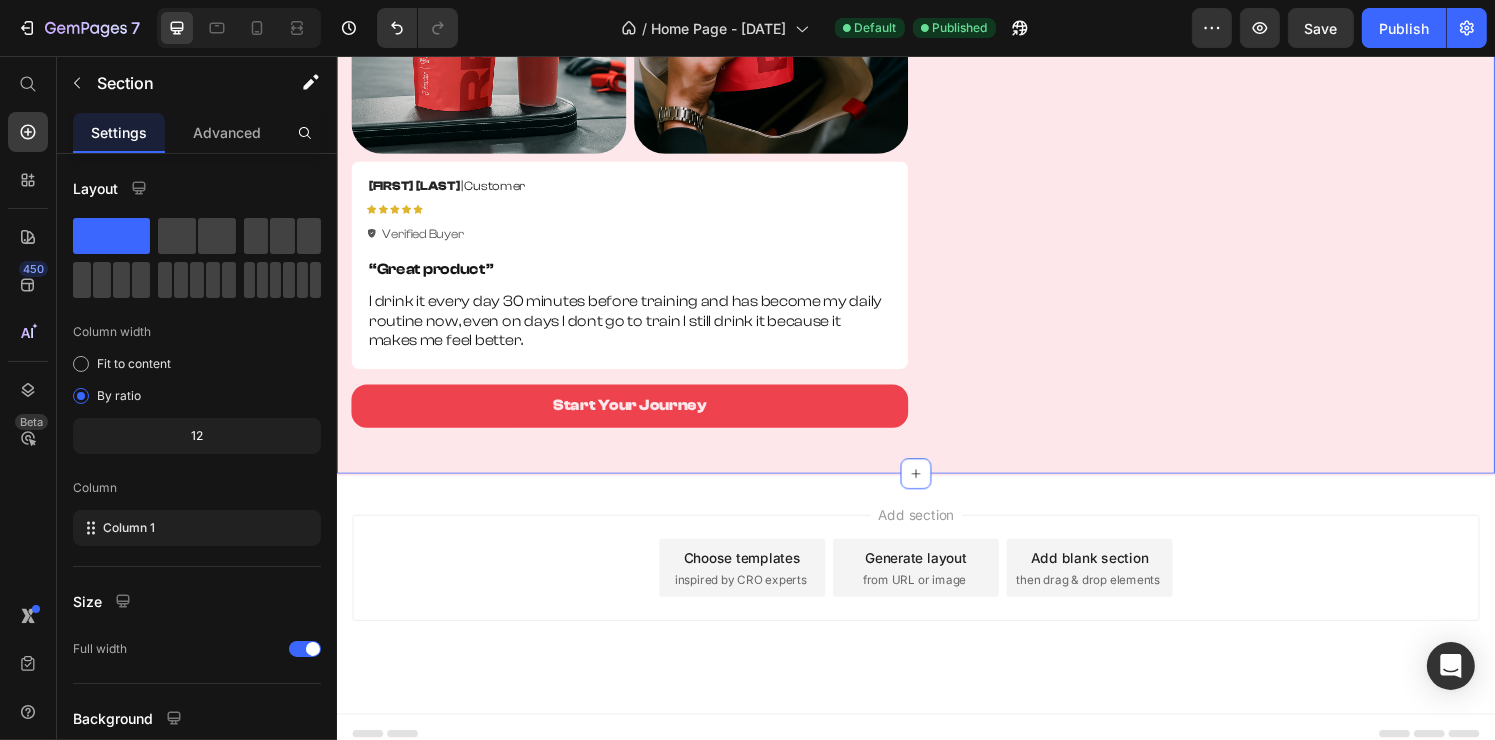 scroll, scrollTop: 3506, scrollLeft: 0, axis: vertical 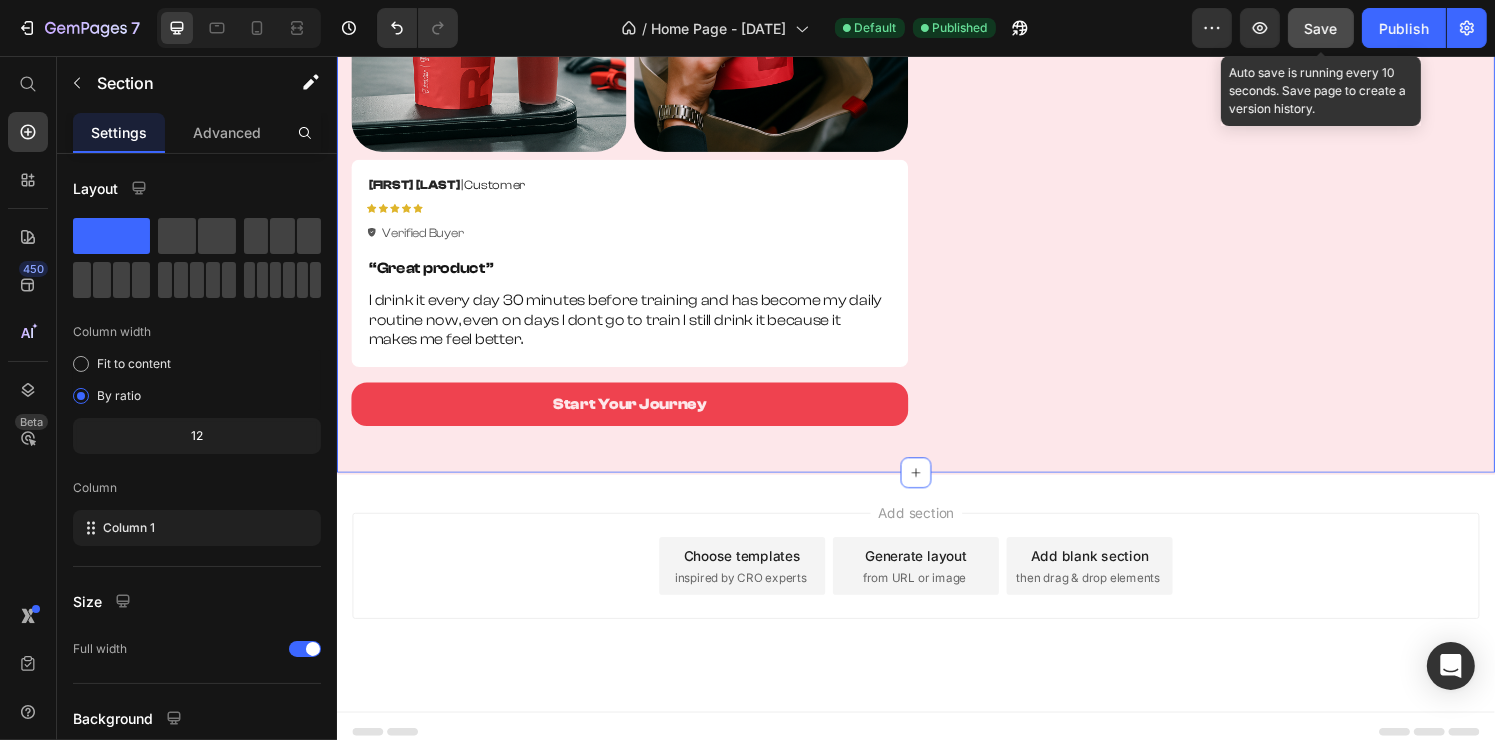 click on "Save" at bounding box center (1321, 28) 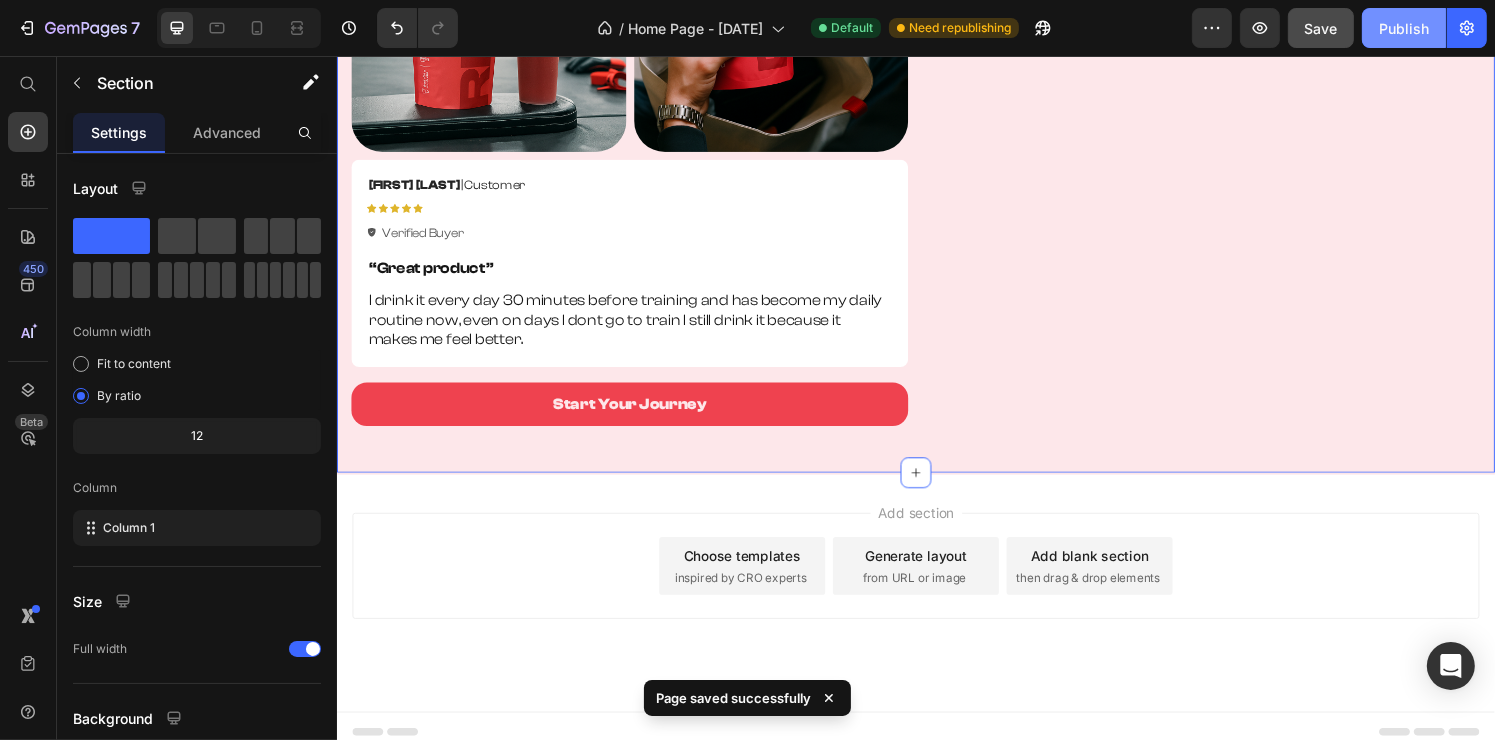 click on "Publish" at bounding box center (1404, 28) 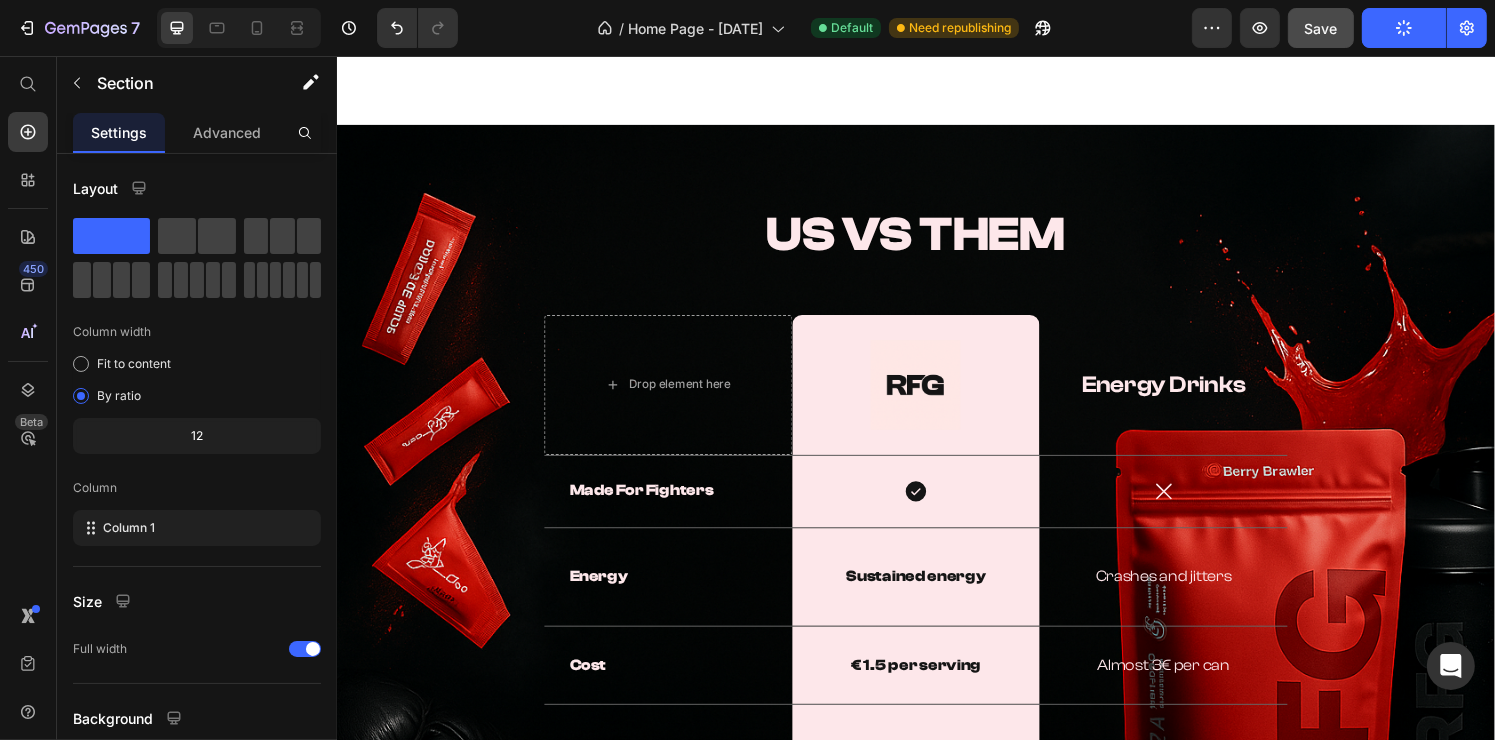 scroll, scrollTop: 0, scrollLeft: 0, axis: both 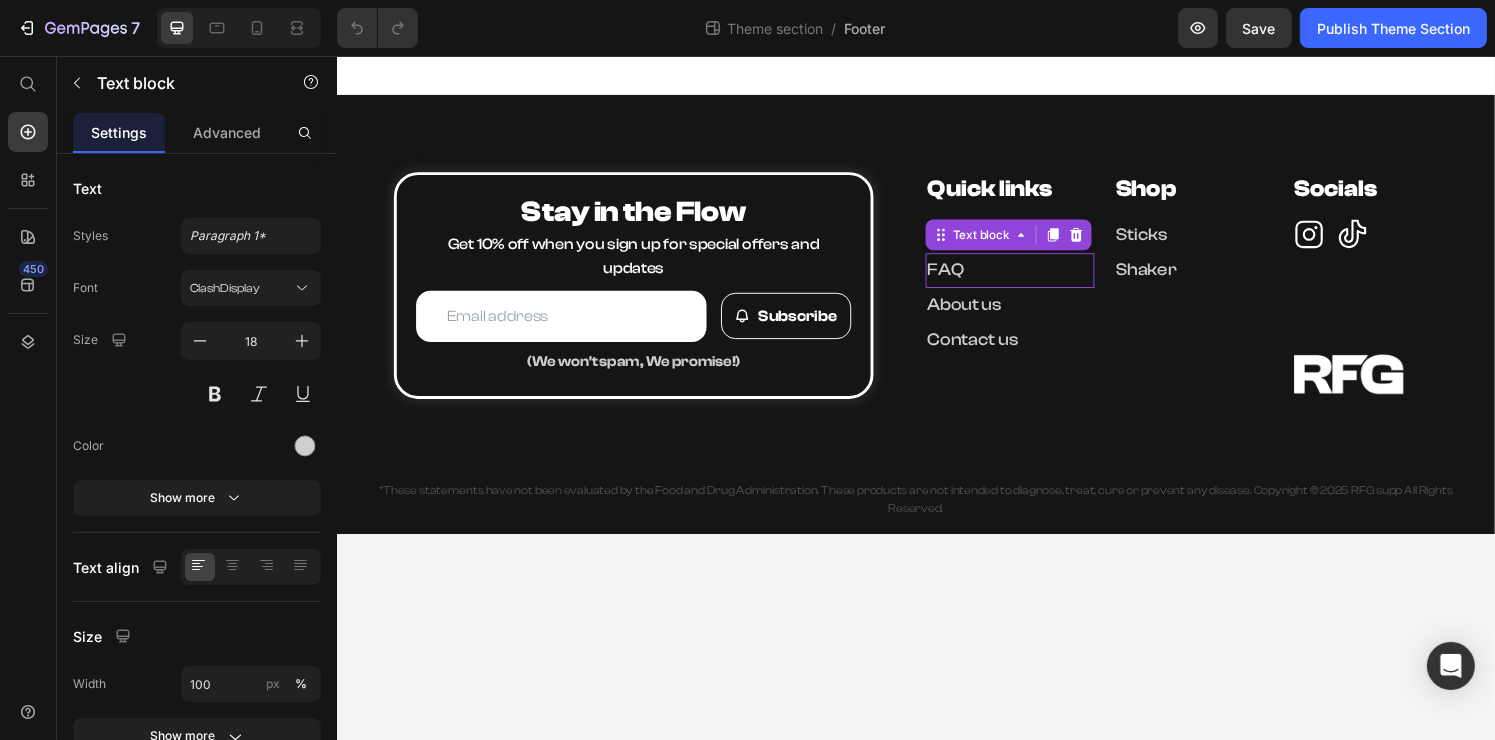 click on "FAQ" at bounding box center [967, 277] 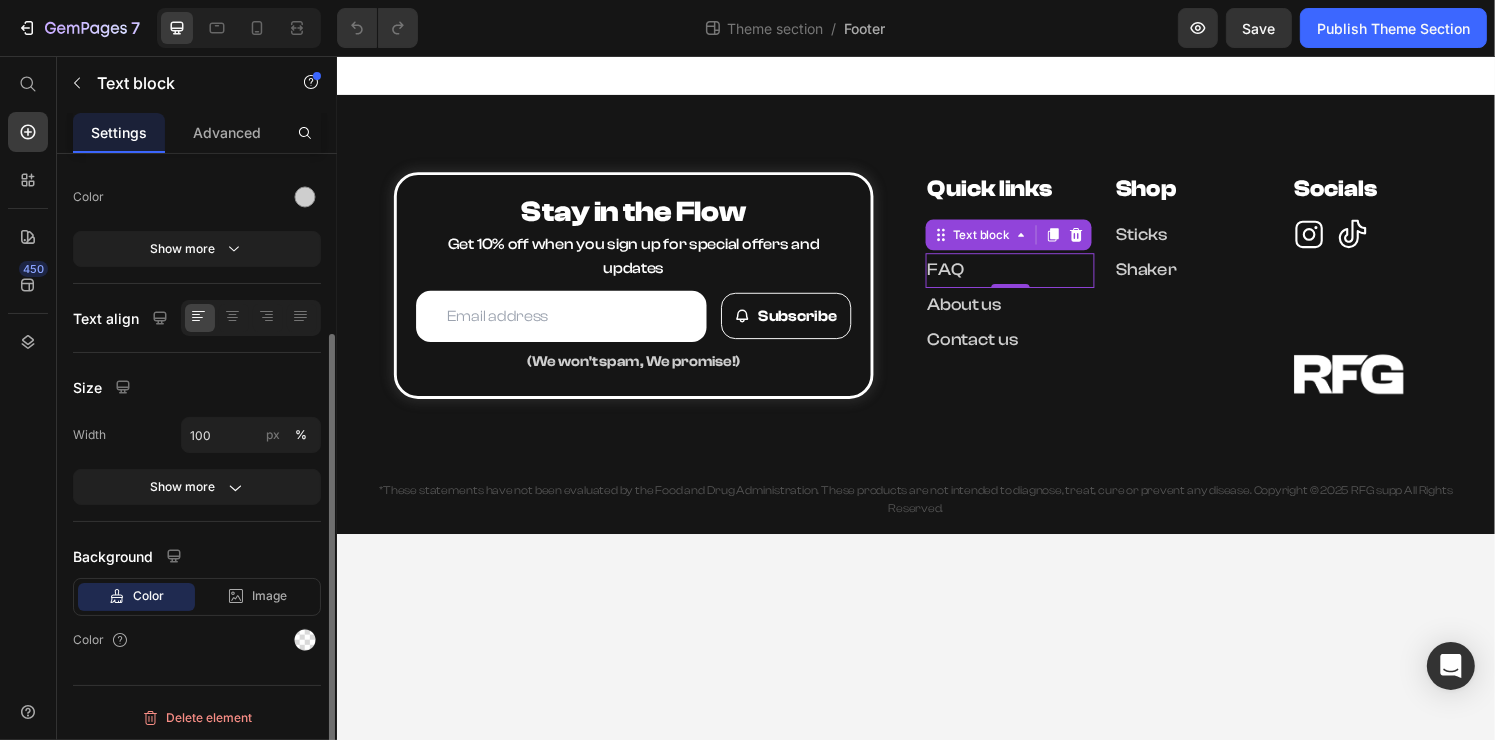 scroll, scrollTop: 0, scrollLeft: 0, axis: both 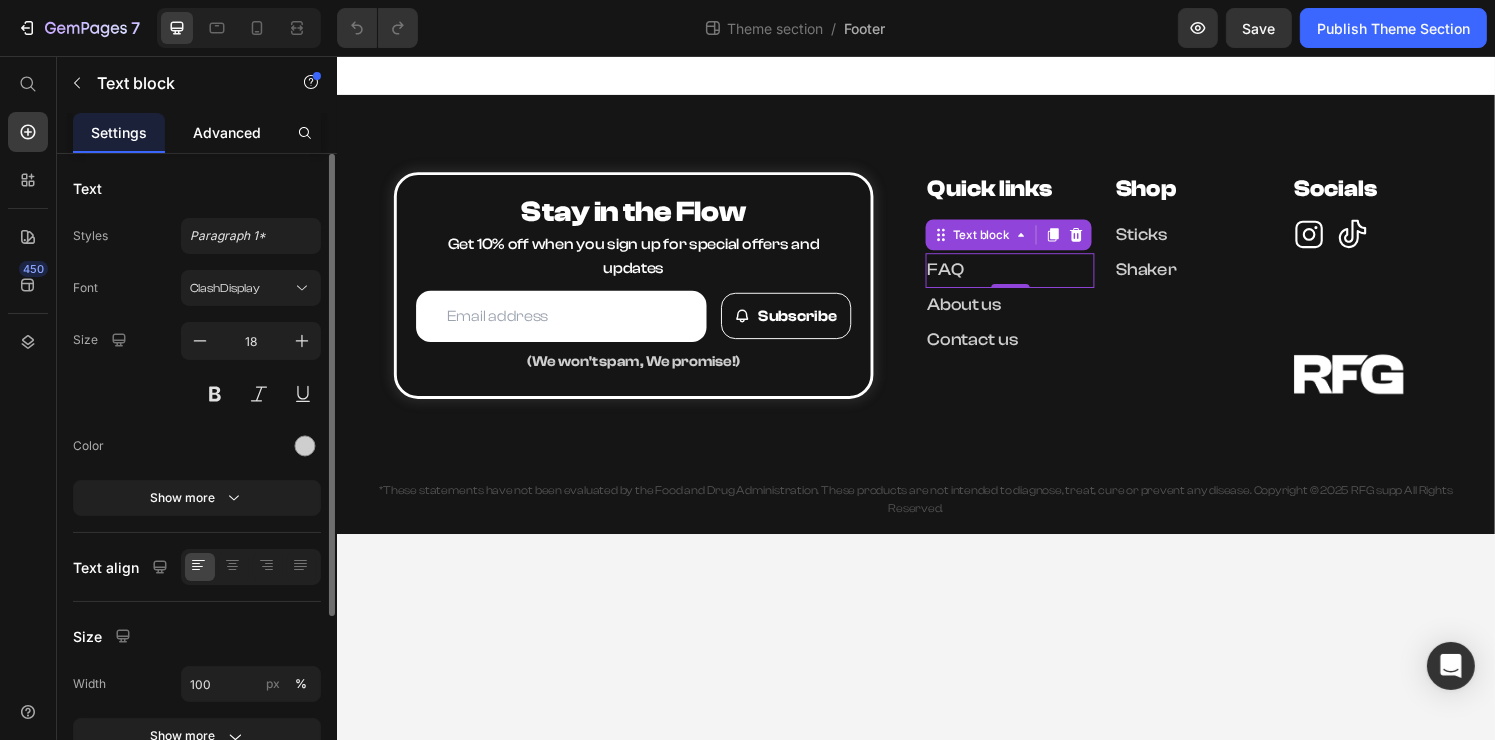 click on "Advanced" 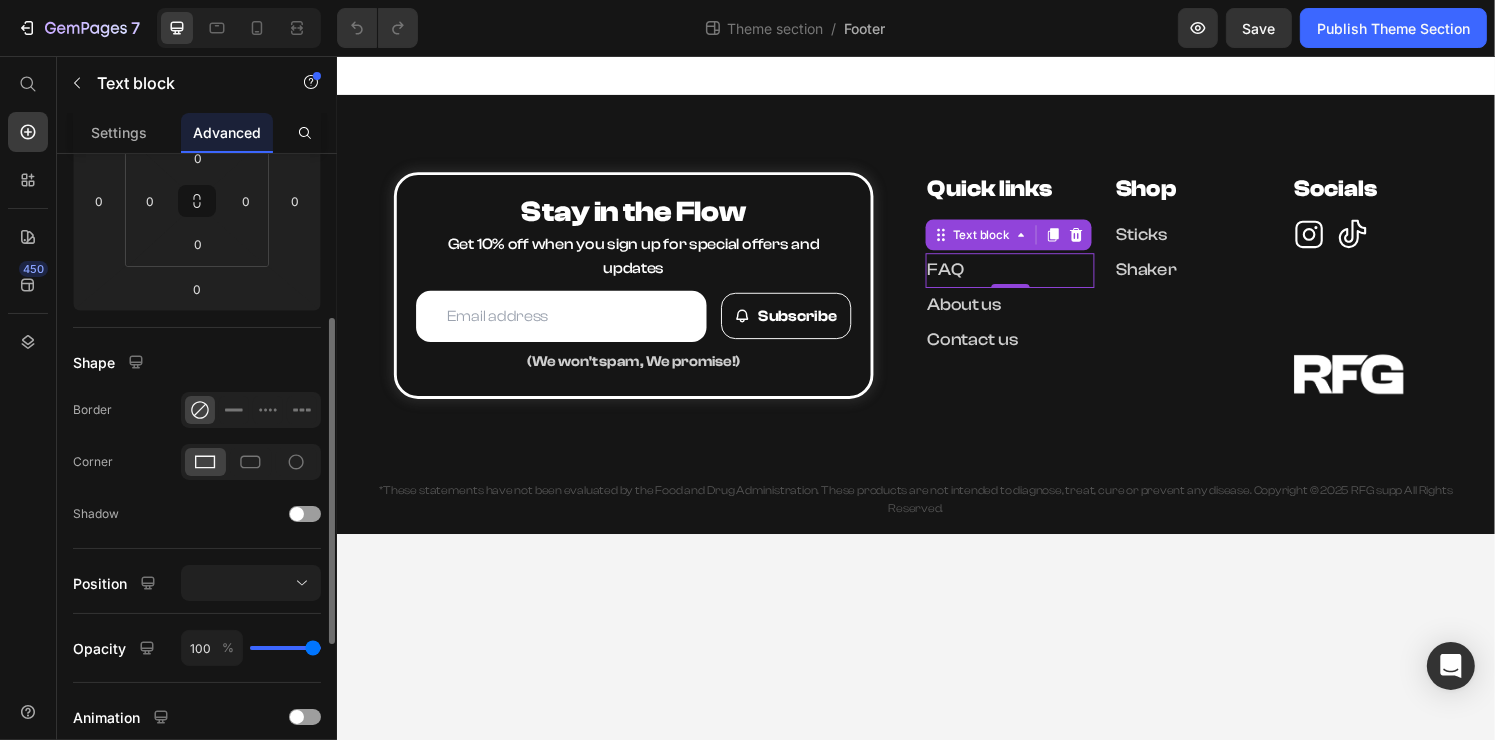 scroll, scrollTop: 0, scrollLeft: 0, axis: both 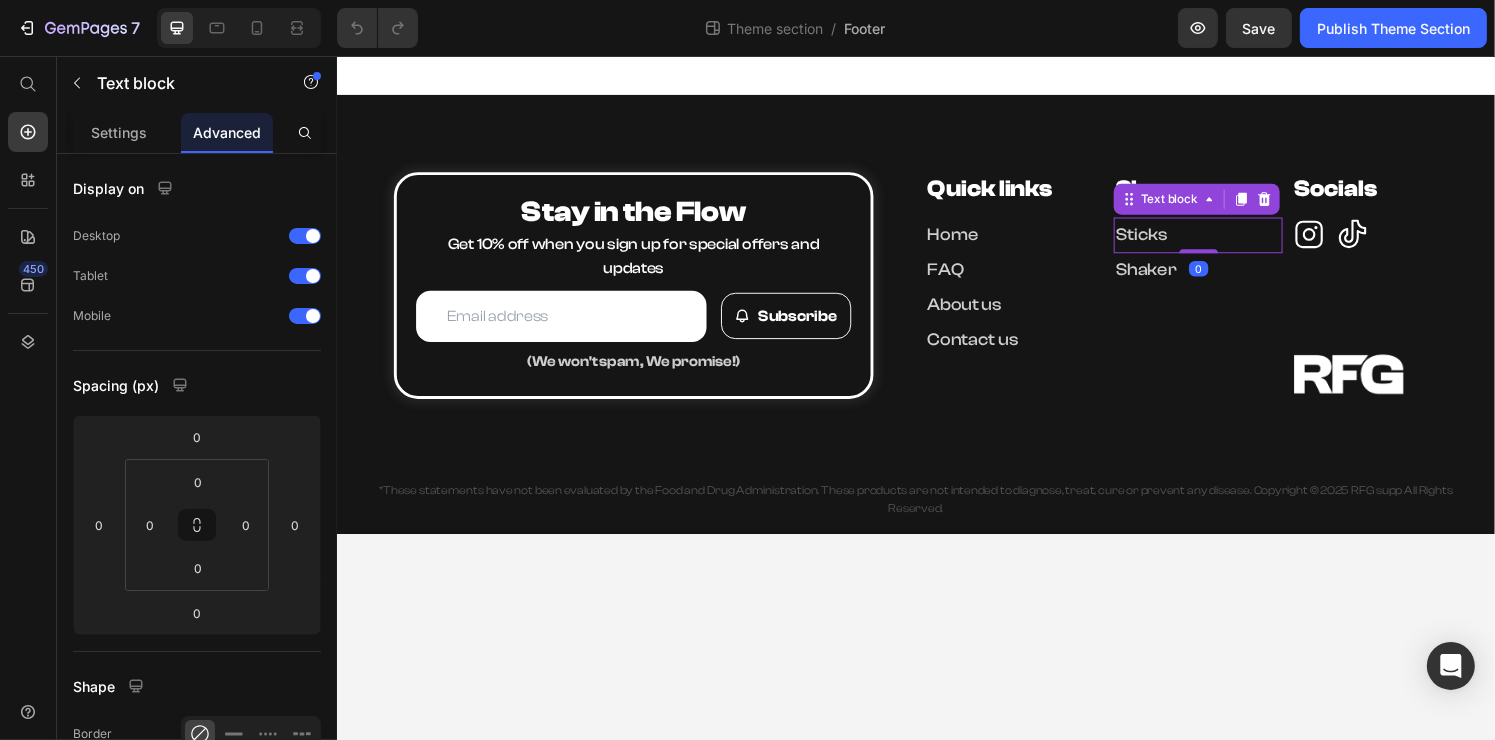click on "Sticks" at bounding box center (1170, 240) 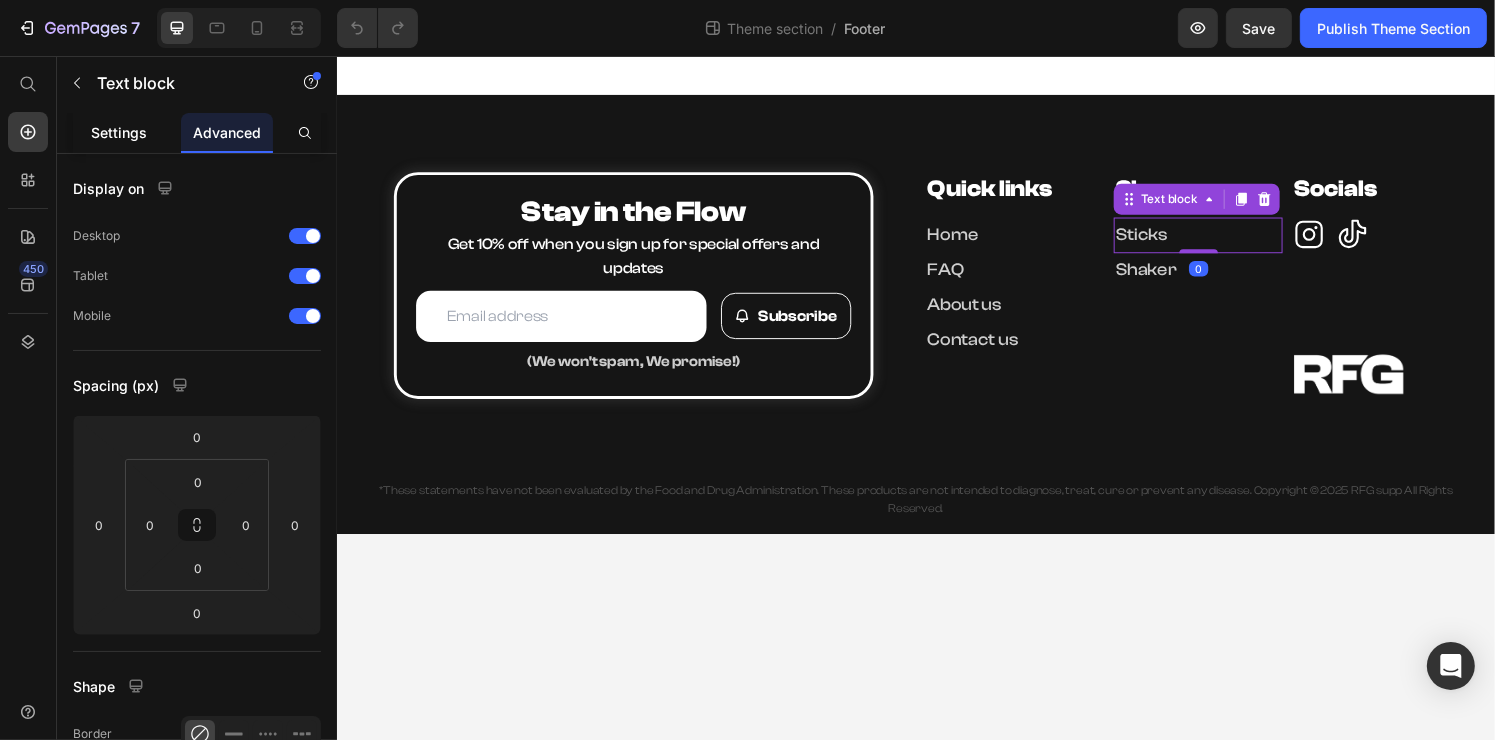 click on "Settings" 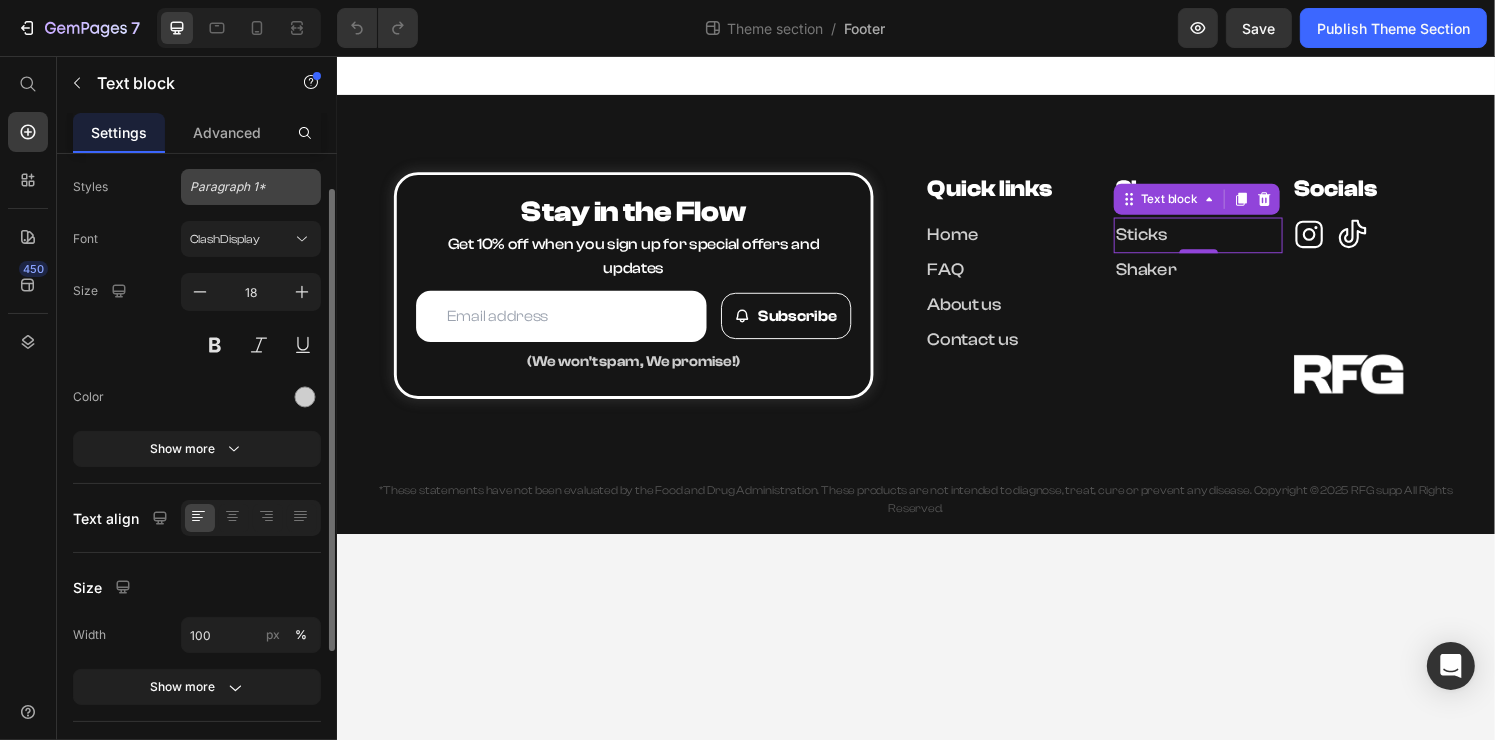 scroll, scrollTop: 0, scrollLeft: 0, axis: both 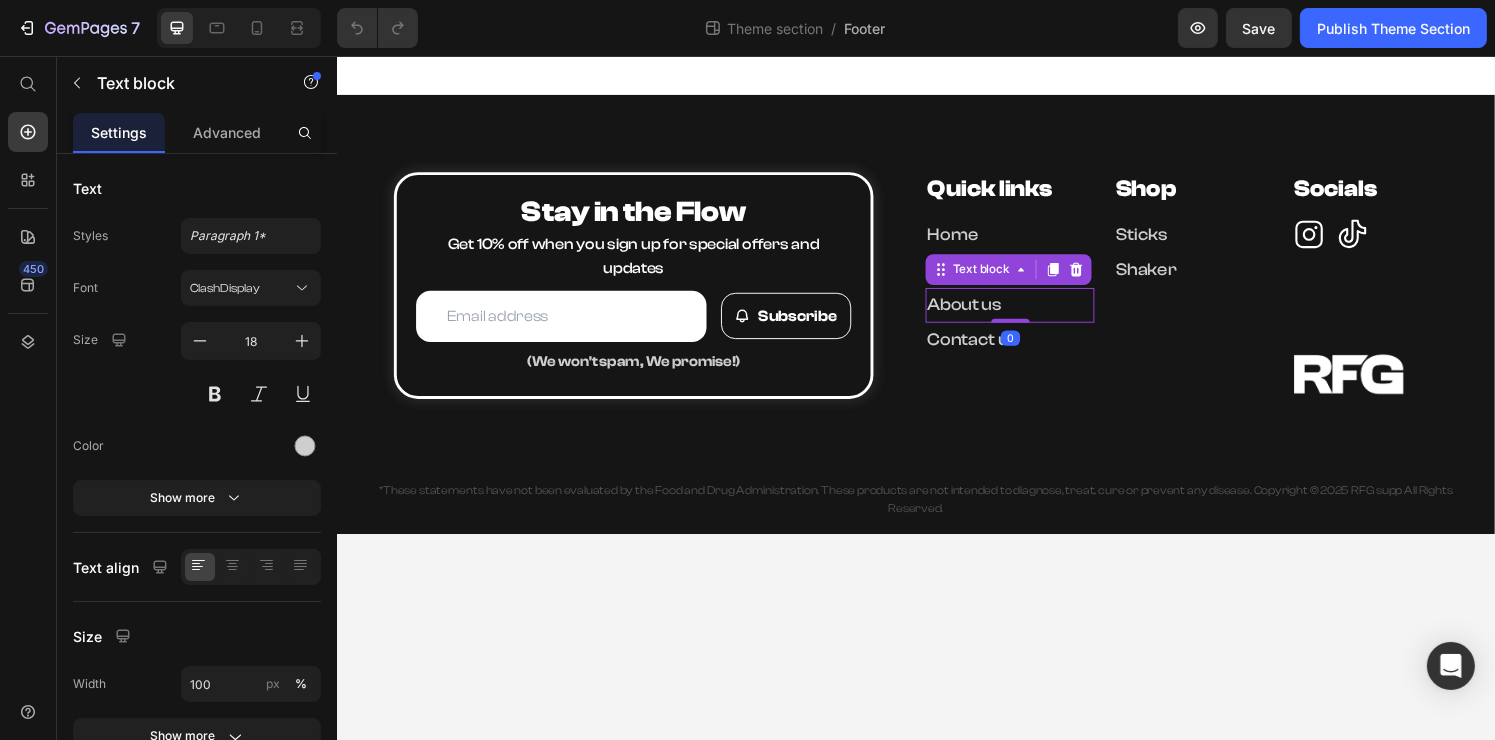 click on "About us" at bounding box center [1033, 314] 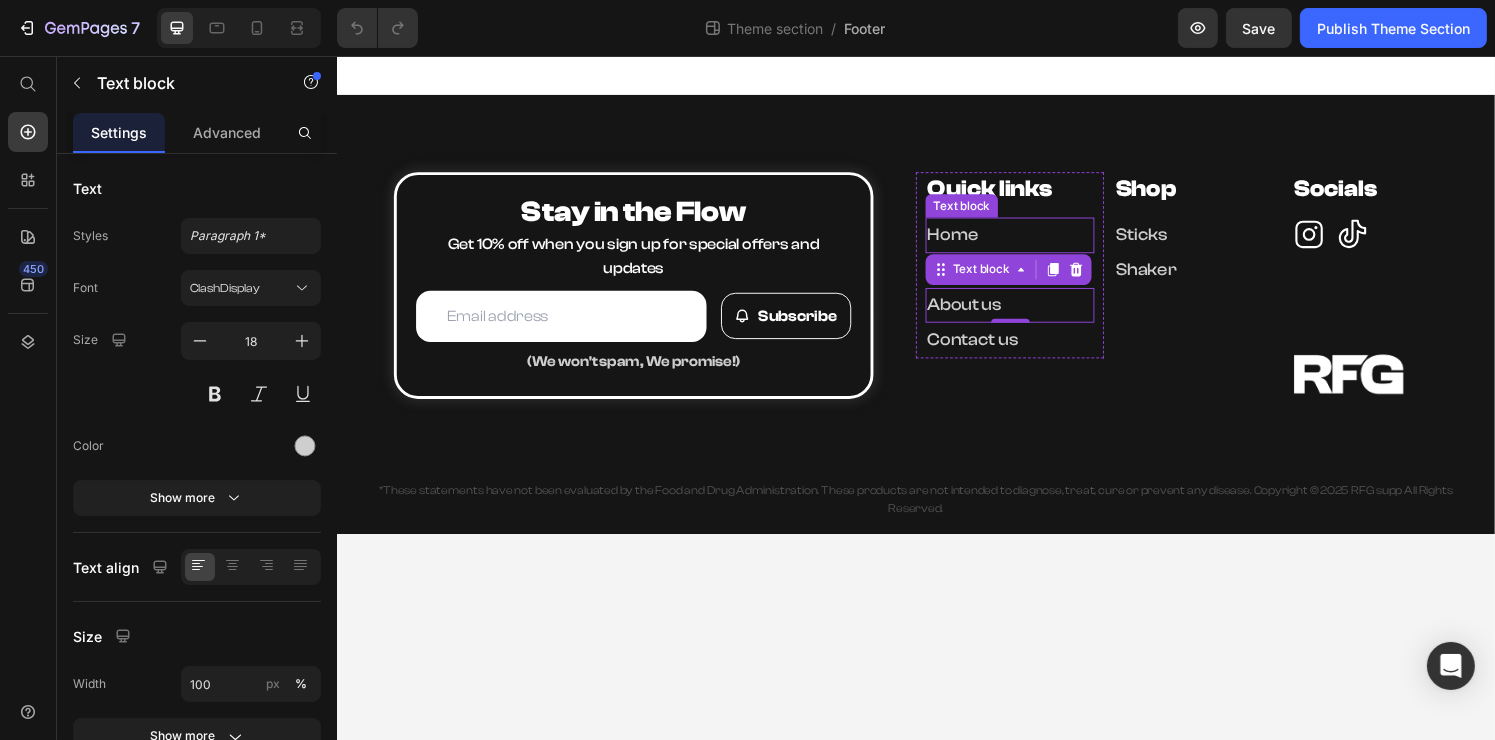 click on "Home" at bounding box center [1033, 241] 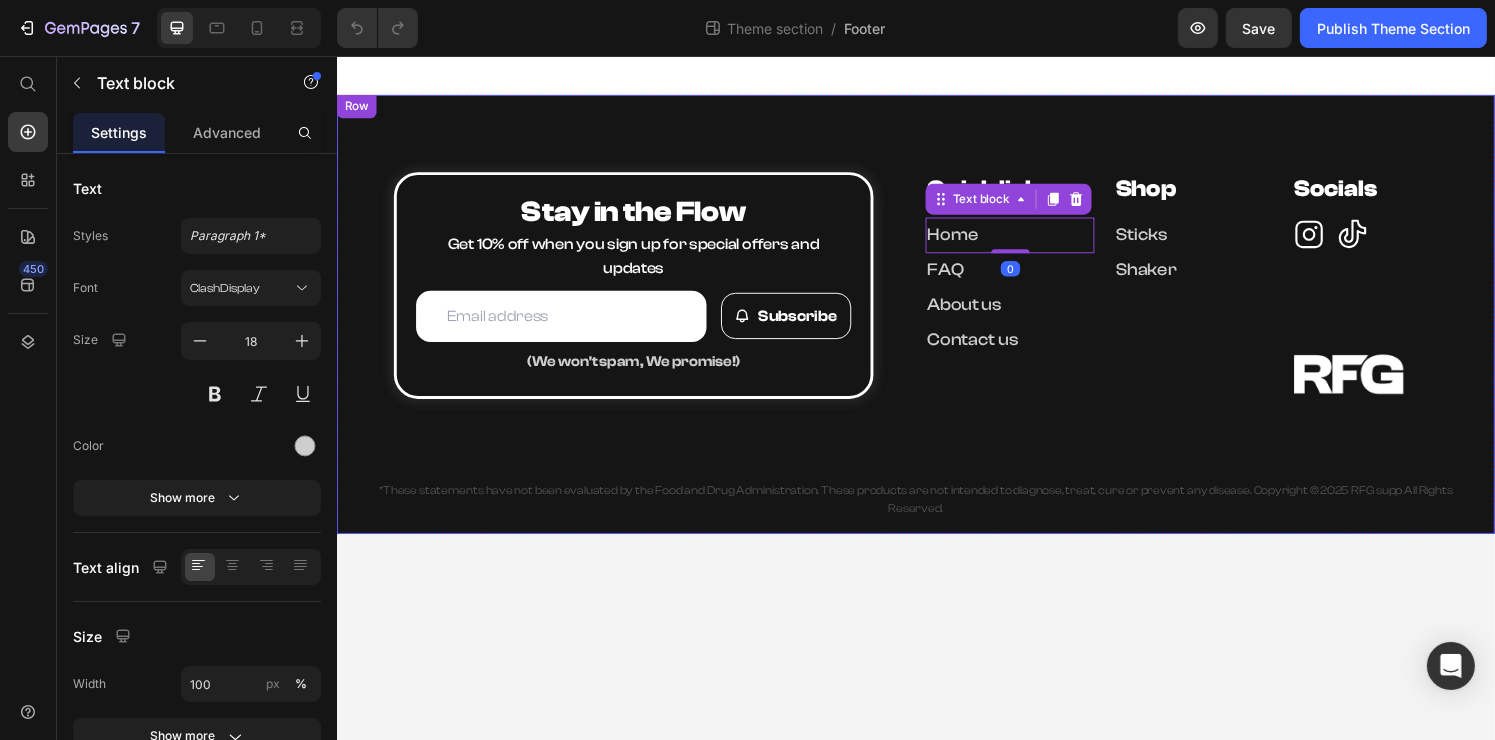 click on "Stay in the Flow Heading Get 10% off when you sign up for special offers and updates Text block Email Field
Subscribe Submit Button Row (We won't spam, We promise!) Text block Newsletter Row Quick links Heading Home Text block   0 FAQ Text block About us Text block Contact us Text block Row Shop Heading Sticks Text block Shaker Text block Row Socials Heading
Icon
Icon Icon List Image Row Row Row *These statements have not been evaluated by the Food and Drug Administration. These products are not intended to diagnose, treat, cure or prevent any disease. Copyright © 2025 RFG supp All Rights Reserved. Text block Row Row" at bounding box center (936, 323) 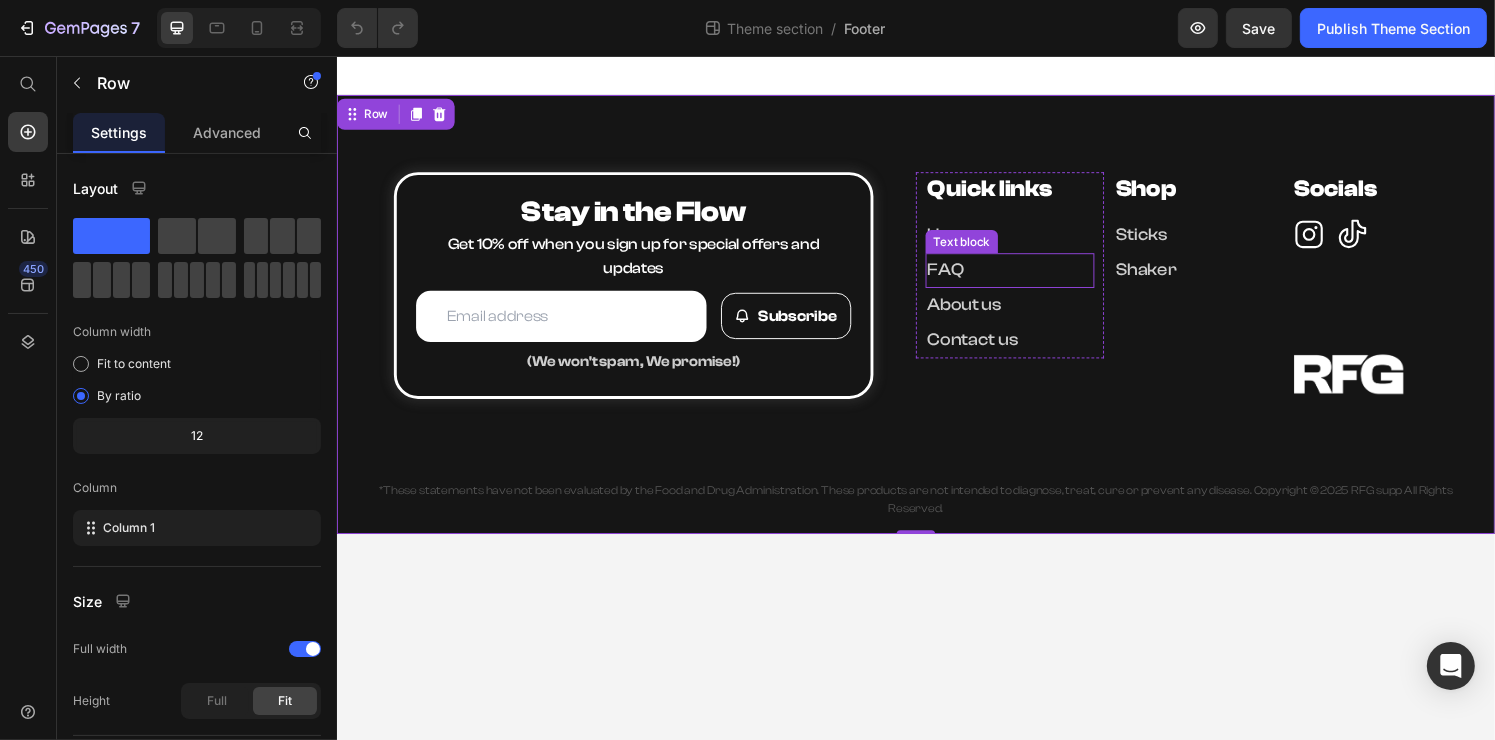 click on "FAQ" at bounding box center [1033, 278] 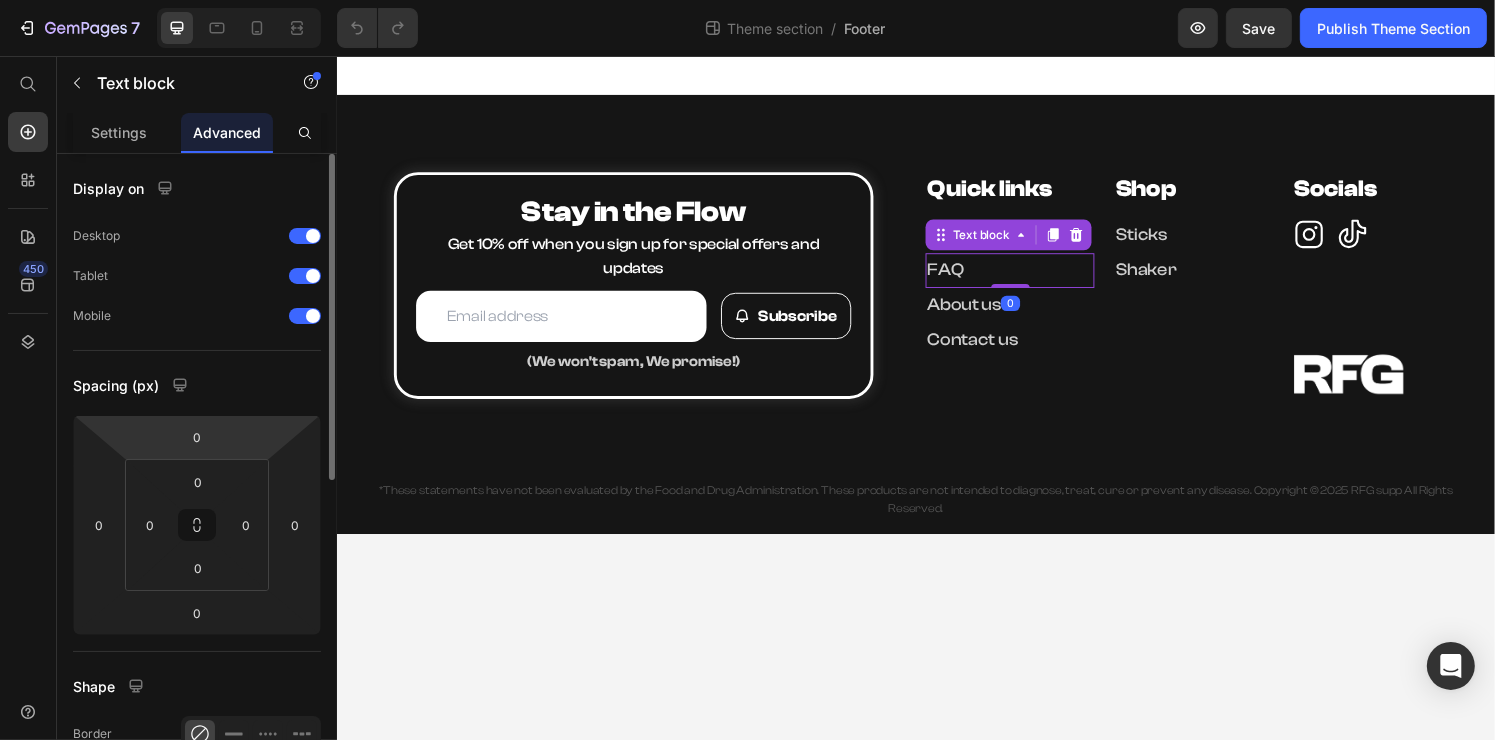 scroll, scrollTop: 200, scrollLeft: 0, axis: vertical 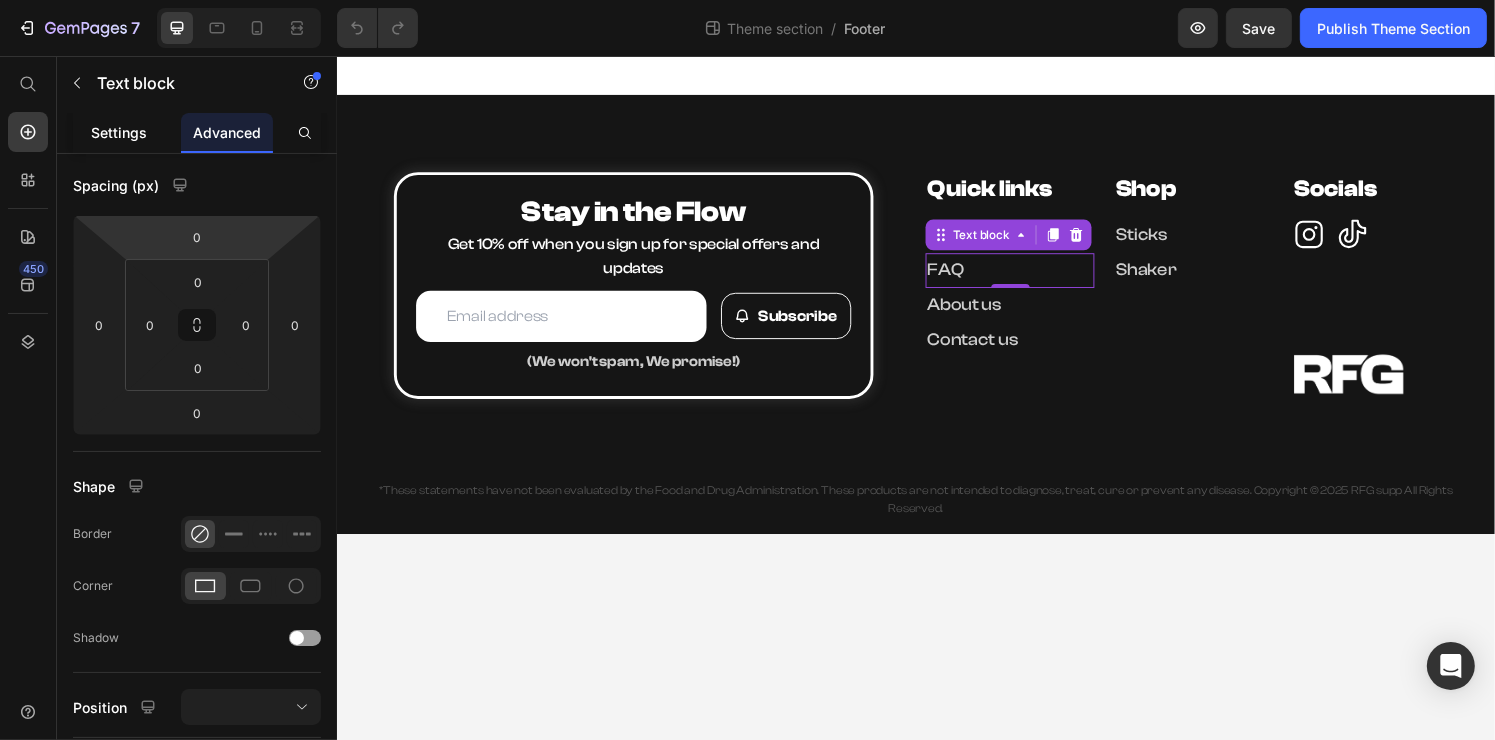 click on "Settings" at bounding box center (119, 132) 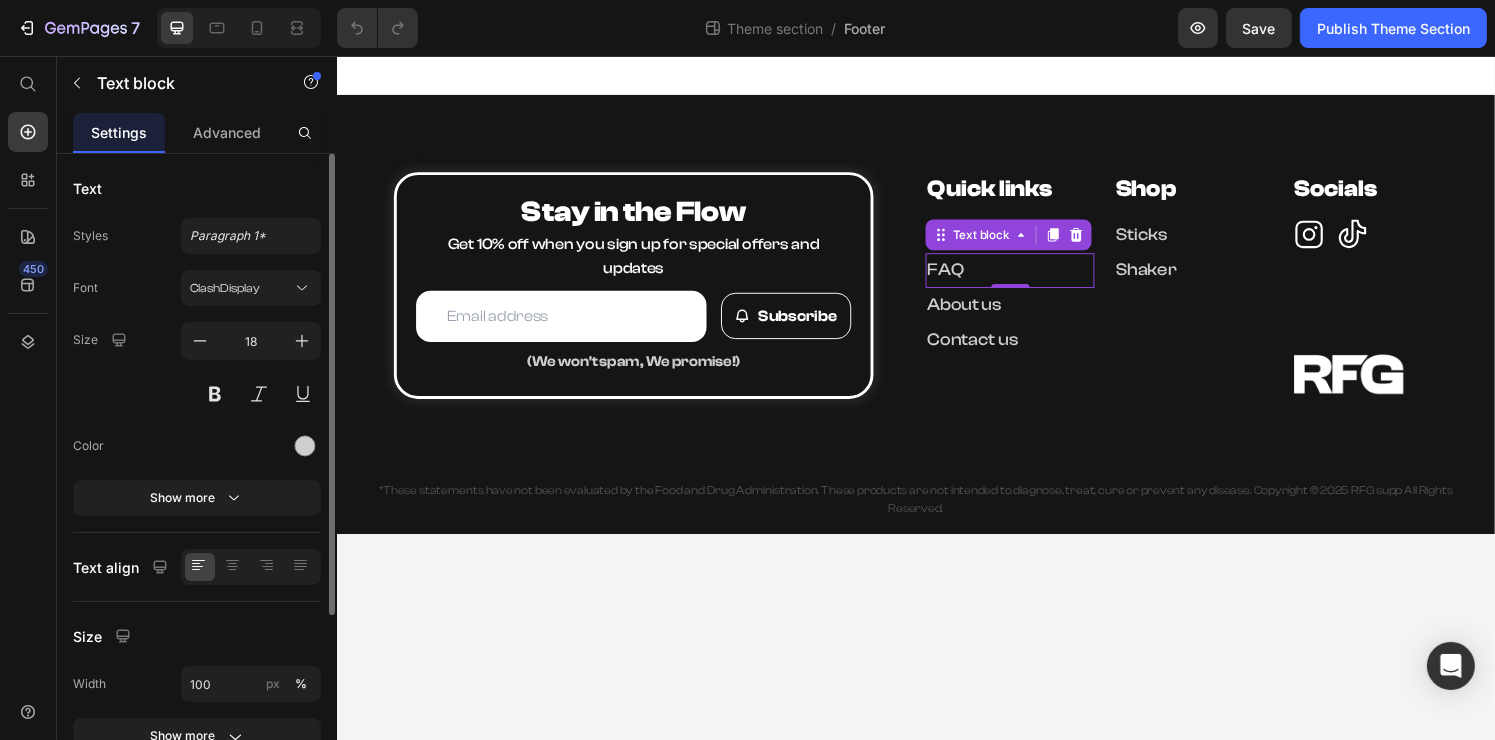 scroll, scrollTop: 200, scrollLeft: 0, axis: vertical 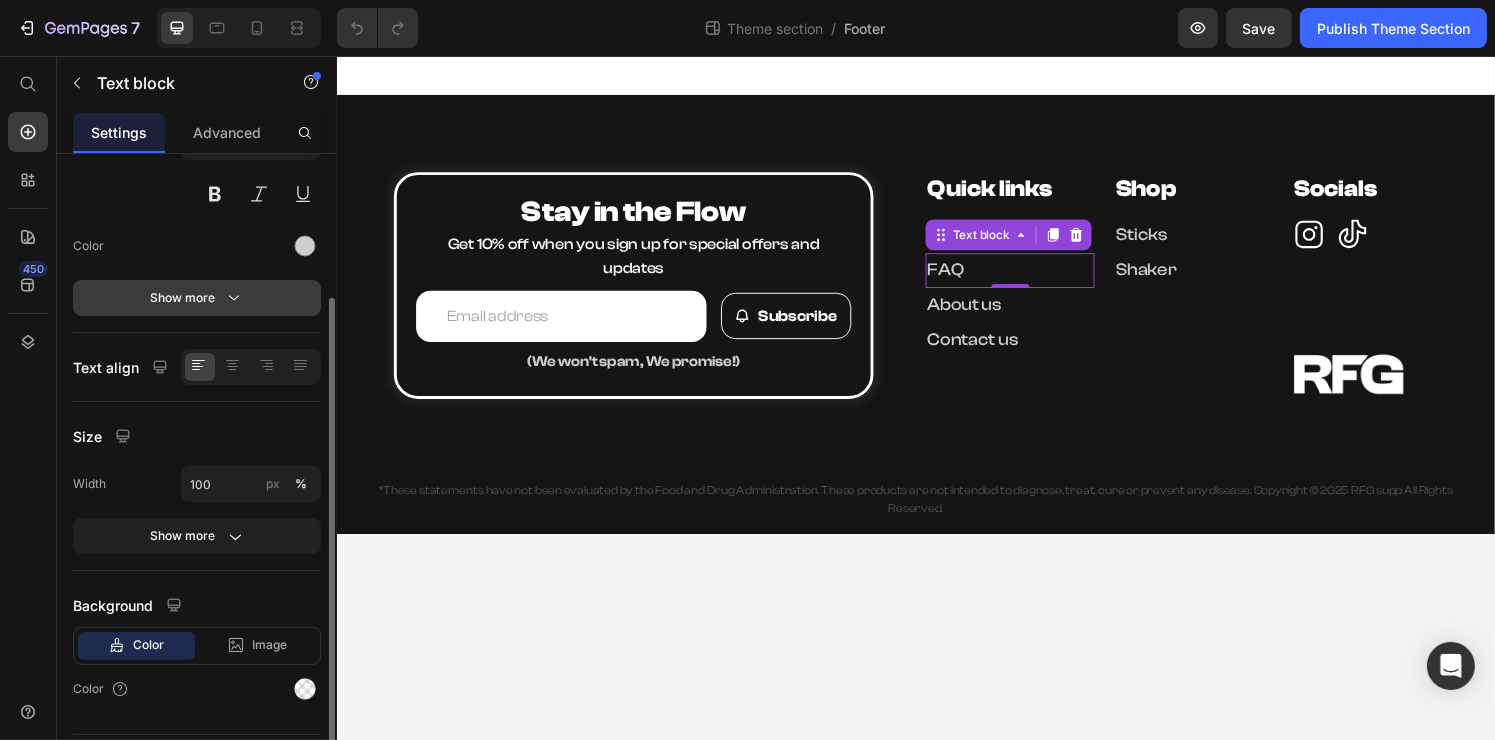 click on "Show more" at bounding box center (197, 298) 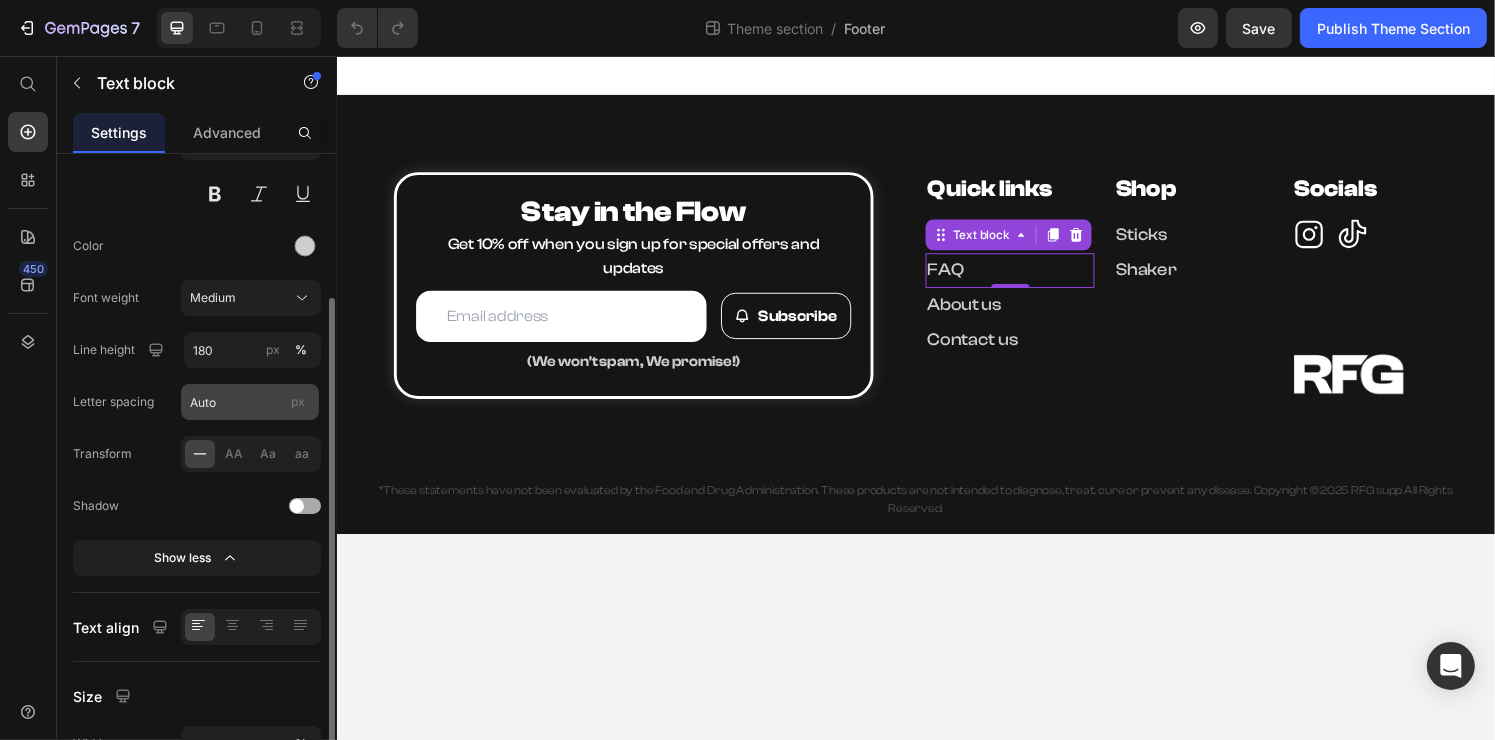 scroll, scrollTop: 300, scrollLeft: 0, axis: vertical 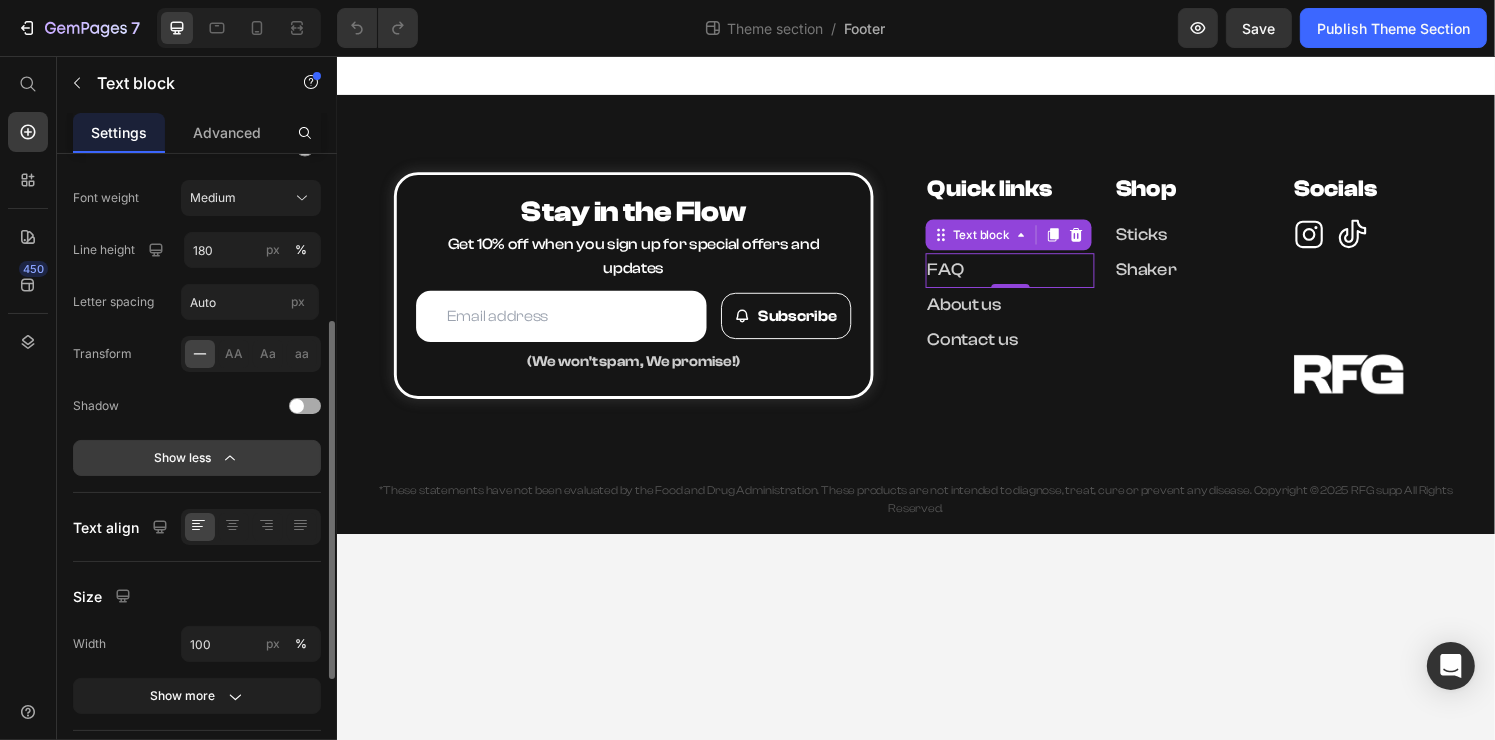 click on "Show less" 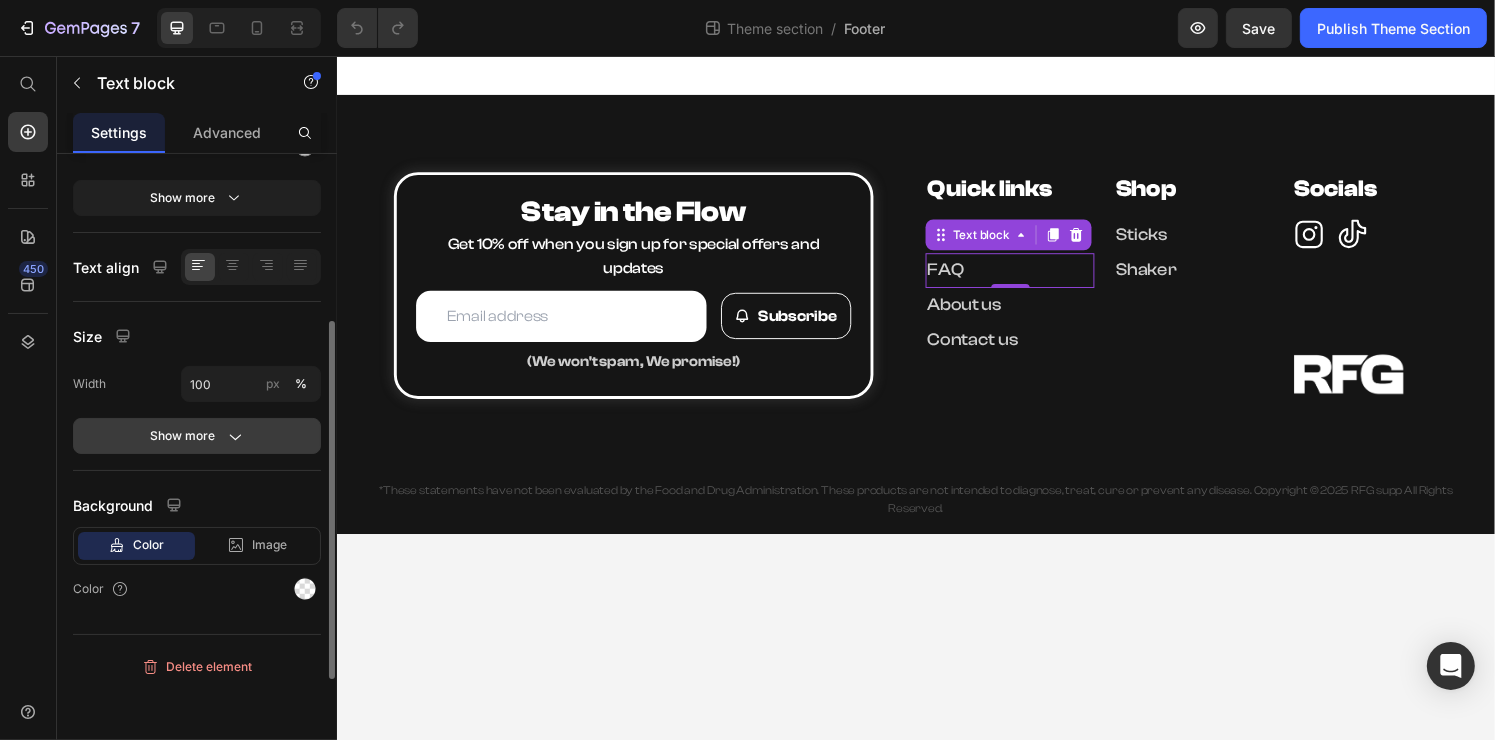 click on "Show more" 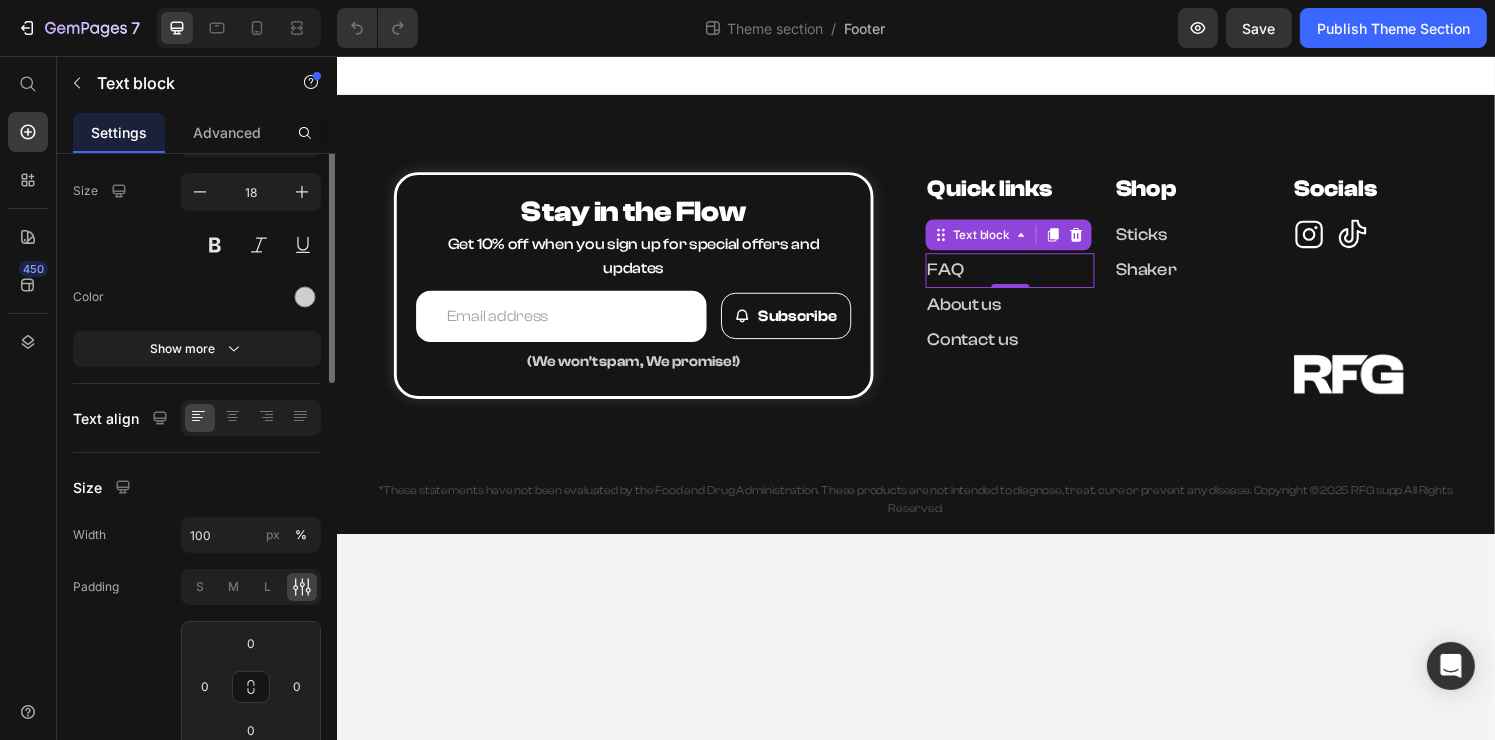 scroll, scrollTop: 0, scrollLeft: 0, axis: both 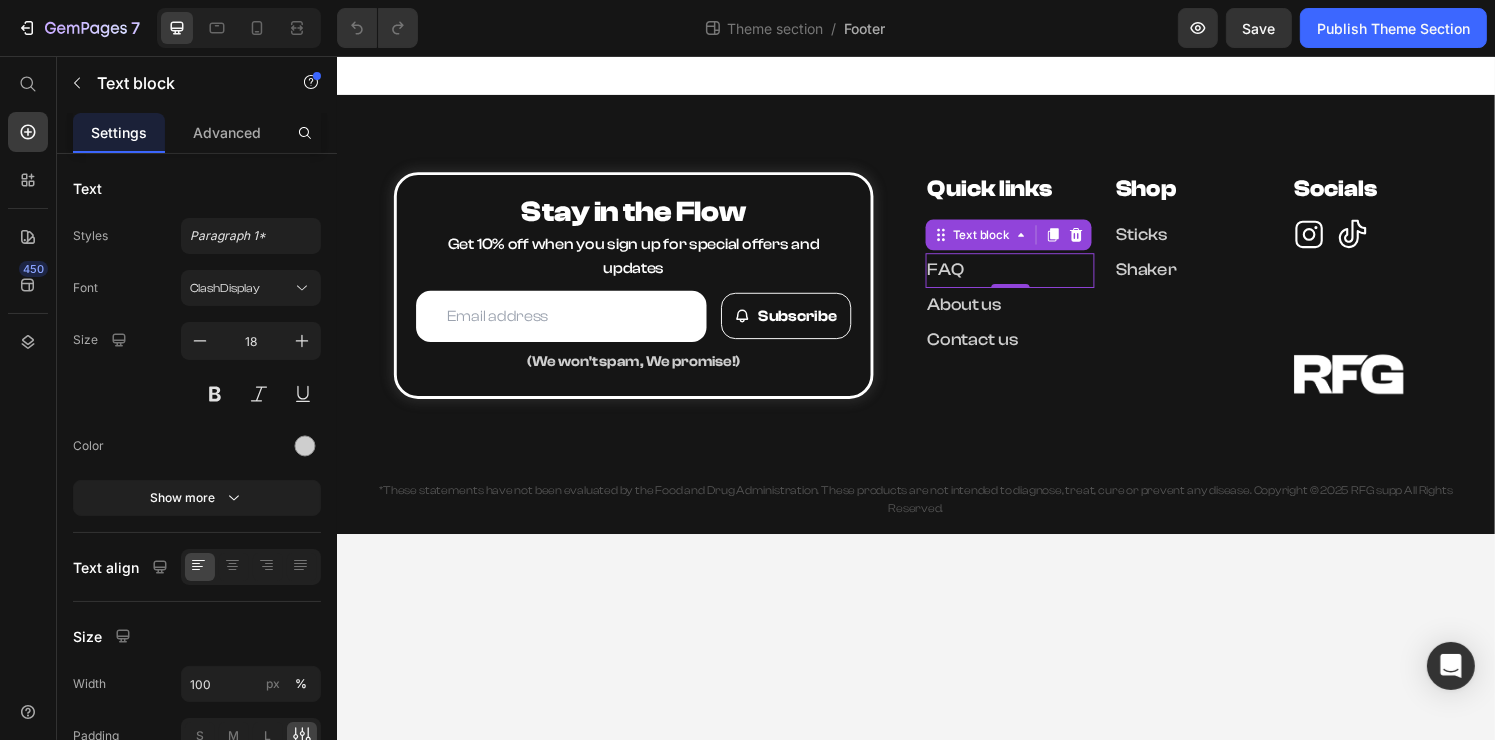 click on "FAQ" at bounding box center [1033, 278] 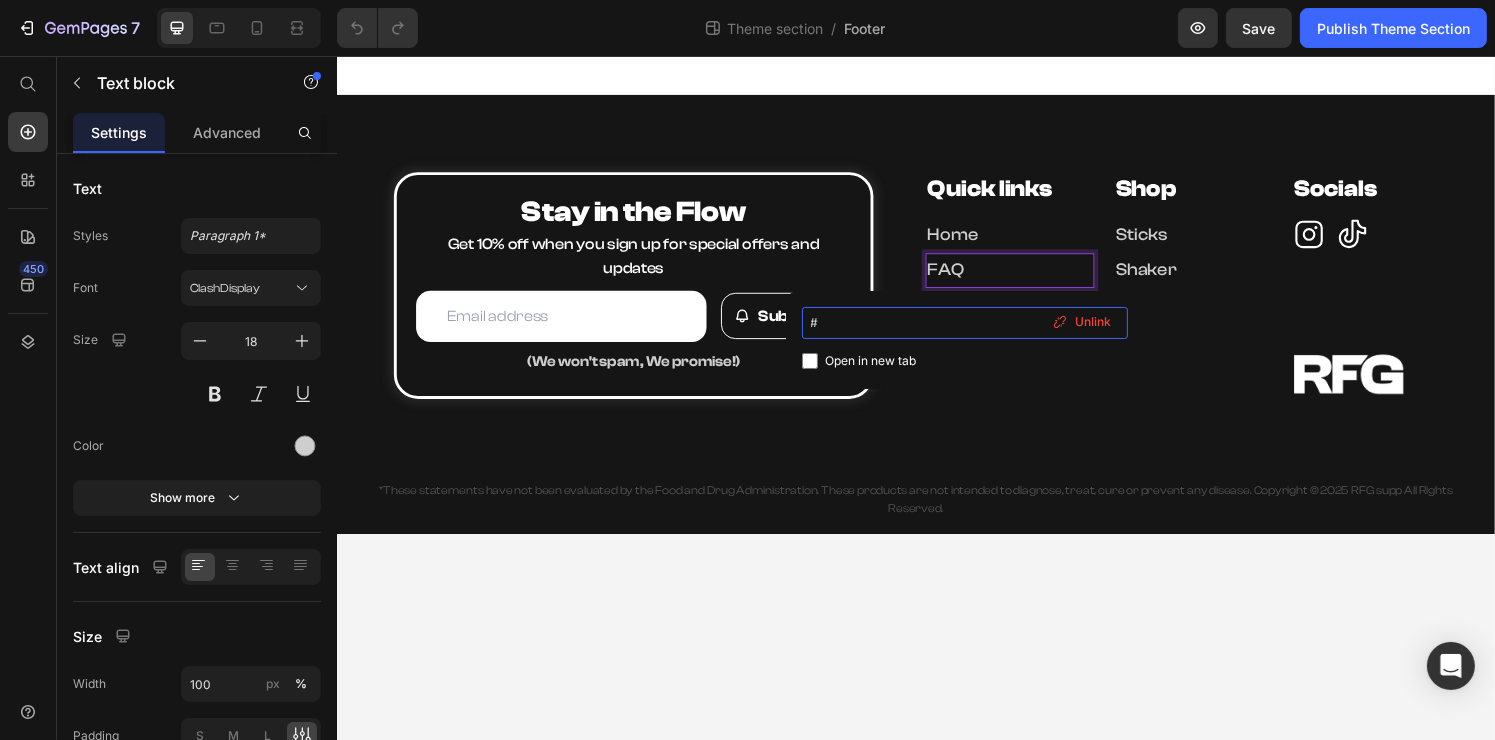 click on "#" at bounding box center [965, 323] 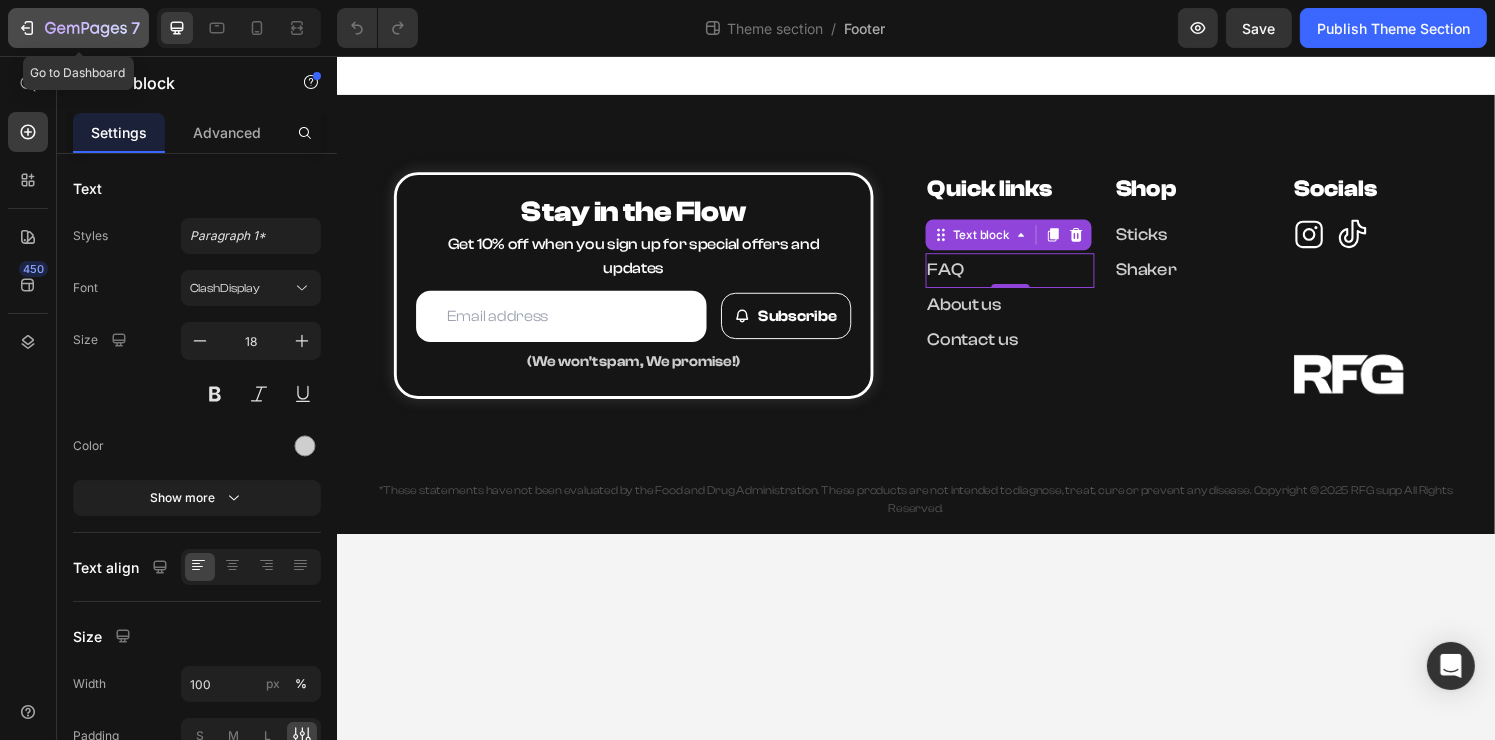 click on "7" 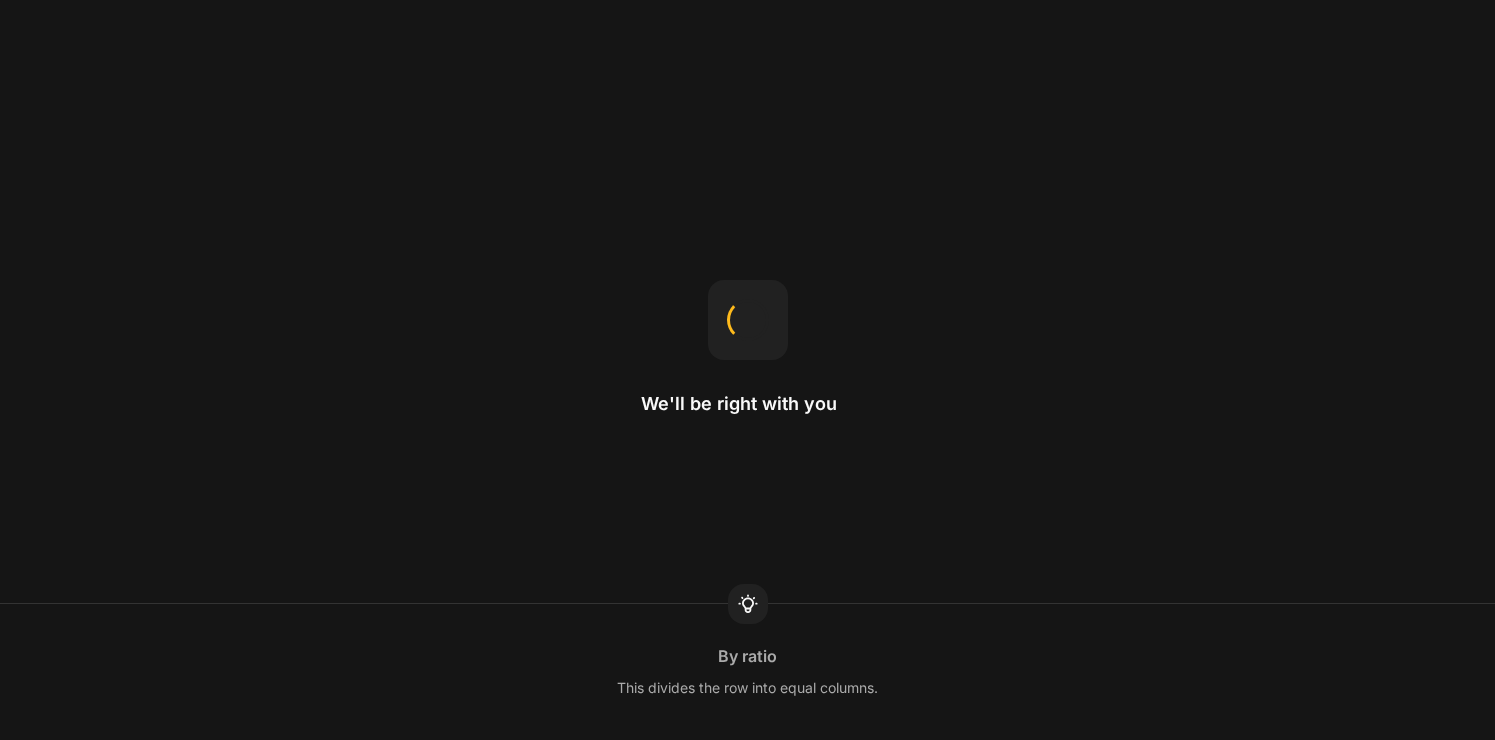 scroll, scrollTop: 0, scrollLeft: 0, axis: both 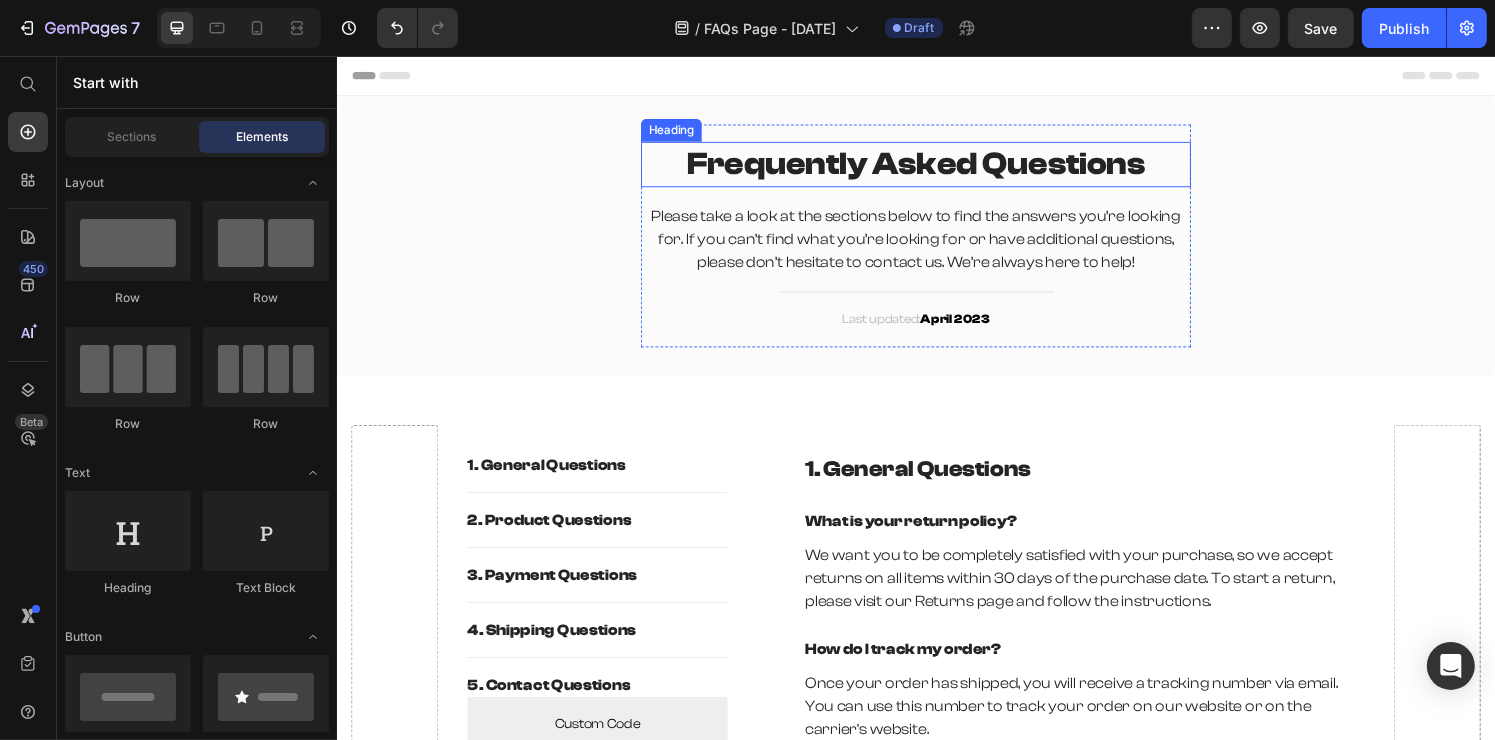 click on "Frequently Asked Questions" at bounding box center (936, 168) 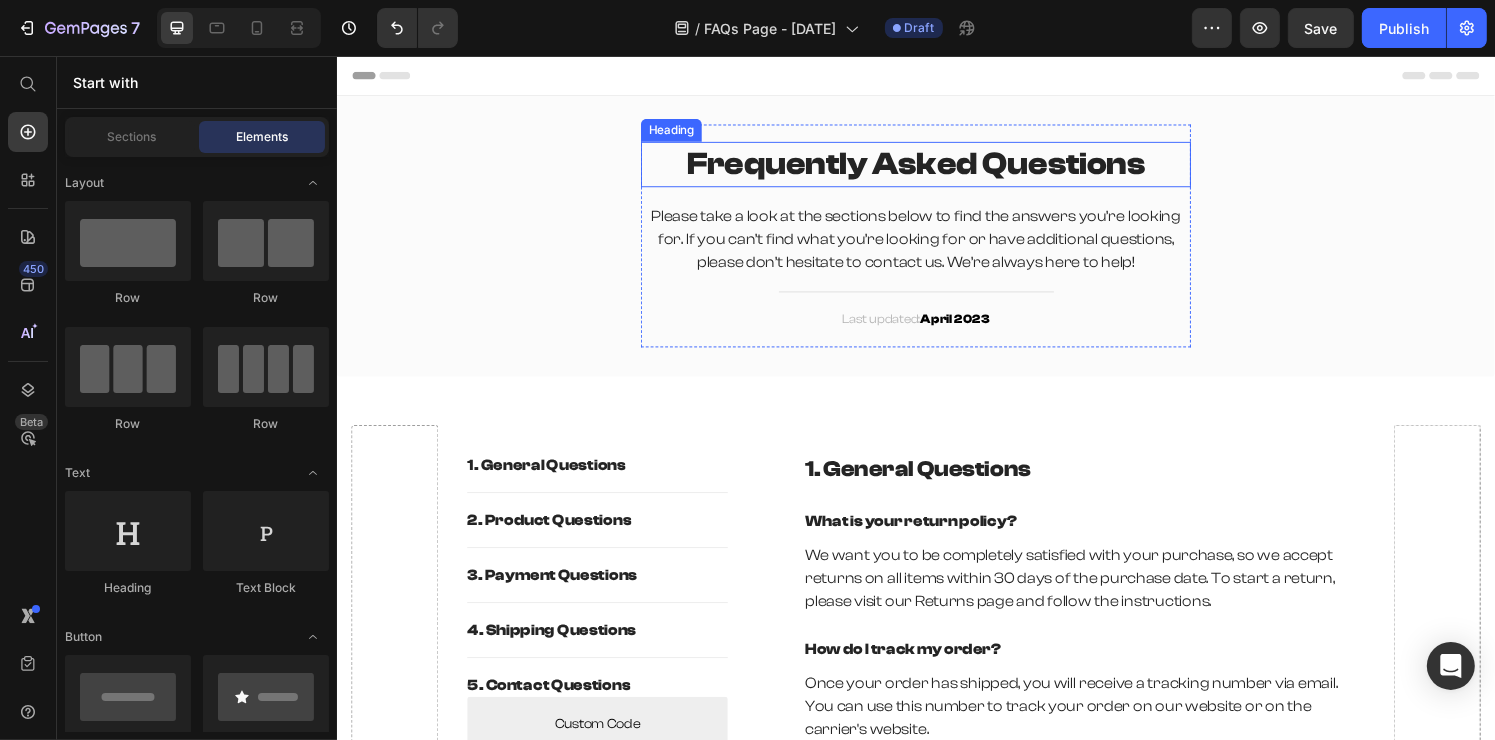 click on "Frequently Asked Questions" at bounding box center [936, 168] 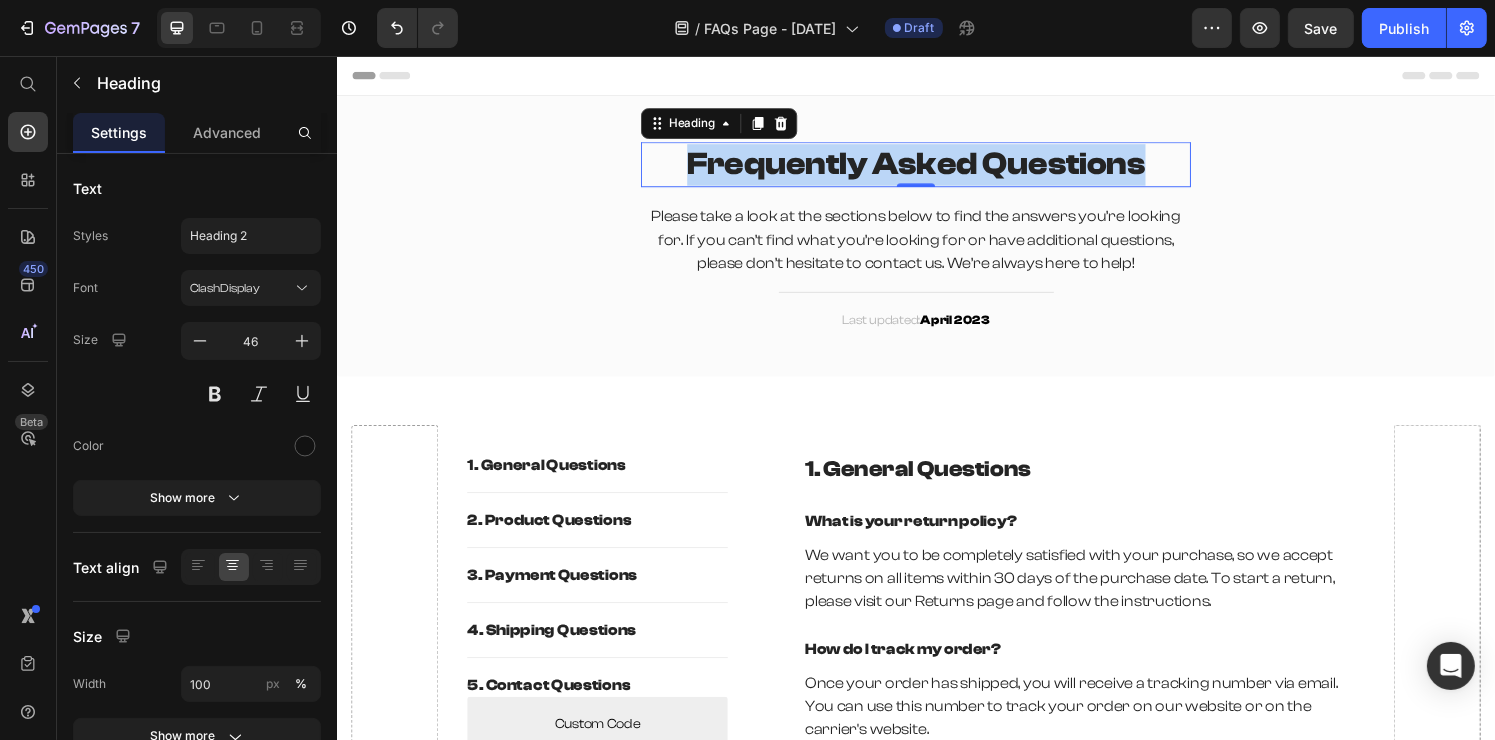 click on "Frequently Asked Questions" at bounding box center [936, 168] 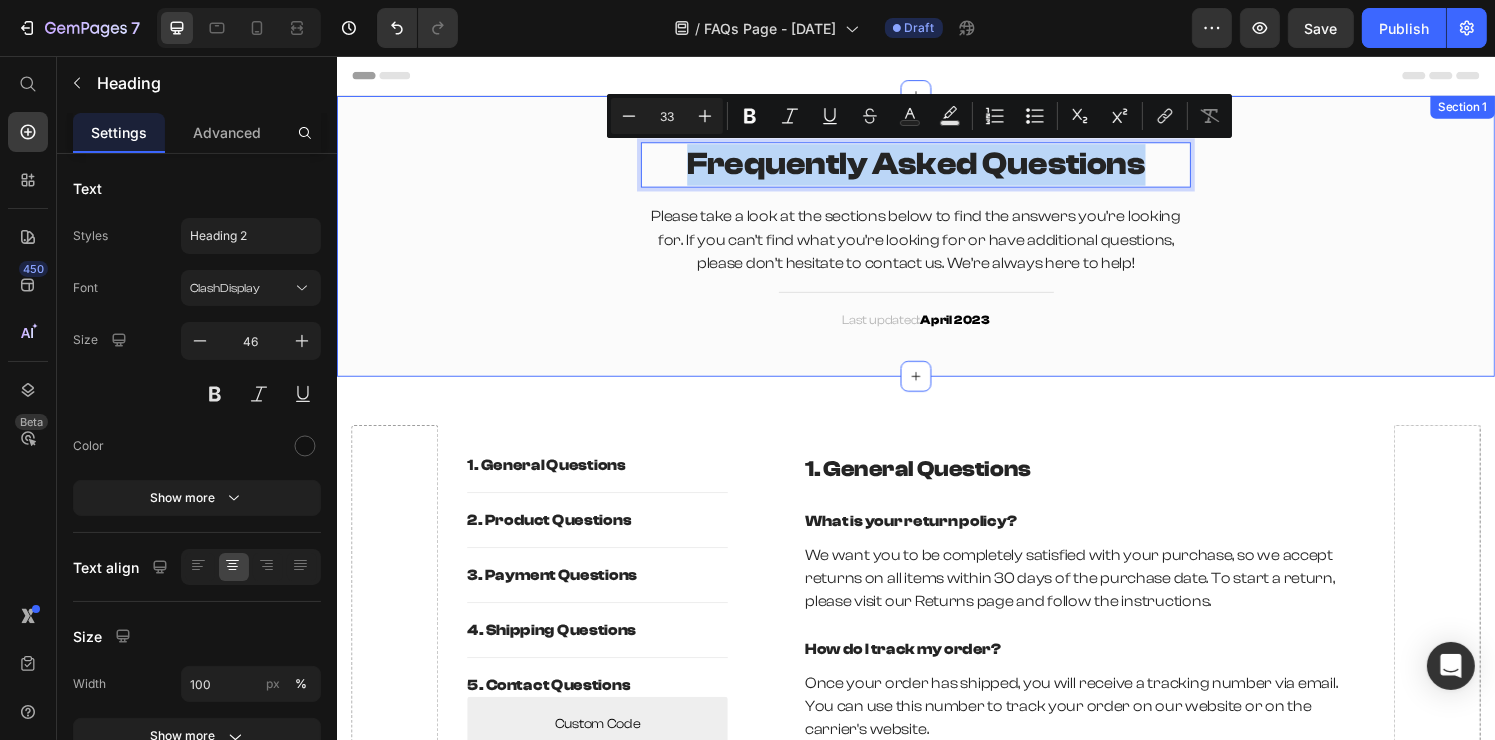 click on "Frequently Asked Questions Heading   0 Please take a look at the sections below to find the answers you’re looking for. If you can’t find what you’re looking for or have additional questions, please don’t hesitate to contact us. We’re always here to help! Text block                Title Line Last updated:  April 2023 Text block Row" at bounding box center [936, 242] 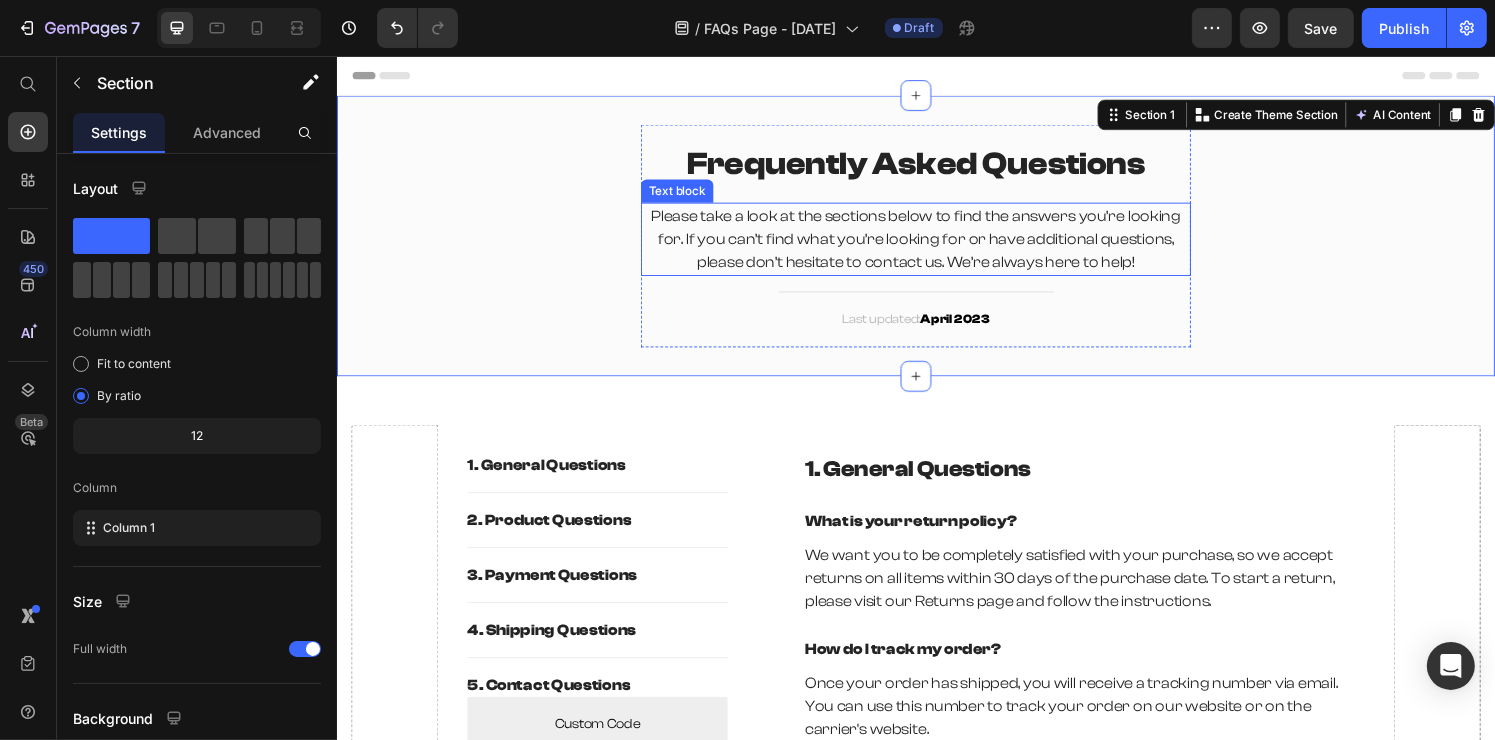 click on "Please take a look at the sections below to find the answers you’re looking for. If you can’t find what you’re looking for or have additional questions, please don’t hesitate to contact us. We’re always here to help!" at bounding box center [936, 246] 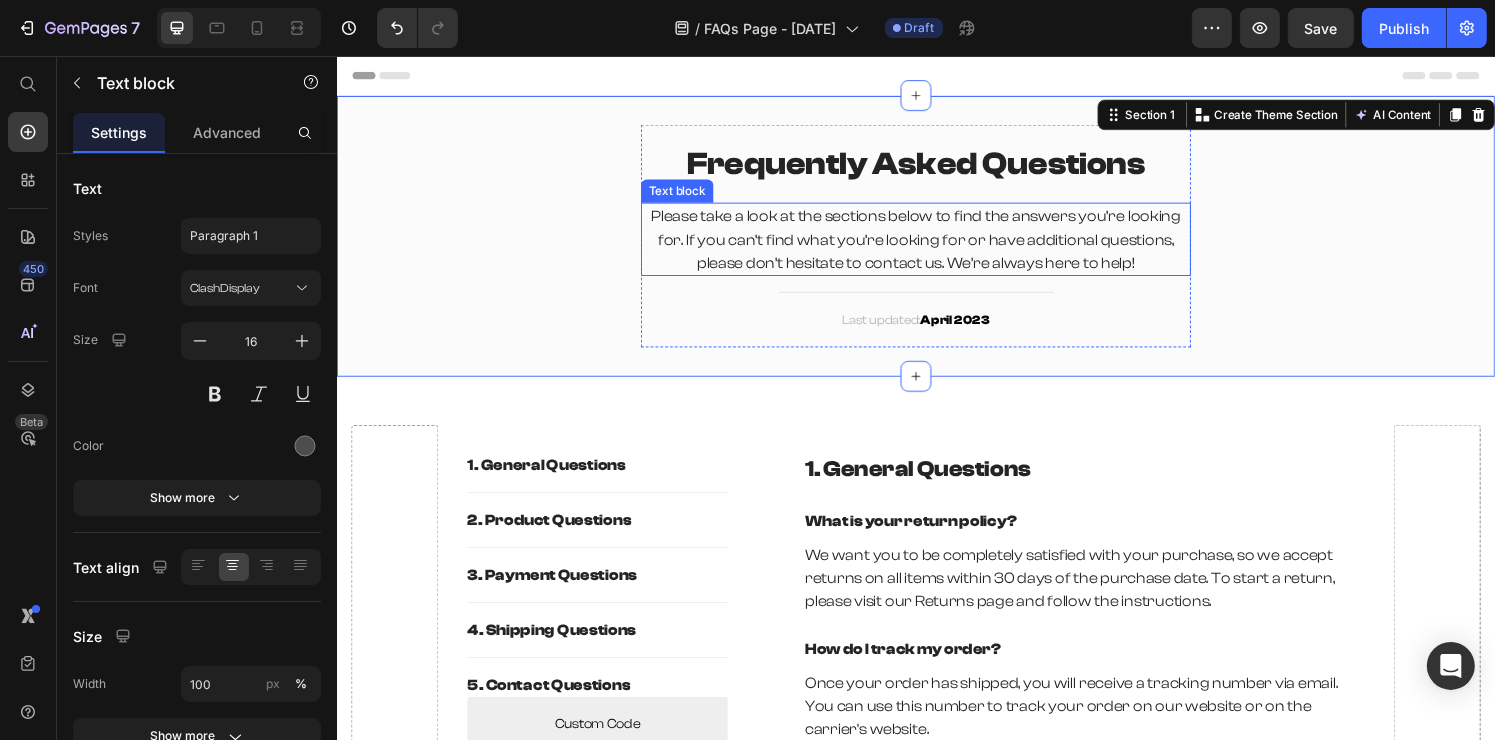 click on "Please take a look at the sections below to find the answers you’re looking for. If you can’t find what you’re looking for or have additional questions, please don’t hesitate to contact us. We’re always here to help!" at bounding box center [936, 246] 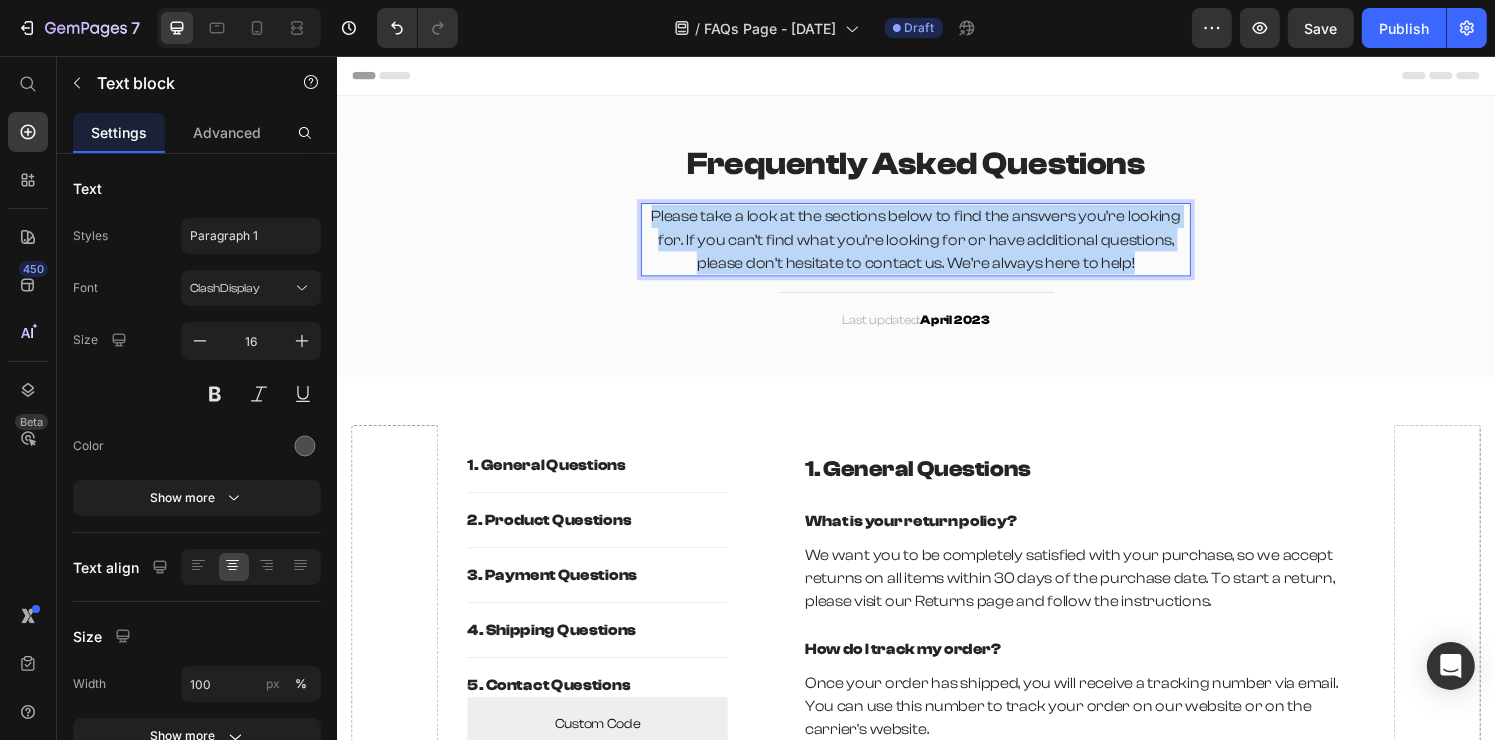 click on "Please take a look at the sections below to find the answers you’re looking for. If you can’t find what you’re looking for or have additional questions, please don’t hesitate to contact us. We’re always here to help!" at bounding box center [936, 246] 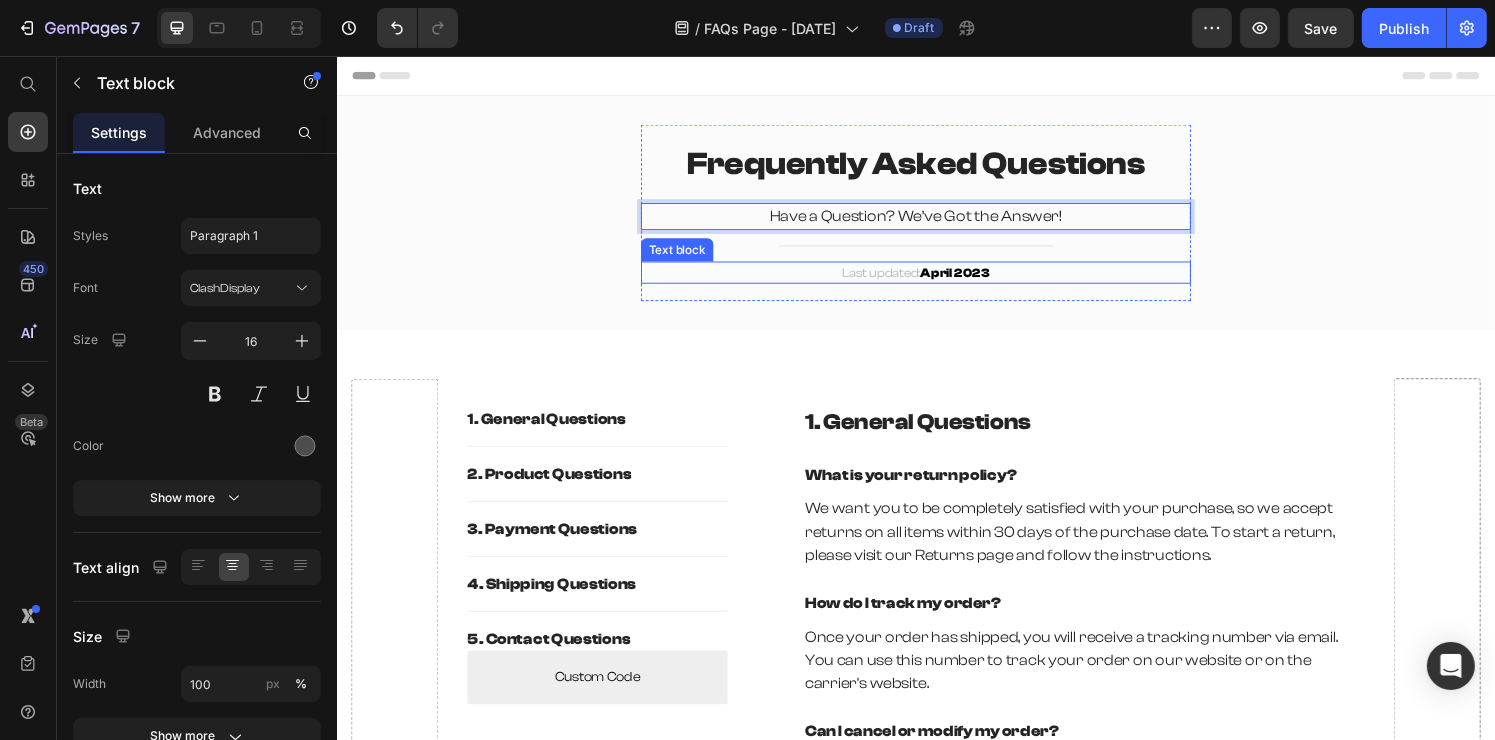 click on "Last updated:  April 2023" at bounding box center [936, 281] 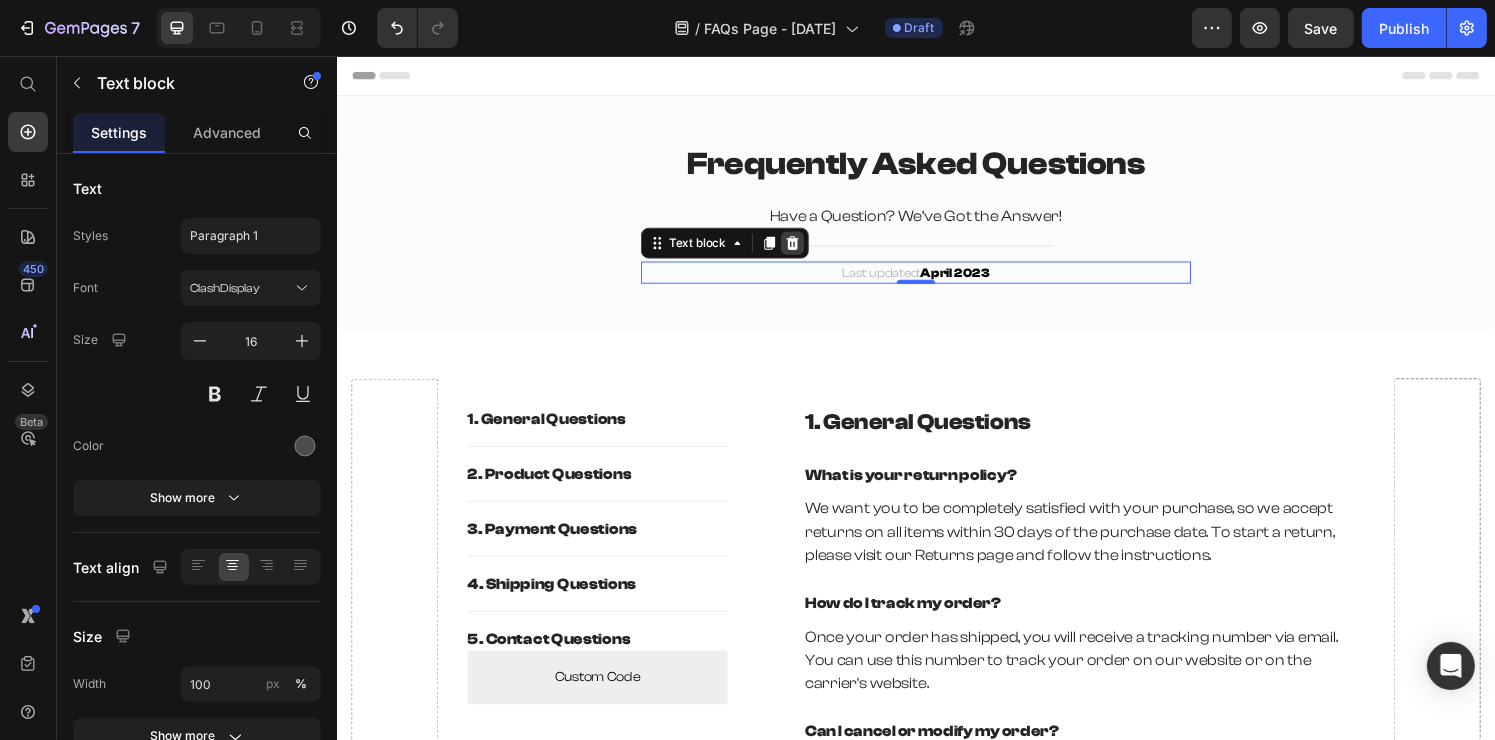 click 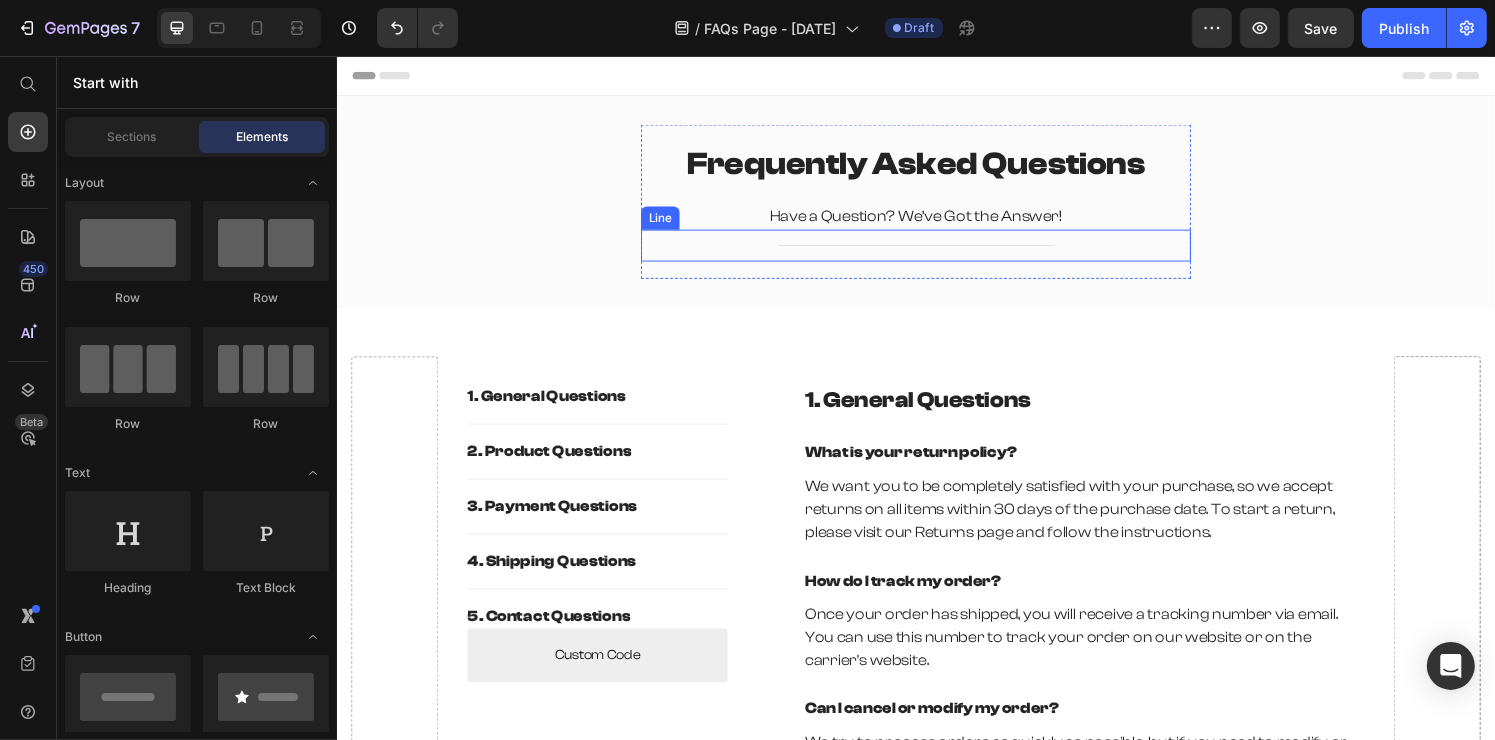 click at bounding box center (936, 252) 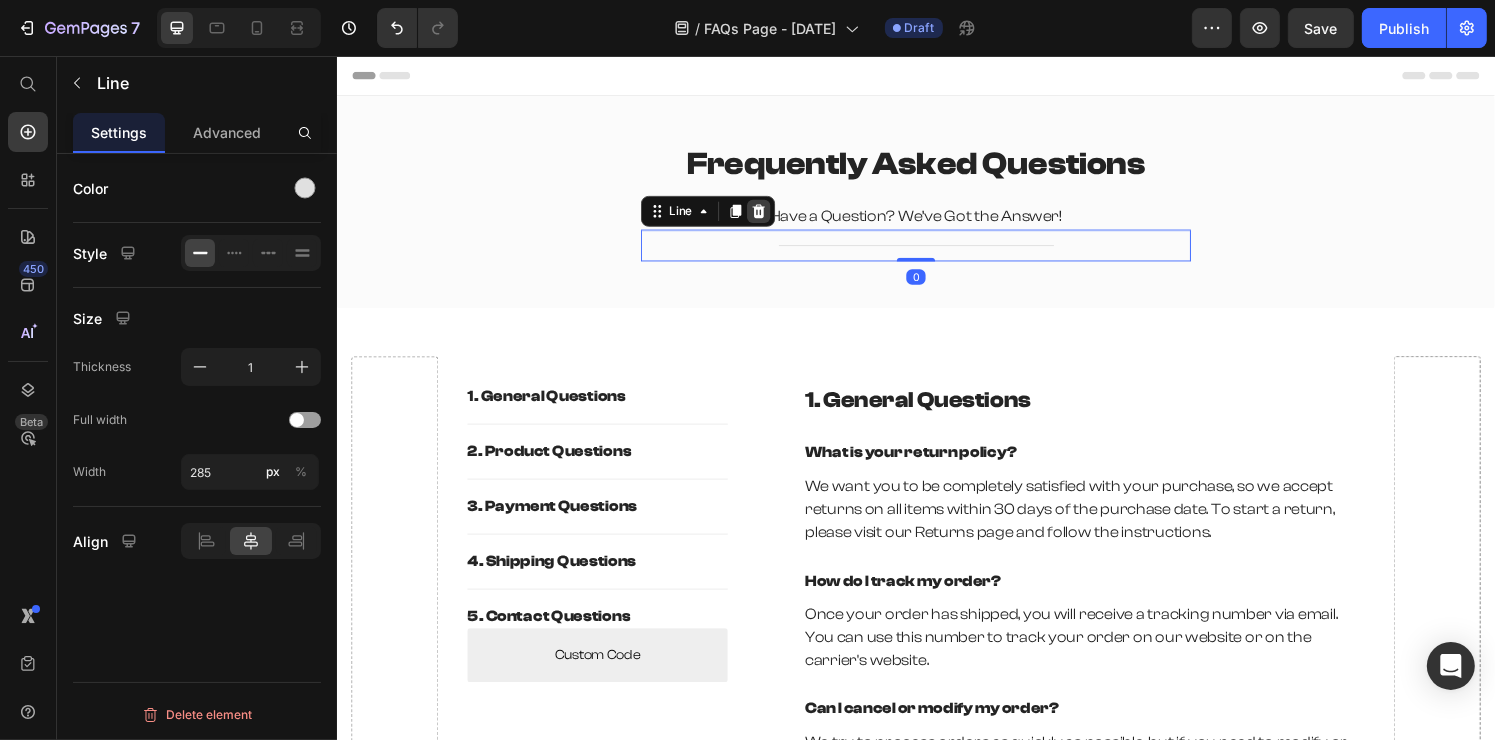 click 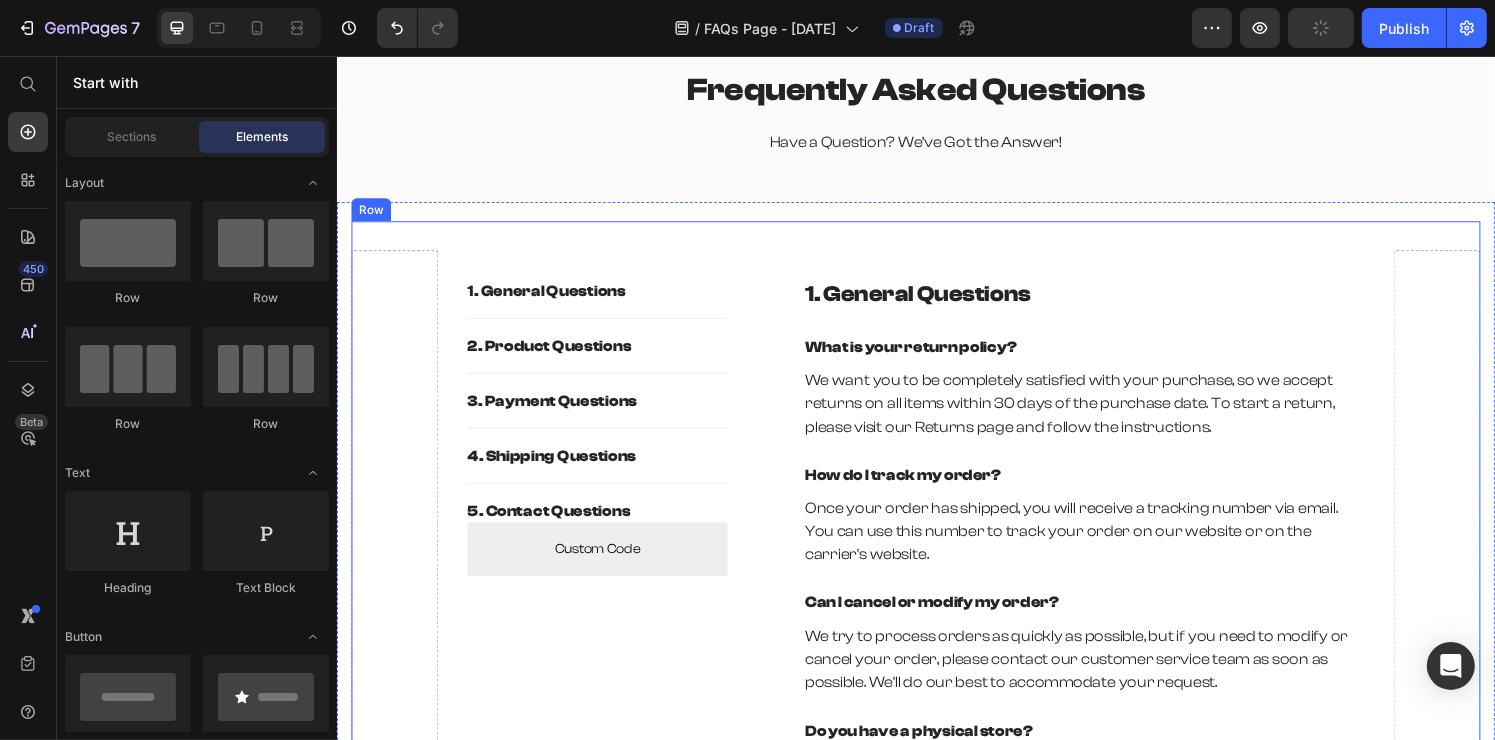 scroll, scrollTop: 100, scrollLeft: 0, axis: vertical 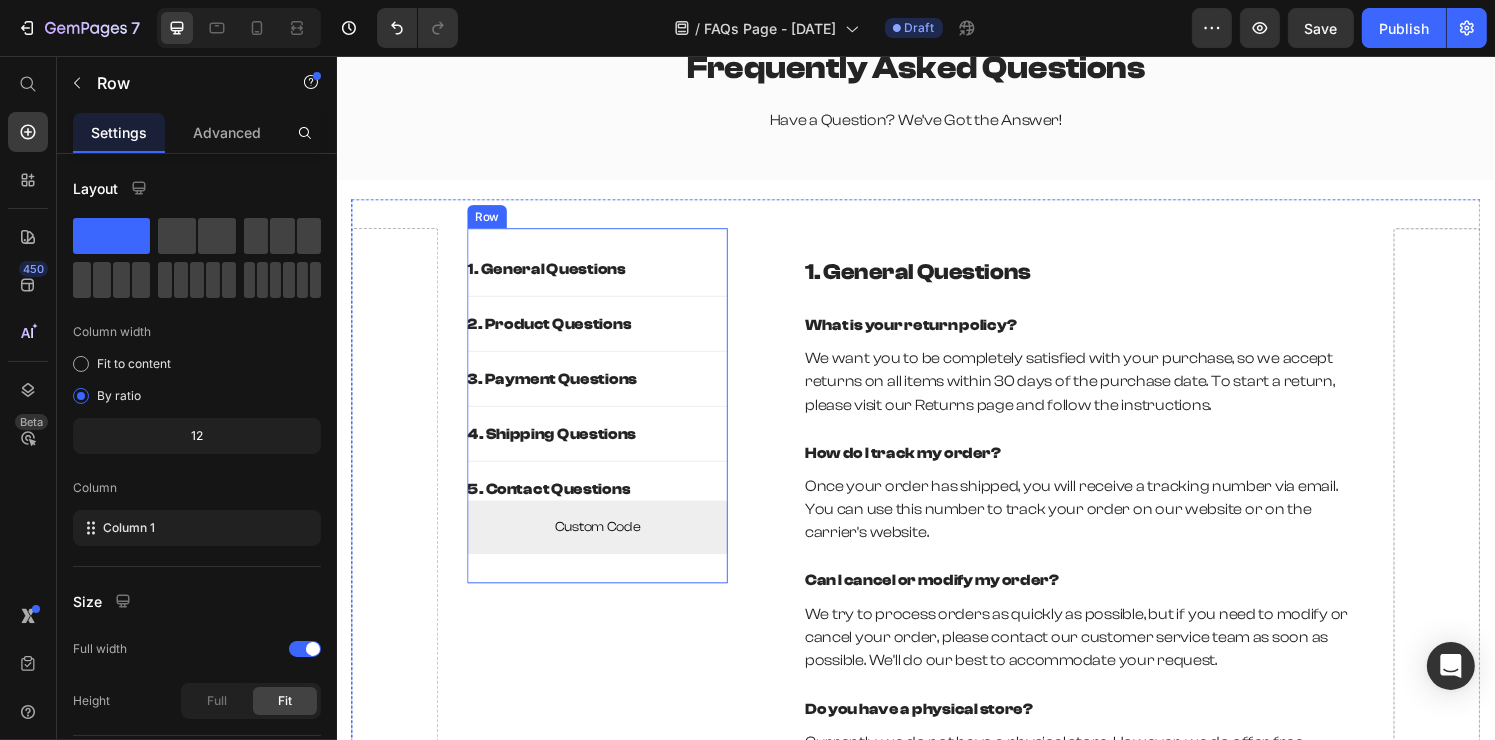 click on "1. General Questions Button                Title Line 2. Product Questions Button                Title Line 3. Payment Questions Button                Title Line 4. Shipping Questions Button                Title Line 5. Contact Questions Button
Custom Code
Custom Menu Active Row" at bounding box center (606, 418) 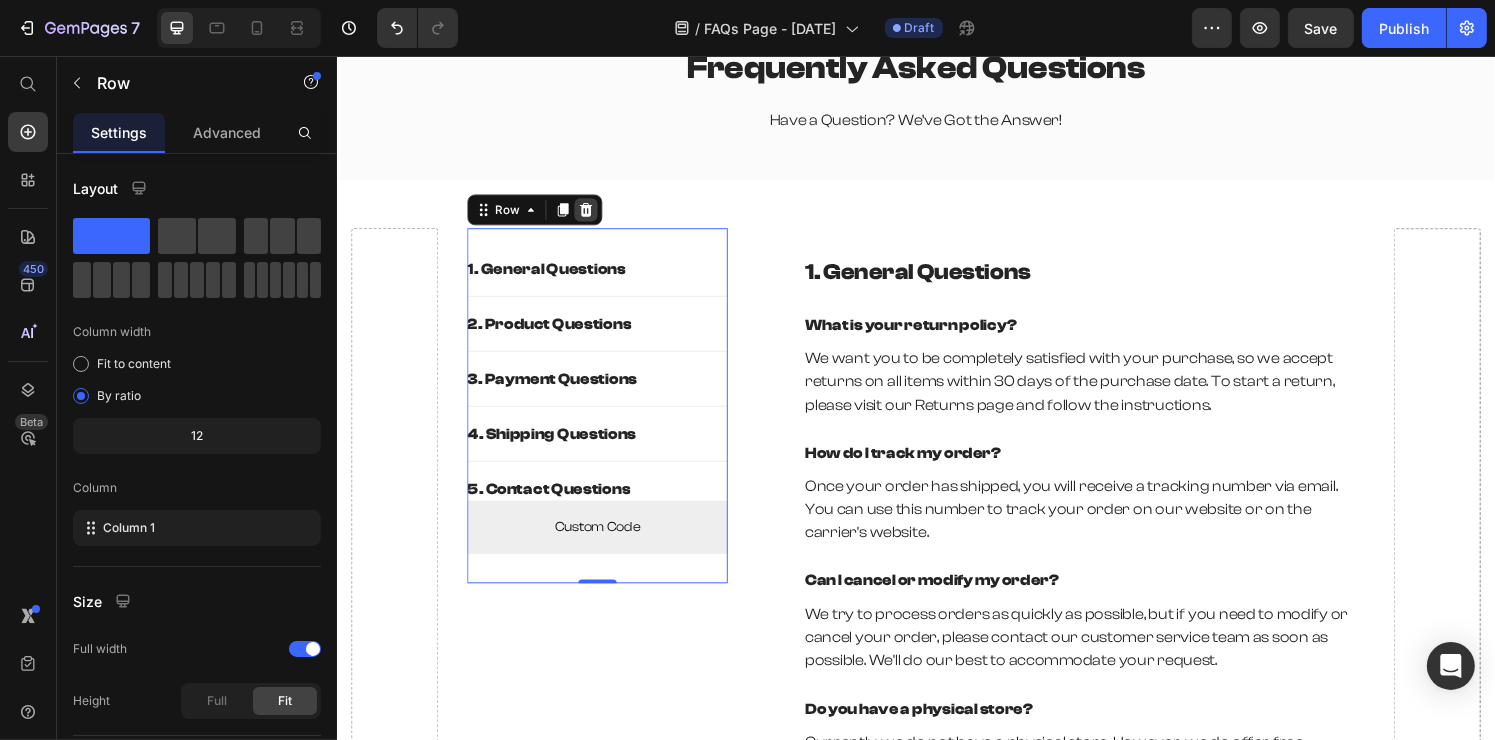 click 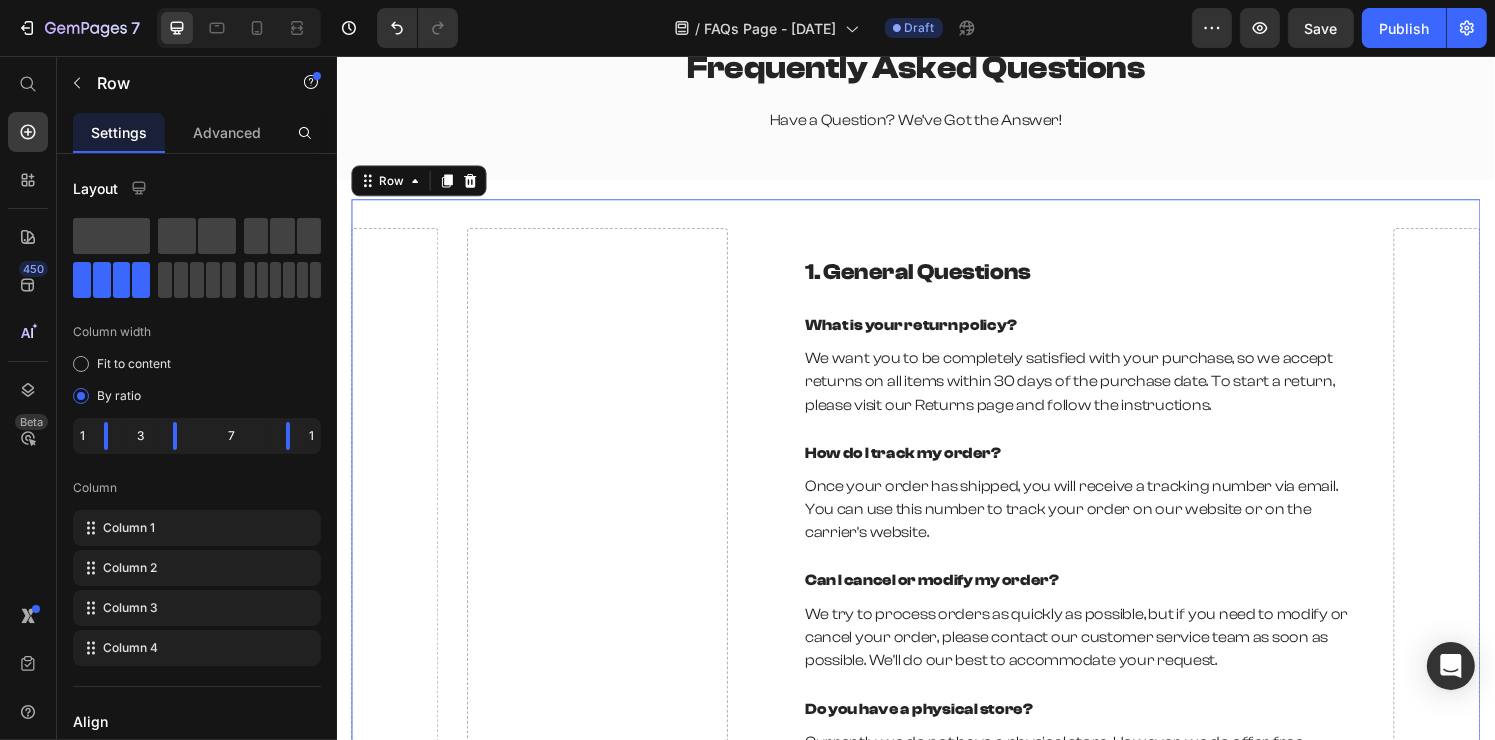 click at bounding box center [396, 1547] 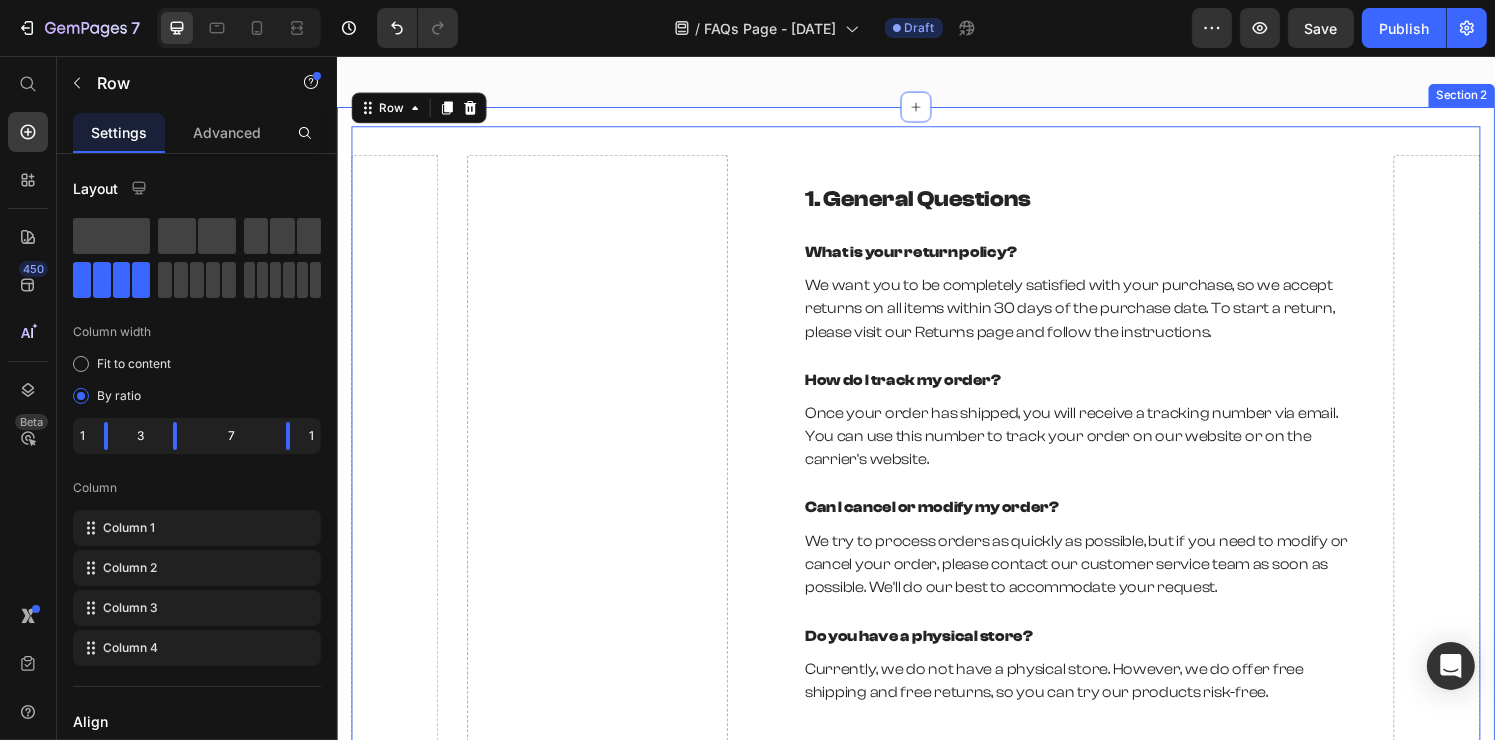 scroll, scrollTop: 0, scrollLeft: 0, axis: both 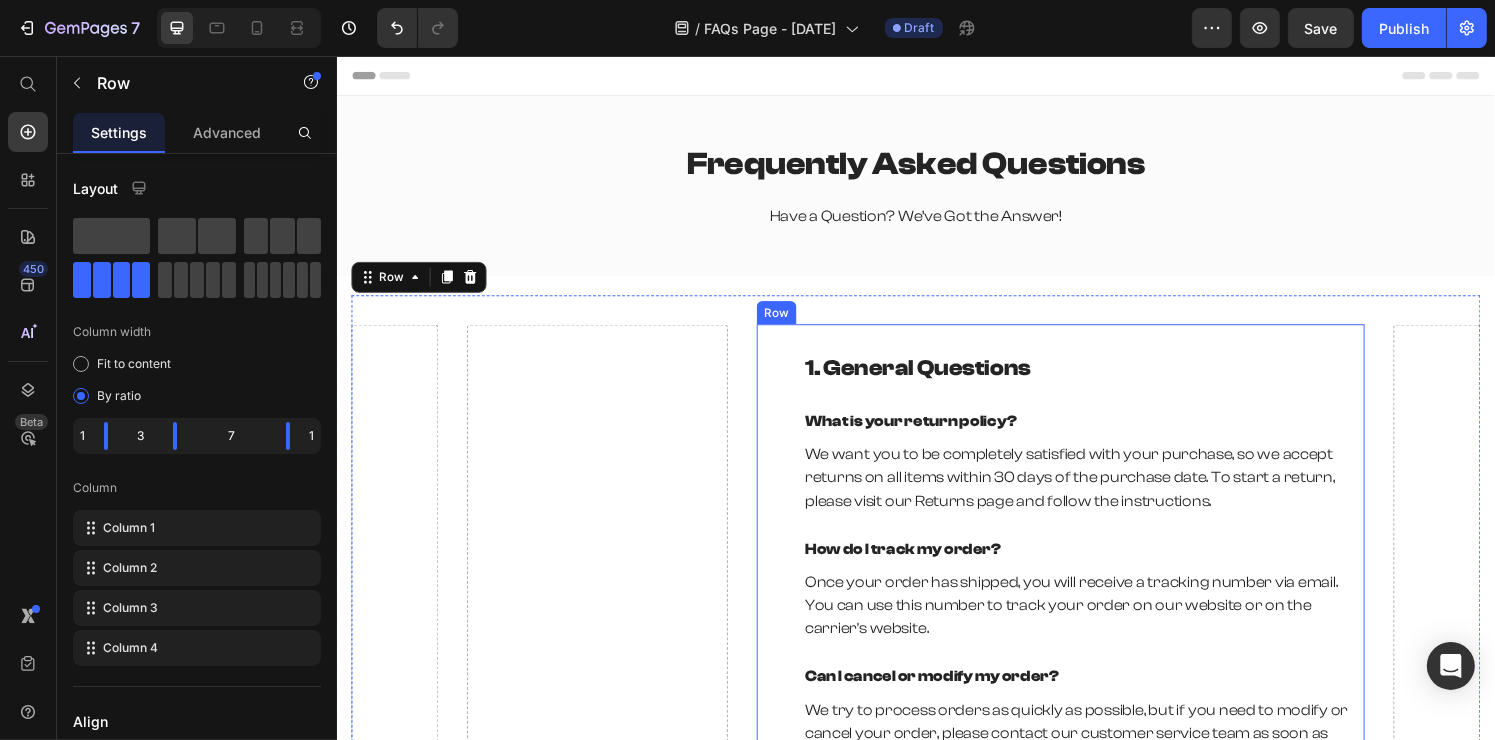 click on "1. General Questions Heading What is your return policy? Text block We want you to be completely satisfied with your purchase, so we accept returns on all items within 30 days of the purchase date. To start a return, please visit our Returns page and follow the instructions. Text block How do I track my order? Text block Once your order has shipped, you will receive a tracking number via email. You can use this number to track your order on our website or on the carrier's website. Text block Can I cancel or modify my order? Text block We try to process orders as quickly as possible, but if you need to modify or cancel your order, please contact our customer service team as soon as possible. We'll do our best to accommodate your request. Text block Do you have a physical store? Text block Currently, we do not have a physical store. However, we do offer free shipping and free returns, so you can try our products risk-free. Text block Row" at bounding box center [1086, 628] 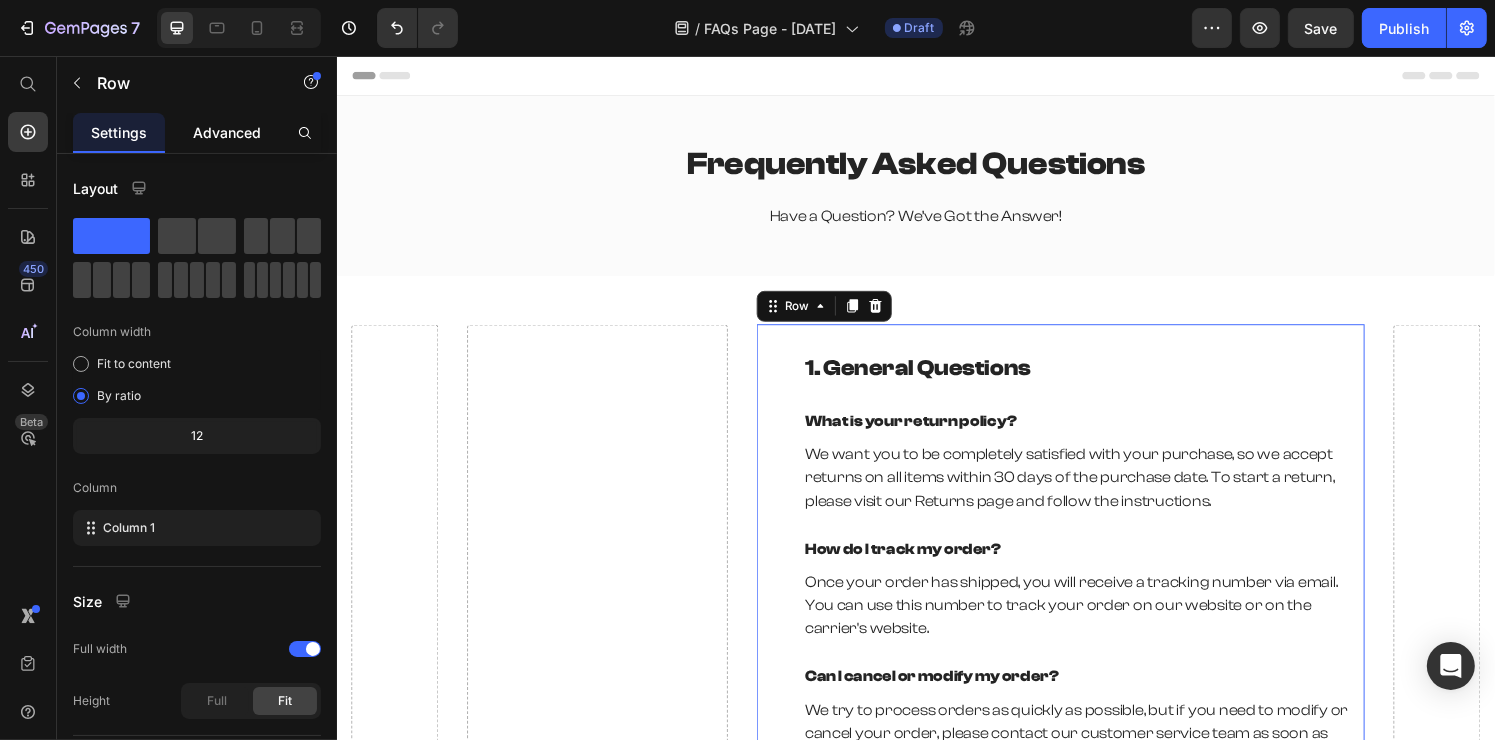 click on "Advanced" at bounding box center (227, 132) 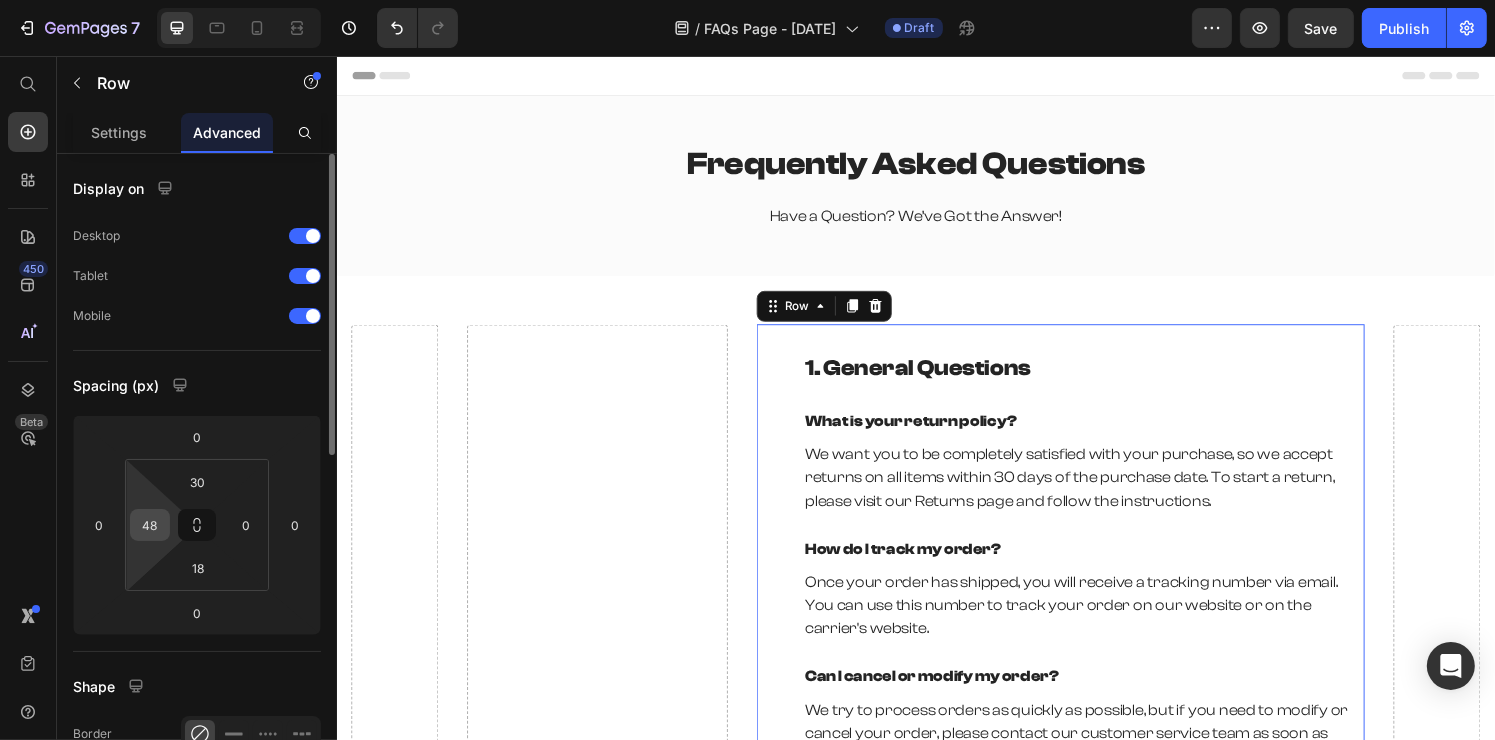 click on "48" at bounding box center [150, 525] 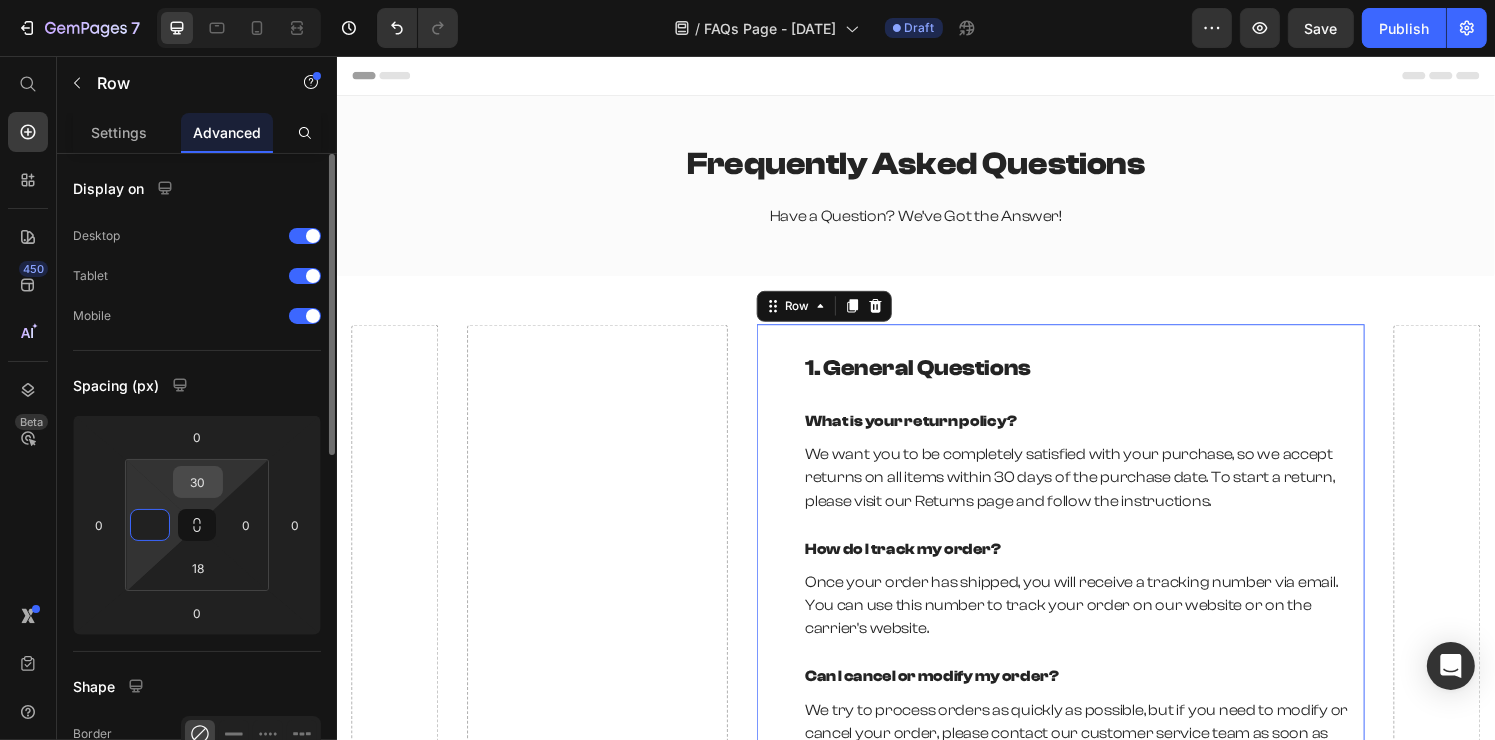 type on "0" 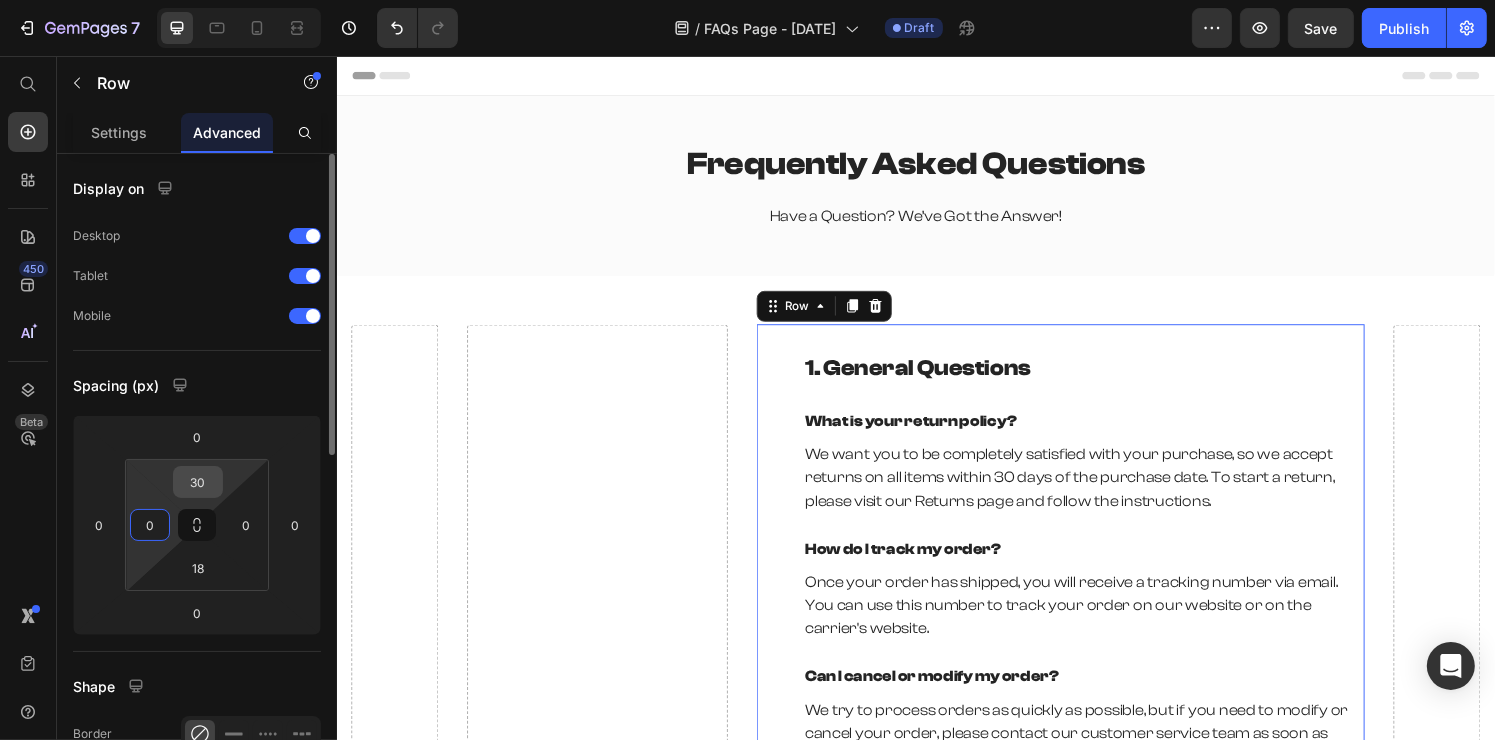 click on "30" at bounding box center [198, 482] 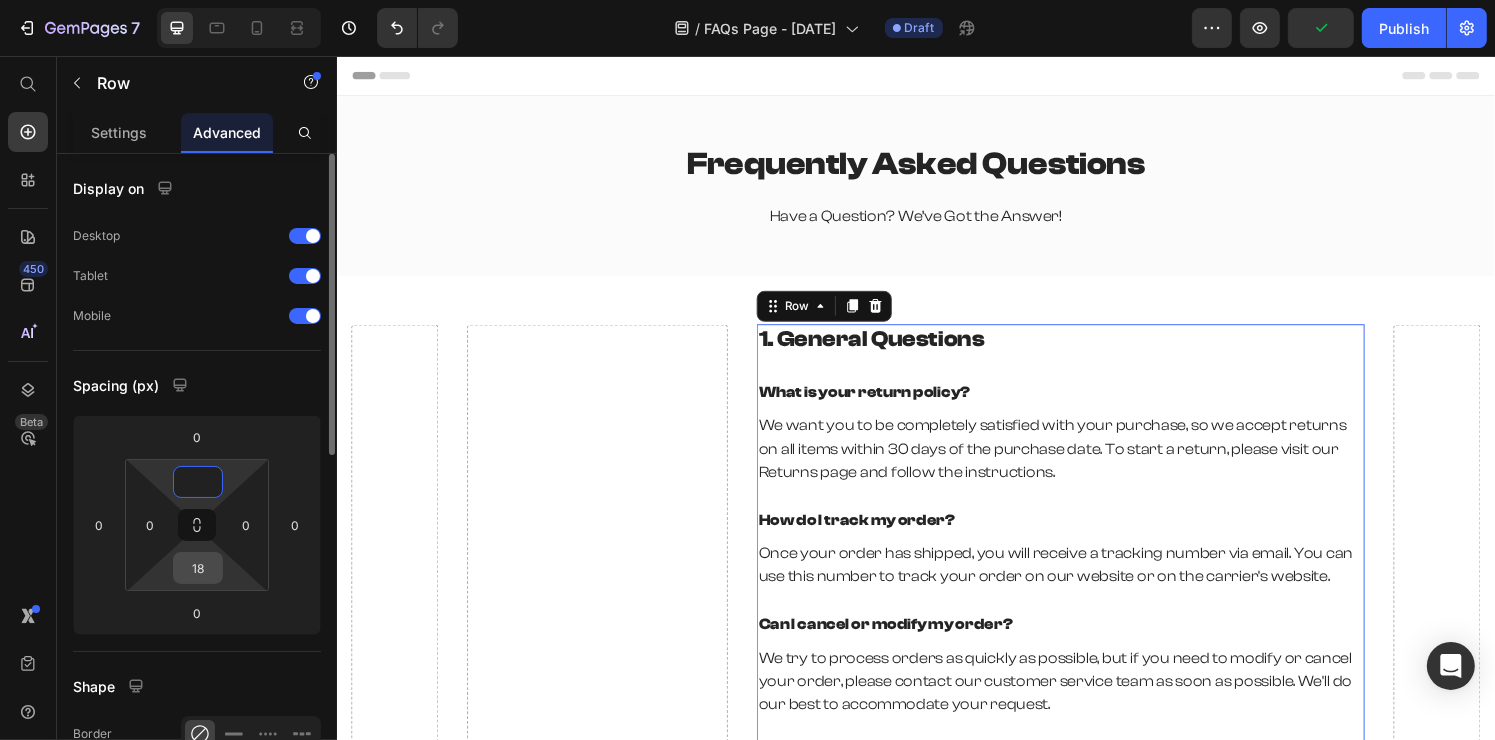 type on "0" 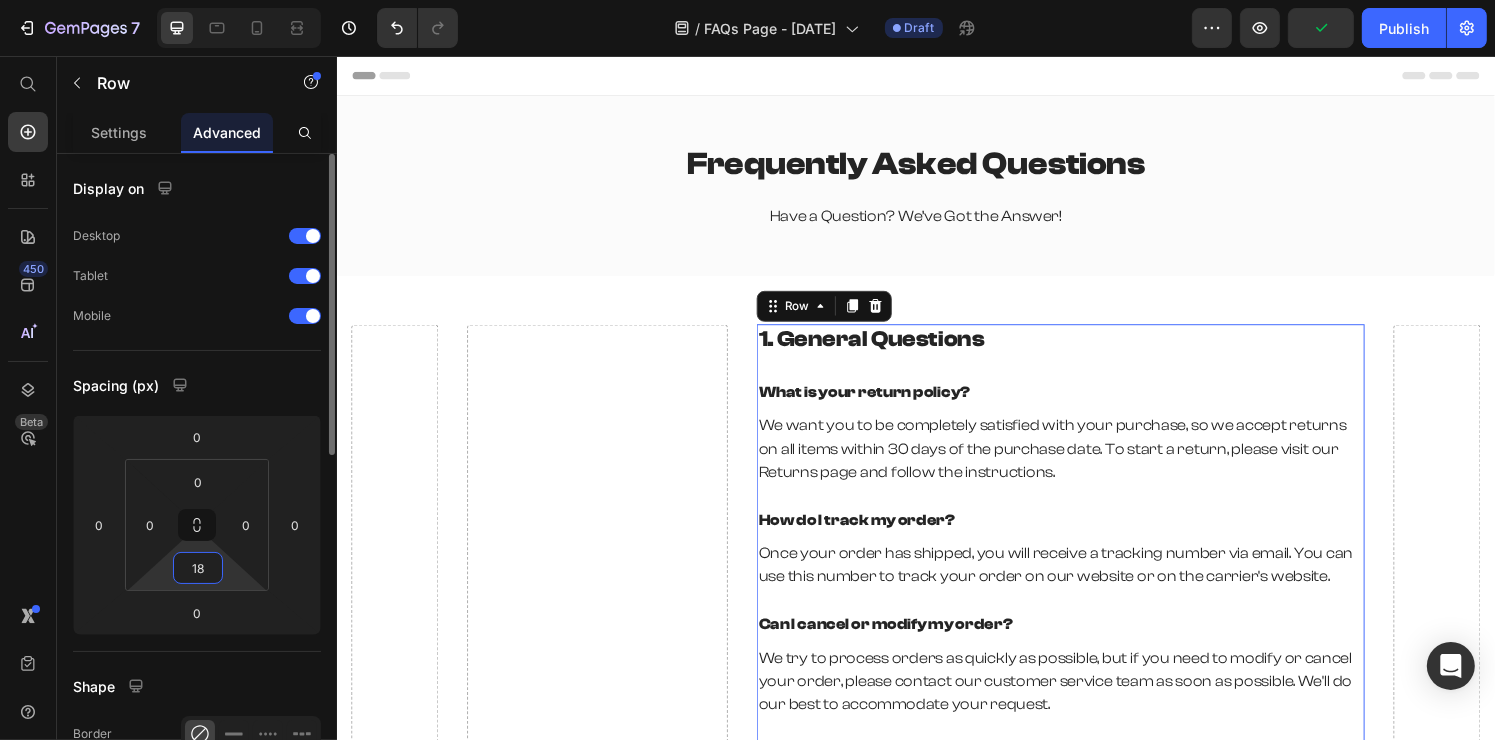click on "18" at bounding box center [198, 568] 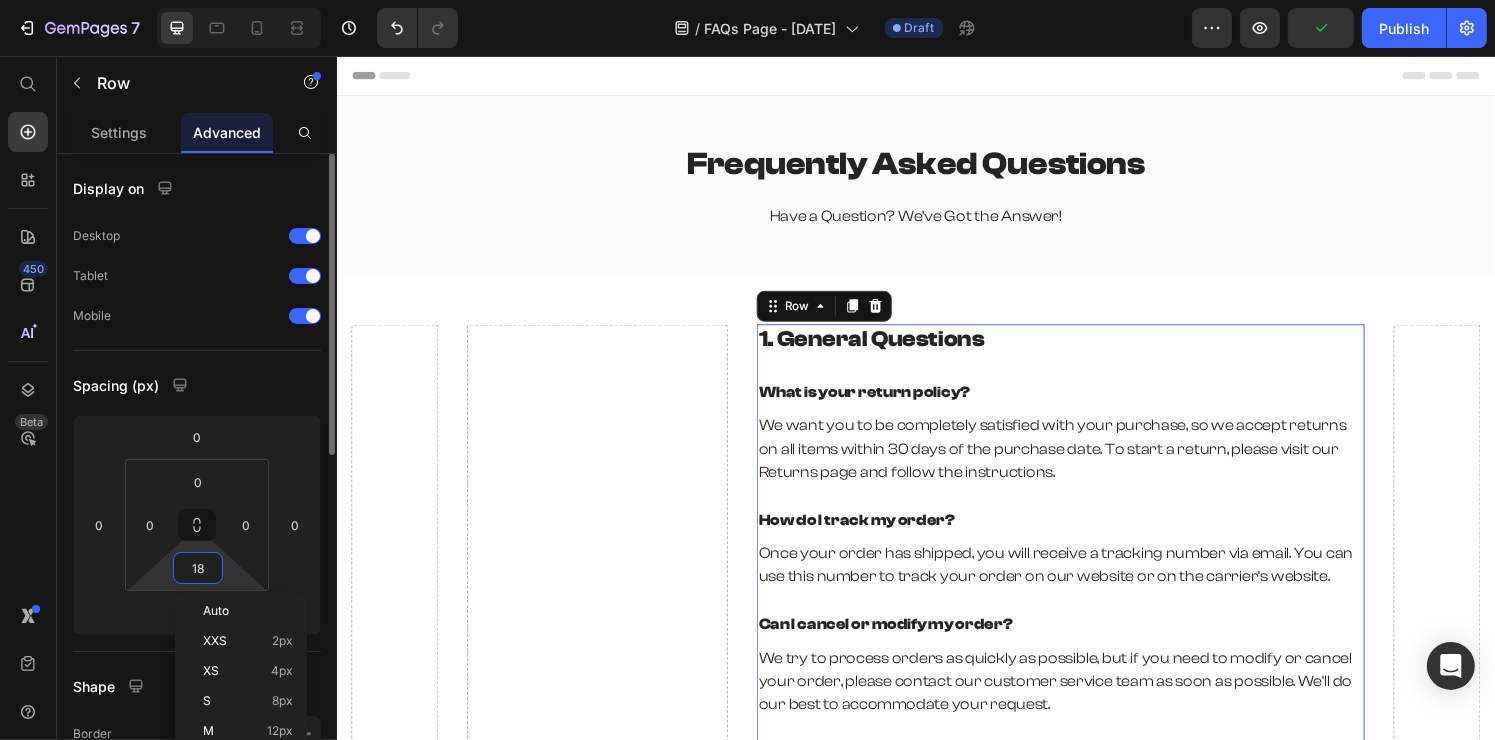 type 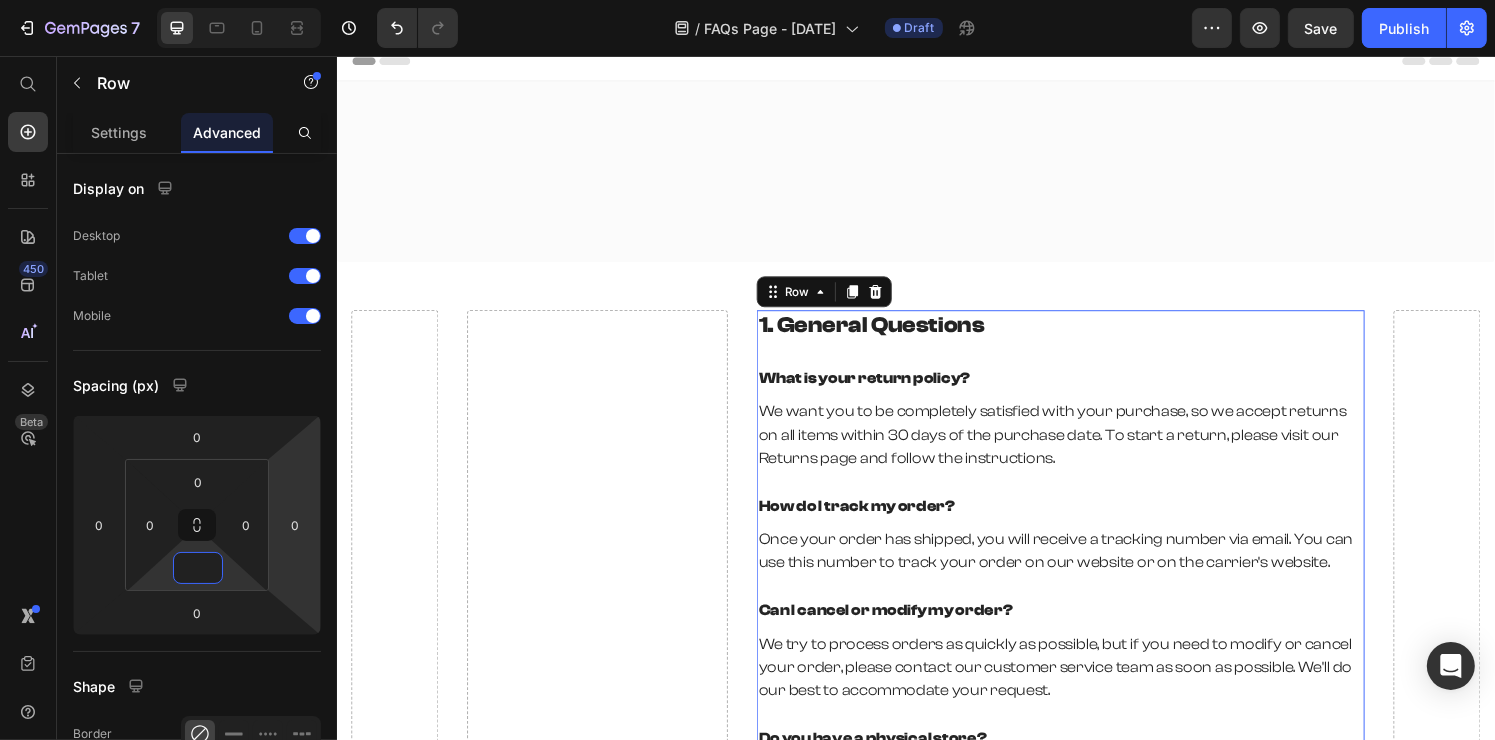 scroll, scrollTop: 0, scrollLeft: 0, axis: both 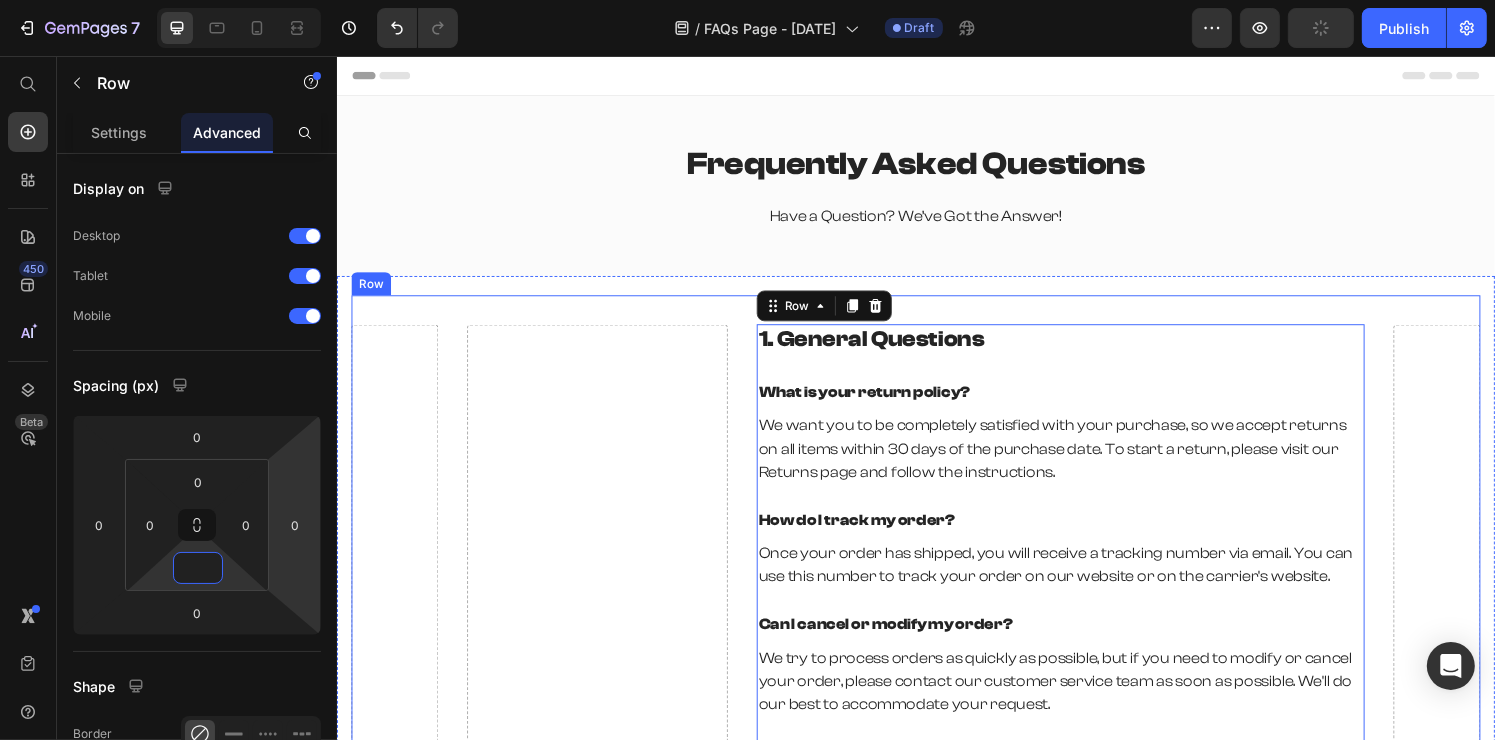 click on "Drop element here 1. General Questions Heading What is your return policy? Text block We want you to be completely satisfied with your purchase, so we accept returns on all items within 30 days of the purchase date. To start a return, please visit our Returns page and follow the instructions. Text block How do I track my order? Text block Once your order has shipped, you will receive a tracking number via email. You can use this number to track your order on our website or on the carrier's website. Text block Can I cancel or modify my order? Text block We try to process orders as quickly as possible, but if you need to modify or cancel your order, please contact our customer service team as soon as possible. We'll do our best to accommodate your request. Text block Do you have a physical store? Text block Currently, we do not have a physical store. However, we do offer free shipping and free returns, so you can try our products risk-free. Text block Row   0 Heading Row Row" at bounding box center (936, 1611) 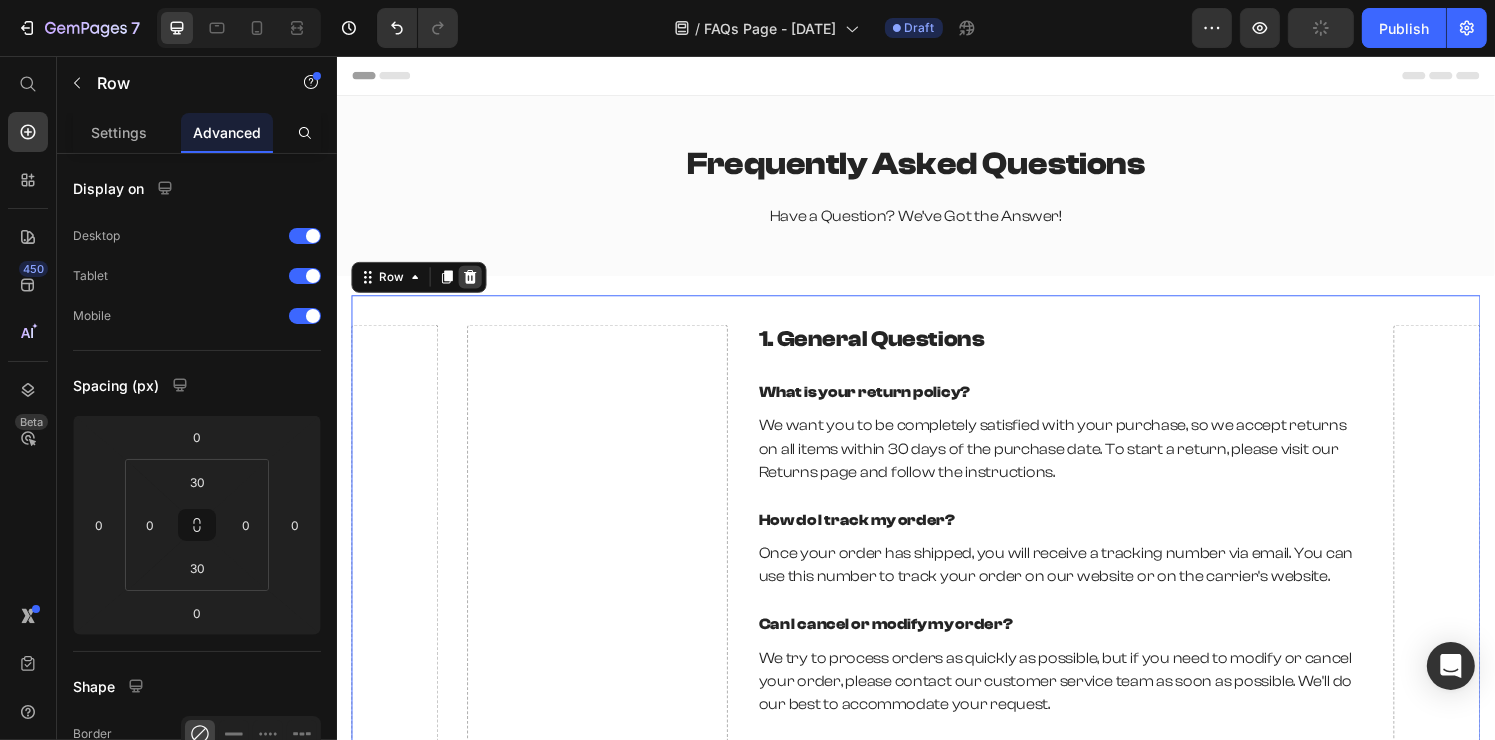 click 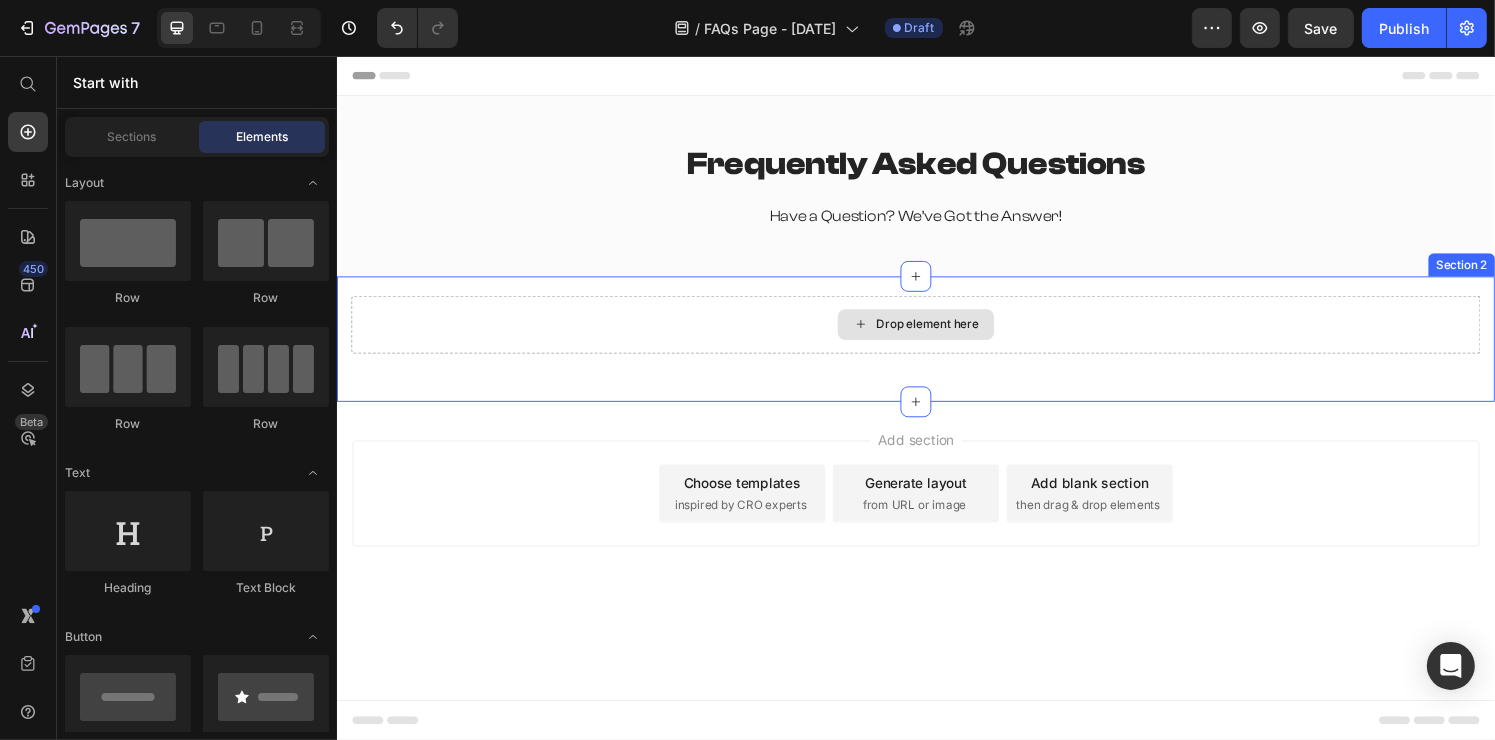 click on "Drop element here" at bounding box center (936, 334) 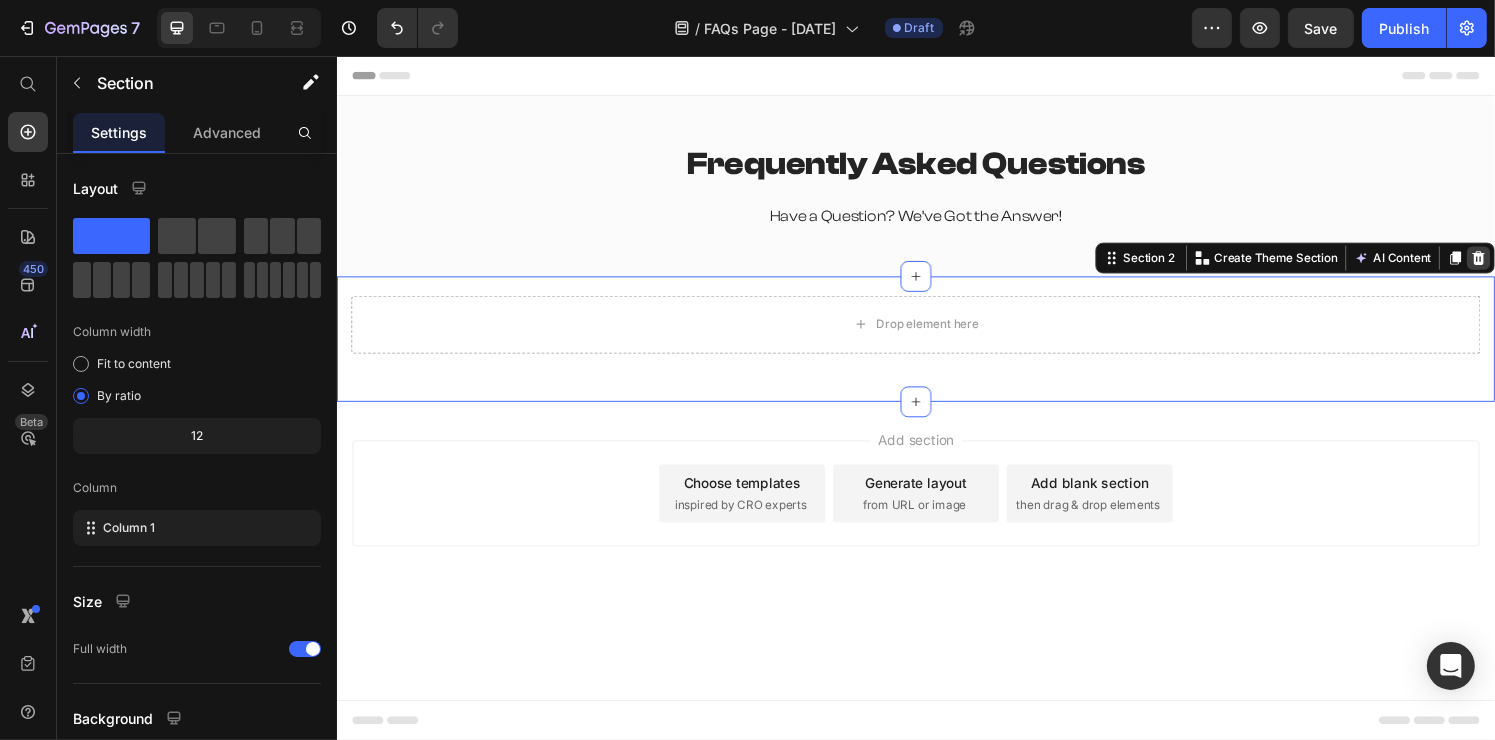 click 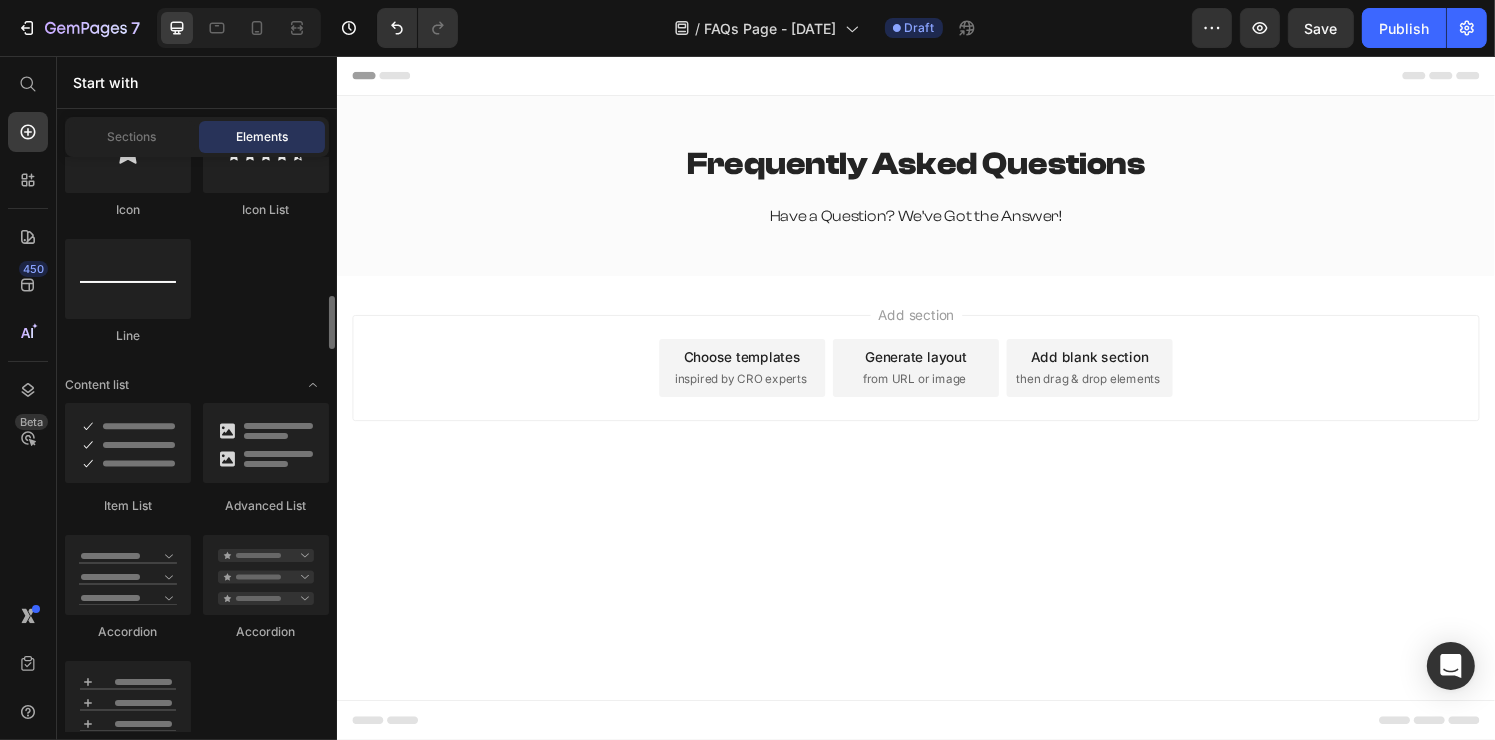 scroll, scrollTop: 1600, scrollLeft: 0, axis: vertical 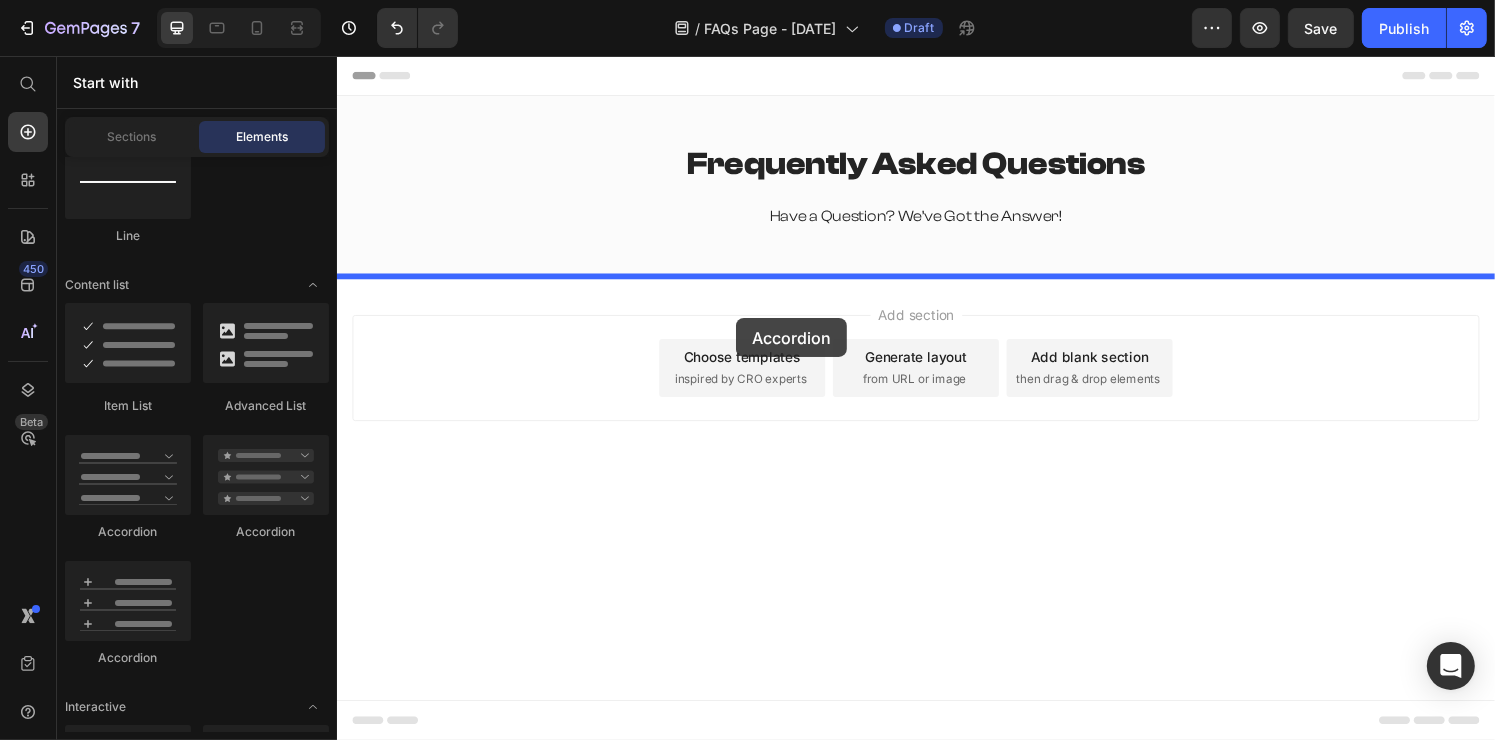 drag, startPoint x: 485, startPoint y: 514, endPoint x: 749, endPoint y: 328, distance: 322.94272 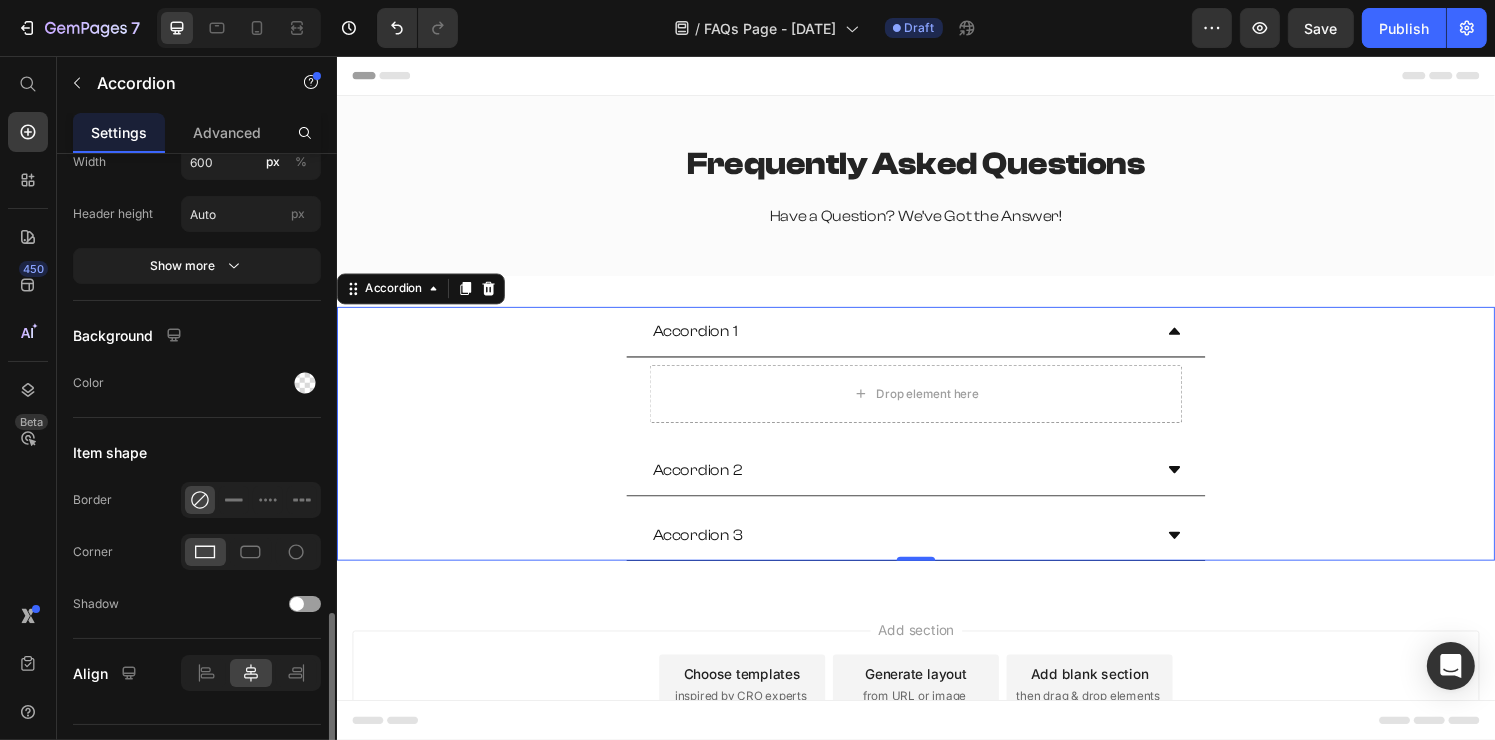 scroll, scrollTop: 1739, scrollLeft: 0, axis: vertical 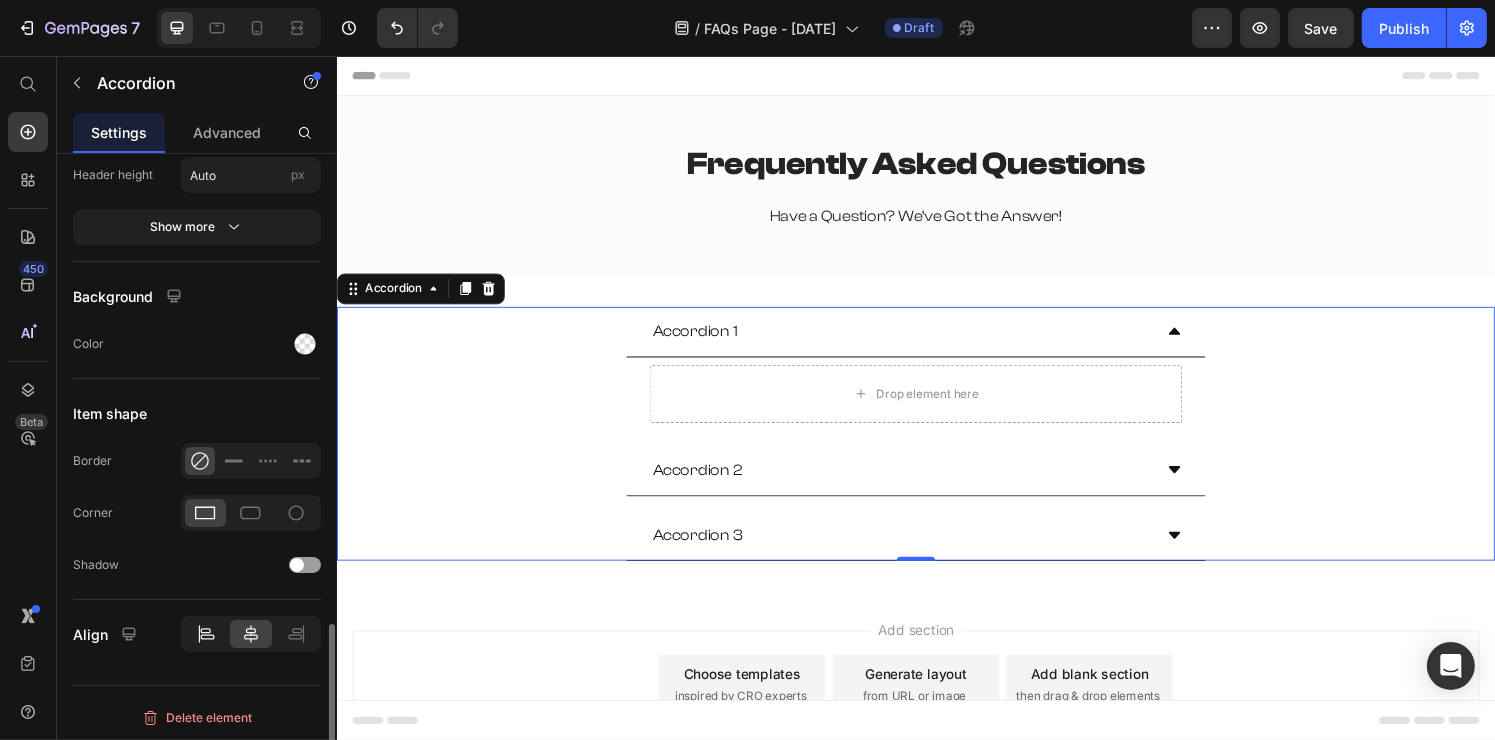 click 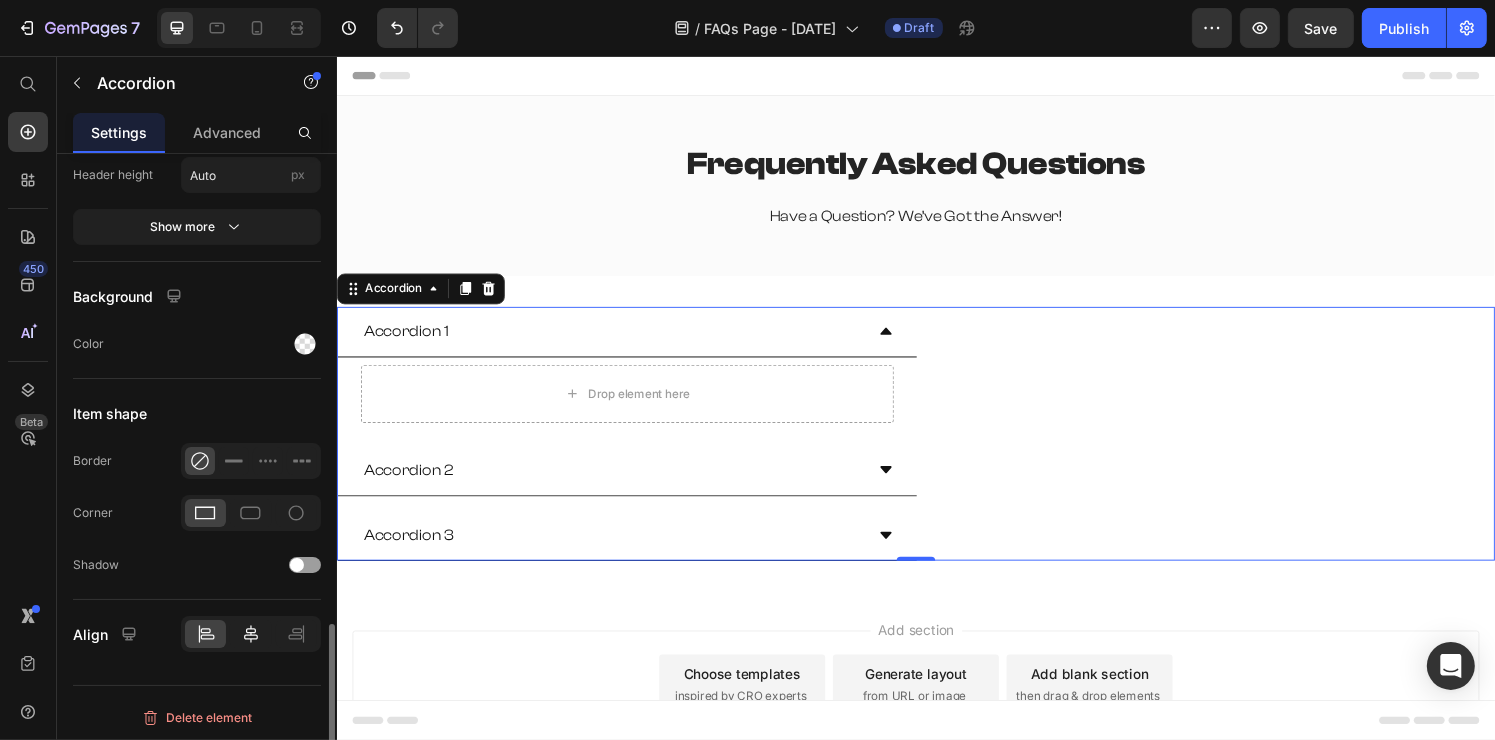 click 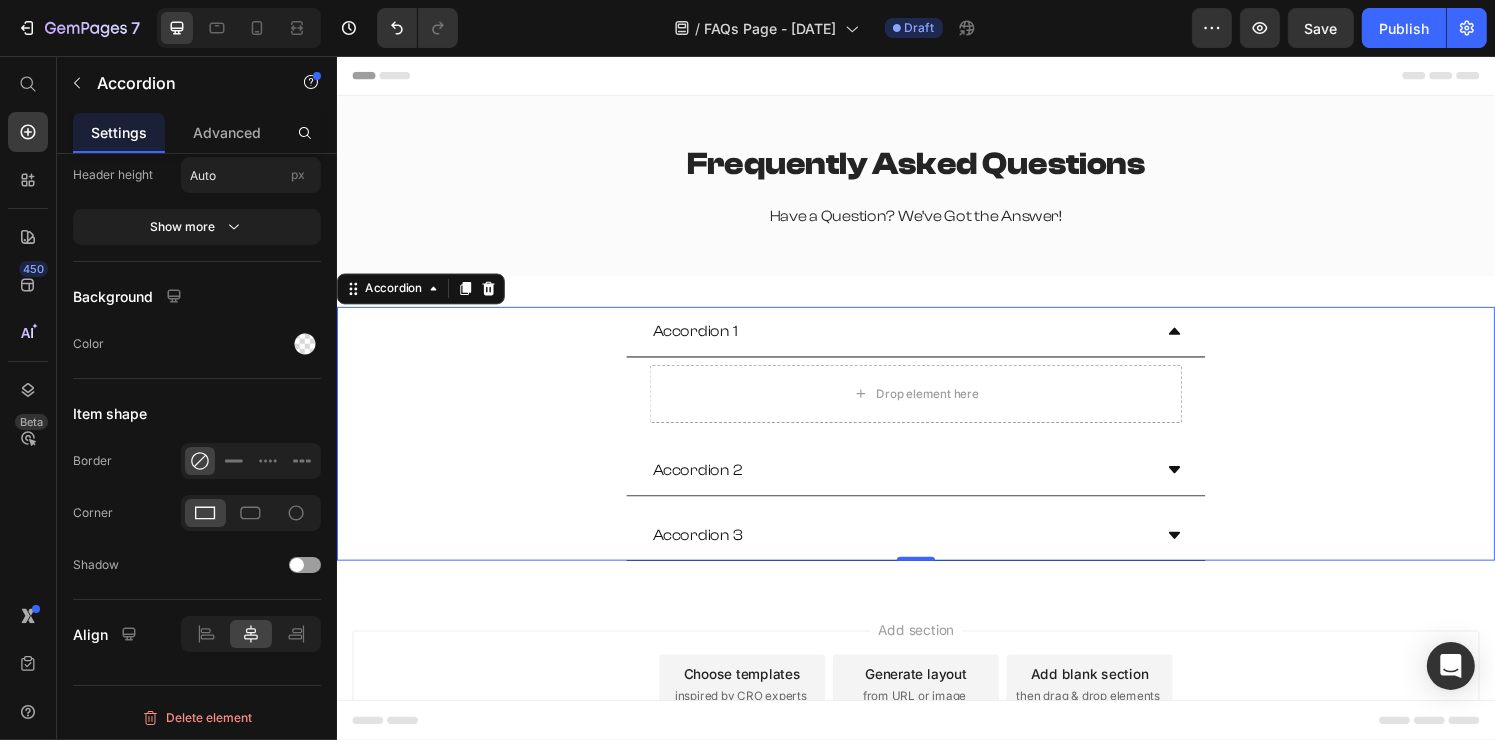 click on "Accordion 1
Drop element here" at bounding box center [936, 380] 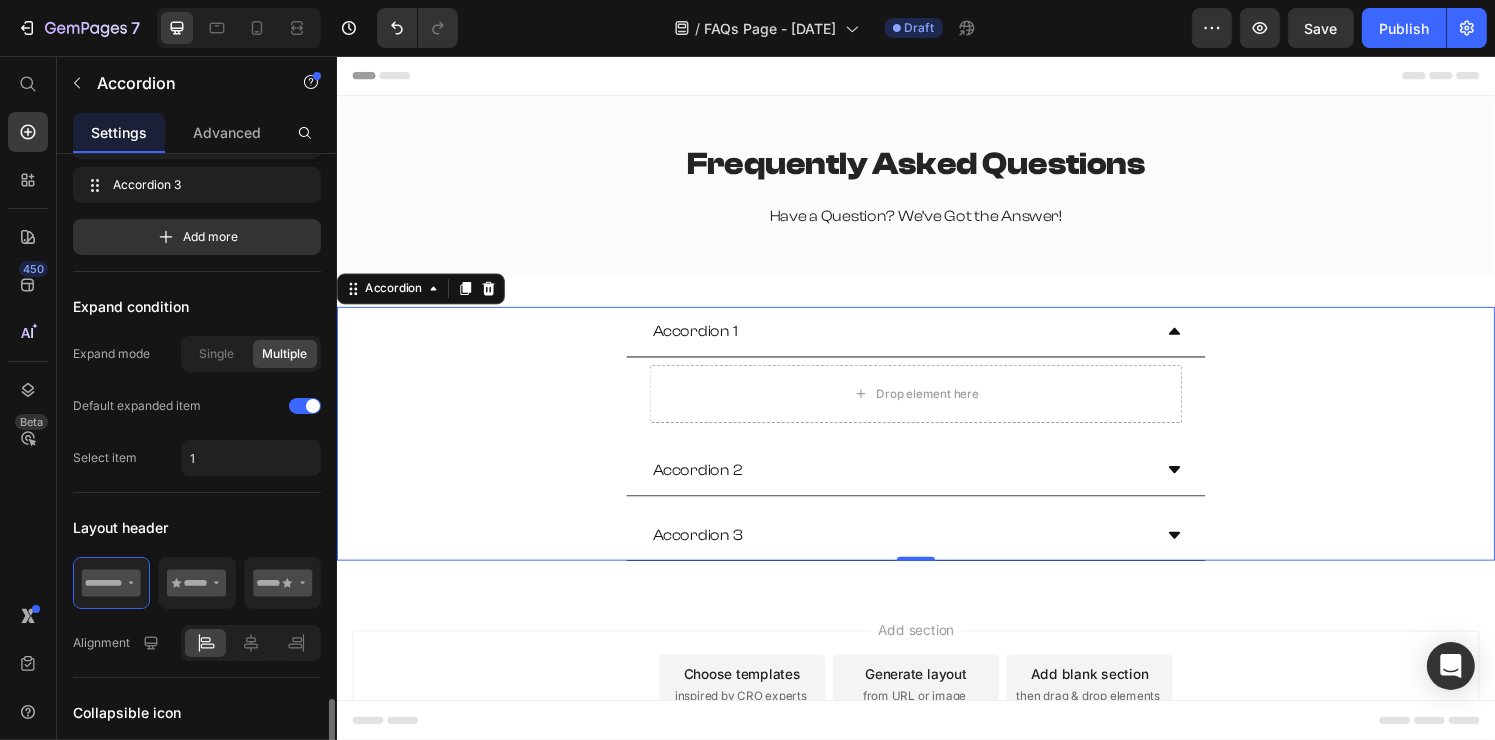 scroll, scrollTop: 0, scrollLeft: 0, axis: both 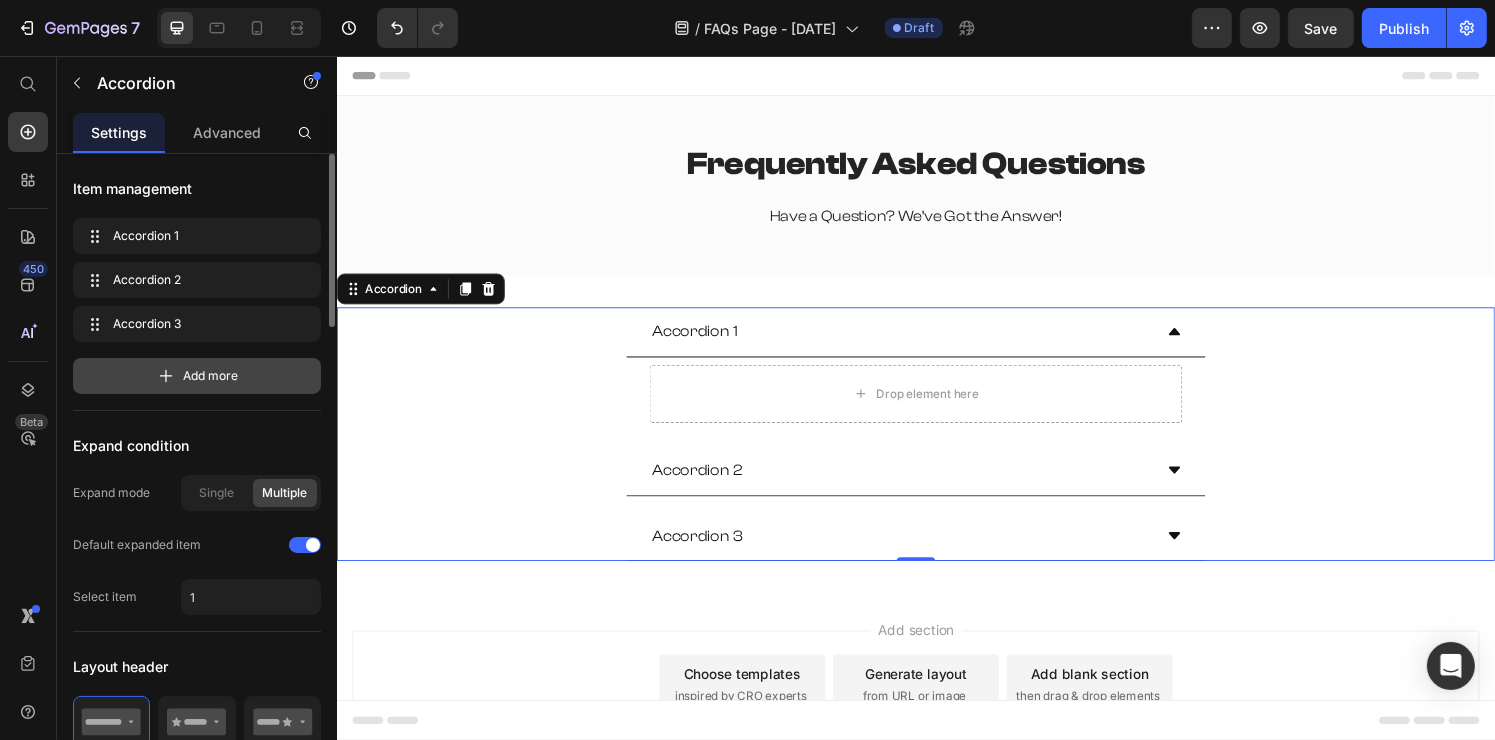click on "Add more" at bounding box center (197, 376) 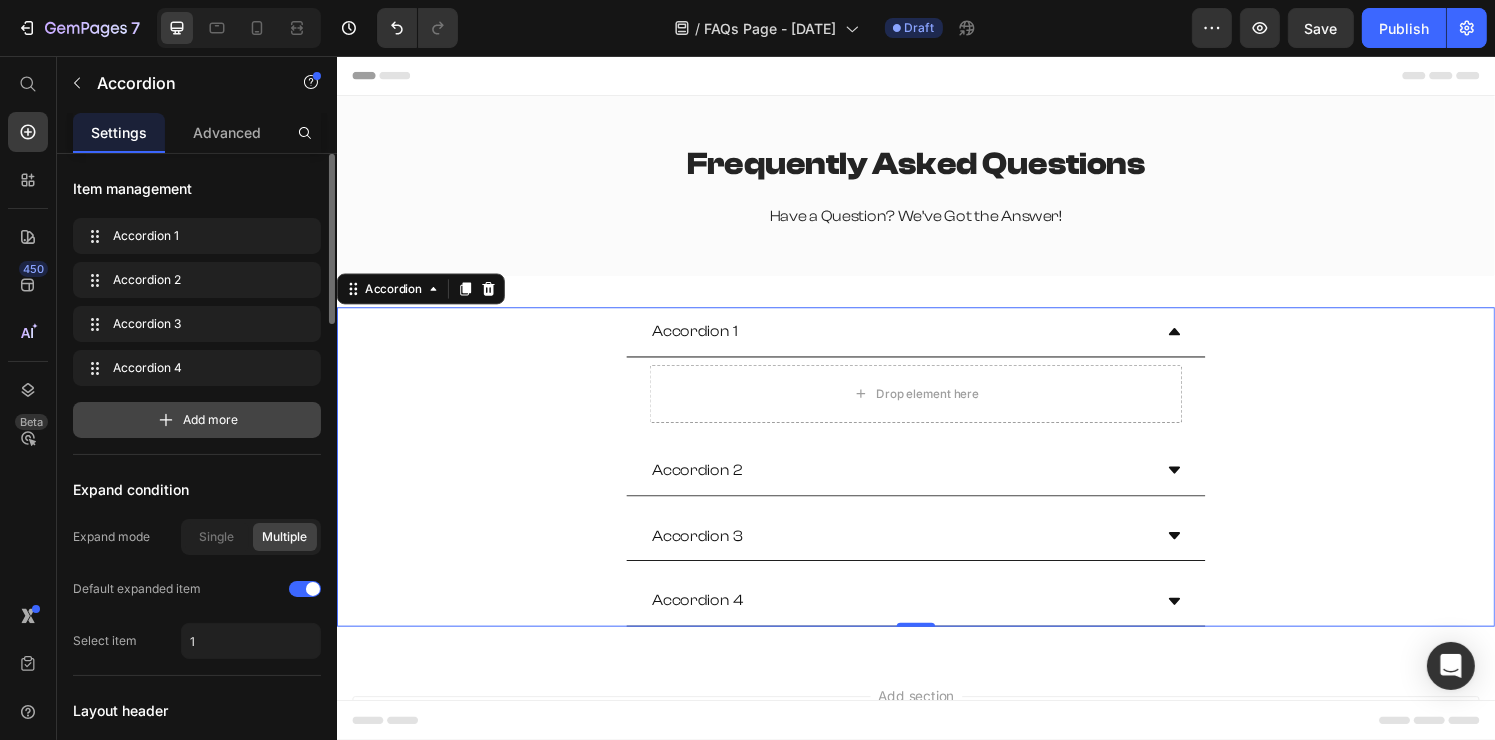 click on "Add more" at bounding box center [211, 420] 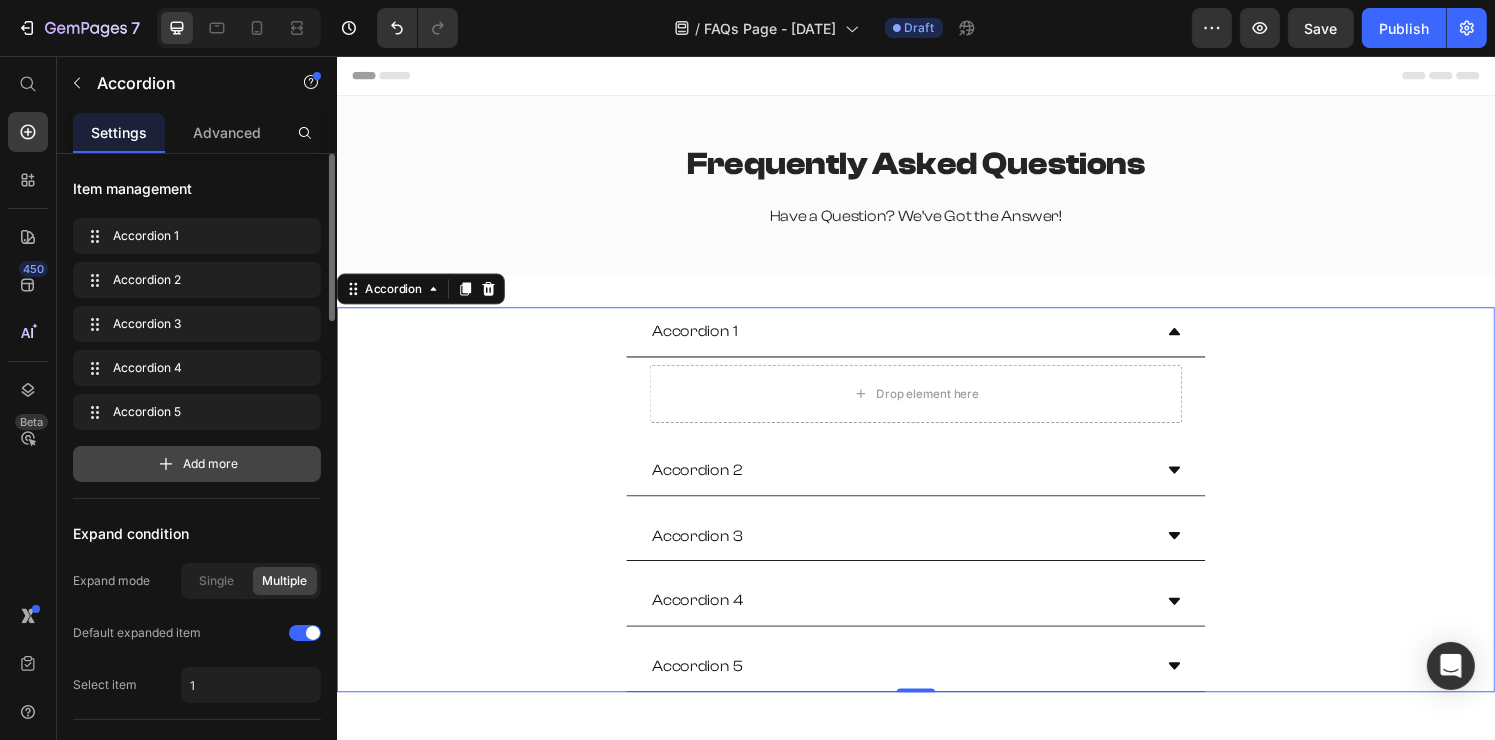 click on "Add more" at bounding box center [211, 464] 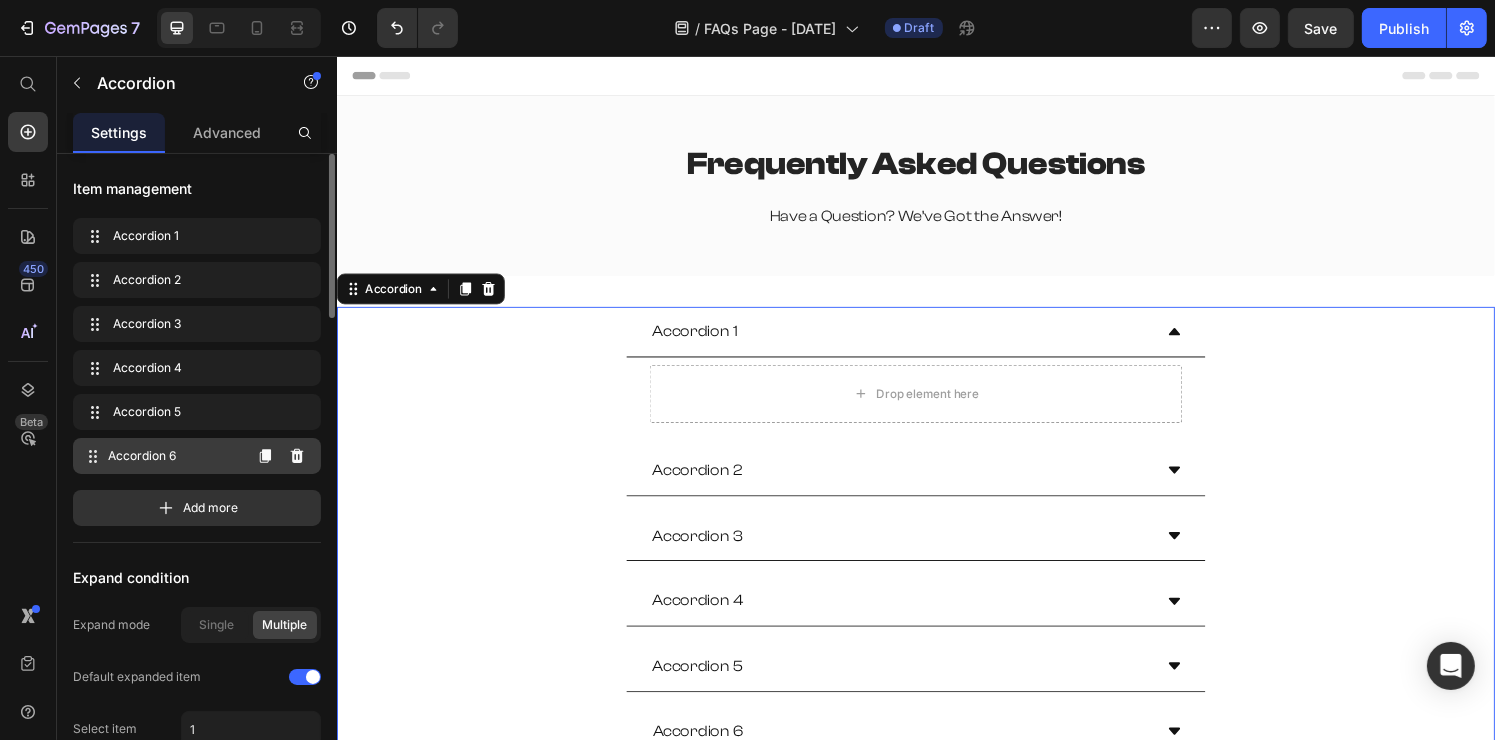 click on "Accordion 6 Accordion 6" at bounding box center [161, 456] 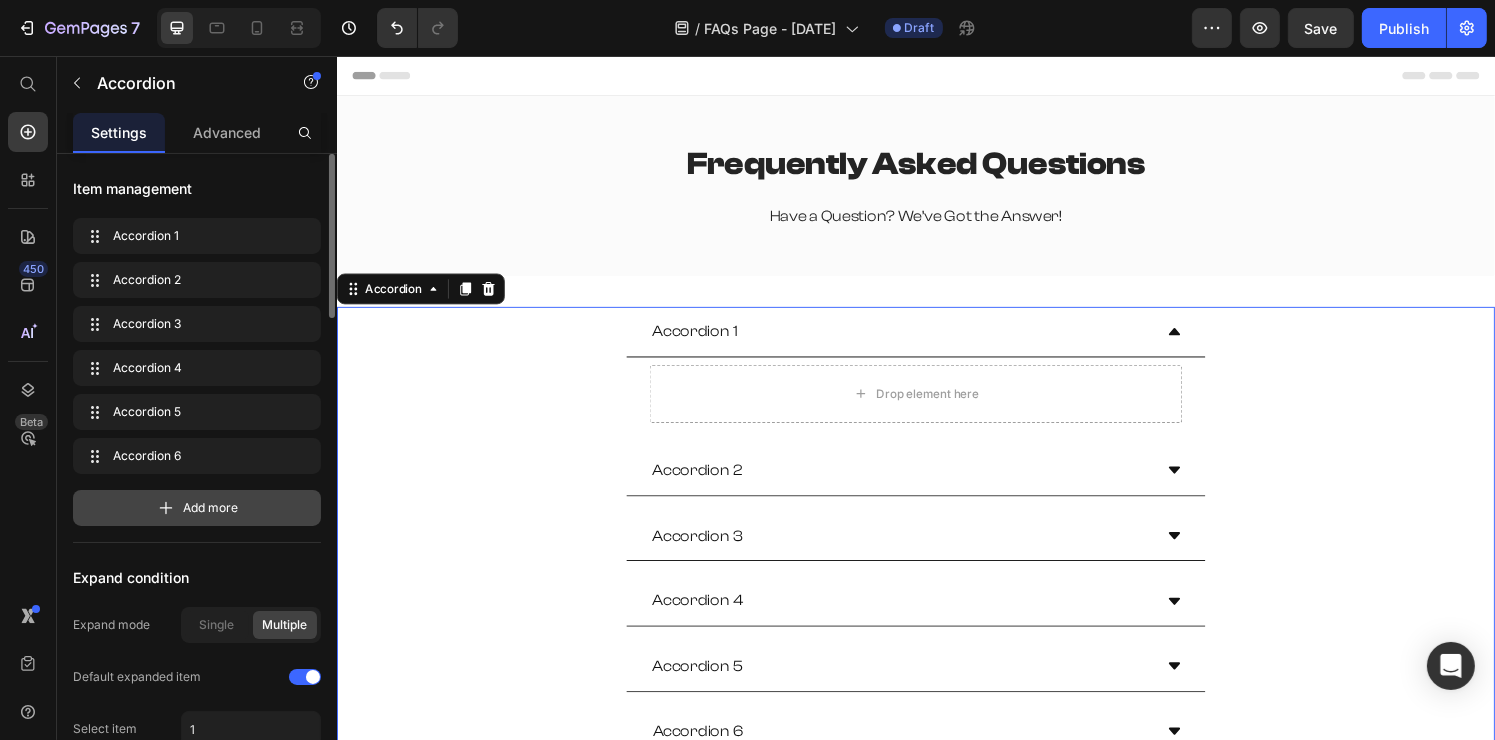 click on "Accordion 1 Accordion 1
Accordion 2 Accordion 2
Accordion 3 Accordion 3
Accordion 4 Accordion 4
Accordion 5 Accordion 5
Accordion 6 Accordion 6 Add more" 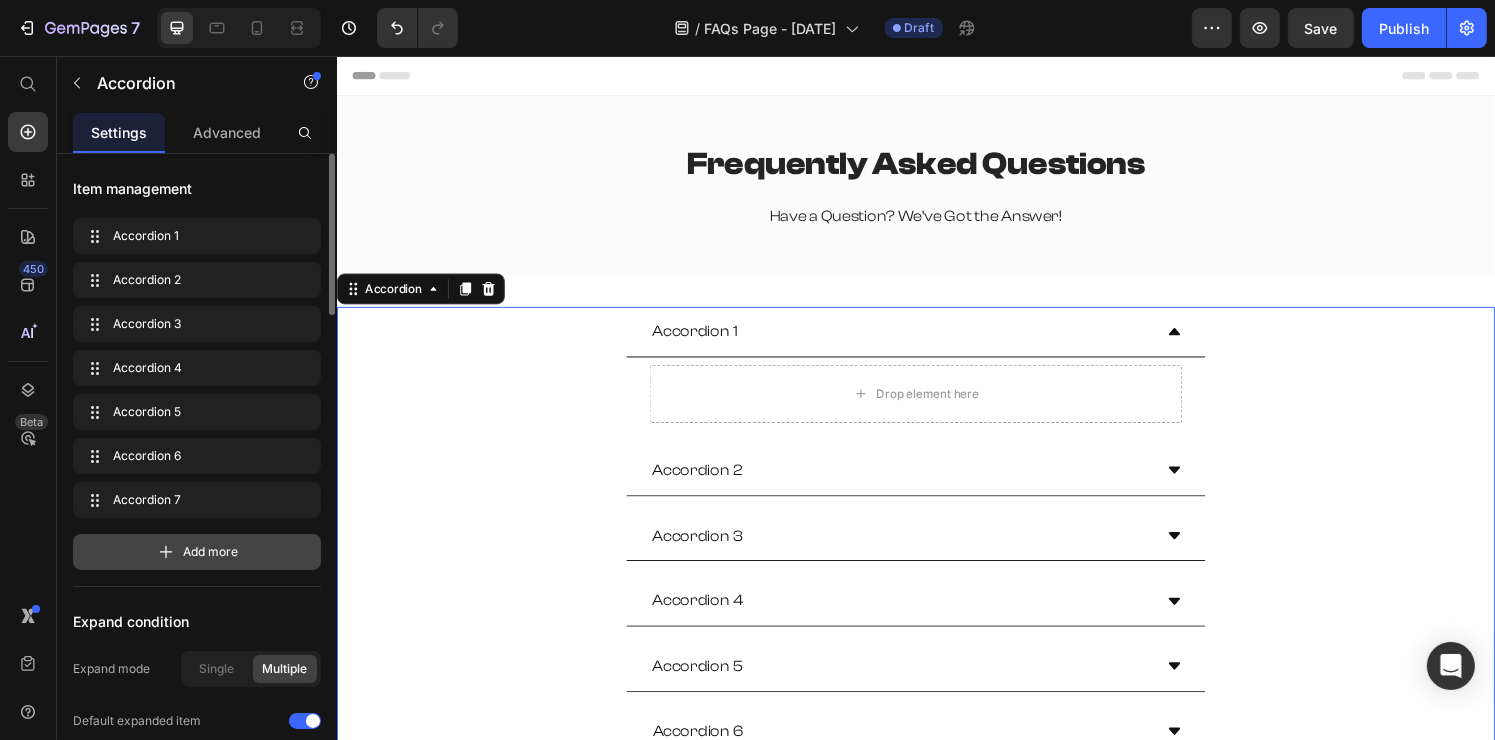 click on "Add more" at bounding box center (211, 552) 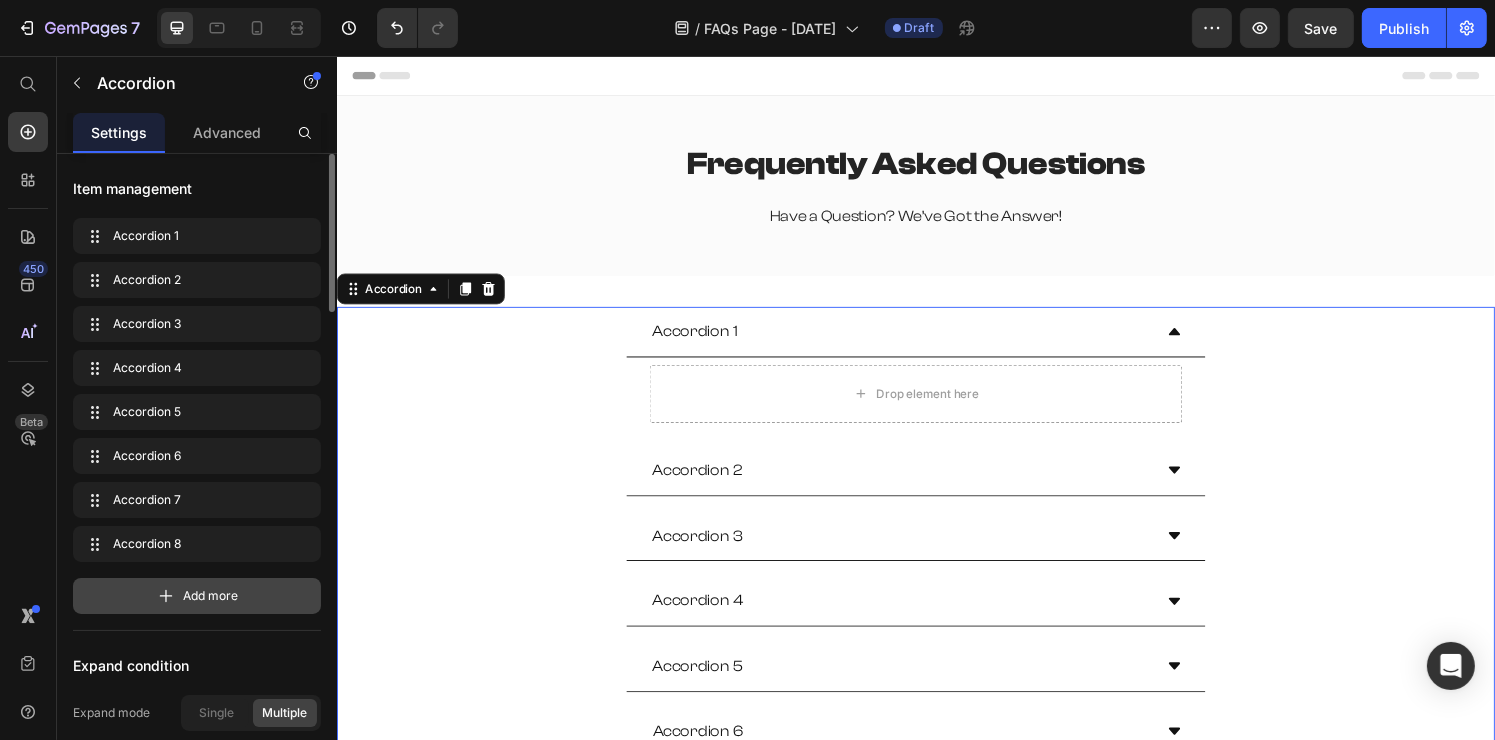 click on "Add more" at bounding box center (211, 596) 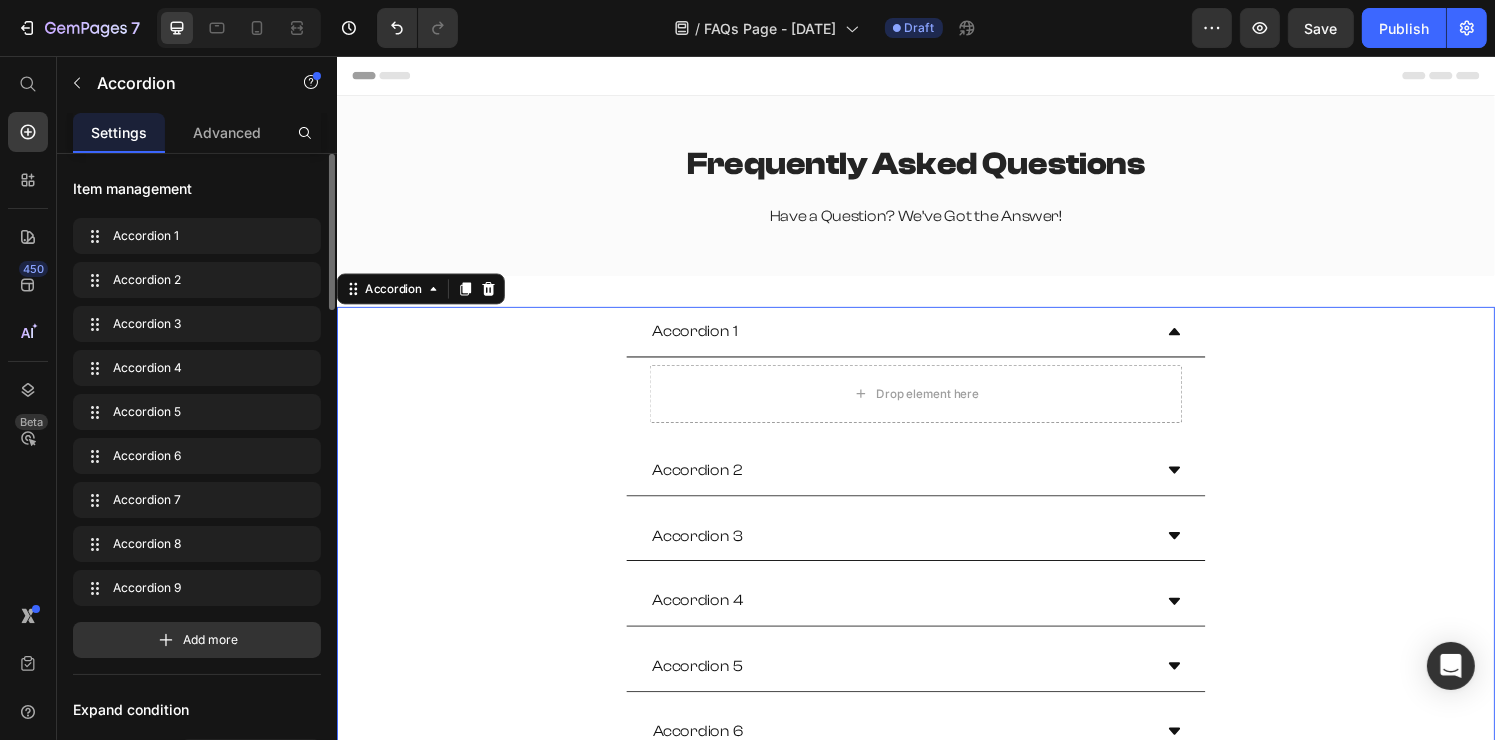 click on "Accordion 1 Accordion 1
Accordion 2 Accordion 2
Accordion 3 Accordion 3
Accordion 4 Accordion 4
Accordion 5 Accordion 5
Accordion 6 Accordion 6
Accordion 7 Accordion 7
Accordion 8 Accordion 8
Accordion 9 Accordion 9 Add more" 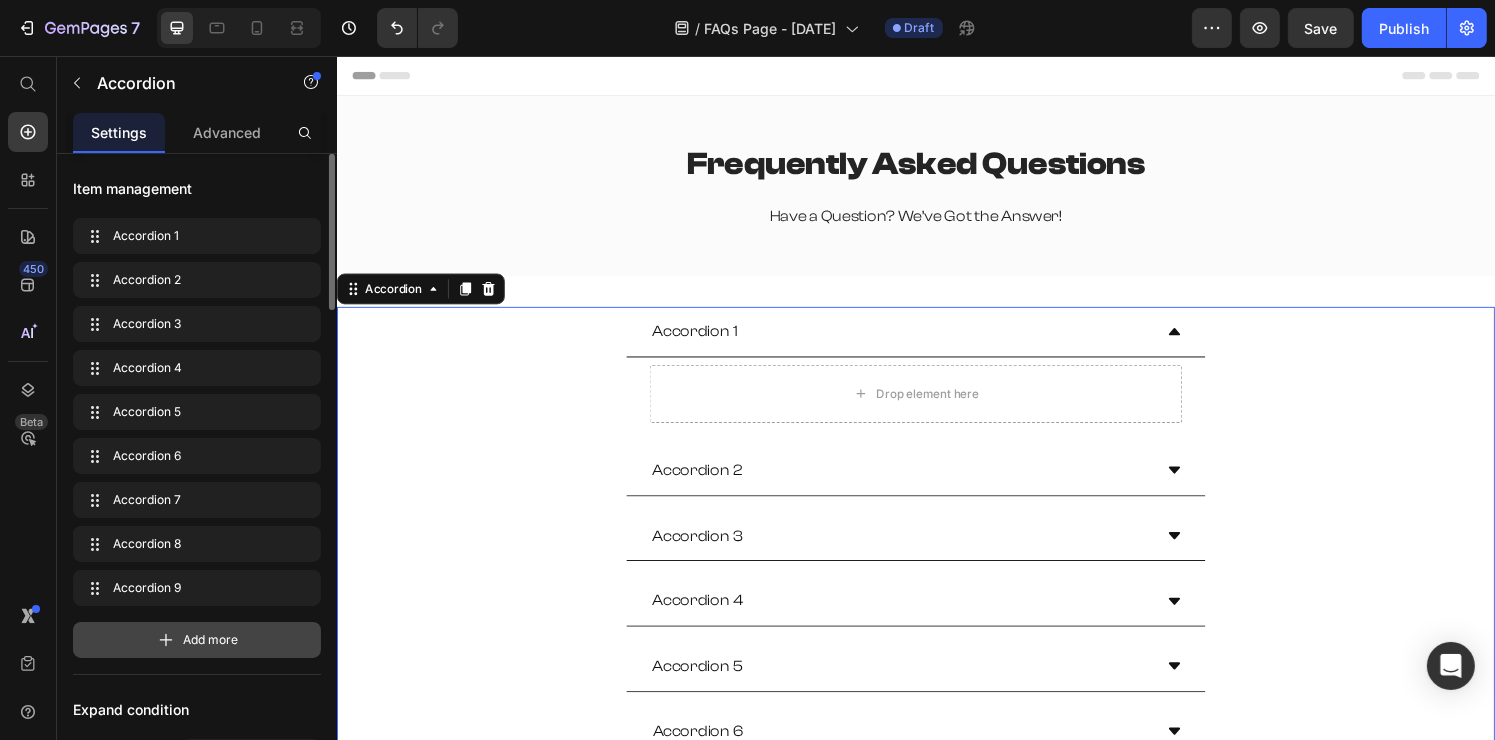 click on "Add more" at bounding box center (197, 640) 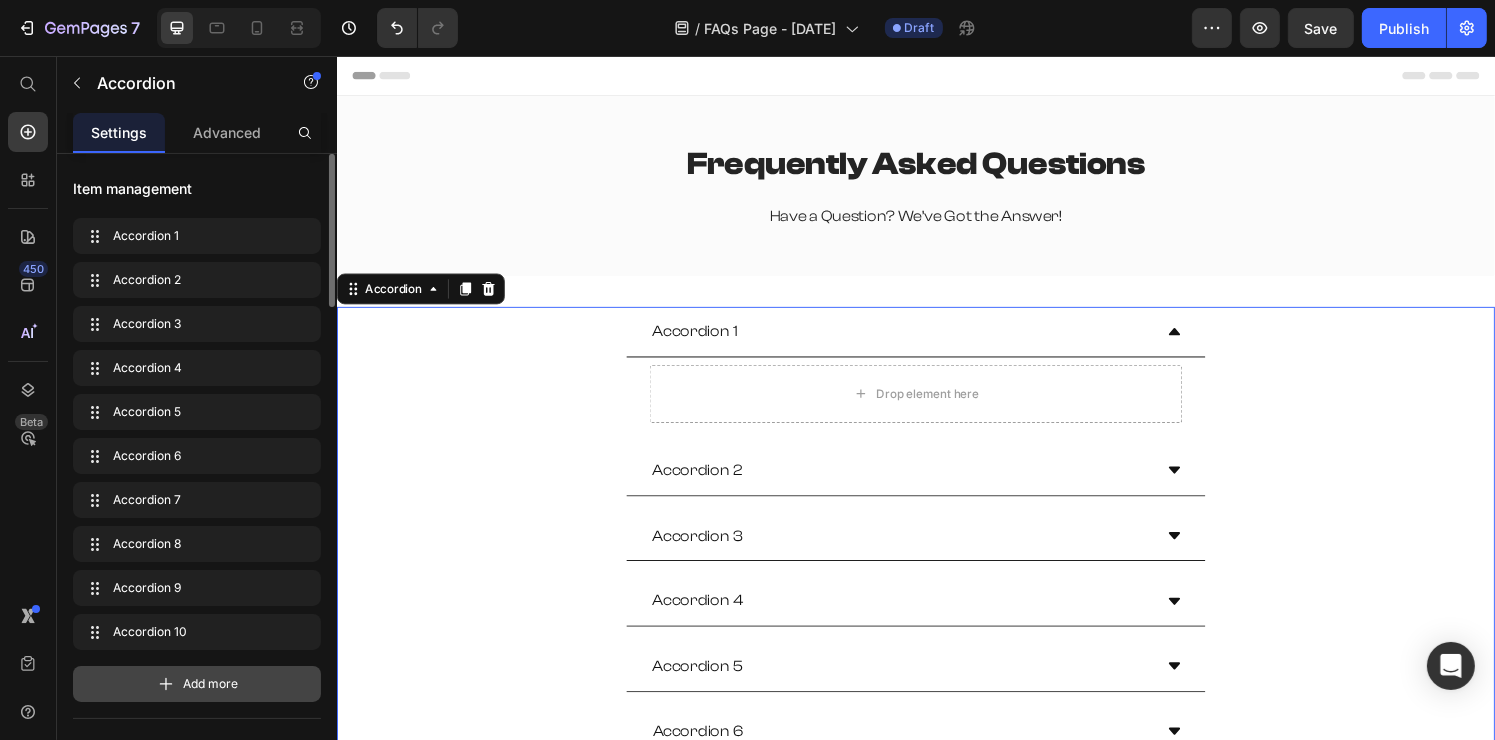 click on "Add more" at bounding box center [211, 684] 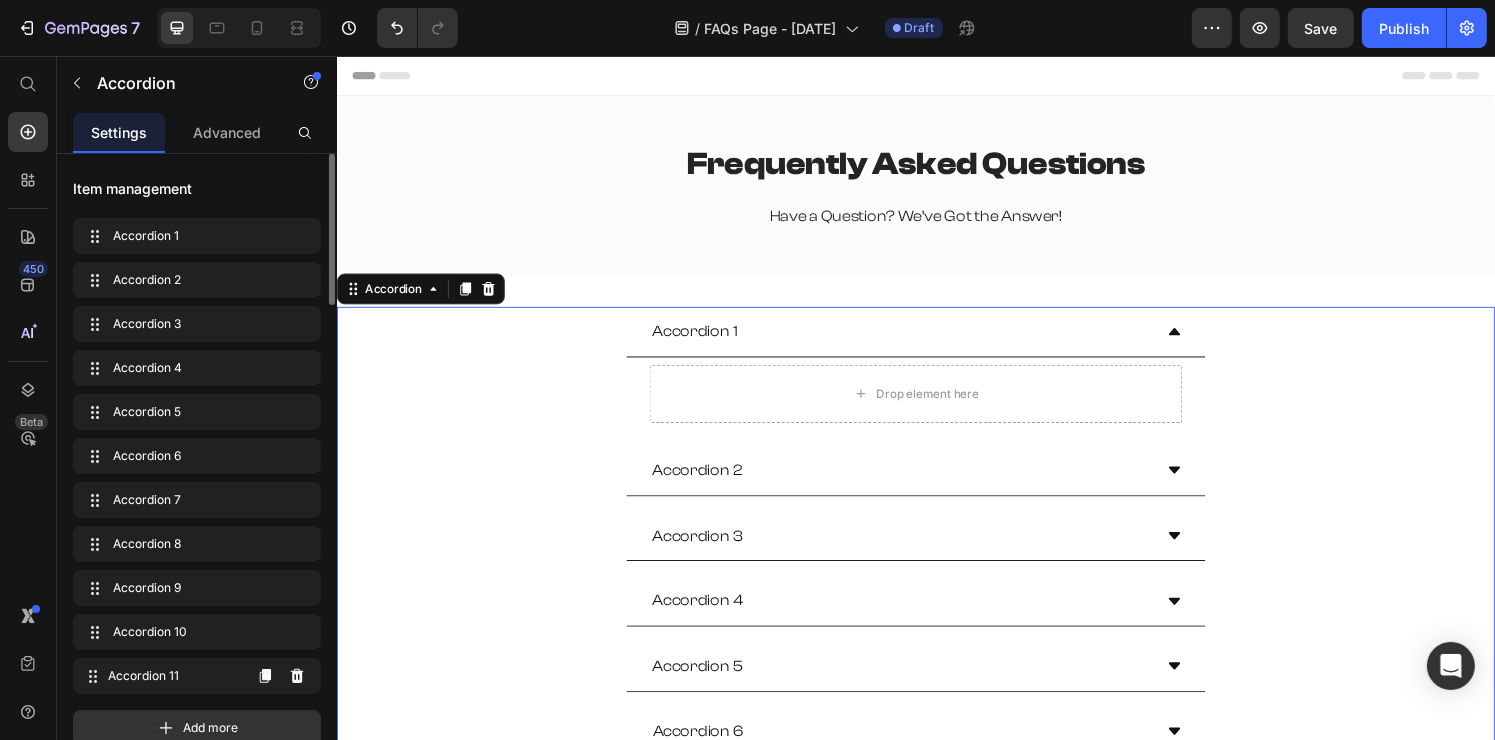 scroll, scrollTop: 200, scrollLeft: 0, axis: vertical 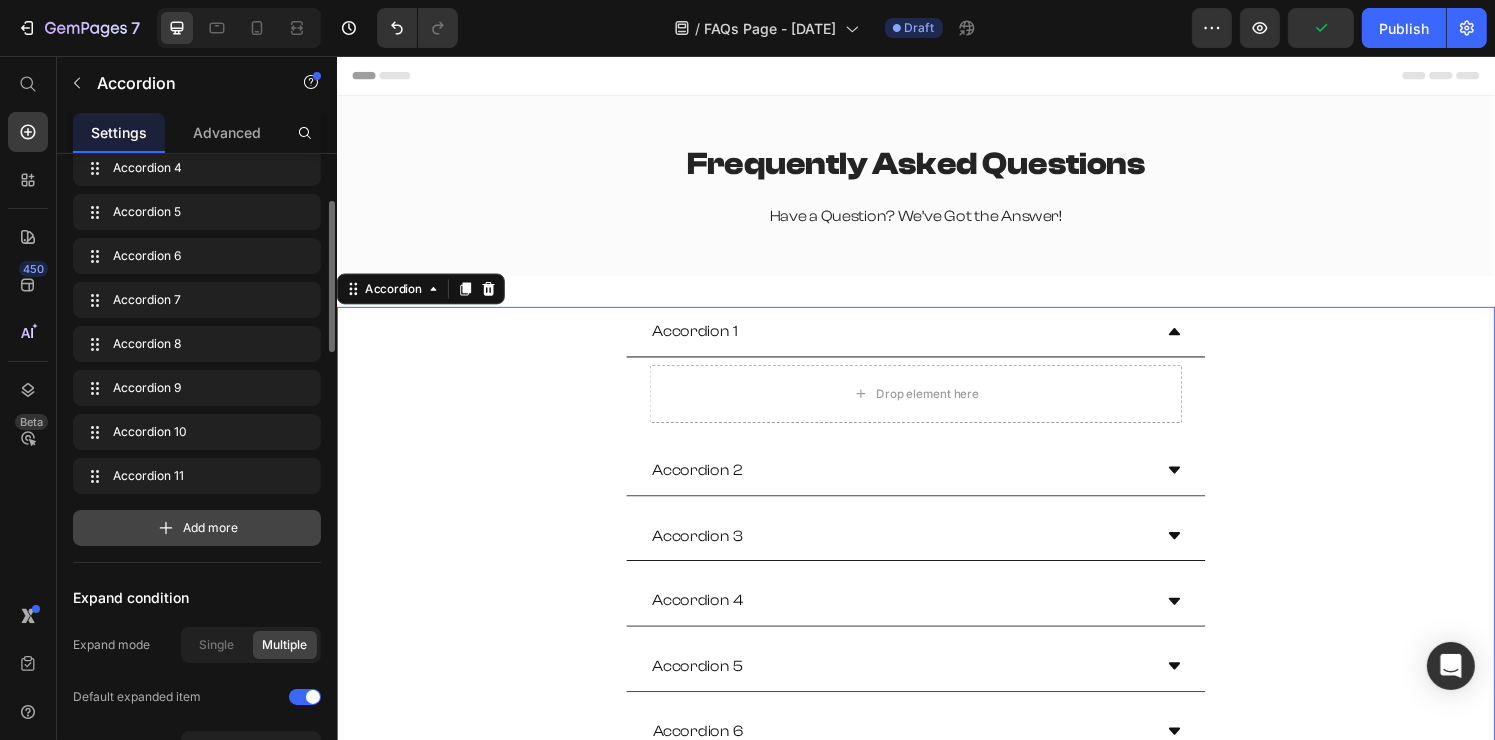 click on "Add more" at bounding box center [197, 528] 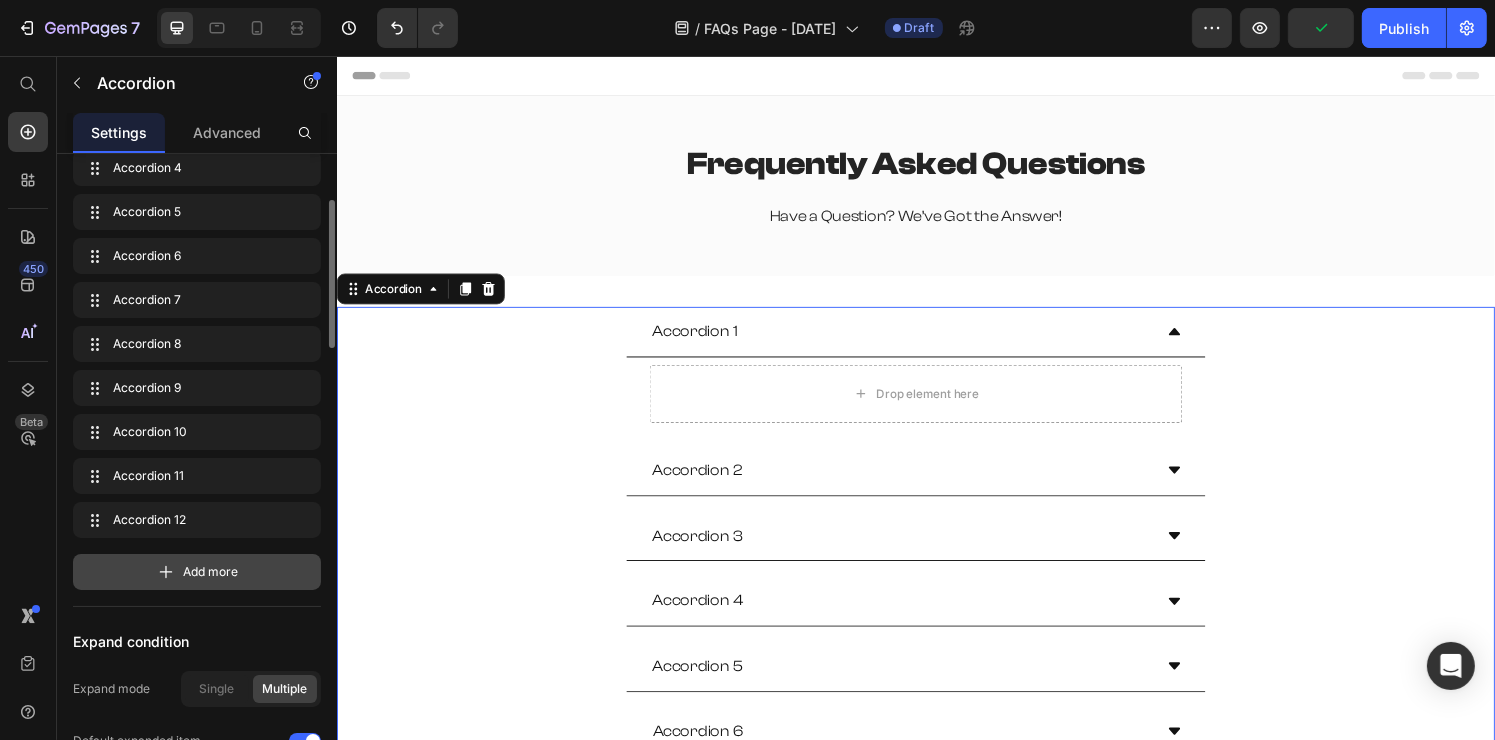 click on "Add more" at bounding box center [197, 572] 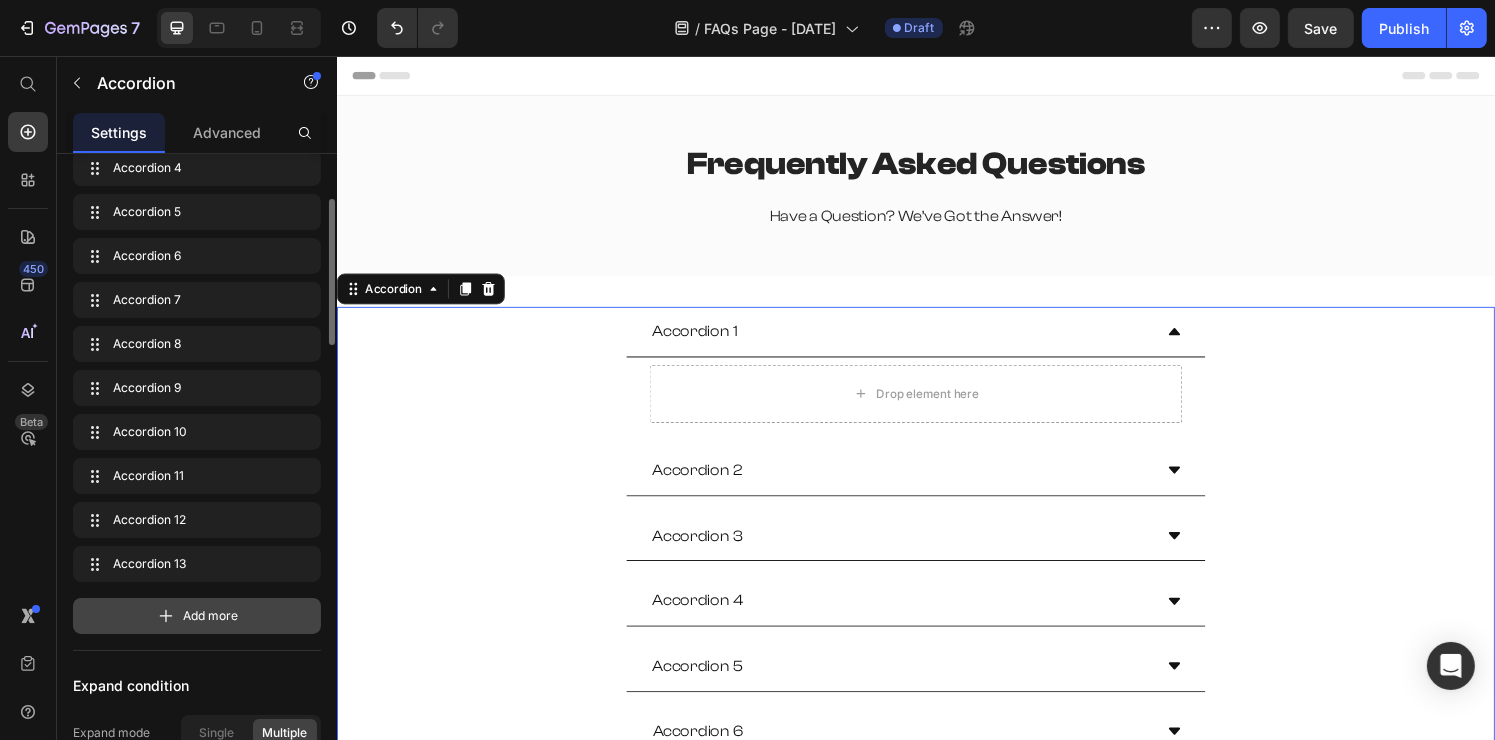 click on "Add more" at bounding box center [197, 616] 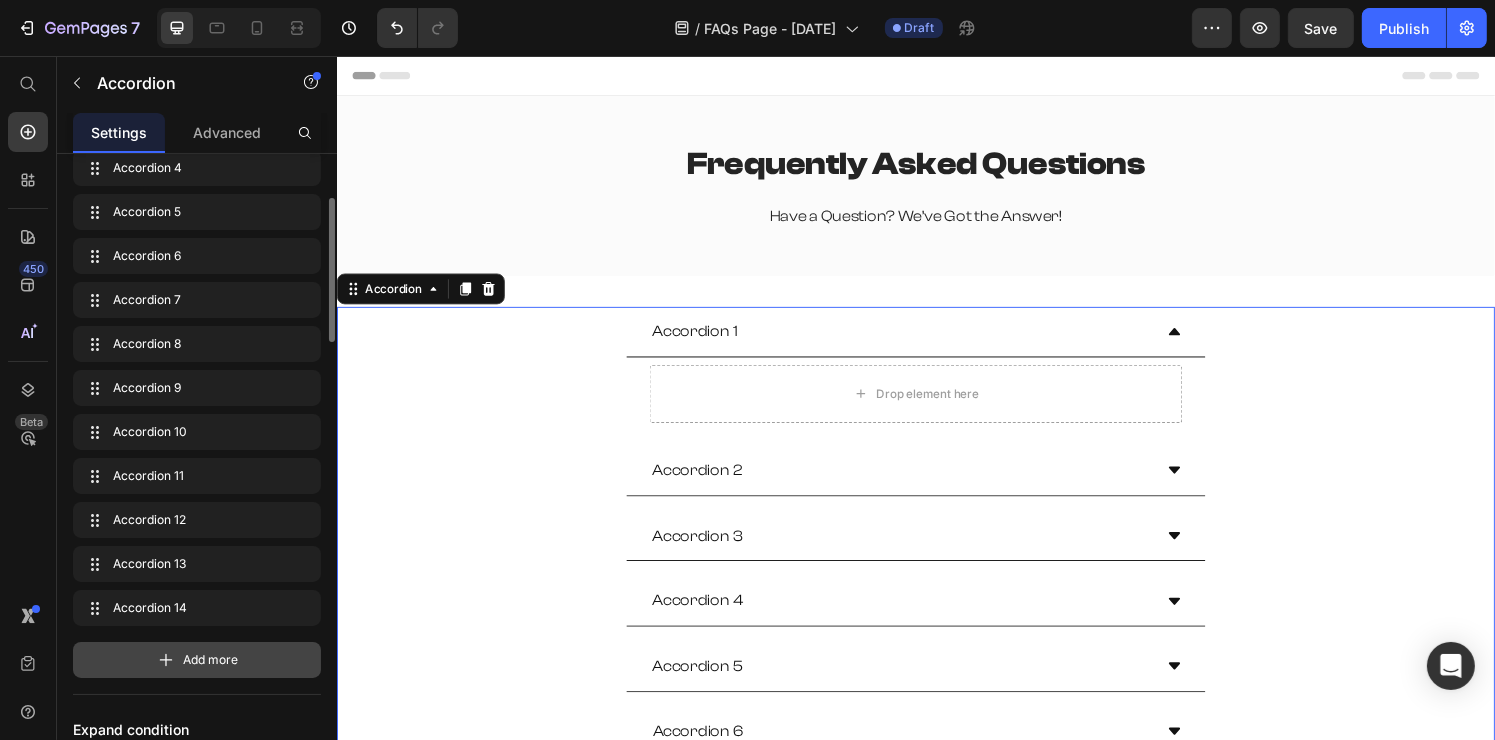 click on "Add more" at bounding box center [197, 660] 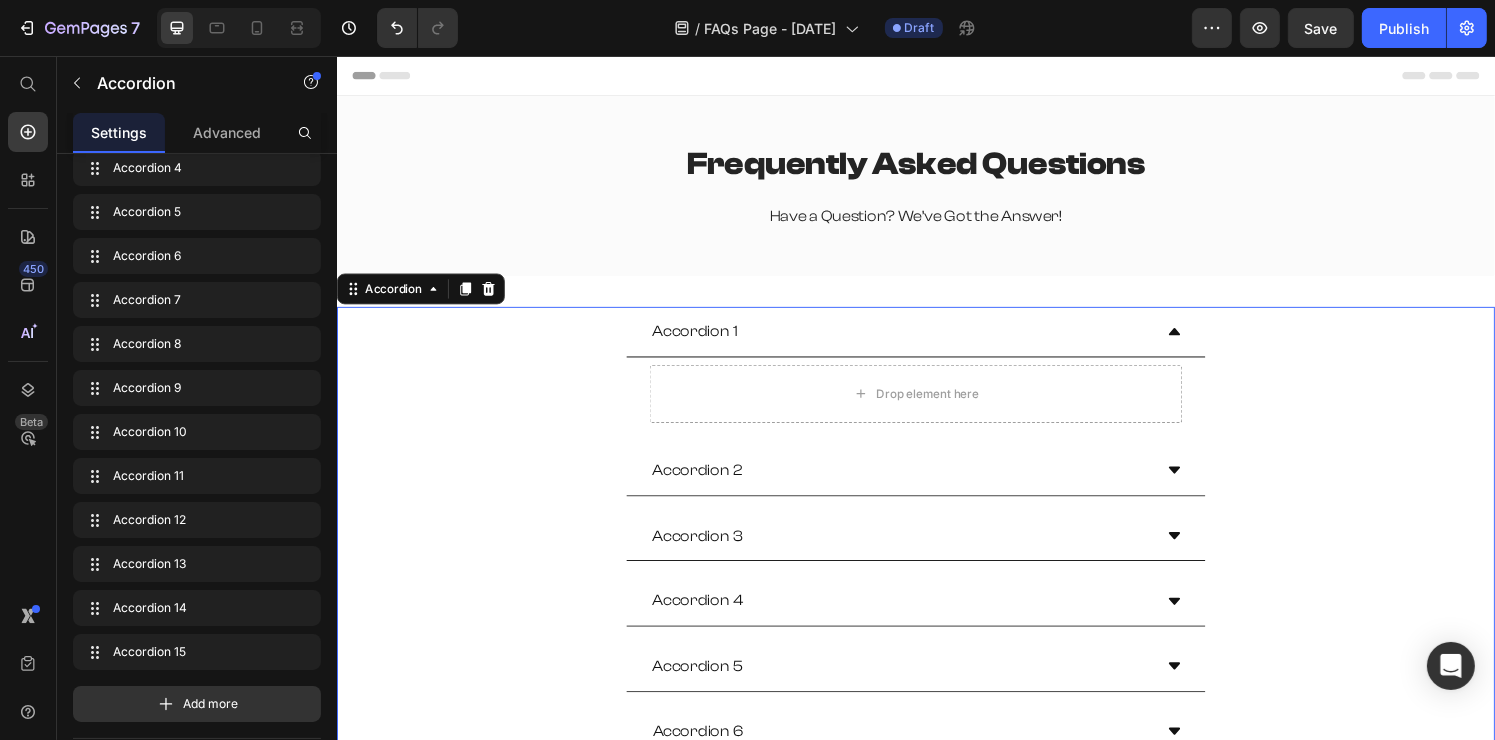 click on "Accordion 1" at bounding box center [707, 341] 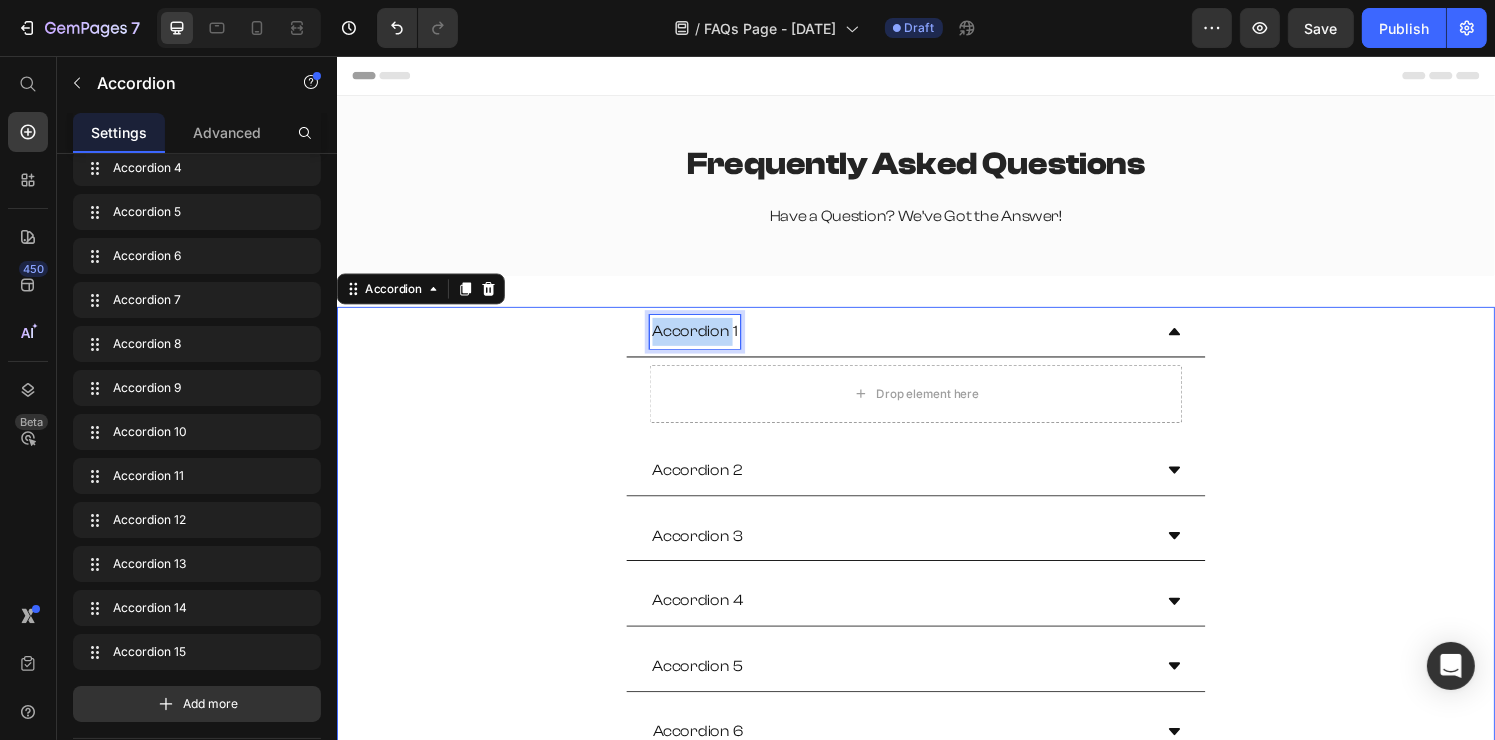 click on "Accordion 1" at bounding box center (707, 341) 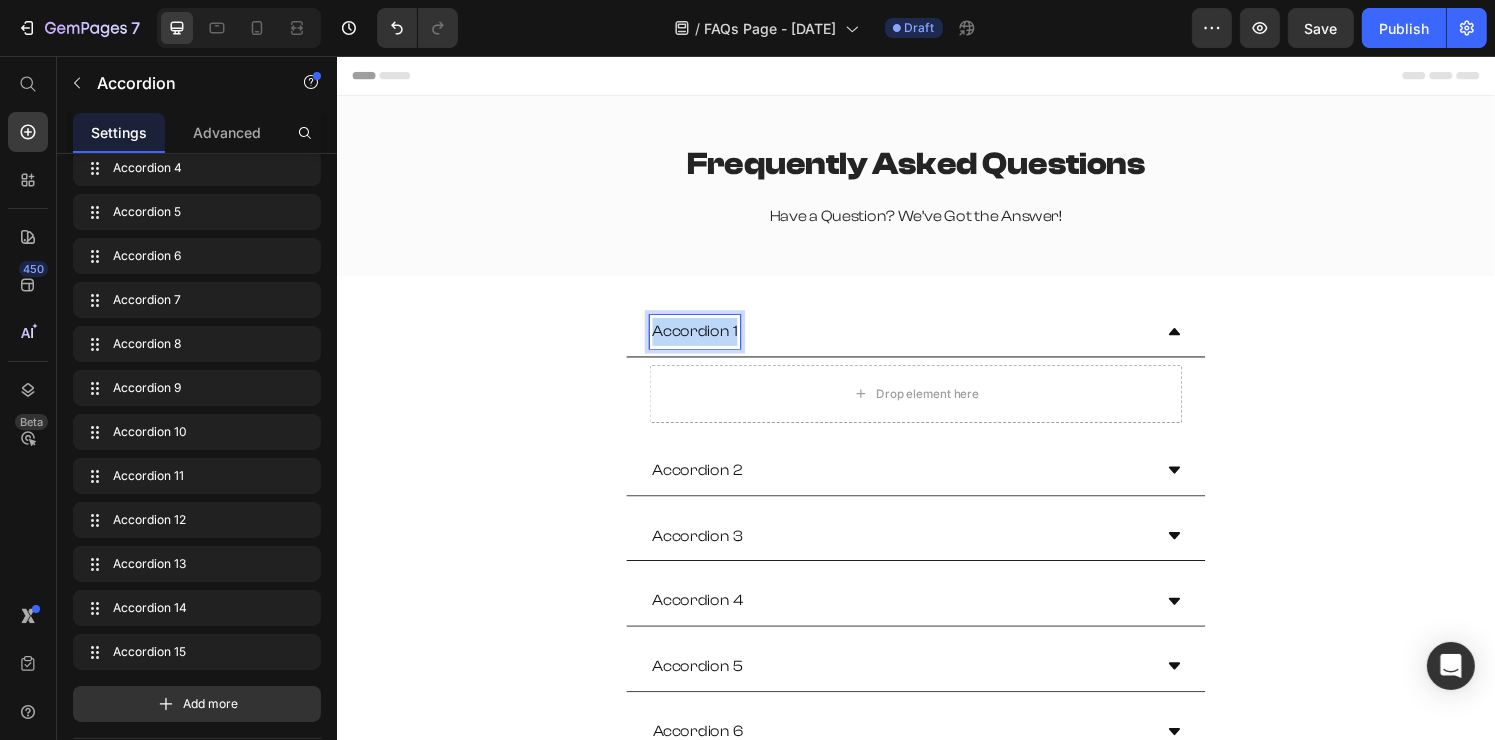 click on "Accordion 1" at bounding box center (707, 341) 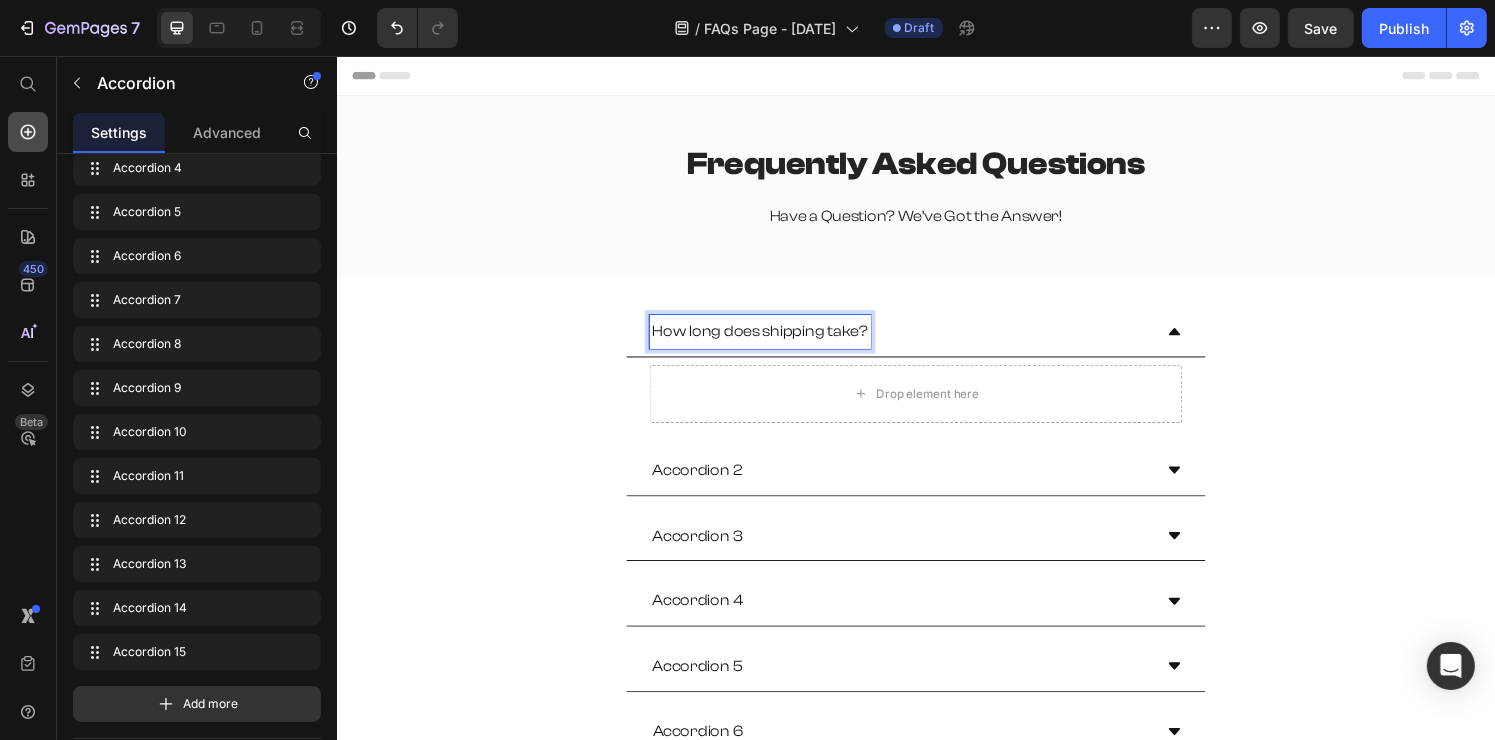 click 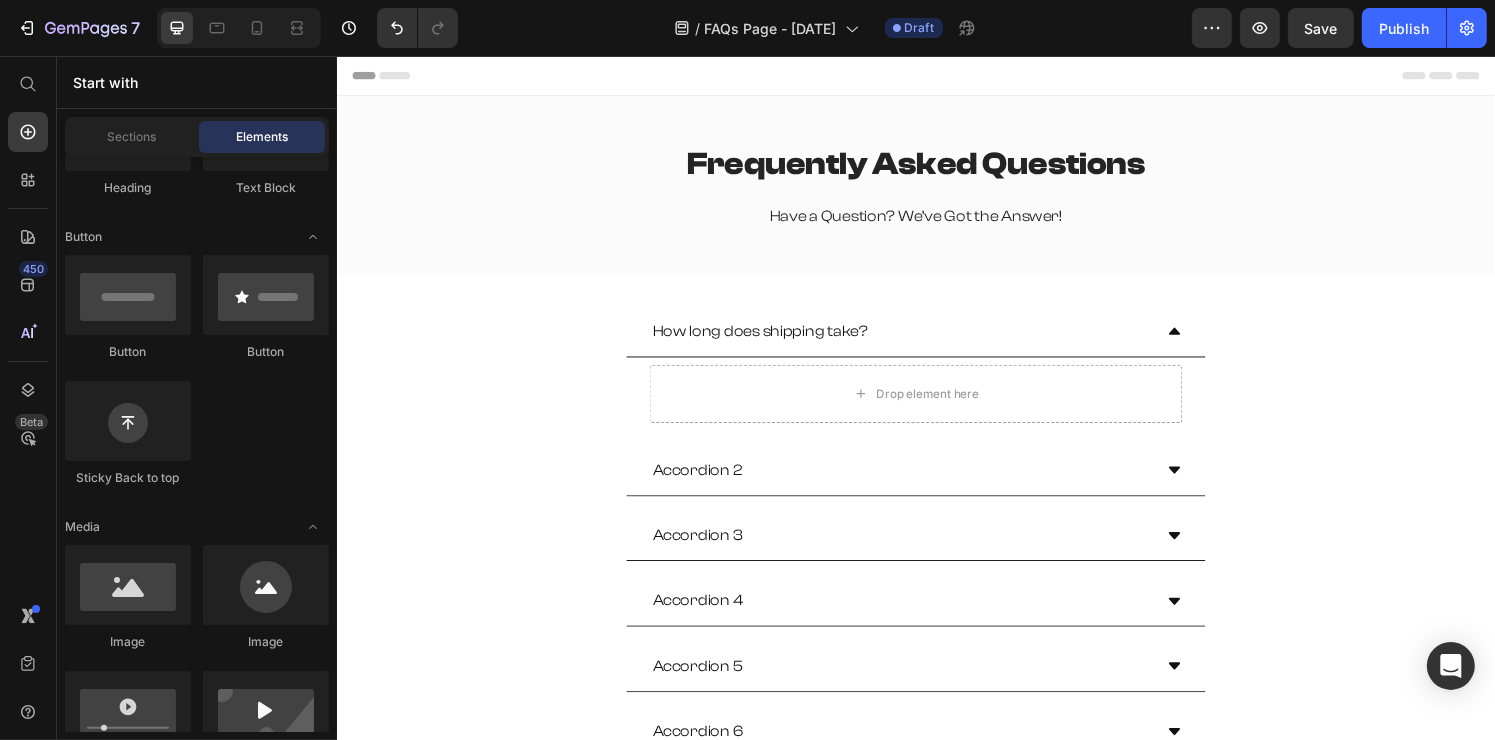 scroll, scrollTop: 0, scrollLeft: 0, axis: both 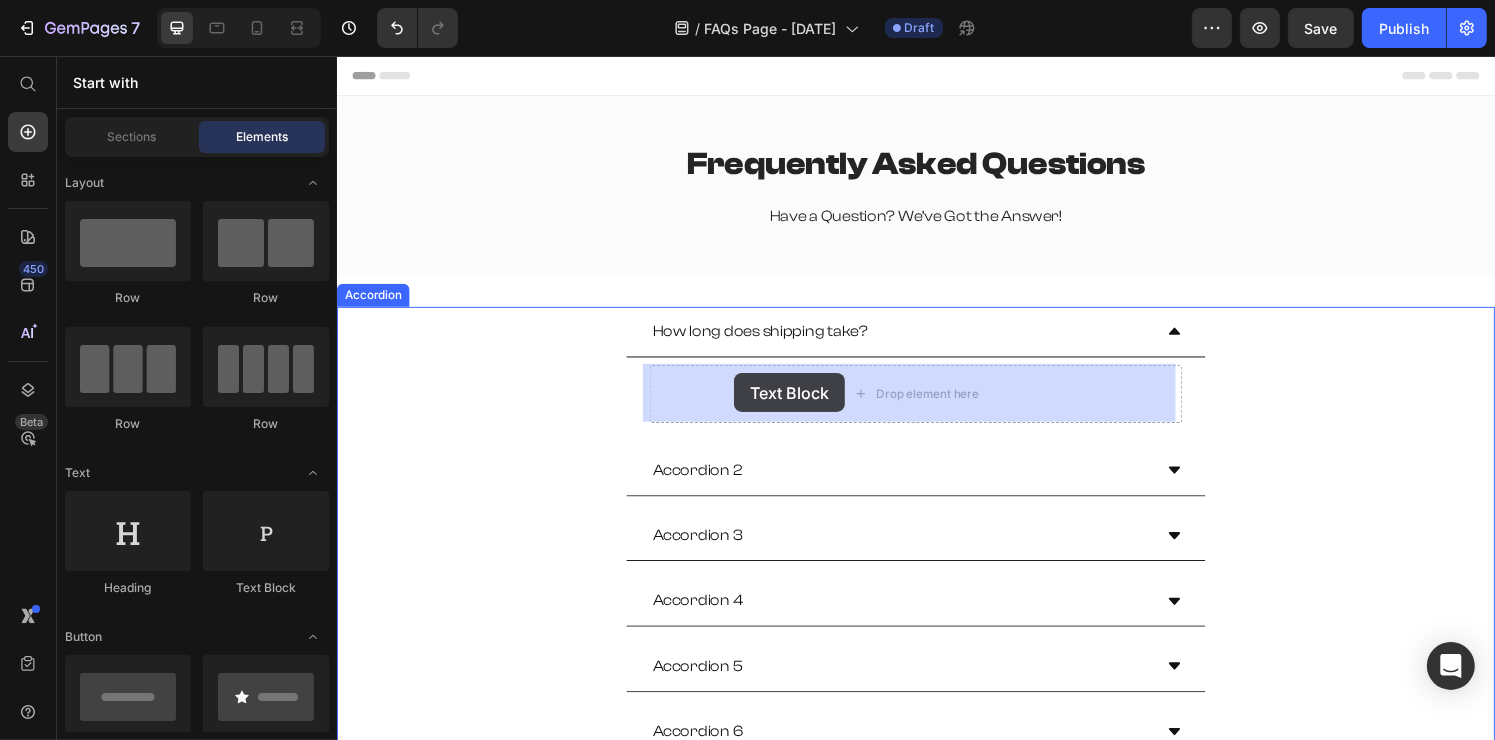 drag, startPoint x: 607, startPoint y: 592, endPoint x: 747, endPoint y: 385, distance: 249.89798 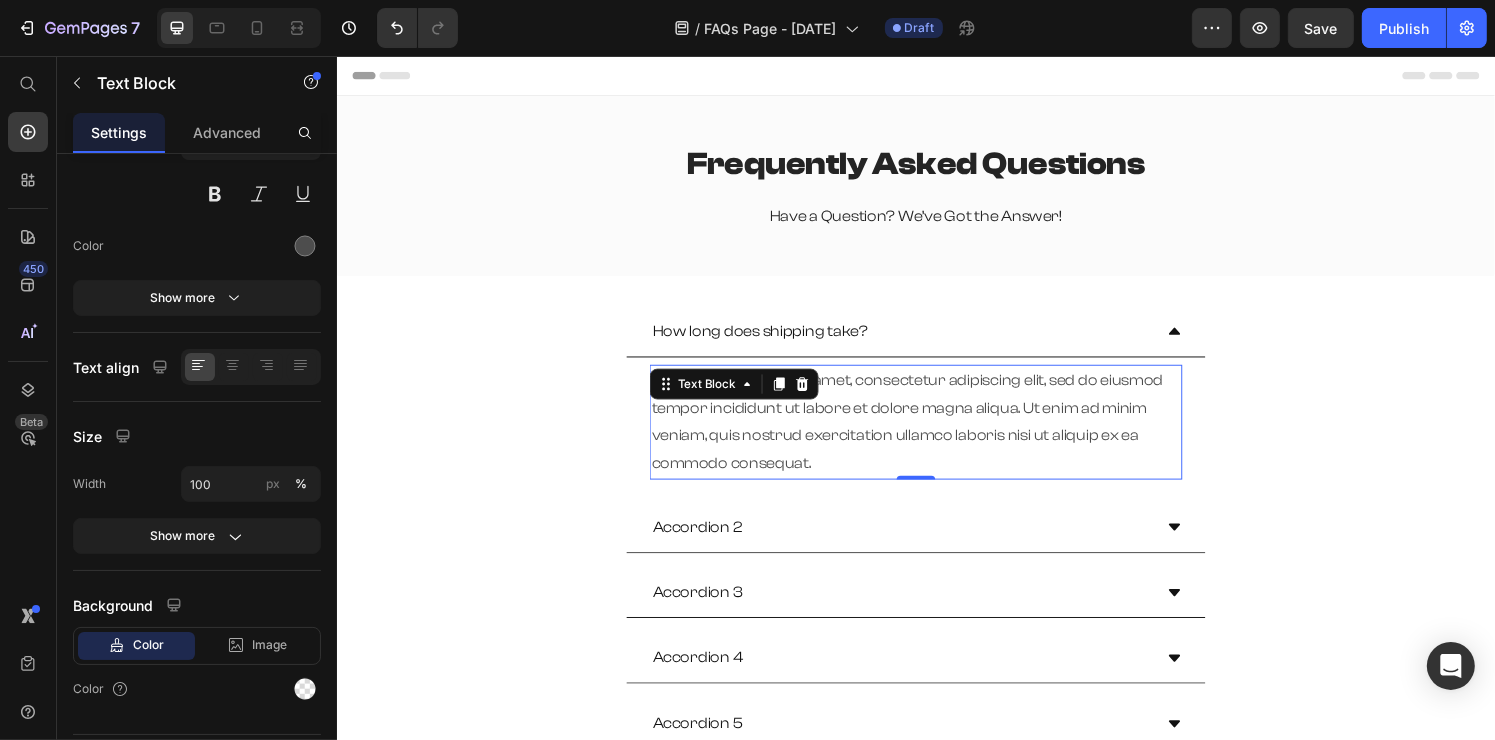 scroll, scrollTop: 0, scrollLeft: 0, axis: both 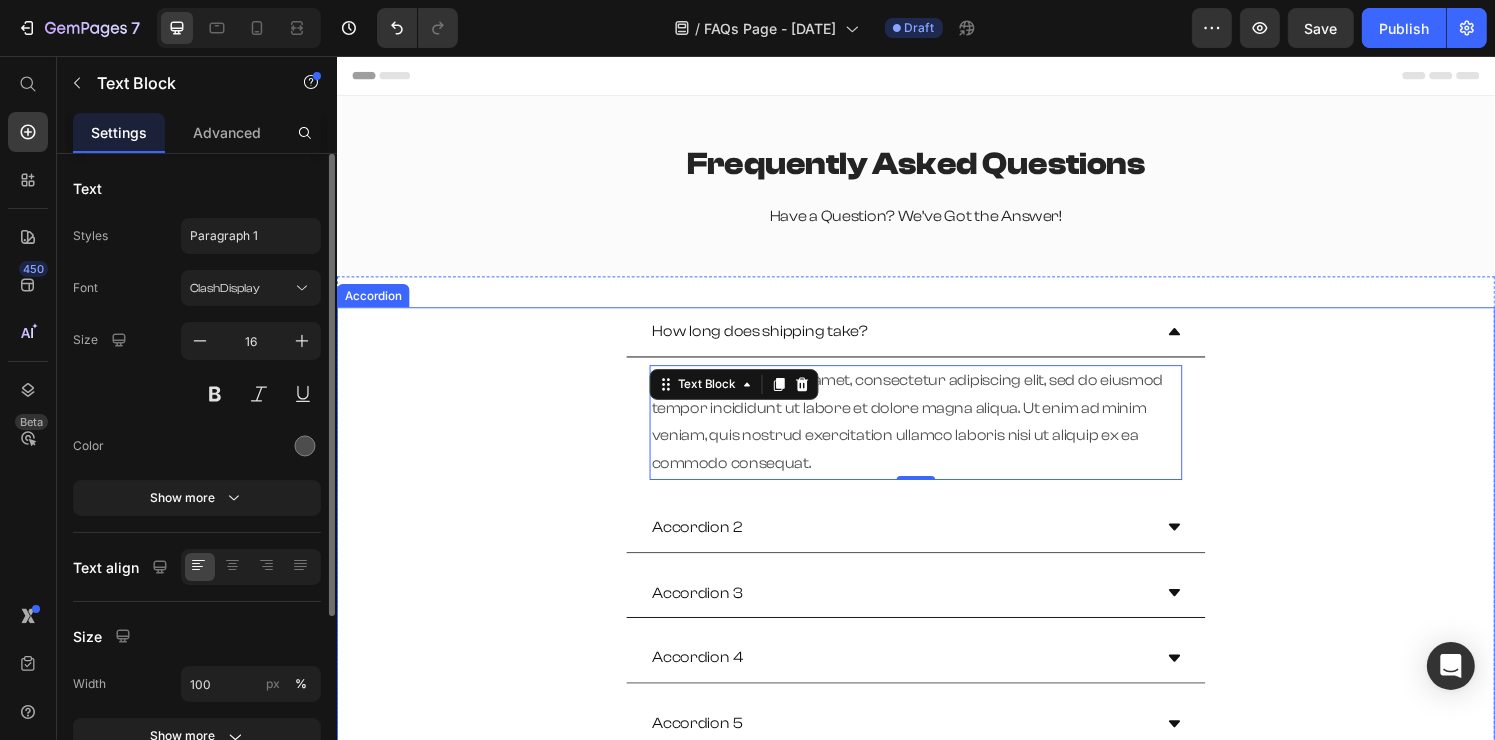 click on "Accordion 2" at bounding box center [709, 544] 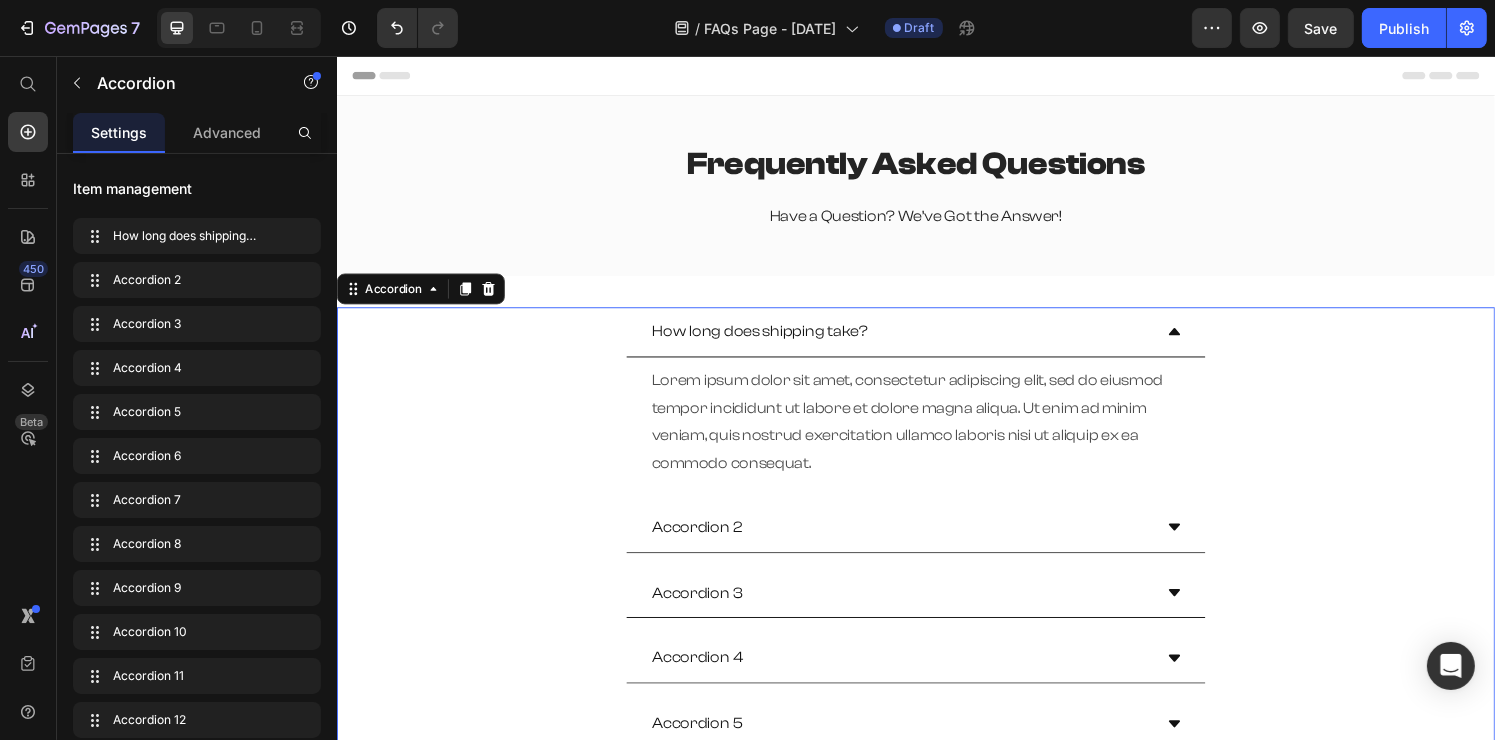 click on "Accordion 2" at bounding box center [920, 544] 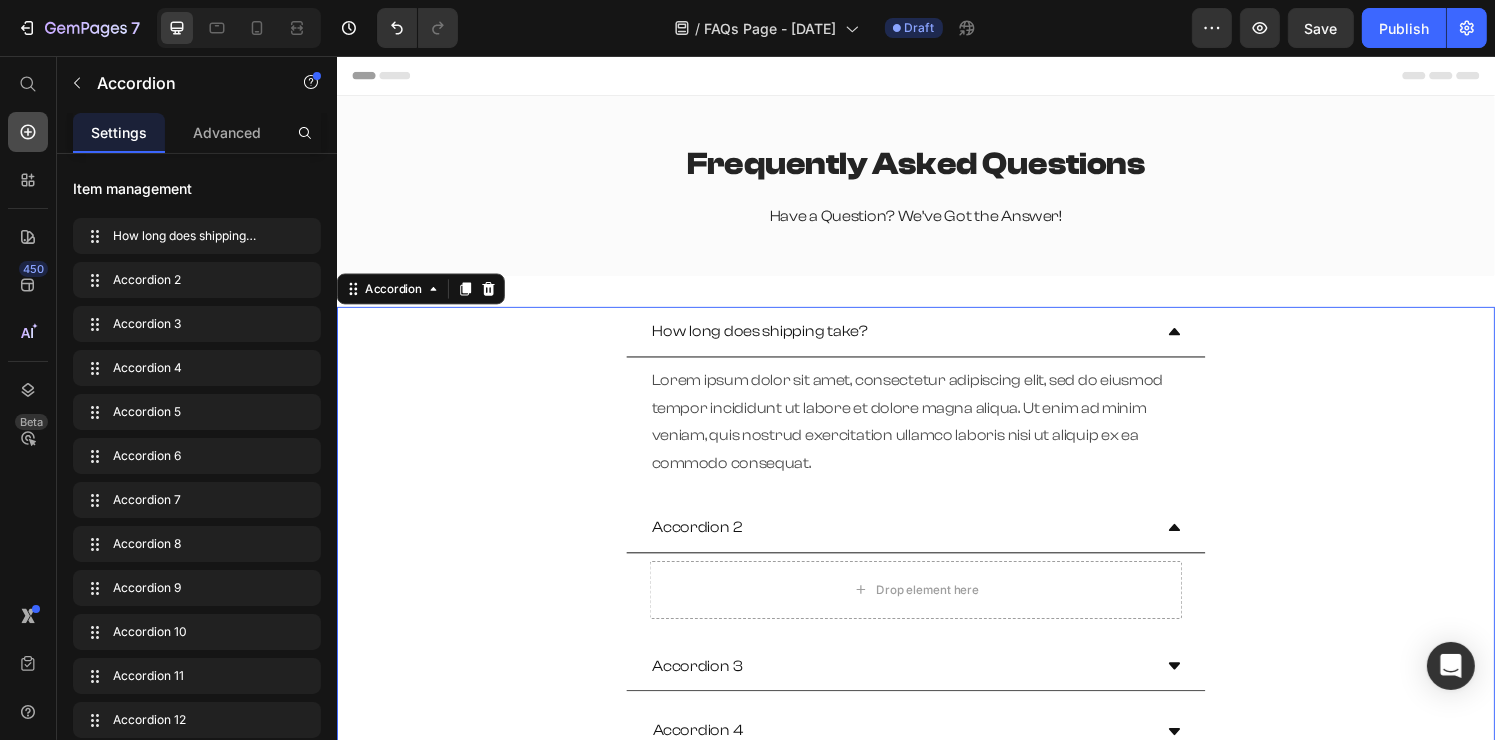 click 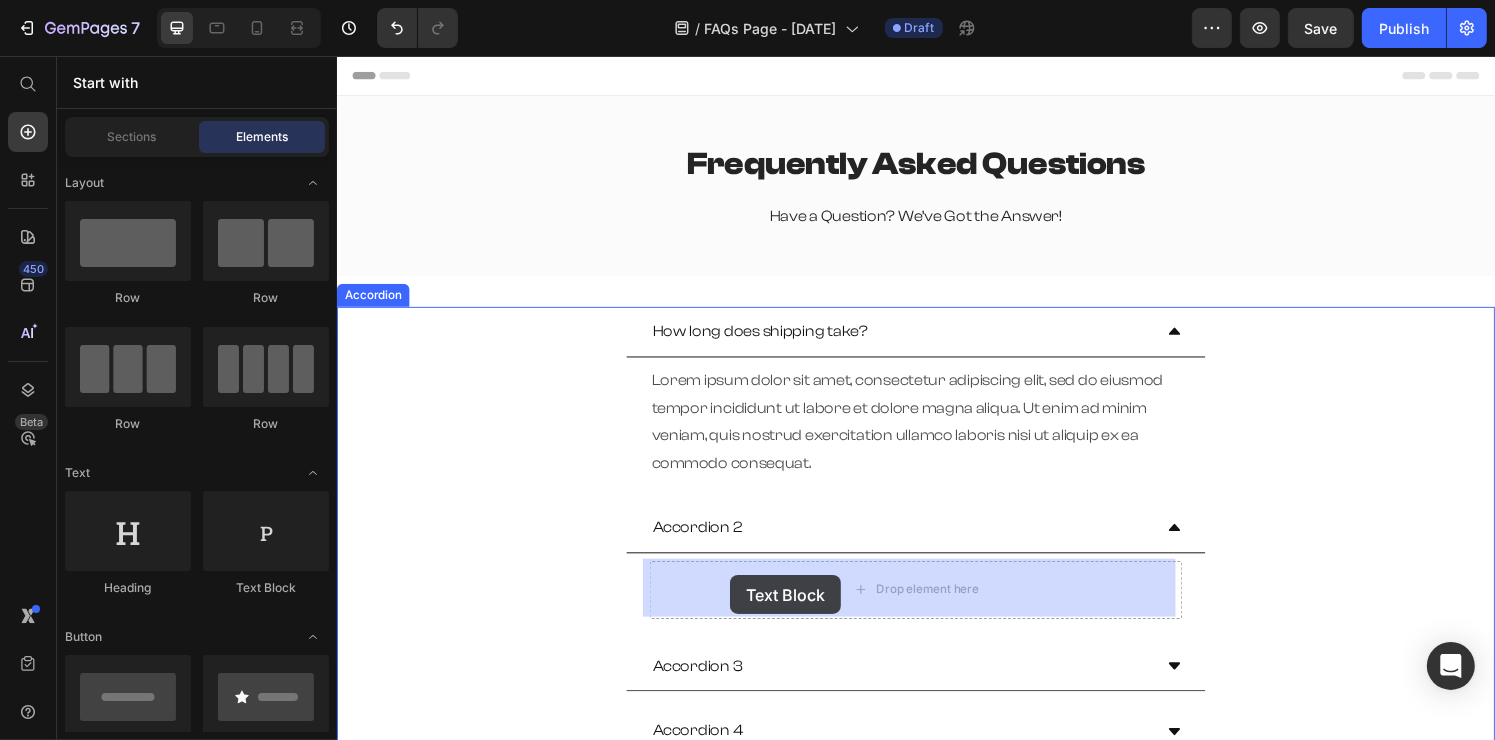 drag, startPoint x: 579, startPoint y: 584, endPoint x: 743, endPoint y: 594, distance: 164.3046 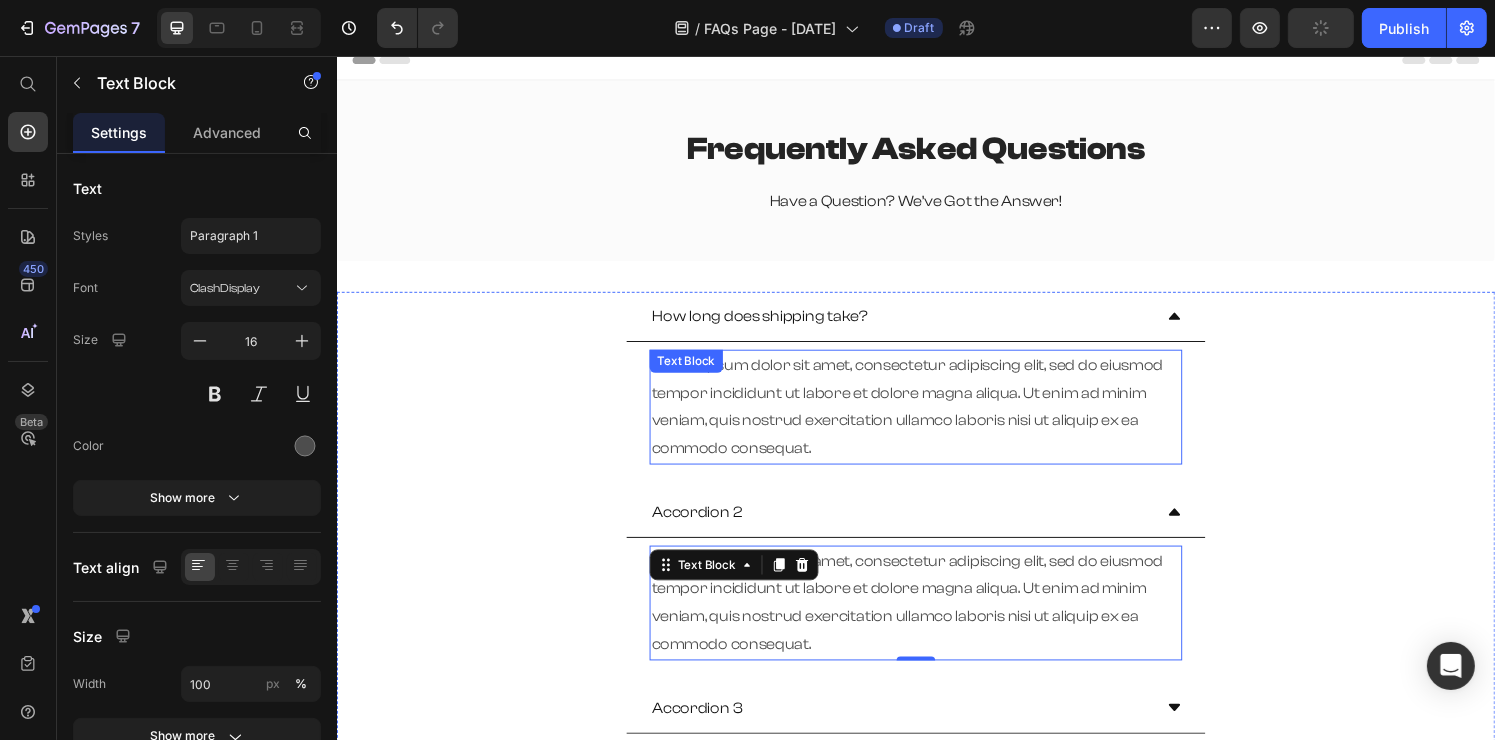 scroll, scrollTop: 300, scrollLeft: 0, axis: vertical 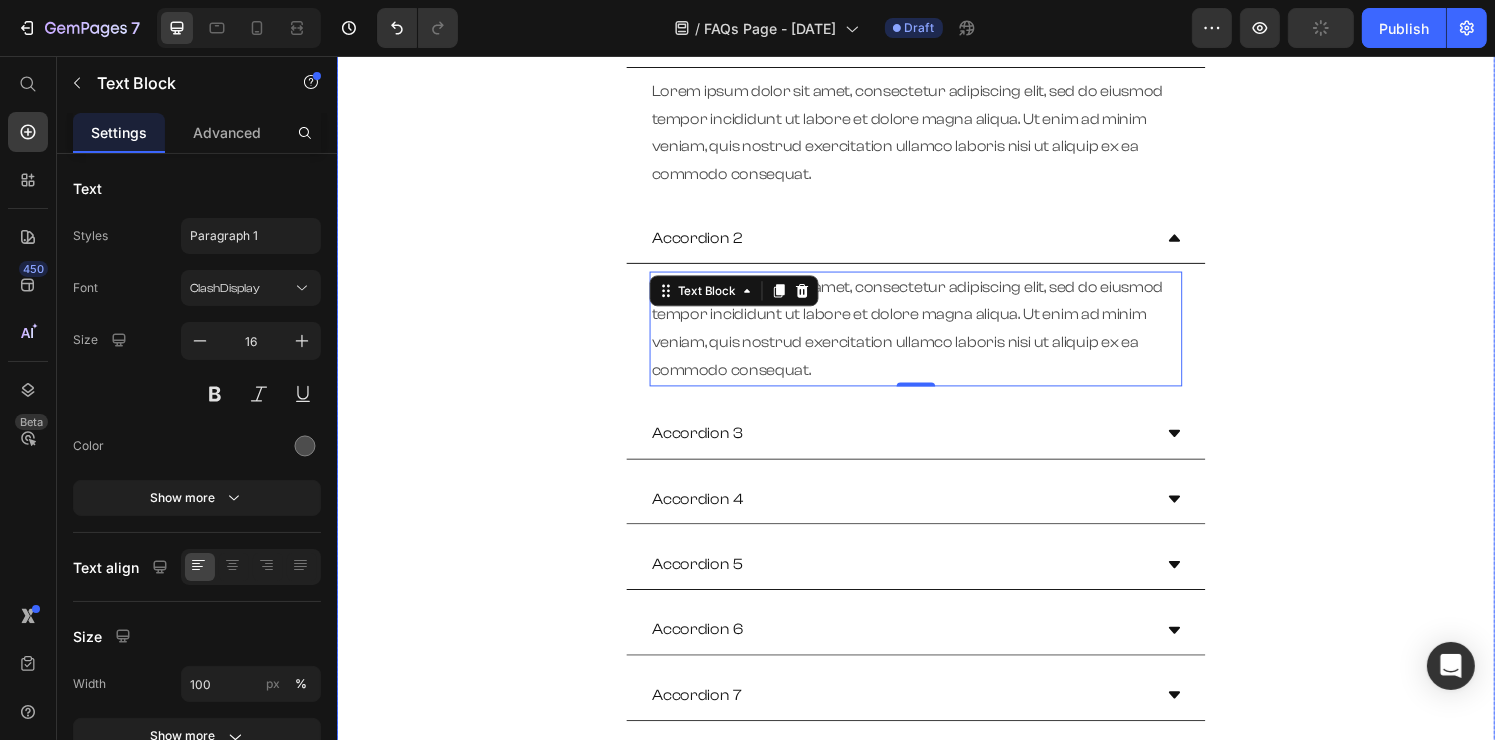 click on "Accordion 3" at bounding box center [920, 447] 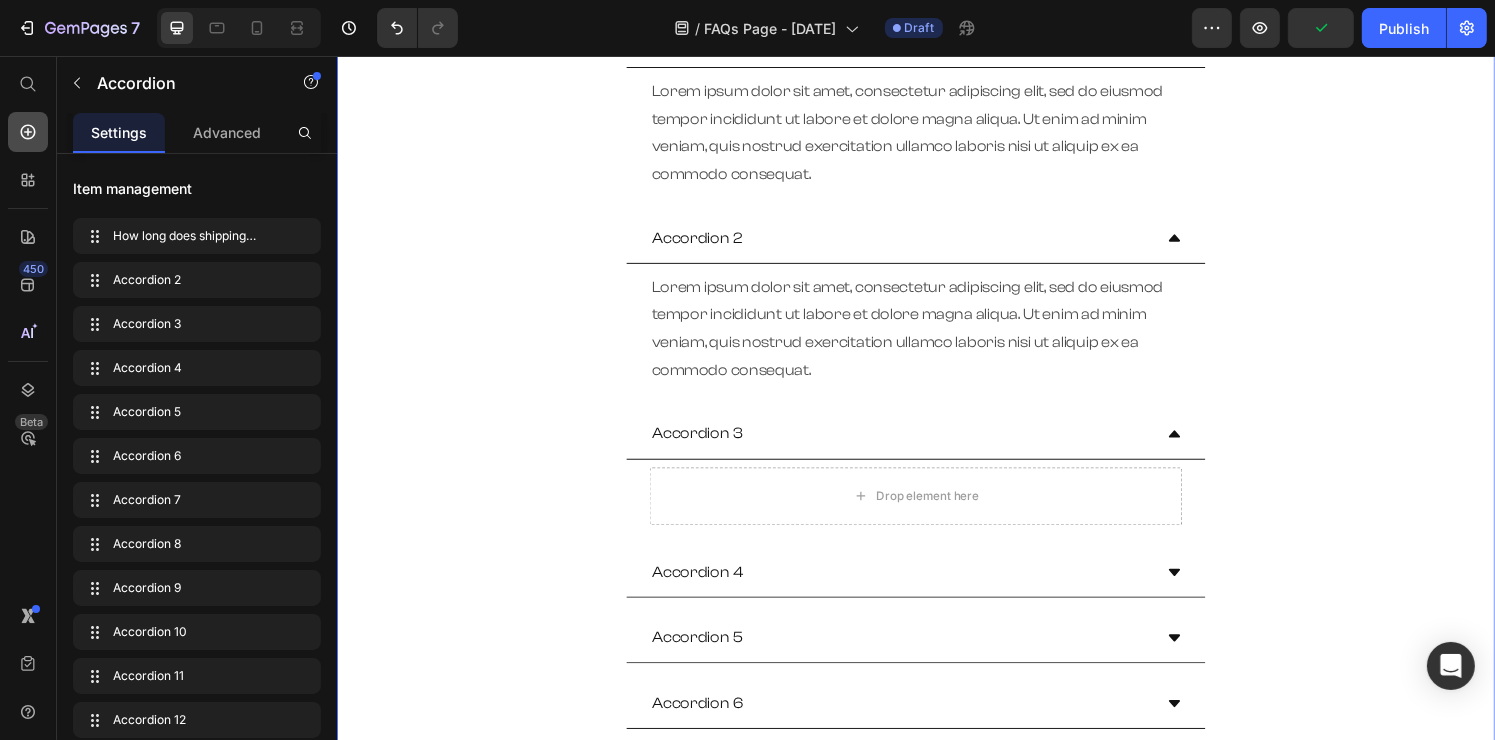 click 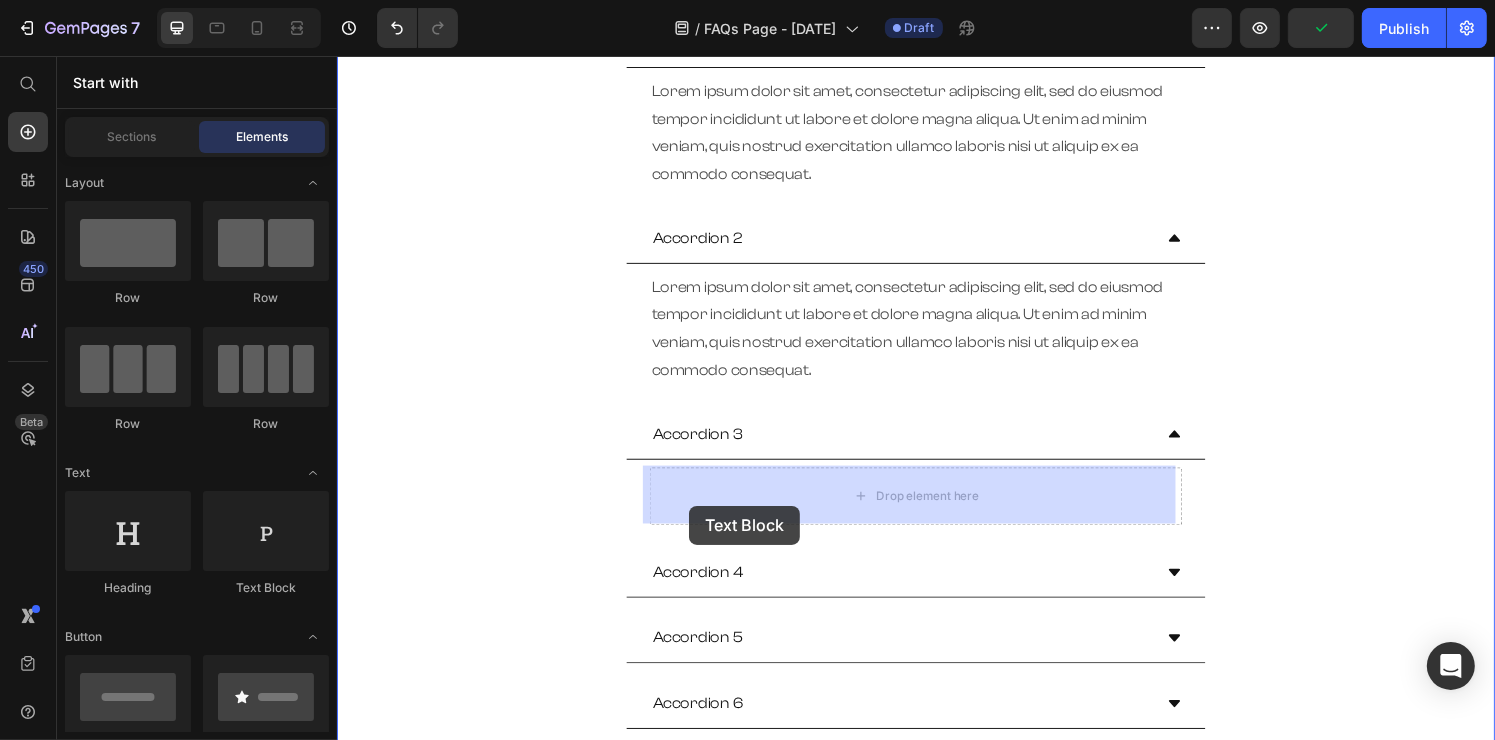 drag, startPoint x: 622, startPoint y: 602, endPoint x: 707, endPoint y: 520, distance: 118.10589 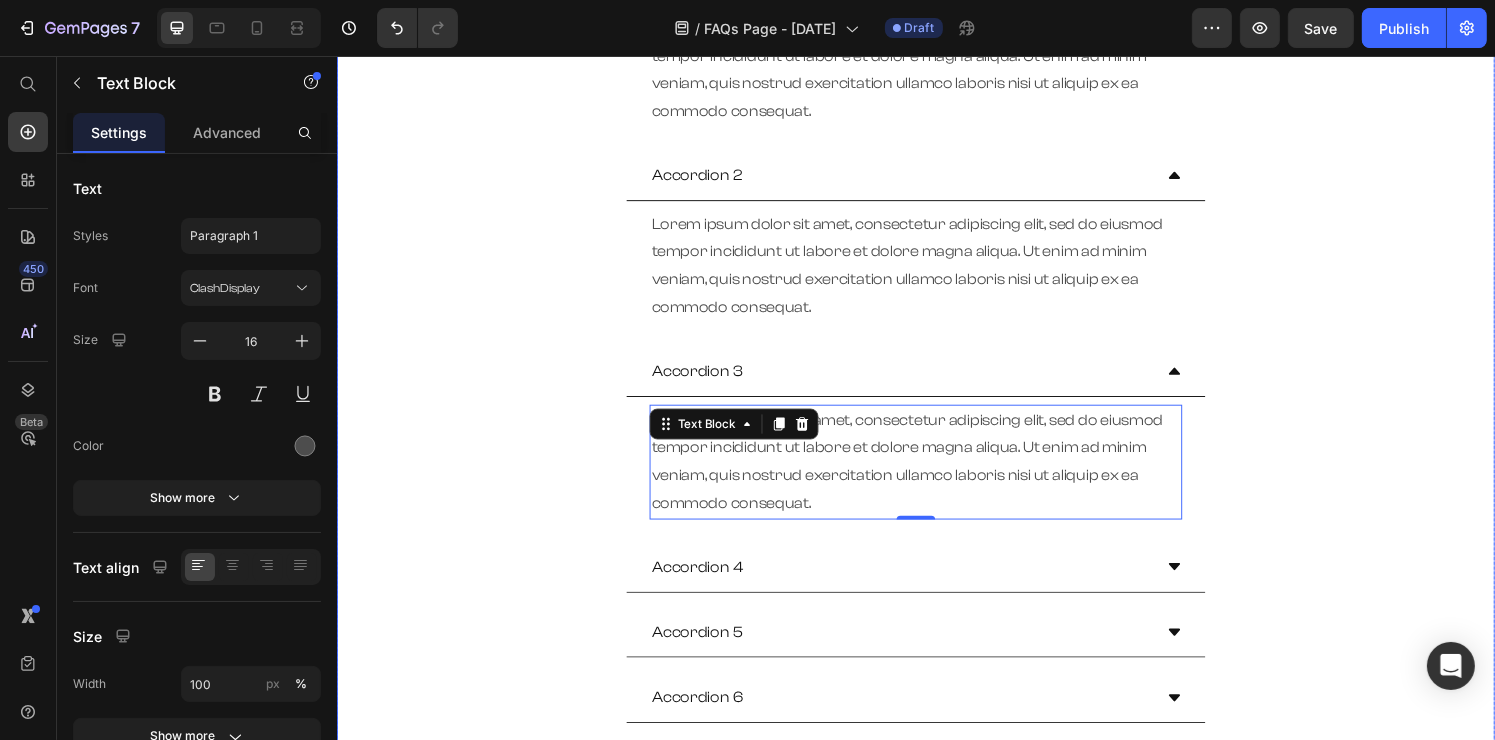 scroll, scrollTop: 400, scrollLeft: 0, axis: vertical 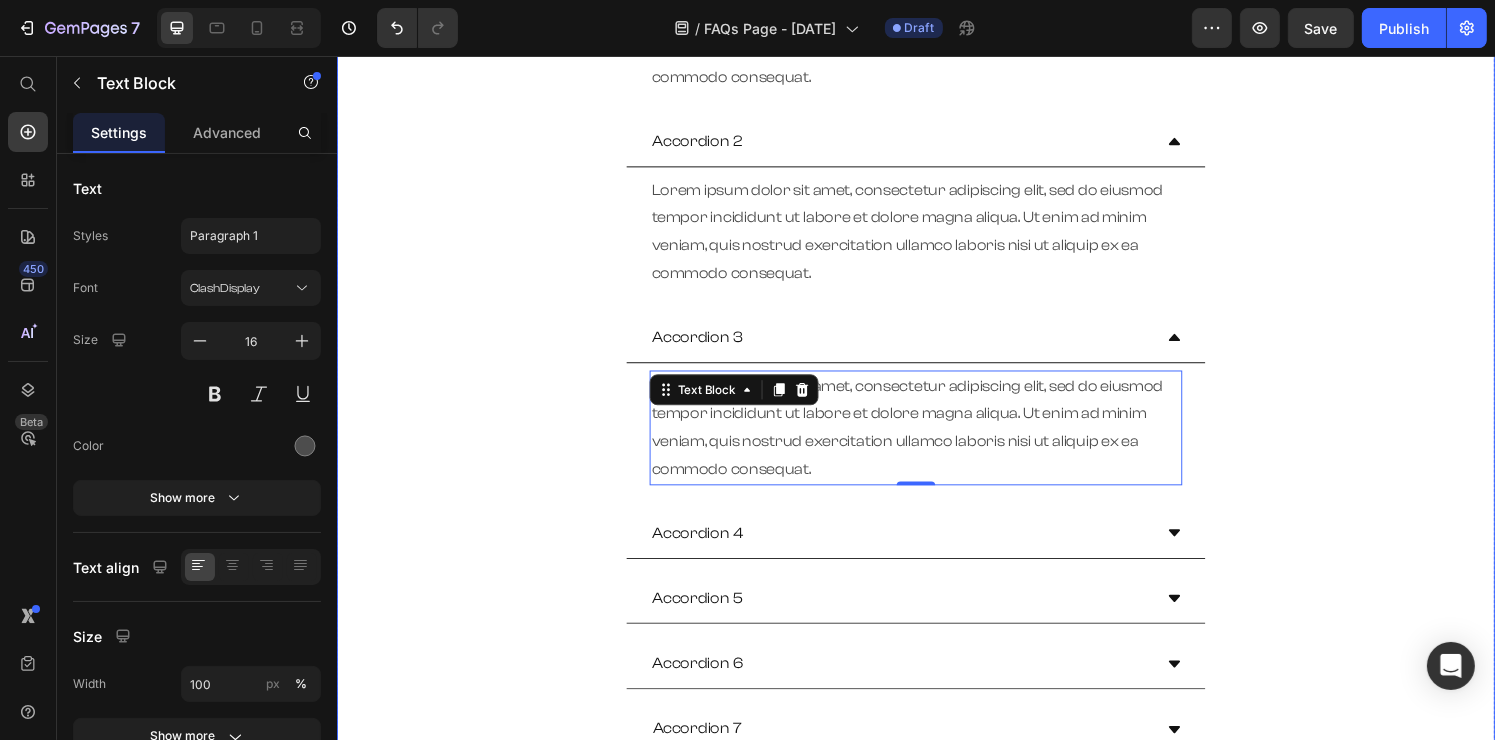 click on "Accordion 4" at bounding box center (920, 550) 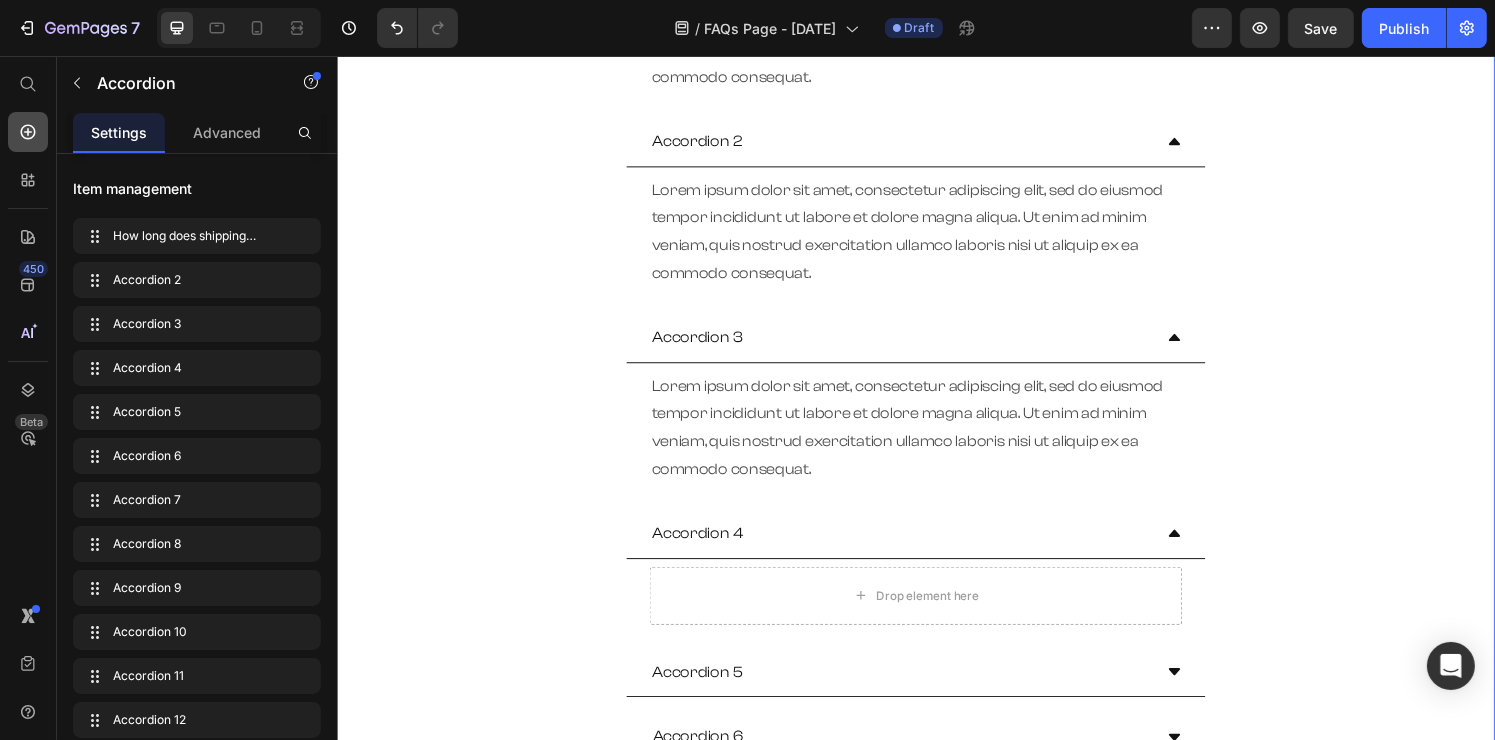 click 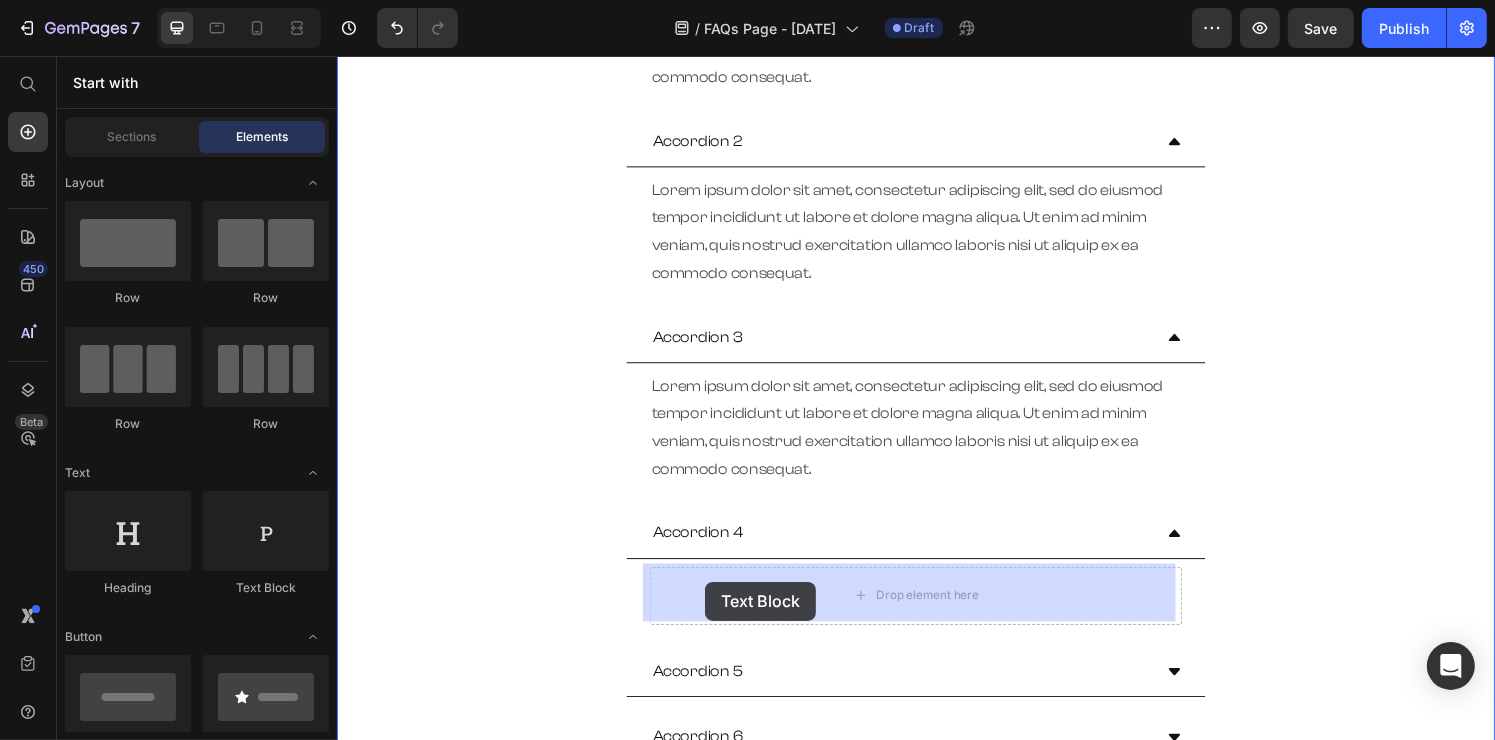 drag, startPoint x: 619, startPoint y: 600, endPoint x: 717, endPoint y: 601, distance: 98.005104 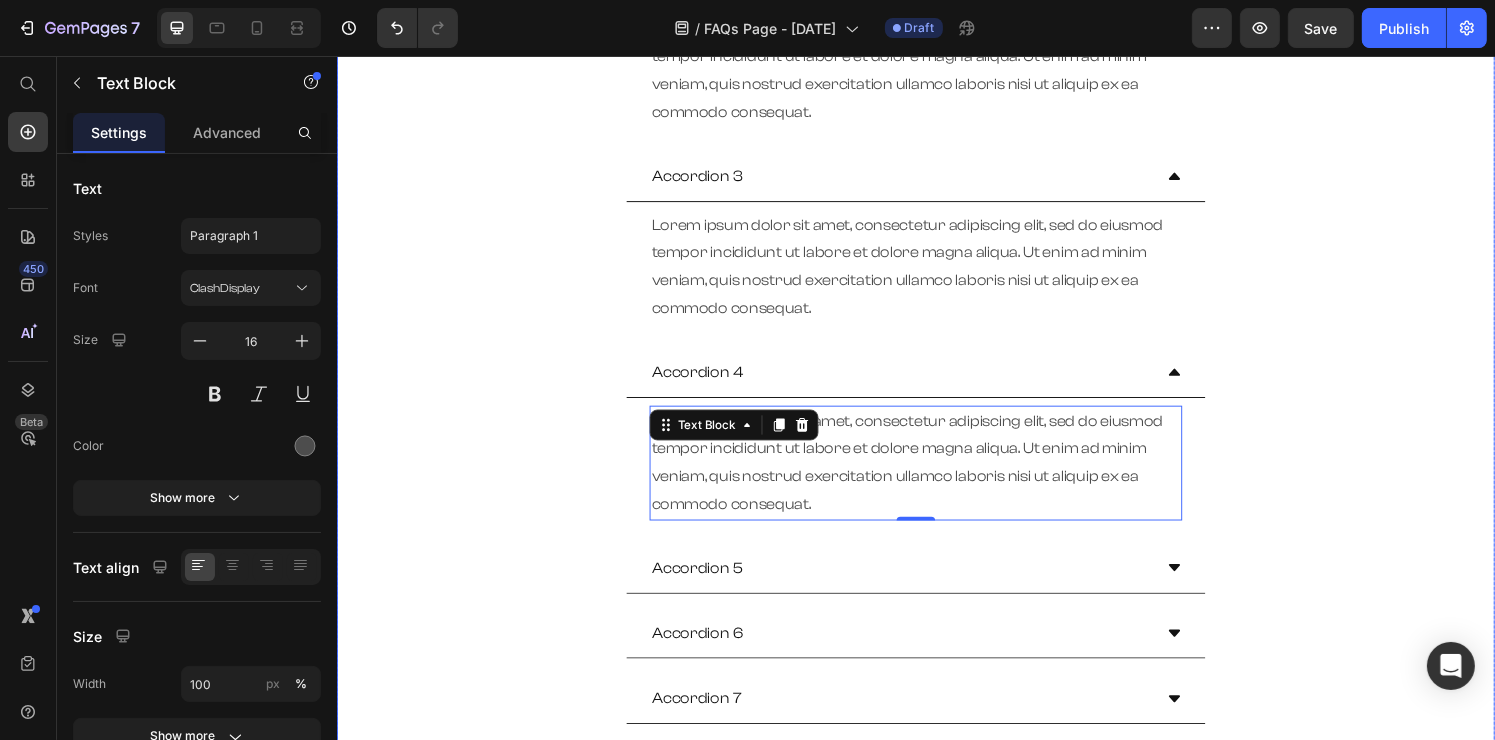scroll, scrollTop: 600, scrollLeft: 0, axis: vertical 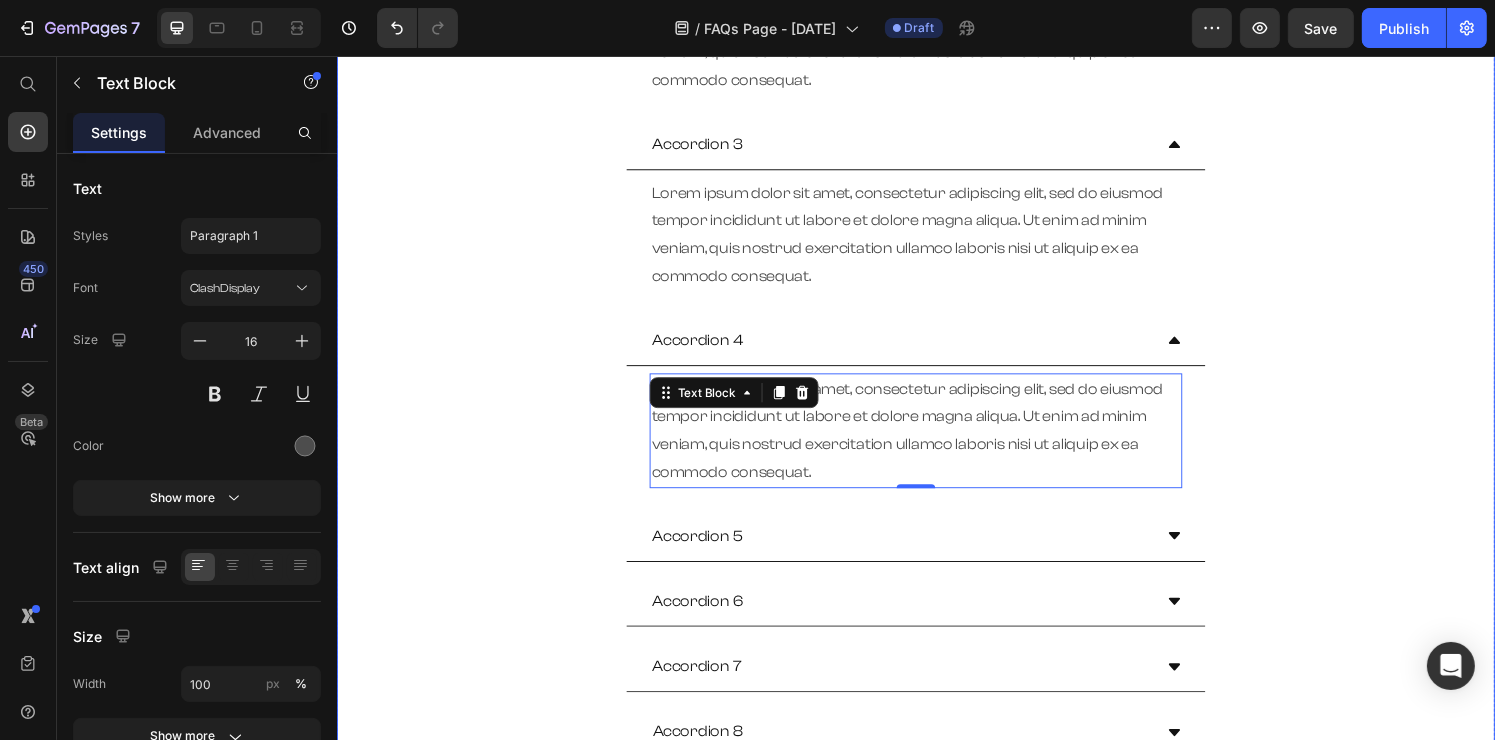 click on "Accordion 5" at bounding box center [920, 553] 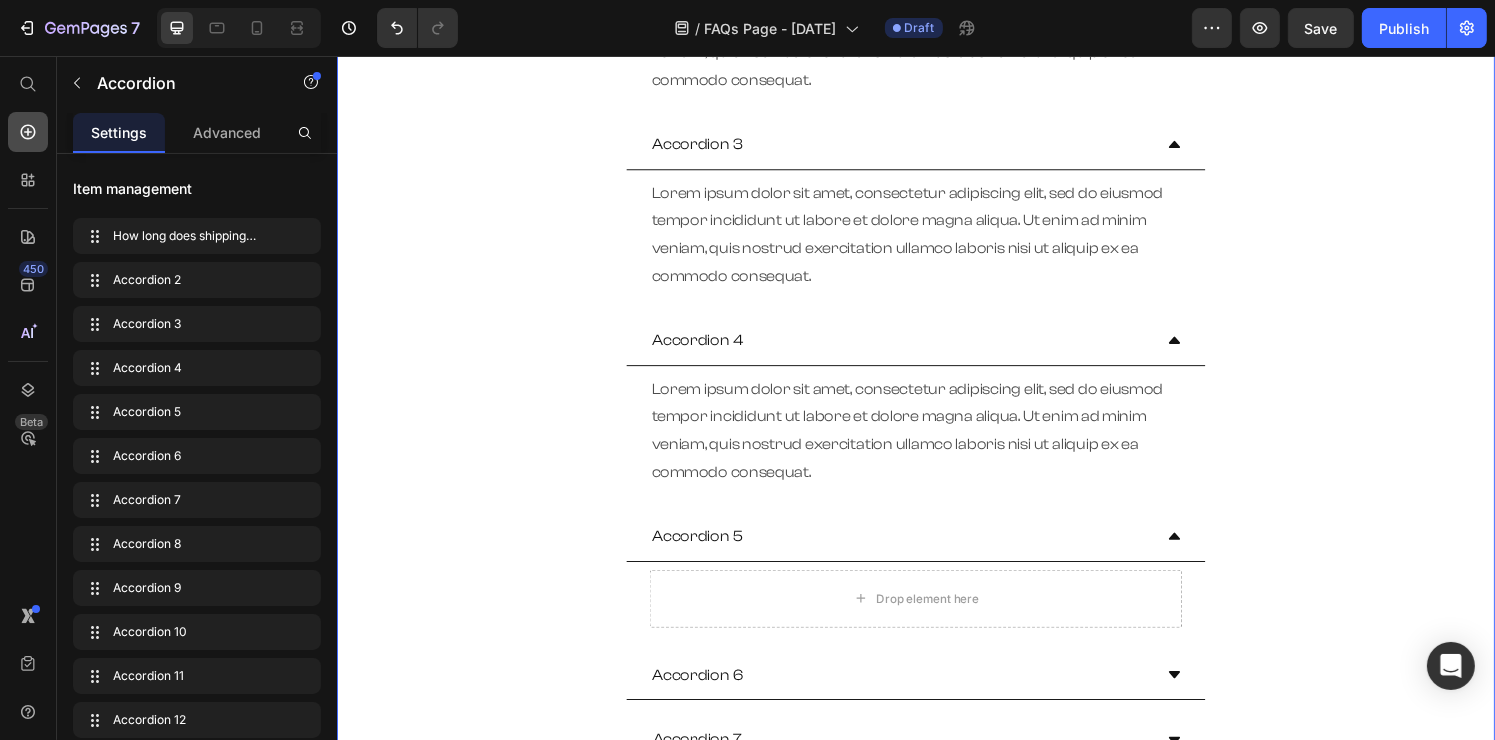 click 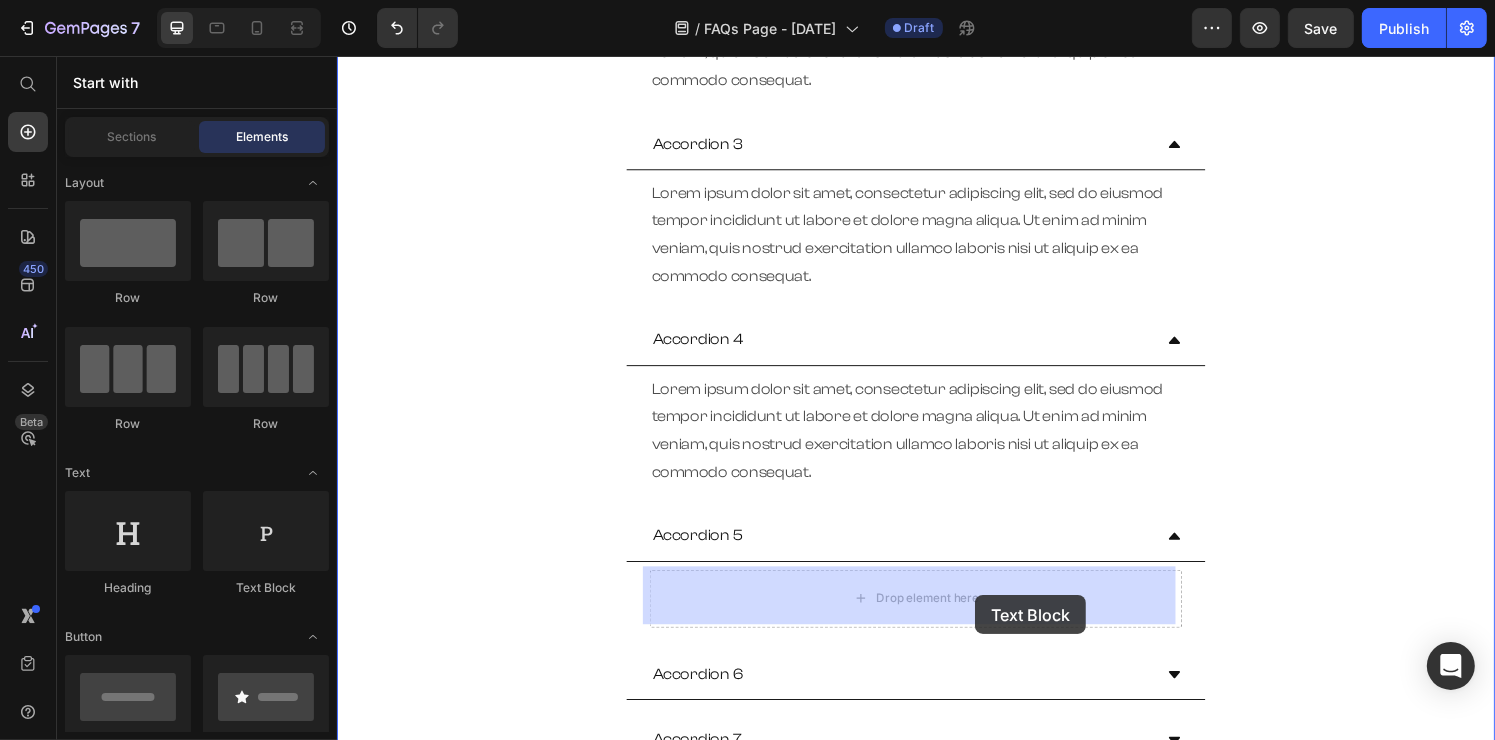 drag, startPoint x: 617, startPoint y: 593, endPoint x: 997, endPoint y: 615, distance: 380.63632 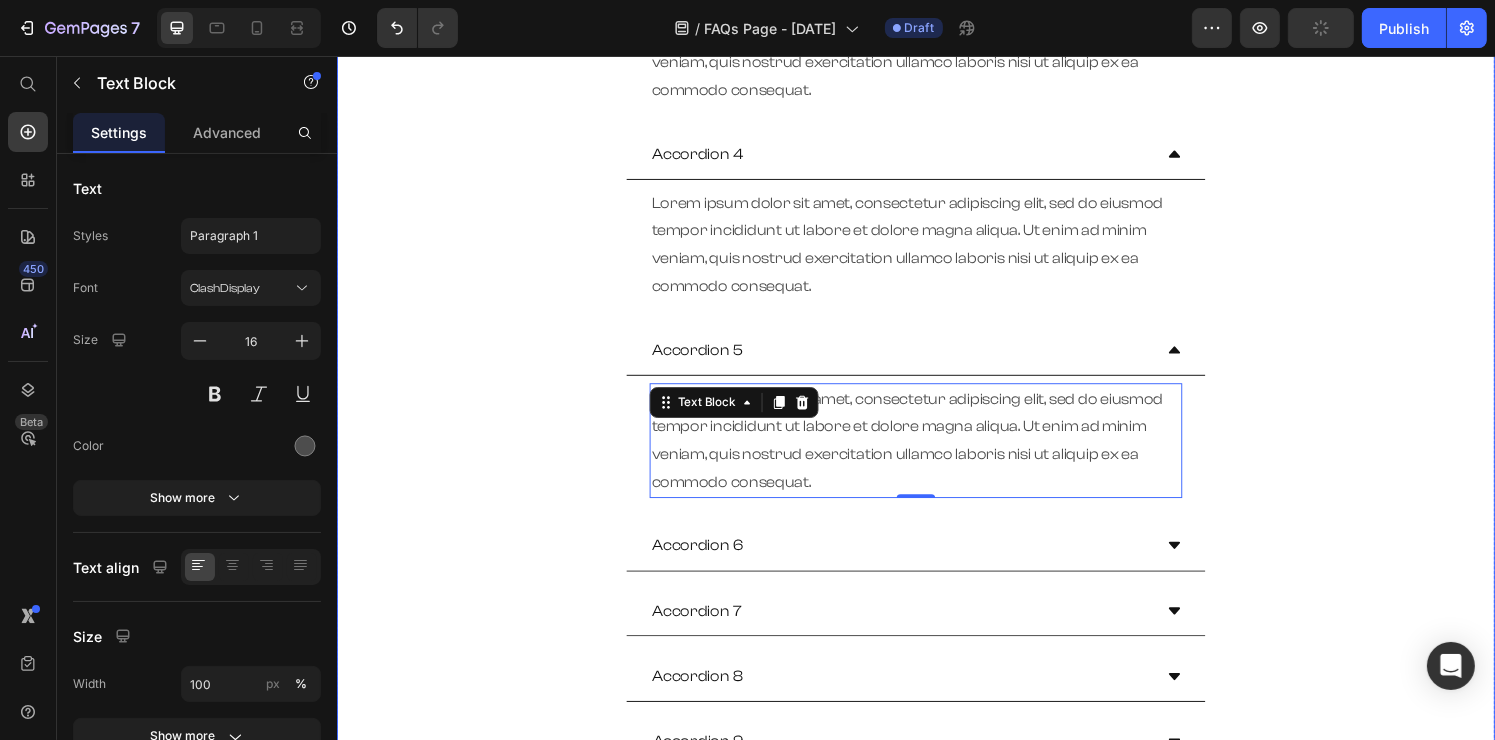 scroll, scrollTop: 900, scrollLeft: 0, axis: vertical 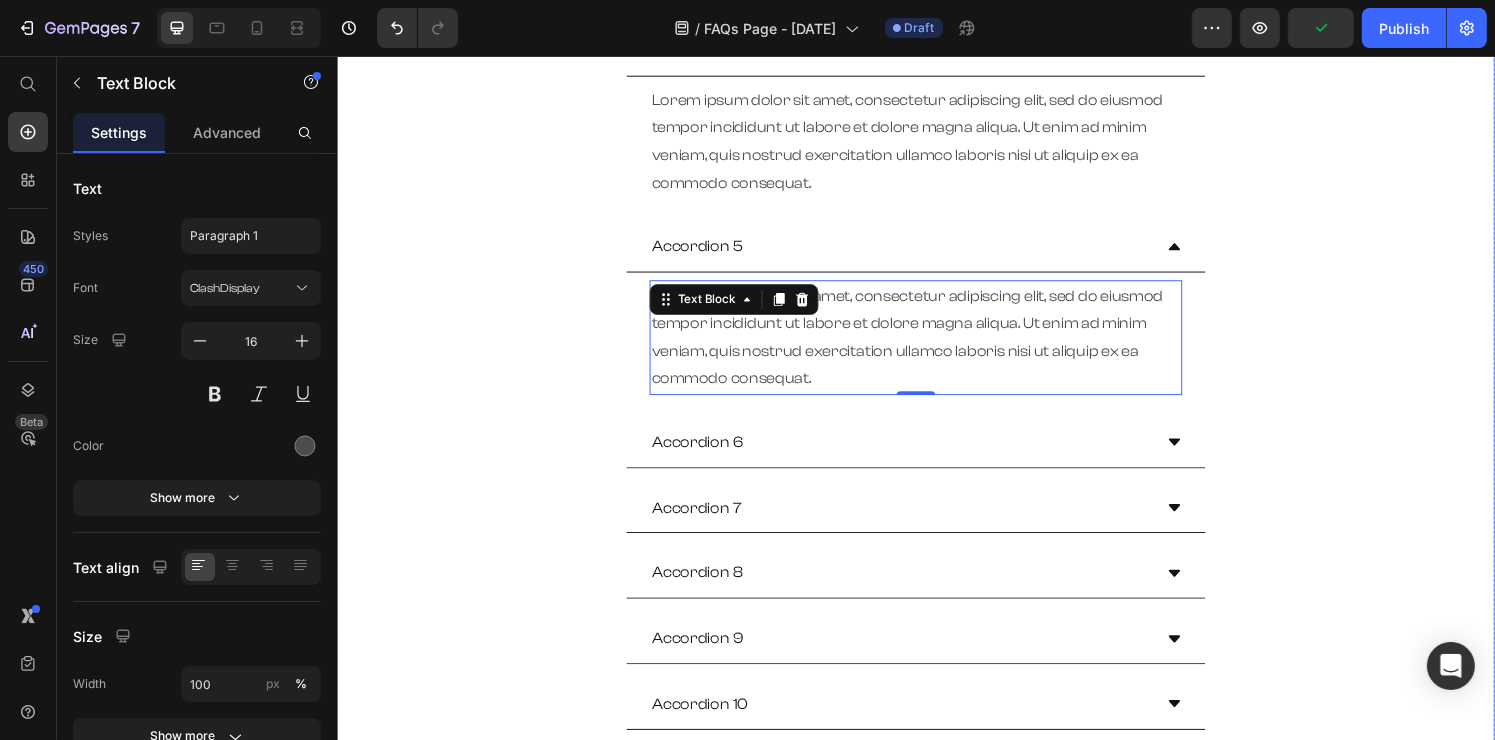 click on "Accordion 6" at bounding box center (920, 456) 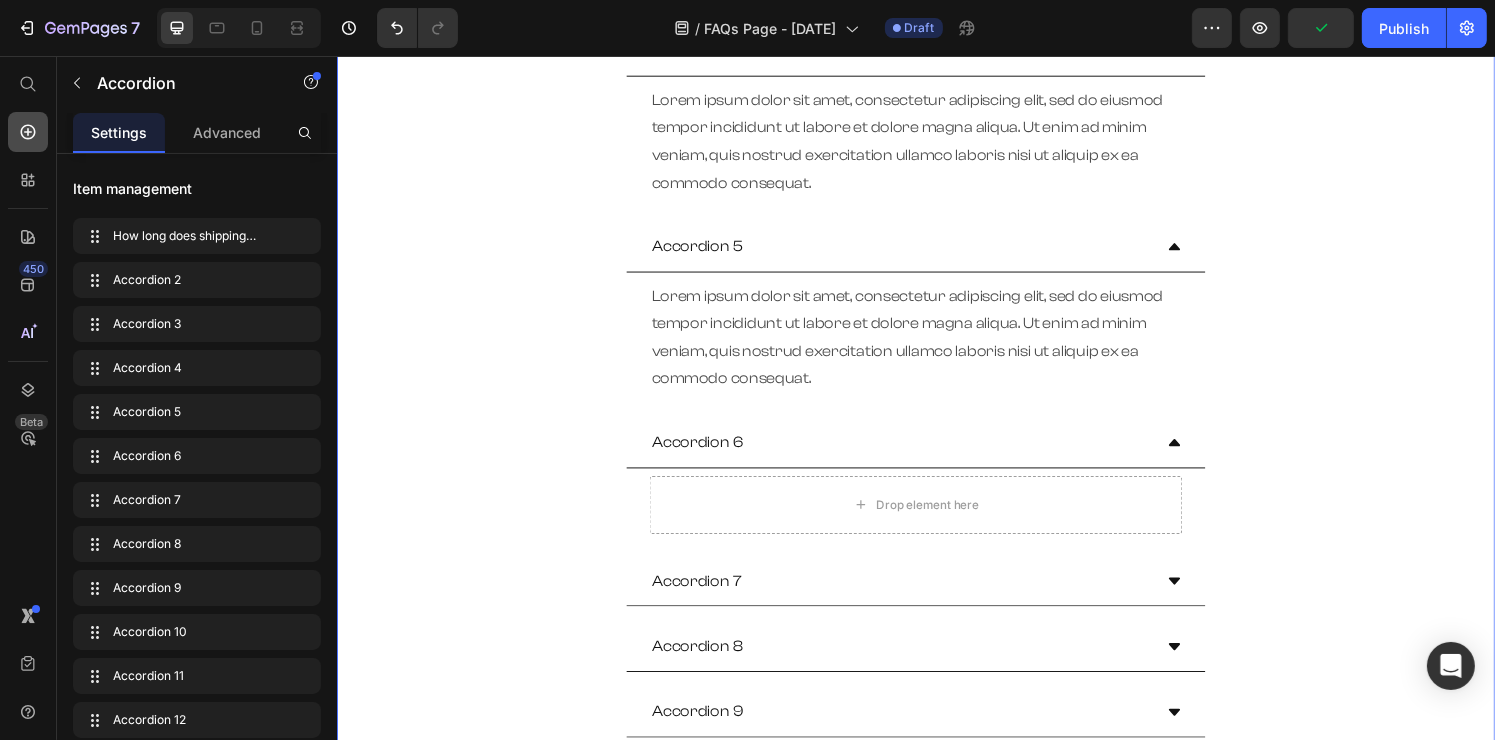 click 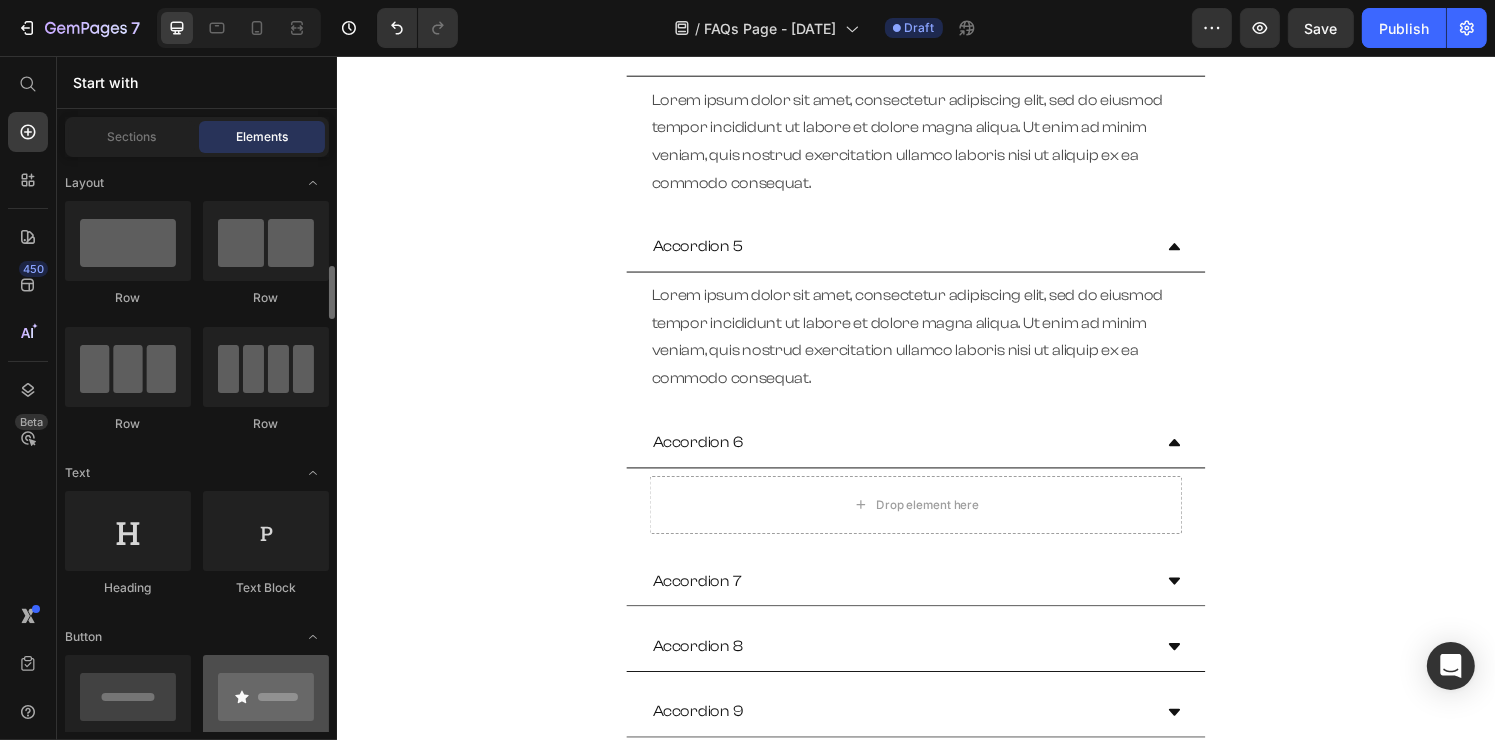 scroll, scrollTop: 100, scrollLeft: 0, axis: vertical 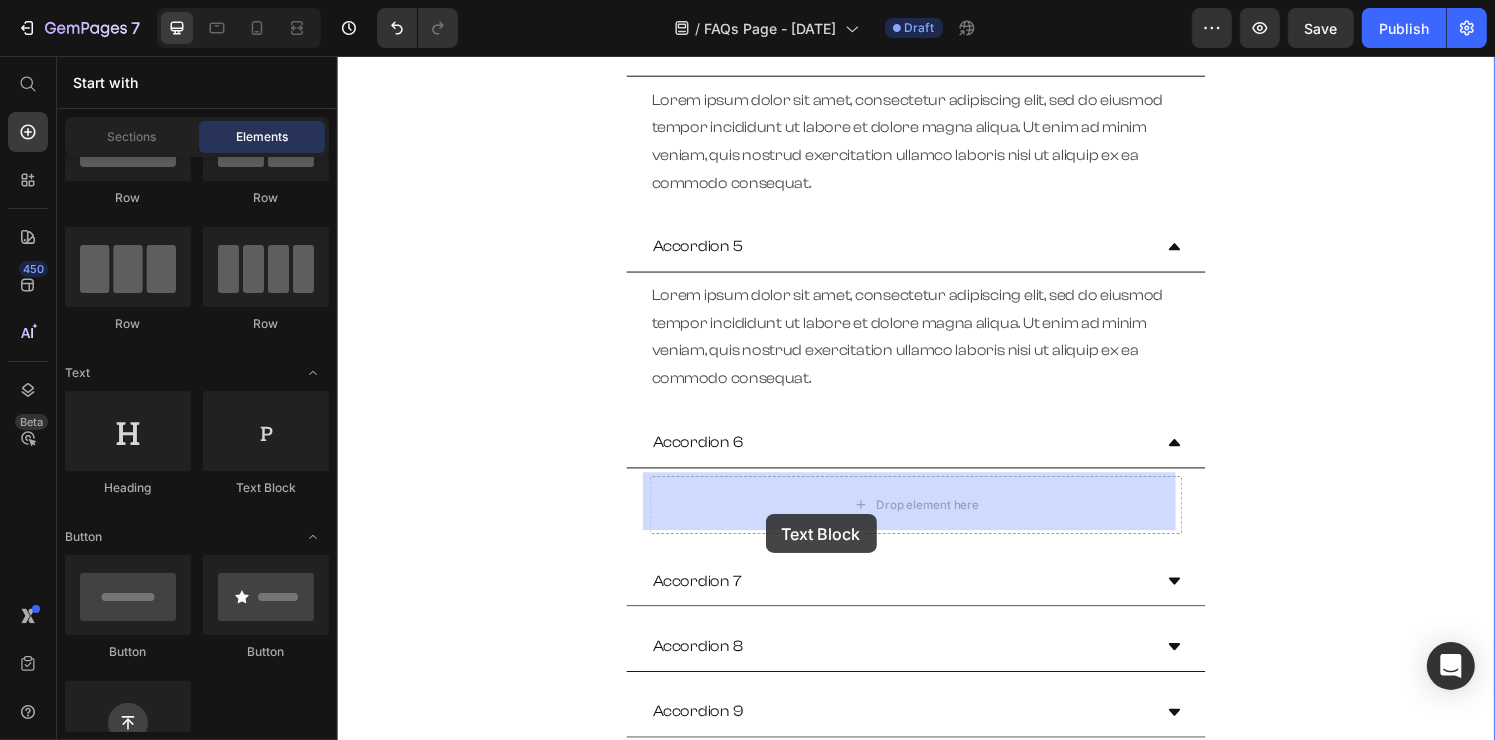 drag, startPoint x: 626, startPoint y: 524, endPoint x: 780, endPoint y: 531, distance: 154.15901 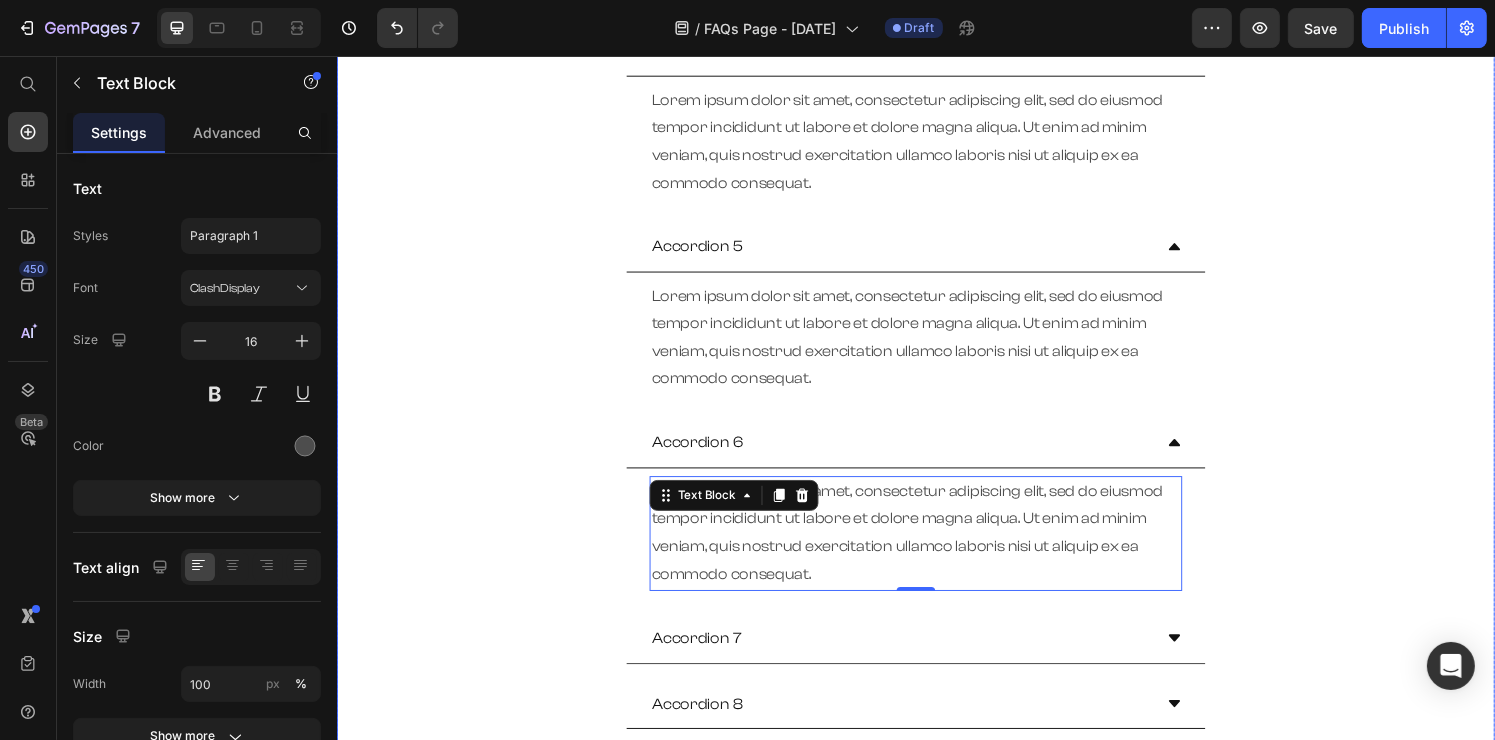 click on "Accordion 7" at bounding box center (920, 659) 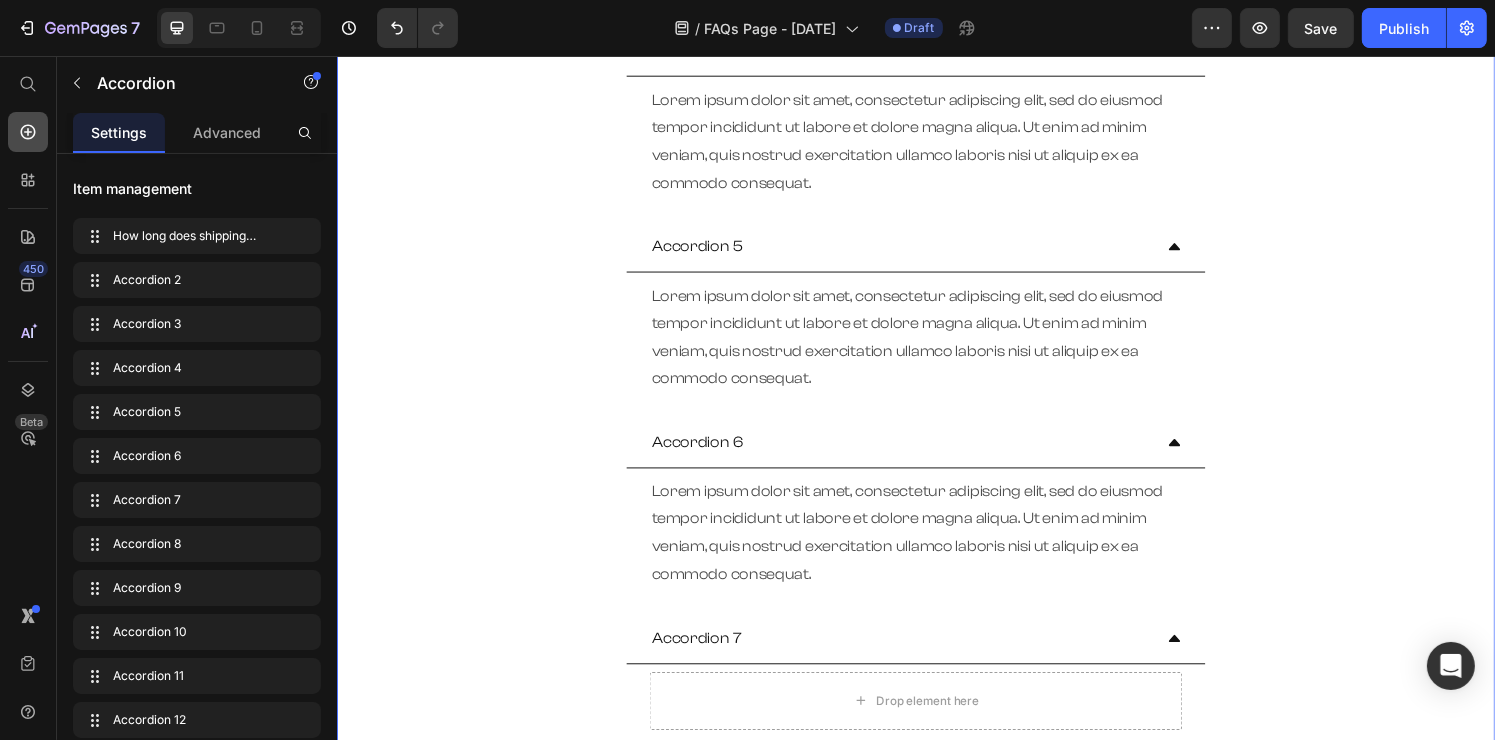 click 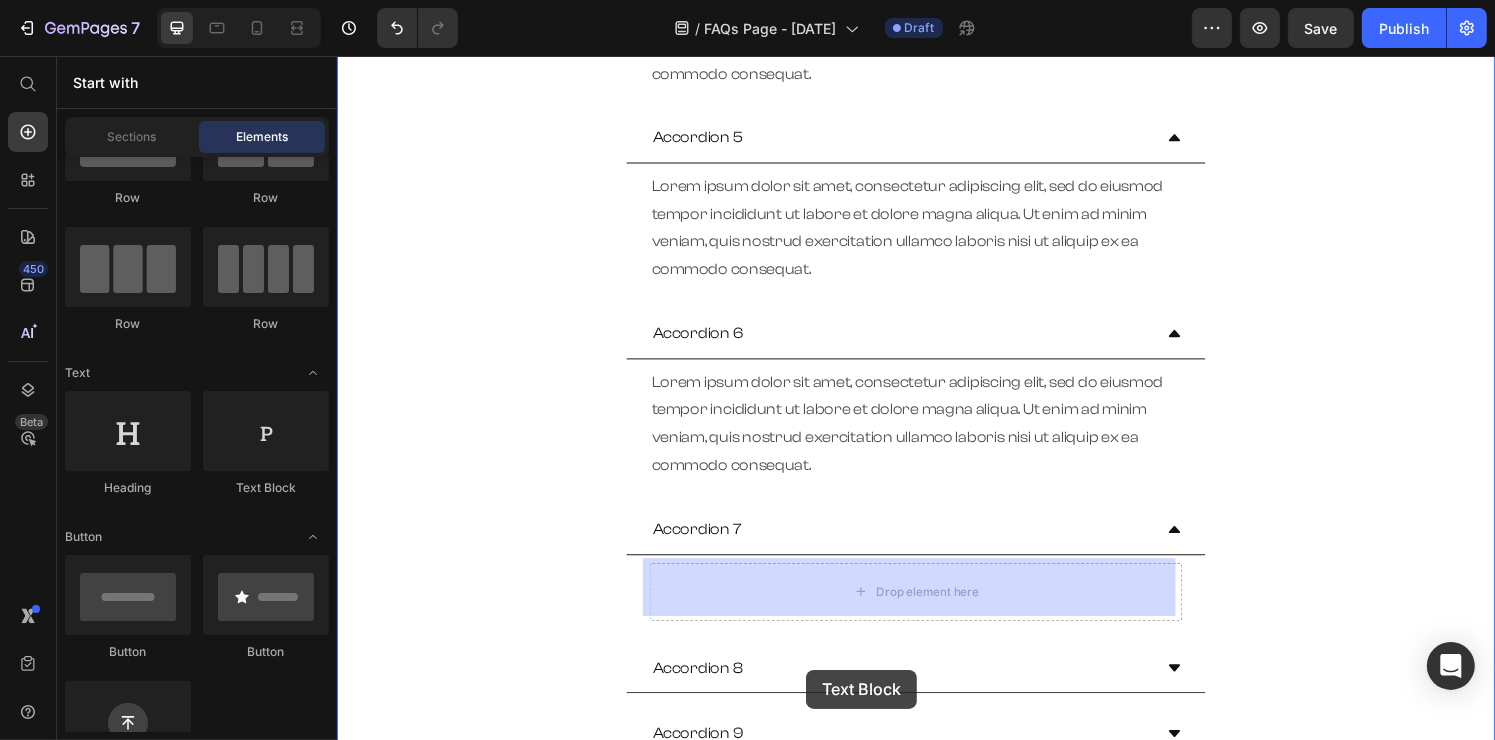 scroll, scrollTop: 1032, scrollLeft: 0, axis: vertical 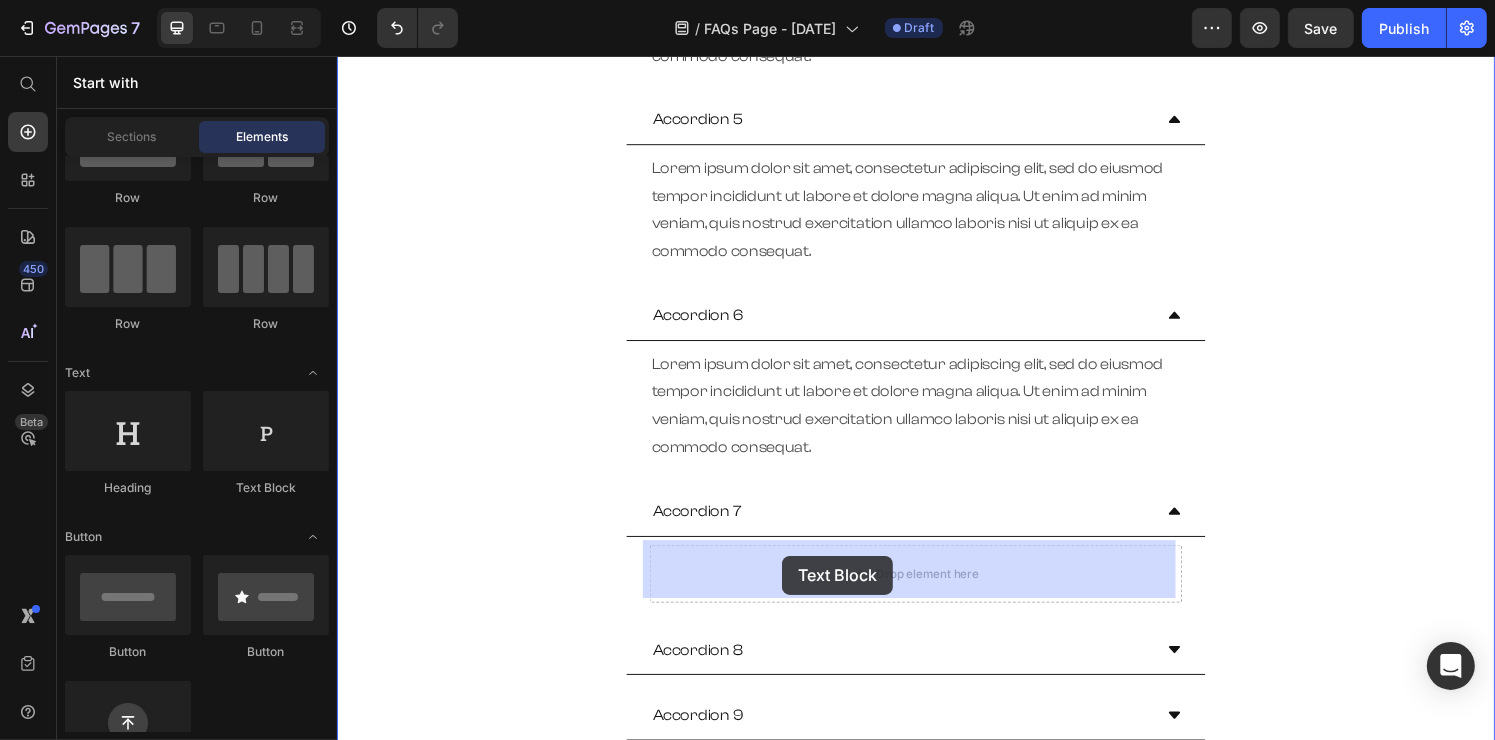 drag, startPoint x: 601, startPoint y: 489, endPoint x: 797, endPoint y: 574, distance: 213.63754 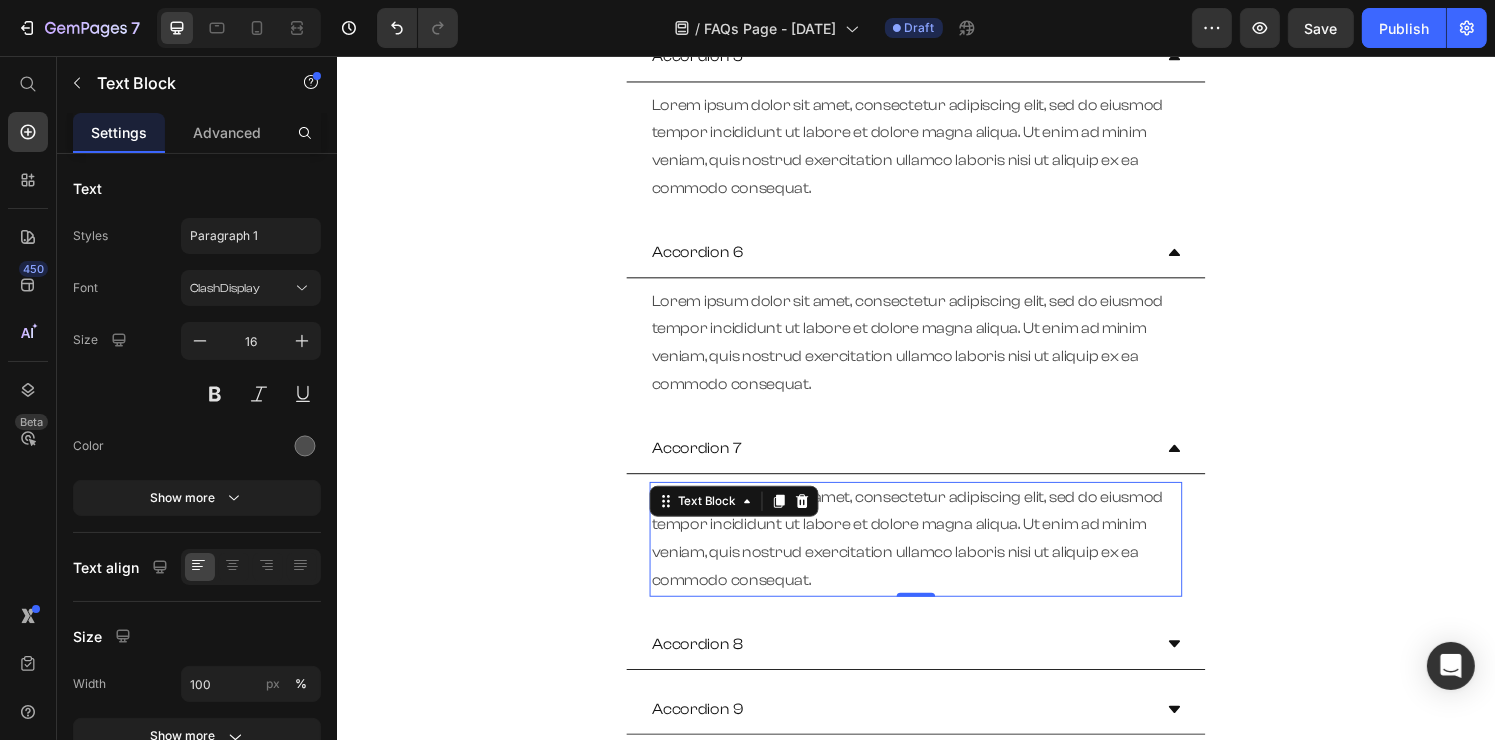 scroll, scrollTop: 1132, scrollLeft: 0, axis: vertical 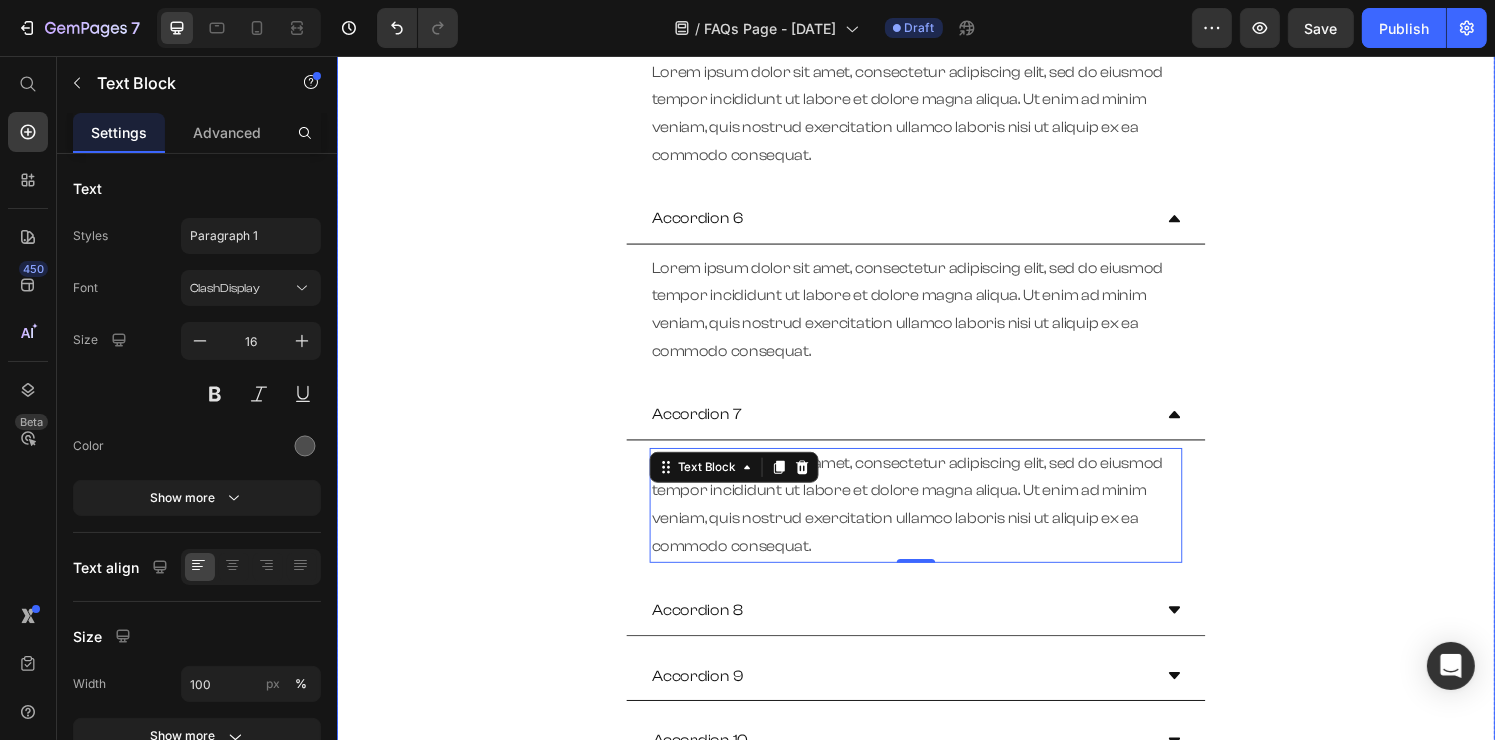click on "Accordion 8" at bounding box center (920, 630) 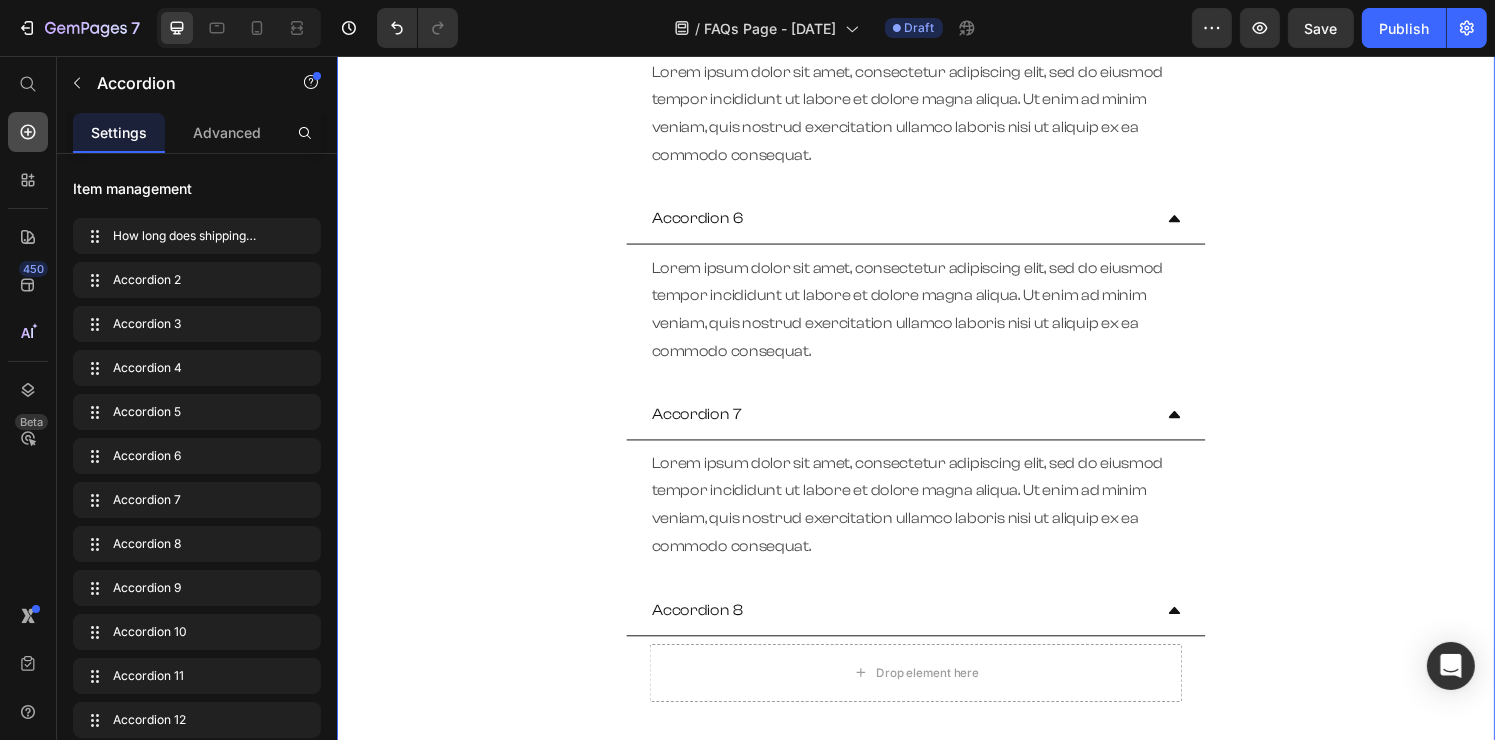 click 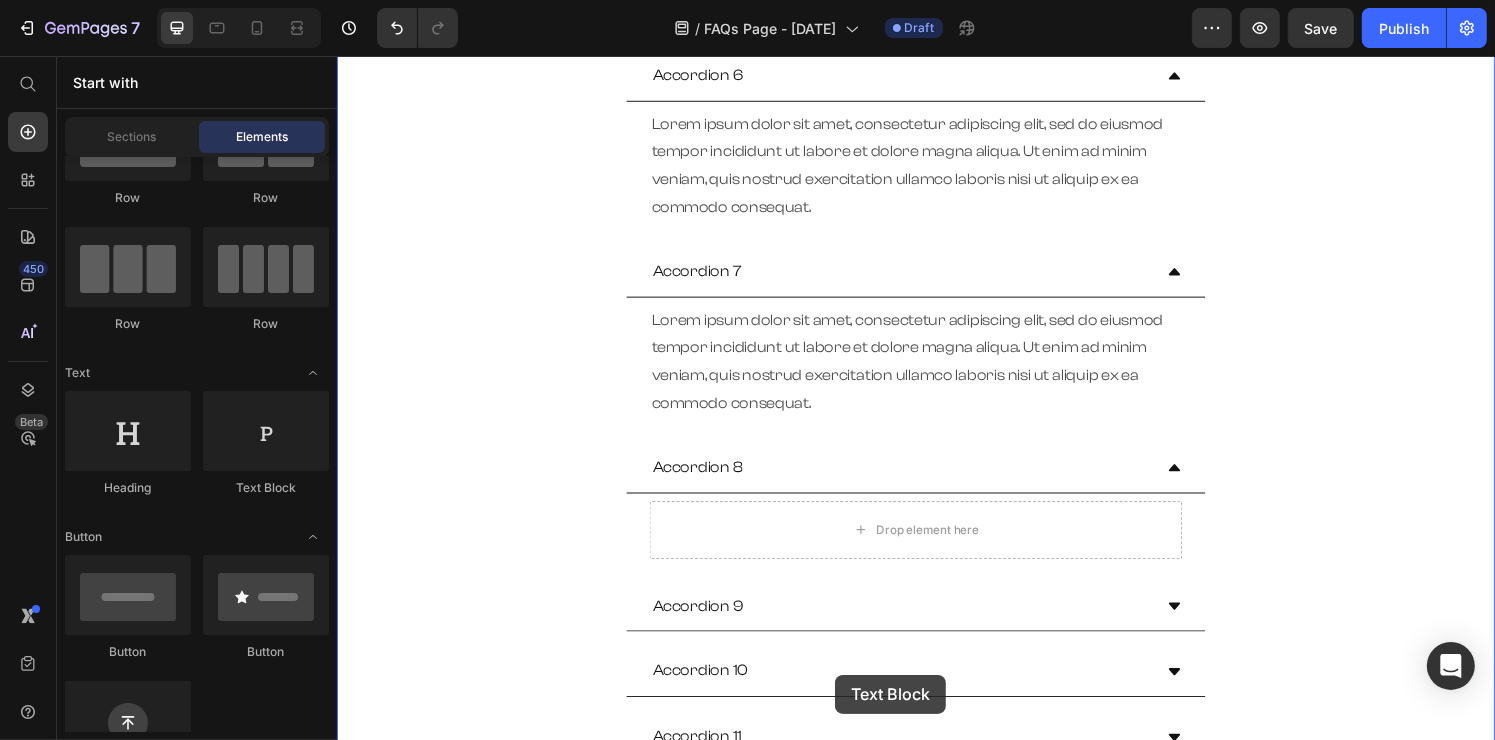 scroll, scrollTop: 1328, scrollLeft: 0, axis: vertical 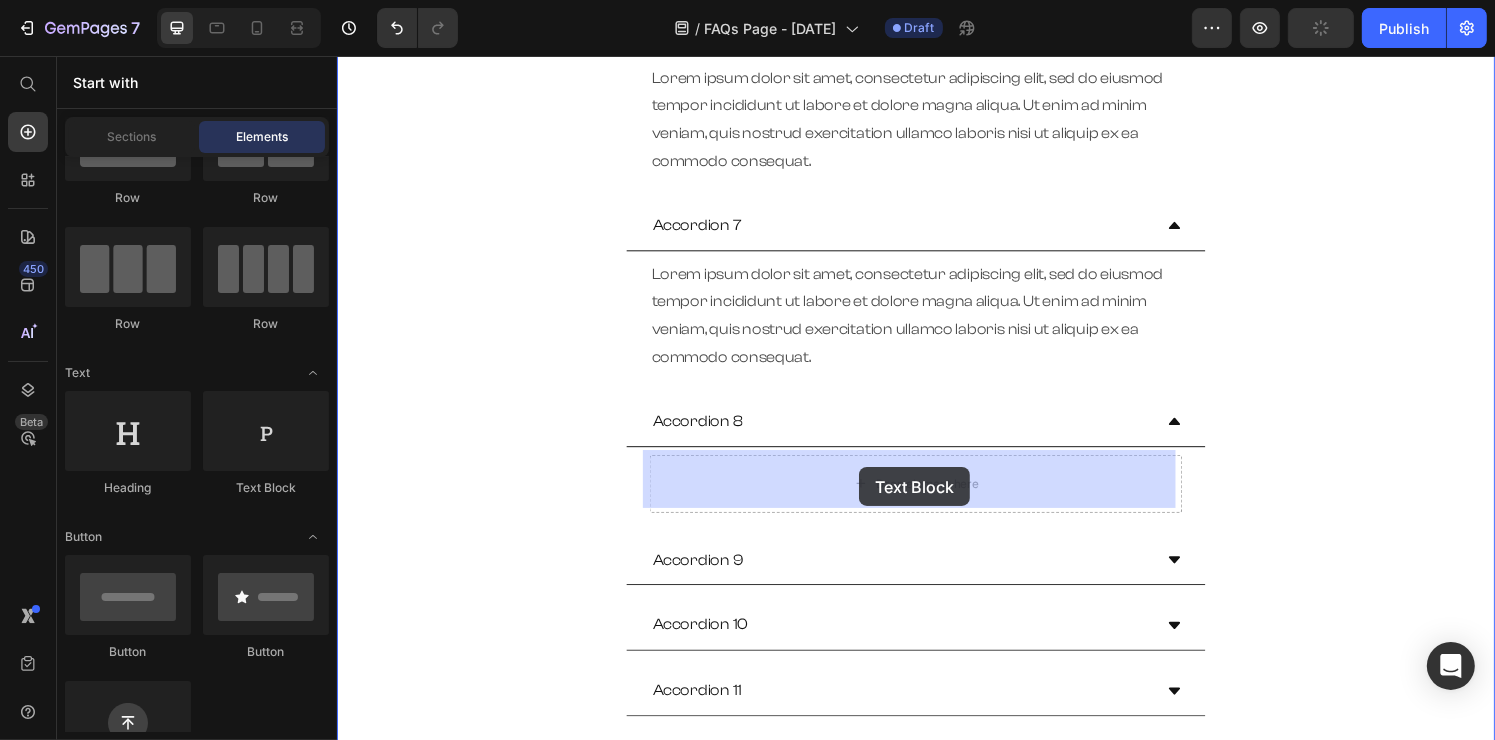 drag, startPoint x: 601, startPoint y: 506, endPoint x: 877, endPoint y: 482, distance: 277.0415 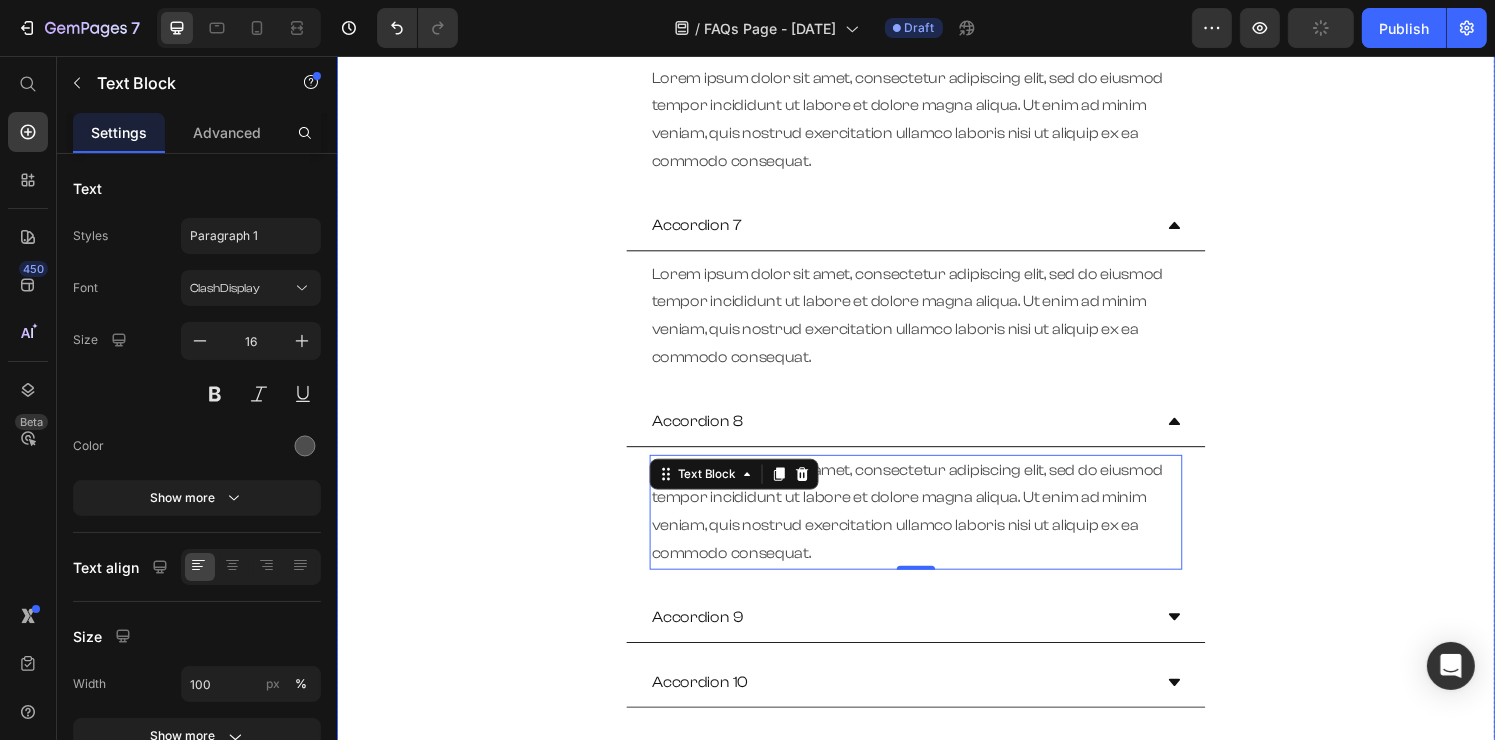 click on "Accordion 9" at bounding box center [920, 637] 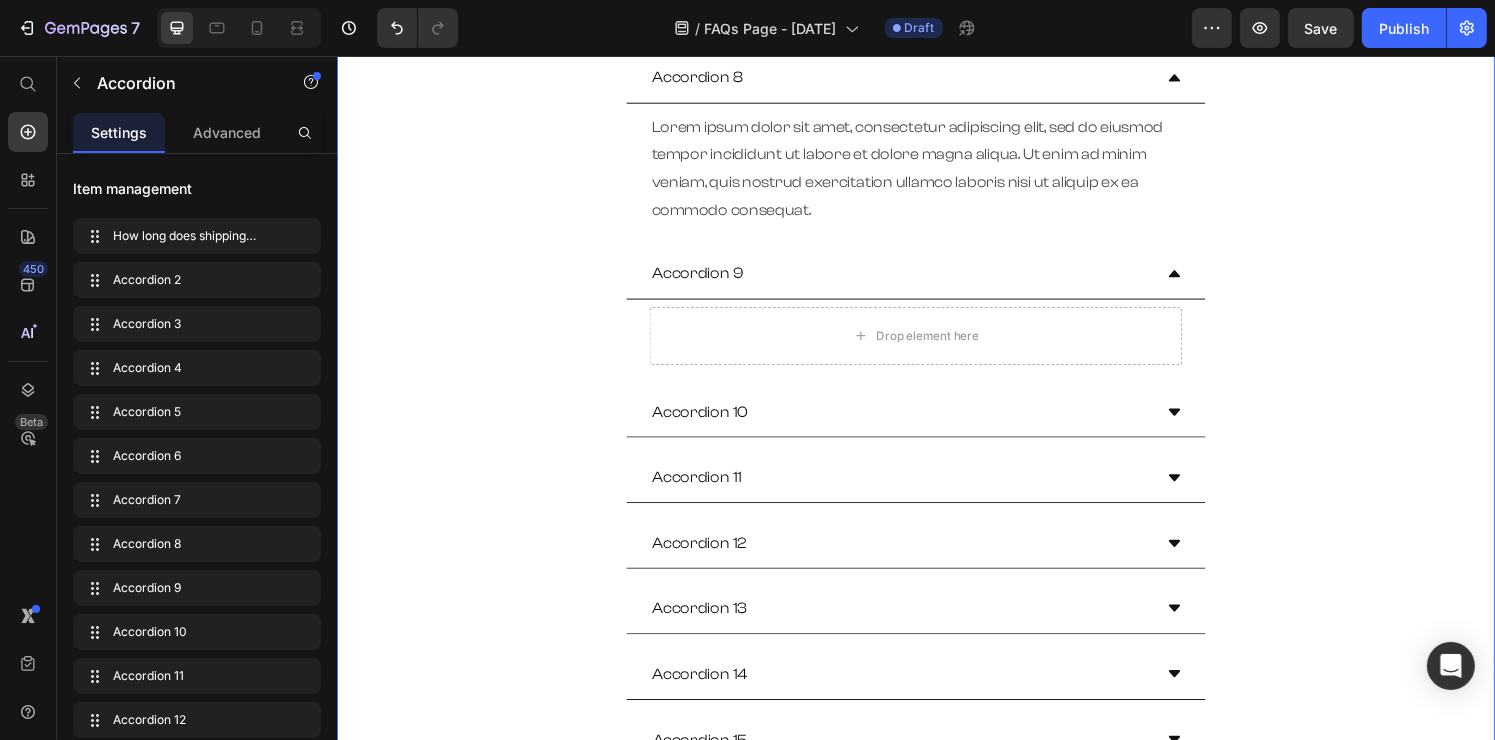 scroll, scrollTop: 1728, scrollLeft: 0, axis: vertical 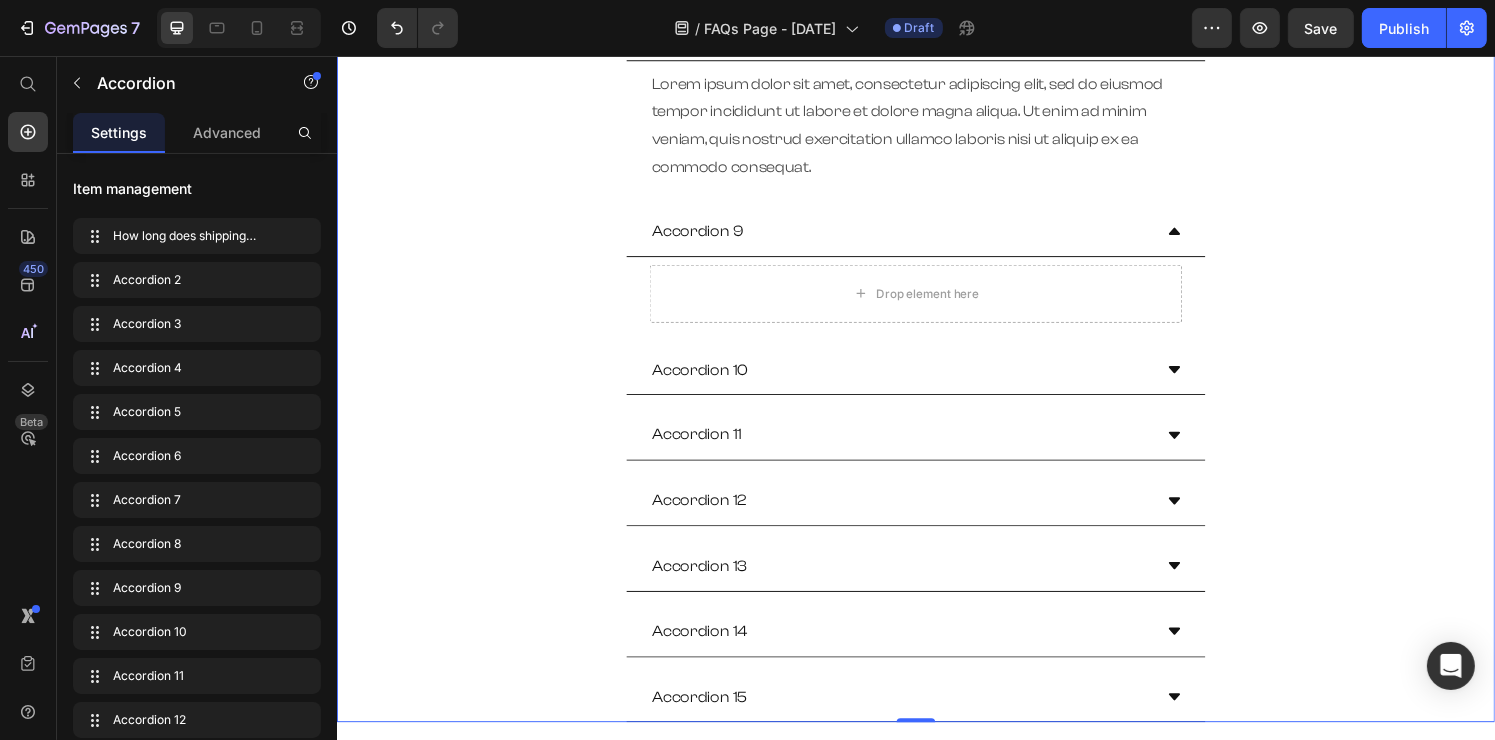 click on "450 Beta" at bounding box center (28, 330) 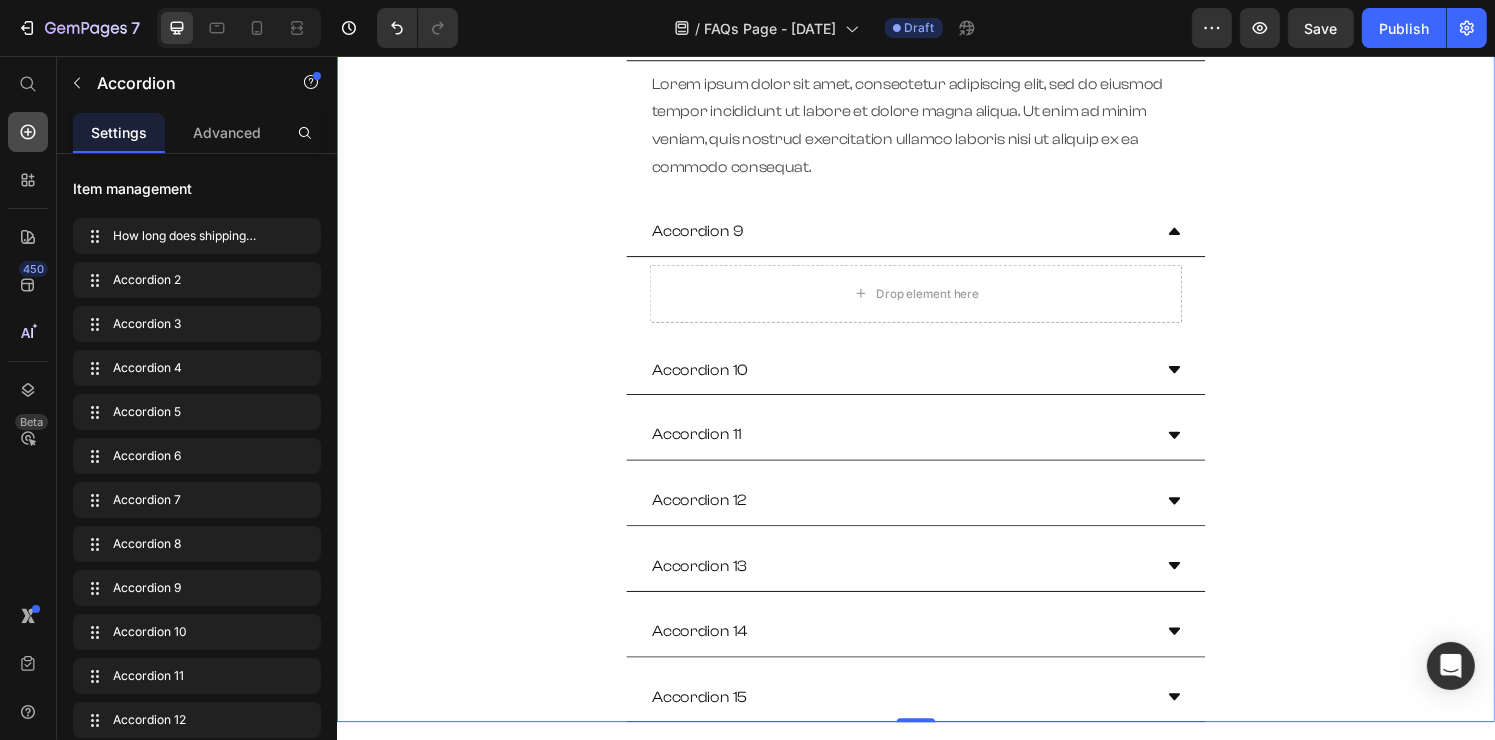 click 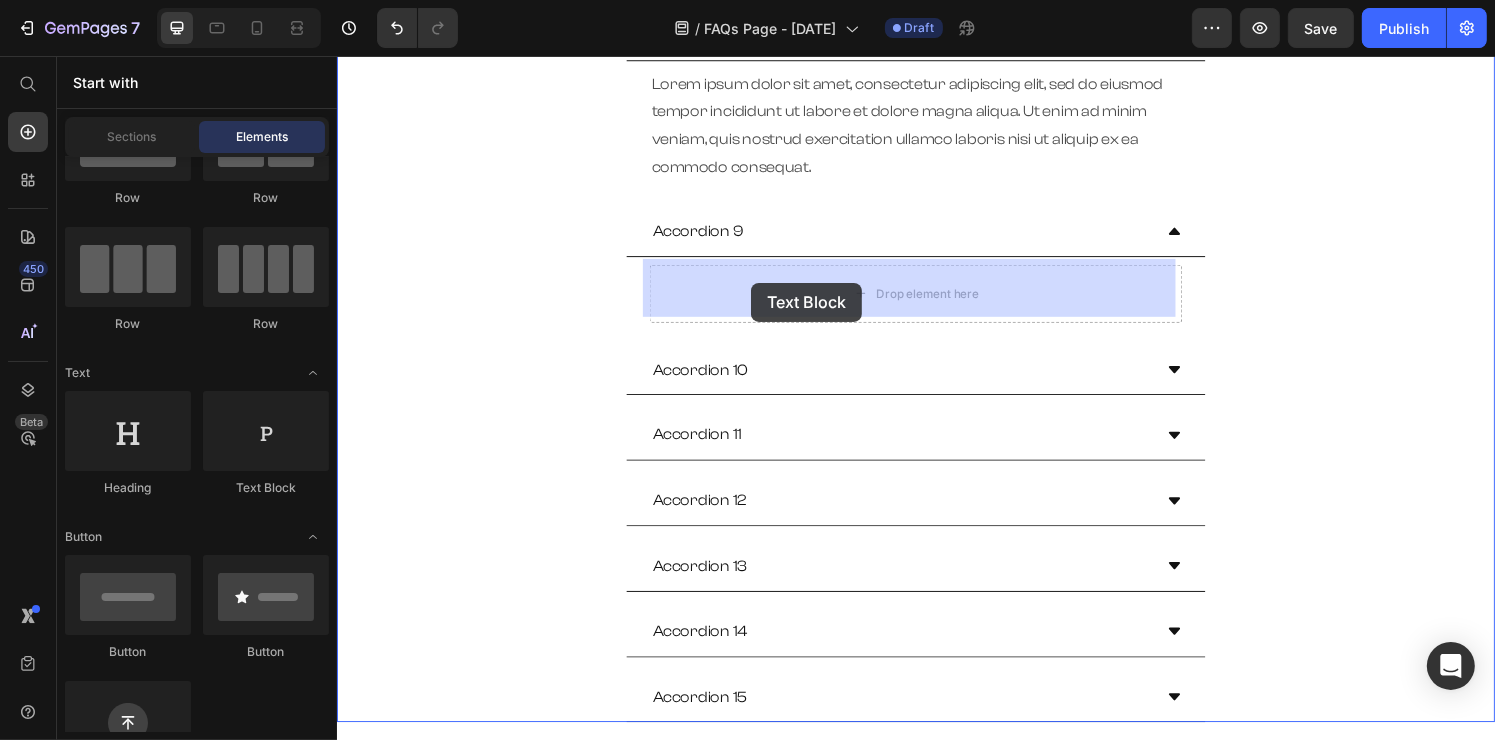 drag, startPoint x: 607, startPoint y: 515, endPoint x: 765, endPoint y: 291, distance: 274.11676 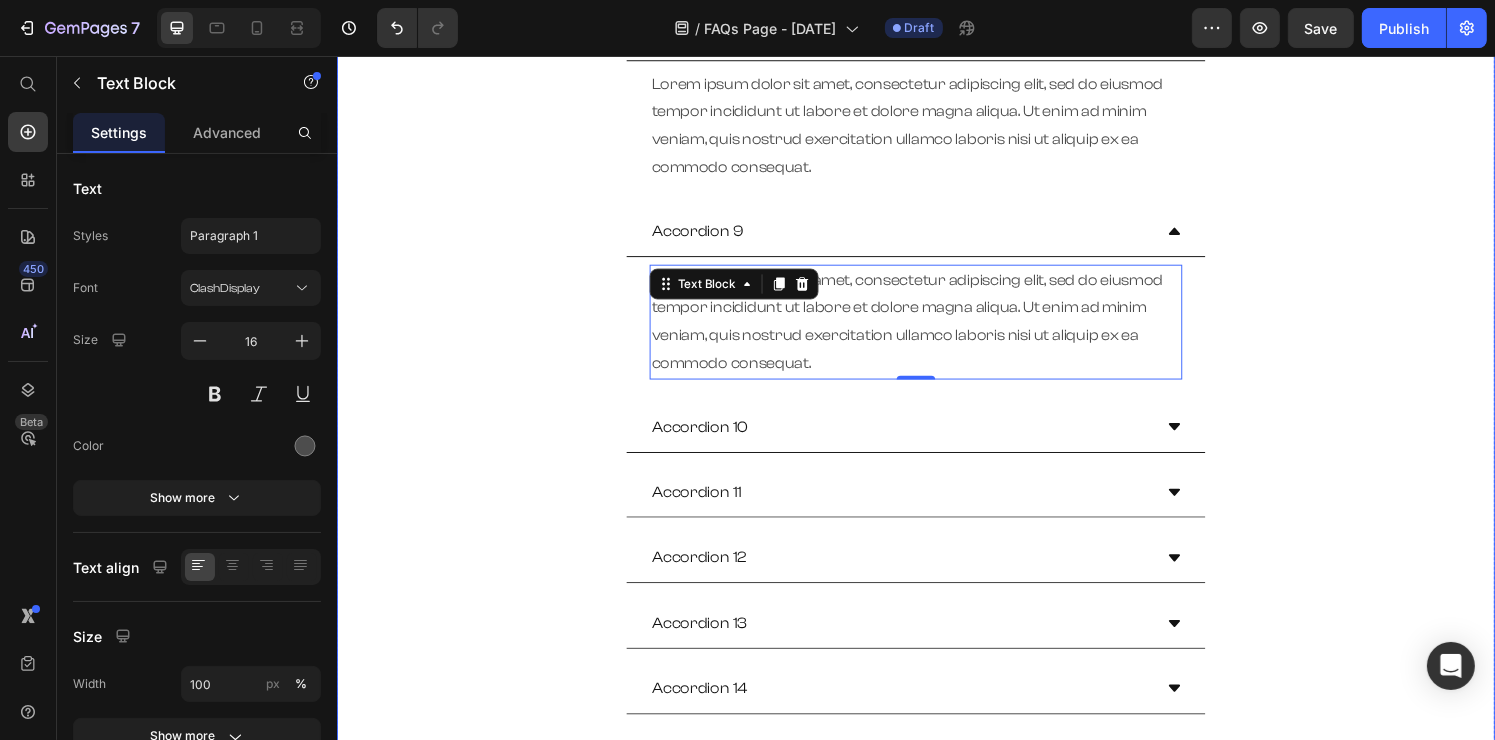 click on "Accordion 10" at bounding box center (920, 440) 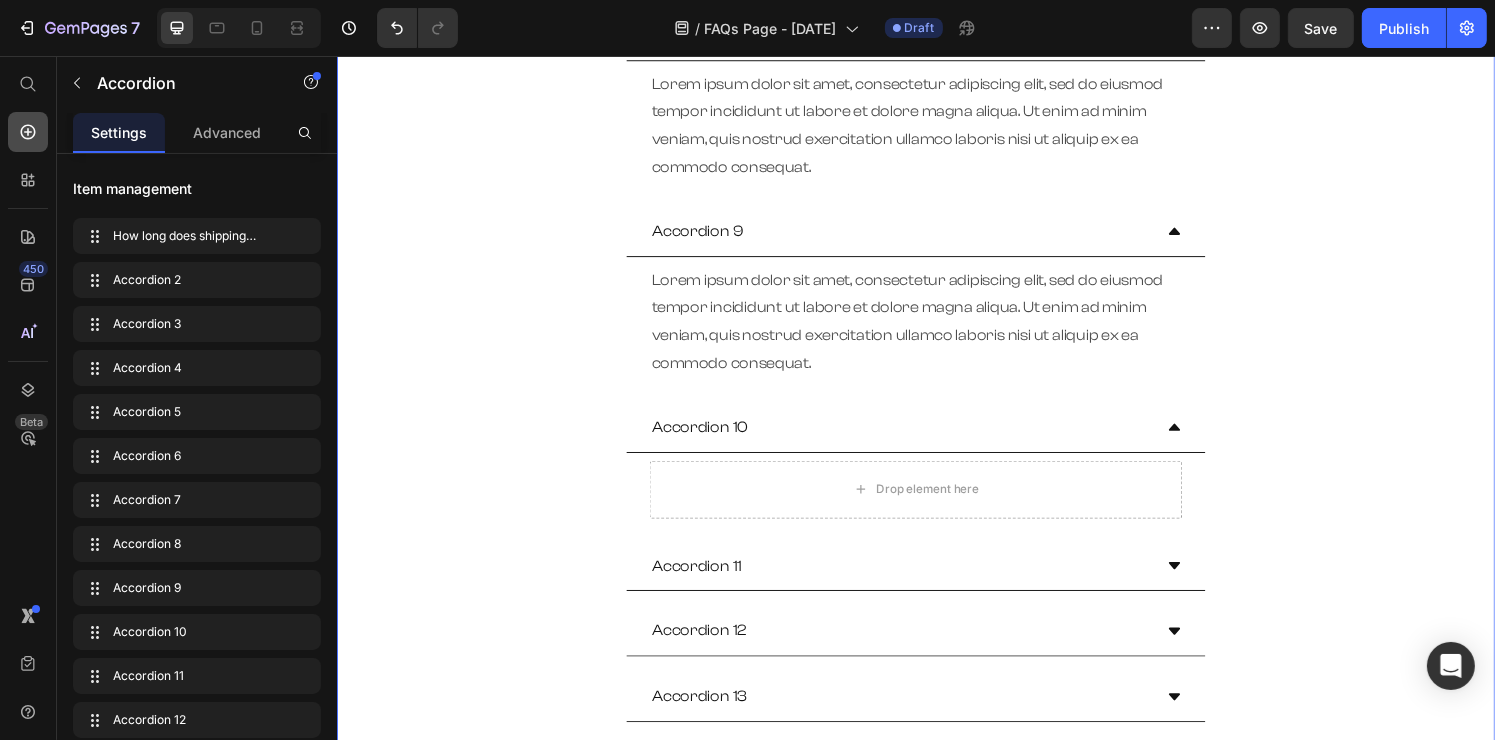 click 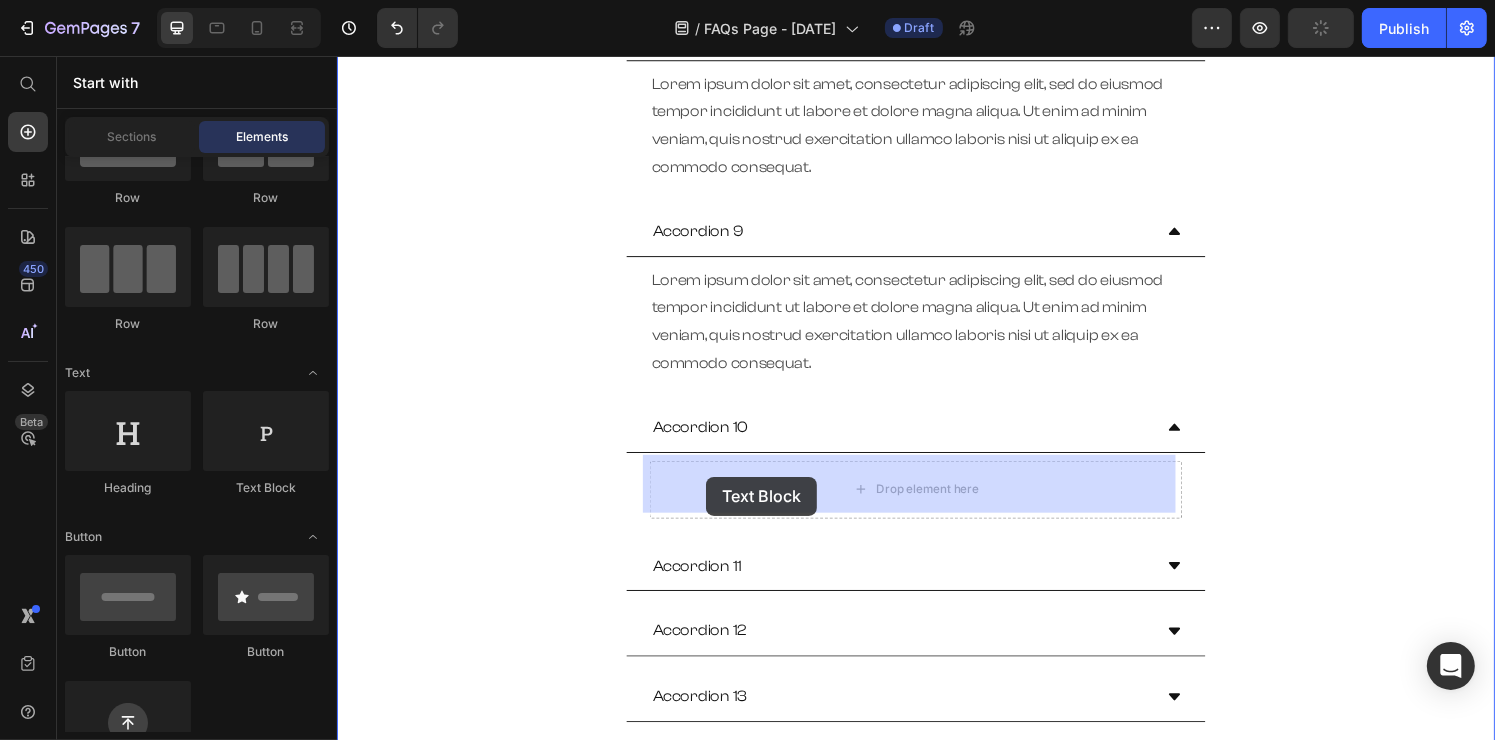 drag, startPoint x: 627, startPoint y: 499, endPoint x: 736, endPoint y: 495, distance: 109.07337 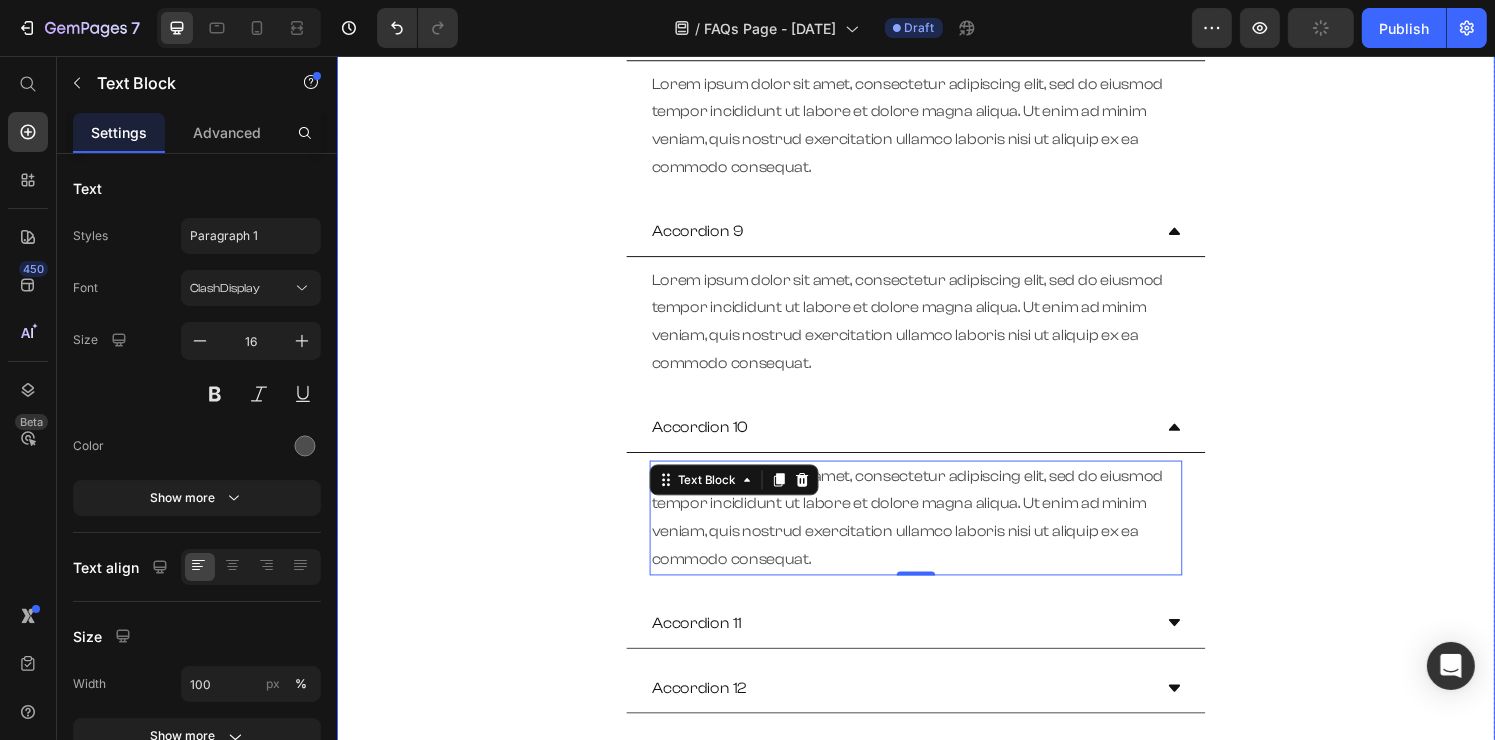 click on "Accordion 11" at bounding box center [920, 643] 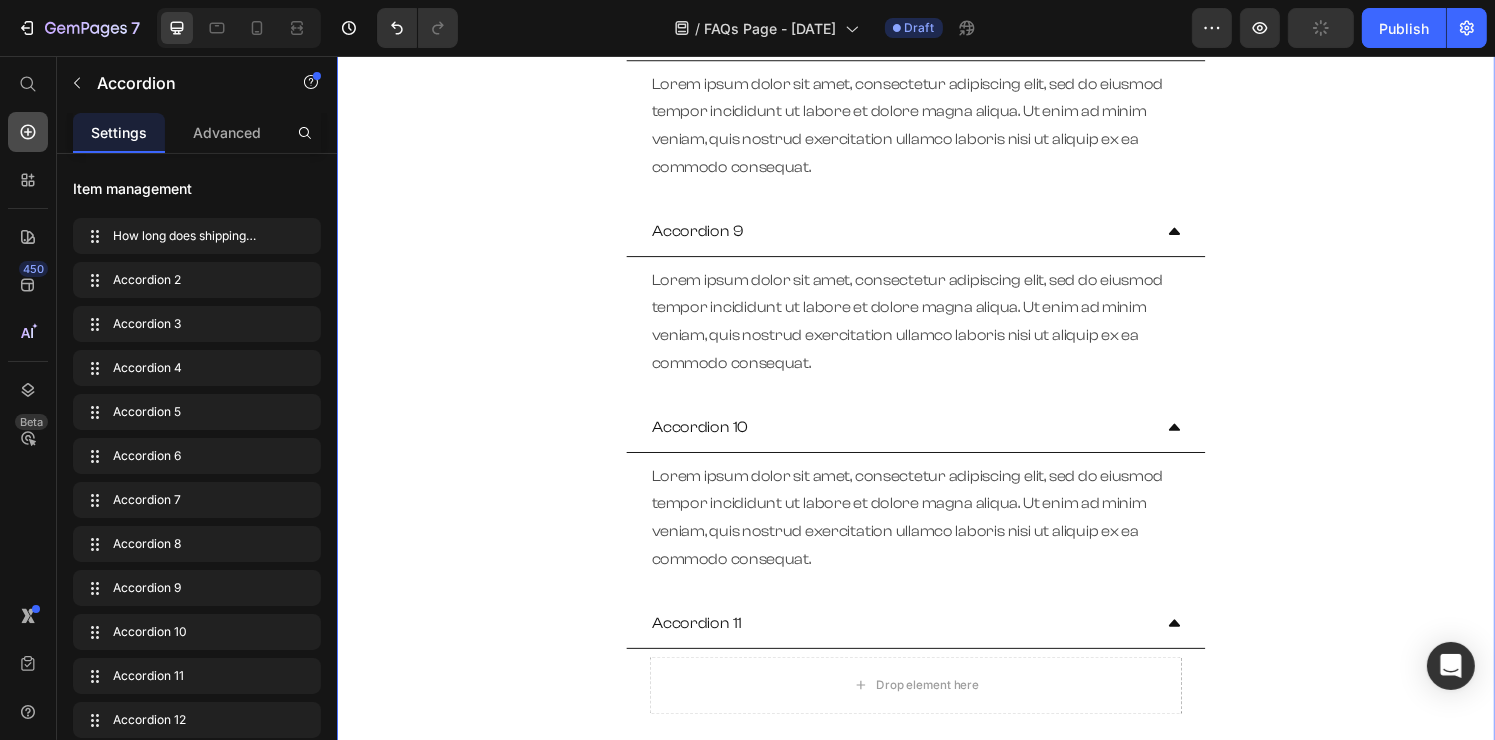 click 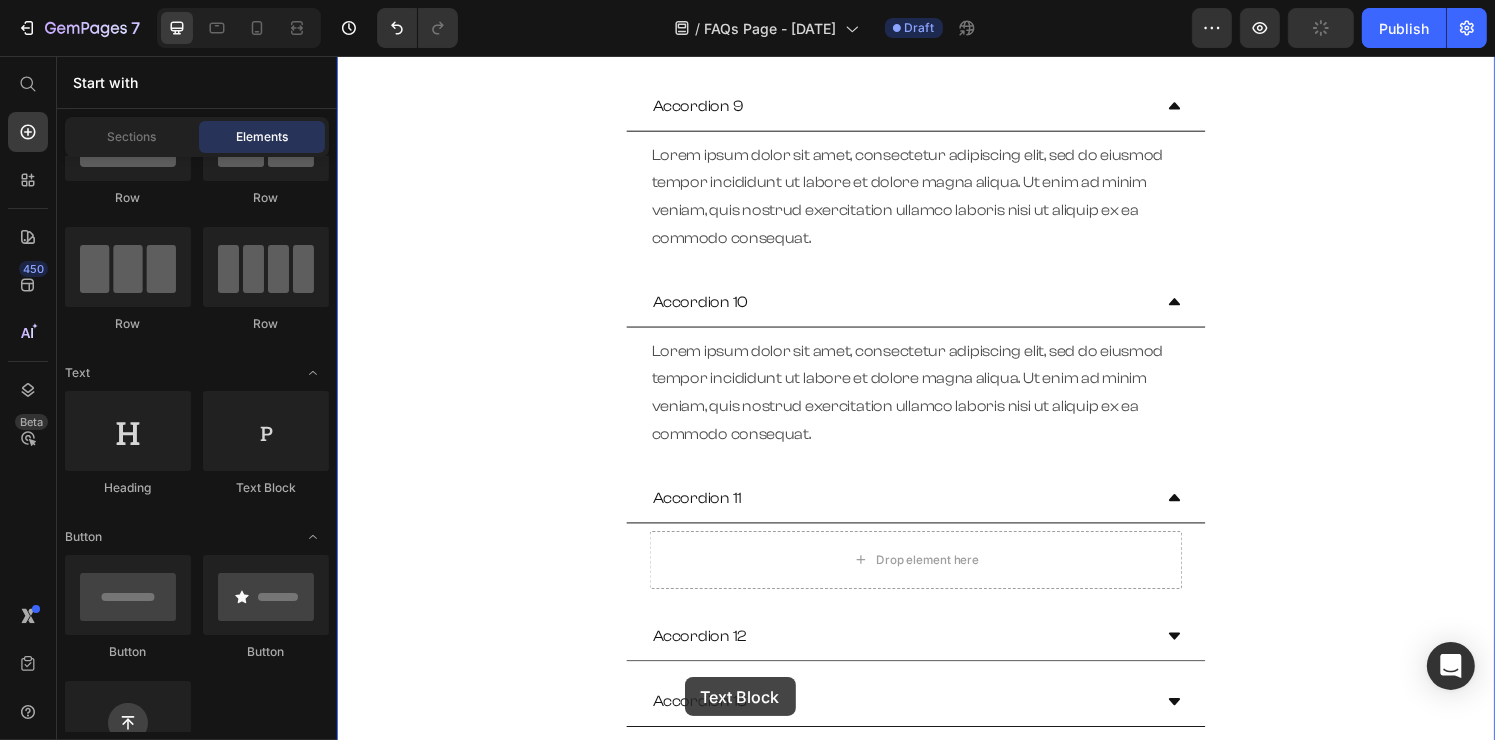 scroll, scrollTop: 1925, scrollLeft: 0, axis: vertical 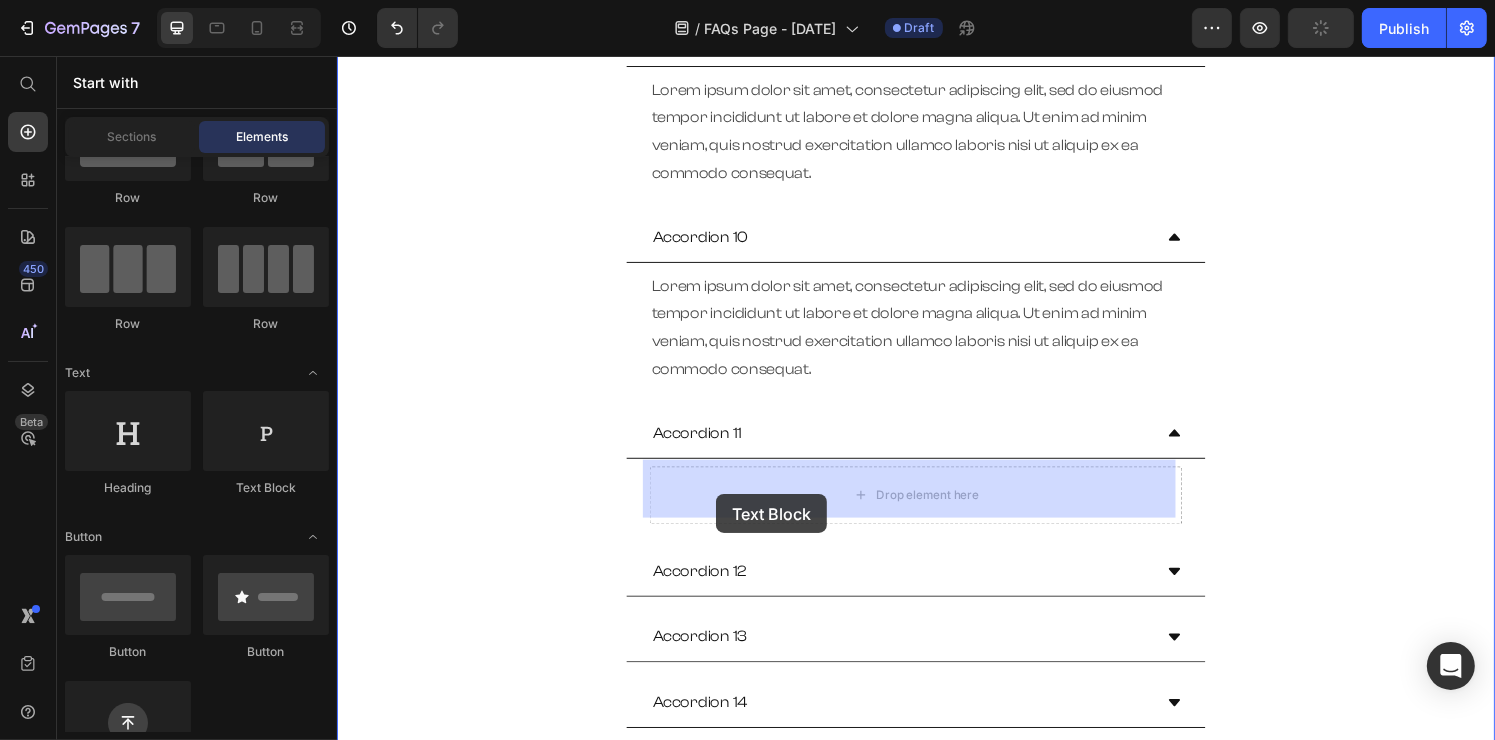 drag, startPoint x: 607, startPoint y: 470, endPoint x: 729, endPoint y: 510, distance: 128.39003 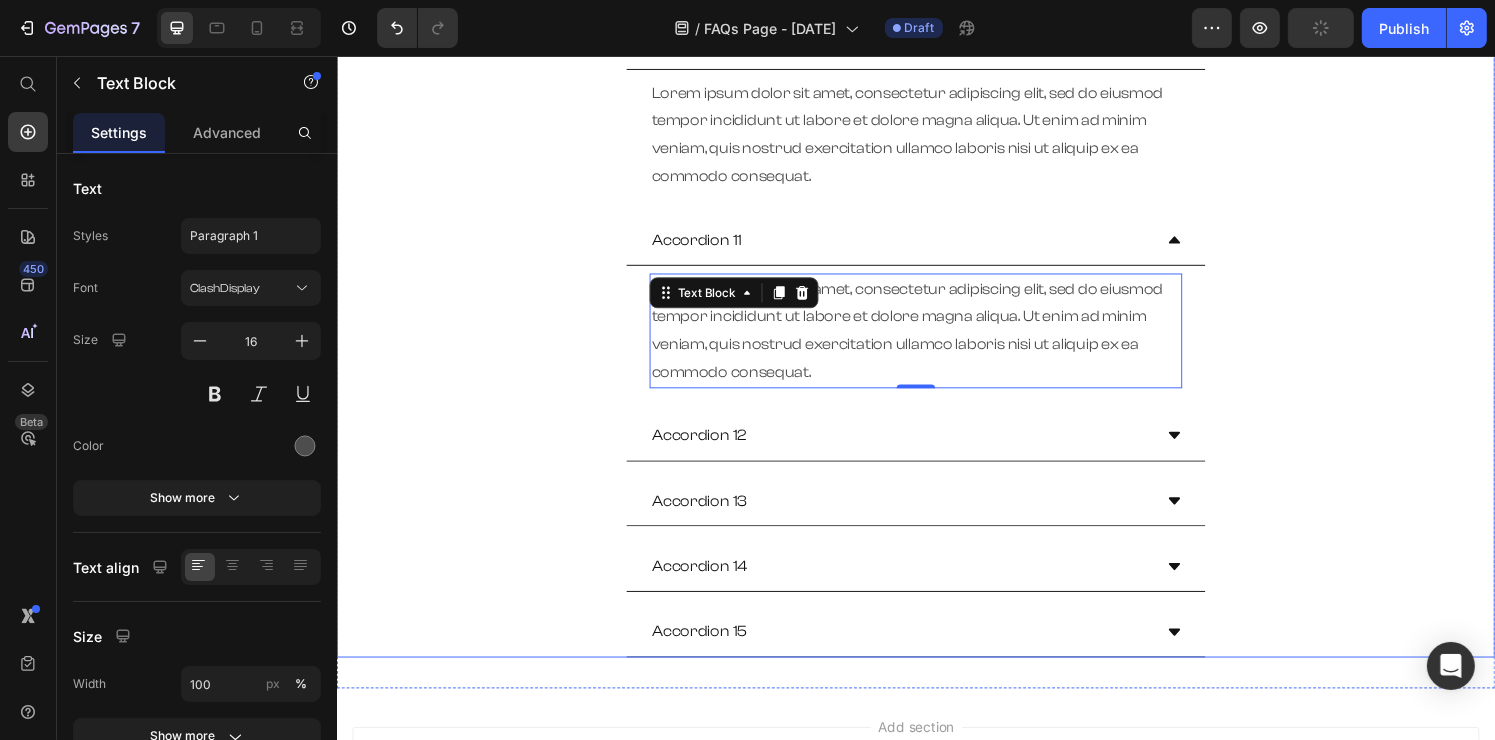 scroll, scrollTop: 2225, scrollLeft: 0, axis: vertical 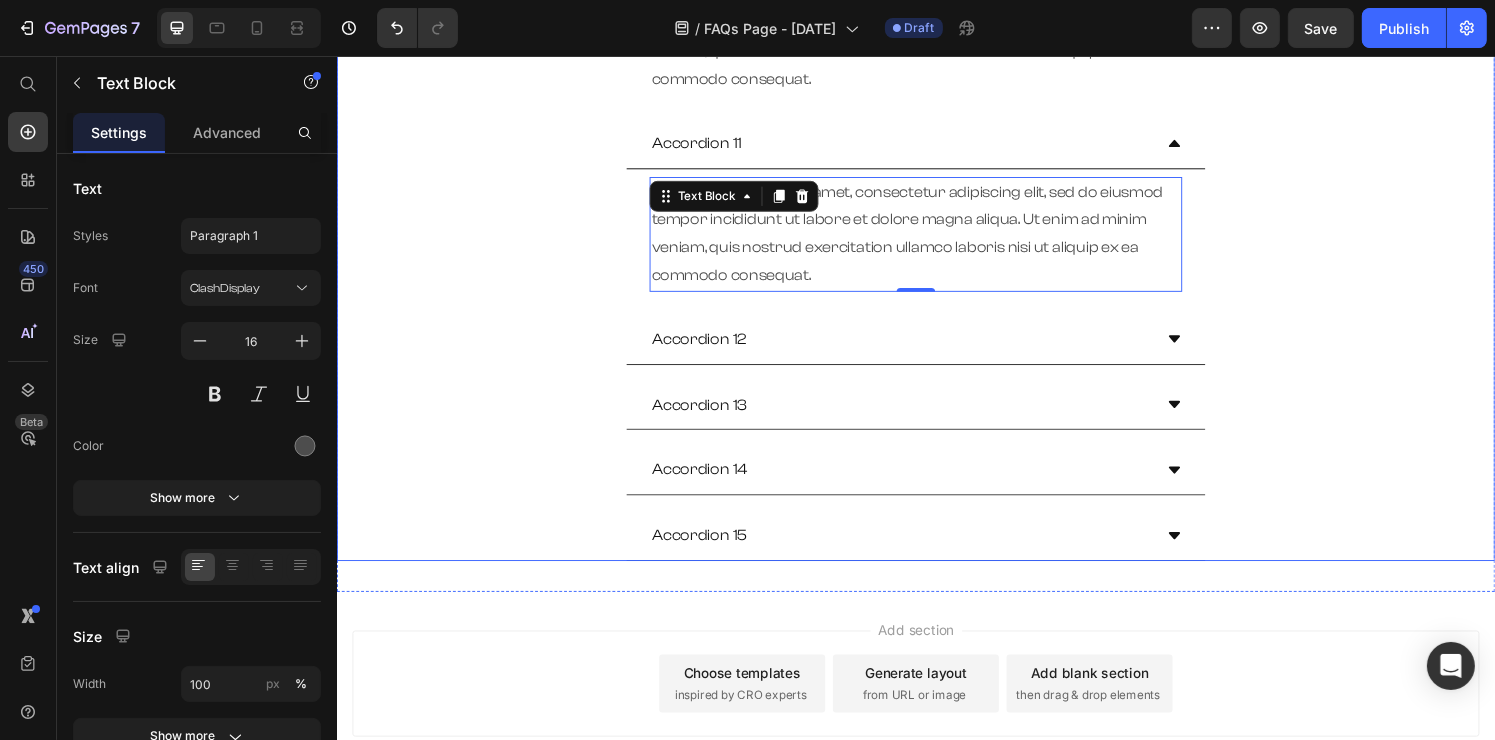 click on "Accordion 12" at bounding box center [936, 350] 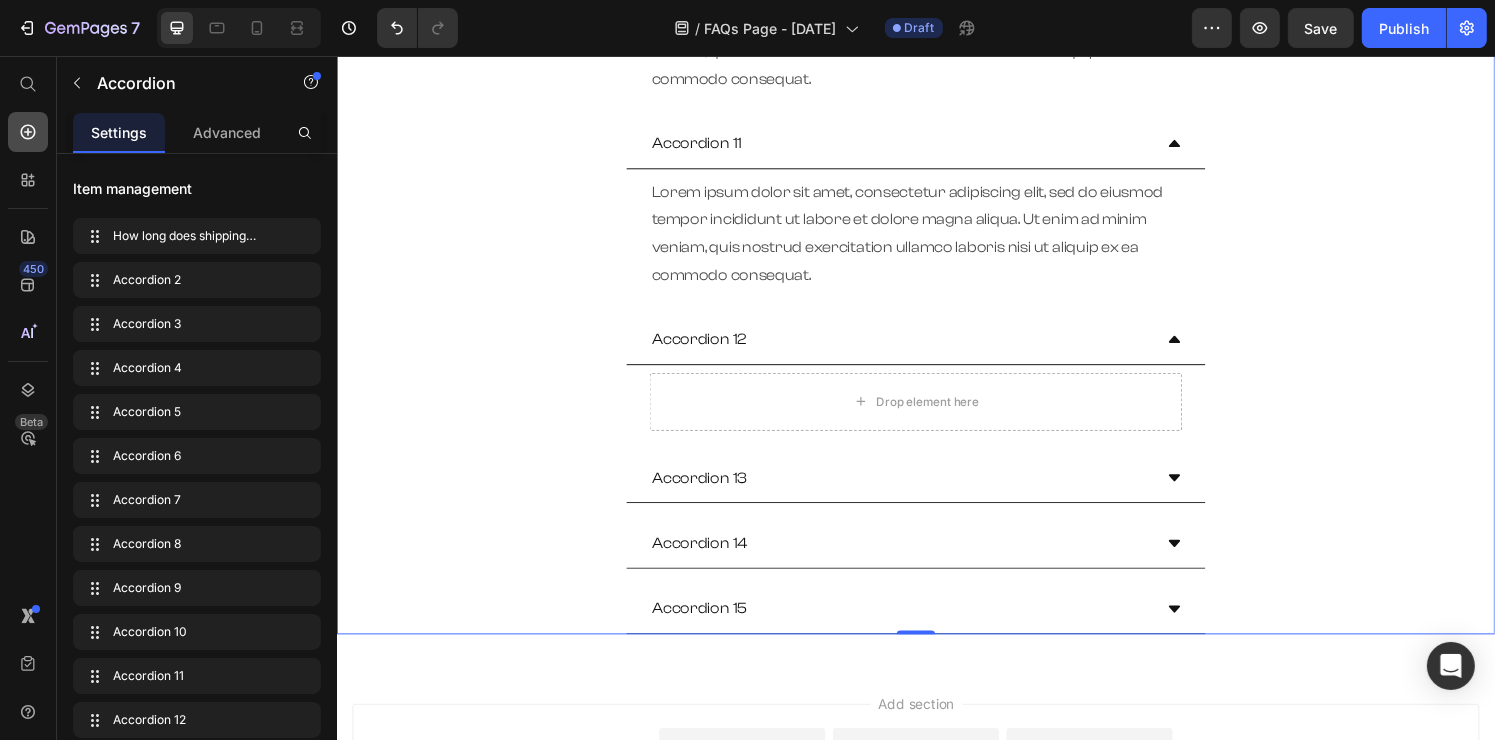 click 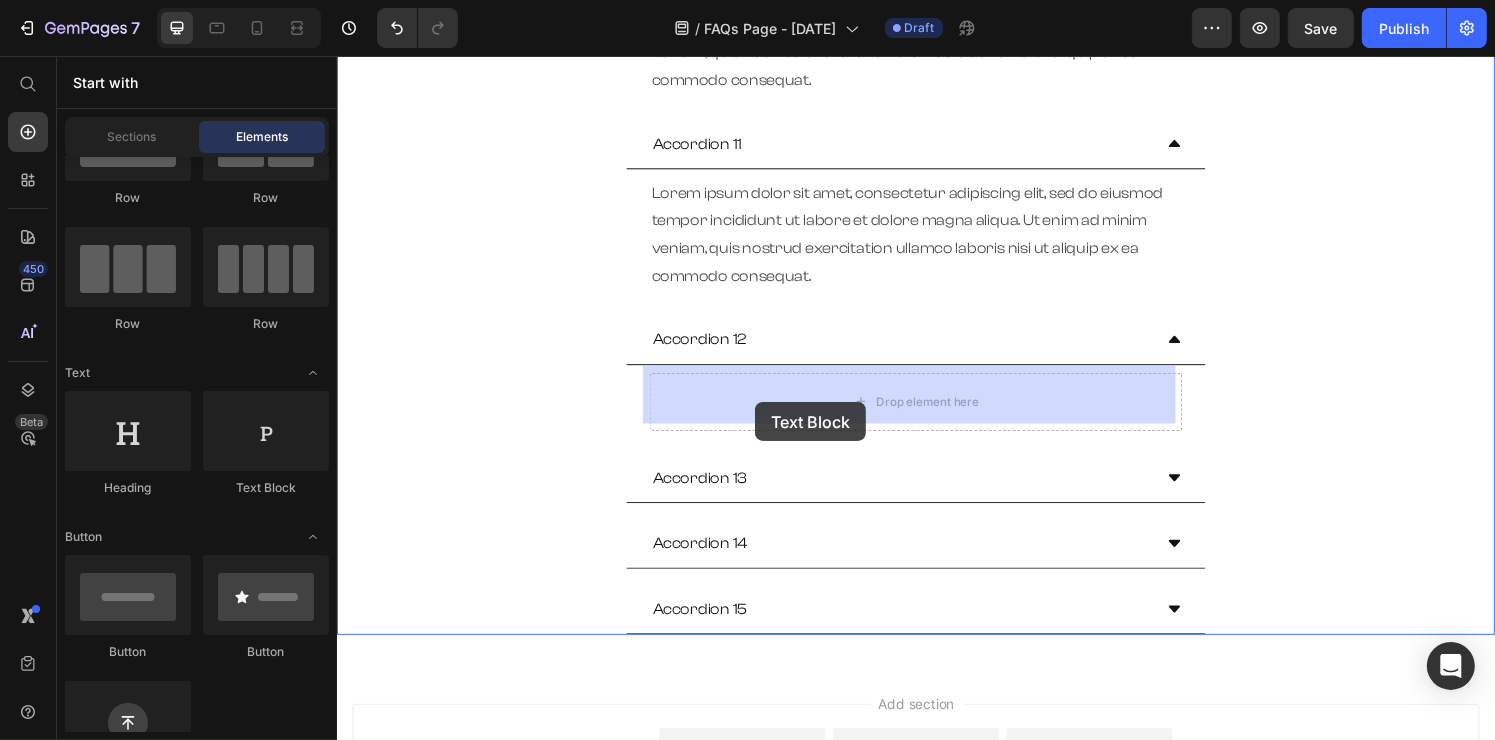 drag, startPoint x: 611, startPoint y: 486, endPoint x: 603, endPoint y: 394, distance: 92.34717 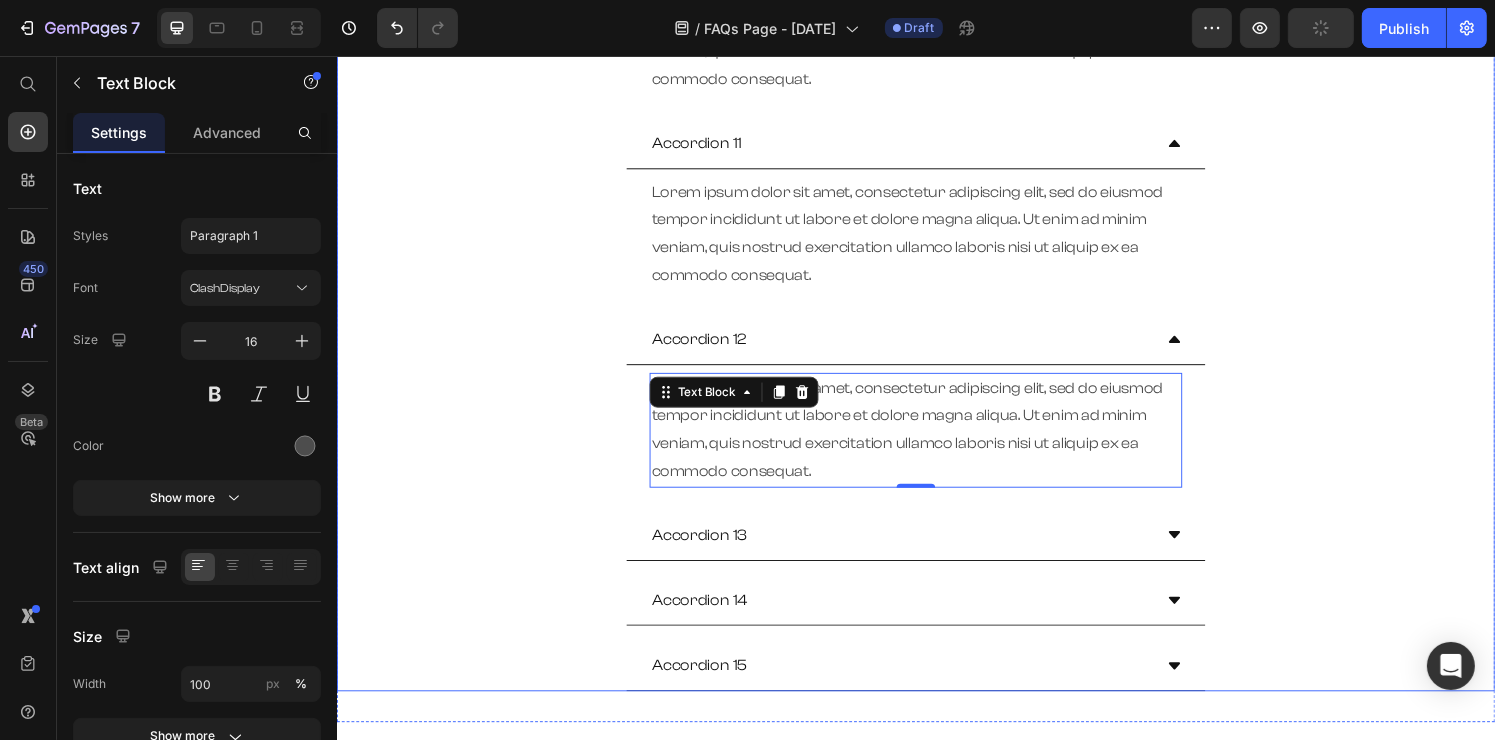 click on "Accordion 13" at bounding box center [920, 552] 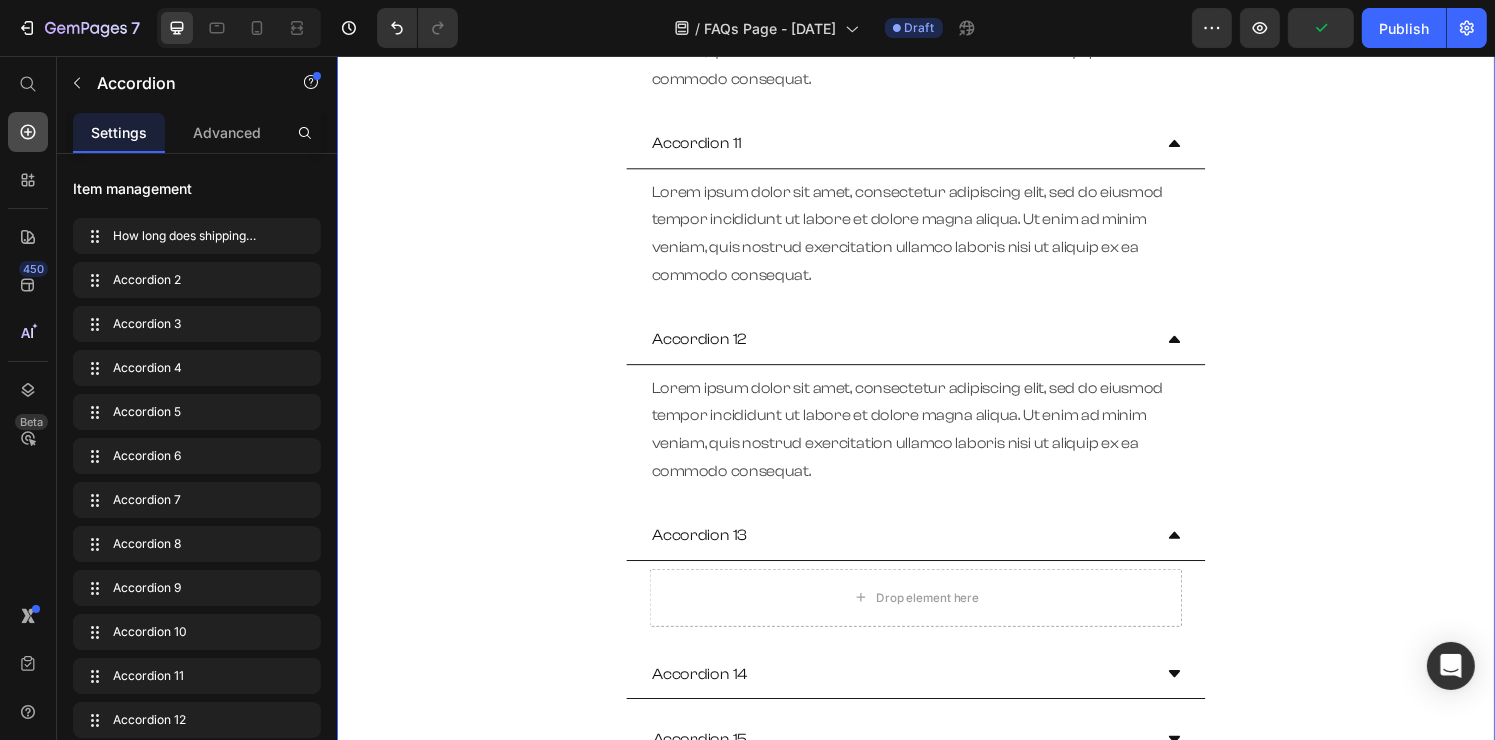 click 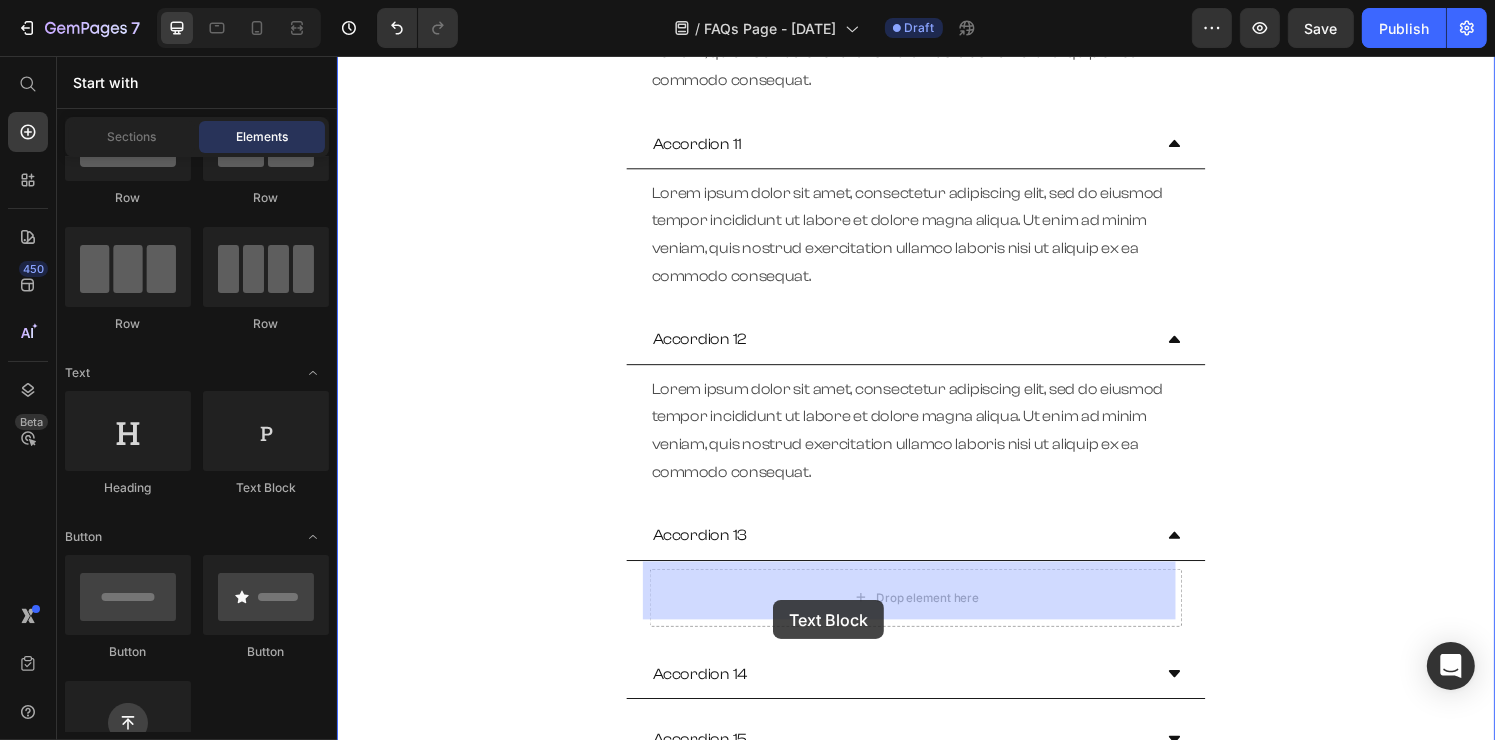 drag, startPoint x: 592, startPoint y: 524, endPoint x: 788, endPoint y: 618, distance: 217.37524 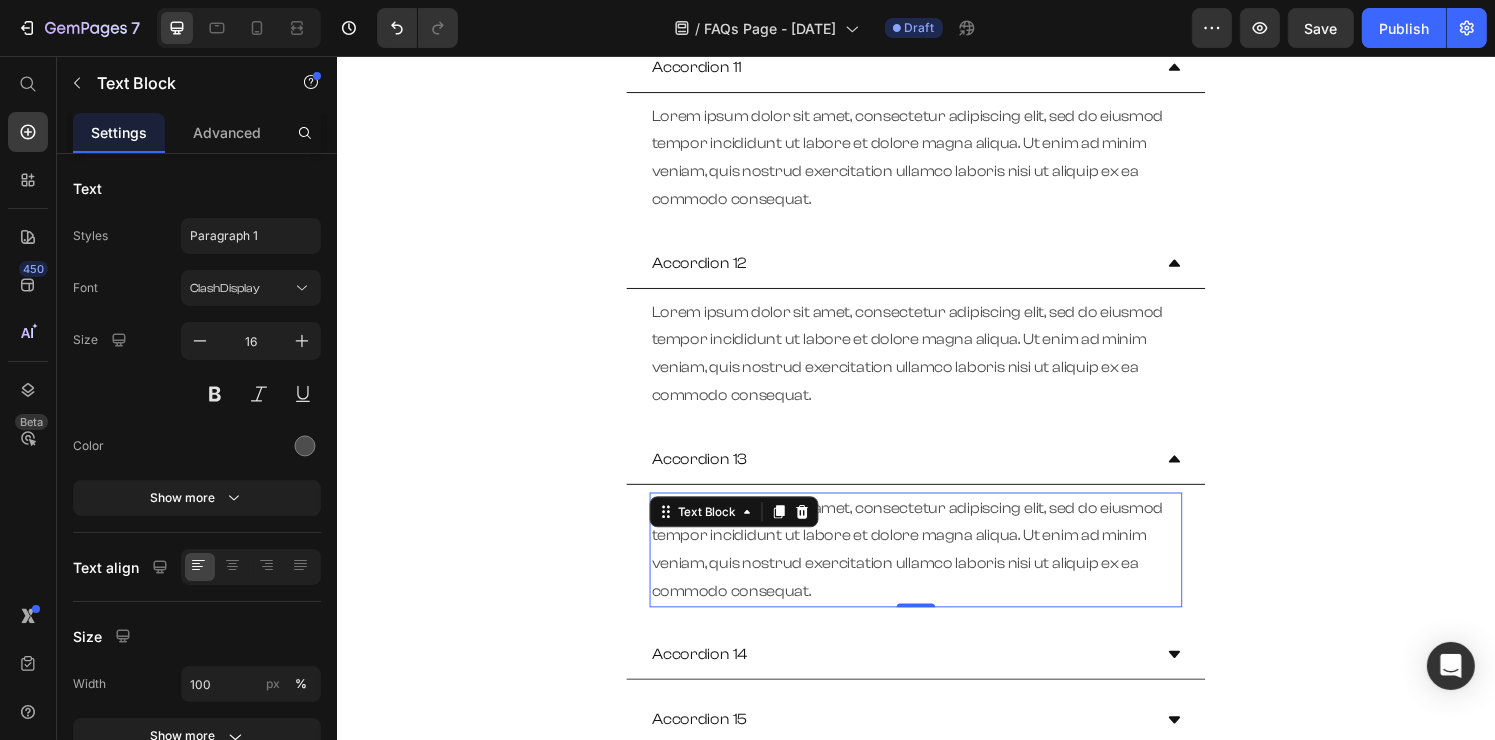 scroll, scrollTop: 2425, scrollLeft: 0, axis: vertical 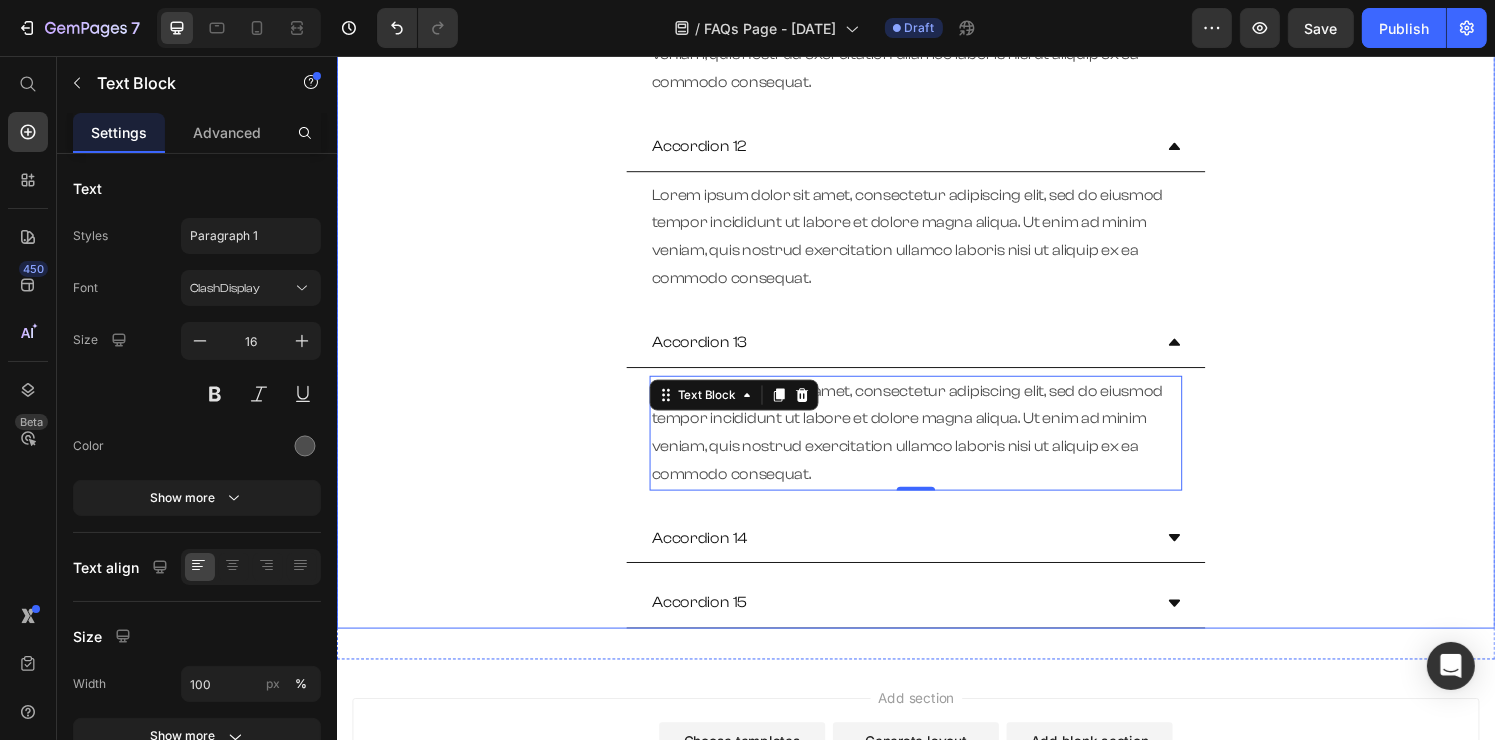 click on "Accordion 14" at bounding box center (920, 555) 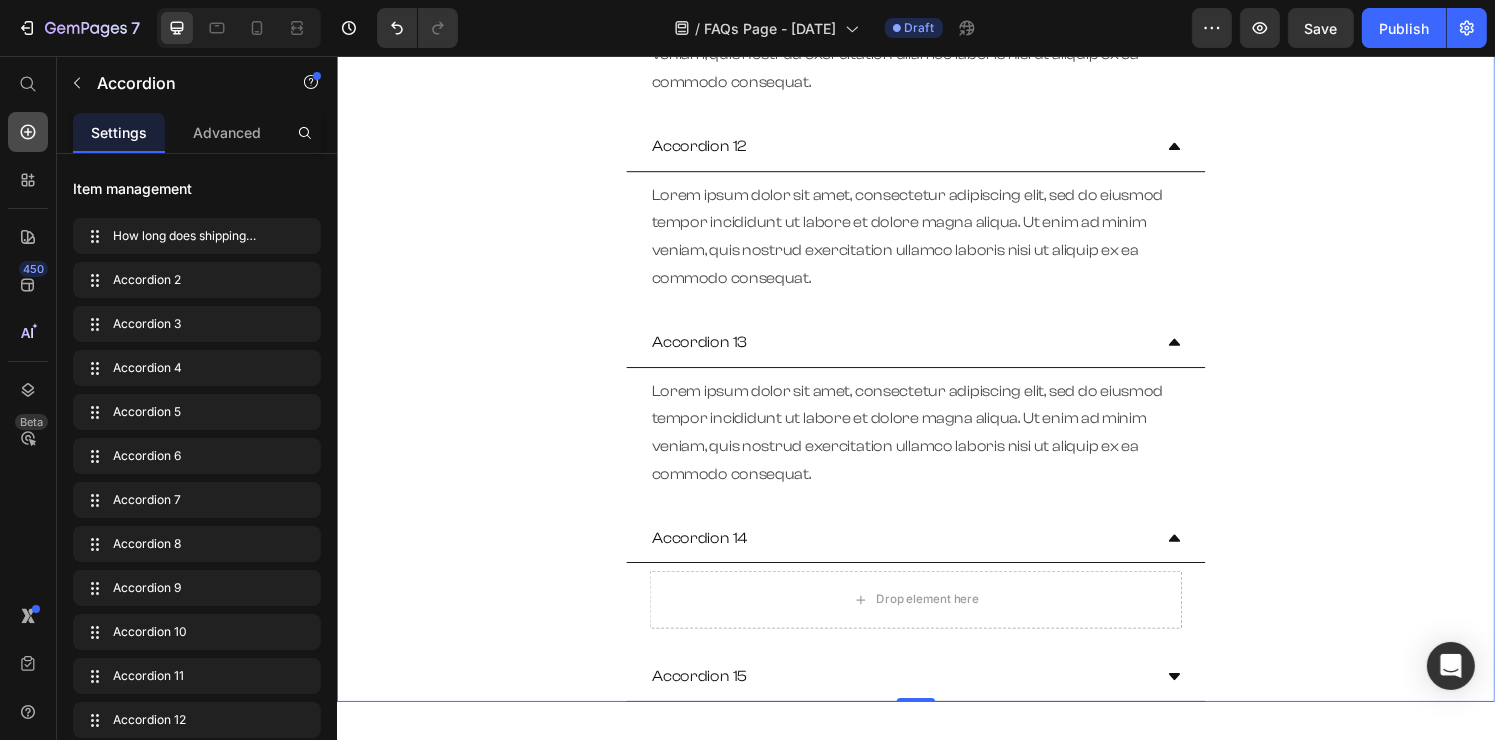 click 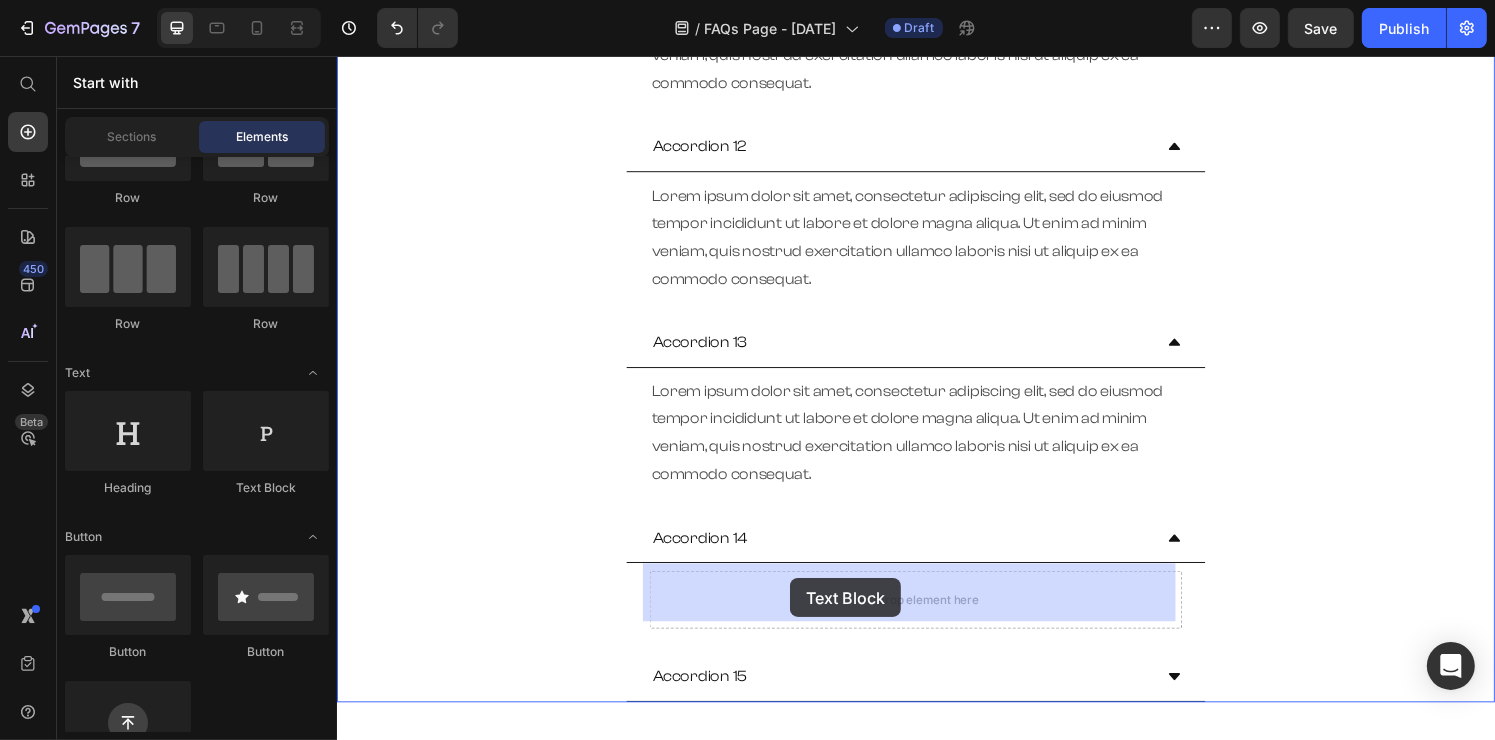drag, startPoint x: 633, startPoint y: 493, endPoint x: 805, endPoint y: 597, distance: 200.99751 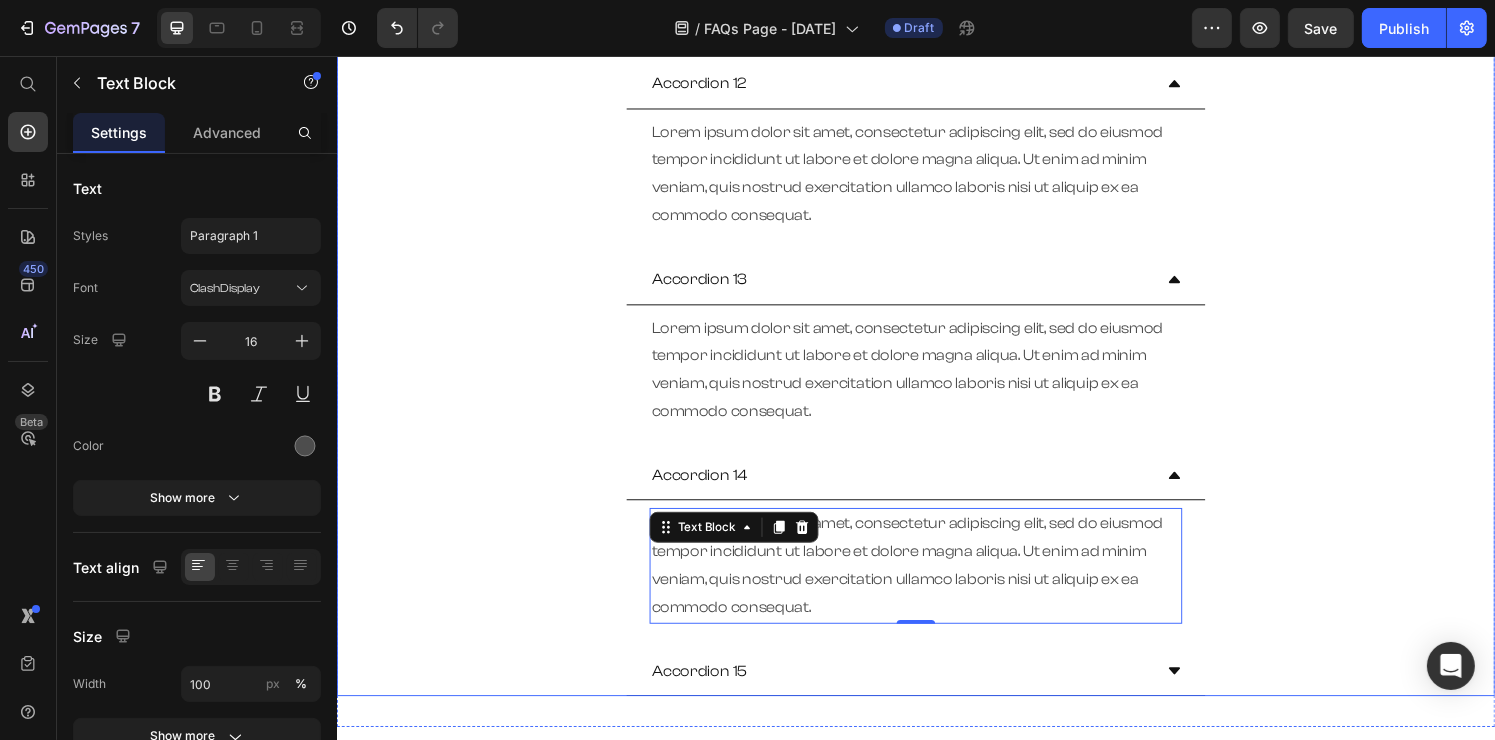 scroll, scrollTop: 2525, scrollLeft: 0, axis: vertical 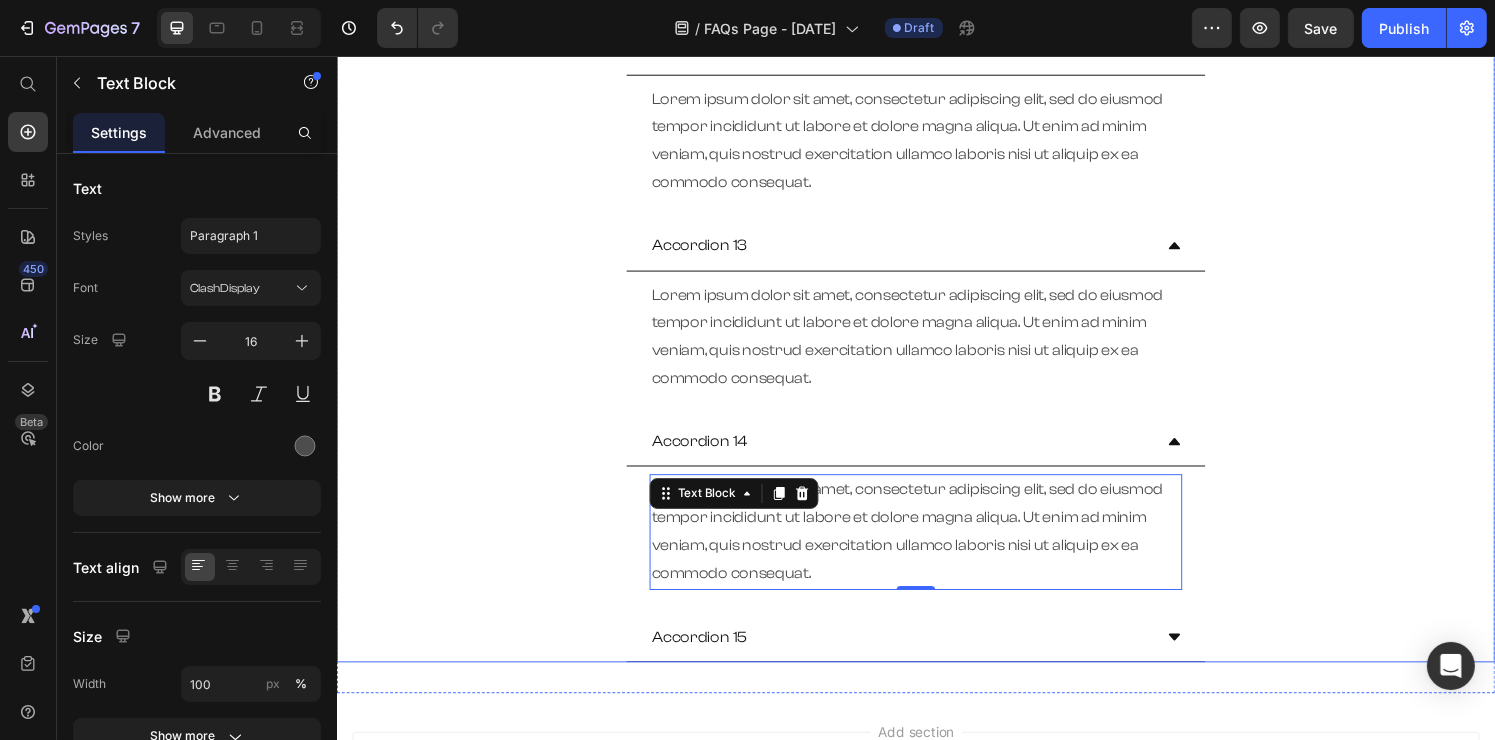 click on "Accordion 15" at bounding box center (920, 658) 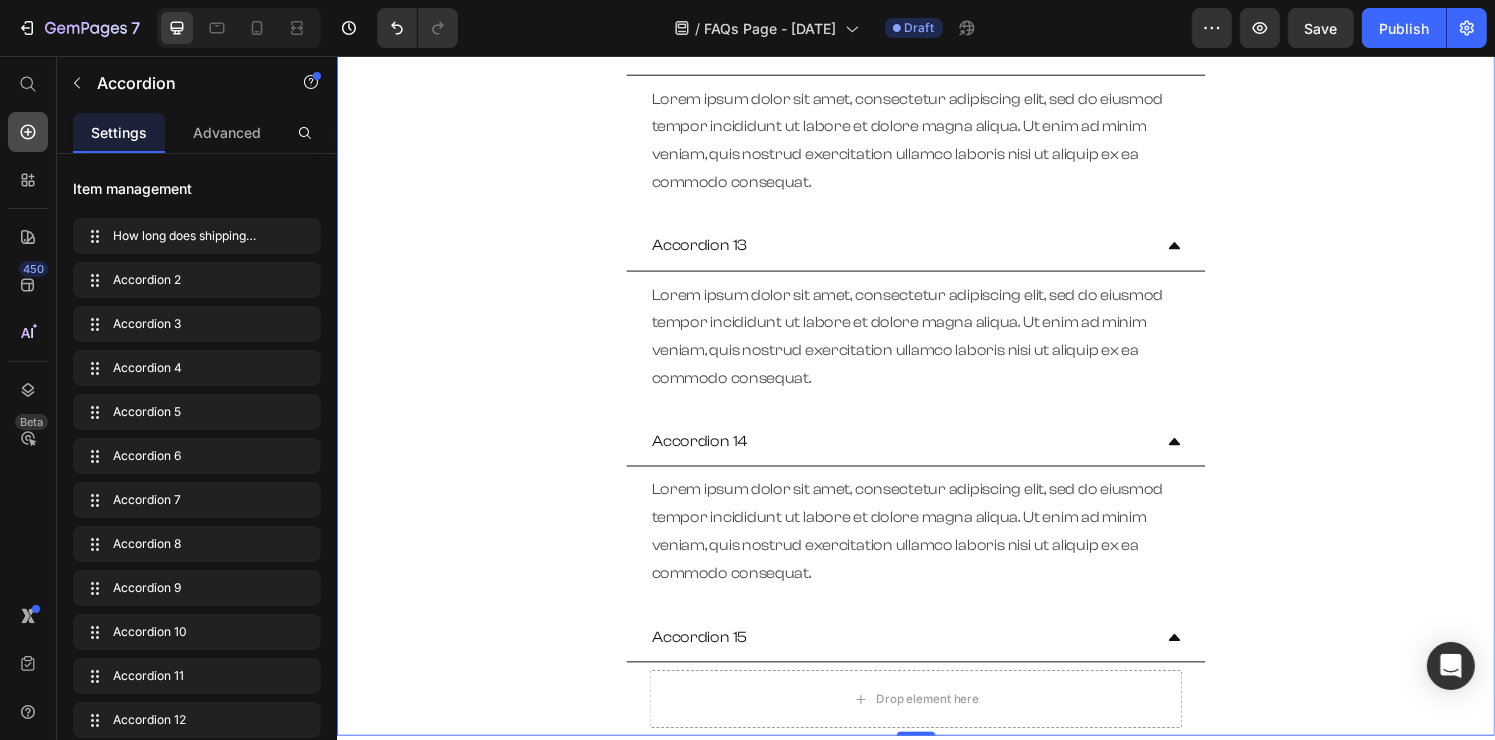 click 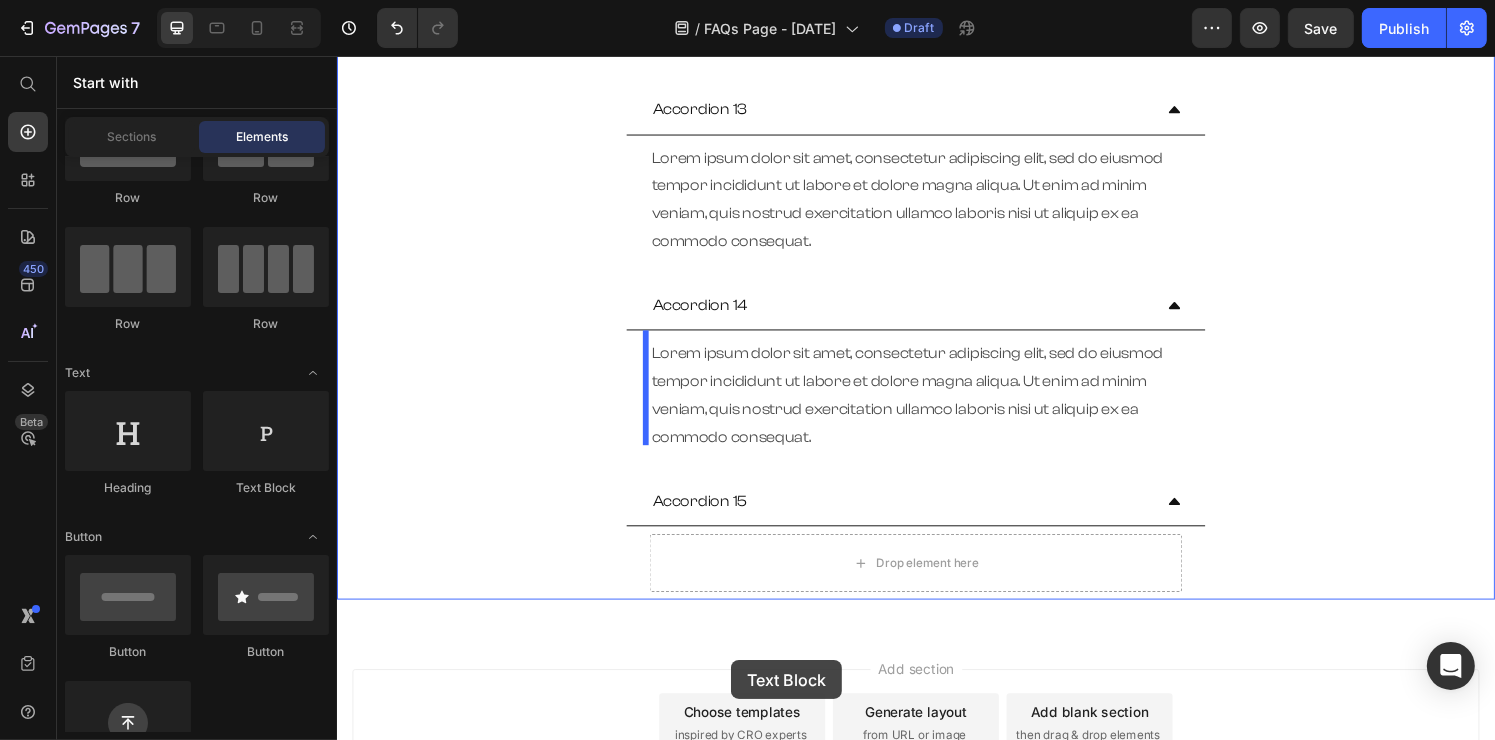 scroll, scrollTop: 2689, scrollLeft: 0, axis: vertical 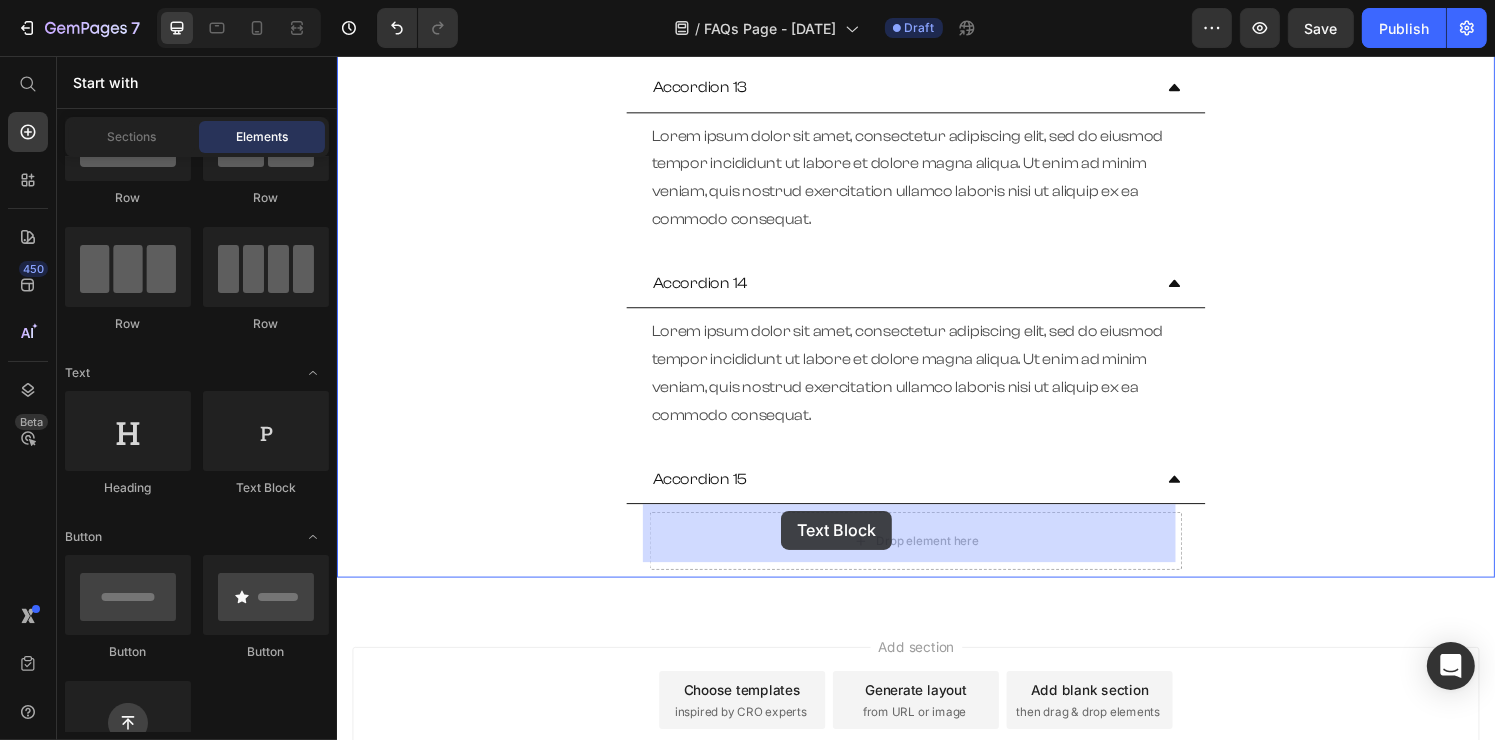 drag, startPoint x: 598, startPoint y: 494, endPoint x: 796, endPoint y: 527, distance: 200.73117 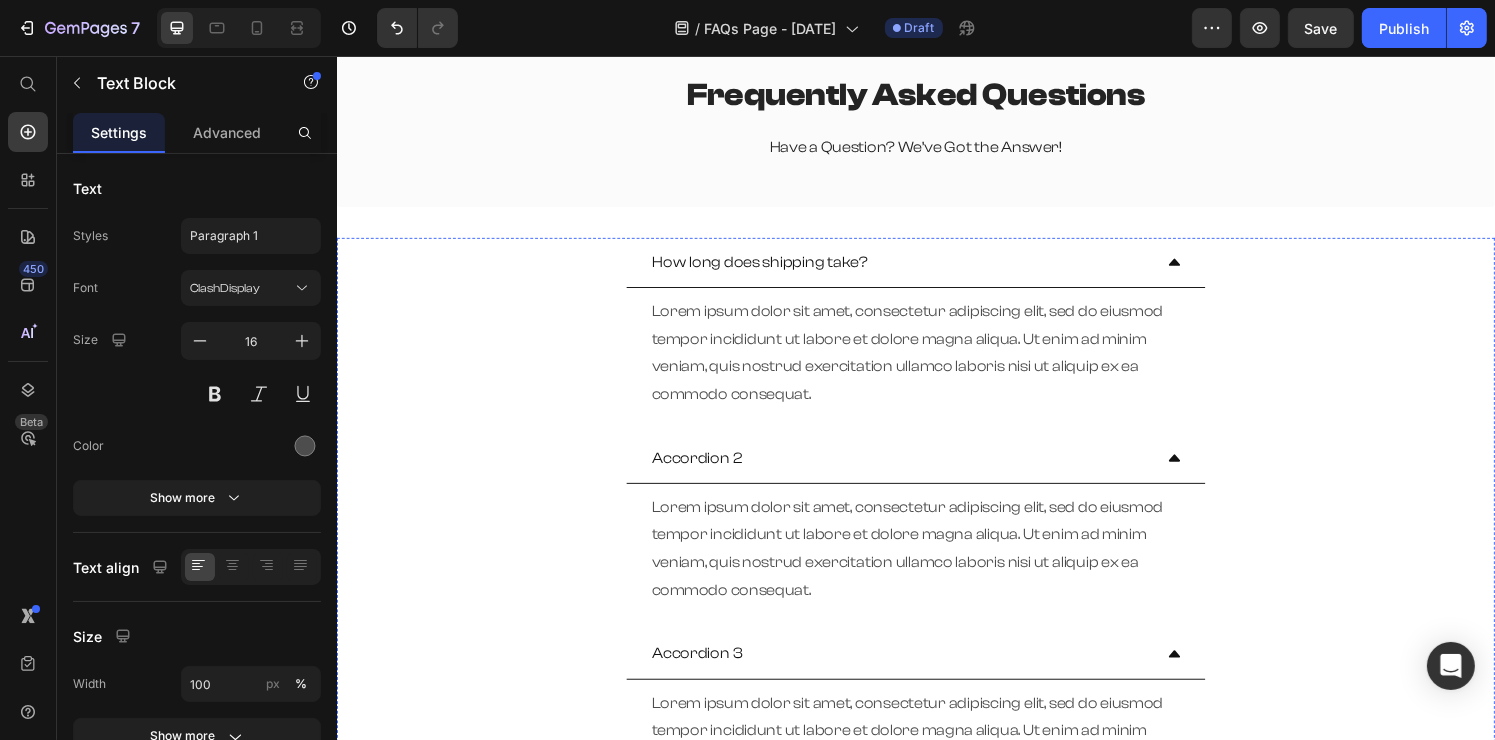 scroll, scrollTop: 0, scrollLeft: 0, axis: both 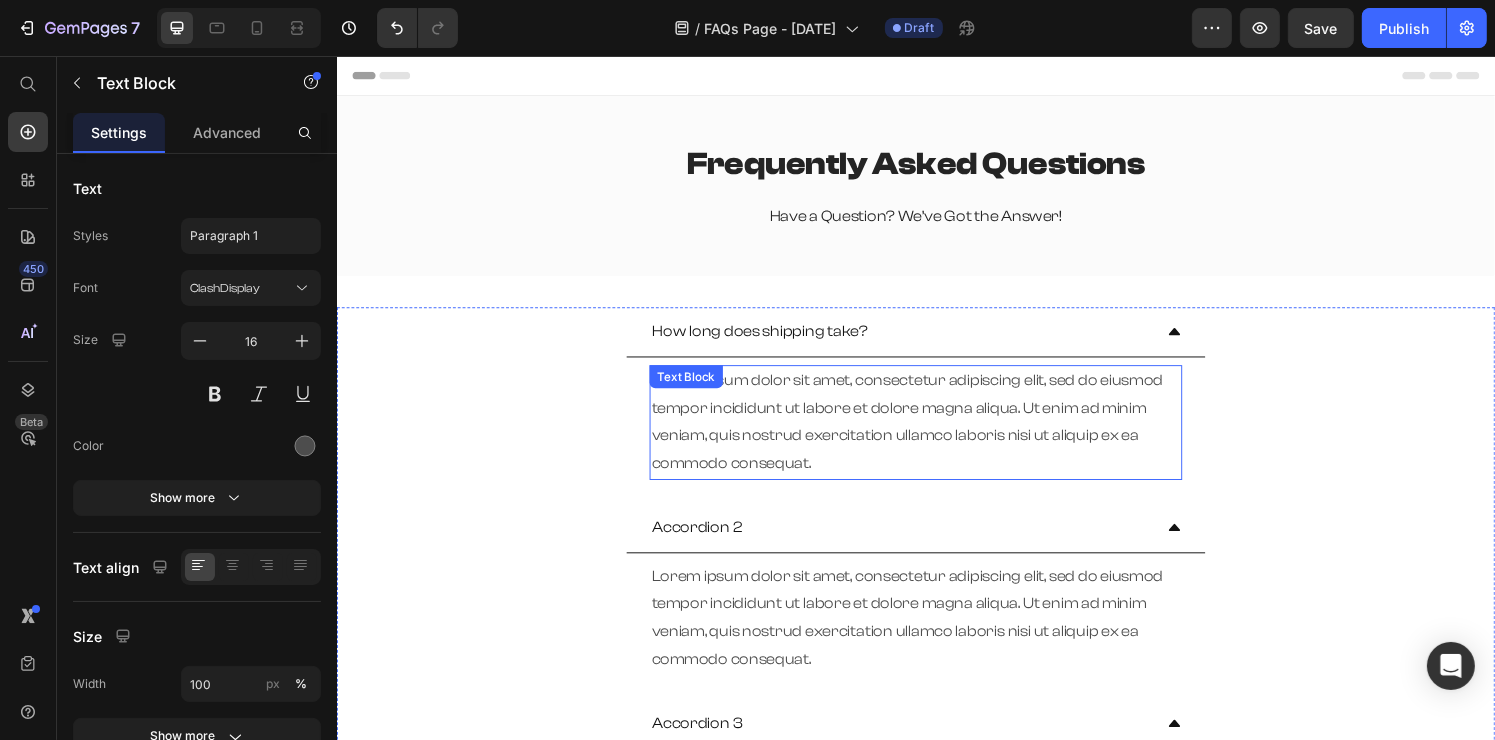 click on "Lorem ipsum dolor sit amet, consectetur adipiscing elit, sed do eiusmod tempor incididunt ut labore et dolore magna aliqua. Ut enim ad minim veniam, quis nostrud exercitation ullamco laboris nisi ut aliquip ex ea commodo consequat." at bounding box center (936, 435) 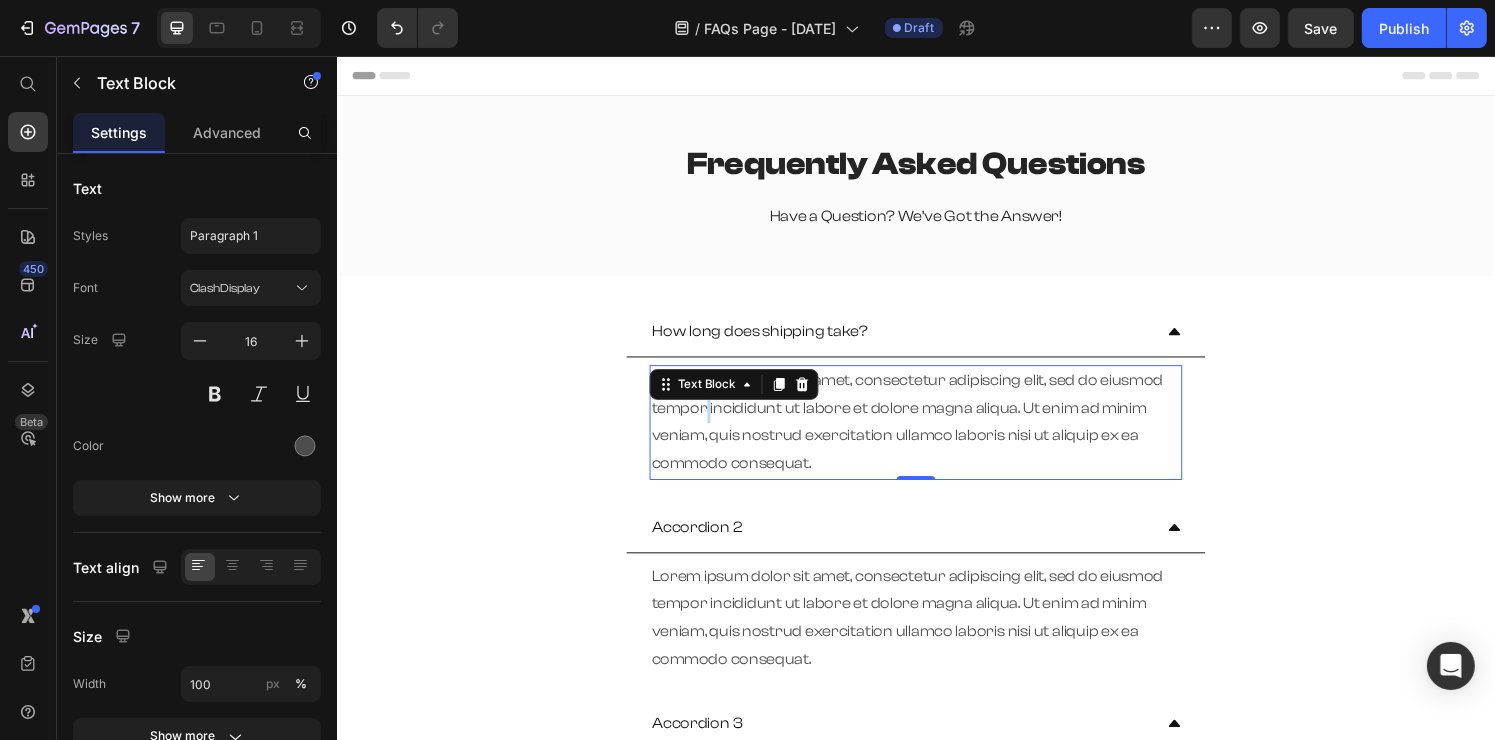 click on "Lorem ipsum dolor sit amet, consectetur adipiscing elit, sed do eiusmod tempor incididunt ut labore et dolore magna aliqua. Ut enim ad minim veniam, quis nostrud exercitation ullamco laboris nisi ut aliquip ex ea commodo consequat." at bounding box center (936, 435) 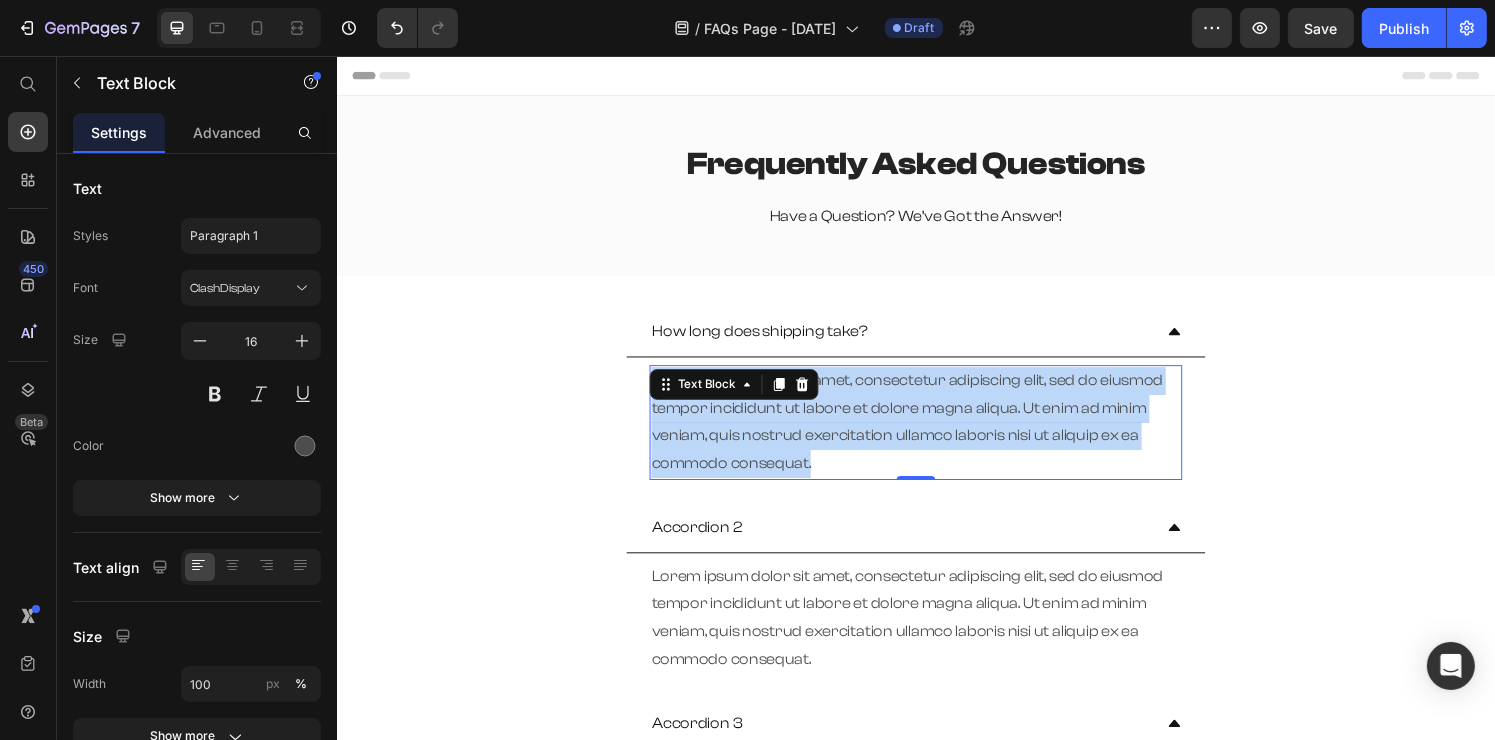 click on "Lorem ipsum dolor sit amet, consectetur adipiscing elit, sed do eiusmod tempor incididunt ut labore et dolore magna aliqua. Ut enim ad minim veniam, quis nostrud exercitation ullamco laboris nisi ut aliquip ex ea commodo consequat." at bounding box center [936, 435] 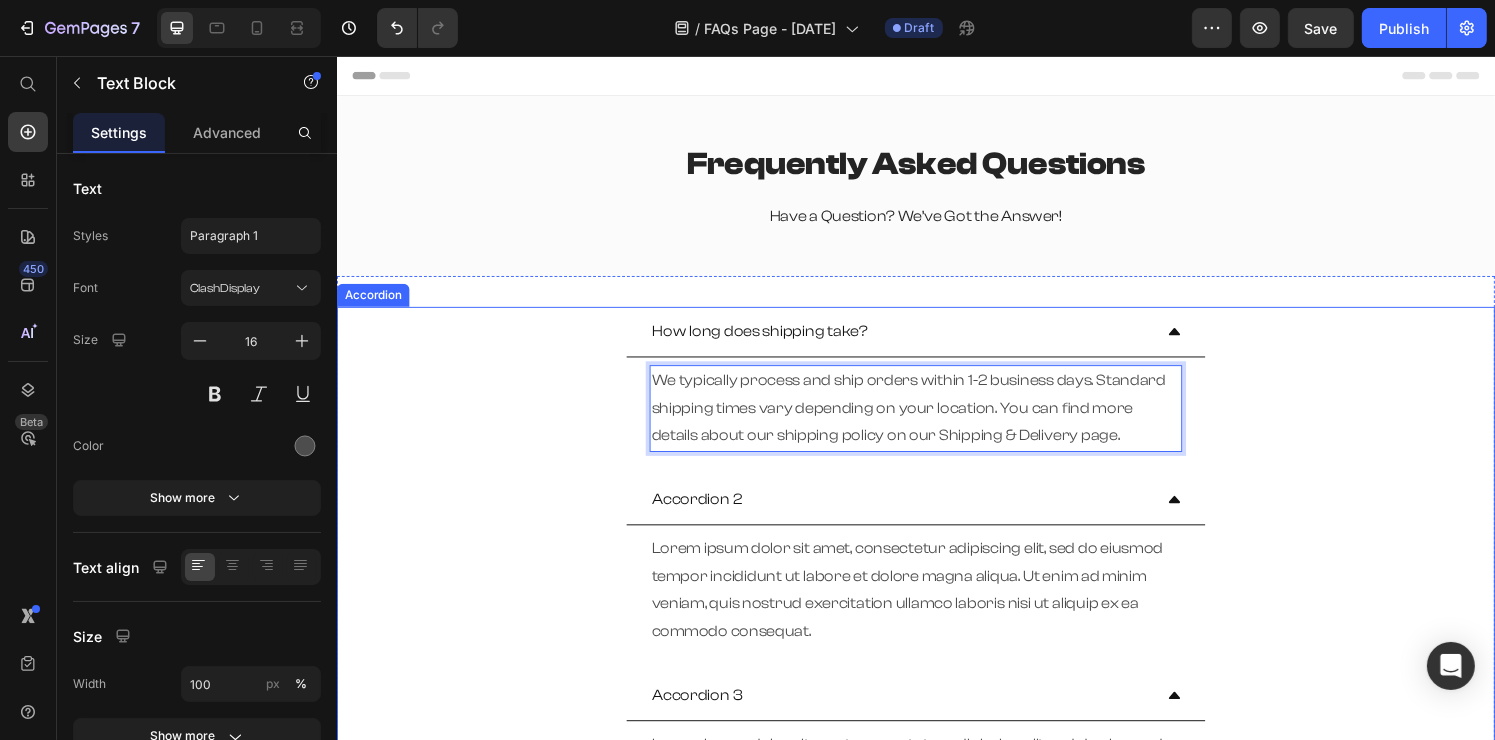 click on "Accordion 2" at bounding box center [709, 515] 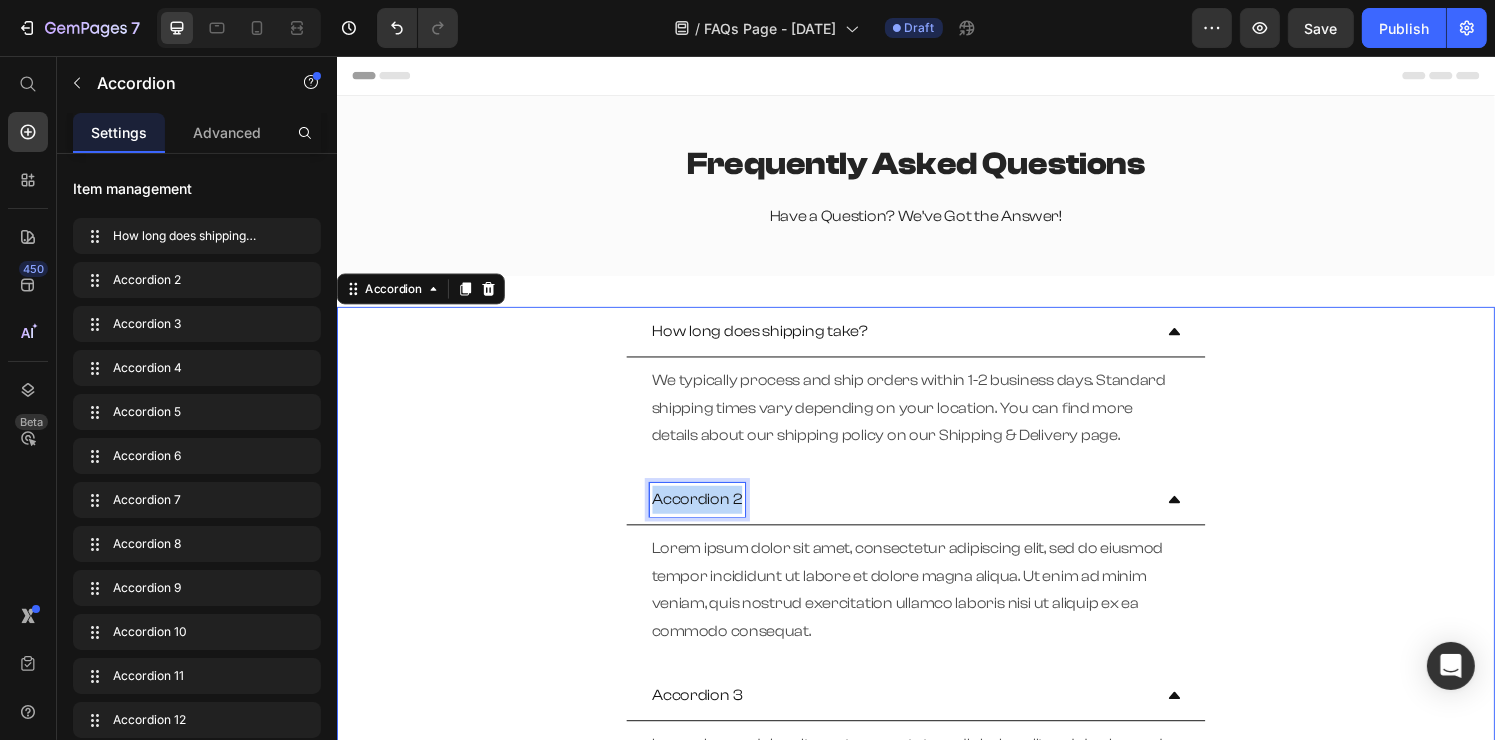 click on "Accordion 2" at bounding box center [709, 515] 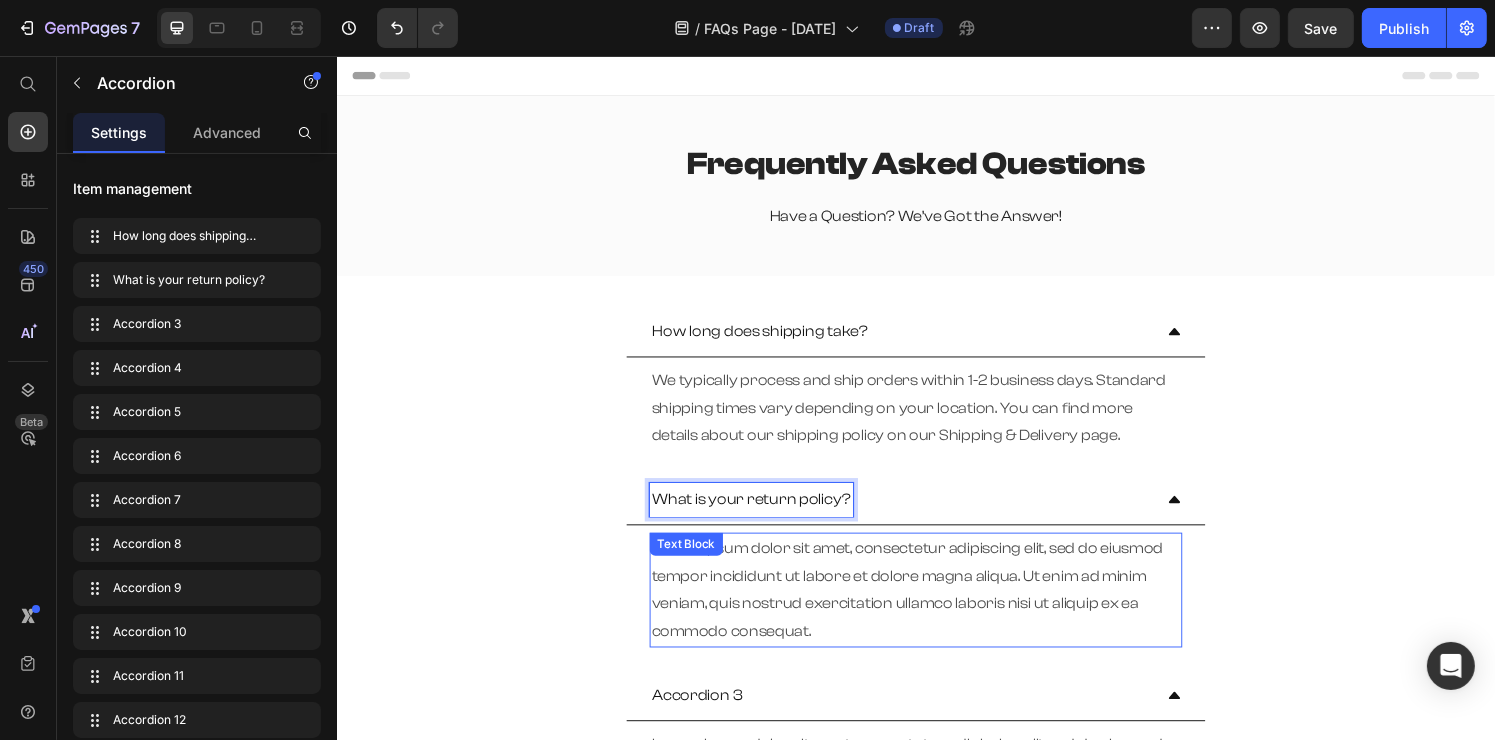 click on "Lorem ipsum dolor sit amet, consectetur adipiscing elit, sed do eiusmod tempor incididunt ut labore et dolore magna aliqua. Ut enim ad minim veniam, quis nostrud exercitation ullamco laboris nisi ut aliquip ex ea commodo consequat." at bounding box center (936, 609) 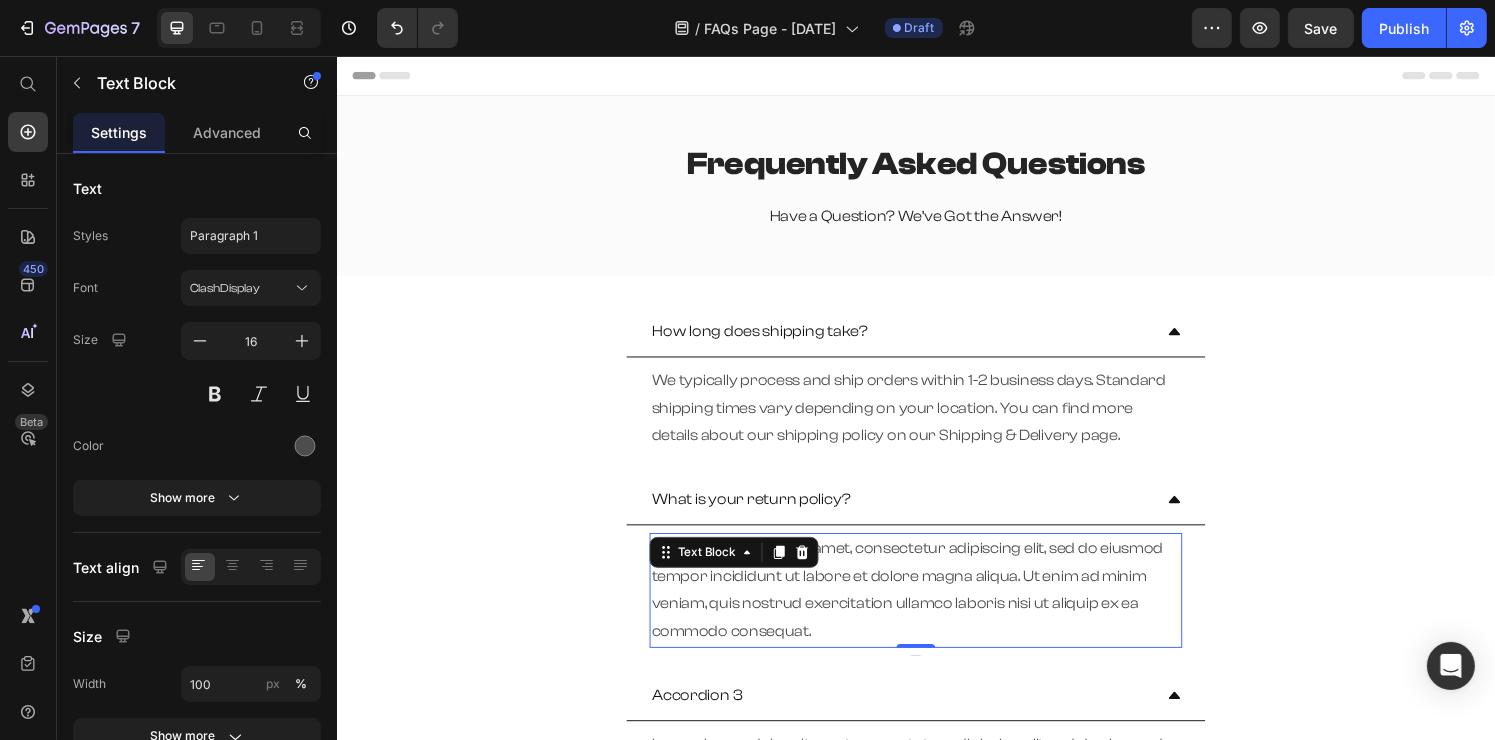 click on "Lorem ipsum dolor sit amet, consectetur adipiscing elit, sed do eiusmod tempor incididunt ut labore et dolore magna aliqua. Ut enim ad minim veniam, quis nostrud exercitation ullamco laboris nisi ut aliquip ex ea commodo consequat." at bounding box center (936, 609) 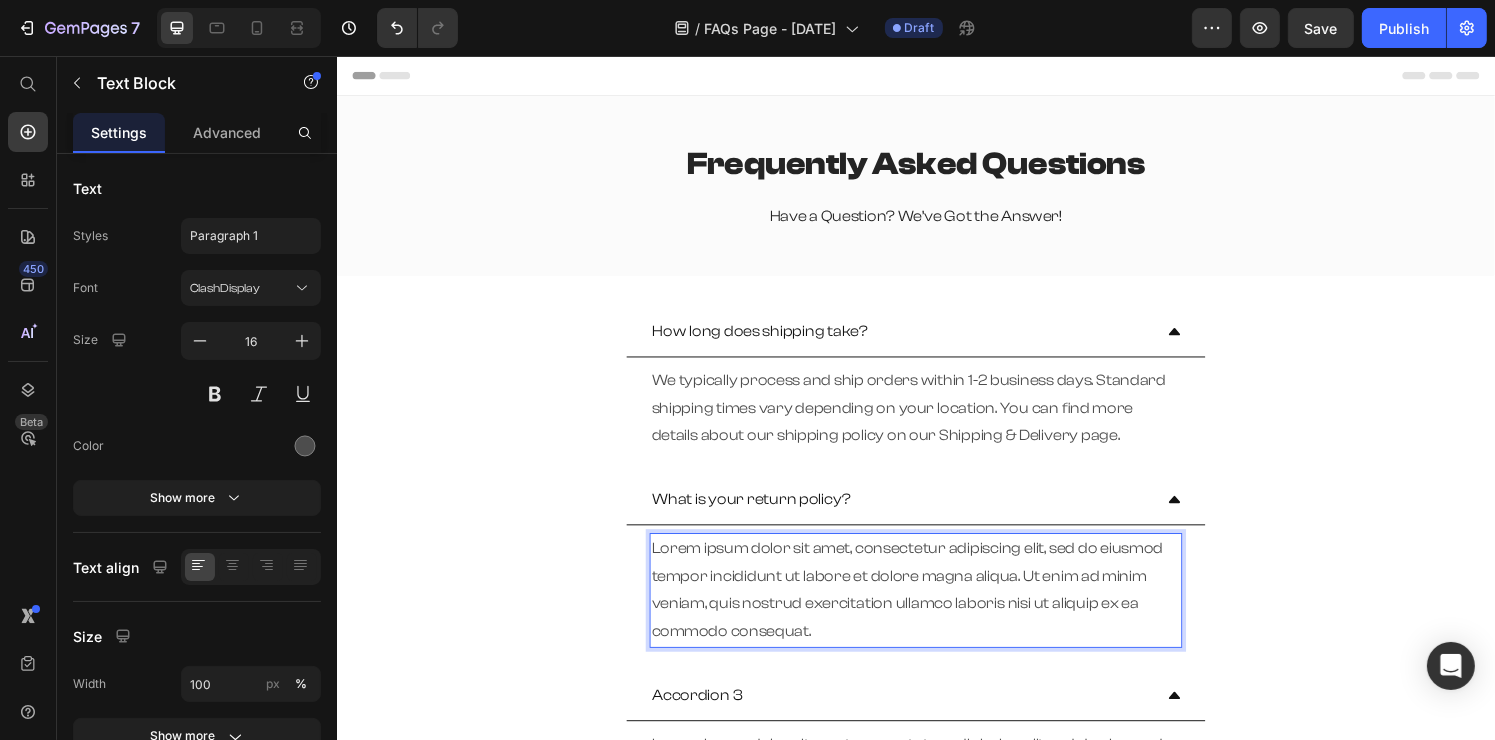 click on "Lorem ipsum dolor sit amet, consectetur adipiscing elit, sed do eiusmod tempor incididunt ut labore et dolore magna aliqua. Ut enim ad minim veniam, quis nostrud exercitation ullamco laboris nisi ut aliquip ex ea commodo consequat." at bounding box center (936, 609) 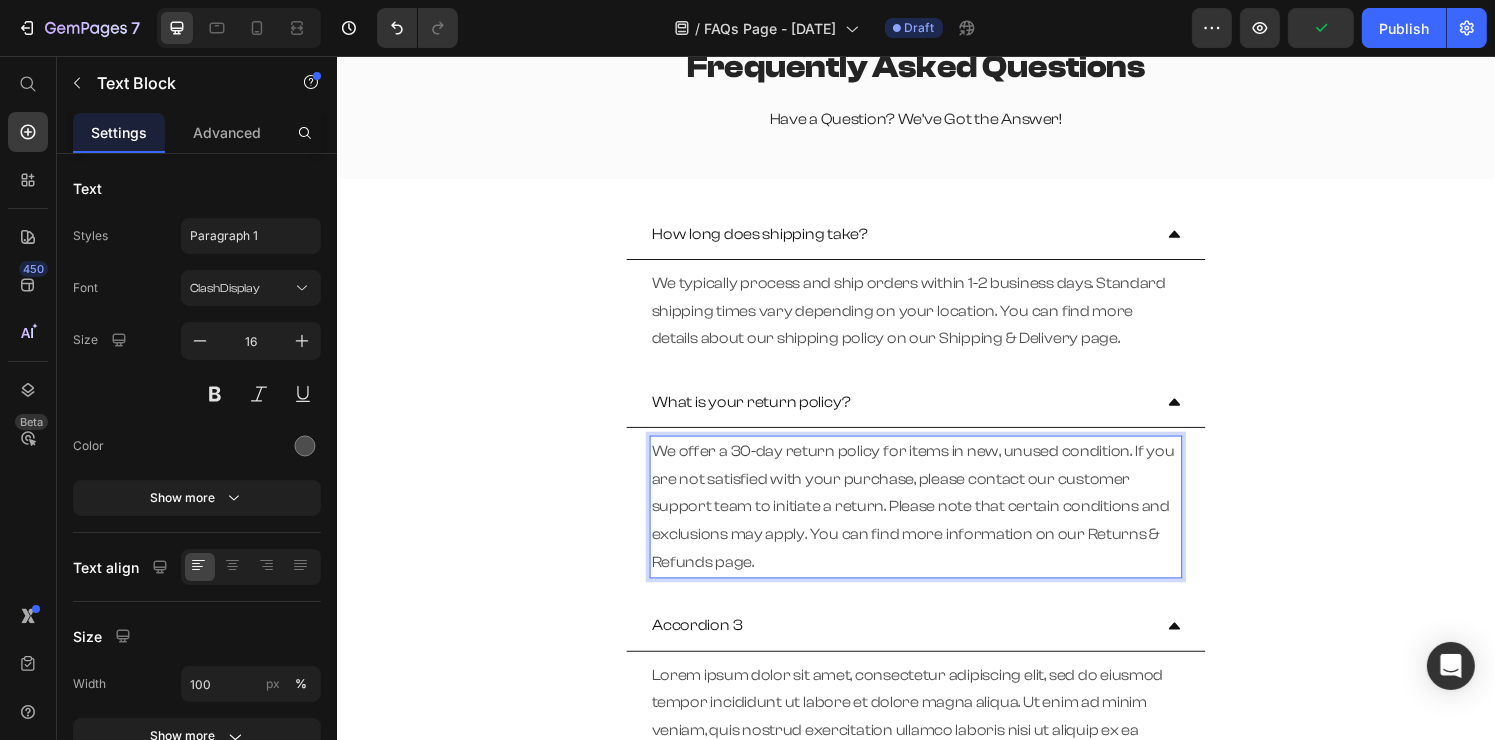 scroll, scrollTop: 200, scrollLeft: 0, axis: vertical 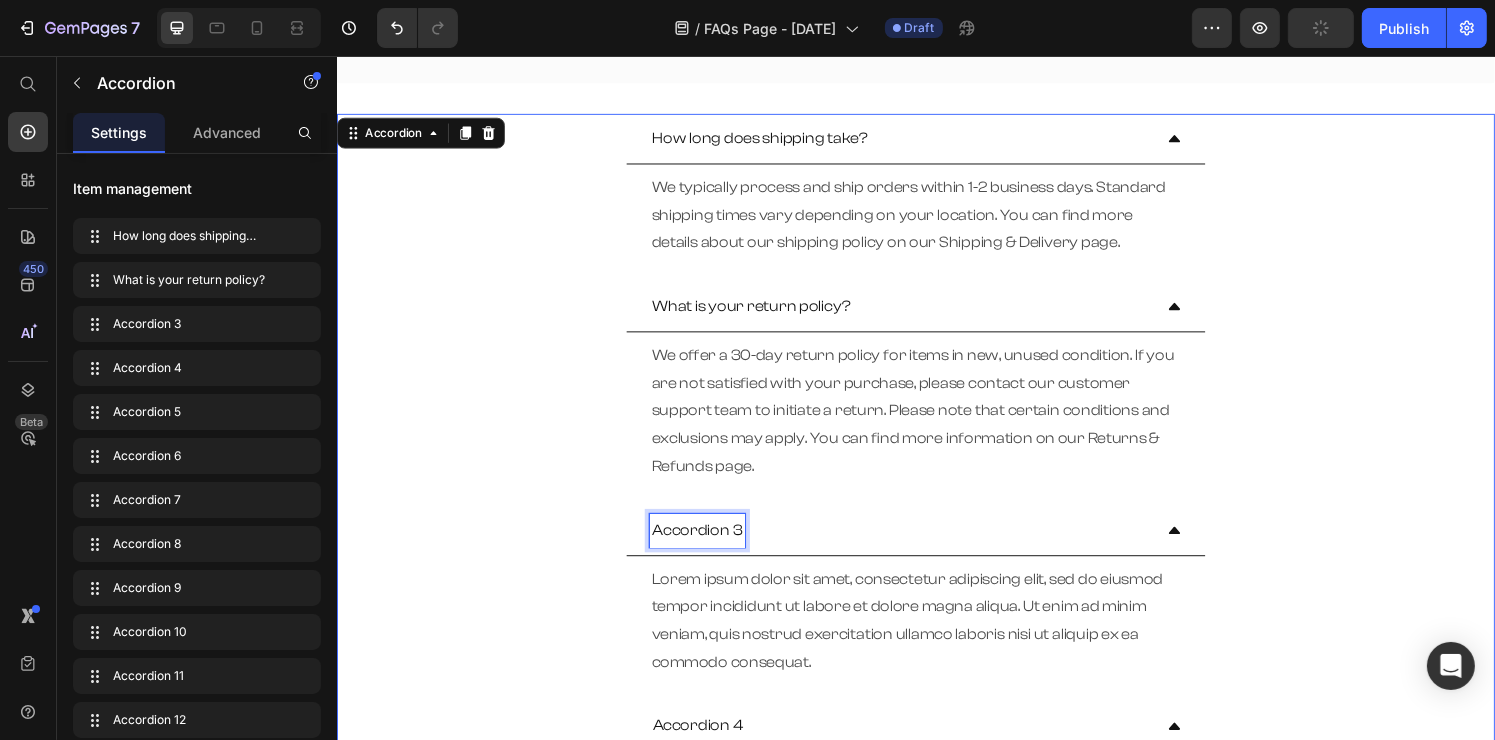click on "Accordion 3" at bounding box center [709, 547] 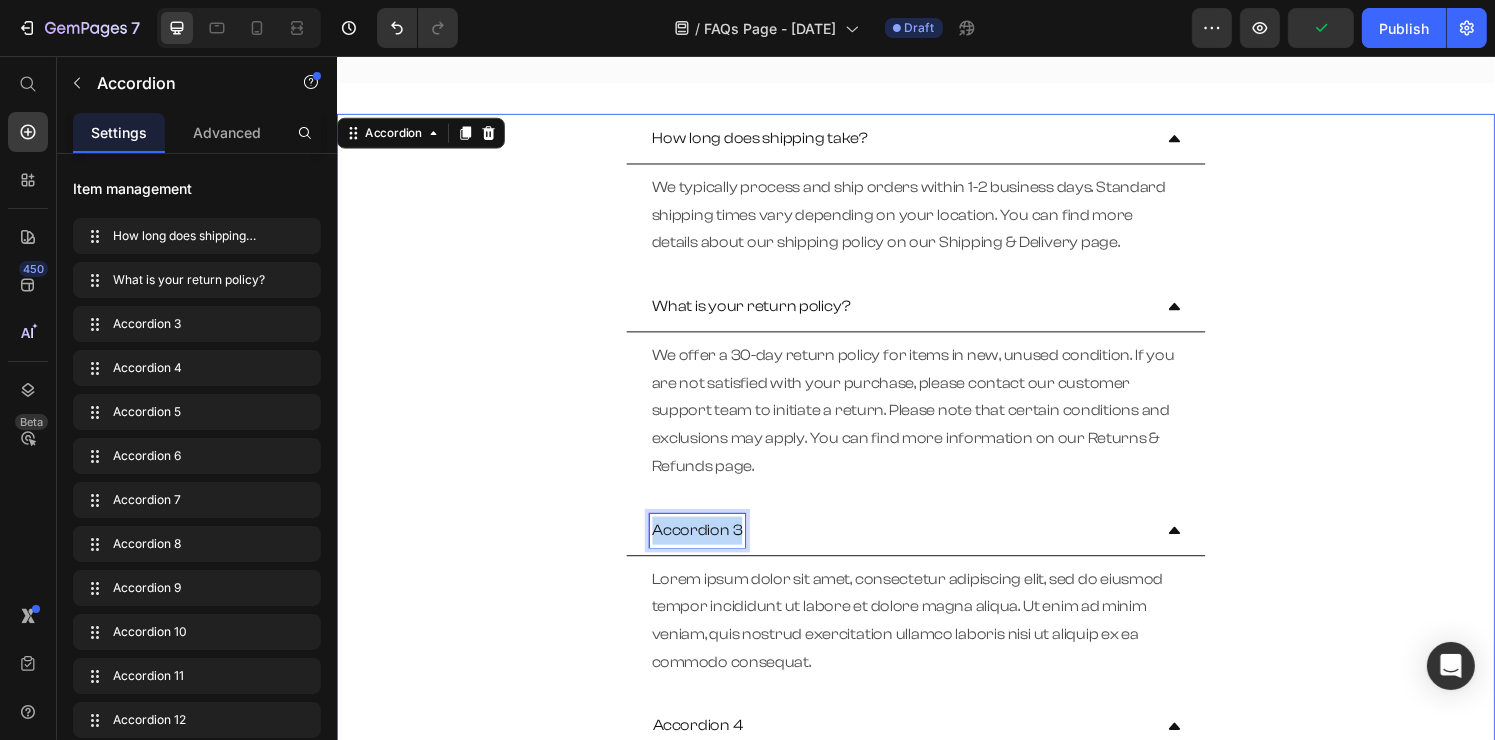click on "Accordion 3" at bounding box center (709, 547) 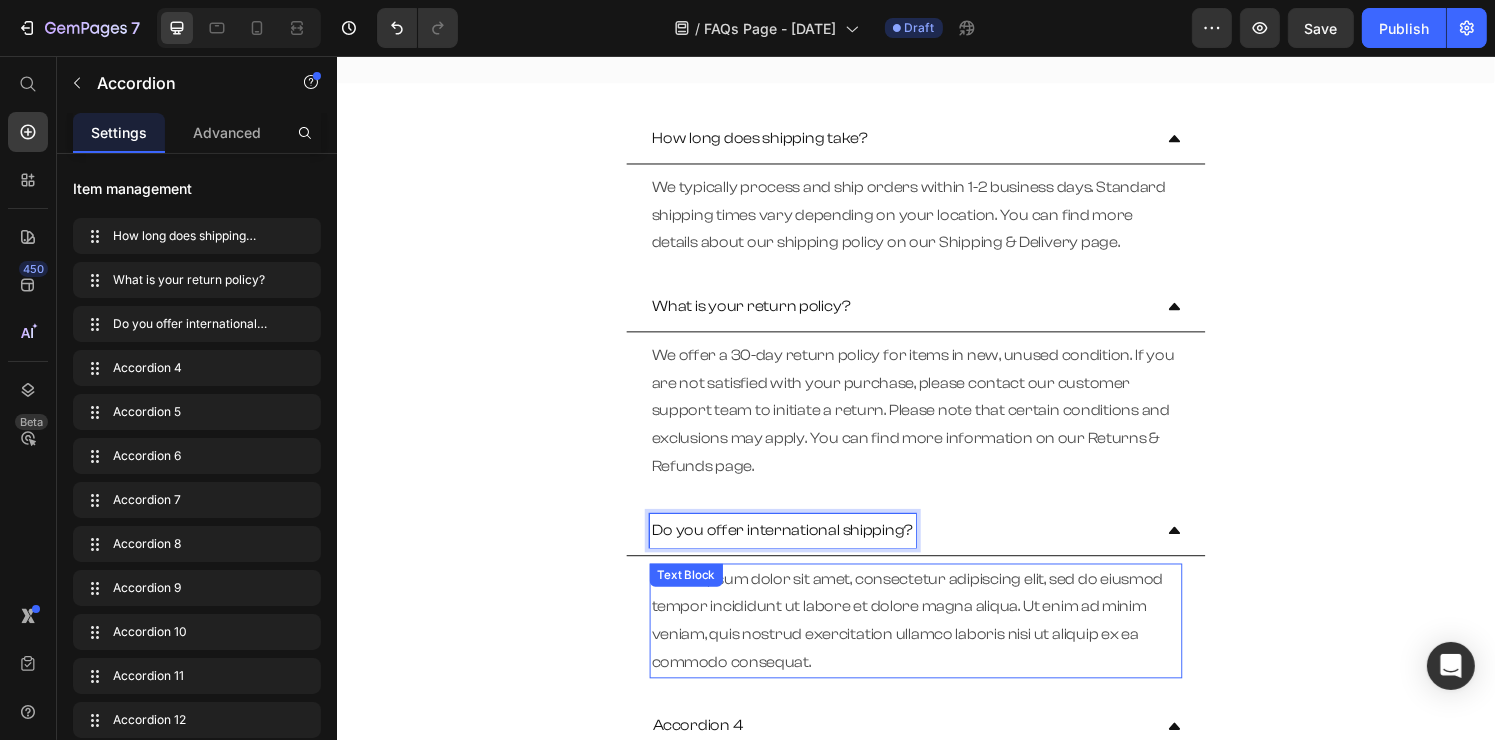 click on "Lorem ipsum dolor sit amet, consectetur adipiscing elit, sed do eiusmod tempor incididunt ut labore et dolore magna aliqua. Ut enim ad minim veniam, quis nostrud exercitation ullamco laboris nisi ut aliquip ex ea commodo consequat." at bounding box center (936, 641) 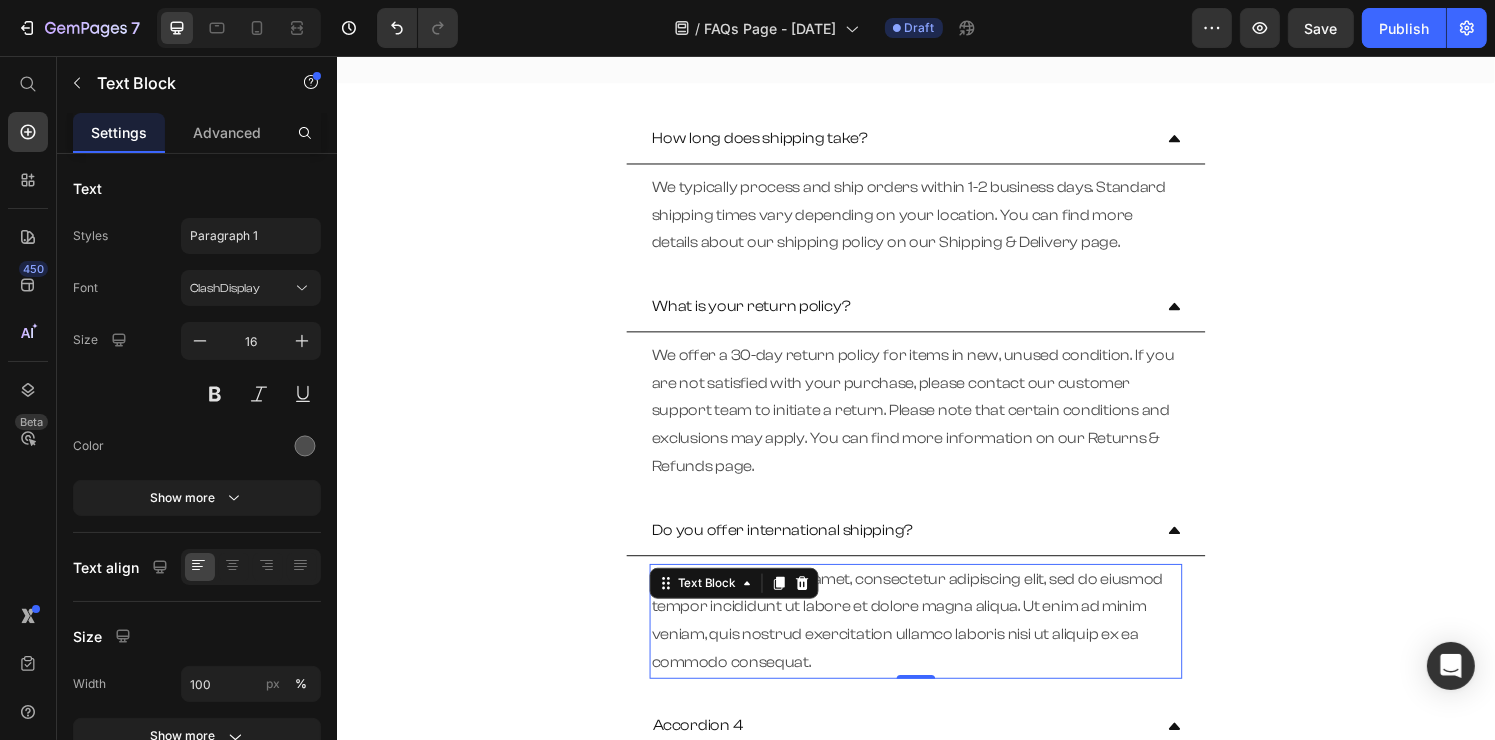 click 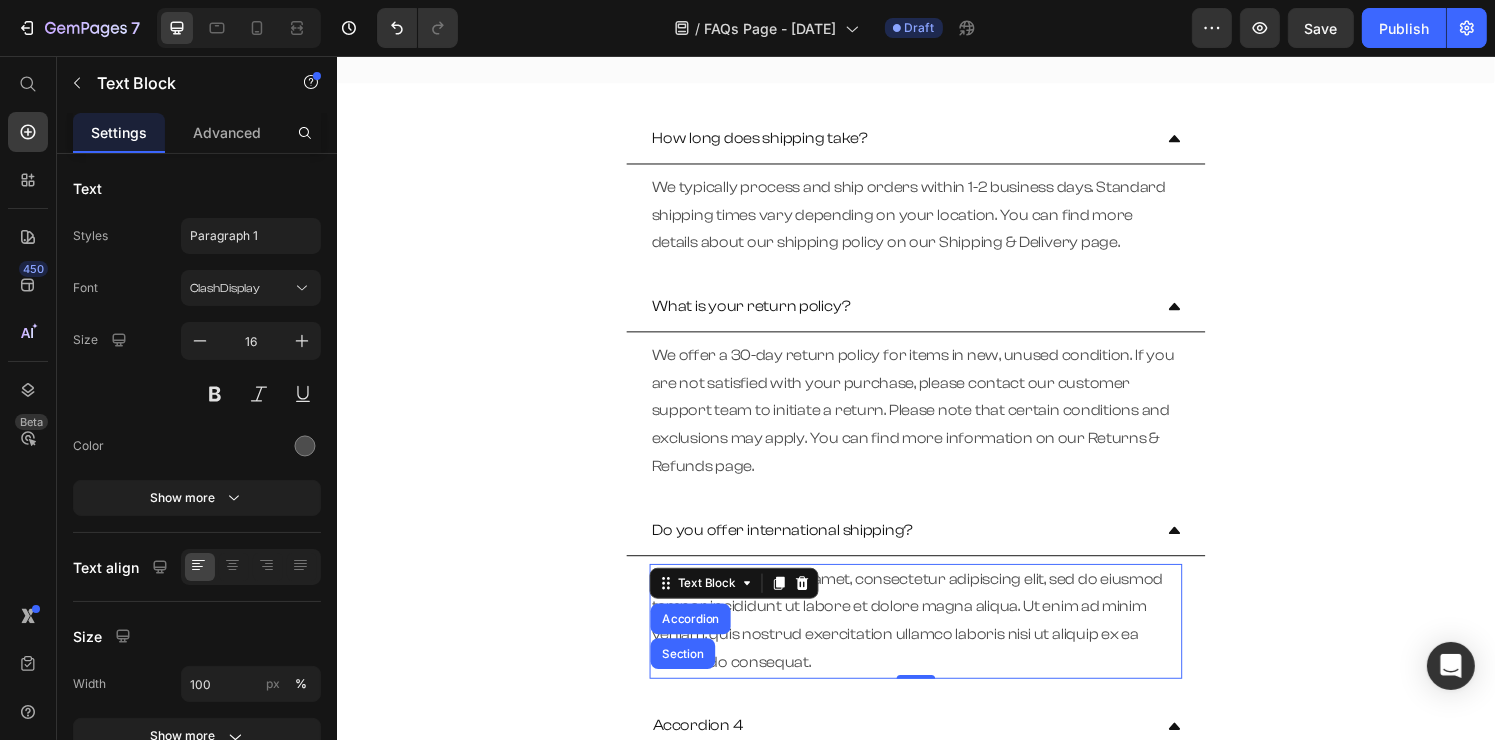 click 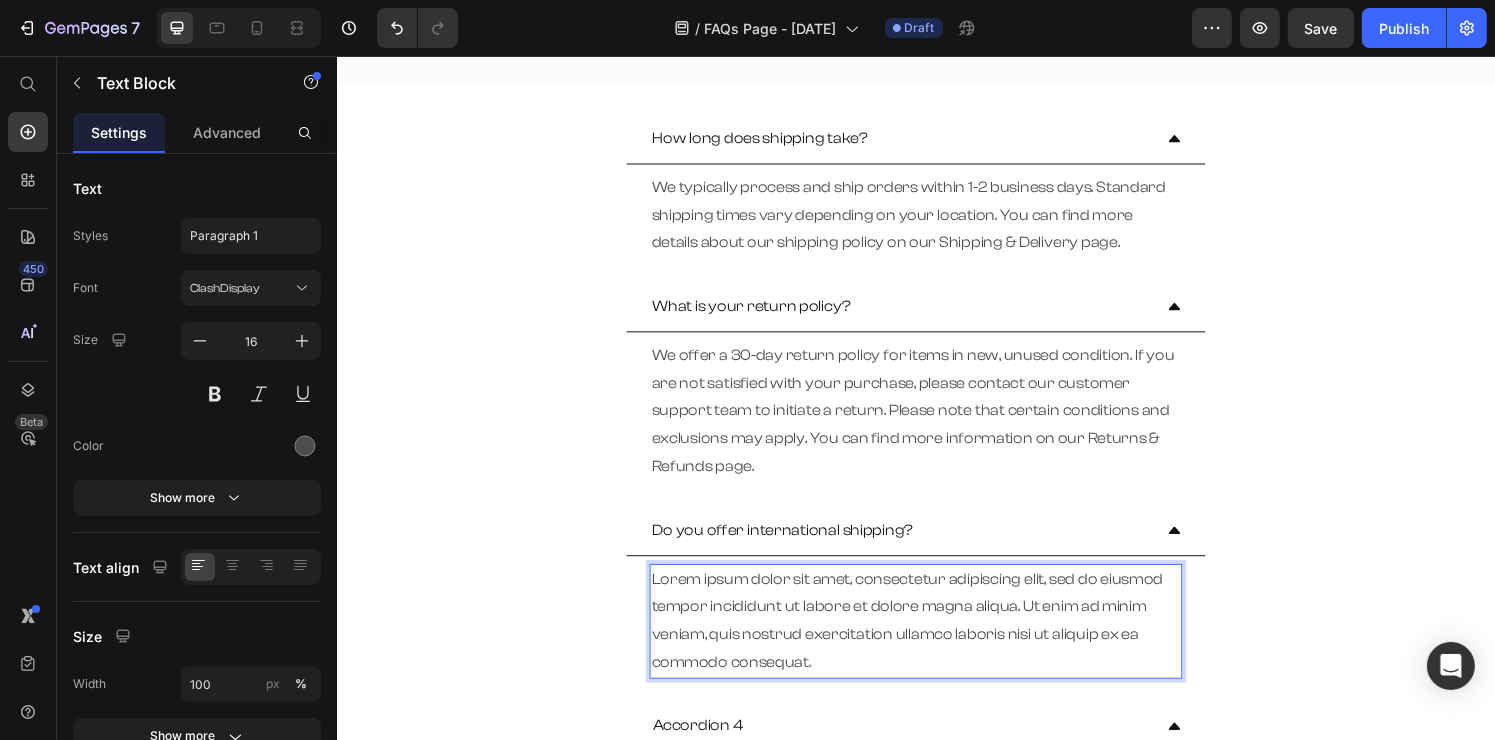 click on "Lorem ipsum dolor sit amet, consectetur adipiscing elit, sed do eiusmod tempor incididunt ut labore et dolore magna aliqua. Ut enim ad minim veniam, quis nostrud exercitation ullamco laboris nisi ut aliquip ex ea commodo consequat." at bounding box center [936, 641] 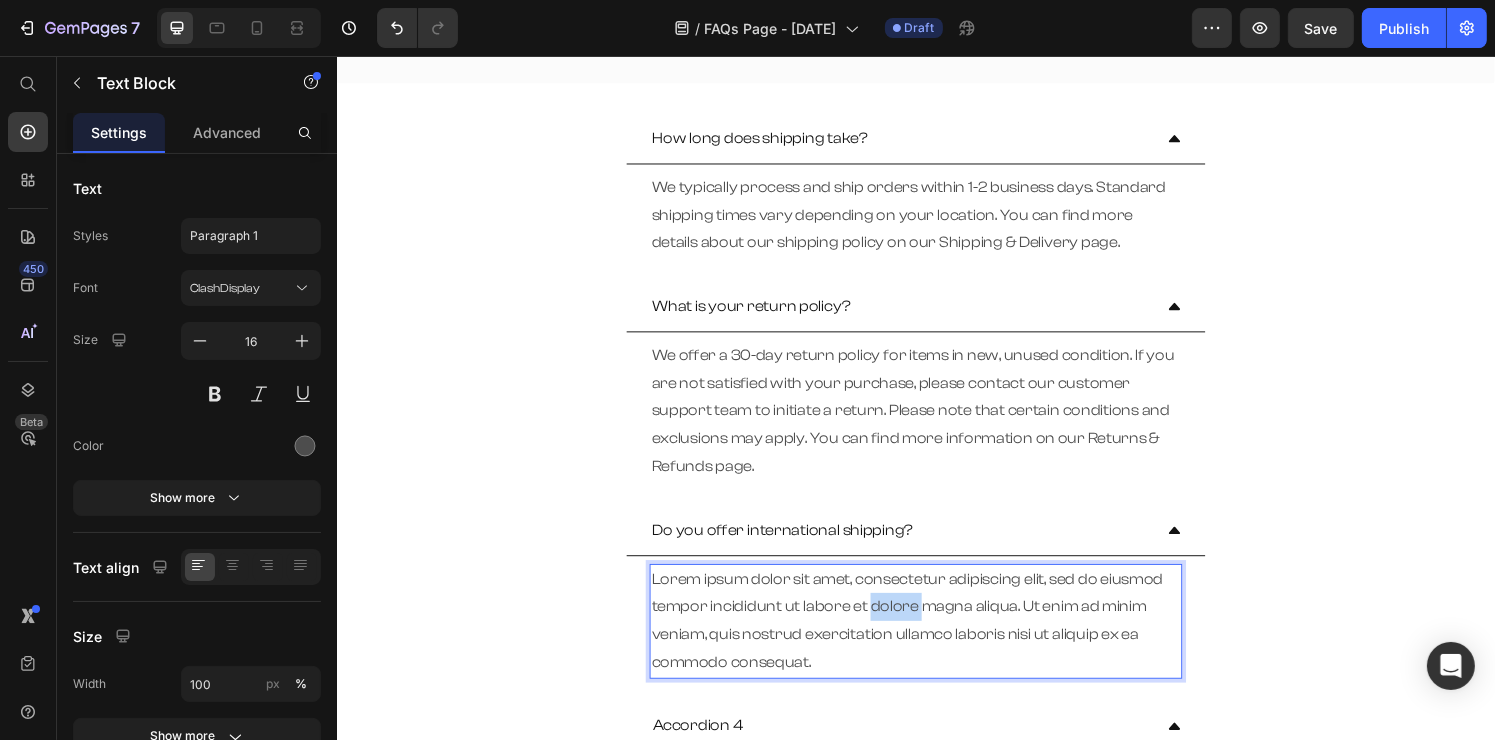 click on "Lorem ipsum dolor sit amet, consectetur adipiscing elit, sed do eiusmod tempor incididunt ut labore et dolore magna aliqua. Ut enim ad minim veniam, quis nostrud exercitation ullamco laboris nisi ut aliquip ex ea commodo consequat." at bounding box center (936, 641) 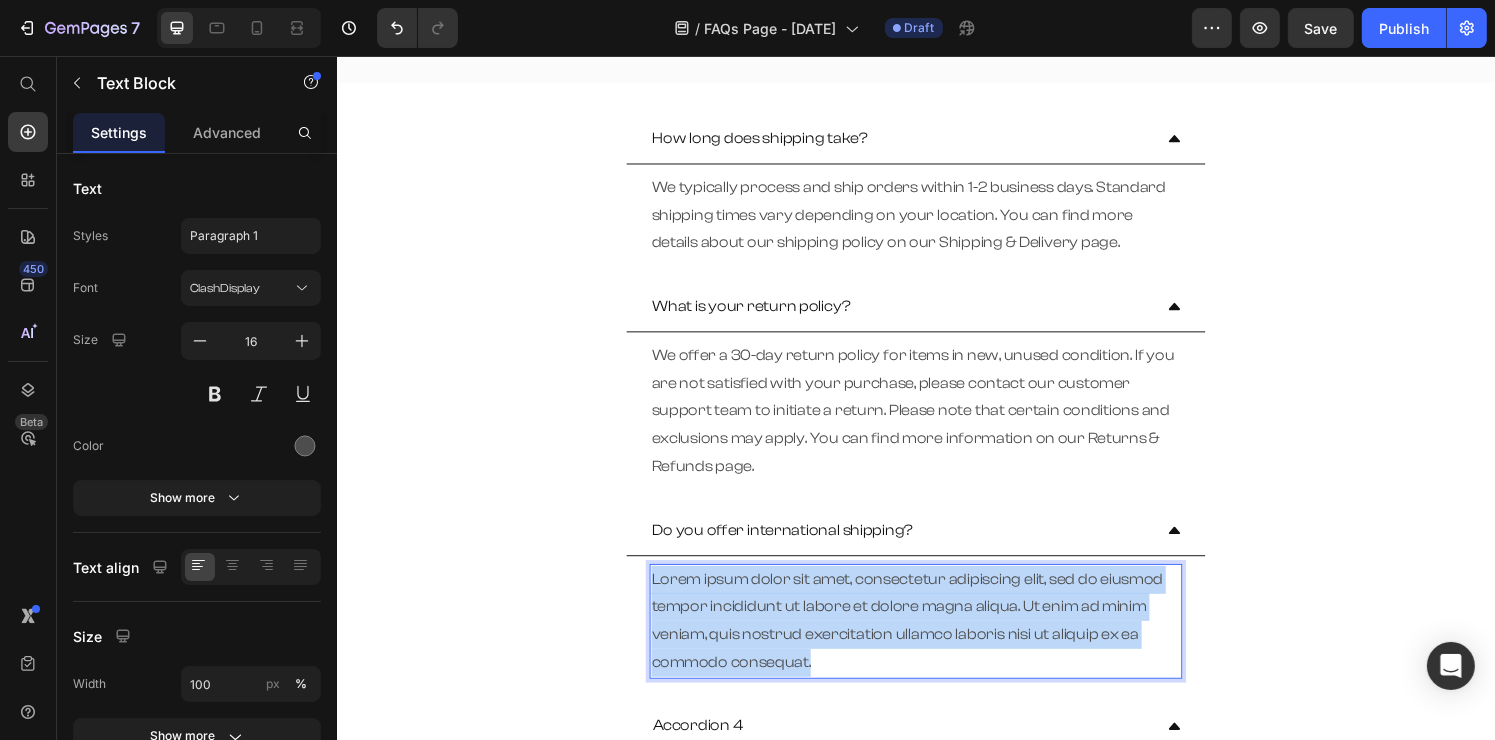 click on "Lorem ipsum dolor sit amet, consectetur adipiscing elit, sed do eiusmod tempor incididunt ut labore et dolore magna aliqua. Ut enim ad minim veniam, quis nostrud exercitation ullamco laboris nisi ut aliquip ex ea commodo consequat." at bounding box center [936, 641] 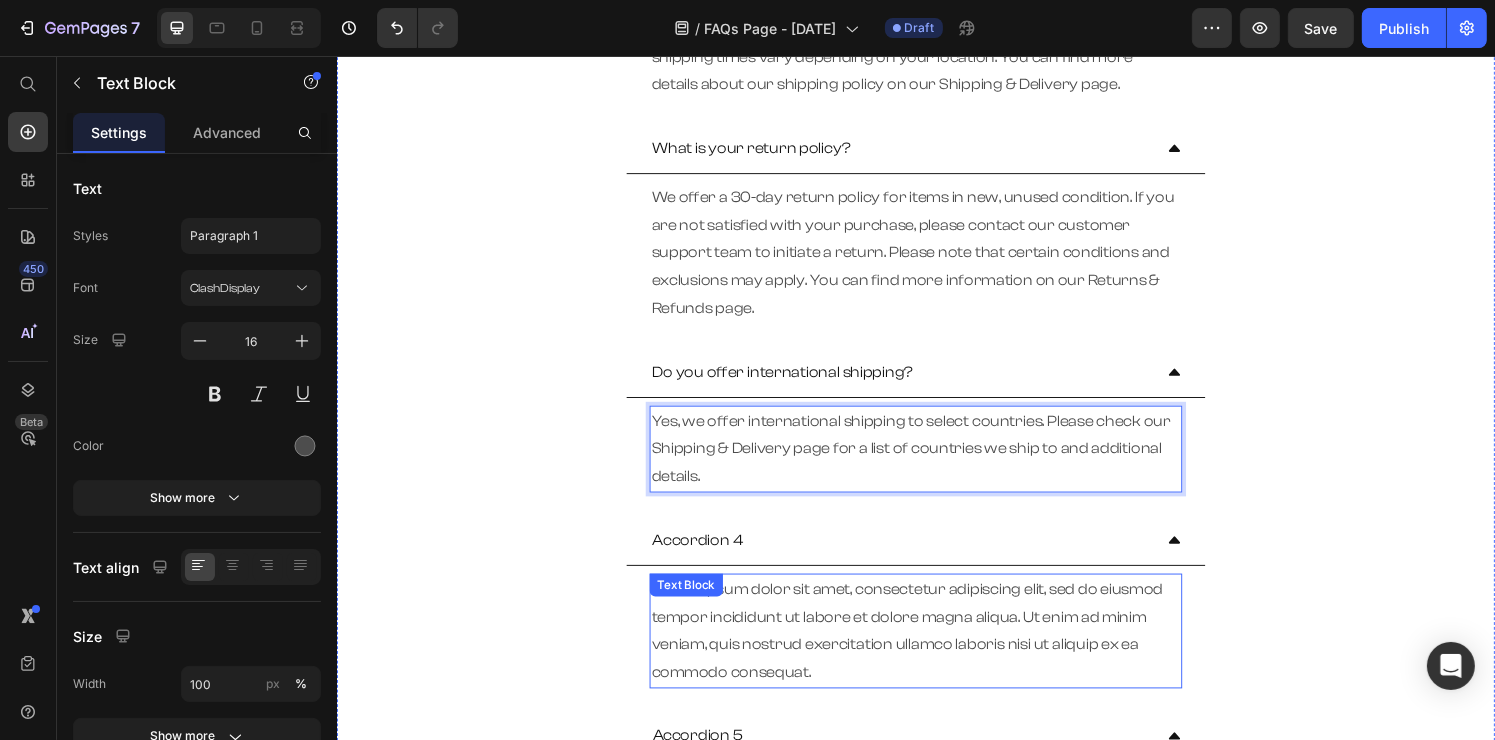 scroll, scrollTop: 400, scrollLeft: 0, axis: vertical 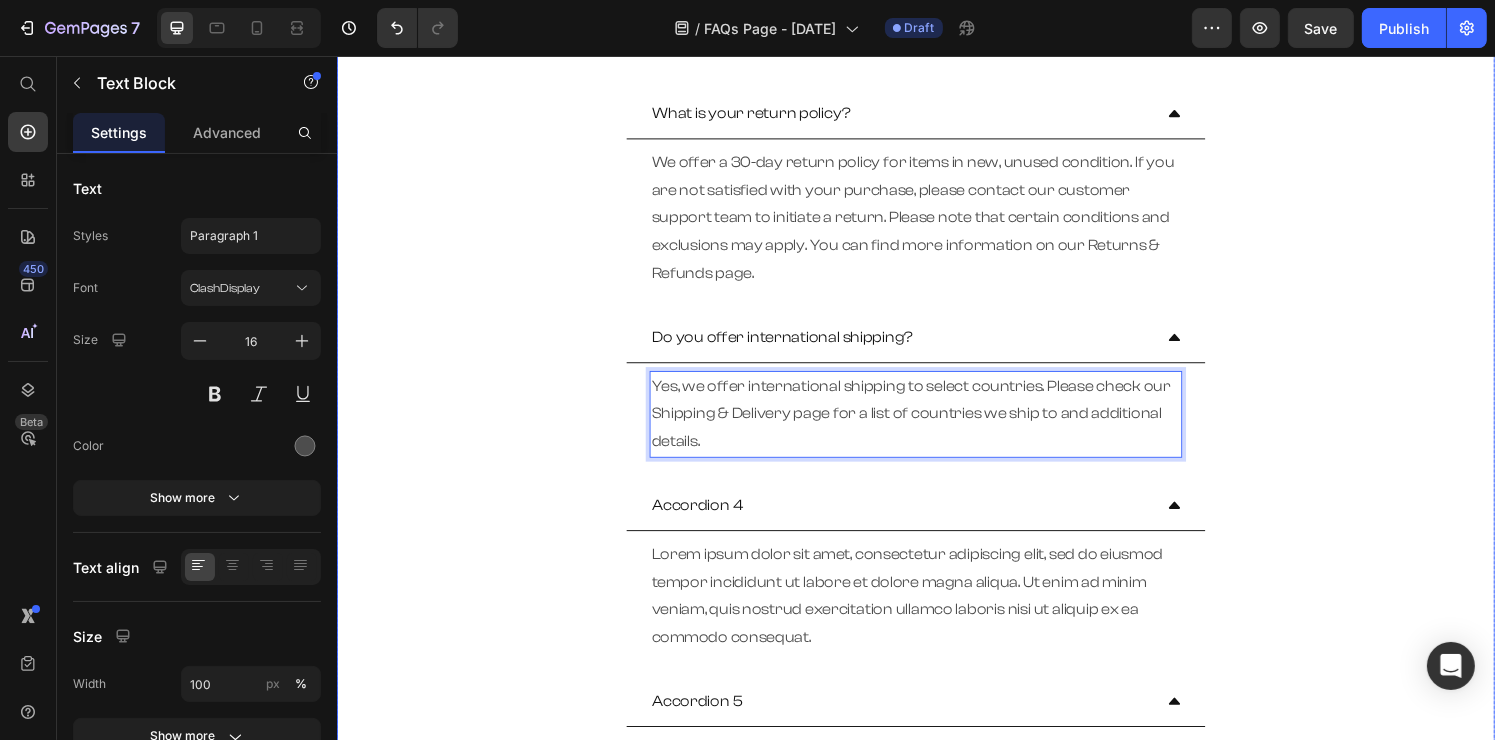click on "Accordion 4" at bounding box center (710, 521) 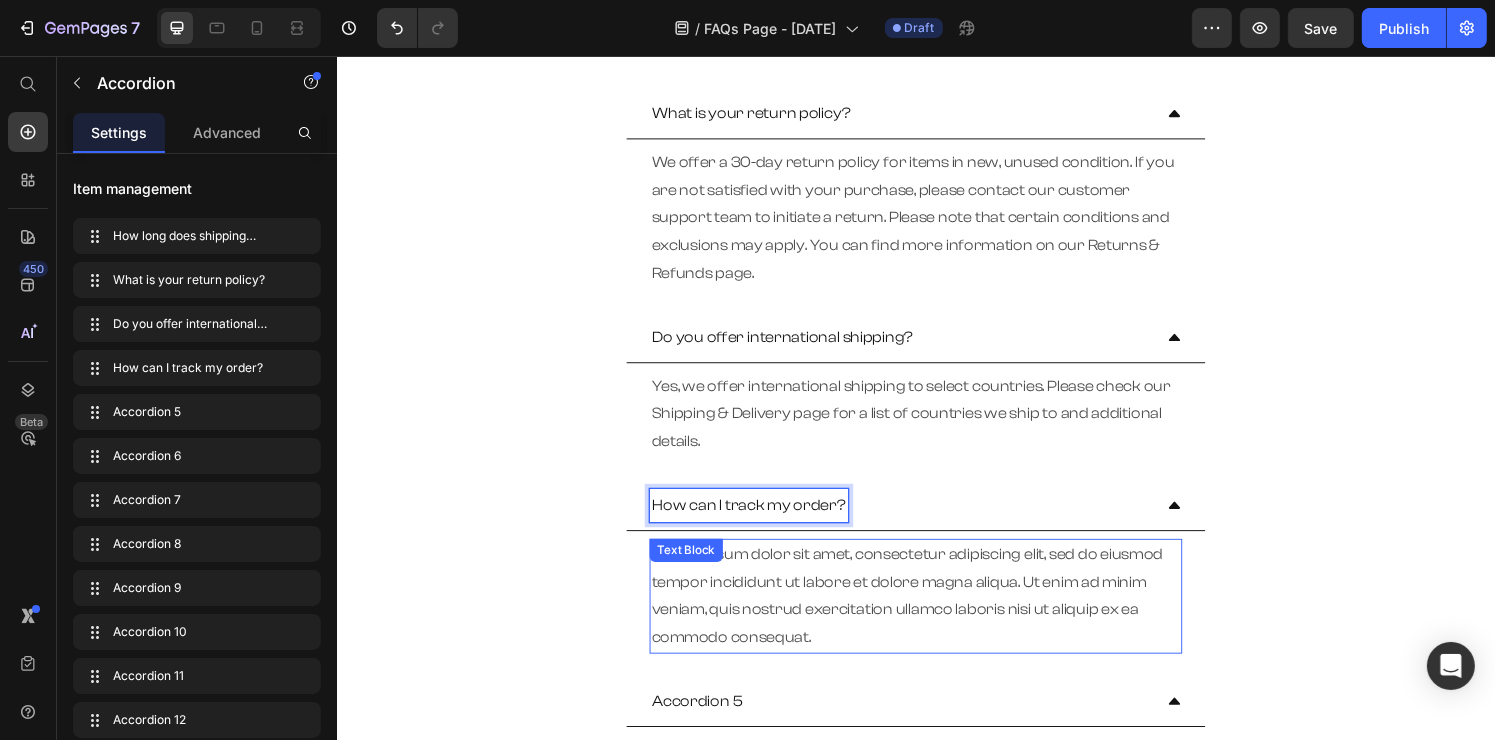 click on "Lorem ipsum dolor sit amet, consectetur adipiscing elit, sed do eiusmod tempor incididunt ut labore et dolore magna aliqua. Ut enim ad minim veniam, quis nostrud exercitation ullamco laboris nisi ut aliquip ex ea commodo consequat." at bounding box center [936, 615] 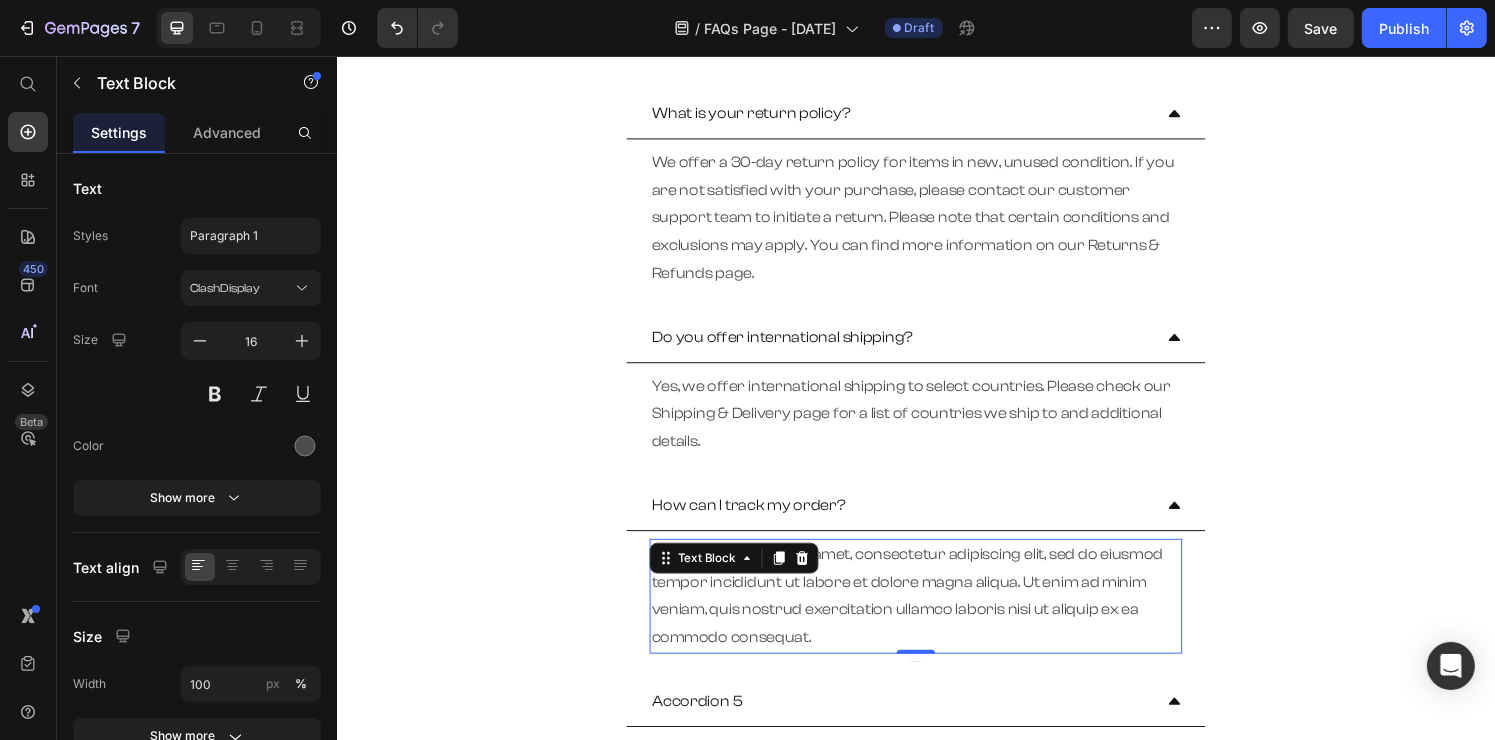 click on "Lorem ipsum dolor sit amet, consectetur adipiscing elit, sed do eiusmod tempor incididunt ut labore et dolore magna aliqua. Ut enim ad minim veniam, quis nostrud exercitation ullamco laboris nisi ut aliquip ex ea commodo consequat." at bounding box center [936, 615] 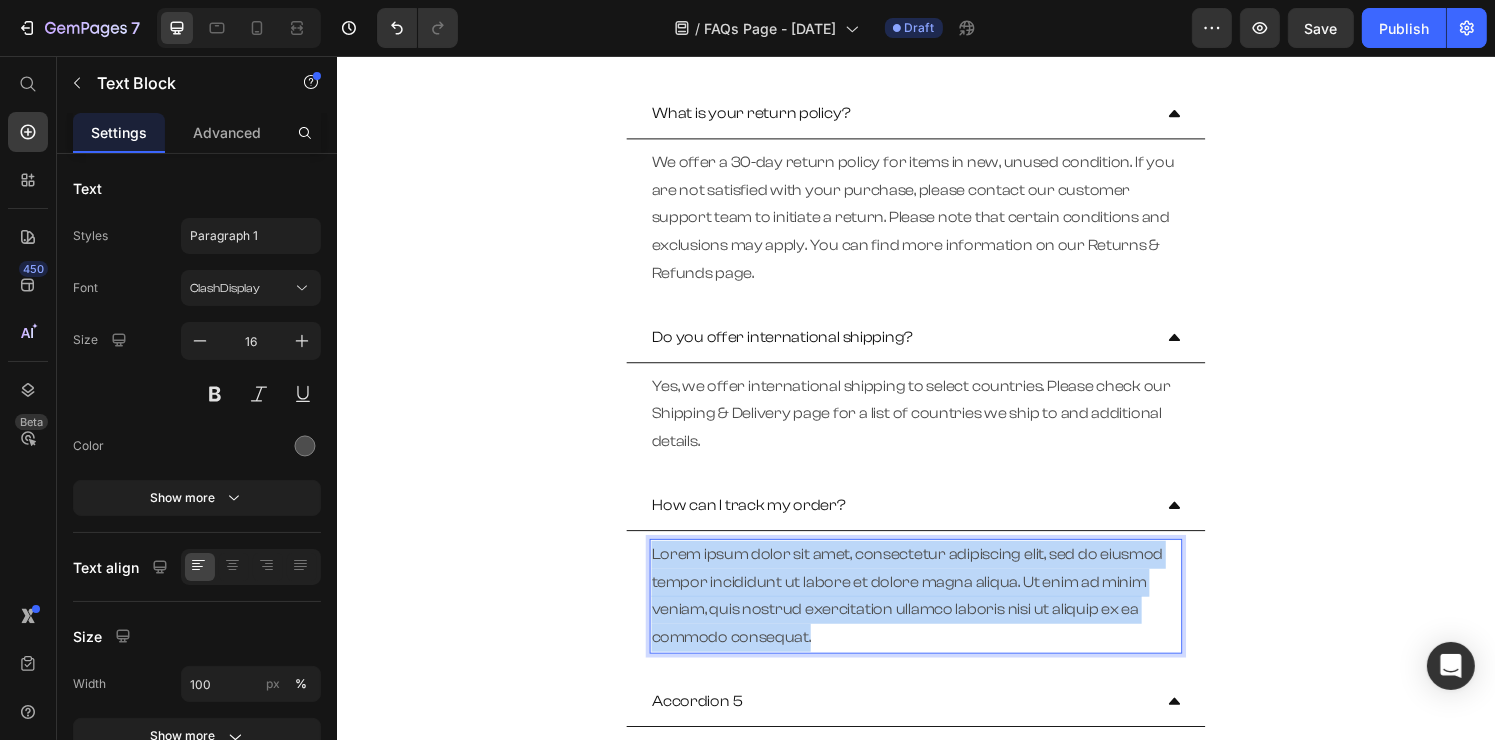 click on "Lorem ipsum dolor sit amet, consectetur adipiscing elit, sed do eiusmod tempor incididunt ut labore et dolore magna aliqua. Ut enim ad minim veniam, quis nostrud exercitation ullamco laboris nisi ut aliquip ex ea commodo consequat." at bounding box center [936, 615] 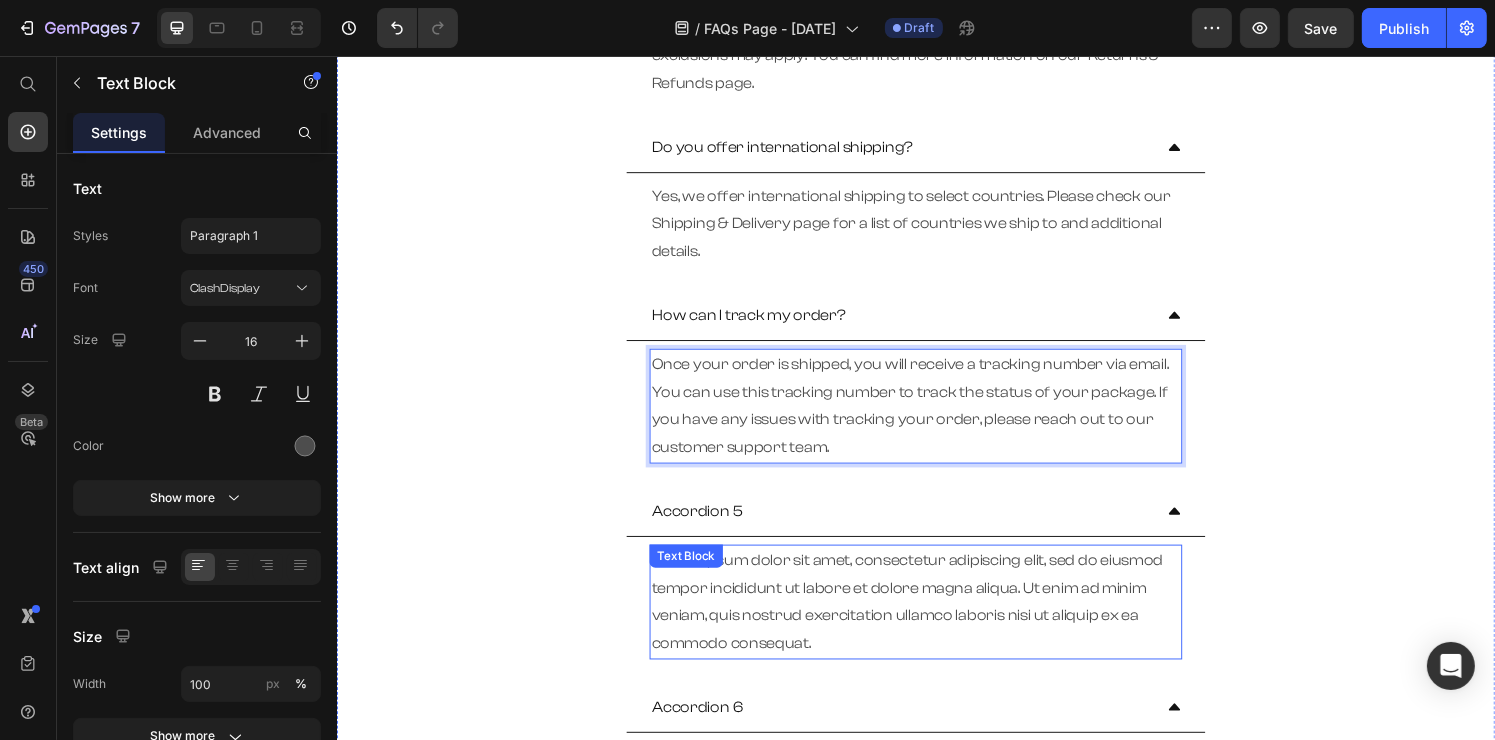 scroll, scrollTop: 600, scrollLeft: 0, axis: vertical 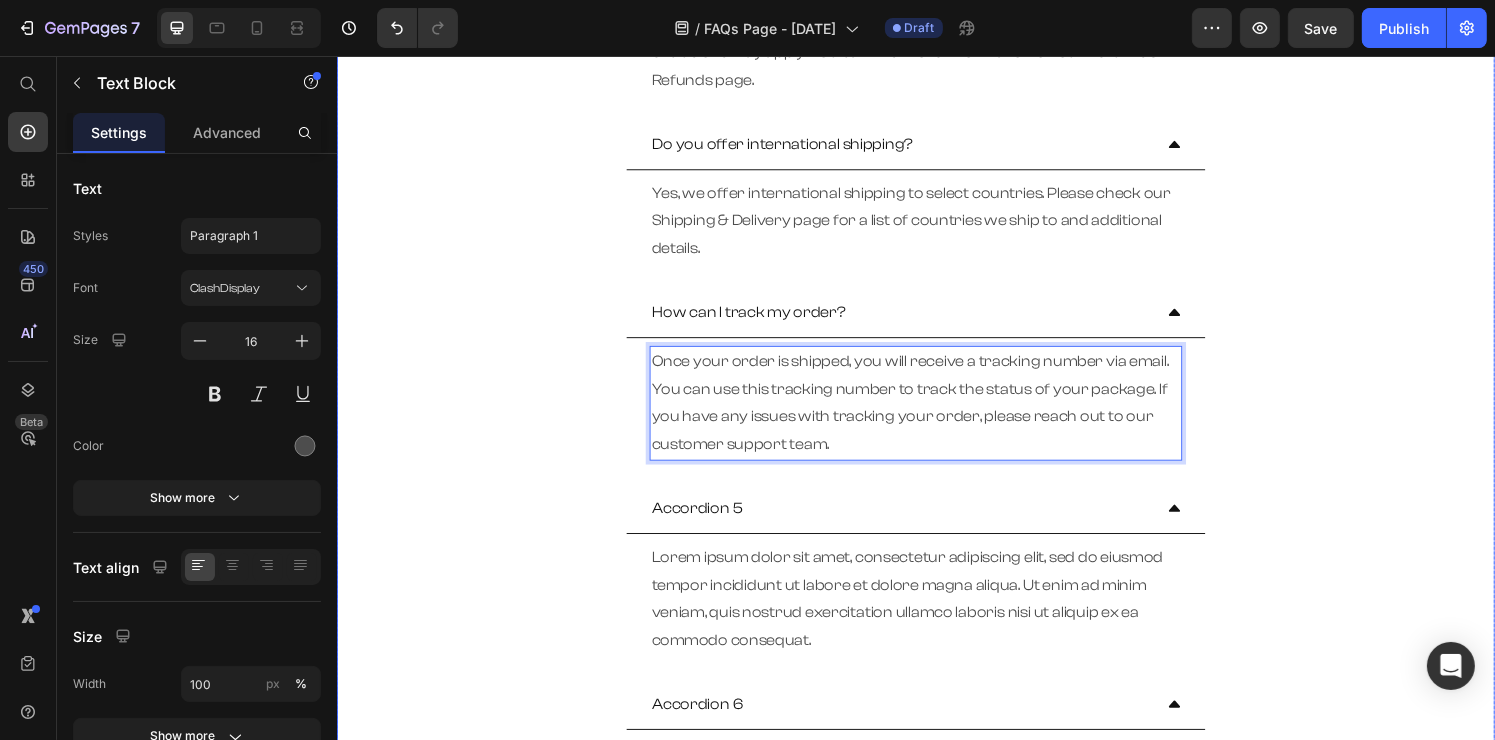 click on "Accordion 5" at bounding box center [709, 524] 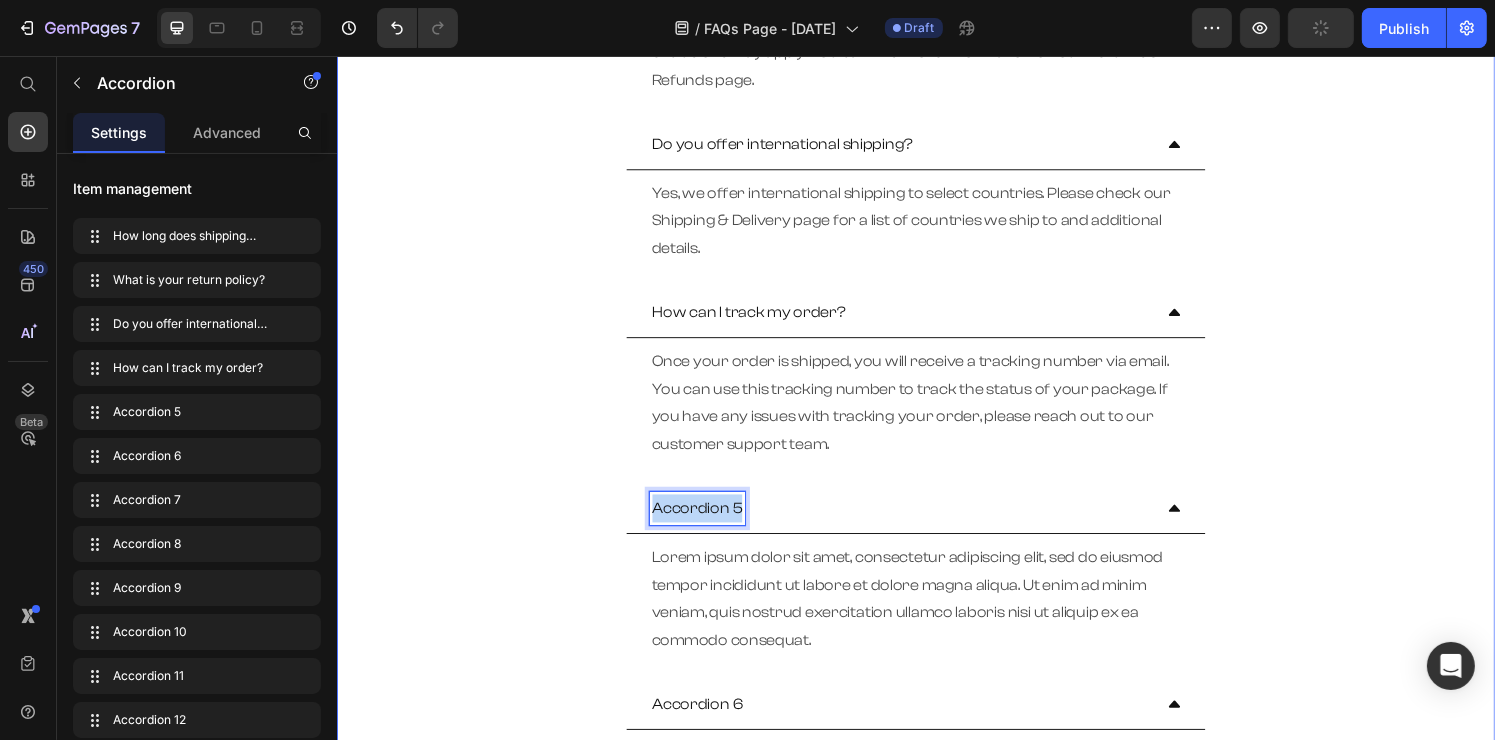 click on "Accordion 5" at bounding box center [709, 524] 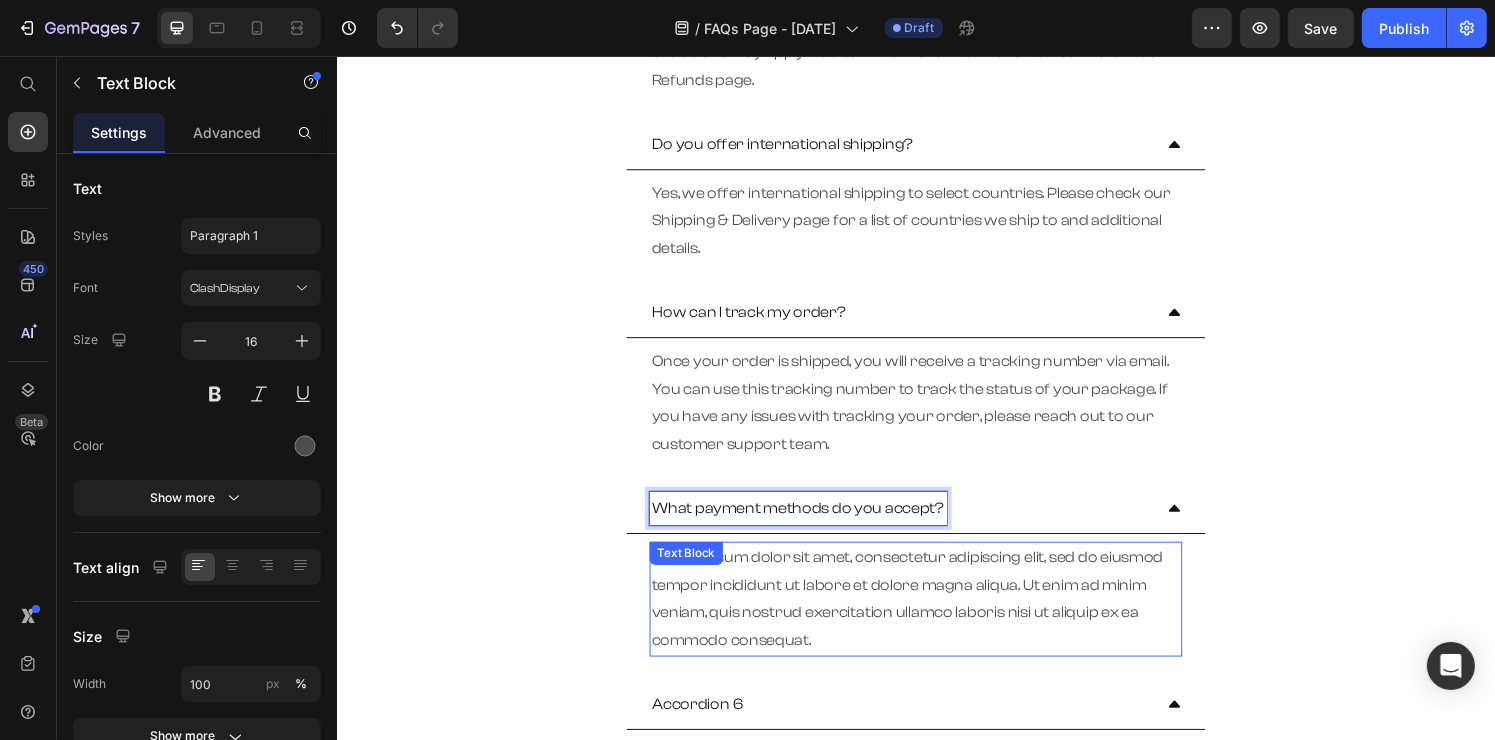 click on "Lorem ipsum dolor sit amet, consectetur adipiscing elit, sed do eiusmod tempor incididunt ut labore et dolore magna aliqua. Ut enim ad minim veniam, quis nostrud exercitation ullamco laboris nisi ut aliquip ex ea commodo consequat." at bounding box center [936, 618] 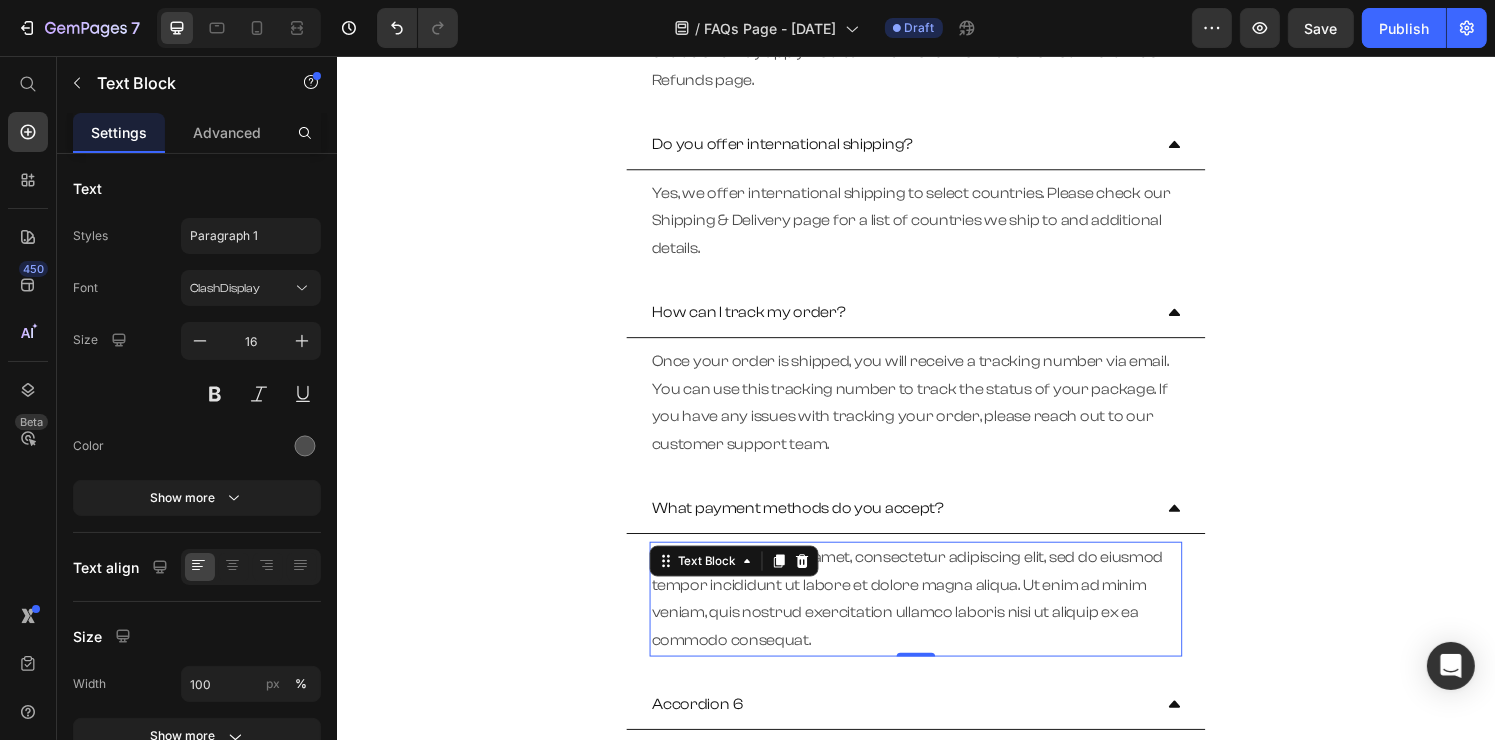 click on "Lorem ipsum dolor sit amet, consectetur adipiscing elit, sed do eiusmod tempor incididunt ut labore et dolore magna aliqua. Ut enim ad minim veniam, quis nostrud exercitation ullamco laboris nisi ut aliquip ex ea commodo consequat." at bounding box center [936, 618] 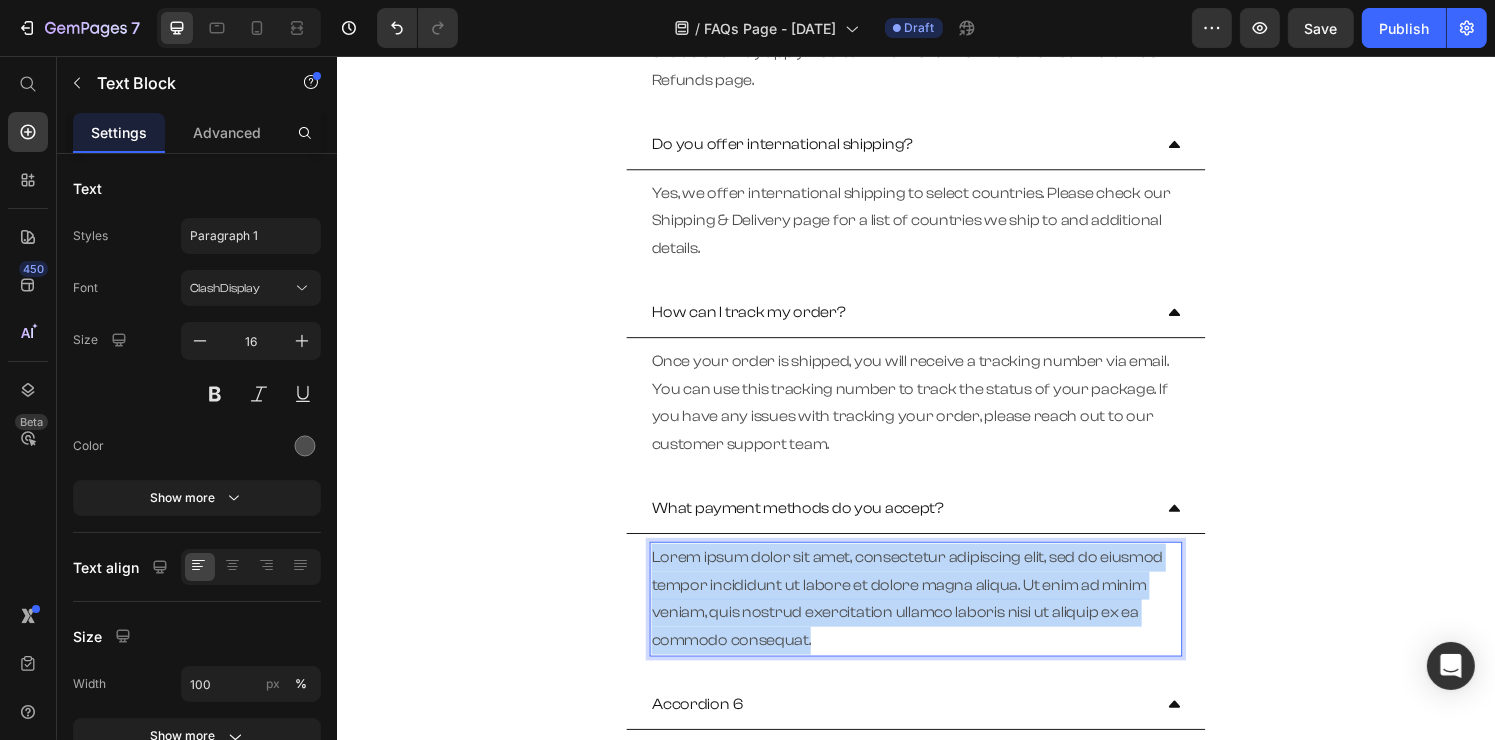 click on "Lorem ipsum dolor sit amet, consectetur adipiscing elit, sed do eiusmod tempor incididunt ut labore et dolore magna aliqua. Ut enim ad minim veniam, quis nostrud exercitation ullamco laboris nisi ut aliquip ex ea commodo consequat." at bounding box center [936, 618] 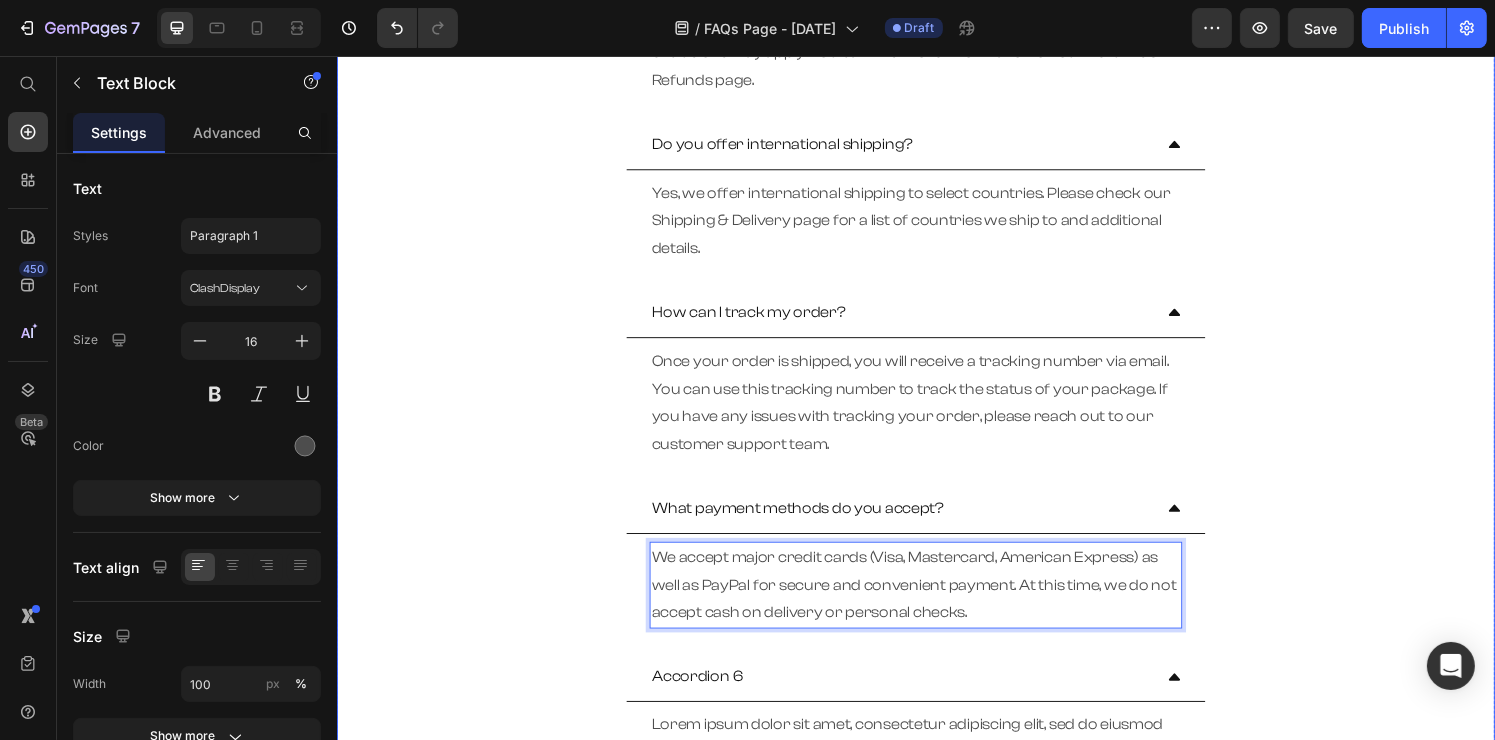 click on "Accordion 6" at bounding box center (710, 698) 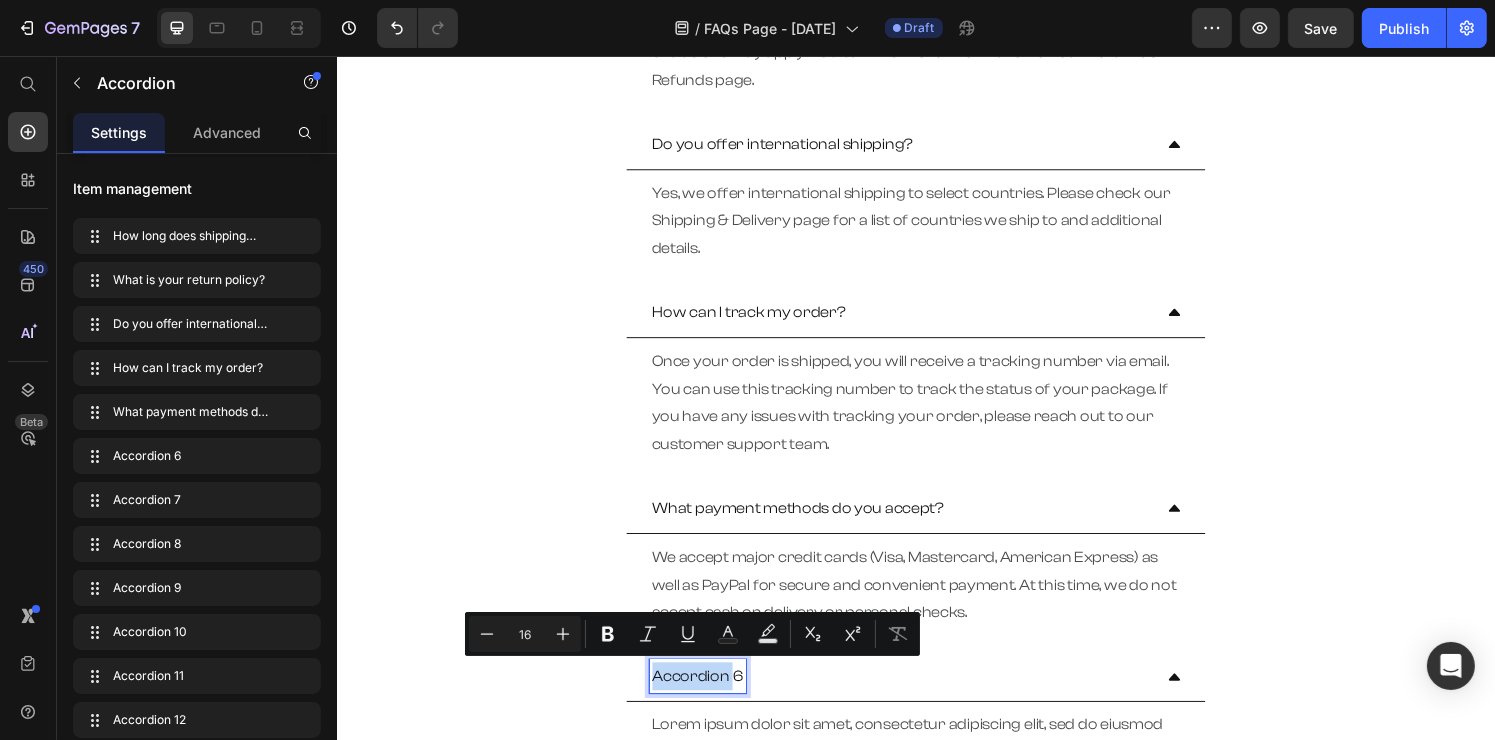 click on "Accordion 6" at bounding box center [710, 698] 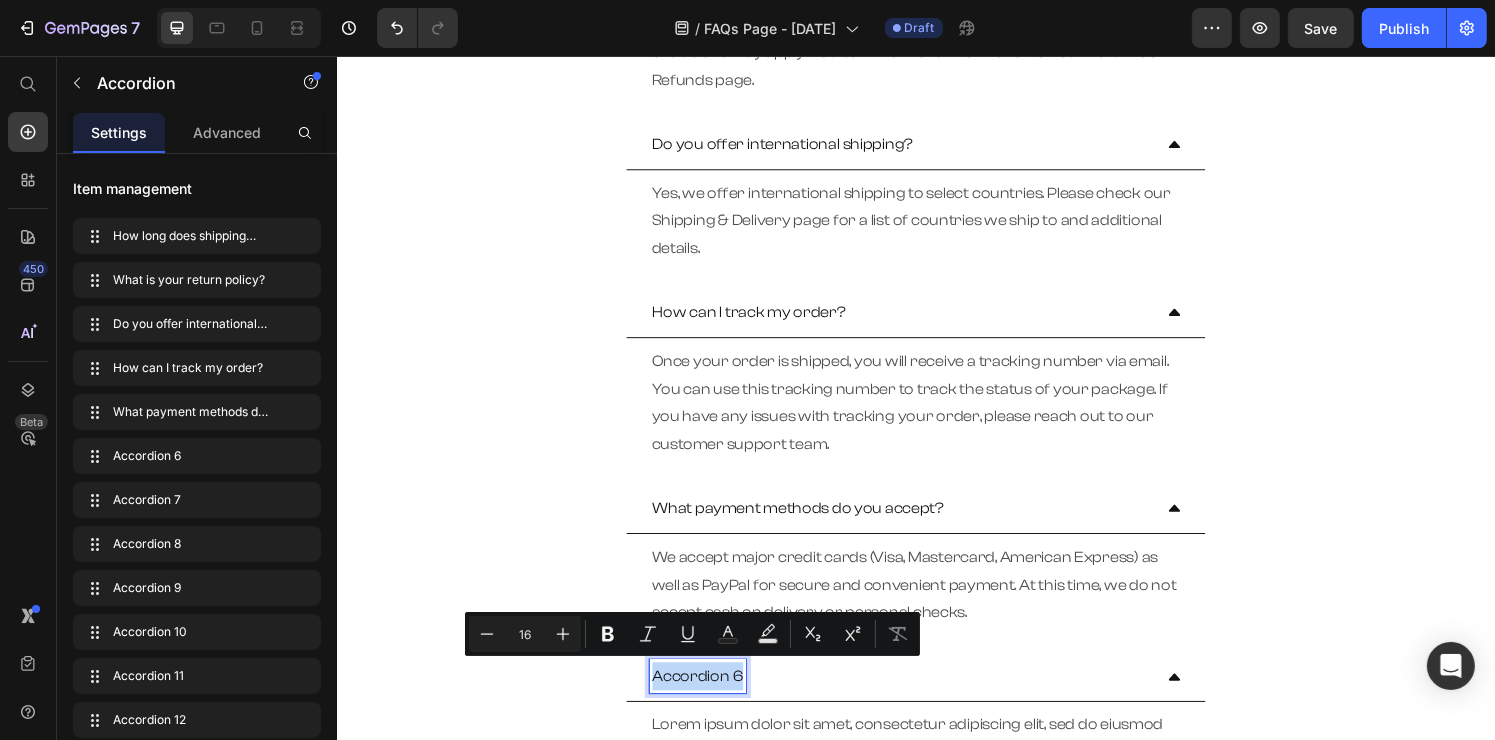 click on "Accordion 6" at bounding box center [710, 698] 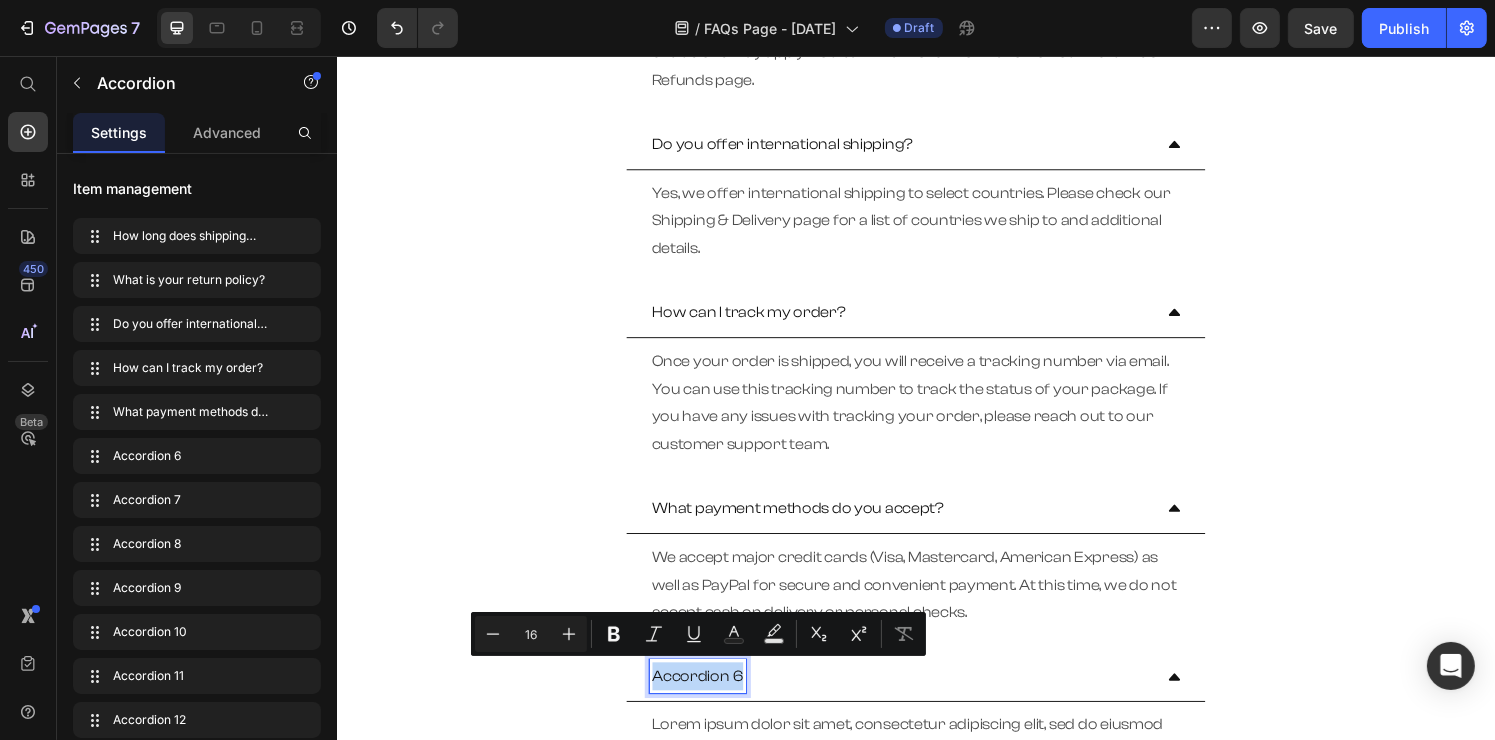 copy on "Accordion 6" 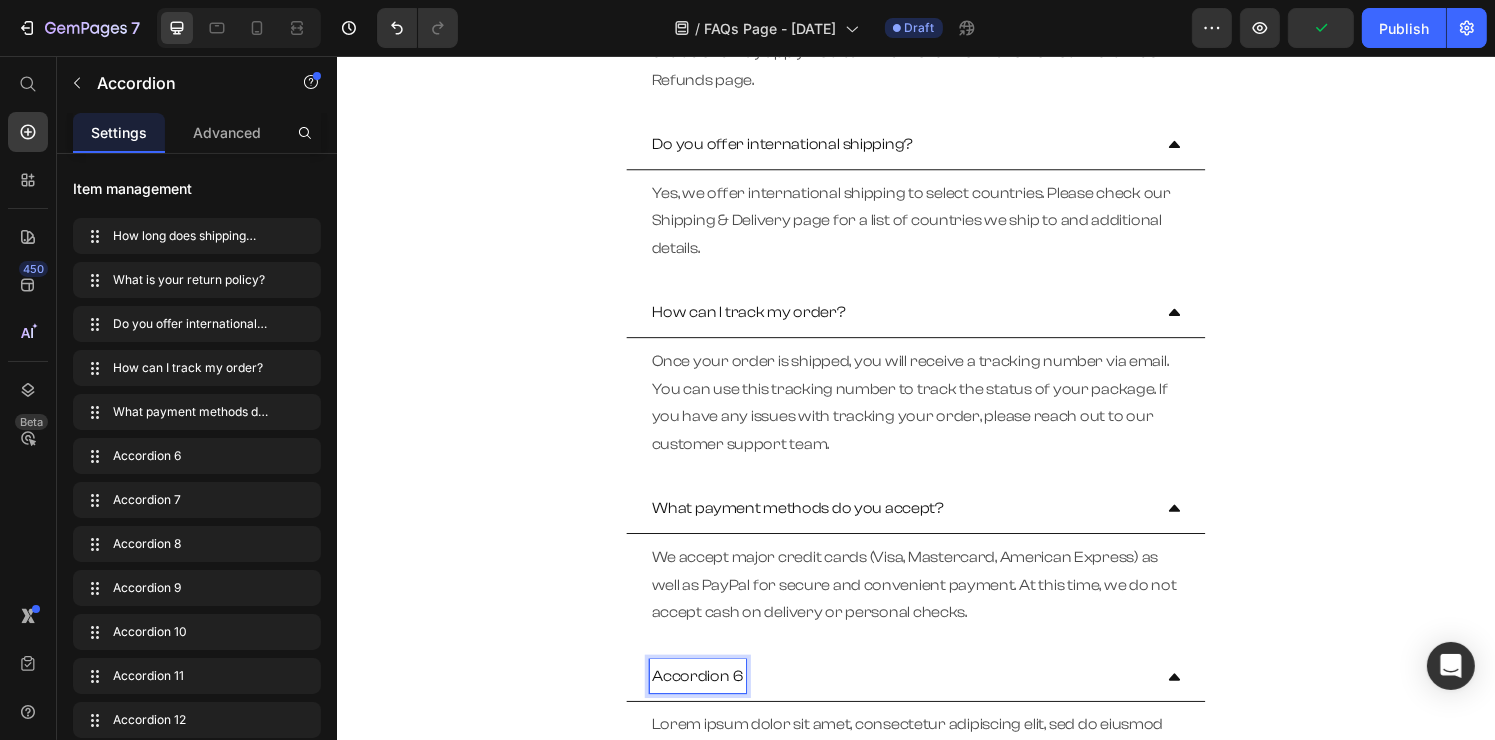 click on "Accordion 6" at bounding box center [710, 698] 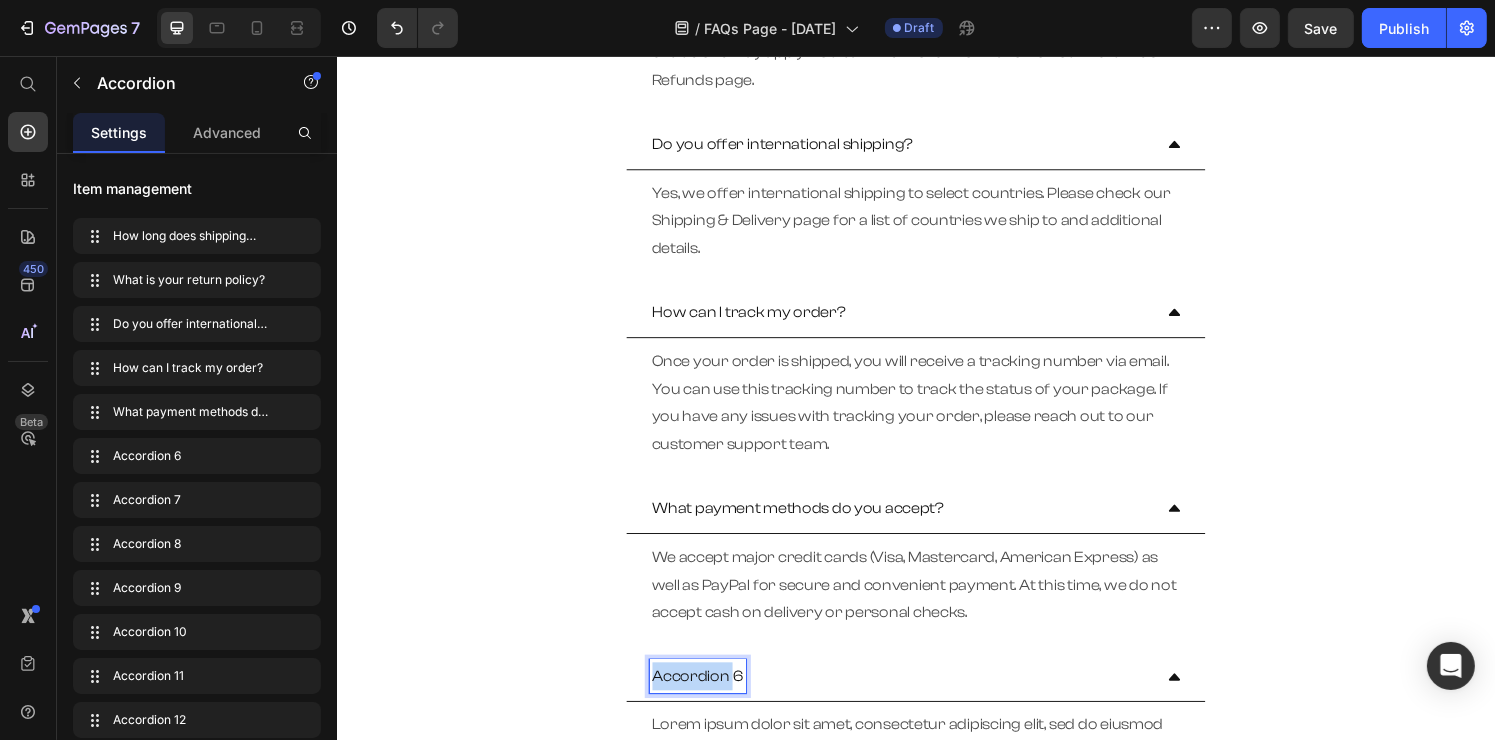 click on "Accordion 6" at bounding box center [710, 698] 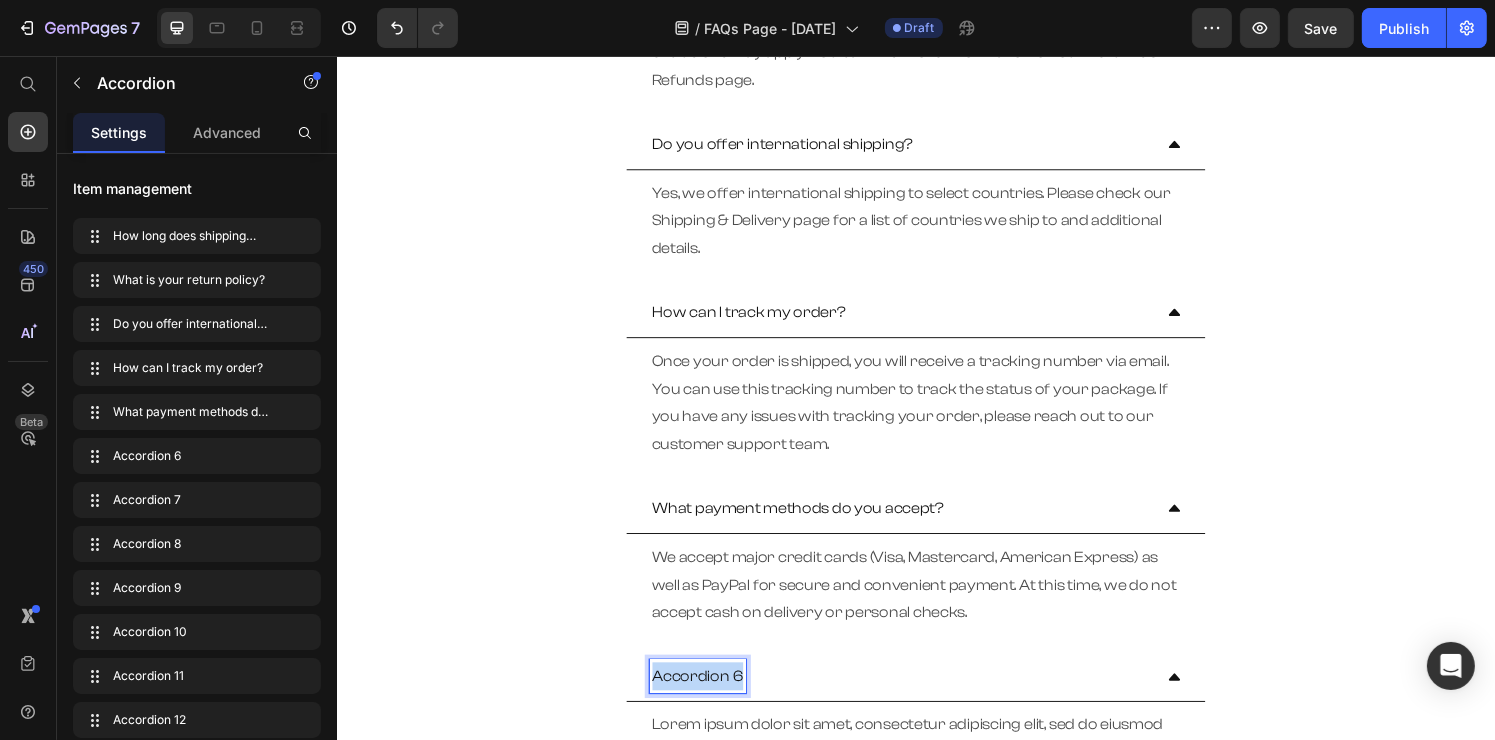 click on "Accordion 6" at bounding box center [710, 698] 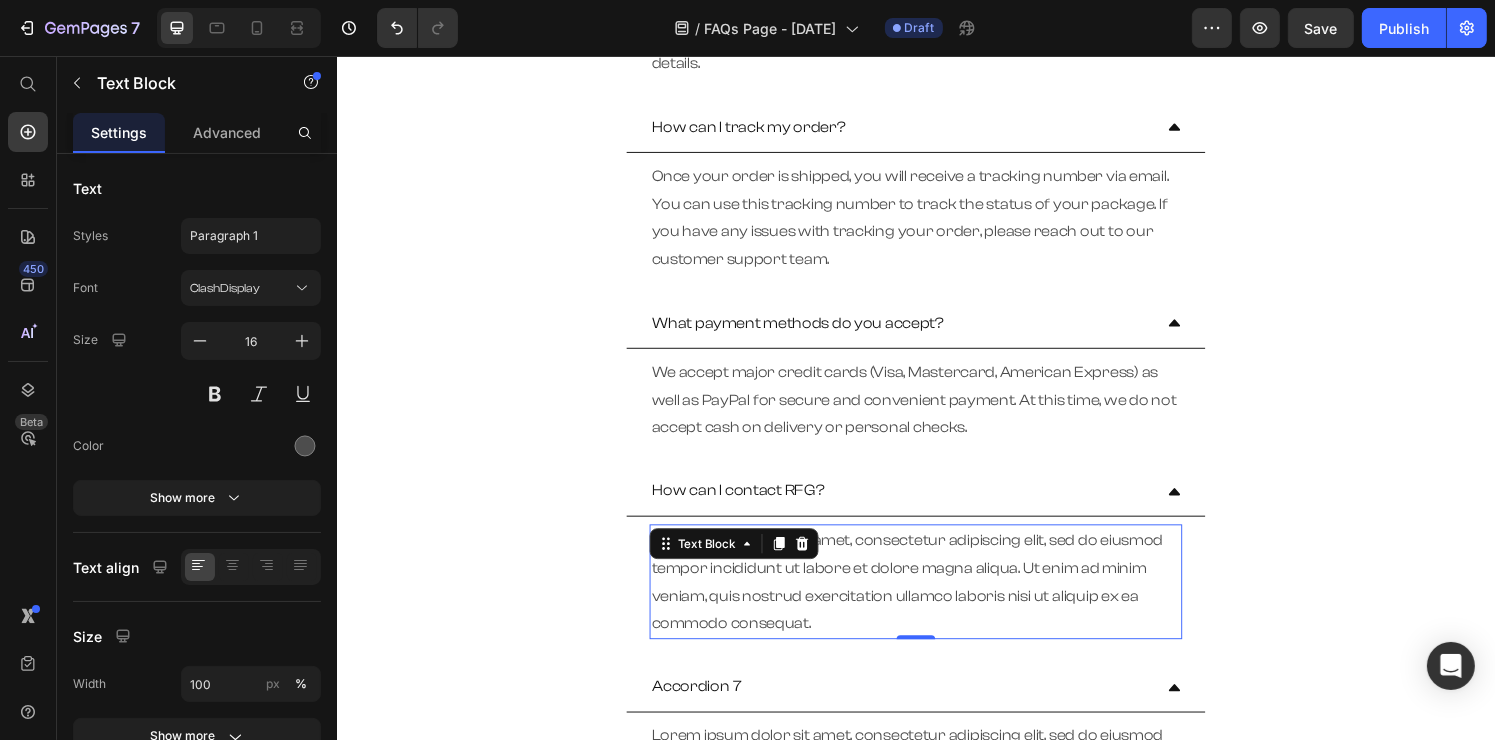 scroll, scrollTop: 800, scrollLeft: 0, axis: vertical 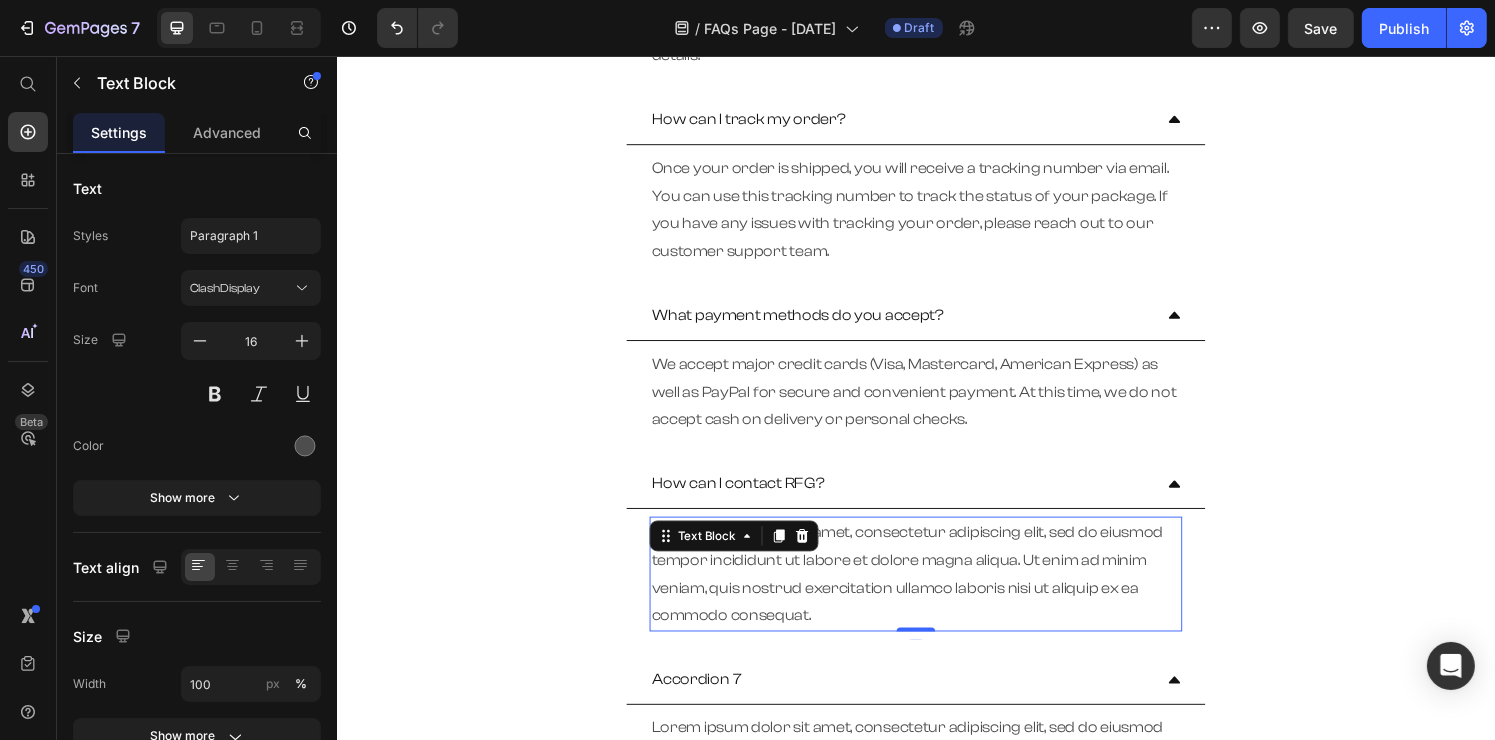 click on "Lorem ipsum dolor sit amet, consectetur adipiscing elit, sed do eiusmod tempor incididunt ut labore et dolore magna aliqua. Ut enim ad minim veniam, quis nostrud exercitation ullamco laboris nisi ut aliquip ex ea commodo consequat." at bounding box center (936, 592) 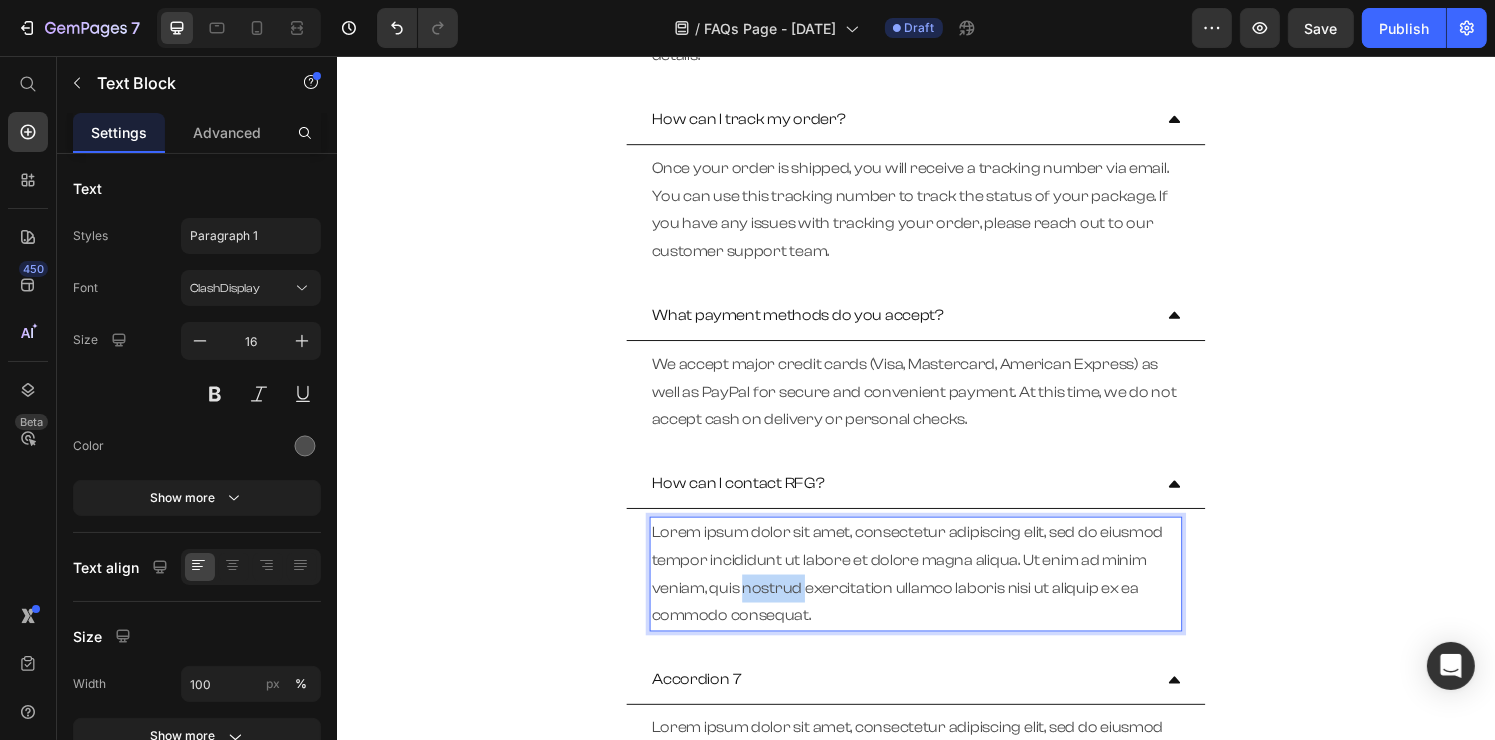 click on "Lorem ipsum dolor sit amet, consectetur adipiscing elit, sed do eiusmod tempor incididunt ut labore et dolore magna aliqua. Ut enim ad minim veniam, quis nostrud exercitation ullamco laboris nisi ut aliquip ex ea commodo consequat." at bounding box center (936, 592) 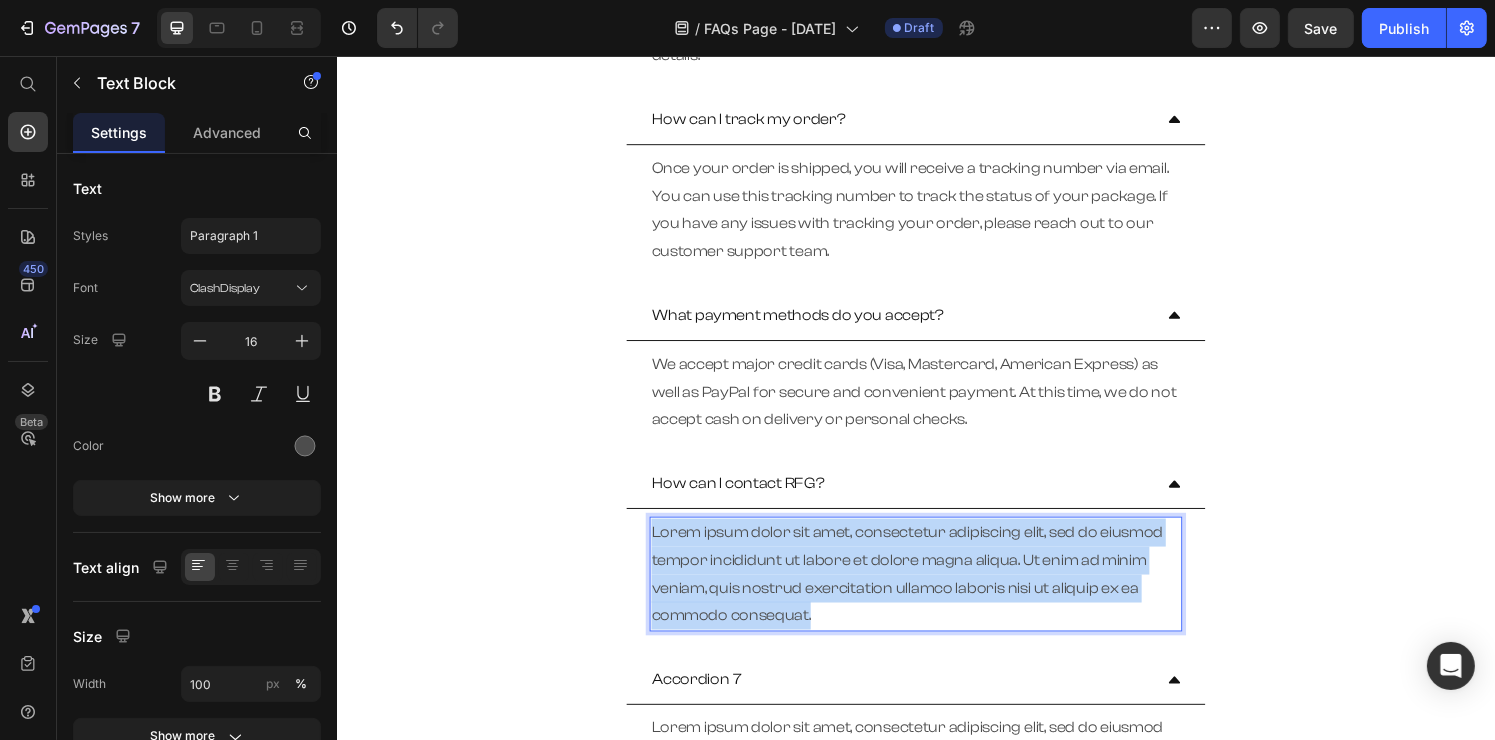 click on "Lorem ipsum dolor sit amet, consectetur adipiscing elit, sed do eiusmod tempor incididunt ut labore et dolore magna aliqua. Ut enim ad minim veniam, quis nostrud exercitation ullamco laboris nisi ut aliquip ex ea commodo consequat." at bounding box center [936, 592] 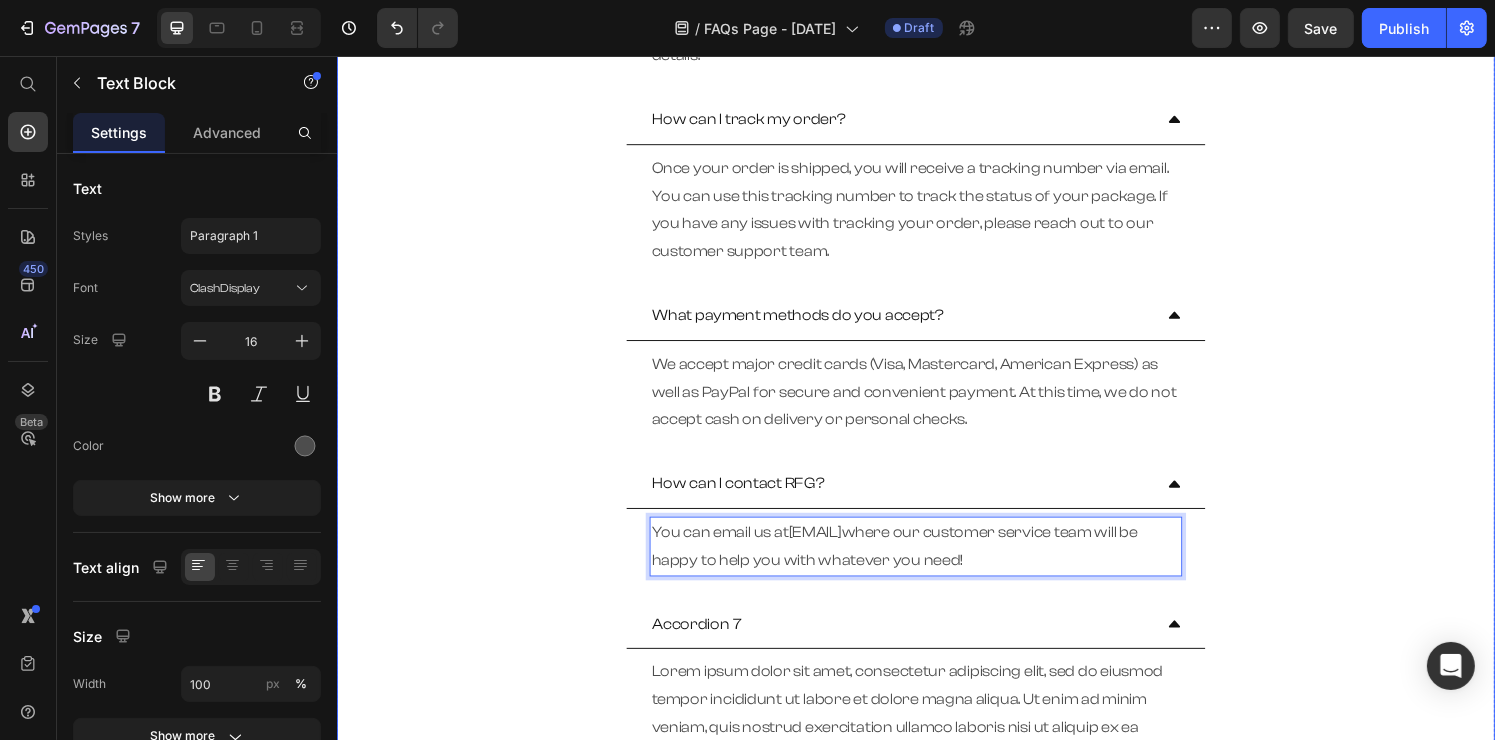 click on "Accordion 7" at bounding box center (709, 644) 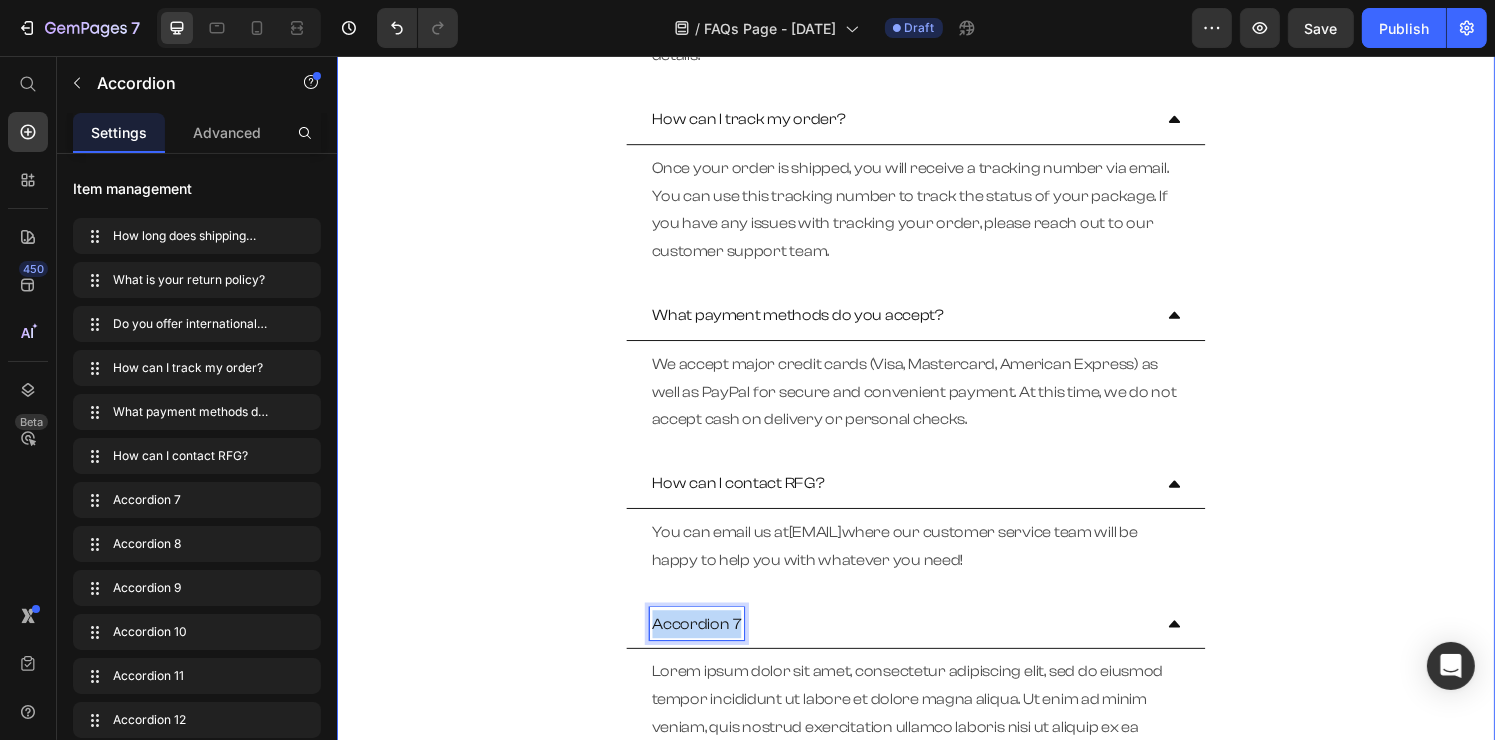 click on "Accordion 7" at bounding box center [709, 644] 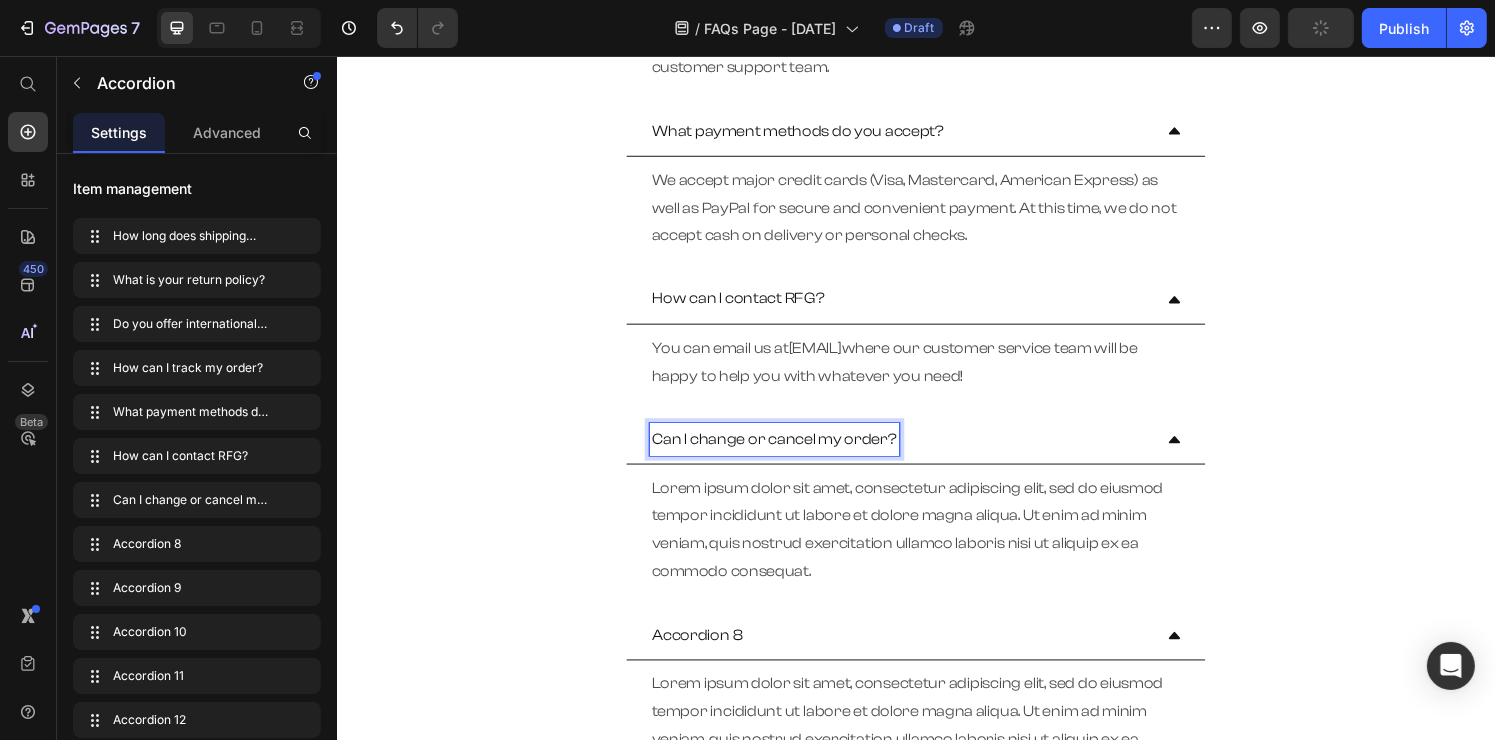 scroll, scrollTop: 1000, scrollLeft: 0, axis: vertical 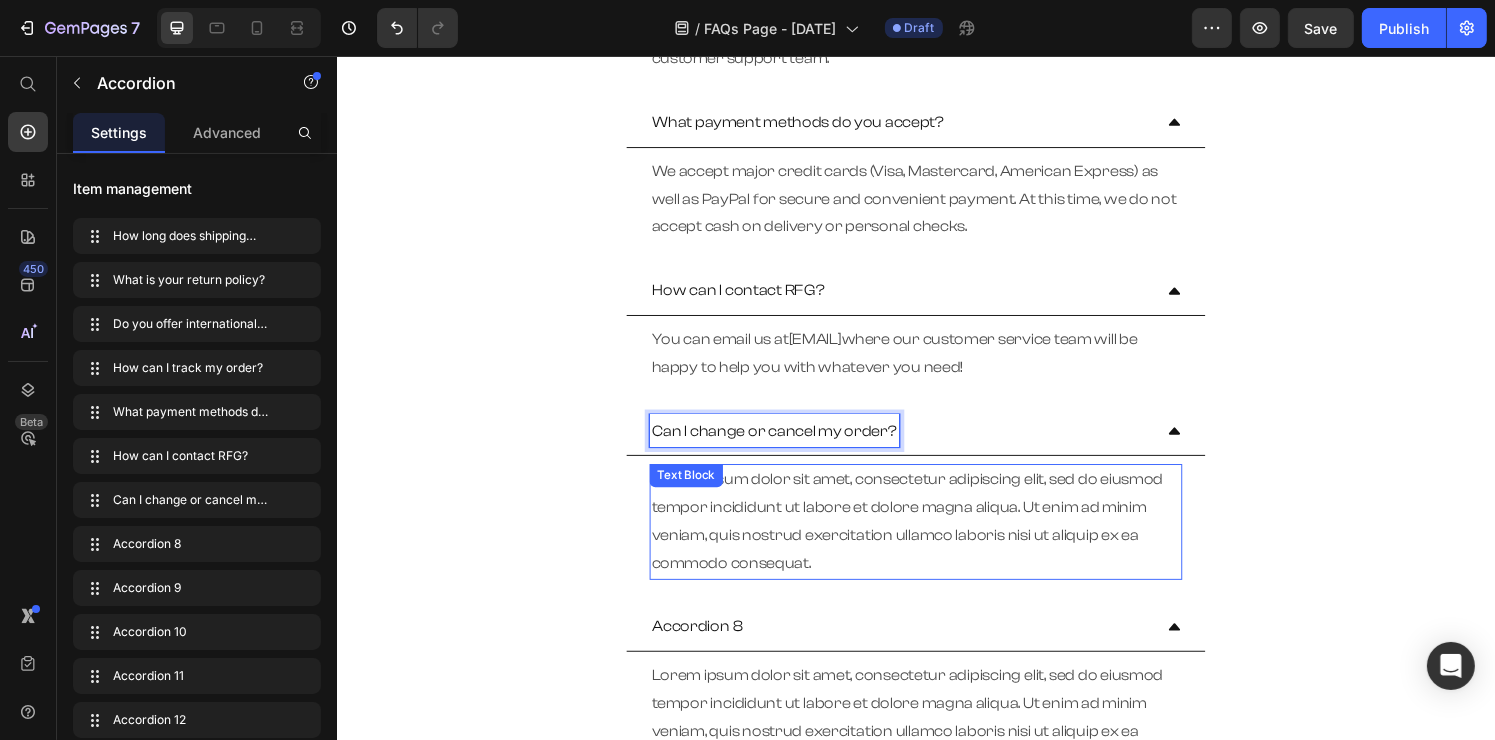 click on "Lorem ipsum dolor sit amet, consectetur adipiscing elit, sed do eiusmod tempor incididunt ut labore et dolore magna aliqua. Ut enim ad minim veniam, quis nostrud exercitation ullamco laboris nisi ut aliquip ex ea commodo consequat." at bounding box center [936, 537] 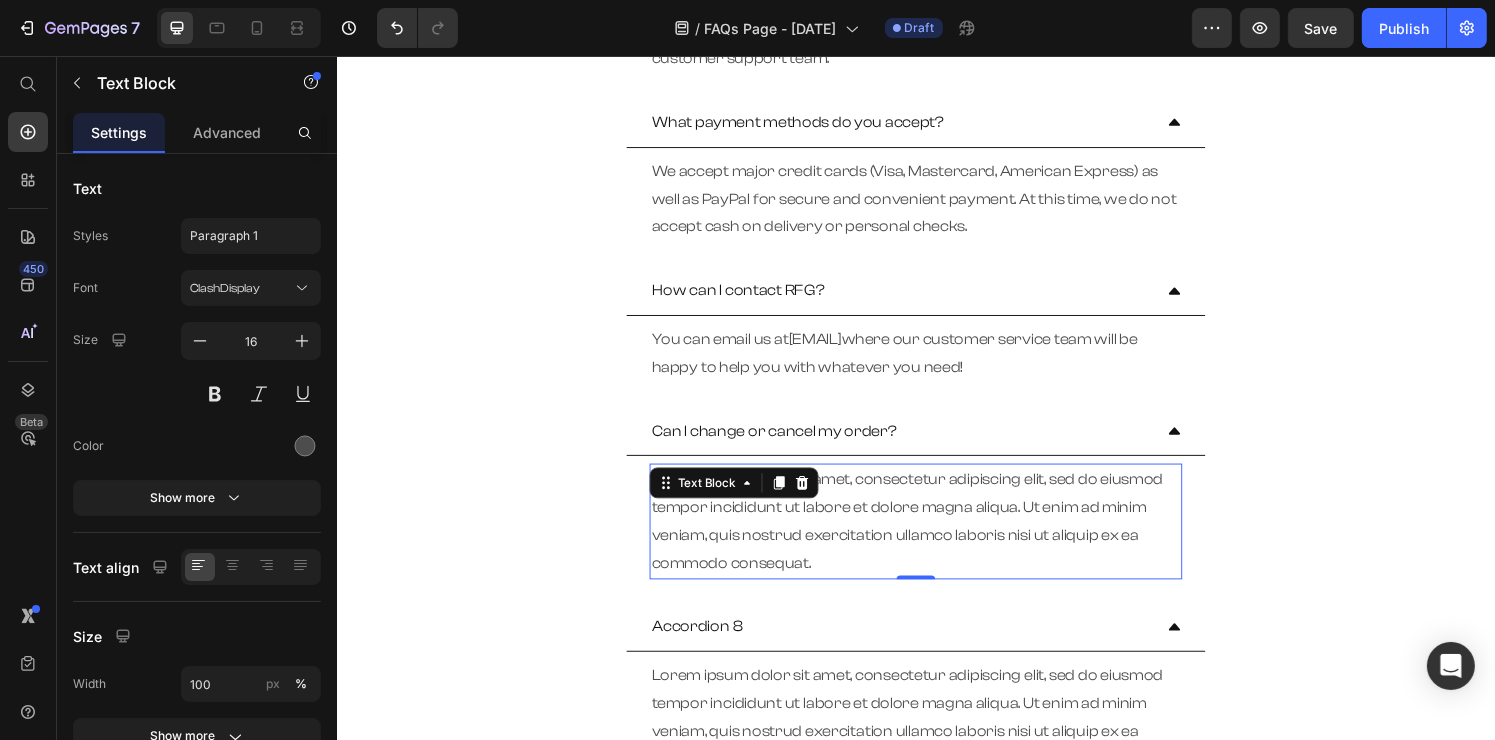 click on "Lorem ipsum dolor sit amet, consectetur adipiscing elit, sed do eiusmod tempor incididunt ut labore et dolore magna aliqua. Ut enim ad minim veniam, quis nostrud exercitation ullamco laboris nisi ut aliquip ex ea commodo consequat." at bounding box center [936, 537] 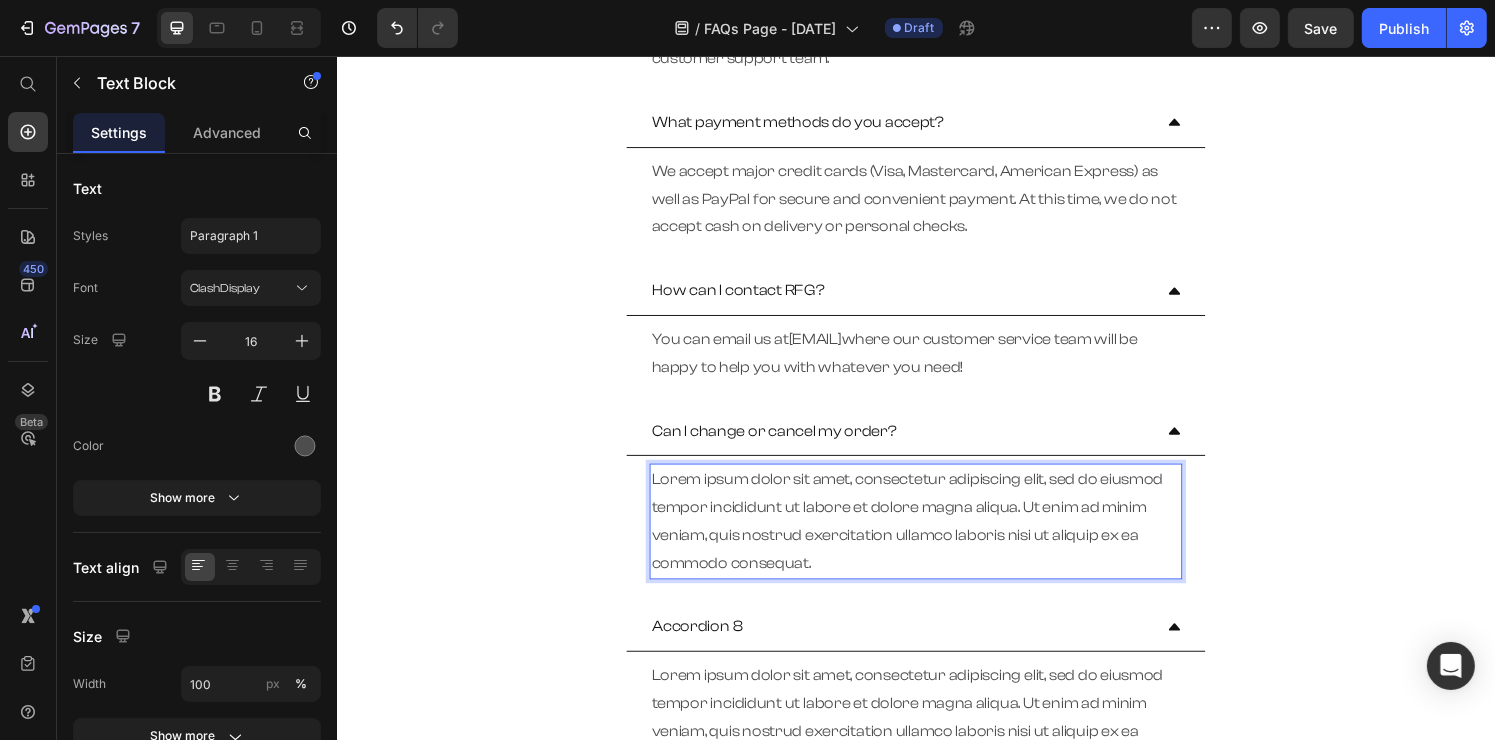 click on "Lorem ipsum dolor sit amet, consectetur adipiscing elit, sed do eiusmod tempor incididunt ut labore et dolore magna aliqua. Ut enim ad minim veniam, quis nostrud exercitation ullamco laboris nisi ut aliquip ex ea commodo consequat." at bounding box center [936, 537] 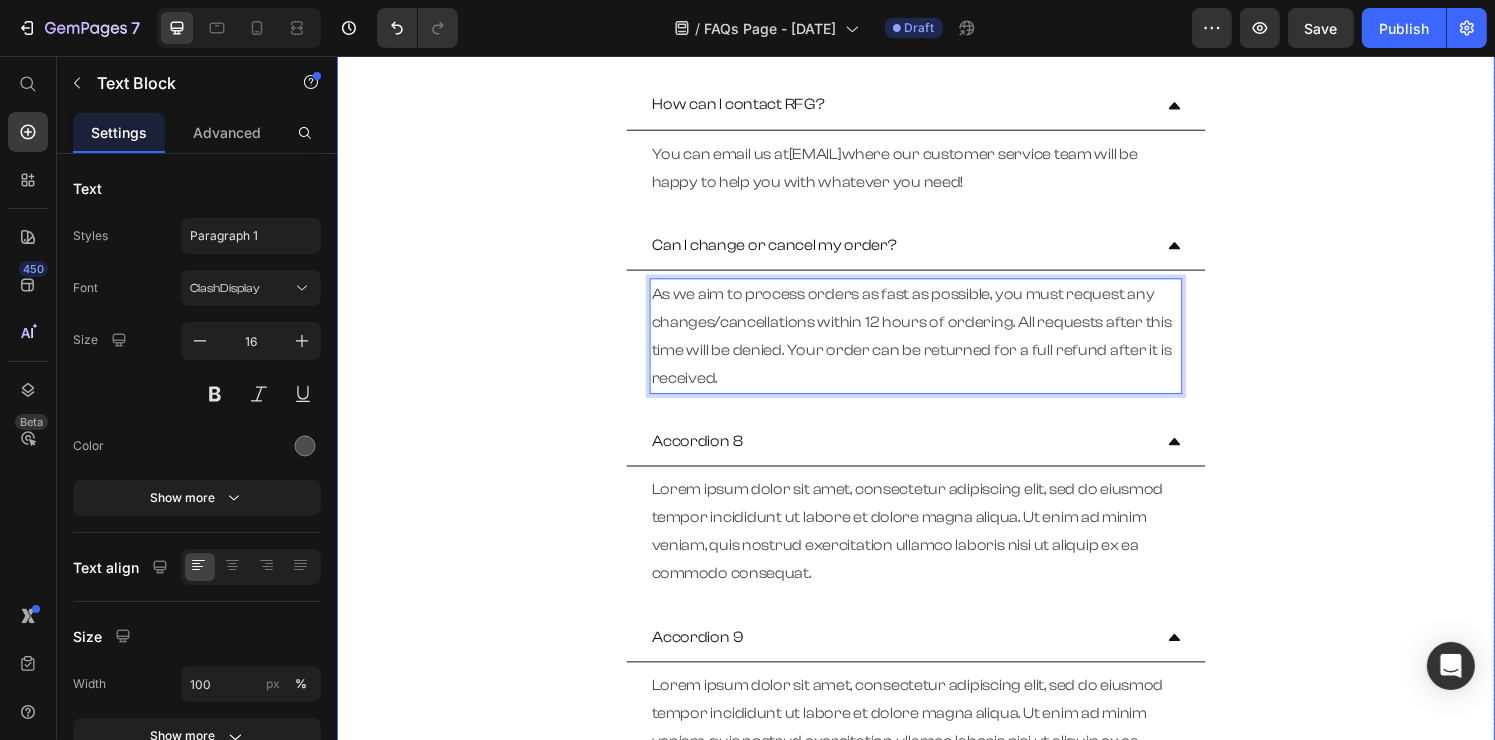 scroll, scrollTop: 1200, scrollLeft: 0, axis: vertical 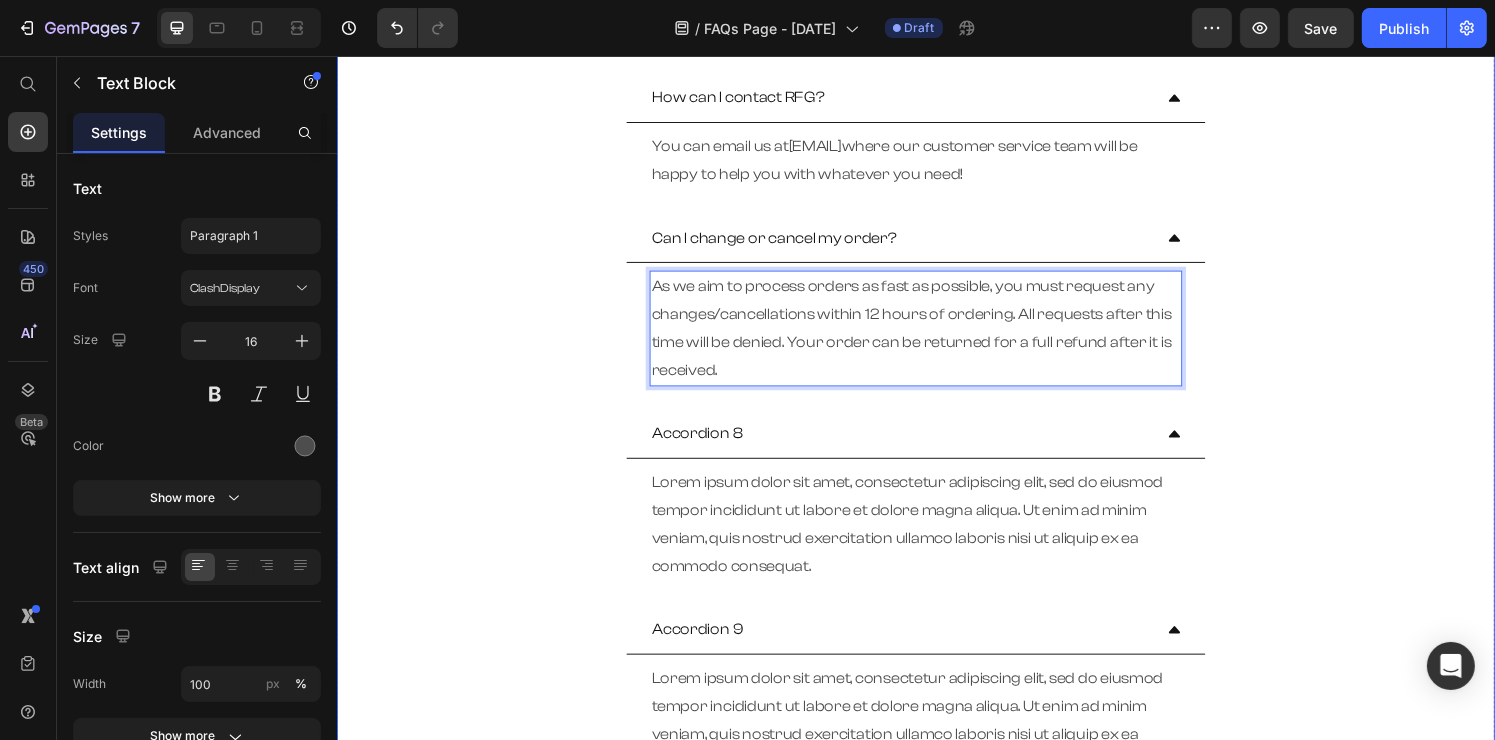click on "Accordion 8" at bounding box center (709, 447) 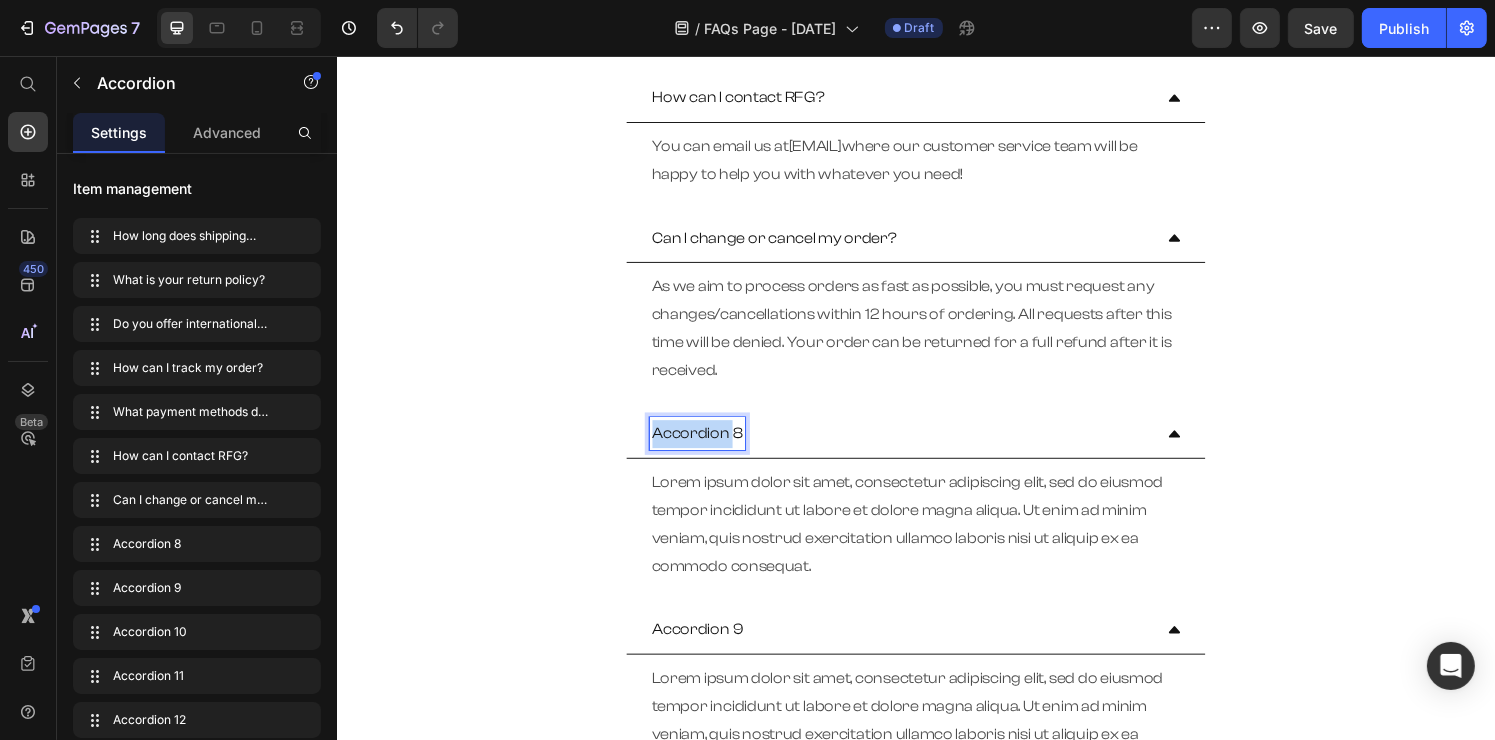 click on "Accordion 8" at bounding box center [709, 447] 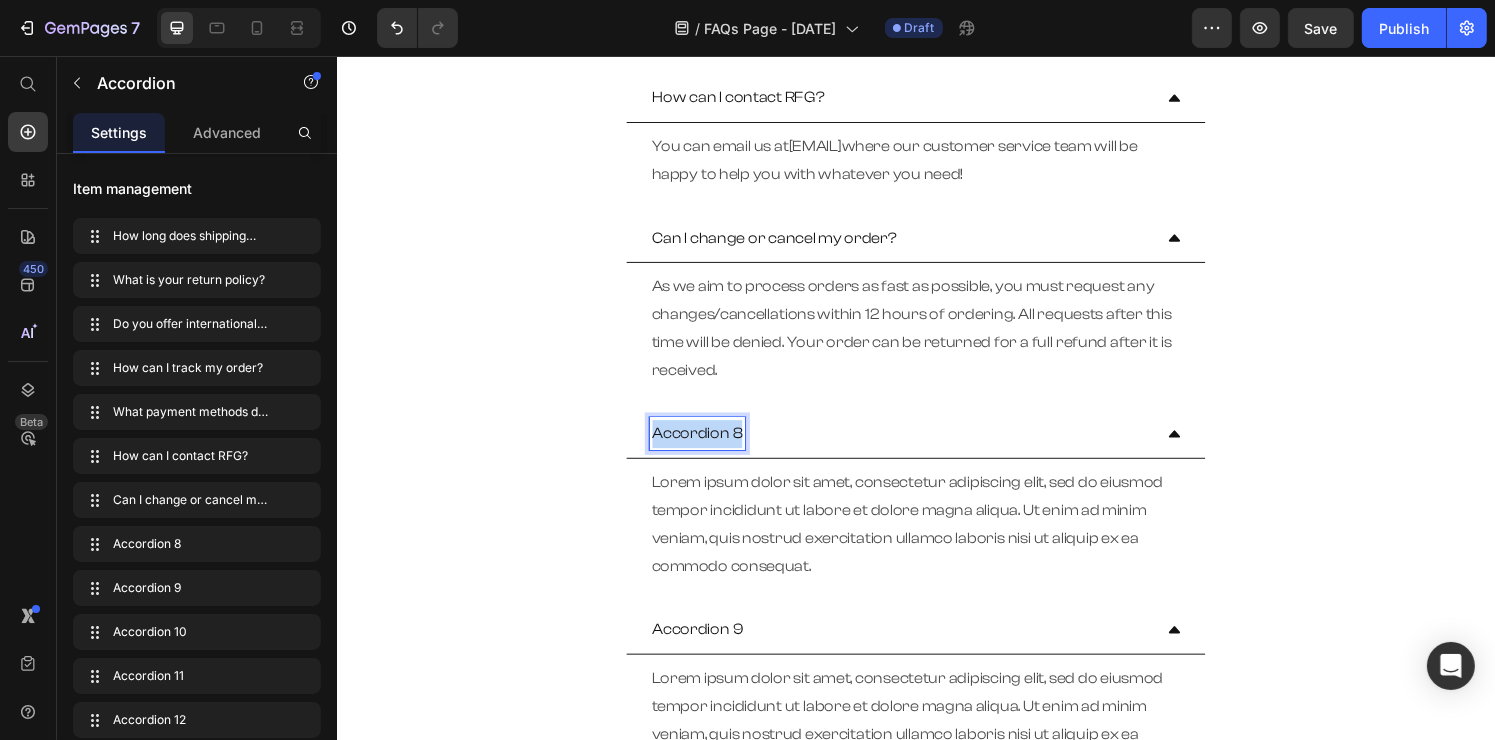click on "Accordion 8" at bounding box center [709, 447] 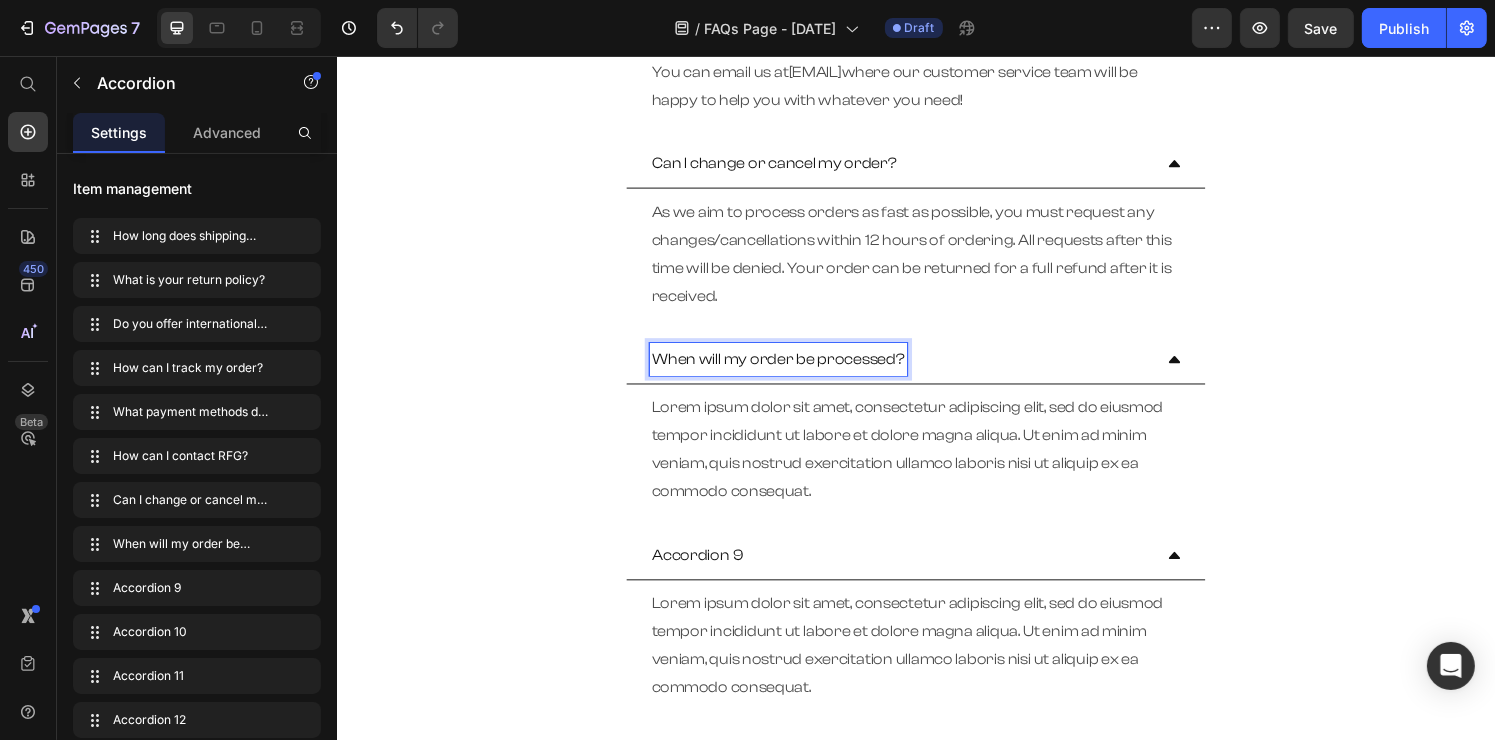 scroll, scrollTop: 1400, scrollLeft: 0, axis: vertical 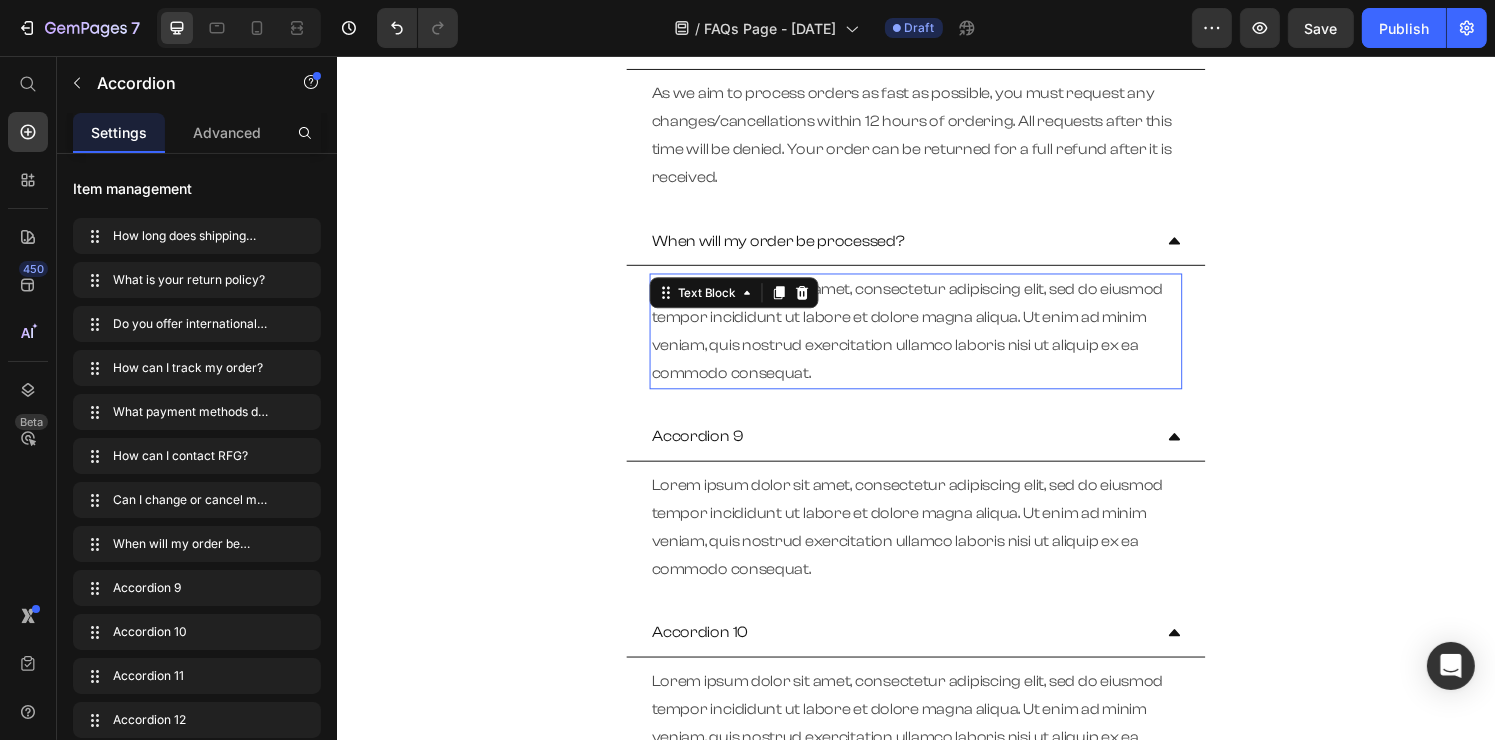 click on "Lorem ipsum dolor sit amet, consectetur adipiscing elit, sed do eiusmod tempor incididunt ut labore et dolore magna aliqua. Ut enim ad minim veniam, quis nostrud exercitation ullamco laboris nisi ut aliquip ex ea commodo consequat." at bounding box center (936, 340) 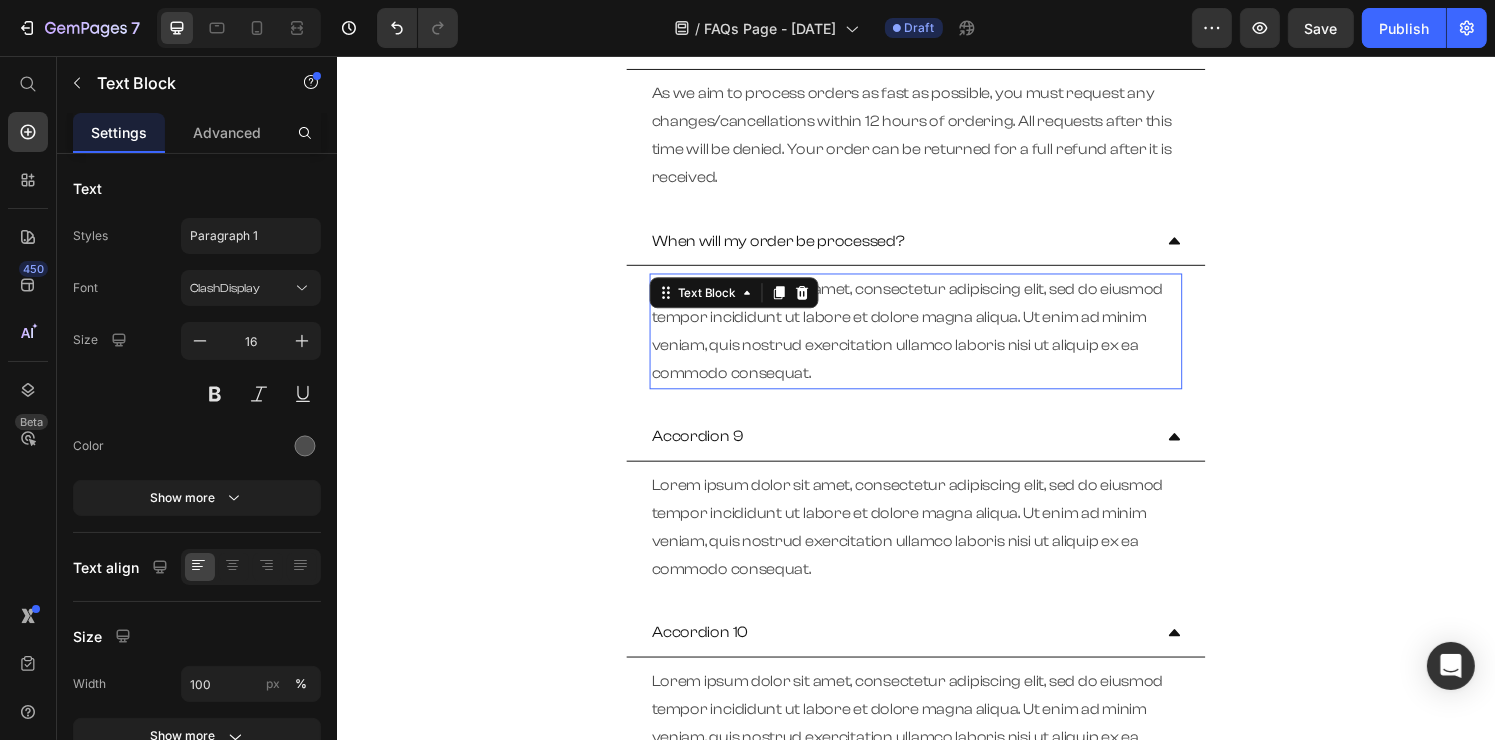 click on "Lorem ipsum dolor sit amet, consectetur adipiscing elit, sed do eiusmod tempor incididunt ut labore et dolore magna aliqua. Ut enim ad minim veniam, quis nostrud exercitation ullamco laboris nisi ut aliquip ex ea commodo consequat." at bounding box center [936, 340] 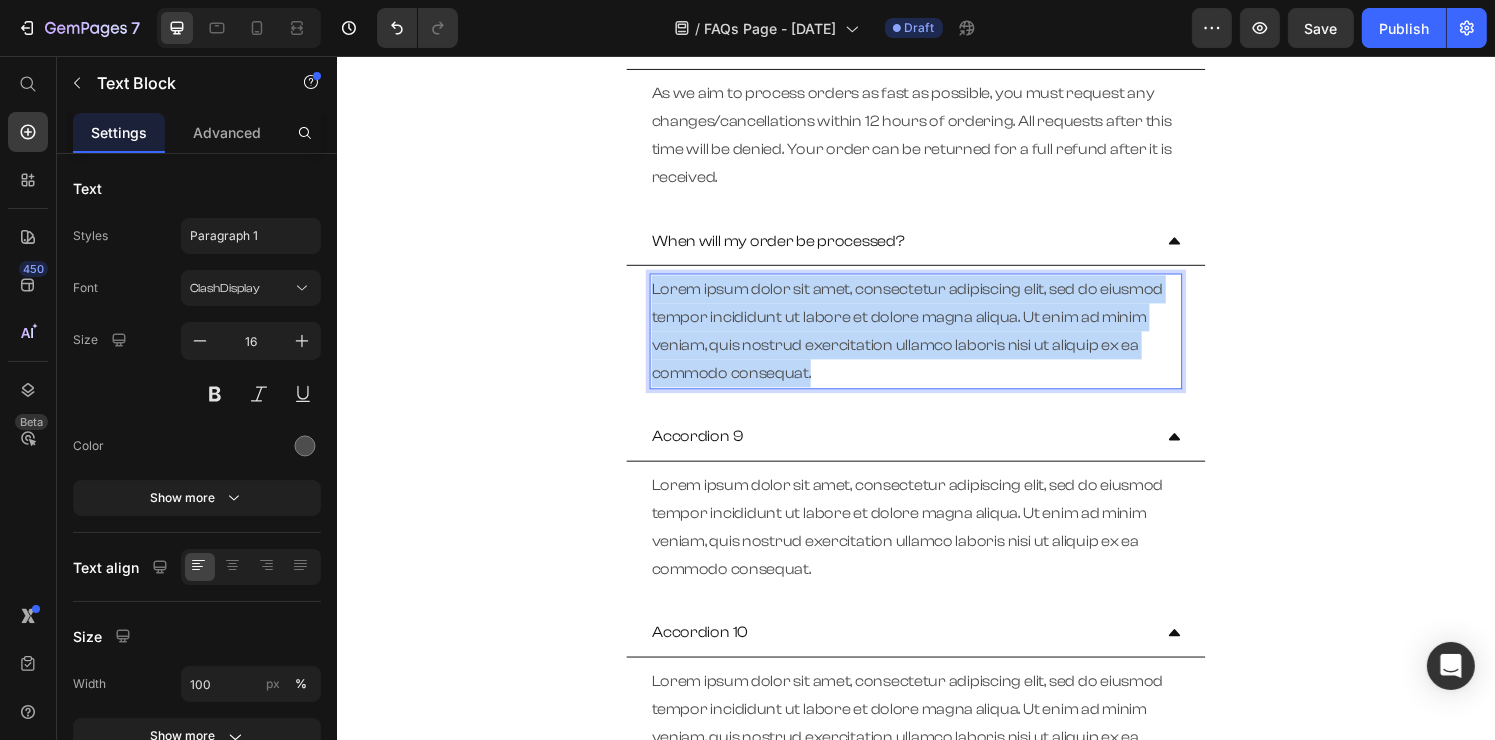 click on "Lorem ipsum dolor sit amet, consectetur adipiscing elit, sed do eiusmod tempor incididunt ut labore et dolore magna aliqua. Ut enim ad minim veniam, quis nostrud exercitation ullamco laboris nisi ut aliquip ex ea commodo consequat." at bounding box center [936, 340] 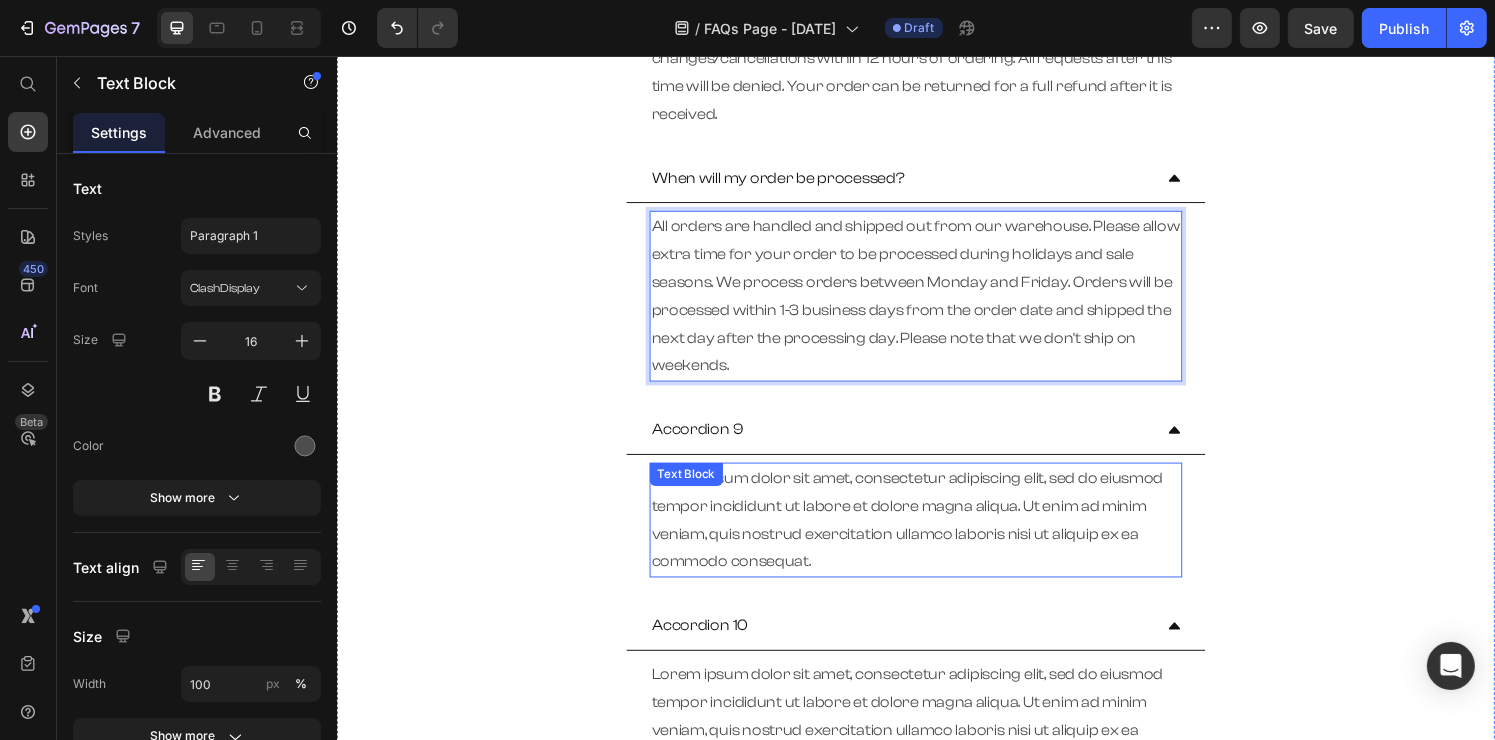 scroll, scrollTop: 1500, scrollLeft: 0, axis: vertical 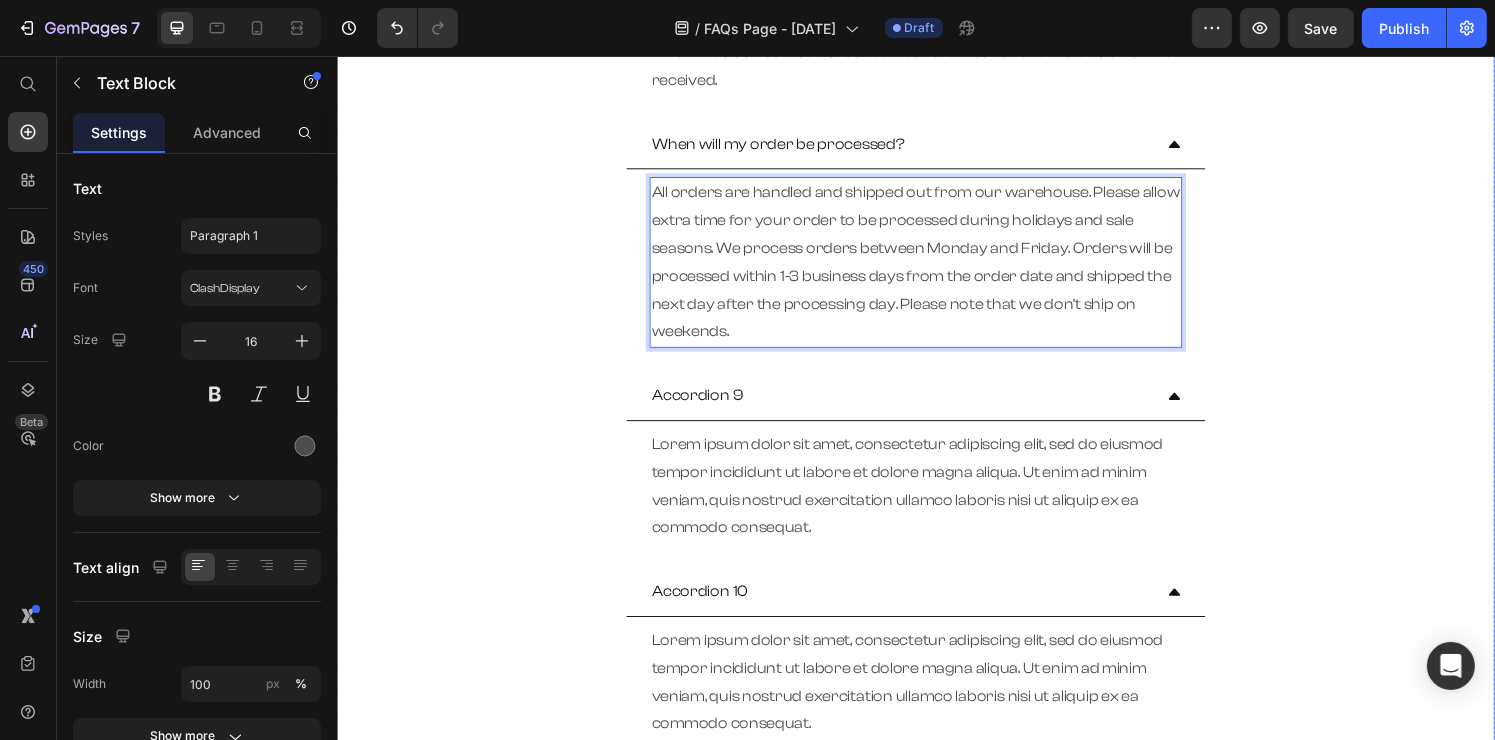 click on "Accordion 9" at bounding box center (710, 407) 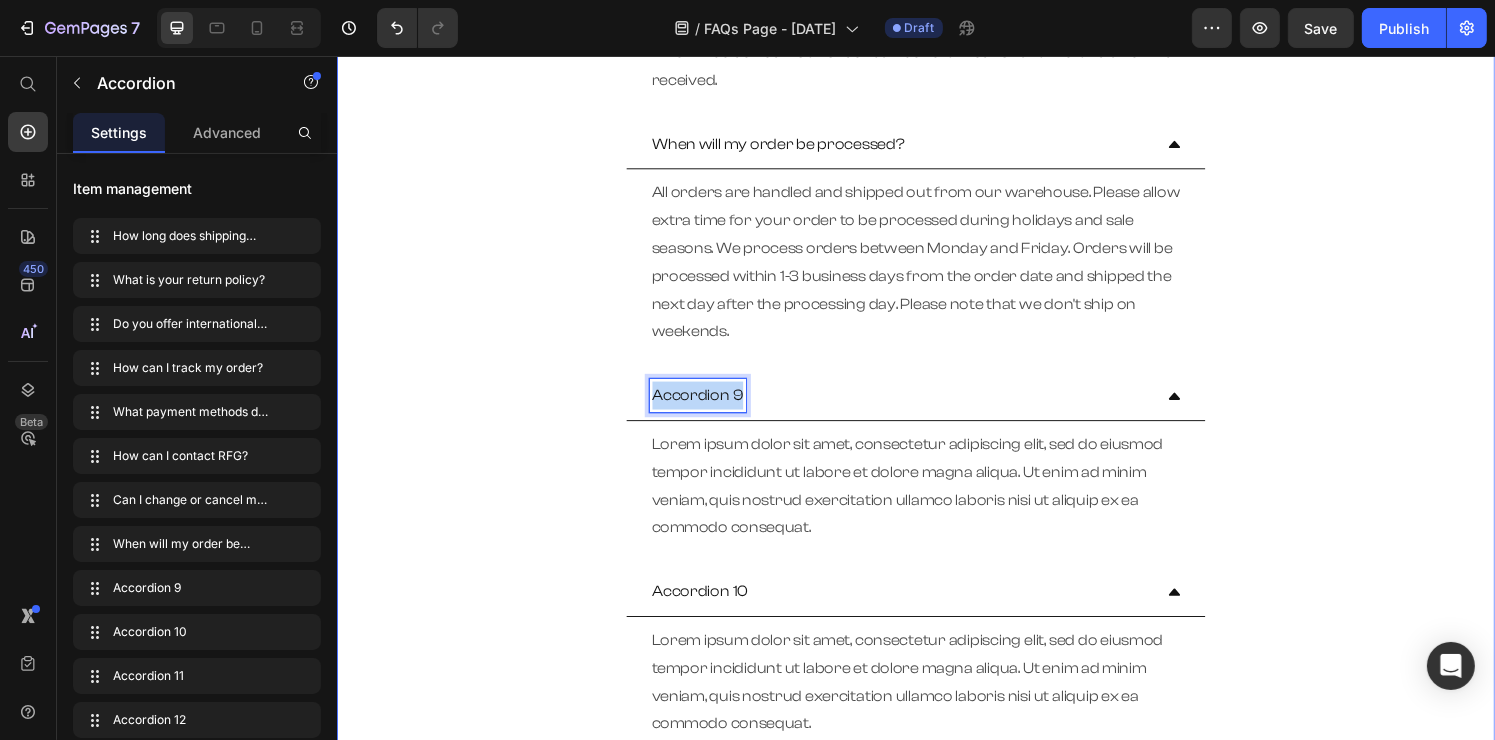 click on "Accordion 9" at bounding box center (710, 407) 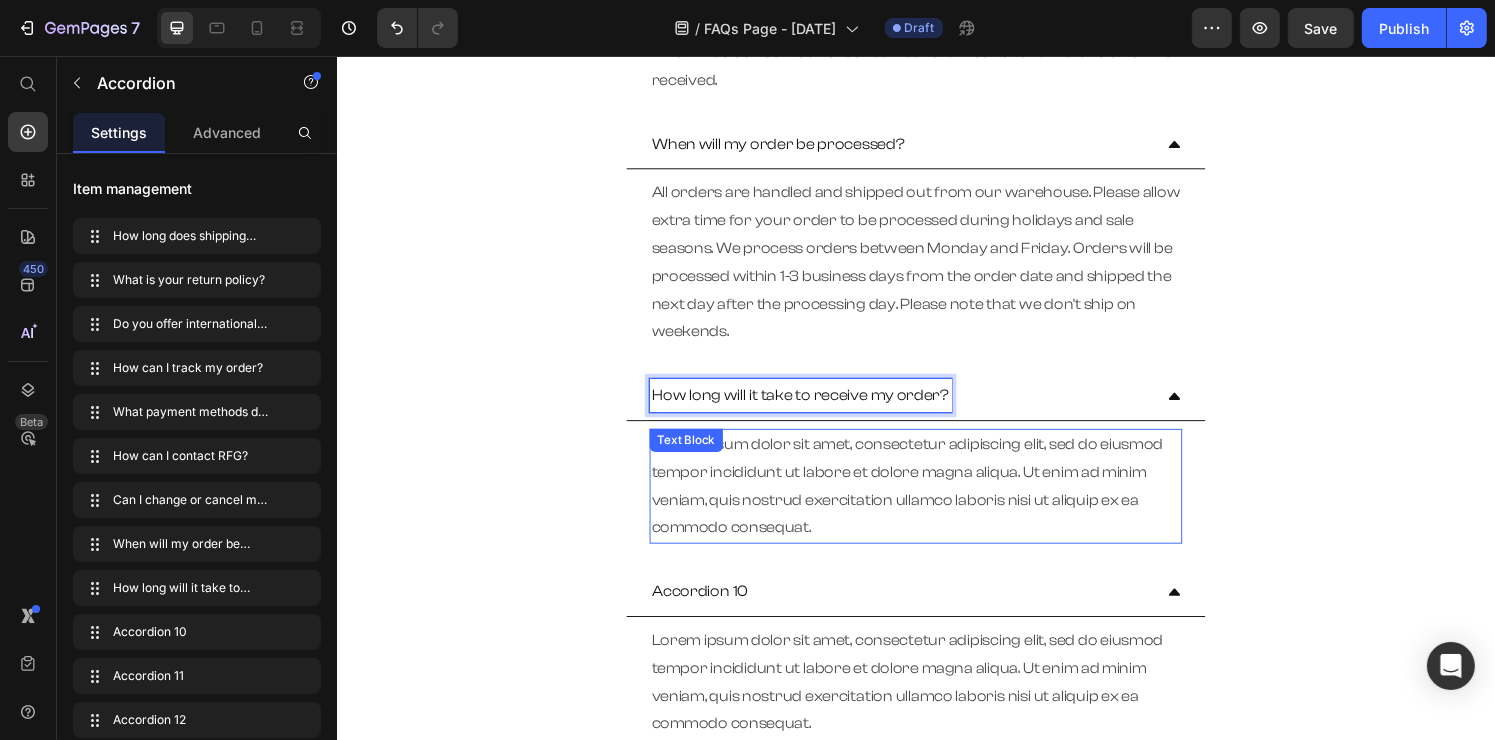 click on "Lorem ipsum dolor sit amet, consectetur adipiscing elit, sed do eiusmod tempor incididunt ut labore et dolore magna aliqua. Ut enim ad minim veniam, quis nostrud exercitation ullamco laboris nisi ut aliquip ex ea commodo consequat." at bounding box center (936, 501) 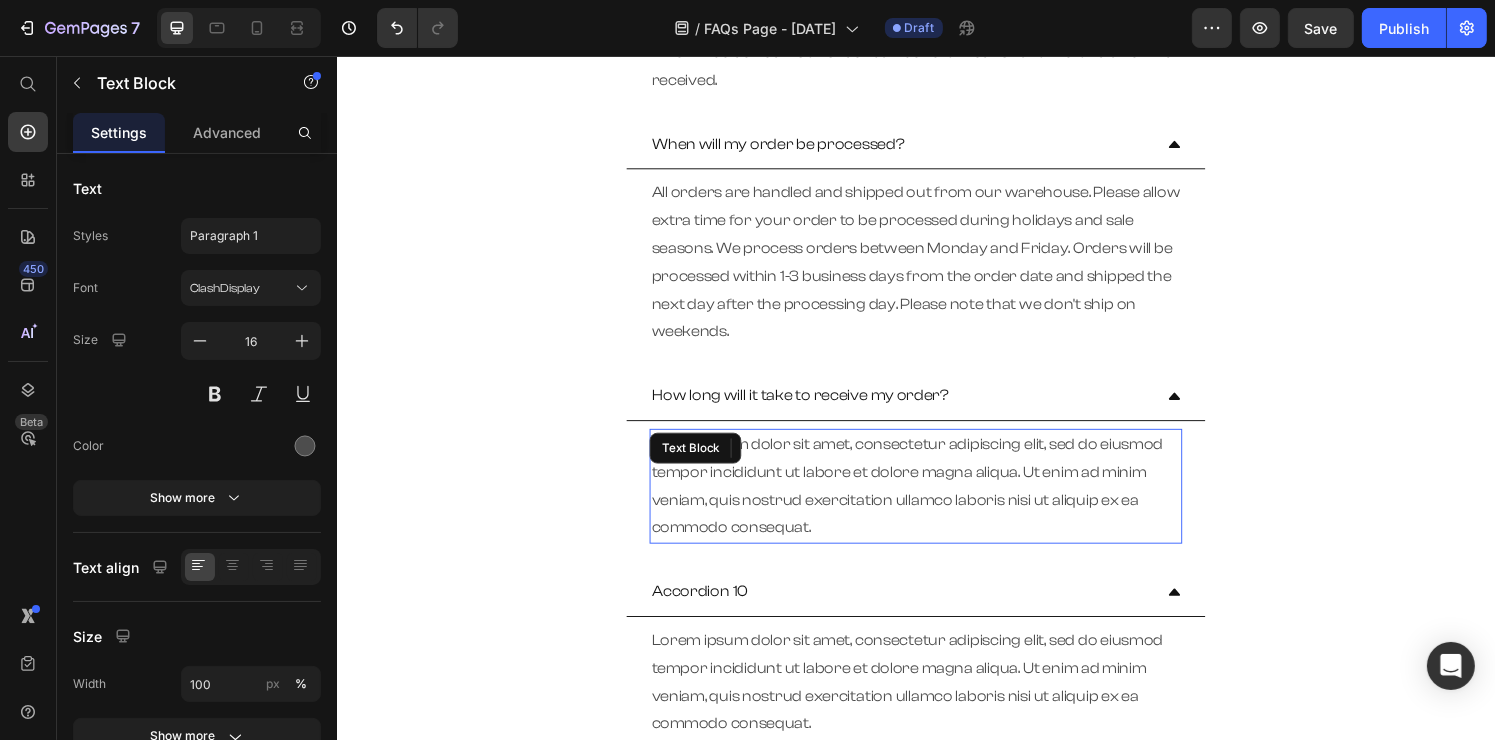 click on "Lorem ipsum dolor sit amet, consectetur adipiscing elit, sed do eiusmod tempor incididunt ut labore et dolore magna aliqua. Ut enim ad minim veniam, quis nostrud exercitation ullamco laboris nisi ut aliquip ex ea commodo consequat." at bounding box center (936, 501) 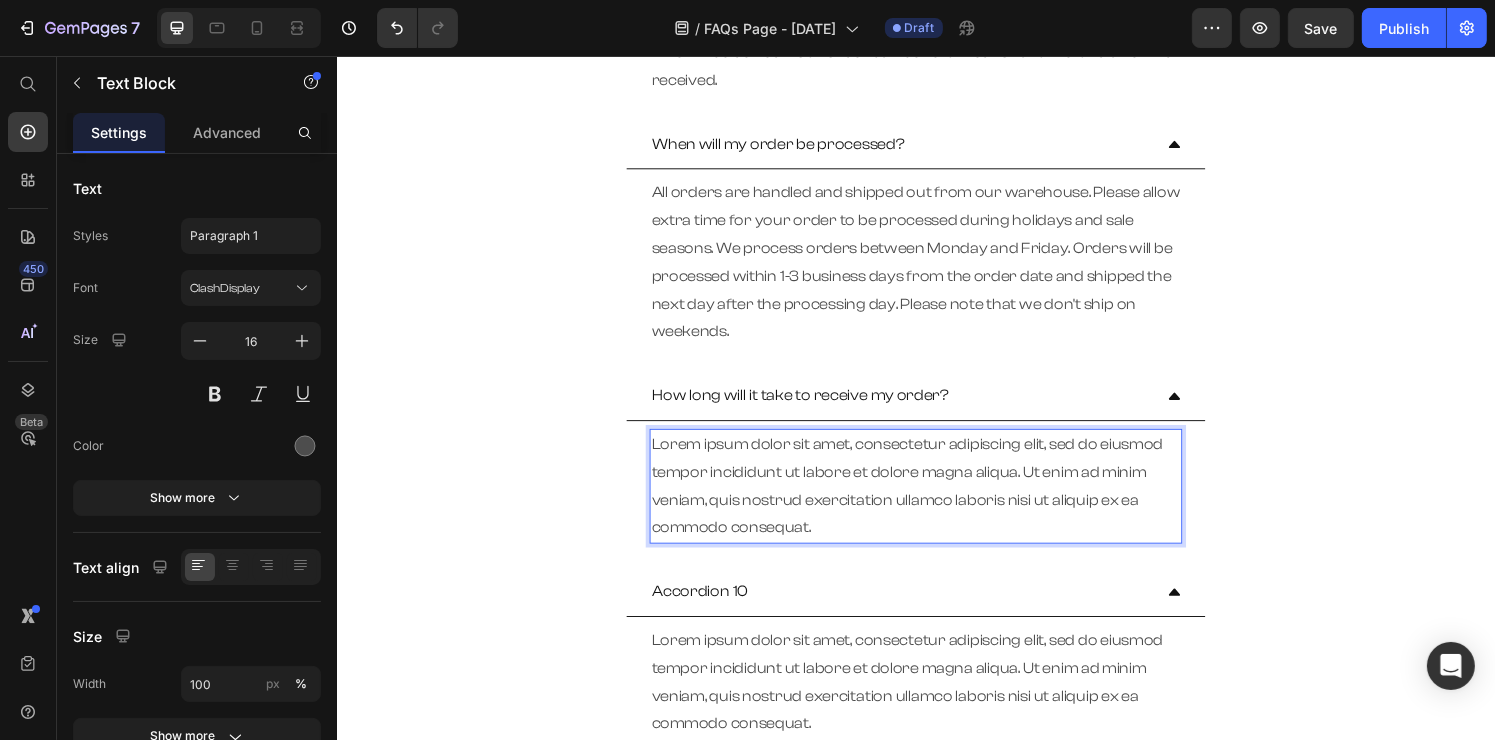 click on "Lorem ipsum dolor sit amet, consectetur adipiscing elit, sed do eiusmod tempor incididunt ut labore et dolore magna aliqua. Ut enim ad minim veniam, quis nostrud exercitation ullamco laboris nisi ut aliquip ex ea commodo consequat." at bounding box center (936, 501) 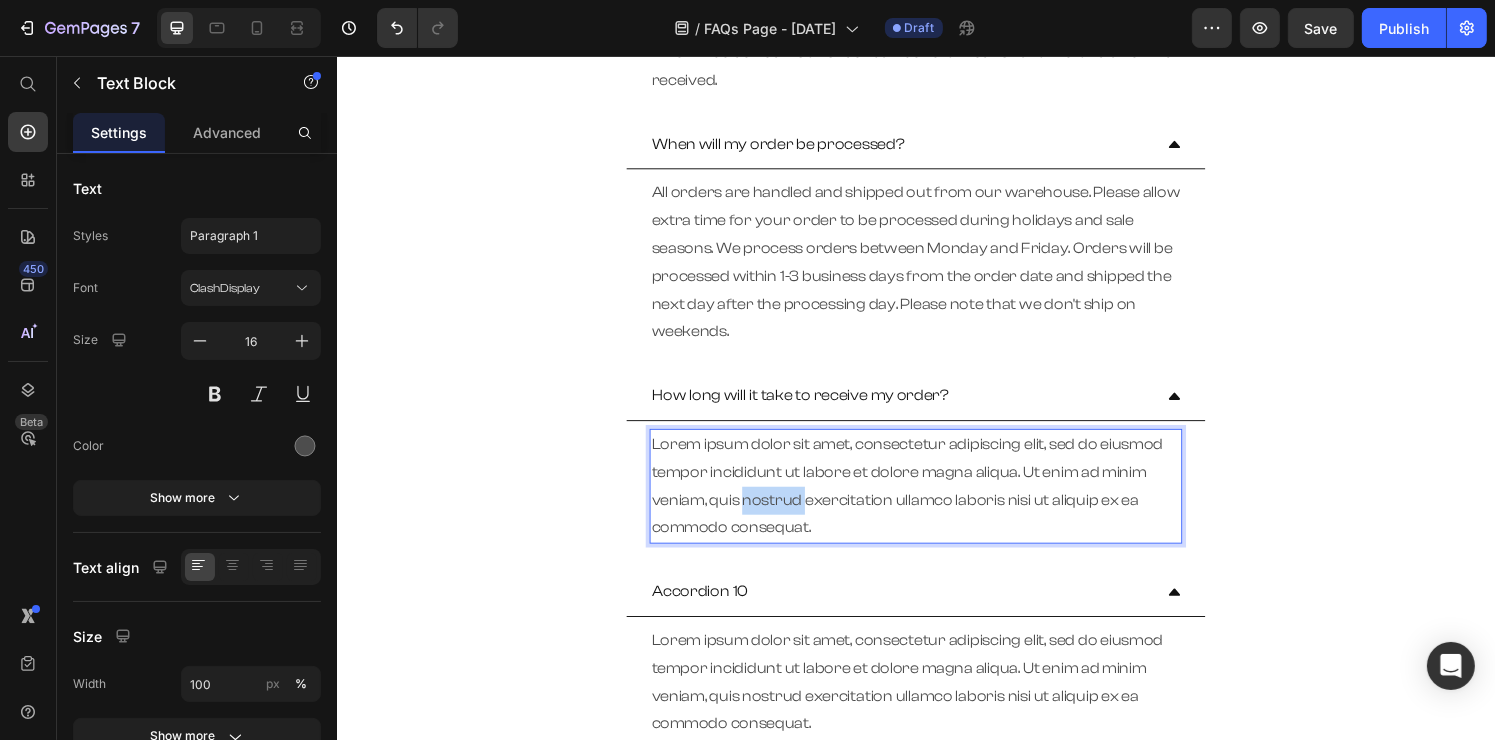 click on "Lorem ipsum dolor sit amet, consectetur adipiscing elit, sed do eiusmod tempor incididunt ut labore et dolore magna aliqua. Ut enim ad minim veniam, quis nostrud exercitation ullamco laboris nisi ut aliquip ex ea commodo consequat." at bounding box center (936, 501) 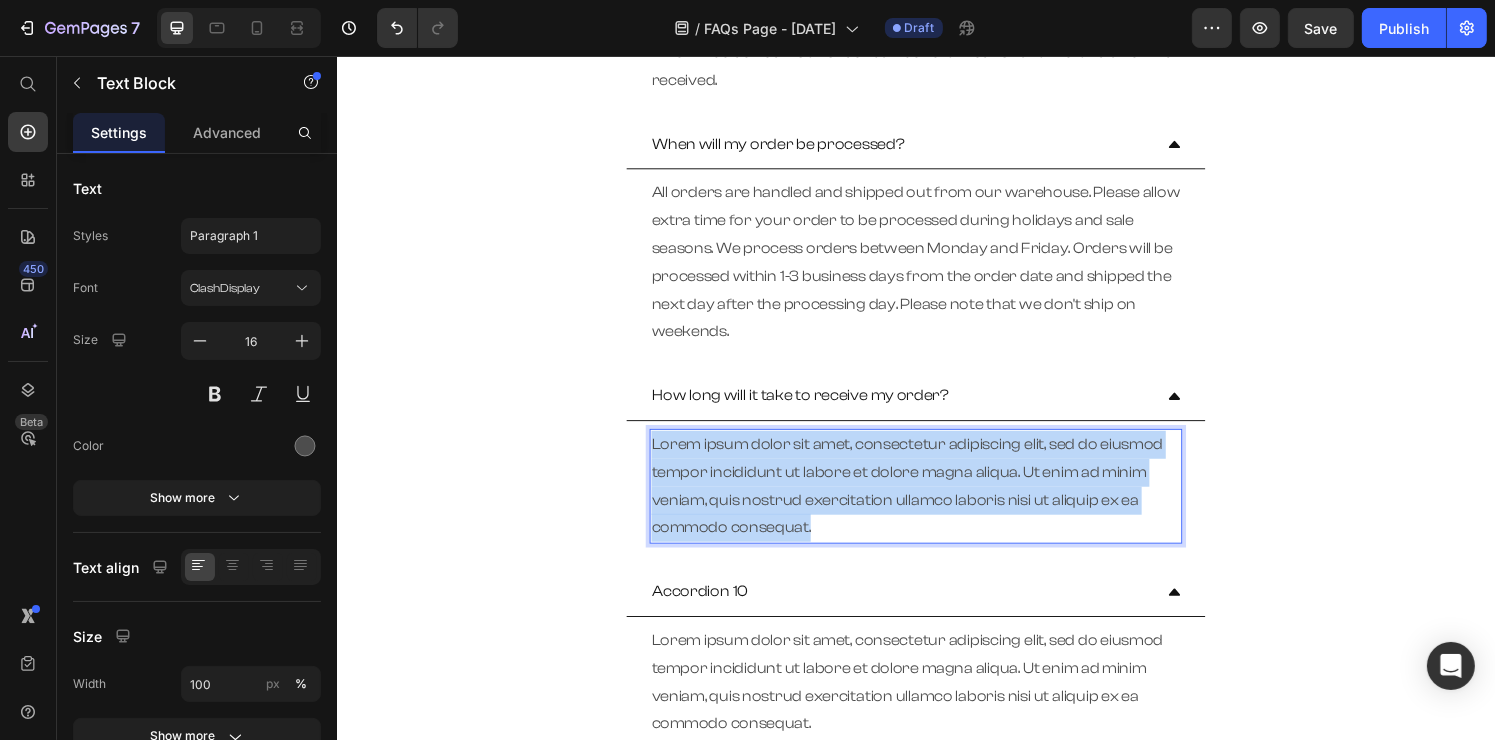 click on "Lorem ipsum dolor sit amet, consectetur adipiscing elit, sed do eiusmod tempor incididunt ut labore et dolore magna aliqua. Ut enim ad minim veniam, quis nostrud exercitation ullamco laboris nisi ut aliquip ex ea commodo consequat." at bounding box center [936, 501] 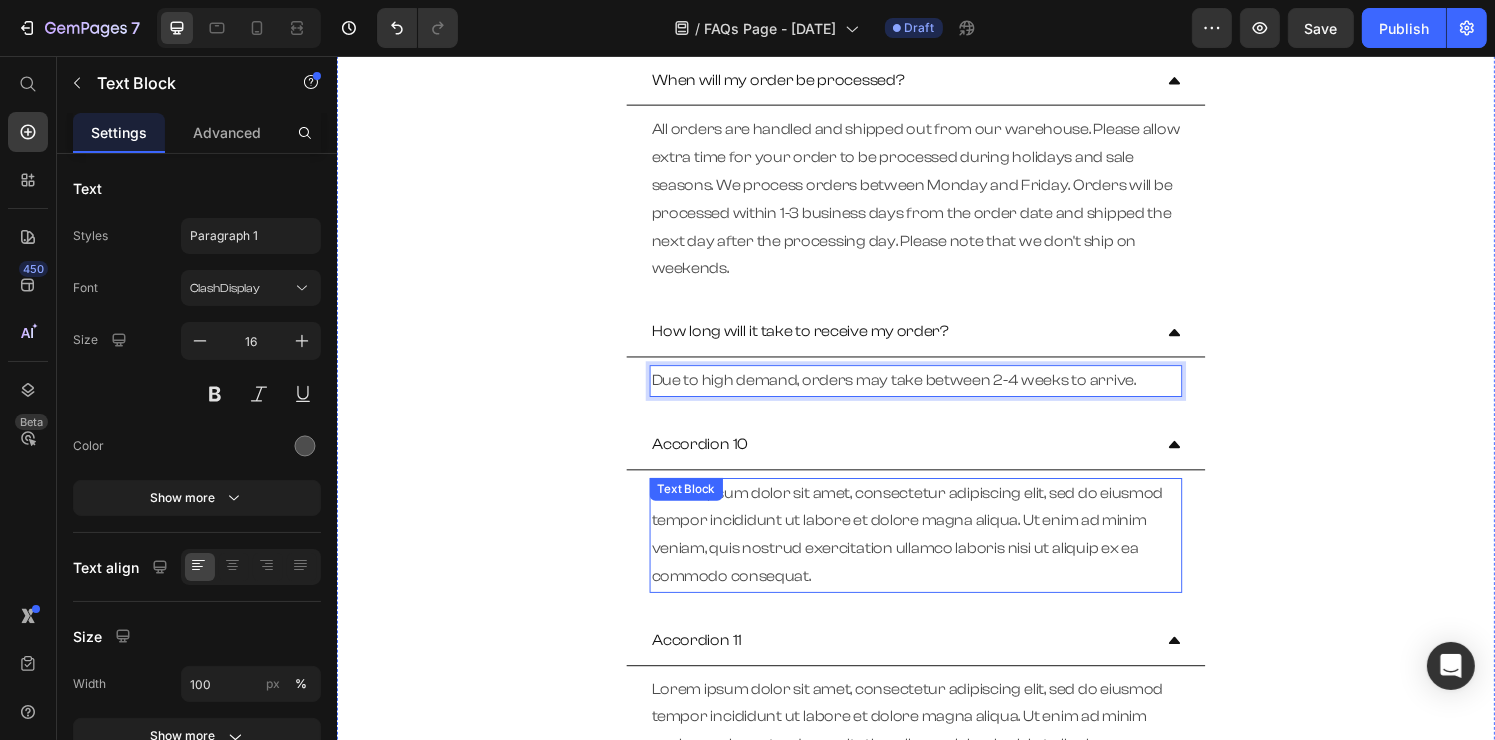 scroll, scrollTop: 1600, scrollLeft: 0, axis: vertical 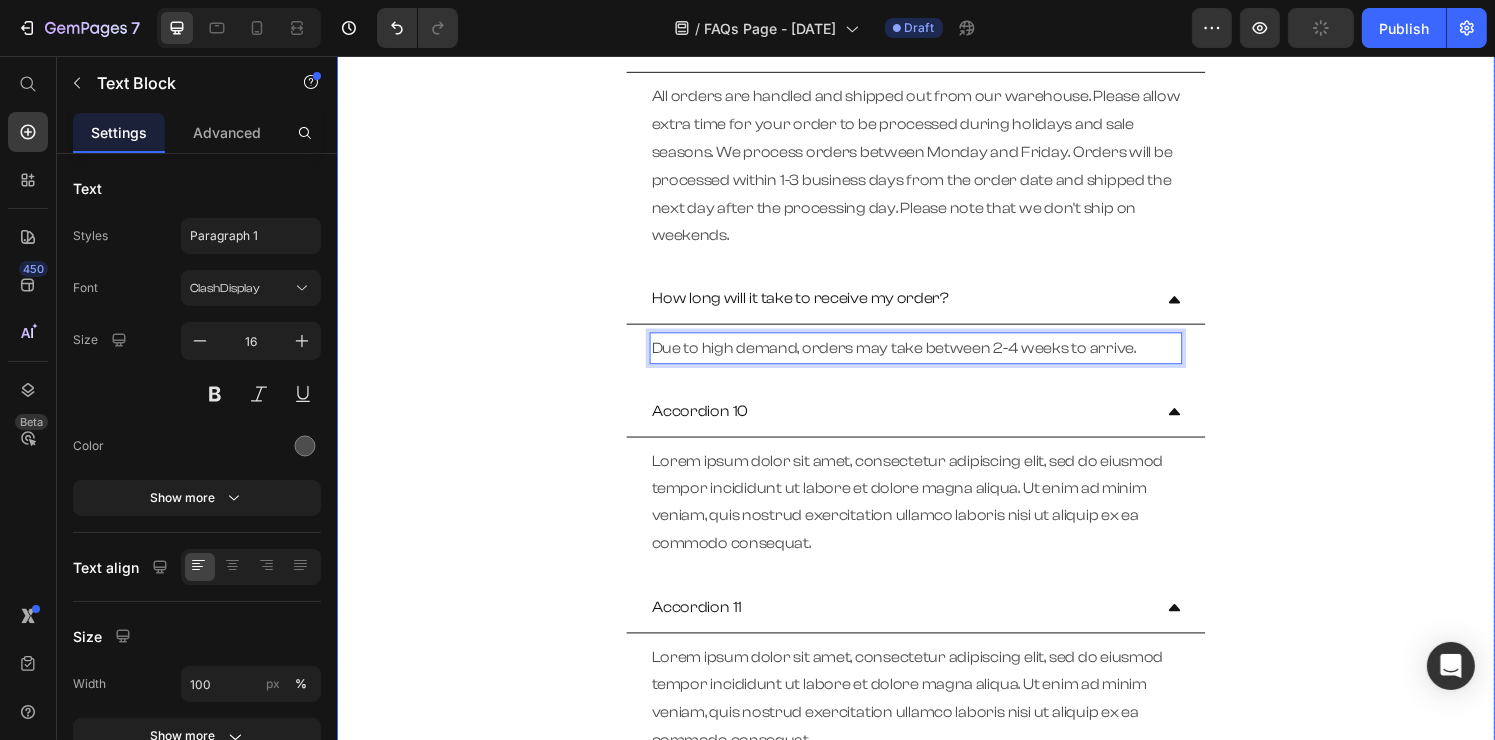 click on "Accordion 10" at bounding box center [712, 424] 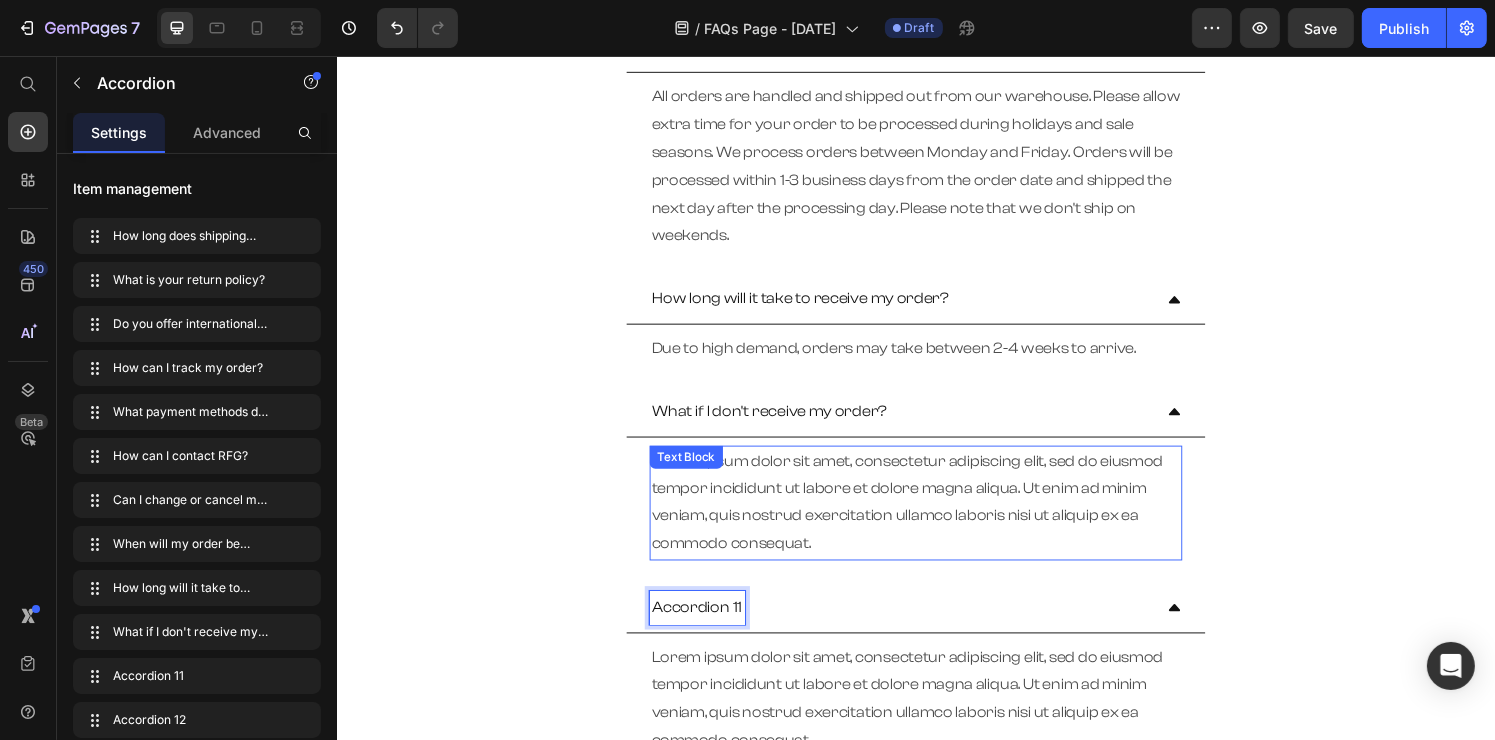 click on "Lorem ipsum dolor sit amet, consectetur adipiscing elit, sed do eiusmod tempor incididunt ut labore et dolore magna aliqua. Ut enim ad minim veniam, quis nostrud exercitation ullamco laboris nisi ut aliquip ex ea commodo consequat." at bounding box center (936, 518) 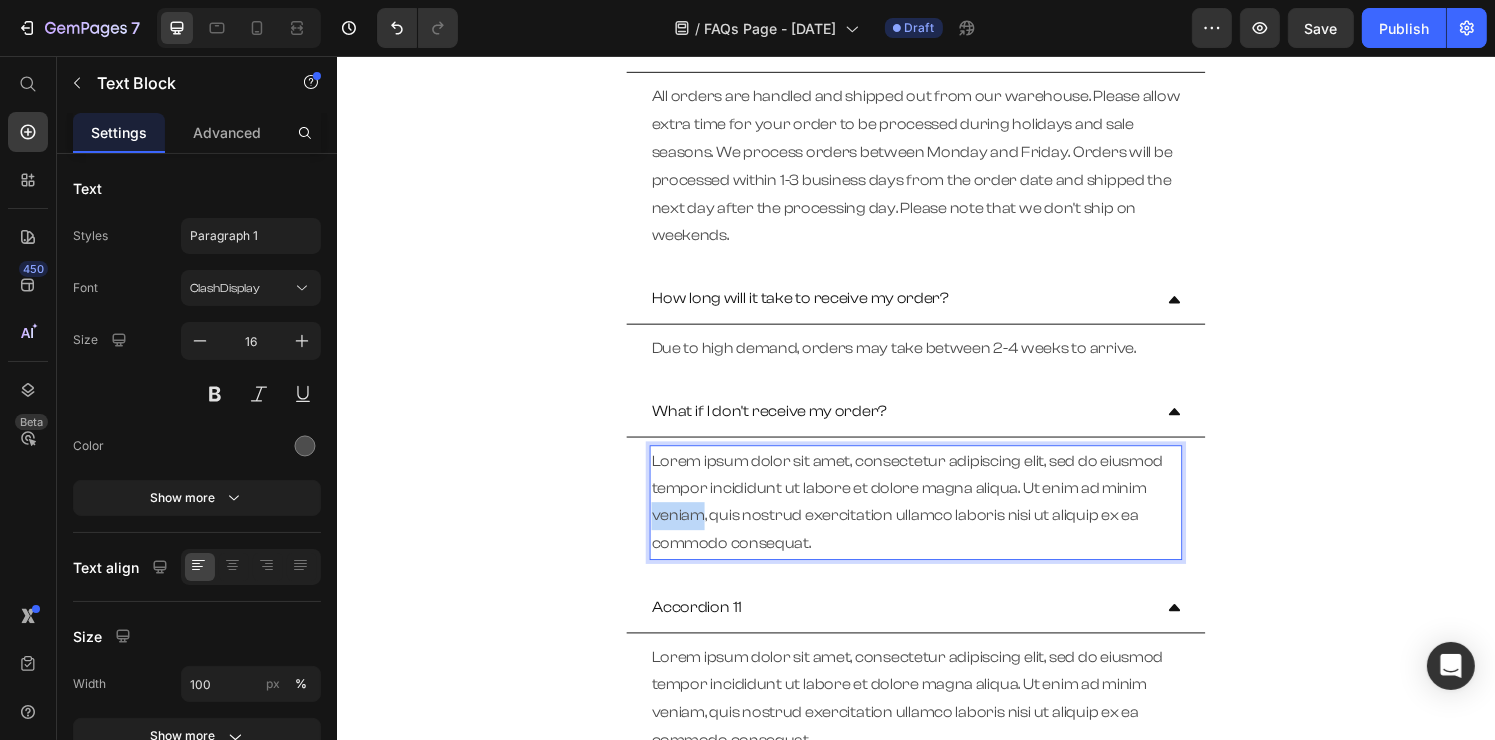 click on "Lorem ipsum dolor sit amet, consectetur adipiscing elit, sed do eiusmod tempor incididunt ut labore et dolore magna aliqua. Ut enim ad minim veniam, quis nostrud exercitation ullamco laboris nisi ut aliquip ex ea commodo consequat." at bounding box center [936, 518] 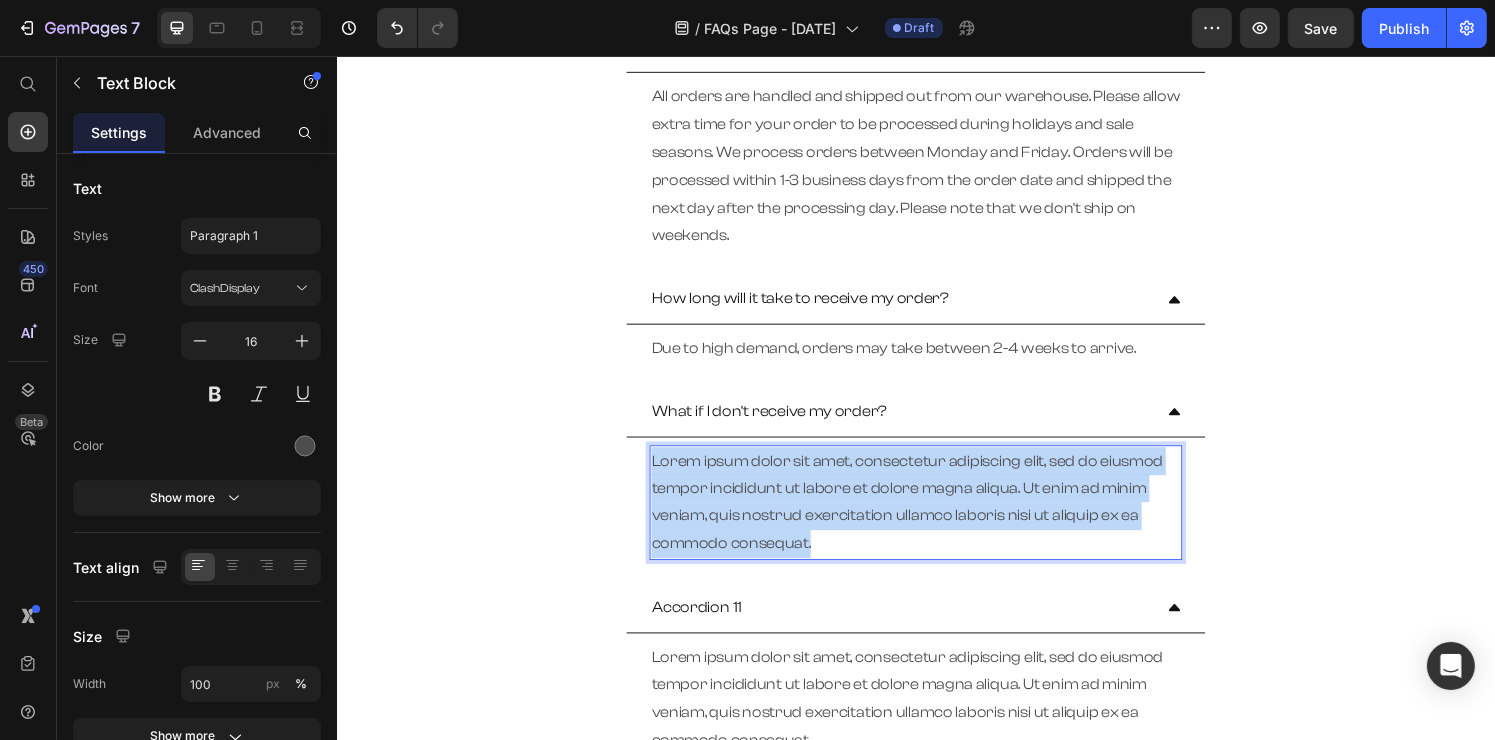 click on "Lorem ipsum dolor sit amet, consectetur adipiscing elit, sed do eiusmod tempor incididunt ut labore et dolore magna aliqua. Ut enim ad minim veniam, quis nostrud exercitation ullamco laboris nisi ut aliquip ex ea commodo consequat." at bounding box center (936, 518) 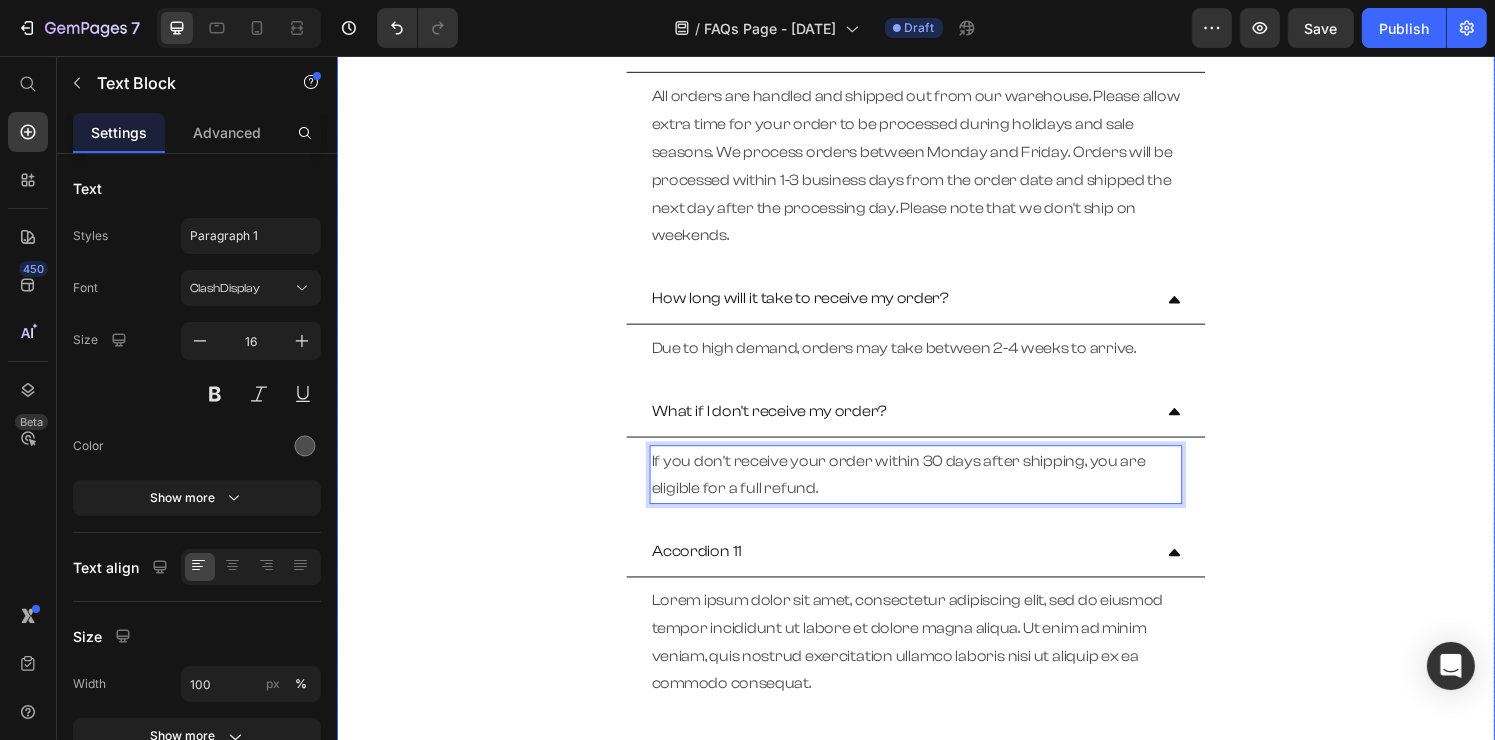 click on "Accordion 11" at bounding box center [709, 569] 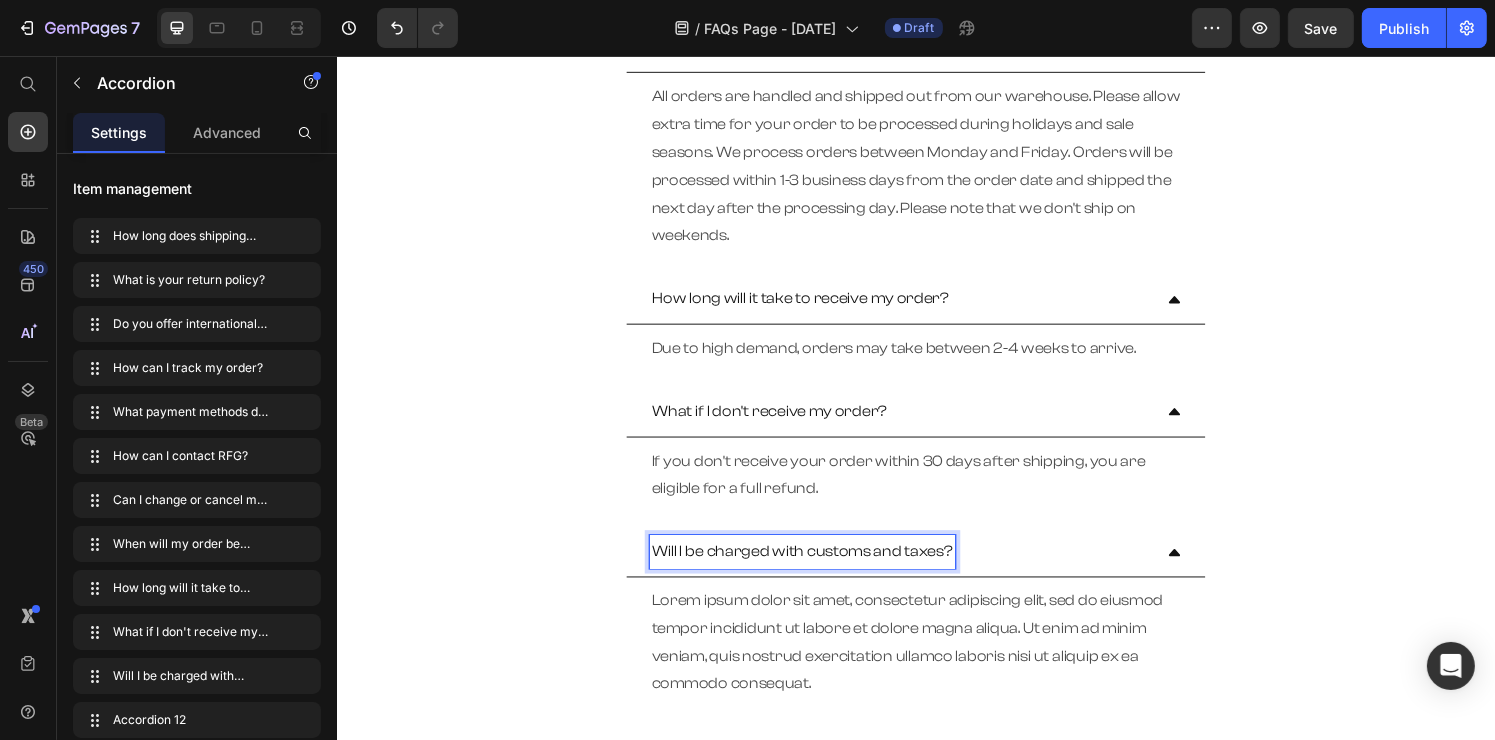 click on "Lorem ipsum dolor sit amet, consectetur adipiscing elit, sed do eiusmod tempor incididunt ut labore et dolore magna aliqua. Ut enim ad minim veniam, quis nostrud exercitation ullamco laboris nisi ut aliquip ex ea commodo consequat. Text Block" at bounding box center [936, 663] 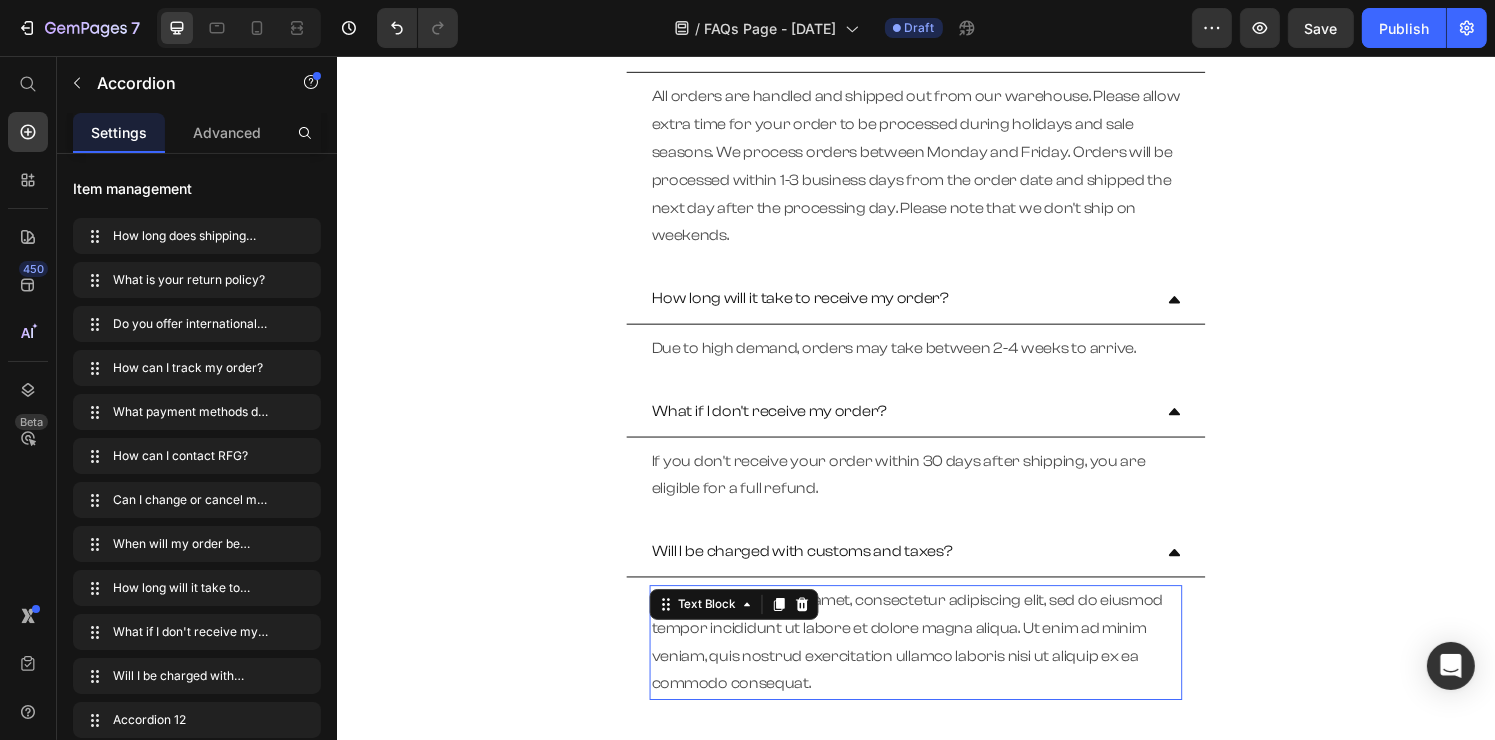 click on "Text Block" at bounding box center (719, 624) 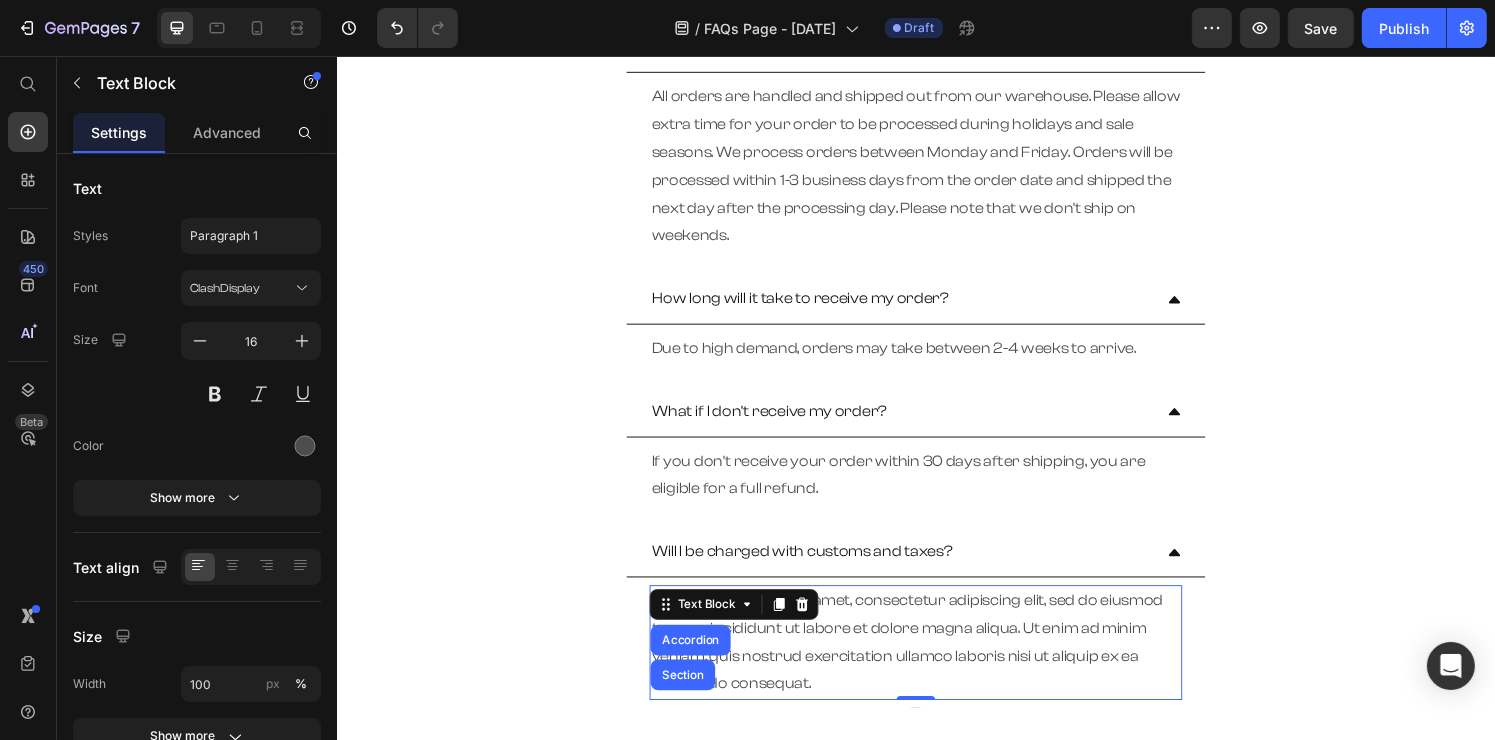 click on "Text Block" at bounding box center (719, 624) 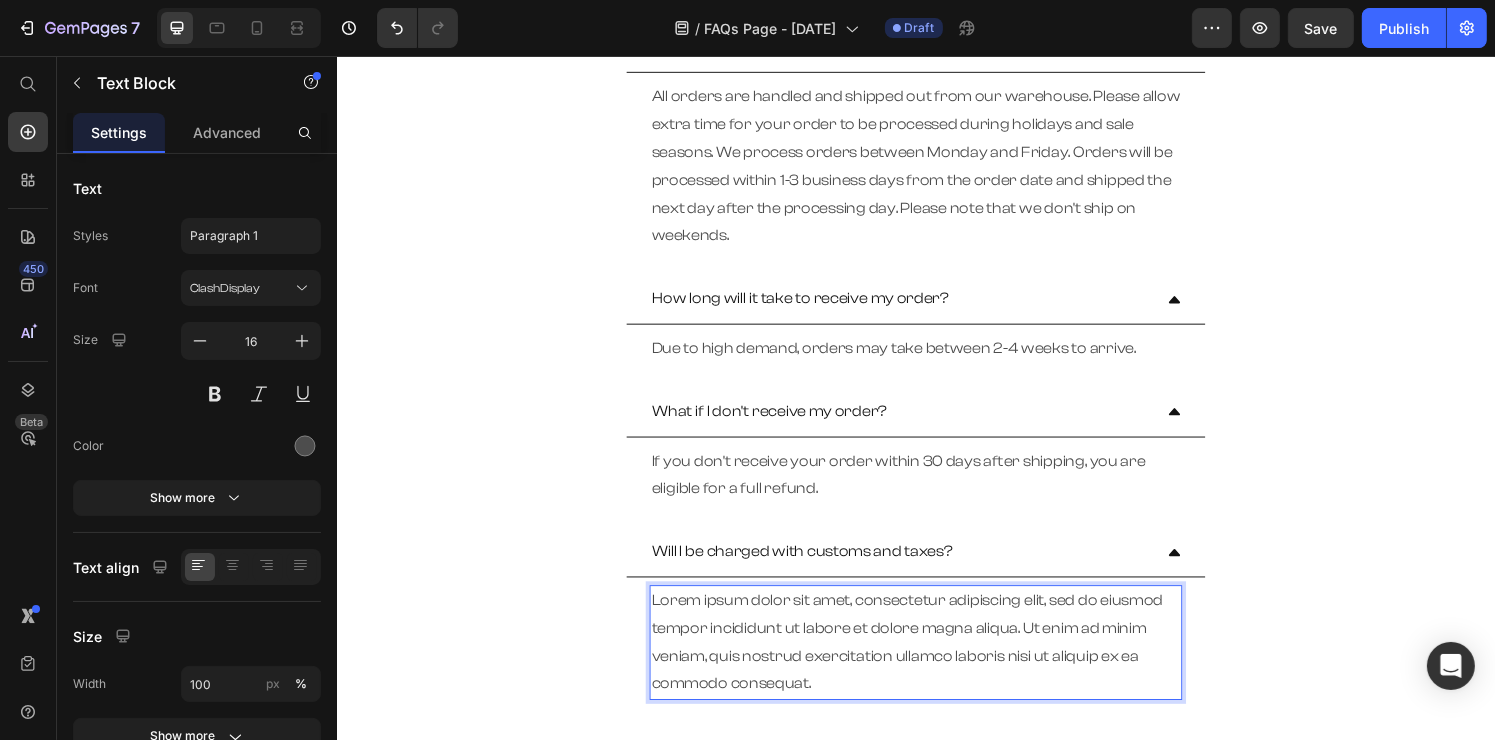 click on "Lorem ipsum dolor sit amet, consectetur adipiscing elit, sed do eiusmod tempor incididunt ut labore et dolore magna aliqua. Ut enim ad minim veniam, quis nostrud exercitation ullamco laboris nisi ut aliquip ex ea commodo consequat." at bounding box center [936, 663] 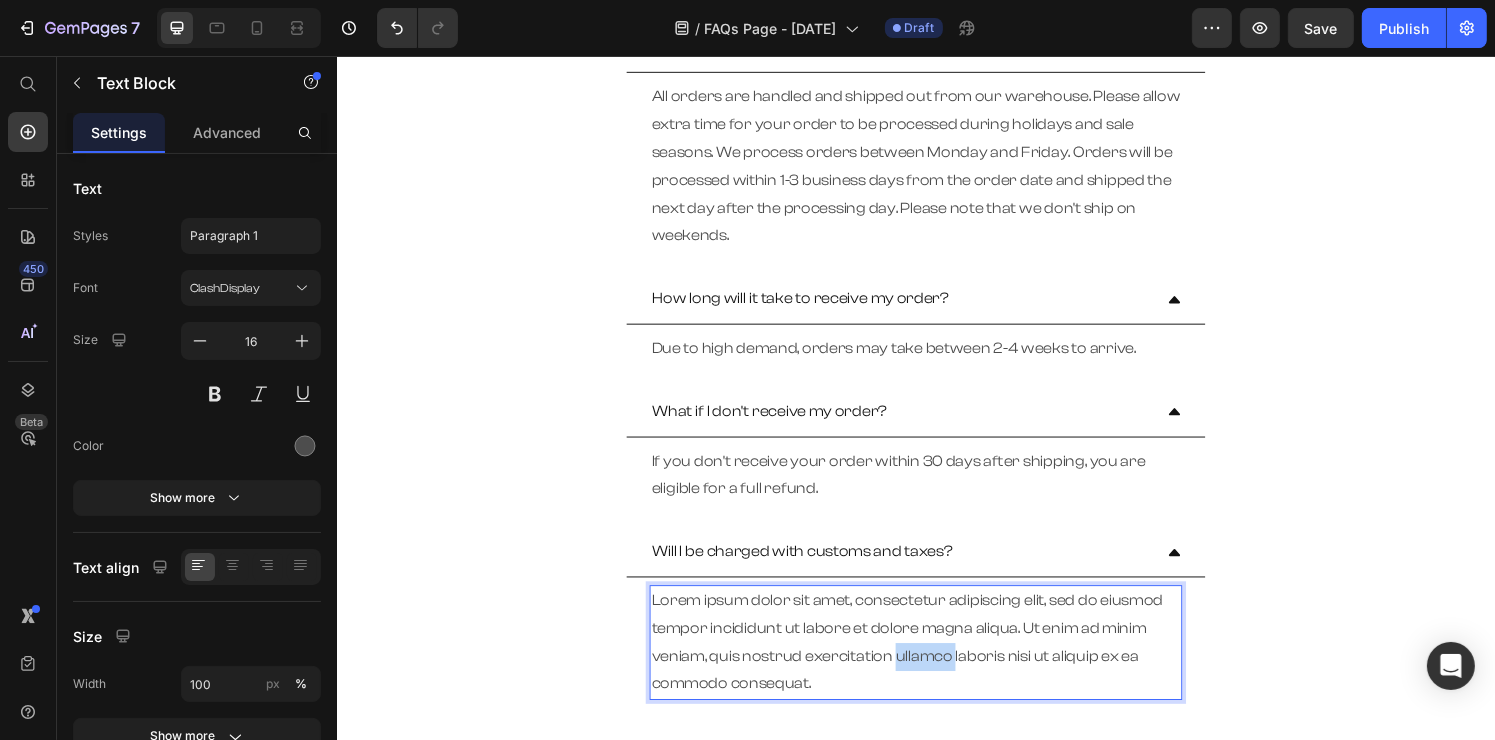 click on "Lorem ipsum dolor sit amet, consectetur adipiscing elit, sed do eiusmod tempor incididunt ut labore et dolore magna aliqua. Ut enim ad minim veniam, quis nostrud exercitation ullamco laboris nisi ut aliquip ex ea commodo consequat." at bounding box center (936, 663) 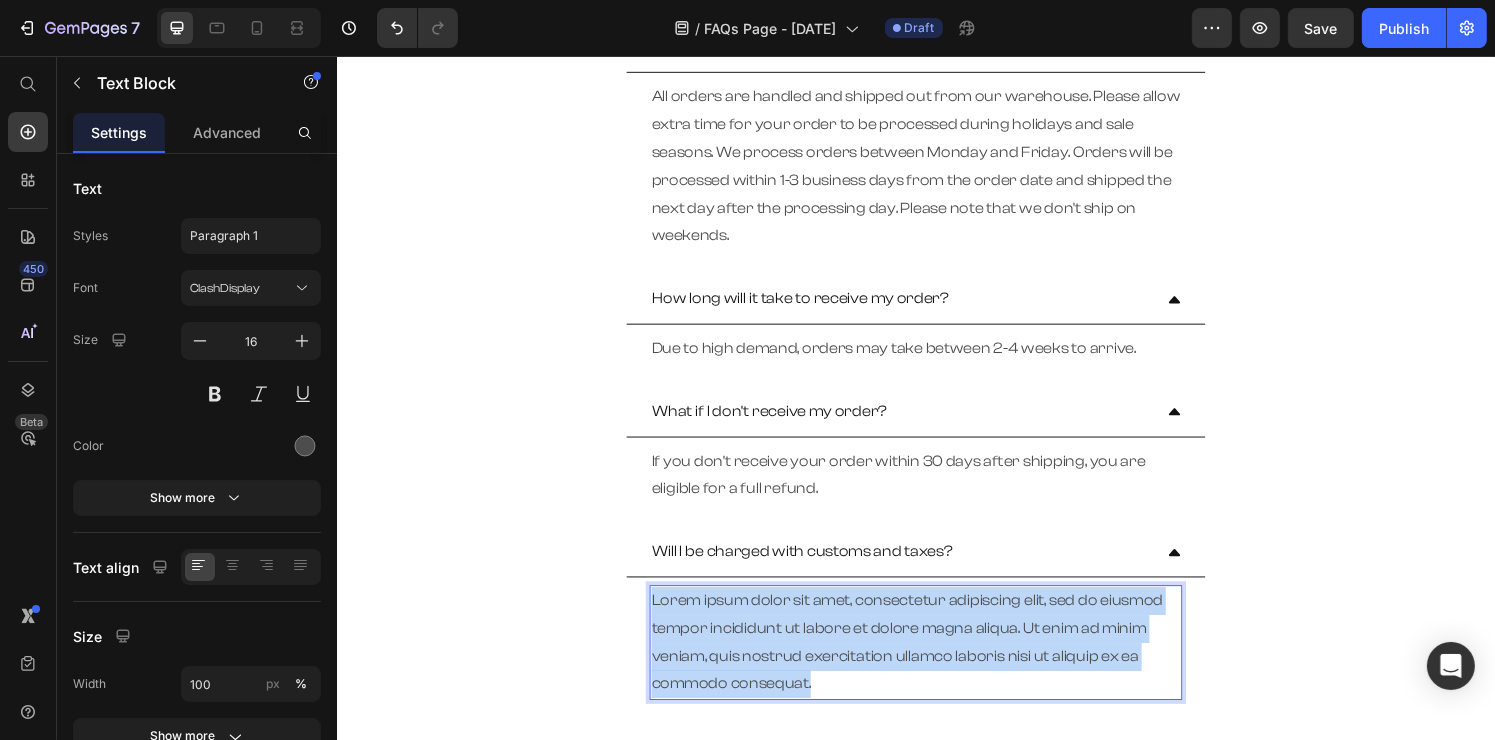 click on "Lorem ipsum dolor sit amet, consectetur adipiscing elit, sed do eiusmod tempor incididunt ut labore et dolore magna aliqua. Ut enim ad minim veniam, quis nostrud exercitation ullamco laboris nisi ut aliquip ex ea commodo consequat." at bounding box center (936, 663) 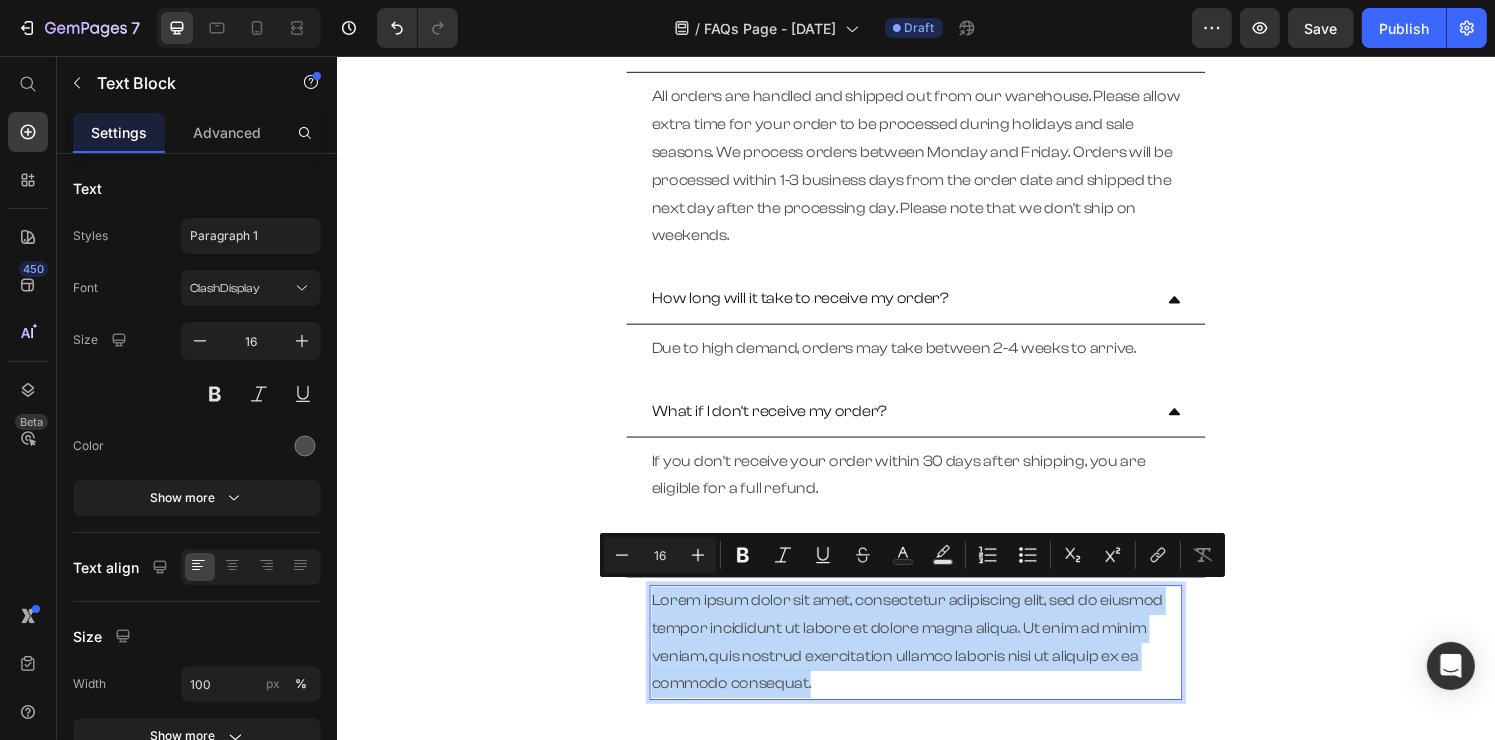 click on "Lorem ipsum dolor sit amet, consectetur adipiscing elit, sed do eiusmod tempor incididunt ut labore et dolore magna aliqua. Ut enim ad minim veniam, quis nostrud exercitation ullamco laboris nisi ut aliquip ex ea commodo consequat." at bounding box center (936, 663) 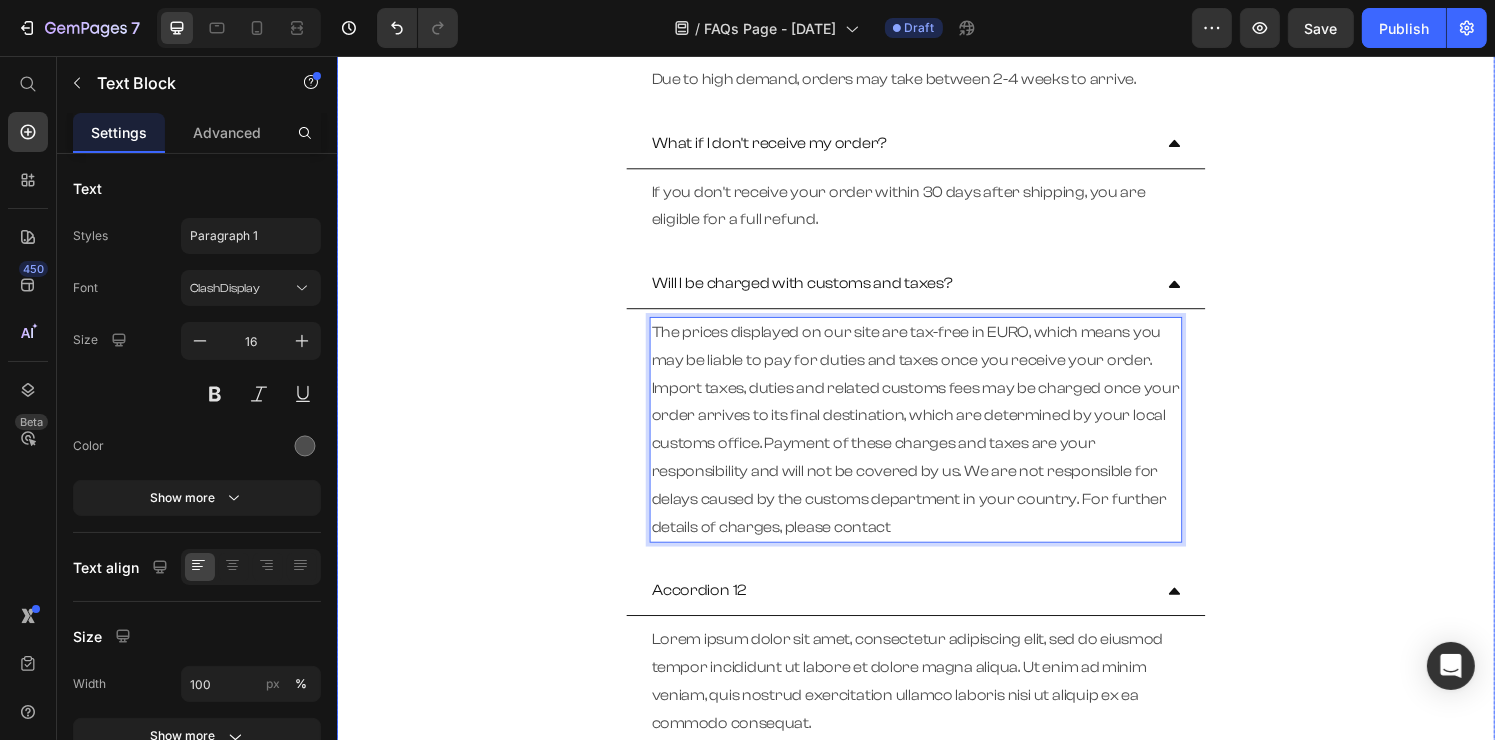 scroll, scrollTop: 1978, scrollLeft: 0, axis: vertical 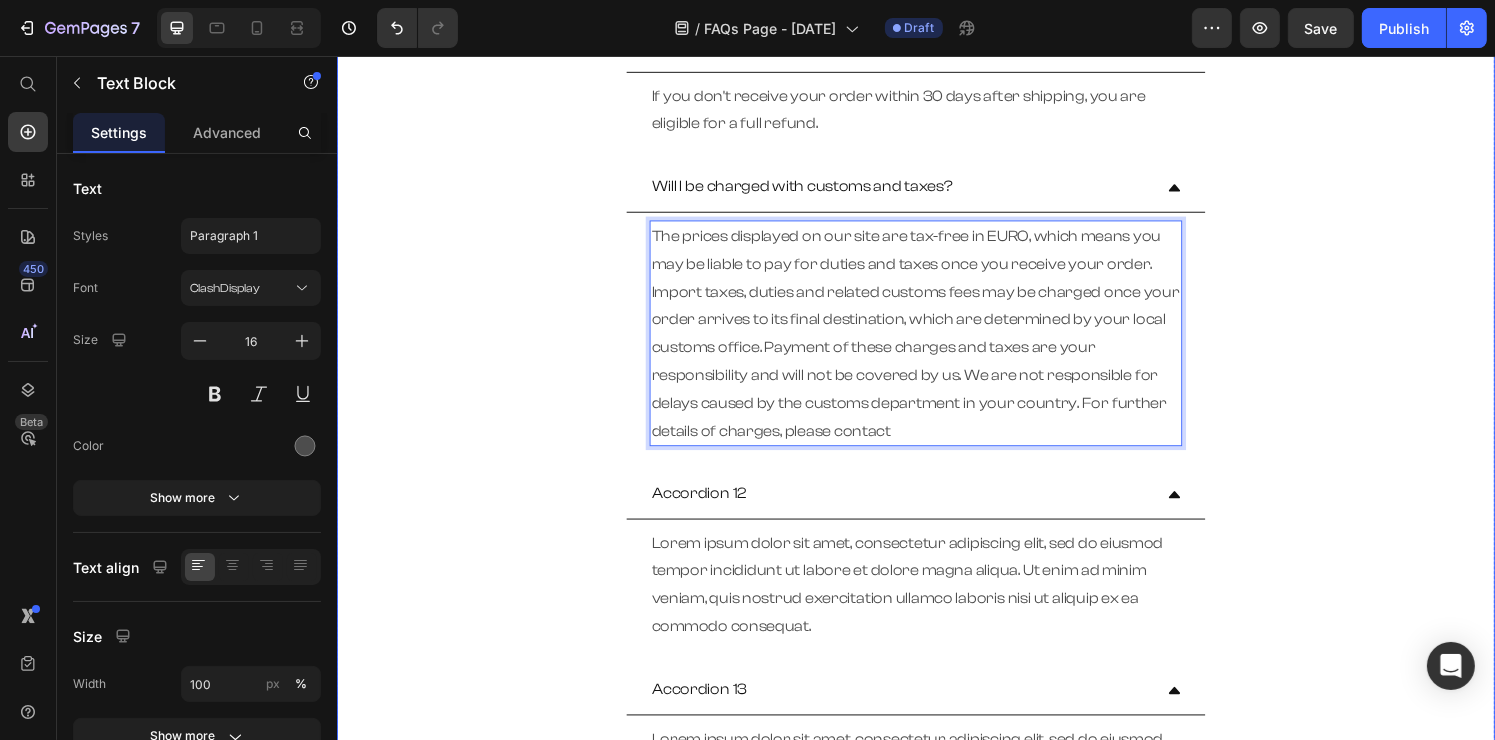 click on "Accordion 12" at bounding box center (712, 509) 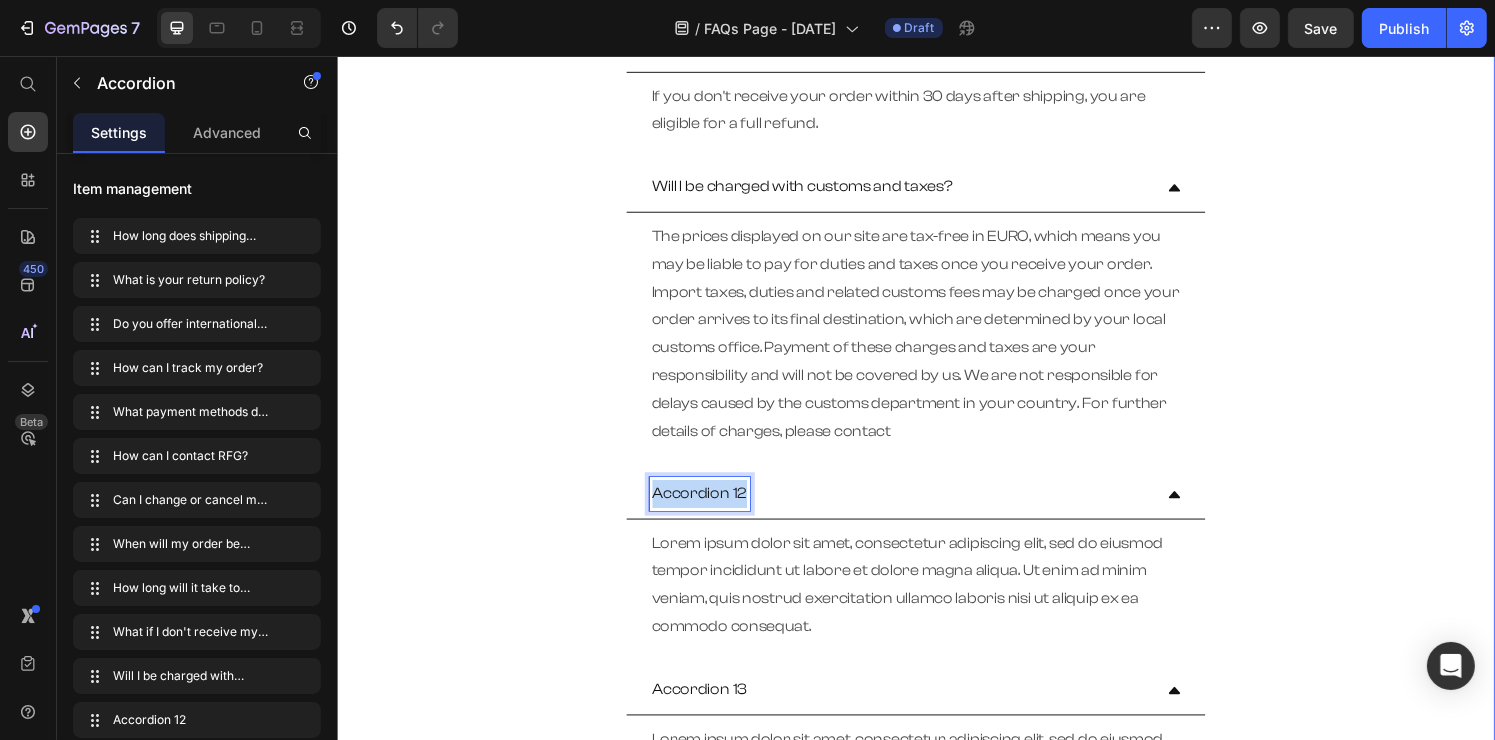 scroll, scrollTop: 0, scrollLeft: 0, axis: both 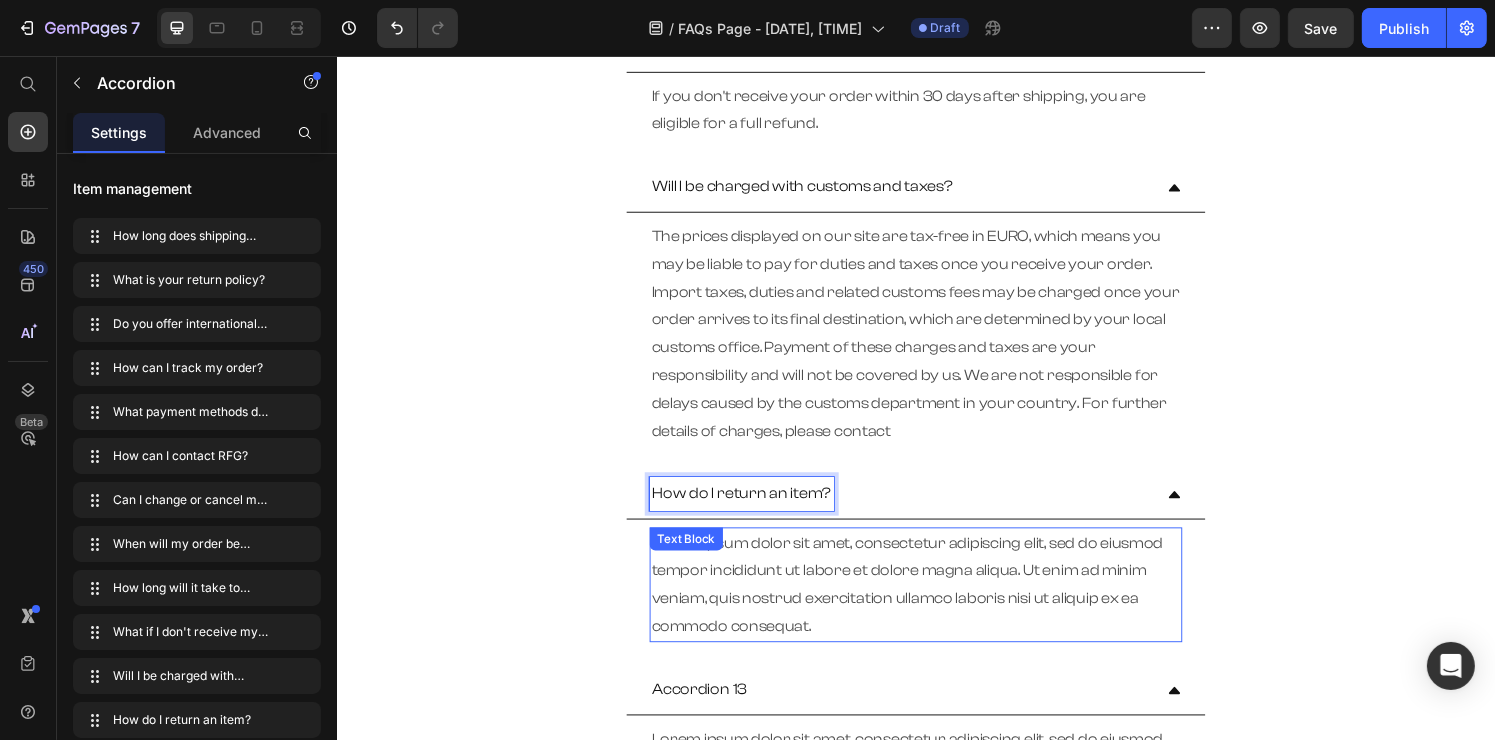 click on "Lorem ipsum dolor sit amet, consectetur adipiscing elit, sed do eiusmod tempor incididunt ut labore et dolore magna aliqua. Ut enim ad minim veniam, quis nostrud exercitation ullamco laboris nisi ut aliquip ex ea commodo consequat." at bounding box center [936, 603] 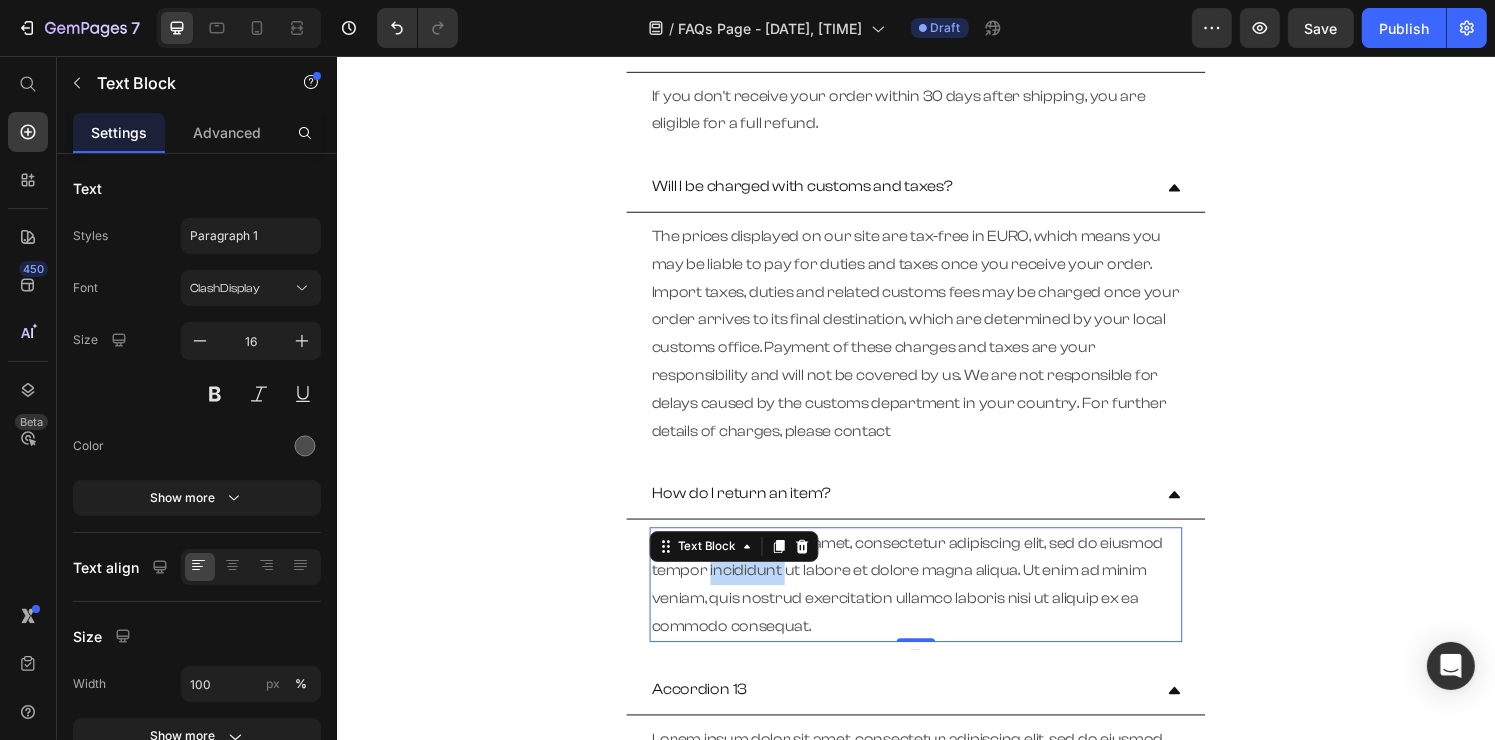 click on "Lorem ipsum dolor sit amet, consectetur adipiscing elit, sed do eiusmod tempor incididunt ut labore et dolore magna aliqua. Ut enim ad minim veniam, quis nostrud exercitation ullamco laboris nisi ut aliquip ex ea commodo consequat." at bounding box center [936, 603] 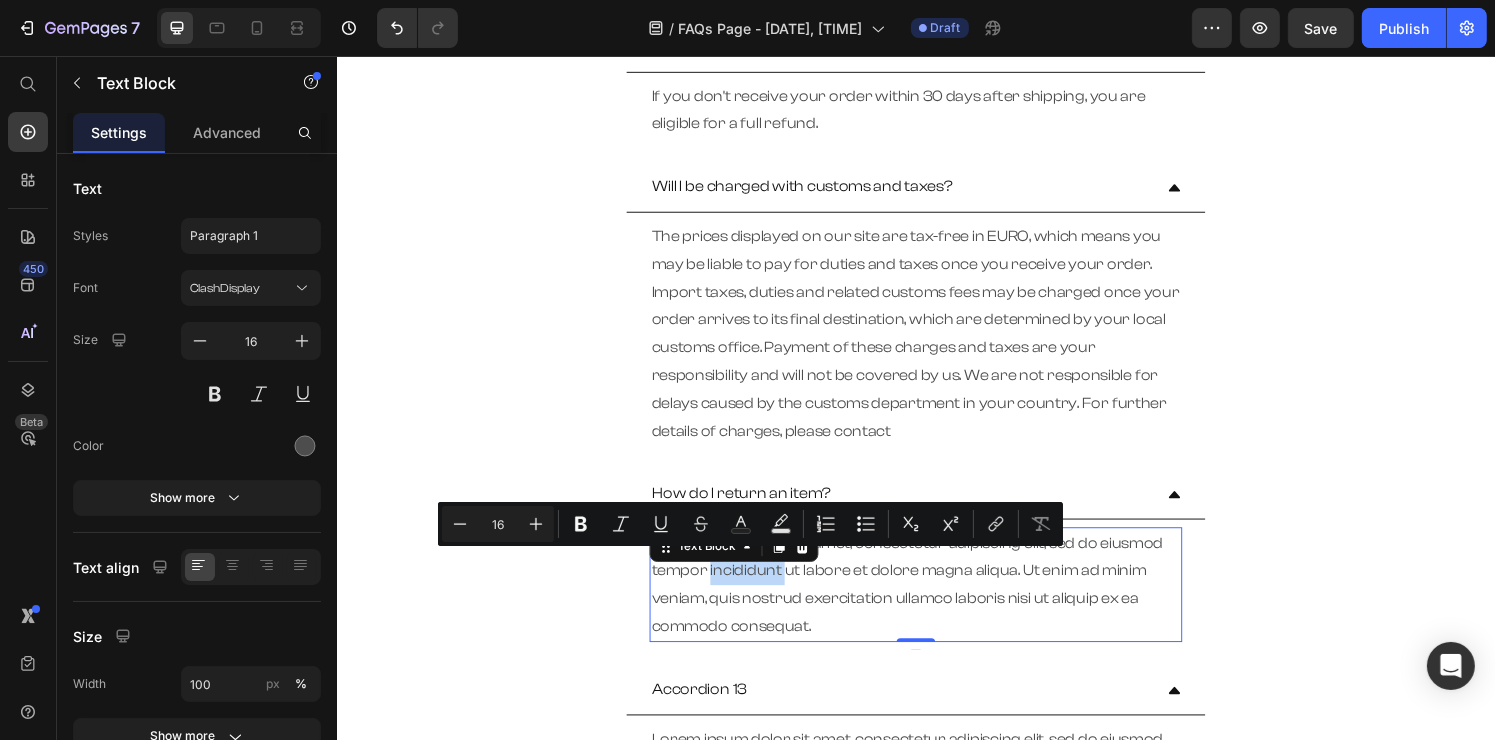 click on "Lorem ipsum dolor sit amet, consectetur adipiscing elit, sed do eiusmod tempor incididunt ut labore et dolore magna aliqua. Ut enim ad minim veniam, quis nostrud exercitation ullamco laboris nisi ut aliquip ex ea commodo consequat." at bounding box center [936, 603] 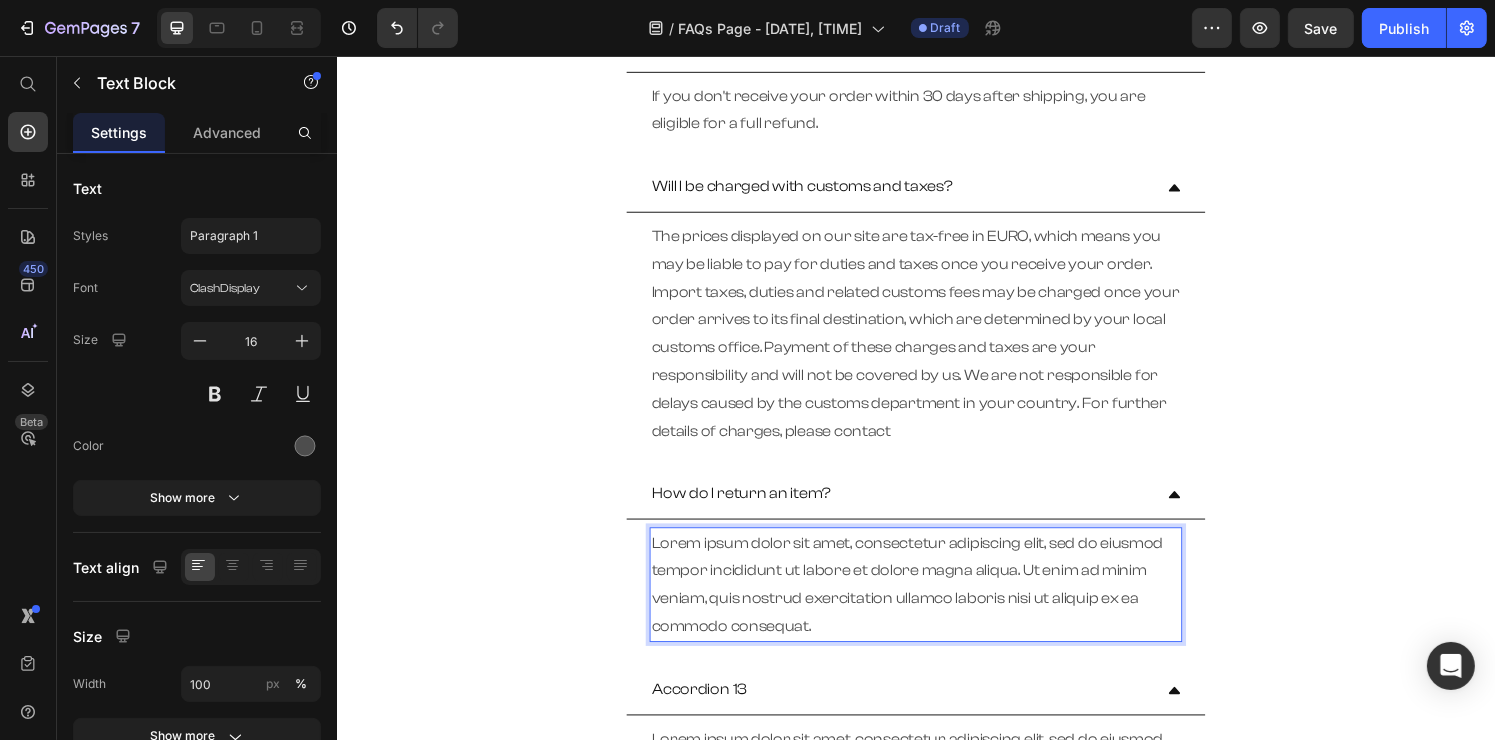 click on "Lorem ipsum dolor sit amet, consectetur adipiscing elit, sed do eiusmod tempor incididunt ut labore et dolore magna aliqua. Ut enim ad minim veniam, quis nostrud exercitation ullamco laboris nisi ut aliquip ex ea commodo consequat." at bounding box center [936, 603] 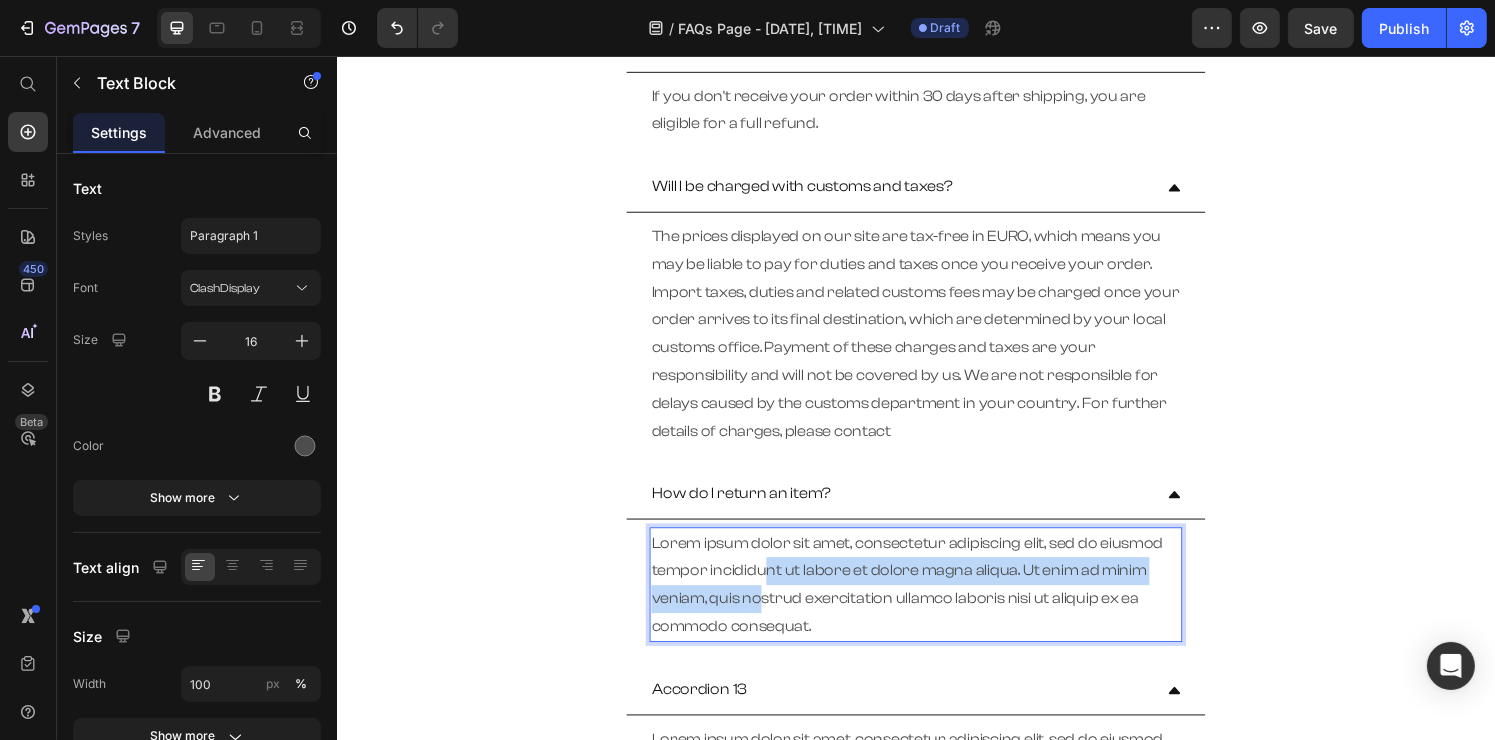 click on "Lorem ipsum dolor sit amet, consectetur adipiscing elit, sed do eiusmod tempor incididunt ut labore et dolore magna aliqua. Ut enim ad minim veniam, quis nostrud exercitation ullamco laboris nisi ut aliquip ex ea commodo consequat." at bounding box center [936, 603] 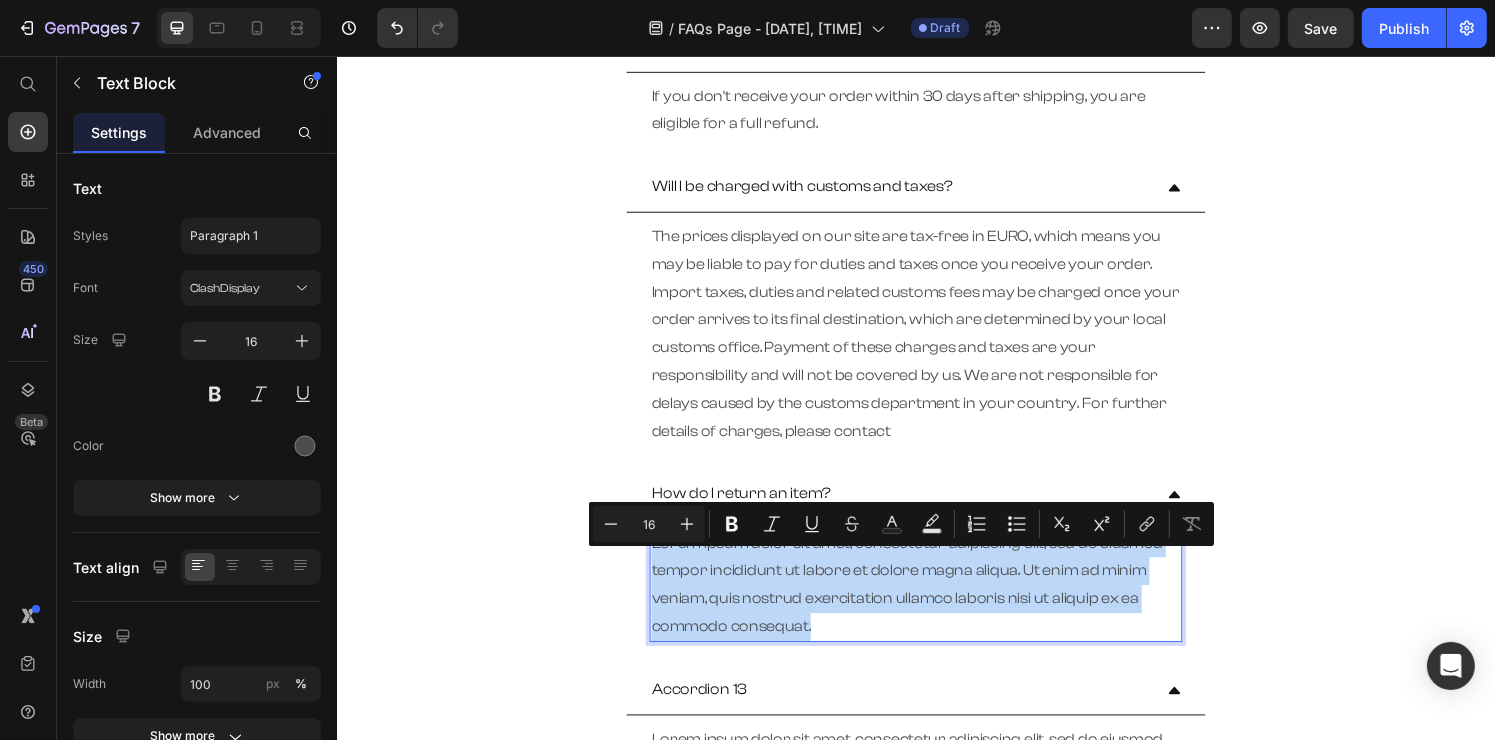 click on "Lorem ipsum dolor sit amet, consectetur adipiscing elit, sed do eiusmod tempor incididunt ut labore et dolore magna aliqua. Ut enim ad minim veniam, quis nostrud exercitation ullamco laboris nisi ut aliquip ex ea commodo consequat." at bounding box center [936, 603] 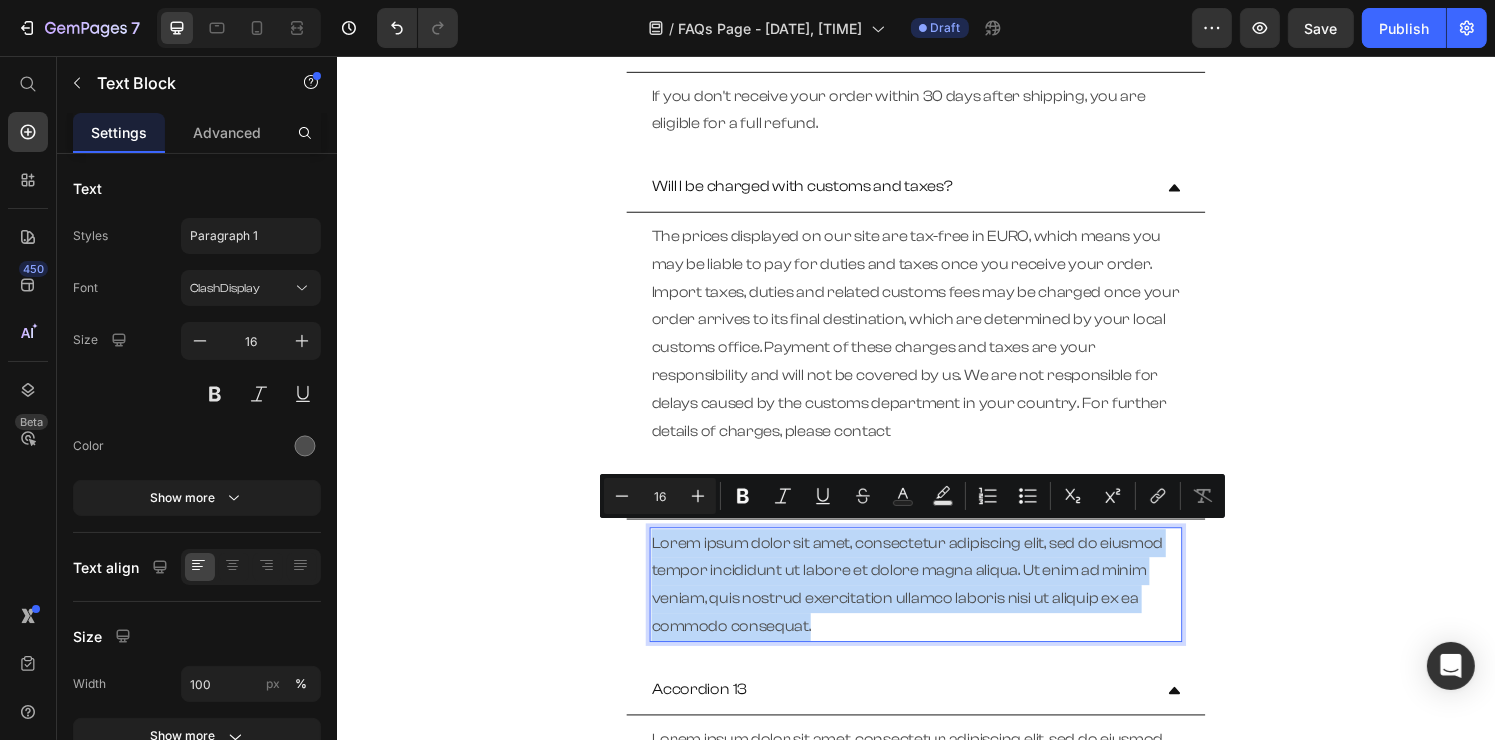click on "Lorem ipsum dolor sit amet, consectetur adipiscing elit, sed do eiusmod tempor incididunt ut labore et dolore magna aliqua. Ut enim ad minim veniam, quis nostrud exercitation ullamco laboris nisi ut aliquip ex ea commodo consequat." at bounding box center (936, 603) 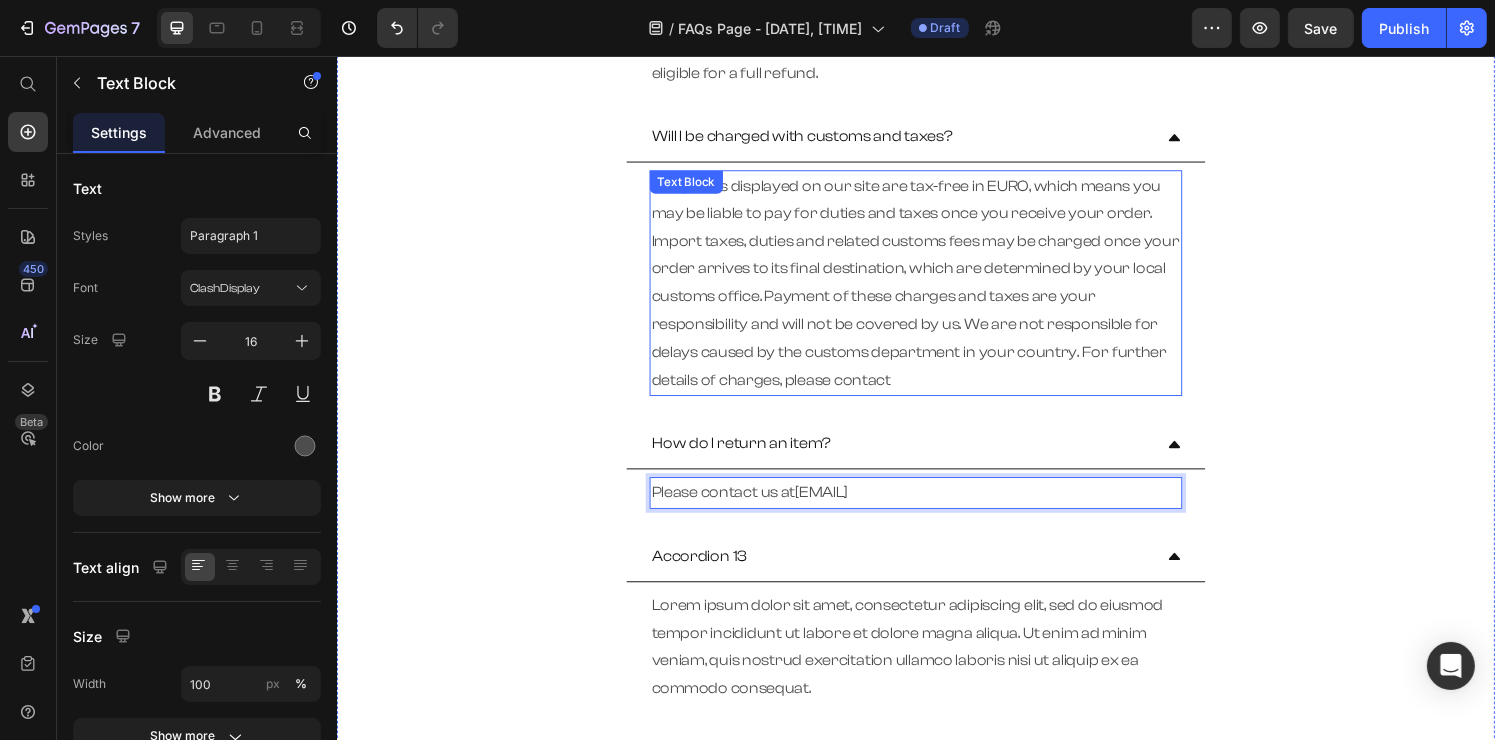 scroll, scrollTop: 2078, scrollLeft: 0, axis: vertical 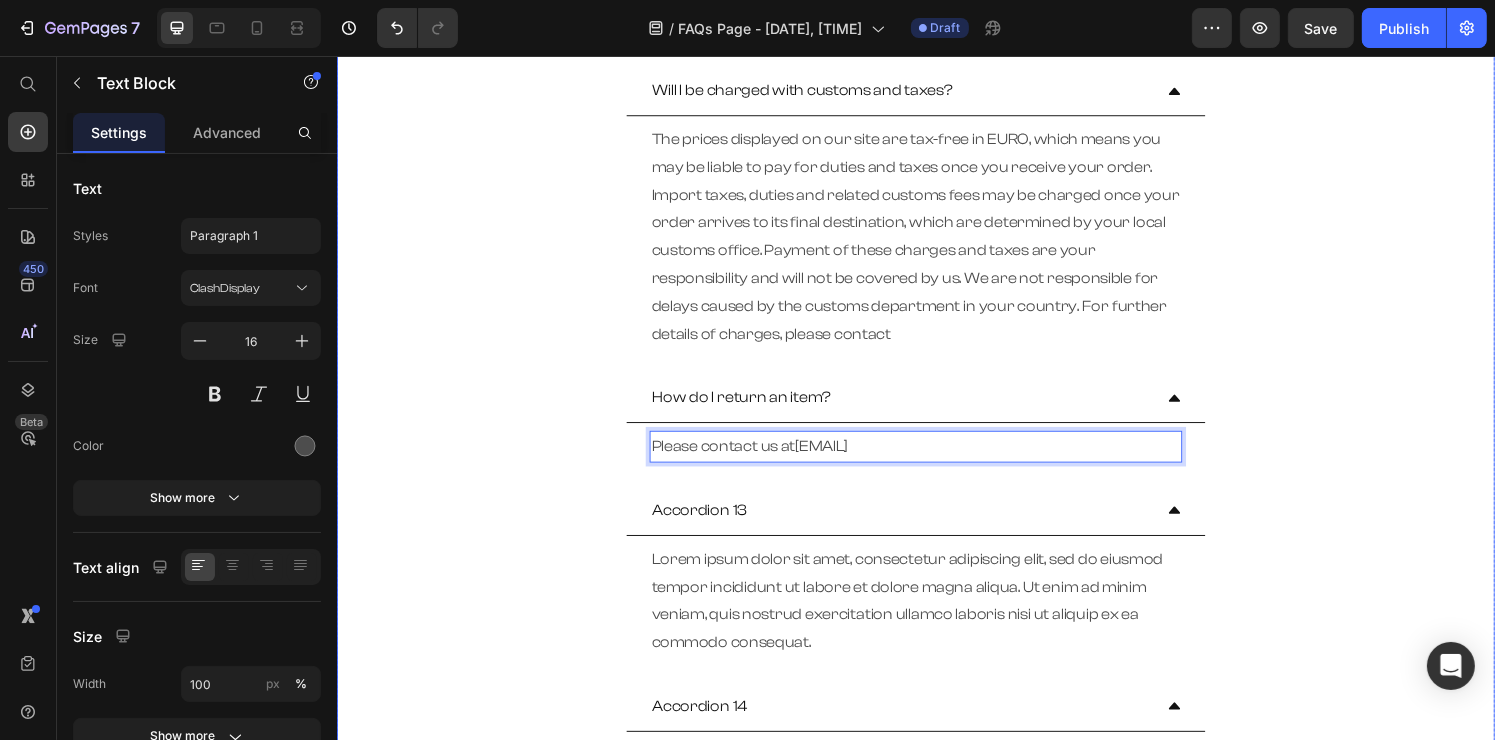 click on "Accordion 13" at bounding box center [712, 526] 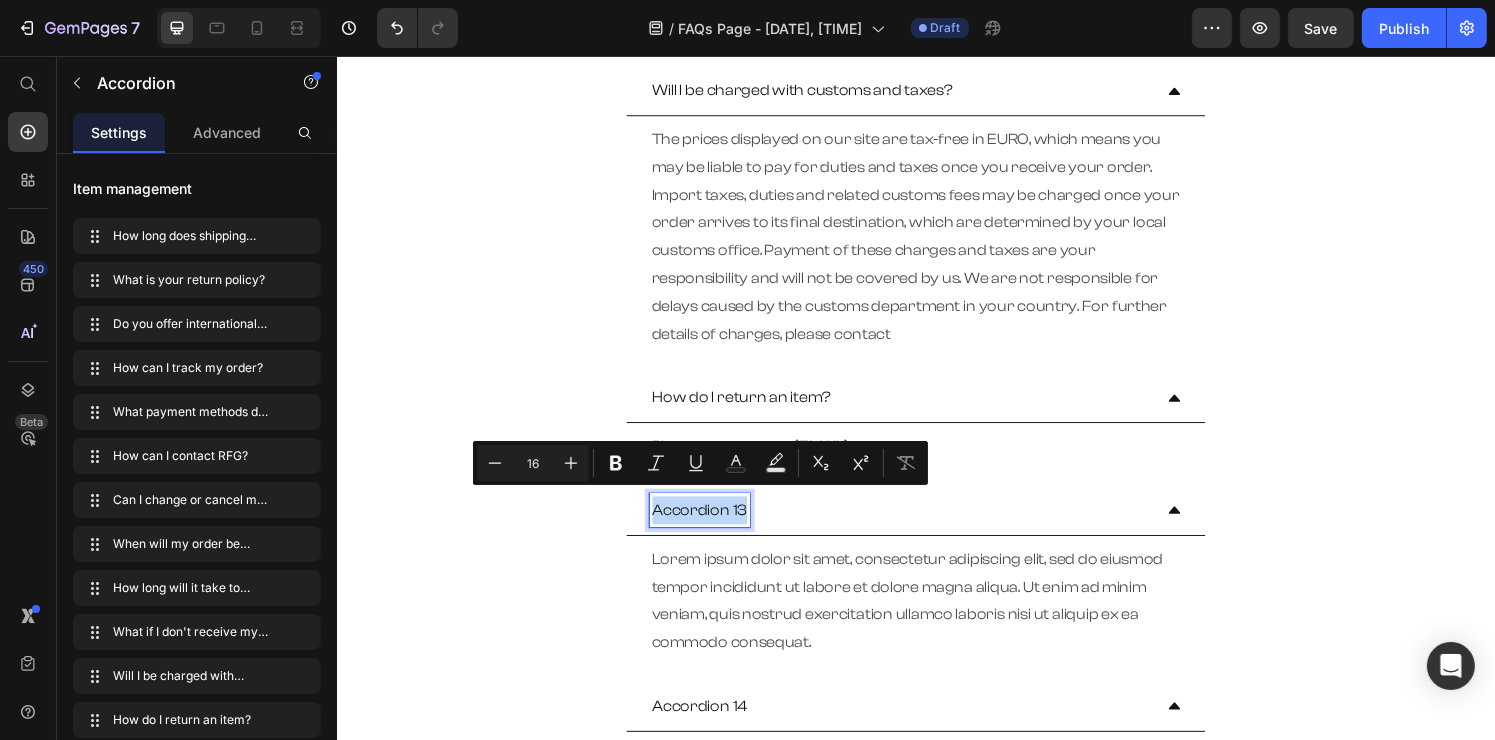 click on "Accordion 13" at bounding box center [712, 526] 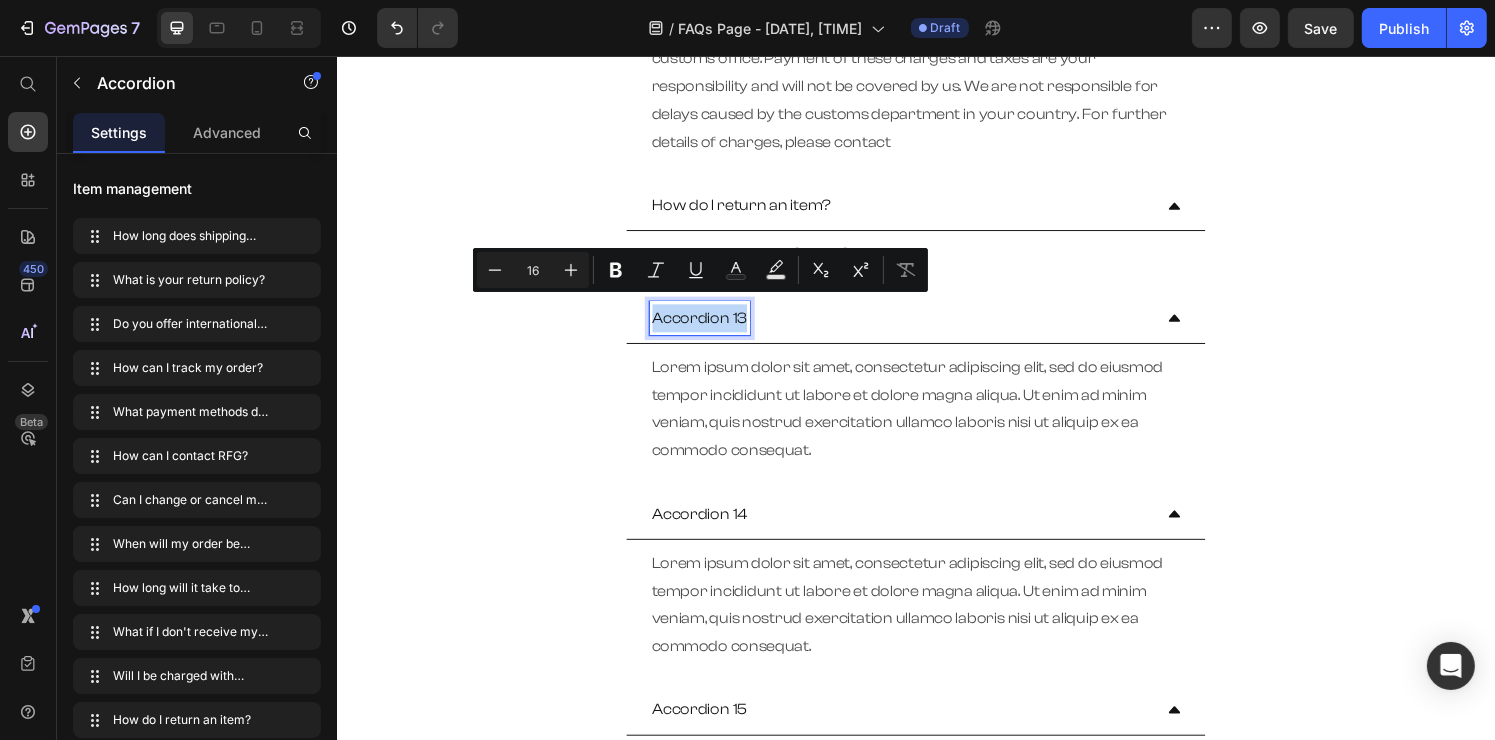 scroll, scrollTop: 2278, scrollLeft: 0, axis: vertical 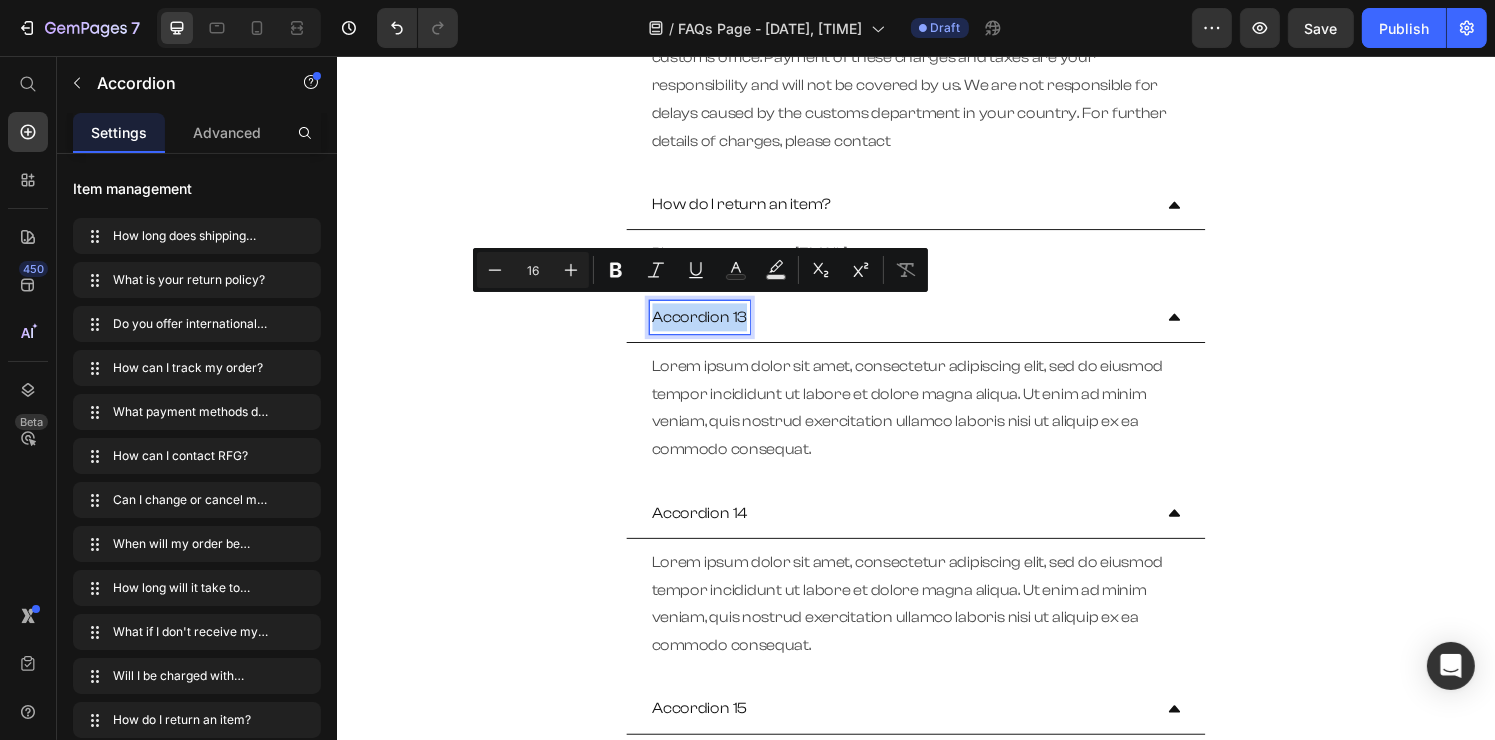 click on "Accordion 13" at bounding box center (920, 326) 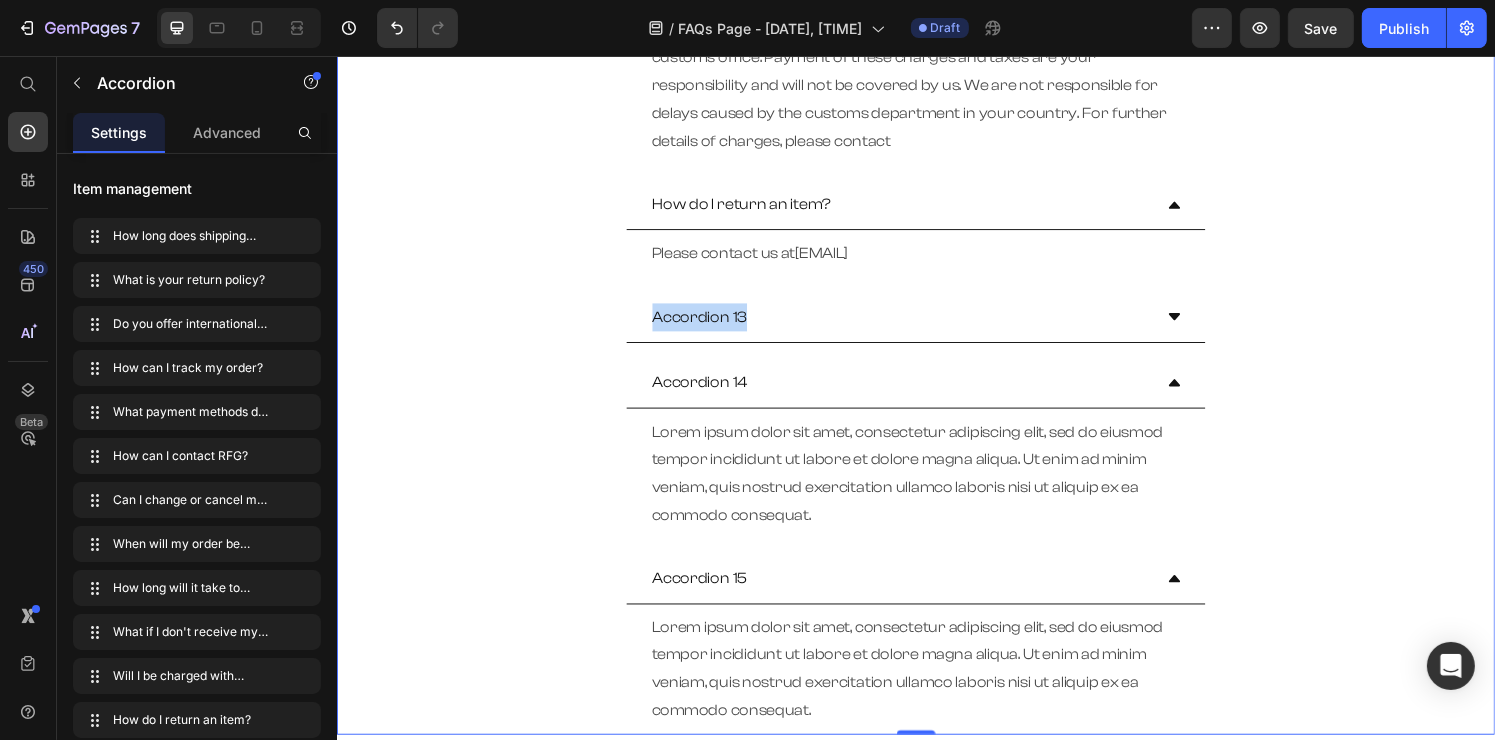 click on "Accordion 13" at bounding box center [920, 326] 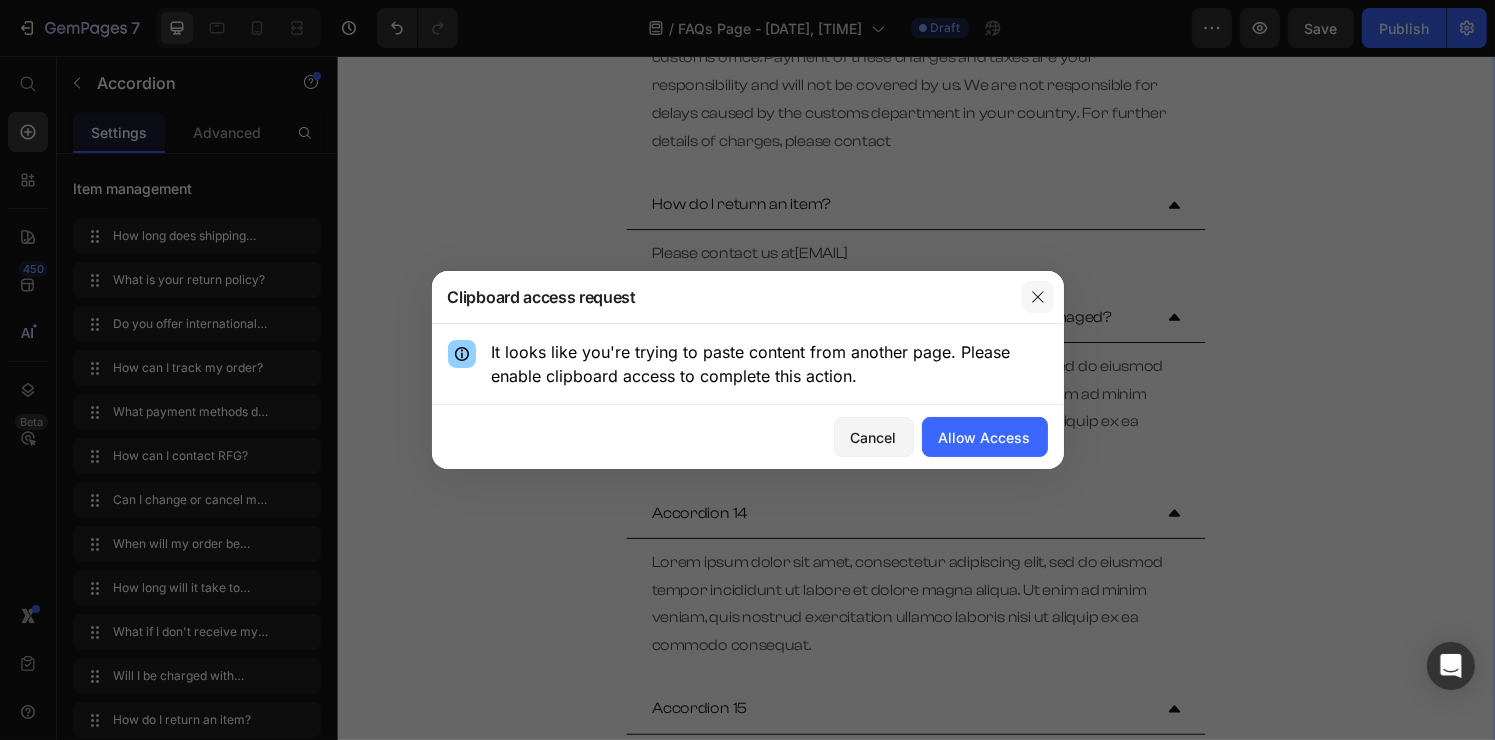 click 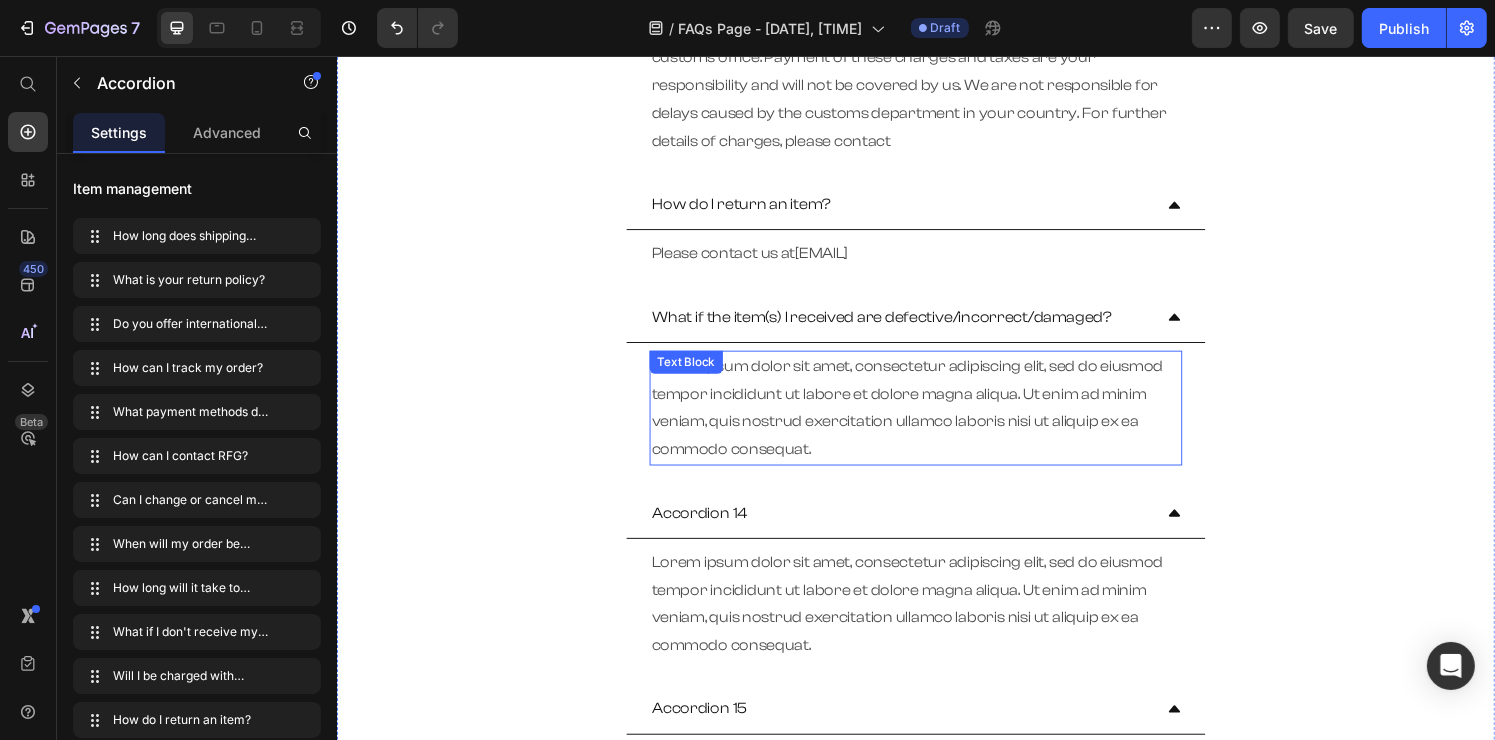 click on "Lorem ipsum dolor sit amet, consectetur adipiscing elit, sed do eiusmod tempor incididunt ut labore et dolore magna aliqua. Ut enim ad minim veniam, quis nostrud exercitation ullamco laboris nisi ut aliquip ex ea commodo consequat." at bounding box center (936, 420) 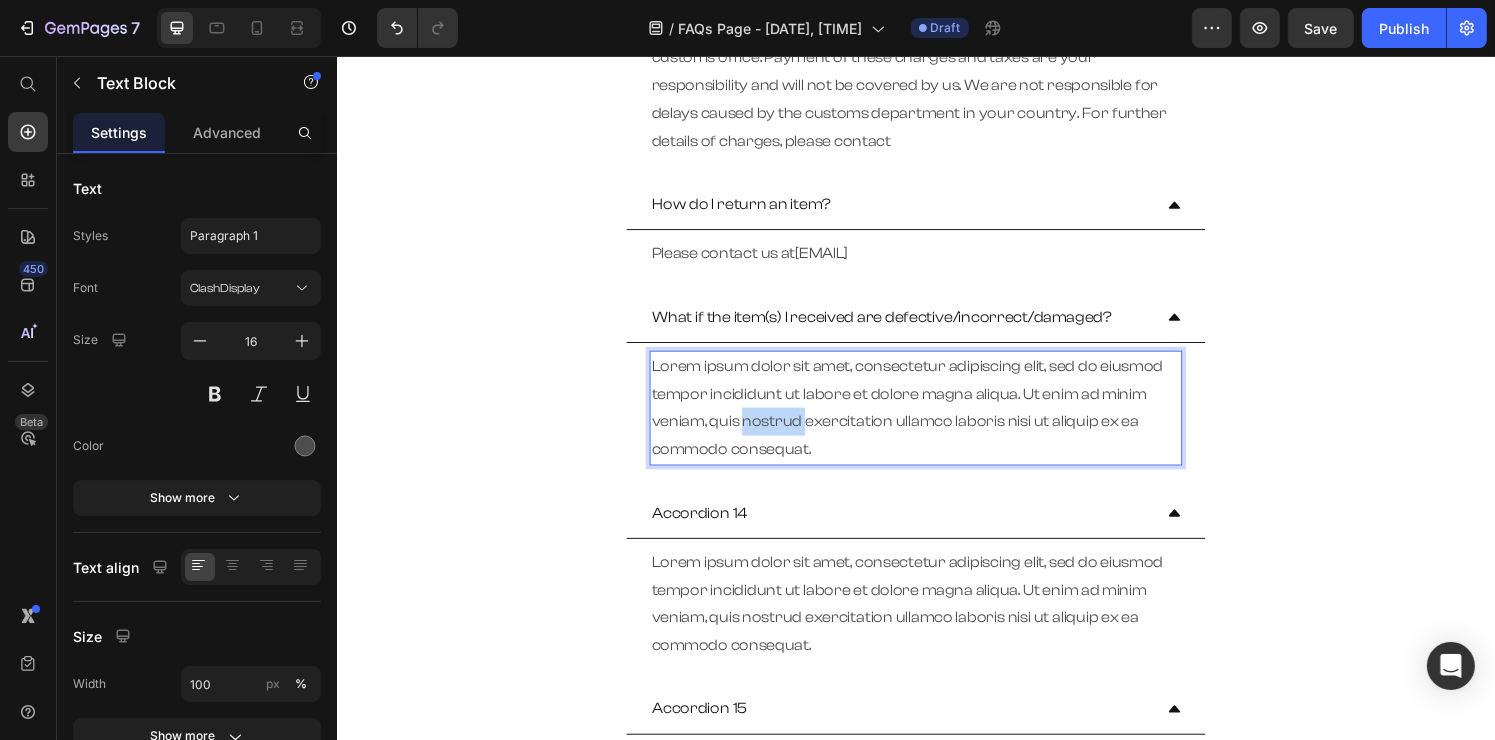 click on "Lorem ipsum dolor sit amet, consectetur adipiscing elit, sed do eiusmod tempor incididunt ut labore et dolore magna aliqua. Ut enim ad minim veniam, quis nostrud exercitation ullamco laboris nisi ut aliquip ex ea commodo consequat." at bounding box center [936, 420] 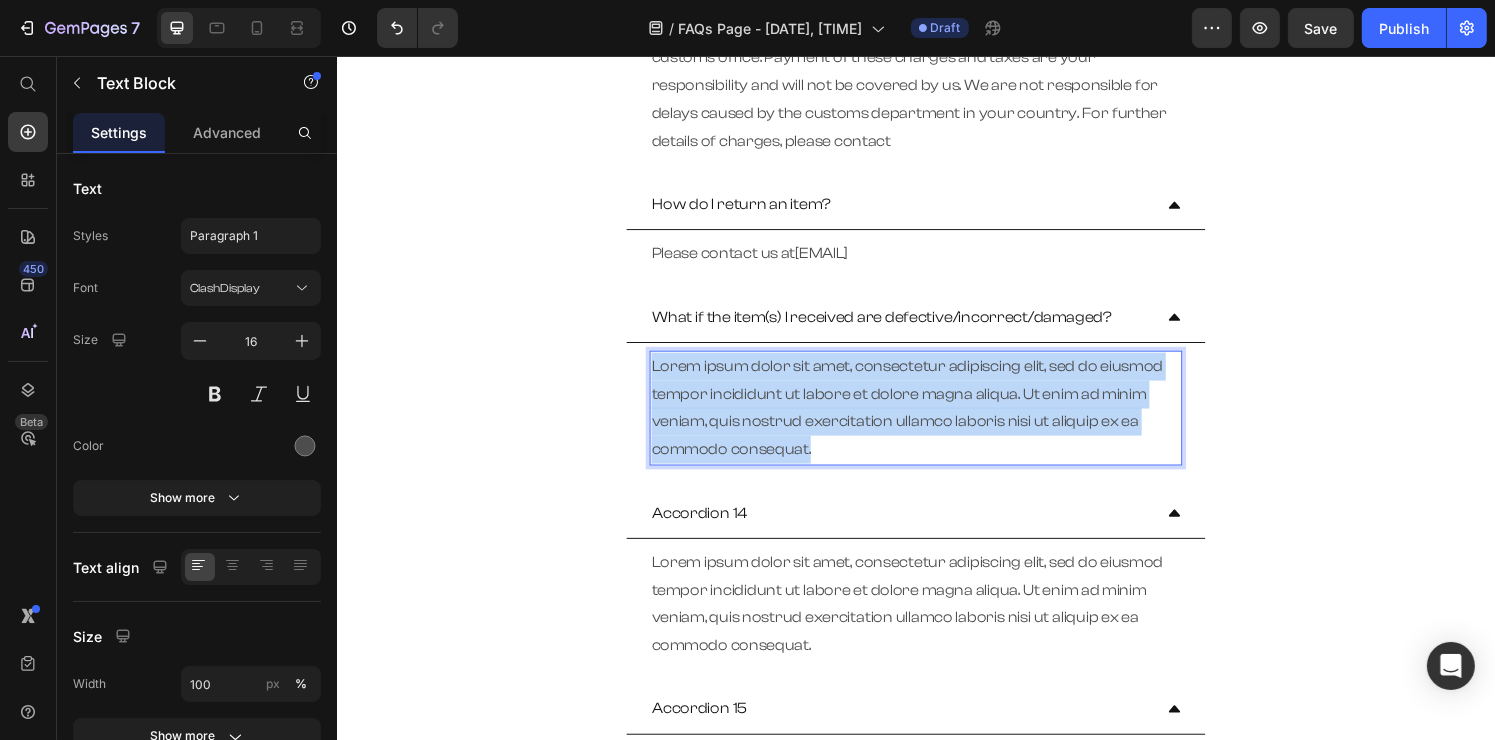click on "Lorem ipsum dolor sit amet, consectetur adipiscing elit, sed do eiusmod tempor incididunt ut labore et dolore magna aliqua. Ut enim ad minim veniam, quis nostrud exercitation ullamco laboris nisi ut aliquip ex ea commodo consequat." at bounding box center [936, 420] 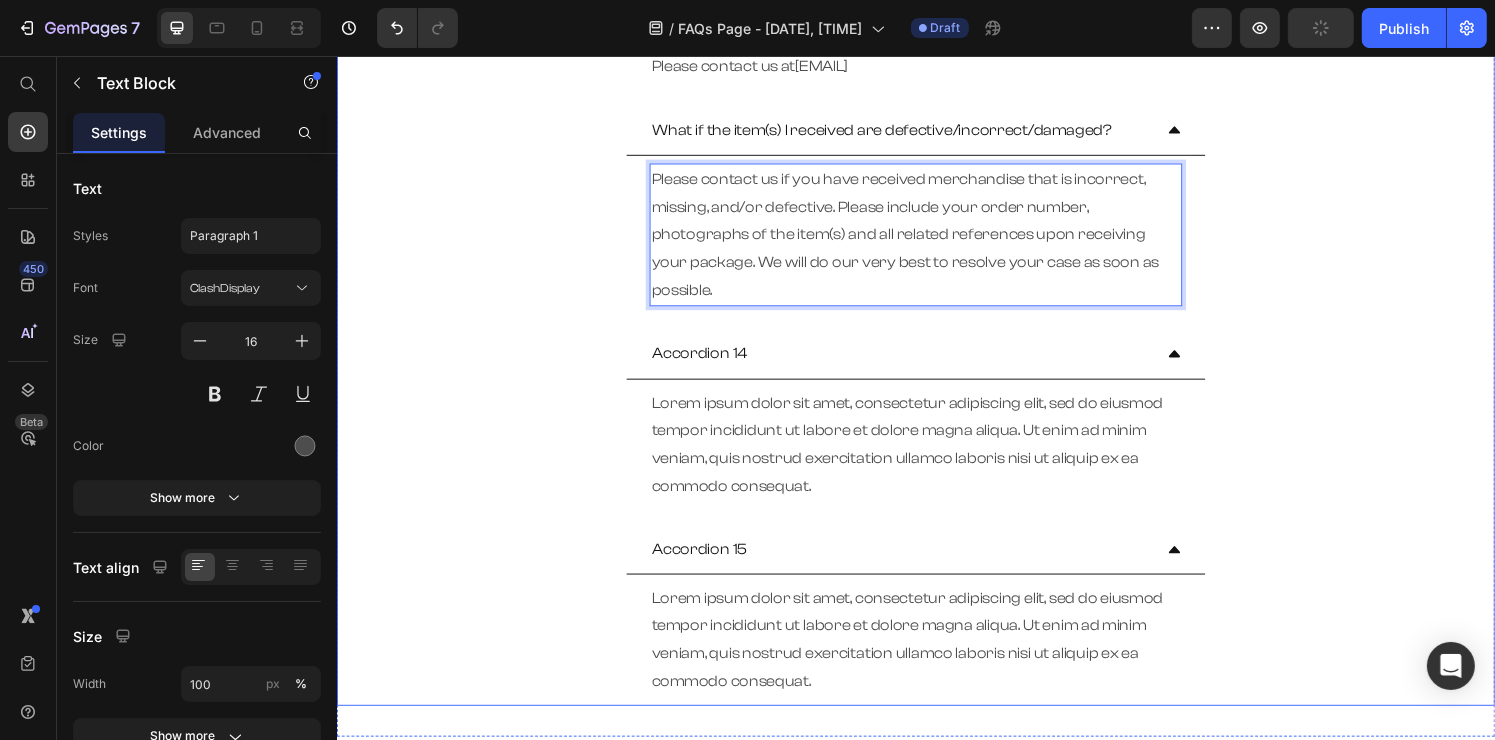 scroll, scrollTop: 2478, scrollLeft: 0, axis: vertical 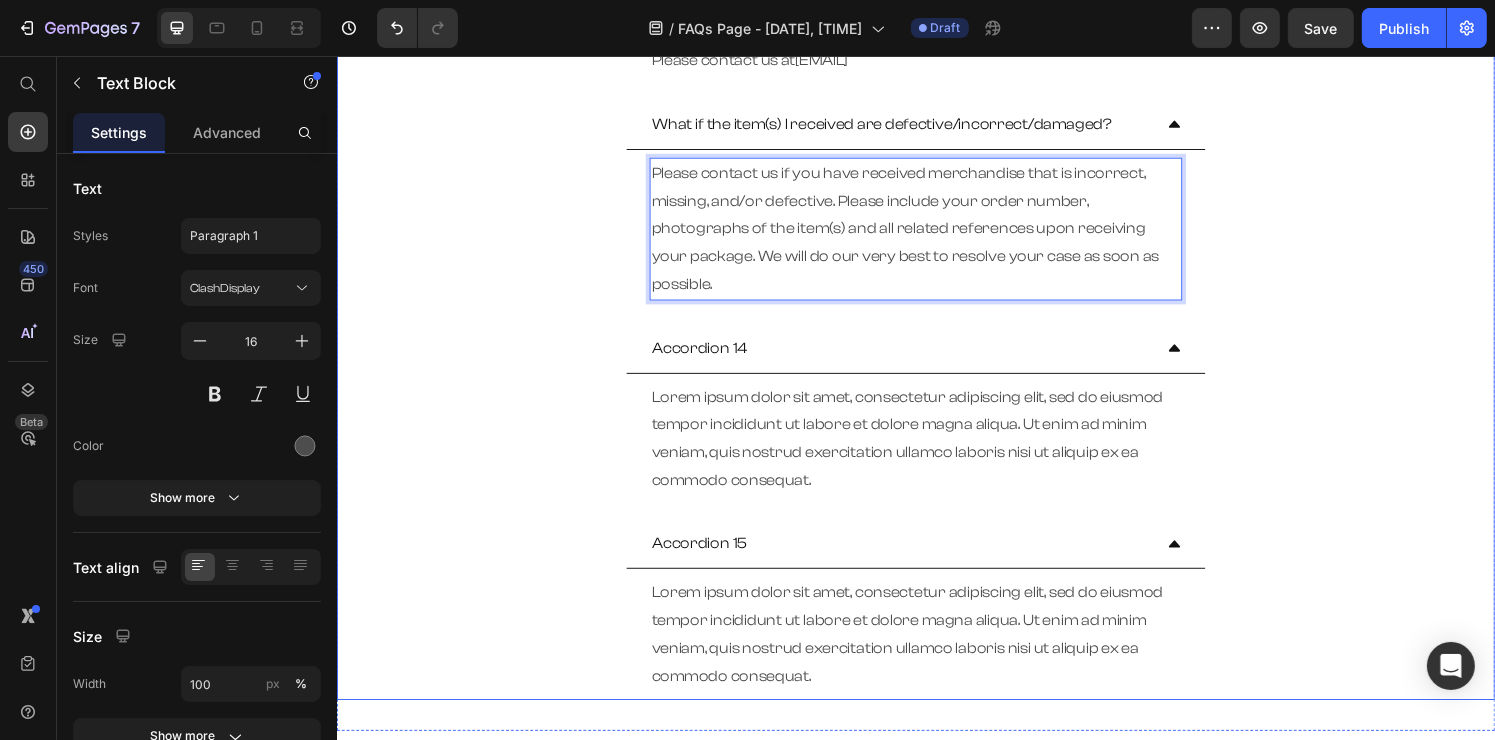 click on "Accordion 14" at bounding box center (712, 358) 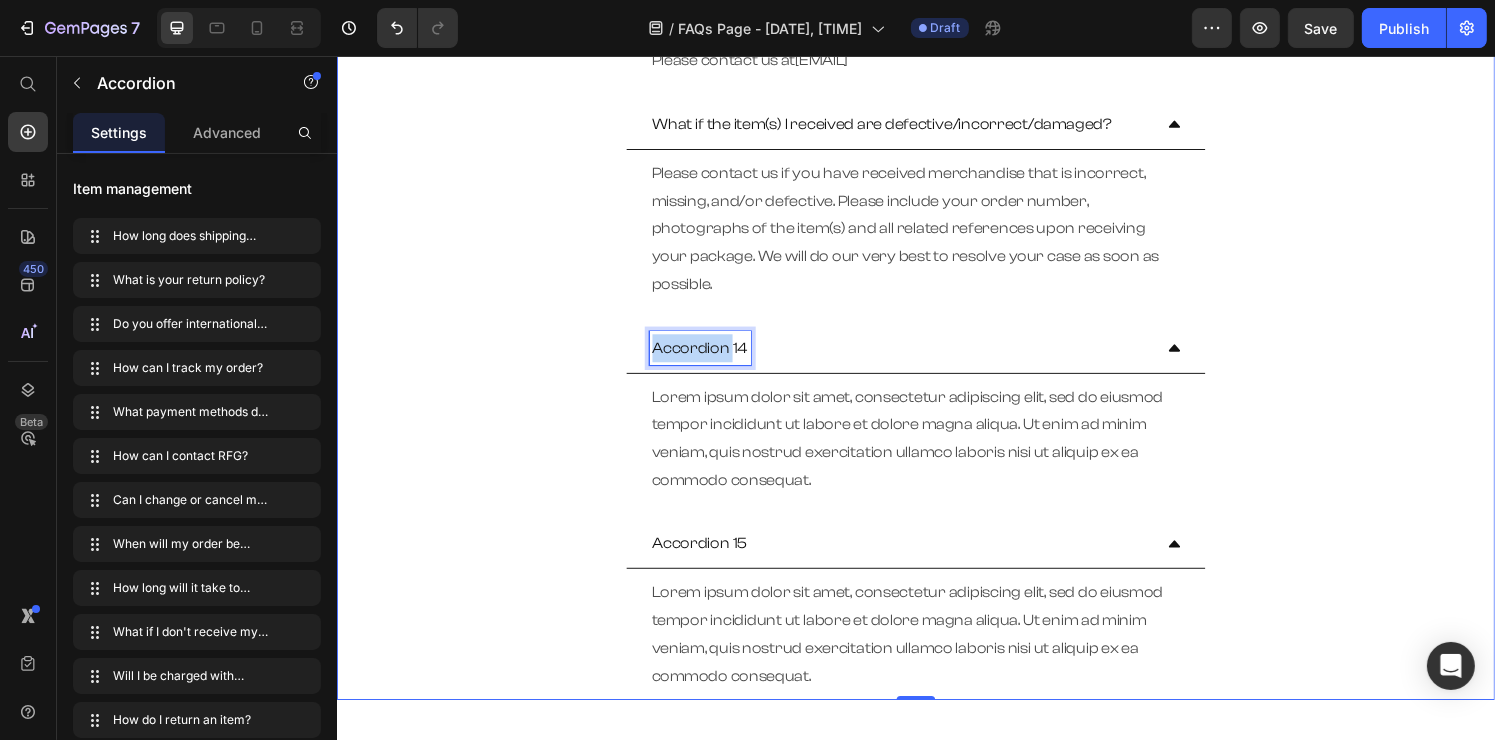 click on "Accordion 14" at bounding box center (712, 358) 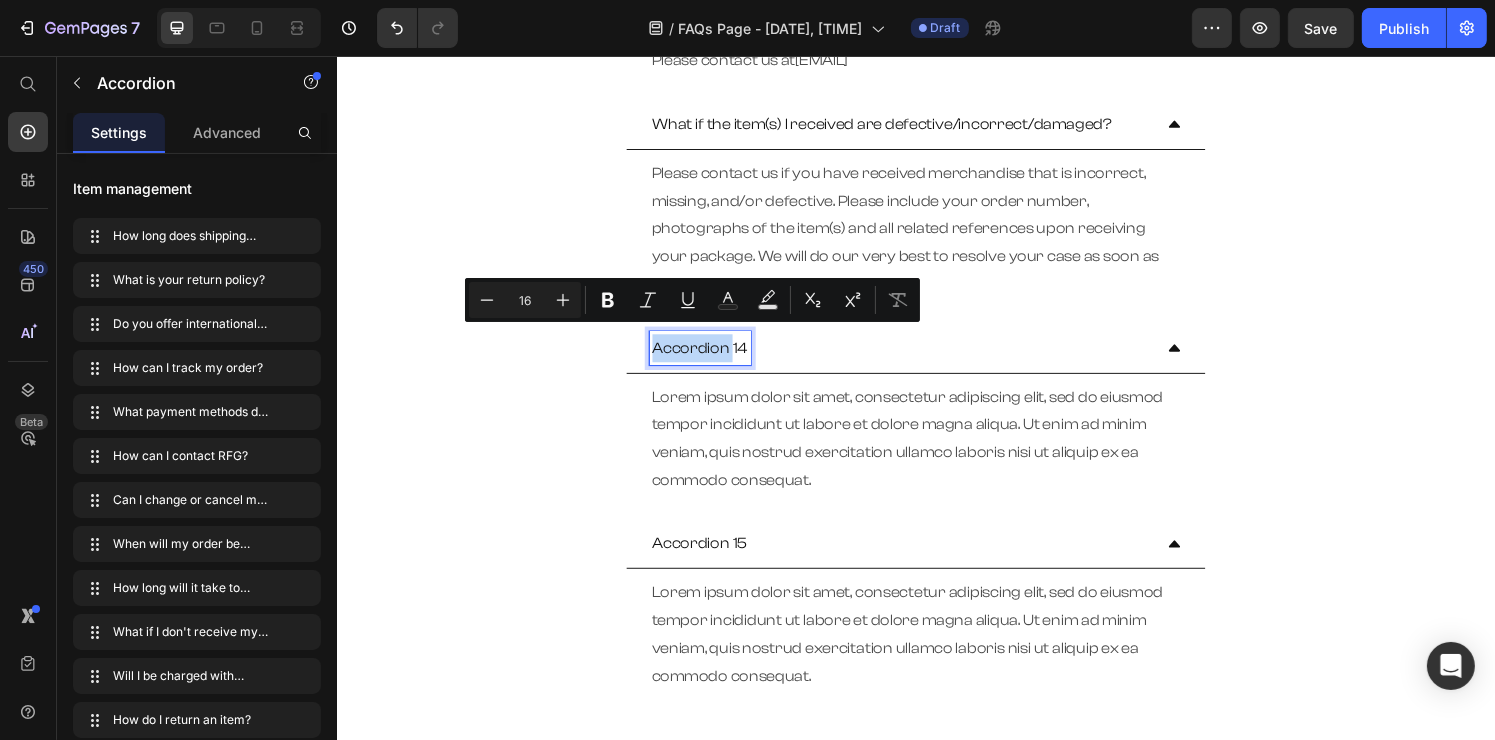 click on "Accordion 14" at bounding box center (712, 358) 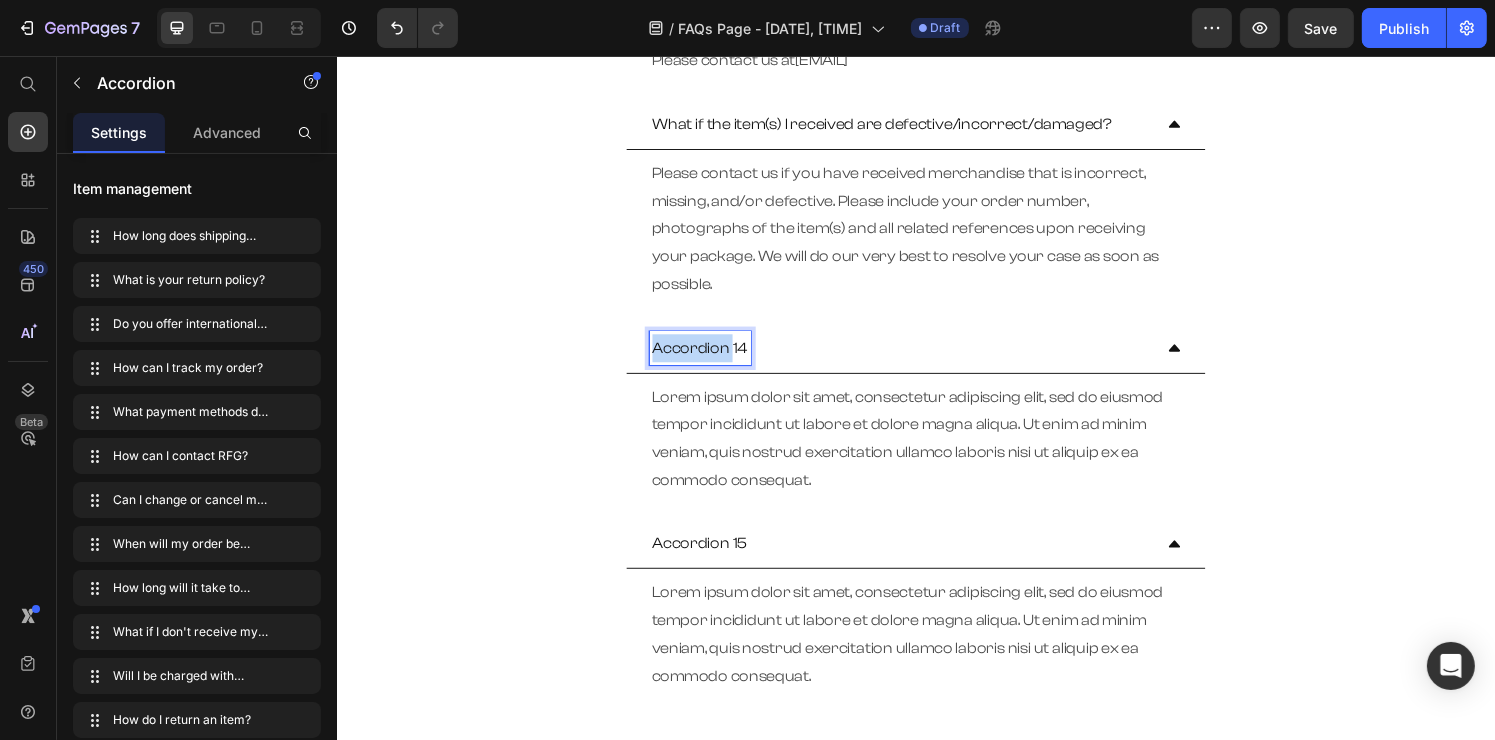 click on "Accordion 14" at bounding box center (712, 358) 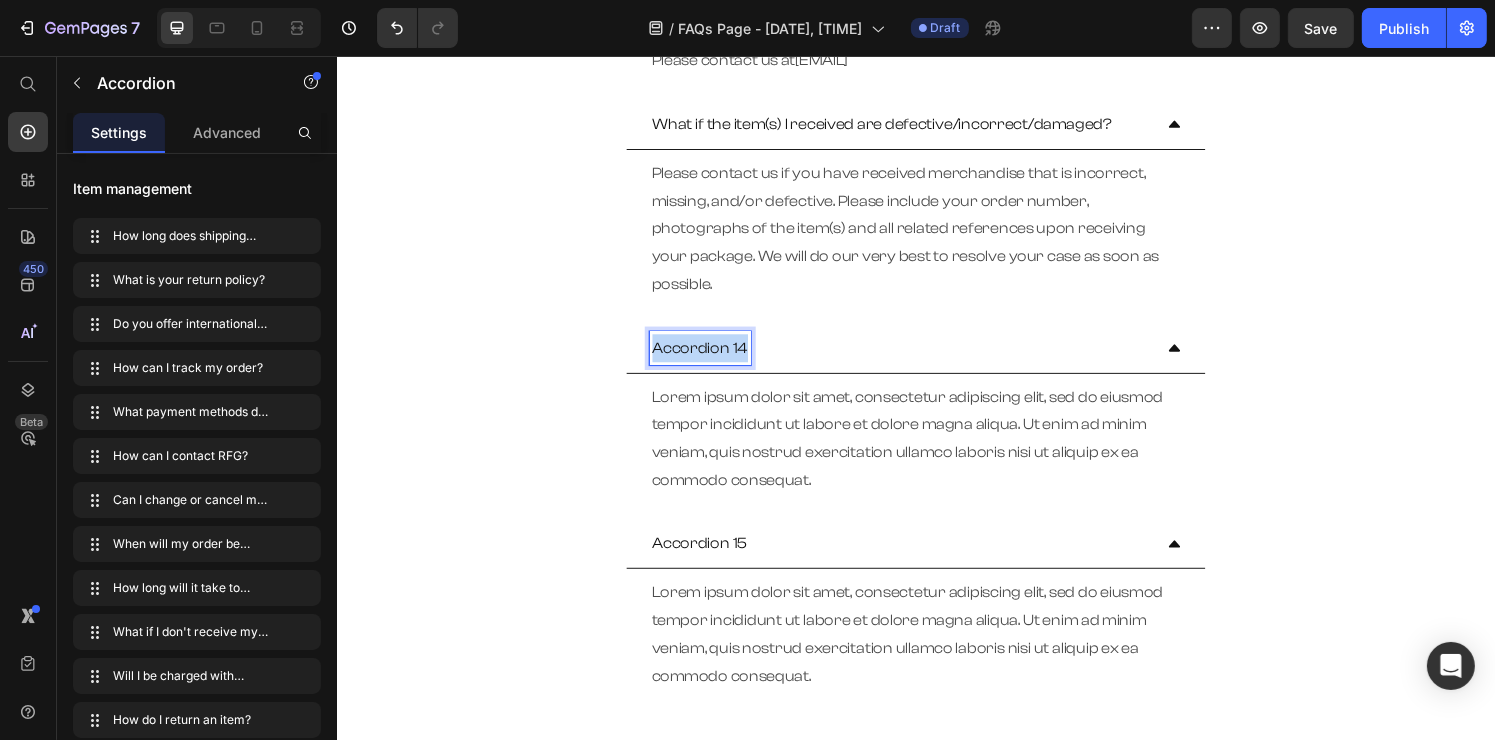 click on "Accordion 14" at bounding box center [712, 358] 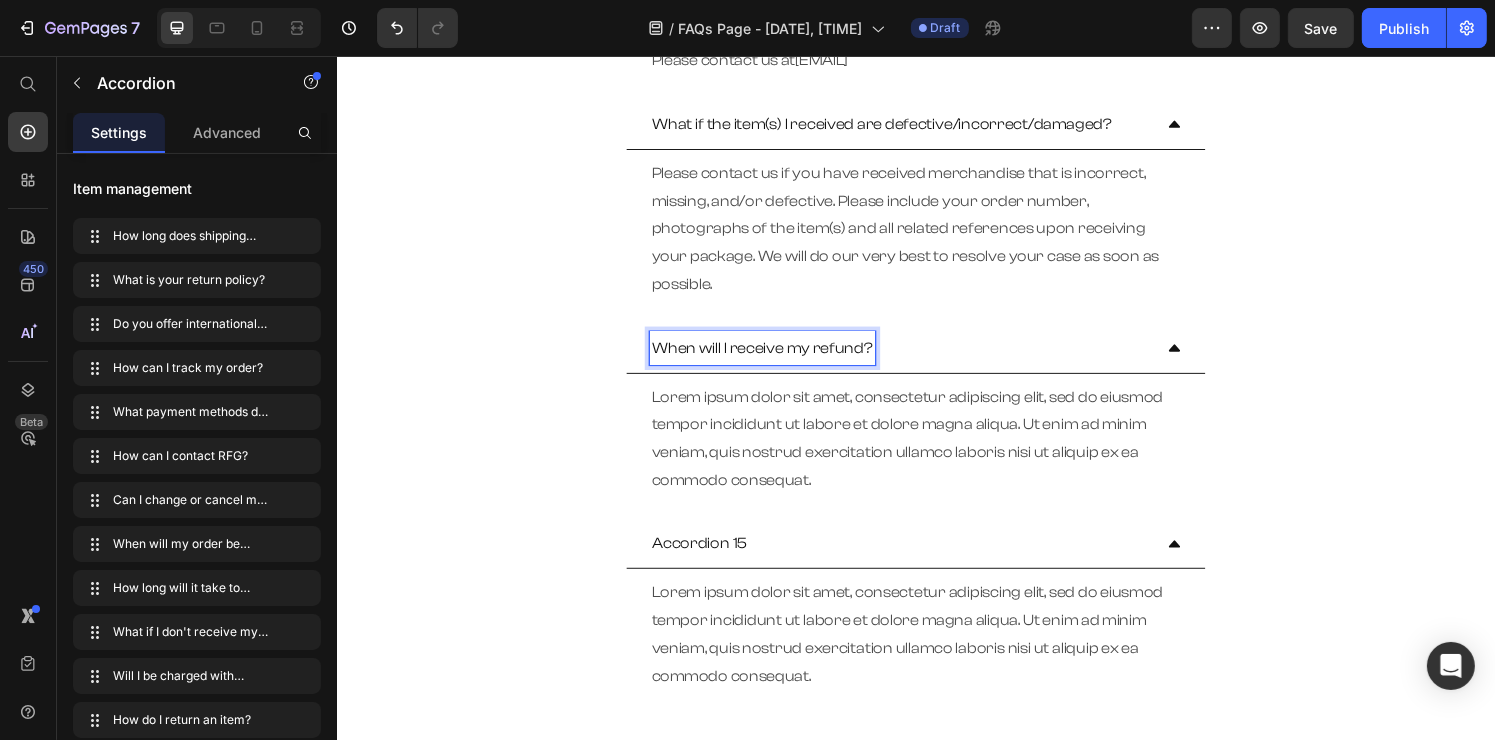 click on "Lorem ipsum dolor sit amet, consectetur adipiscing elit, sed do eiusmod tempor incididunt ut labore et dolore magna aliqua. Ut enim ad minim veniam, quis nostrud exercitation ullamco laboris nisi ut aliquip ex ea commodo consequat." at bounding box center [936, 452] 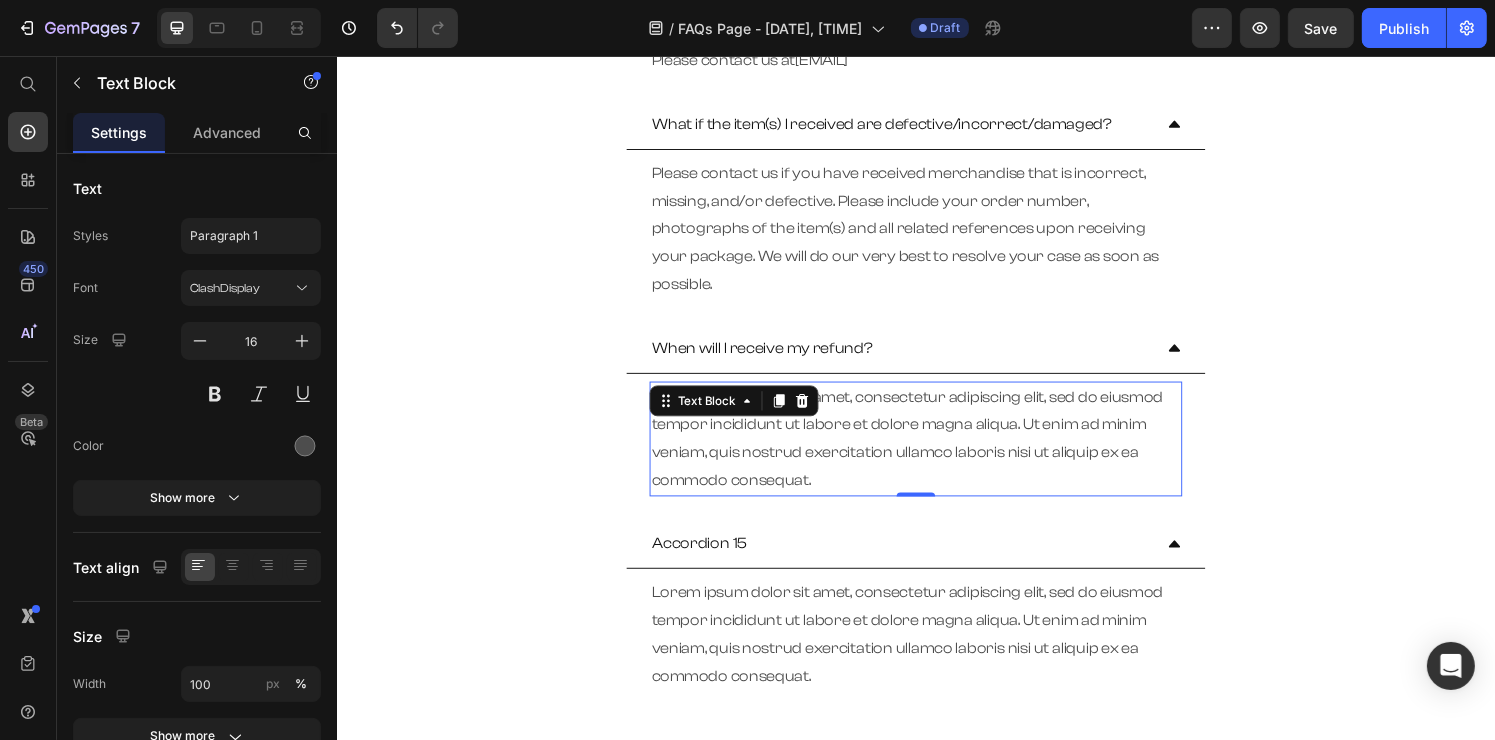 click on "Lorem ipsum dolor sit amet, consectetur adipiscing elit, sed do eiusmod tempor incididunt ut labore et dolore magna aliqua. Ut enim ad minim veniam, quis nostrud exercitation ullamco laboris nisi ut aliquip ex ea commodo consequat." at bounding box center (936, 452) 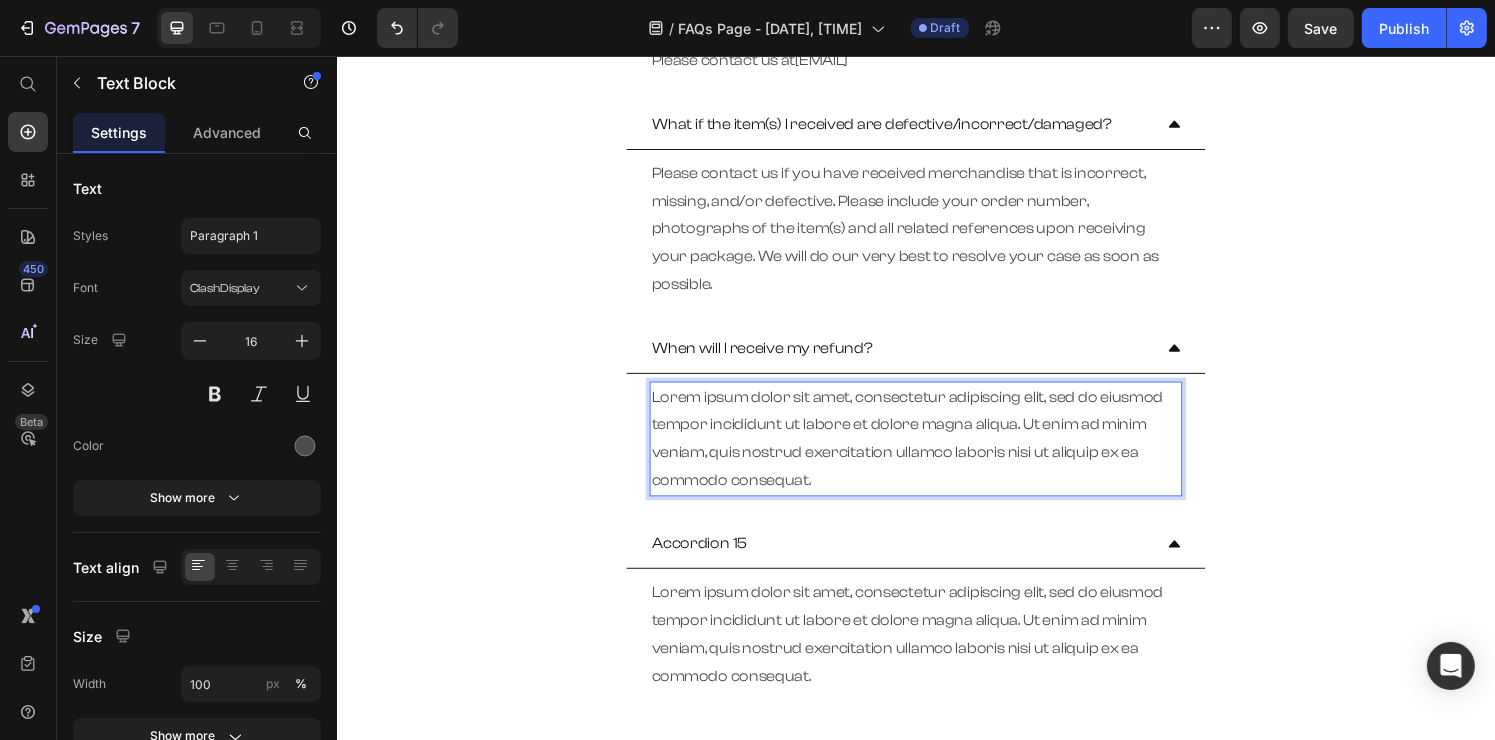 click on "Lorem ipsum dolor sit amet, consectetur adipiscing elit, sed do eiusmod tempor incididunt ut labore et dolore magna aliqua. Ut enim ad minim veniam, quis nostrud exercitation ullamco laboris nisi ut aliquip ex ea commodo consequat." at bounding box center [936, 452] 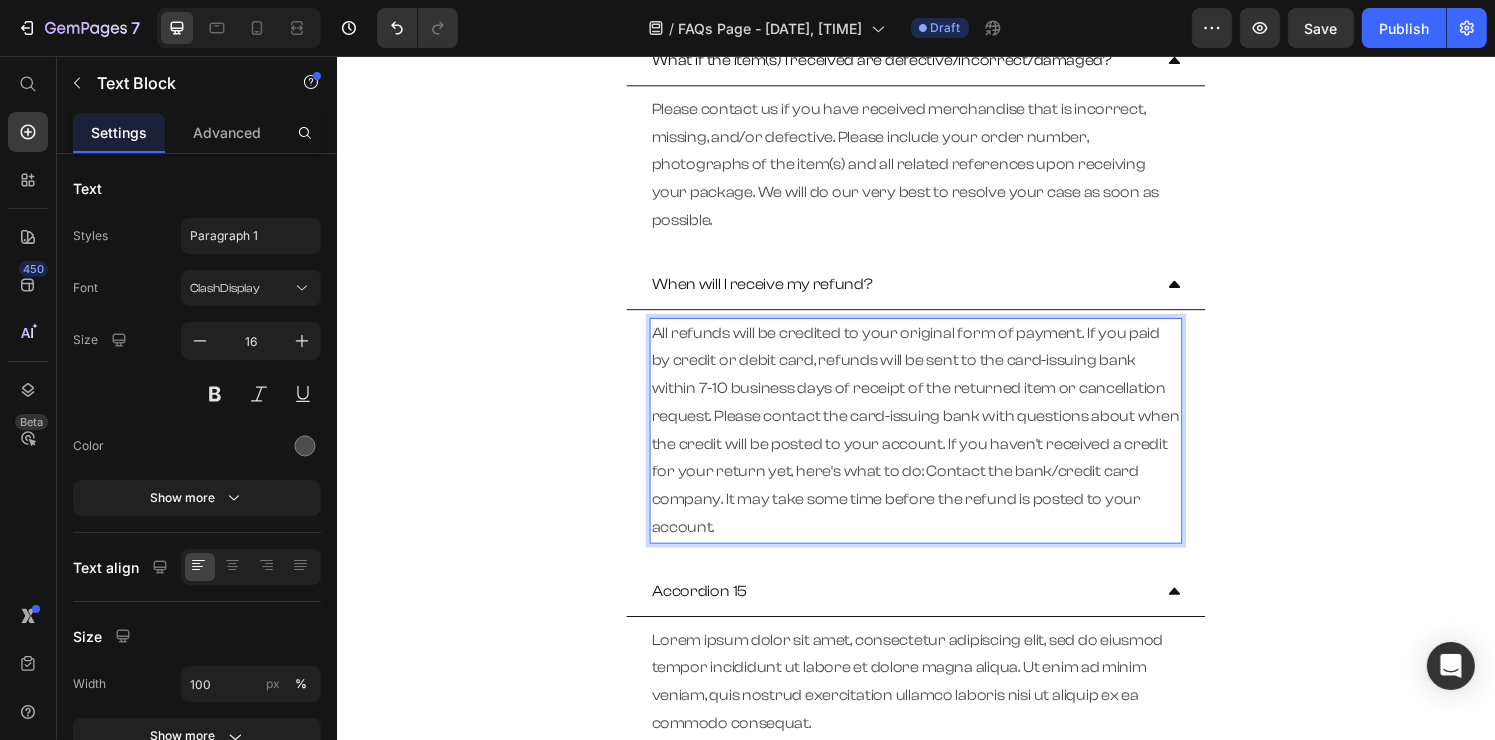 scroll, scrollTop: 2578, scrollLeft: 0, axis: vertical 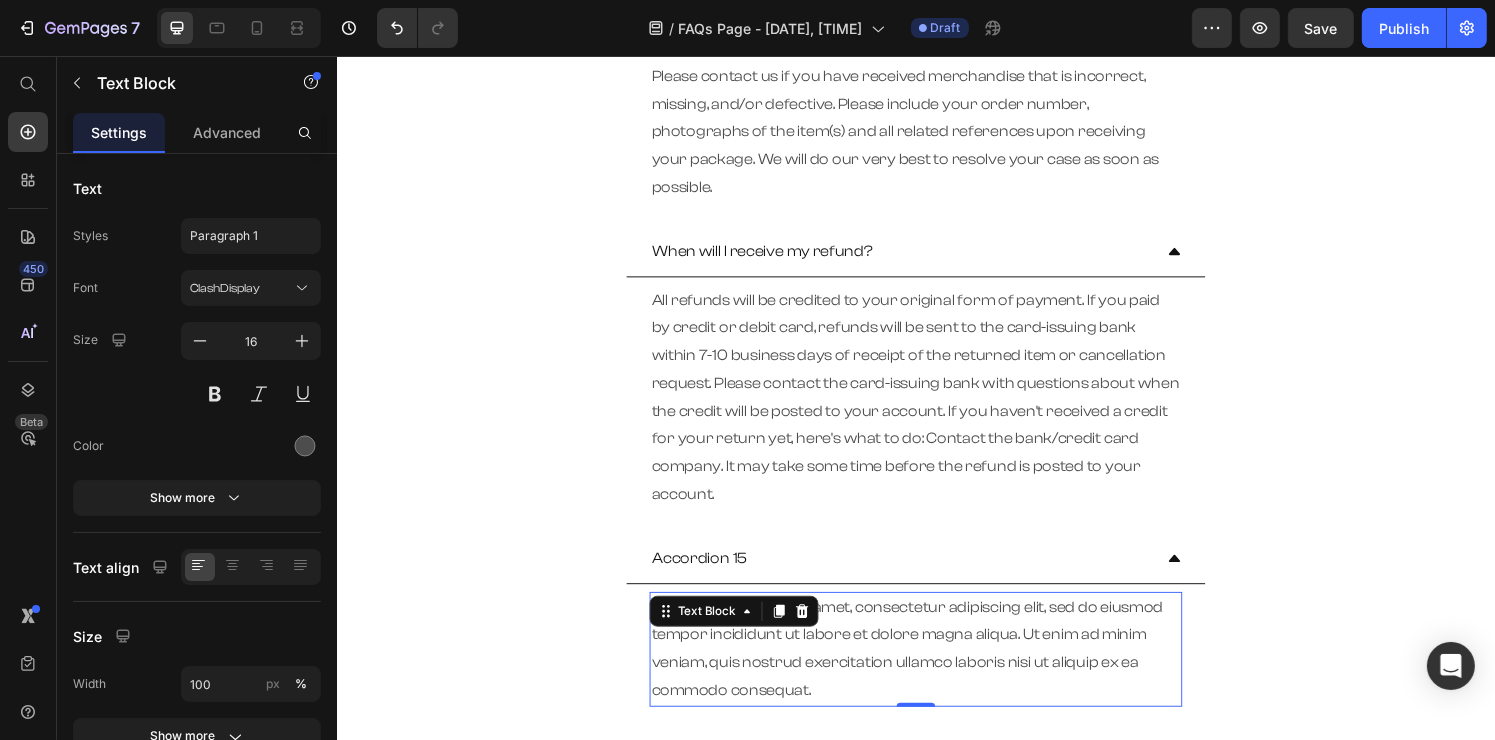 click on "Lorem ipsum dolor sit amet, consectetur adipiscing elit, sed do eiusmod tempor incididunt ut labore et dolore magna aliqua. Ut enim ad minim veniam, quis nostrud exercitation ullamco laboris nisi ut aliquip ex ea commodo consequat." at bounding box center [936, 670] 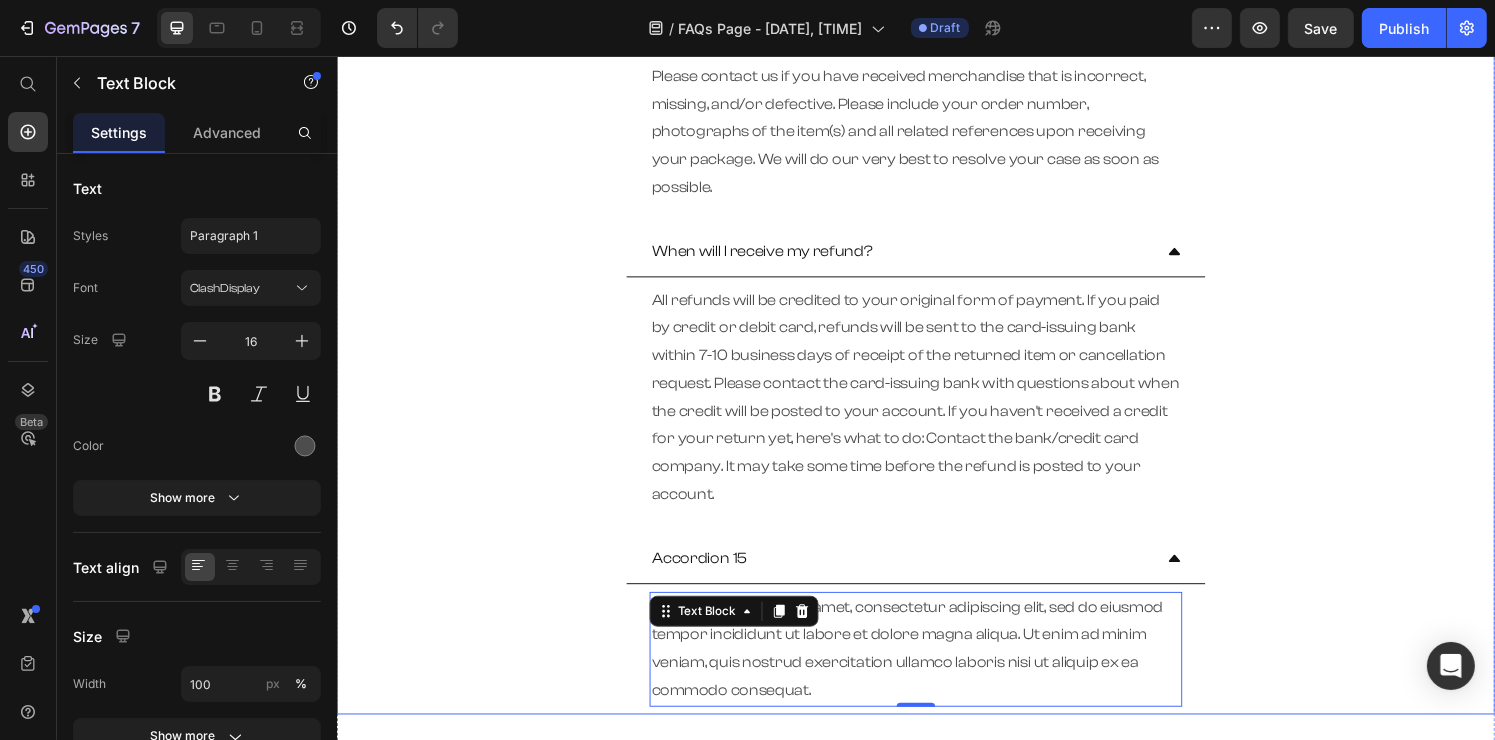 click on "Accordion 15" at bounding box center [920, 576] 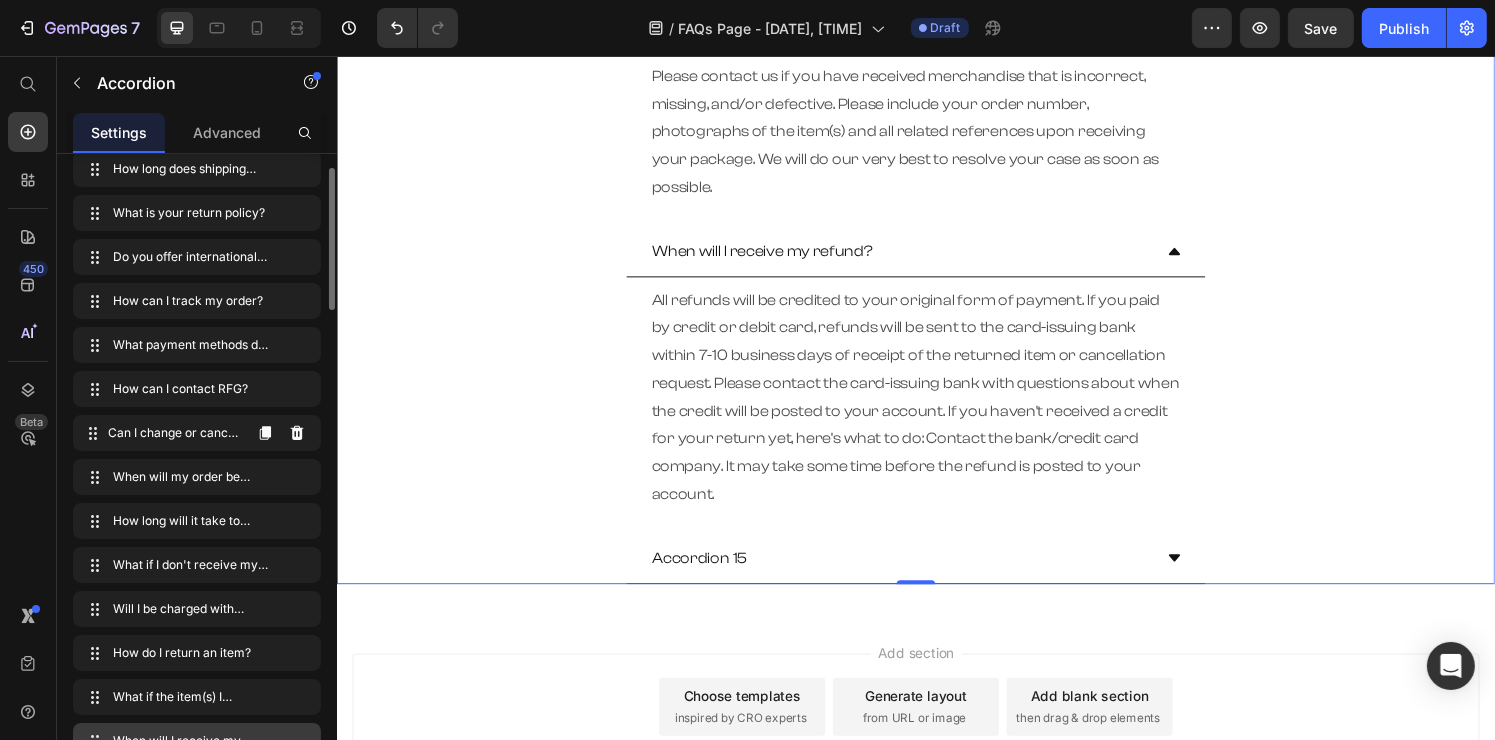 scroll, scrollTop: 367, scrollLeft: 0, axis: vertical 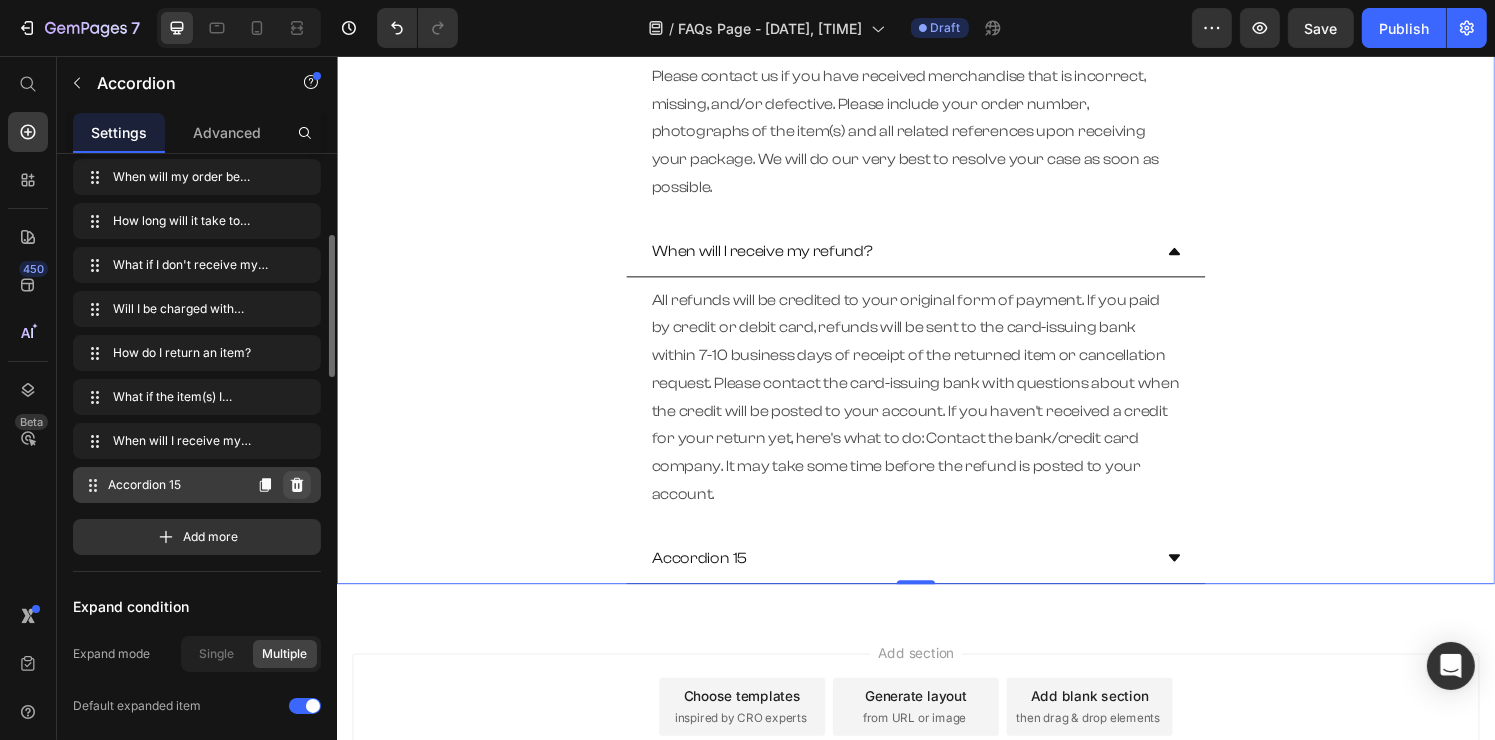 click 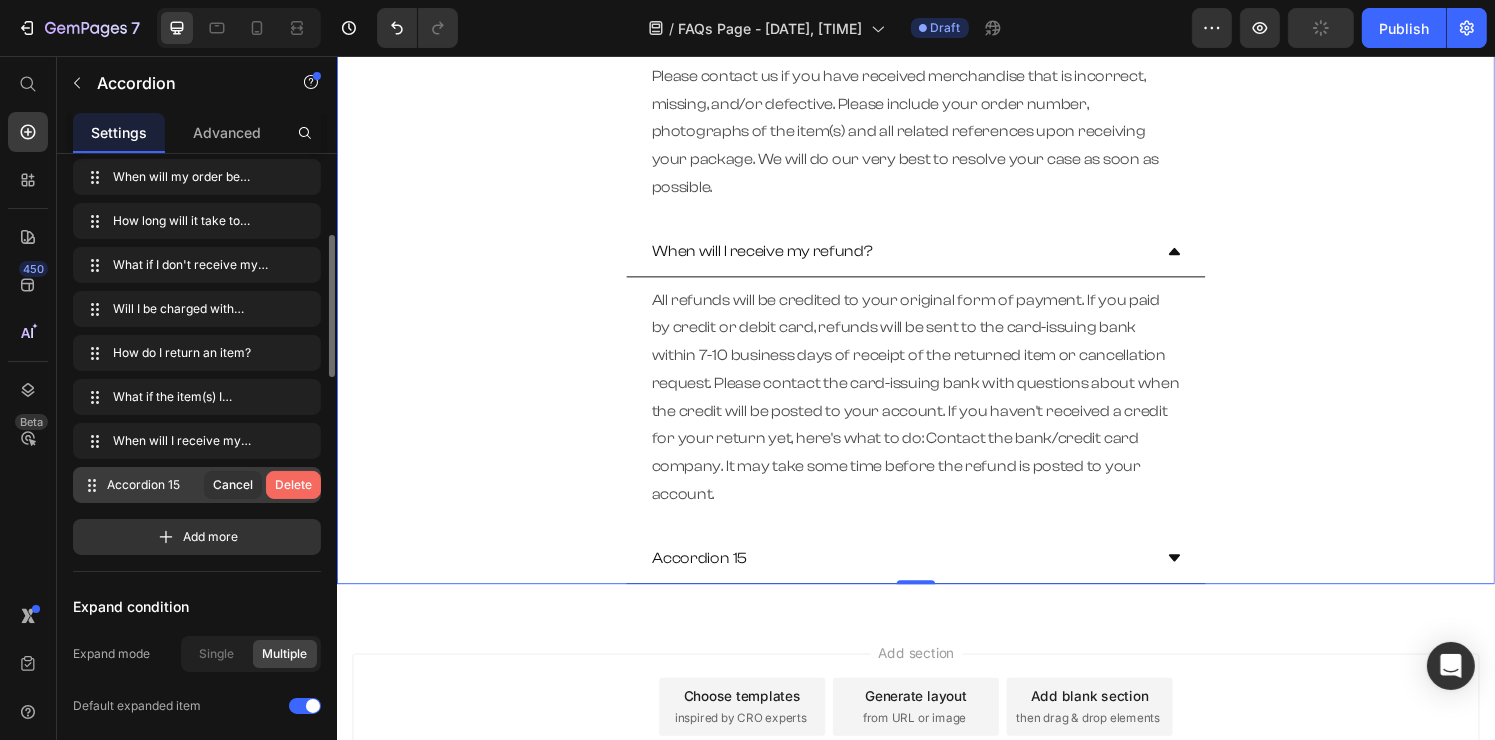 click on "Delete" at bounding box center [293, 485] 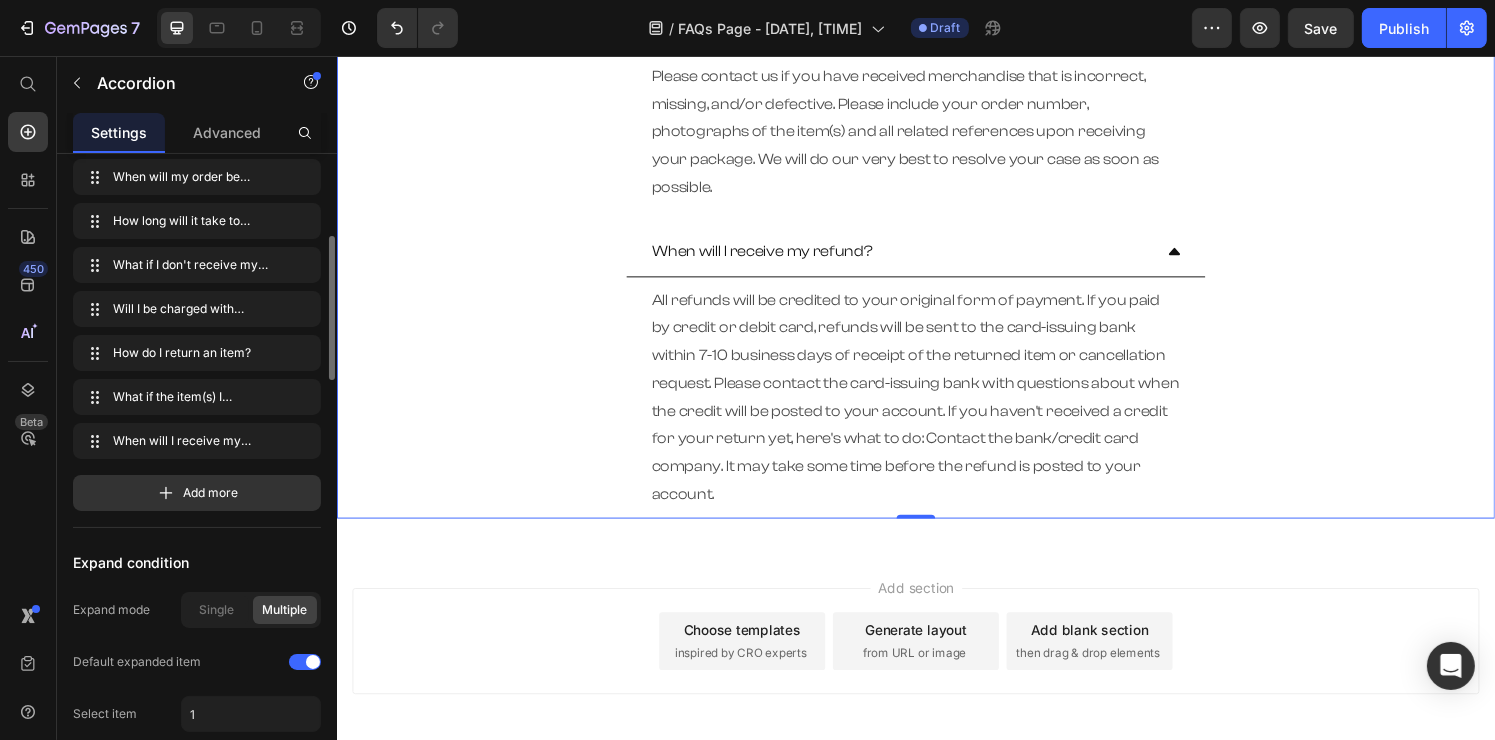 click on "Add more" at bounding box center (197, 493) 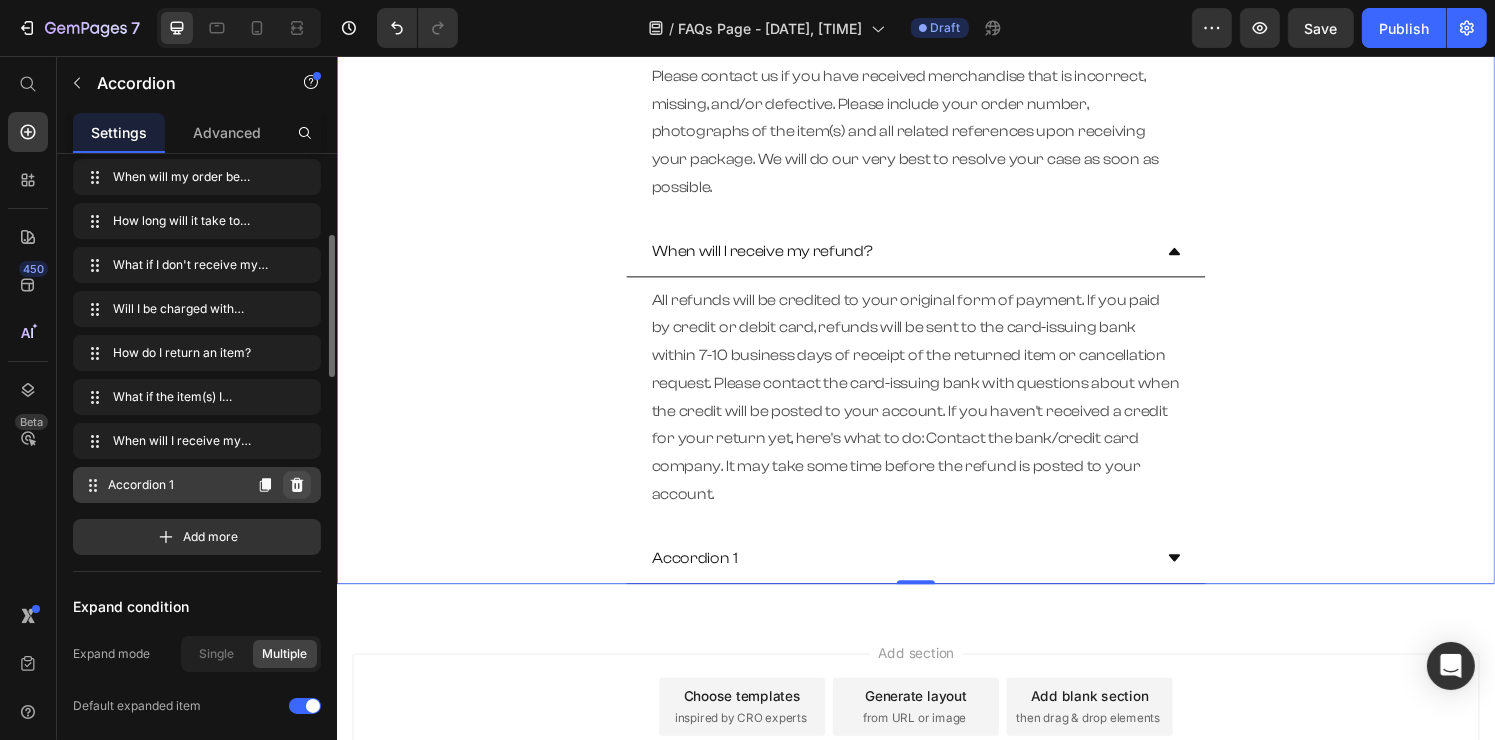 click 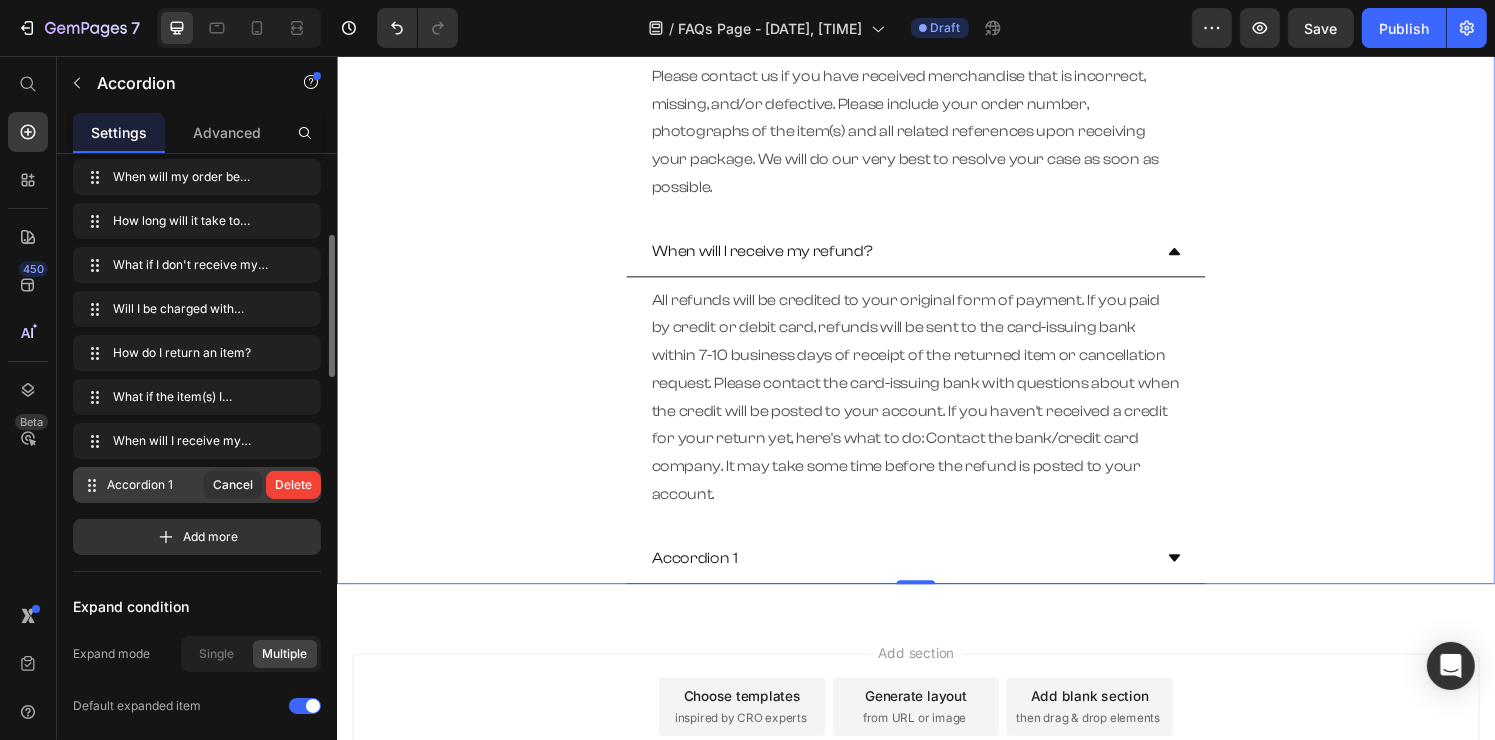 click on "Delete" at bounding box center [293, 485] 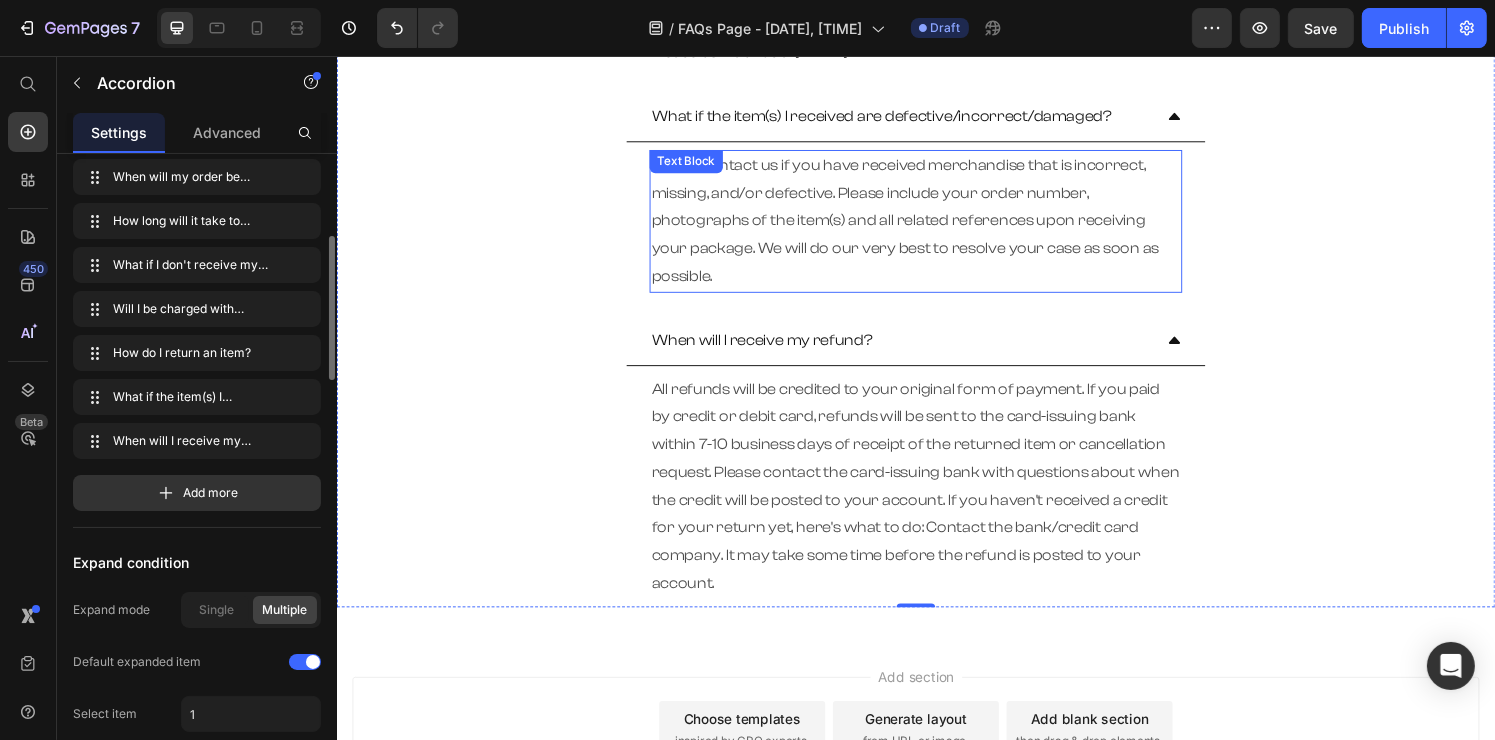 scroll, scrollTop: 2378, scrollLeft: 0, axis: vertical 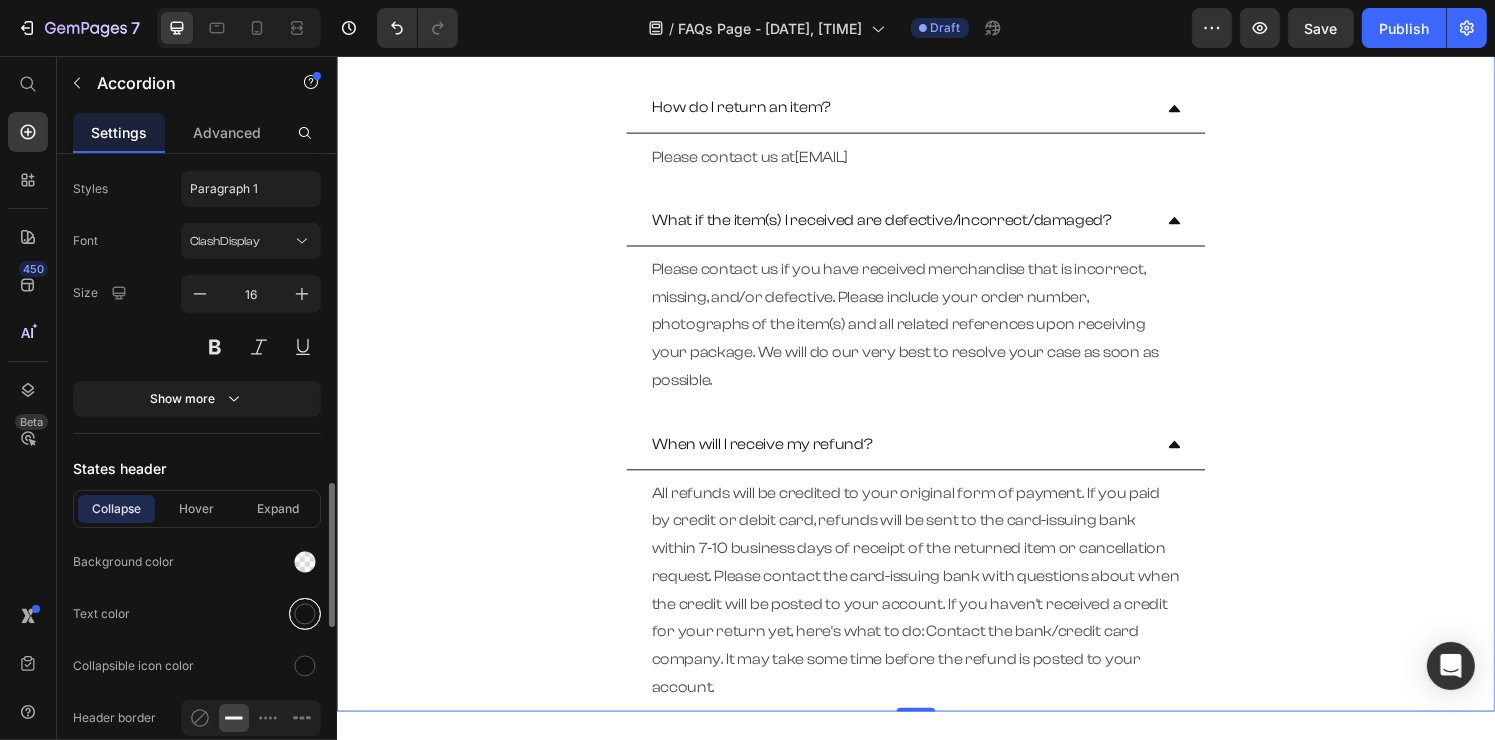 click at bounding box center (305, 614) 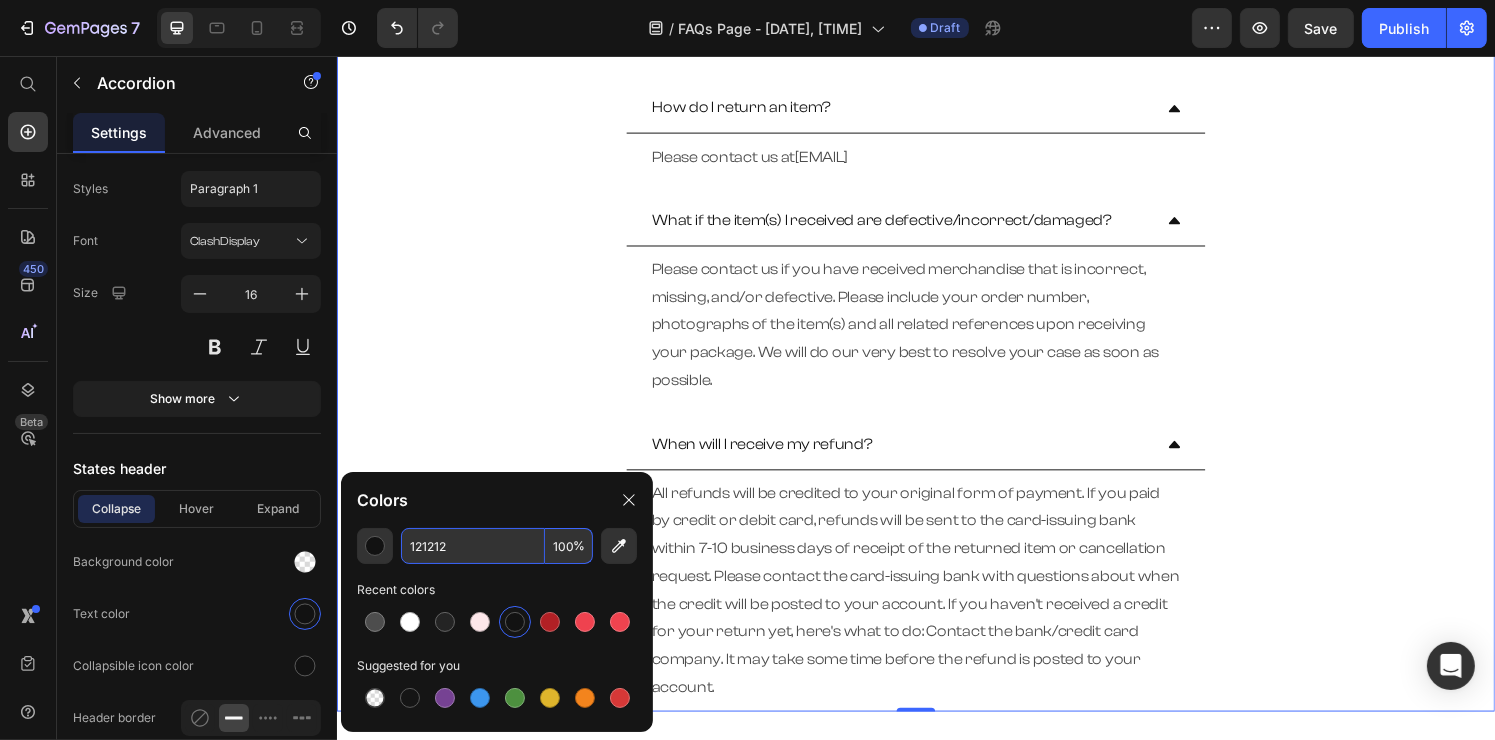 click on "121212" at bounding box center (473, 546) 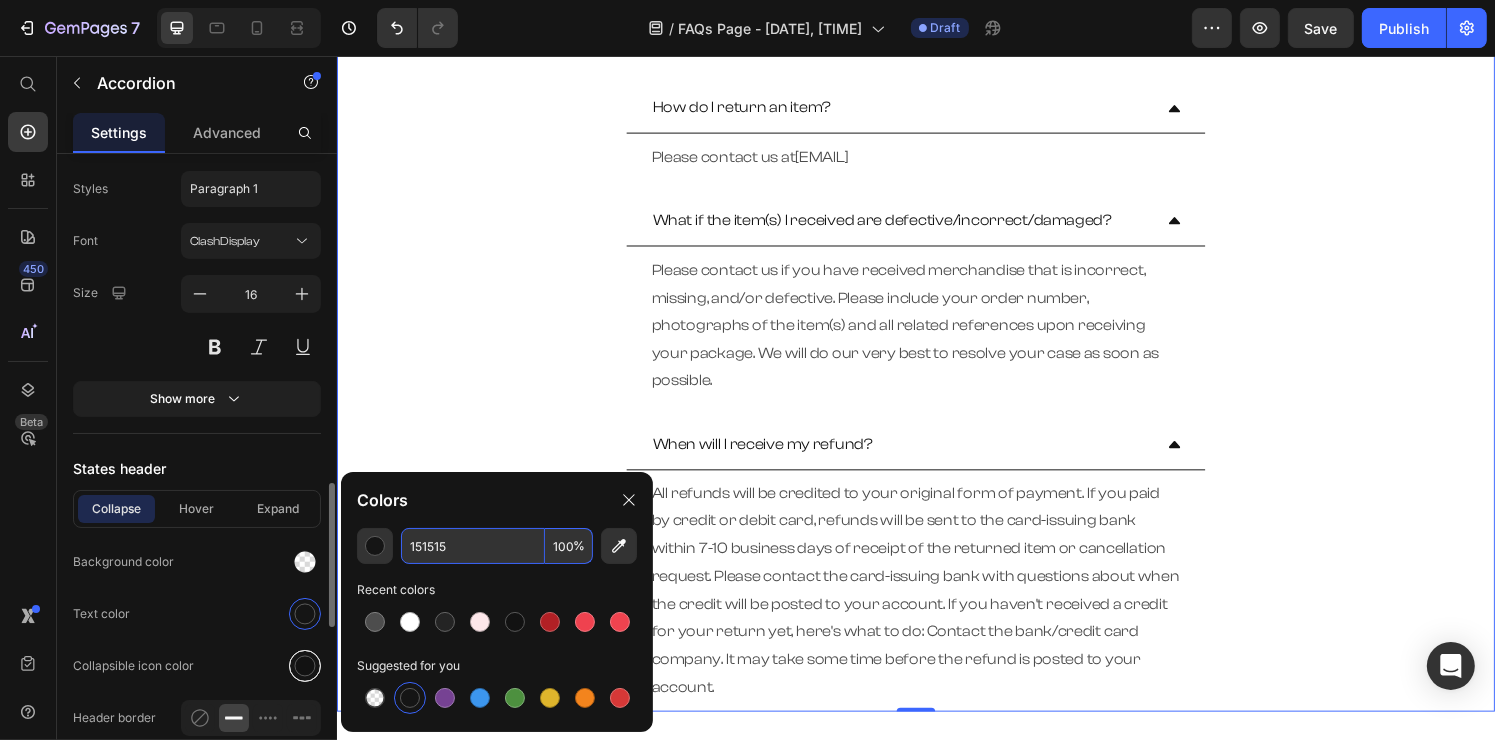 type on "151515" 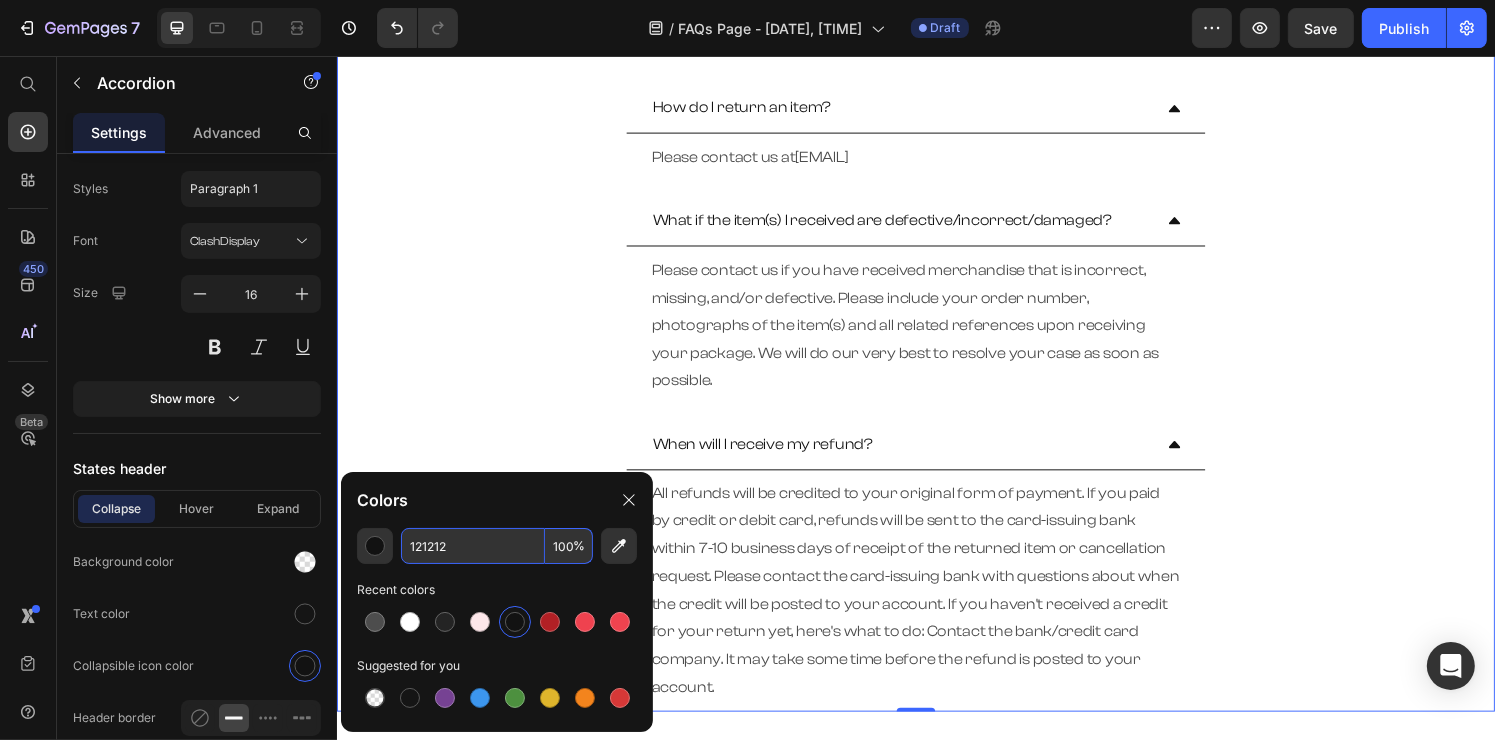 click on "121212" at bounding box center [473, 546] 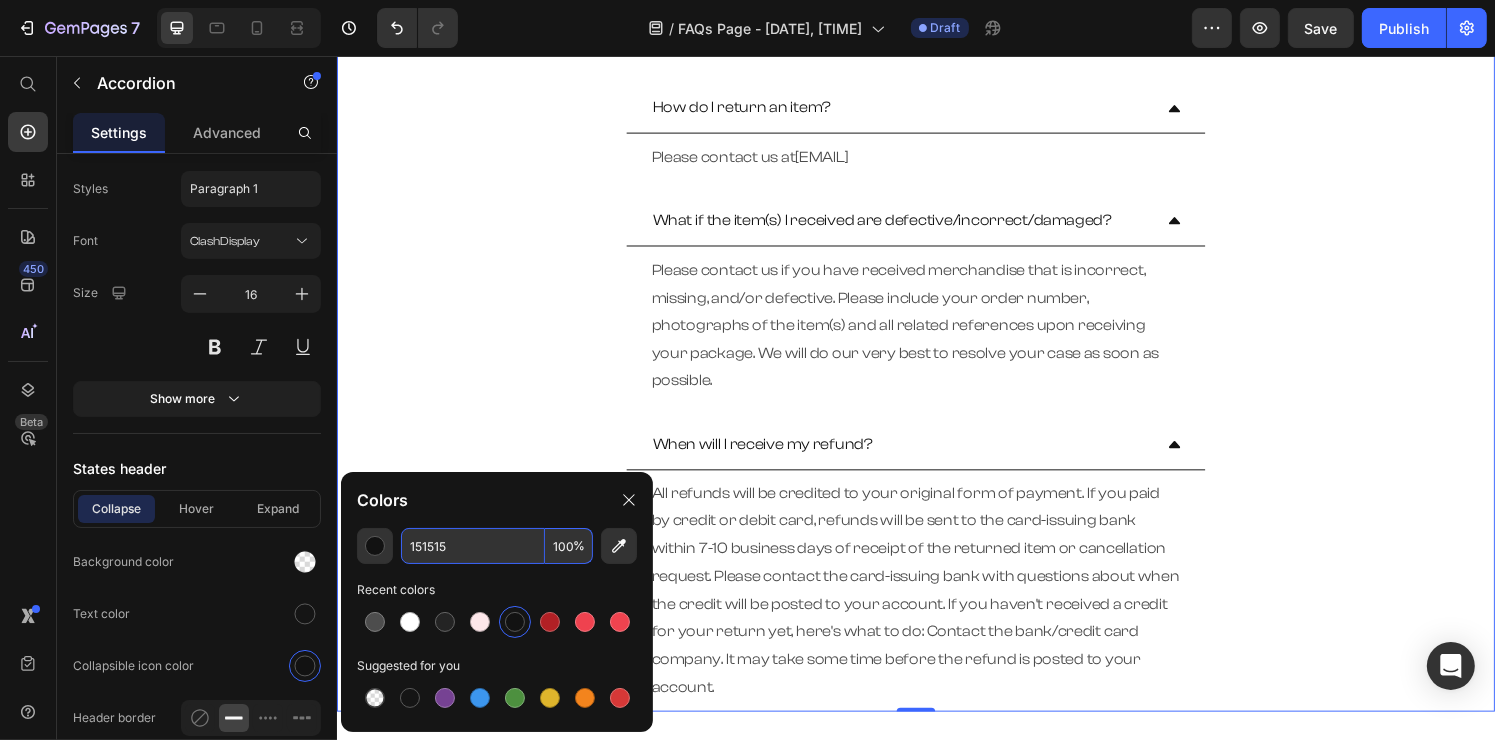 click on "151515" at bounding box center [473, 546] 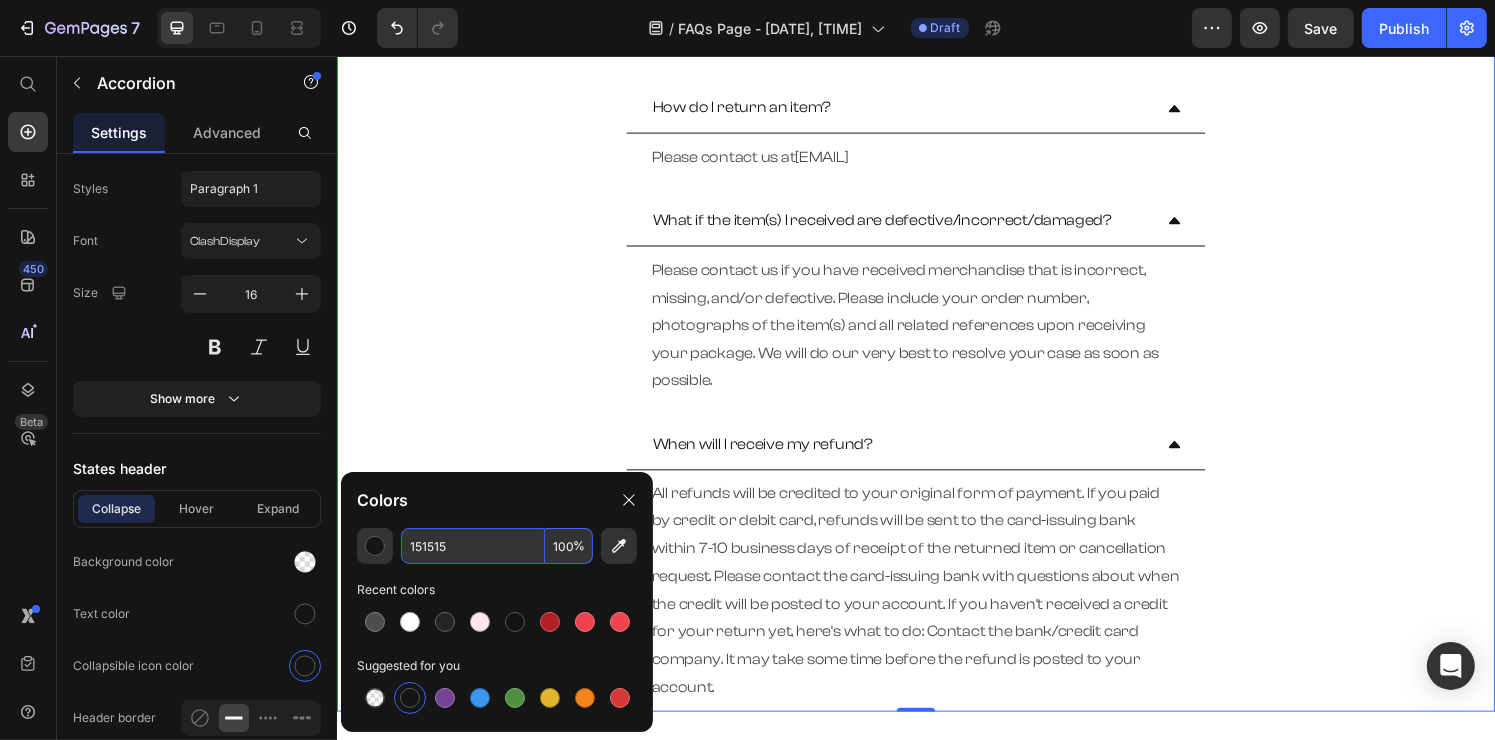 click on "151515" at bounding box center (473, 546) 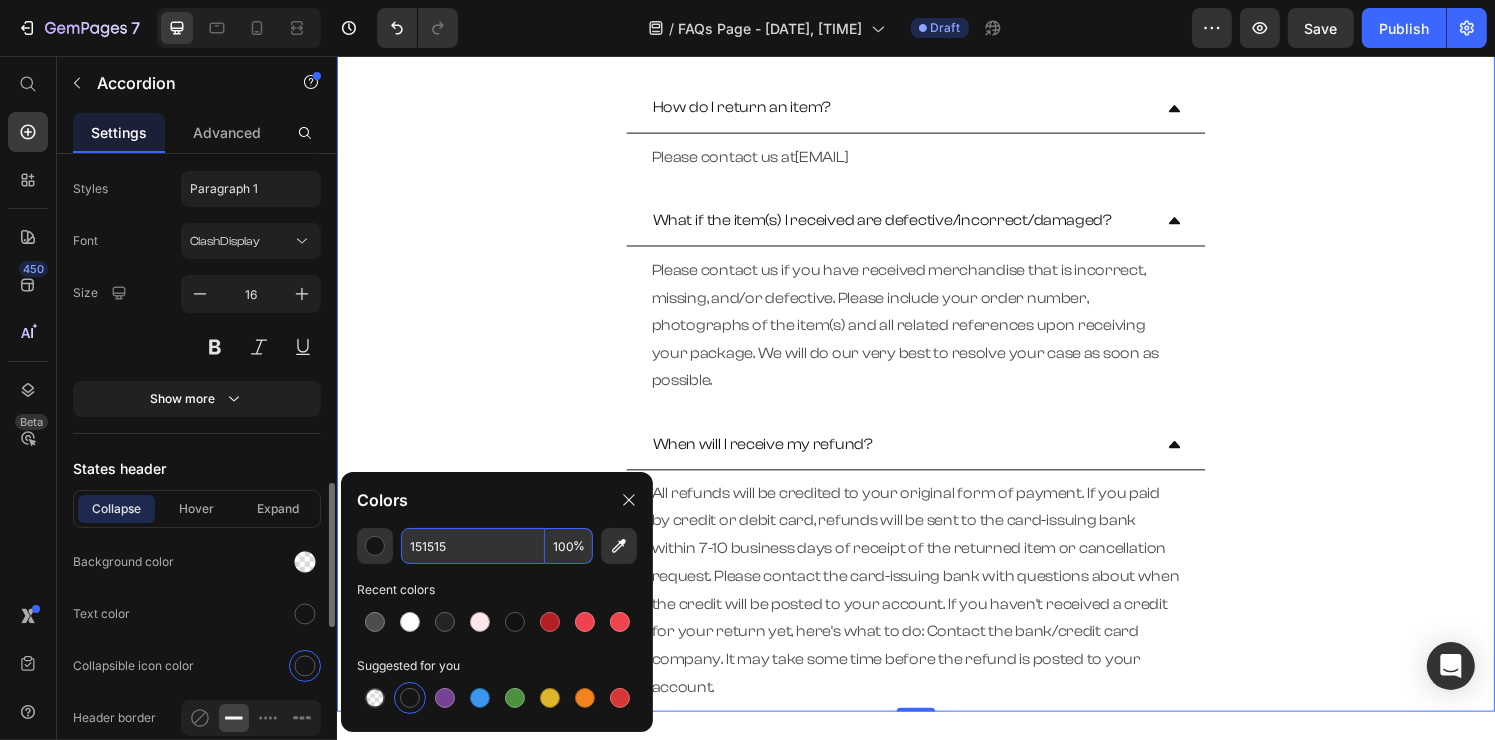 type on "151515" 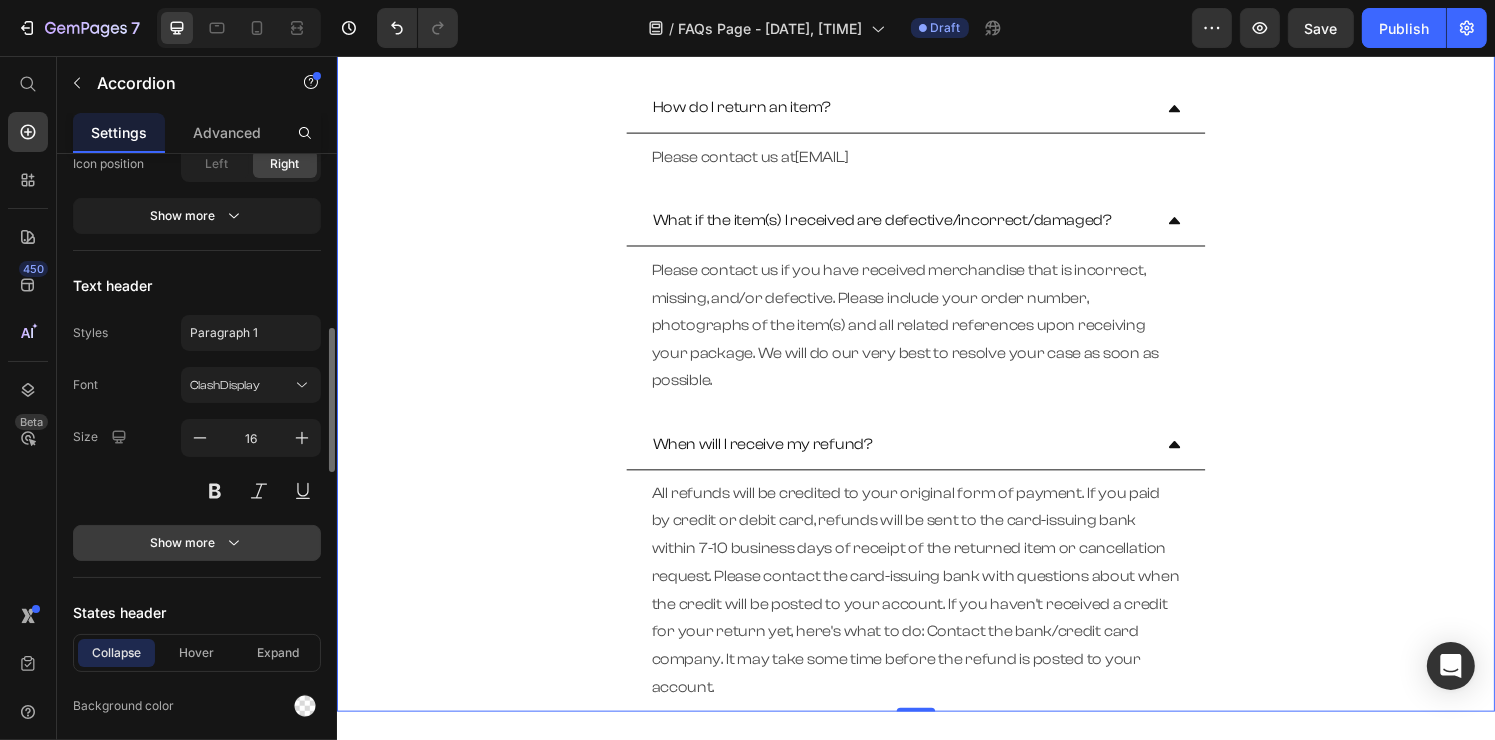 scroll, scrollTop: 1123, scrollLeft: 0, axis: vertical 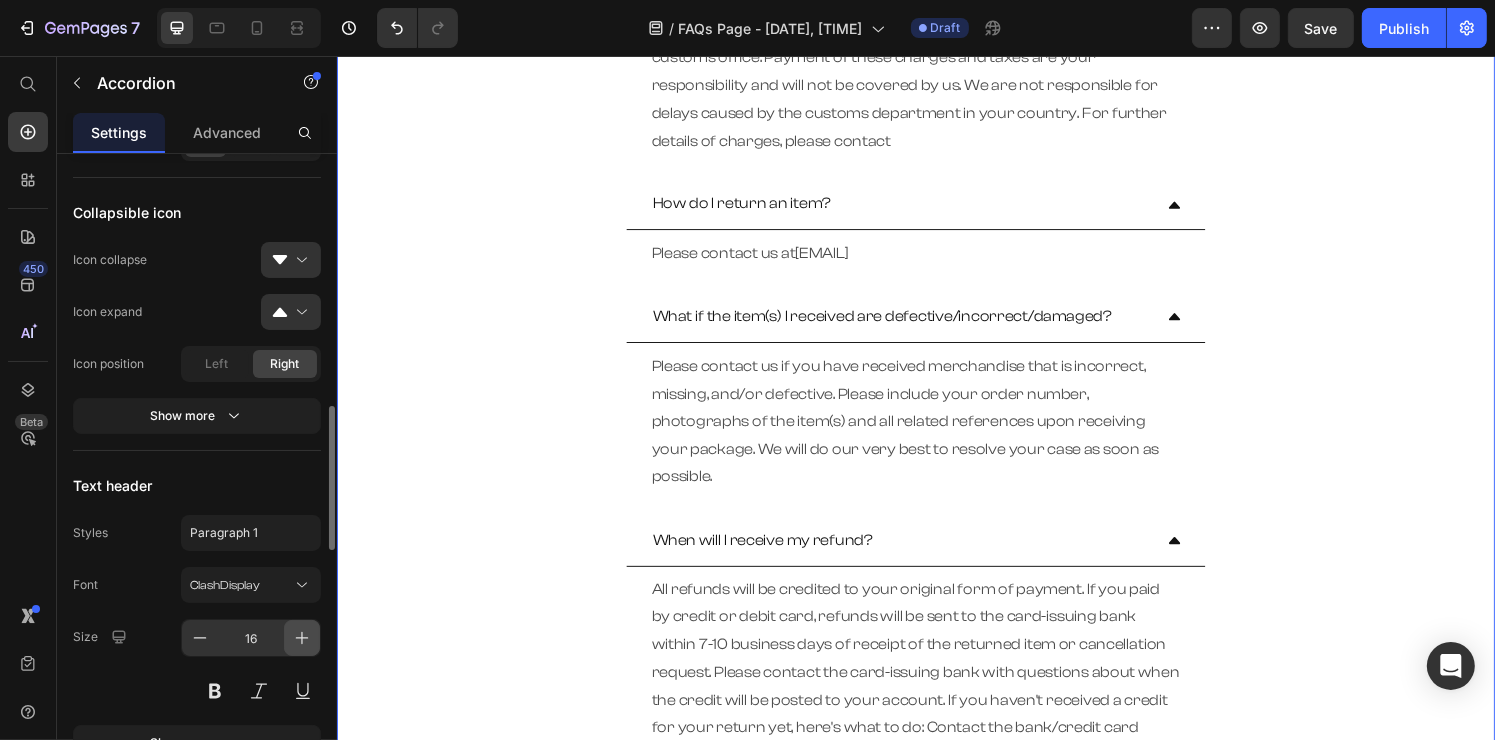 click 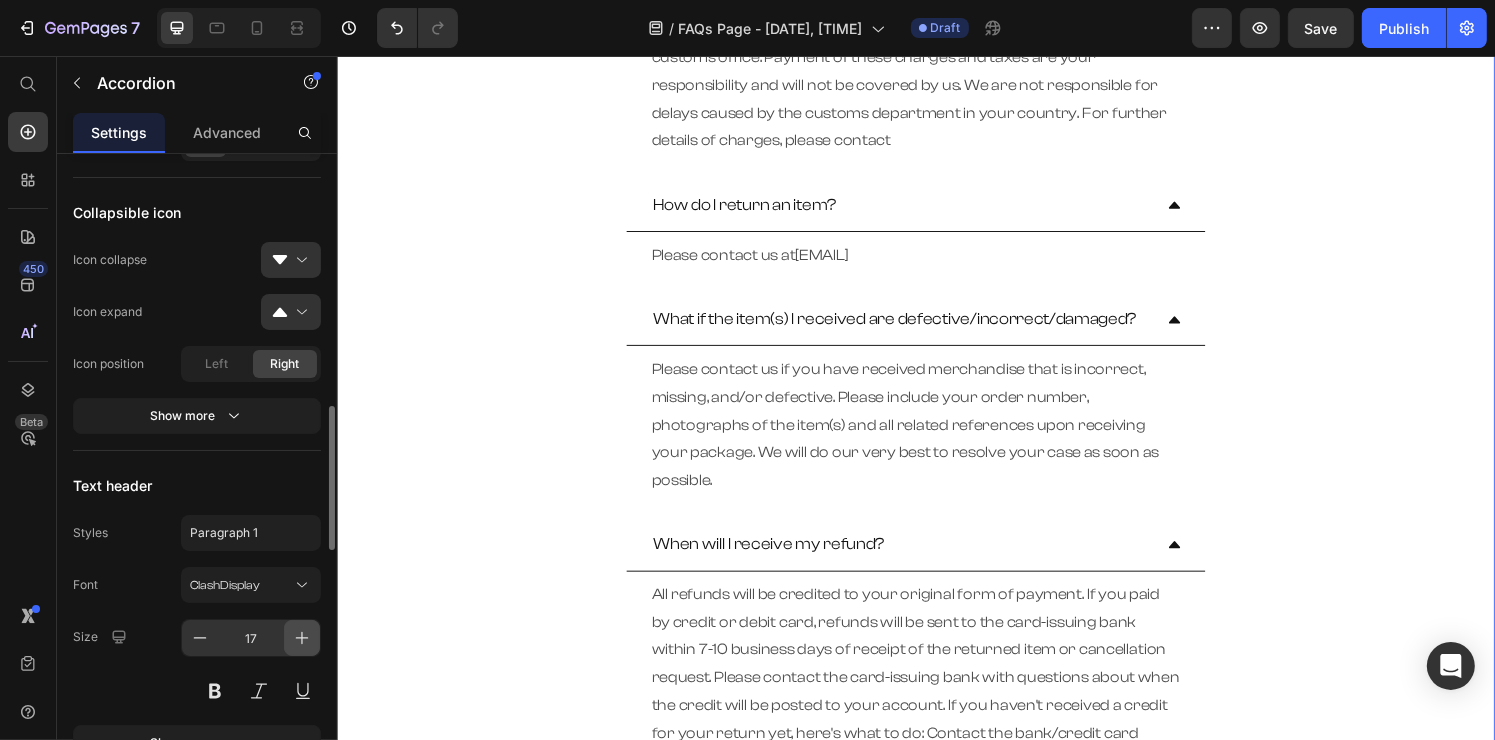 click 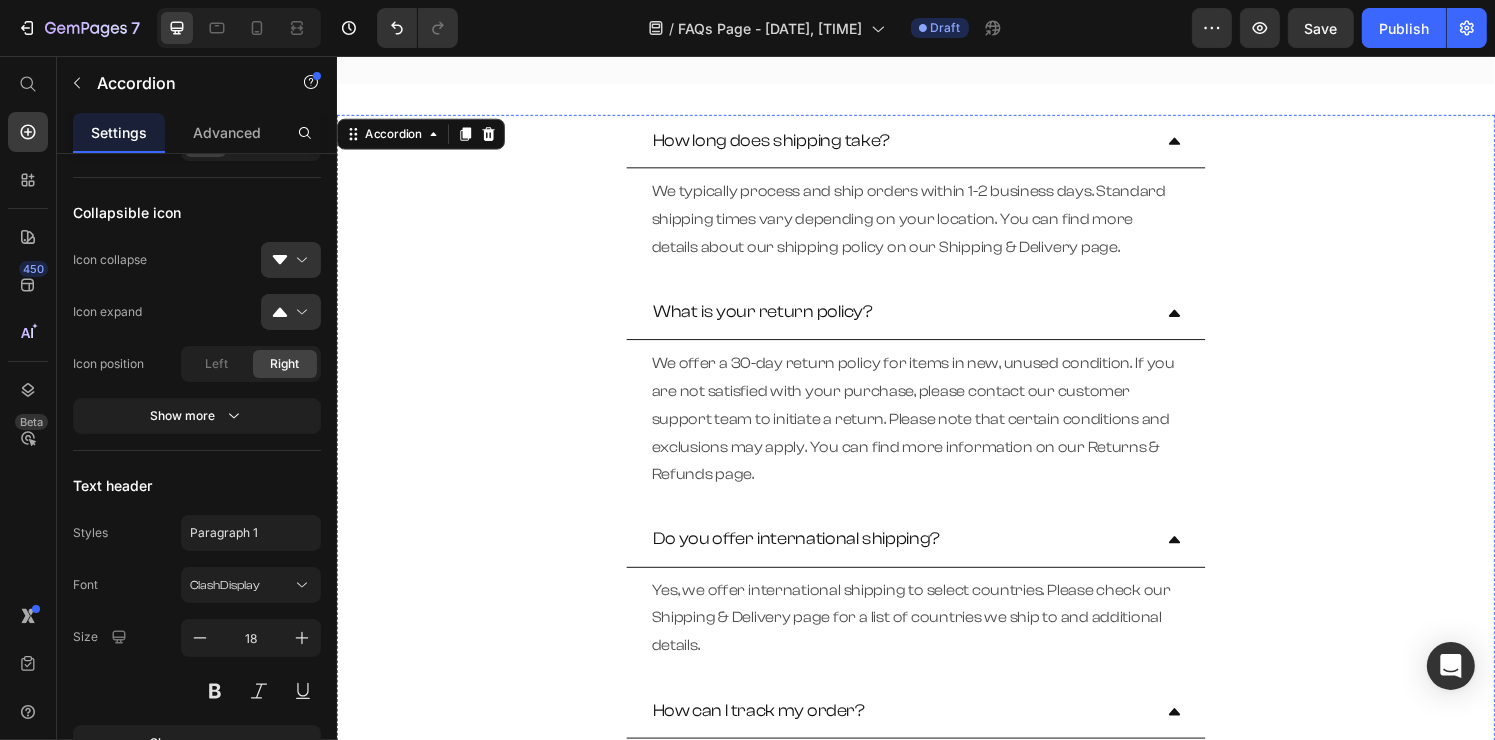 scroll, scrollTop: 0, scrollLeft: 0, axis: both 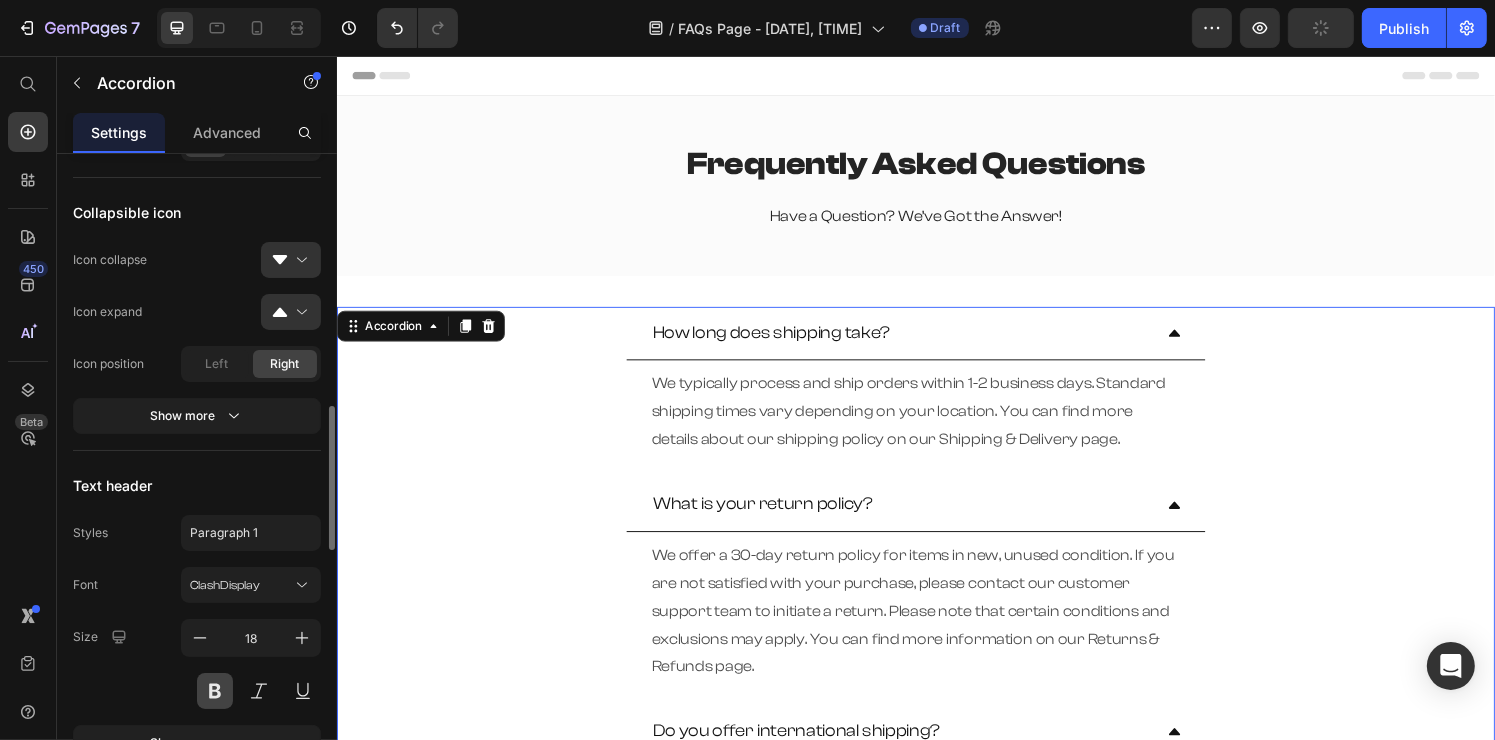 click at bounding box center [215, 691] 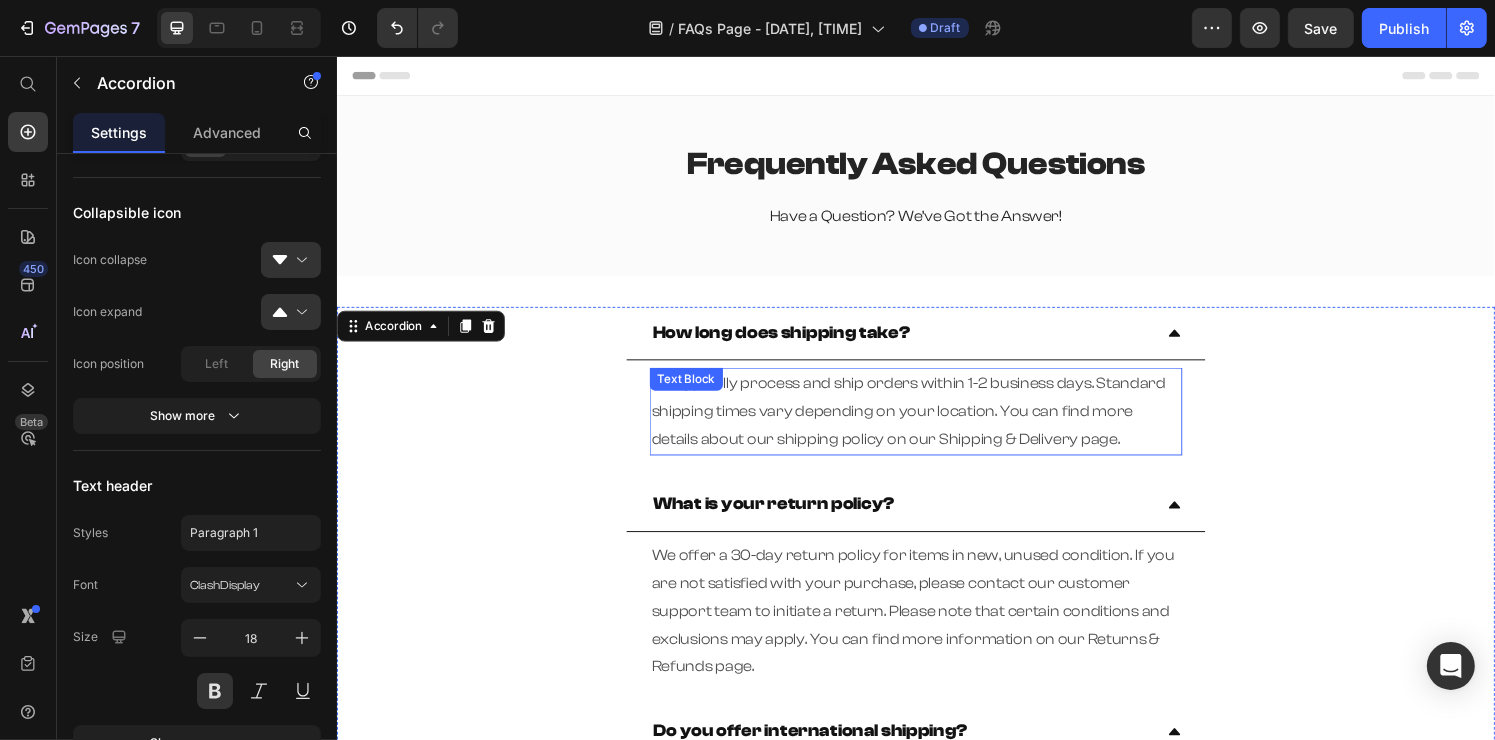 click on "We typically process and ship orders within 1-2 business days. Standard shipping times vary depending on your location. You can find more details about our shipping policy on our Shipping & Delivery page." at bounding box center (936, 424) 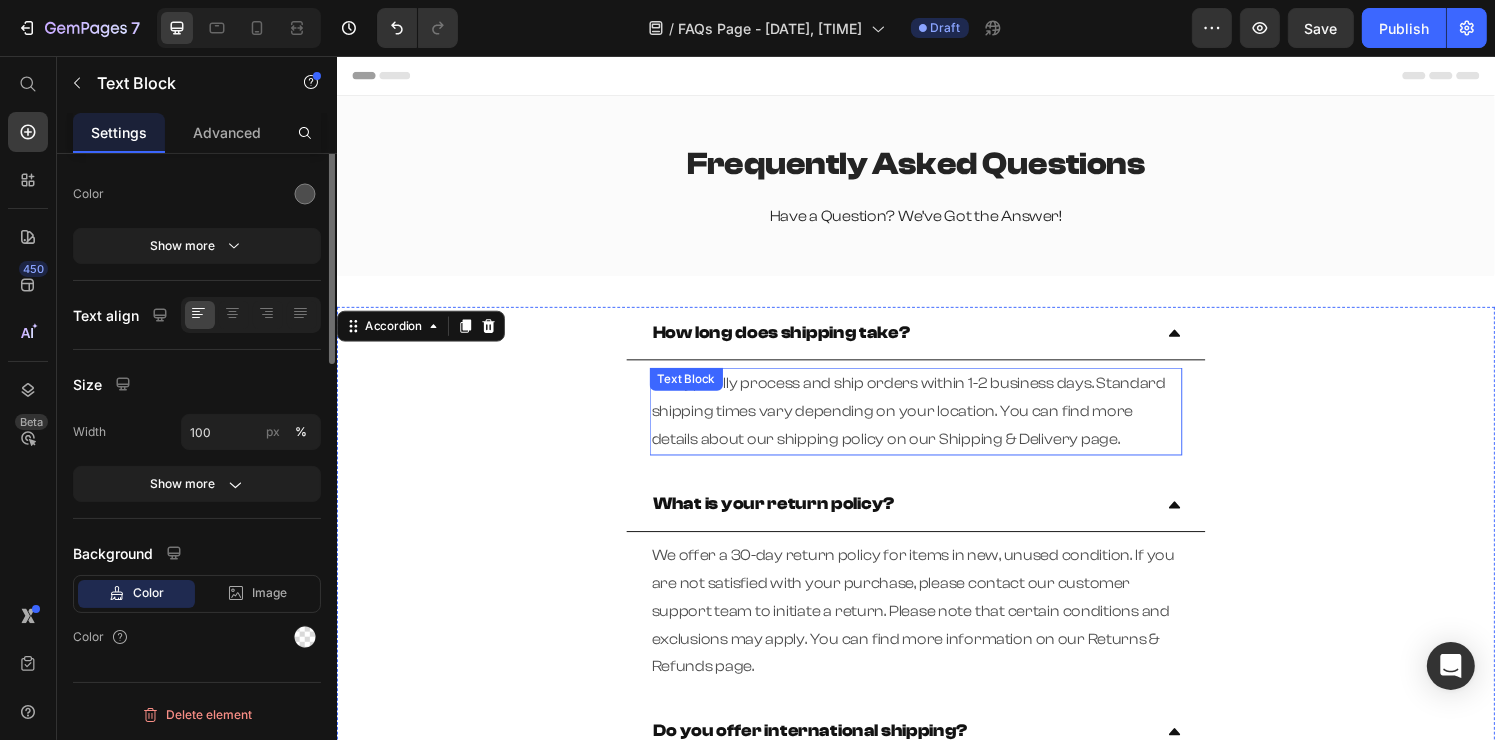 scroll, scrollTop: 0, scrollLeft: 0, axis: both 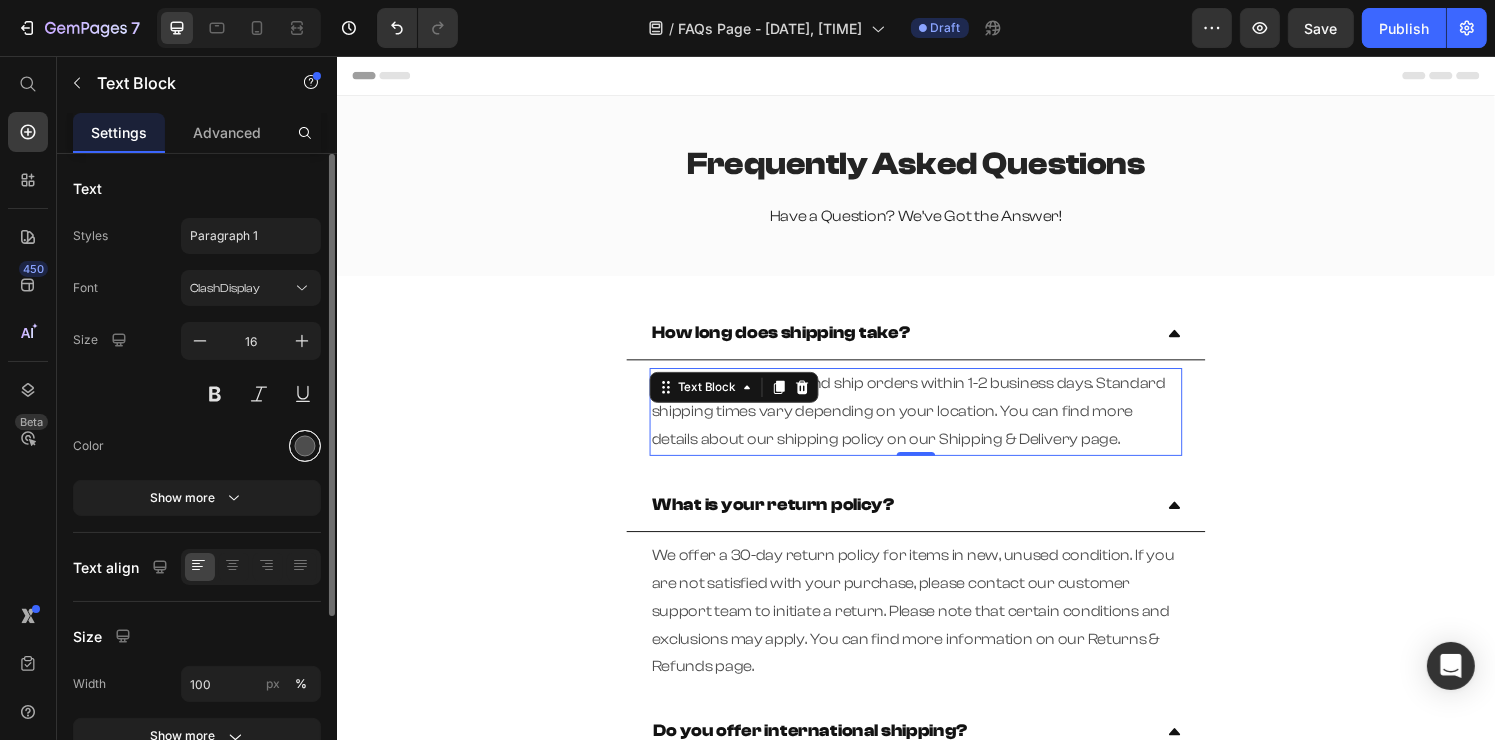 click at bounding box center [305, 446] 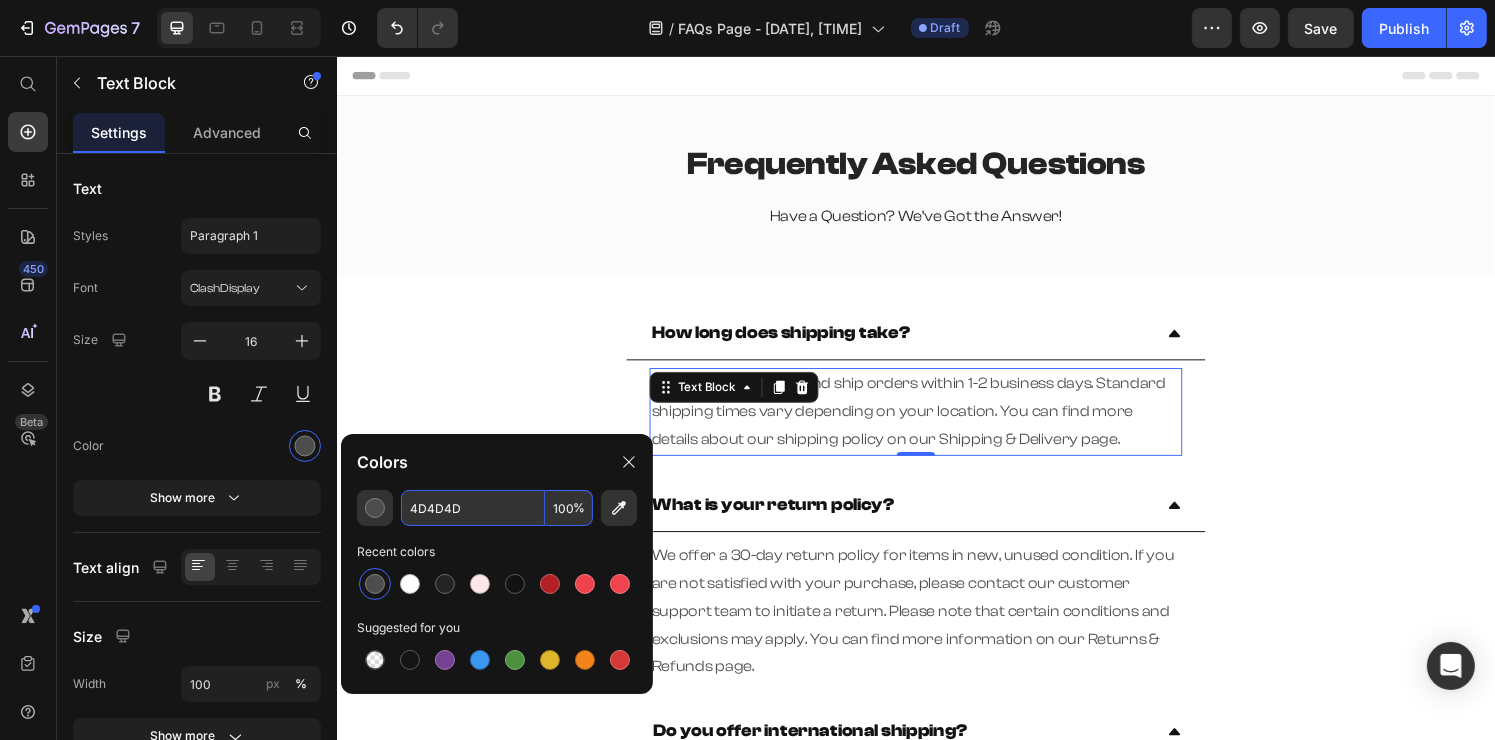 paste on "151515" 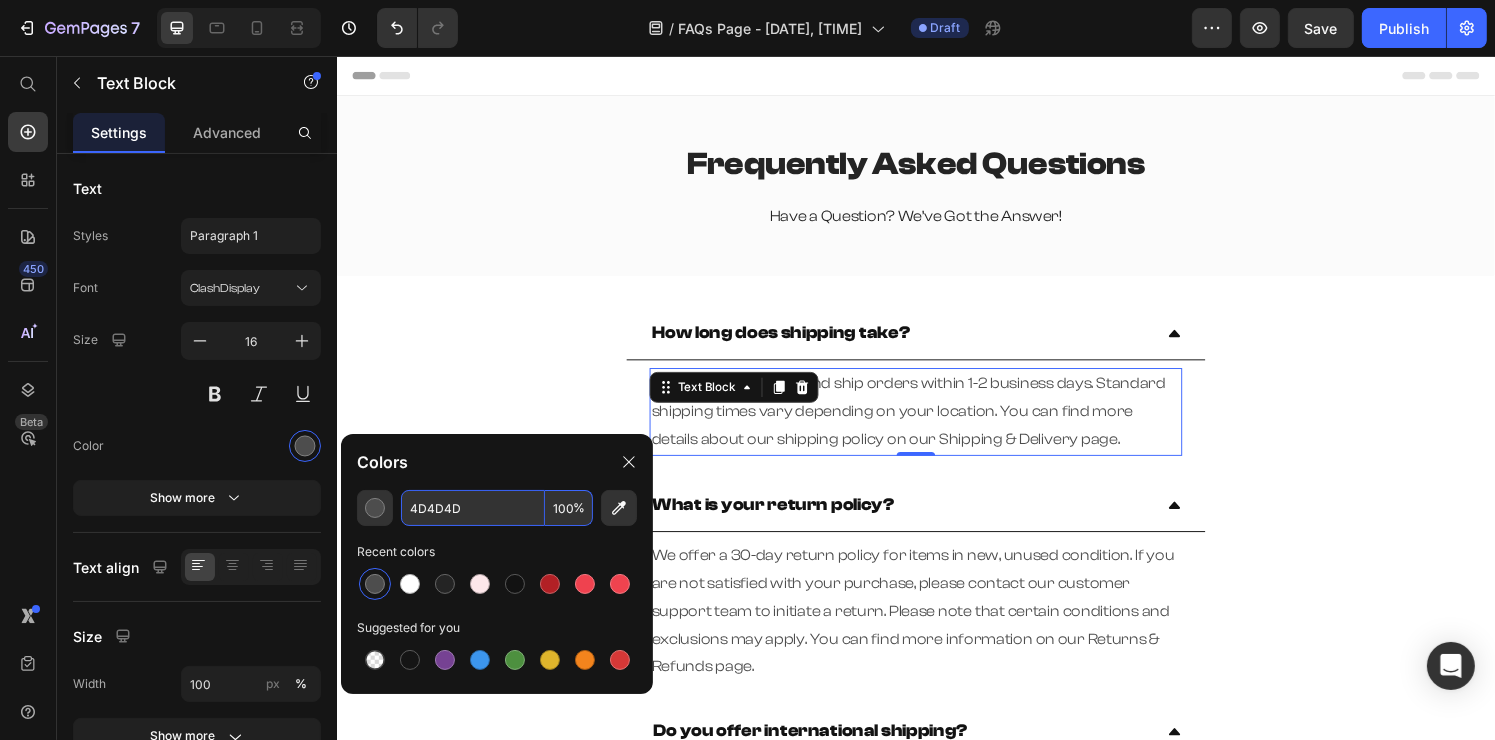 type on "151515" 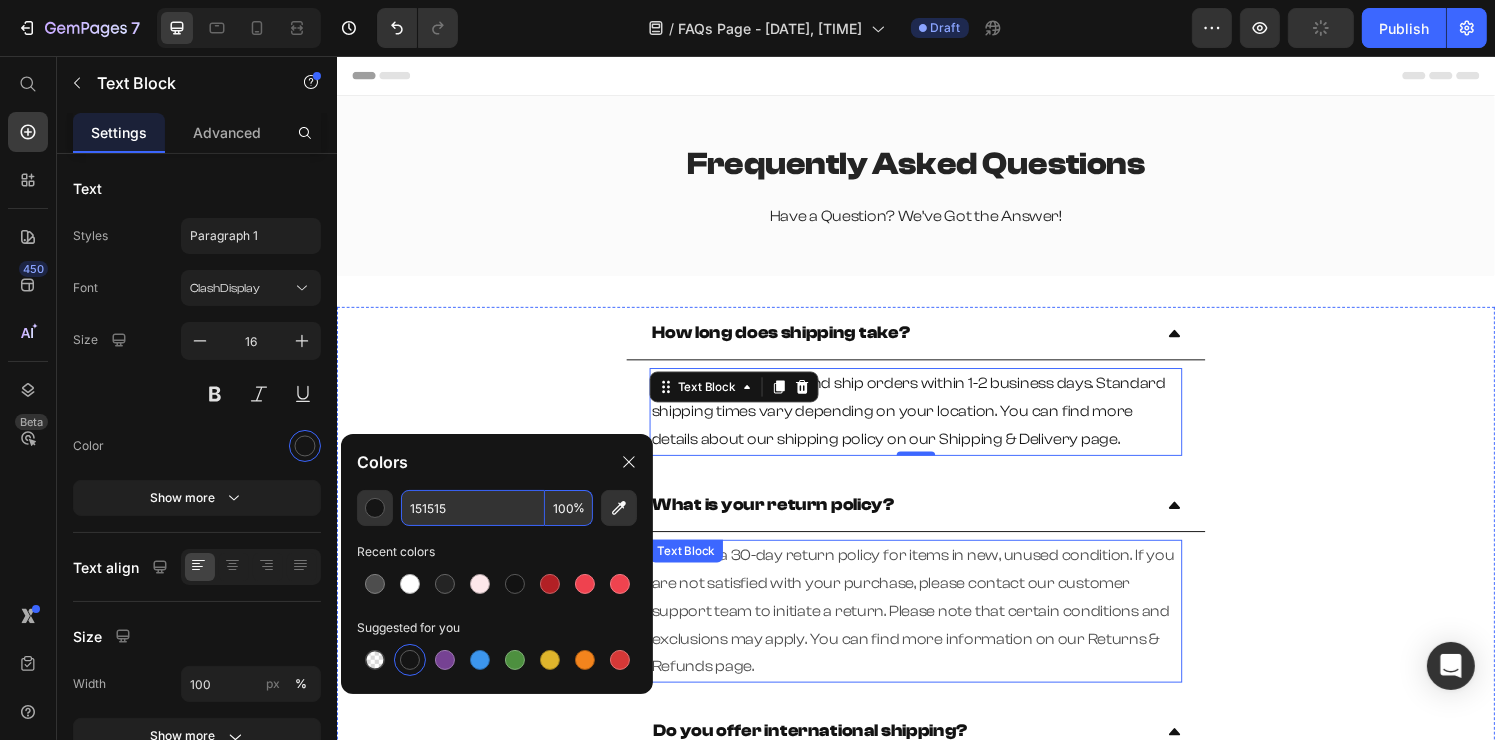 click on "We offer a 30-day return policy for items in new, unused condition. If you are not satisfied with your purchase, please contact our customer support team to initiate a return. Please note that certain conditions and exclusions may apply. You can find more information on our Returns & Refunds page. Text Block" at bounding box center [936, 631] 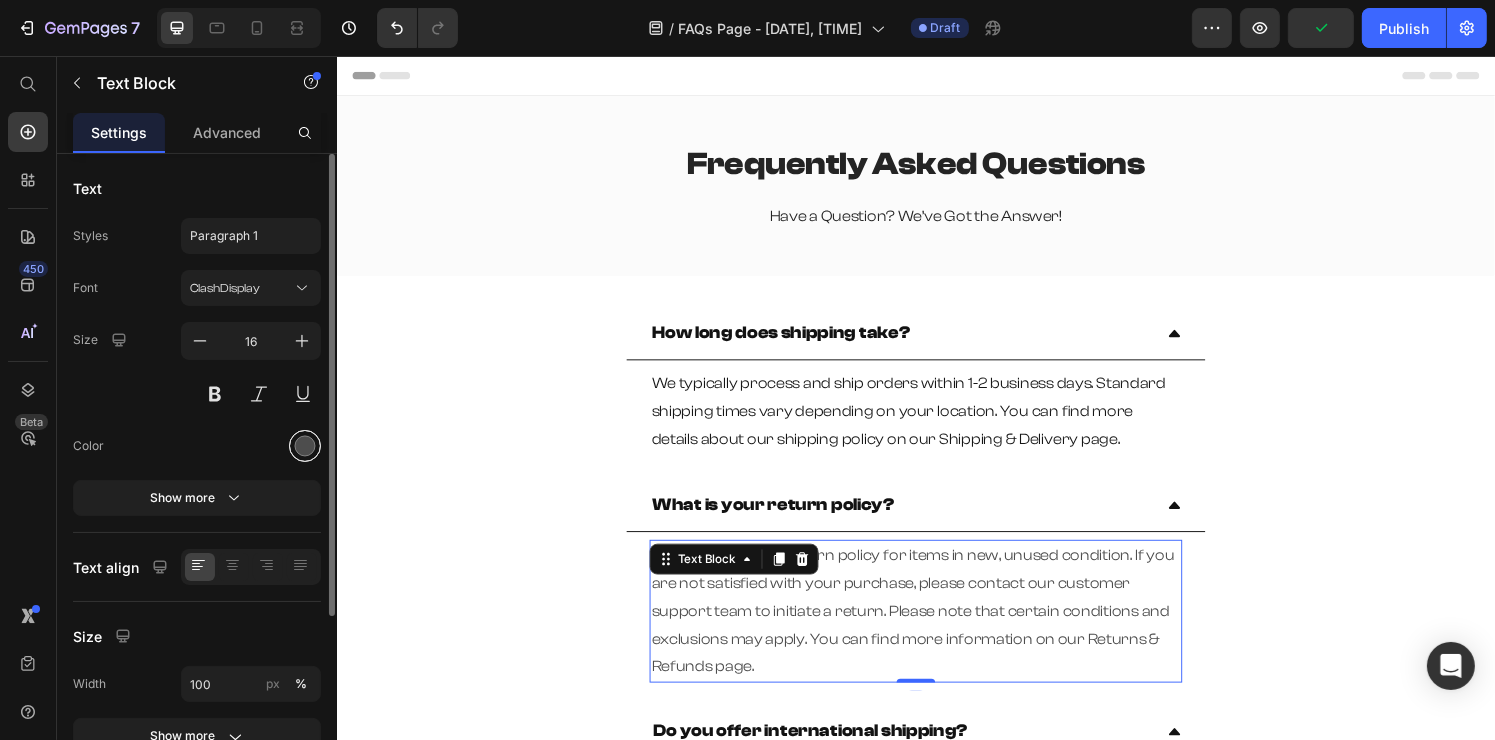 click at bounding box center (305, 446) 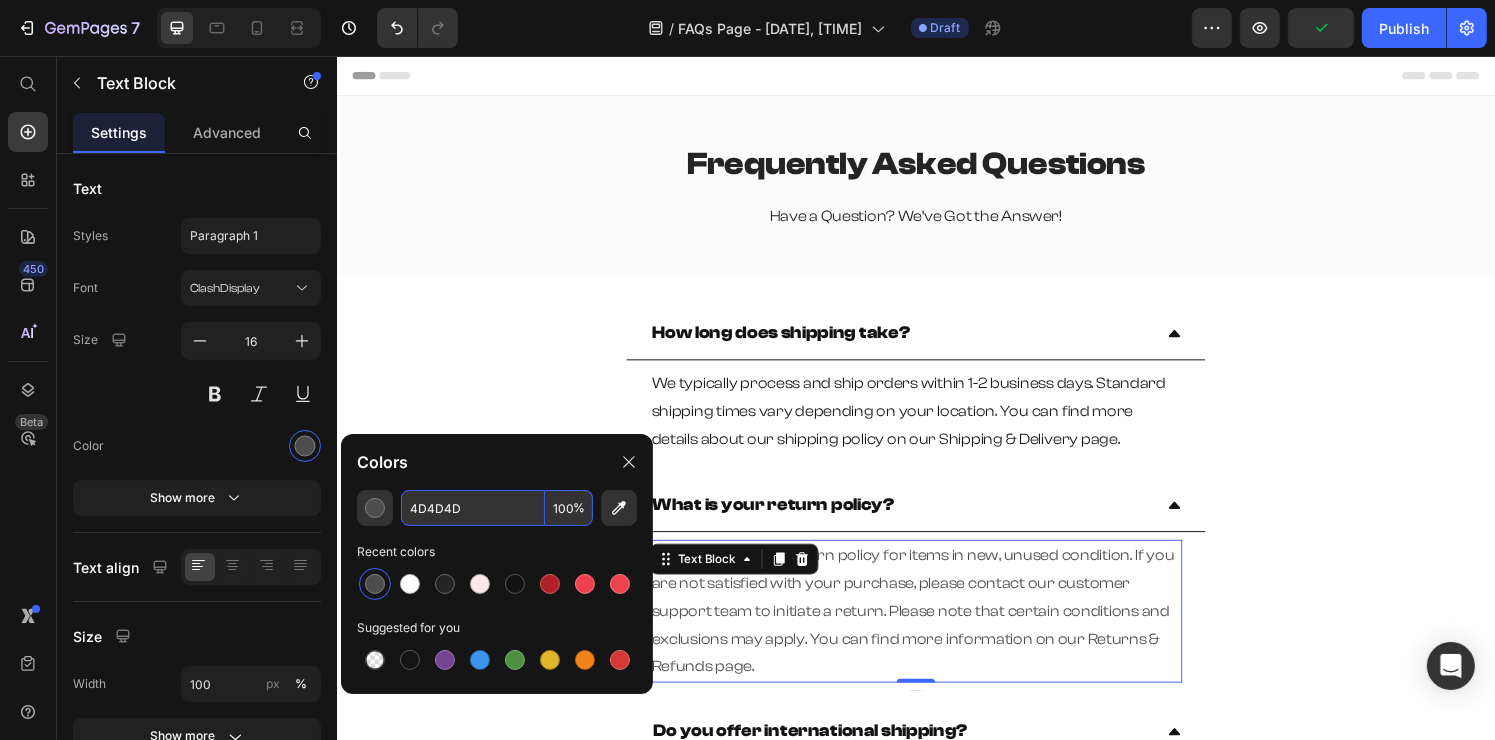 click on "4D4D4D" at bounding box center [473, 508] 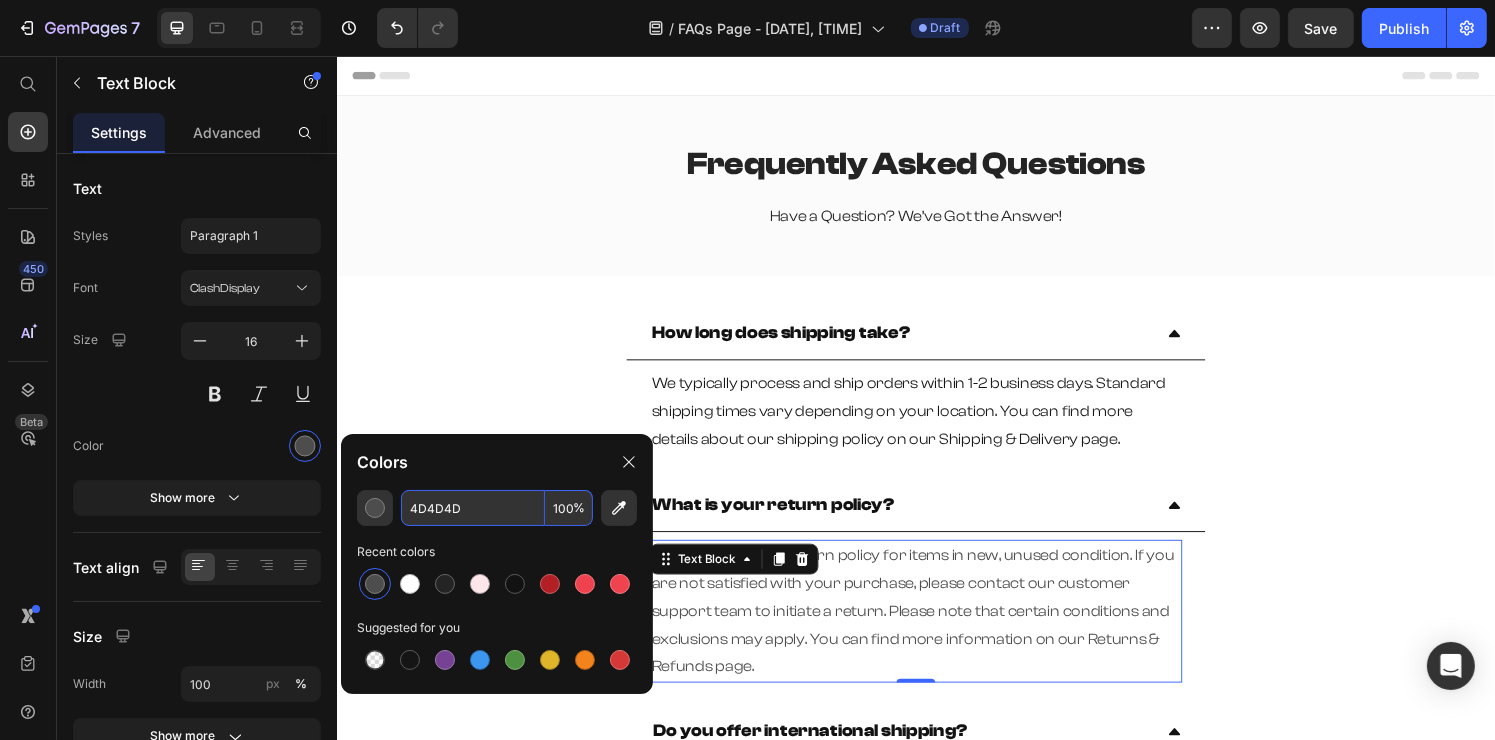 paste on "151515" 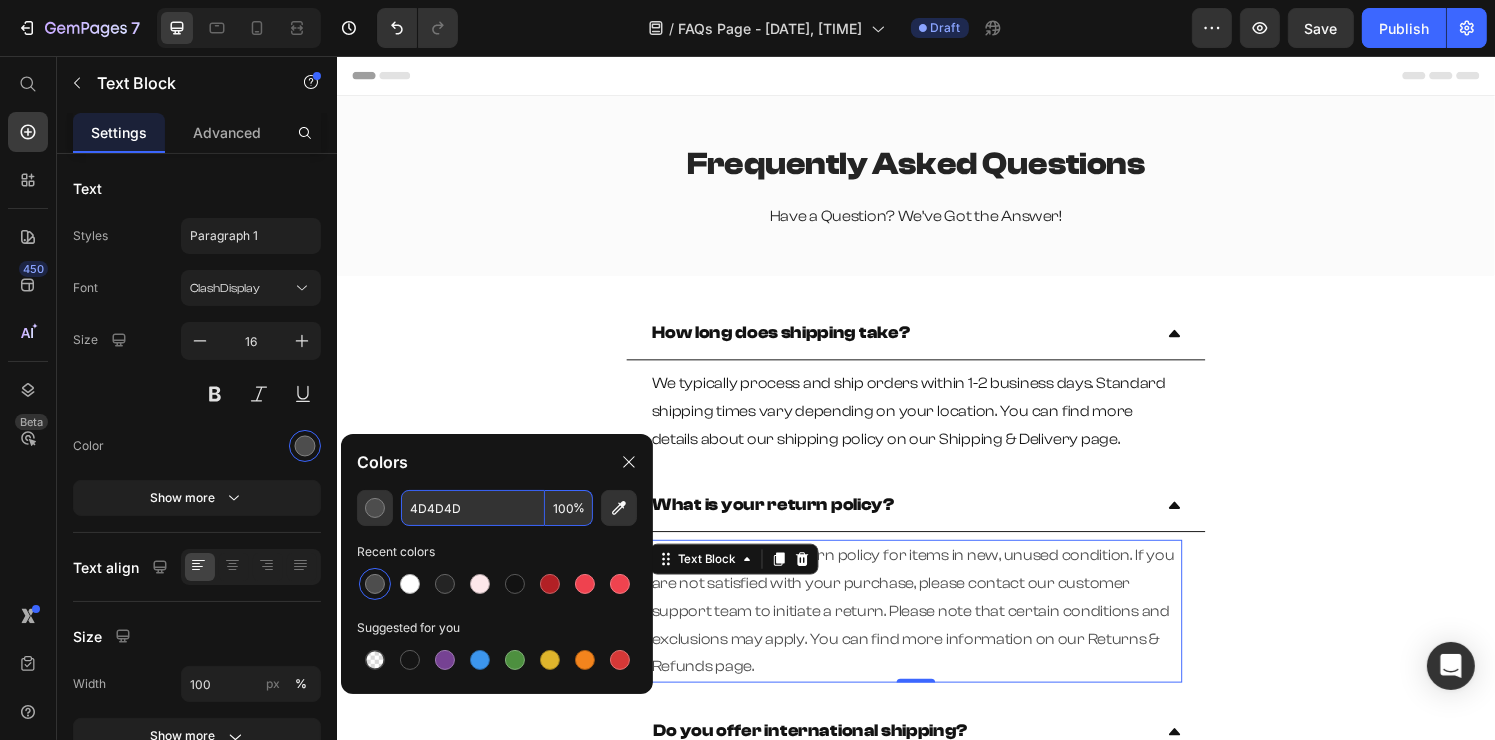 type on "151515" 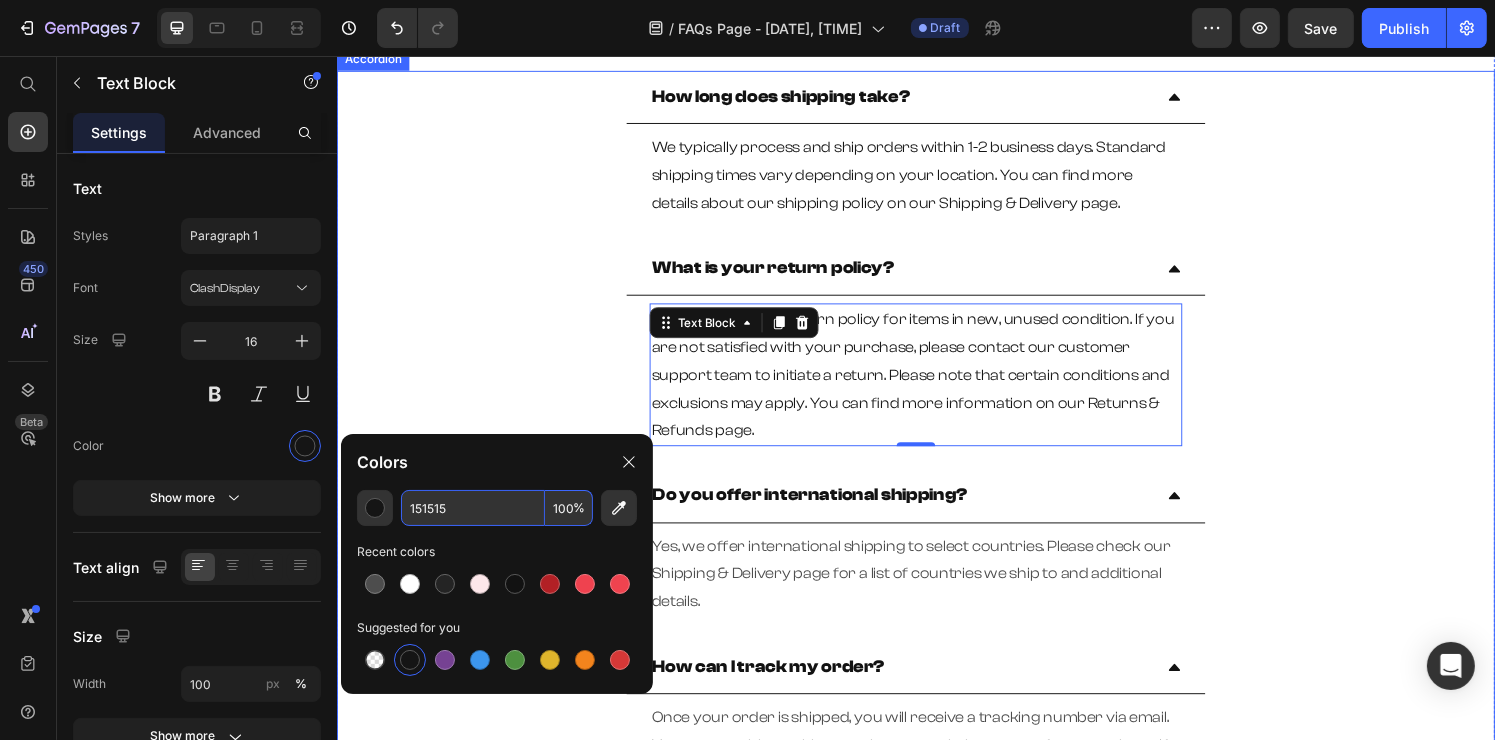 scroll, scrollTop: 300, scrollLeft: 0, axis: vertical 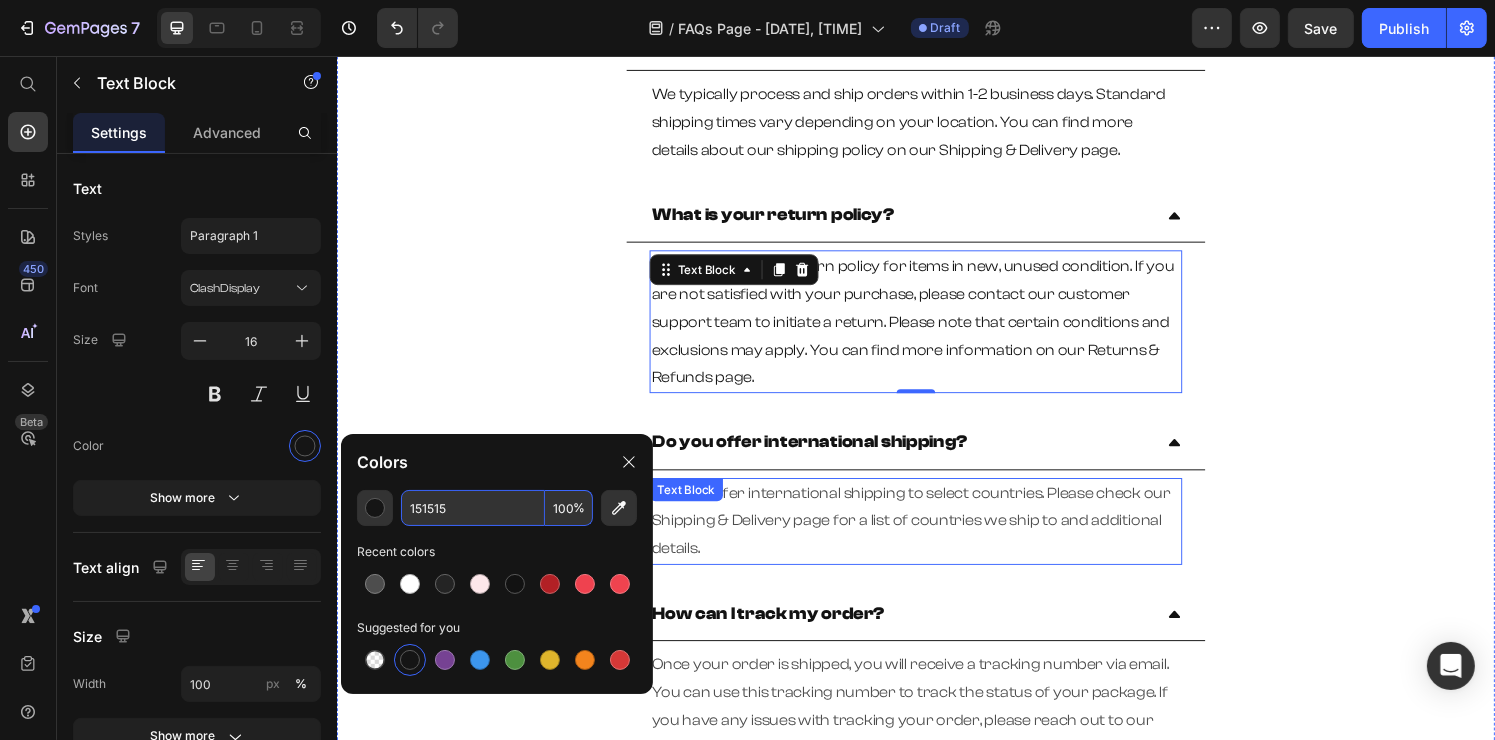 click on "Yes, we offer international shipping to select countries. Please check our Shipping & Delivery page for a list of countries we ship to and additional details." at bounding box center (936, 538) 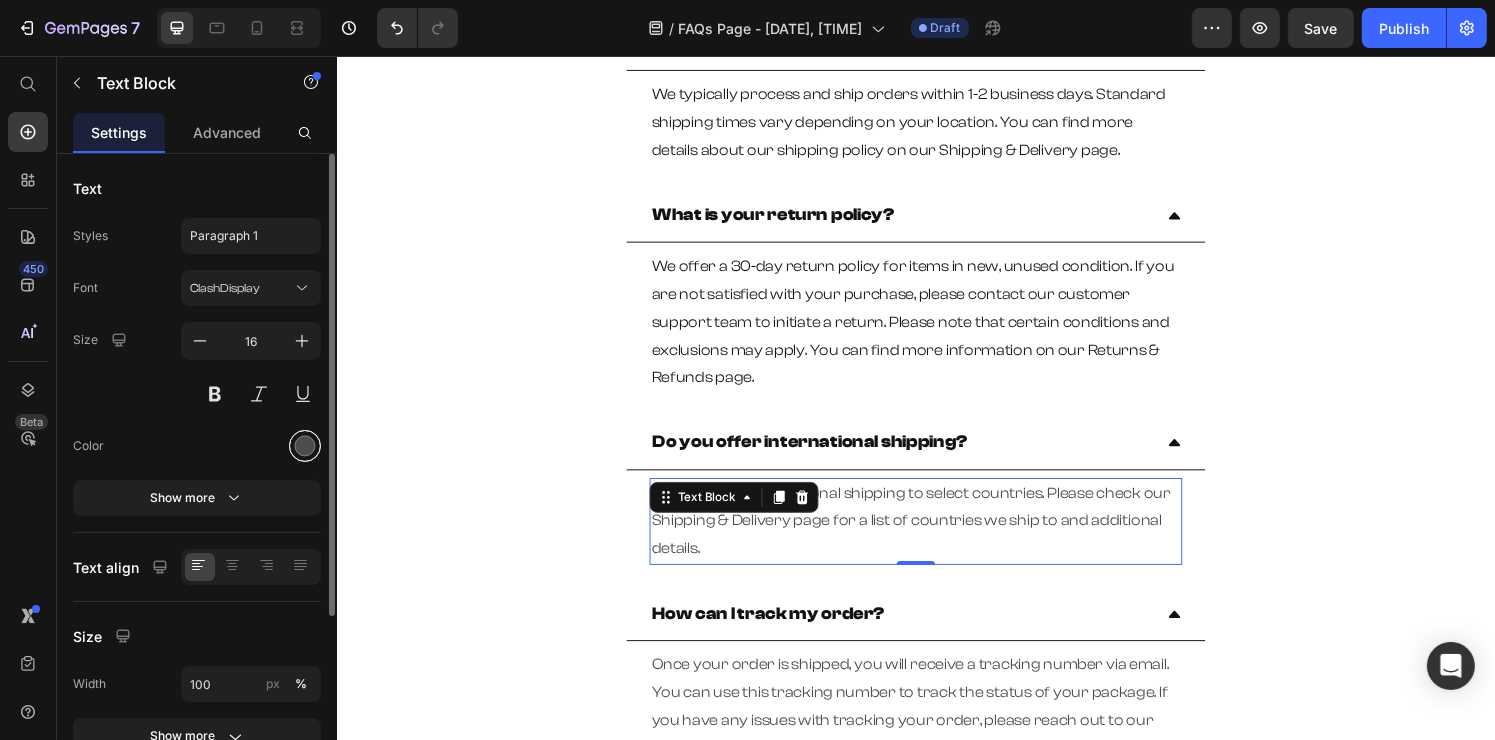 click at bounding box center (305, 446) 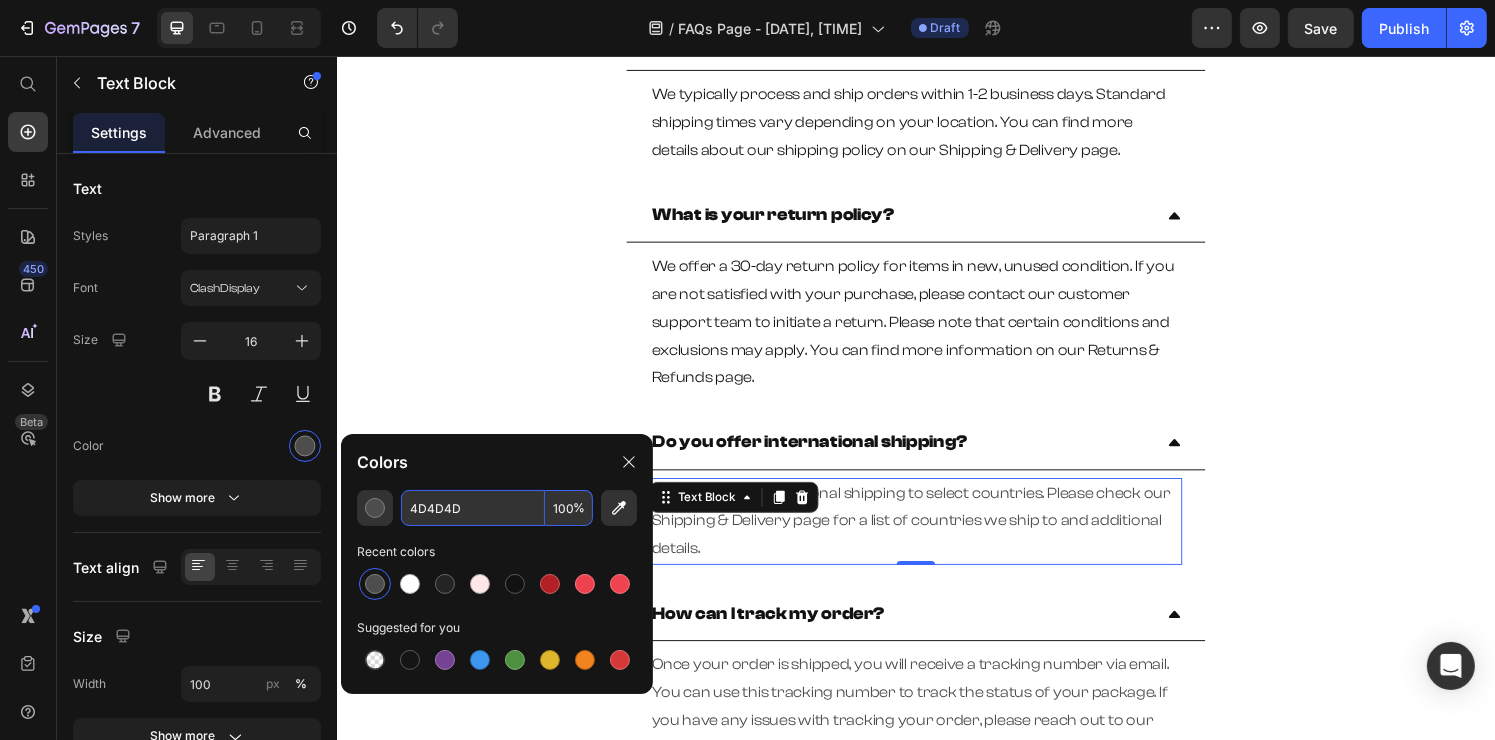 click on "4D4D4D" at bounding box center [473, 508] 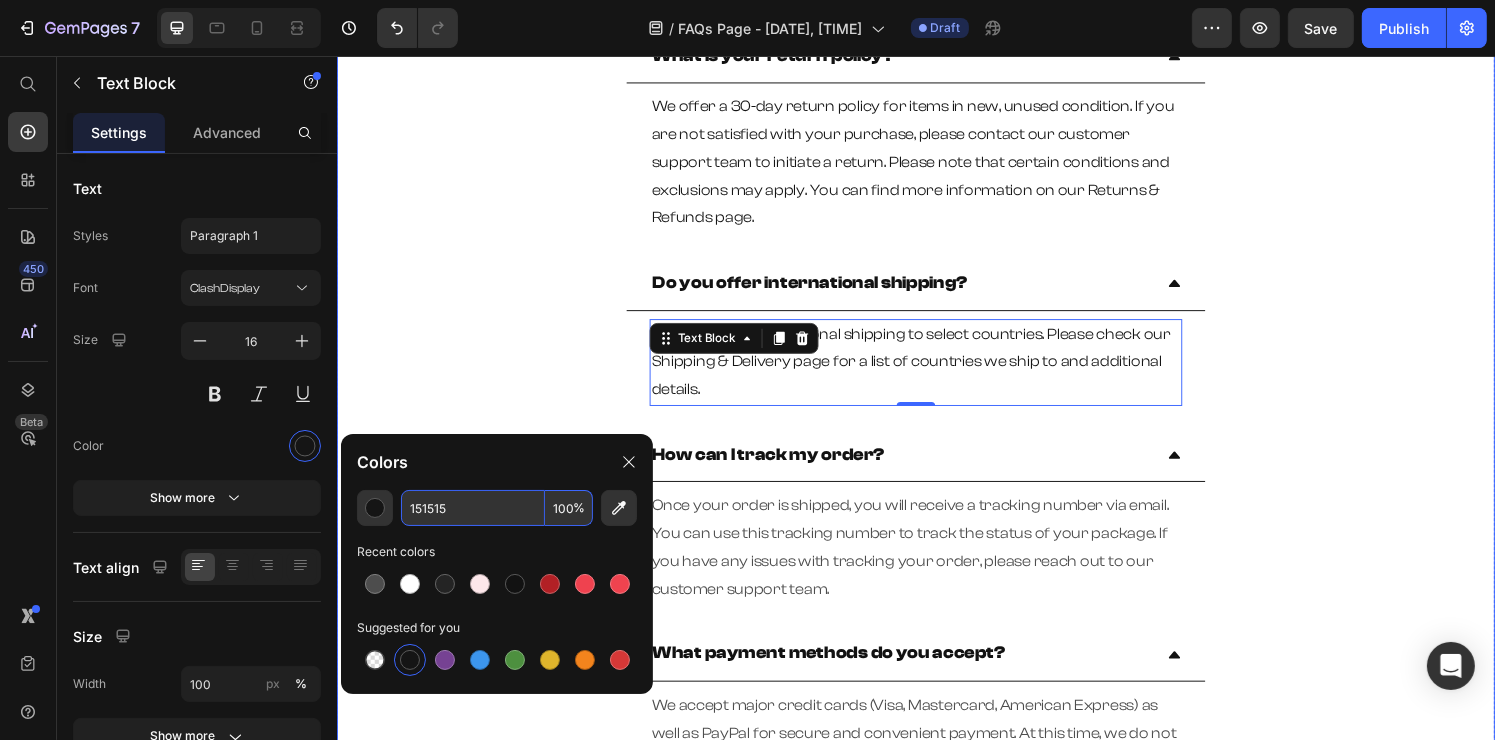 scroll, scrollTop: 500, scrollLeft: 0, axis: vertical 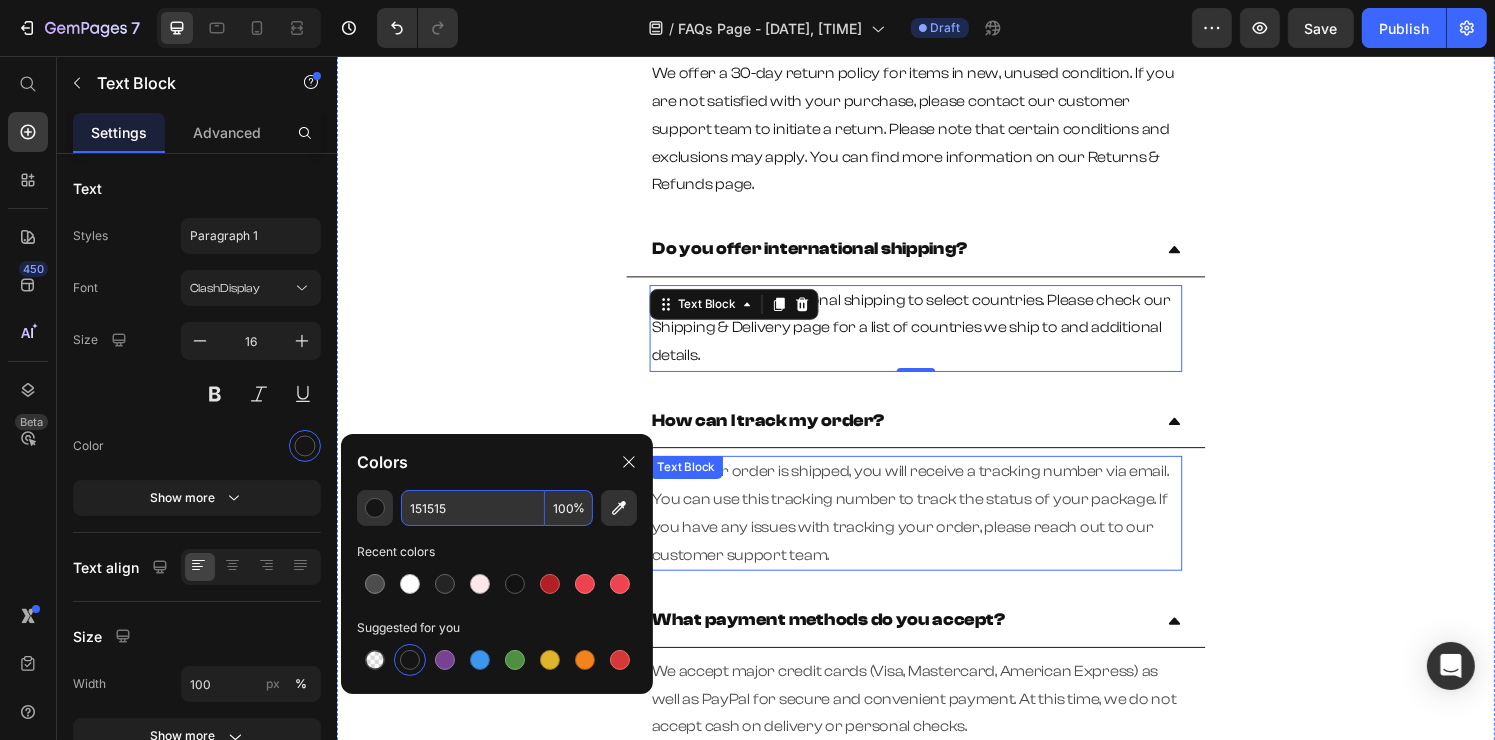 click on "Once your order is shipped, you will receive a tracking number via email. You can use this tracking number to track the status of your package. If you have any issues with tracking your order, please reach out to our customer support team." at bounding box center (936, 529) 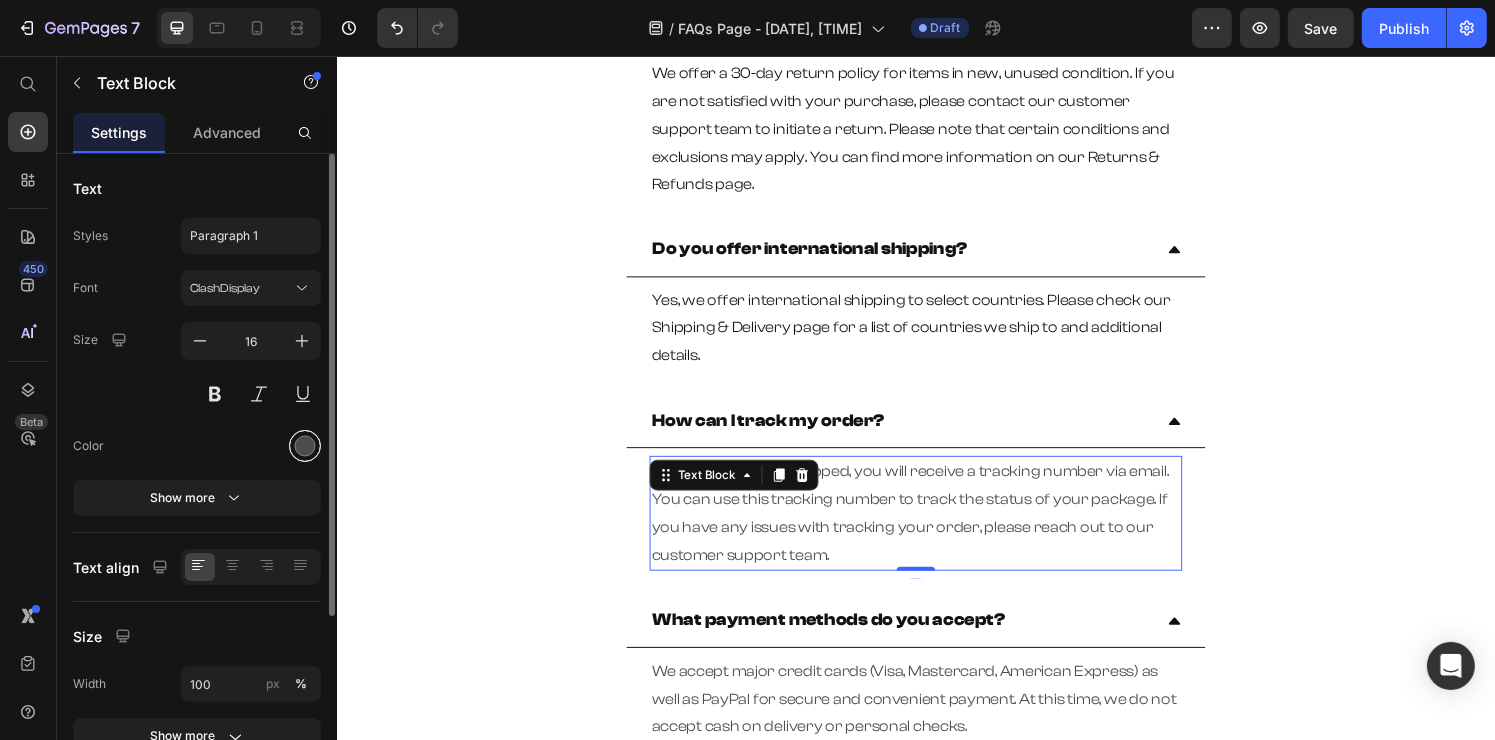 click at bounding box center [305, 446] 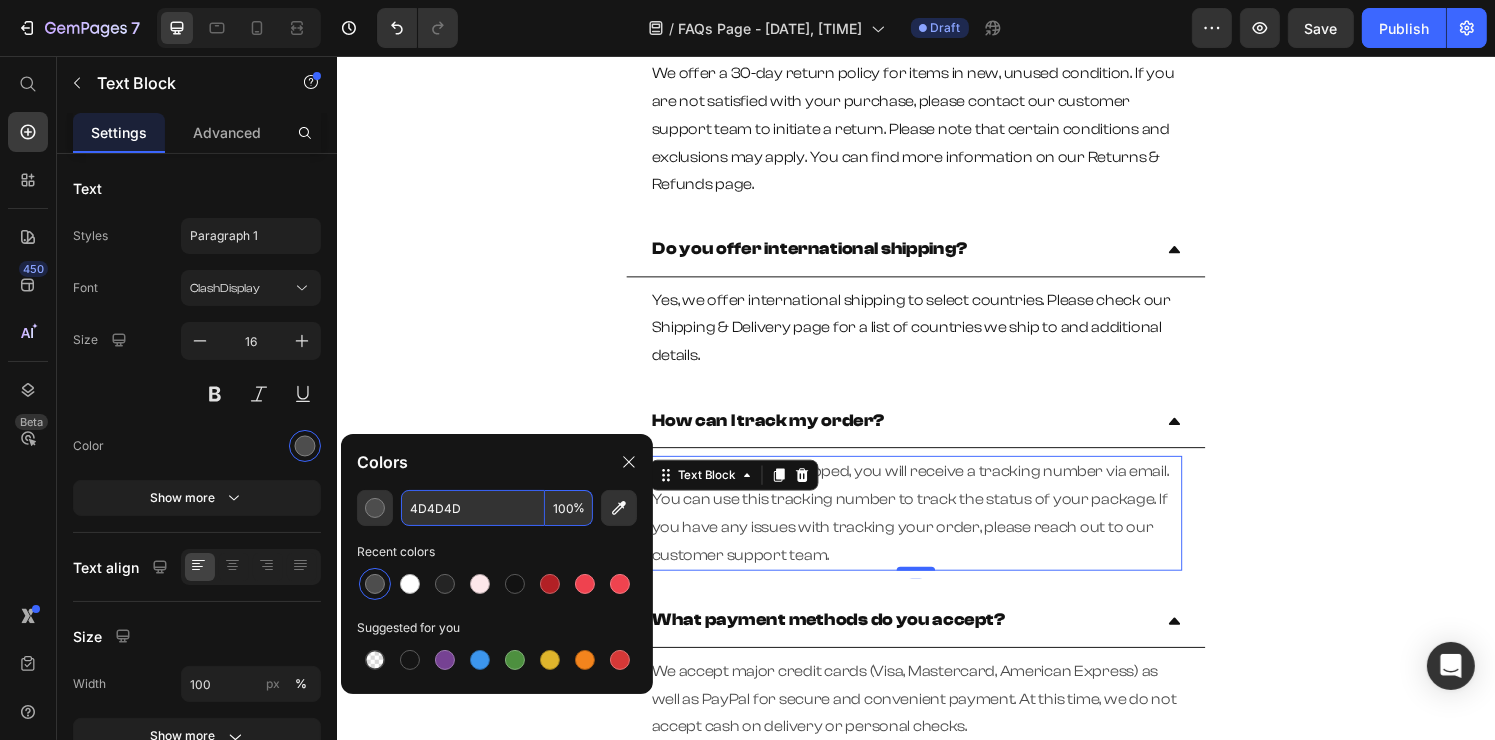 click on "4D4D4D" at bounding box center (473, 508) 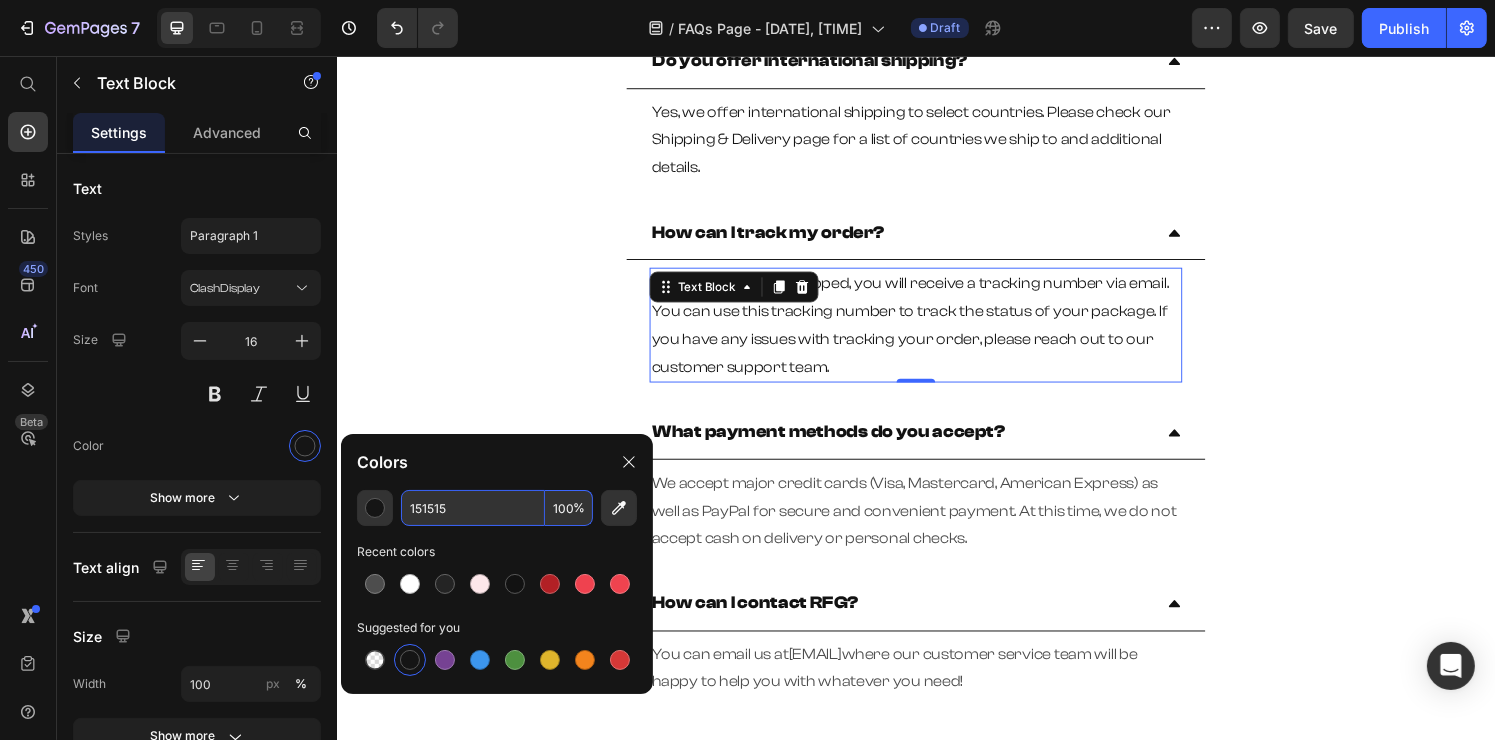 scroll, scrollTop: 700, scrollLeft: 0, axis: vertical 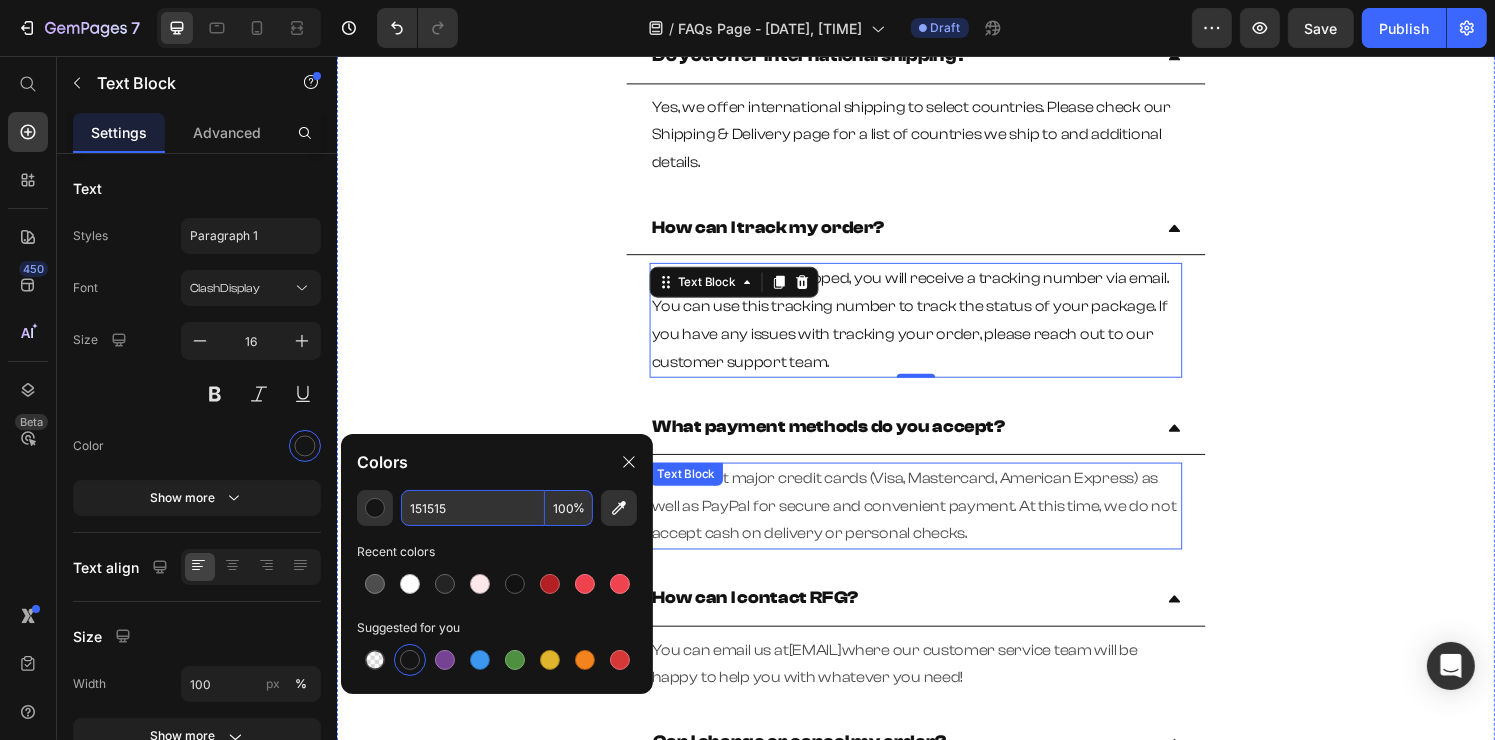 click on "We accept major credit cards (Visa, Mastercard, American Express) as well as PayPal for secure and convenient payment. At this time, we do not accept cash on delivery or personal checks." at bounding box center [936, 522] 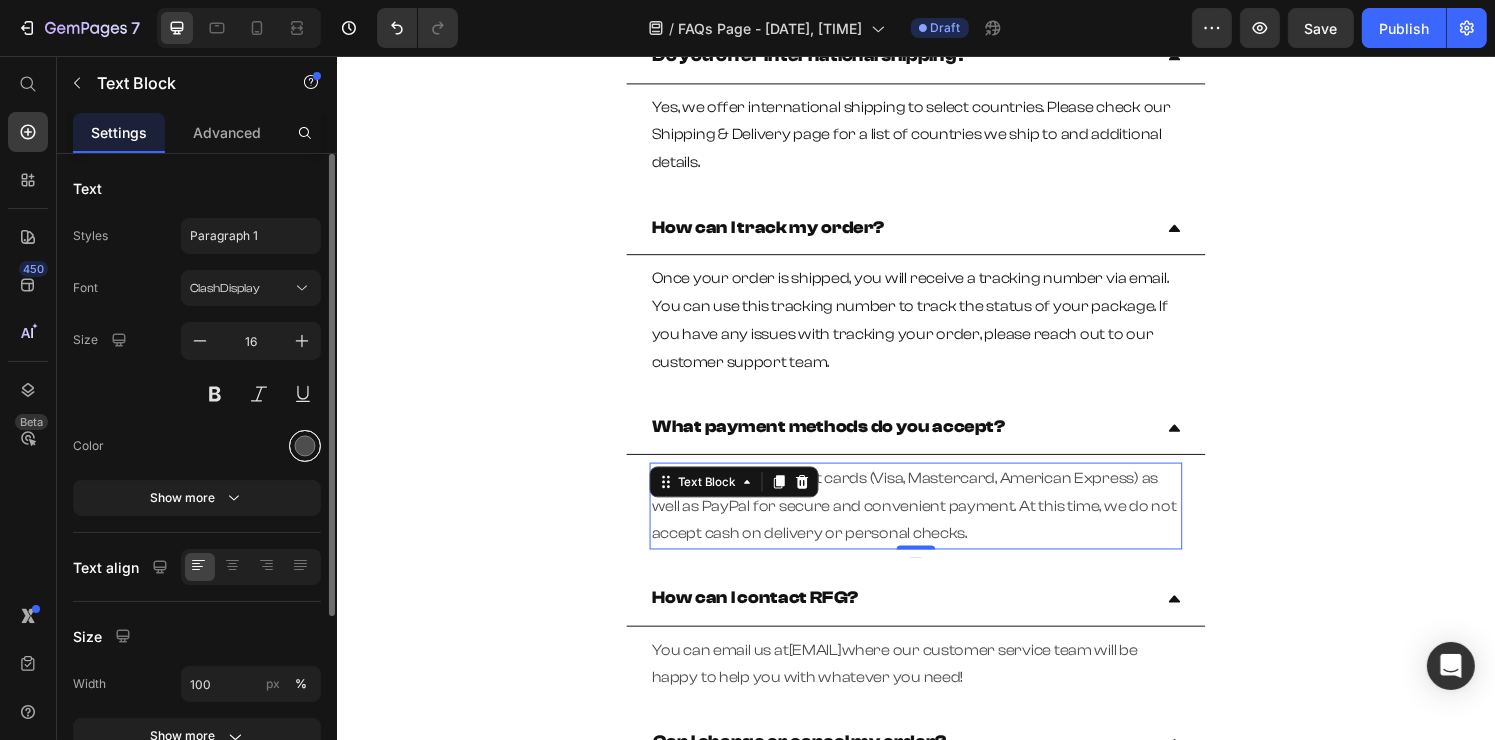 click at bounding box center [305, 446] 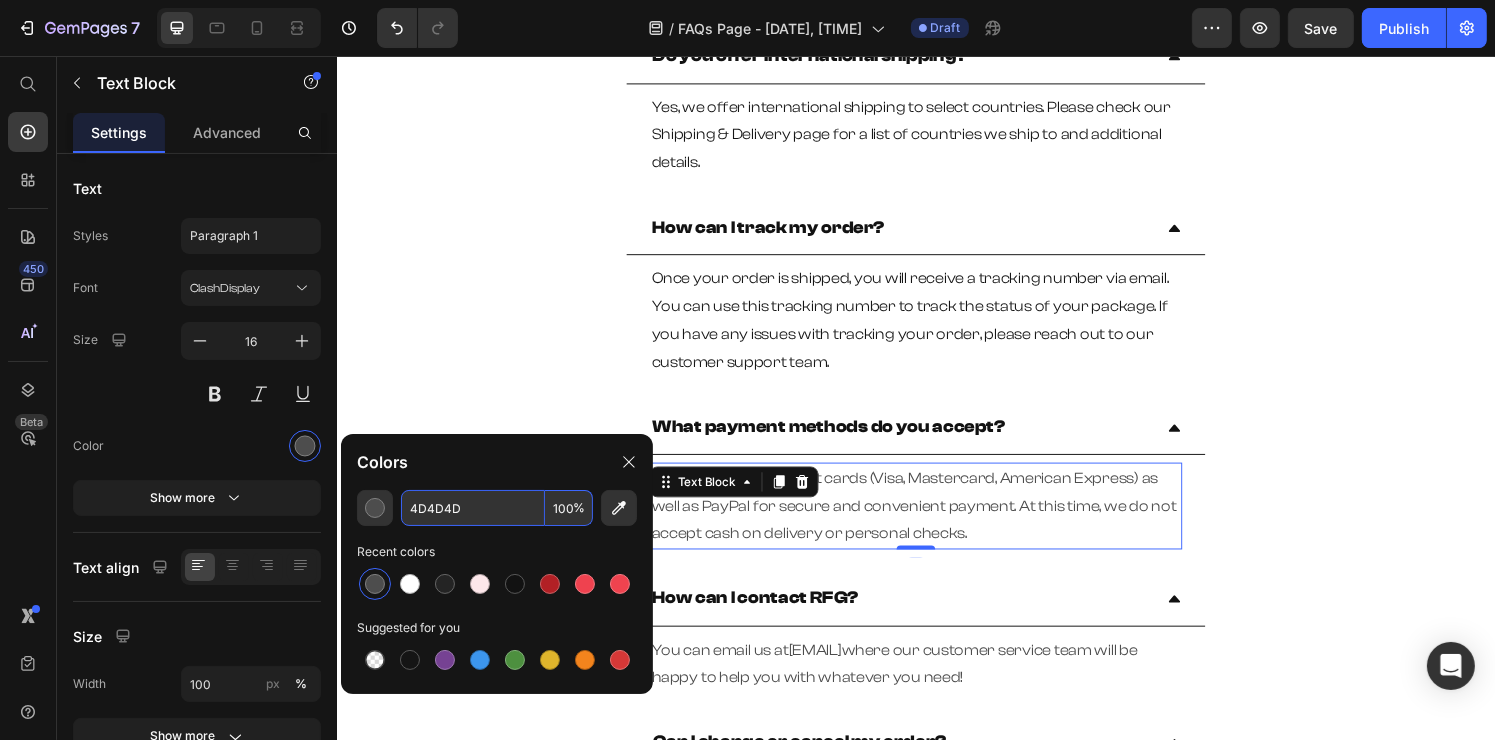click on "4D4D4D" at bounding box center [473, 508] 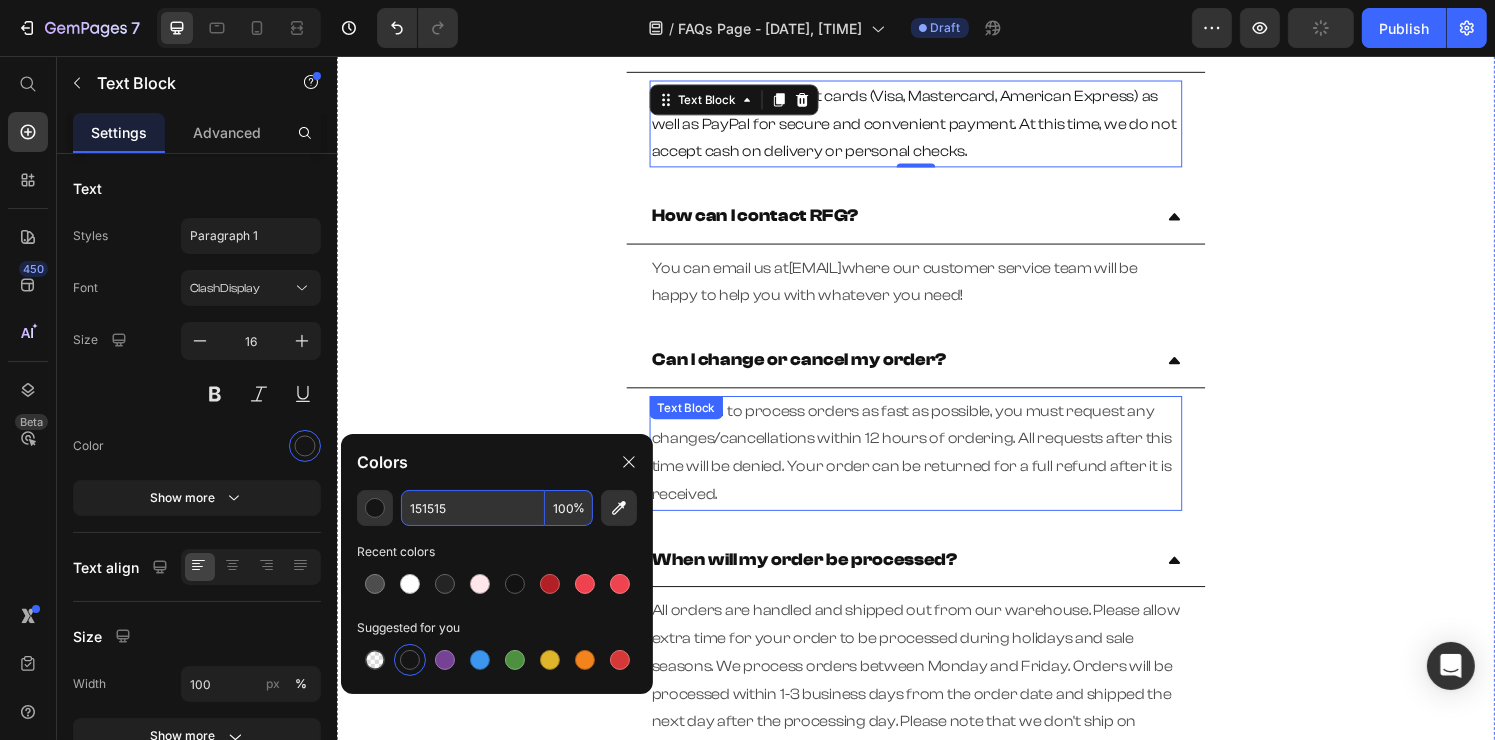 scroll, scrollTop: 1100, scrollLeft: 0, axis: vertical 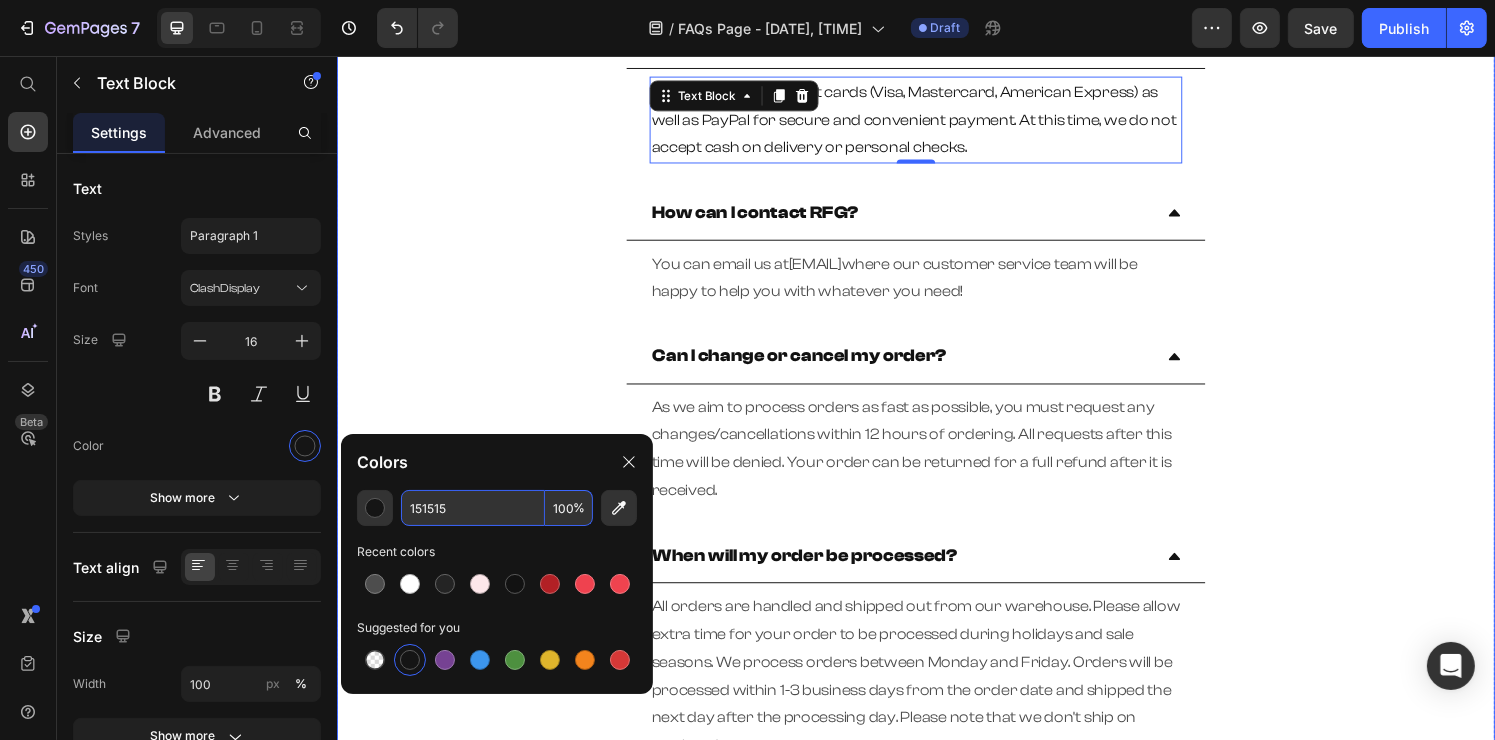 click on "You can email us at  rfg.supps@gmail.com  where our customer service team will be happy to help you with whatever you need!" at bounding box center (936, 286) 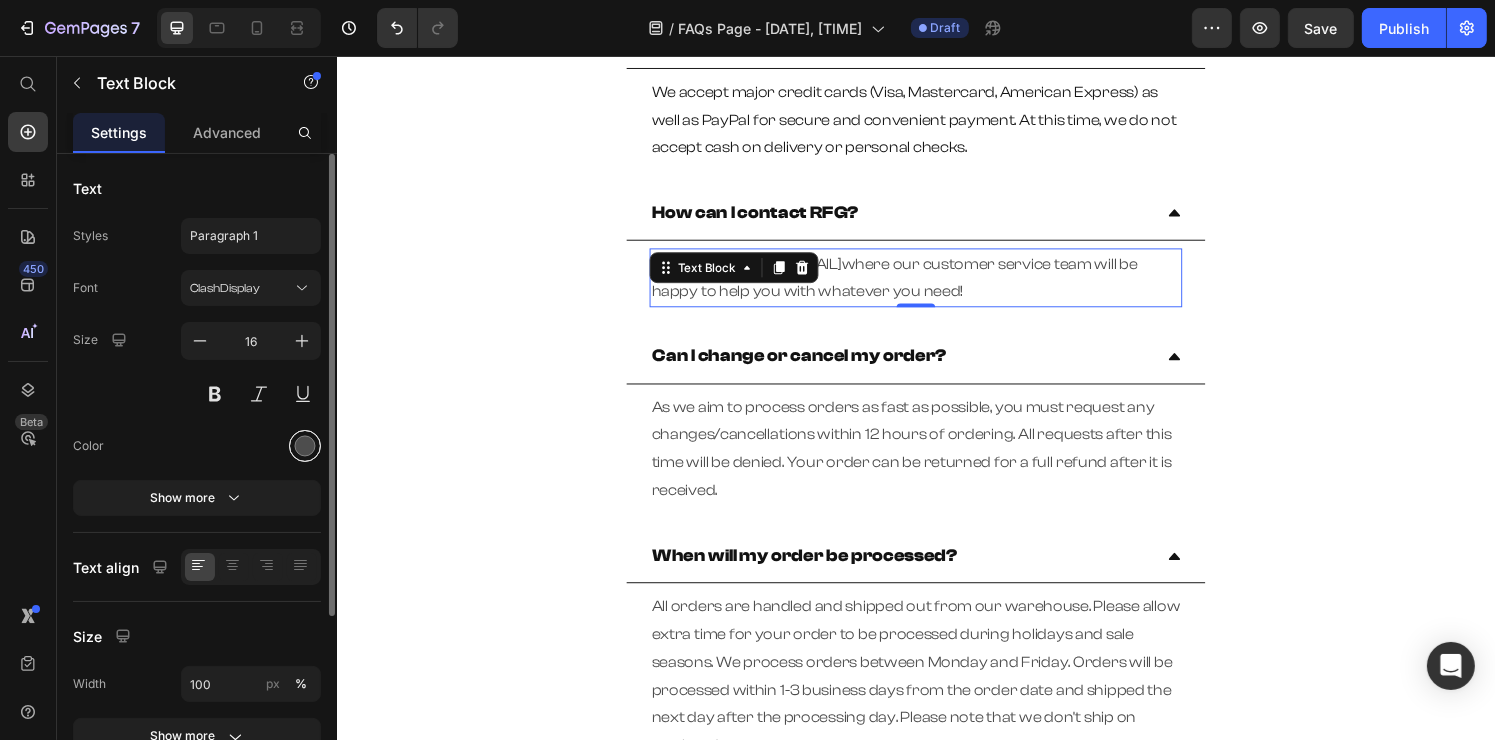 click at bounding box center (305, 446) 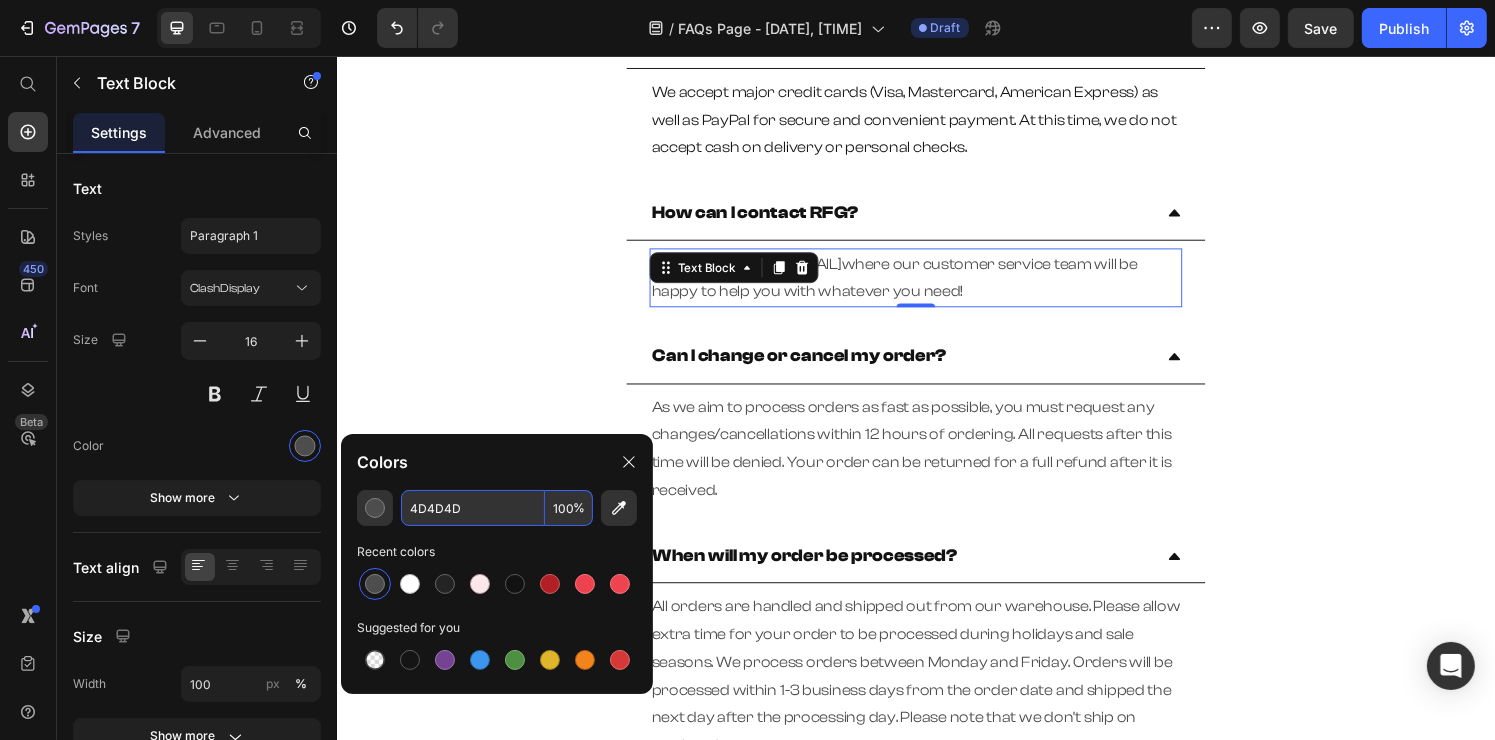 click on "4D4D4D" at bounding box center [473, 508] 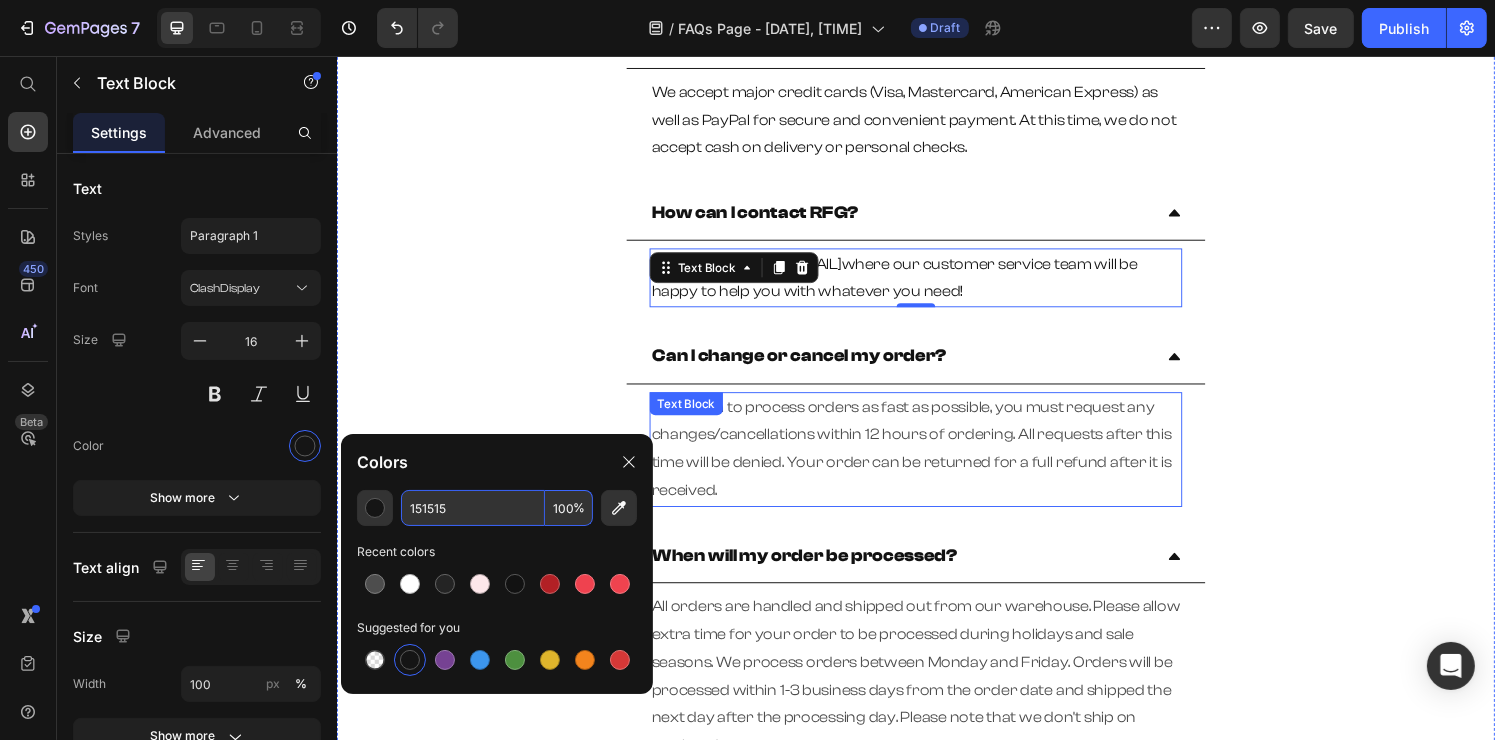 click on "As we aim to process orders as fast as possible, you must request any changes/cancellations within 12 hours of ordering. All requests after this time will be denied. Your order can be returned for a full refund after it is received." at bounding box center [936, 463] 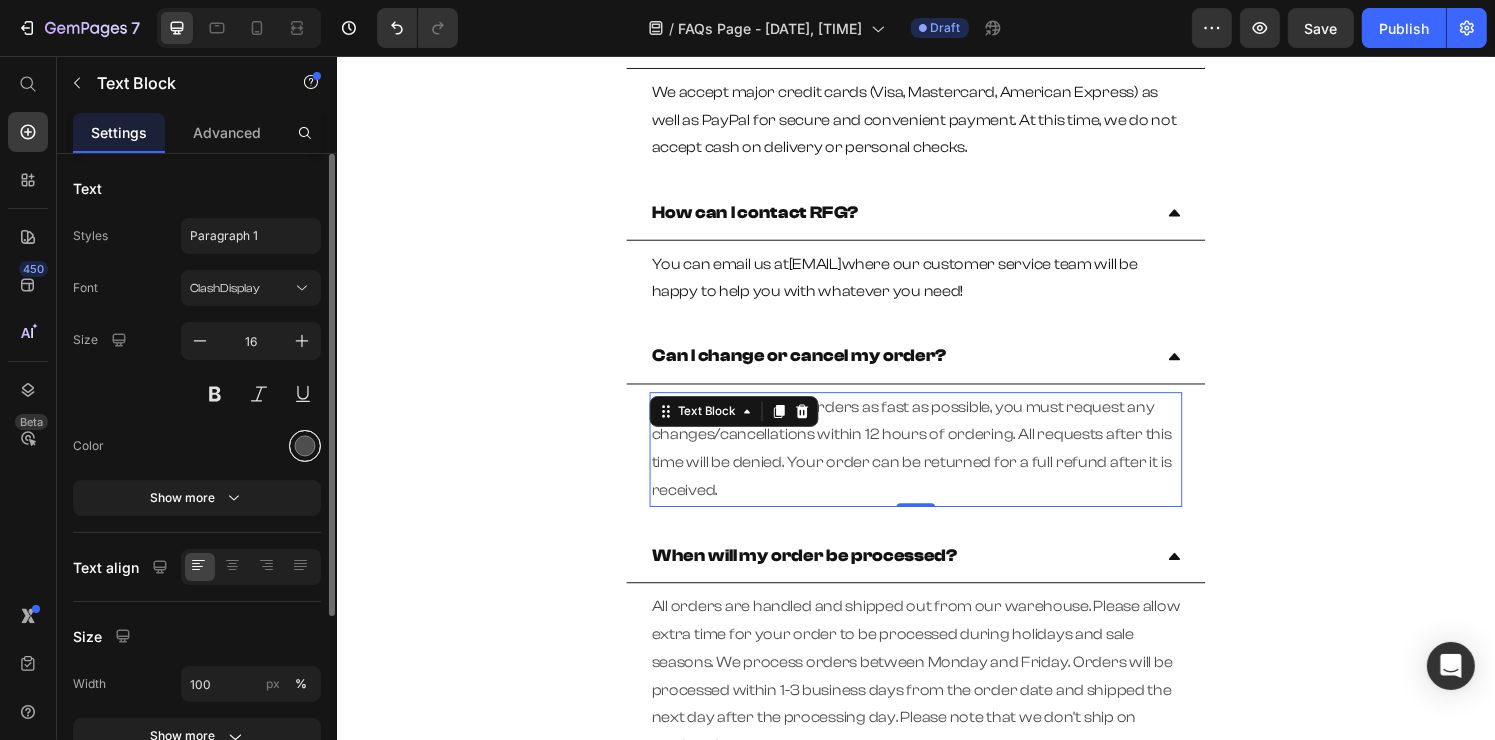 click at bounding box center [305, 446] 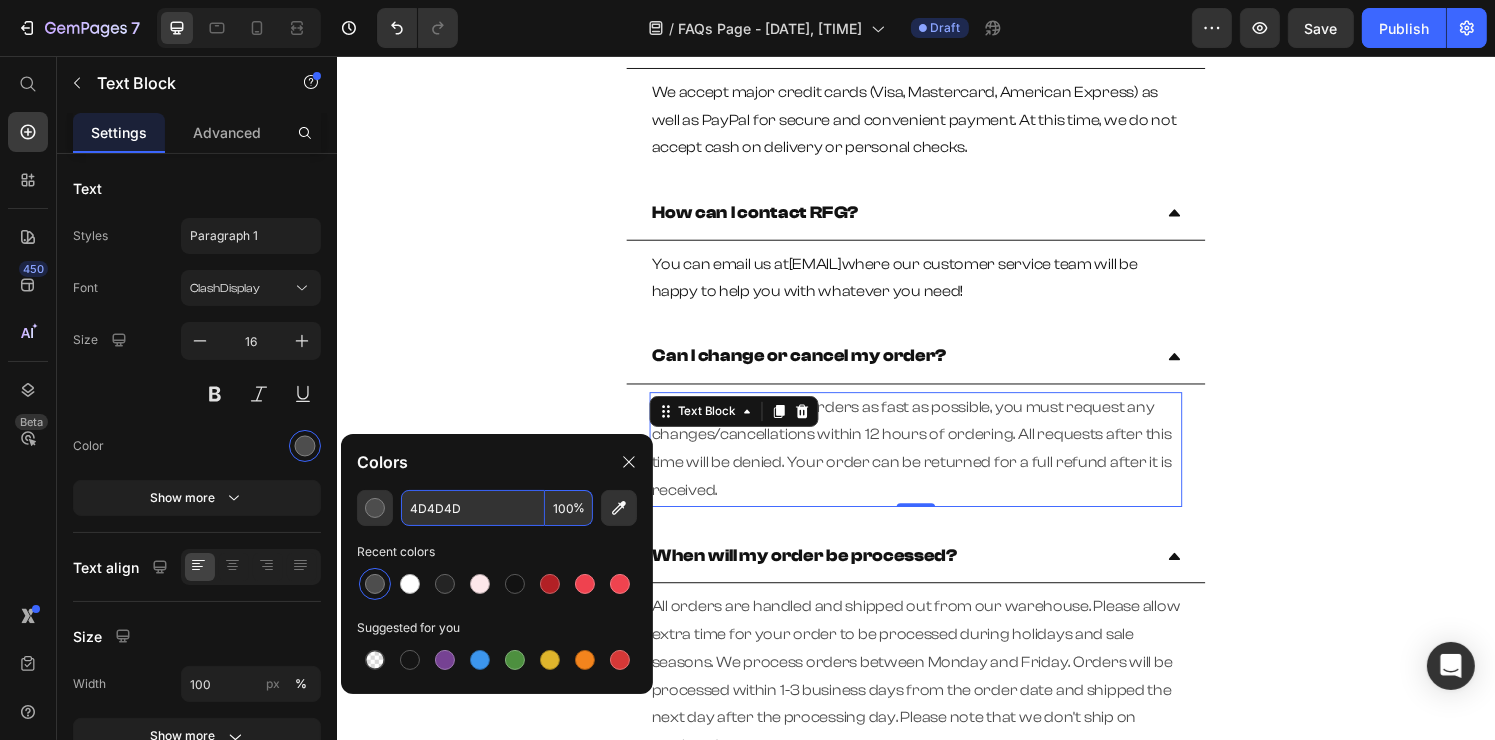 click on "4D4D4D" at bounding box center (473, 508) 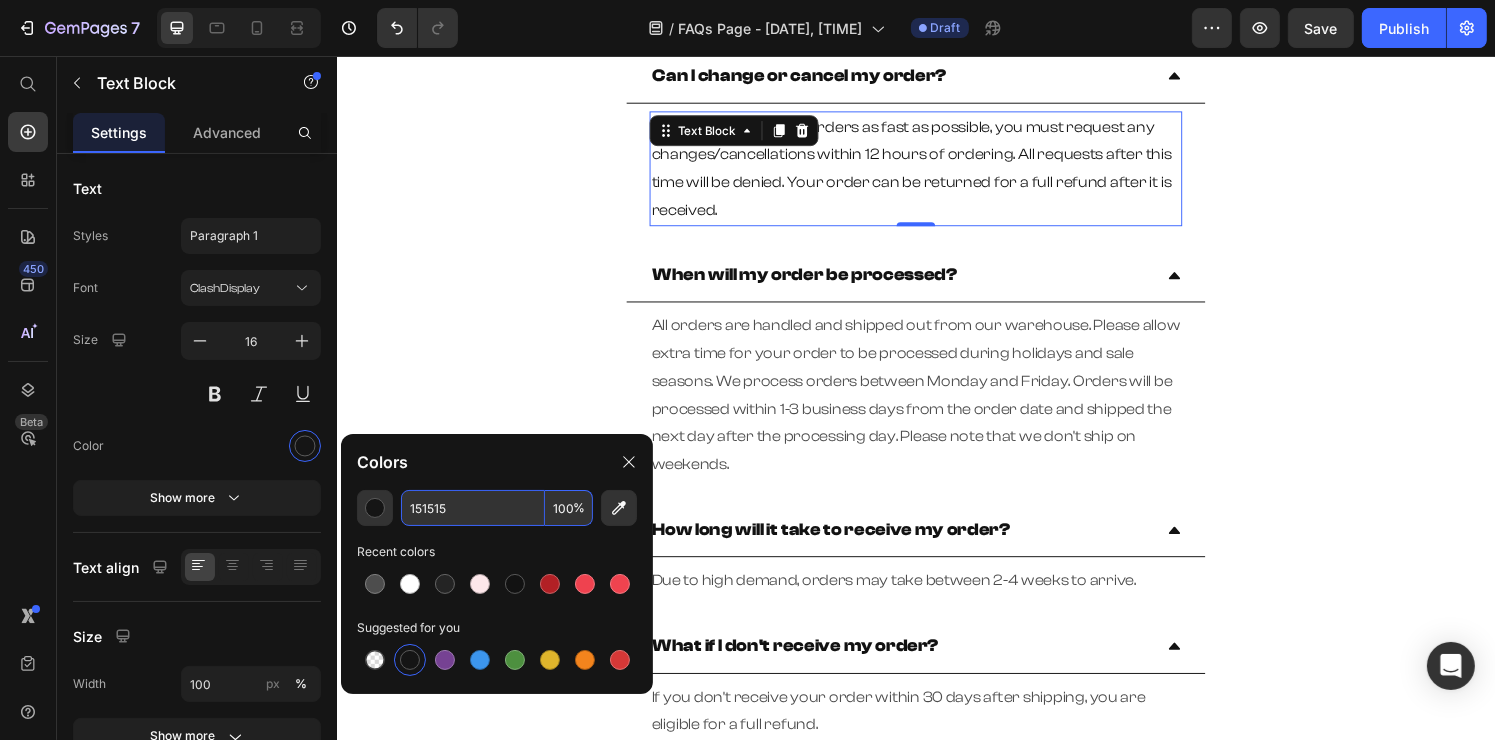 scroll, scrollTop: 1400, scrollLeft: 0, axis: vertical 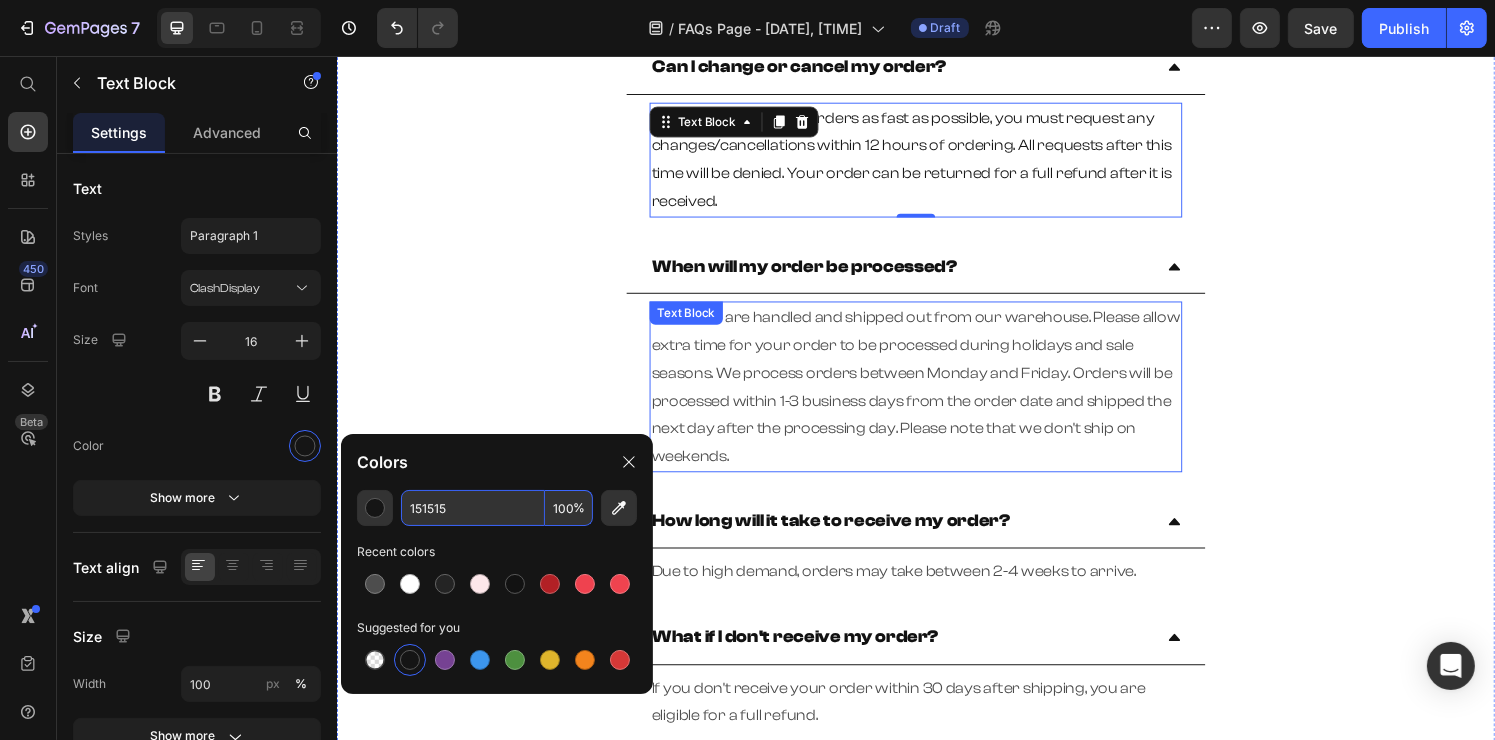 click on "All orders are handled and shipped out from our warehouse. Please allow extra time for your order to be processed during holidays and sale seasons. We process orders between Monday and Friday. Orders will be processed within 1-3 business days from the order date and shipped the next day after the processing day. Please note that we don't ship on weekends." at bounding box center (936, 398) 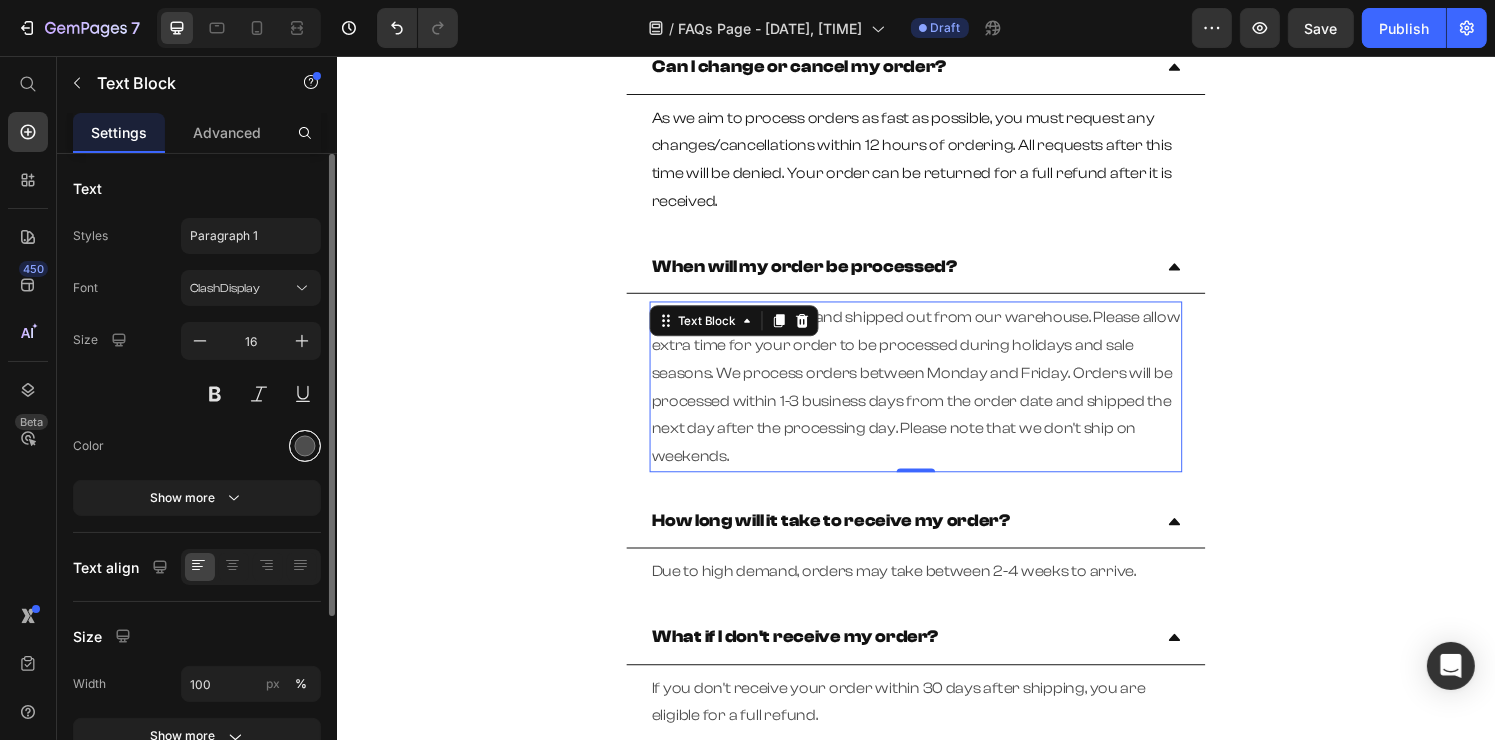 click at bounding box center [305, 446] 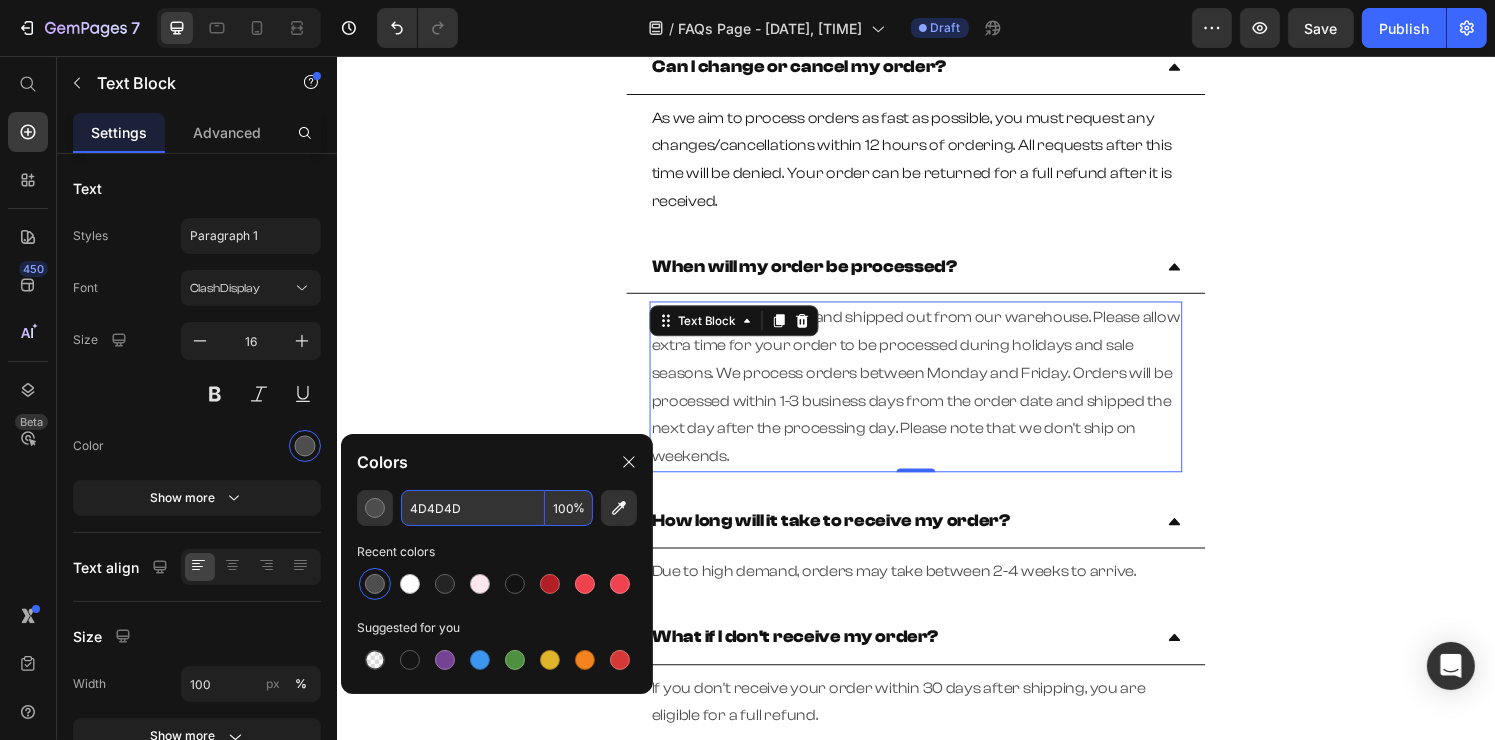 click on "4D4D4D" at bounding box center (473, 508) 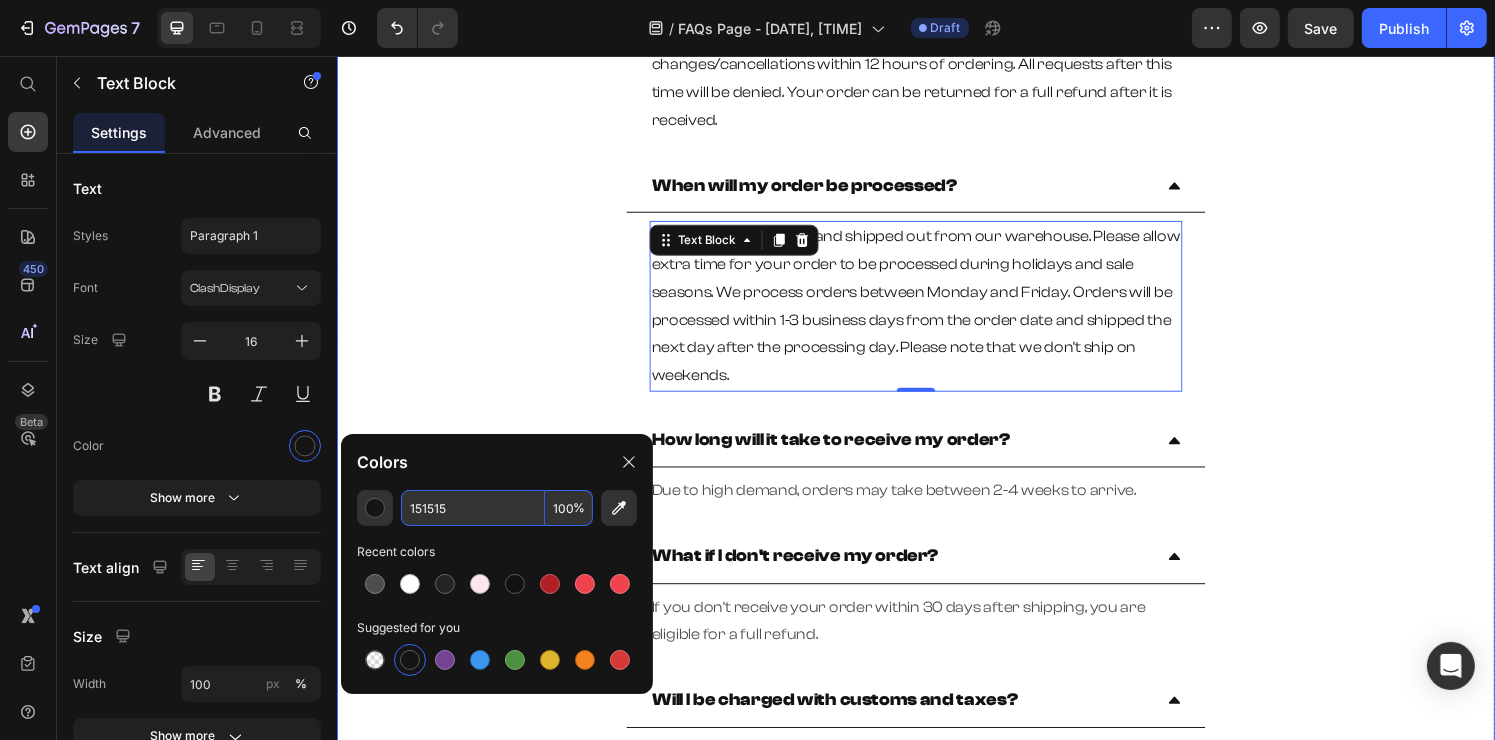 scroll, scrollTop: 1600, scrollLeft: 0, axis: vertical 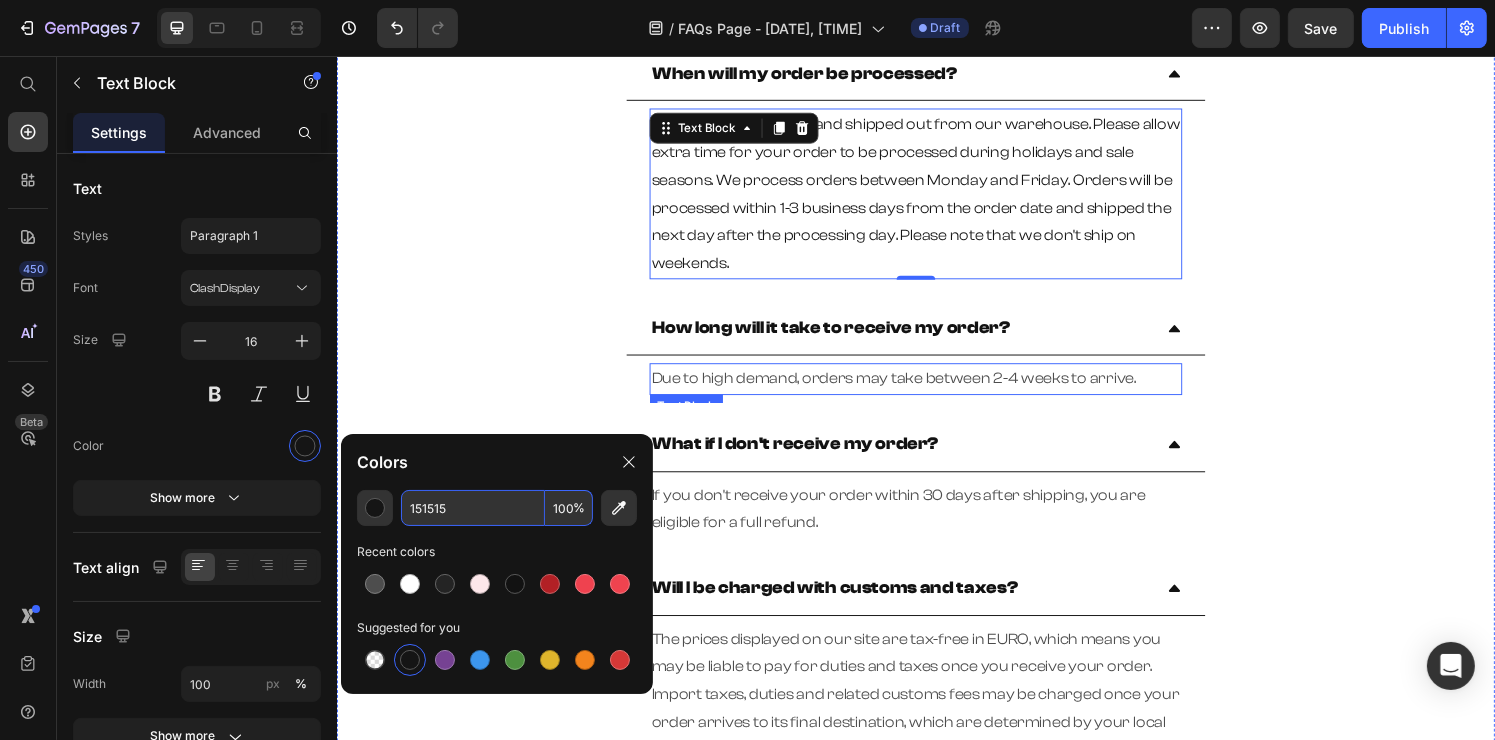 click on "Due to high demand, orders may take between 2-4 weeks to arrive." at bounding box center [936, 390] 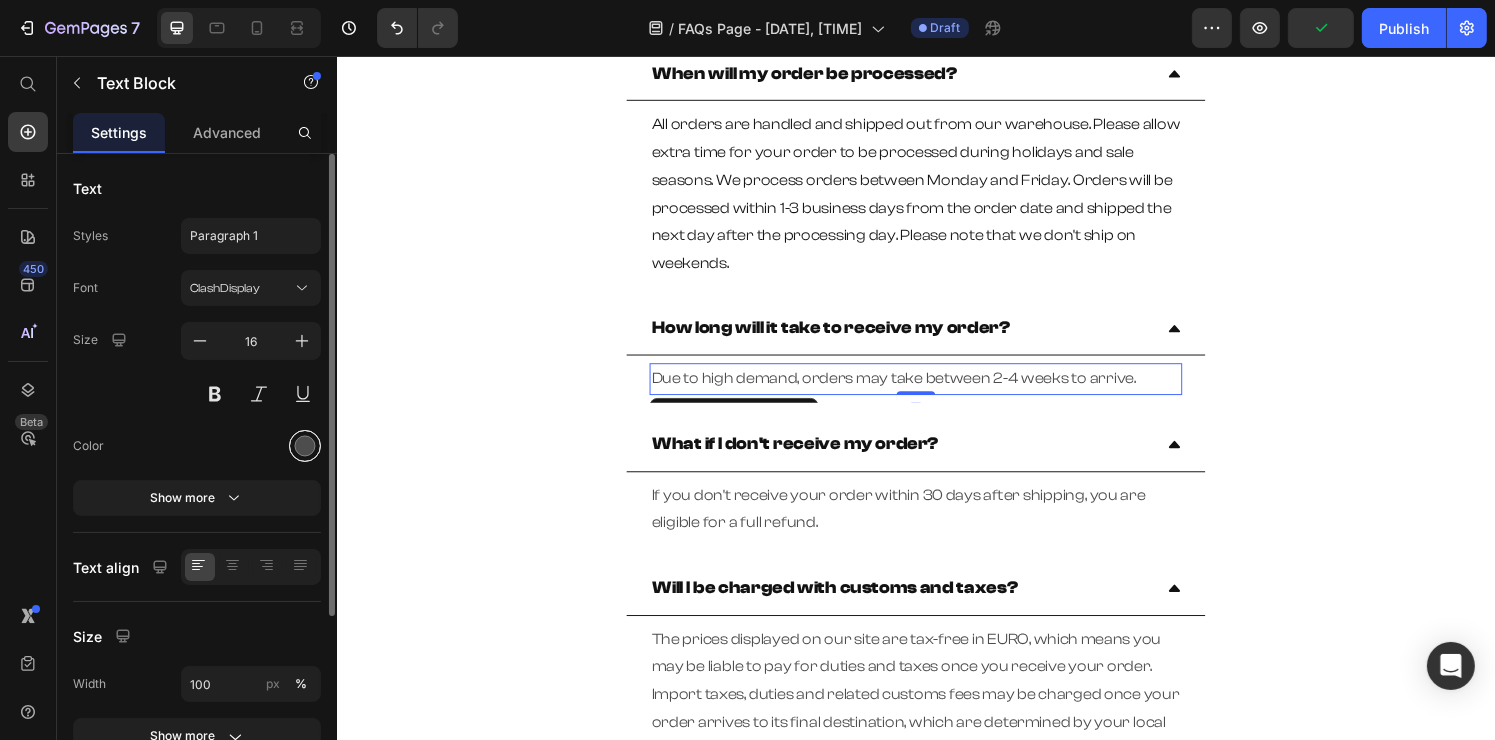 click at bounding box center (305, 446) 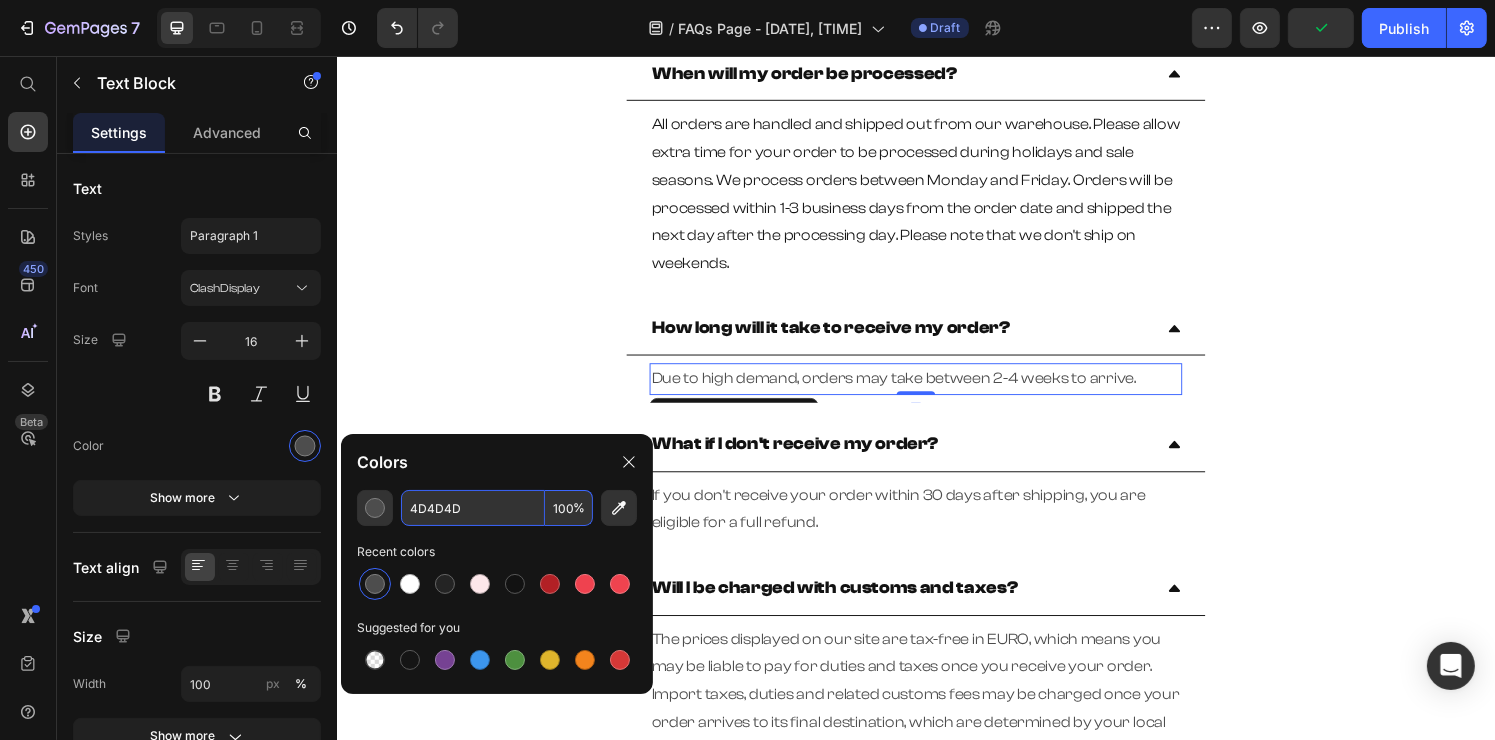 click on "4D4D4D" at bounding box center [473, 508] 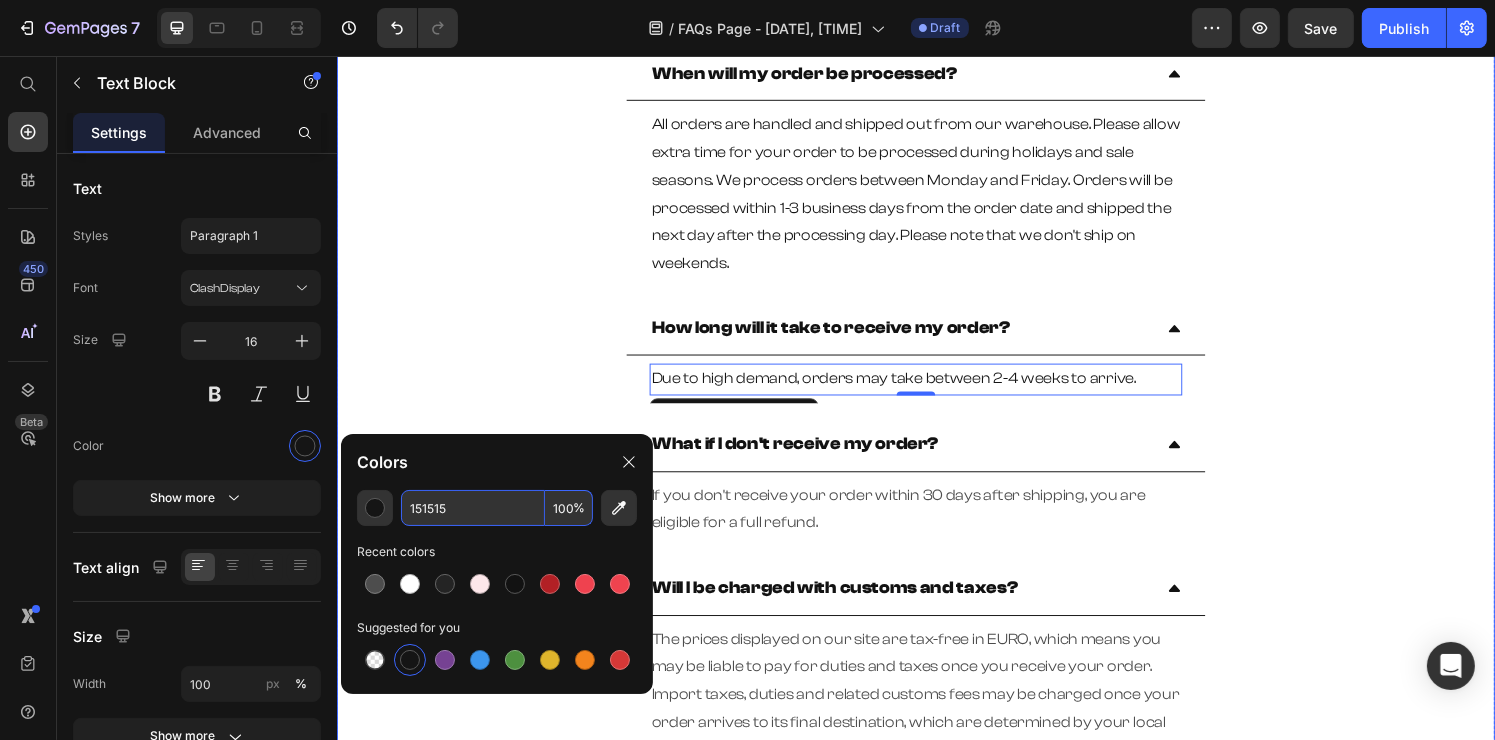 click on "How long does shipping take? We typically process and ship orders within 1-2 business days. Standard shipping times vary depending on your location. You can find more details about our shipping policy on our Shipping & Delivery page. Text Block
What is your return policy? We offer a 30-day return policy for items in new, unused condition. If you are not satisfied with your purchase, please contact our customer support team to initiate a return. Please note that certain conditions and exclusions may apply. You can find more information on our Returns & Refunds page. Text Block
Do you offer international shipping? Yes, we offer international shipping to select countries. Please check our Shipping & Delivery page for a list of countries we ship to and additional details. Text Block
How can I track my order? Text Block
What payment methods do you accept? Text Block Text Block" at bounding box center [936, 156] 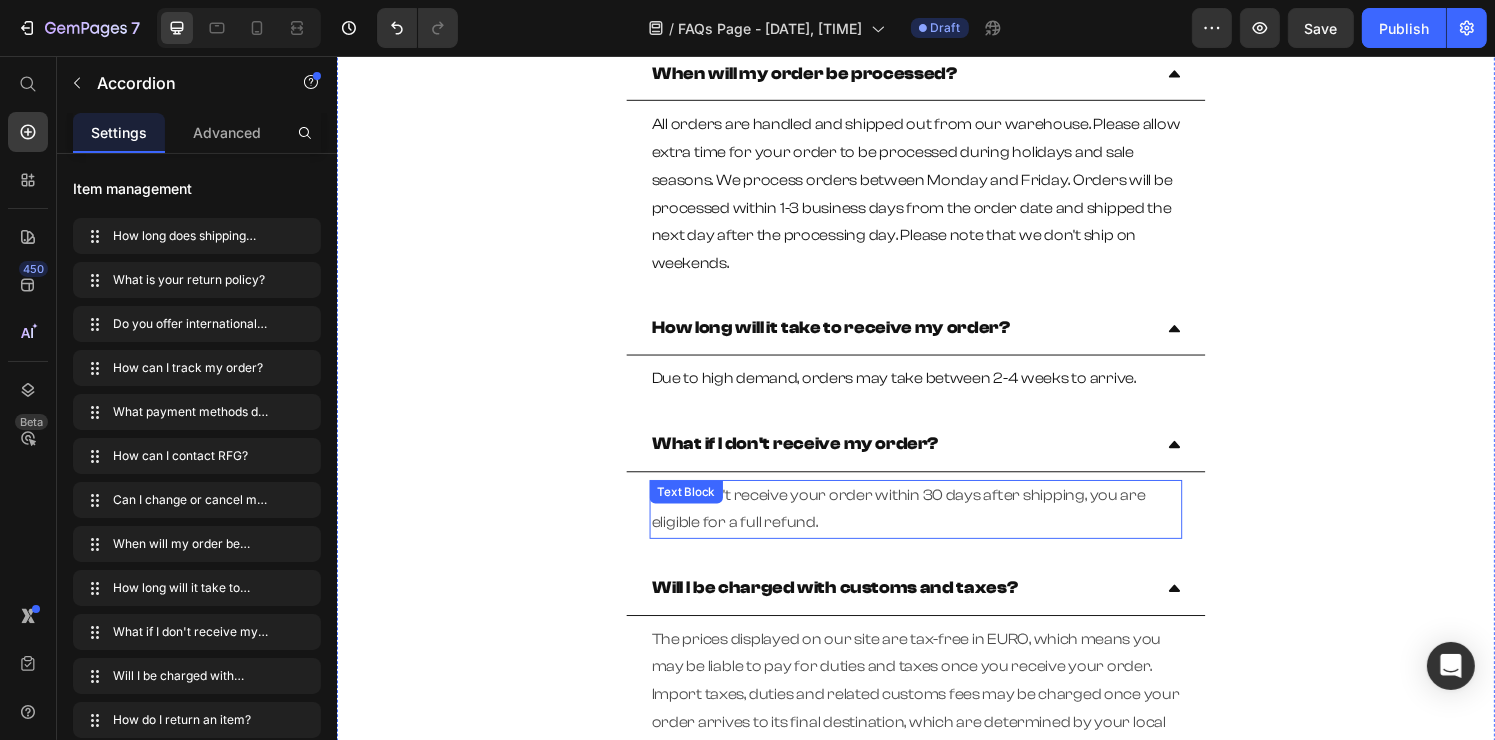 click on "If you don't receive your order within 30 days after shipping, you are eligible for a full refund. Text Block" at bounding box center (936, 526) 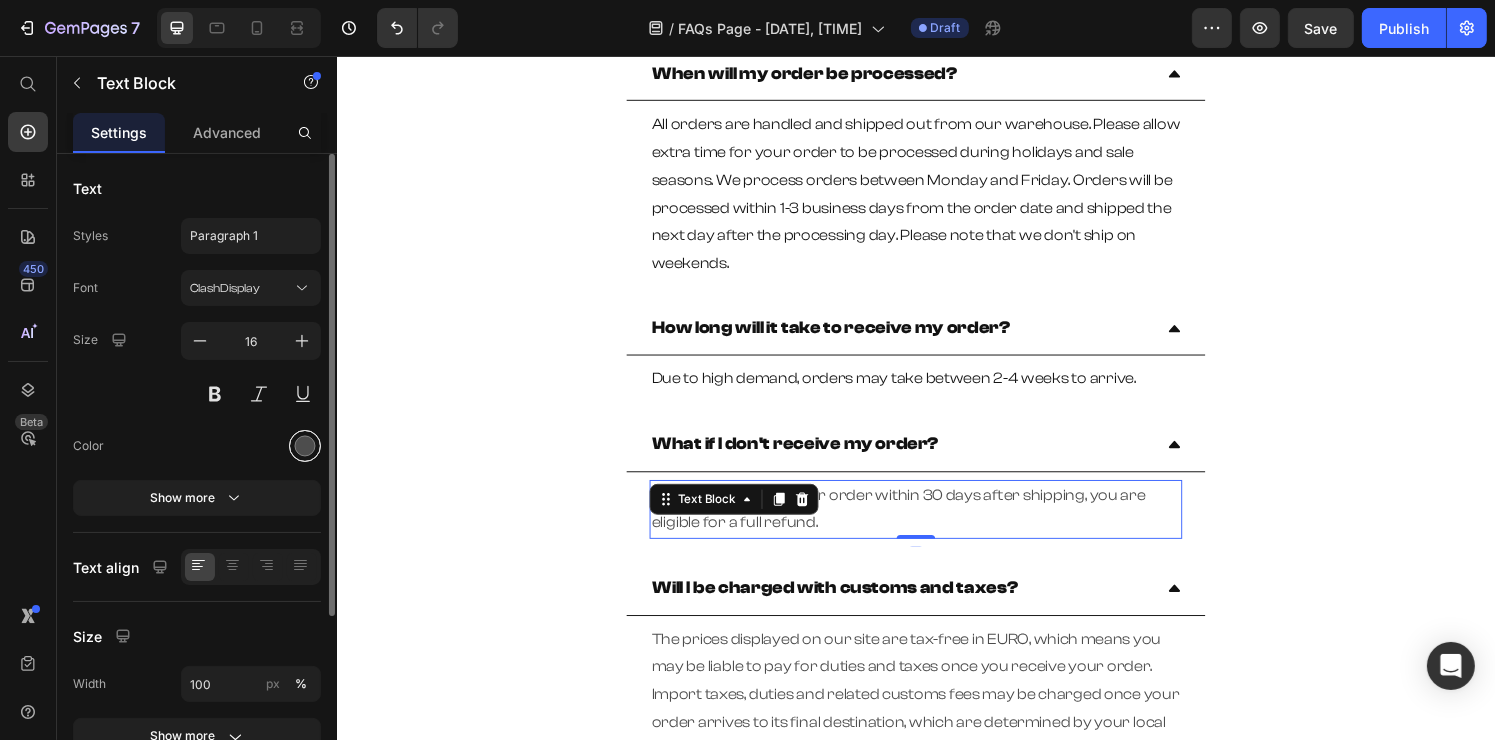 click at bounding box center (305, 446) 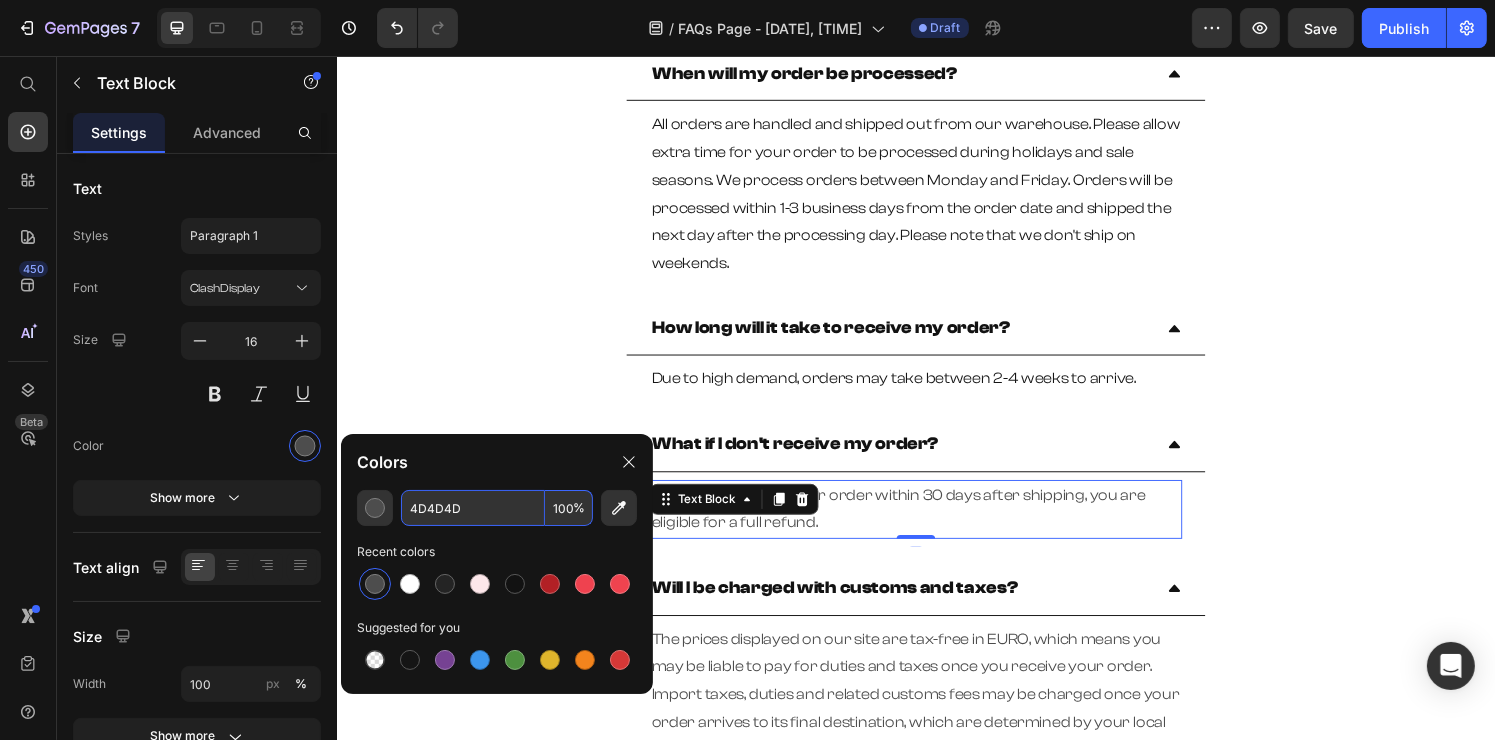 click on "4D4D4D" at bounding box center [473, 508] 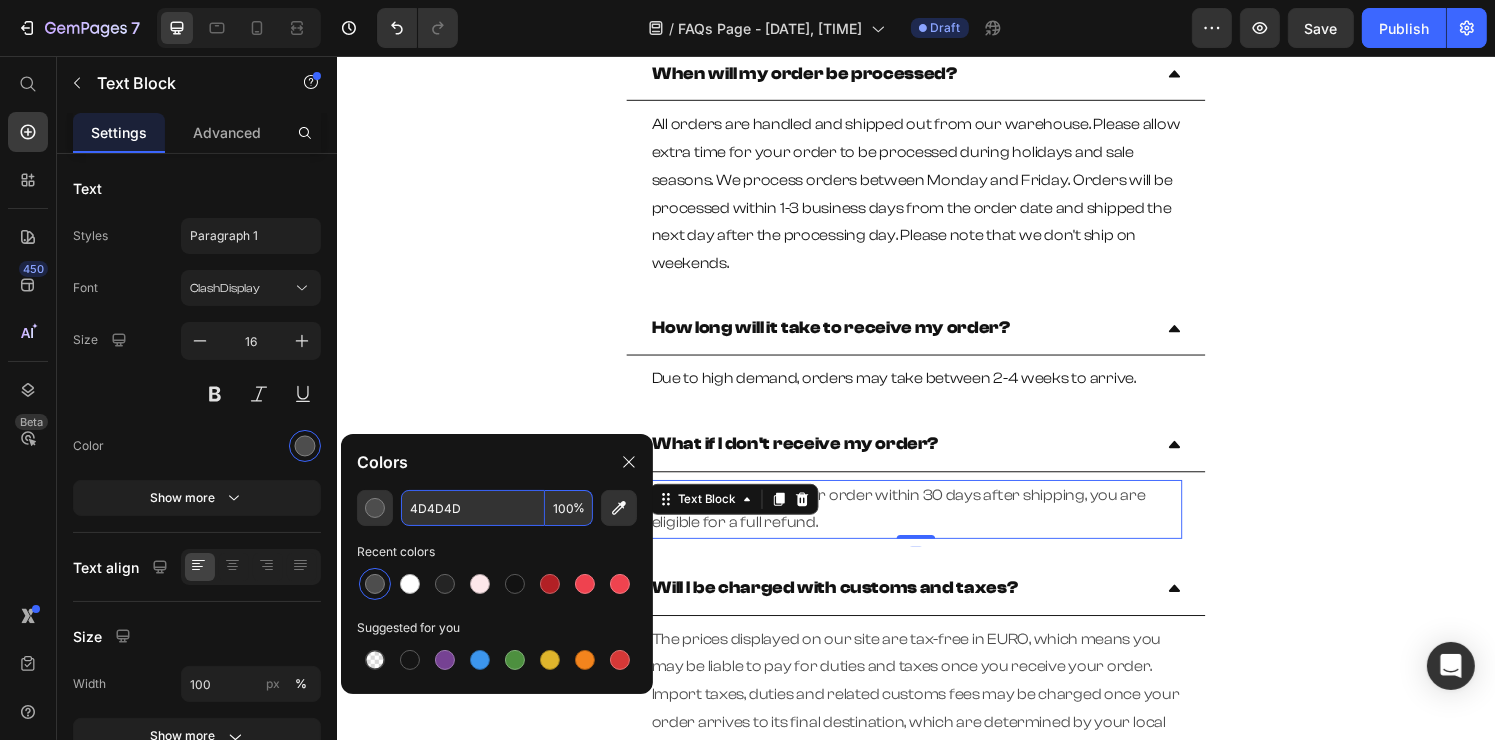 paste on "151515" 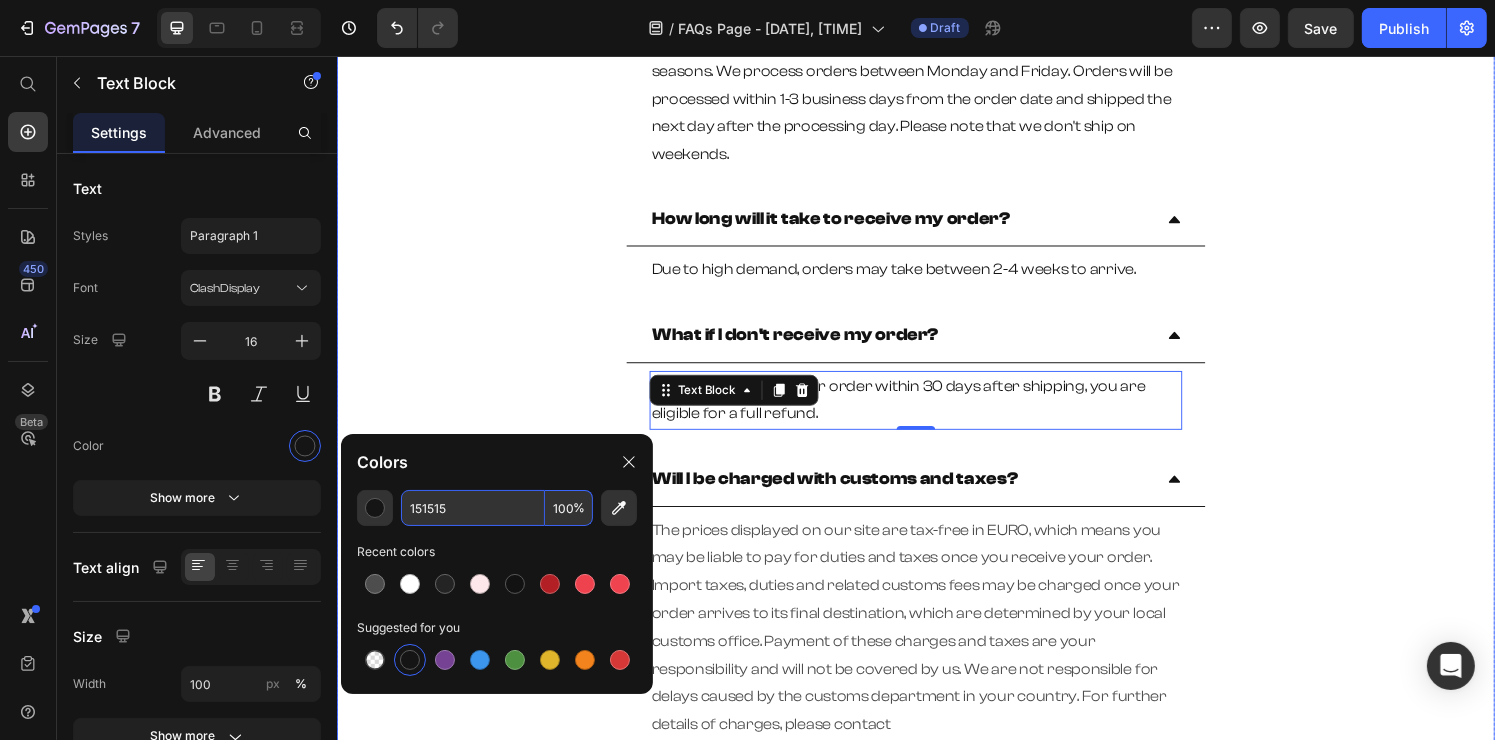 scroll, scrollTop: 1800, scrollLeft: 0, axis: vertical 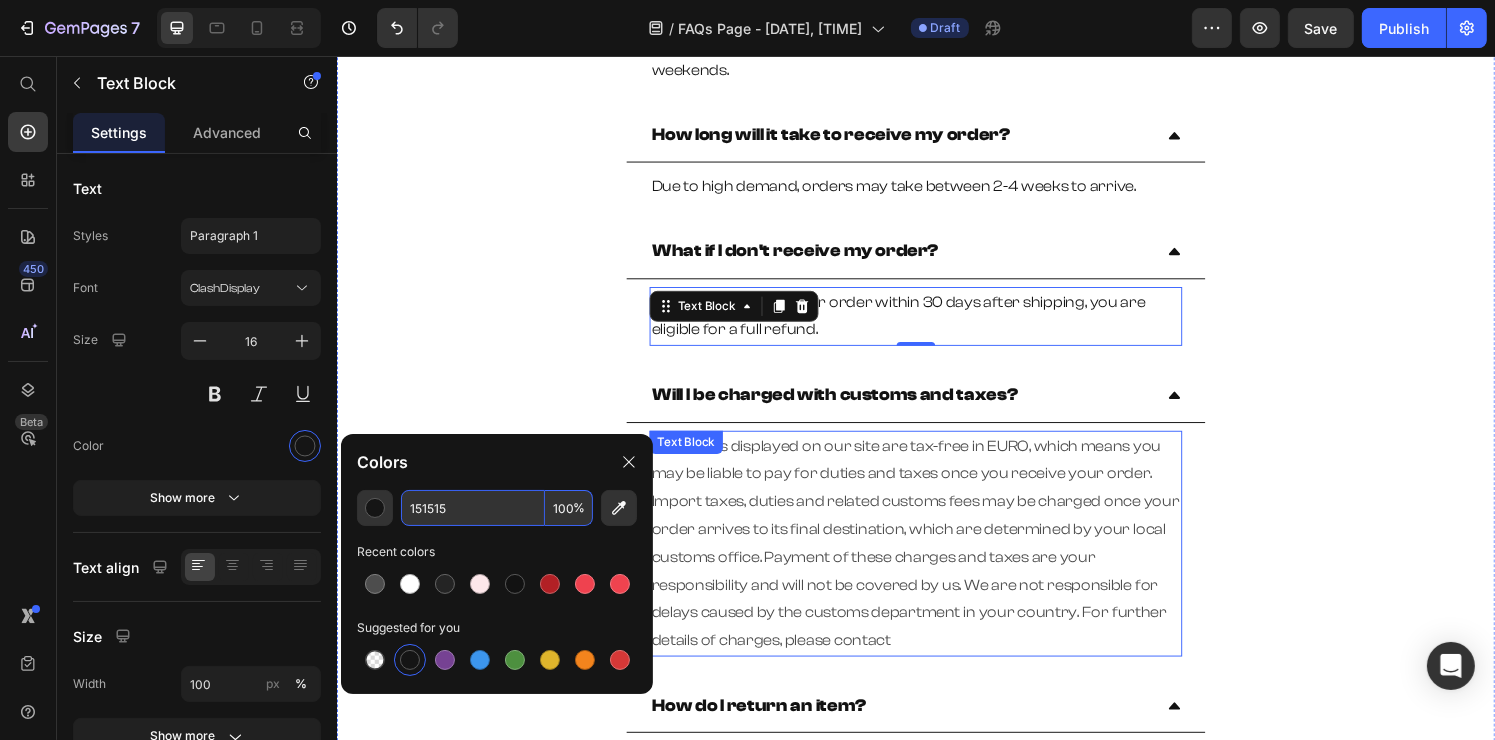 click on "The prices displayed on our site are tax-free in EURO, which means you may be liable to pay for duties and taxes once you receive your order. Import taxes, duties and related customs fees may be charged once your order arrives to its final destination, which are determined by your local customs office. Payment of these charges and taxes are your responsibility and will not be covered by us. We are not responsible for delays caused by the customs department in your country. For further details of charges, please contact" at bounding box center [936, 561] 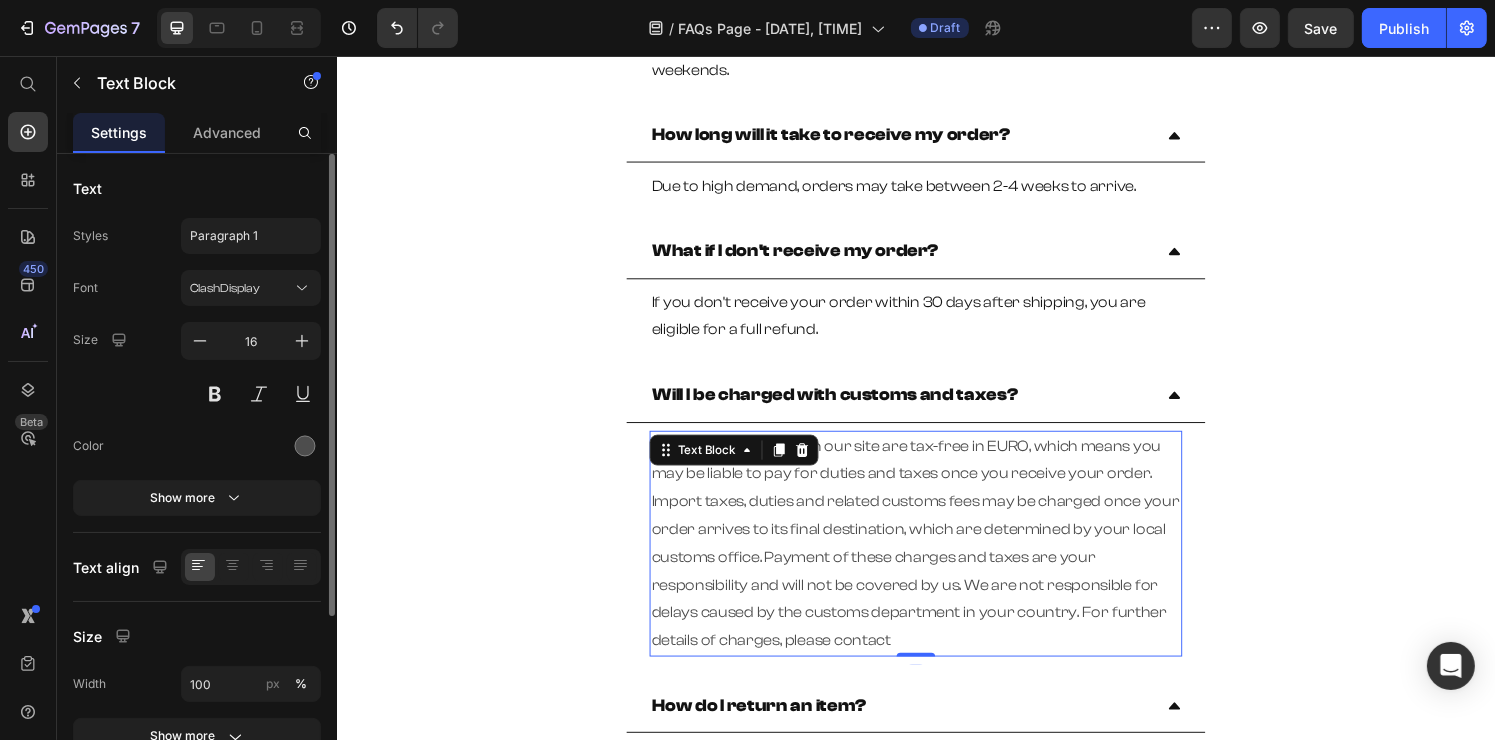 click at bounding box center (251, 446) 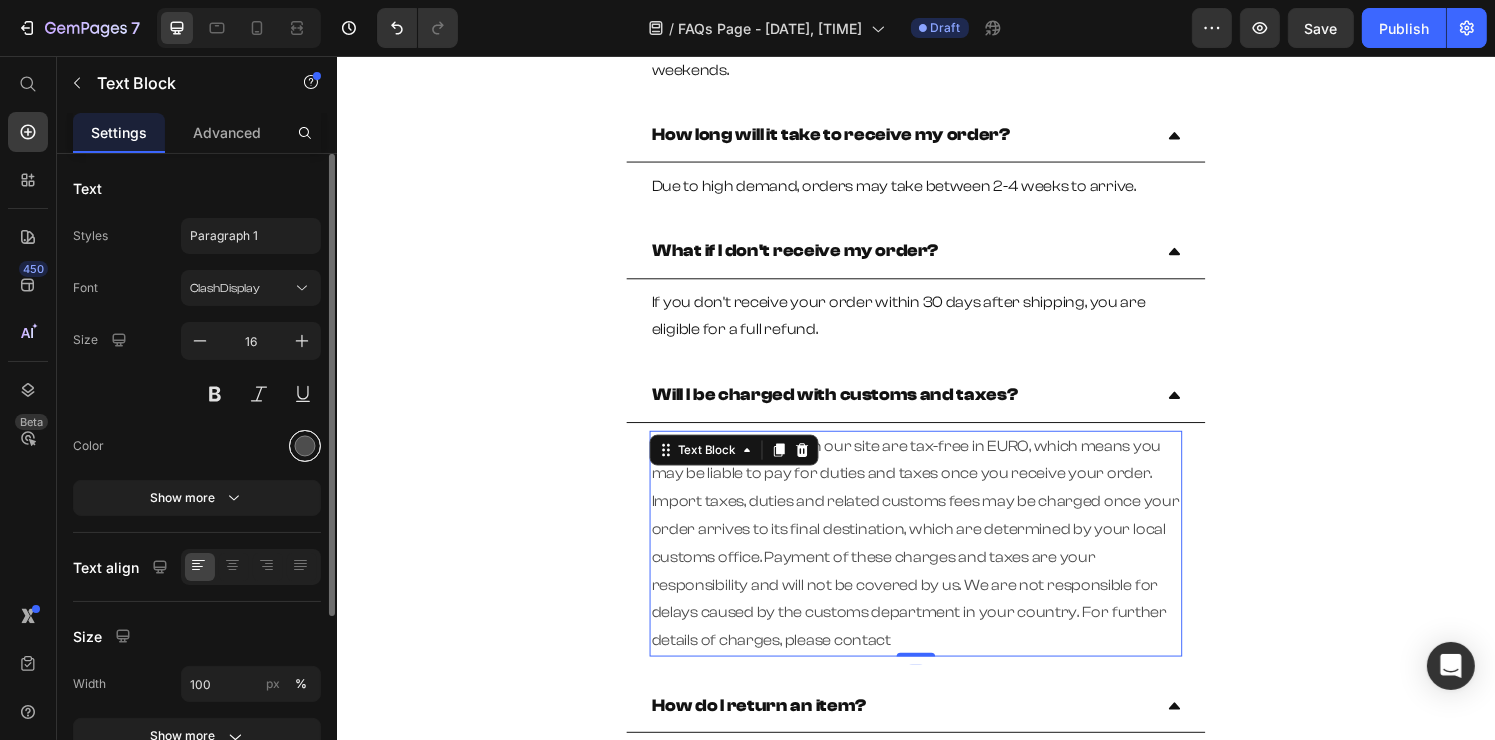 click at bounding box center (305, 446) 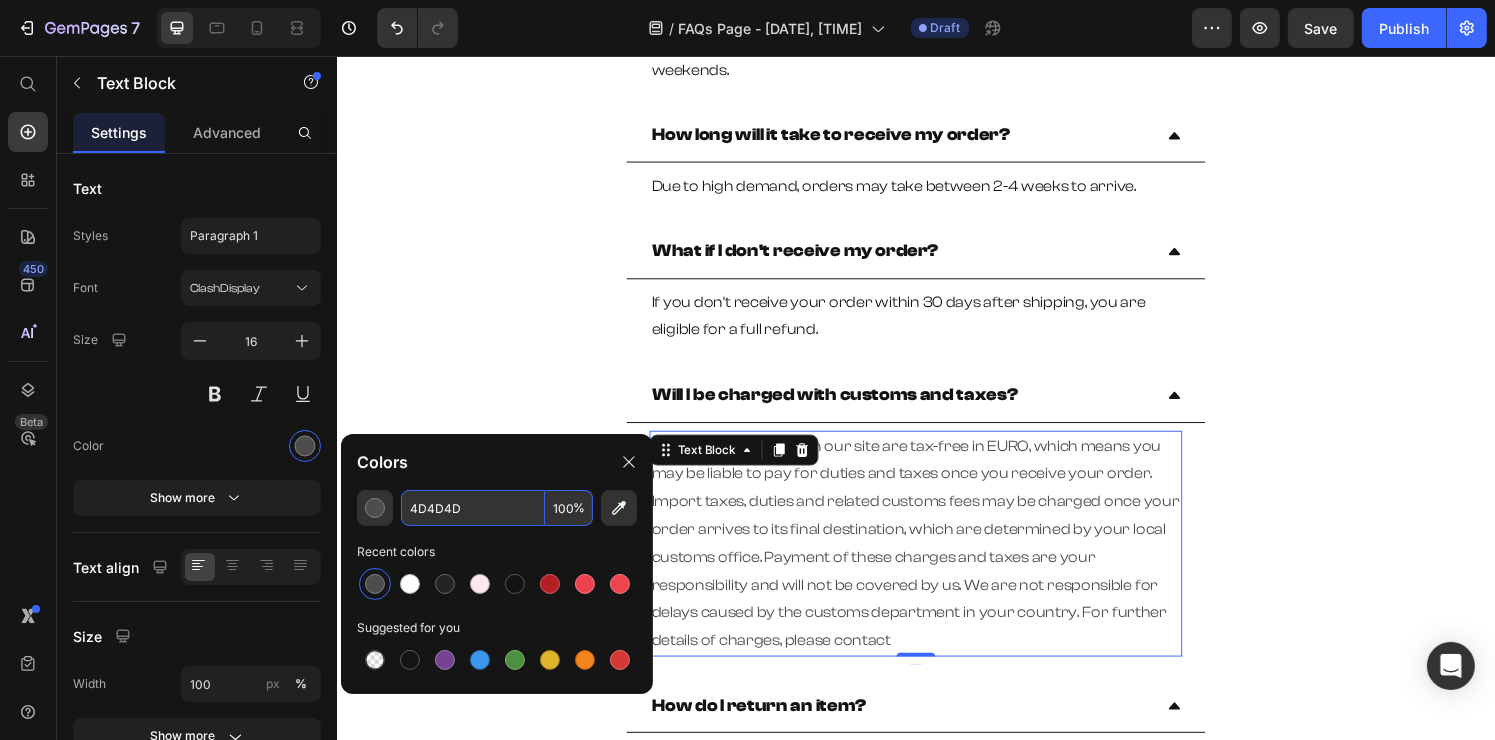 click on "4D4D4D" at bounding box center [473, 508] 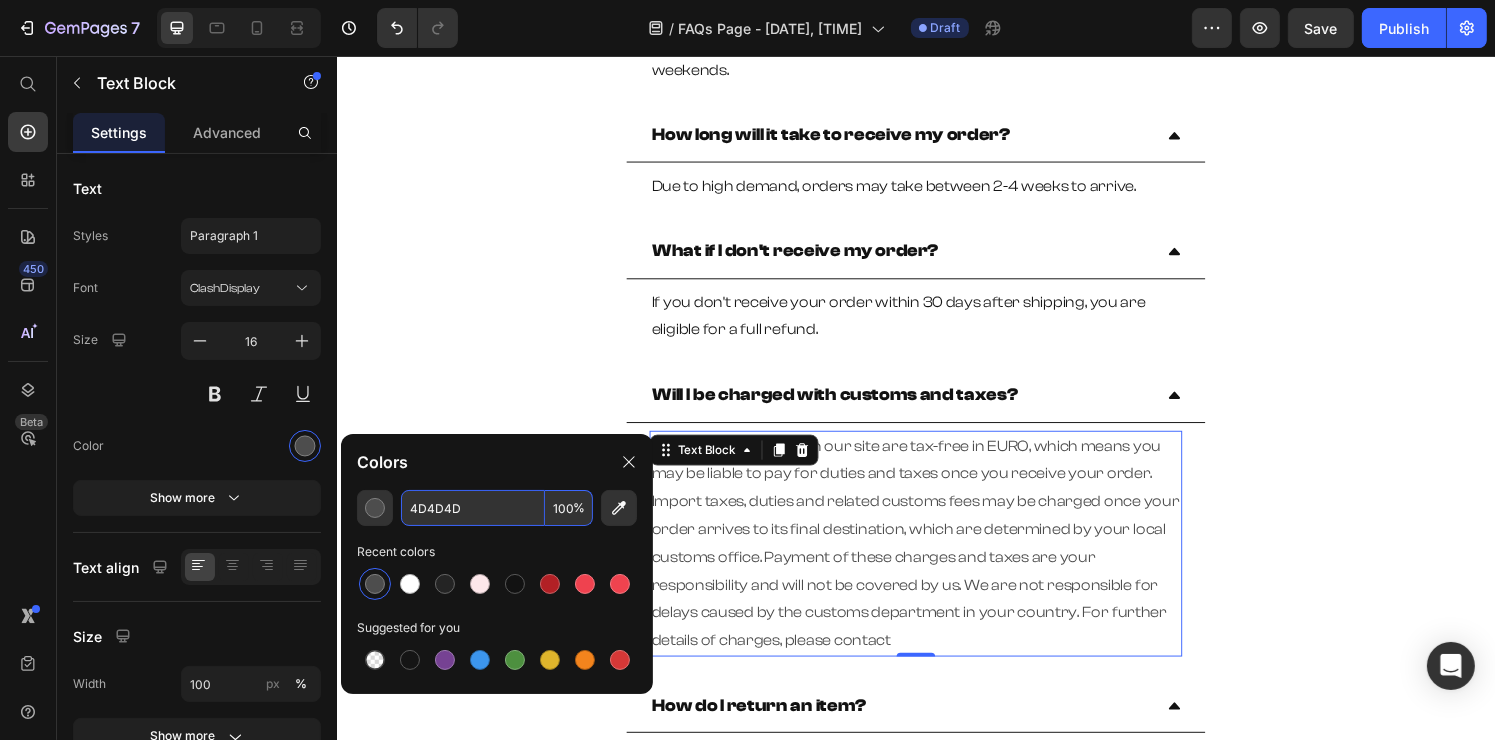 paste on "151515" 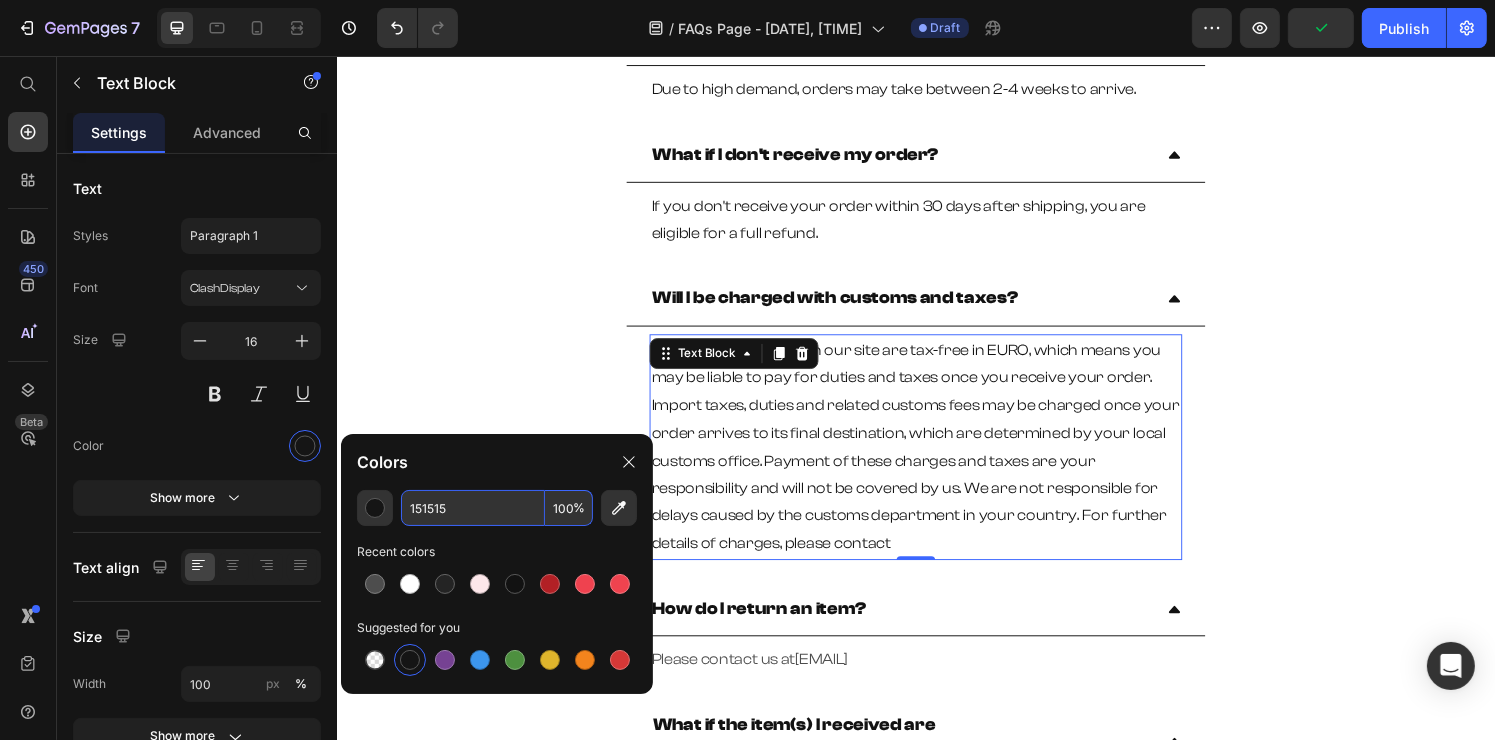 scroll, scrollTop: 2100, scrollLeft: 0, axis: vertical 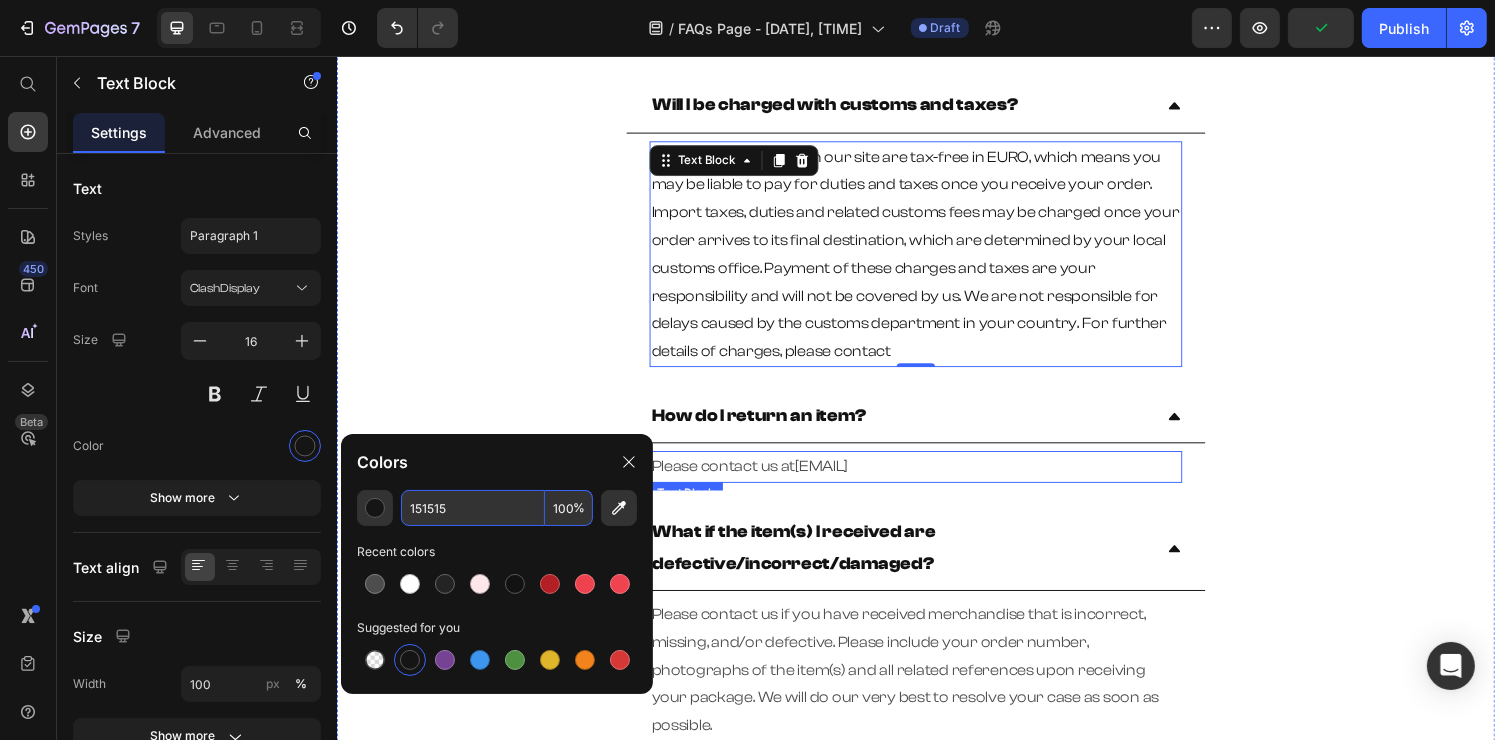 click on "[EMAIL]" at bounding box center [838, 481] 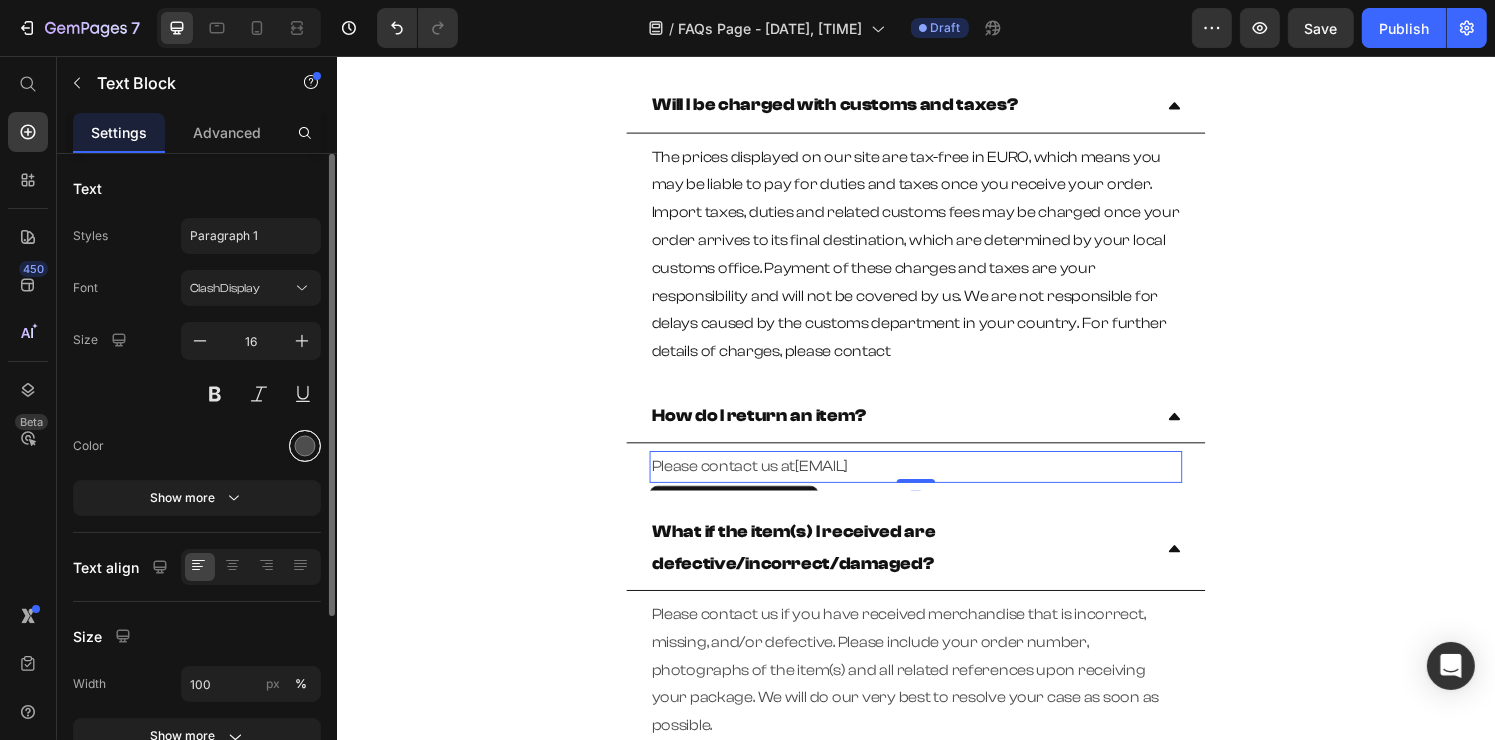 click at bounding box center [305, 446] 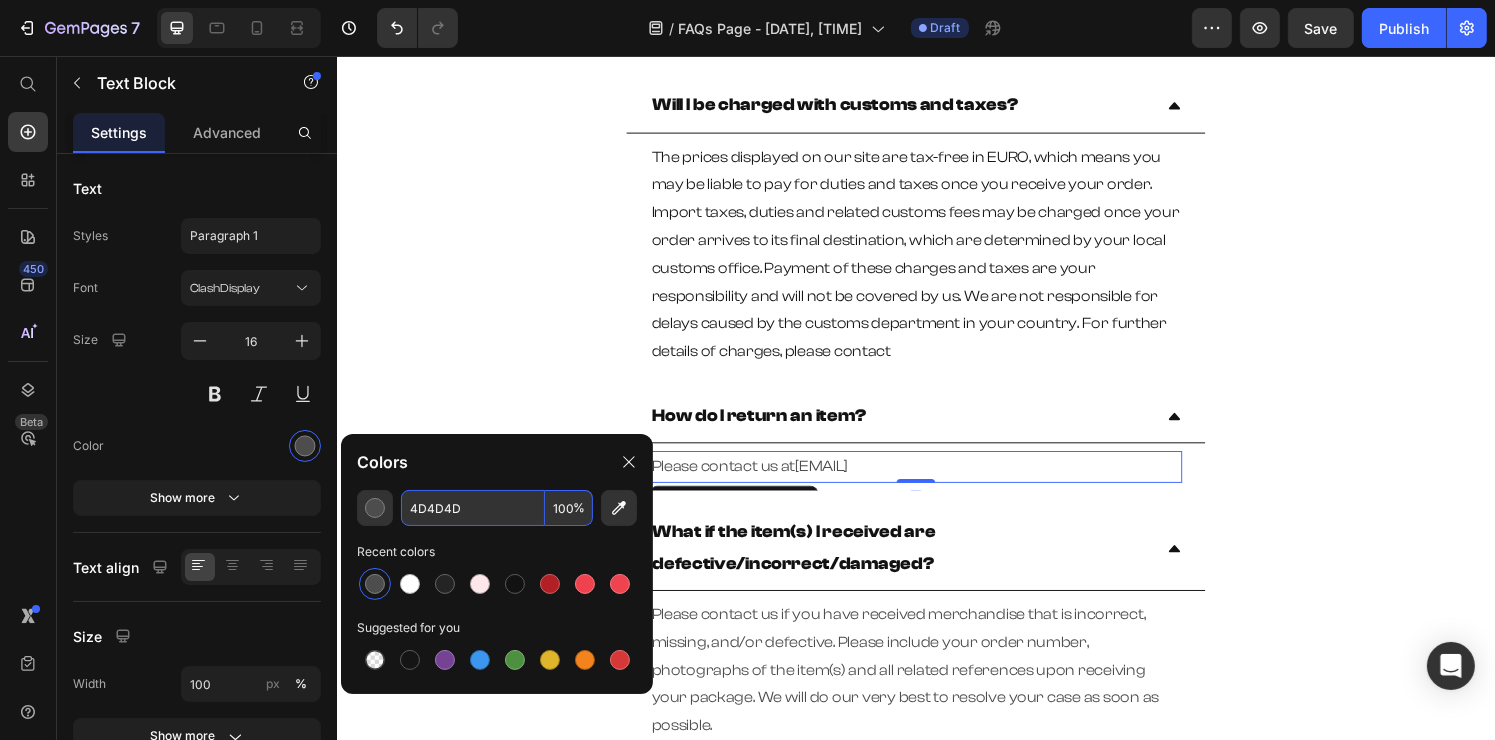click on "4D4D4D" at bounding box center [473, 508] 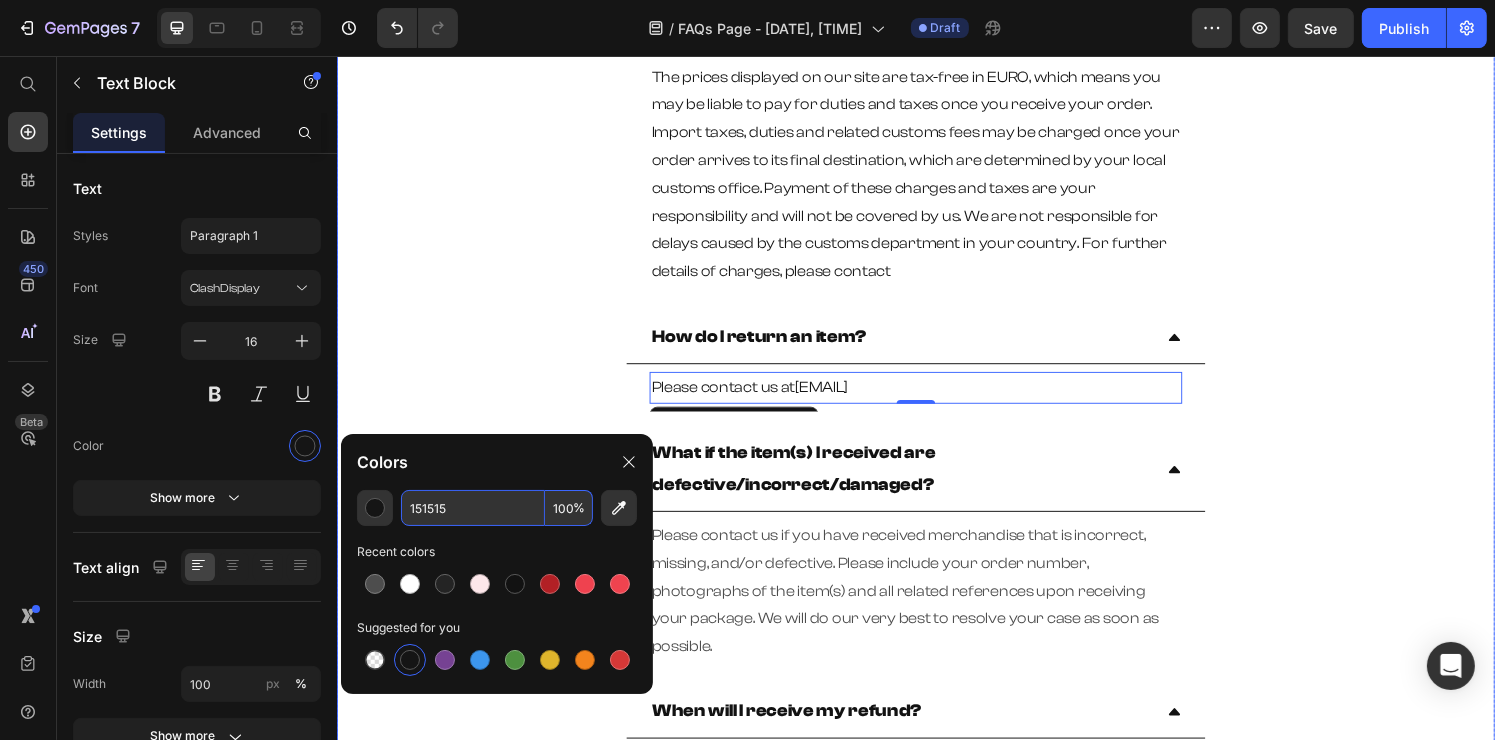 scroll, scrollTop: 2300, scrollLeft: 0, axis: vertical 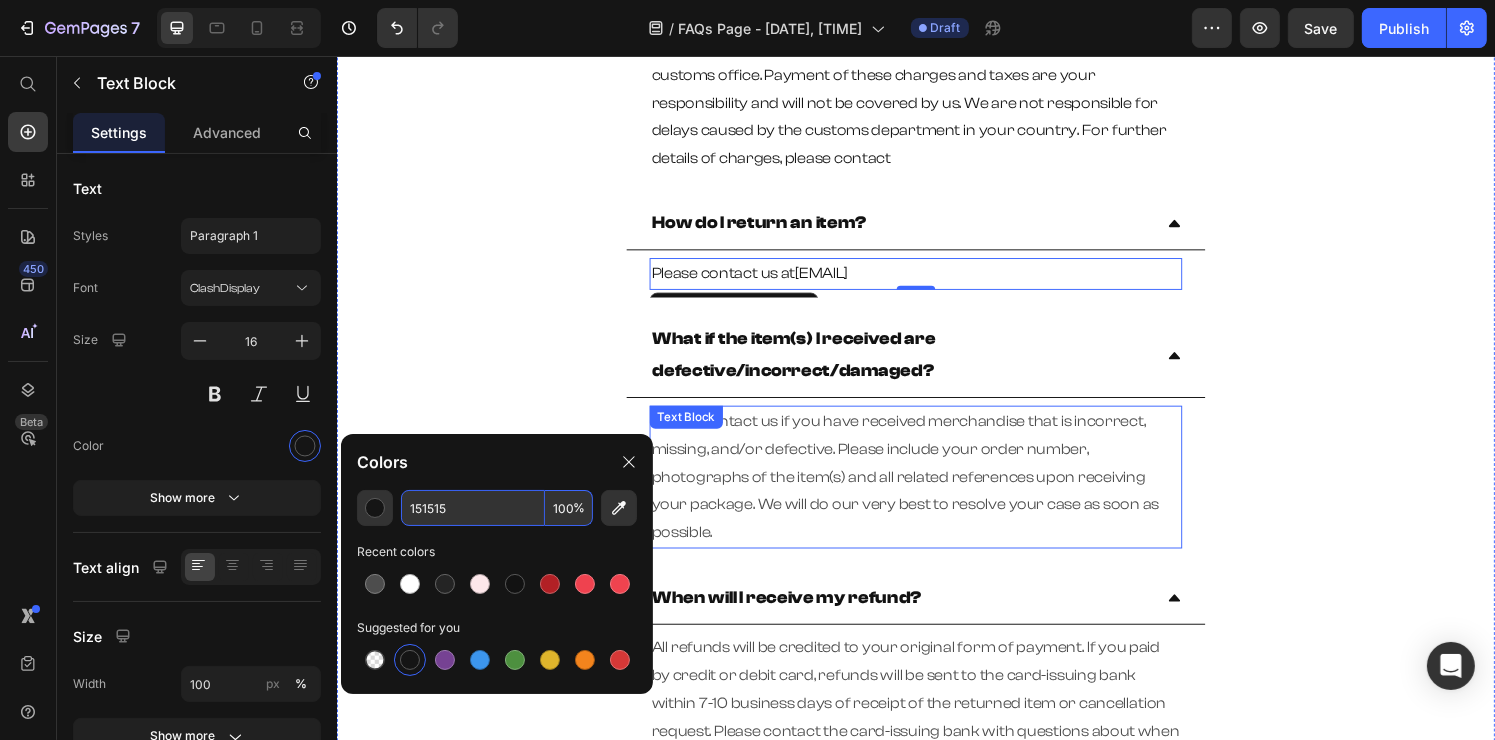click on "Please contact us if you have received merchandise that is incorrect, missing, and/or defective. Please include your order number, photographs of the item(s) and all related references upon receiving your package. We will do our very best to resolve your case as soon as possible." at bounding box center (936, 492) 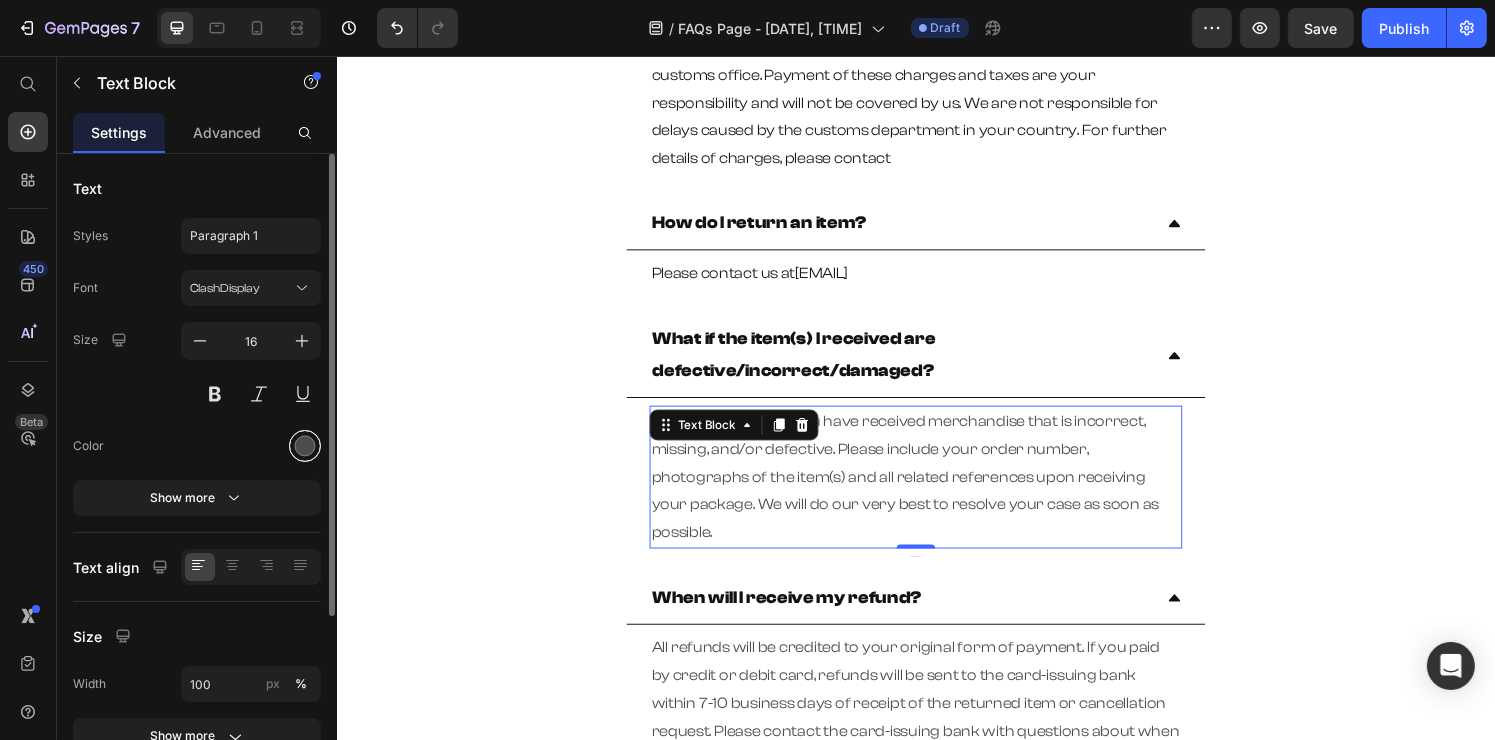 click at bounding box center (305, 446) 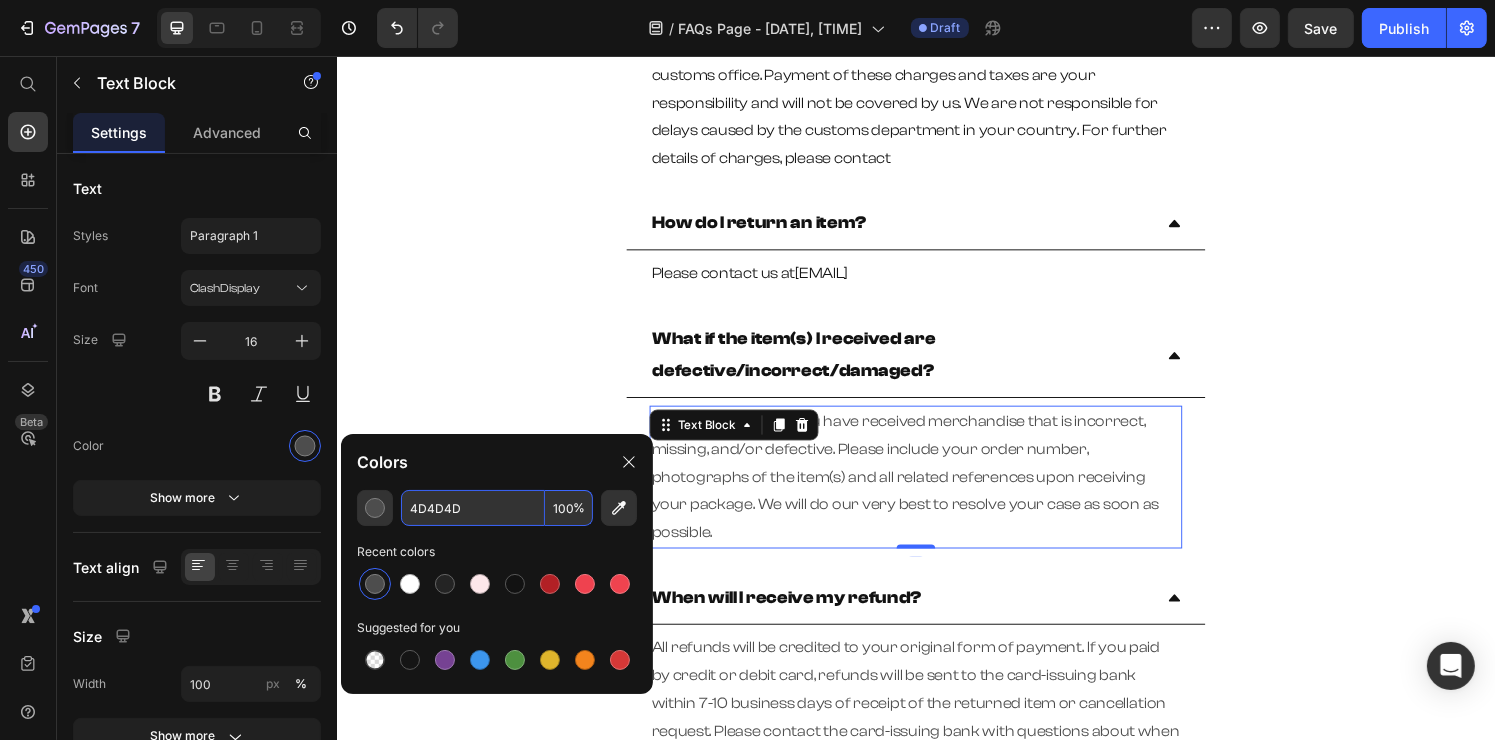 click on "4D4D4D" at bounding box center [473, 508] 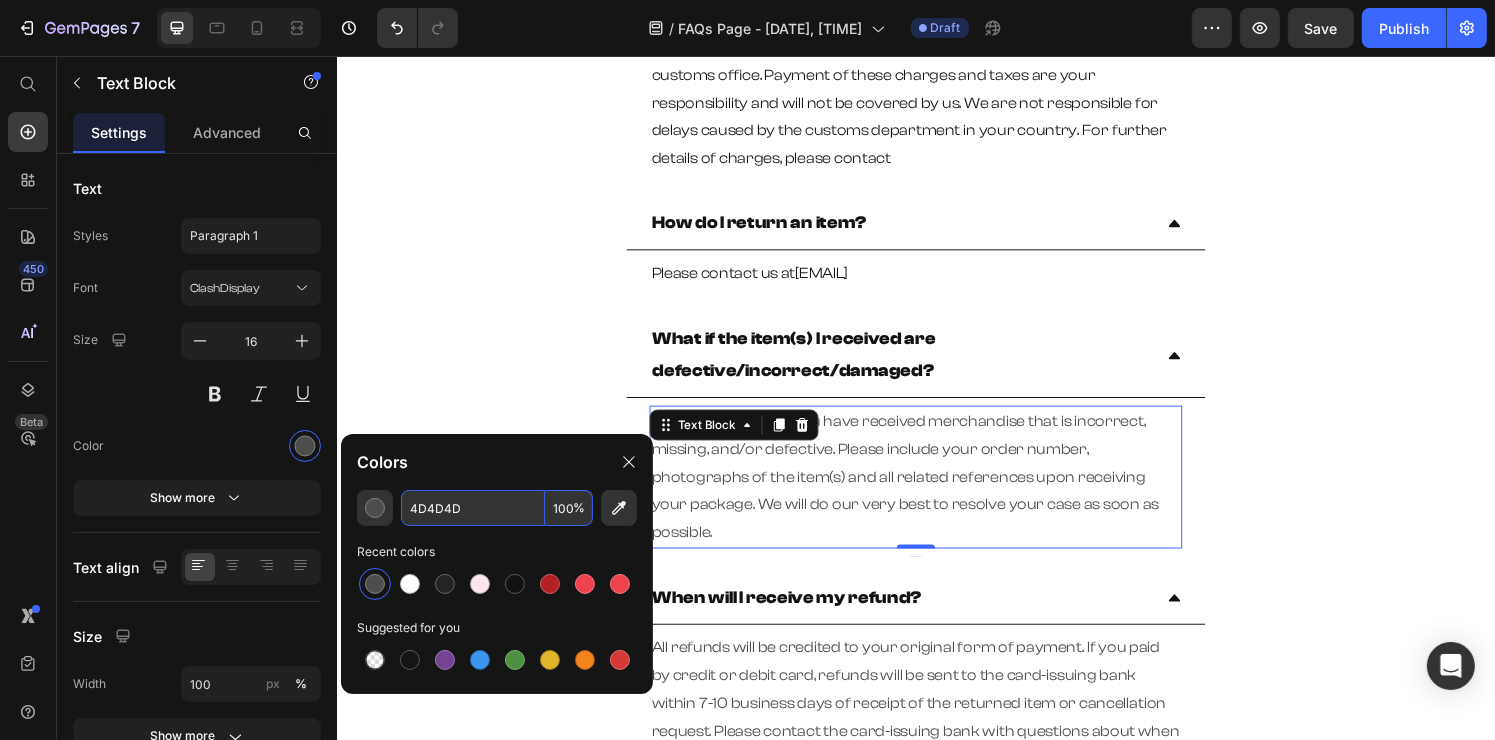 paste on "151515" 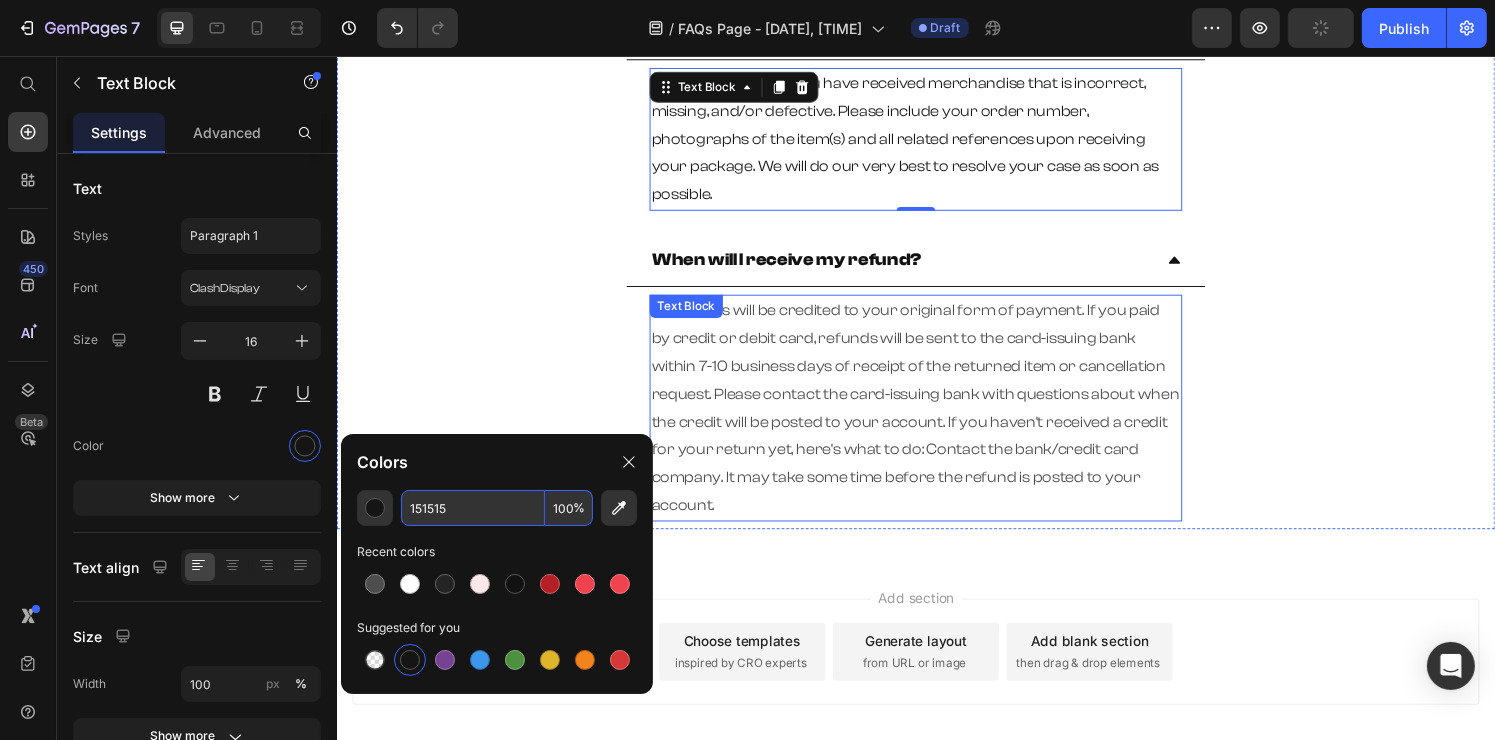scroll, scrollTop: 2541, scrollLeft: 0, axis: vertical 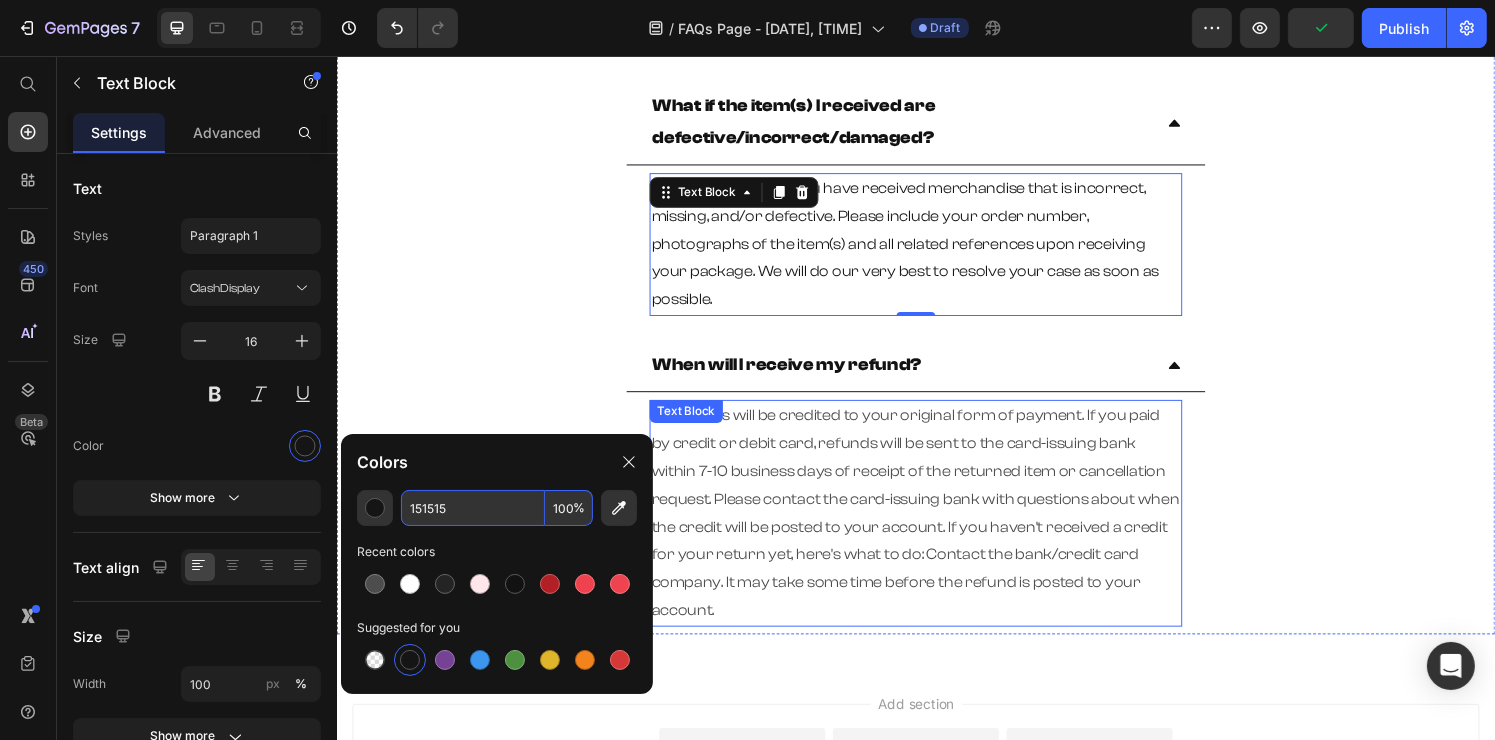 click on "All refunds will be credited to your original form of payment. If you paid by credit or debit card, refunds will be sent to the card-issuing bank within 7-10 business days of receipt of the returned item or cancellation request. Please contact the card-issuing bank with questions about when the credit will be posted to your account. If you haven't received a credit for your return yet, here's what to do: Contact the bank/credit card company. It may take some time before the refund is posted to your account." at bounding box center (936, 529) 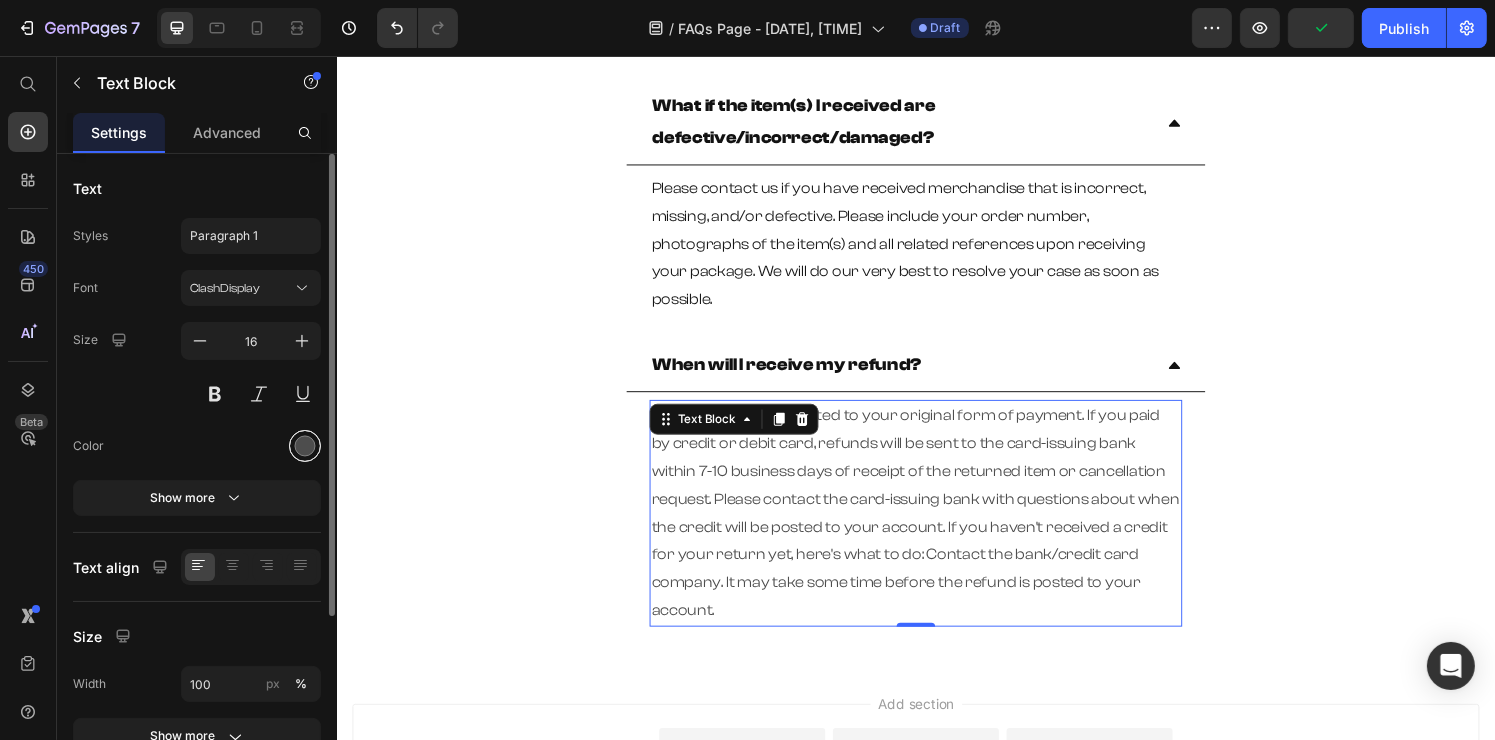 click at bounding box center (305, 446) 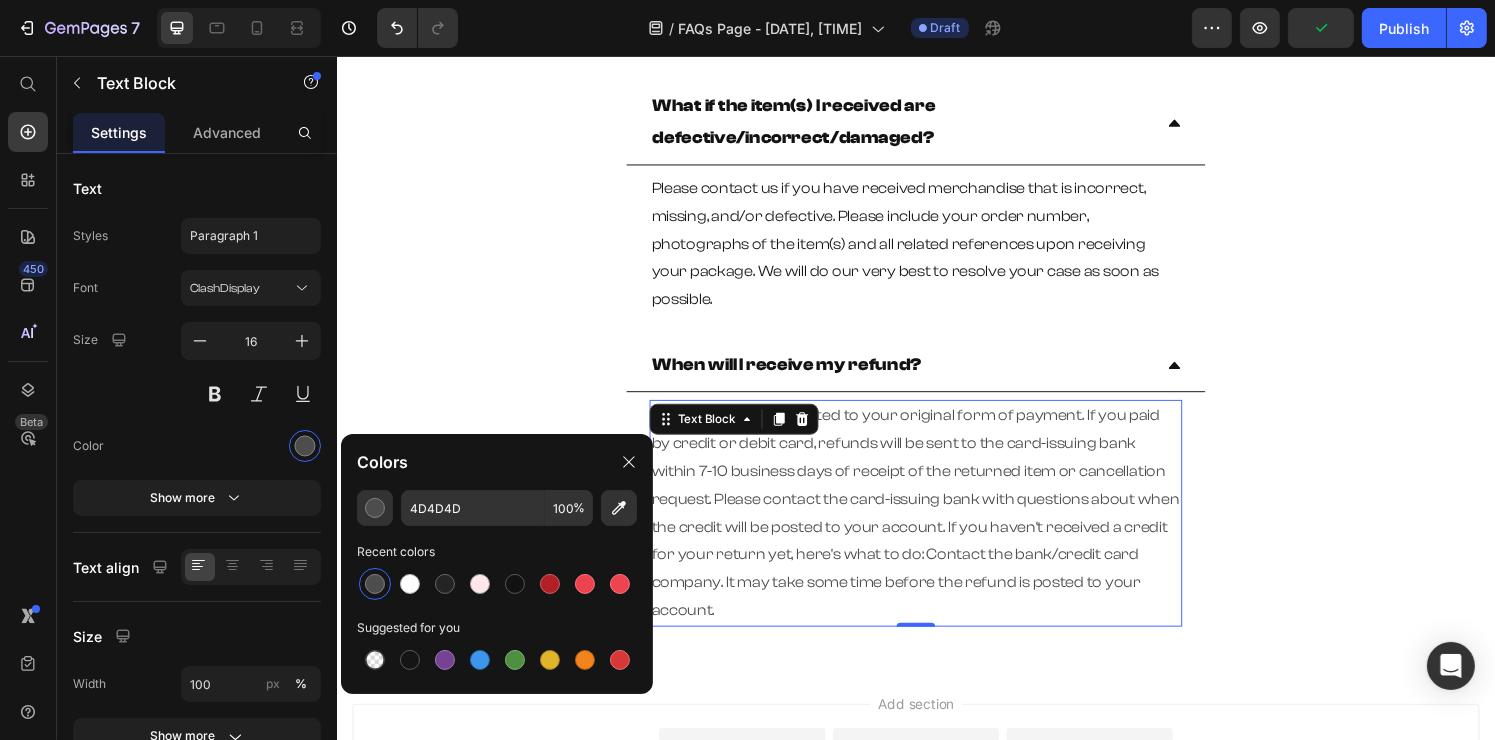 click on "4D4D4D 100 % Recent colors Suggested for you" 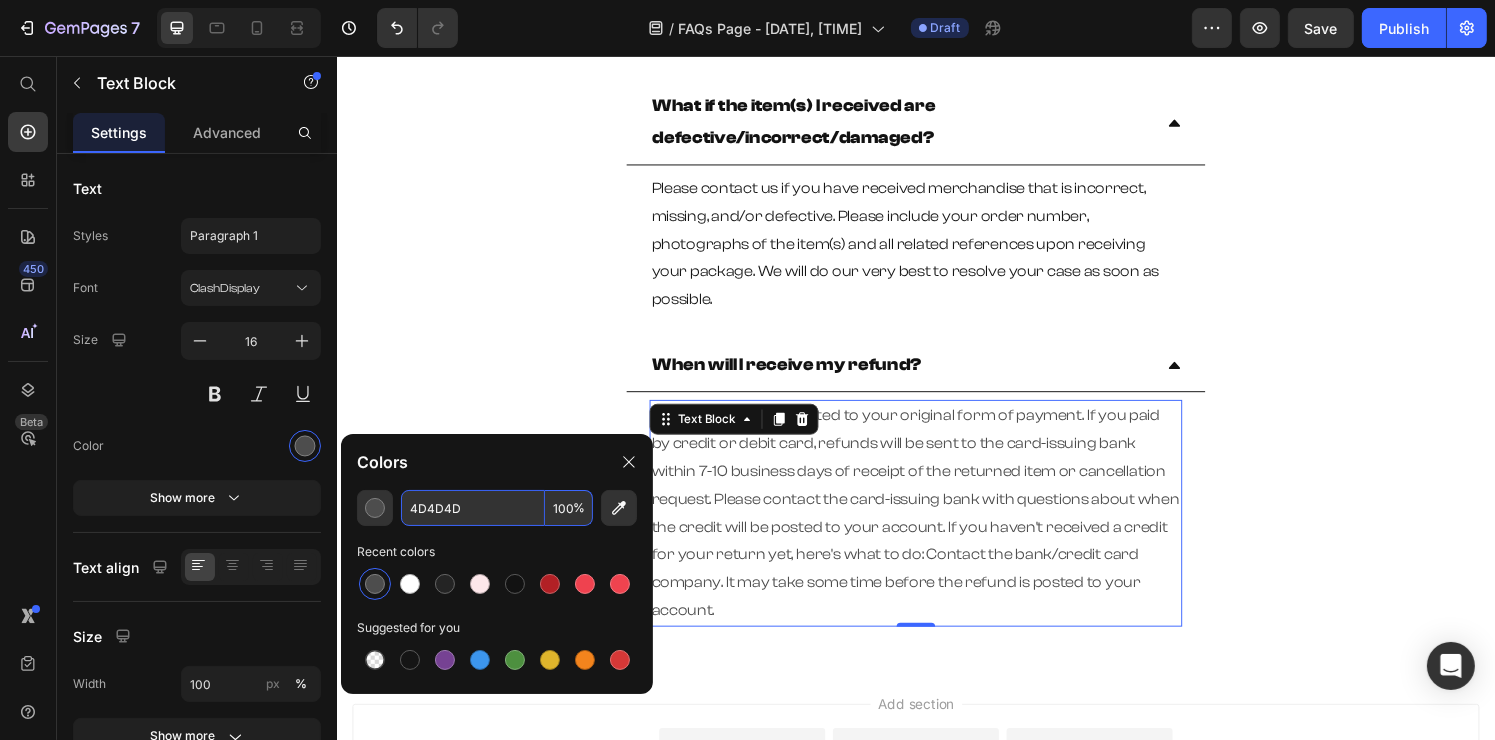click on "4D4D4D" at bounding box center [473, 508] 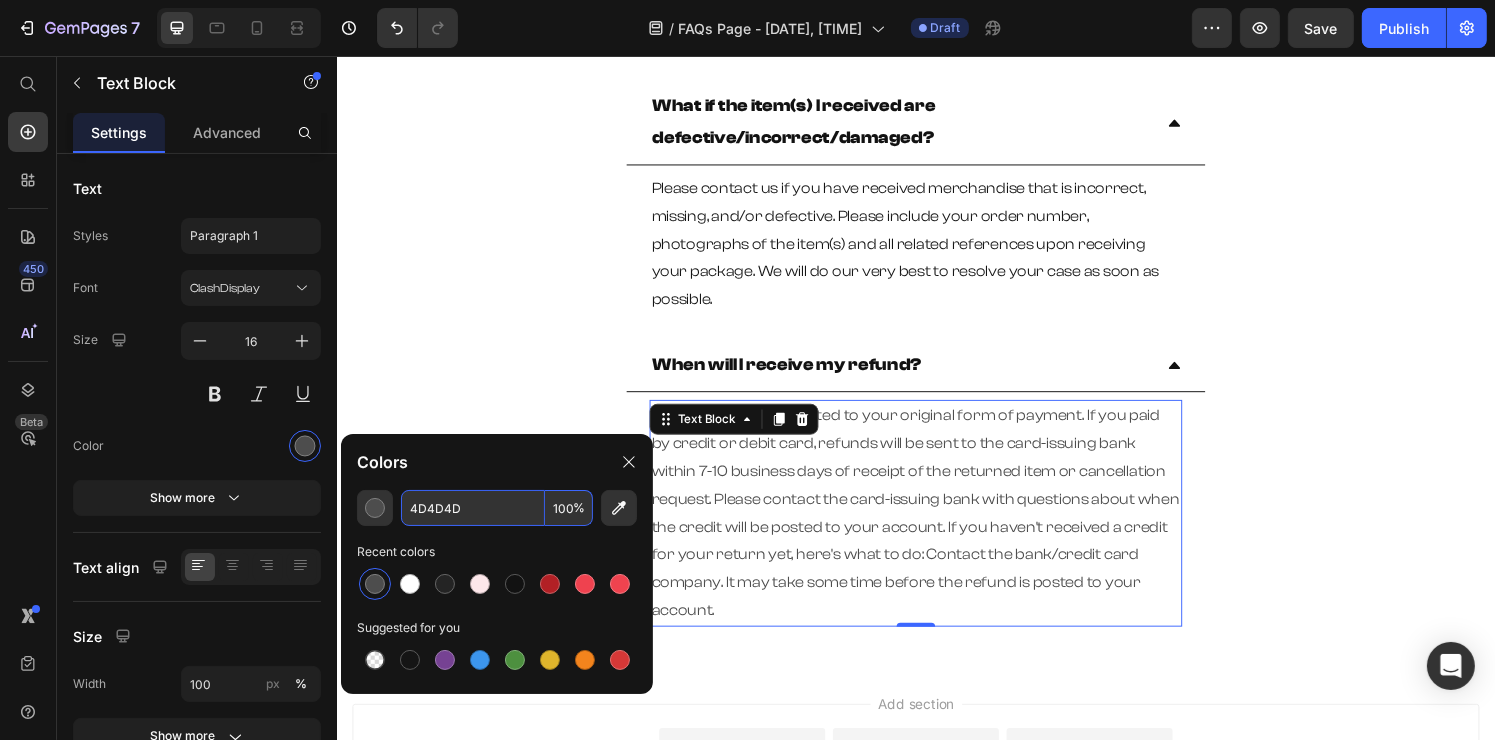 paste on "151515" 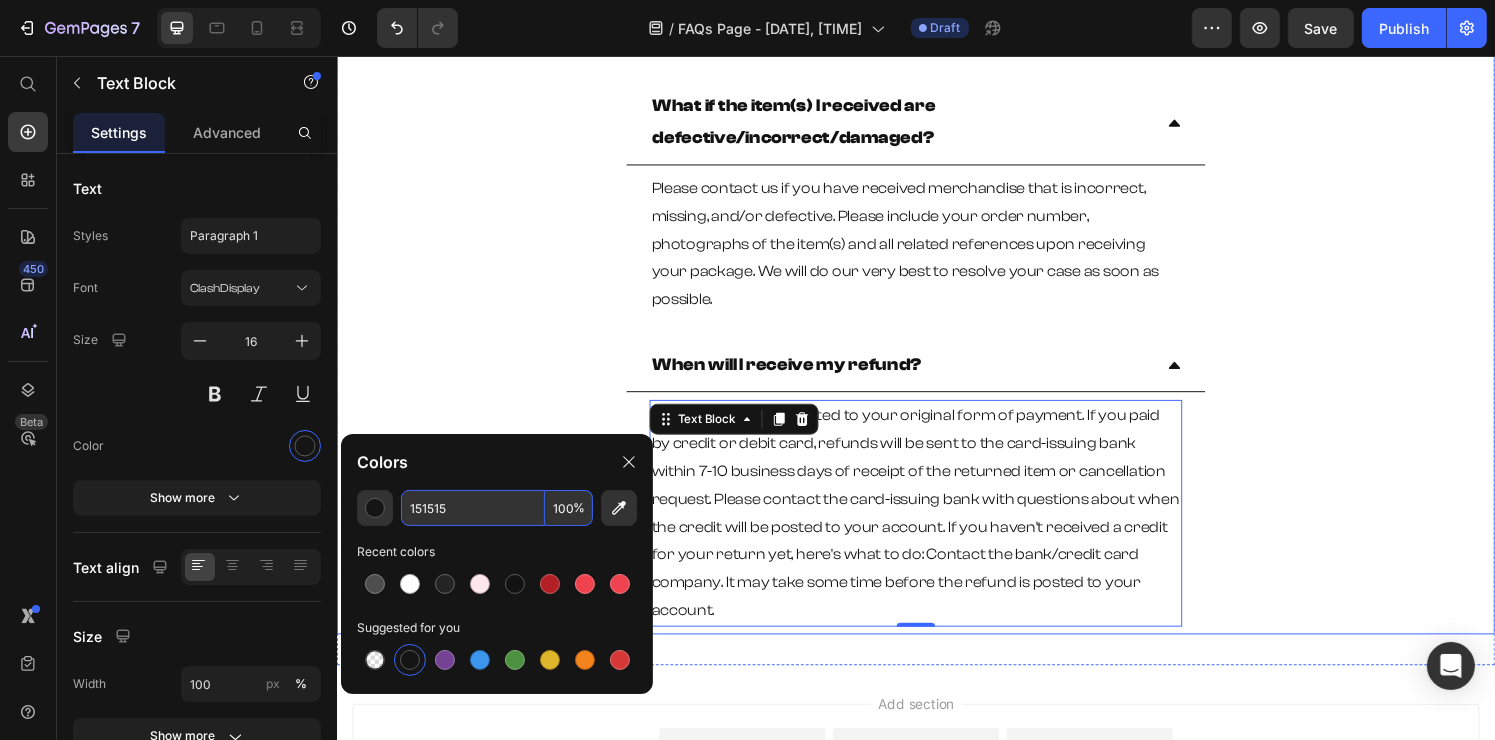click on "When will I receive my refund? All refunds will be credited to your original form of payment. If you paid by credit or debit card, refunds will be sent to the card-issuing bank within 7-10 business days of receipt of the returned item or cancellation request. Please contact the card-issuing bank with questions about when the credit will be posted to your account. If you haven't received a credit for your return yet, here's what to do: Contact the bank/credit card company. It may take some time before the refund is posted to your account. Text Block   0" at bounding box center [936, 502] 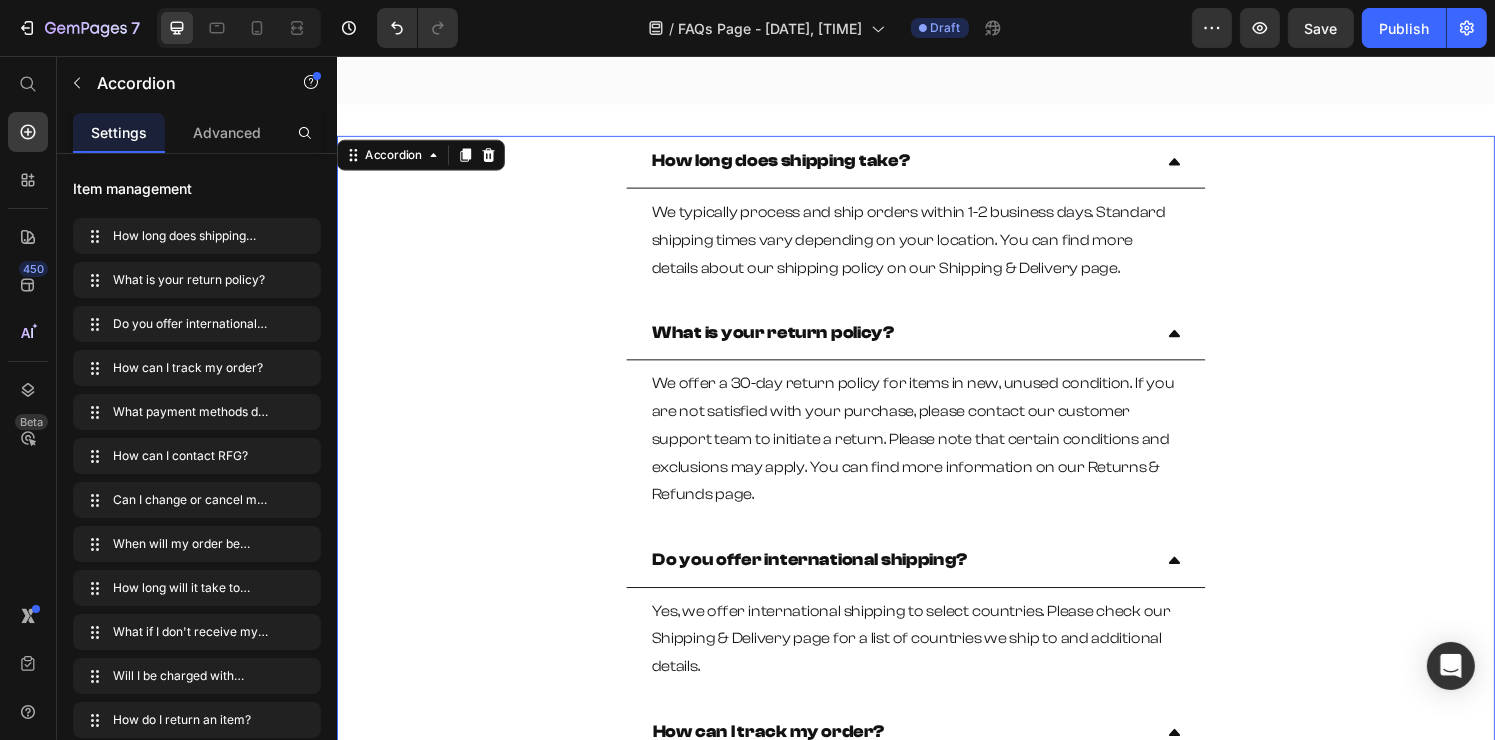 scroll, scrollTop: 0, scrollLeft: 0, axis: both 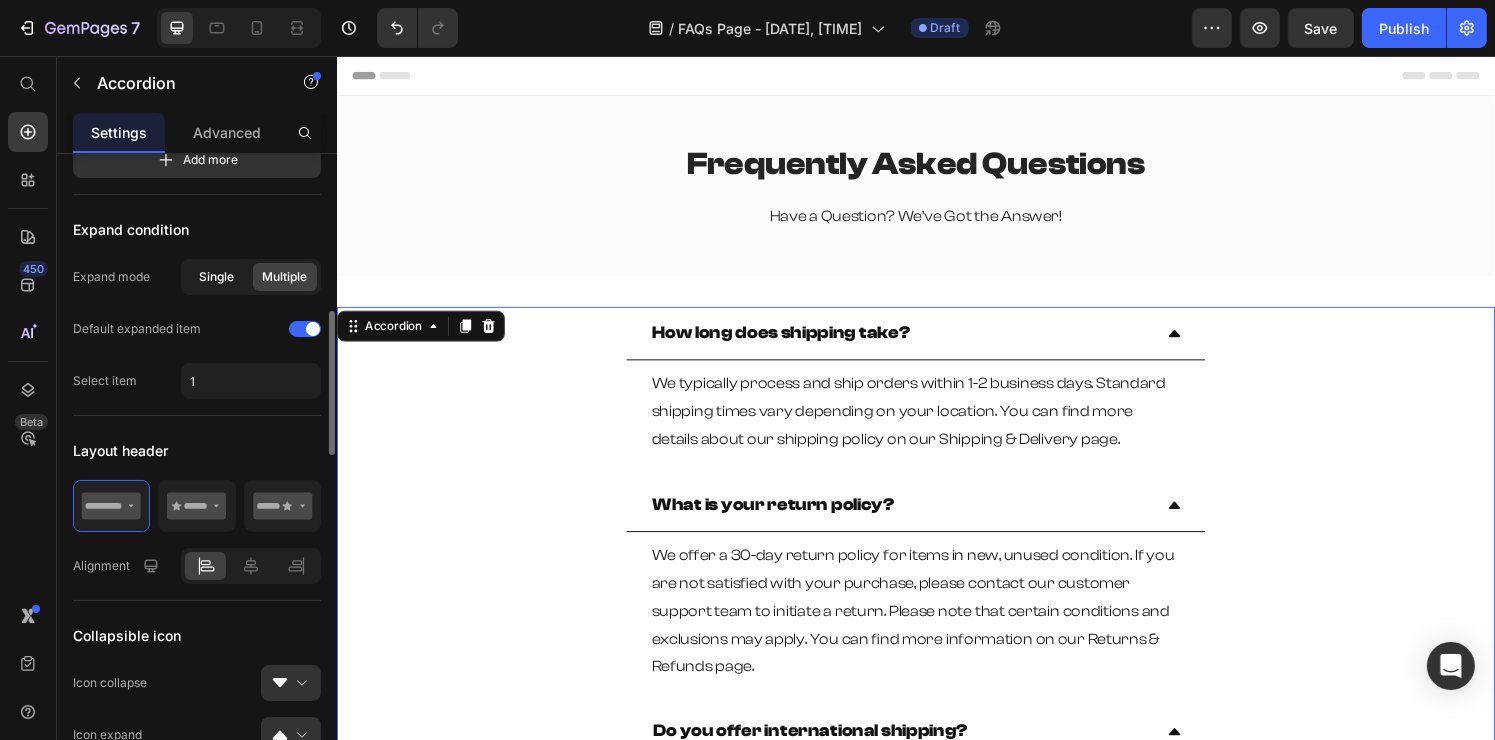 click on "Single" 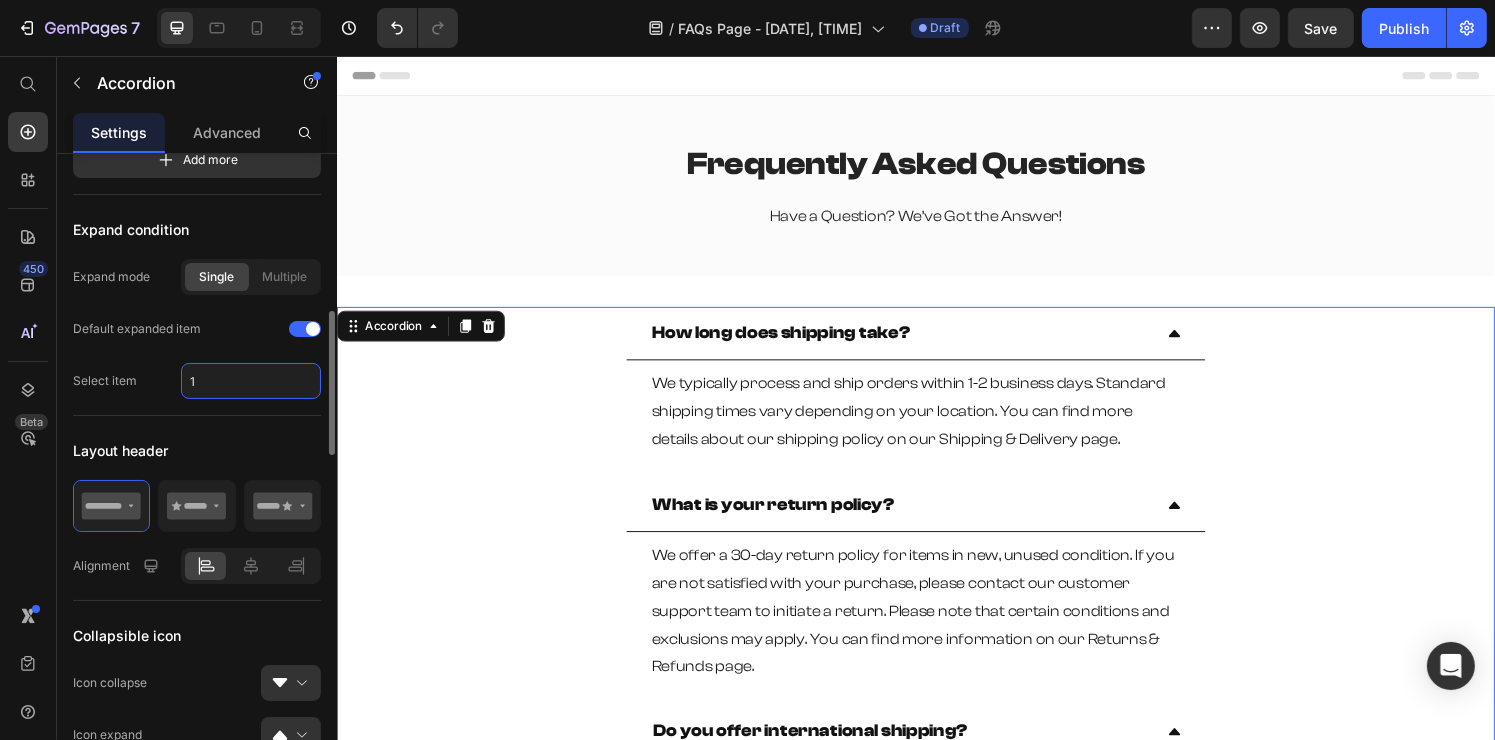 click on "1" 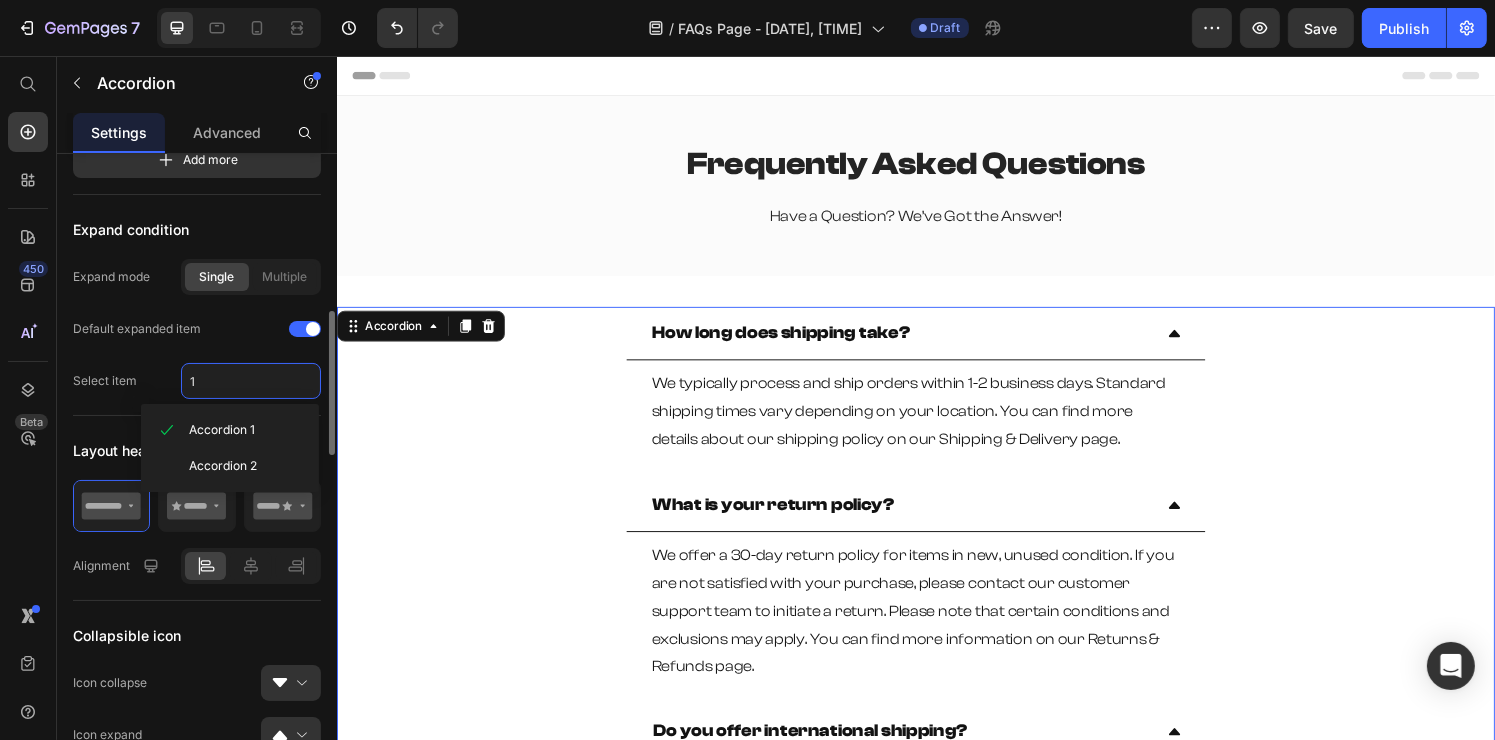 type on "0" 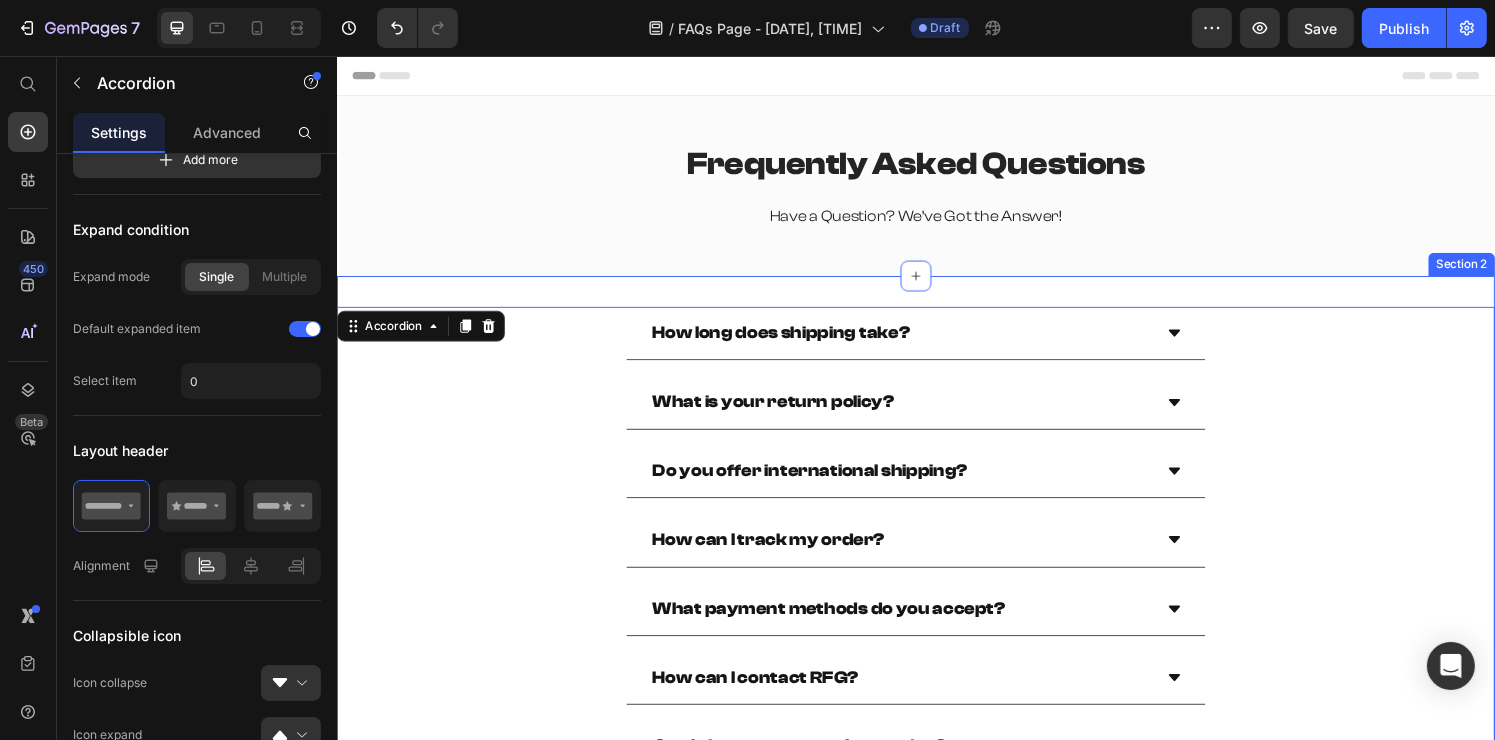 click on "How long does shipping take?
What is your return policy?
Do you offer international shipping?
How can I track my order?
What payment methods do you accept?
How can I contact RFG?
Can I change or cancel my order?
When will my order be processed?
How long will it take to receive my order?
What if I don't receive my order?
Will I be charged with customs and taxes?
How do I return an item?
What if the item(s) I received are defective/incorrect/damaged?
Accordion" at bounding box center [936, 824] 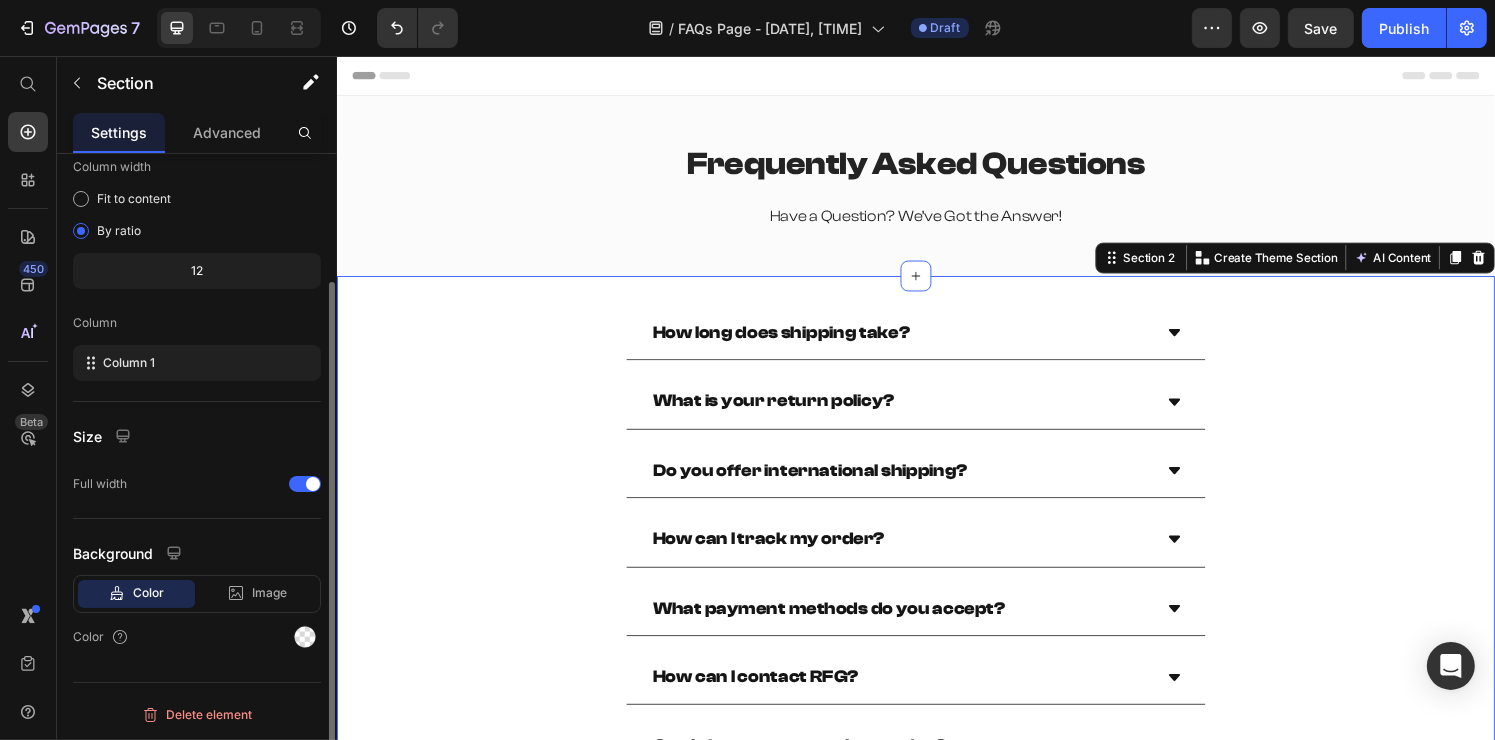 scroll, scrollTop: 0, scrollLeft: 0, axis: both 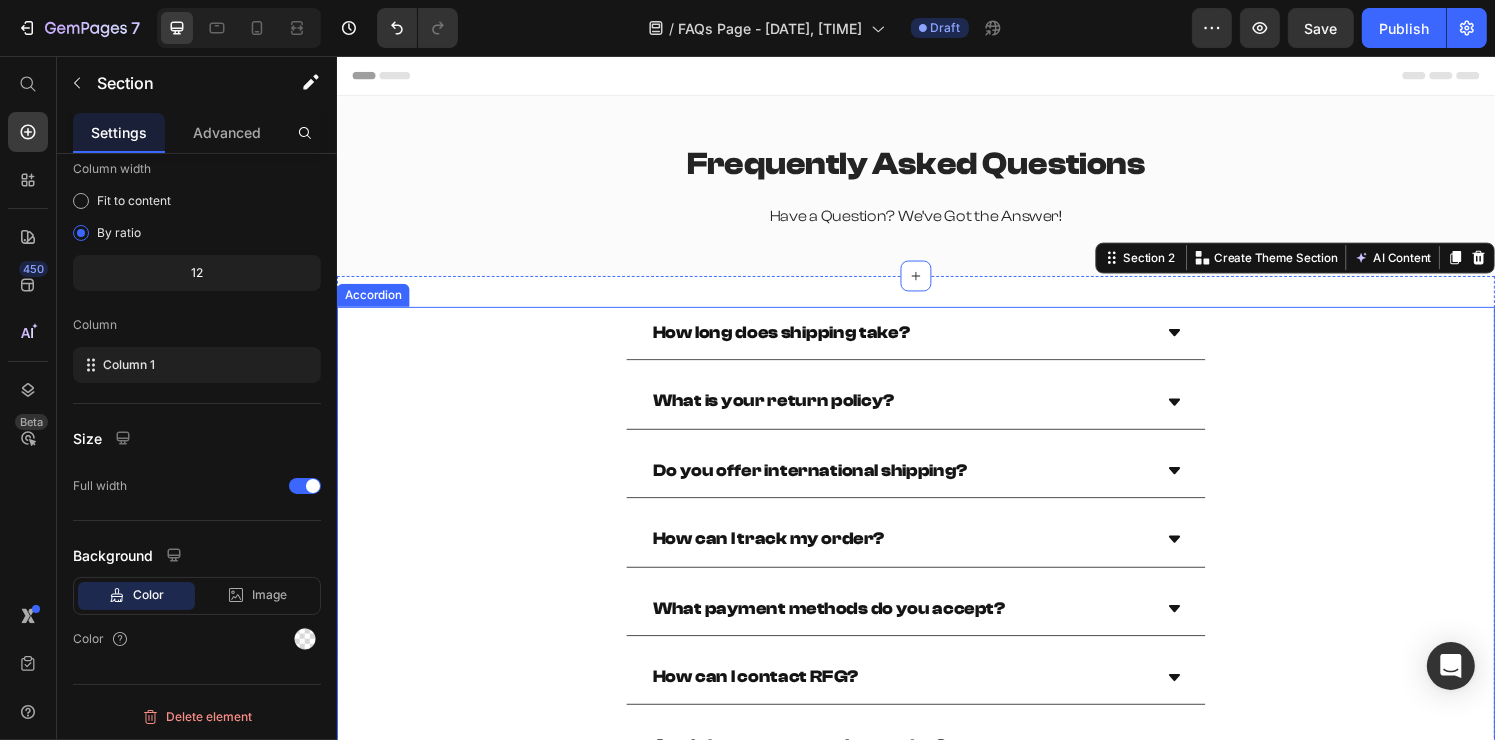 click on "How long does shipping take?" at bounding box center (936, 343) 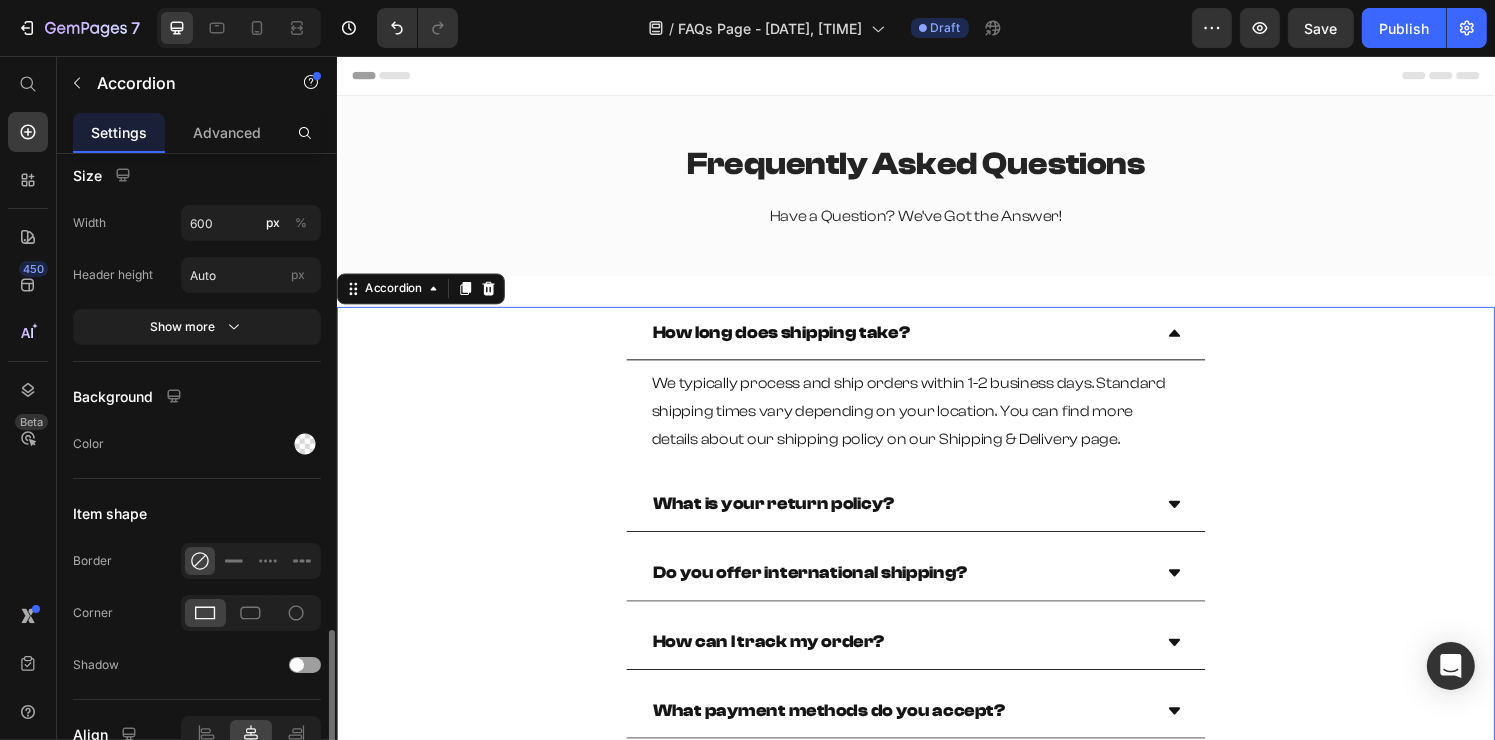scroll, scrollTop: 1723, scrollLeft: 0, axis: vertical 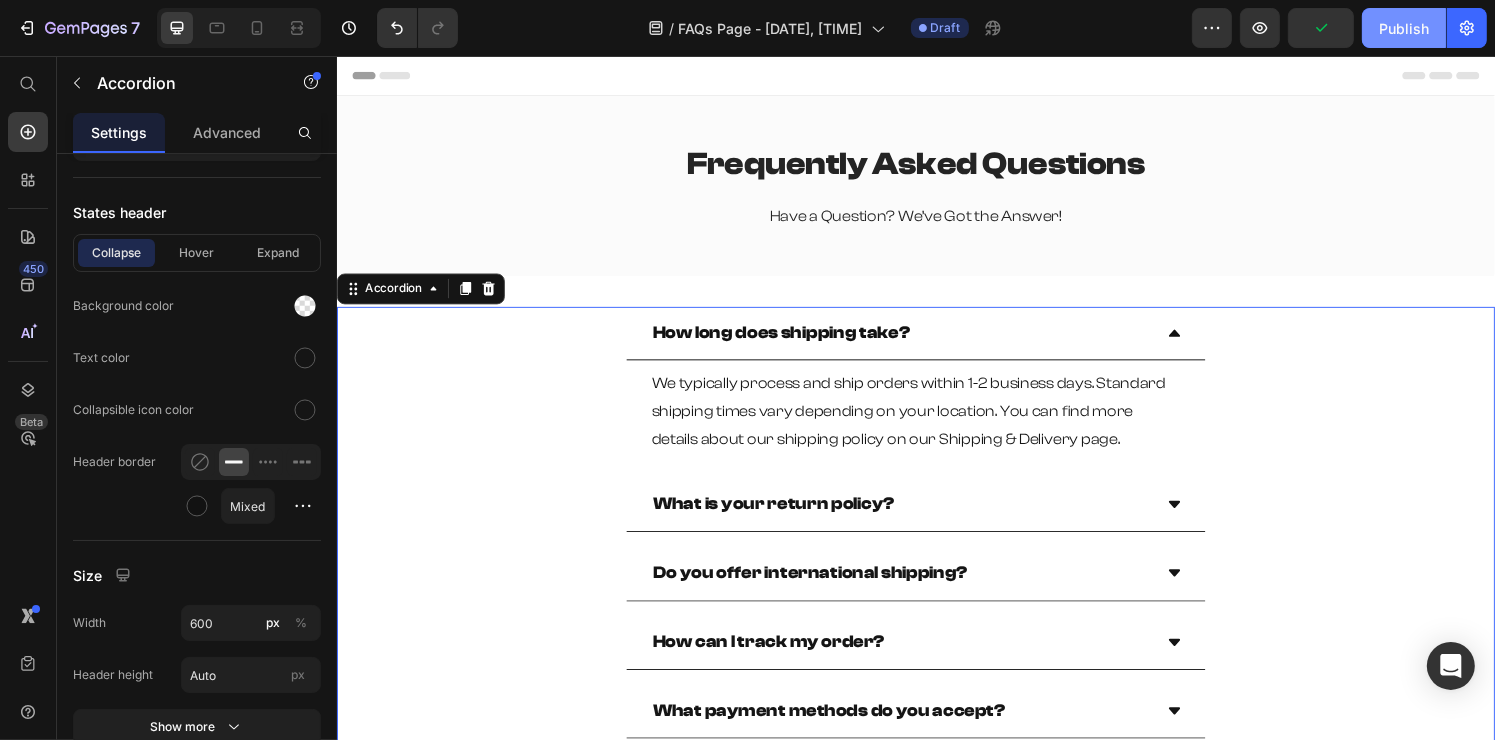 click on "Publish" at bounding box center (1404, 28) 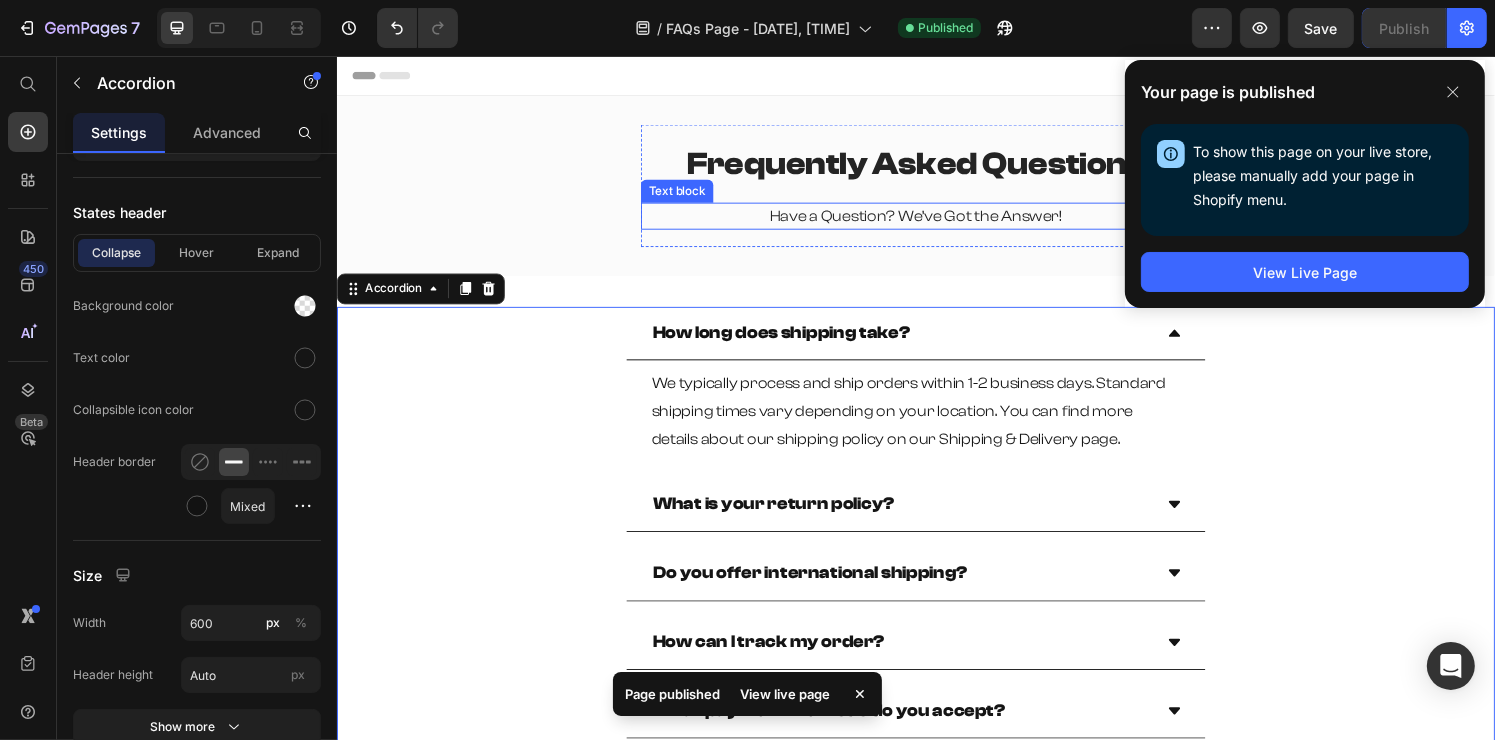 click on "Have a Question? We’ve Got the Answer!" at bounding box center (936, 222) 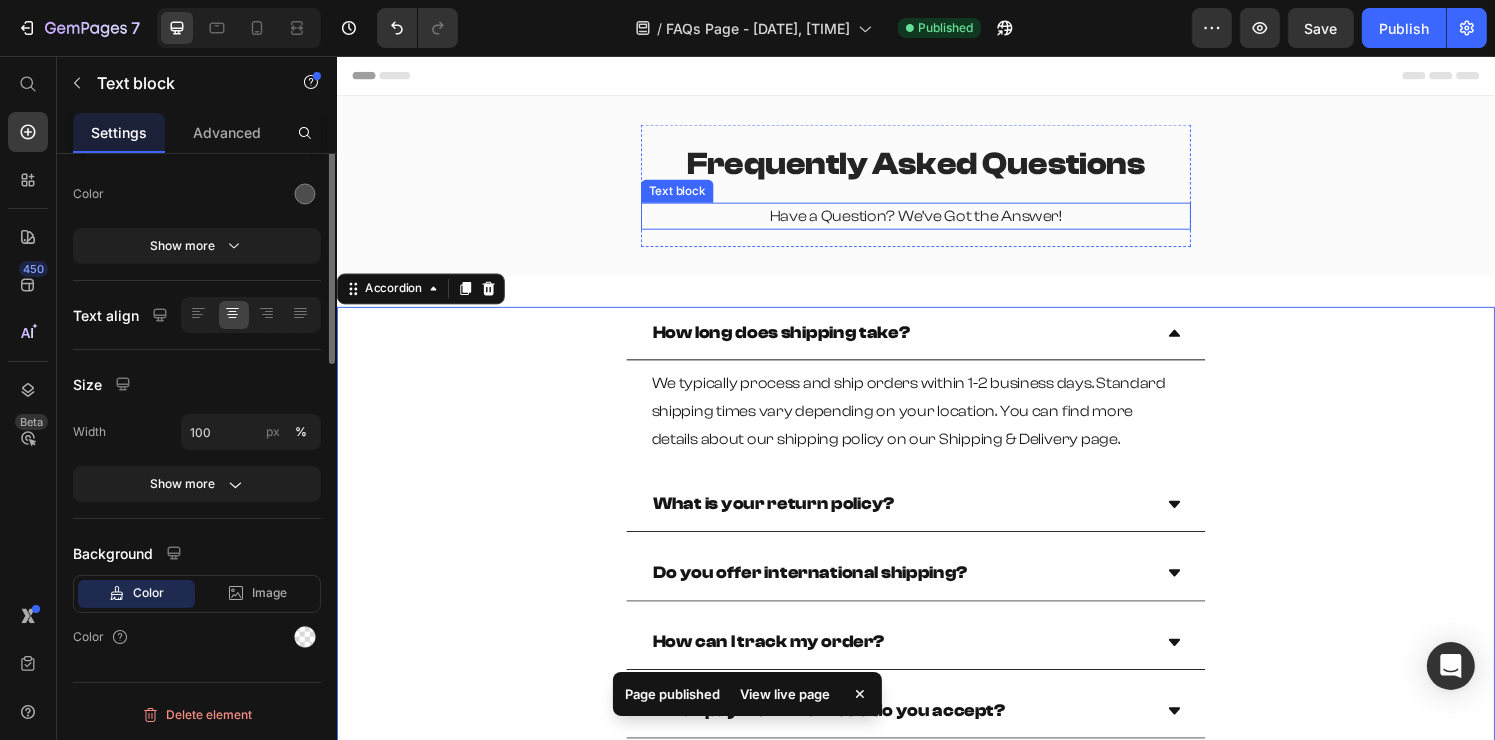 scroll, scrollTop: 0, scrollLeft: 0, axis: both 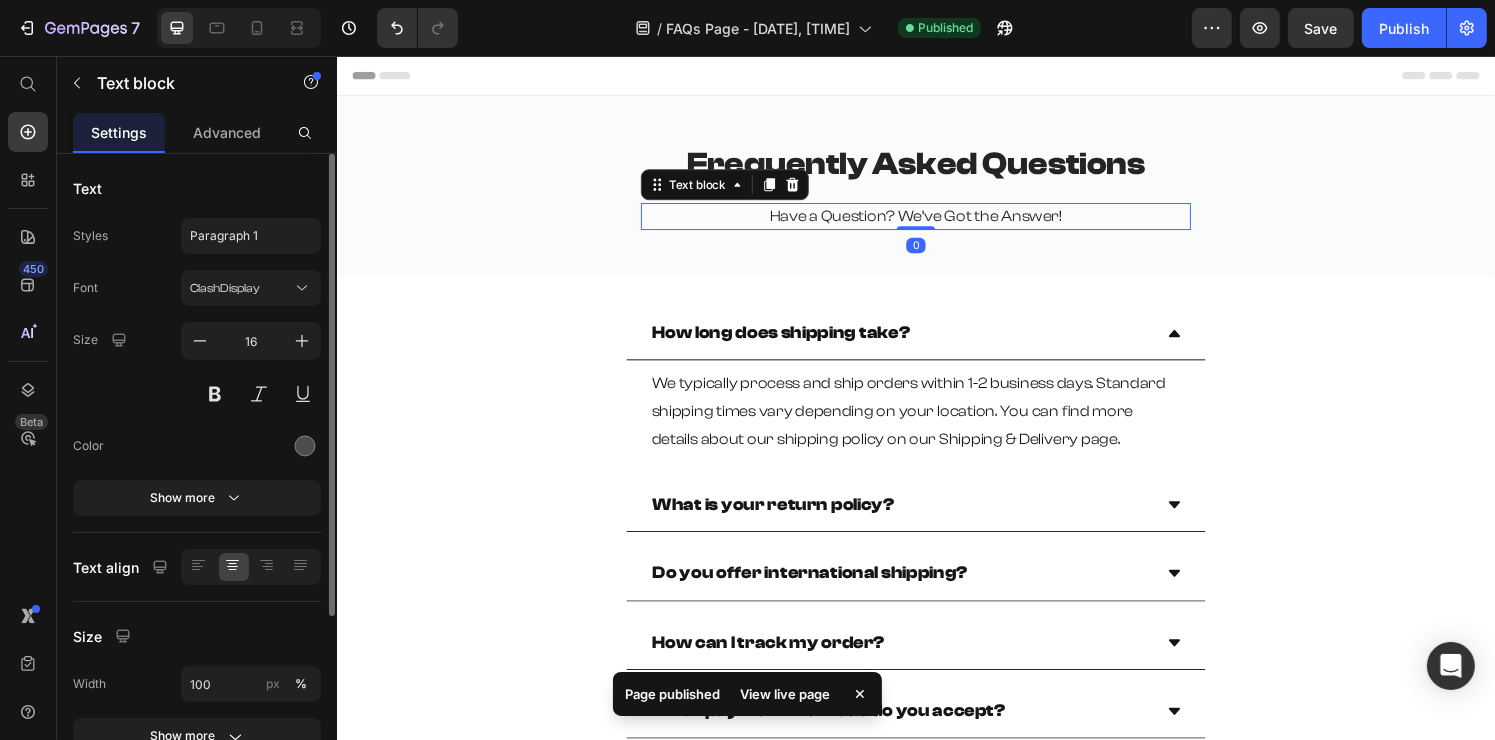 click on "Have a Question? We’ve Got the Answer!" at bounding box center [936, 222] 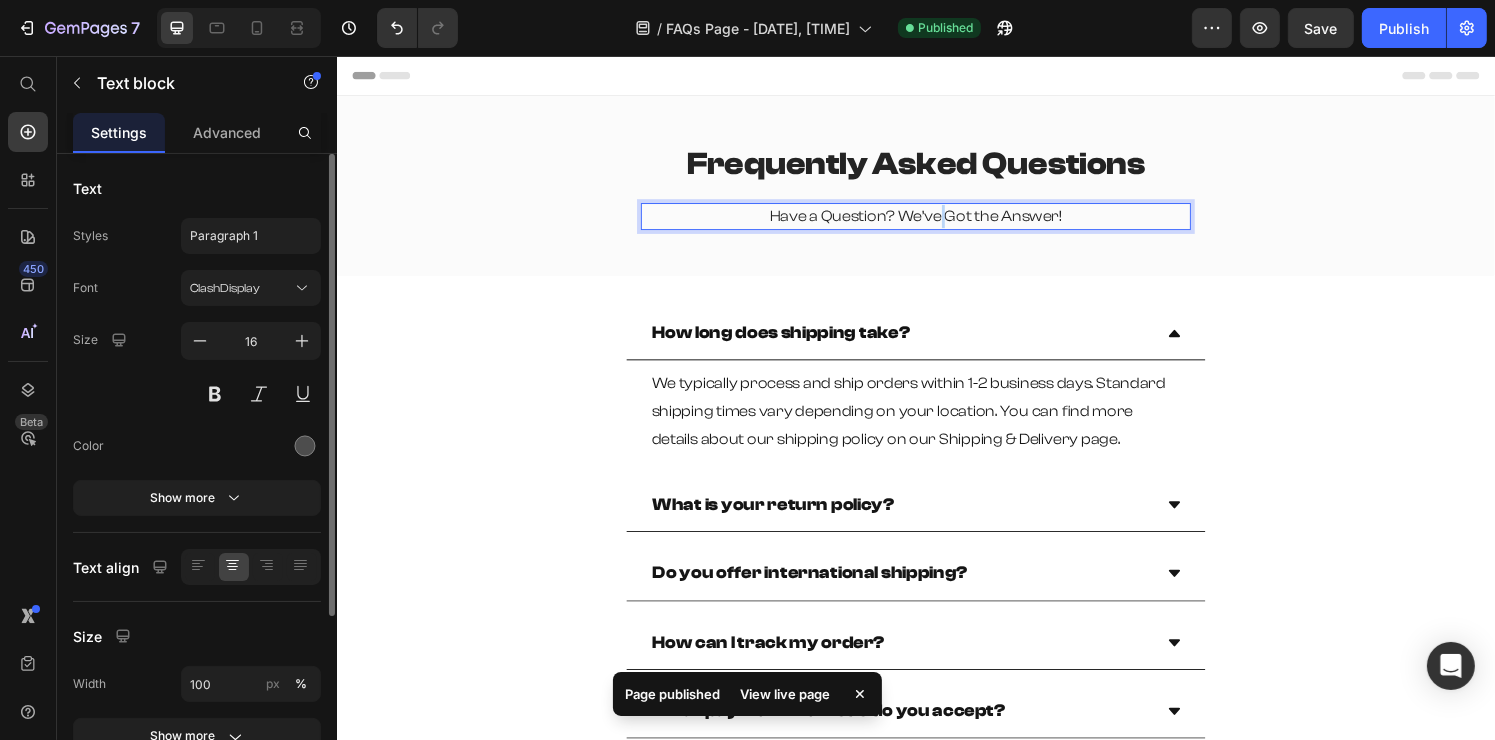 click on "Have a Question? We’ve Got the Answer!" at bounding box center [936, 222] 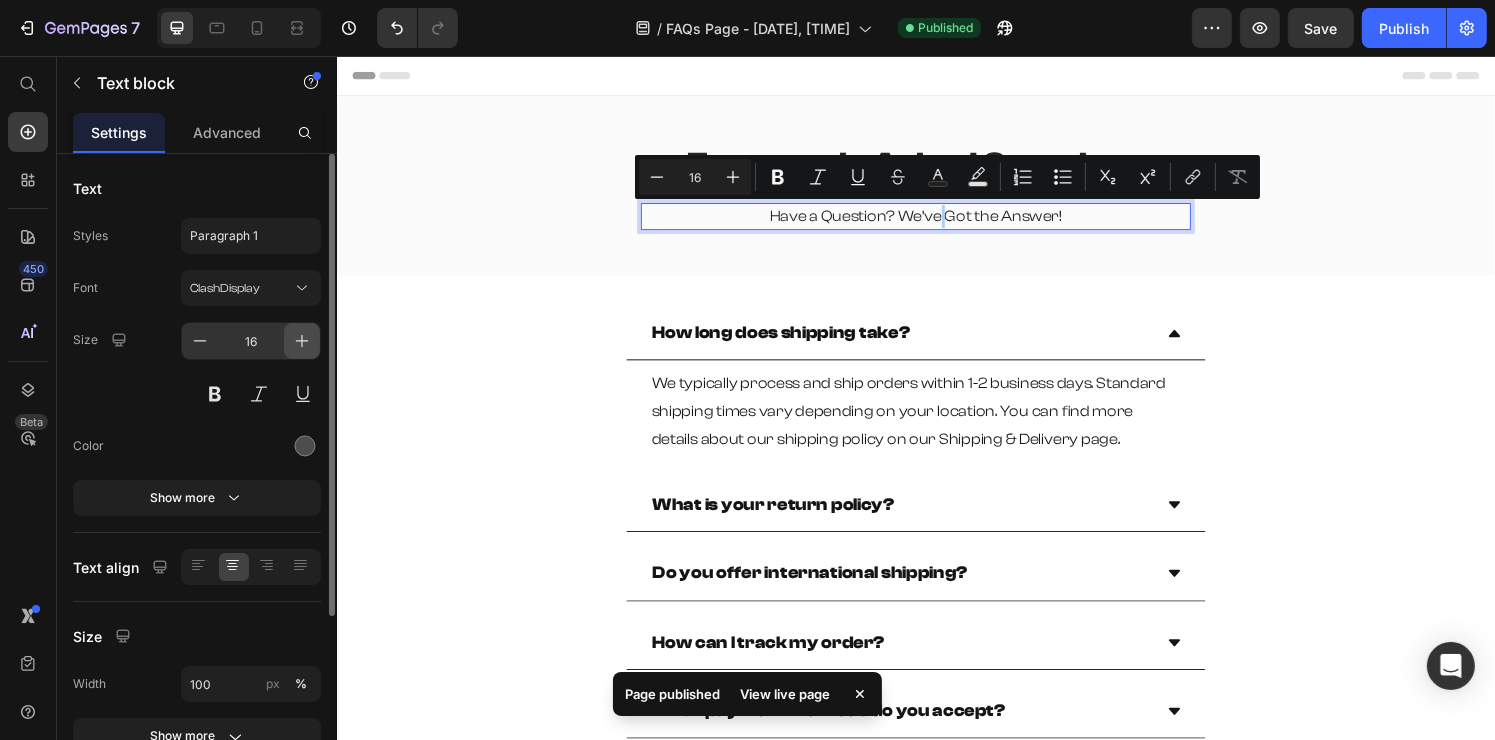 click 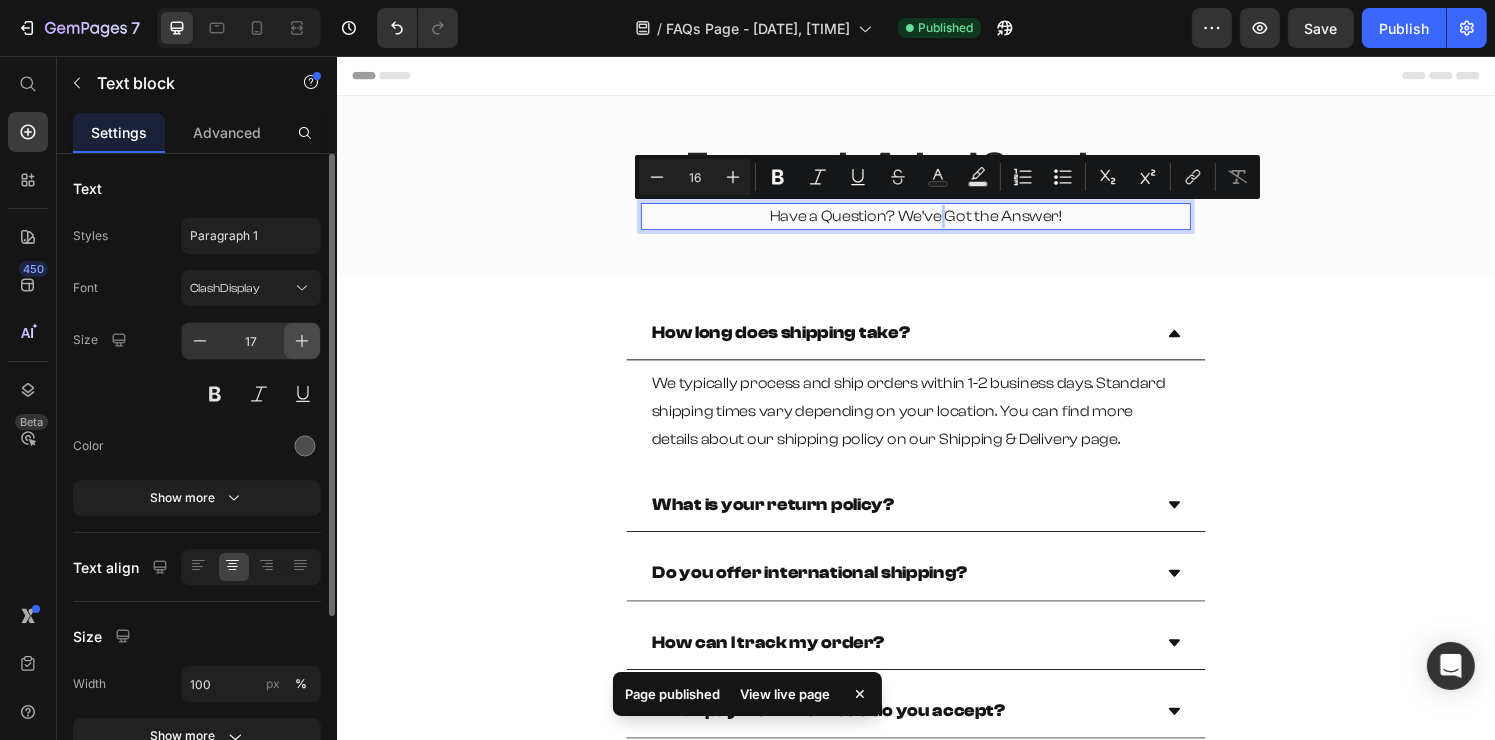 click 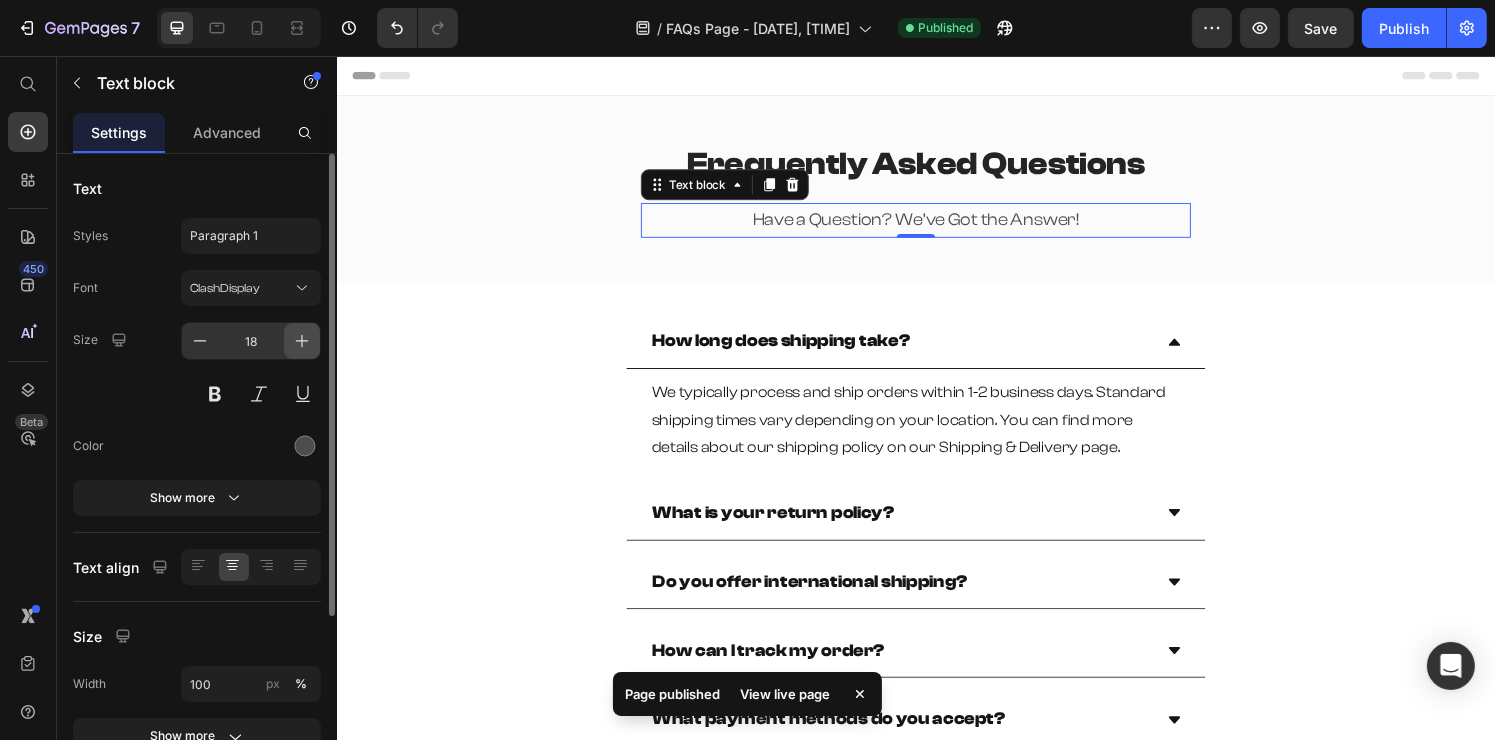 click 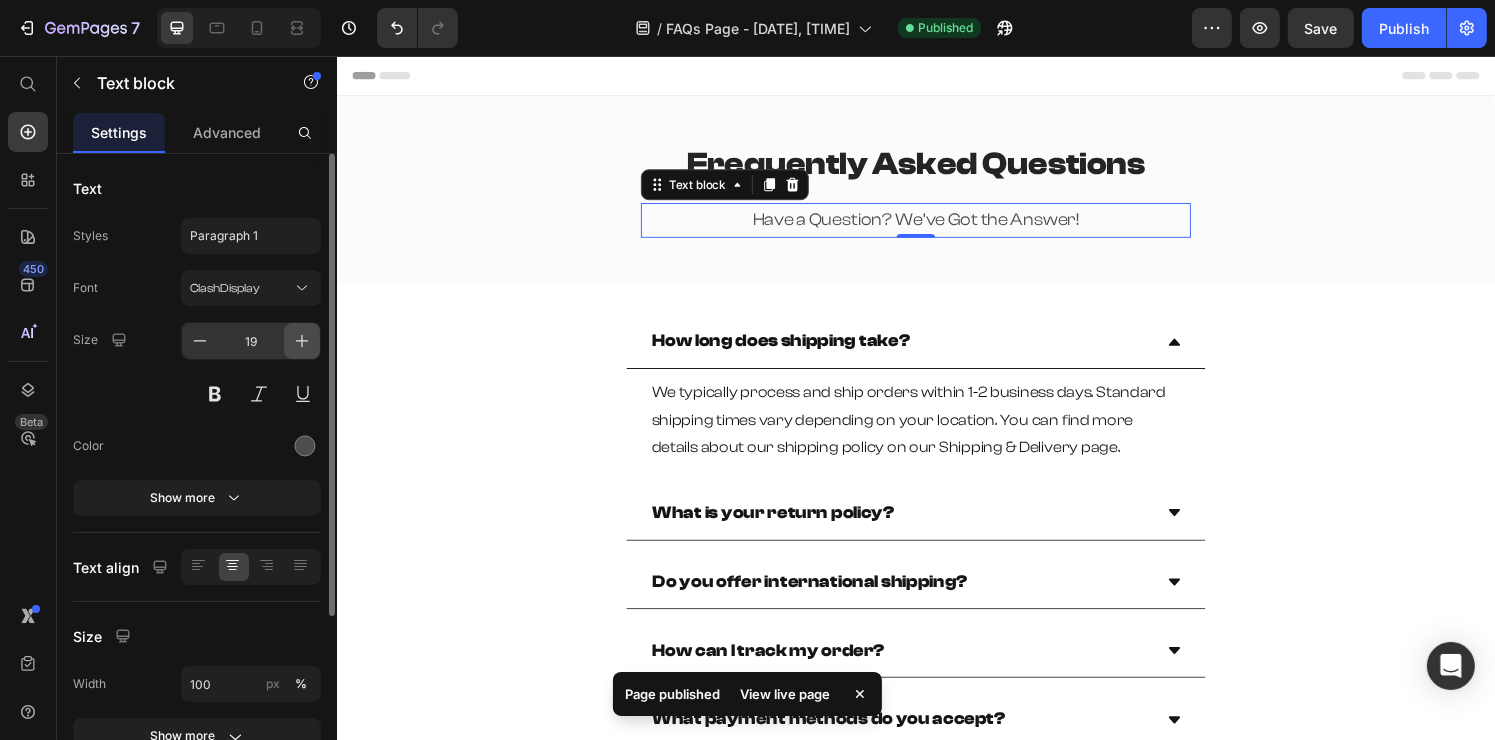 click 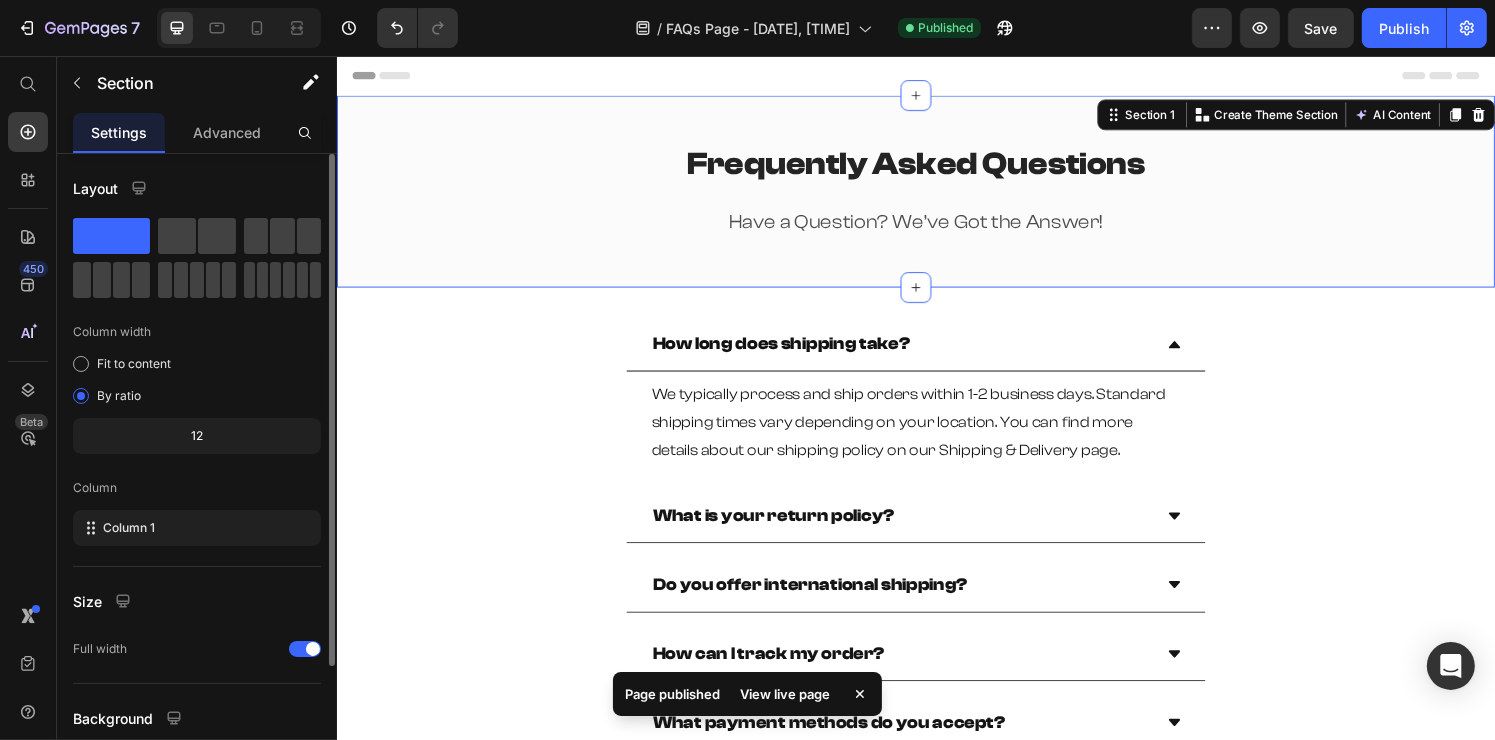 click on "Frequently Asked Questions Heading Have a Question? We’ve Got the Answer! Text block Row Section 1   You can create reusable sections Create Theme Section AI Content Write with GemAI What would you like to describe here? Tone and Voice Persuasive Product RFG Shaker Show more Generate" at bounding box center (936, 196) 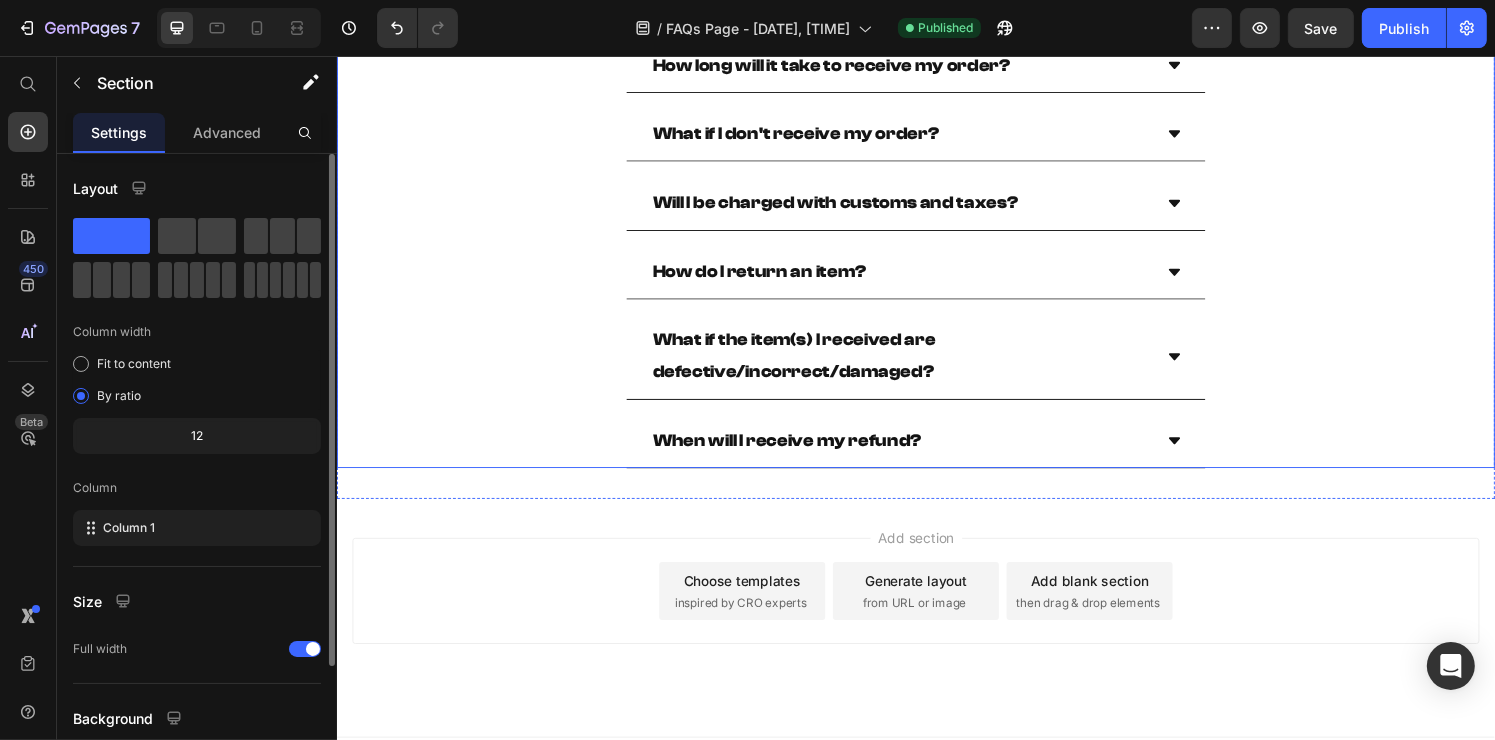scroll, scrollTop: 996, scrollLeft: 0, axis: vertical 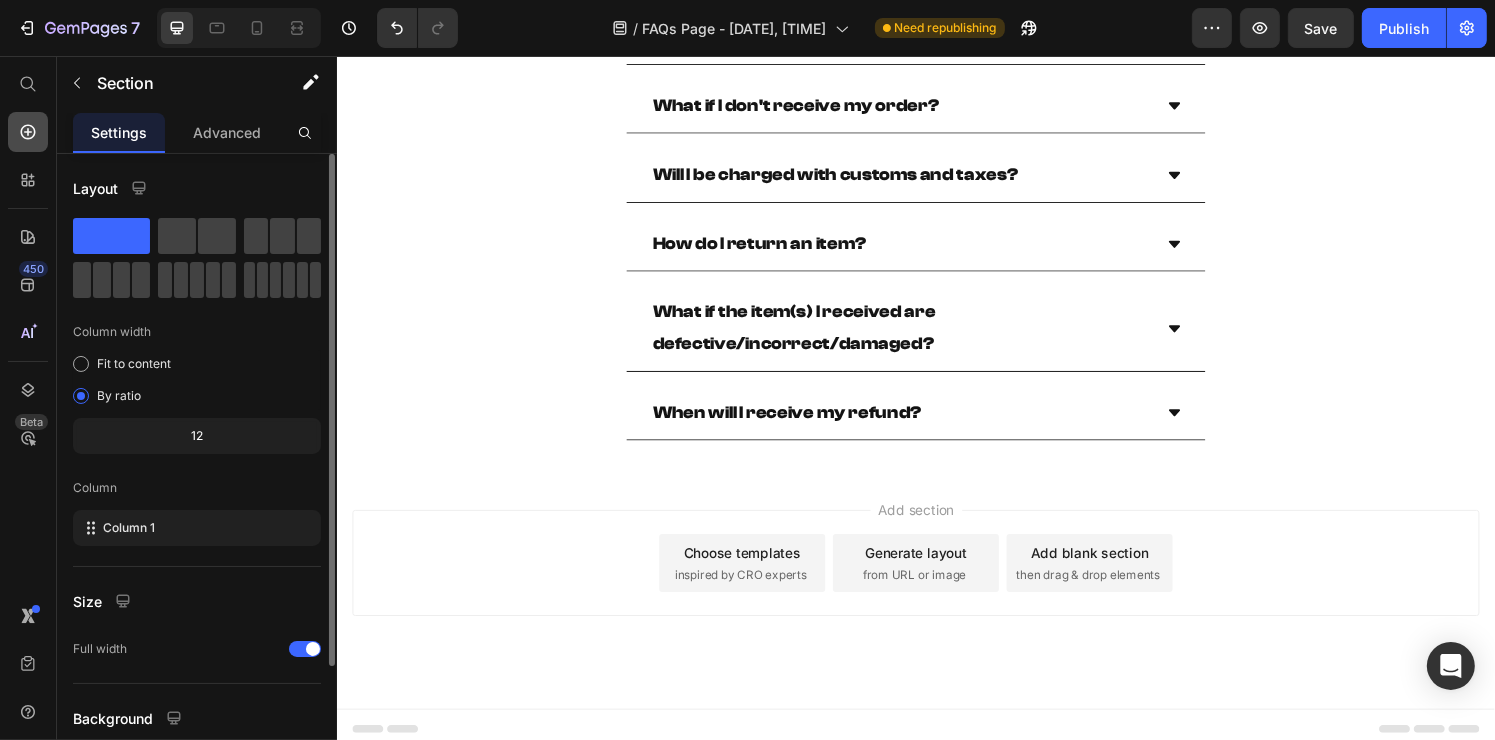click 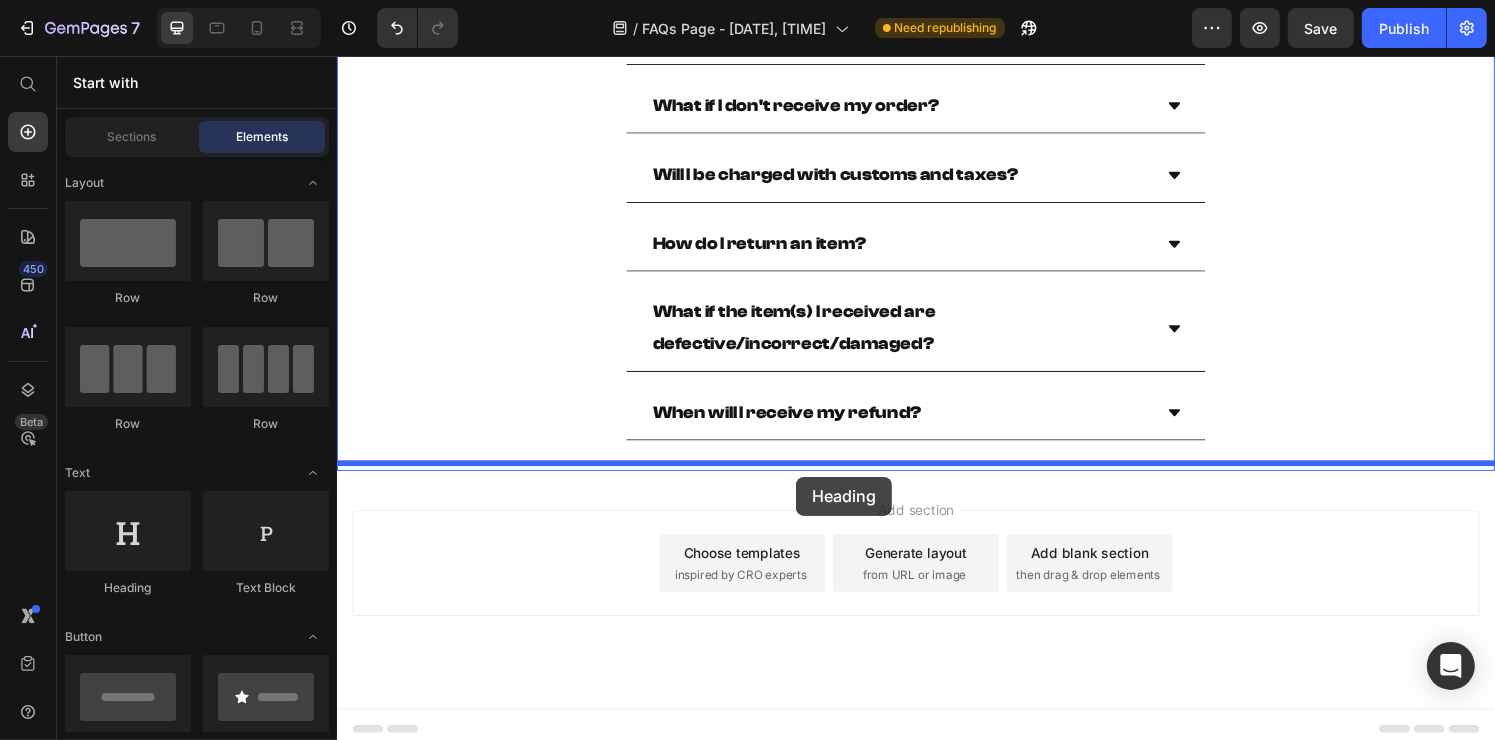 drag, startPoint x: 463, startPoint y: 481, endPoint x: 812, endPoint y: 492, distance: 349.1733 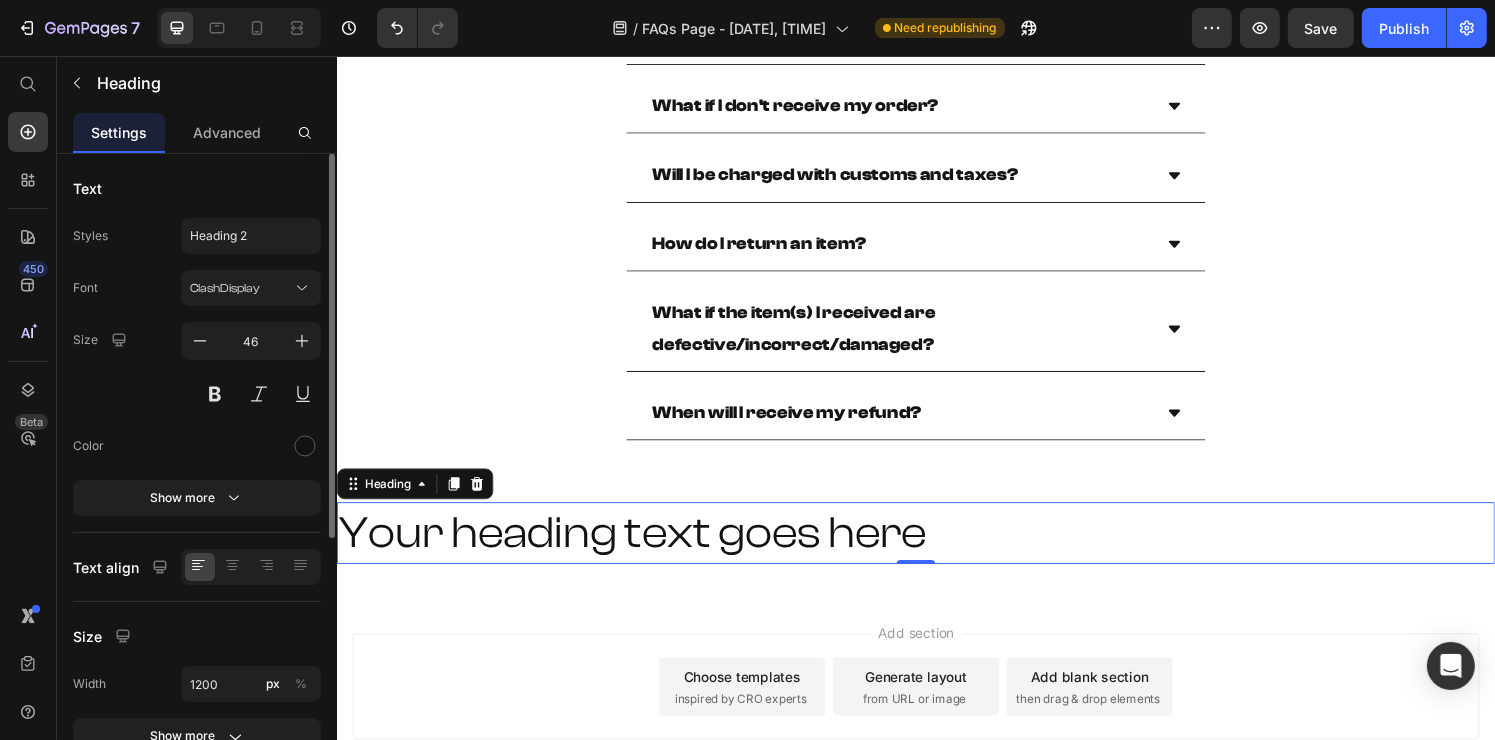 click on "Your heading text goes here" at bounding box center [936, 550] 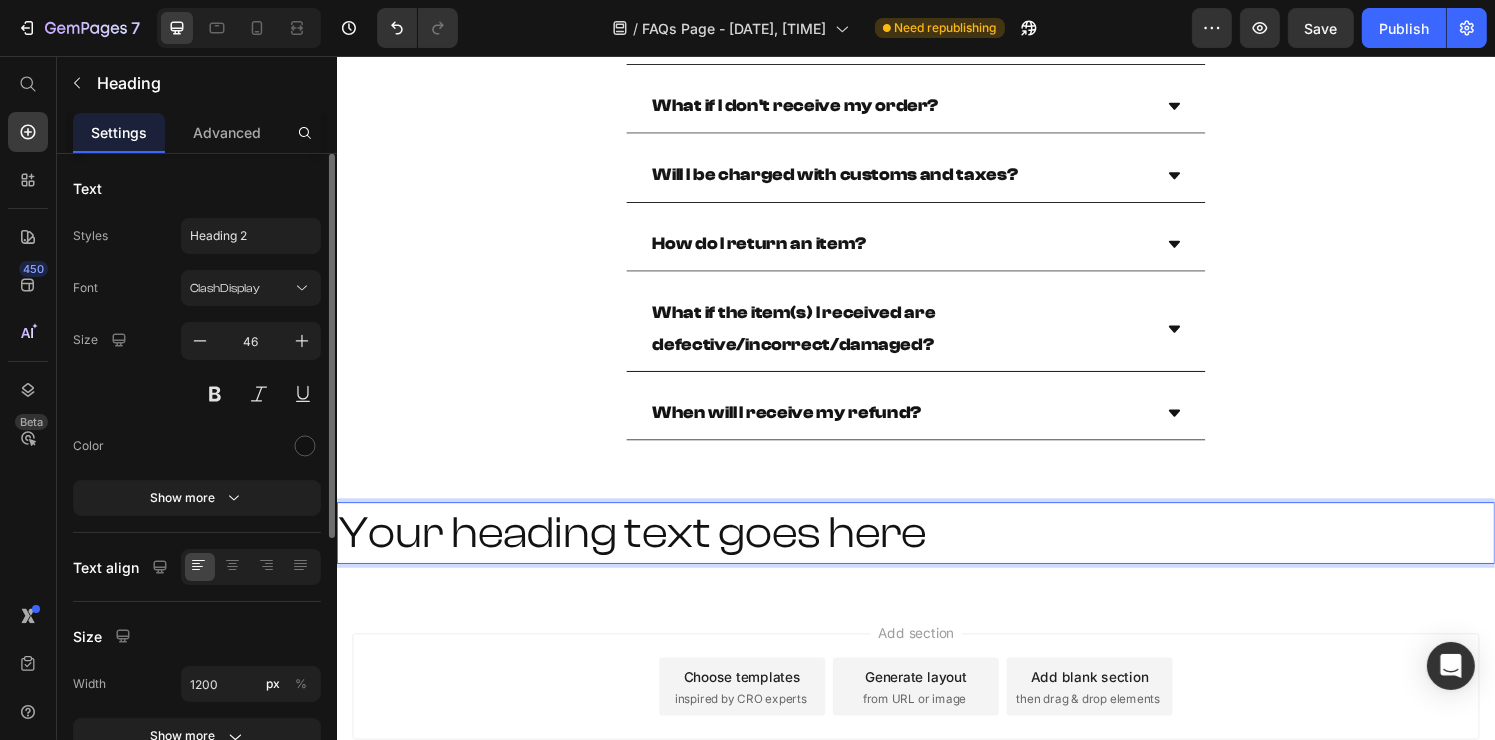 click on "Your heading text goes here" at bounding box center (936, 550) 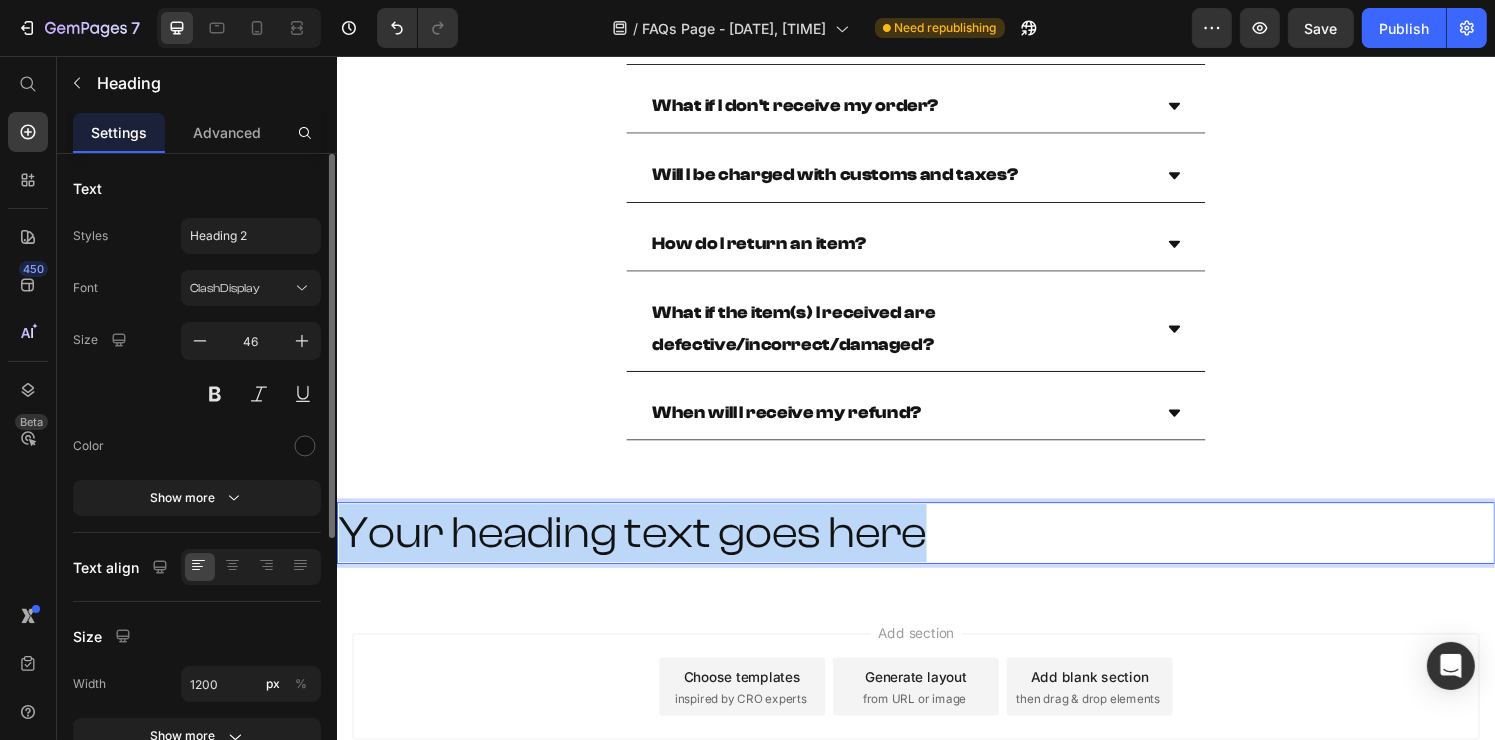 click on "Your heading text goes here" at bounding box center [936, 550] 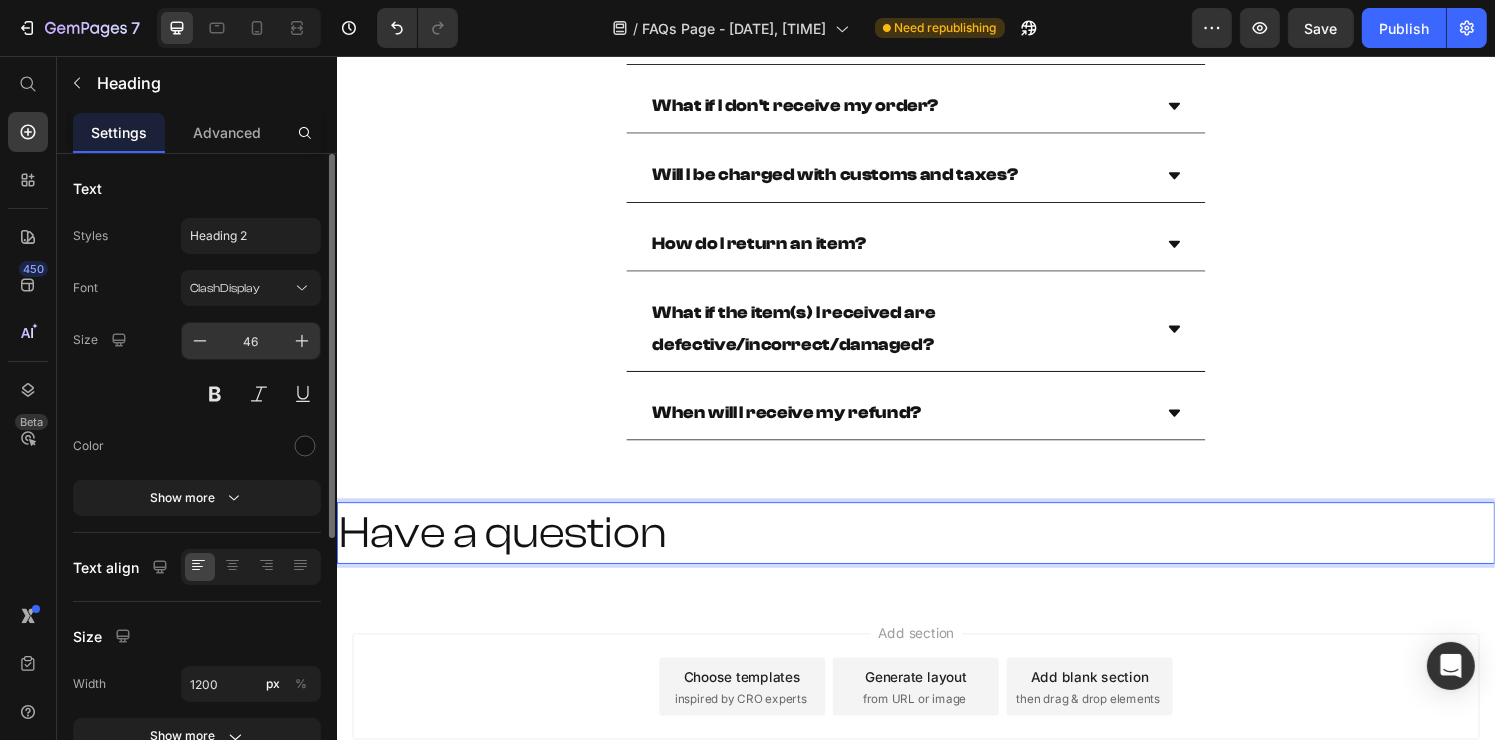 click on "46" at bounding box center [251, 341] 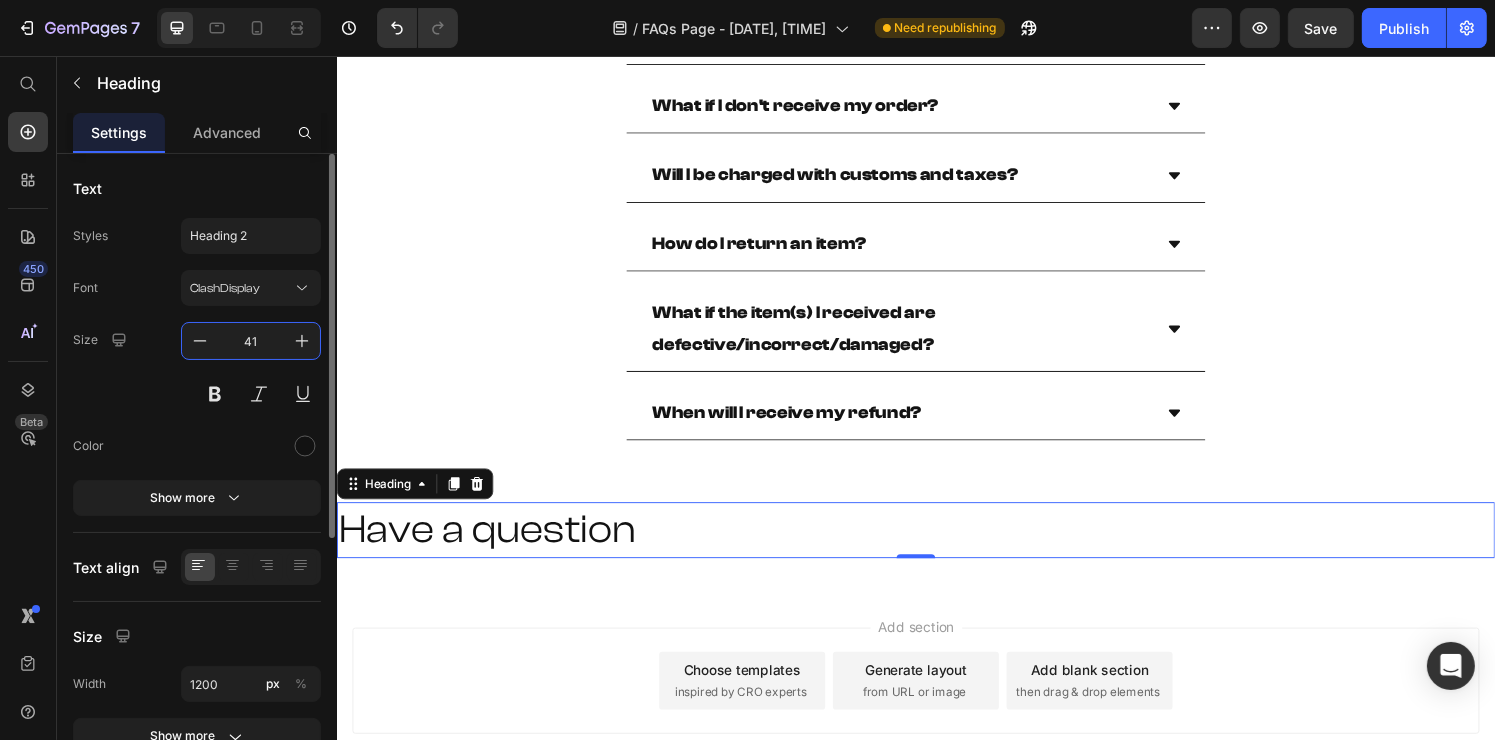 type on "42" 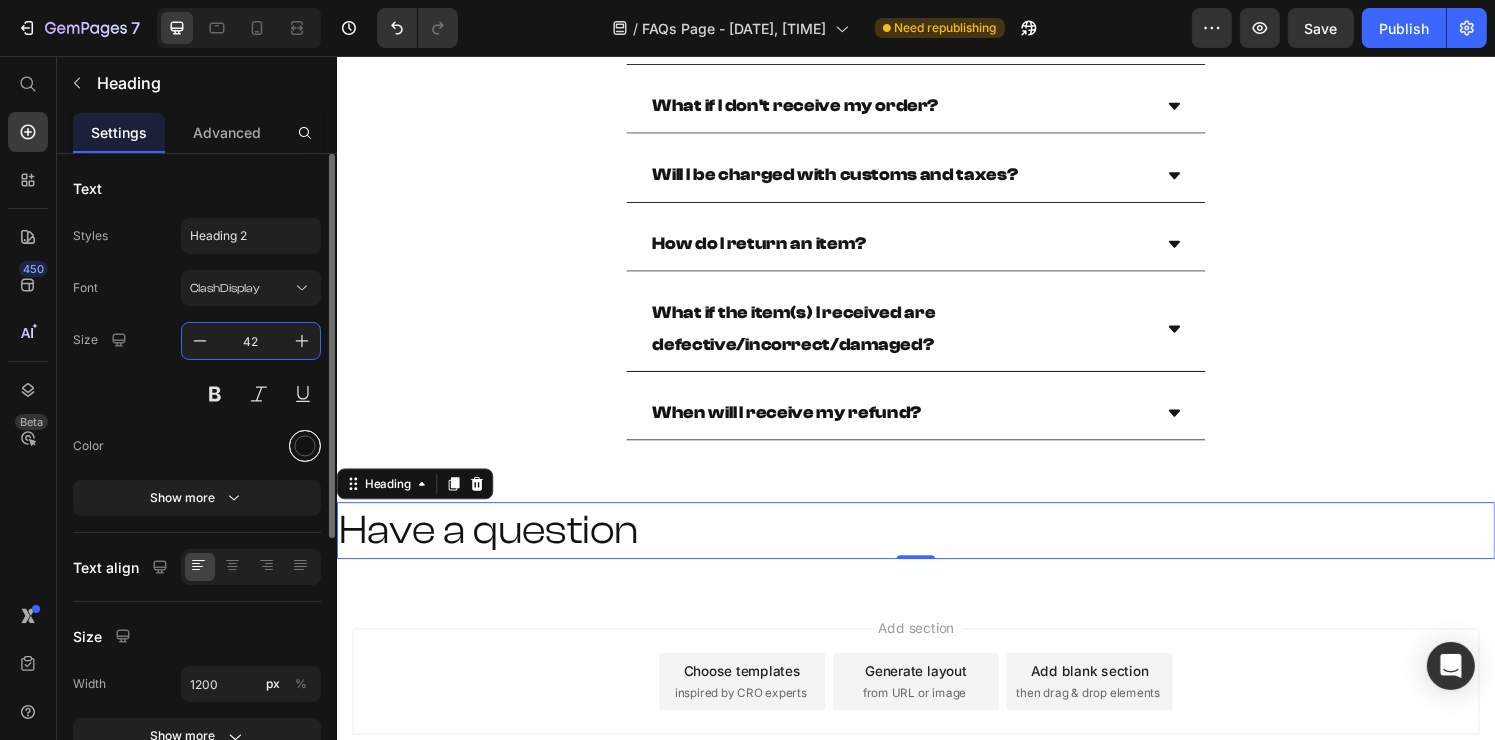 click at bounding box center (305, 446) 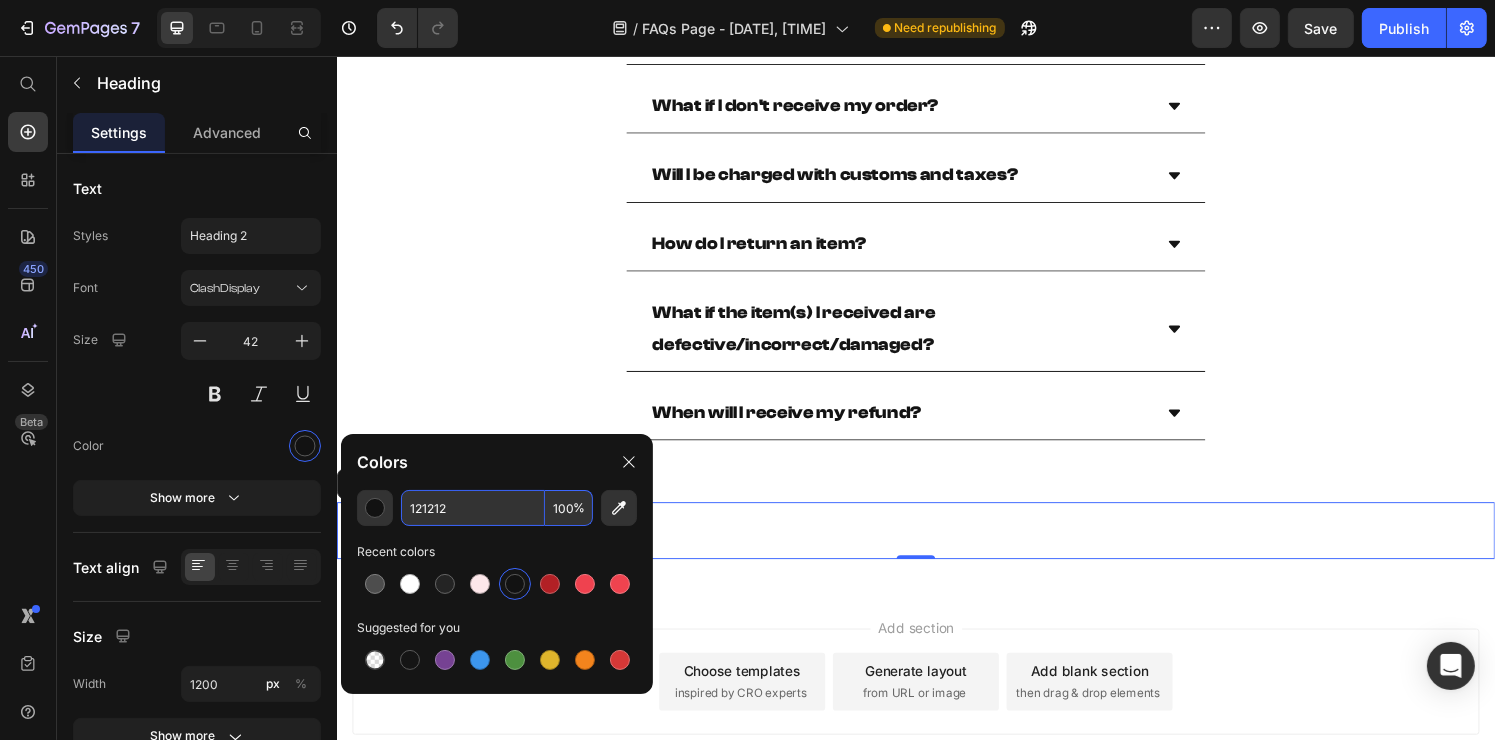 click on "121212" at bounding box center [473, 508] 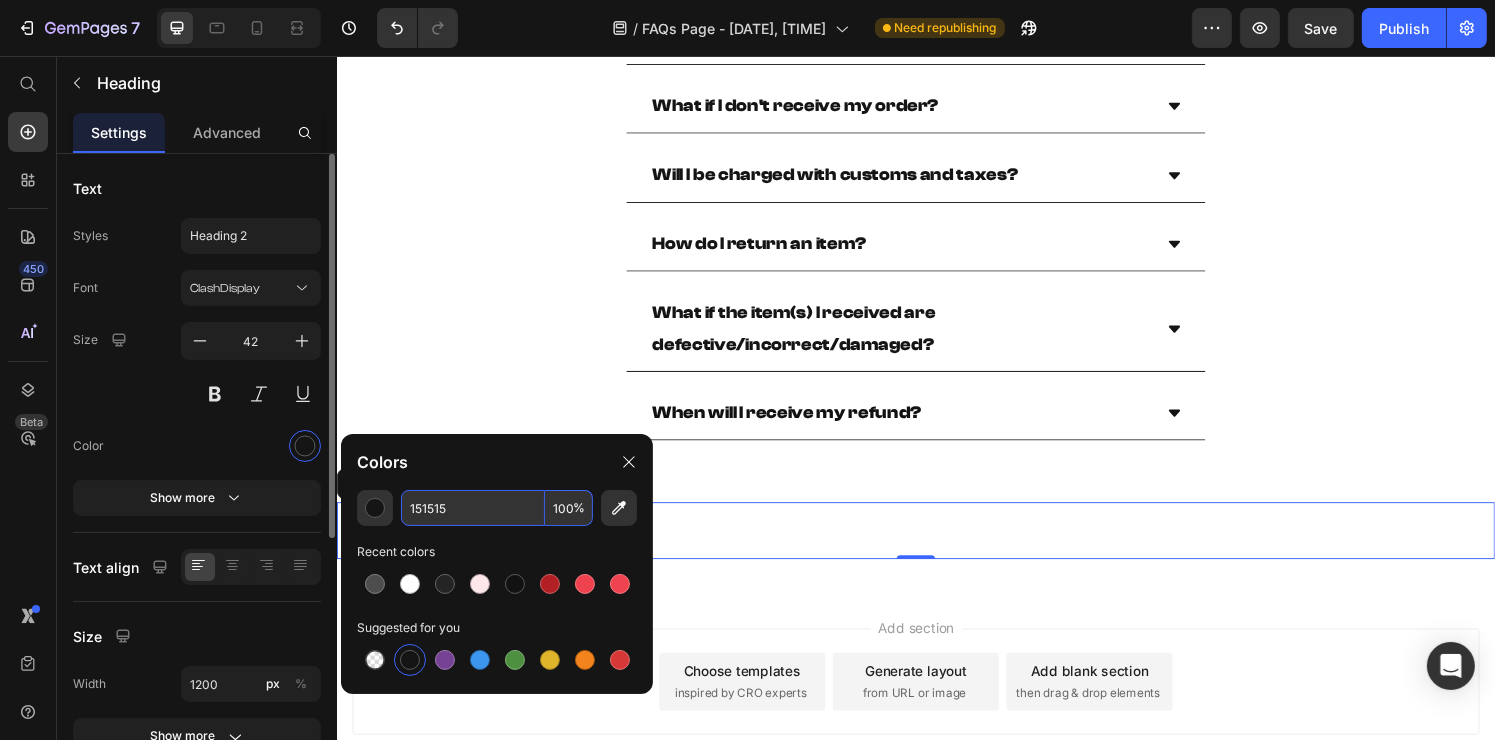 type on "151515" 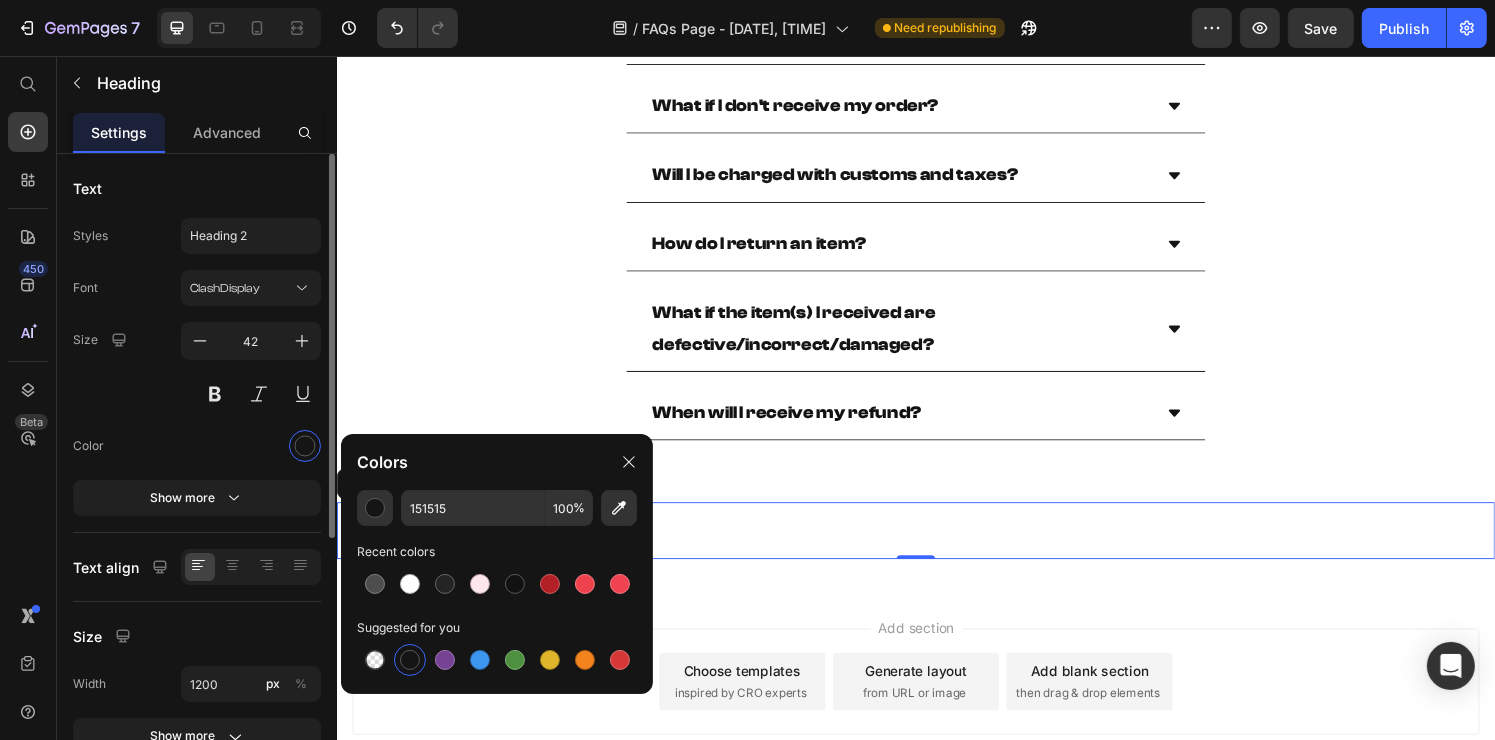 click on "Font ClashDisplay Size 42 Color Show more" at bounding box center (197, 393) 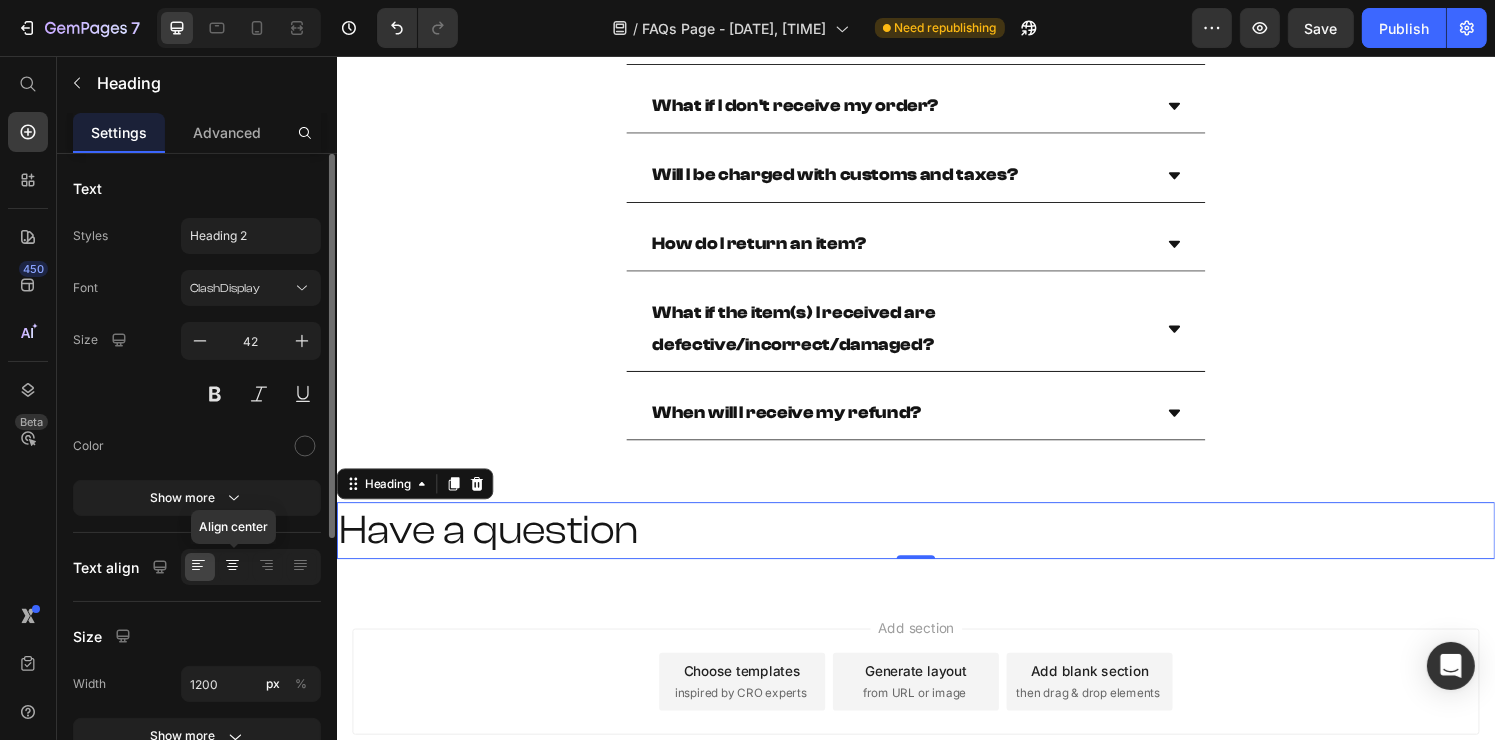 click 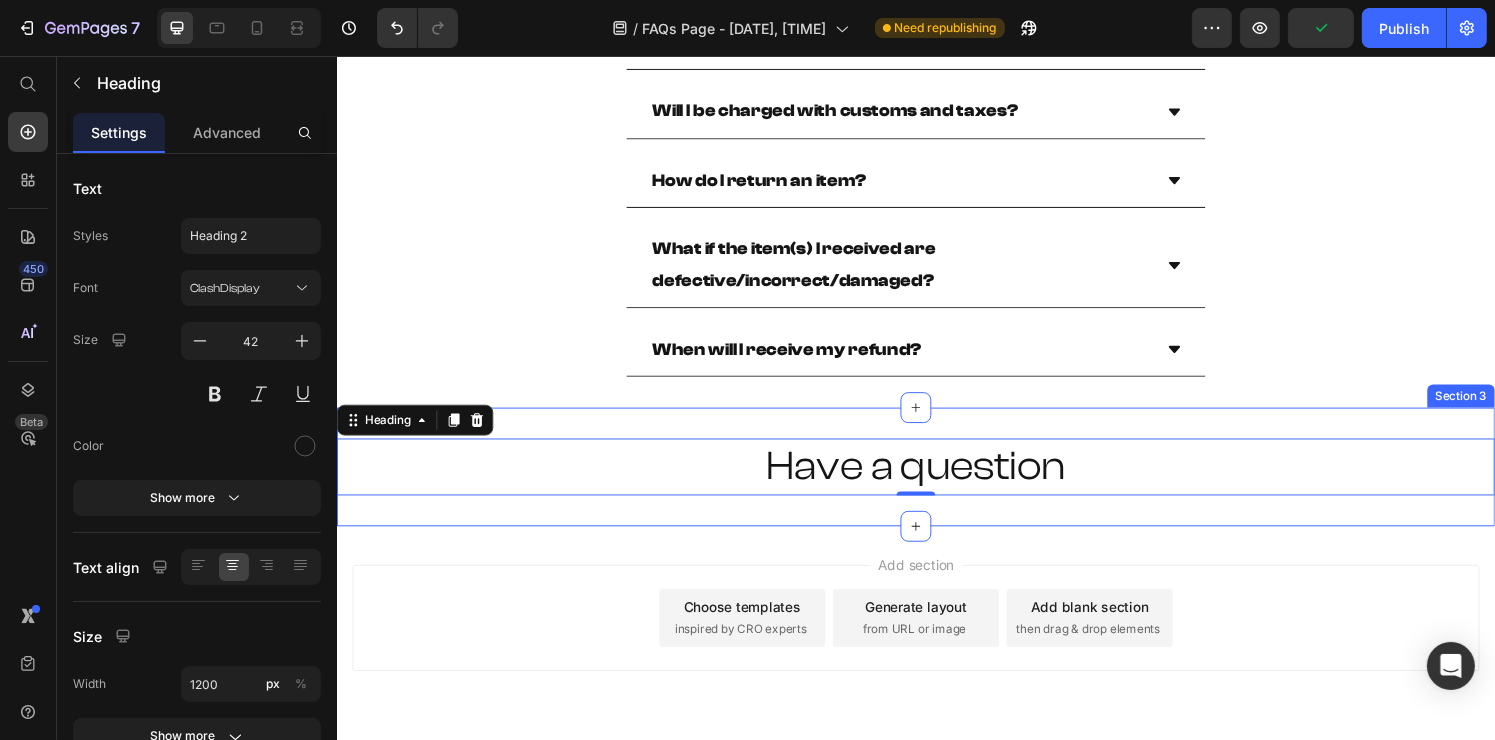 scroll, scrollTop: 1096, scrollLeft: 0, axis: vertical 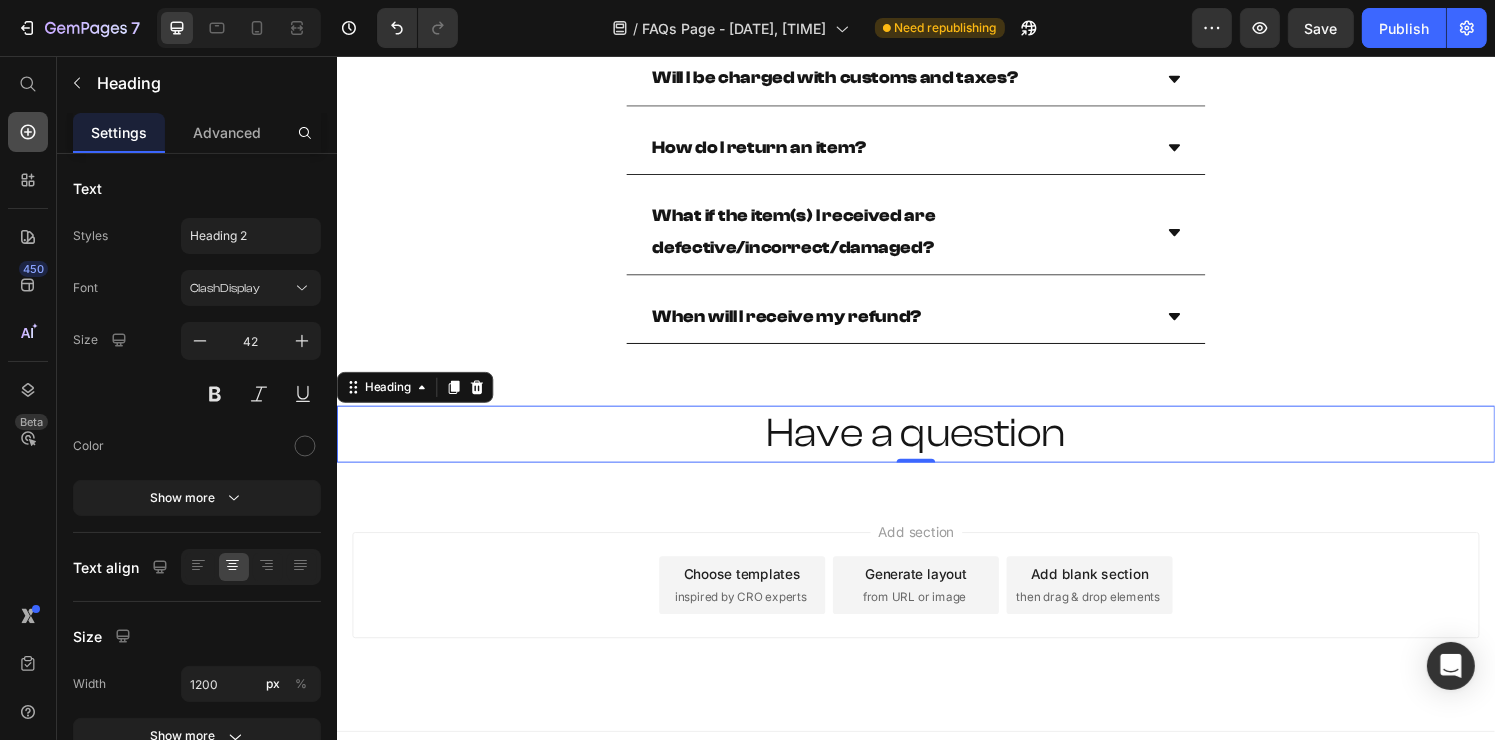 click 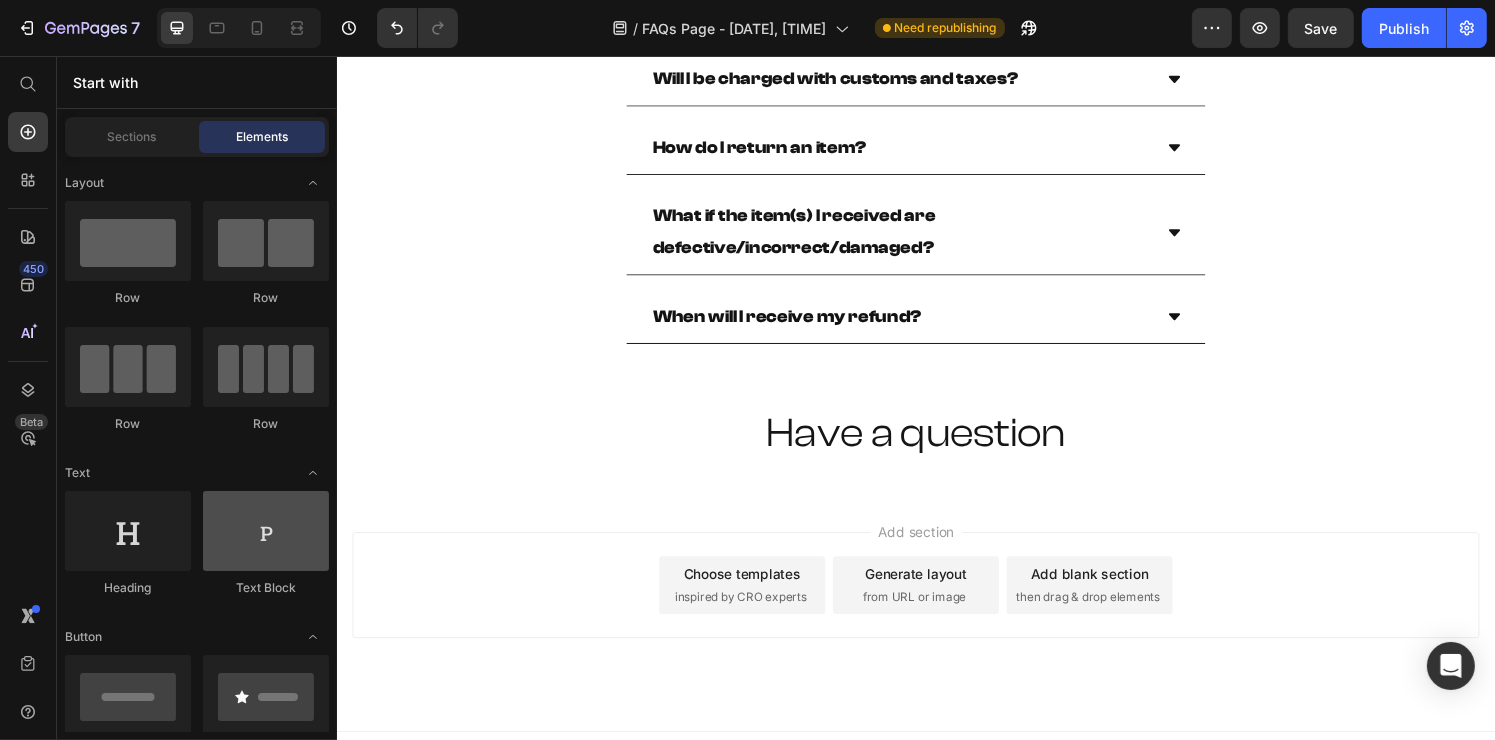 scroll, scrollTop: 200, scrollLeft: 0, axis: vertical 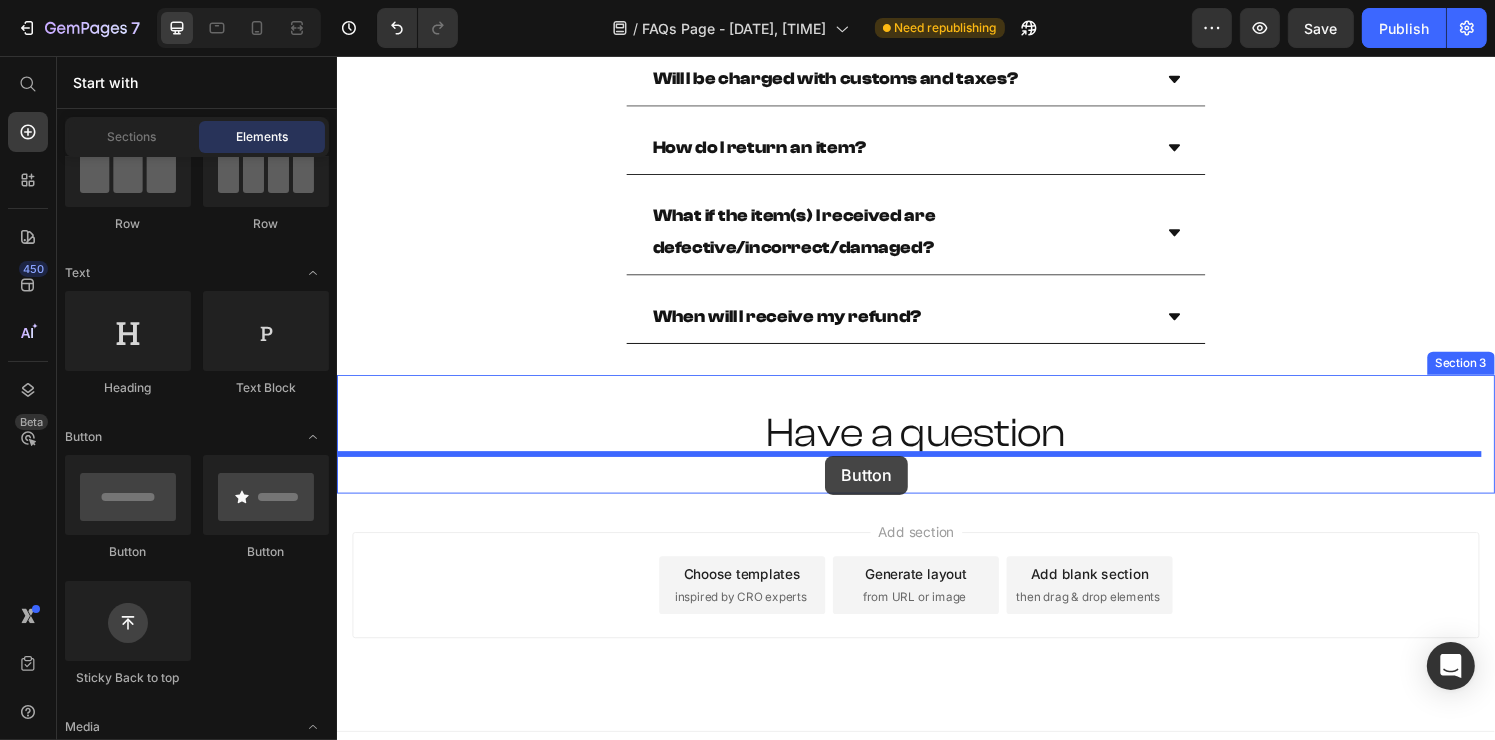 drag, startPoint x: 480, startPoint y: 592, endPoint x: 842, endPoint y: 470, distance: 382.00525 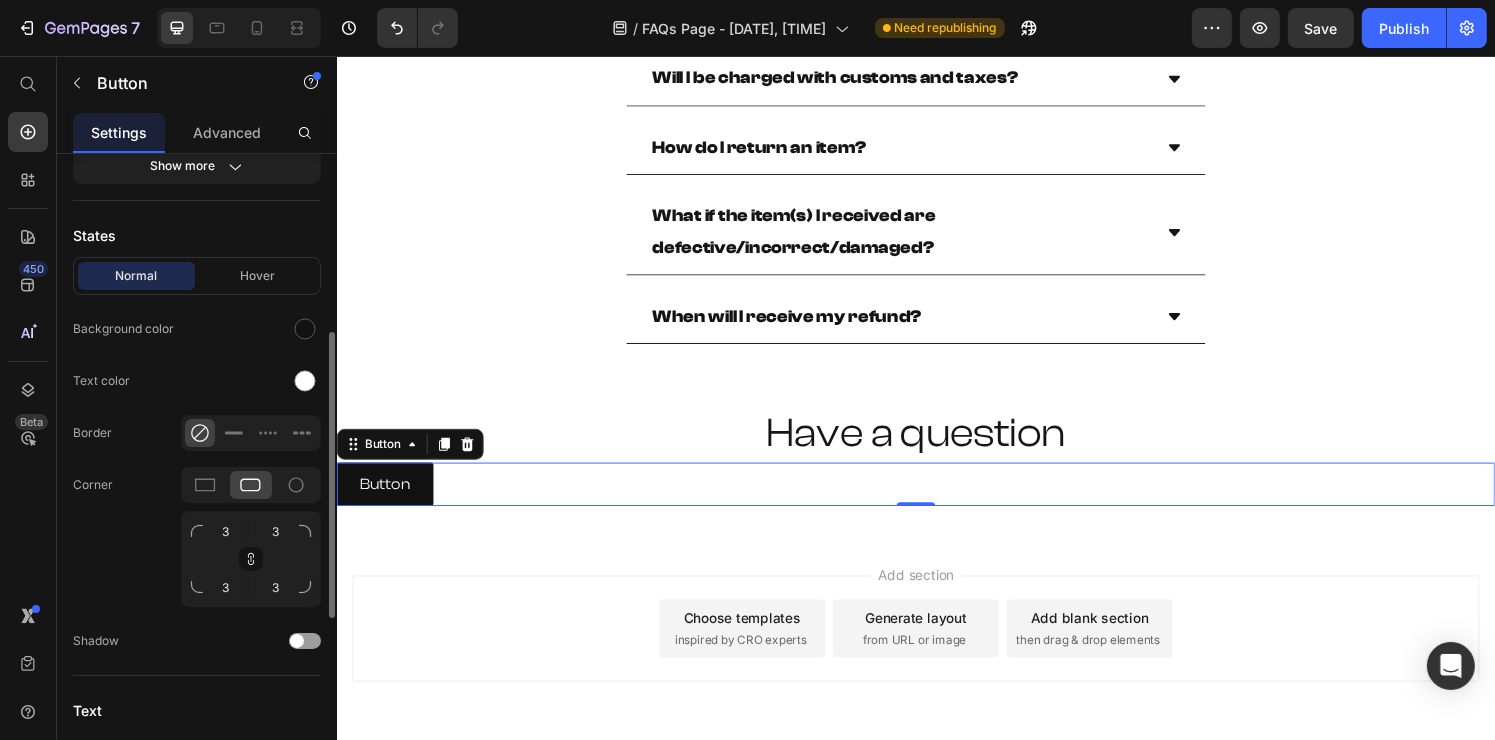 scroll, scrollTop: 800, scrollLeft: 0, axis: vertical 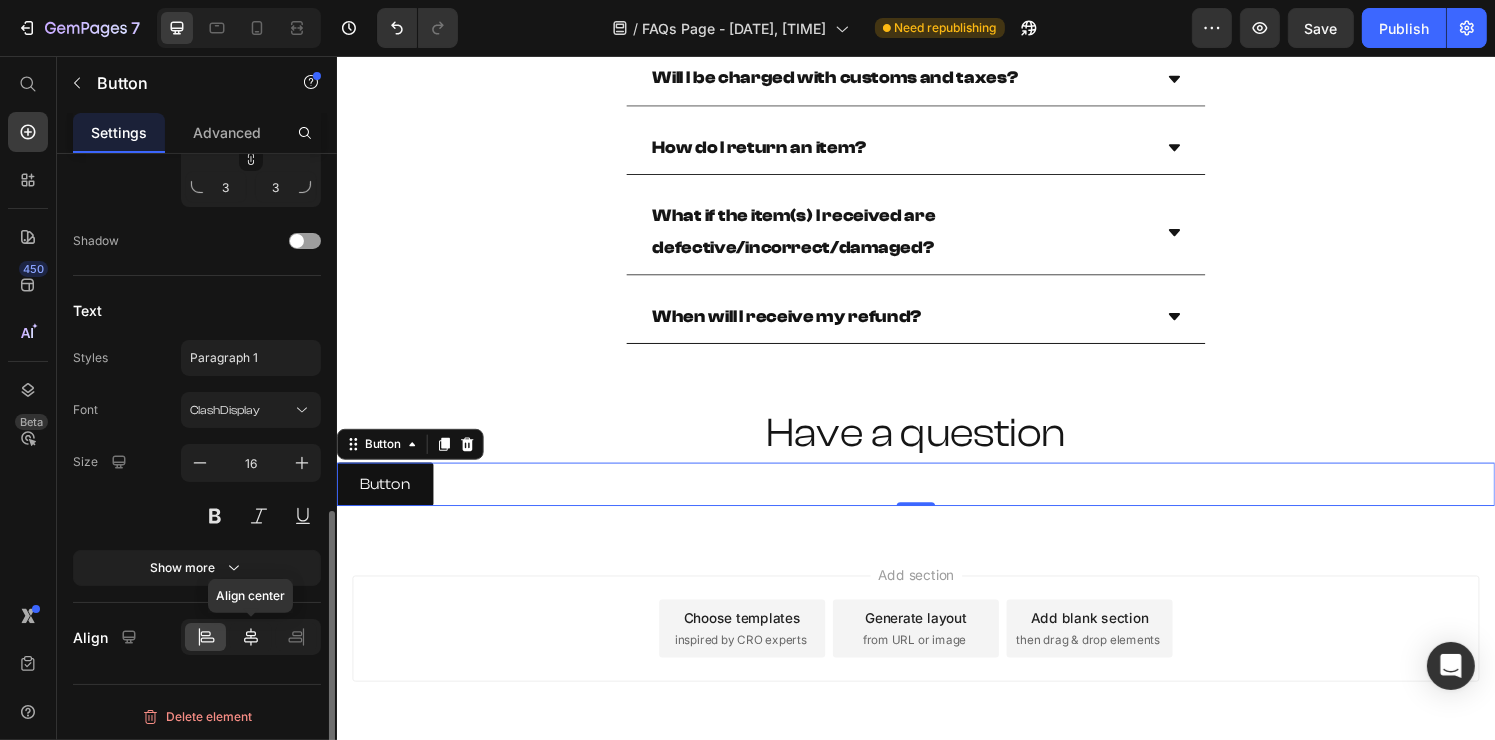 click 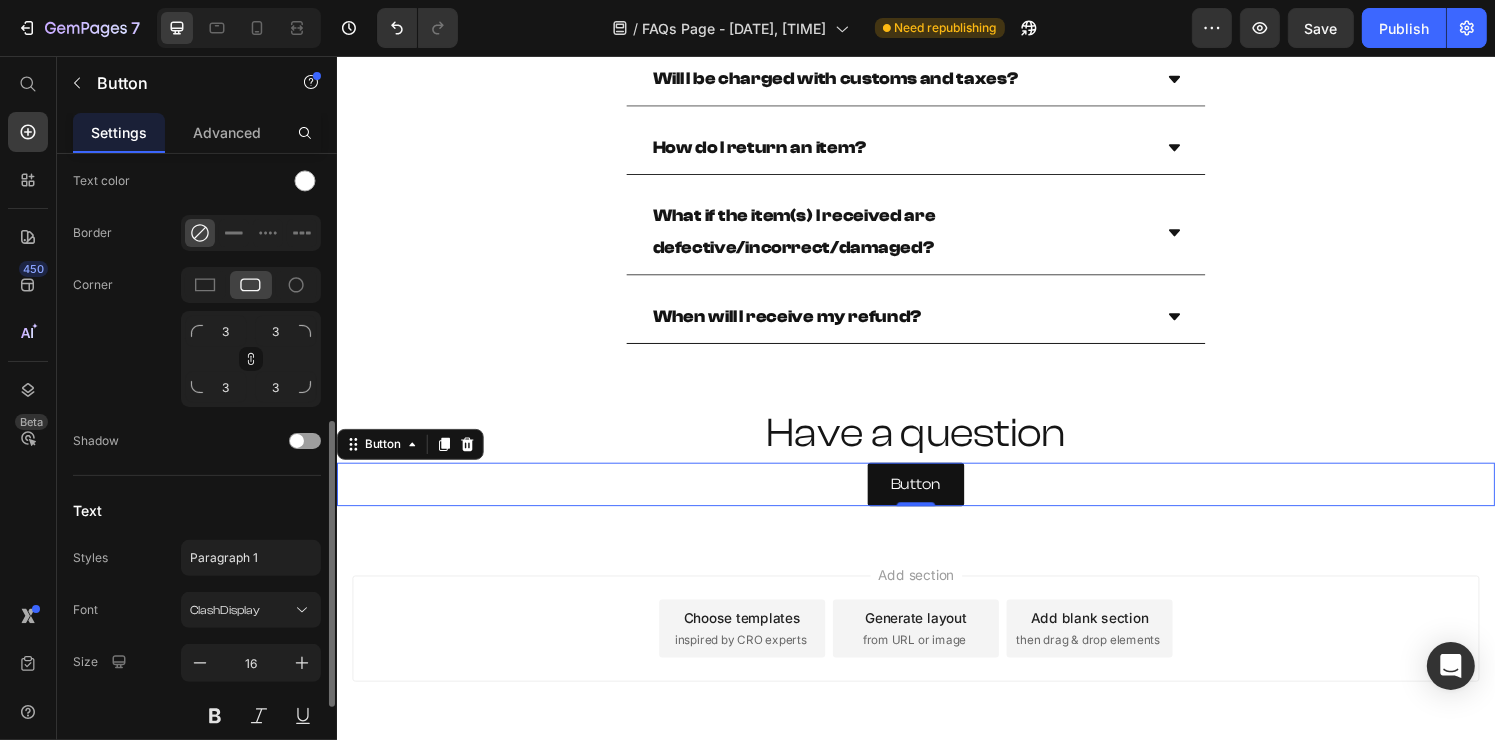 scroll, scrollTop: 400, scrollLeft: 0, axis: vertical 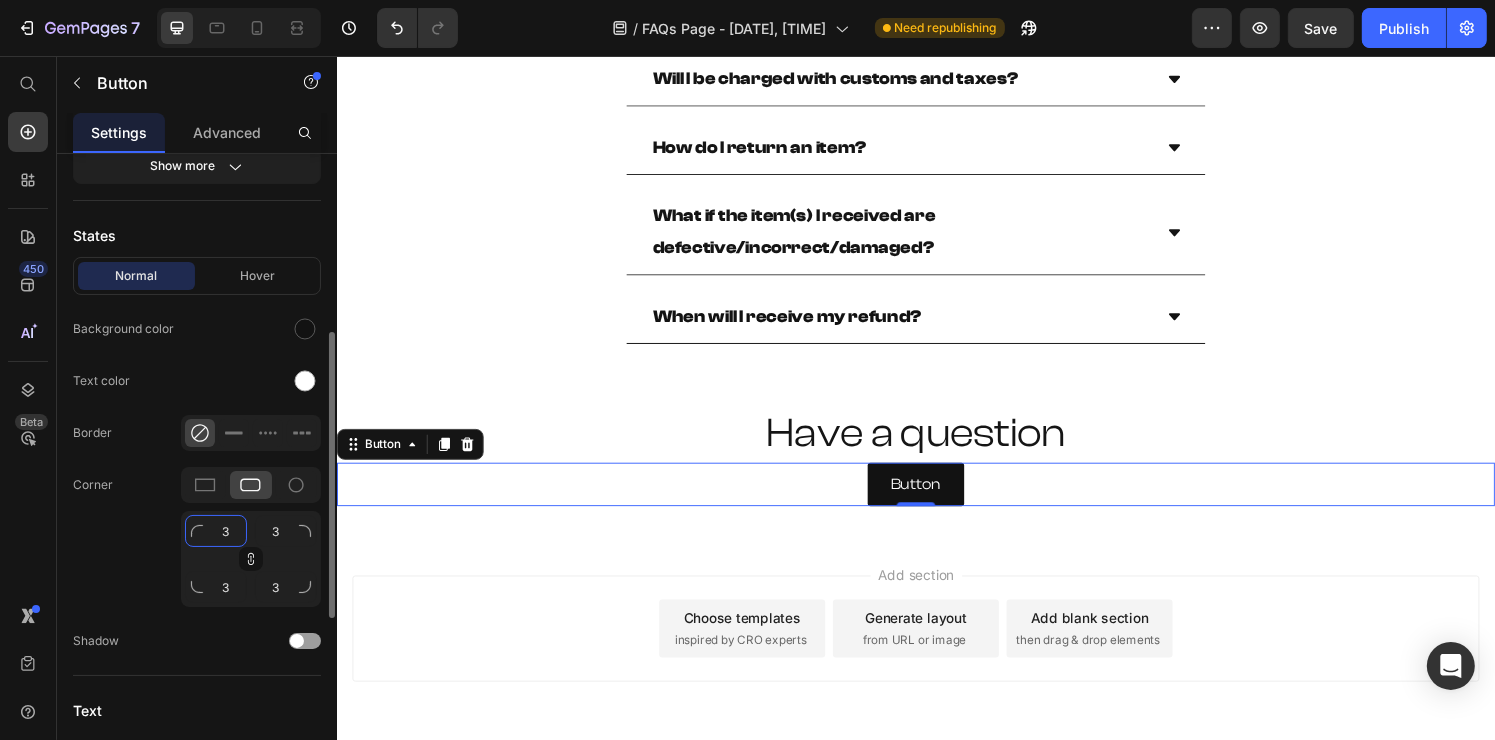 click on "3" 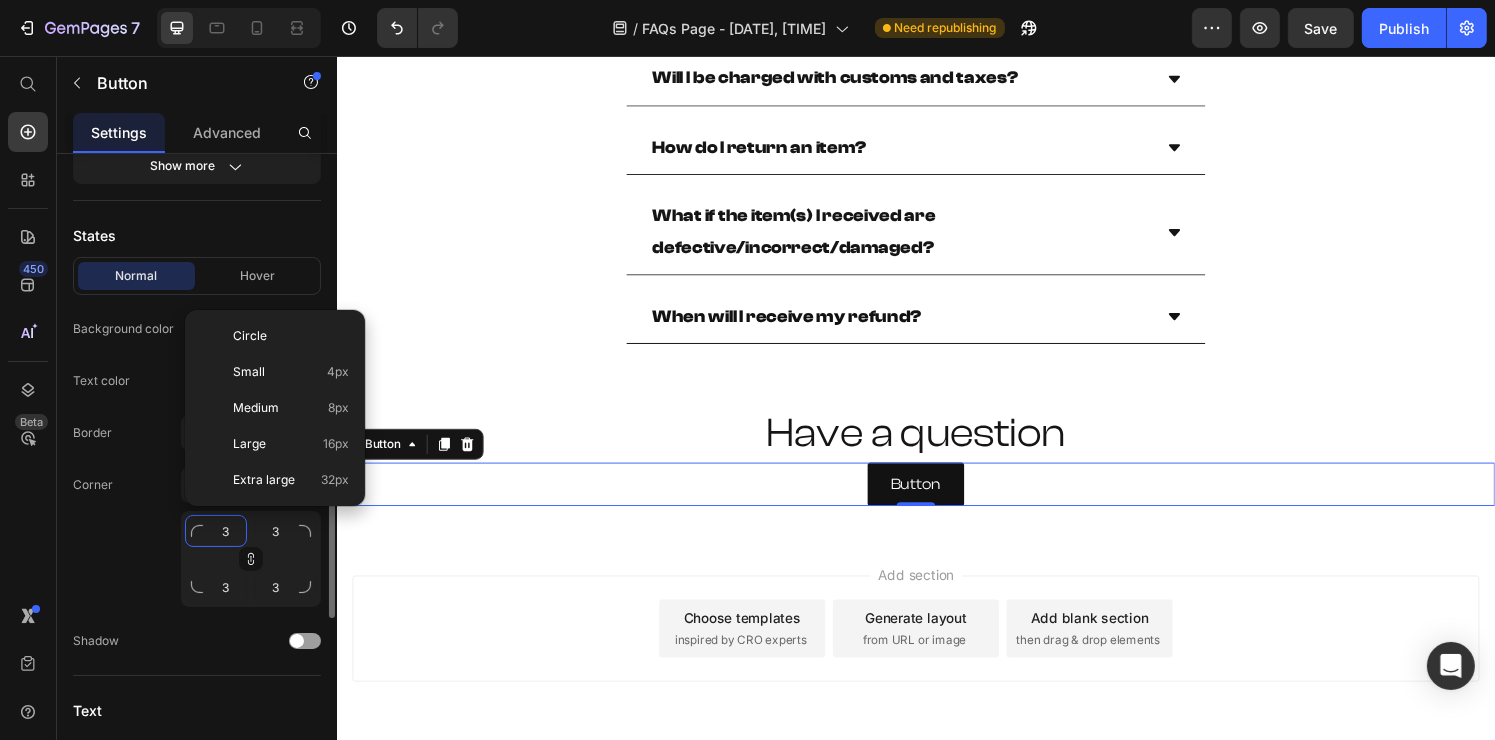 type on "1" 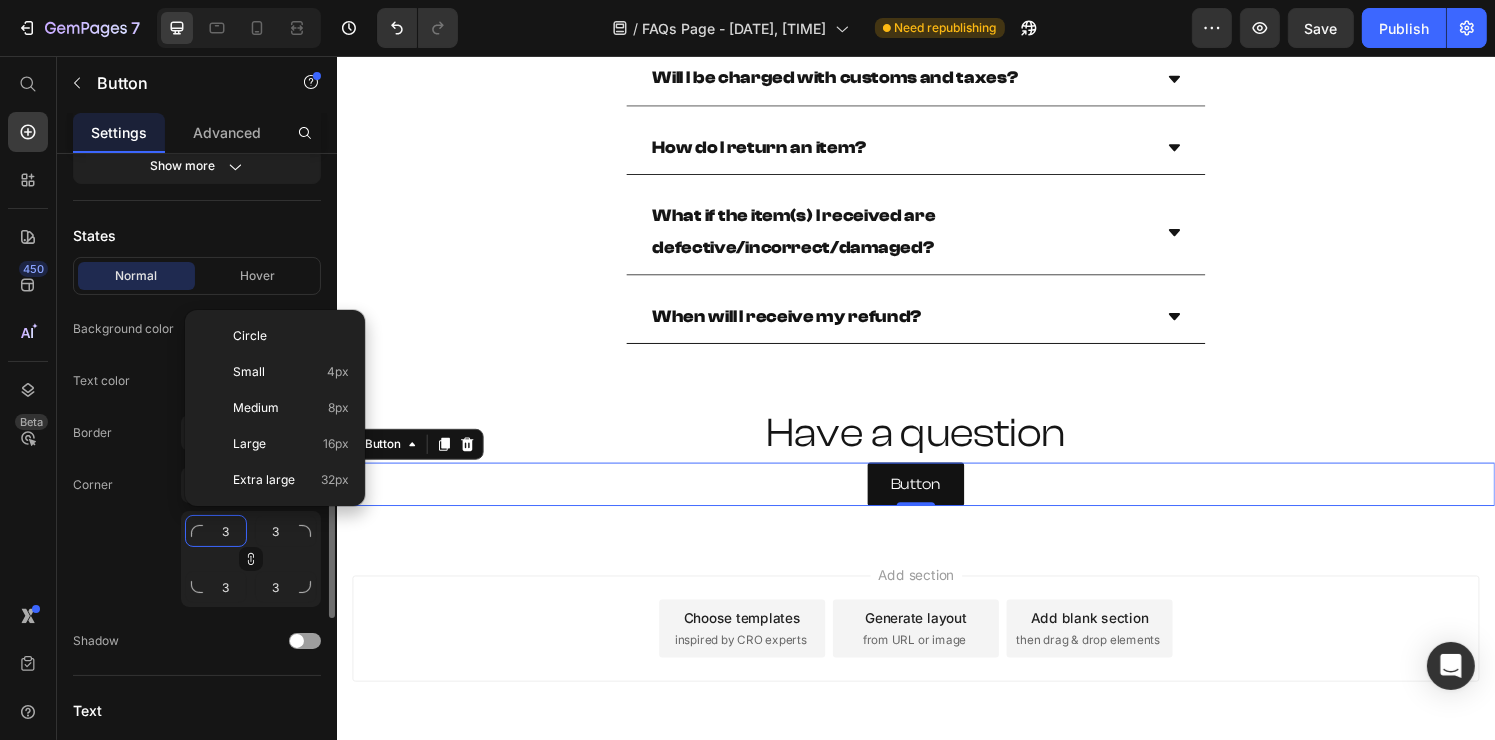 type on "1" 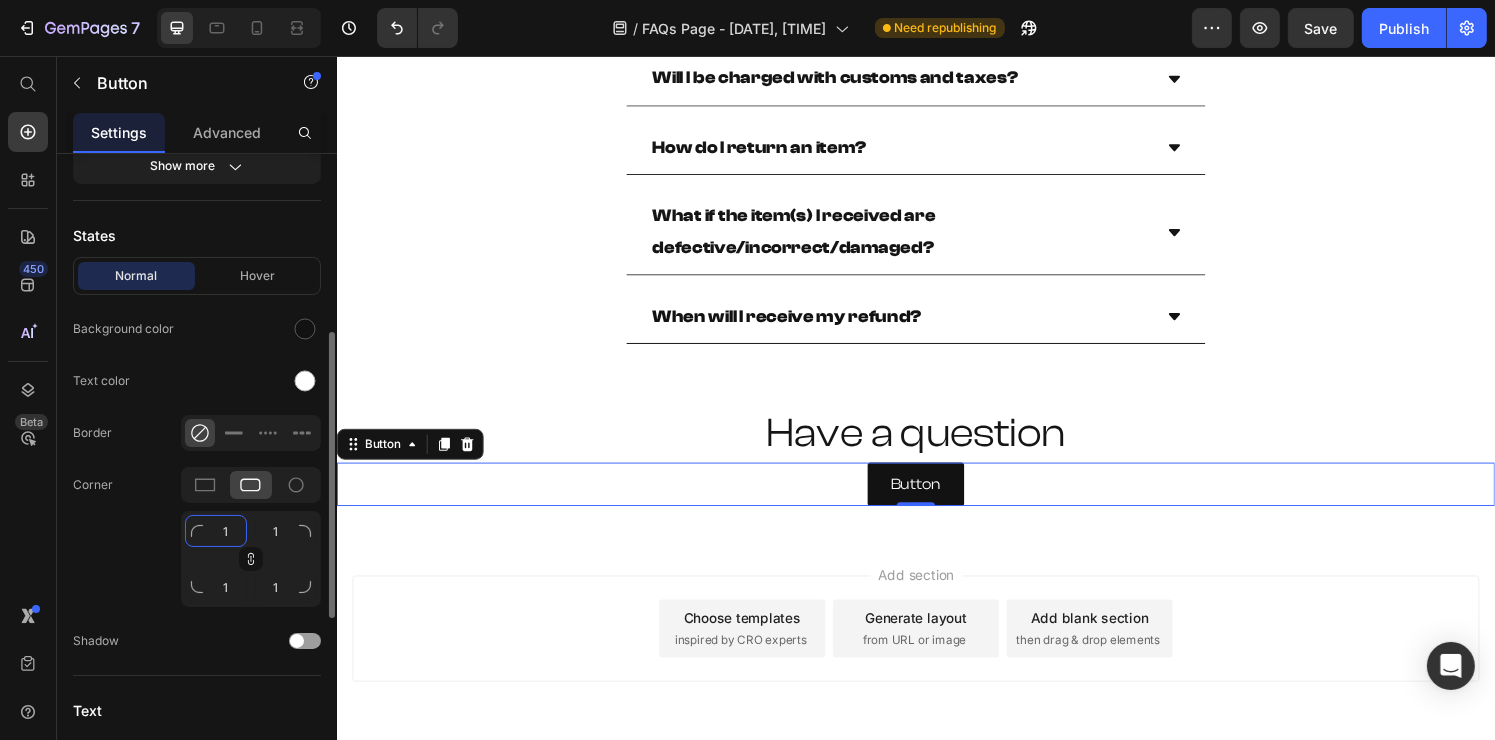 type on "16" 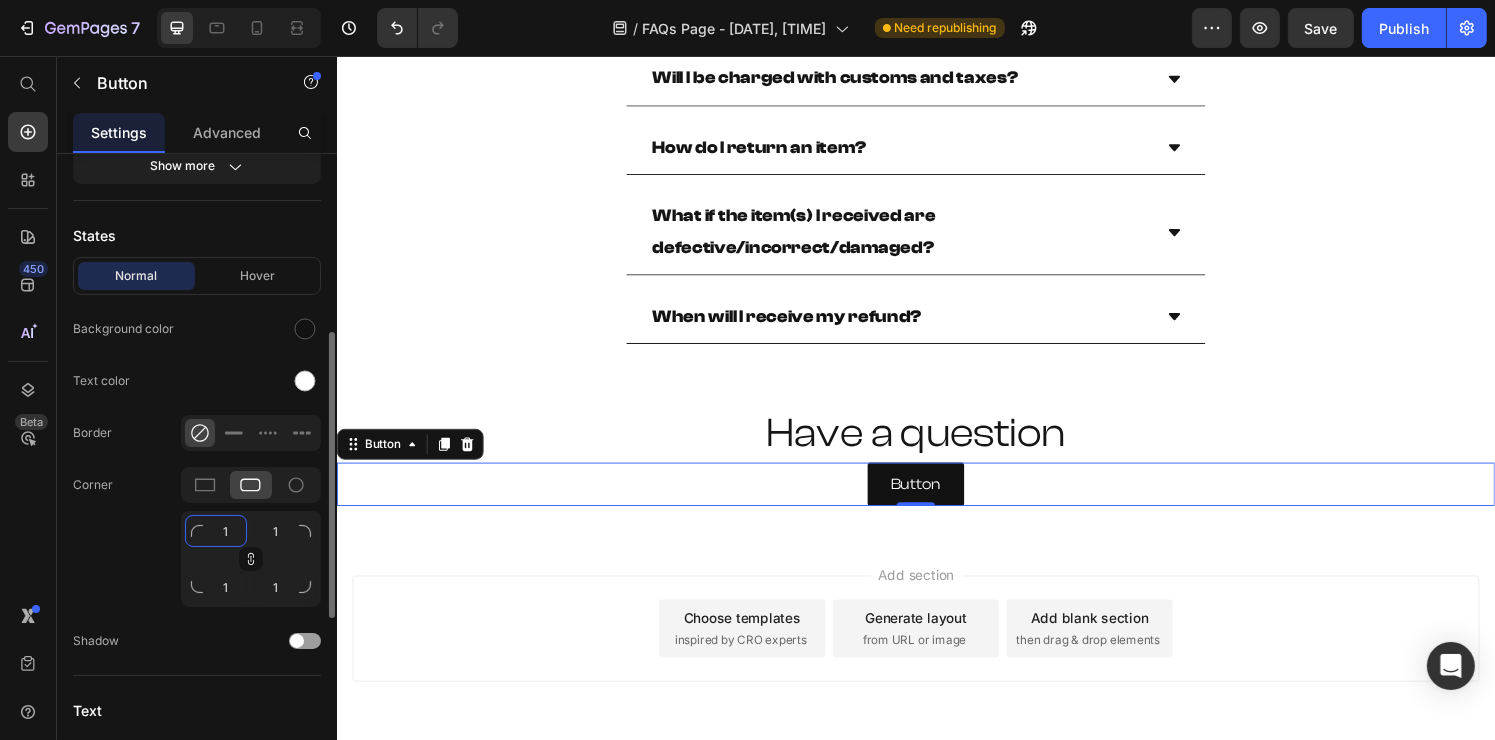 type on "16" 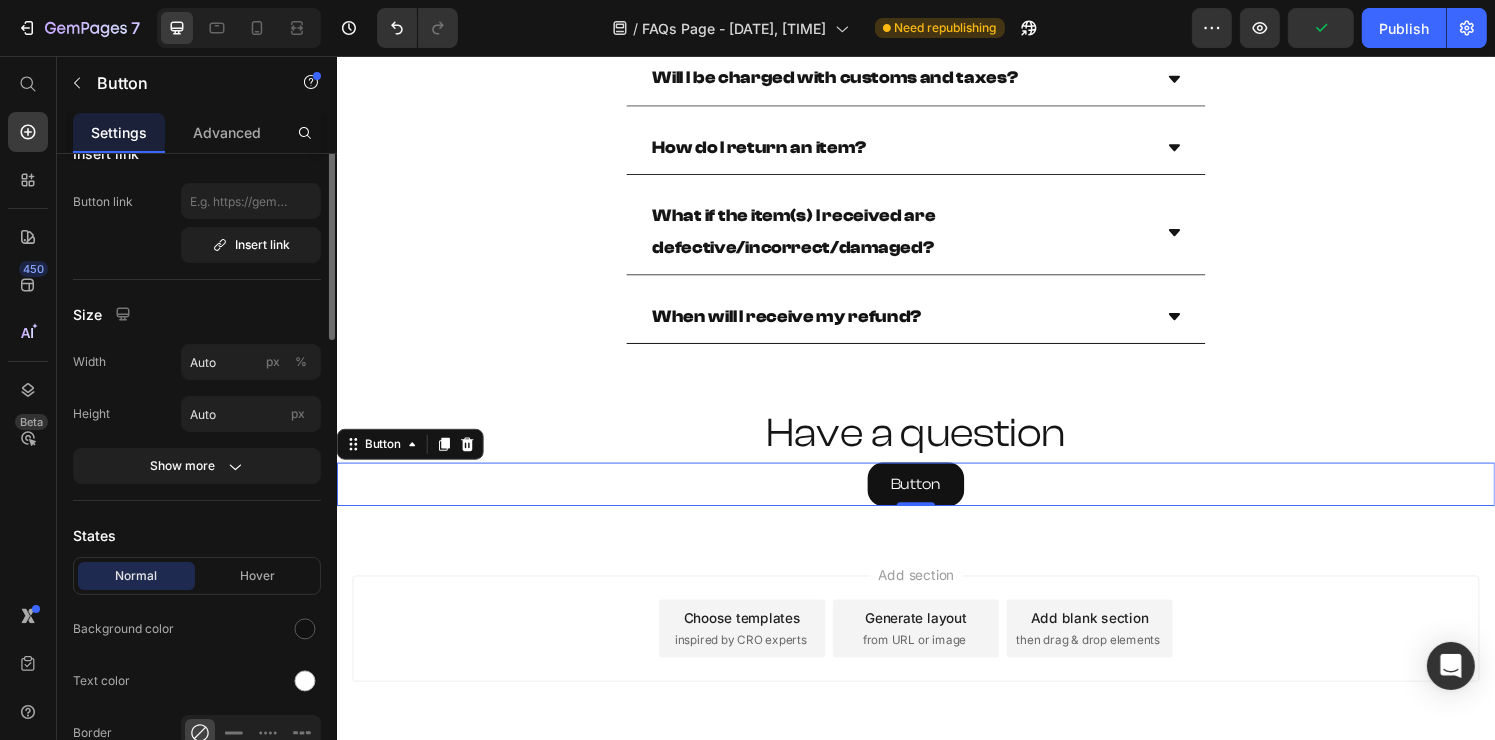 scroll, scrollTop: 0, scrollLeft: 0, axis: both 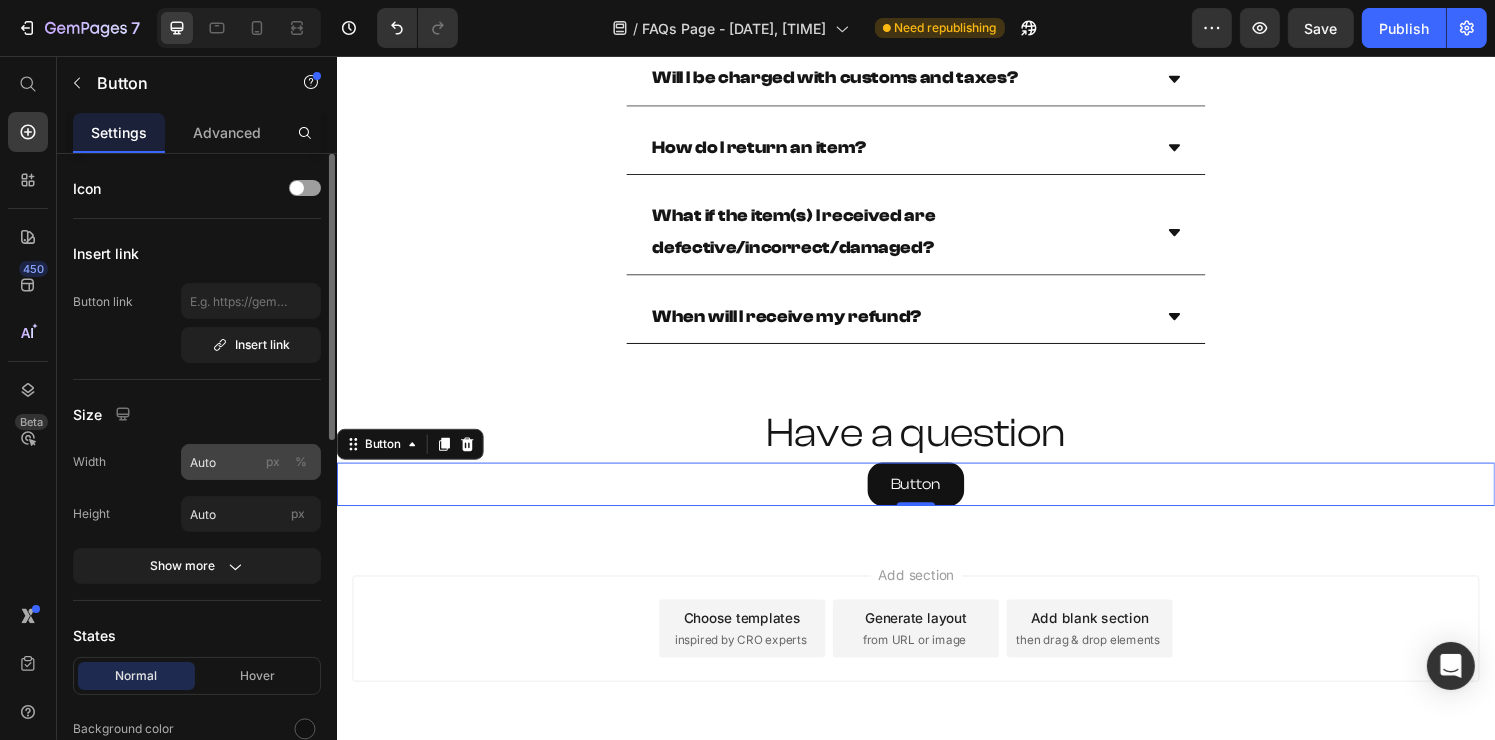 type on "16" 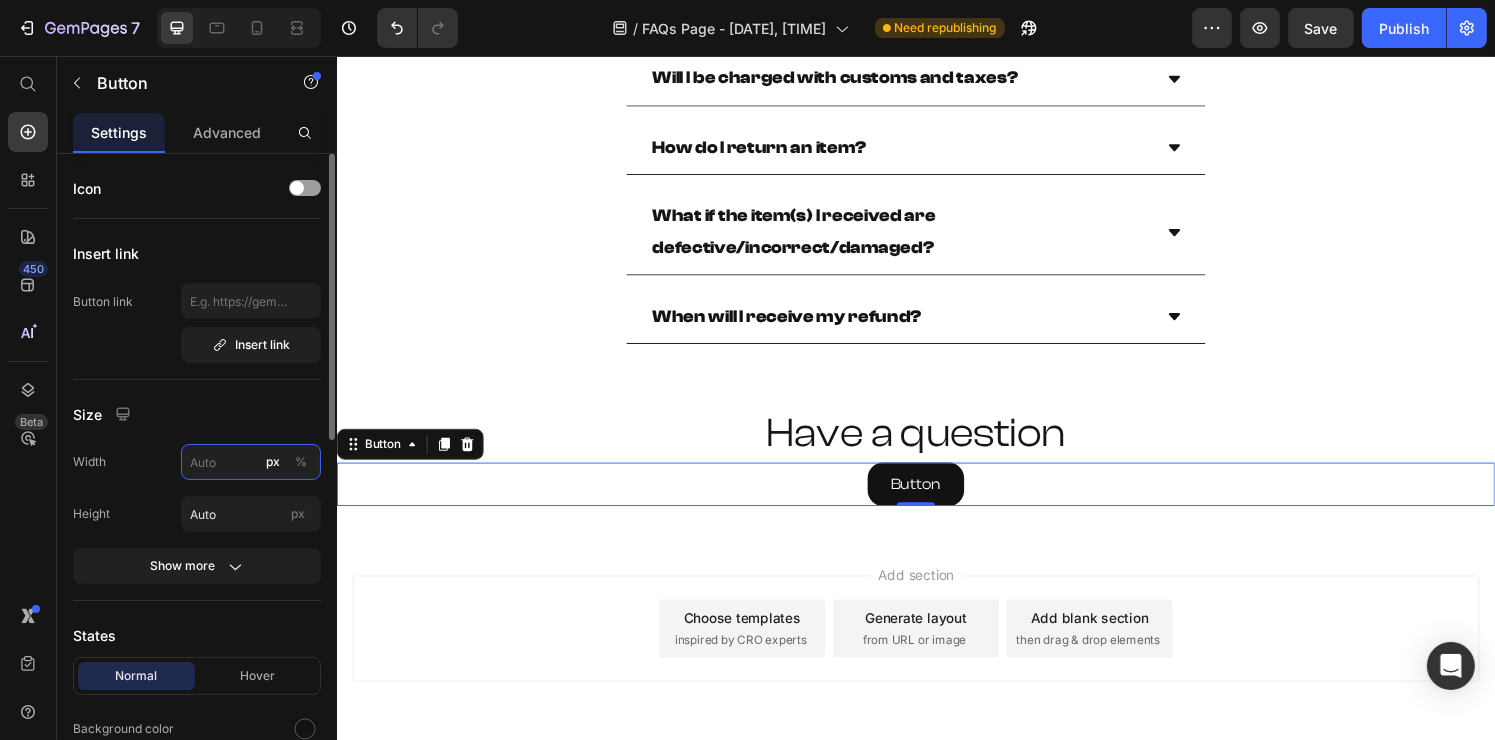 click on "px %" at bounding box center [251, 462] 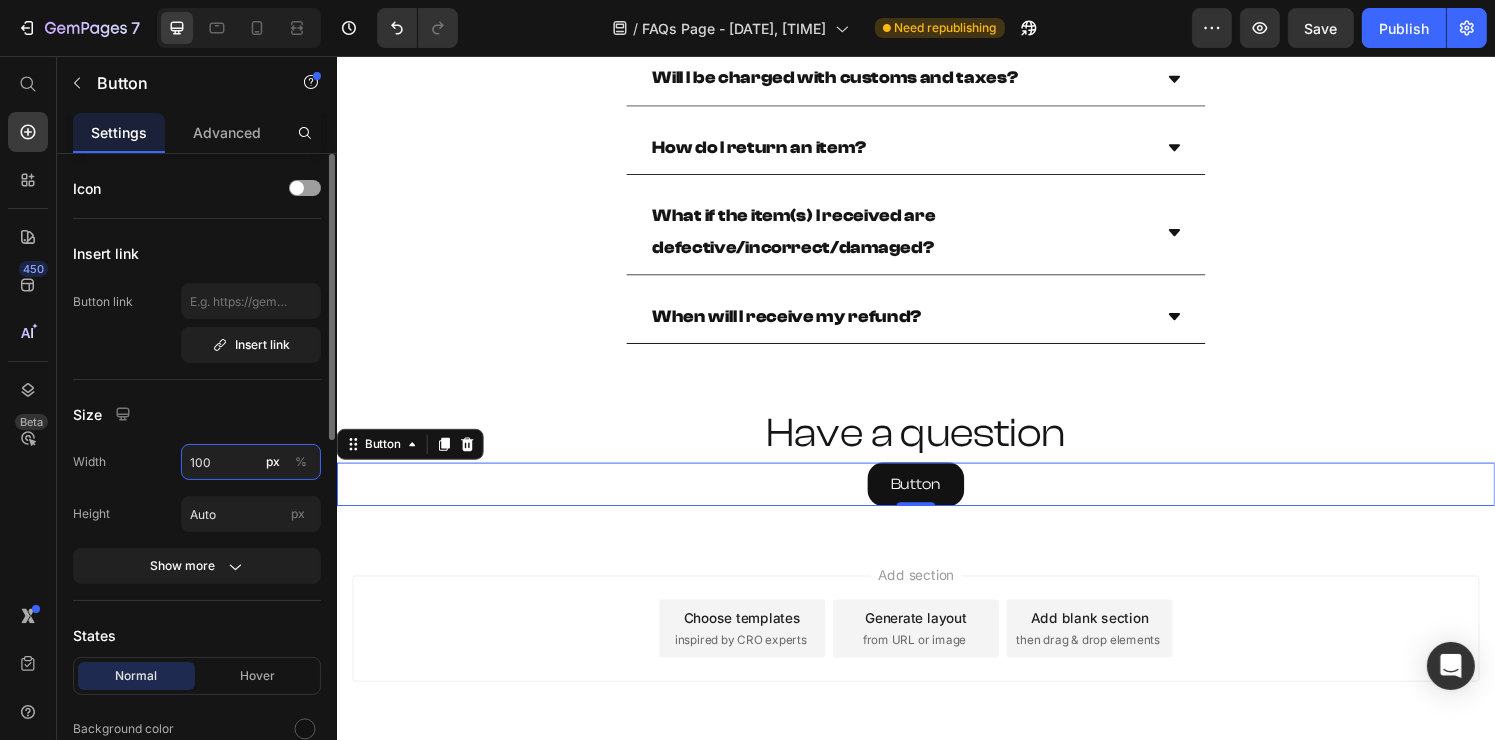 type on "100" 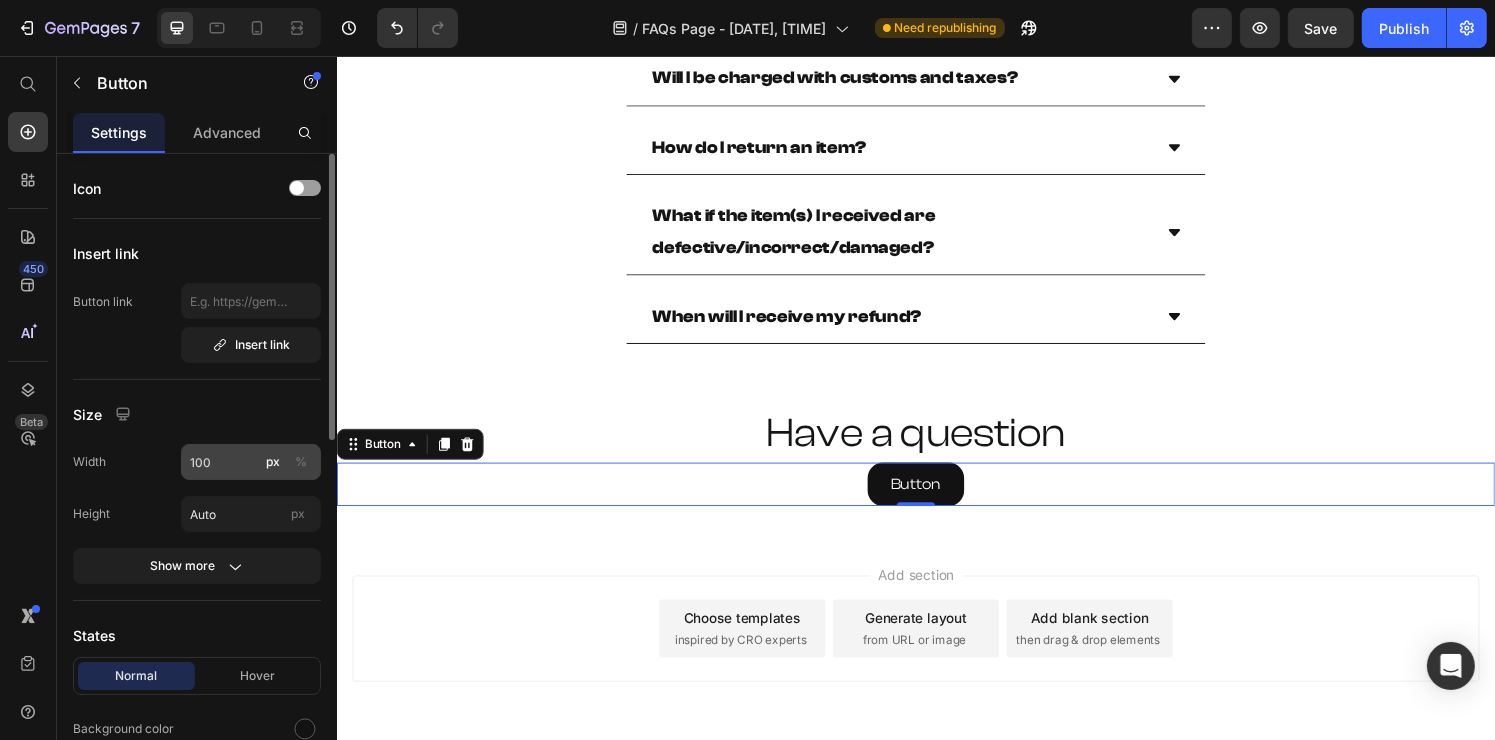 click on "%" at bounding box center (301, 462) 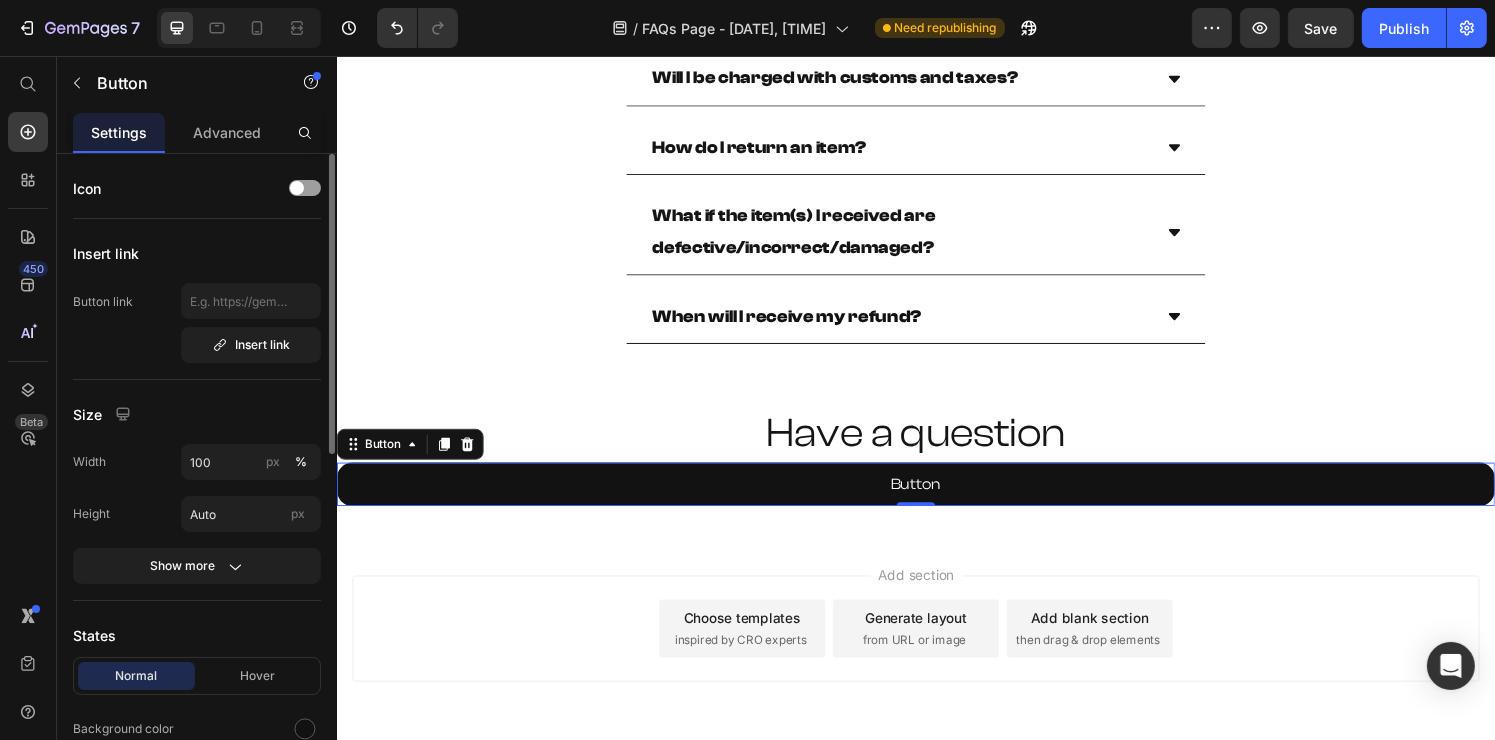 type 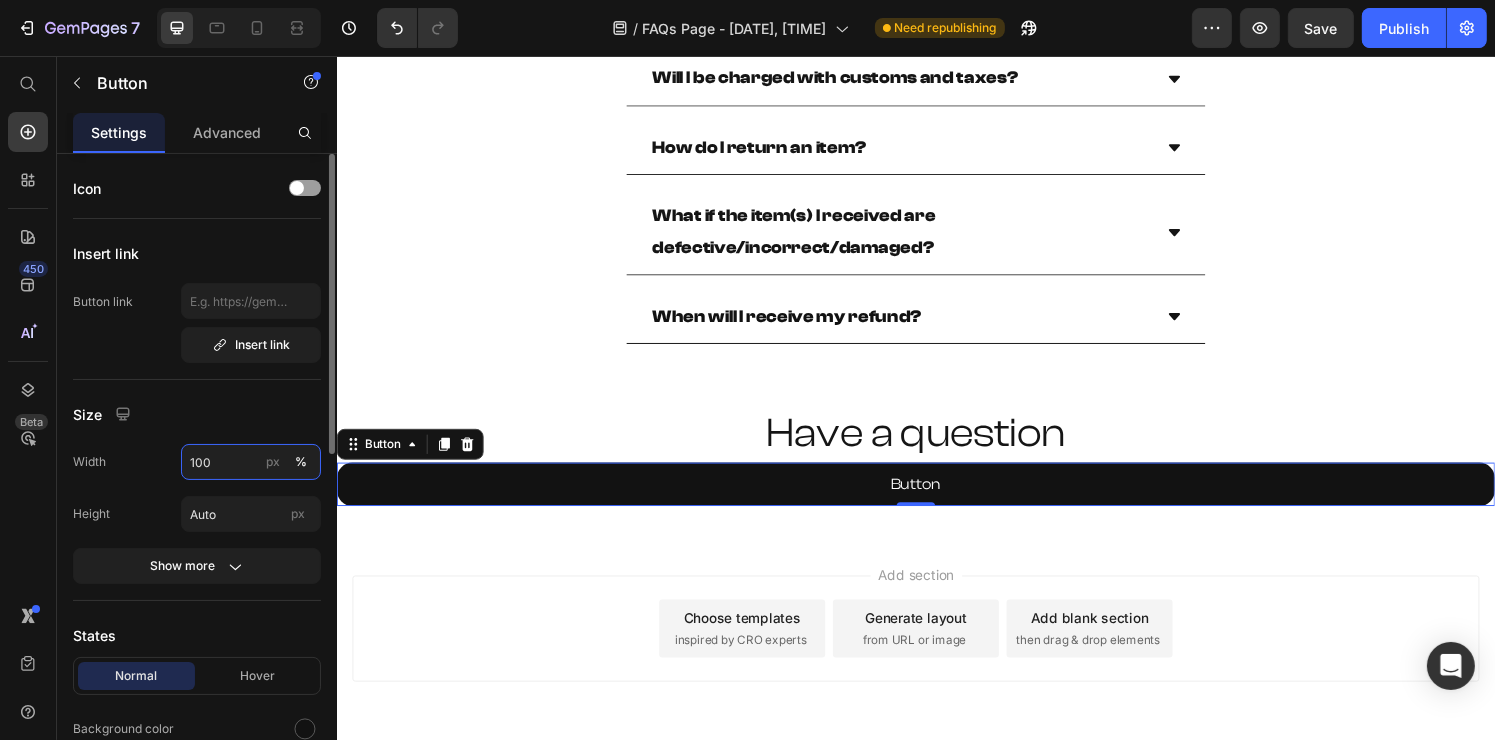 click on "100" at bounding box center [251, 462] 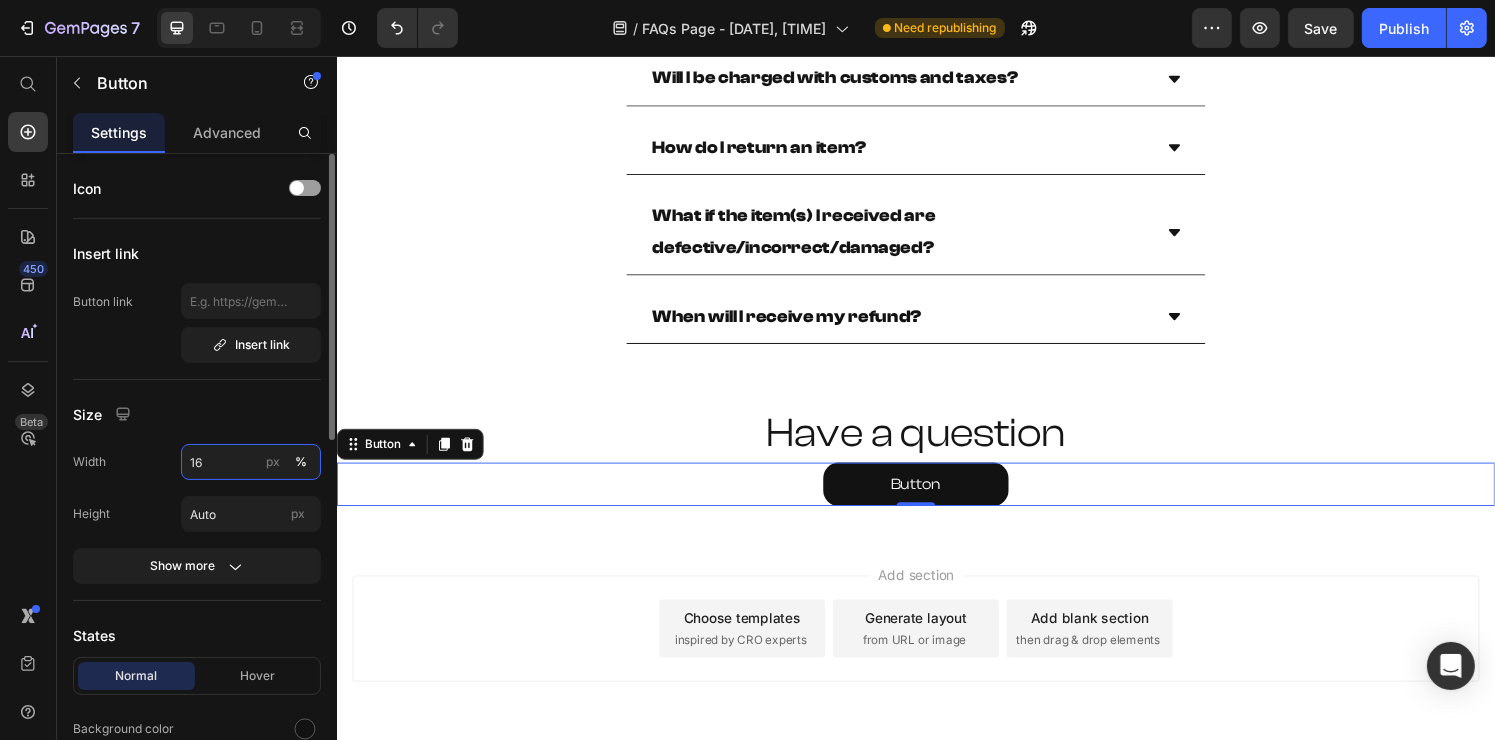 type on "15" 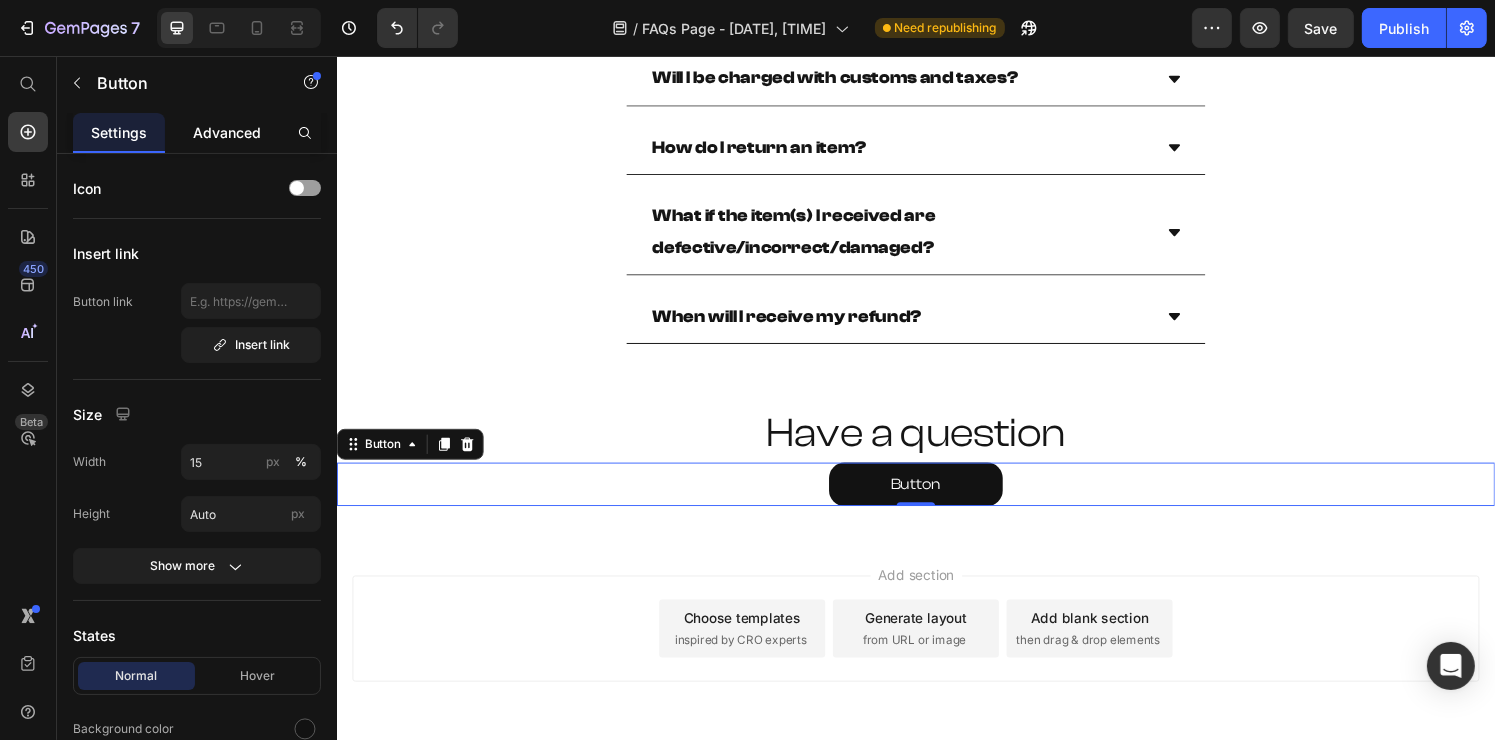 click on "Advanced" at bounding box center (227, 132) 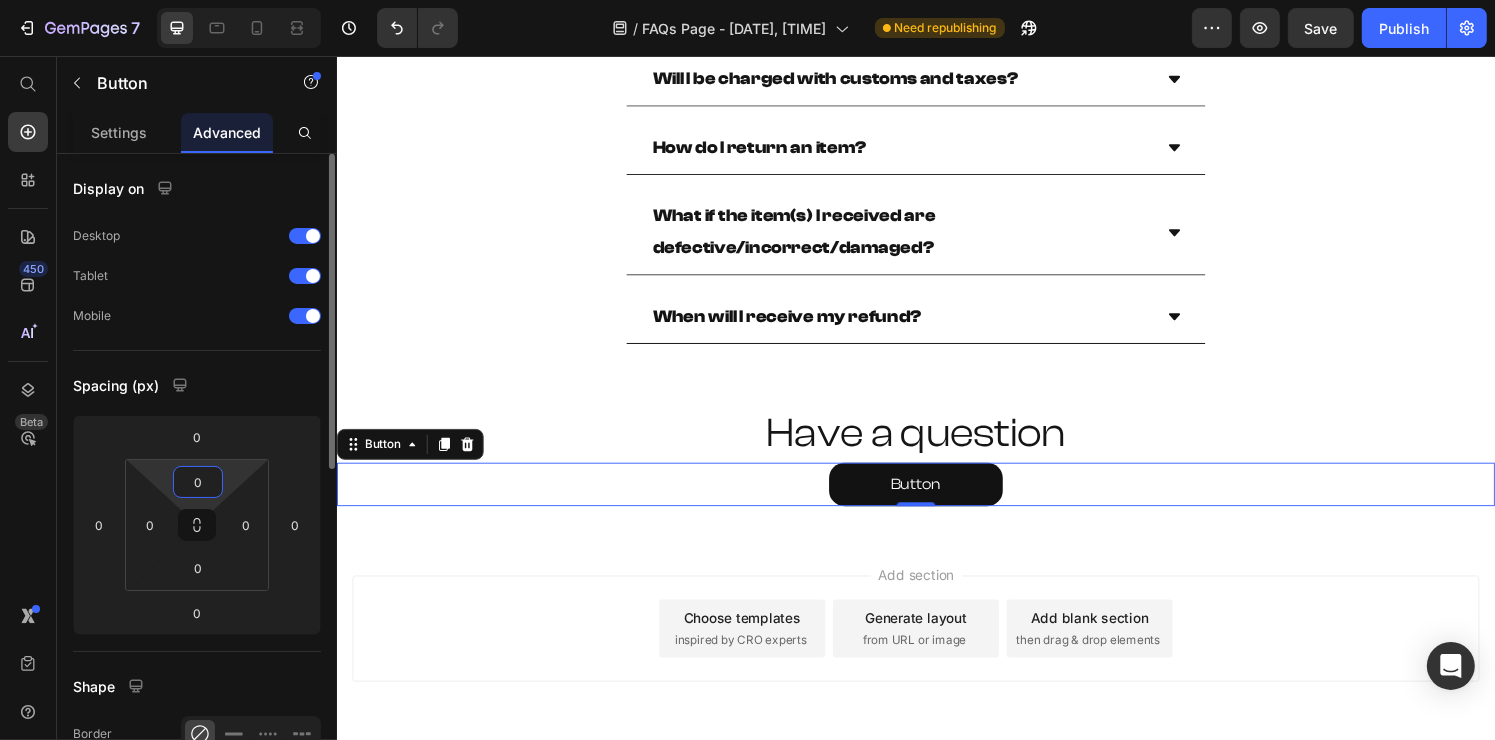 click on "0" at bounding box center (198, 482) 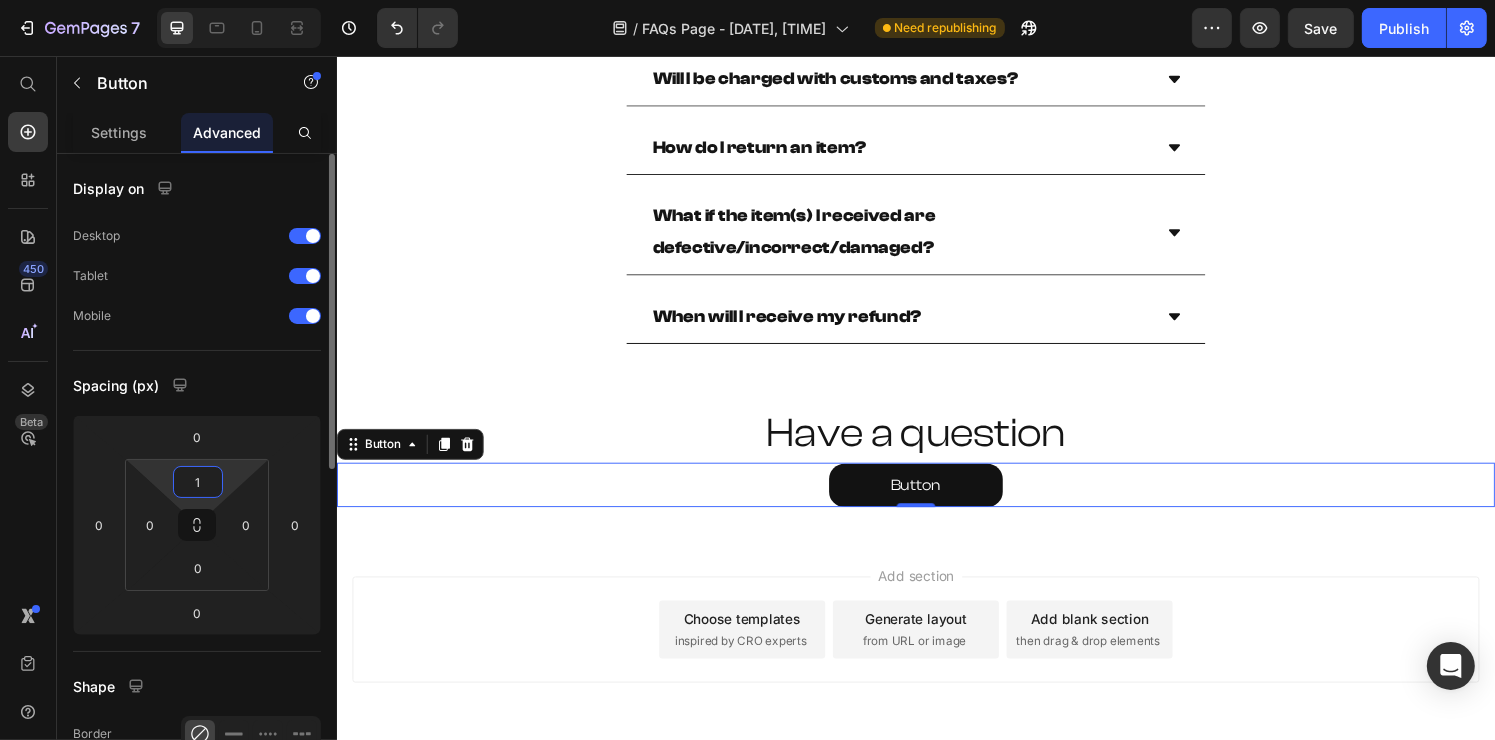type on "16" 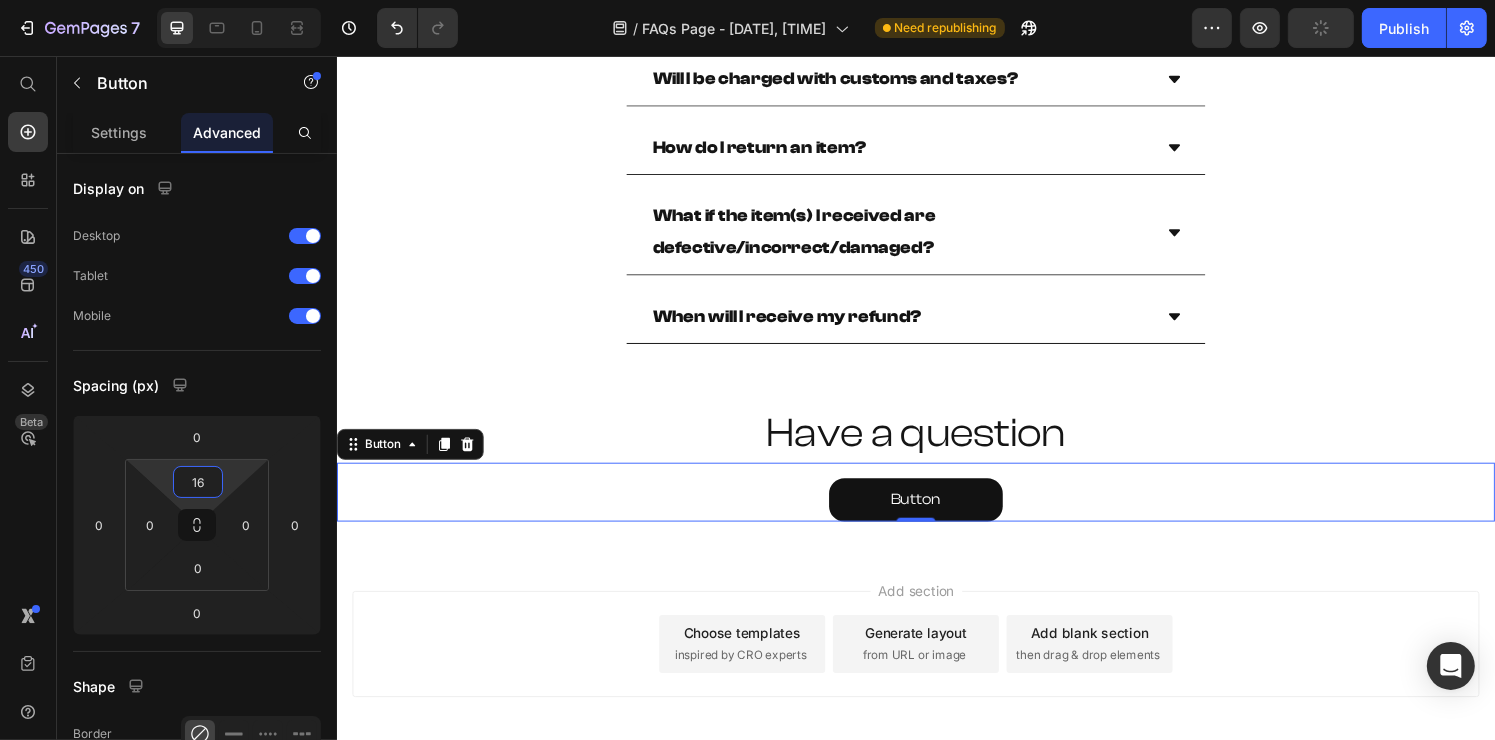 click on "Add section Choose templates inspired by CRO experts Generate layout from URL or image Add blank section then drag & drop elements" at bounding box center [936, 693] 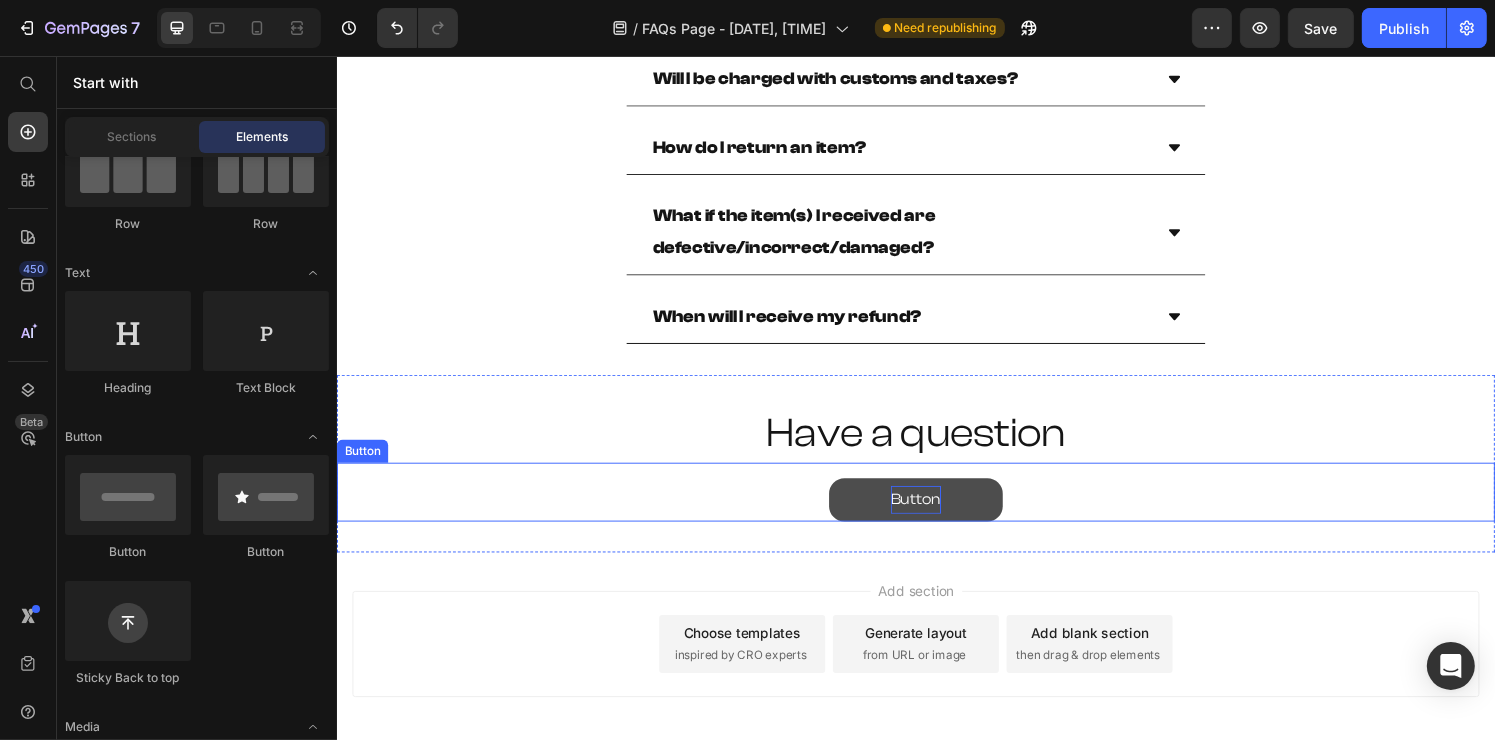 click on "Button" at bounding box center (936, 515) 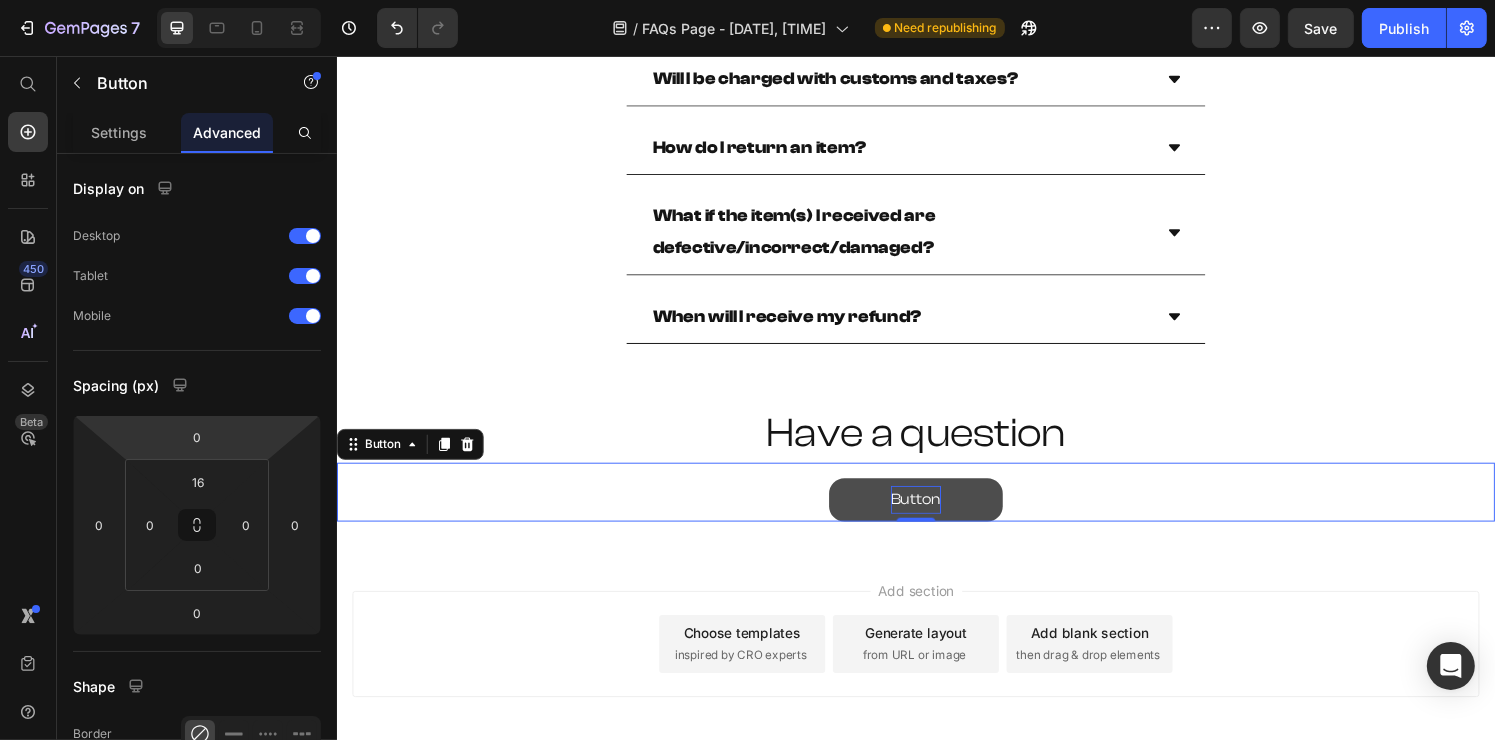 click on "Button" at bounding box center [936, 515] 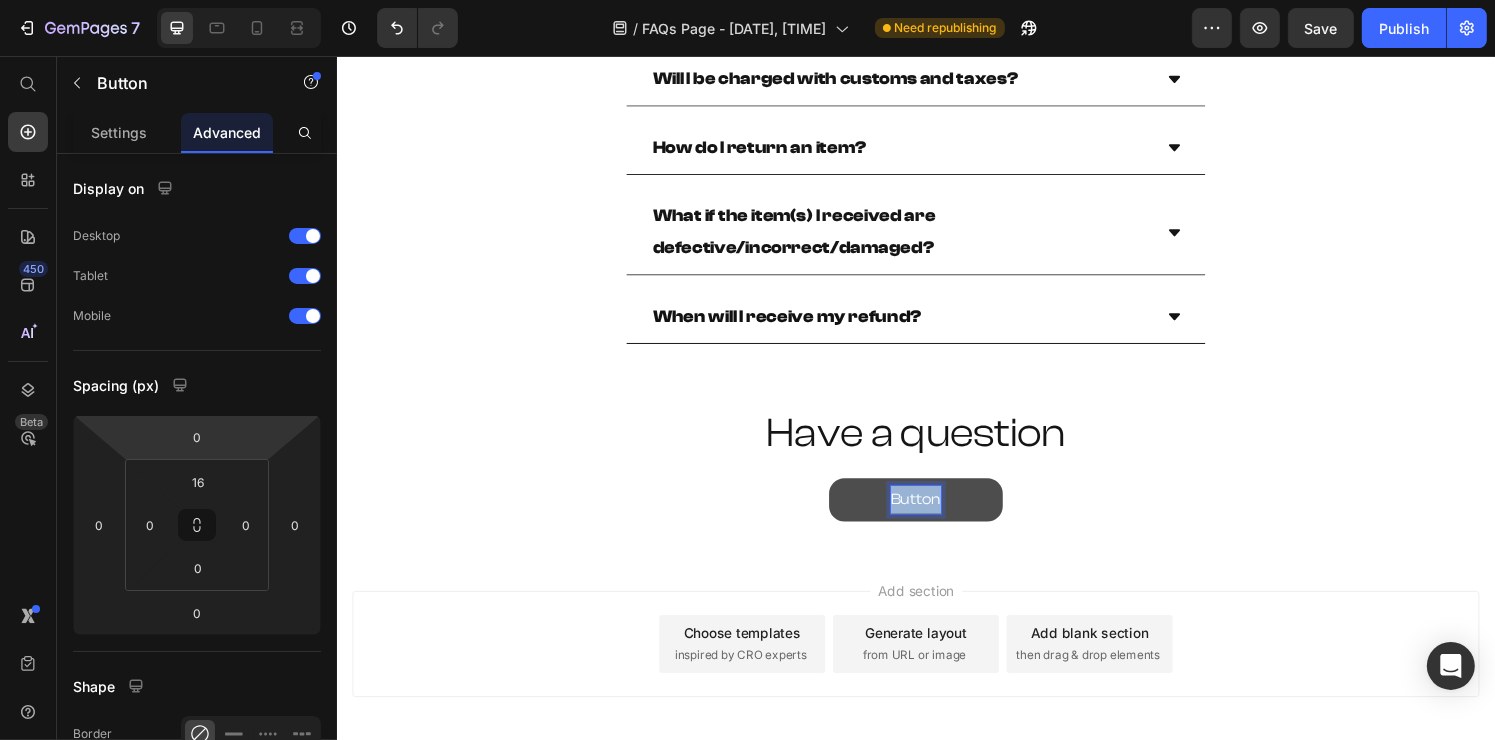 click on "Button" at bounding box center (936, 515) 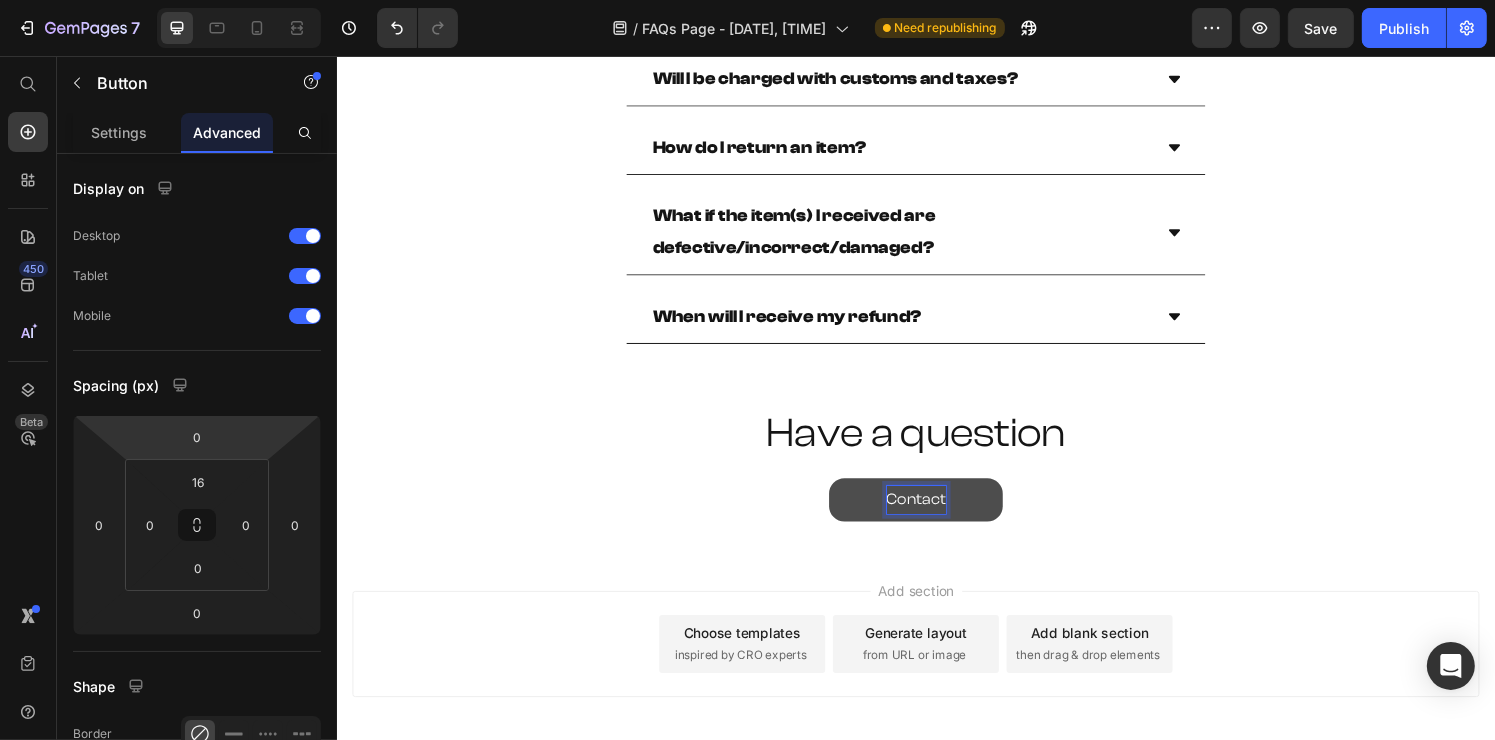 click on "Contact" at bounding box center [936, 515] 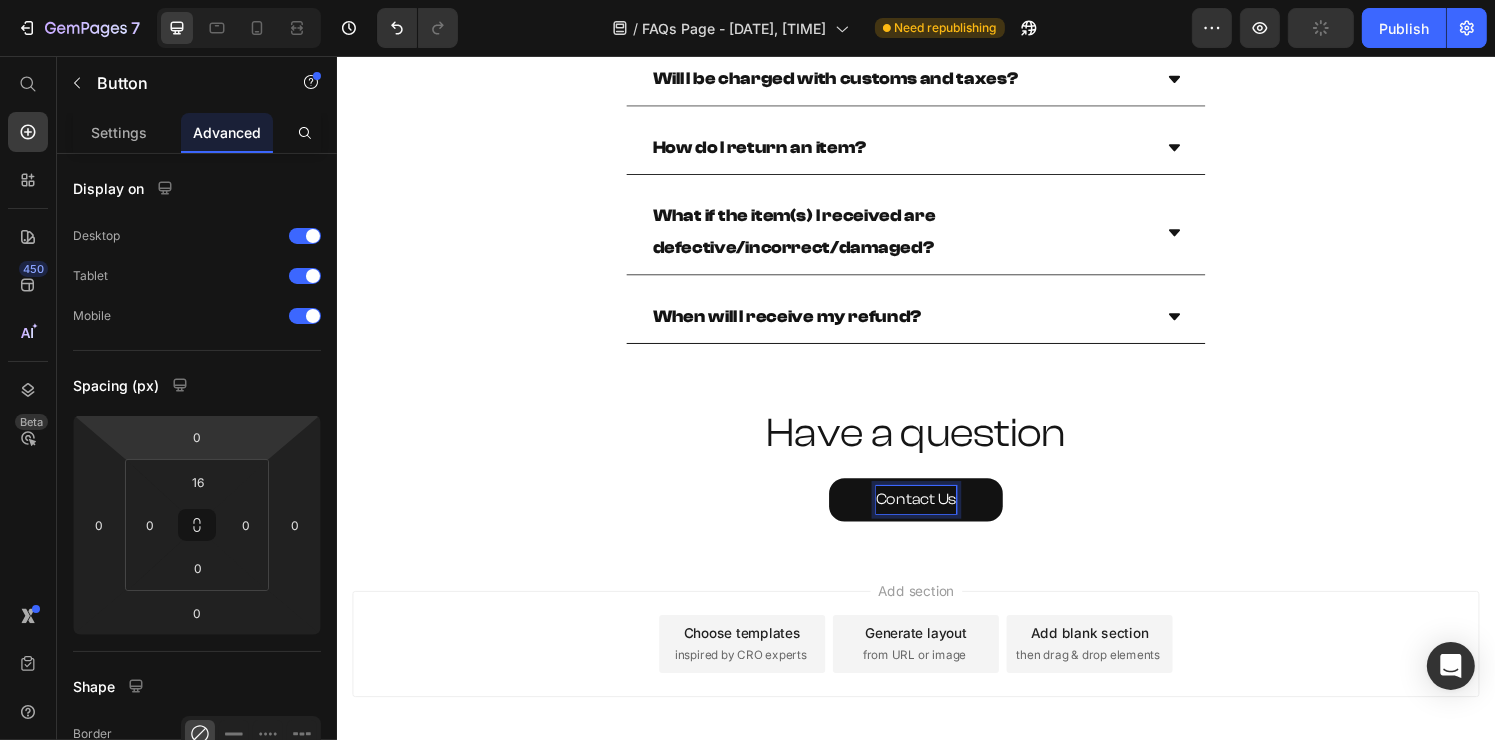 click on "Contact Us Button   0" at bounding box center (936, 507) 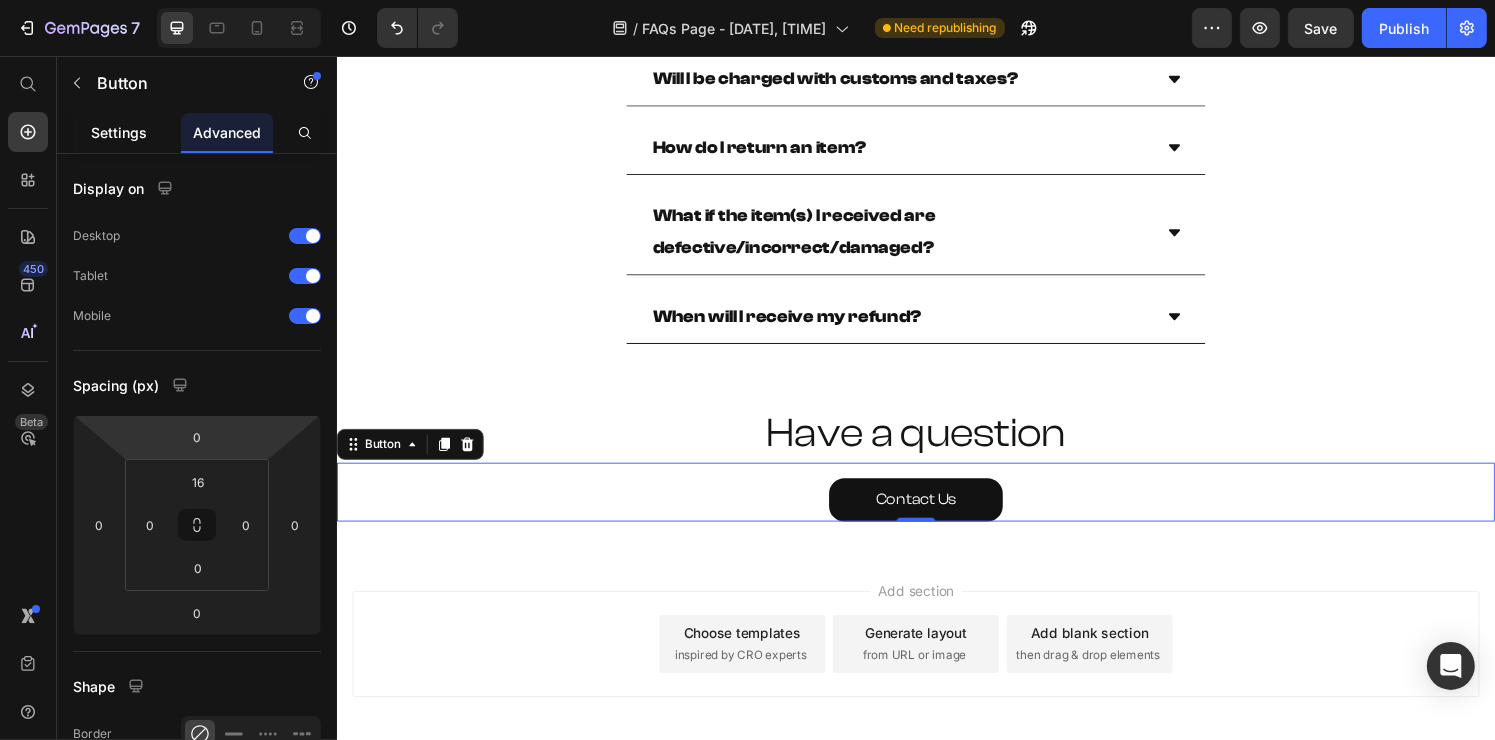 click on "Settings" at bounding box center (119, 132) 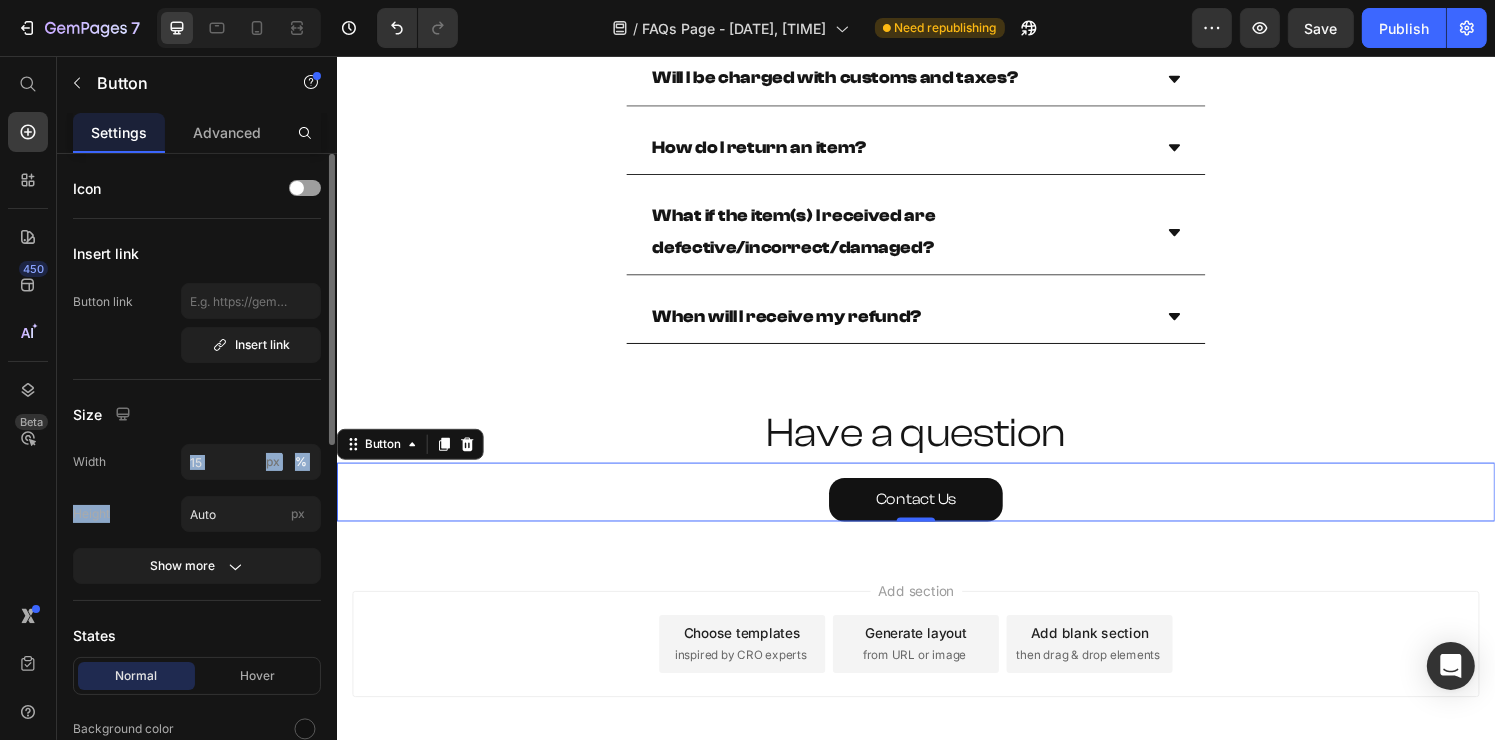 scroll, scrollTop: 100, scrollLeft: 0, axis: vertical 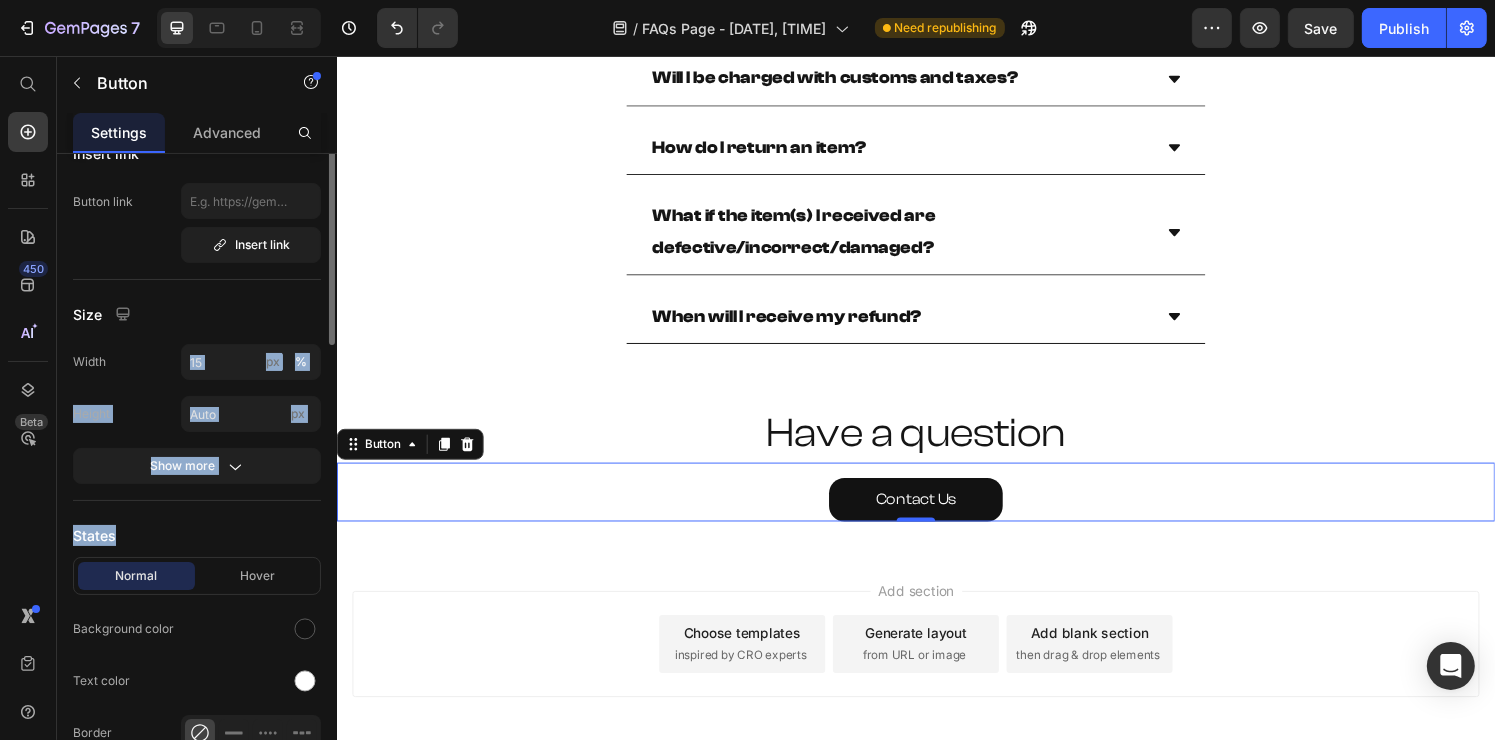 drag, startPoint x: 219, startPoint y: 482, endPoint x: 229, endPoint y: 505, distance: 25.079872 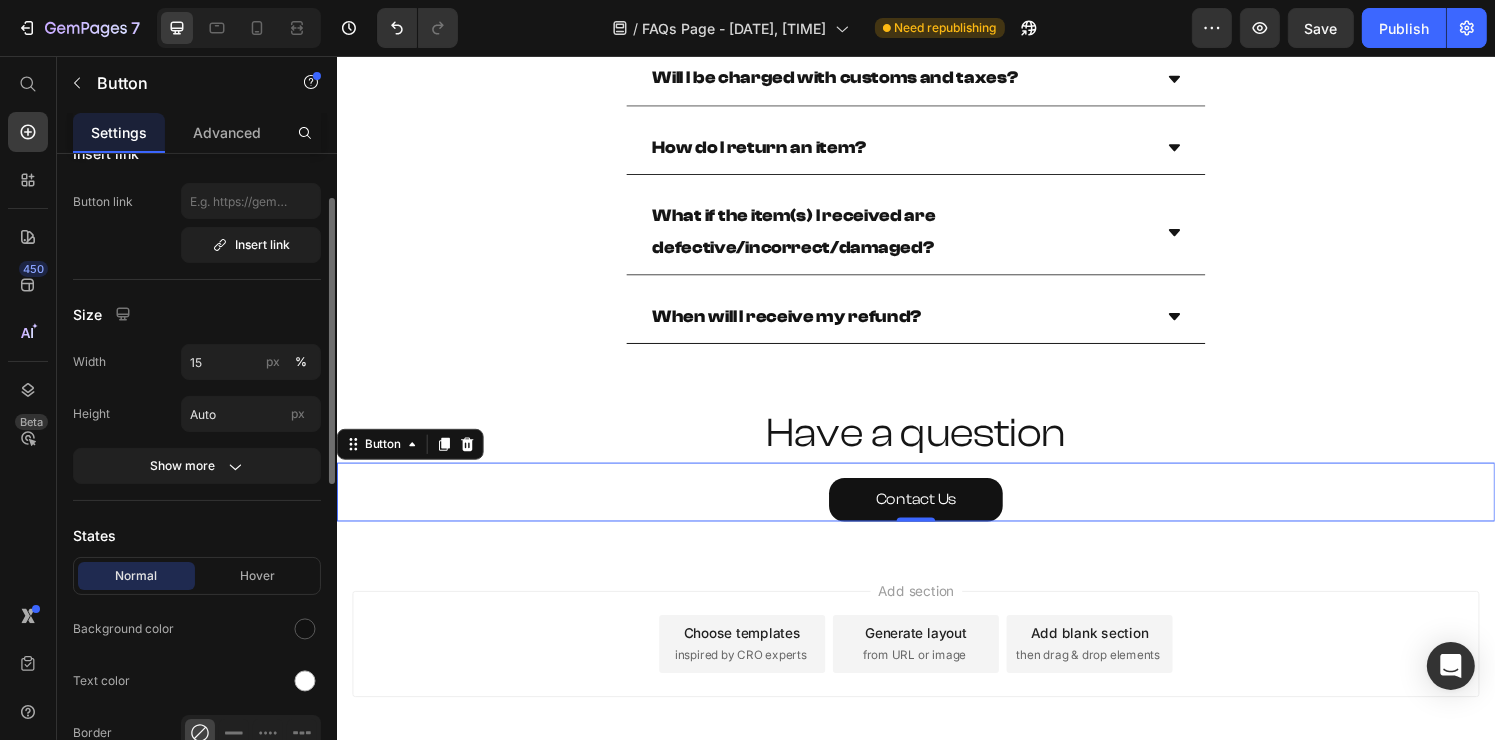 click at bounding box center [251, 629] 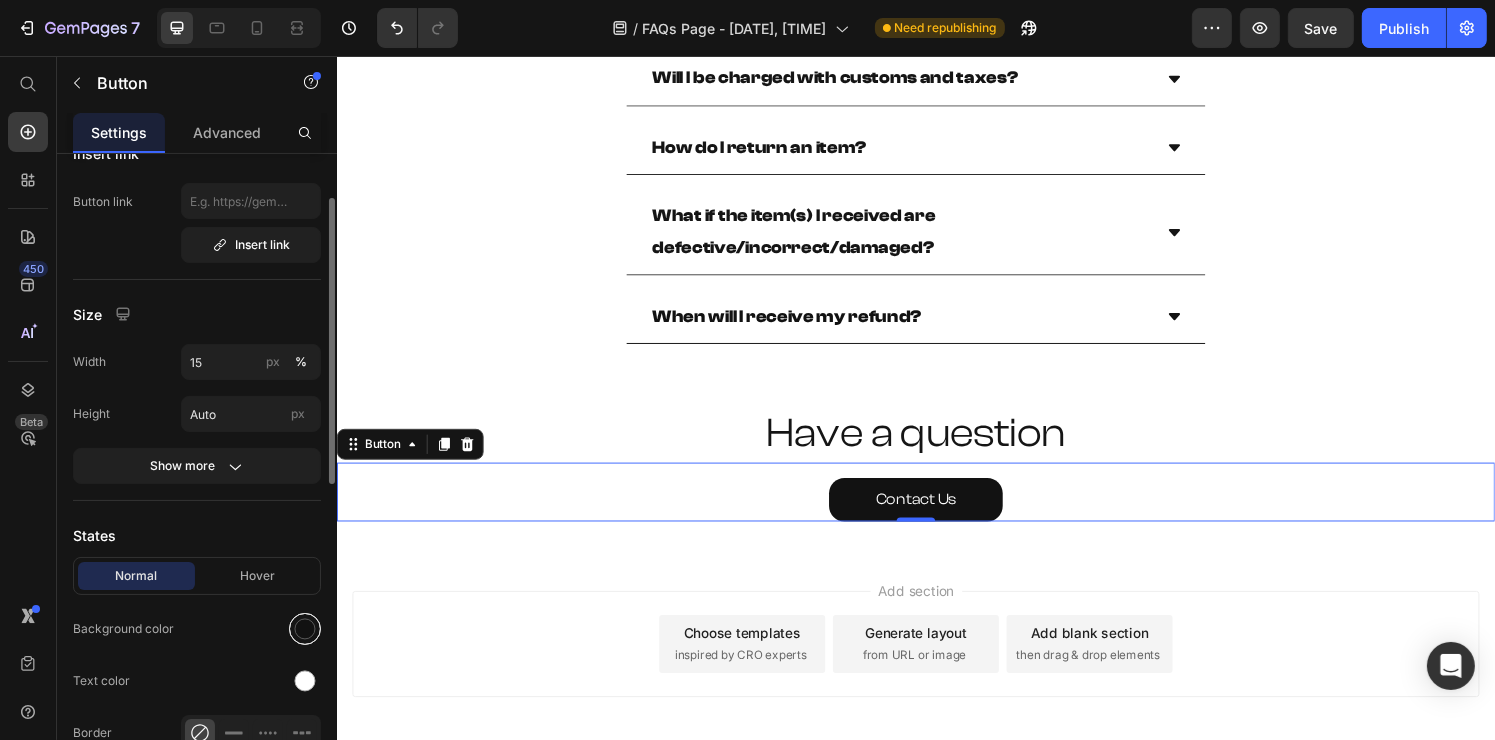 click at bounding box center (305, 629) 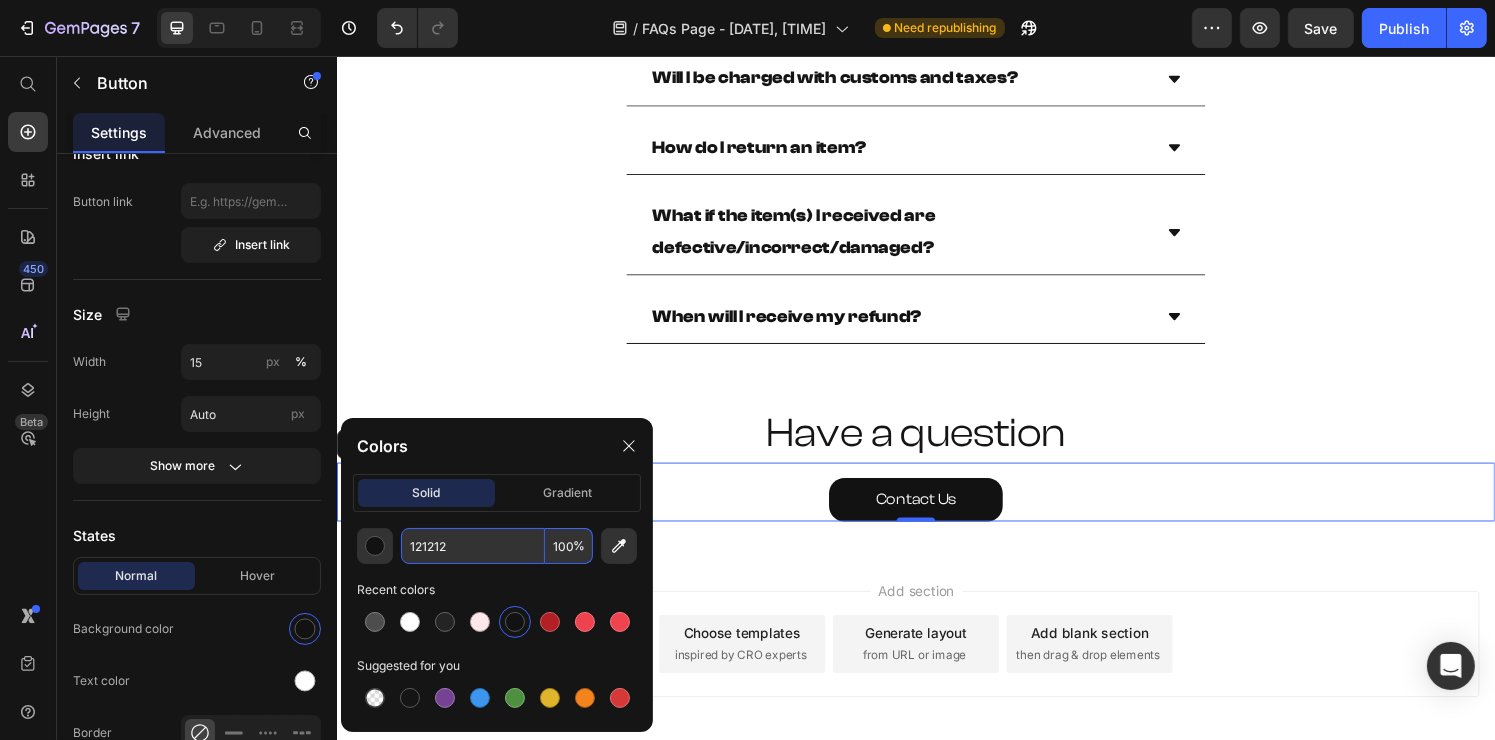 click on "121212" at bounding box center (473, 546) 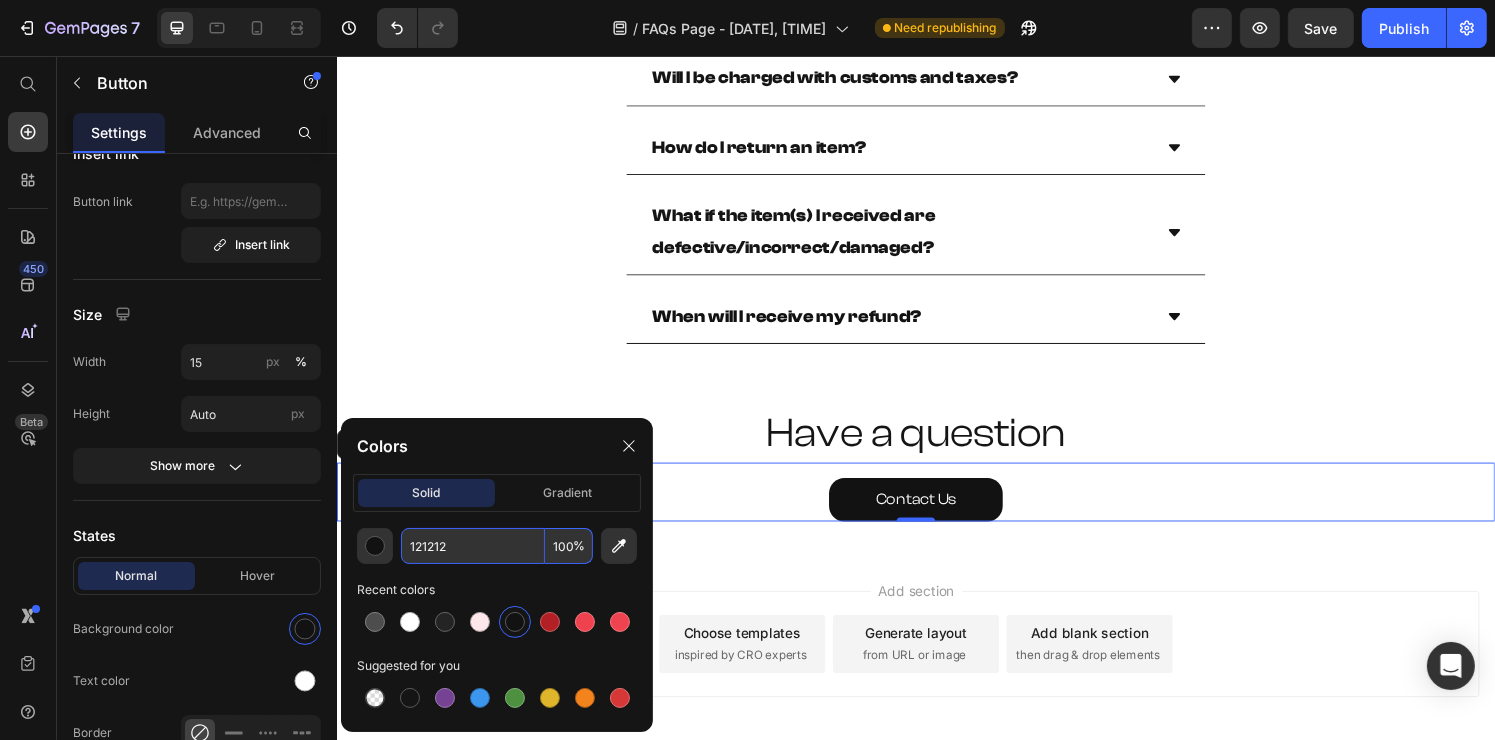 paste on "51515" 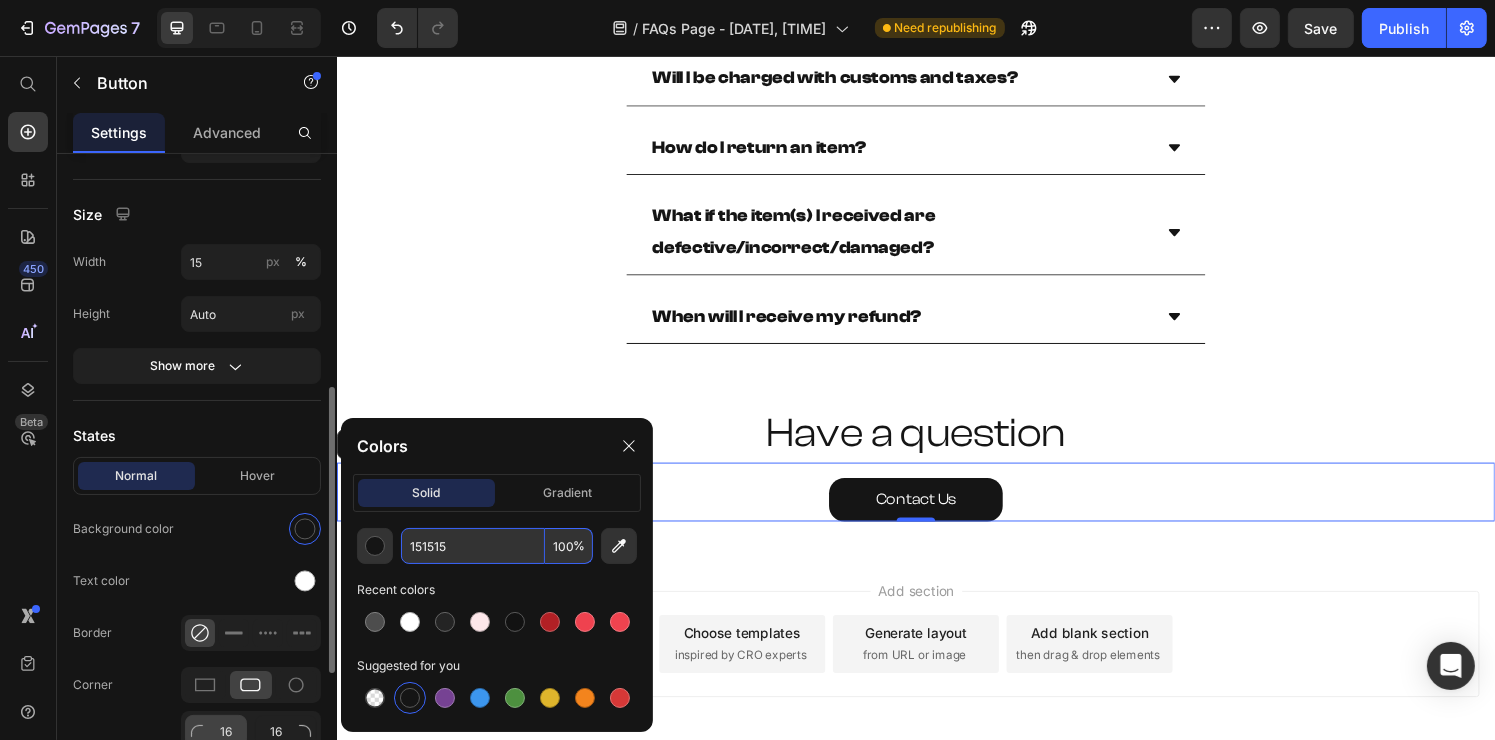 scroll, scrollTop: 400, scrollLeft: 0, axis: vertical 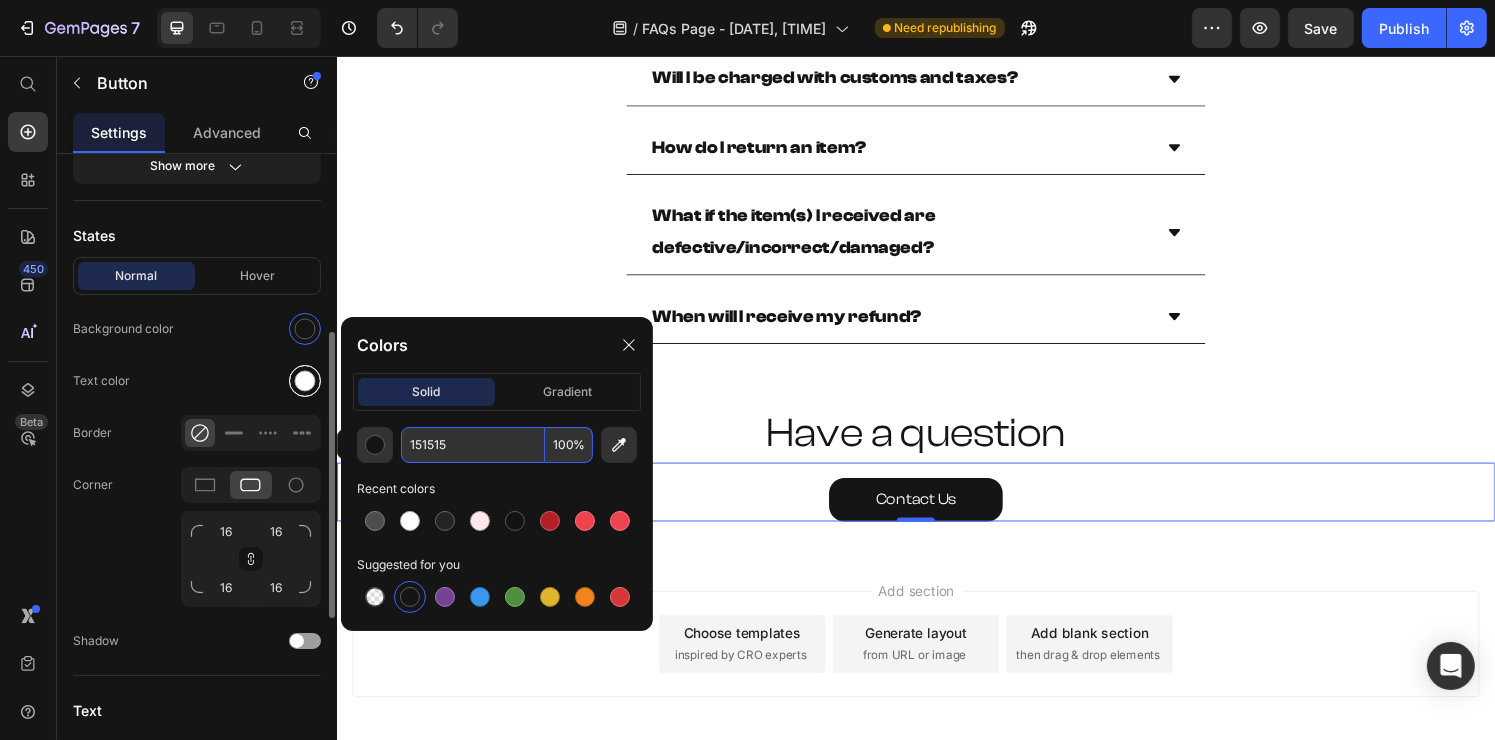 type on "151515" 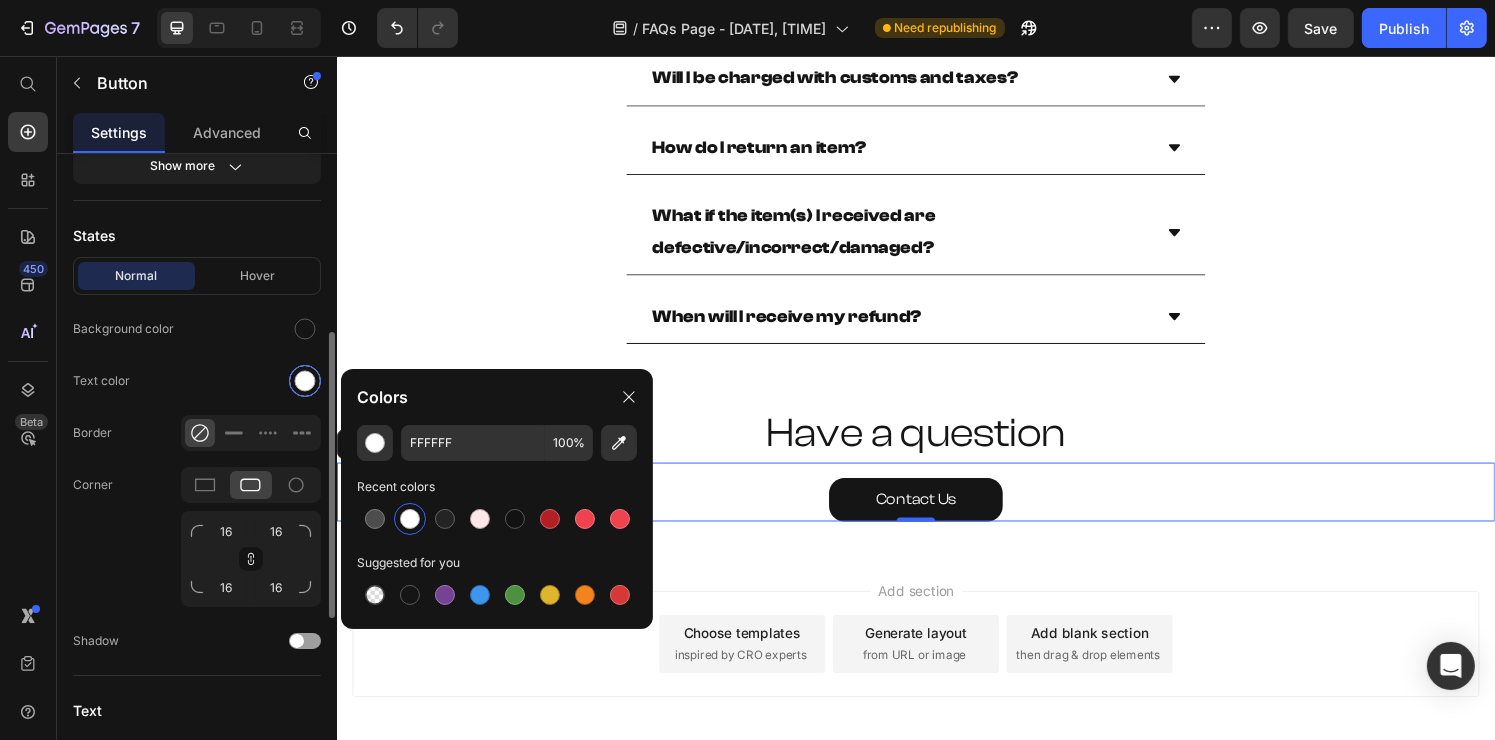 click at bounding box center (305, 381) 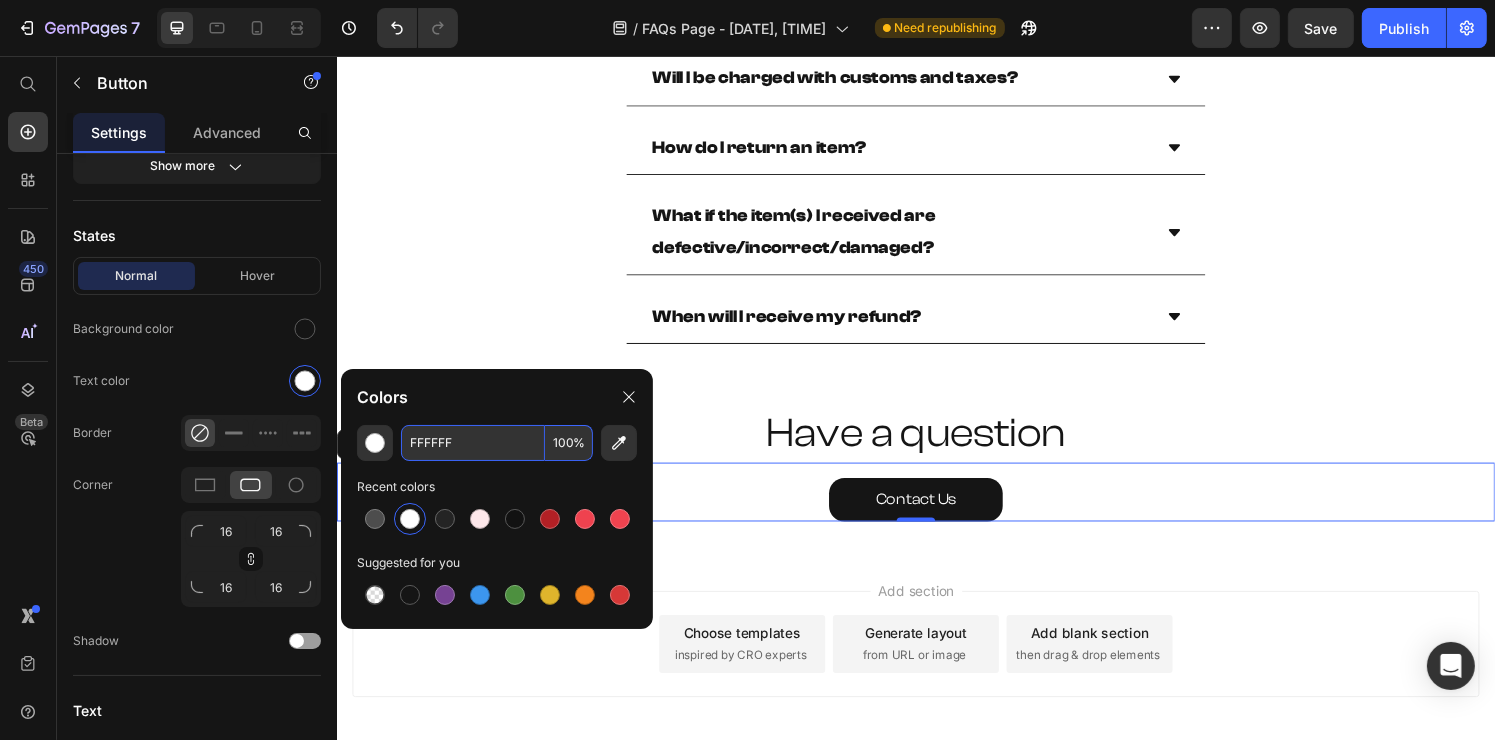 click on "FFFFFF" at bounding box center (473, 443) 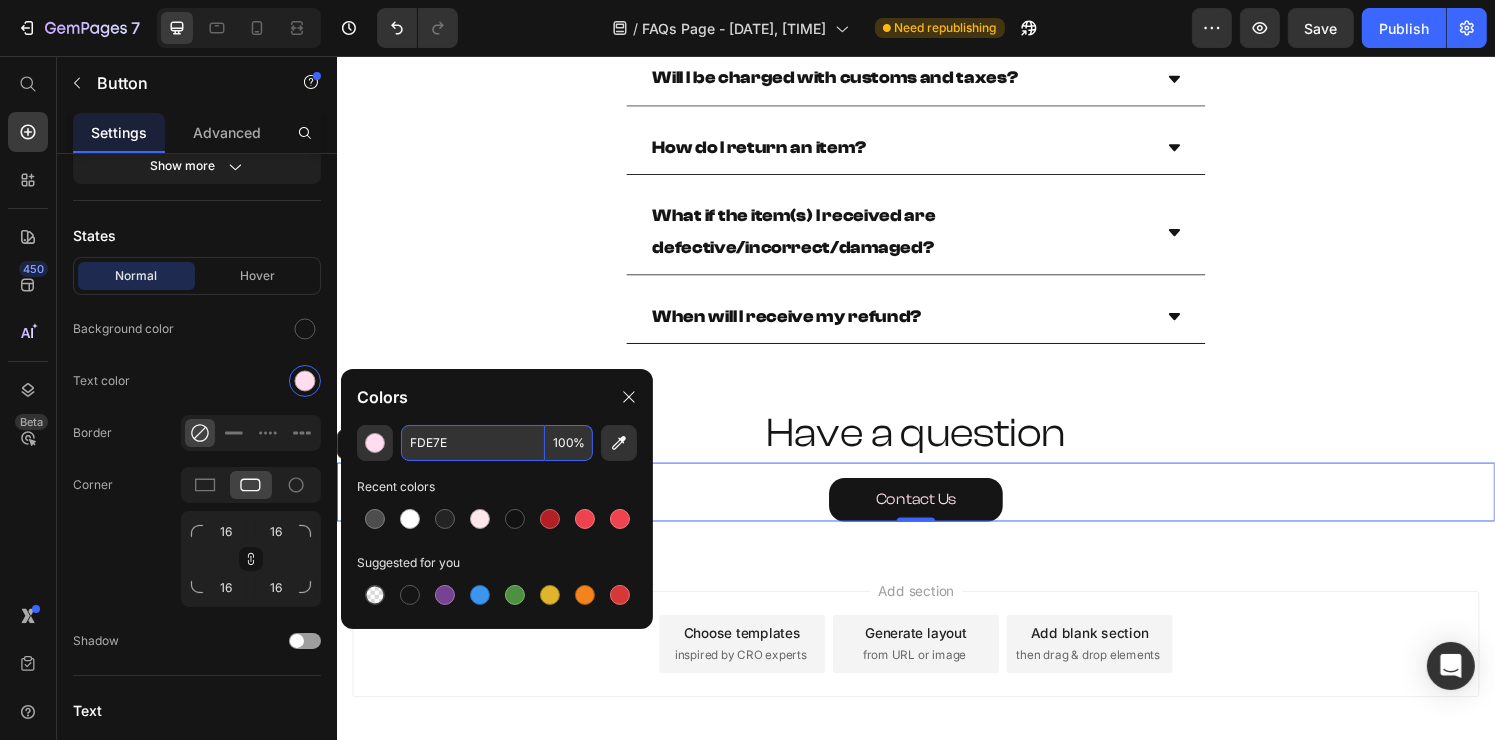 type on "FDE7EA" 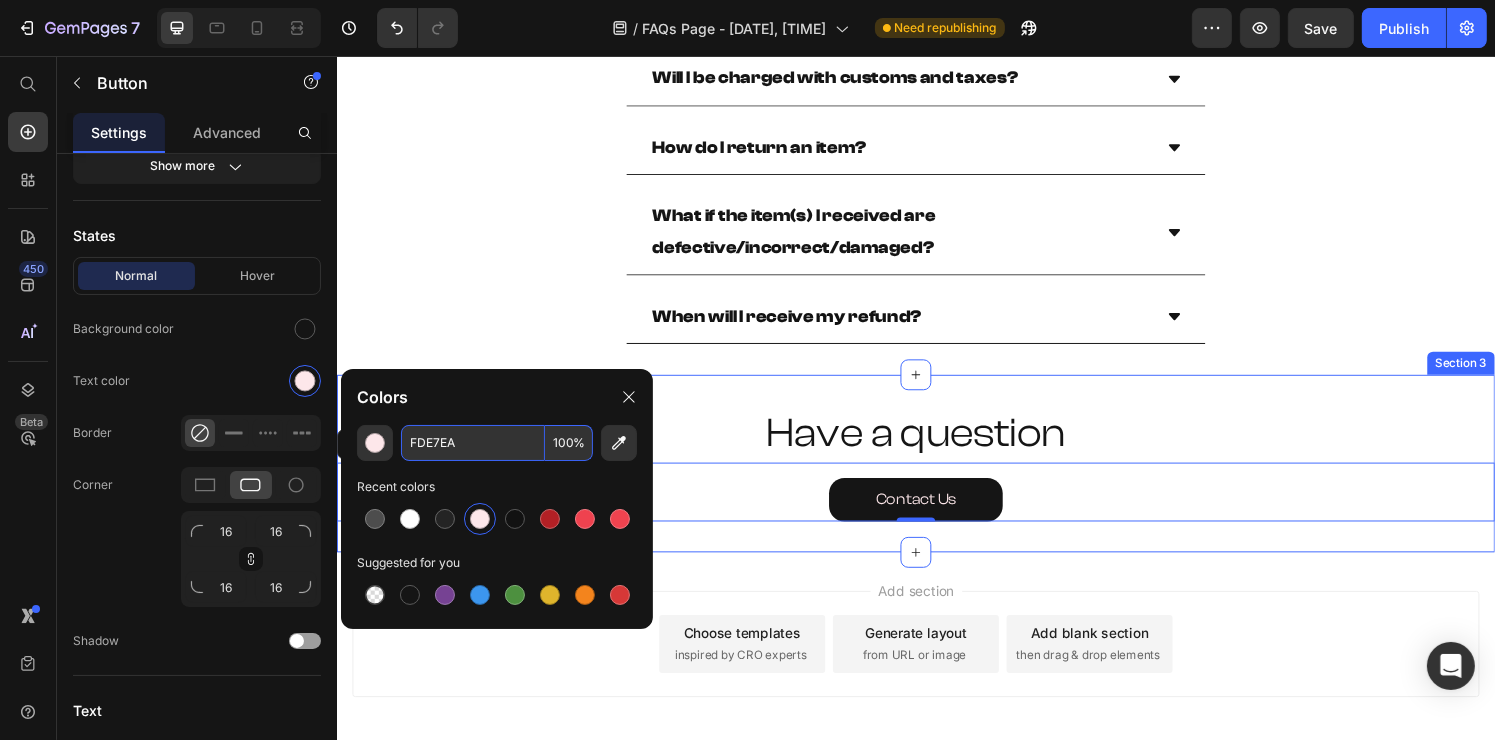 click on "Have a question Heading Contact Us Button   0 Section 3" at bounding box center (936, 477) 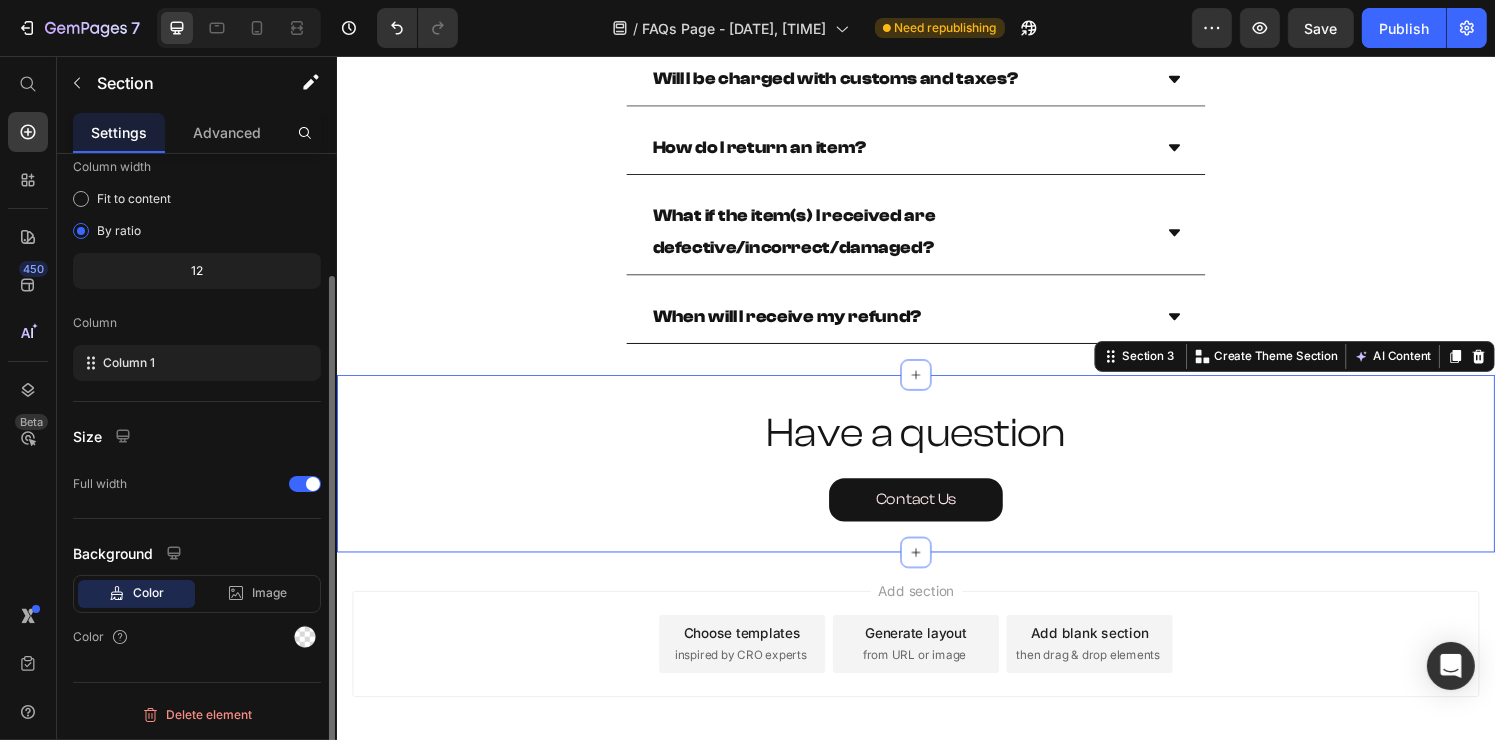 scroll, scrollTop: 0, scrollLeft: 0, axis: both 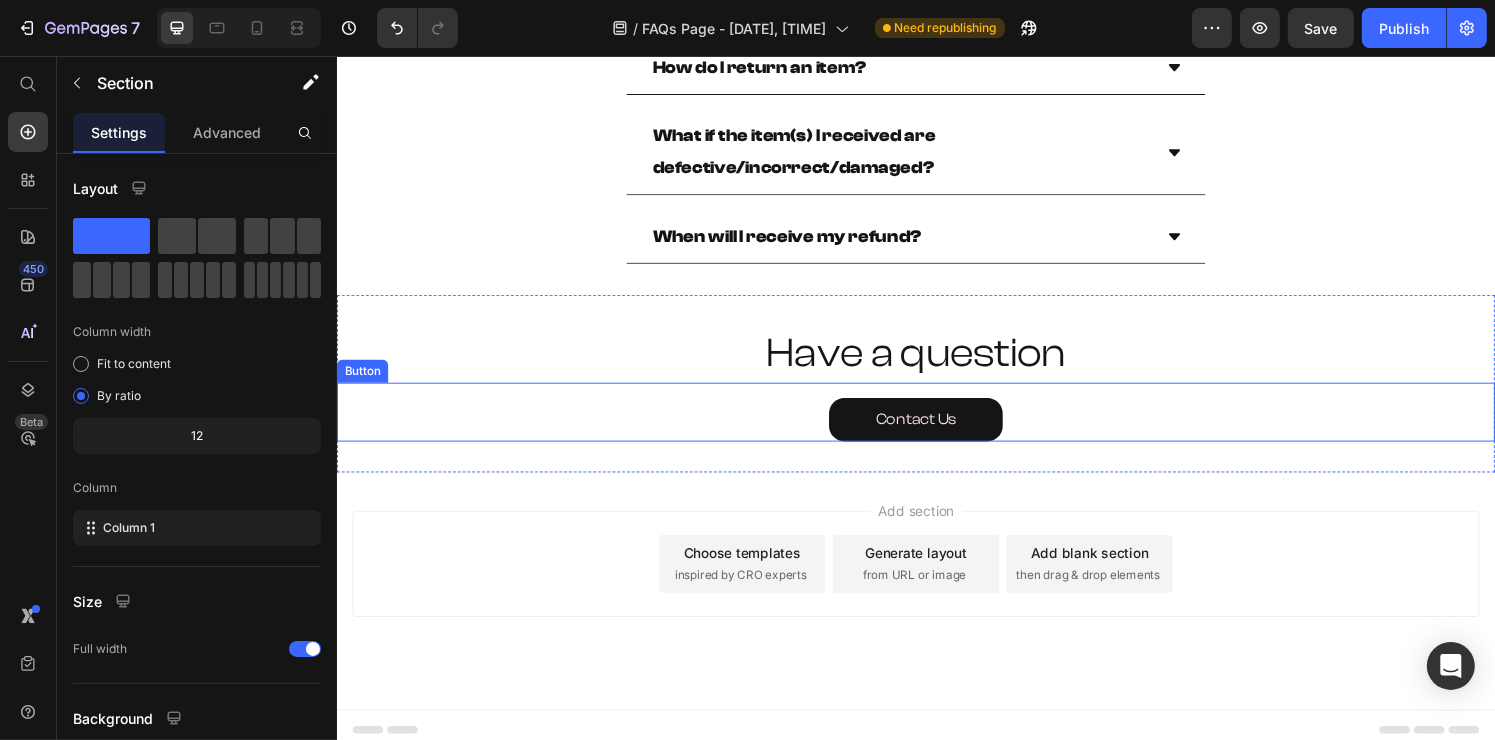 click on "Contact Us Button" at bounding box center [936, 424] 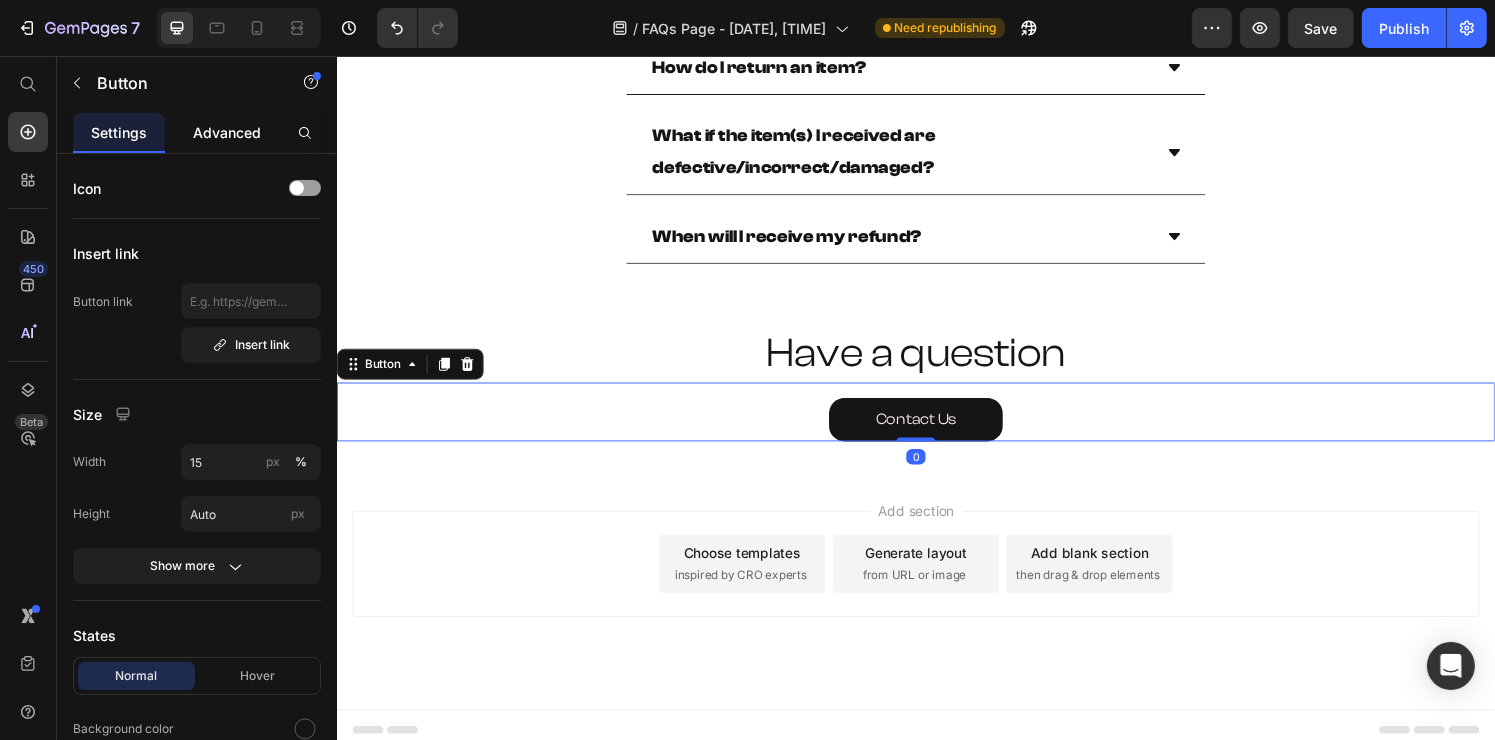 click on "Advanced" at bounding box center [227, 132] 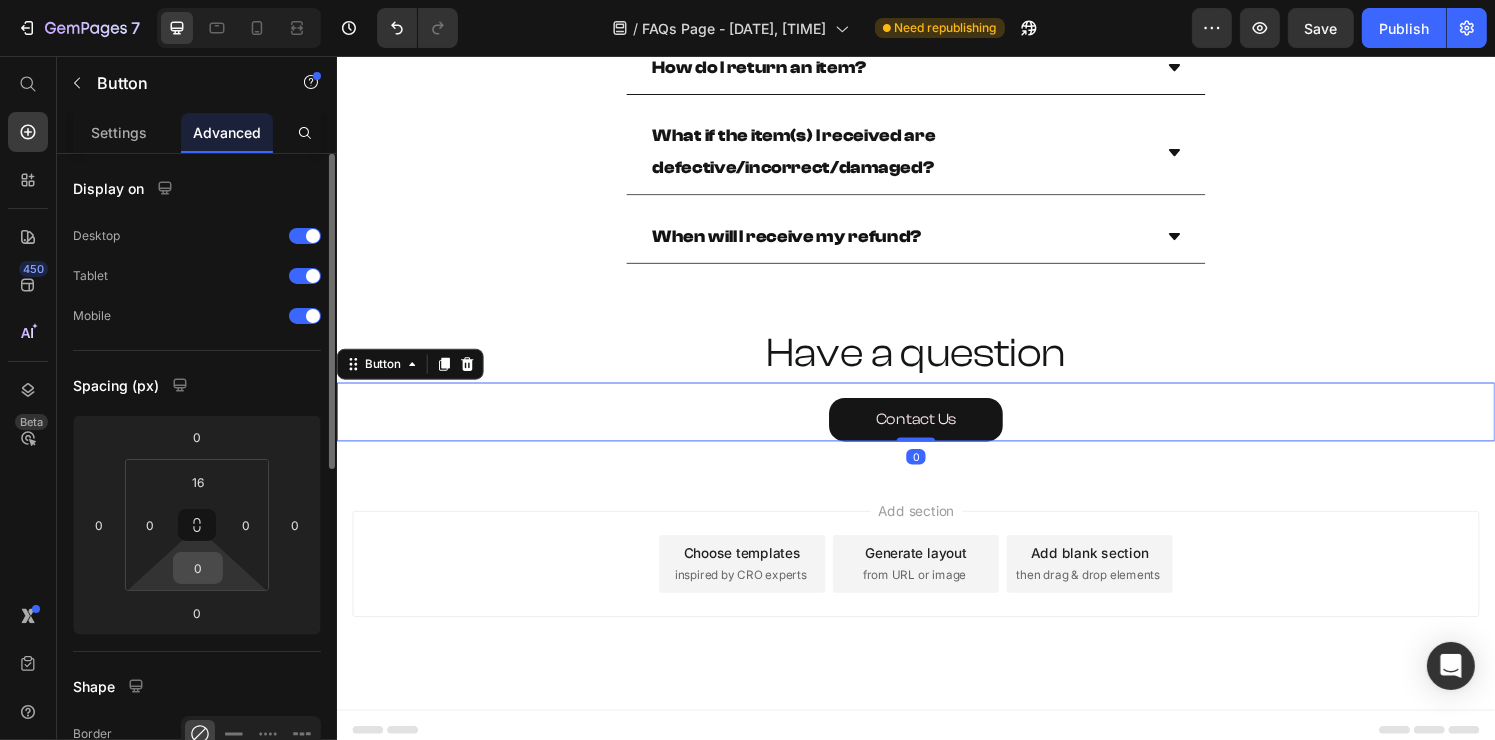 click on "0" at bounding box center [198, 568] 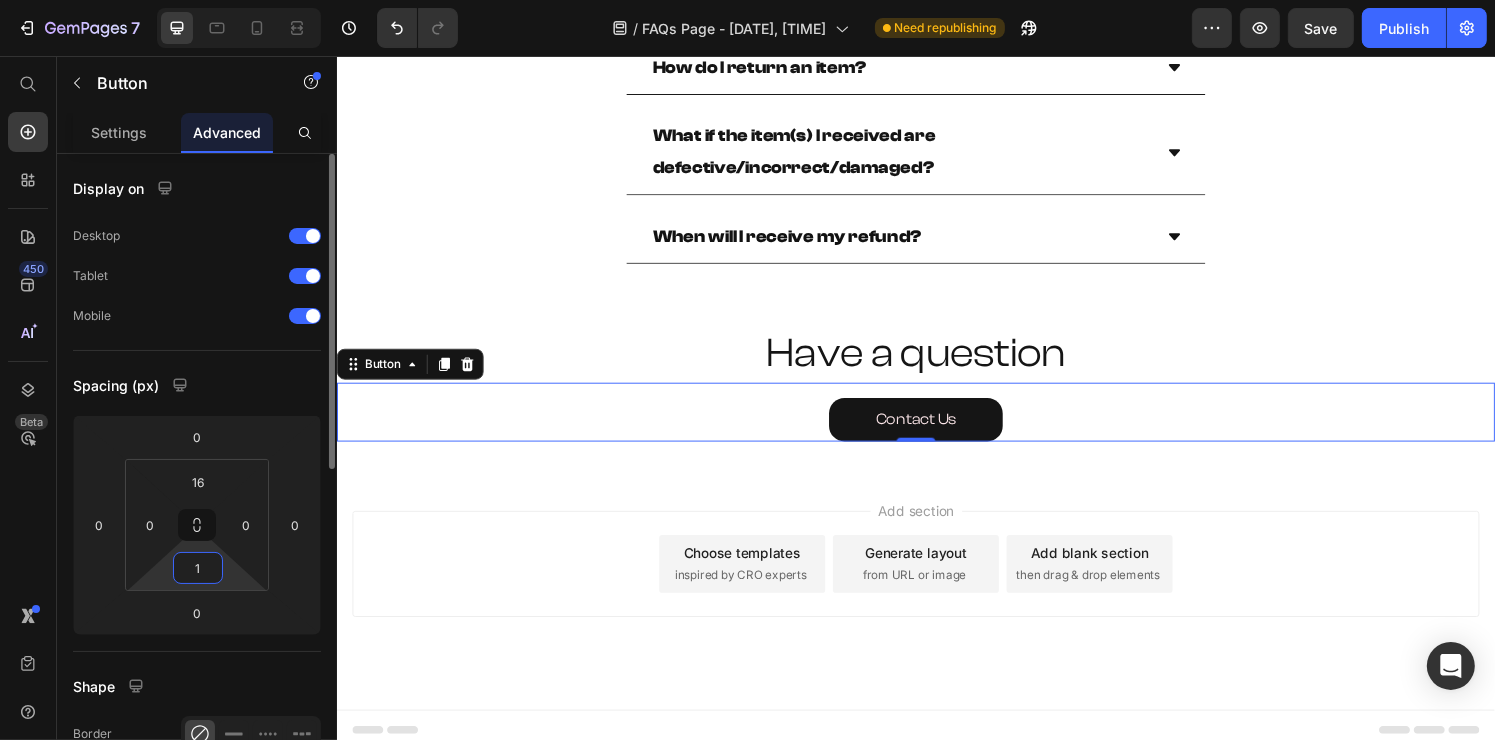 type on "16" 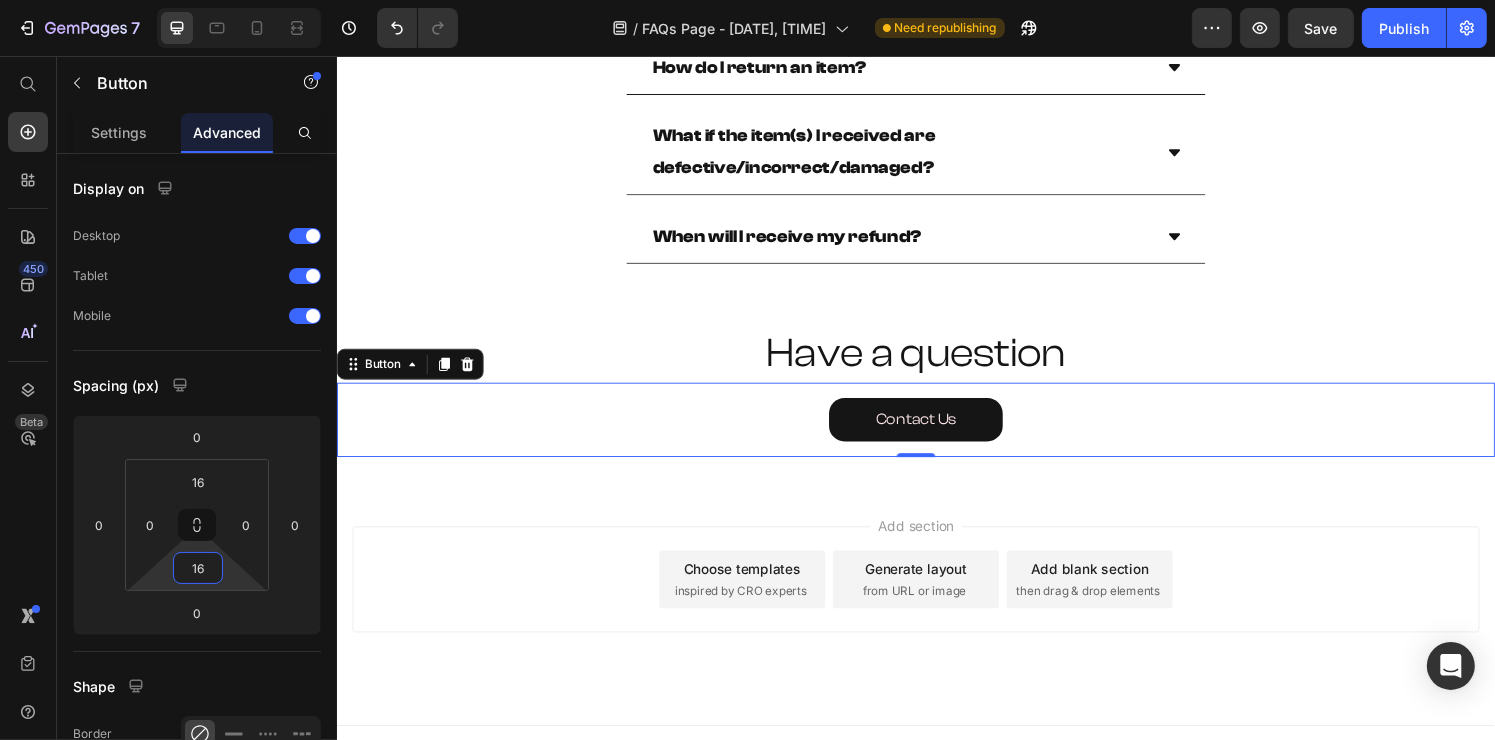 click on "Add section Choose templates inspired by CRO experts Generate layout from URL or image Add blank section then drag & drop elements" at bounding box center [936, 598] 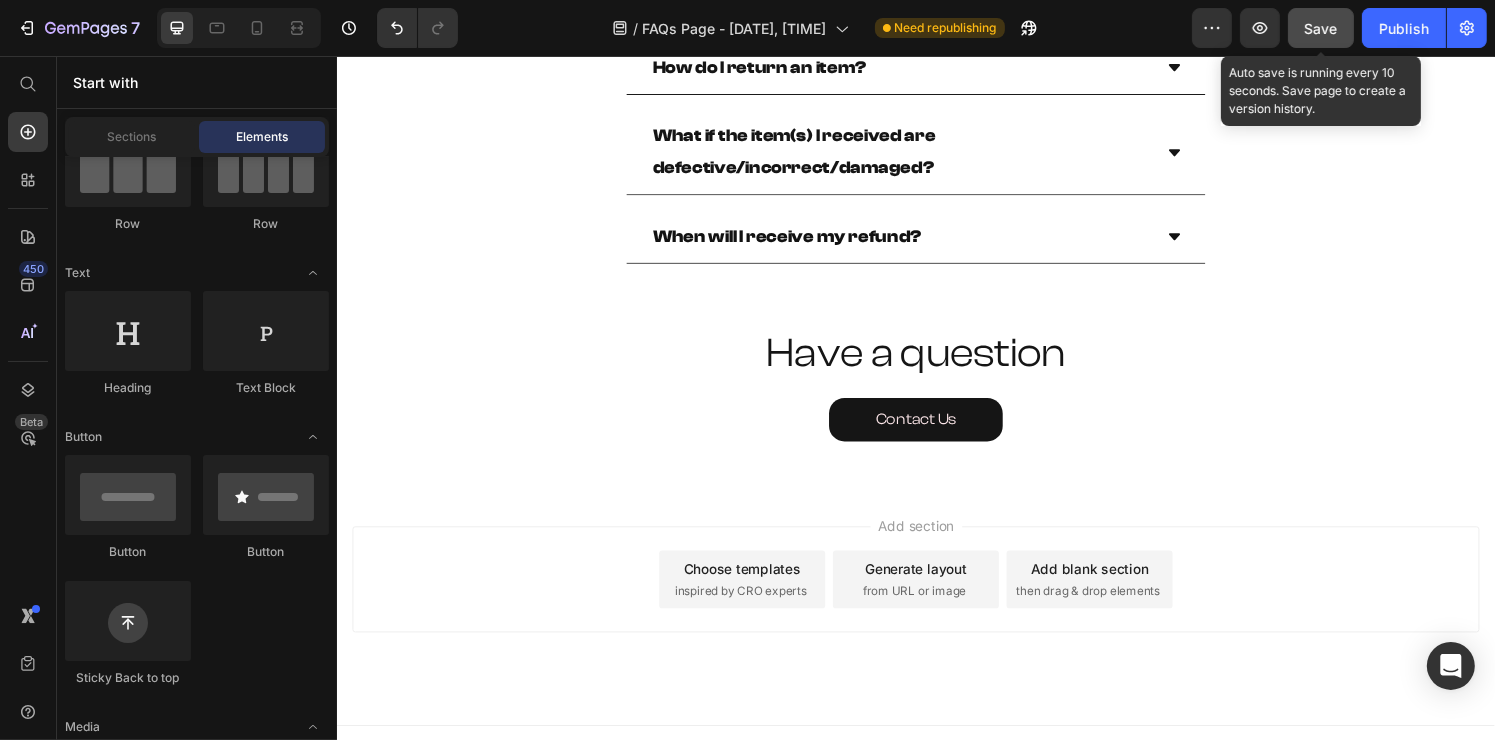click on "Save" 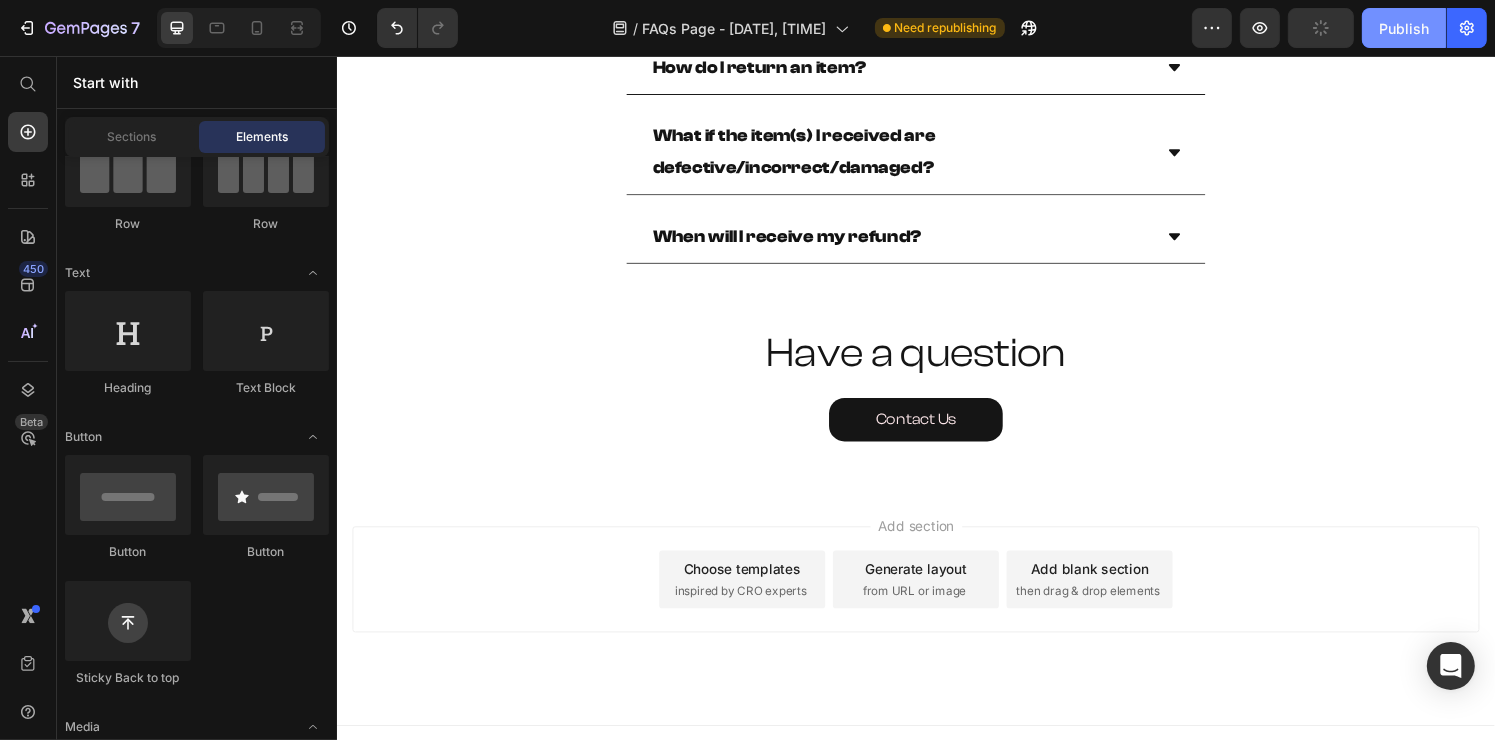 click on "Publish" at bounding box center [1404, 28] 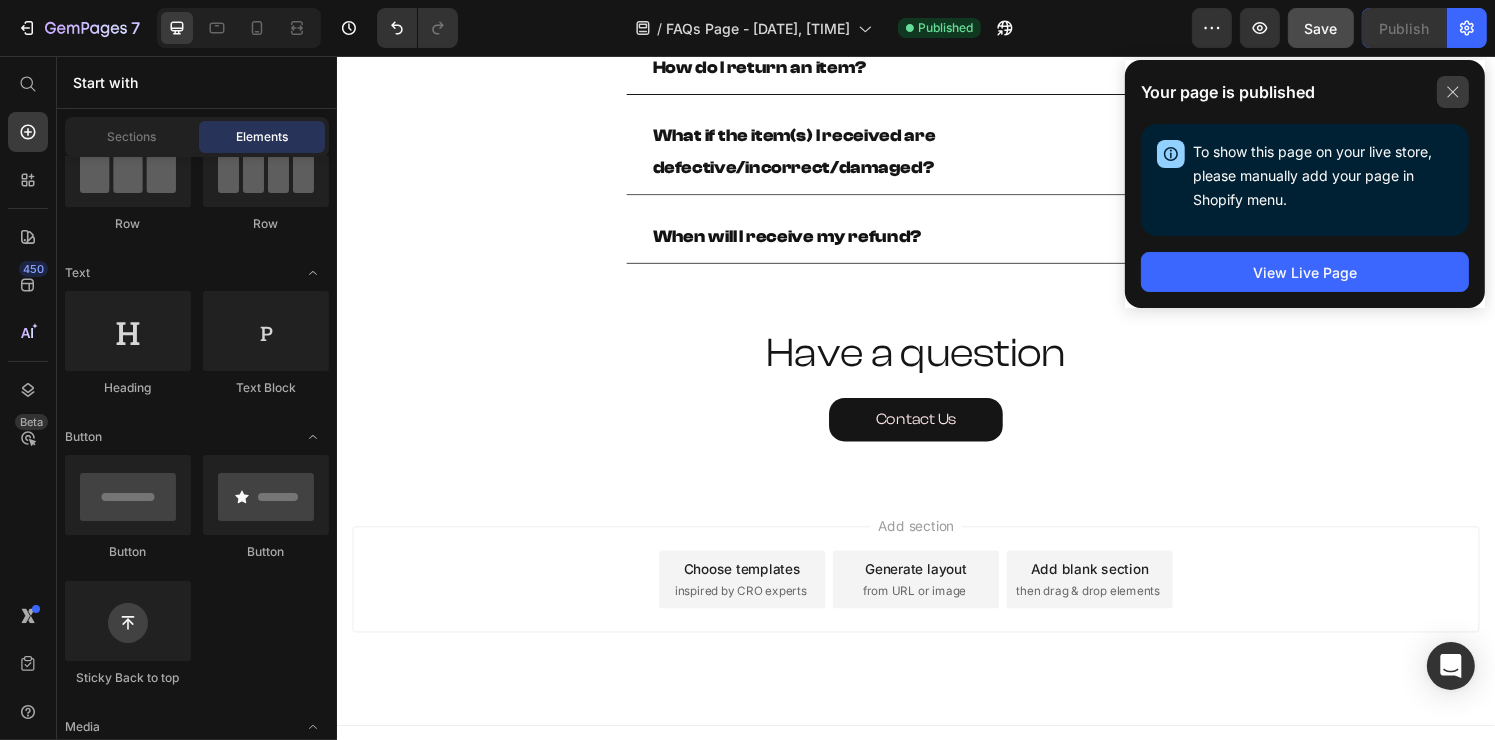 click 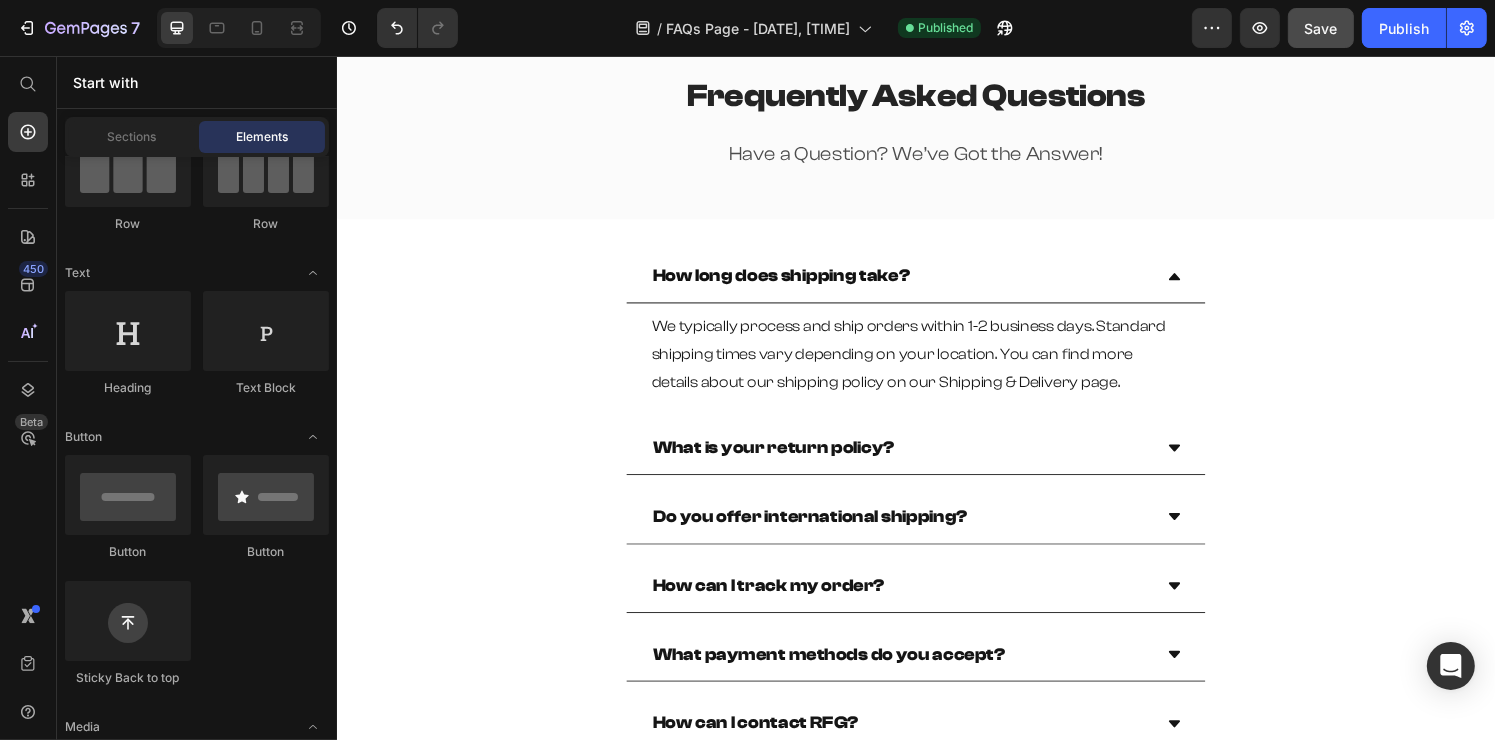 scroll, scrollTop: 0, scrollLeft: 0, axis: both 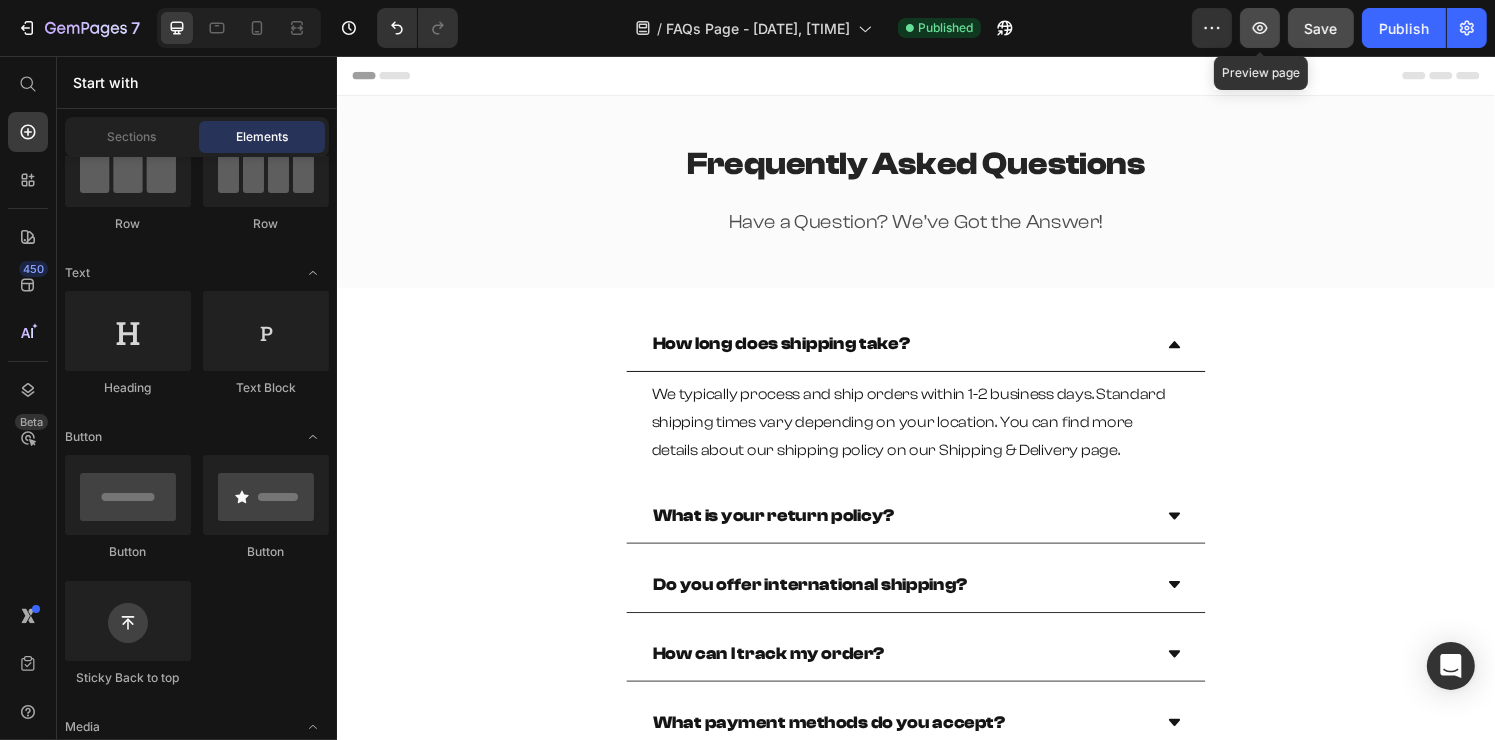 click 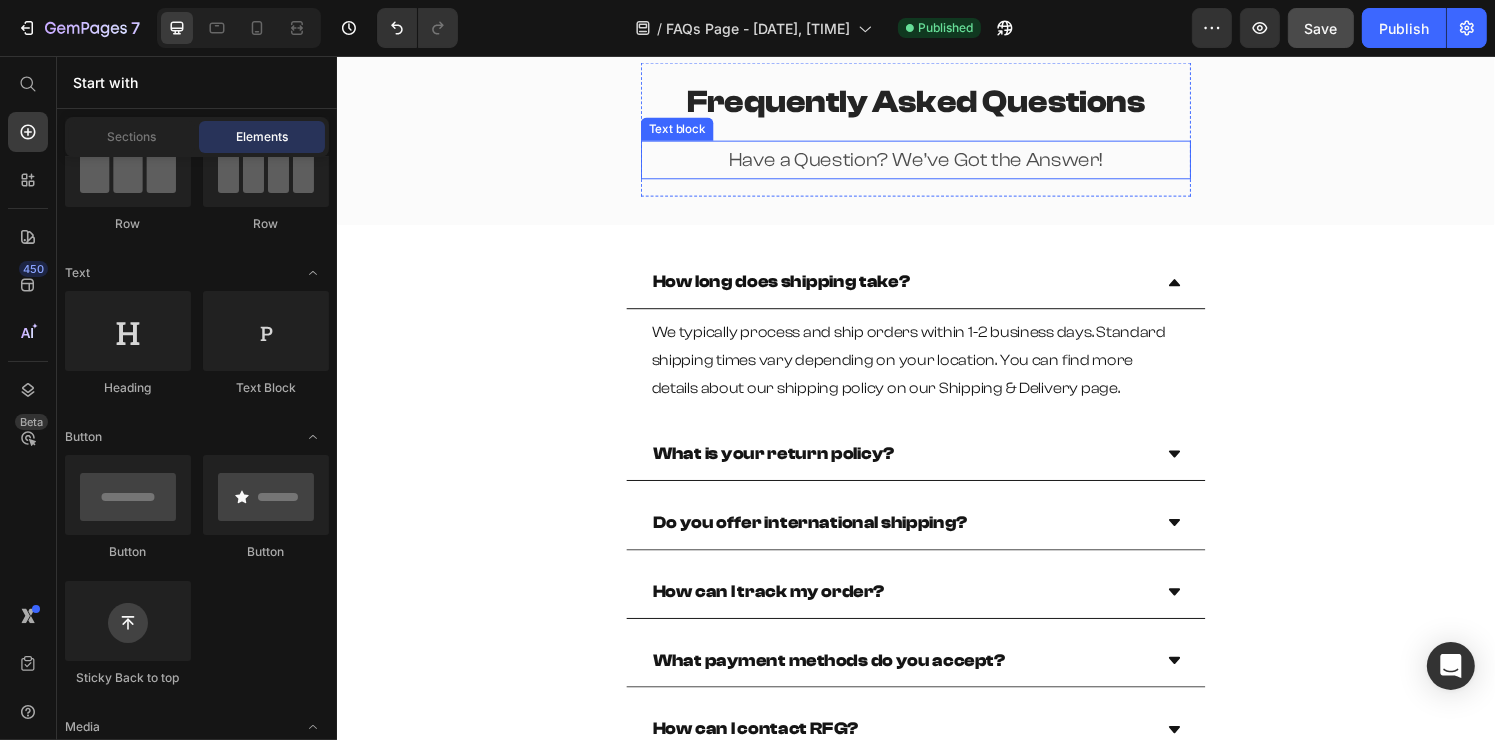 scroll, scrollTop: 100, scrollLeft: 0, axis: vertical 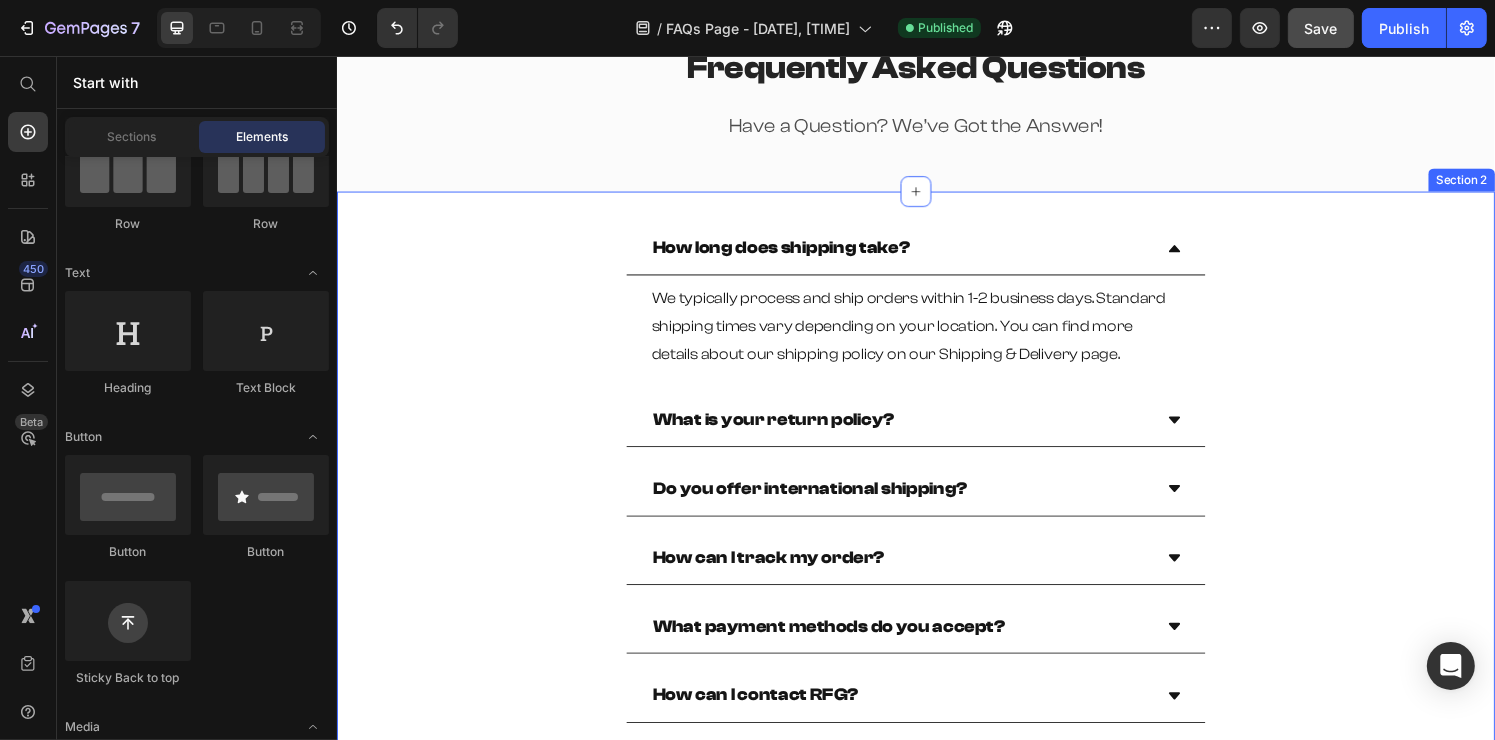 click on "How long does shipping take?" at bounding box center [920, 255] 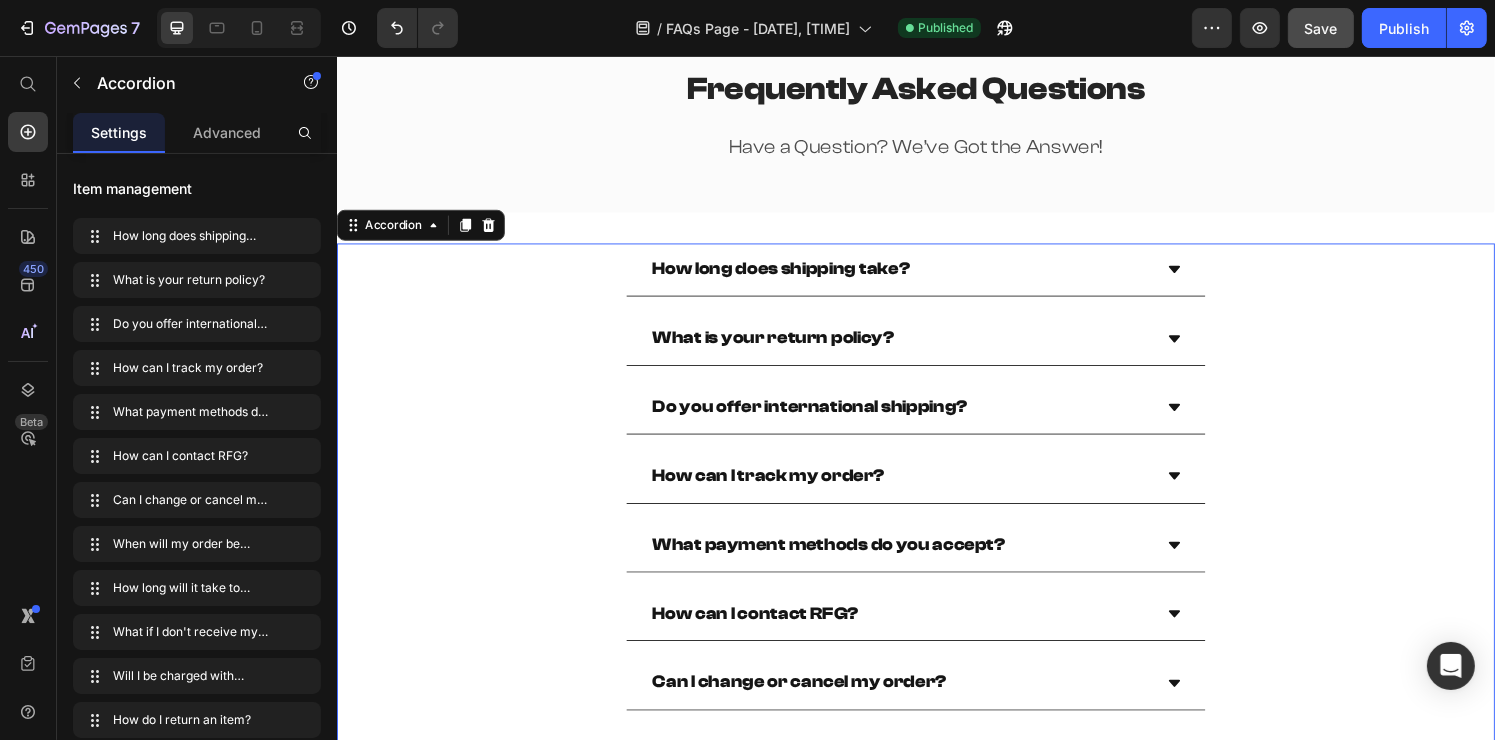 scroll, scrollTop: 0, scrollLeft: 0, axis: both 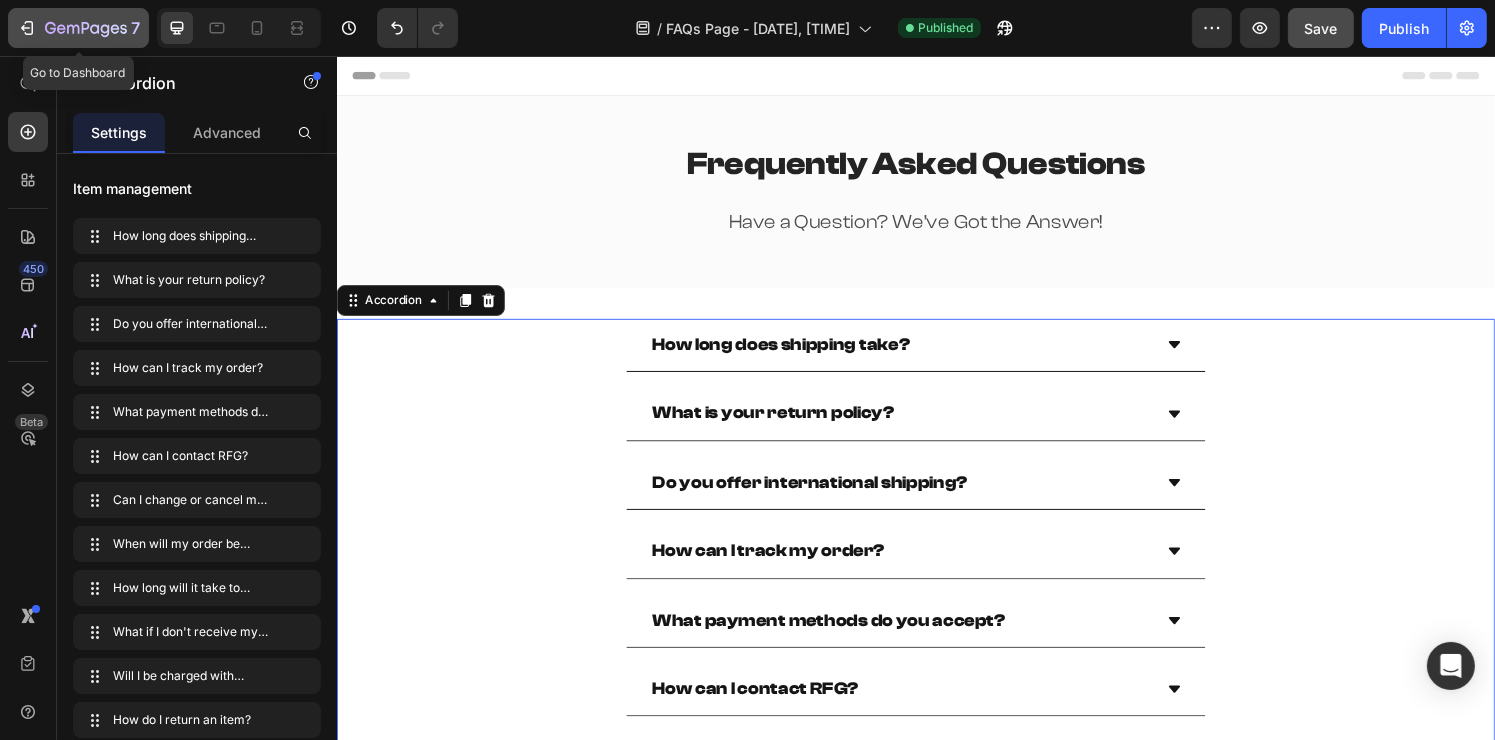 click on "7" at bounding box center (135, 28) 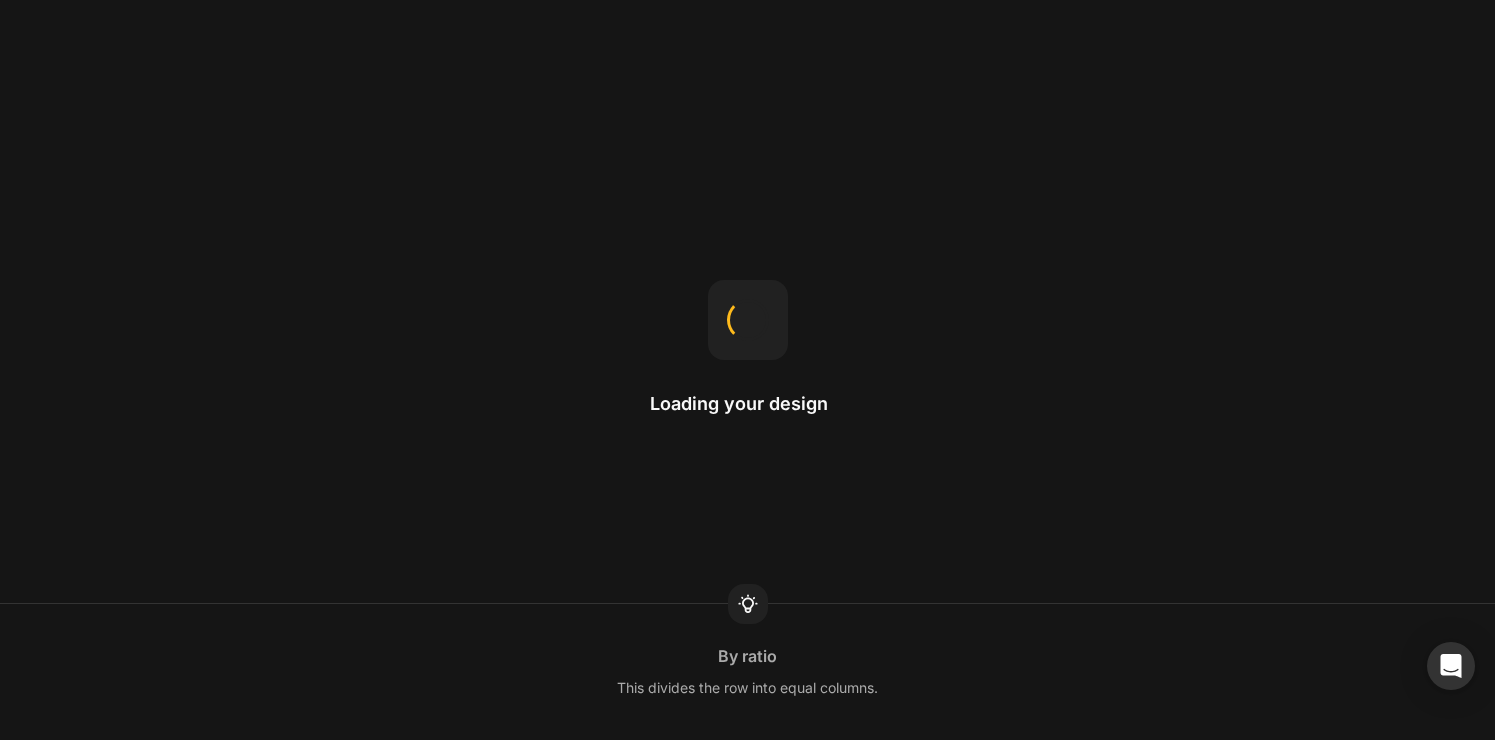 scroll, scrollTop: 0, scrollLeft: 0, axis: both 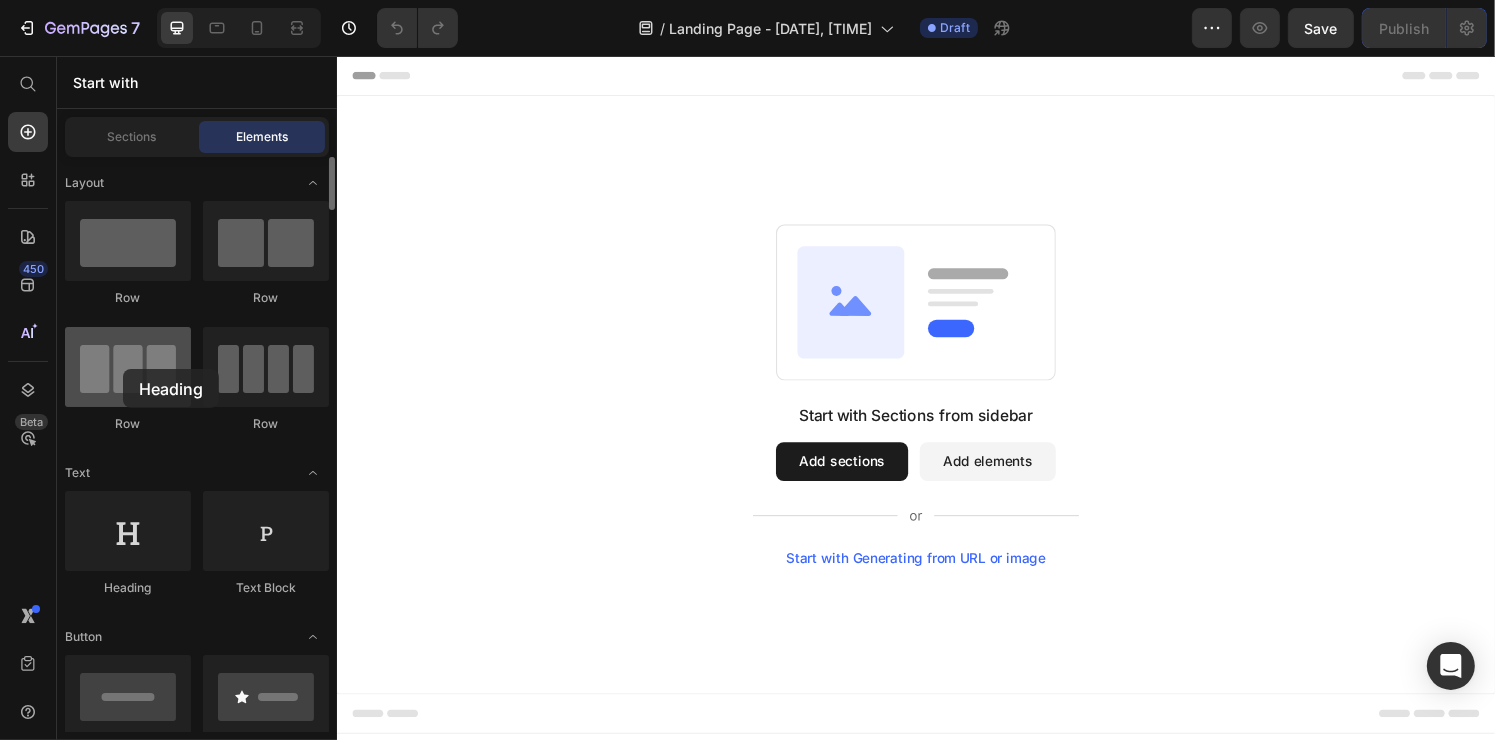 drag, startPoint x: 121, startPoint y: 531, endPoint x: 122, endPoint y: 373, distance: 158.00316 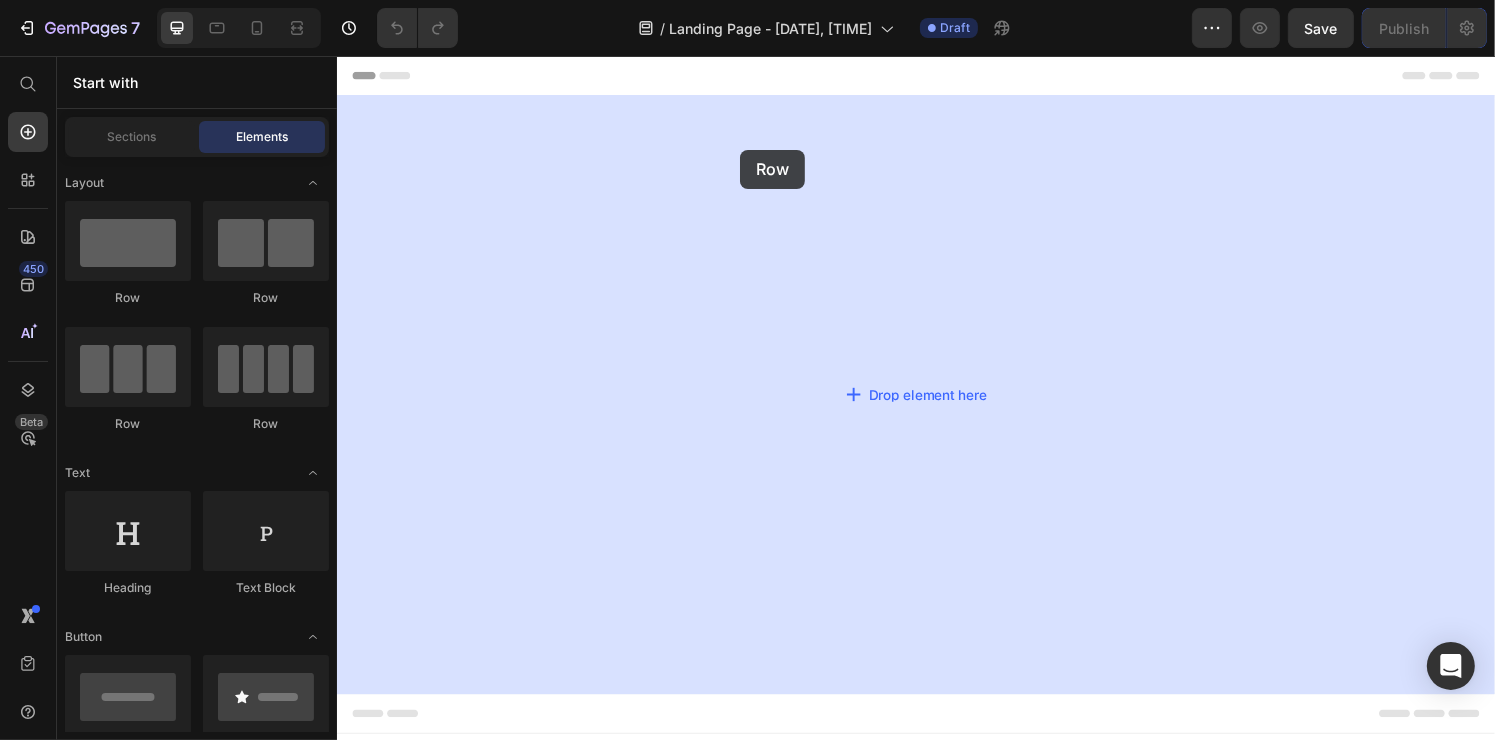drag, startPoint x: 494, startPoint y: 297, endPoint x: 754, endPoint y: 153, distance: 297.2137 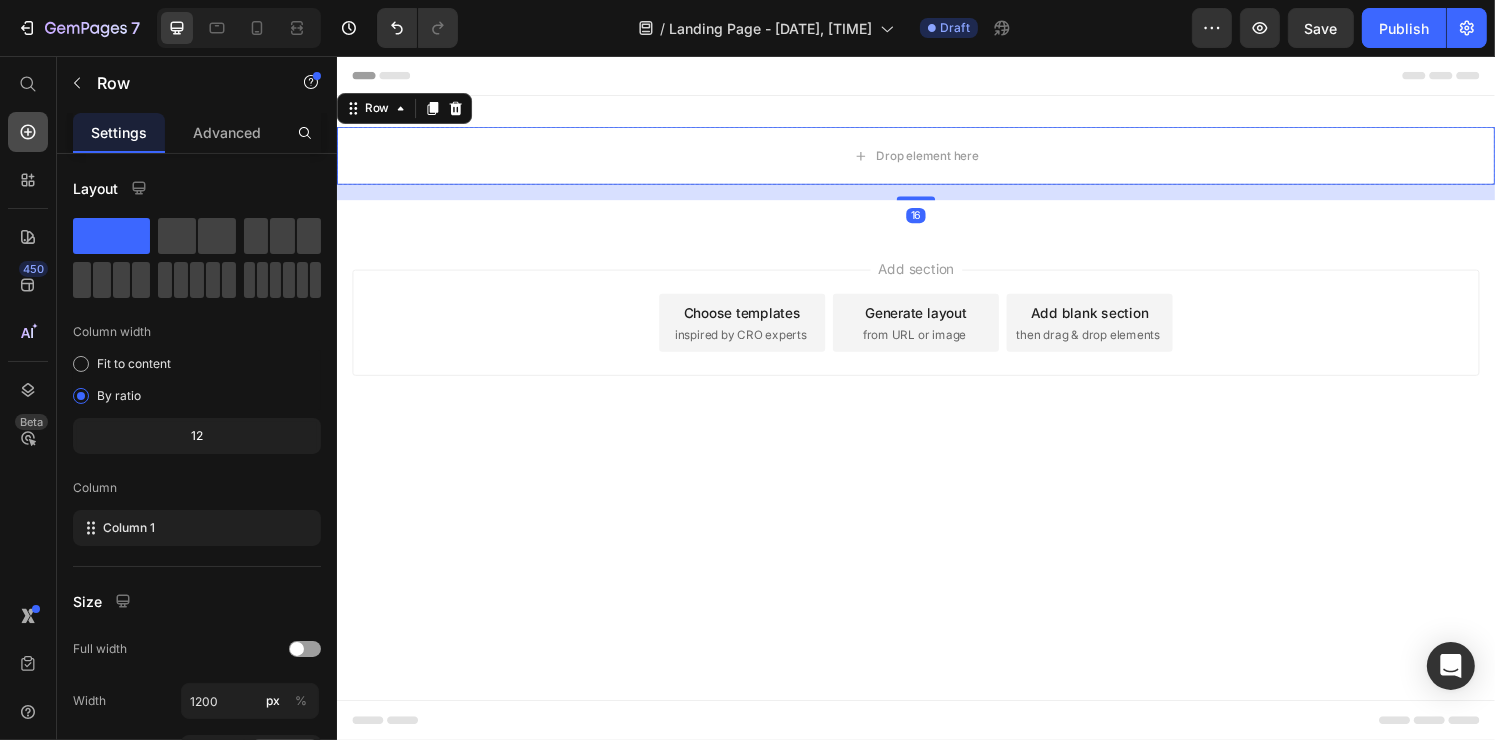 click 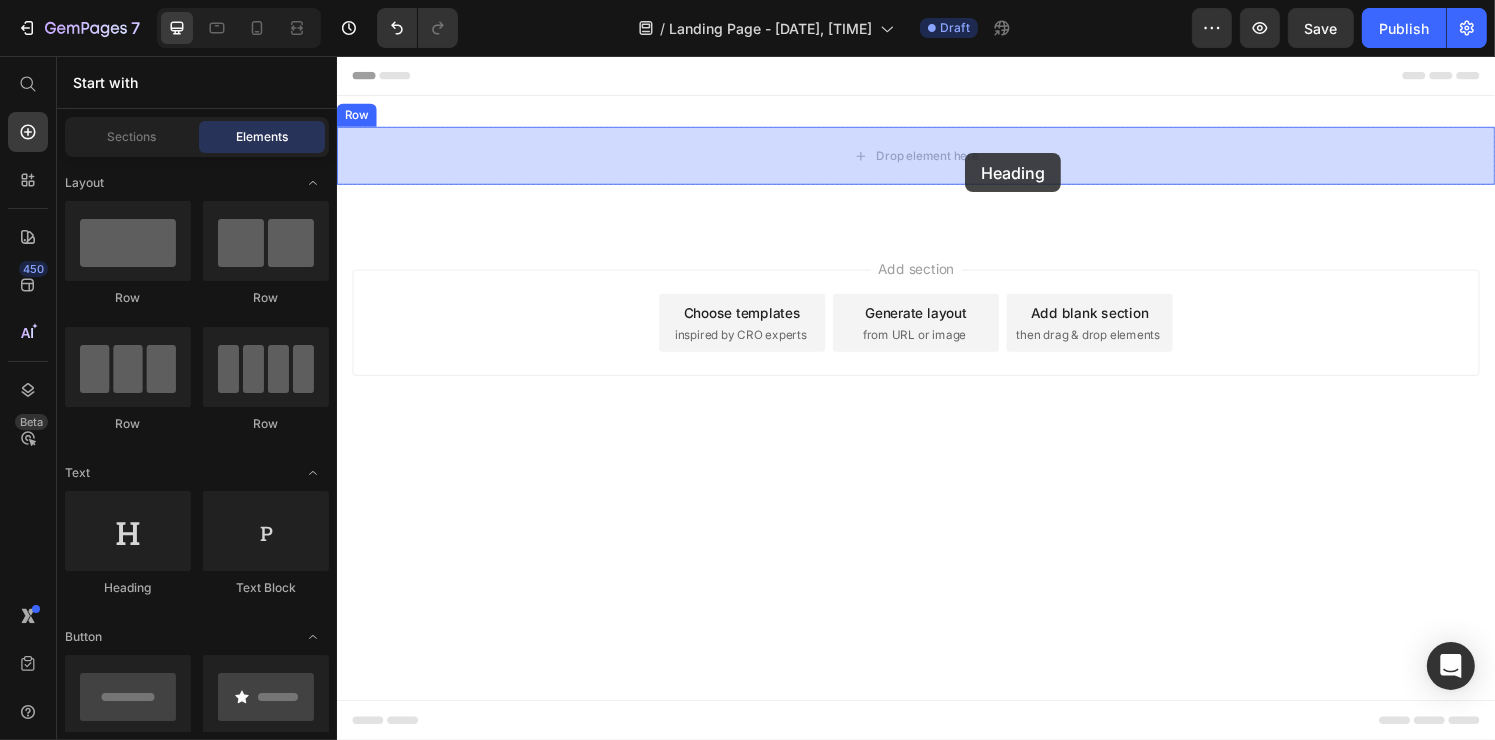 drag, startPoint x: 474, startPoint y: 600, endPoint x: 987, endPoint y: 157, distance: 677.80383 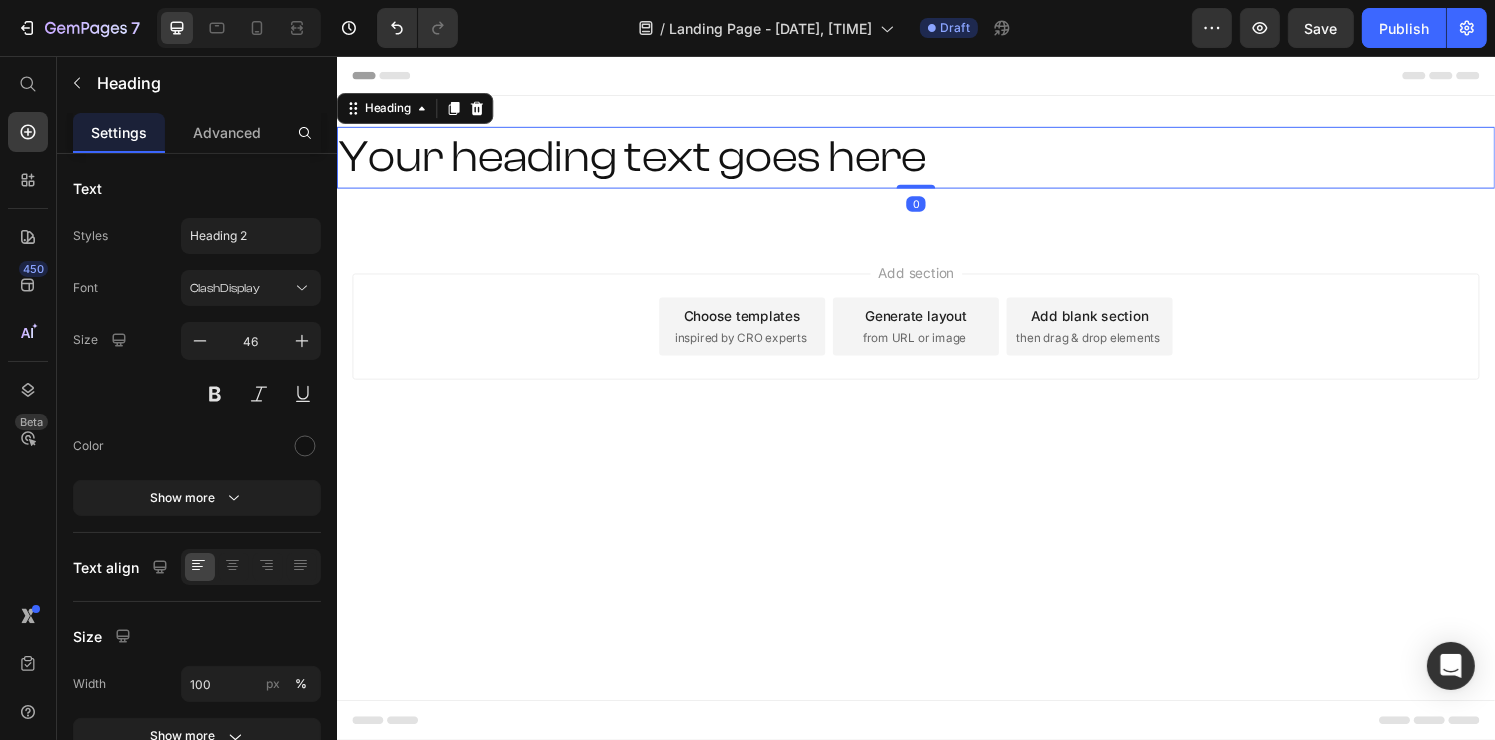 click on "Your heading text goes here" at bounding box center (936, 161) 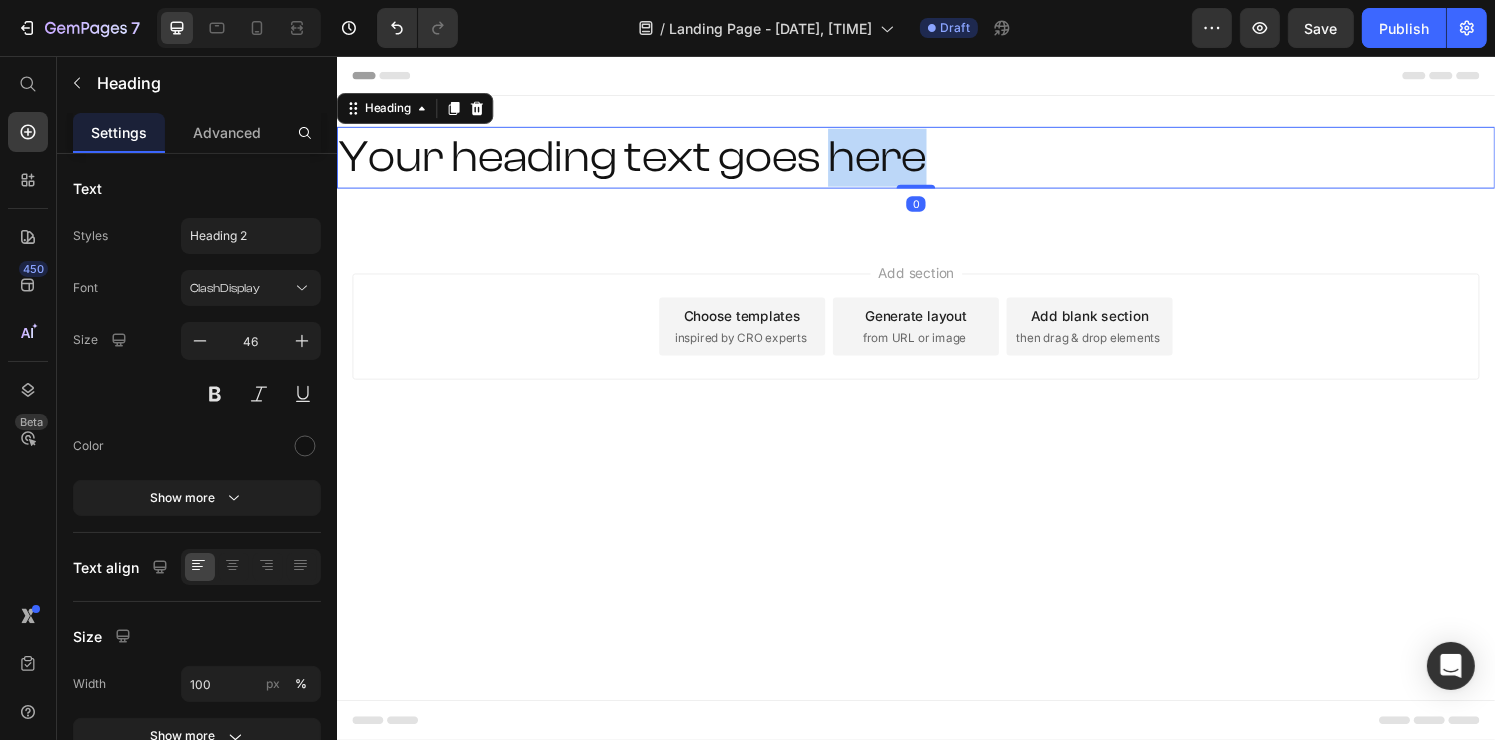 click on "Your heading text goes here" at bounding box center (936, 161) 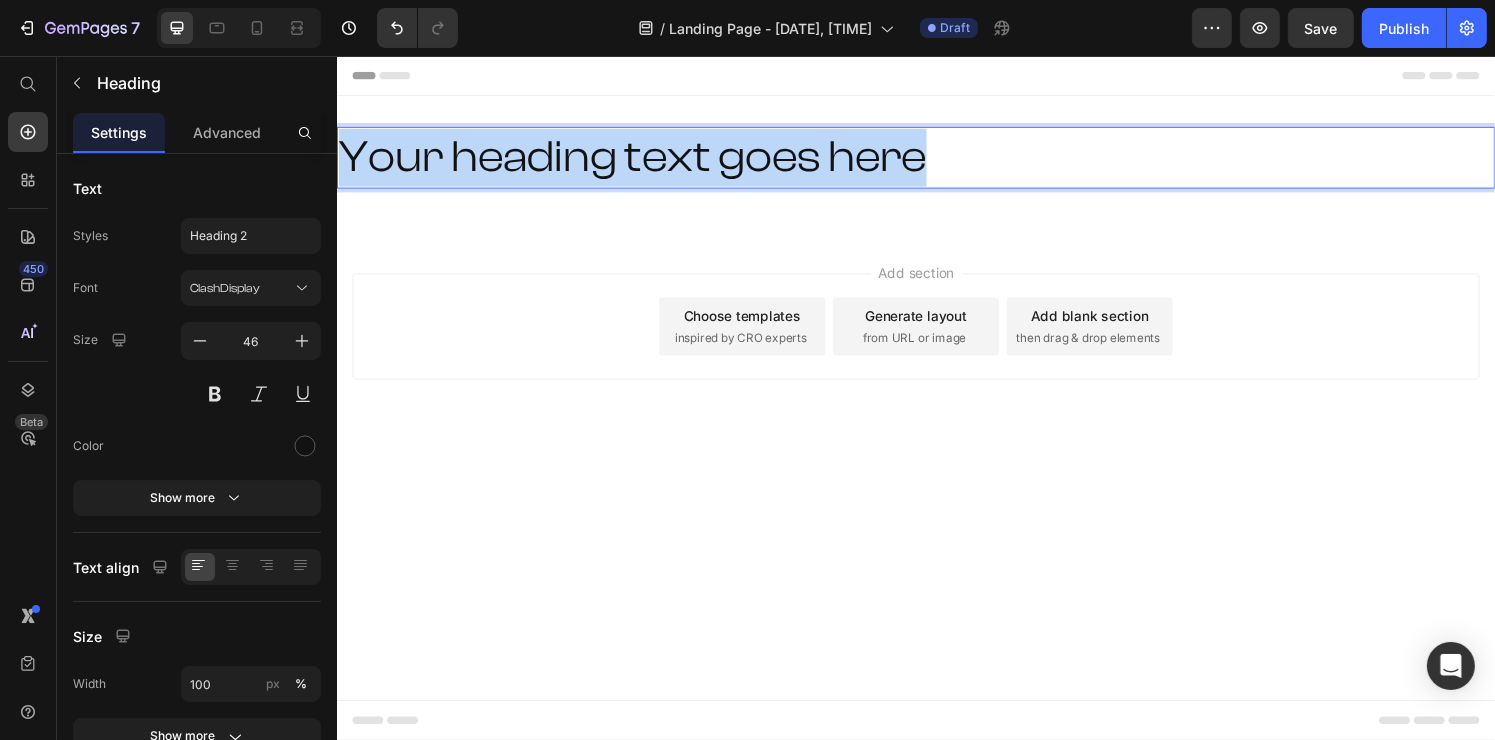 click on "Your heading text goes here" at bounding box center [936, 161] 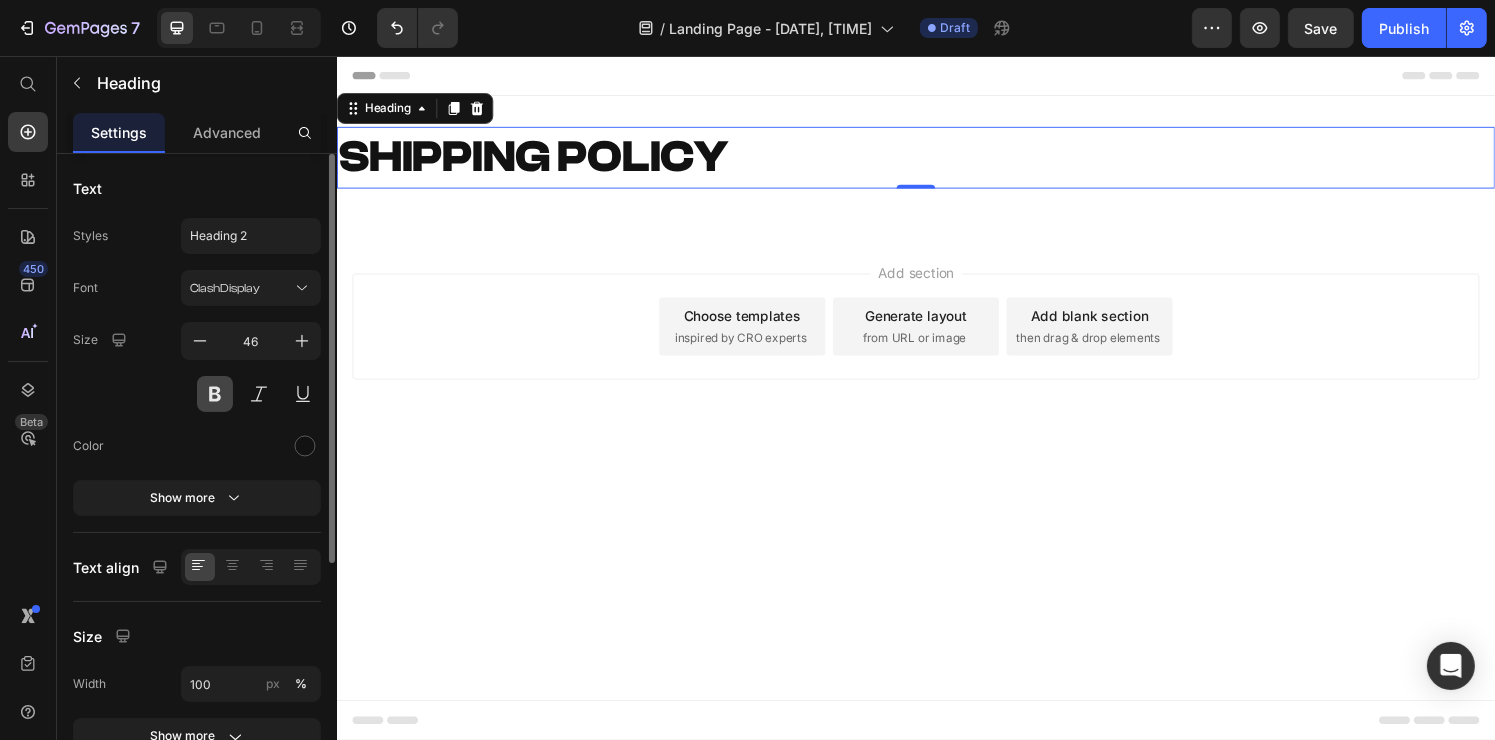click at bounding box center [215, 394] 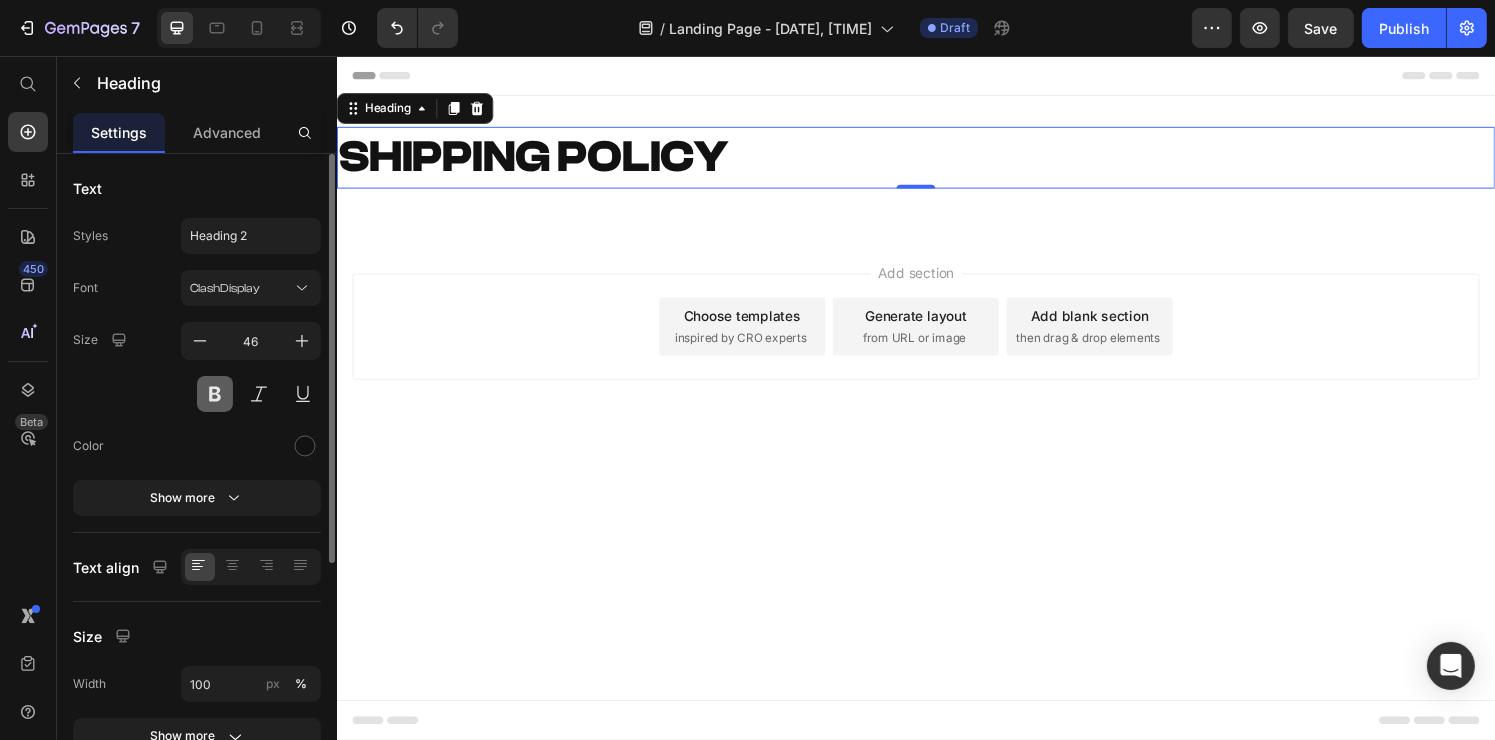 click at bounding box center (215, 394) 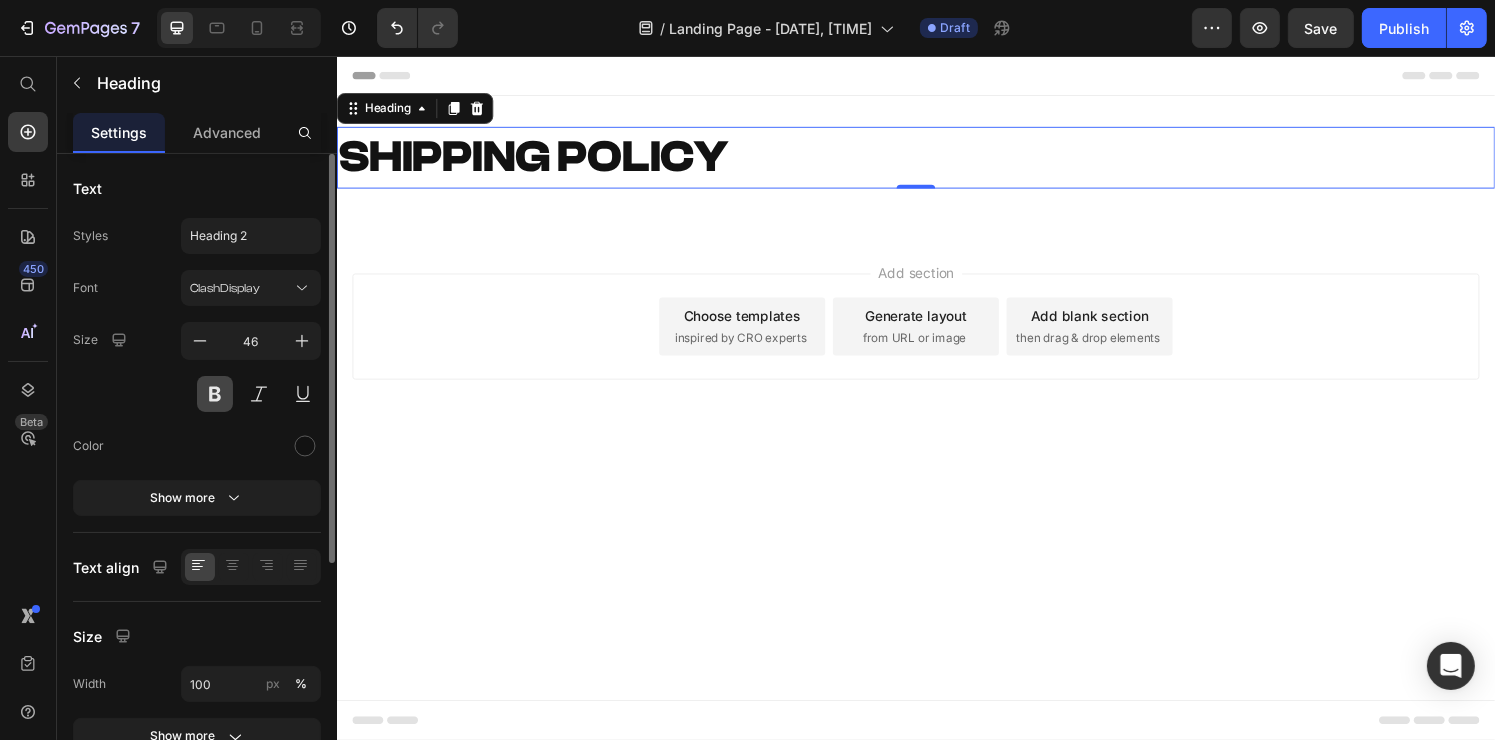 click at bounding box center [215, 394] 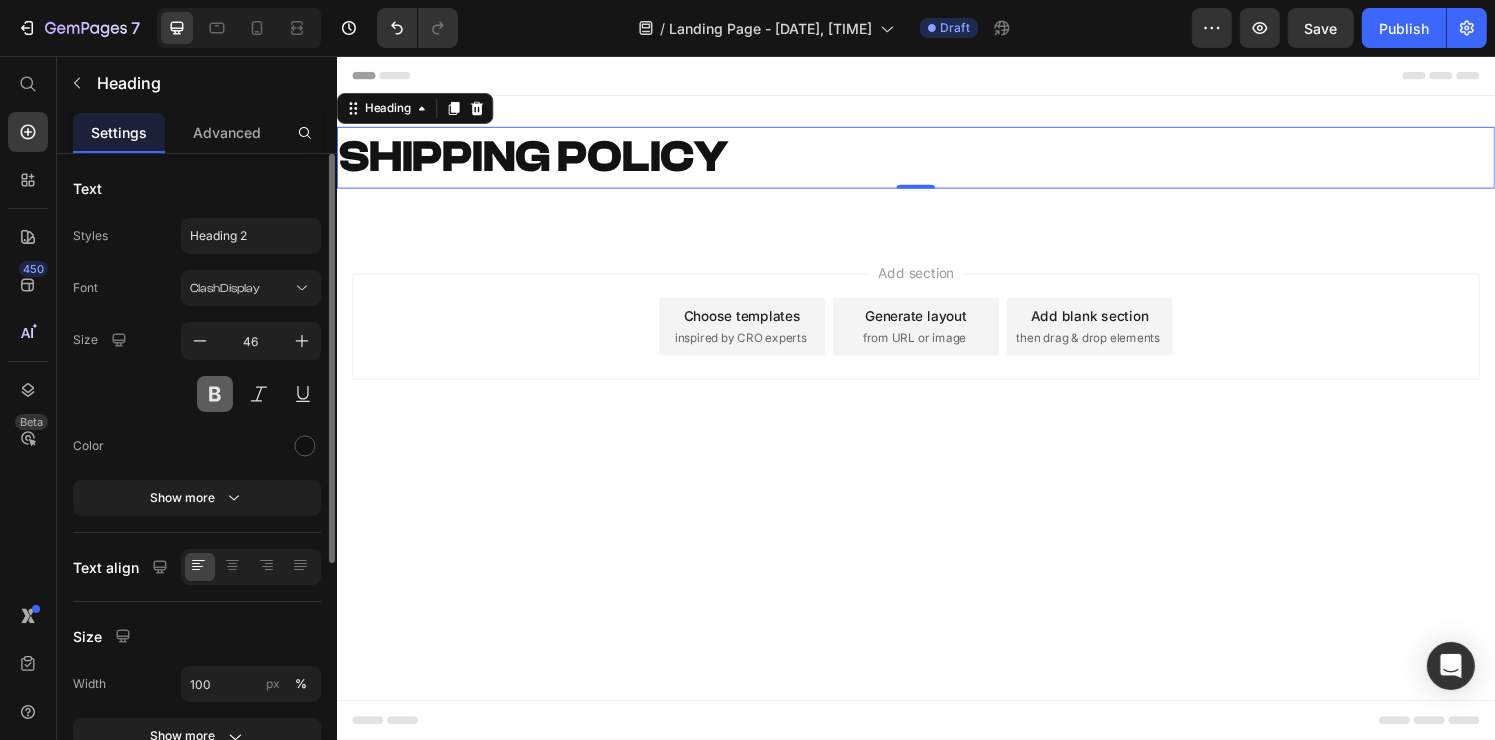 click at bounding box center (215, 394) 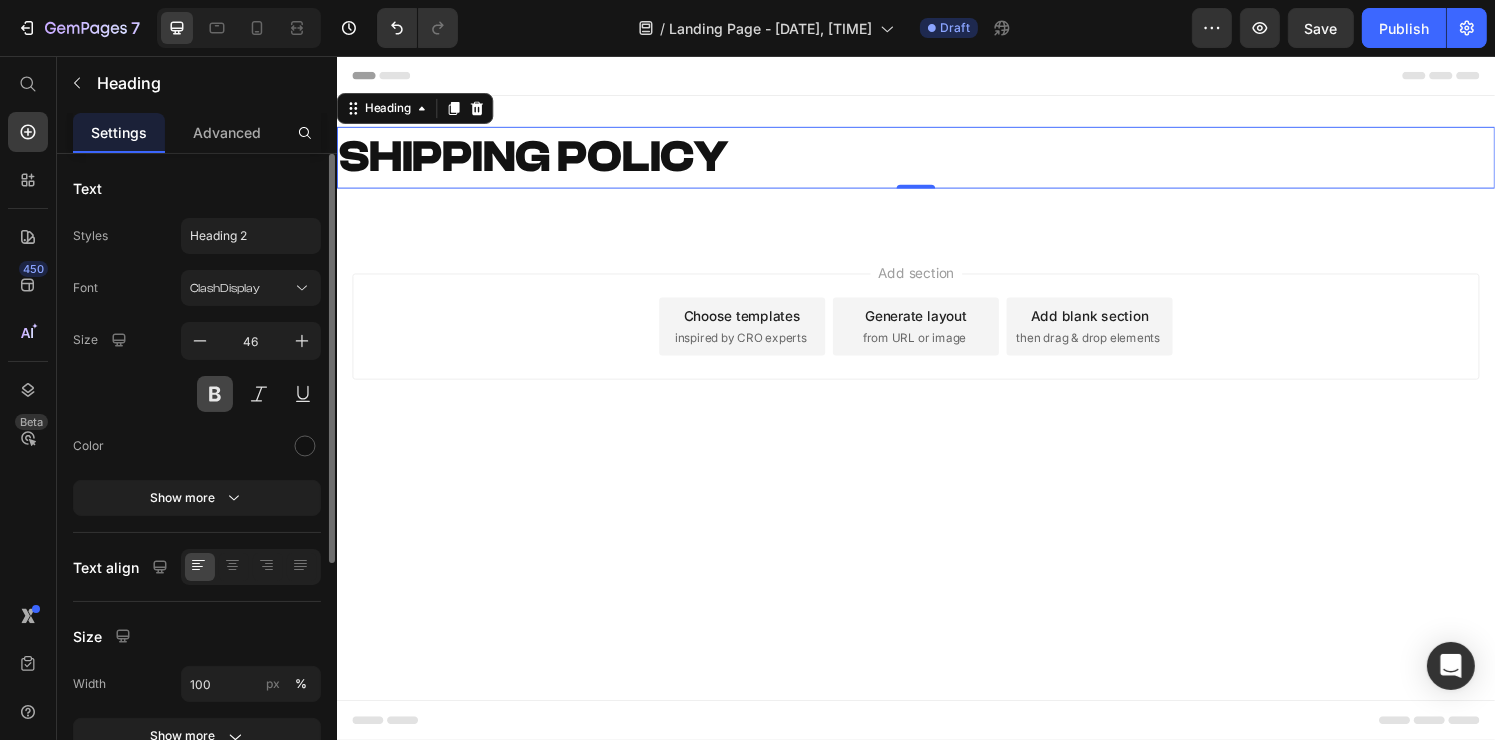 click at bounding box center [215, 394] 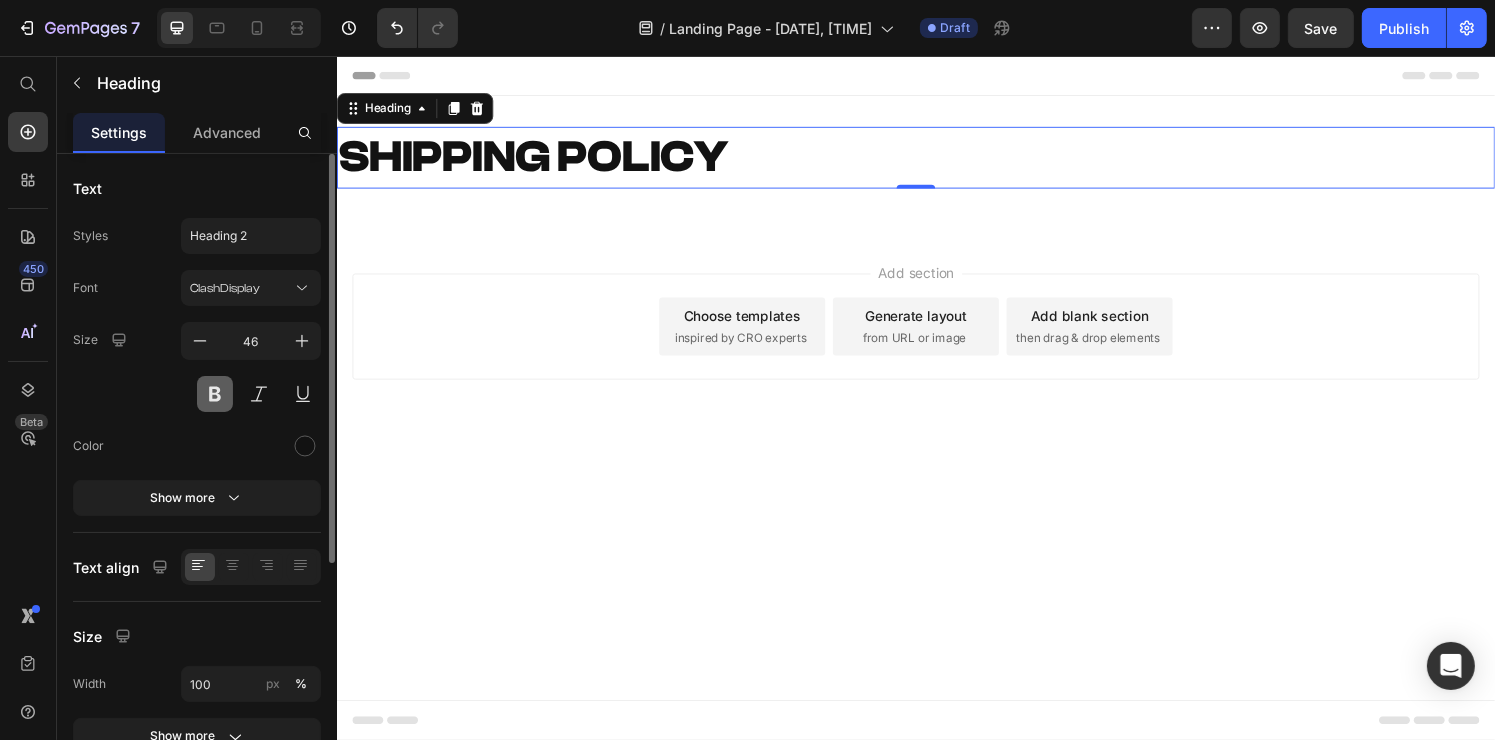 click at bounding box center (215, 394) 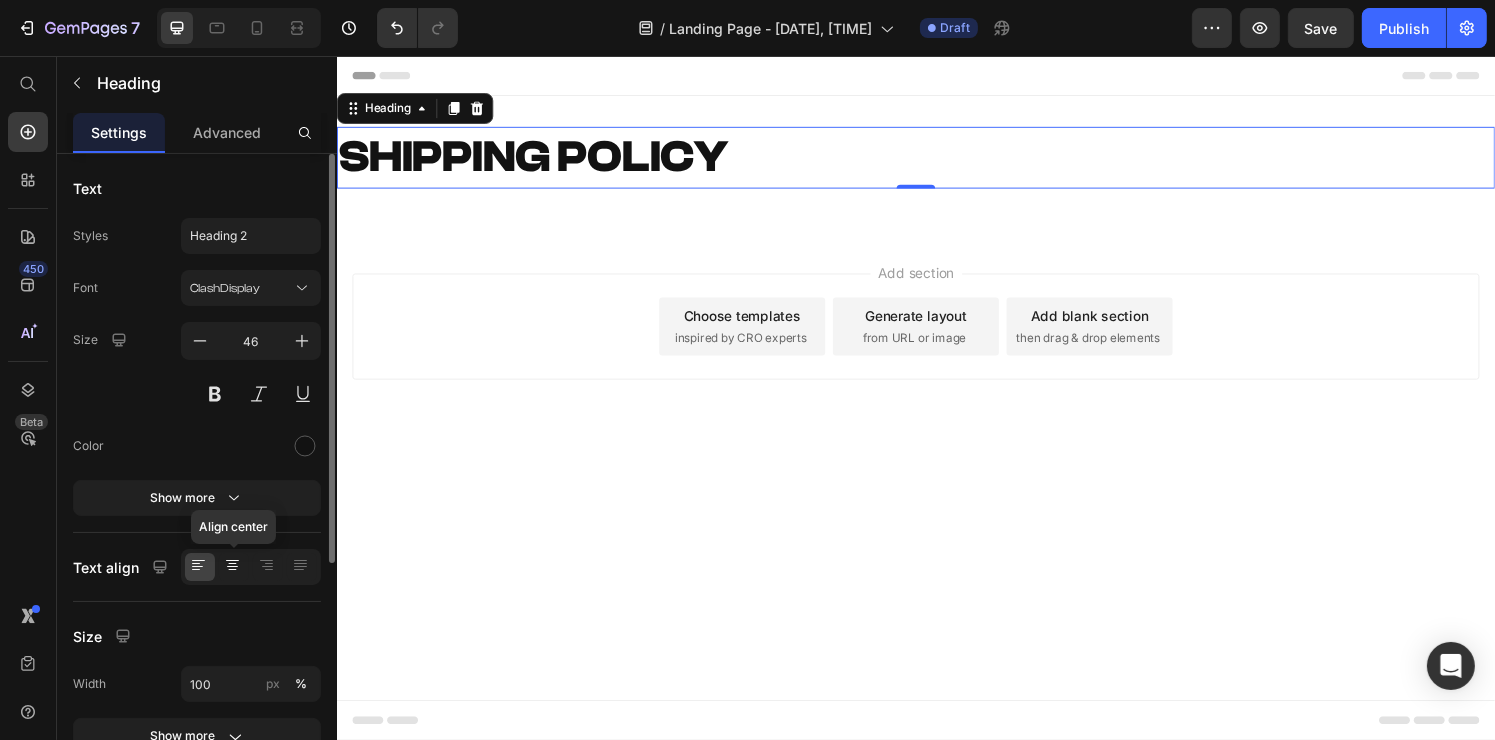 click 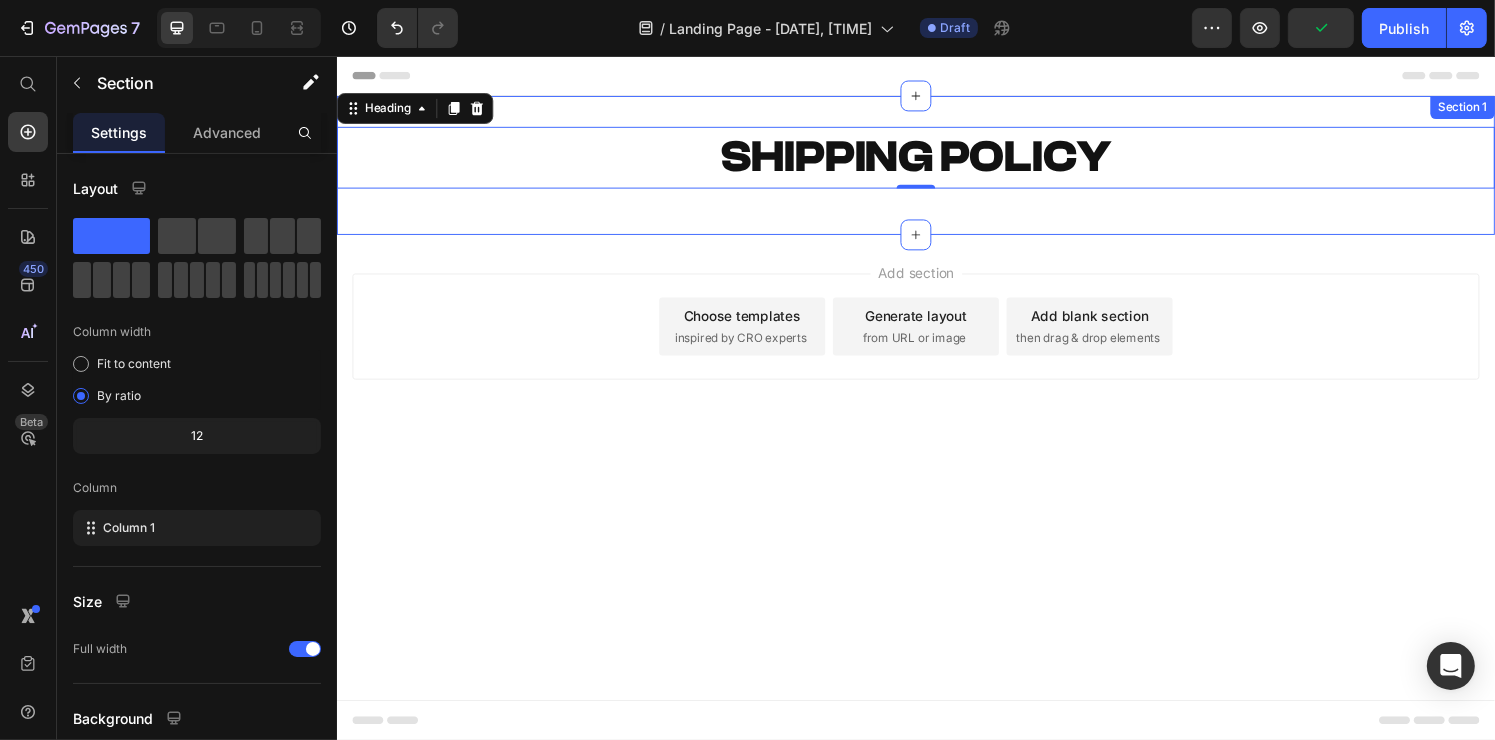 click on "SHIPPING POLICY Heading   0 Row Section 1" at bounding box center (936, 169) 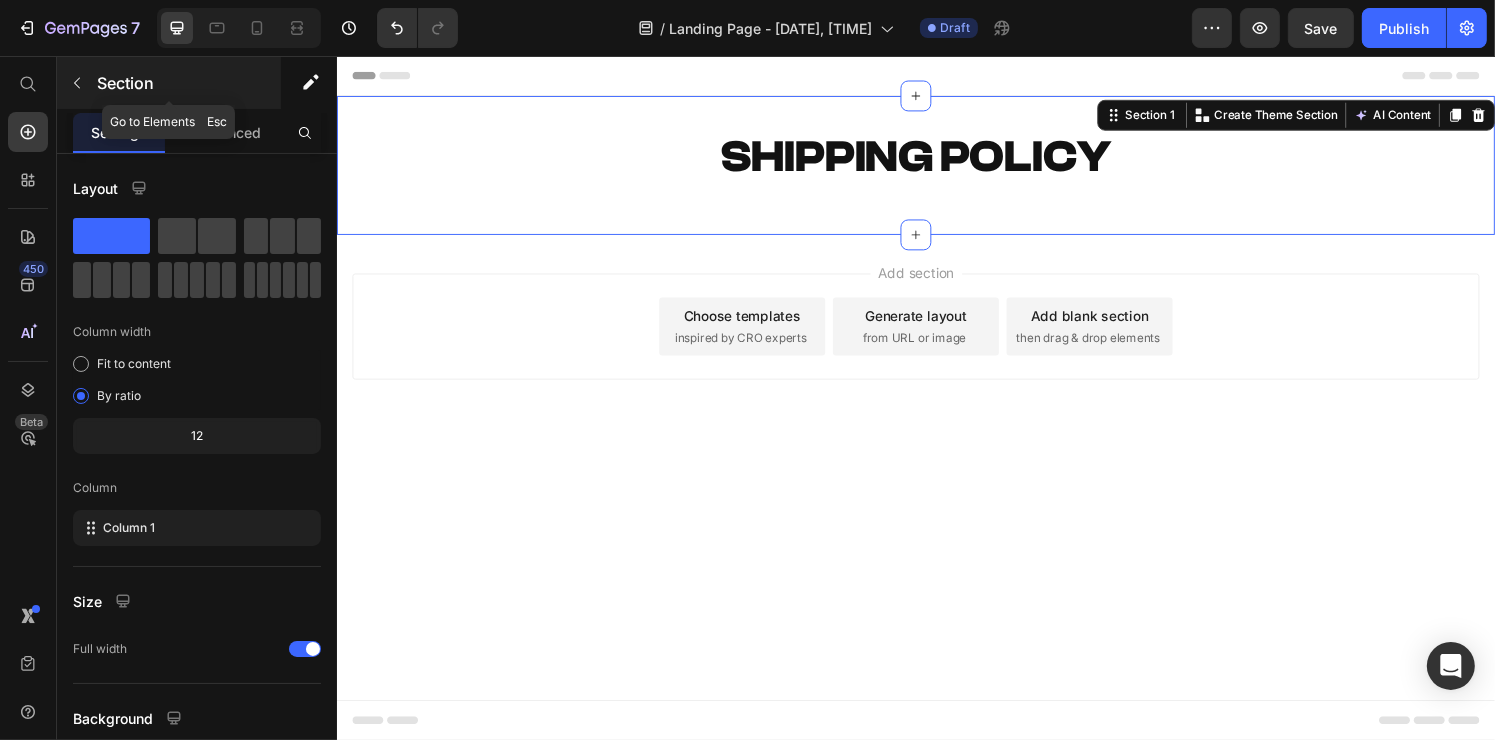 click on "Section" at bounding box center (169, 83) 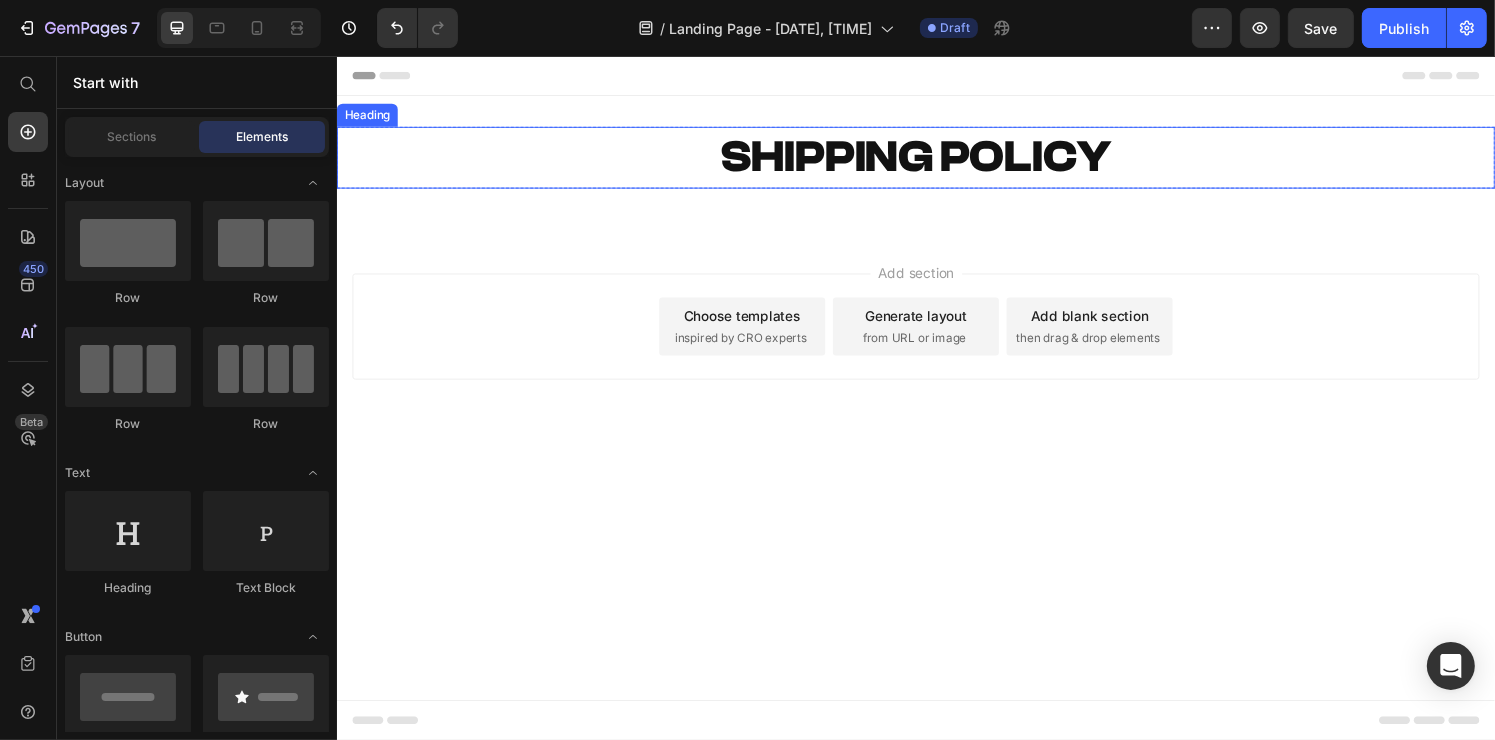 click on "SHIPPING POLICY" at bounding box center (936, 160) 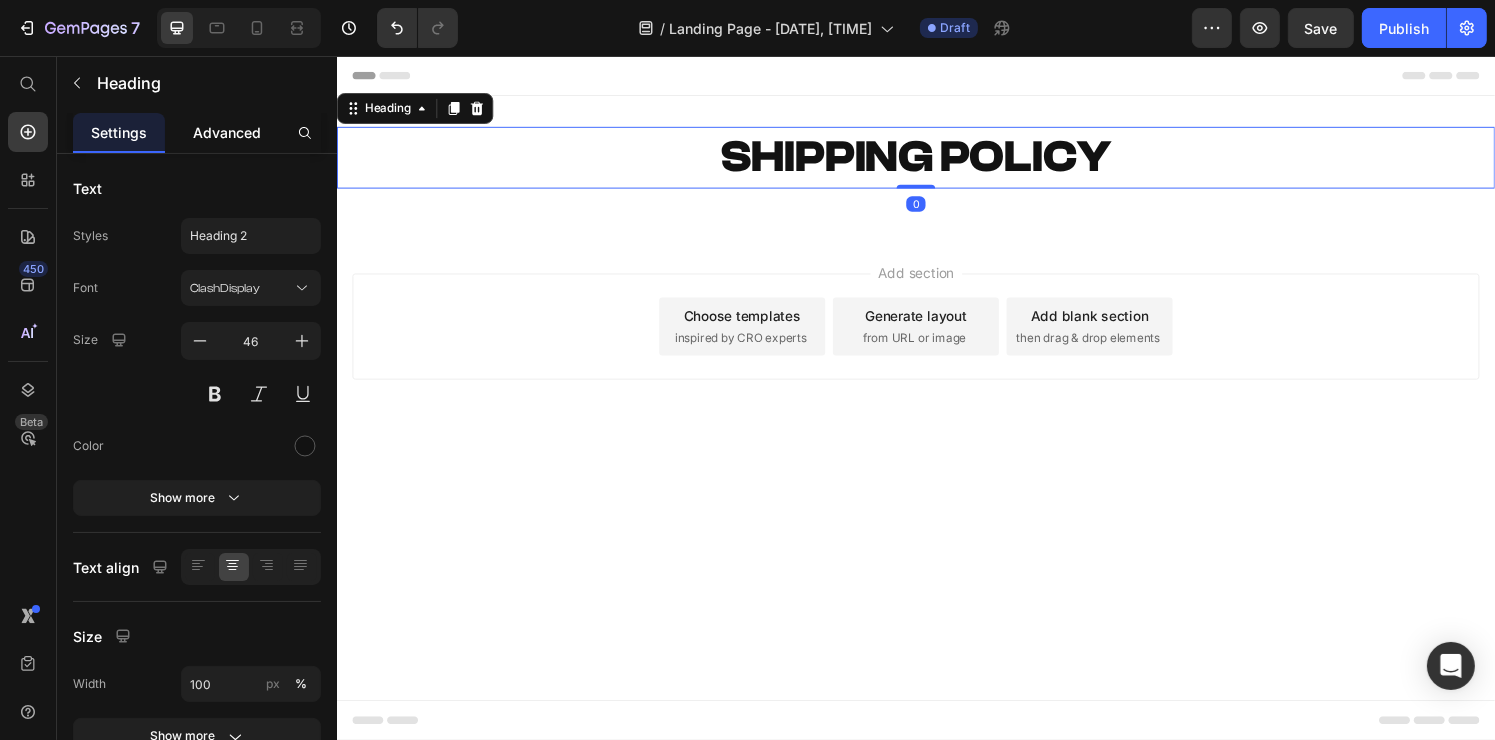 click on "Advanced" 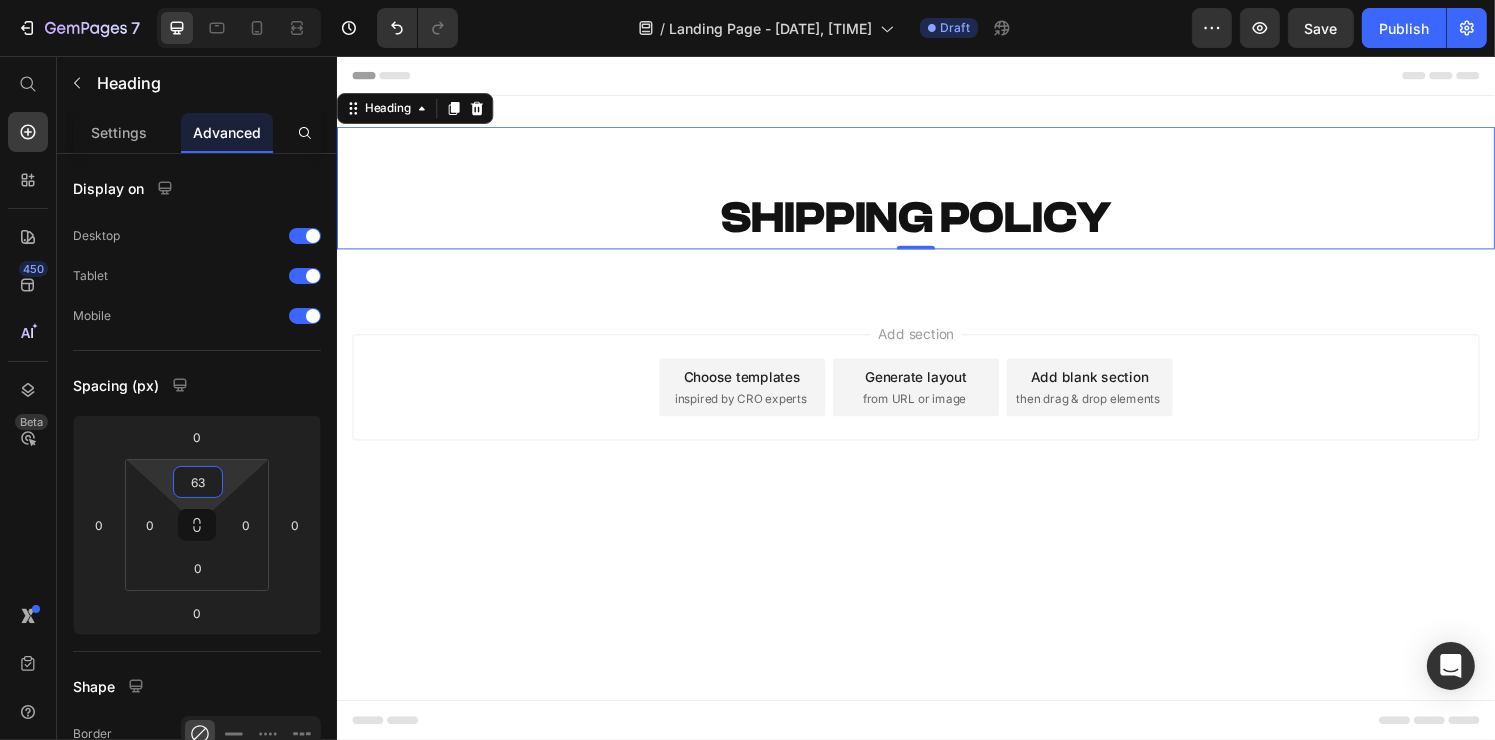 type on "64" 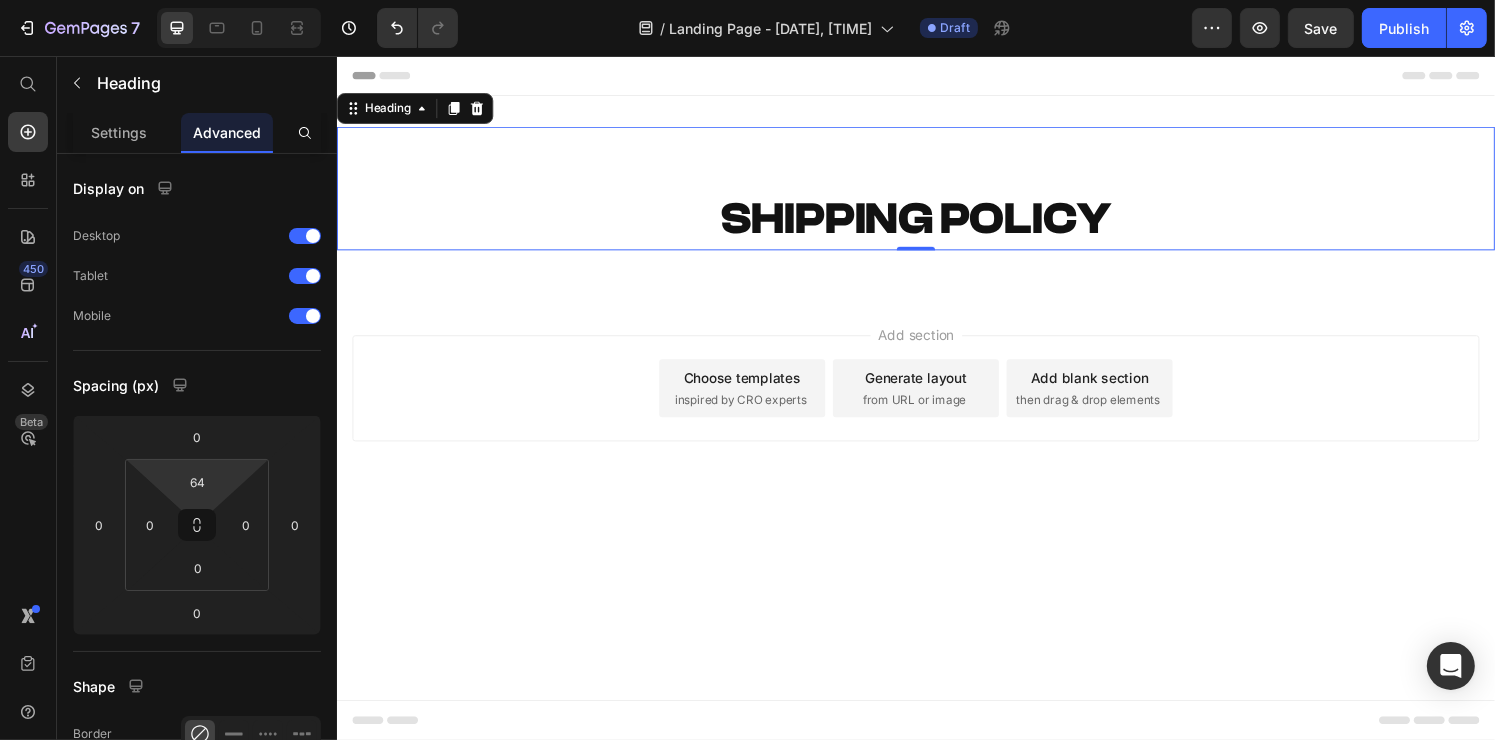 drag, startPoint x: 23, startPoint y: 120, endPoint x: 19, endPoint y: 107, distance: 13.601471 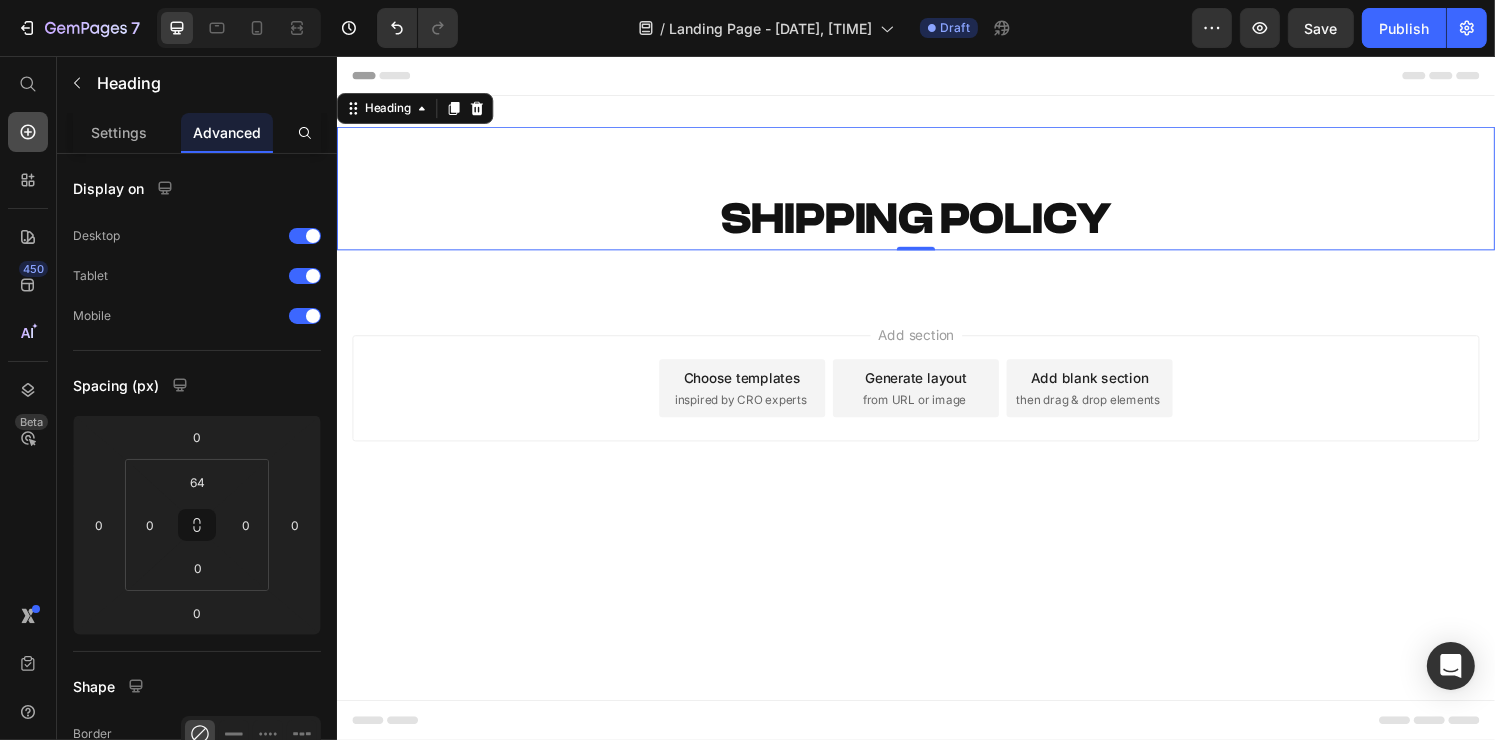 click 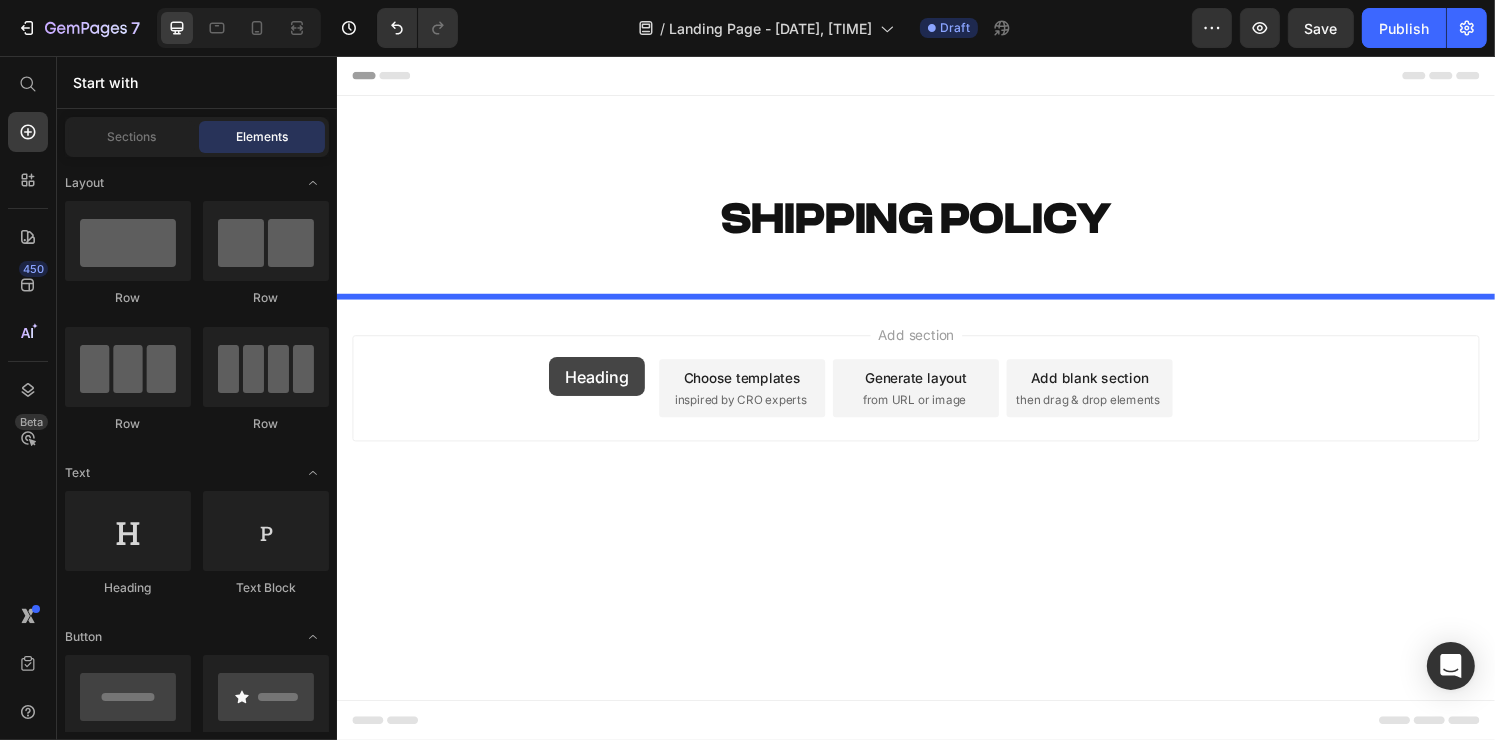 drag, startPoint x: 487, startPoint y: 609, endPoint x: 556, endPoint y: 368, distance: 250.68306 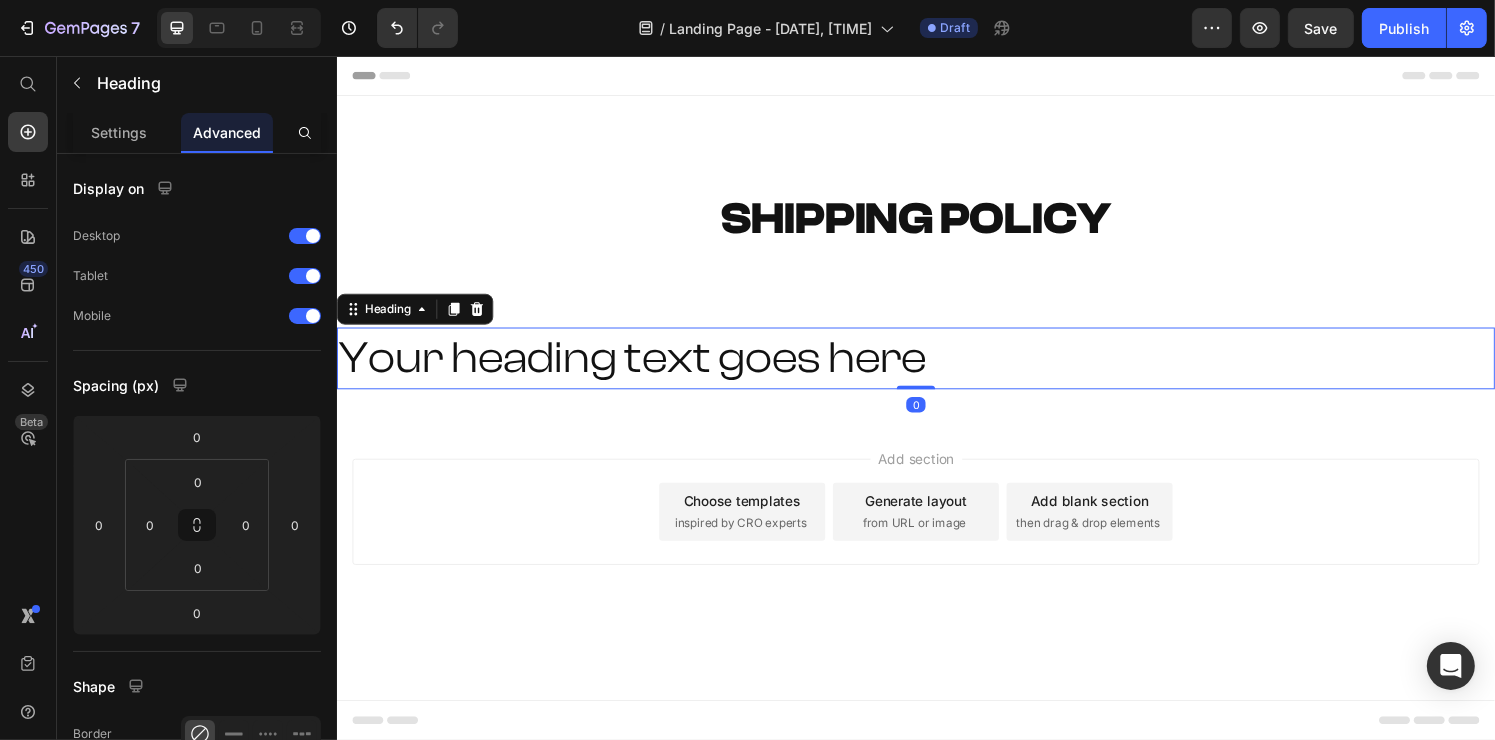 click on "Your heading text goes here" at bounding box center [936, 369] 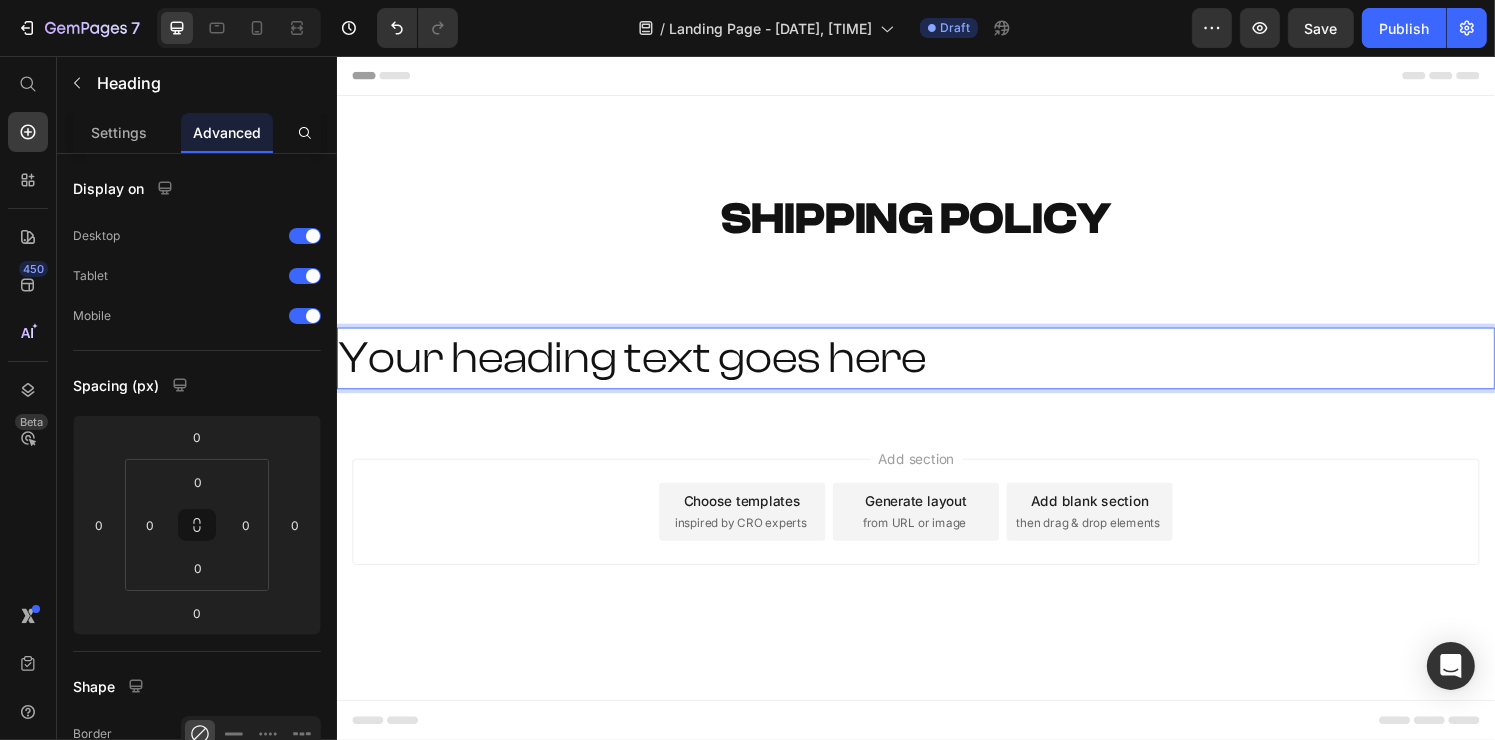 click on "Your heading text goes here" at bounding box center (936, 369) 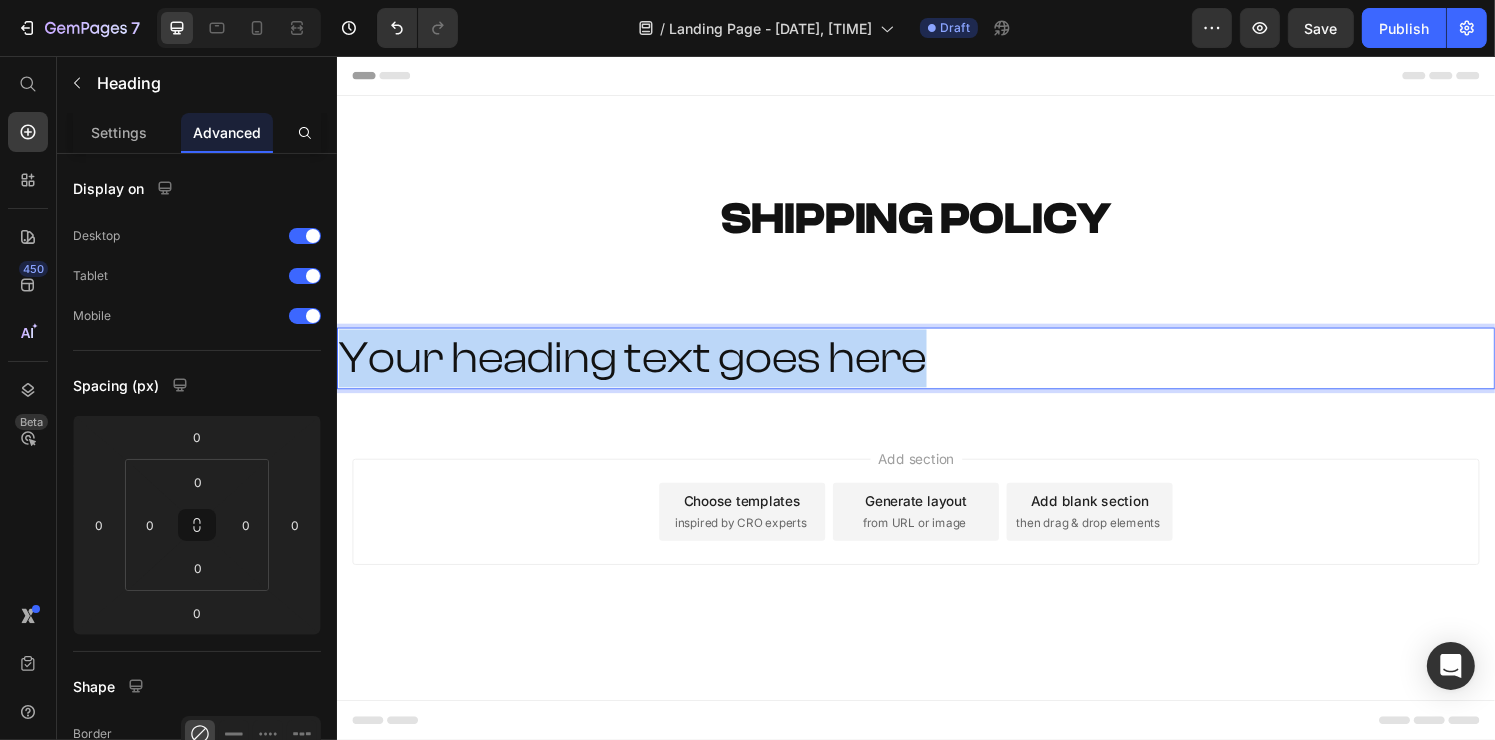 click on "Your heading text goes here" at bounding box center [936, 369] 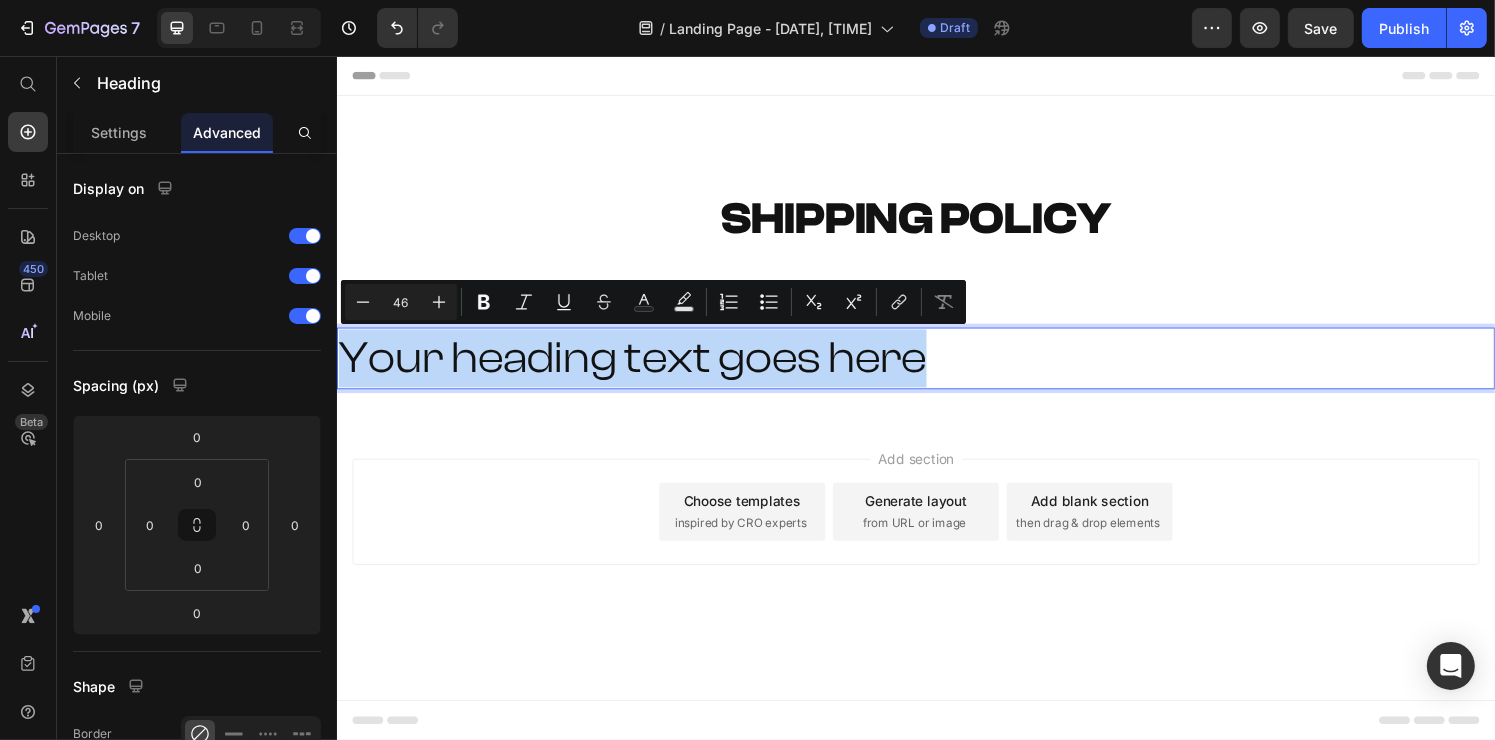 copy on "Your heading text goes here" 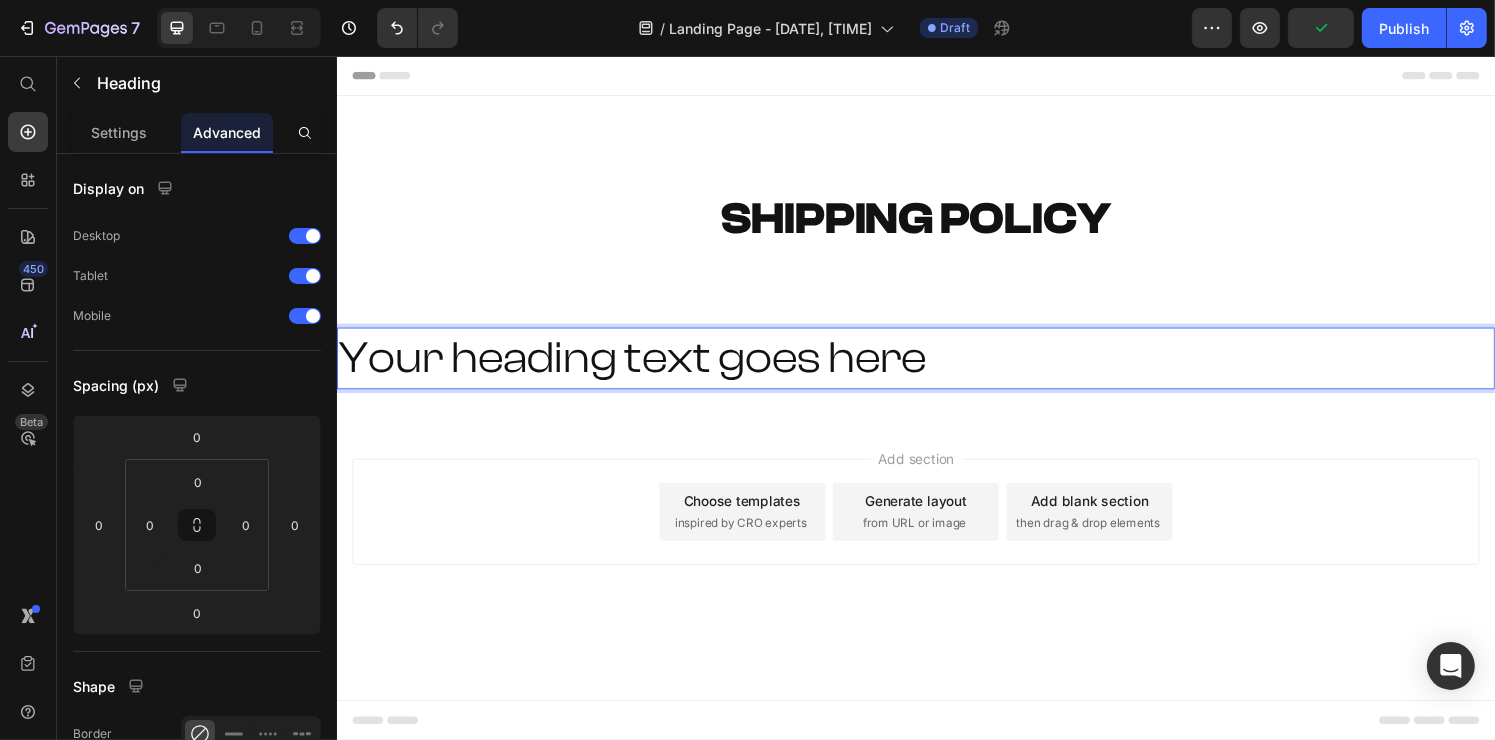 click on "Your heading text goes here" at bounding box center (936, 369) 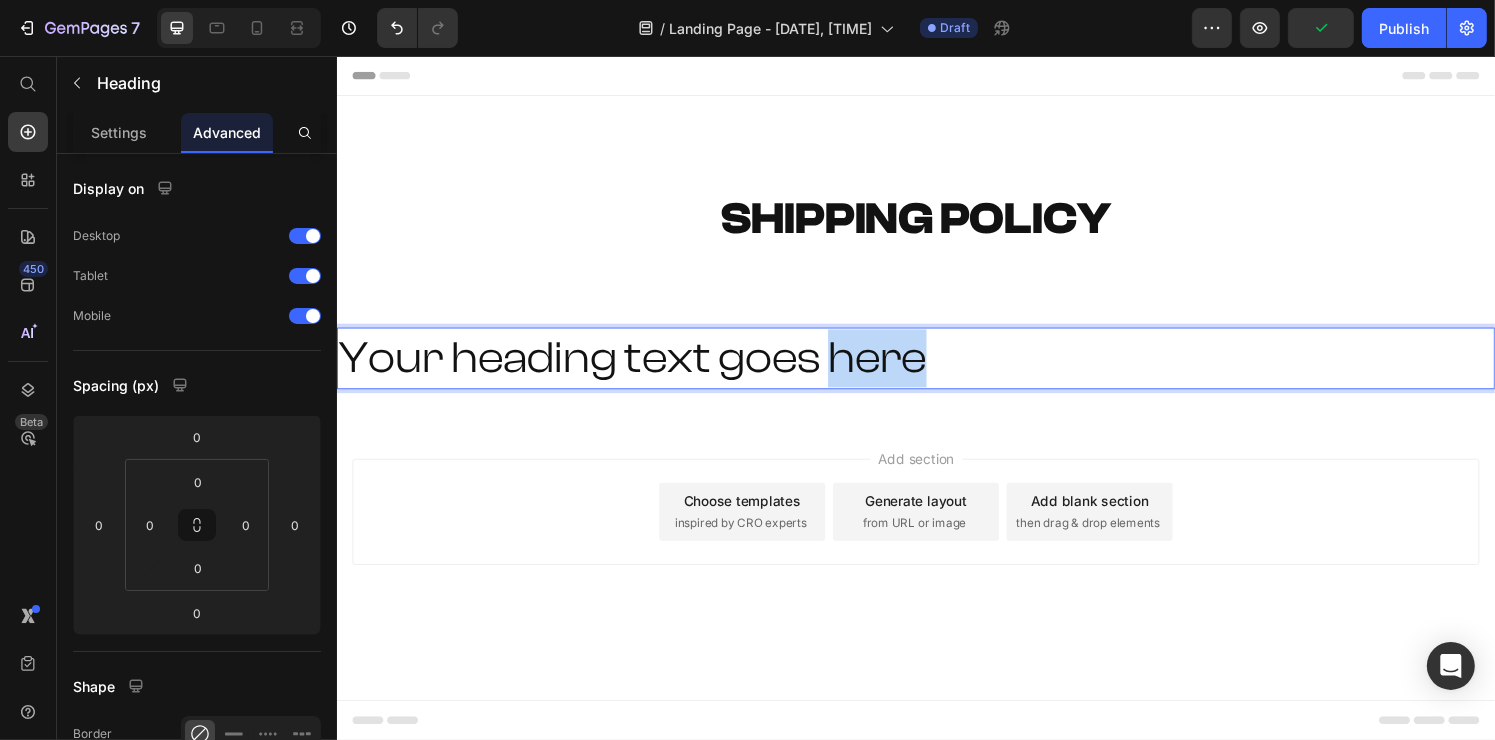 click on "Your heading text goes here" at bounding box center [936, 369] 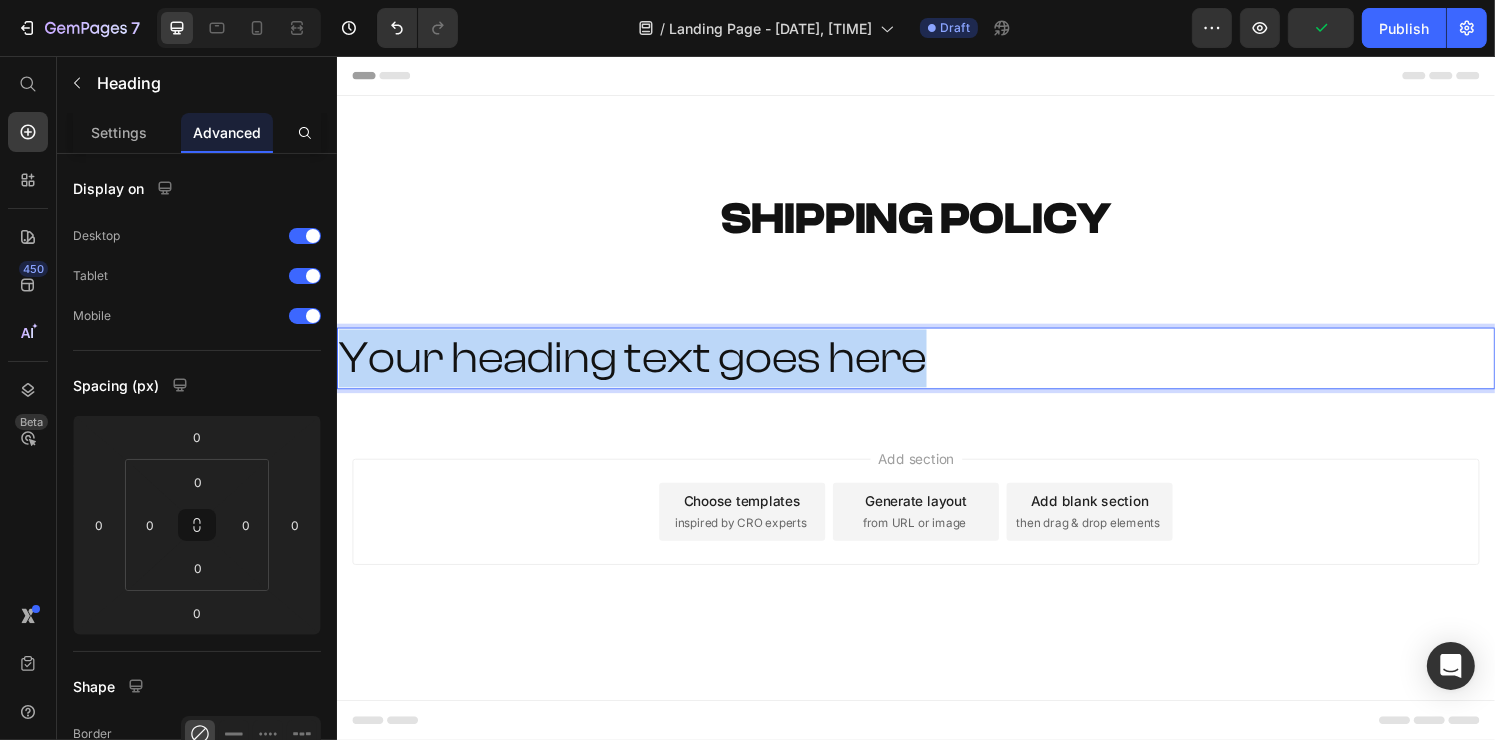 click on "Your heading text goes here" at bounding box center [936, 369] 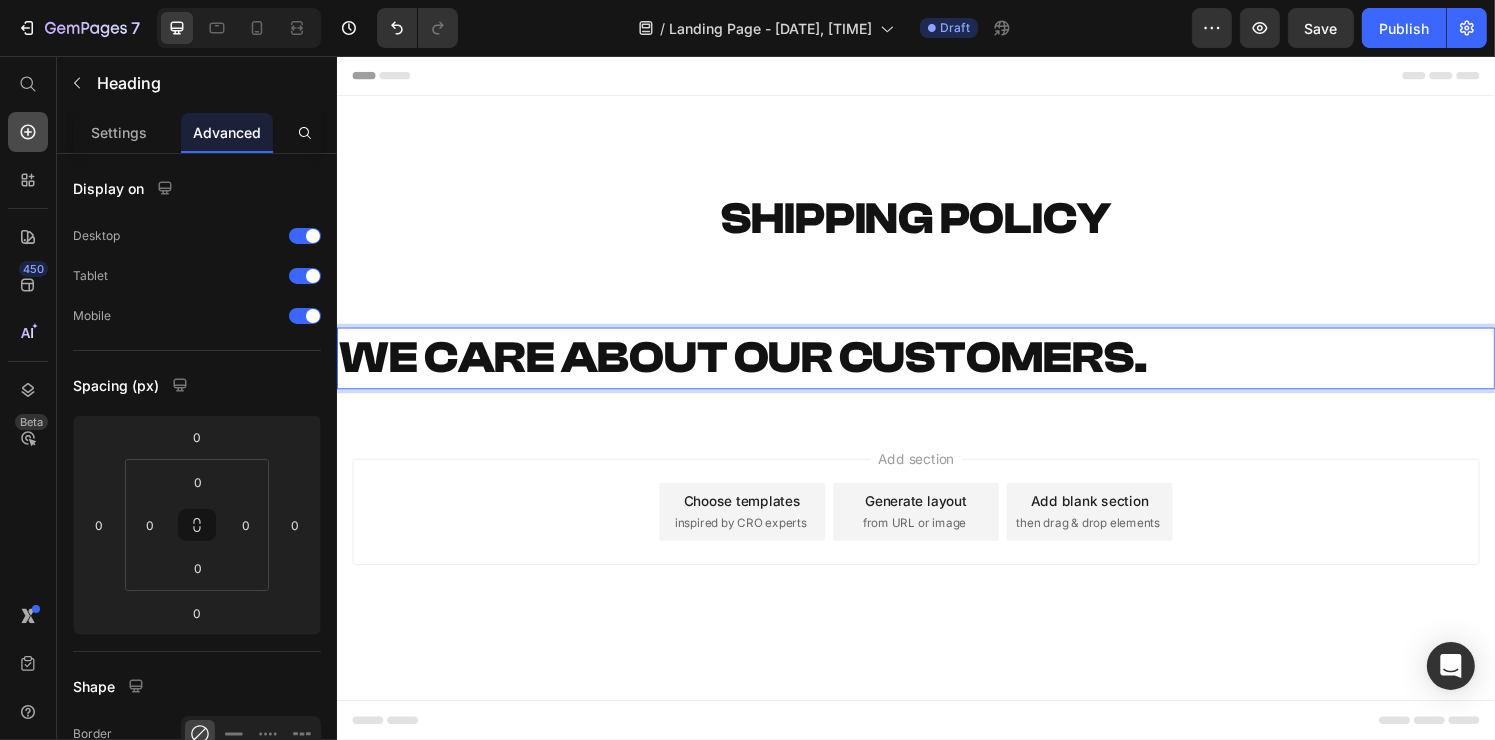 click 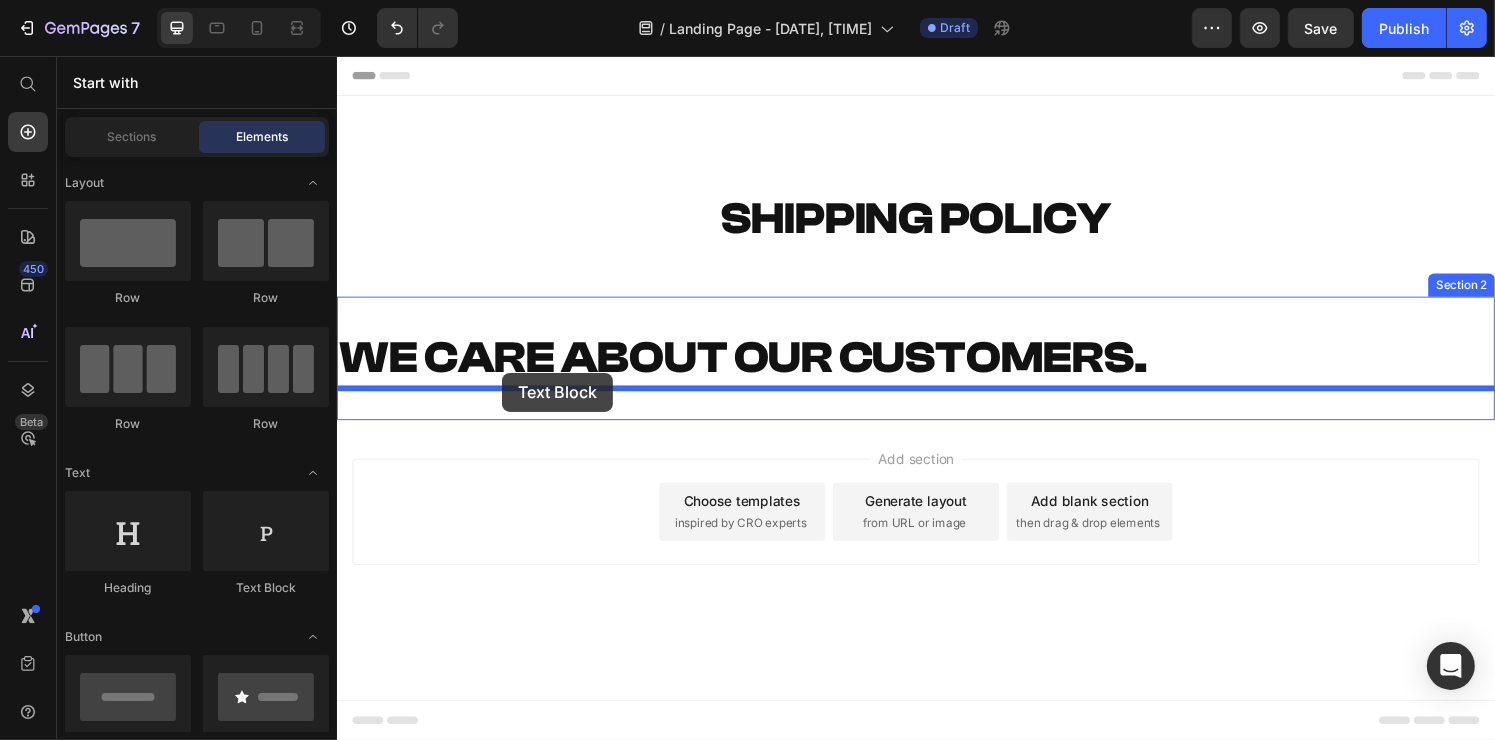 drag, startPoint x: 579, startPoint y: 584, endPoint x: 507, endPoint y: 384, distance: 212.56528 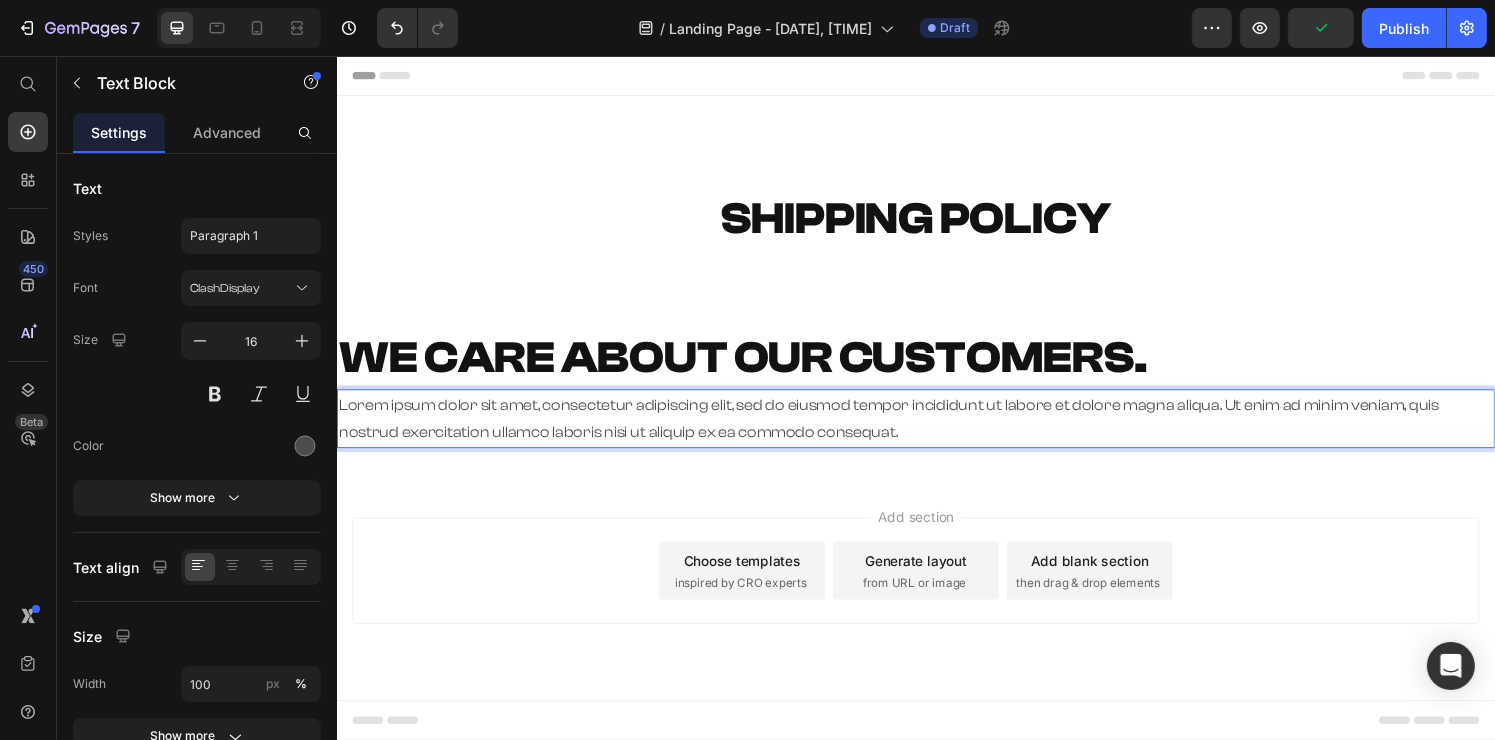 click on "Lorem ipsum dolor sit amet, consectetur adipiscing elit, sed do eiusmod tempor incididunt ut labore et dolore magna aliqua. Ut enim ad minim veniam, quis nostrud exercitation ullamco laboris nisi ut aliquip ex ea commodo consequat." at bounding box center [936, 432] 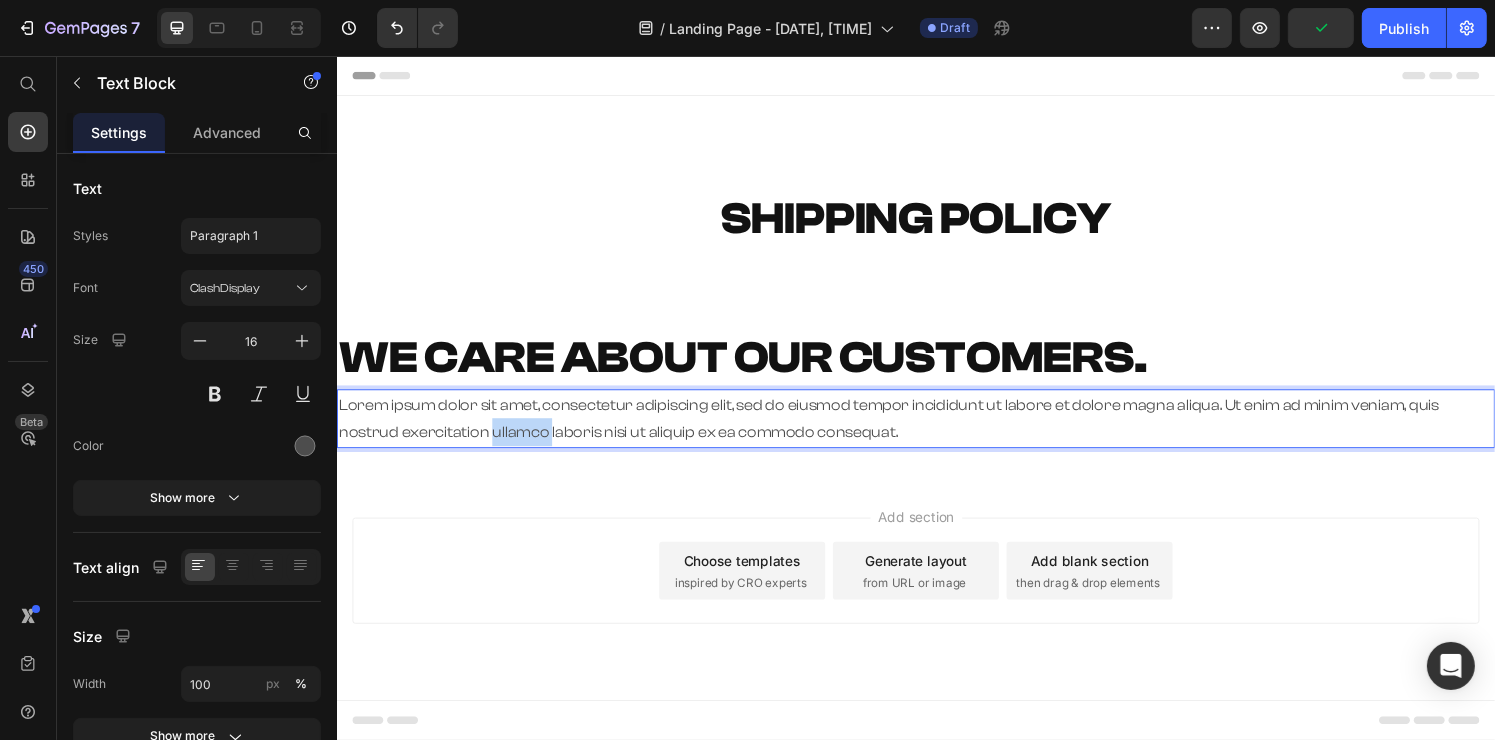 click on "Lorem ipsum dolor sit amet, consectetur adipiscing elit, sed do eiusmod tempor incididunt ut labore et dolore magna aliqua. Ut enim ad minim veniam, quis nostrud exercitation ullamco laboris nisi ut aliquip ex ea commodo consequat." at bounding box center (936, 432) 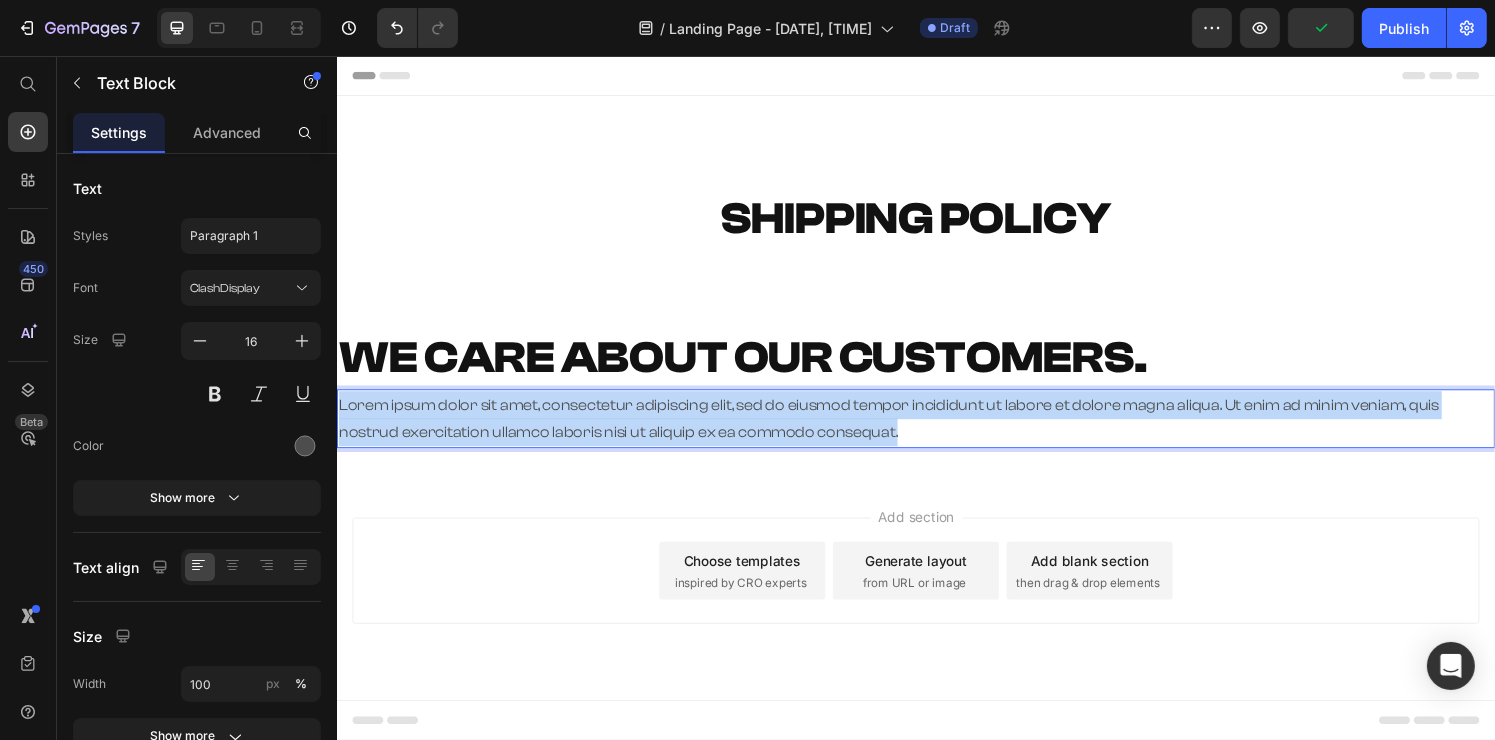 click on "Lorem ipsum dolor sit amet, consectetur adipiscing elit, sed do eiusmod tempor incididunt ut labore et dolore magna aliqua. Ut enim ad minim veniam, quis nostrud exercitation ullamco laboris nisi ut aliquip ex ea commodo consequat." at bounding box center [936, 432] 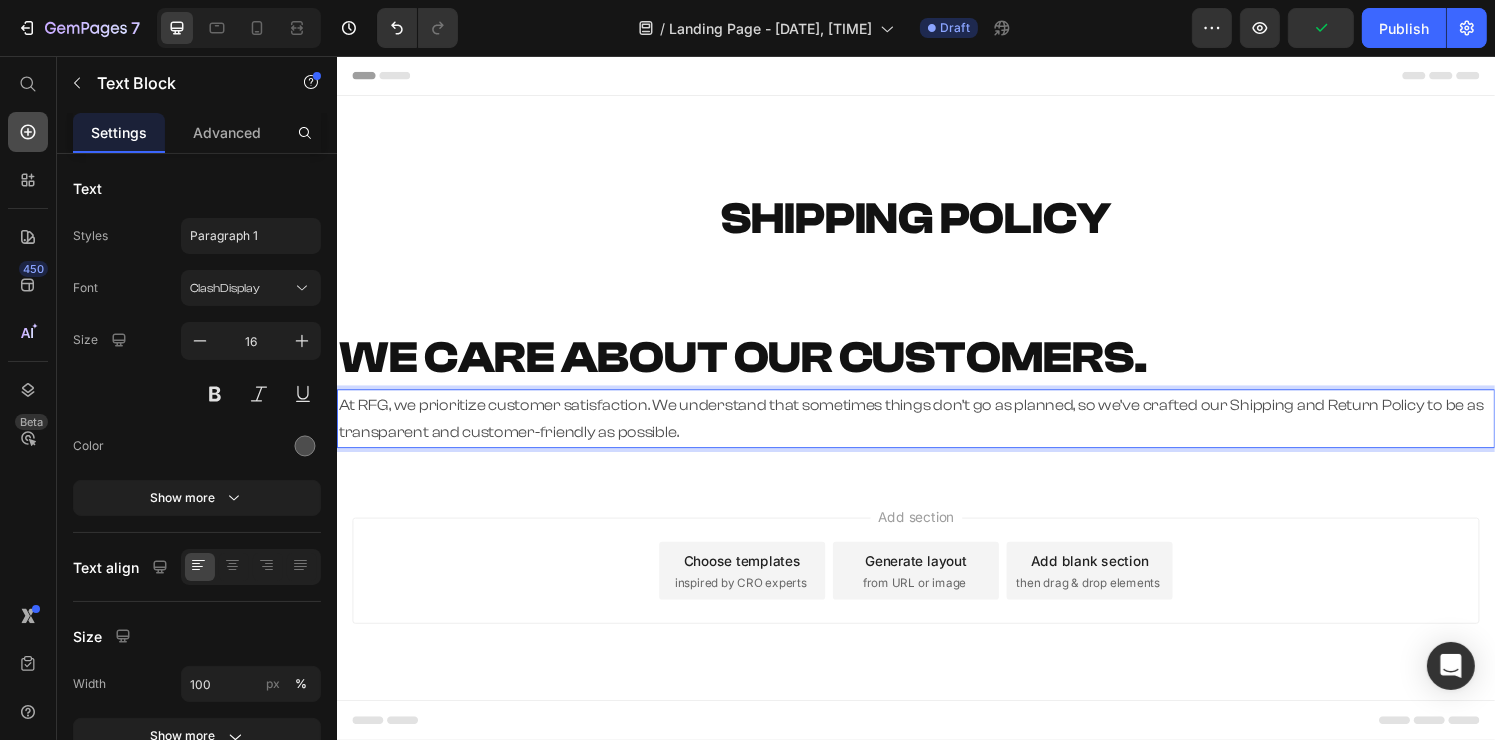 click 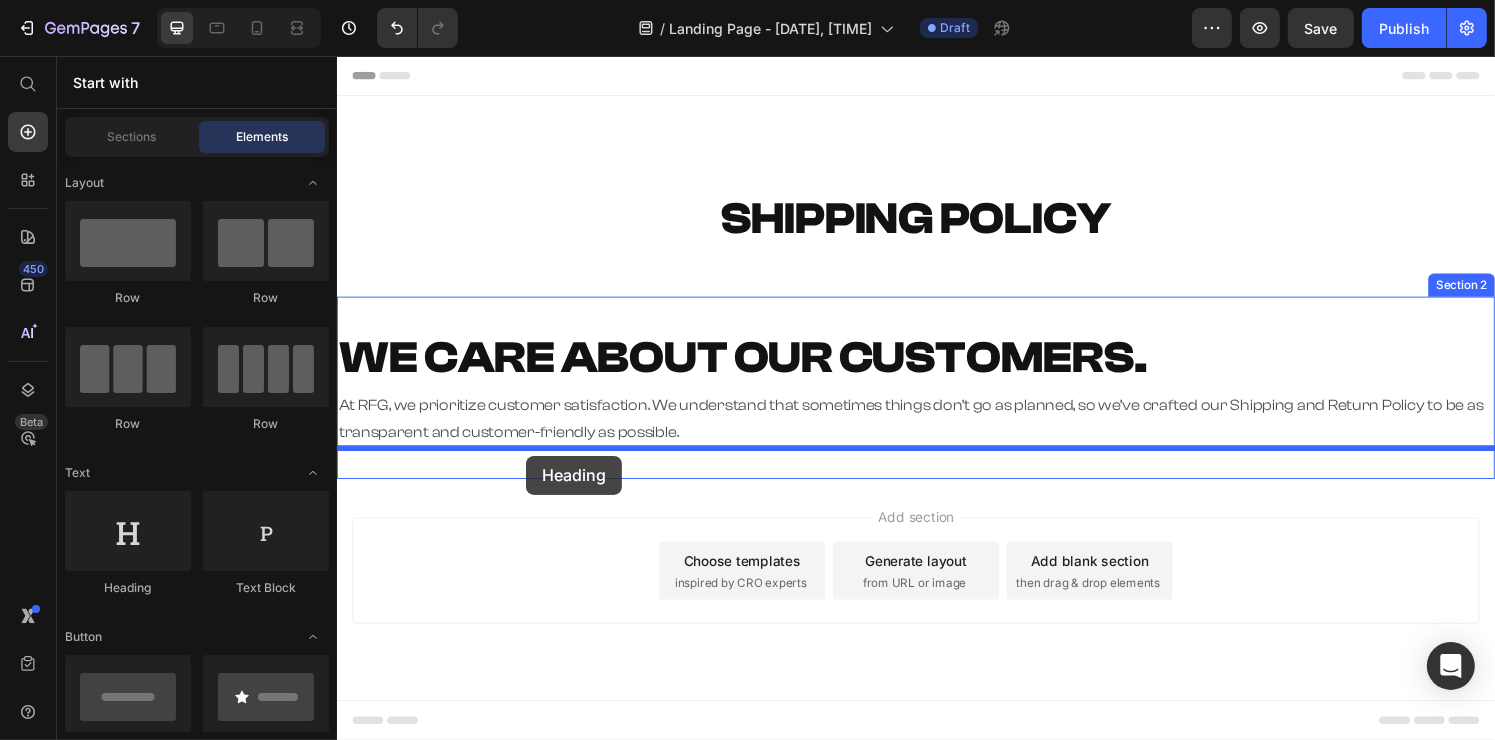 drag, startPoint x: 477, startPoint y: 590, endPoint x: 532, endPoint y: 470, distance: 132.00378 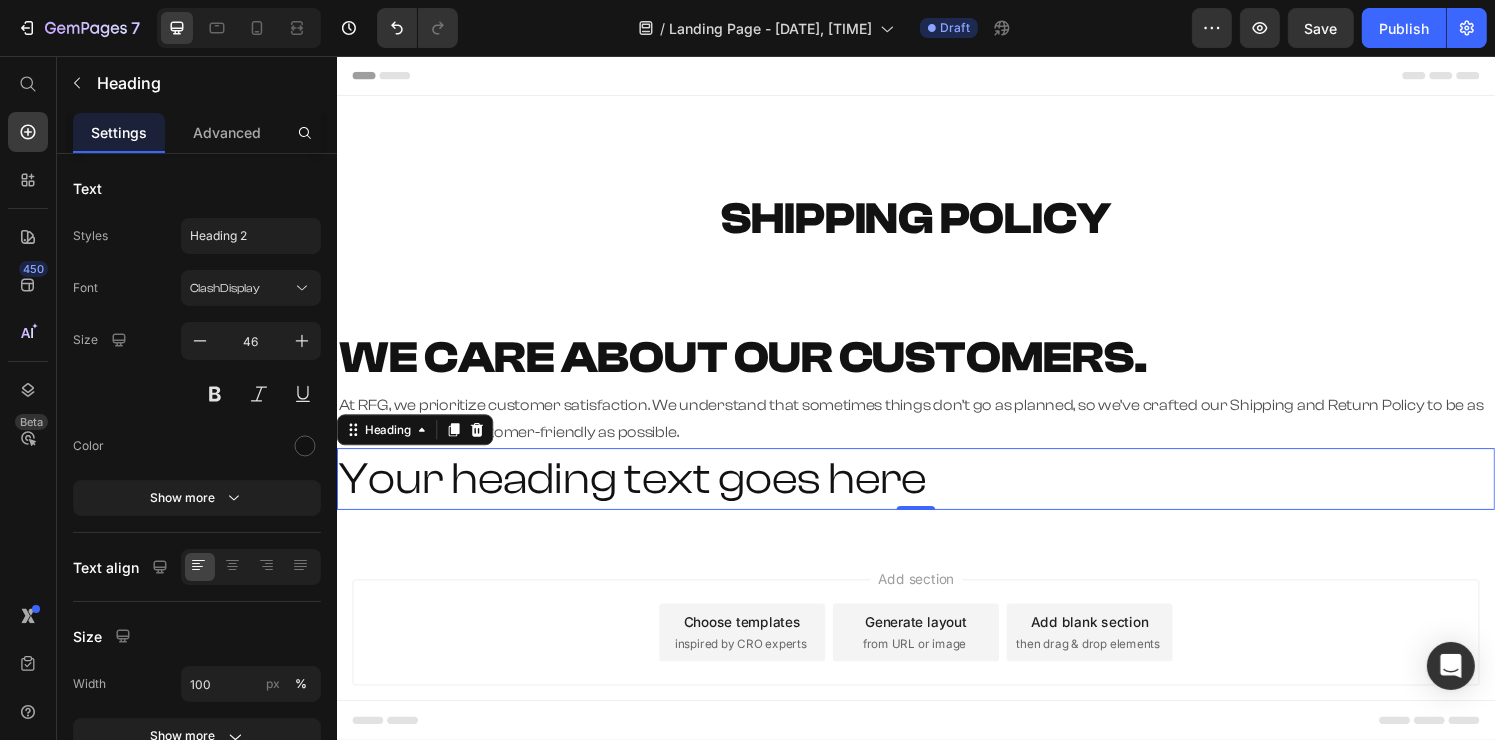 click on "Your heading text goes here" at bounding box center (936, 494) 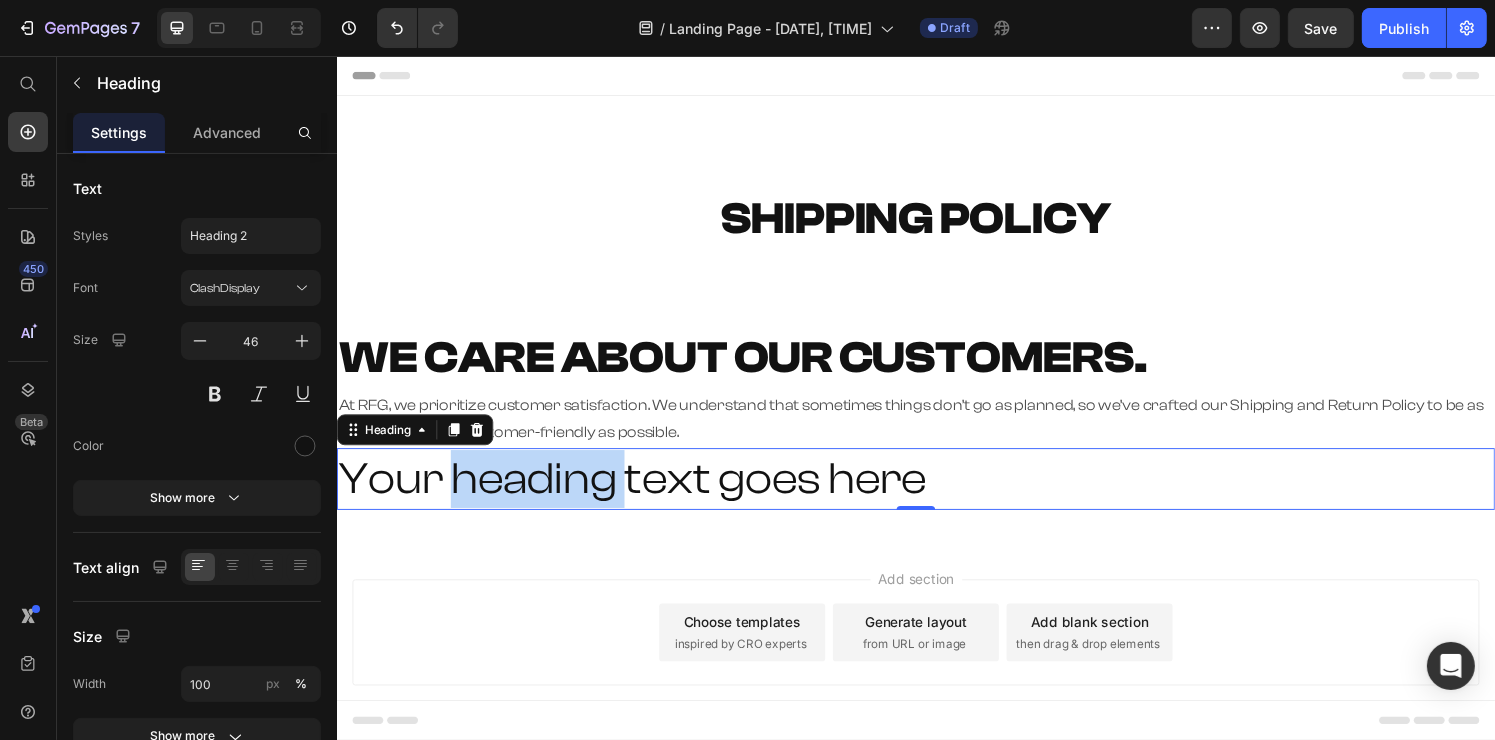 click on "Your heading text goes here" at bounding box center [936, 494] 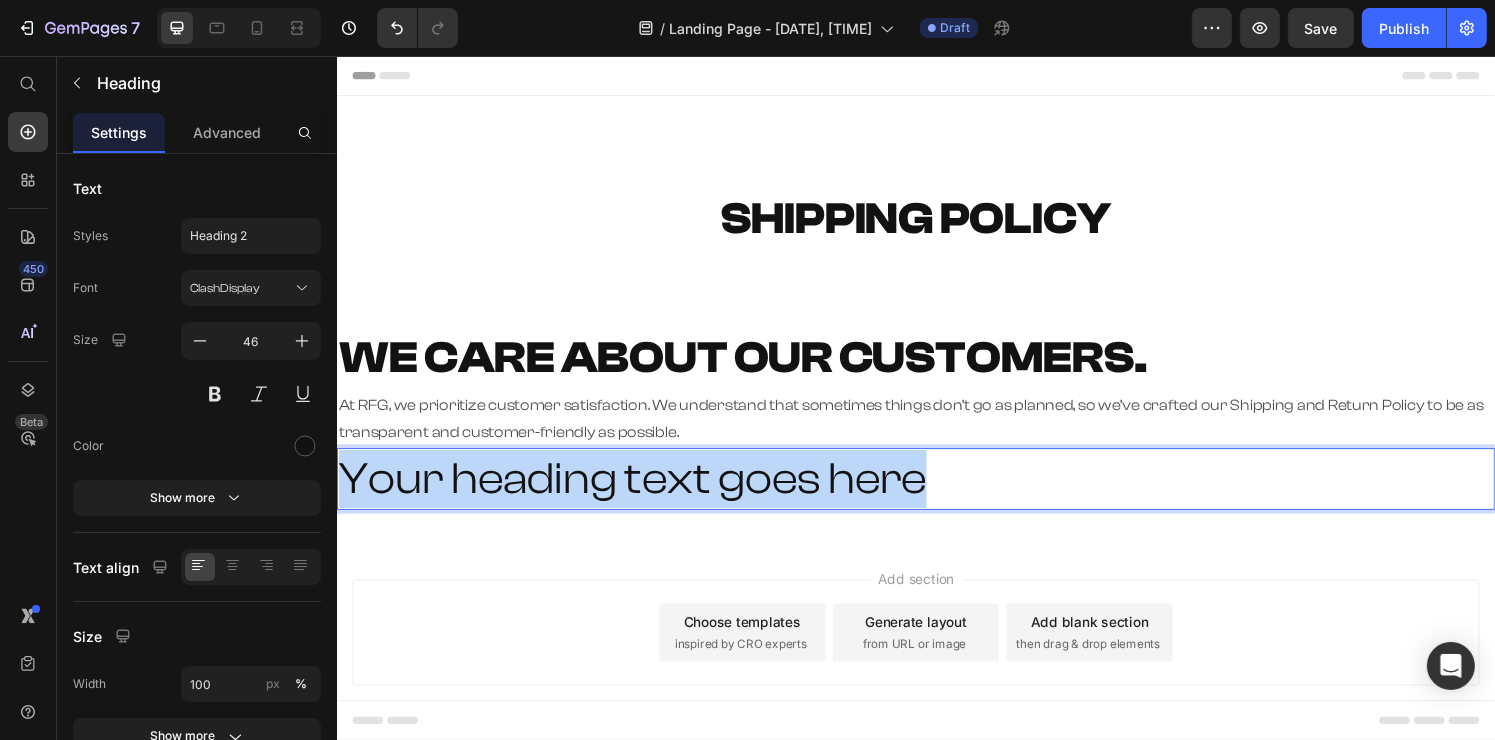 click on "Your heading text goes here" at bounding box center [936, 494] 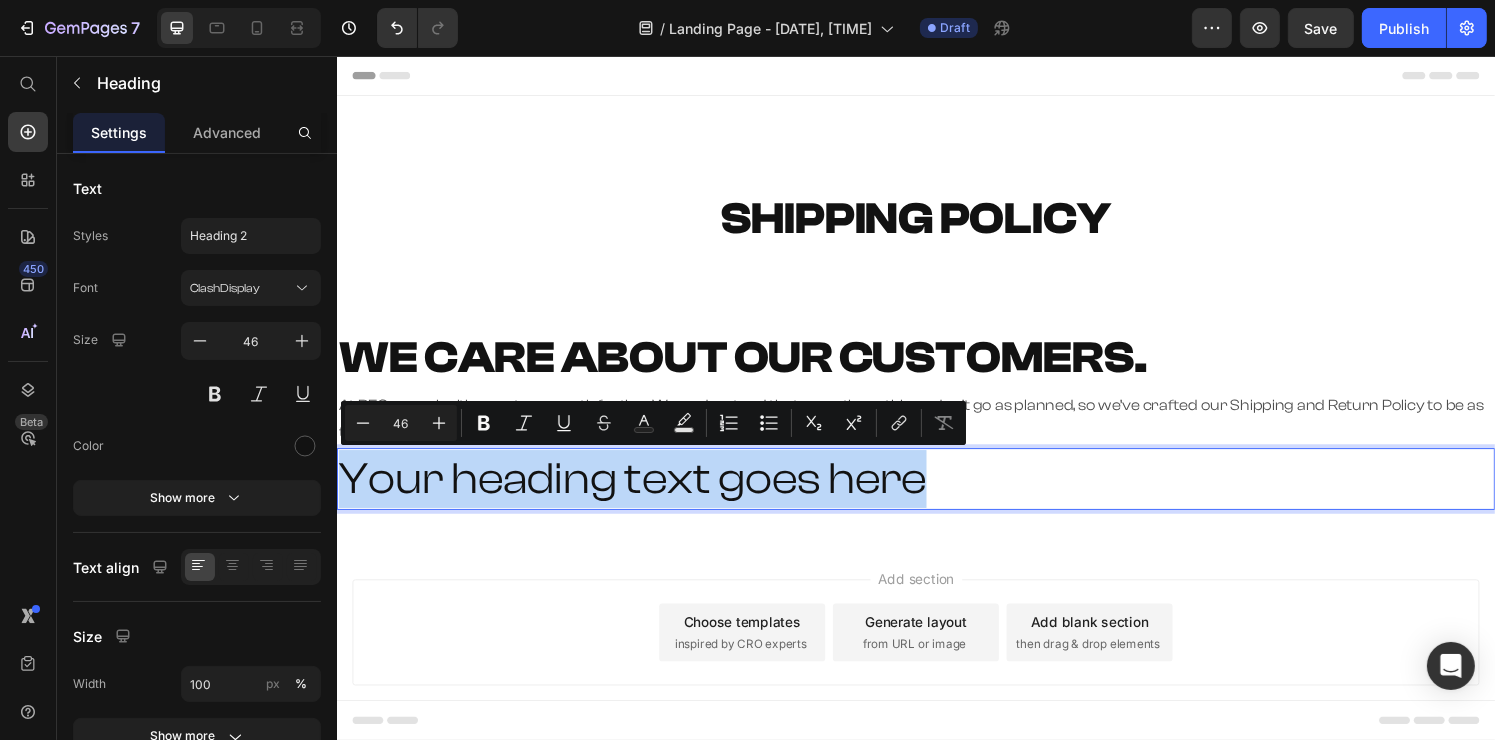copy on "Your heading text goes here" 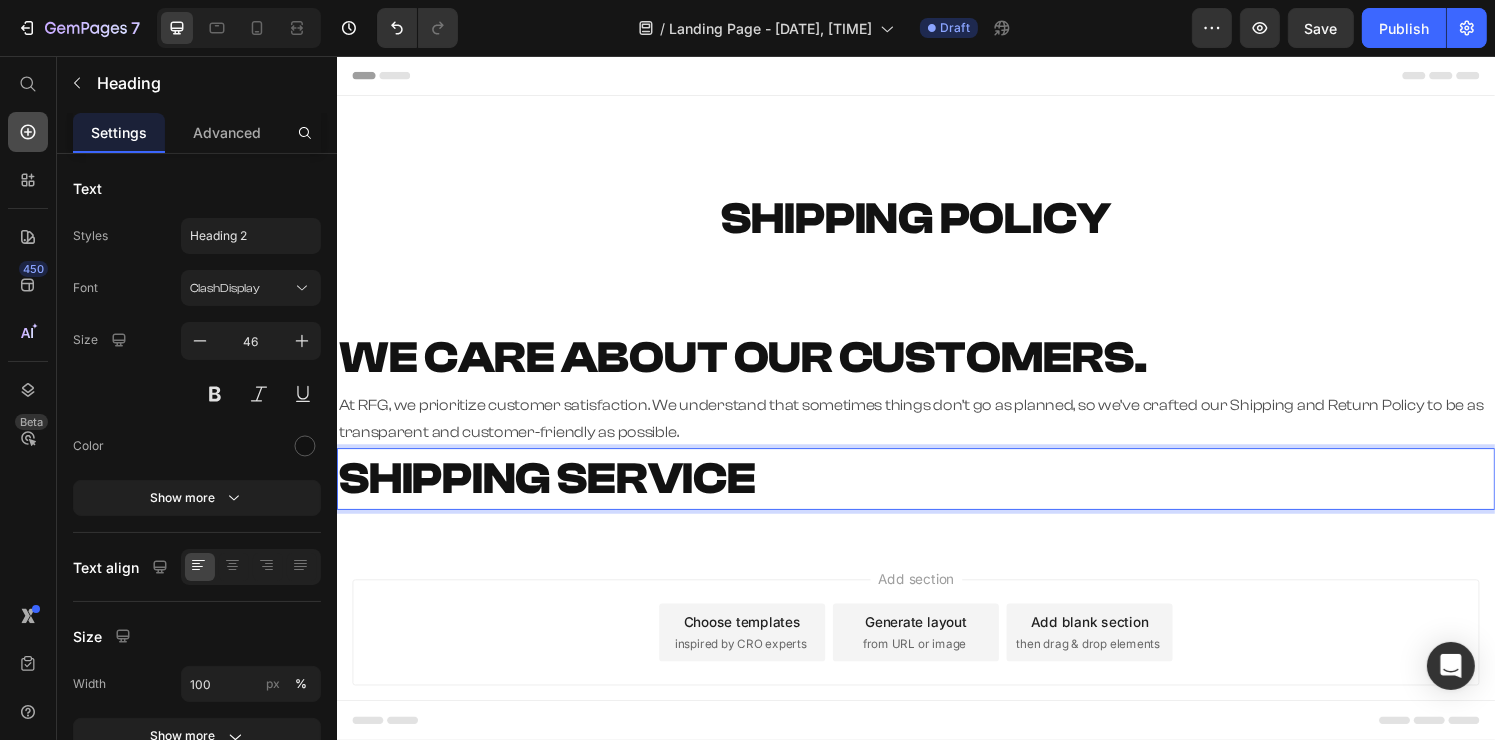 click 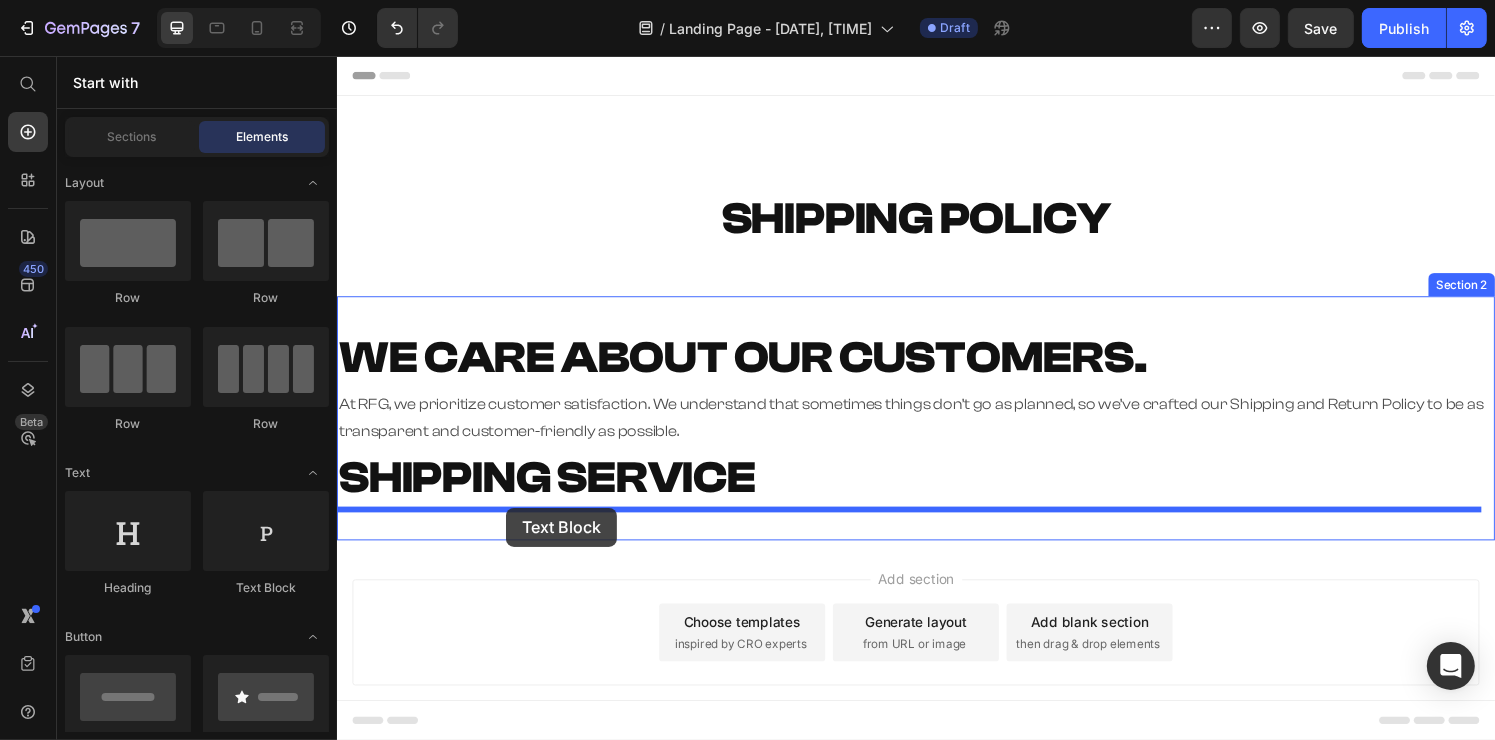 drag, startPoint x: 619, startPoint y: 573, endPoint x: 496, endPoint y: 531, distance: 129.97307 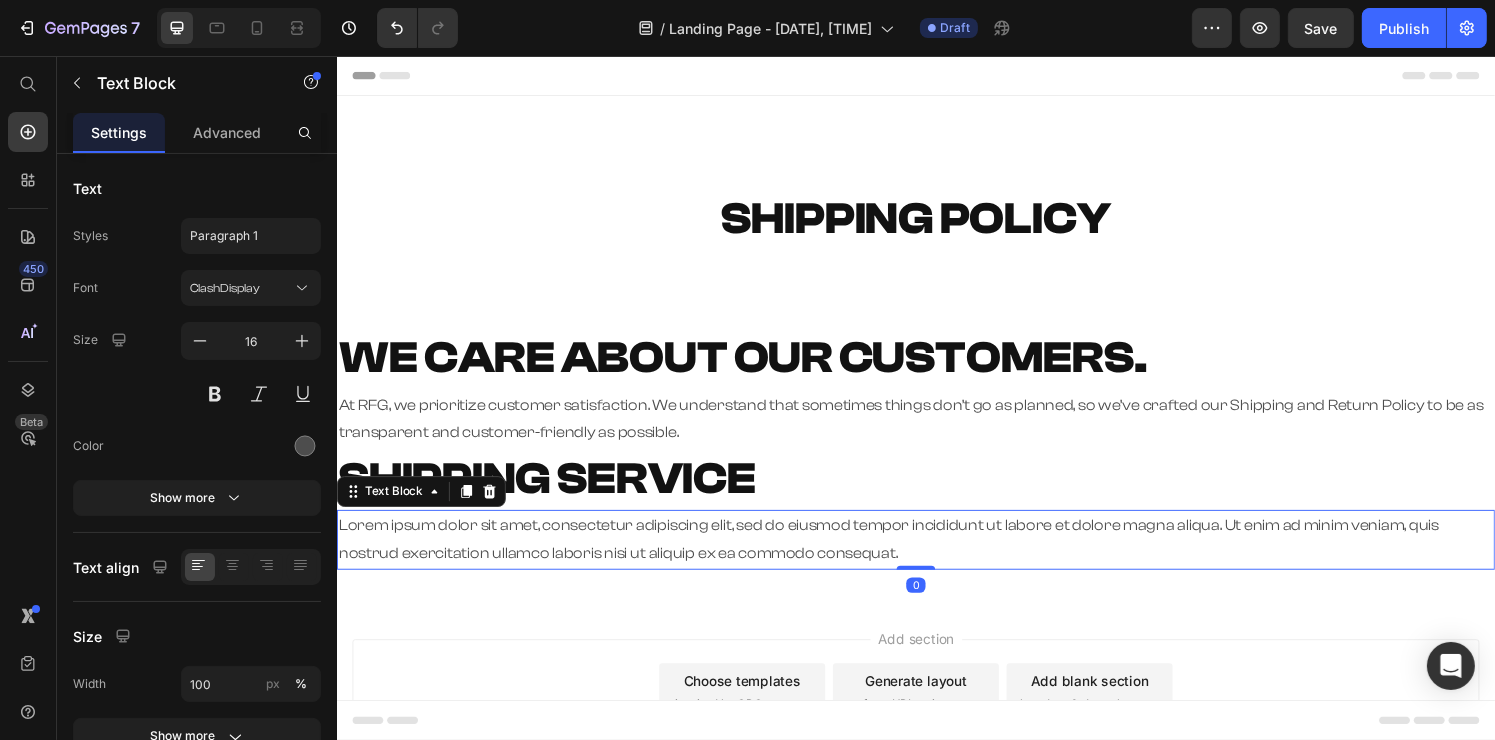 click on "Lorem ipsum dolor sit amet, consectetur adipiscing elit, sed do eiusmod tempor incididunt ut labore et dolore magna aliqua. Ut enim ad minim veniam, quis nostrud exercitation ullamco laboris nisi ut aliquip ex ea commodo consequat." at bounding box center [936, 557] 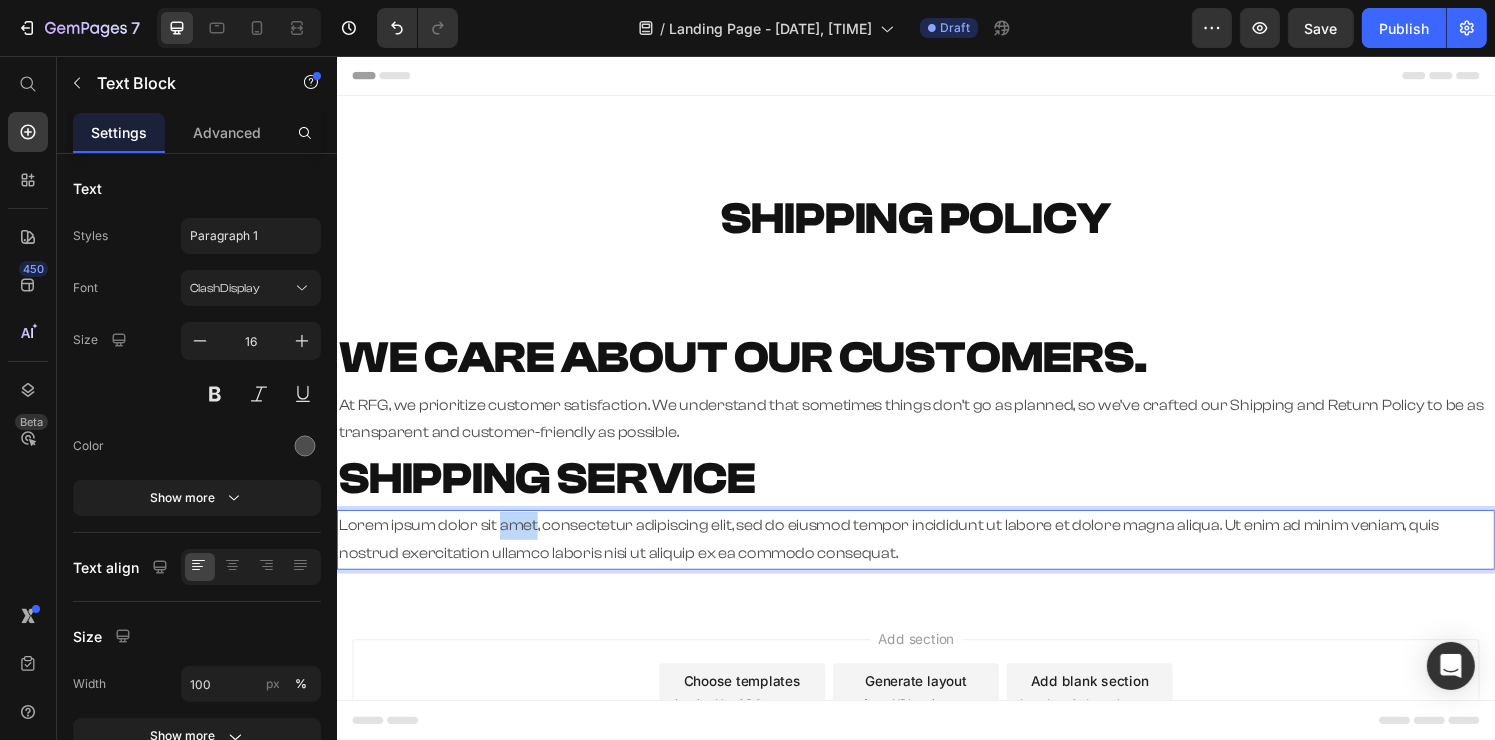 click on "Lorem ipsum dolor sit amet, consectetur adipiscing elit, sed do eiusmod tempor incididunt ut labore et dolore magna aliqua. Ut enim ad minim veniam, quis nostrud exercitation ullamco laboris nisi ut aliquip ex ea commodo consequat." at bounding box center (936, 557) 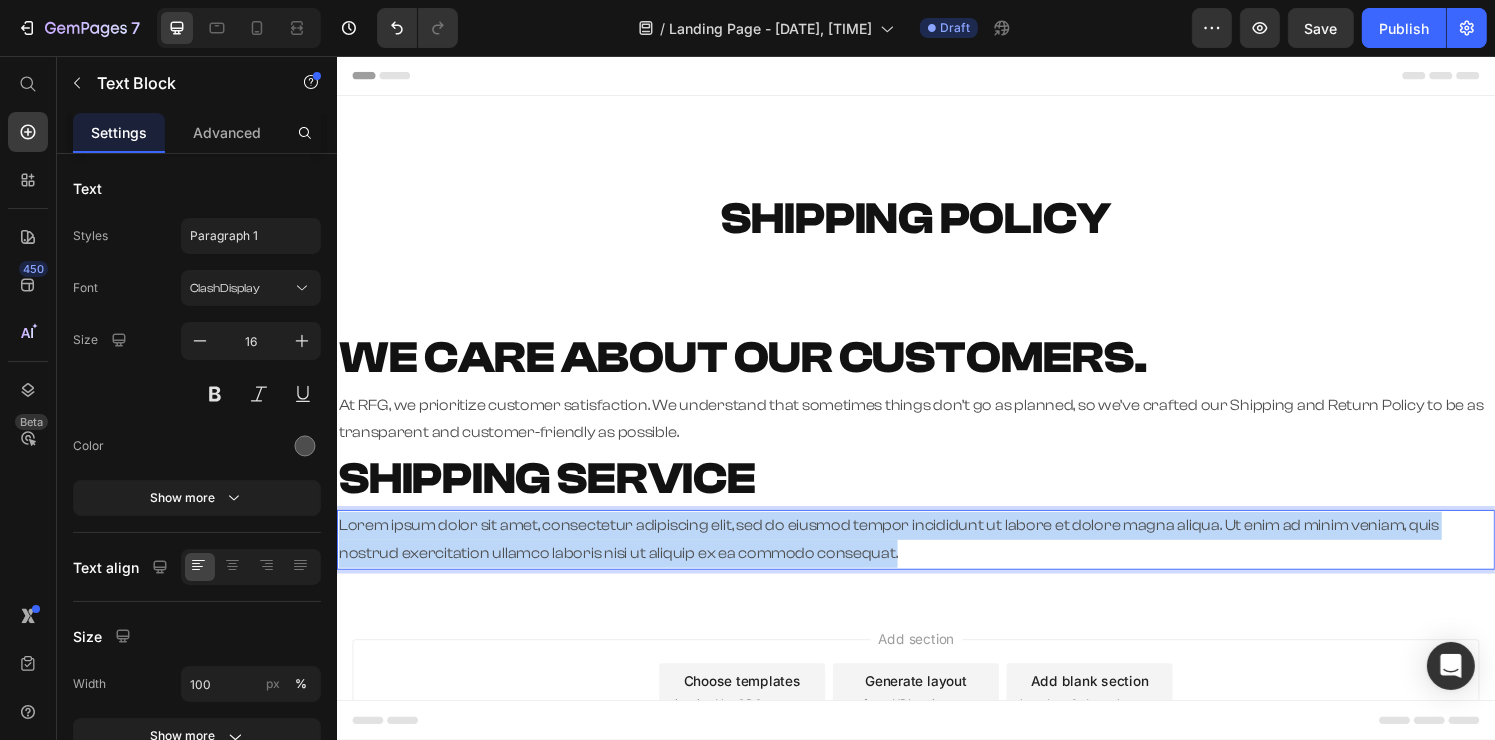 click on "Lorem ipsum dolor sit amet, consectetur adipiscing elit, sed do eiusmod tempor incididunt ut labore et dolore magna aliqua. Ut enim ad minim veniam, quis nostrud exercitation ullamco laboris nisi ut aliquip ex ea commodo consequat." at bounding box center (936, 557) 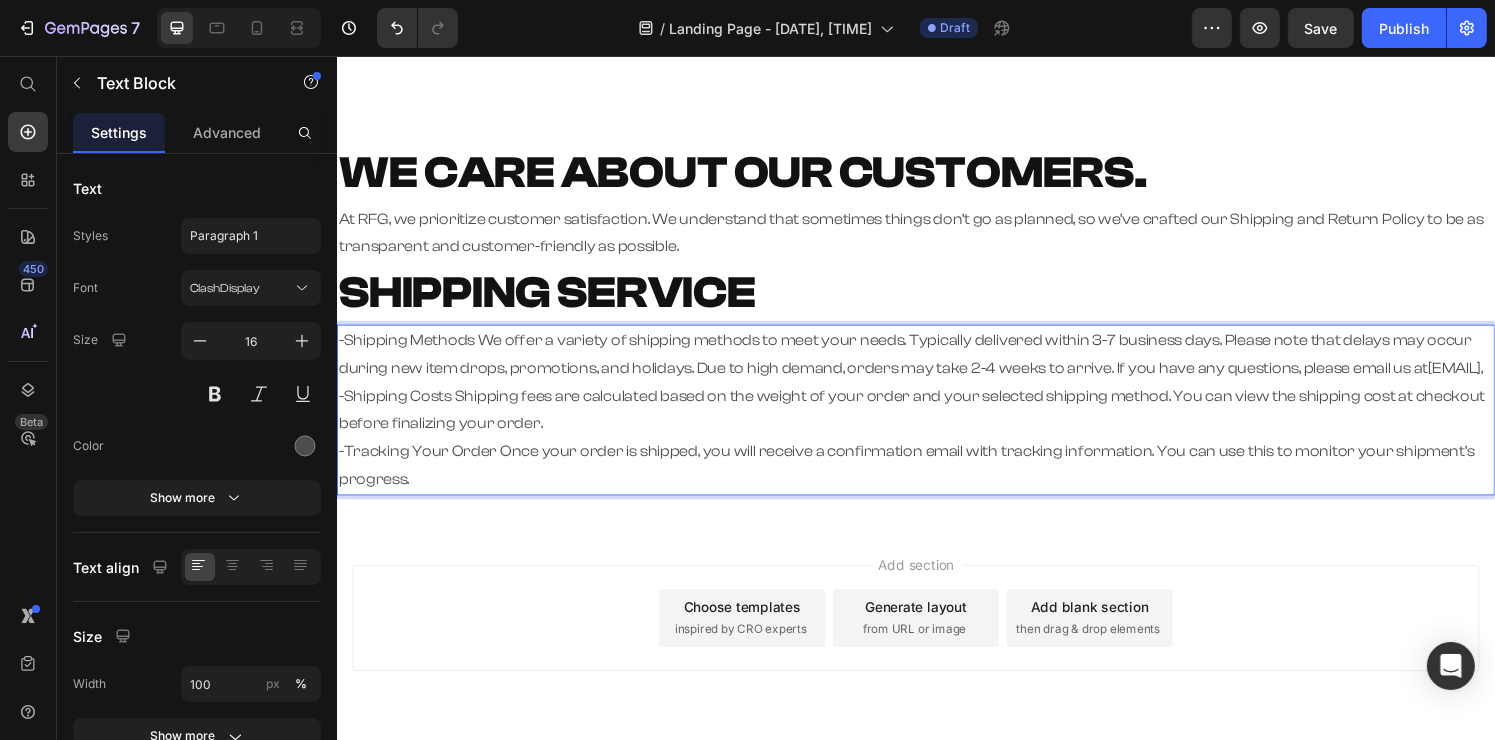 scroll, scrollTop: 200, scrollLeft: 0, axis: vertical 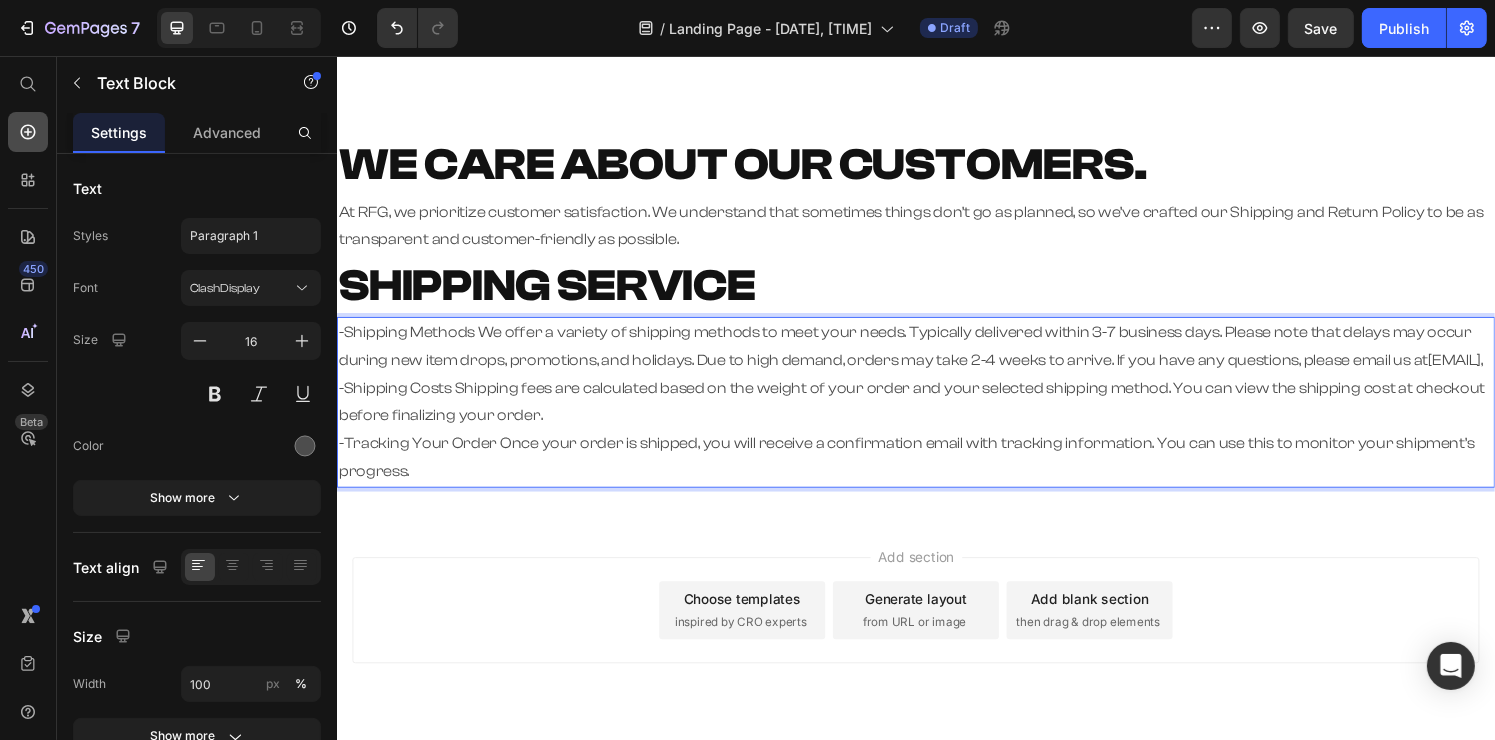 click 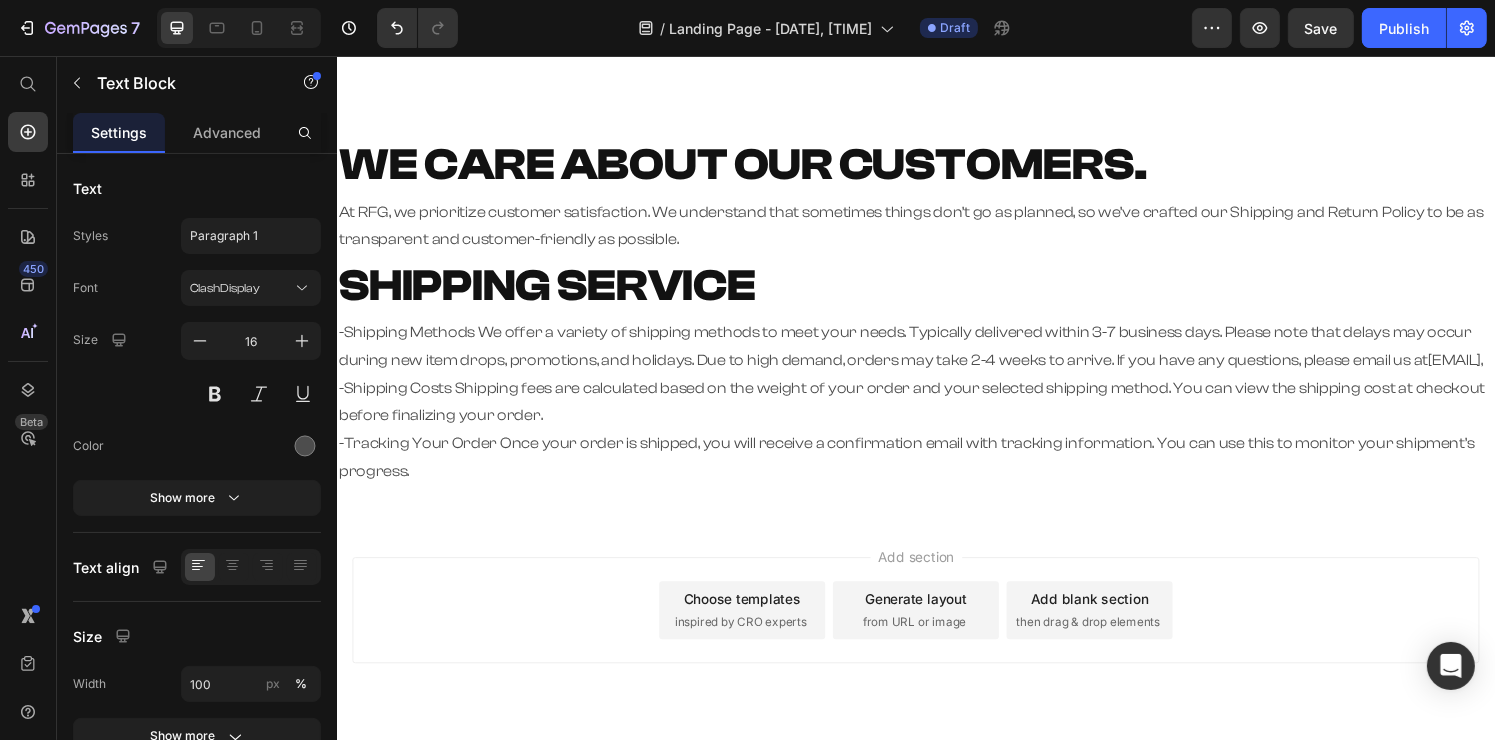 scroll, scrollTop: 0, scrollLeft: 0, axis: both 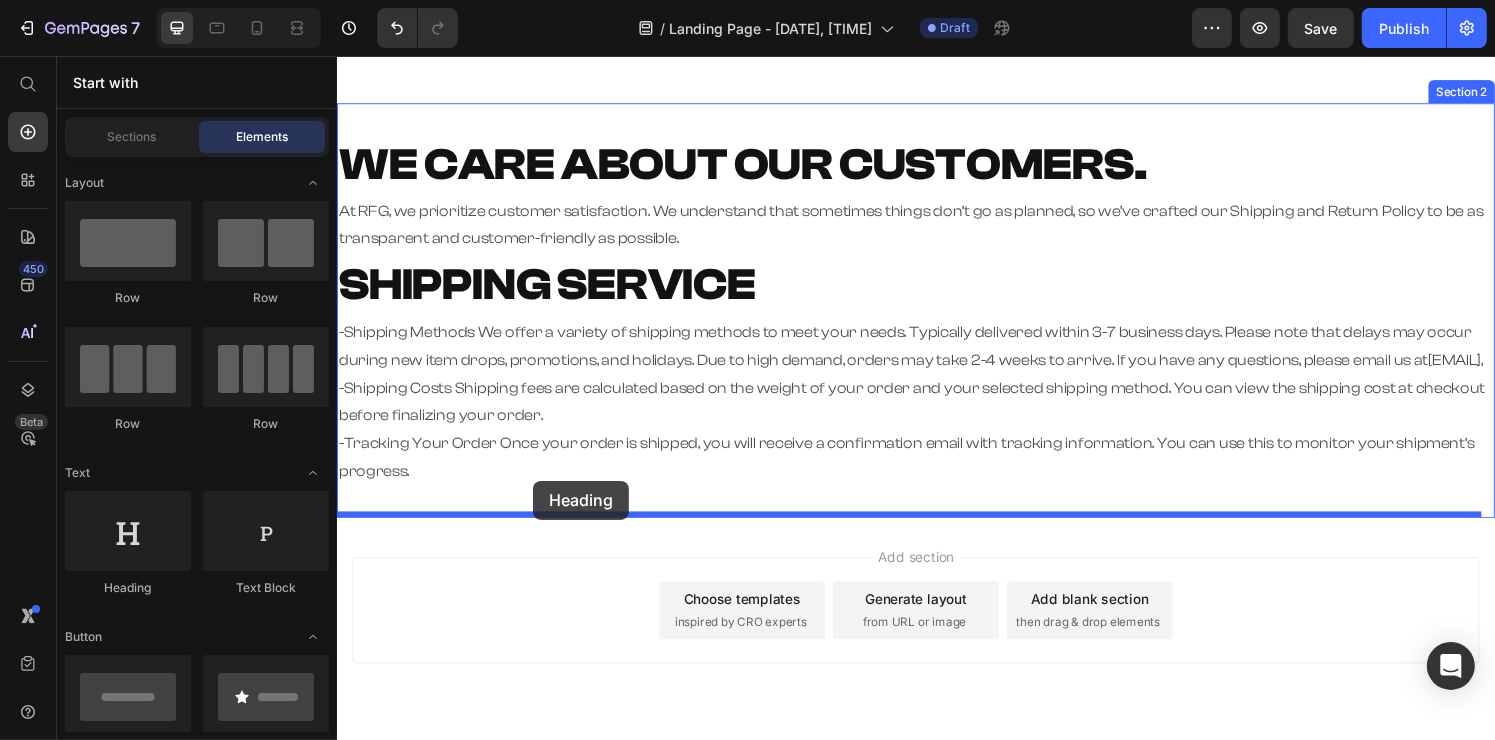 drag, startPoint x: 505, startPoint y: 569, endPoint x: 542, endPoint y: 505, distance: 73.92564 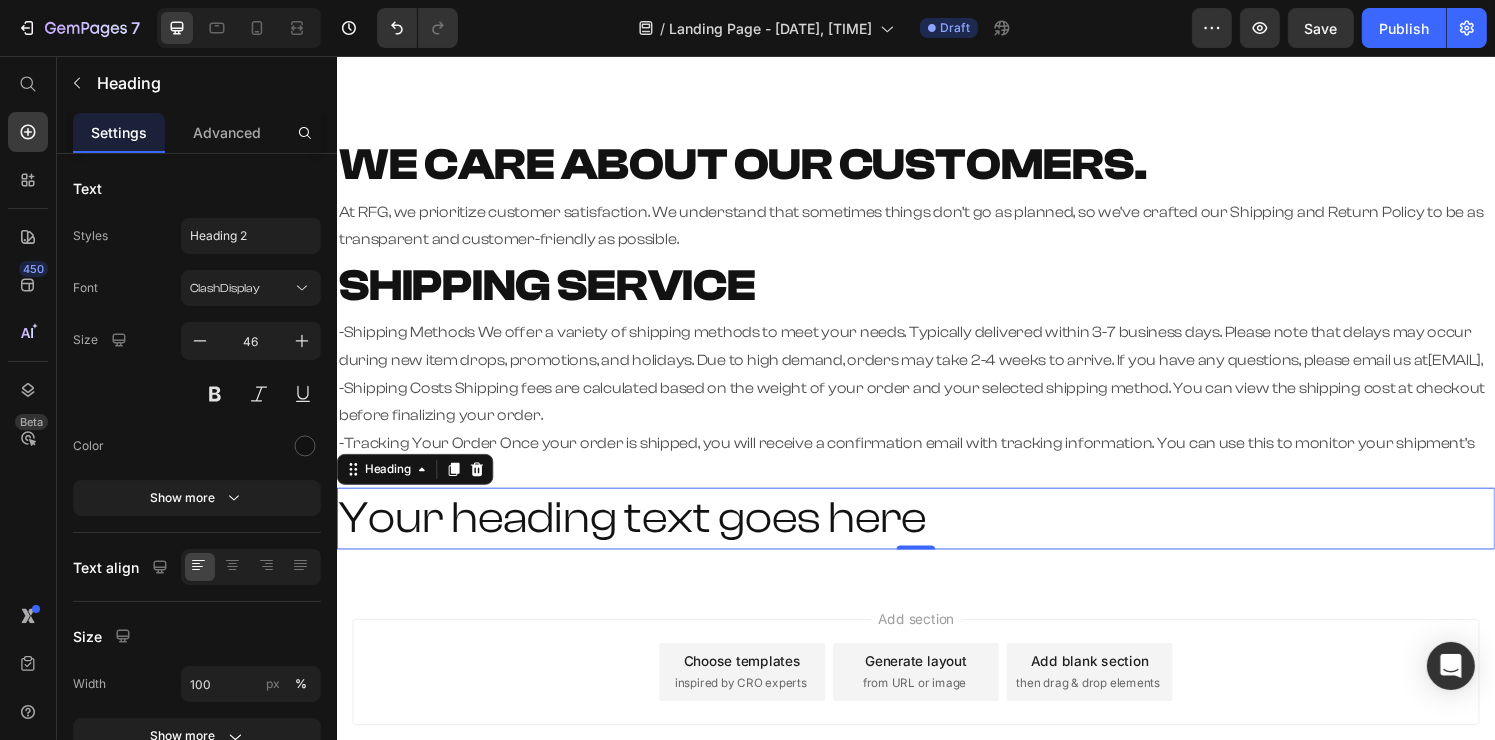 click on "Your heading text goes here" at bounding box center (936, 535) 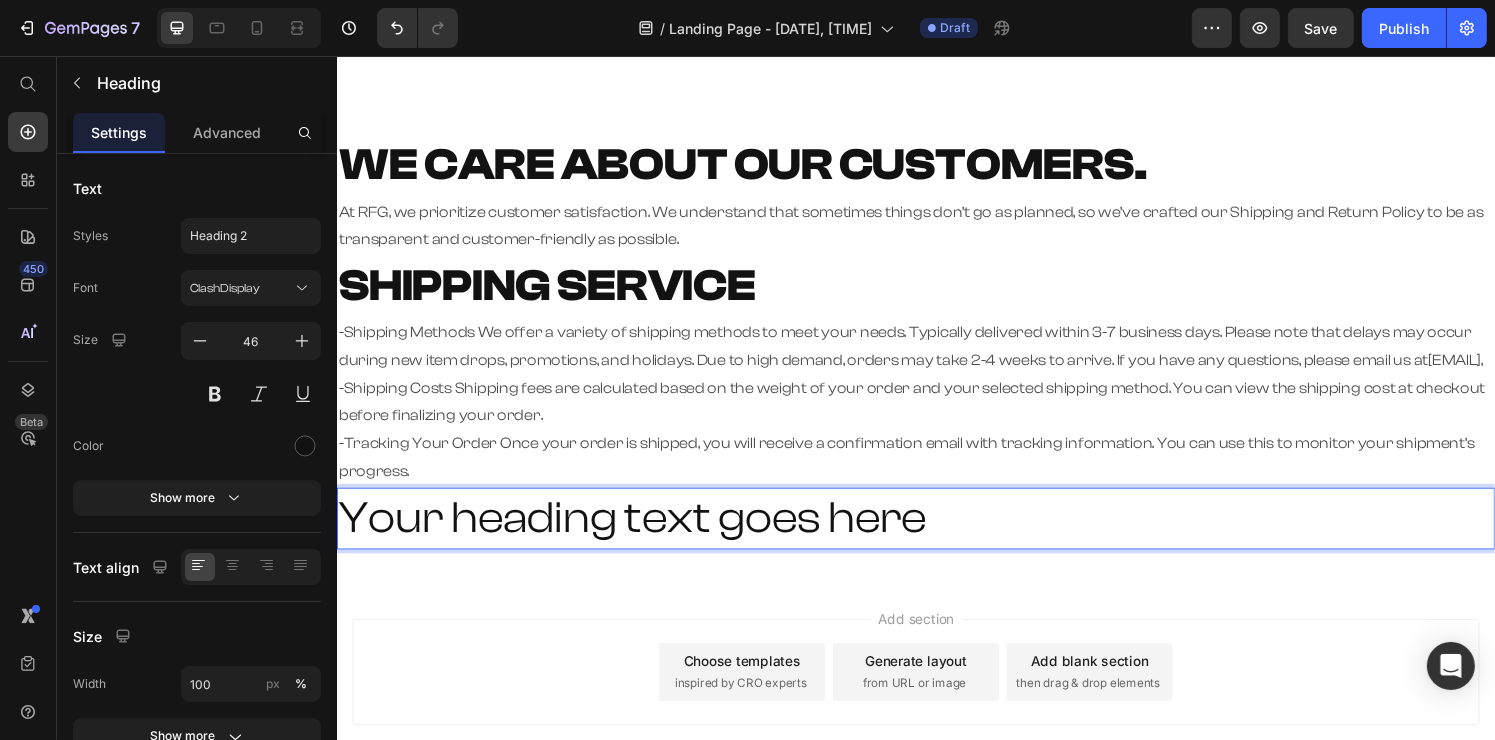 click on "Your heading text goes here" at bounding box center [936, 535] 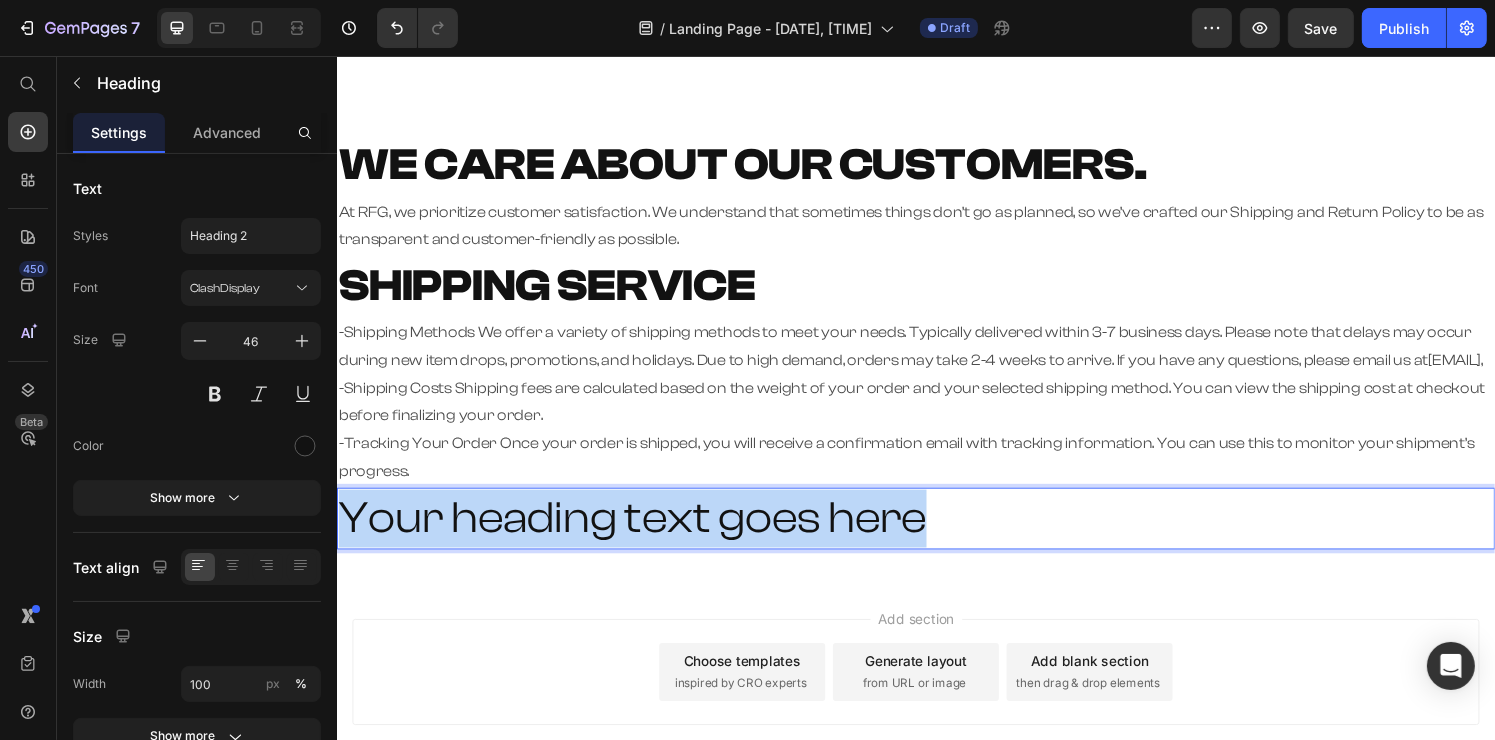 click on "Your heading text goes here" at bounding box center [936, 535] 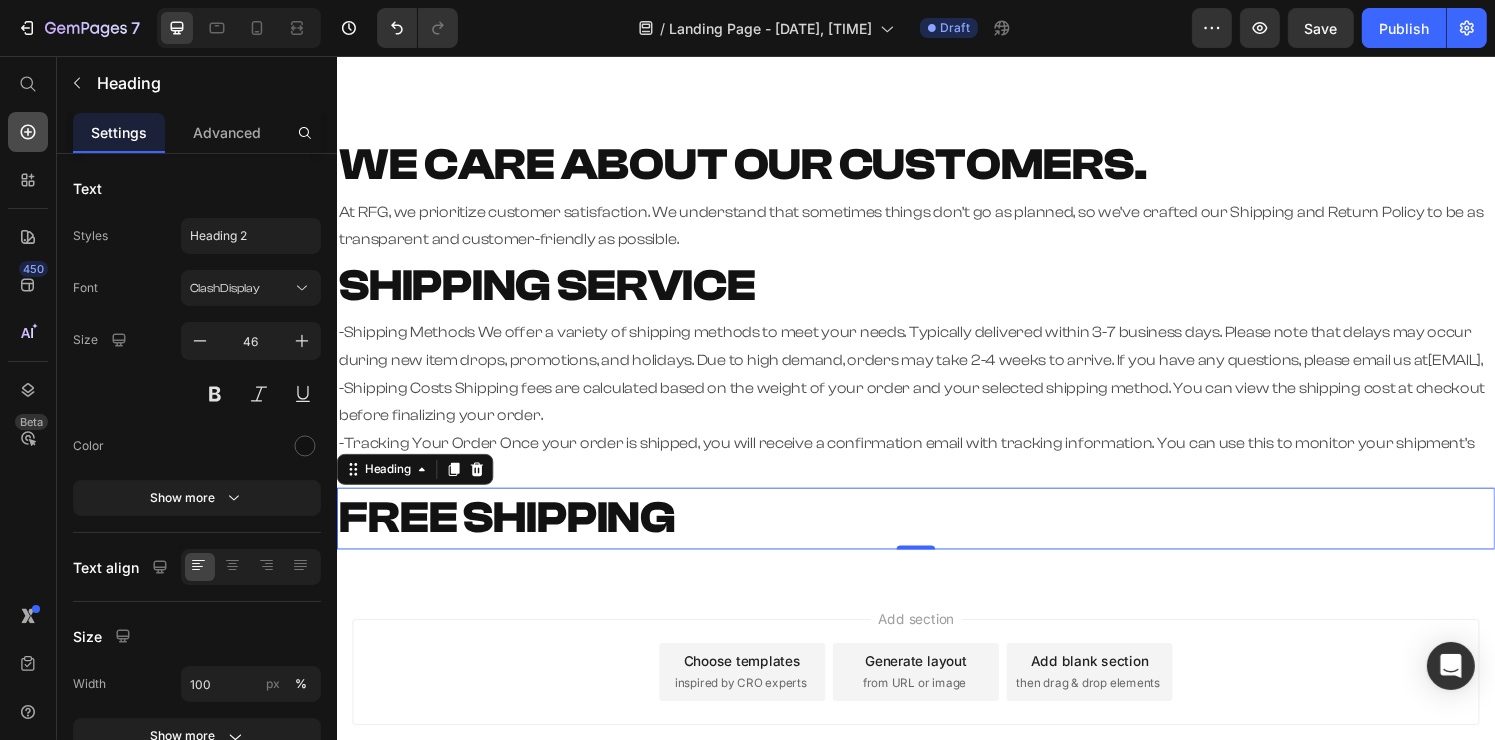 click 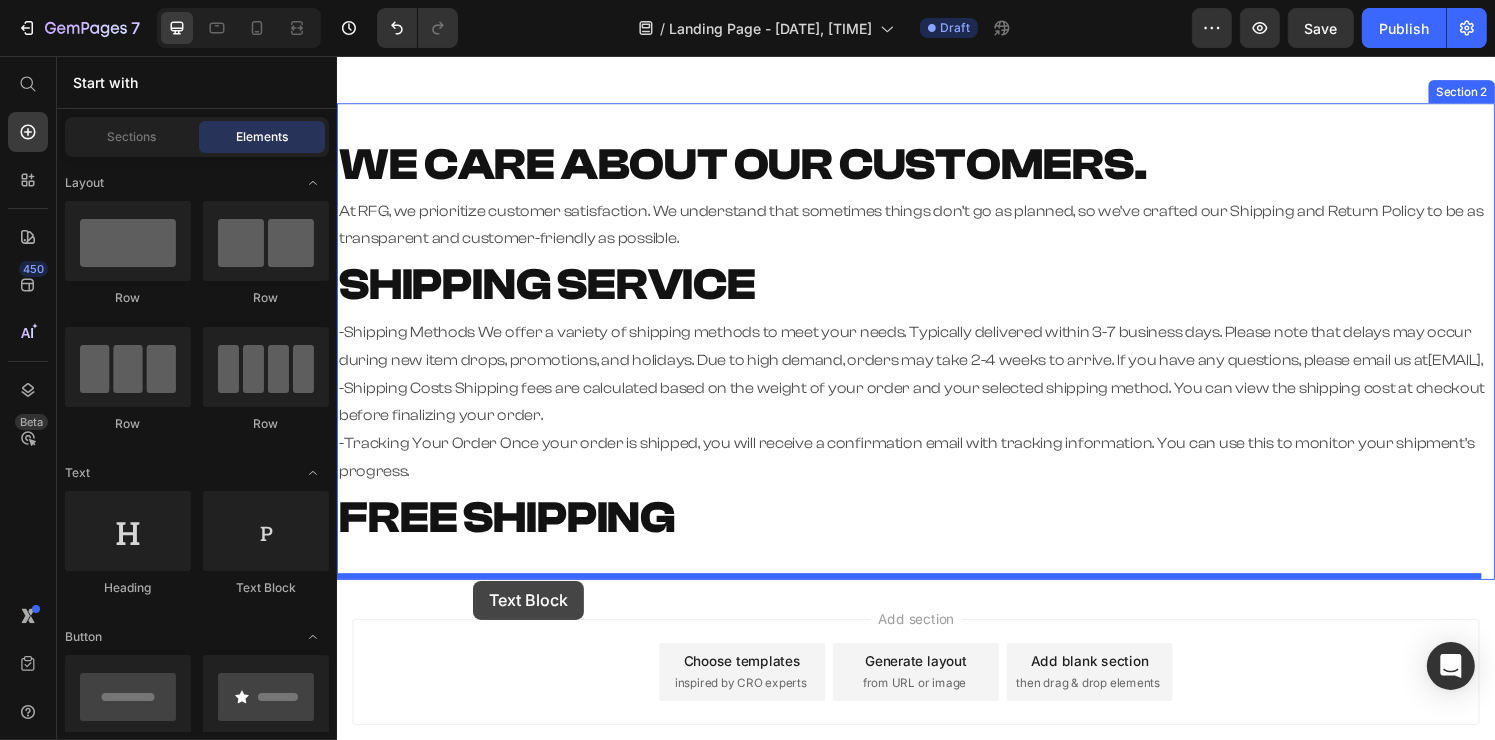 drag, startPoint x: 601, startPoint y: 577, endPoint x: 480, endPoint y: 598, distance: 122.80879 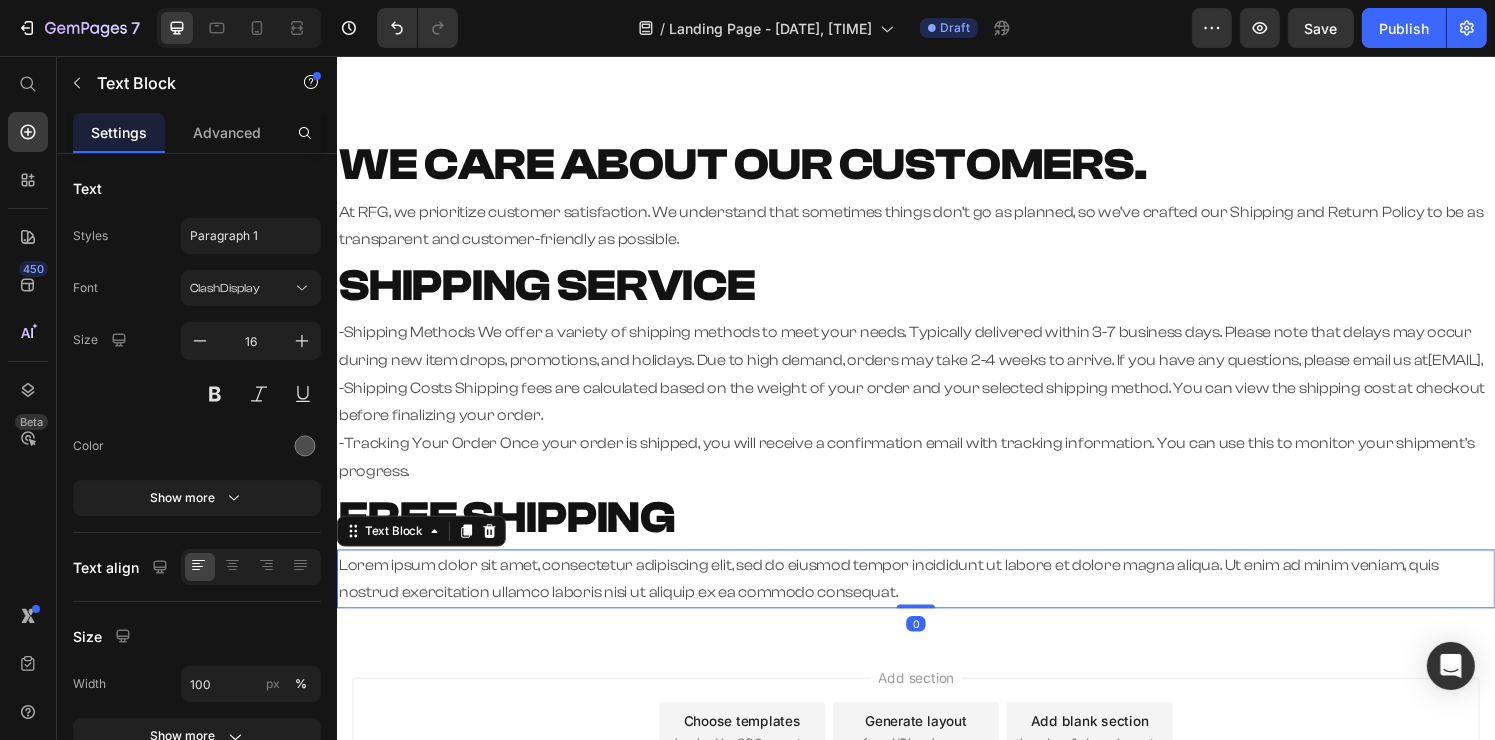 click on "Lorem ipsum dolor sit amet, consectetur adipiscing elit, sed do eiusmod tempor incididunt ut labore et dolore magna aliqua. Ut enim ad minim veniam, quis nostrud exercitation ullamco laboris nisi ut aliquip ex ea commodo consequat." at bounding box center [936, 598] 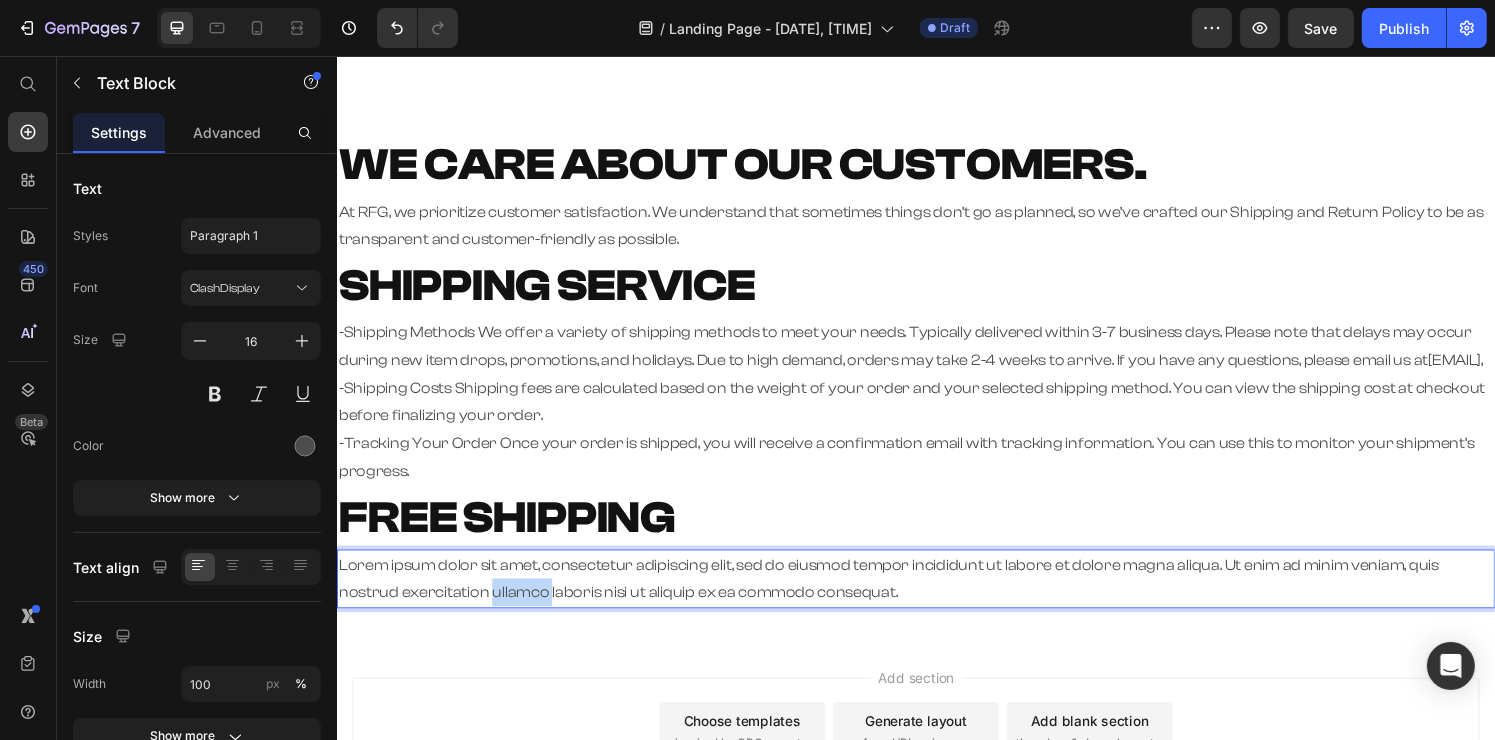 click on "Lorem ipsum dolor sit amet, consectetur adipiscing elit, sed do eiusmod tempor incididunt ut labore et dolore magna aliqua. Ut enim ad minim veniam, quis nostrud exercitation ullamco laboris nisi ut aliquip ex ea commodo consequat." at bounding box center (936, 598) 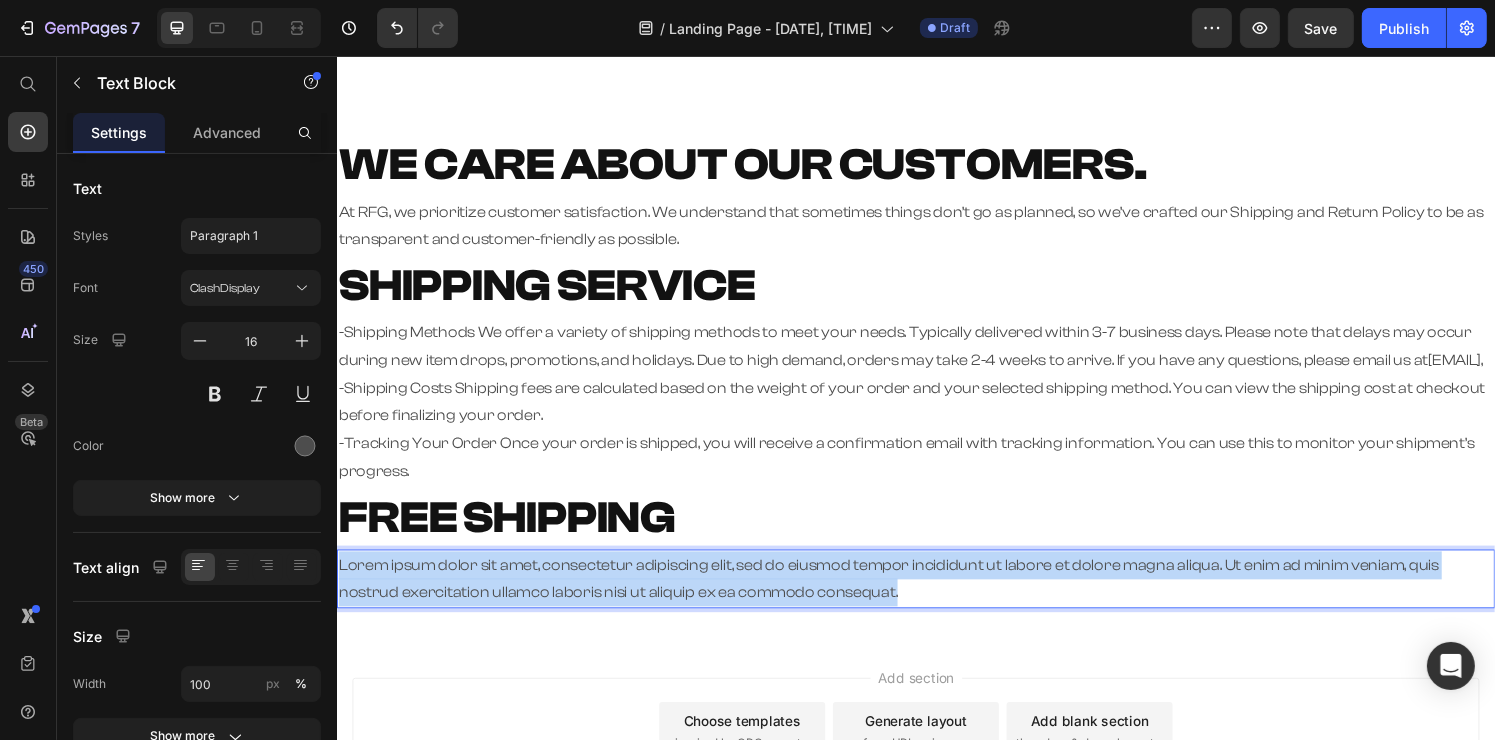 click on "Lorem ipsum dolor sit amet, consectetur adipiscing elit, sed do eiusmod tempor incididunt ut labore et dolore magna aliqua. Ut enim ad minim veniam, quis nostrud exercitation ullamco laboris nisi ut aliquip ex ea commodo consequat." at bounding box center [936, 598] 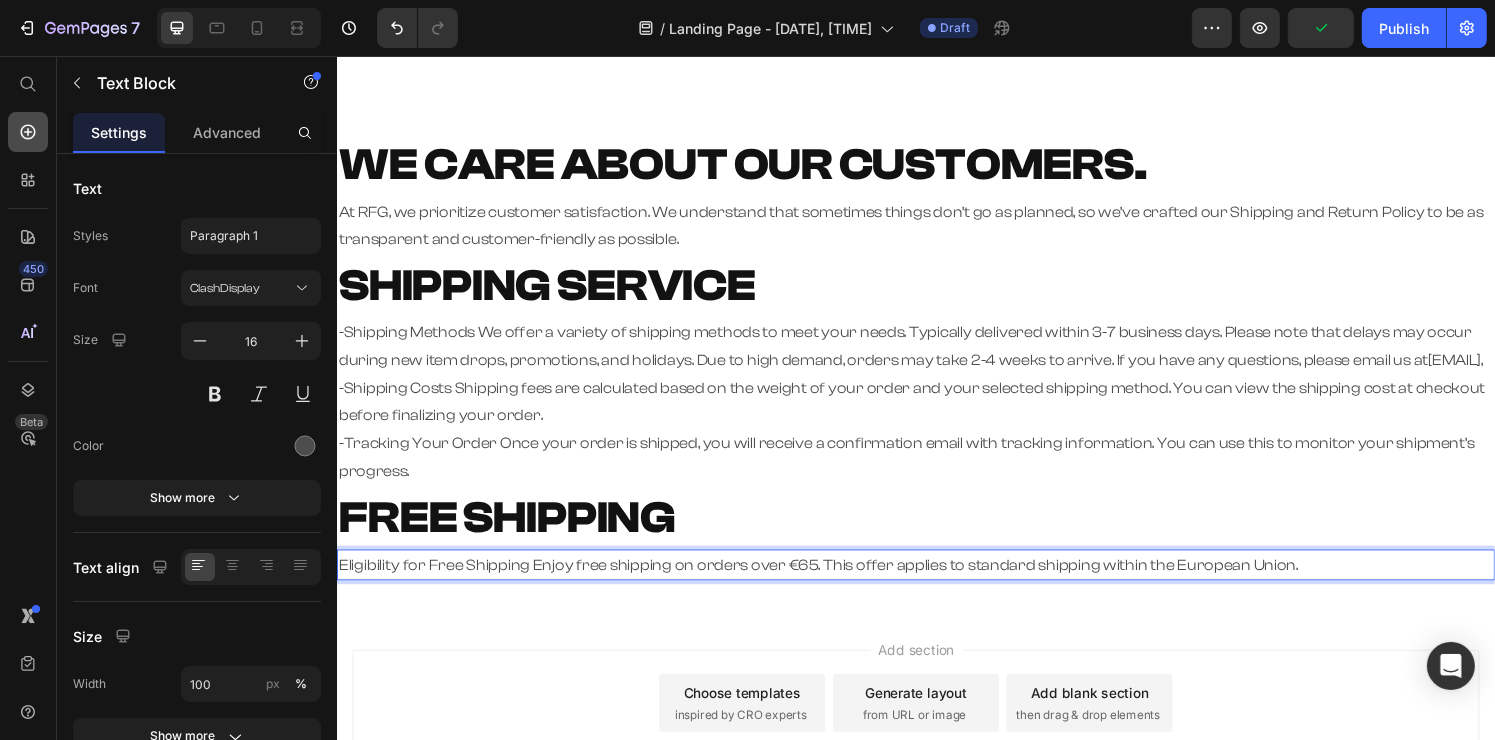 click 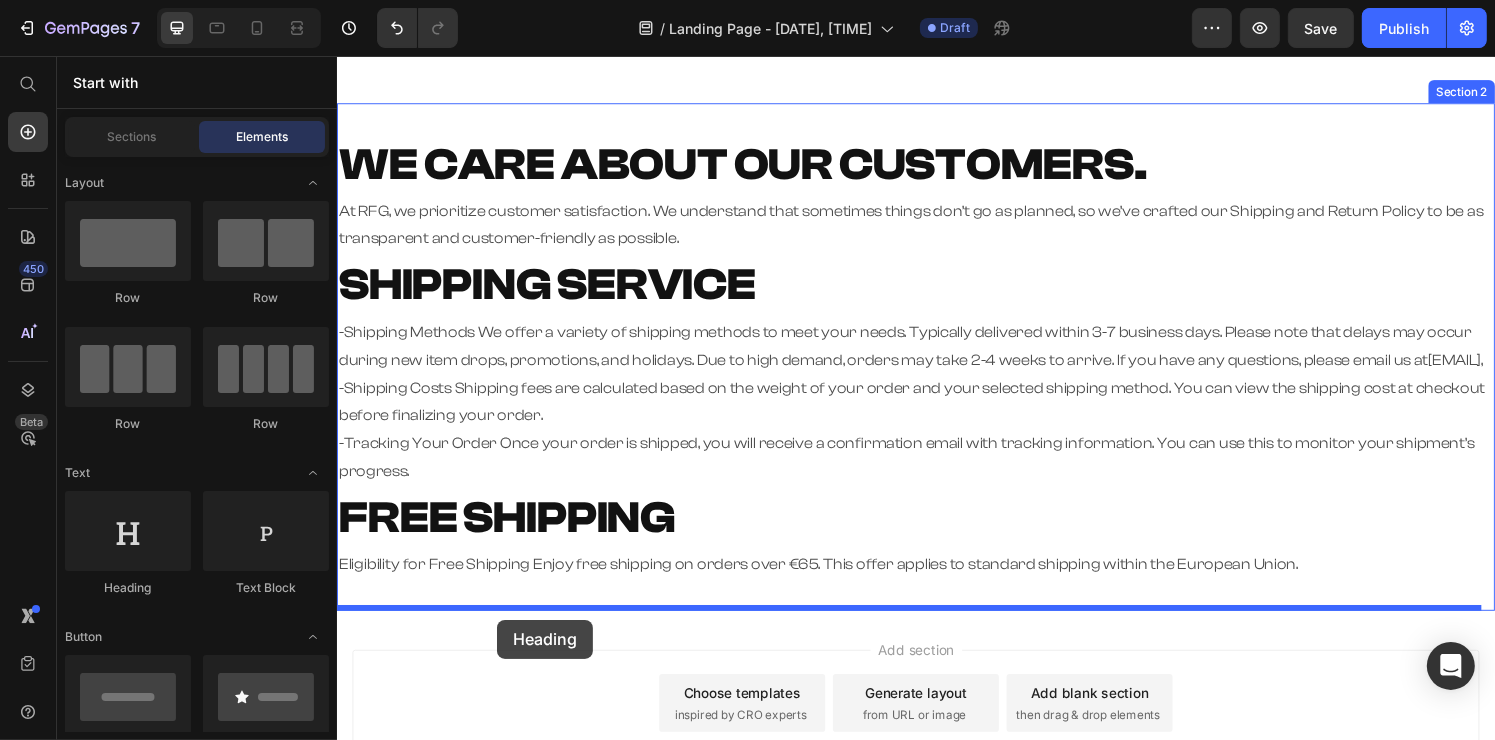 drag, startPoint x: 499, startPoint y: 582, endPoint x: 502, endPoint y: 640, distance: 58.077534 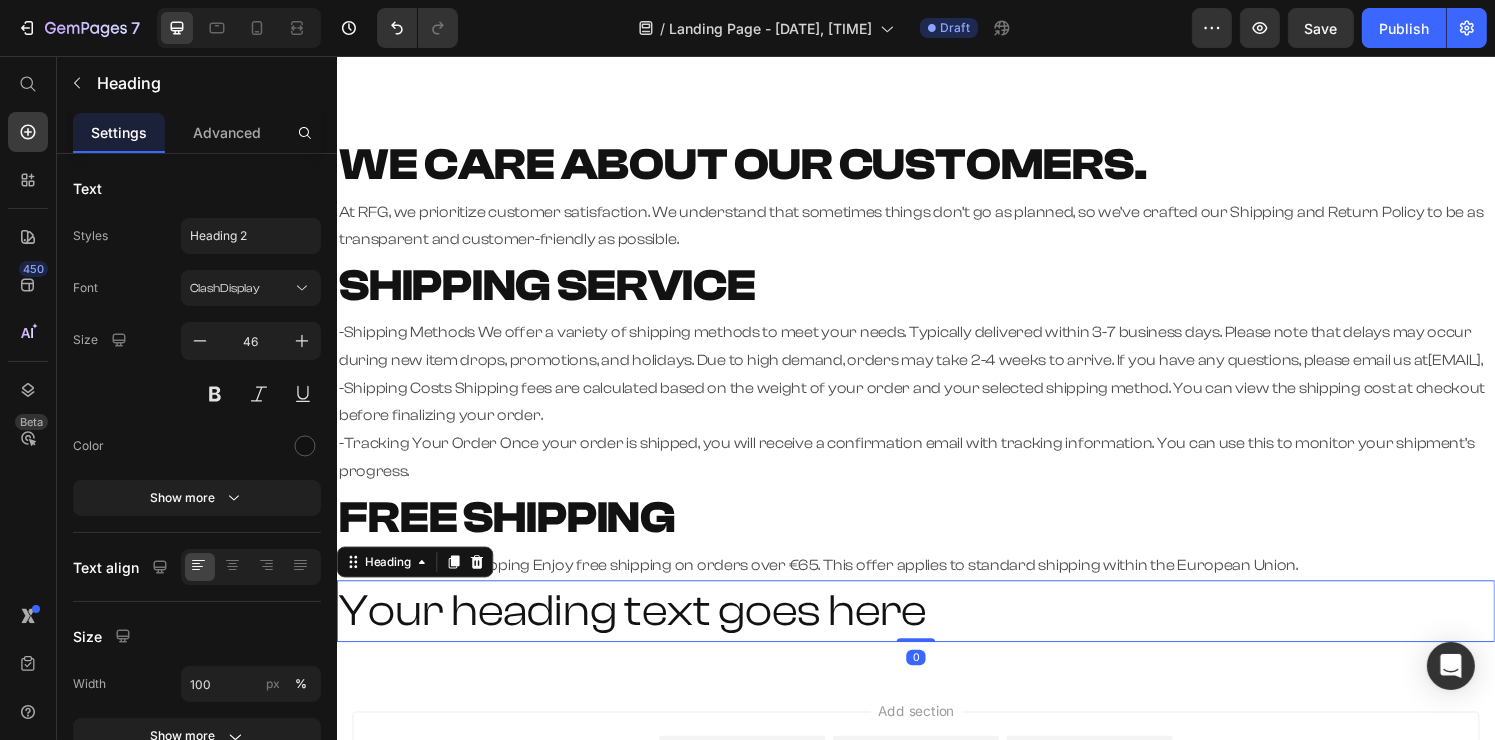 click on "Your heading text goes here" at bounding box center (936, 631) 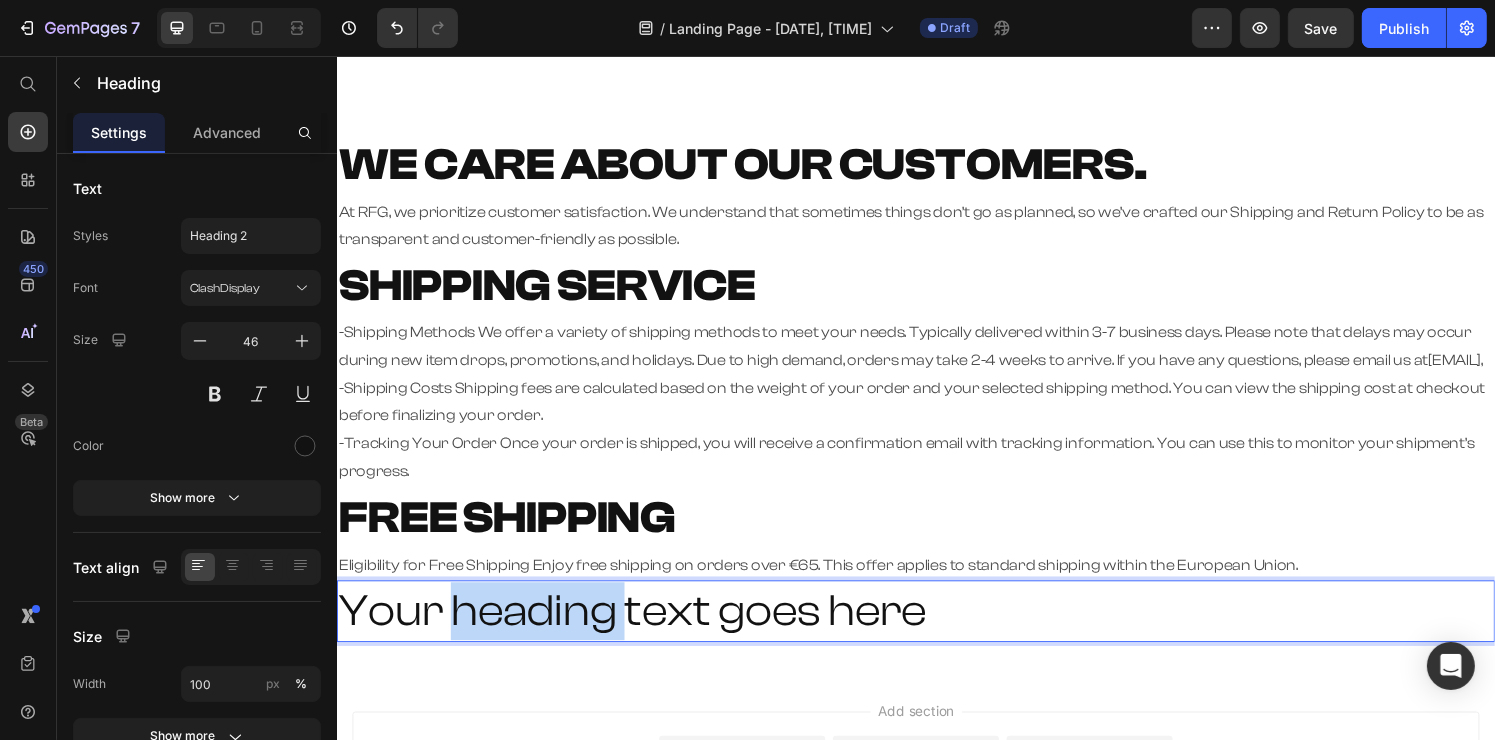 click on "Your heading text goes here" at bounding box center [936, 631] 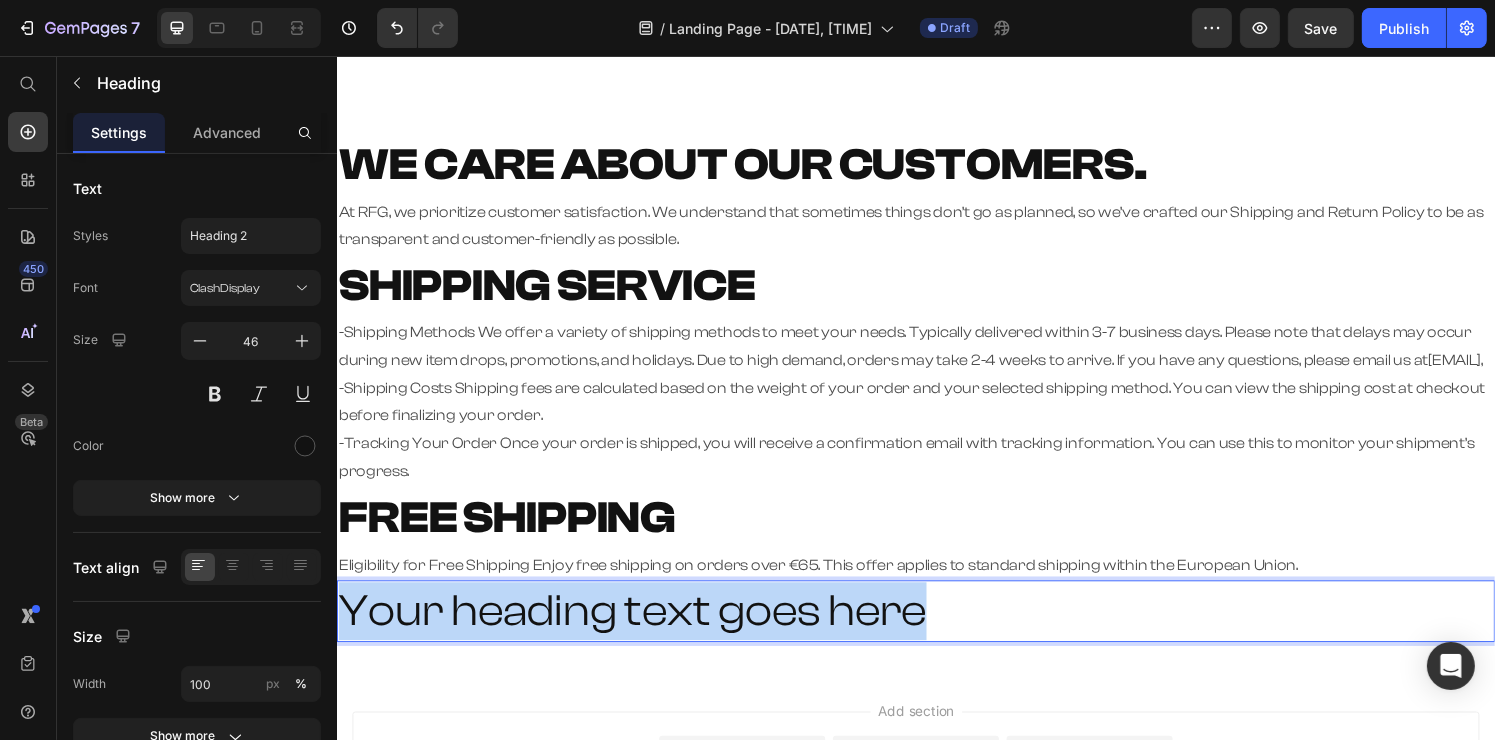 click on "Your heading text goes here" at bounding box center (936, 631) 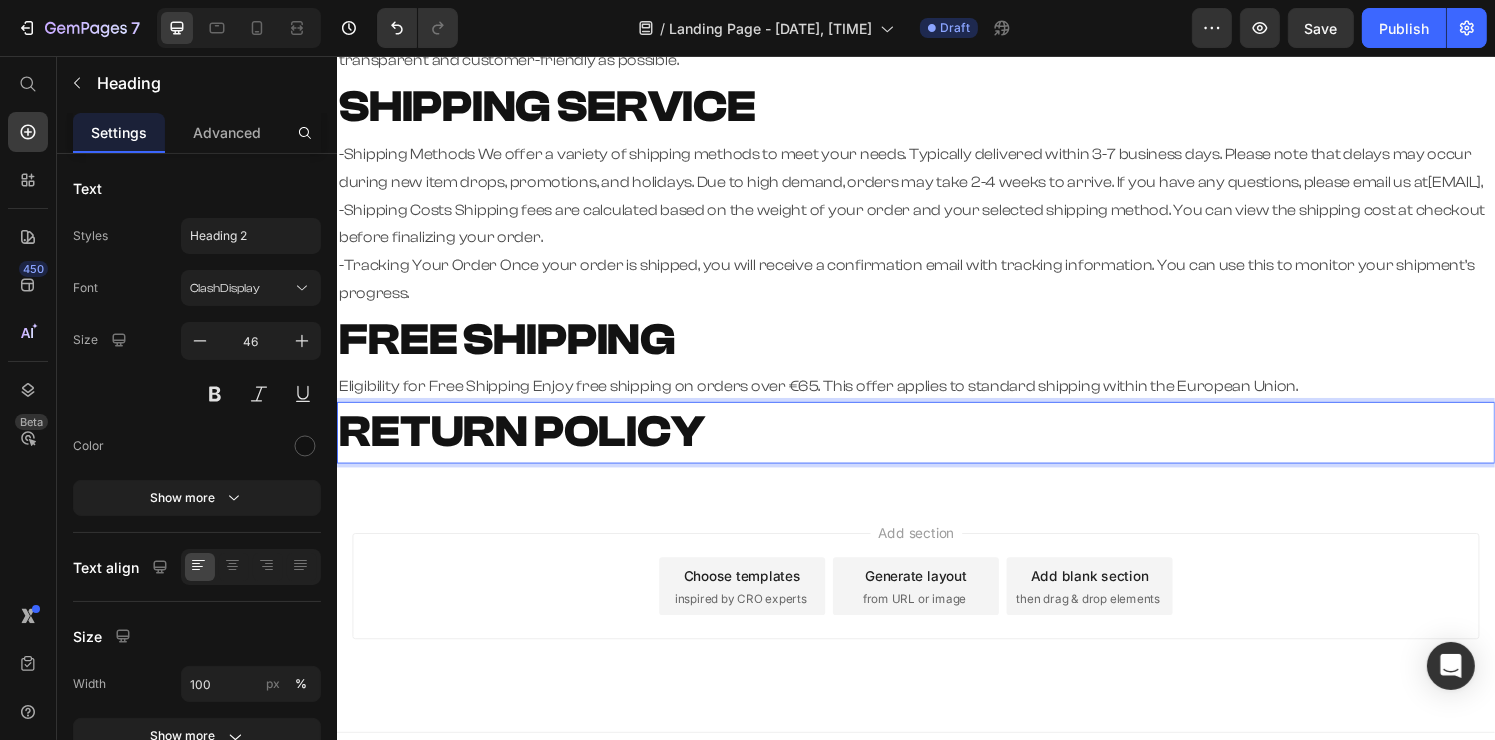 scroll, scrollTop: 446, scrollLeft: 0, axis: vertical 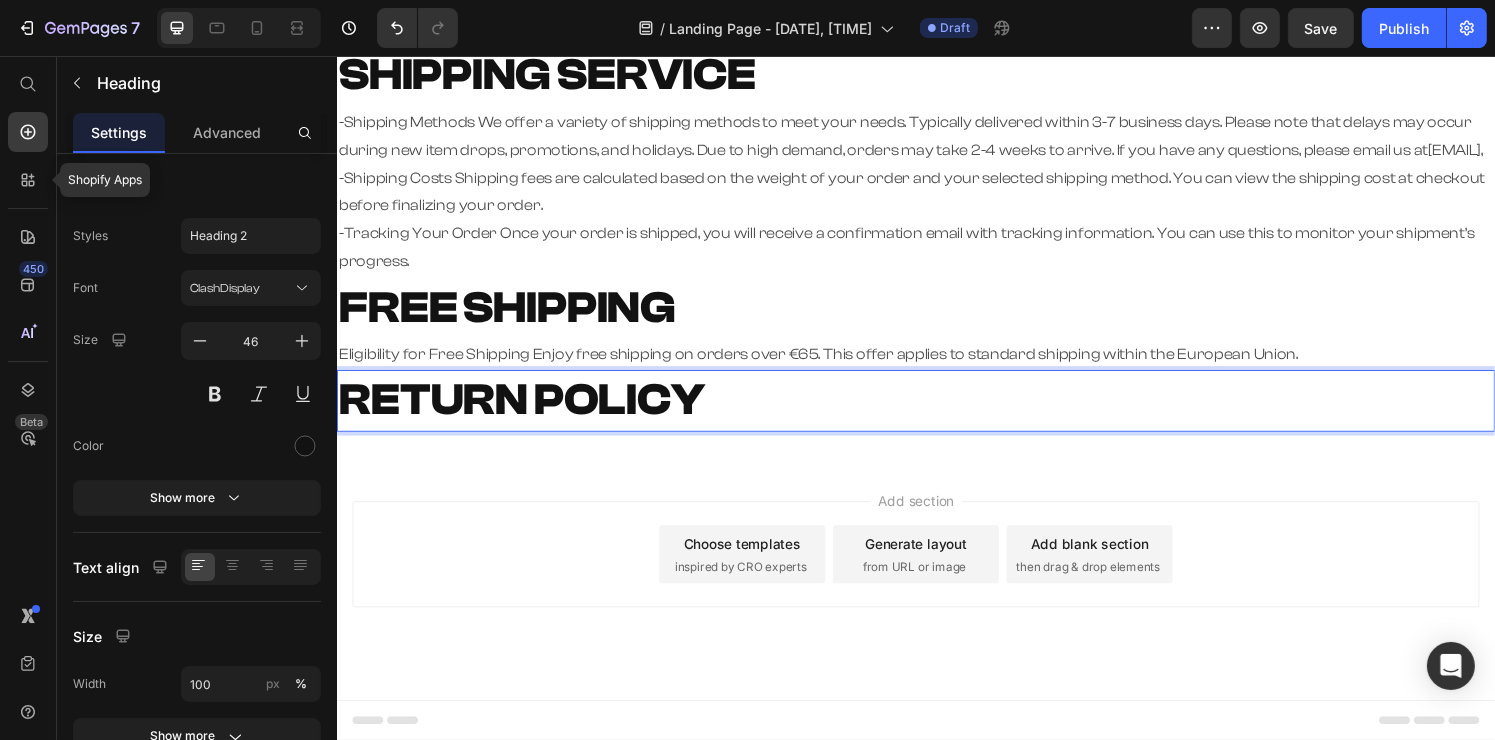 click 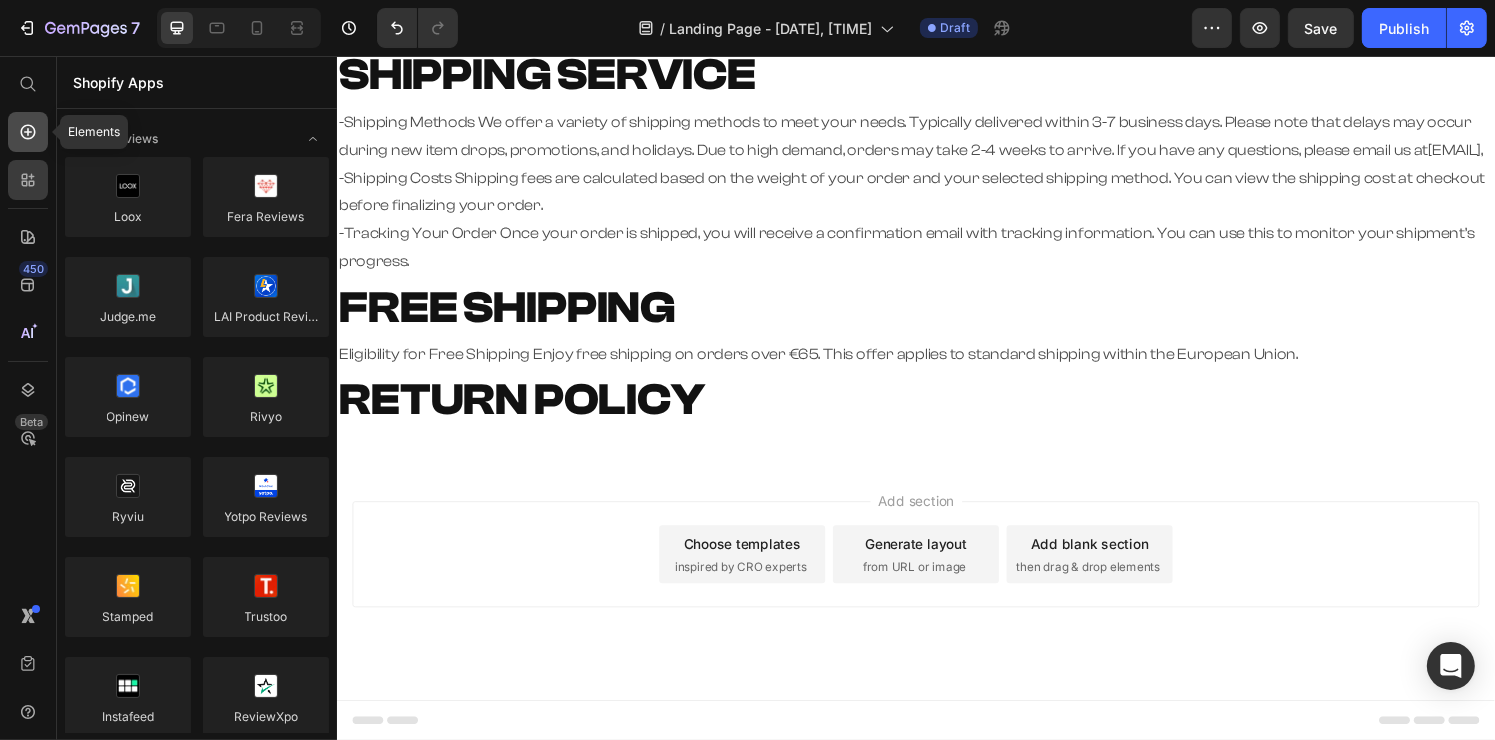 click 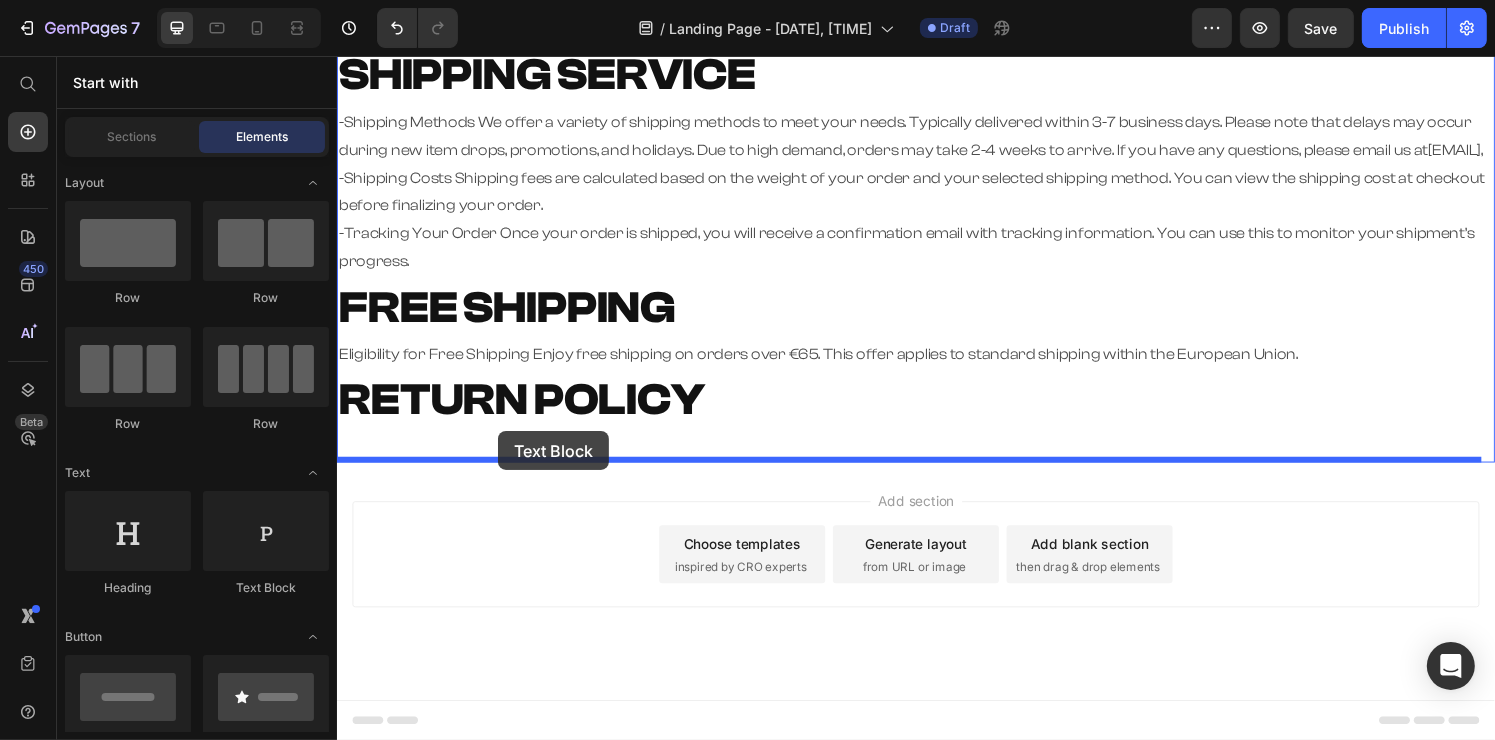 drag, startPoint x: 625, startPoint y: 588, endPoint x: 503, endPoint y: 445, distance: 187.97075 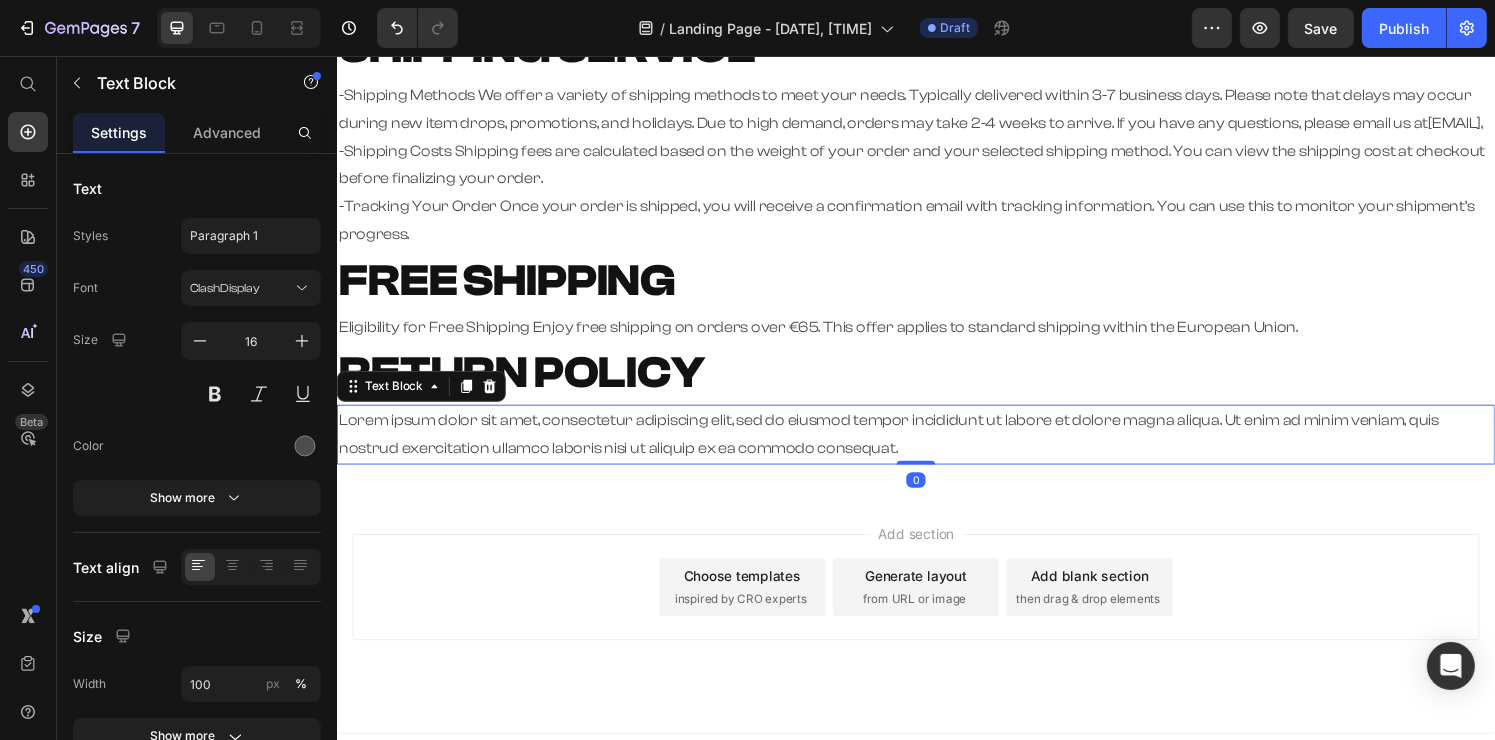 click on "⁠⁠⁠⁠⁠⁠⁠ WE CARE ABOUT OUR CUSTOMERS. Heading At RFG, we prioritize customer satisfaction. We understand that sometimes things don’t go as planned, so we’ve crafted our Shipping and Return Policy to be as transparent and customer-friendly as possible. Text Block ⁠⁠⁠⁠⁠⁠⁠ SHIPPING SERVICE Heading -Shipping Methods We offer a variety of shipping methods to meet your needs. Typically delivered within 3-7 business days. Please note that delays may occur during new item drops, promotions, and holidays. Due to high demand, orders may take 2-4 weeks to arrive. If you have any questions, please email us at  rfg.supps@gmail.com , -Shipping Costs Shipping fees are calculated based on the weight of your order and your selected shipping method. You can view the shipping cost at checkout before finalizing your order. -Tracking Your Order Once your order is shipped, you will receive a confirmation email with tracking information. You can use this to monitor your shipment’s progress. Heading" at bounding box center [936, 185] 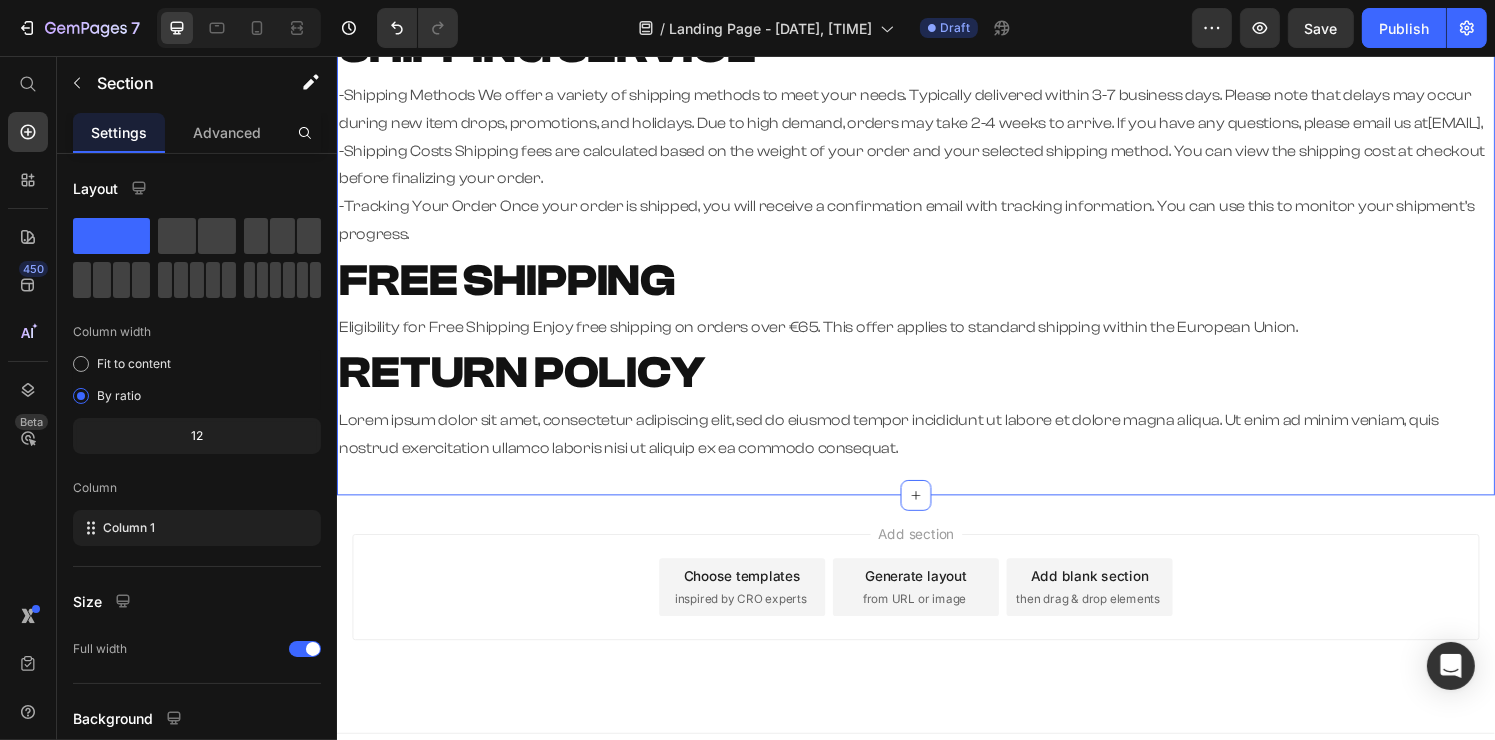 click on "Lorem ipsum dolor sit amet, consectetur adipiscing elit, sed do eiusmod tempor incididunt ut labore et dolore magna aliqua. Ut enim ad minim veniam, quis nostrud exercitation ullamco laboris nisi ut aliquip ex ea commodo consequat." at bounding box center (936, 448) 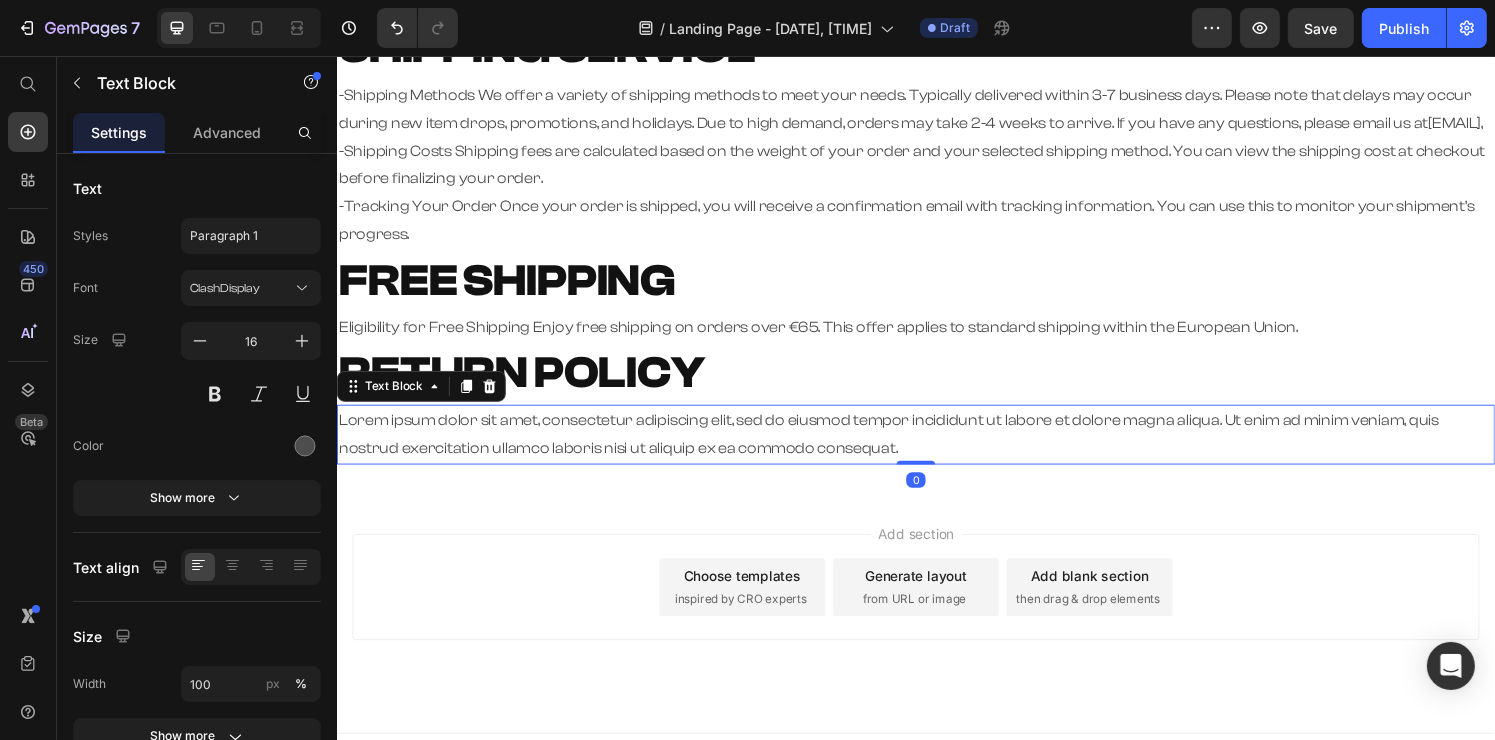 click on "Lorem ipsum dolor sit amet, consectetur adipiscing elit, sed do eiusmod tempor incididunt ut labore et dolore magna aliqua. Ut enim ad minim veniam, quis nostrud exercitation ullamco laboris nisi ut aliquip ex ea commodo consequat." at bounding box center [936, 448] 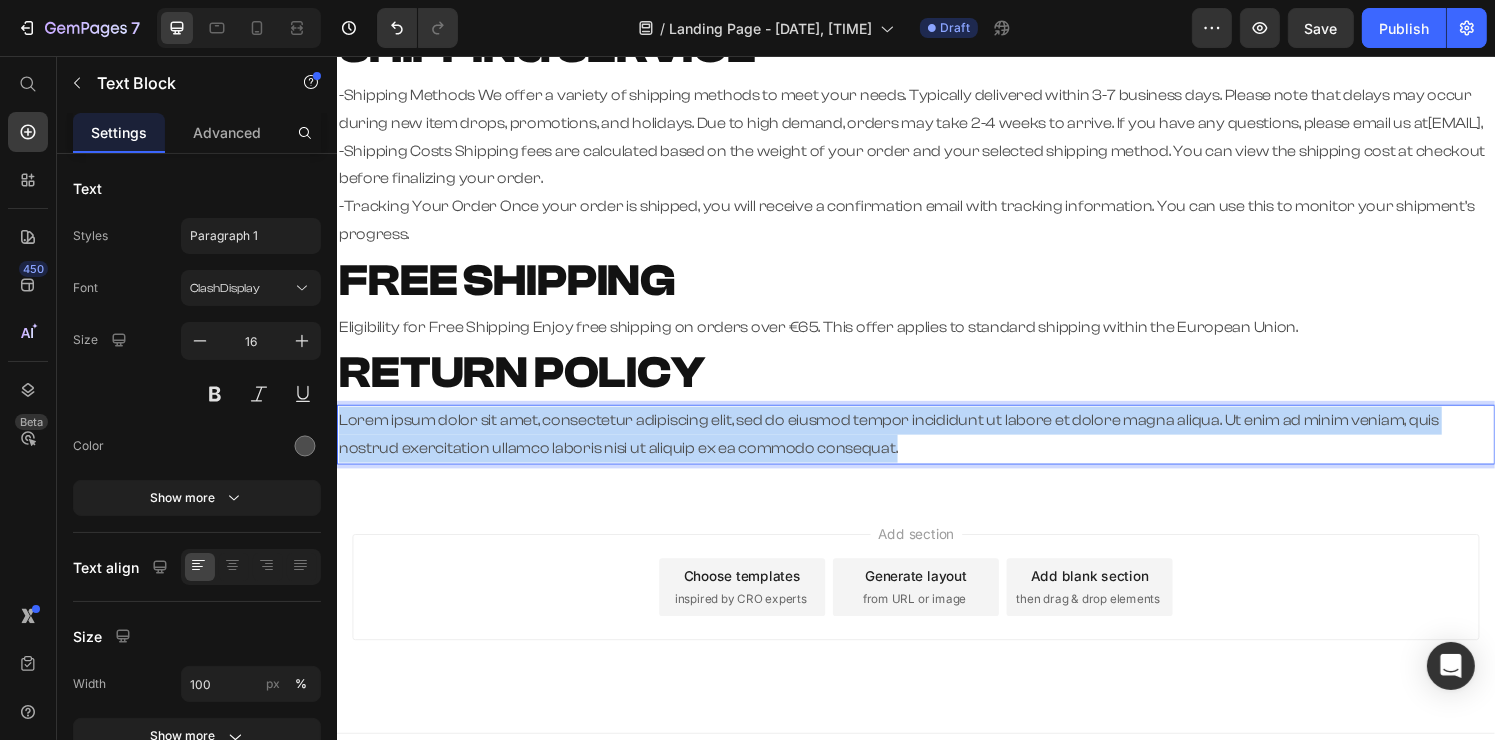 click on "Lorem ipsum dolor sit amet, consectetur adipiscing elit, sed do eiusmod tempor incididunt ut labore et dolore magna aliqua. Ut enim ad minim veniam, quis nostrud exercitation ullamco laboris nisi ut aliquip ex ea commodo consequat." at bounding box center [936, 448] 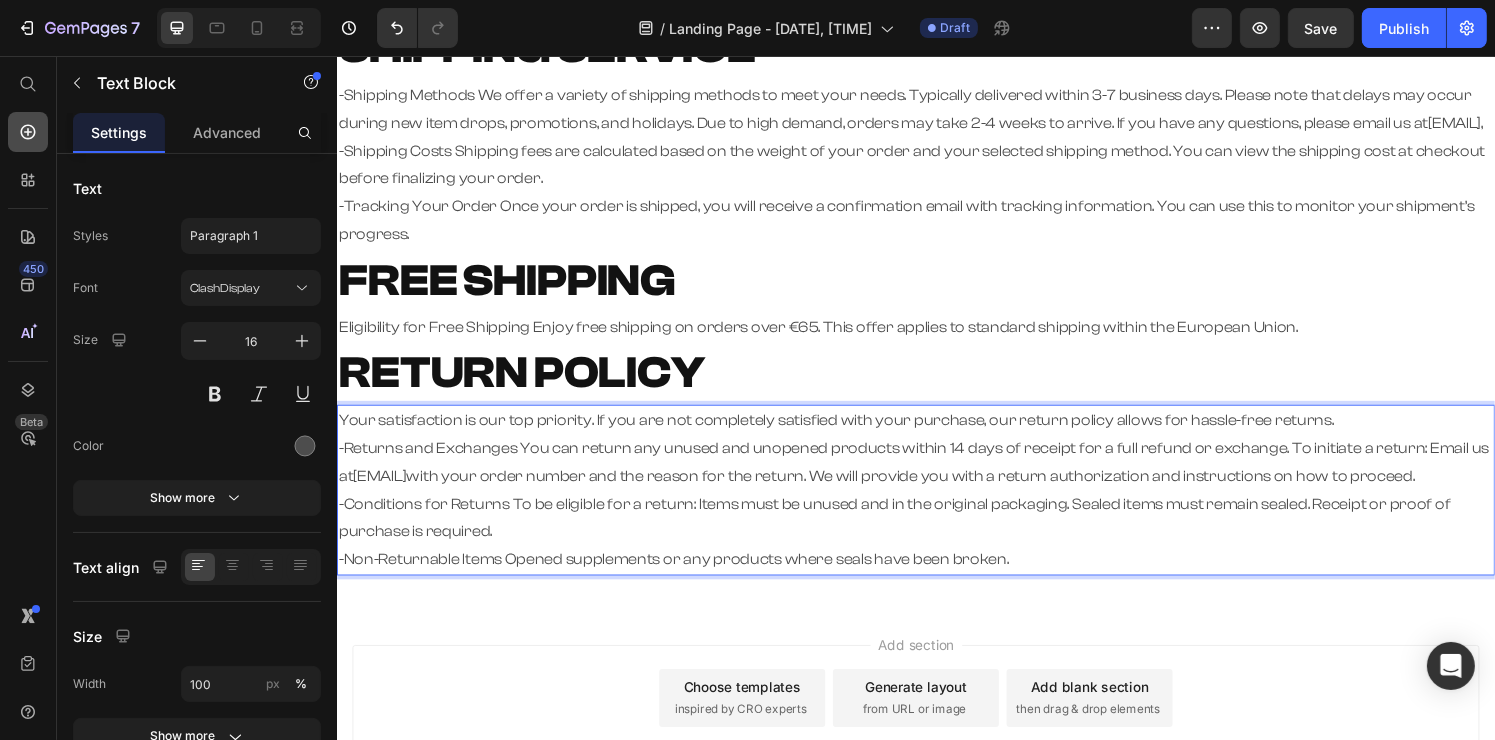 click 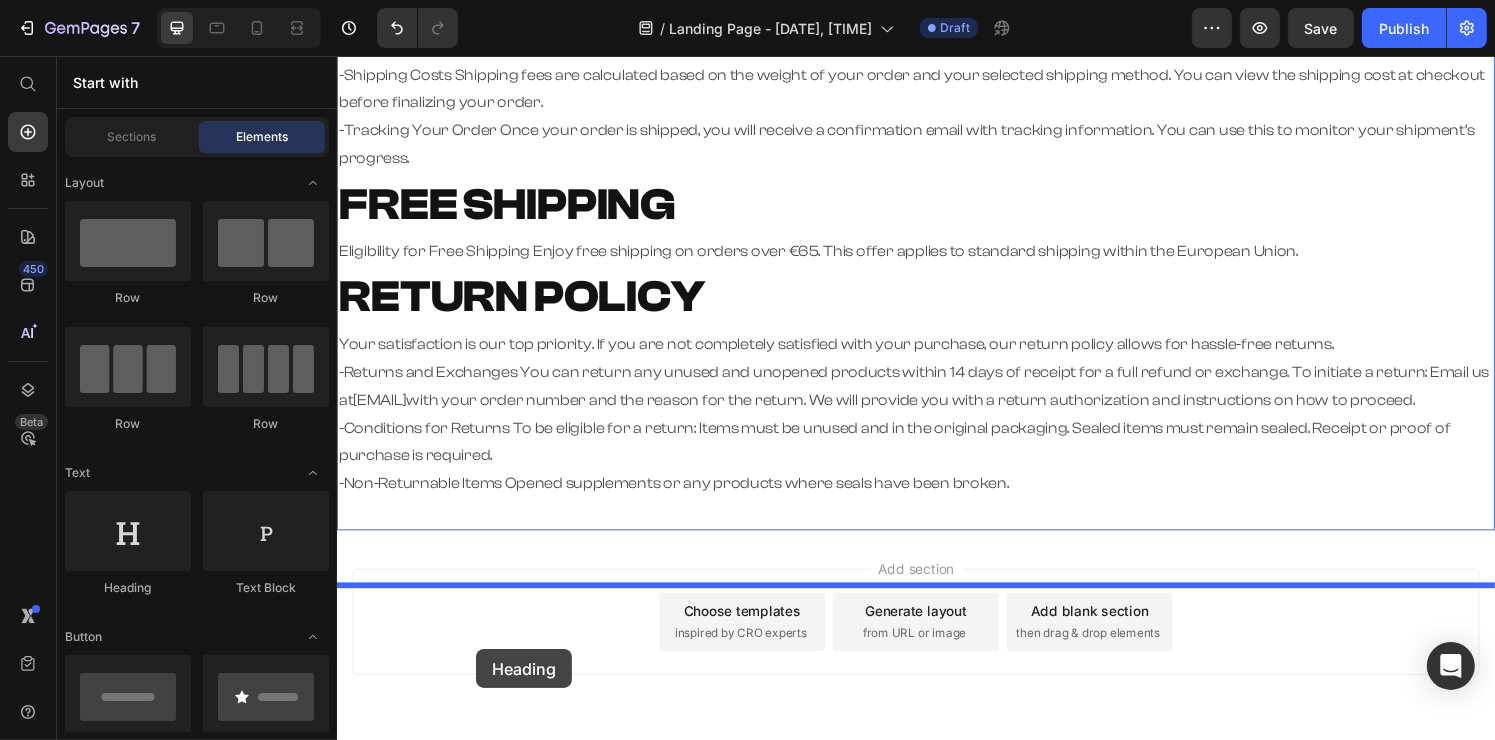 scroll, scrollTop: 535, scrollLeft: 0, axis: vertical 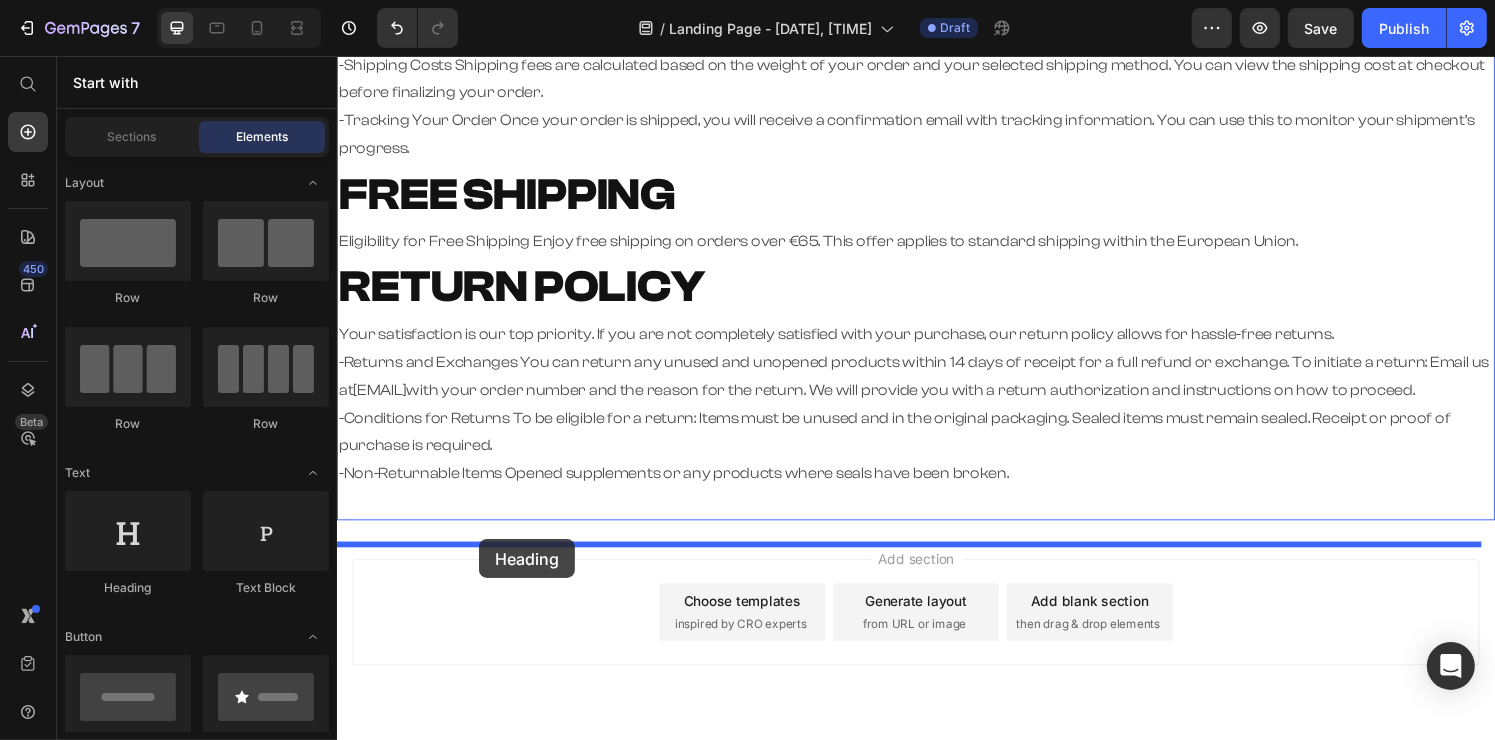drag, startPoint x: 514, startPoint y: 590, endPoint x: 484, endPoint y: 560, distance: 42.426407 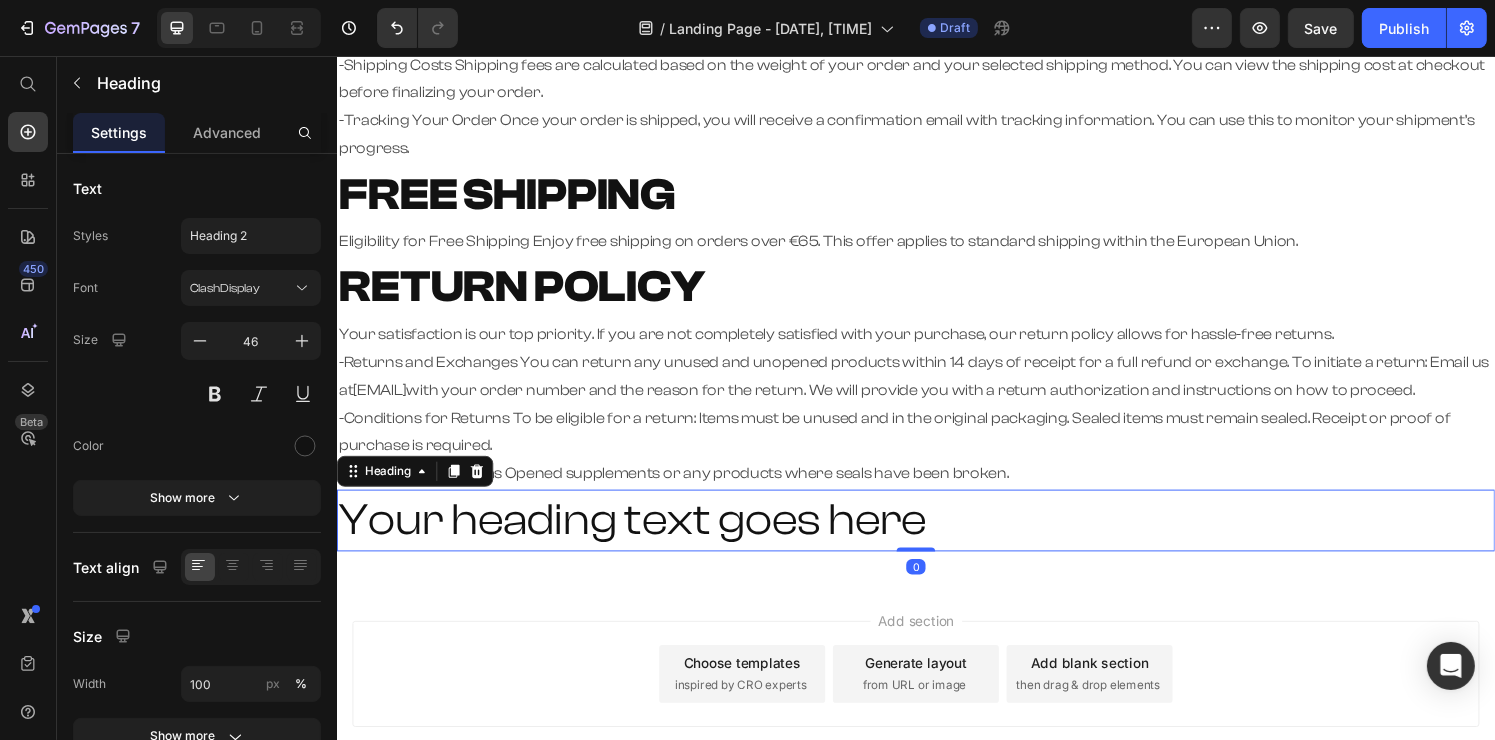 click on "Your heading text goes here" at bounding box center (936, 537) 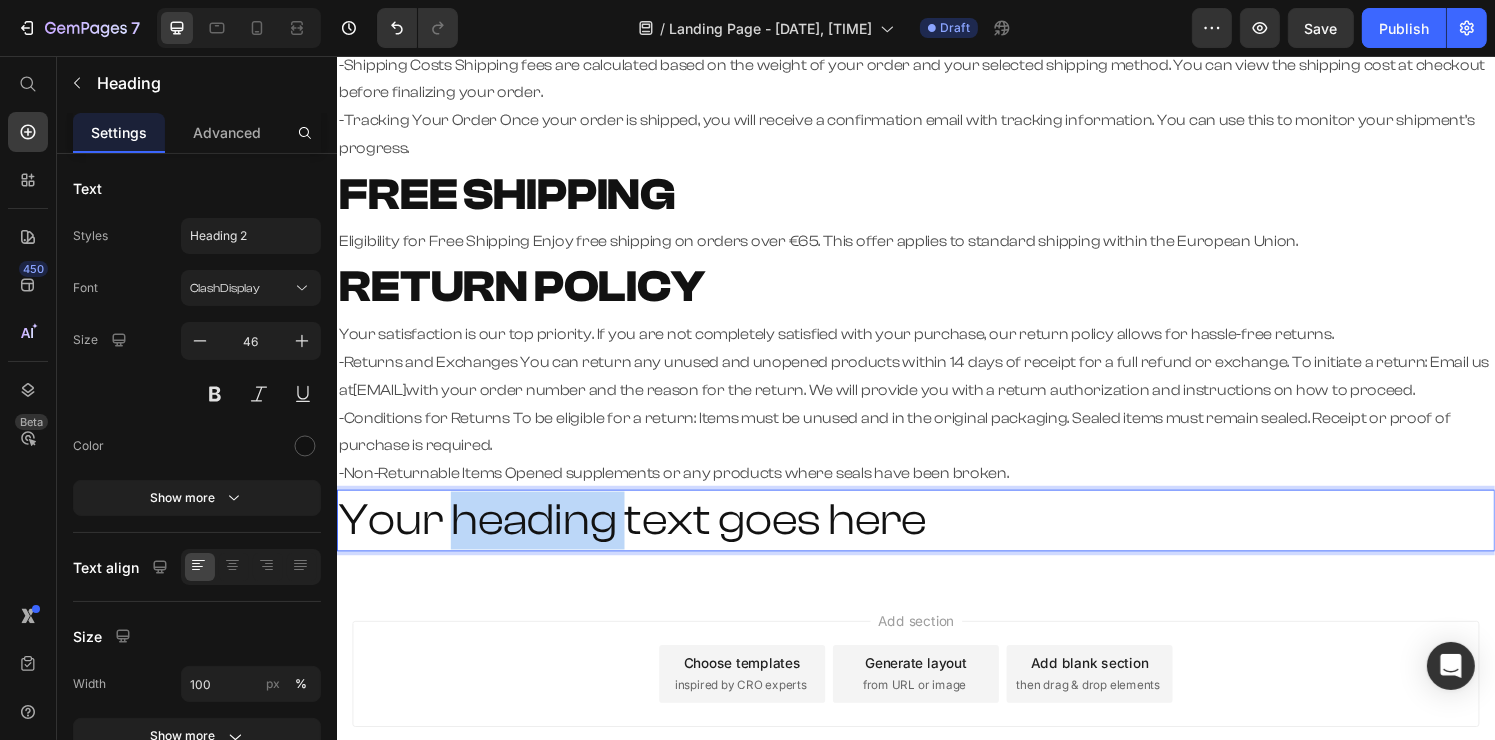 click on "Your heading text goes here" at bounding box center (936, 537) 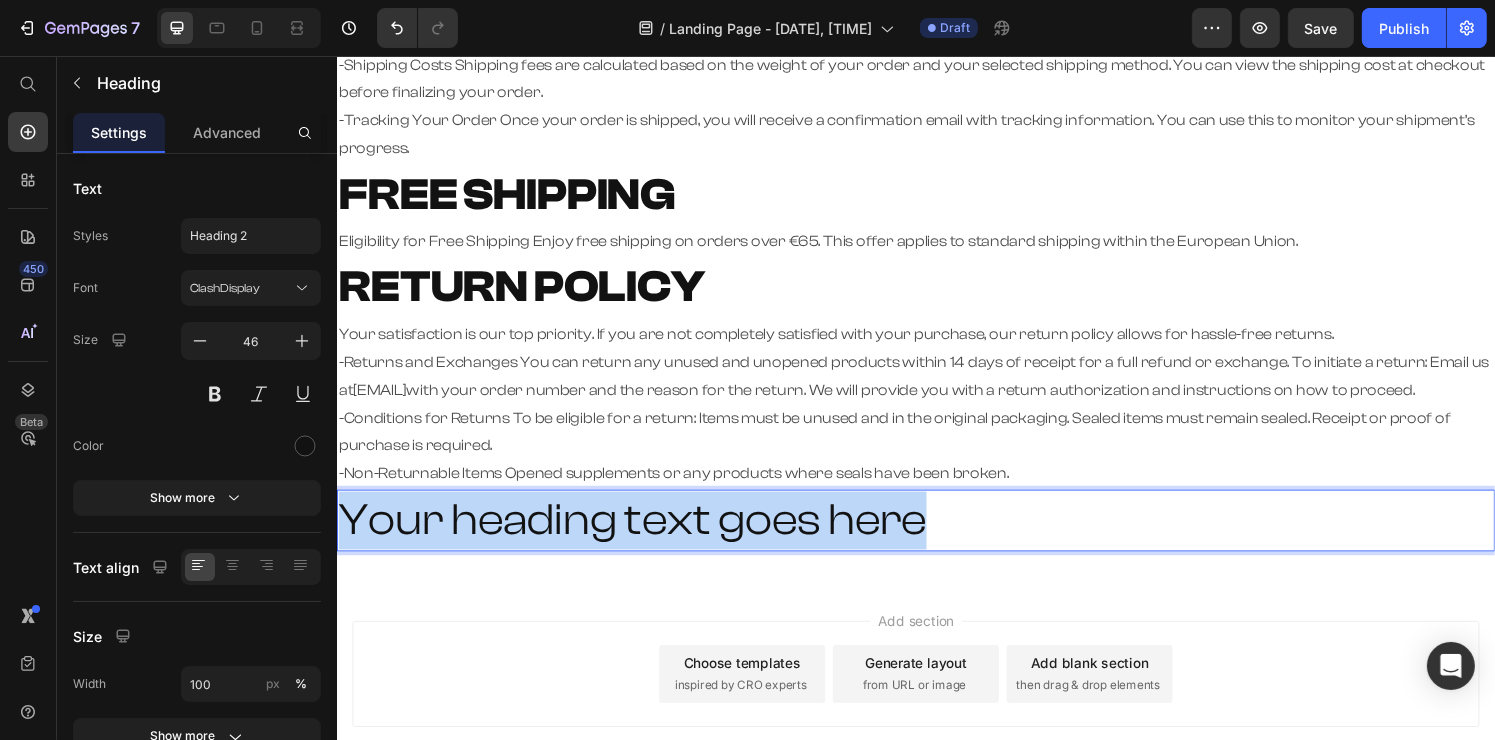 click on "Your heading text goes here" at bounding box center [936, 537] 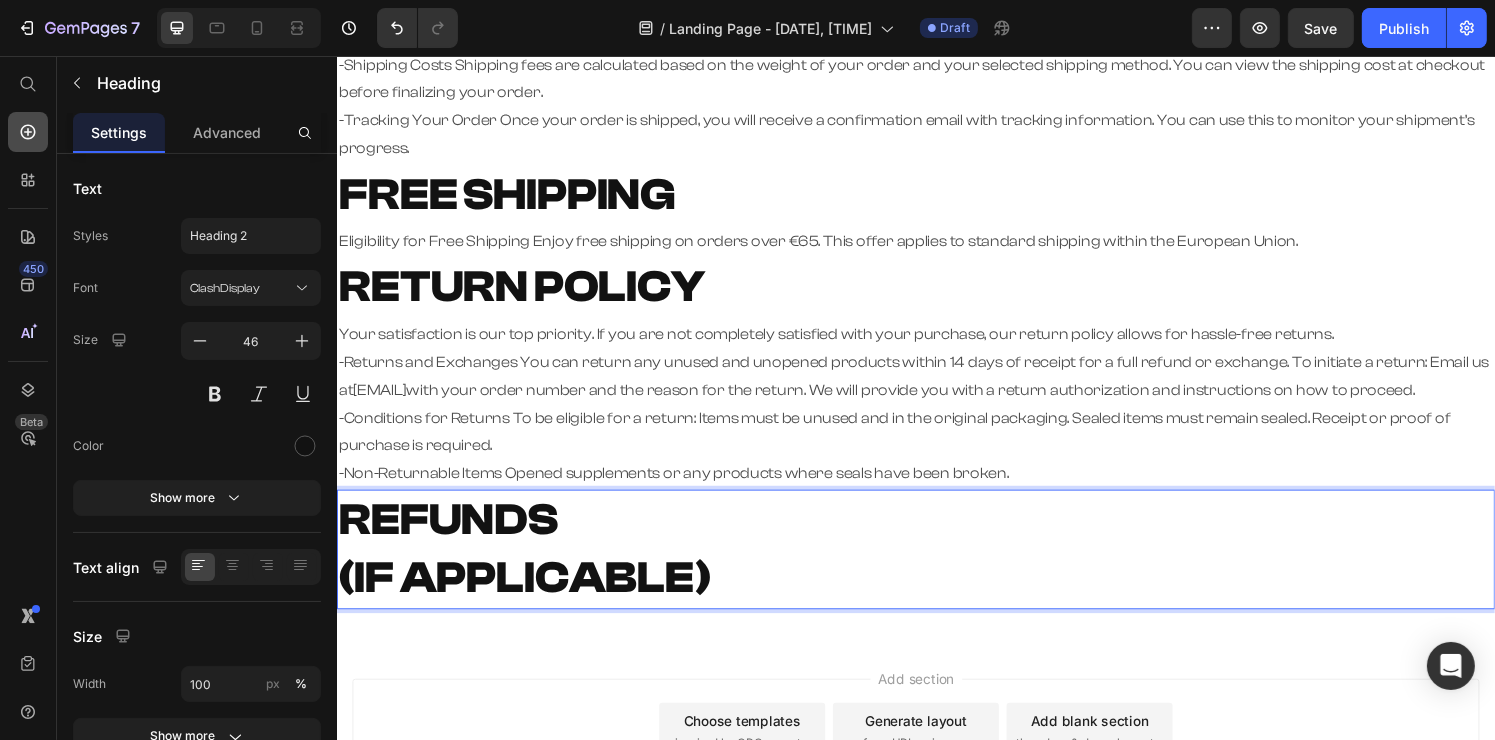 click 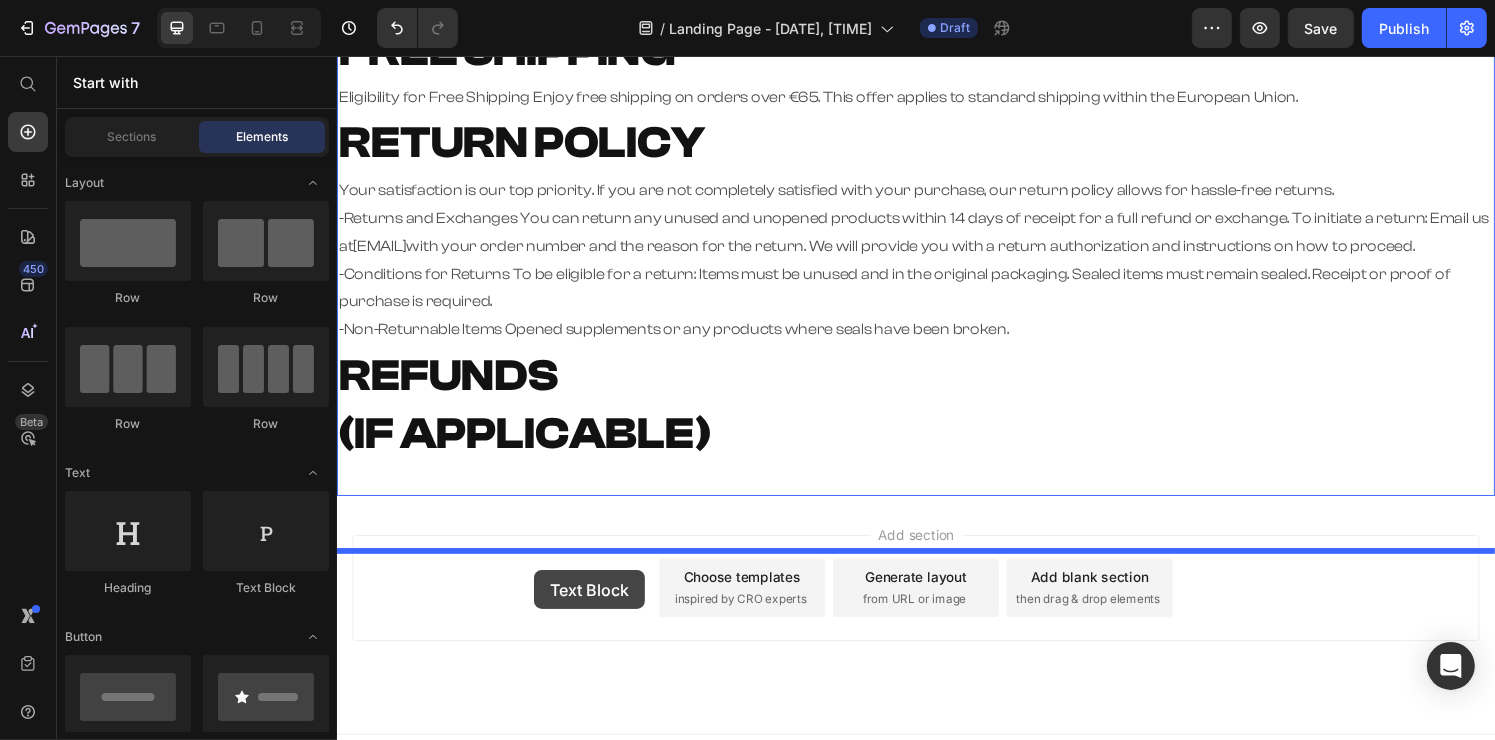 scroll, scrollTop: 701, scrollLeft: 0, axis: vertical 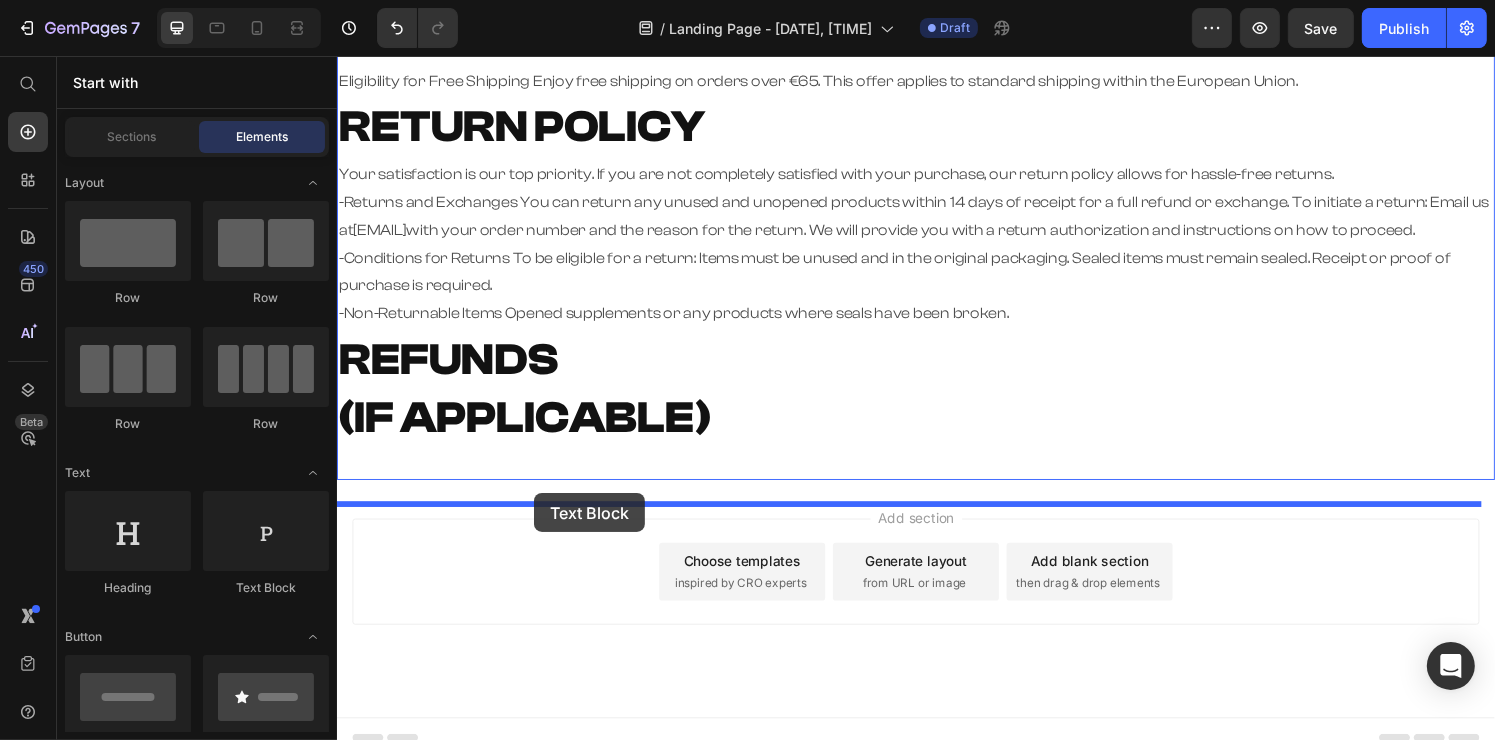 drag, startPoint x: 604, startPoint y: 604, endPoint x: 540, endPoint y: 509, distance: 114.546936 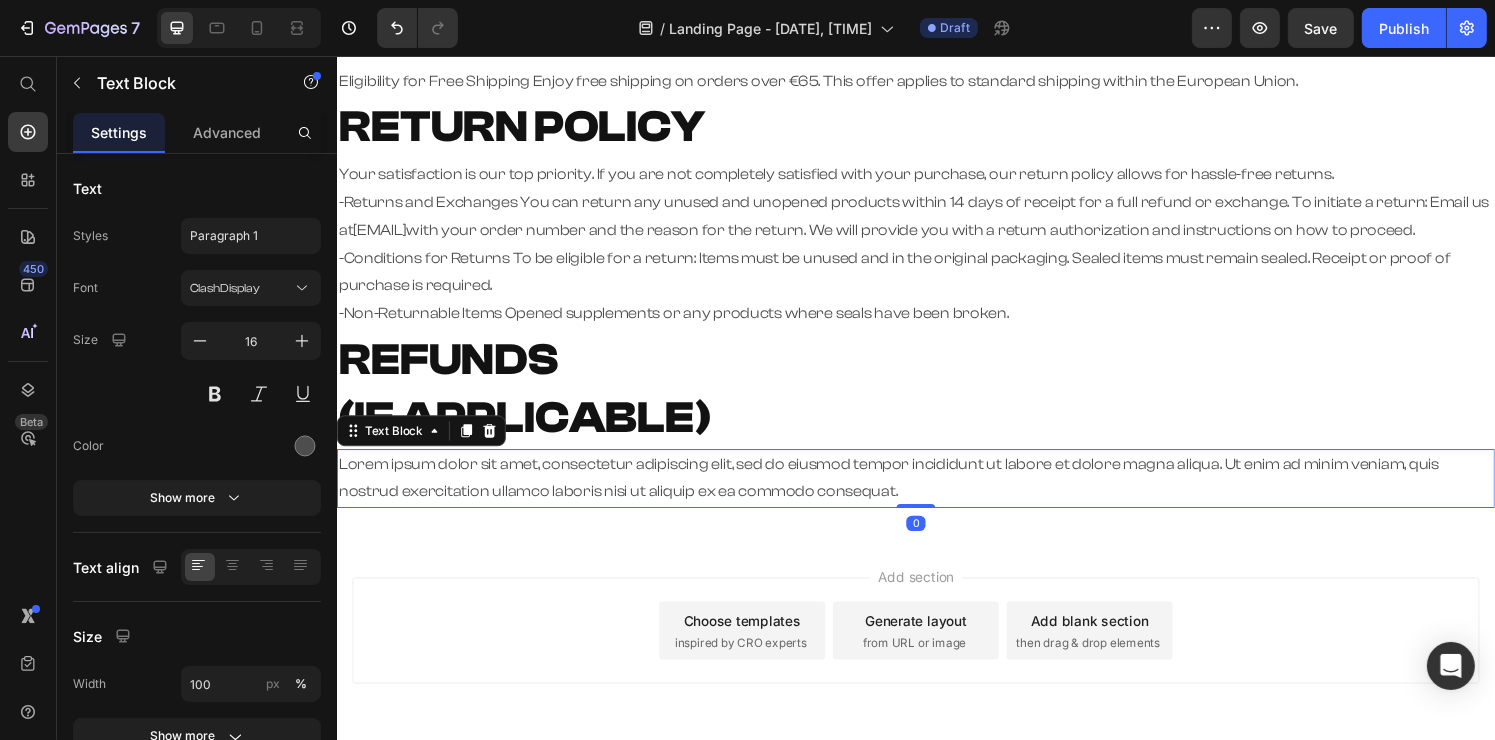 click on "Lorem ipsum dolor sit amet, consectetur adipiscing elit, sed do eiusmod tempor incididunt ut labore et dolore magna aliqua. Ut enim ad minim veniam, quis nostrud exercitation ullamco laboris nisi ut aliquip ex ea commodo consequat." at bounding box center (936, 494) 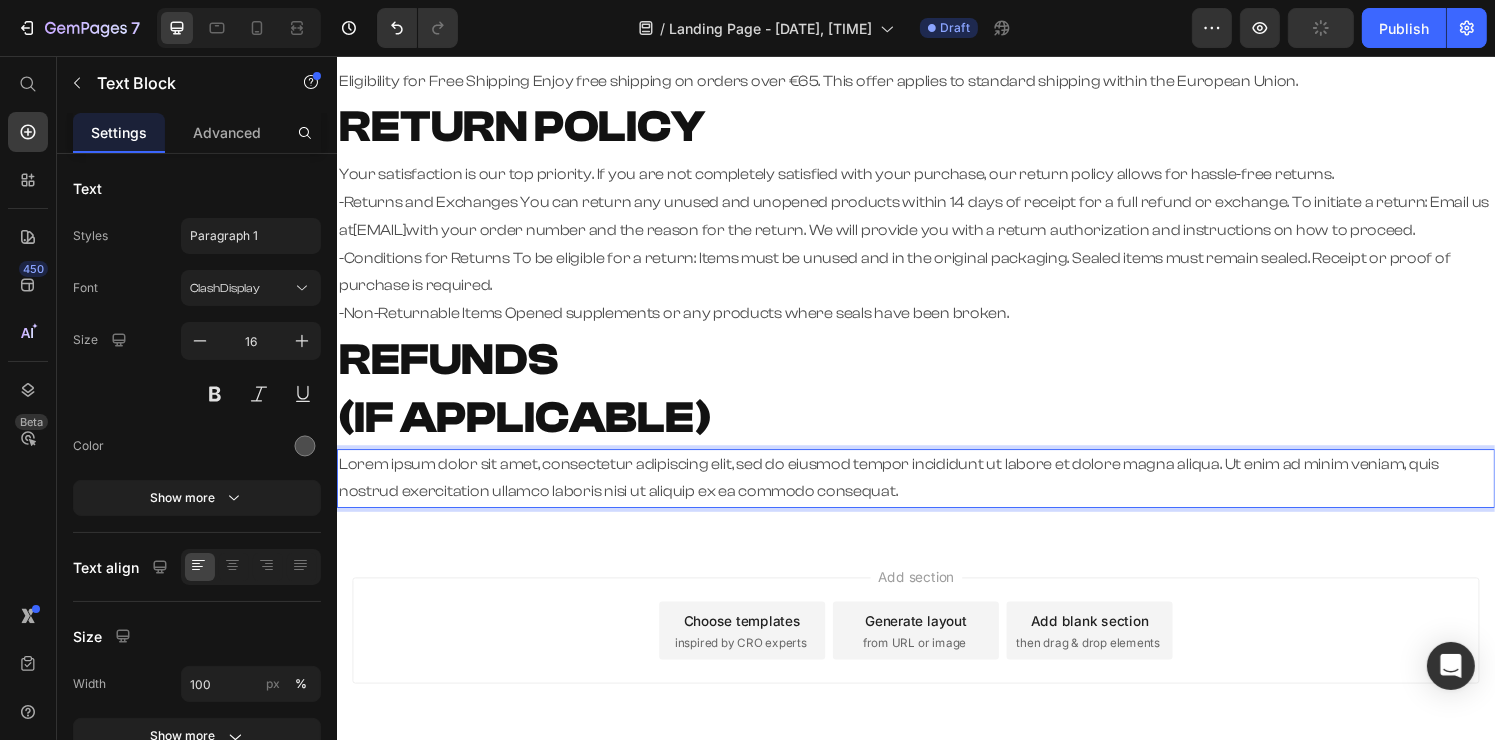 click on "Lorem ipsum dolor sit amet, consectetur adipiscing elit, sed do eiusmod tempor incididunt ut labore et dolore magna aliqua. Ut enim ad minim veniam, quis nostrud exercitation ullamco laboris nisi ut aliquip ex ea commodo consequat." at bounding box center (936, 494) 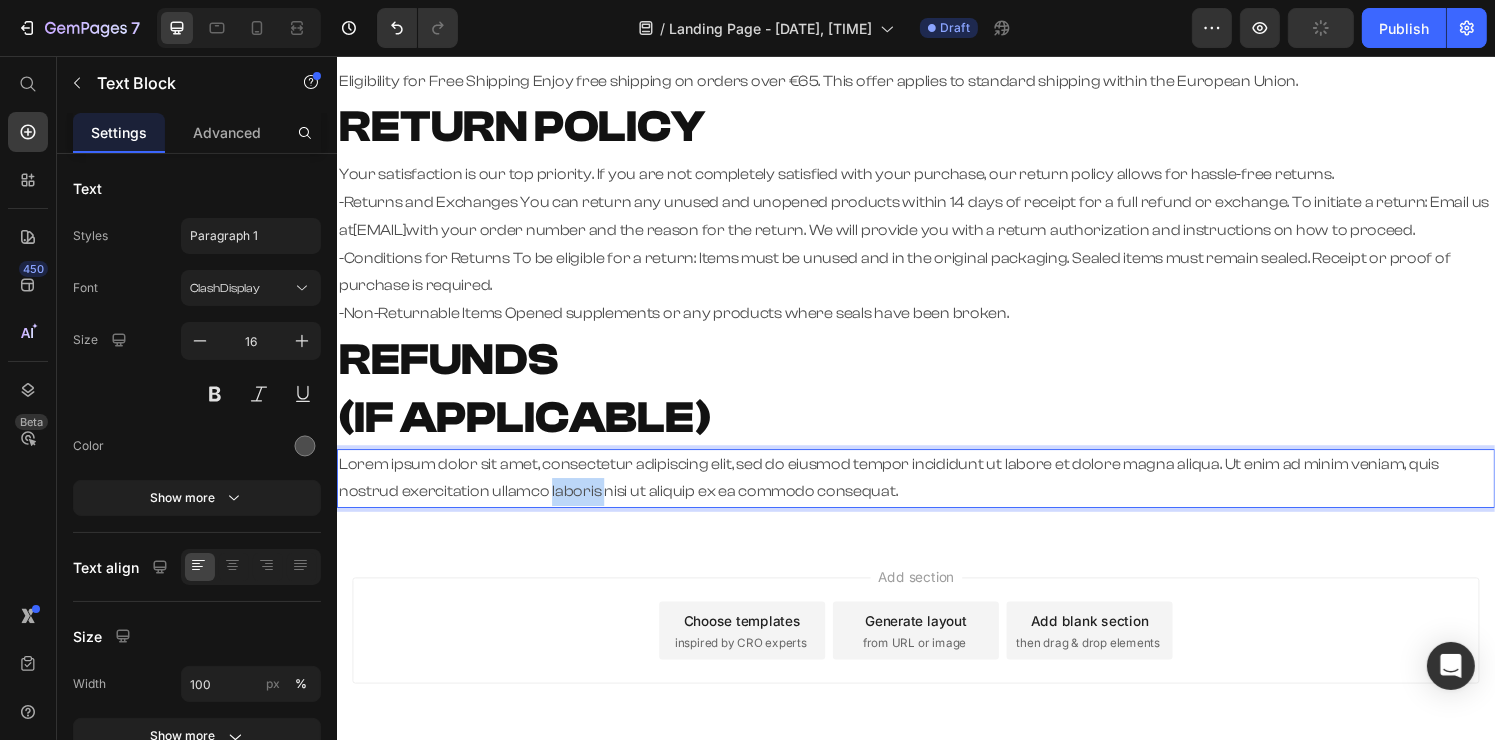 click on "Lorem ipsum dolor sit amet, consectetur adipiscing elit, sed do eiusmod tempor incididunt ut labore et dolore magna aliqua. Ut enim ad minim veniam, quis nostrud exercitation ullamco laboris nisi ut aliquip ex ea commodo consequat." at bounding box center [936, 494] 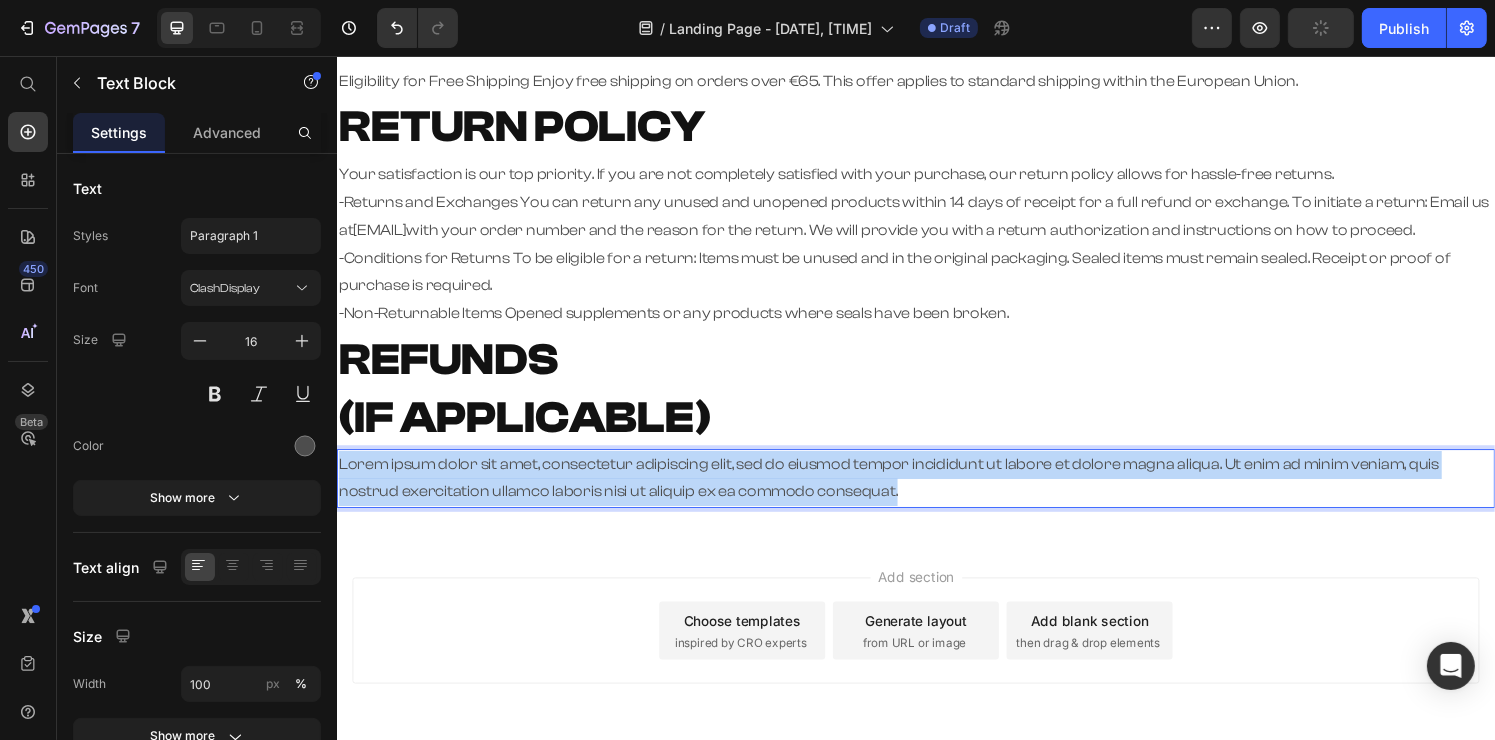 click on "Lorem ipsum dolor sit amet, consectetur adipiscing elit, sed do eiusmod tempor incididunt ut labore et dolore magna aliqua. Ut enim ad minim veniam, quis nostrud exercitation ullamco laboris nisi ut aliquip ex ea commodo consequat." at bounding box center [936, 494] 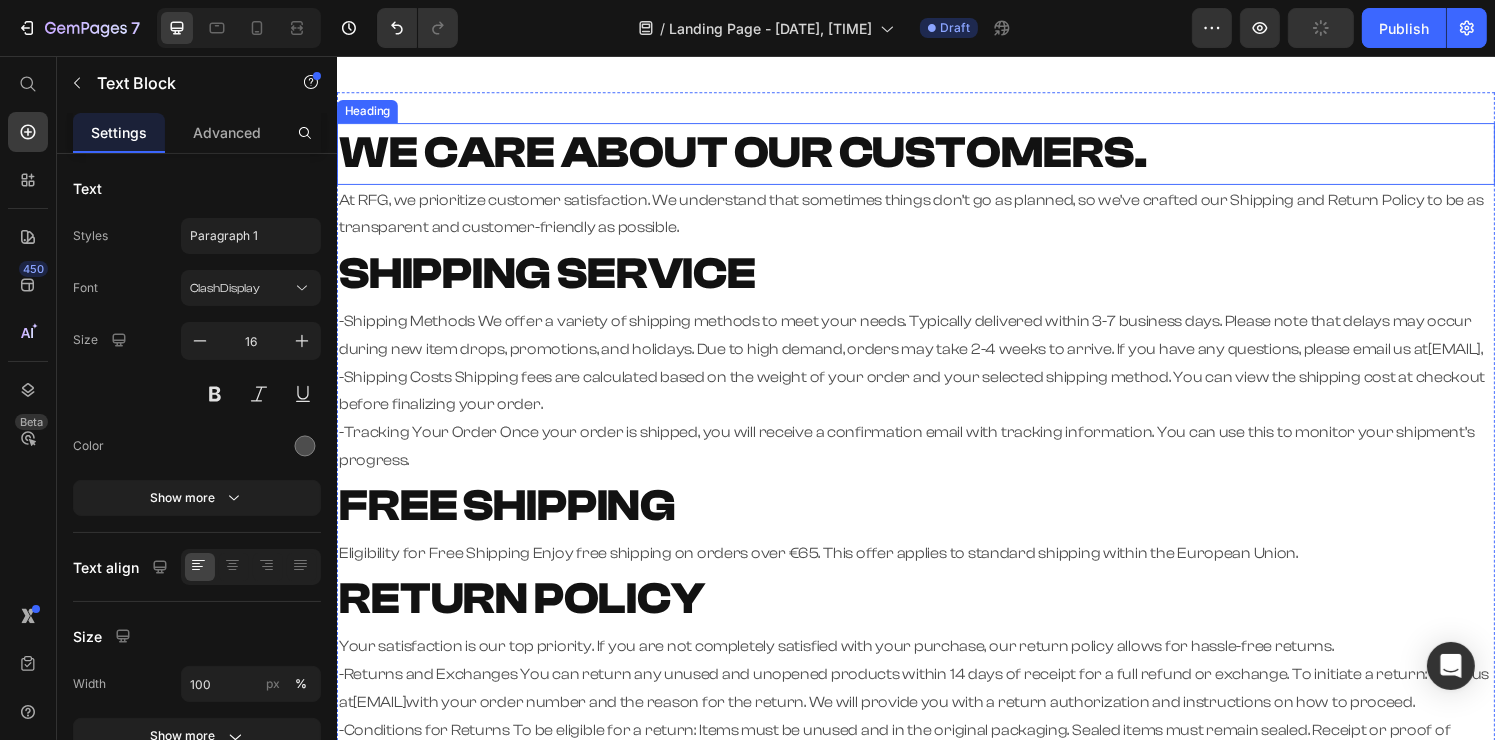 scroll, scrollTop: 0, scrollLeft: 0, axis: both 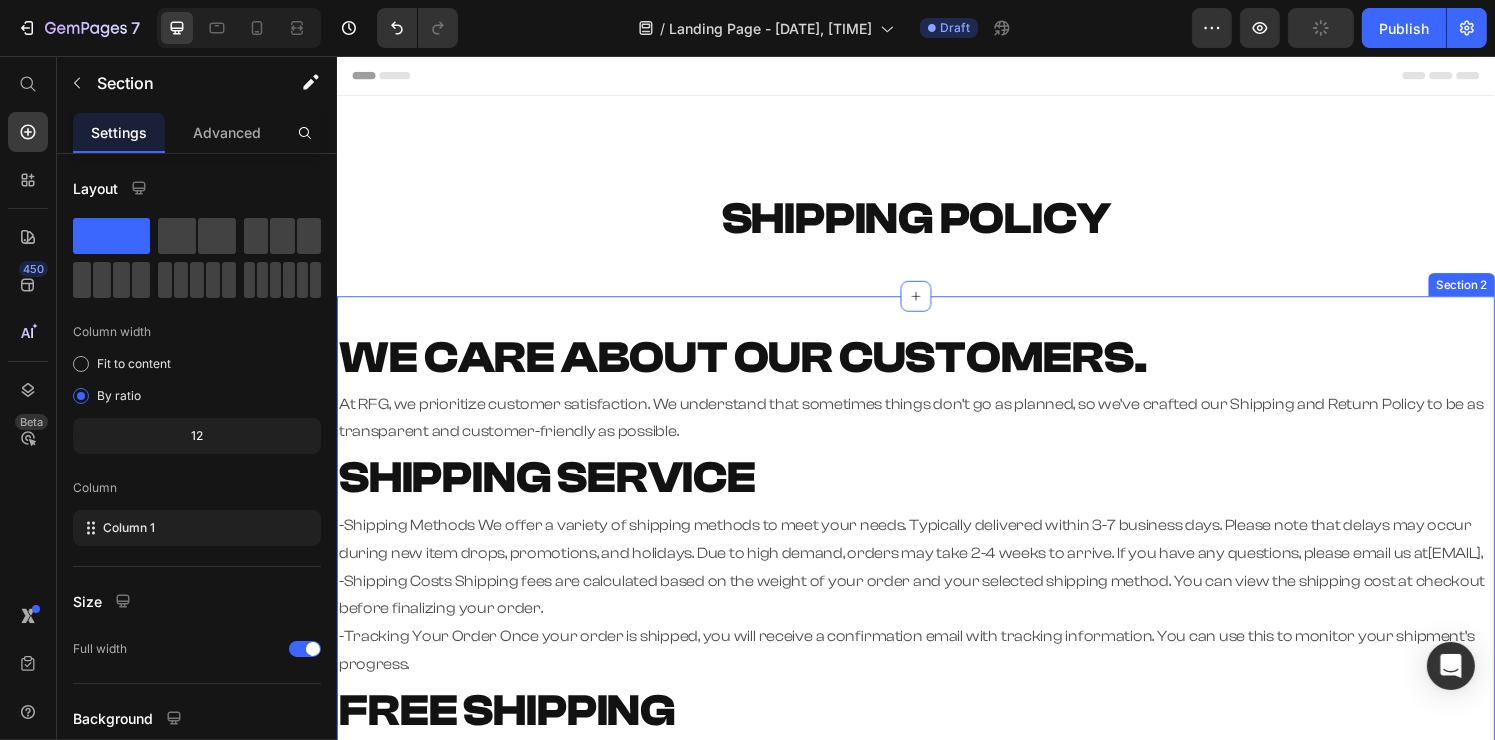 click on "⁠⁠⁠⁠⁠⁠⁠ WE CARE ABOUT OUR CUSTOMERS. Heading At RFG, we prioritize customer satisfaction. We understand that sometimes things don’t go as planned, so we’ve crafted our Shipping and Return Policy to be as transparent and customer-friendly as possible. Text Block ⁠⁠⁠⁠⁠⁠⁠ SHIPPING SERVICE Heading -Shipping Methods We offer a variety of shipping methods to meet your needs. Typically delivered within 3-7 business days. Please note that delays may occur during new item drops, promotions, and holidays. Due to high demand, orders may take 2-4 weeks to arrive. If you have any questions, please email us at  rfg.supps@gmail.com , -Shipping Costs Shipping fees are calculated based on the weight of your order and your selected shipping method. You can view the shipping cost at checkout before finalizing your order. -Tracking Your Order Once your order is shipped, you will receive a confirmation email with tracking information. You can use this to monitor your shipment’s progress. Heading" at bounding box center [936, 781] 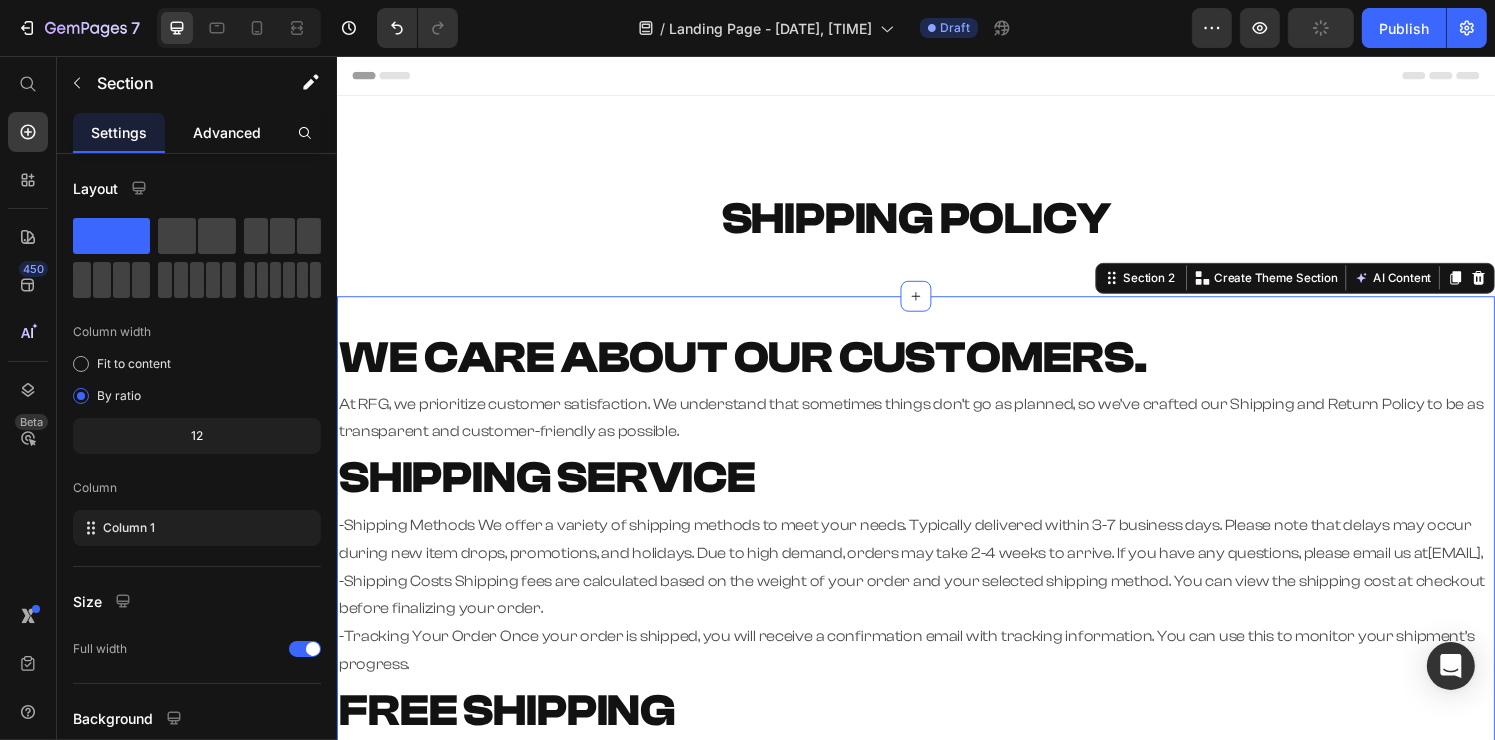 click on "Advanced" at bounding box center [227, 132] 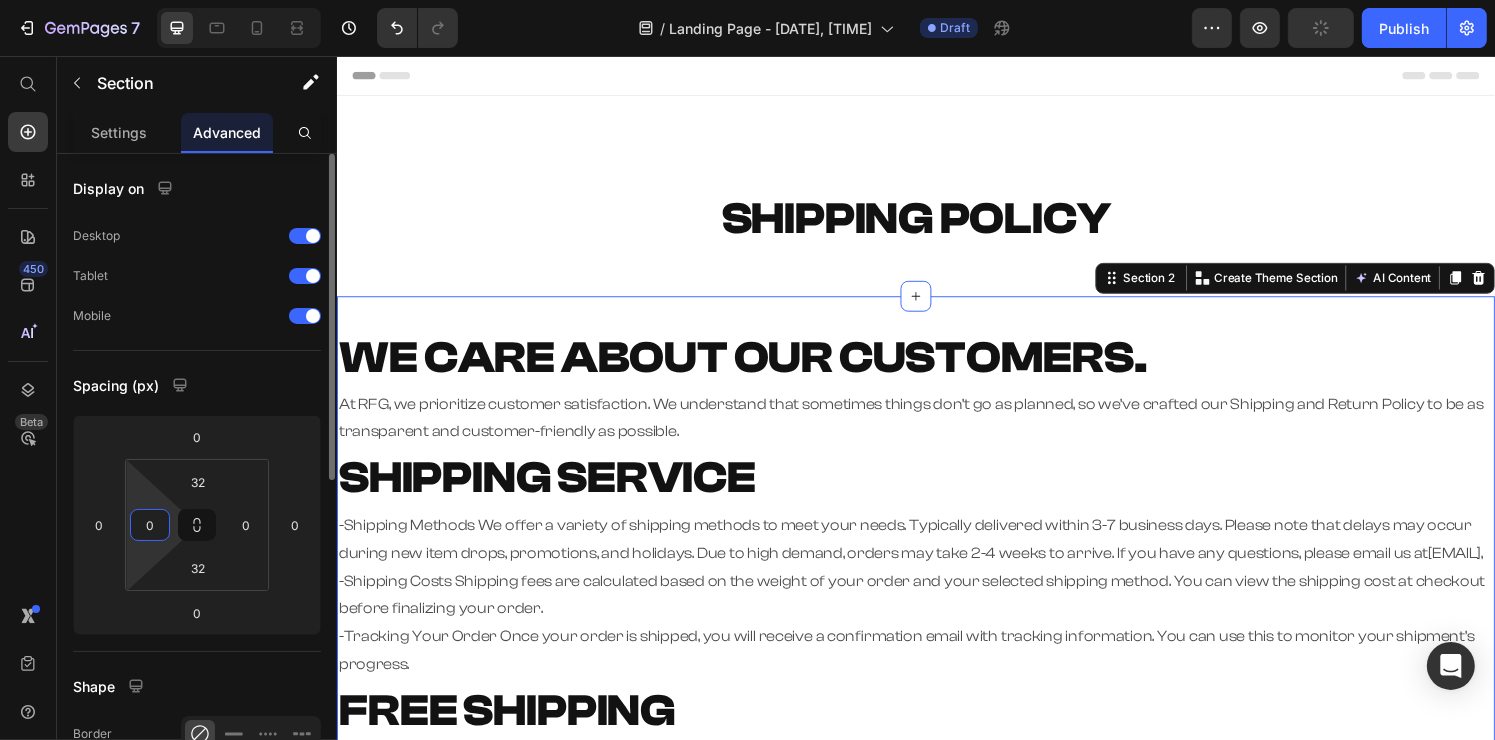 click on "0" at bounding box center (150, 525) 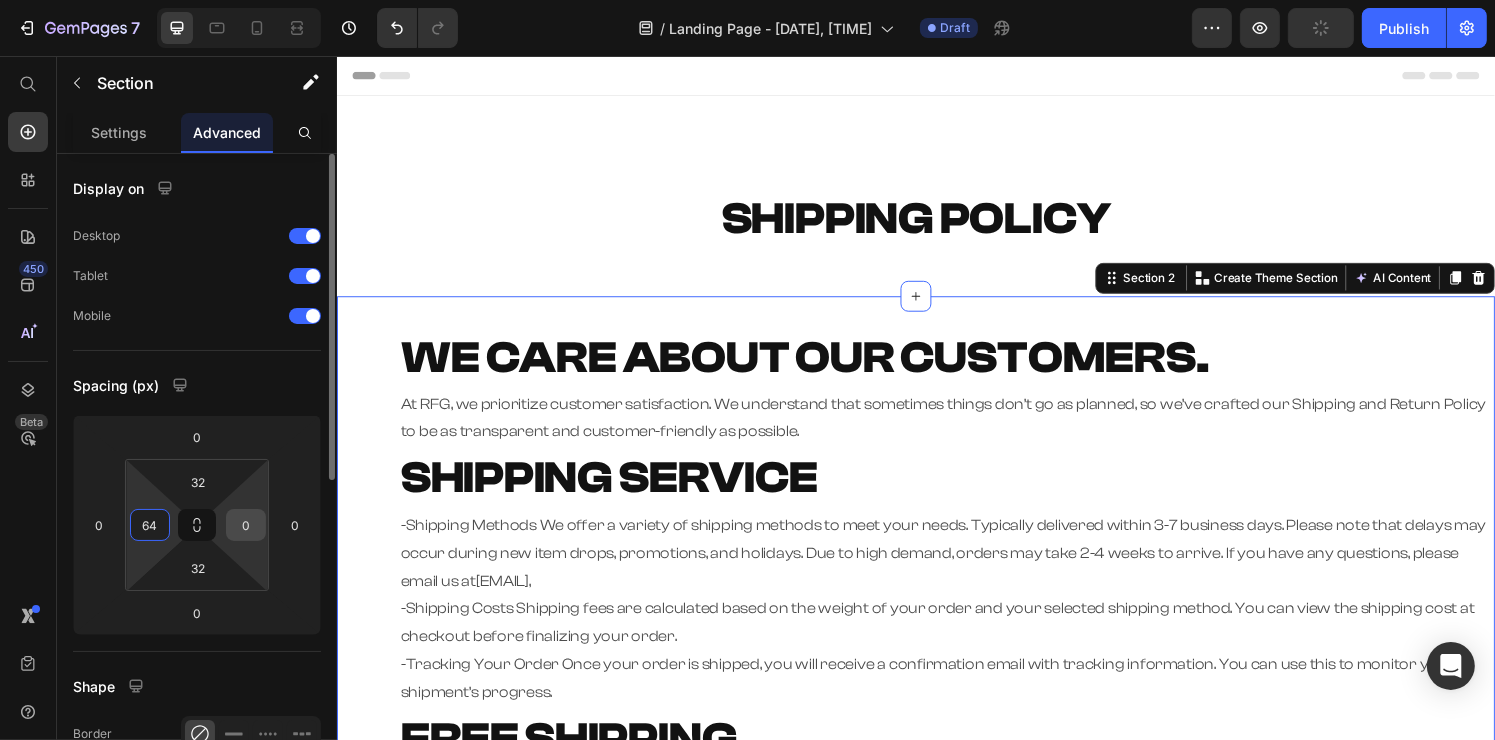 type on "64" 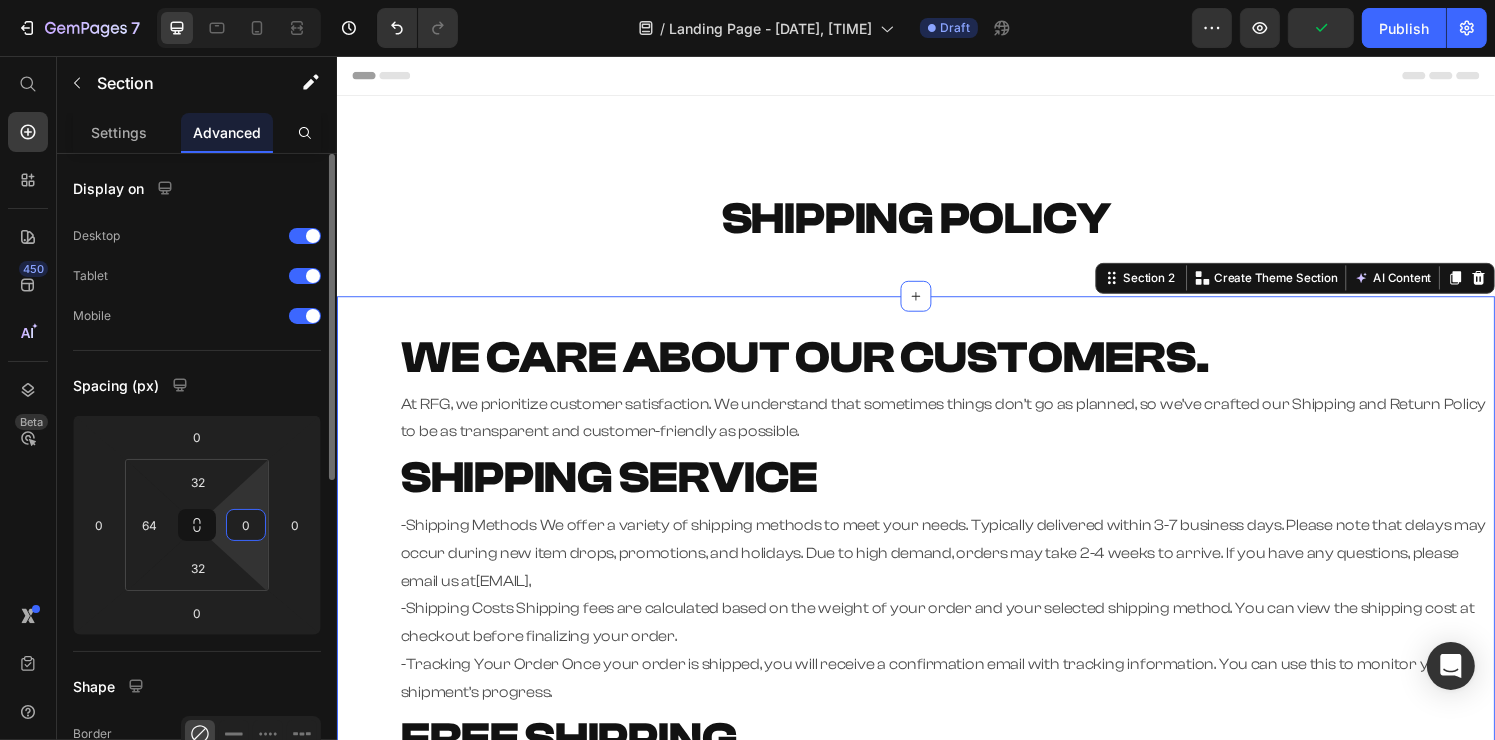 click on "0" at bounding box center (246, 525) 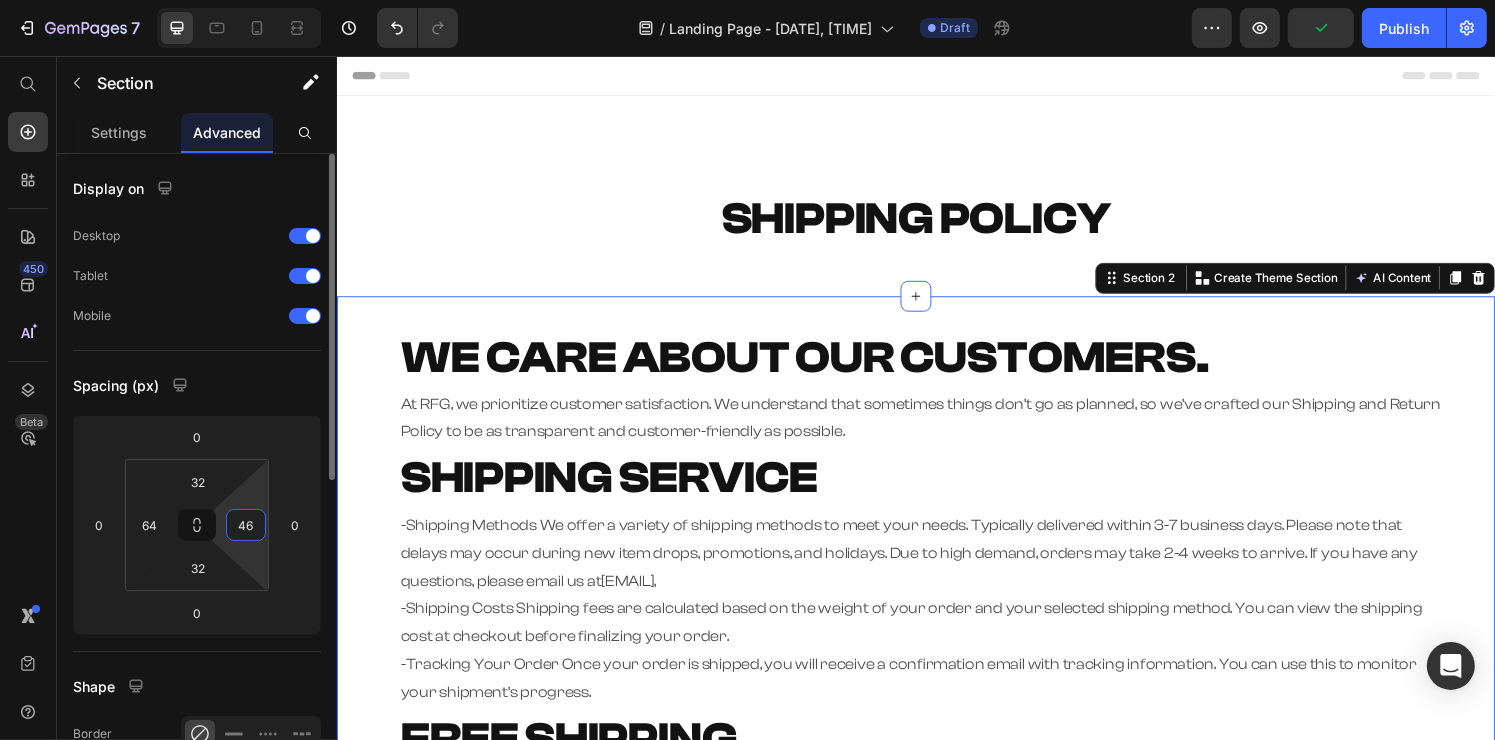 type on "4" 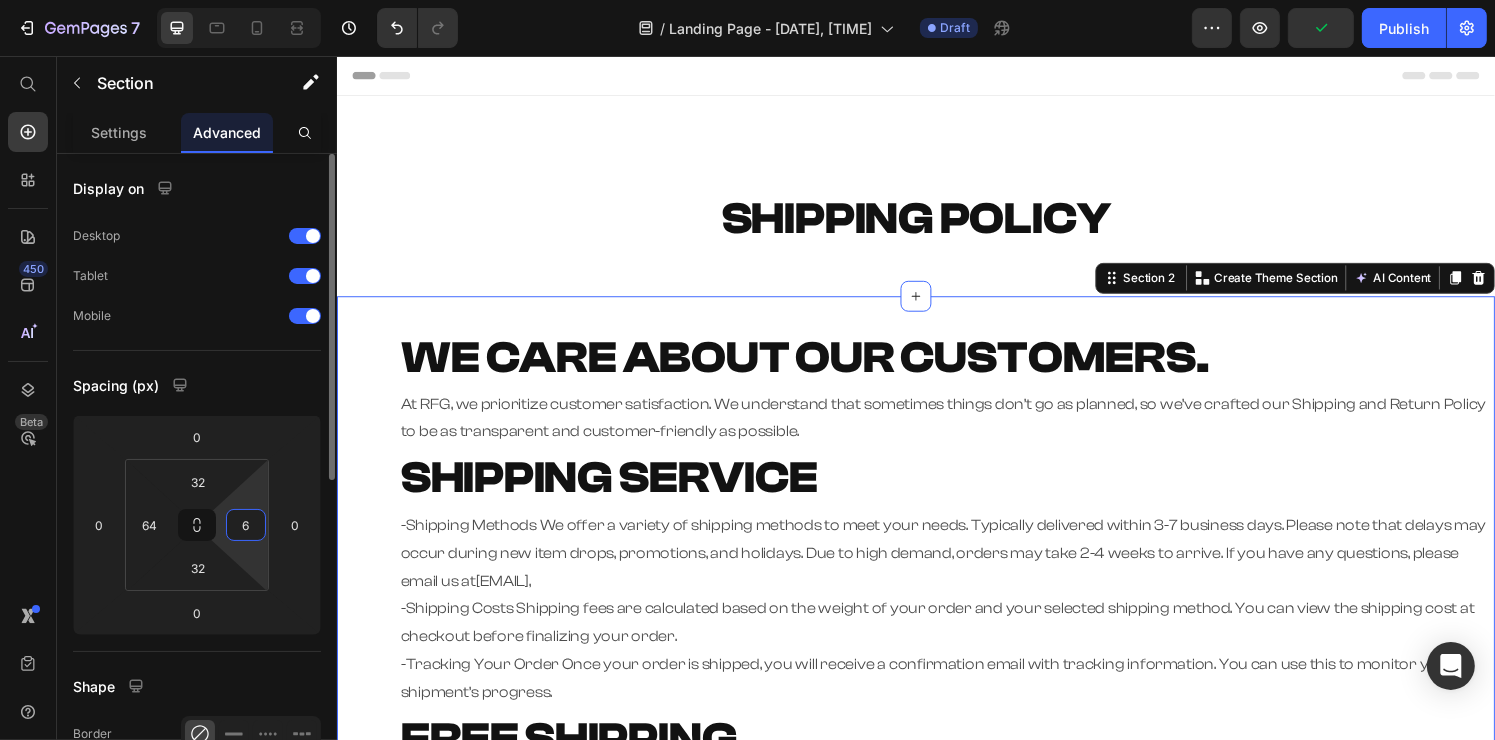 type on "64" 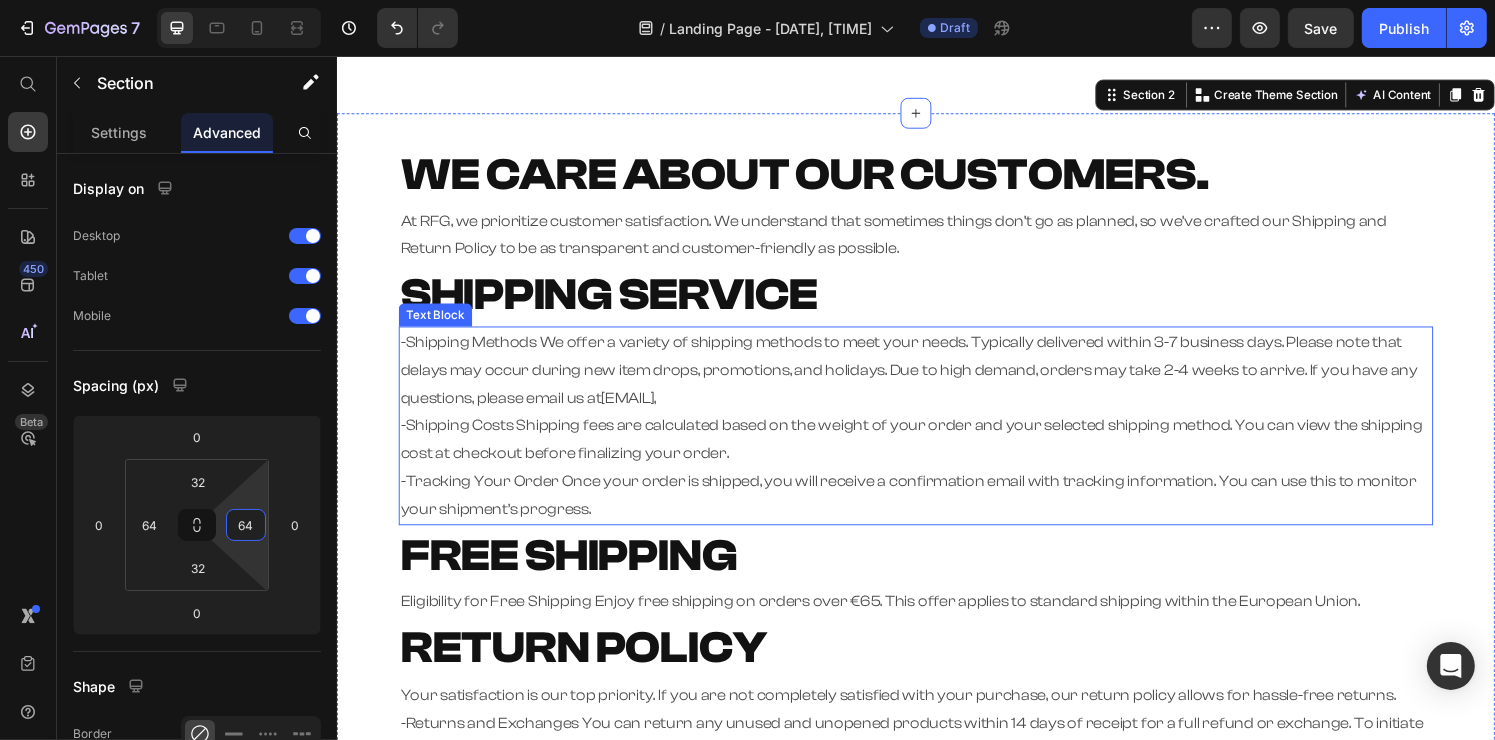 scroll, scrollTop: 100, scrollLeft: 0, axis: vertical 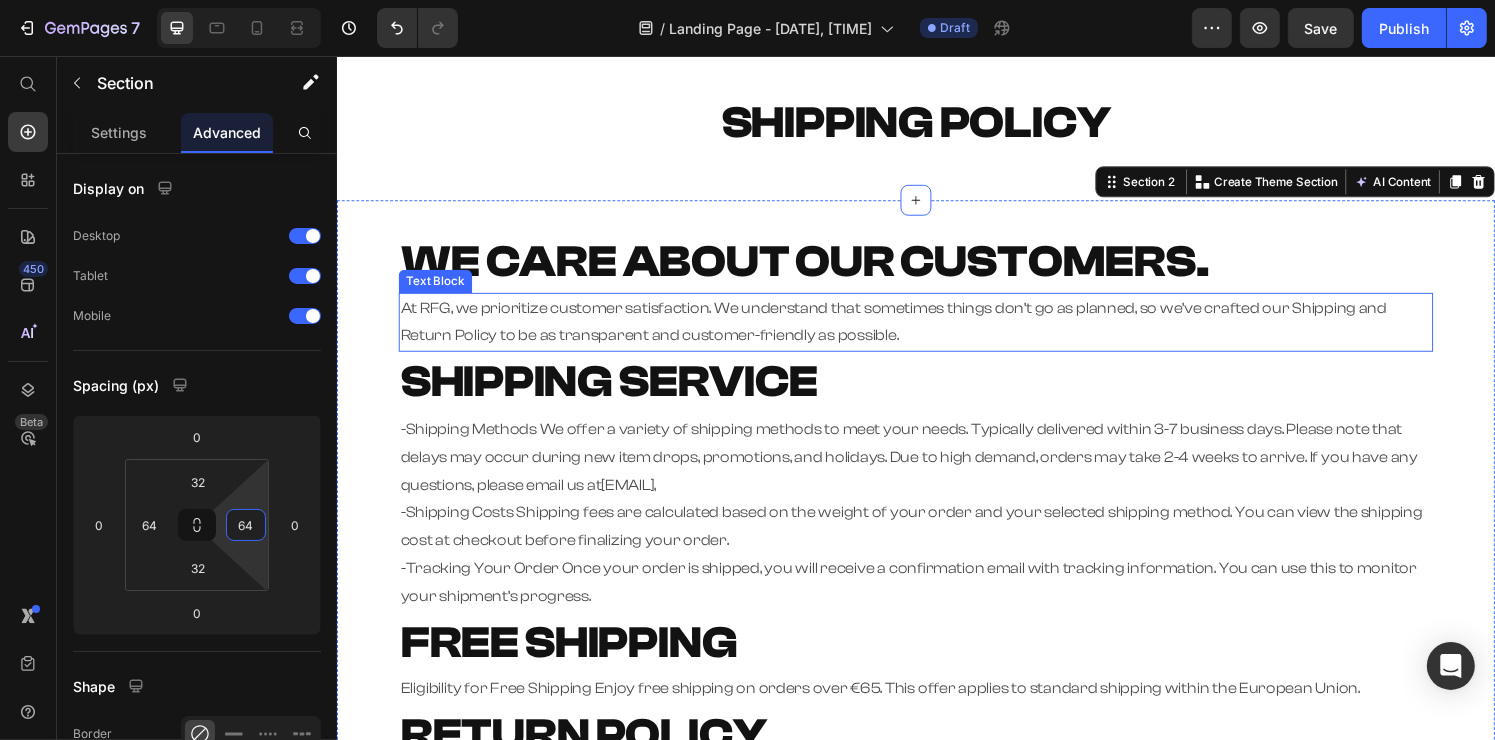 click on "At RFG, we prioritize customer satisfaction. We understand that sometimes things don’t go as planned, so we’ve crafted our Shipping and Return Policy to be as transparent and customer-friendly as possible." at bounding box center (936, 332) 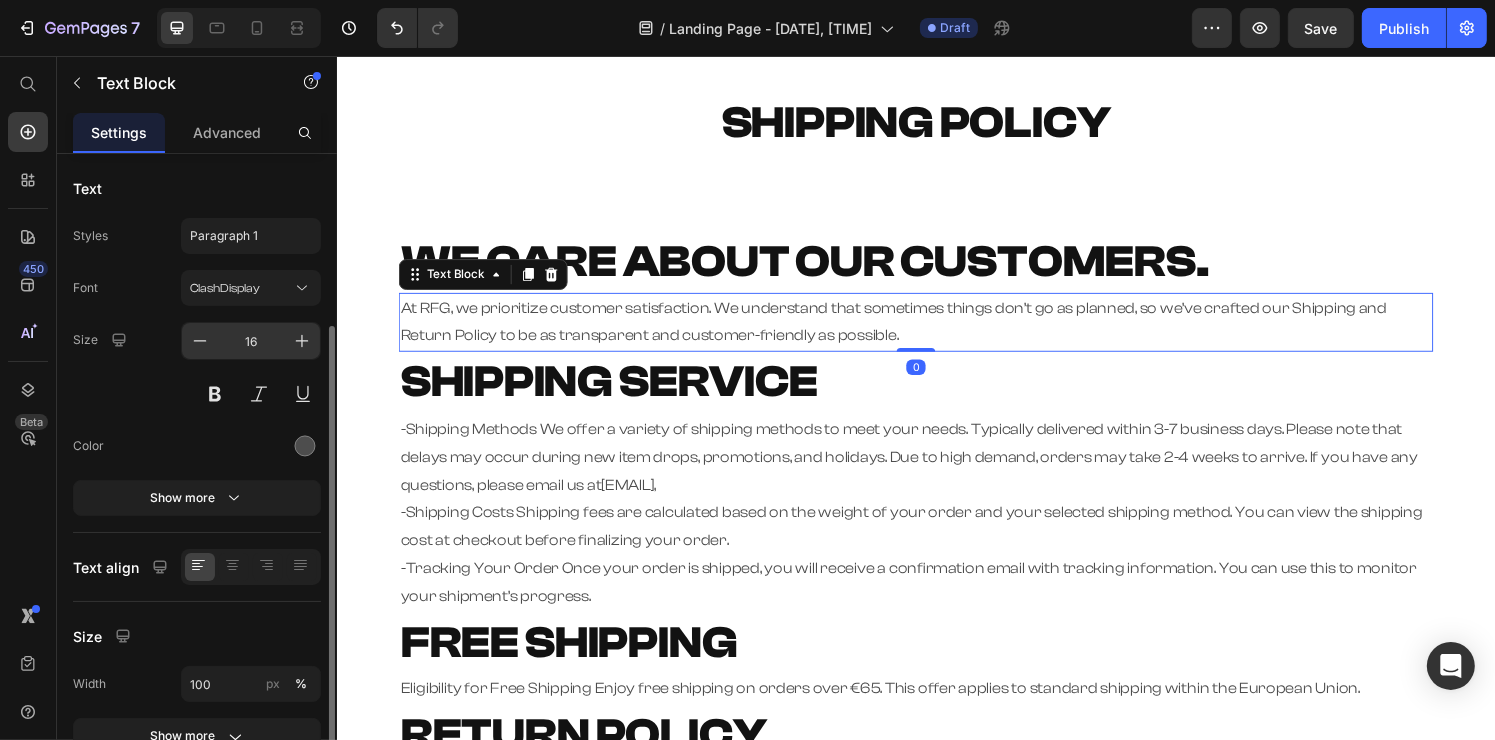 scroll, scrollTop: 200, scrollLeft: 0, axis: vertical 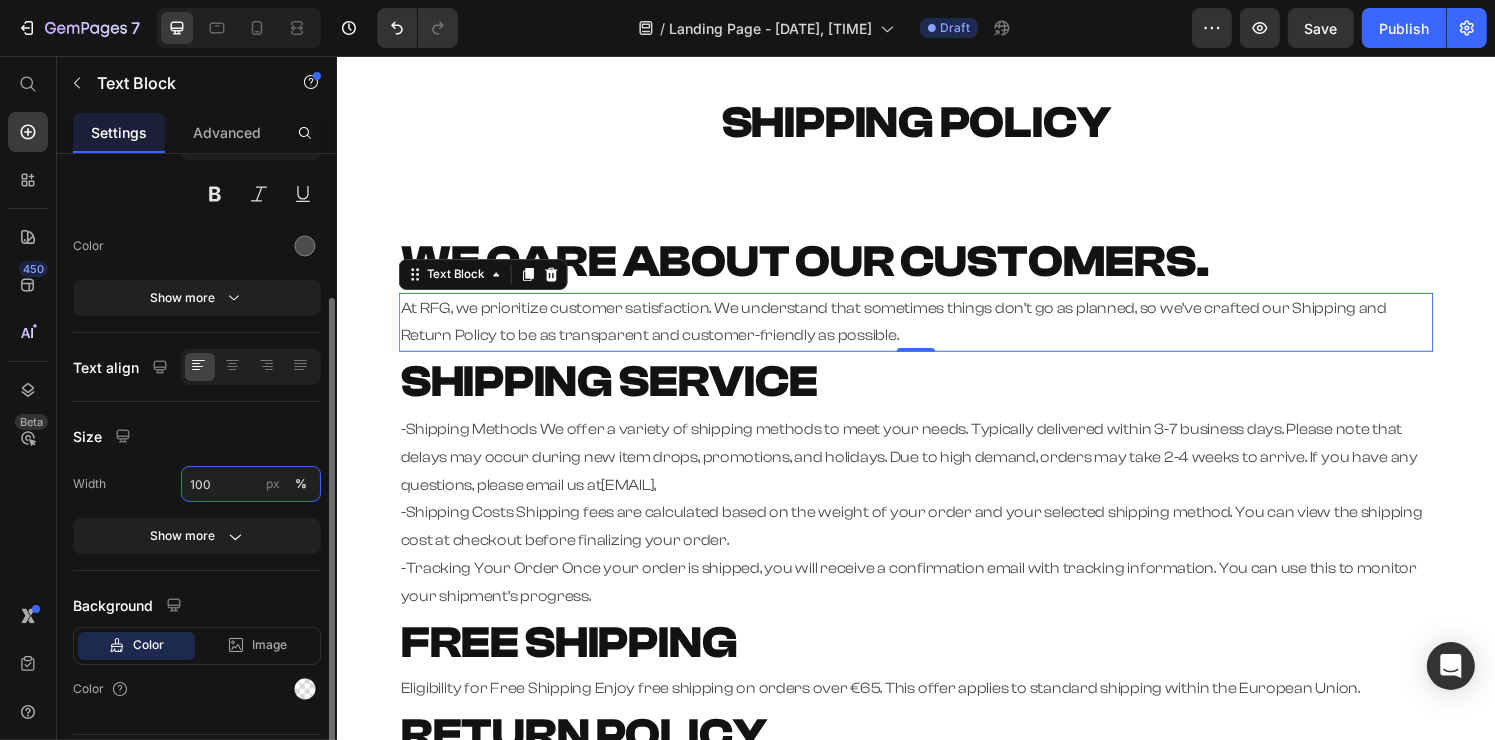 click on "100" at bounding box center [251, 484] 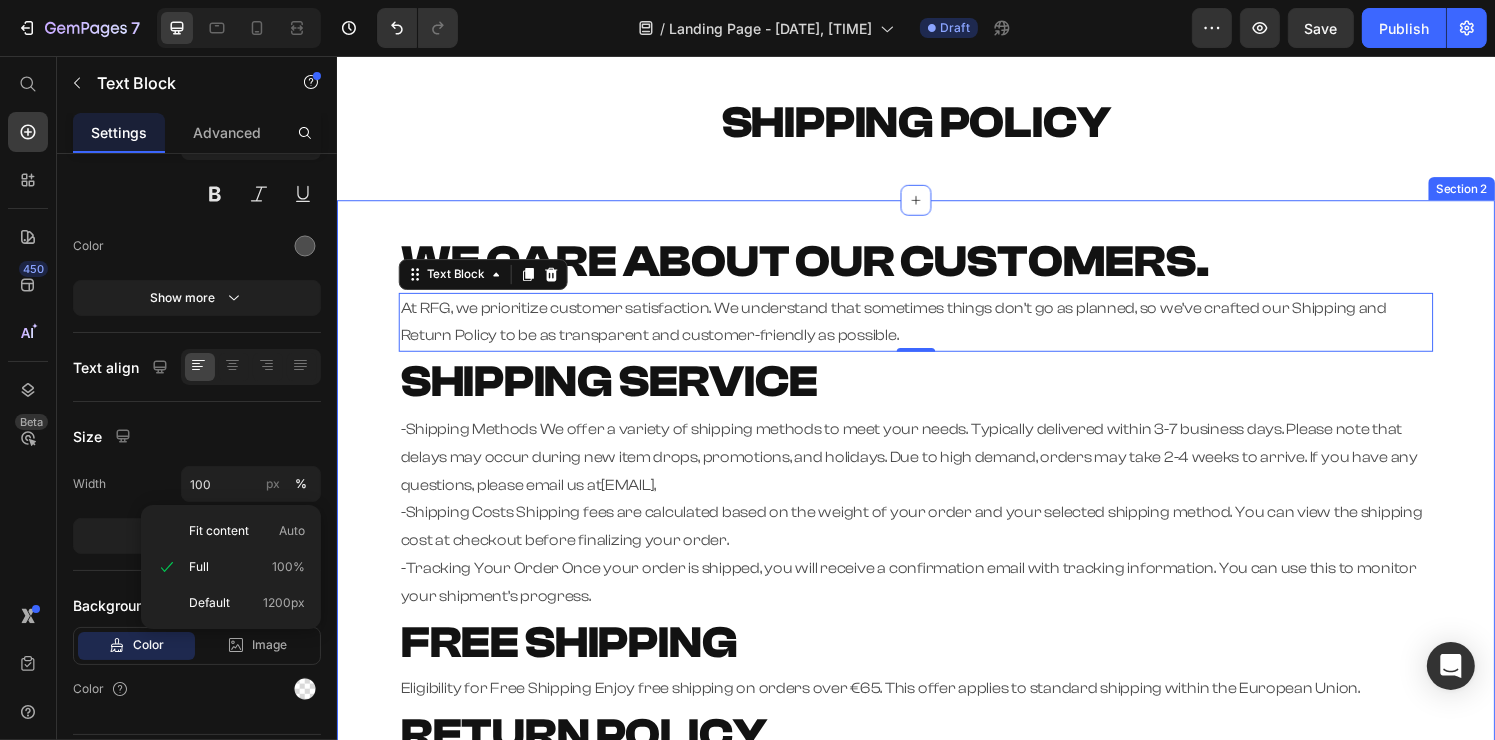 click on "⁠⁠⁠⁠⁠⁠⁠ WE CARE ABOUT OUR CUSTOMERS. Heading At RFG, we prioritize customer satisfaction. We understand that sometimes things don’t go as planned, so we’ve crafted our Shipping and Return Policy to be as transparent and customer-friendly as possible. Text Block   0 ⁠⁠⁠⁠⁠⁠⁠ SHIPPING SERVICE Heading -Shipping Methods We offer a variety of shipping methods to meet your needs. Typically delivered within 3-7 business days. Please note that delays may occur during new item drops, promotions, and holidays. Due to high demand, orders may take 2-4 weeks to arrive. If you have any questions, please email us at  rfg.supps@gmail.com , -Shipping Costs Shipping fees are calculated based on the weight of your order and your selected shipping method. You can view the shipping cost at checkout before finalizing your order. -Tracking Your Order Once your order is shipped, you will receive a confirmation email with tracking information. You can use this to monitor your shipment’s progress." at bounding box center [936, 710] 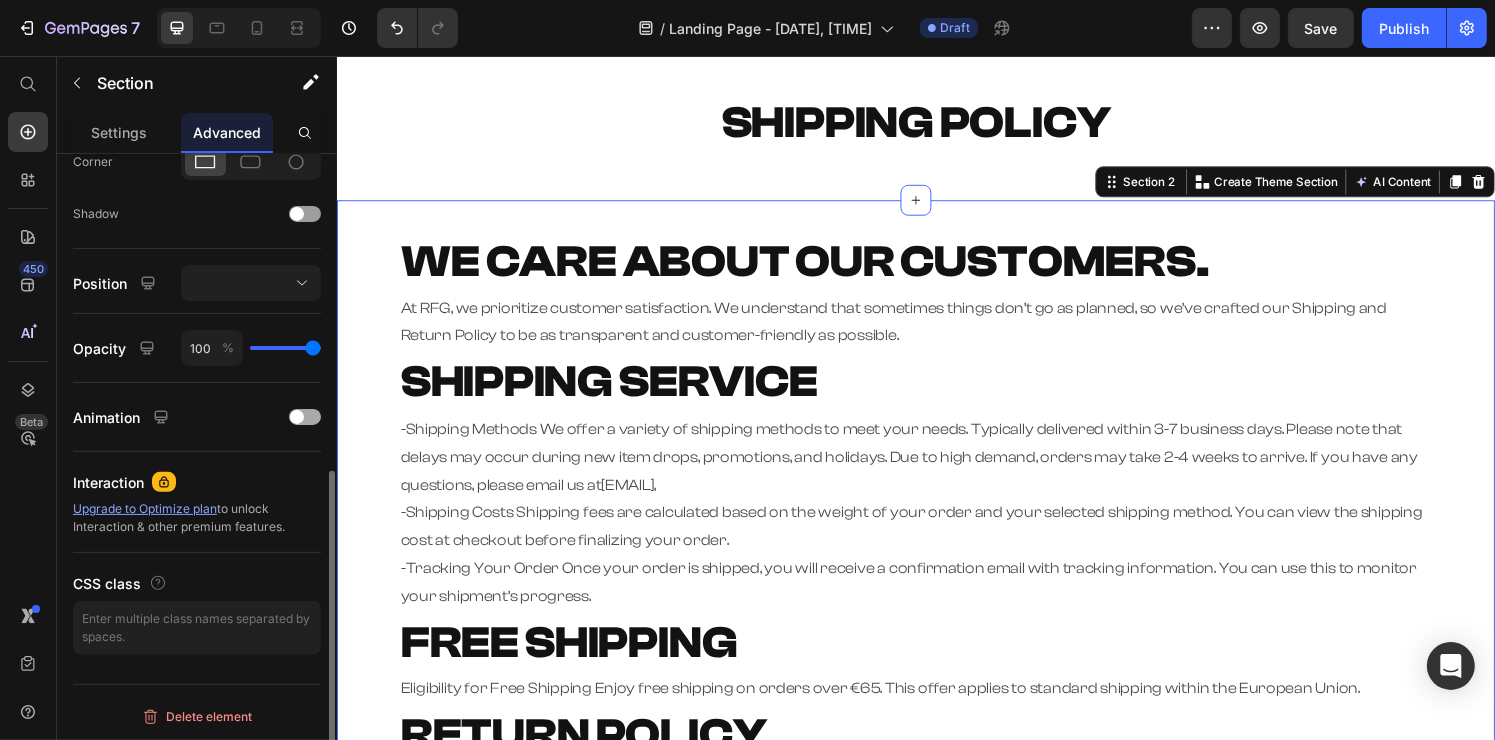 scroll, scrollTop: 0, scrollLeft: 0, axis: both 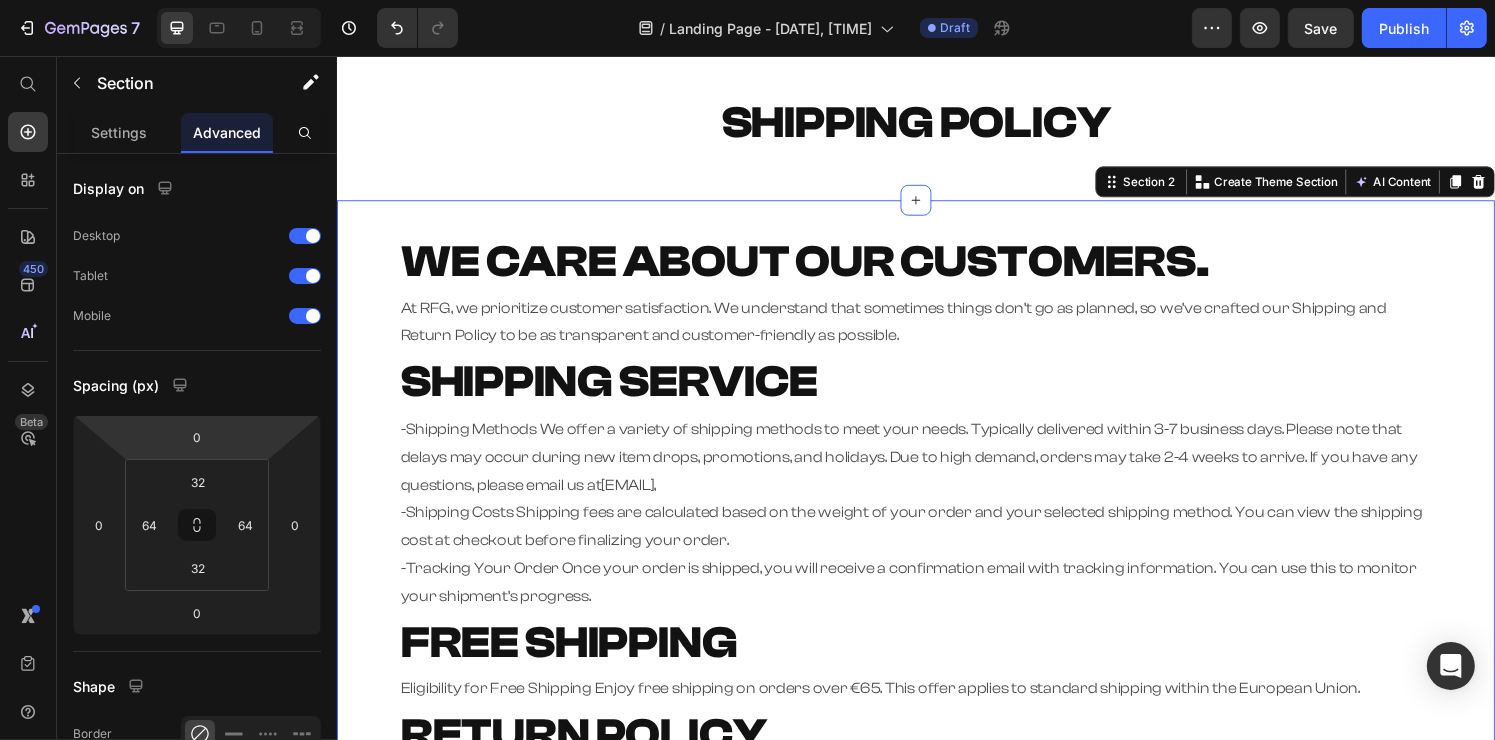 click on "Section" 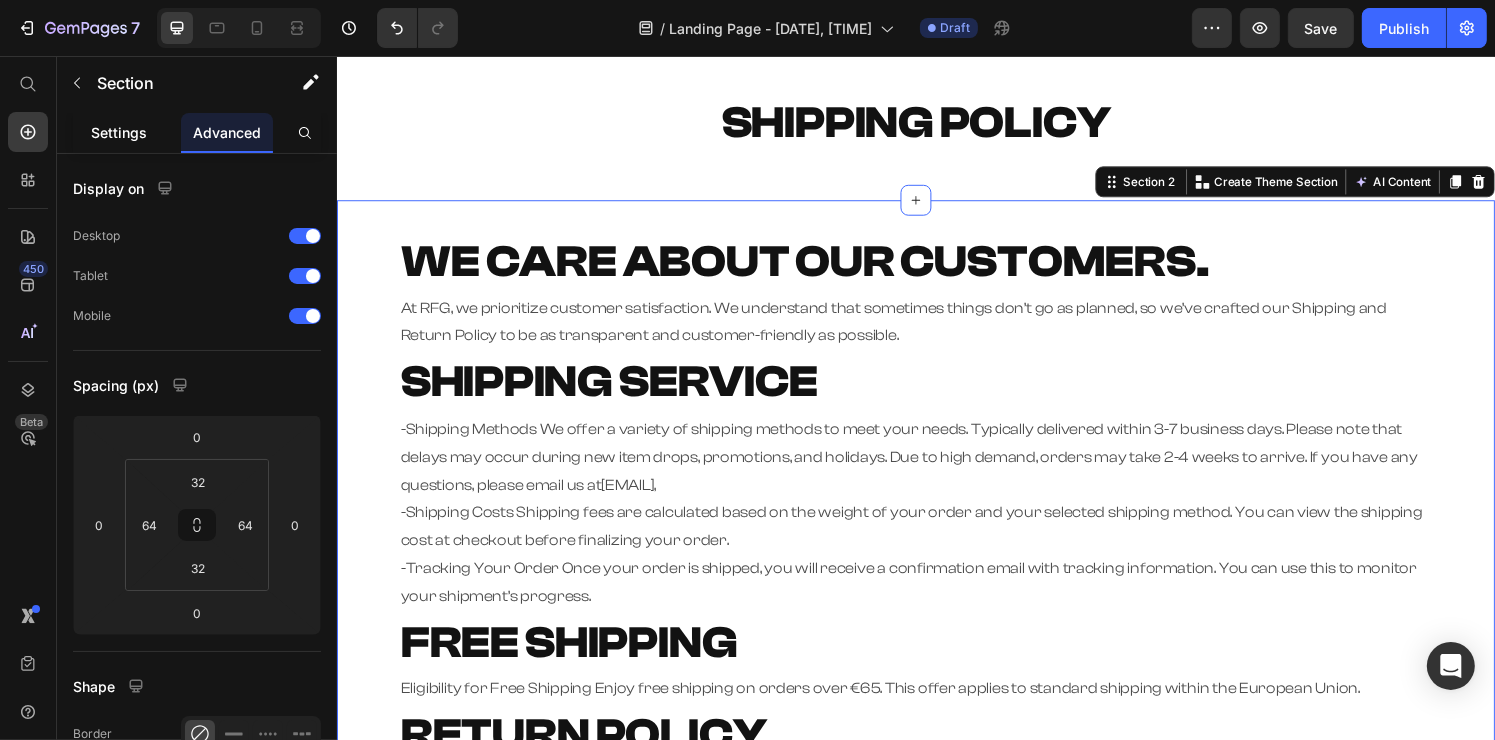 click on "Settings" 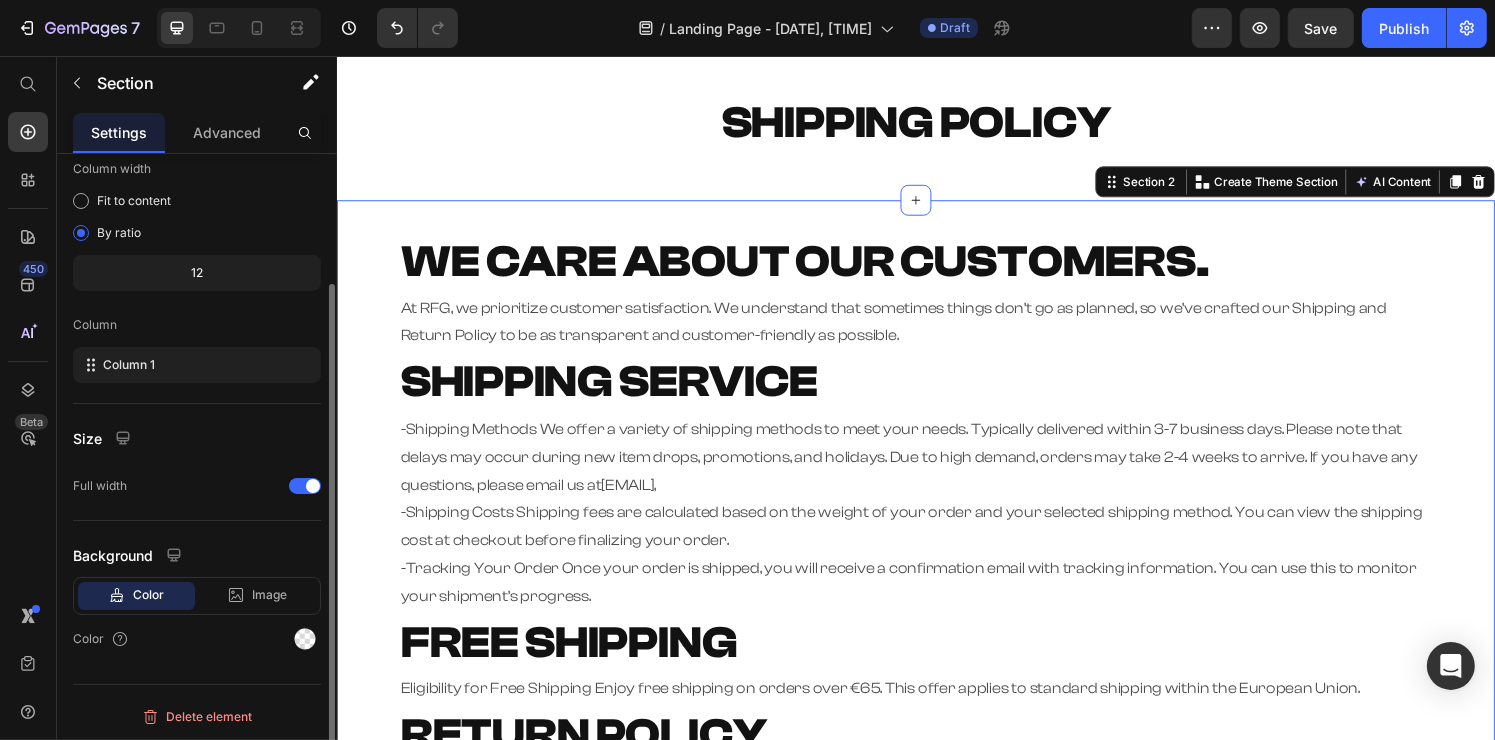 scroll, scrollTop: 0, scrollLeft: 0, axis: both 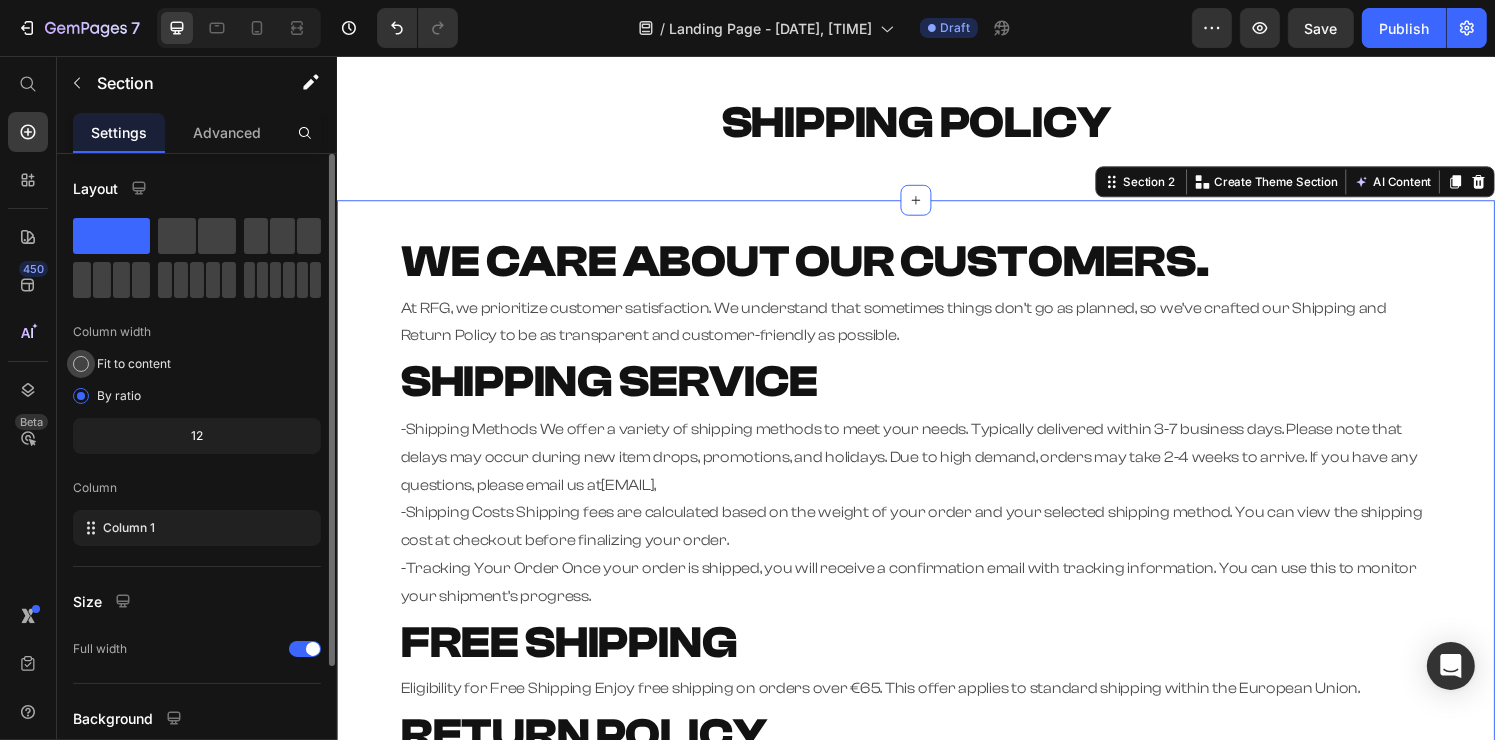 click on "Fit to content" at bounding box center (134, 364) 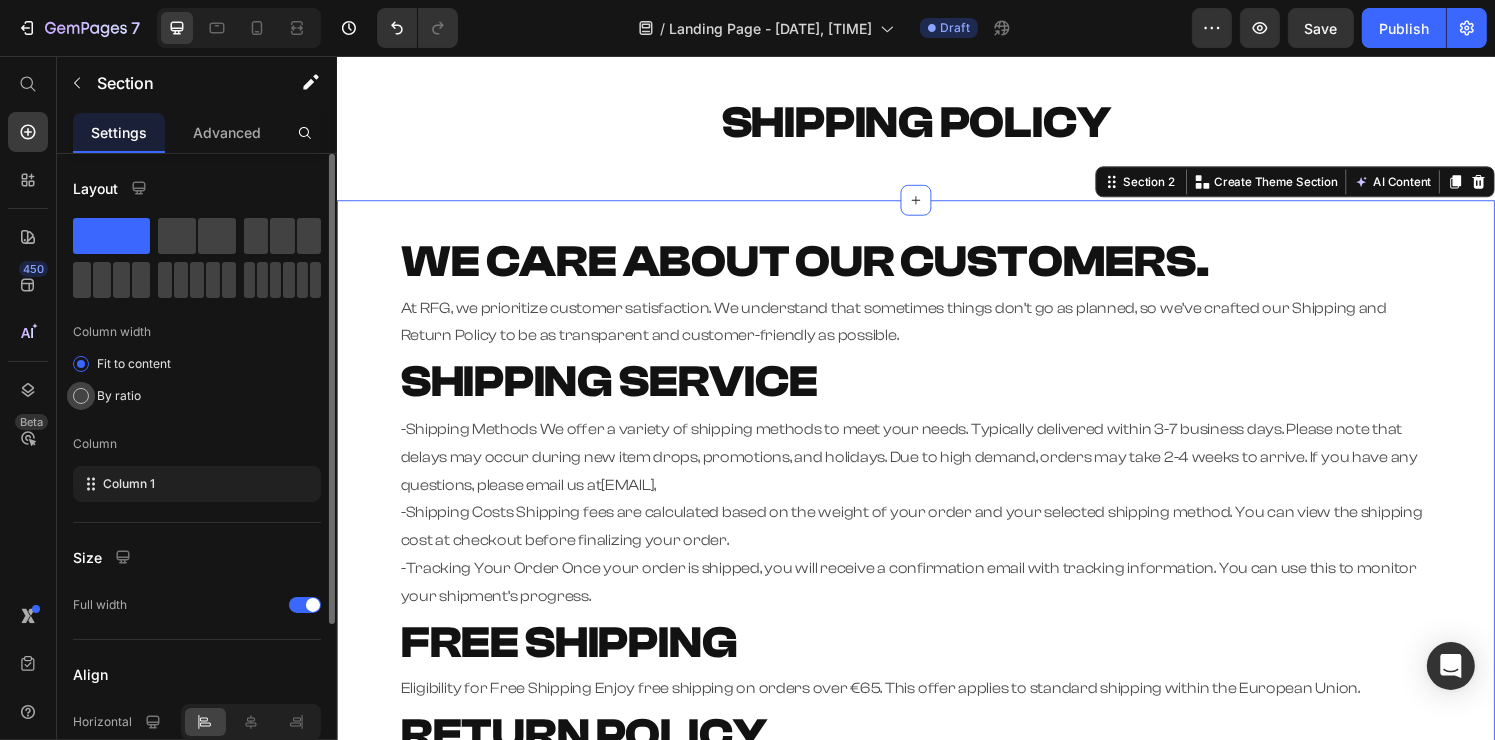click on "By ratio" at bounding box center [119, 396] 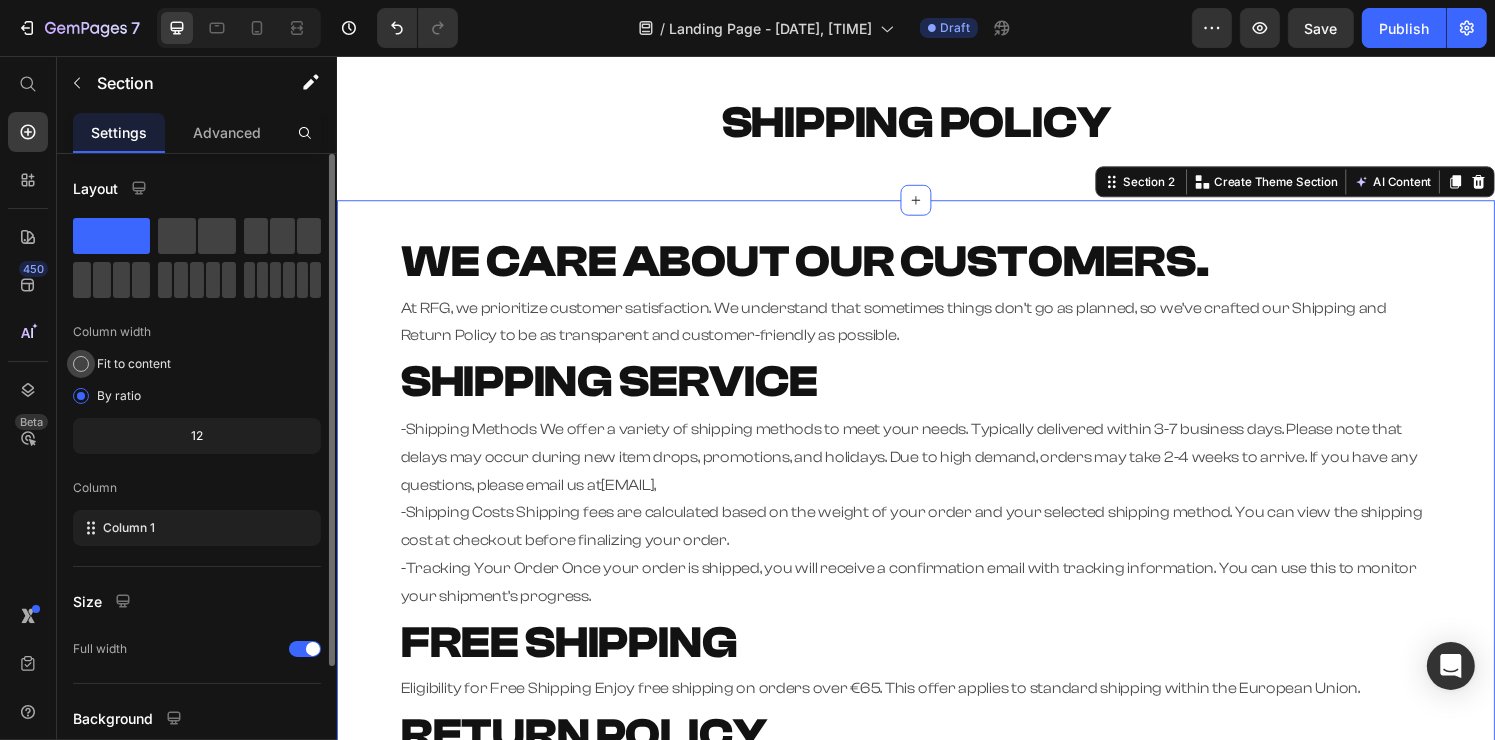 click on "Fit to content" at bounding box center (134, 364) 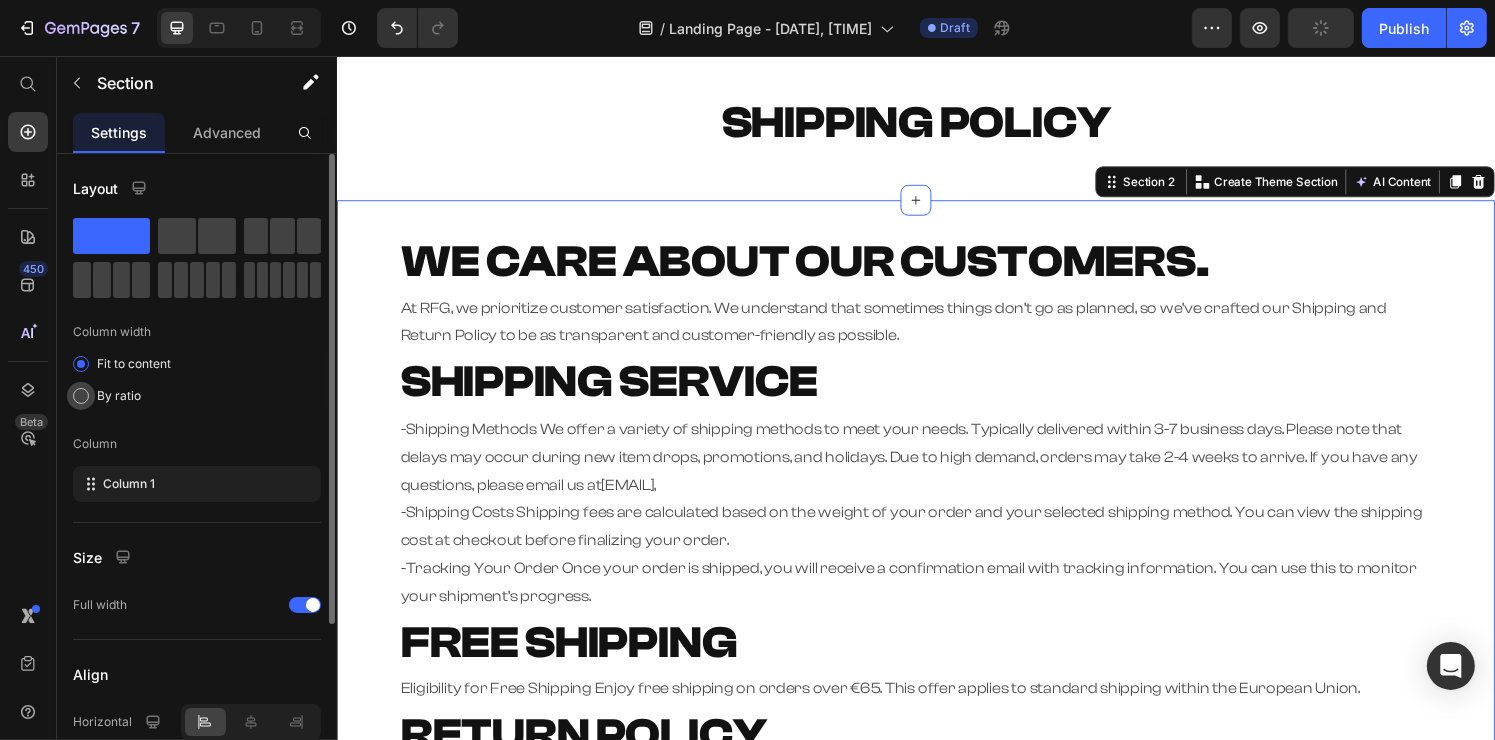 click on "By ratio" 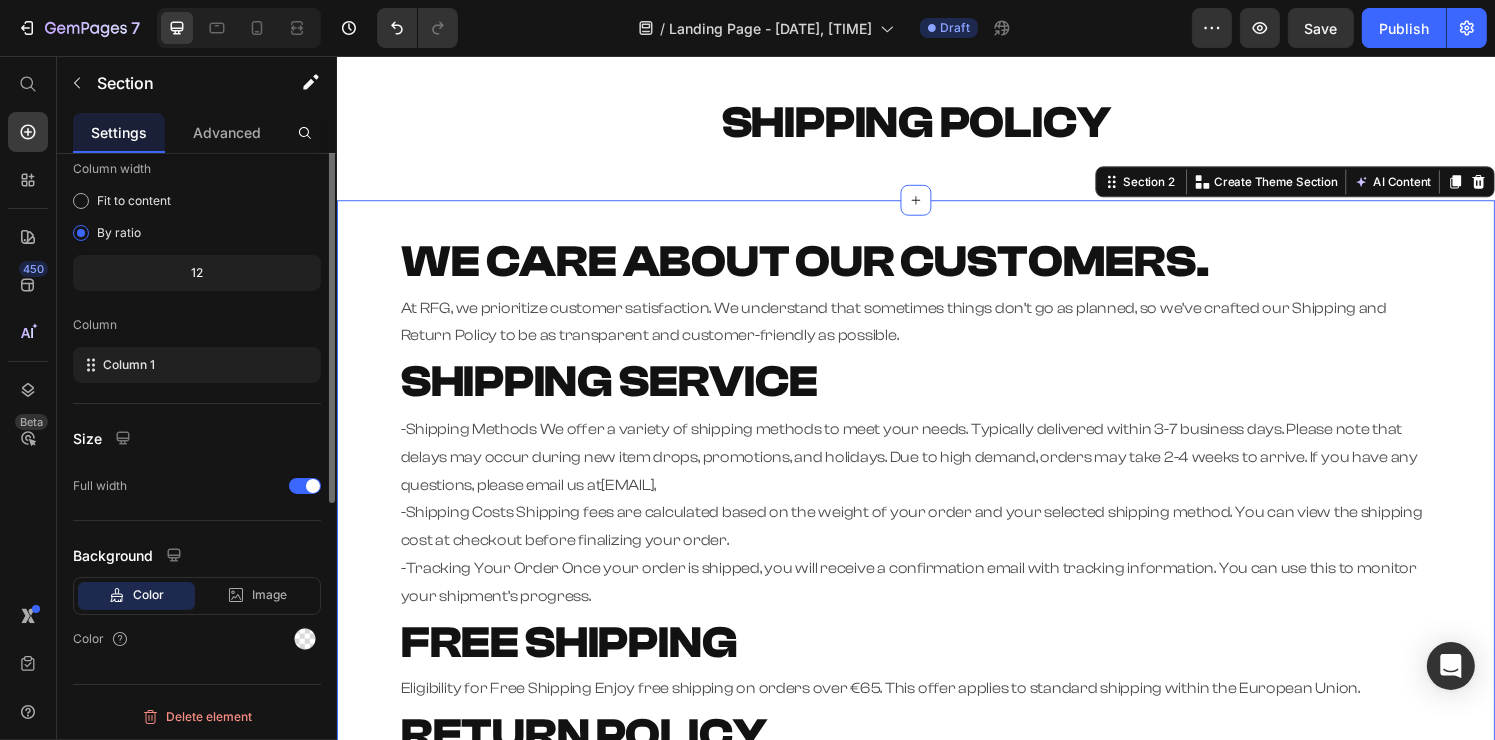scroll, scrollTop: 0, scrollLeft: 0, axis: both 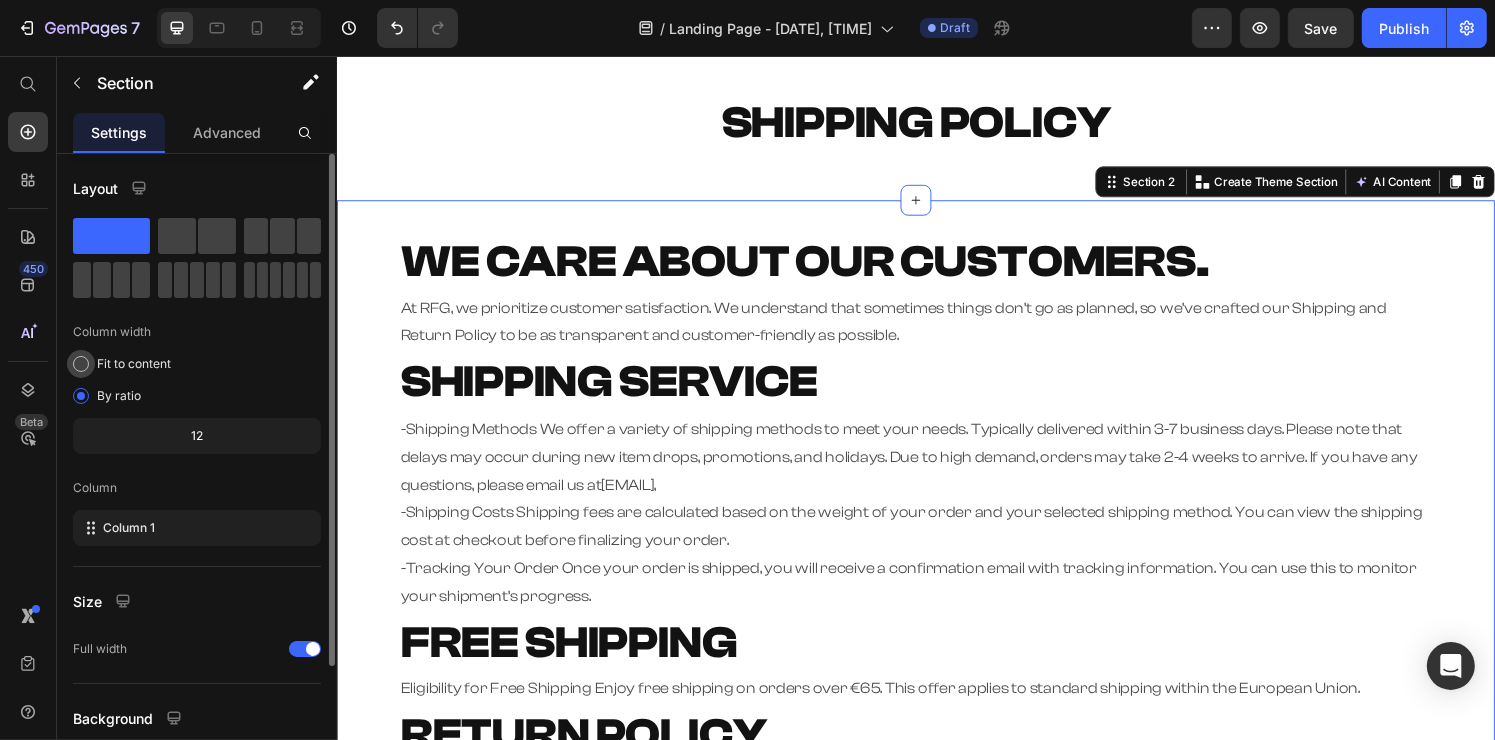 click on "Fit to content" at bounding box center (134, 364) 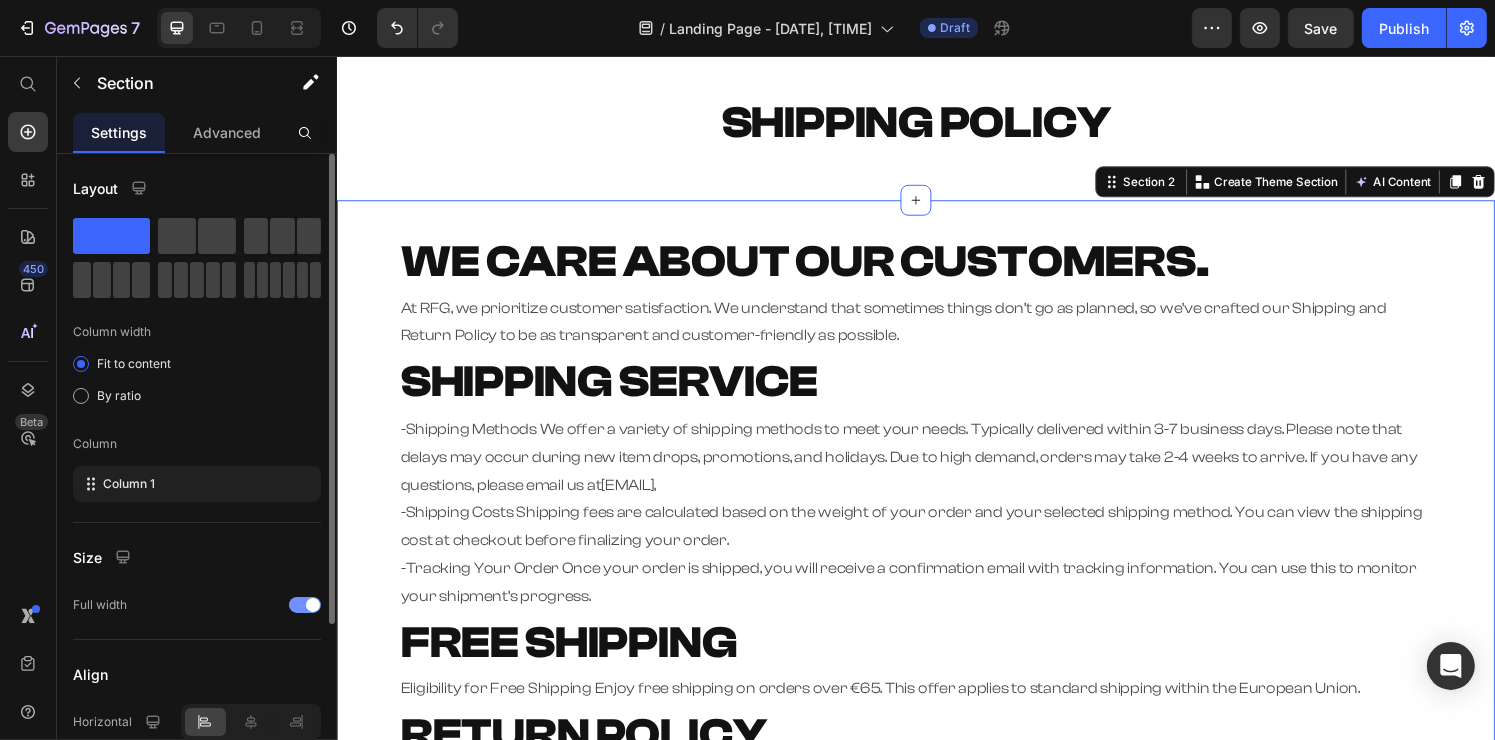 scroll, scrollTop: 200, scrollLeft: 0, axis: vertical 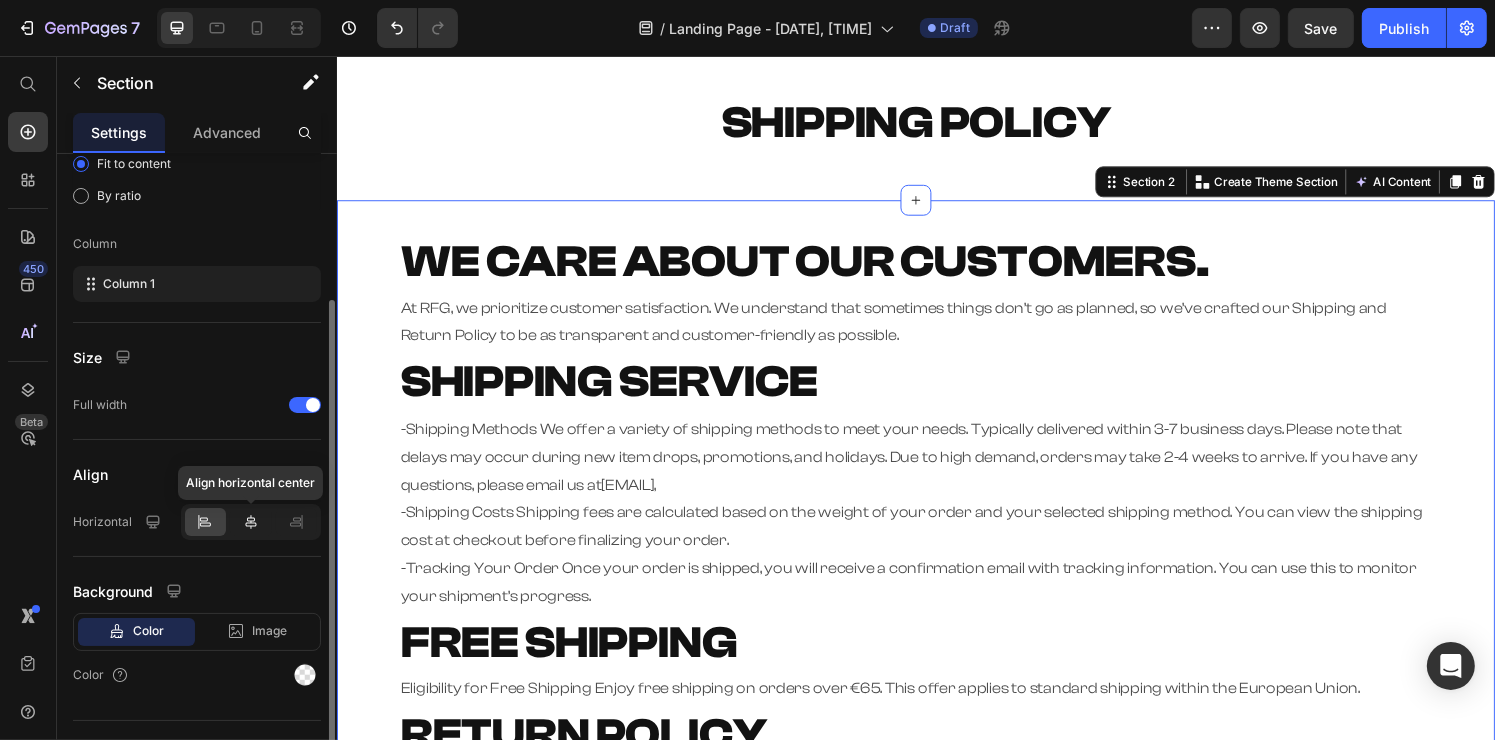 click 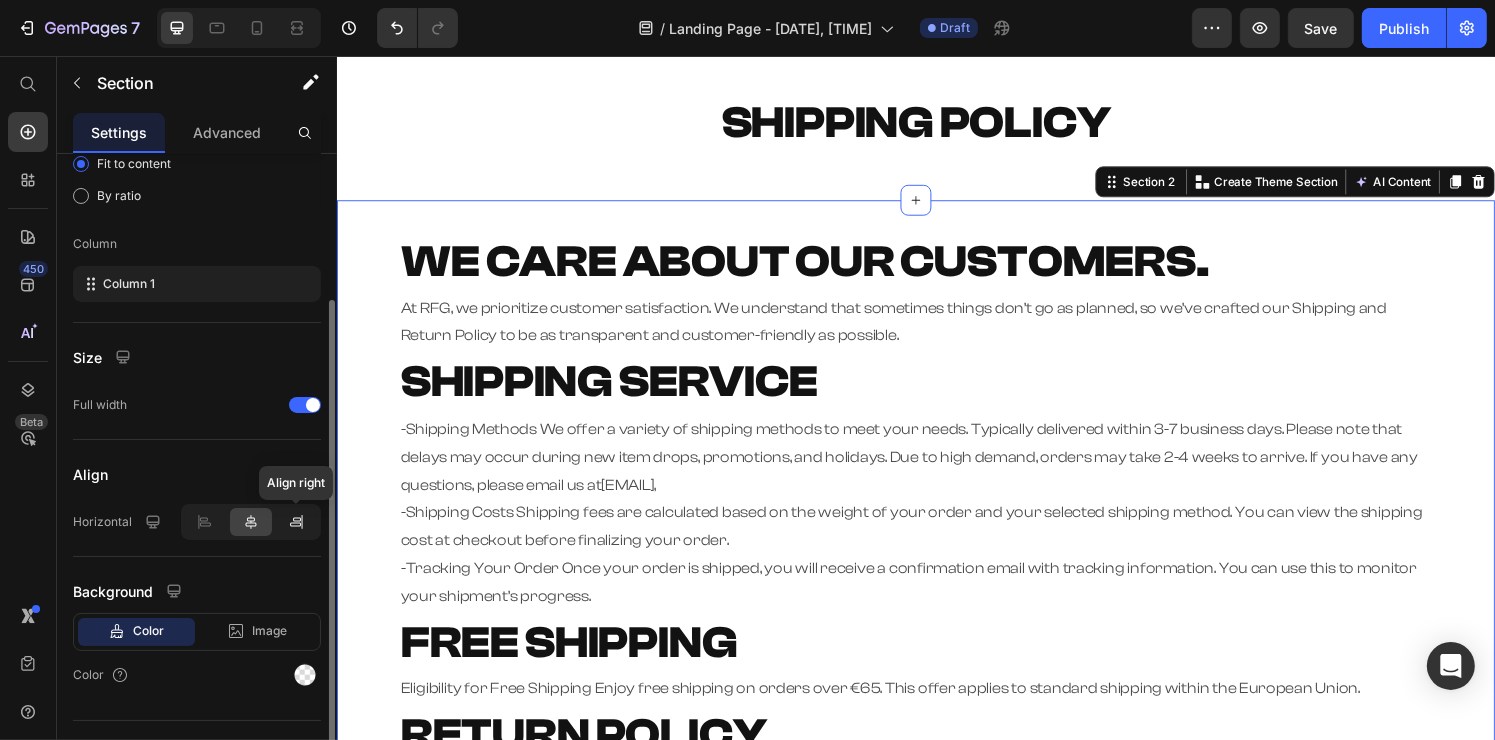 click 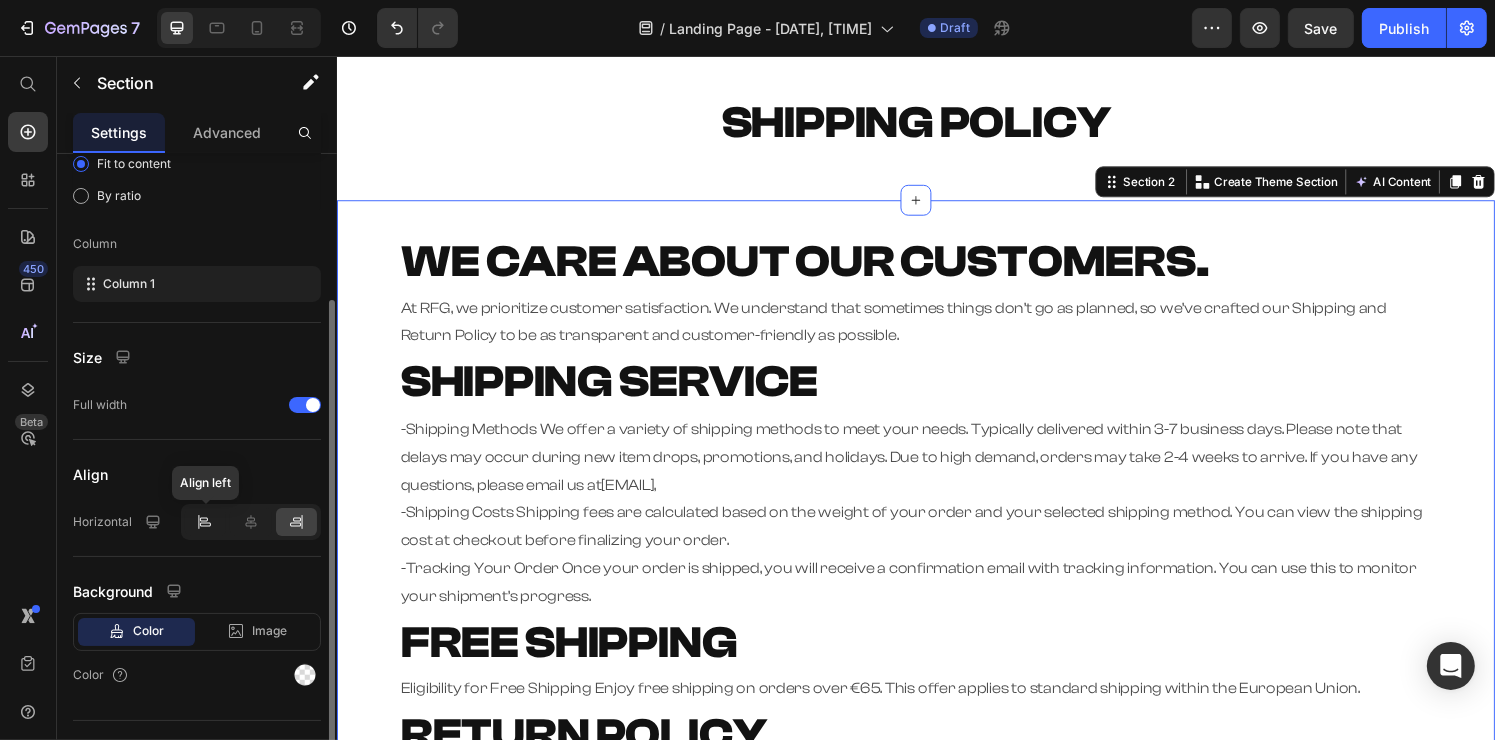 click 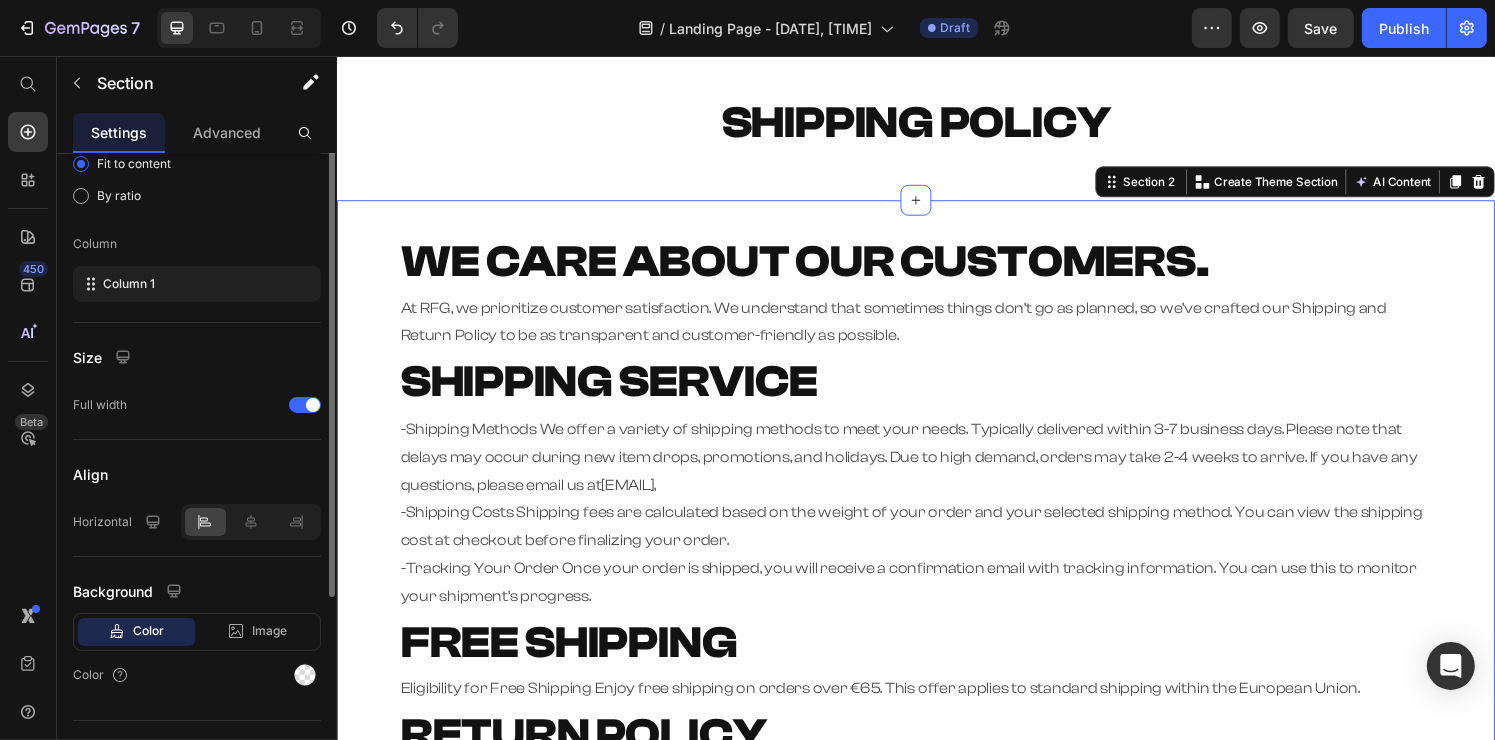 scroll, scrollTop: 0, scrollLeft: 0, axis: both 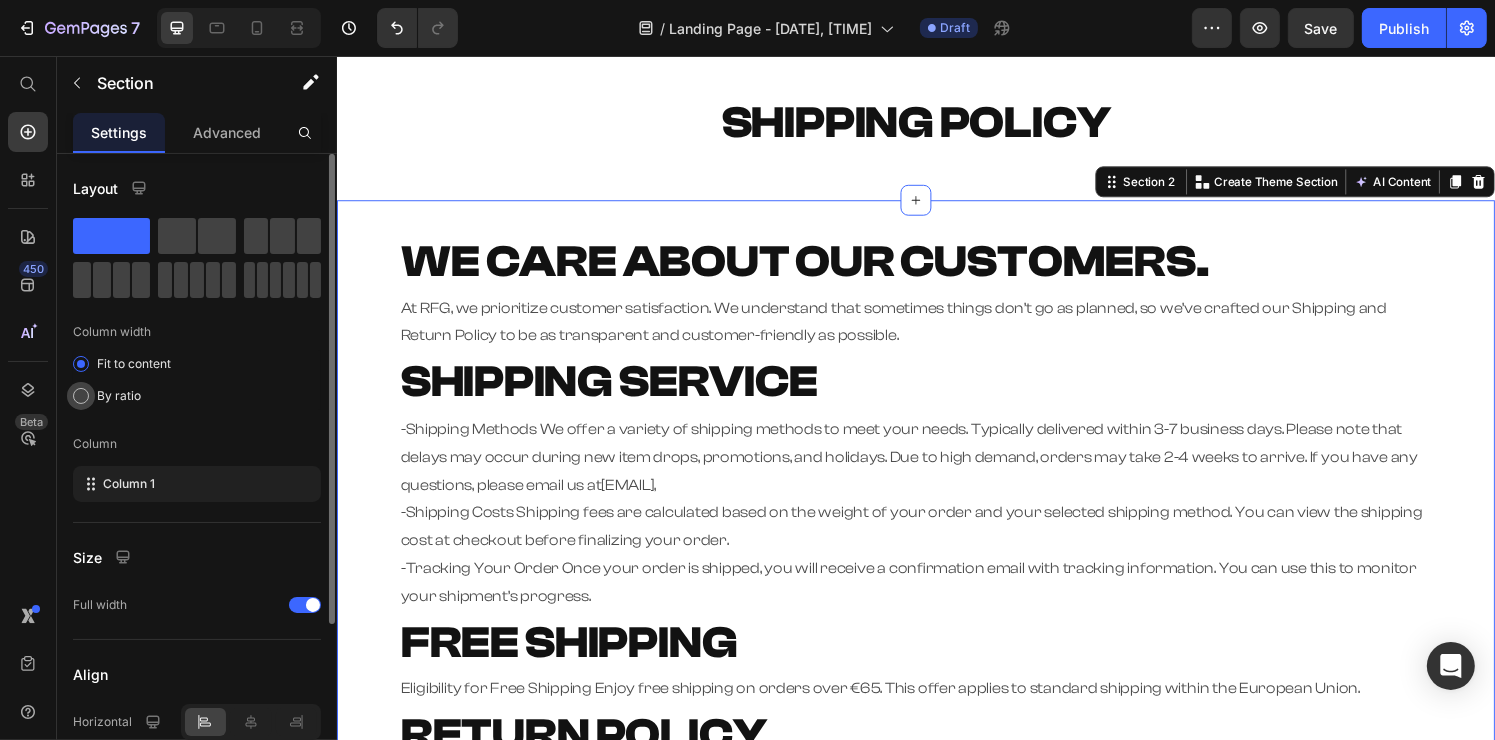 click on "By ratio" at bounding box center [119, 396] 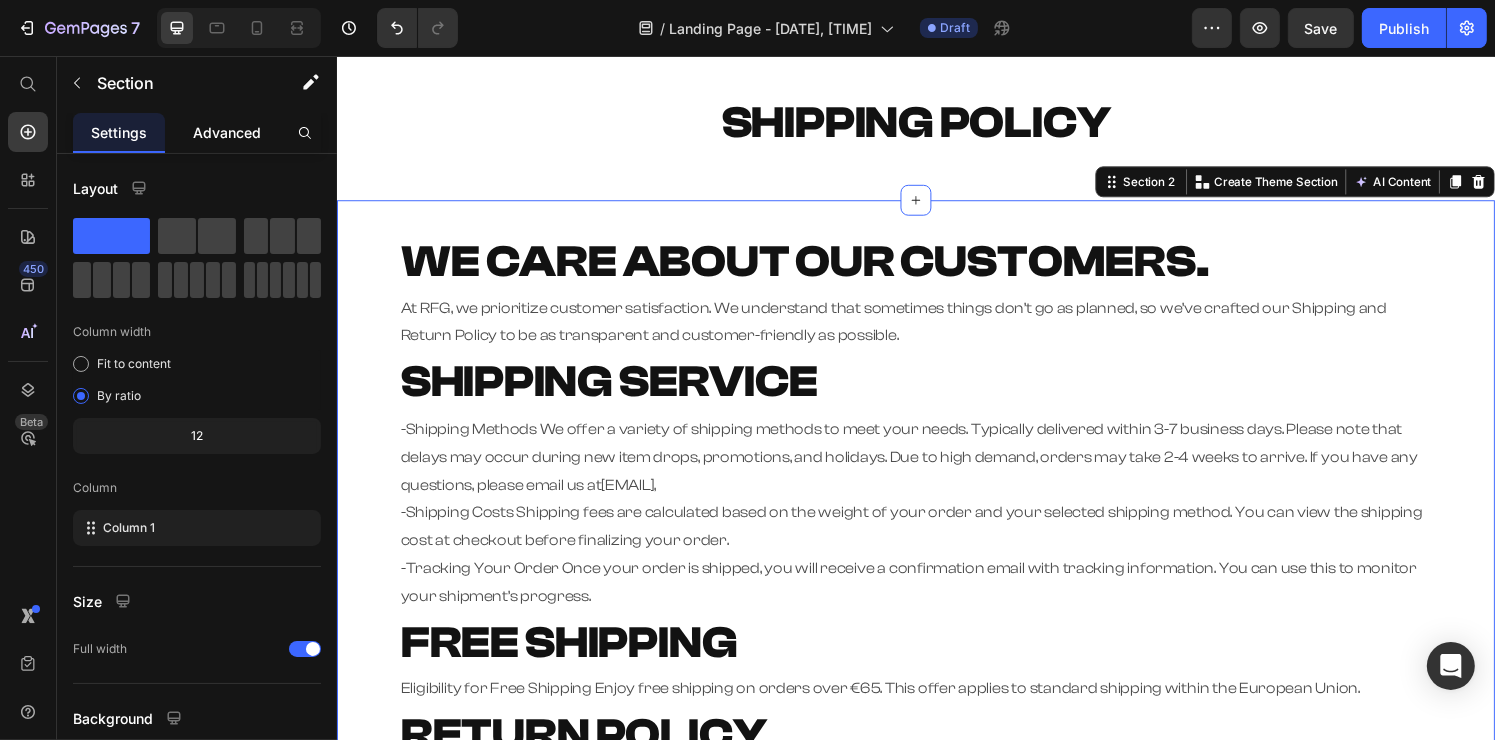 click on "Advanced" at bounding box center [227, 132] 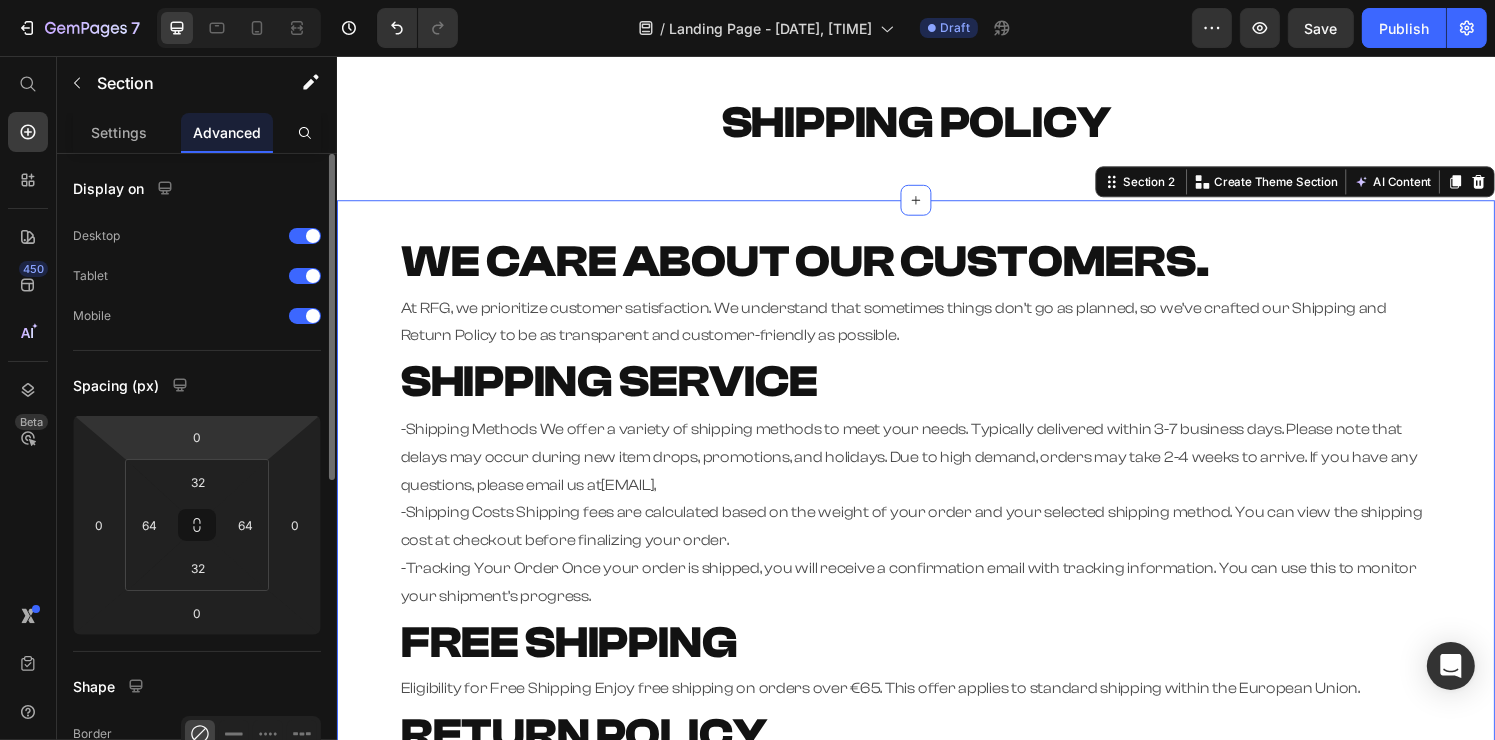 scroll, scrollTop: 100, scrollLeft: 0, axis: vertical 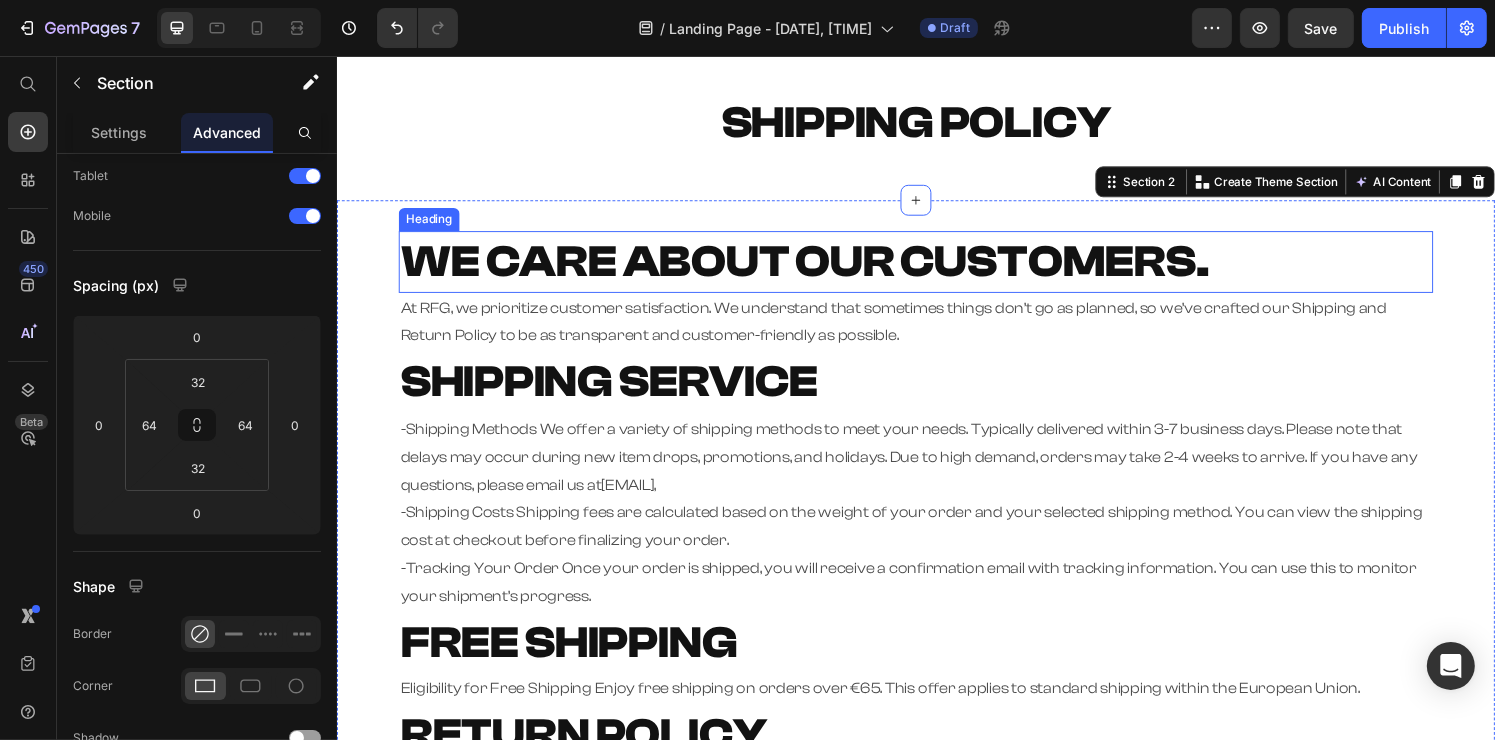 click on "⁠⁠⁠⁠⁠⁠⁠ WE CARE ABOUT OUR CUSTOMERS." at bounding box center (936, 269) 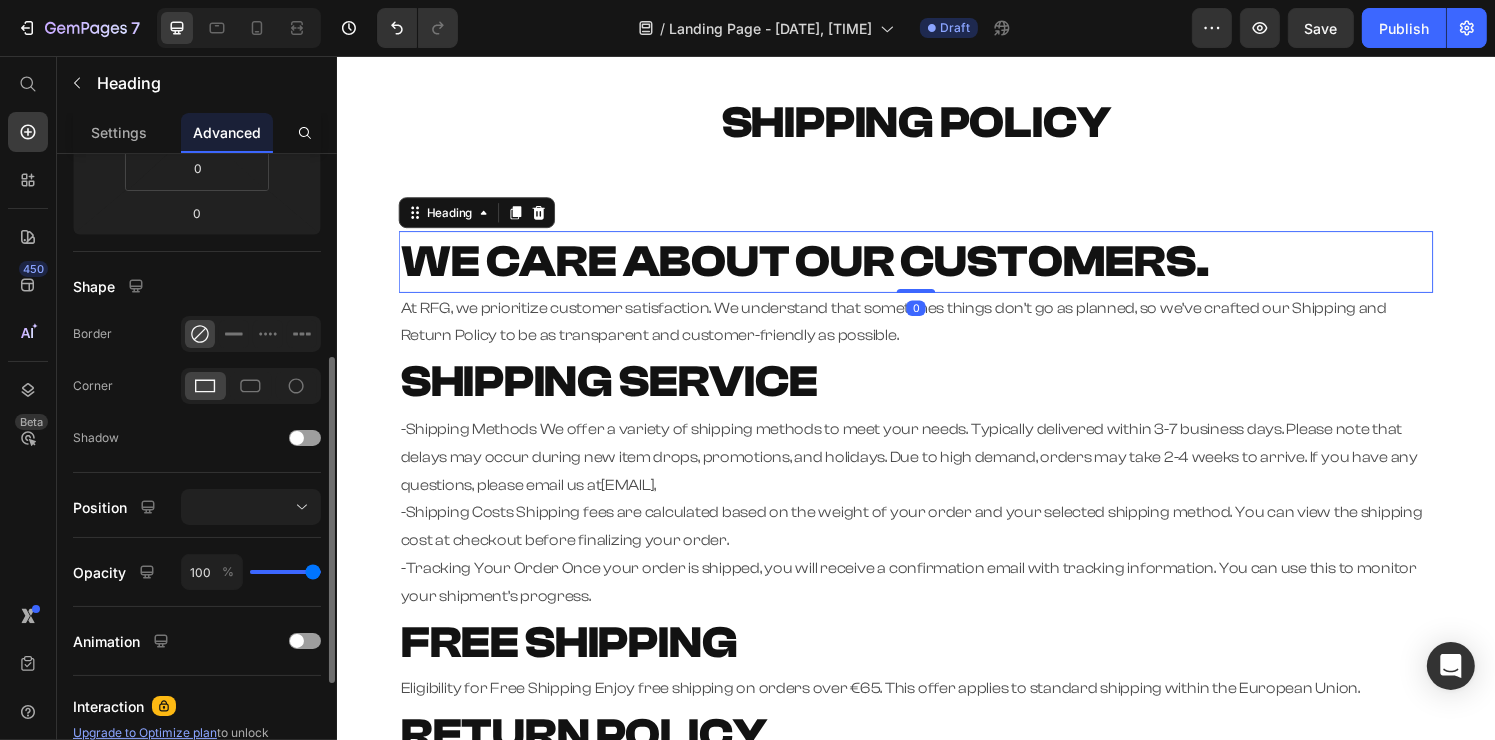 scroll, scrollTop: 0, scrollLeft: 0, axis: both 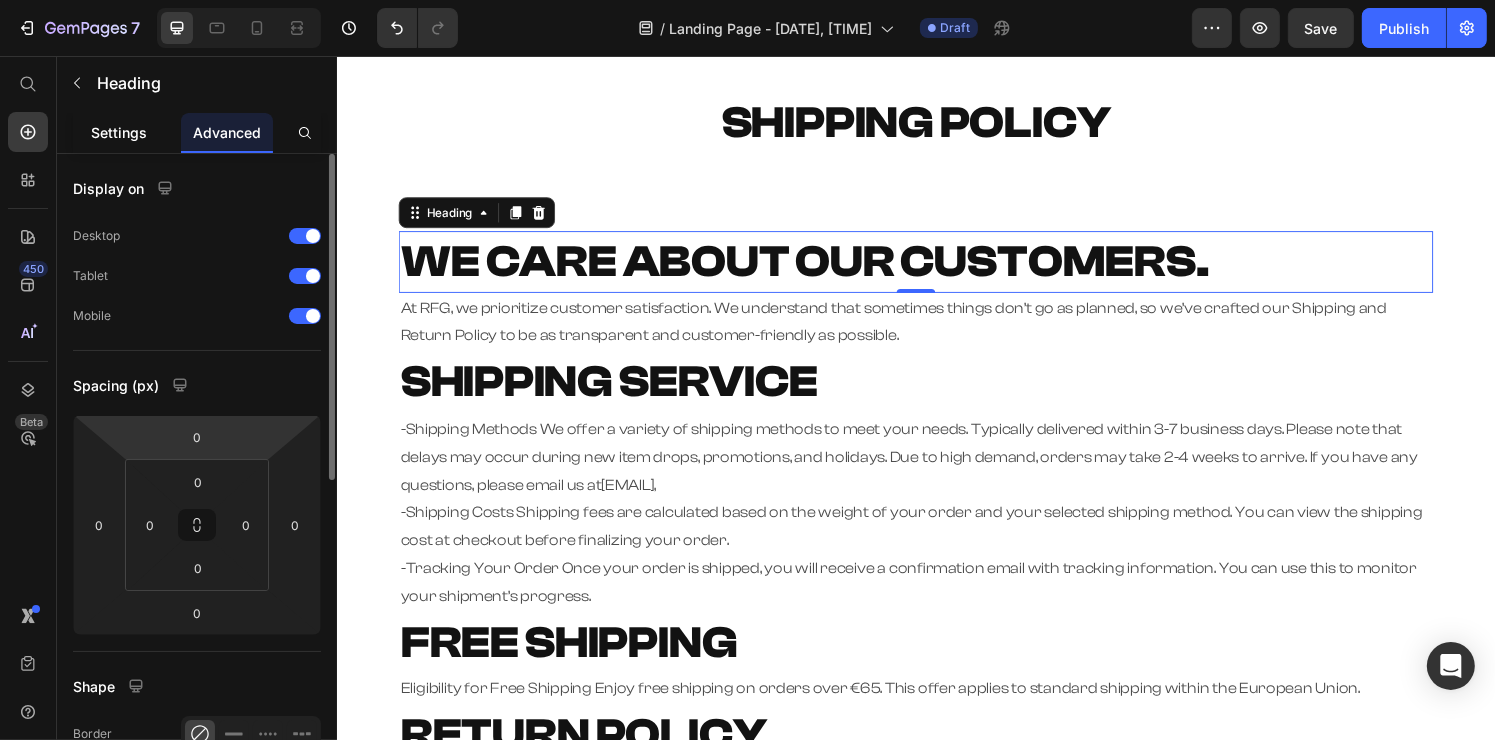 click on "Settings" 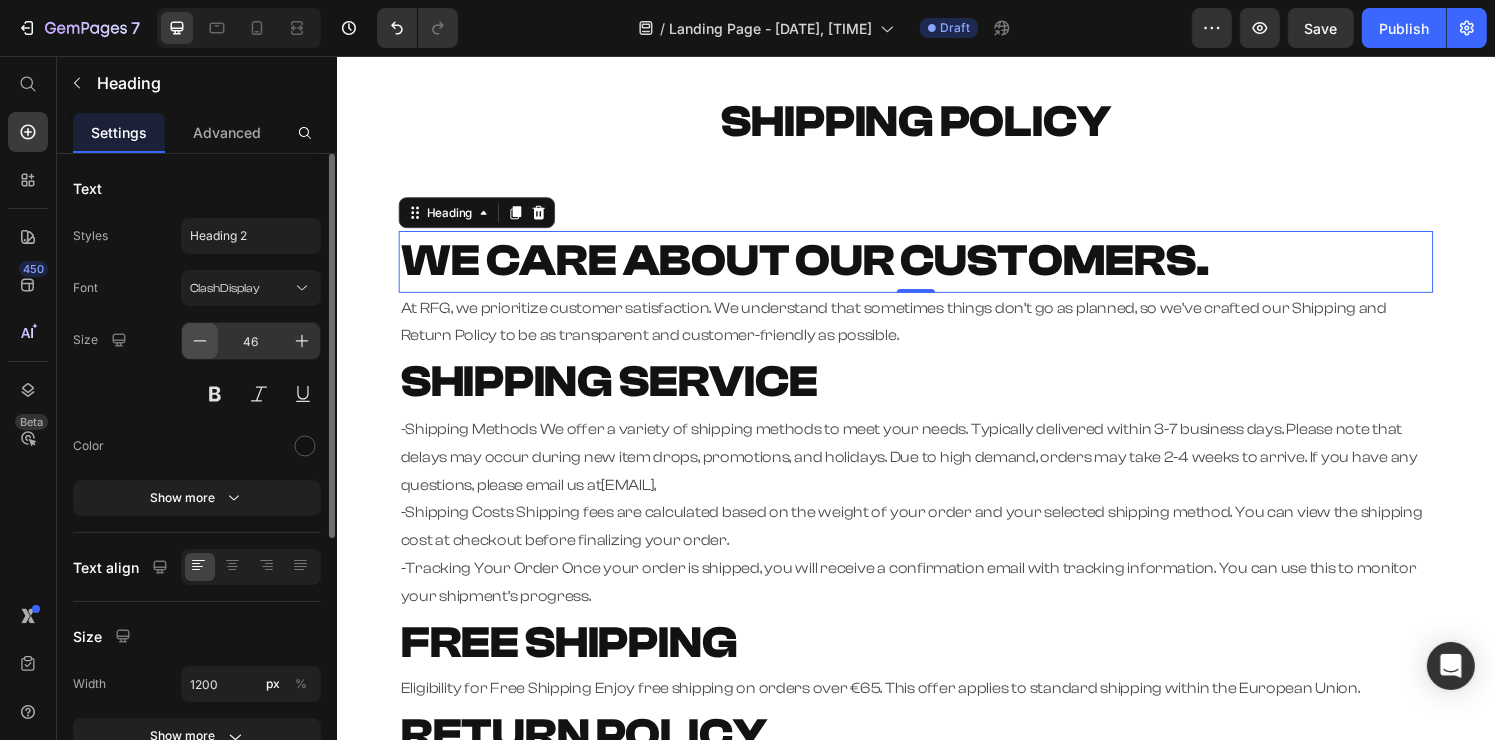 click 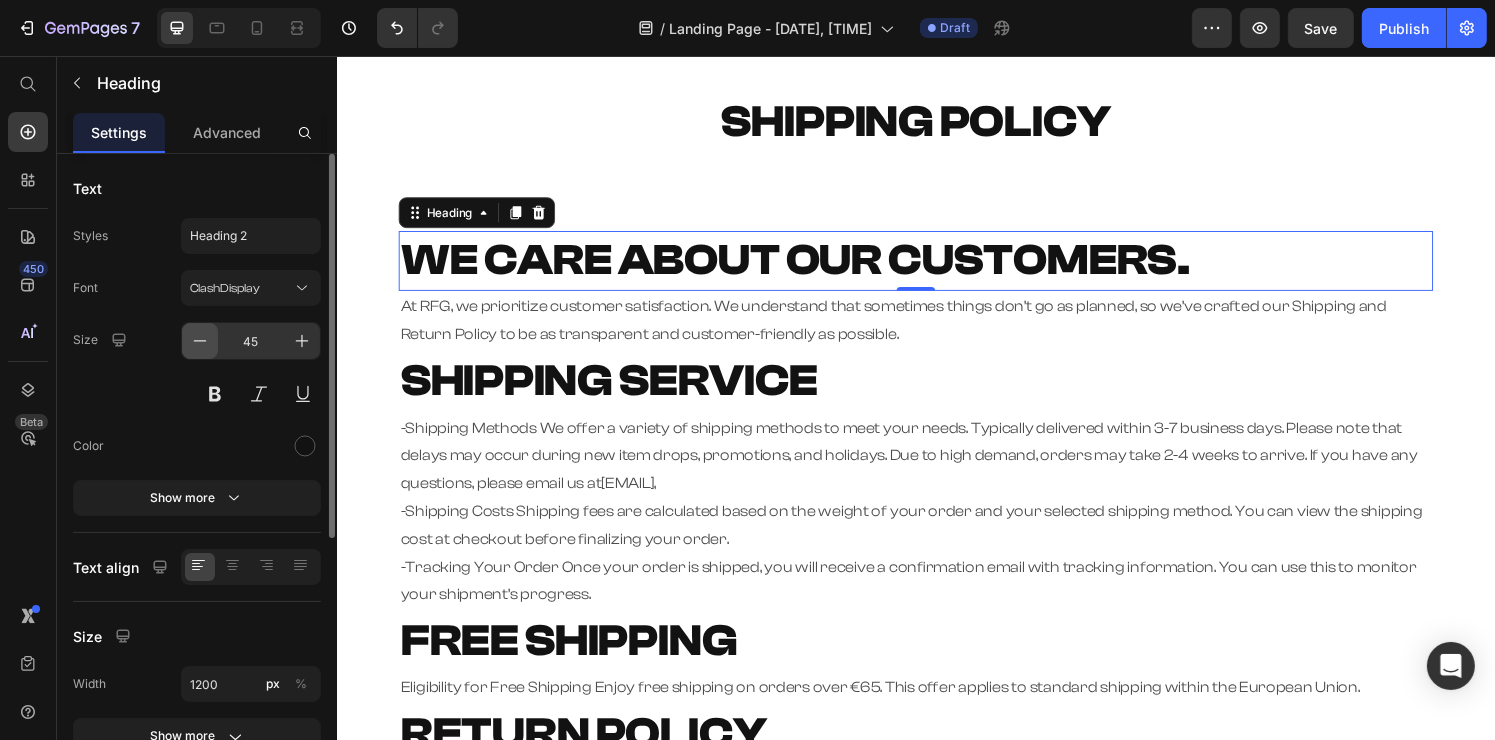 click 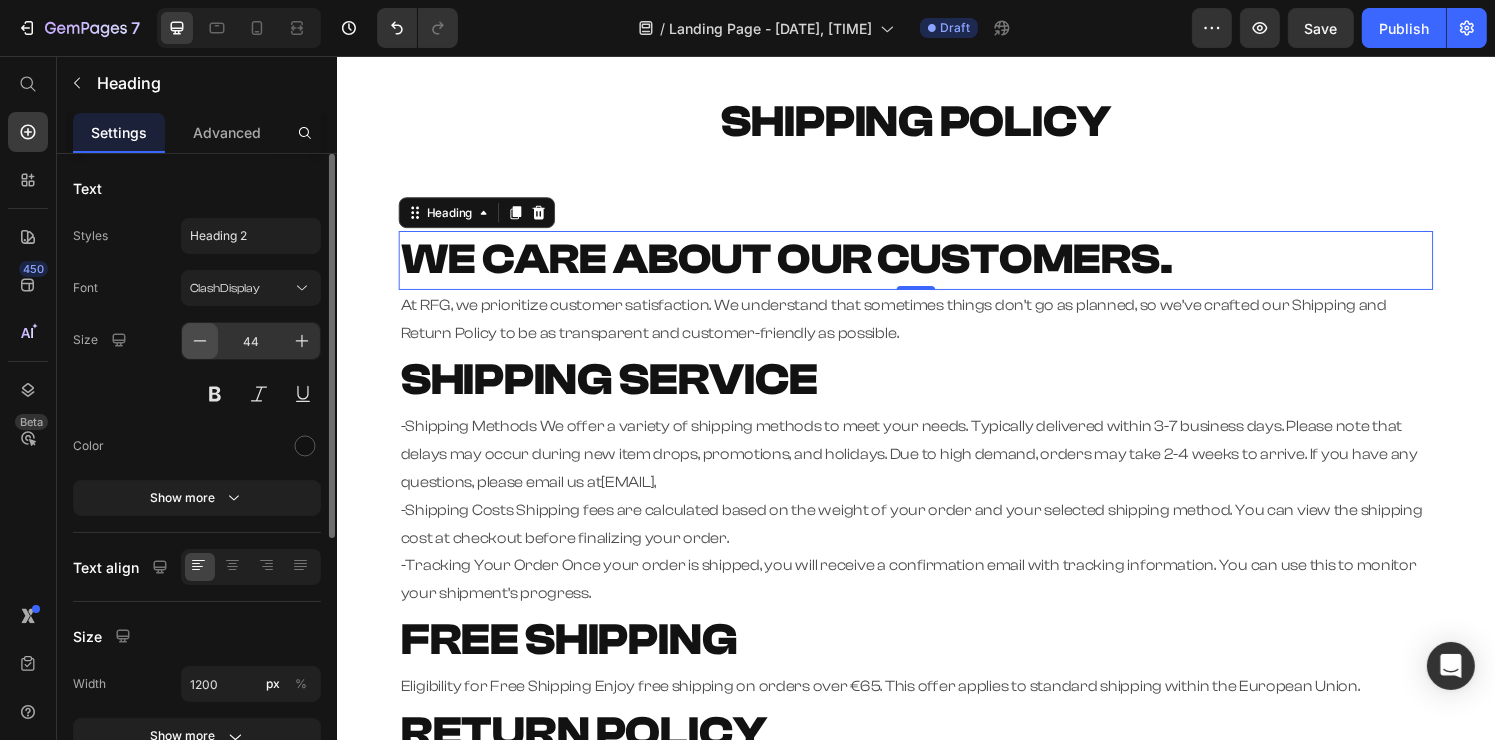 click 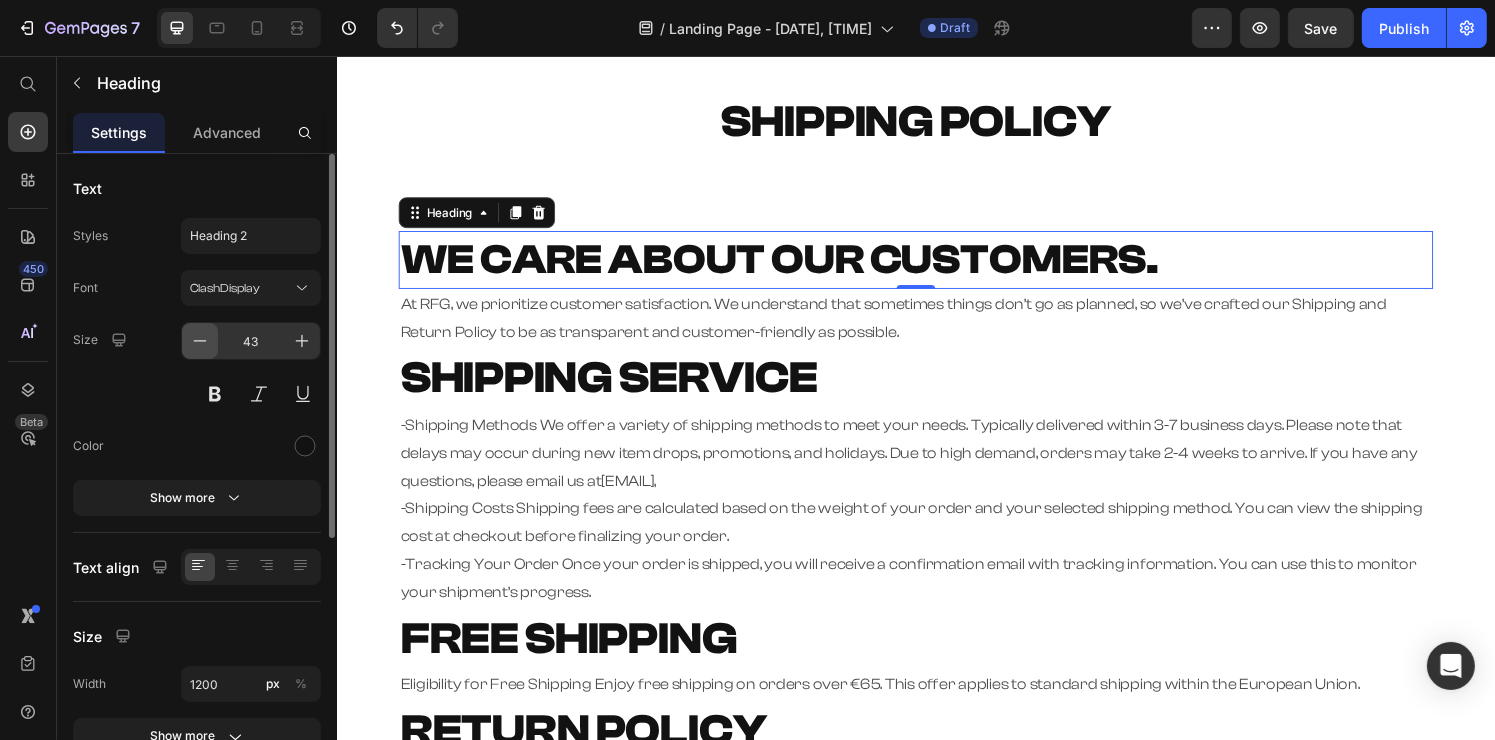click 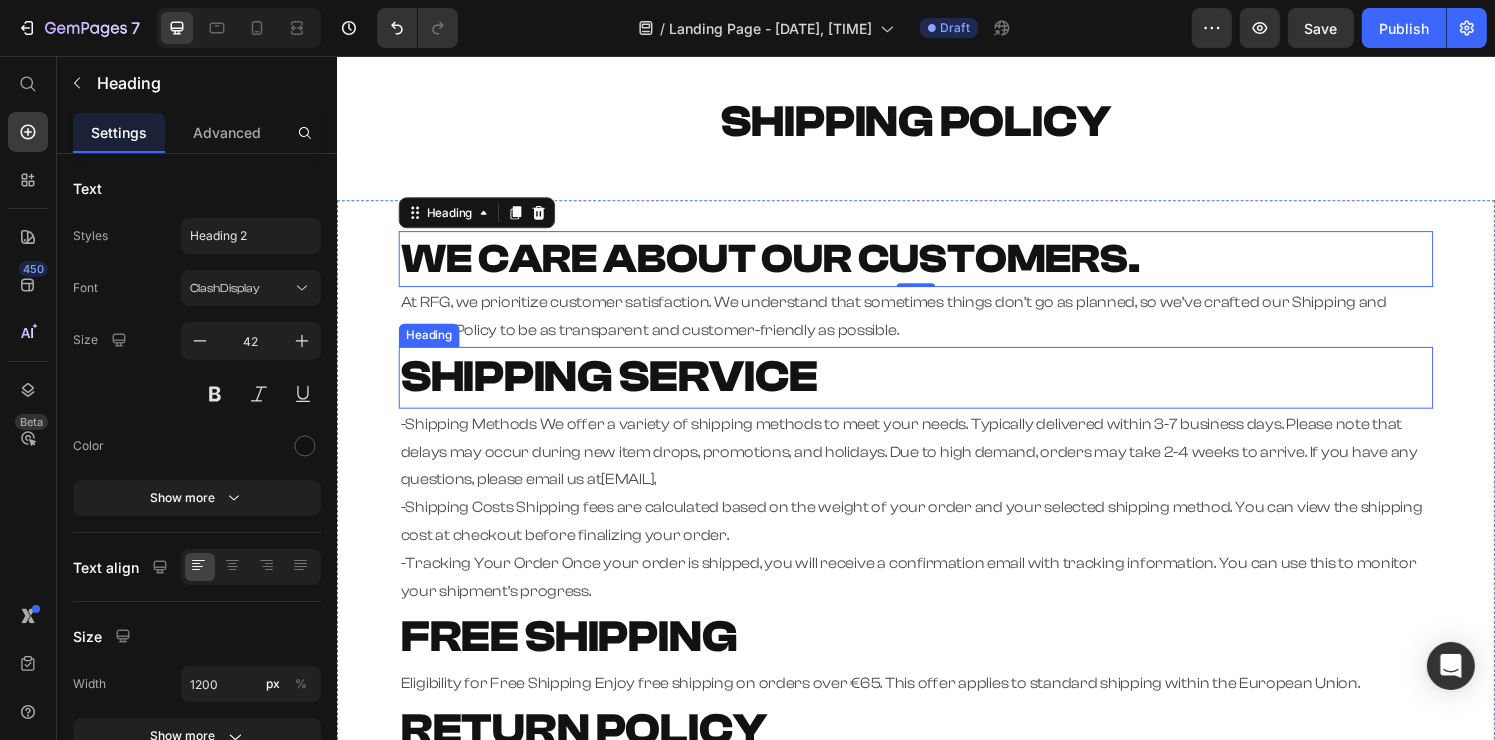 click on "SHIPPING SERVICE" at bounding box center [618, 388] 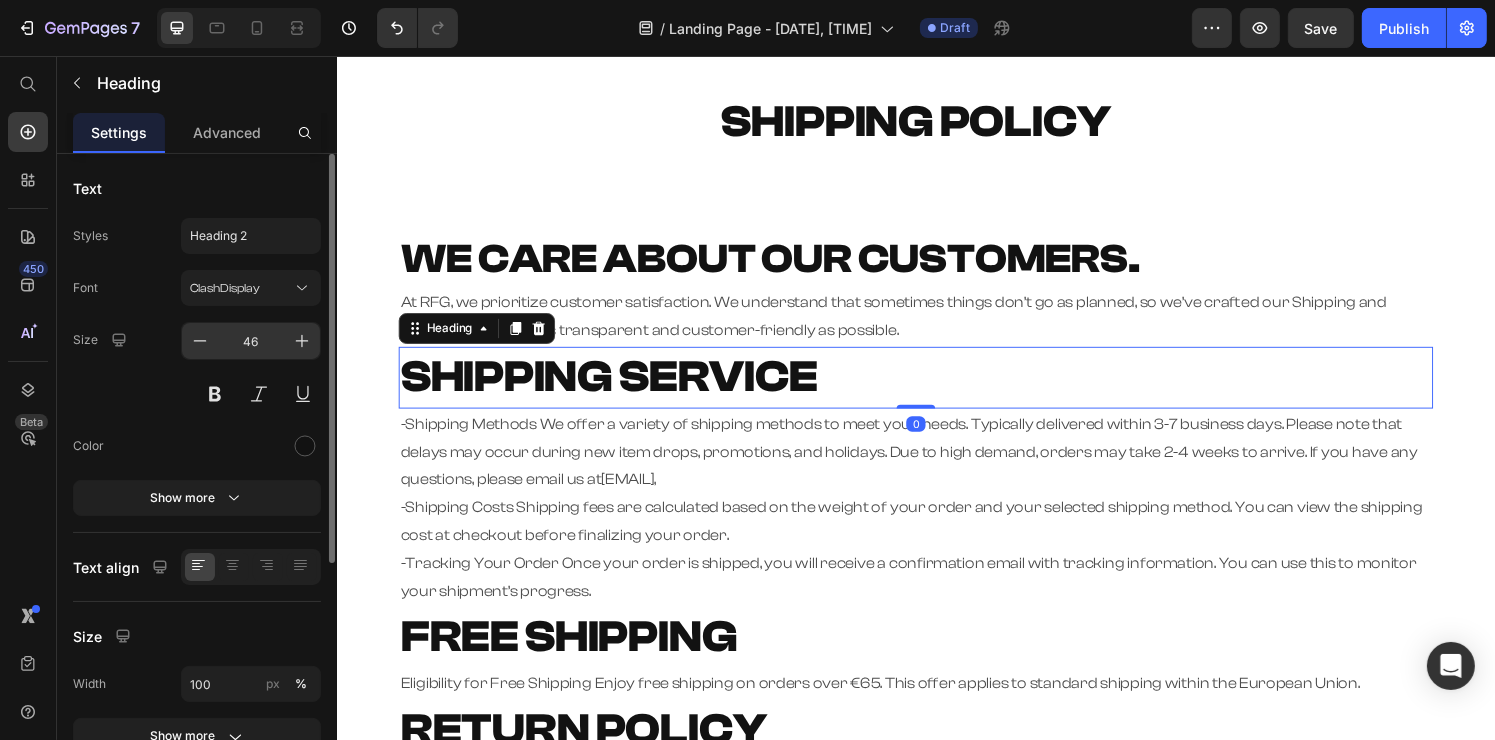 click on "46" at bounding box center (251, 341) 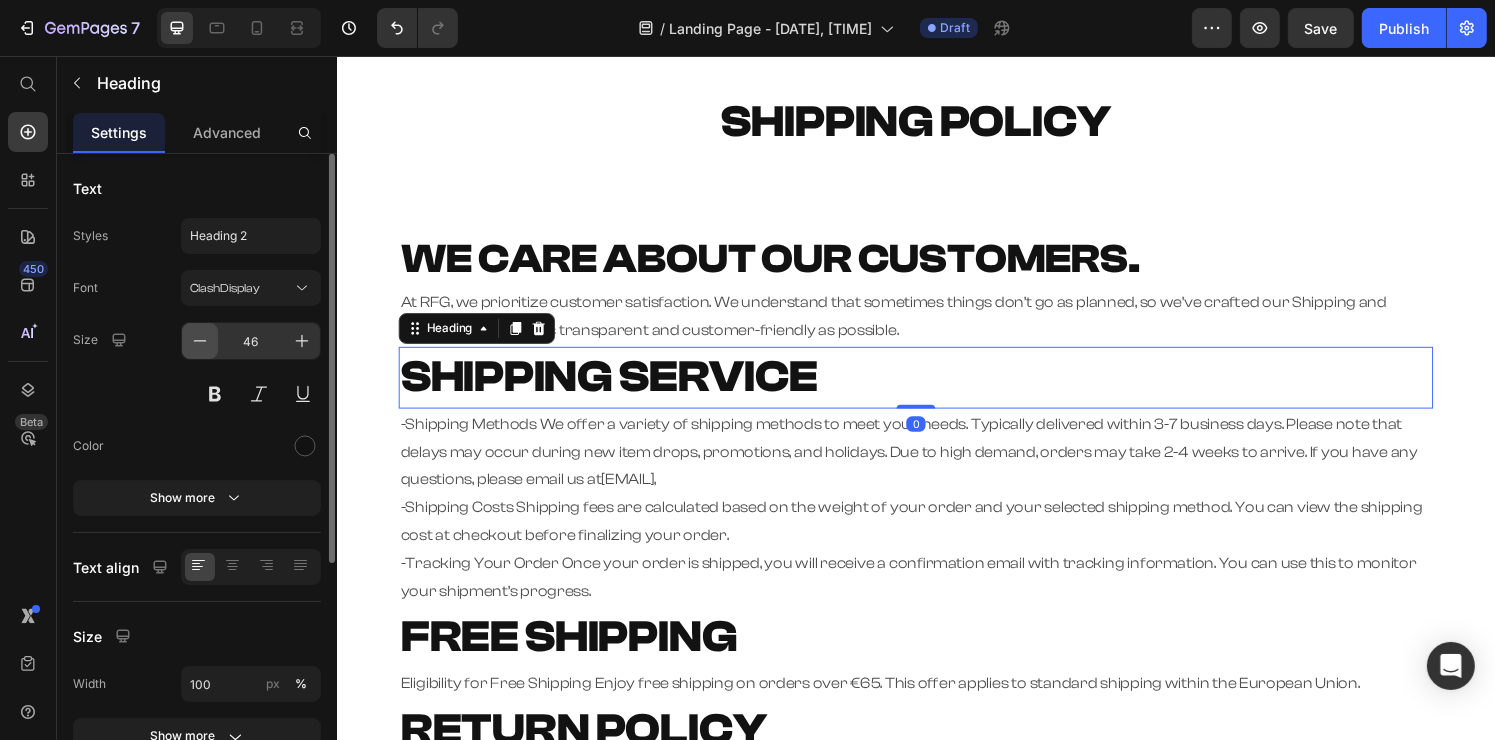 click 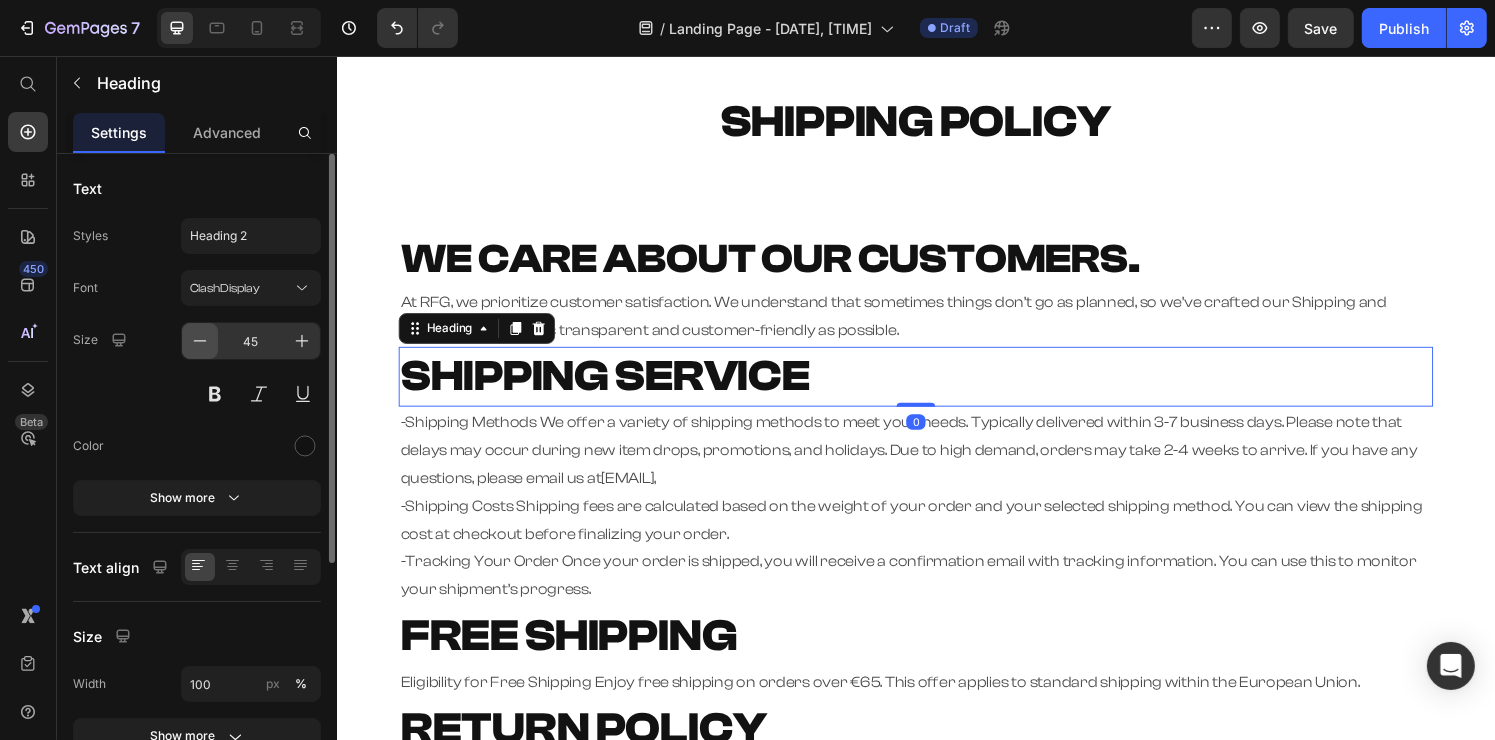 click 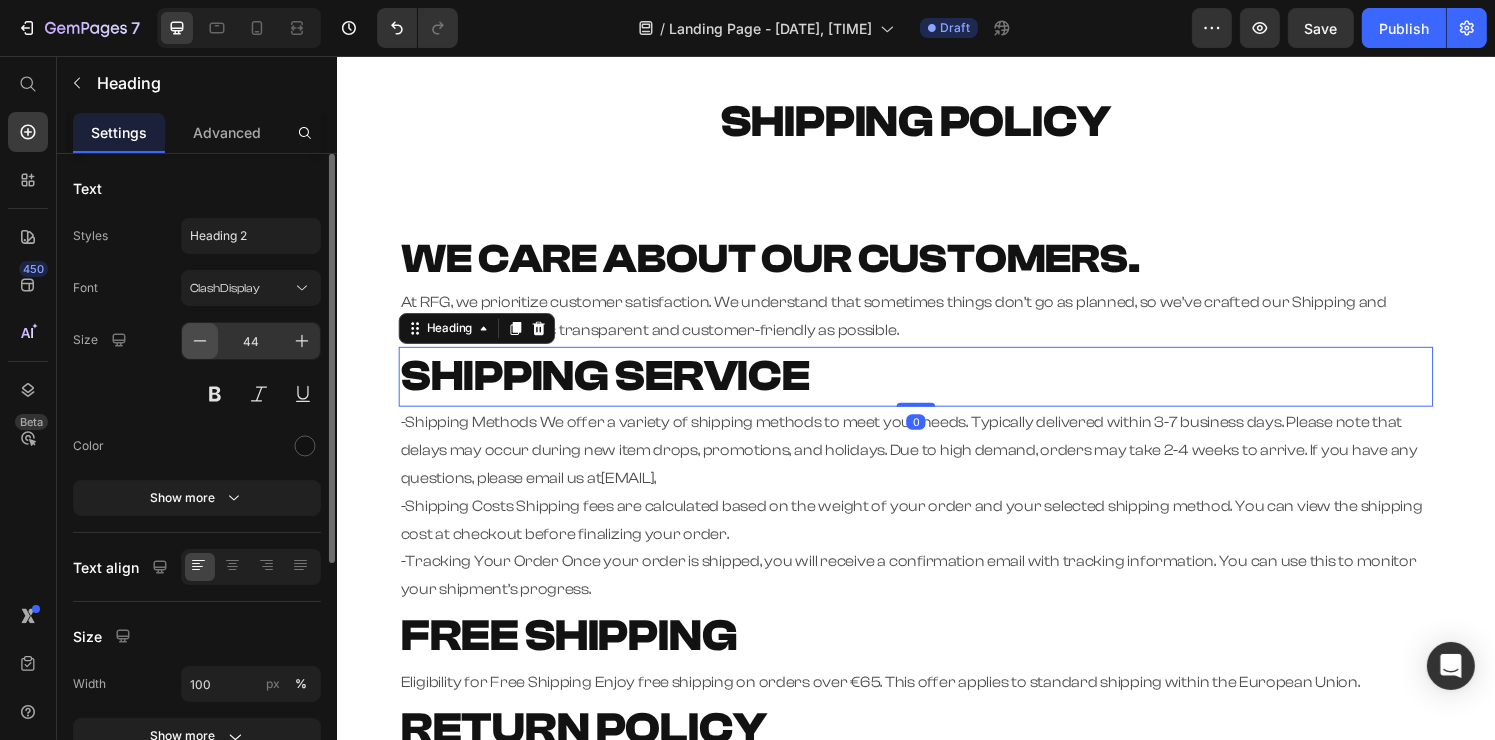click 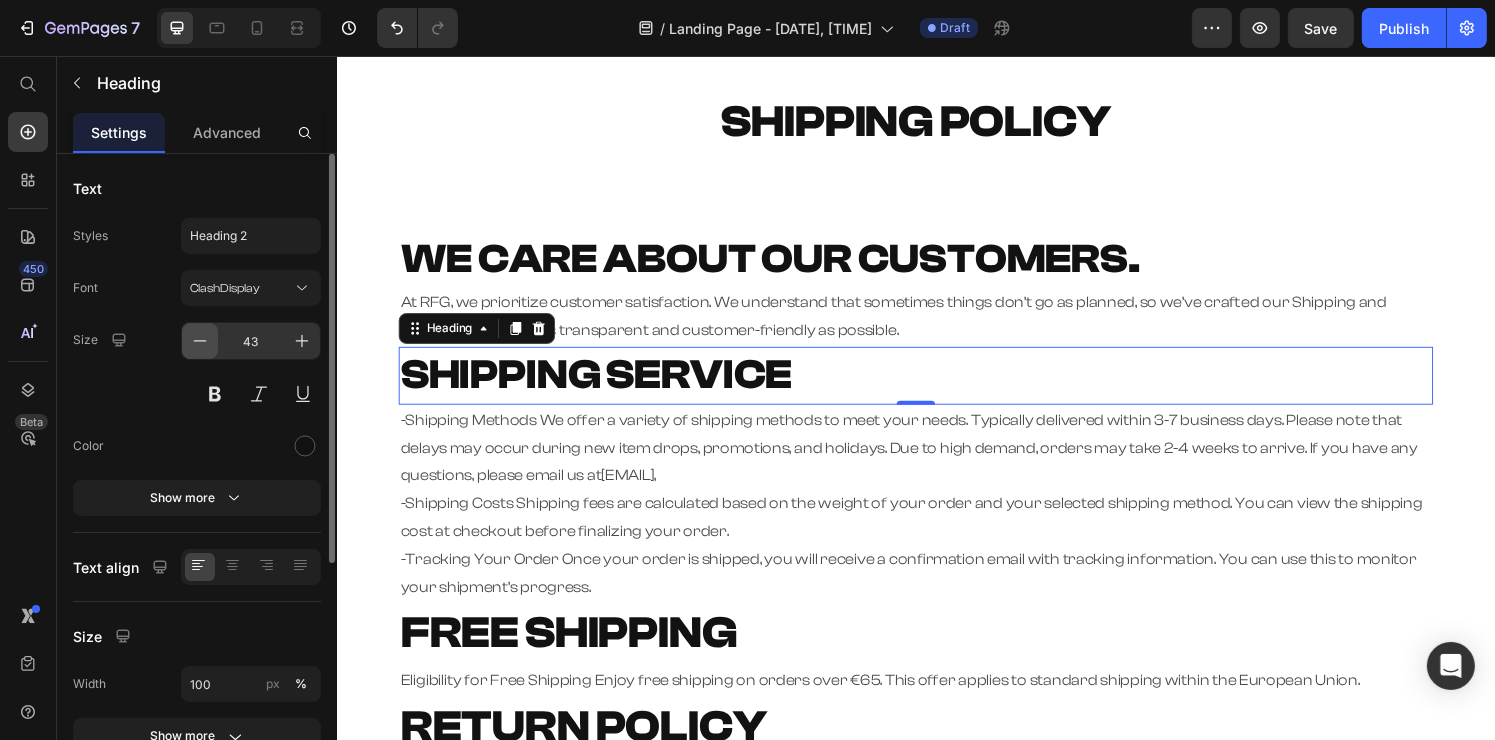 click 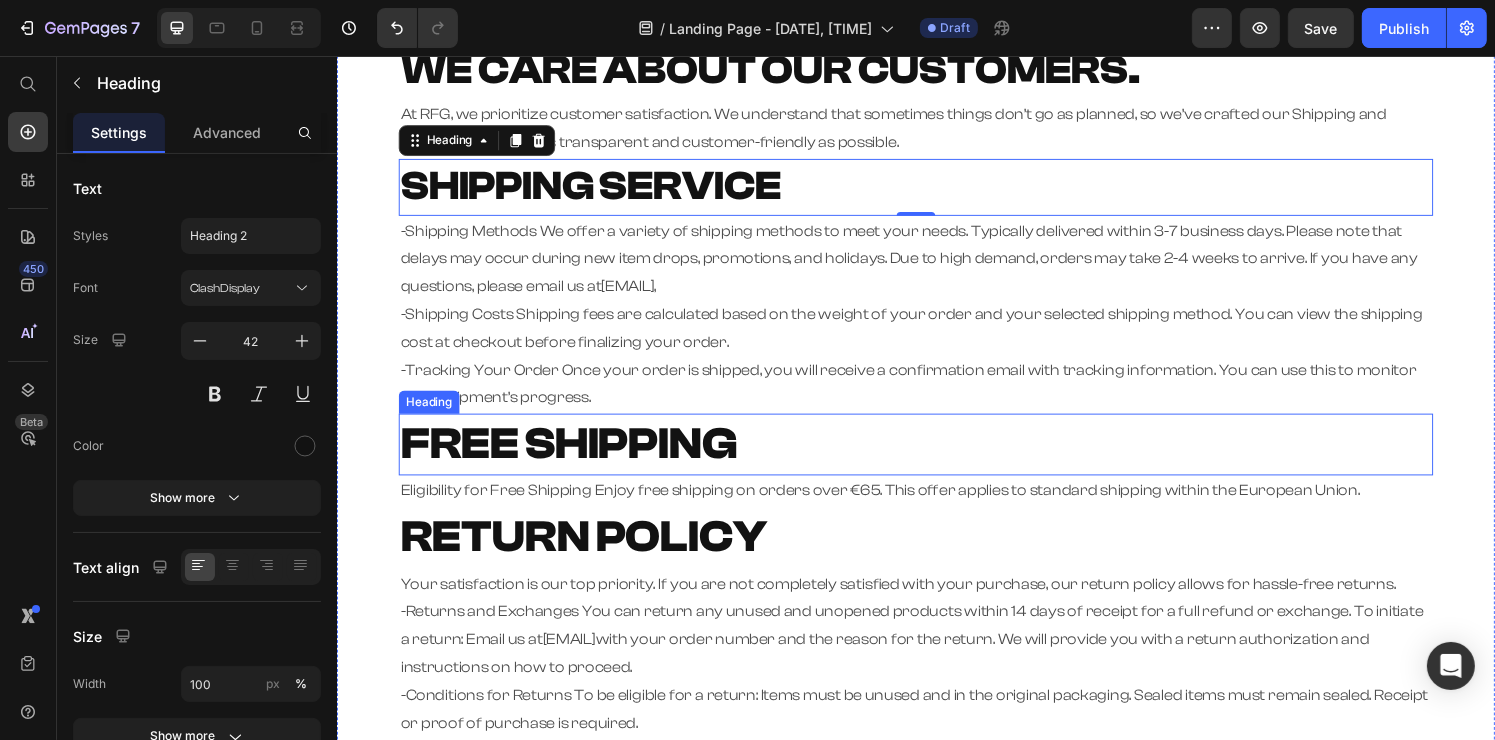 scroll, scrollTop: 300, scrollLeft: 0, axis: vertical 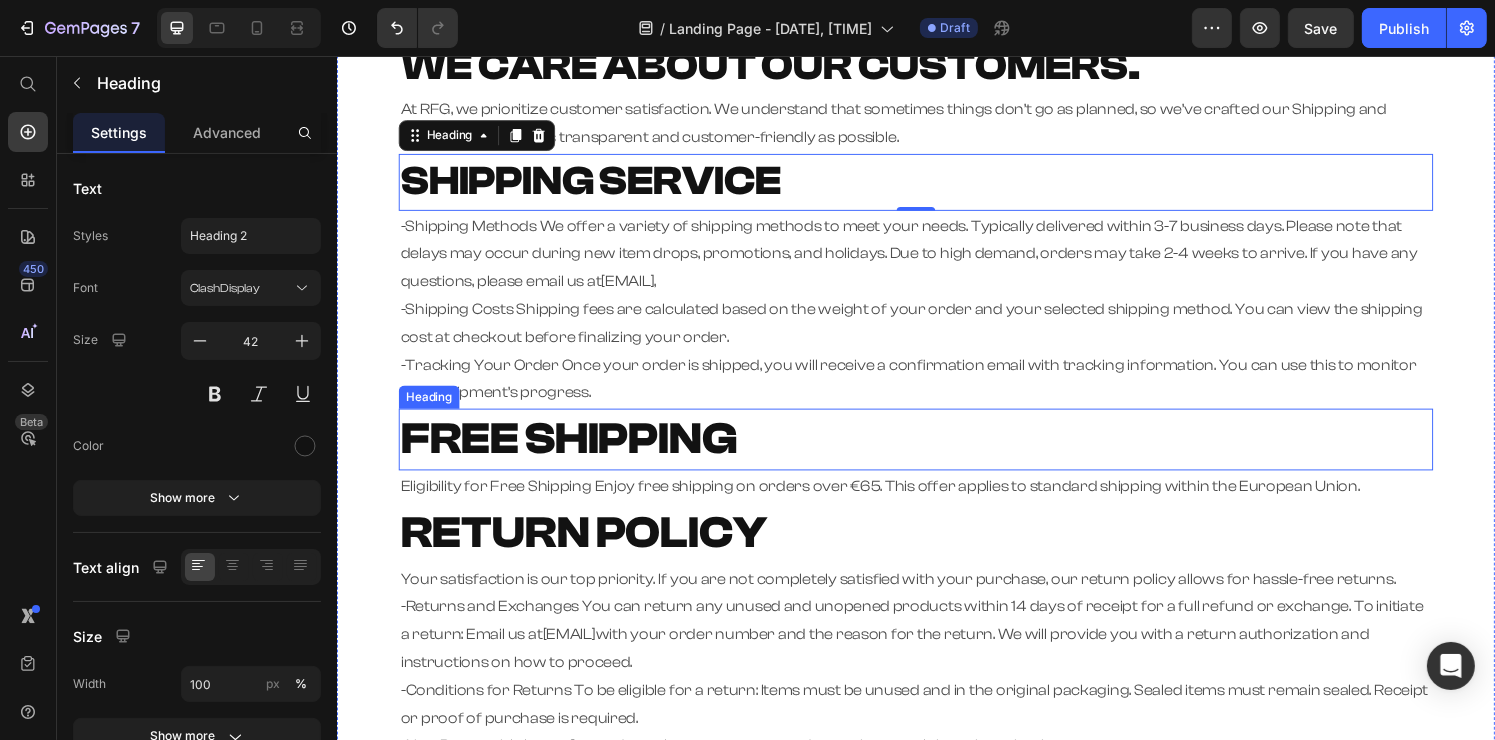 click on "FREE SHIPPING" at bounding box center (576, 452) 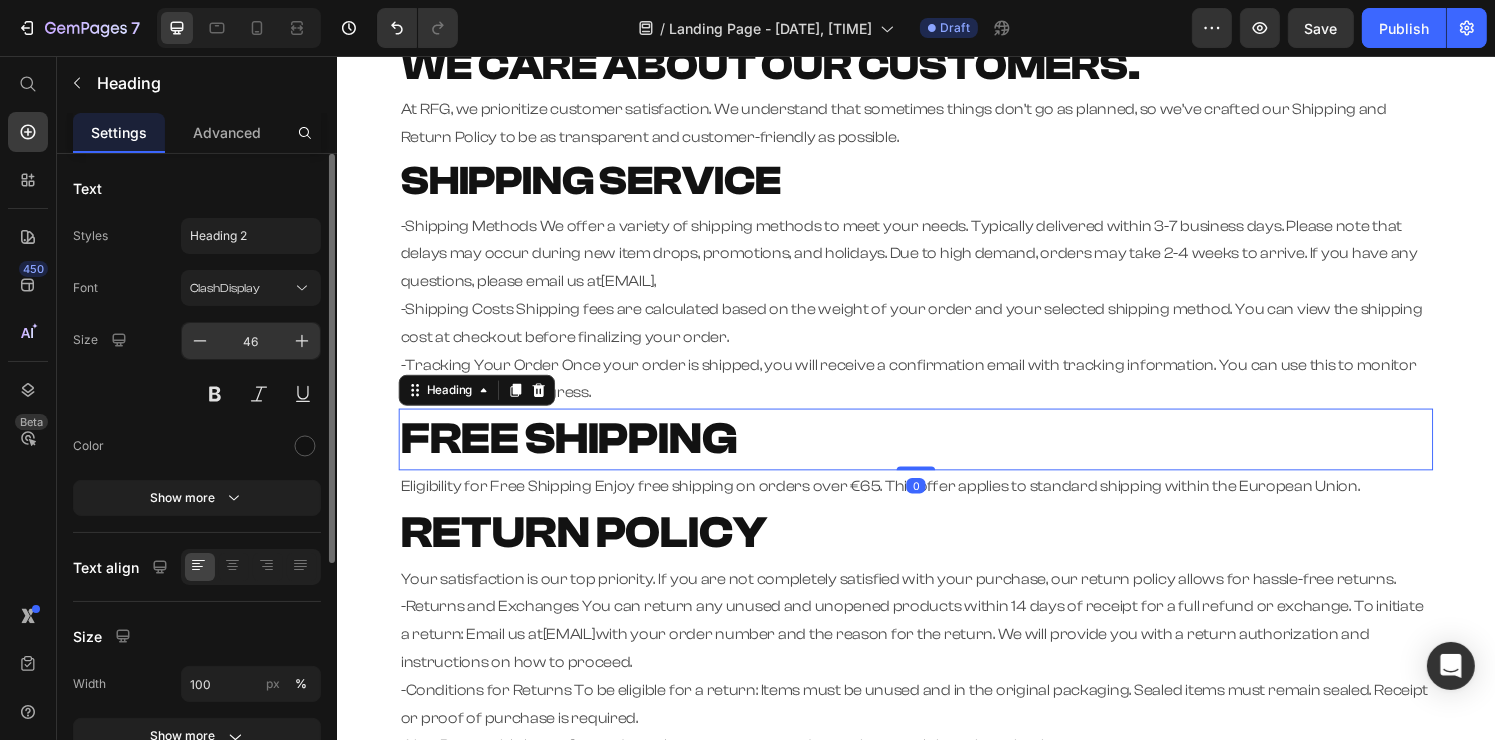 click on "46" at bounding box center (251, 341) 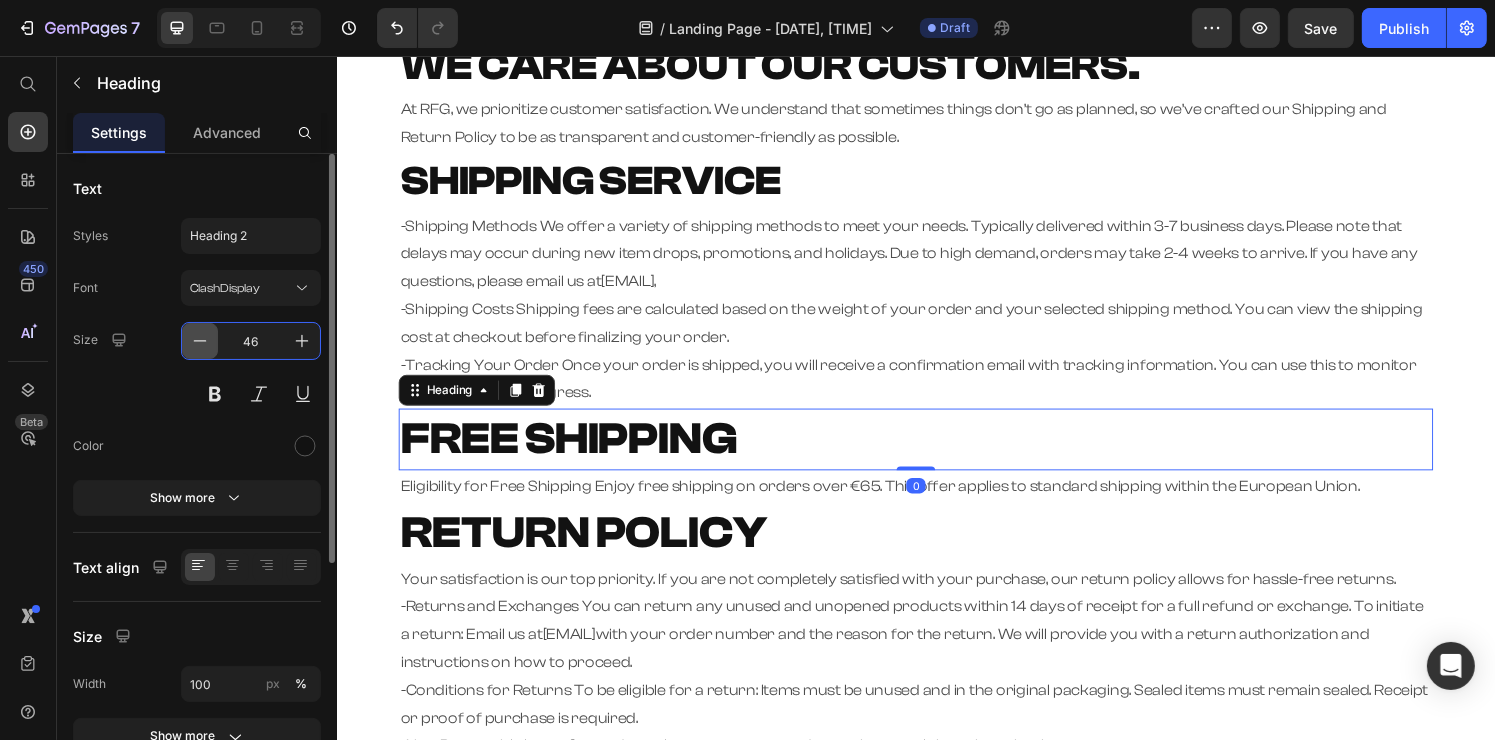 click at bounding box center (200, 341) 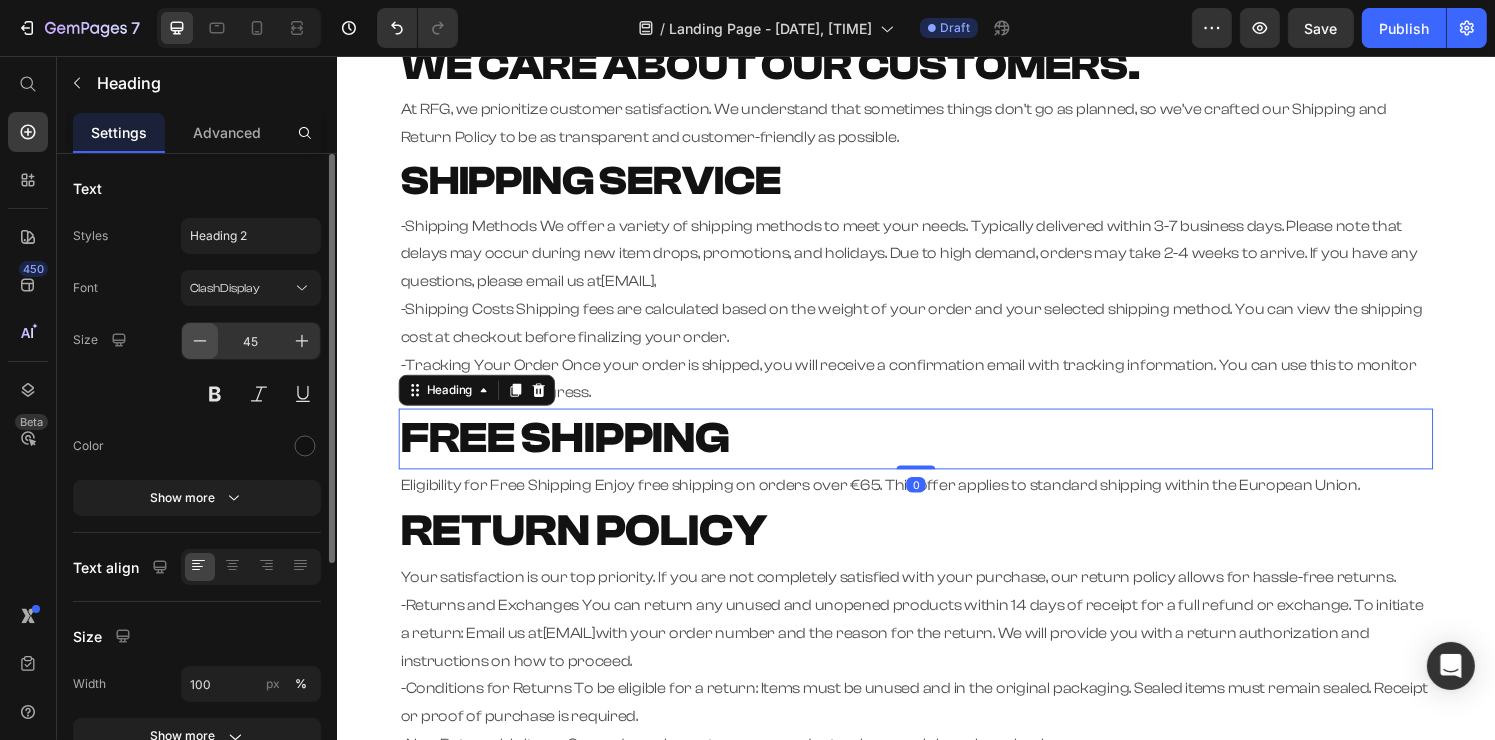 click at bounding box center [200, 341] 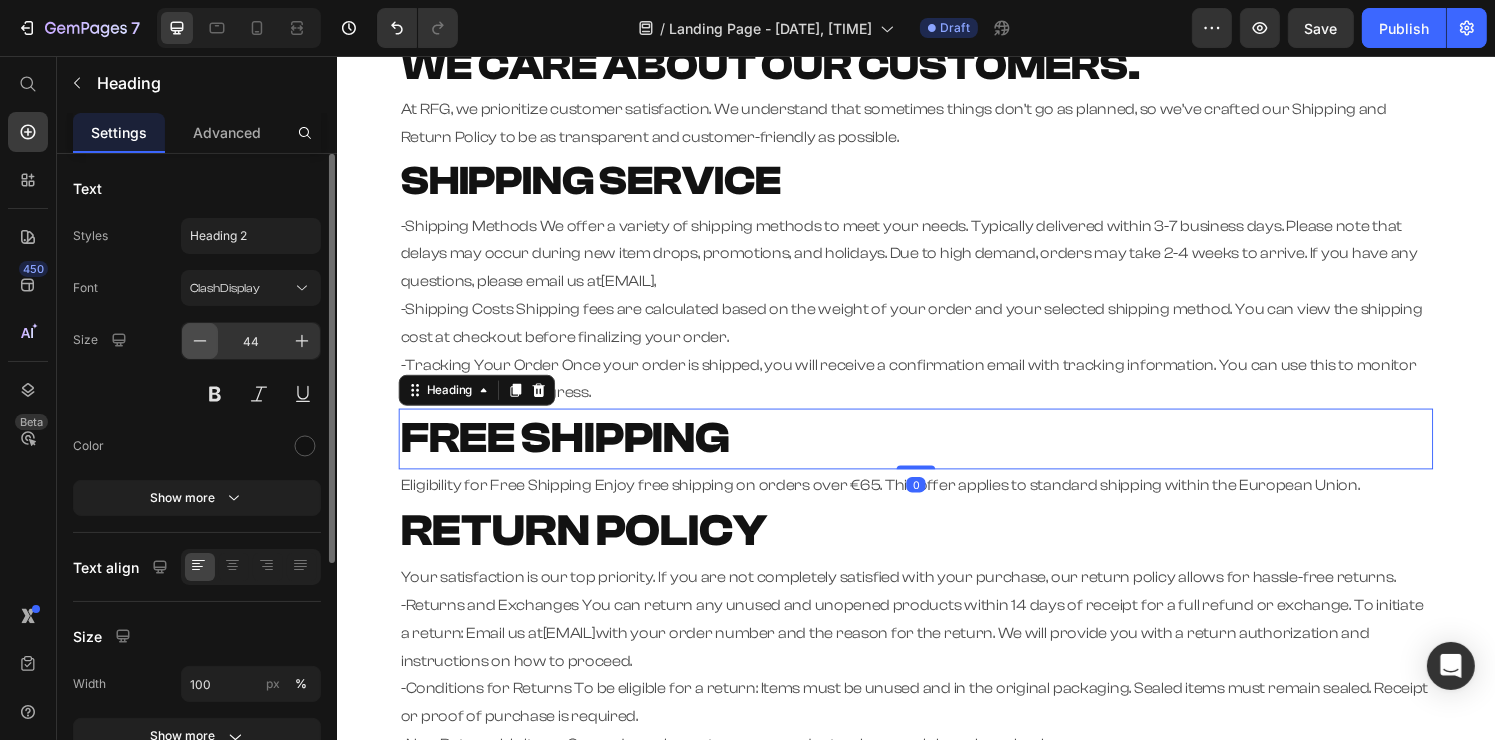click at bounding box center [200, 341] 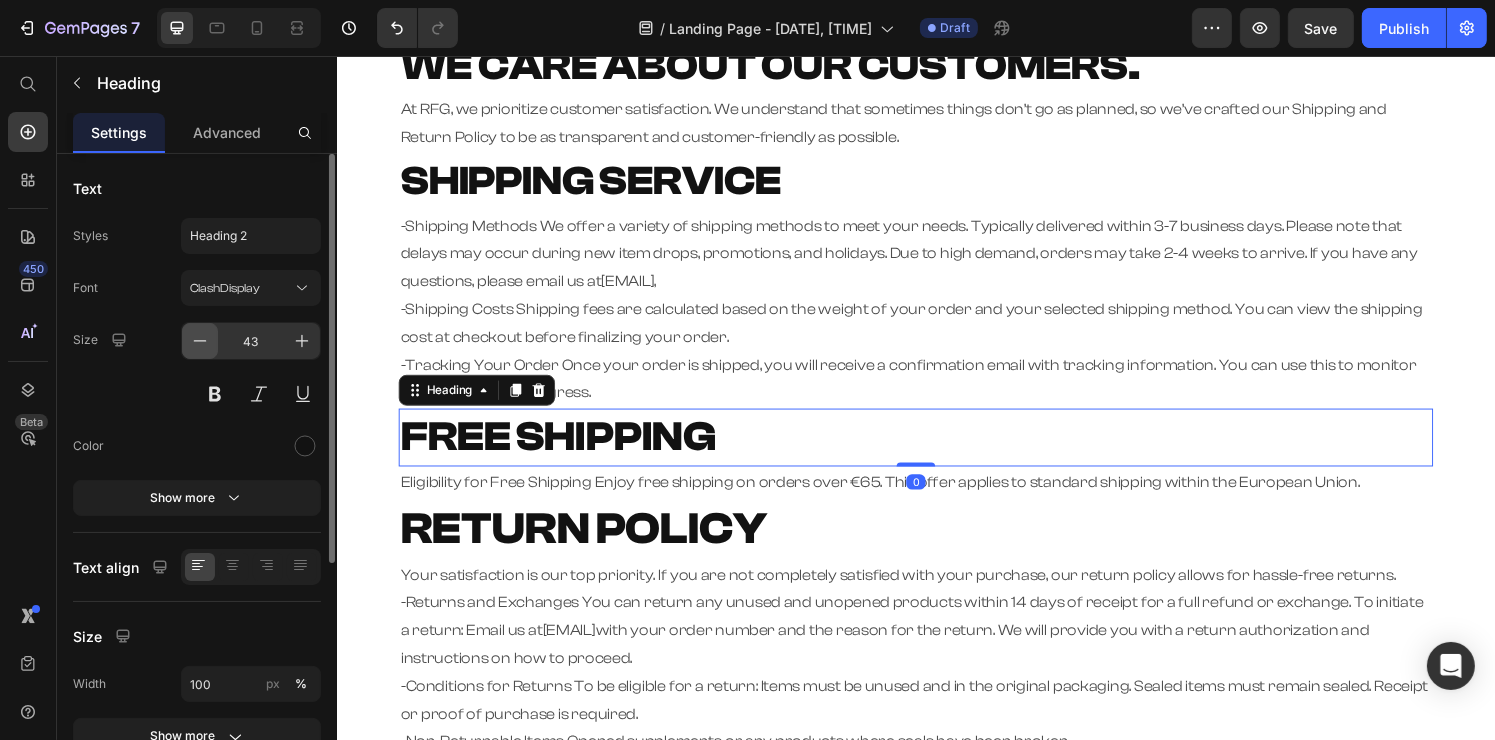 click at bounding box center (200, 341) 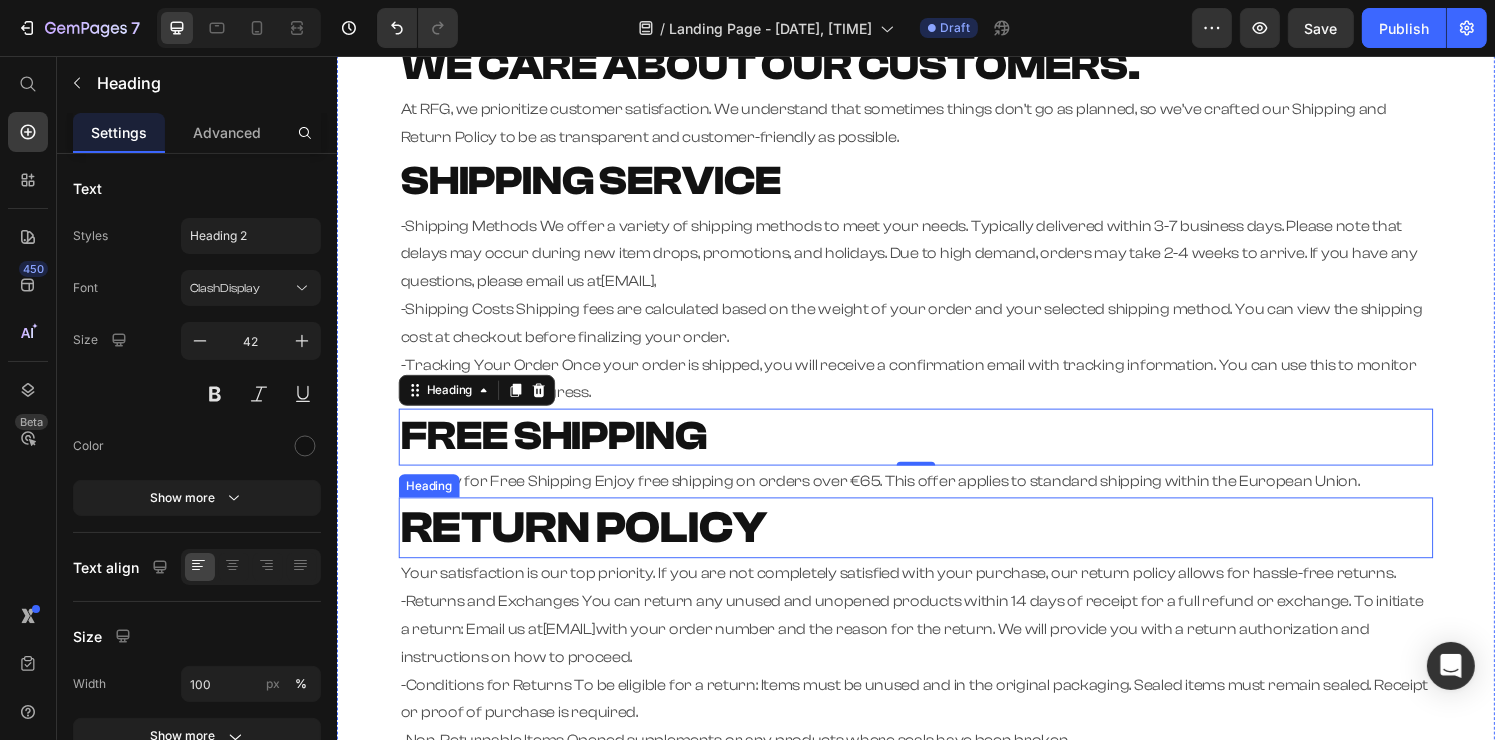click on "RETURN POLICY" at bounding box center [591, 544] 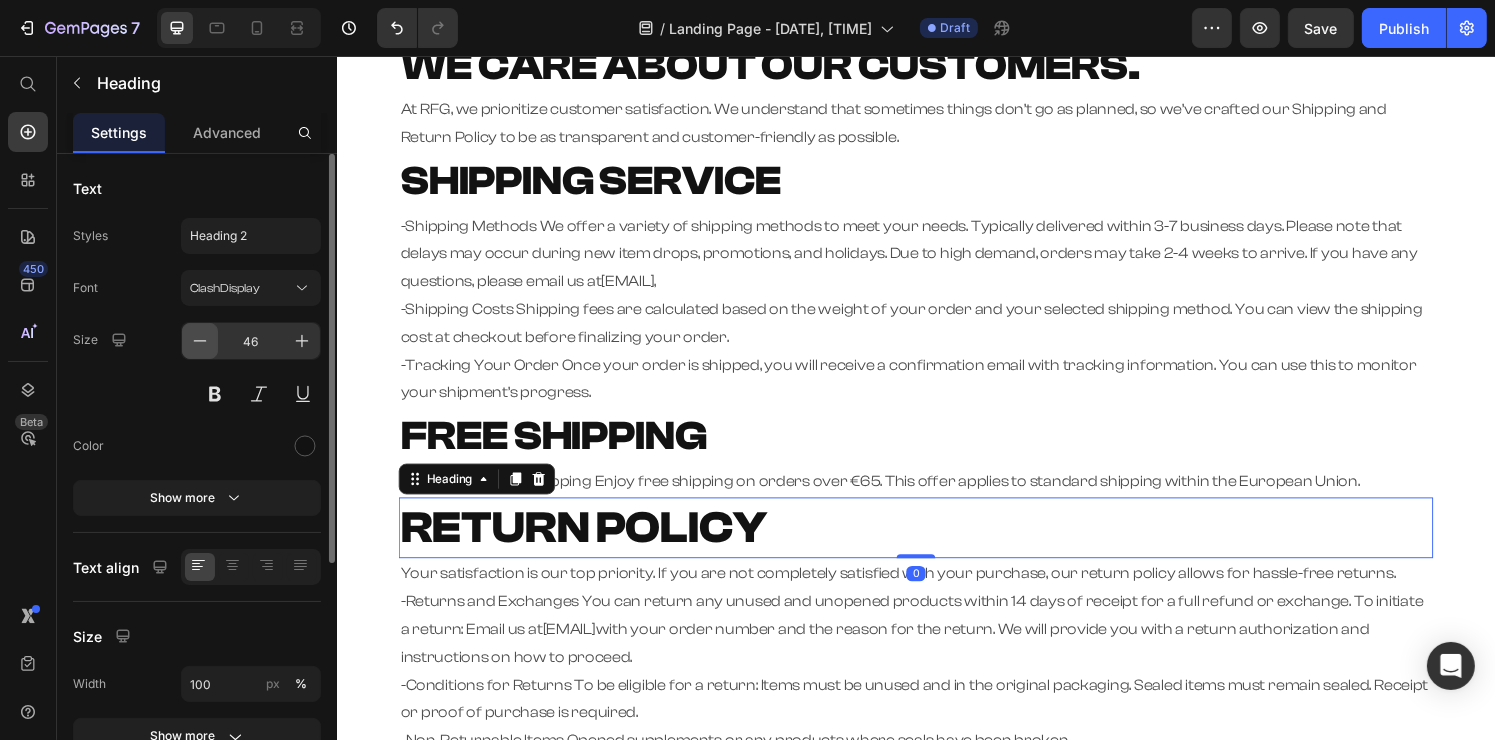 click 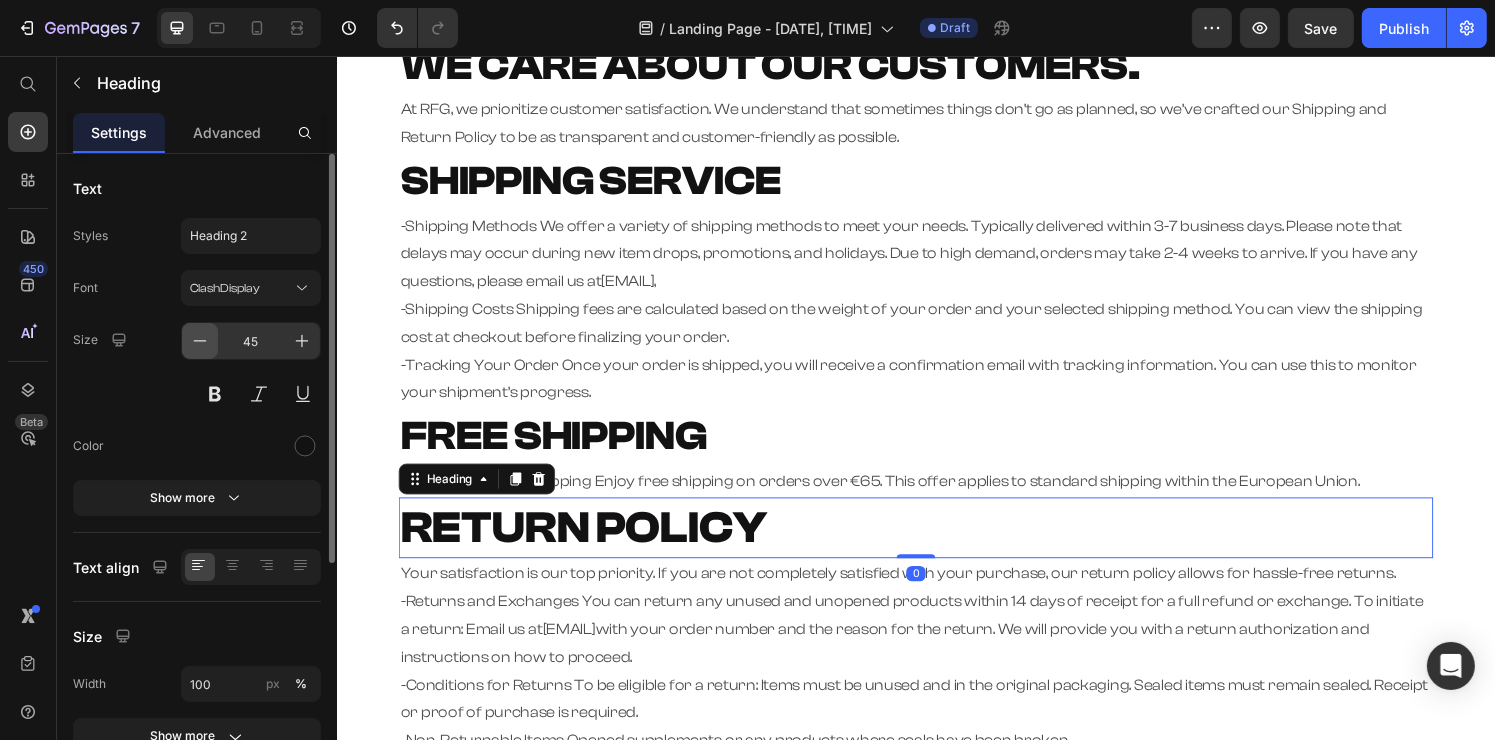 click 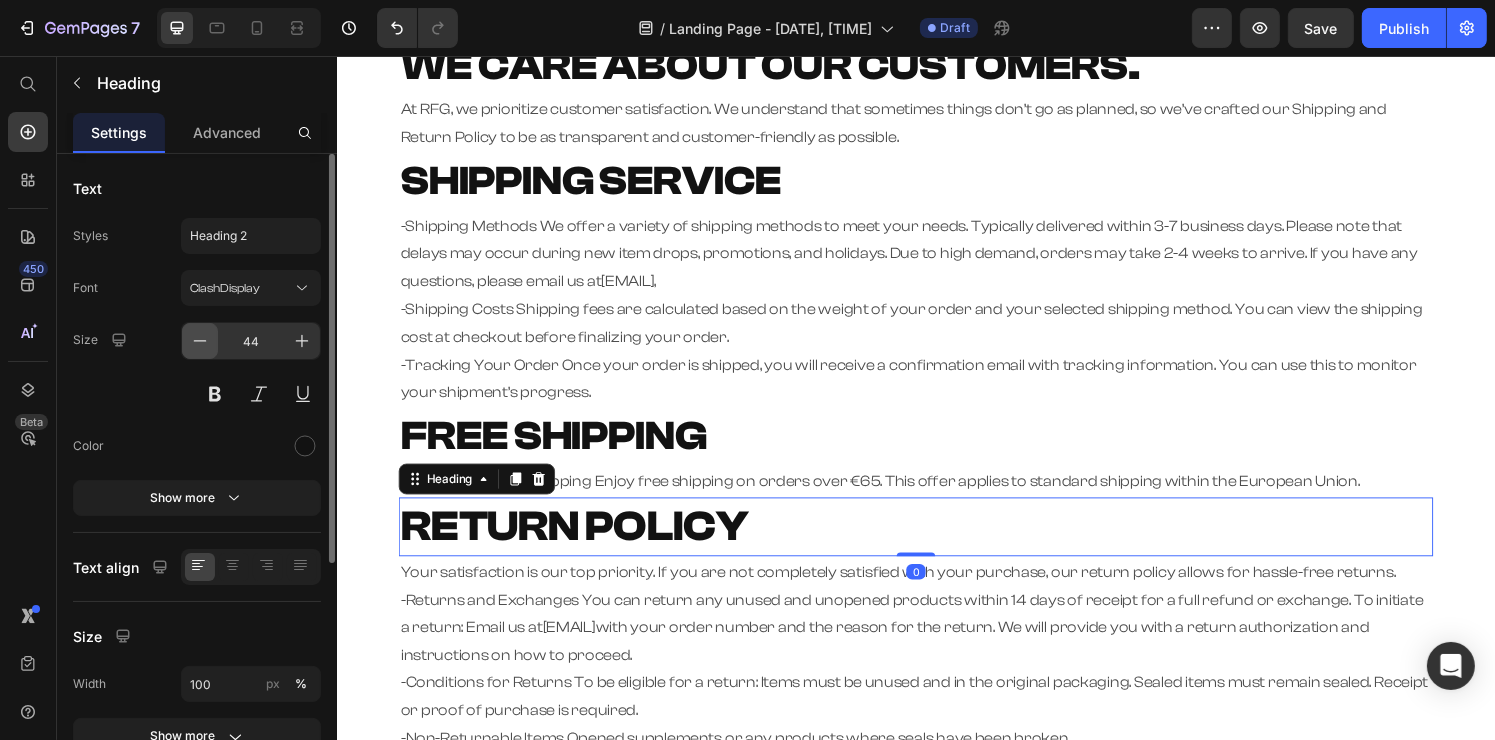 click 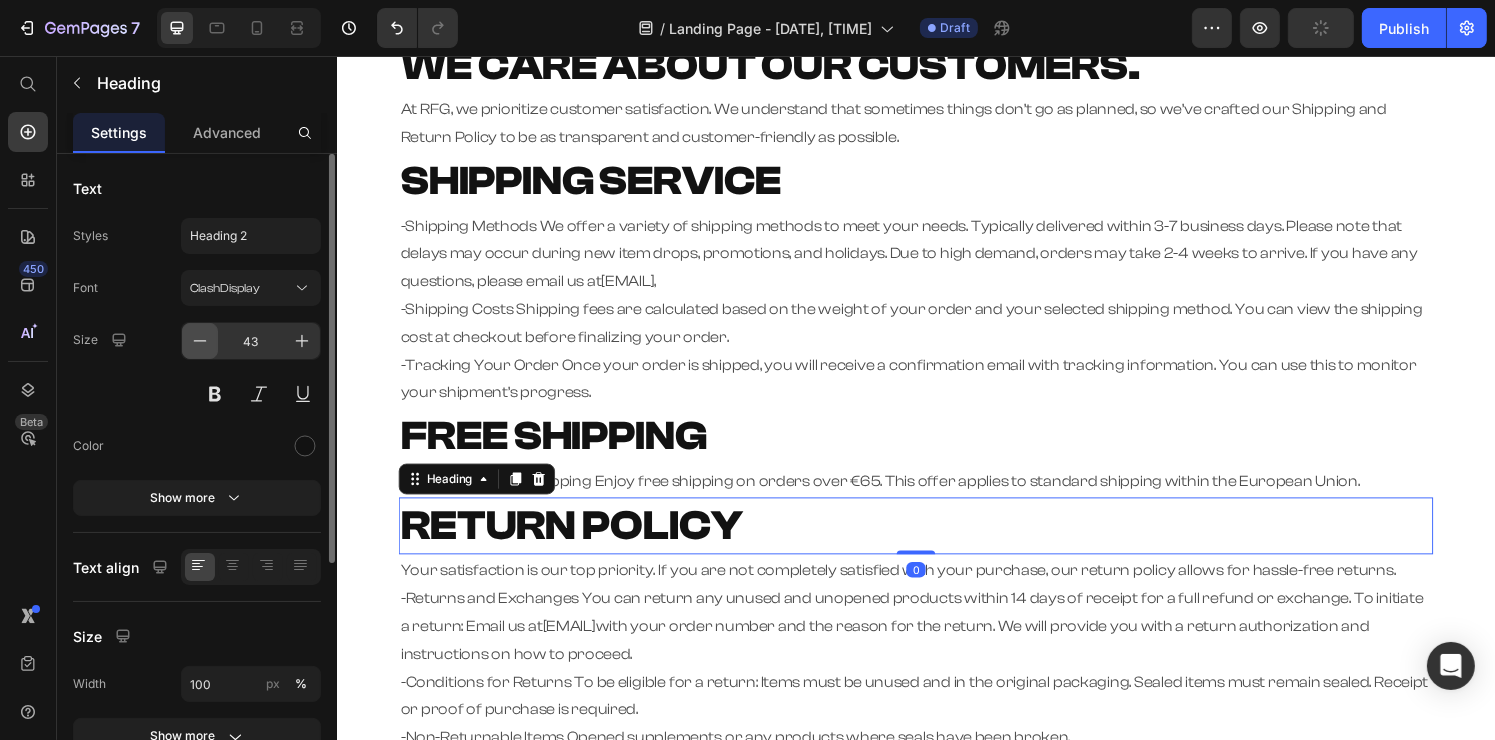 click 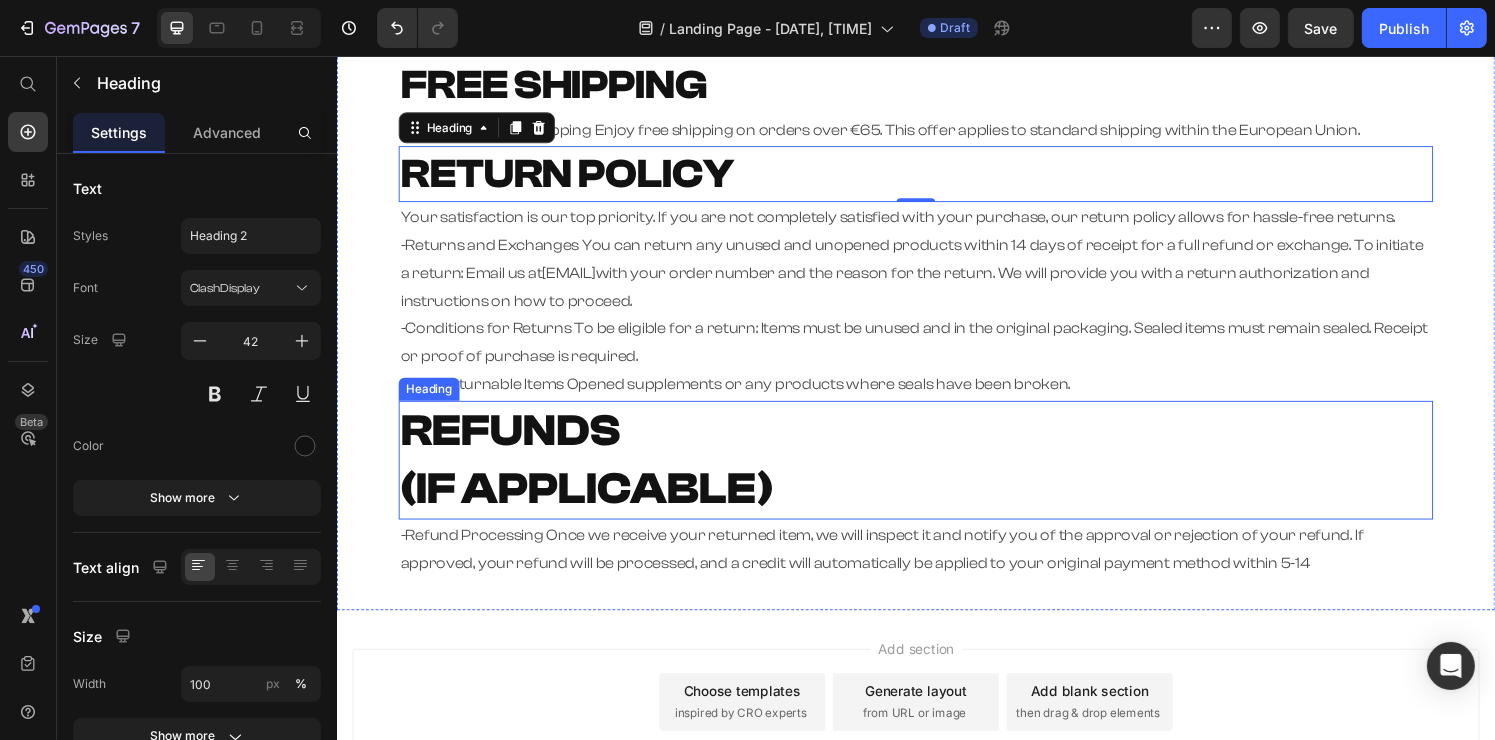 scroll, scrollTop: 700, scrollLeft: 0, axis: vertical 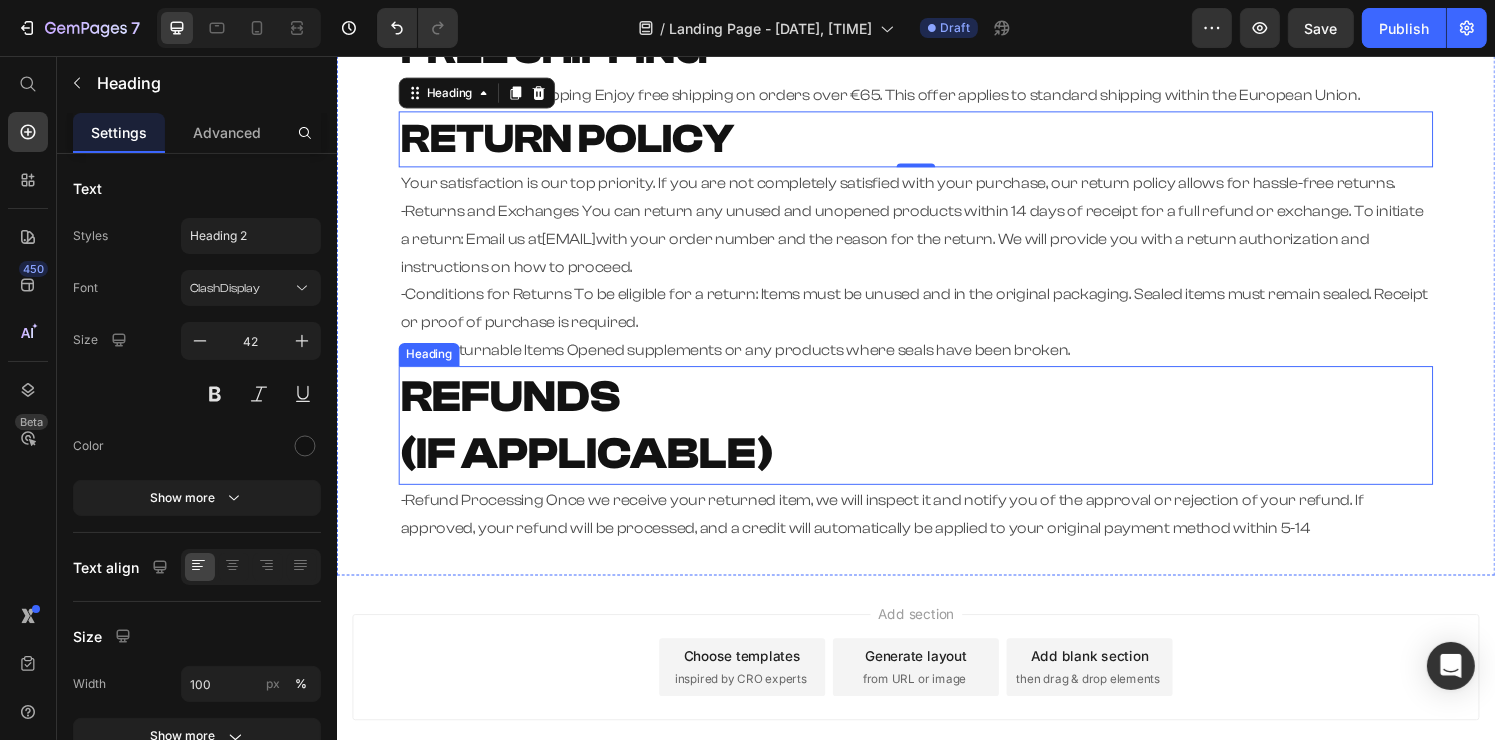 click on "REFUNDS" at bounding box center (515, 408) 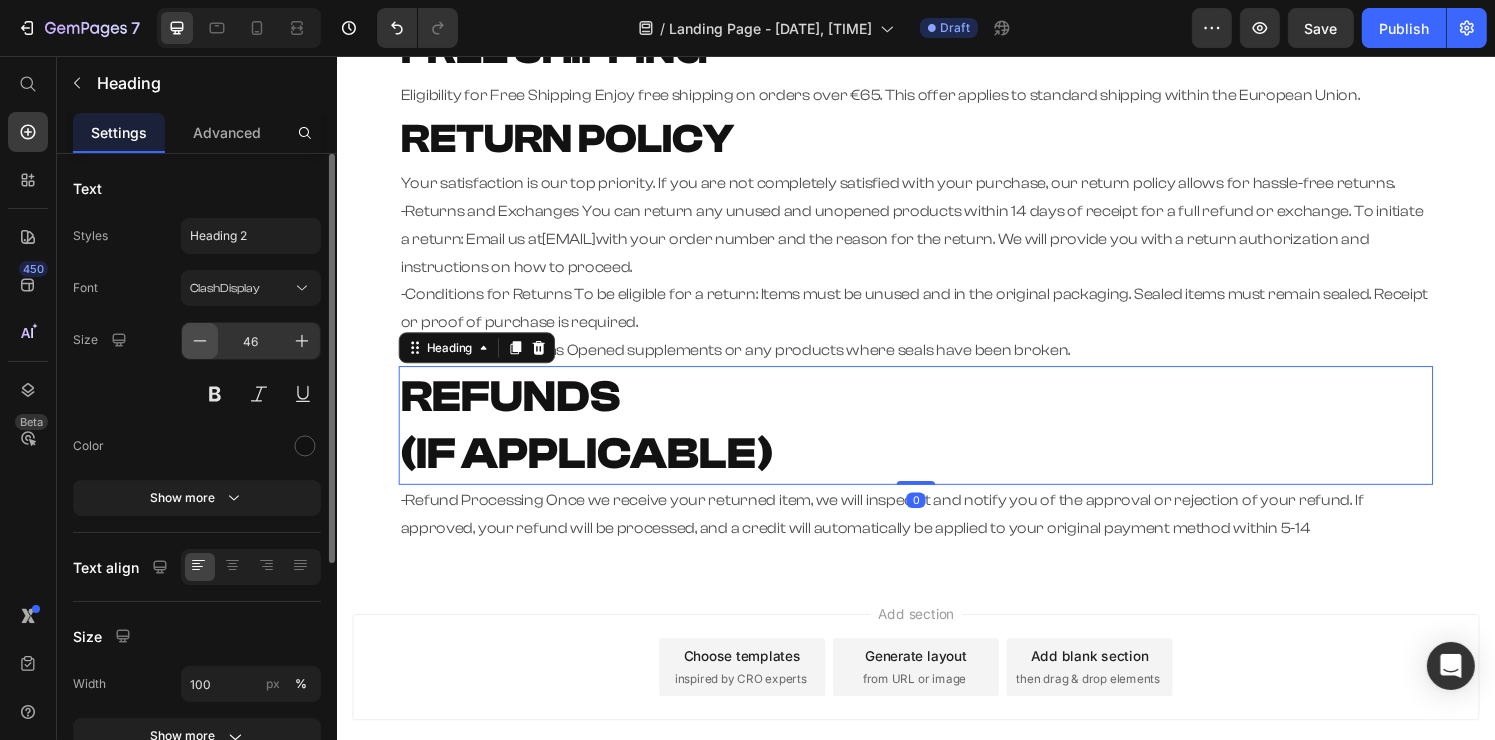 click 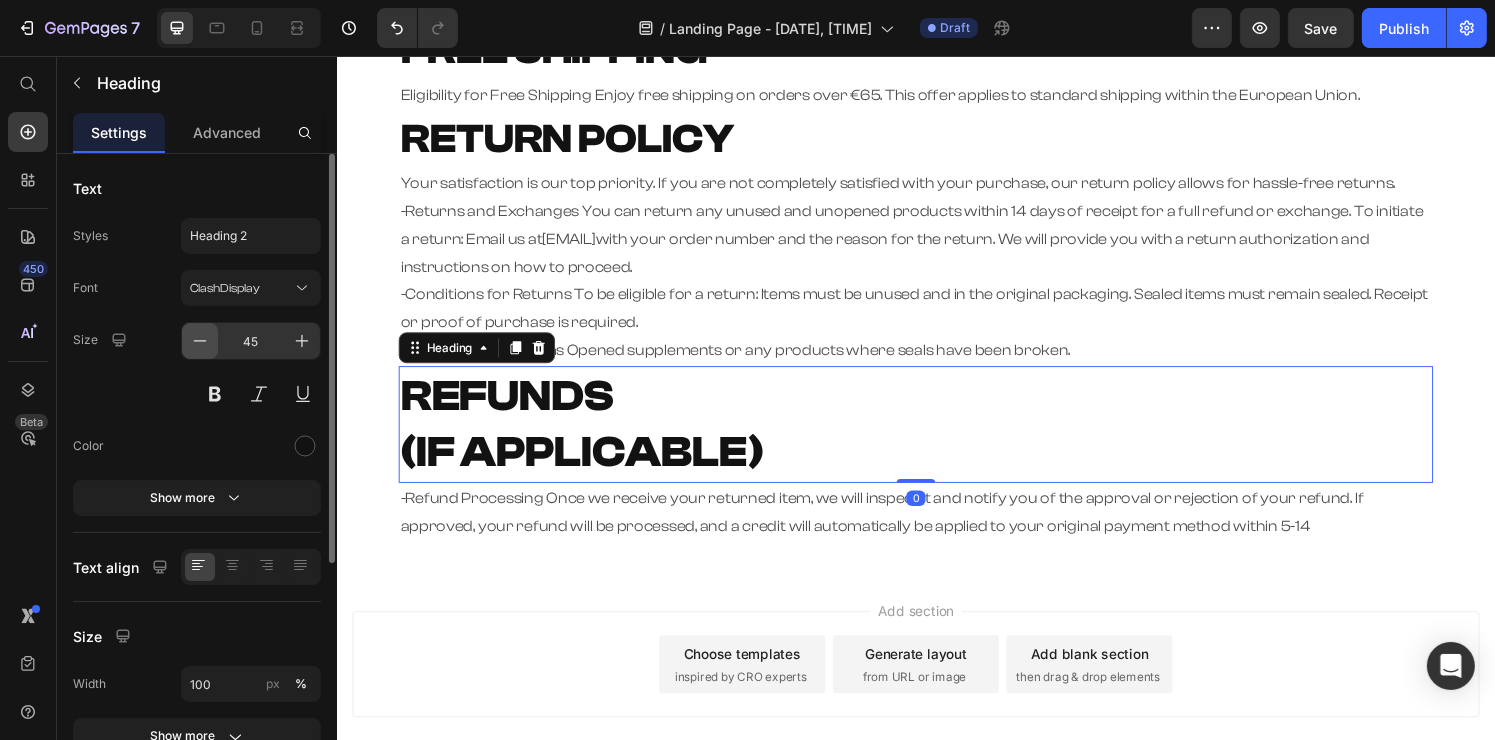click 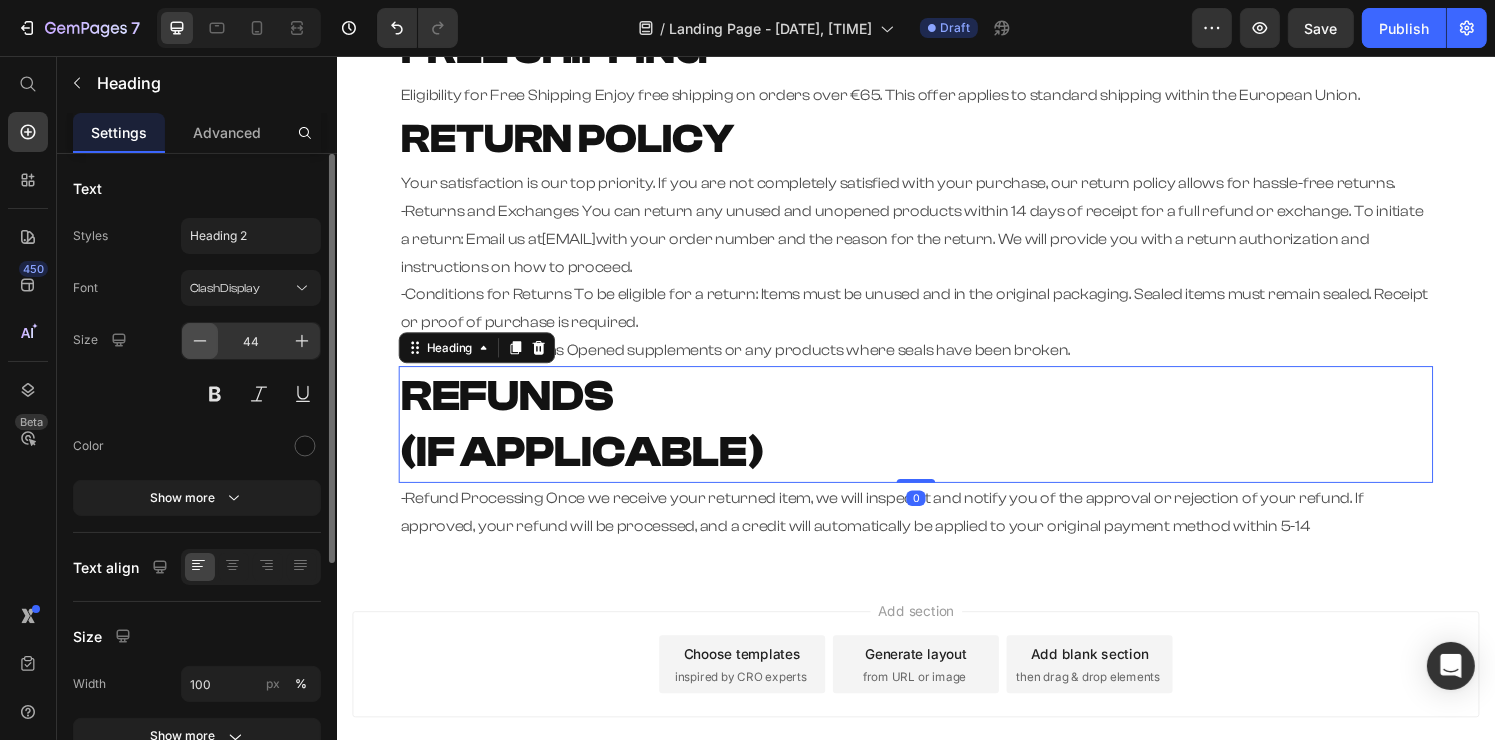 click 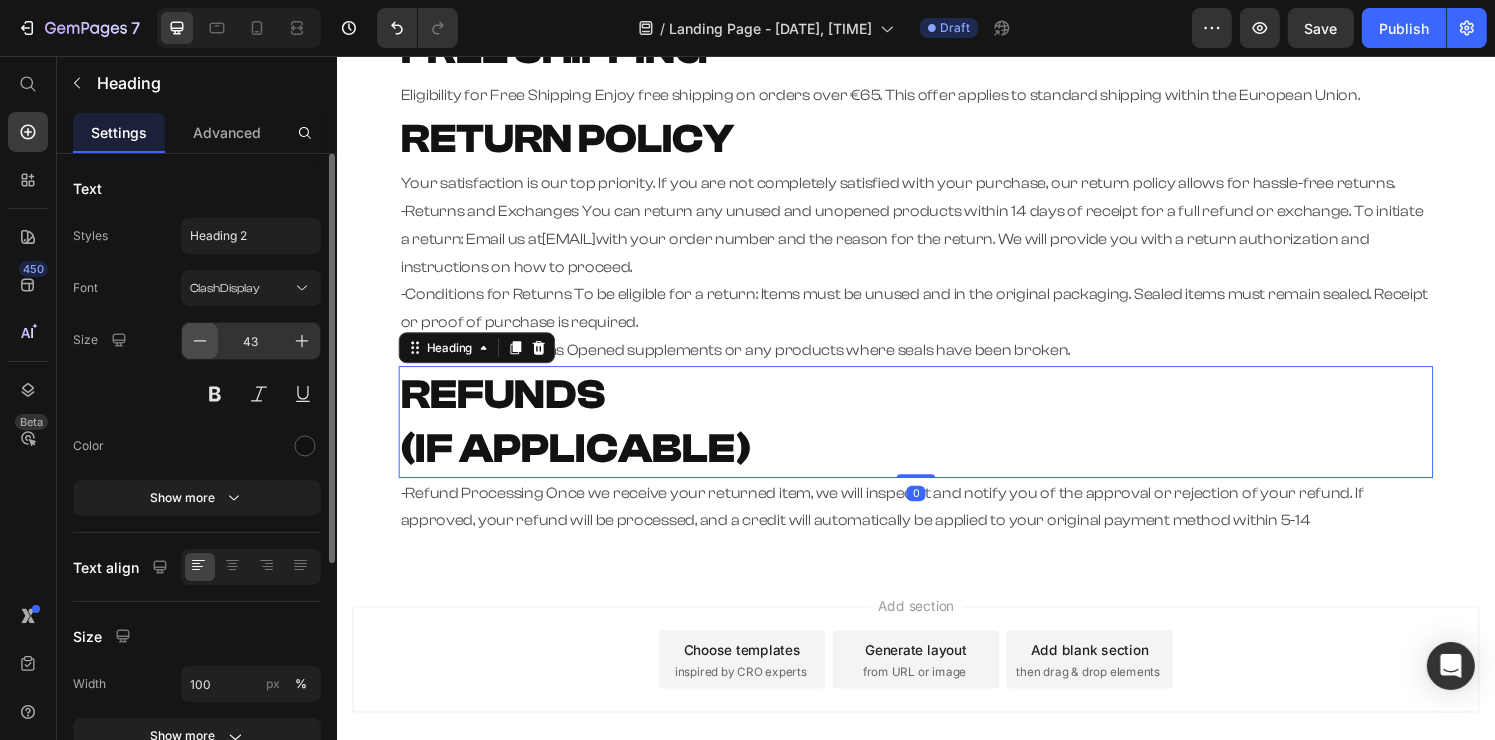 click 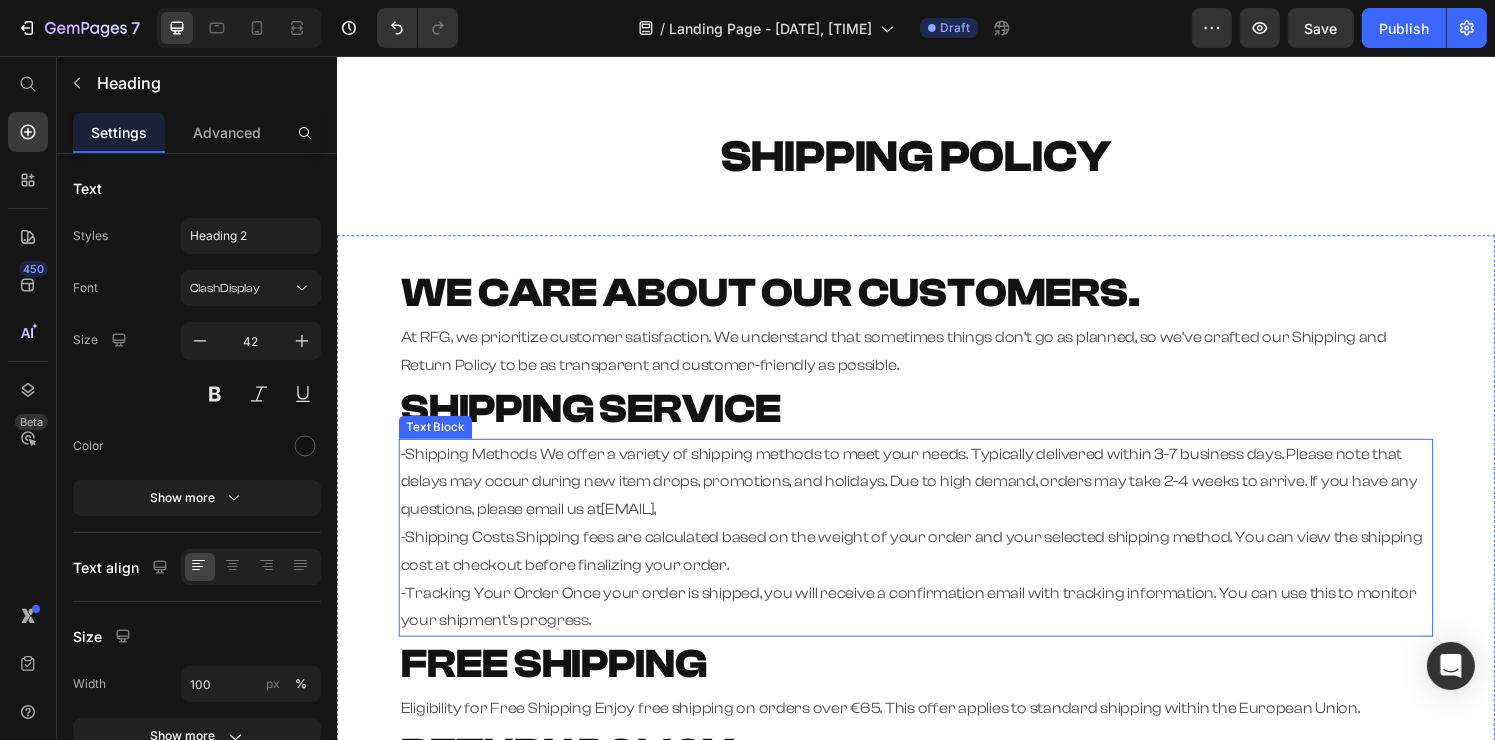 scroll, scrollTop: 100, scrollLeft: 0, axis: vertical 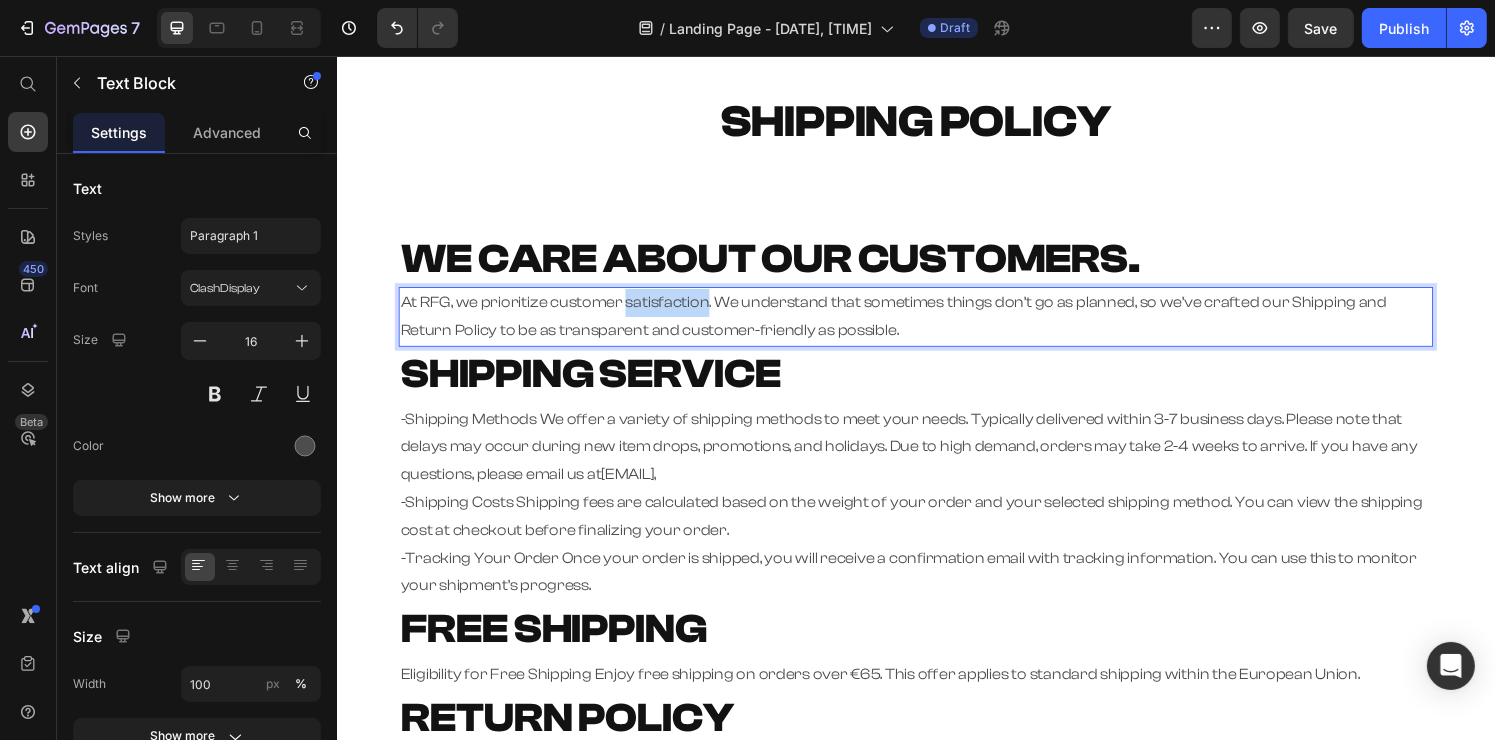 click on "At RFG, we prioritize customer satisfaction. We understand that sometimes things don’t go as planned, so we’ve crafted our Shipping and Return Policy to be as transparent and customer-friendly as possible." at bounding box center [936, 326] 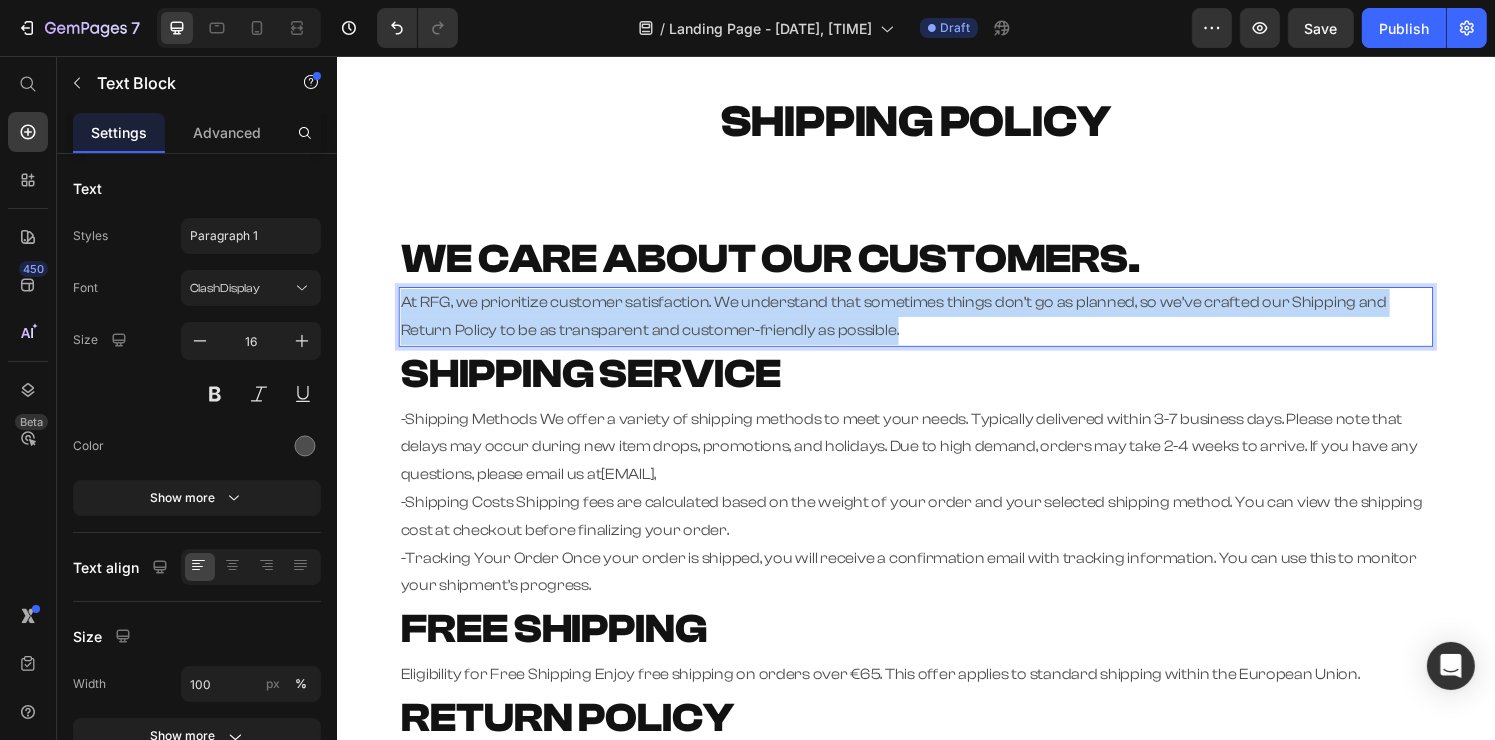 click on "At RFG, we prioritize customer satisfaction. We understand that sometimes things don’t go as planned, so we’ve crafted our Shipping and Return Policy to be as transparent and customer-friendly as possible." at bounding box center (936, 326) 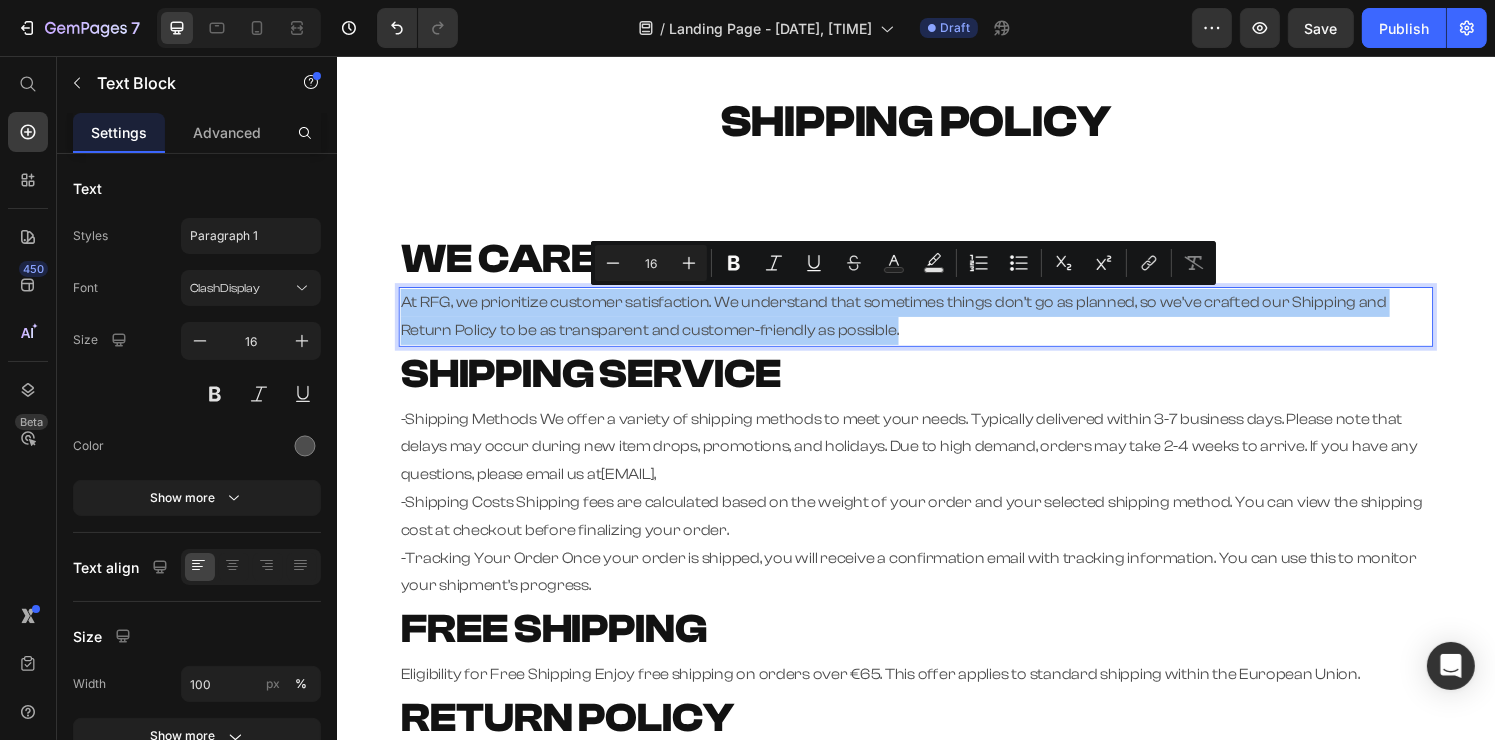 click on "16" at bounding box center [651, 263] 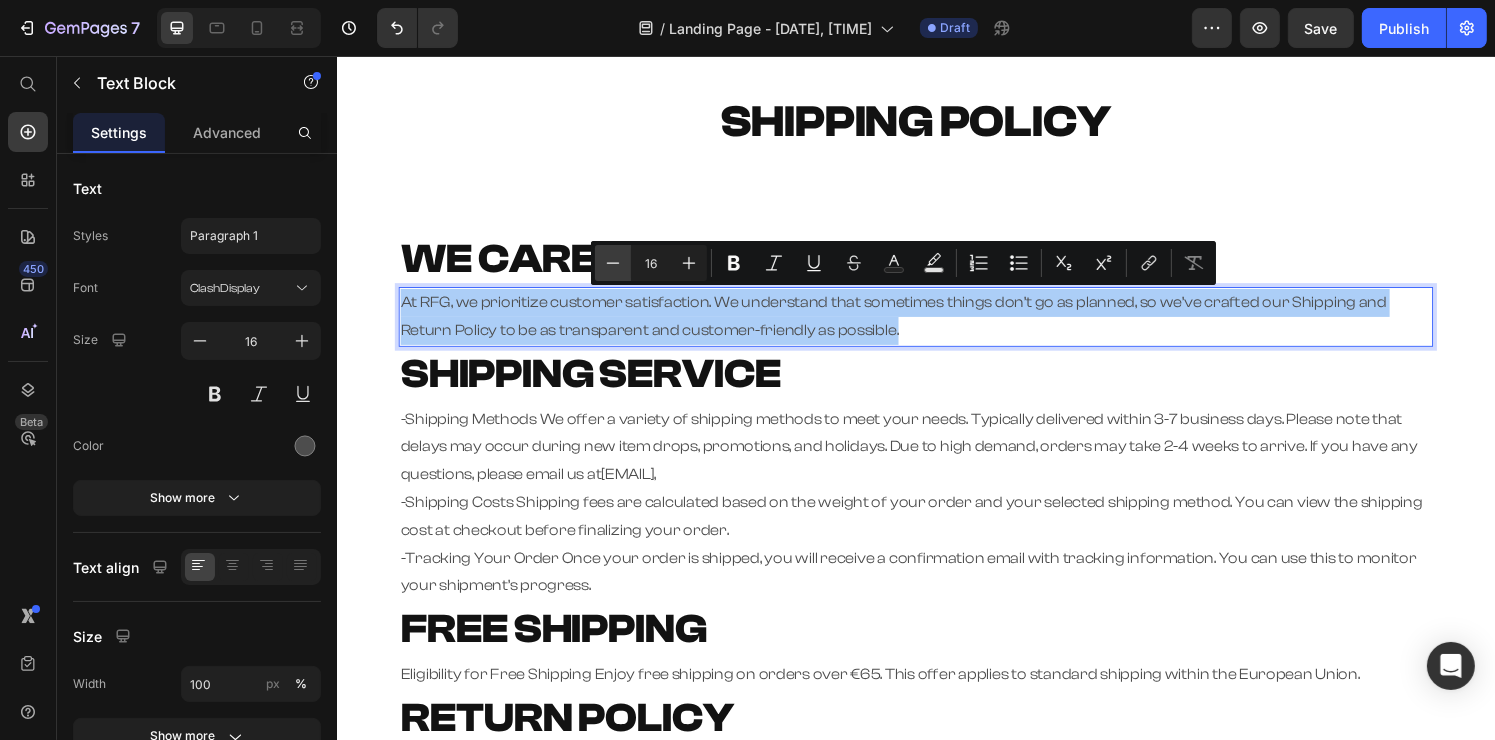 click 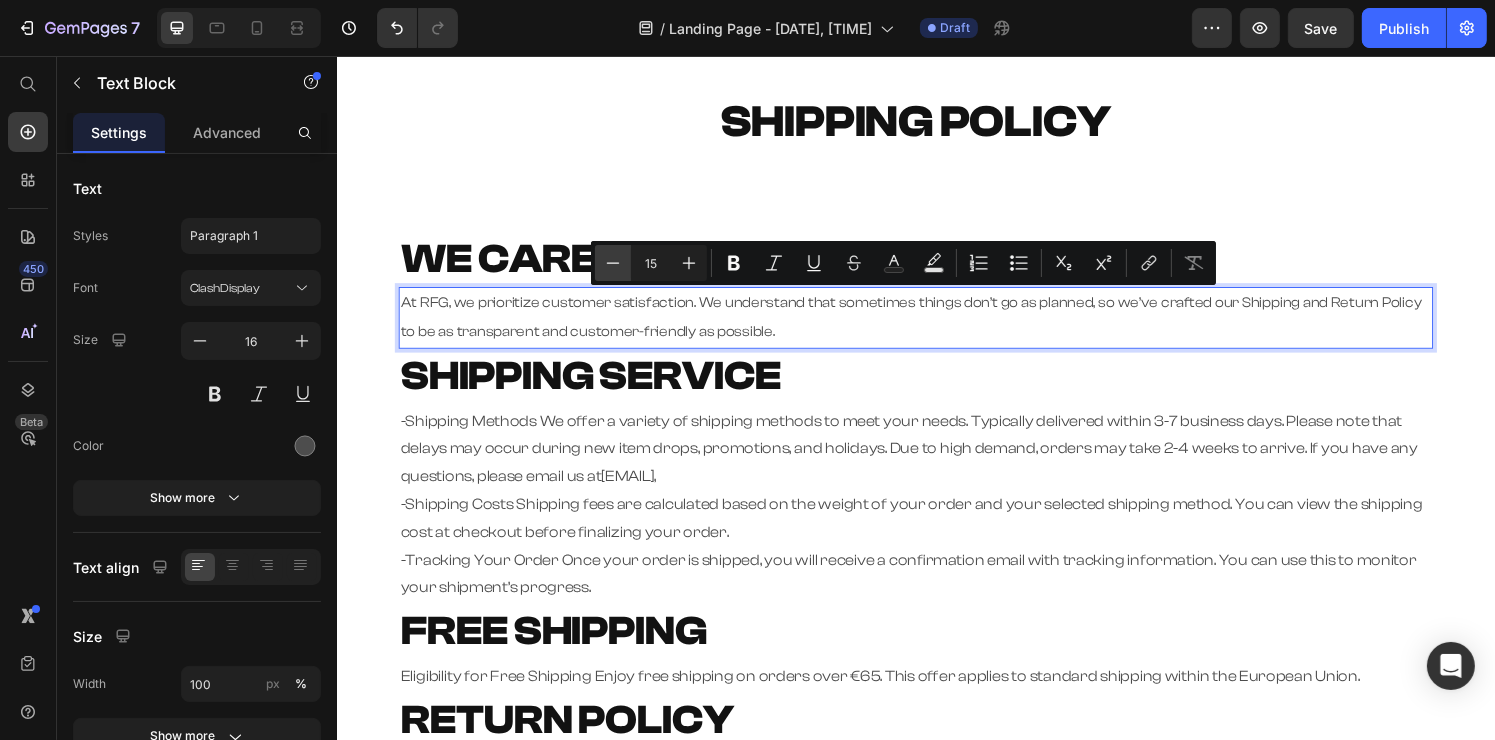 click 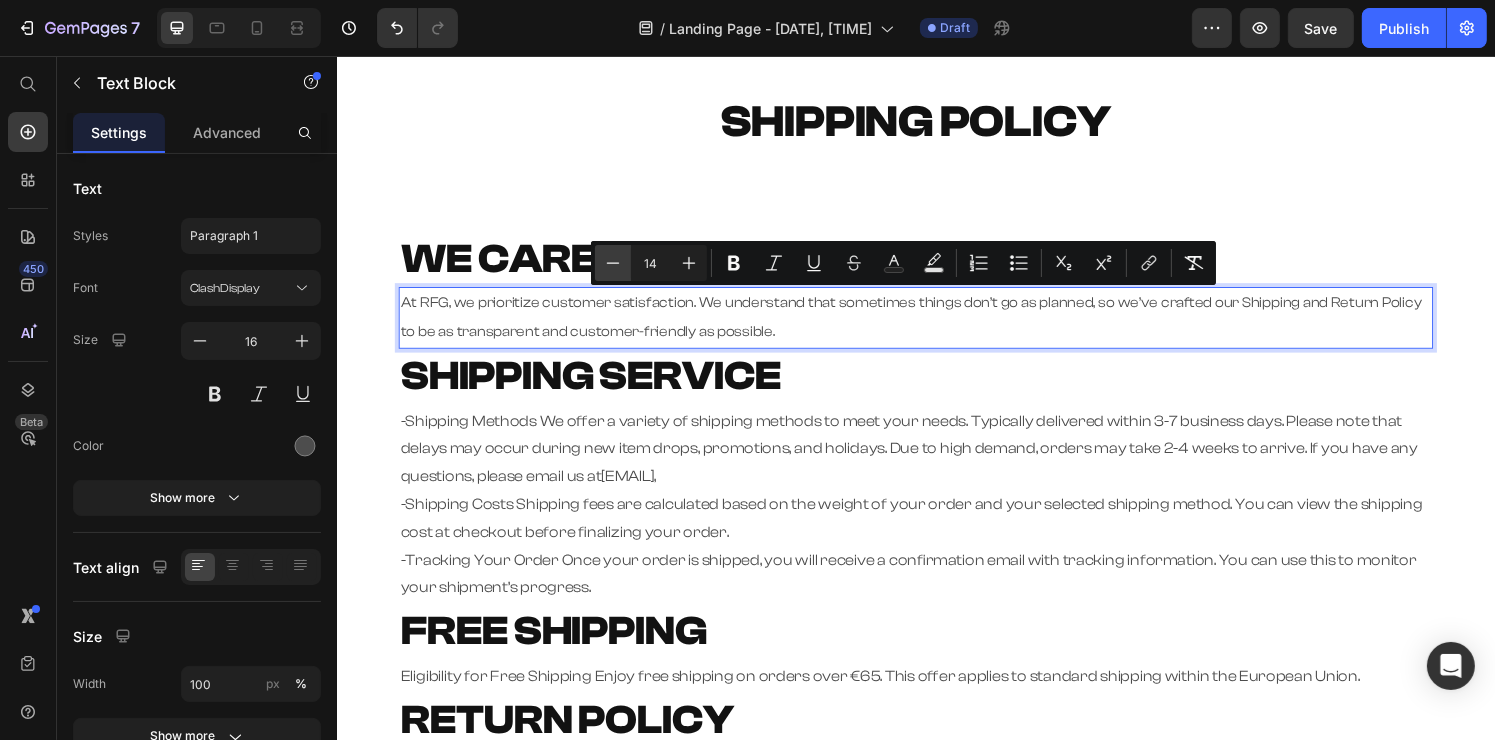 click 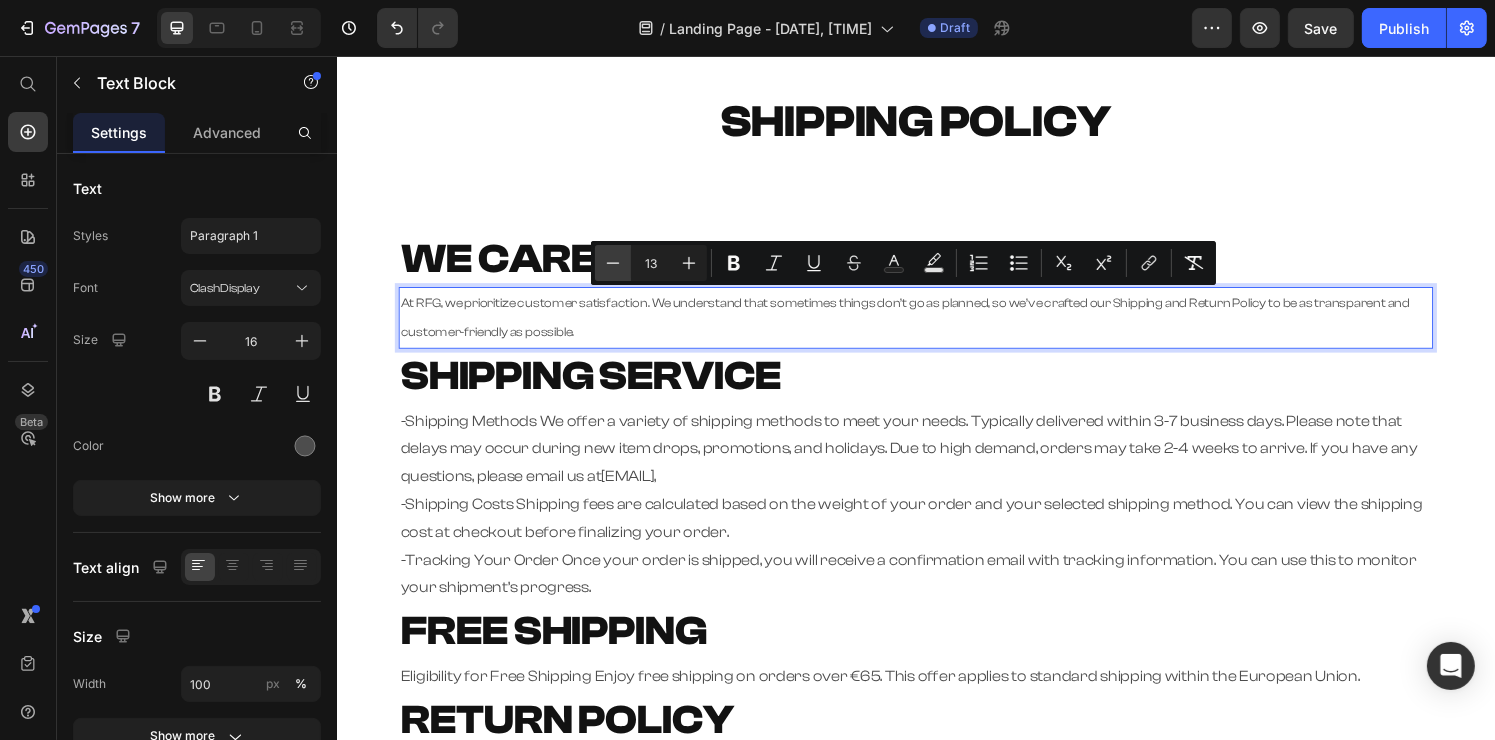 click 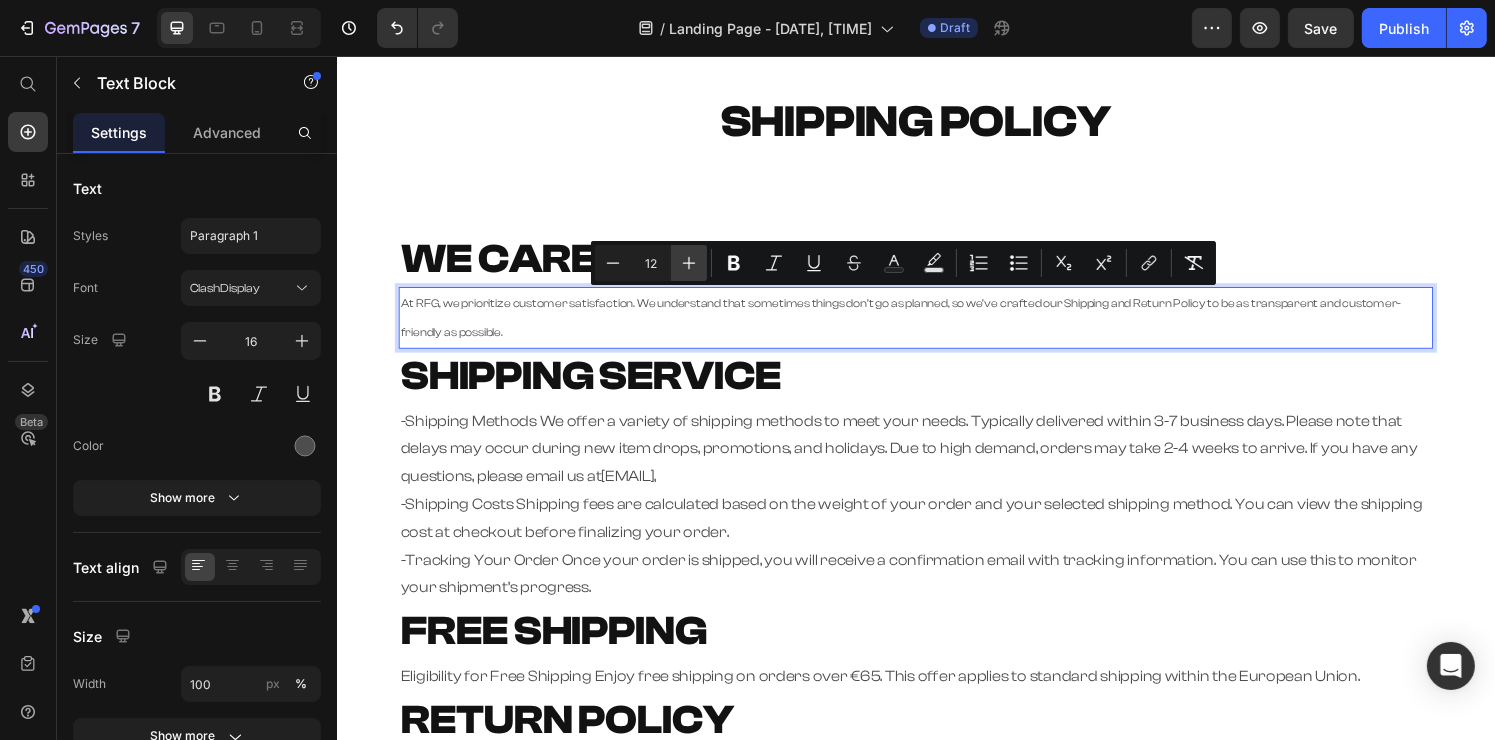 click 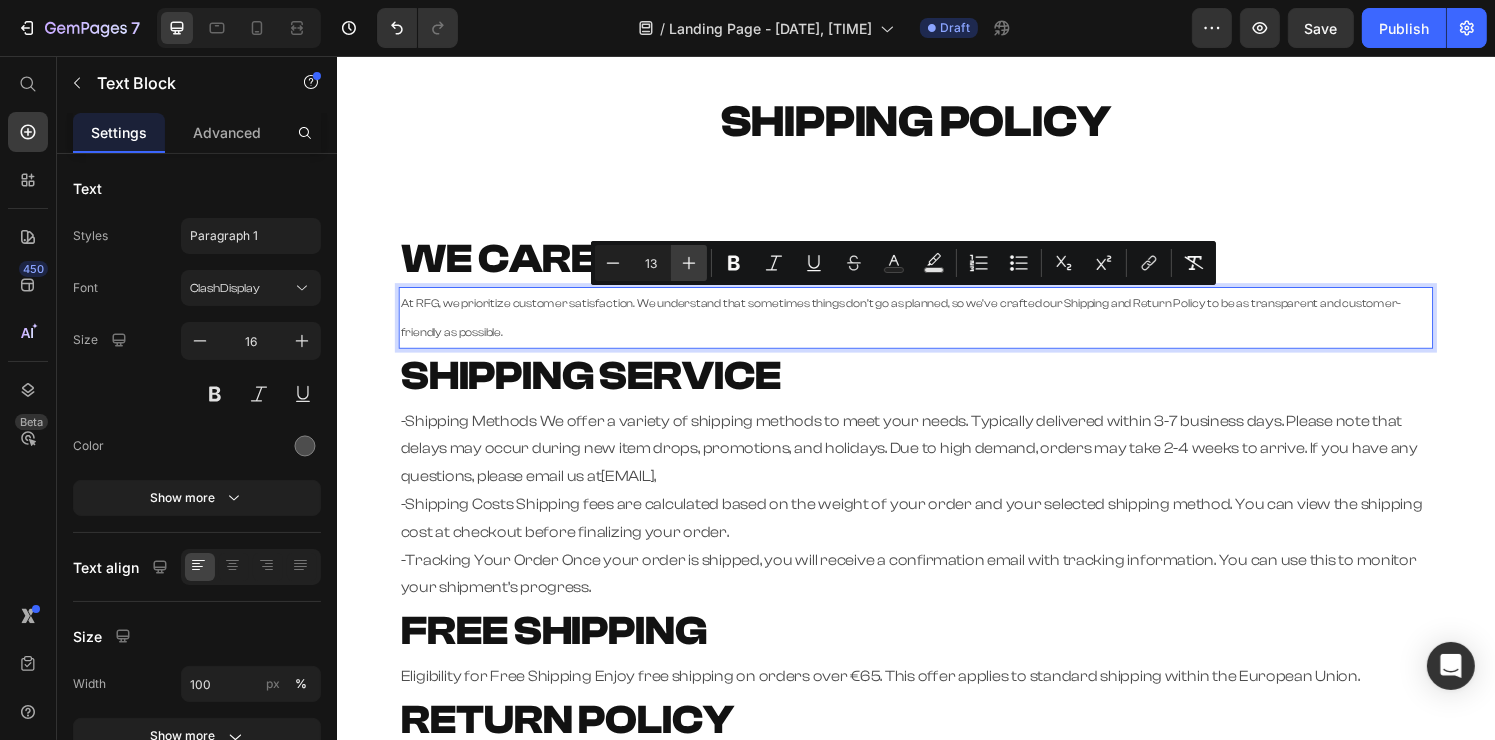click 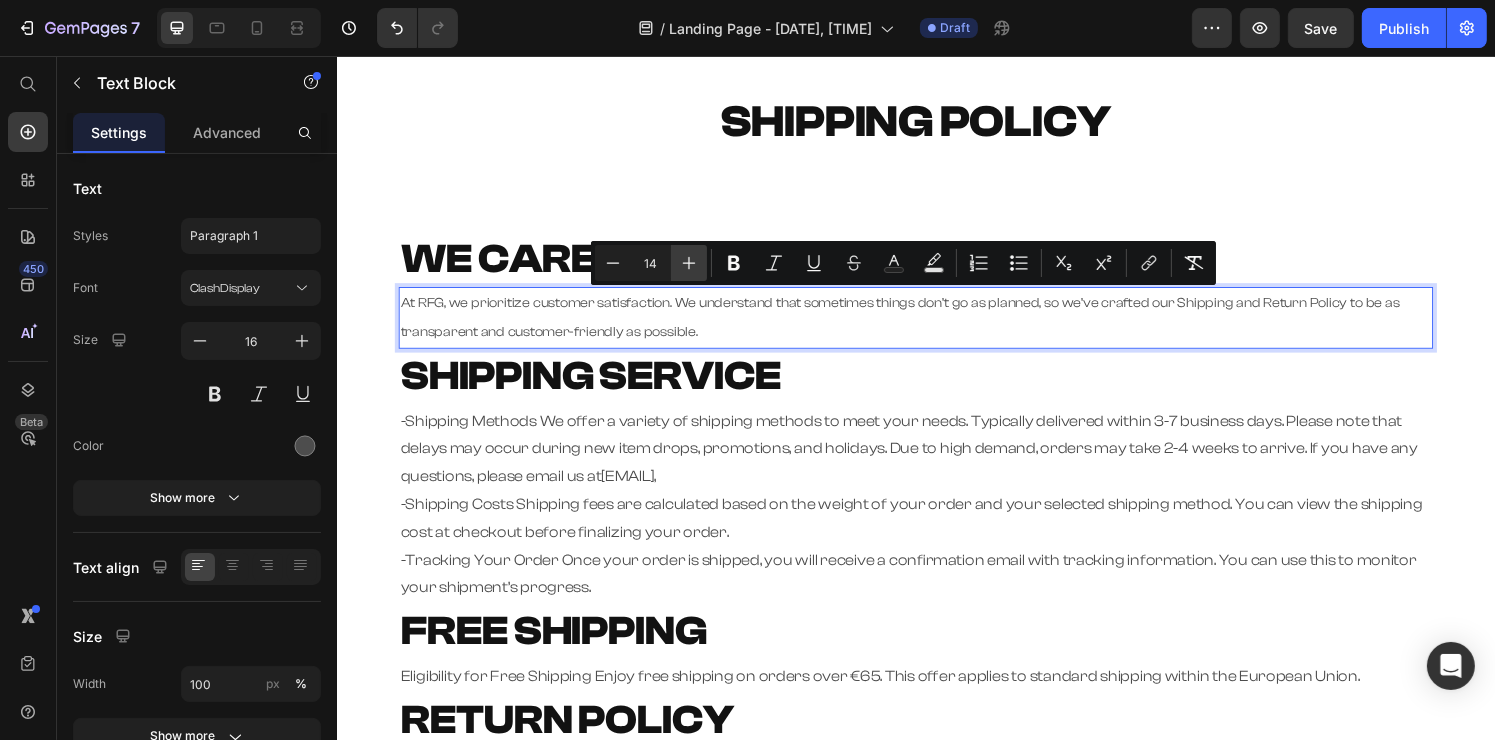 click 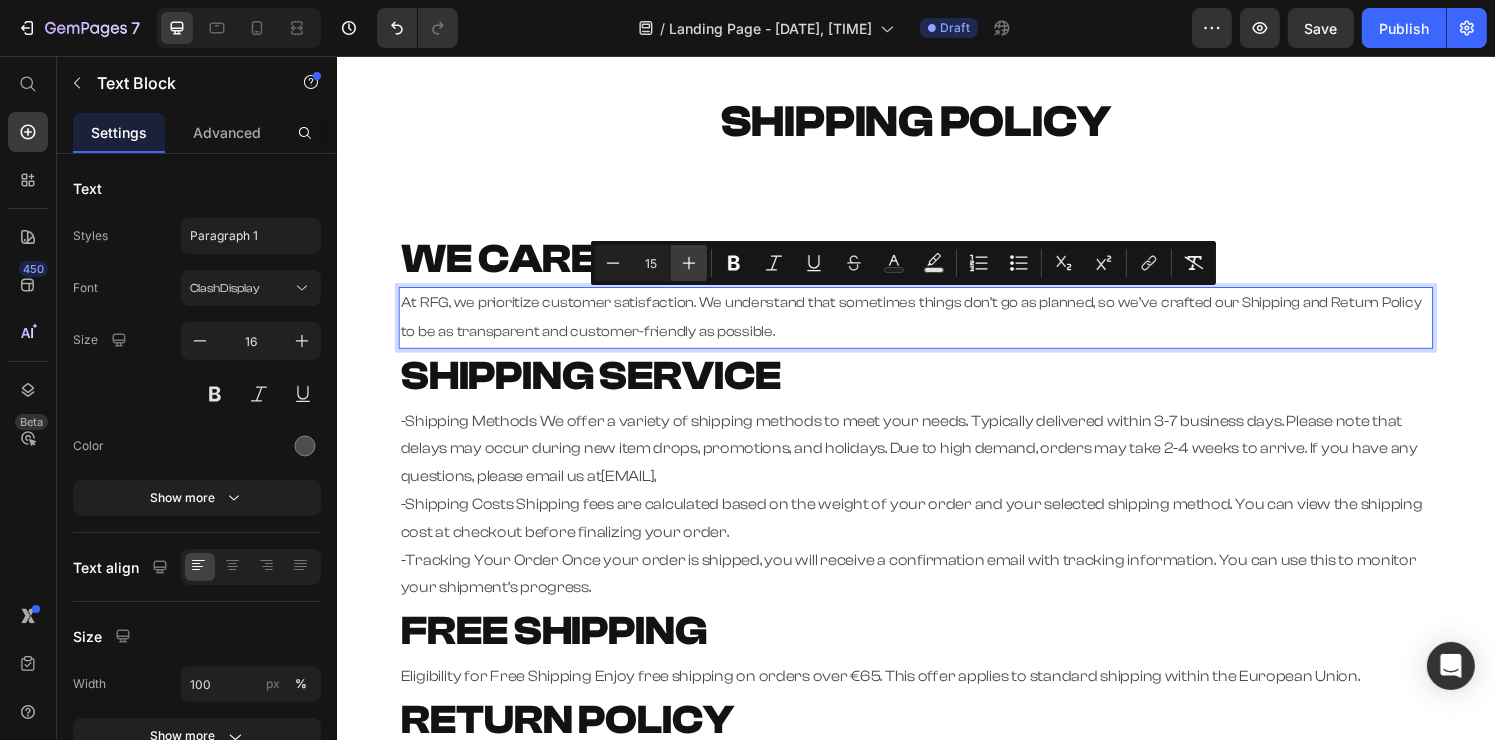 click 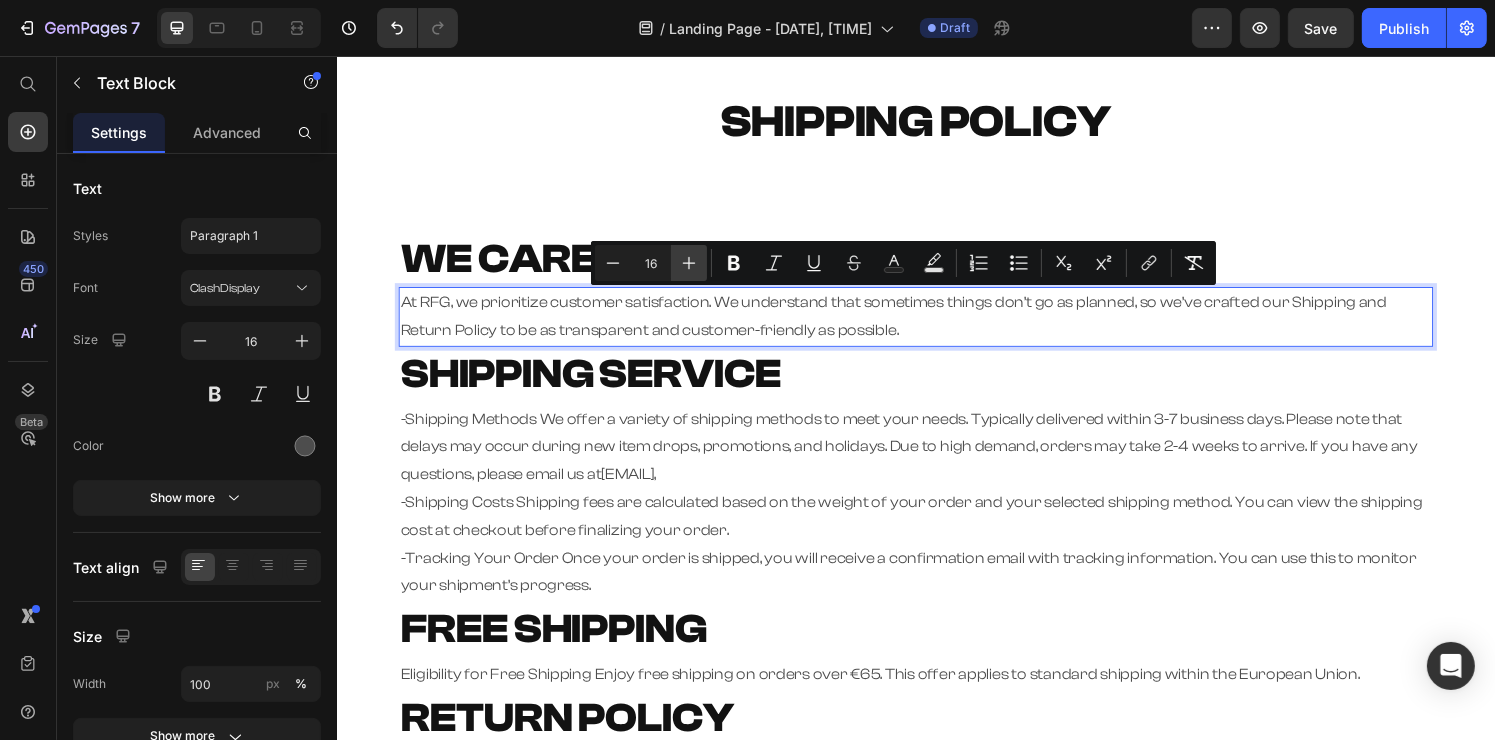 click 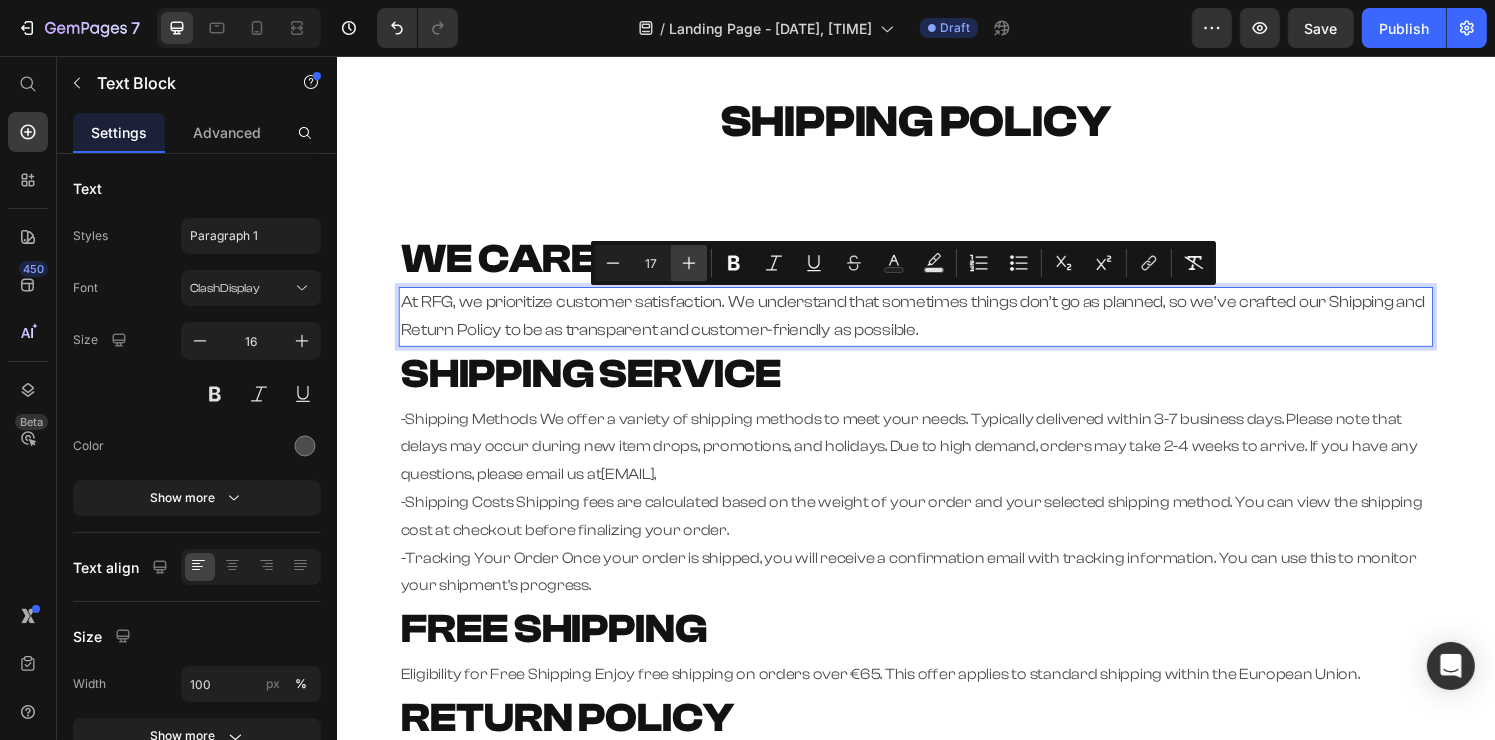 click 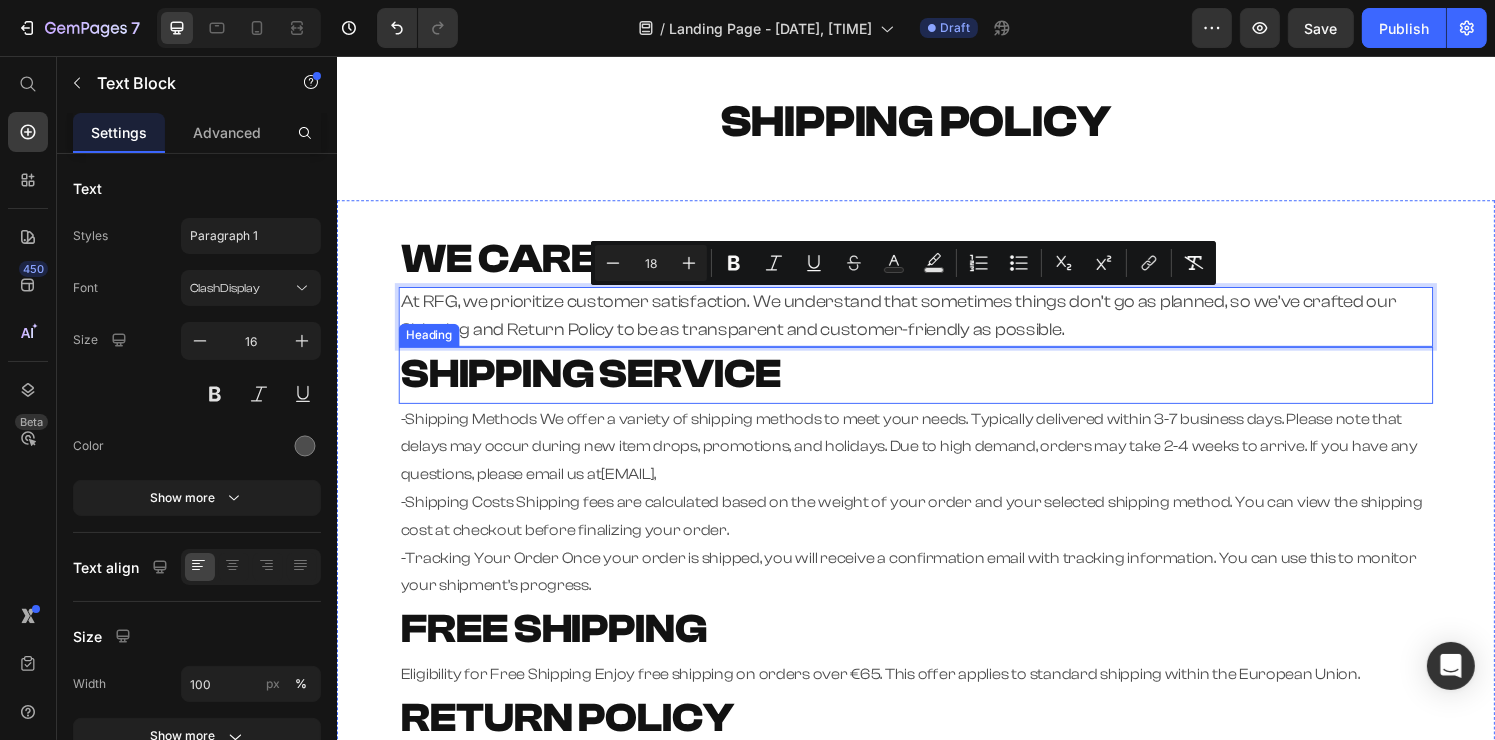 click on "⁠⁠⁠⁠⁠⁠⁠ SHIPPING SERVICE" at bounding box center [936, 386] 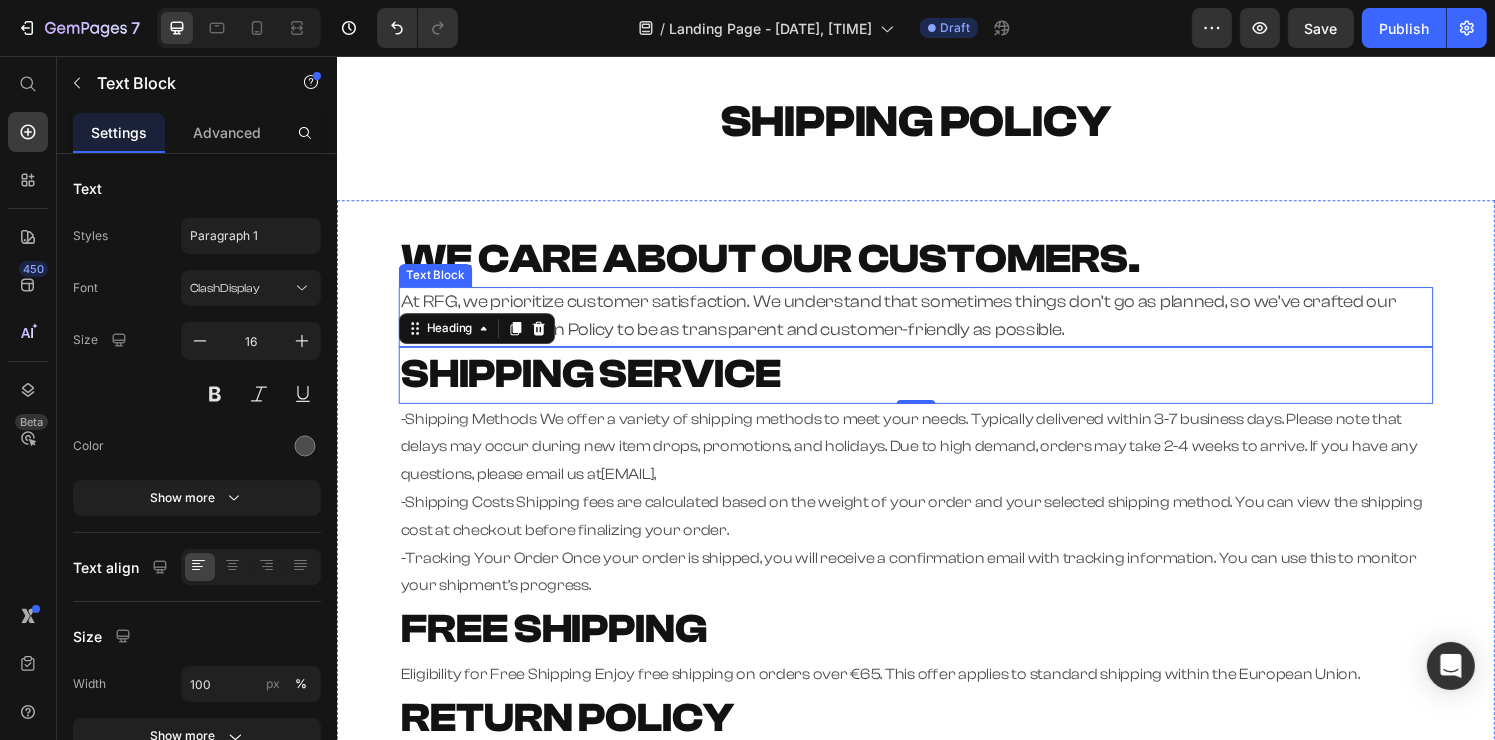 click on "At RFG, we prioritize customer satisfaction. We understand that sometimes things don’t go as planned, so we’ve crafted our Shipping and Return Policy to be as transparent and customer-friendly as possible." at bounding box center [918, 325] 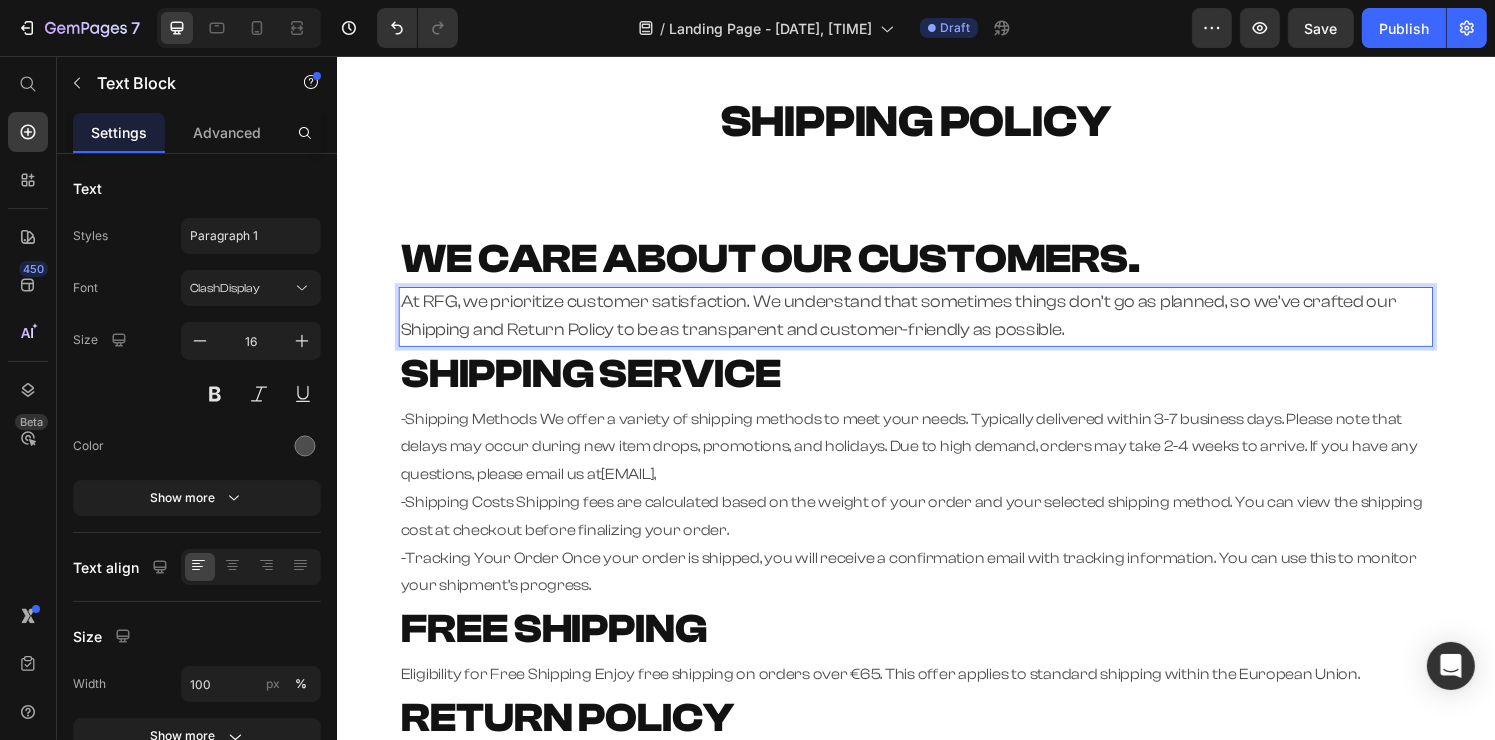 click on "At RFG, we prioritize customer satisfaction. We understand that sometimes things don’t go as planned, so we’ve crafted our Shipping and Return Policy to be as transparent and customer-friendly as possible." at bounding box center (918, 325) 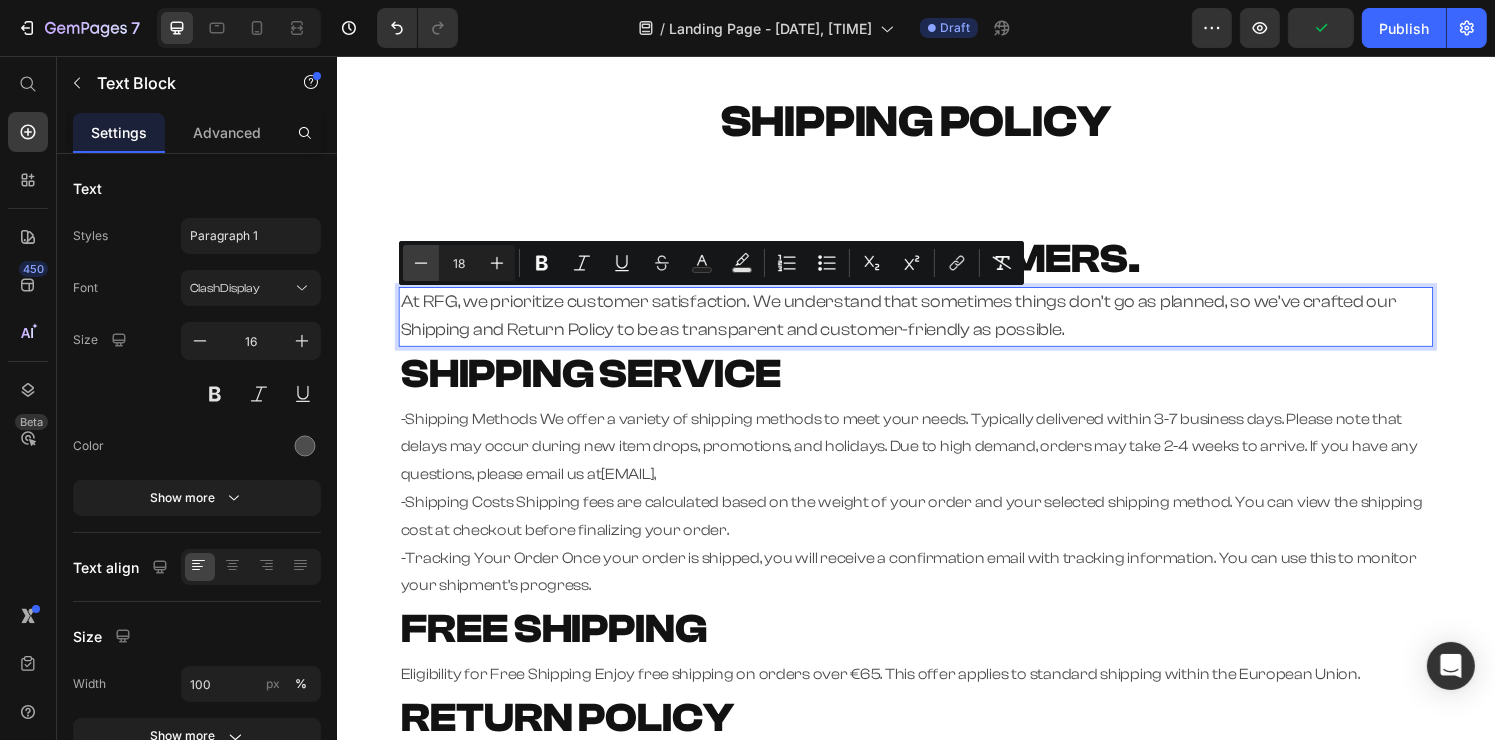 click 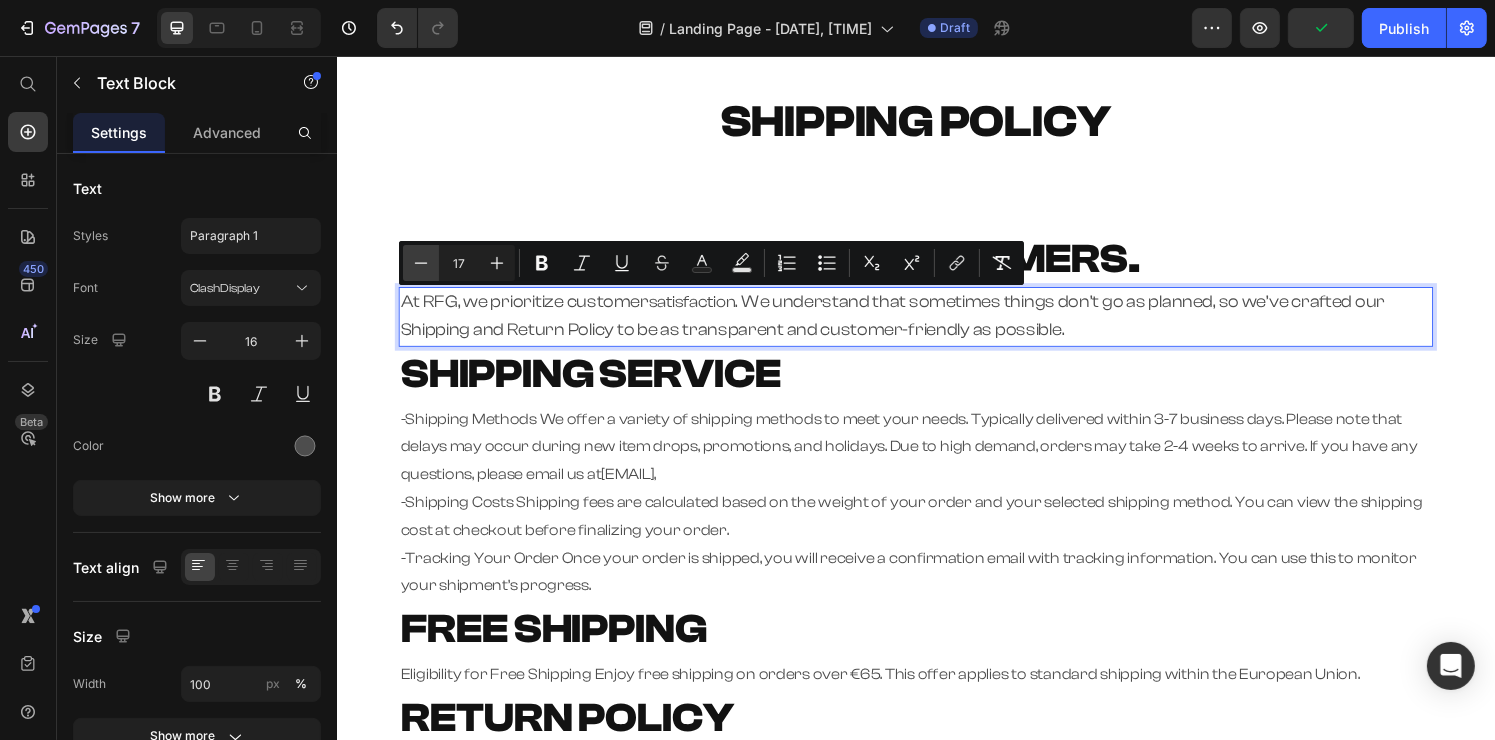 click 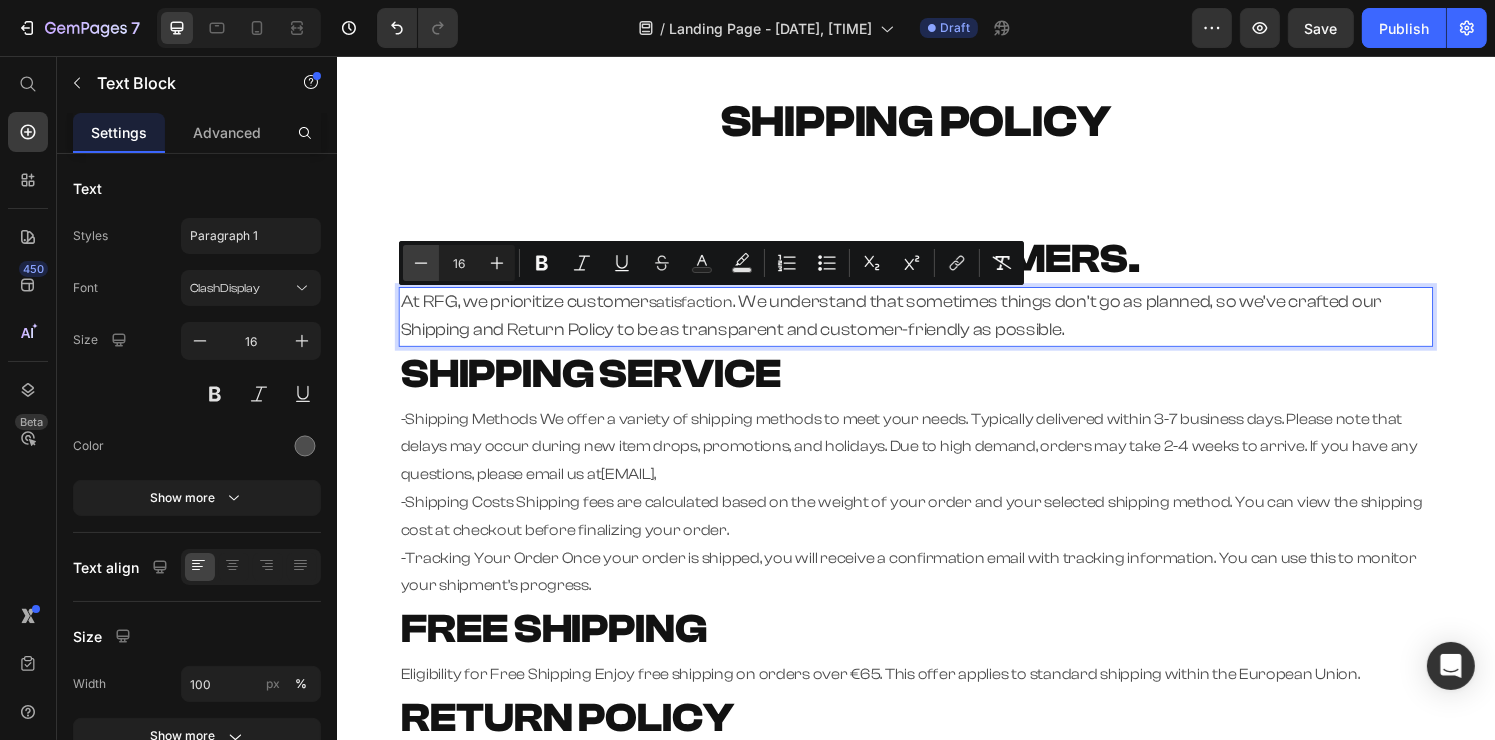 click 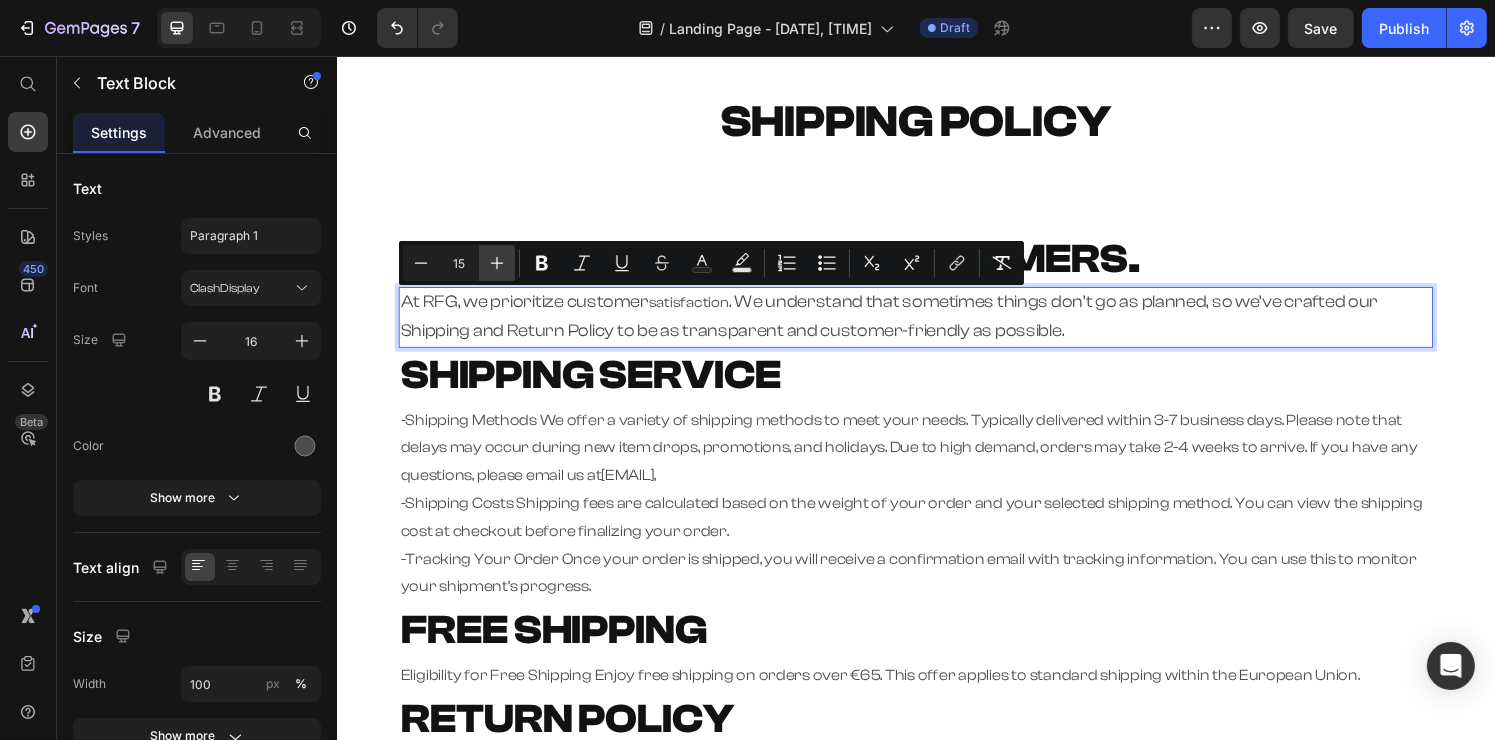 click 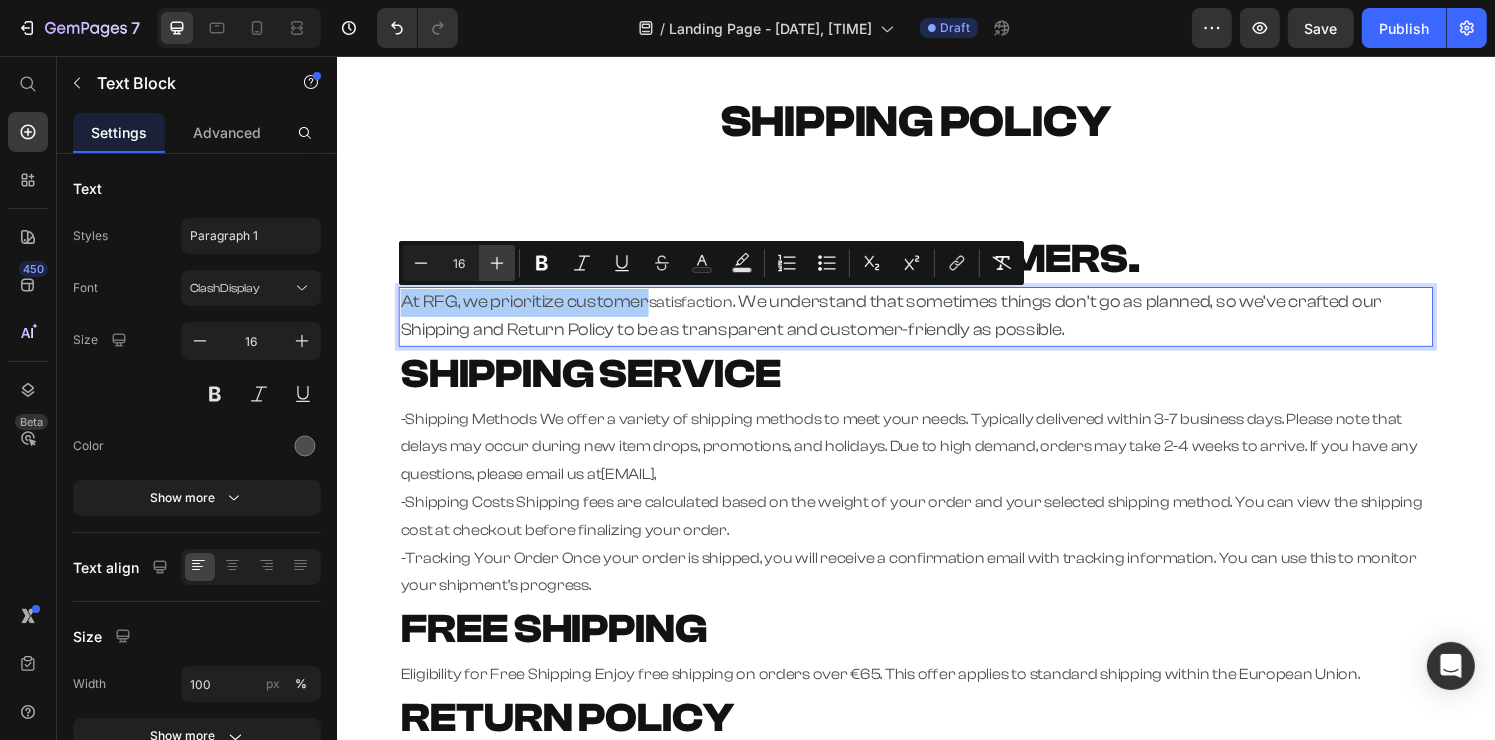 click 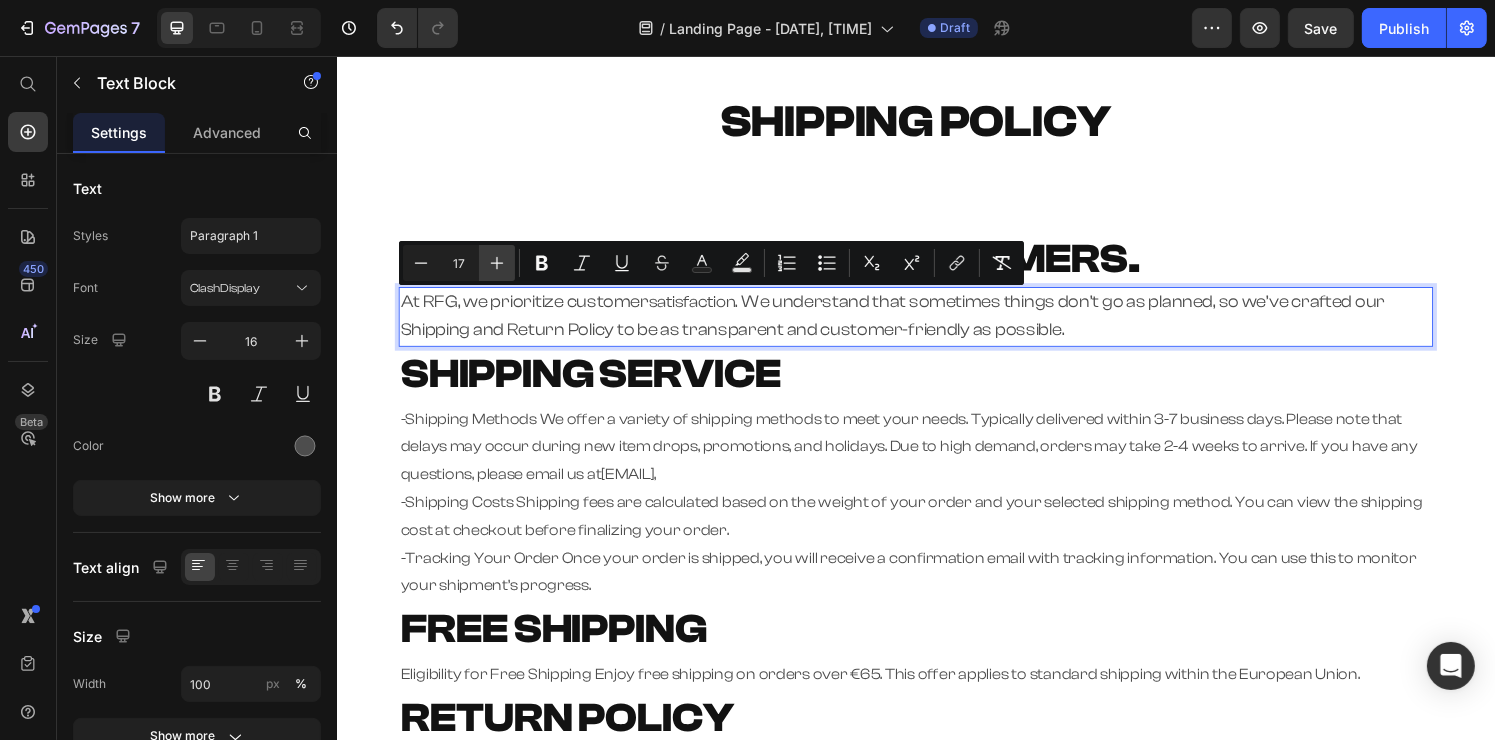 click 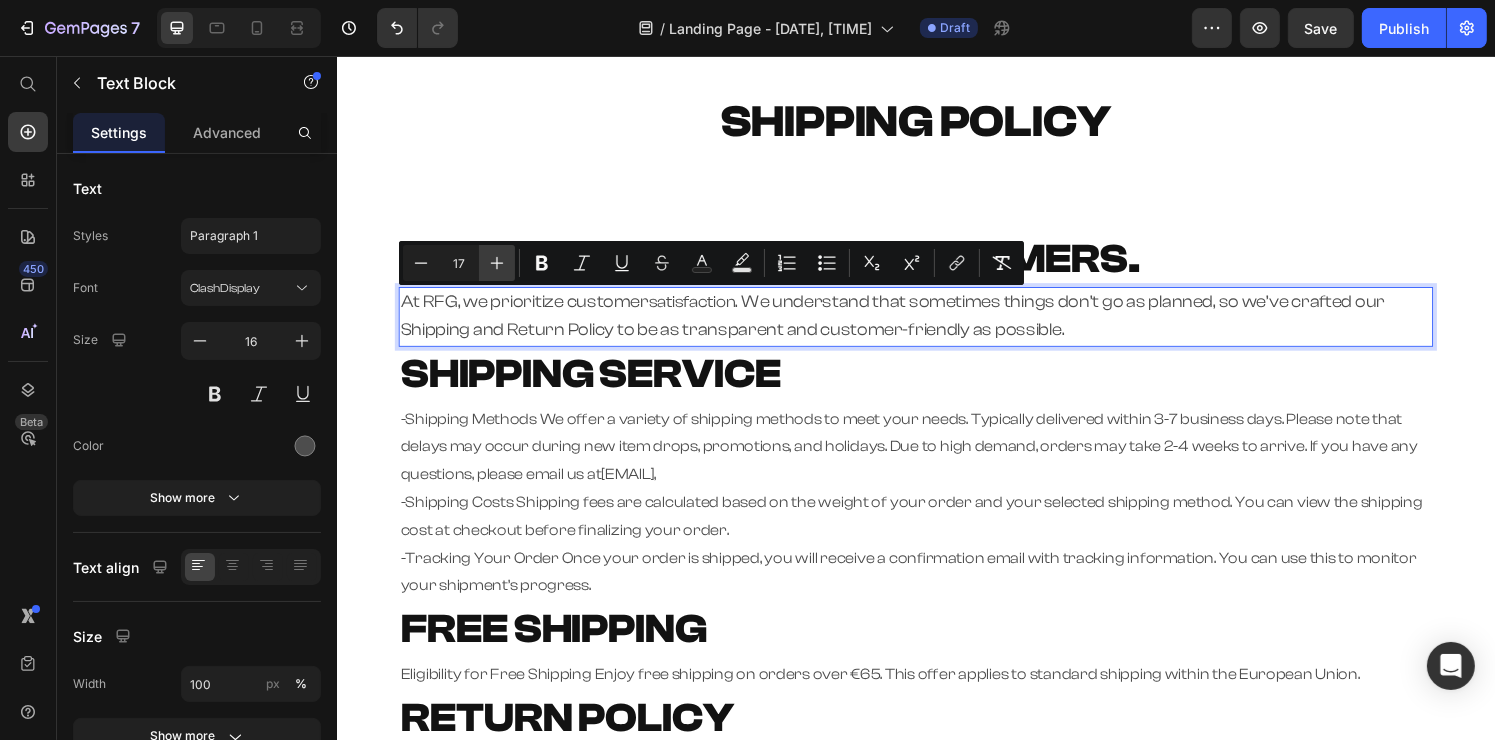 type on "18" 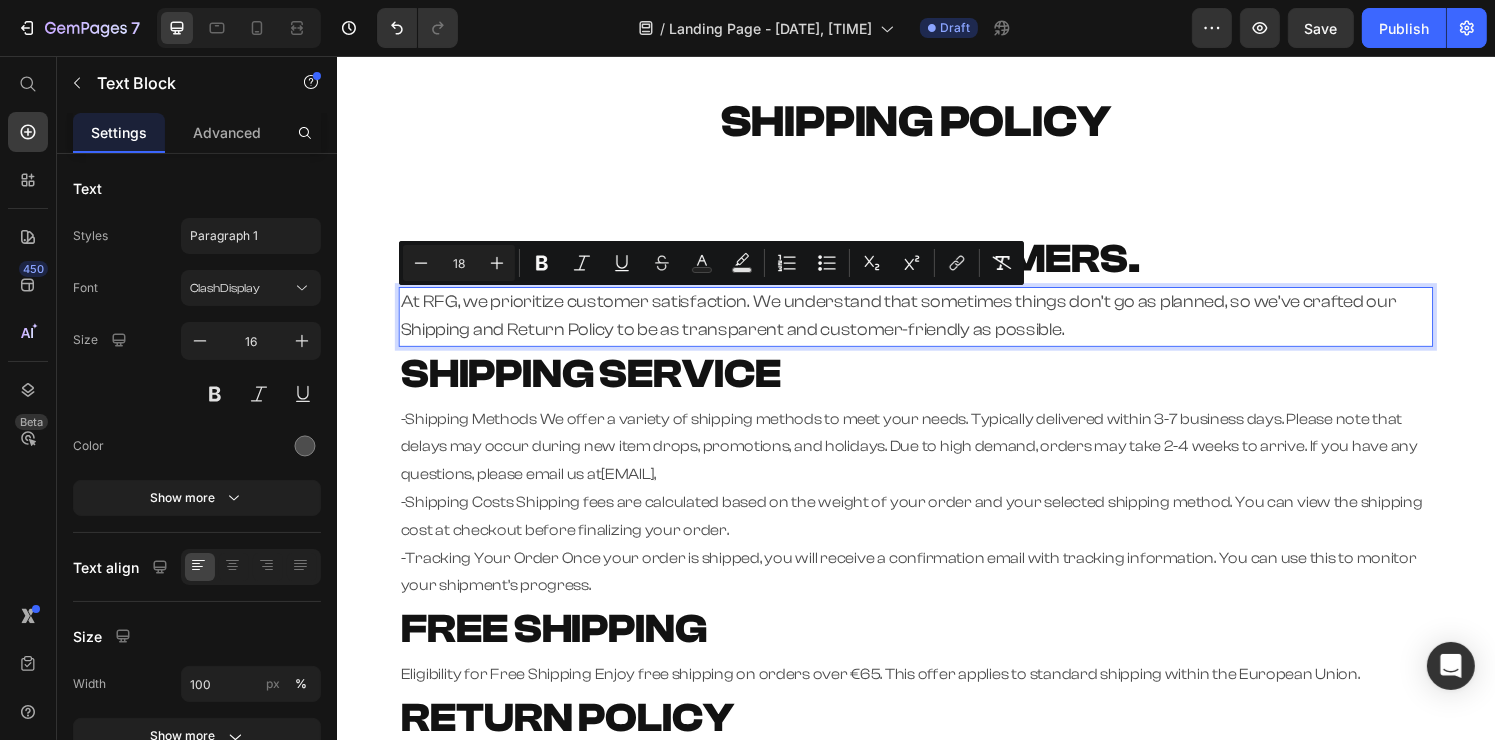 click on "At RFG, we prioritize customer satisfaction. We understand that sometimes things don’t go as planned, so we’ve crafted our Shipping and Return Policy to be as transparent and customer-friendly as possible." at bounding box center [918, 325] 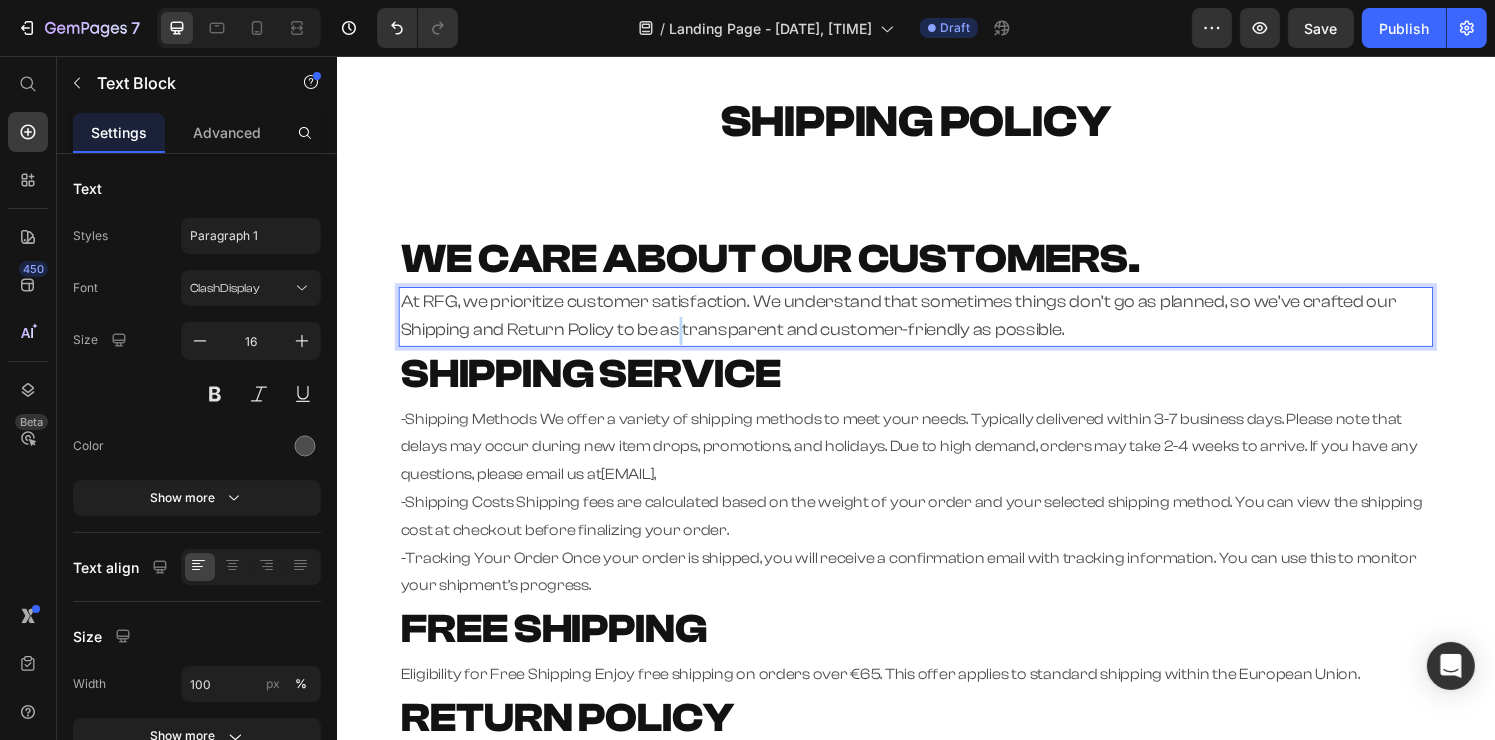 click on "At RFG, we prioritize customer satisfaction. We understand that sometimes things don’t go as planned, so we’ve crafted our Shipping and Return Policy to be as transparent and customer-friendly as possible." at bounding box center [918, 325] 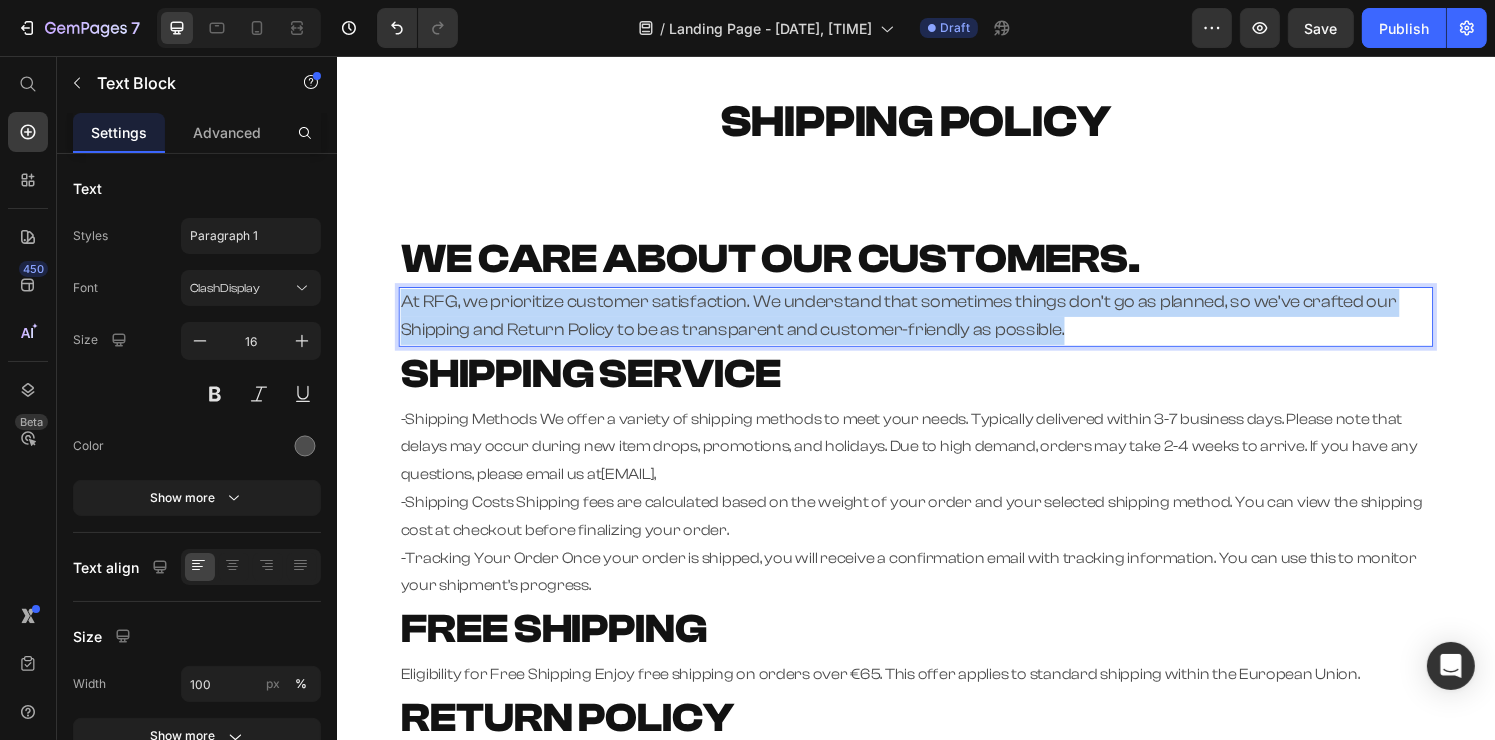 click on "At RFG, we prioritize customer satisfaction. We understand that sometimes things don’t go as planned, so we’ve crafted our Shipping and Return Policy to be as transparent and customer-friendly as possible." at bounding box center (918, 325) 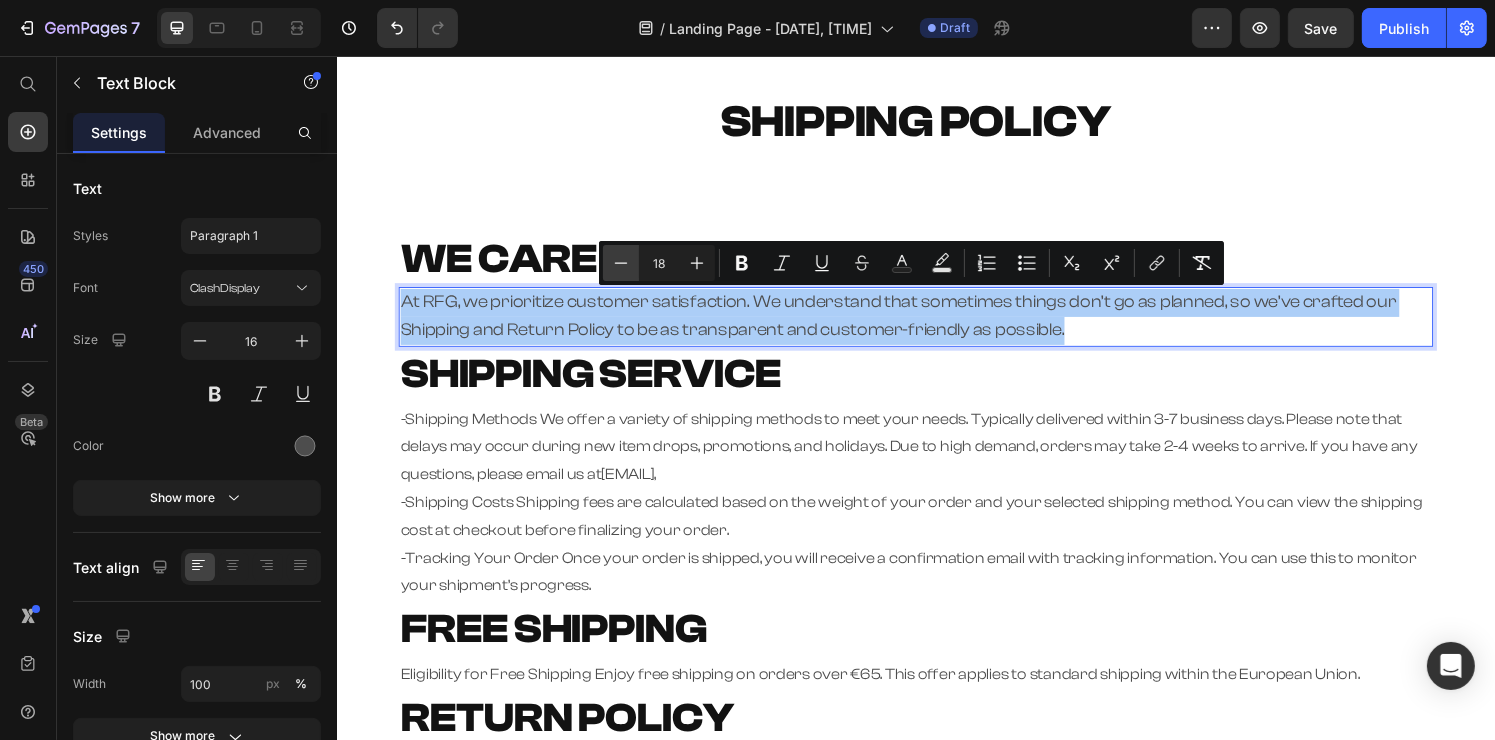 click 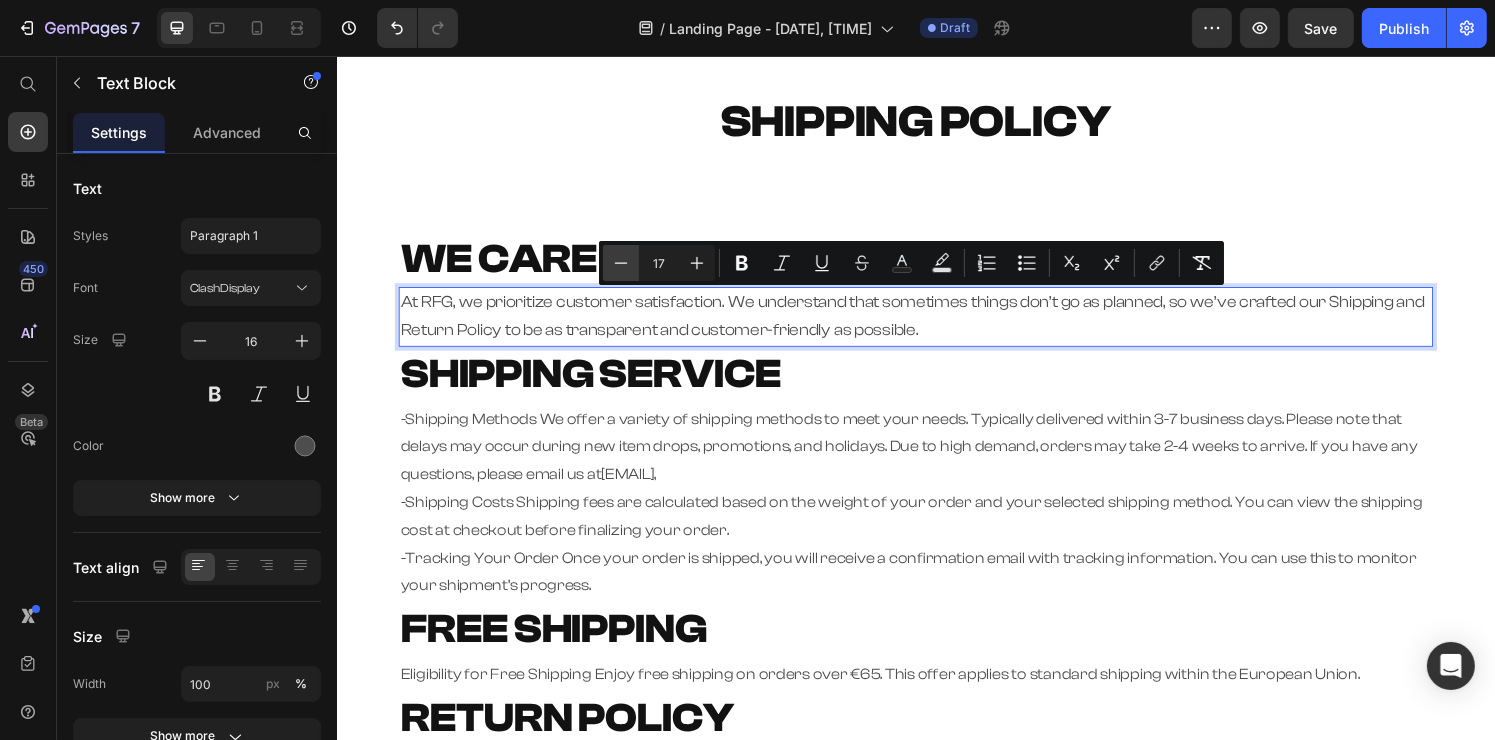 click 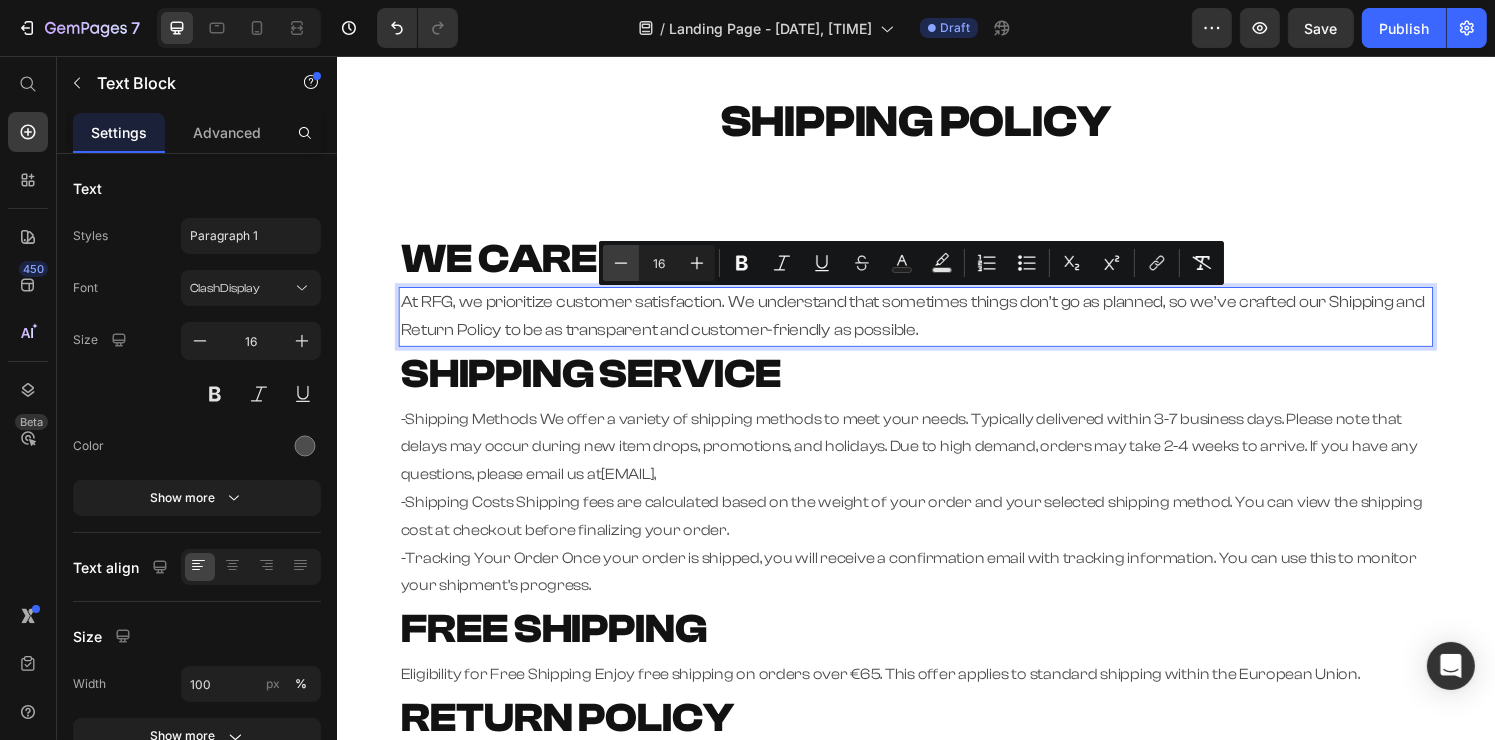 click 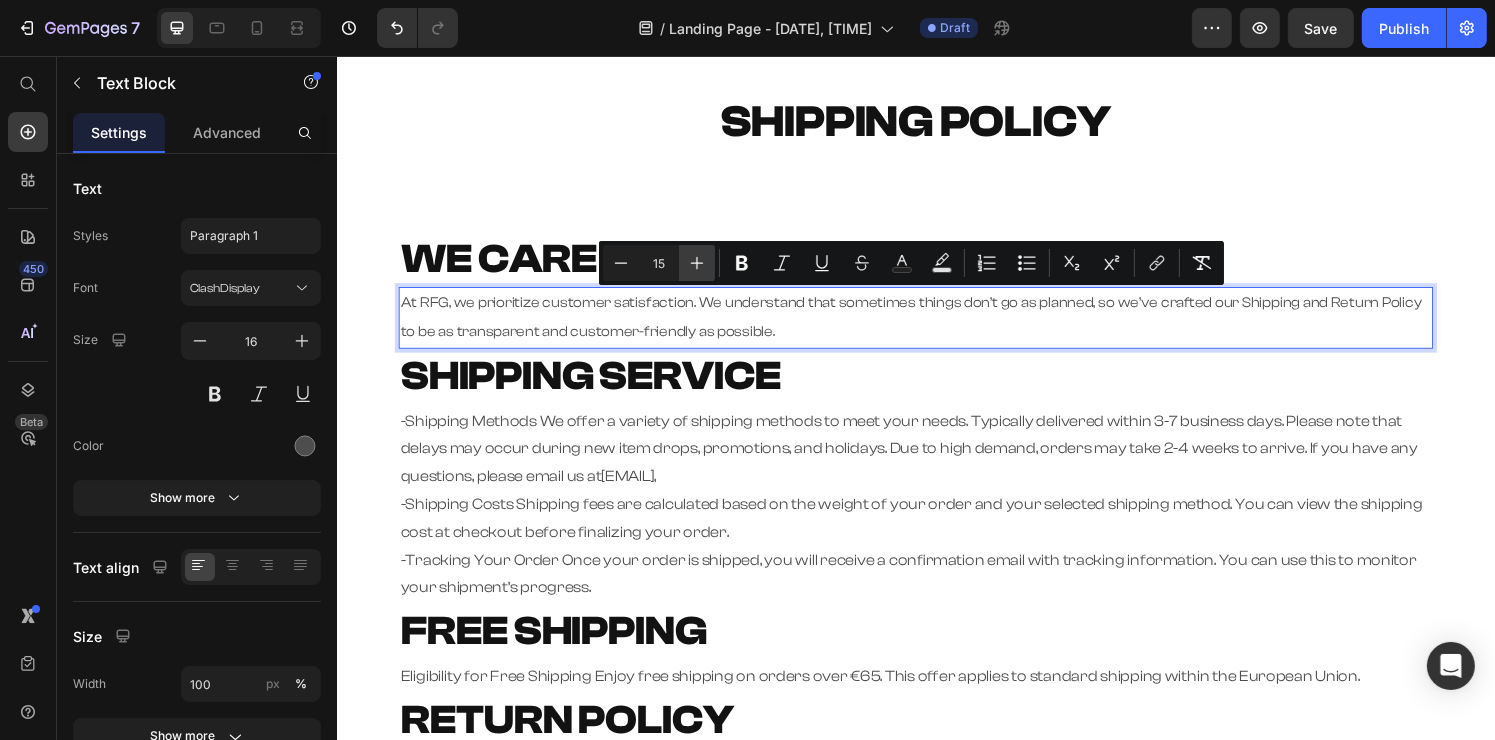 click 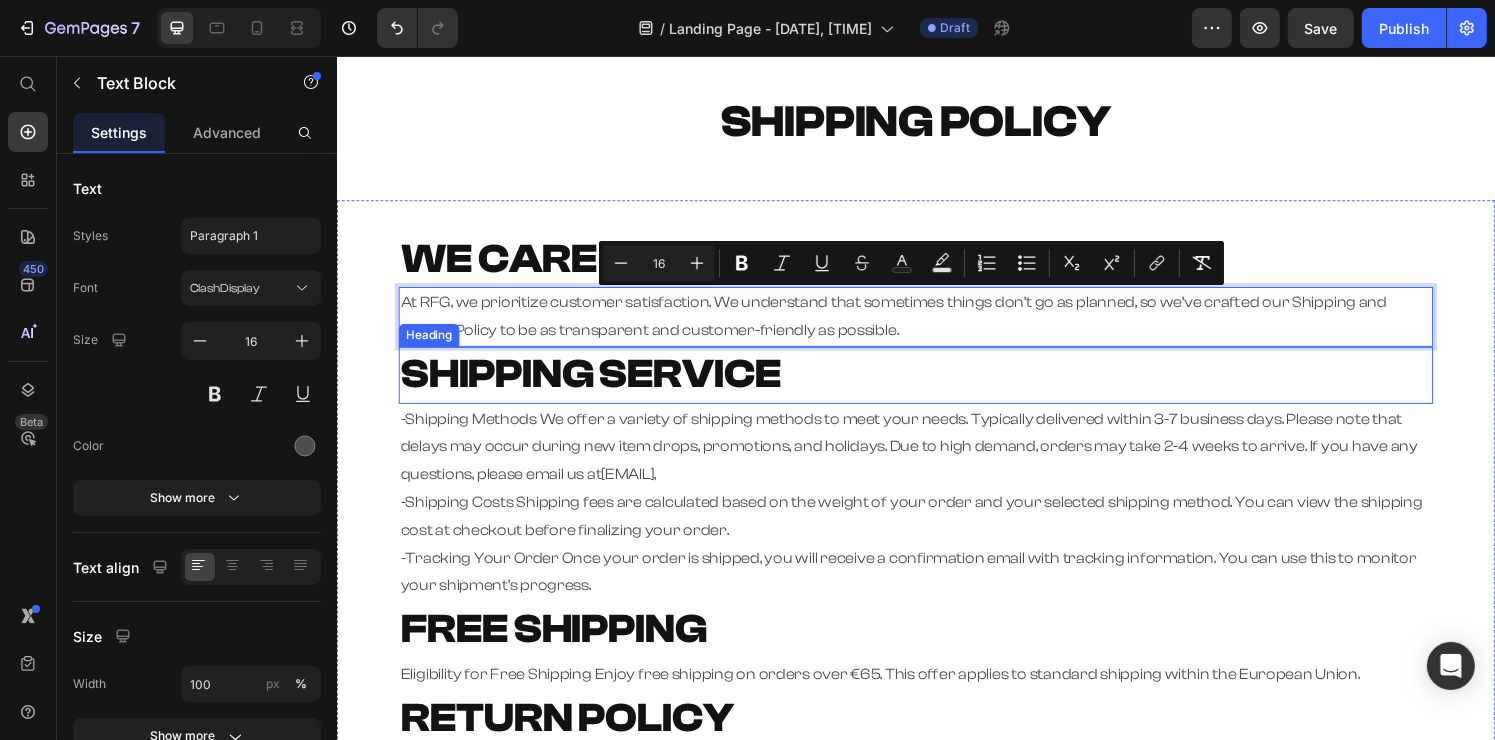 click on "⁠⁠⁠⁠⁠⁠⁠ SHIPPING SERVICE" at bounding box center (936, 386) 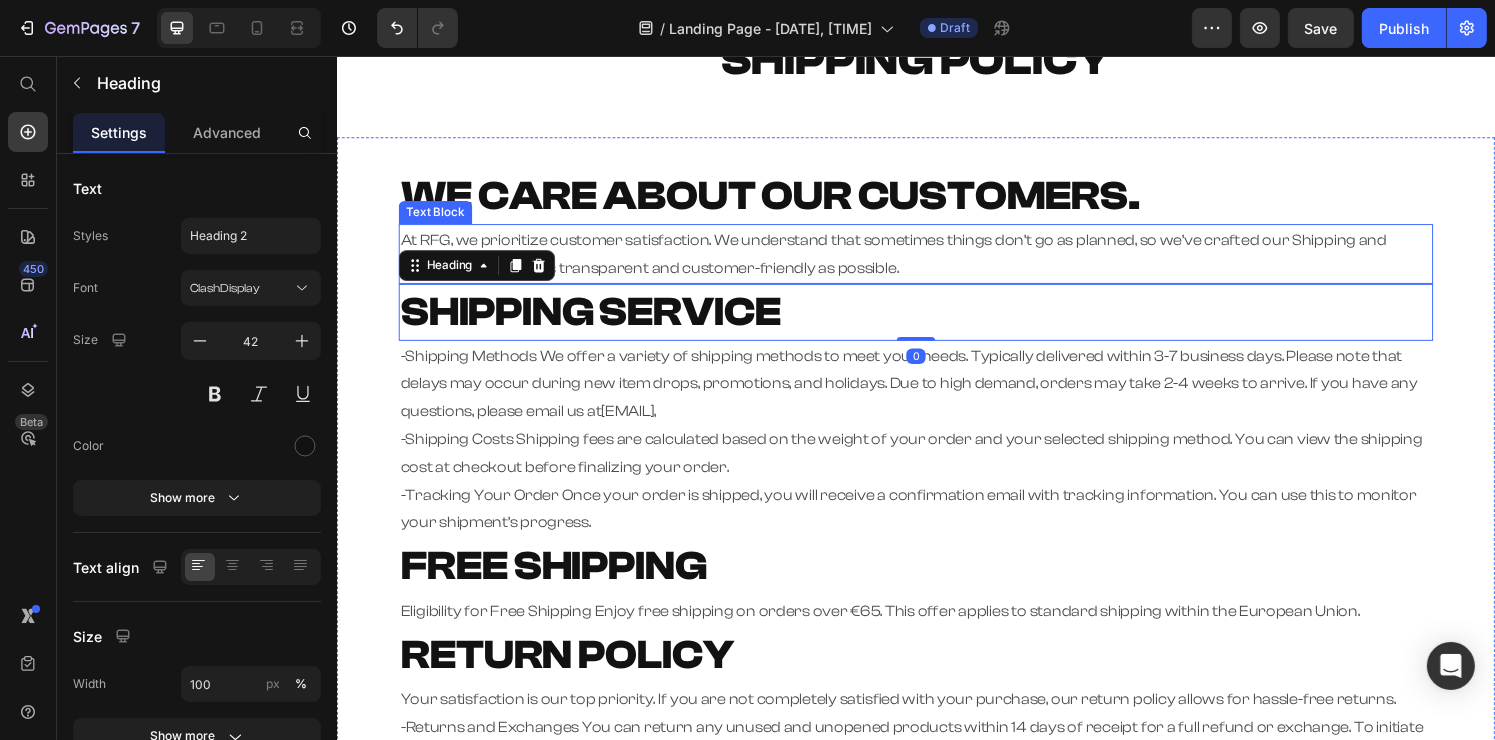 scroll, scrollTop: 200, scrollLeft: 0, axis: vertical 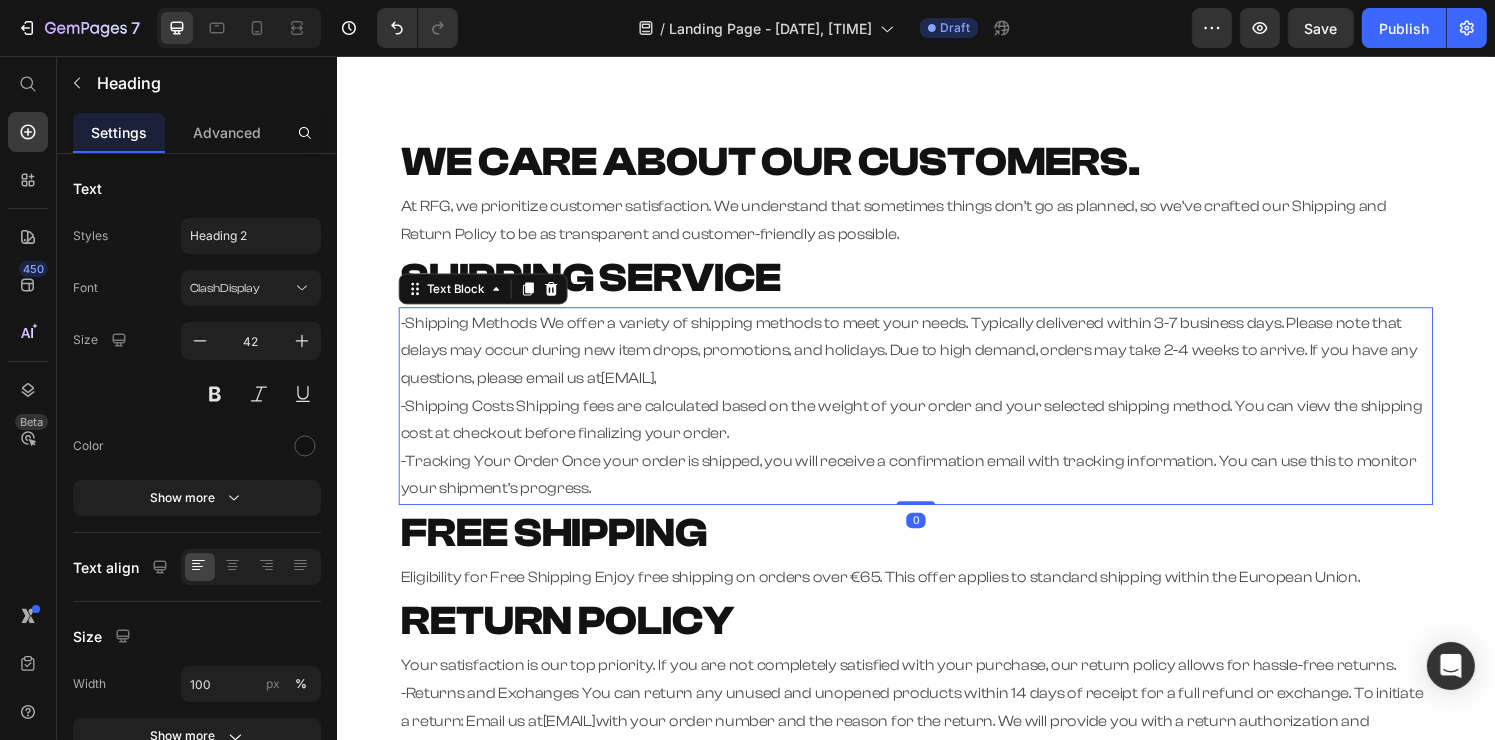 click on "-Shipping Costs Shipping fees are calculated based on the weight of your order and your selected shipping method. You can view the shipping cost at checkout before finalizing your order." at bounding box center (936, 433) 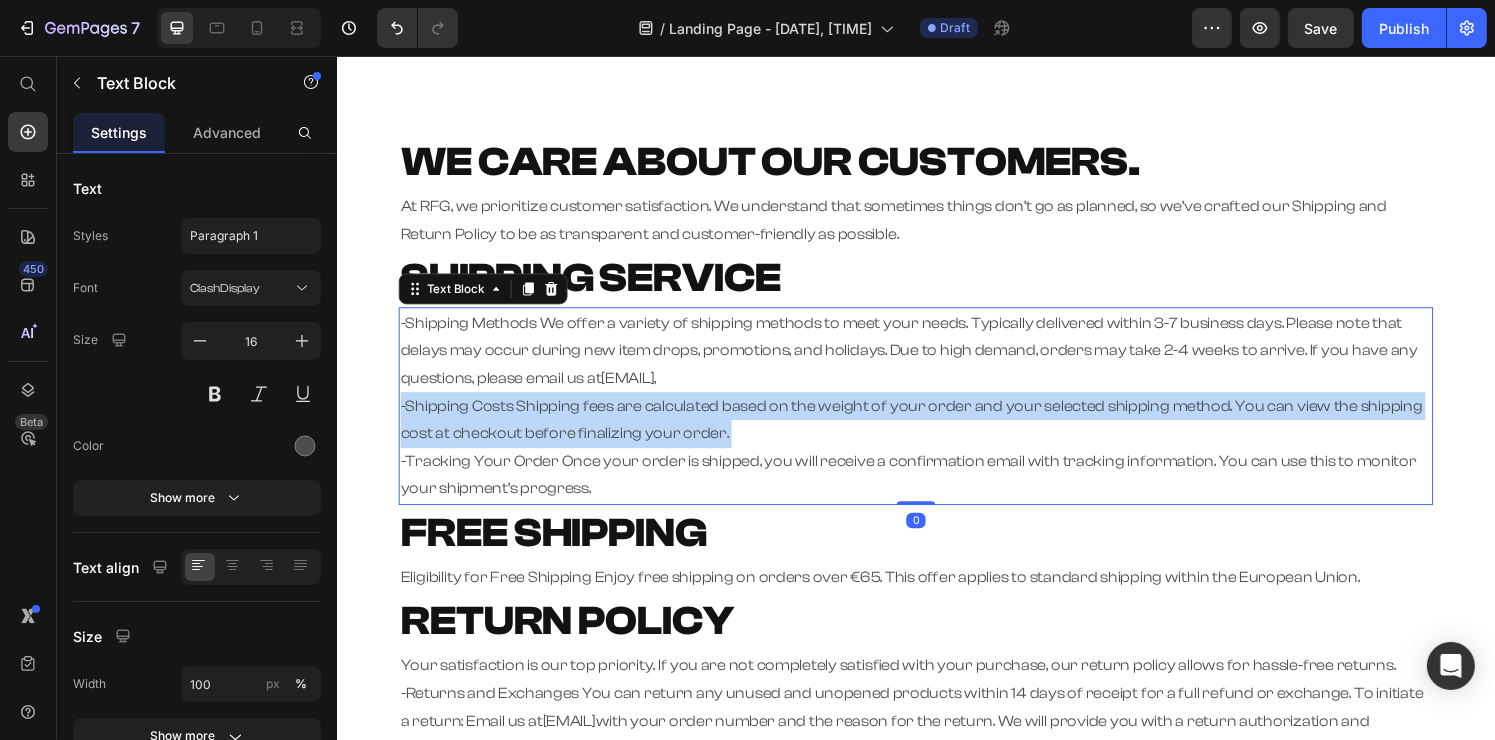 click on "-Shipping Costs Shipping fees are calculated based on the weight of your order and your selected shipping method. You can view the shipping cost at checkout before finalizing your order." at bounding box center [936, 433] 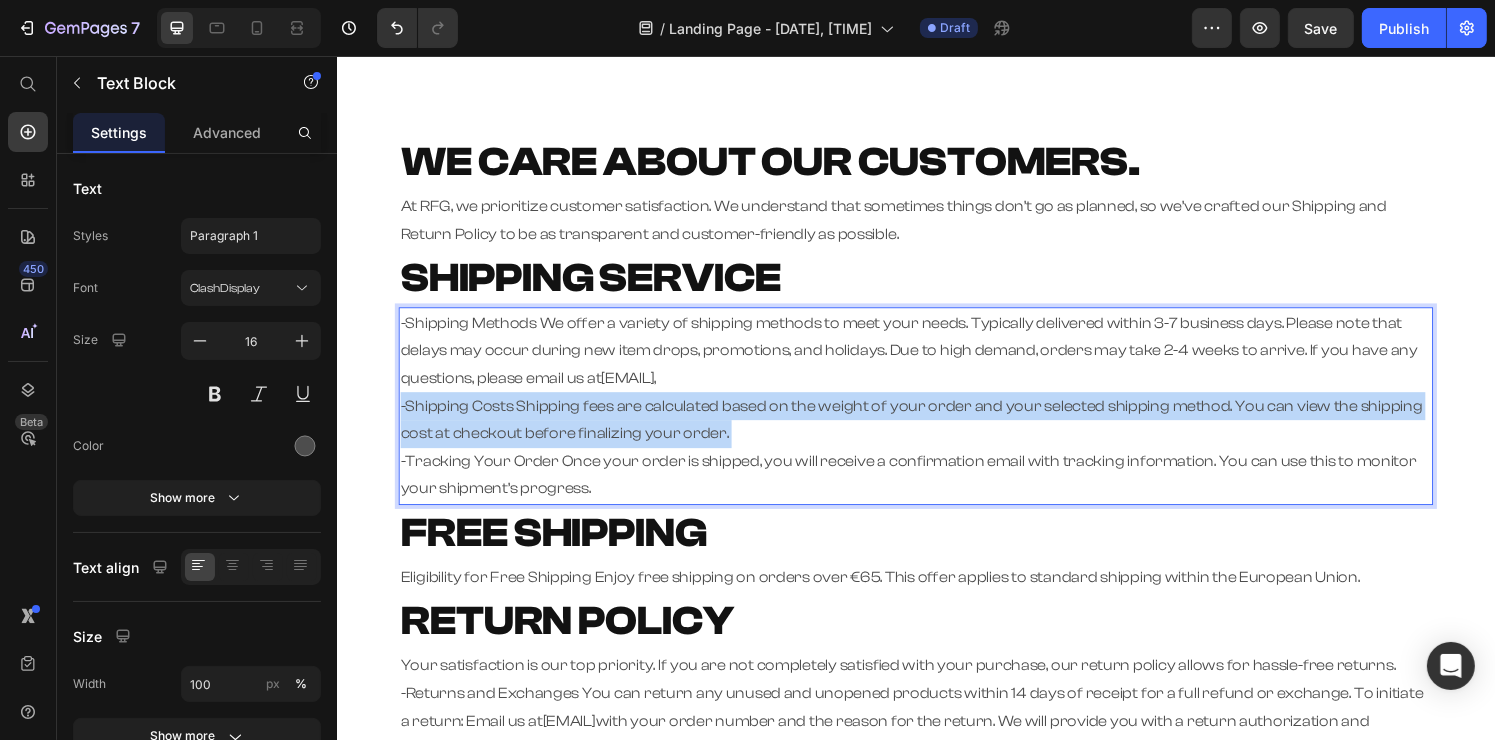 click on "-Shipping Costs Shipping fees are calculated based on the weight of your order and your selected shipping method. You can view the shipping cost at checkout before finalizing your order." at bounding box center (936, 433) 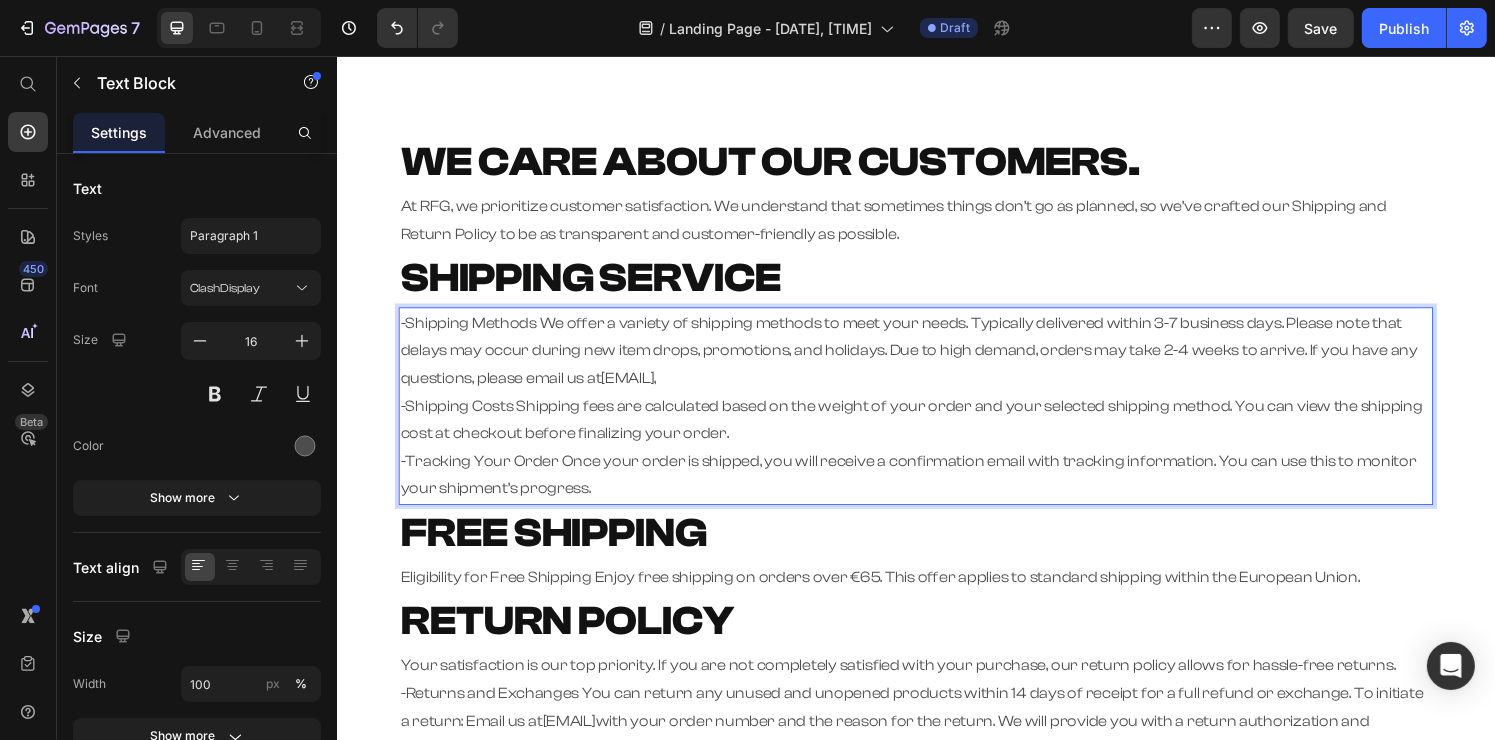 click on "-Shipping Methods We offer a variety of shipping methods to meet your needs. Typically delivered within 3-7 business days. Please note that delays may occur during new item drops, promotions, and holidays. Due to high demand, orders may take 2-4 weeks to arrive. If you have any questions, please email us at  rfg.supps@gmail.com ," at bounding box center [936, 361] 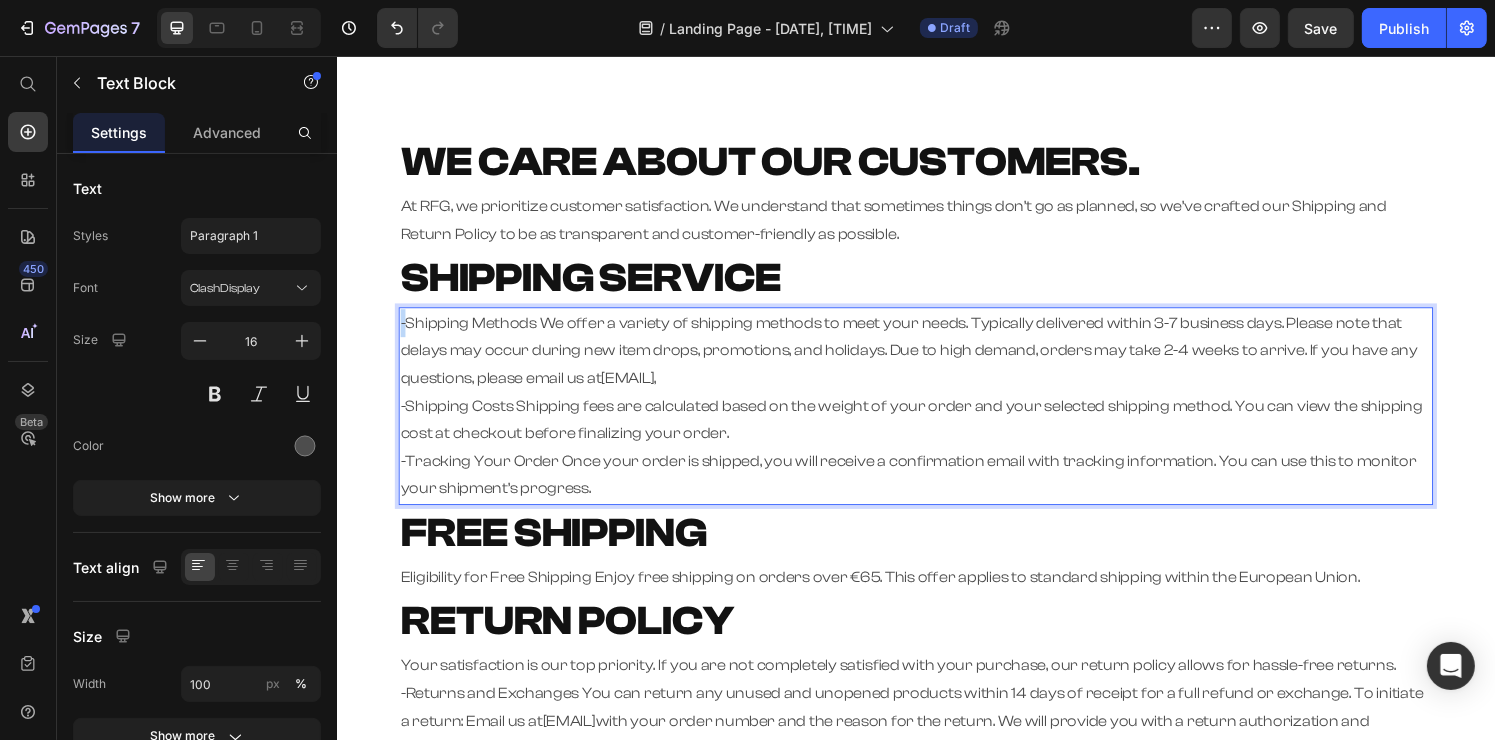 click on "-Shipping Methods We offer a variety of shipping methods to meet your needs. Typically delivered within 3-7 business days. Please note that delays may occur during new item drops, promotions, and holidays. Due to high demand, orders may take 2-4 weeks to arrive. If you have any questions, please email us at  rfg.supps@gmail.com ," at bounding box center [936, 361] 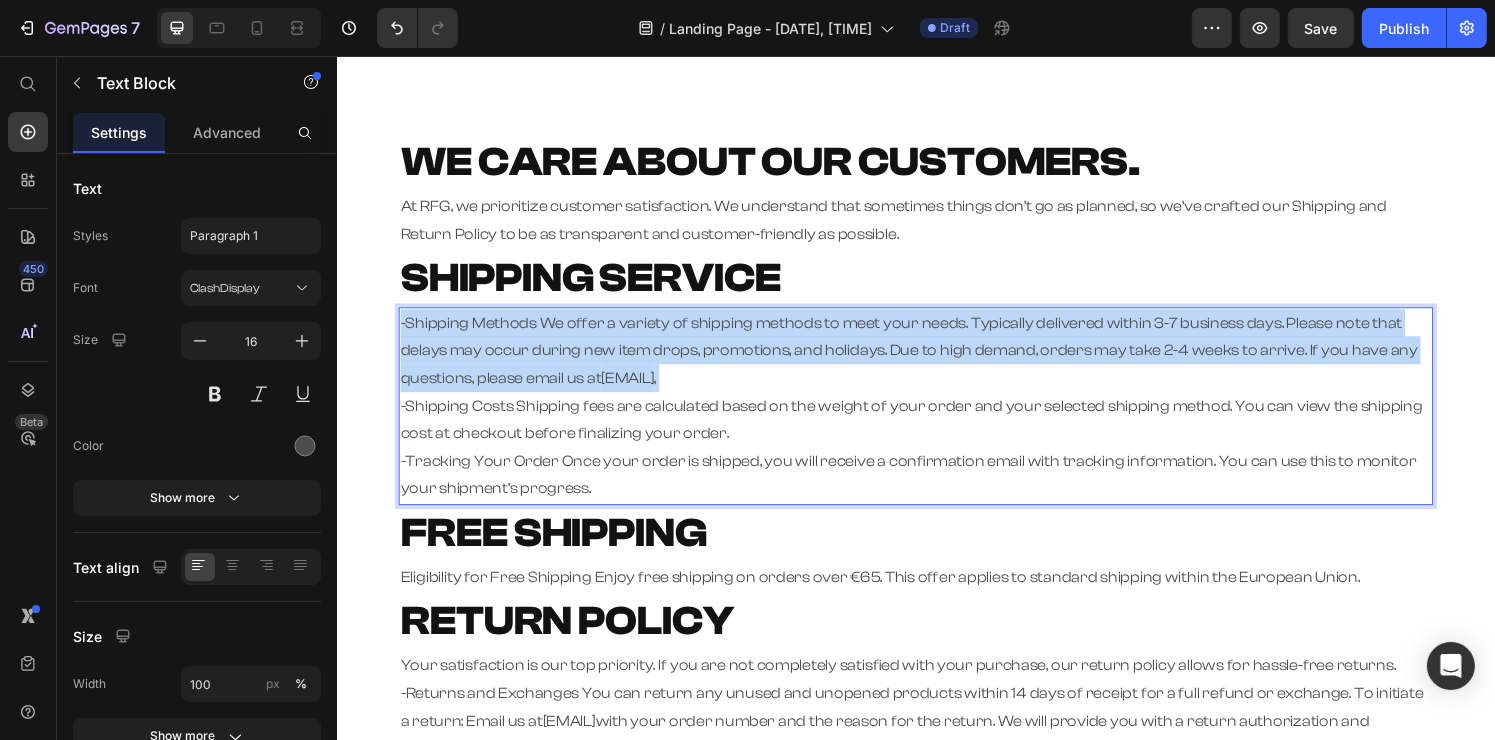 click on "-Shipping Methods We offer a variety of shipping methods to meet your needs. Typically delivered within 3-7 business days. Please note that delays may occur during new item drops, promotions, and holidays. Due to high demand, orders may take 2-4 weeks to arrive. If you have any questions, please email us at  rfg.supps@gmail.com ," at bounding box center (936, 361) 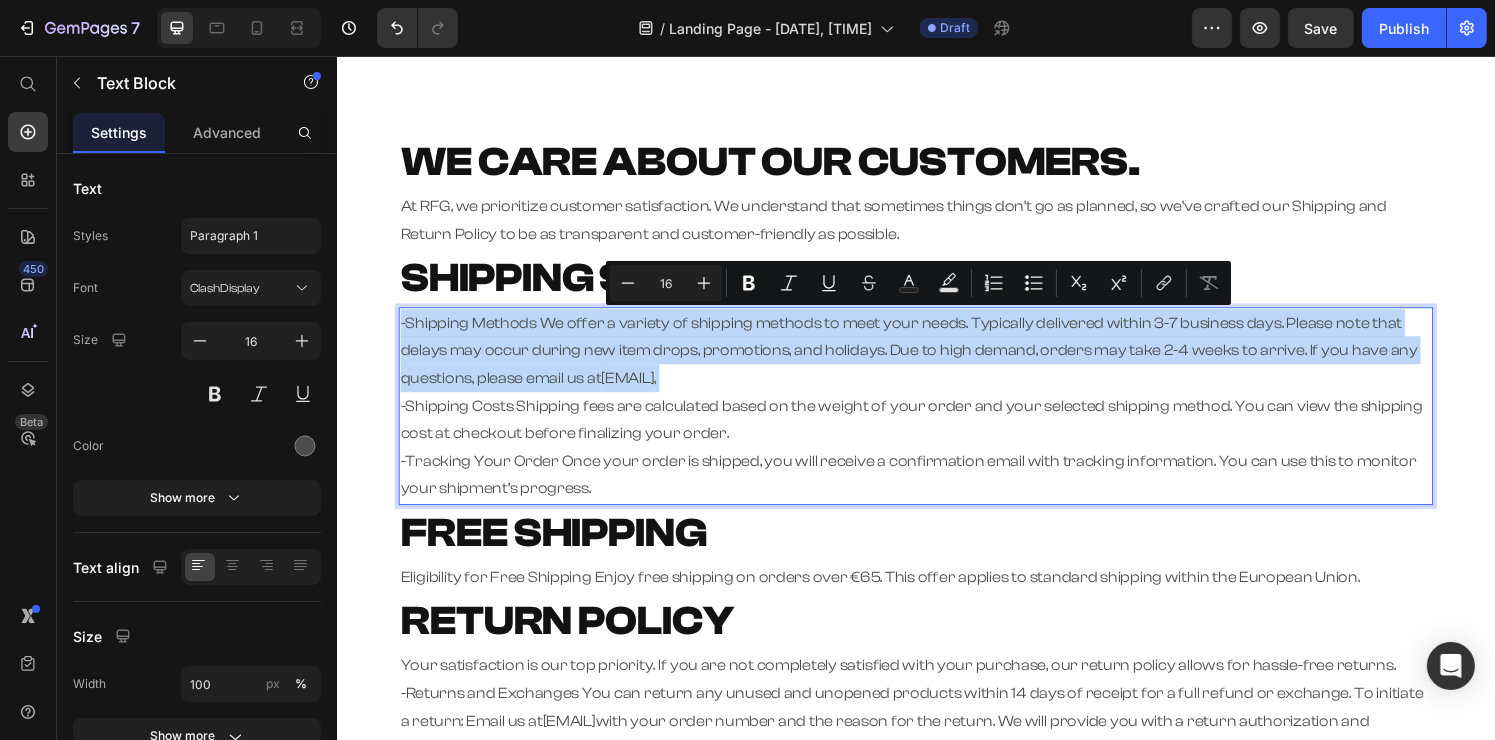 click on "-Shipping Methods We offer a variety of shipping methods to meet your needs. Typically delivered within 3-7 business days. Please note that delays may occur during new item drops, promotions, and holidays. Due to high demand, orders may take 2-4 weeks to arrive. If you have any questions, please email us at  rfg.supps@gmail.com ," at bounding box center [936, 361] 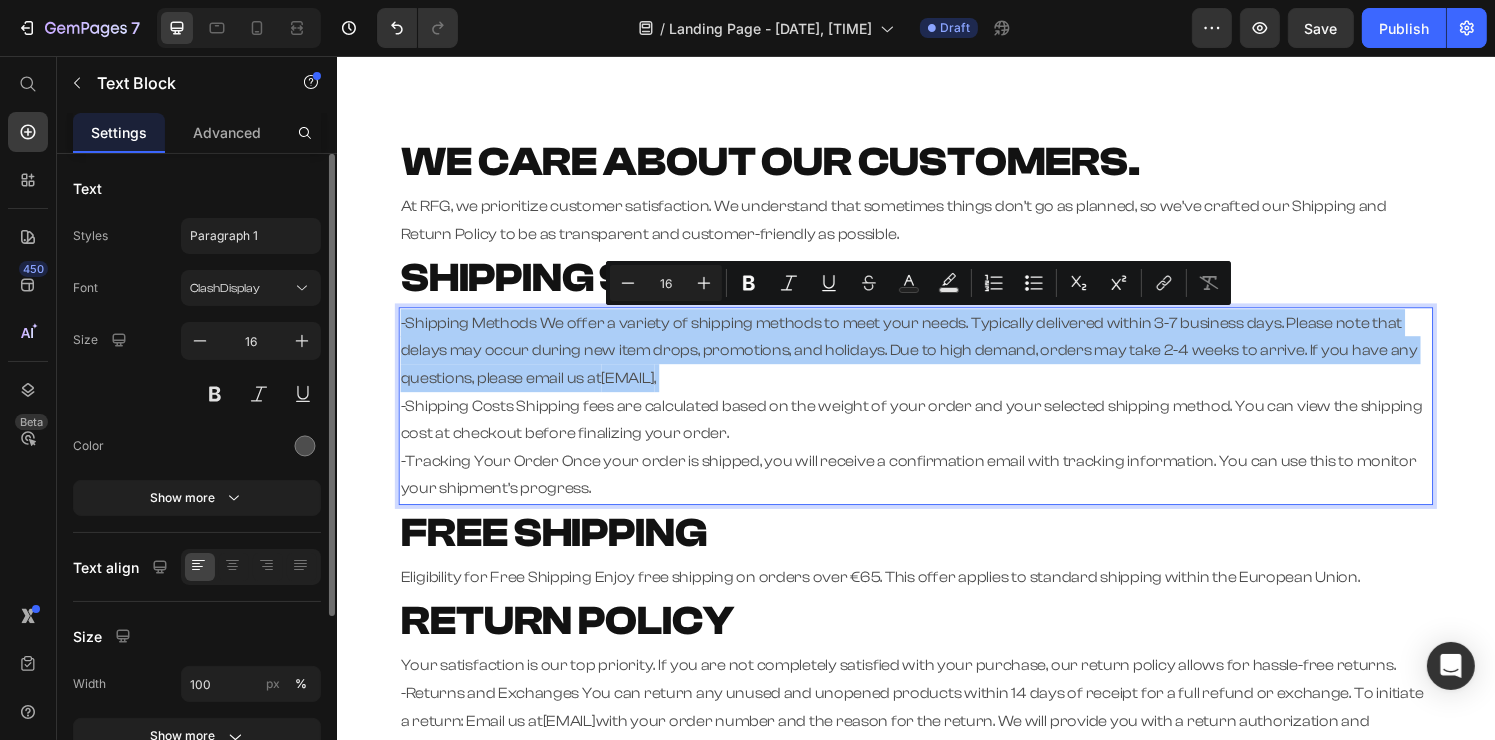 click on "Font ClashDisplay Size 16 Color Show more" at bounding box center [197, 393] 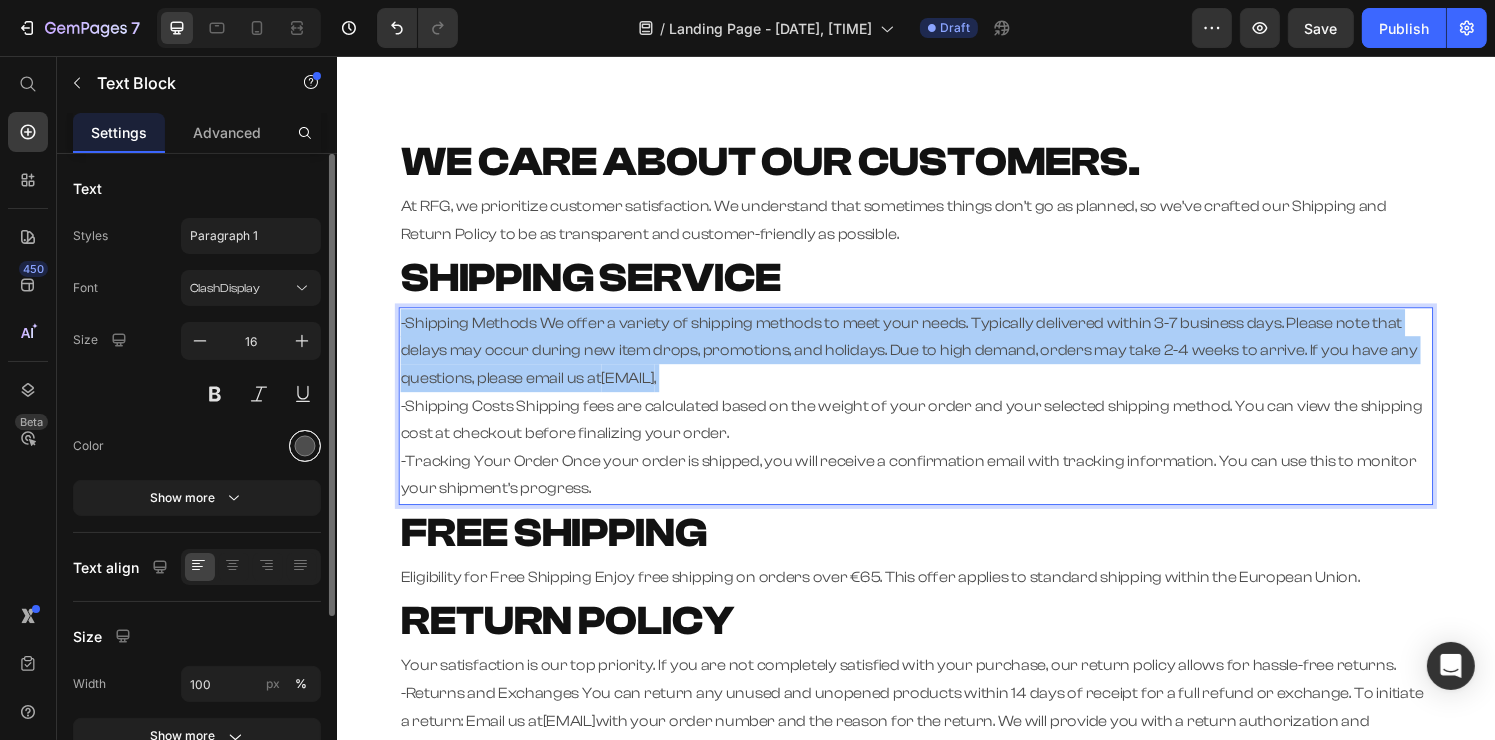 click at bounding box center (305, 446) 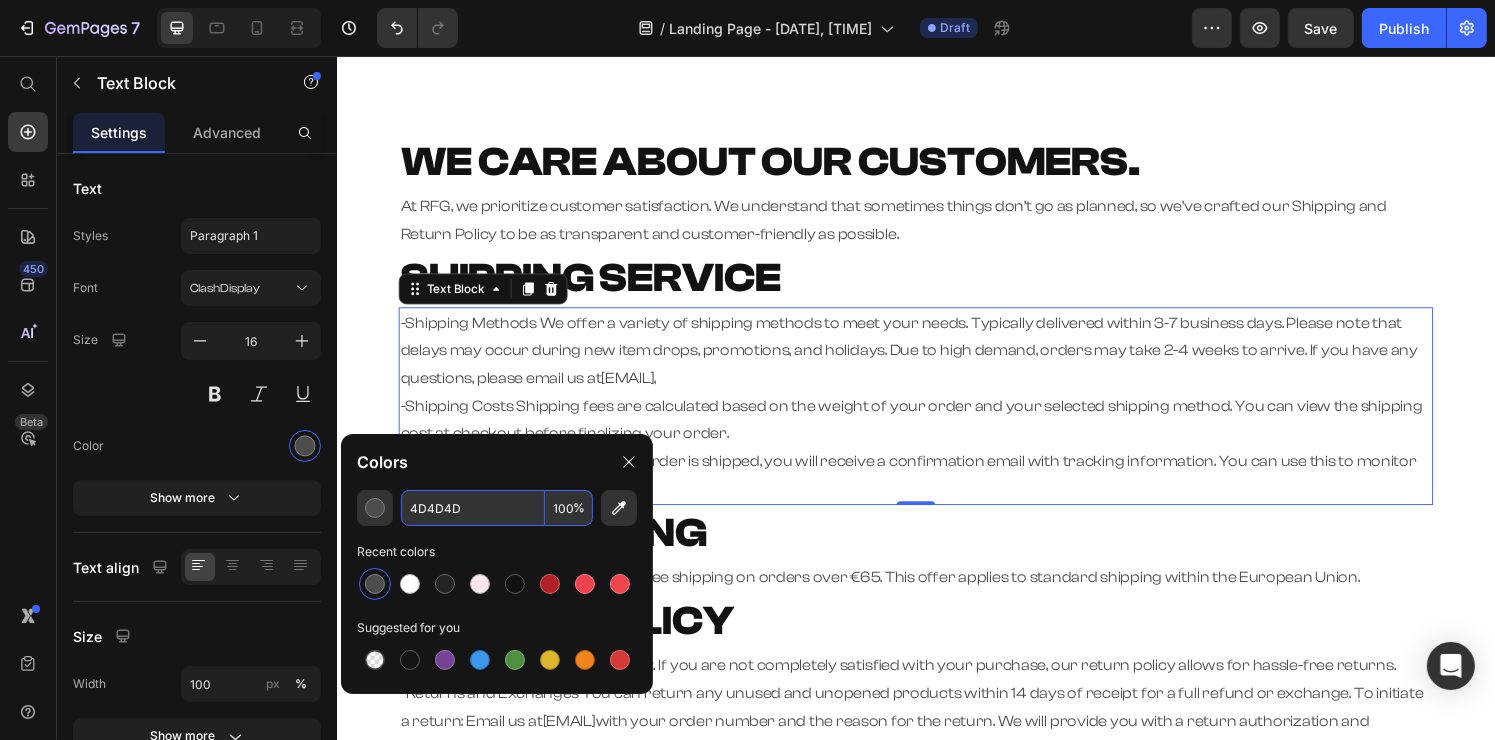 click on "4D4D4D" at bounding box center [473, 508] 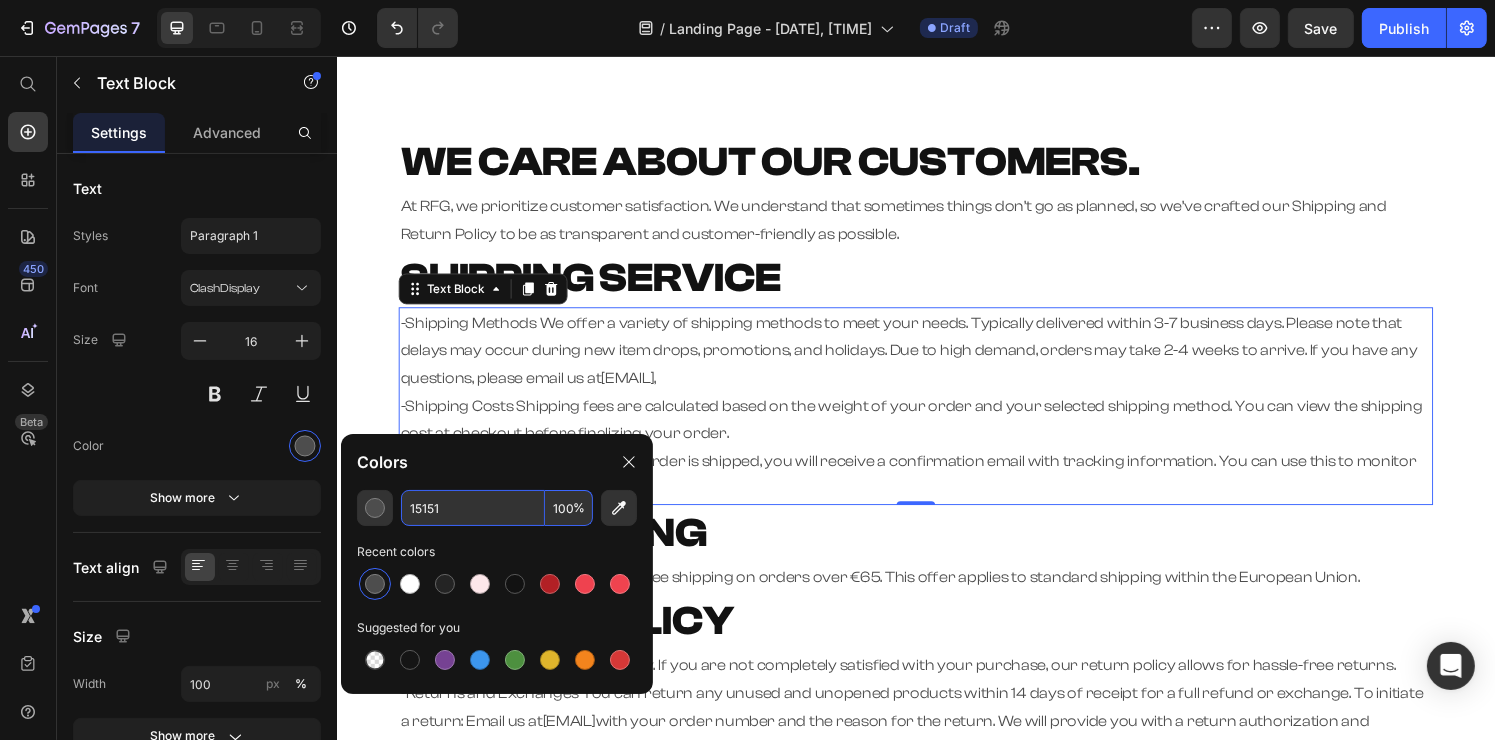 type on "151515" 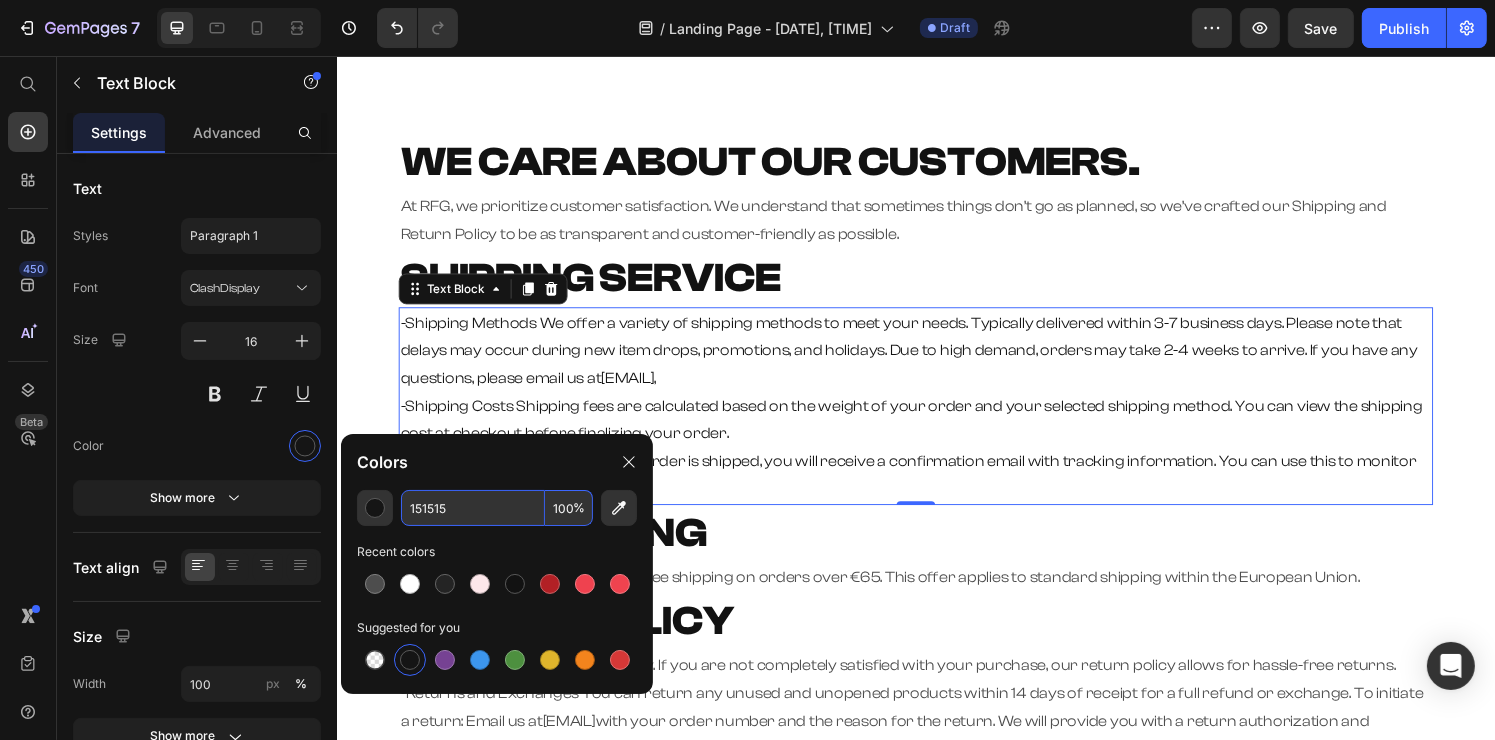 click on "151515" at bounding box center [473, 508] 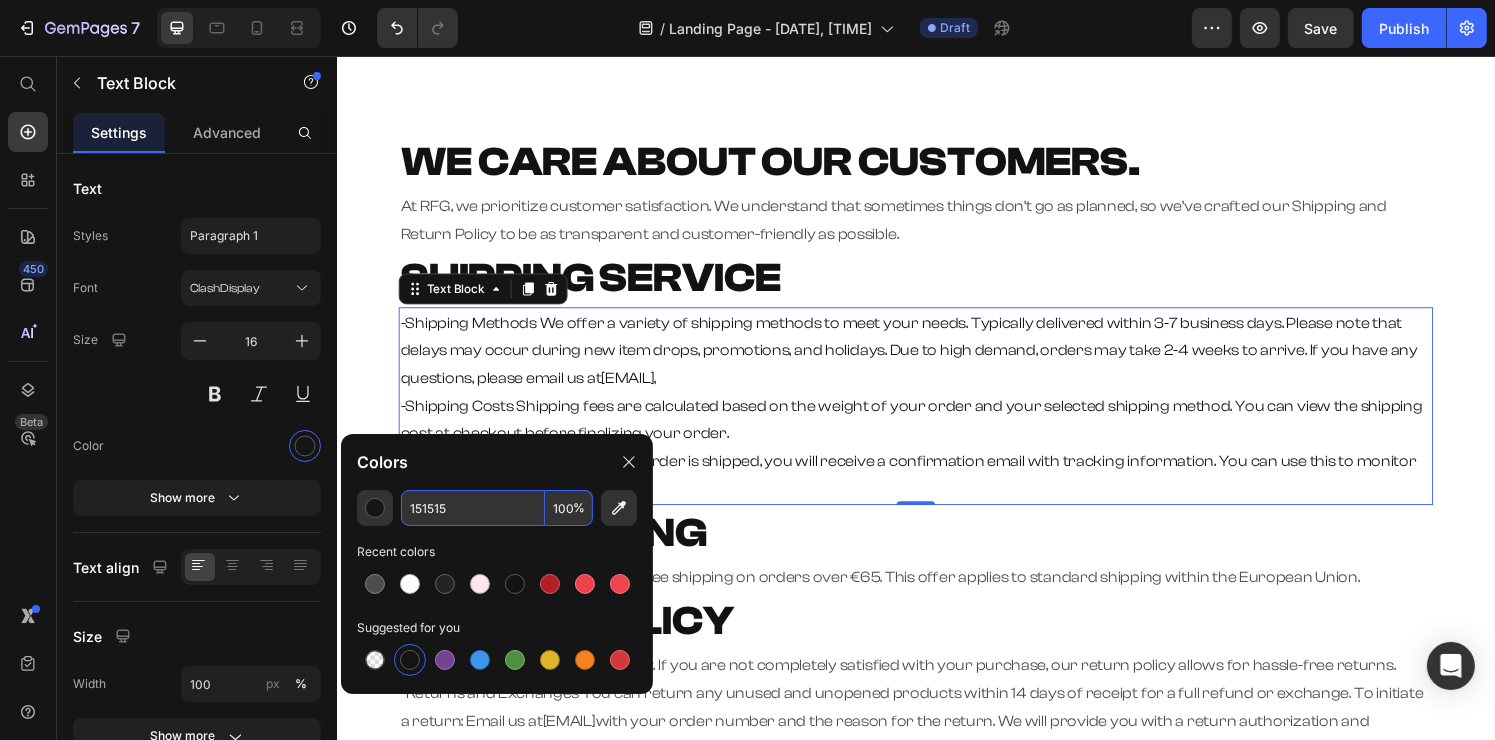 click on "151515" at bounding box center [473, 508] 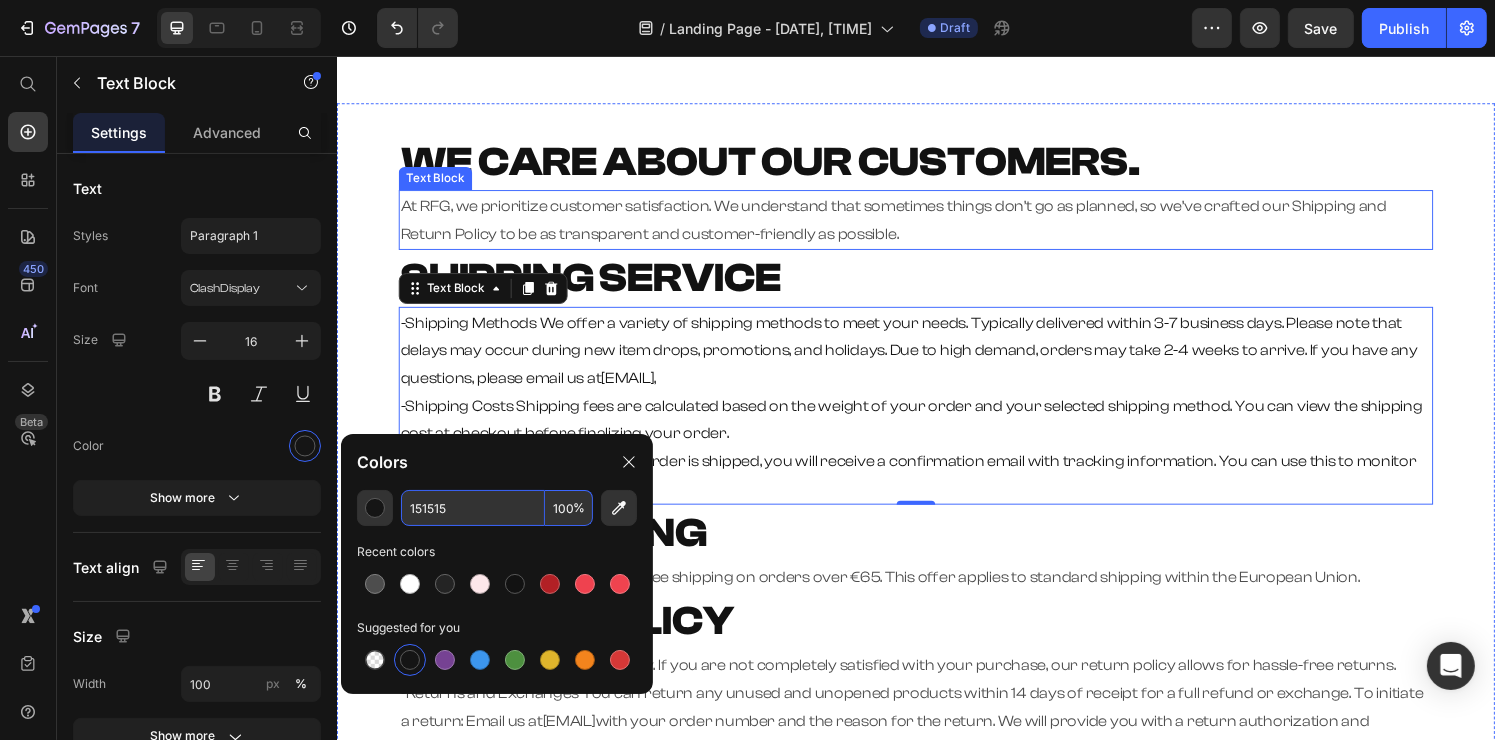 click on "At RFG, we prioritize customer satisfaction. We understand that sometimes things don’t go as planned, so we’ve crafted our Shipping and Return Policy to be as transparent and customer-friendly as possible." at bounding box center (913, 225) 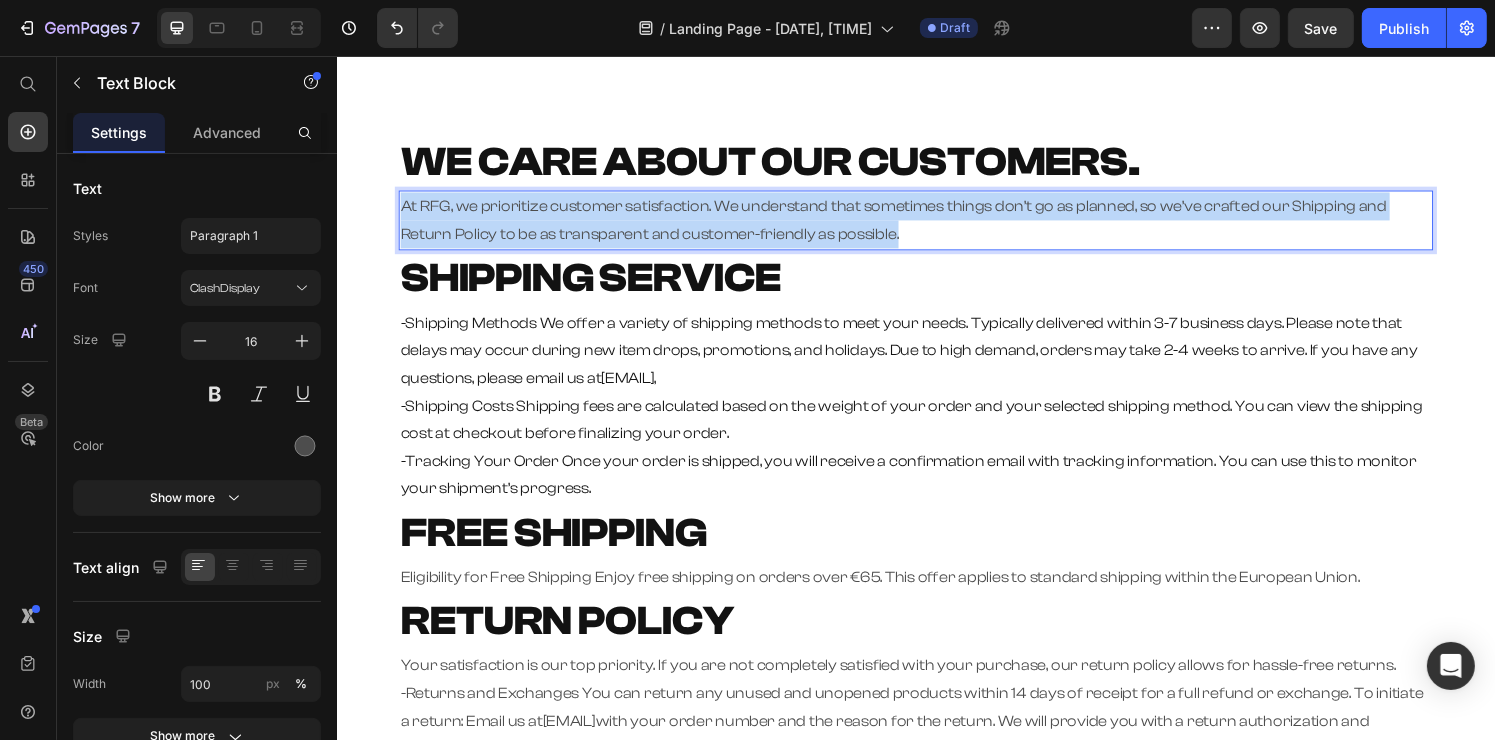 click on "At RFG, we prioritize customer satisfaction. We understand that sometimes things don’t go as planned, so we’ve crafted our Shipping and Return Policy to be as transparent and customer-friendly as possible." at bounding box center (913, 225) 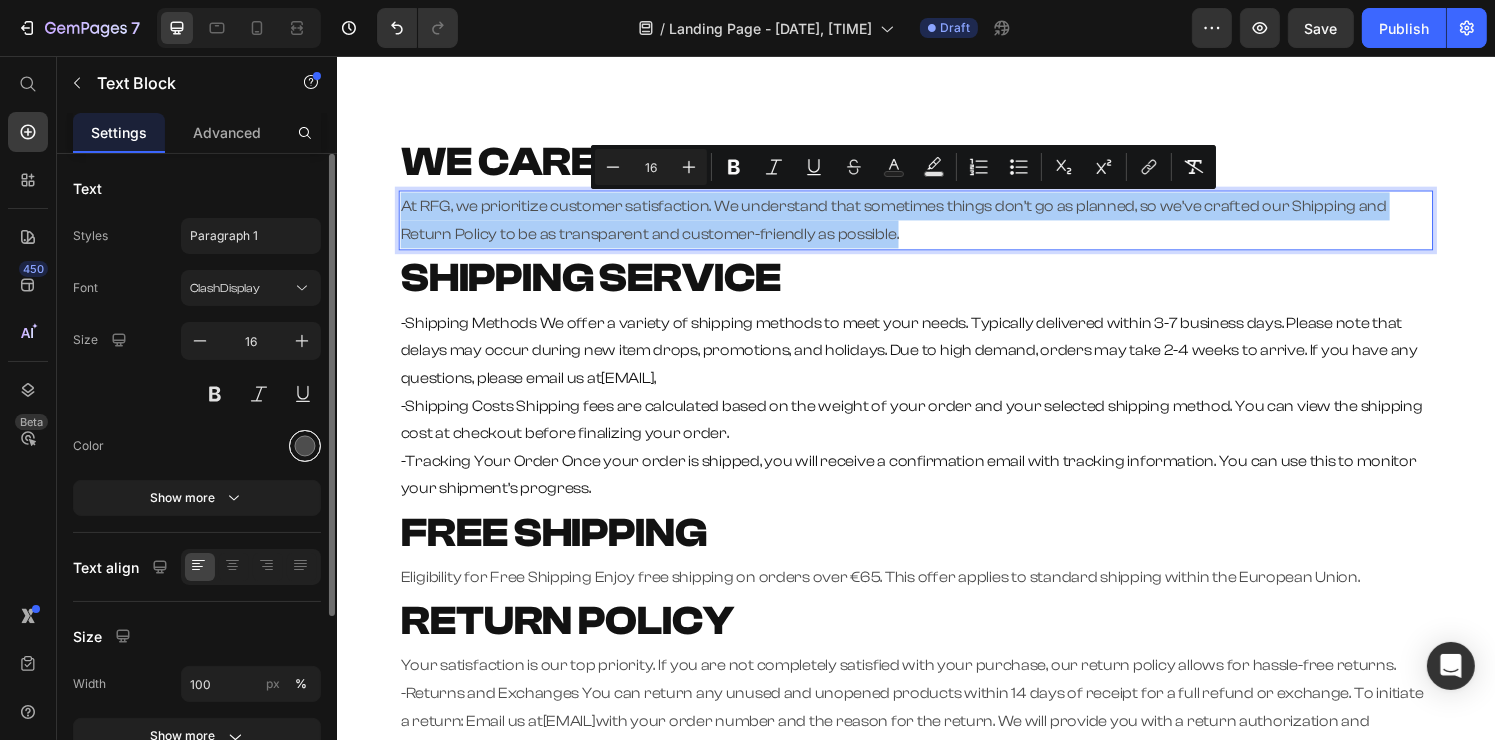 click at bounding box center (305, 446) 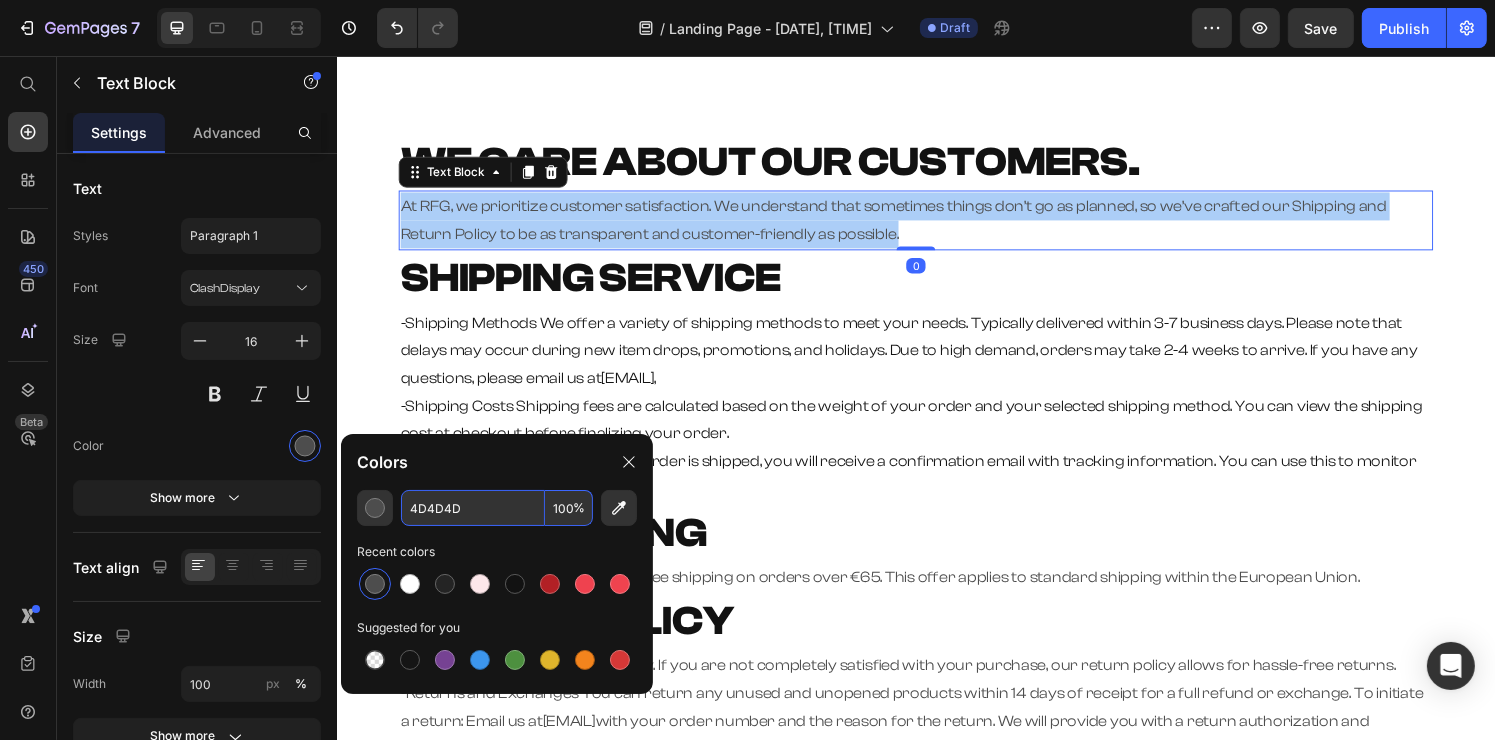 click on "4D4D4D" at bounding box center (473, 508) 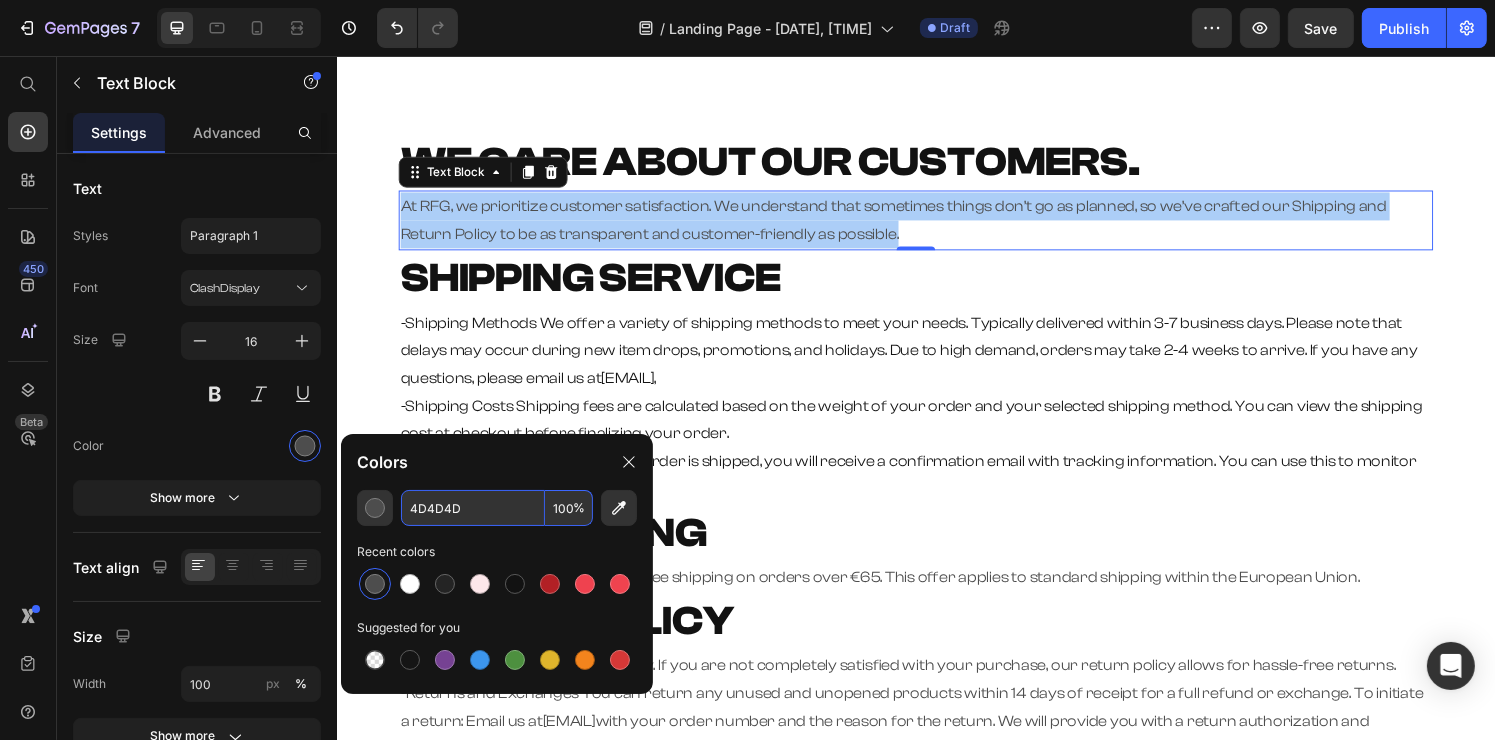 paste on "151515" 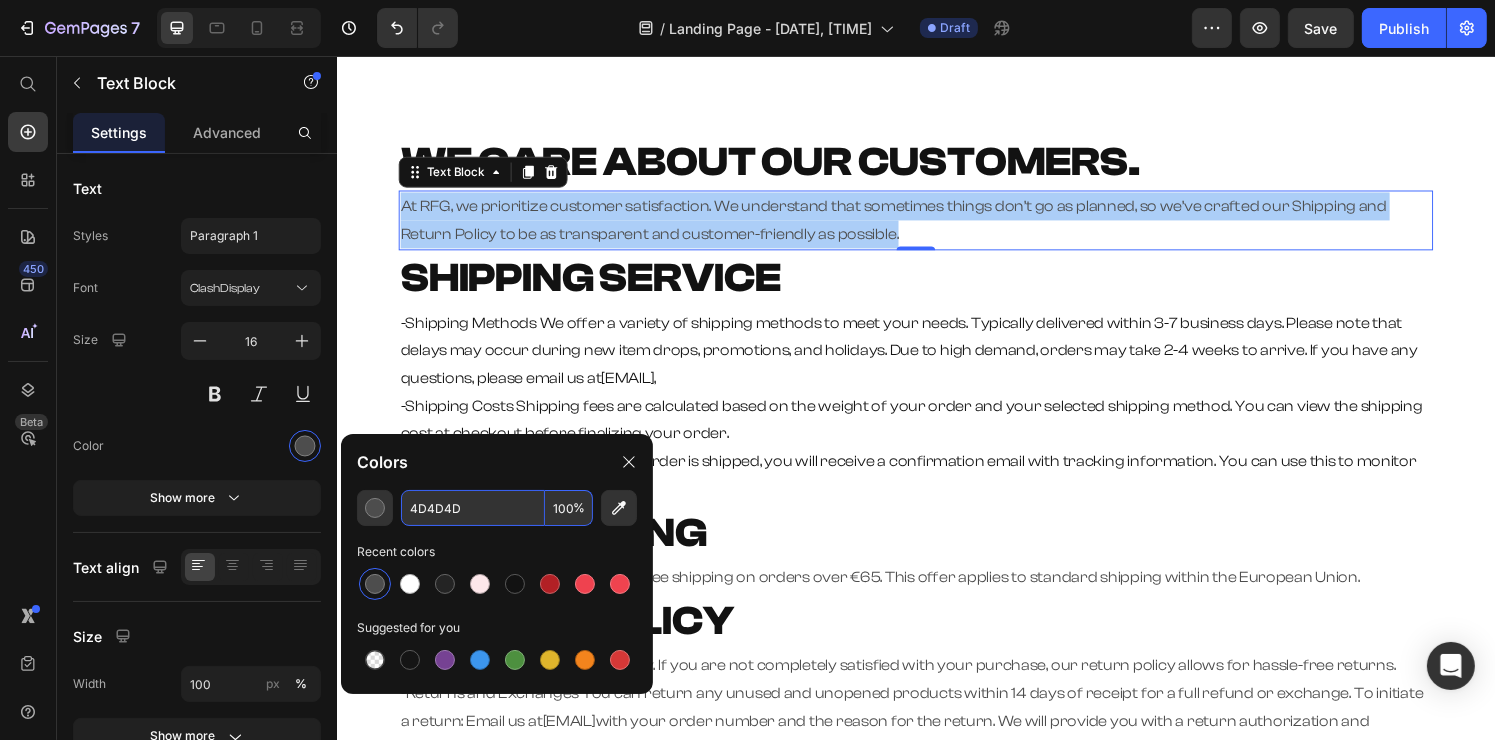 type on "151515" 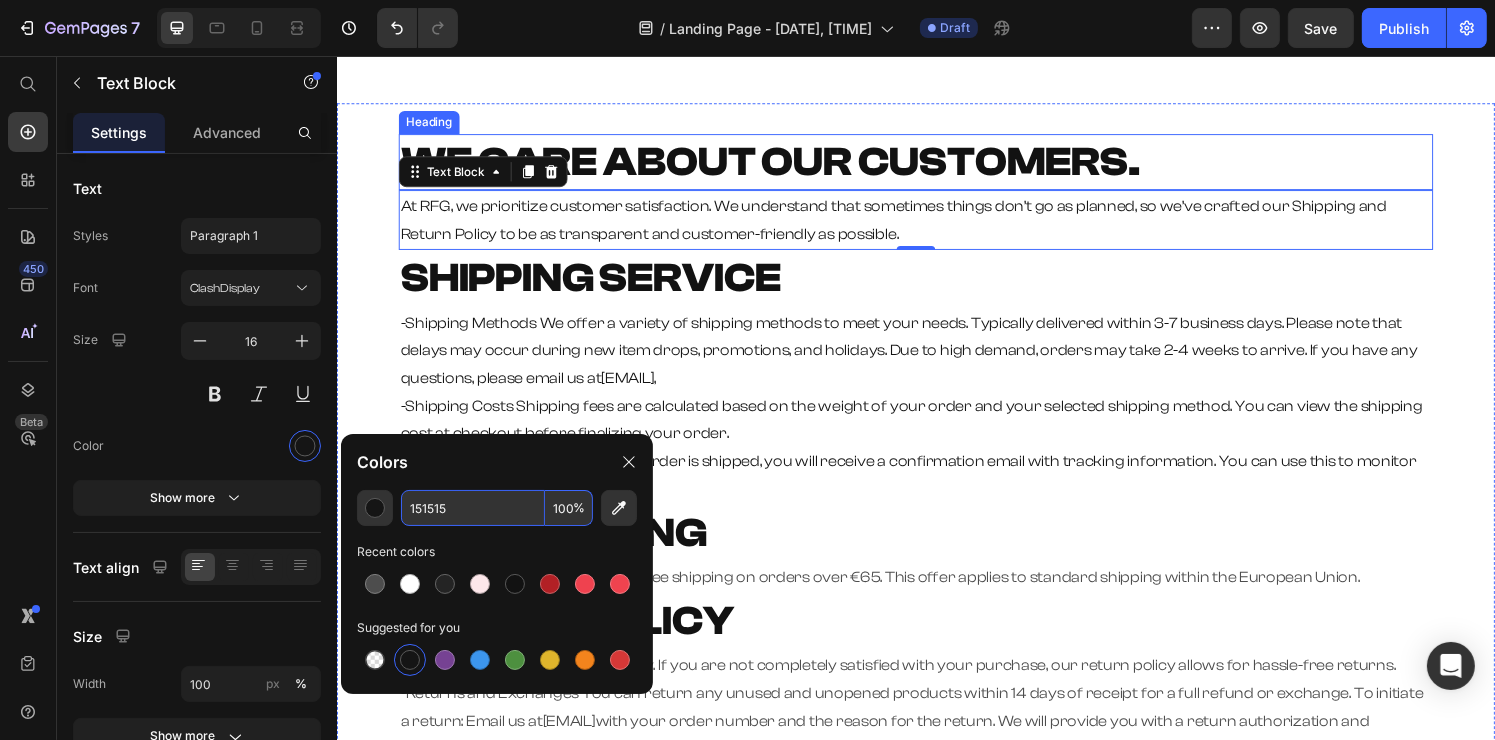 click on "WE CARE ABOUT OUR CUSTOMERS." at bounding box center (785, 166) 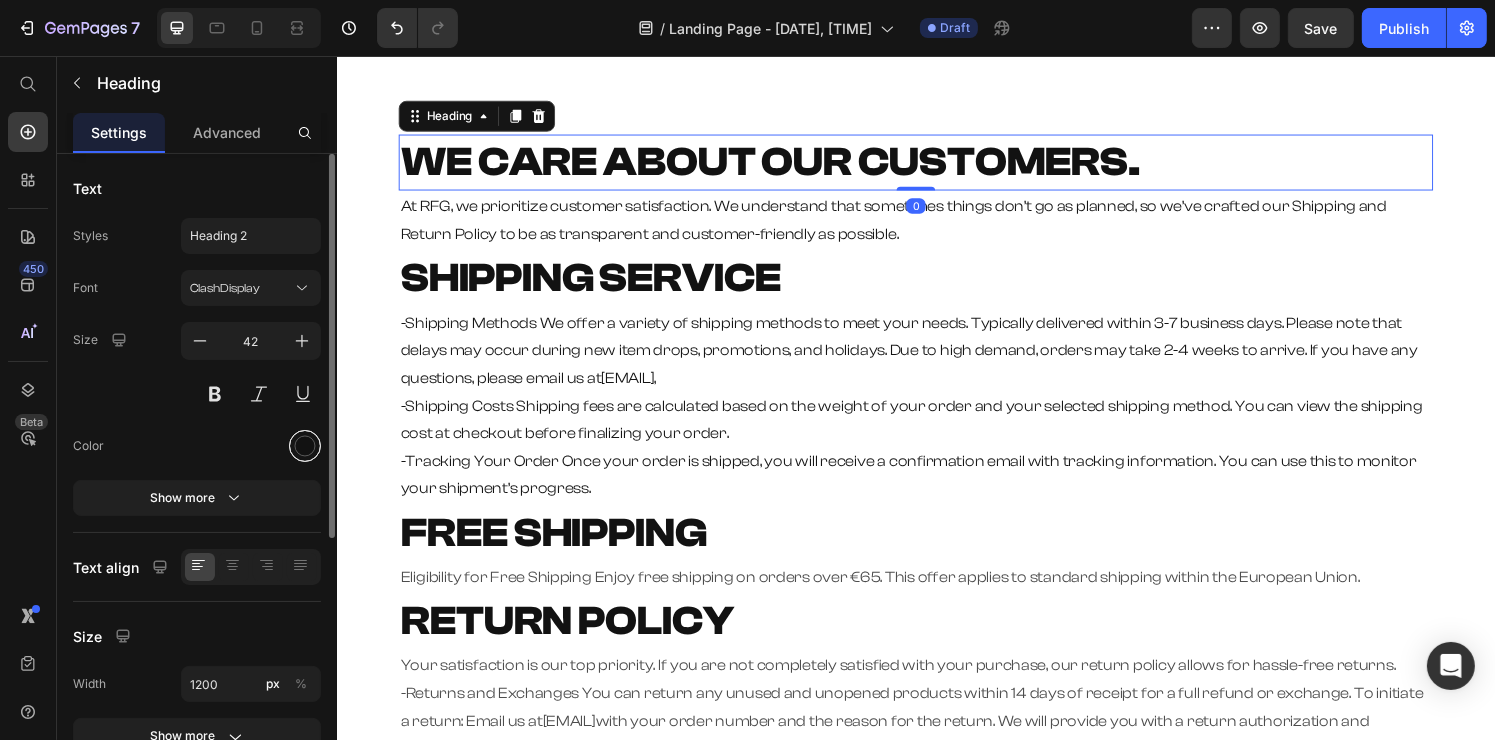click at bounding box center (305, 446) 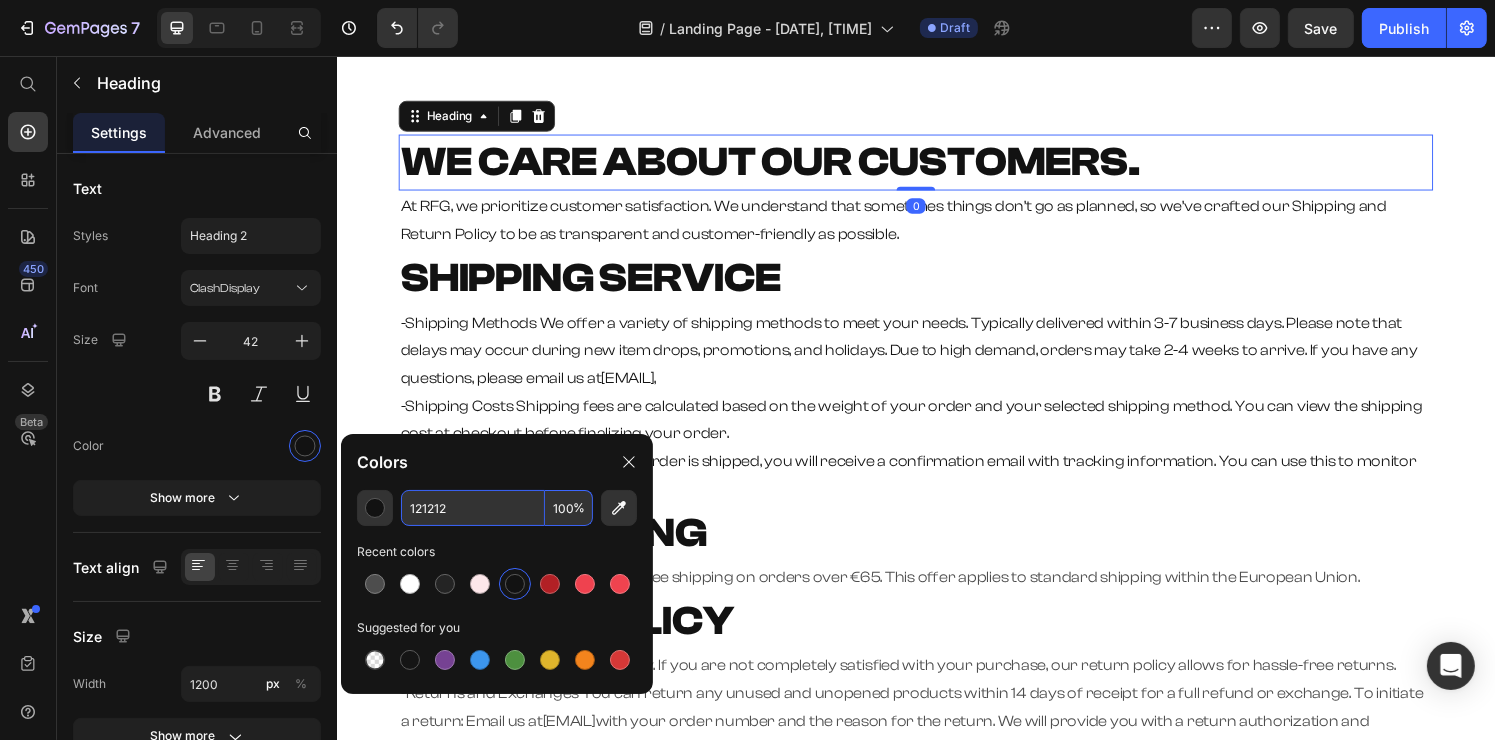 click on "121212" at bounding box center [473, 508] 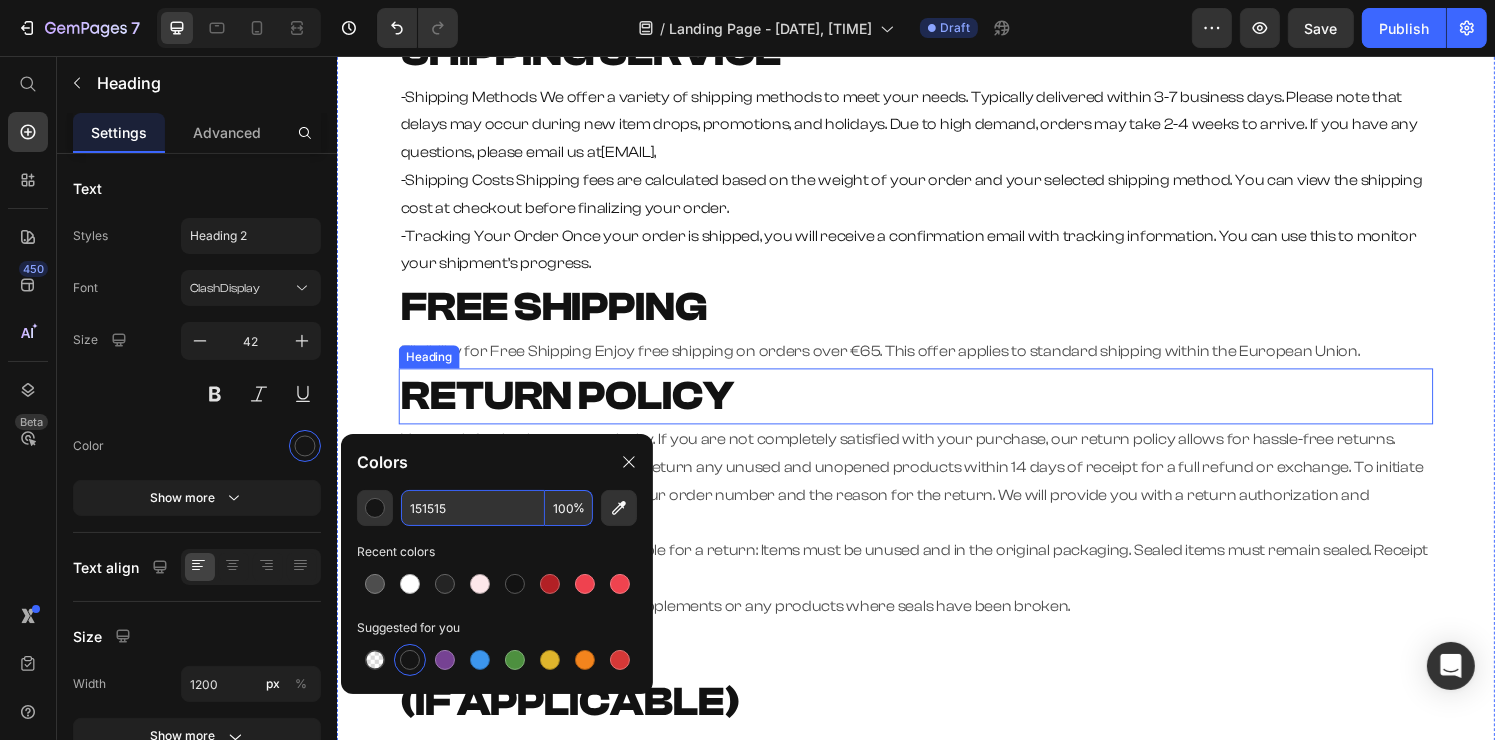 scroll, scrollTop: 500, scrollLeft: 0, axis: vertical 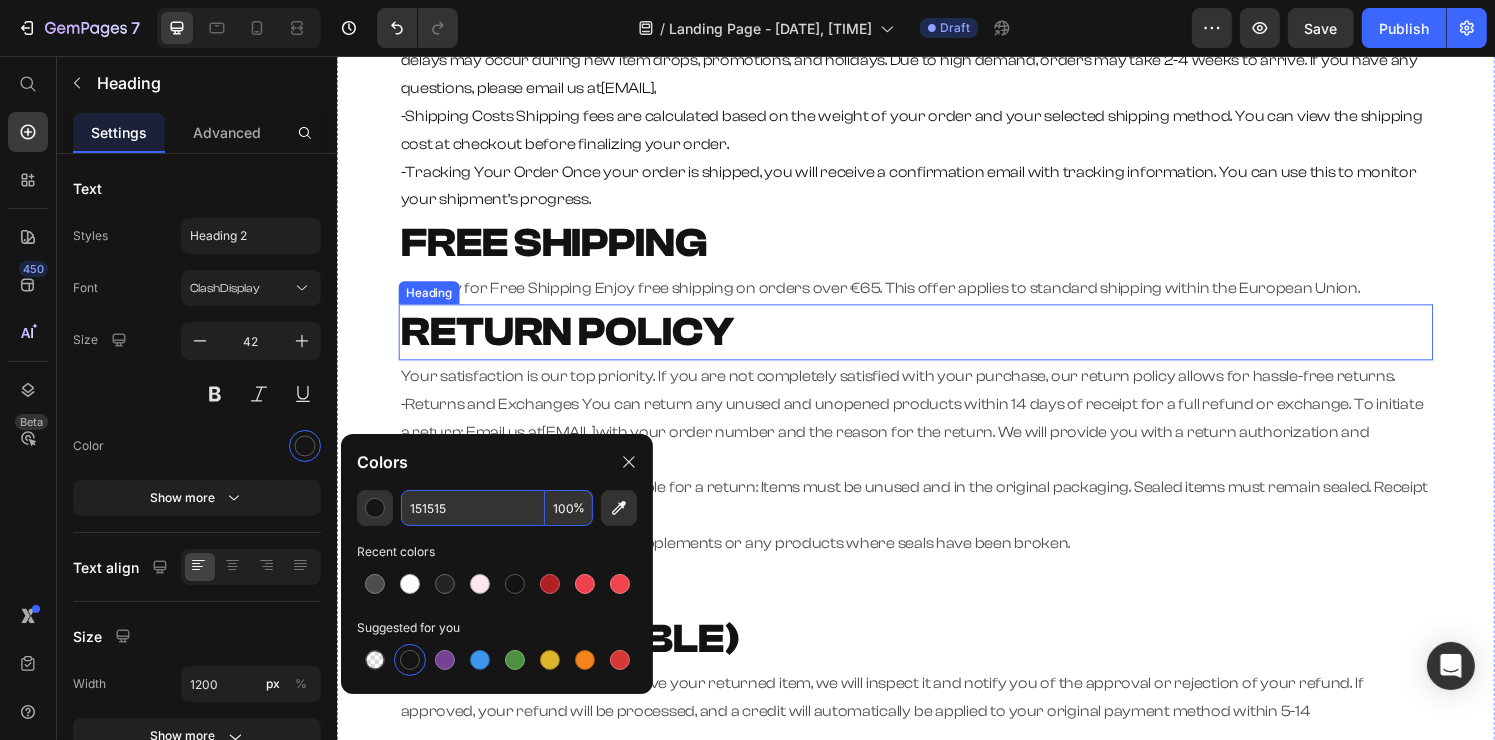 click on "Your satisfaction is our top priority. If you are not completely satisfied with your purchase, our return policy allows for hassle-free returns. -Returns and Exchanges You can return any unused and unopened products within 14 days of receipt for a full refund or exchange. To initiate a return: Email us at  rfg.supps@gmail.com  with your order number and the reason for the return. We will provide you with a return authorization and instructions on how to proceed. -Conditions for Returns To be eligible for a return: Items must be unused and in the original packaging. Sealed items must remain sealed. Receipt or proof of purchase is required. -Non-Returnable Items Opened supplements or any products where seals have been broken." at bounding box center (936, 474) 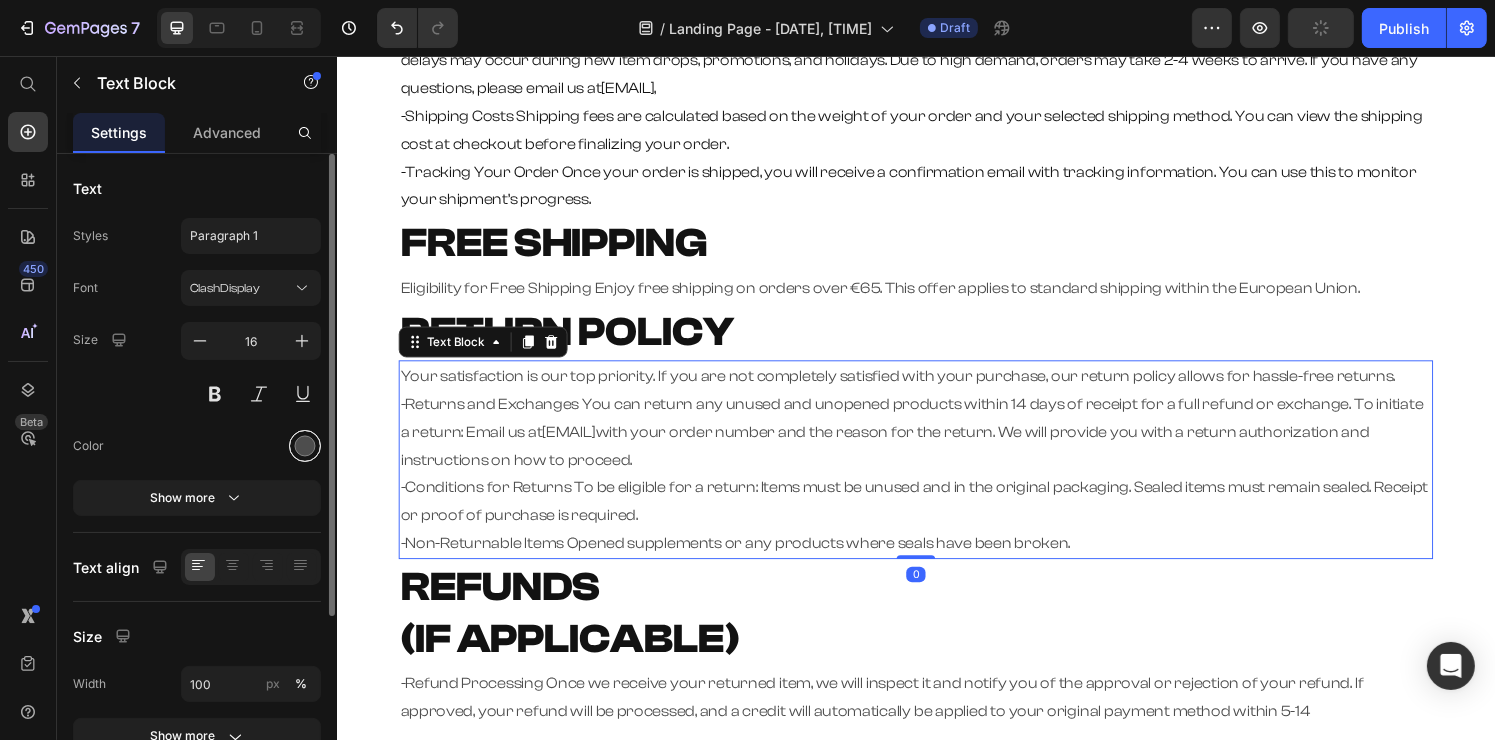 click at bounding box center [305, 446] 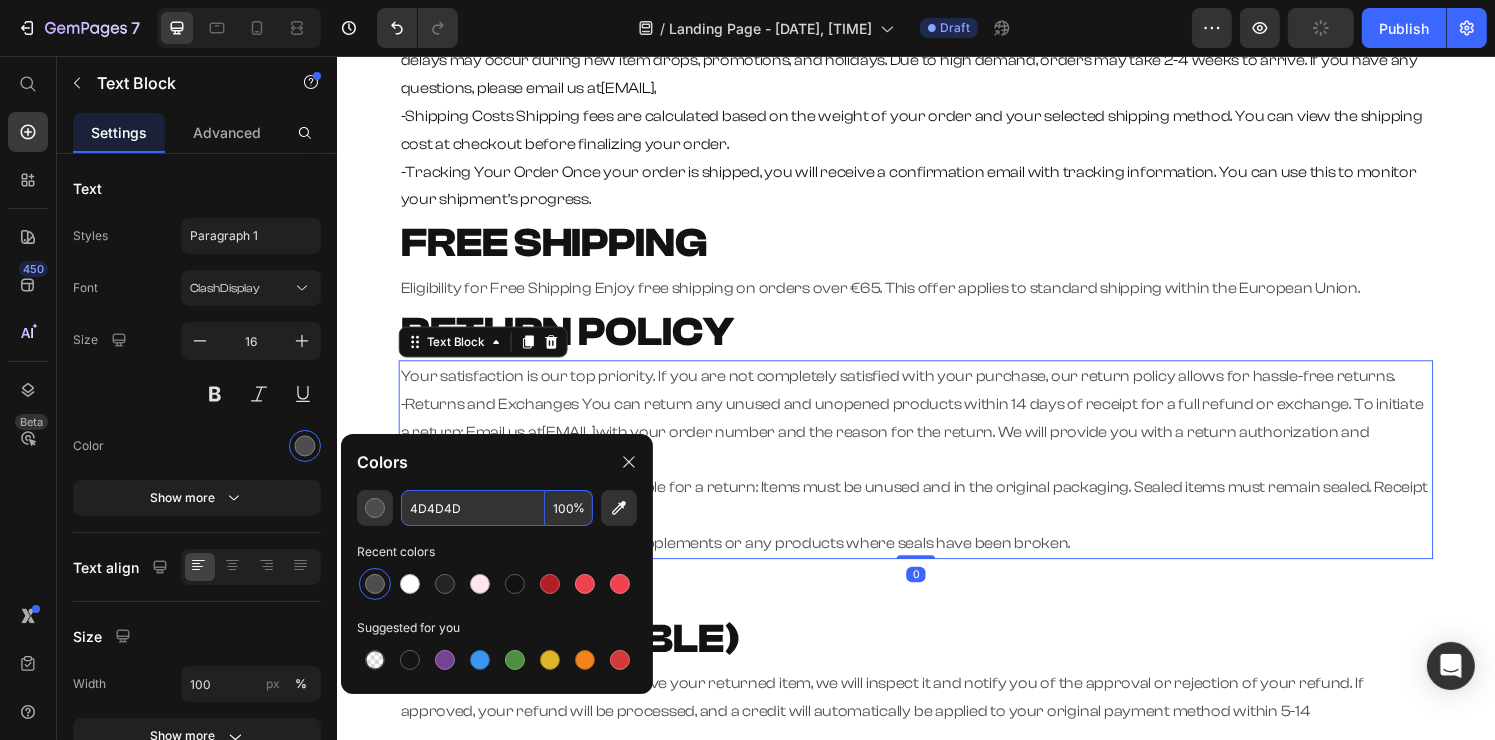 click on "4D4D4D" at bounding box center (473, 508) 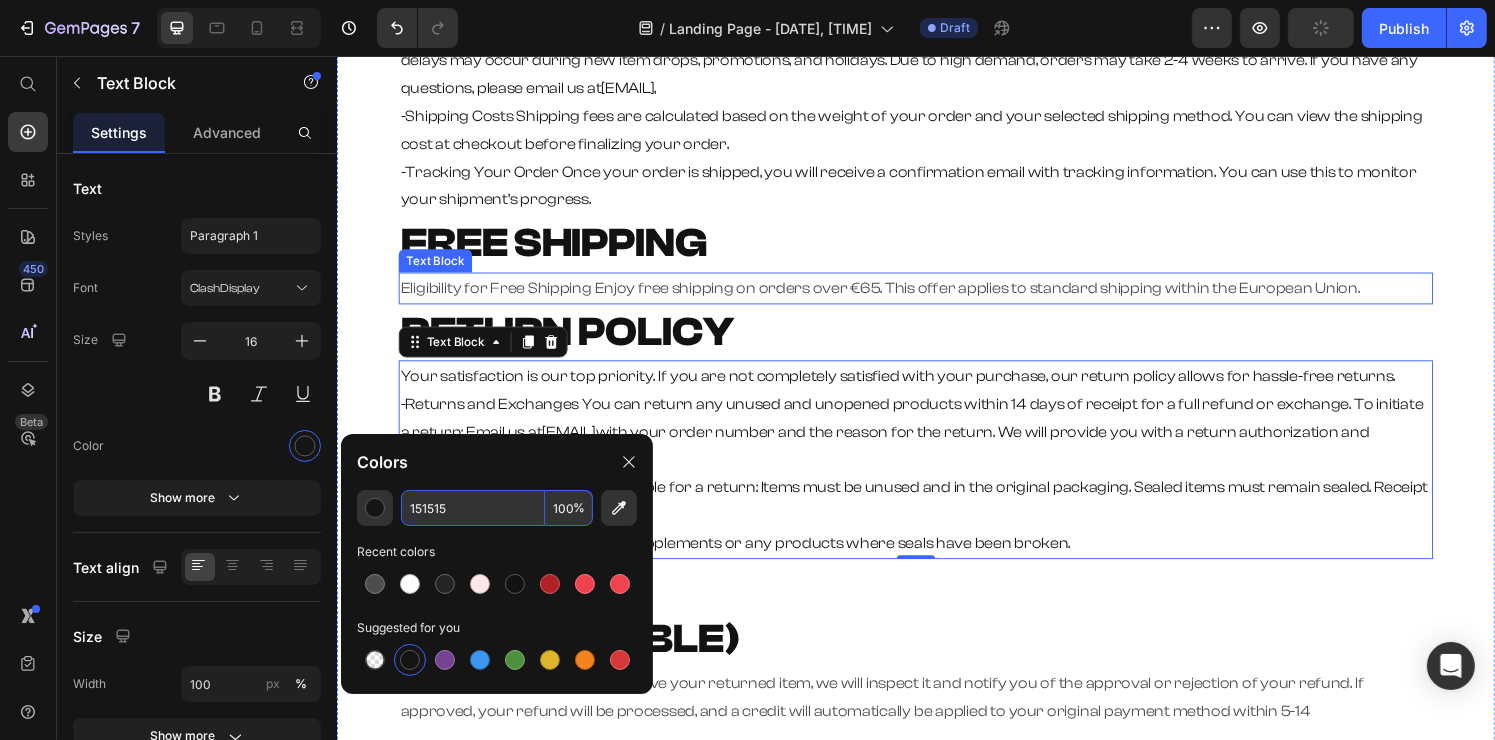 click on "Eligibility for Free Shipping Enjoy free shipping on orders over €65. This offer applies to standard shipping within the European Union." at bounding box center [936, 296] 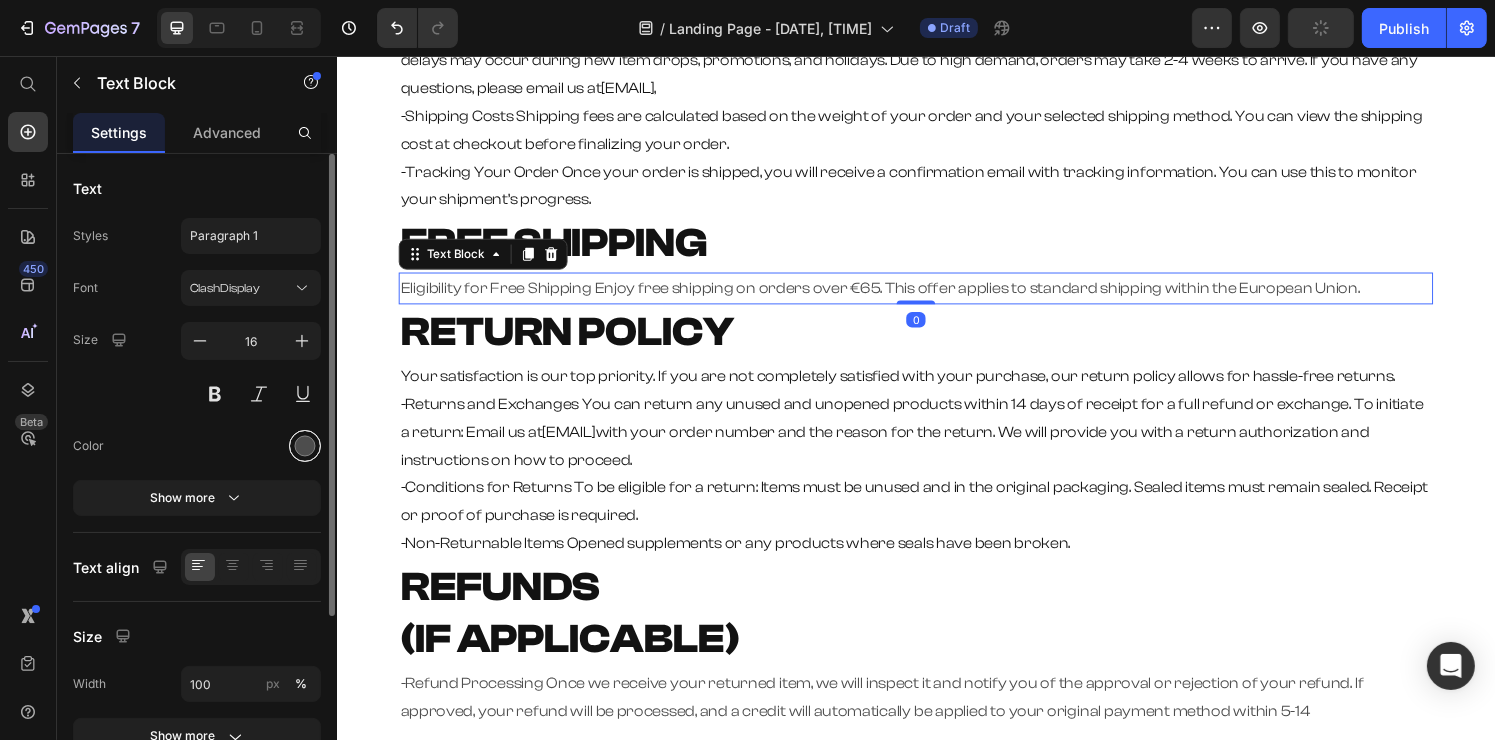 click at bounding box center [305, 446] 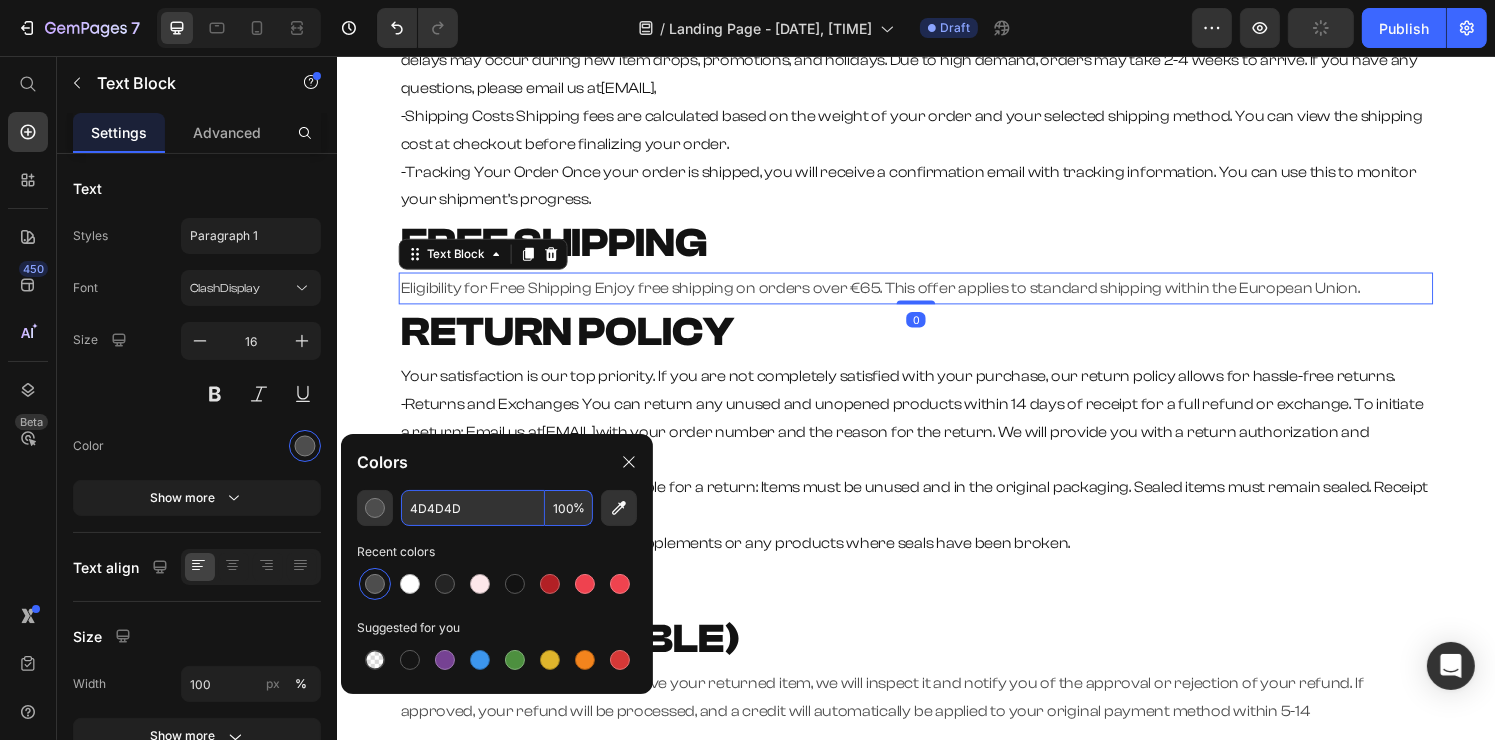 click on "4D4D4D" at bounding box center (473, 508) 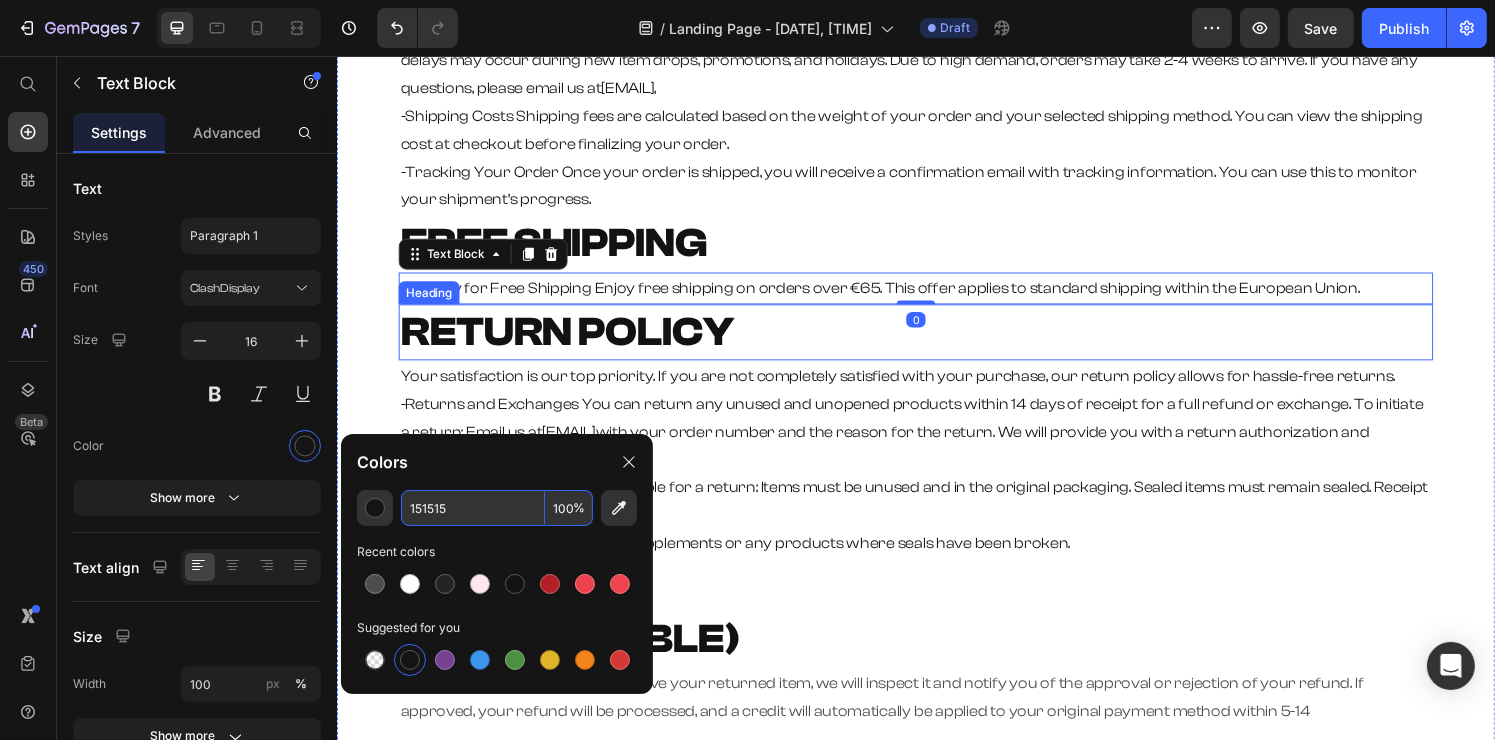 click on "RETURN POLICY" at bounding box center (574, 342) 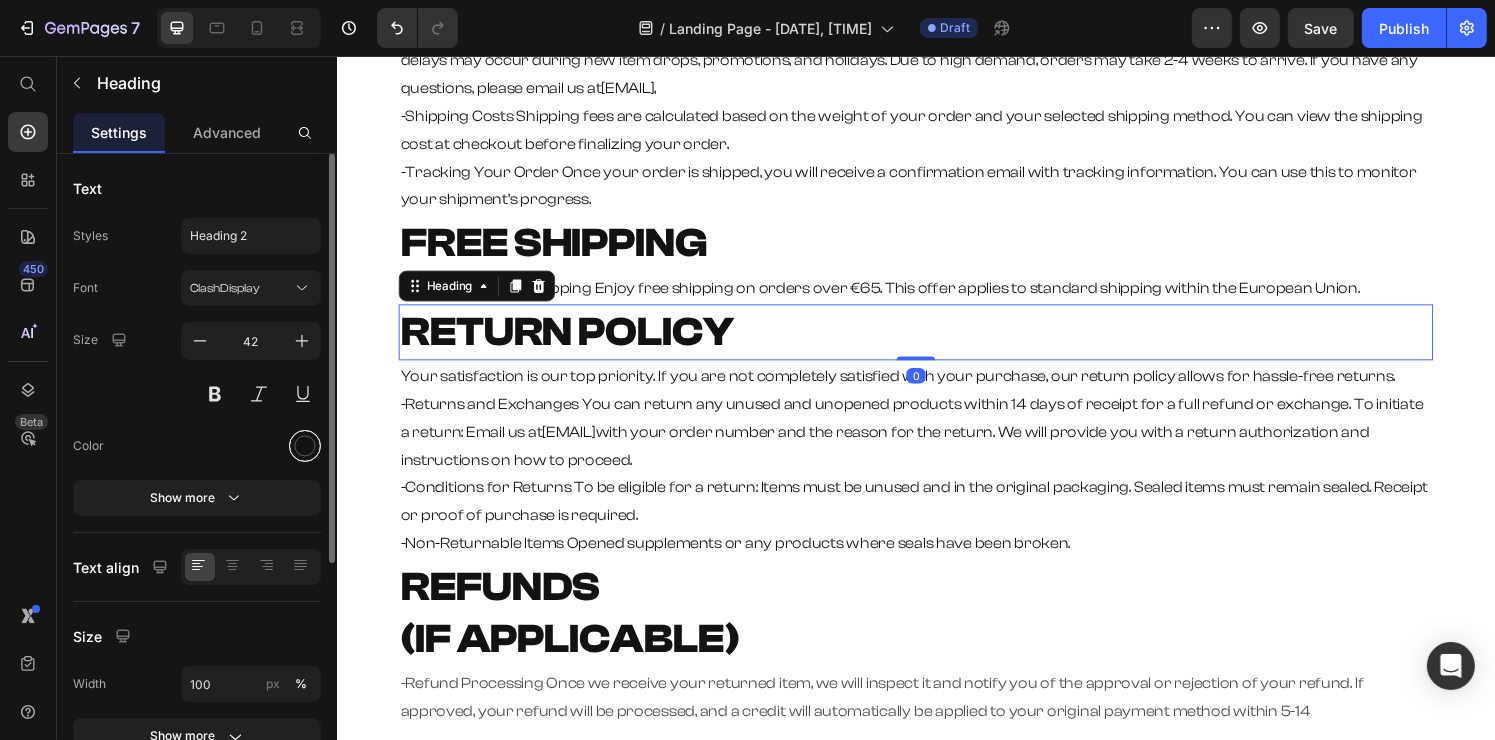 click at bounding box center (305, 446) 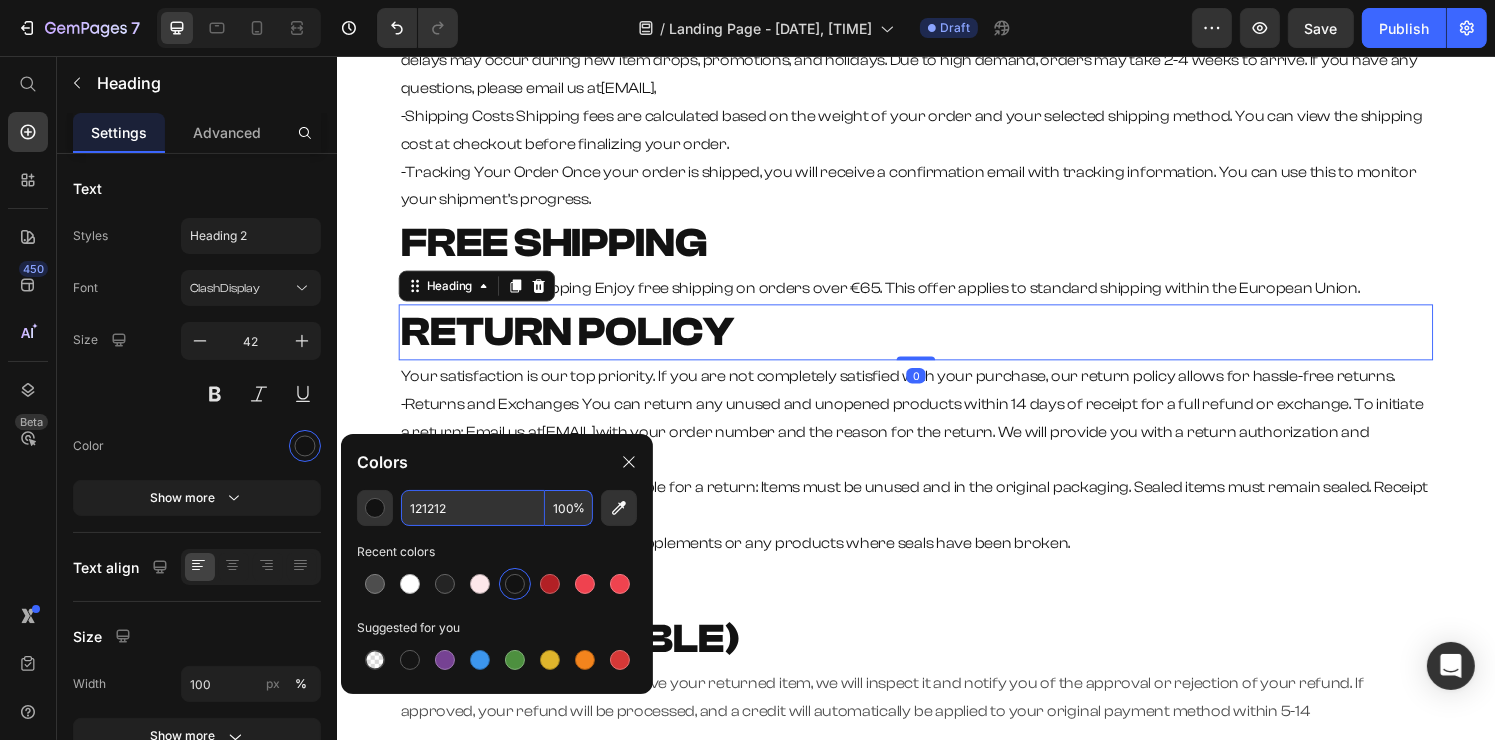 click on "121212" at bounding box center (473, 508) 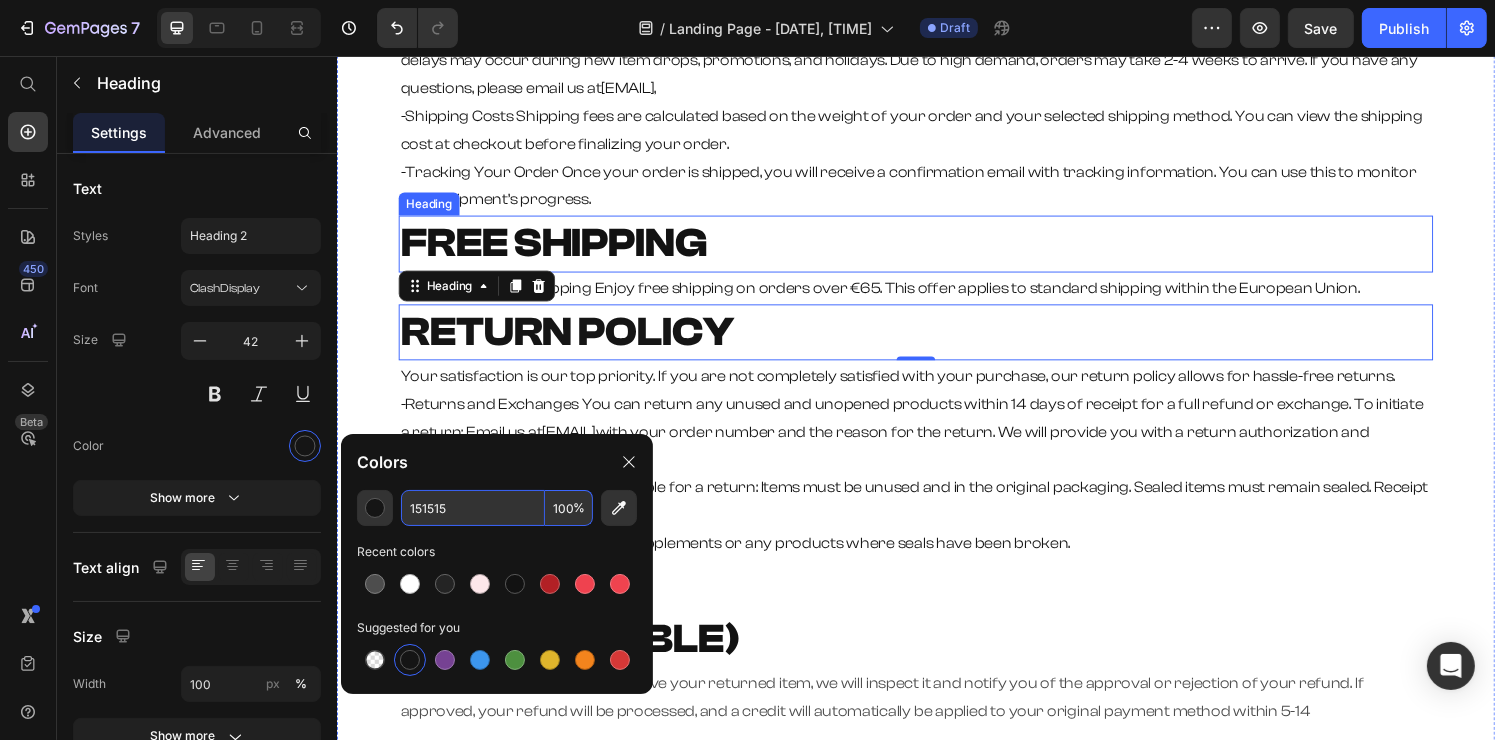 click on "FREE SHIPPING" at bounding box center [560, 250] 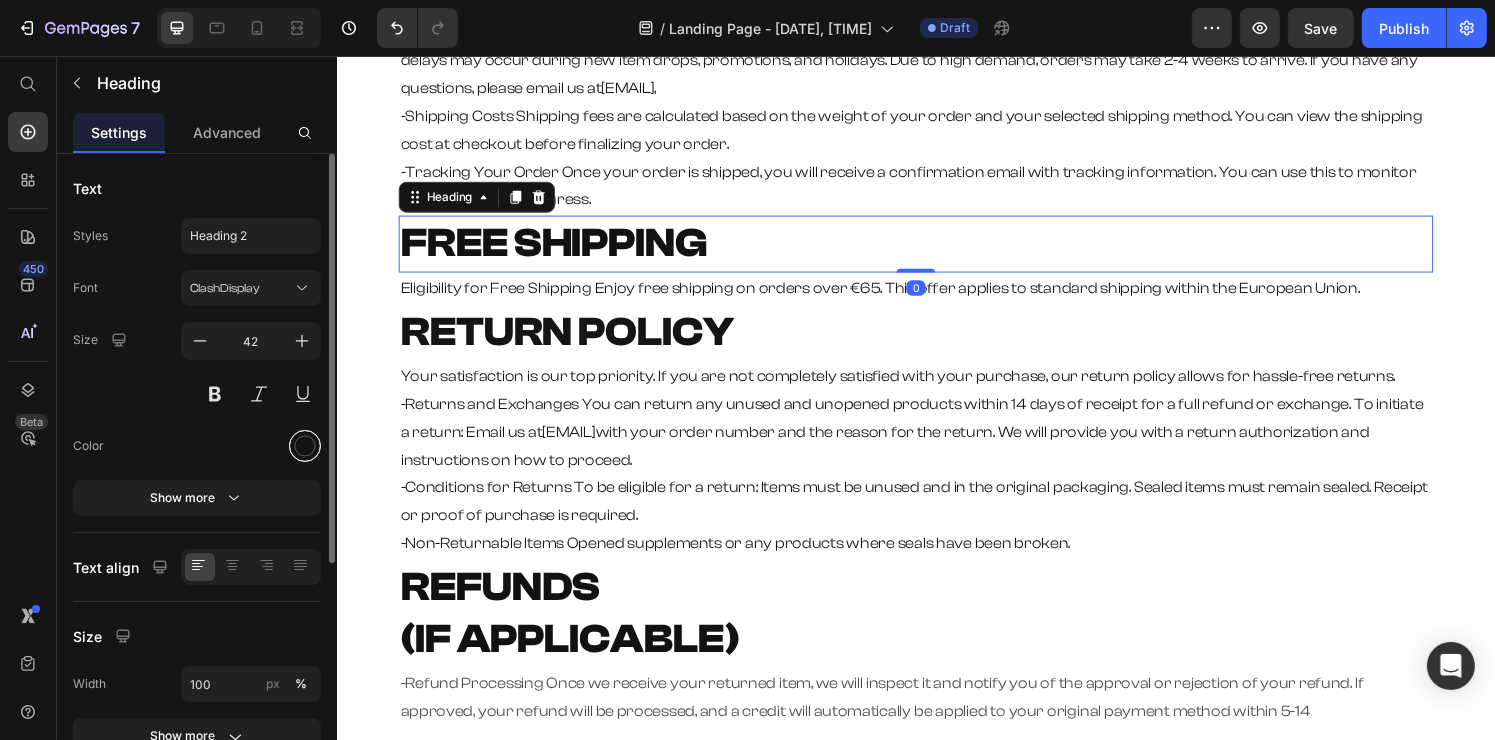 click at bounding box center (305, 446) 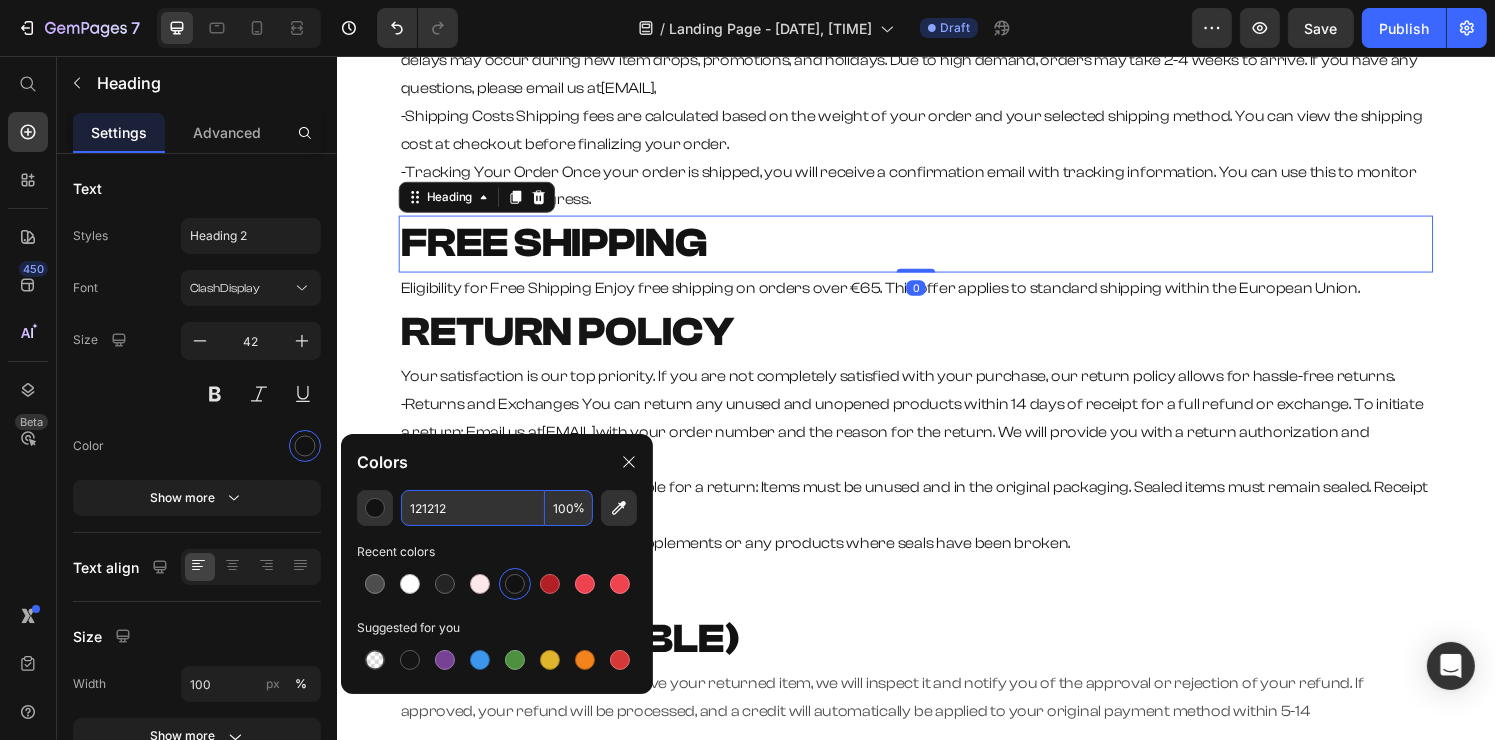click on "121212" at bounding box center (473, 508) 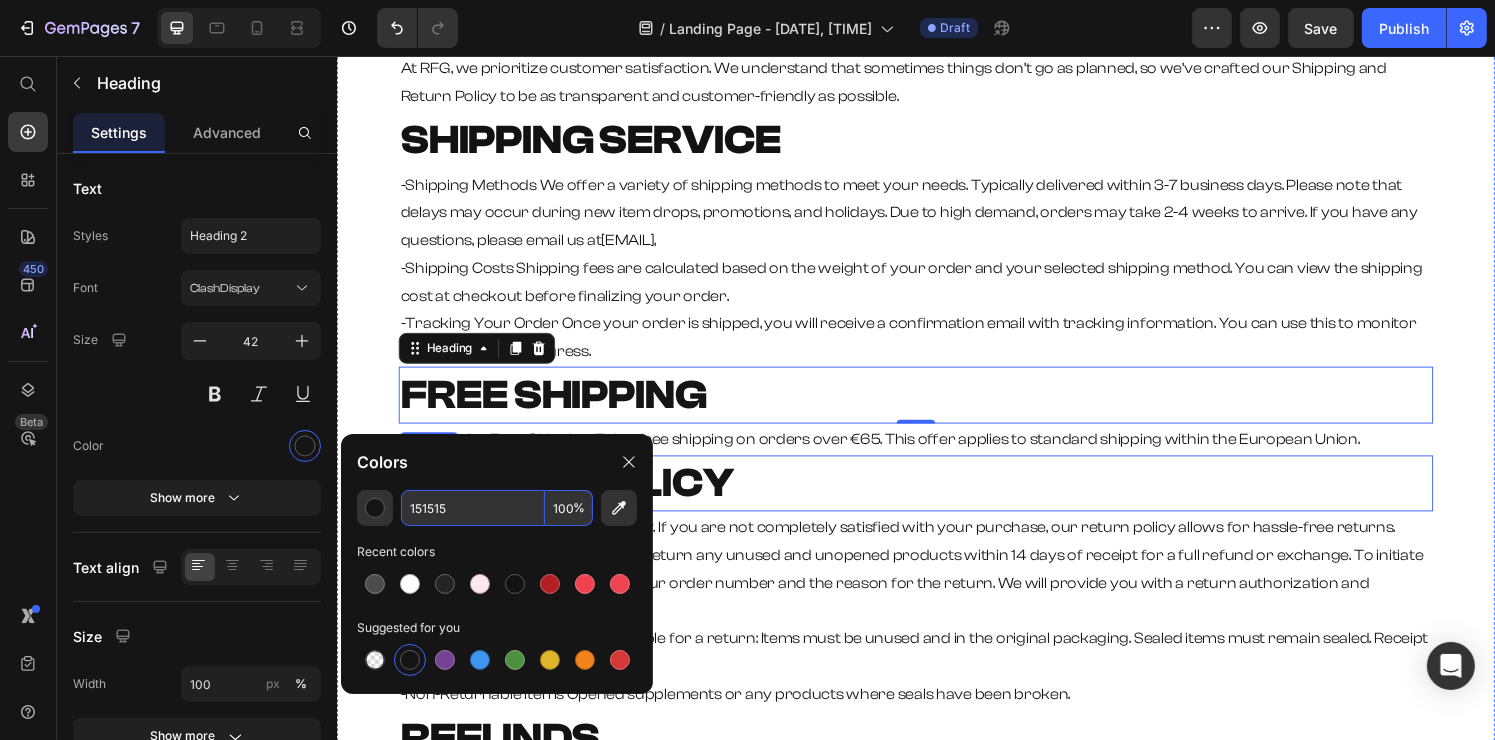 scroll, scrollTop: 200, scrollLeft: 0, axis: vertical 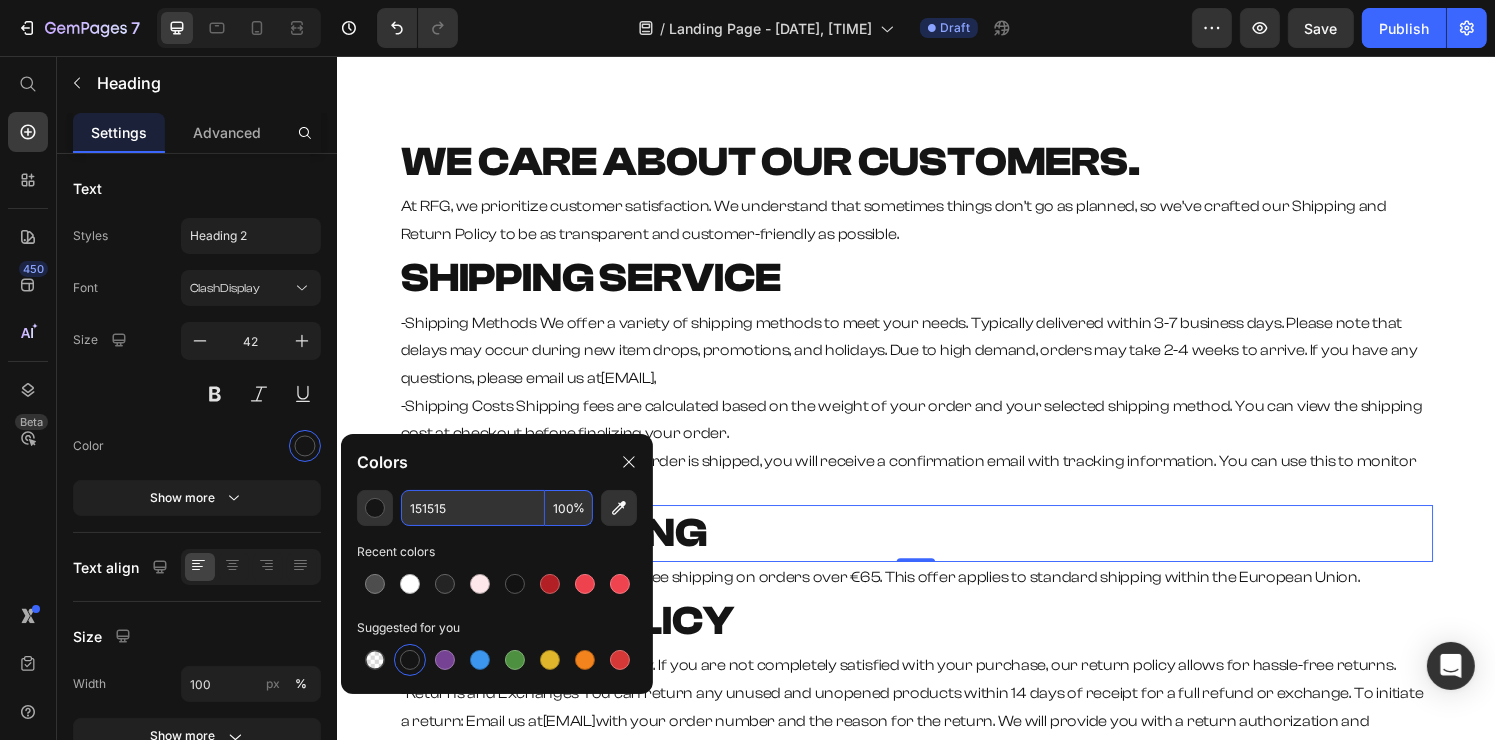 click on "-Shipping Costs Shipping fees are calculated based on the weight of your order and your selected shipping method. You can view the shipping cost at checkout before finalizing your order." at bounding box center [936, 433] 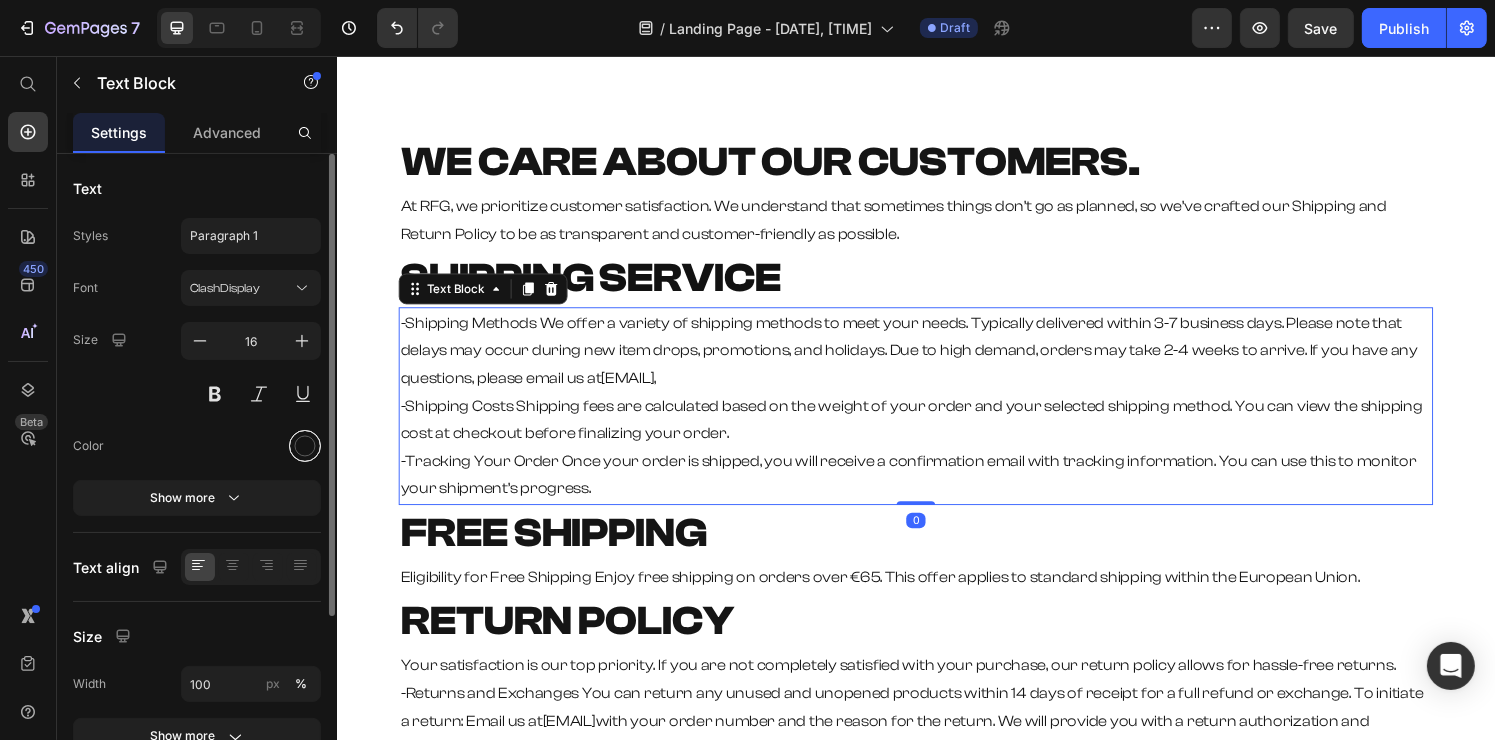 click at bounding box center (305, 446) 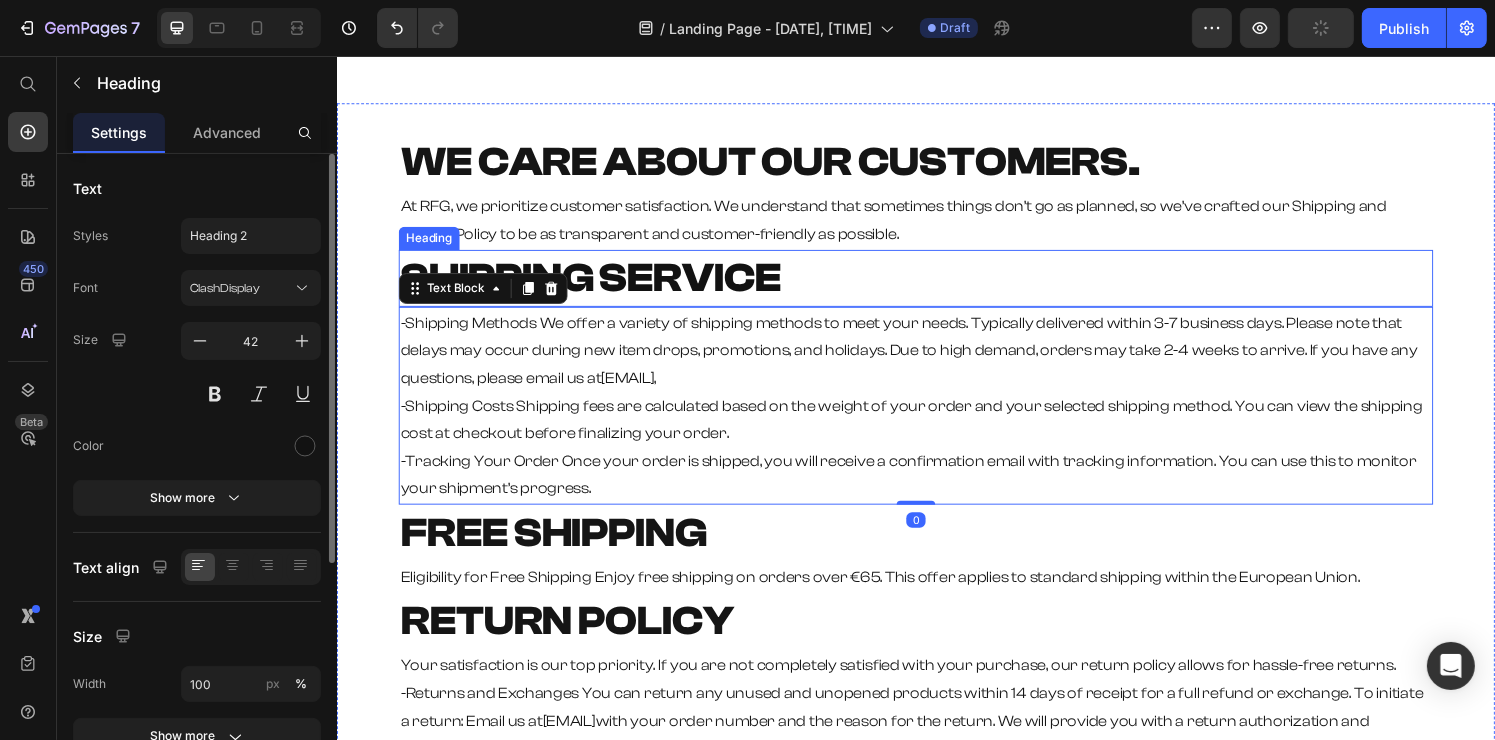 click on "SHIPPING SERVICE" at bounding box center (599, 286) 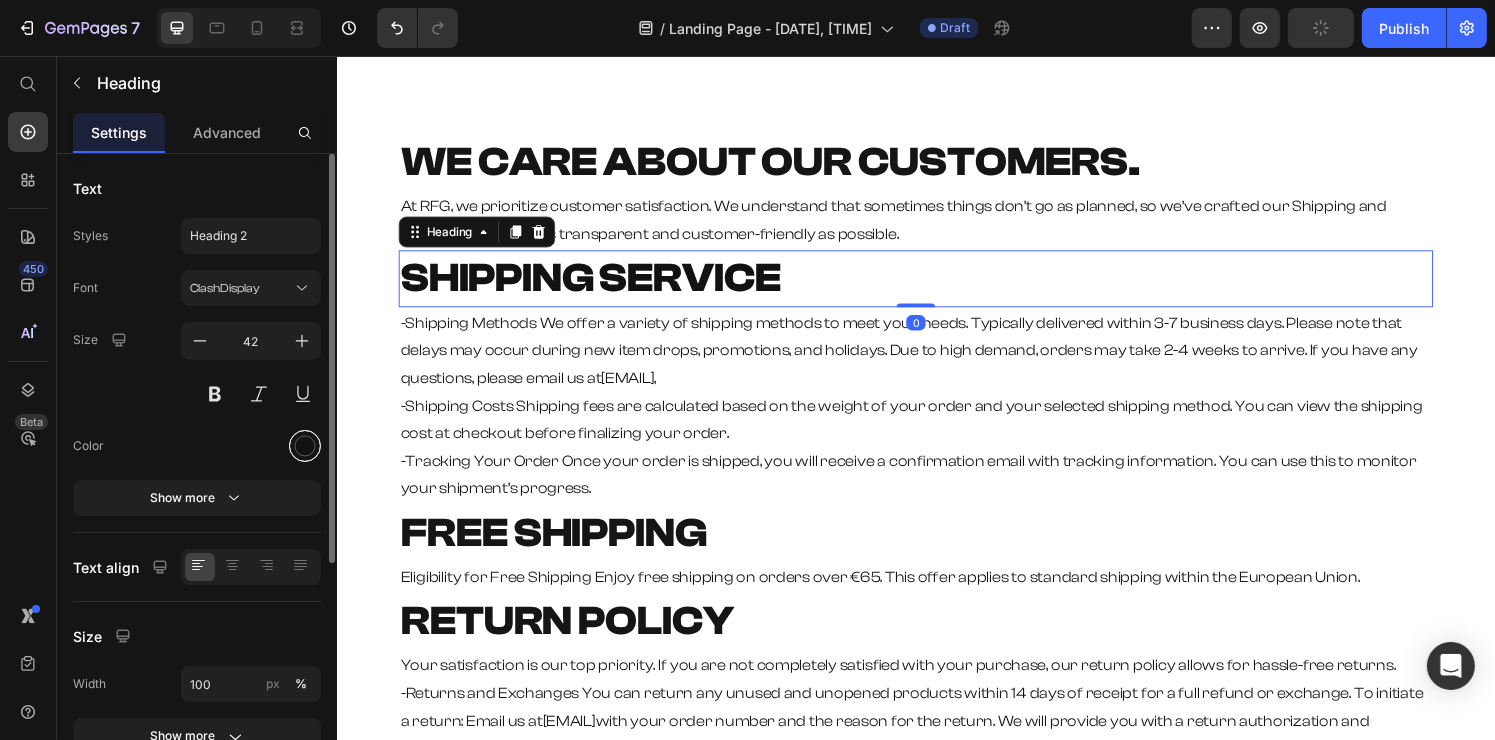 click at bounding box center (305, 446) 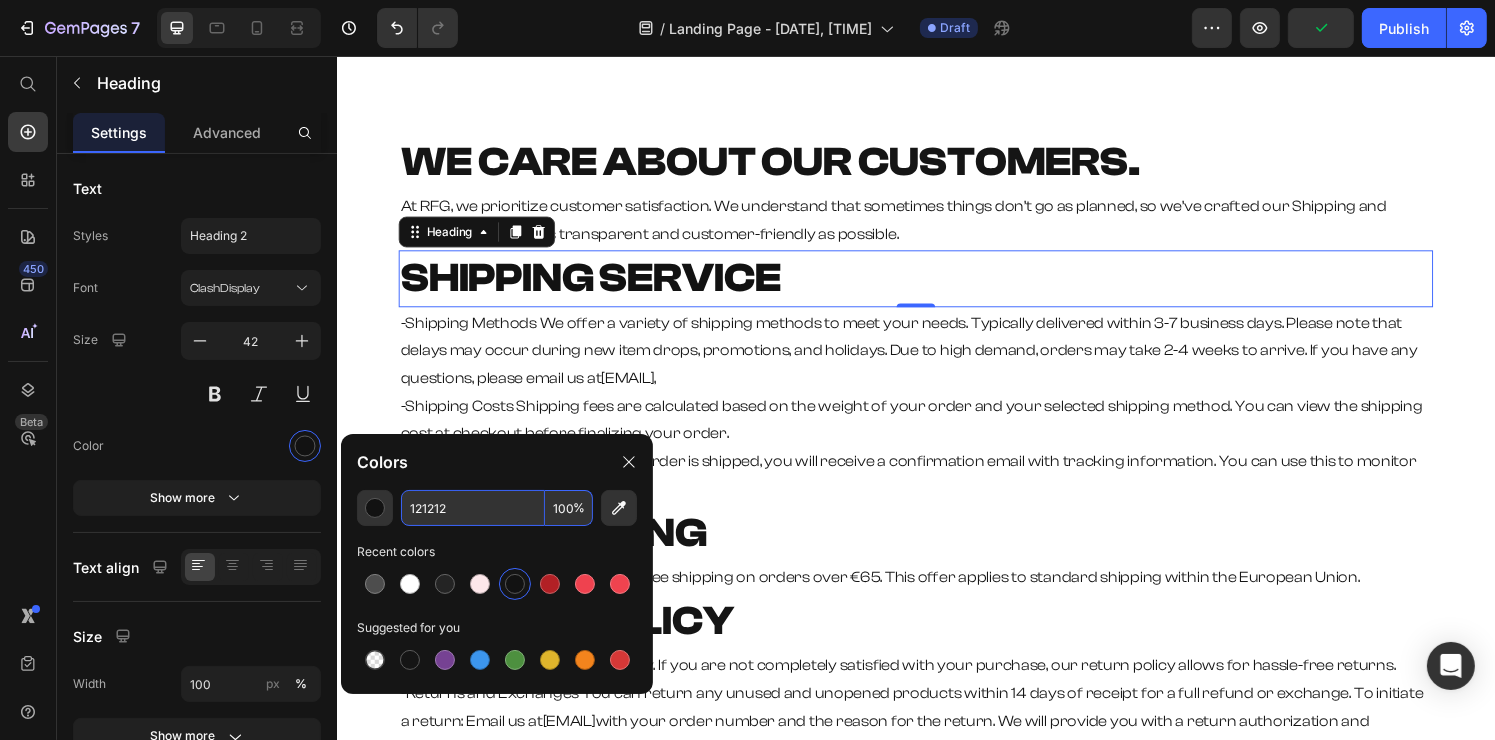 click on "121212" at bounding box center (473, 508) 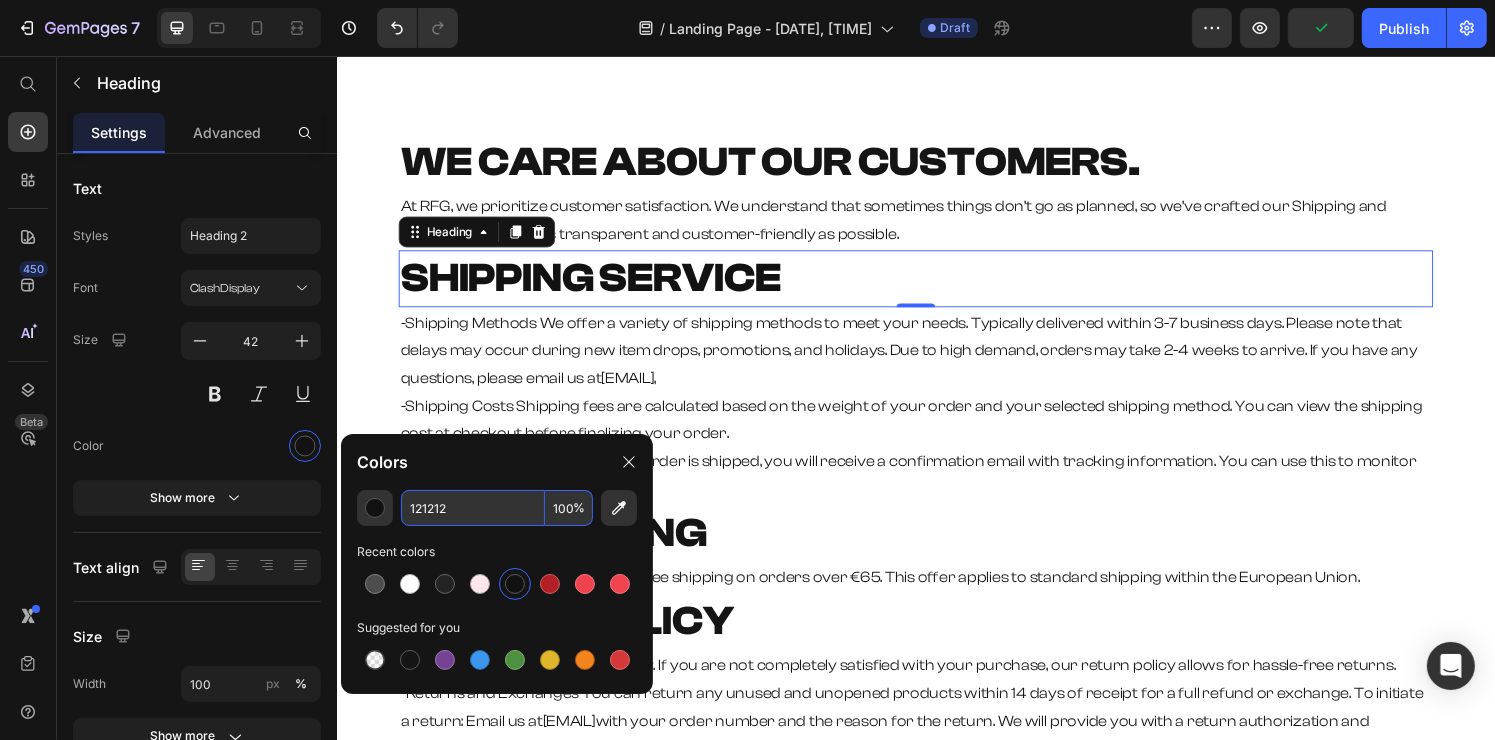 paste on "51515" 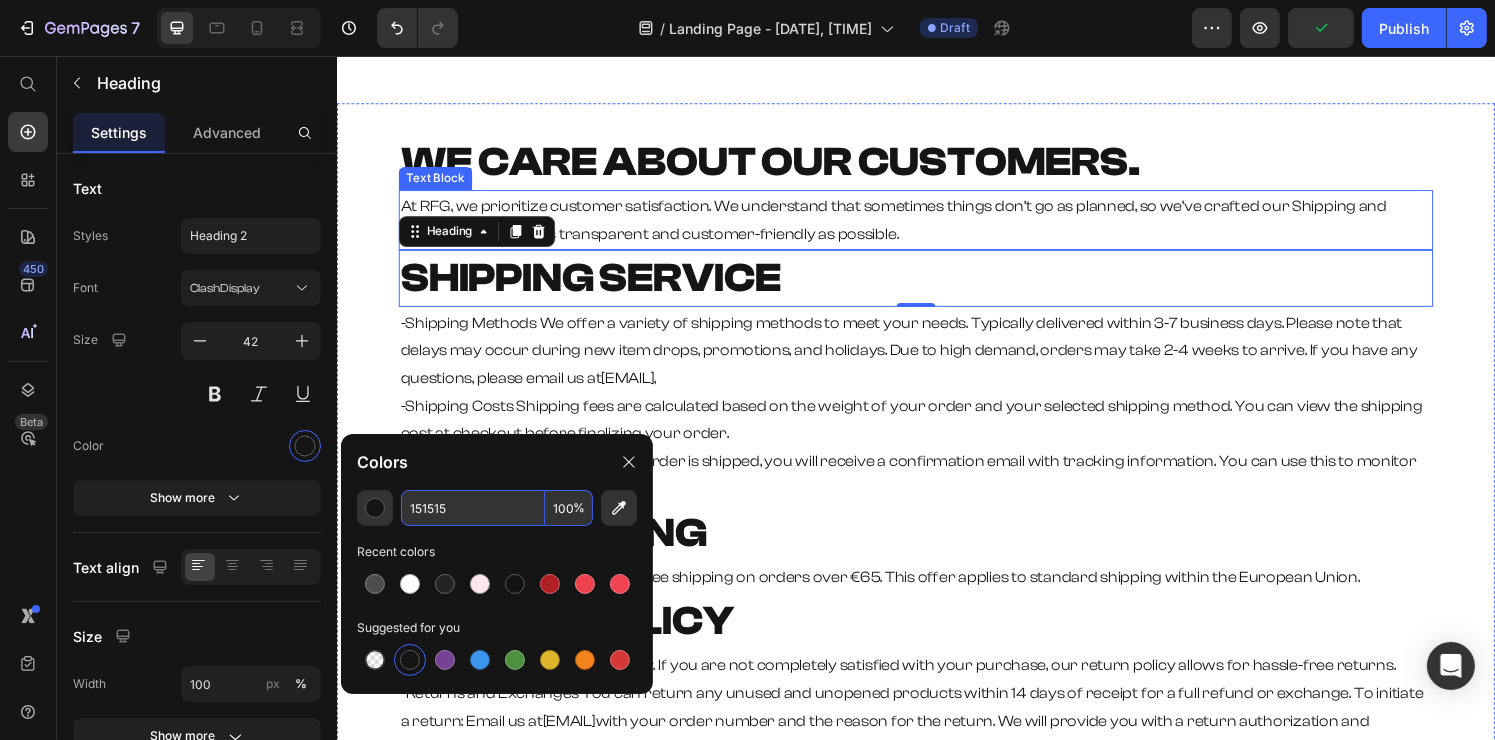 click on "At RFG, we prioritize customer satisfaction. We understand that sometimes things don’t go as planned, so we’ve crafted our Shipping and Return Policy to be as transparent and customer-friendly as possible." at bounding box center (913, 225) 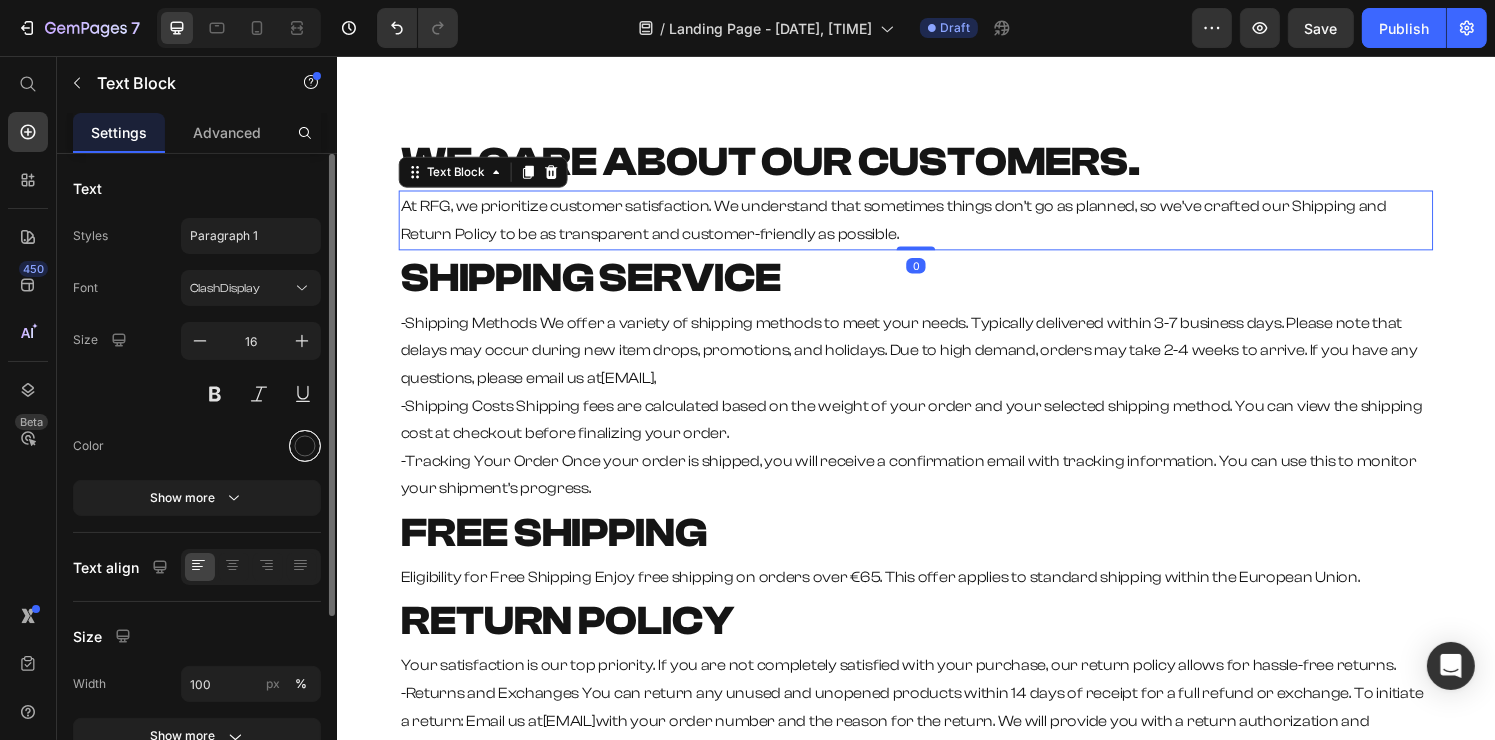 click at bounding box center (305, 446) 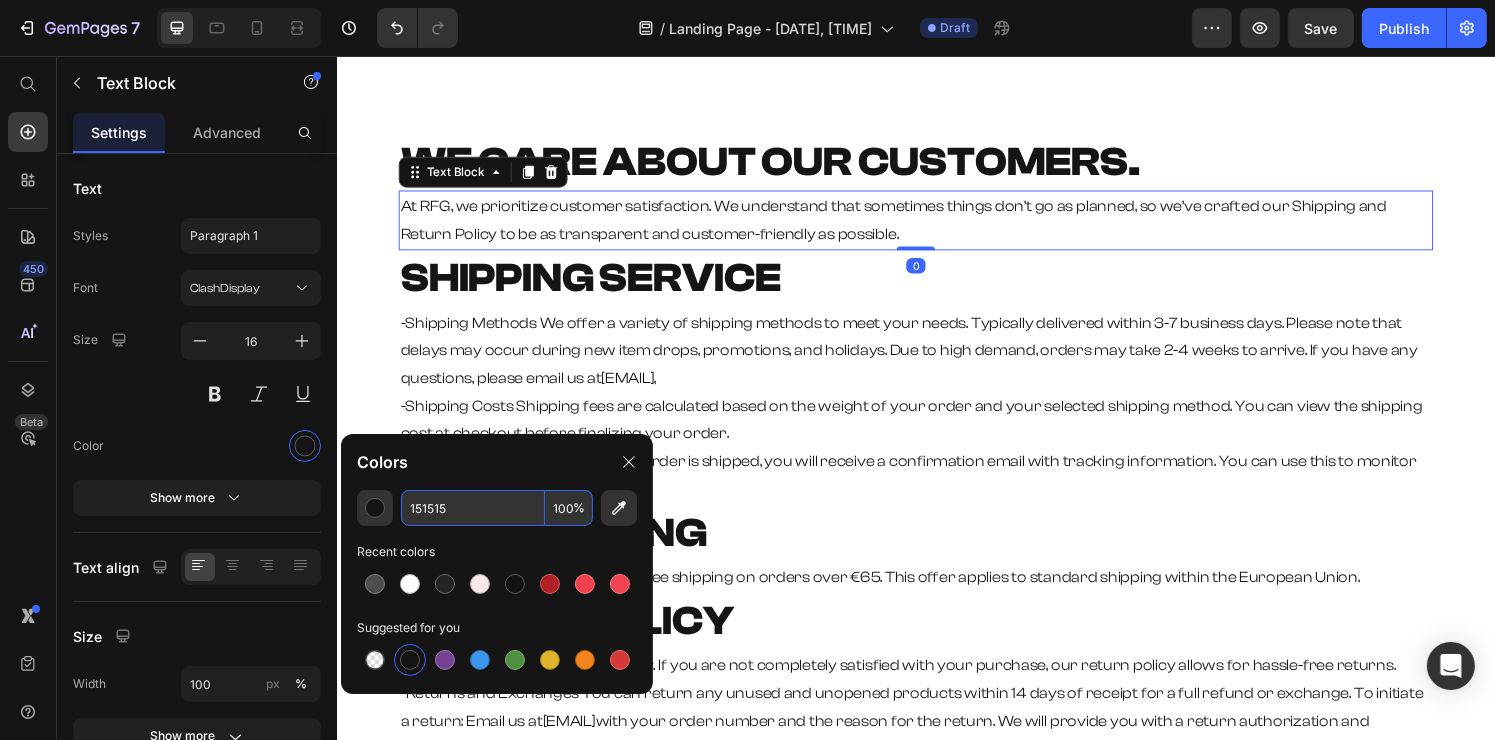 click on "151515" at bounding box center [473, 508] 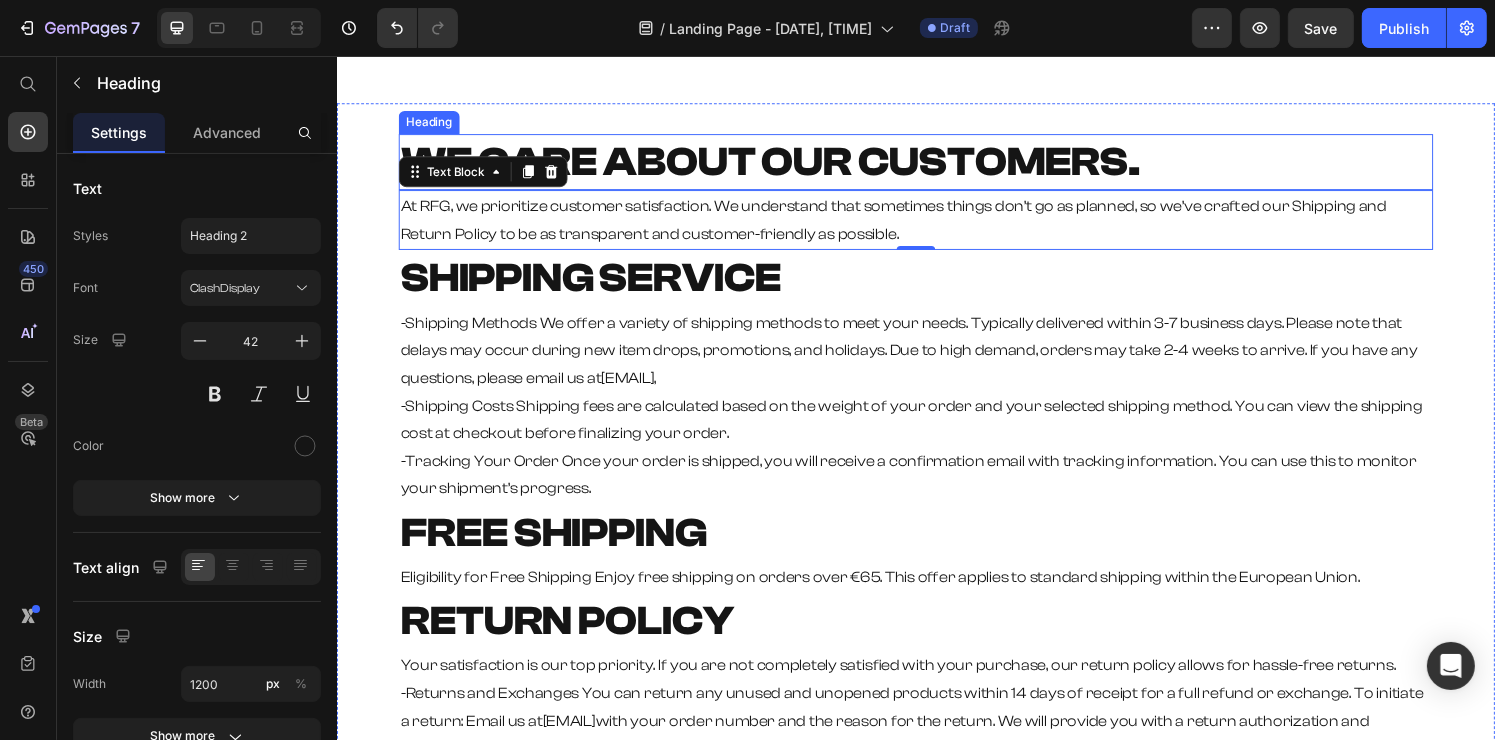 click on "⁠⁠⁠⁠⁠⁠⁠ WE CARE ABOUT OUR CUSTOMERS." at bounding box center (936, 166) 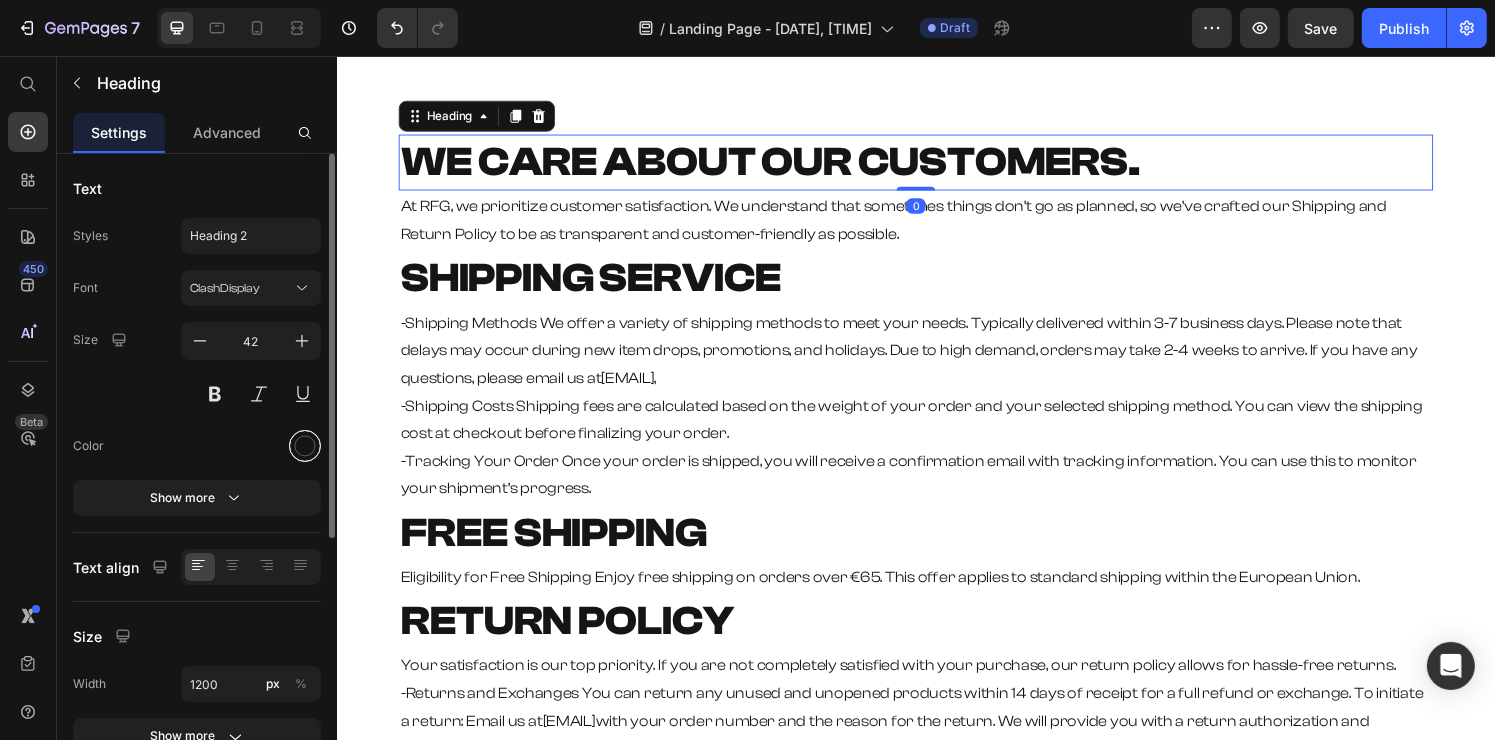 click at bounding box center [305, 446] 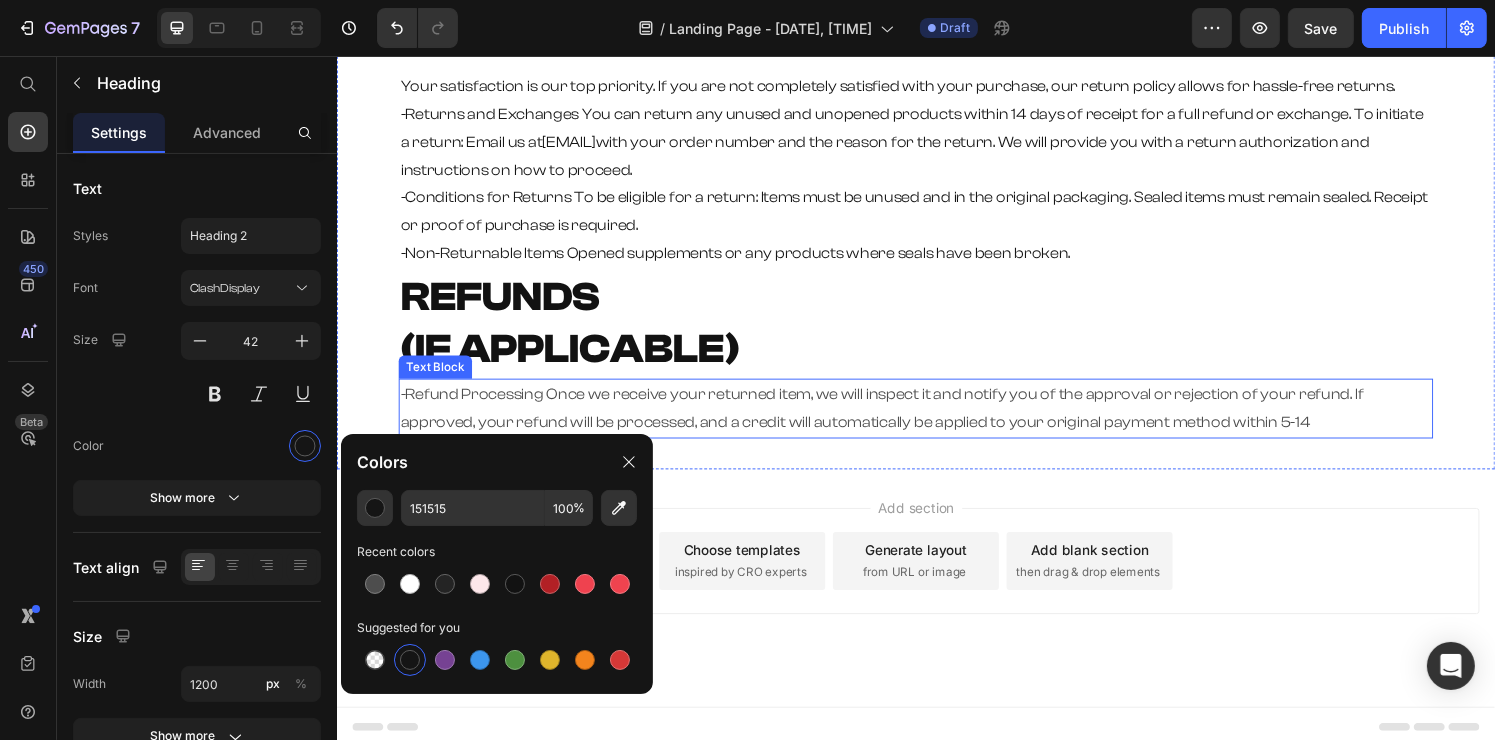 scroll, scrollTop: 805, scrollLeft: 0, axis: vertical 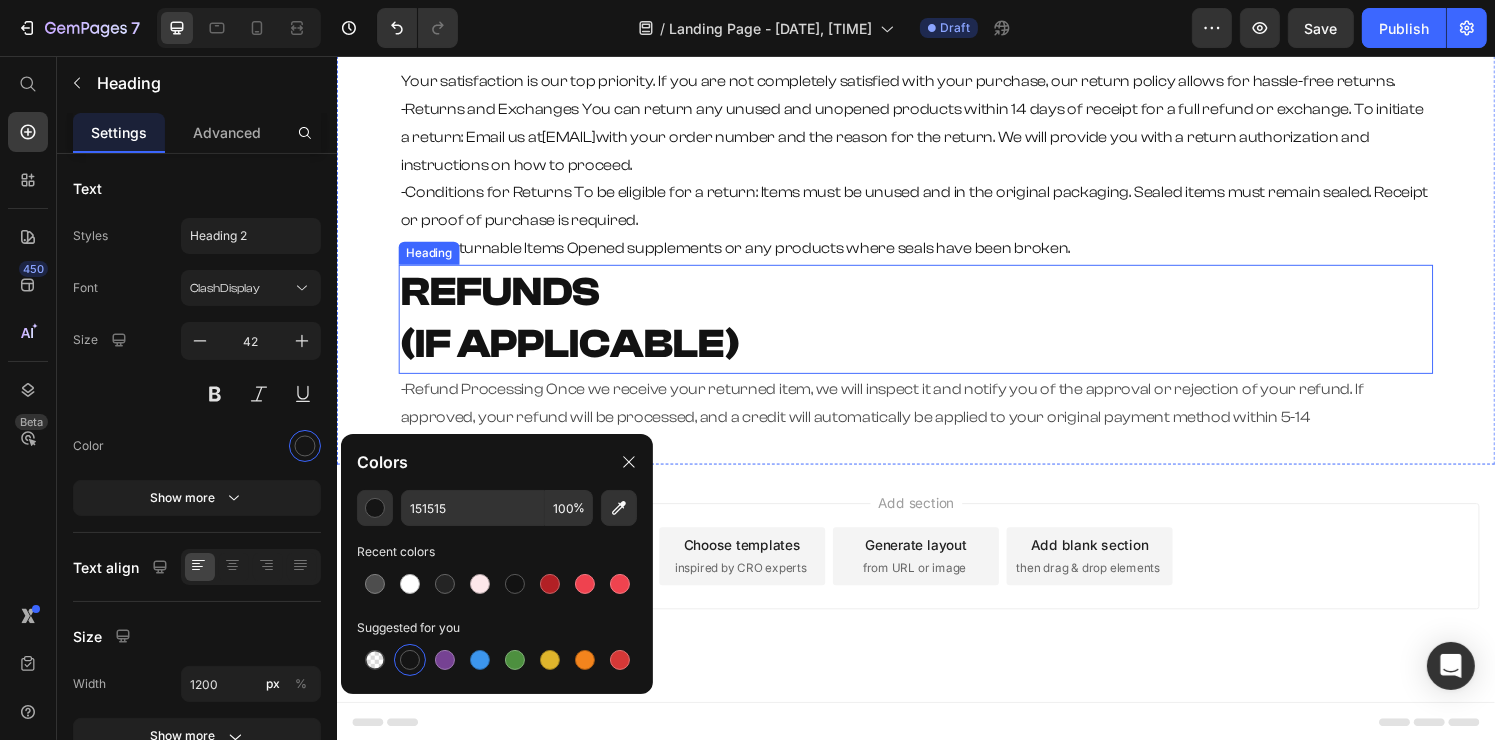 click on "REFUNDS" at bounding box center (505, 301) 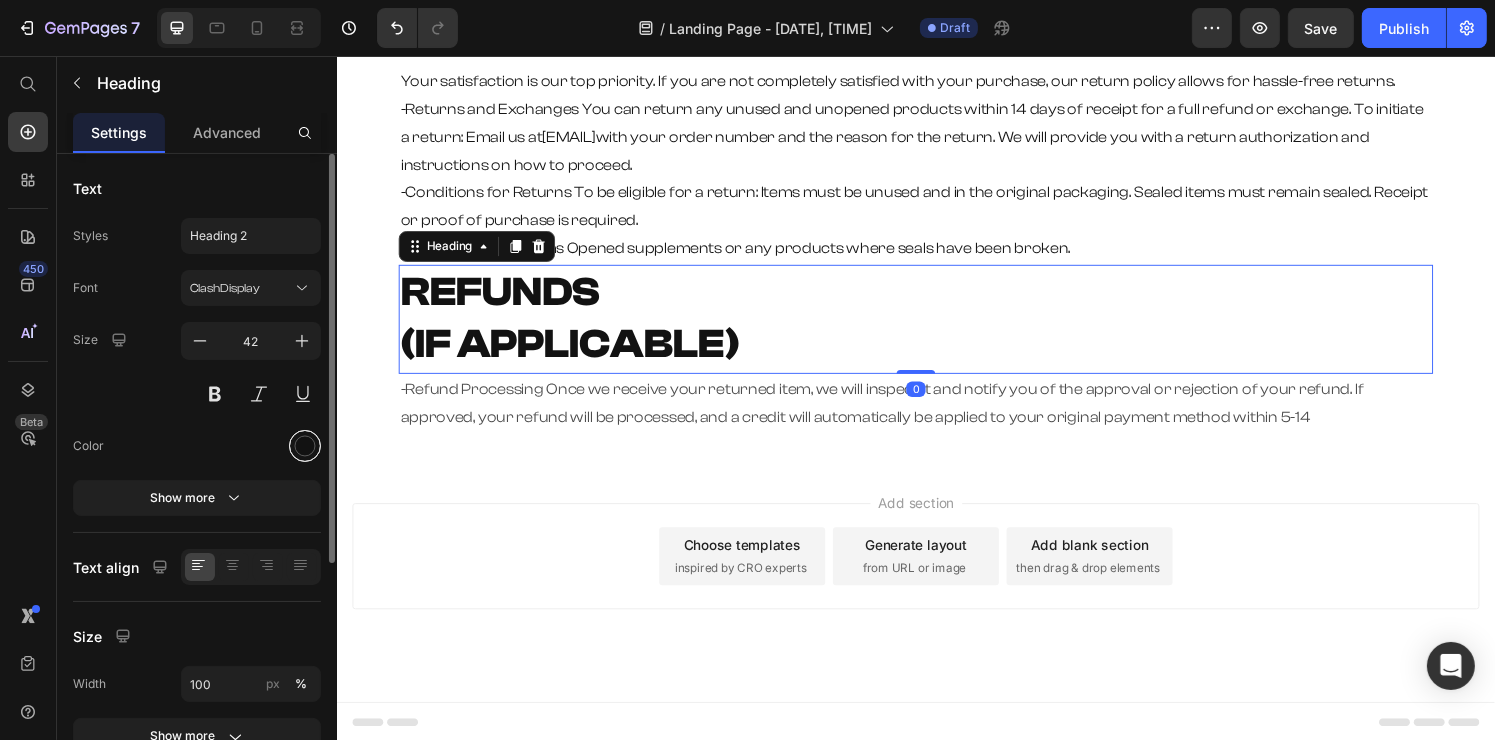click at bounding box center (305, 446) 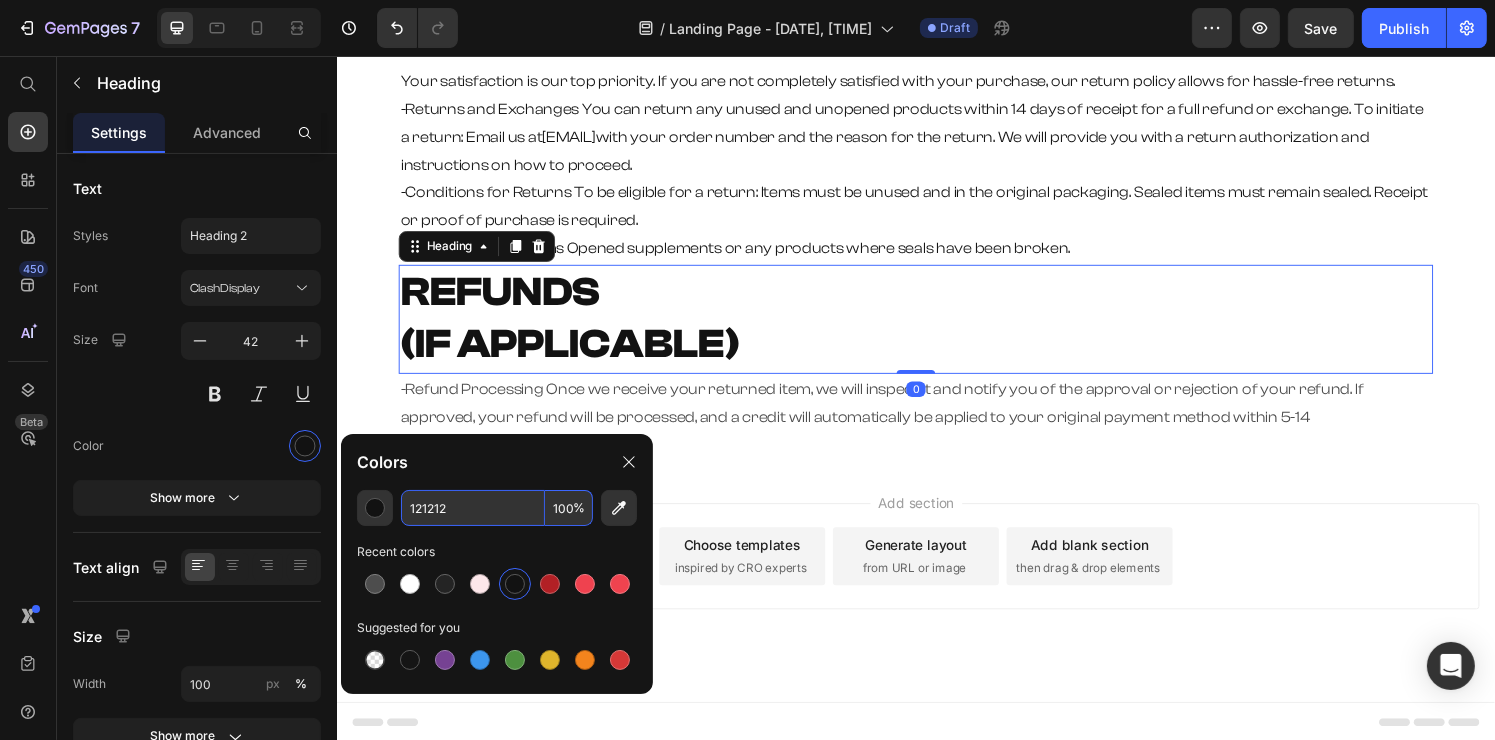 click on "121212" at bounding box center (473, 508) 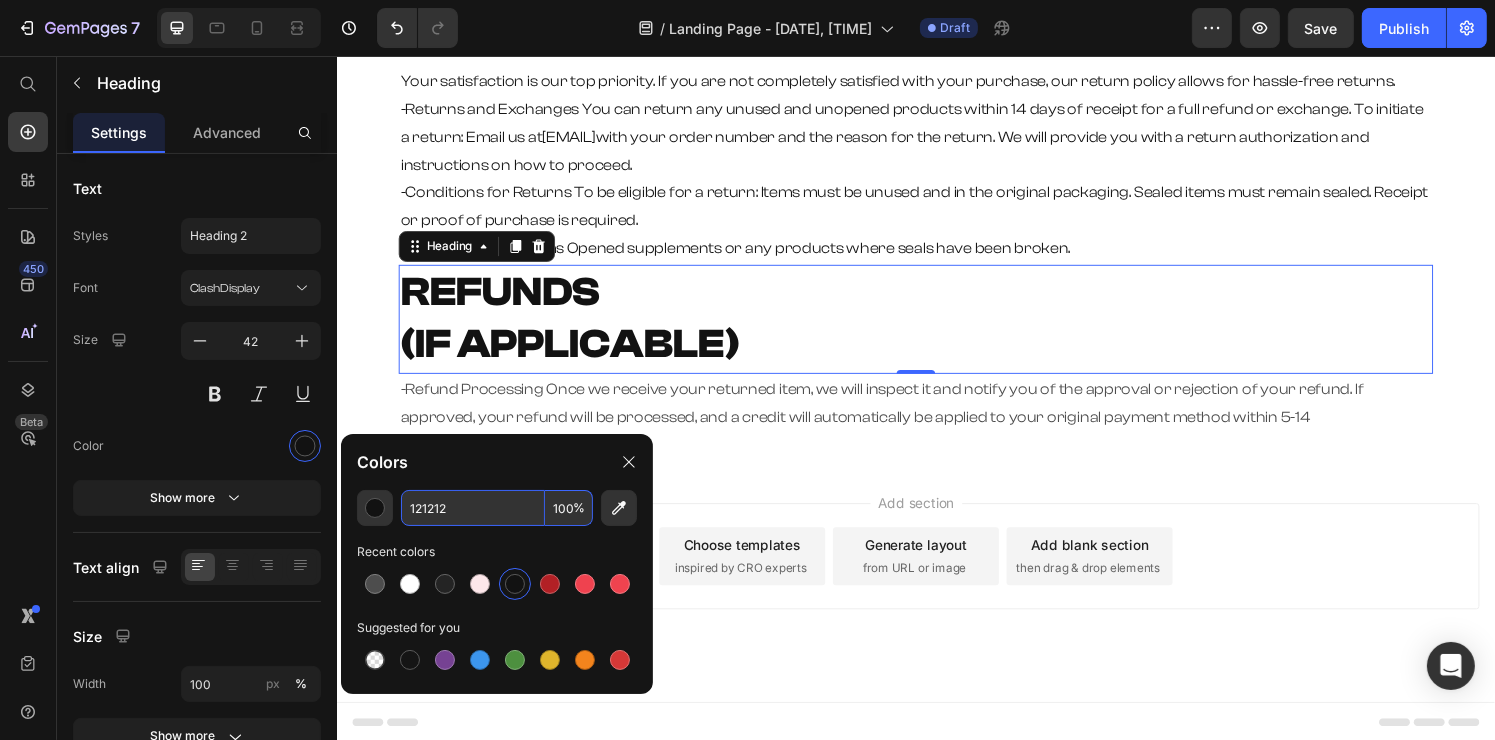 paste on "51515" 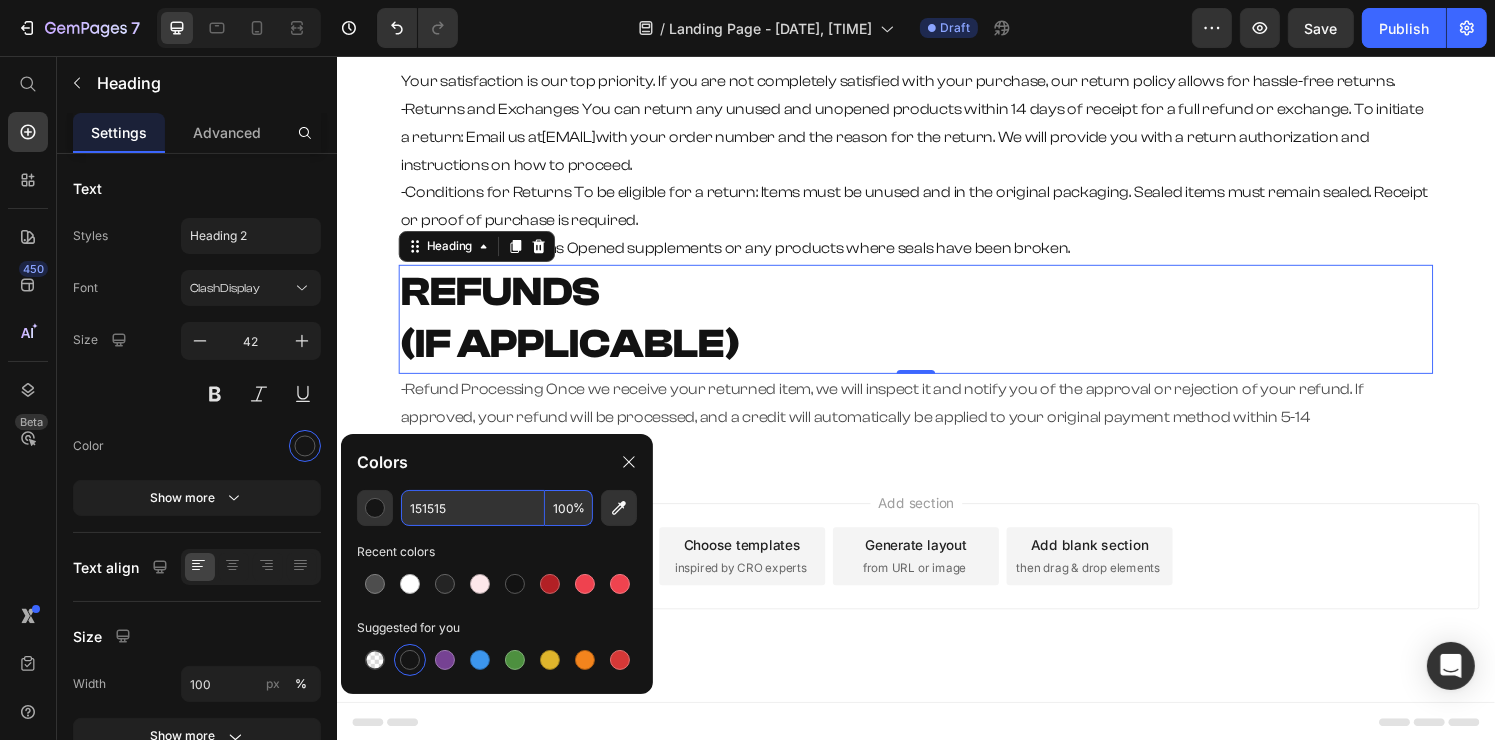 click on "-Refund Processing Once we receive your returned item, we will inspect it and notify you of the approval or rejection of your refund. If approved, your refund will be processed, and a credit will automatically be applied to your original payment method within 5-14" at bounding box center (901, 415) 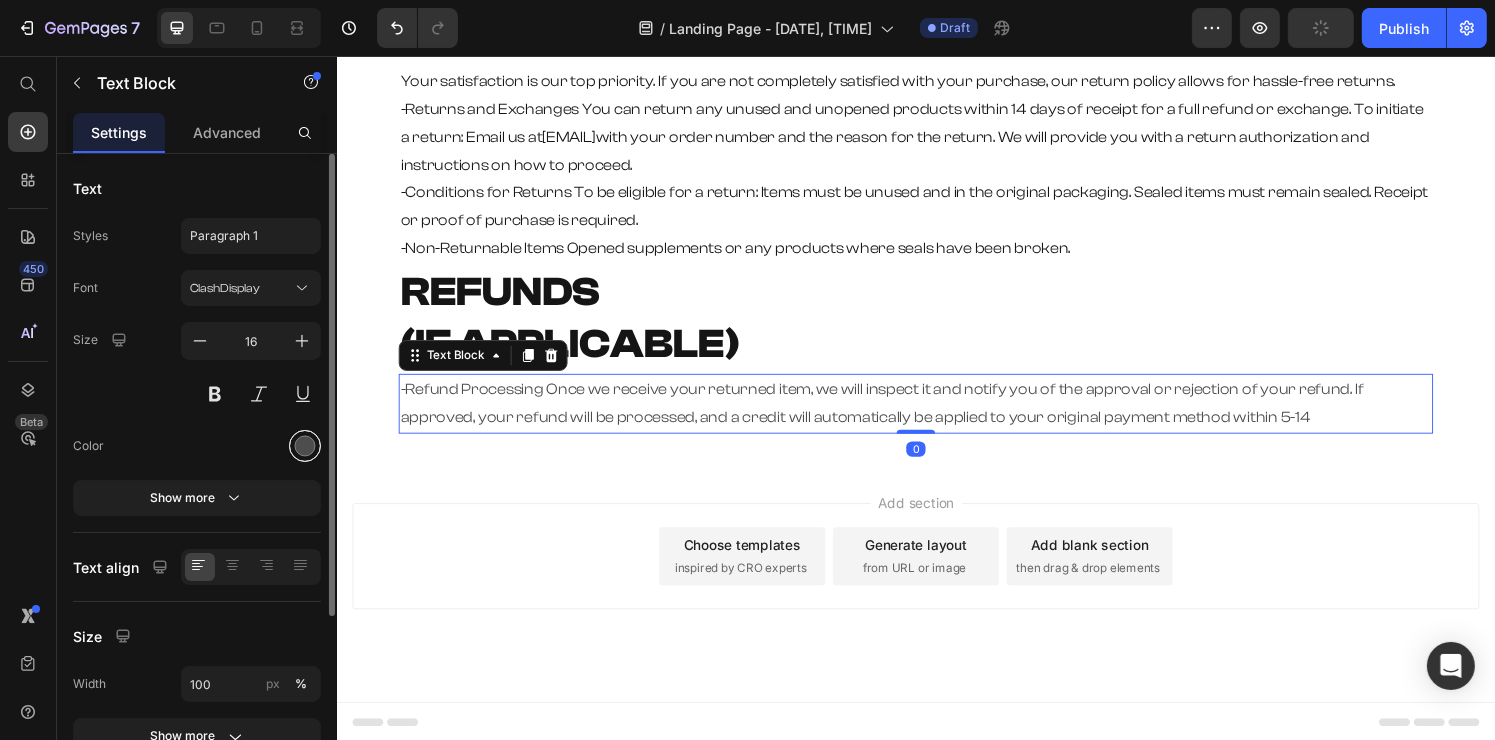 click at bounding box center (305, 446) 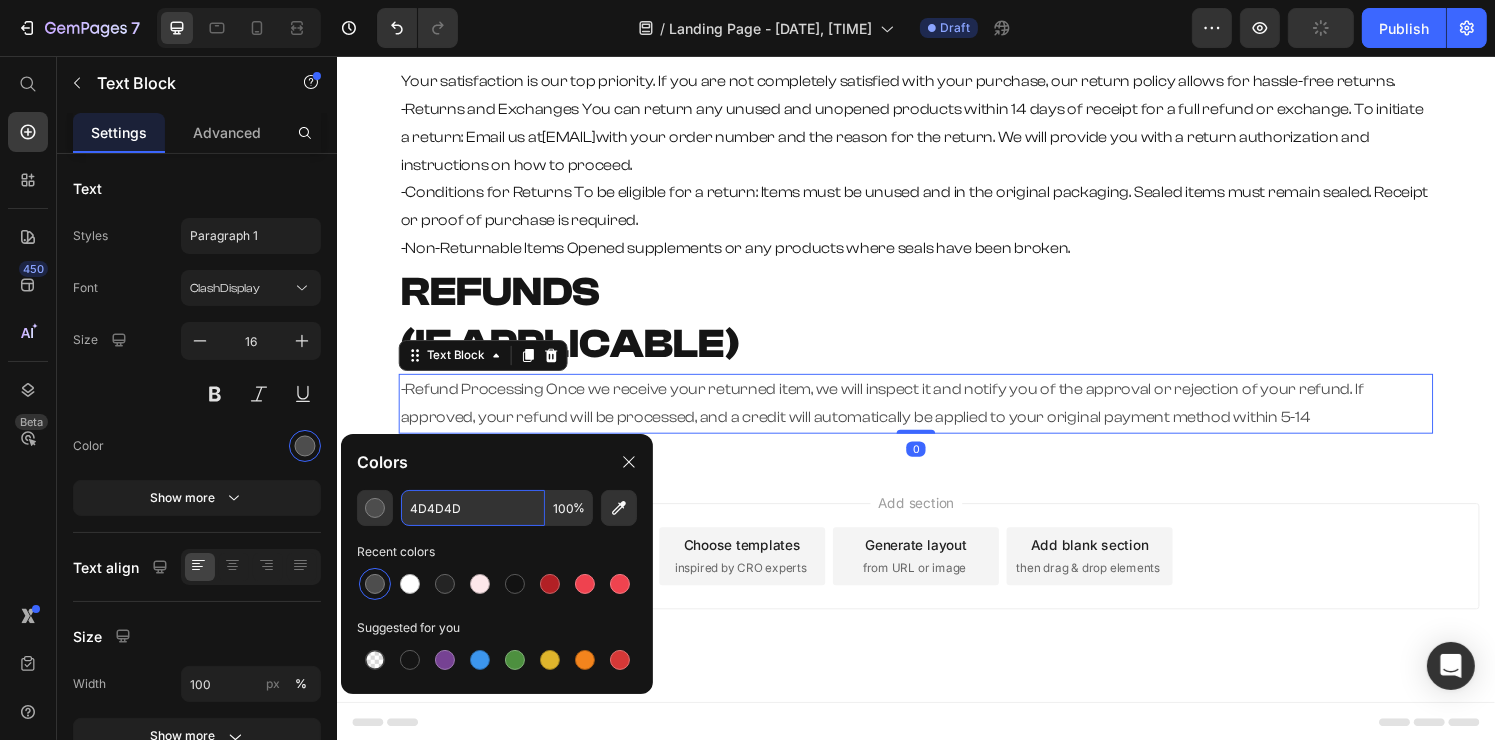 click on "4D4D4D" at bounding box center [473, 508] 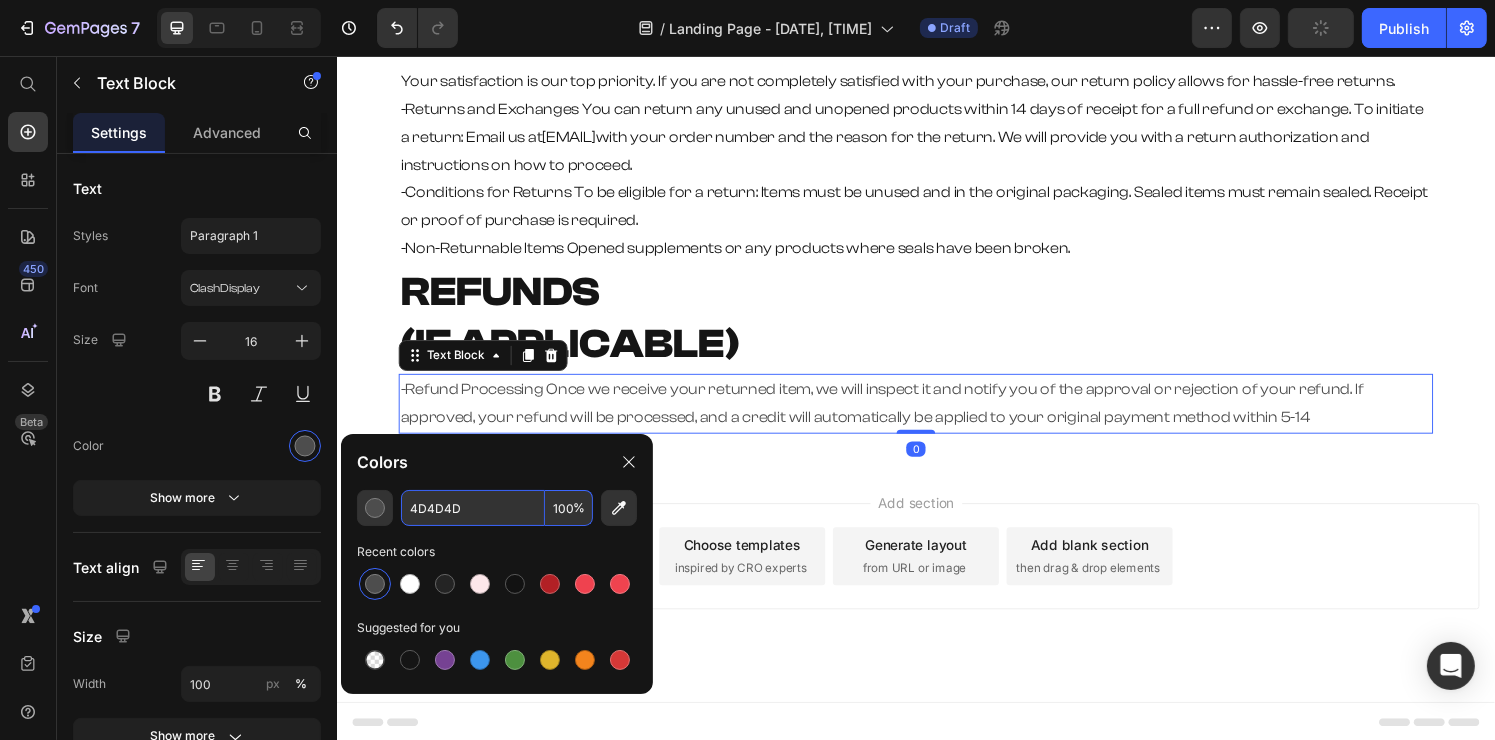 paste on "151515" 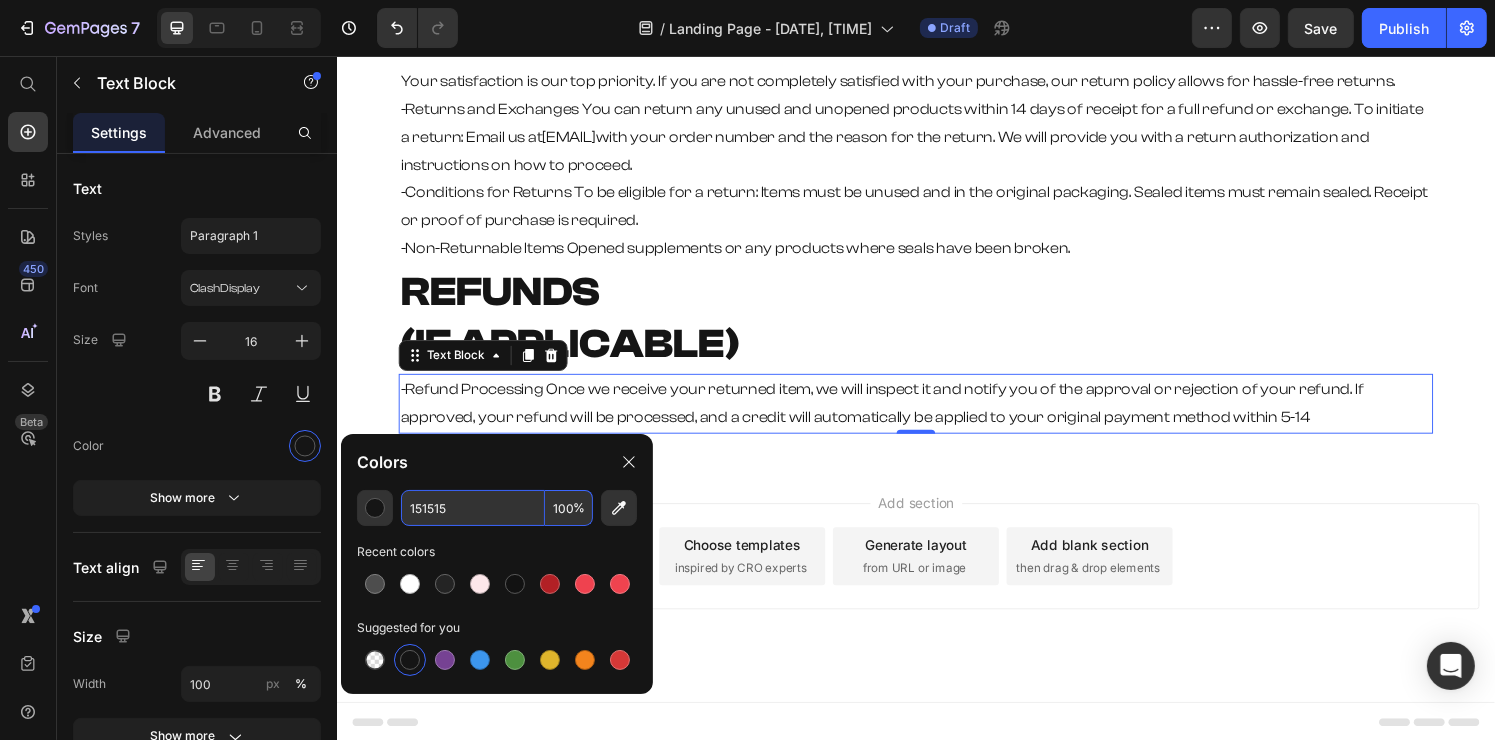 click on "⁠⁠⁠⁠⁠⁠⁠ WE CARE ABOUT OUR CUSTOMERS. Heading At RFG, we prioritize customer satisfaction. We understand that sometimes things don’t go as planned, so we’ve crafted our Shipping and Return Policy to be as transparent and customer-friendly as possible. Text Block ⁠⁠⁠⁠⁠⁠⁠ SHIPPING SERVICE Heading -Shipping Methods We offer a variety of shipping methods to meet your needs. Typically delivered within 3-7 business days. Please note that delays may occur during new item drops, promotions, and holidays. Due to high demand, orders may take 2-4 weeks to arrive. If you have any questions, please email us at  rfg.supps@gmail.com , -Shipping Costs Shipping fees are calculated based on the weight of your order and your selected shipping method. You can view the shipping cost at checkout before finalizing your order. -Tracking Your Order Once your order is shipped, you will receive a confirmation email with tracking information. You can use this to monitor your shipment’s progress. Heading" at bounding box center [936, -11] 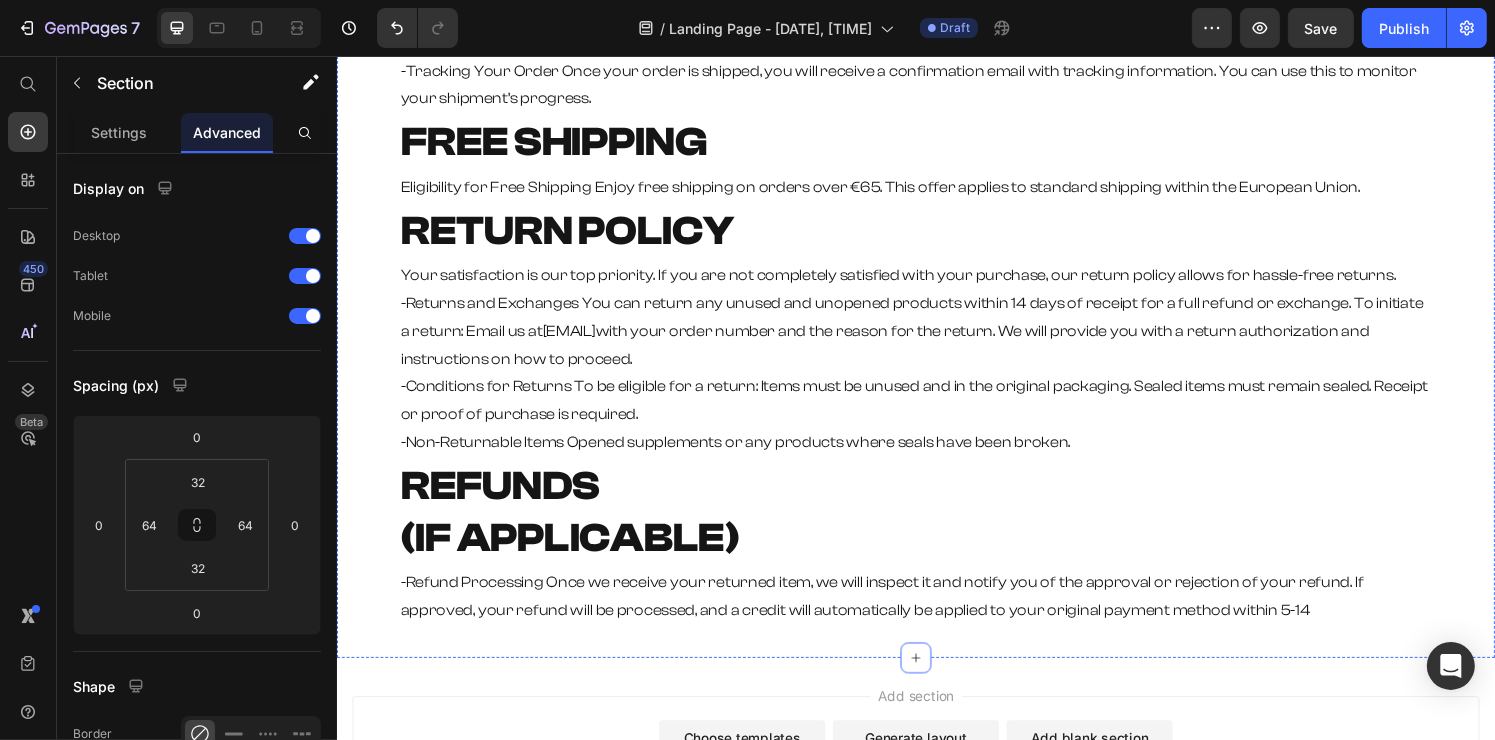 scroll, scrollTop: 805, scrollLeft: 0, axis: vertical 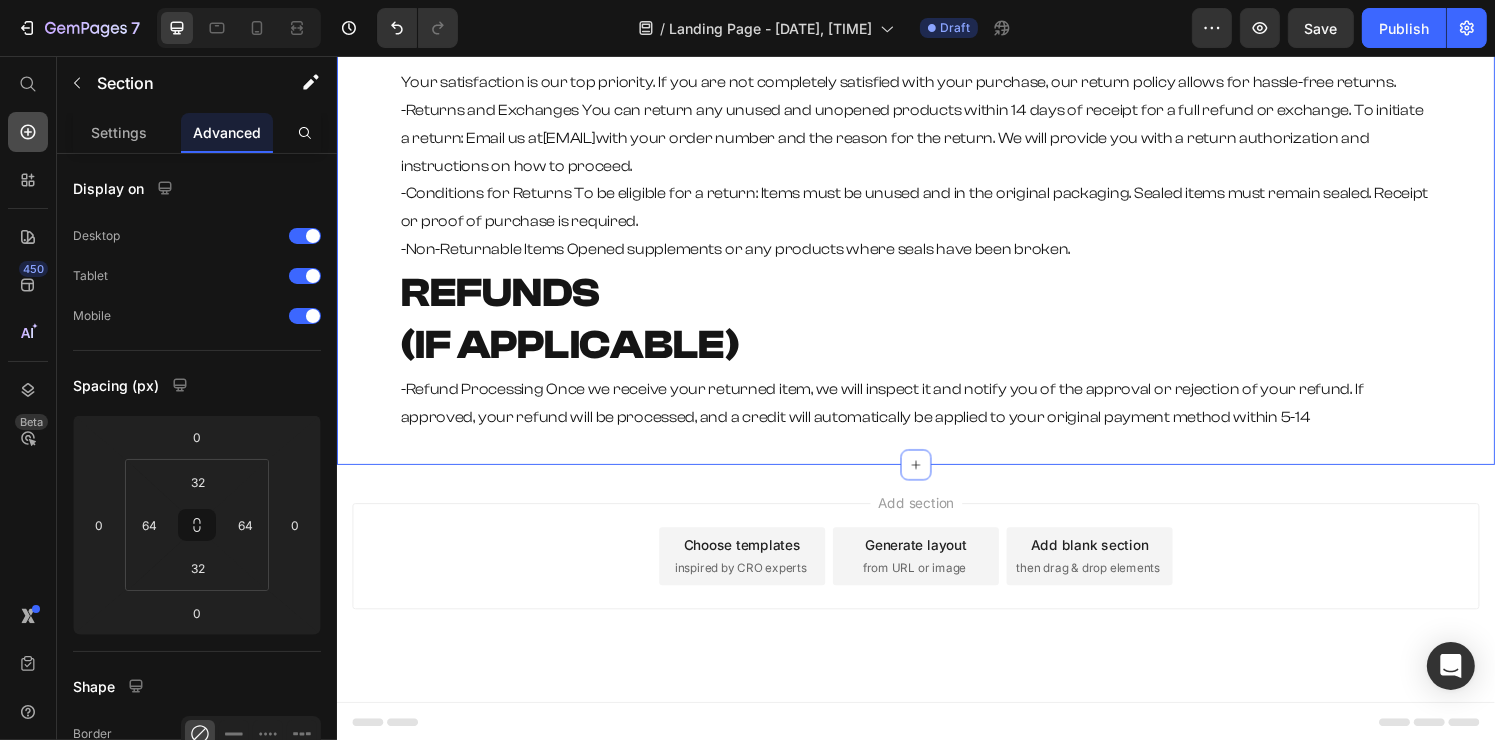 click 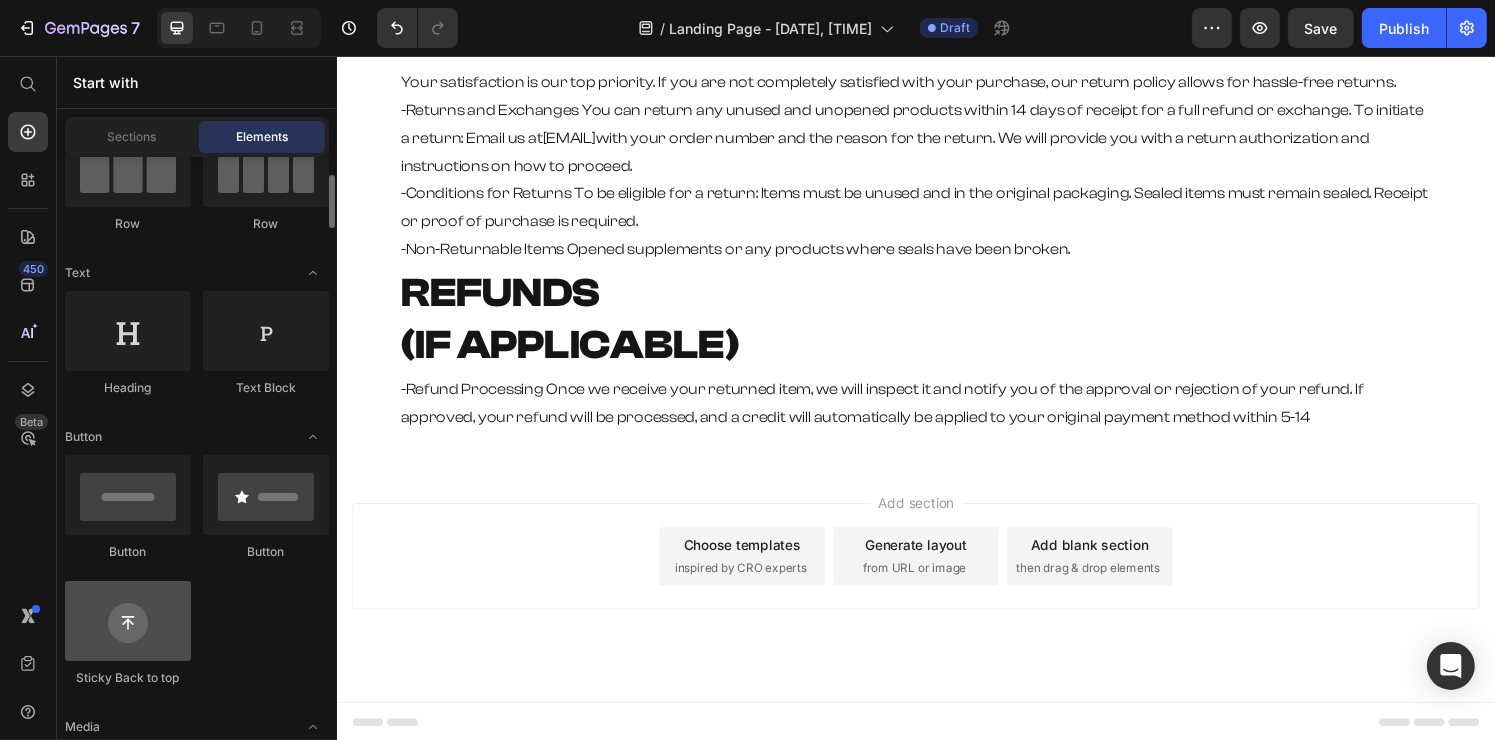 scroll, scrollTop: 100, scrollLeft: 0, axis: vertical 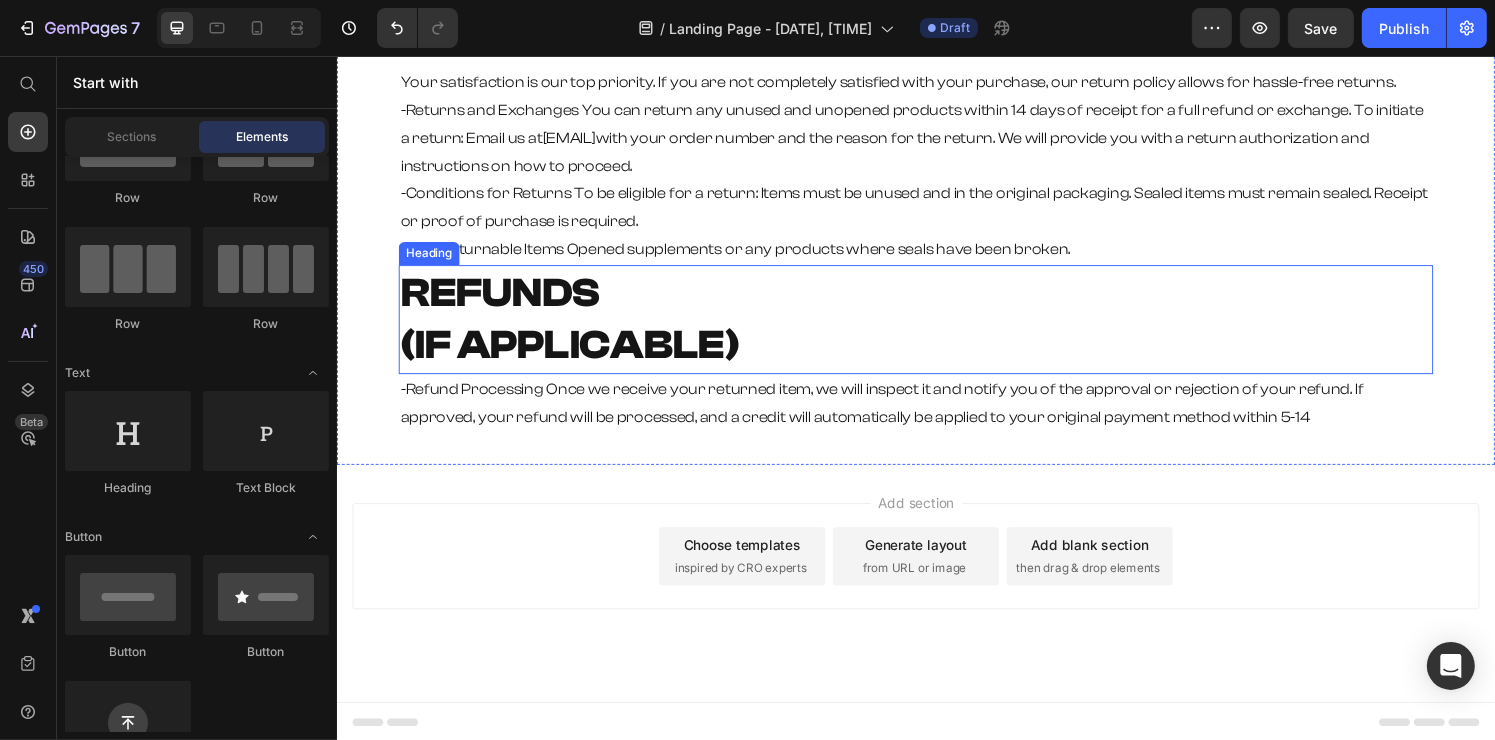 click on "⁠⁠⁠⁠⁠⁠⁠ REFUNDS (IF APPLICABLE)" at bounding box center (936, 328) 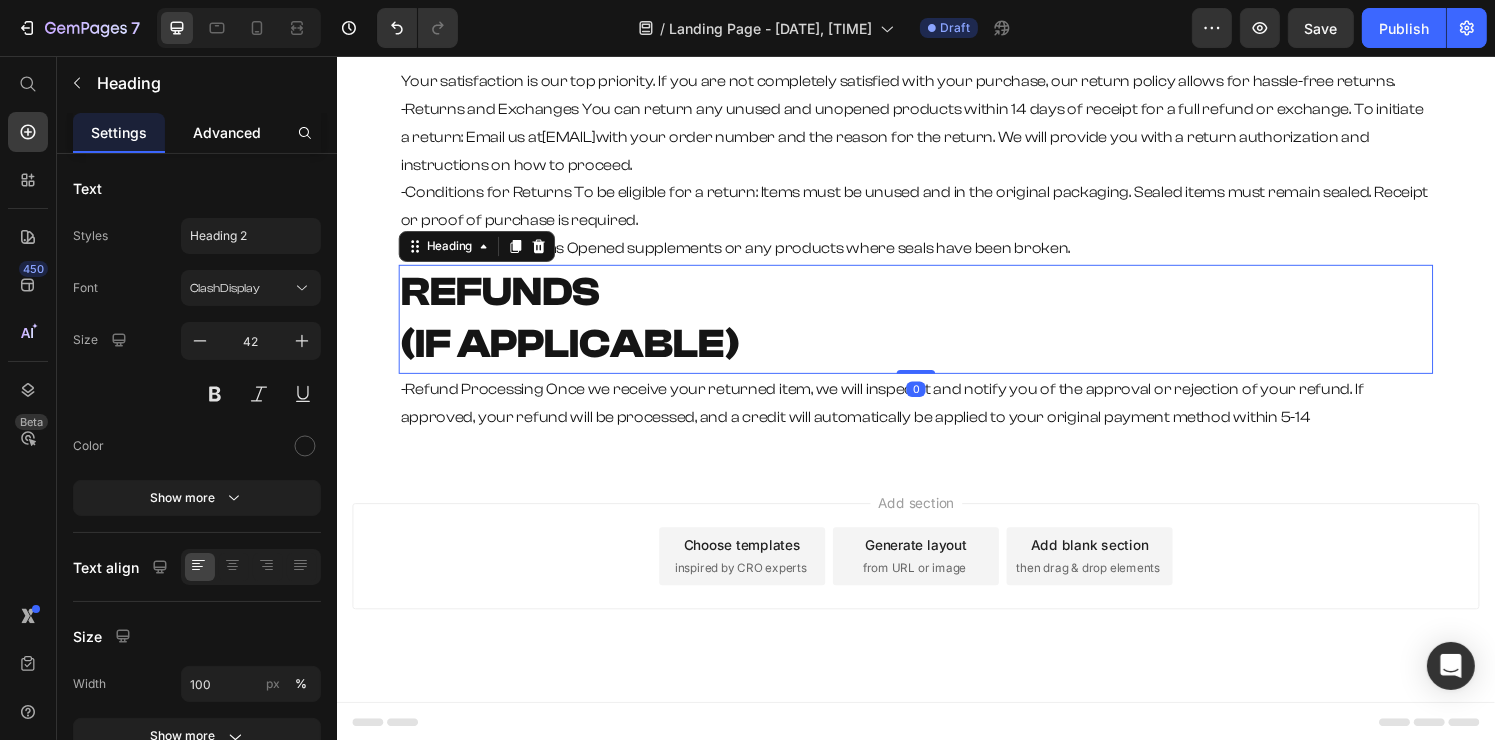 click on "Advanced" at bounding box center [227, 132] 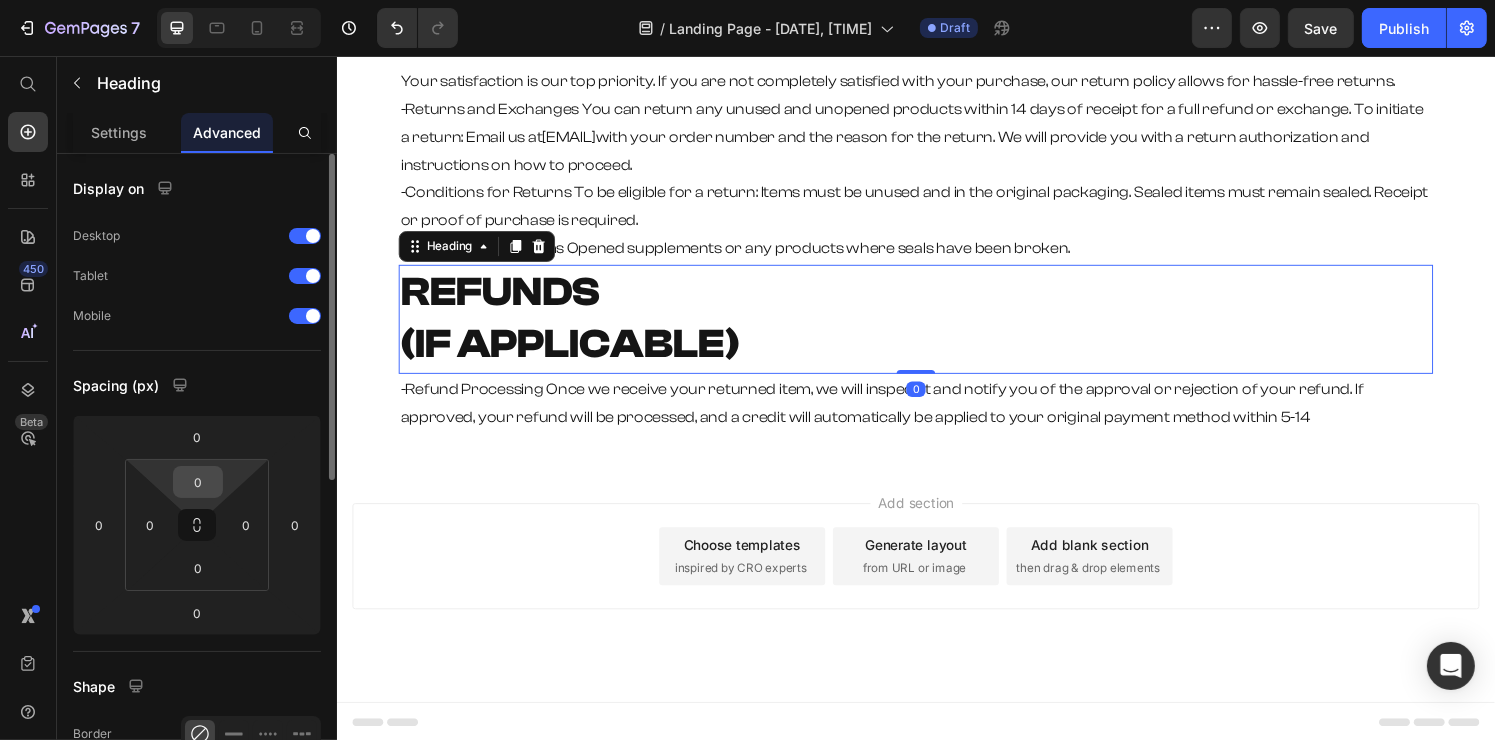 click on "0" at bounding box center (198, 482) 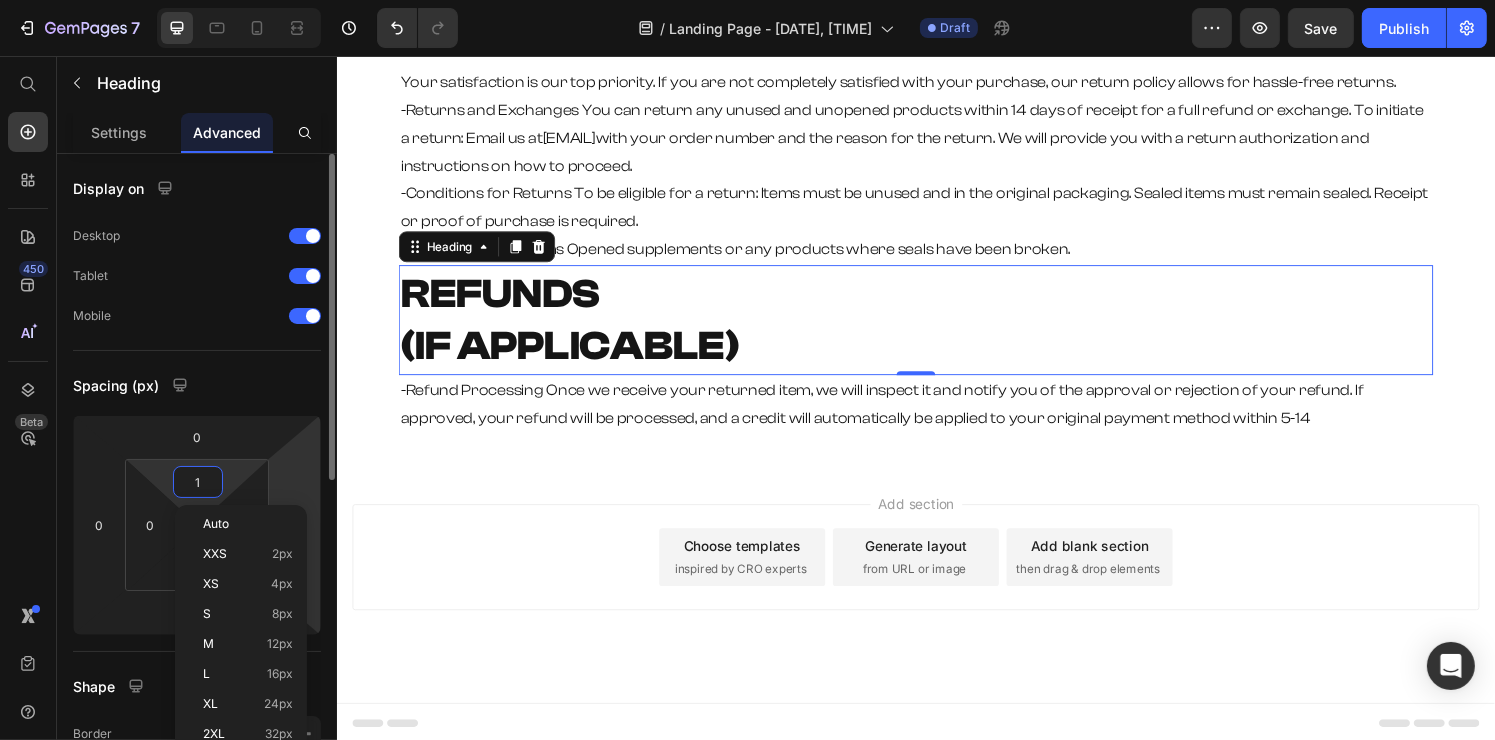 type on "16" 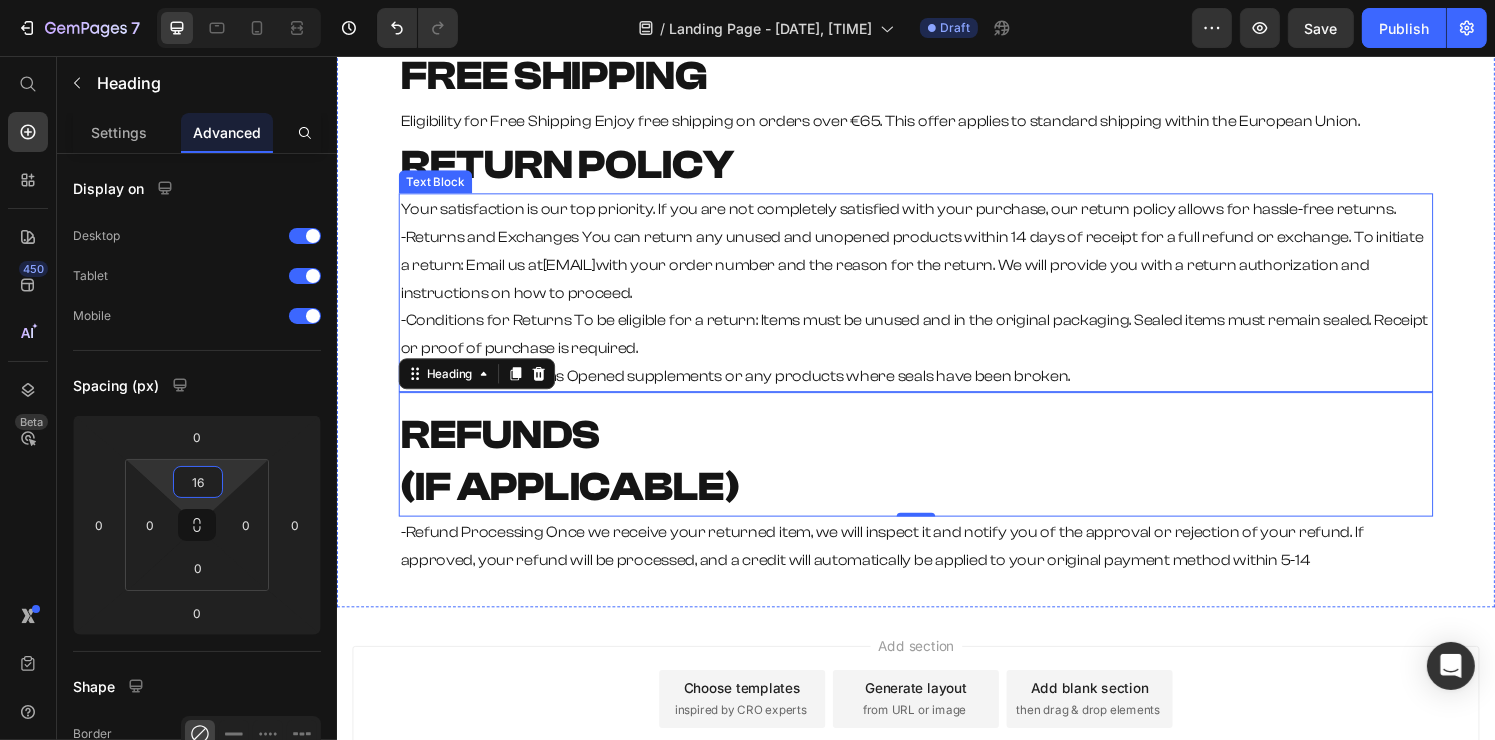 scroll, scrollTop: 505, scrollLeft: 0, axis: vertical 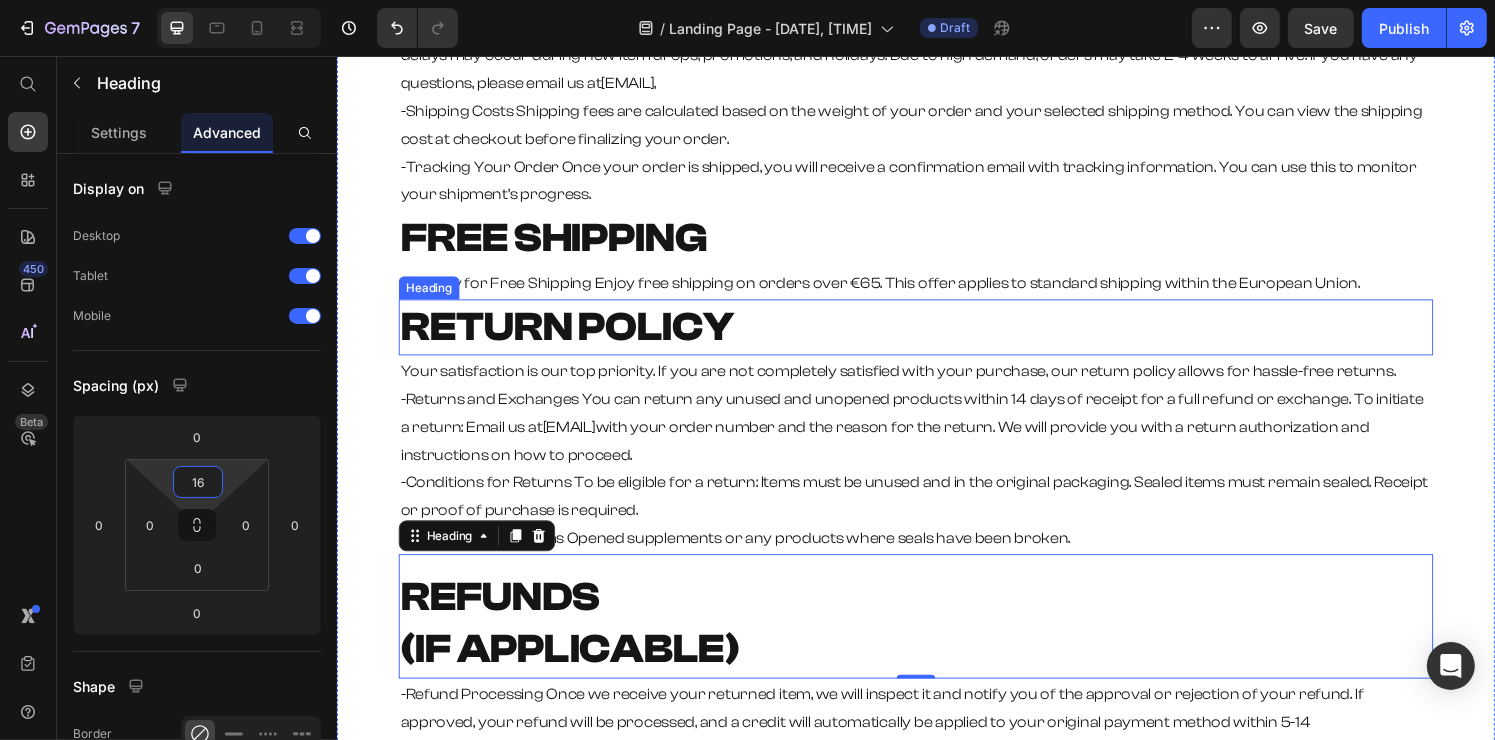 click on "RETURN POLICY" at bounding box center (574, 337) 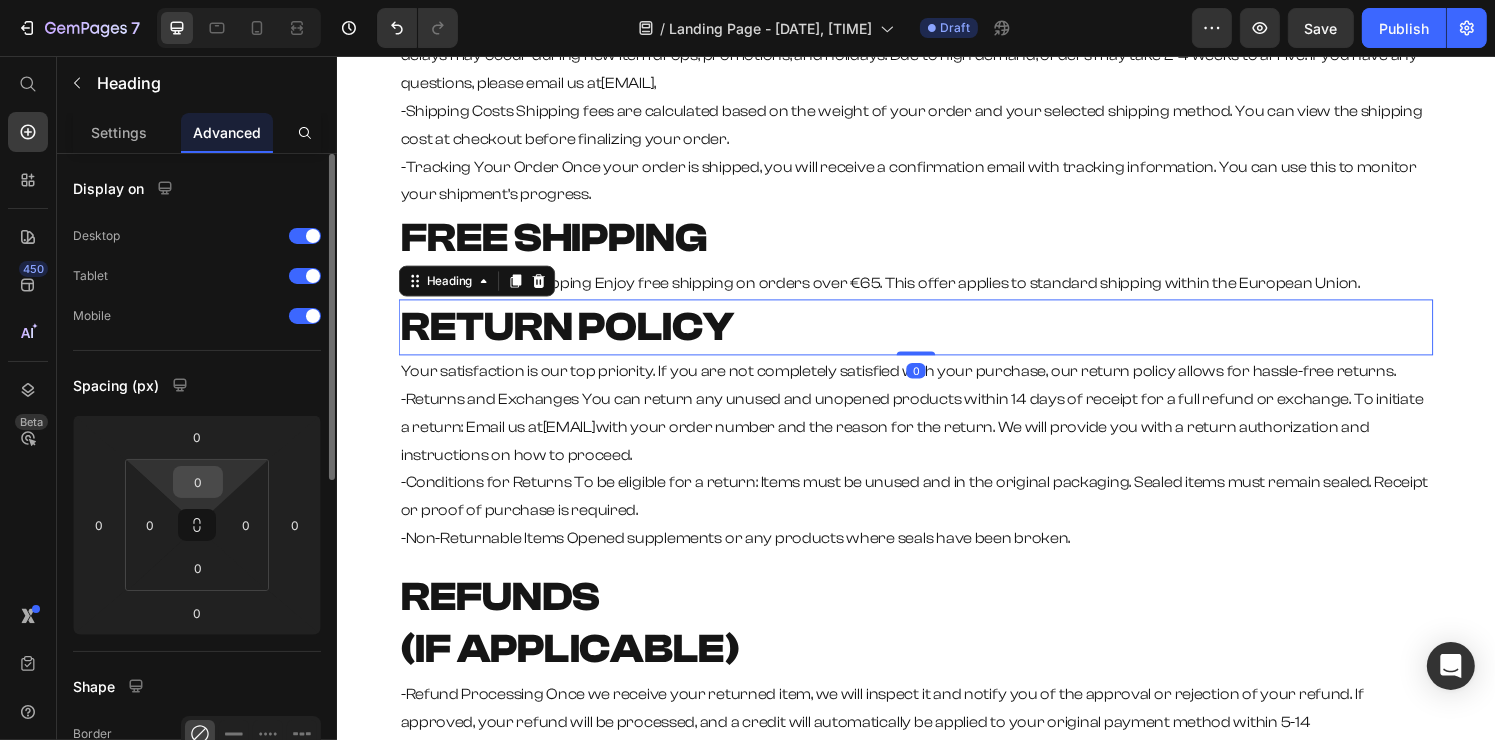 click on "0" at bounding box center (198, 482) 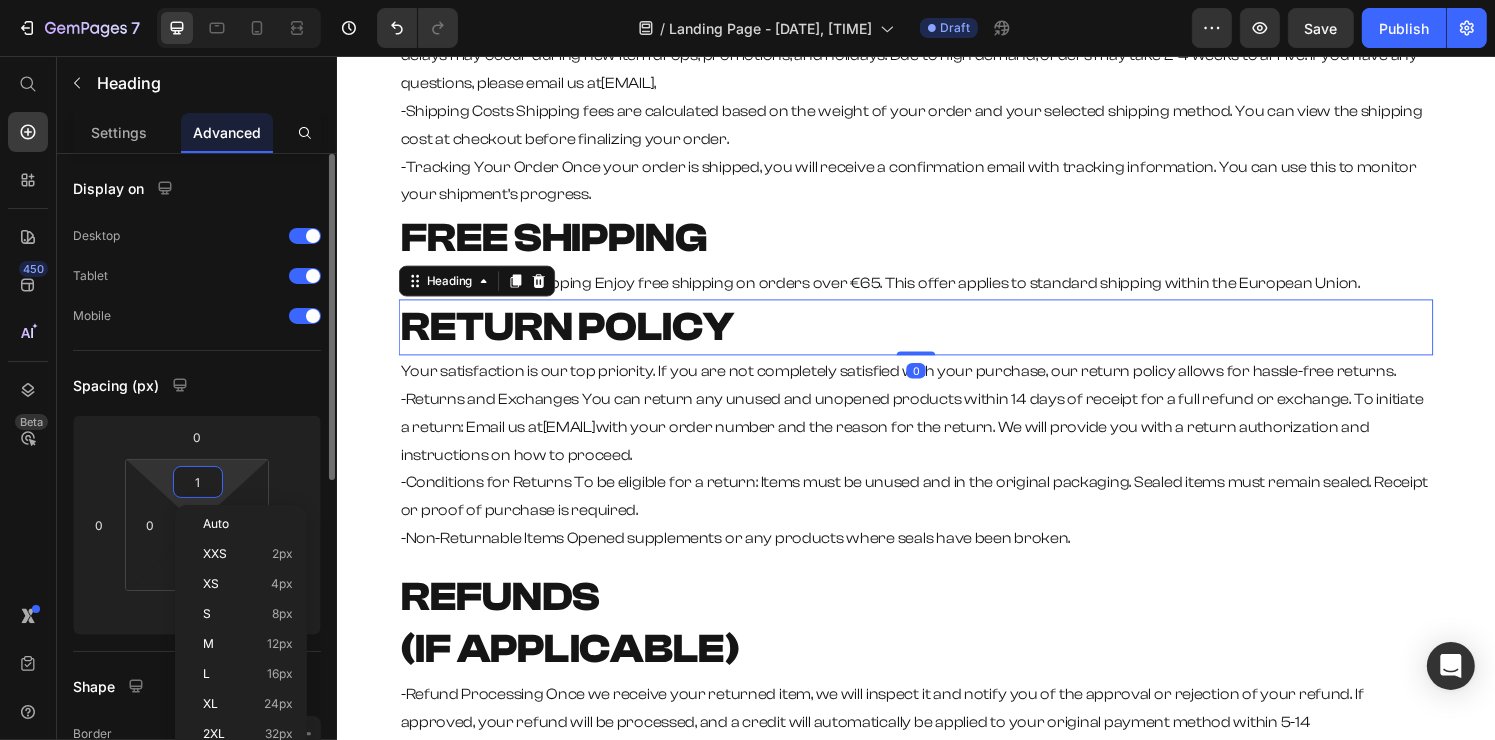 type on "16" 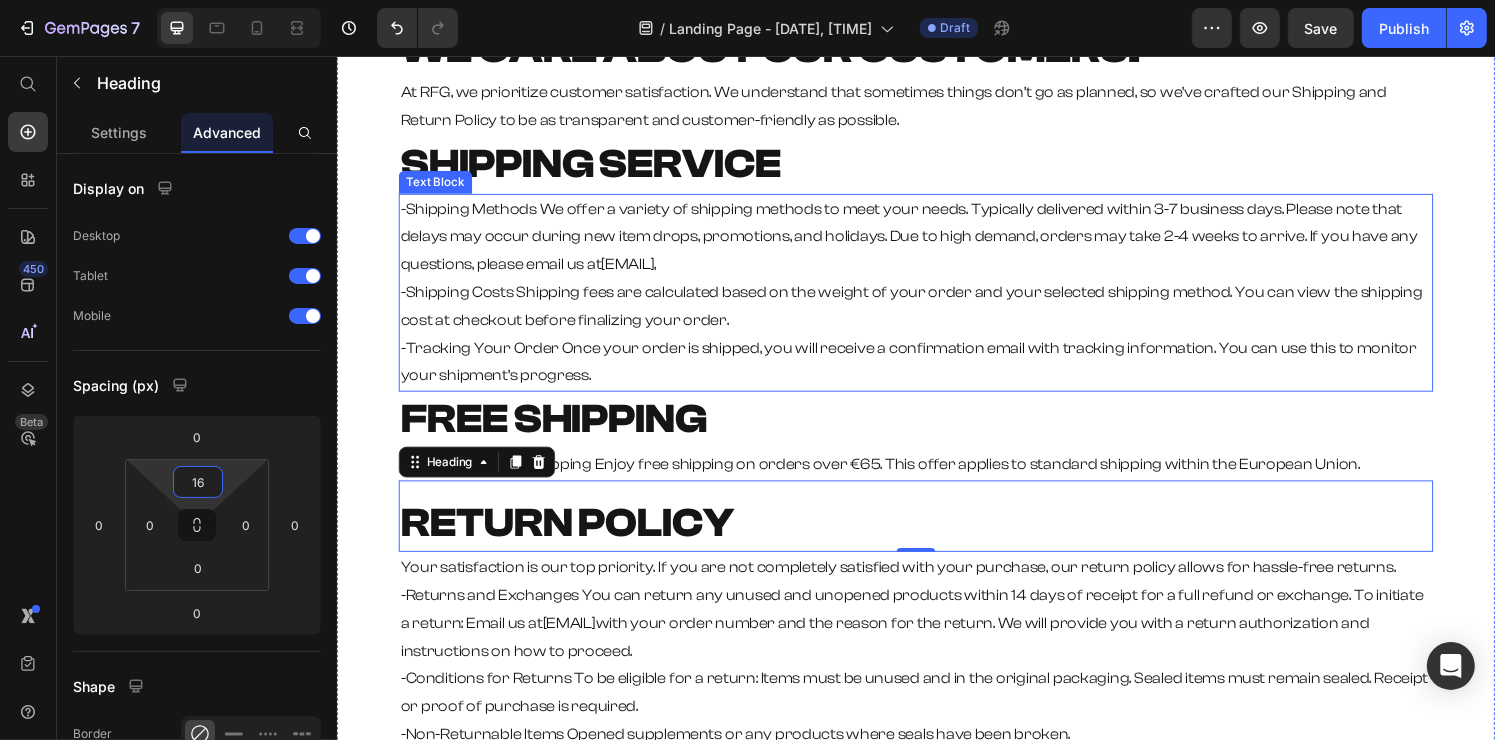 scroll, scrollTop: 305, scrollLeft: 0, axis: vertical 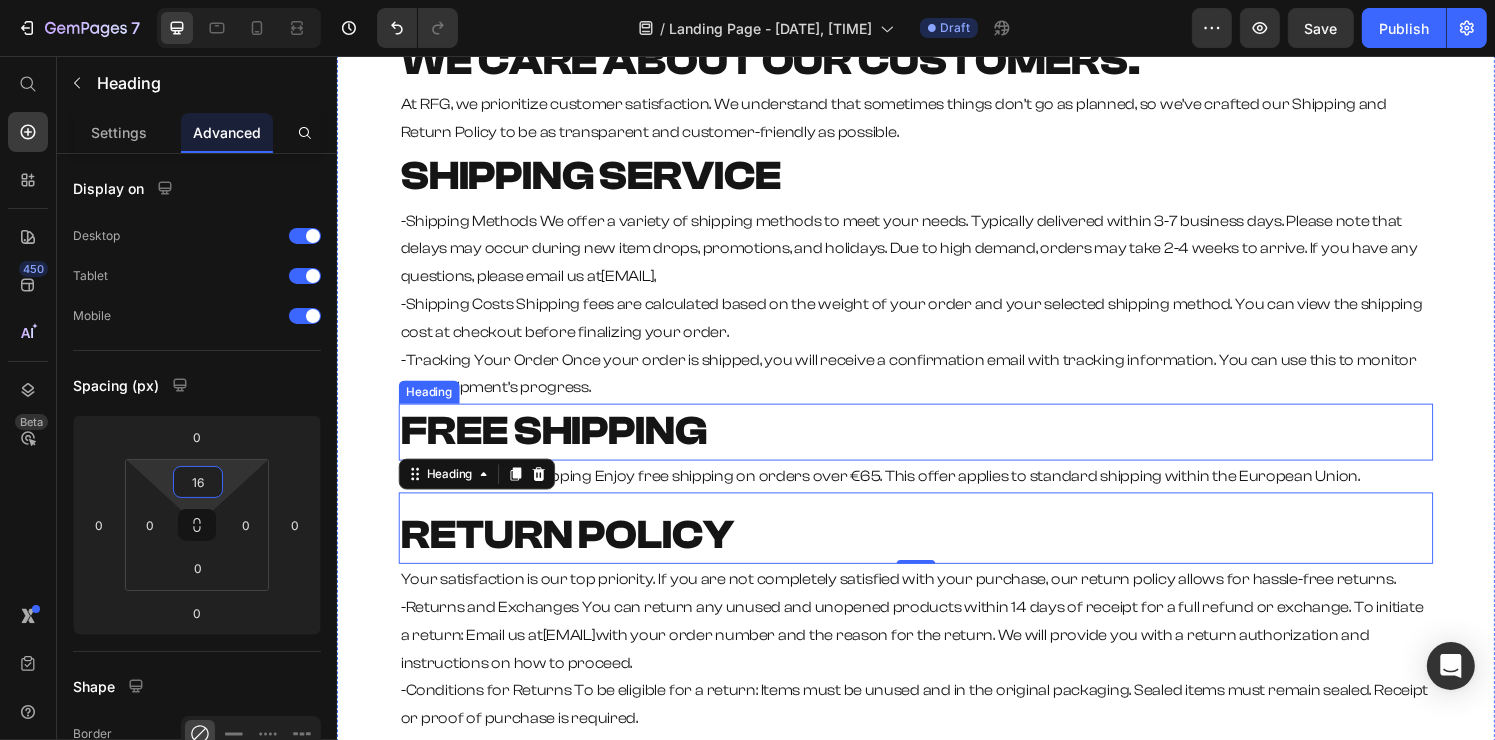 click on "FREE SHIPPING" at bounding box center [560, 445] 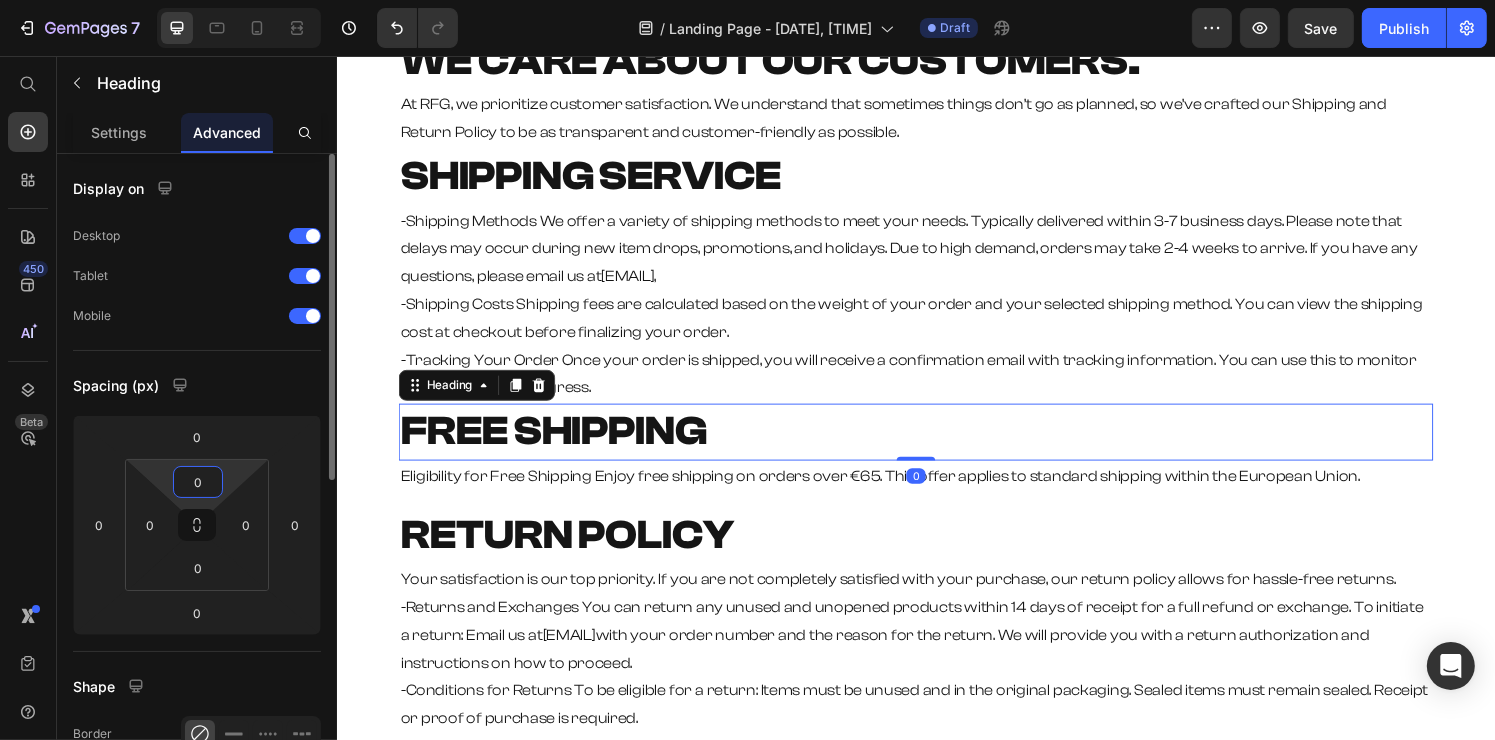 click on "0" at bounding box center [198, 482] 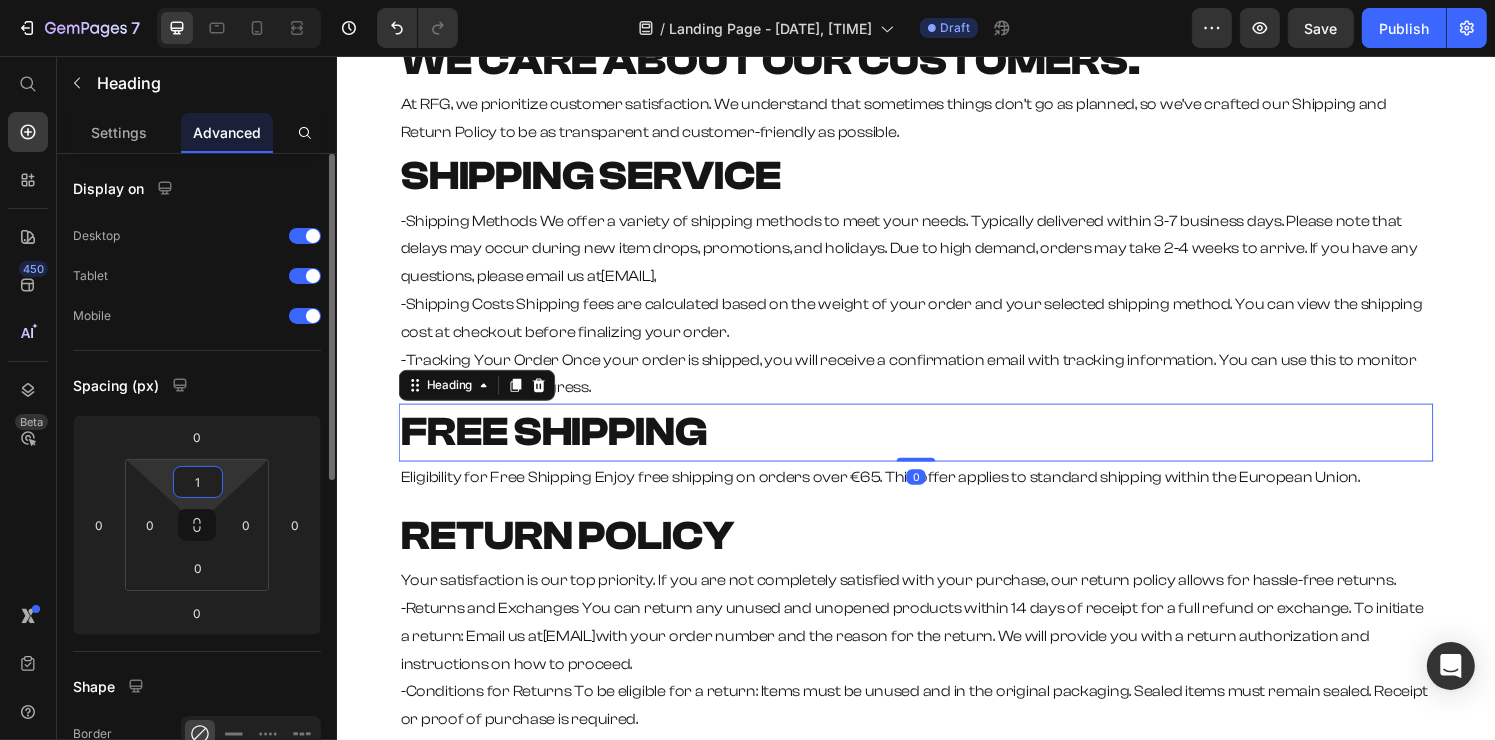 type on "16" 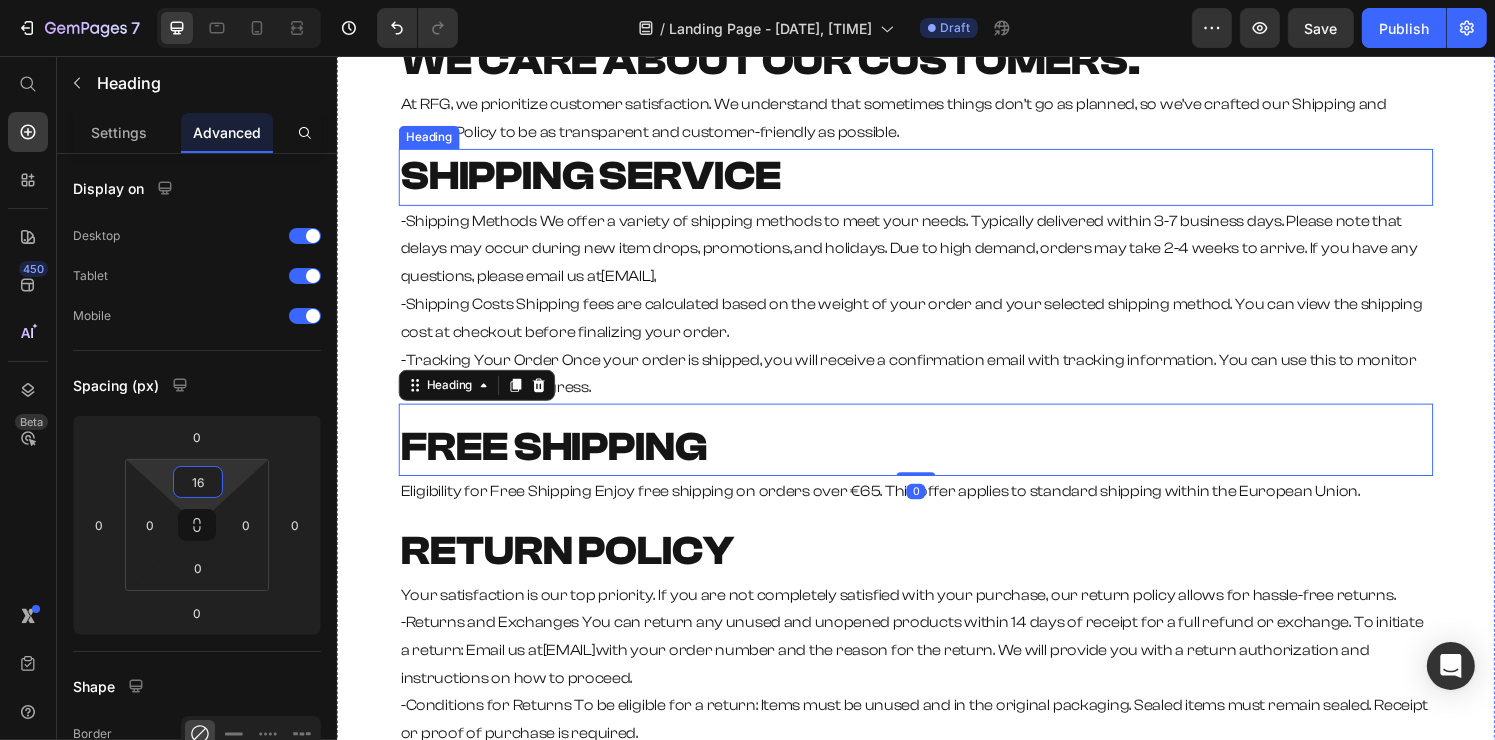 click on "SHIPPING SERVICE" at bounding box center [599, 181] 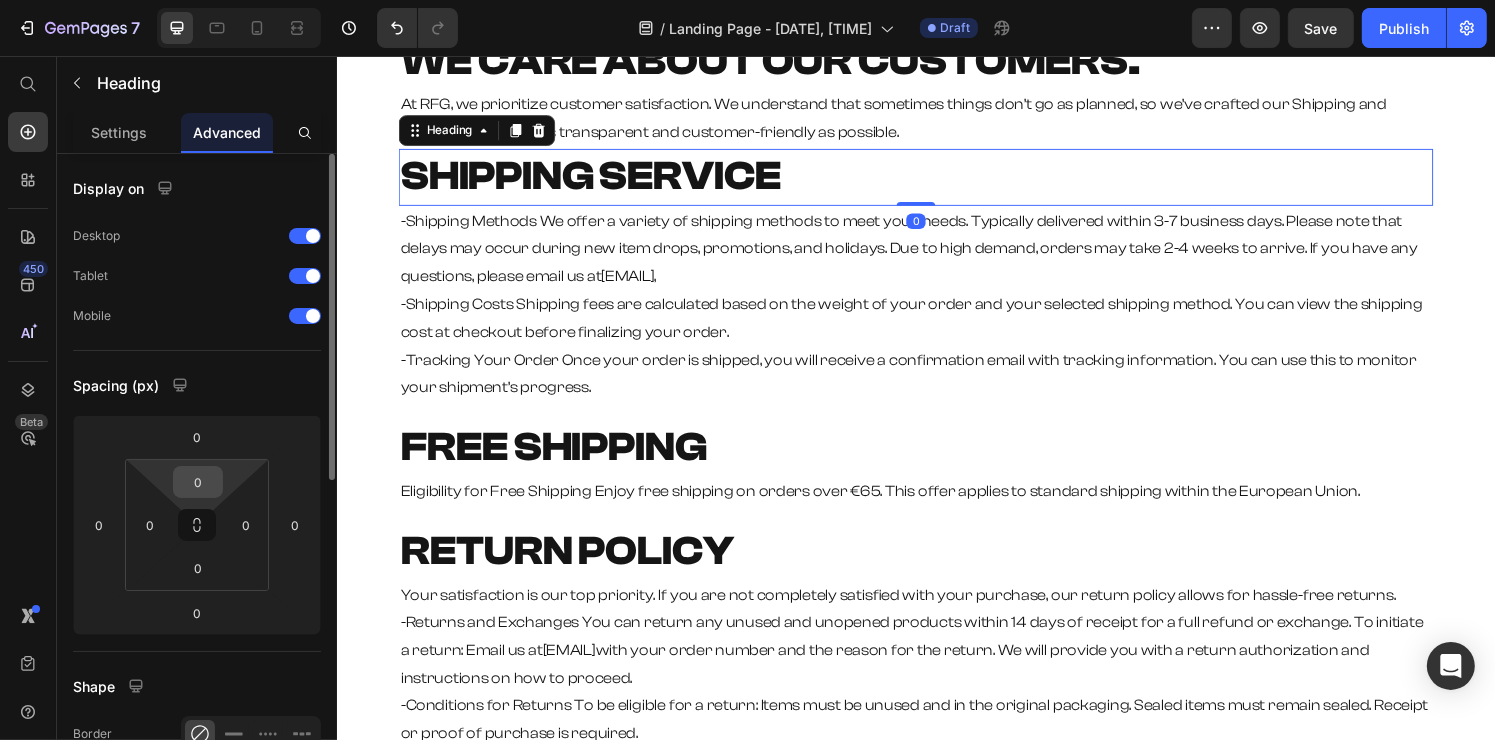click on "0" at bounding box center (198, 482) 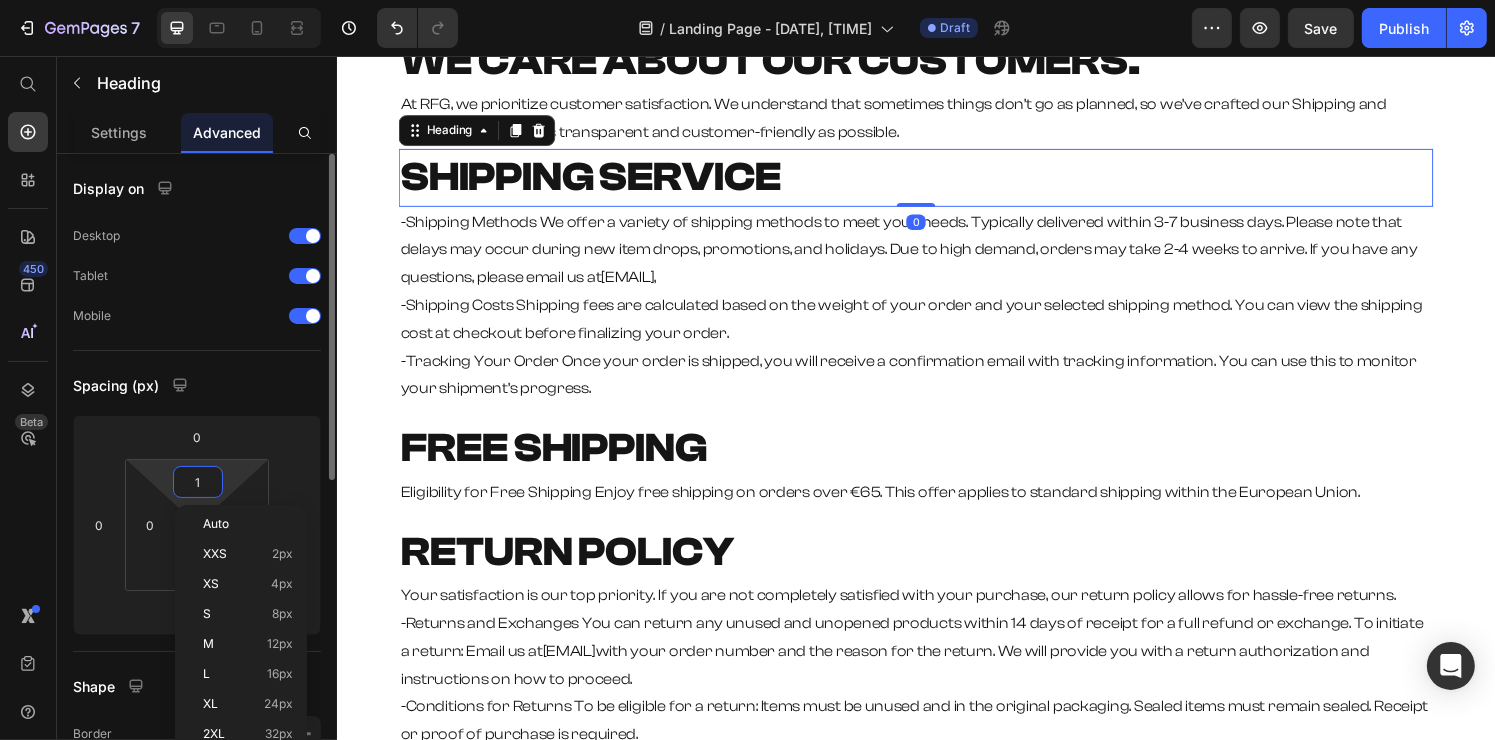 type on "16" 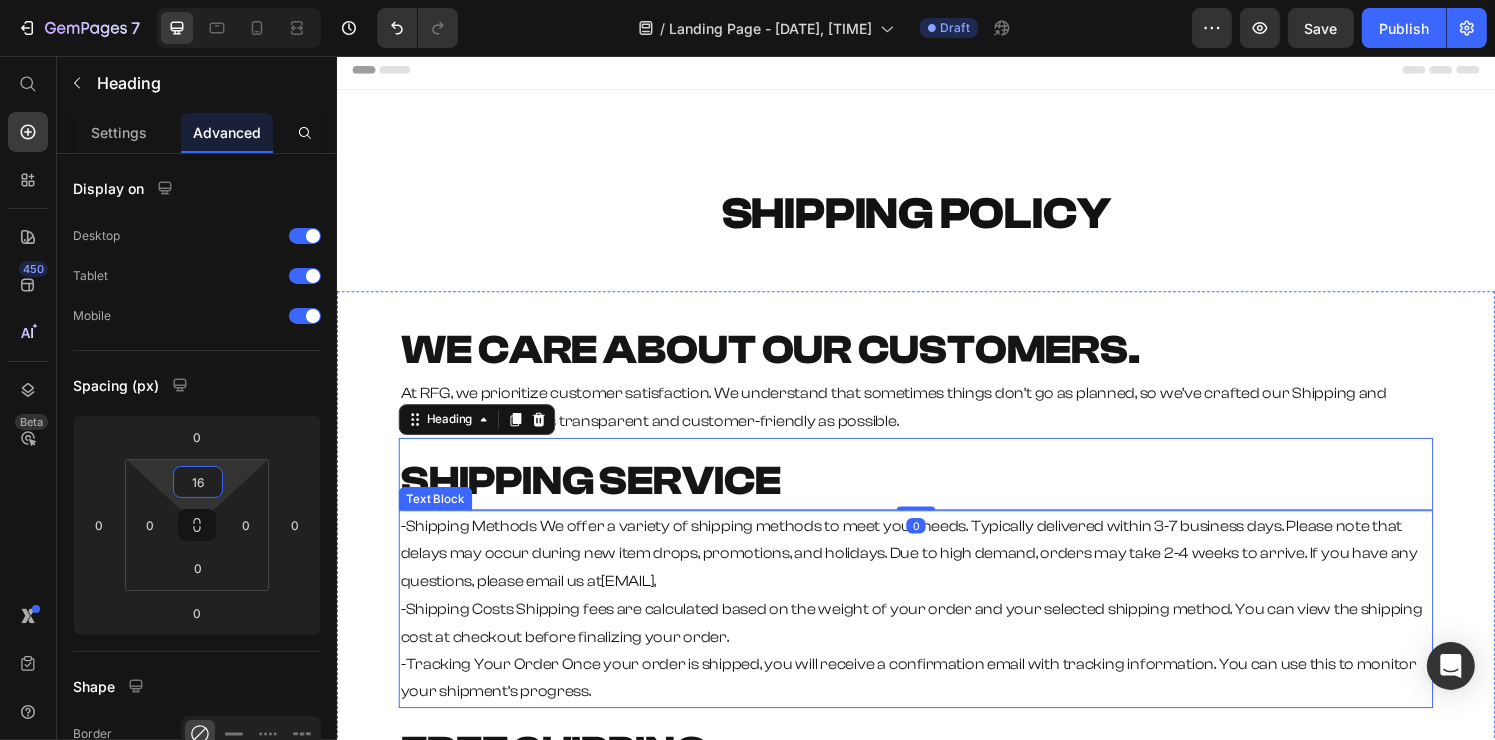 scroll, scrollTop: 5, scrollLeft: 0, axis: vertical 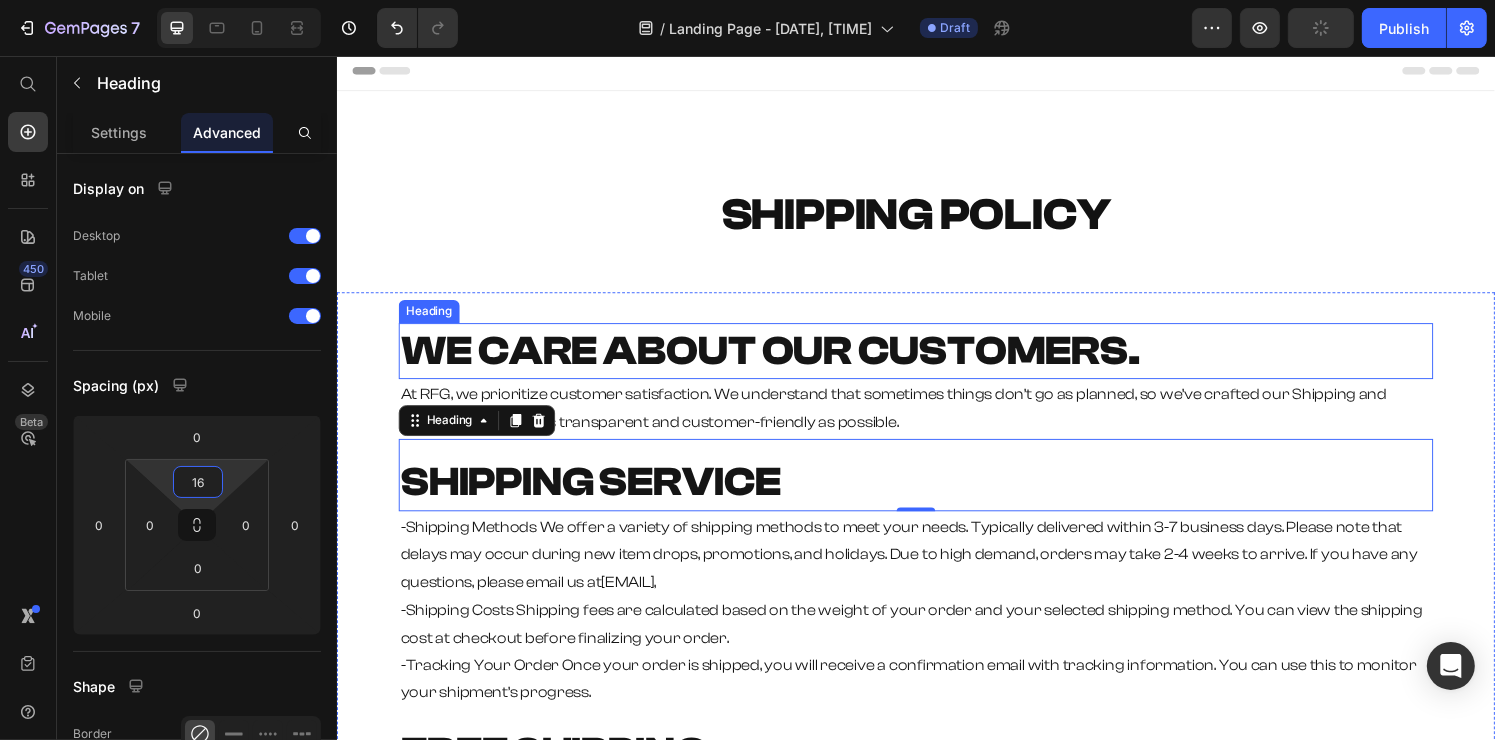 click on "WE CARE ABOUT OUR CUSTOMERS." at bounding box center [785, 361] 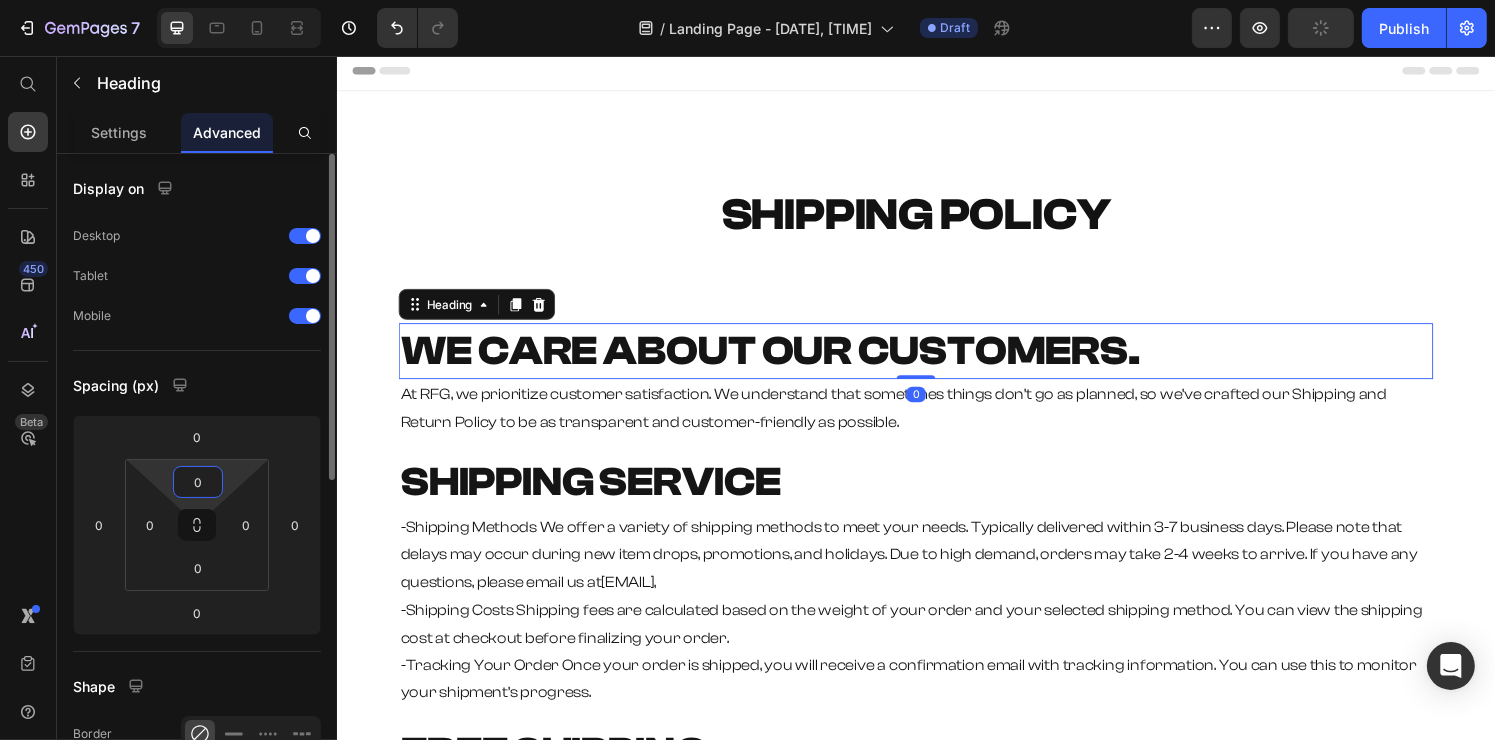 click on "0" at bounding box center (198, 482) 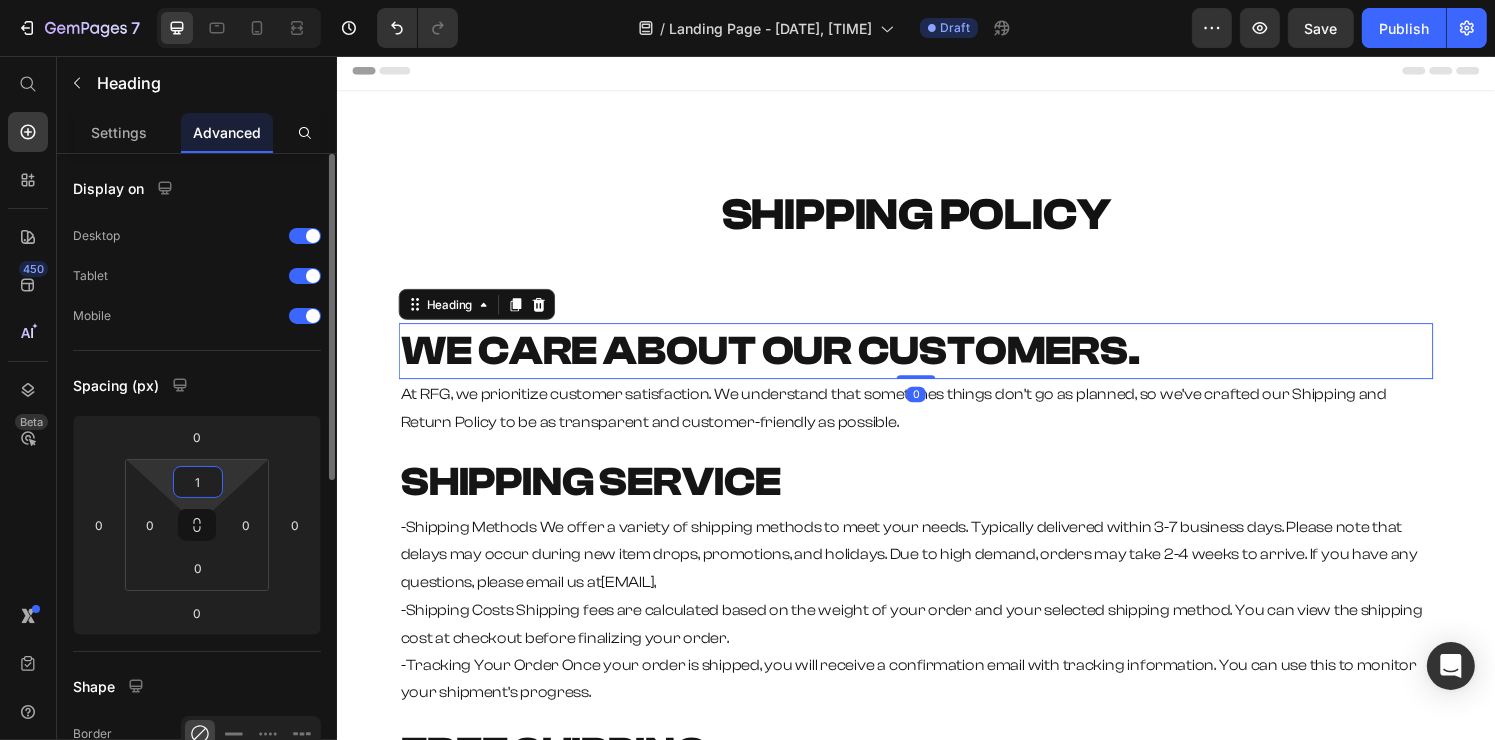 type on "16" 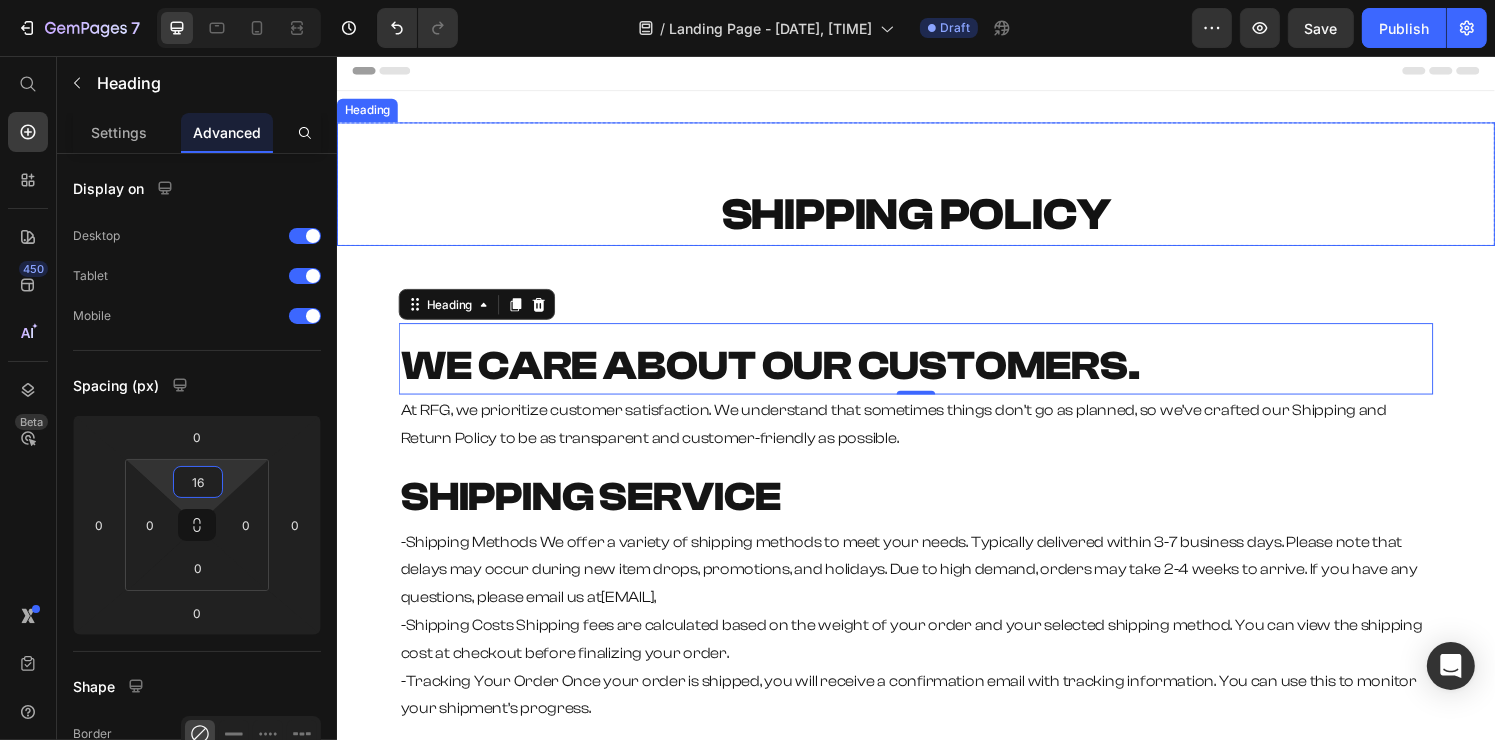click on "SHIPPING POLICY" at bounding box center (936, 220) 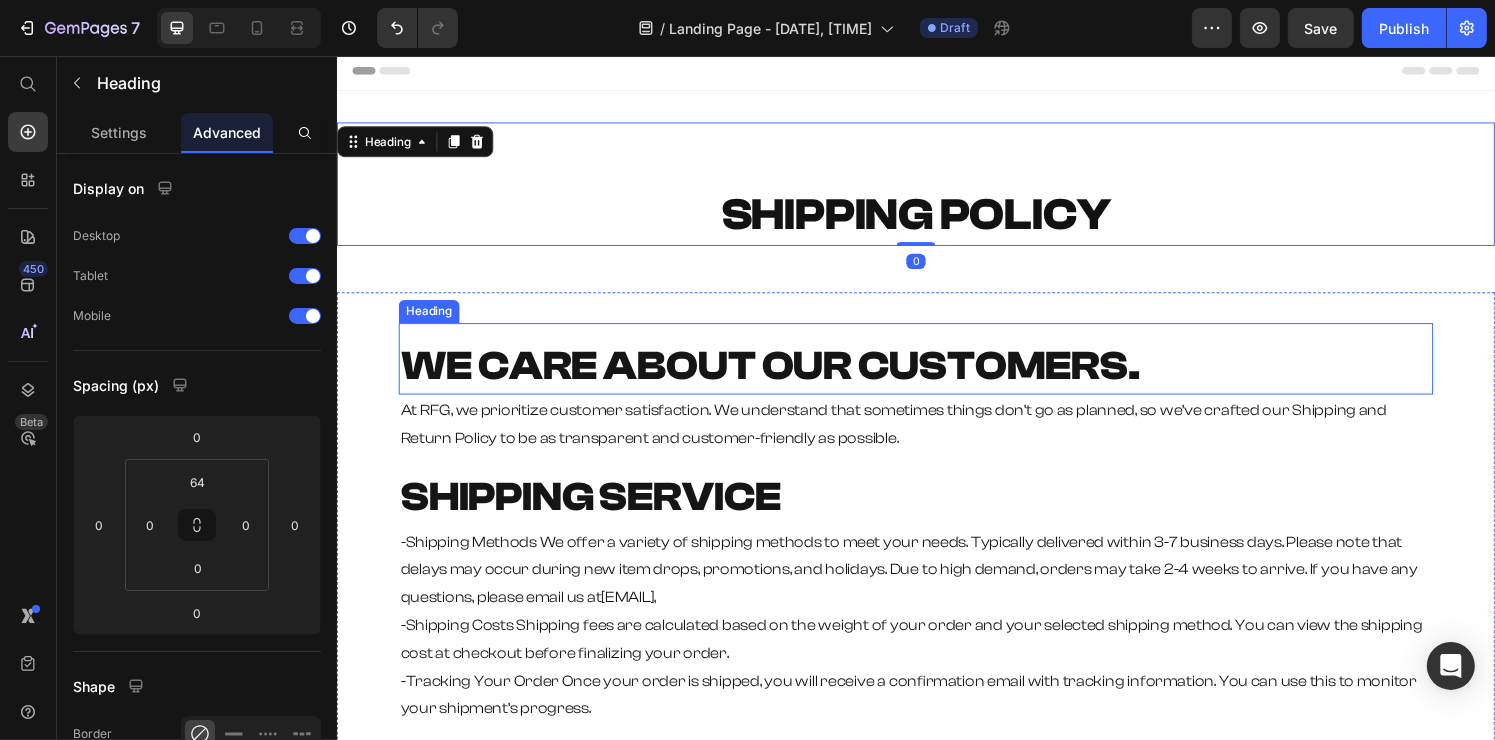 click on "⁠⁠⁠⁠⁠⁠⁠ WE CARE ABOUT OUR CUSTOMERS. Heading" at bounding box center [936, 369] 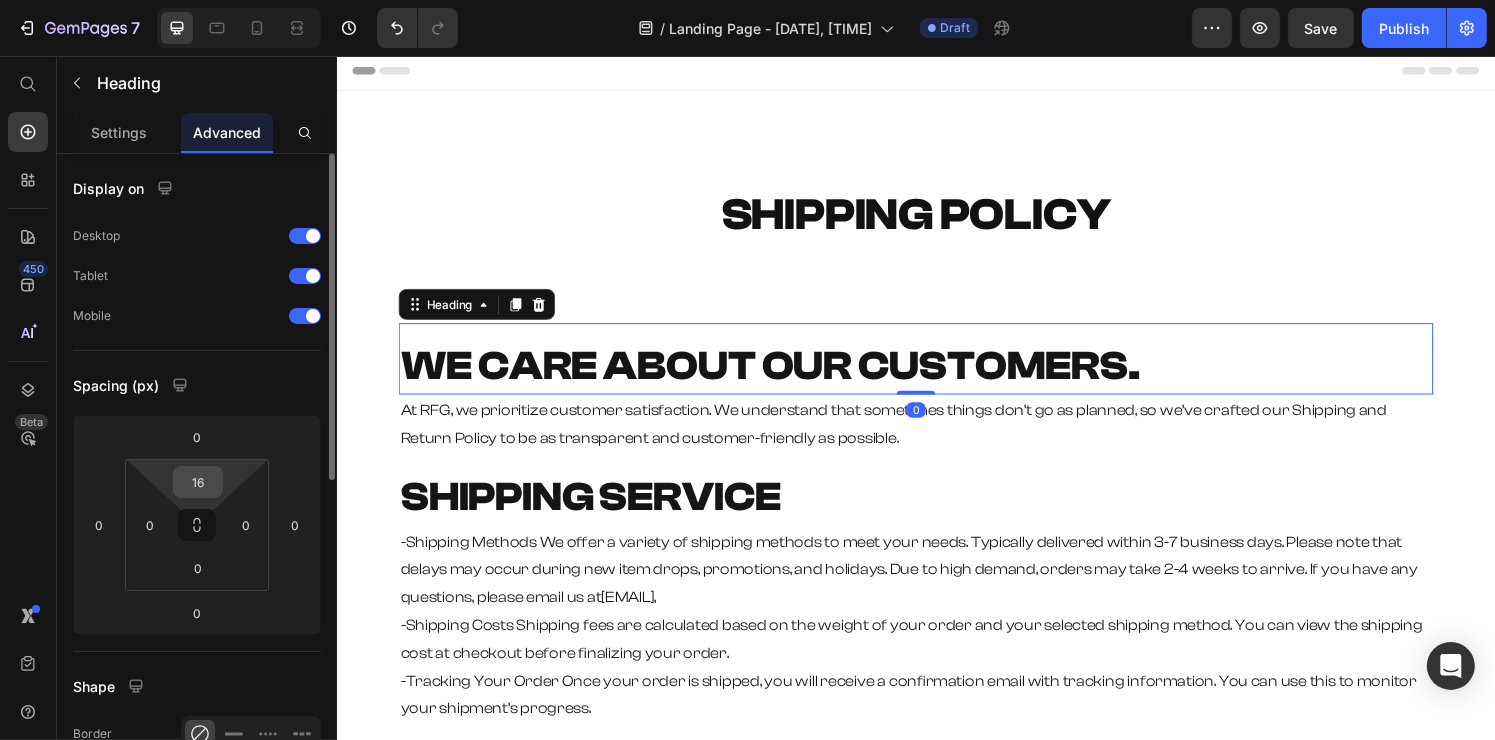 click on "16" at bounding box center [198, 482] 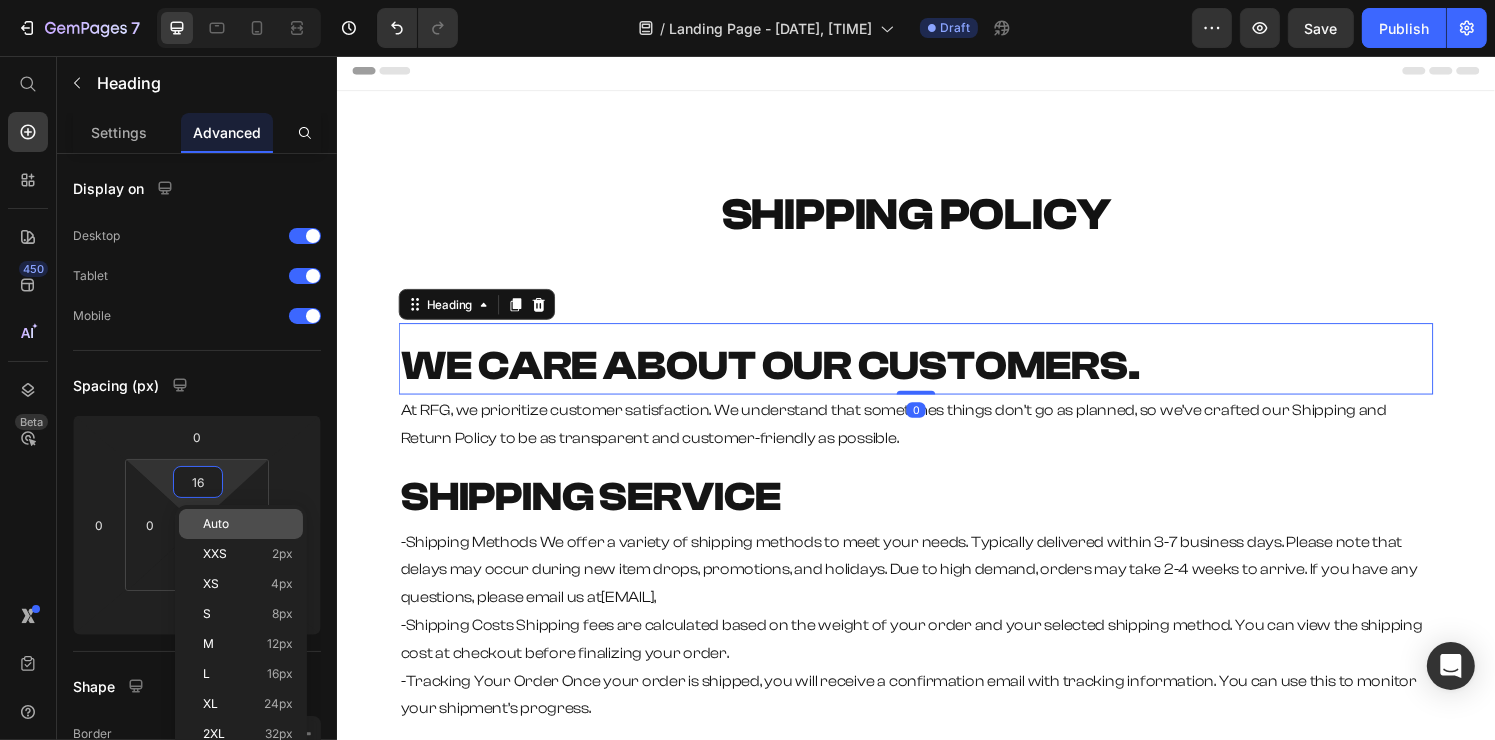 type 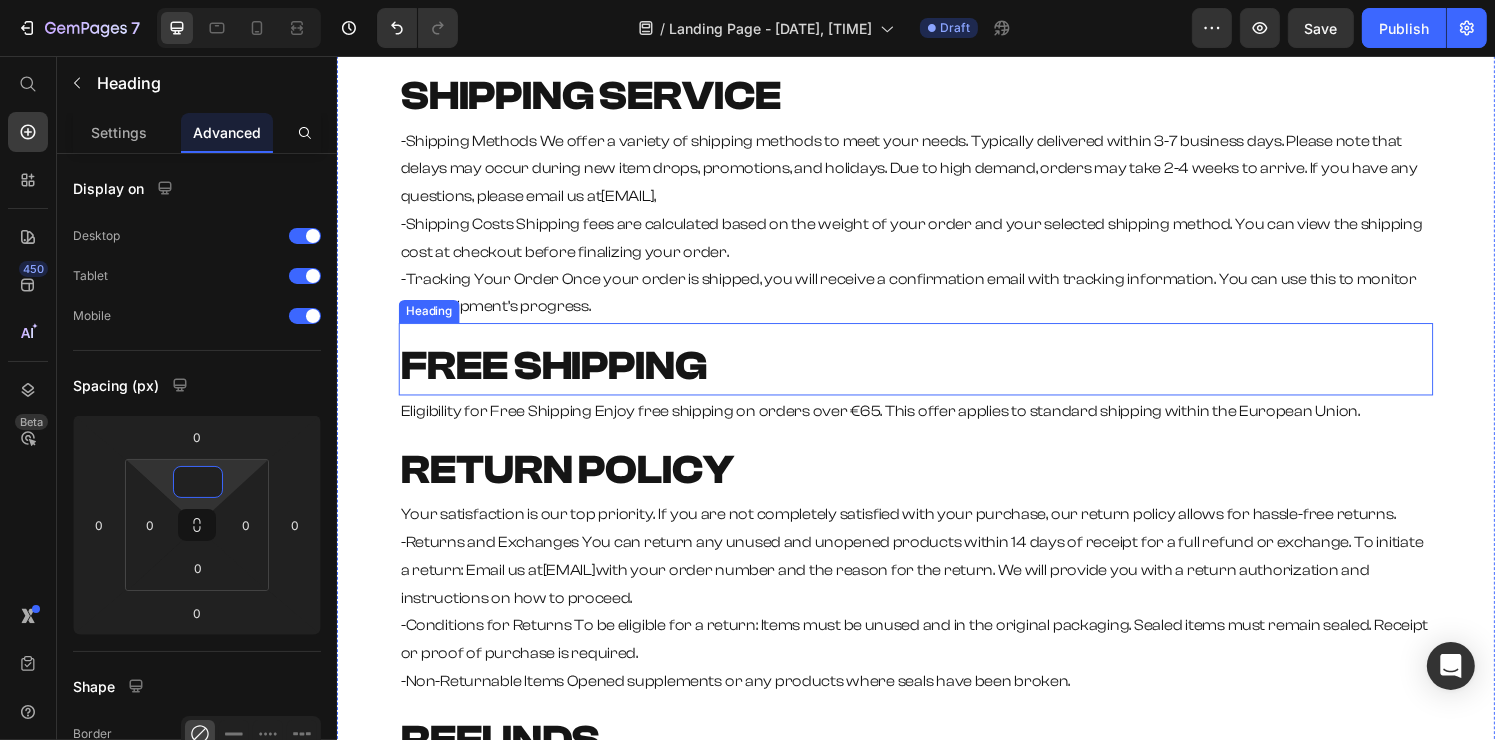 scroll, scrollTop: 605, scrollLeft: 0, axis: vertical 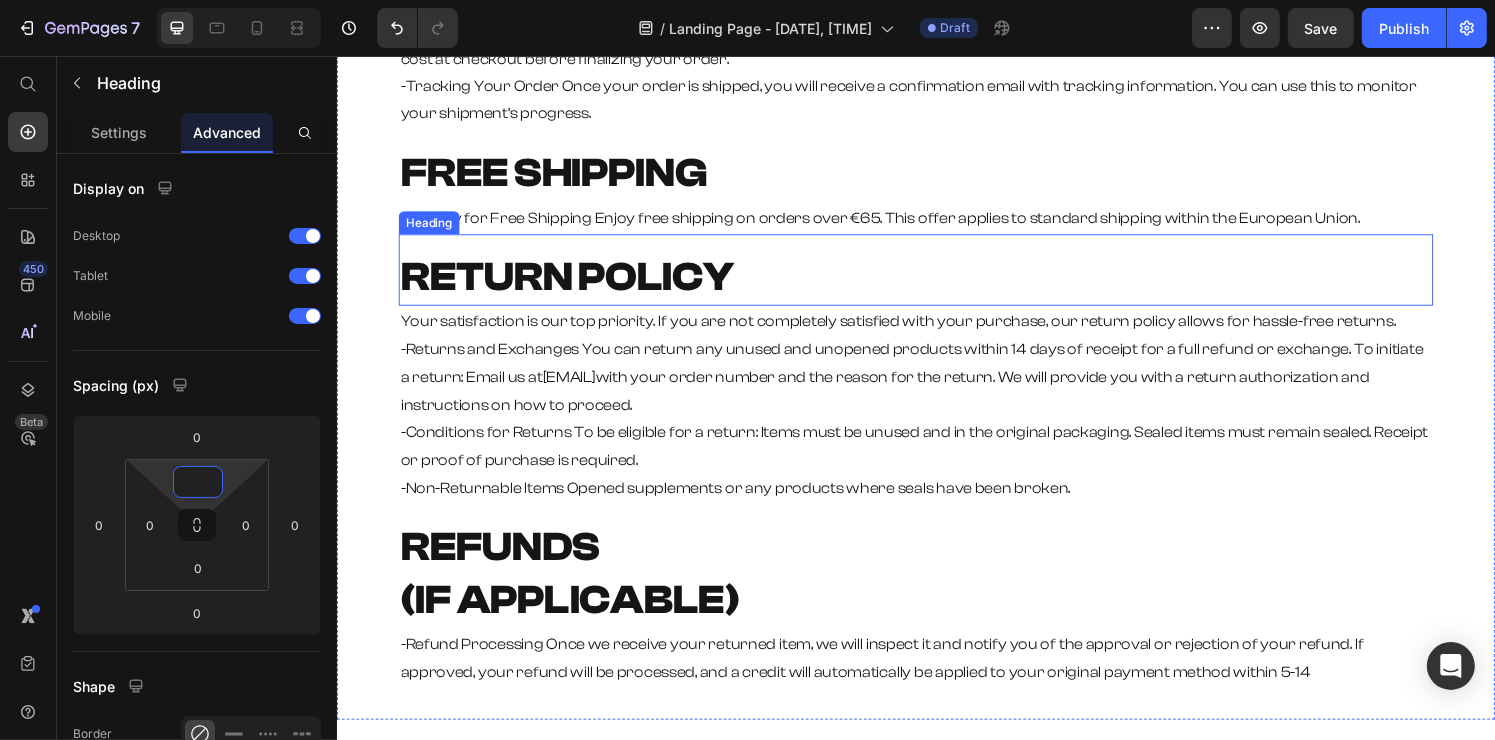 drag, startPoint x: 861, startPoint y: 271, endPoint x: 888, endPoint y: 271, distance: 27 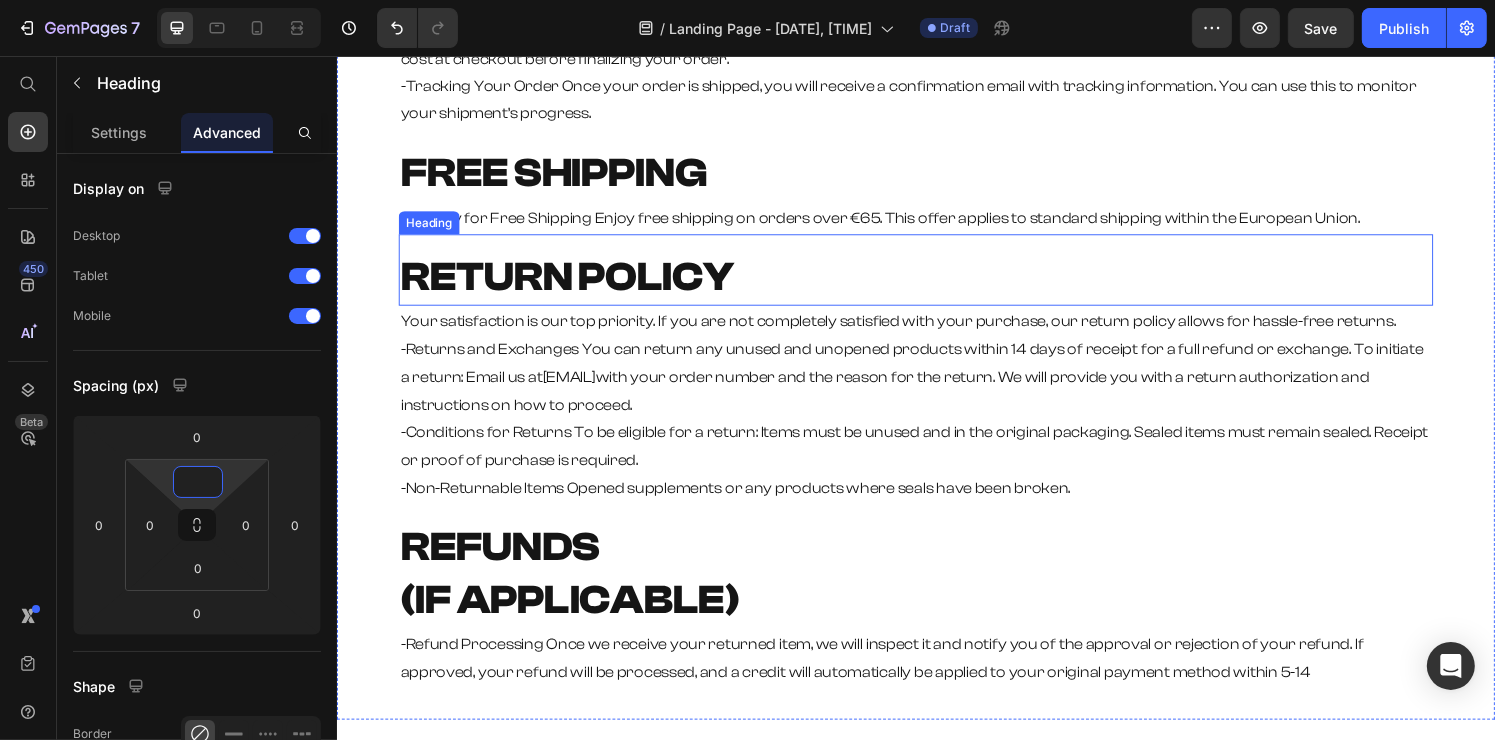 click on "⁠⁠⁠⁠⁠⁠⁠ RETURN POLICY" at bounding box center [936, 285] 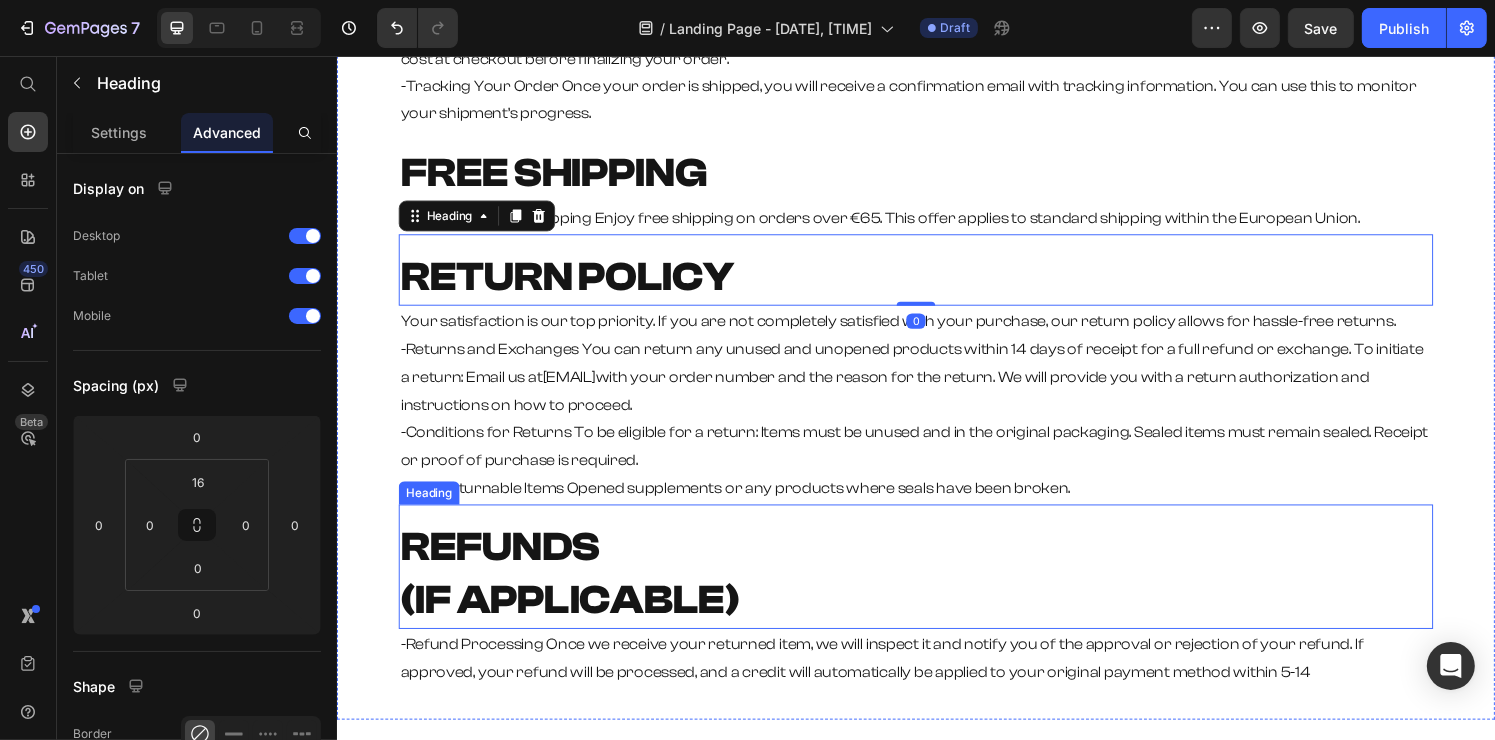click on "⁠⁠⁠⁠⁠⁠⁠ REFUNDS (IF APPLICABLE)" at bounding box center (936, 592) 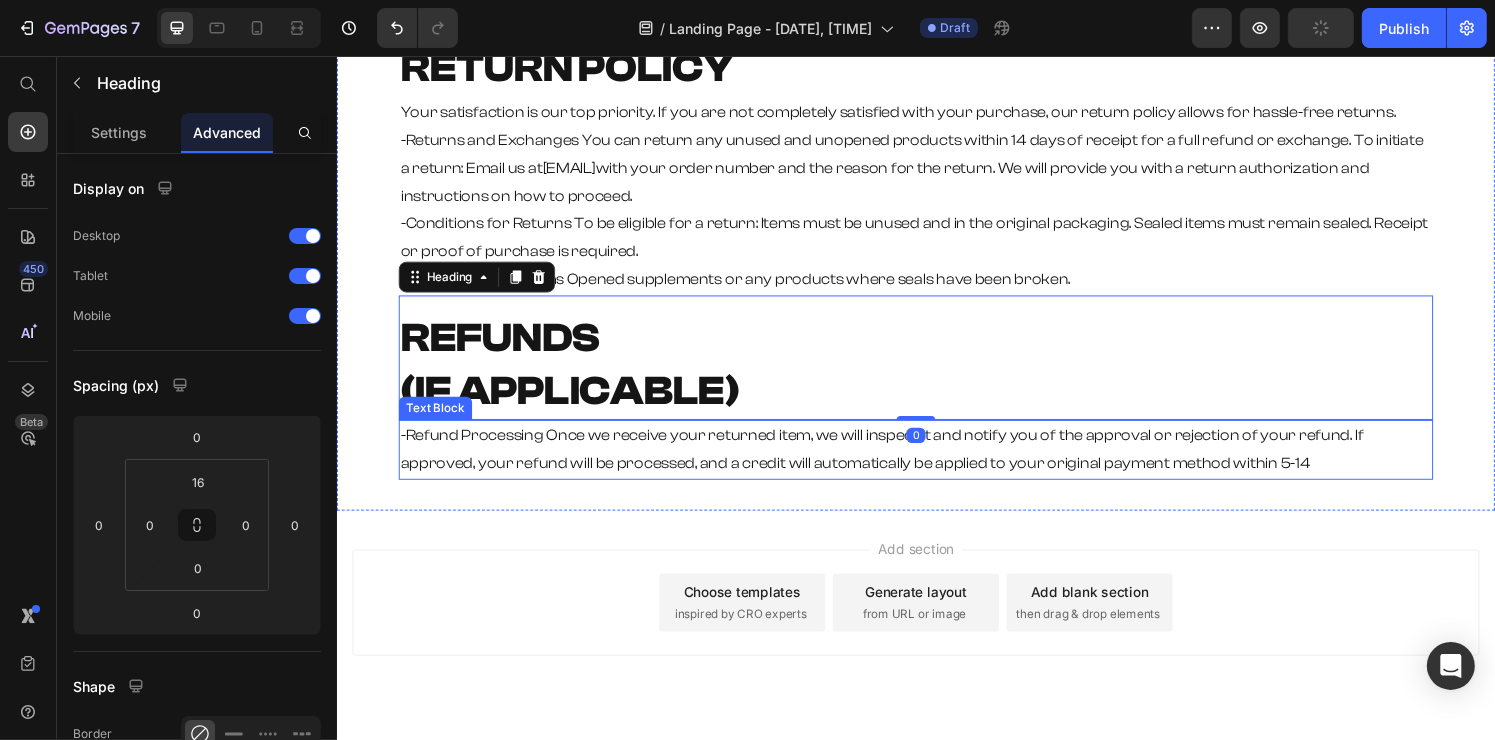 scroll, scrollTop: 869, scrollLeft: 0, axis: vertical 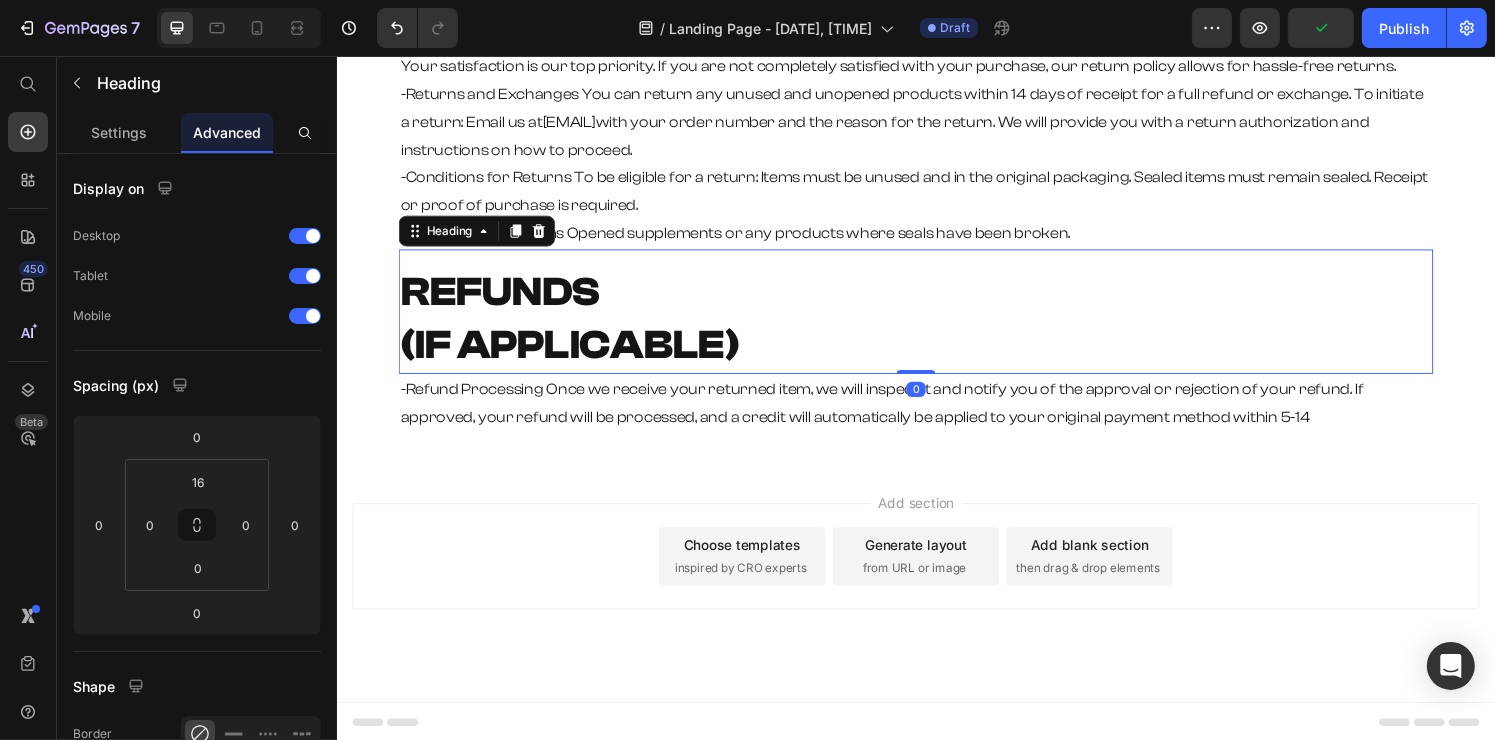 click on "Choose templates inspired by CRO experts" at bounding box center (756, 574) 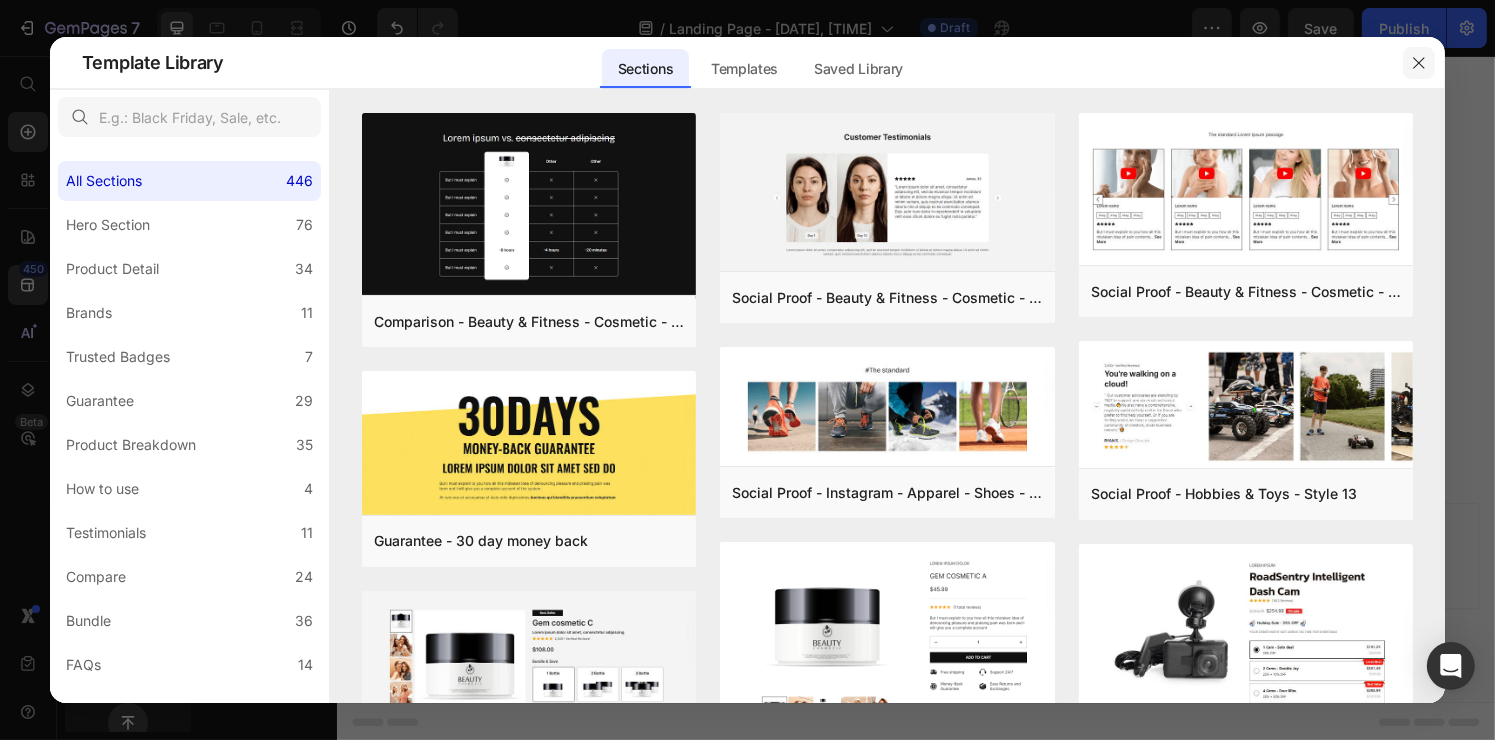 click at bounding box center [1419, 63] 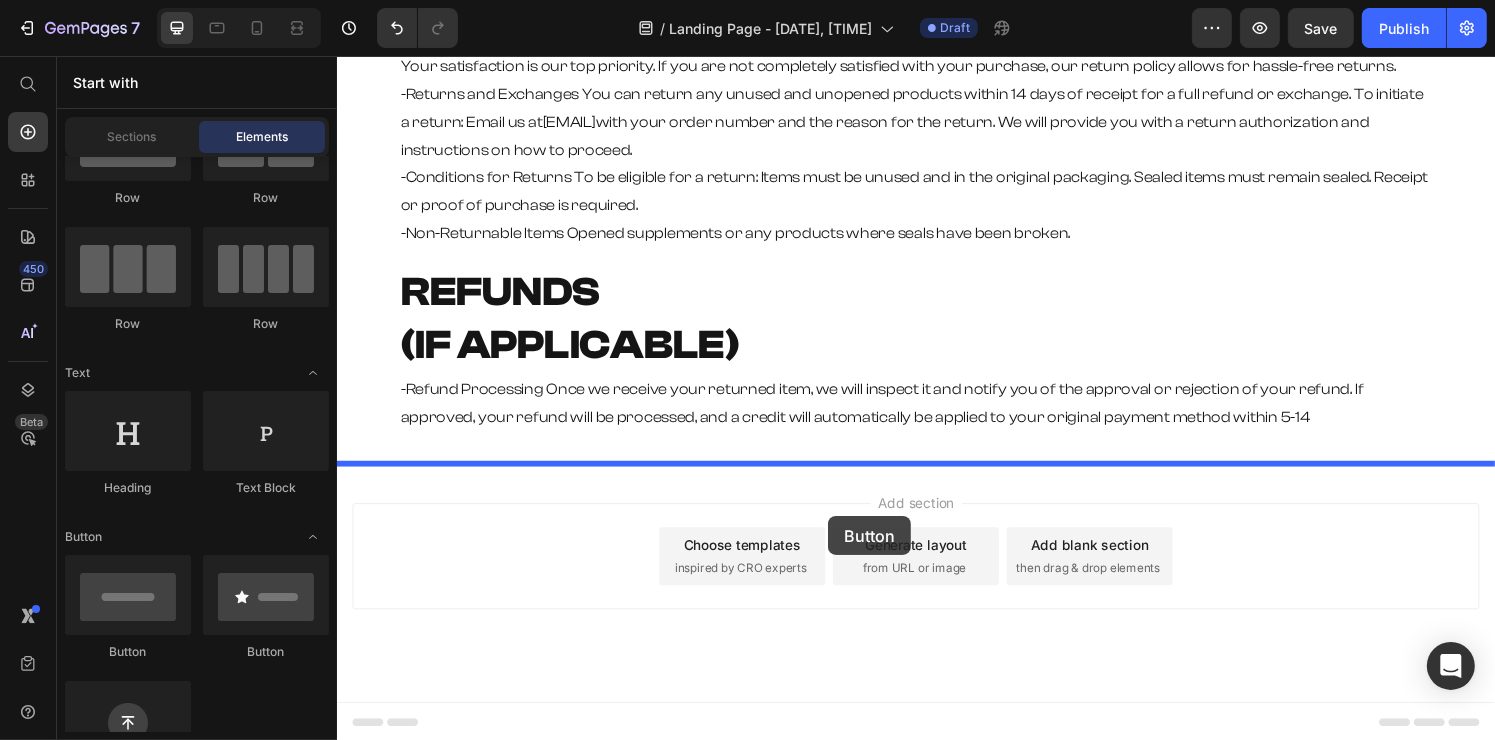 drag, startPoint x: 441, startPoint y: 638, endPoint x: 857, endPoint y: 529, distance: 430.04303 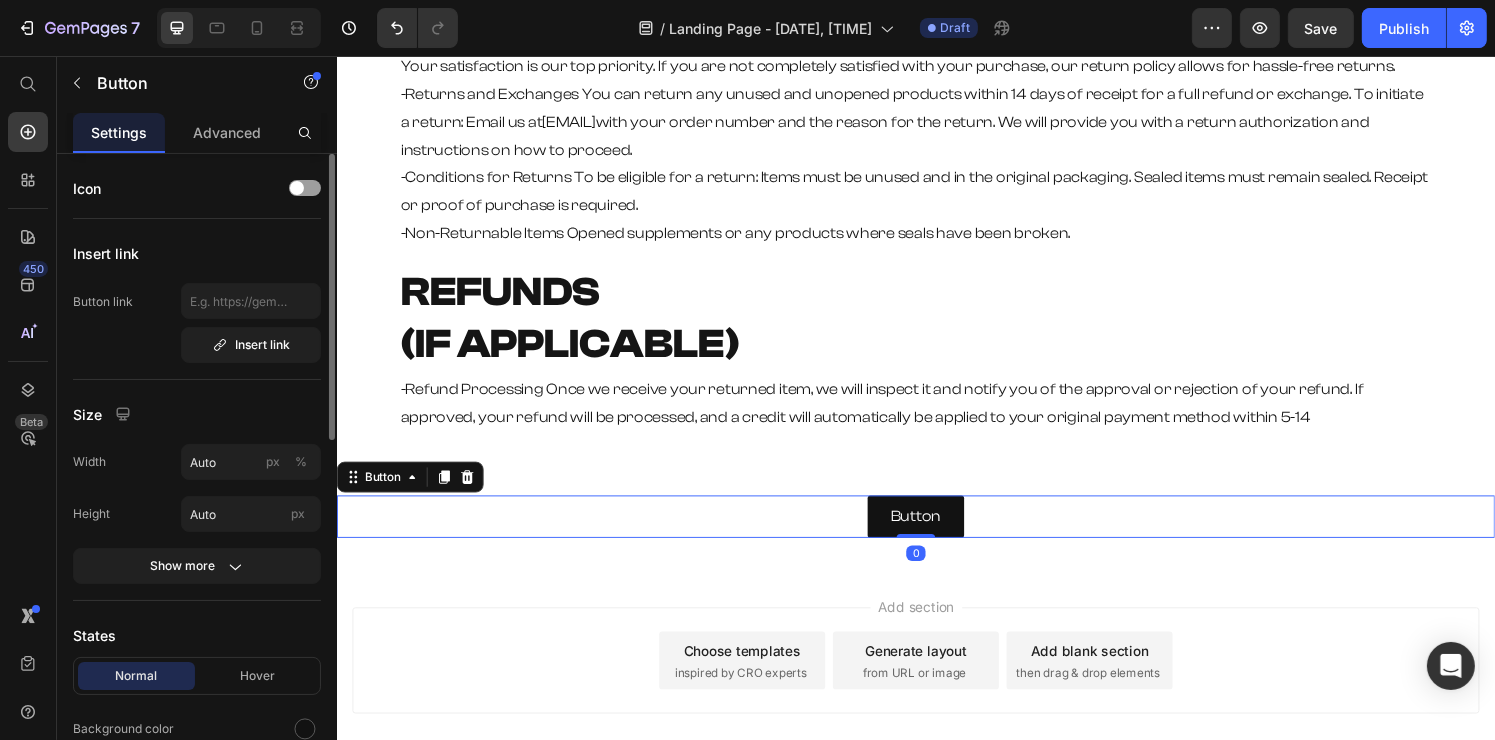 scroll, scrollTop: 200, scrollLeft: 0, axis: vertical 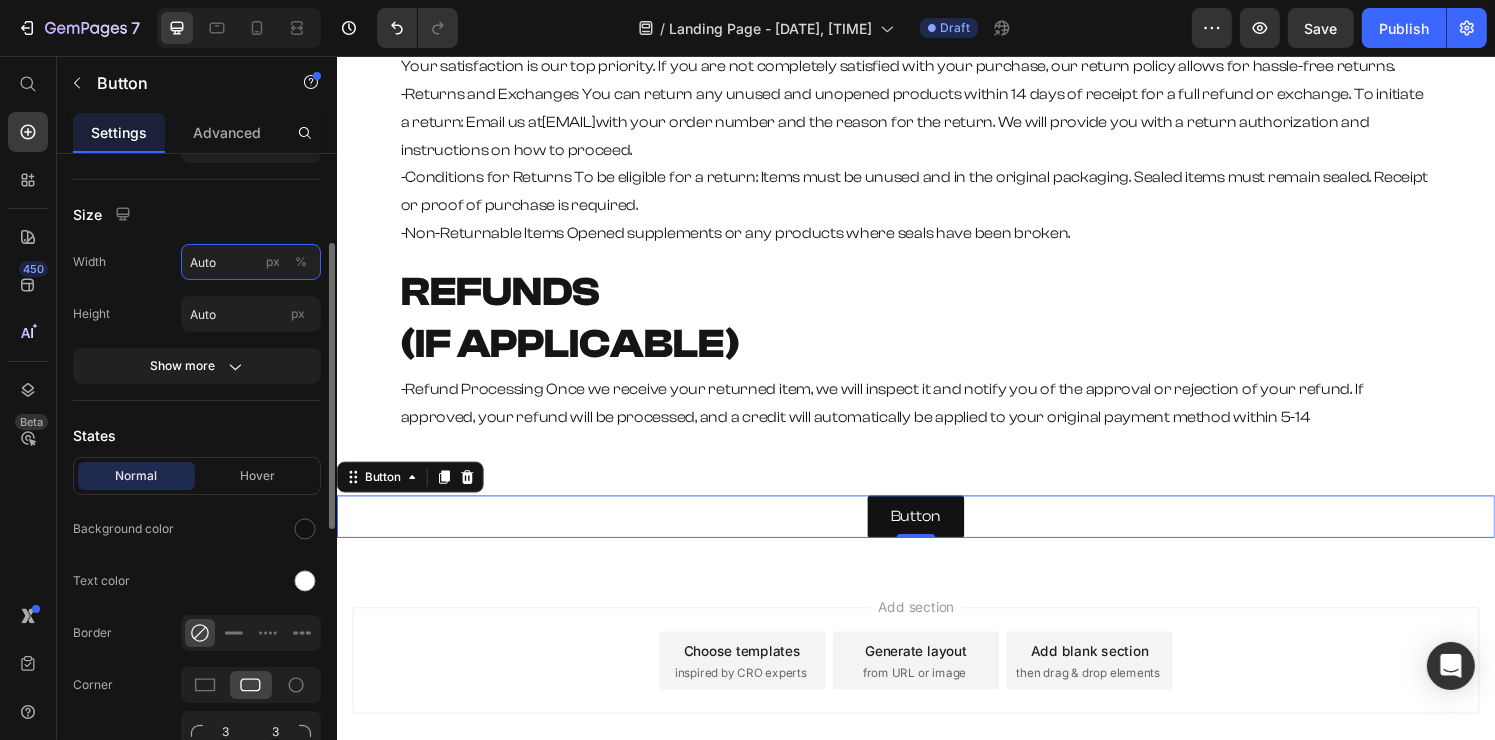 click on "Auto" at bounding box center (251, 262) 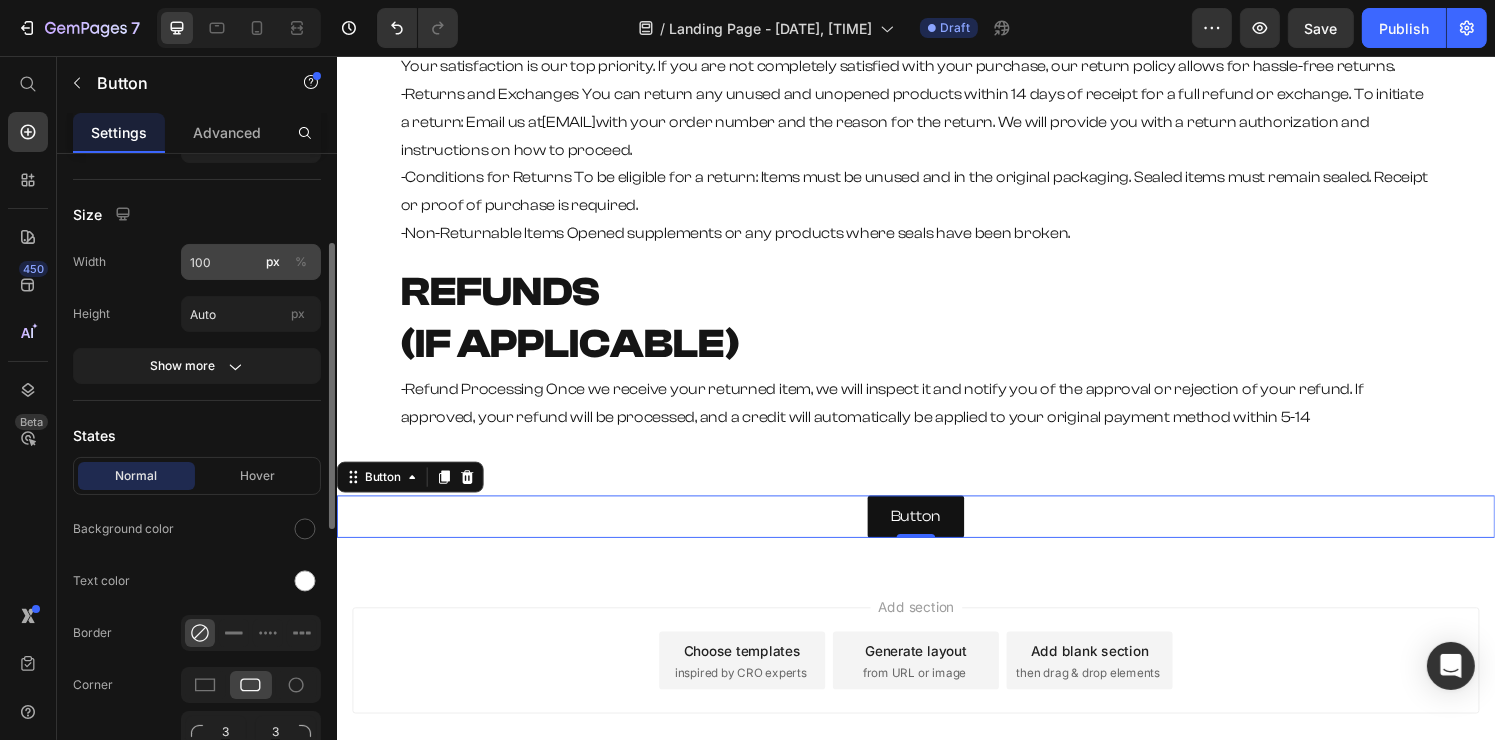 click on "%" at bounding box center (301, 262) 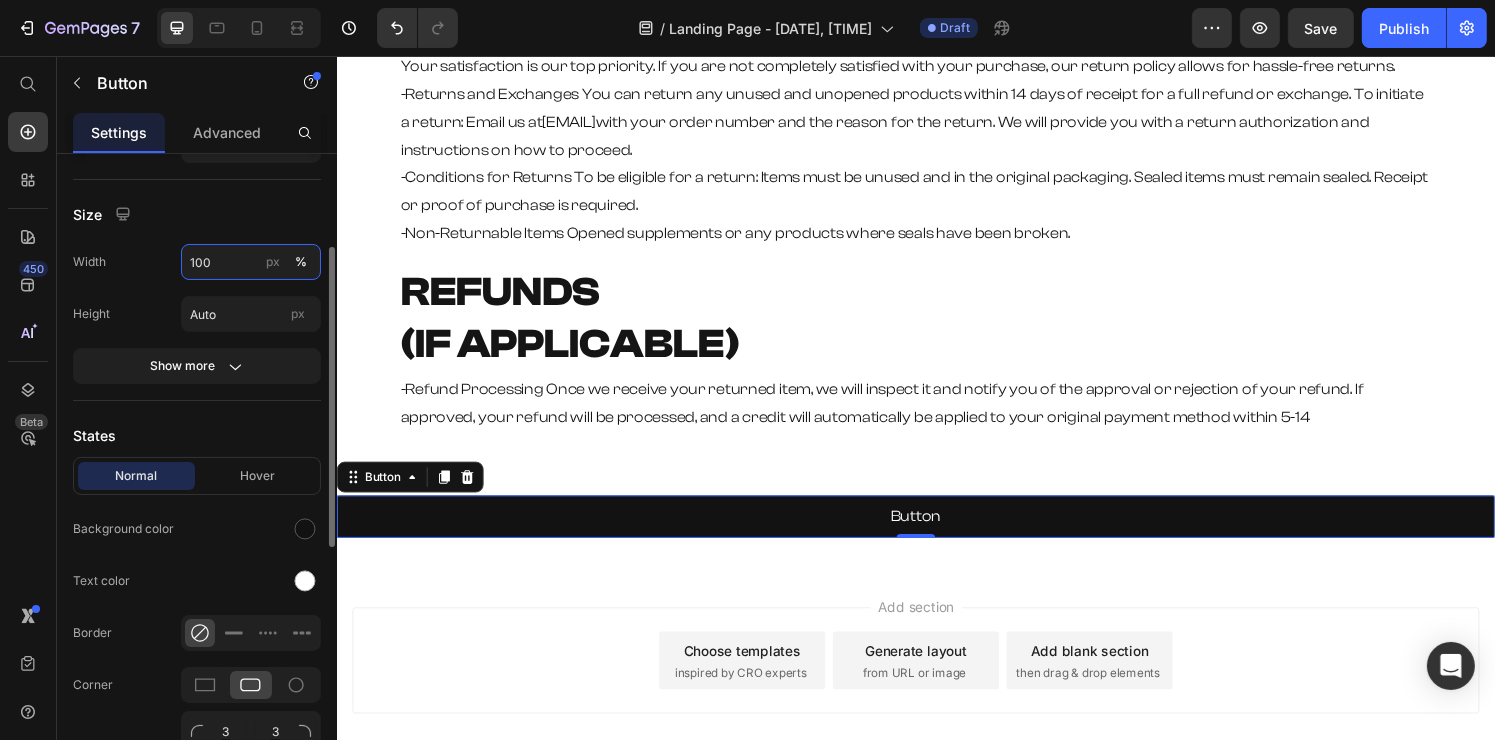 click on "100" at bounding box center (251, 262) 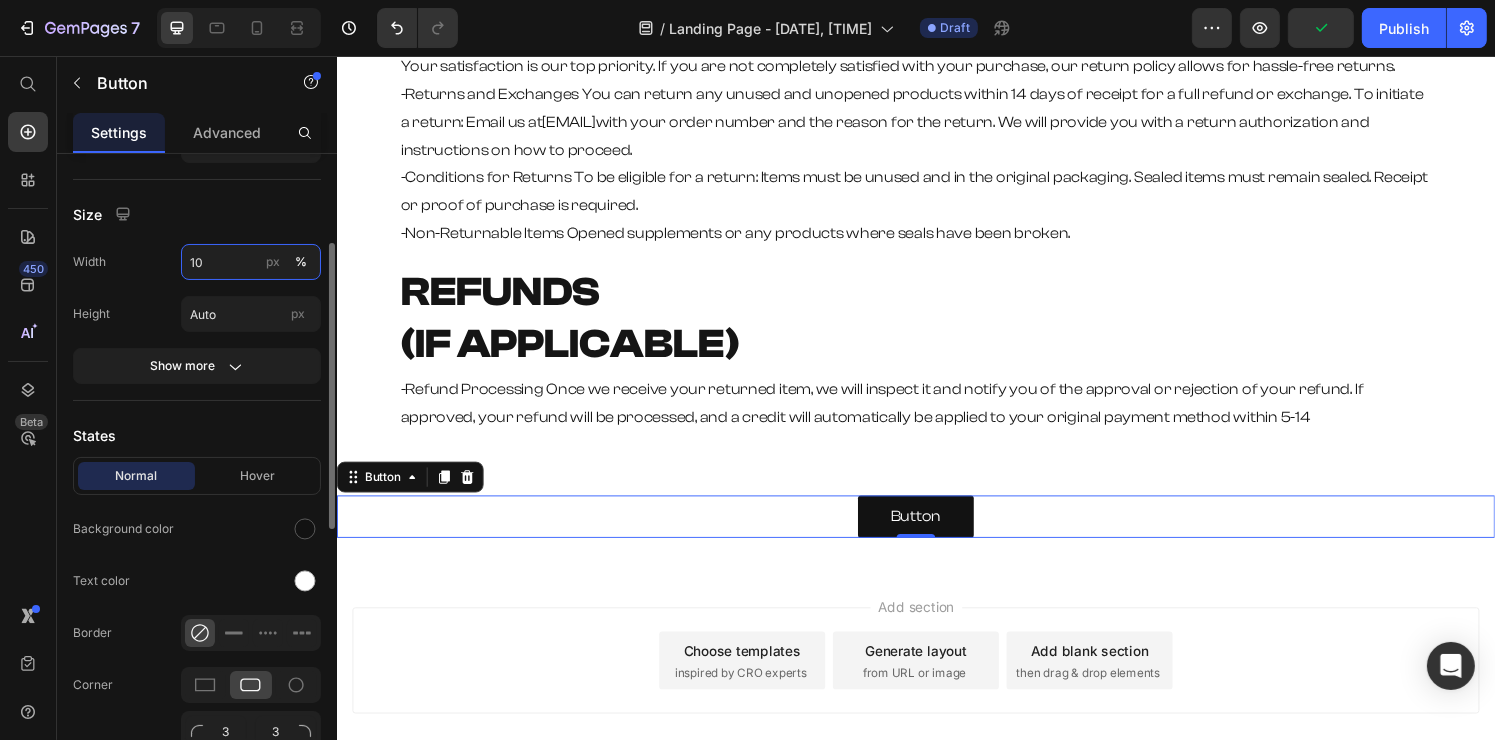 type on "1" 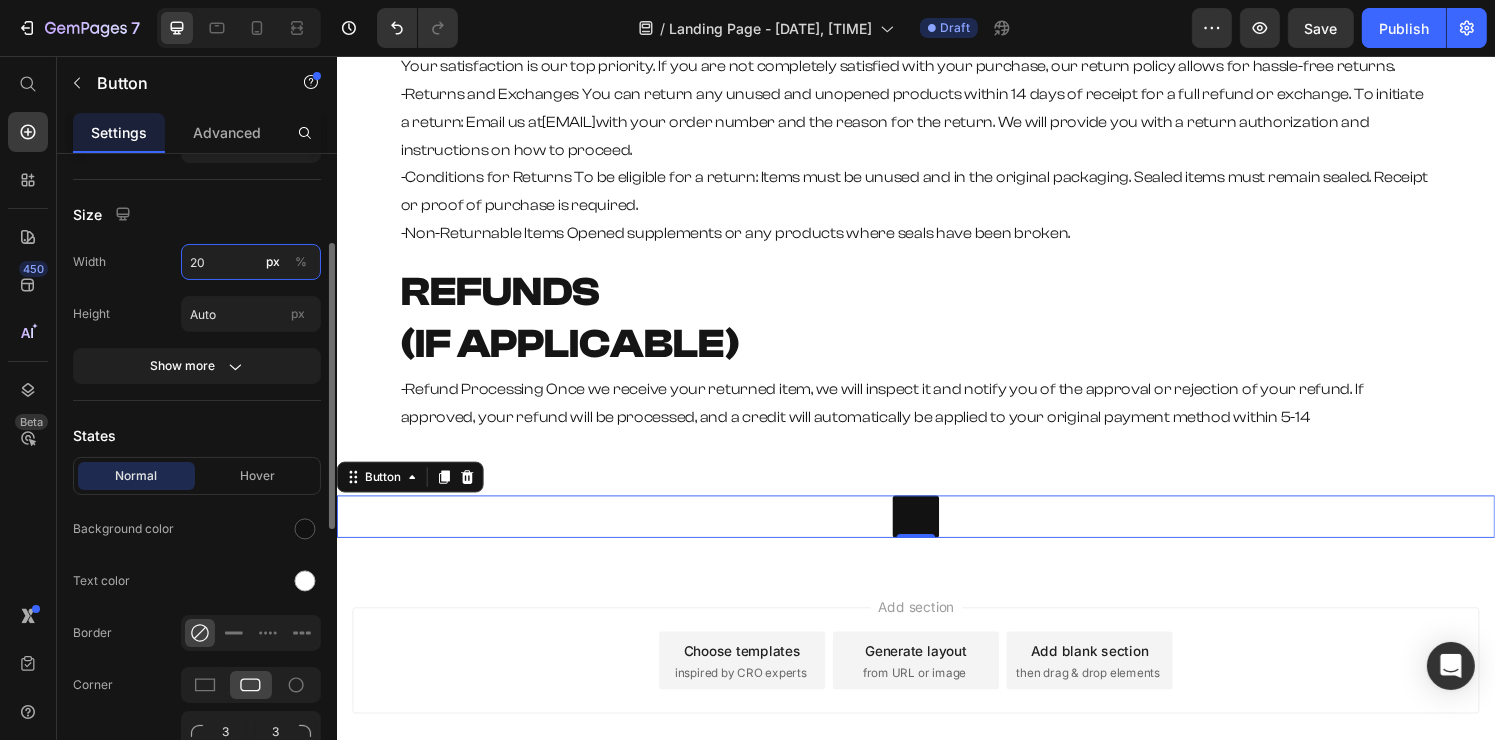 type on "20" 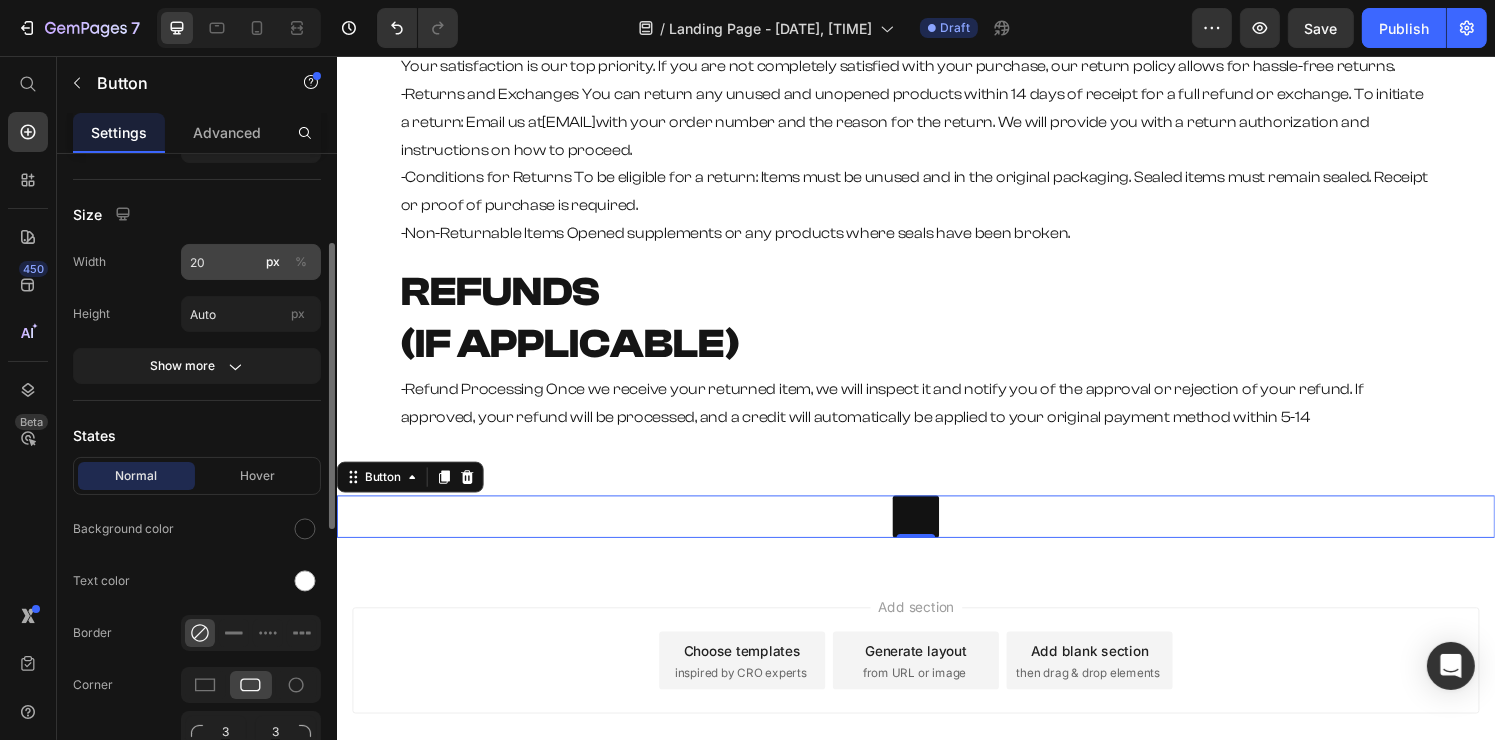 click on "%" at bounding box center (301, 262) 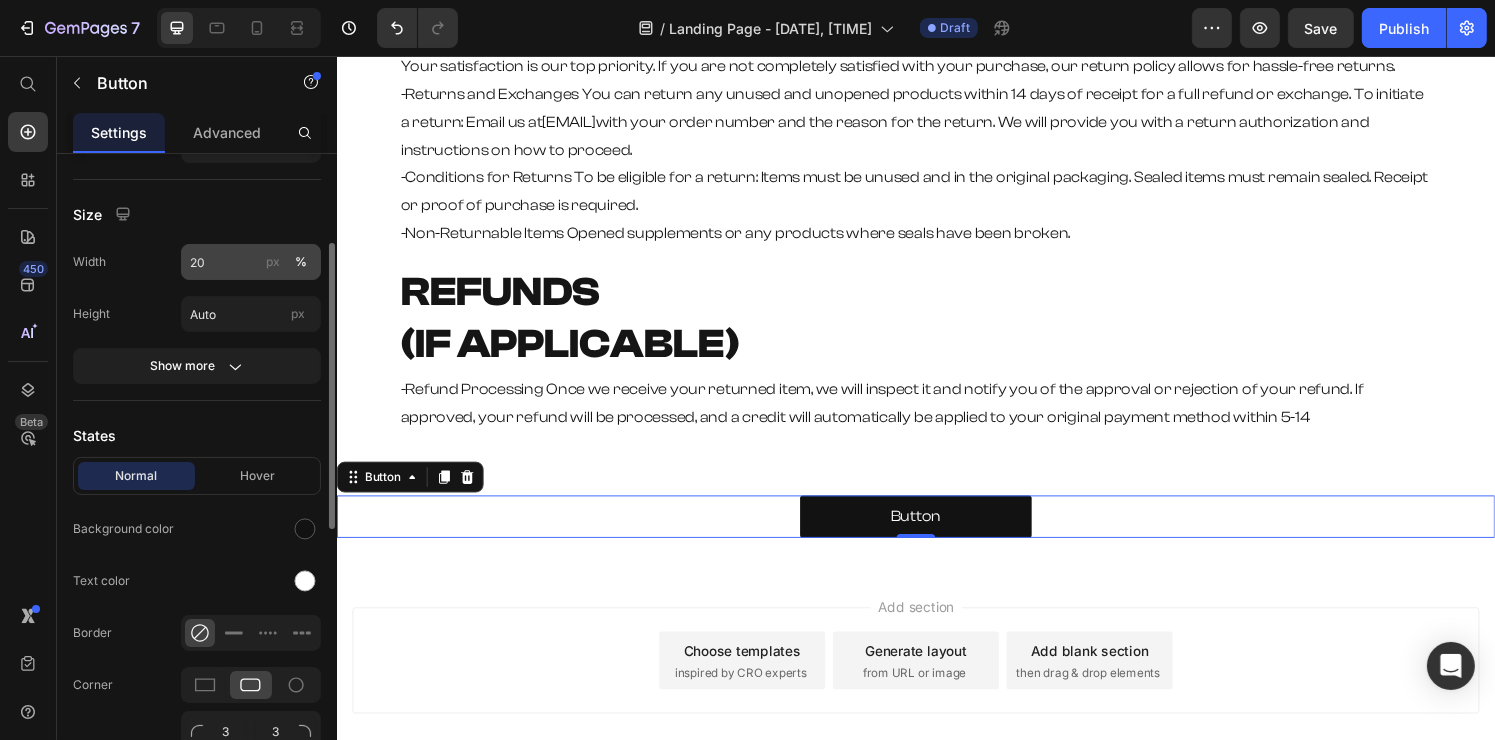 type 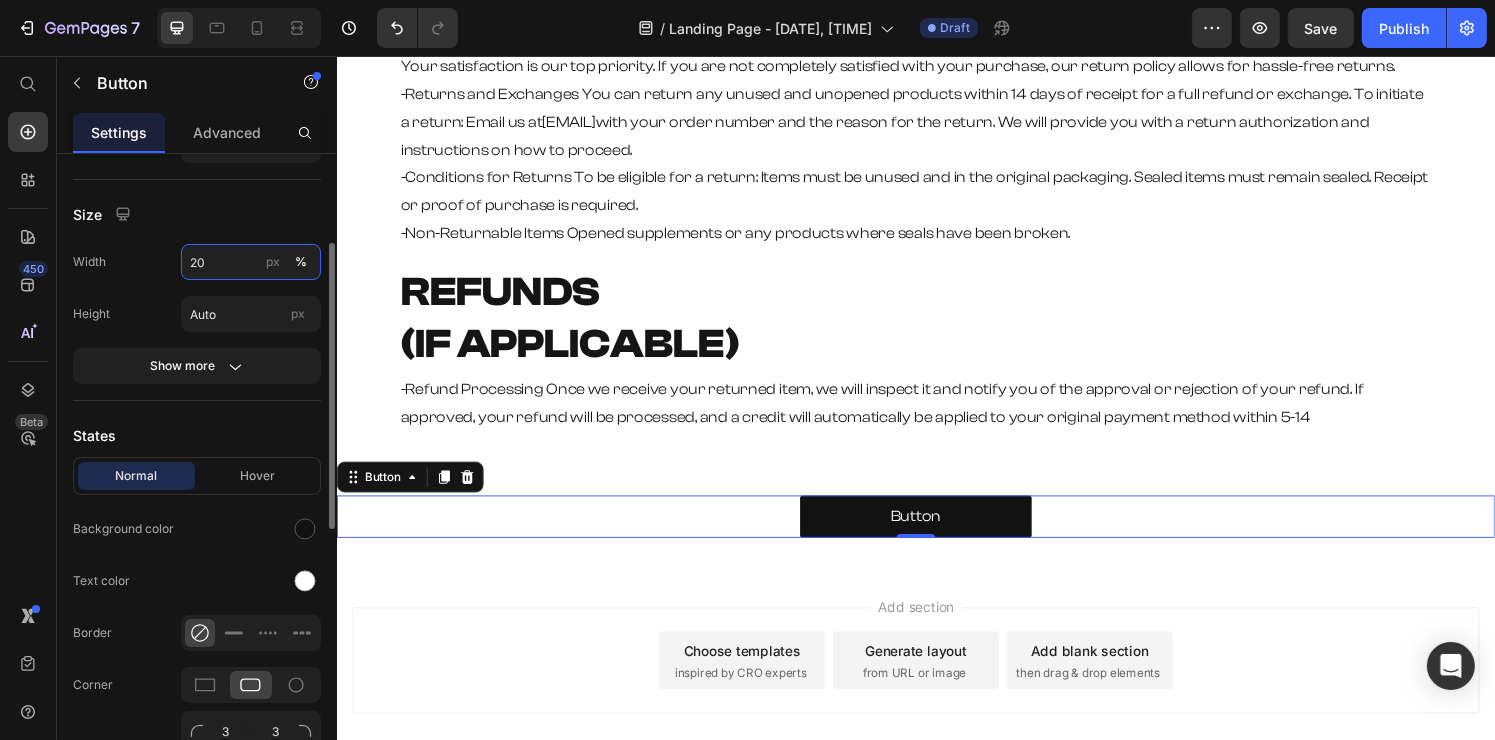 click on "20" at bounding box center [251, 262] 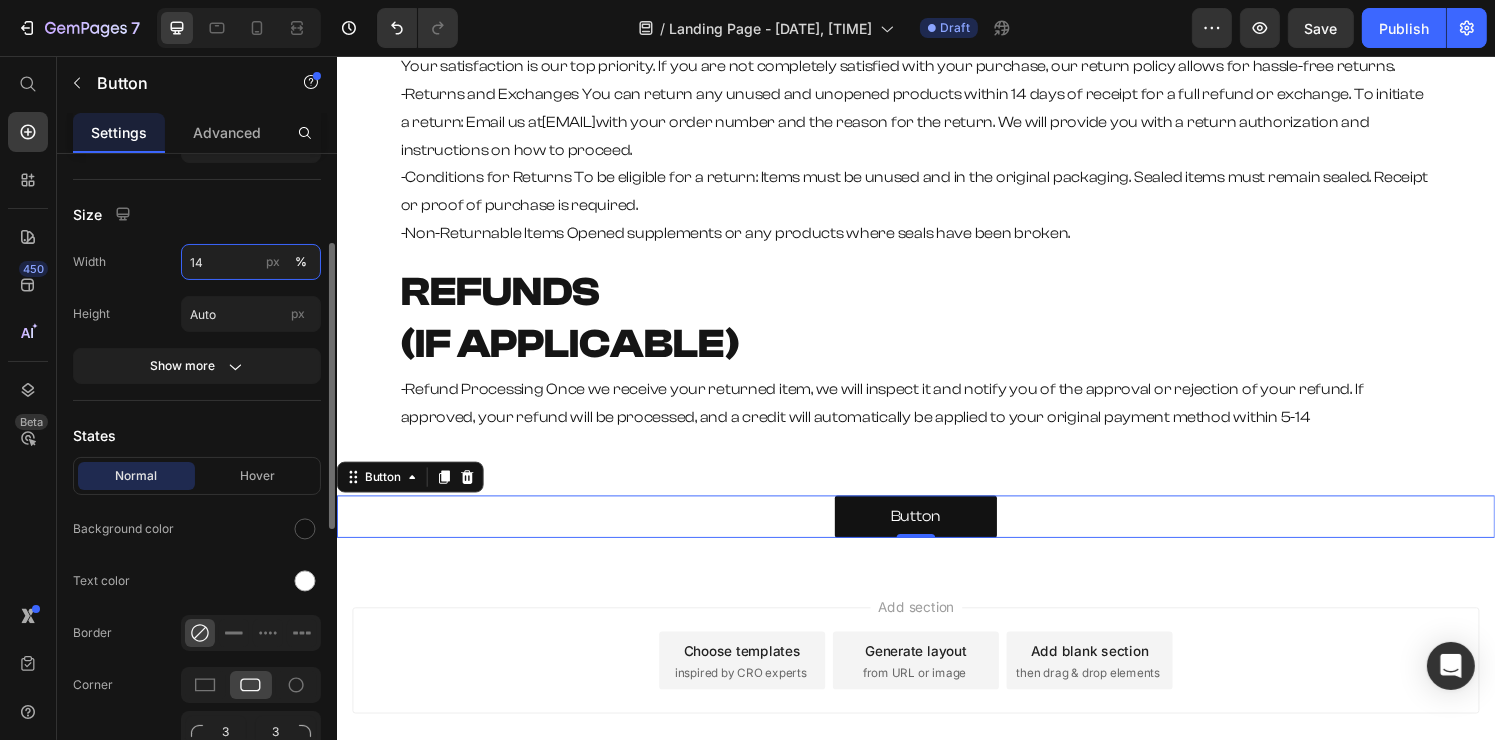 type on "15" 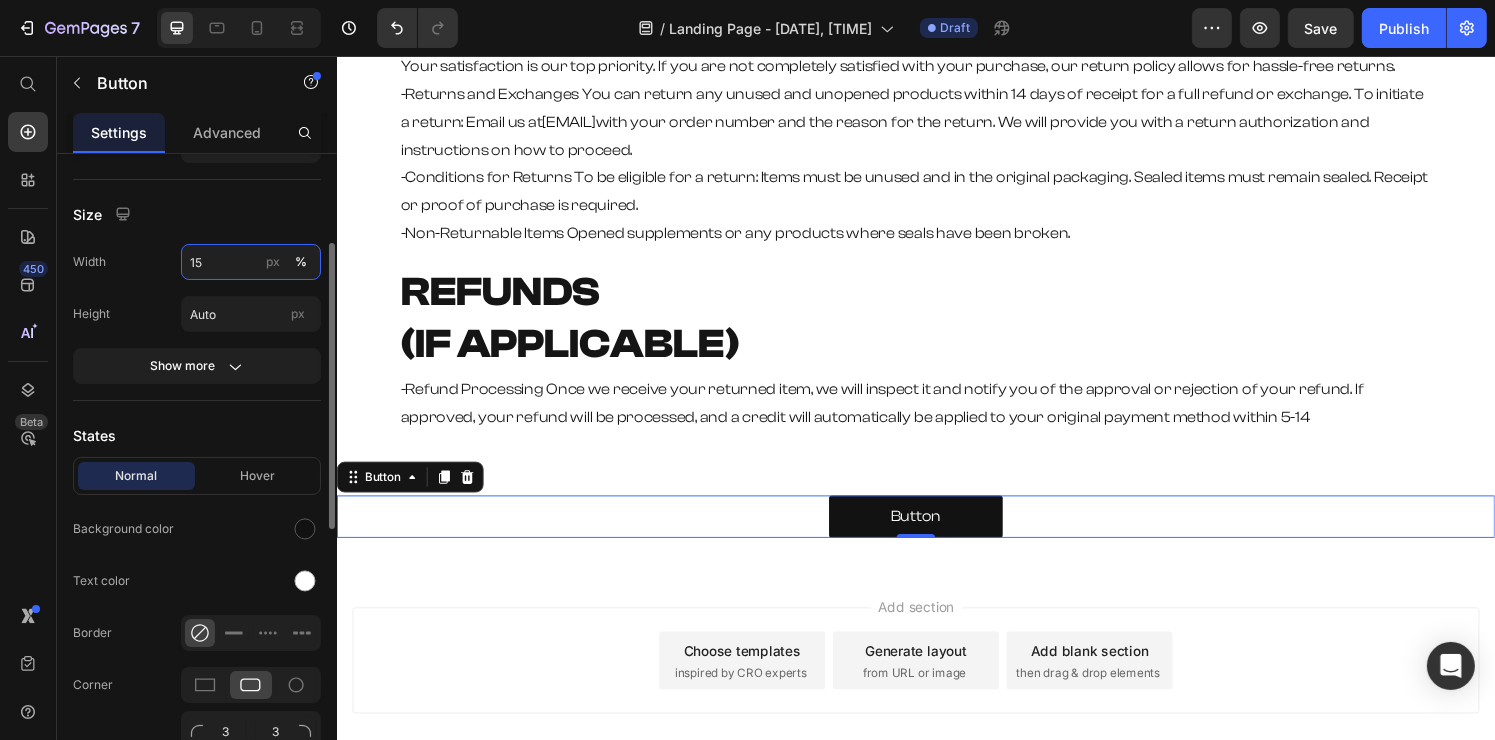 scroll, scrollTop: 300, scrollLeft: 0, axis: vertical 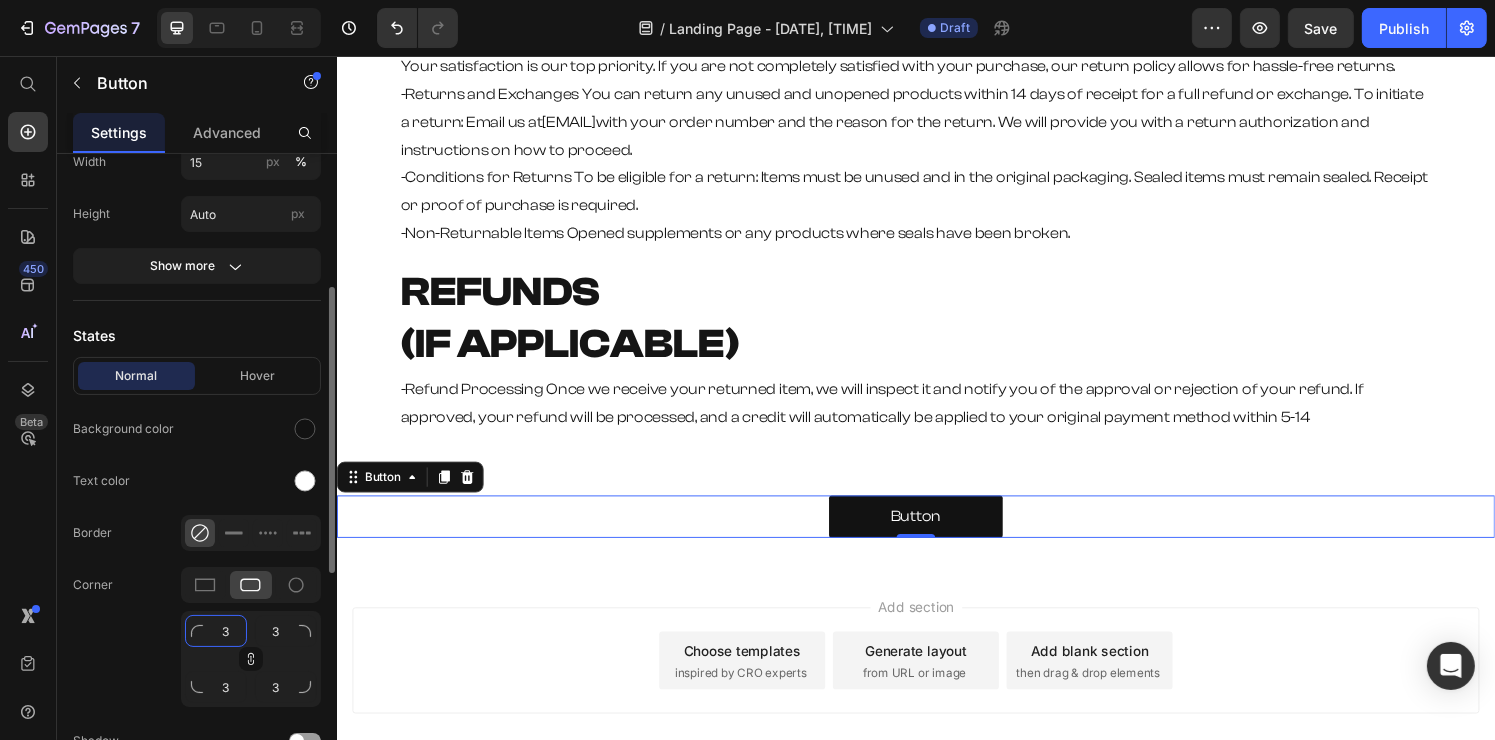 click on "3" 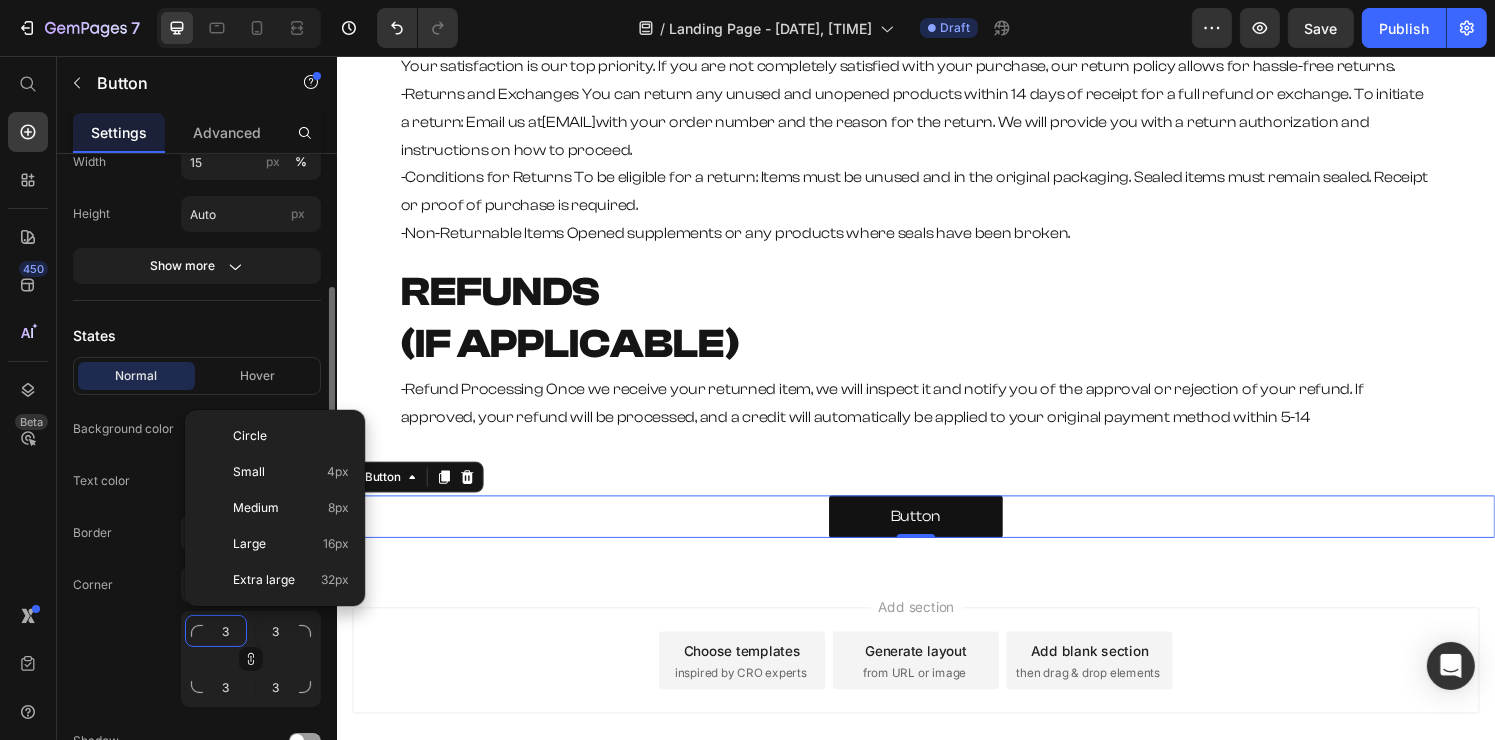 type on "1" 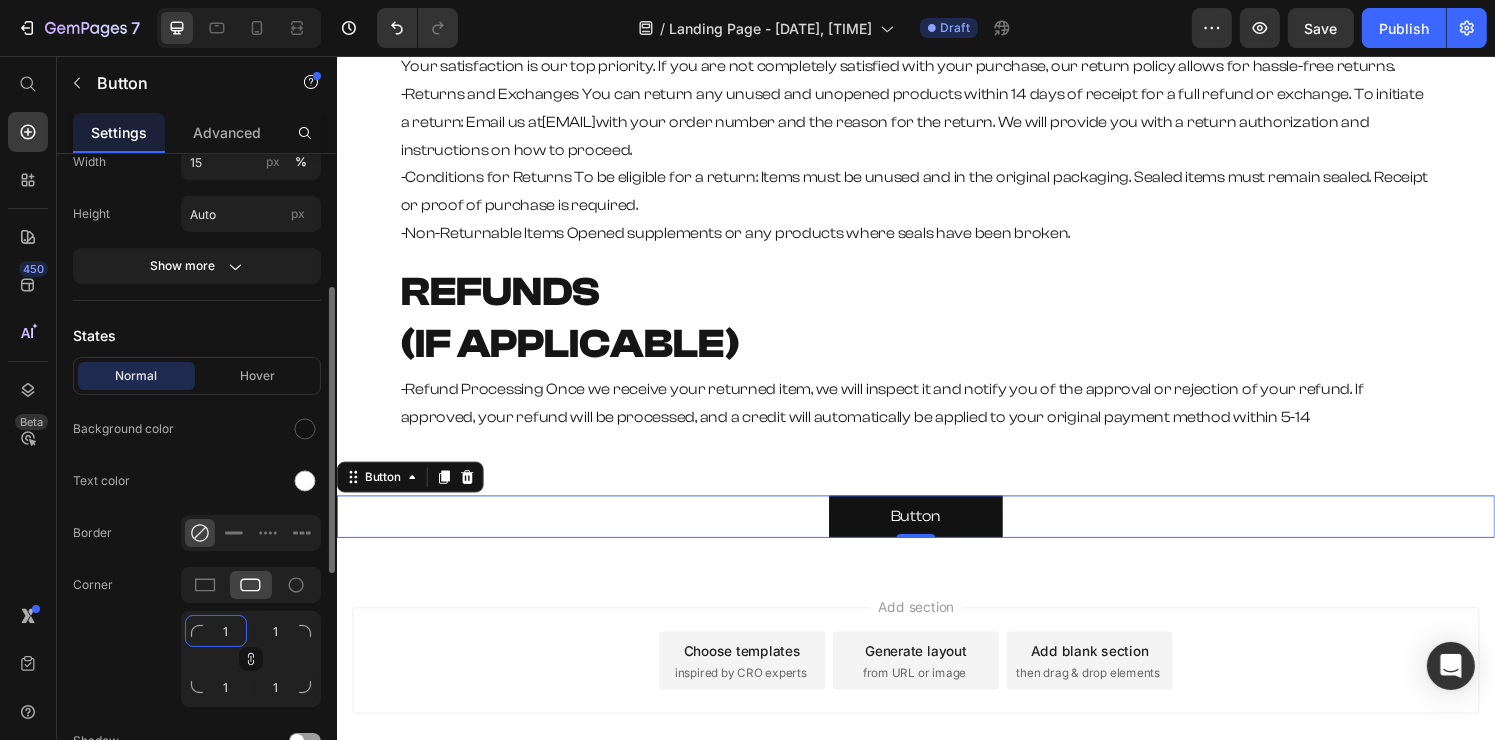 type on "16" 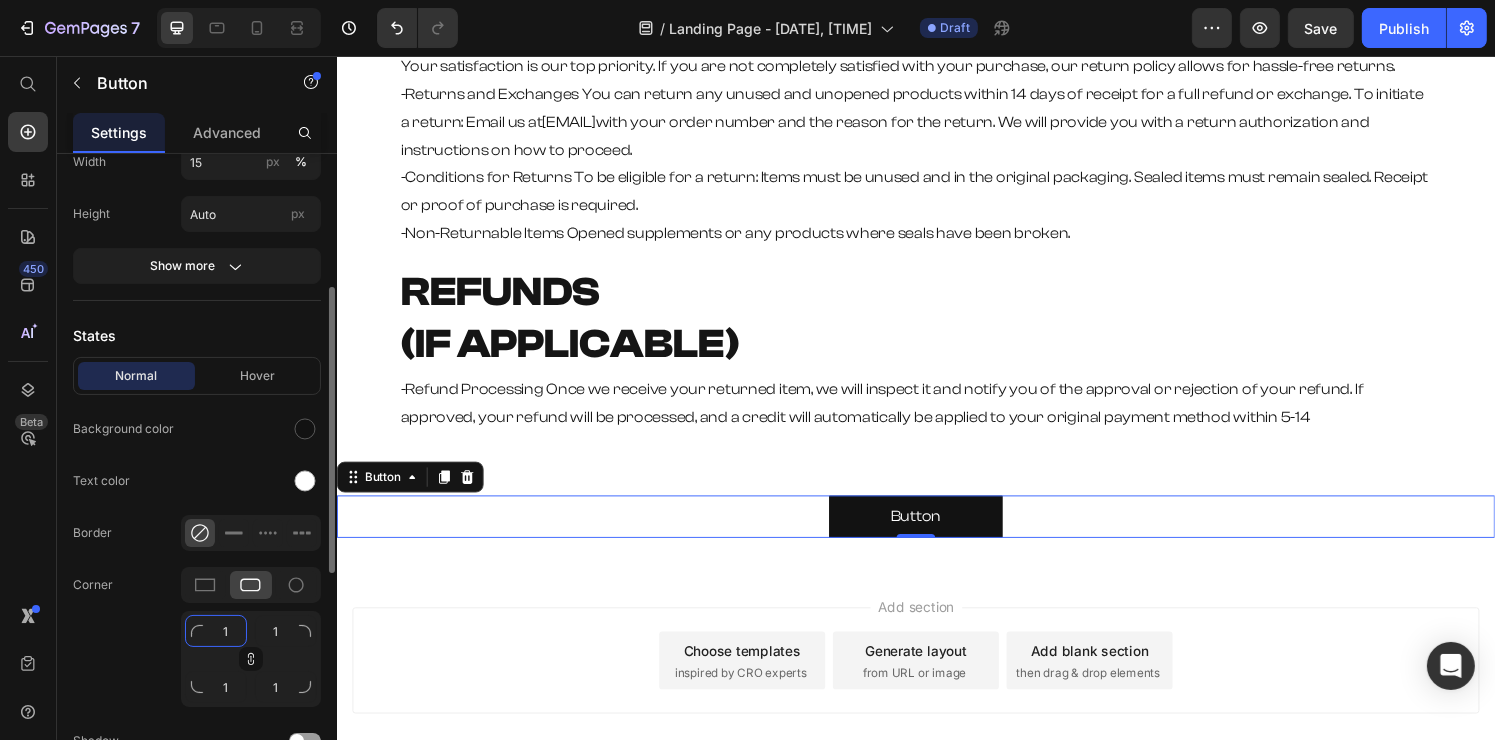 type on "16" 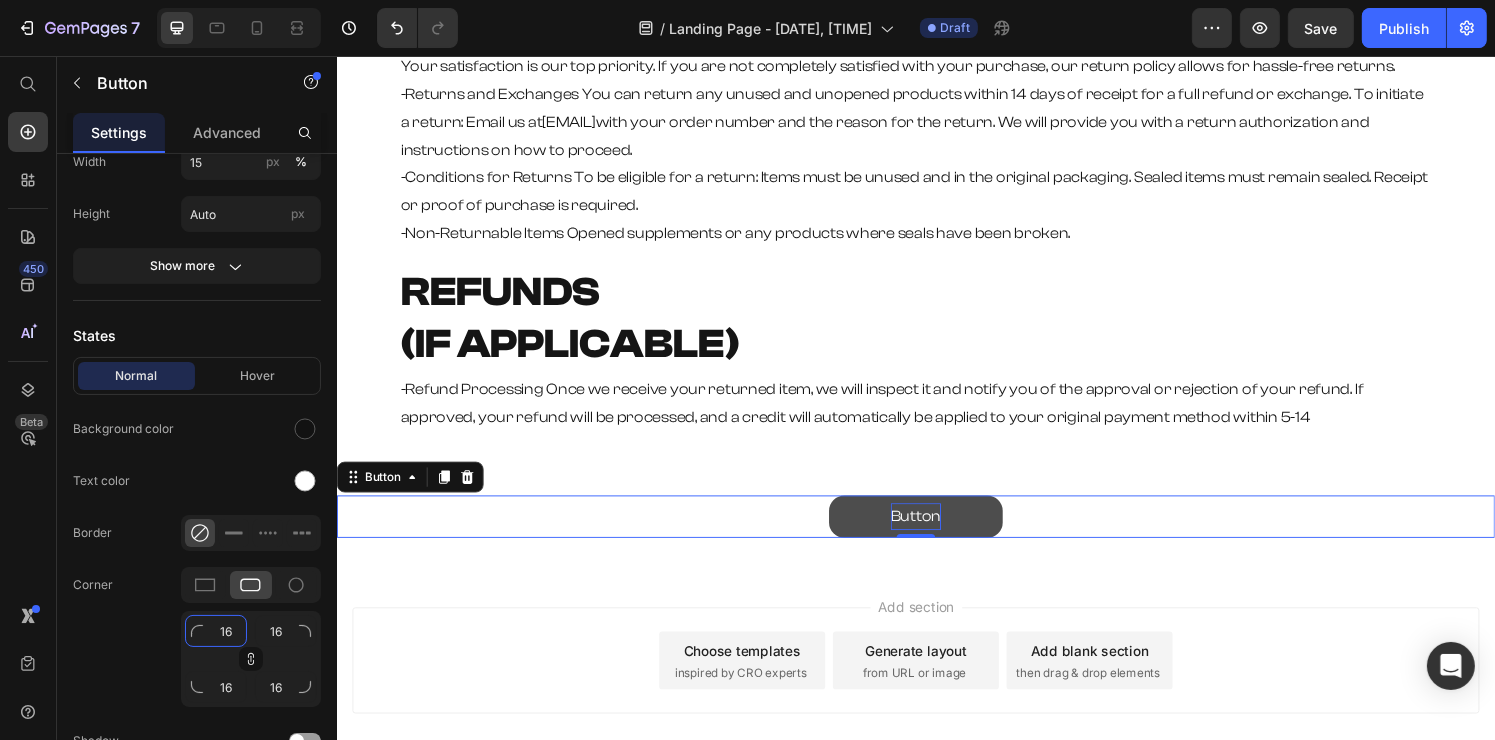 type on "16" 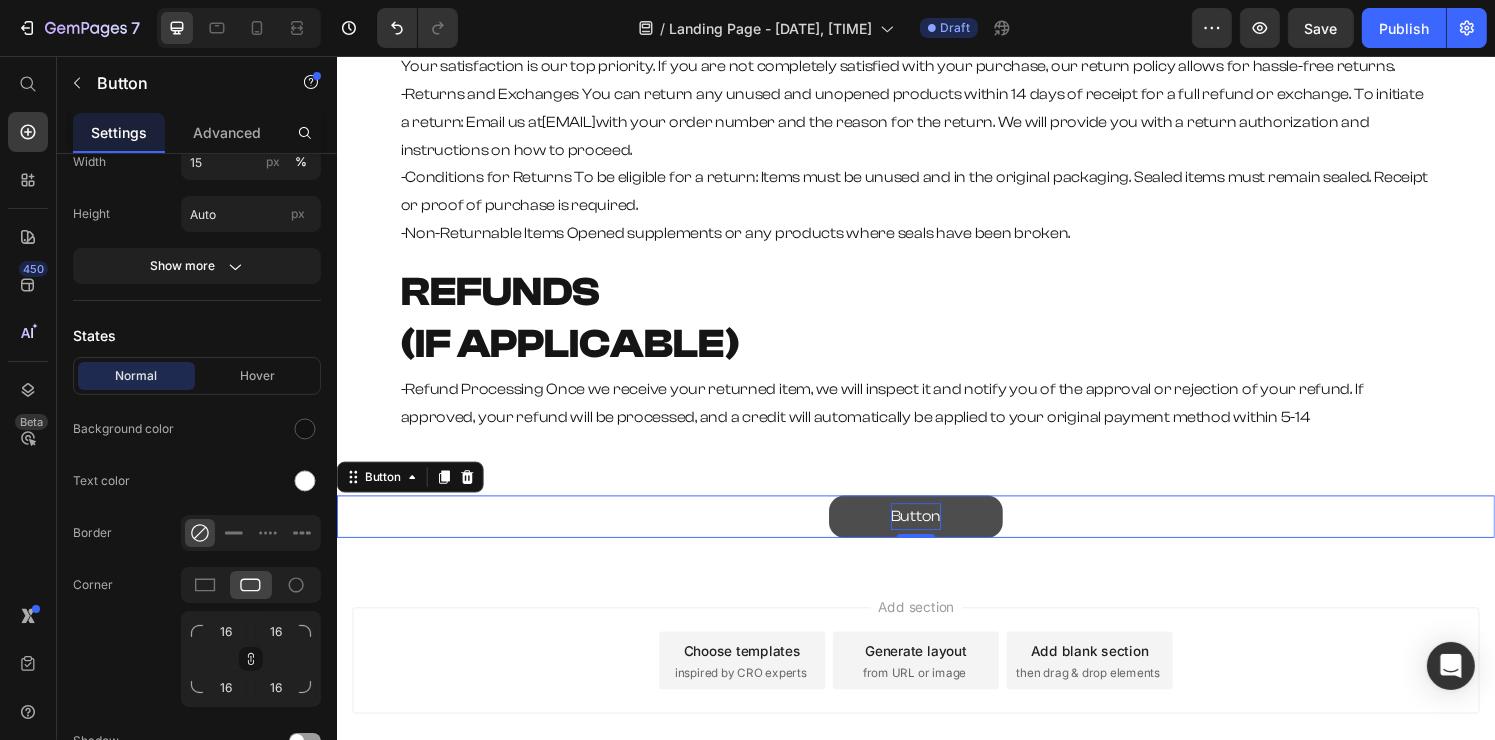 click on "Button" at bounding box center (936, 533) 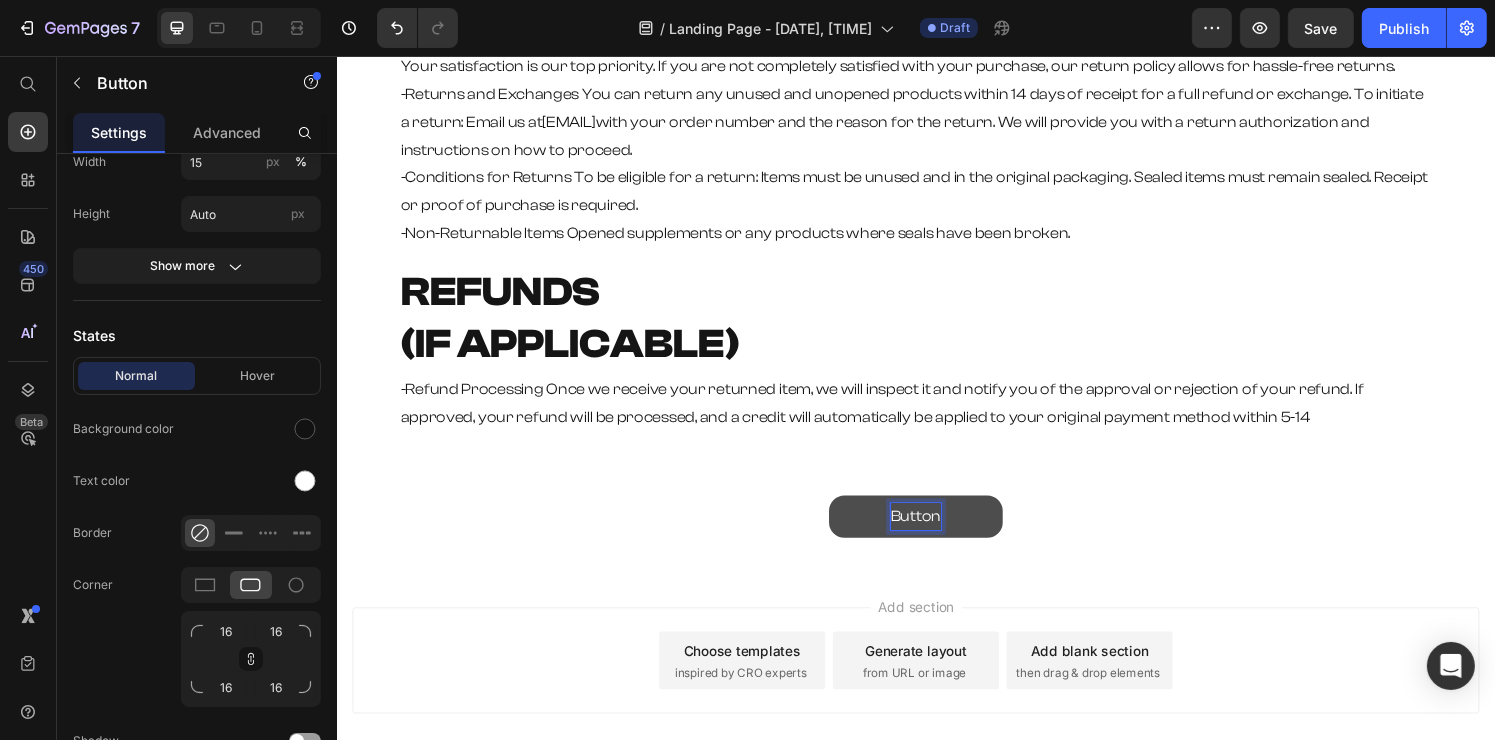 click on "Button" at bounding box center [936, 533] 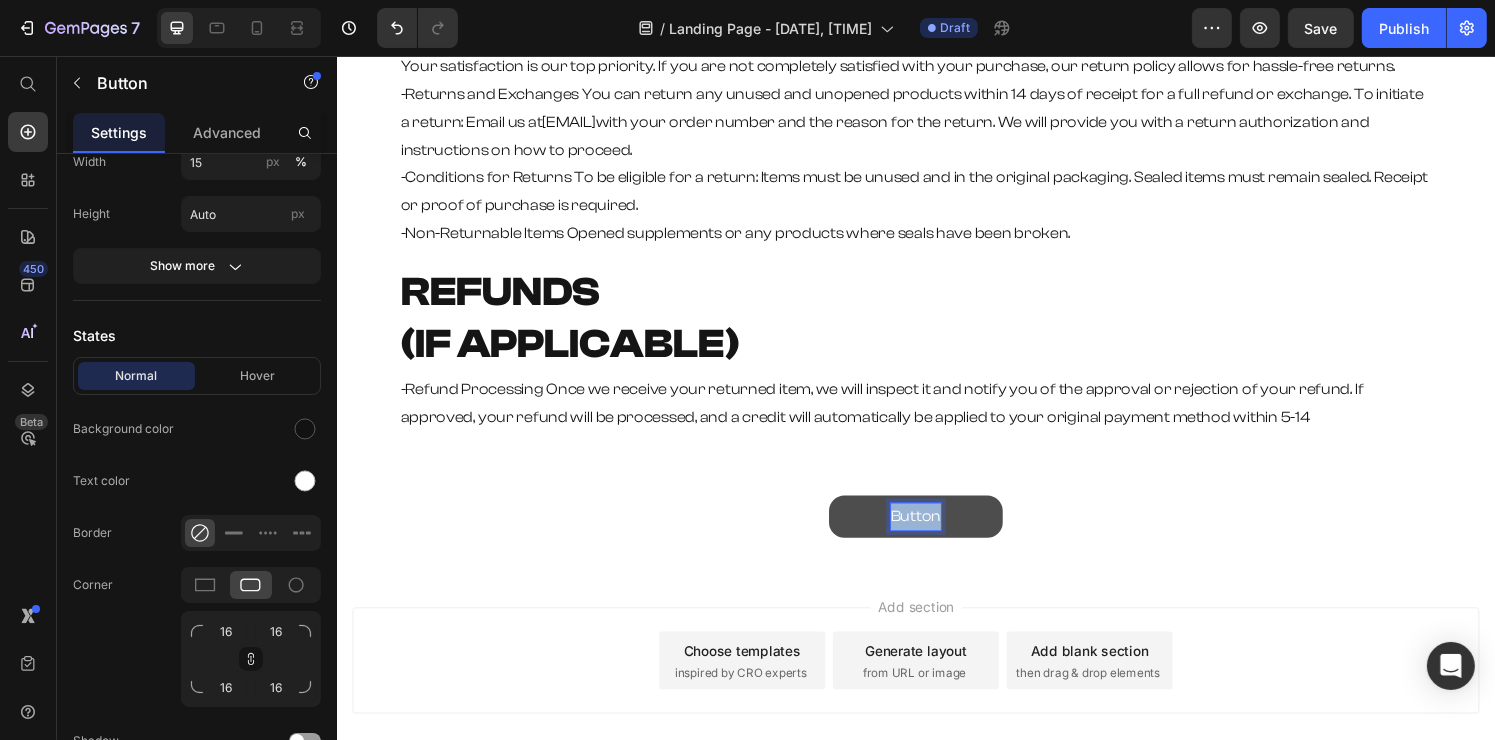 click on "Button" at bounding box center [936, 533] 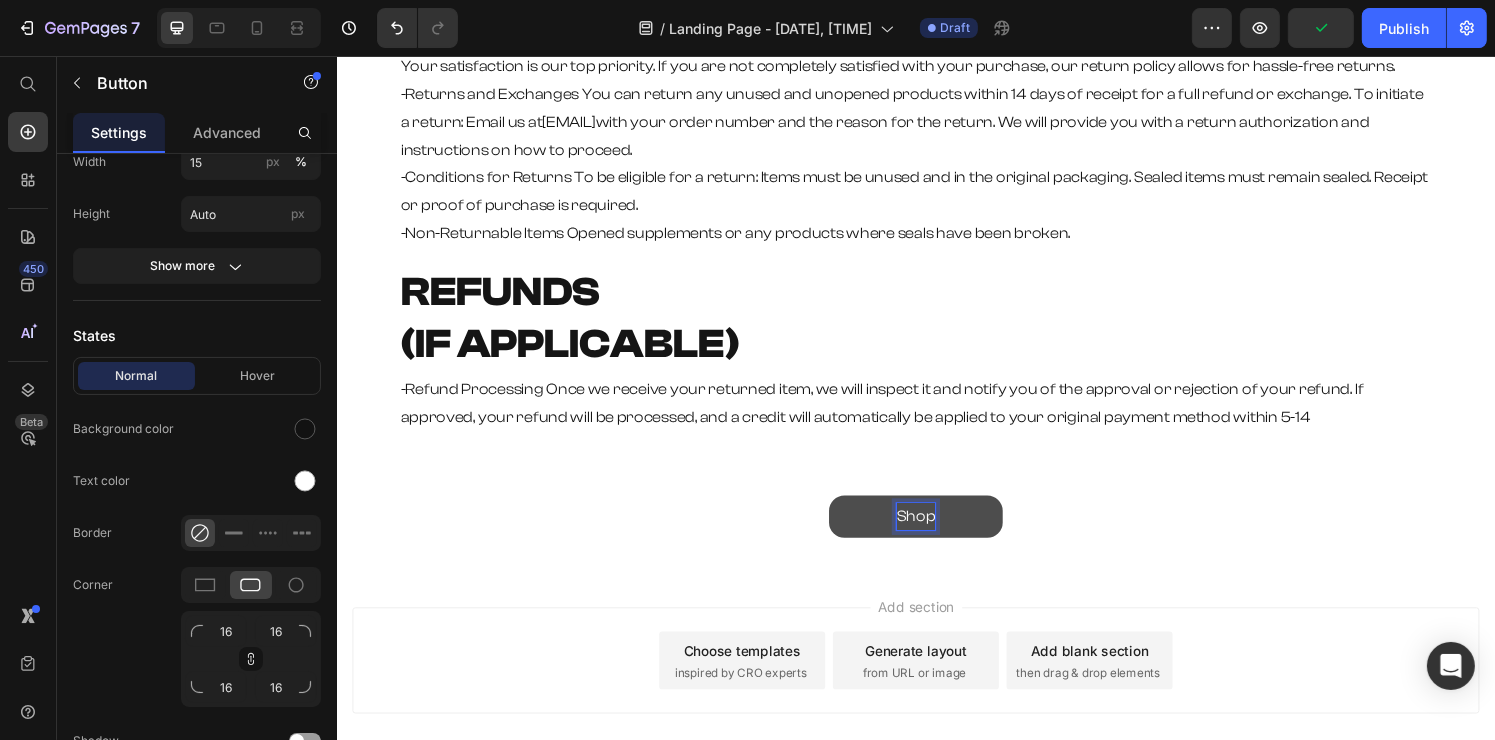 click on "Shop" at bounding box center (936, 533) 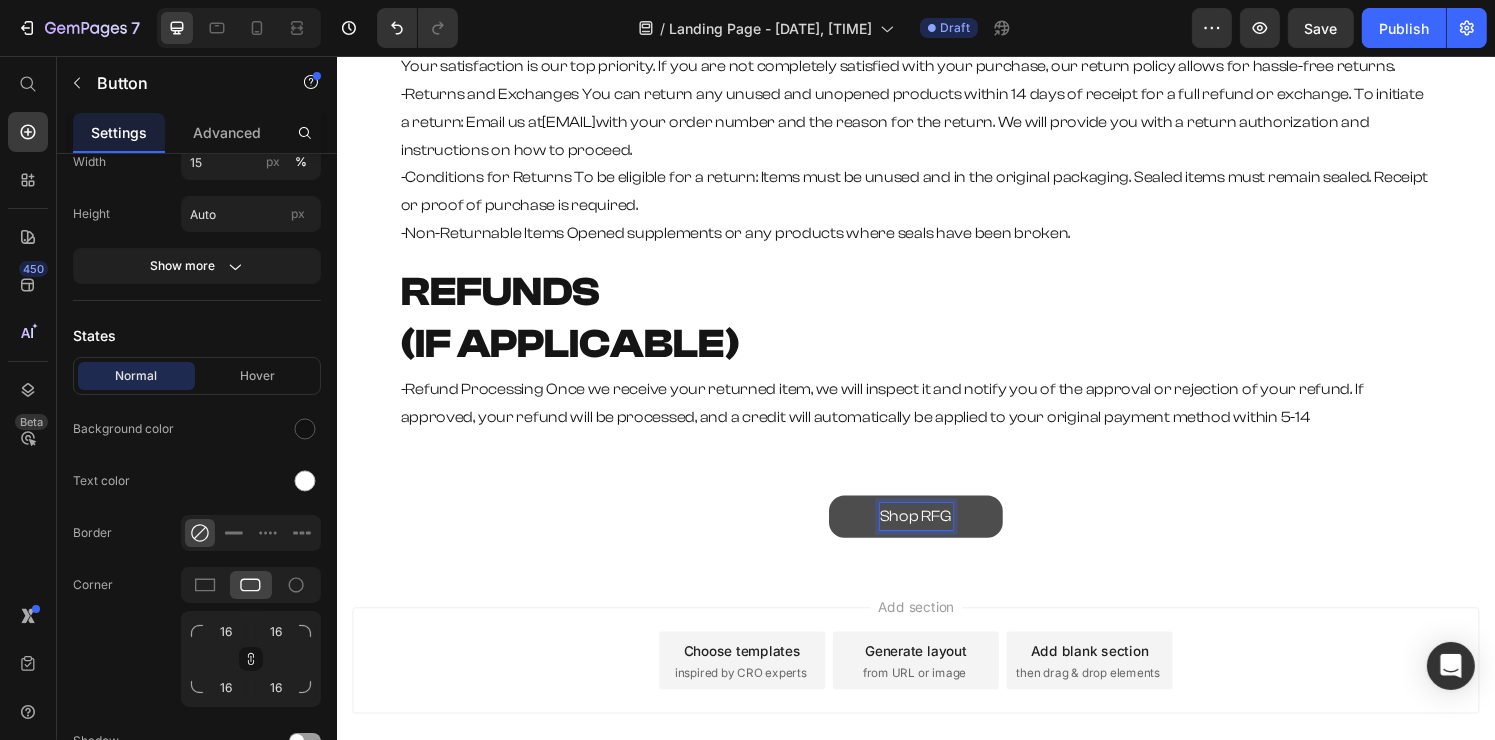 click on "Shop RFG" at bounding box center [936, 533] 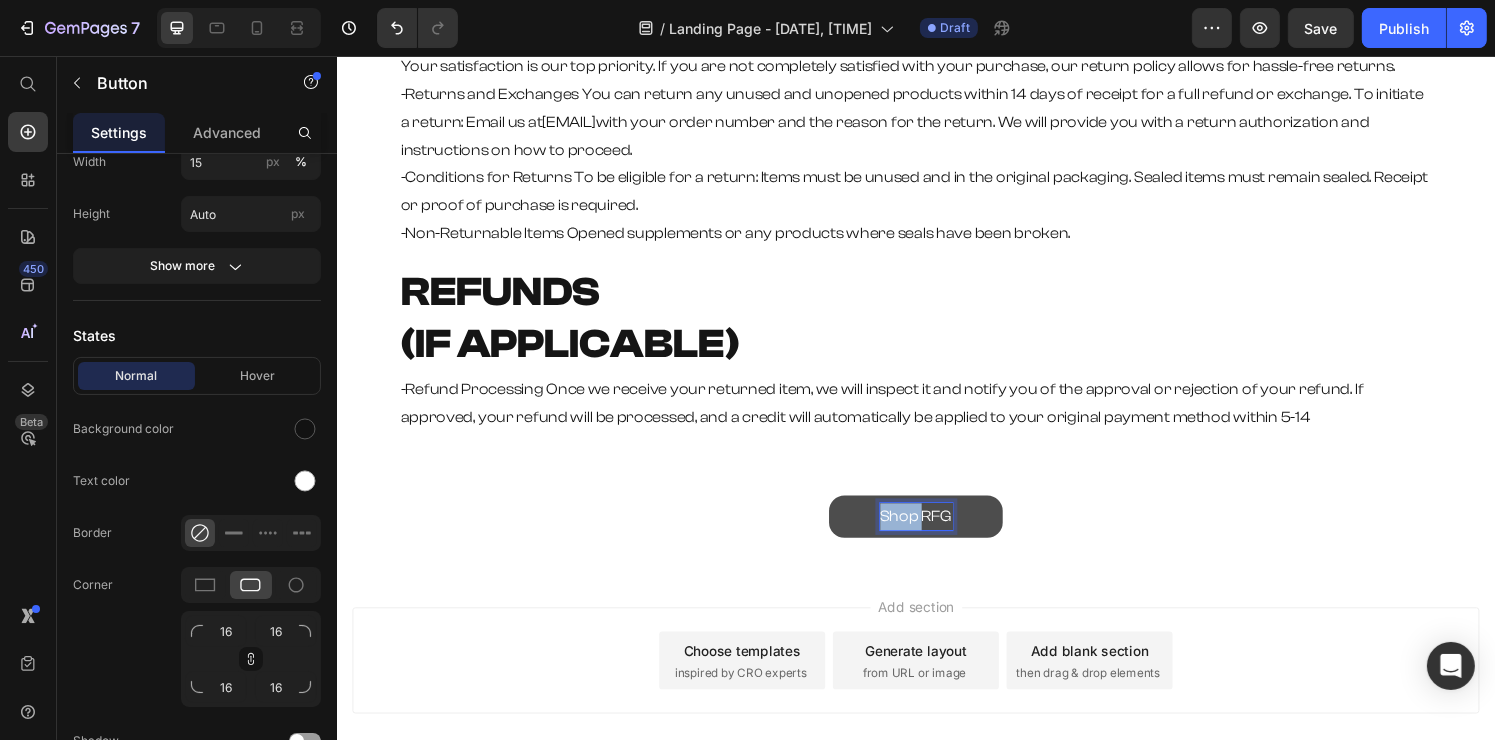 click on "Shop RFG" at bounding box center [936, 533] 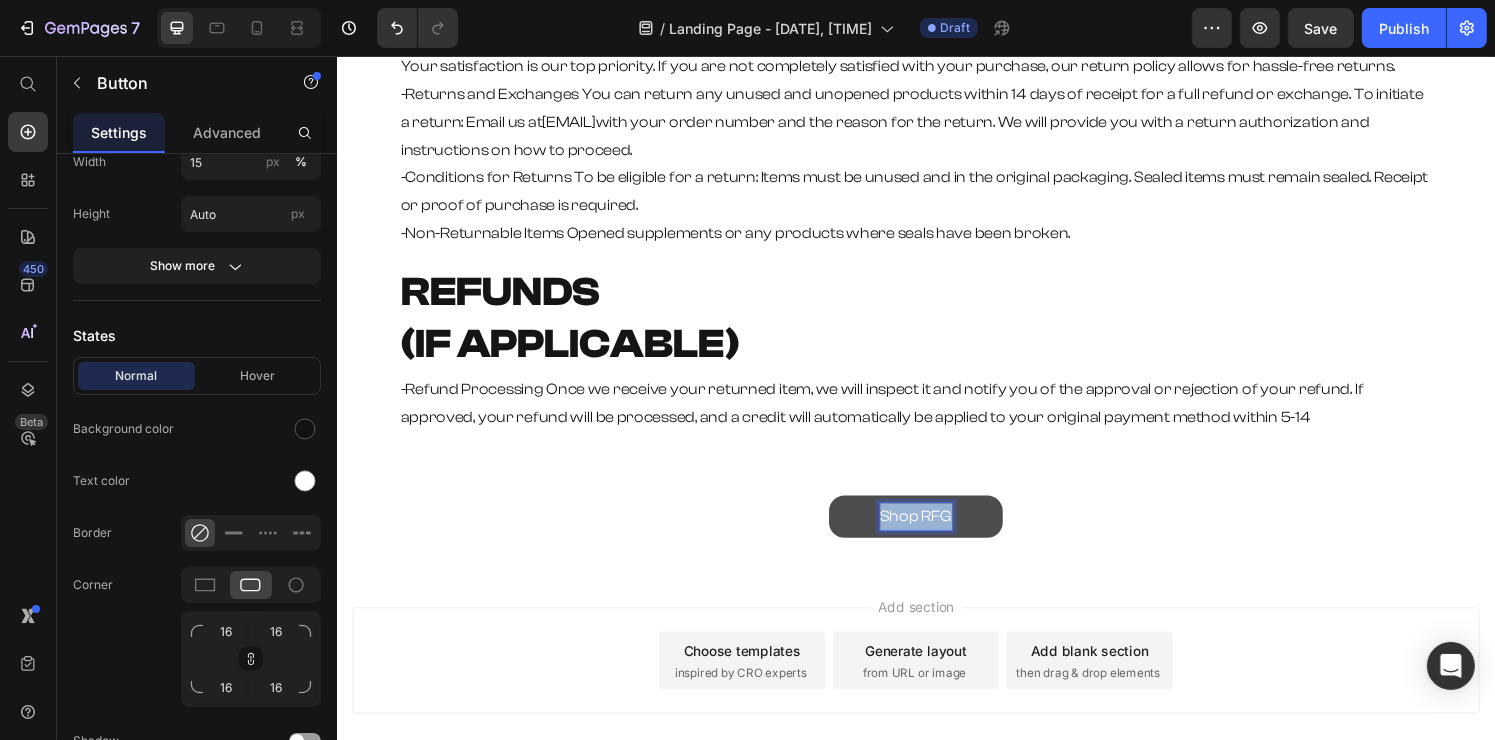 click on "Shop RFG" at bounding box center (936, 533) 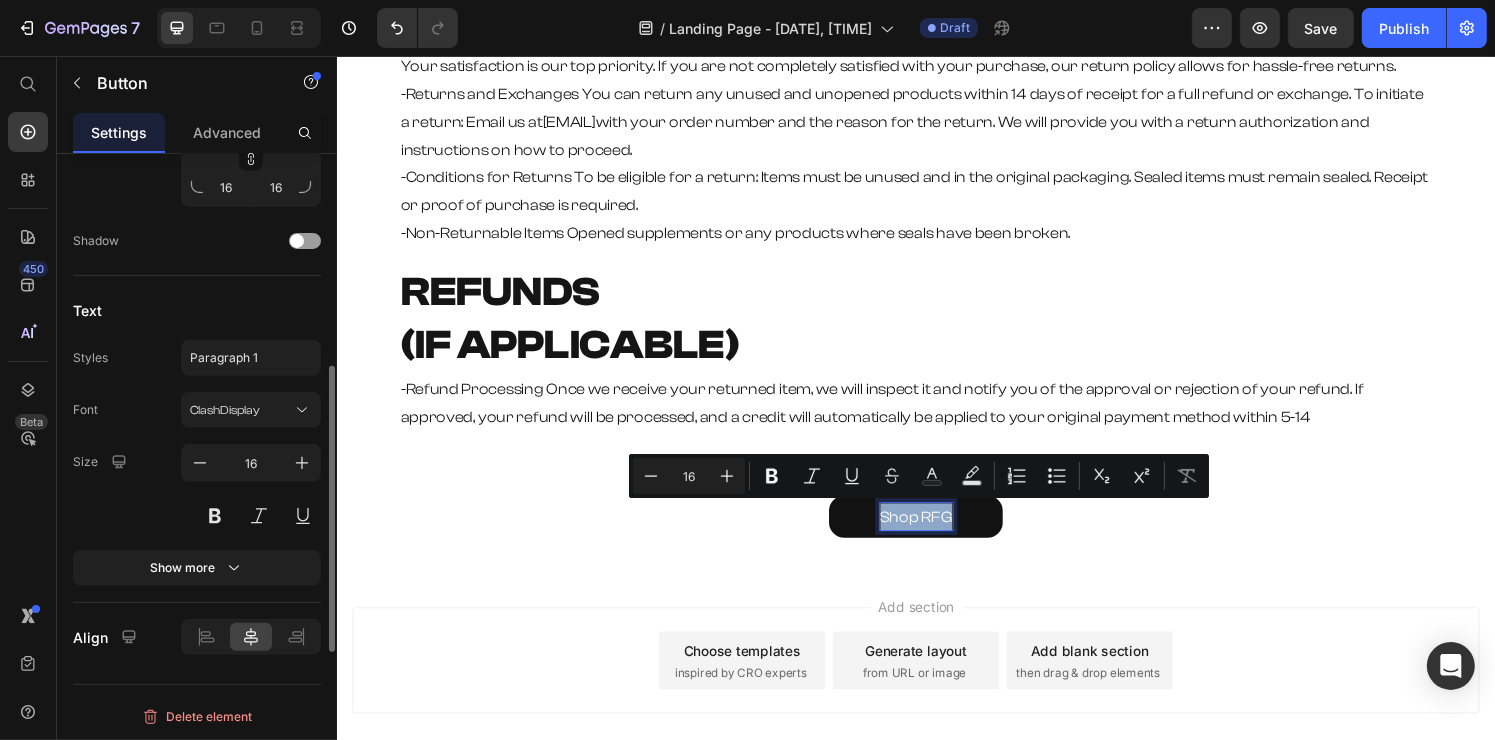 scroll, scrollTop: 0, scrollLeft: 0, axis: both 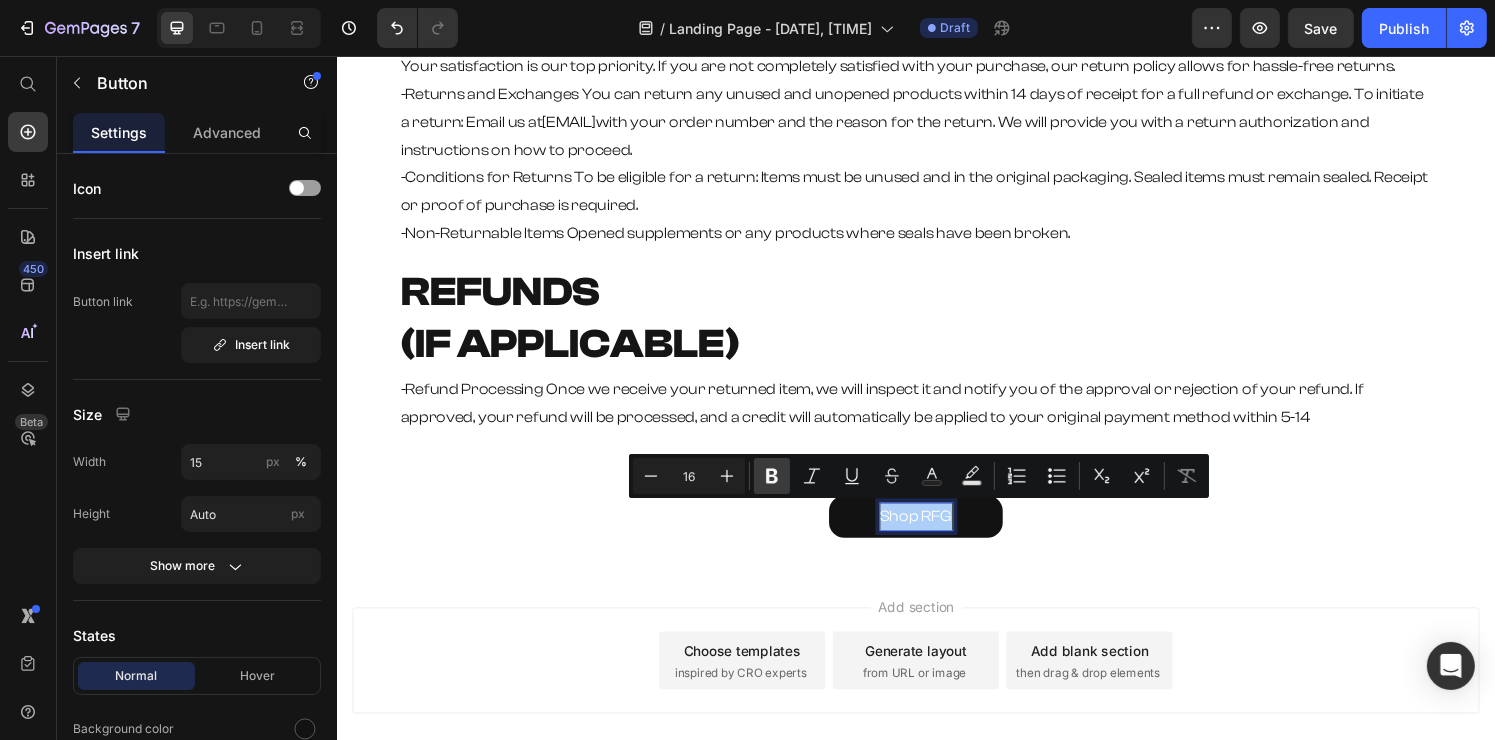 click 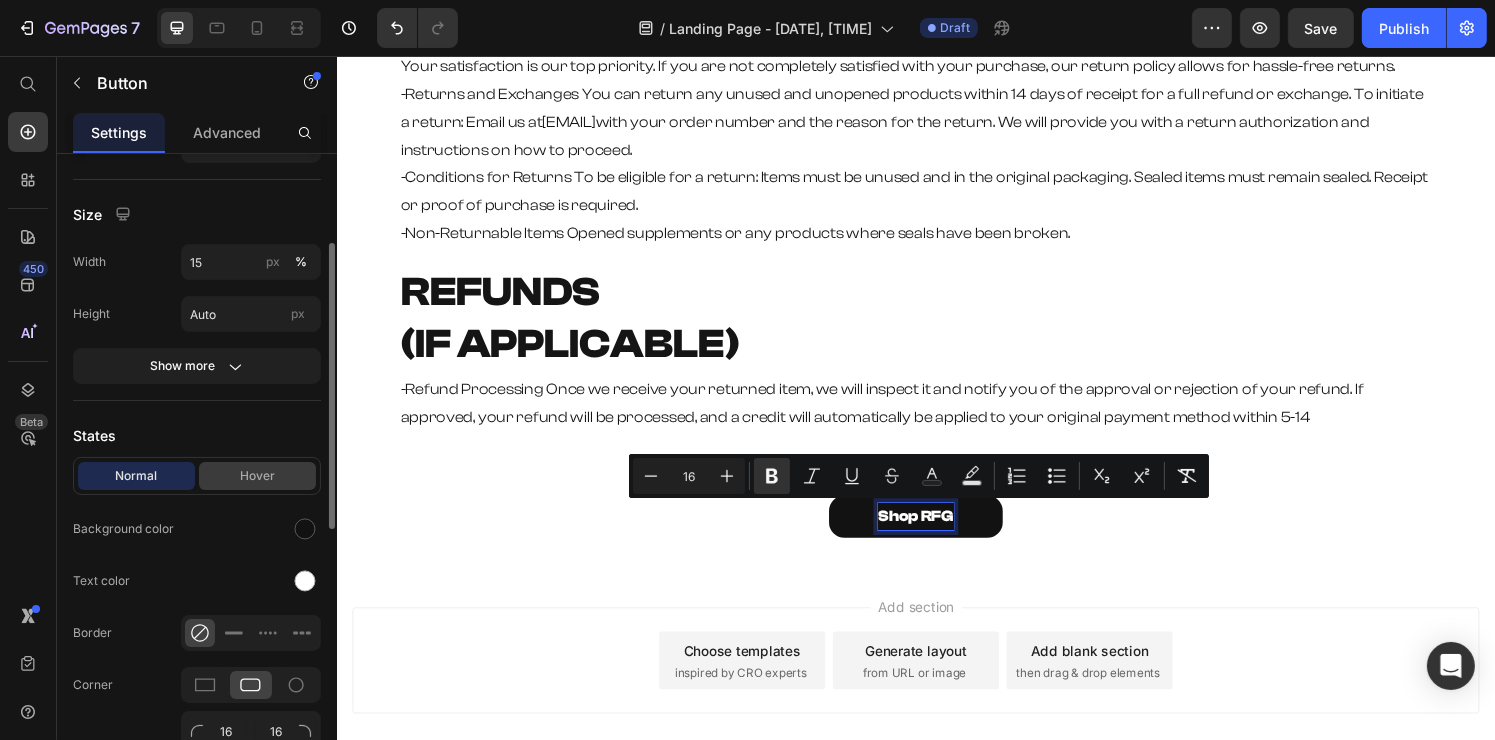 scroll, scrollTop: 300, scrollLeft: 0, axis: vertical 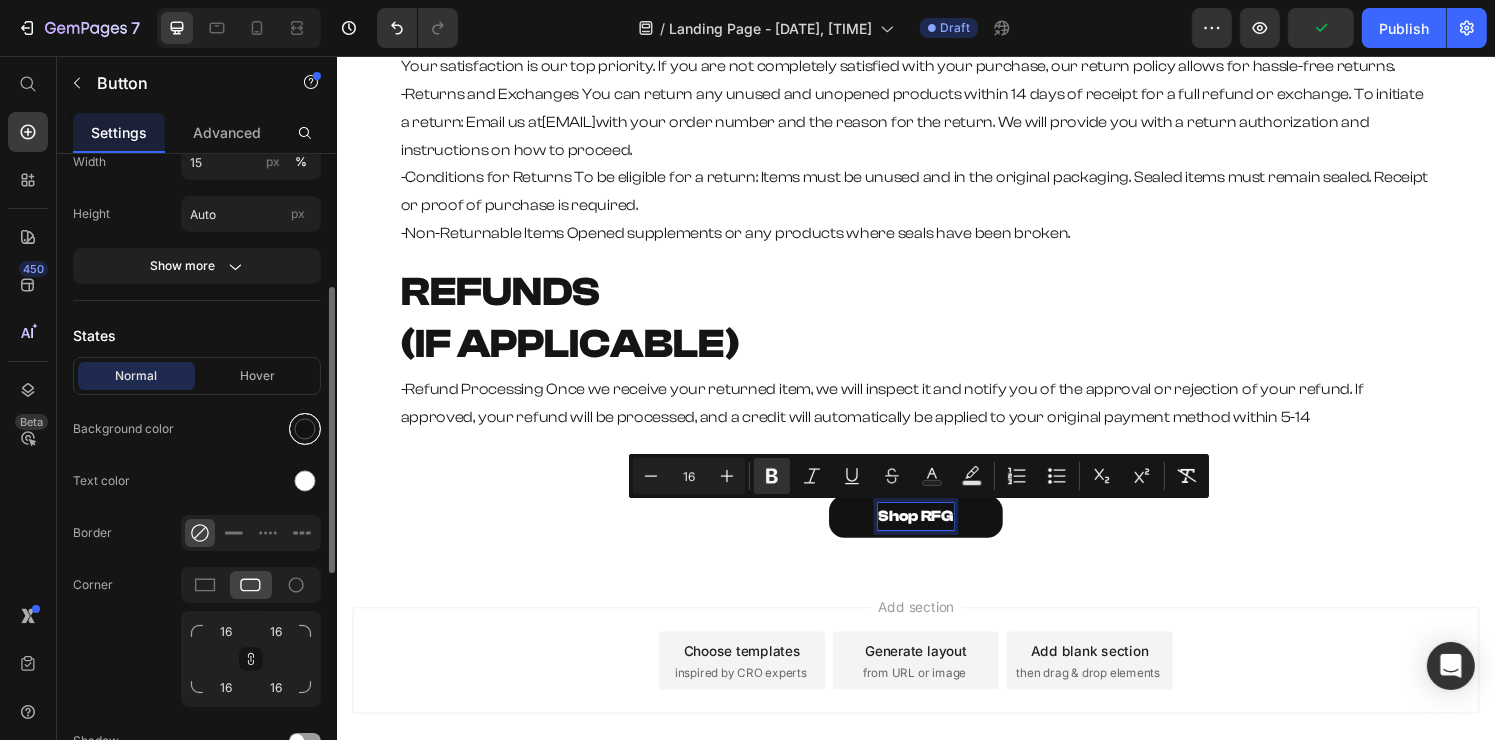 click at bounding box center (305, 429) 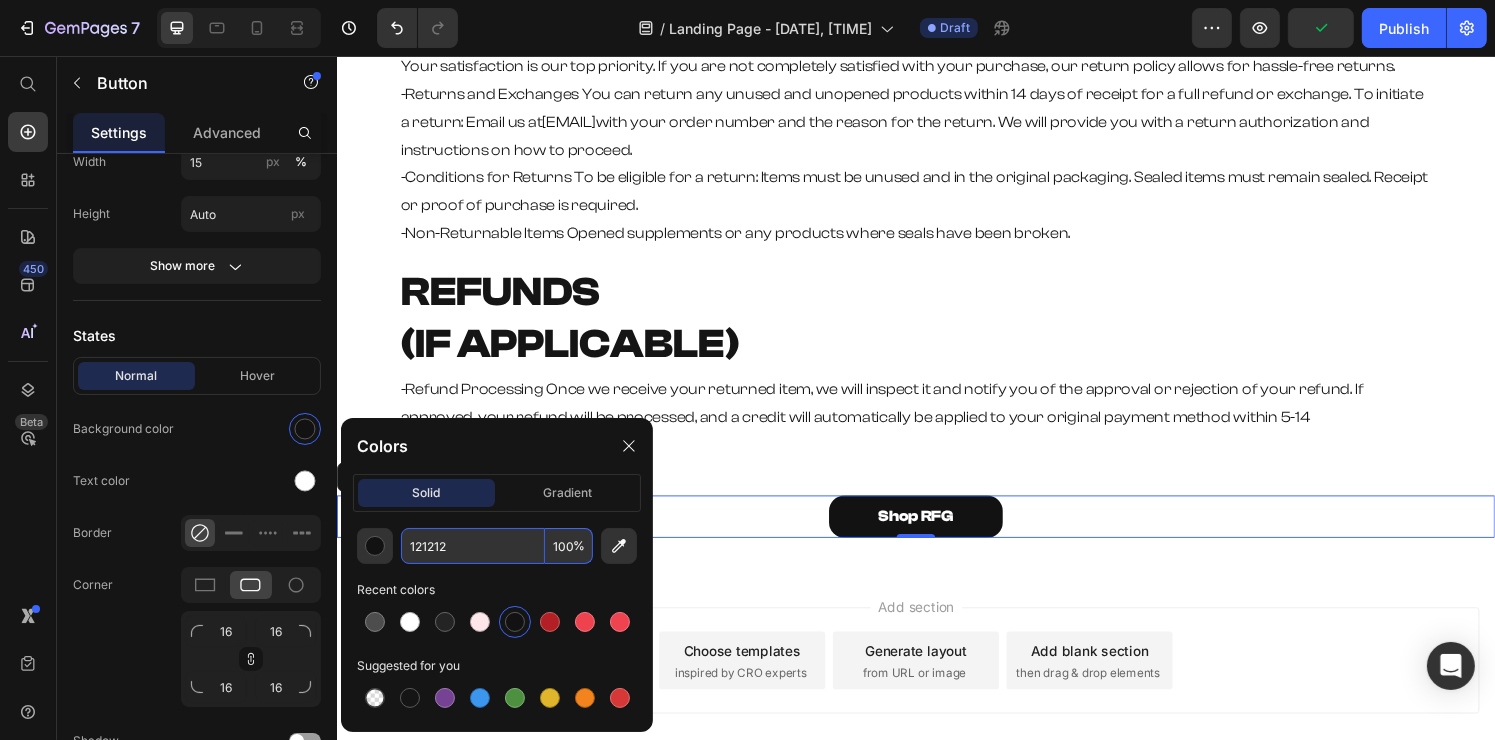 click on "121212" at bounding box center (473, 546) 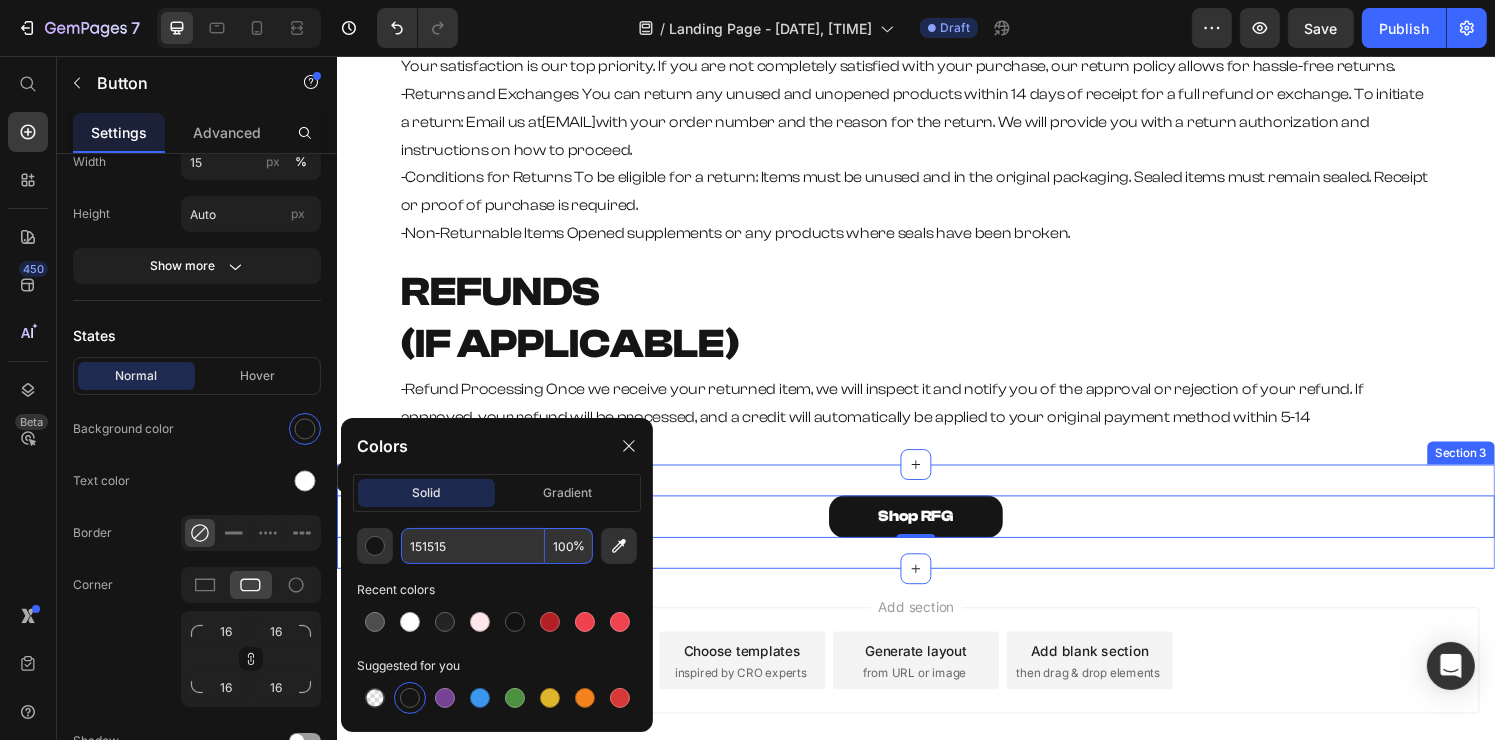 click on "Add section Choose templates inspired by CRO experts Generate layout from URL or image Add blank section then drag & drop elements" at bounding box center (936, 710) 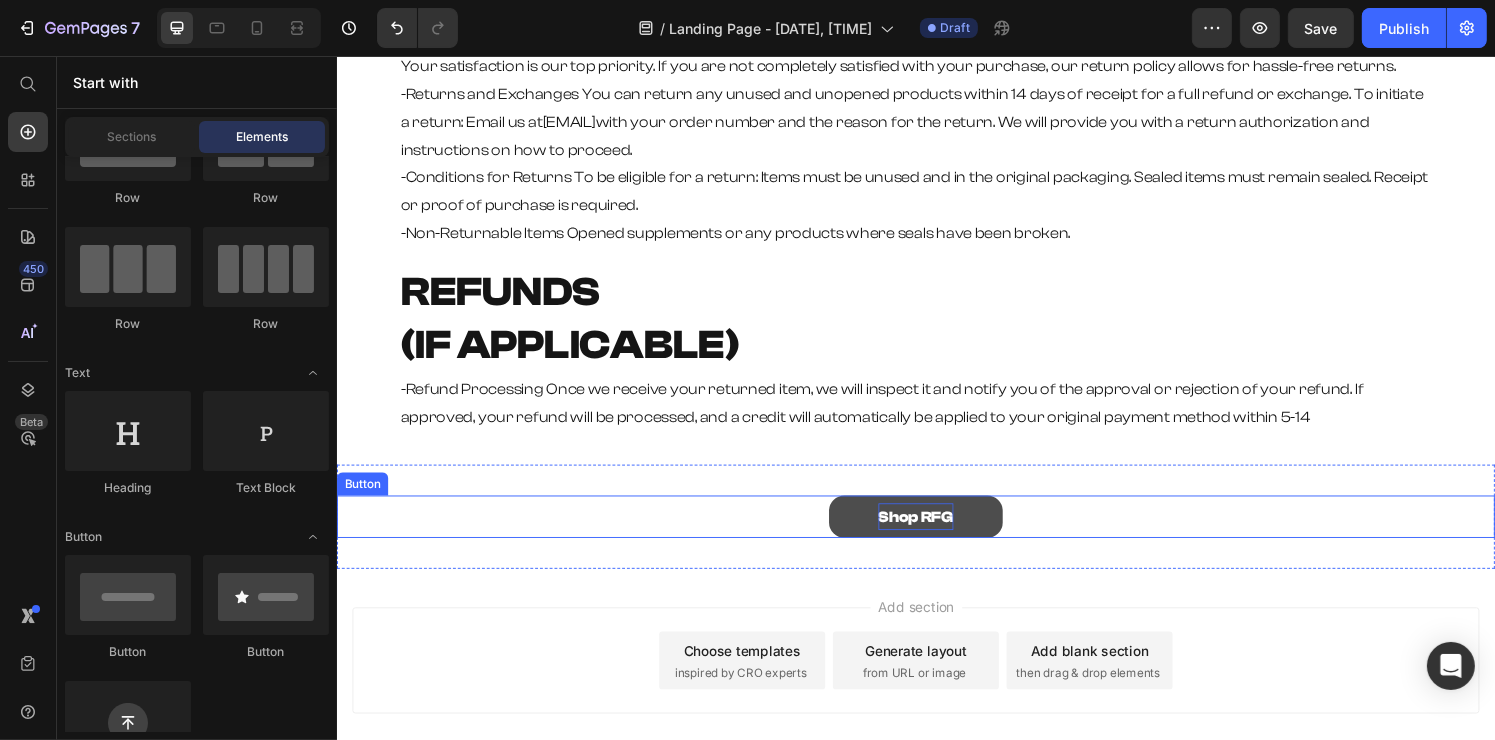 click on "Shop RFG" at bounding box center [936, 533] 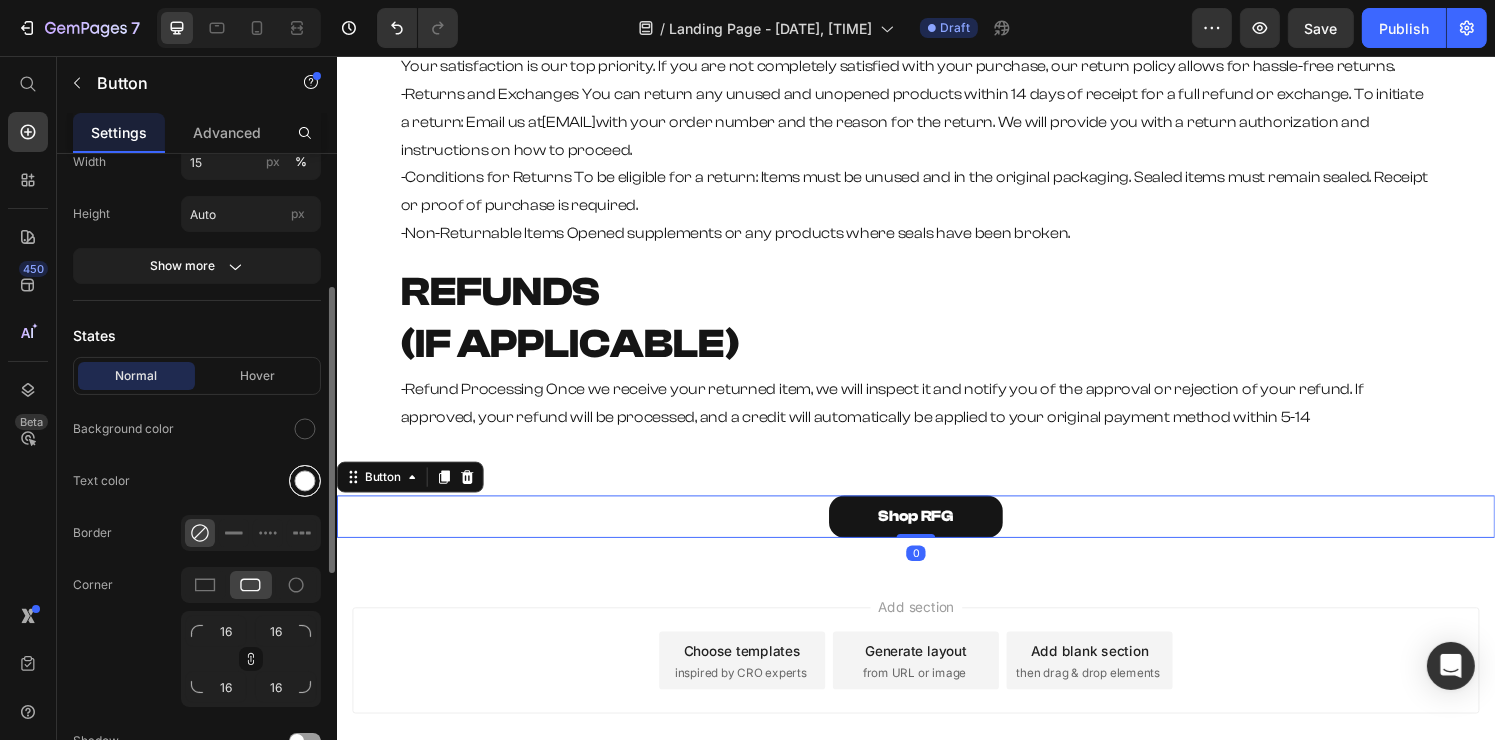 click at bounding box center (305, 481) 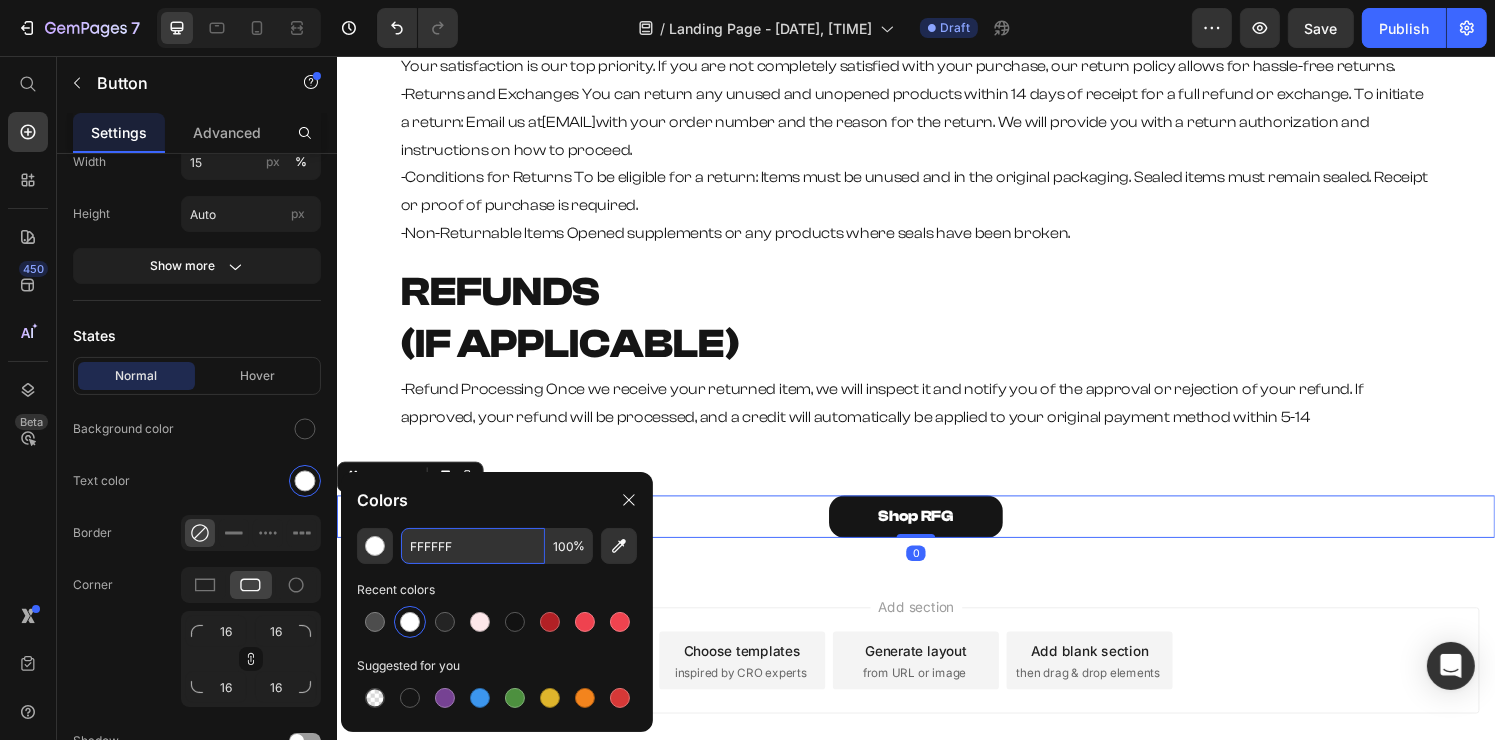 click on "FFFFFF" at bounding box center (473, 546) 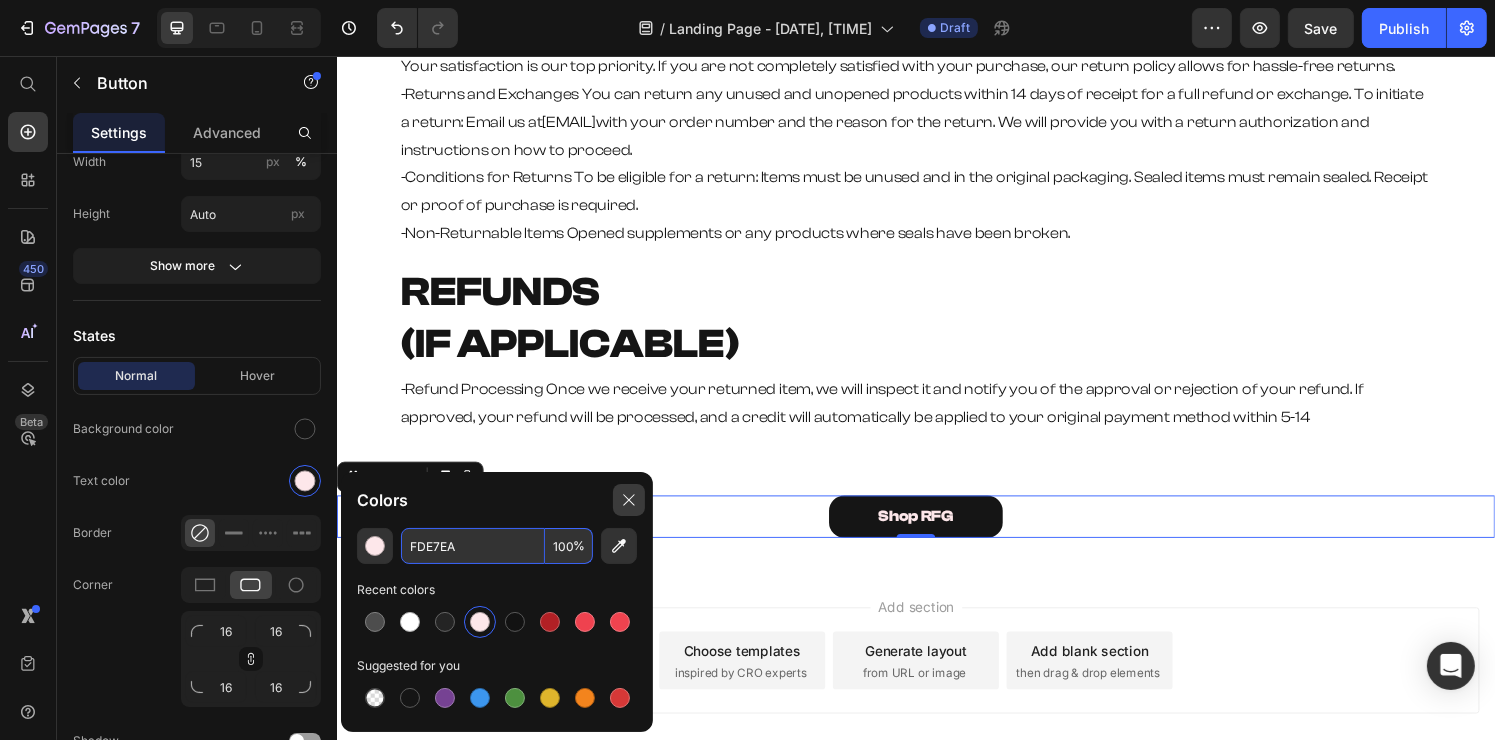 type on "FDE7EA" 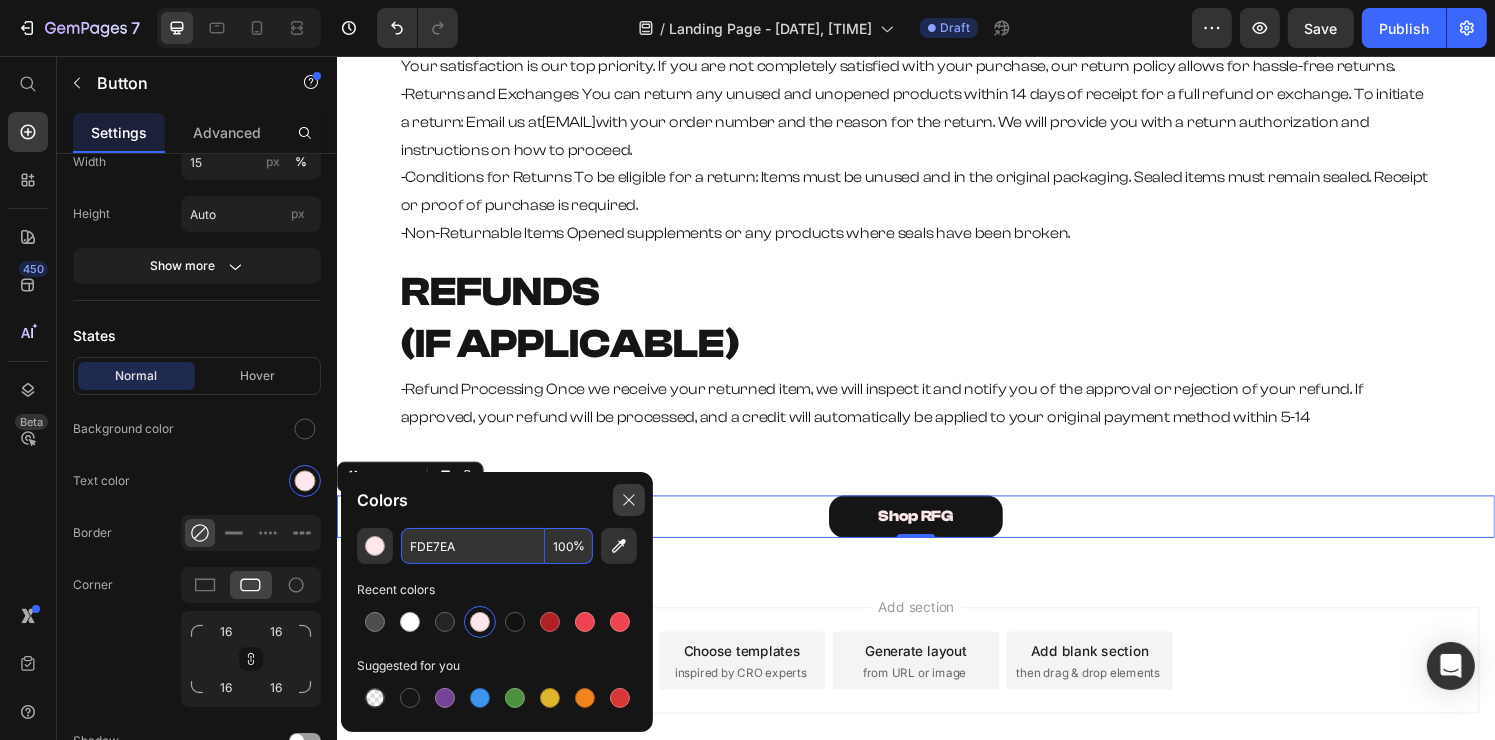 click at bounding box center [629, 500] 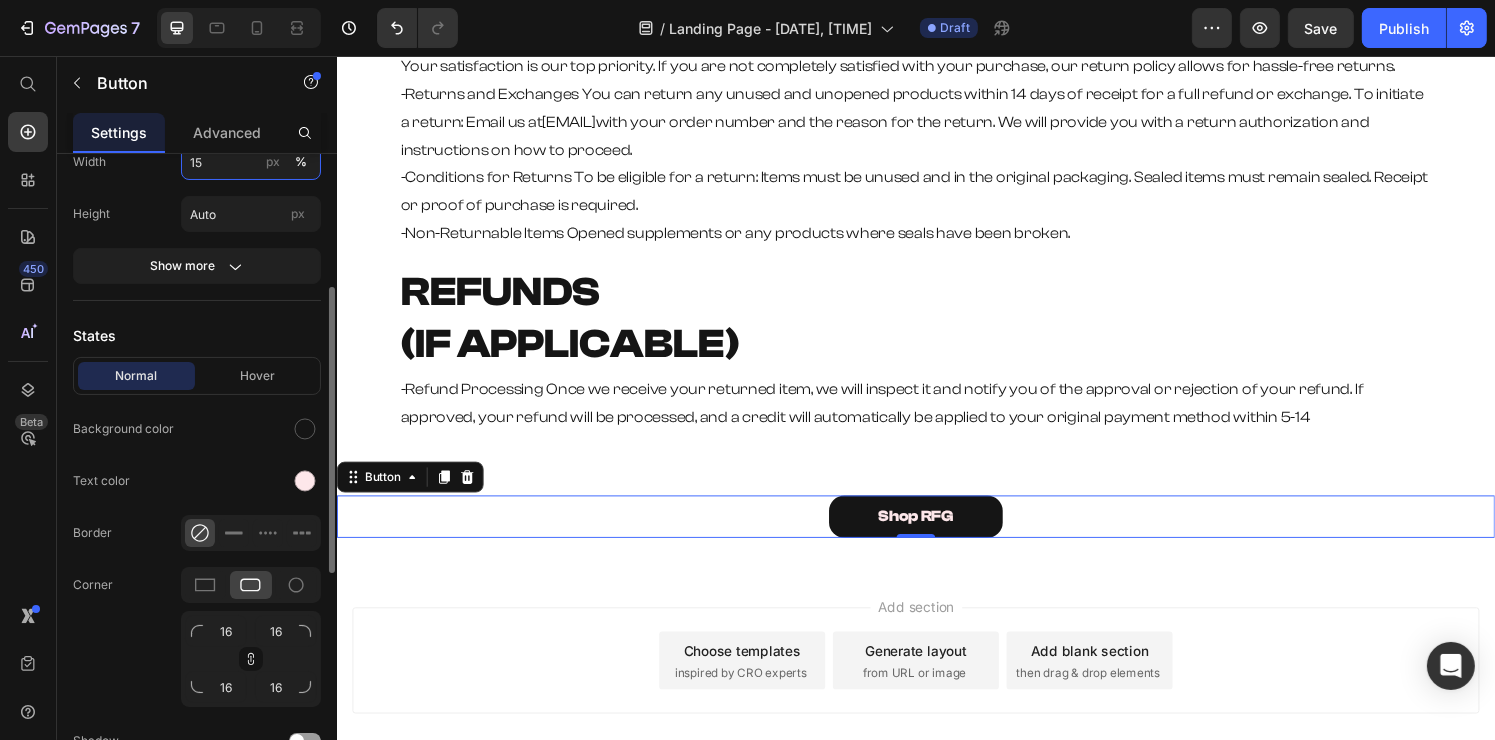 click on "15" at bounding box center [251, 162] 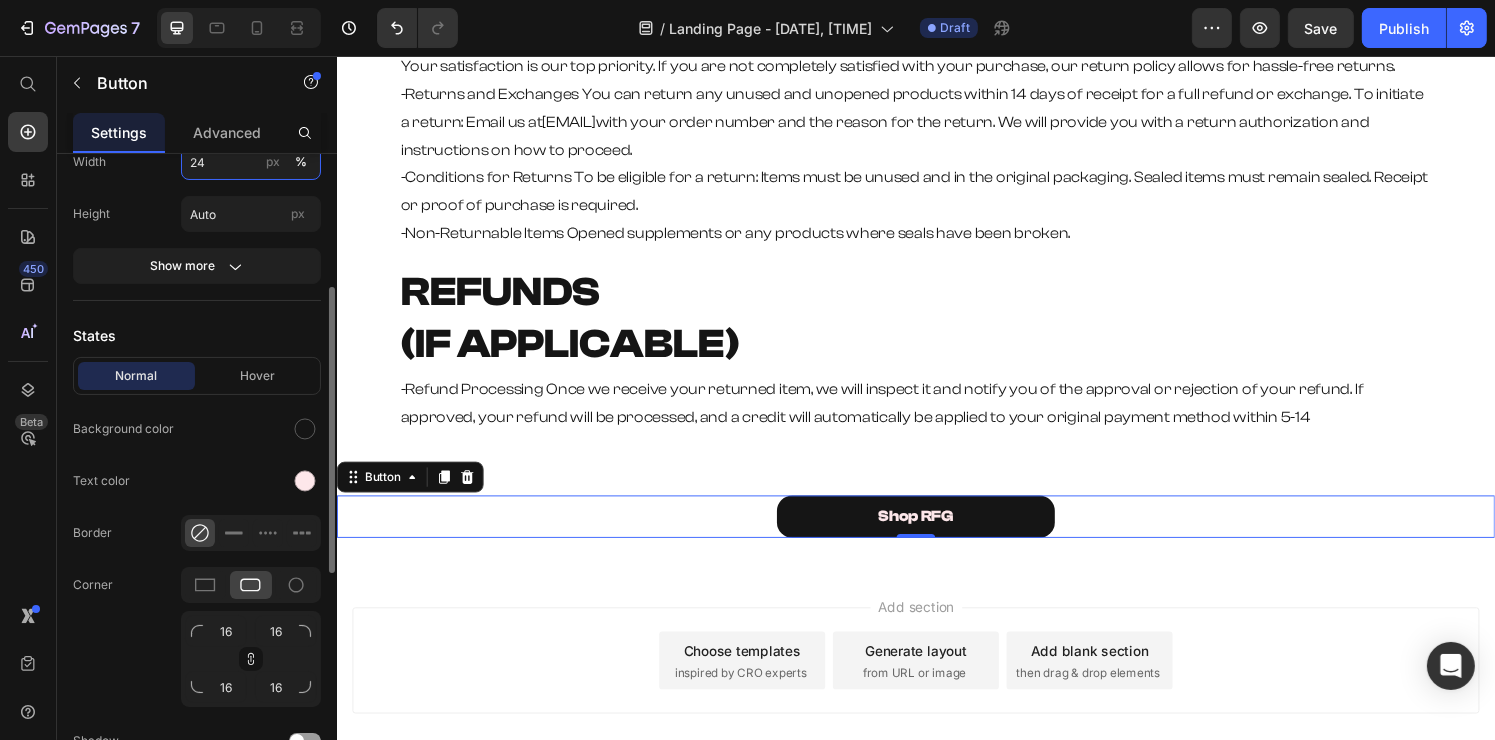 type on "25" 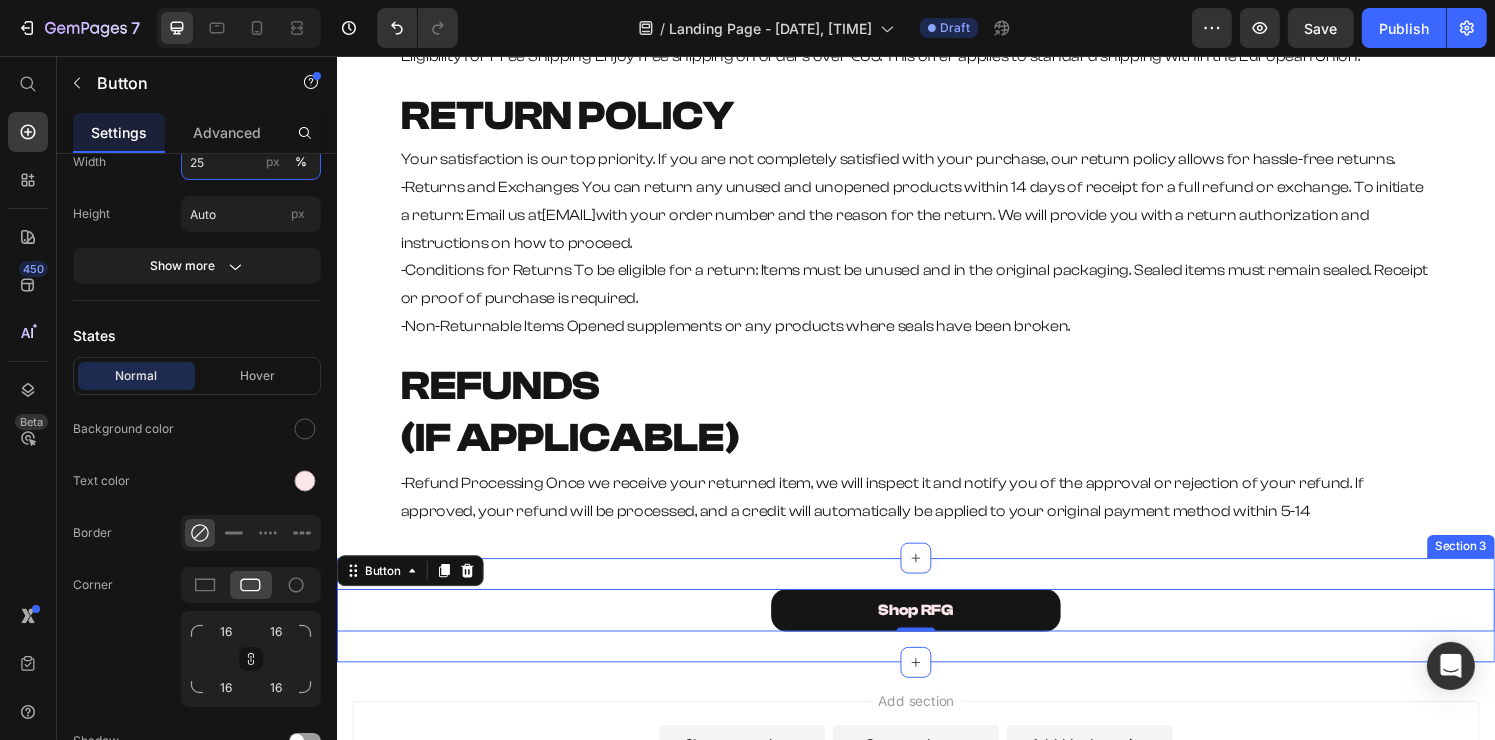 scroll, scrollTop: 669, scrollLeft: 0, axis: vertical 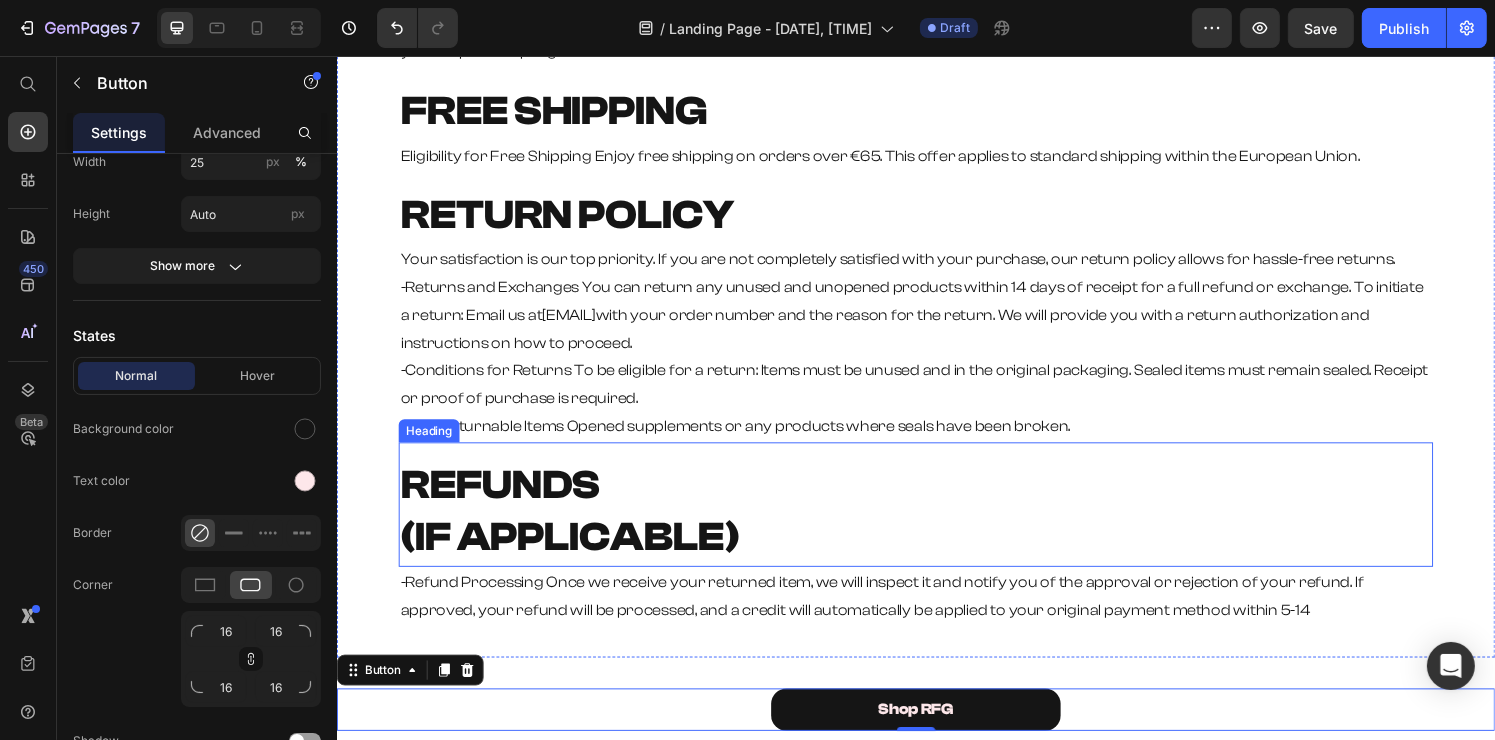 click on "⁠⁠⁠⁠⁠⁠⁠ REFUNDS (IF APPLICABLE)" at bounding box center (936, 528) 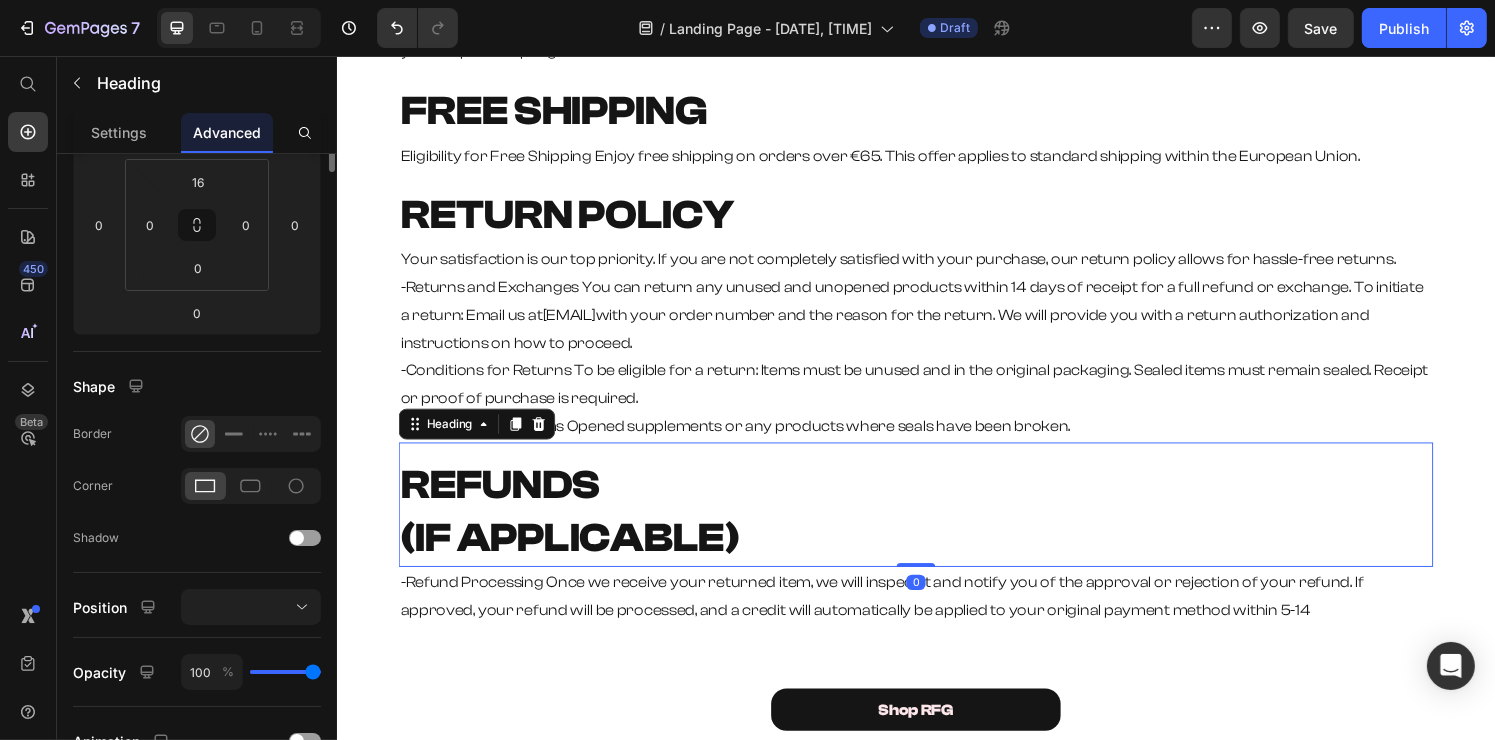scroll, scrollTop: 0, scrollLeft: 0, axis: both 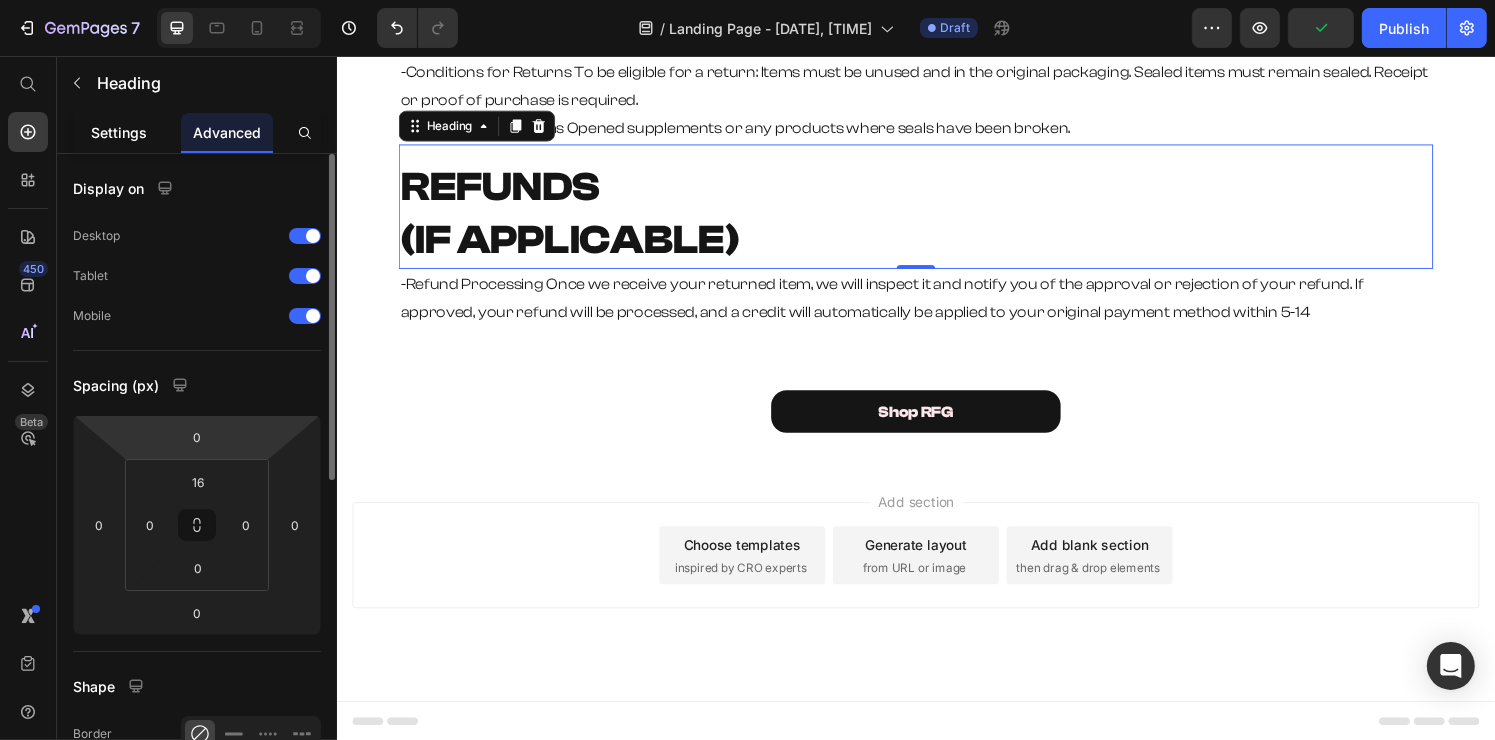 click on "Settings" 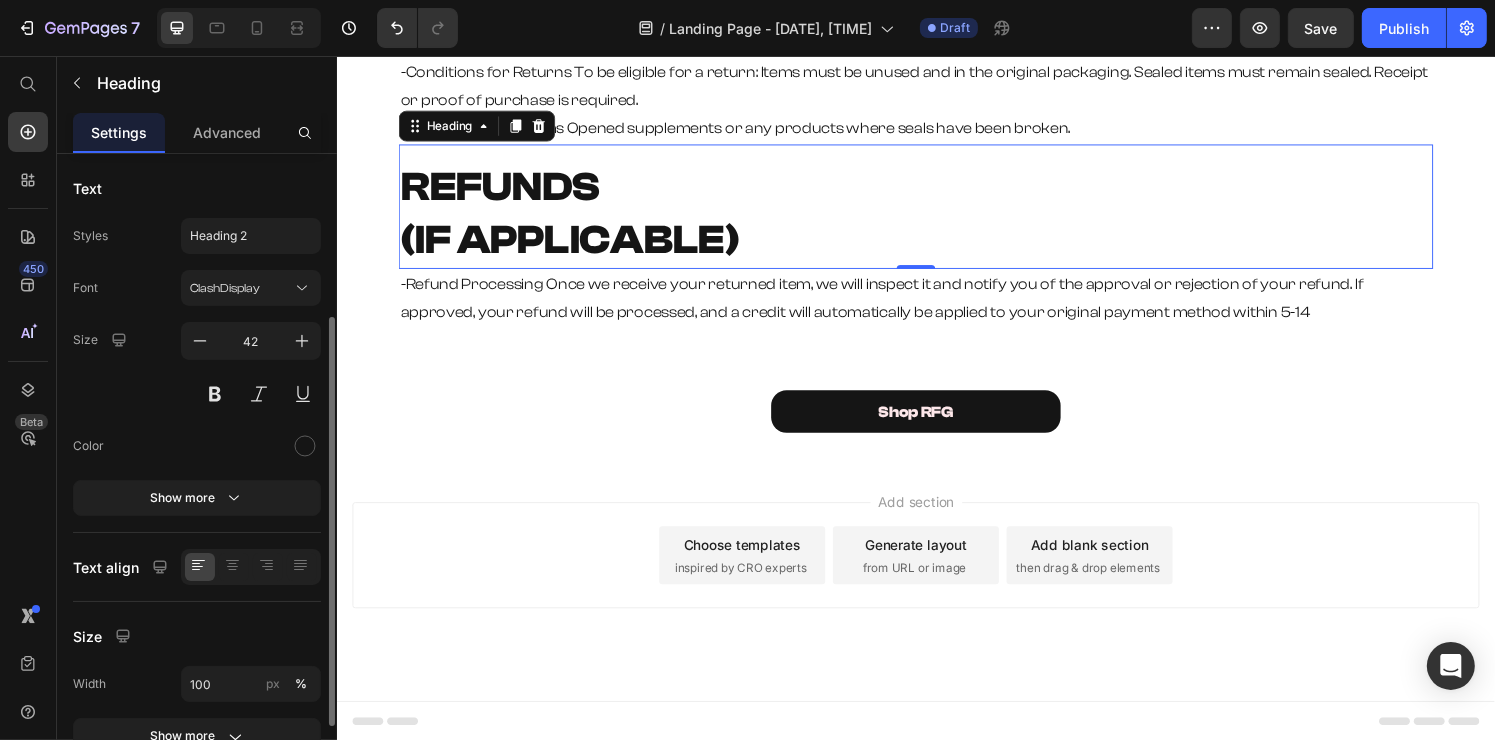 scroll, scrollTop: 366, scrollLeft: 0, axis: vertical 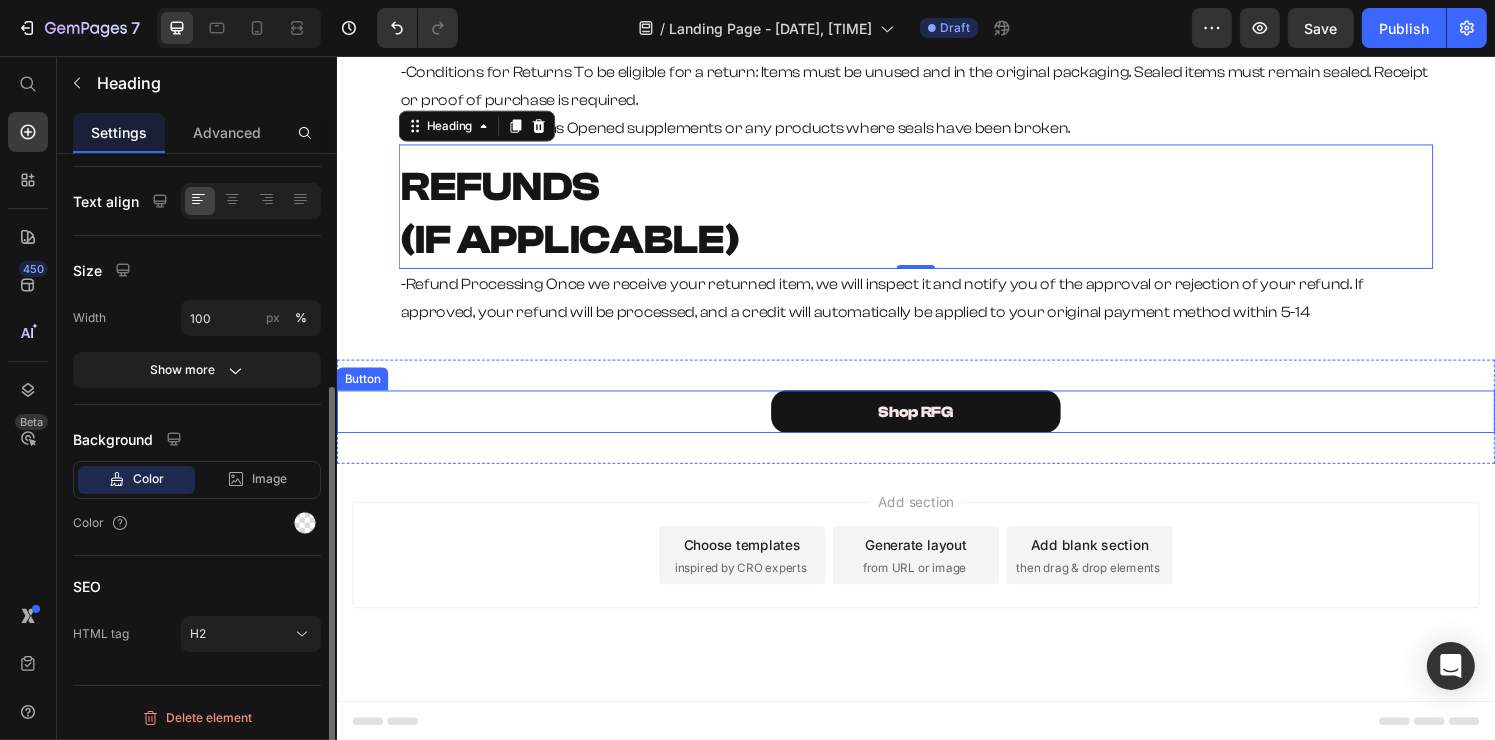 click on "Shop RFG Button" at bounding box center [936, 424] 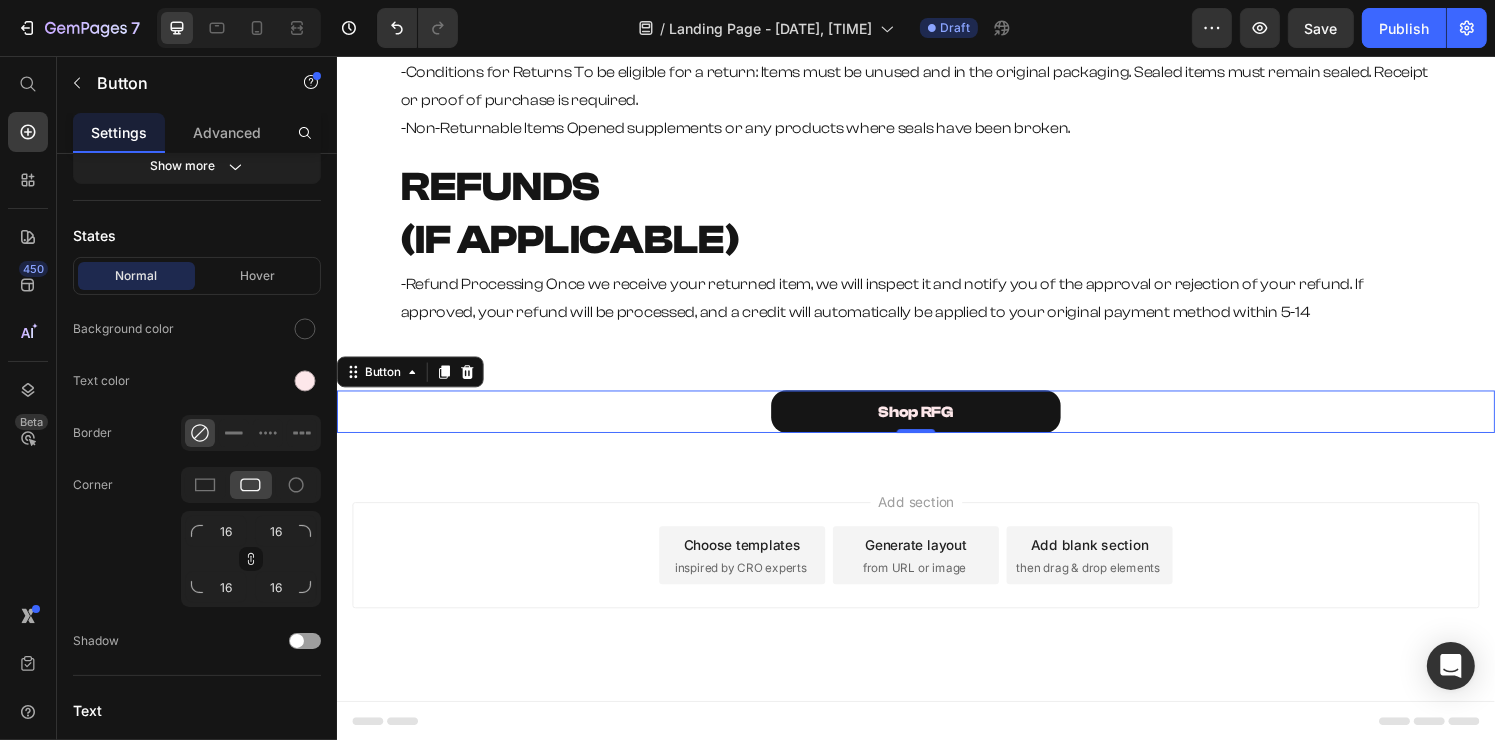 scroll, scrollTop: 800, scrollLeft: 0, axis: vertical 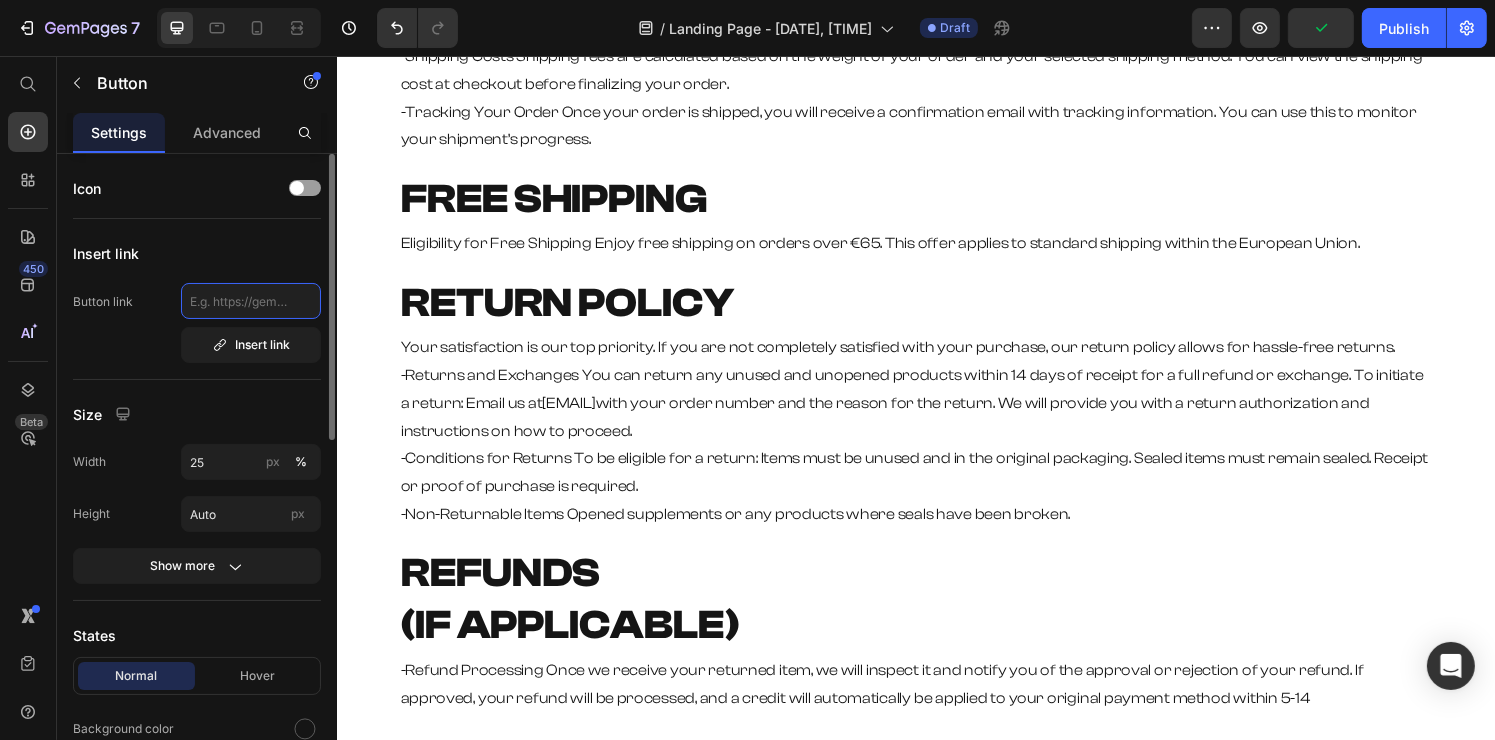 click 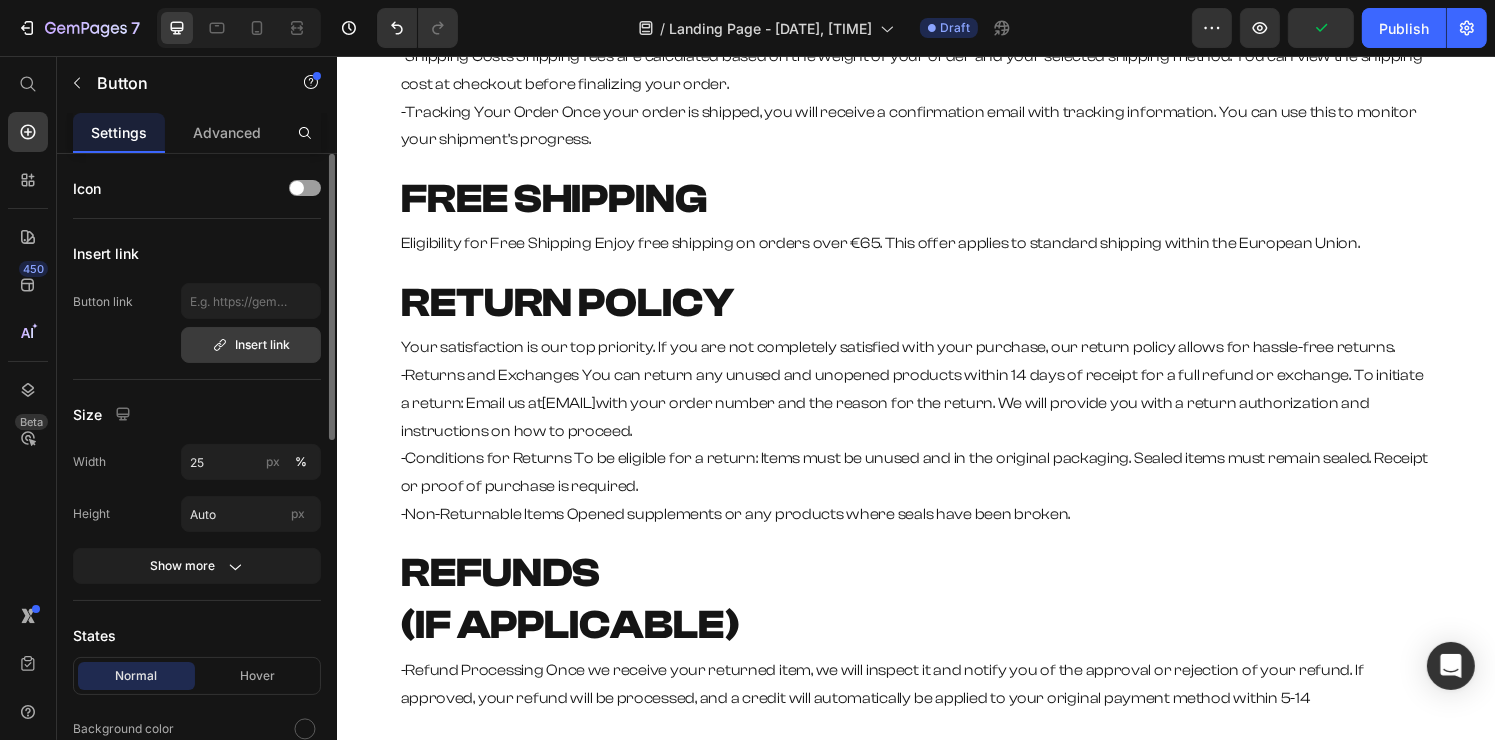 click on "Insert link" at bounding box center [251, 345] 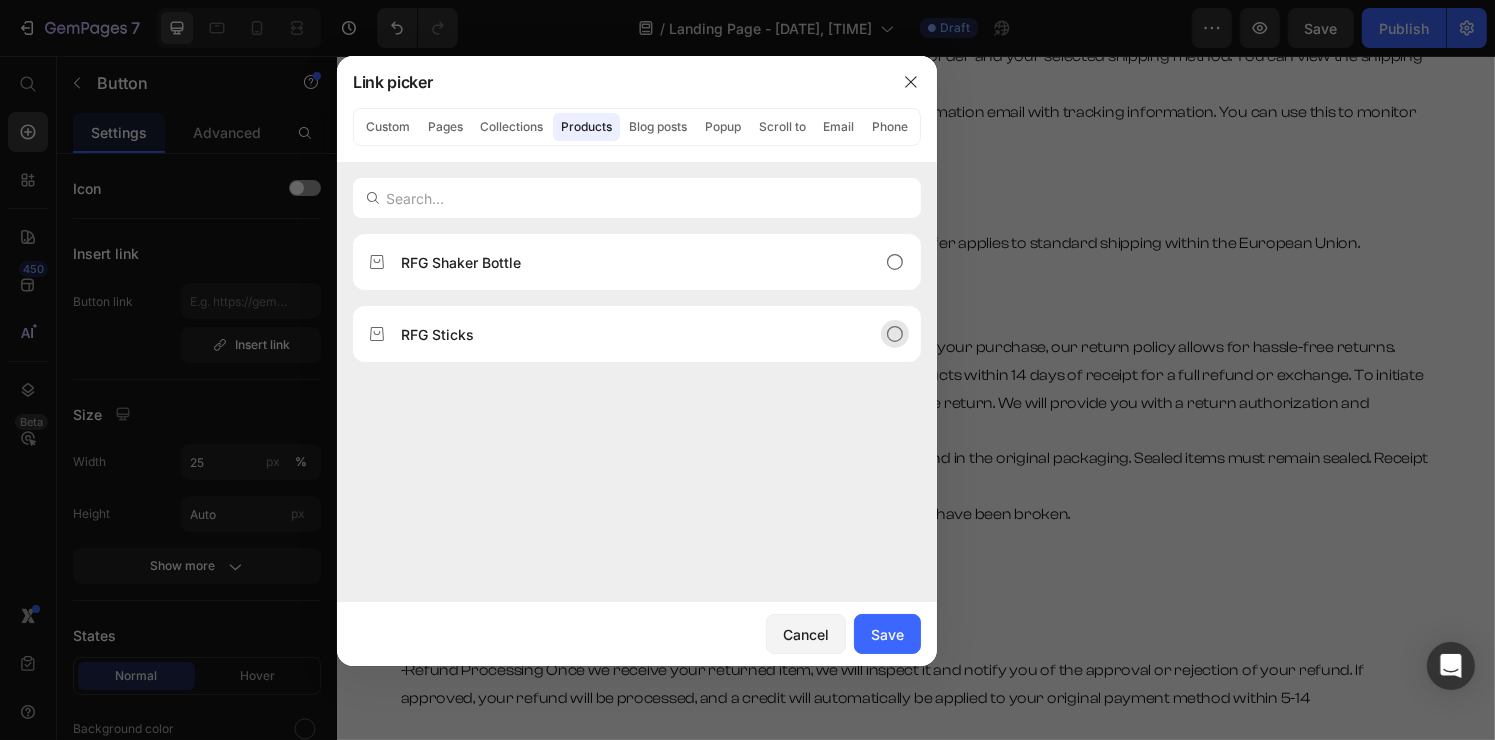 click on "RFG Sticks" at bounding box center [621, 334] 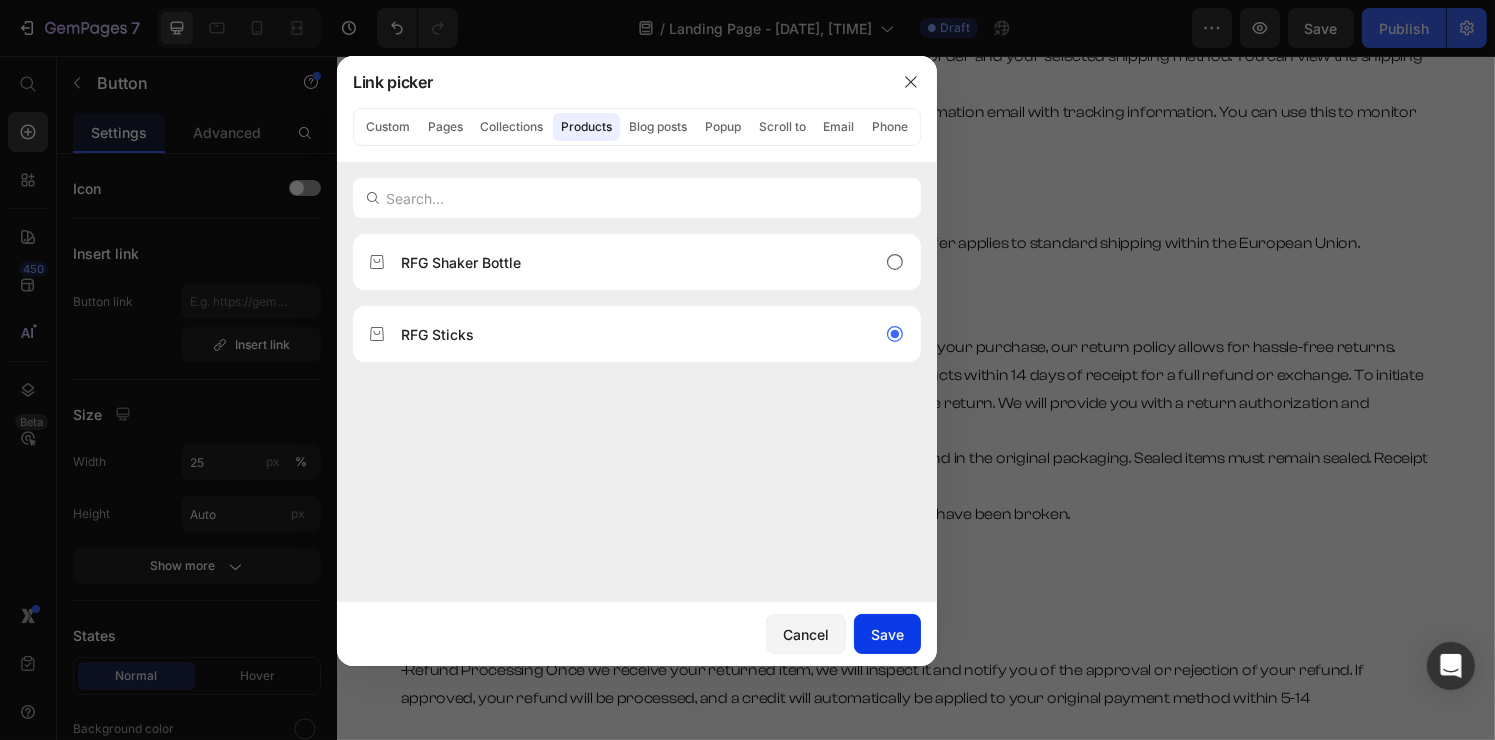 click on "Save" at bounding box center (887, 634) 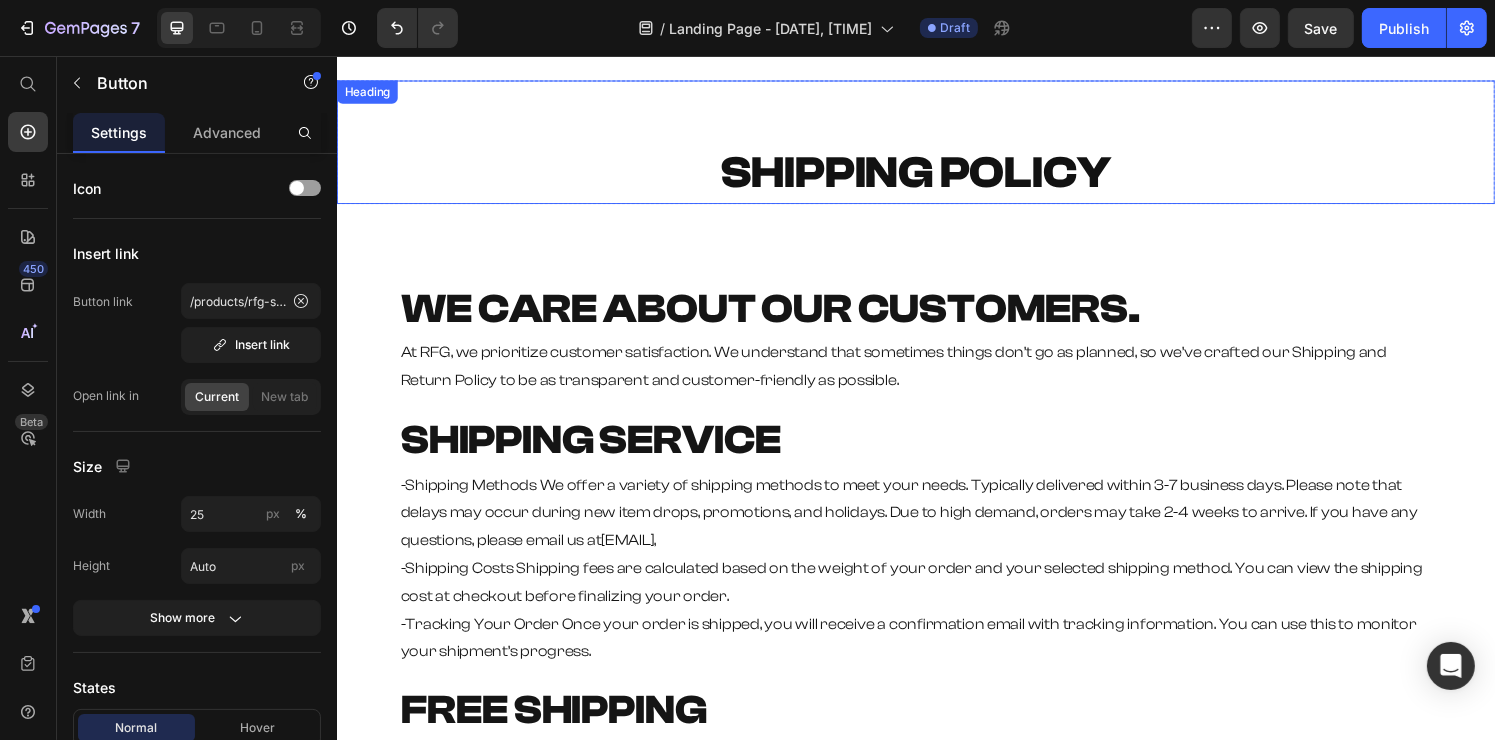 scroll, scrollTop: 0, scrollLeft: 0, axis: both 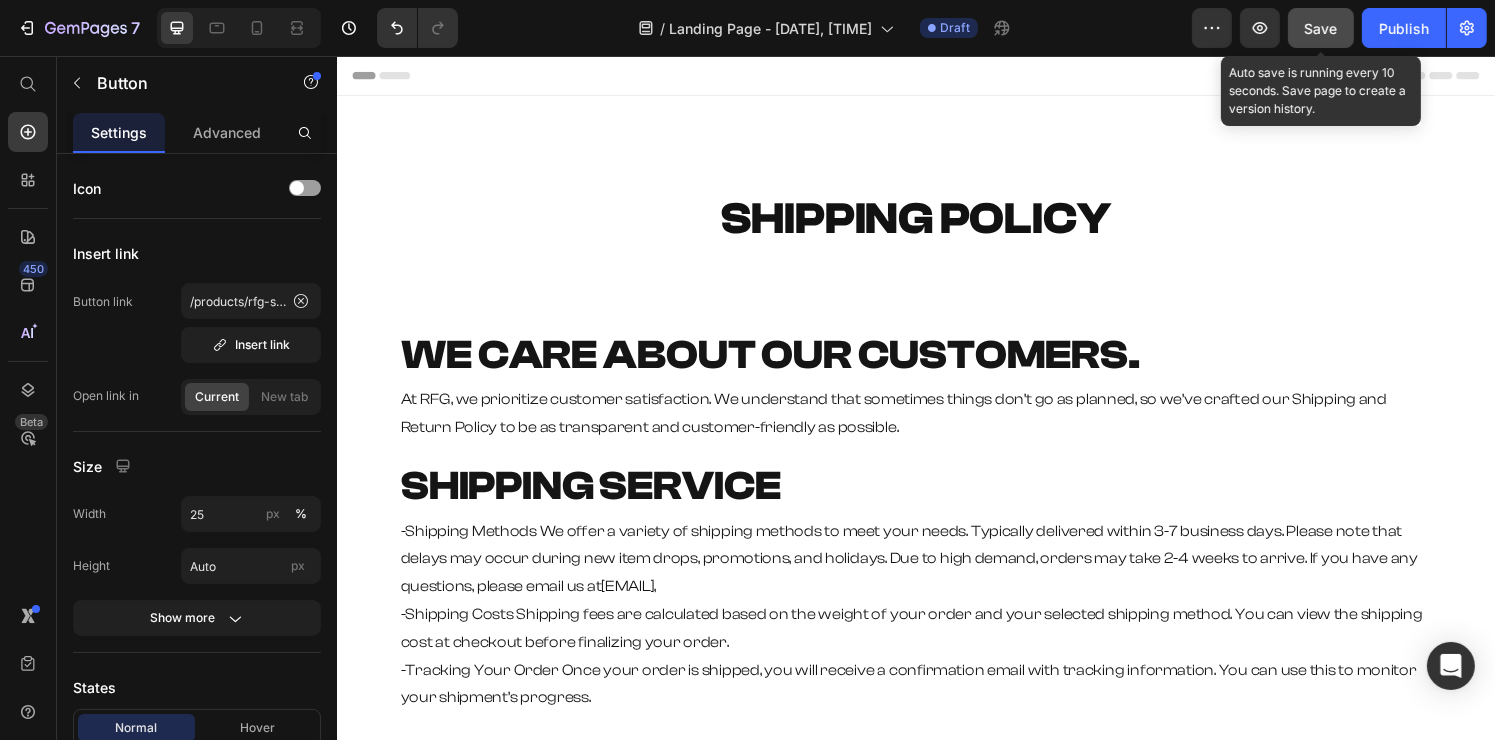 click on "Save" at bounding box center (1321, 28) 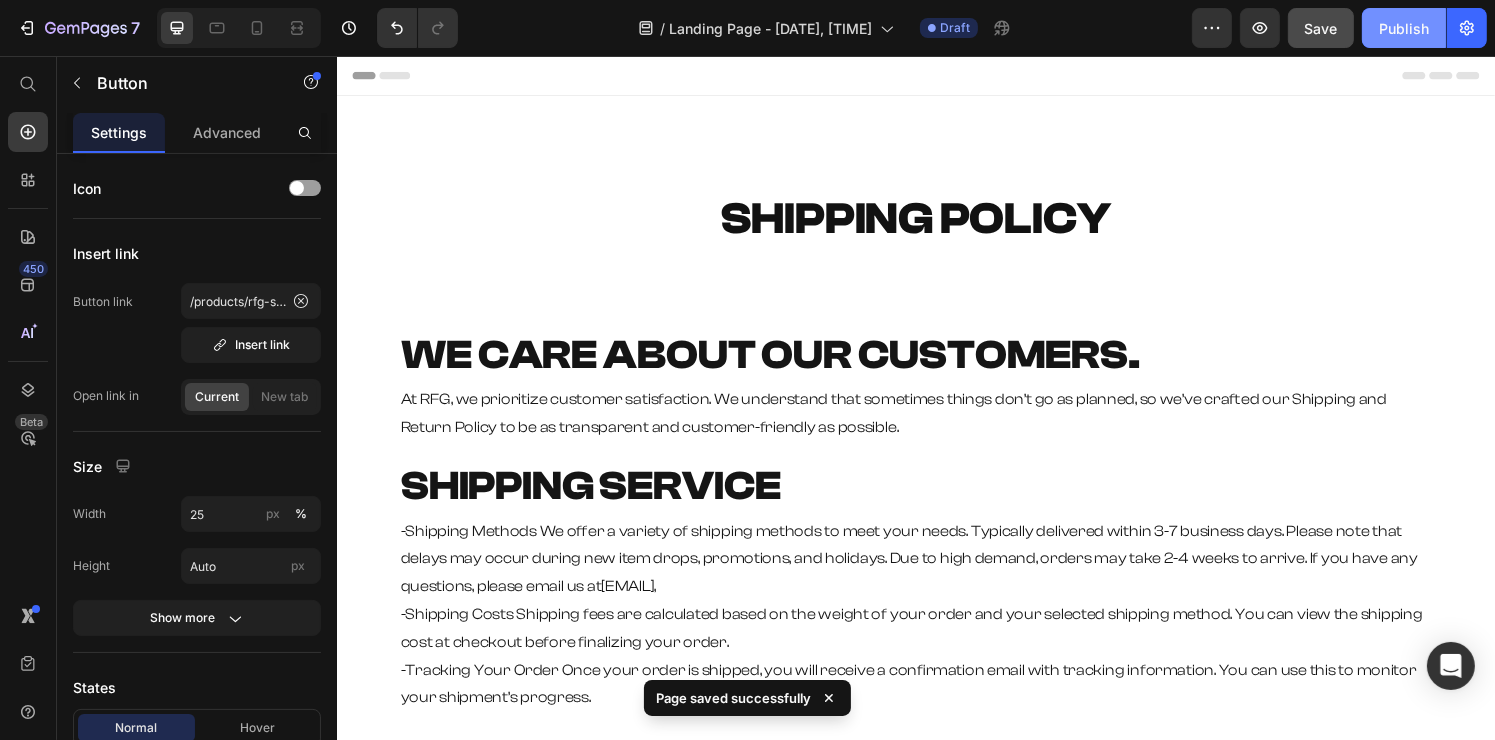 click on "Publish" at bounding box center [1404, 28] 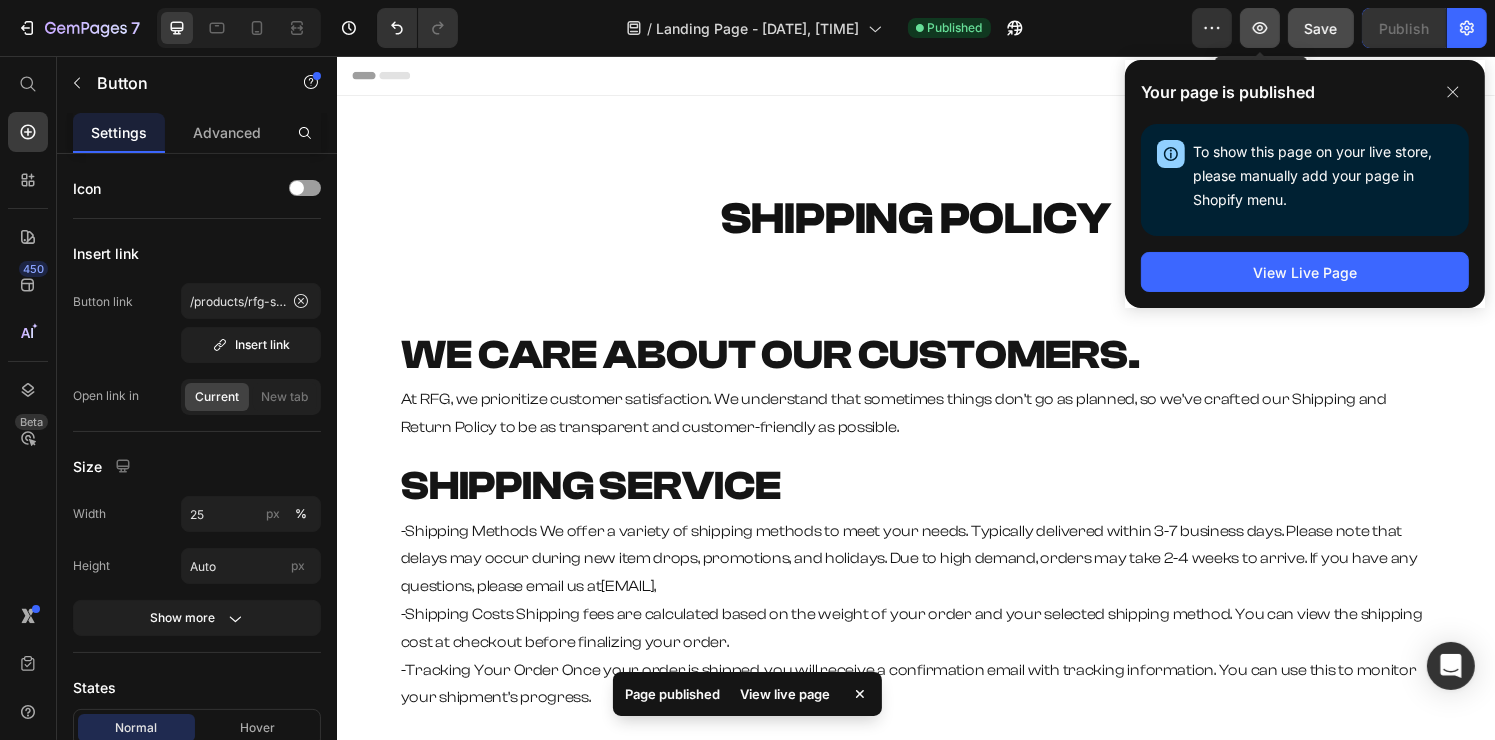 click 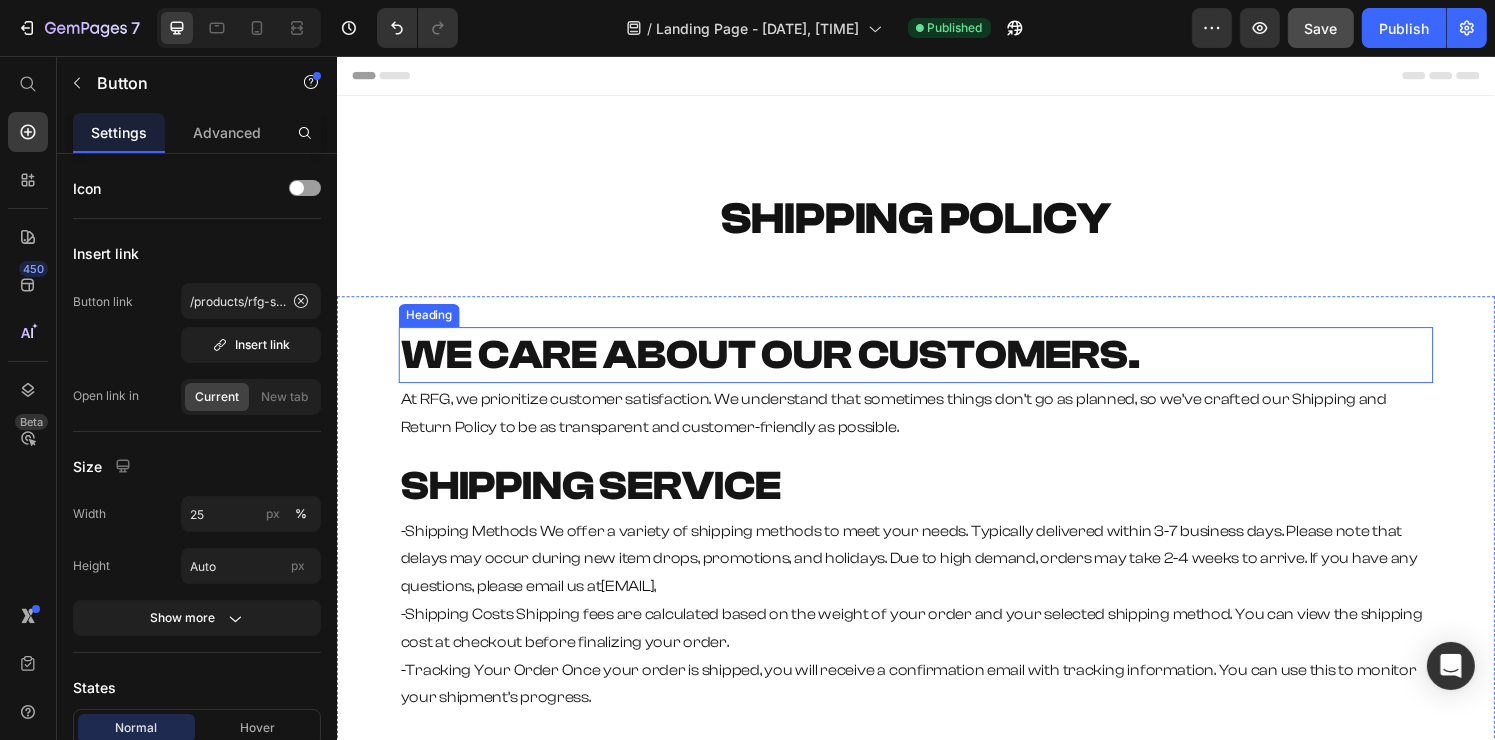 click on "WE CARE ABOUT OUR CUSTOMERS." at bounding box center (785, 366) 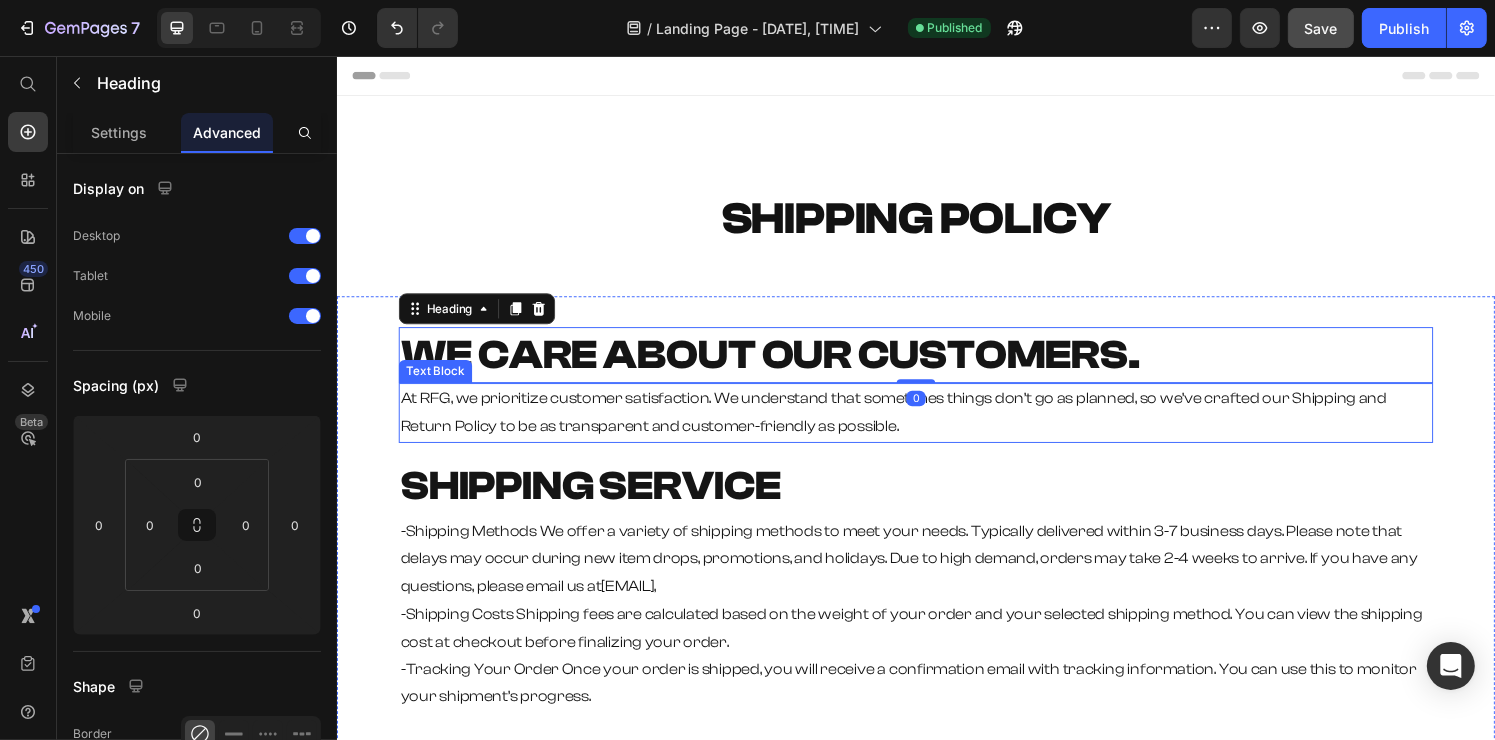 click on "At RFG, we prioritize customer satisfaction. We understand that sometimes things don’t go as planned, so we’ve crafted our Shipping and Return Policy to be as transparent and customer-friendly as possible." at bounding box center [913, 425] 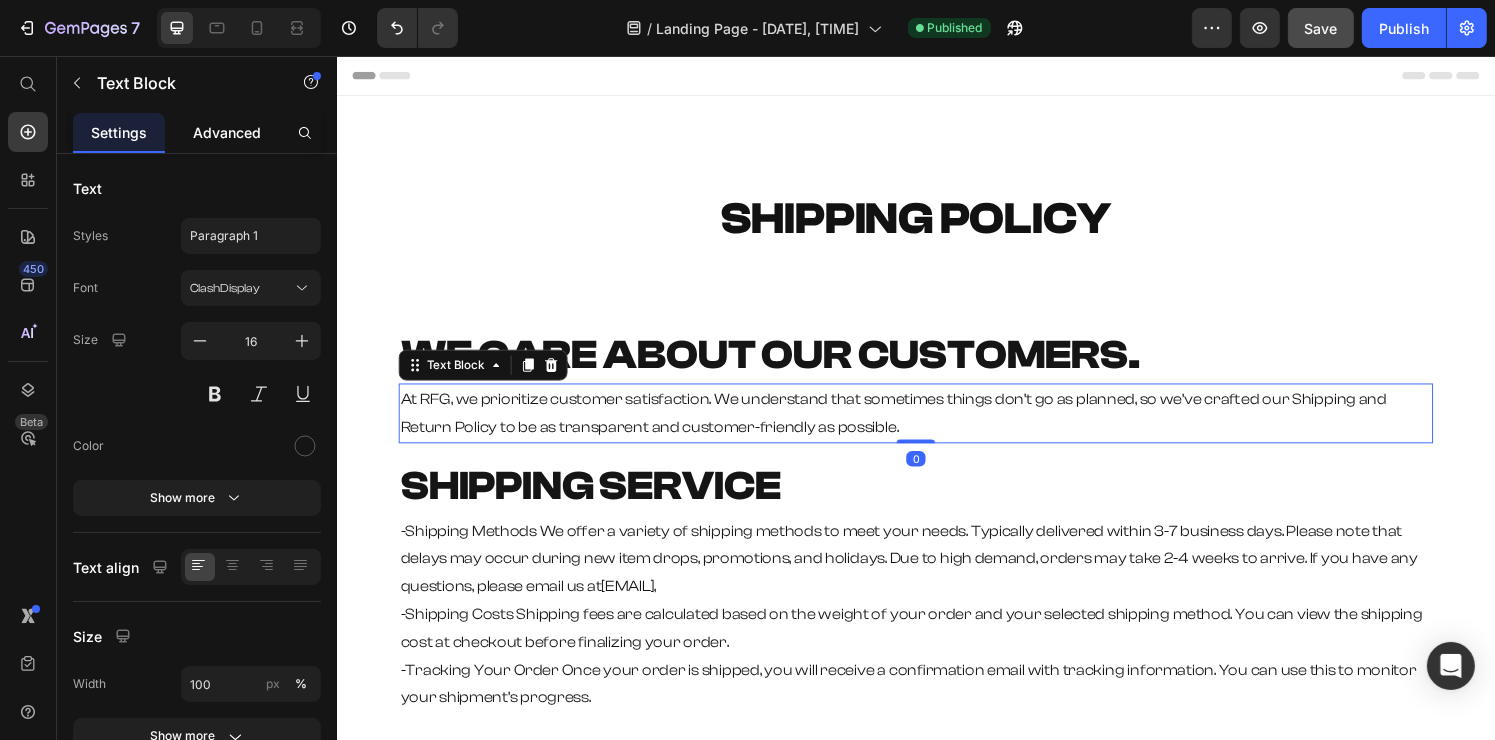 click on "Advanced" at bounding box center [227, 132] 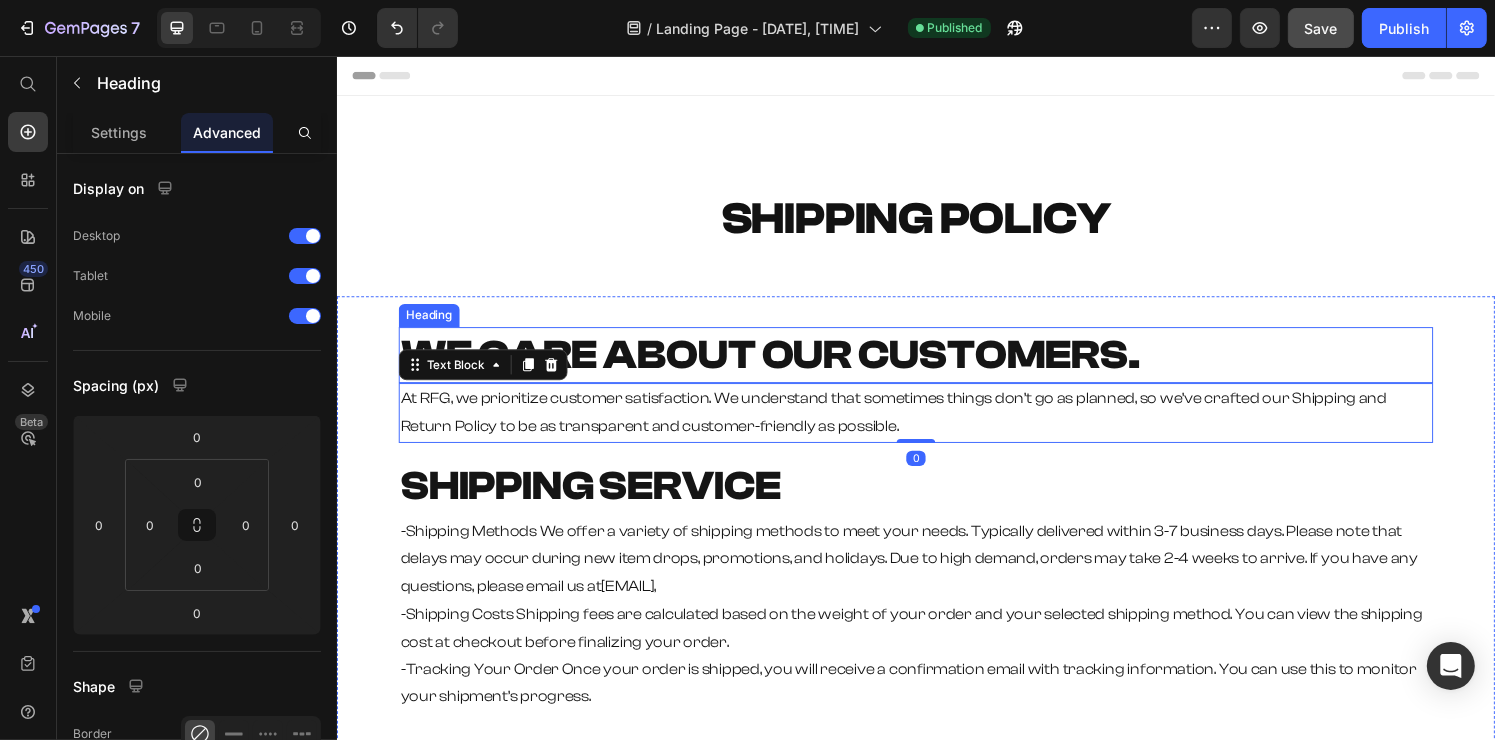 click on "WE CARE ABOUT OUR CUSTOMERS." at bounding box center (785, 366) 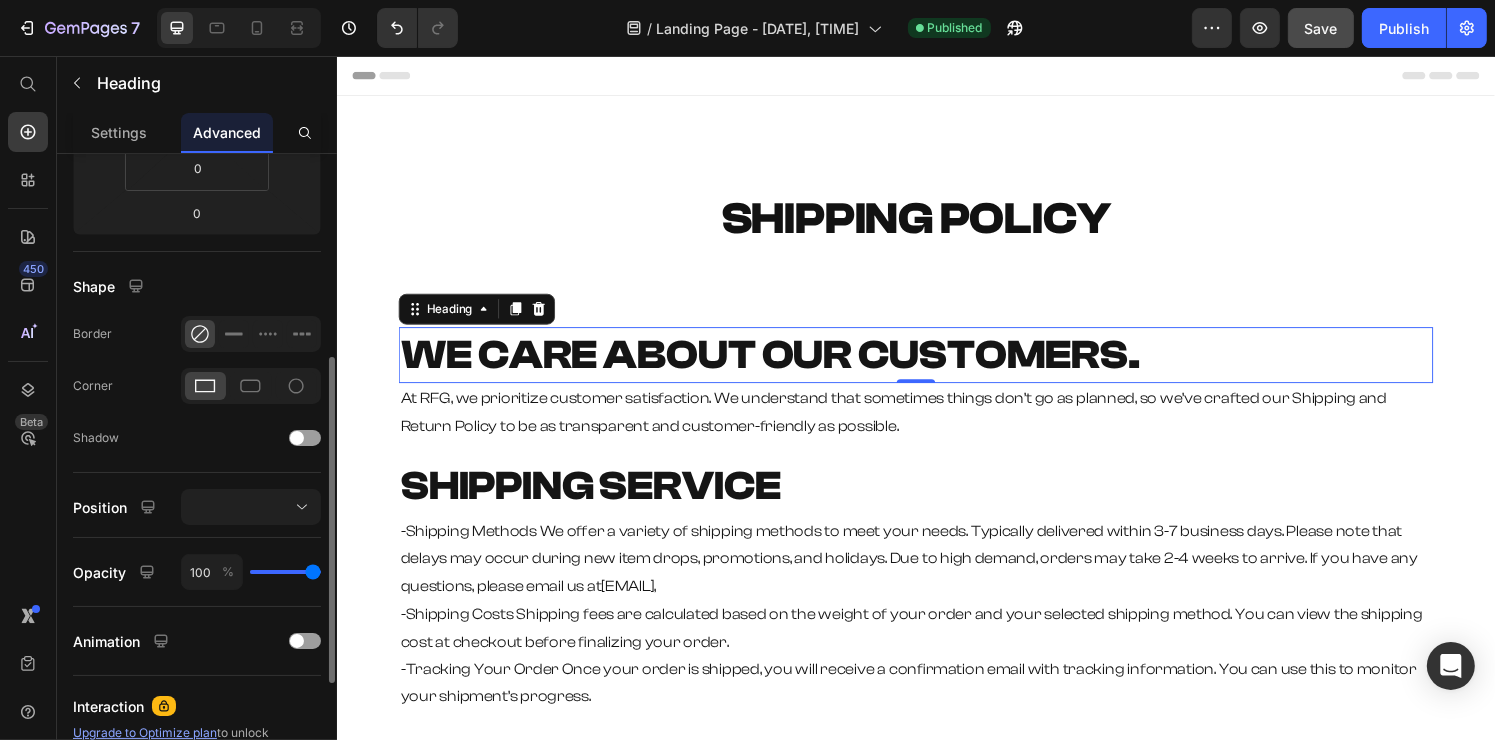 scroll, scrollTop: 0, scrollLeft: 0, axis: both 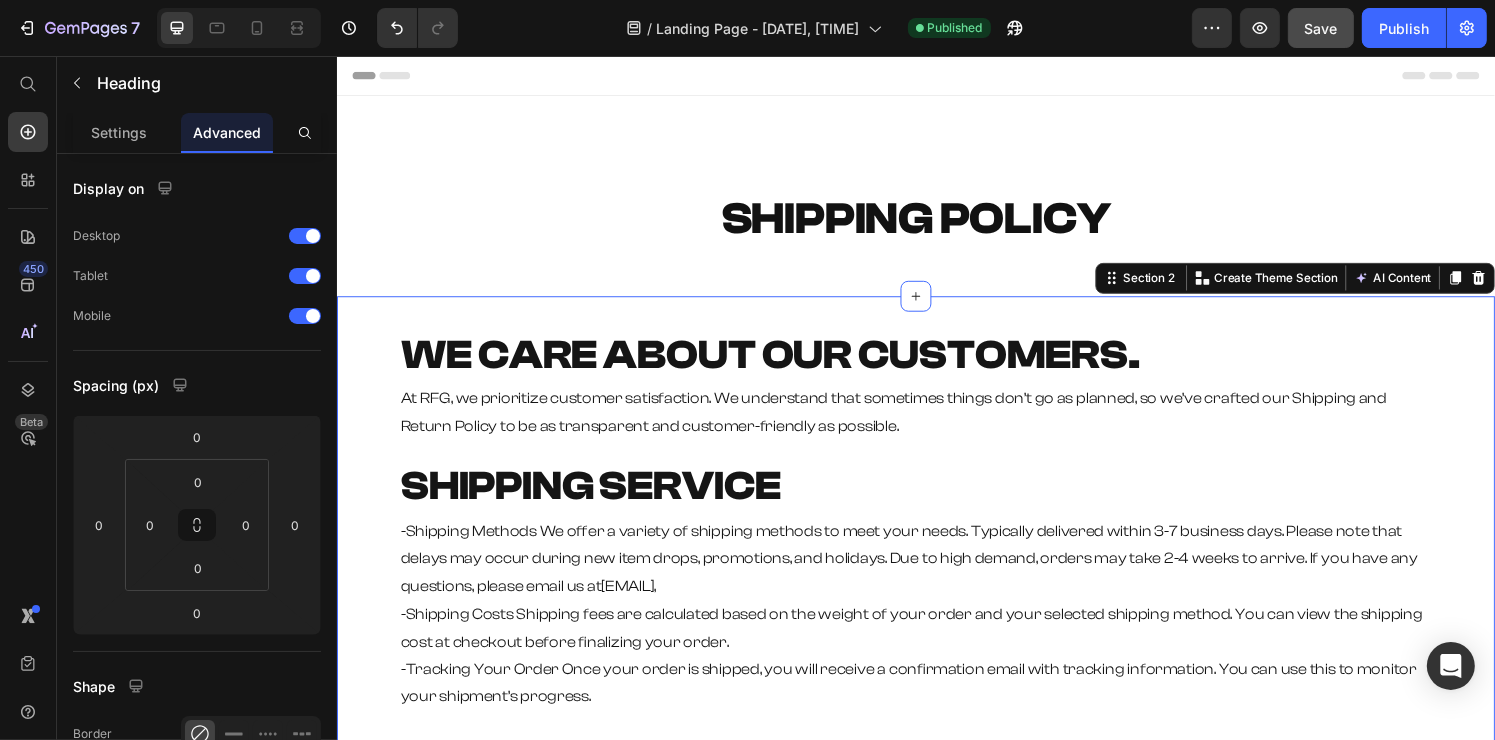 click on "⁠⁠⁠⁠⁠⁠⁠ WE CARE ABOUT OUR CUSTOMERS. Heading At RFG, we prioritize customer satisfaction. We understand that sometimes things don’t go as planned, so we’ve crafted our Shipping and Return Policy to be as transparent and customer-friendly as possible. Text Block ⁠⁠⁠⁠⁠⁠⁠ SHIPPING SERVICE Heading -Shipping Methods We offer a variety of shipping methods to meet your needs. Typically delivered within 3-7 business days. Please note that delays may occur during new item drops, promotions, and holidays. Due to high demand, orders may take 2-4 weeks to arrive. If you have any questions, please email us at  rfg.supps@gmail.com , -Shipping Costs Shipping fees are calculated based on the weight of your order and your selected shipping method. You can view the shipping cost at checkout before finalizing your order. -Tracking Your Order Once your order is shipped, you will receive a confirmation email with tracking information. You can use this to monitor your shipment’s progress. Heading" at bounding box center (936, 826) 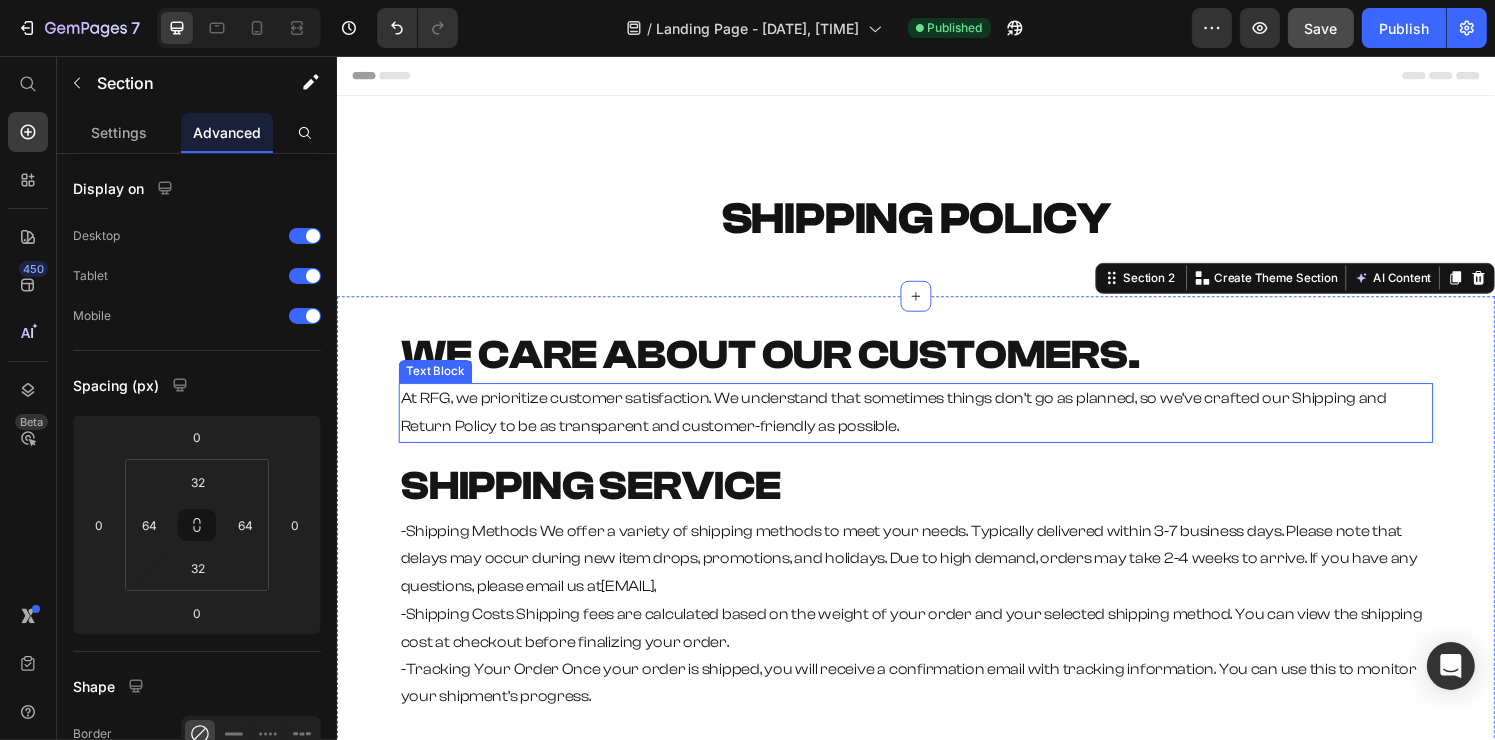 click on "At RFG, we prioritize customer satisfaction. We understand that sometimes things don’t go as planned, so we’ve crafted our Shipping and Return Policy to be as transparent and customer-friendly as possible." at bounding box center [936, 426] 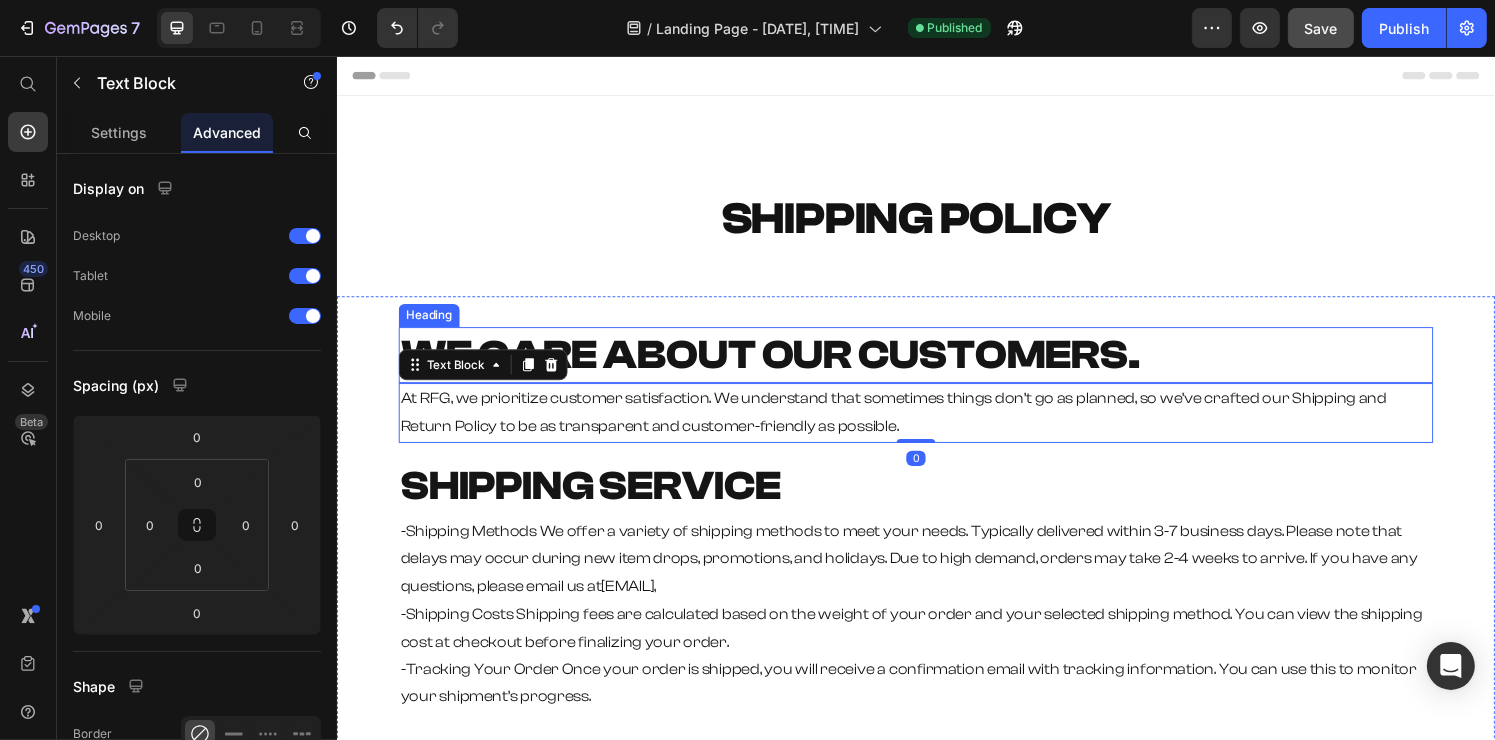 click on "WE CARE ABOUT OUR CUSTOMERS." at bounding box center [785, 366] 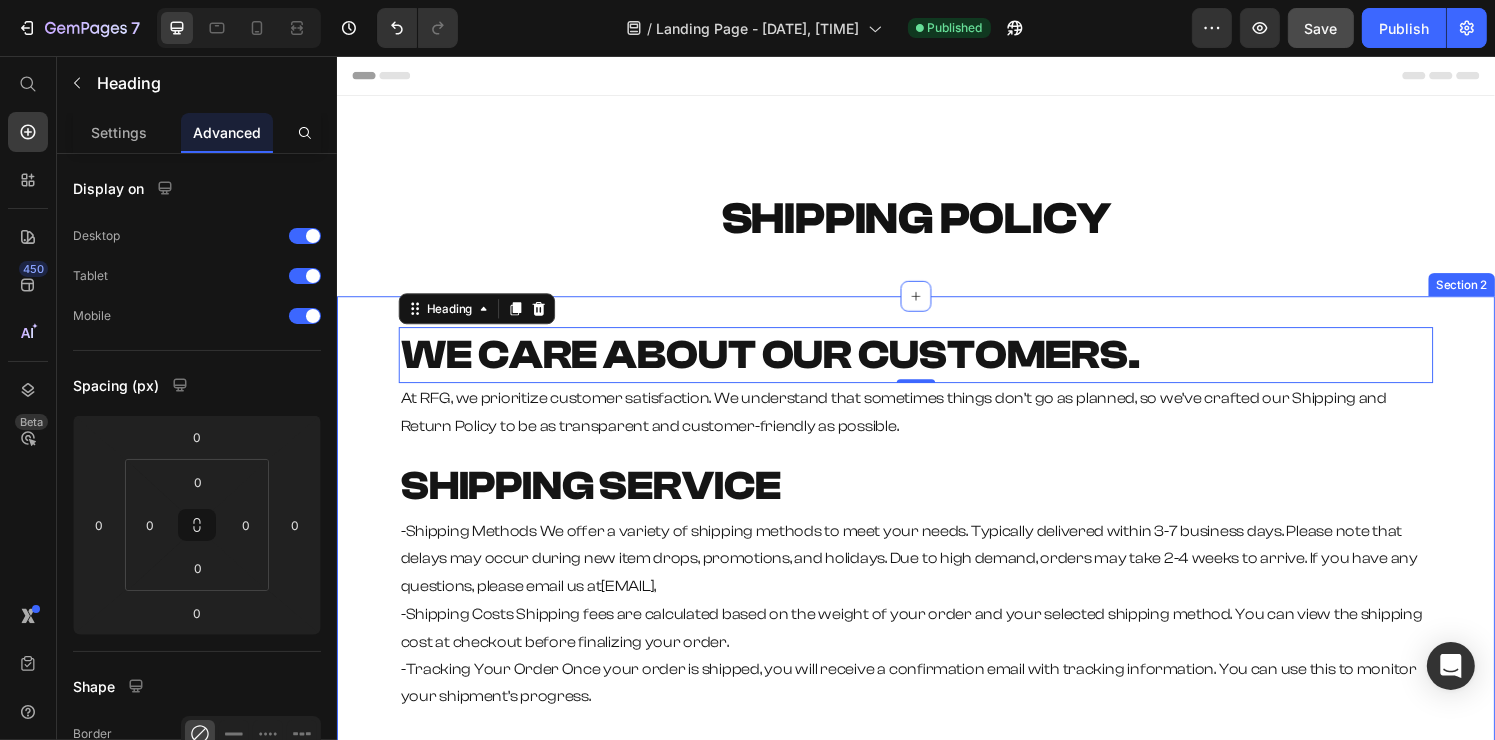click on "⁠⁠⁠⁠⁠⁠⁠ WE CARE ABOUT OUR CUSTOMERS. Heading   0 At RFG, we prioritize customer satisfaction. We understand that sometimes things don’t go as planned, so we’ve crafted our Shipping and Return Policy to be as transparent and customer-friendly as possible. Text Block ⁠⁠⁠⁠⁠⁠⁠ SHIPPING SERVICE Heading -Shipping Methods We offer a variety of shipping methods to meet your needs. Typically delivered within 3-7 business days. Please note that delays may occur during new item drops, promotions, and holidays. Due to high demand, orders may take 2-4 weeks to arrive. If you have any questions, please email us at  rfg.supps@gmail.com , -Shipping Costs Shipping fees are calculated based on the weight of your order and your selected shipping method. You can view the shipping cost at checkout before finalizing your order. -Tracking Your Order Once your order is shipped, you will receive a confirmation email with tracking information. You can use this to monitor your shipment’s progress." at bounding box center [936, 826] 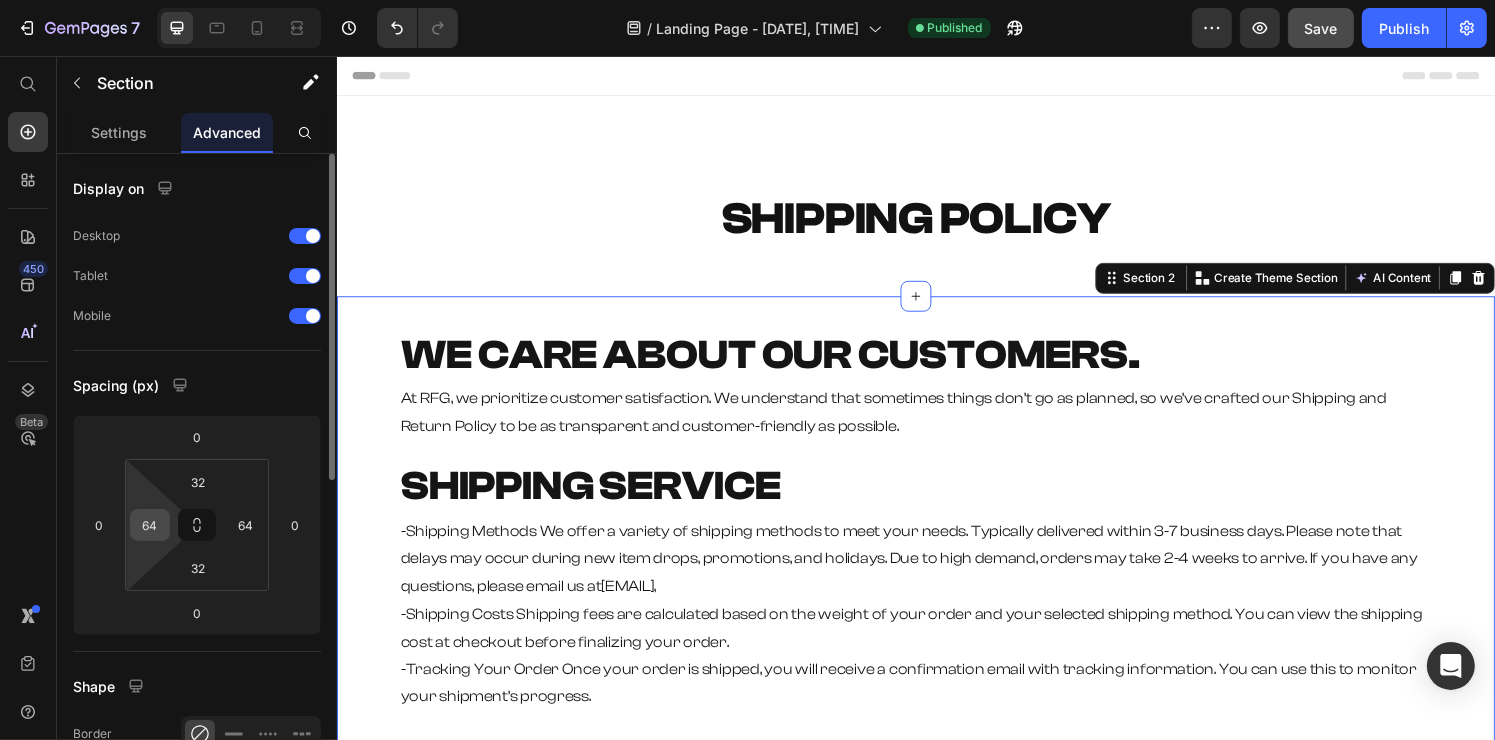 click on "64" at bounding box center [150, 525] 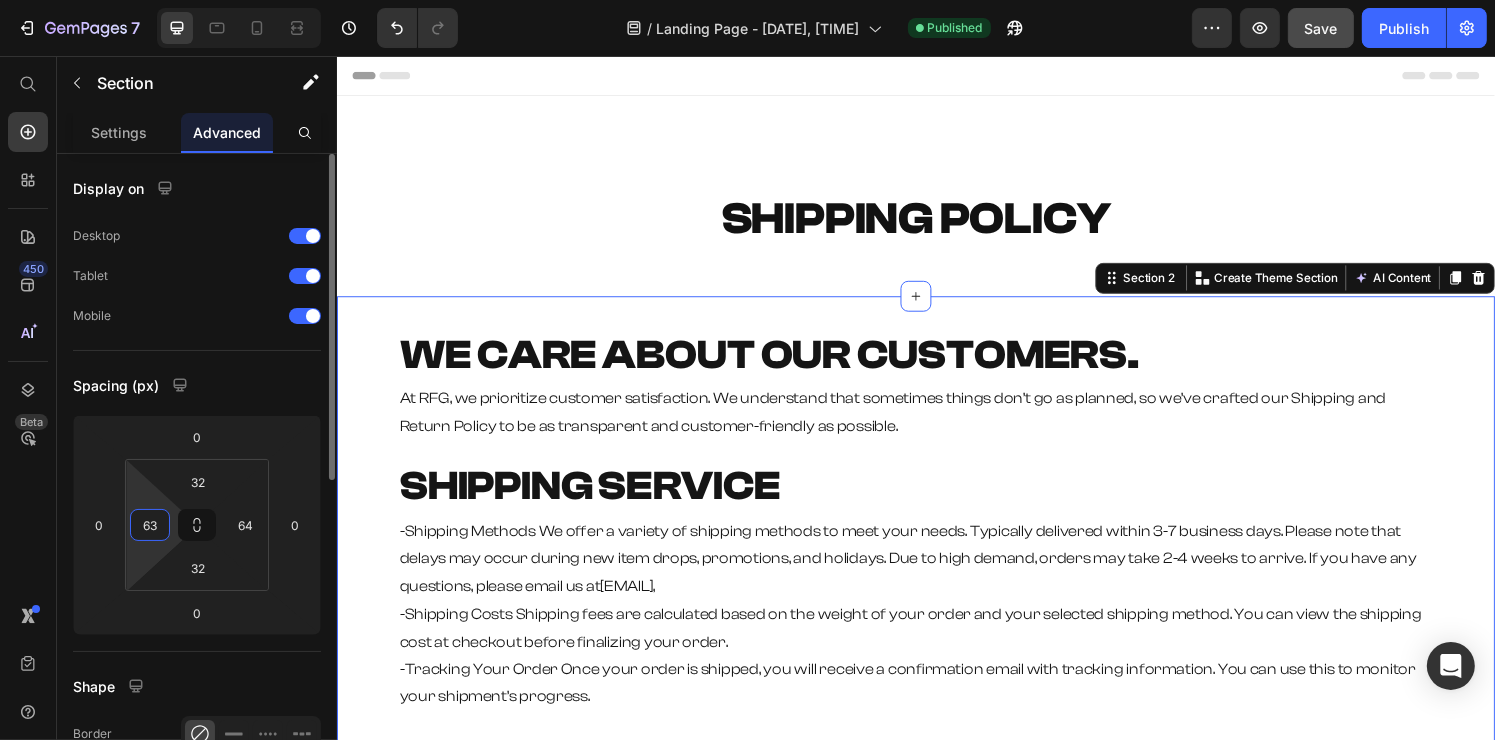 type on "64" 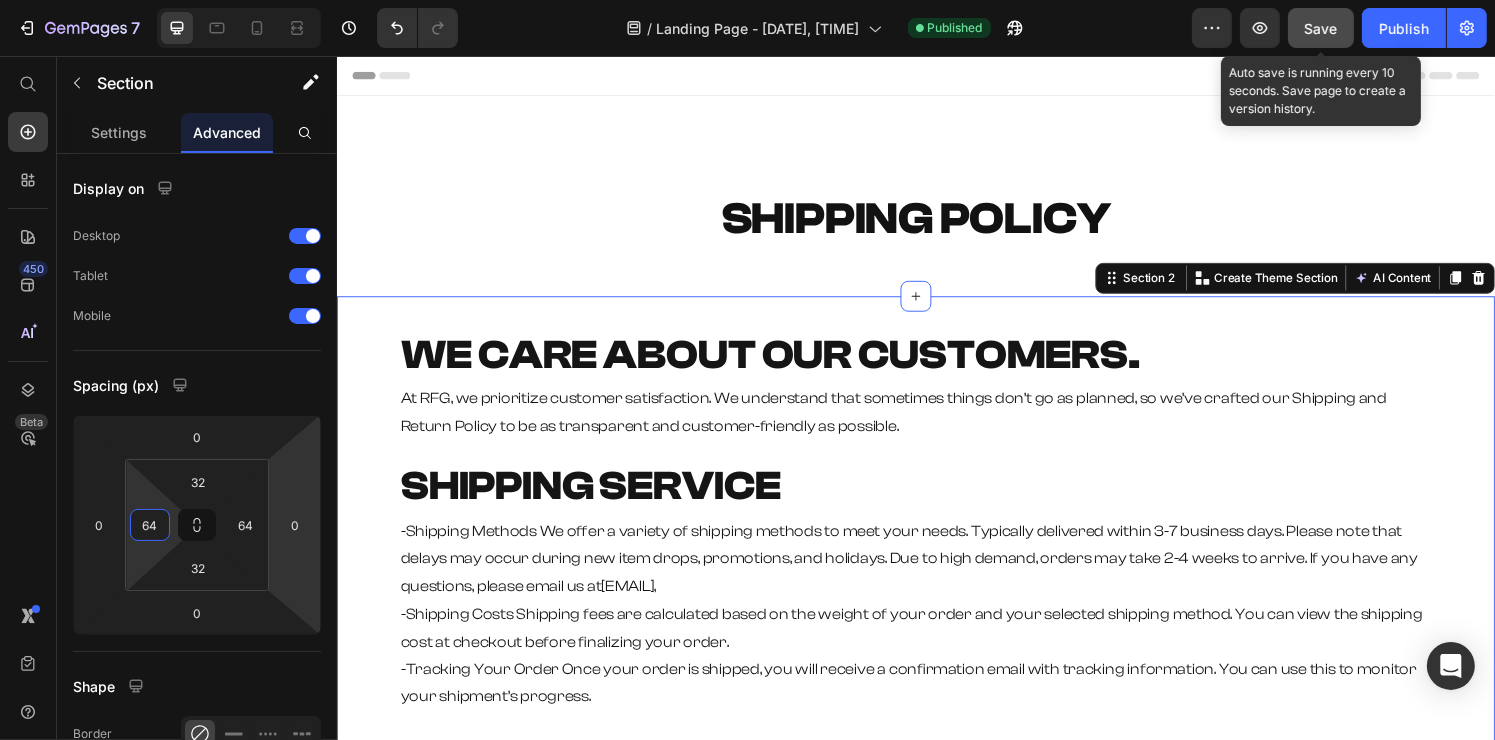 click on "Save" at bounding box center [1321, 28] 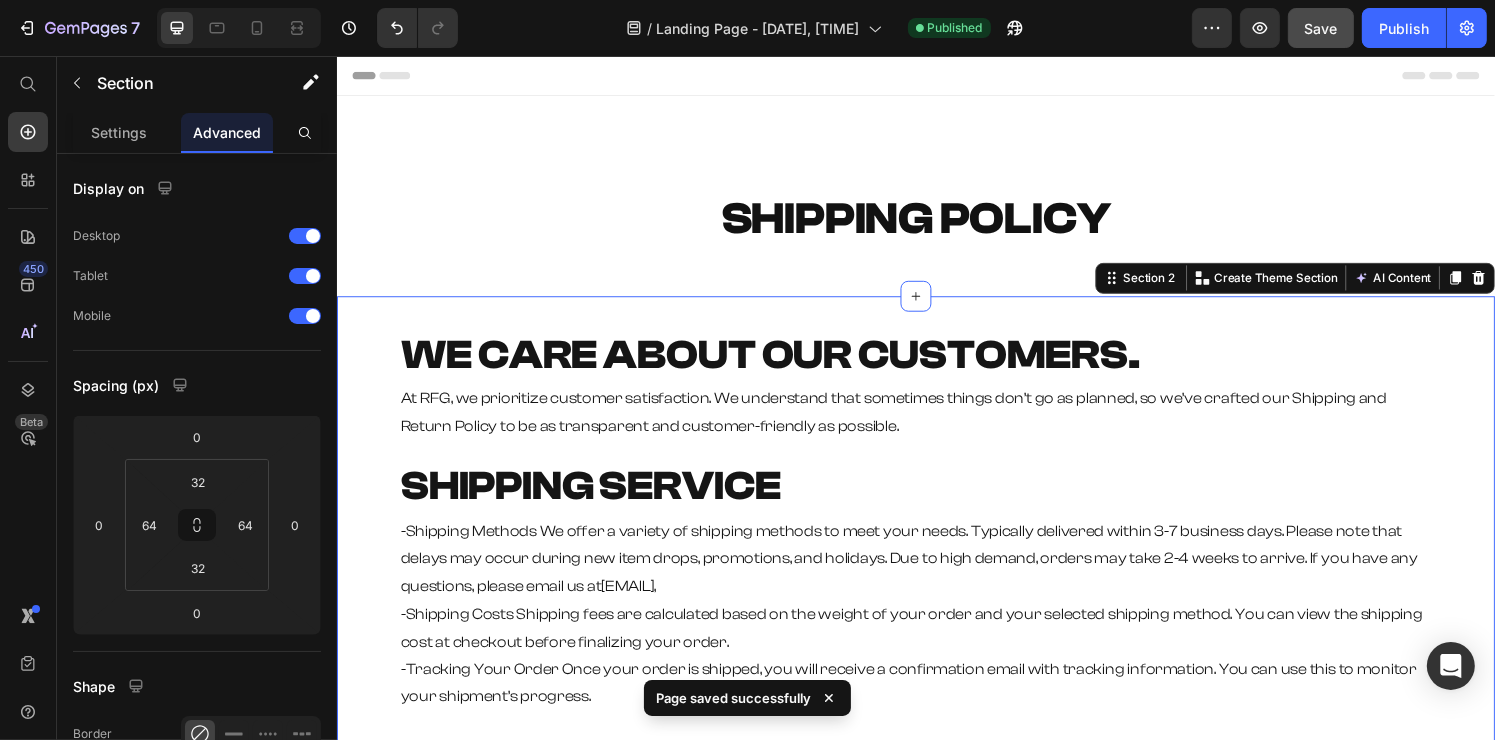 type 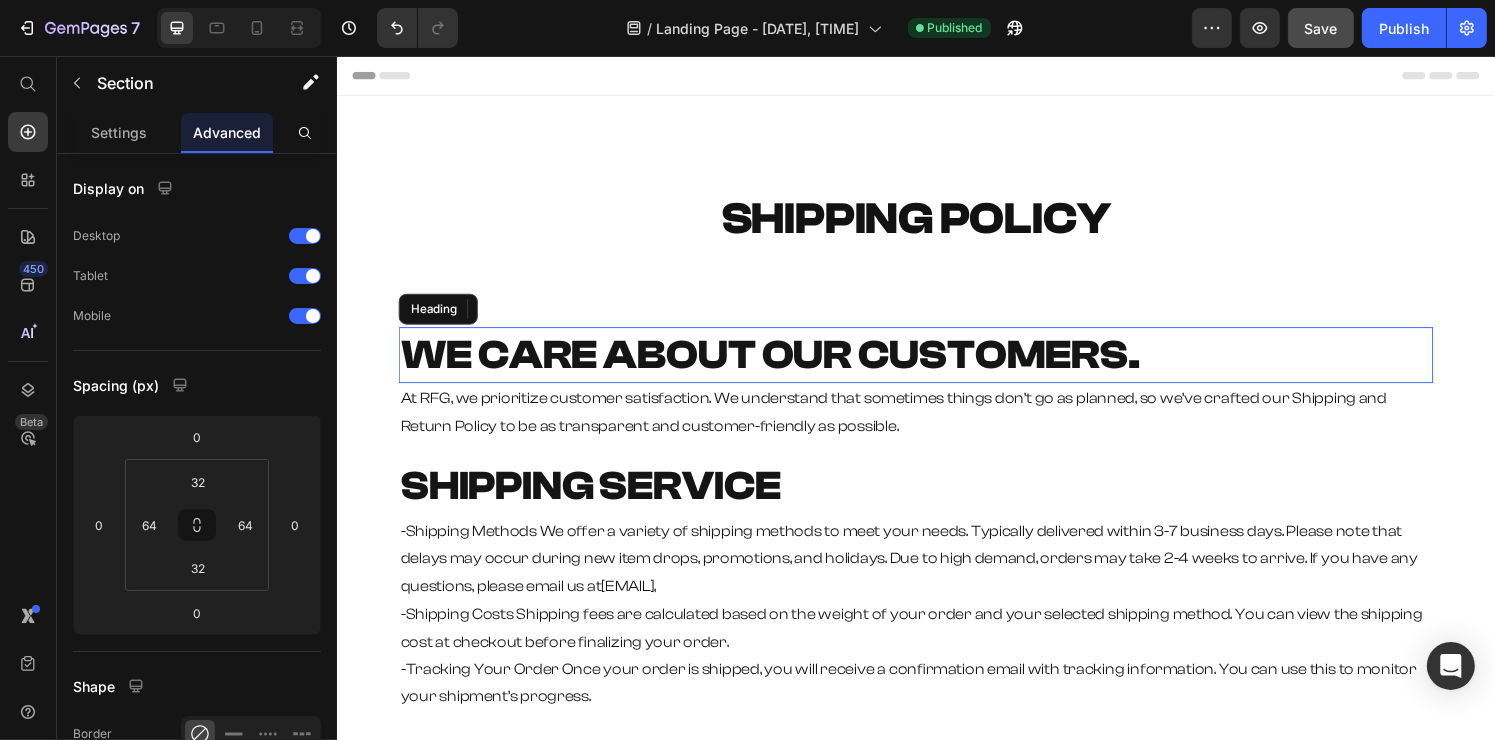 click on "WE CARE ABOUT OUR CUSTOMERS." at bounding box center [785, 366] 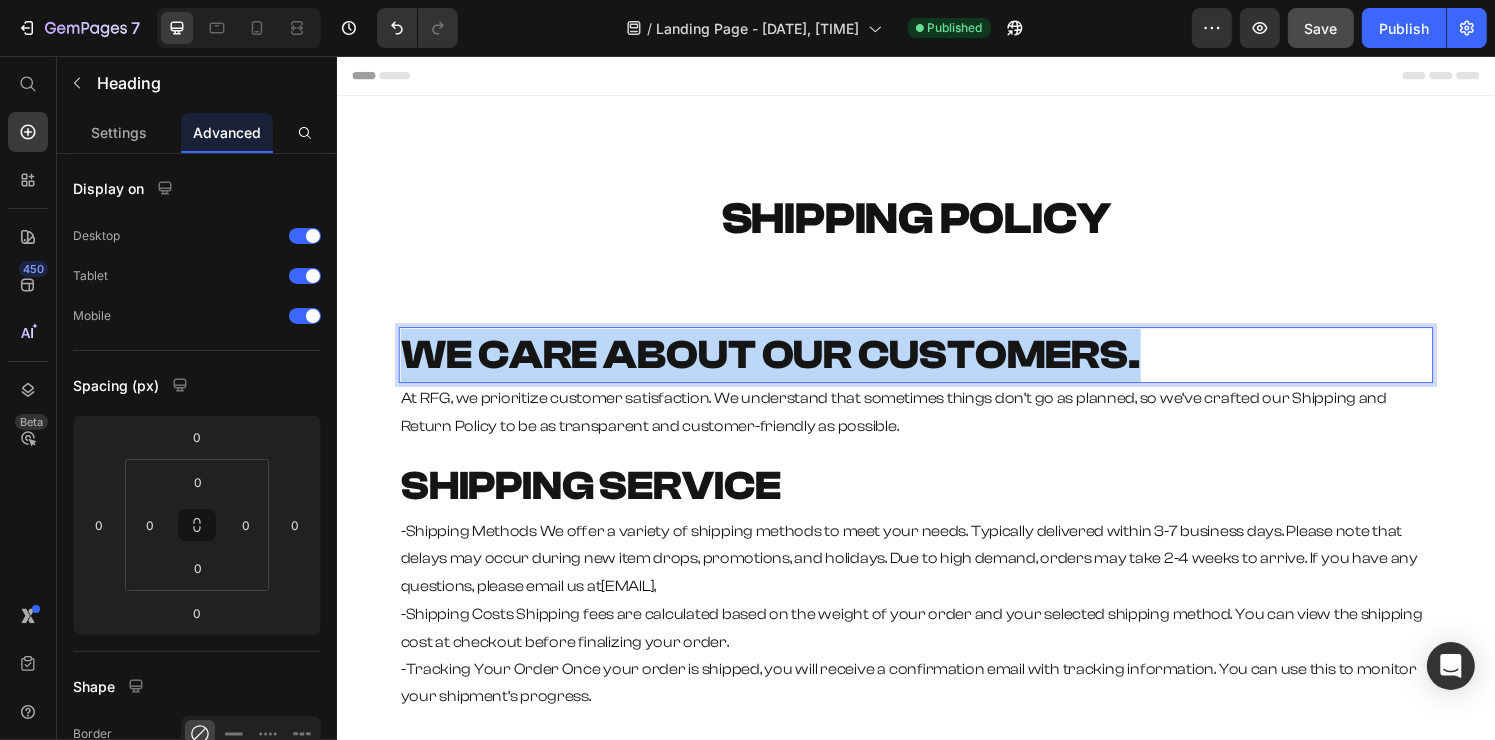 click on "WE CARE ABOUT OUR CUSTOMERS." at bounding box center (785, 366) 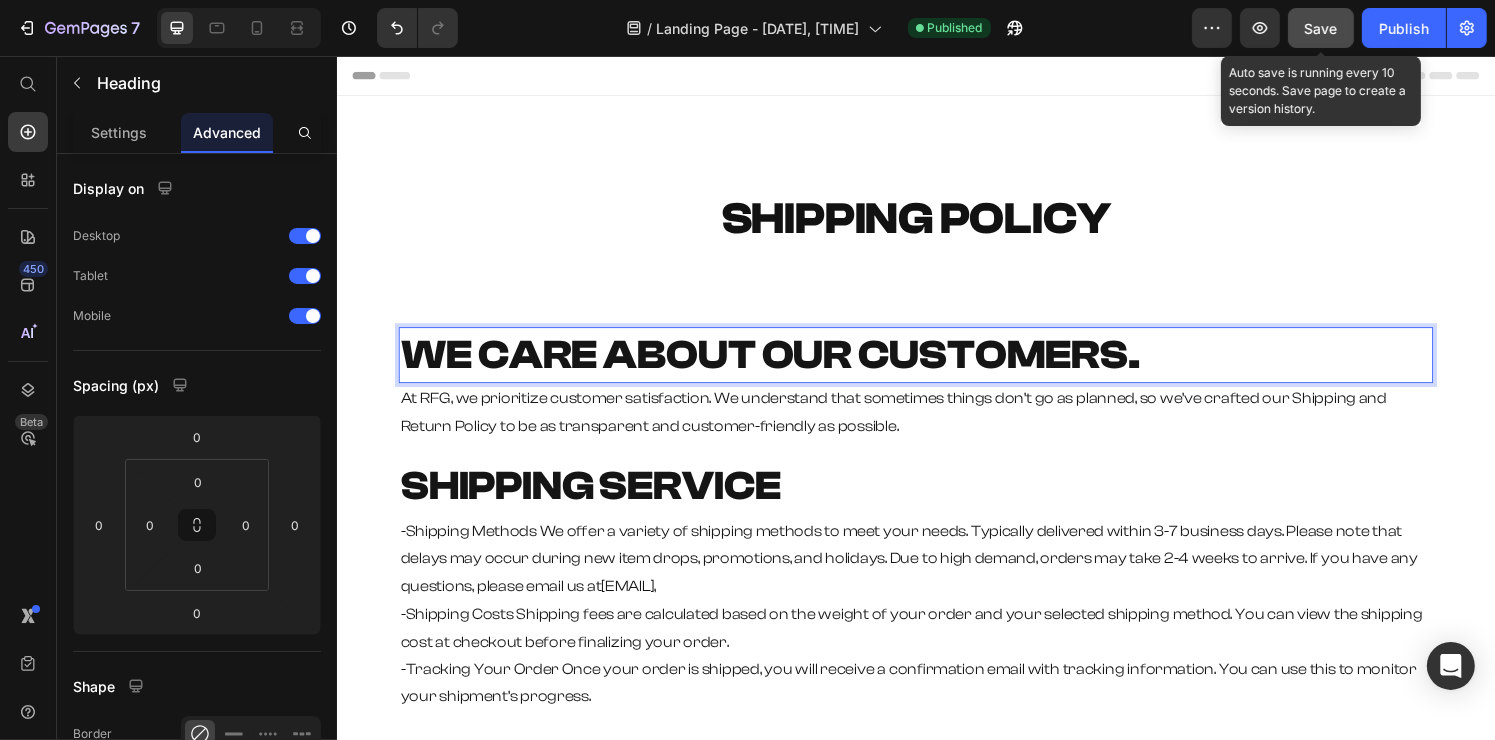 click on "Save" at bounding box center (1321, 28) 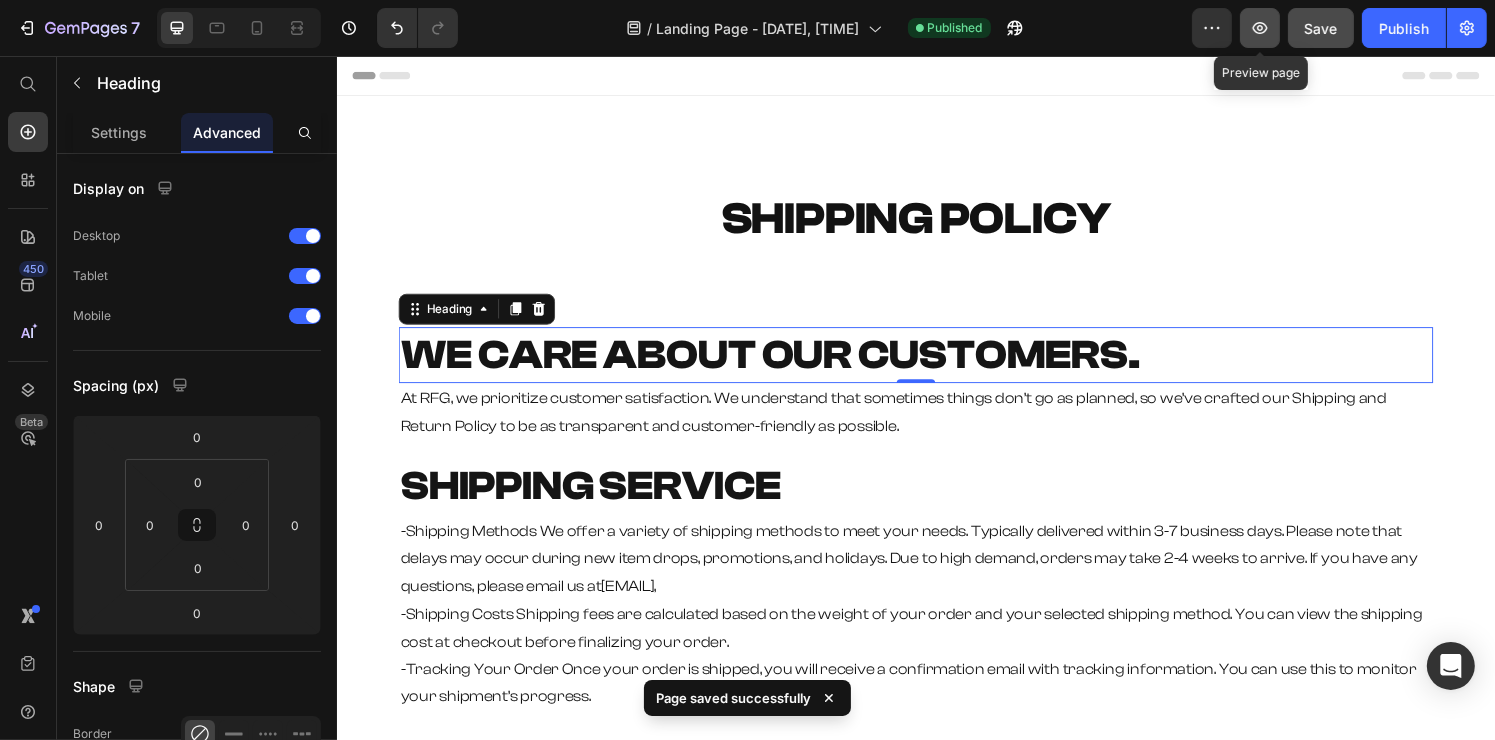 click 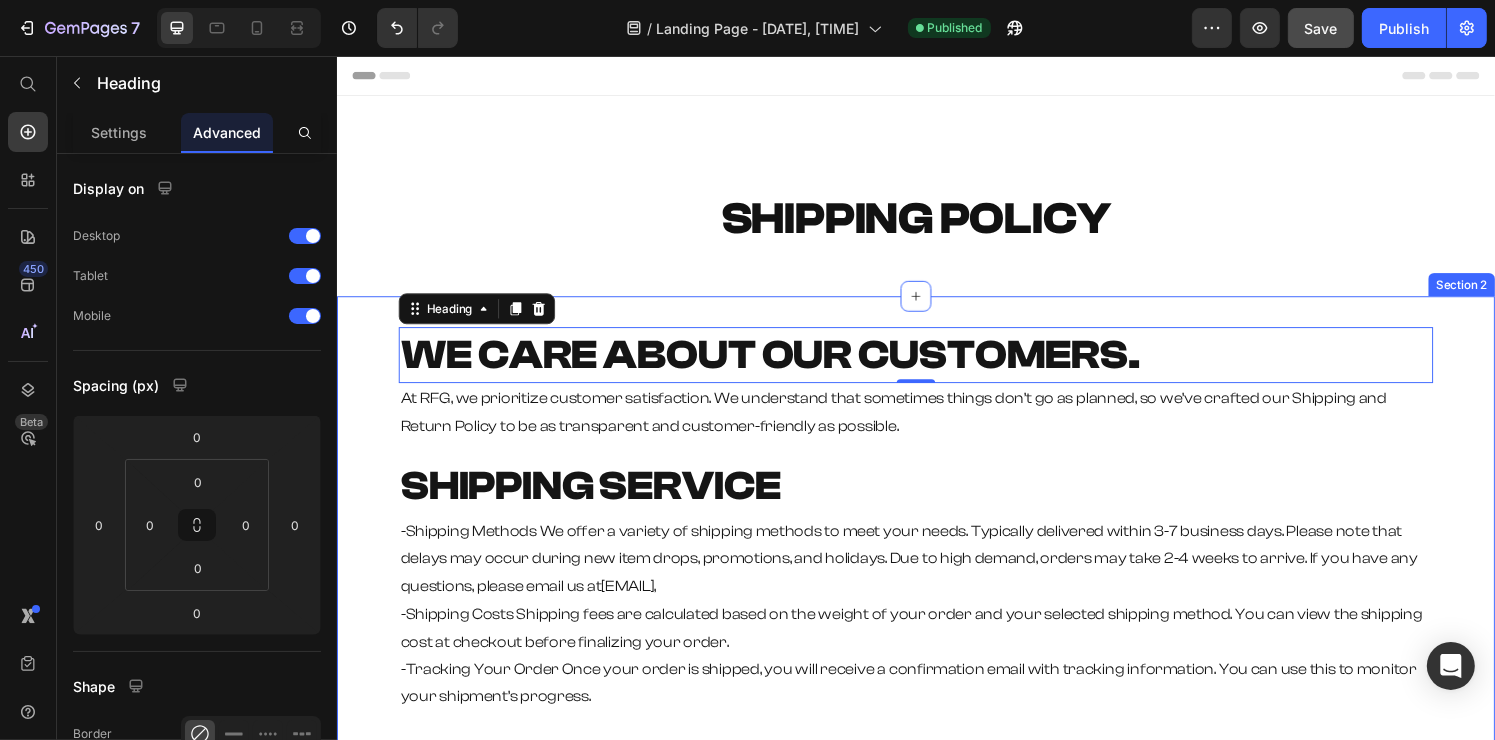 click on "⁠⁠⁠⁠⁠⁠⁠ WE CARE ABOUT OUR CUSTOMERS. Heading   0 At RFG, we prioritize customer satisfaction. We understand that sometimes things don’t go as planned, so we’ve crafted our Shipping and Return Policy to be as transparent and customer-friendly as possible. Text Block ⁠⁠⁠⁠⁠⁠⁠ SHIPPING SERVICE Heading -Shipping Methods We offer a variety of shipping methods to meet your needs. Typically delivered within 3-7 business days. Please note that delays may occur during new item drops, promotions, and holidays. Due to high demand, orders may take 2-4 weeks to arrive. If you have any questions, please email us at  rfg.supps@gmail.com , -Shipping Costs Shipping fees are calculated based on the weight of your order and your selected shipping method. You can view the shipping cost at checkout before finalizing your order. -Tracking Your Order Once your order is shipped, you will receive a confirmation email with tracking information. You can use this to monitor your shipment’s progress." at bounding box center (936, 826) 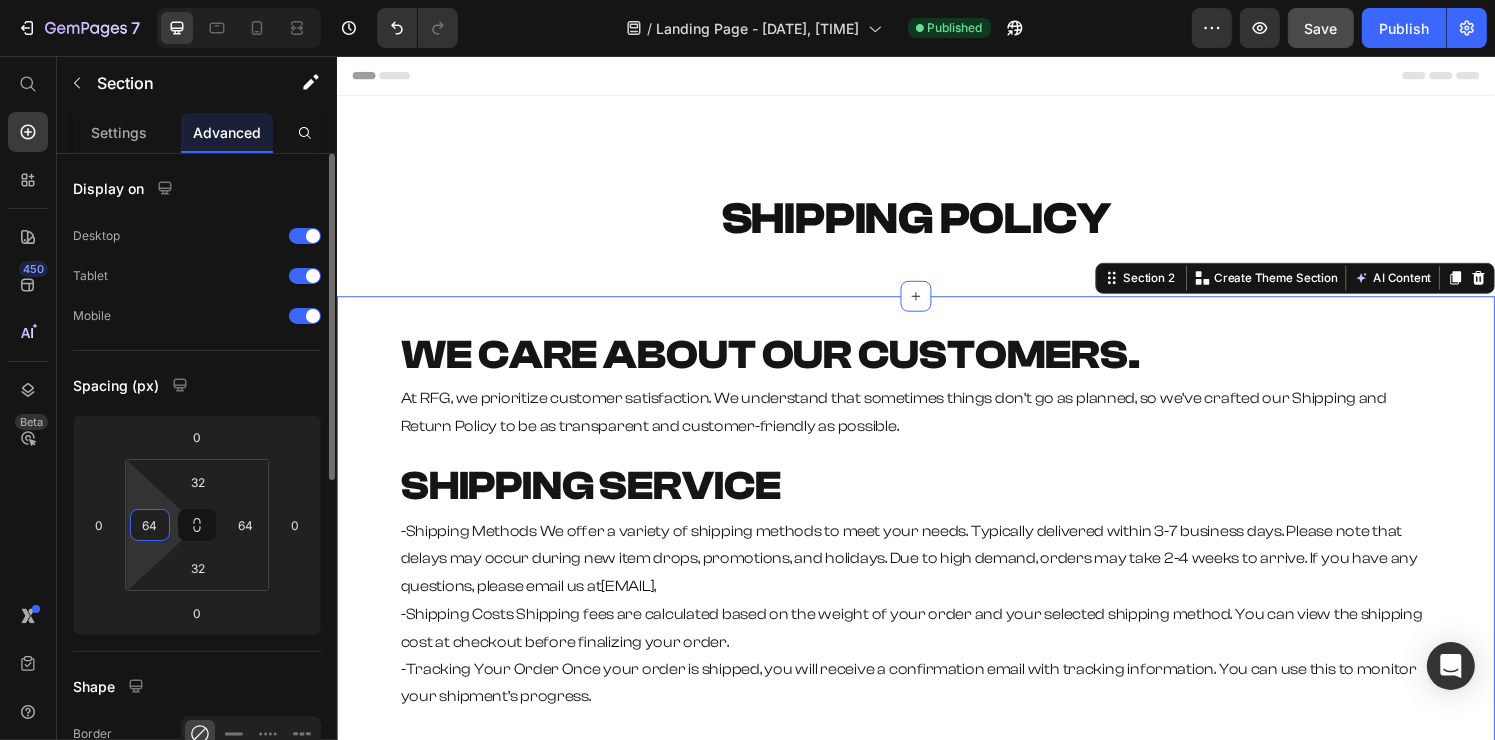 click on "64" at bounding box center (150, 525) 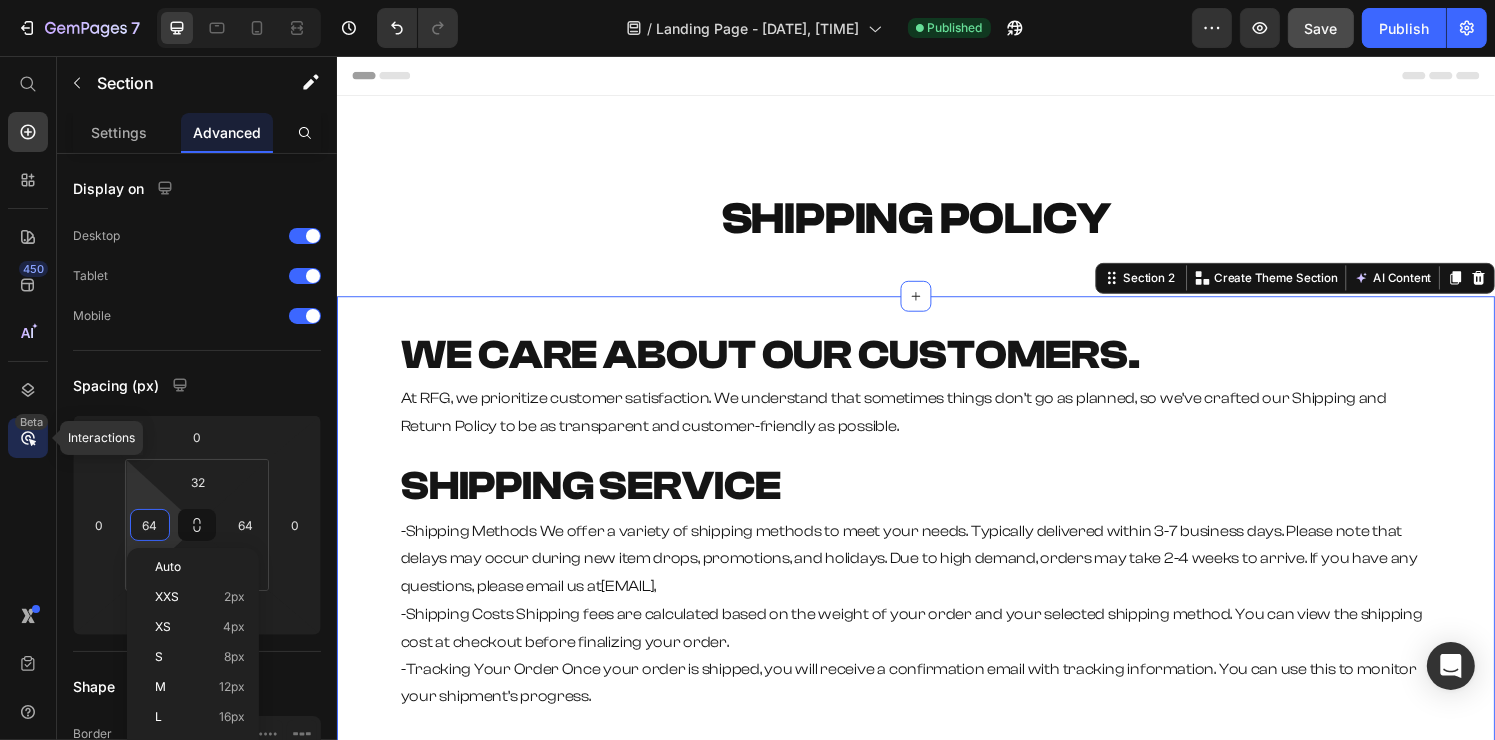type on "9" 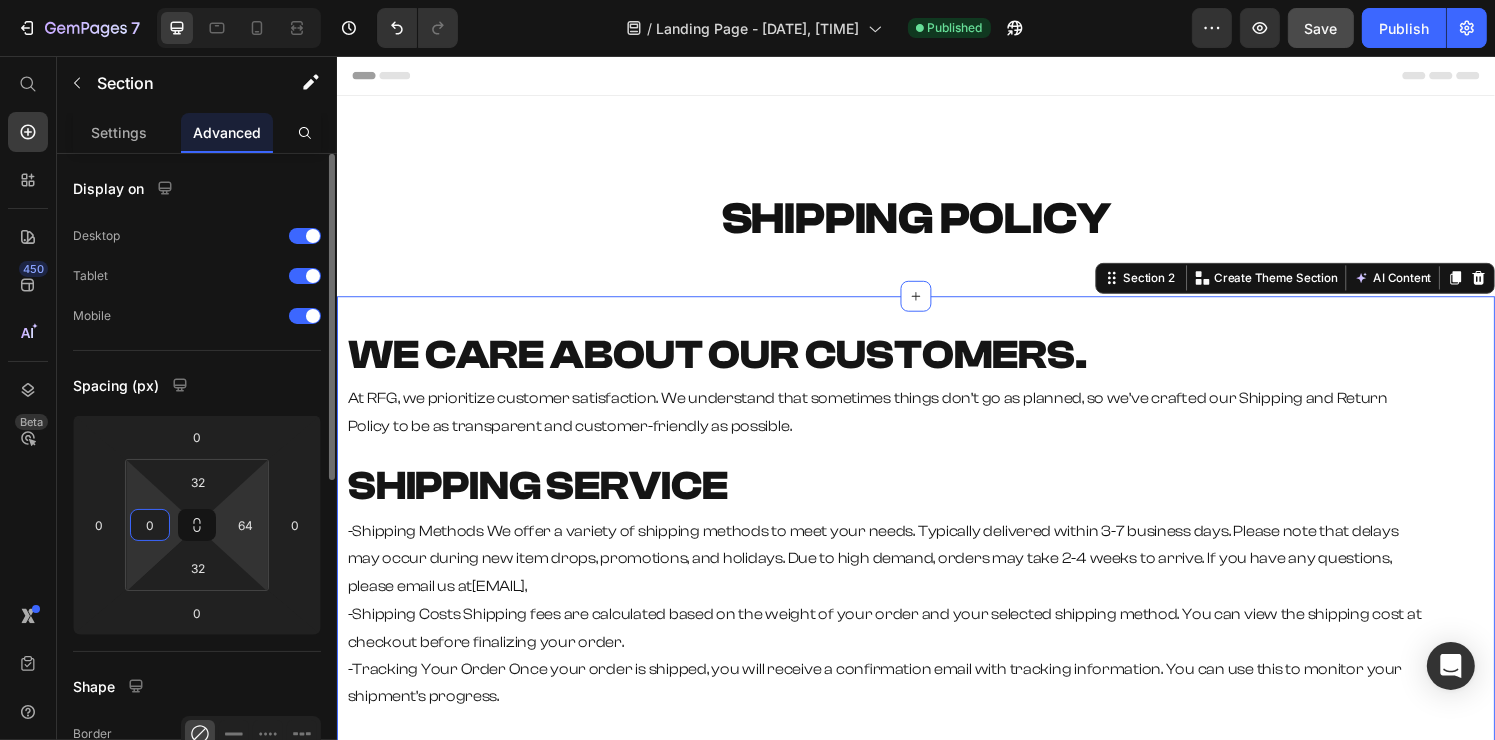 type on "0" 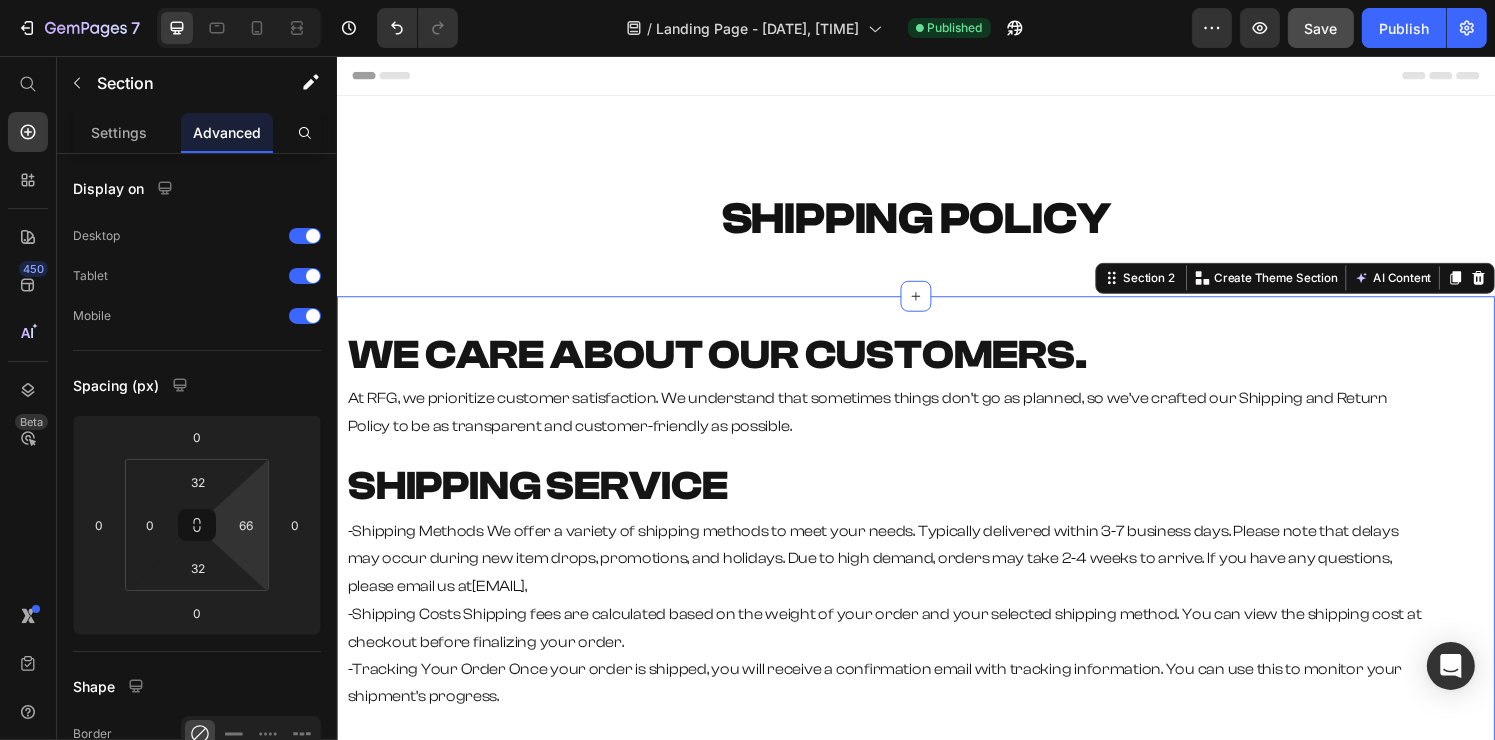 click on "7  Version history  /  Landing Page - Jul 12, 21:24:29 Published Preview  Save   Publish  450 Beta Start with Sections Elements Hero Section Product Detail Brands Trusted Badges Guarantee Product Breakdown How to use Testimonials Compare Bundle FAQs Social Proof Brand Story Product List Collection Blog List Contact Sticky Add to Cart Custom Footer Browse Library 450 Layout
Row
Row
Row
Row Text
Heading
Text Block Button
Button
Button
Sticky Back to top Media
Image" at bounding box center (747, 0) 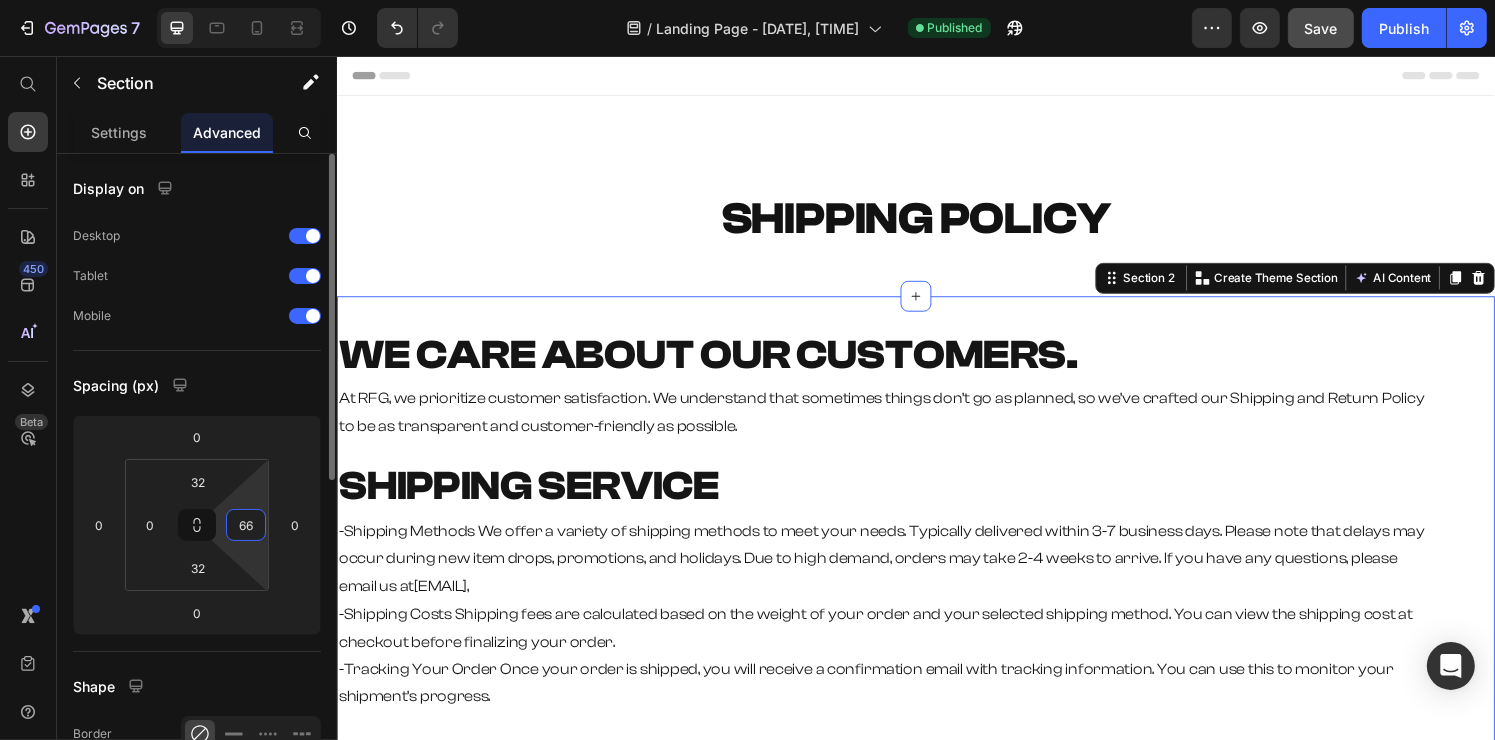 click on "66" at bounding box center (246, 525) 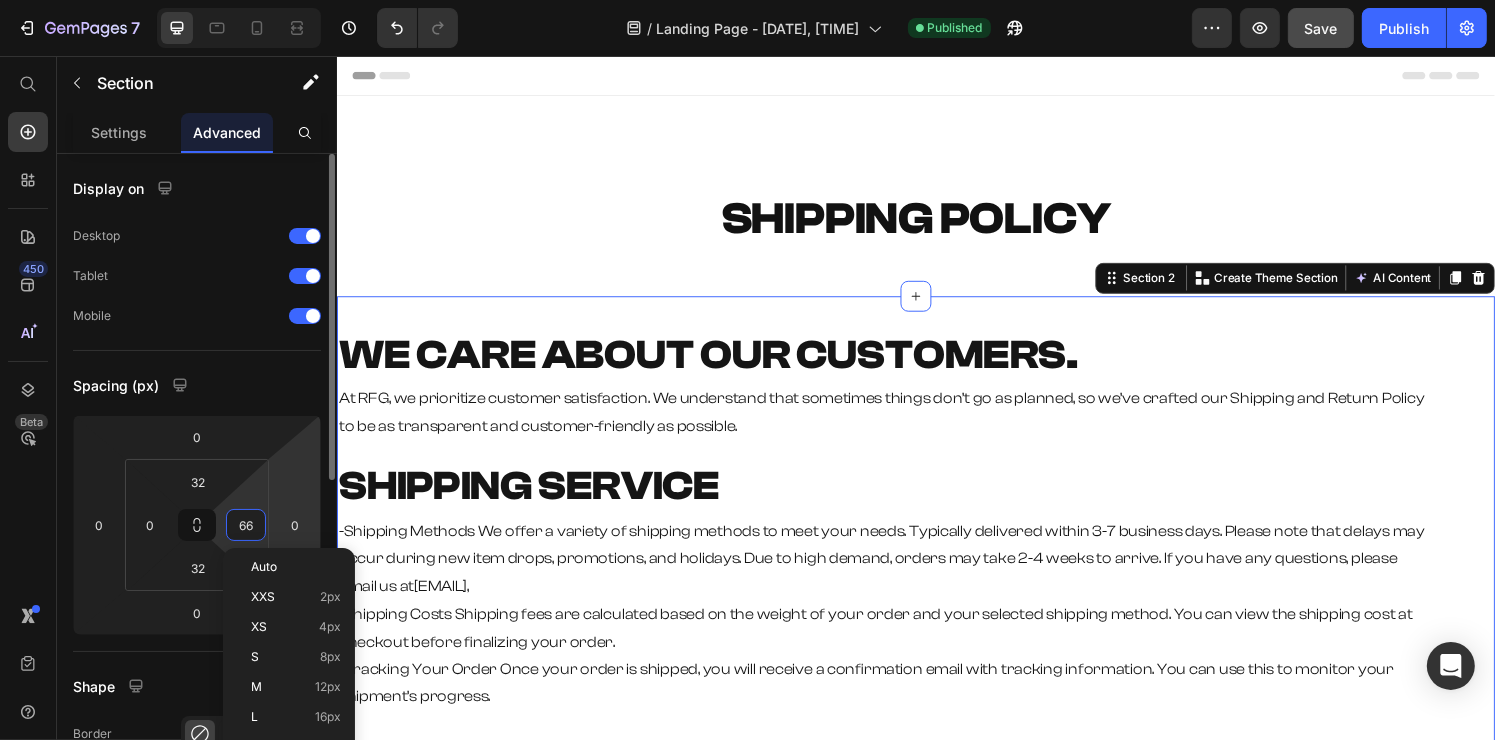 type on "6" 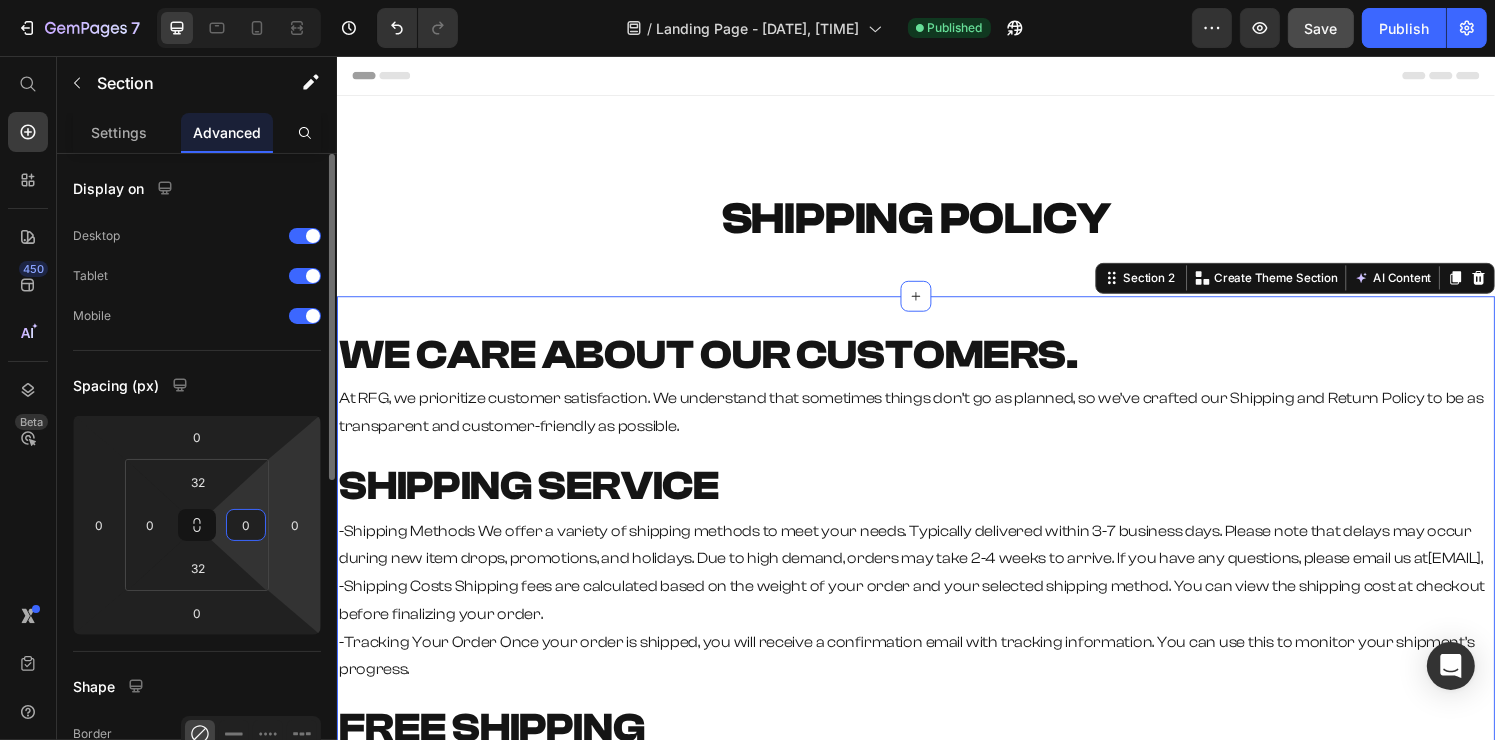 type on "0" 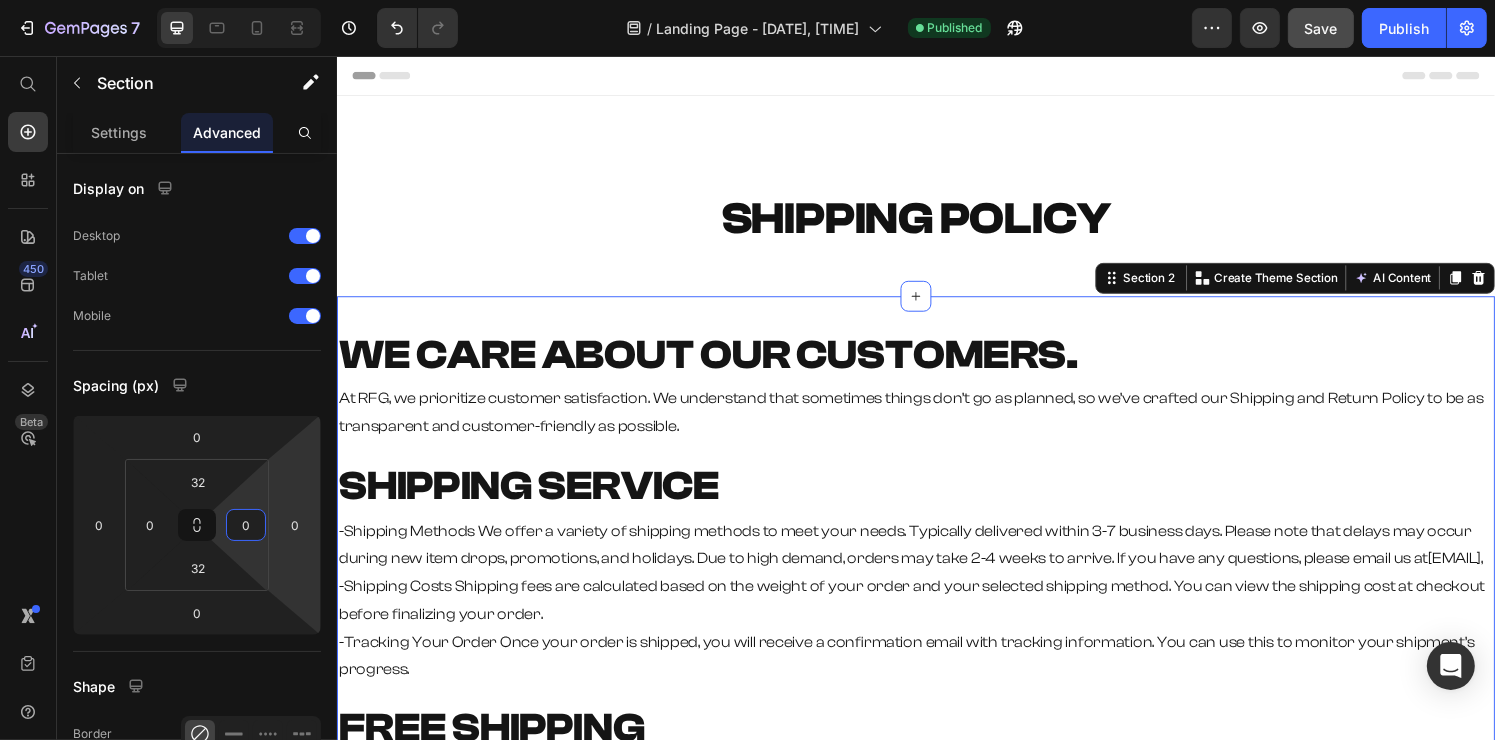 click on "SHIPPING POLICY" at bounding box center (936, 225) 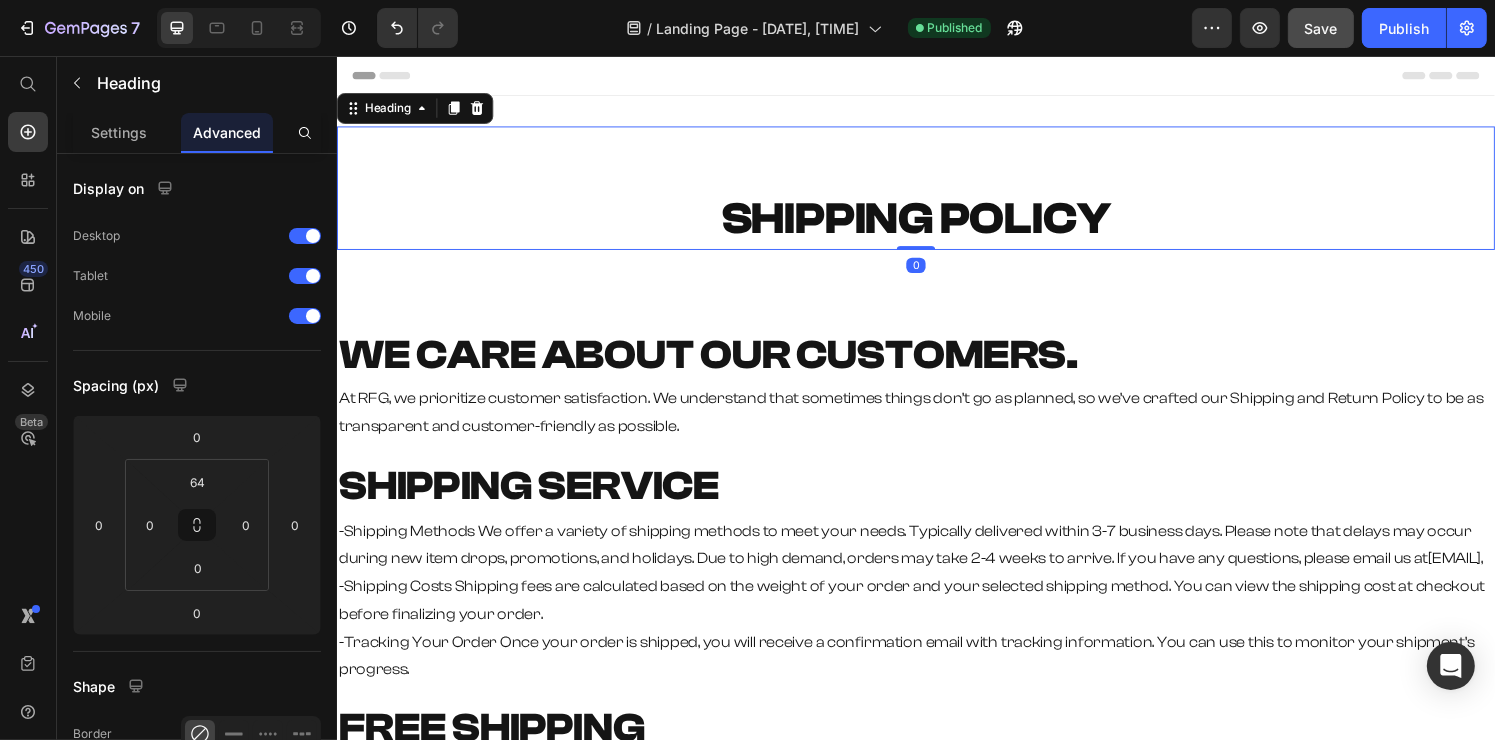 drag, startPoint x: 869, startPoint y: 112, endPoint x: 540, endPoint y: 63, distance: 332.62894 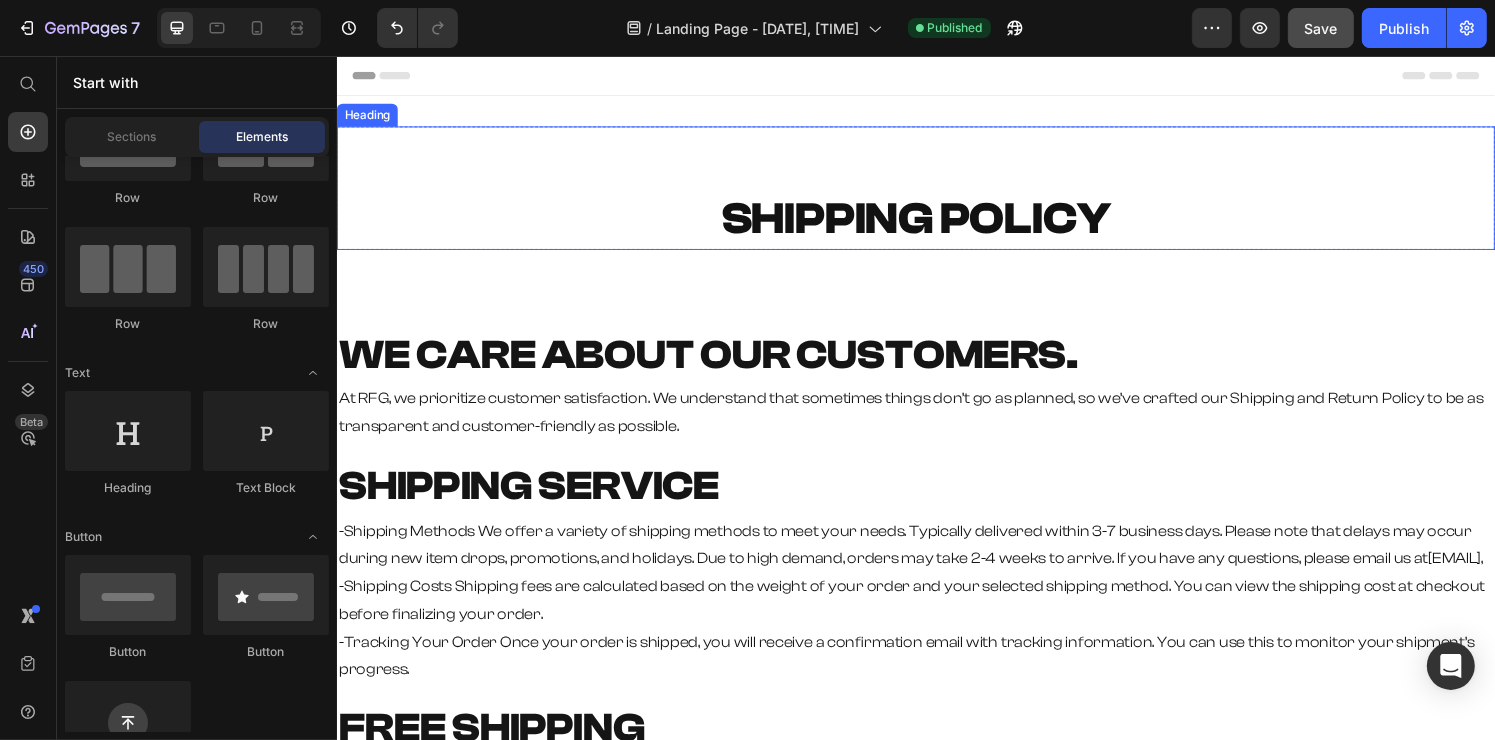 click on "SHIPPING POLICY Heading" at bounding box center (936, 193) 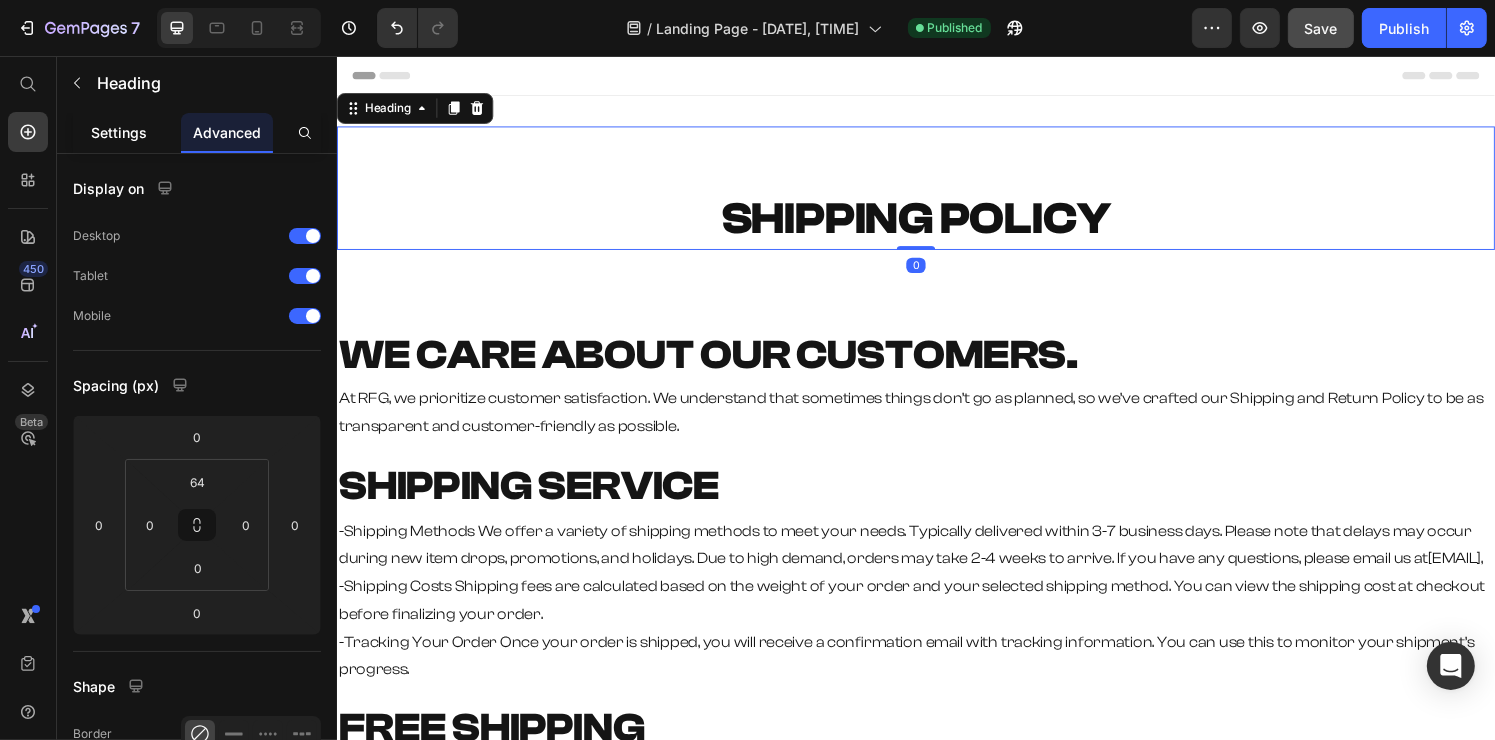 click on "Settings" at bounding box center [119, 132] 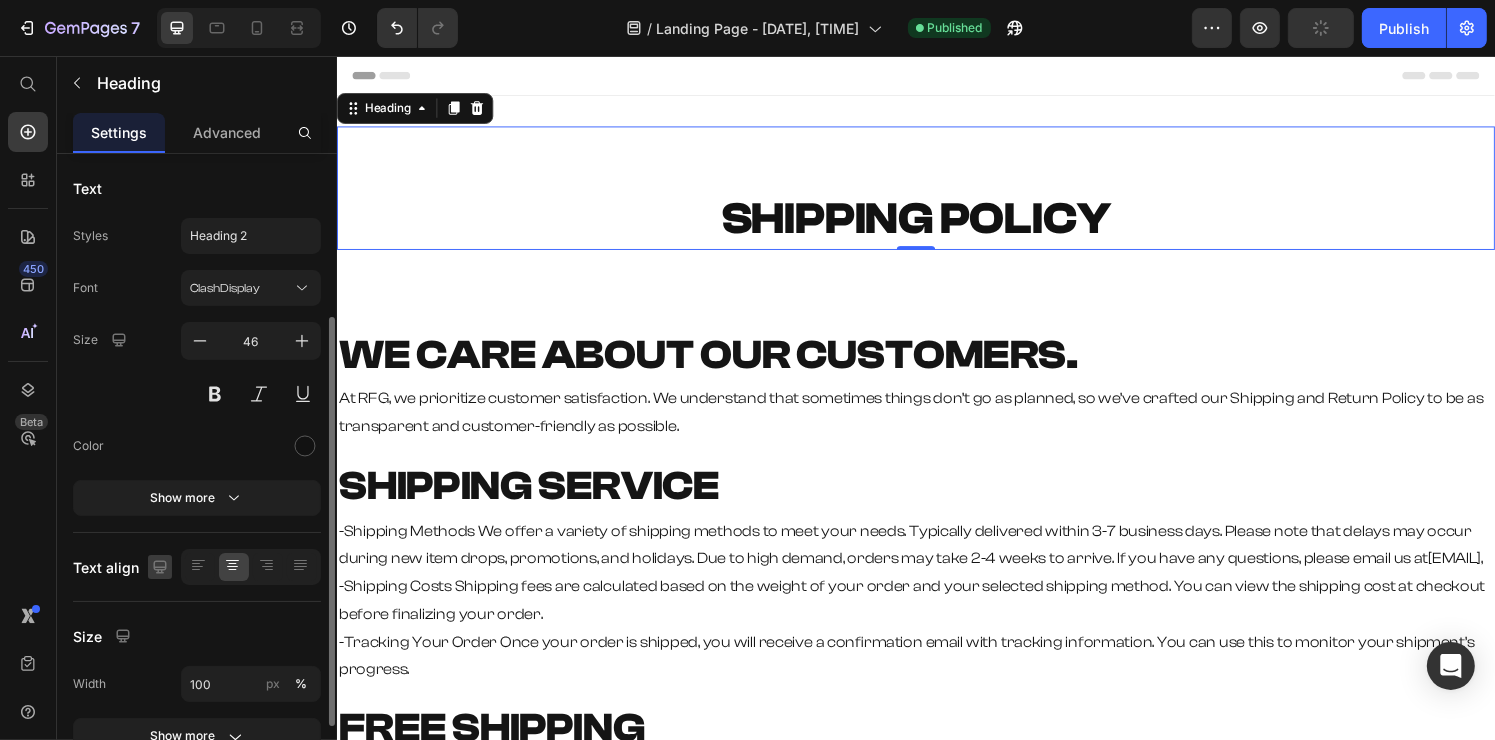 scroll, scrollTop: 366, scrollLeft: 0, axis: vertical 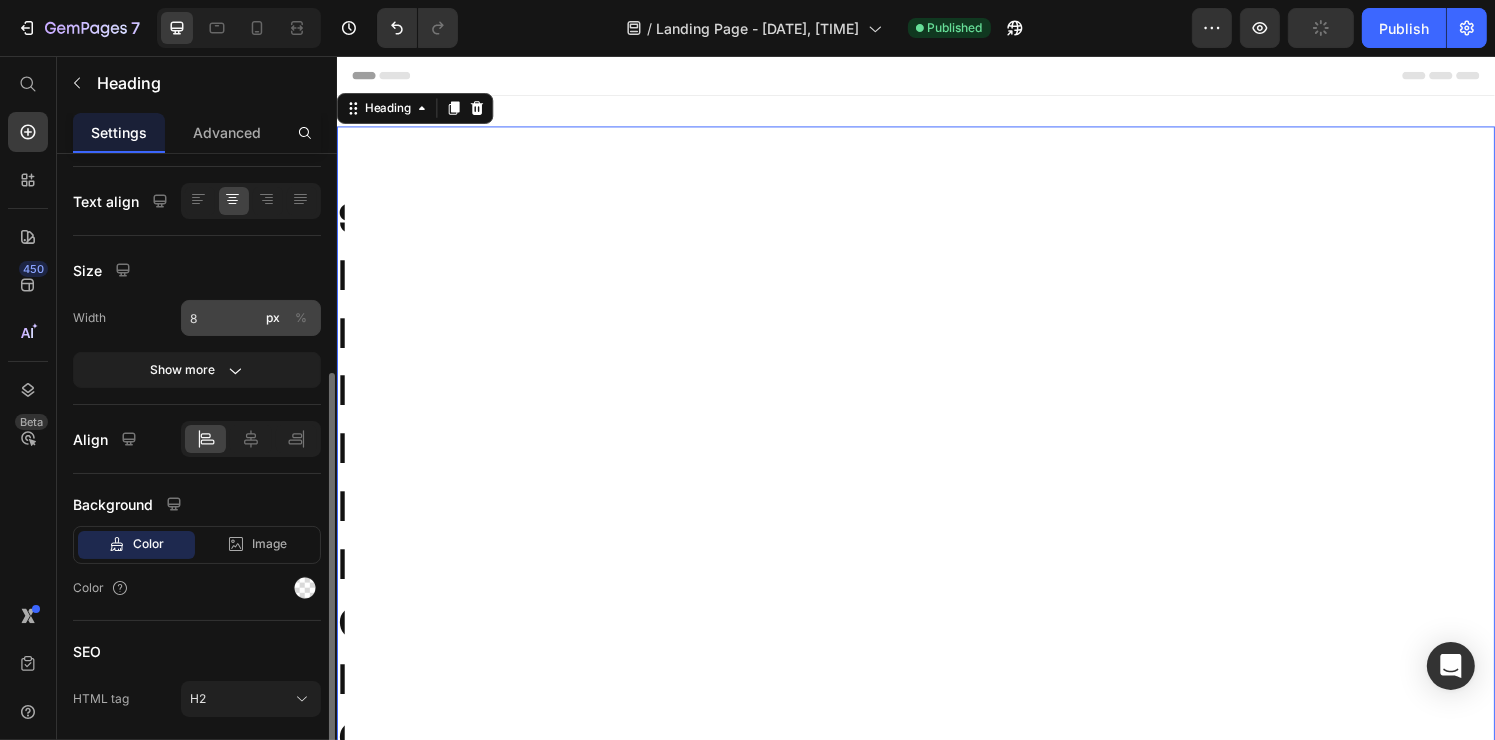 click on "%" 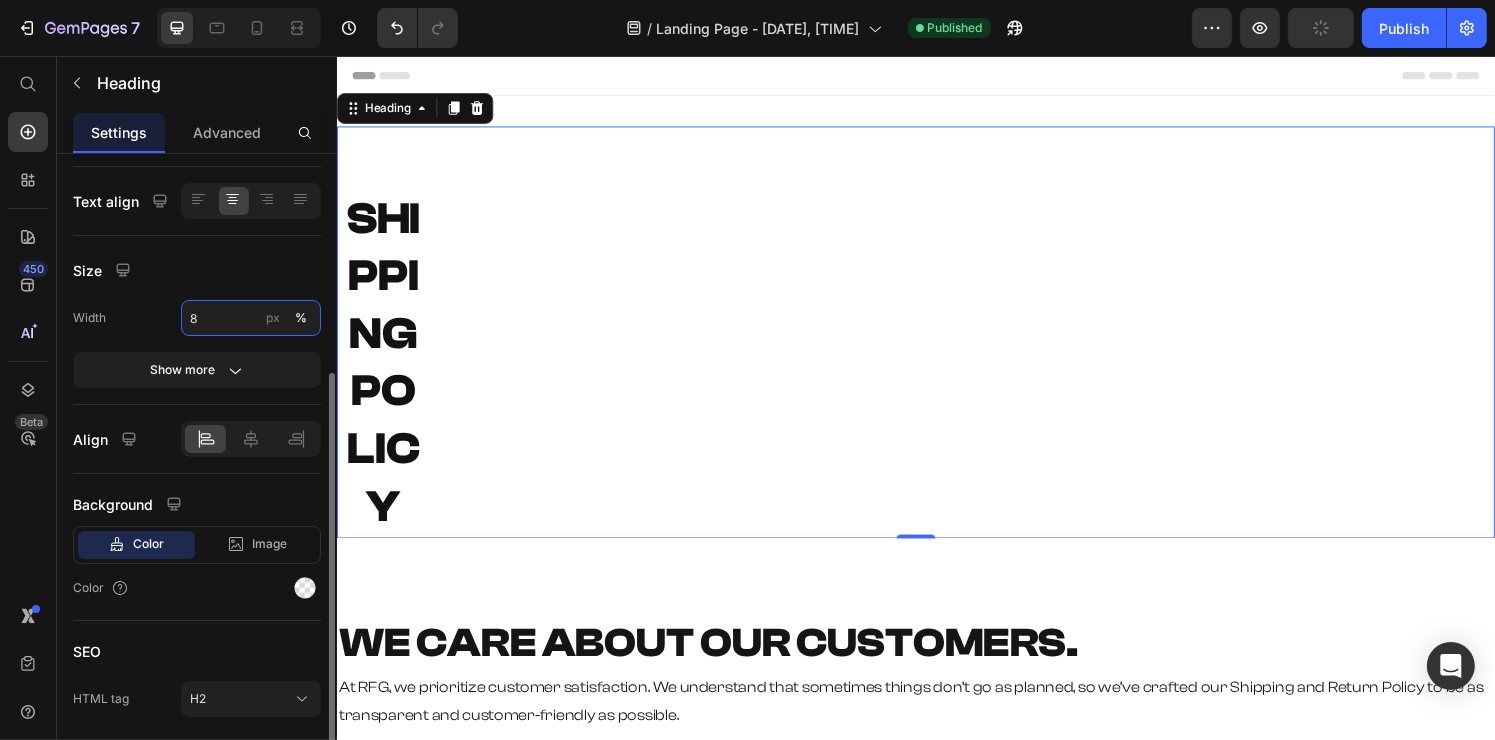 click on "8" at bounding box center (251, 318) 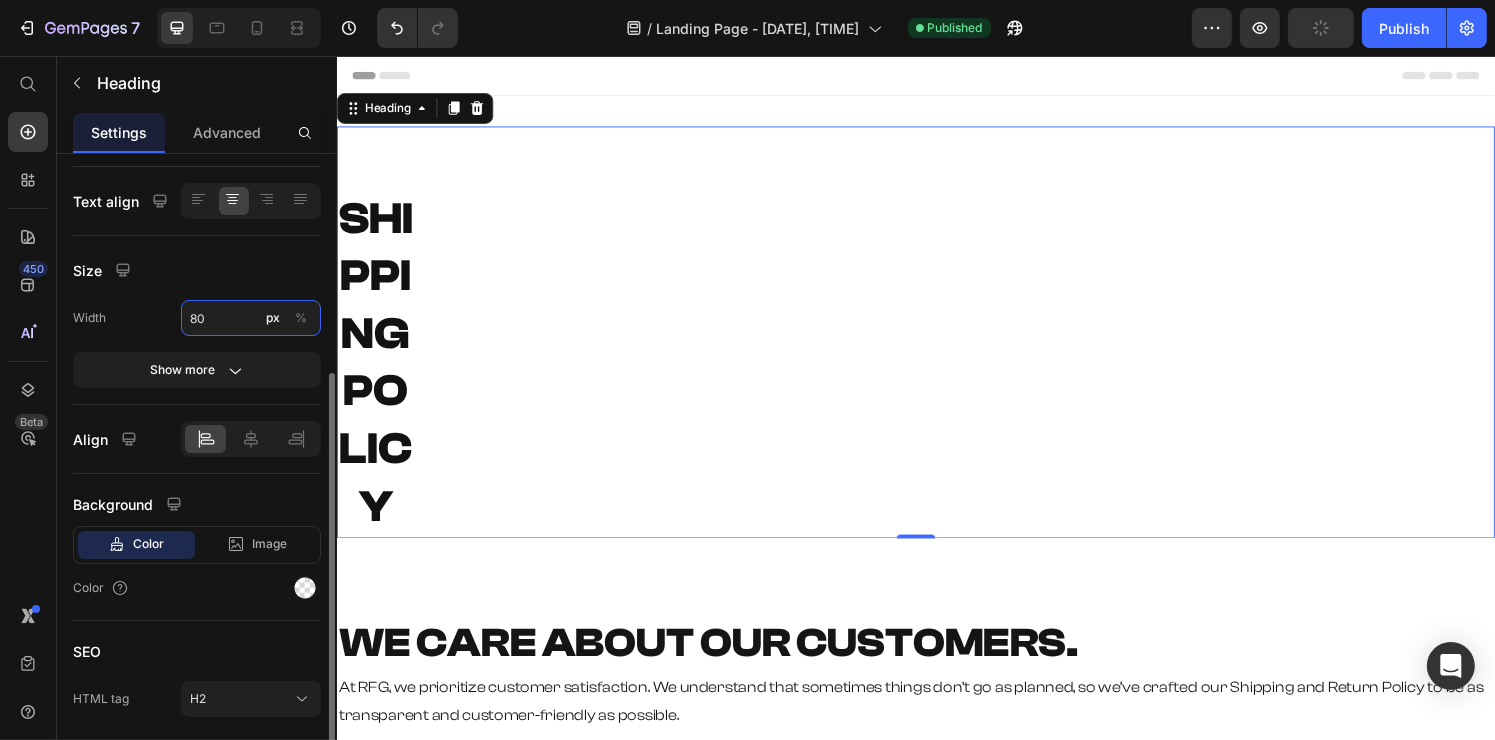 type on "80" 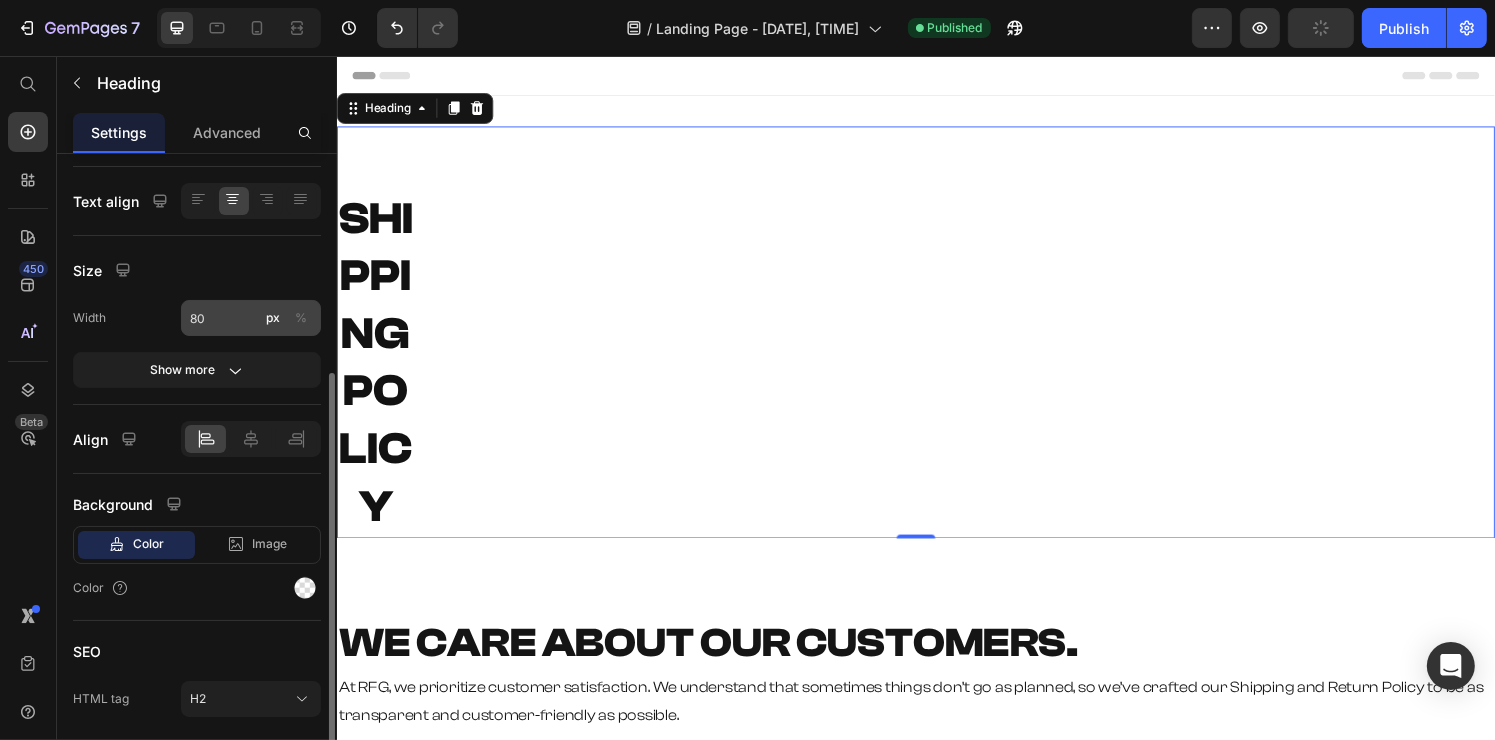 click on "%" at bounding box center (301, 318) 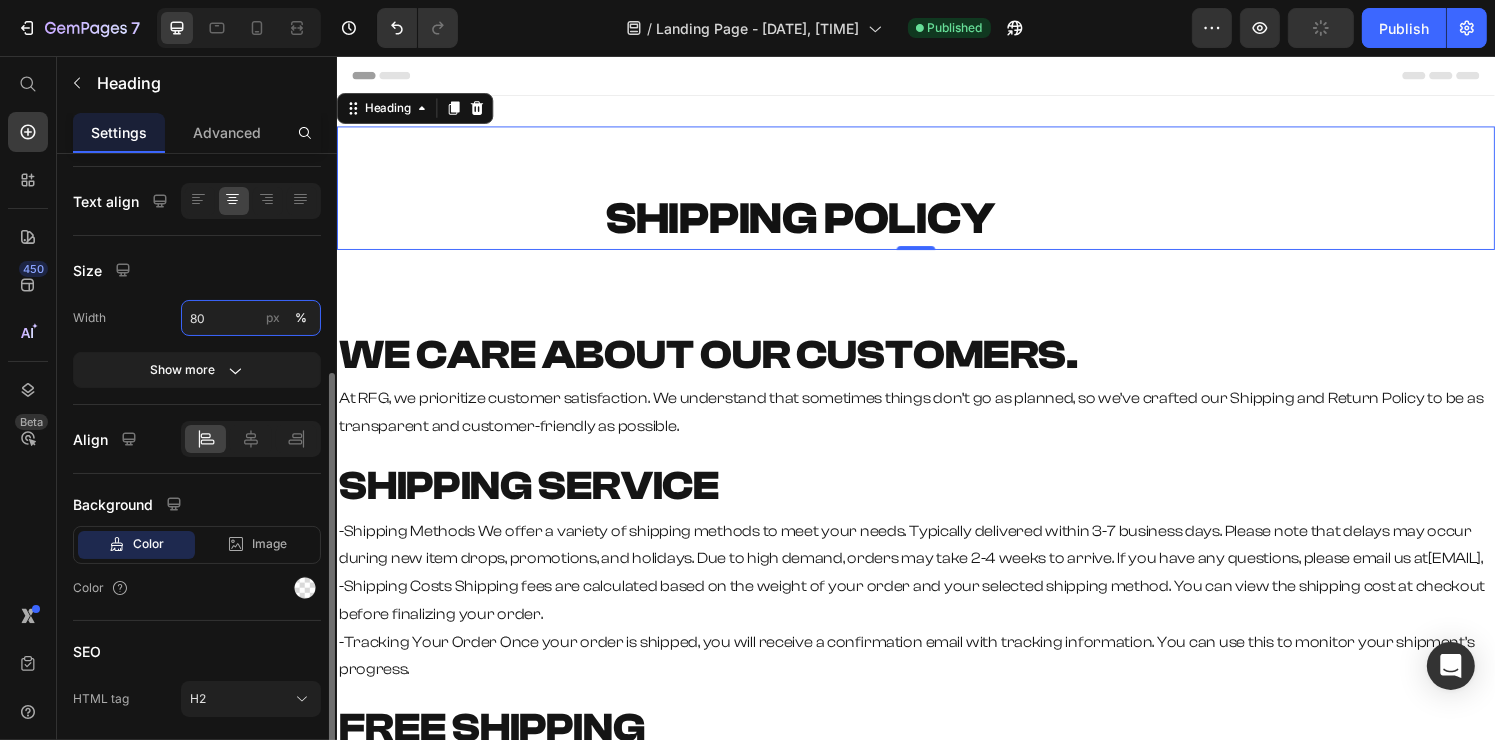 click on "80" at bounding box center (251, 318) 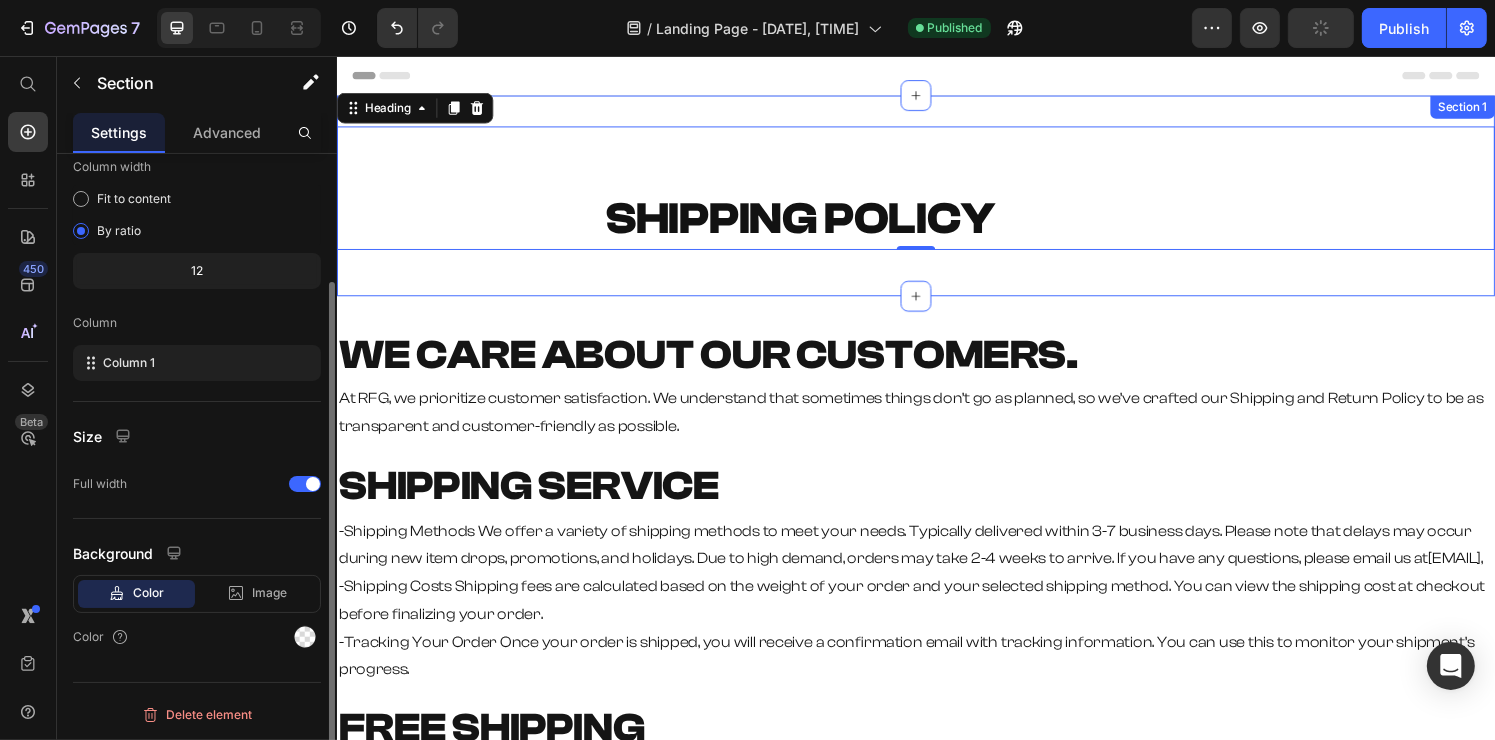 click on "SHIPPING POLICY Heading   0 Row Section 1" at bounding box center [936, 201] 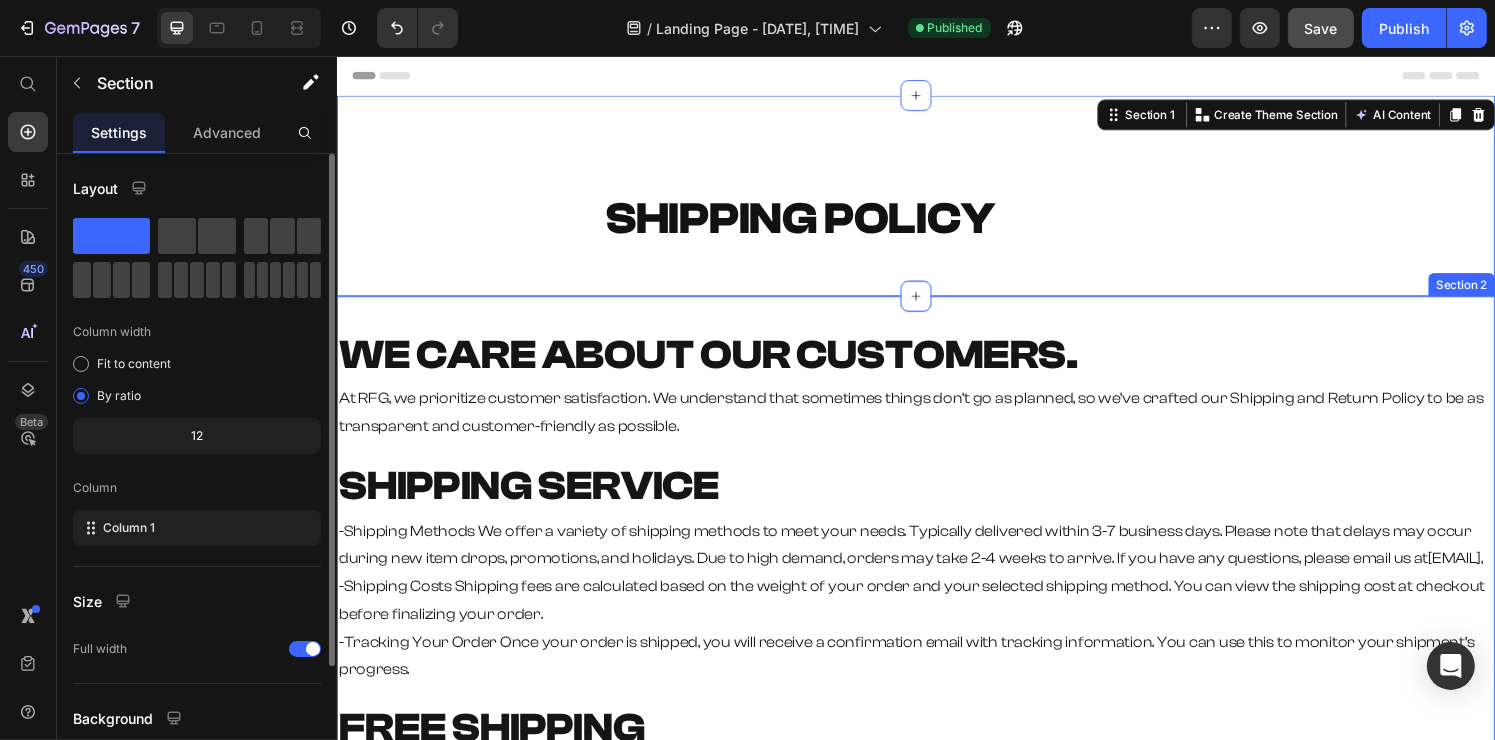 click on "⁠⁠⁠⁠⁠⁠⁠ WE CARE ABOUT OUR CUSTOMERS. Heading At RFG, we prioritize customer satisfaction. We understand that sometimes things don’t go as planned, so we’ve crafted our Shipping and Return Policy to be as transparent and customer-friendly as possible. Text Block ⁠⁠⁠⁠⁠⁠⁠ SHIPPING SERVICE Heading -Shipping Methods We offer a variety of shipping methods to meet your needs. Typically delivered within 3-7 business days. Please note that delays may occur during new item drops, promotions, and holidays. Due to high demand, orders may take 2-4 weeks to arrive. If you have any questions, please email us at  rfg.supps@gmail.com , -Shipping Costs Shipping fees are calculated based on the weight of your order and your selected shipping method. You can view the shipping cost at checkout before finalizing your order. -Tracking Your Order Once your order is shipped, you will receive a confirmation email with tracking information. You can use this to monitor your shipment’s progress. Heading" at bounding box center (936, 797) 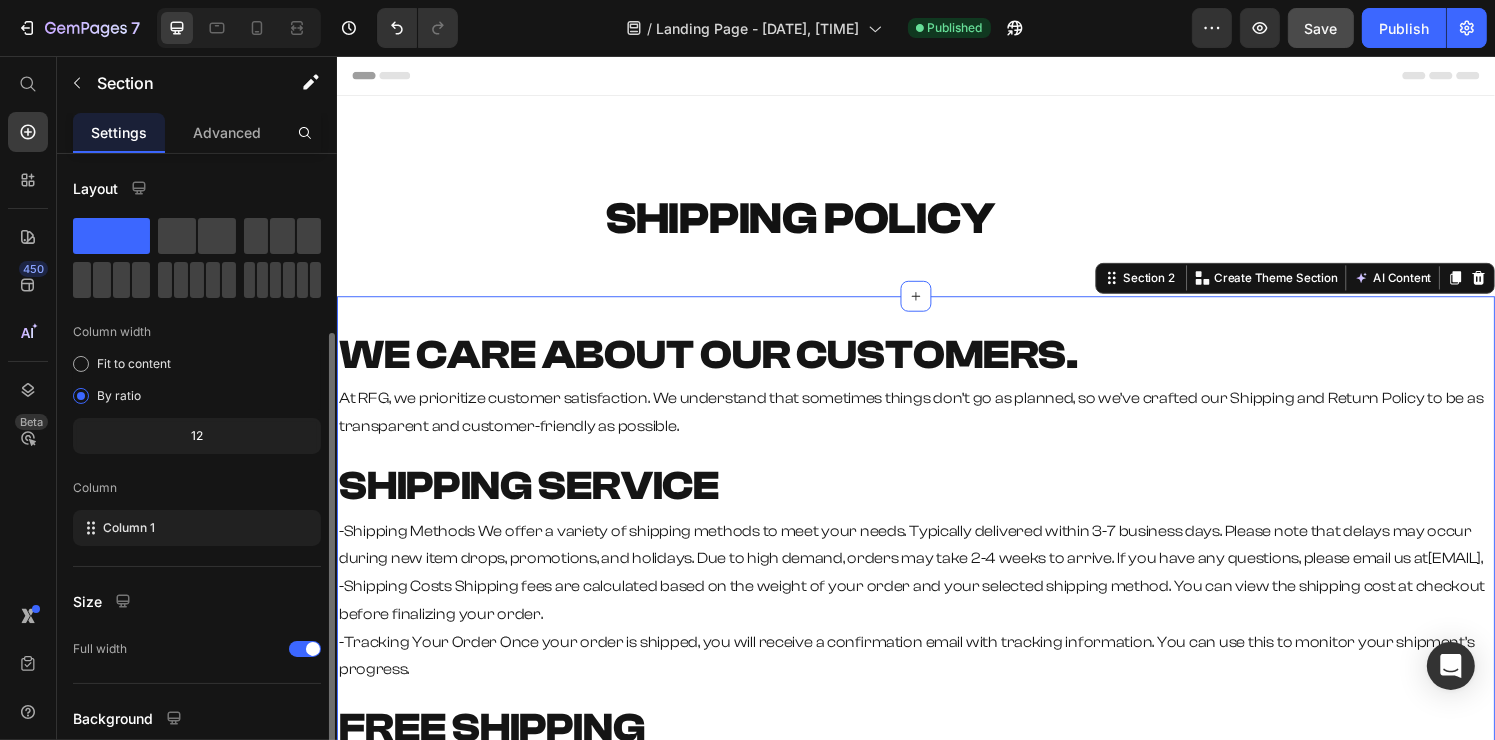 scroll, scrollTop: 163, scrollLeft: 0, axis: vertical 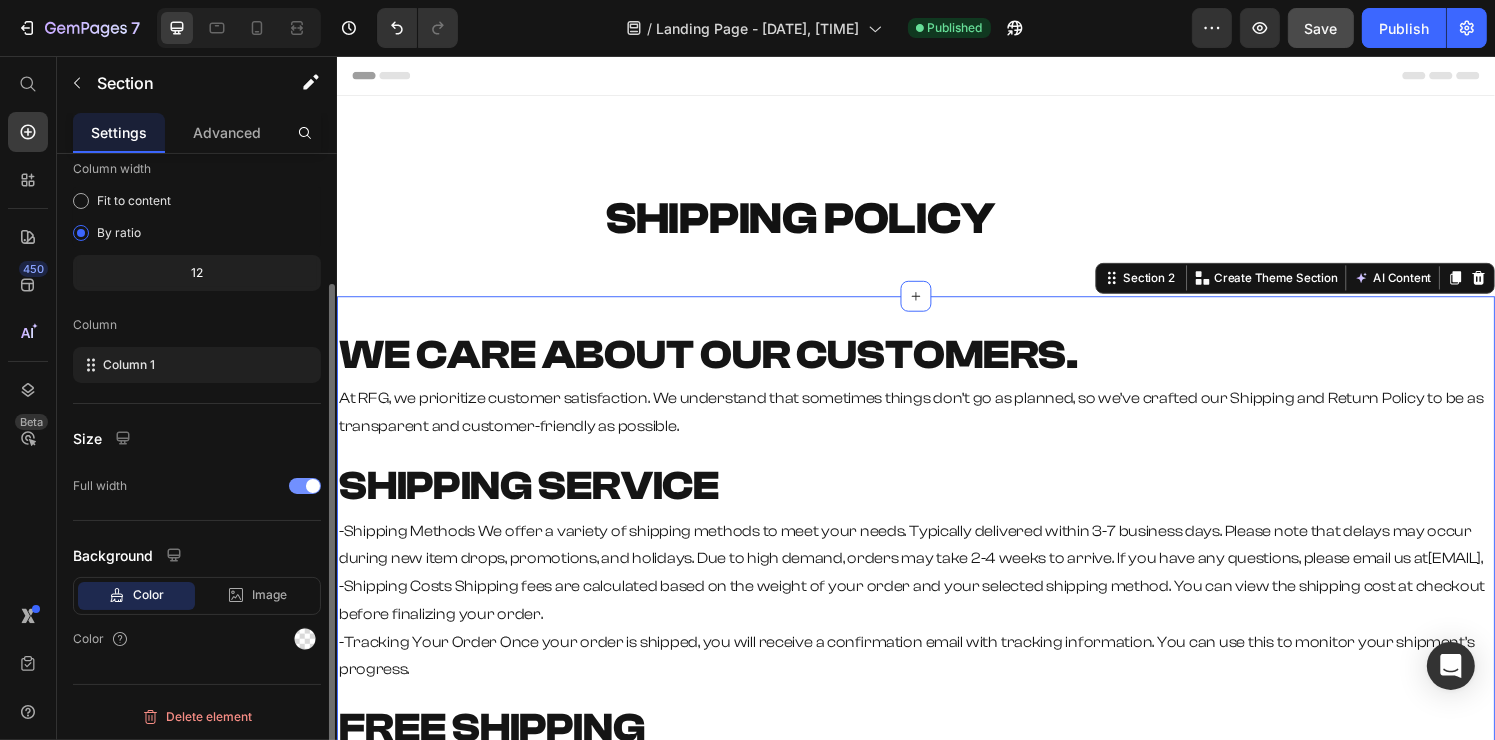 click at bounding box center [313, 486] 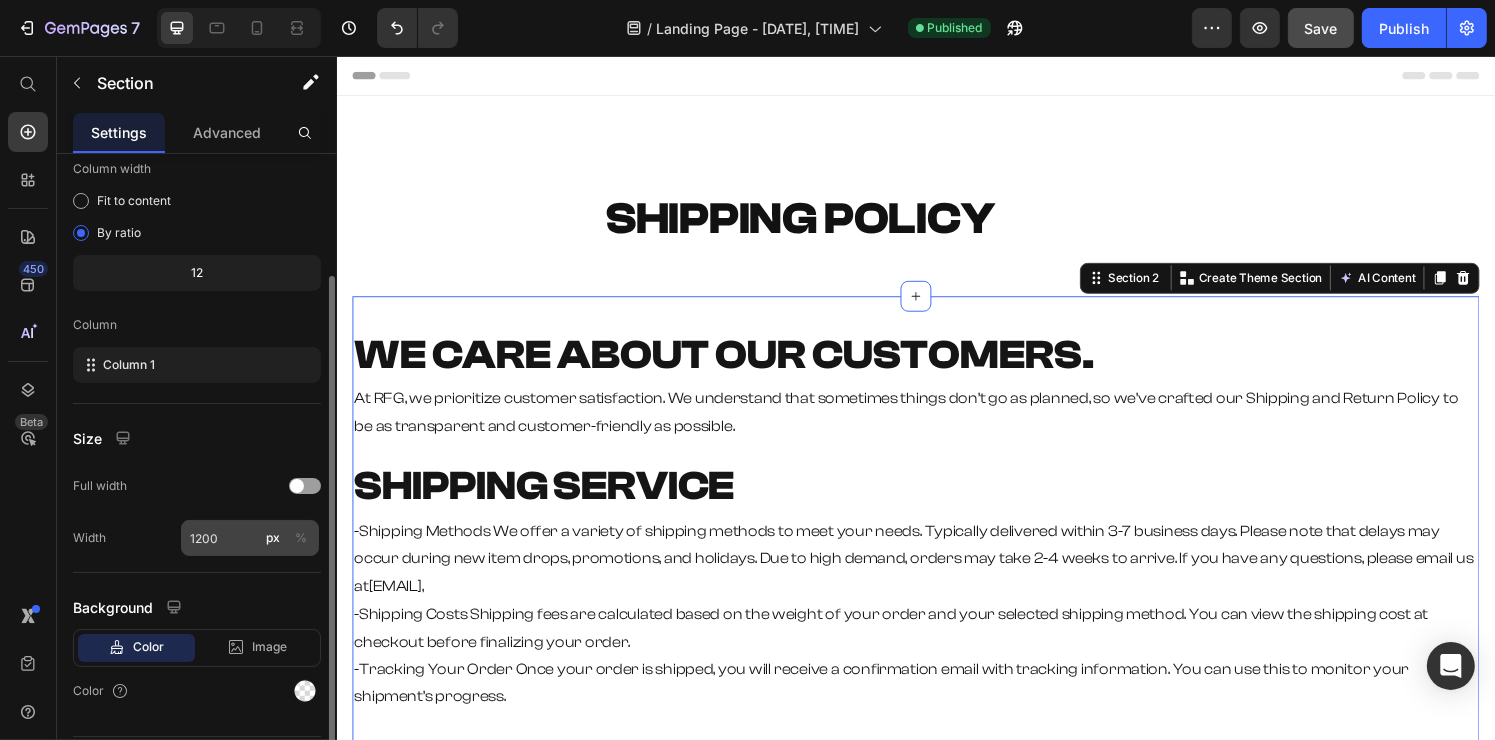 click on "%" at bounding box center [301, 538] 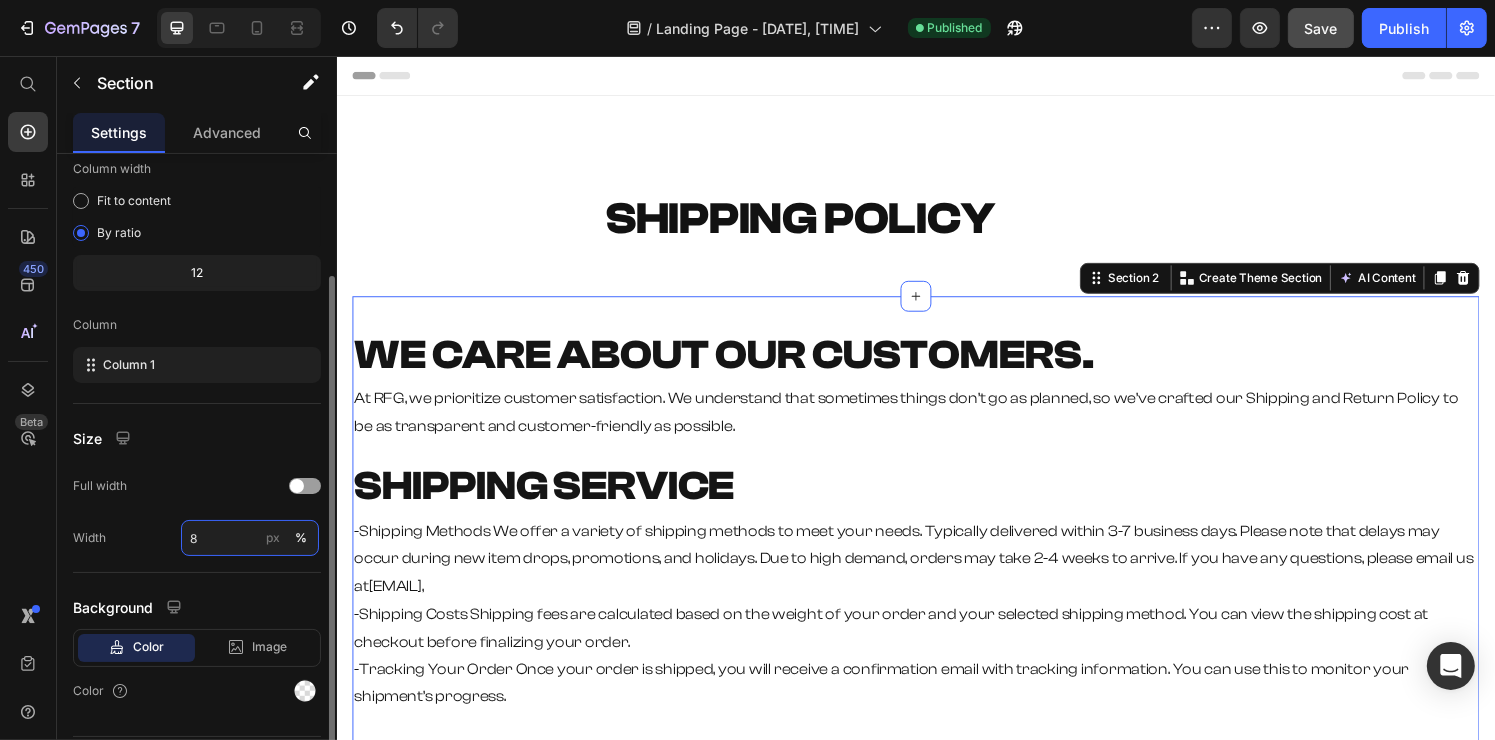 type on "80" 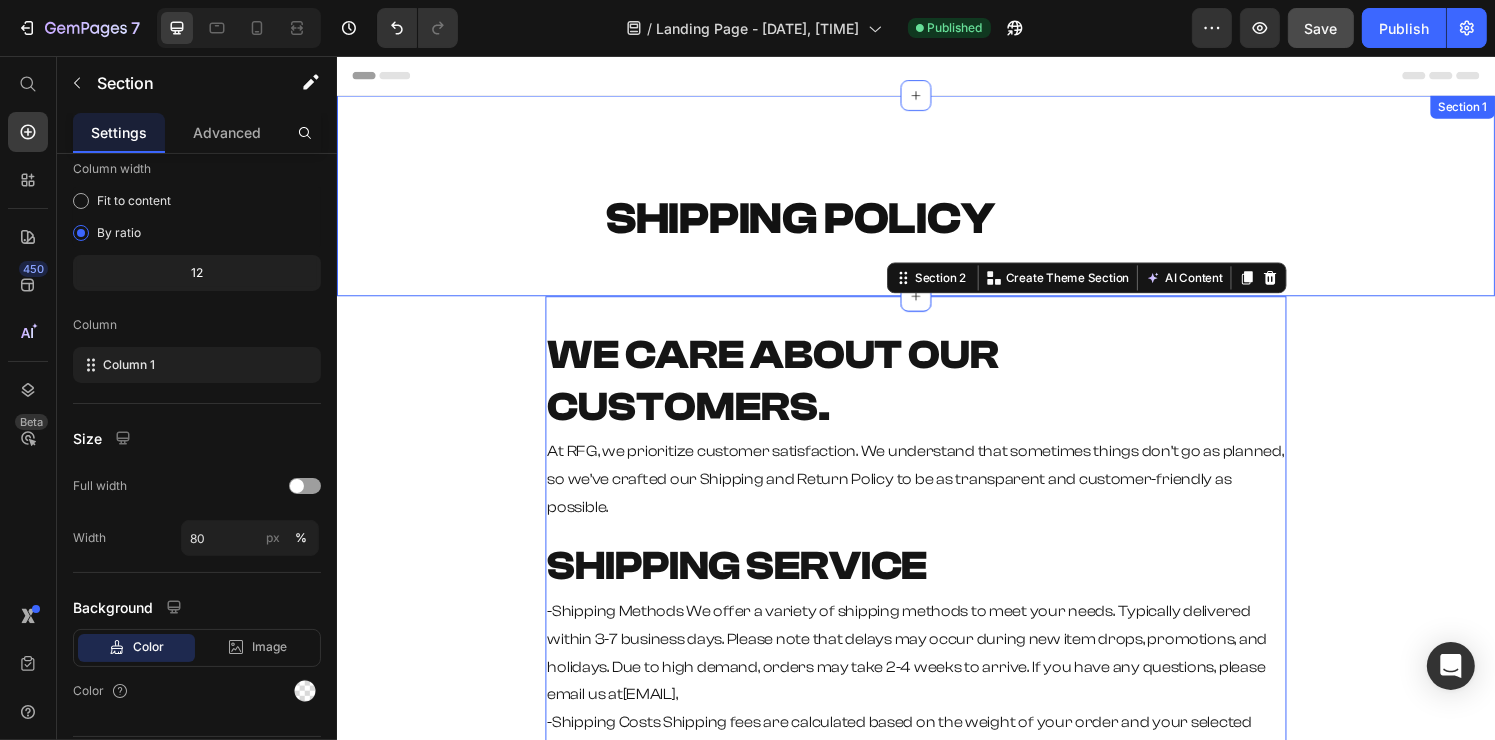 click on "SHIPPING POLICY Heading Row" at bounding box center [936, 201] 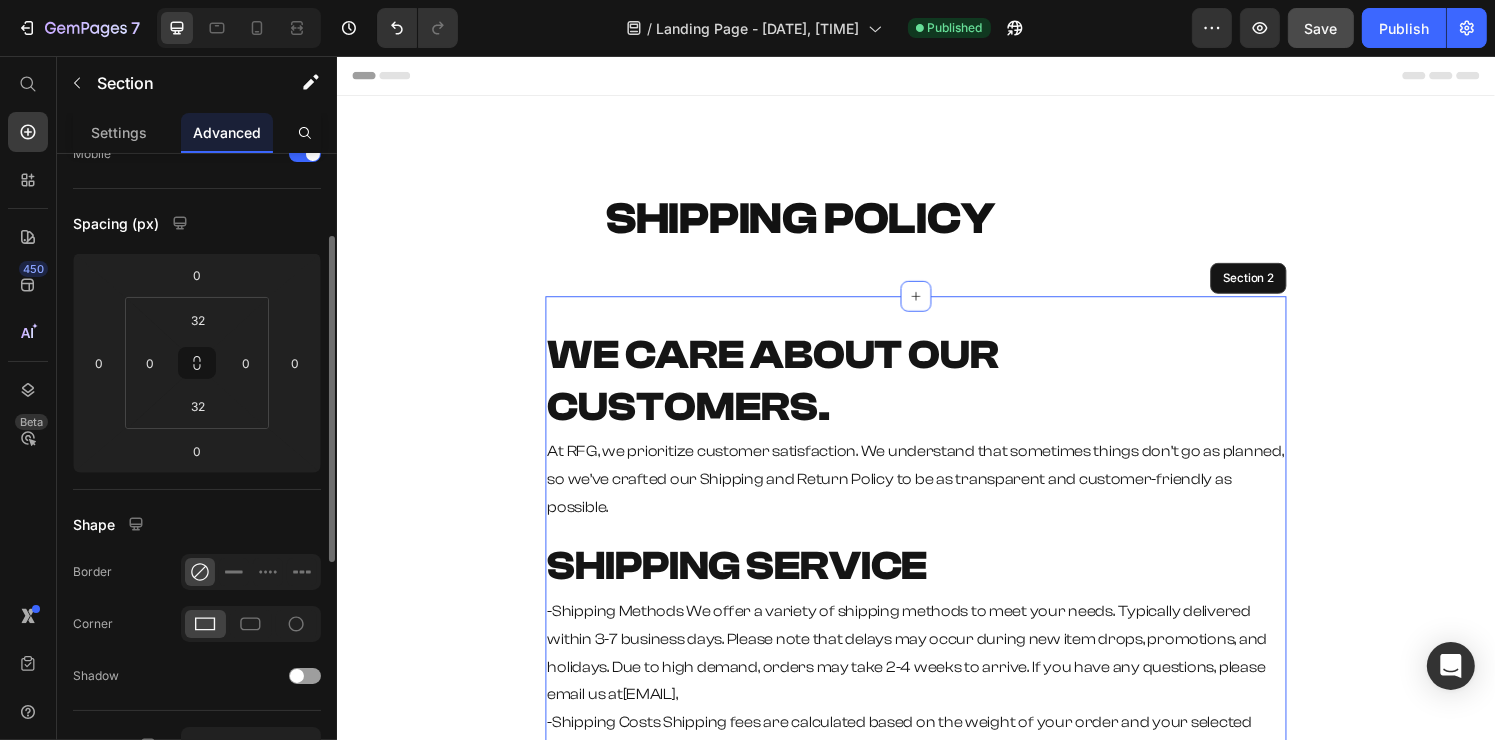 scroll, scrollTop: 161, scrollLeft: 0, axis: vertical 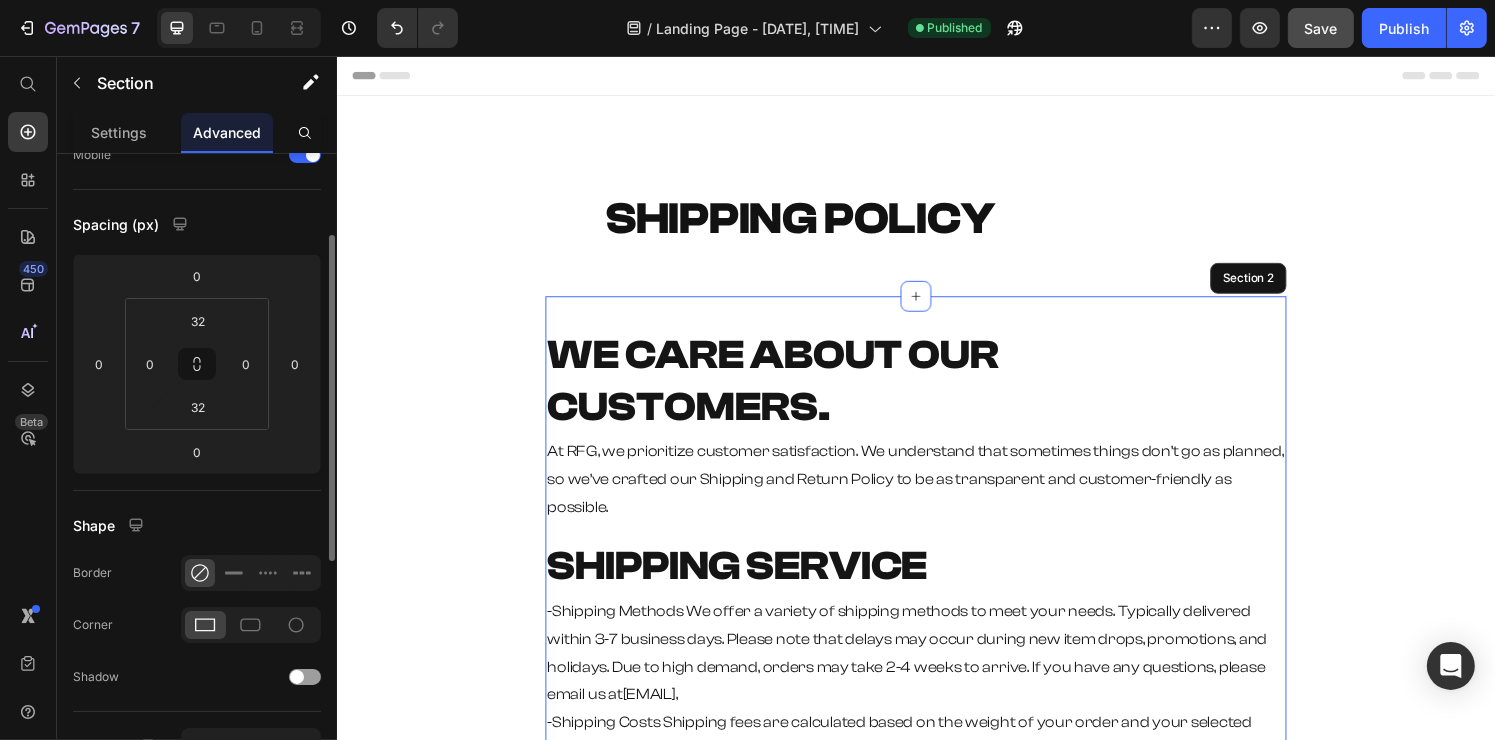 click on "⁠⁠⁠⁠⁠⁠⁠ WE CARE ABOUT OUR CUSTOMERS. Heading At RFG, we prioritize customer satisfaction. We understand that sometimes things don’t go as planned, so we’ve crafted our Shipping and Return Policy to be as transparent and customer-friendly as possible. Text Block ⁠⁠⁠⁠⁠⁠⁠ SHIPPING SERVICE Heading -Shipping Methods We offer a variety of shipping methods to meet your needs. Typically delivered within 3-7 business days. Please note that delays may occur during new item drops, promotions, and holidays. Due to high demand, orders may take 2-4 weeks to arrive. If you have any questions, please email us at  rfg.supps@gmail.com , -Shipping Costs Shipping fees are calculated based on the weight of your order and your selected shipping method. You can view the shipping cost at checkout before finalizing your order. -Tracking Your Order Once your order is shipped, you will receive a confirmation email with tracking information. You can use this to monitor your shipment’s progress. Heading" at bounding box center (936, 940) 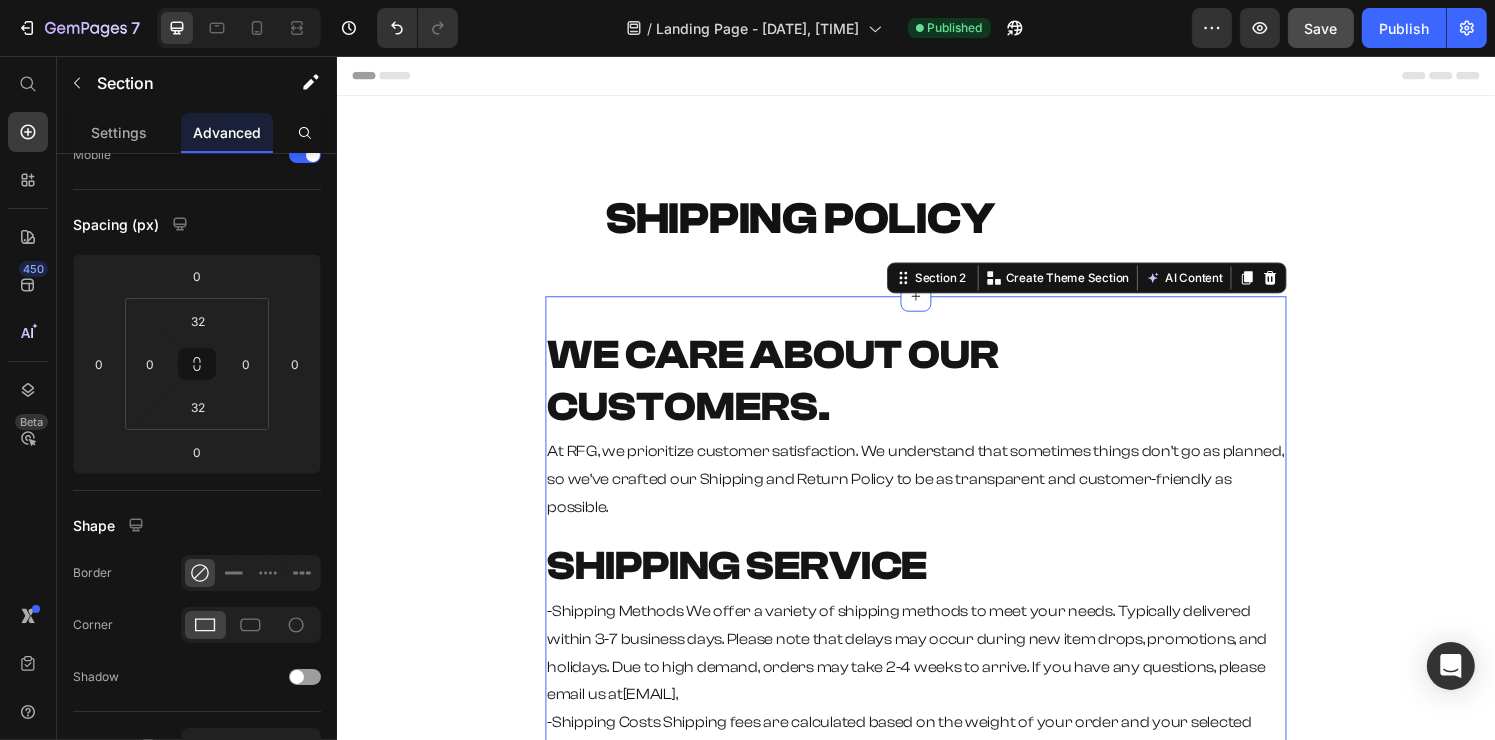 click on "⁠⁠⁠⁠⁠⁠⁠ WE CARE ABOUT OUR CUSTOMERS. Heading At RFG, we prioritize customer satisfaction. We understand that sometimes things don’t go as planned, so we’ve crafted our Shipping and Return Policy to be as transparent and customer-friendly as possible. Text Block ⁠⁠⁠⁠⁠⁠⁠ SHIPPING SERVICE Heading -Shipping Methods We offer a variety of shipping methods to meet your needs. Typically delivered within 3-7 business days. Please note that delays may occur during new item drops, promotions, and holidays. Due to high demand, orders may take 2-4 weeks to arrive. If you have any questions, please email us at  rfg.supps@gmail.com , -Shipping Costs Shipping fees are calculated based on the weight of your order and your selected shipping method. You can view the shipping cost at checkout before finalizing your order. -Tracking Your Order Once your order is shipped, you will receive a confirmation email with tracking information. You can use this to monitor your shipment’s progress. Heading" at bounding box center (936, 940) 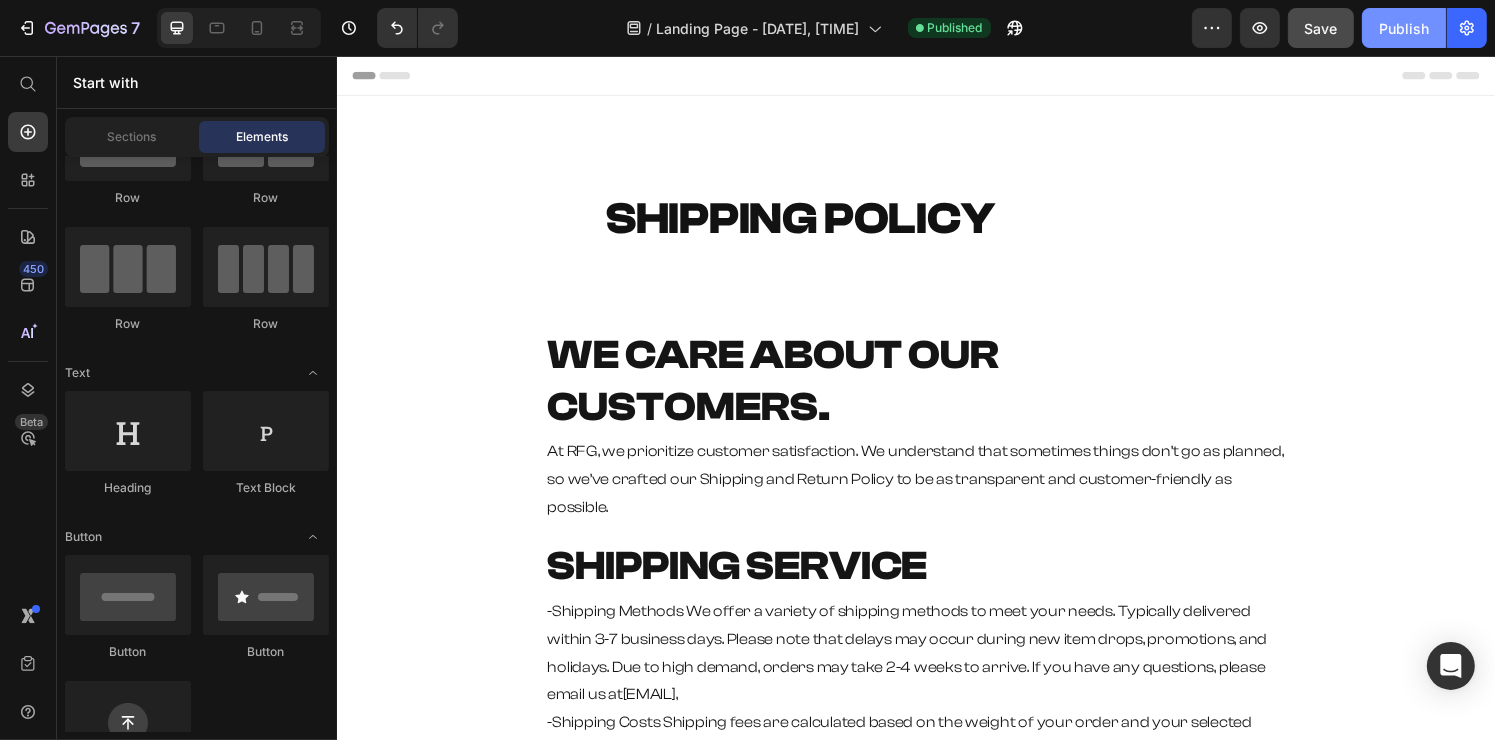 click on "Publish" at bounding box center (1404, 28) 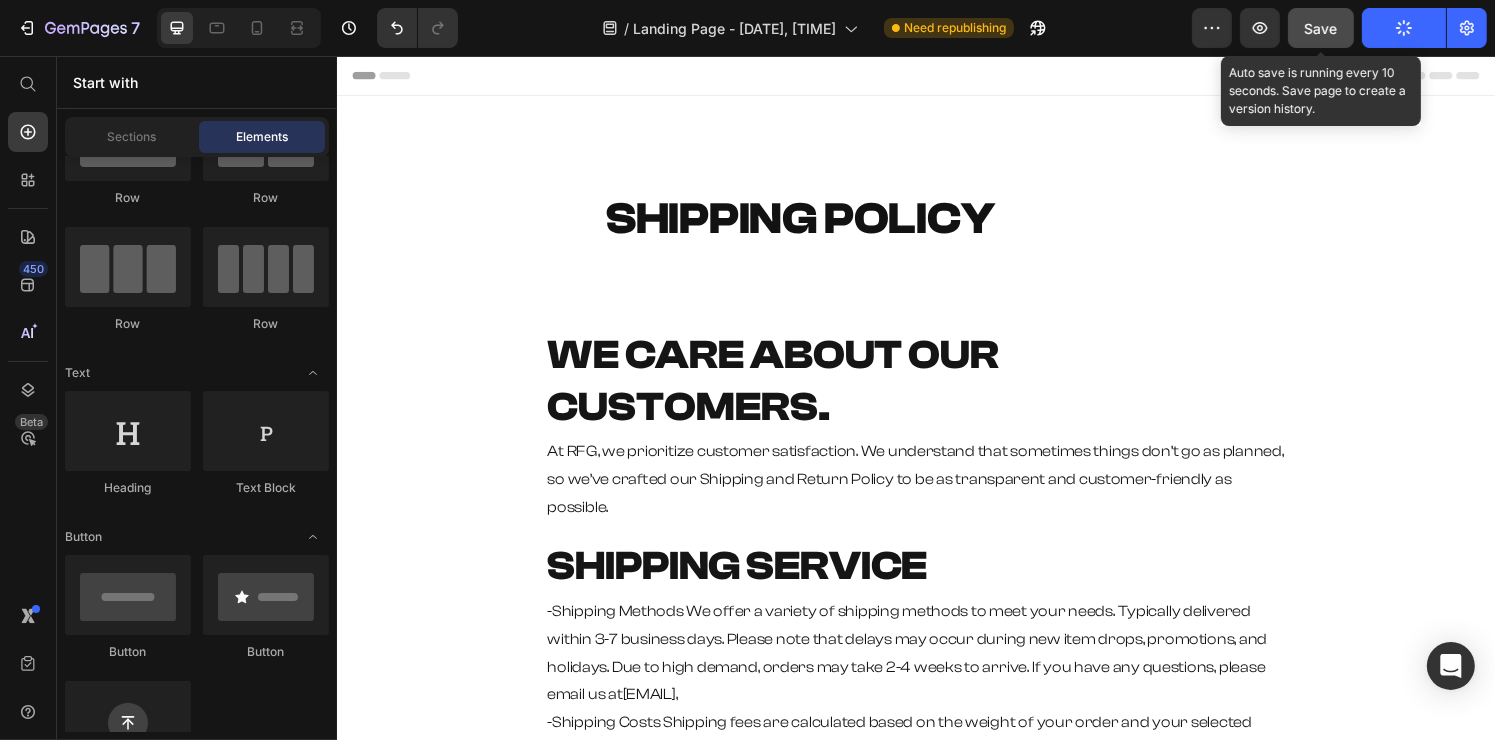 click on "Save" at bounding box center [1321, 28] 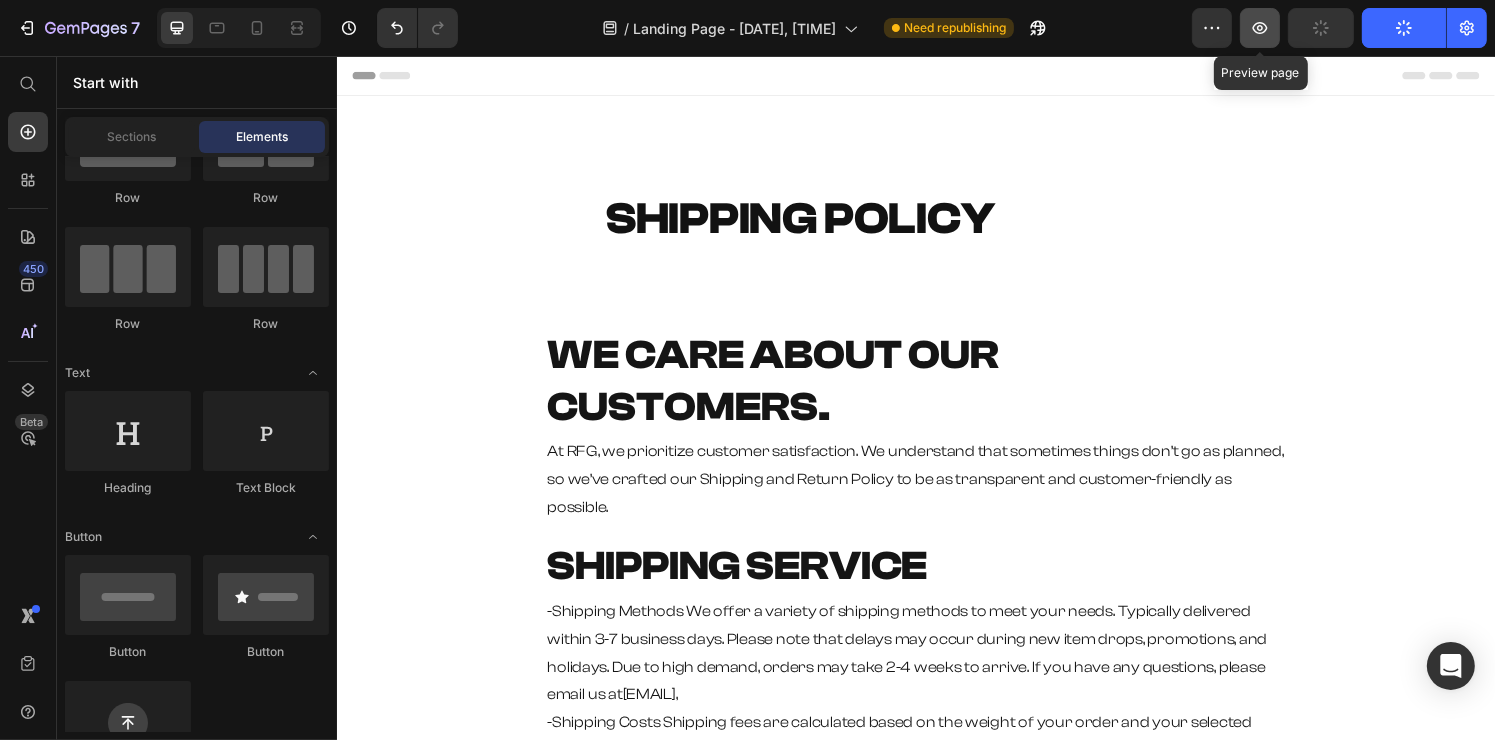 click 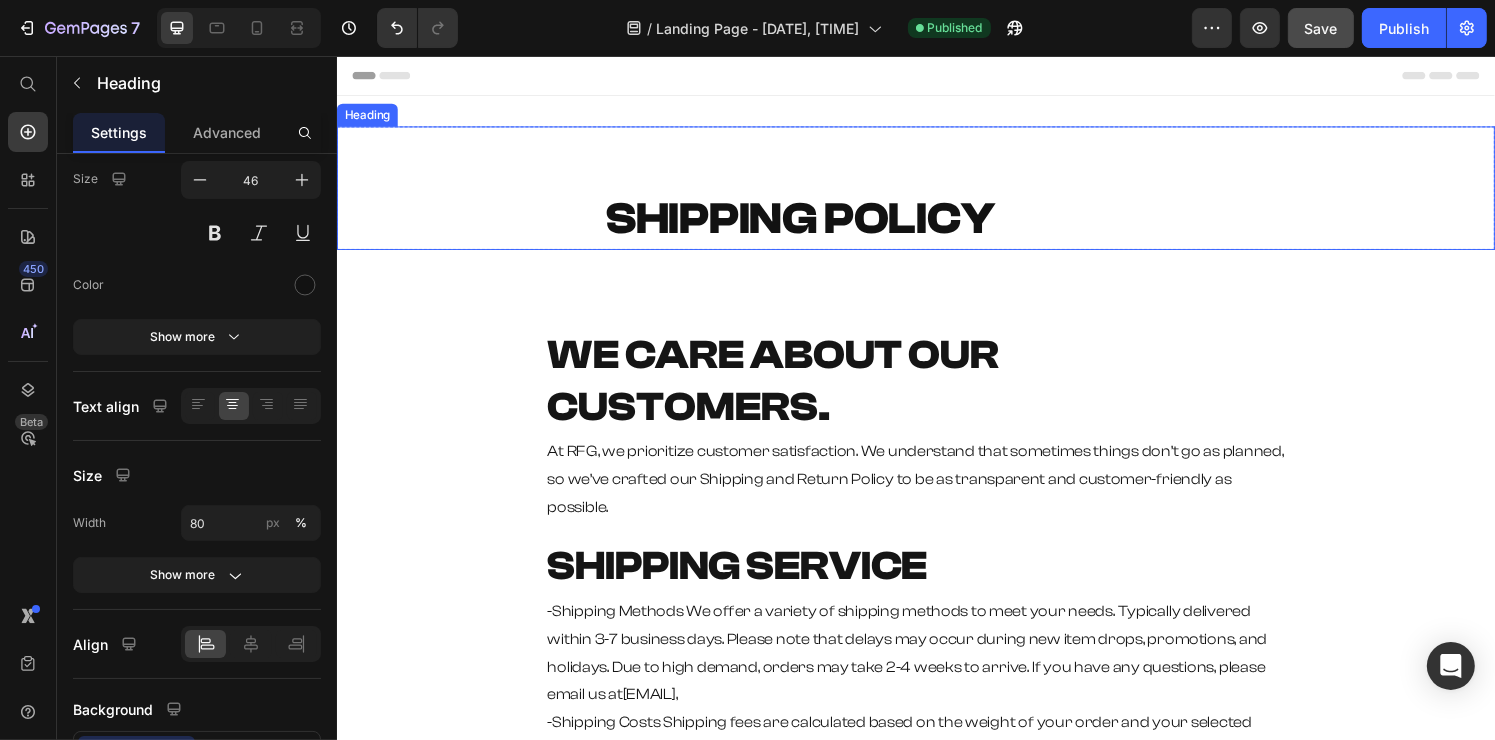 click on "SHIPPING POLICY" at bounding box center [816, 224] 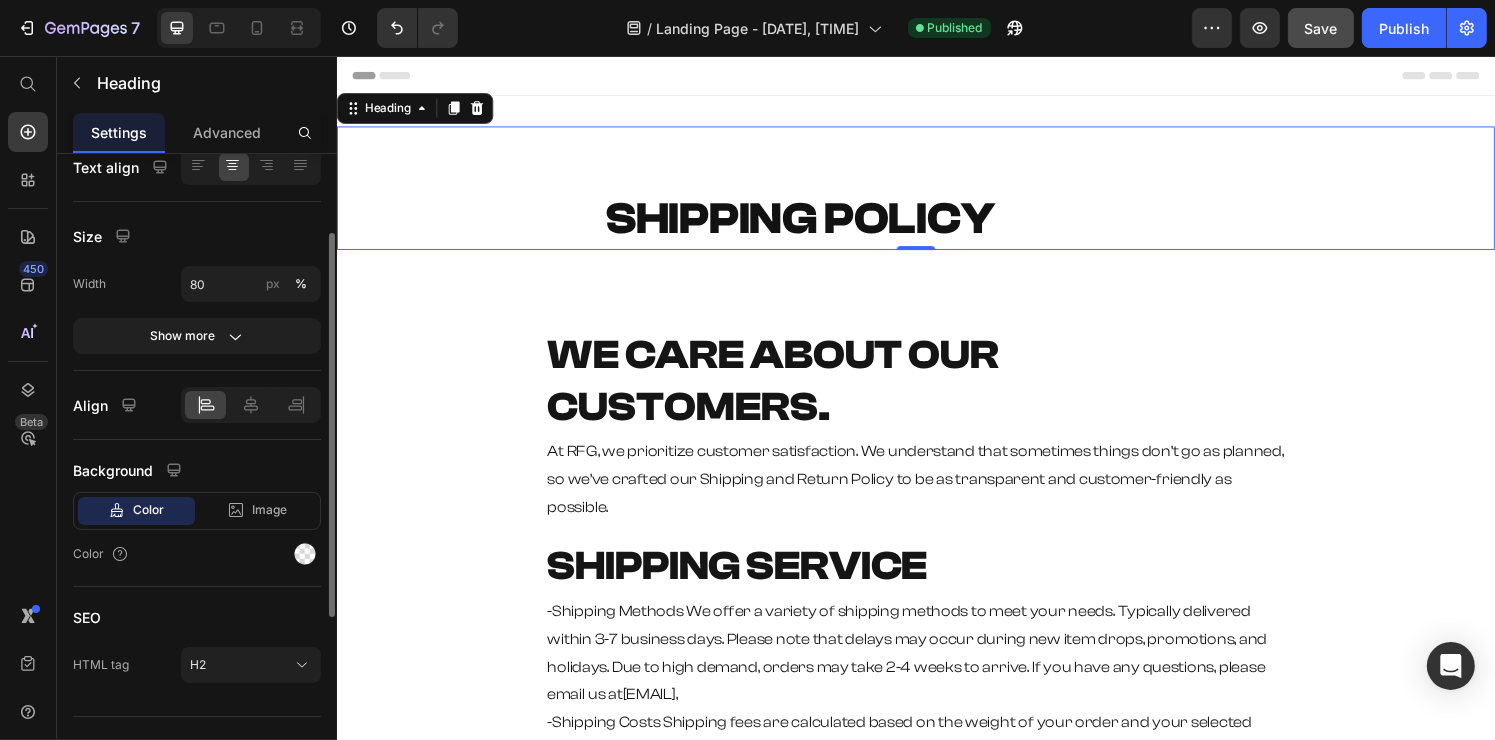 scroll, scrollTop: 100, scrollLeft: 0, axis: vertical 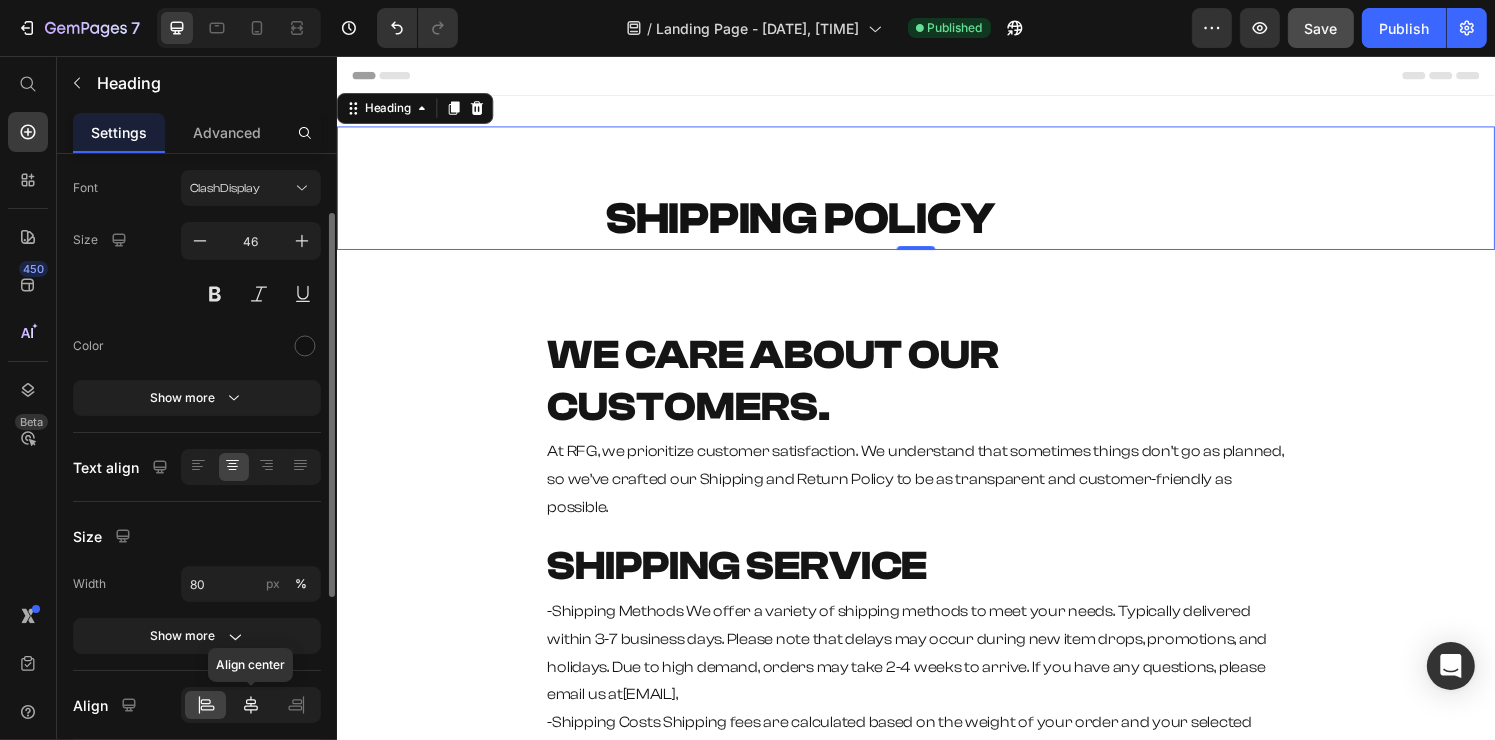 click 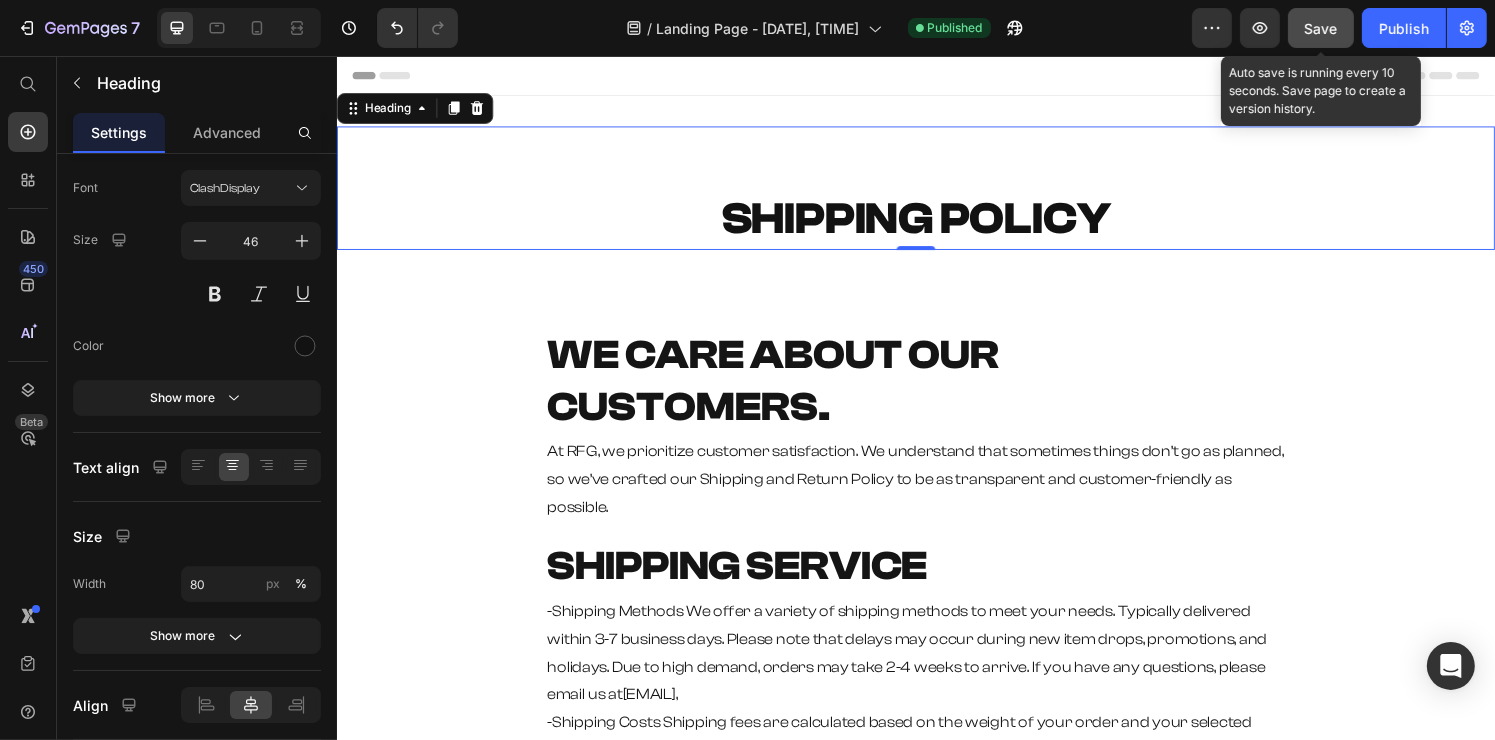 click on "Save" at bounding box center (1321, 28) 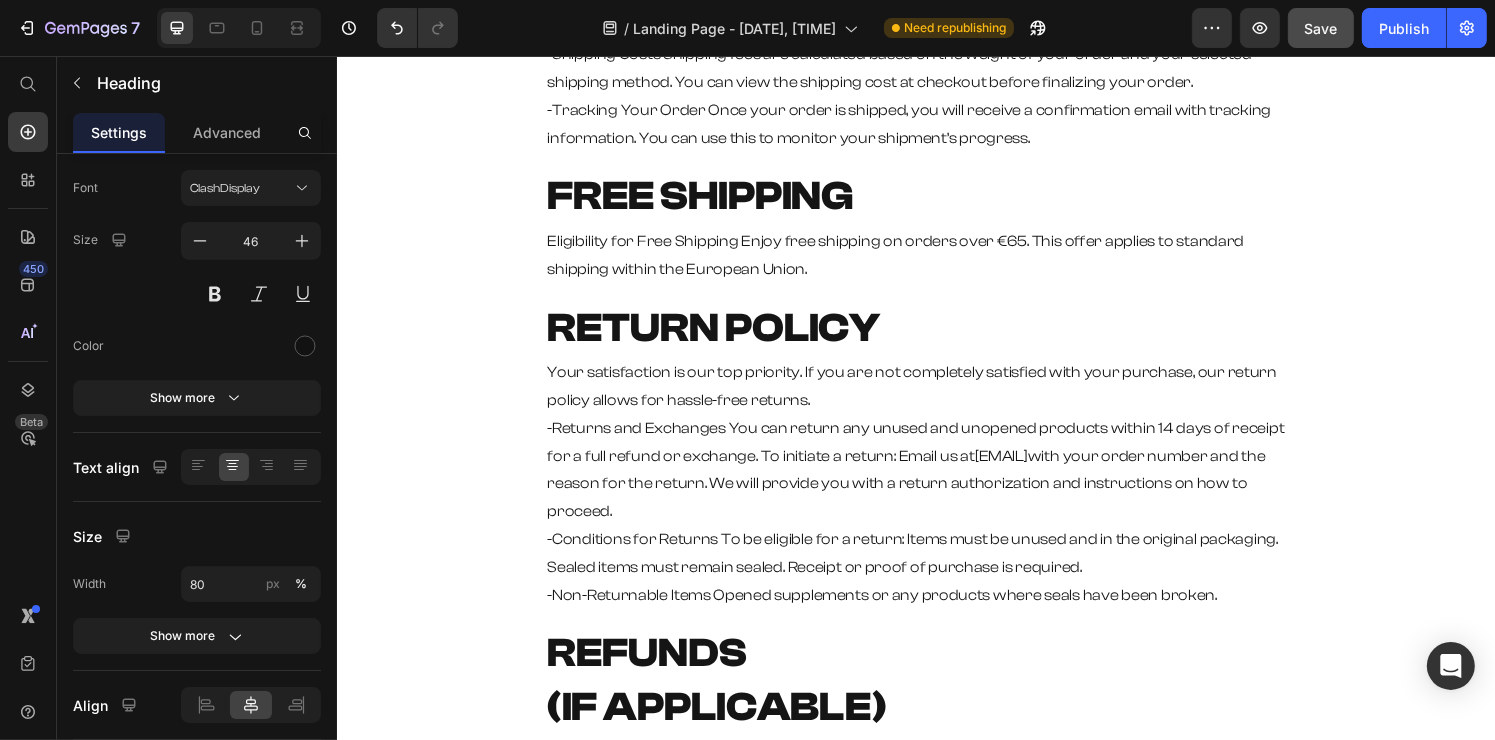 scroll, scrollTop: 1206, scrollLeft: 0, axis: vertical 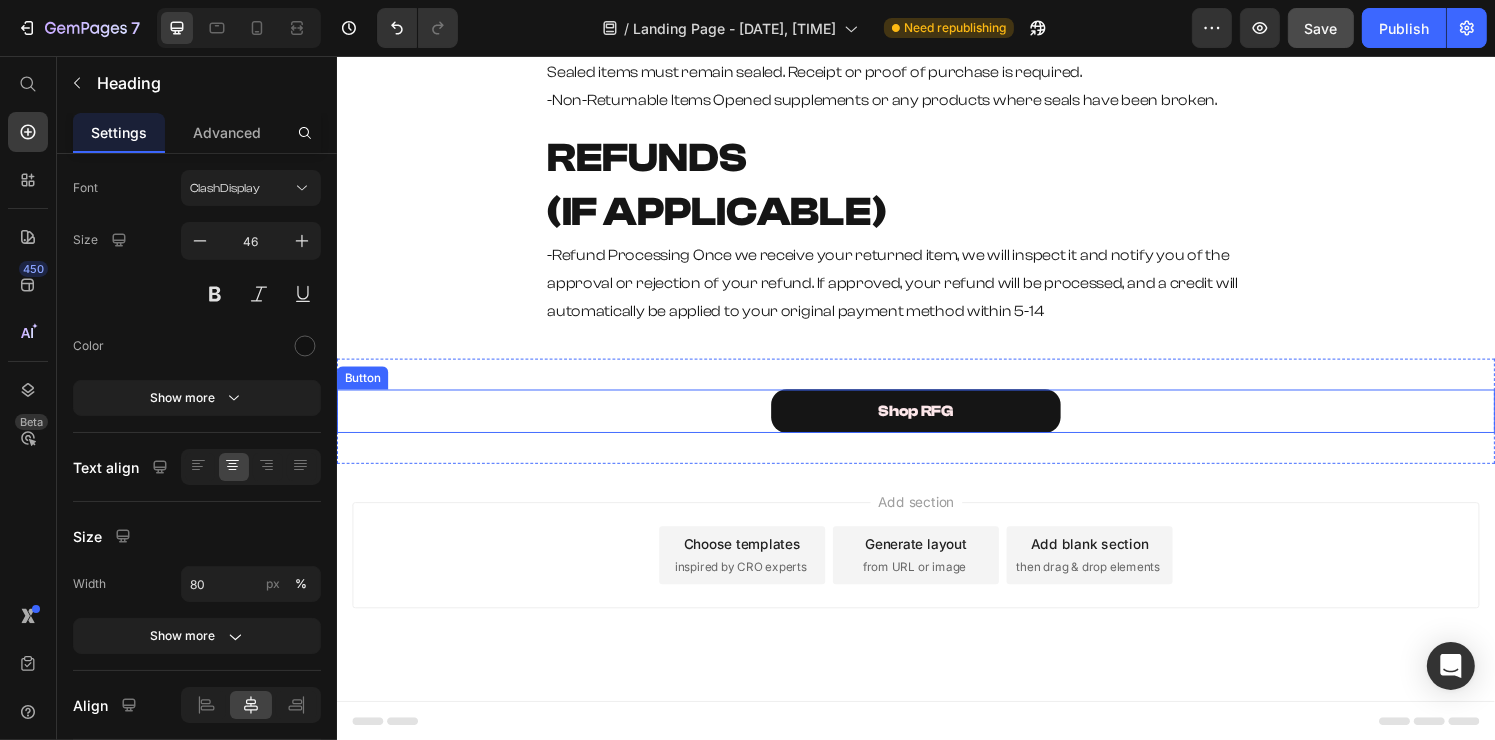 click on "Shop RFG Button" at bounding box center [936, 423] 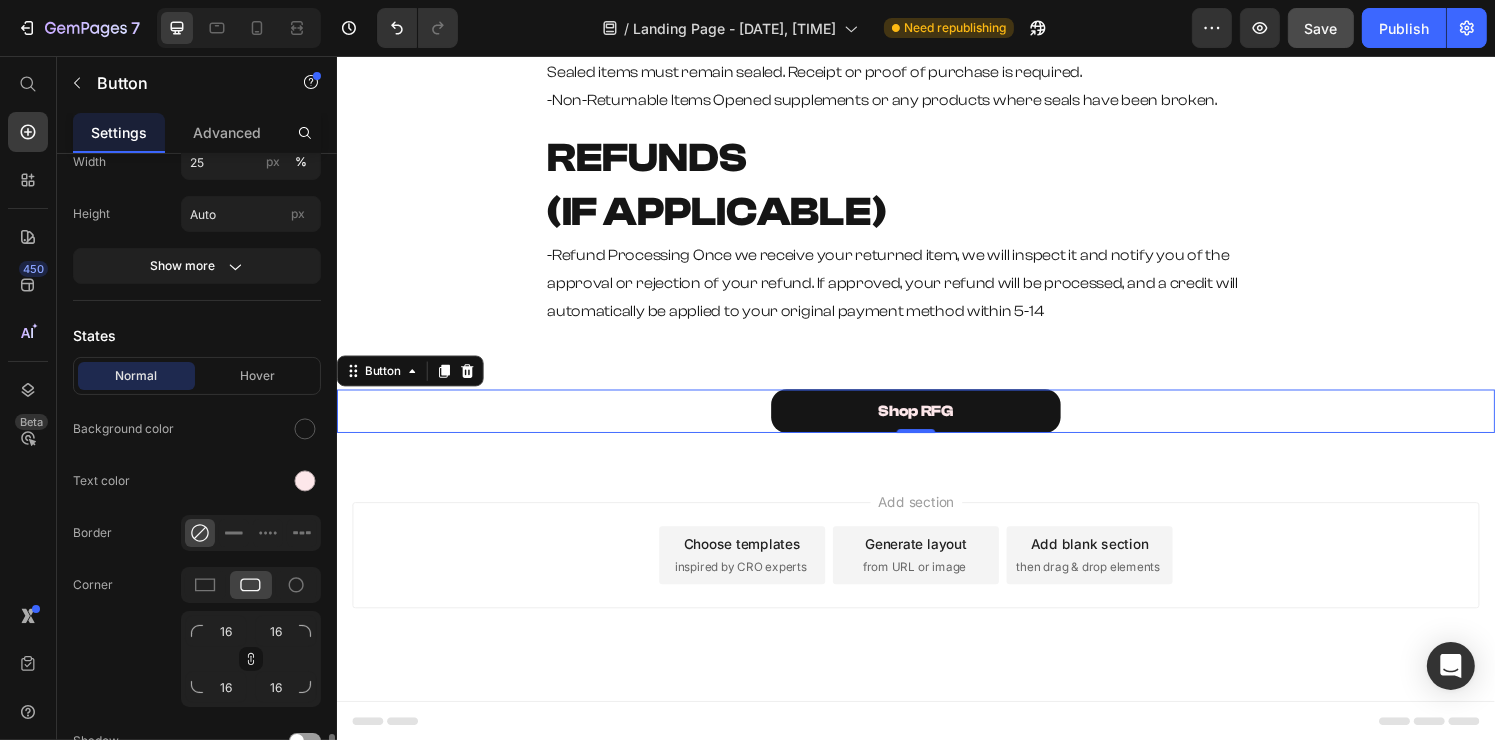 scroll, scrollTop: 152, scrollLeft: 0, axis: vertical 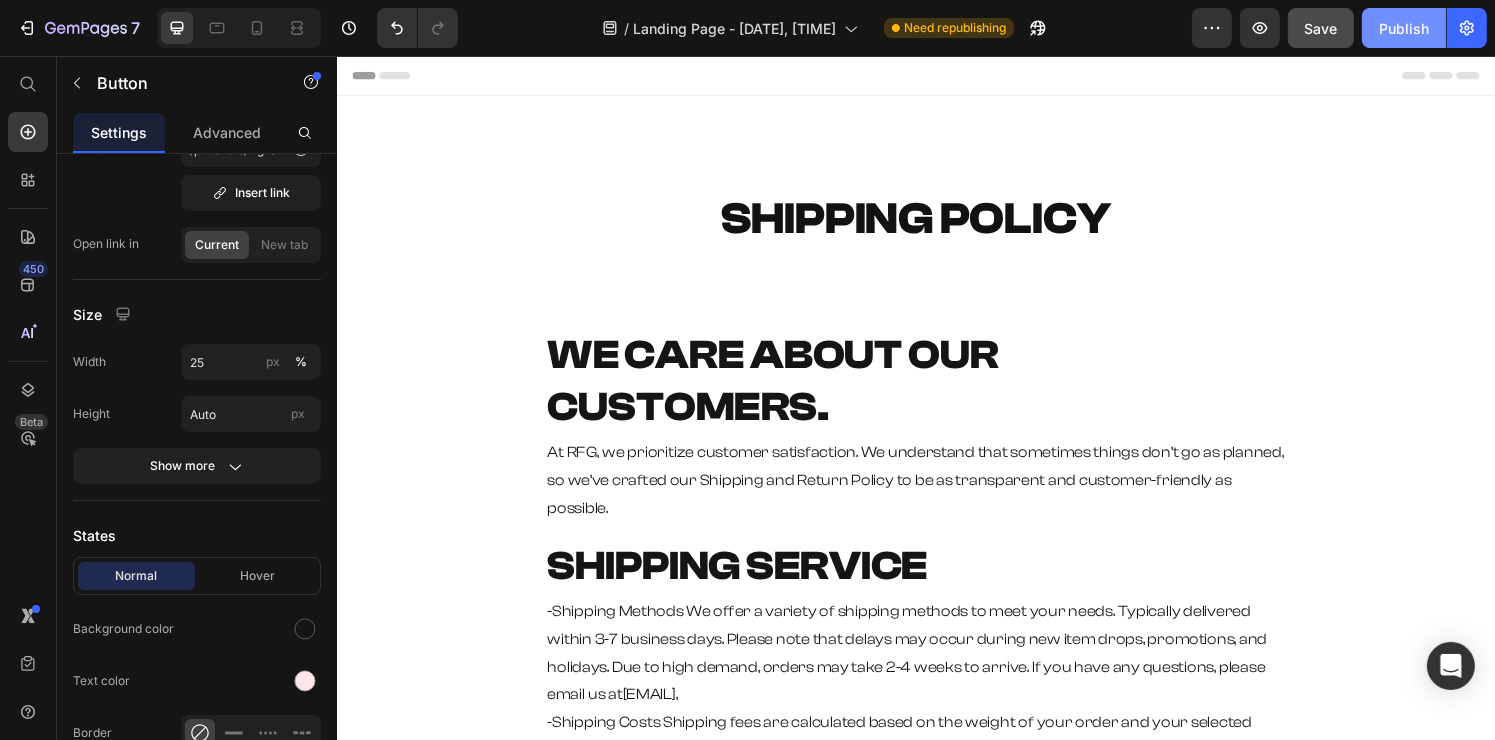 click on "Publish" 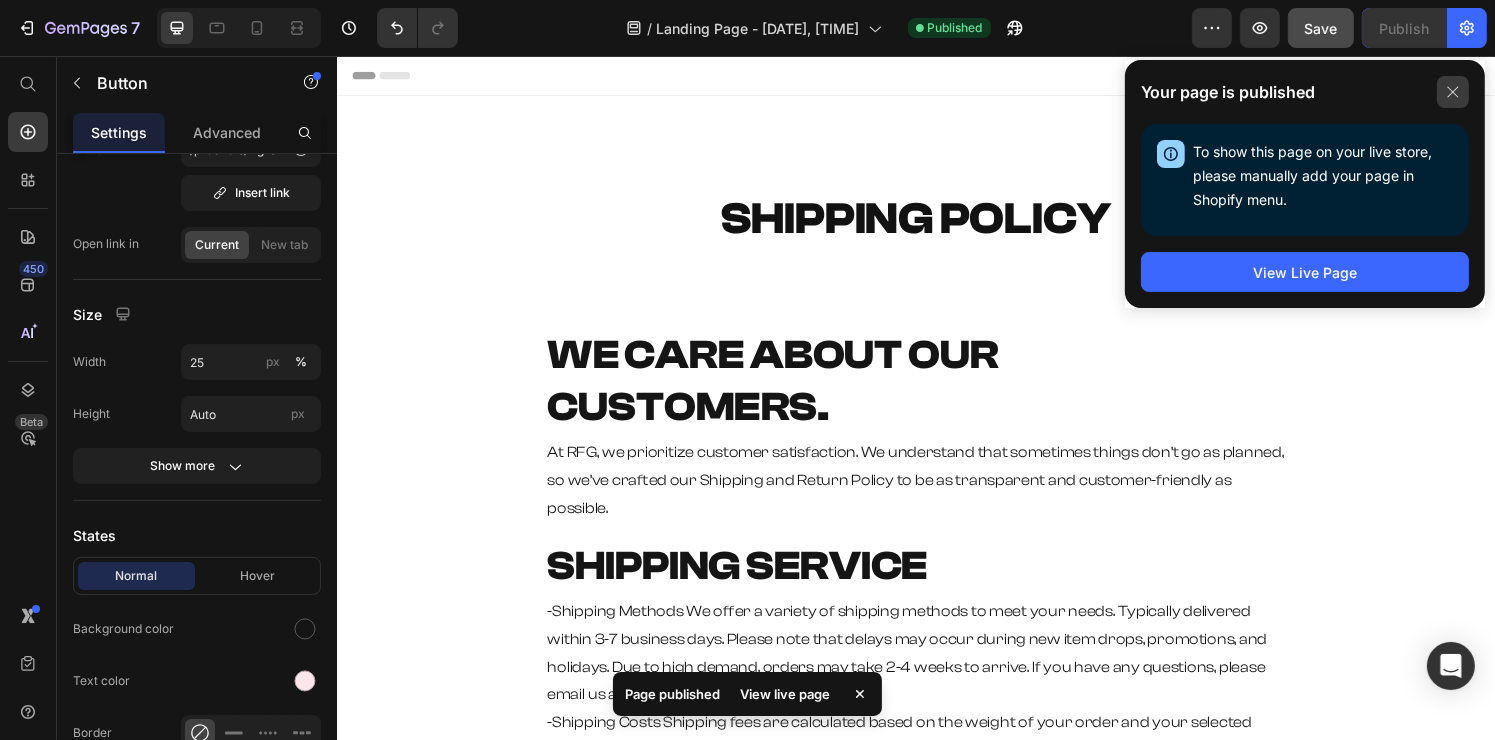 click 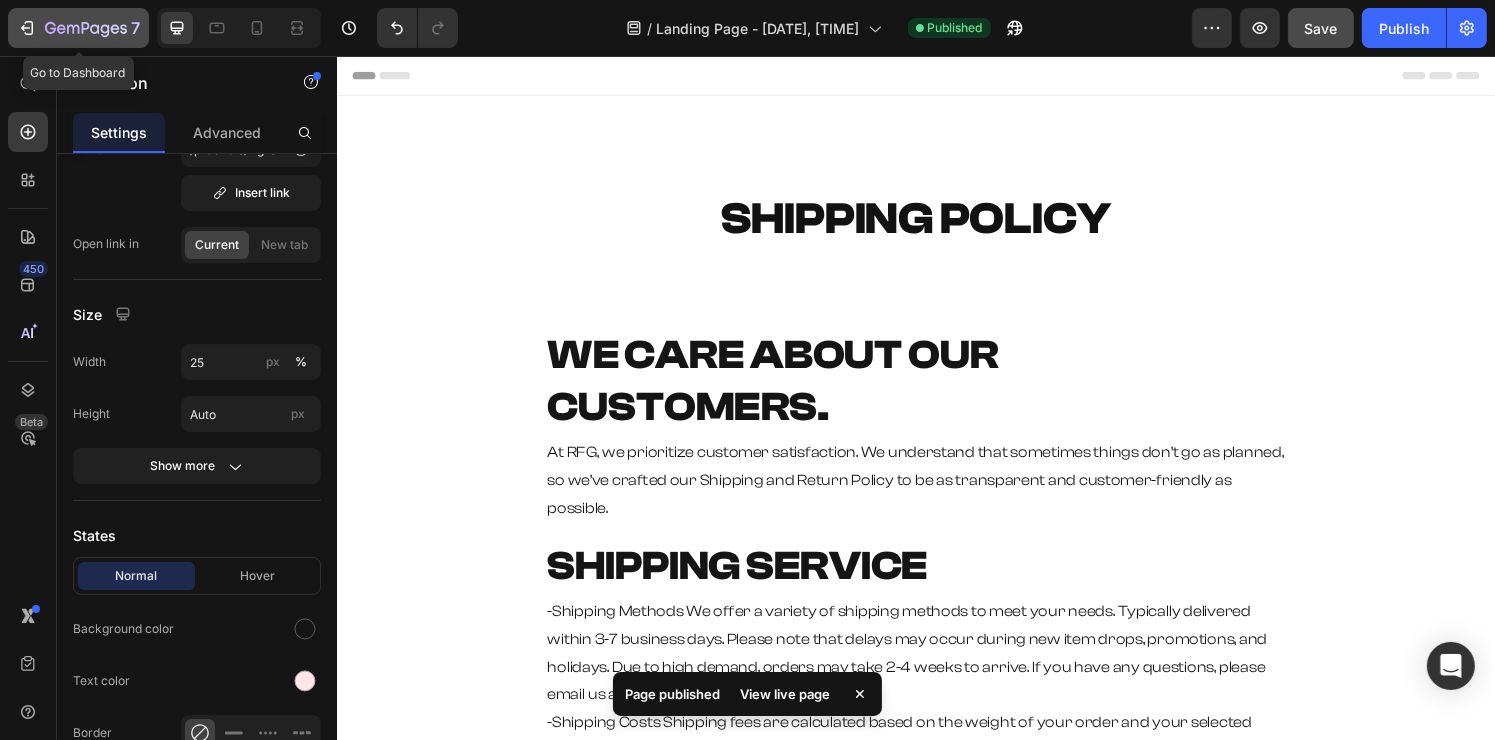 click 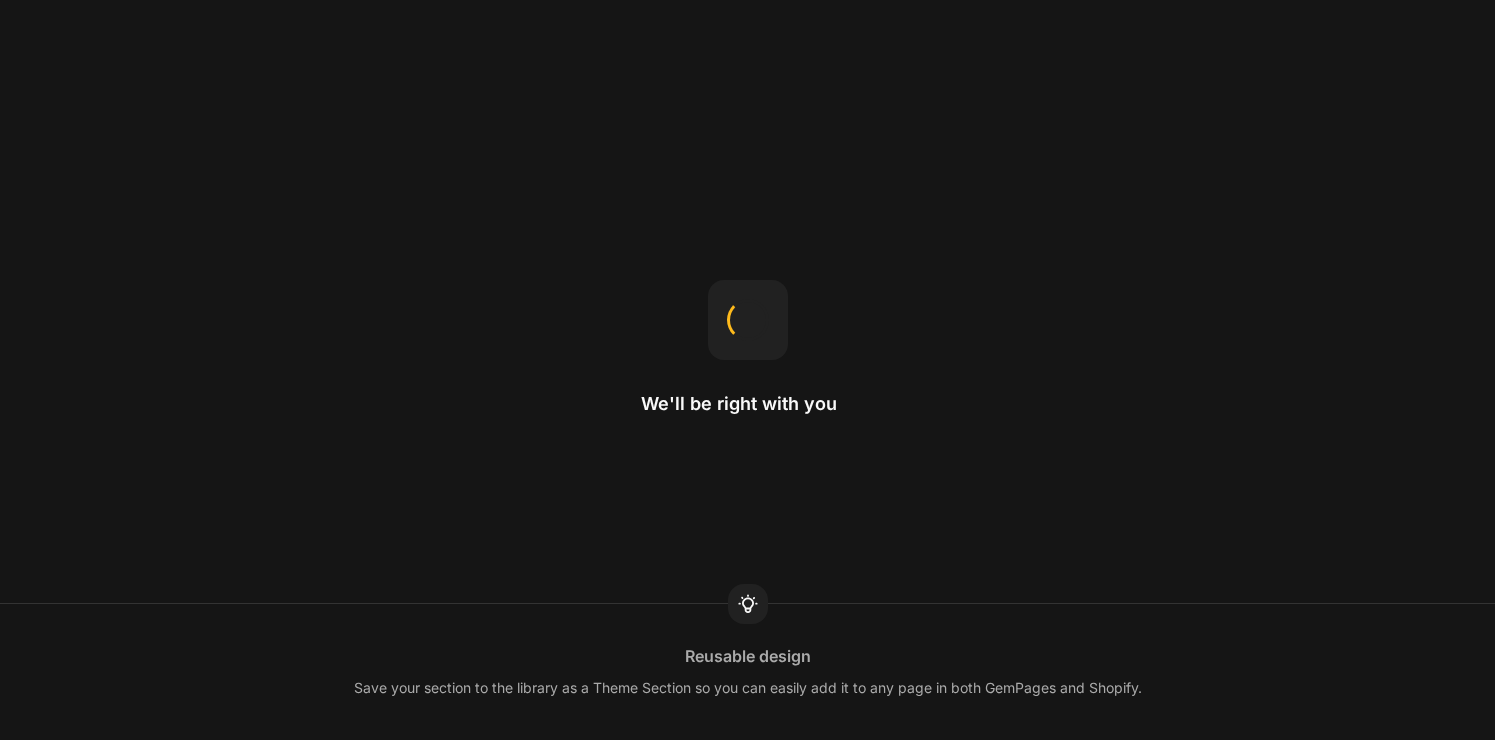scroll, scrollTop: 0, scrollLeft: 0, axis: both 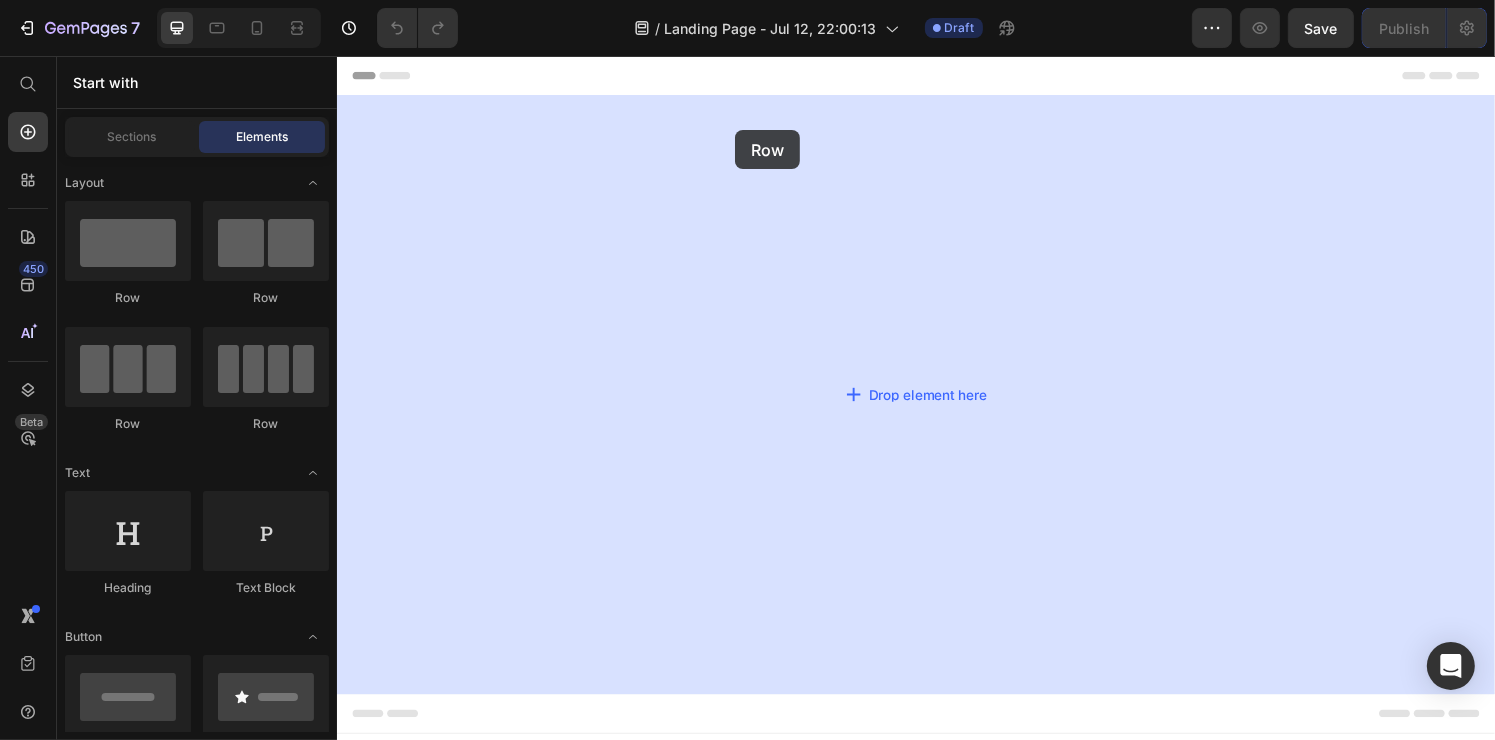 drag, startPoint x: 451, startPoint y: 283, endPoint x: 748, endPoint y: 133, distance: 332.7296 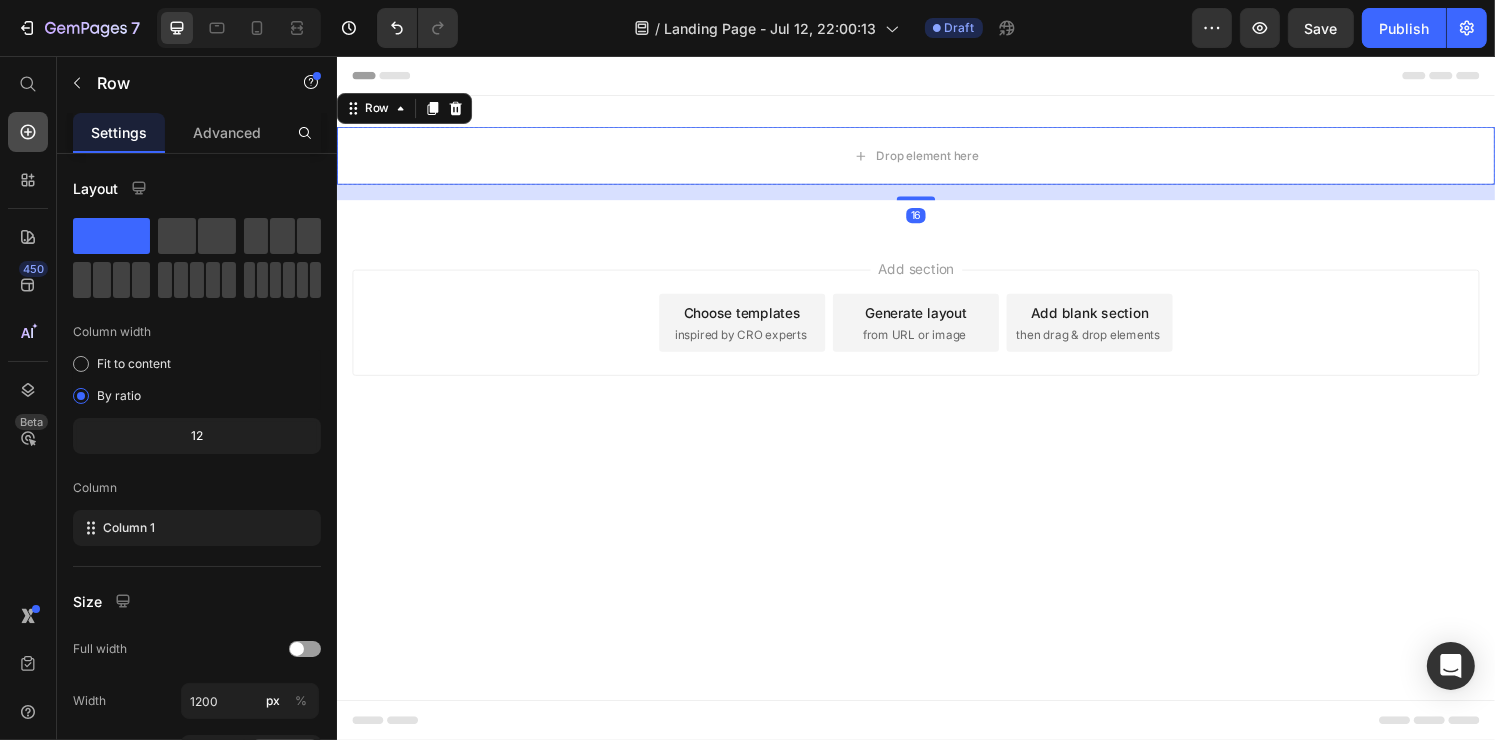 click 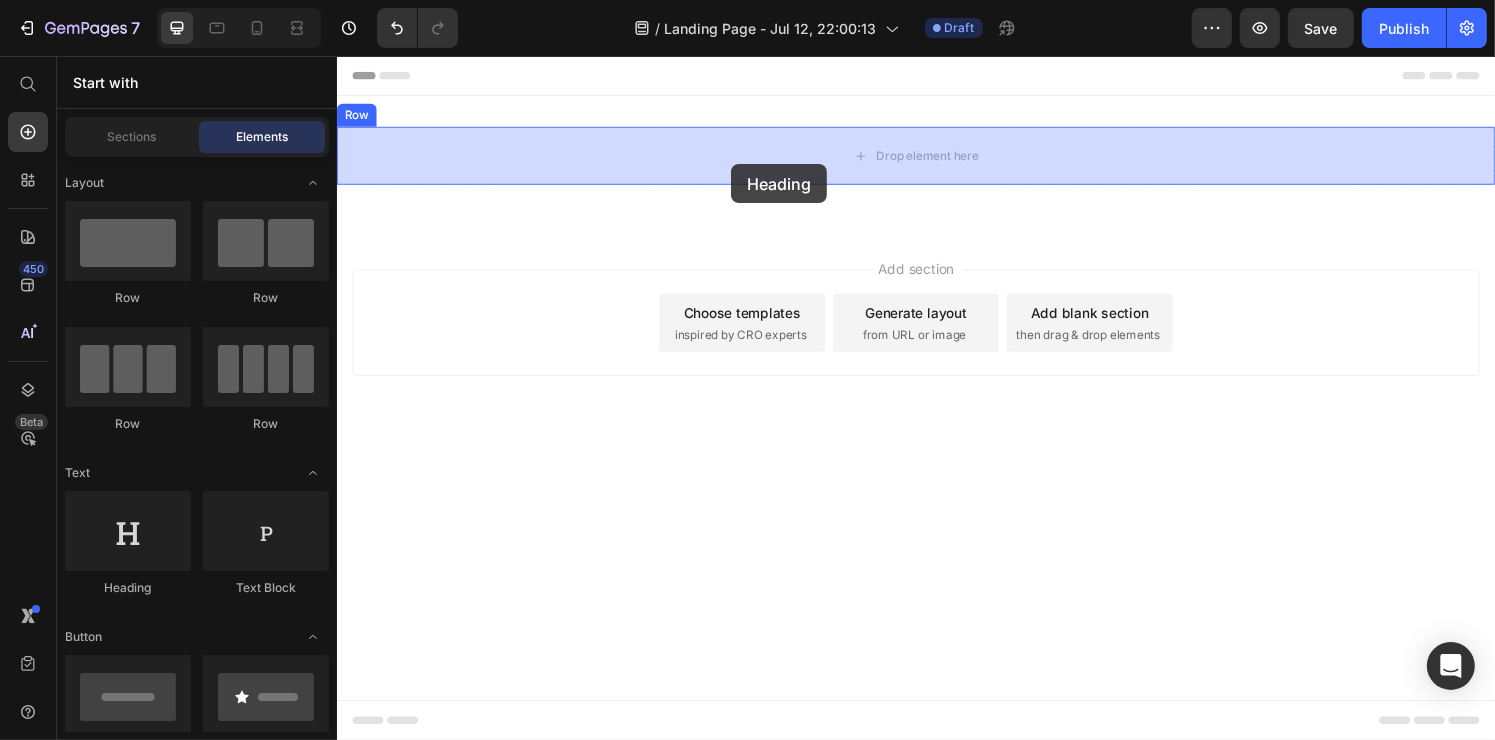 drag, startPoint x: 484, startPoint y: 587, endPoint x: 754, endPoint y: 161, distance: 504.35703 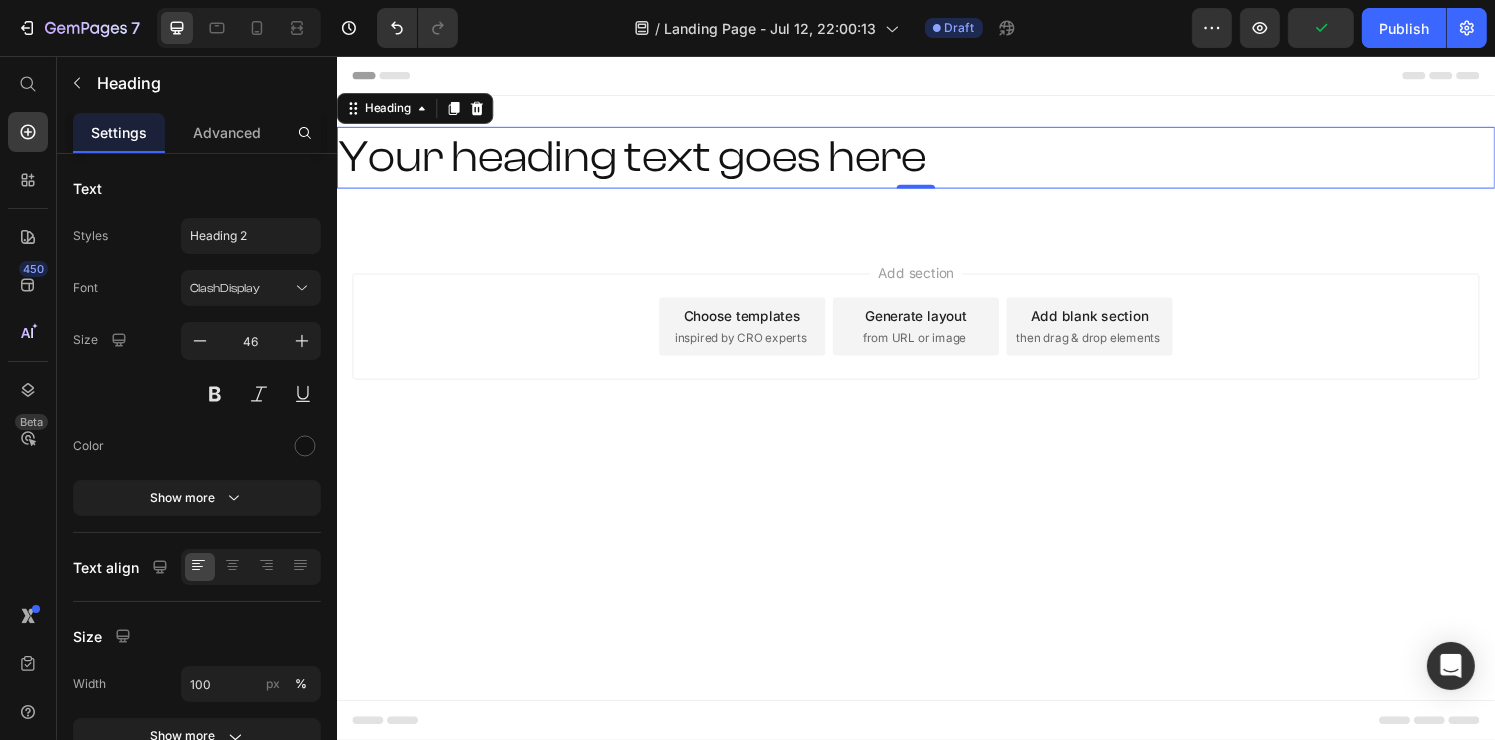 click on "Your heading text goes here" at bounding box center (936, 161) 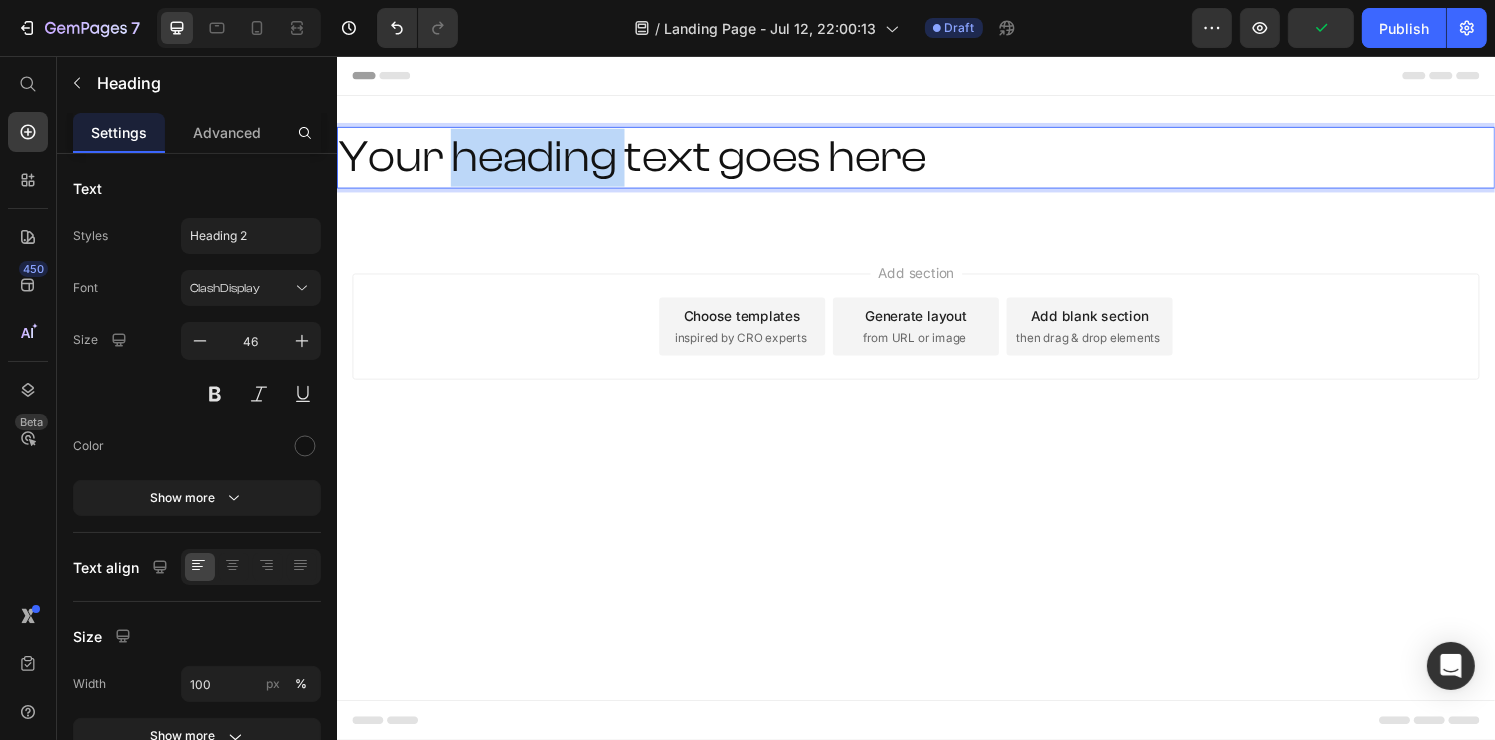 click on "Your heading text goes here" at bounding box center [936, 161] 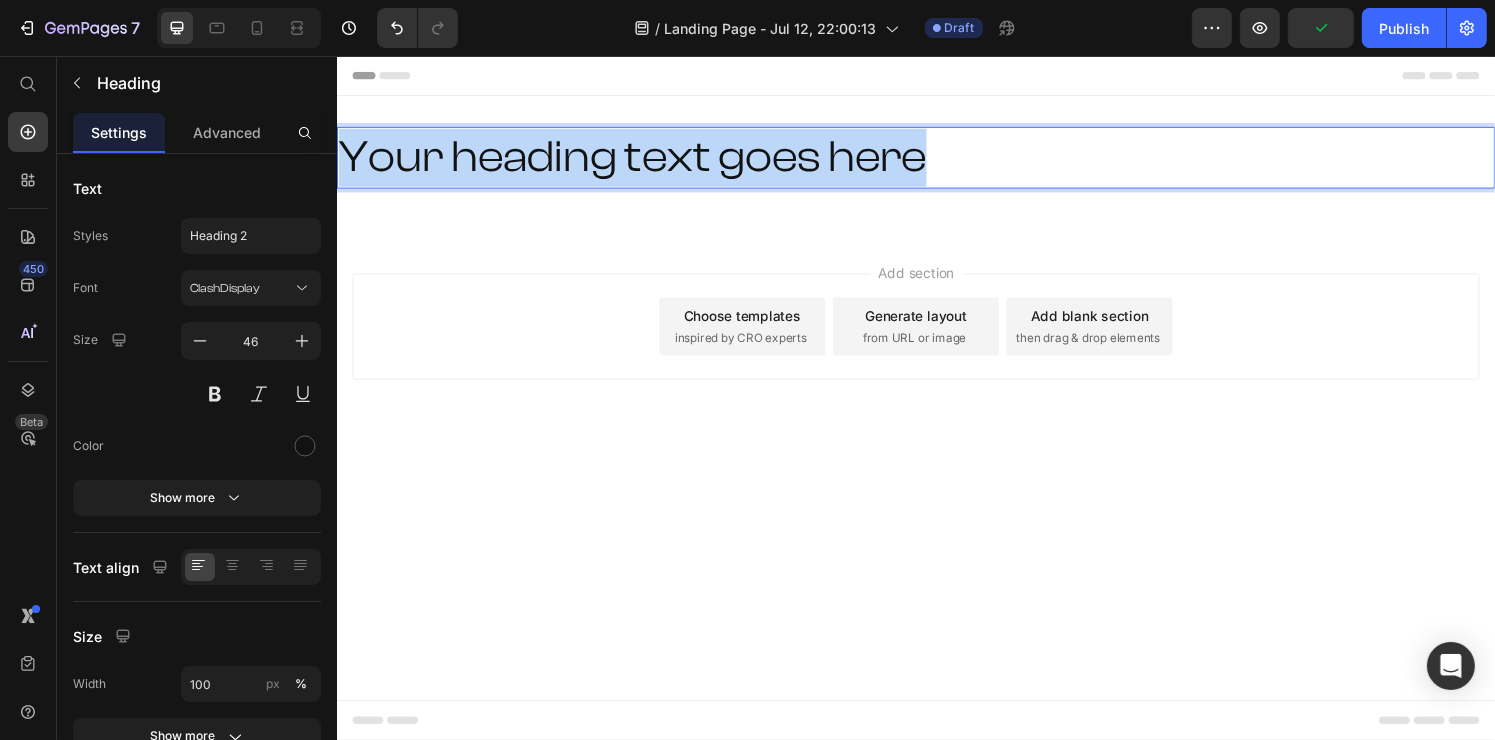 click on "Your heading text goes here" at bounding box center (936, 161) 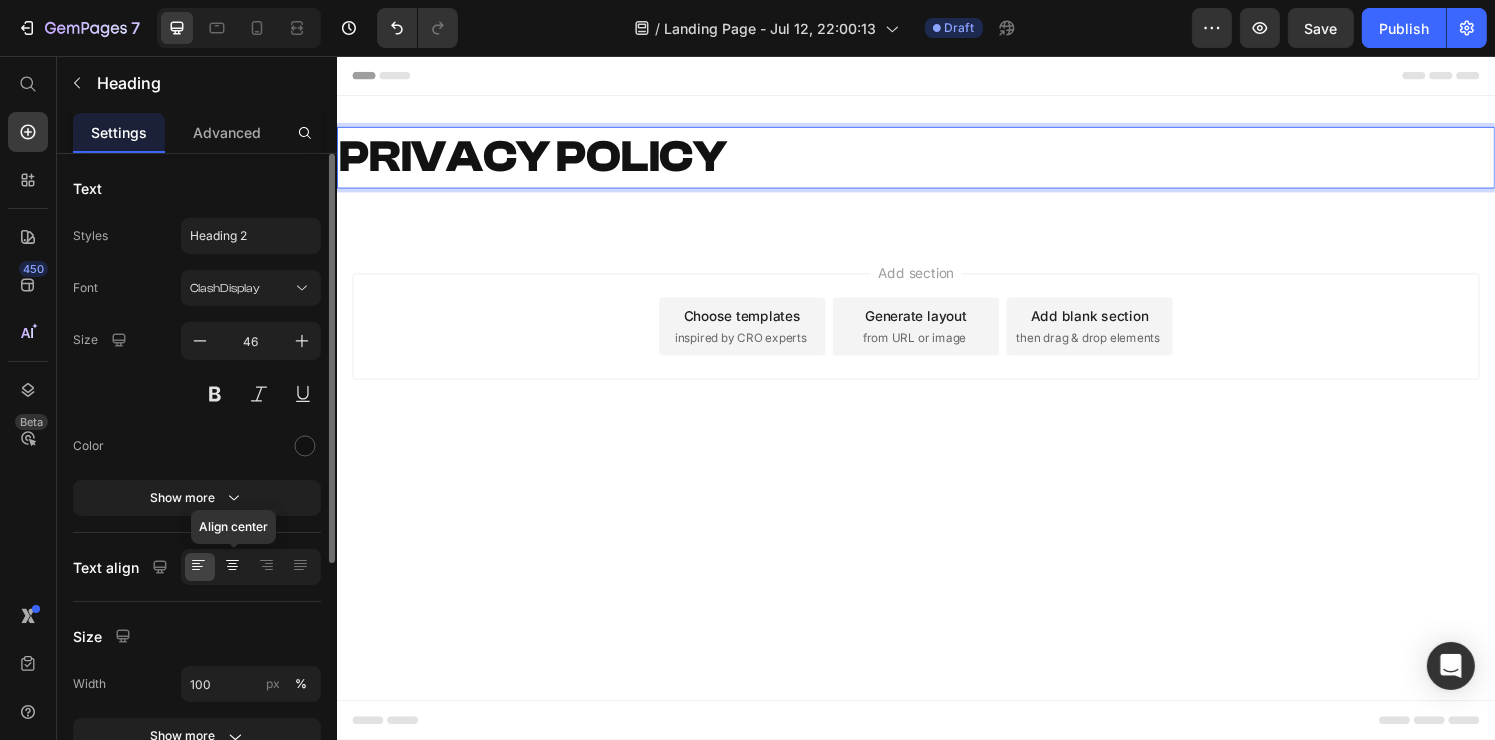 click 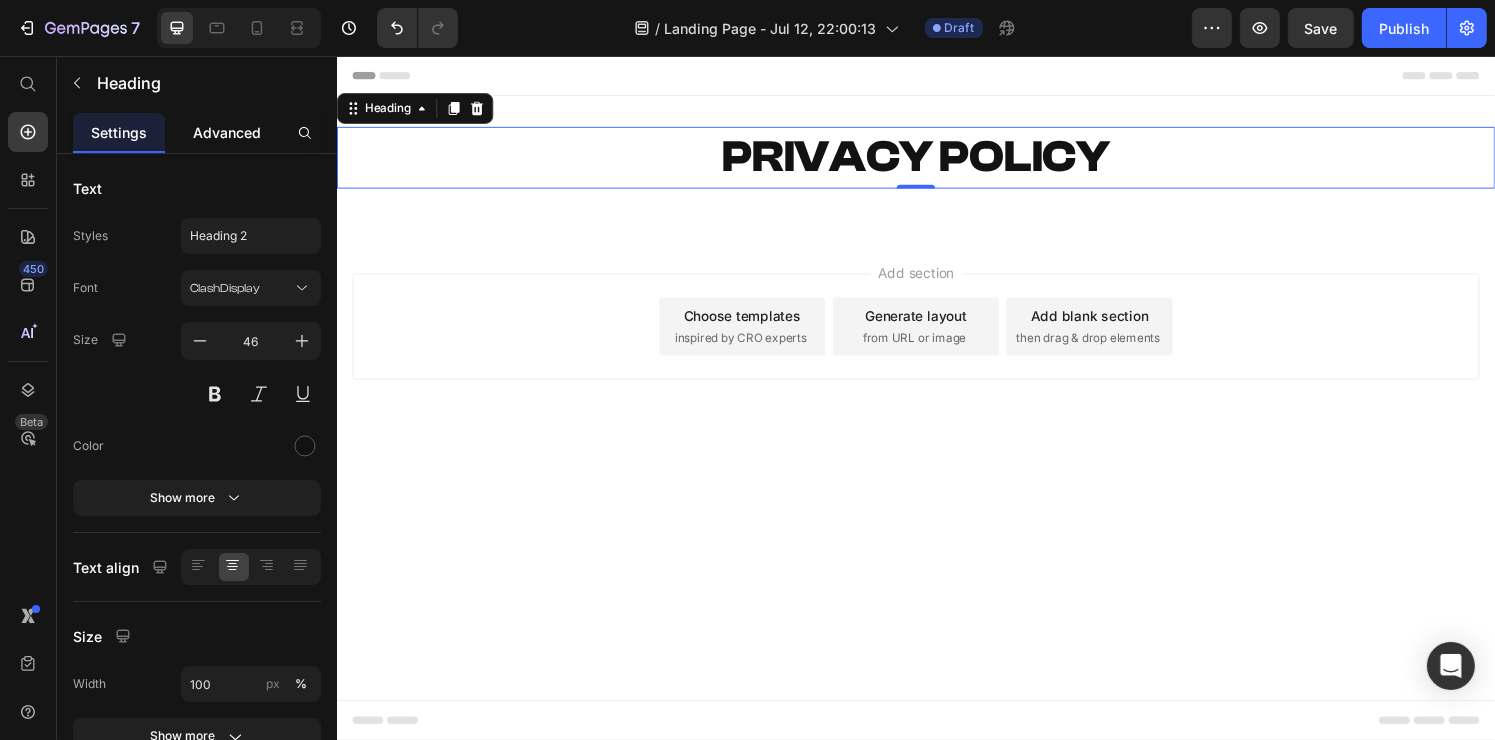 click on "Advanced" 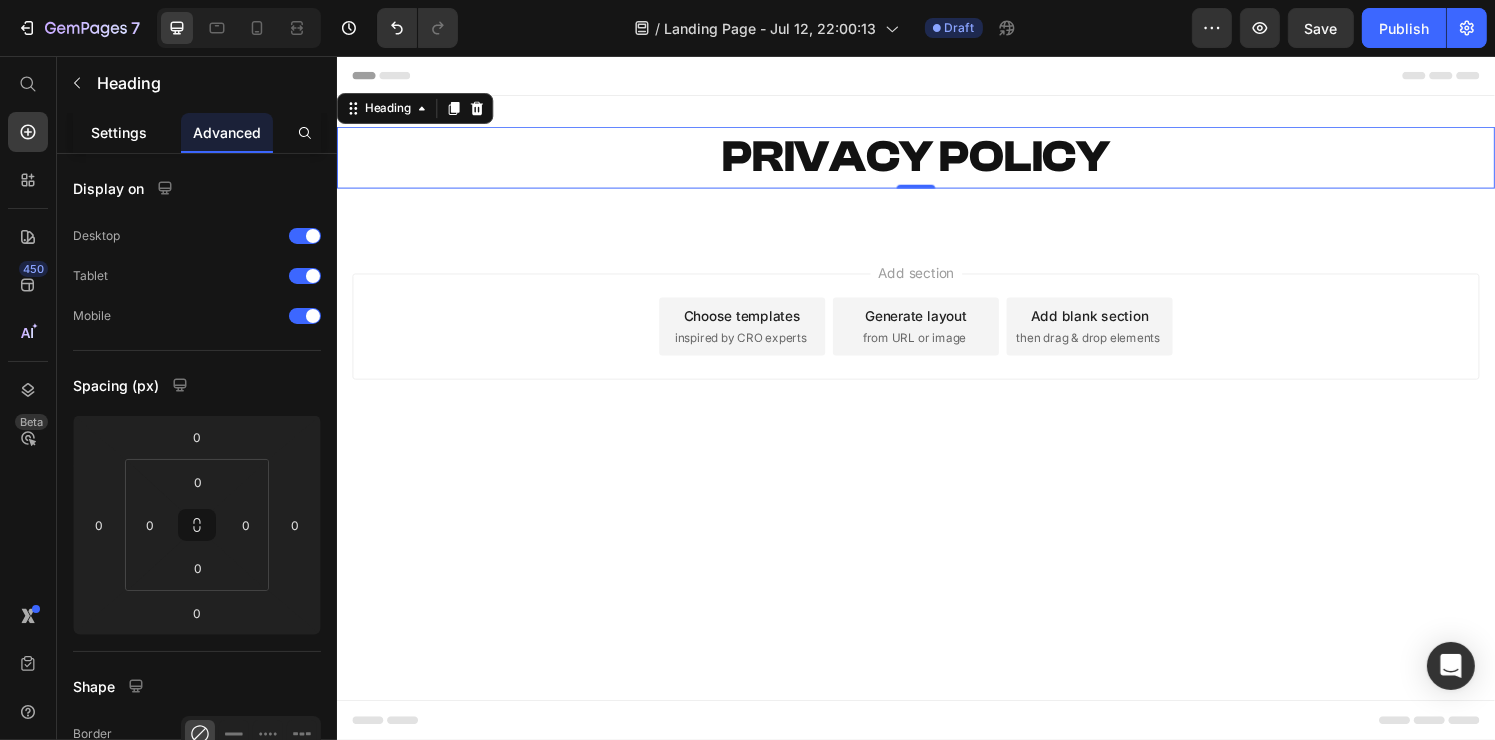 click on "Settings" 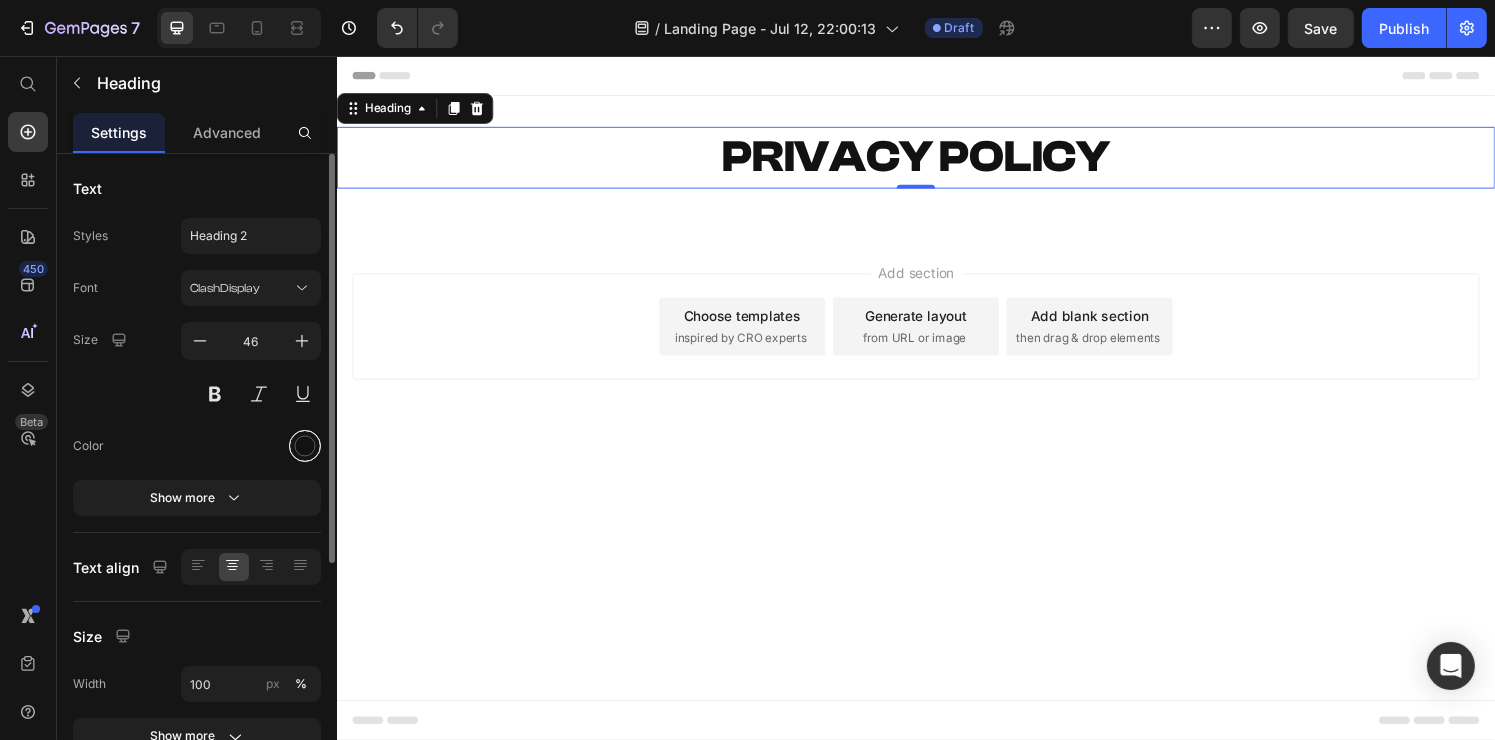 click at bounding box center (305, 446) 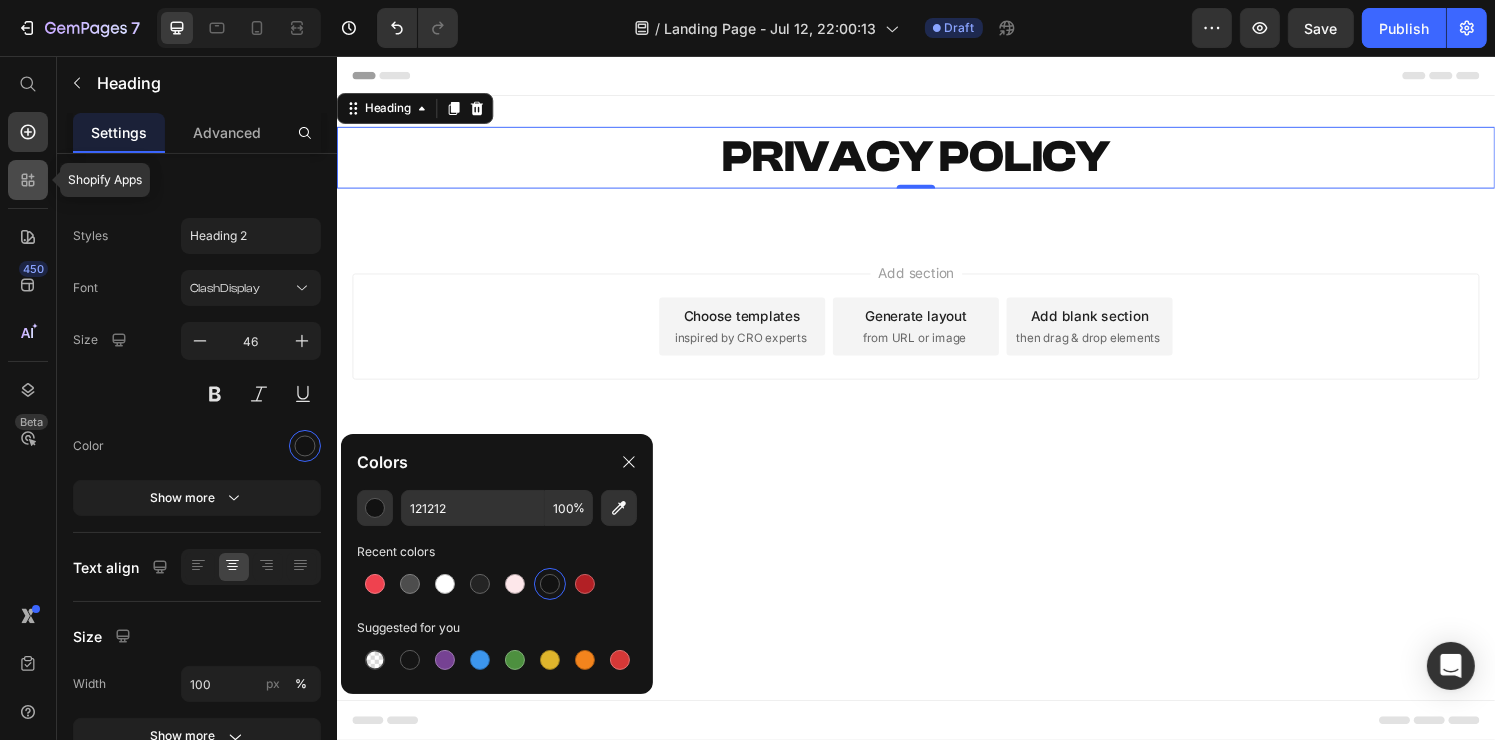 click 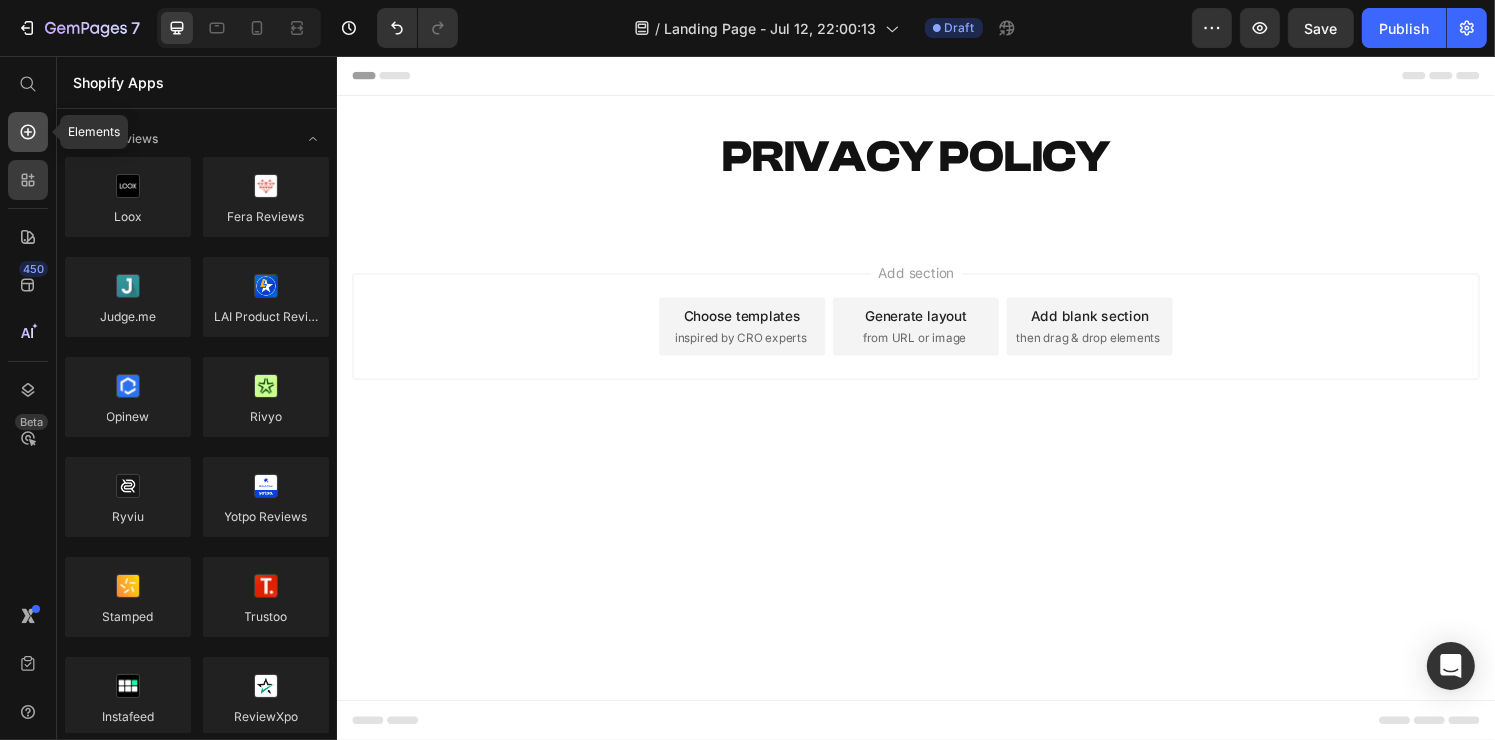 click 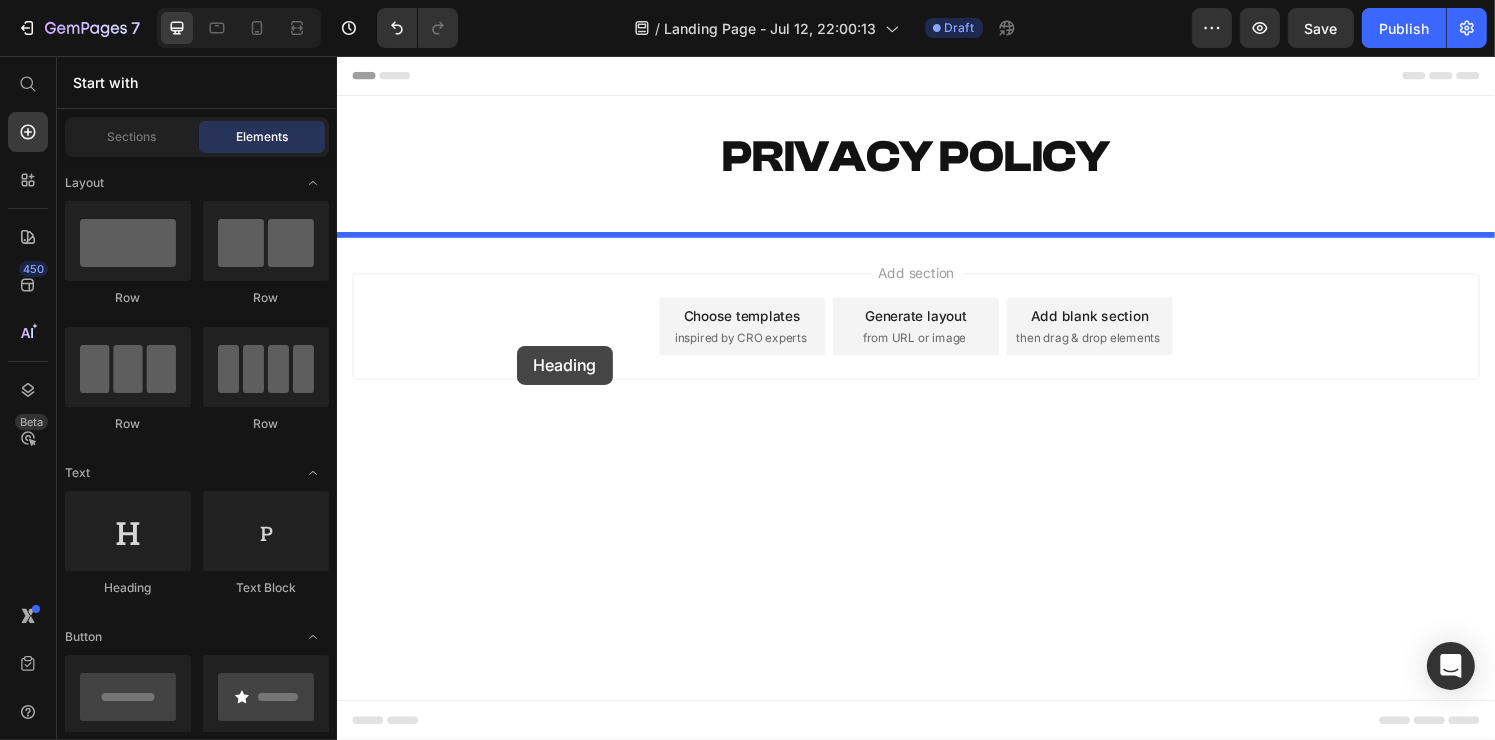 drag, startPoint x: 494, startPoint y: 604, endPoint x: 522, endPoint y: 356, distance: 249.57564 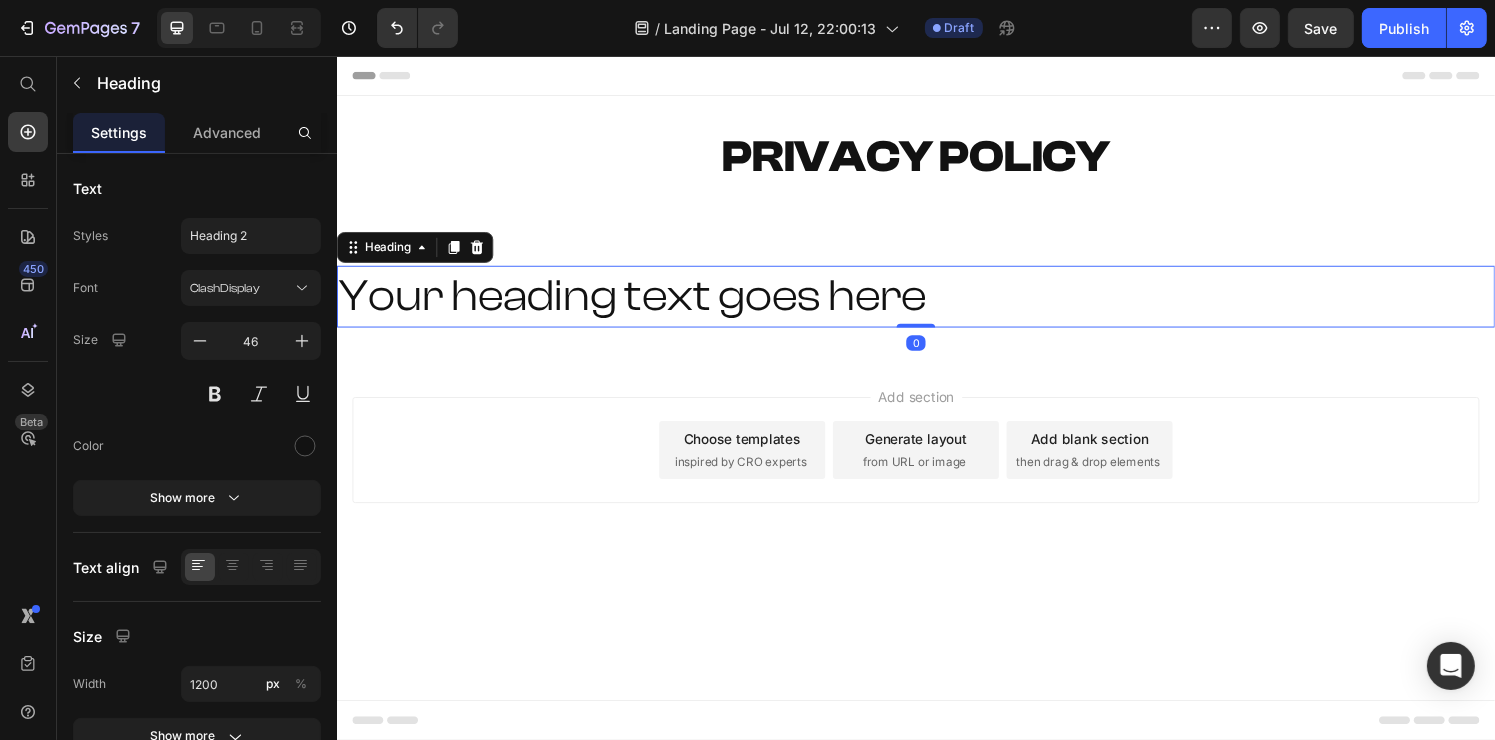 click on "Your heading text goes here" at bounding box center [936, 305] 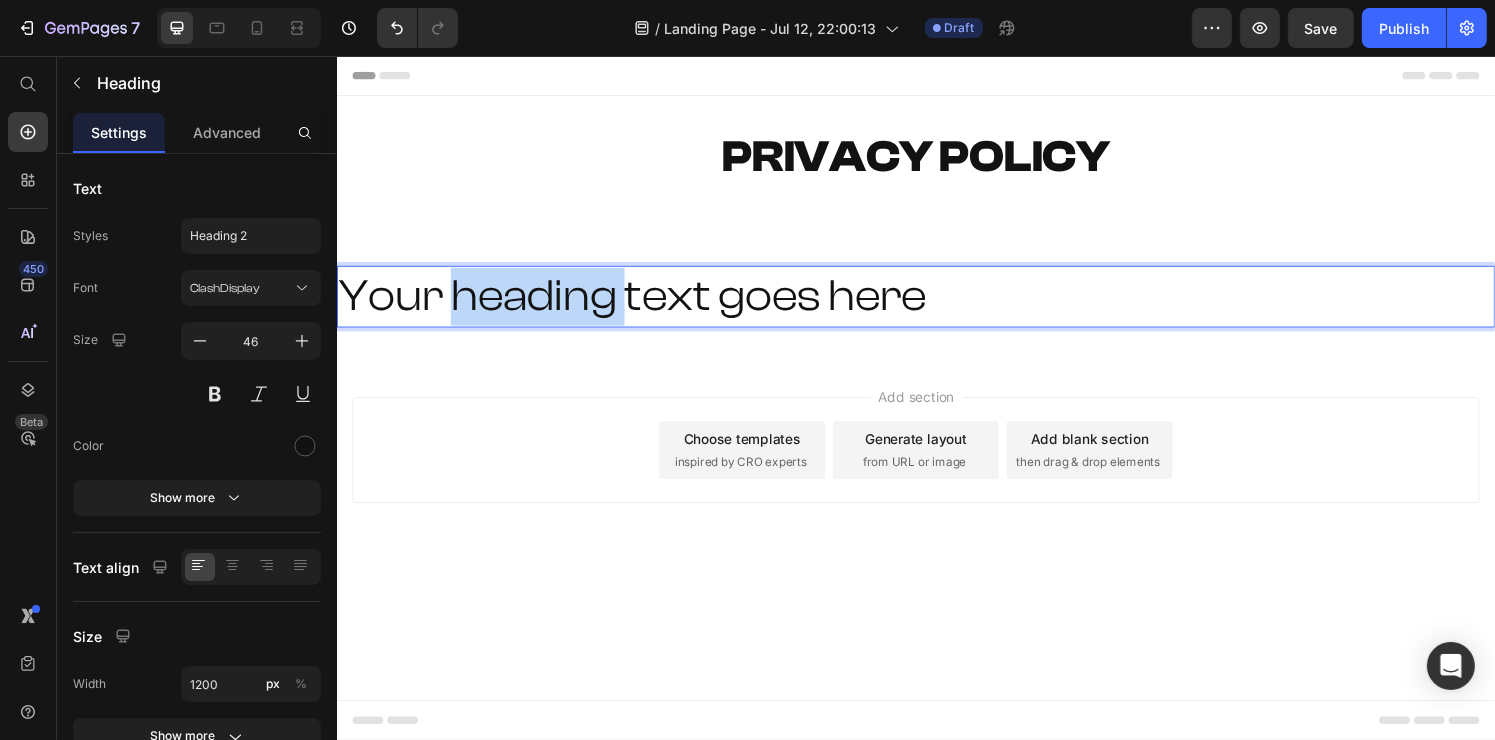 click on "Your heading text goes here" at bounding box center (936, 305) 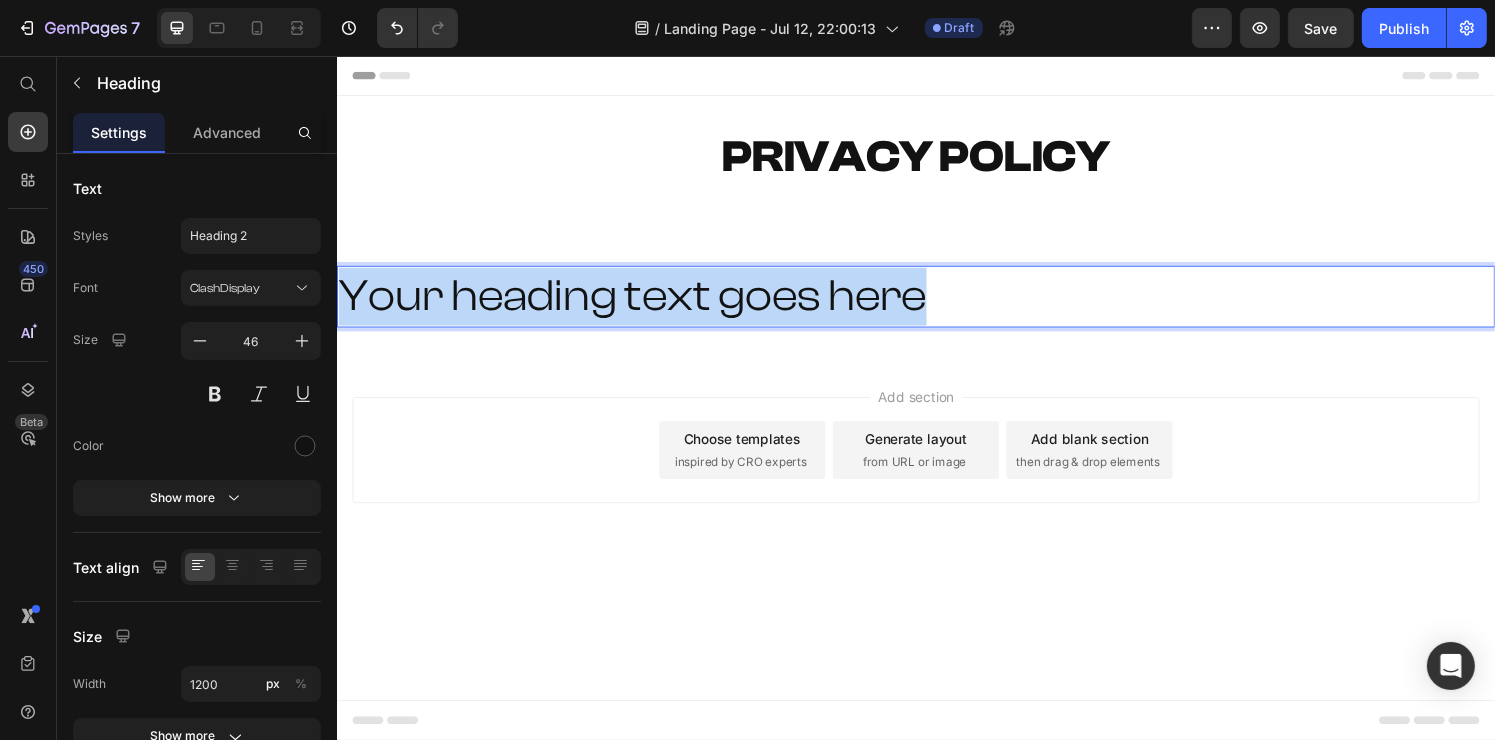 click on "Your heading text goes here" at bounding box center [936, 305] 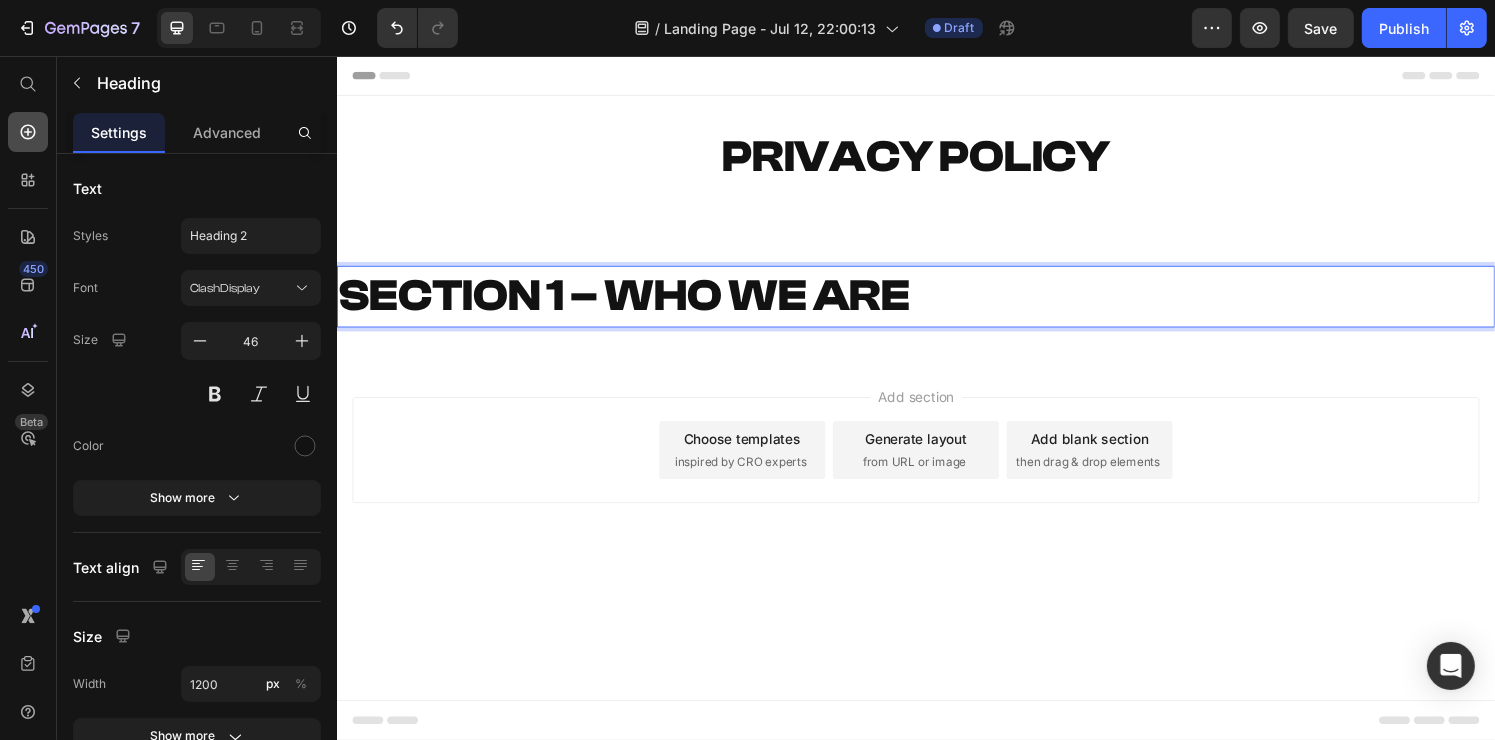 click 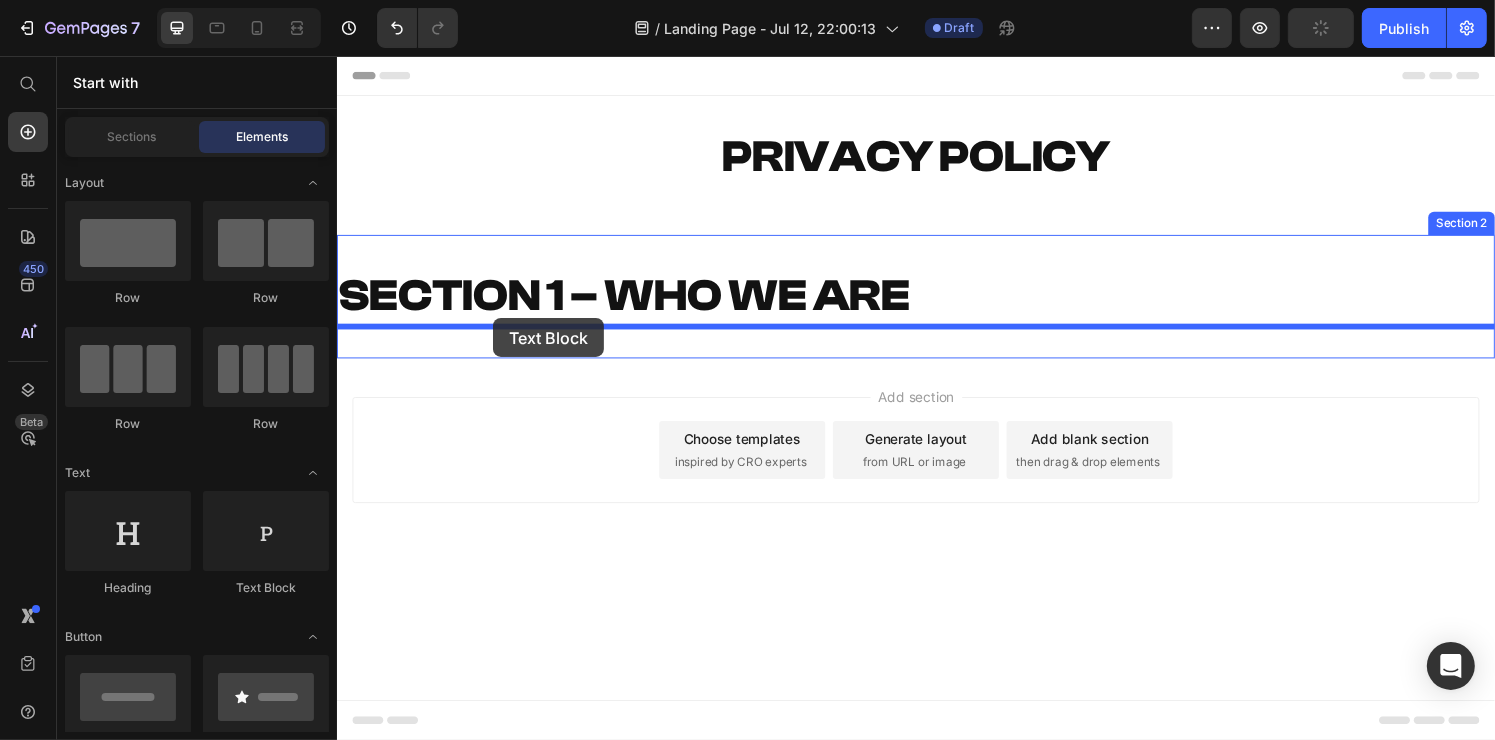 drag, startPoint x: 594, startPoint y: 576, endPoint x: 498, endPoint y: 326, distance: 267.79843 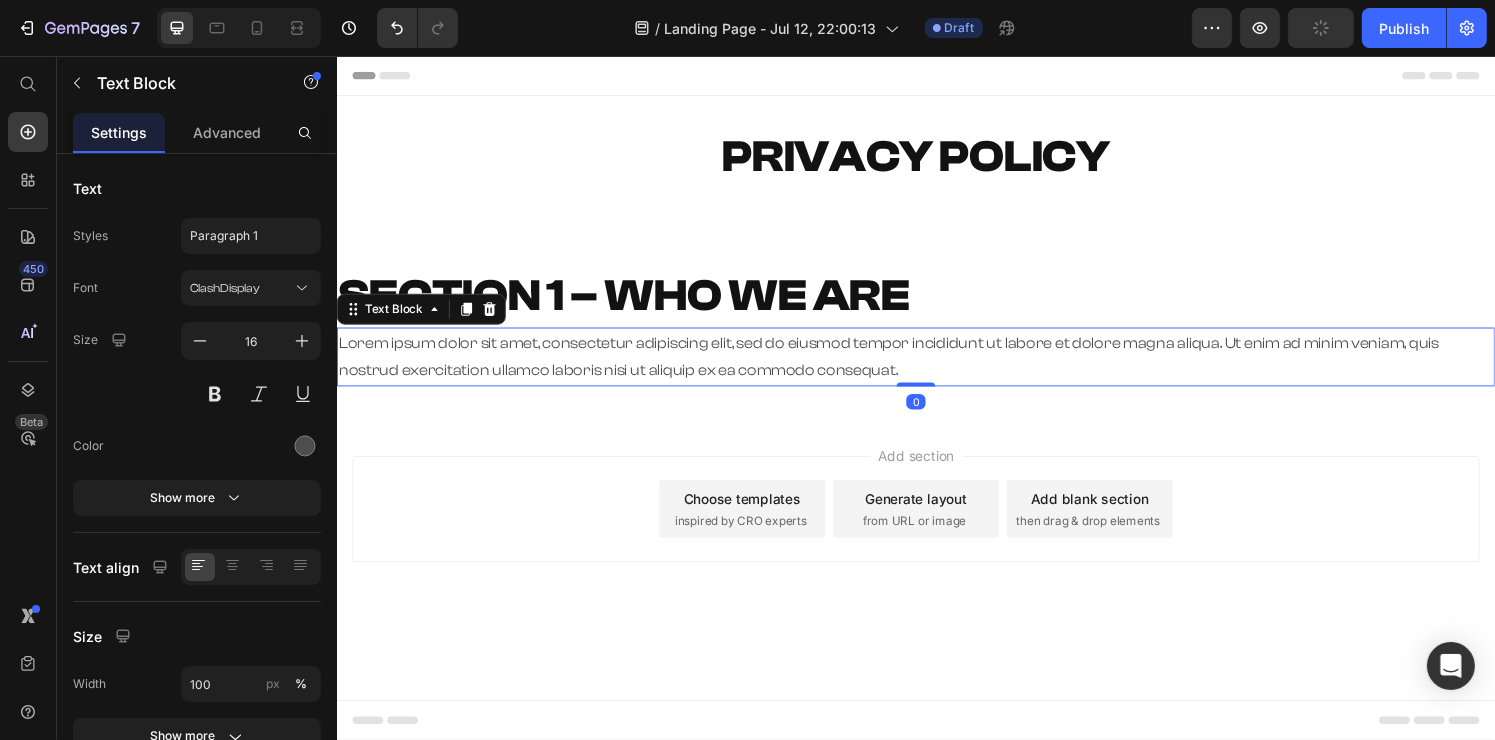 click on "Lorem ipsum dolor sit amet, consectetur adipiscing elit, sed do eiusmod tempor incididunt ut labore et dolore magna aliqua. Ut enim ad minim veniam, quis nostrud exercitation ullamco laboris nisi ut aliquip ex ea commodo consequat." at bounding box center [936, 368] 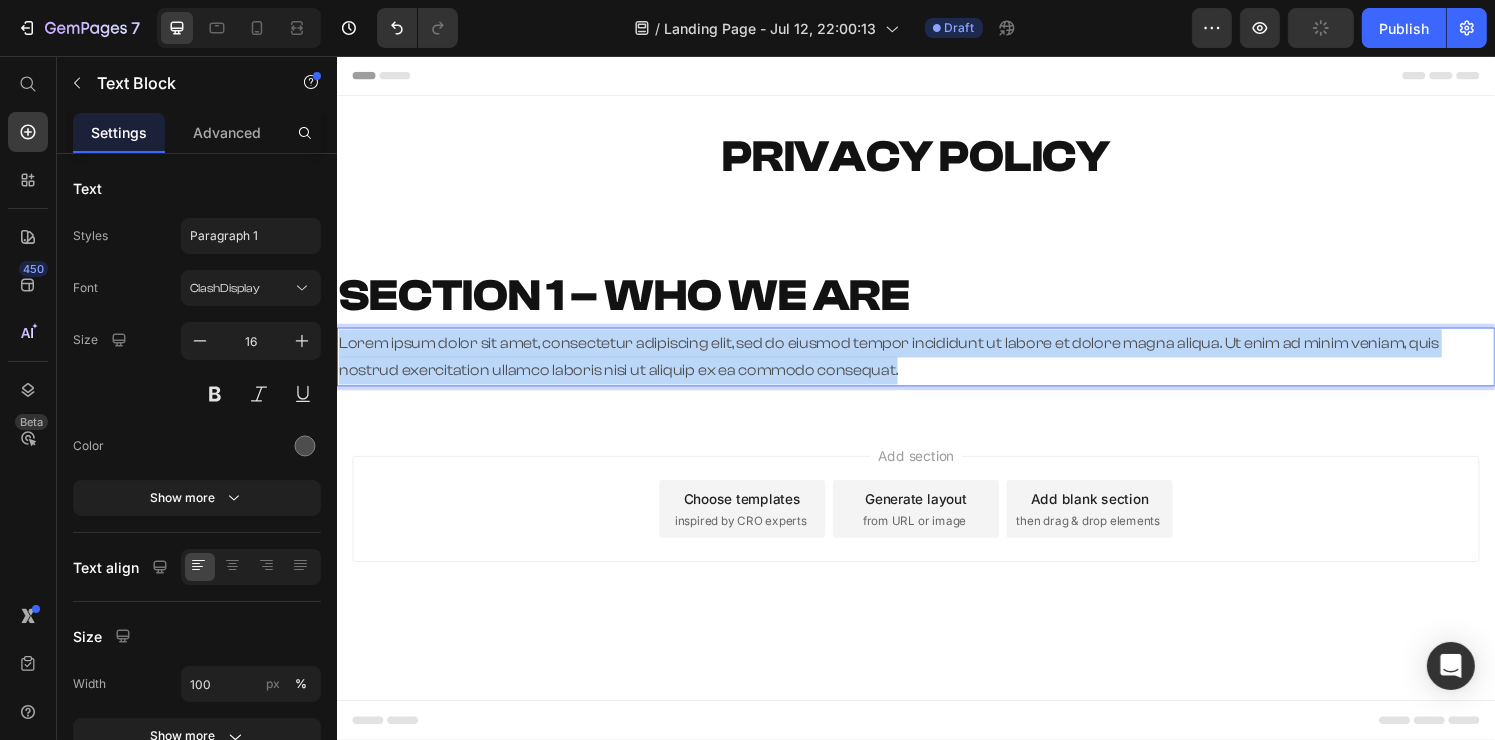 click on "Lorem ipsum dolor sit amet, consectetur adipiscing elit, sed do eiusmod tempor incididunt ut labore et dolore magna aliqua. Ut enim ad minim veniam, quis nostrud exercitation ullamco laboris nisi ut aliquip ex ea commodo consequat." at bounding box center [936, 368] 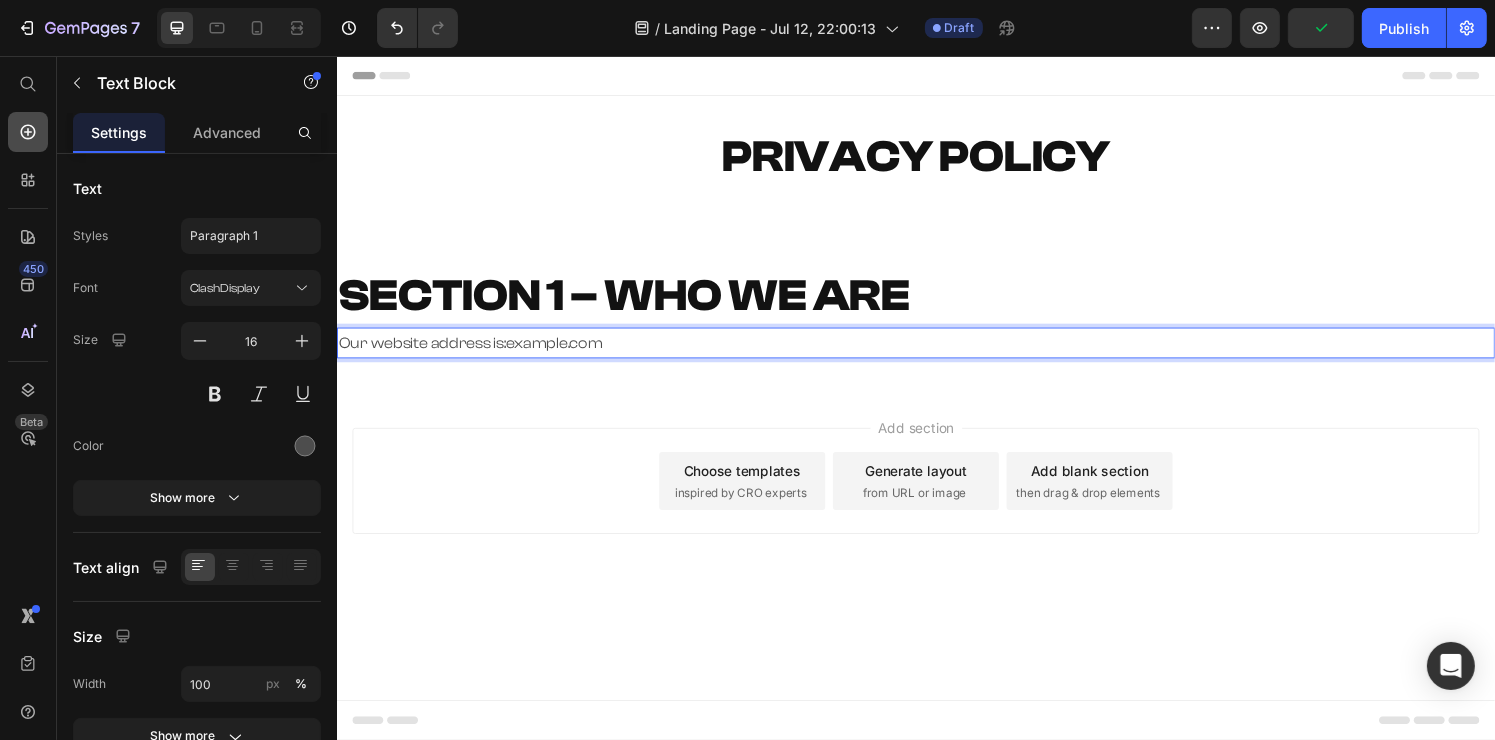 click 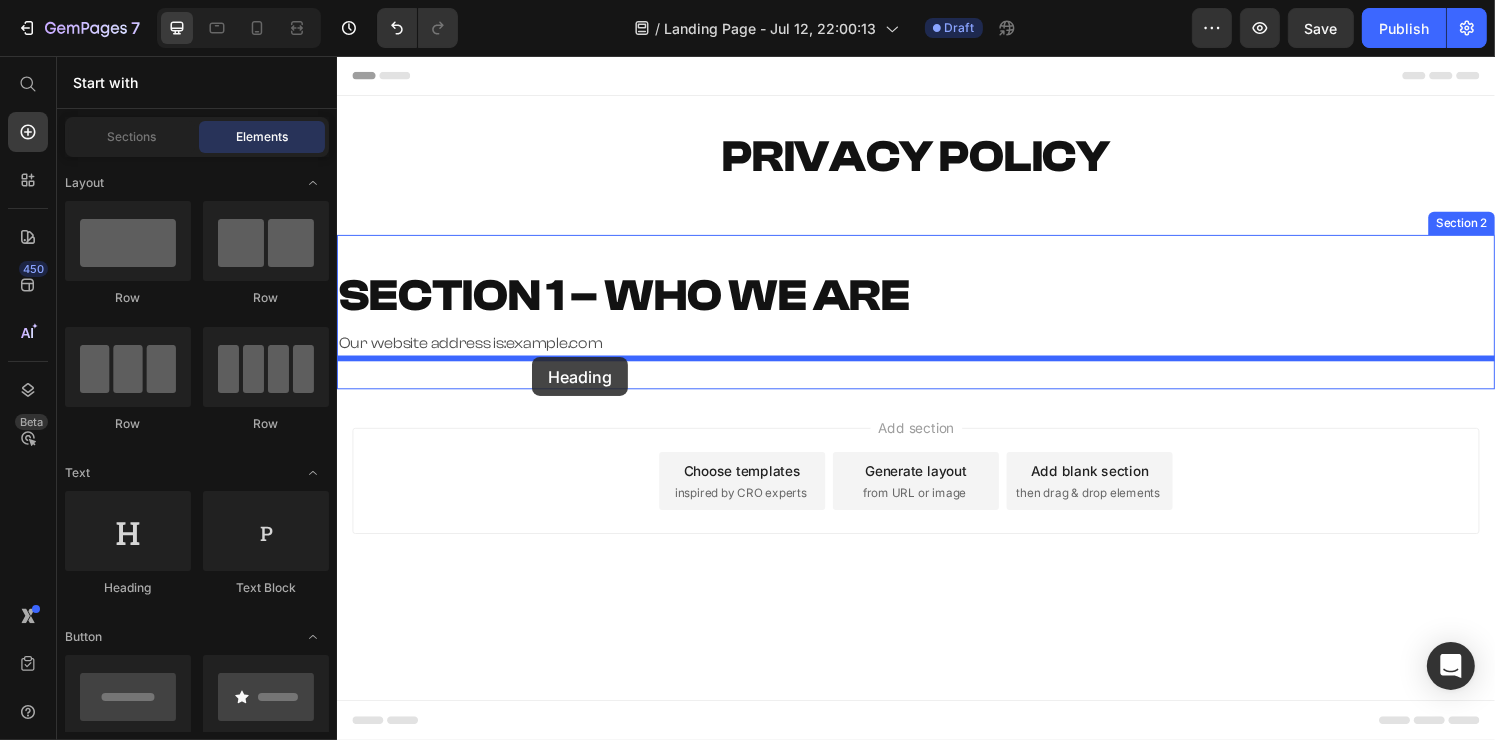drag, startPoint x: 507, startPoint y: 577, endPoint x: 536, endPoint y: 376, distance: 203.08127 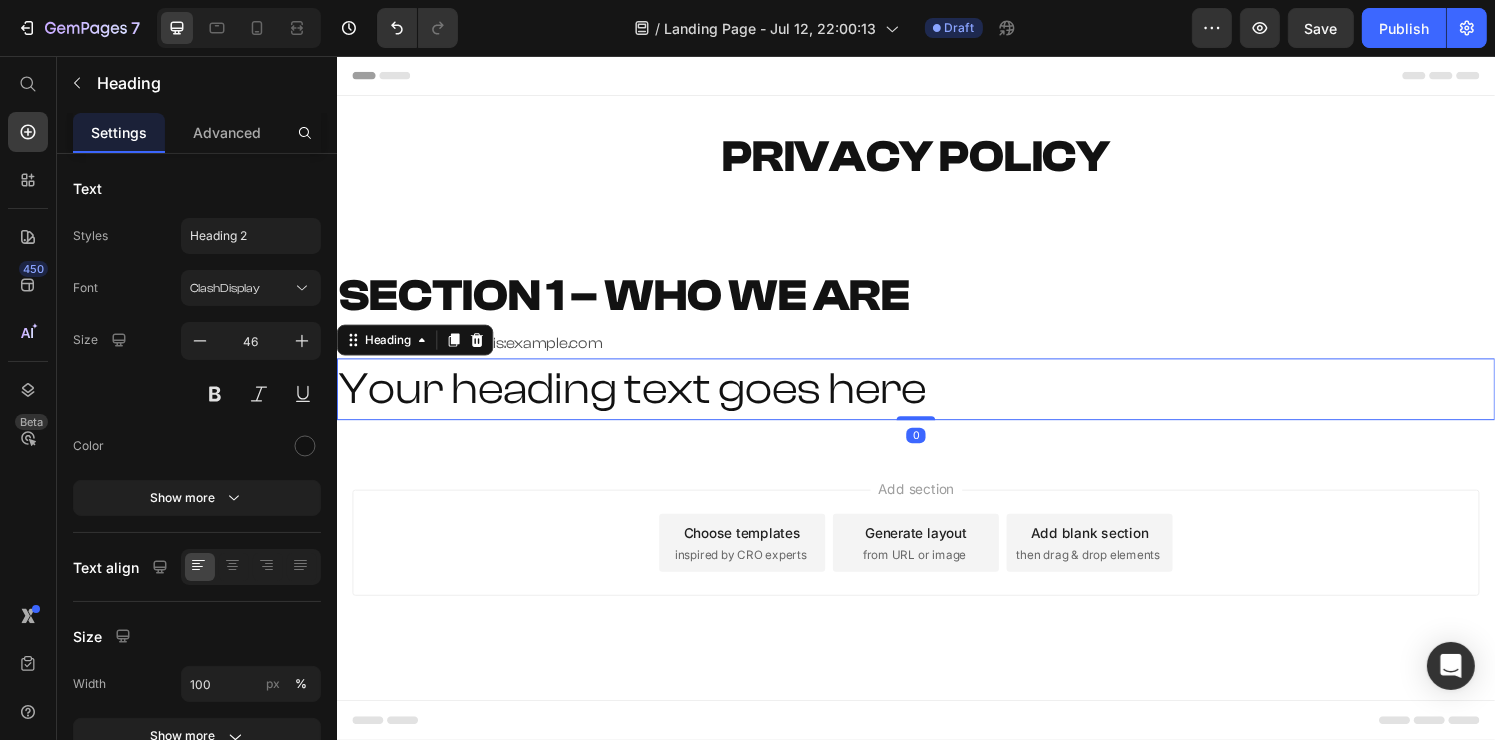 click on "Your heading text goes here" at bounding box center [936, 401] 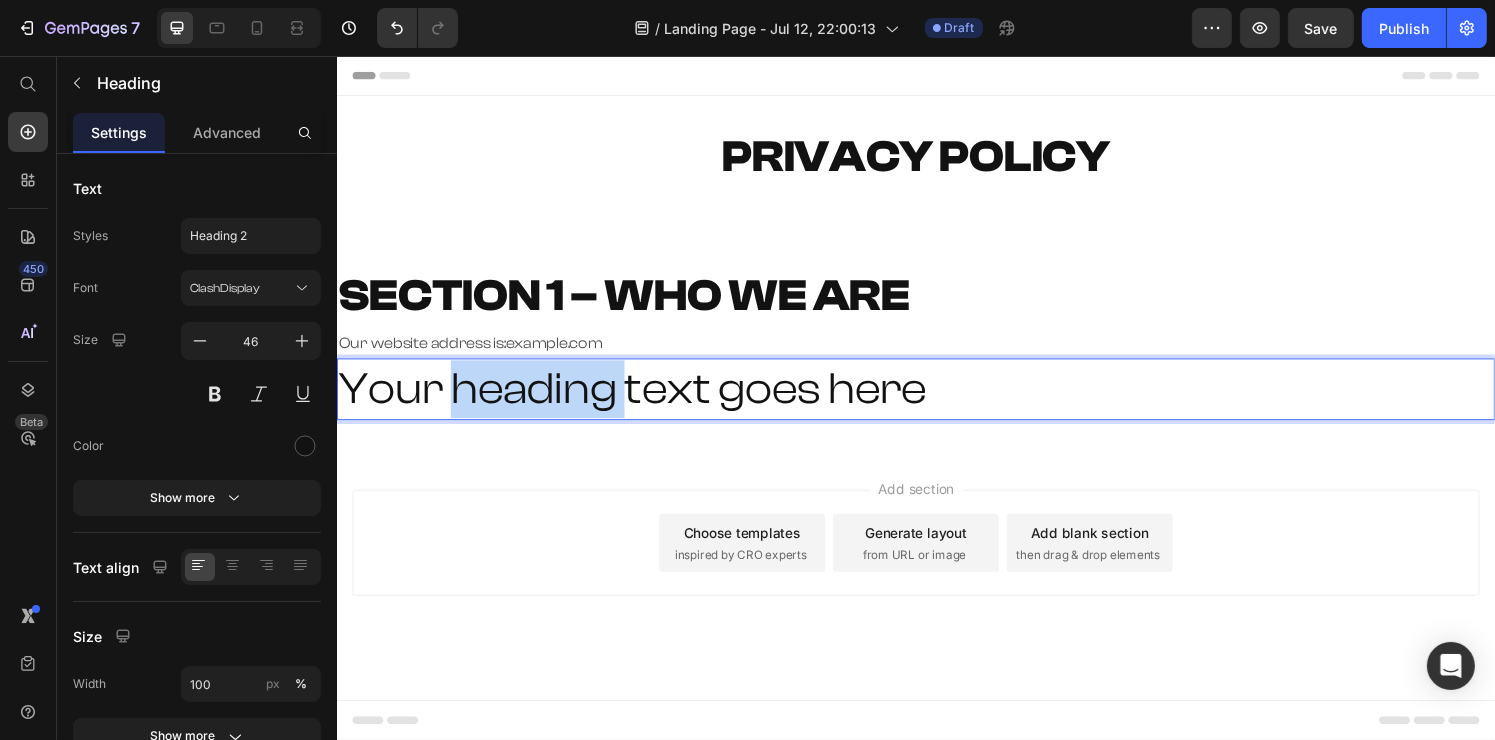 click on "Your heading text goes here" at bounding box center (936, 401) 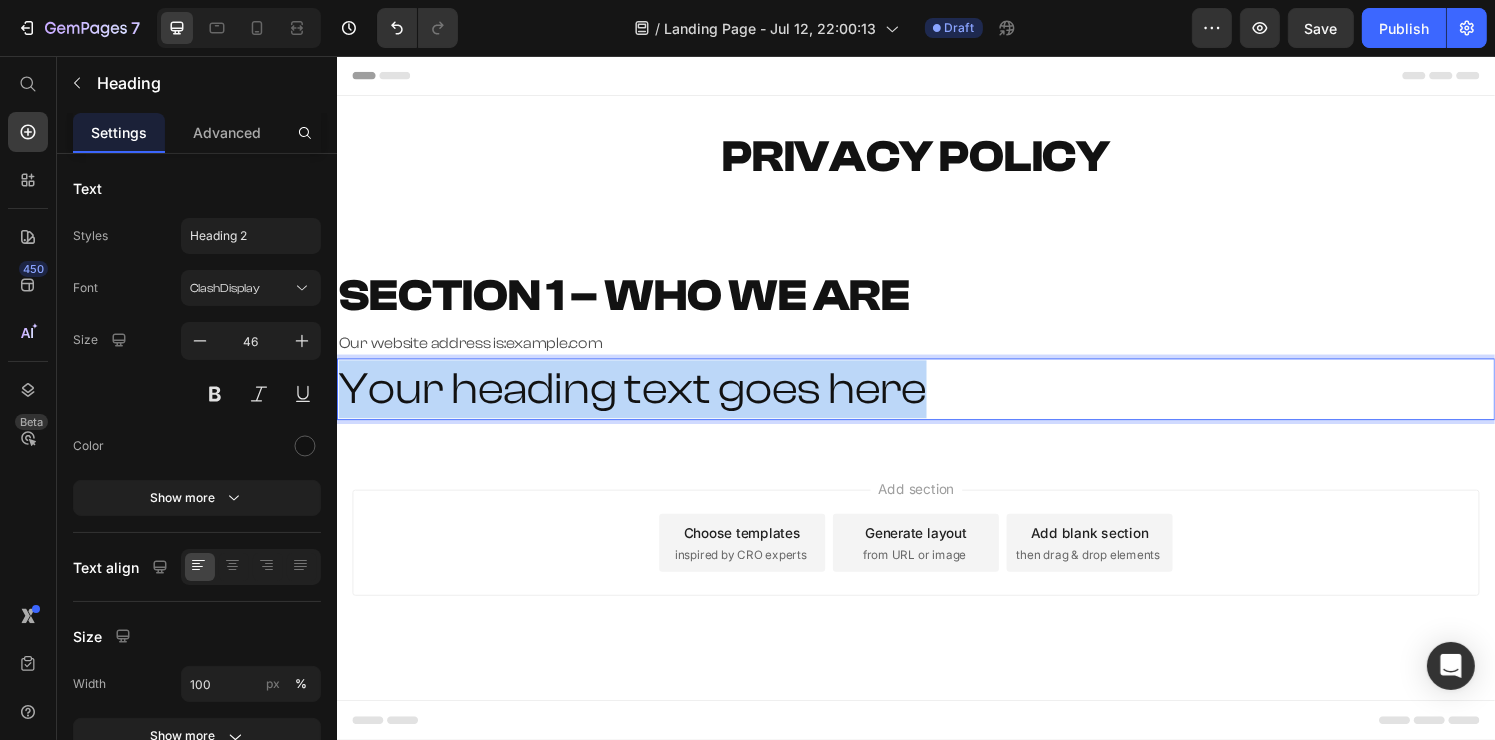 click on "Your heading text goes here" at bounding box center (936, 401) 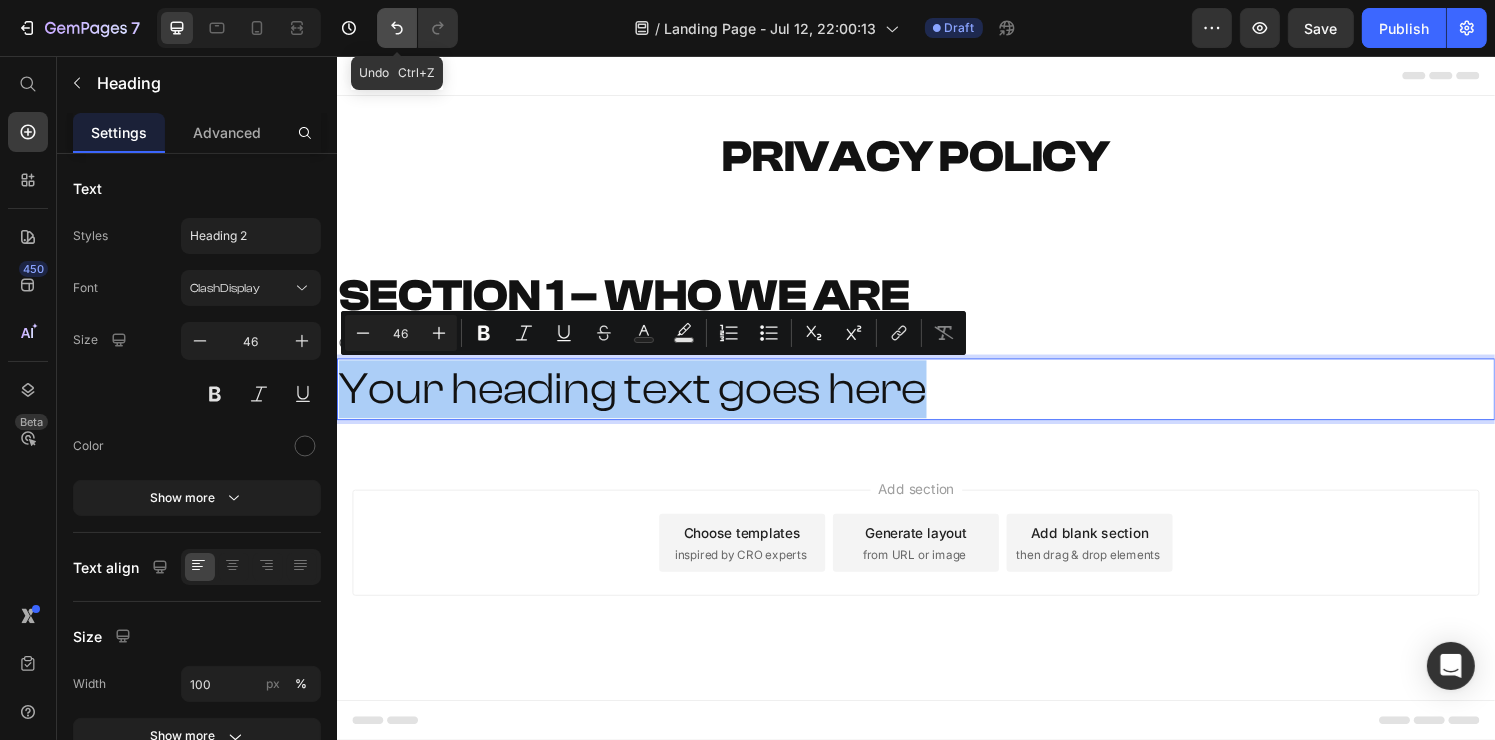 click 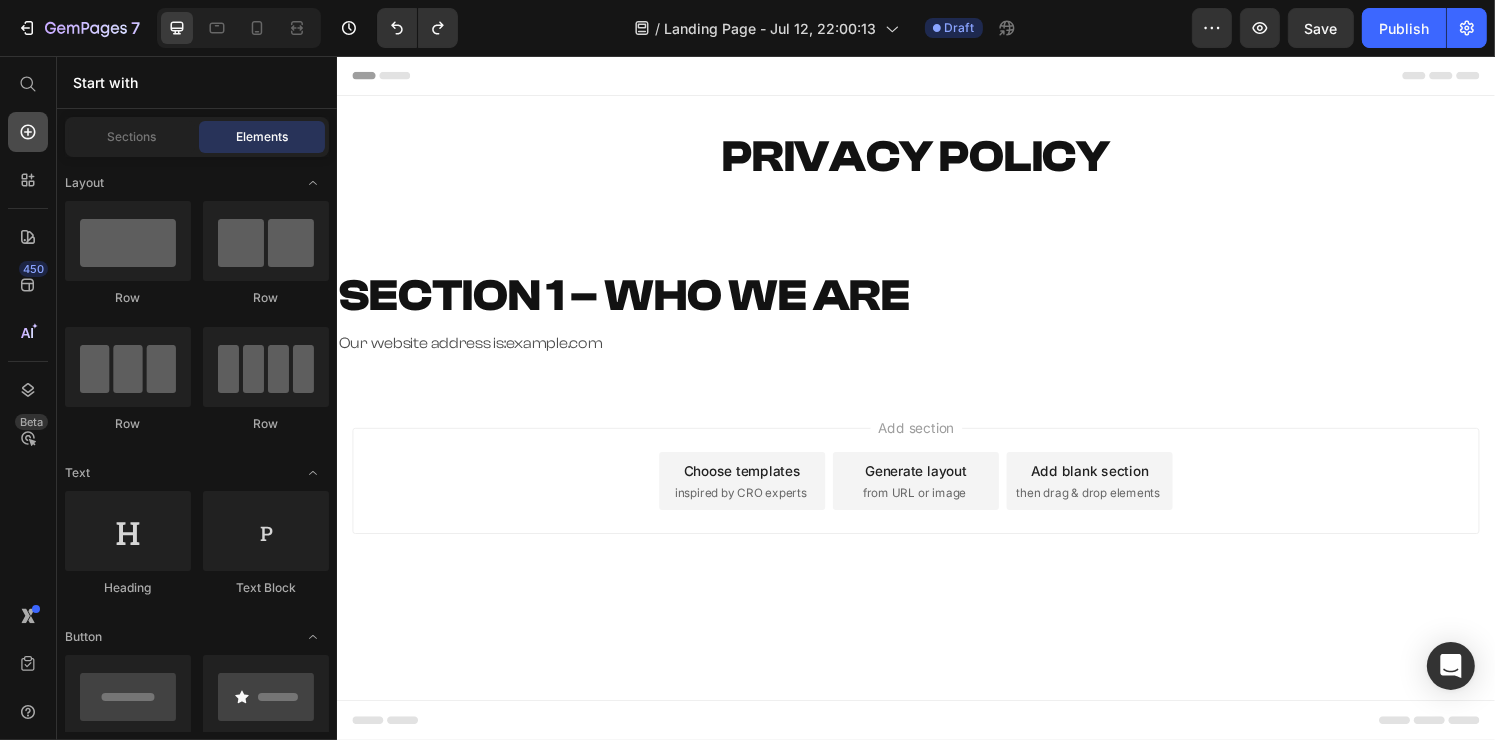 click 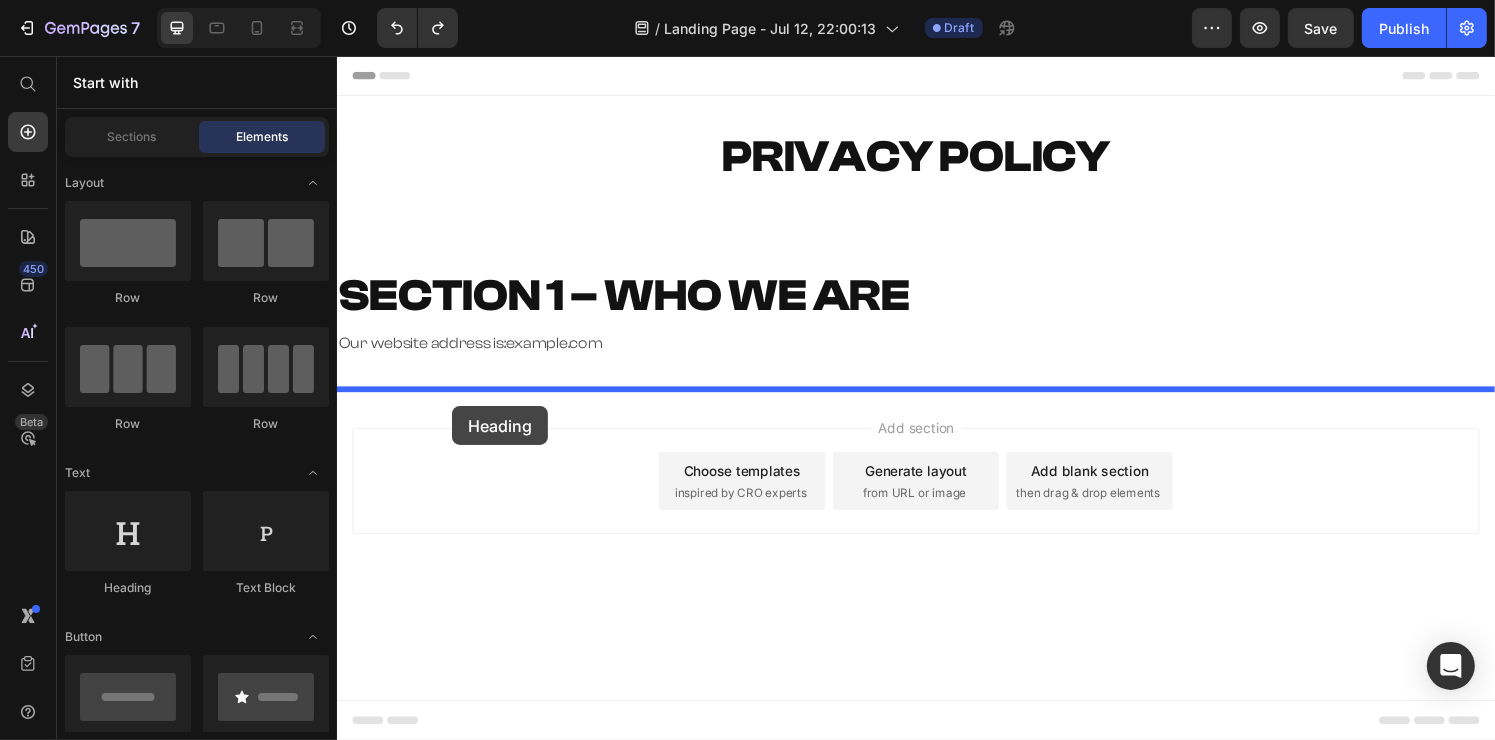 drag, startPoint x: 590, startPoint y: 568, endPoint x: 457, endPoint y: 417, distance: 201.22127 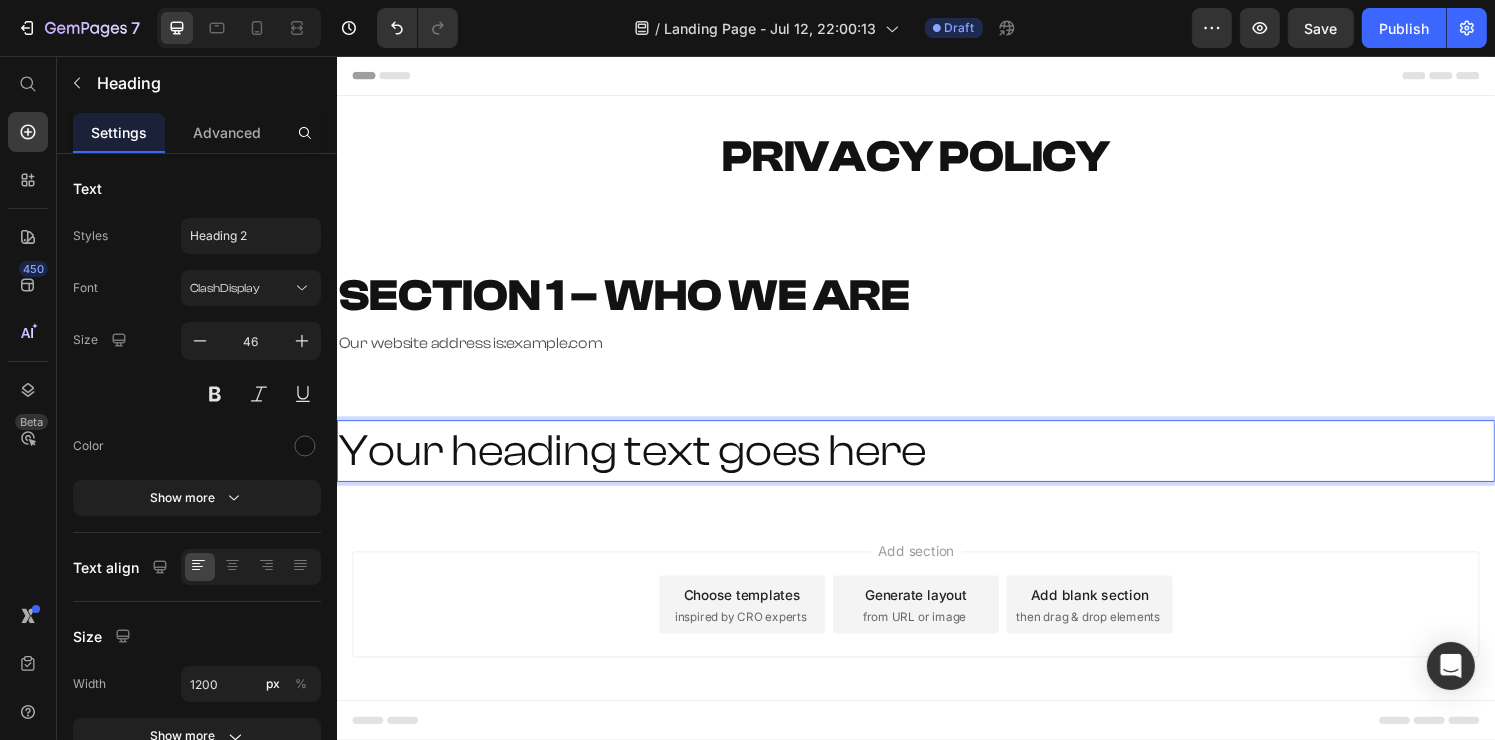 click on "Your heading text goes here" at bounding box center (936, 465) 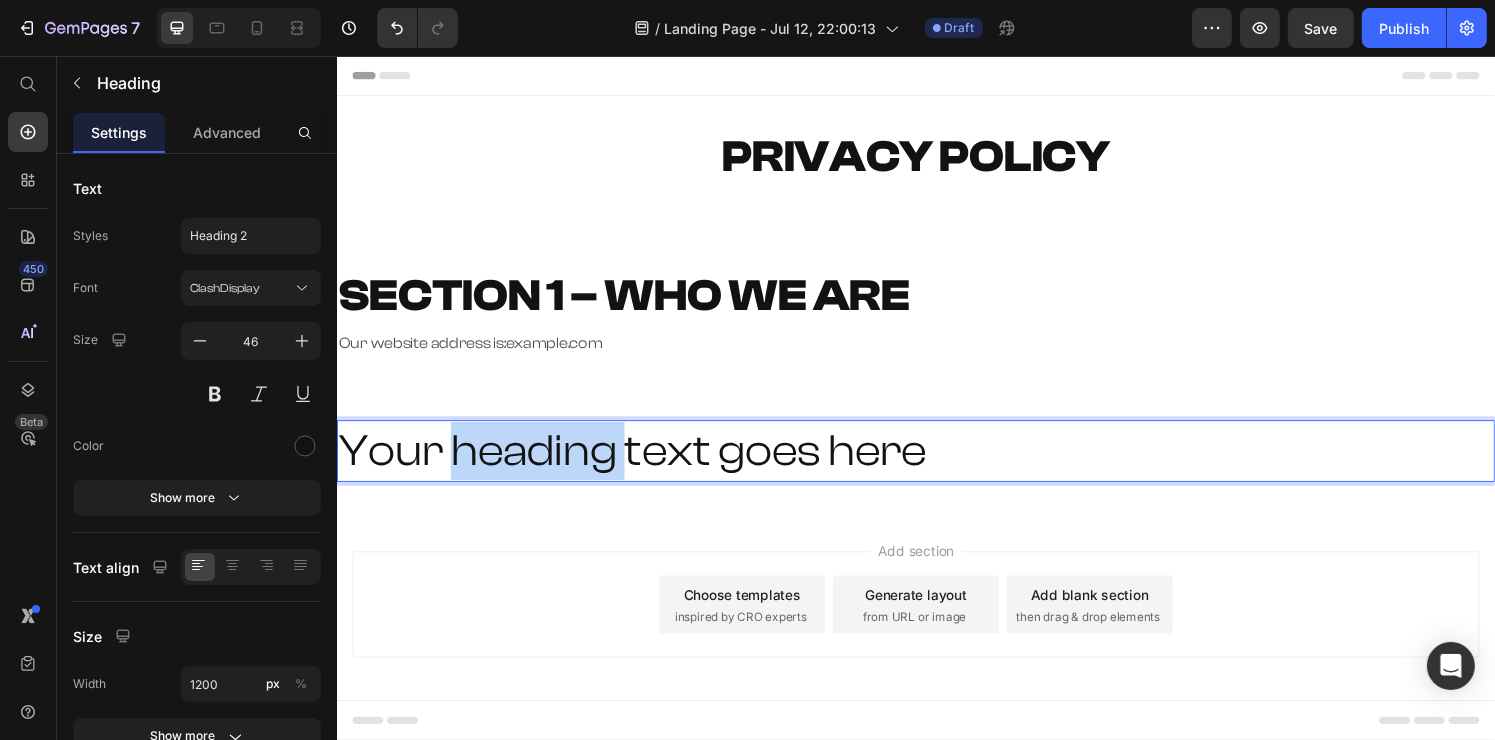 click on "Your heading text goes here" at bounding box center (936, 465) 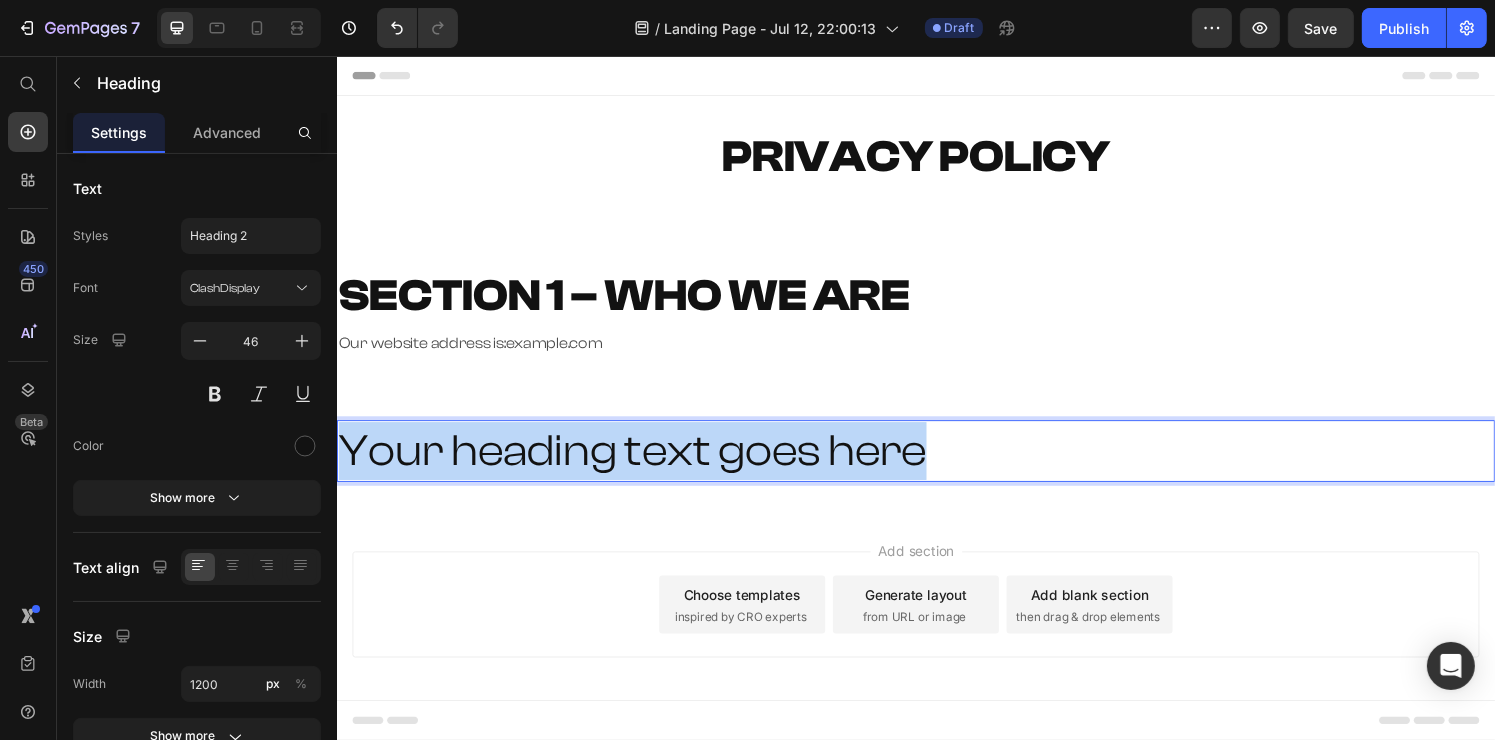 click on "Your heading text goes here" at bounding box center (936, 465) 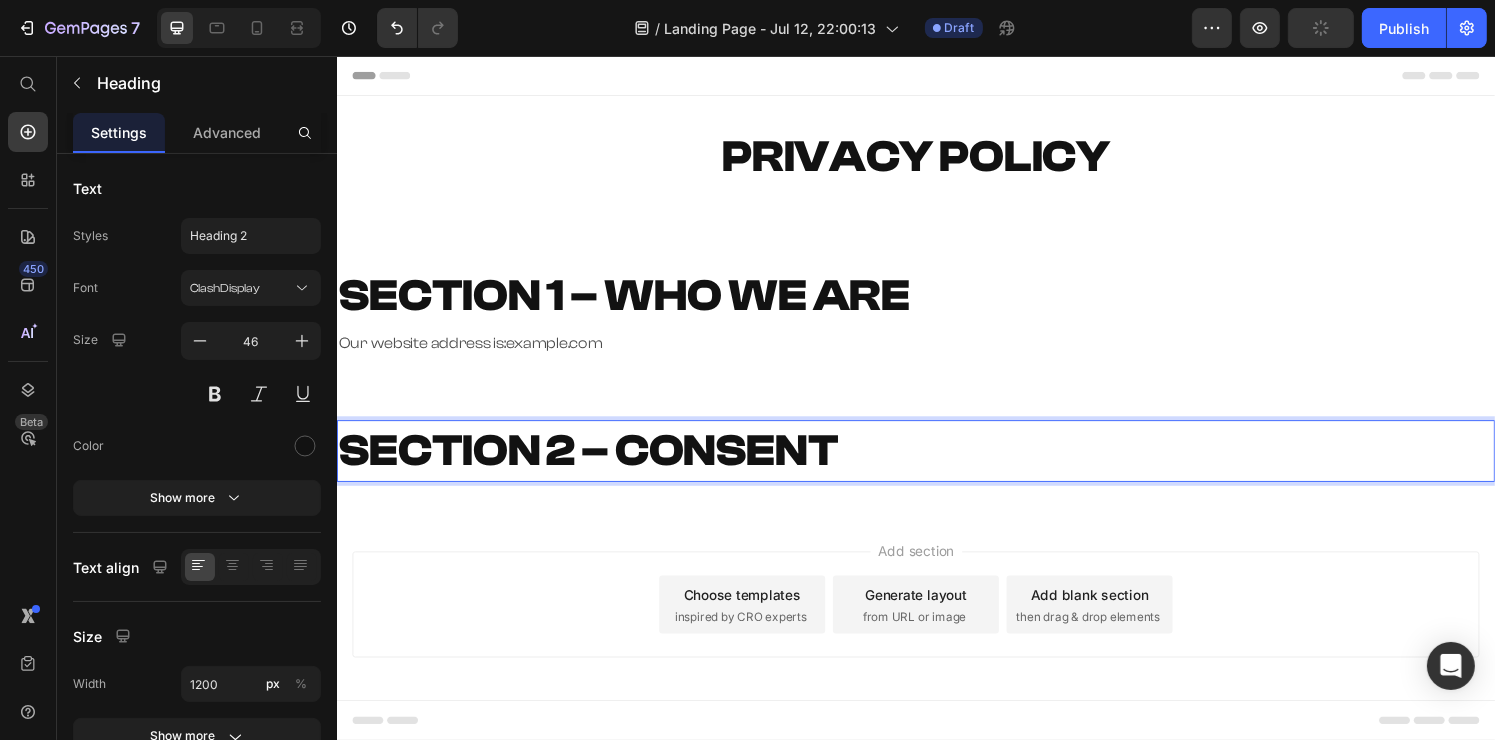 click on "450 Beta" at bounding box center [28, 398] 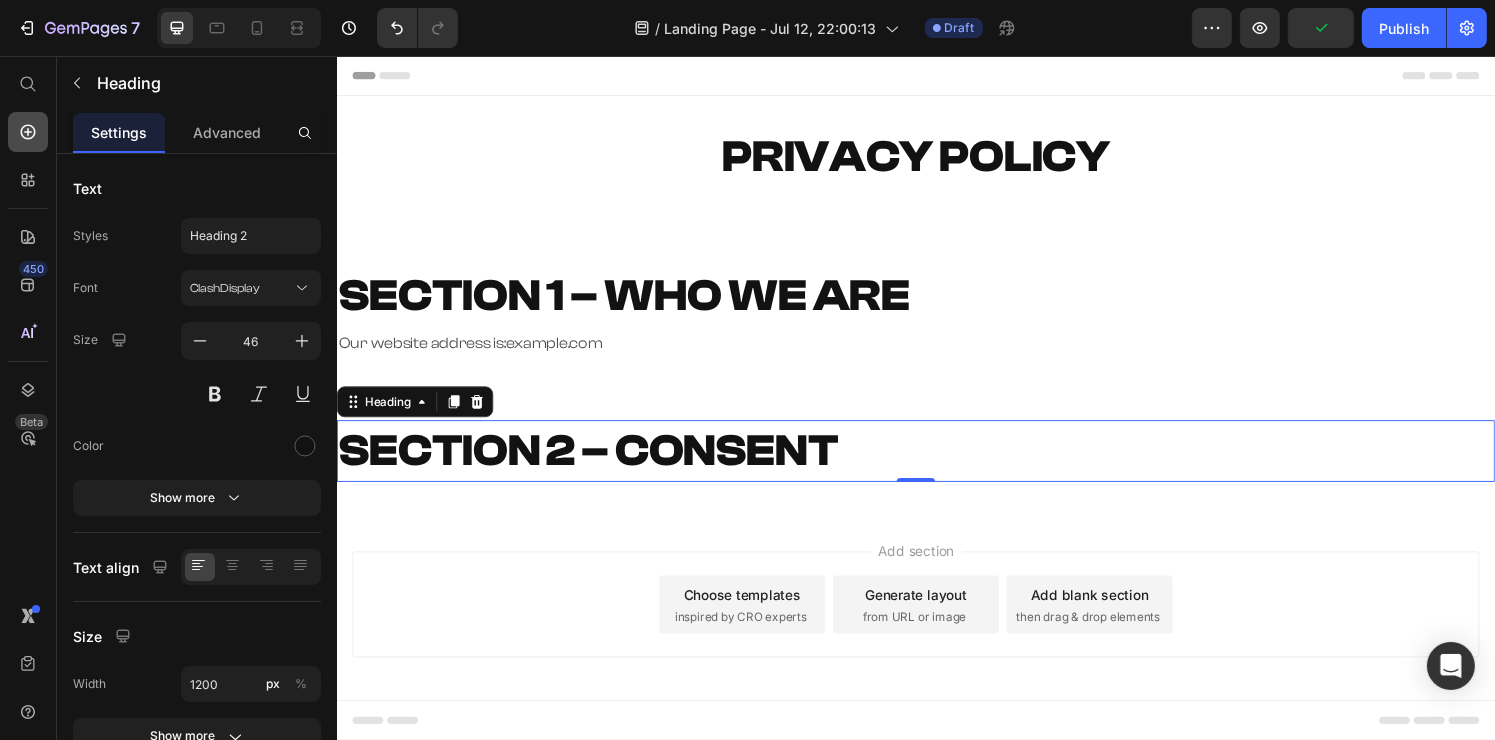 click 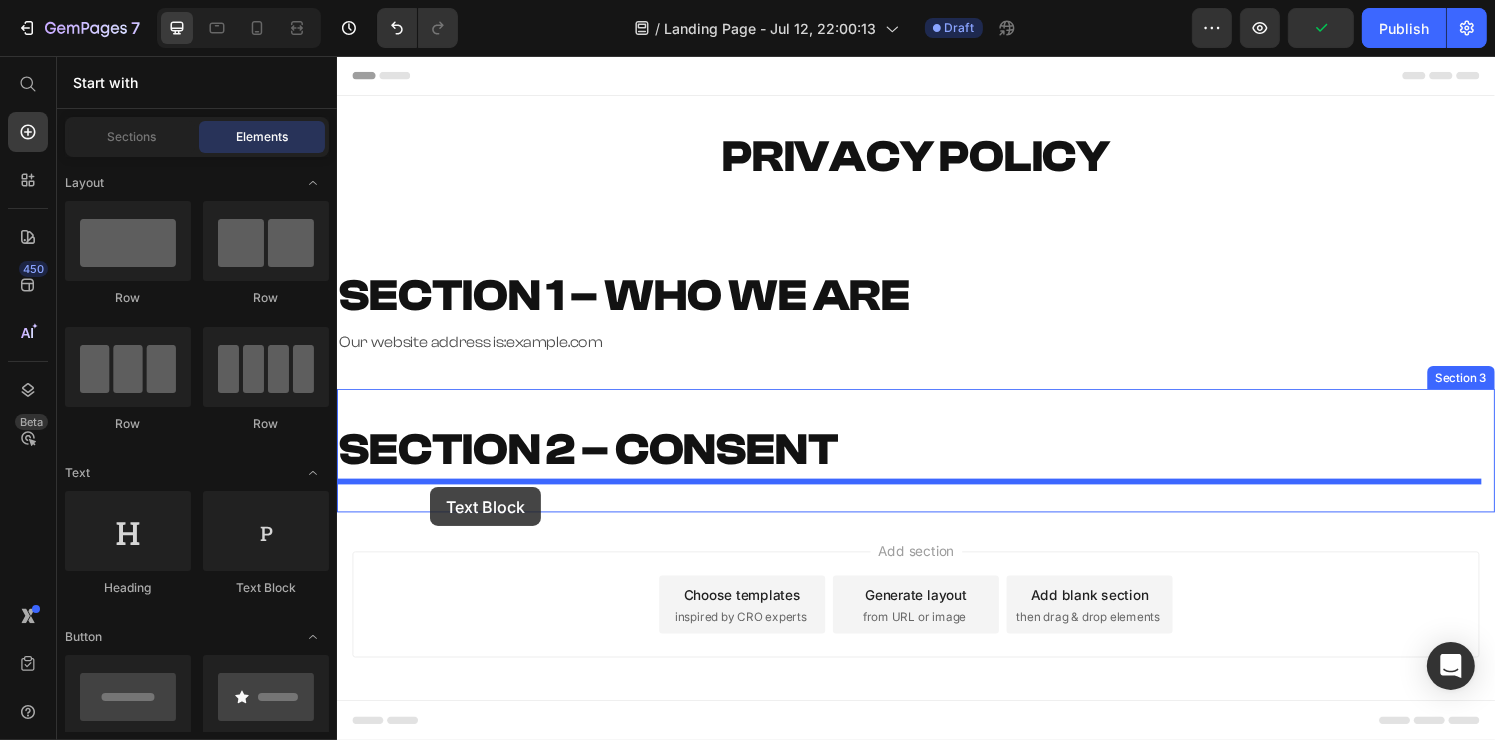 drag, startPoint x: 585, startPoint y: 564, endPoint x: 432, endPoint y: 503, distance: 164.71187 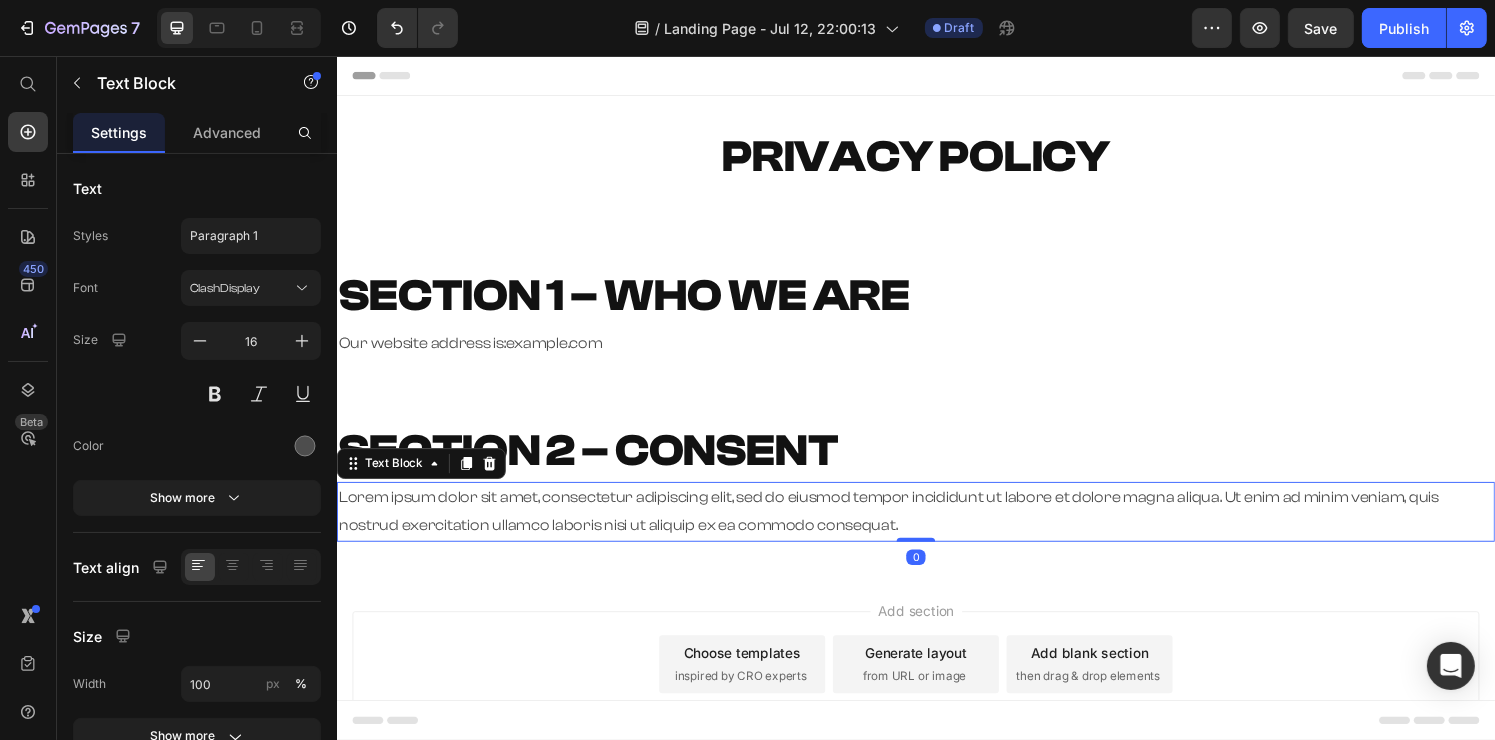 click on "Lorem ipsum dolor sit amet, consectetur adipiscing elit, sed do eiusmod tempor incididunt ut labore et dolore magna aliqua. Ut enim ad minim veniam, quis nostrud exercitation ullamco laboris nisi ut aliquip ex ea commodo consequat." at bounding box center [936, 528] 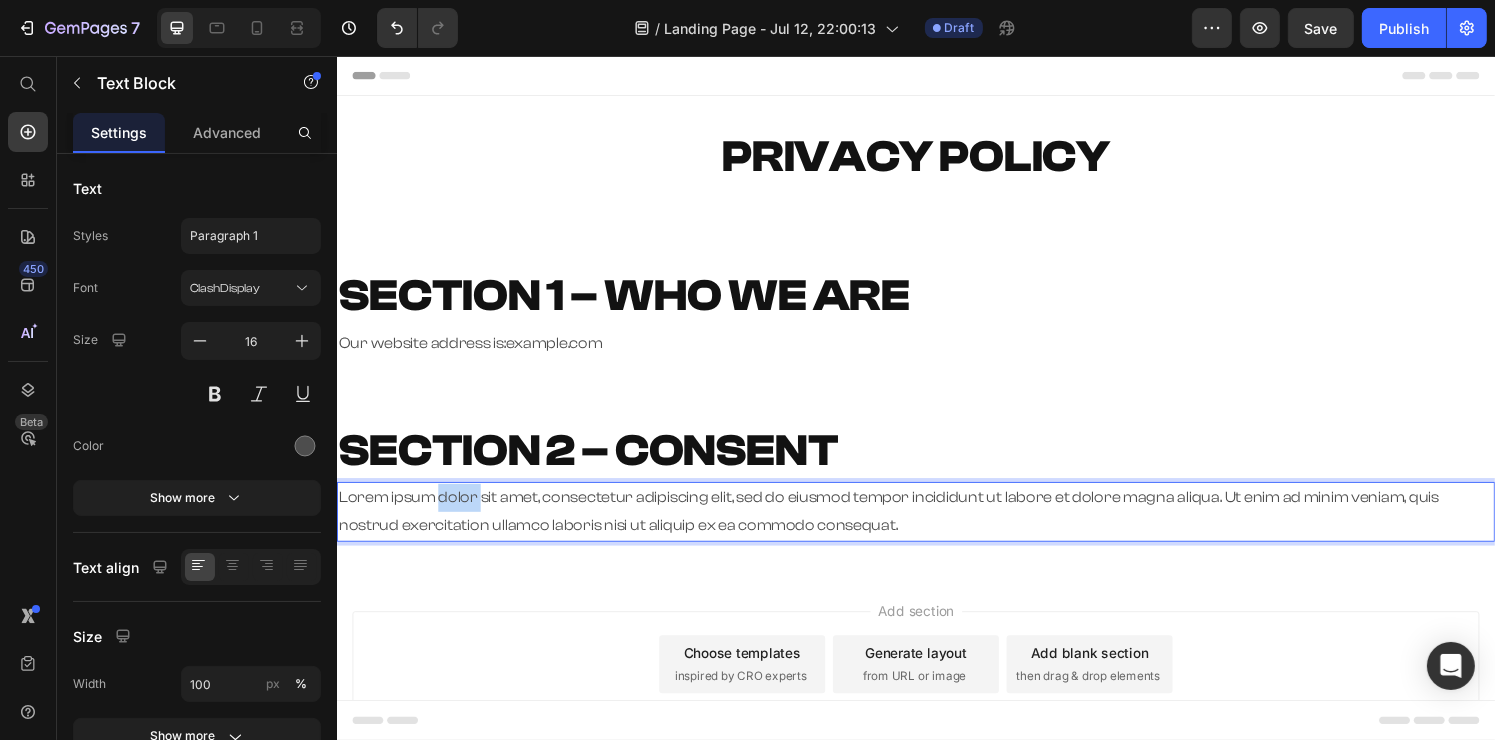 click on "Lorem ipsum dolor sit amet, consectetur adipiscing elit, sed do eiusmod tempor incididunt ut labore et dolore magna aliqua. Ut enim ad minim veniam, quis nostrud exercitation ullamco laboris nisi ut aliquip ex ea commodo consequat." at bounding box center (936, 528) 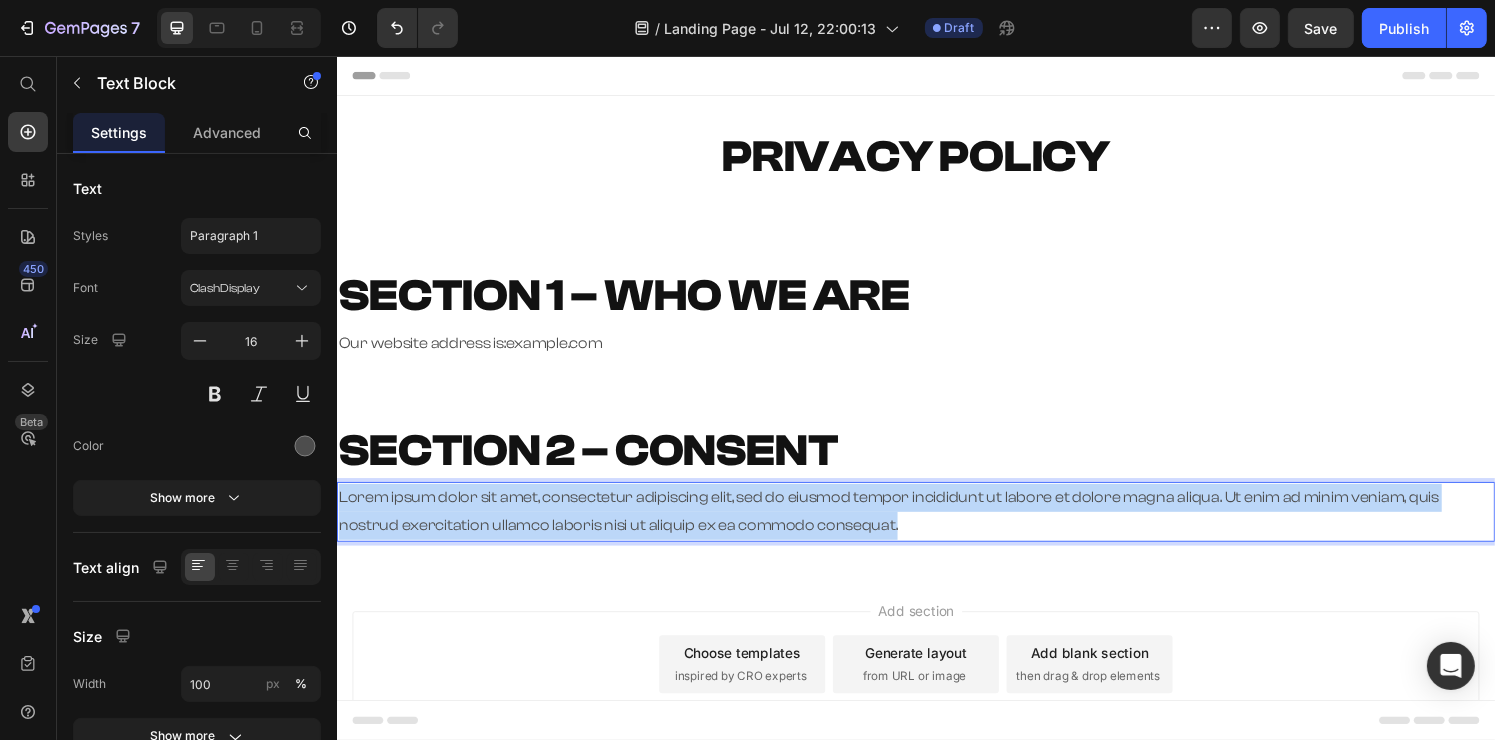 click on "Lorem ipsum dolor sit amet, consectetur adipiscing elit, sed do eiusmod tempor incididunt ut labore et dolore magna aliqua. Ut enim ad minim veniam, quis nostrud exercitation ullamco laboris nisi ut aliquip ex ea commodo consequat." at bounding box center (936, 528) 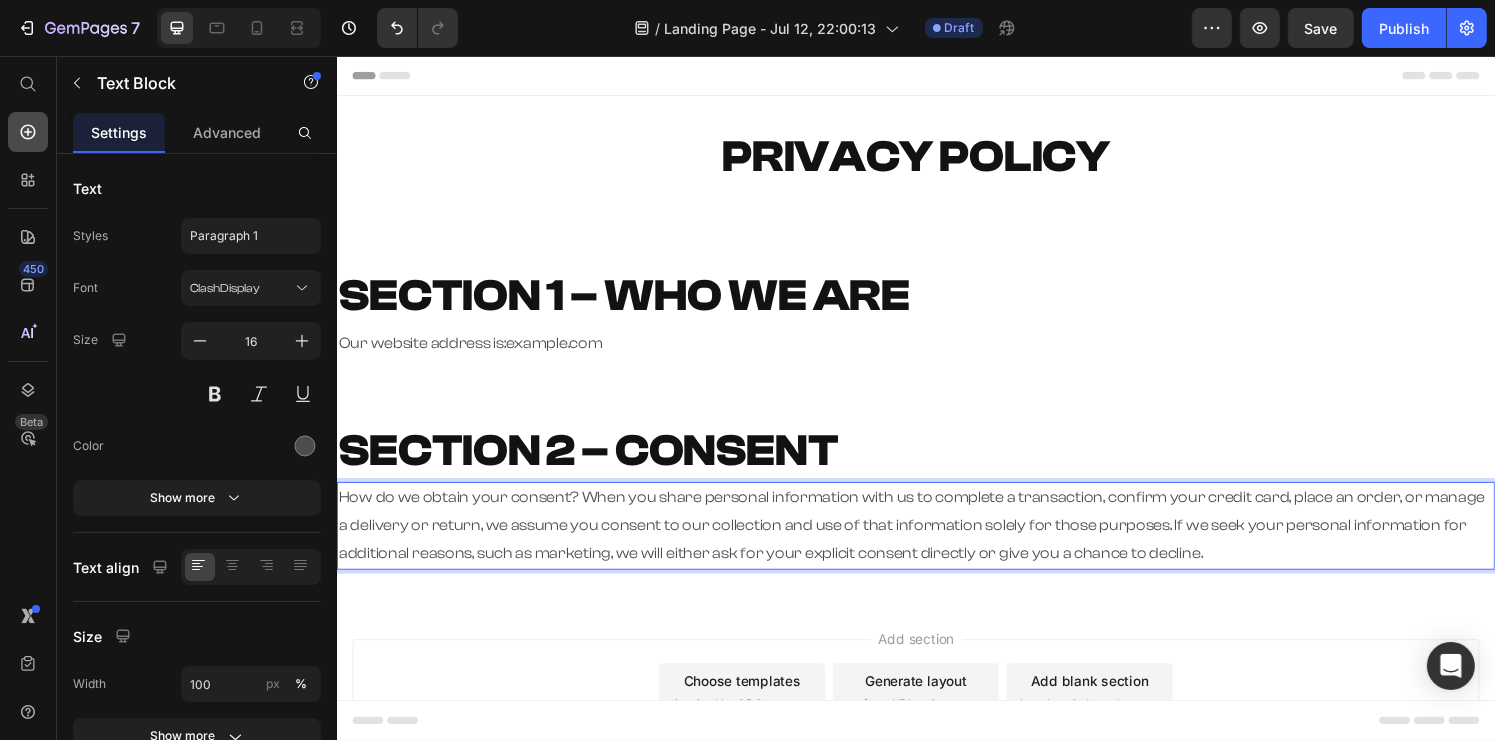 click 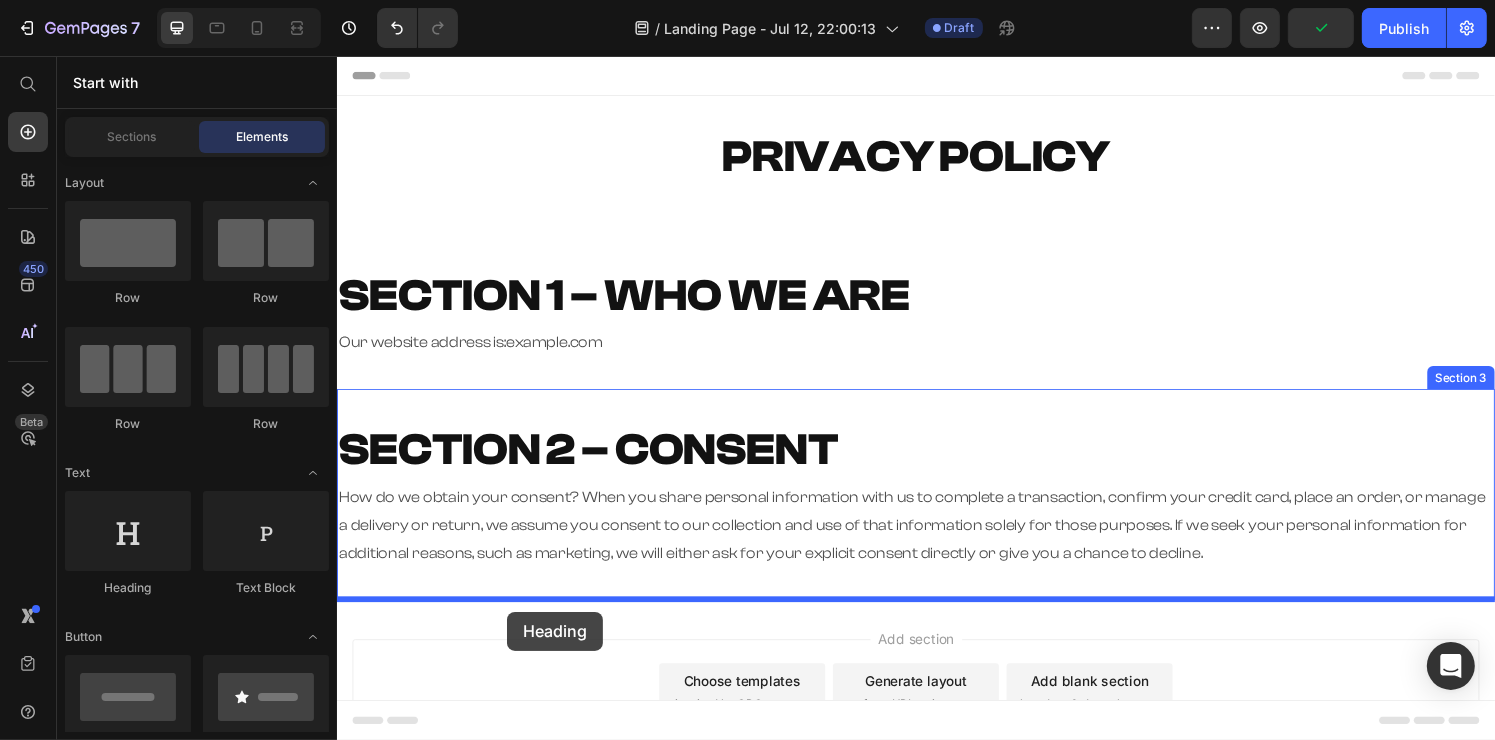 drag, startPoint x: 489, startPoint y: 590, endPoint x: 512, endPoint y: 632, distance: 47.88528 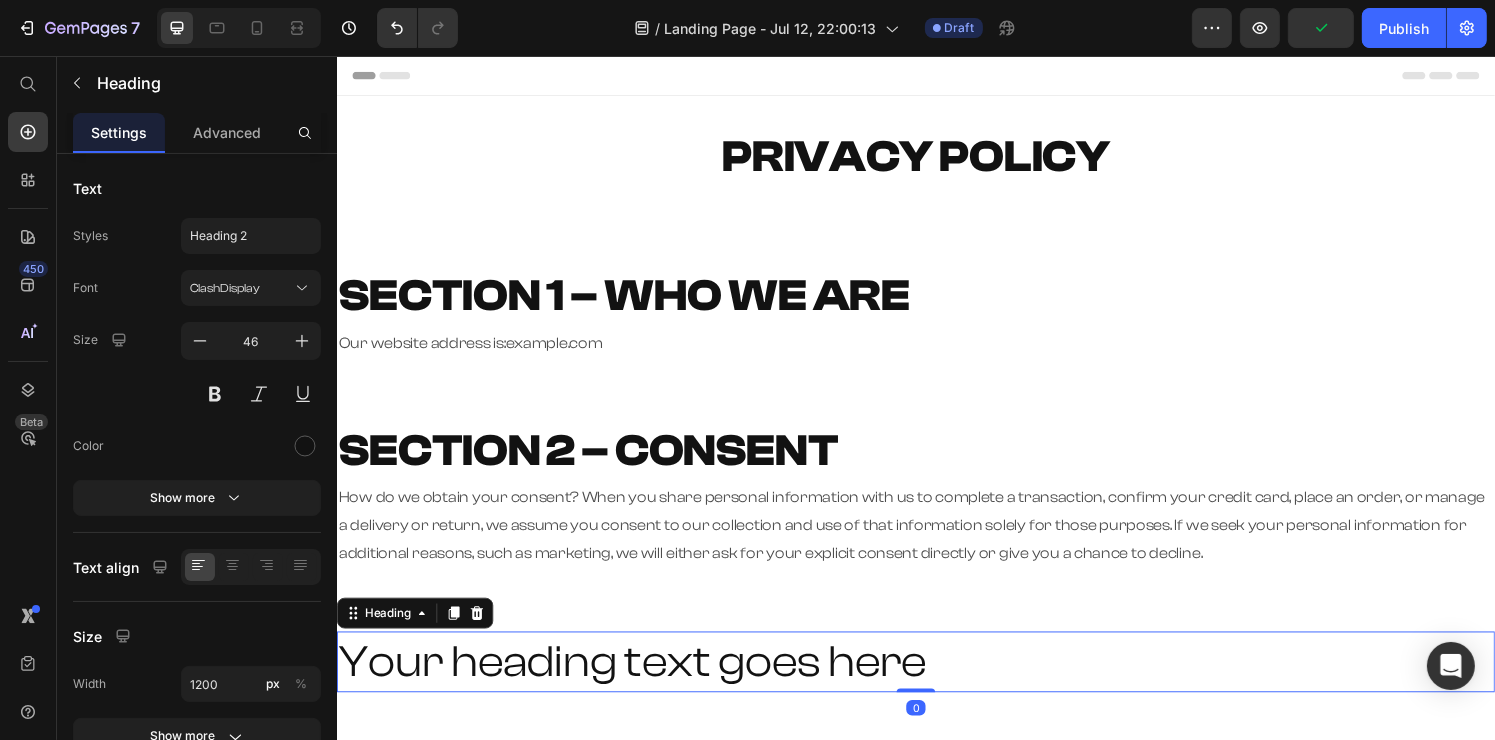 click on "Your heading text goes here" at bounding box center (936, 684) 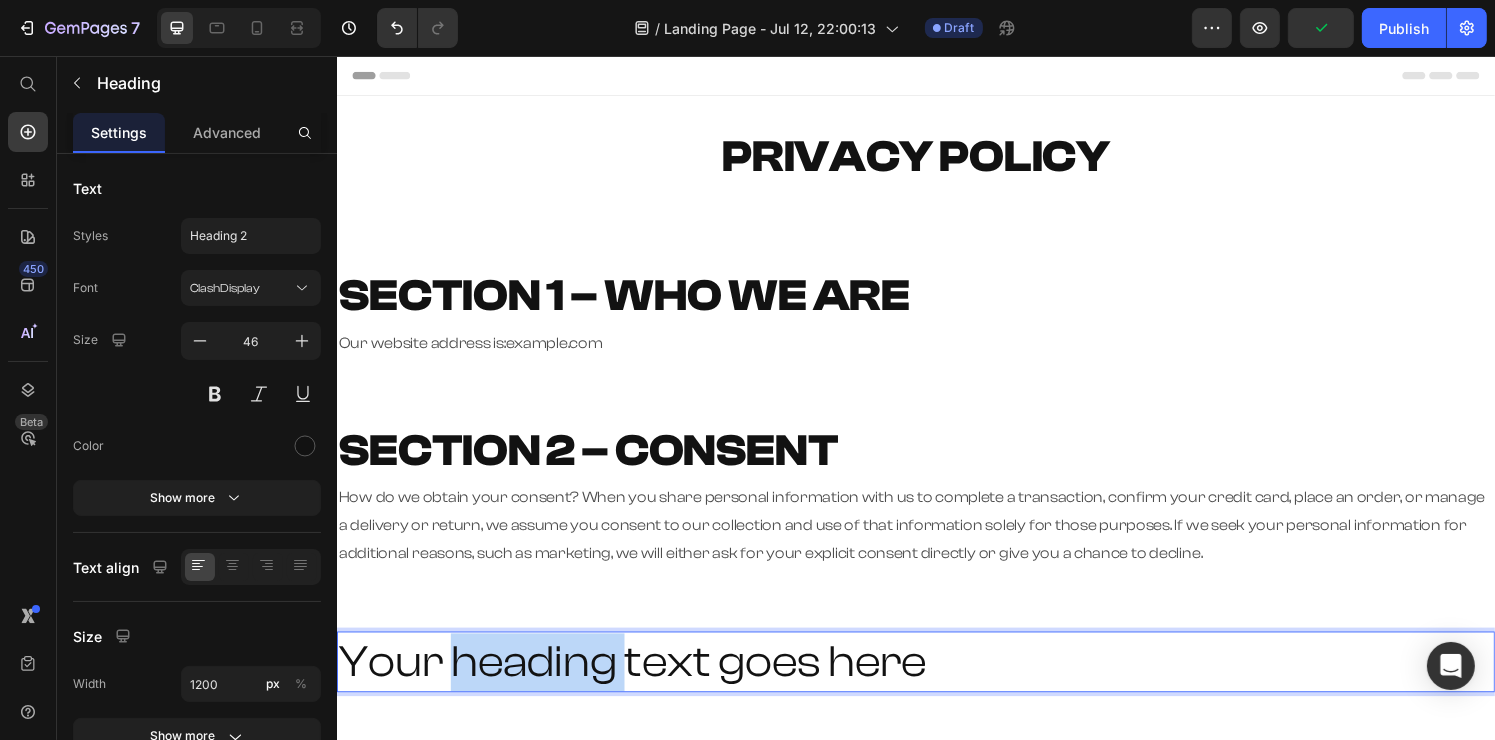 click on "Your heading text goes here" at bounding box center [936, 684] 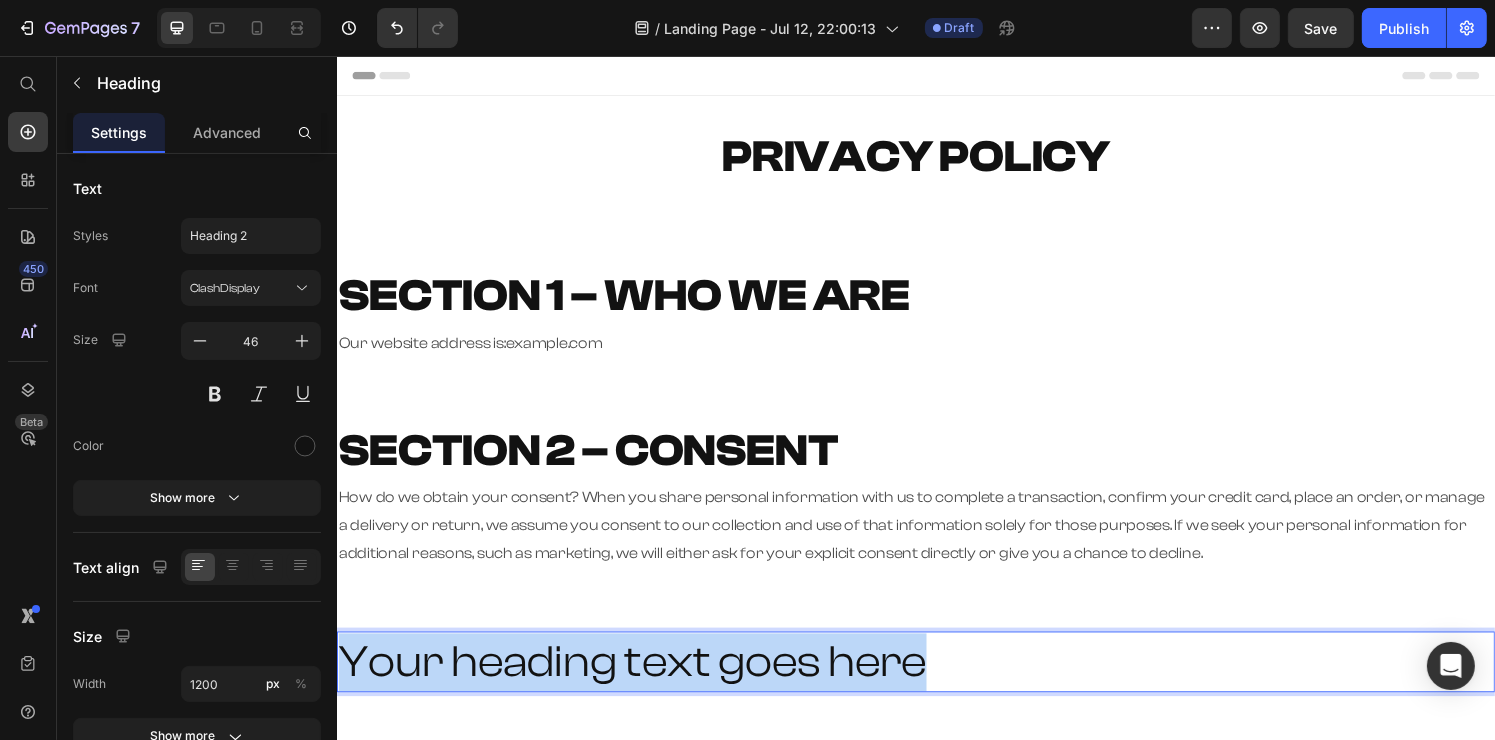 click on "Your heading text goes here" at bounding box center (936, 684) 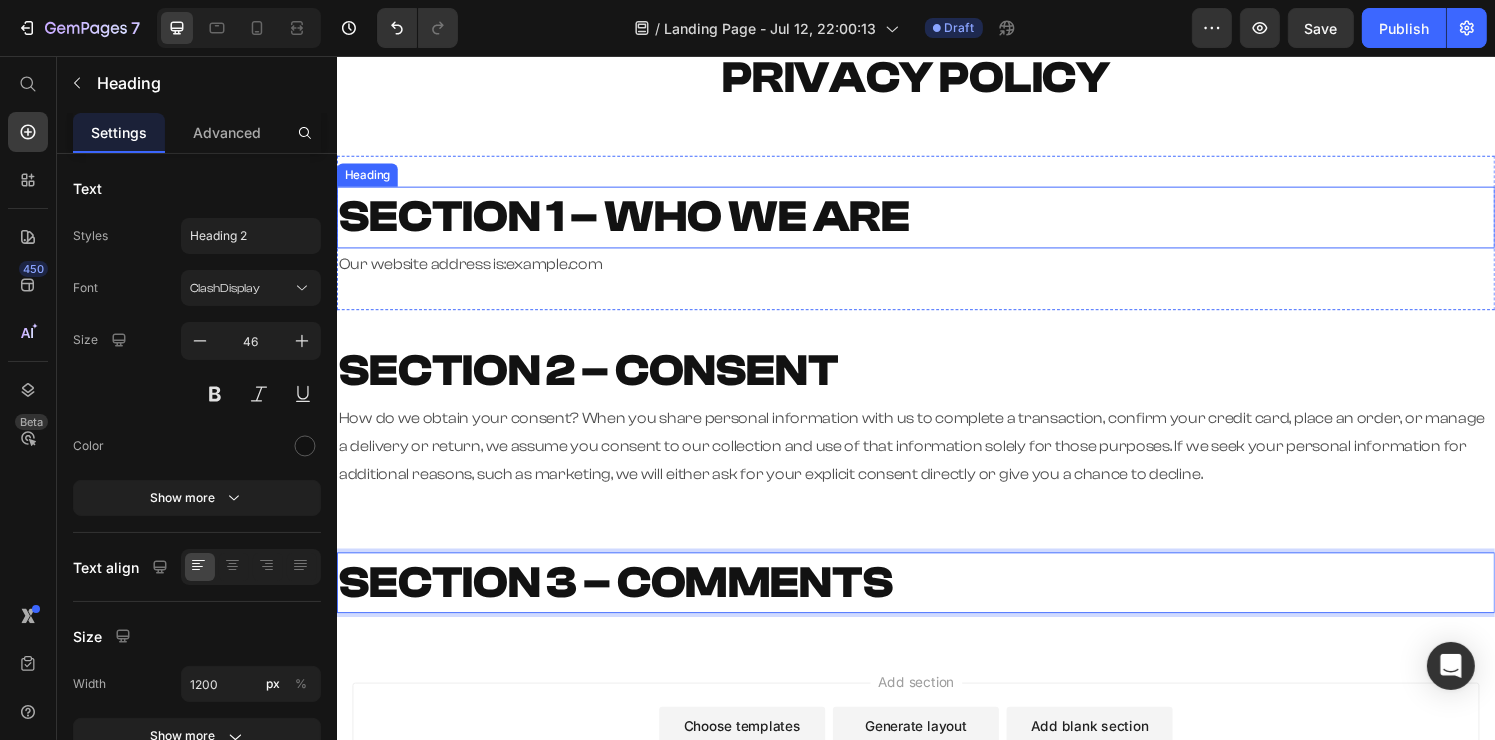 scroll, scrollTop: 69, scrollLeft: 0, axis: vertical 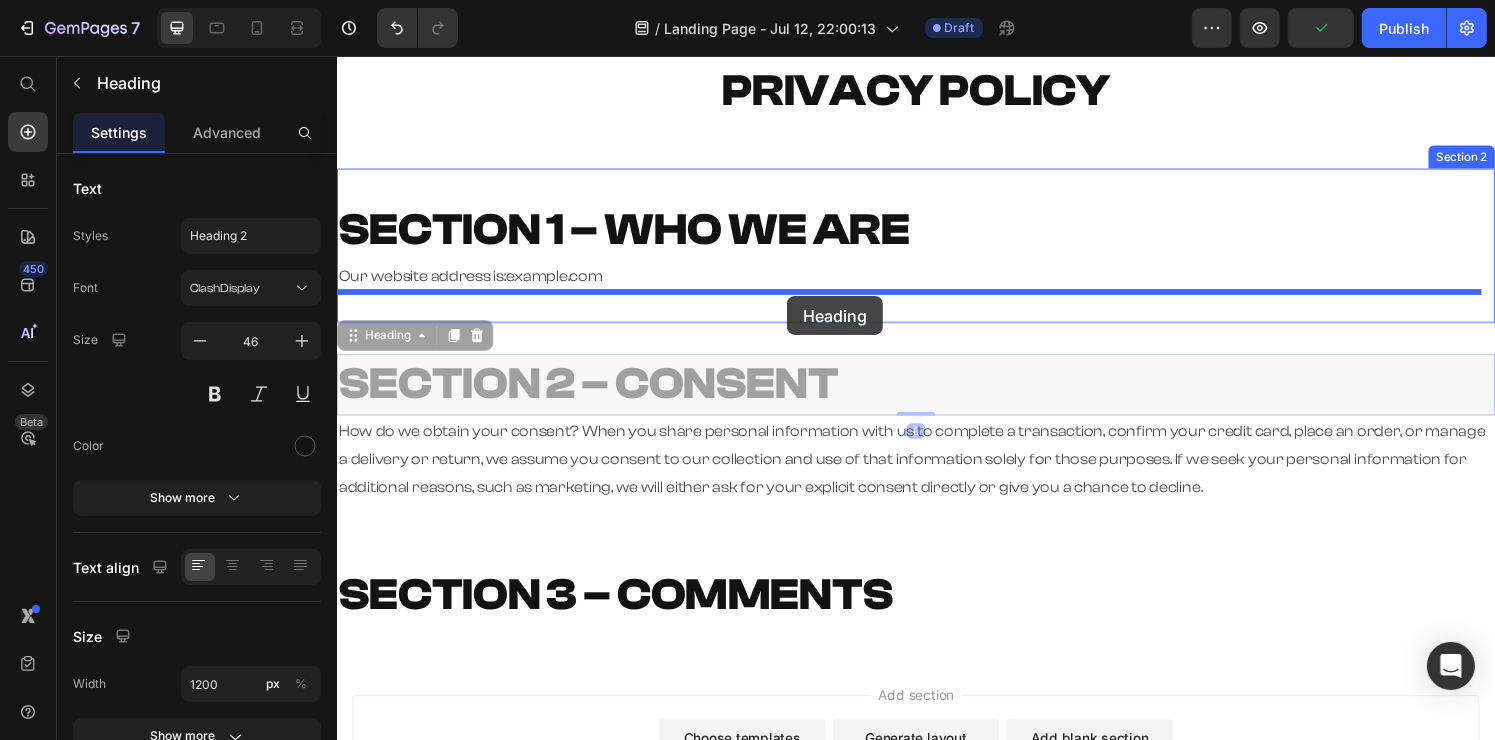 drag, startPoint x: 858, startPoint y: 400, endPoint x: 802, endPoint y: 305, distance: 110.276924 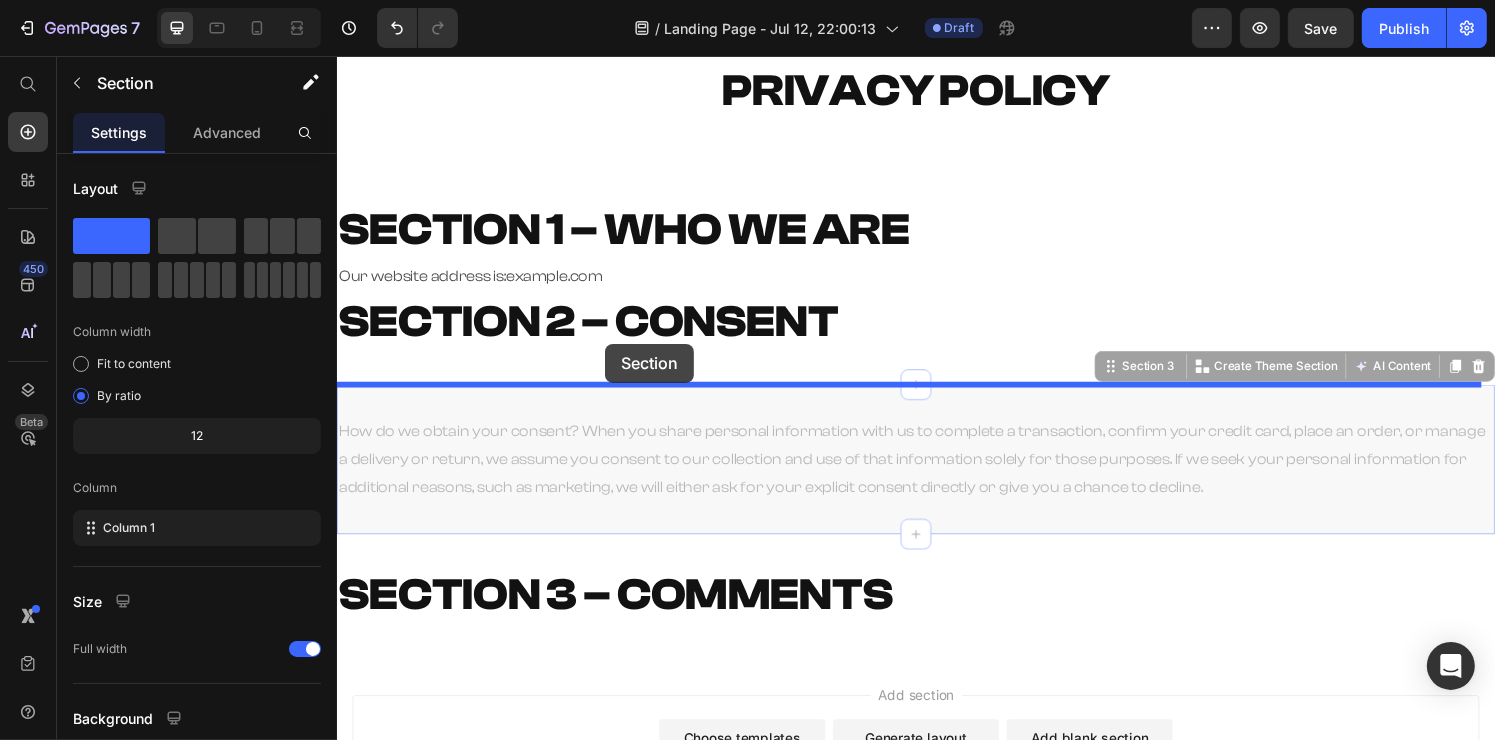 drag, startPoint x: 755, startPoint y: 421, endPoint x: 614, endPoint y: 354, distance: 156.10893 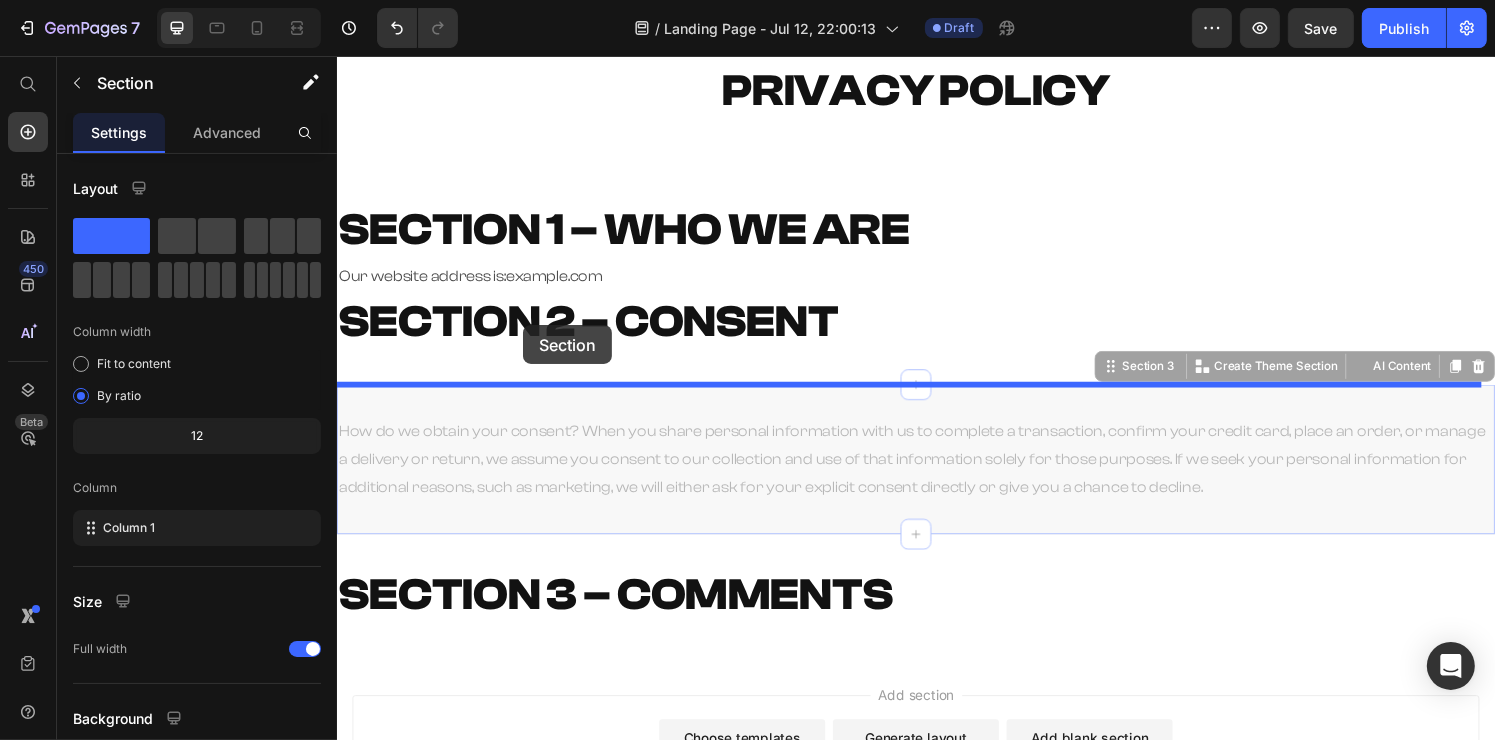 drag, startPoint x: 619, startPoint y: 411, endPoint x: 529, endPoint y: 336, distance: 117.15375 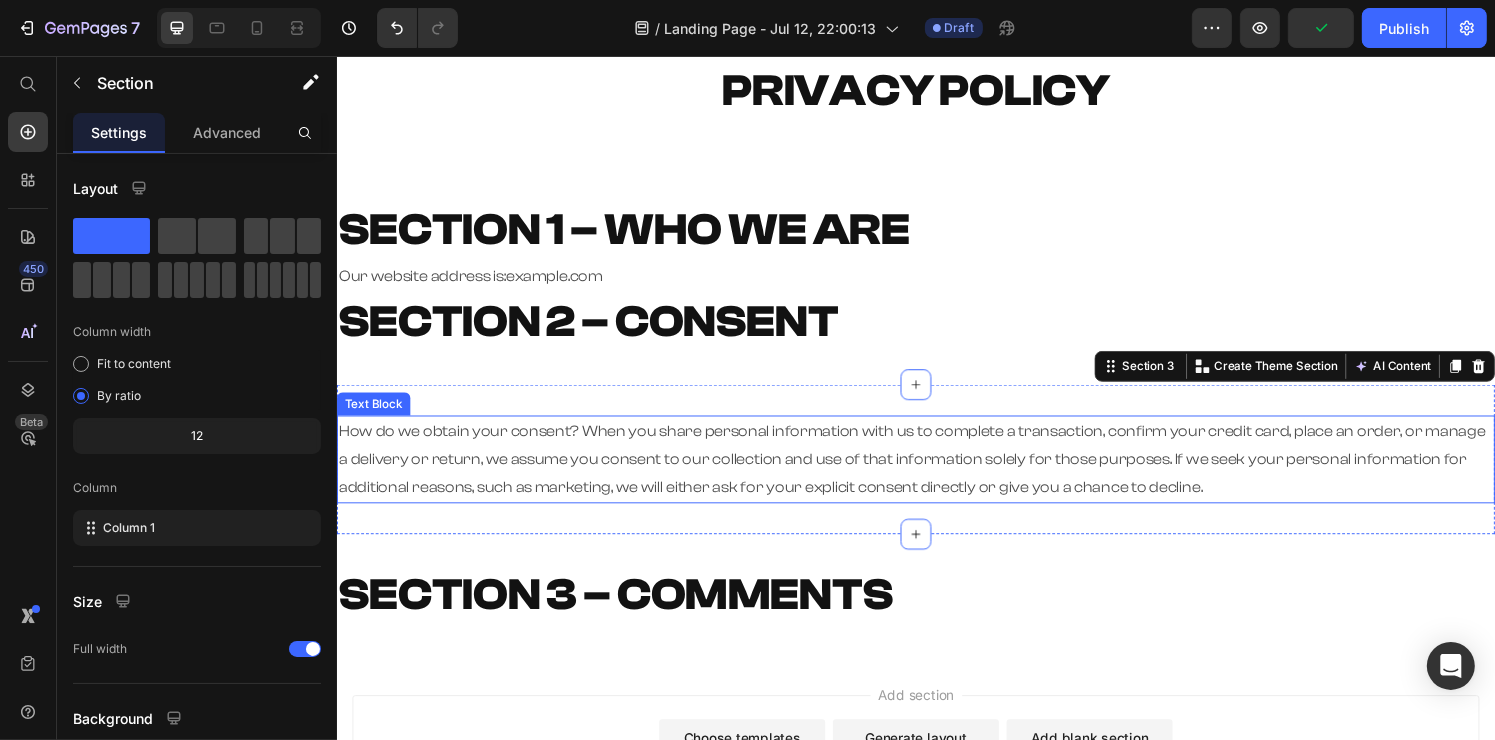 scroll, scrollTop: 269, scrollLeft: 0, axis: vertical 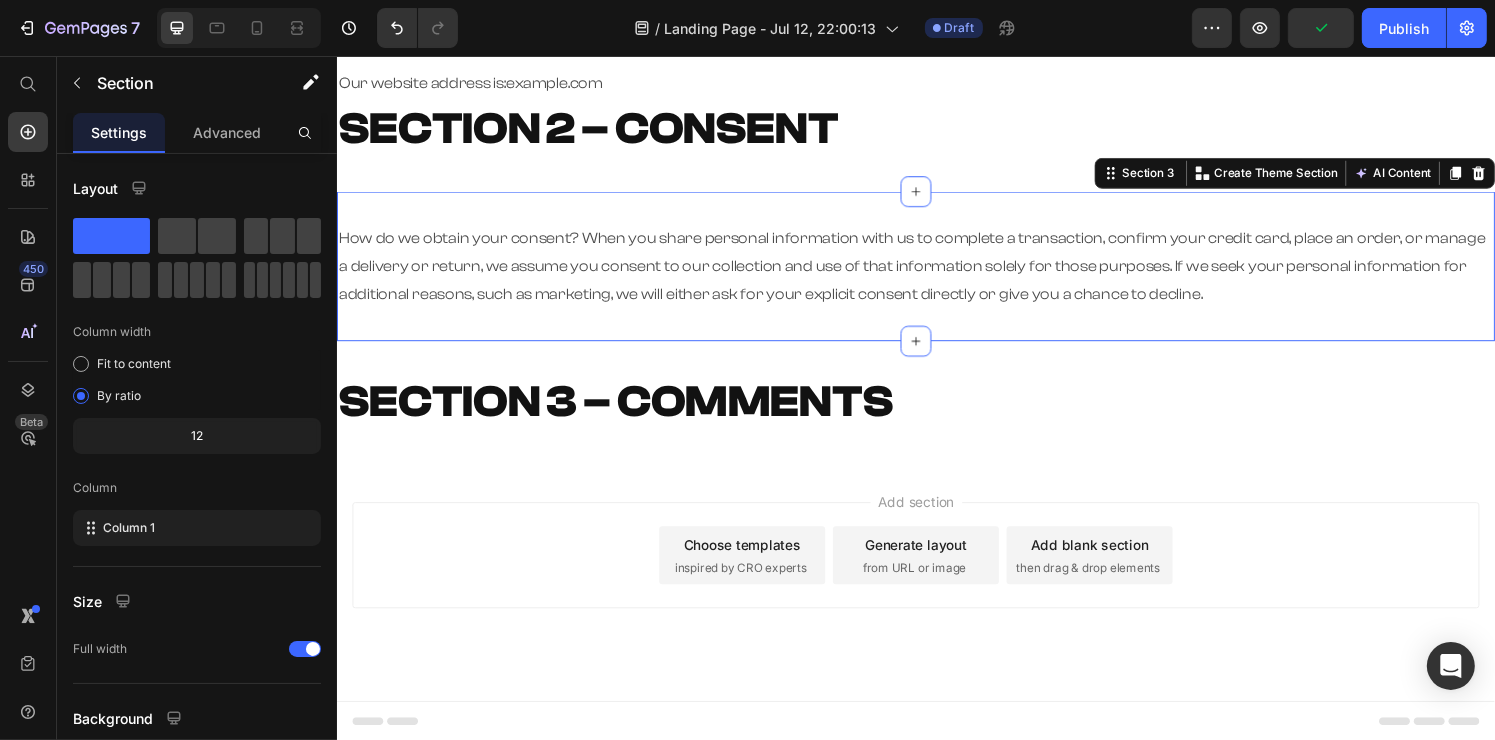 click on "How do we obtain your consent? When you share personal information with us to complete a transaction, confirm your credit card, place an order, or manage a delivery or return, we assume you consent to our collection and use of that information solely for those purposes. If we seek your personal information for additional reasons, such as marketing, we will either ask for your explicit consent directly or give you a chance to decline. Text Block Section 3   You can create reusable sections Create Theme Section AI Content Write with GemAI What would you like to describe here? Tone and Voice Persuasive Product RFG Shaker Bottle Show more Generate" at bounding box center (936, 273) 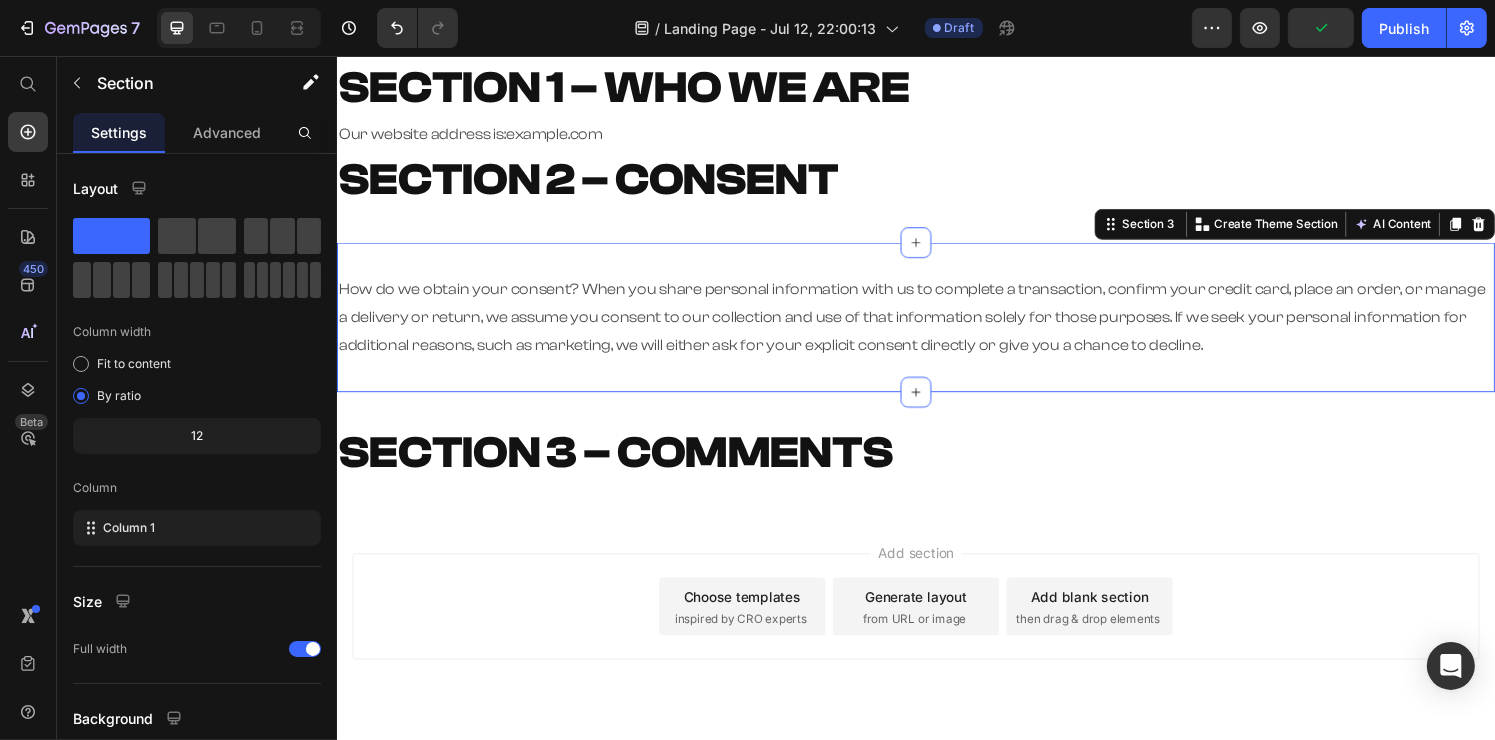 scroll, scrollTop: 69, scrollLeft: 0, axis: vertical 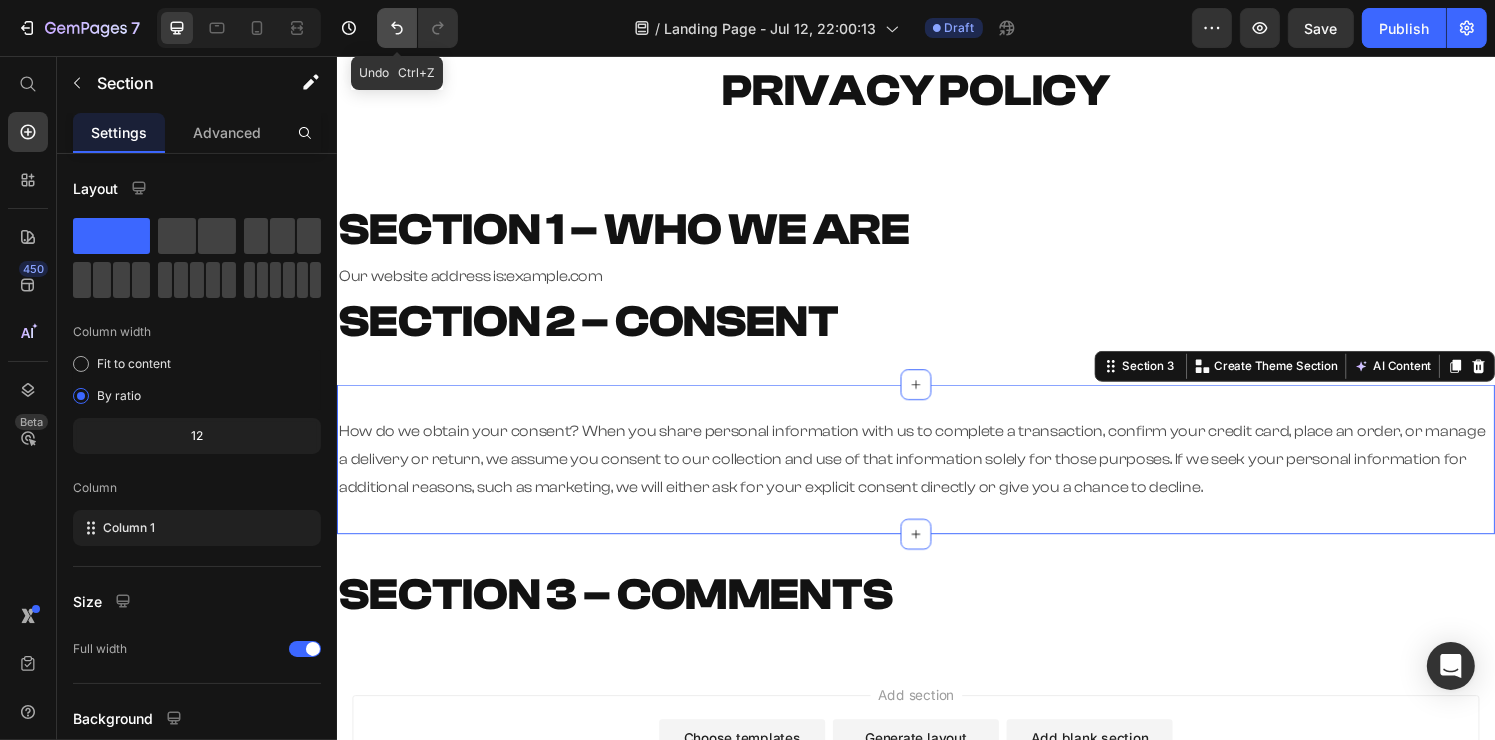 click 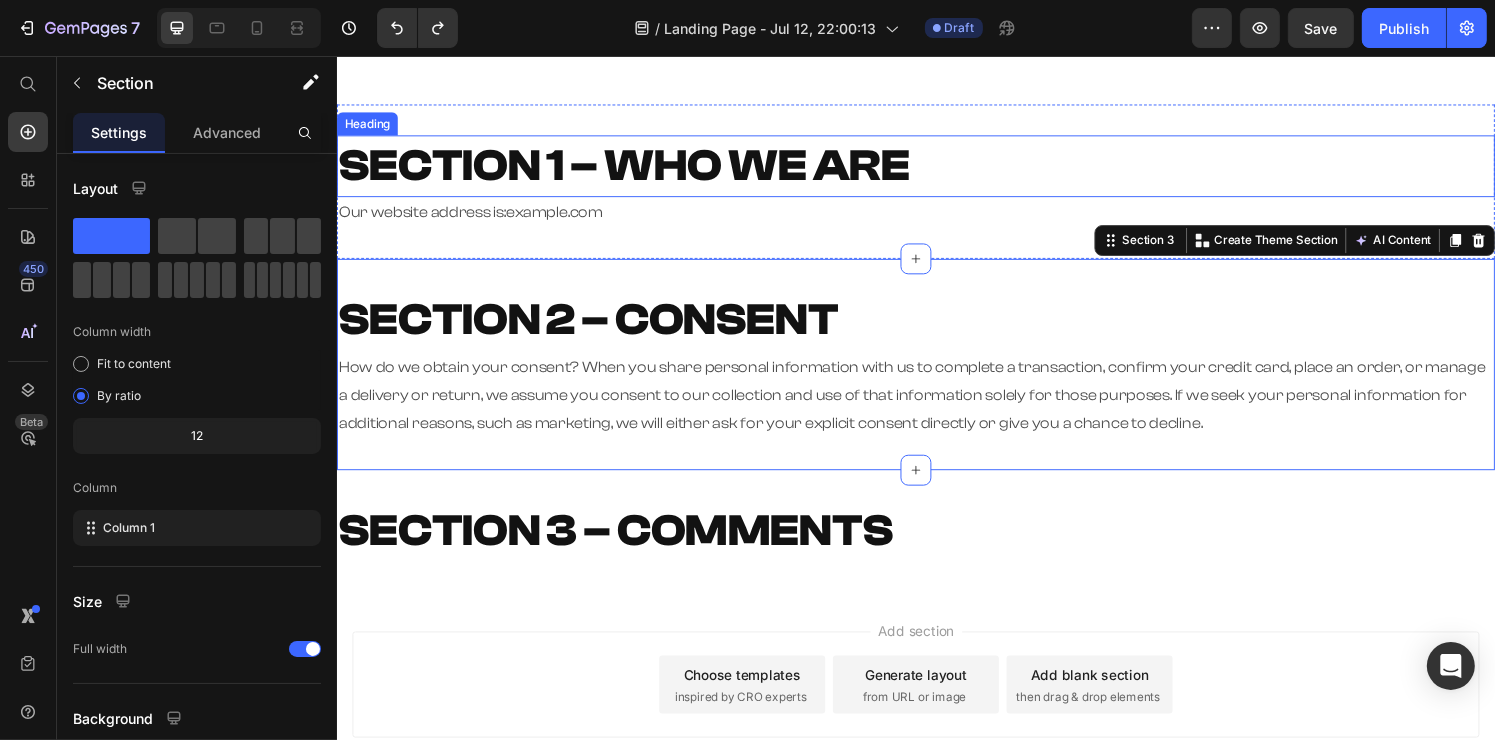 scroll, scrollTop: 169, scrollLeft: 0, axis: vertical 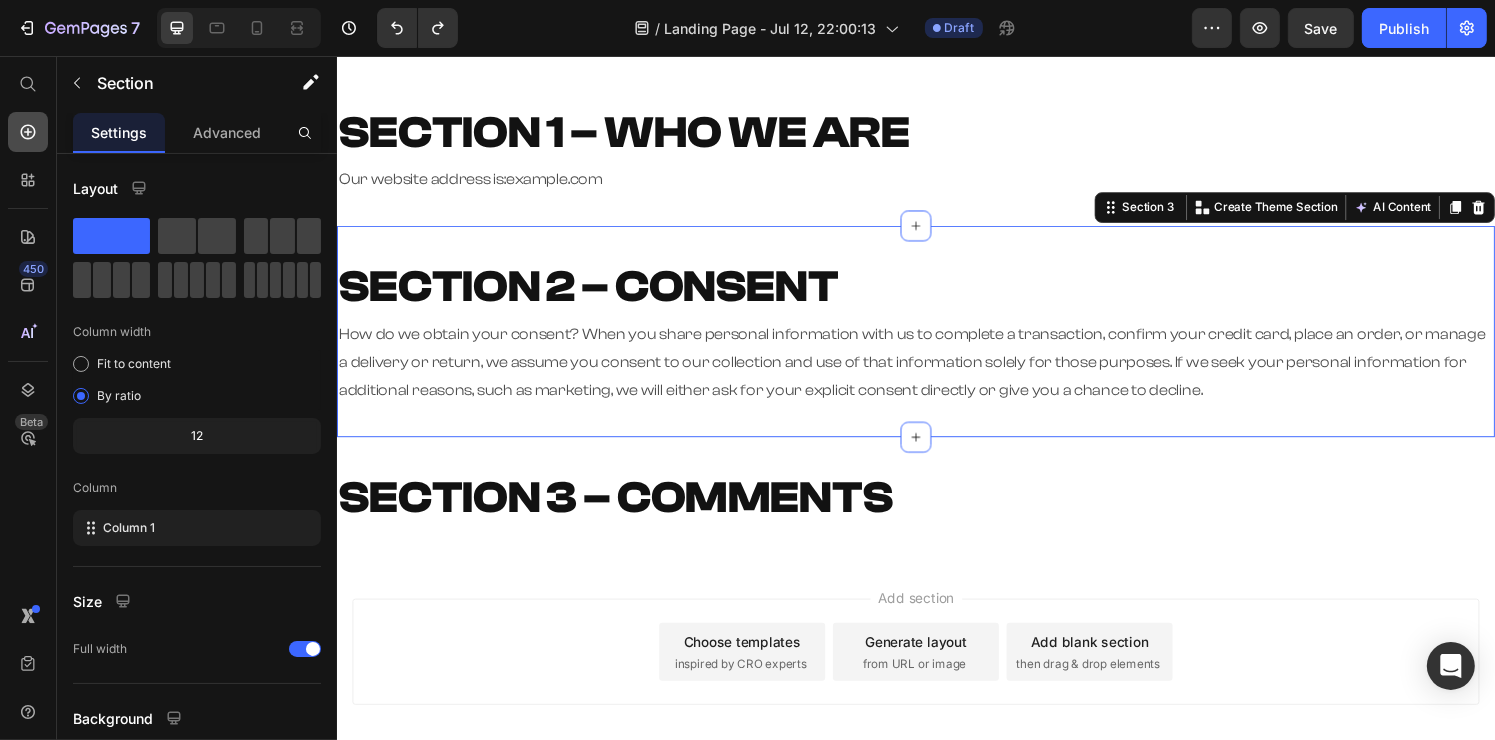 click 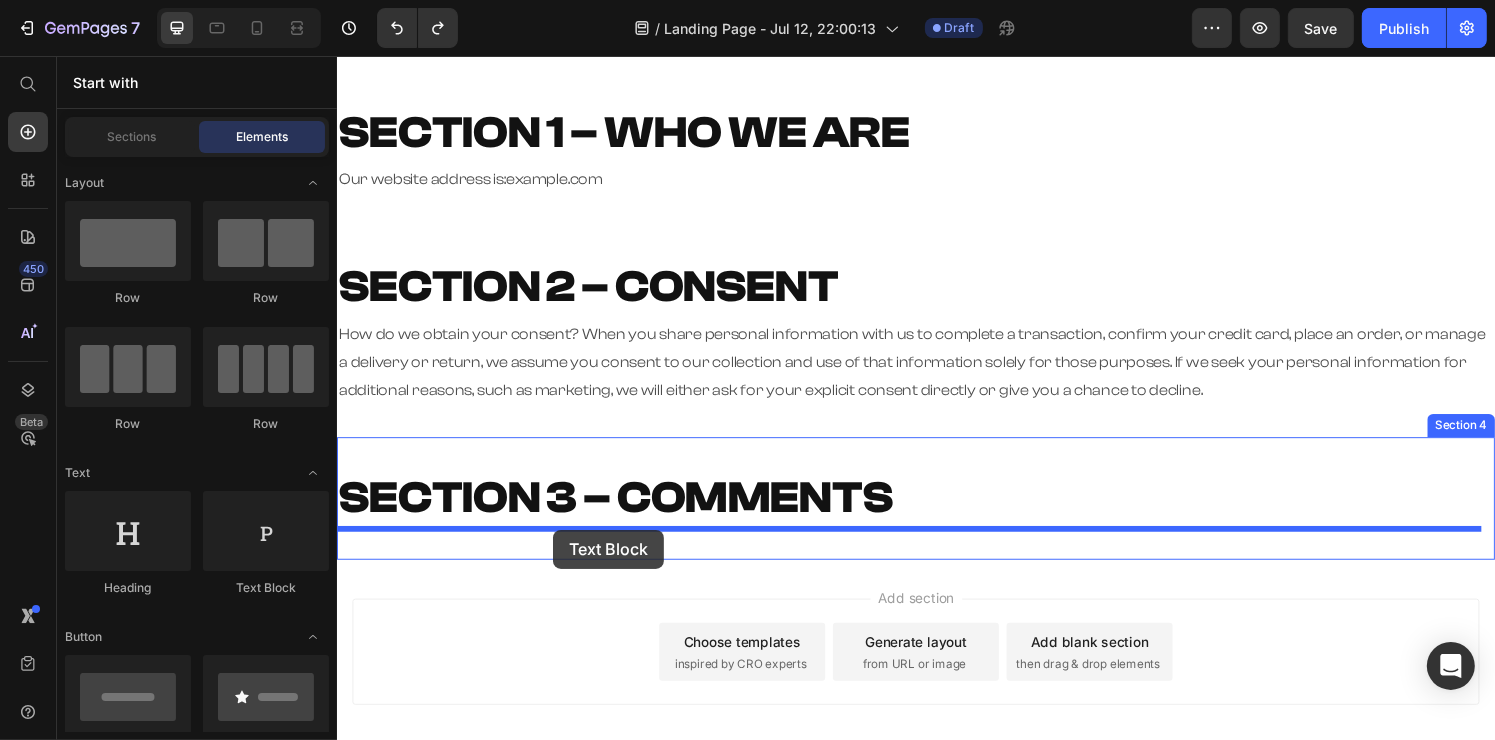 drag, startPoint x: 585, startPoint y: 599, endPoint x: 560, endPoint y: 547, distance: 57.697487 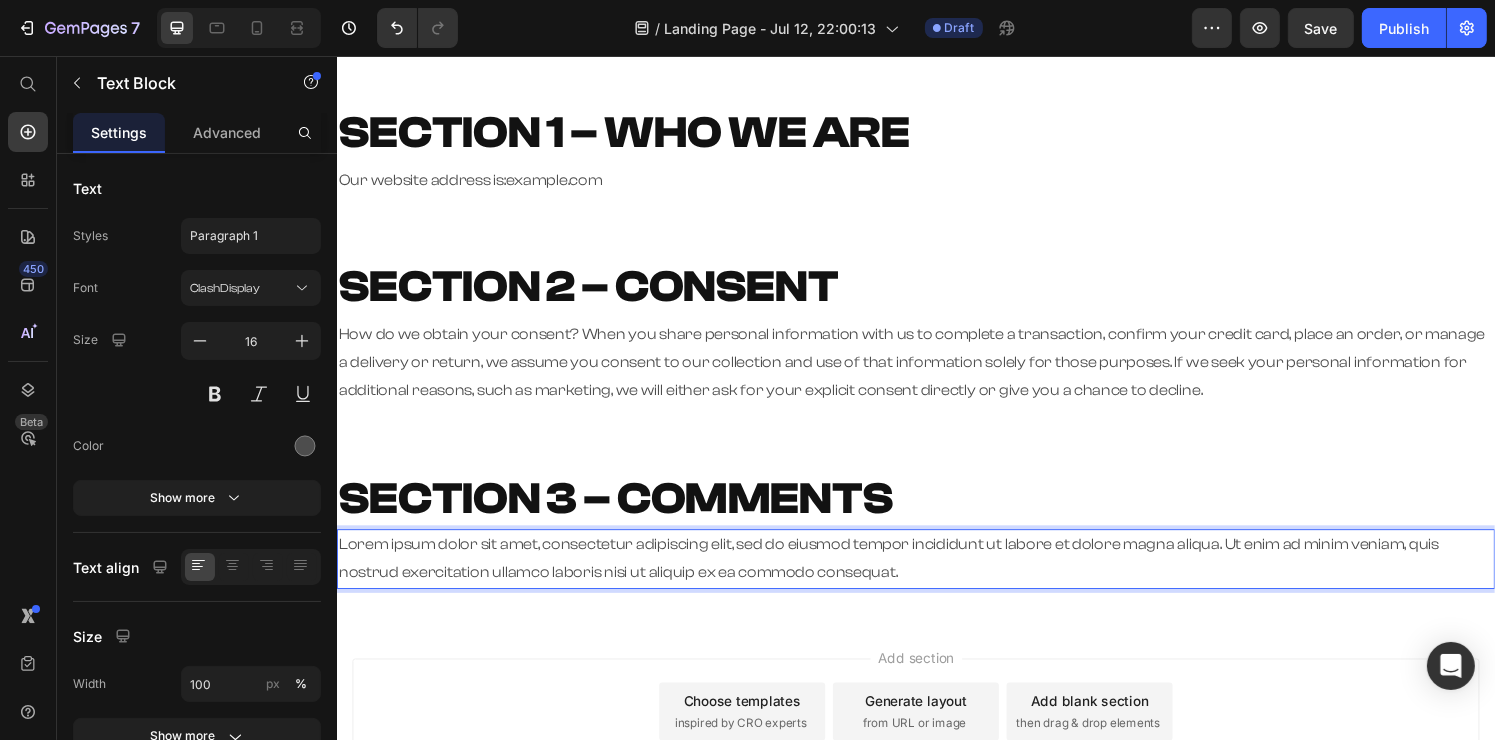 click on "Lorem ipsum dolor sit amet, consectetur adipiscing elit, sed do eiusmod tempor incididunt ut labore et dolore magna aliqua. Ut enim ad minim veniam, quis nostrud exercitation ullamco laboris nisi ut aliquip ex ea commodo consequat." at bounding box center (936, 577) 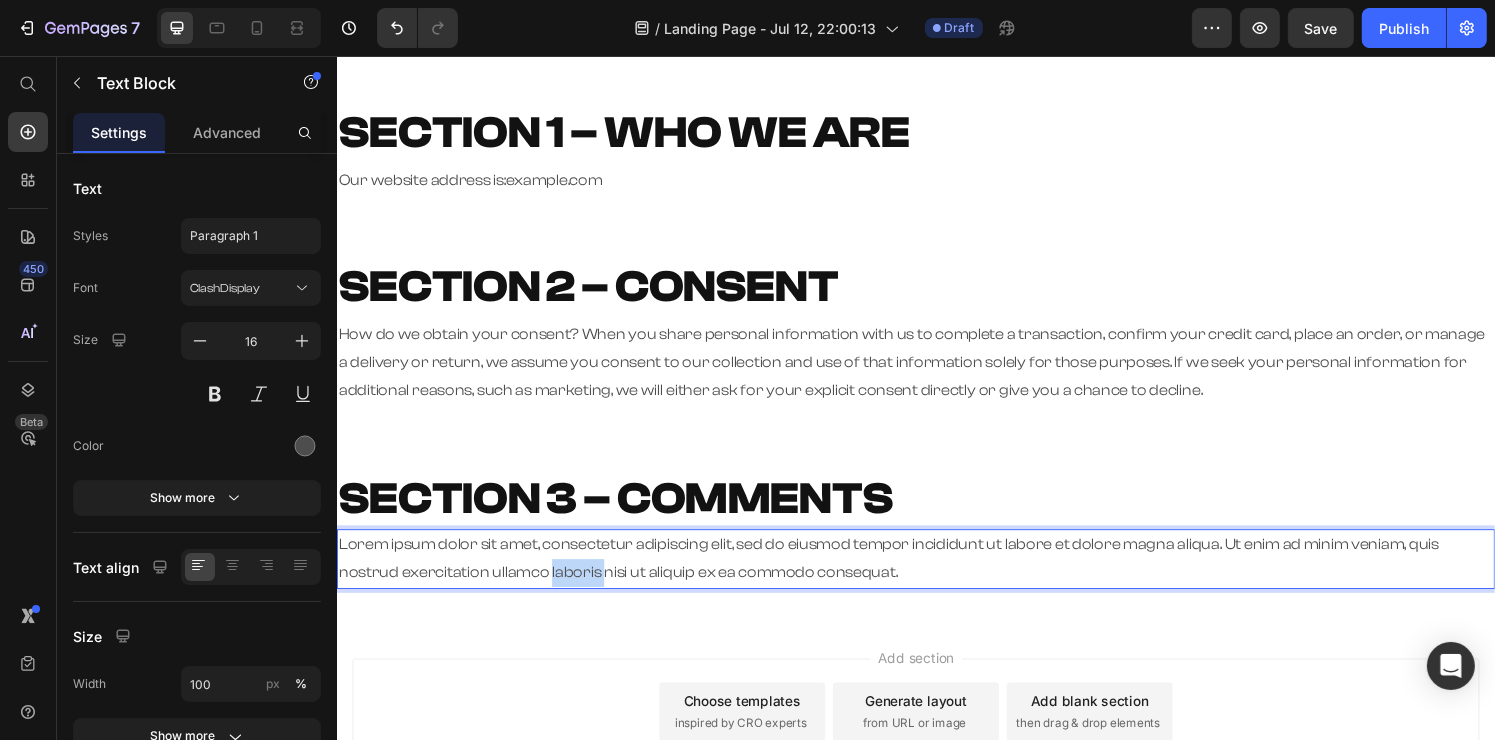 click on "Lorem ipsum dolor sit amet, consectetur adipiscing elit, sed do eiusmod tempor incididunt ut labore et dolore magna aliqua. Ut enim ad minim veniam, quis nostrud exercitation ullamco laboris nisi ut aliquip ex ea commodo consequat." at bounding box center [936, 577] 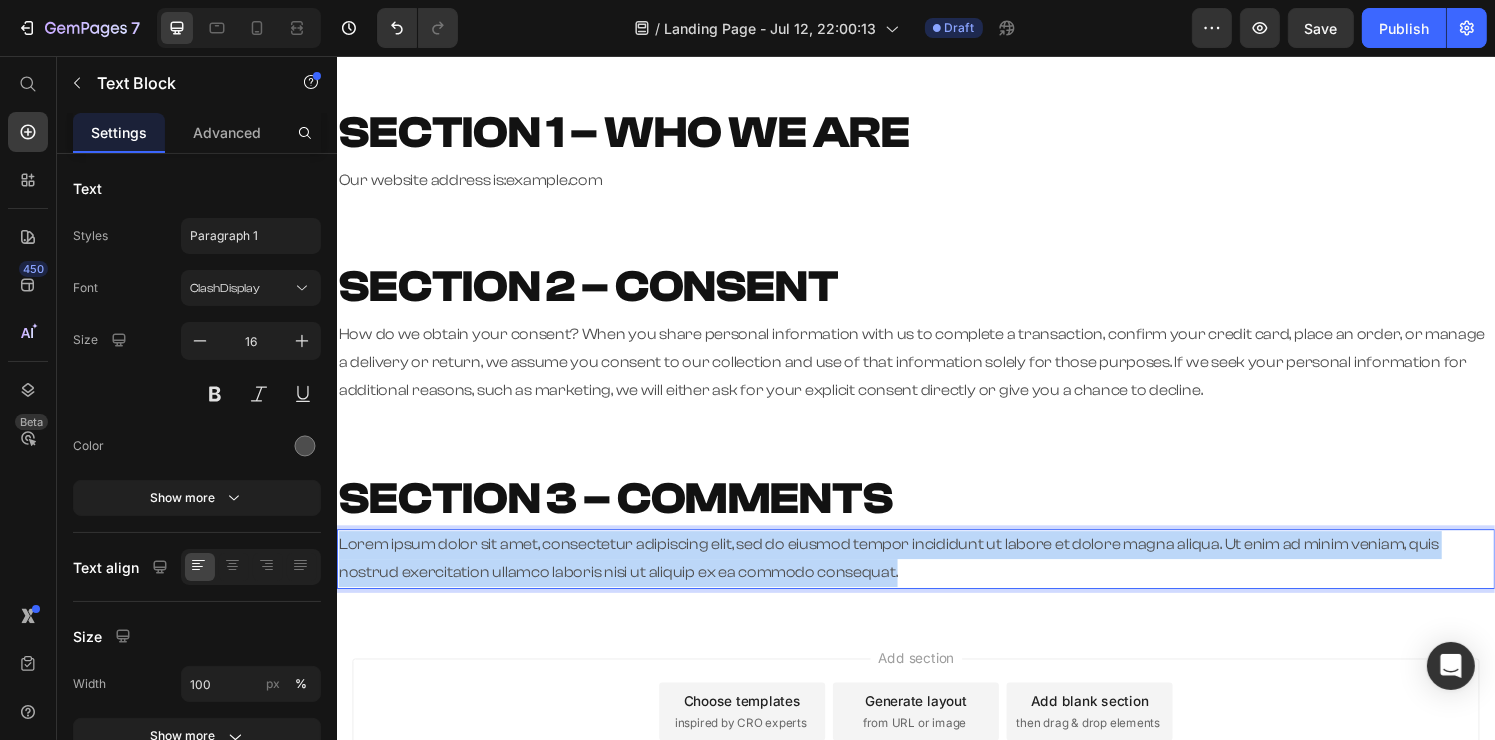 click on "Lorem ipsum dolor sit amet, consectetur adipiscing elit, sed do eiusmod tempor incididunt ut labore et dolore magna aliqua. Ut enim ad minim veniam, quis nostrud exercitation ullamco laboris nisi ut aliquip ex ea commodo consequat." at bounding box center [936, 577] 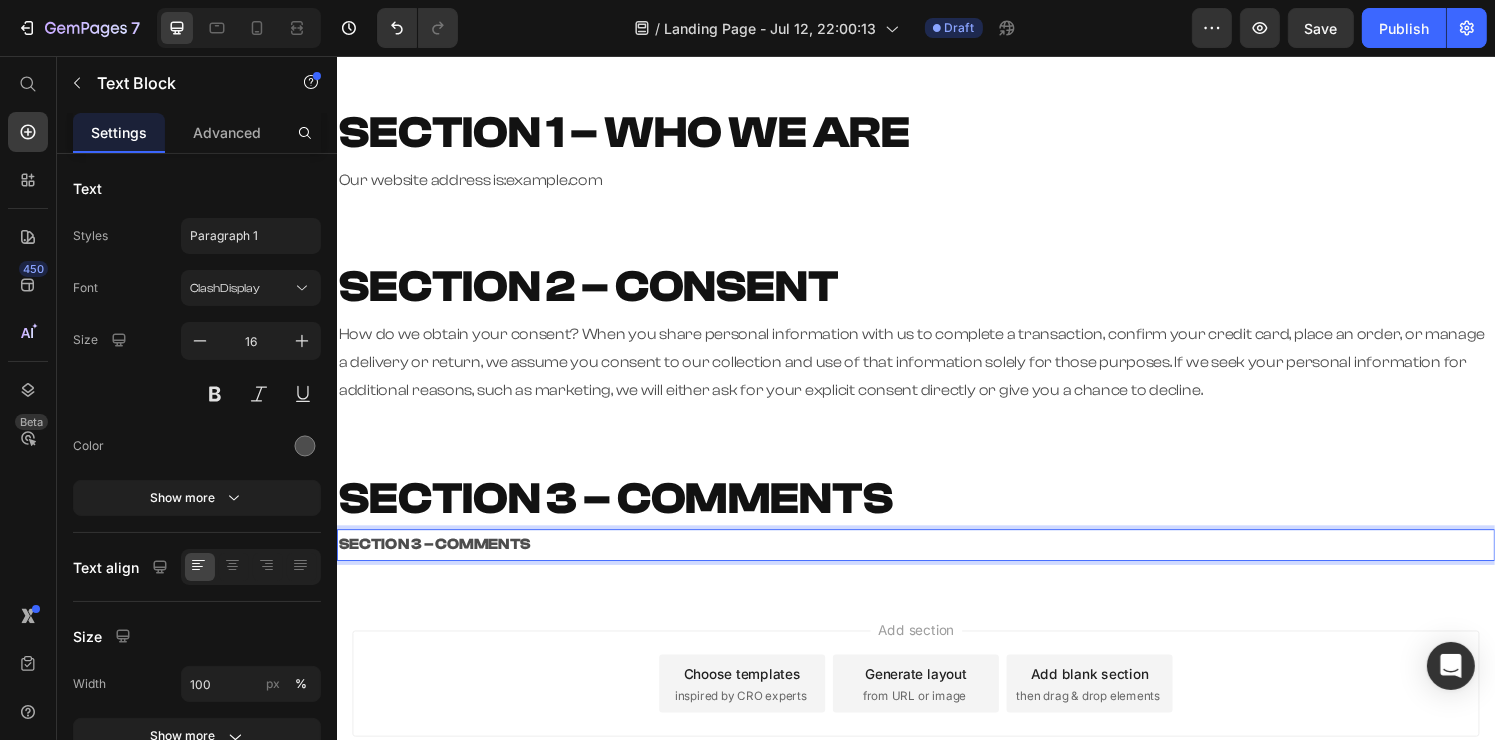 click on "SECTION 3 – COMMENTS" at bounding box center [936, 562] 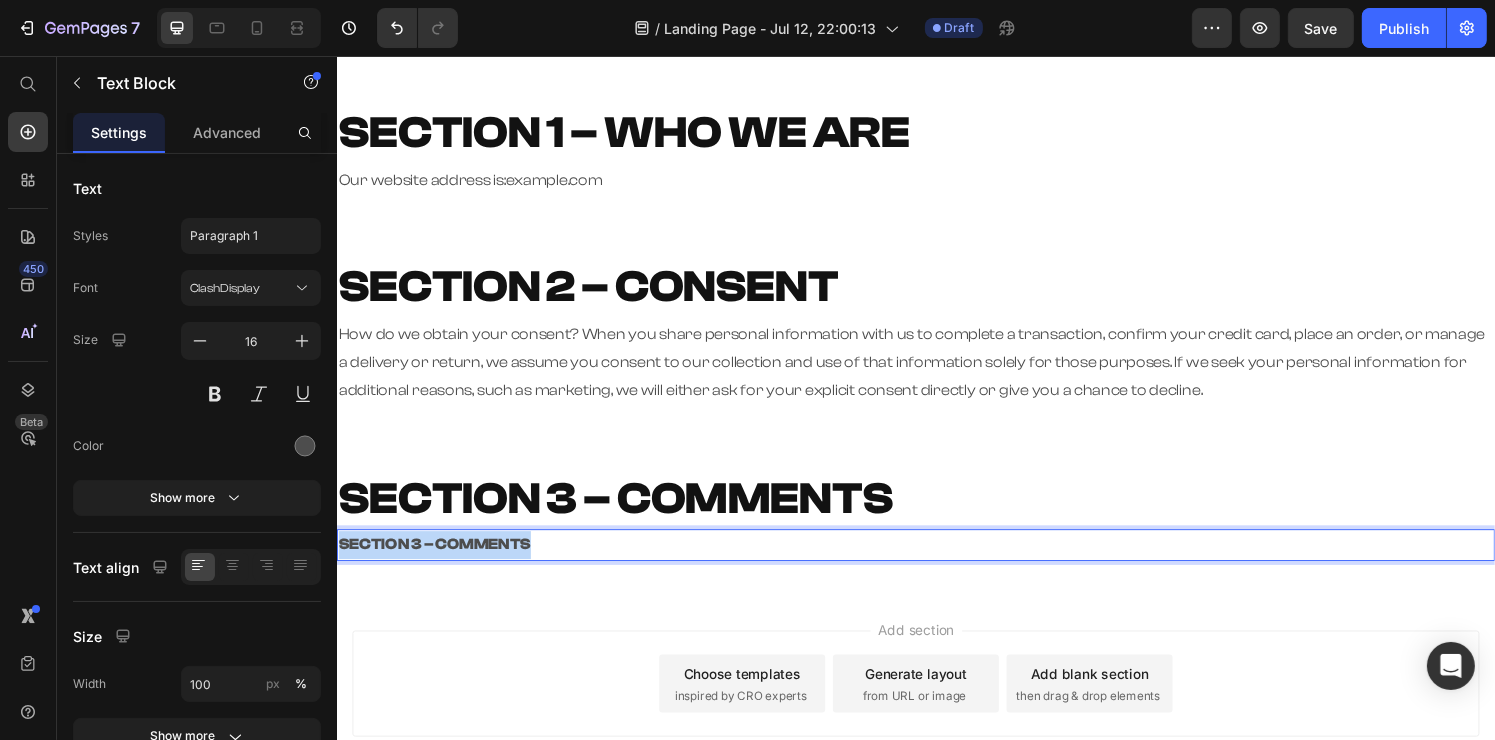 click on "SECTION 3 – COMMENTS" at bounding box center (936, 562) 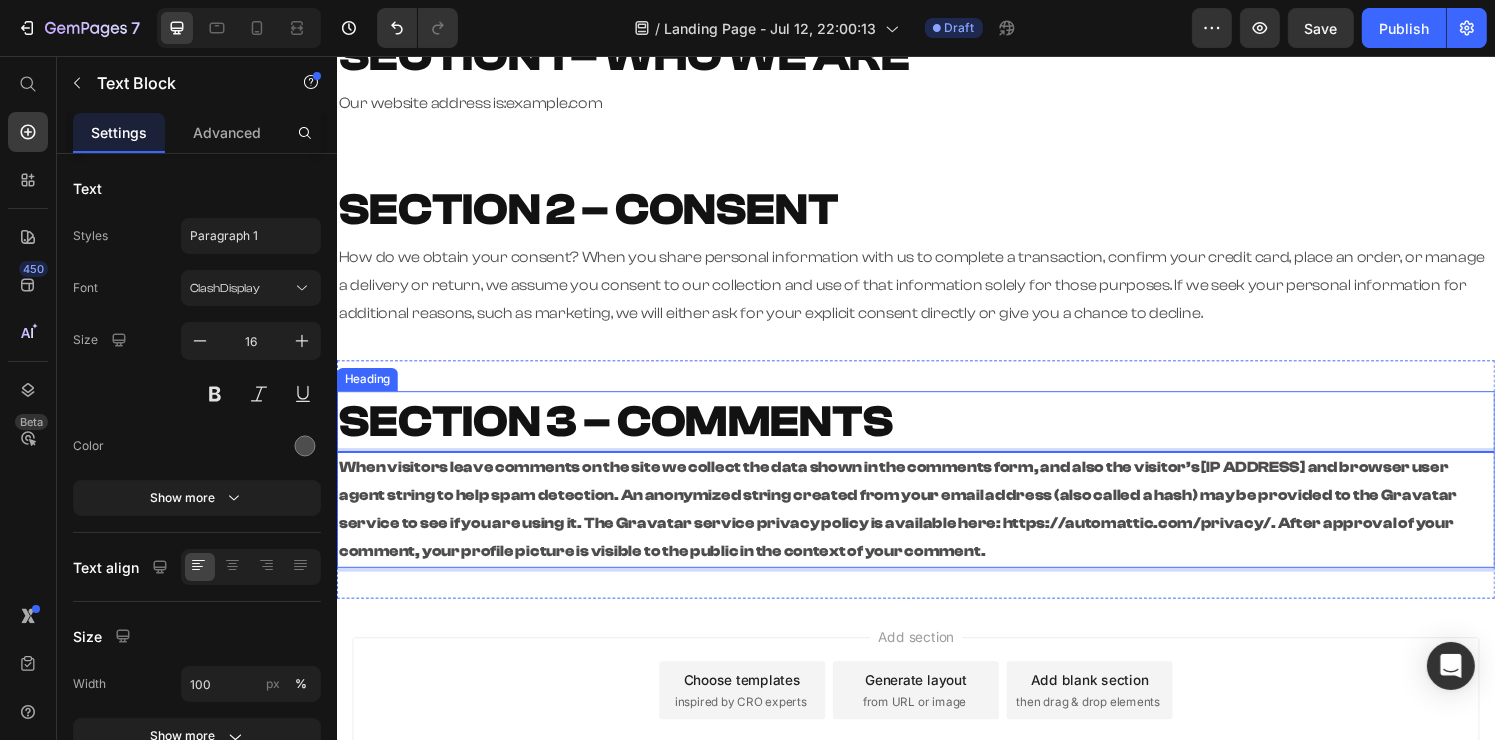 scroll, scrollTop: 369, scrollLeft: 0, axis: vertical 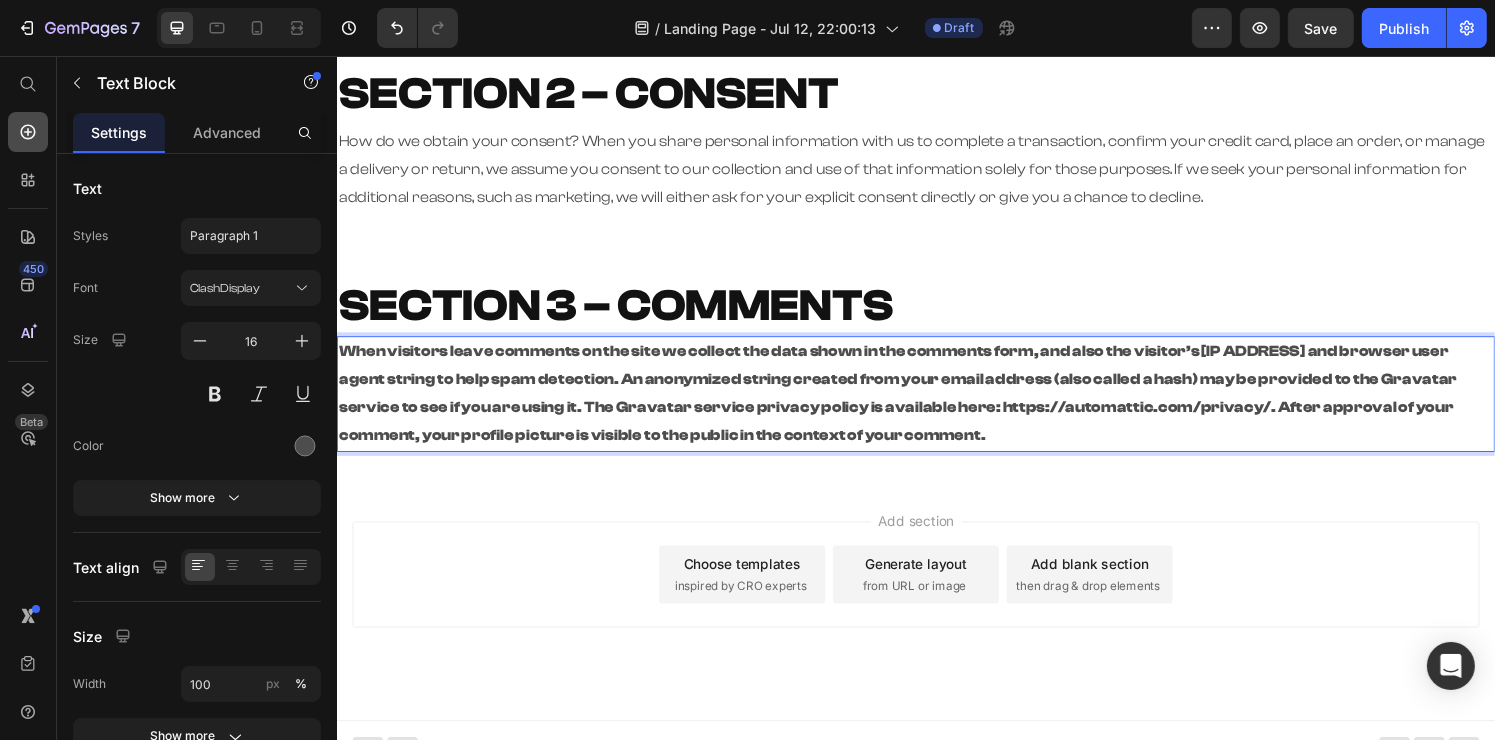 click 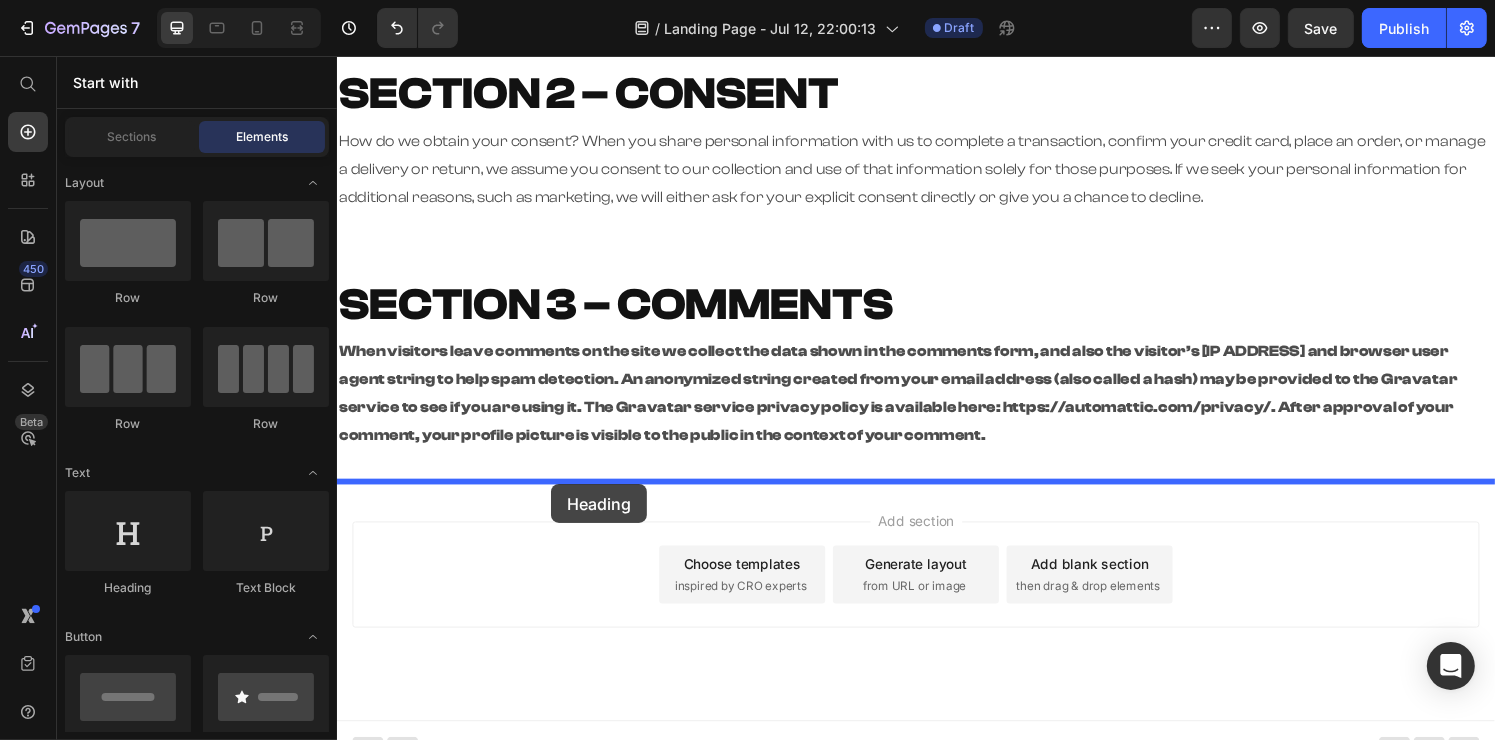 drag, startPoint x: 496, startPoint y: 569, endPoint x: 558, endPoint y: 500, distance: 92.76314 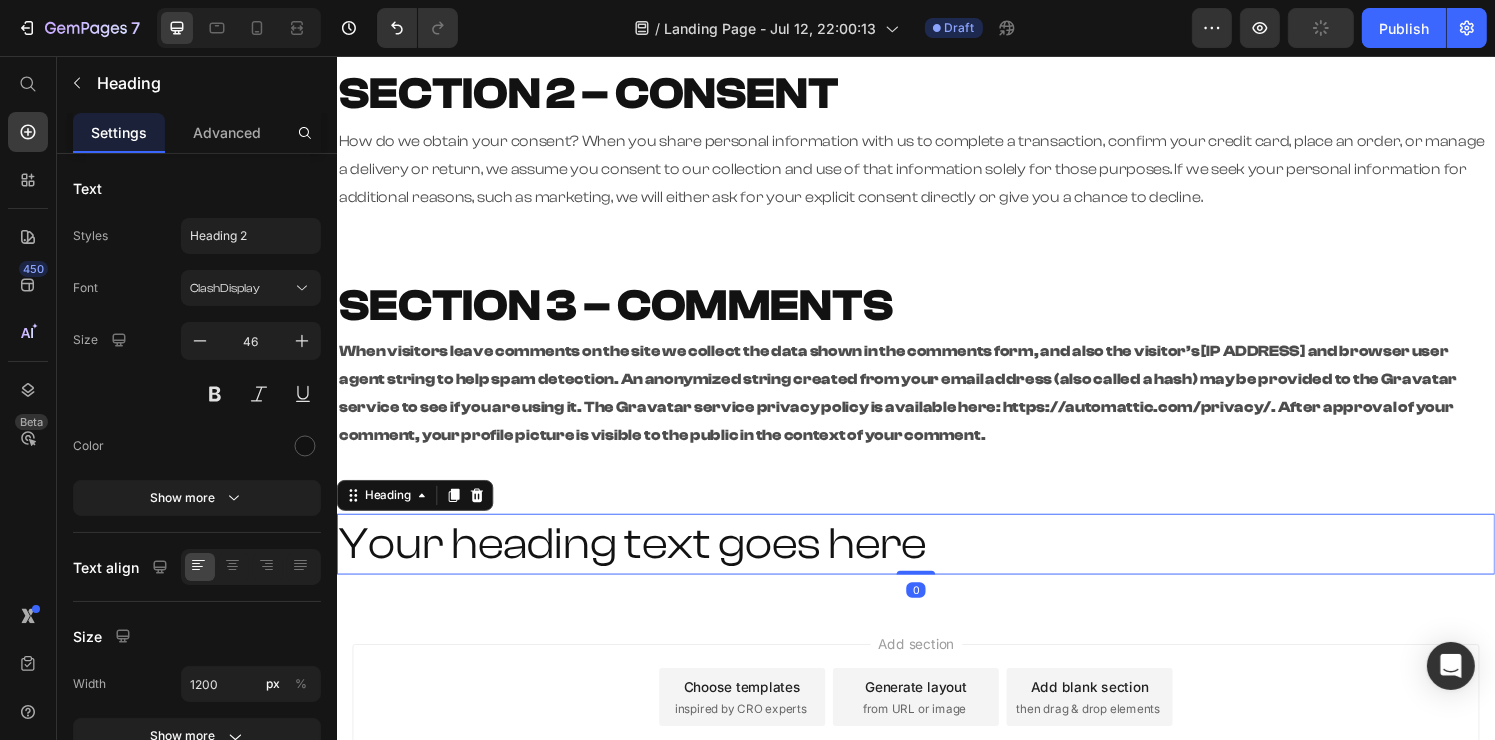 click on "Your heading text goes here" at bounding box center (936, 562) 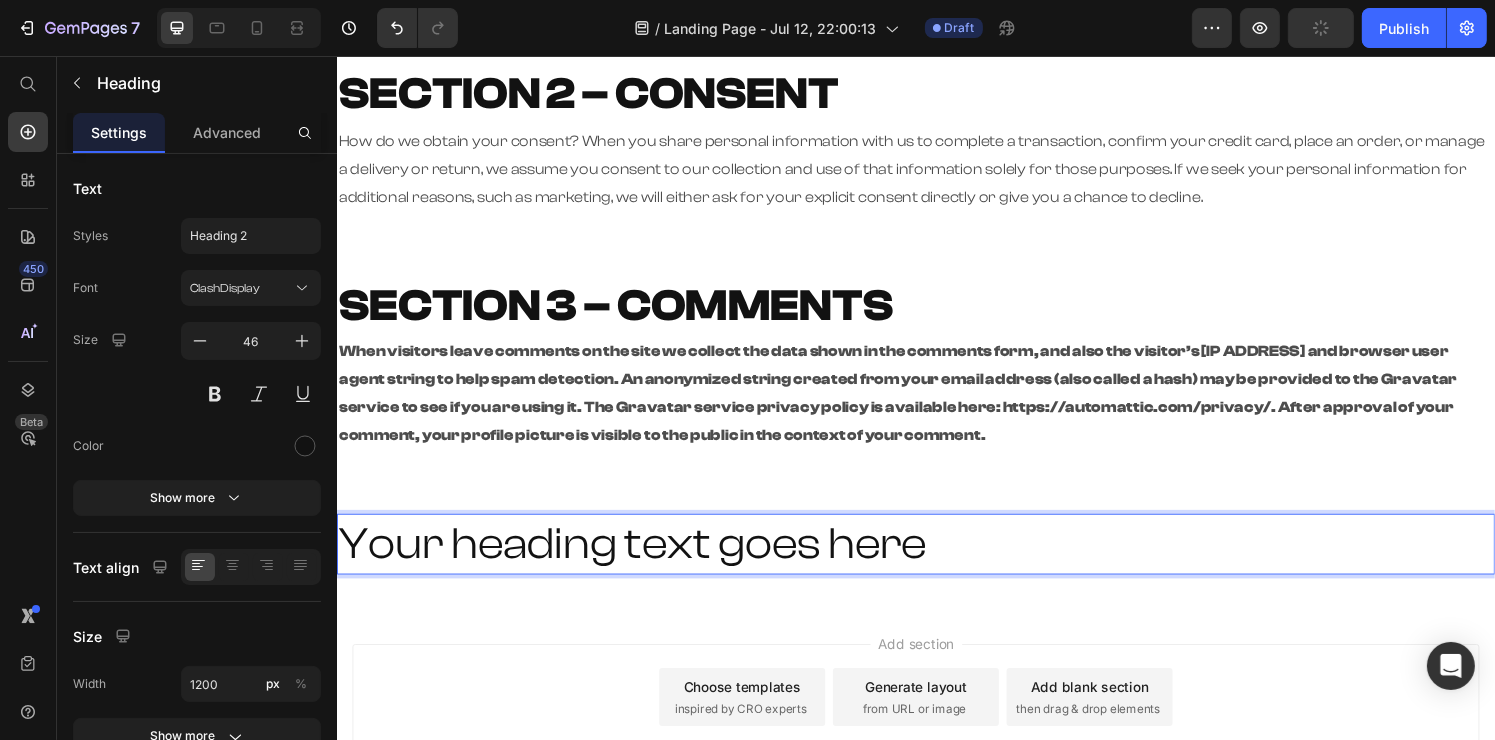 click on "Your heading text goes here" at bounding box center (936, 562) 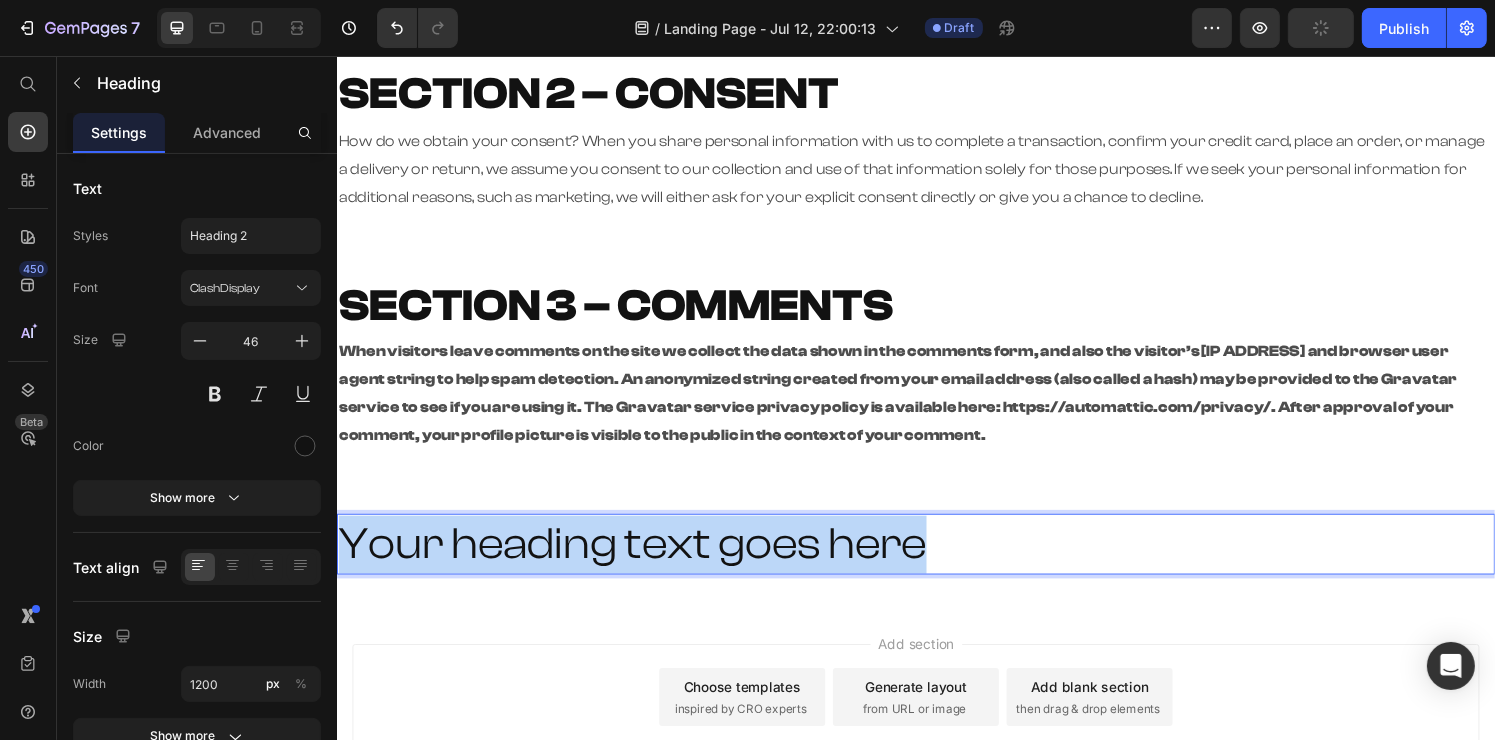 click on "Your heading text goes here" at bounding box center (936, 562) 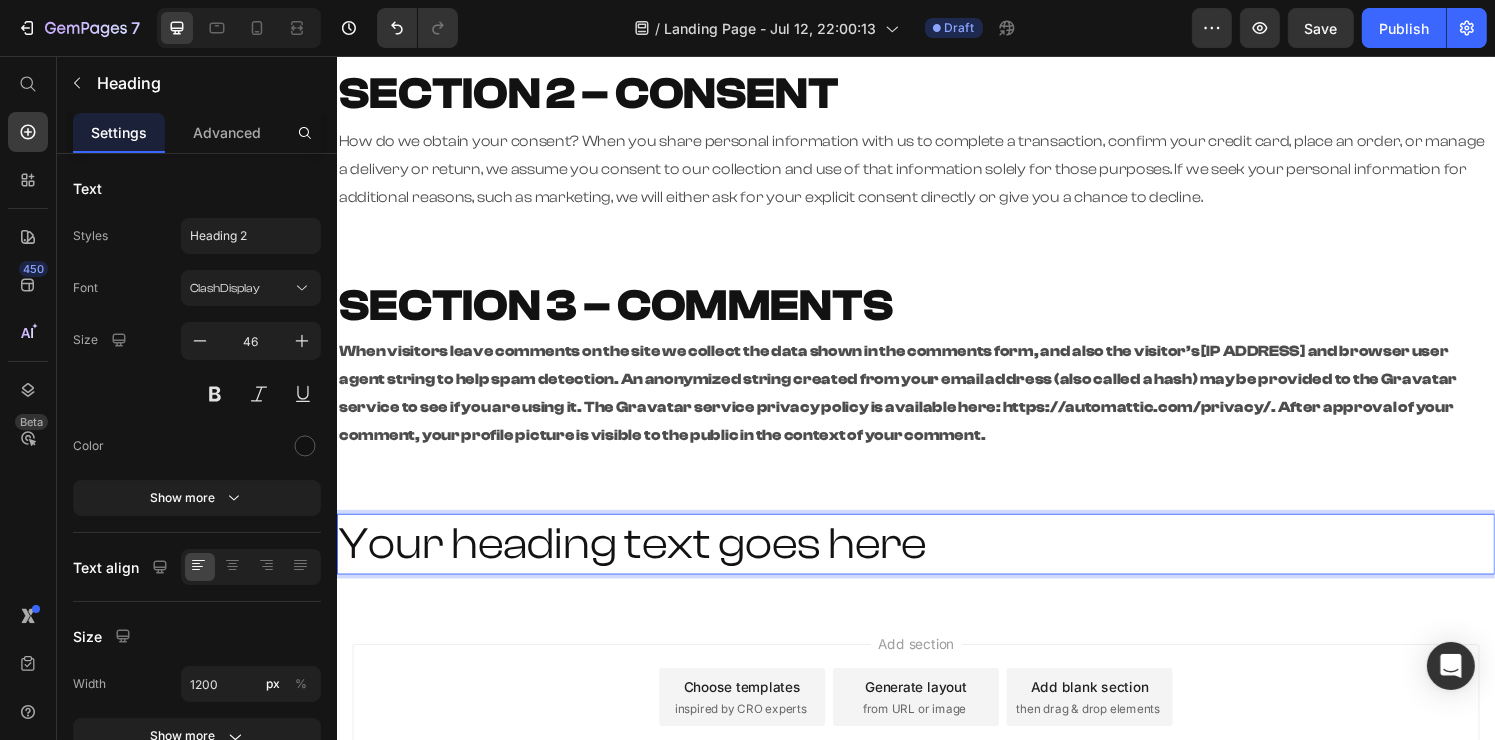 click on "Your heading text goes here" at bounding box center (936, 562) 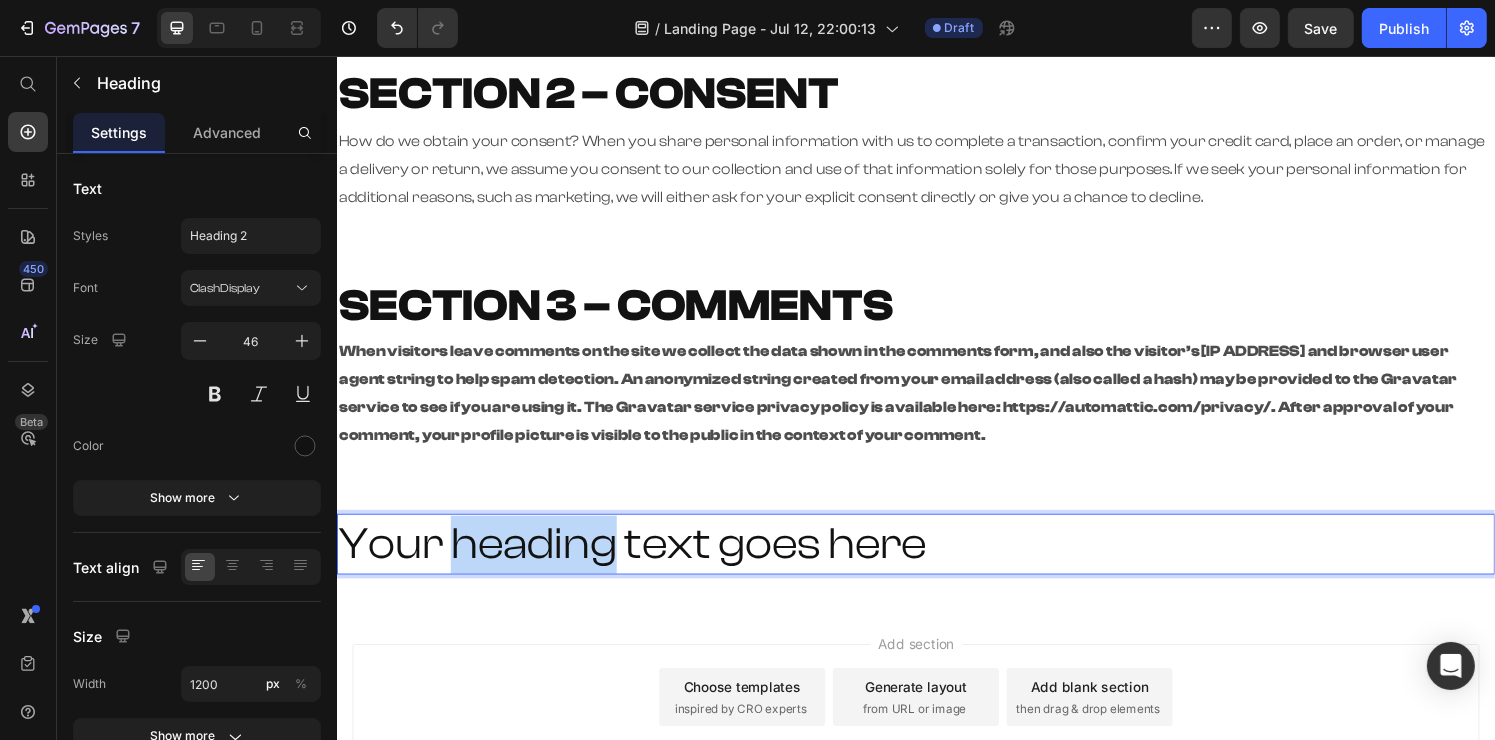 click on "Your heading text goes here" at bounding box center (936, 562) 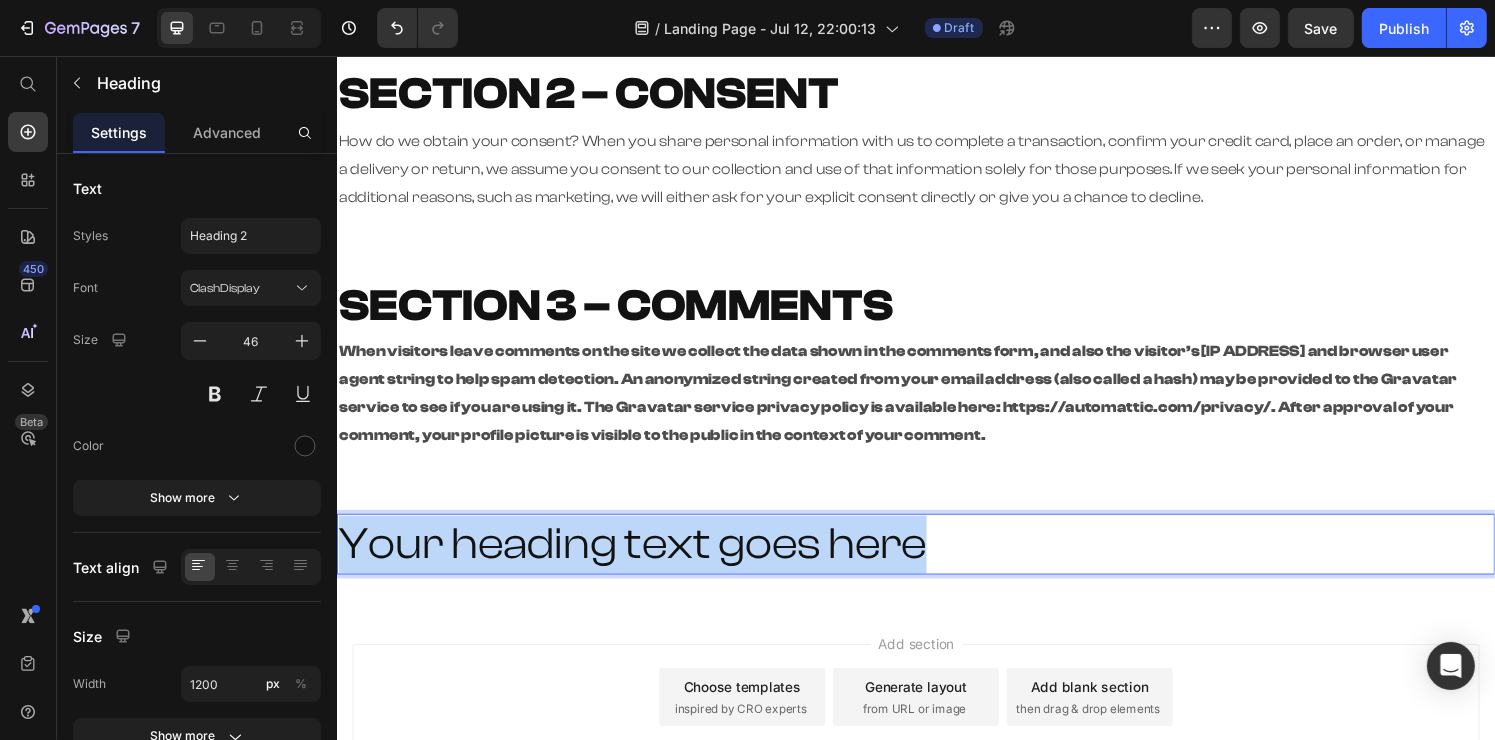 click on "Your heading text goes here" at bounding box center (936, 562) 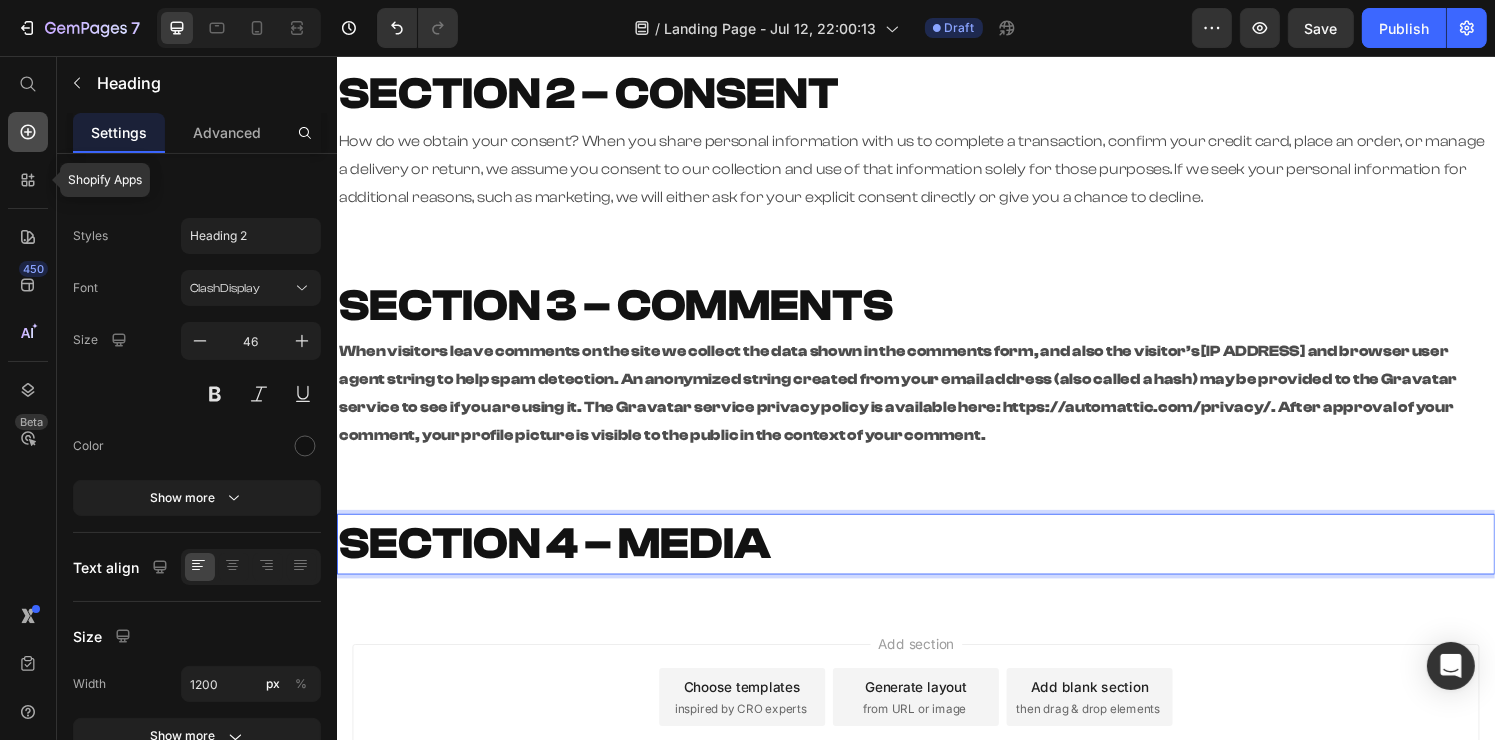 click 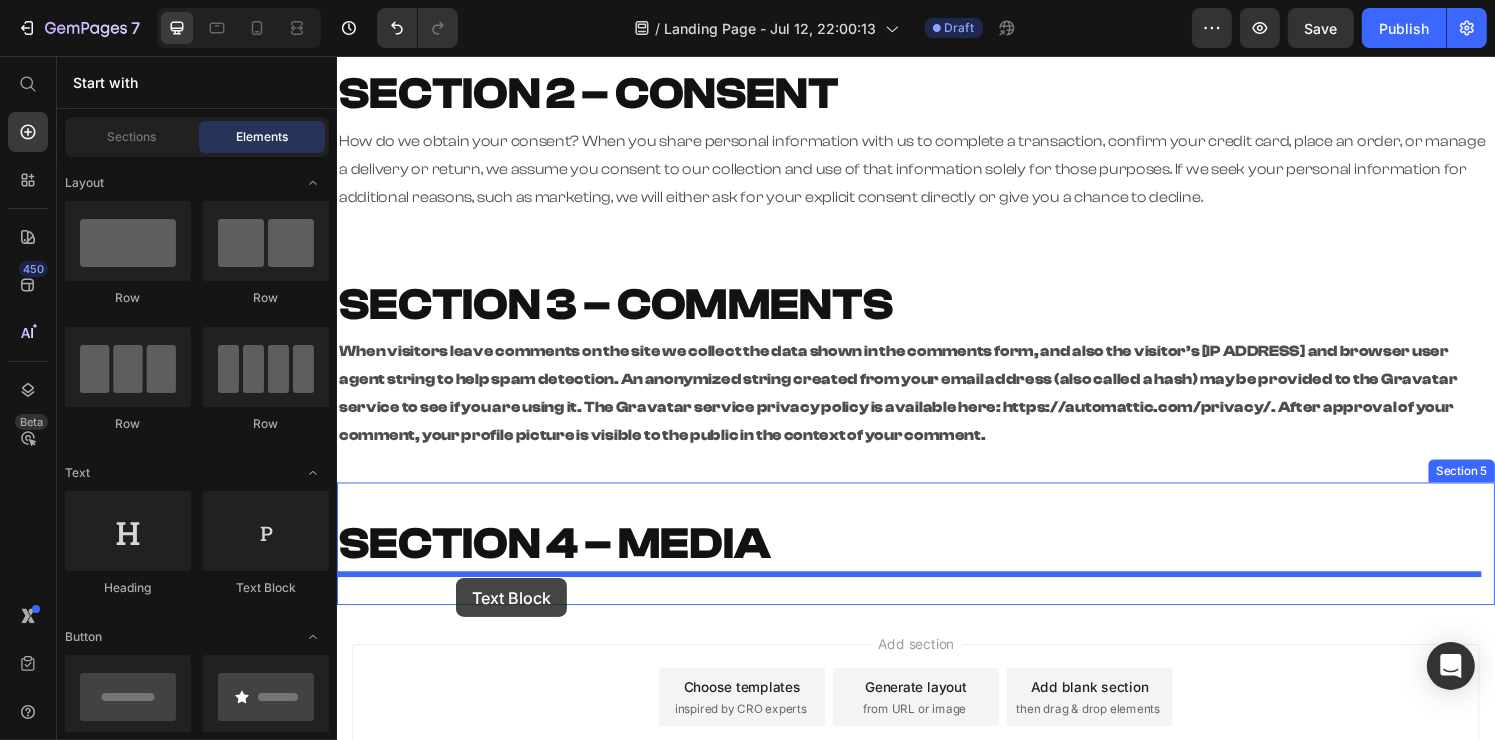 drag, startPoint x: 646, startPoint y: 609, endPoint x: 459, endPoint y: 597, distance: 187.38463 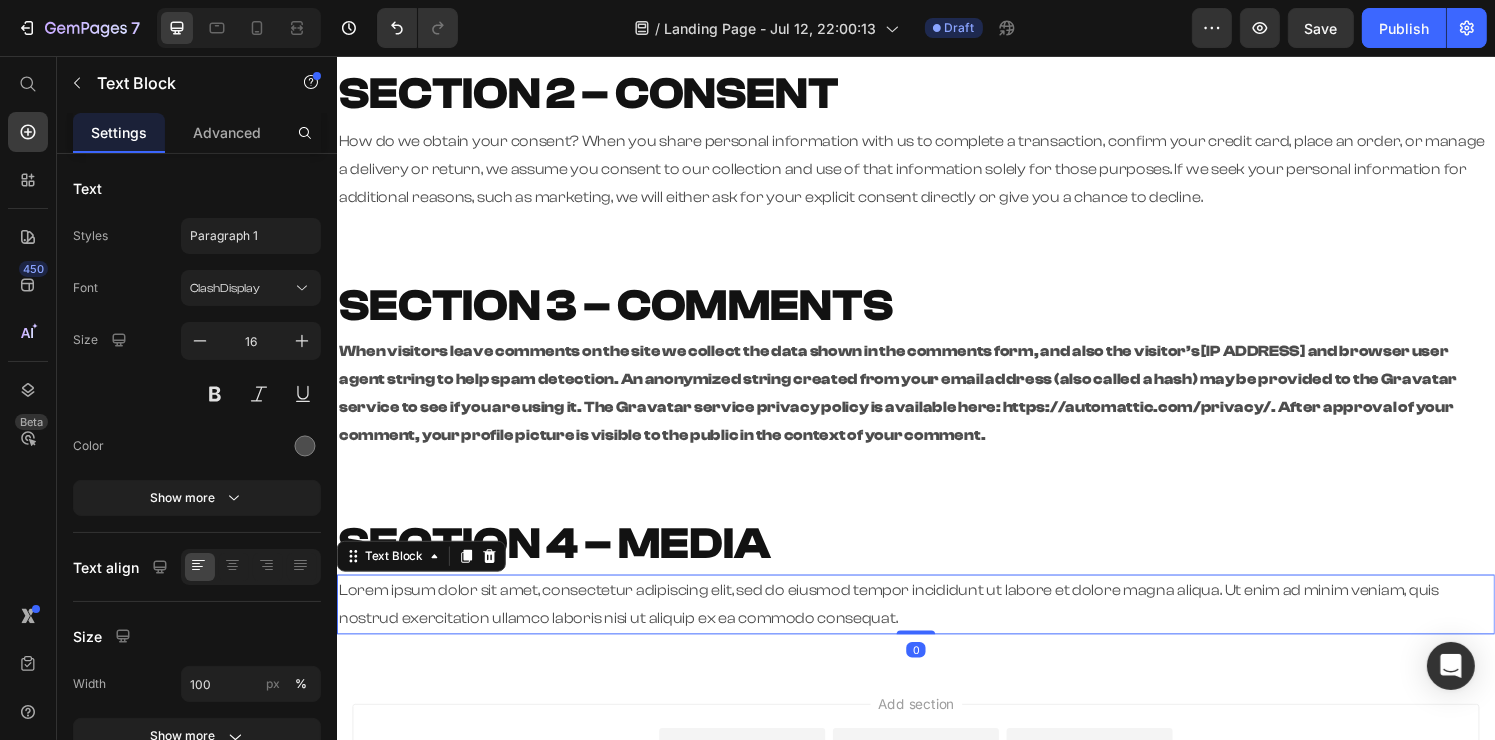 click on "Lorem ipsum dolor sit amet, consectetur adipiscing elit, sed do eiusmod tempor incididunt ut labore et dolore magna aliqua. Ut enim ad minim veniam, quis nostrud exercitation ullamco laboris nisi ut aliquip ex ea commodo consequat." at bounding box center (936, 624) 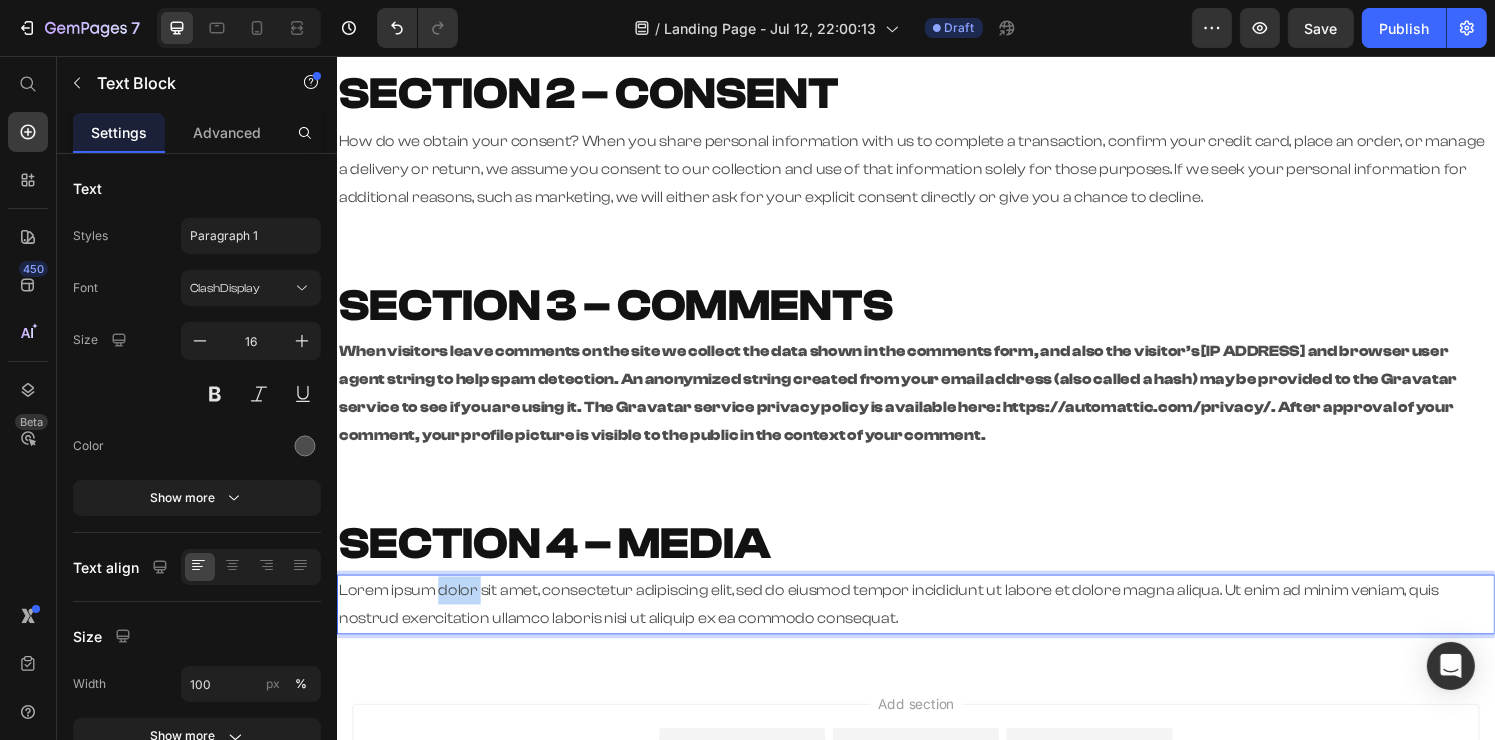 click on "Lorem ipsum dolor sit amet, consectetur adipiscing elit, sed do eiusmod tempor incididunt ut labore et dolore magna aliqua. Ut enim ad minim veniam, quis nostrud exercitation ullamco laboris nisi ut aliquip ex ea commodo consequat." at bounding box center [936, 624] 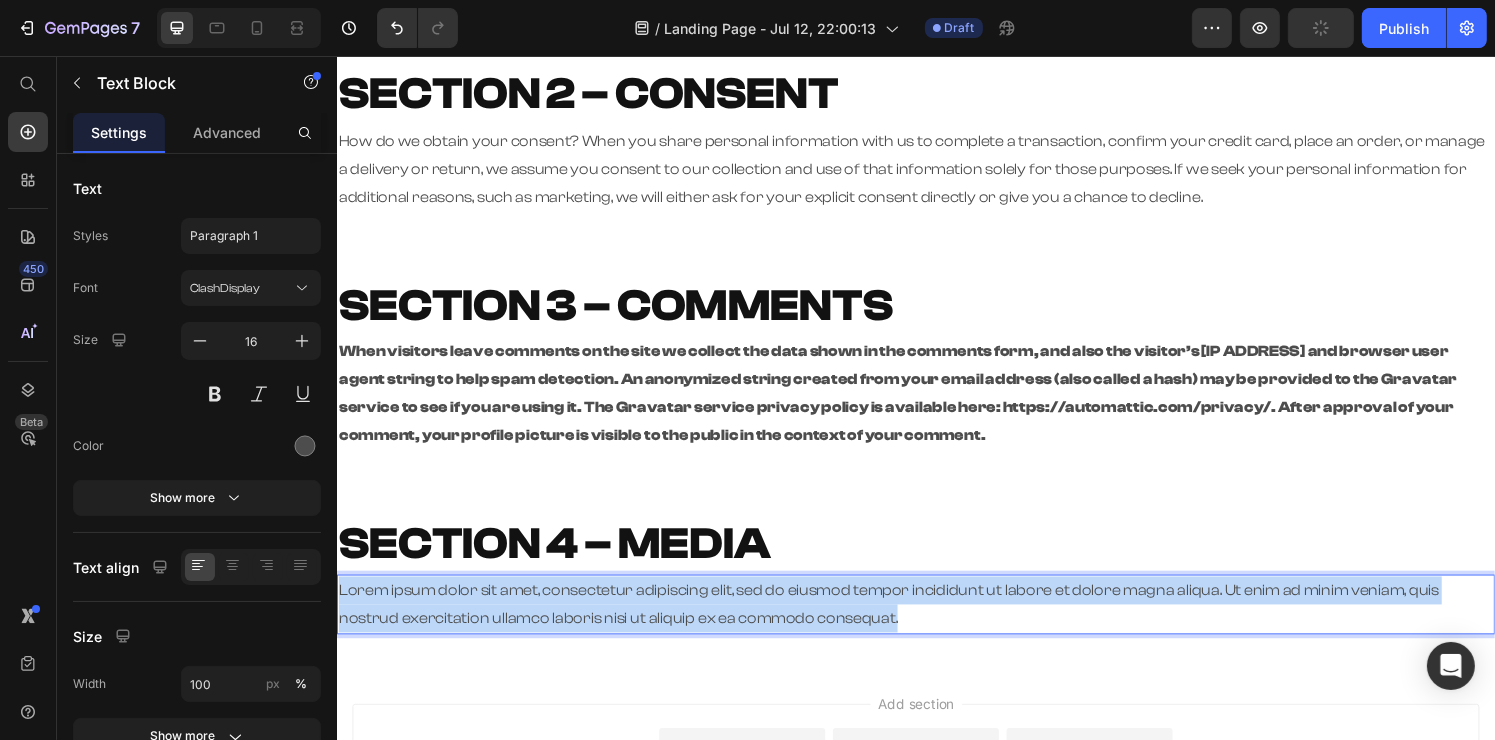click on "Lorem ipsum dolor sit amet, consectetur adipiscing elit, sed do eiusmod tempor incididunt ut labore et dolore magna aliqua. Ut enim ad minim veniam, quis nostrud exercitation ullamco laboris nisi ut aliquip ex ea commodo consequat." at bounding box center [936, 624] 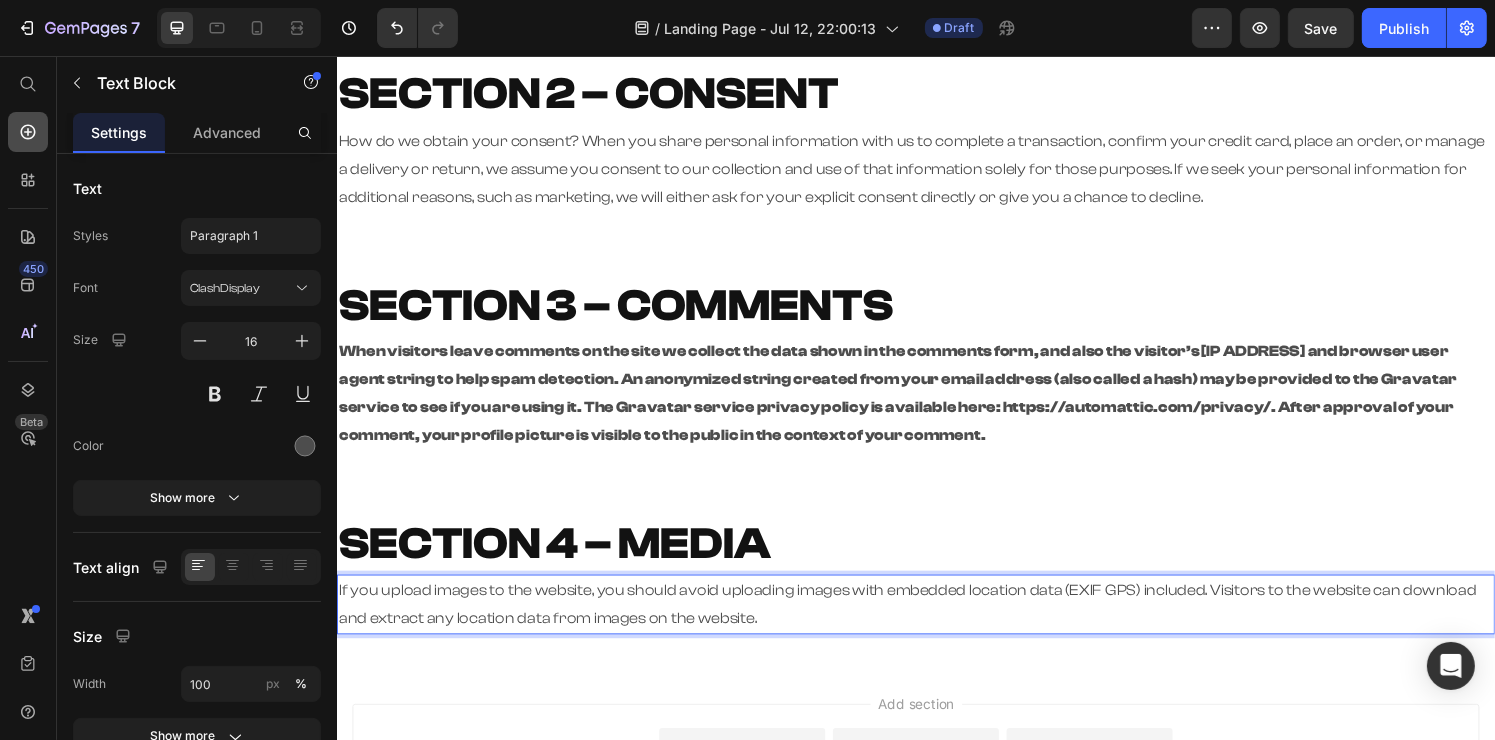 click 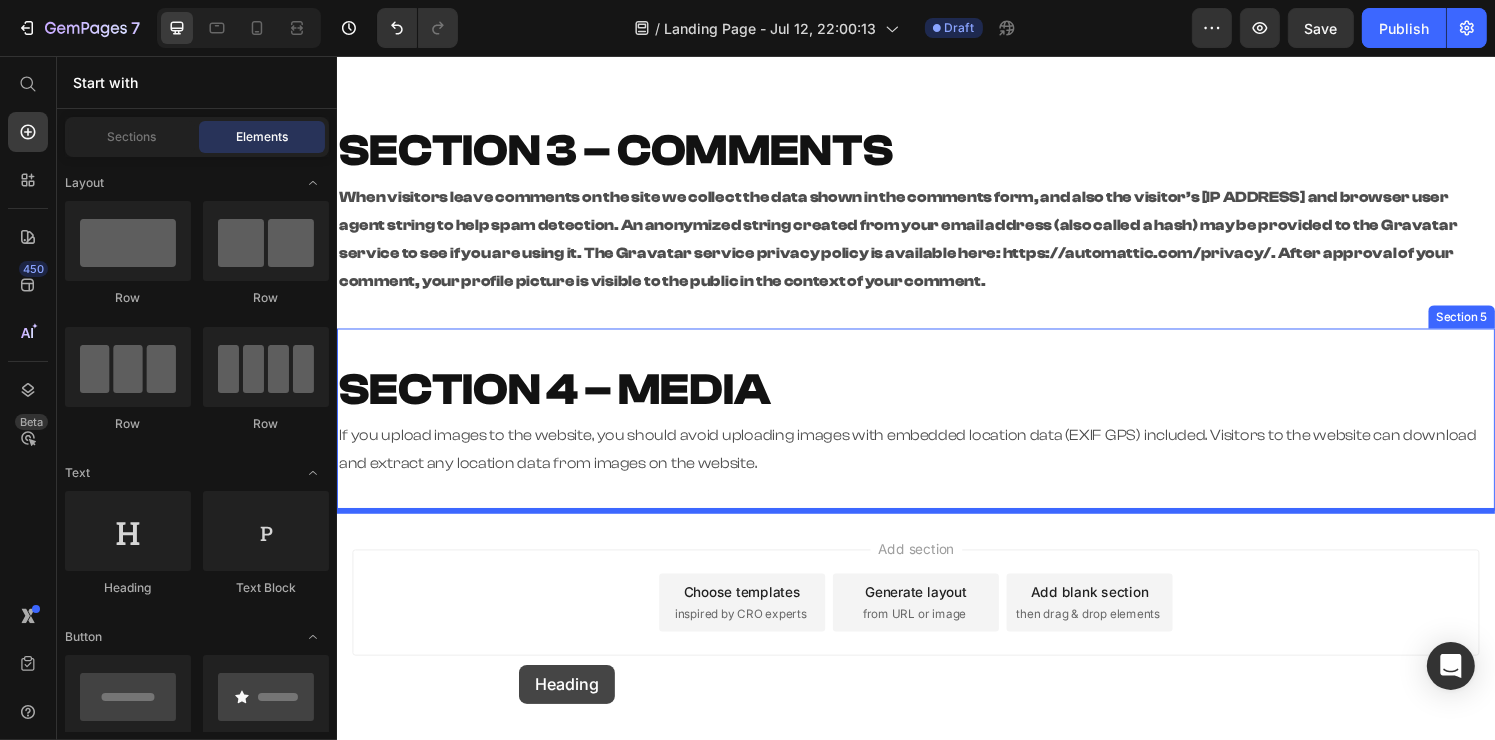 scroll, scrollTop: 572, scrollLeft: 0, axis: vertical 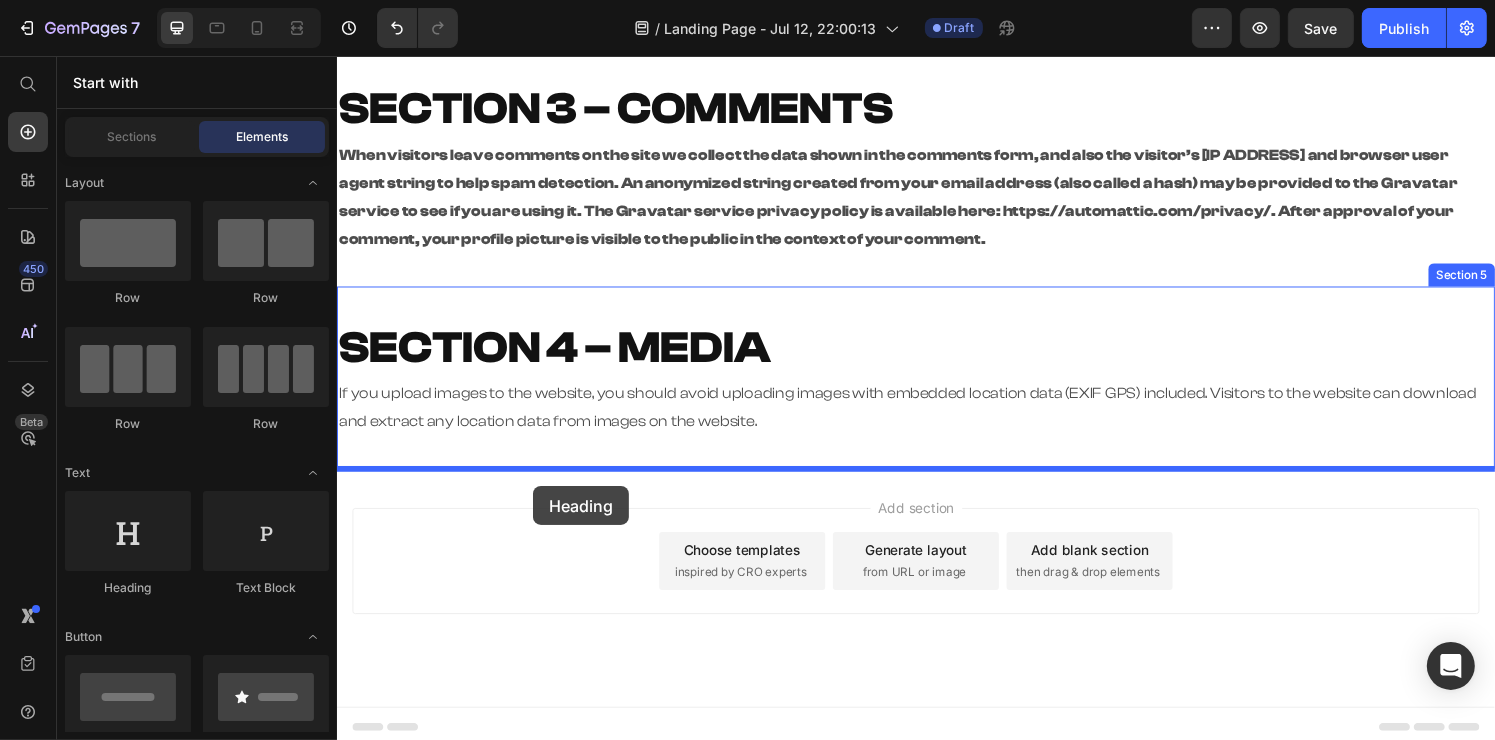 drag, startPoint x: 478, startPoint y: 576, endPoint x: 539, endPoint y: 504, distance: 94.36631 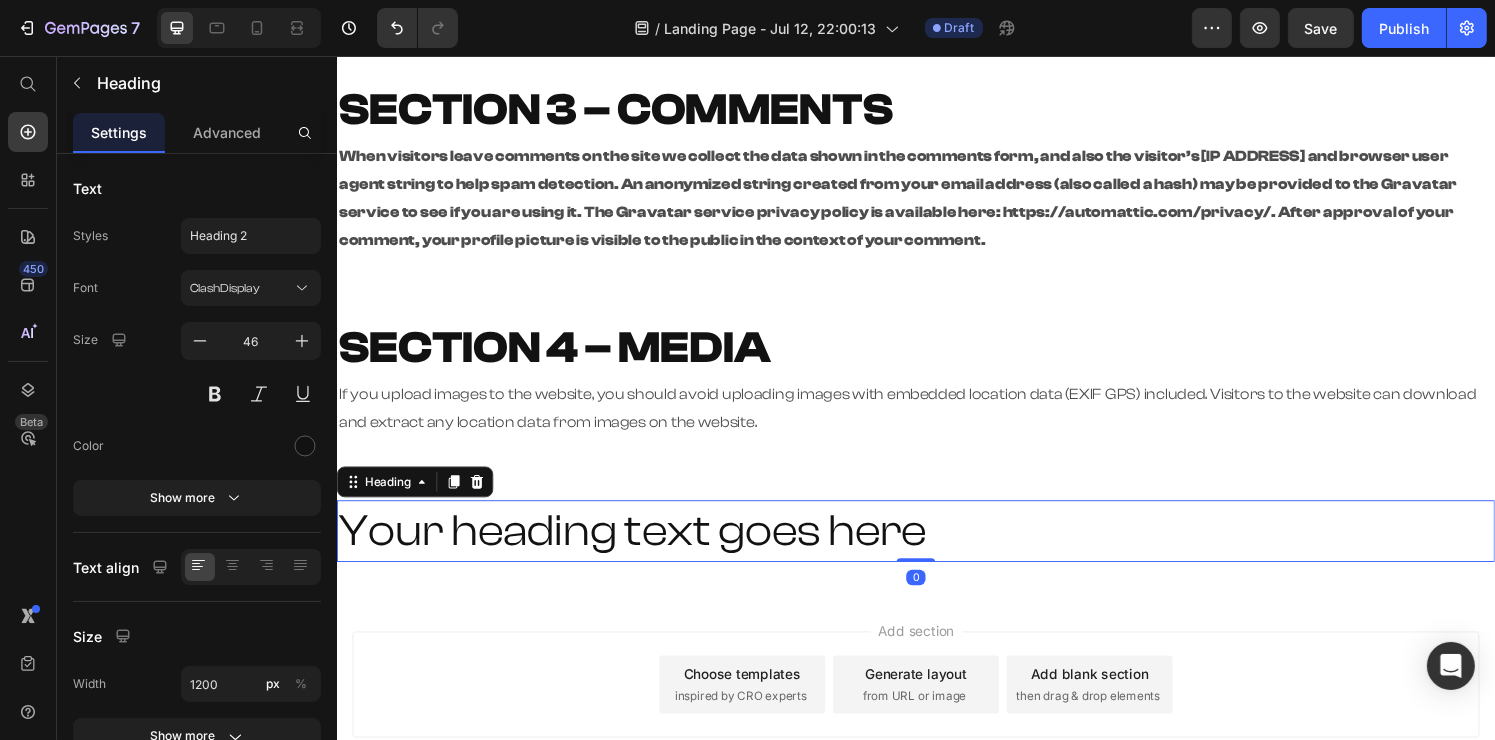 click on "Your heading text goes here" at bounding box center (936, 548) 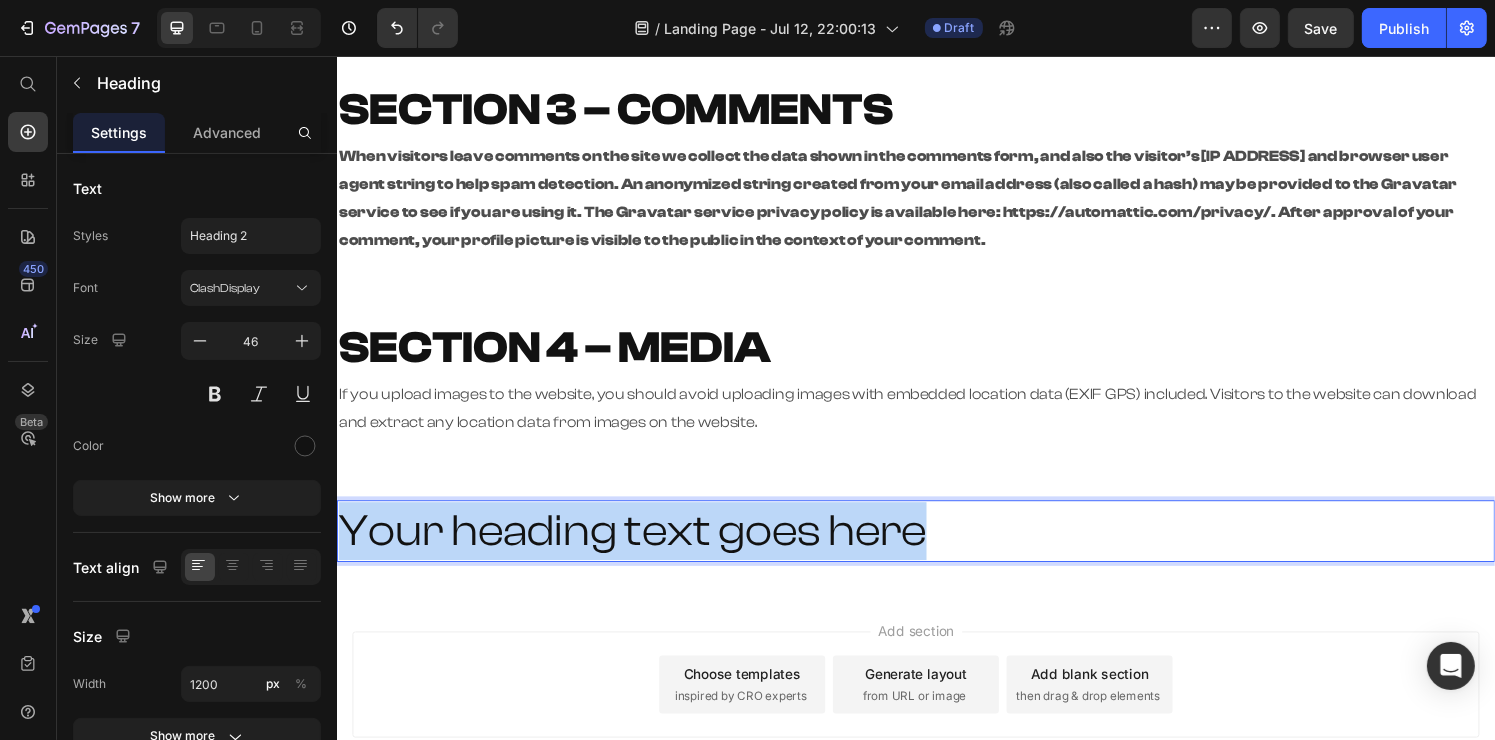 click on "Your heading text goes here" at bounding box center [936, 548] 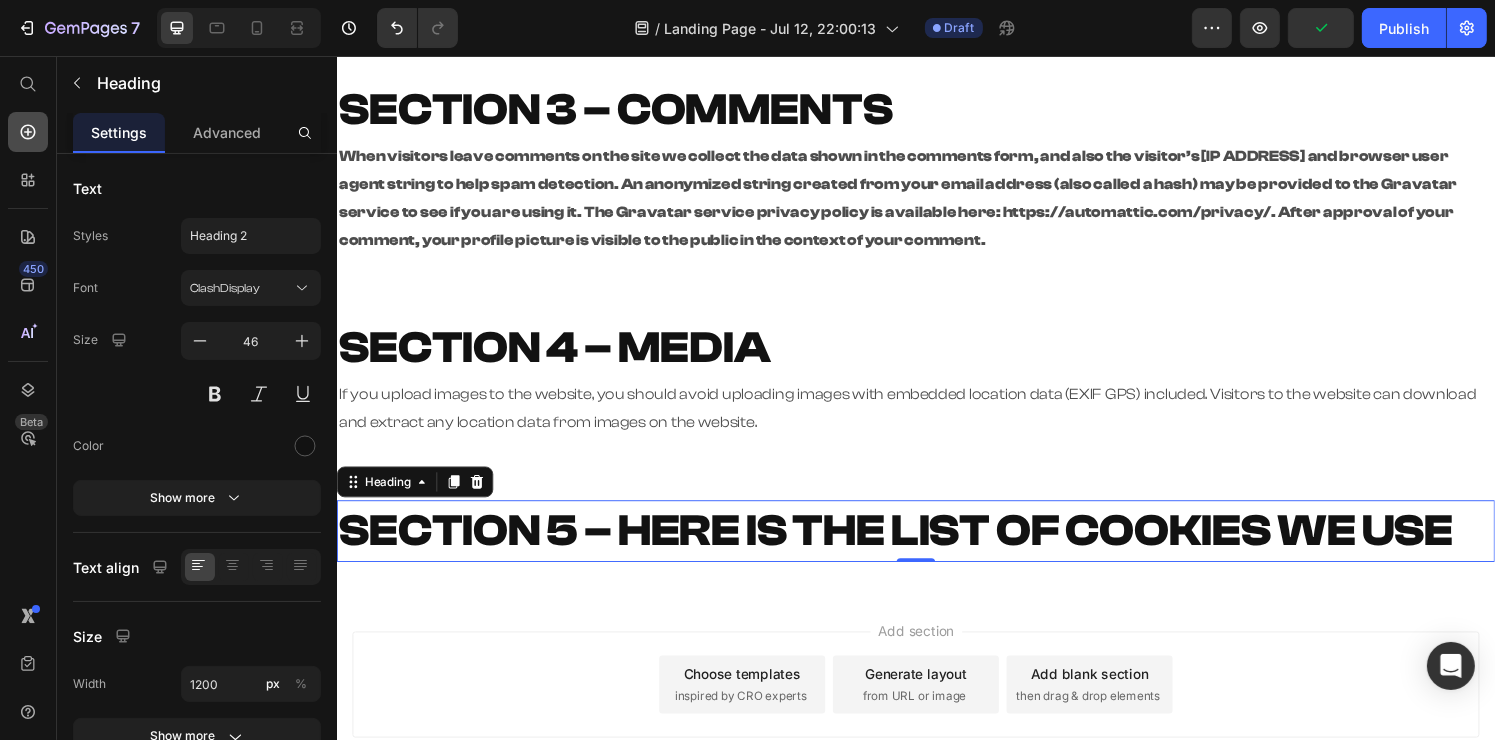 click 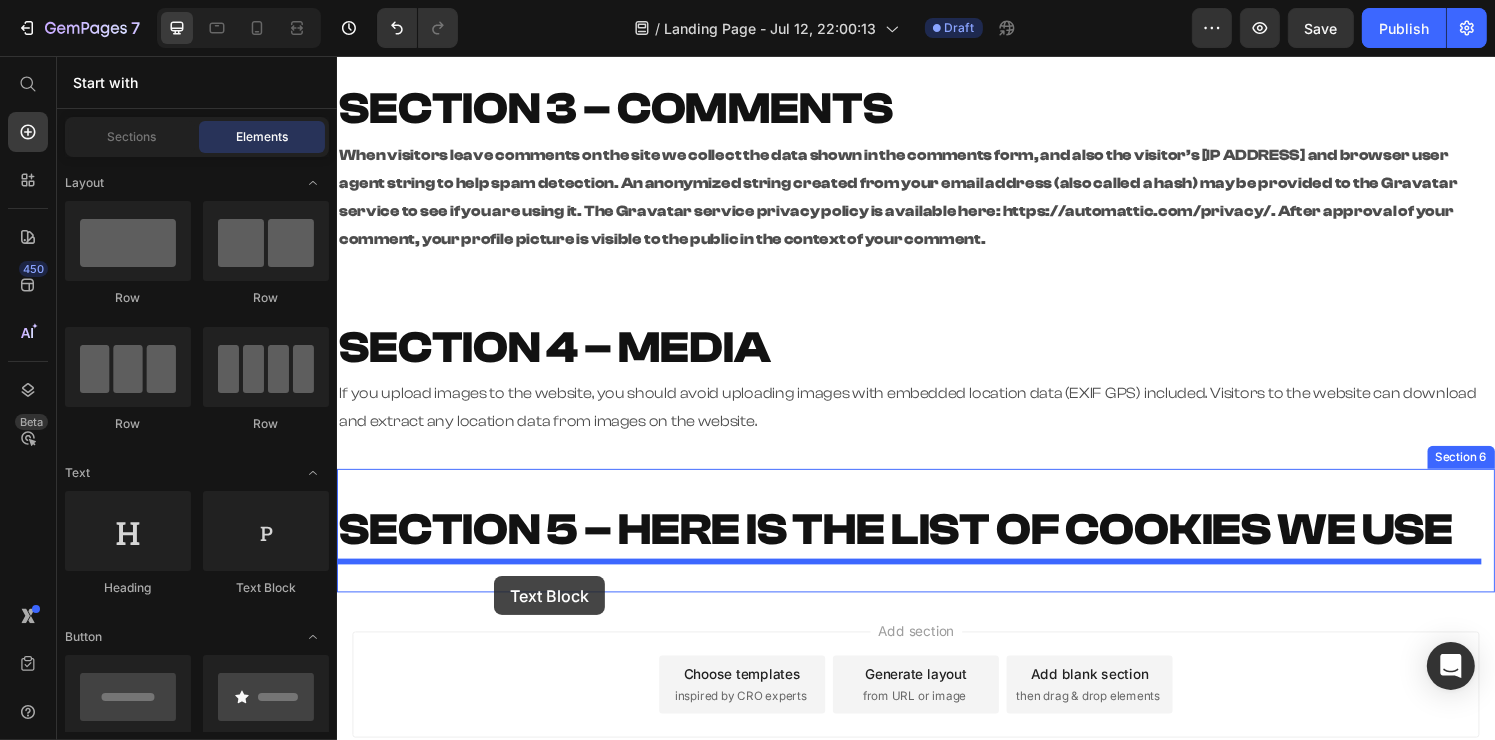 drag, startPoint x: 596, startPoint y: 593, endPoint x: 498, endPoint y: 591, distance: 98.02041 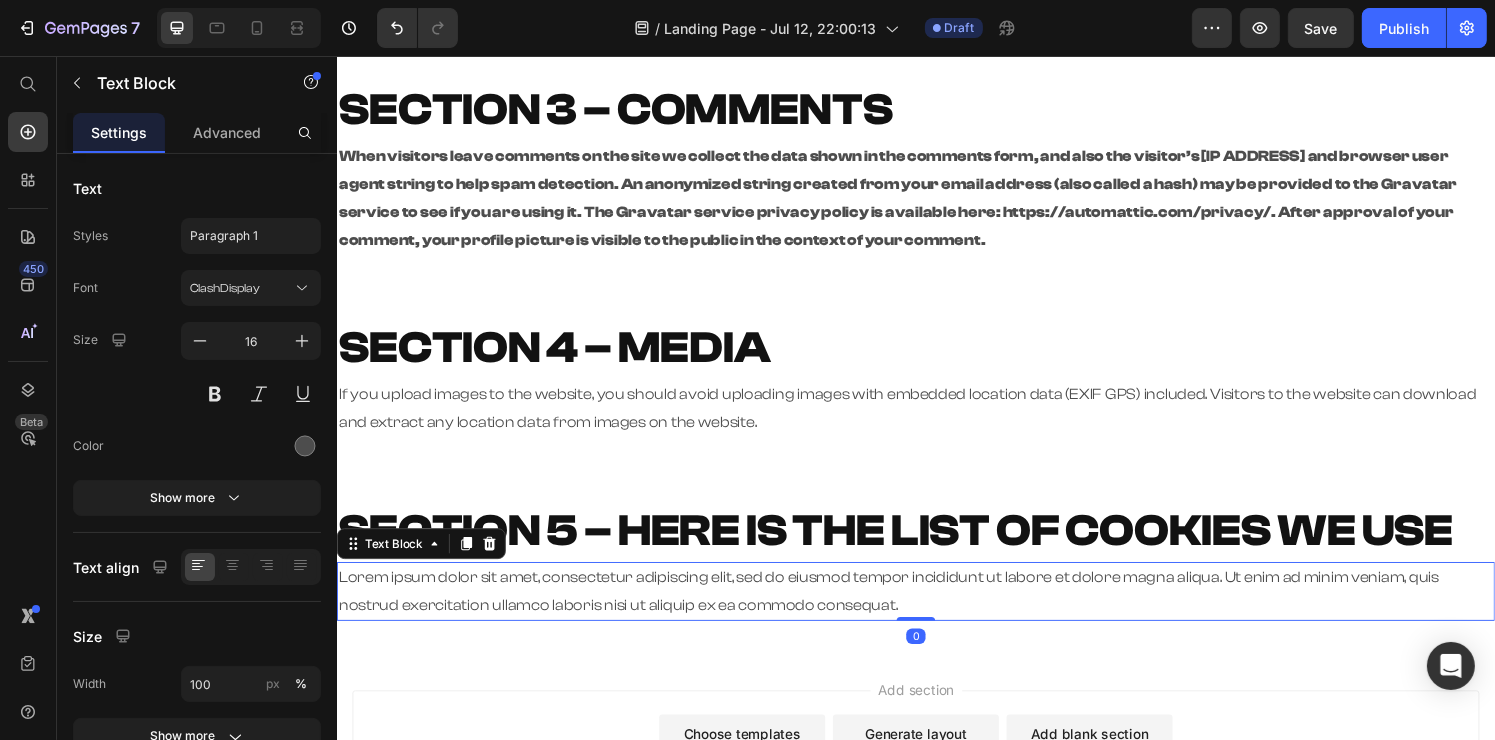 click on "Lorem ipsum dolor sit amet, consectetur adipiscing elit, sed do eiusmod tempor incididunt ut labore et dolore magna aliqua. Ut enim ad minim veniam, quis nostrud exercitation ullamco laboris nisi ut aliquip ex ea commodo consequat." at bounding box center [936, 611] 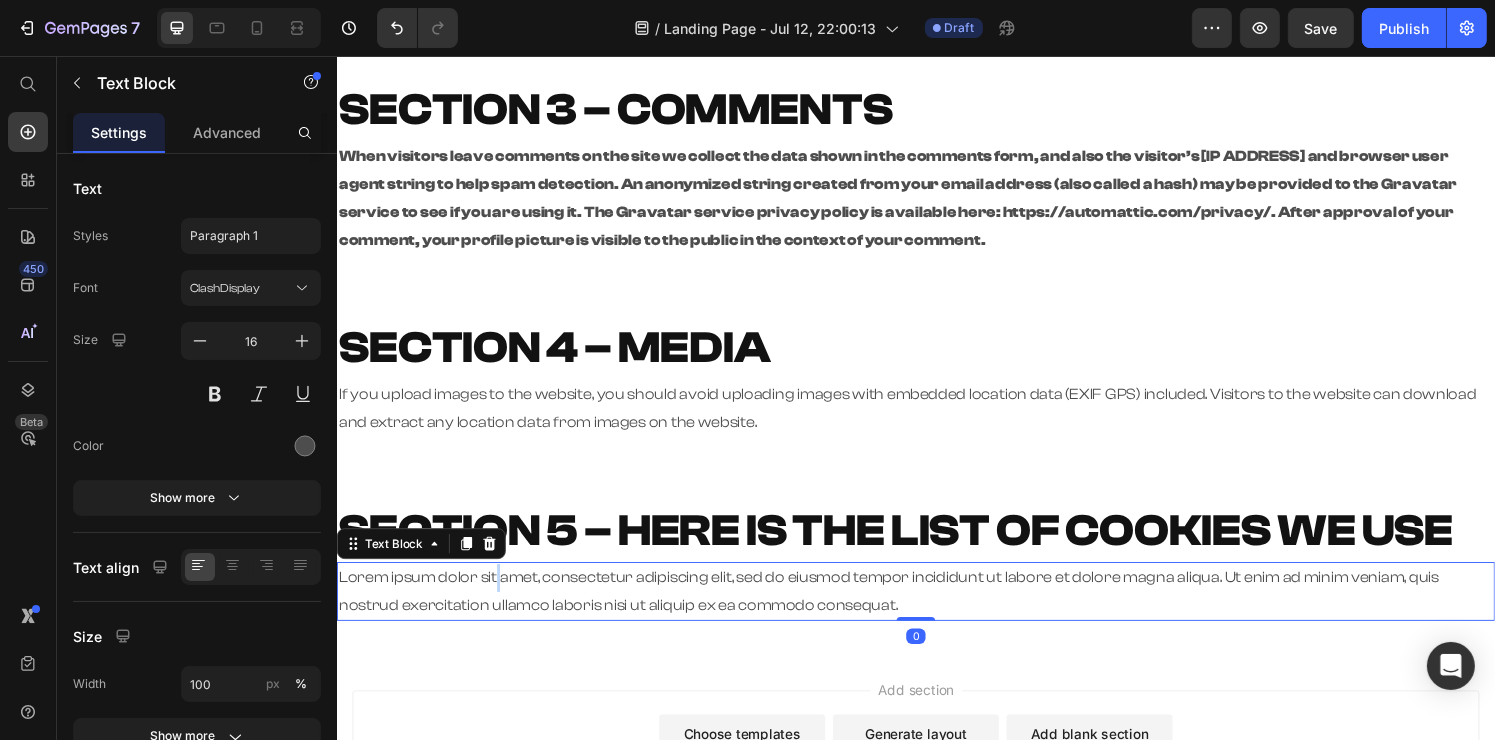 click on "Lorem ipsum dolor sit amet, consectetur adipiscing elit, sed do eiusmod tempor incididunt ut labore et dolore magna aliqua. Ut enim ad minim veniam, quis nostrud exercitation ullamco laboris nisi ut aliquip ex ea commodo consequat." at bounding box center (936, 611) 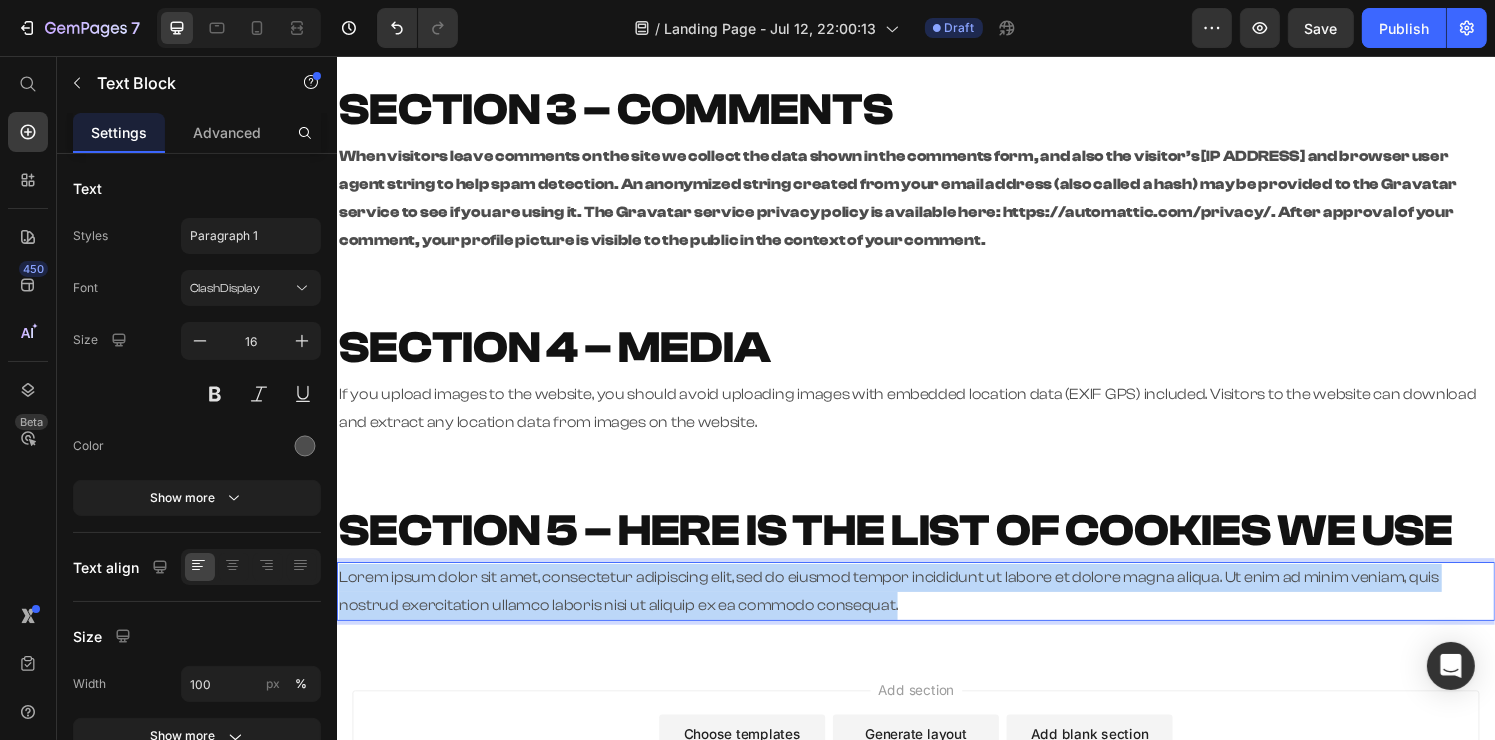 click on "Lorem ipsum dolor sit amet, consectetur adipiscing elit, sed do eiusmod tempor incididunt ut labore et dolore magna aliqua. Ut enim ad minim veniam, quis nostrud exercitation ullamco laboris nisi ut aliquip ex ea commodo consequat." at bounding box center [936, 611] 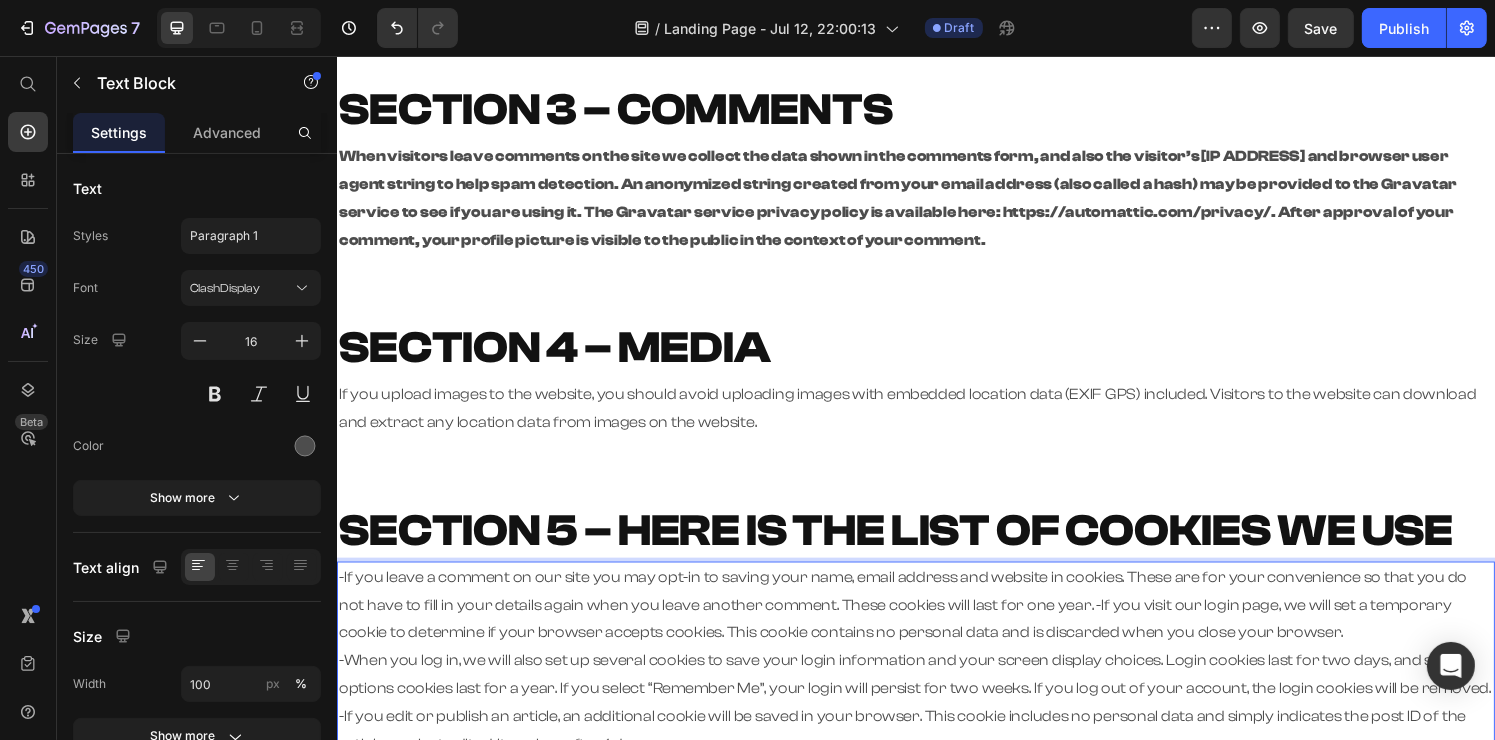 scroll, scrollTop: 632, scrollLeft: 0, axis: vertical 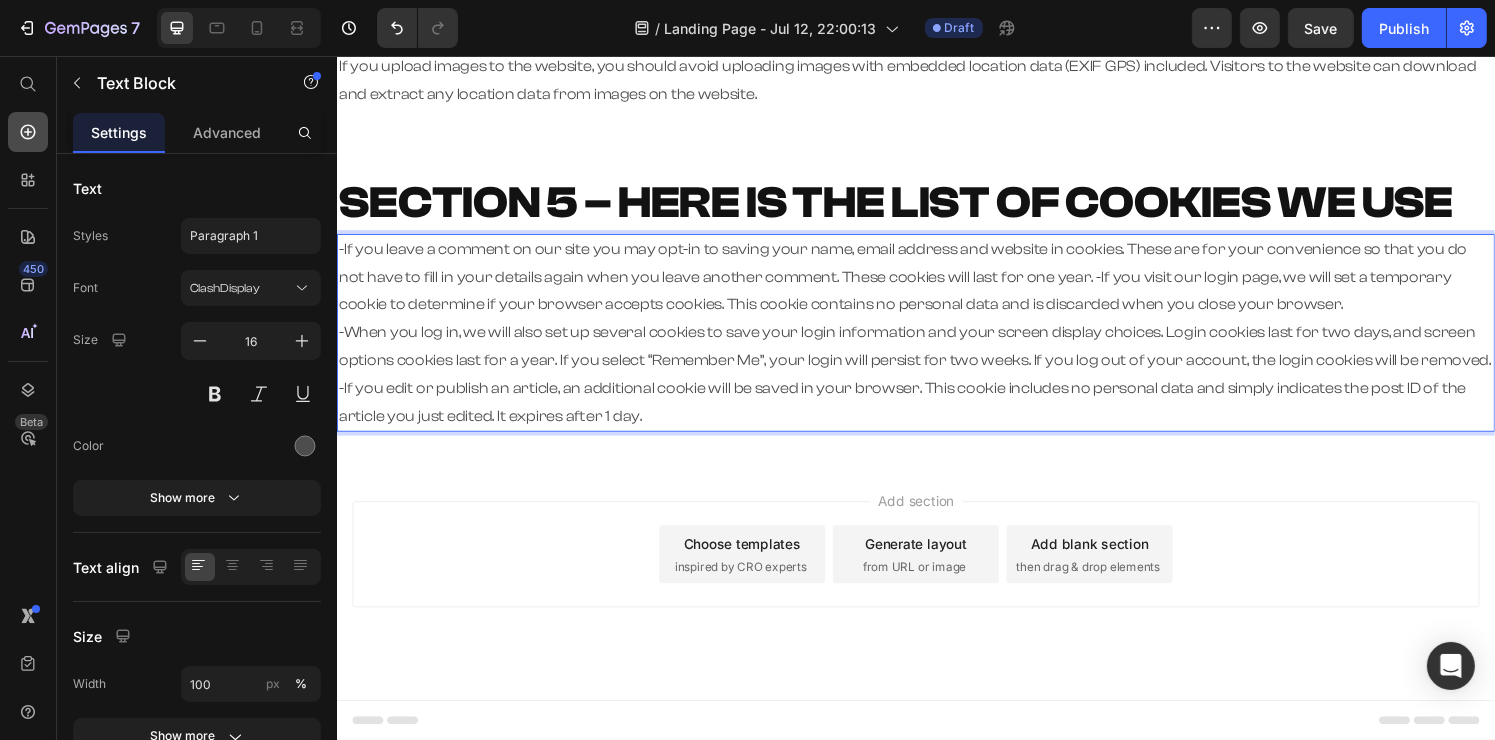 click 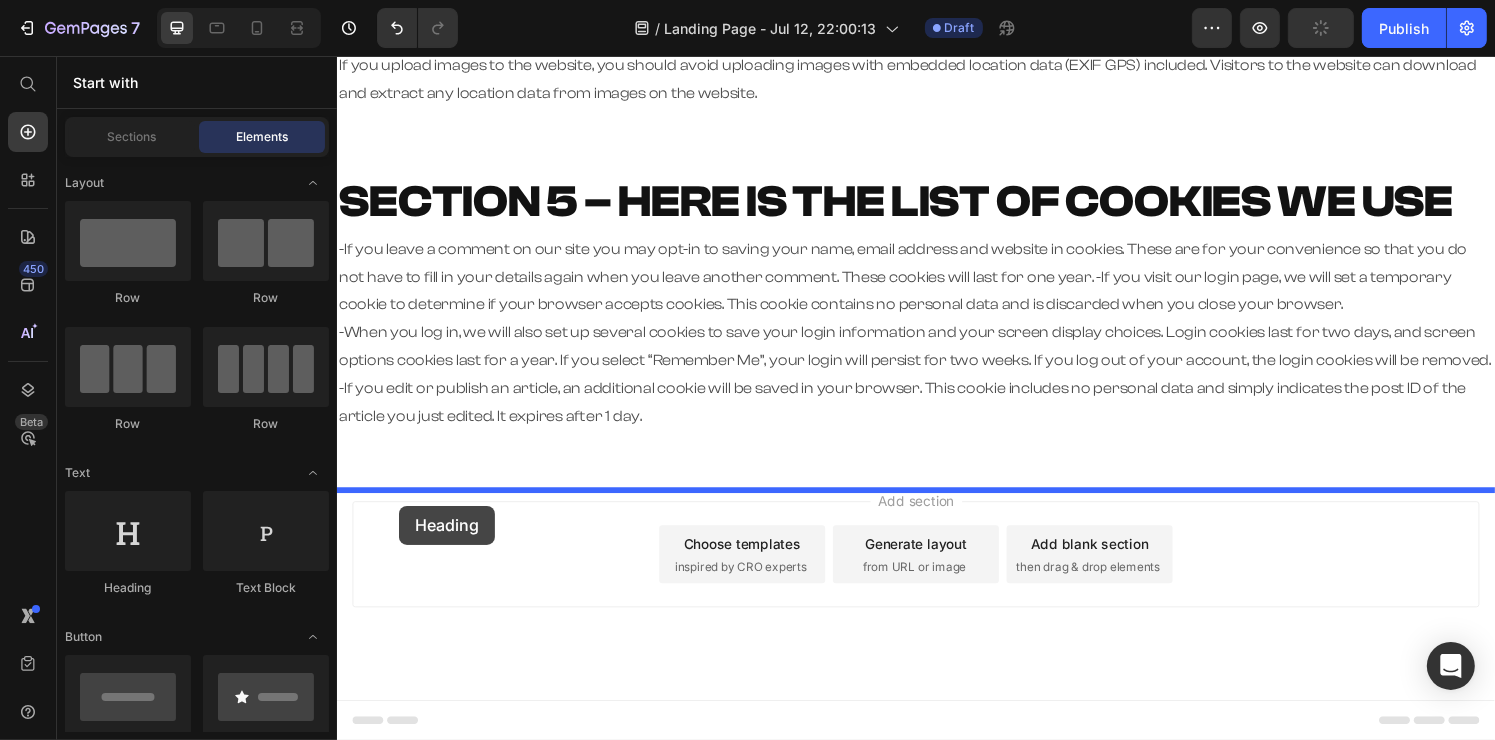 drag, startPoint x: 453, startPoint y: 628, endPoint x: 400, endPoint y: 522, distance: 118.511604 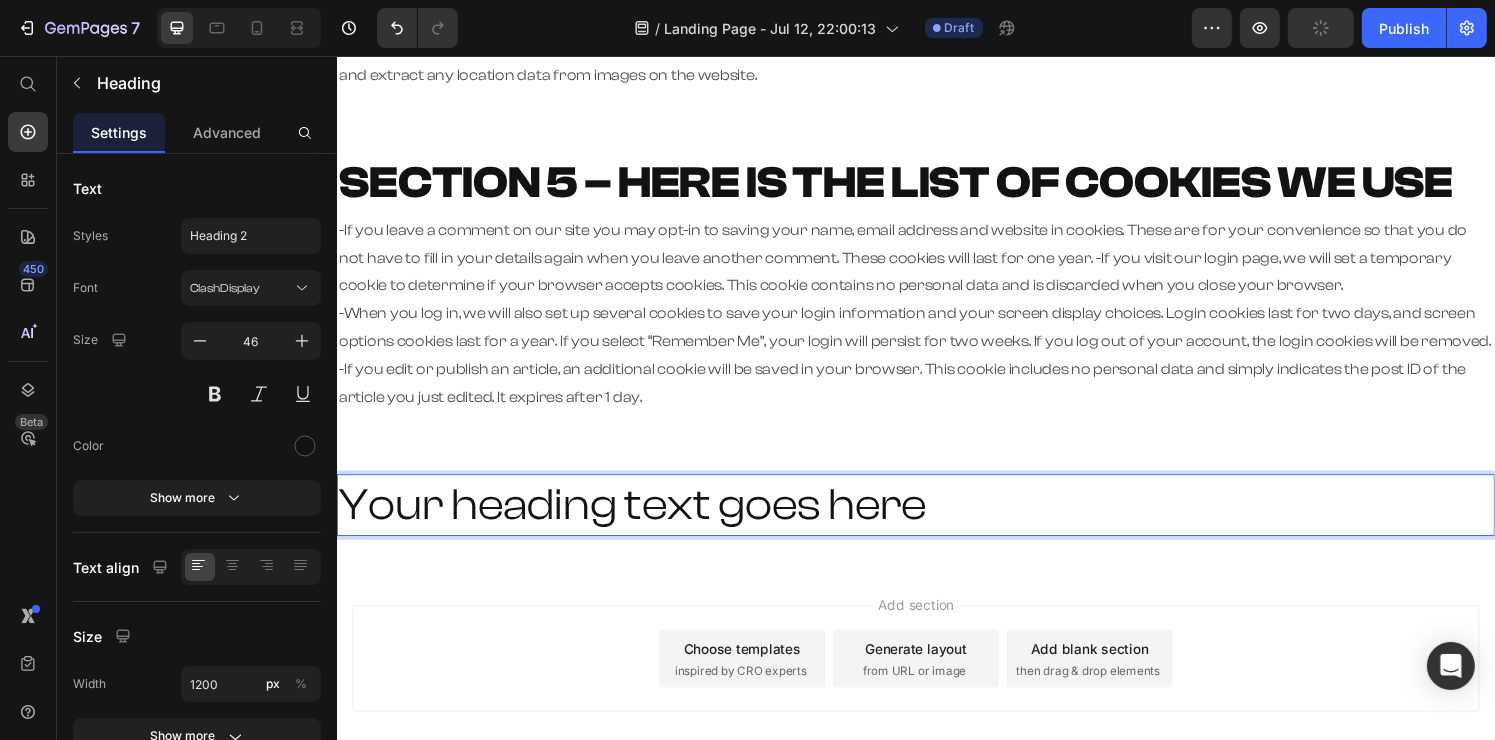 click on "Your heading text goes here" at bounding box center (936, 521) 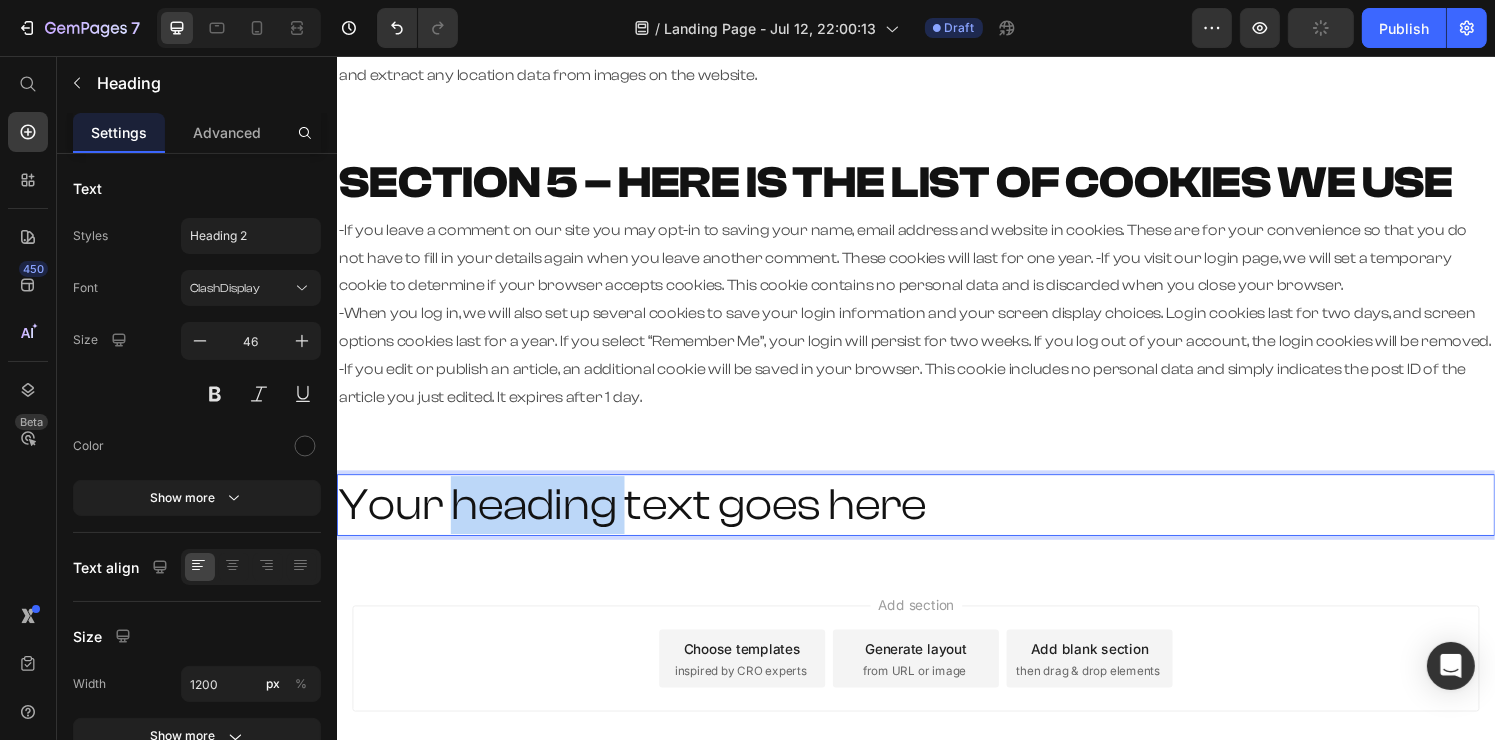 click on "Your heading text goes here" at bounding box center (936, 521) 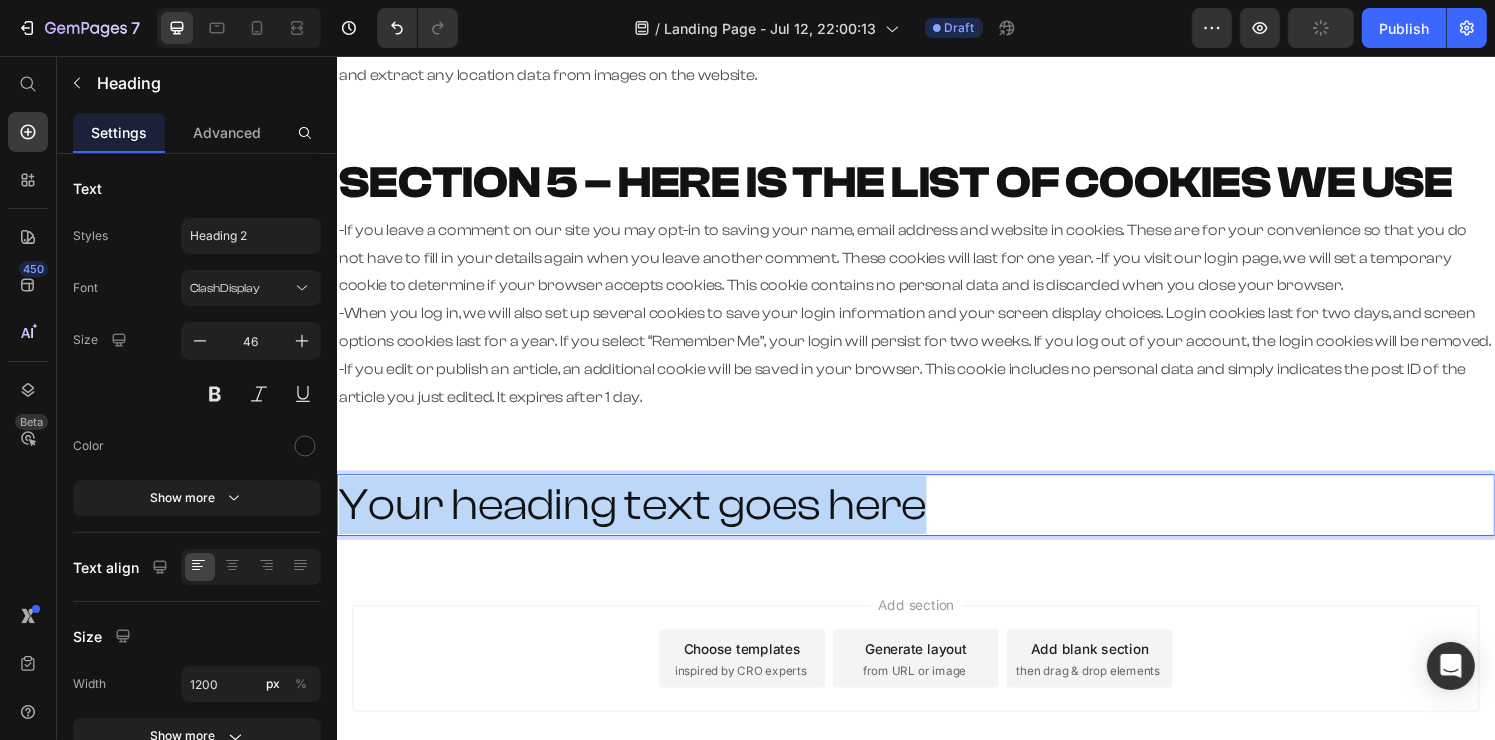 click on "Your heading text goes here" at bounding box center (936, 521) 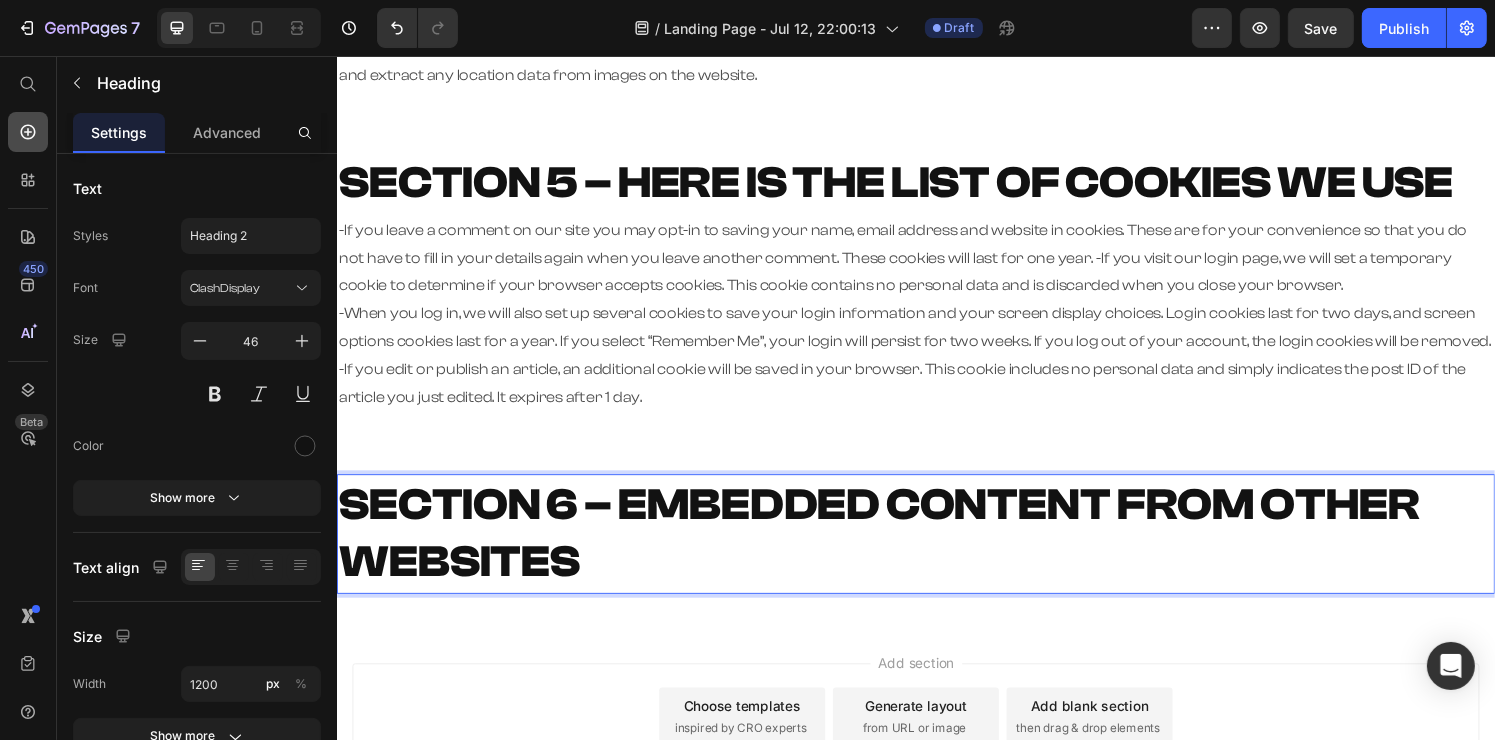 click 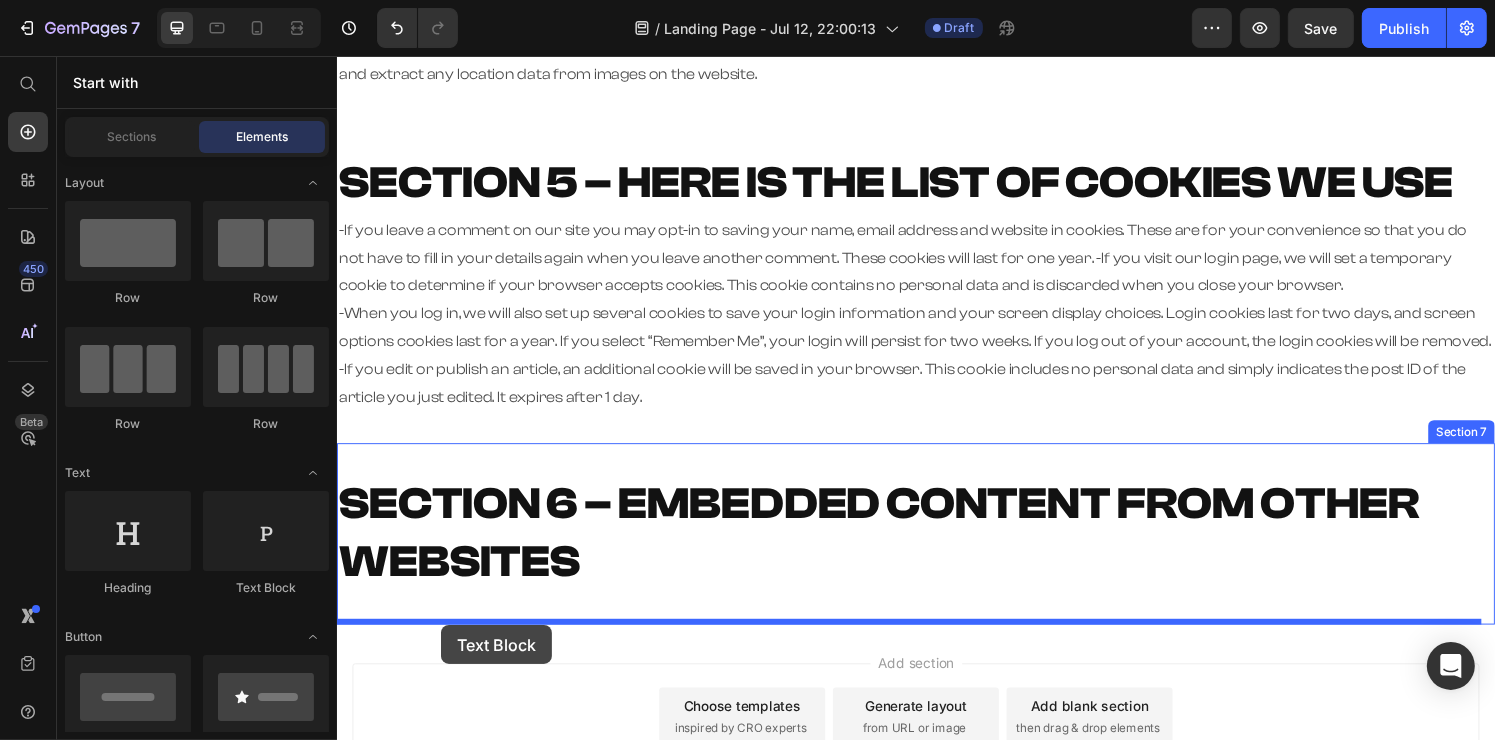 drag, startPoint x: 581, startPoint y: 566, endPoint x: 445, endPoint y: 647, distance: 158.29404 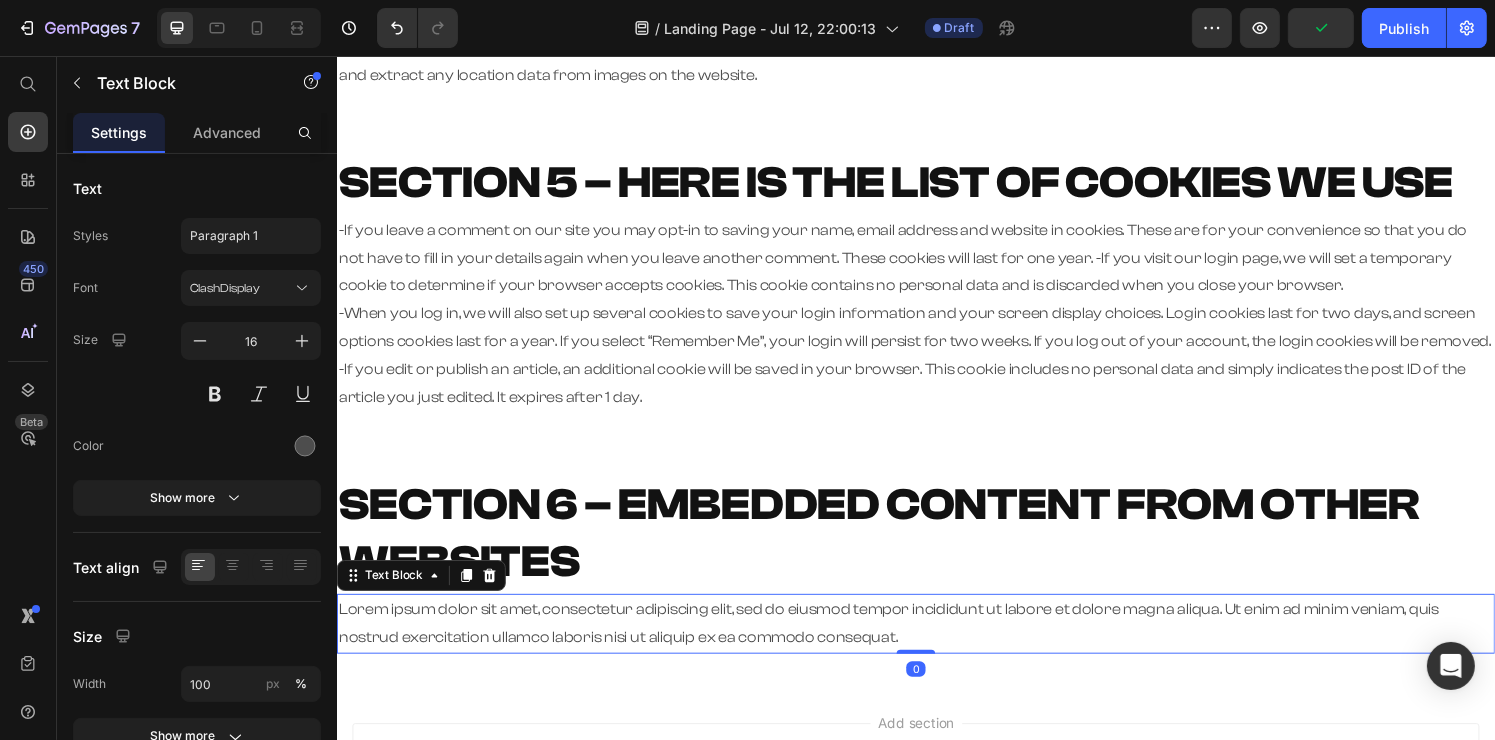 click on "Lorem ipsum dolor sit amet, consectetur adipiscing elit, sed do eiusmod tempor incididunt ut labore et dolore magna aliqua. Ut enim ad minim veniam, quis nostrud exercitation ullamco laboris nisi ut aliquip ex ea commodo consequat." at bounding box center (936, 644) 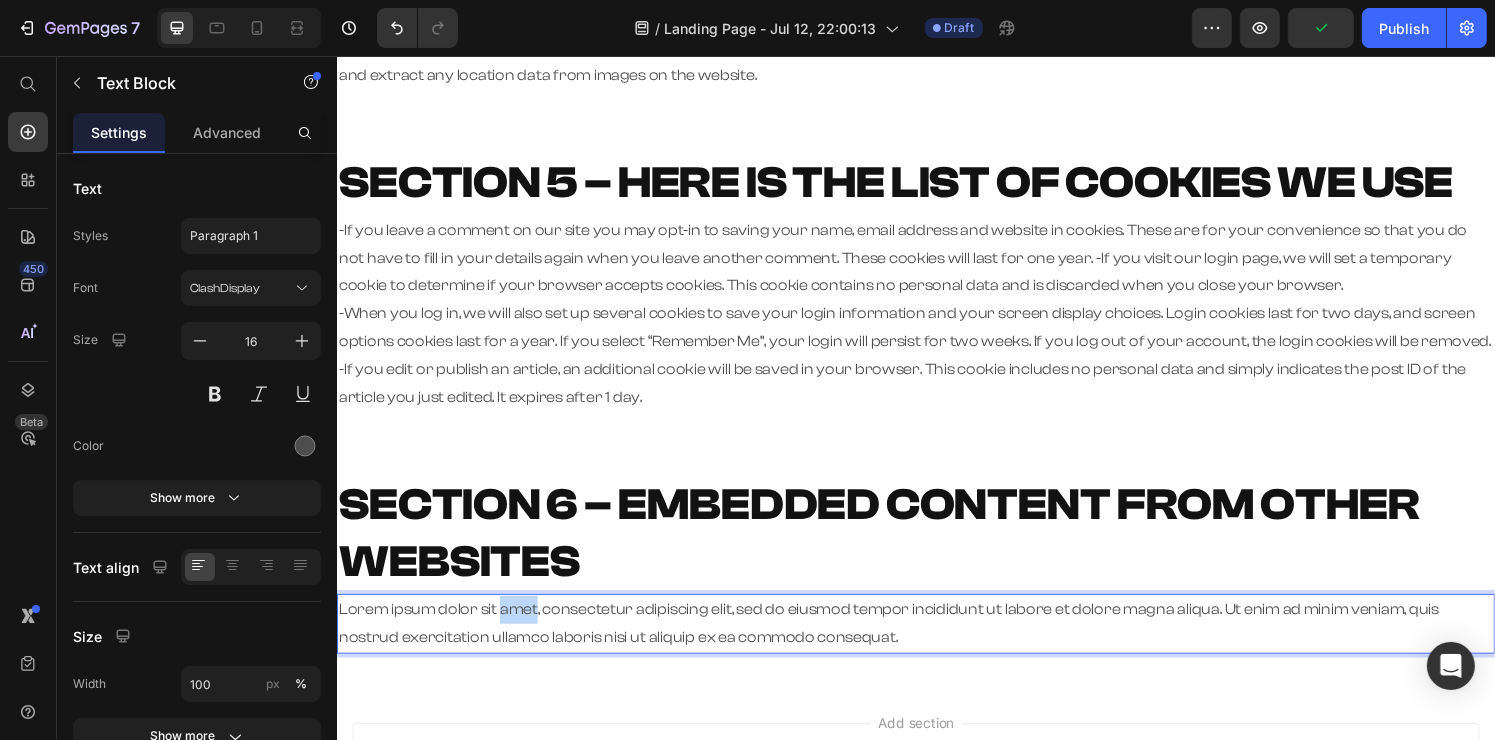 click on "Lorem ipsum dolor sit amet, consectetur adipiscing elit, sed do eiusmod tempor incididunt ut labore et dolore magna aliqua. Ut enim ad minim veniam, quis nostrud exercitation ullamco laboris nisi ut aliquip ex ea commodo consequat." at bounding box center (936, 644) 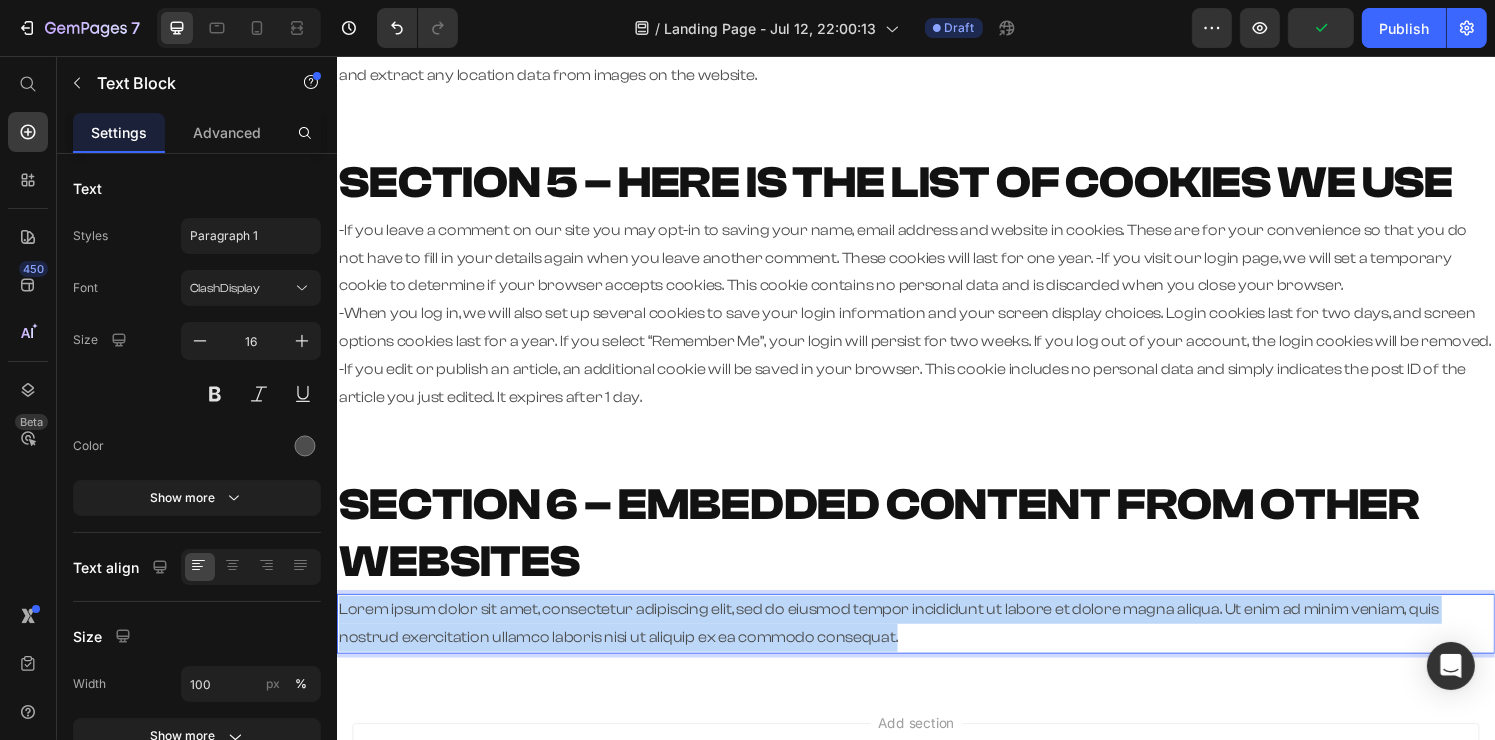 click on "Lorem ipsum dolor sit amet, consectetur adipiscing elit, sed do eiusmod tempor incididunt ut labore et dolore magna aliqua. Ut enim ad minim veniam, quis nostrud exercitation ullamco laboris nisi ut aliquip ex ea commodo consequat." at bounding box center [936, 644] 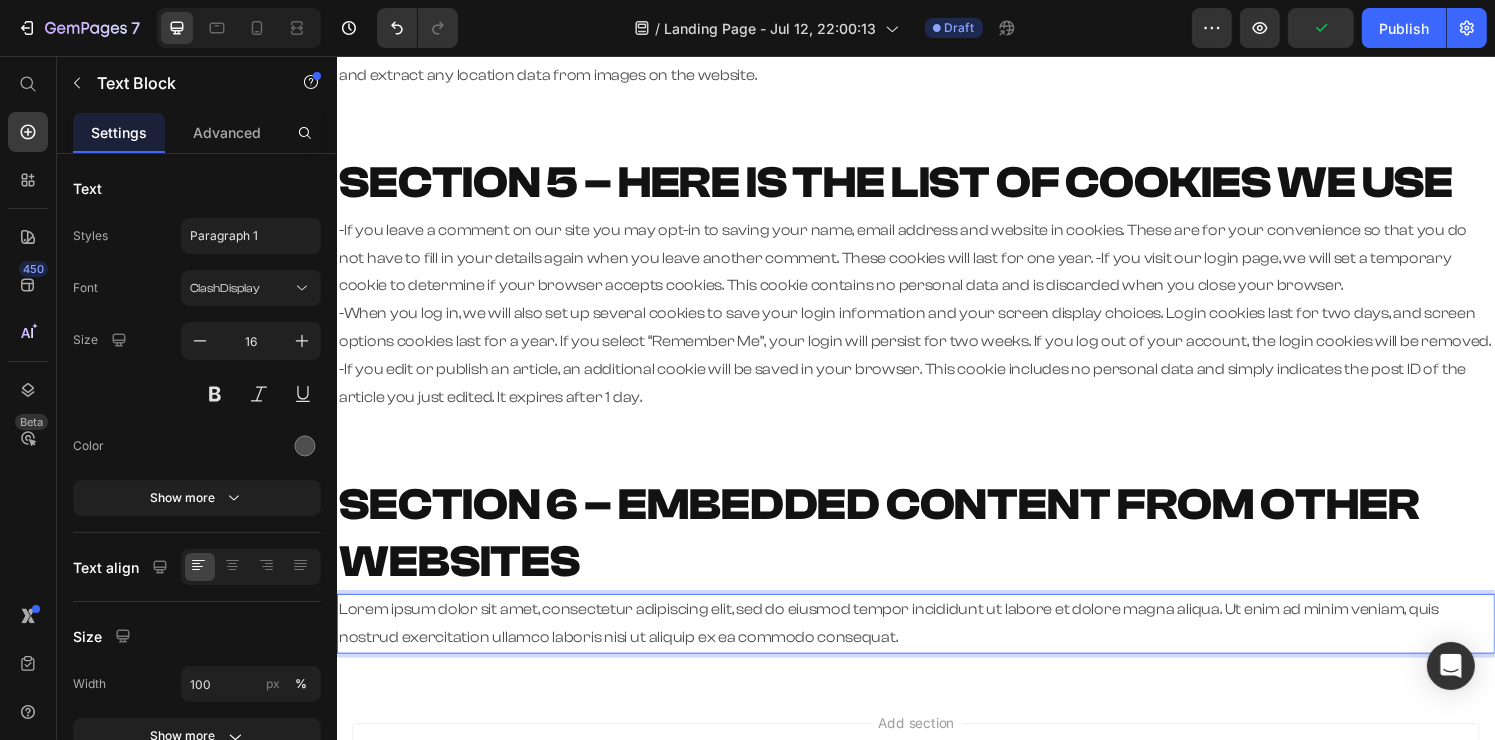 scroll, scrollTop: 940, scrollLeft: 0, axis: vertical 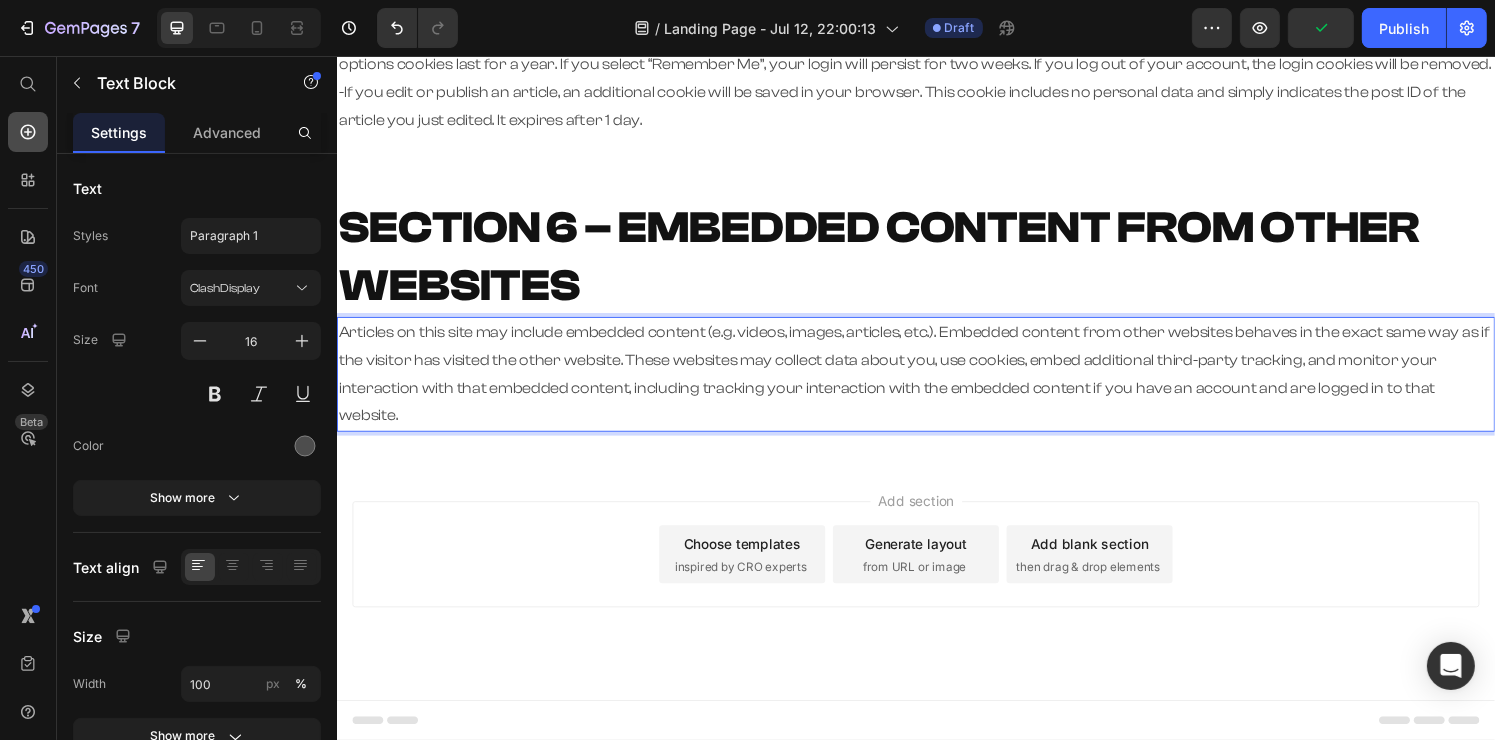 click 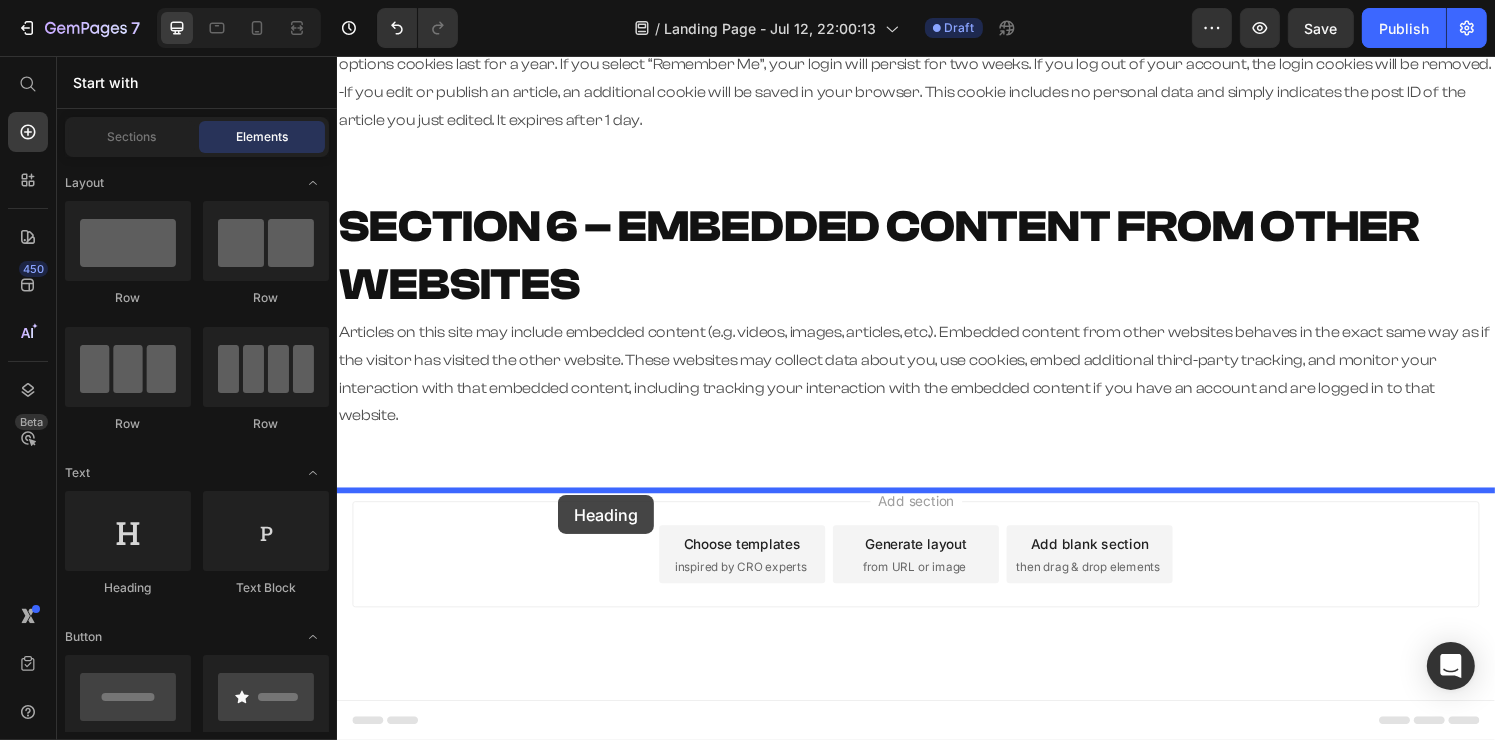 drag, startPoint x: 425, startPoint y: 612, endPoint x: 565, endPoint y: 511, distance: 172.62965 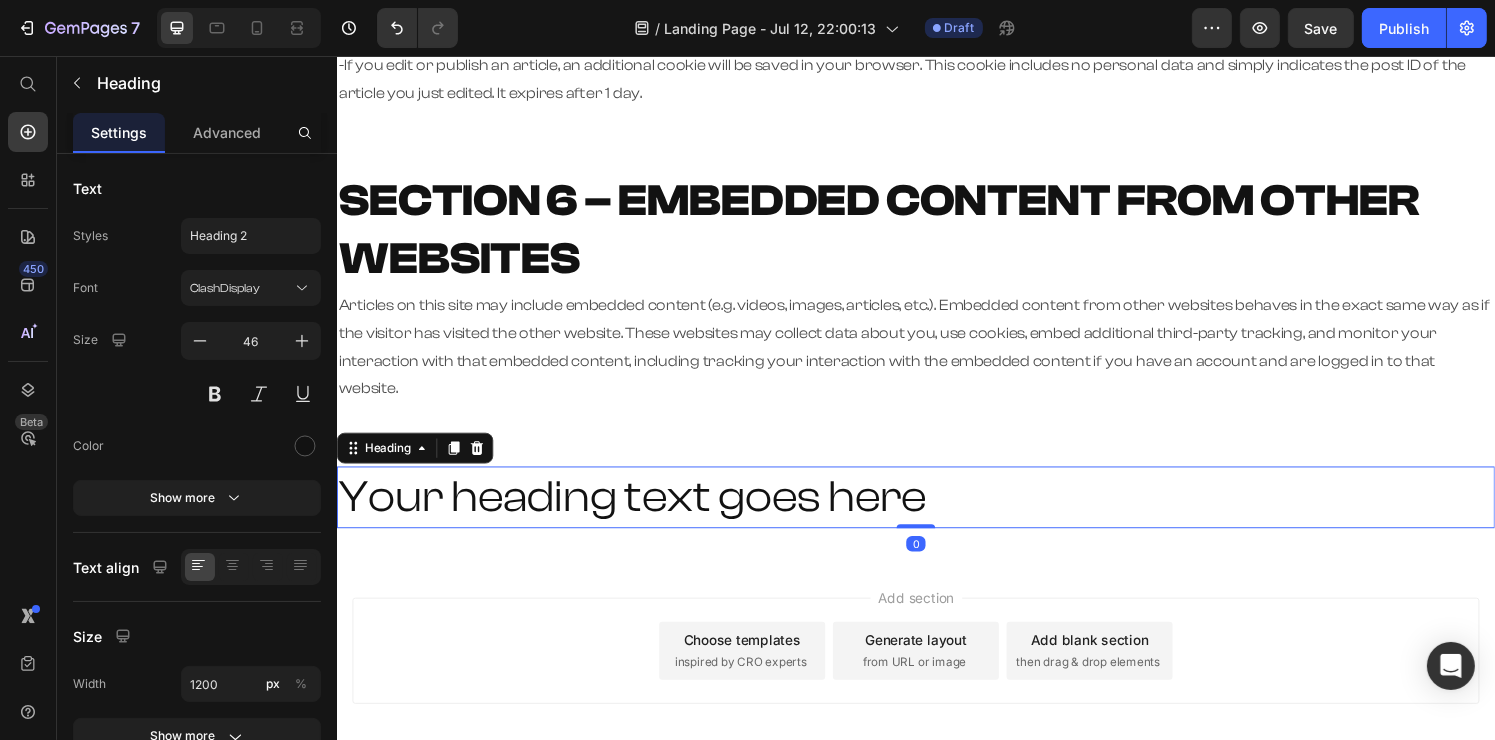 click on "Your heading text goes here" at bounding box center [936, 513] 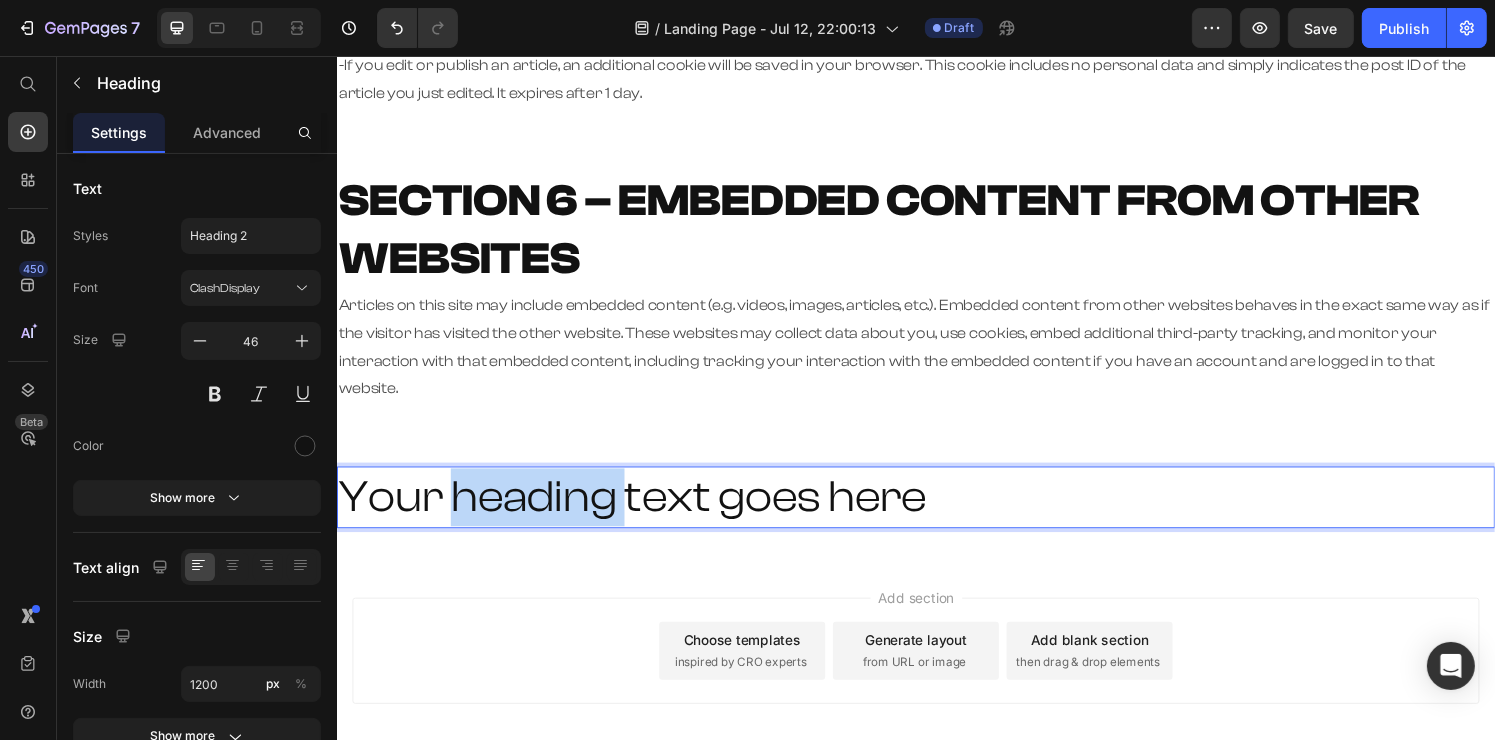 click on "Your heading text goes here" at bounding box center [936, 513] 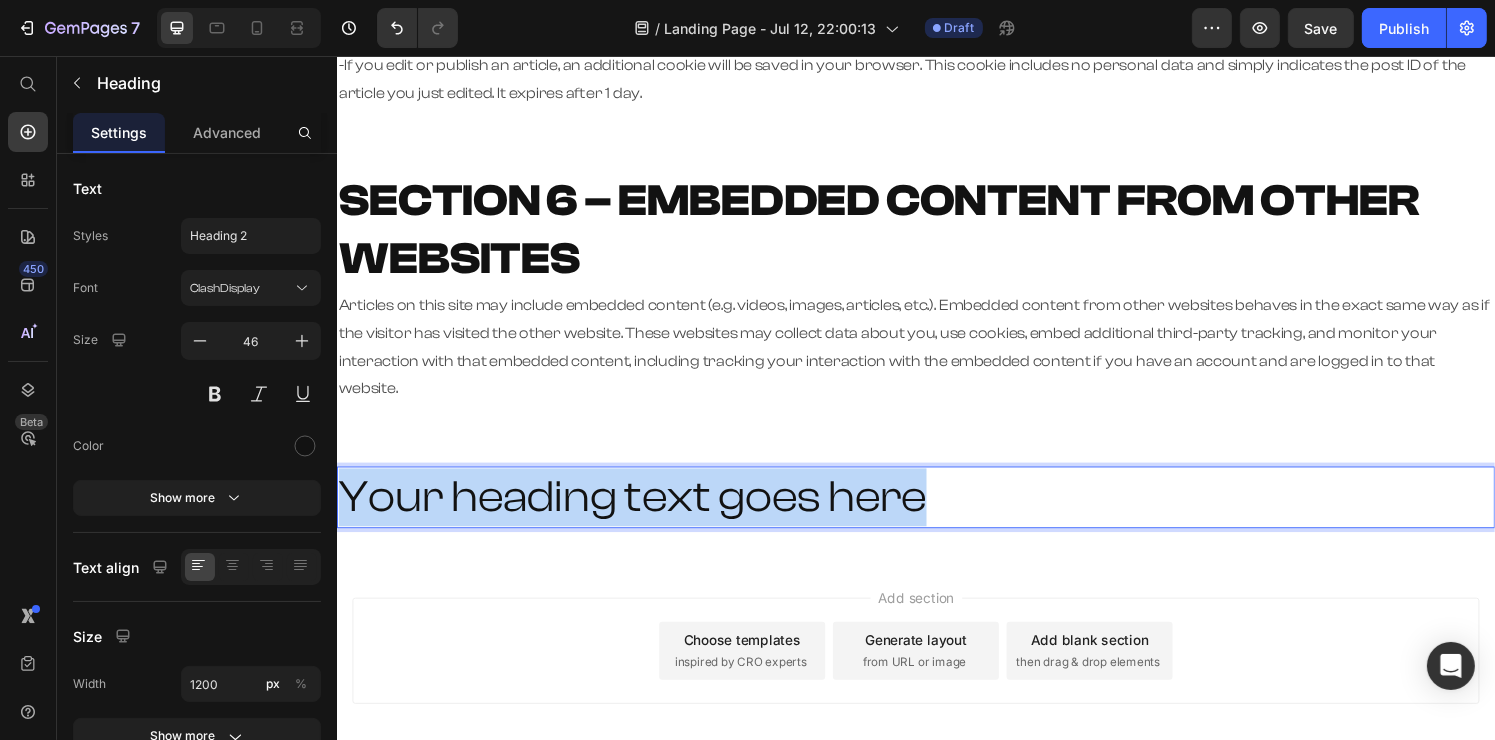 click on "Your heading text goes here" at bounding box center [936, 513] 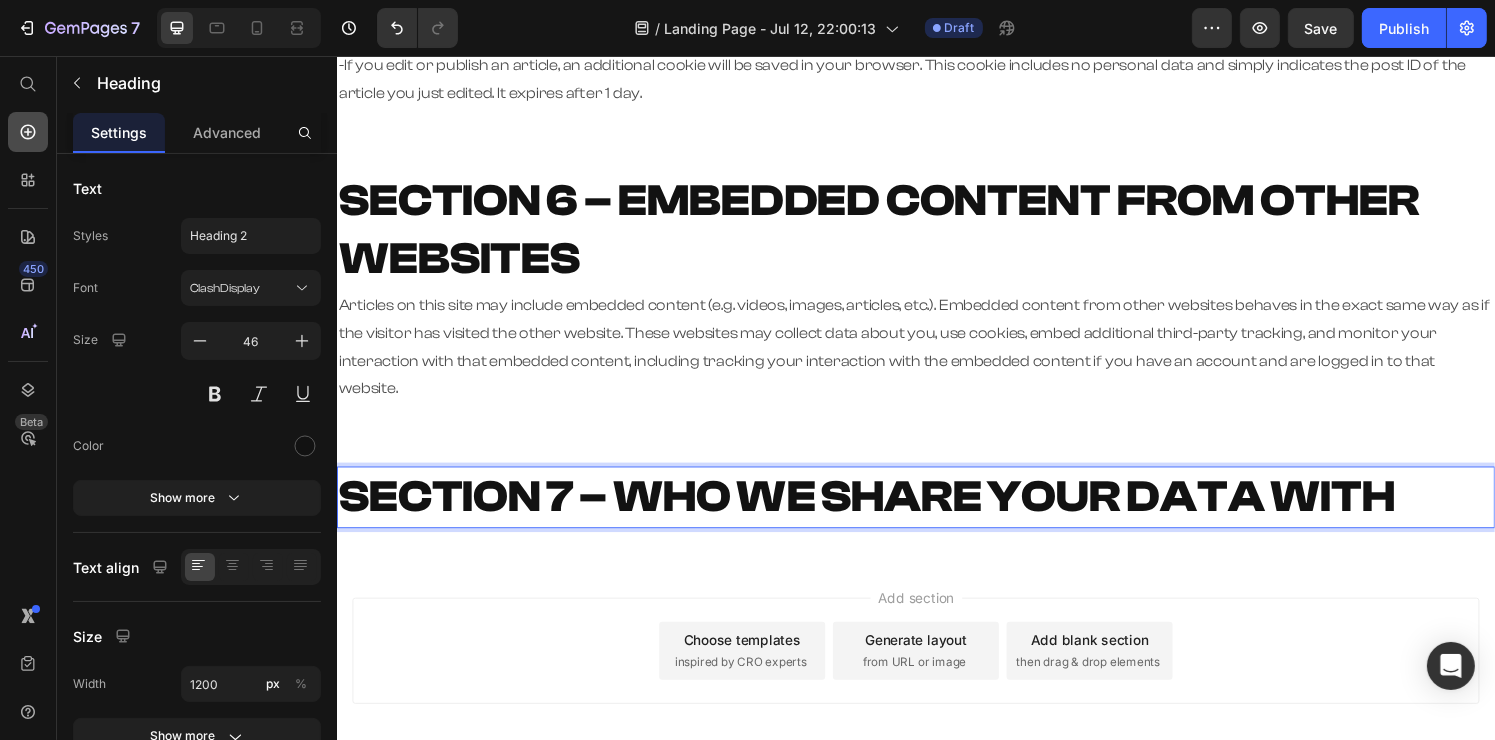 click 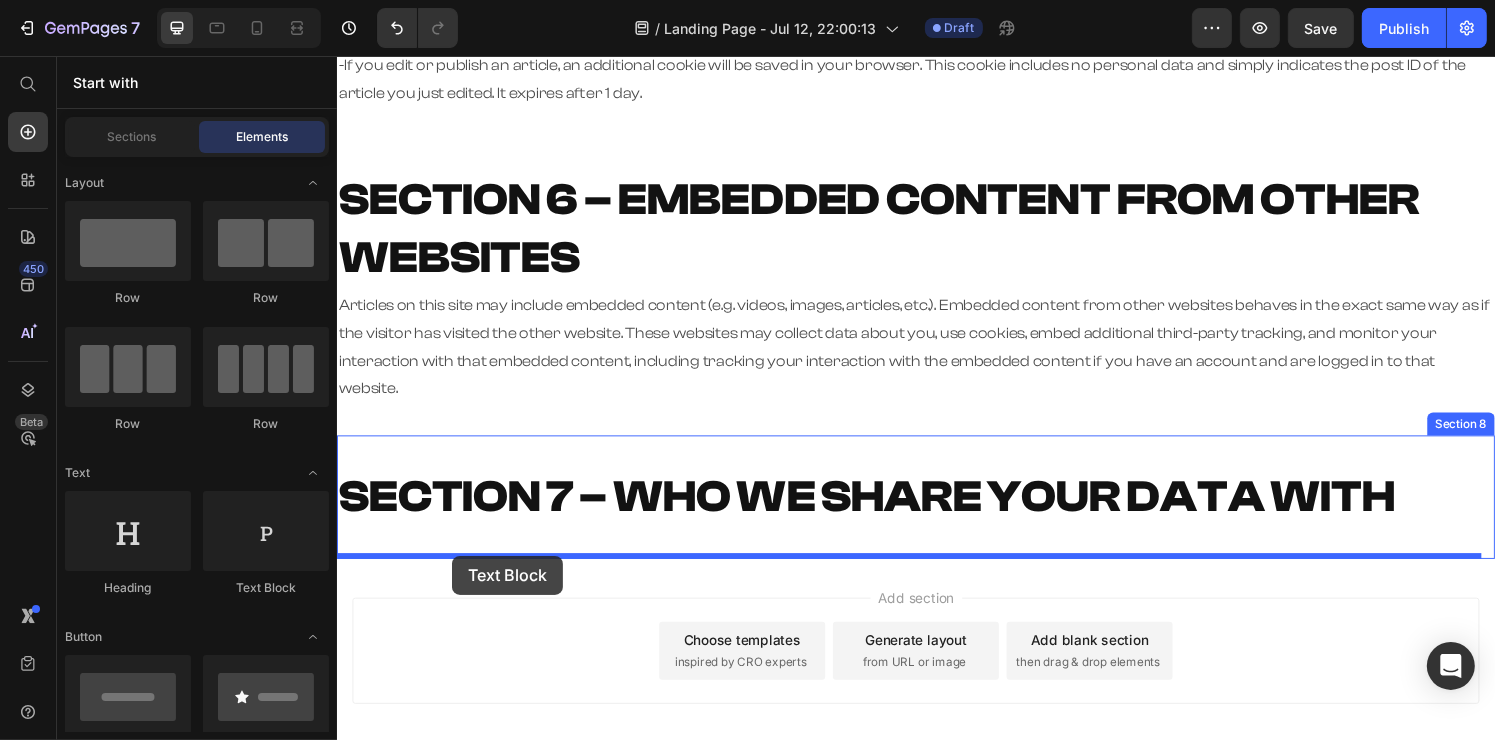 drag, startPoint x: 619, startPoint y: 592, endPoint x: 424, endPoint y: 574, distance: 195.82901 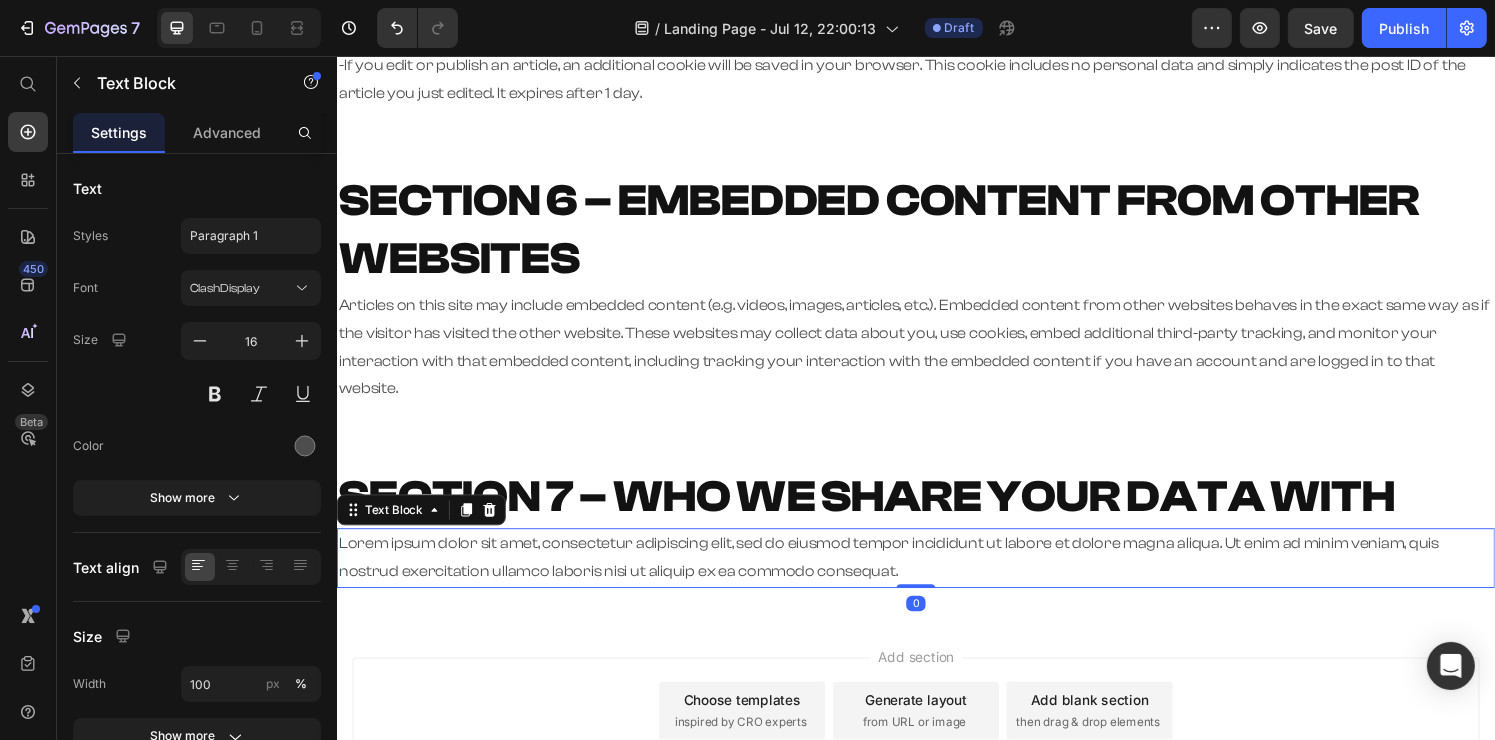 click on "Lorem ipsum dolor sit amet, consectetur adipiscing elit, sed do eiusmod tempor incididunt ut labore et dolore magna aliqua. Ut enim ad minim veniam, quis nostrud exercitation ullamco laboris nisi ut aliquip ex ea commodo consequat." at bounding box center [936, 576] 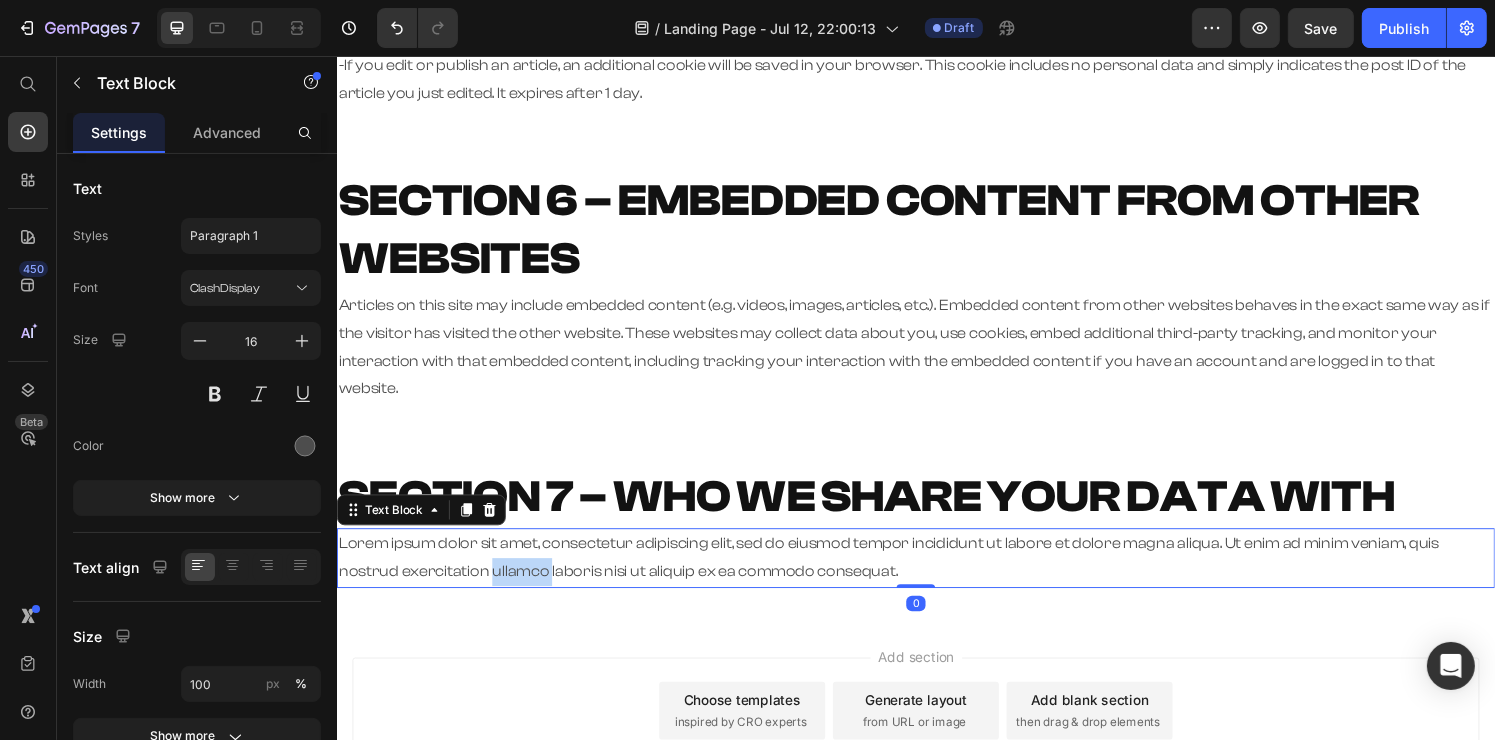 click on "Lorem ipsum dolor sit amet, consectetur adipiscing elit, sed do eiusmod tempor incididunt ut labore et dolore magna aliqua. Ut enim ad minim veniam, quis nostrud exercitation ullamco laboris nisi ut aliquip ex ea commodo consequat." at bounding box center [936, 576] 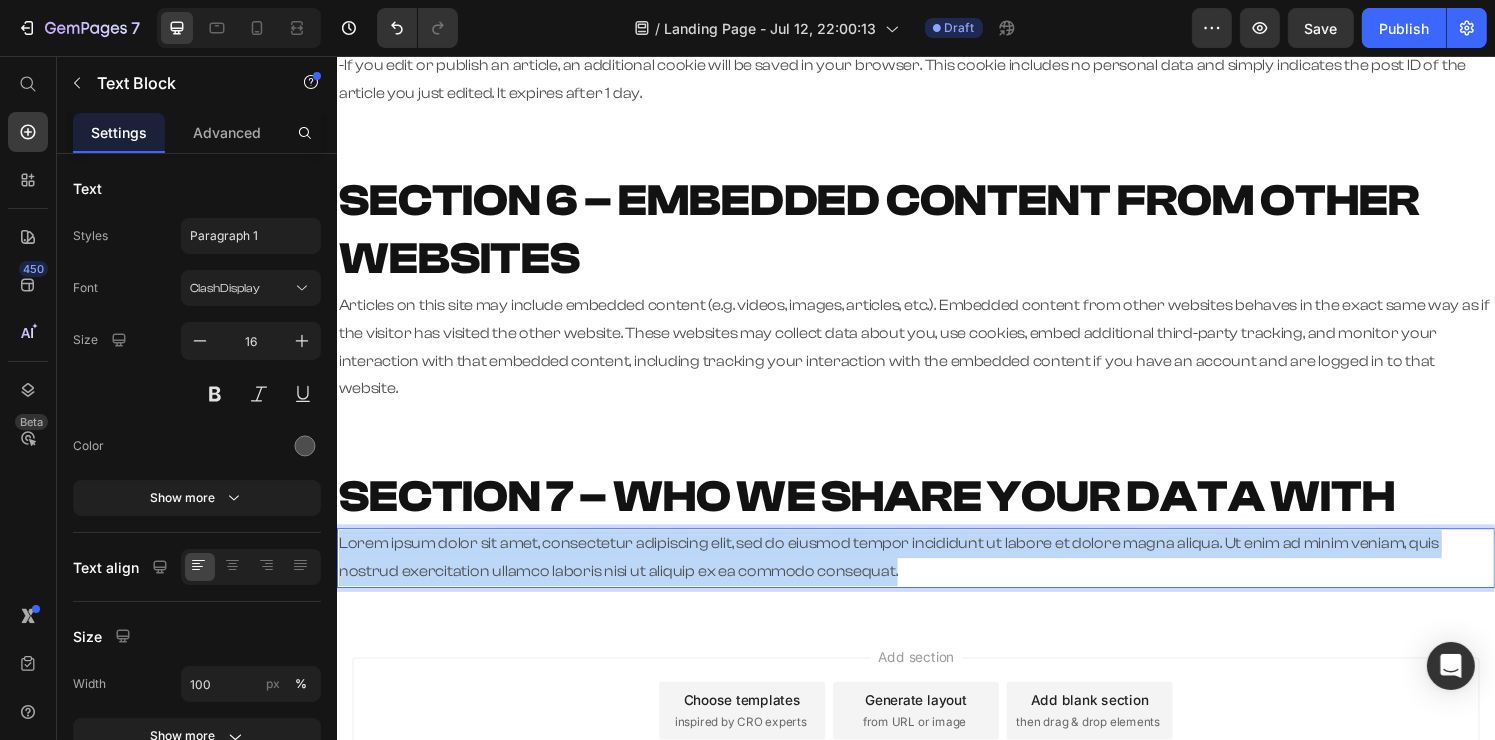 click on "Lorem ipsum dolor sit amet, consectetur adipiscing elit, sed do eiusmod tempor incididunt ut labore et dolore magna aliqua. Ut enim ad minim veniam, quis nostrud exercitation ullamco laboris nisi ut aliquip ex ea commodo consequat." at bounding box center [936, 576] 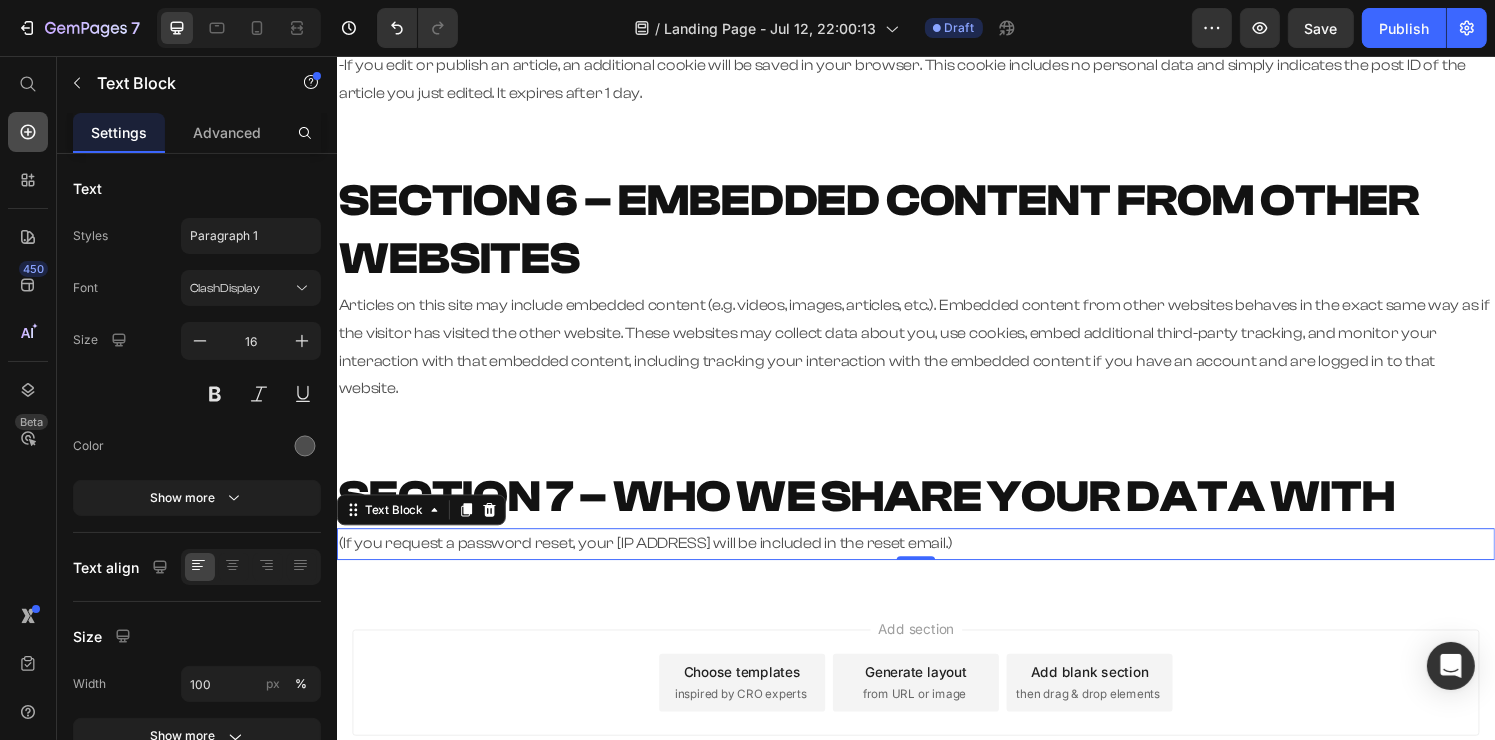 click 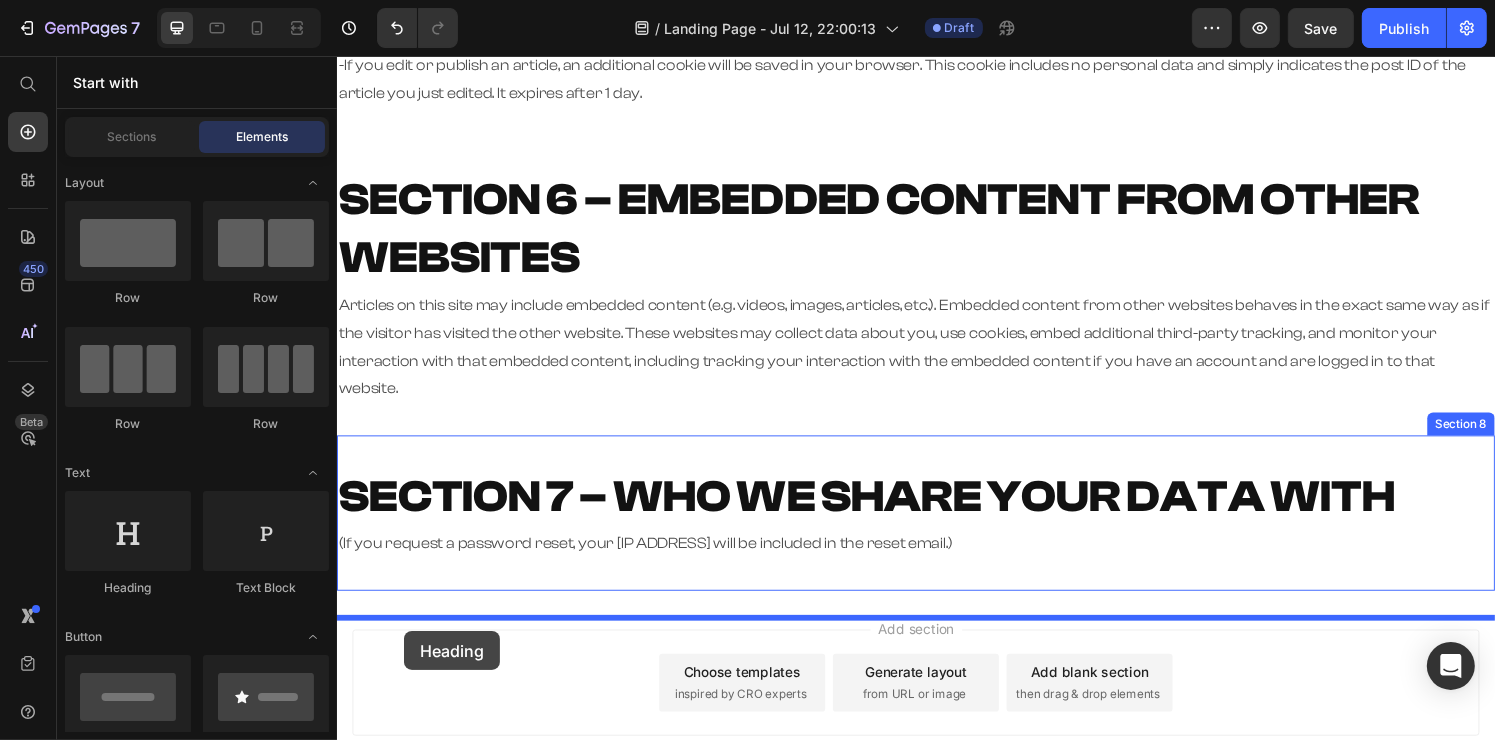 drag, startPoint x: 496, startPoint y: 608, endPoint x: 405, endPoint y: 652, distance: 101.07918 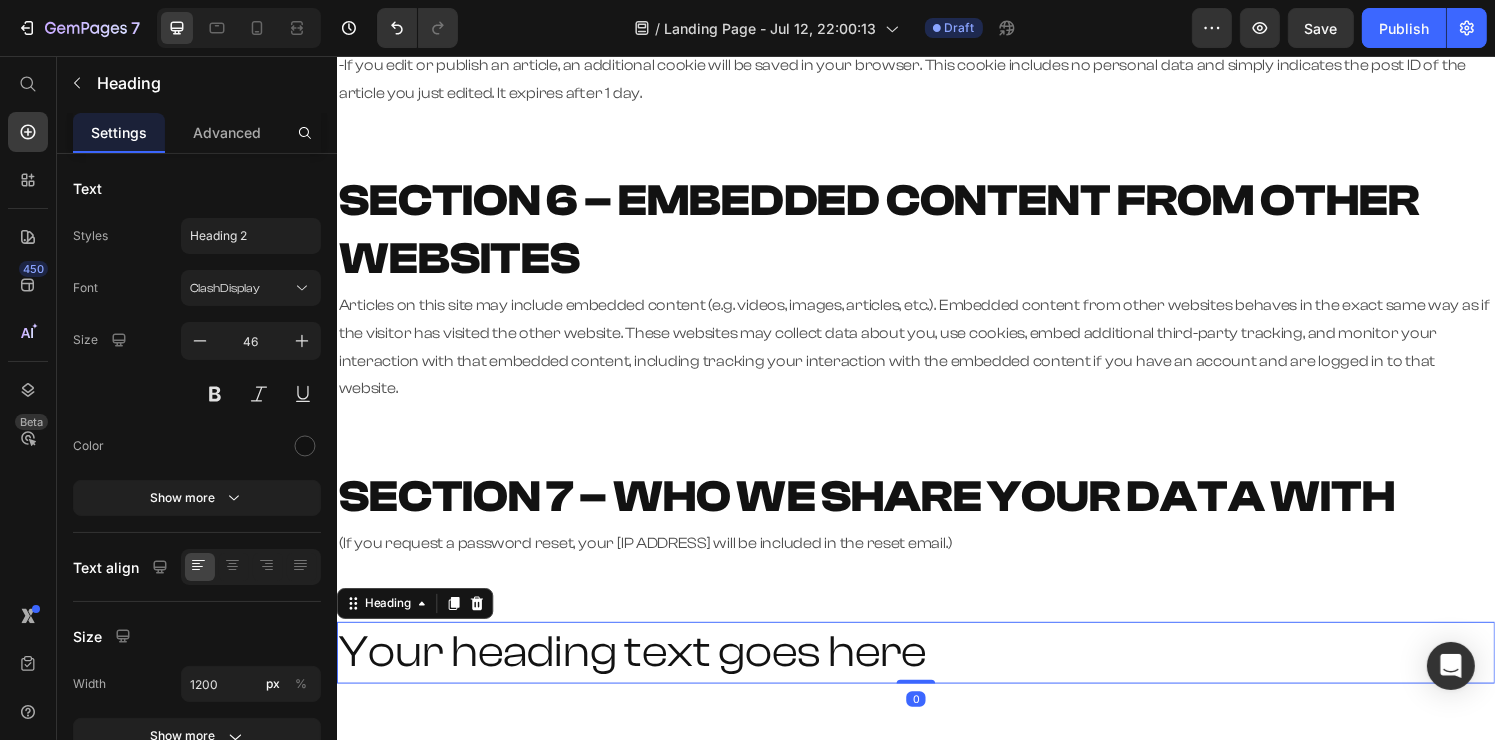 click on "Your heading text goes here" at bounding box center (936, 674) 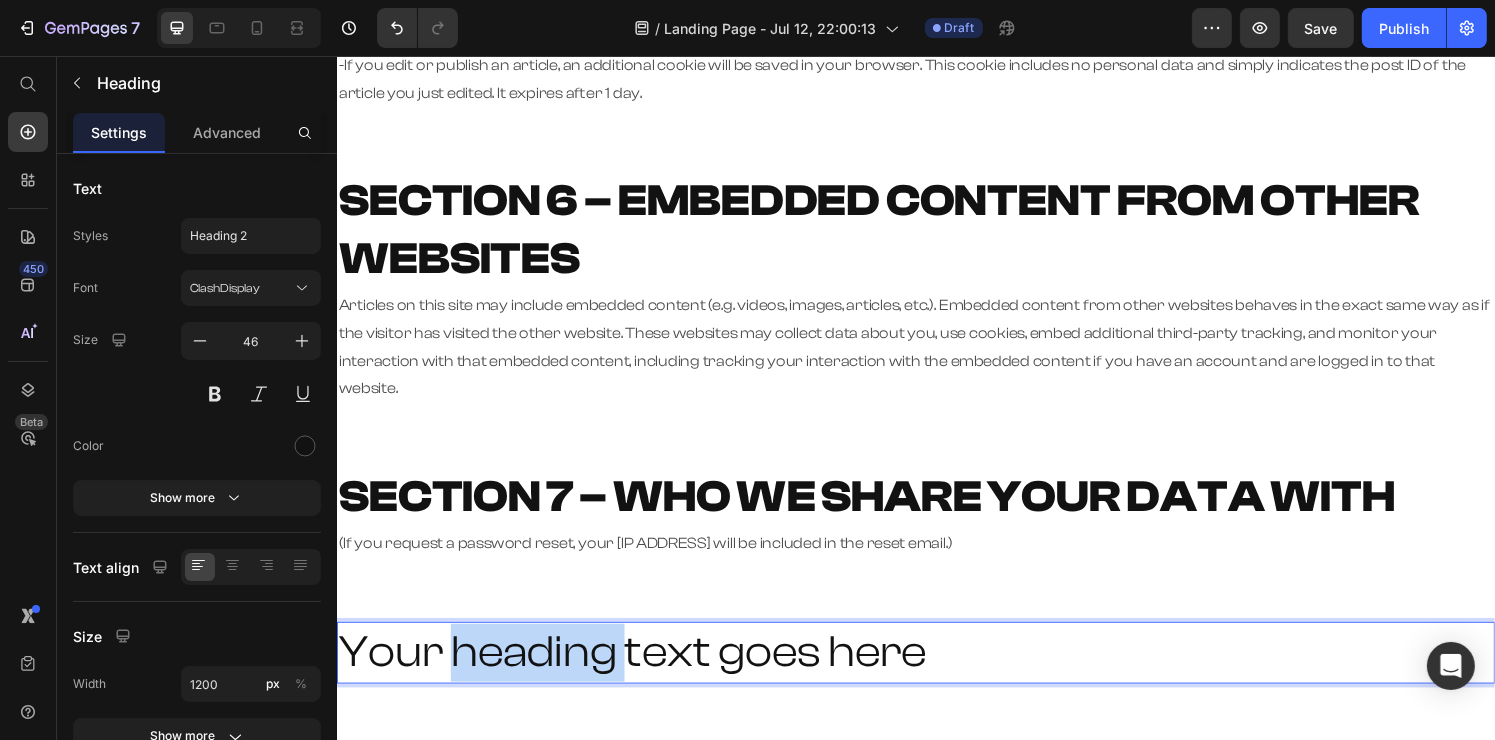 click on "Your heading text goes here" at bounding box center (936, 674) 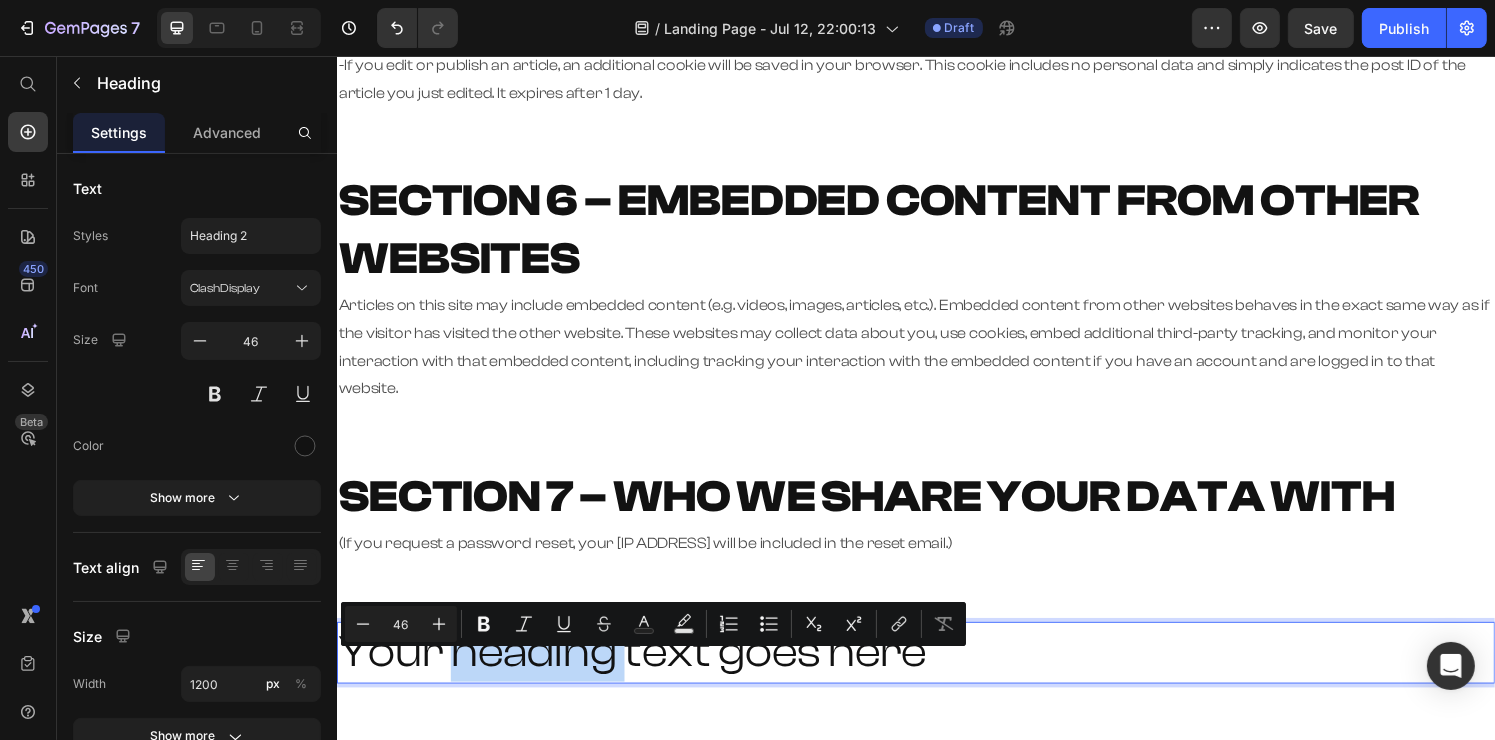 click on "Your heading text goes here" at bounding box center (936, 674) 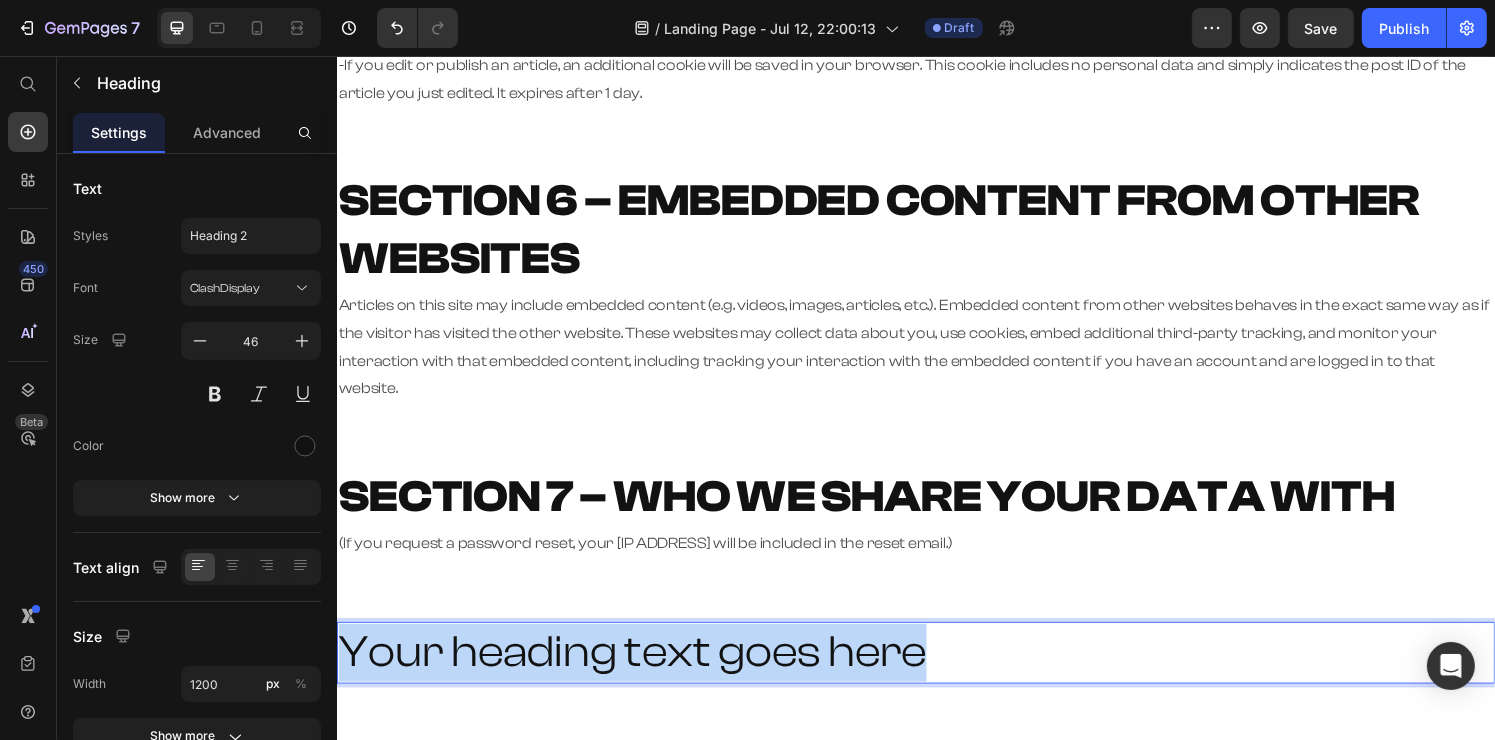 click on "Your heading text goes here" at bounding box center [936, 674] 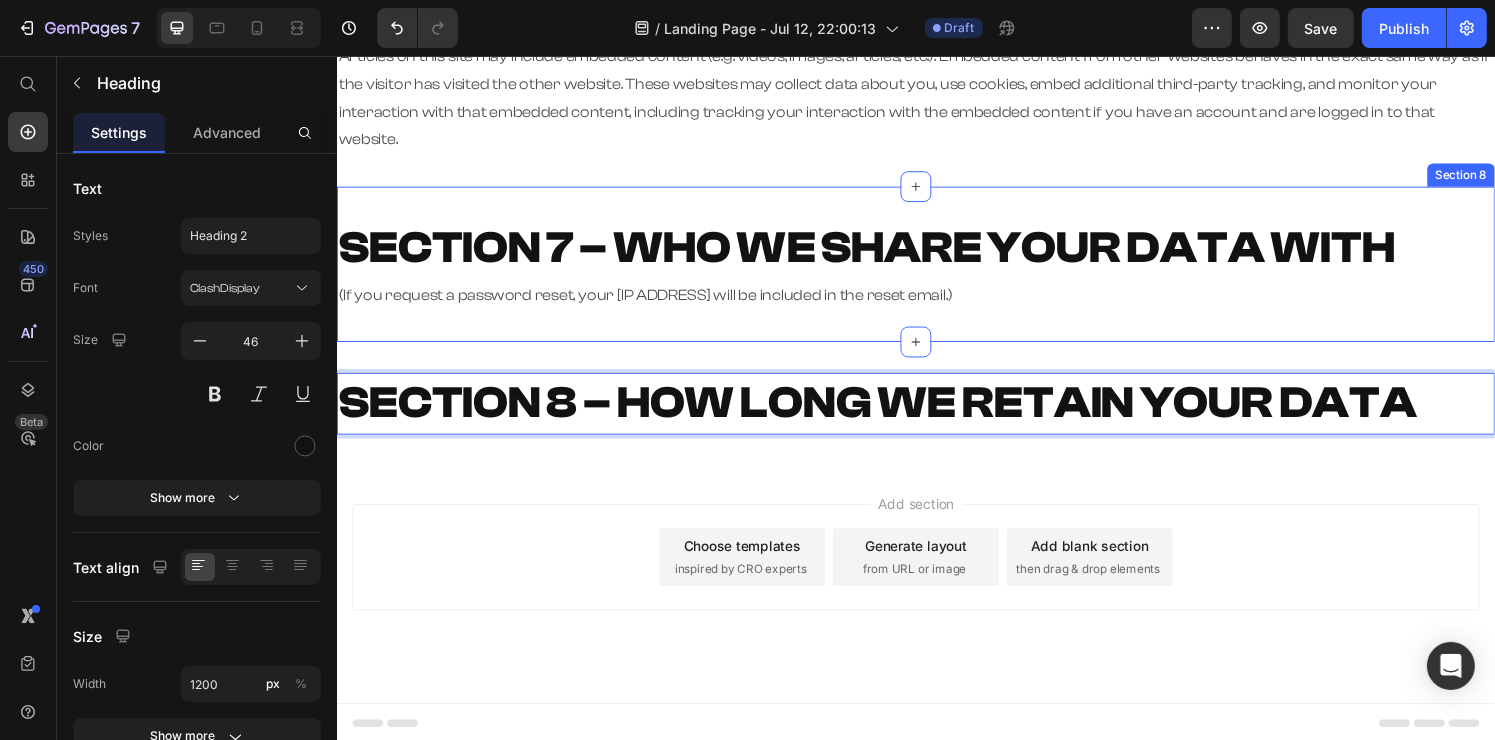 scroll, scrollTop: 1536, scrollLeft: 0, axis: vertical 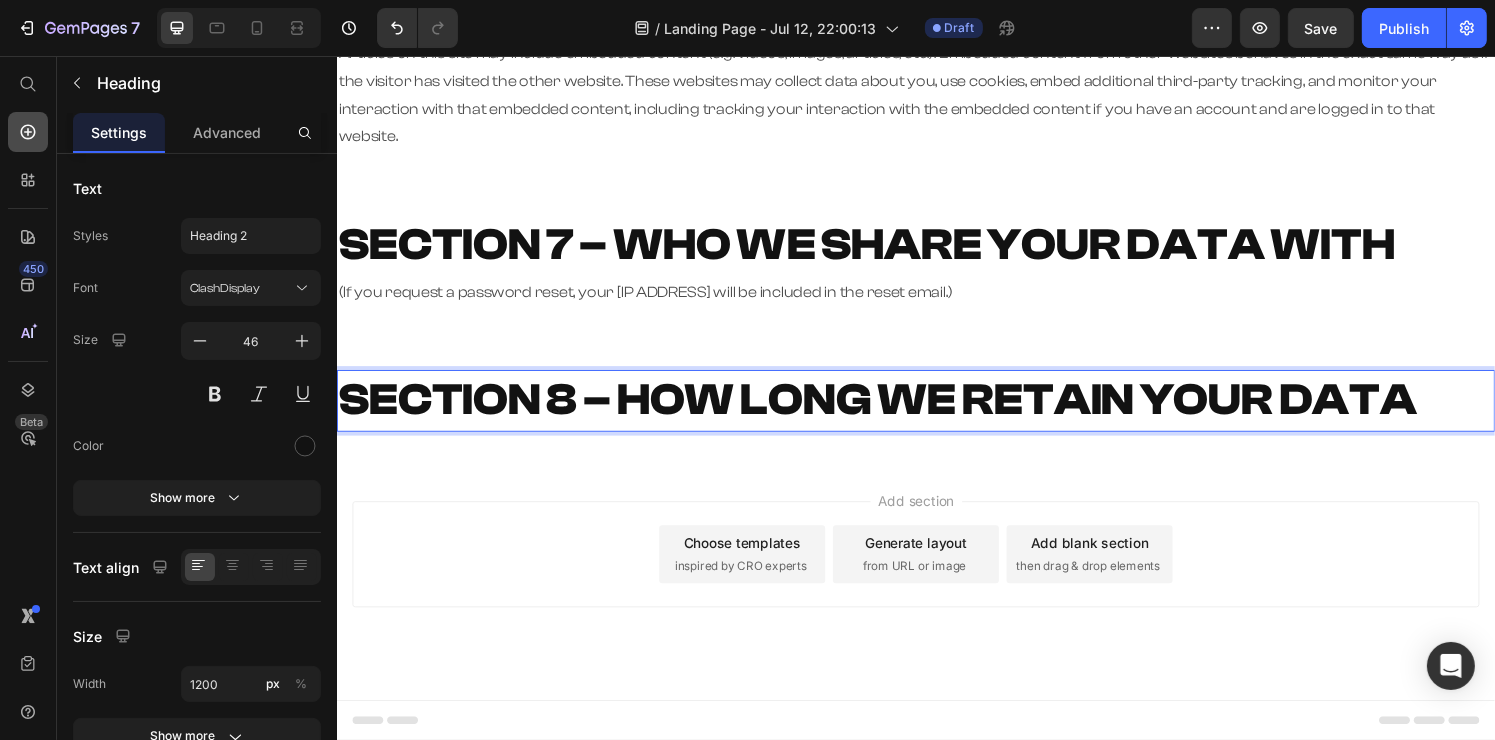 click 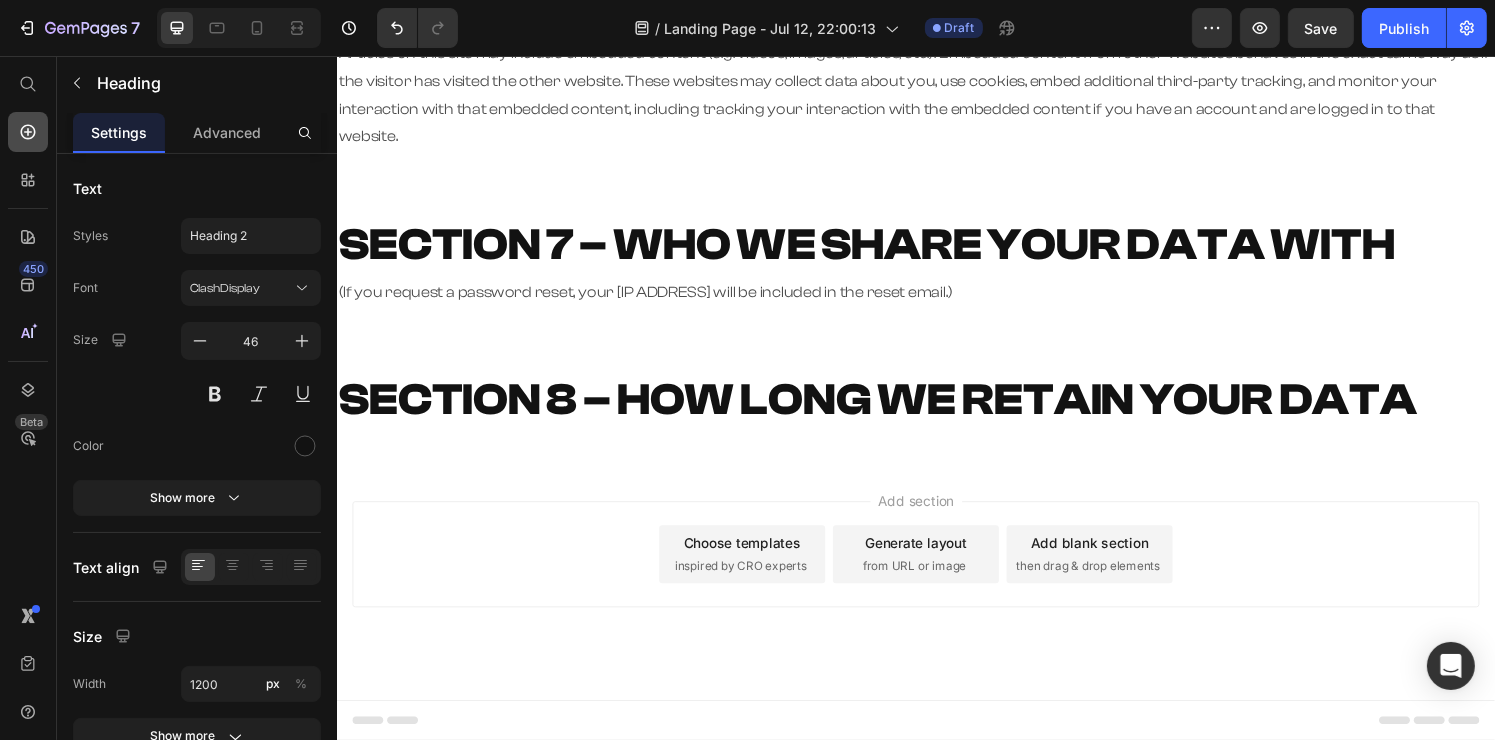 scroll, scrollTop: 0, scrollLeft: 0, axis: both 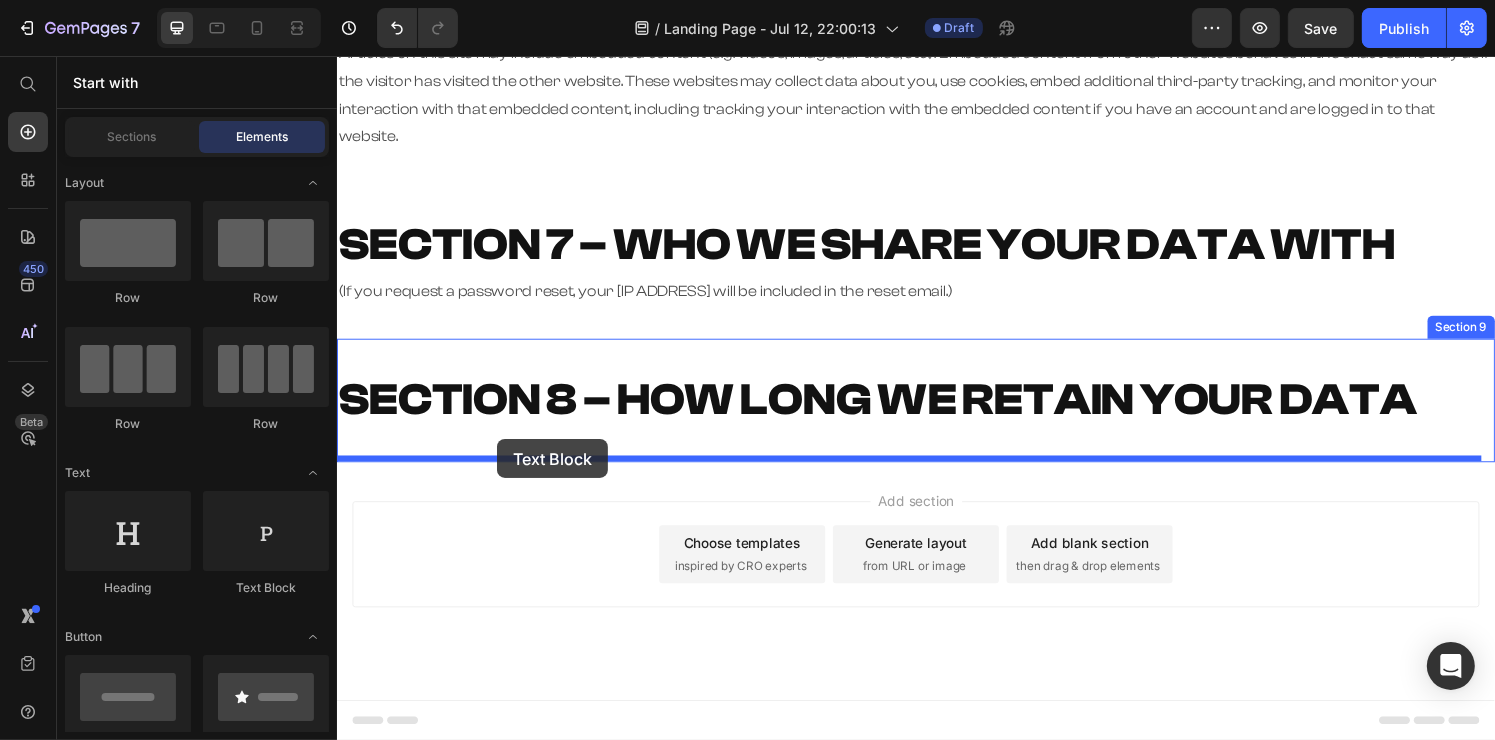 drag, startPoint x: 622, startPoint y: 607, endPoint x: 502, endPoint y: 453, distance: 195.2332 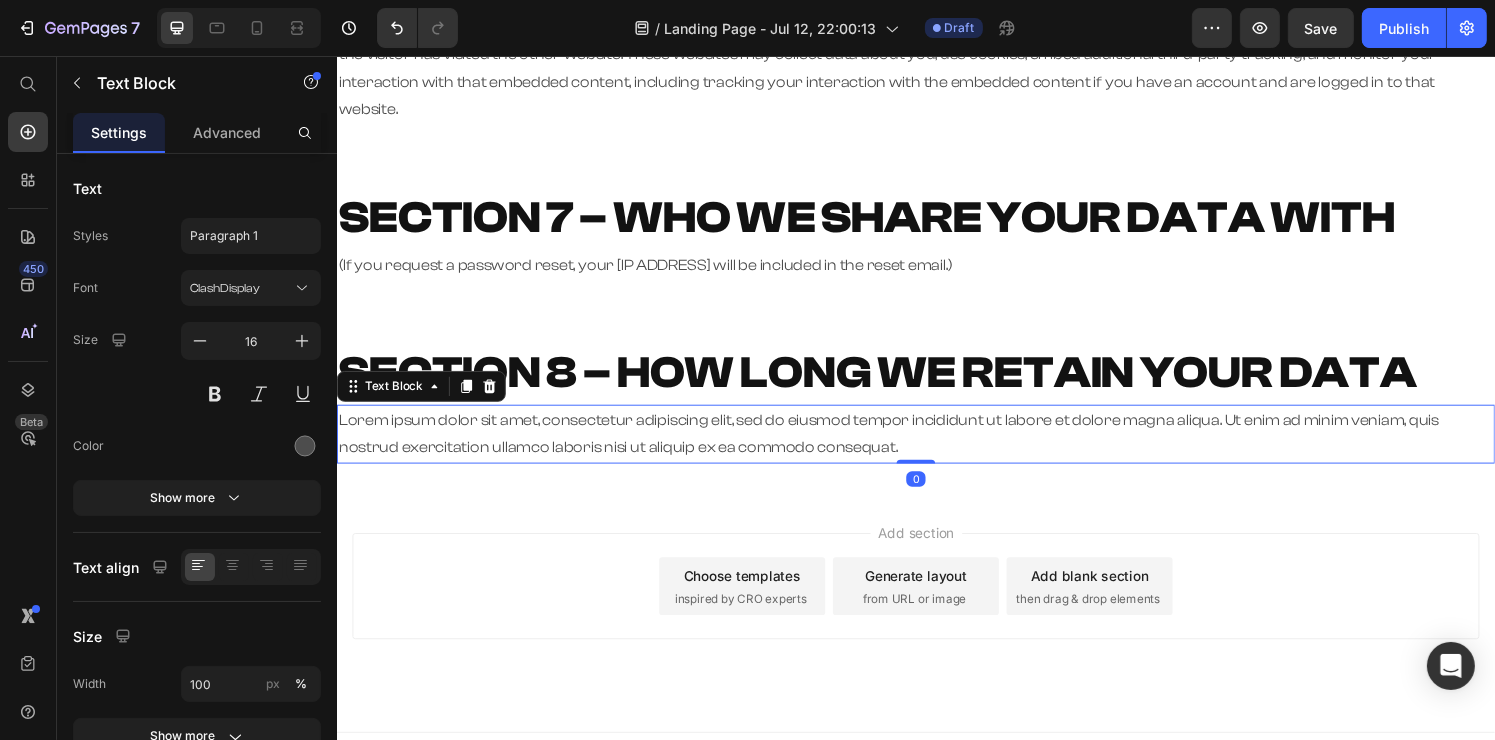 click on "Lorem ipsum dolor sit amet, consectetur adipiscing elit, sed do eiusmod tempor incididunt ut labore et dolore magna aliqua. Ut enim ad minim veniam, quis nostrud exercitation ullamco laboris nisi ut aliquip ex ea commodo consequat." at bounding box center [936, 448] 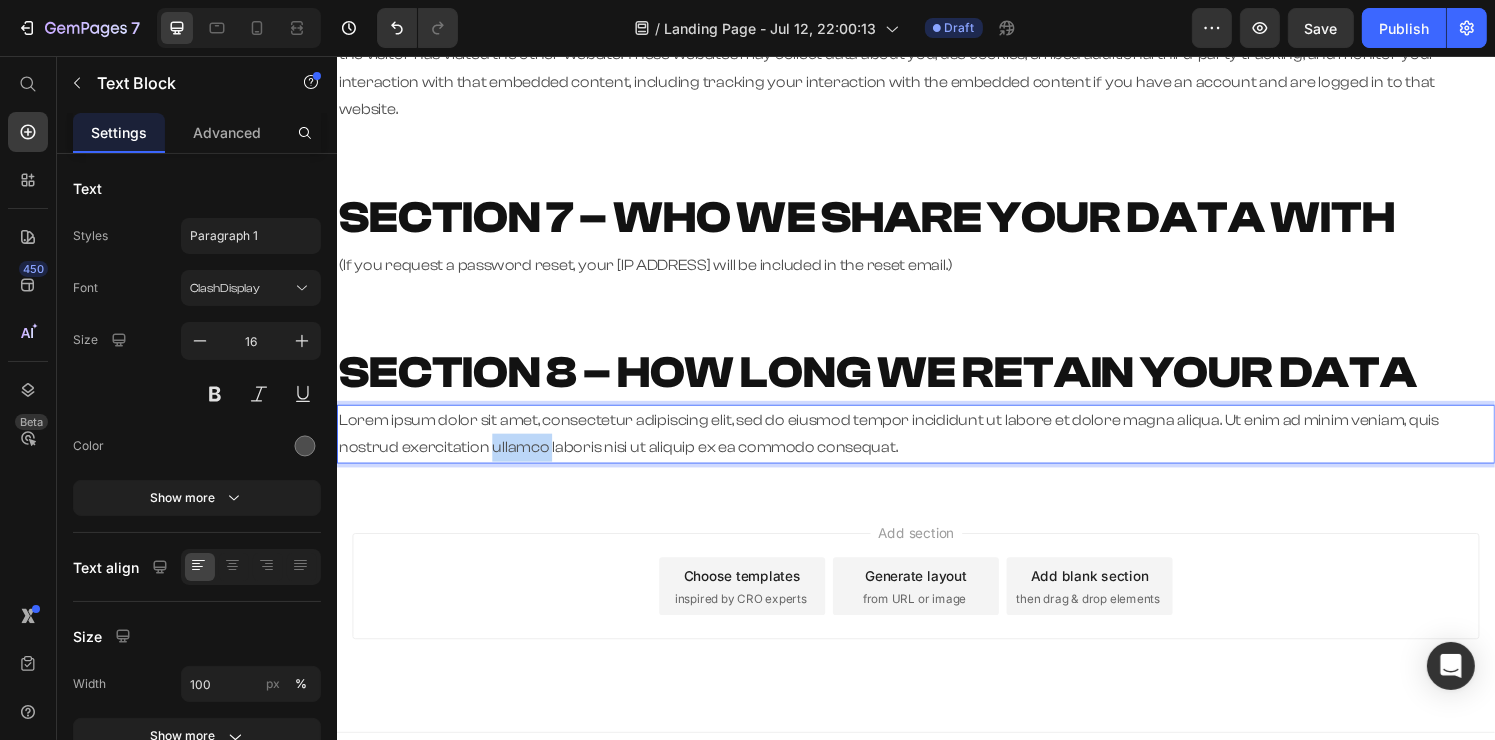 click on "Lorem ipsum dolor sit amet, consectetur adipiscing elit, sed do eiusmod tempor incididunt ut labore et dolore magna aliqua. Ut enim ad minim veniam, quis nostrud exercitation ullamco laboris nisi ut aliquip ex ea commodo consequat." at bounding box center (936, 448) 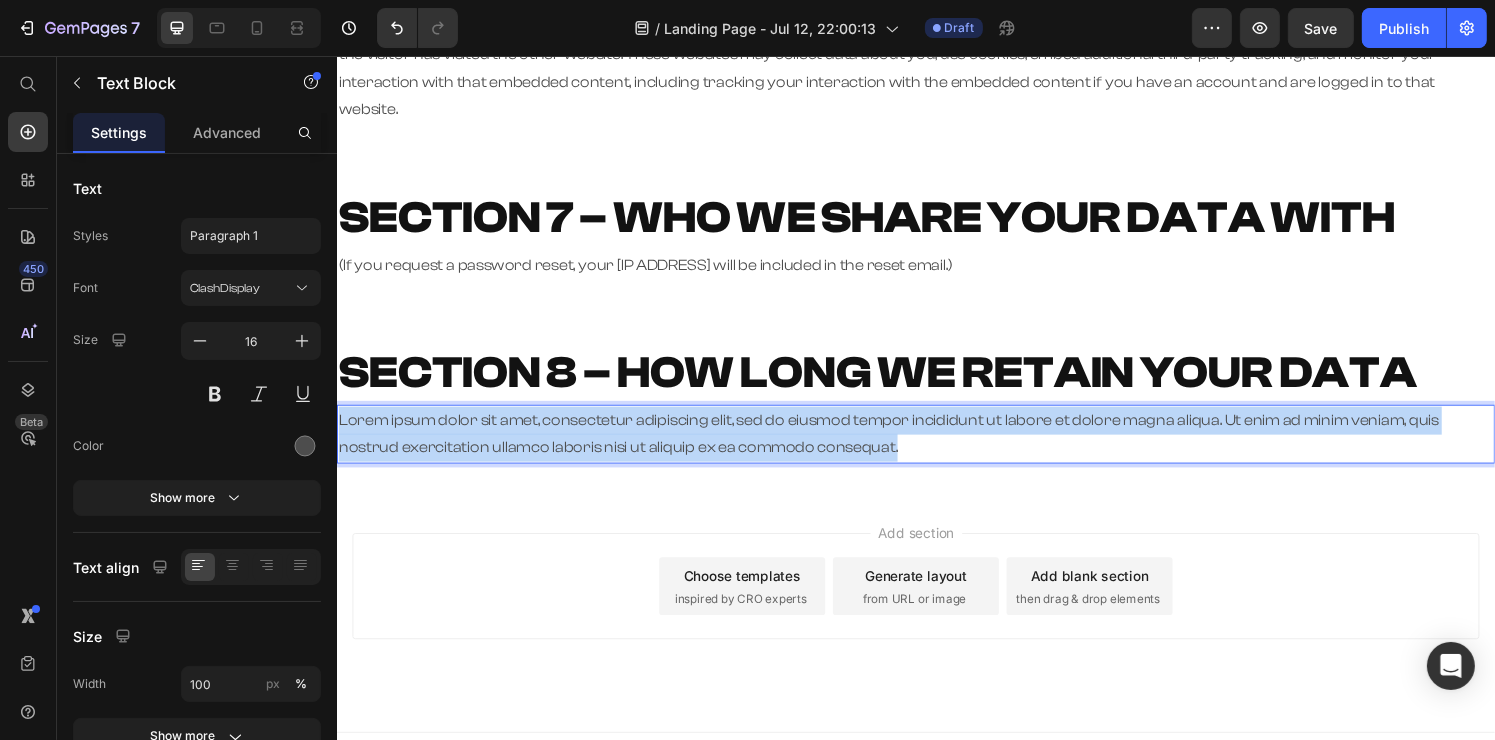 click on "Lorem ipsum dolor sit amet, consectetur adipiscing elit, sed do eiusmod tempor incididunt ut labore et dolore magna aliqua. Ut enim ad minim veniam, quis nostrud exercitation ullamco laboris nisi ut aliquip ex ea commodo consequat." at bounding box center [936, 448] 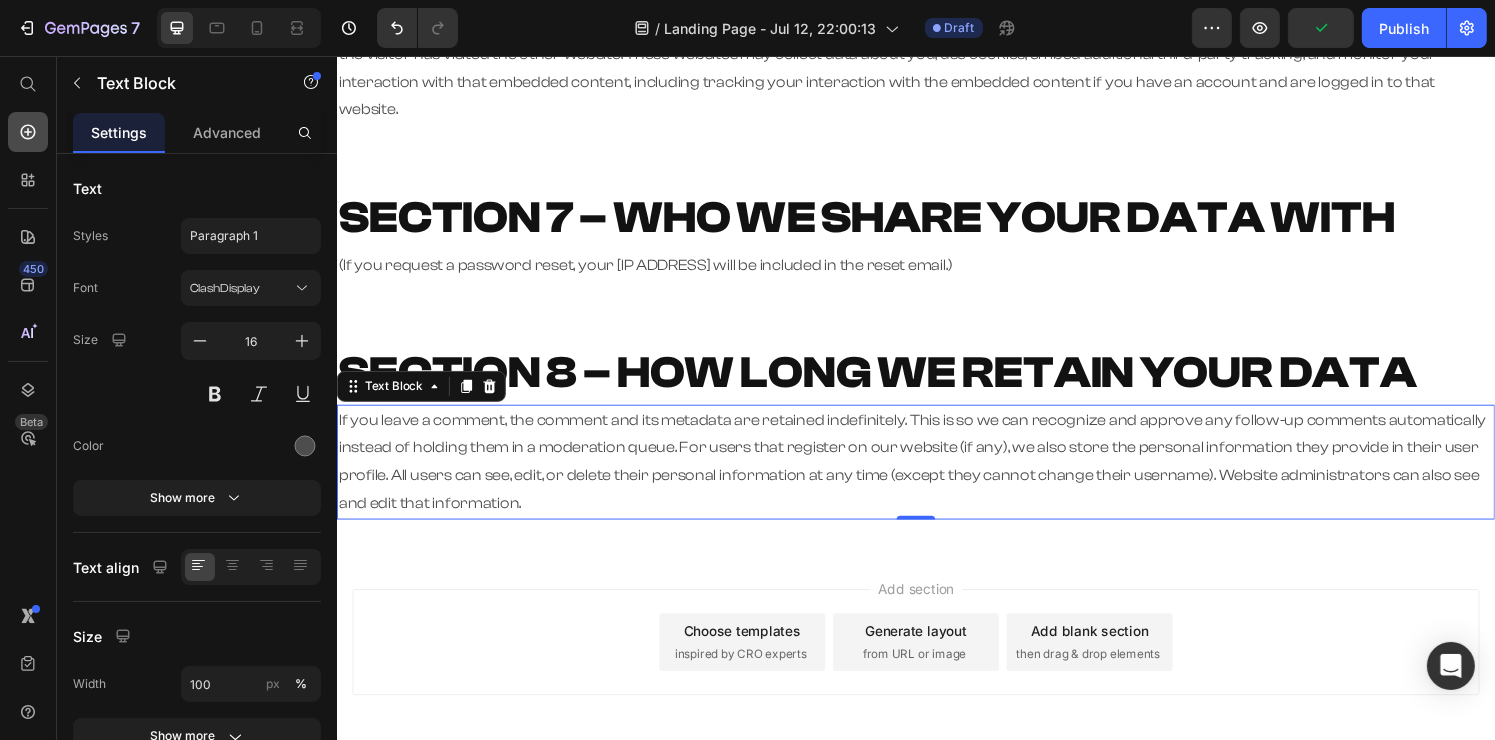 click 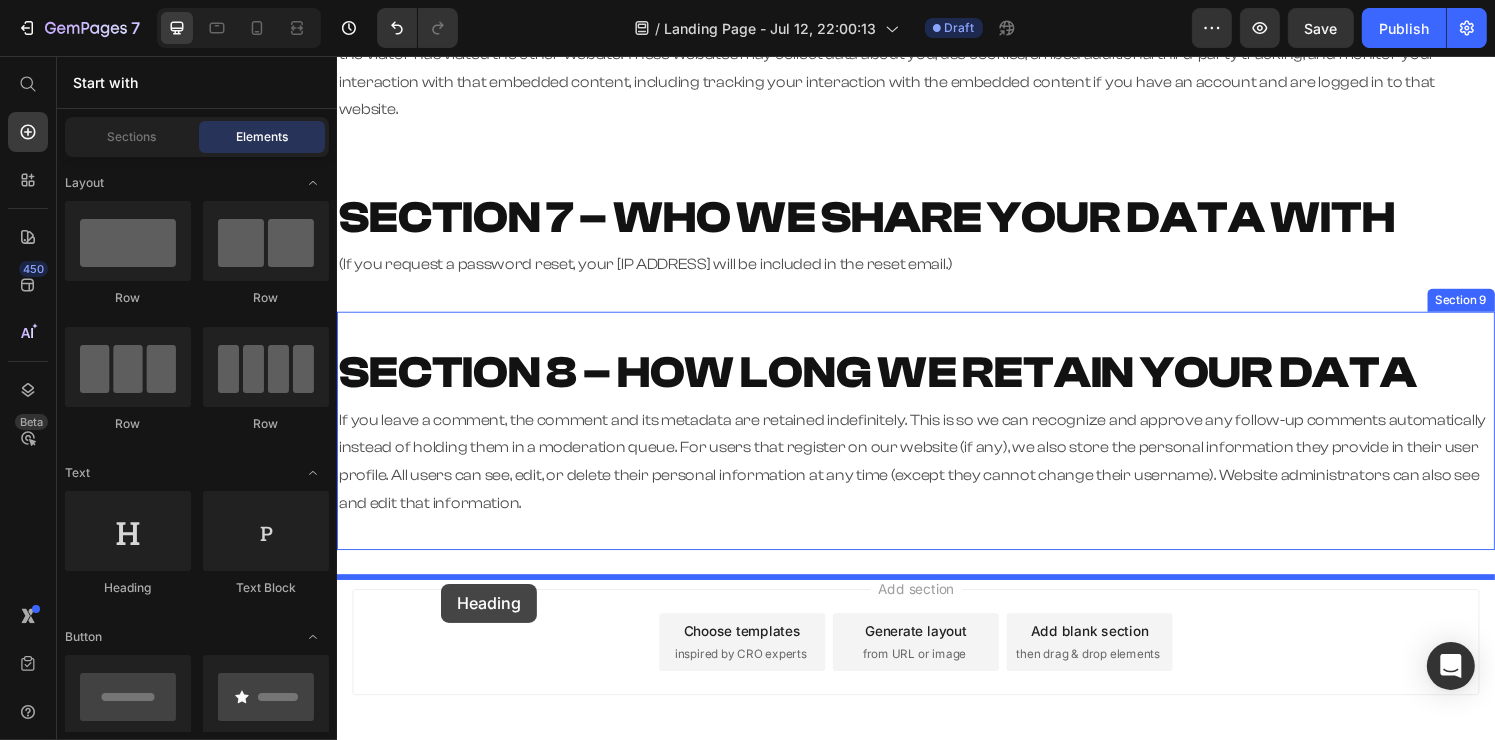 drag, startPoint x: 491, startPoint y: 616, endPoint x: 444, endPoint y: 603, distance: 48.76474 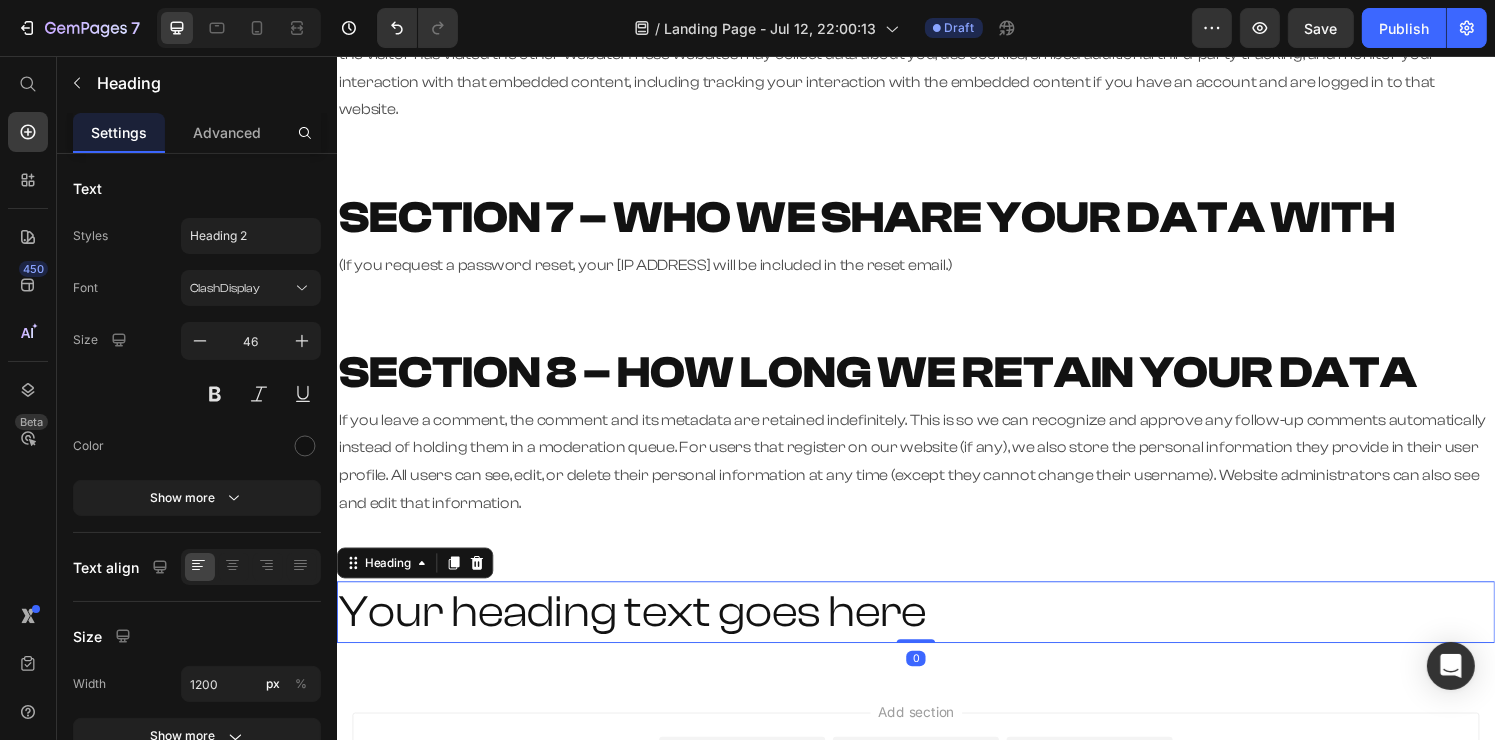 click on "Your heading text goes here" at bounding box center (936, 632) 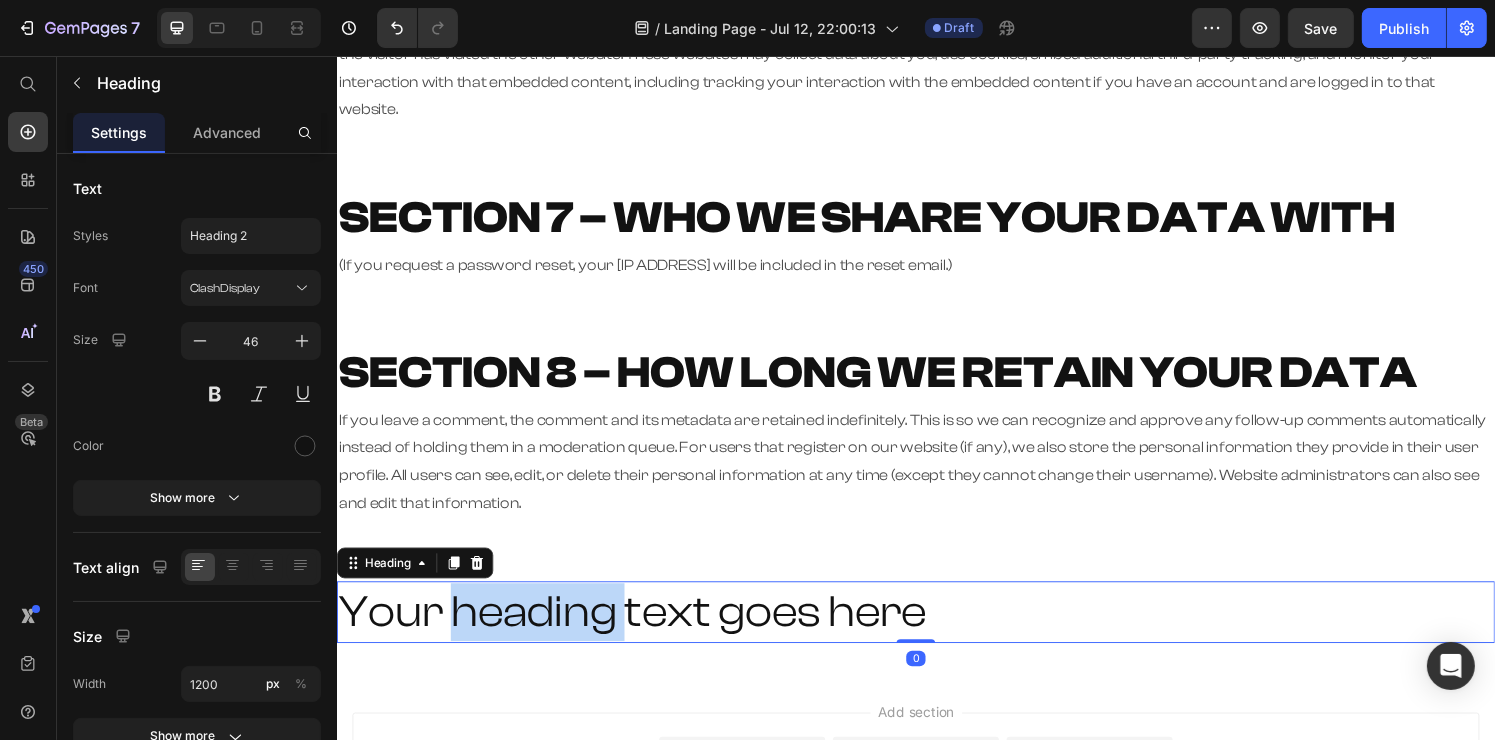 click on "Your heading text goes here" at bounding box center [936, 632] 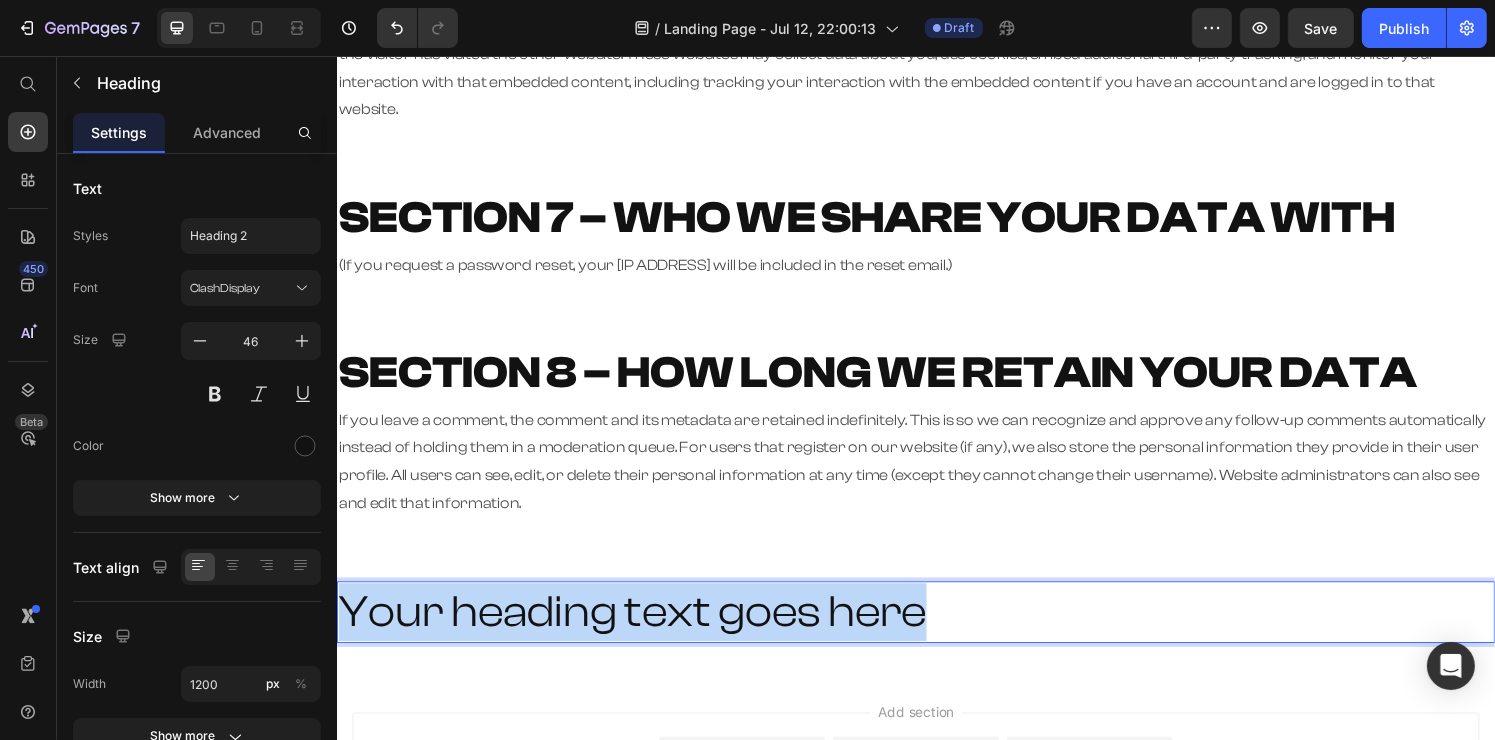 click on "Your heading text goes here" at bounding box center [936, 632] 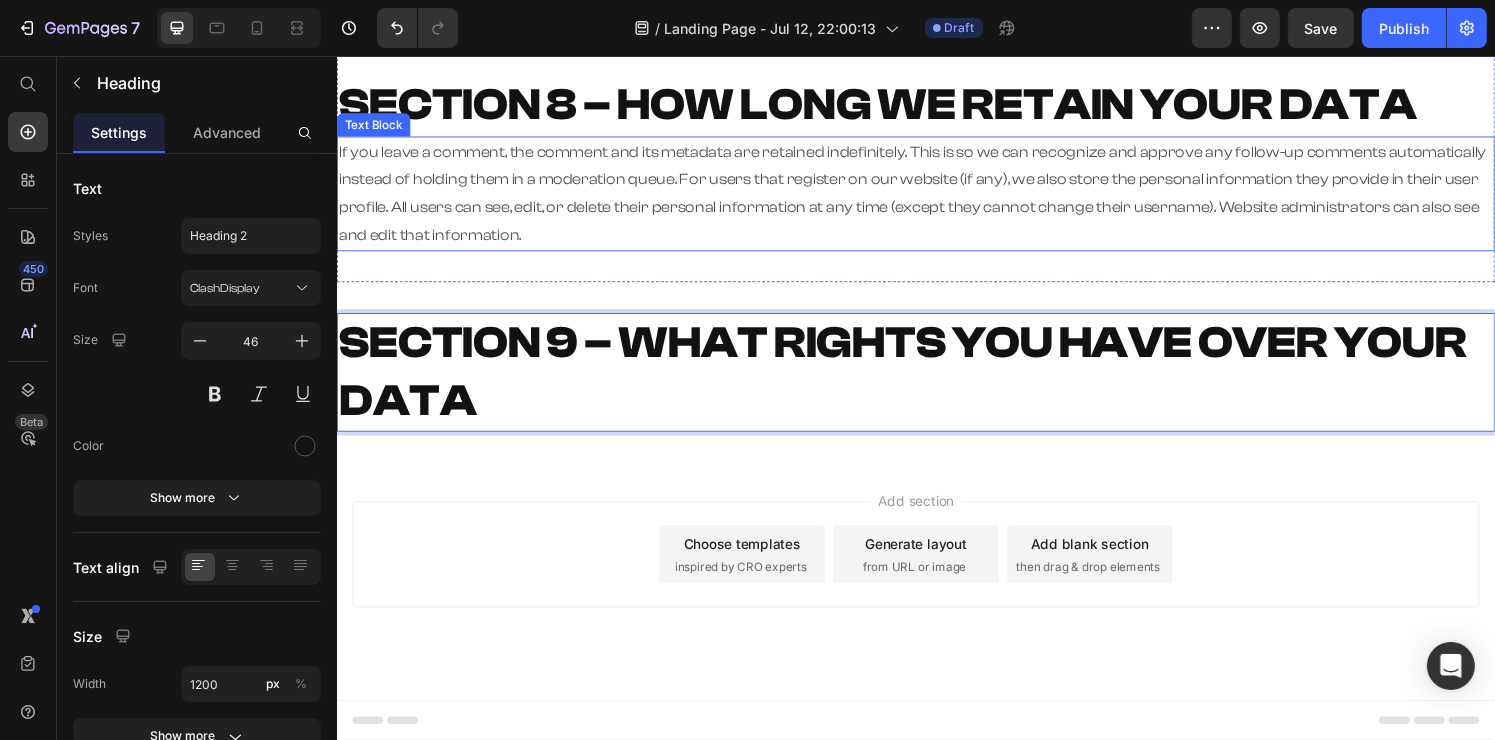 scroll, scrollTop: 1842, scrollLeft: 0, axis: vertical 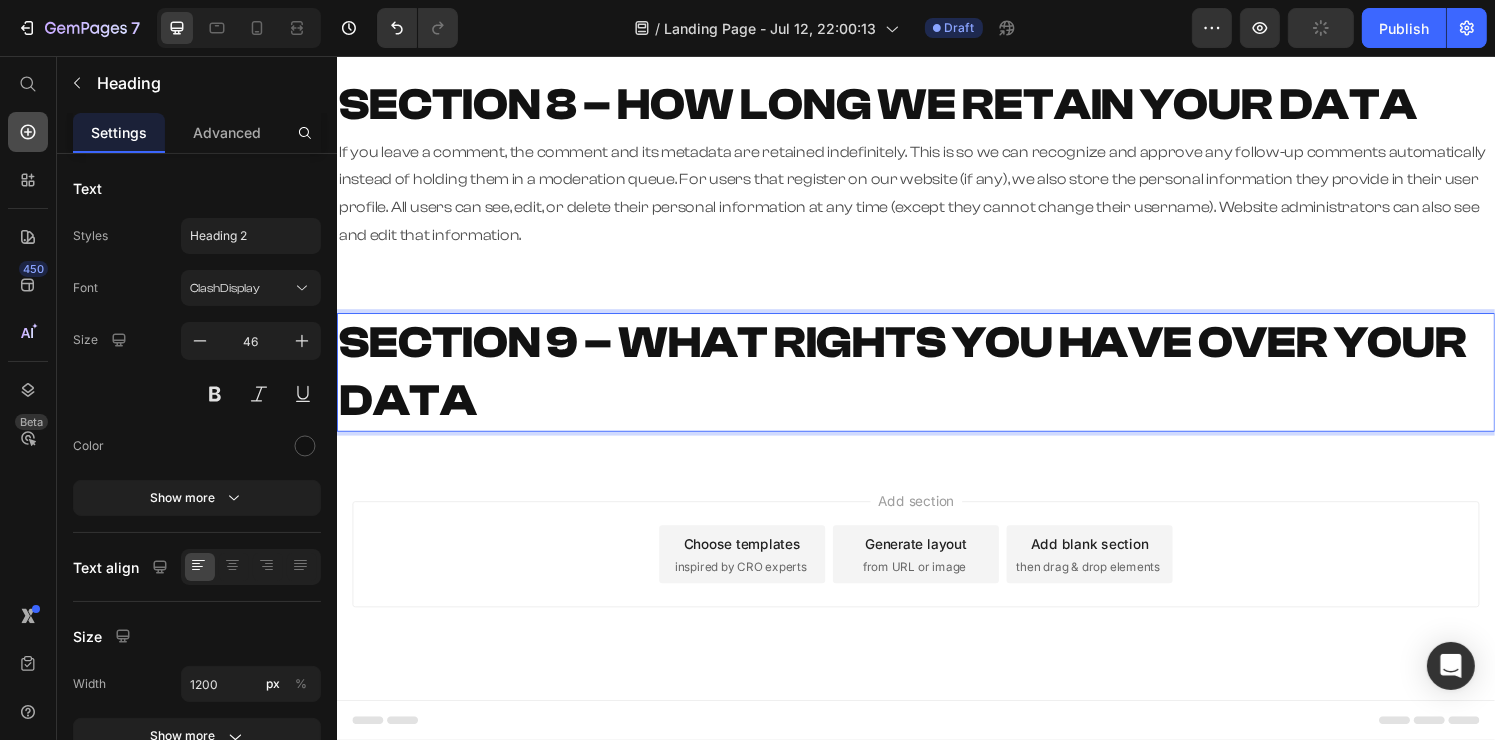 click 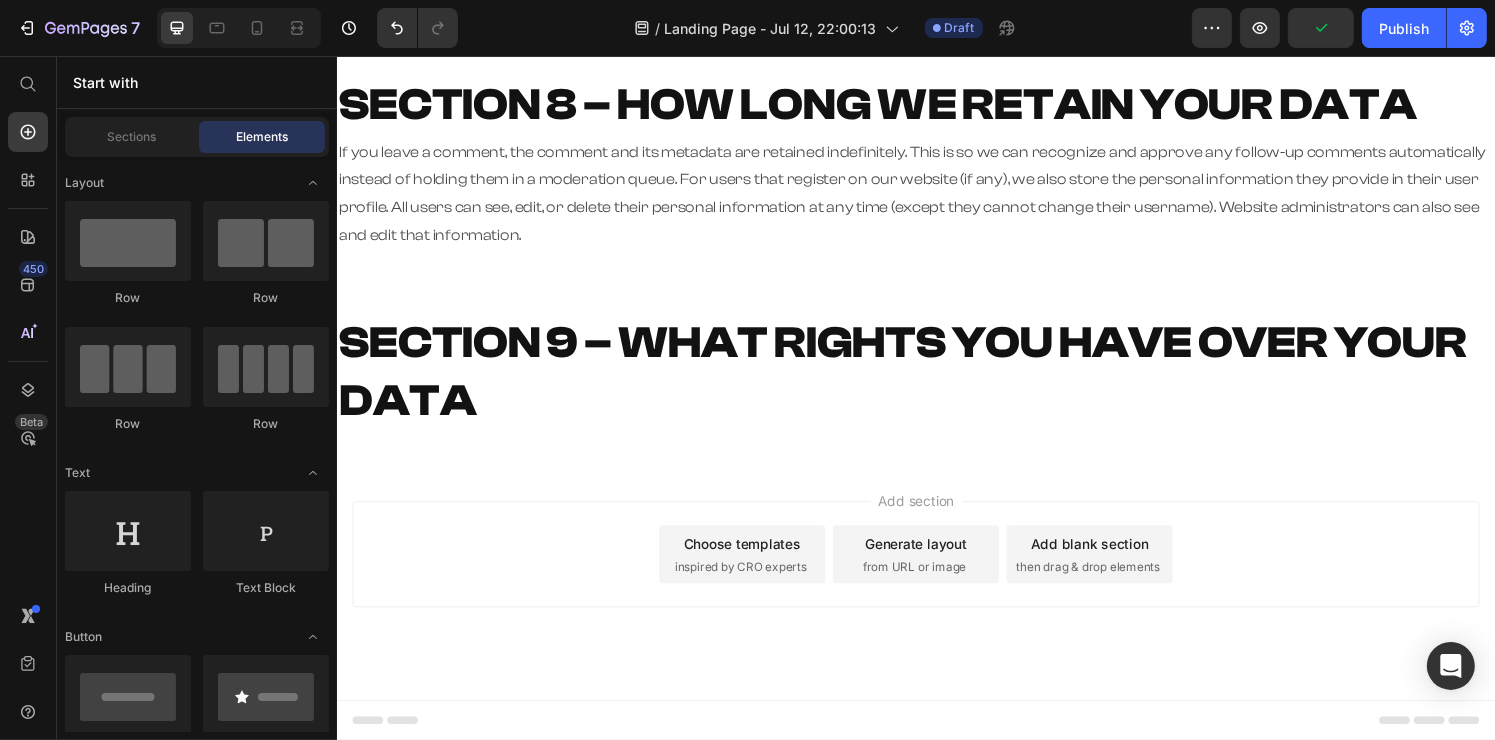scroll, scrollTop: 0, scrollLeft: 0, axis: both 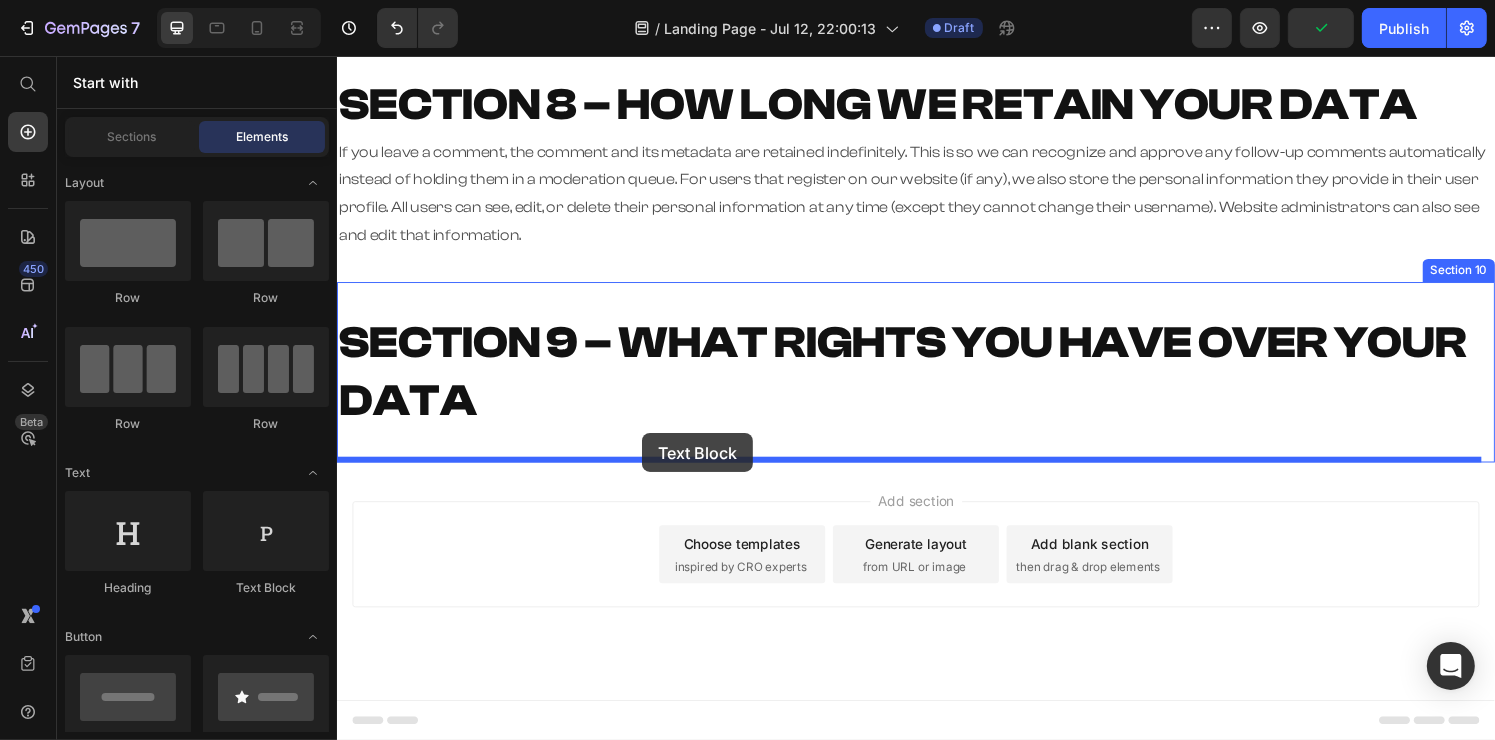 drag, startPoint x: 602, startPoint y: 576, endPoint x: 652, endPoint y: 452, distance: 133.70116 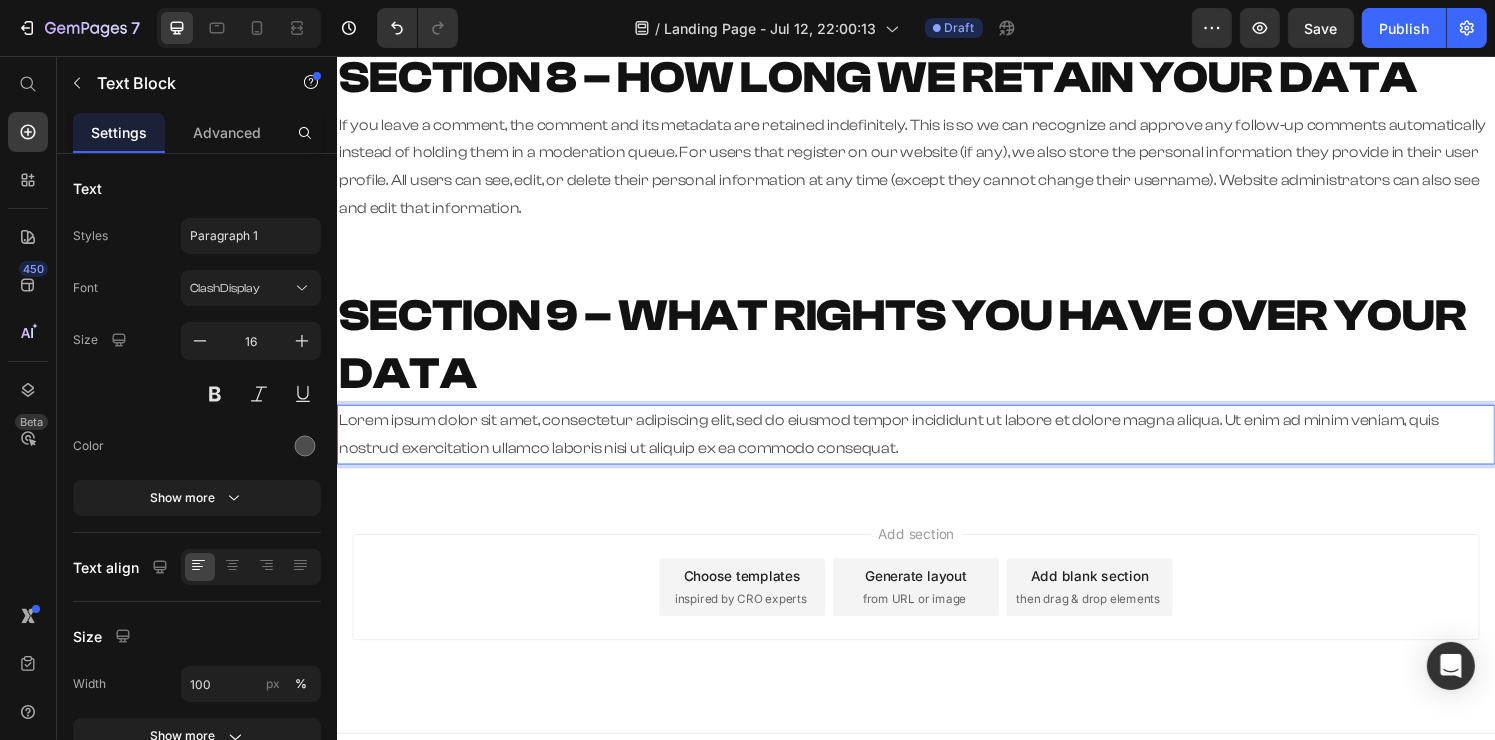 click on "Lorem ipsum dolor sit amet, consectetur adipiscing elit, sed do eiusmod tempor incididunt ut labore et dolore magna aliqua. Ut enim ad minim veniam, quis nostrud exercitation ullamco laboris nisi ut aliquip ex ea commodo consequat." at bounding box center (936, 448) 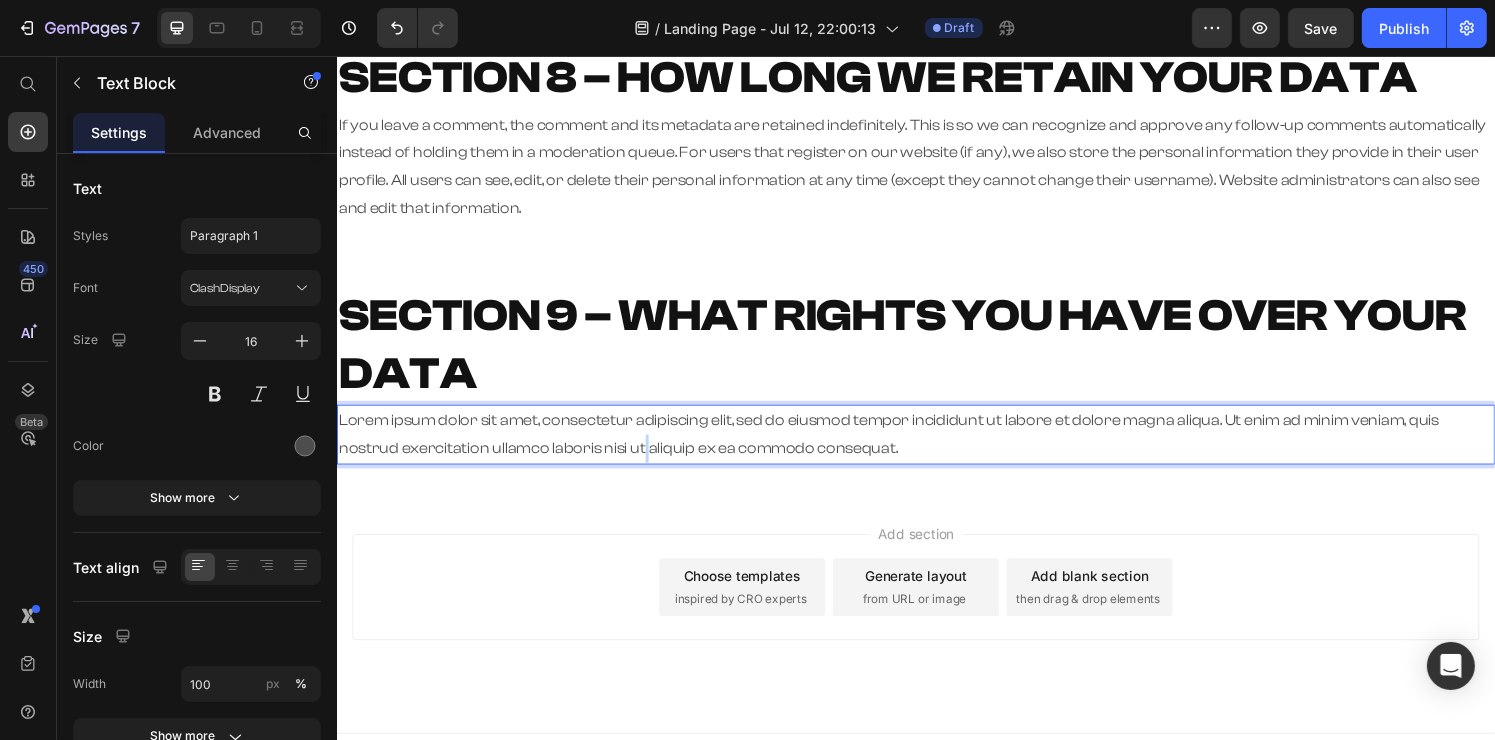 click on "Lorem ipsum dolor sit amet, consectetur adipiscing elit, sed do eiusmod tempor incididunt ut labore et dolore magna aliqua. Ut enim ad minim veniam, quis nostrud exercitation ullamco laboris nisi ut aliquip ex ea commodo consequat." at bounding box center (936, 448) 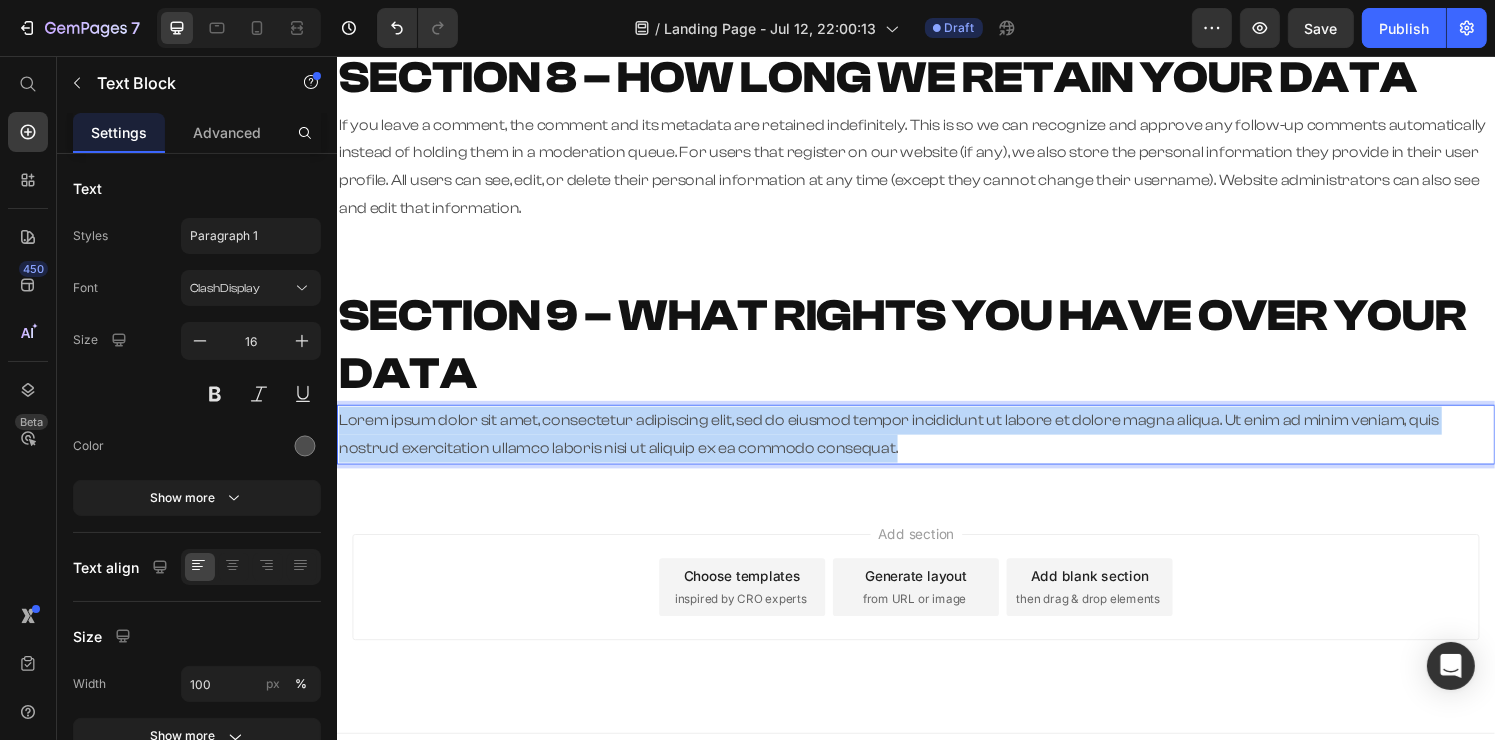 click on "Lorem ipsum dolor sit amet, consectetur adipiscing elit, sed do eiusmod tempor incididunt ut labore et dolore magna aliqua. Ut enim ad minim veniam, quis nostrud exercitation ullamco laboris nisi ut aliquip ex ea commodo consequat." at bounding box center [936, 448] 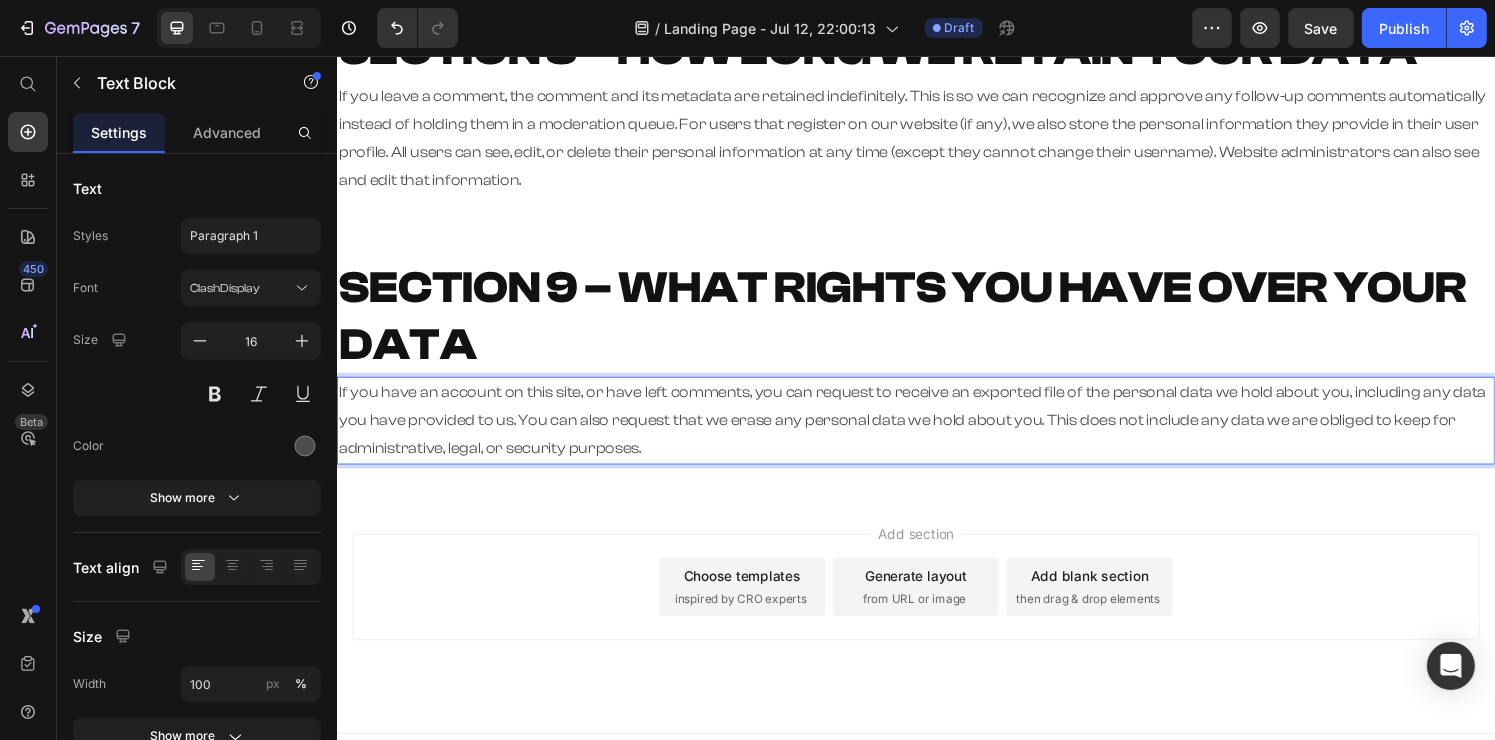 scroll, scrollTop: 1932, scrollLeft: 0, axis: vertical 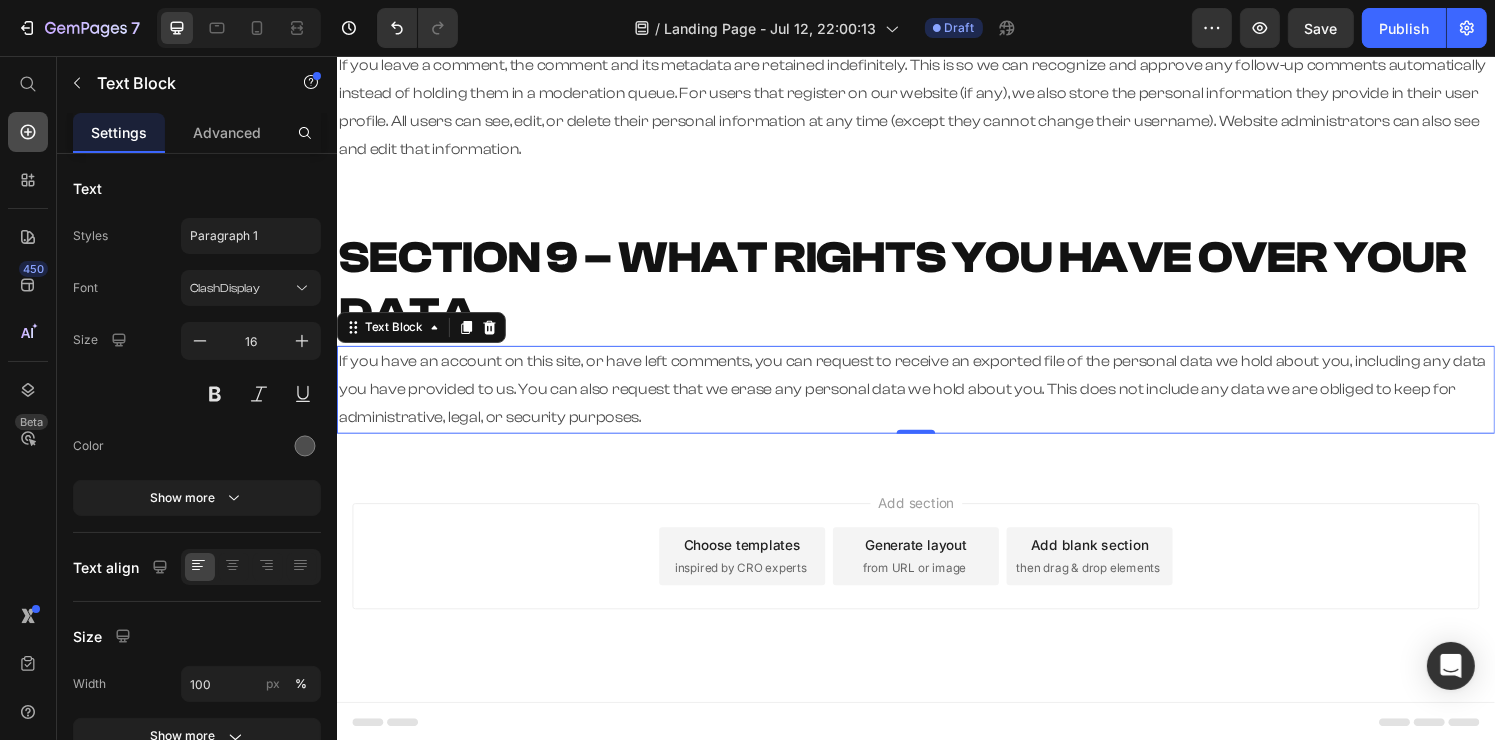 click 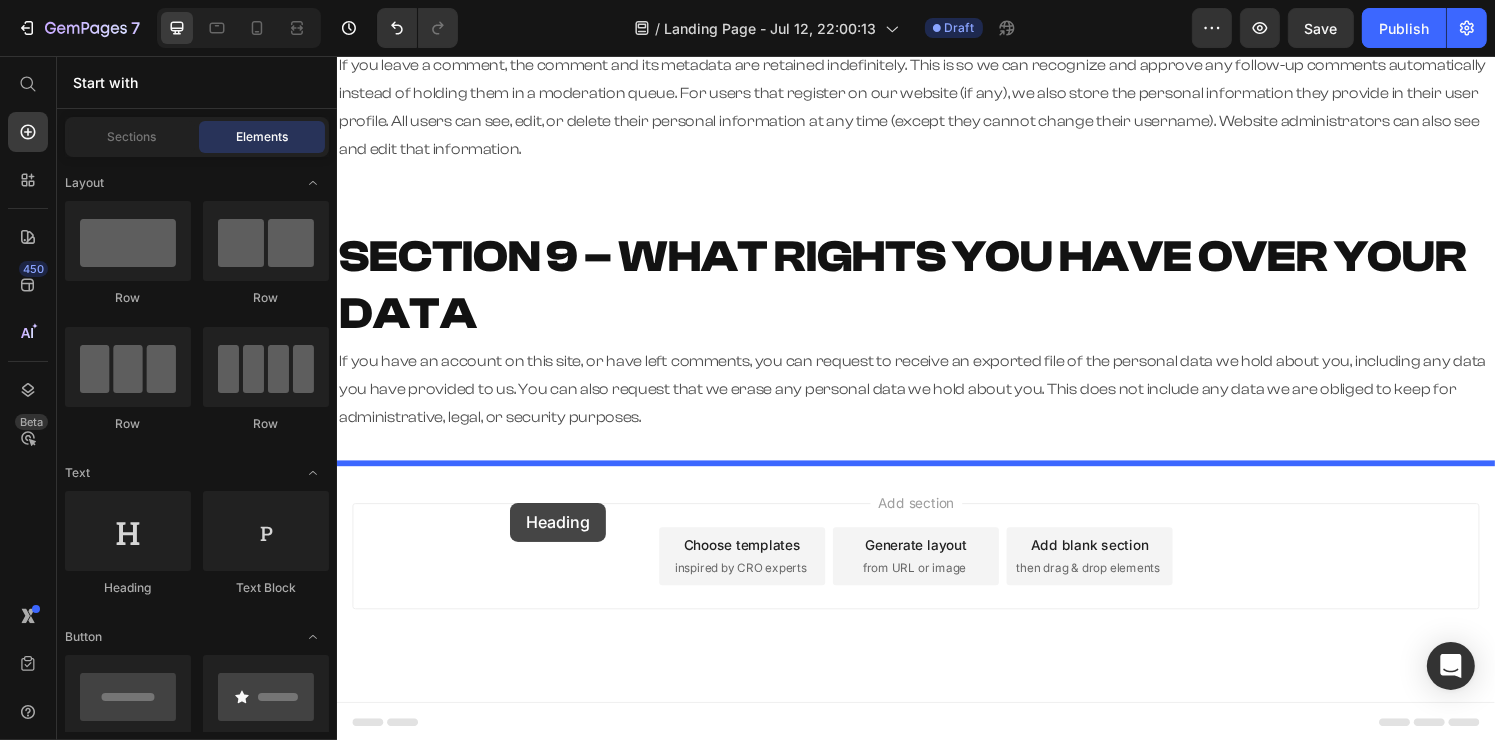 drag, startPoint x: 480, startPoint y: 626, endPoint x: 515, endPoint y: 519, distance: 112.578865 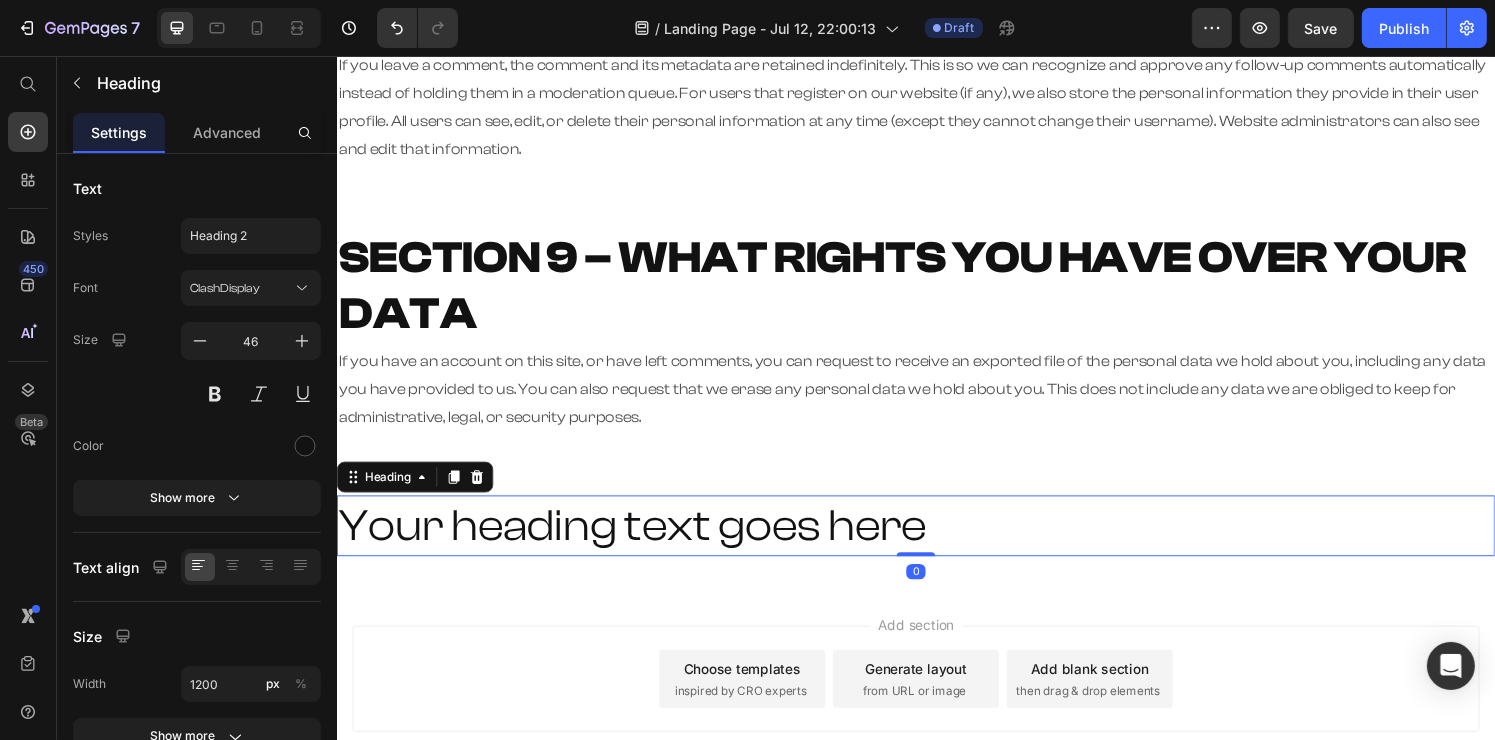 click on "Your heading text goes here" at bounding box center (936, 543) 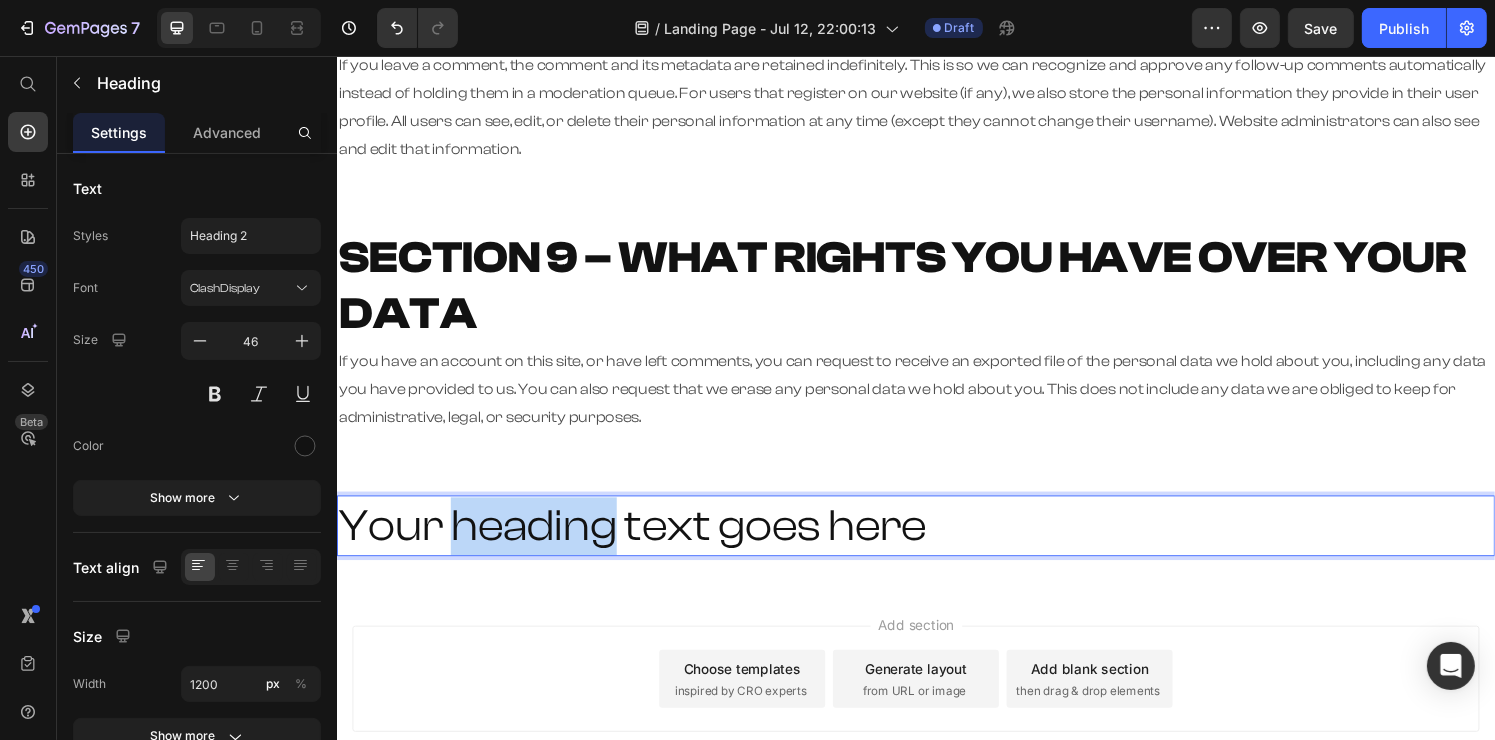 click on "Your heading text goes here" at bounding box center (936, 543) 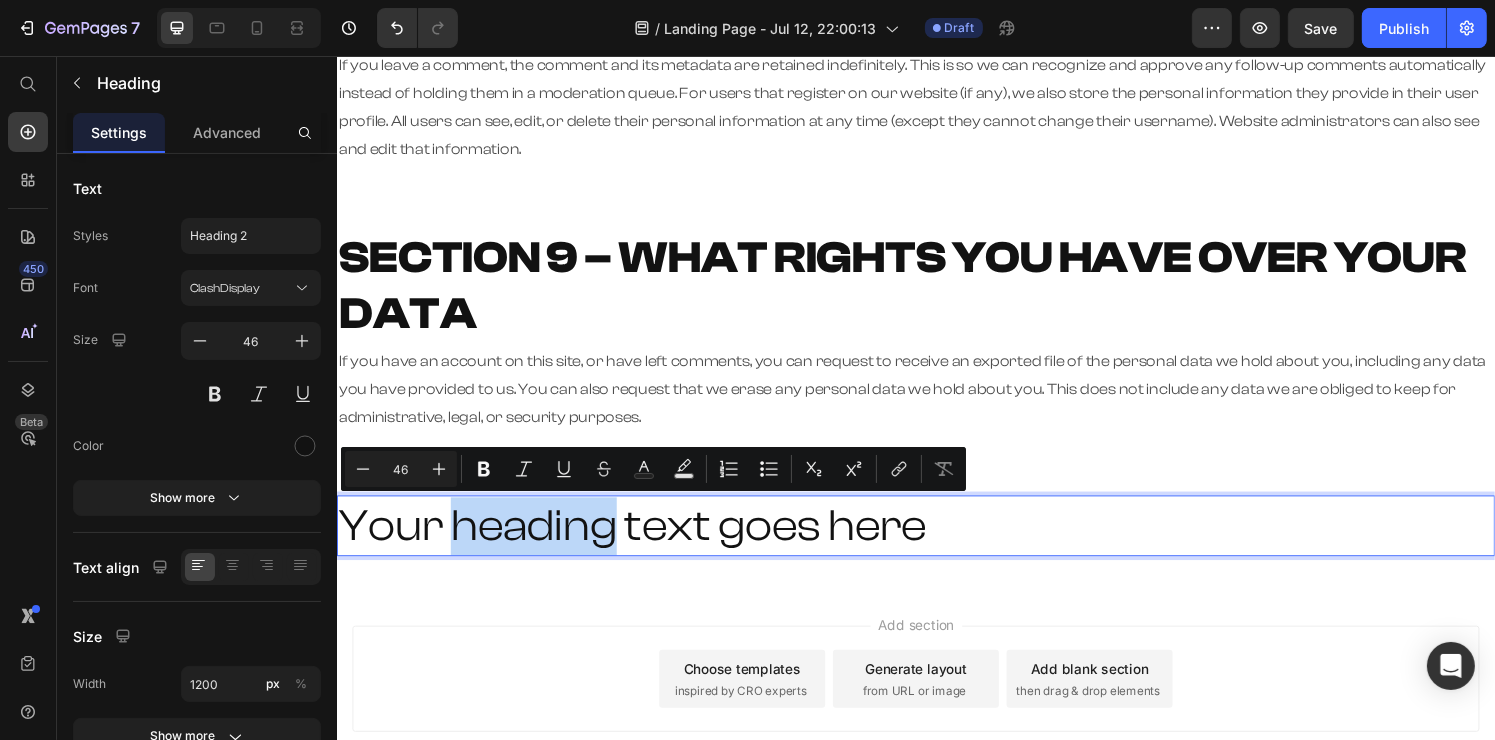 click on "Your heading text goes here" at bounding box center (936, 543) 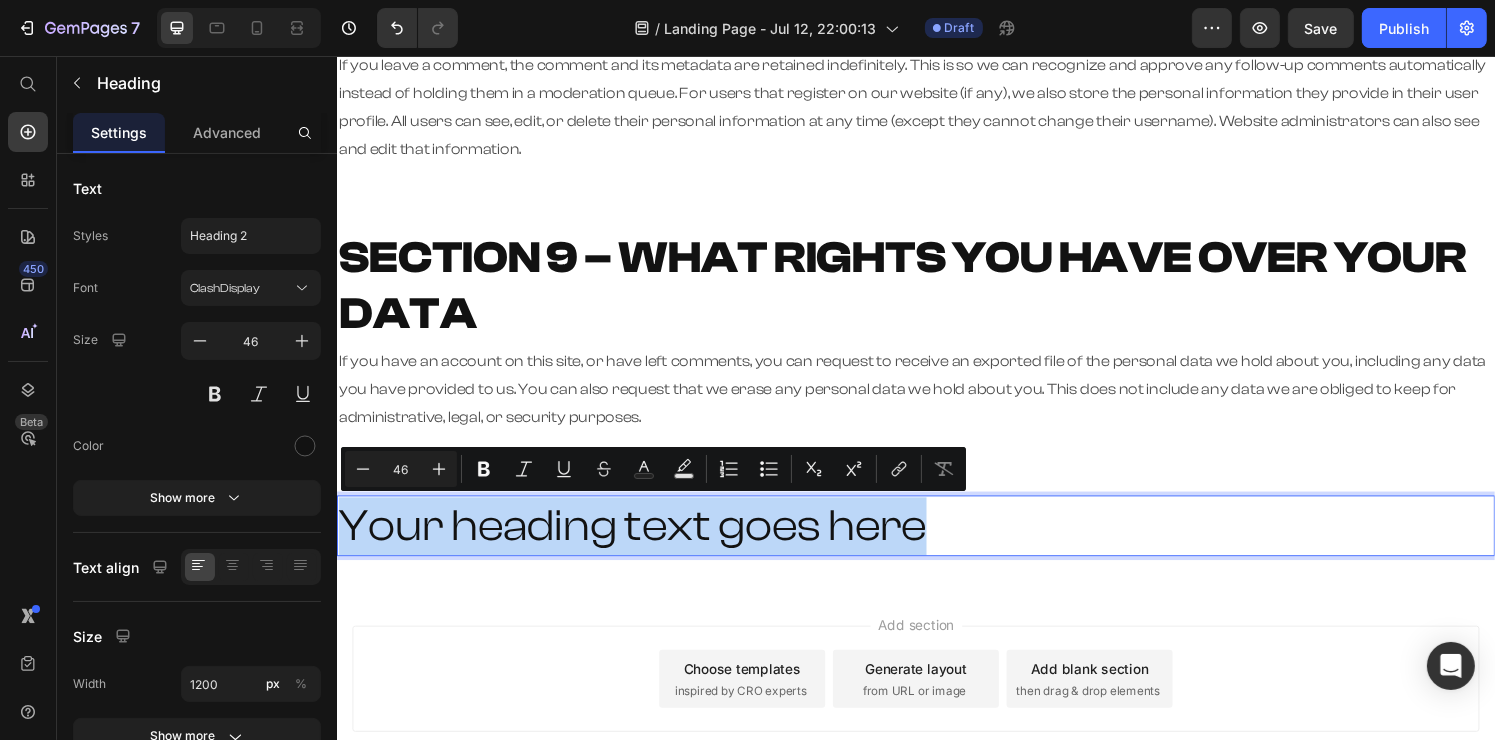click on "Your heading text goes here" at bounding box center (936, 543) 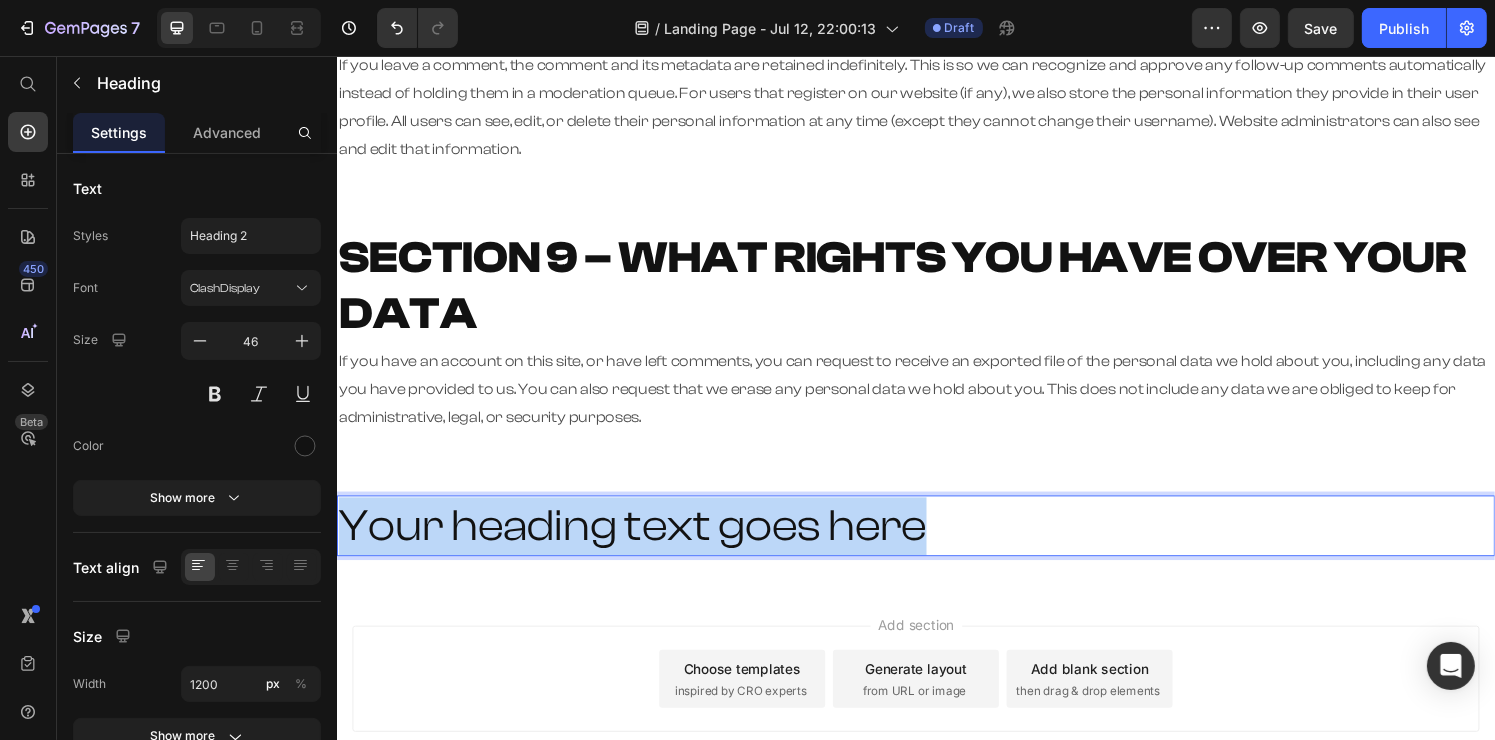 click on "Your heading text goes here" at bounding box center [936, 543] 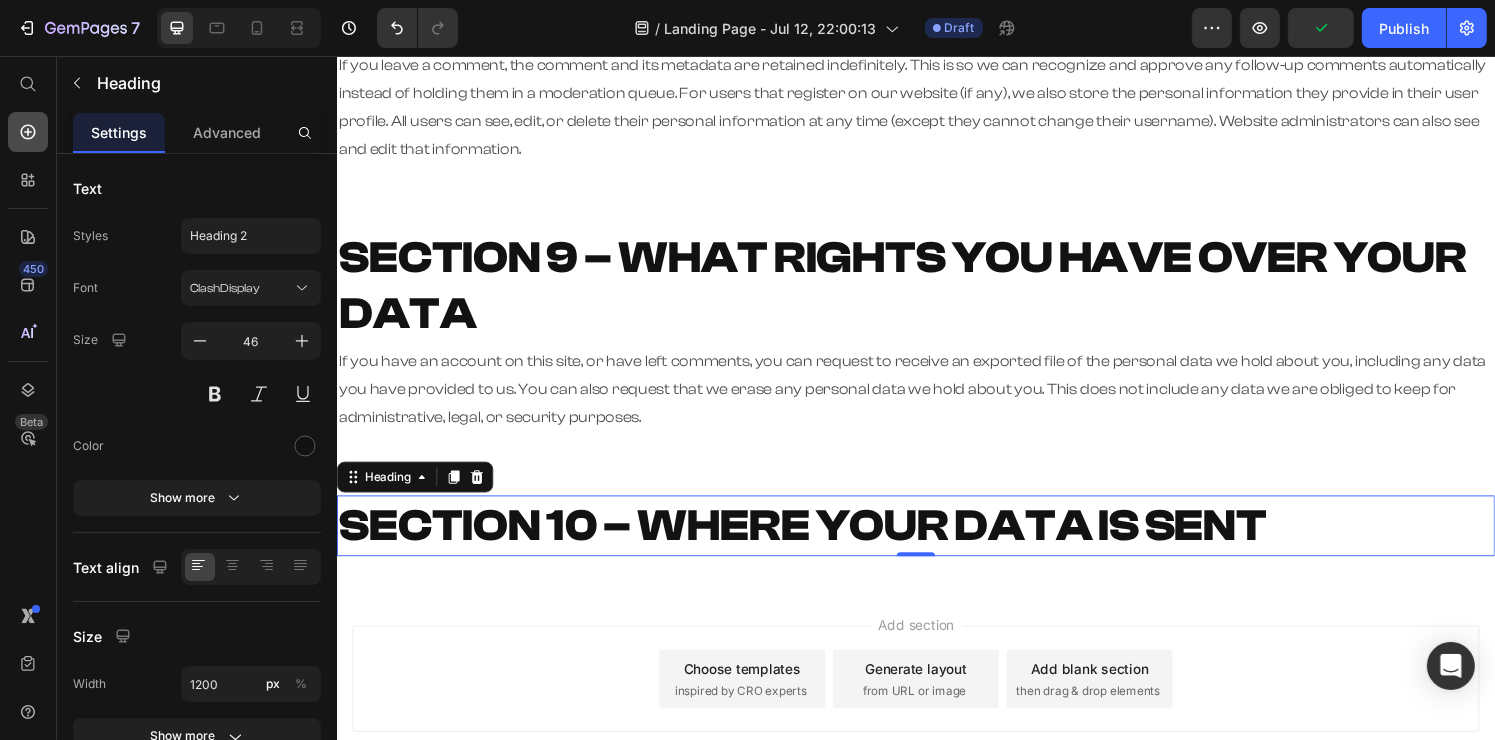 click 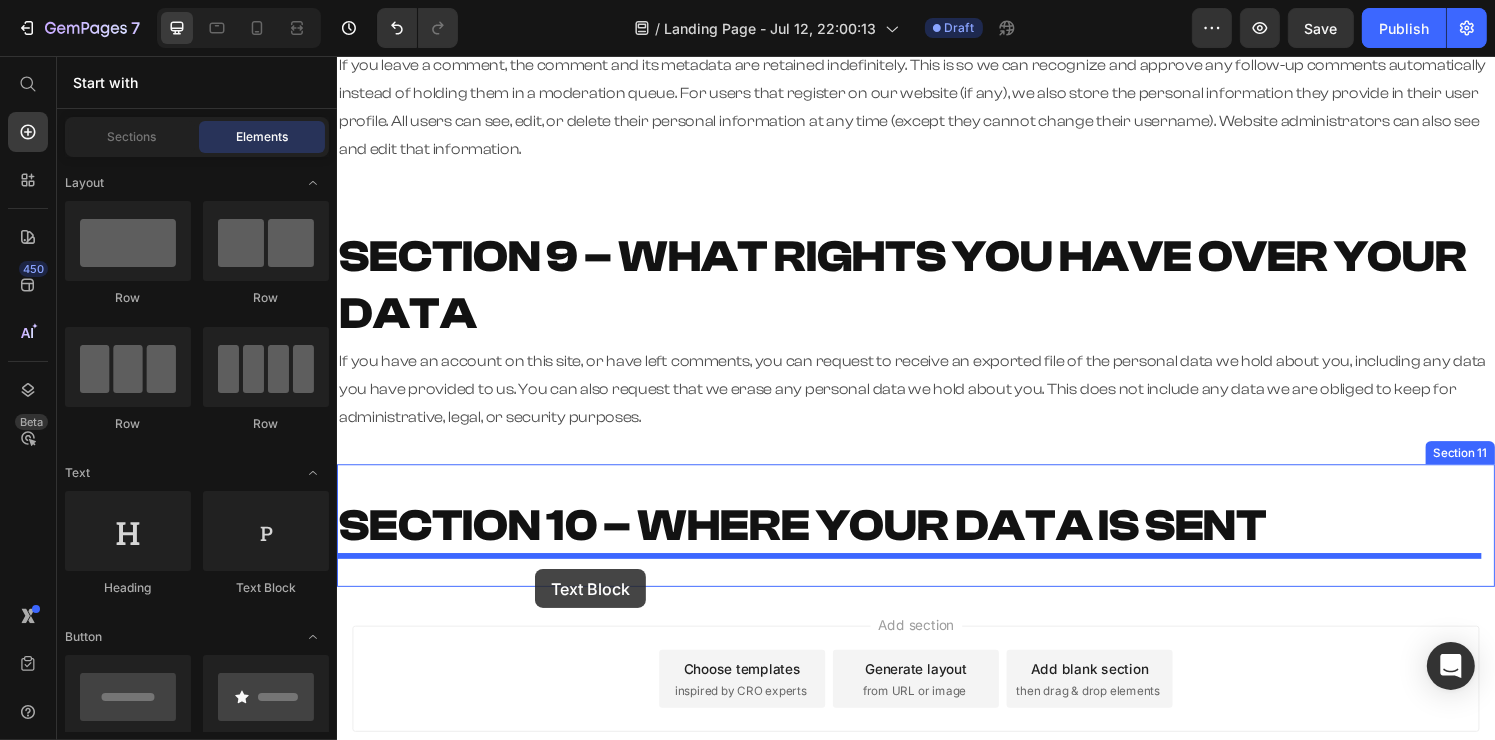 drag, startPoint x: 662, startPoint y: 612, endPoint x: 488, endPoint y: 534, distance: 190.68298 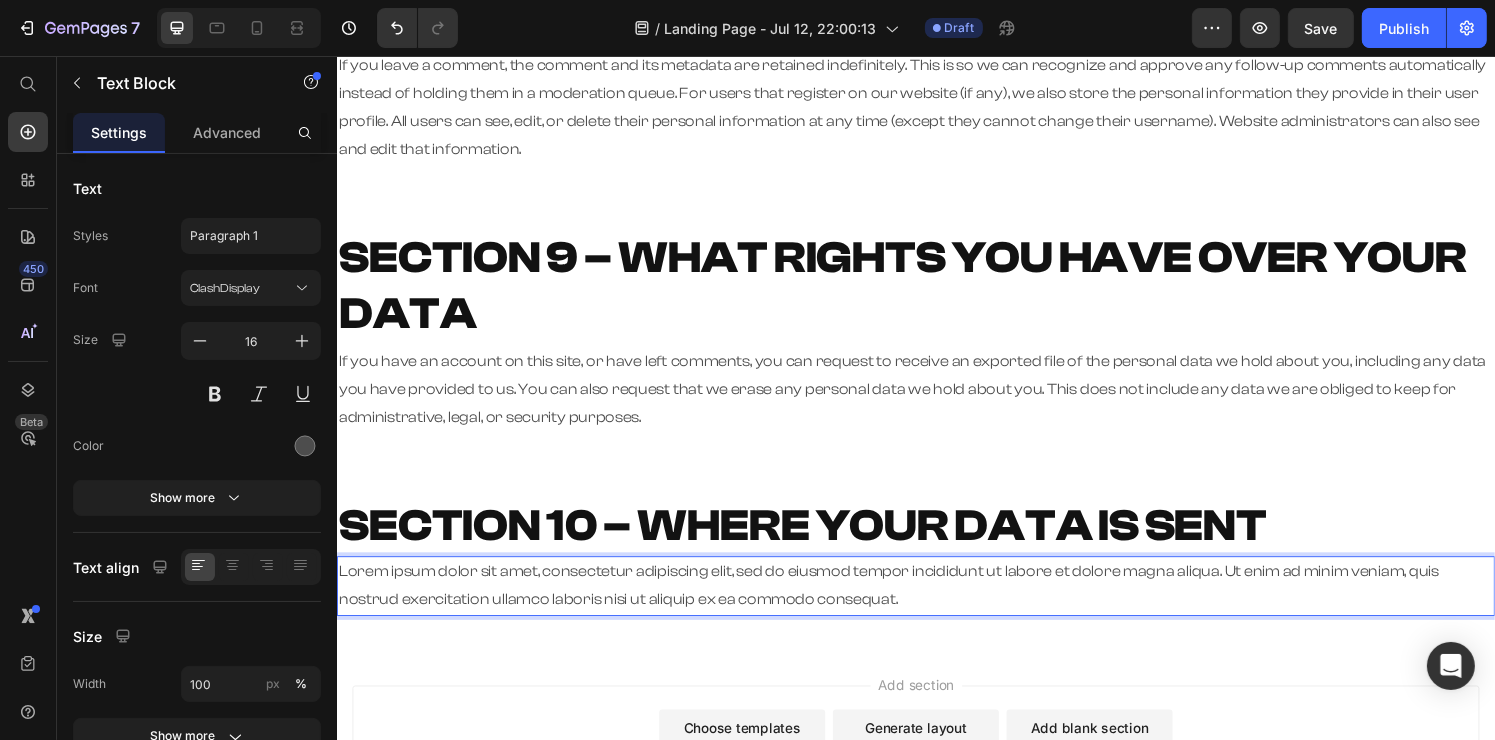 click on "Lorem ipsum dolor sit amet, consectetur adipiscing elit, sed do eiusmod tempor incididunt ut labore et dolore magna aliqua. Ut enim ad minim veniam, quis nostrud exercitation ullamco laboris nisi ut aliquip ex ea commodo consequat." at bounding box center [936, 605] 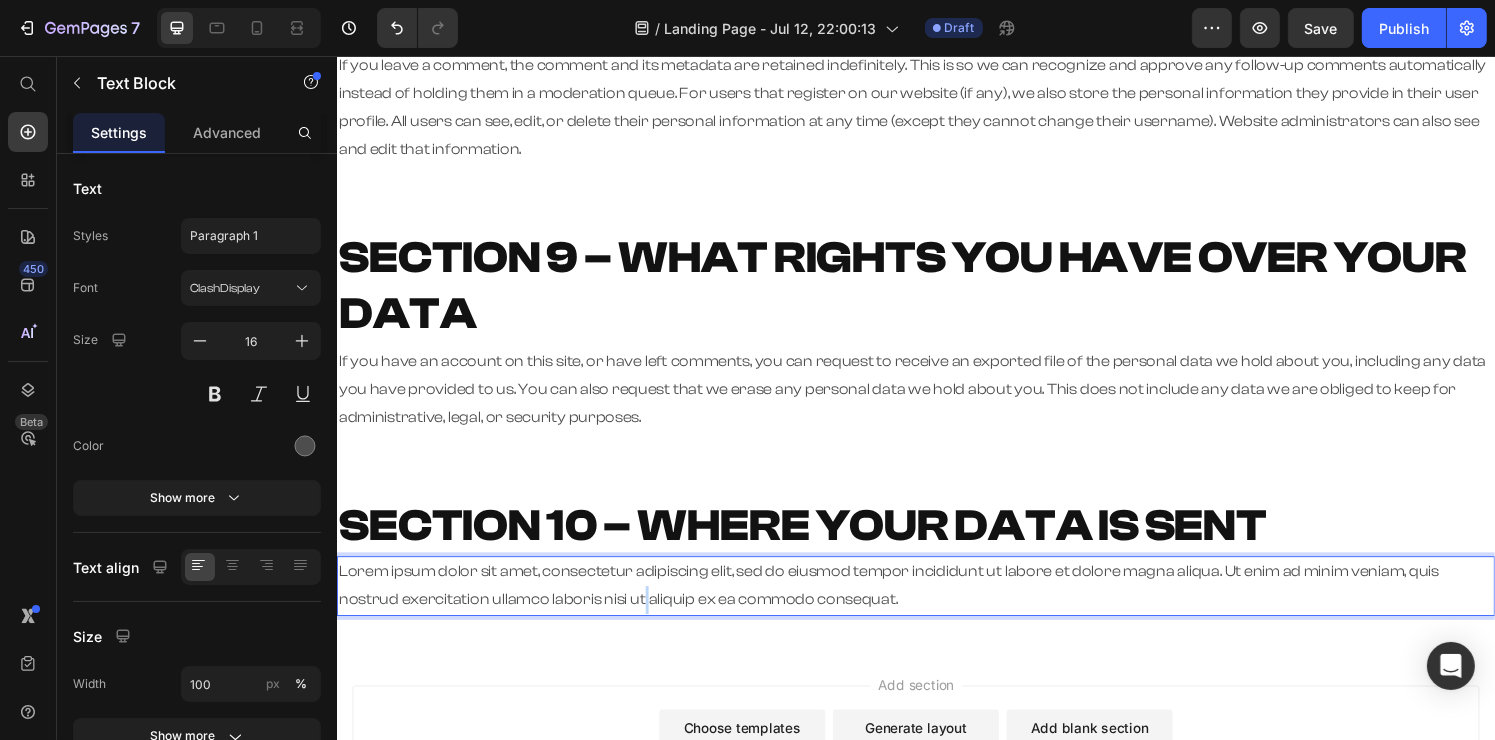 click on "Lorem ipsum dolor sit amet, consectetur adipiscing elit, sed do eiusmod tempor incididunt ut labore et dolore magna aliqua. Ut enim ad minim veniam, quis nostrud exercitation ullamco laboris nisi ut aliquip ex ea commodo consequat." at bounding box center (936, 605) 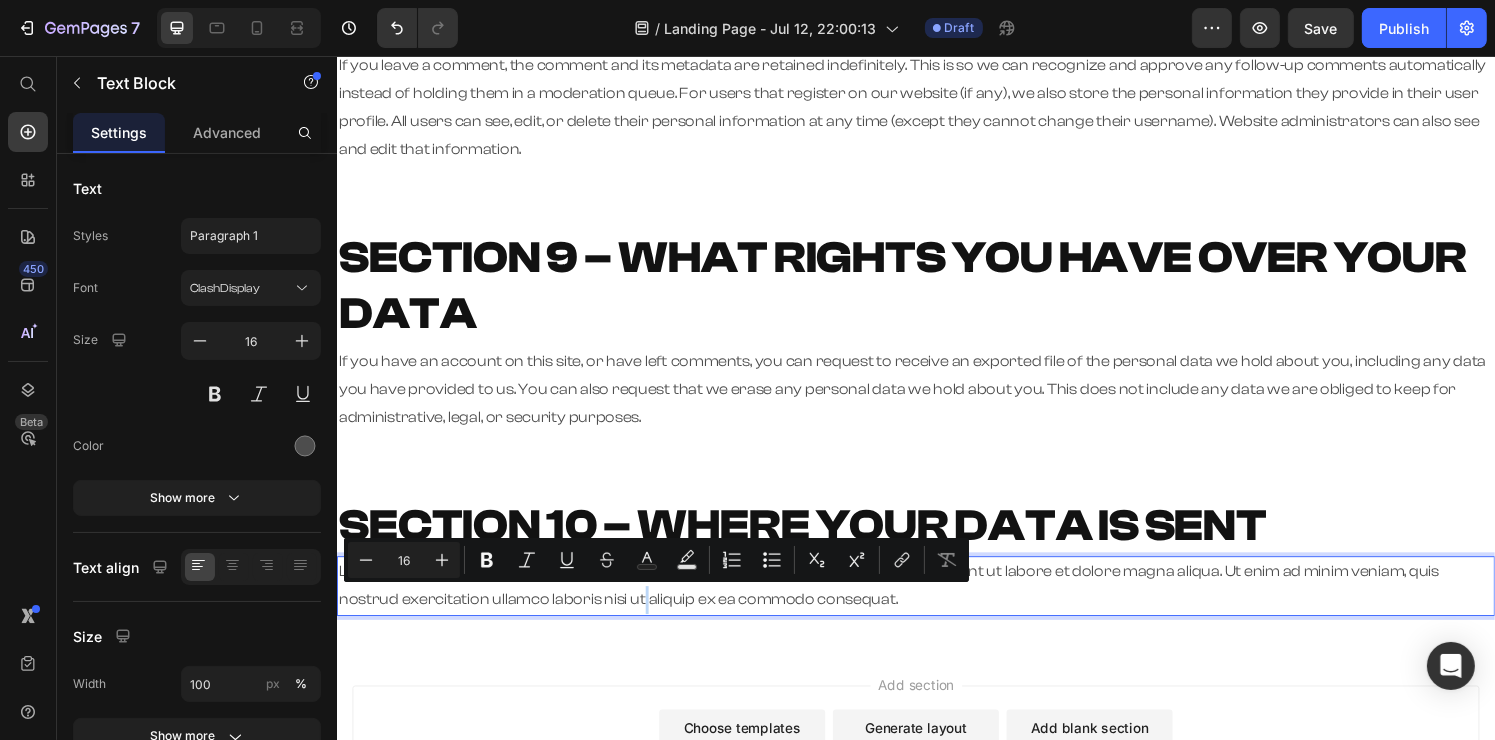 click on "Lorem ipsum dolor sit amet, consectetur adipiscing elit, sed do eiusmod tempor incididunt ut labore et dolore magna aliqua. Ut enim ad minim veniam, quis nostrud exercitation ullamco laboris nisi ut aliquip ex ea commodo consequat." at bounding box center (936, 605) 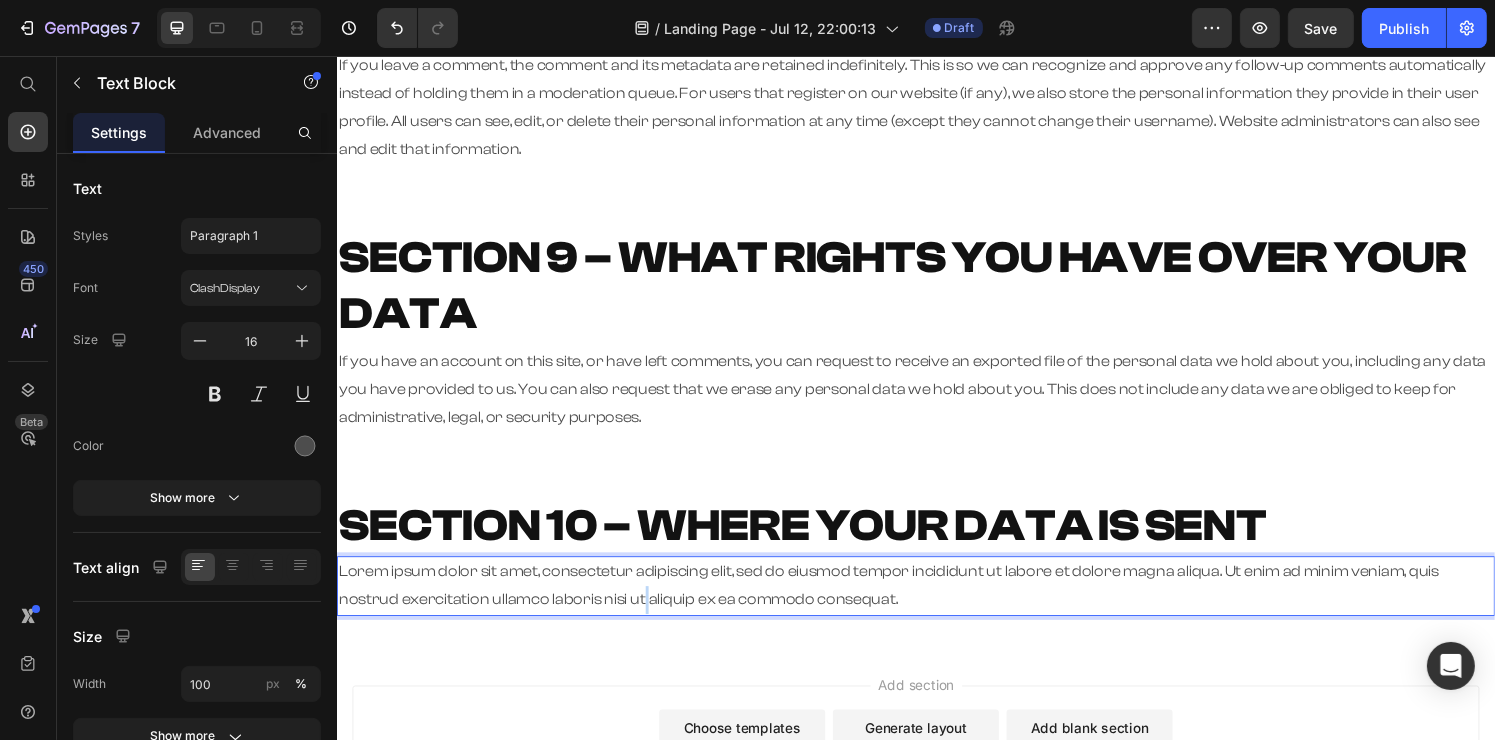 click on "Lorem ipsum dolor sit amet, consectetur adipiscing elit, sed do eiusmod tempor incididunt ut labore et dolore magna aliqua. Ut enim ad minim veniam, quis nostrud exercitation ullamco laboris nisi ut aliquip ex ea commodo consequat." at bounding box center [936, 605] 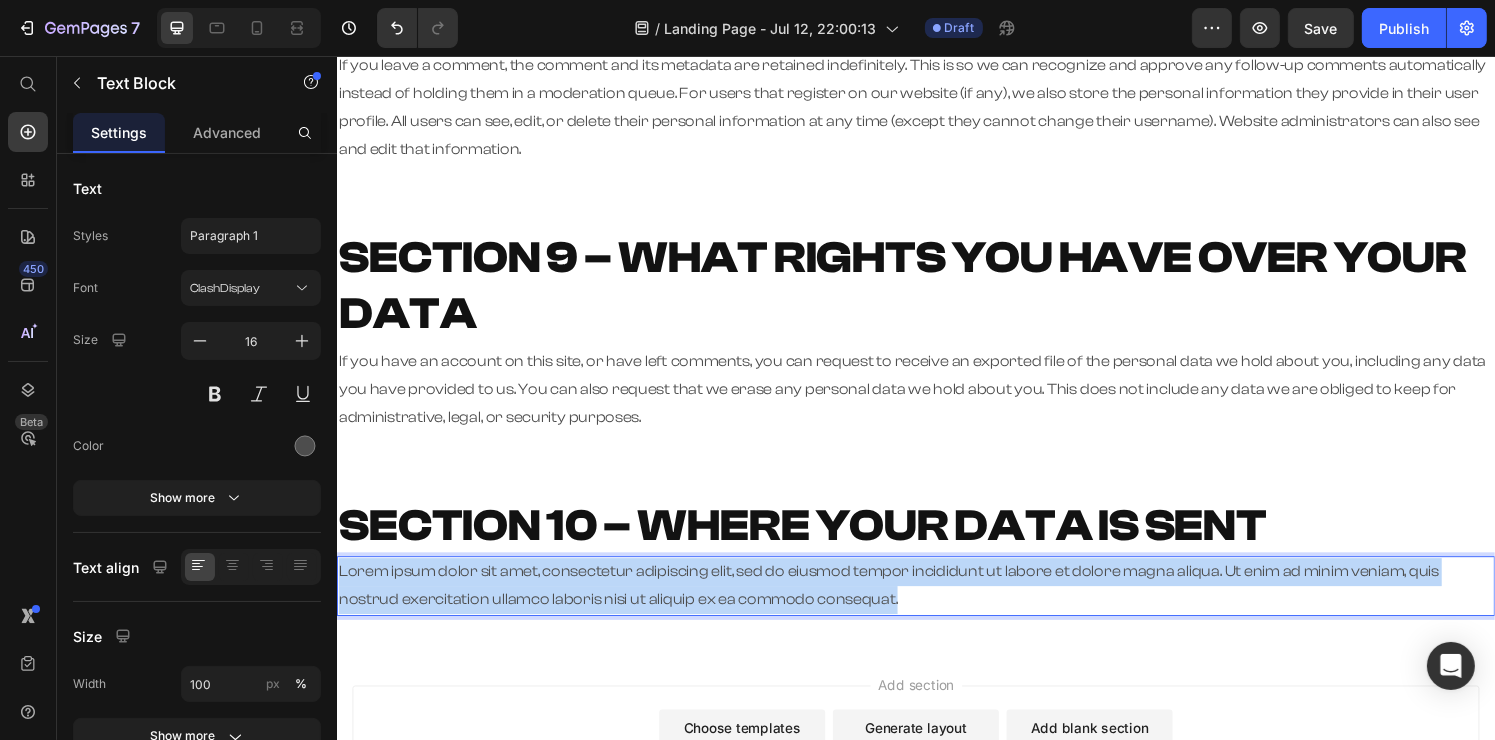 click on "Lorem ipsum dolor sit amet, consectetur adipiscing elit, sed do eiusmod tempor incididunt ut labore et dolore magna aliqua. Ut enim ad minim veniam, quis nostrud exercitation ullamco laboris nisi ut aliquip ex ea commodo consequat." at bounding box center (936, 605) 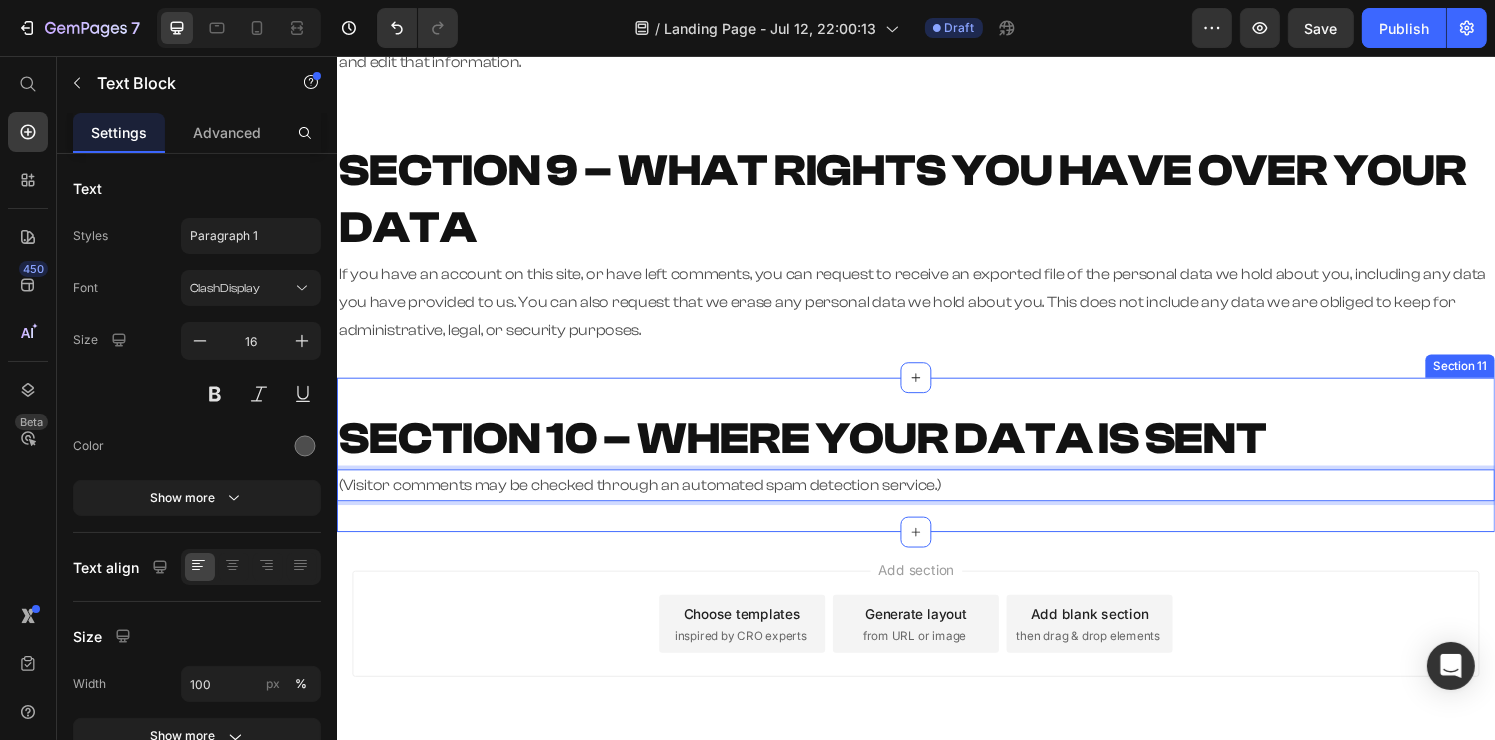 scroll, scrollTop: 2093, scrollLeft: 0, axis: vertical 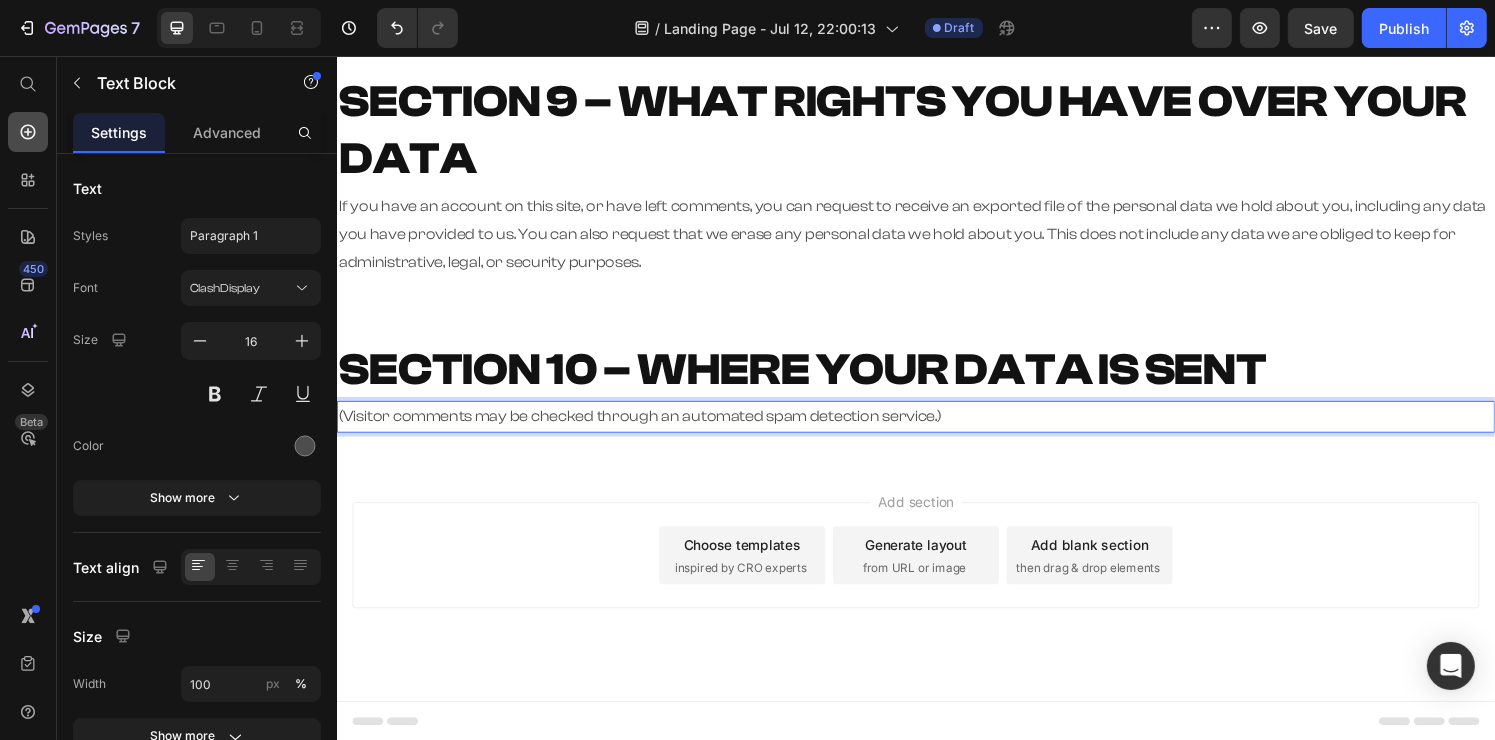 click 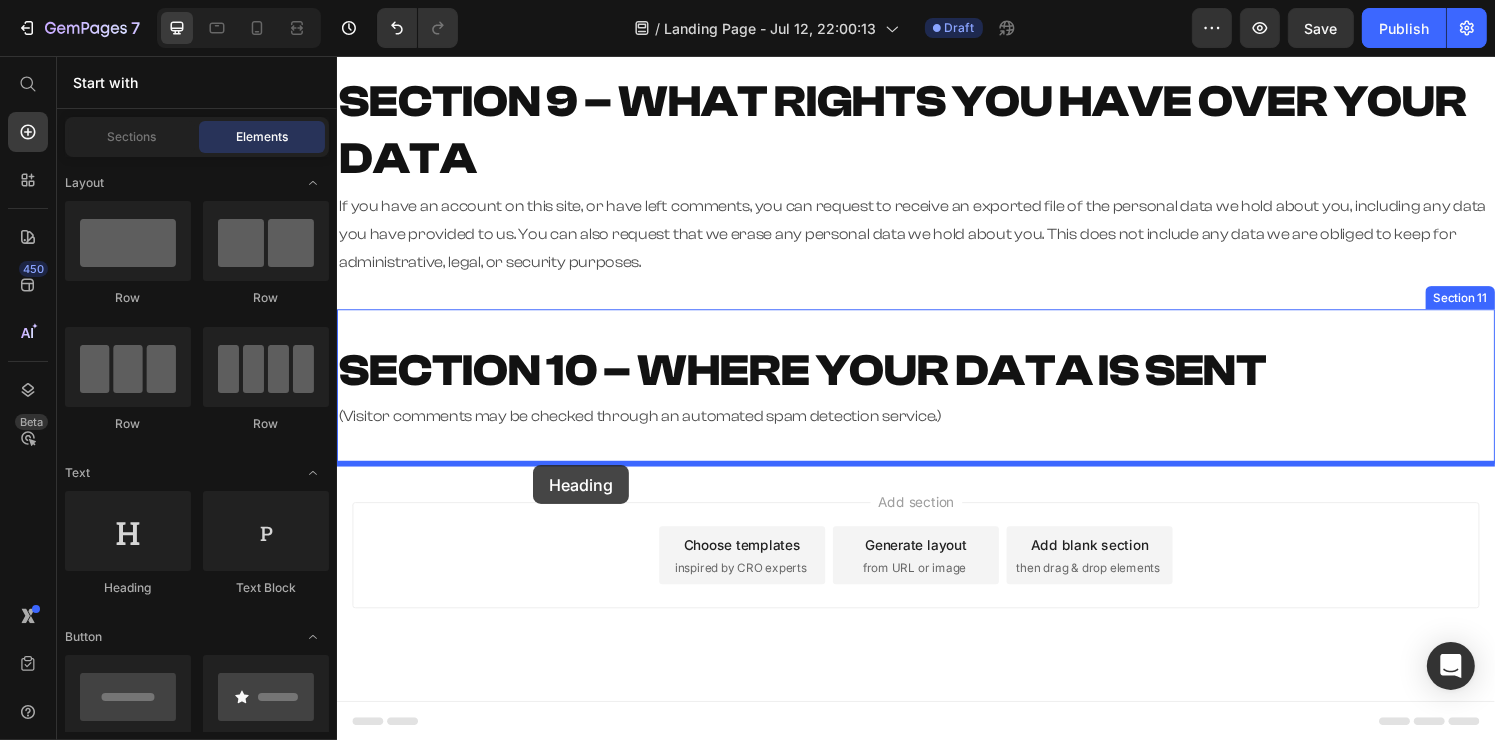 drag, startPoint x: 496, startPoint y: 570, endPoint x: 539, endPoint y: 480, distance: 99.744675 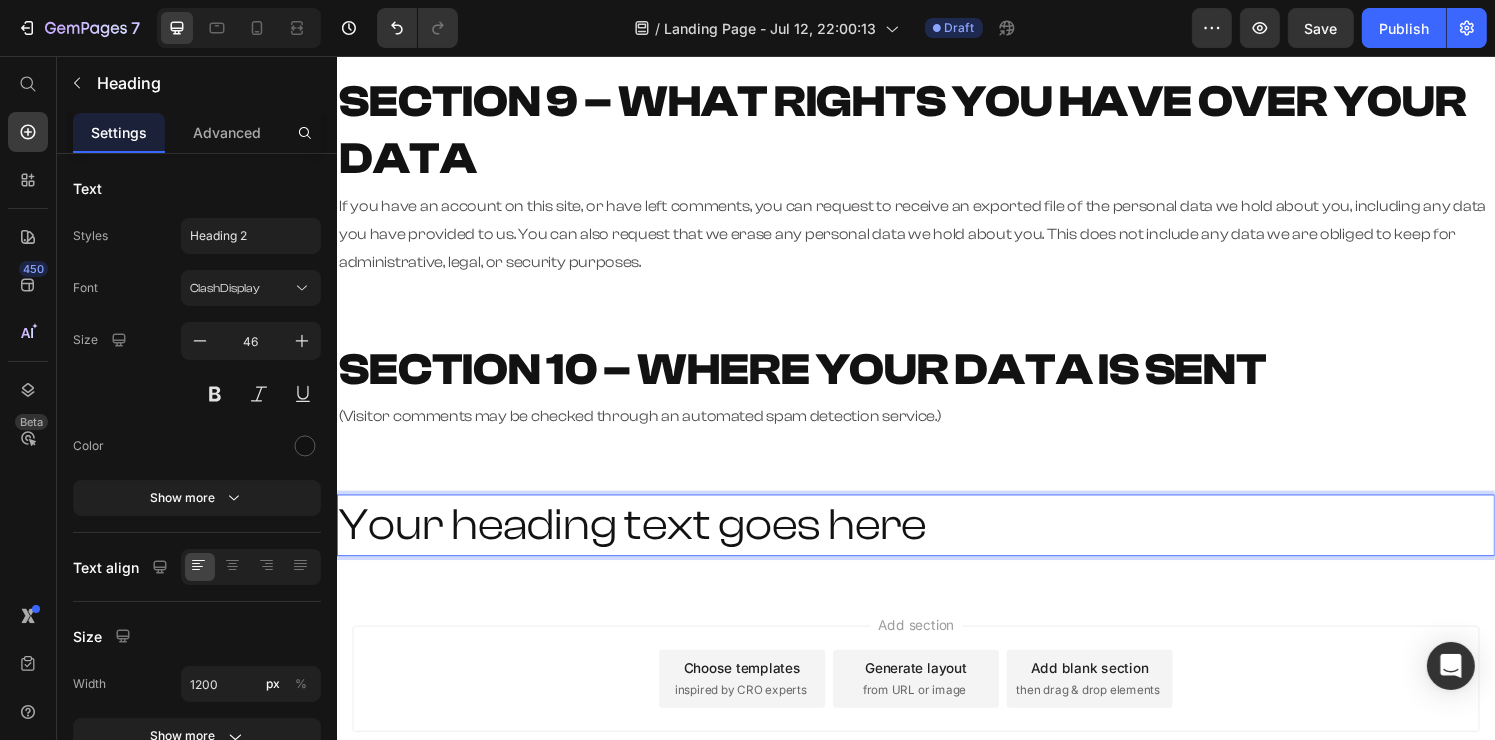 click on "Your heading text goes here" at bounding box center [936, 542] 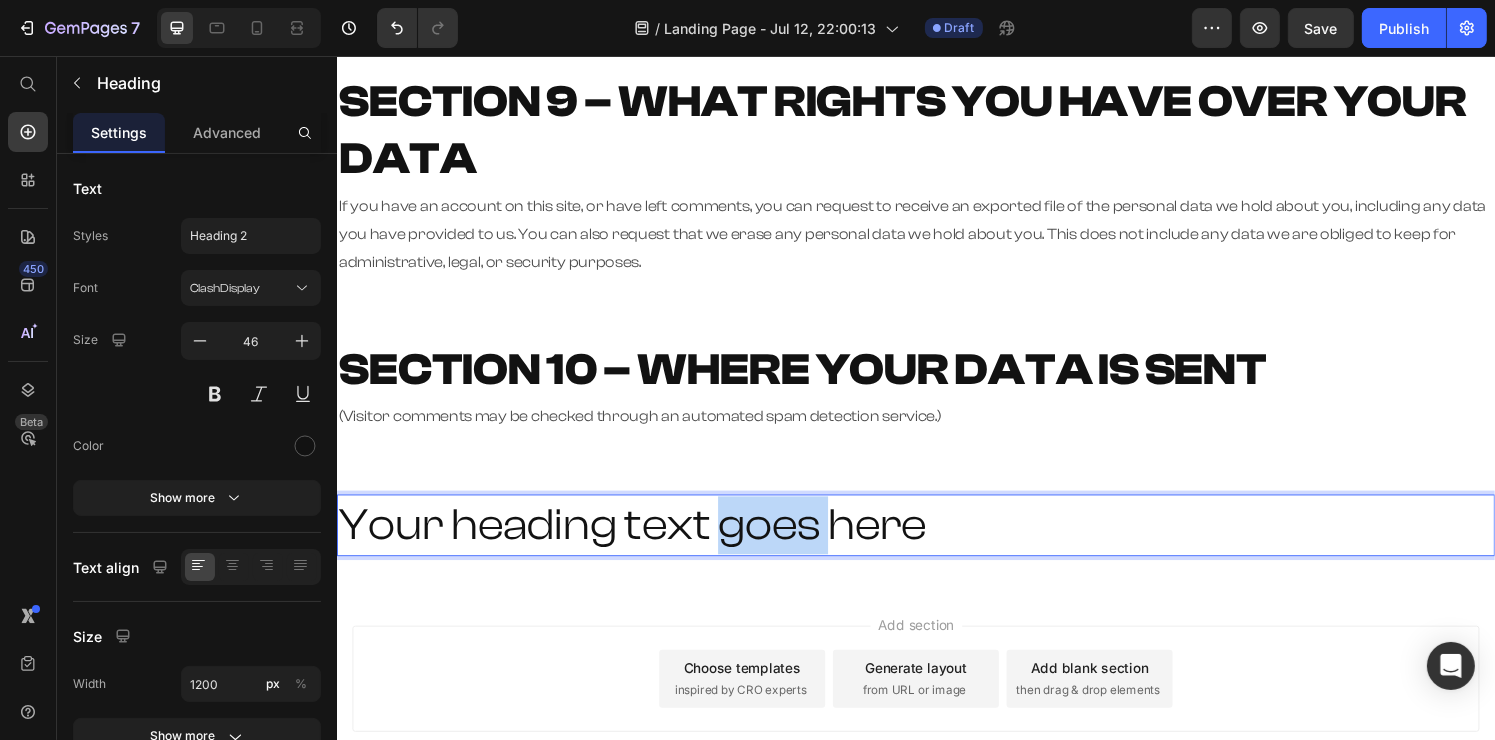 click on "Your heading text goes here" at bounding box center [936, 542] 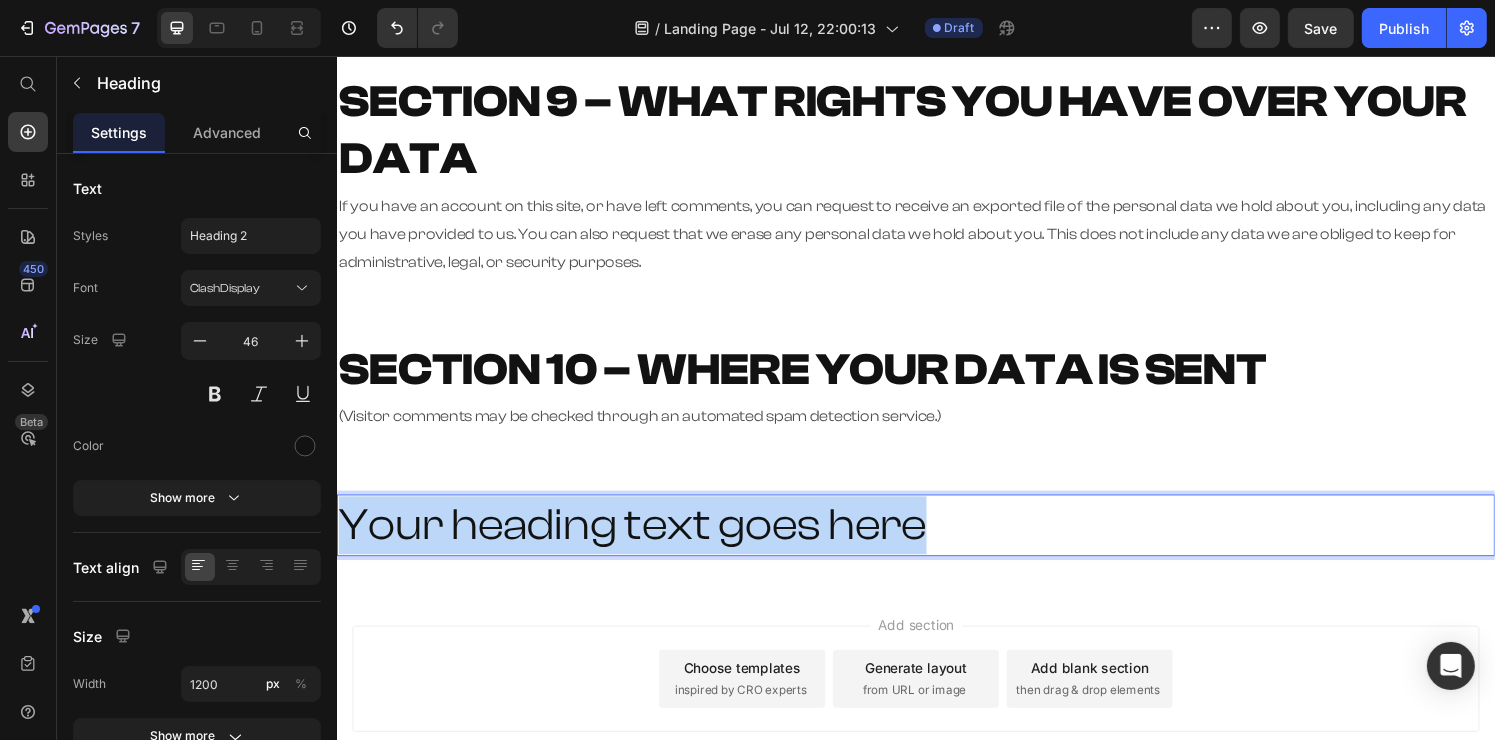 click on "Your heading text goes here" at bounding box center [936, 542] 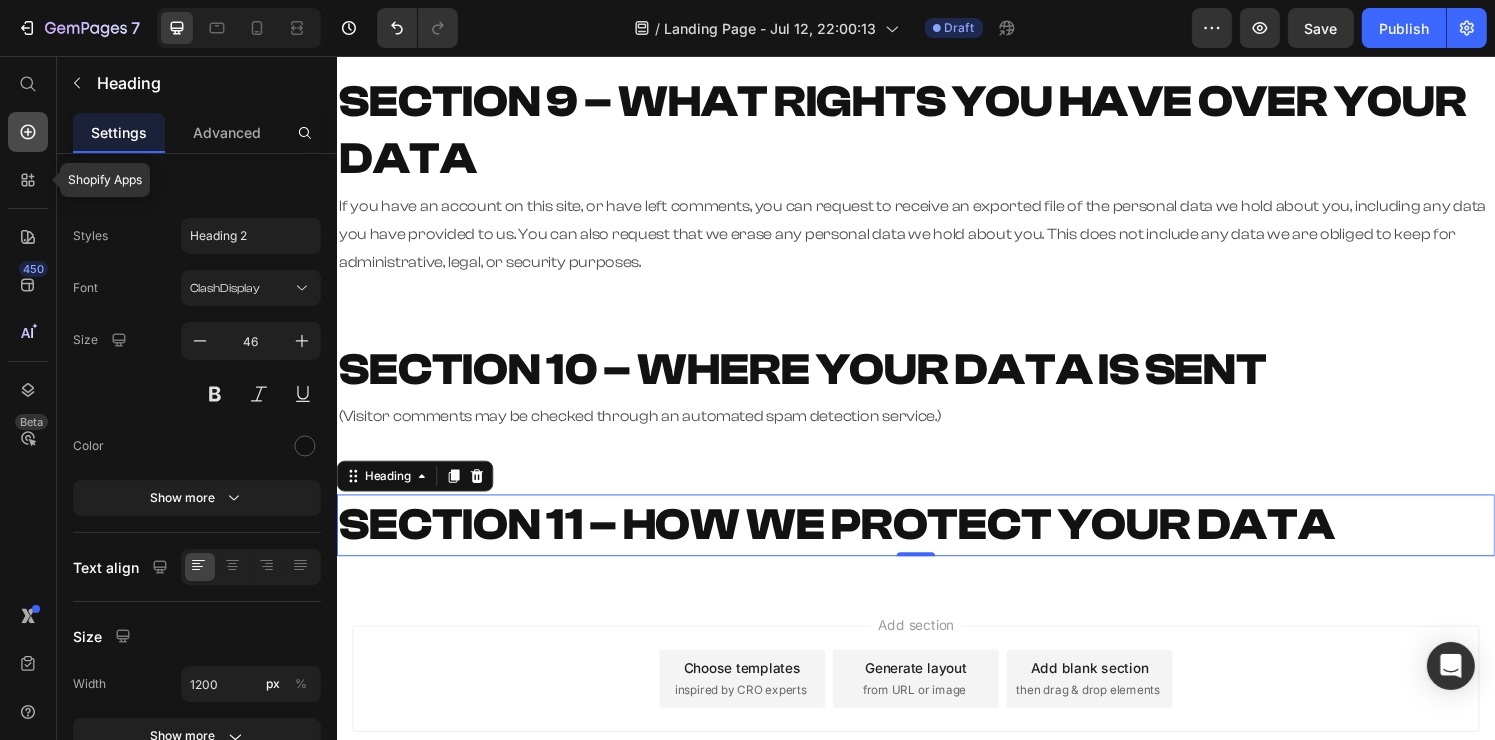 click 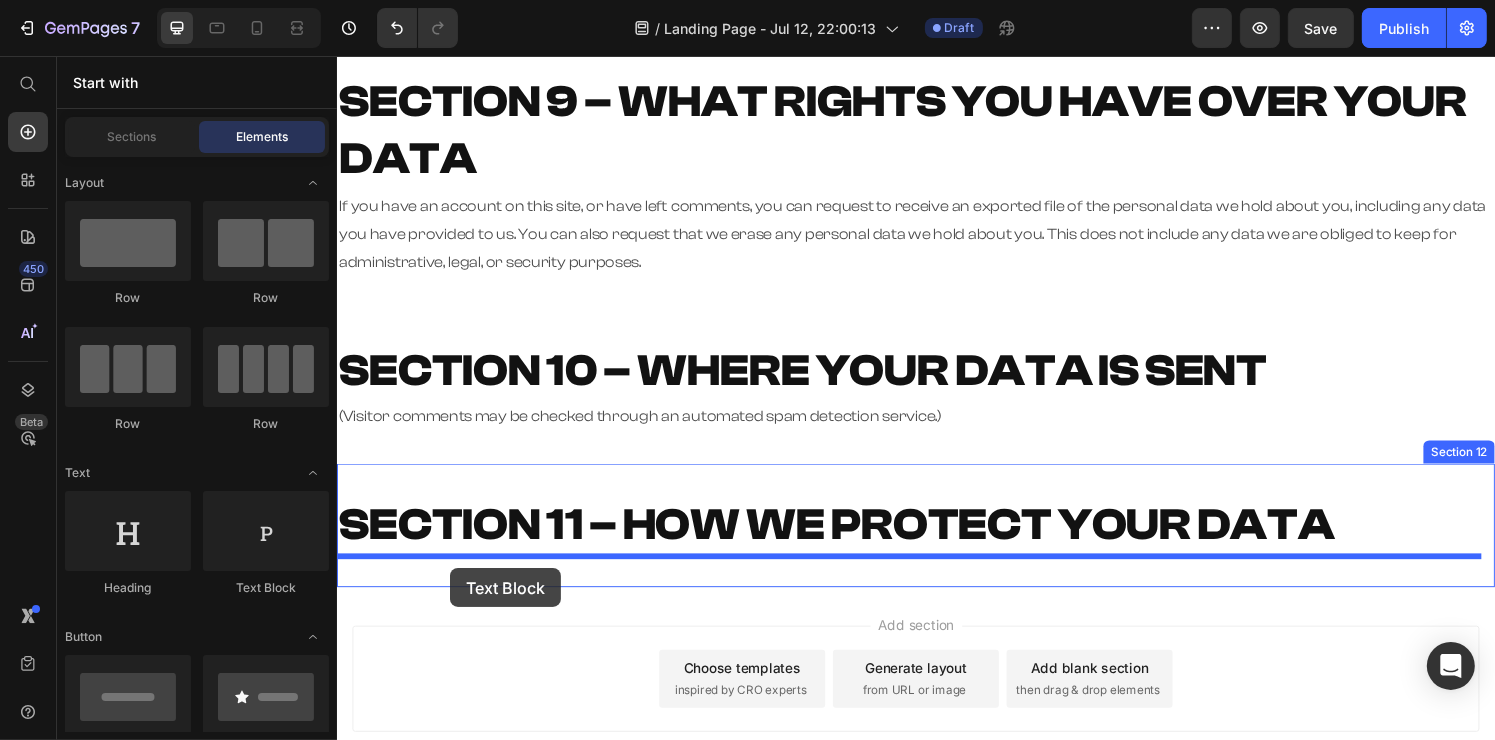 drag, startPoint x: 352, startPoint y: 569, endPoint x: 454, endPoint y: 586, distance: 103.40696 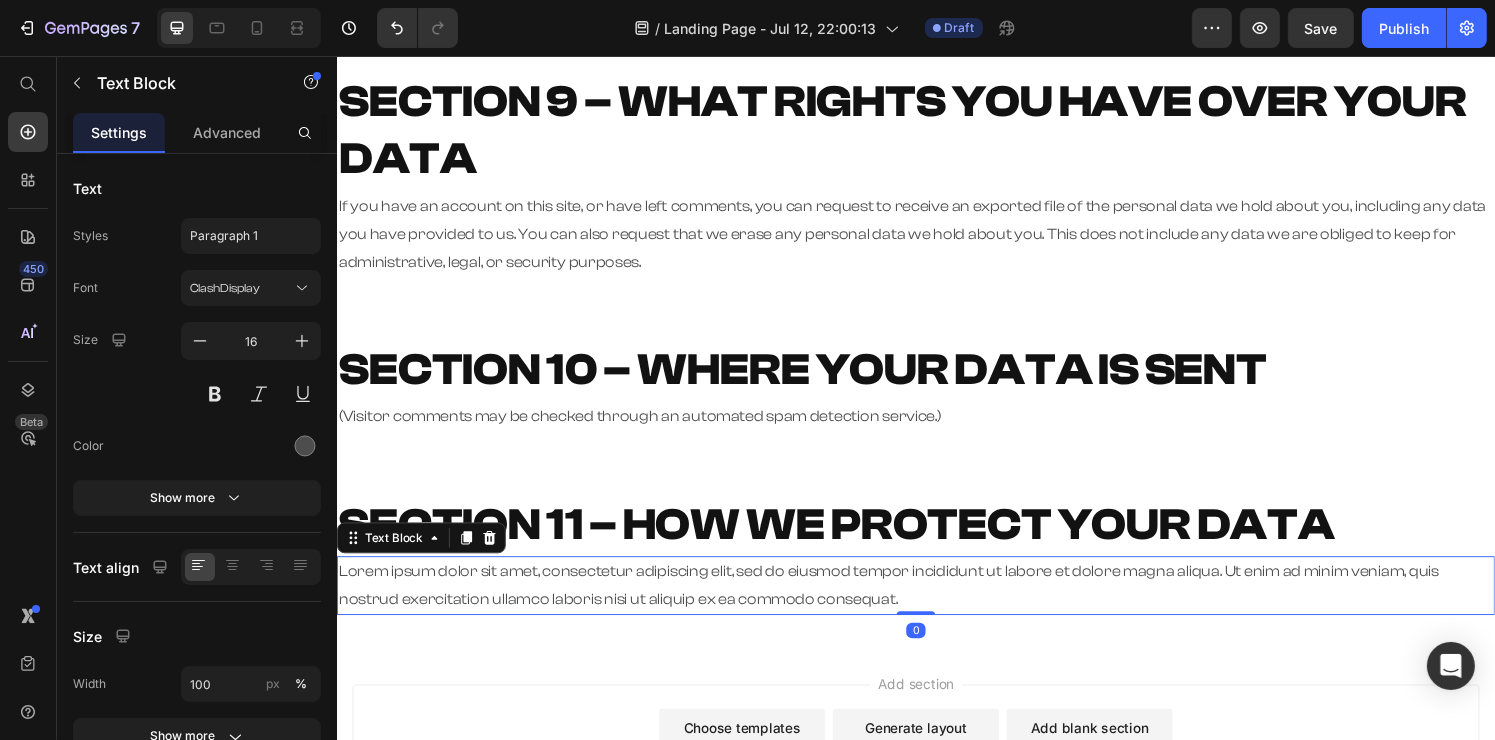 click on "Lorem ipsum dolor sit amet, consectetur adipiscing elit, sed do eiusmod tempor incididunt ut labore et dolore magna aliqua. Ut enim ad minim veniam, quis nostrud exercitation ullamco laboris nisi ut aliquip ex ea commodo consequat." at bounding box center [936, 605] 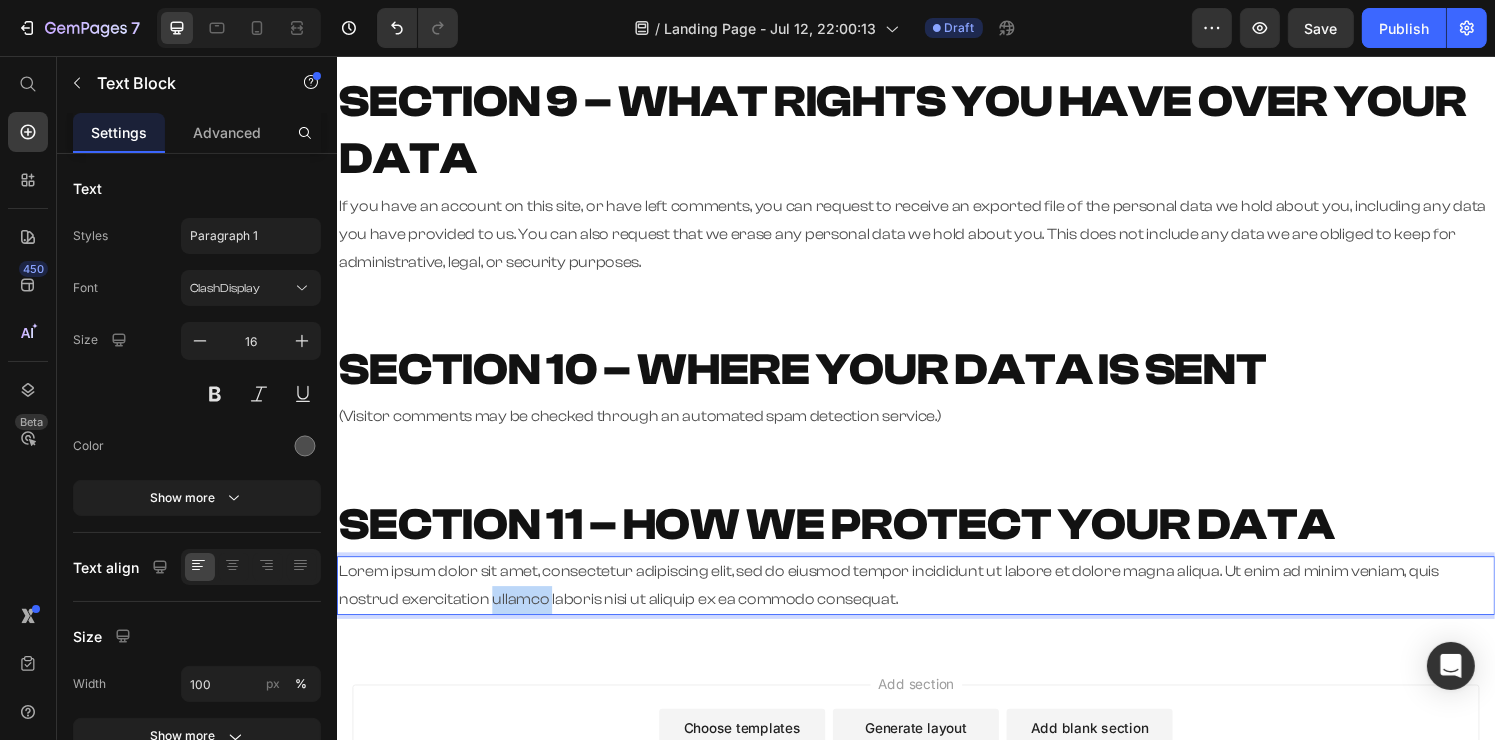 click on "Lorem ipsum dolor sit amet, consectetur adipiscing elit, sed do eiusmod tempor incididunt ut labore et dolore magna aliqua. Ut enim ad minim veniam, quis nostrud exercitation ullamco laboris nisi ut aliquip ex ea commodo consequat." at bounding box center (936, 605) 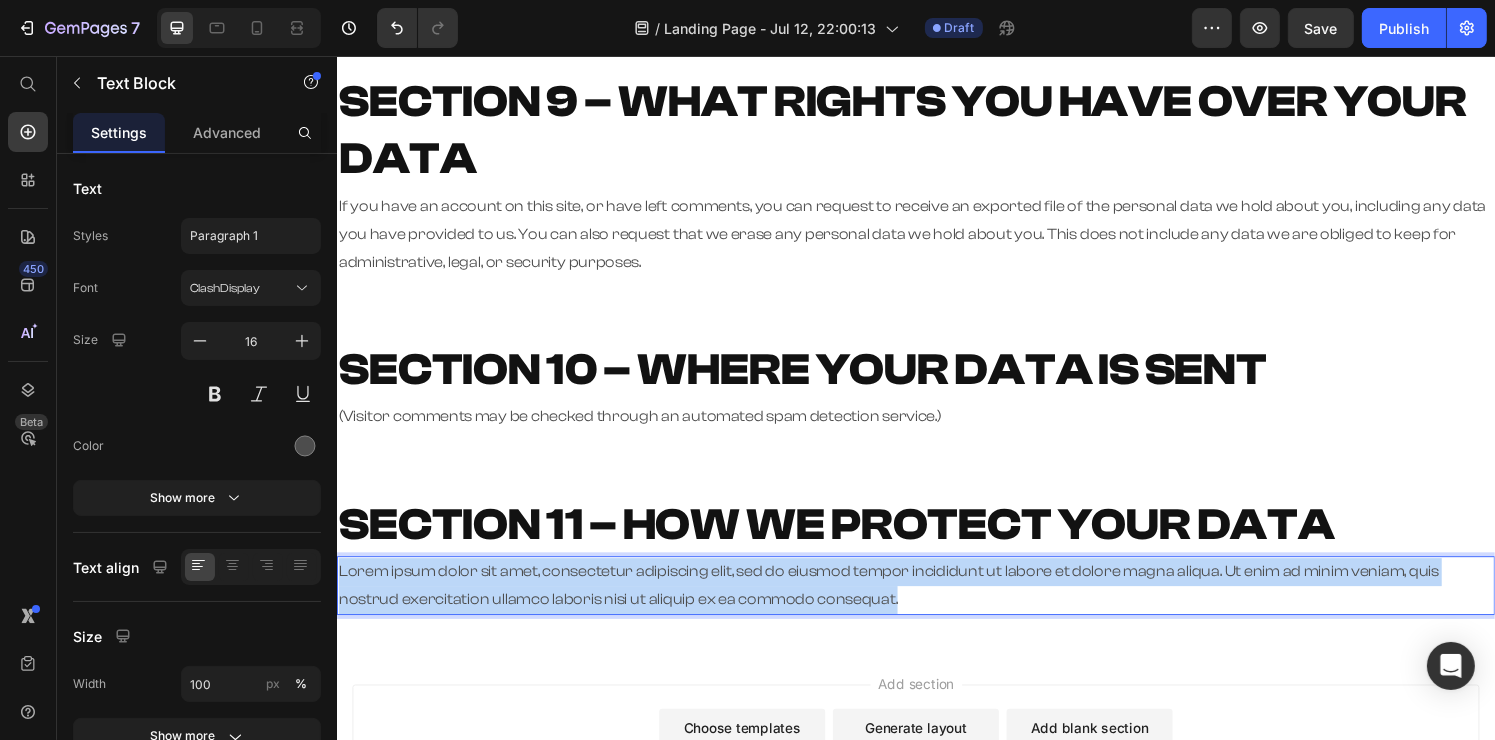 click on "Lorem ipsum dolor sit amet, consectetur adipiscing elit, sed do eiusmod tempor incididunt ut labore et dolore magna aliqua. Ut enim ad minim veniam, quis nostrud exercitation ullamco laboris nisi ut aliquip ex ea commodo consequat." at bounding box center (936, 605) 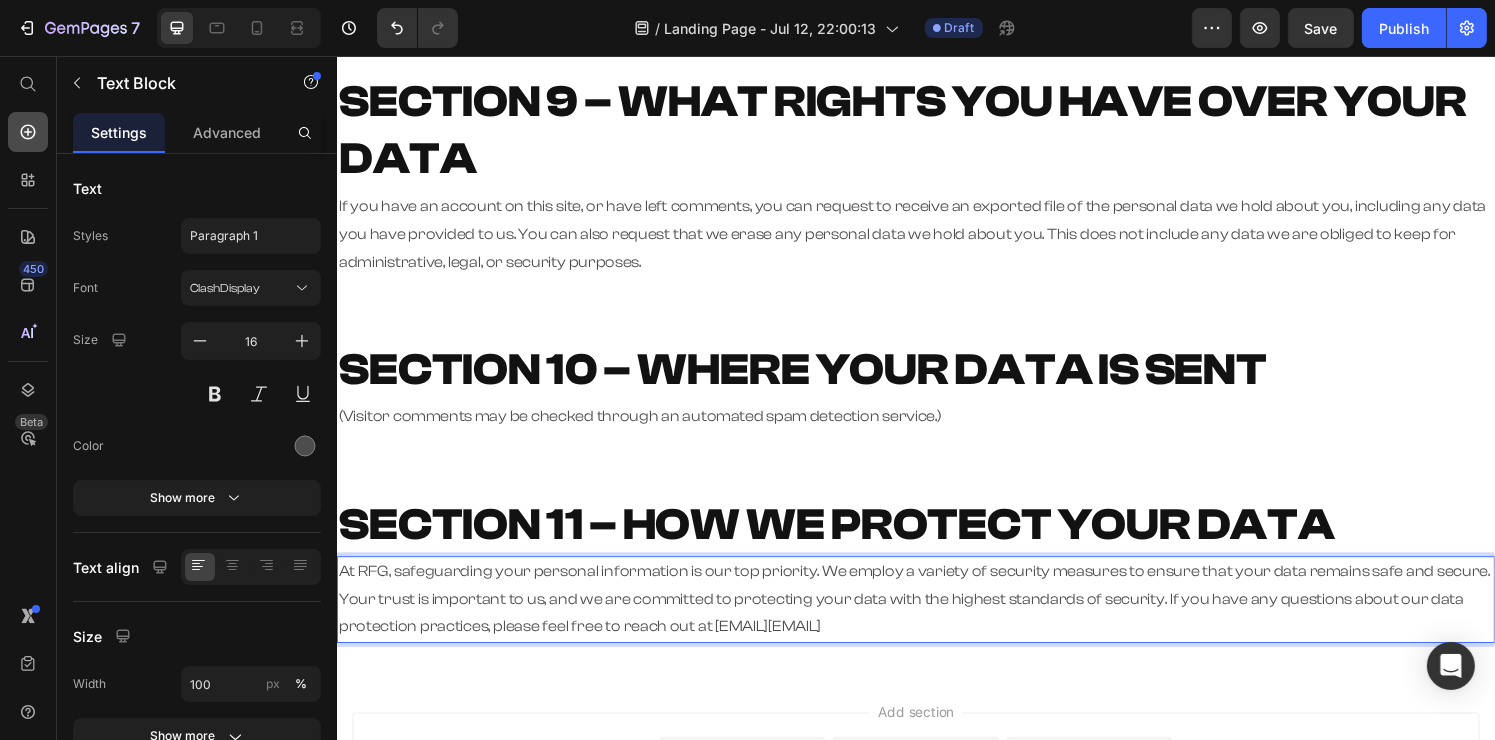 click 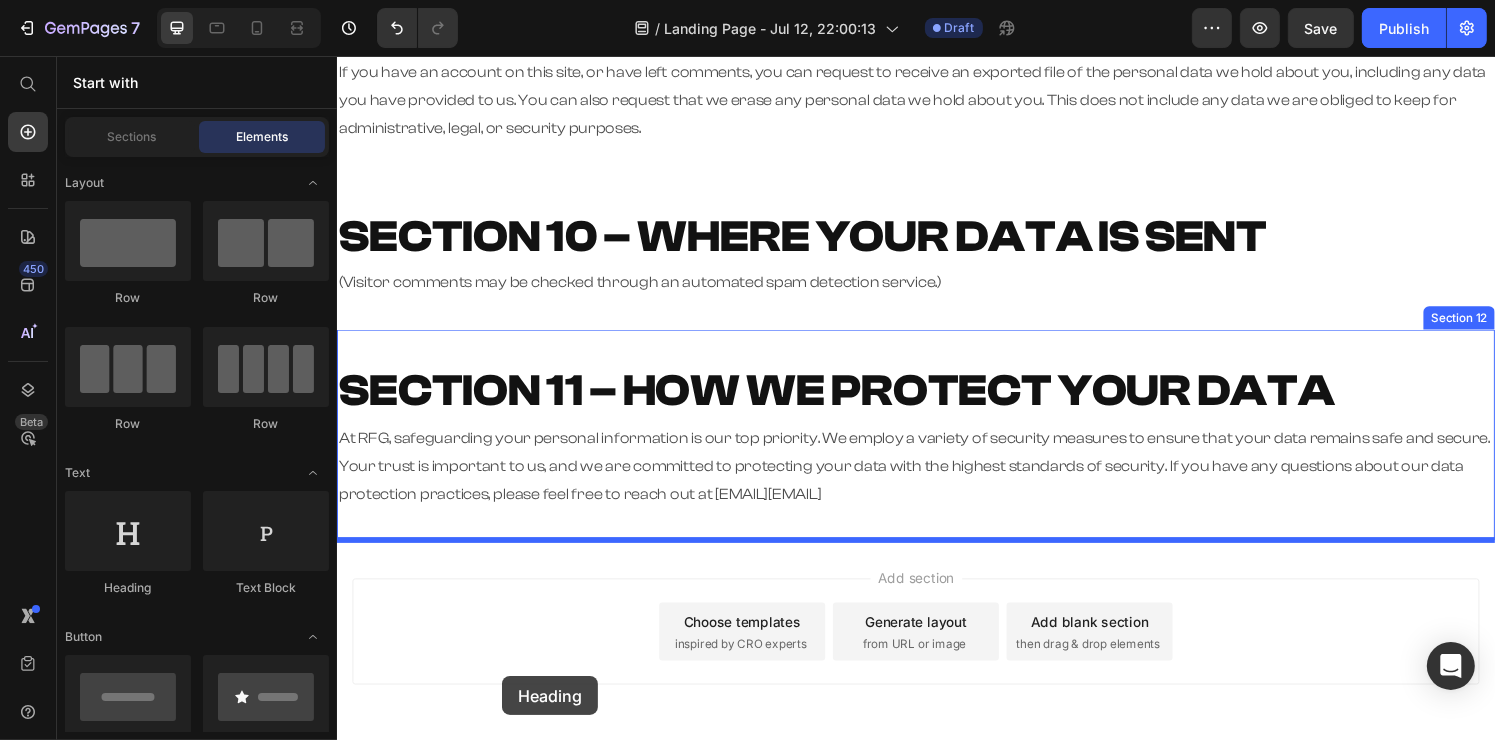 scroll, scrollTop: 2312, scrollLeft: 0, axis: vertical 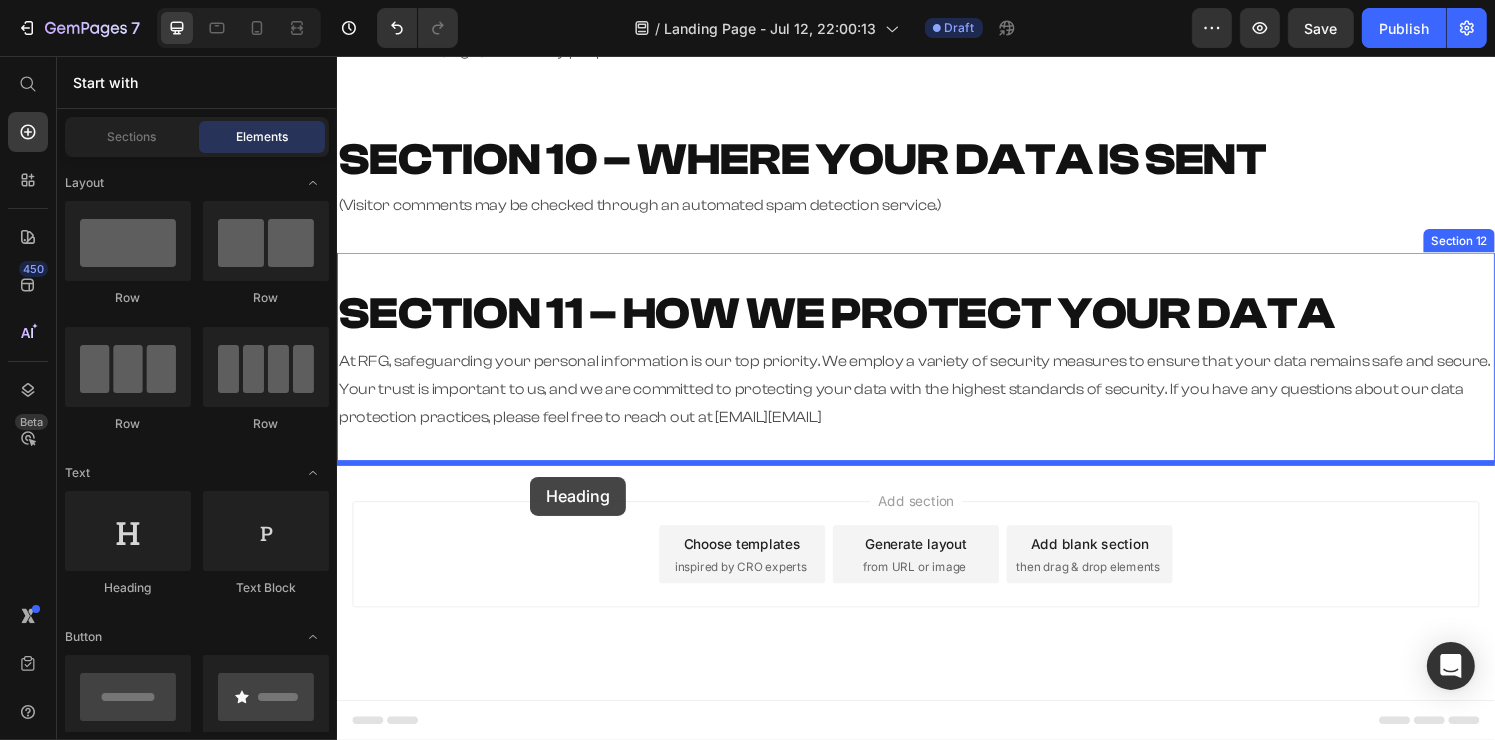 drag, startPoint x: 478, startPoint y: 604, endPoint x: 536, endPoint y: 492, distance: 126.12692 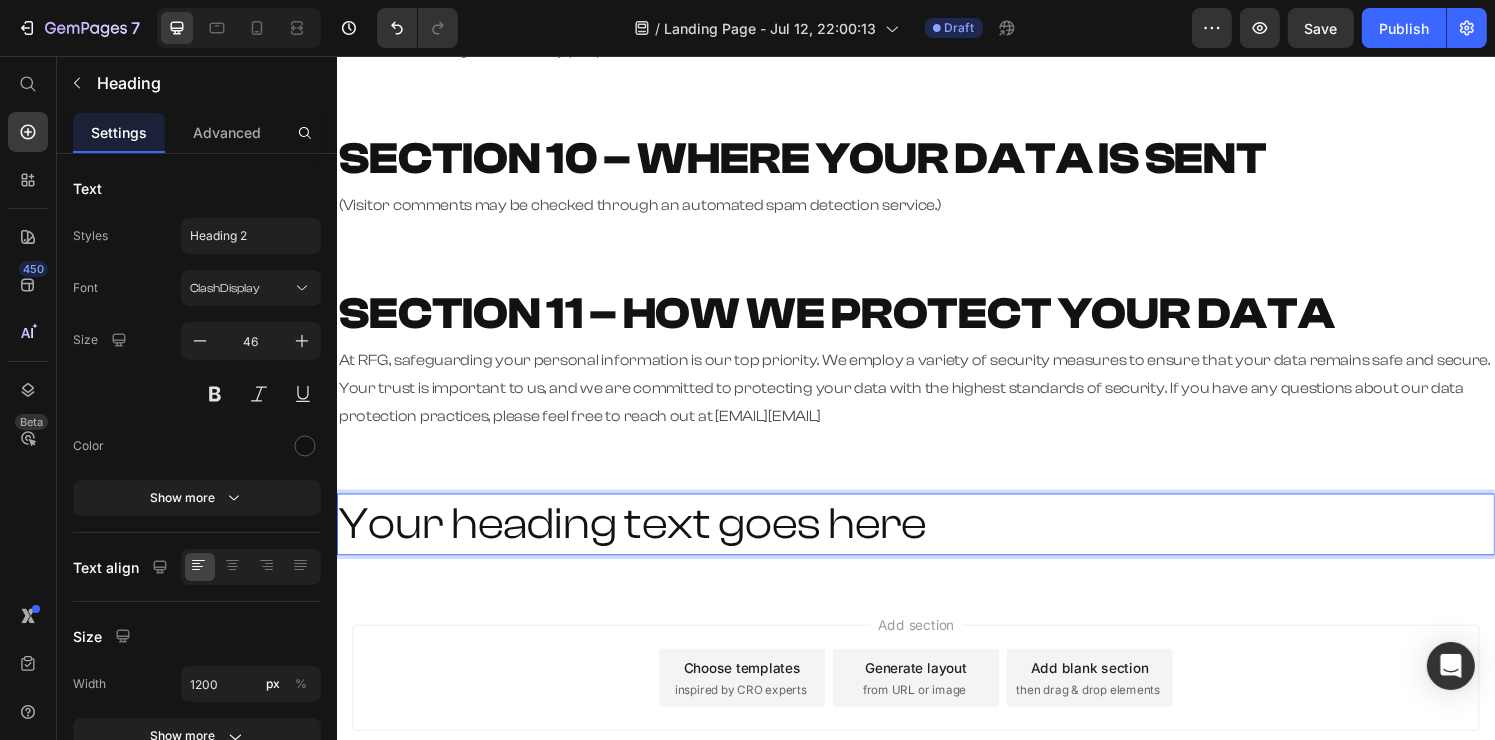 click on "Your heading text goes here" at bounding box center [936, 541] 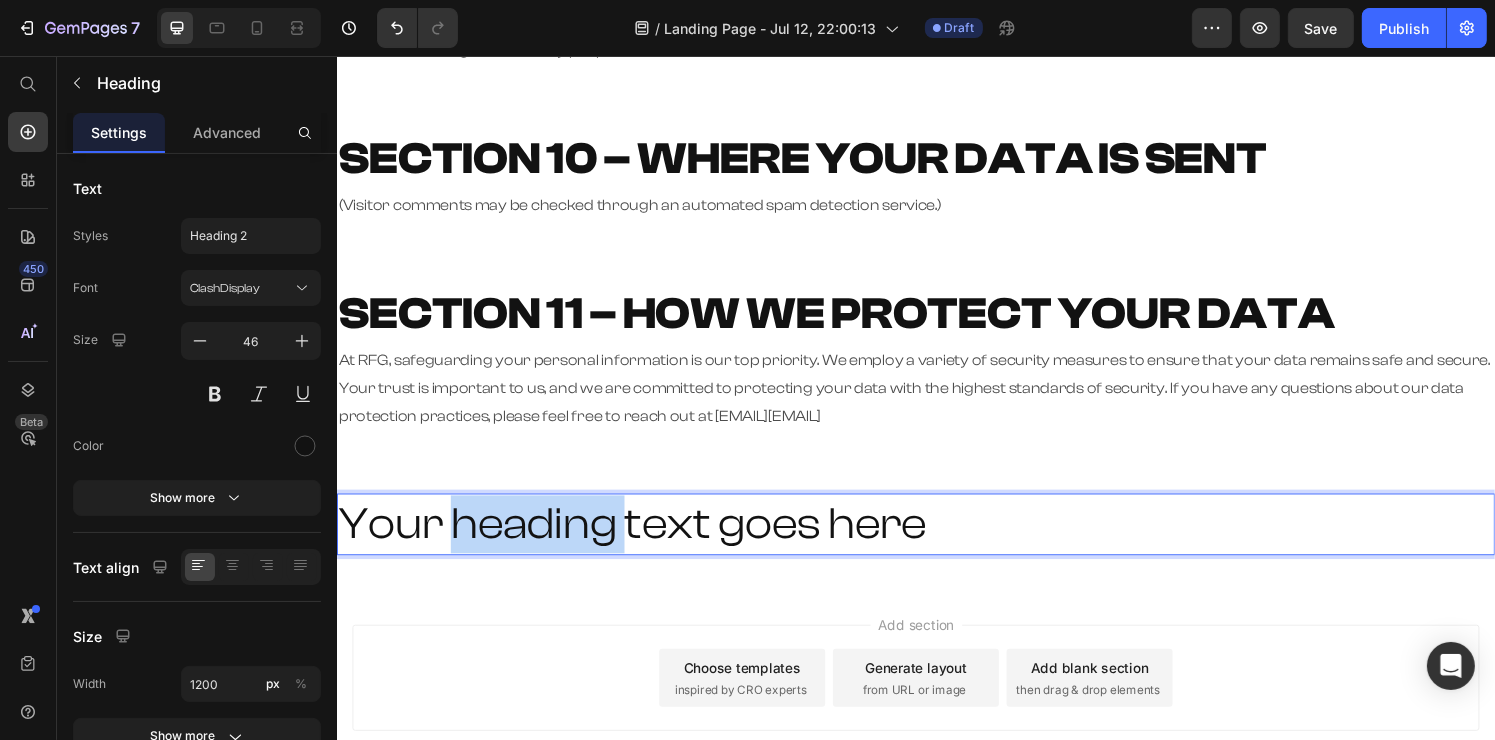 click on "Your heading text goes here" at bounding box center [936, 541] 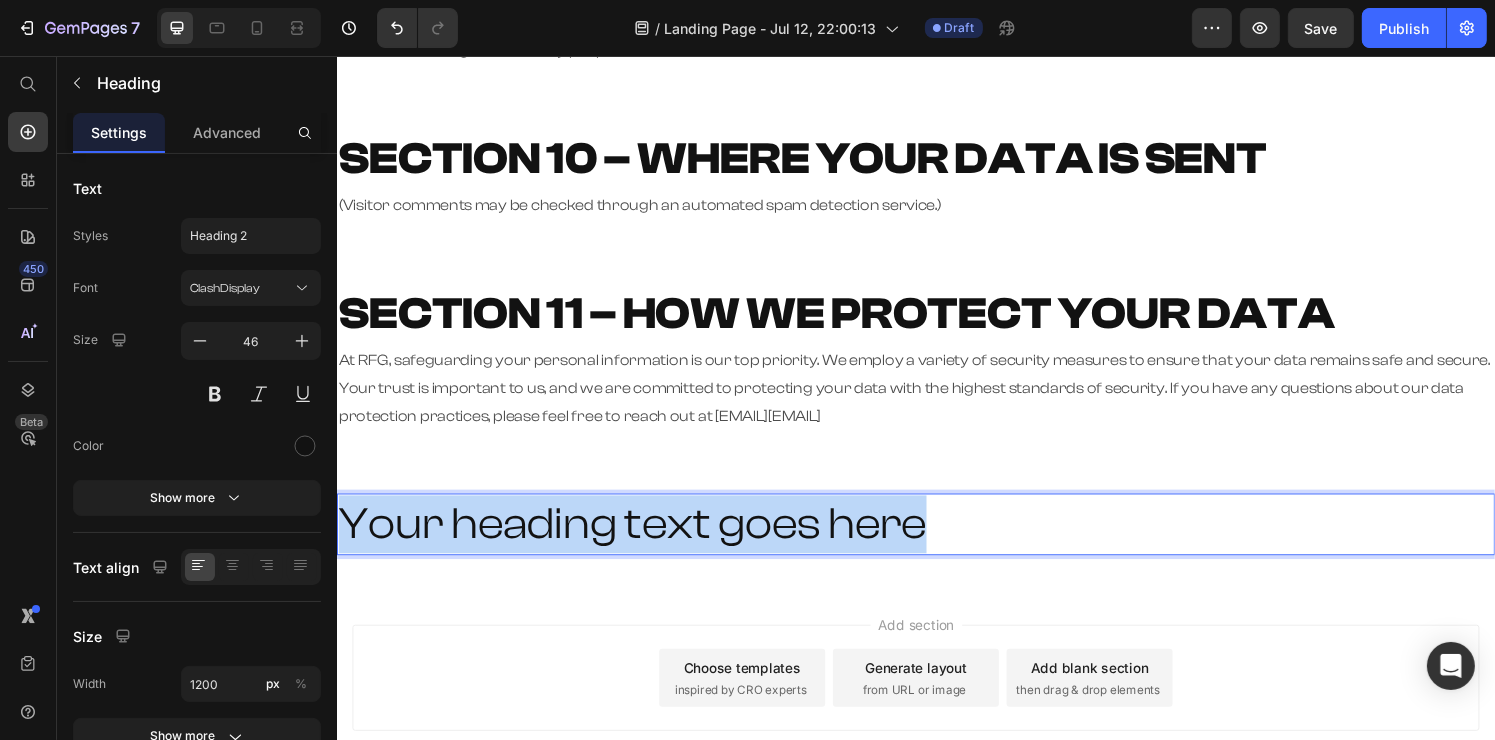 click on "Your heading text goes here" at bounding box center [936, 541] 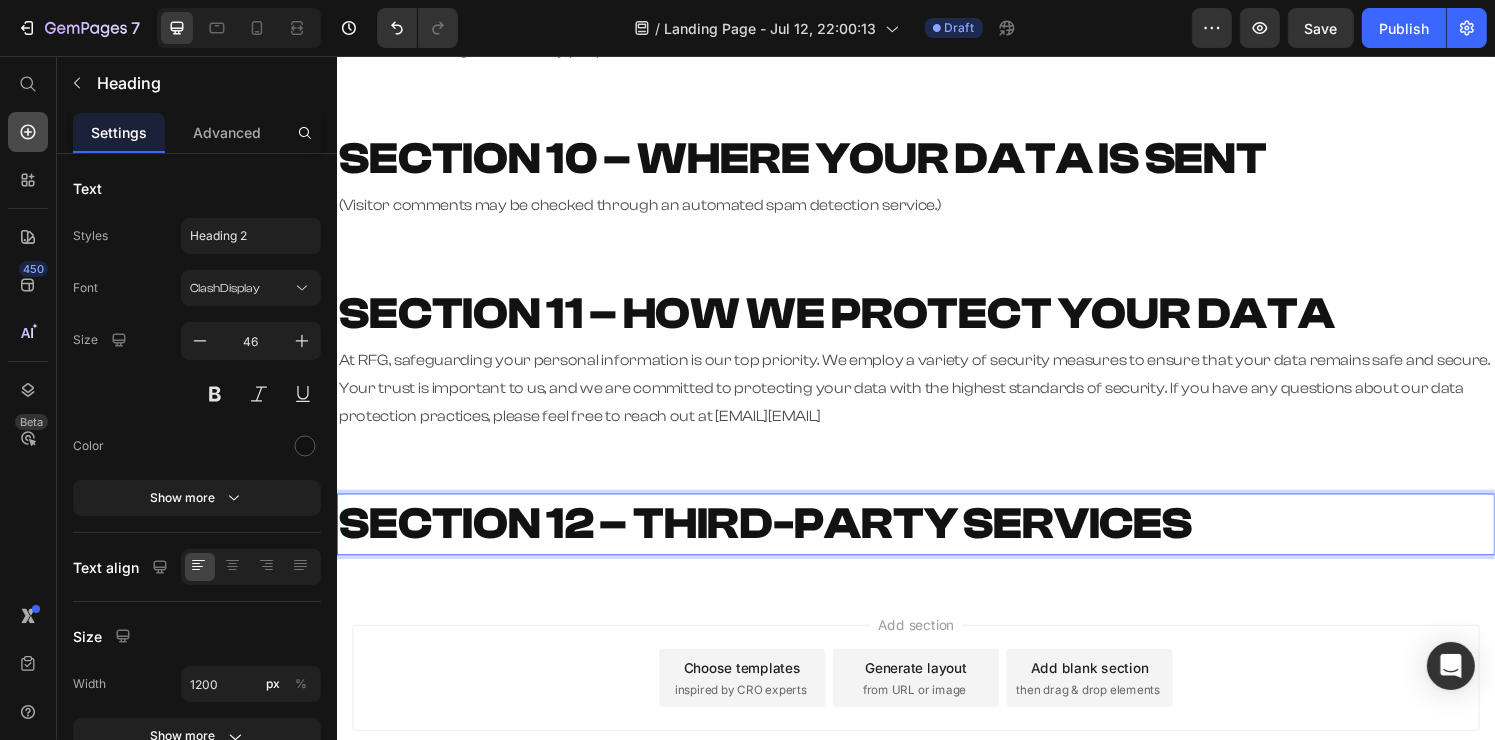 click 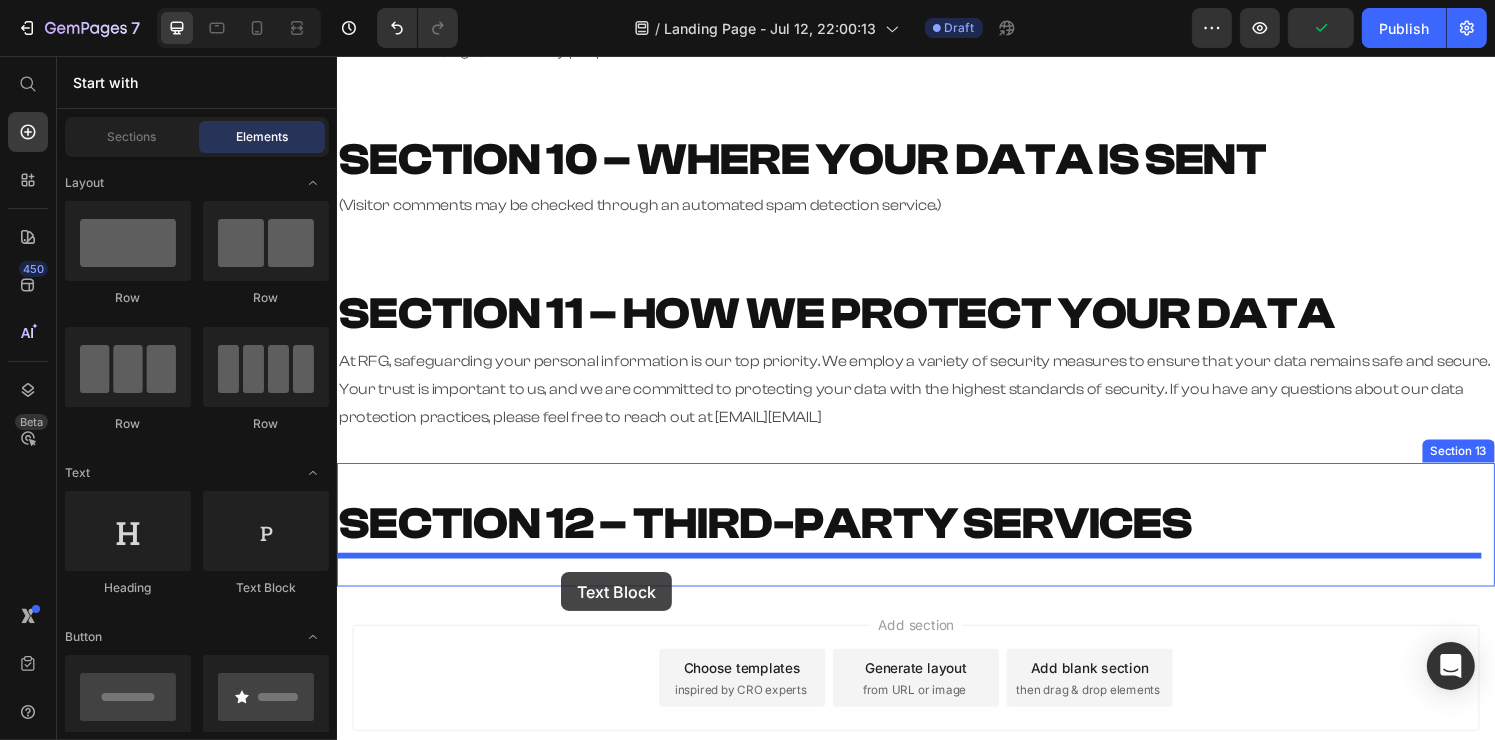 drag, startPoint x: 578, startPoint y: 596, endPoint x: 568, endPoint y: 591, distance: 11.18034 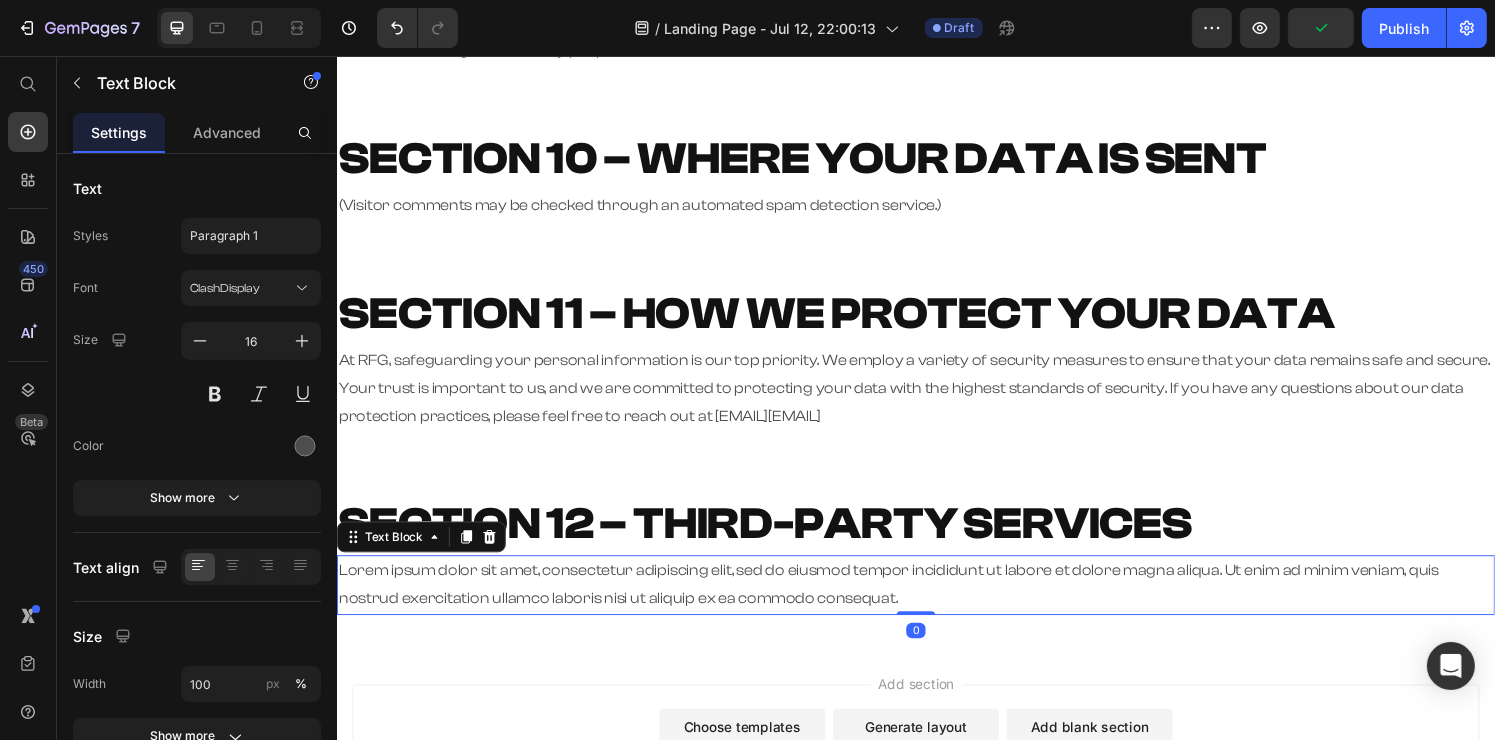click on "Lorem ipsum dolor sit amet, consectetur adipiscing elit, sed do eiusmod tempor incididunt ut labore et dolore magna aliqua. Ut enim ad minim veniam, quis nostrud exercitation ullamco laboris nisi ut aliquip ex ea commodo consequat." at bounding box center (936, 604) 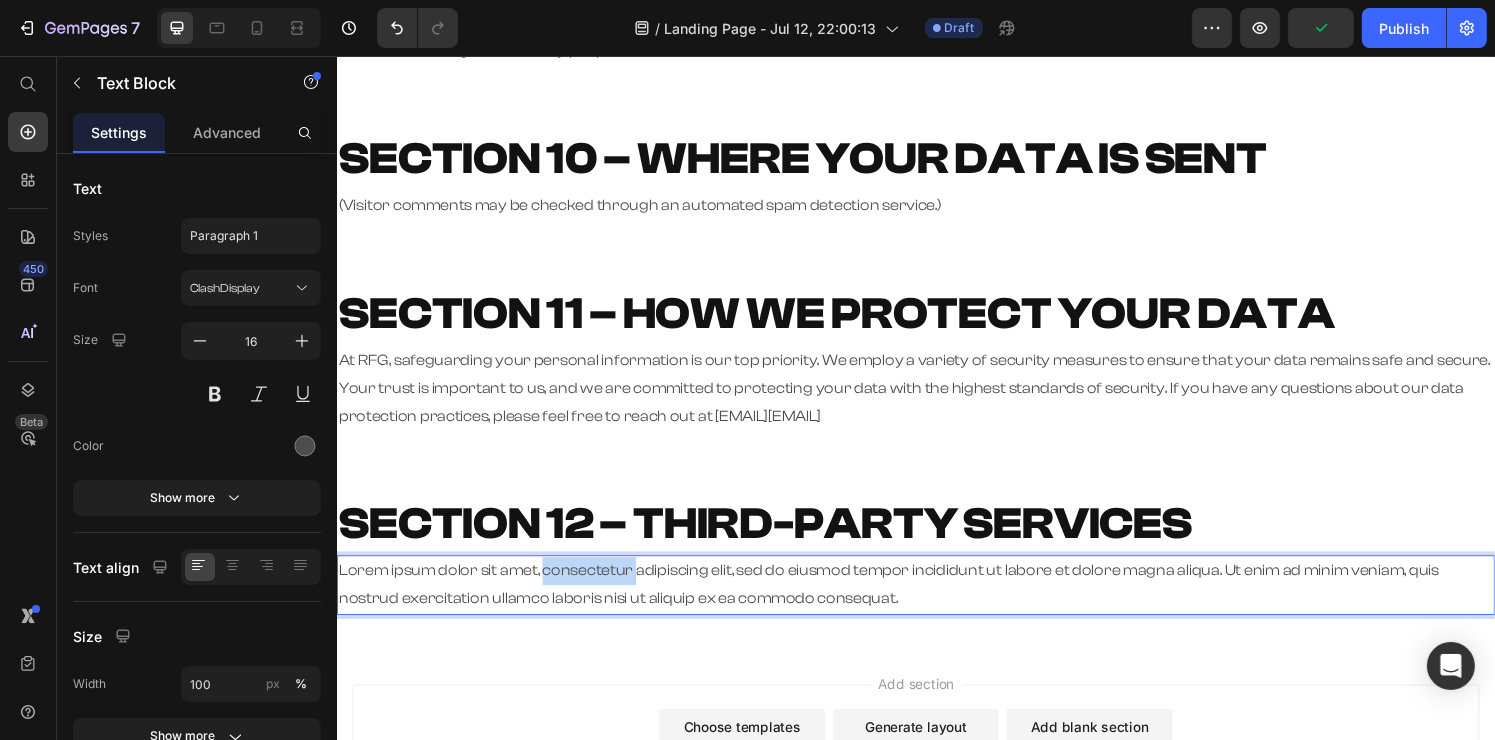 click on "Lorem ipsum dolor sit amet, consectetur adipiscing elit, sed do eiusmod tempor incididunt ut labore et dolore magna aliqua. Ut enim ad minim veniam, quis nostrud exercitation ullamco laboris nisi ut aliquip ex ea commodo consequat." at bounding box center (936, 604) 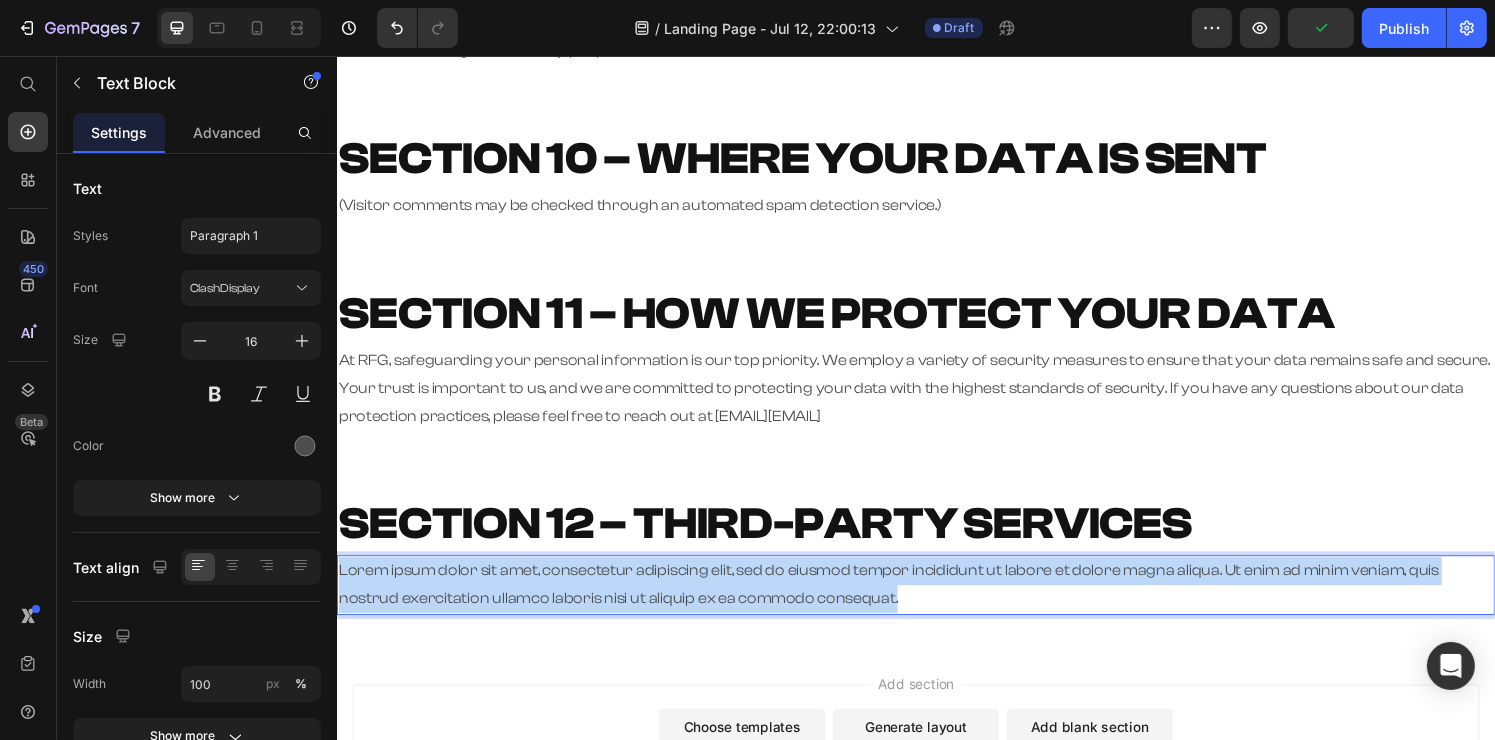 click on "Lorem ipsum dolor sit amet, consectetur adipiscing elit, sed do eiusmod tempor incididunt ut labore et dolore magna aliqua. Ut enim ad minim veniam, quis nostrud exercitation ullamco laboris nisi ut aliquip ex ea commodo consequat." at bounding box center [936, 604] 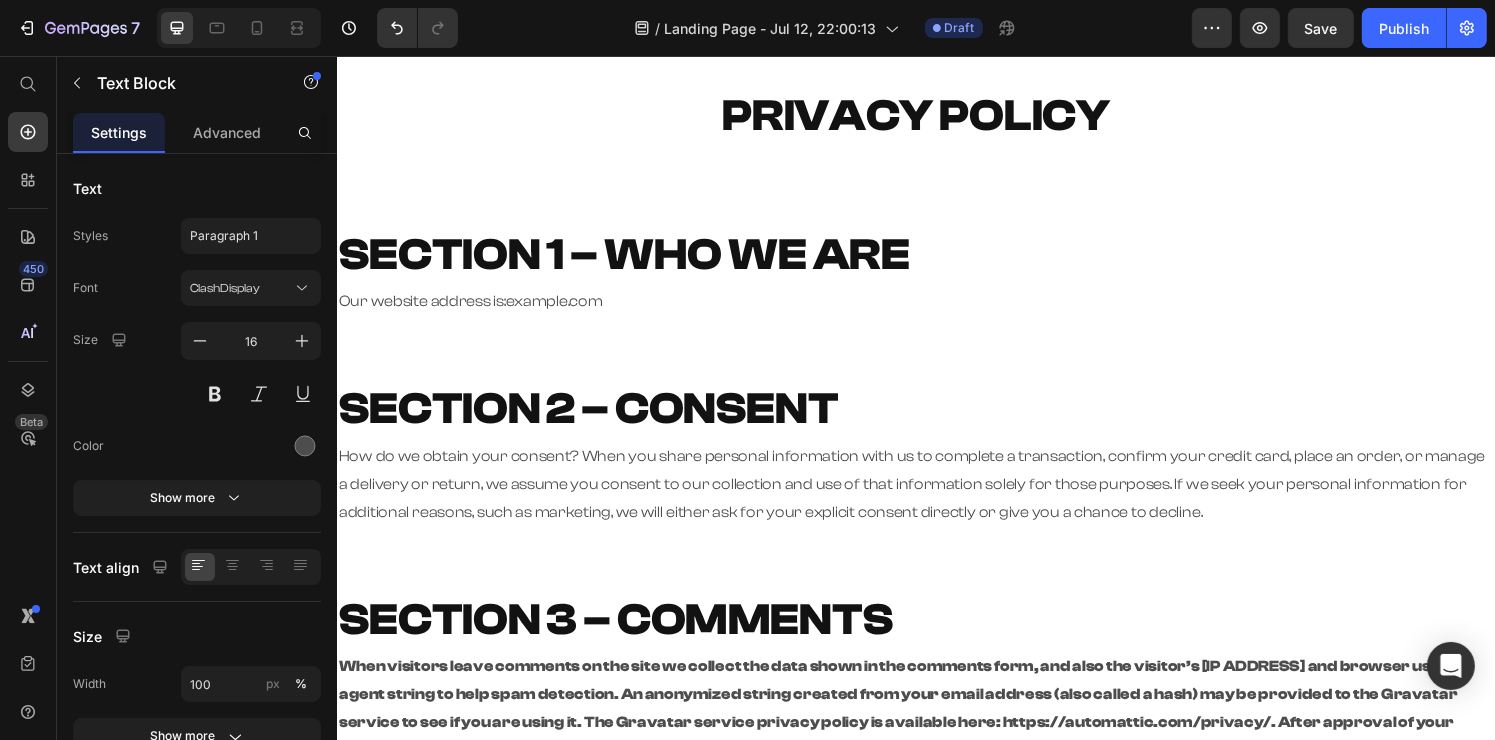 scroll, scrollTop: 0, scrollLeft: 0, axis: both 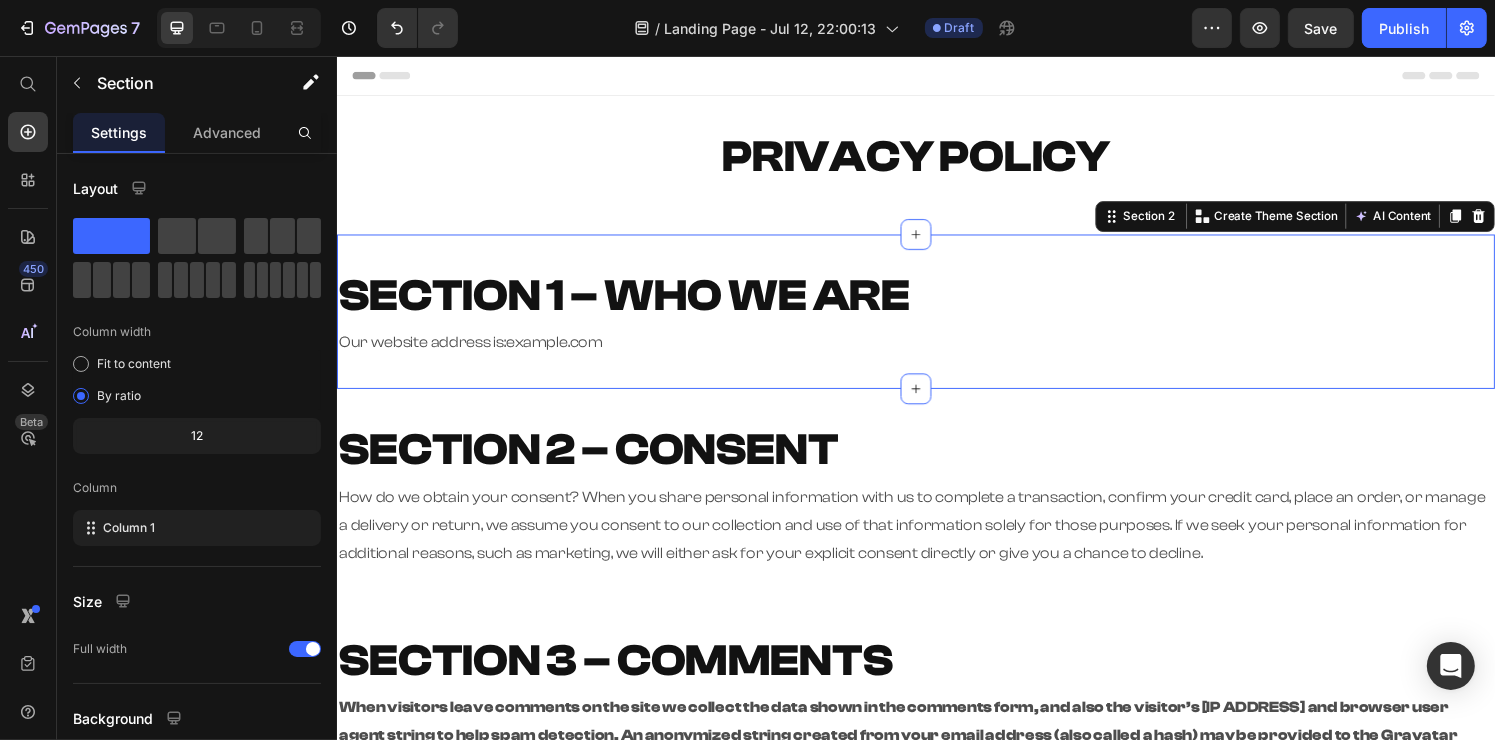 click on "SECTION 1 – WHO WE ARE Heading Our website address is: [WEBSITE] Text Block Section 2 You can create reusable sections Create Theme Section AI Content Write with GemAI What would you like to describe here? Tone and Voice Persuasive Product Show more Generate" at bounding box center [936, 321] 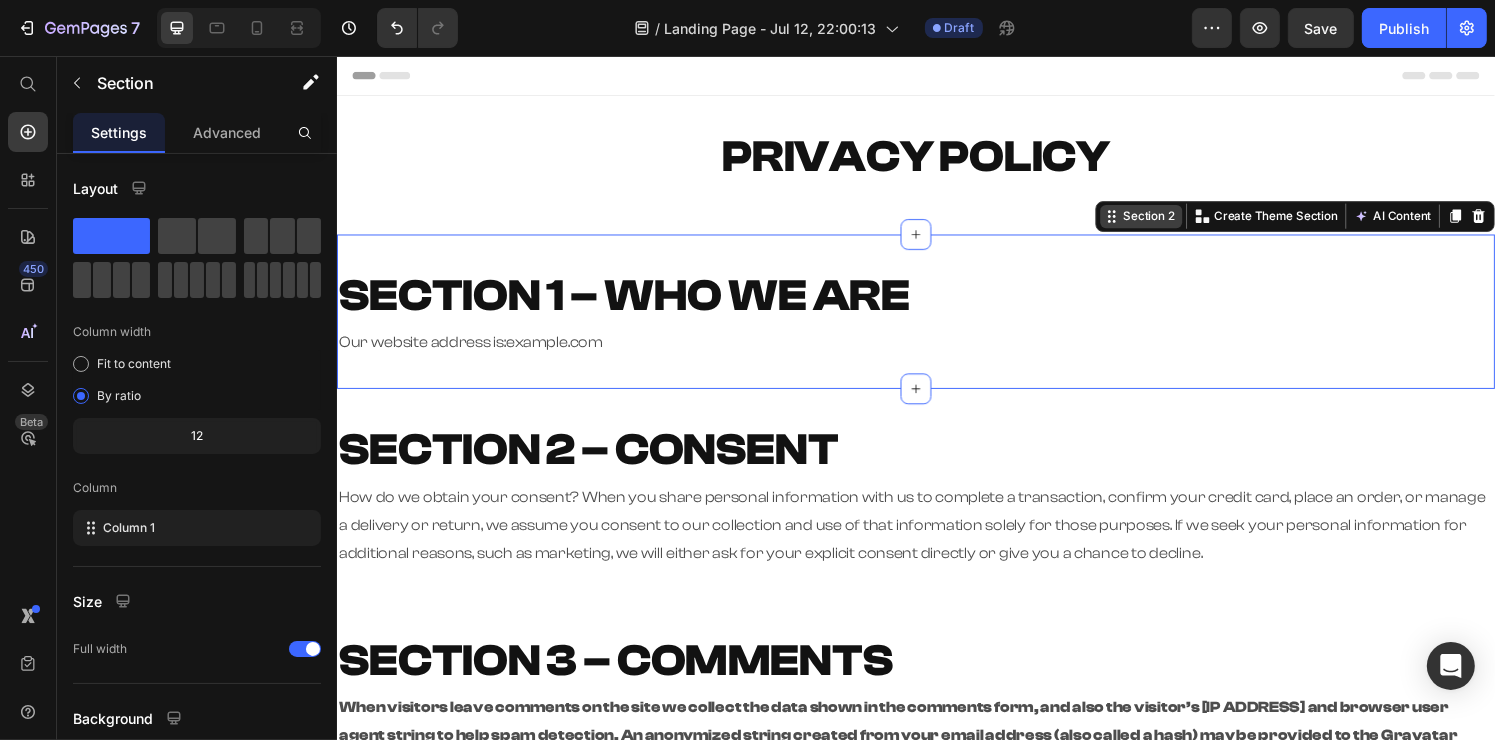 click on "Section 2" at bounding box center (1177, 222) 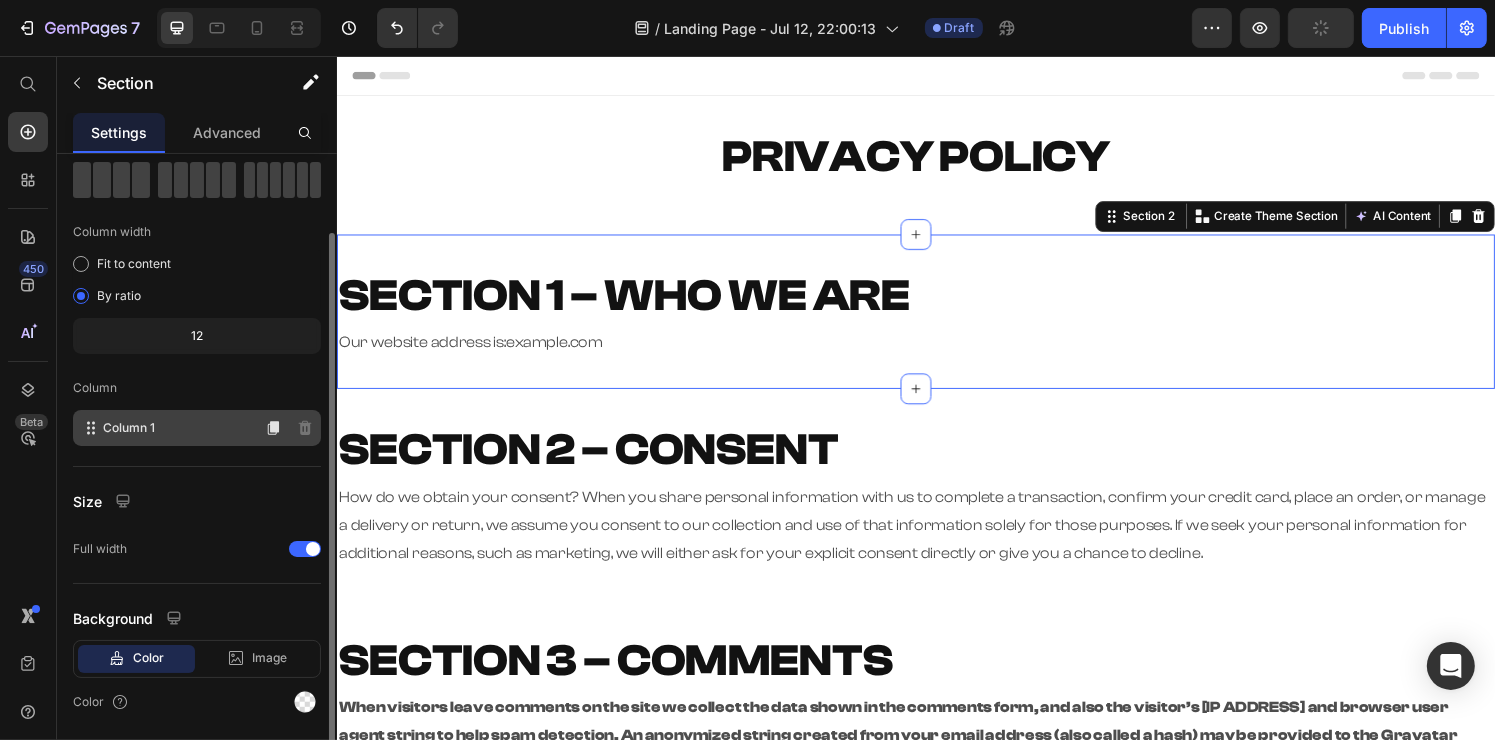 scroll, scrollTop: 163, scrollLeft: 0, axis: vertical 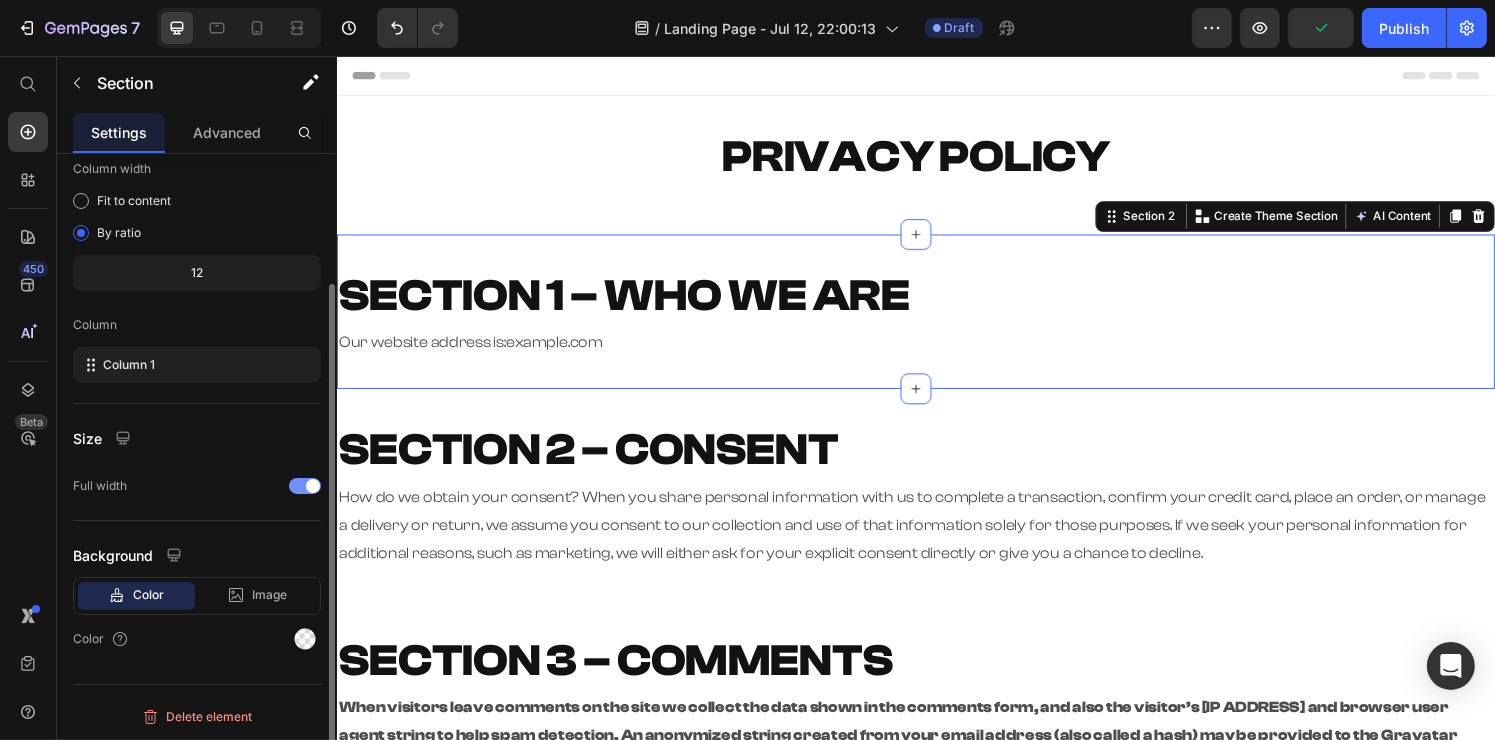 click at bounding box center [313, 486] 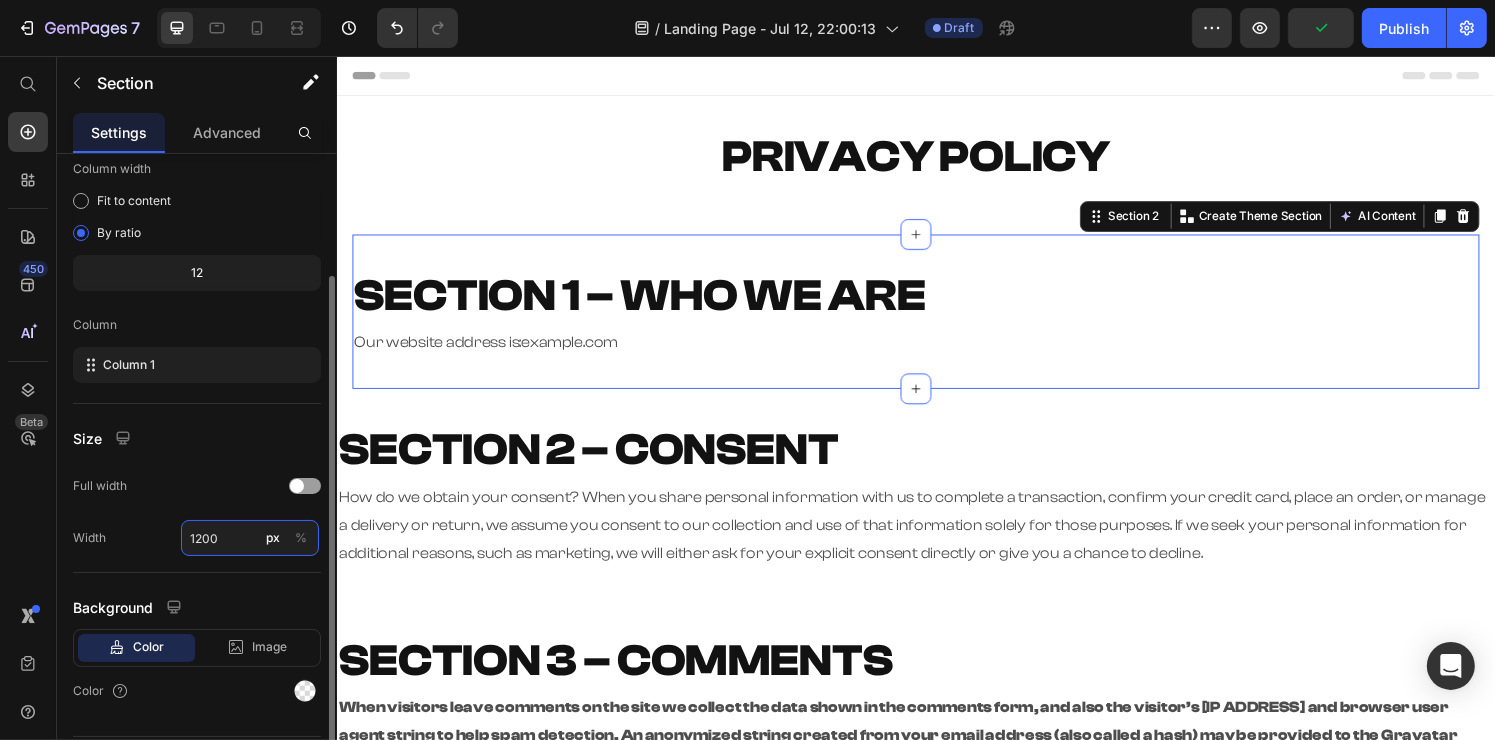 click on "1200" at bounding box center [250, 538] 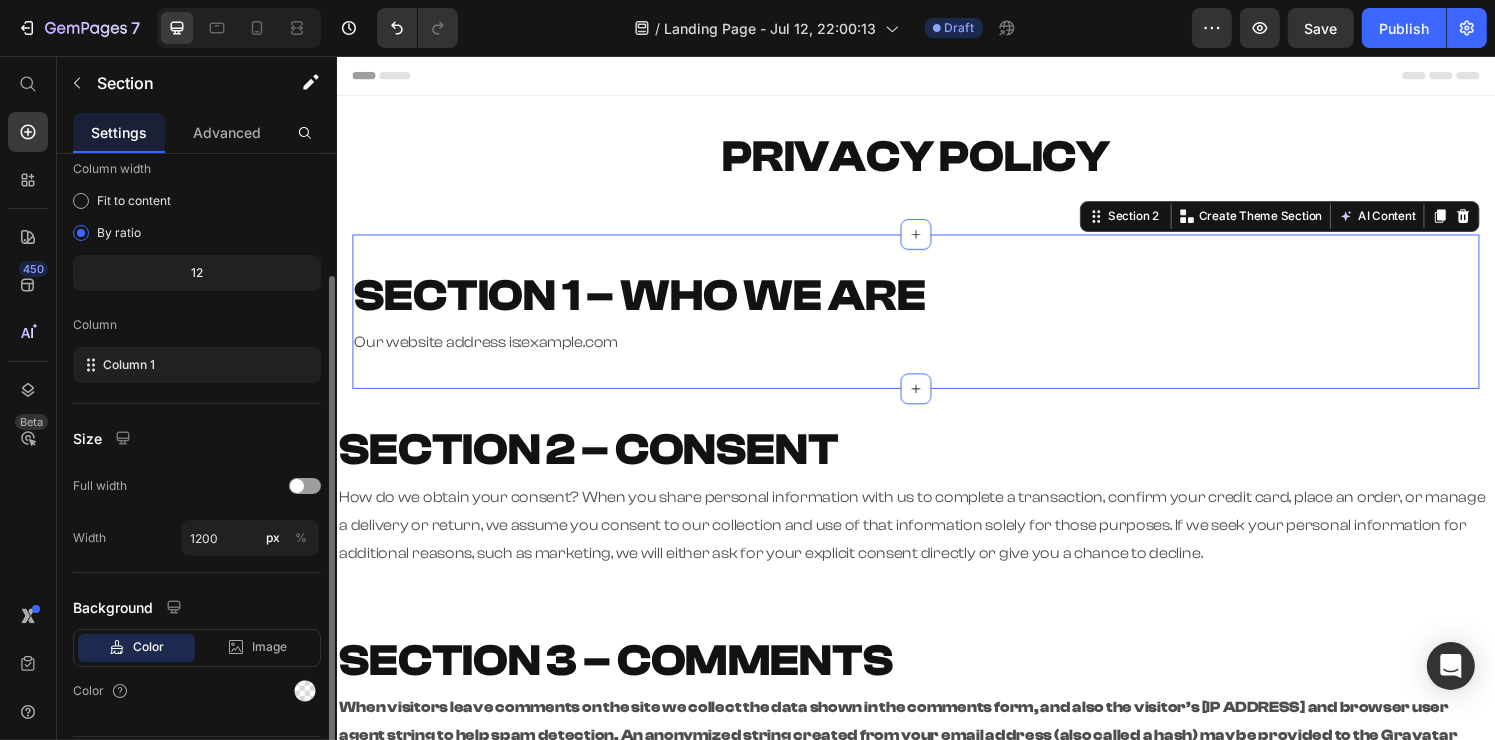 click on "Size Full width Width 1200 px %" 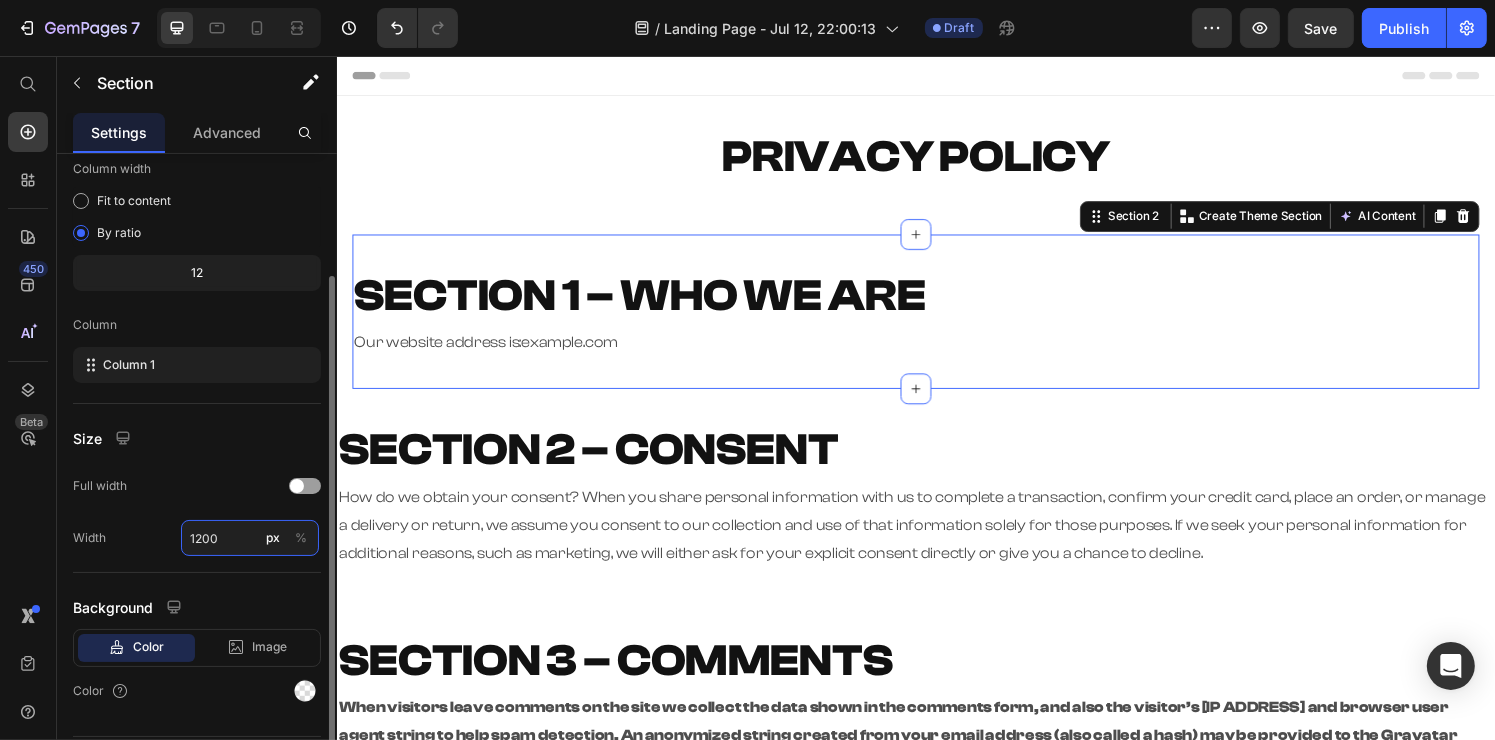 click on "1200" at bounding box center [250, 538] 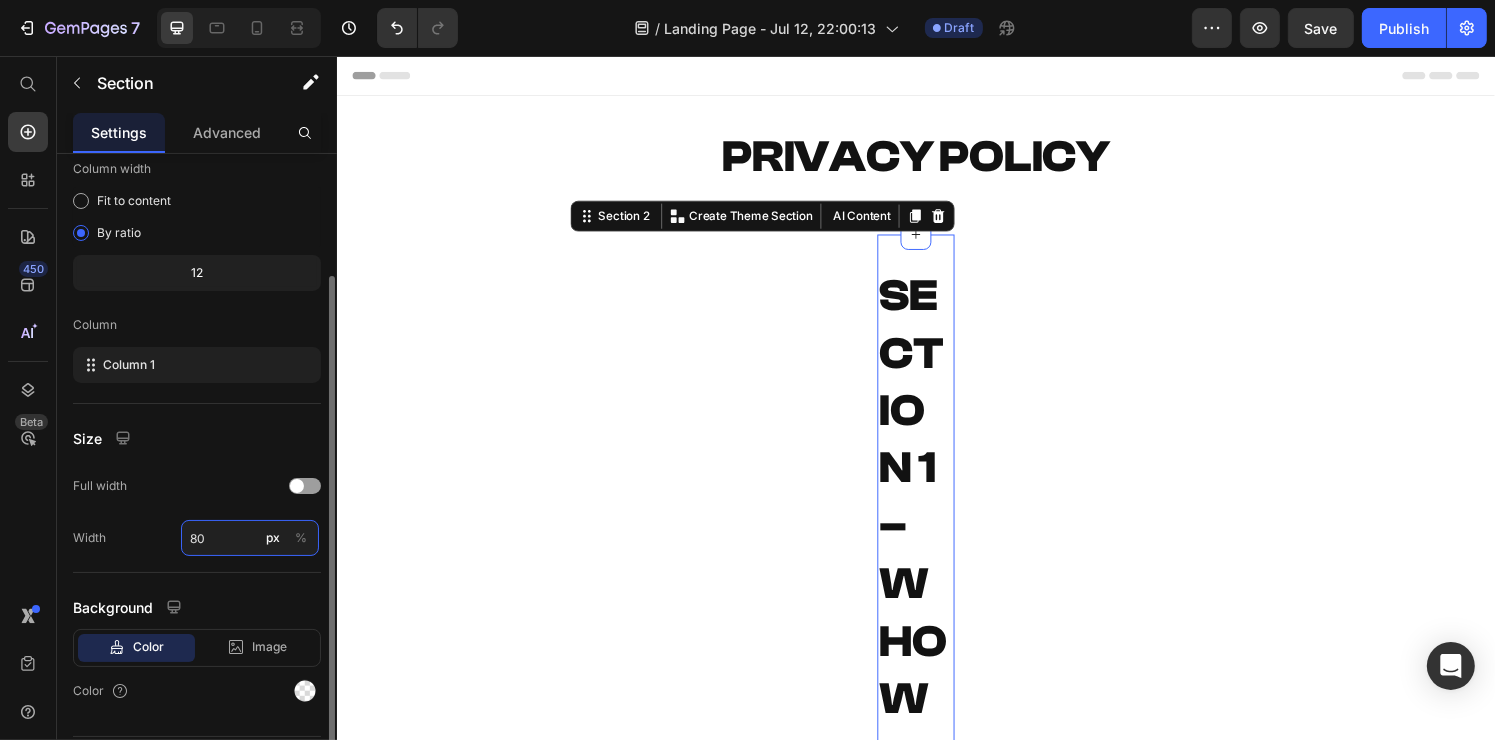 click on "80" at bounding box center (250, 538) 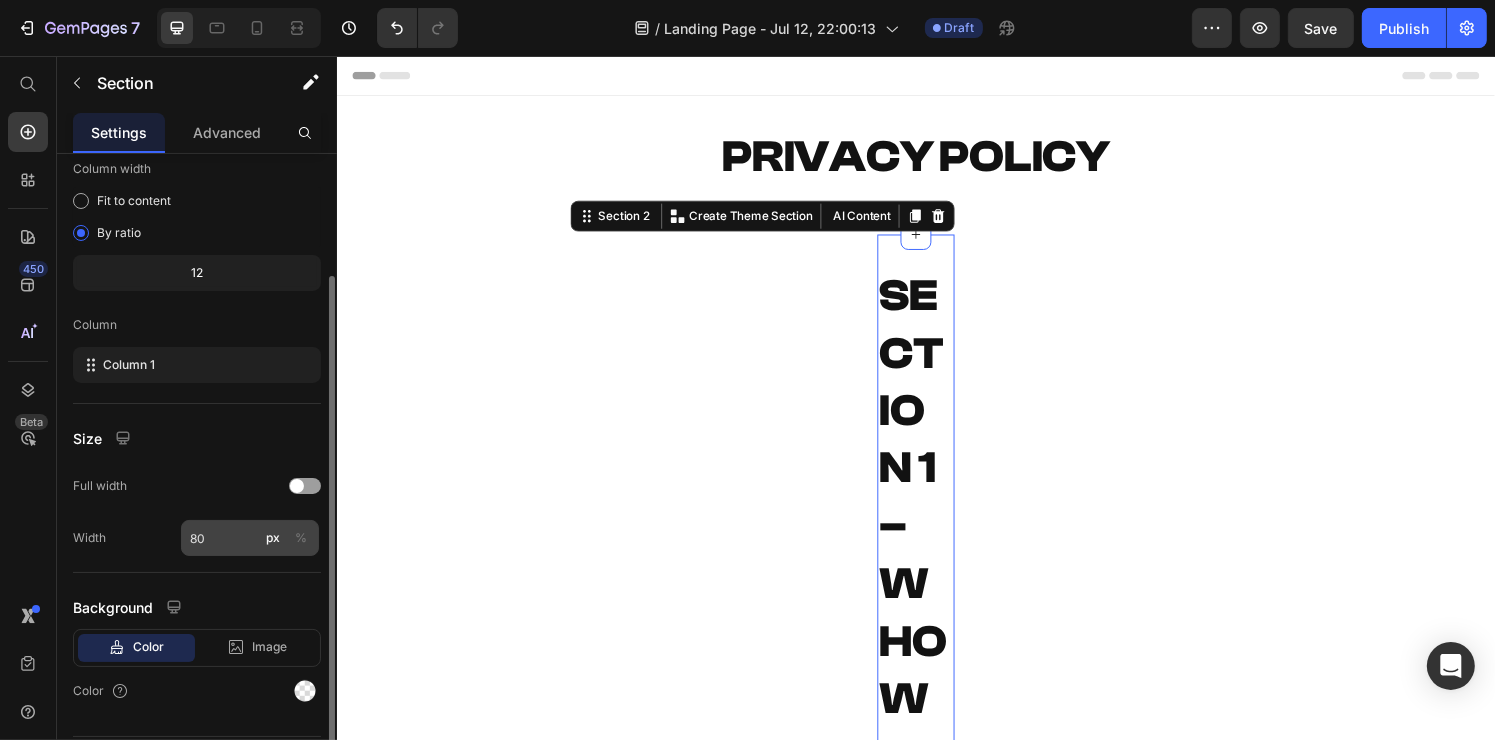 click on "%" at bounding box center (301, 538) 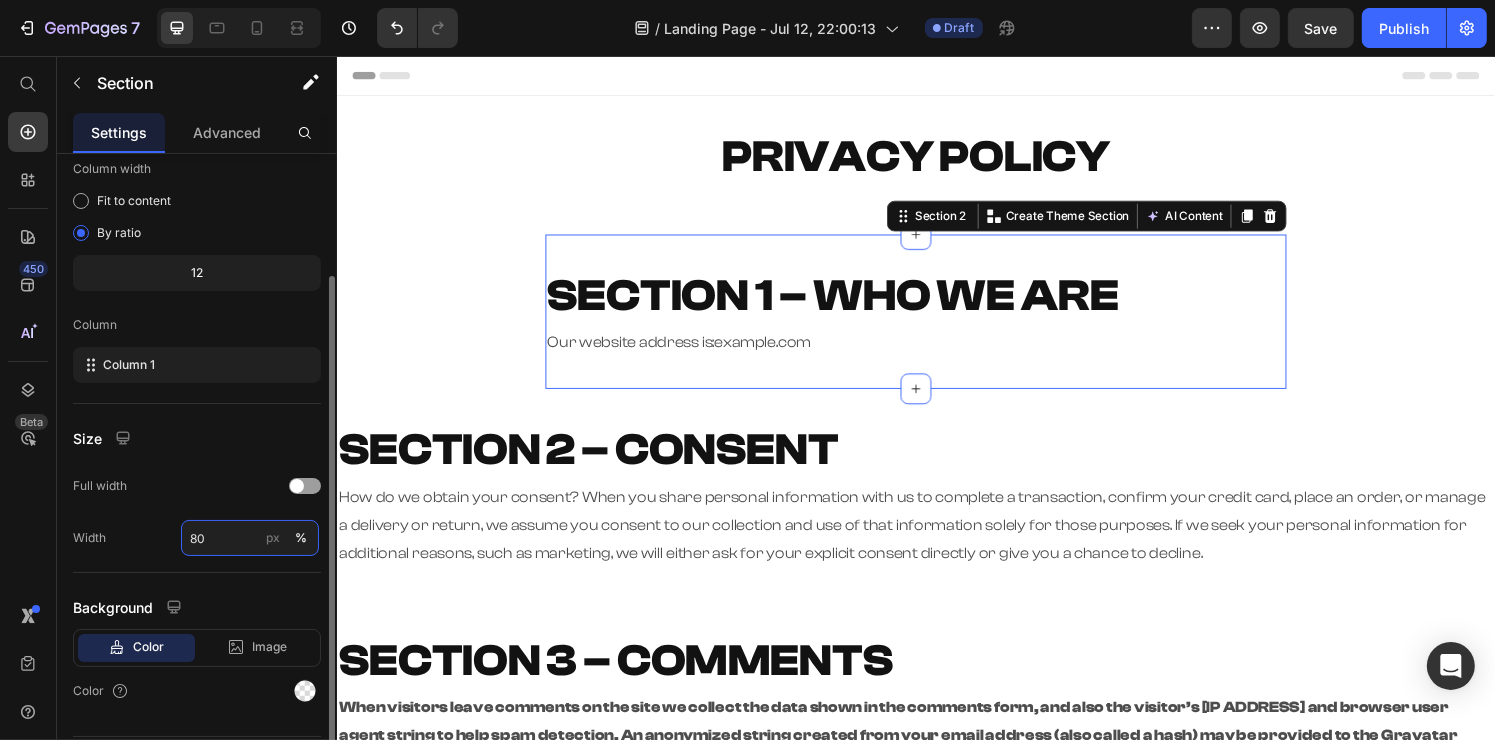 click on "80" at bounding box center [250, 538] 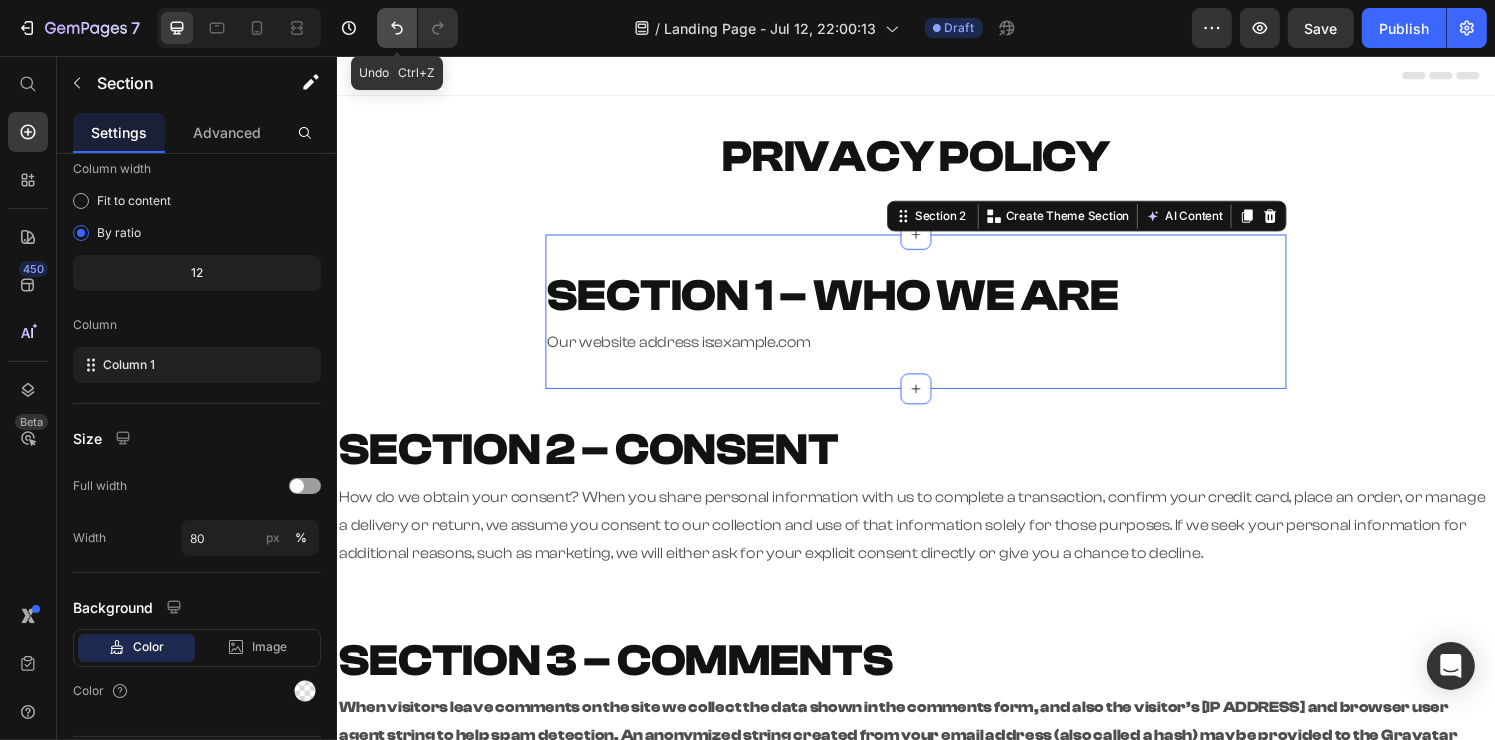 click 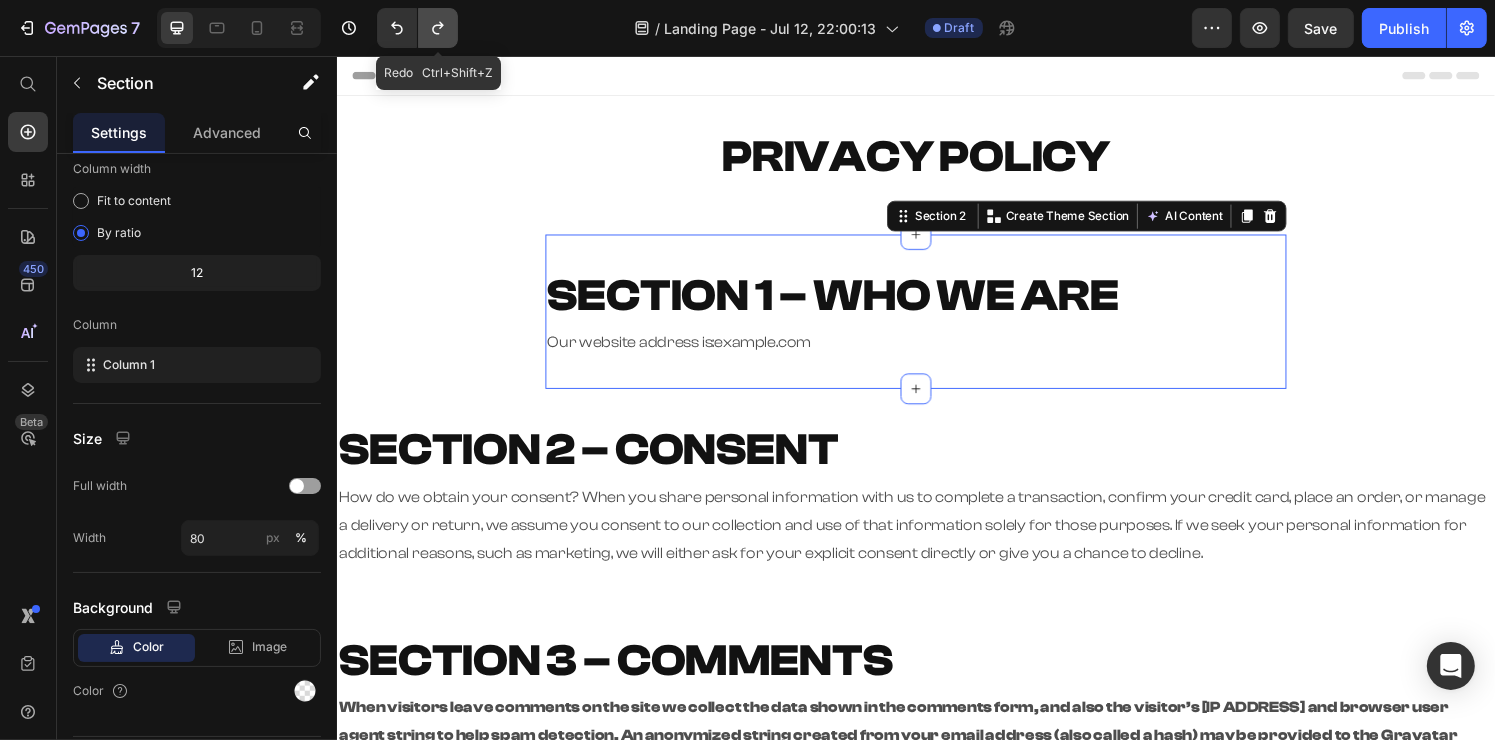 click 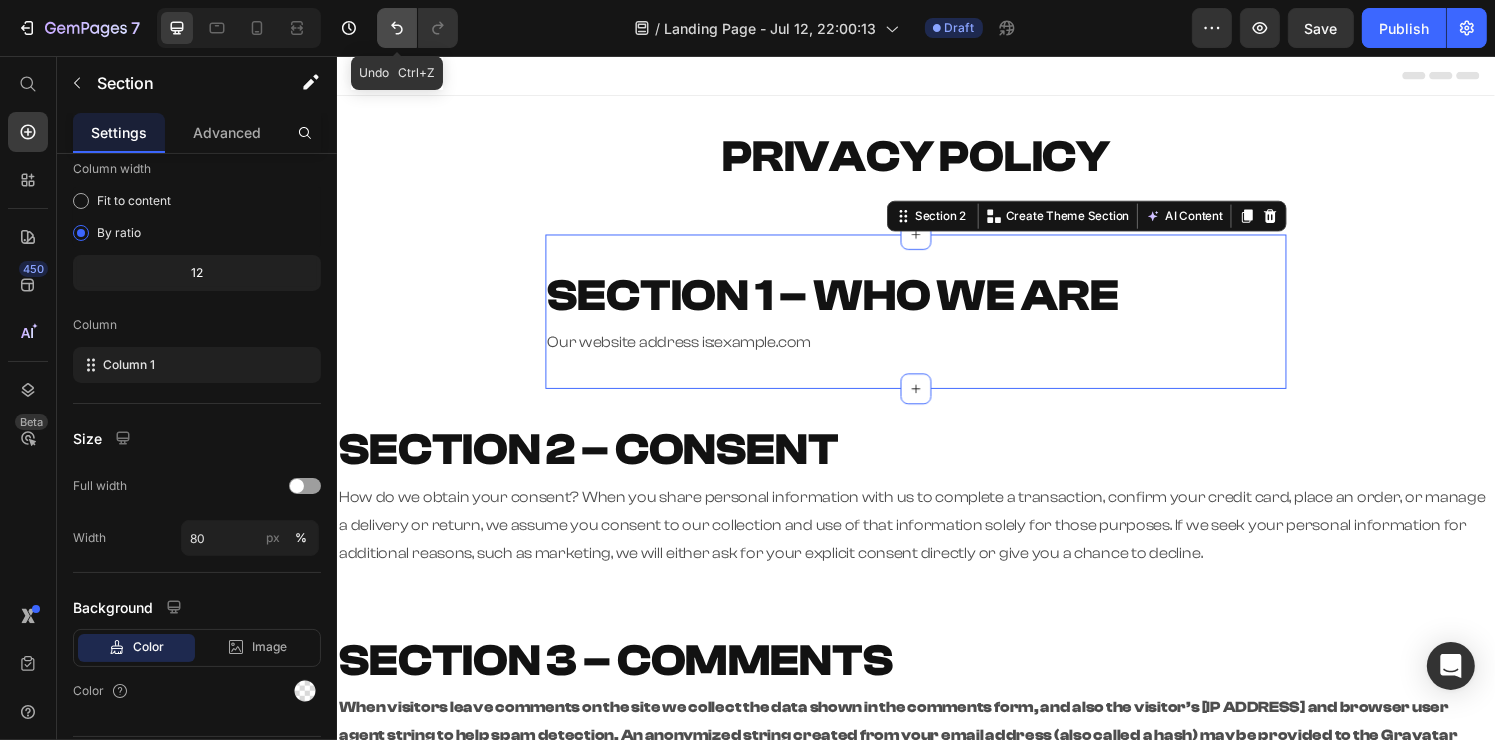 click 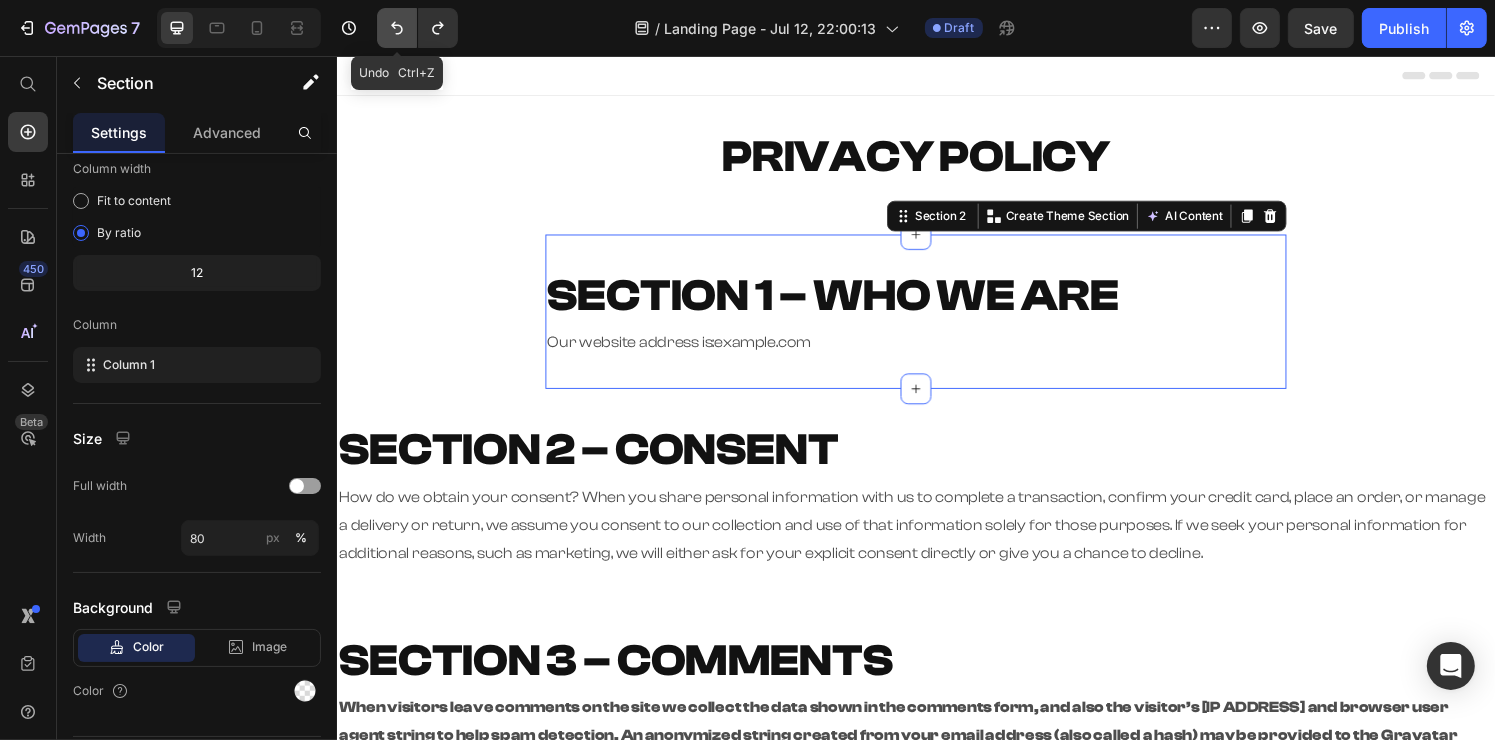 click 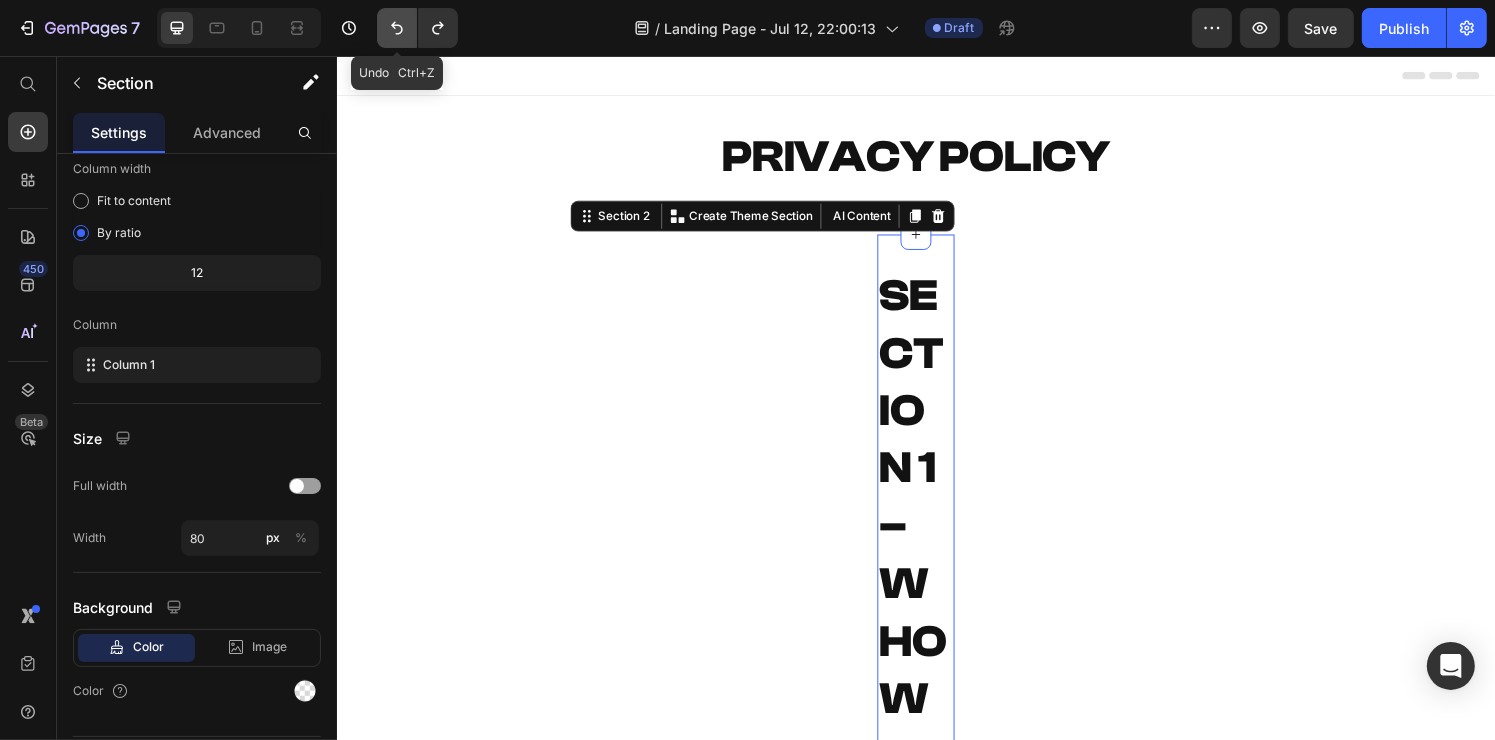 click 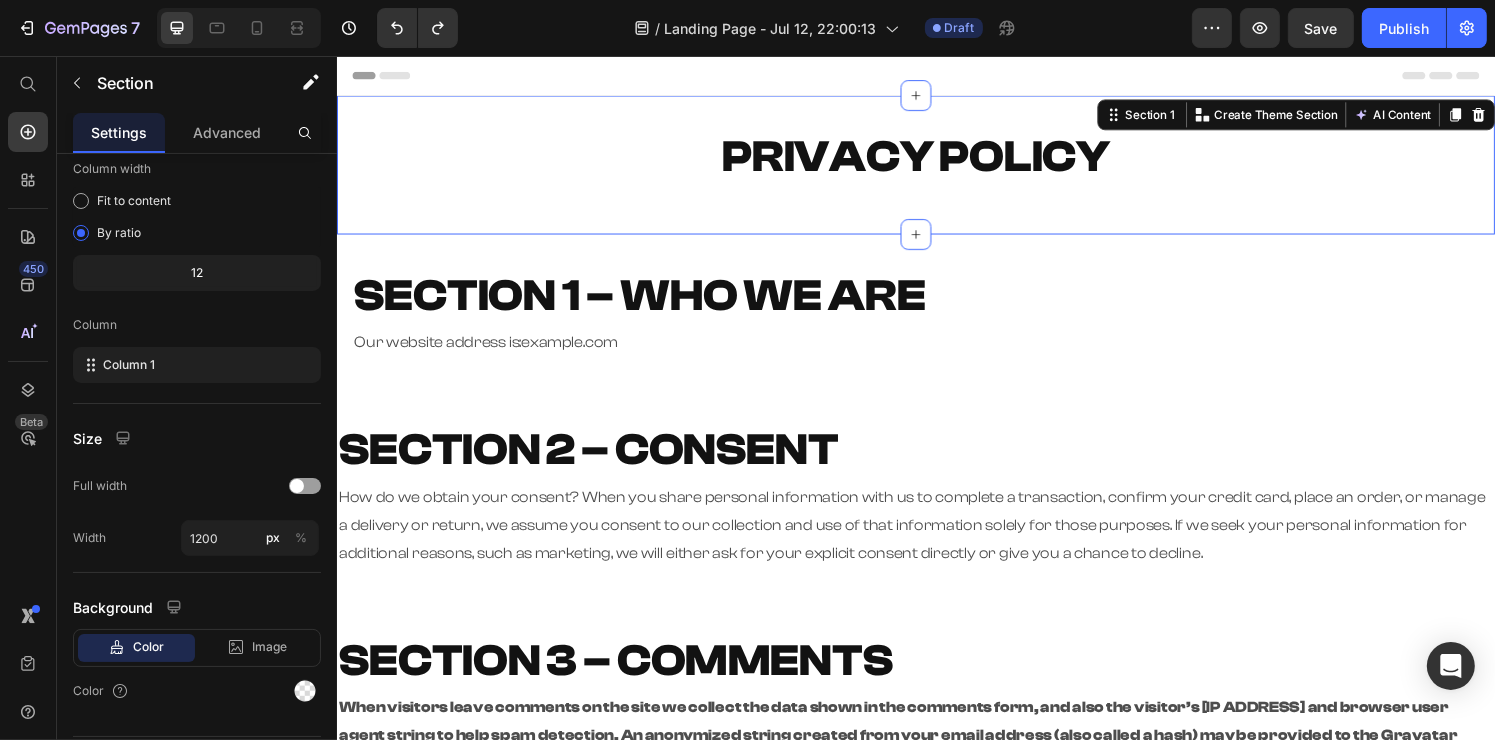 click on "PRIVACY POLICY Heading Row Section 1 You can create reusable sections Create Theme Section AI Content Write with GemAI What would you like to describe here? Tone and Voice Persuasive Product Show more Generate" at bounding box center [936, 169] 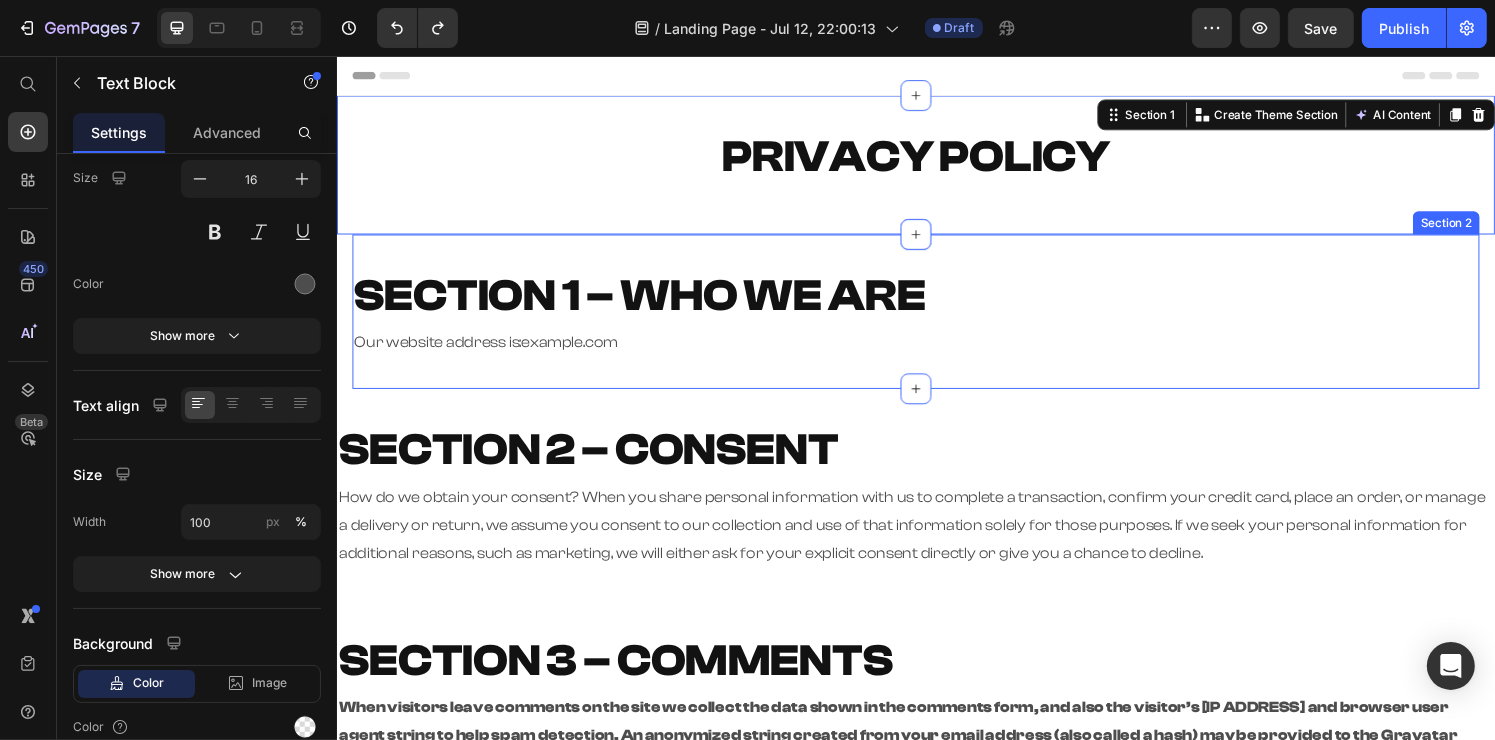scroll, scrollTop: 0, scrollLeft: 0, axis: both 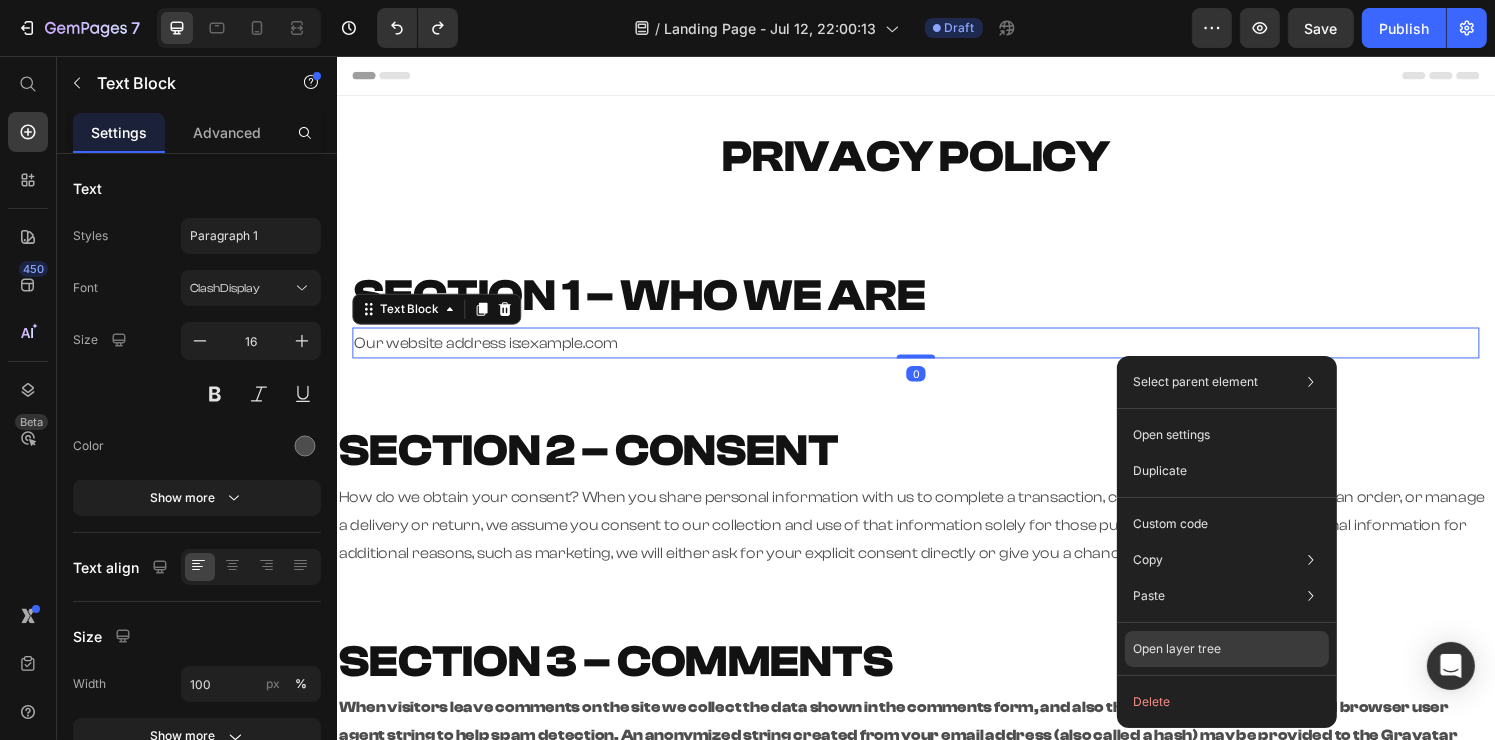click on "Open layer tree" 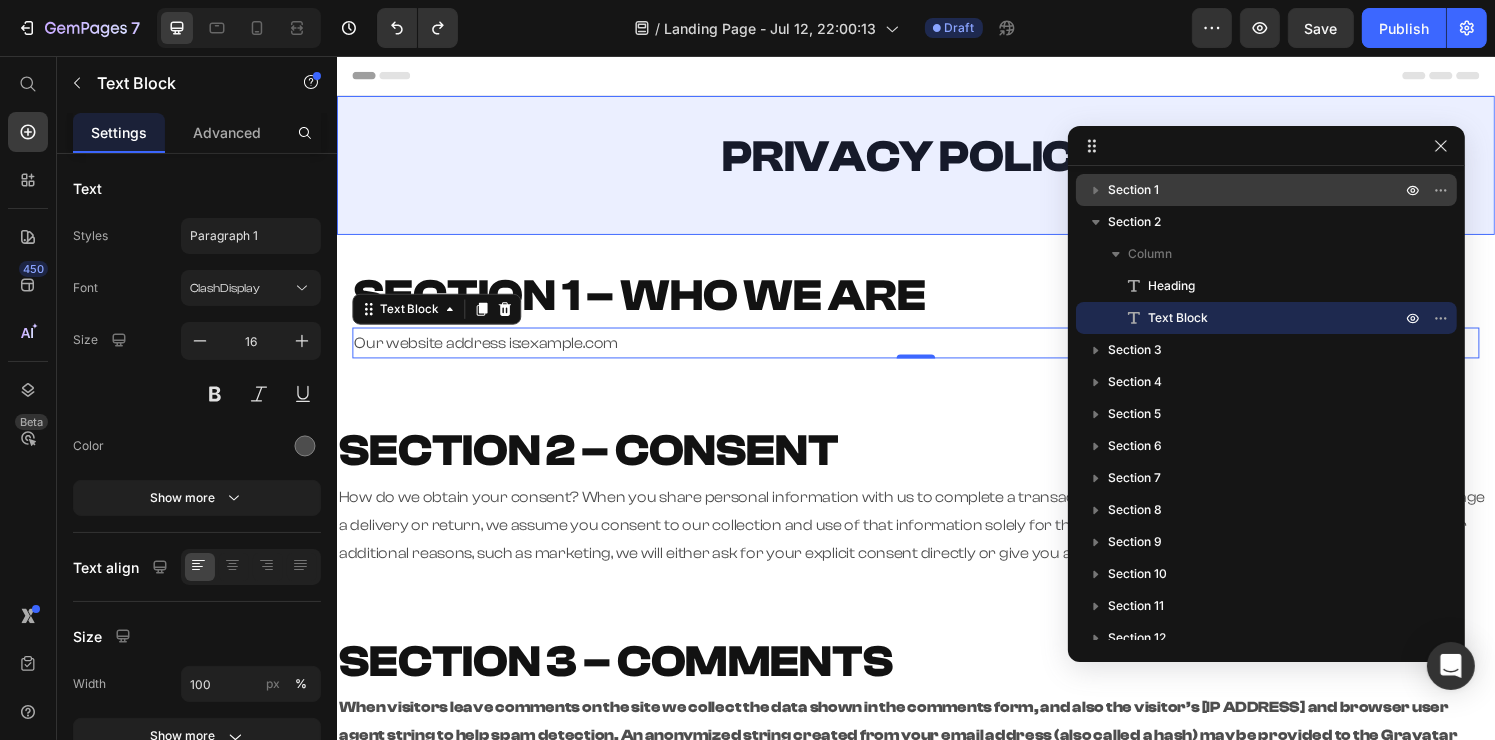 click on "Section 1" at bounding box center [1133, 190] 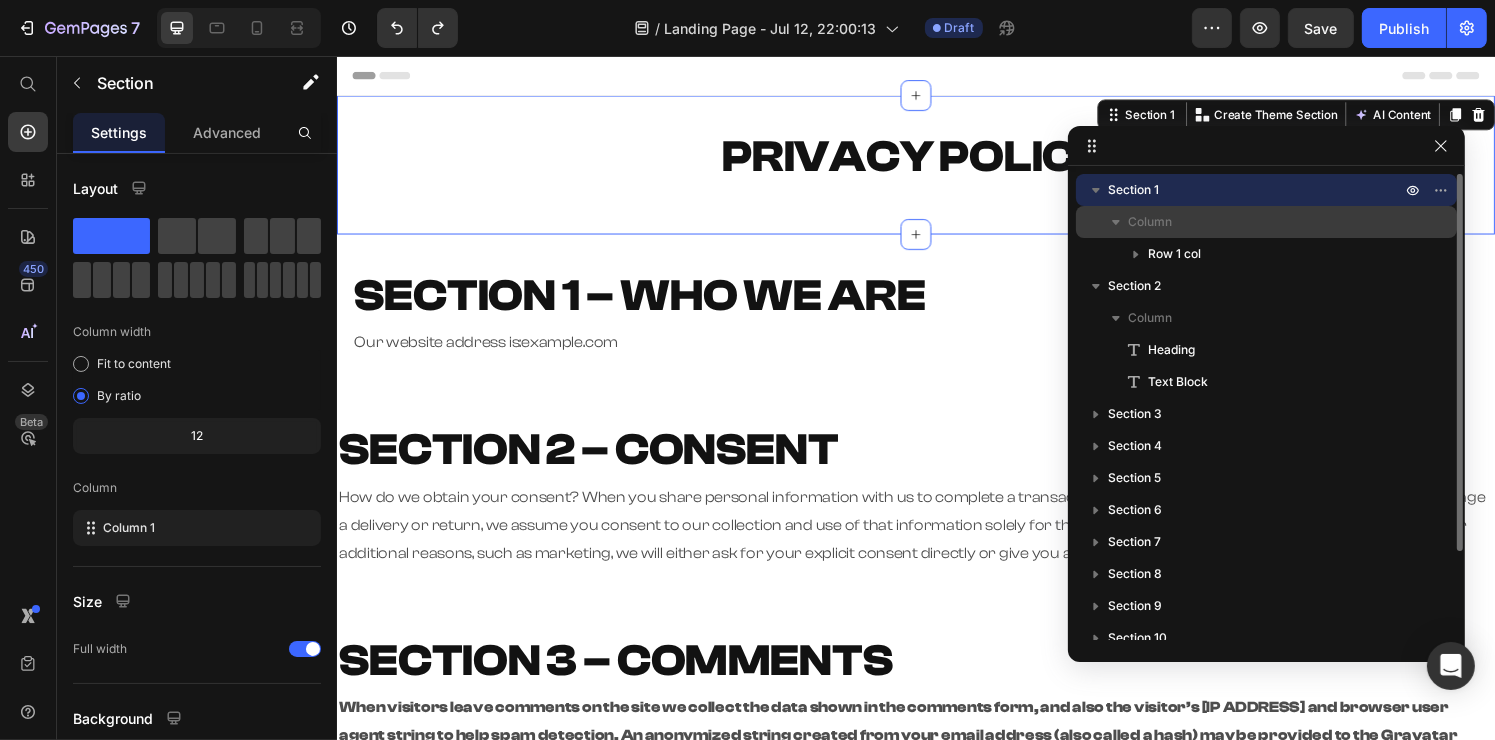 click on "Column" at bounding box center [1150, 222] 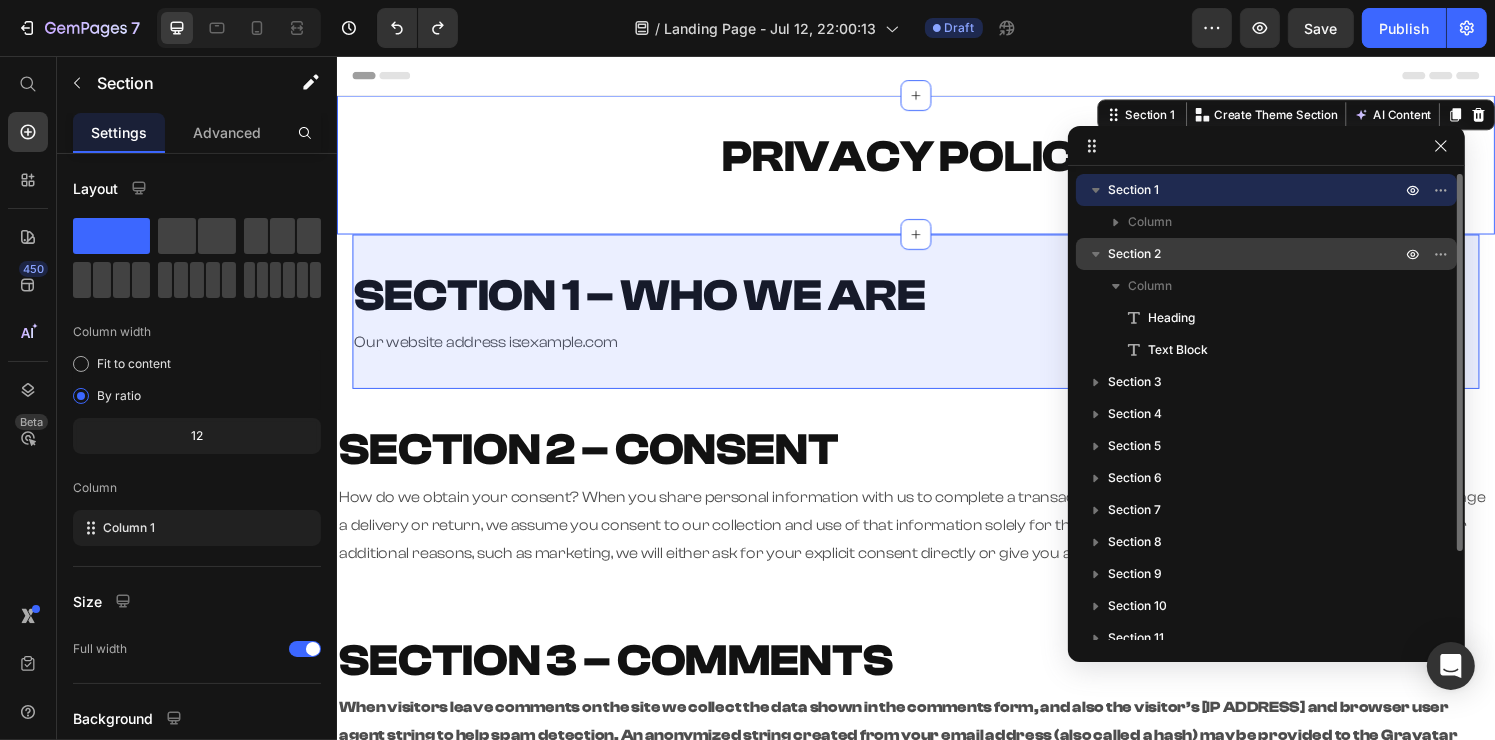 click on "Section 2" at bounding box center [1256, 254] 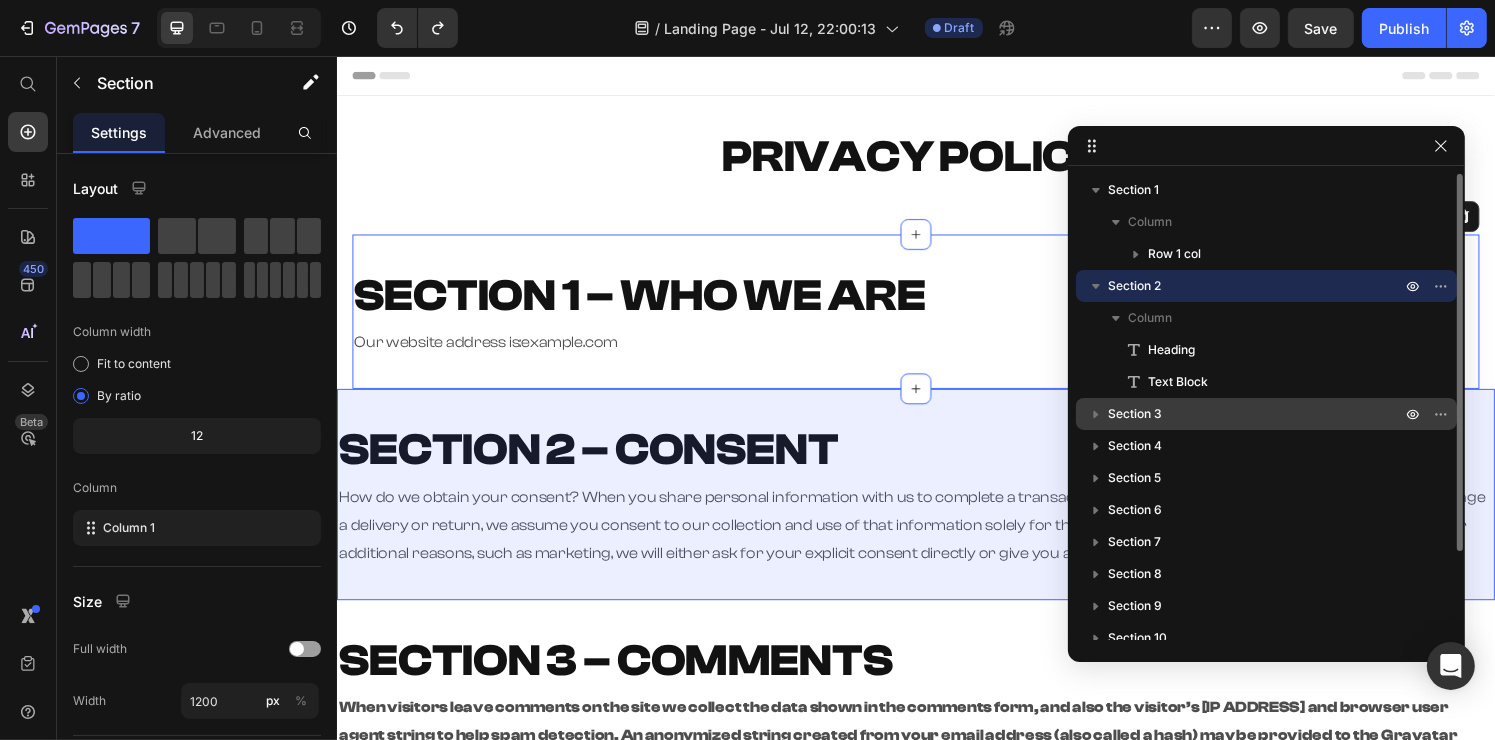 click on "Section 3" at bounding box center [1266, 414] 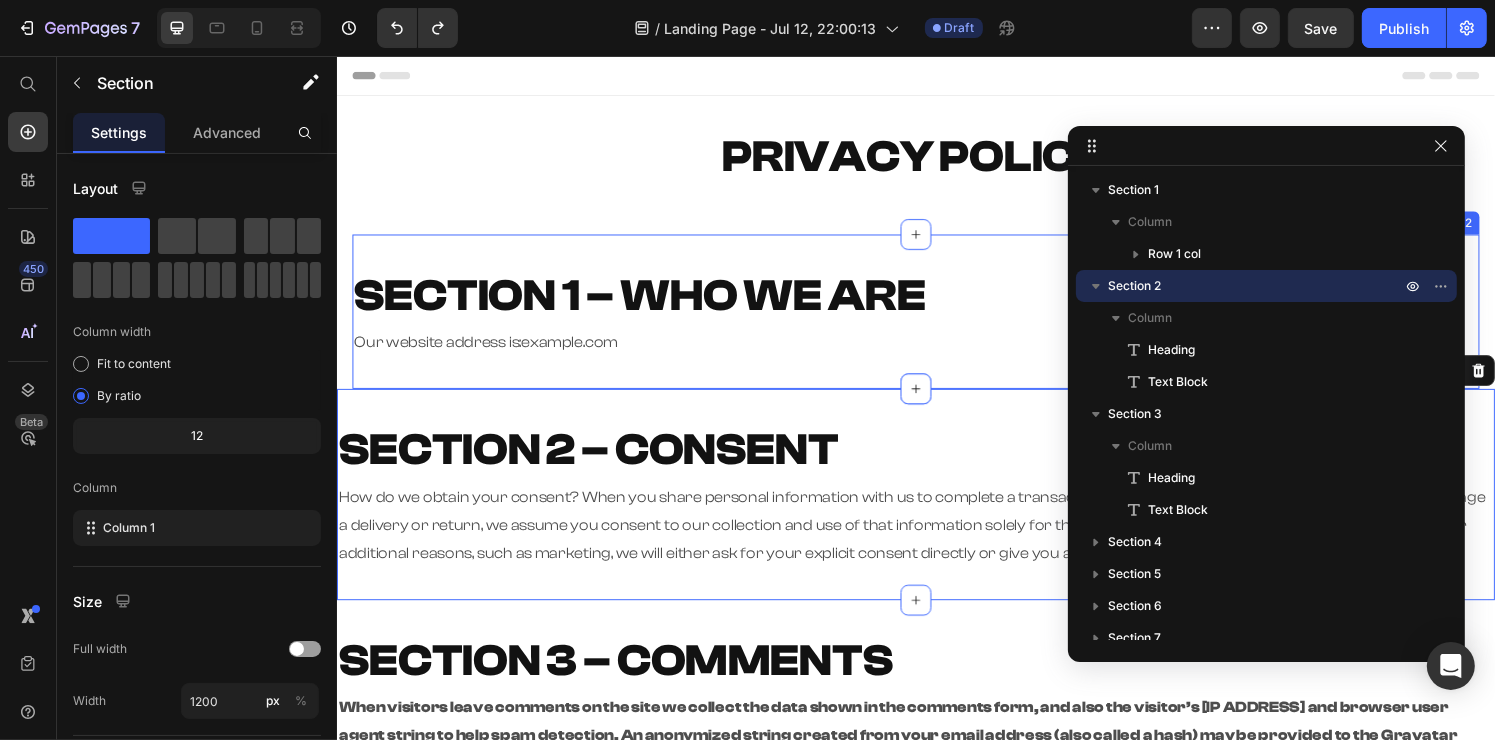 click on "SECTION 1 – WHO WE ARE Heading Our website address is: [WEBSITE] Text Block Section 2" at bounding box center (936, 321) 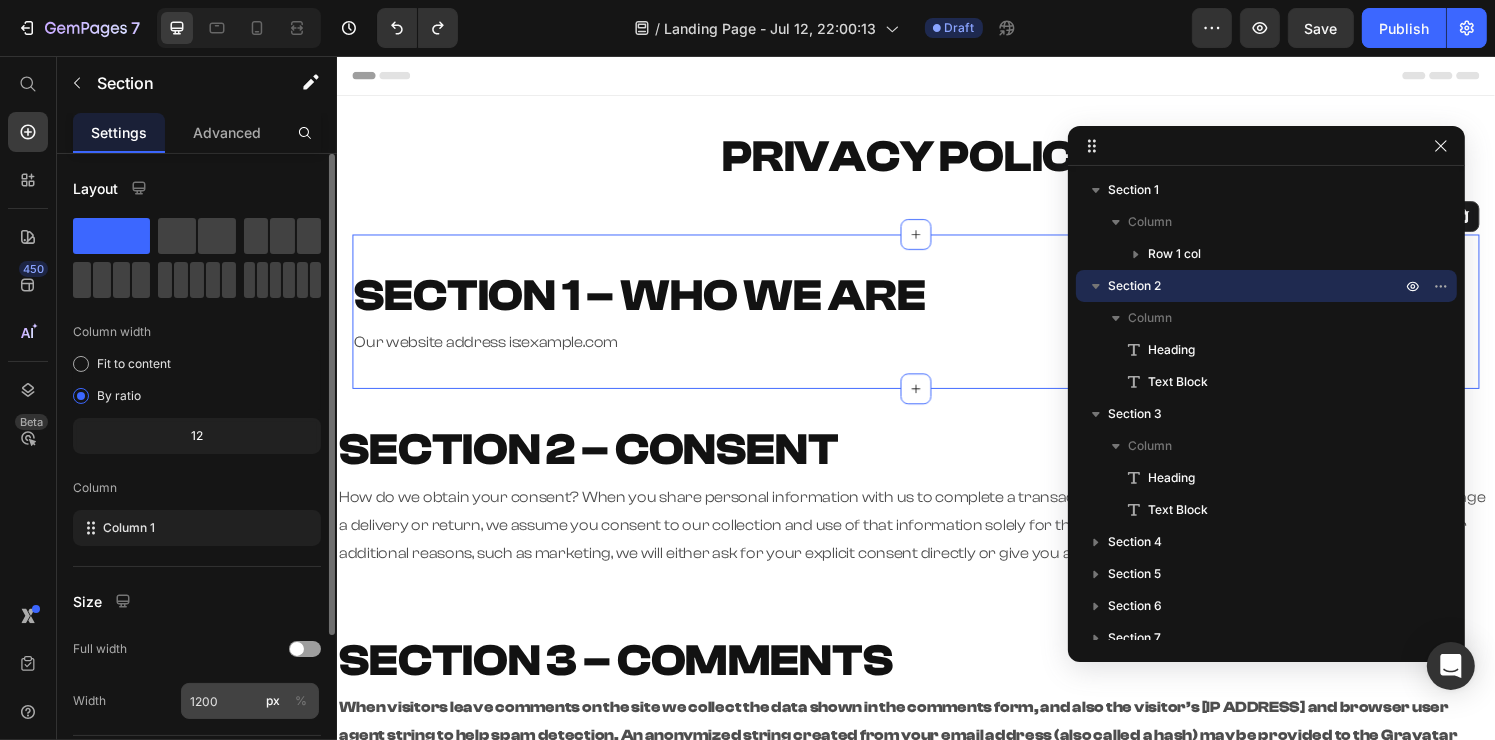 click on "%" 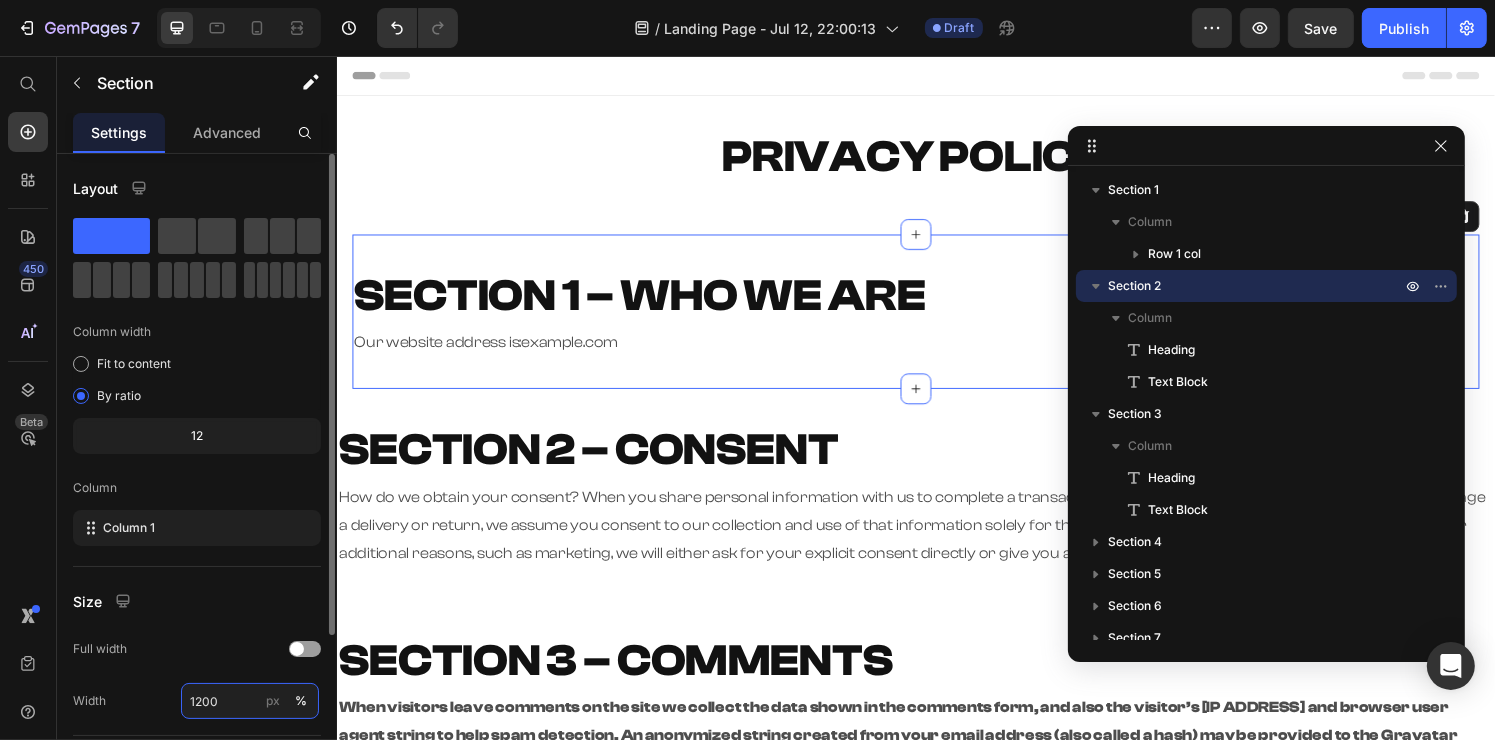 click on "1200" at bounding box center (250, 701) 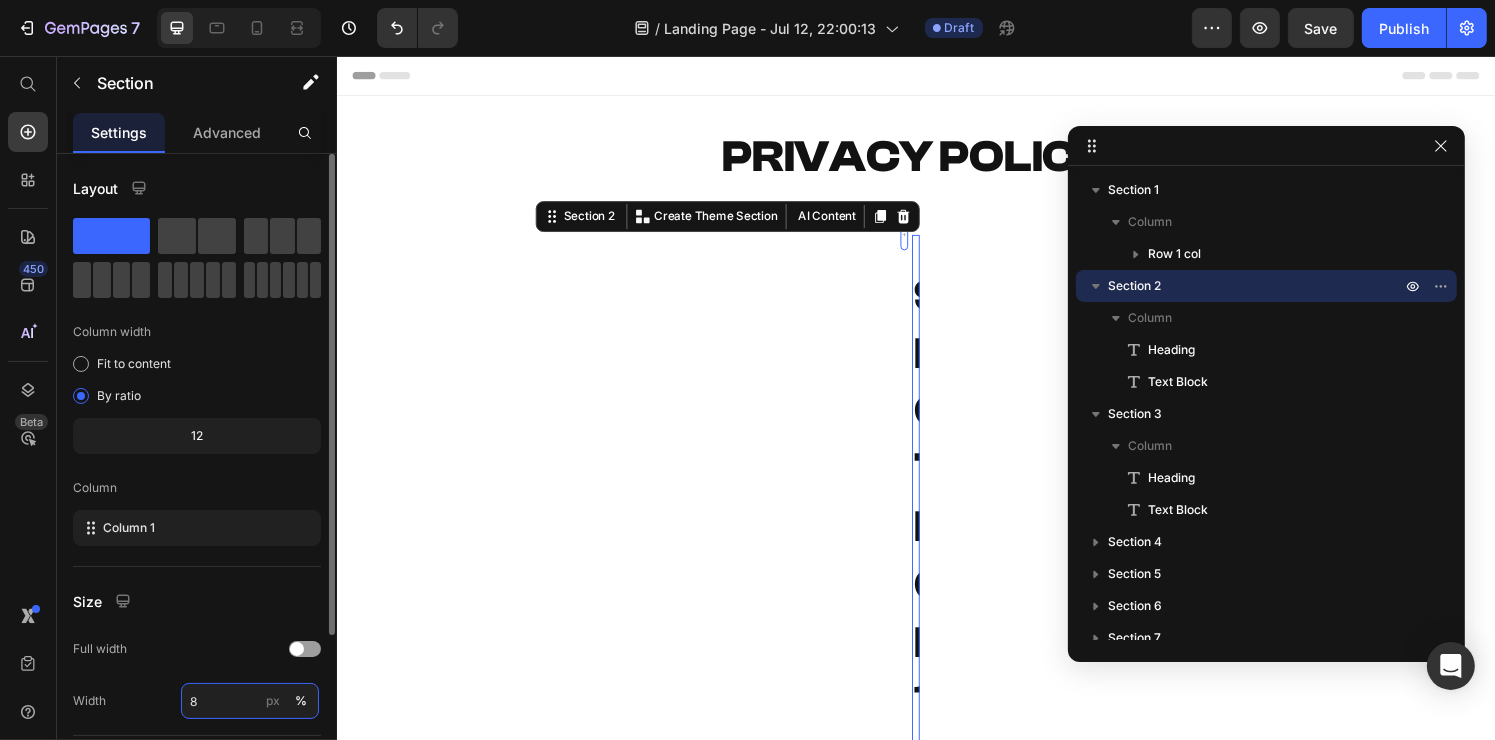 type on "80" 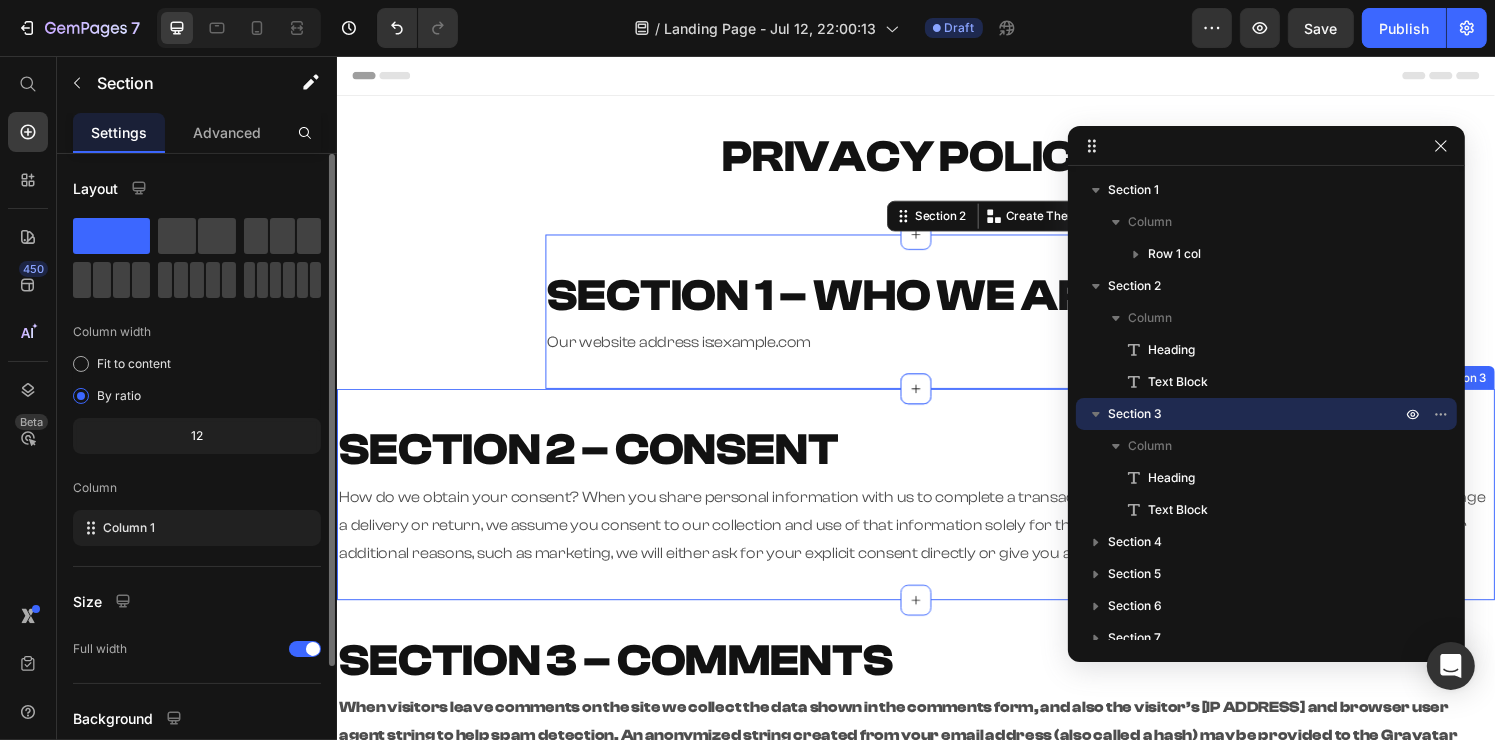 click on "SECTION 2 – CONSENT Heading How do we obtain your consent? When you share personal information with us to complete a transaction, confirm your credit card, place an order, or manage a delivery or return, we assume you consent to our collection and use of that information solely for those purposes. If we seek your personal information for additional reasons, such as marketing, we will either ask for your explicit consent directly or give you a chance to decline. Text Block Section 3" at bounding box center [936, 510] 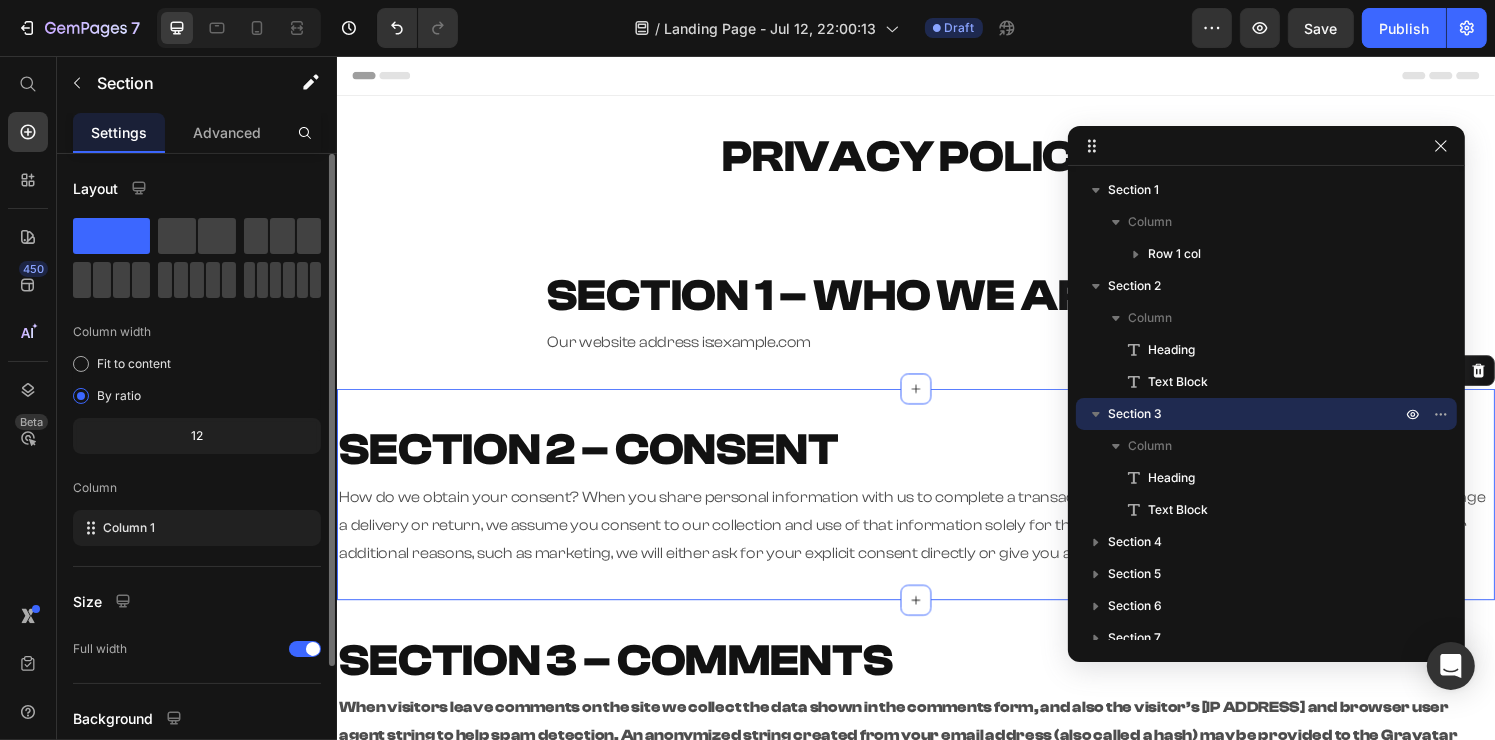 scroll, scrollTop: 163, scrollLeft: 0, axis: vertical 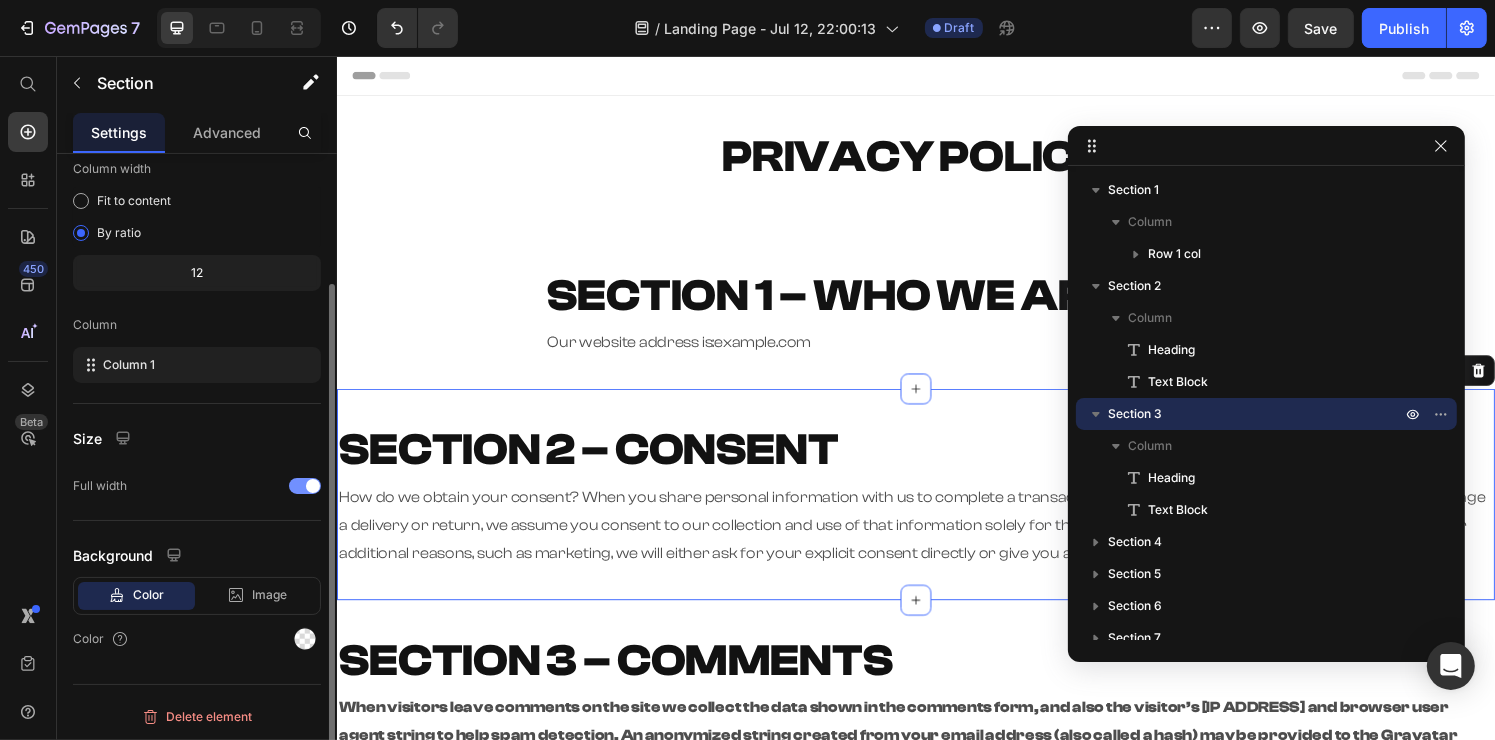 click on "Full width" 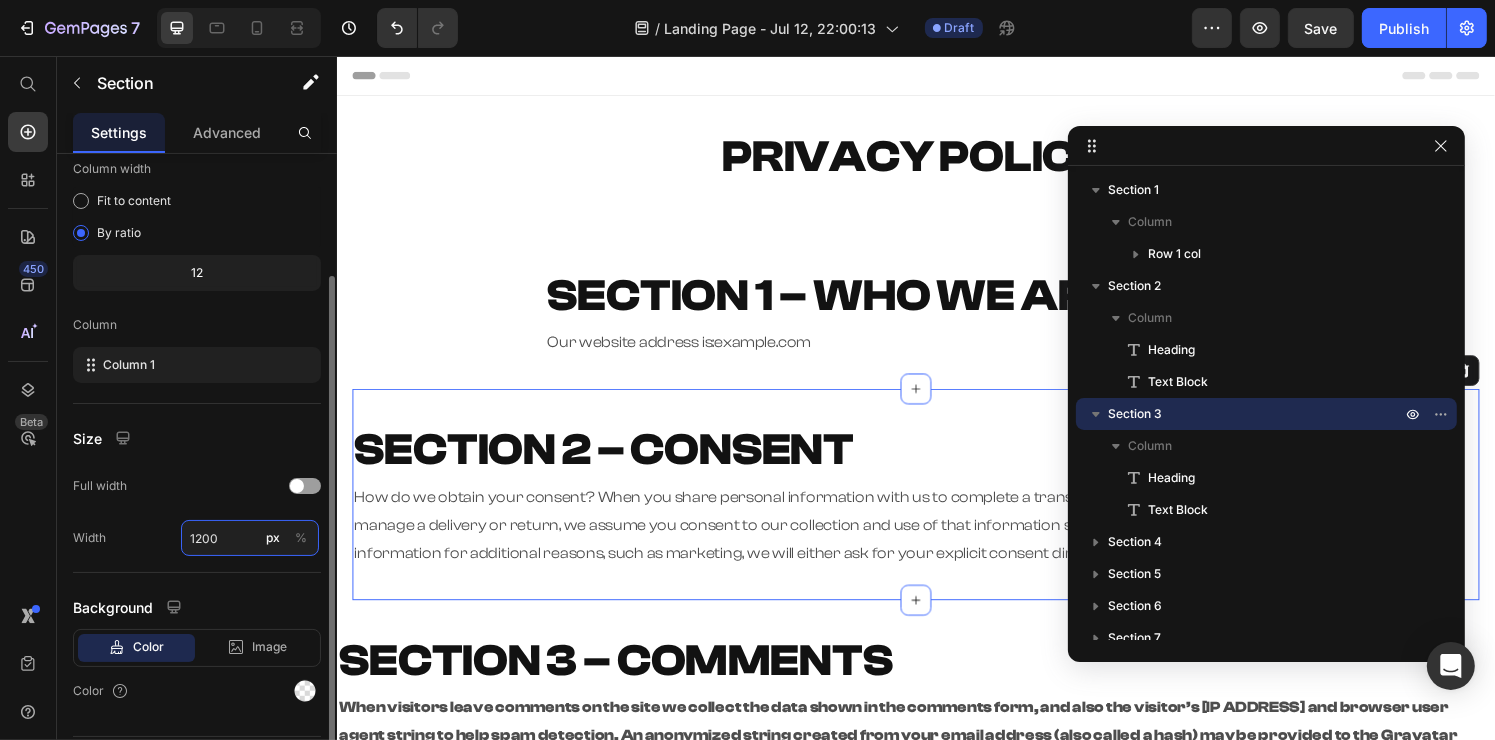 click on "1200" at bounding box center (250, 538) 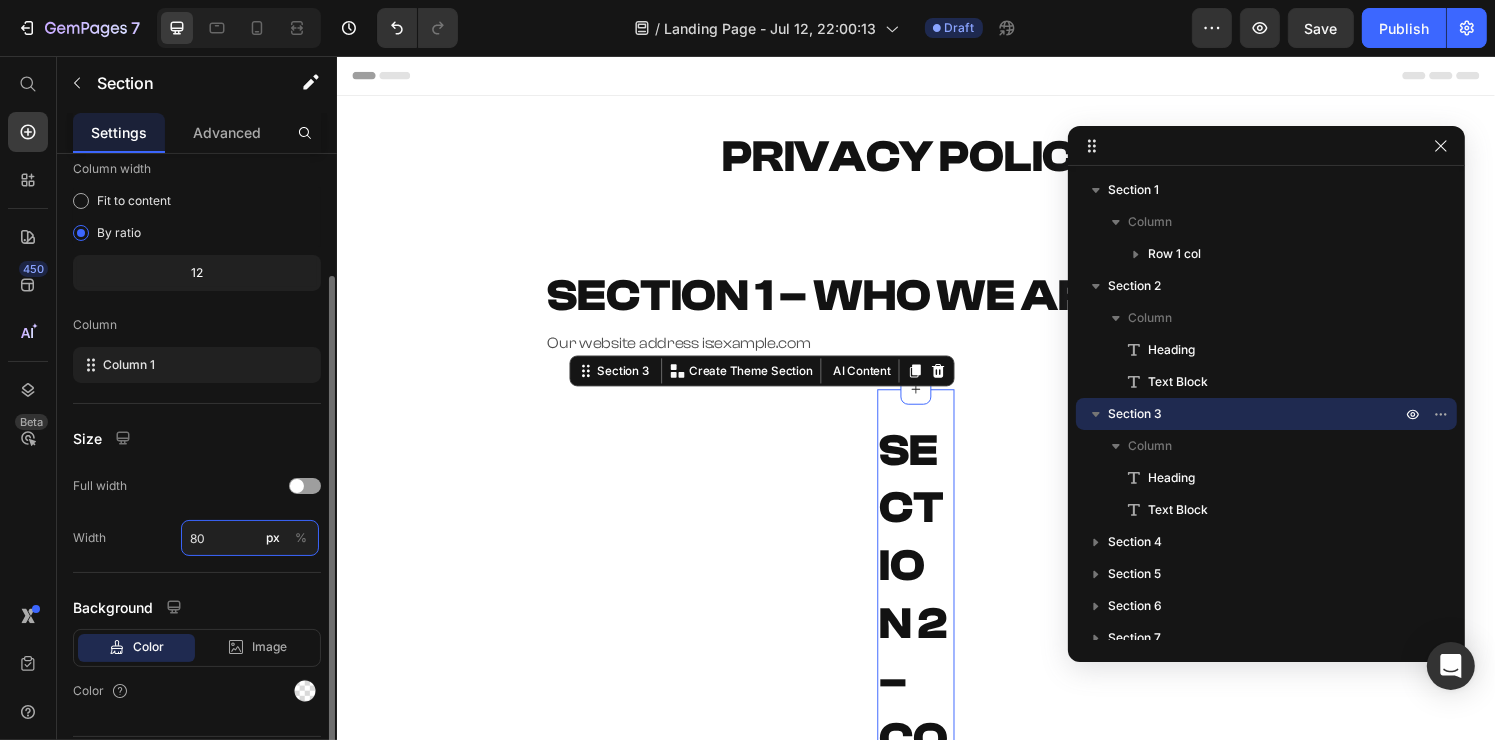 type on "80" 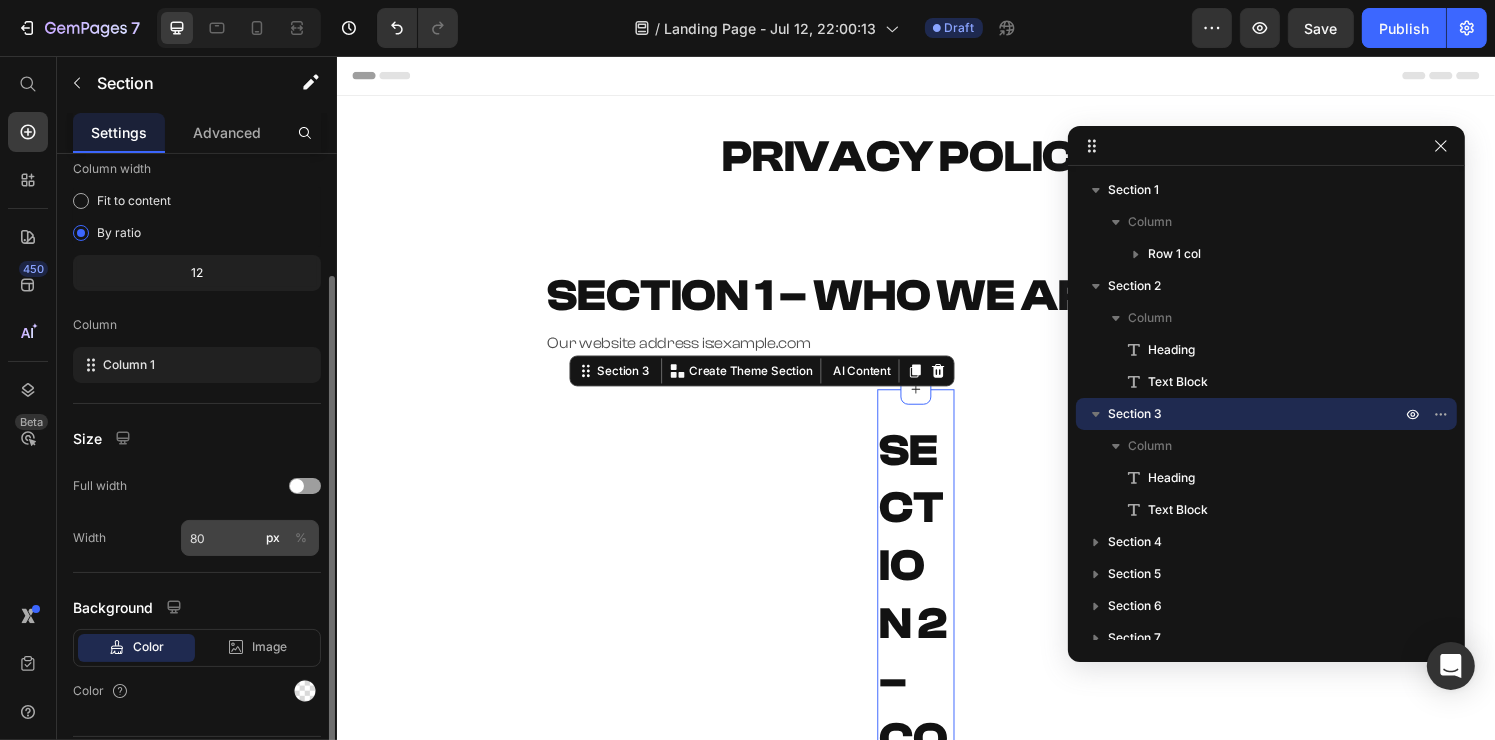 click on "%" at bounding box center [301, 538] 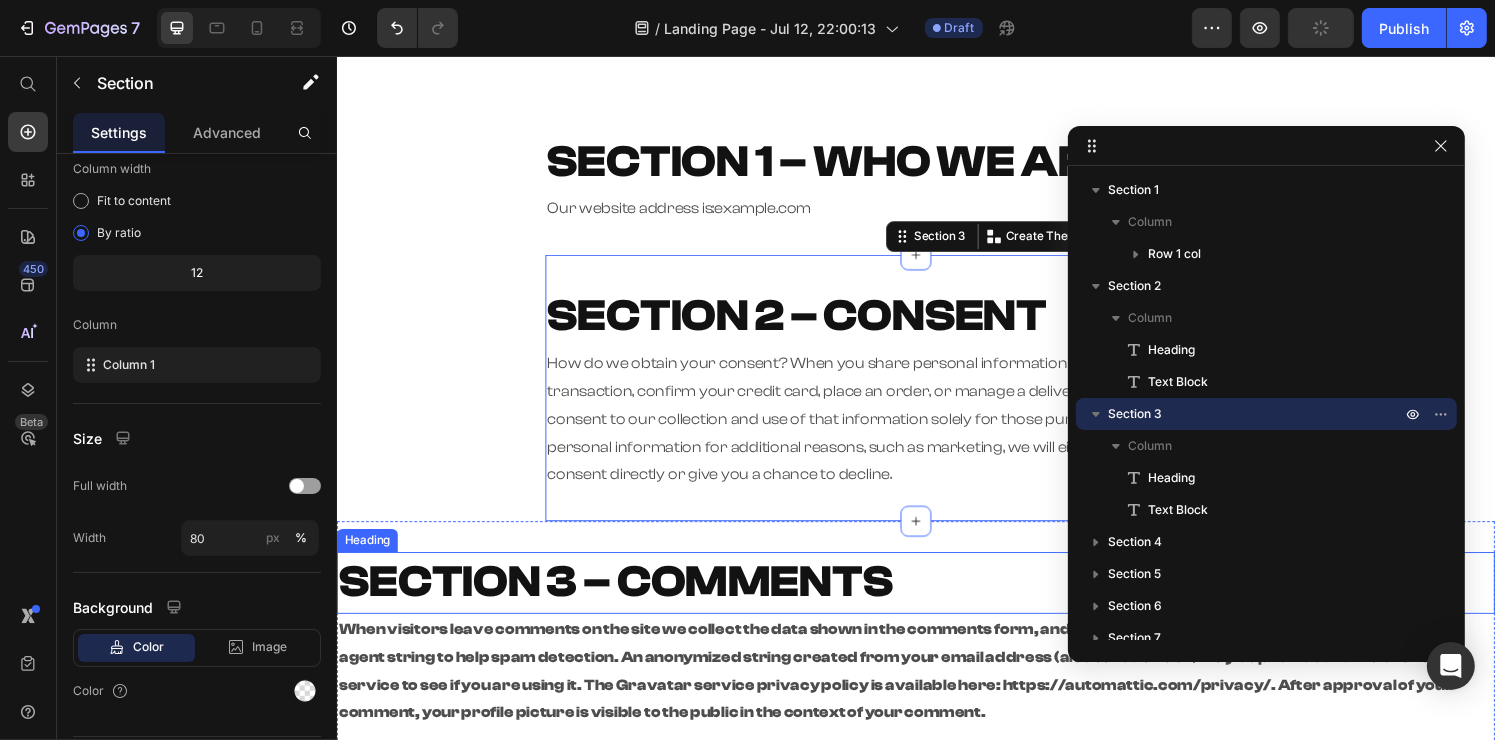 scroll, scrollTop: 300, scrollLeft: 0, axis: vertical 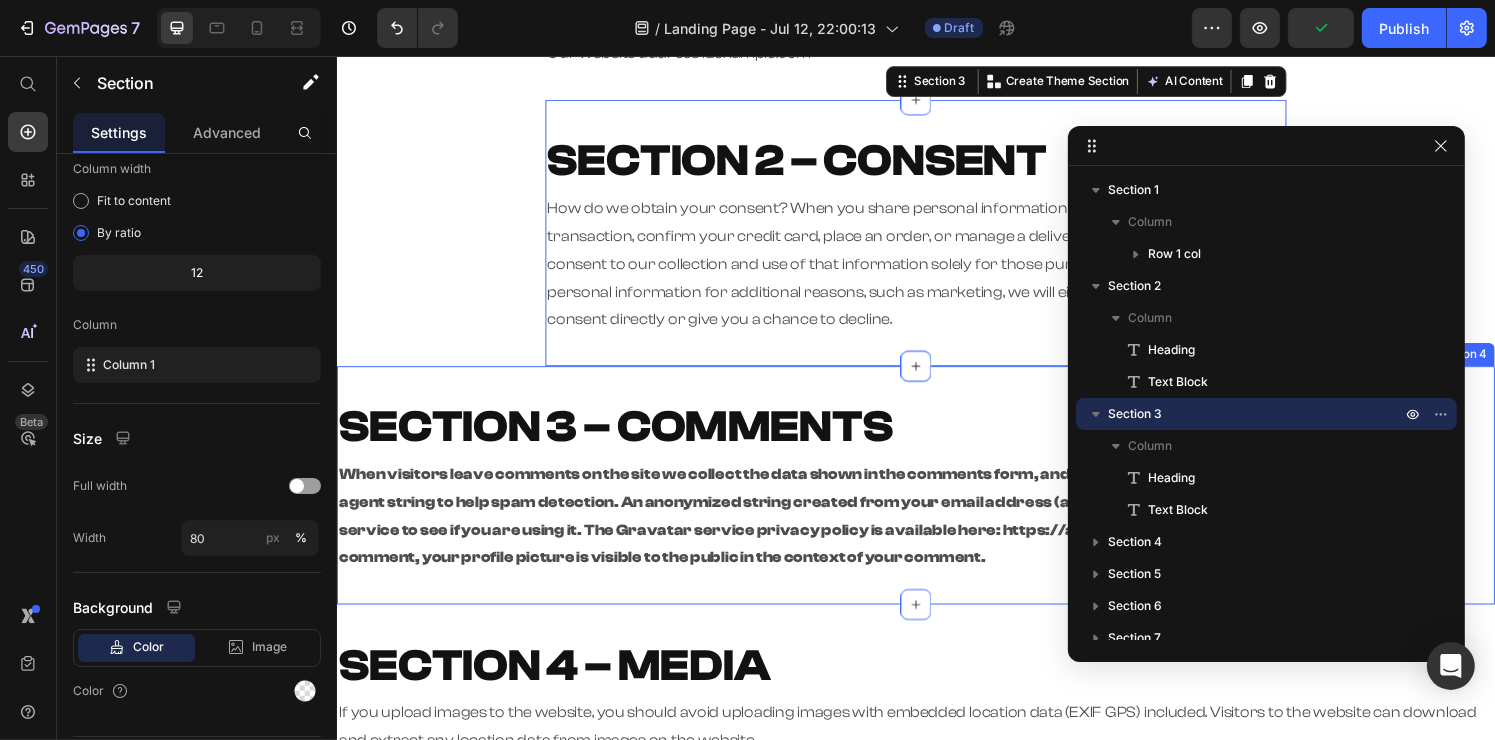click on "SECTION 3 – COMMENTS Heading When visitors leave comments on the site we collect the data shown in the comments form, and also the visitor’s [IP ADDRESS] and browser user agent string to help spam detection. An anonymized string created from your email address (also called a hash) may be provided to the Gravatar service to see if you are using it. The Gravatar service privacy policy is available here: https://automattic.com/privacy/. After approval of your comment, your profile picture is visible to the public in the context of your comment. Text Block Section 4" at bounding box center [936, 500] 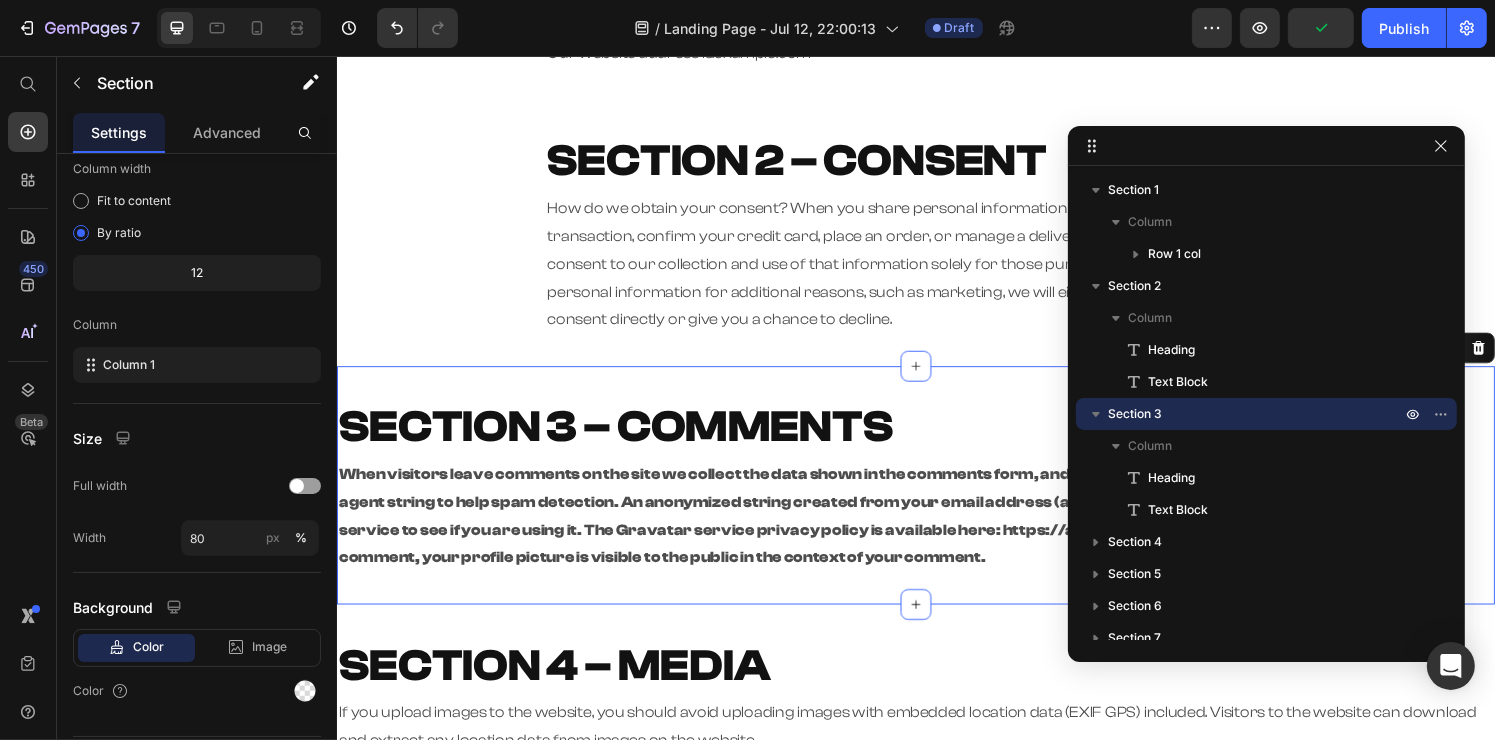scroll, scrollTop: 162, scrollLeft: 0, axis: vertical 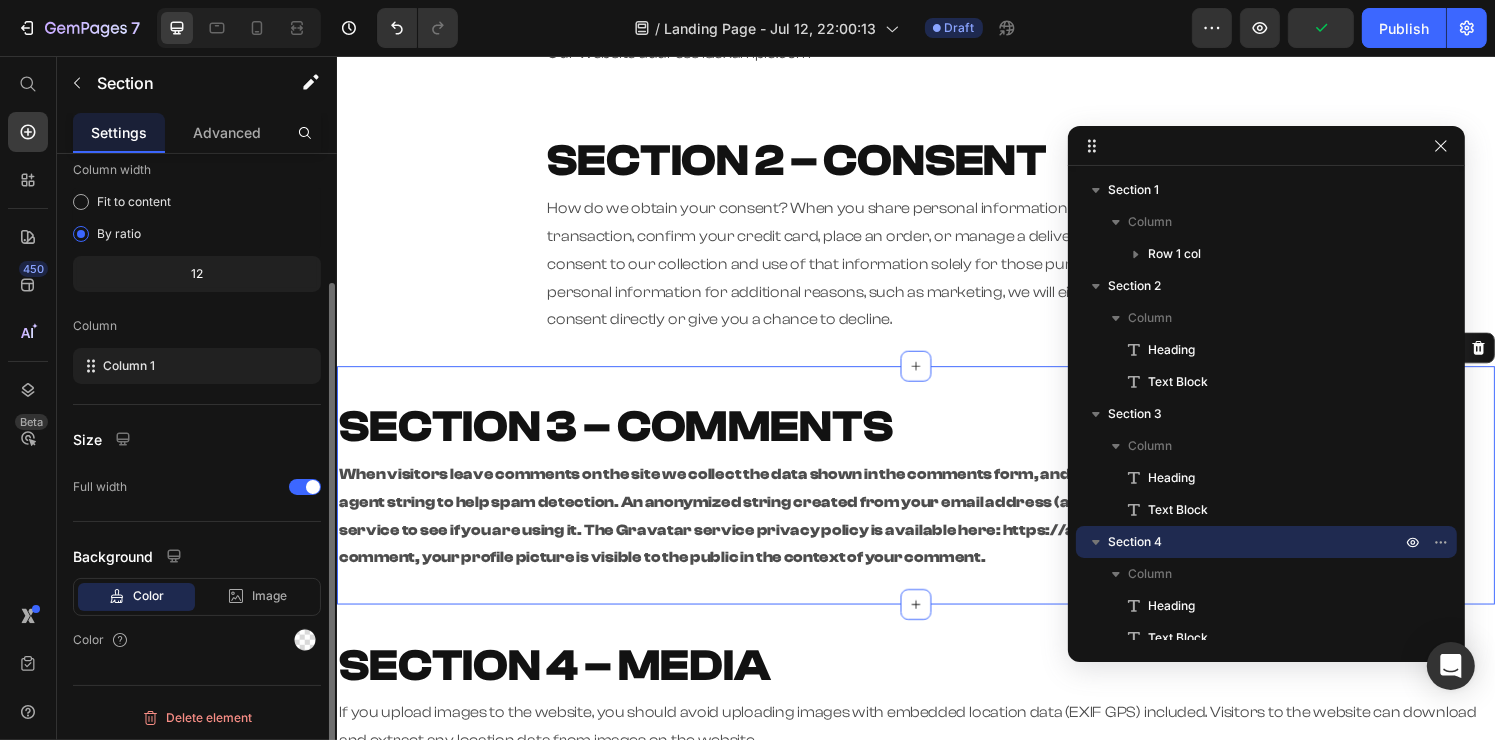 click on "Size Full width" 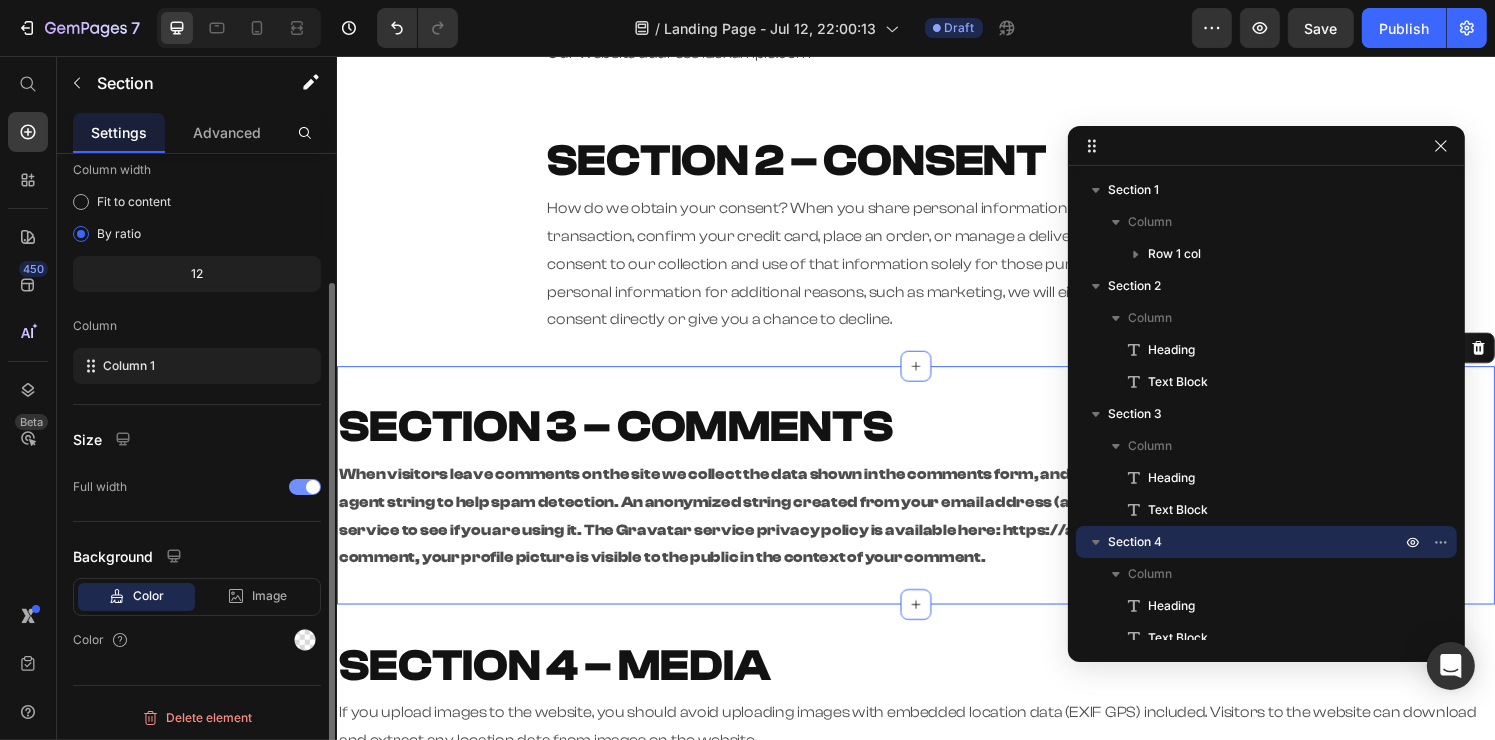 click at bounding box center (305, 487) 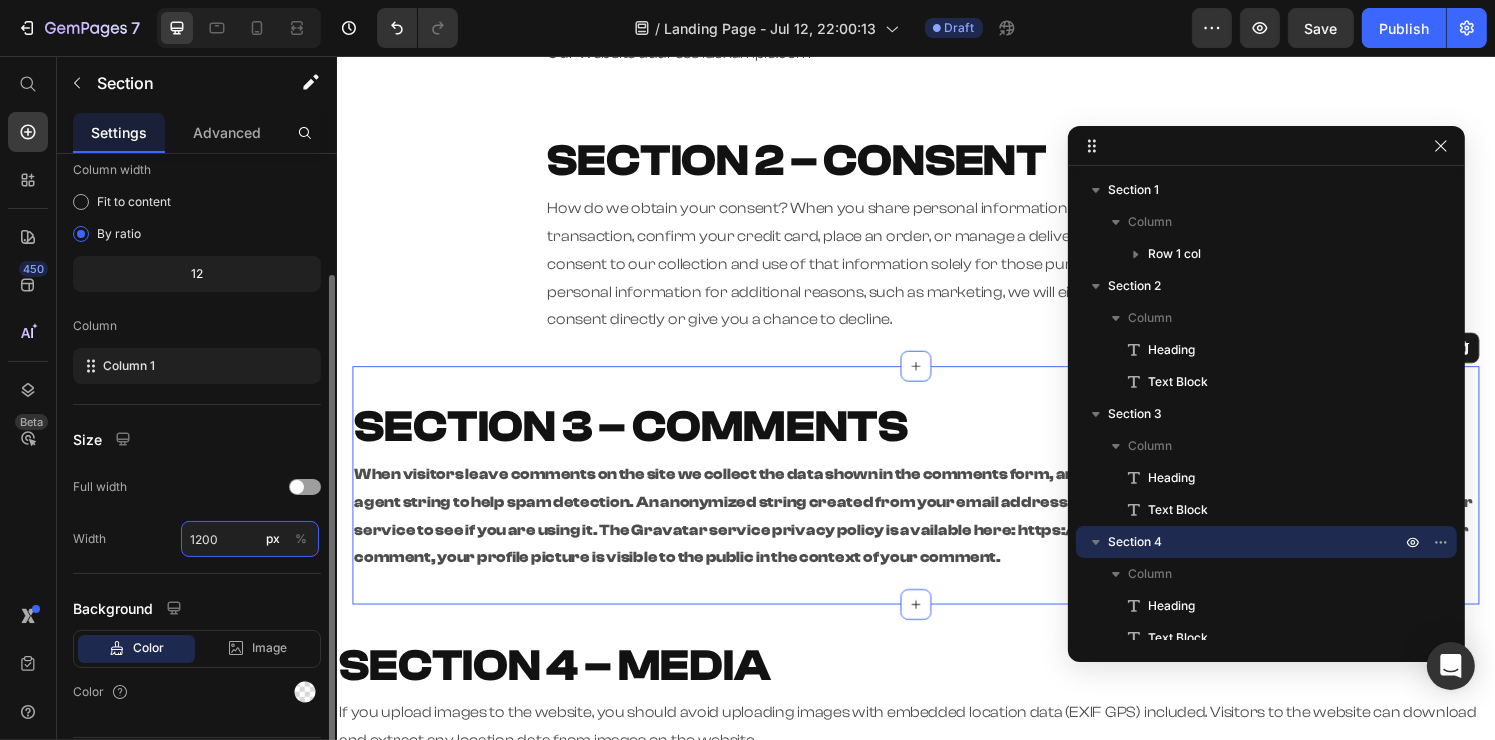 click on "1200" at bounding box center [250, 539] 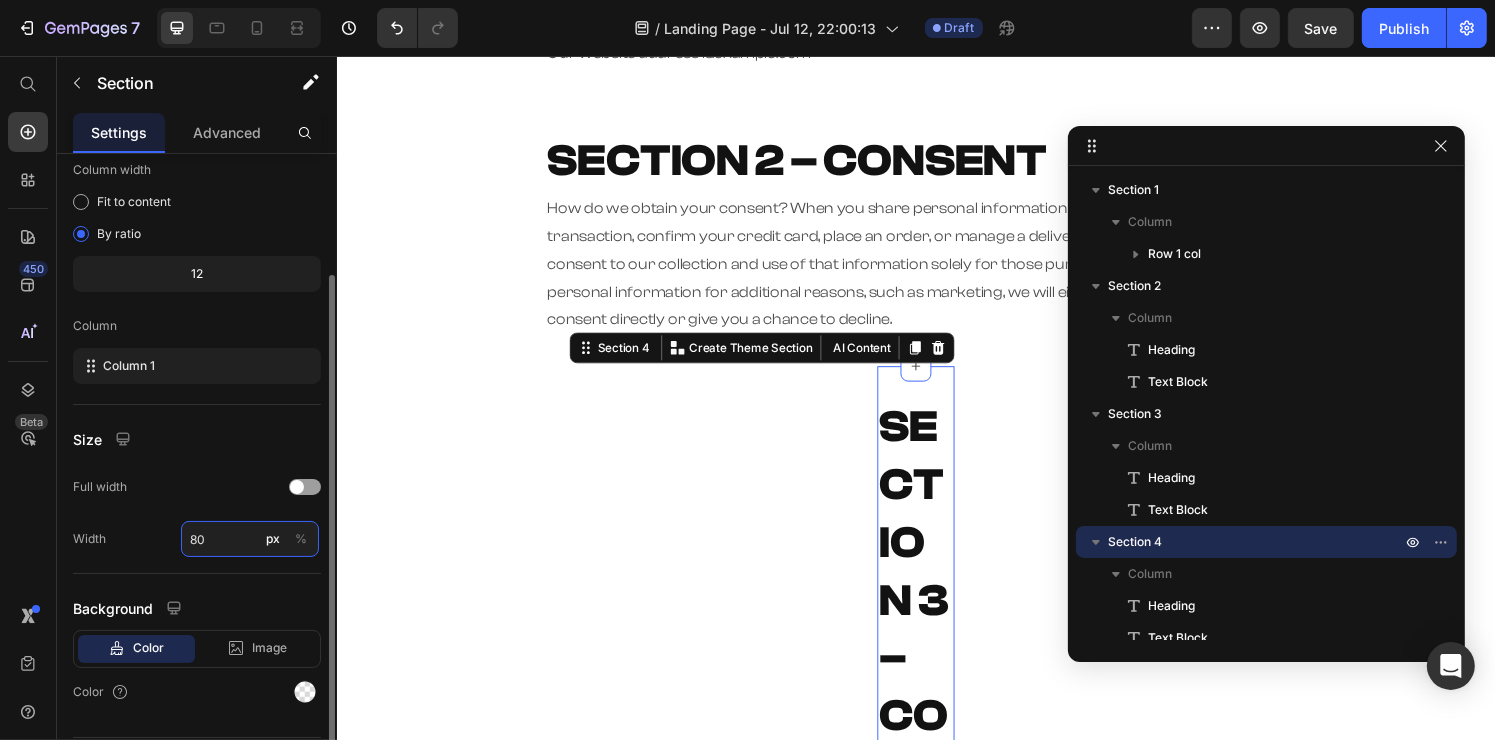 type on "80" 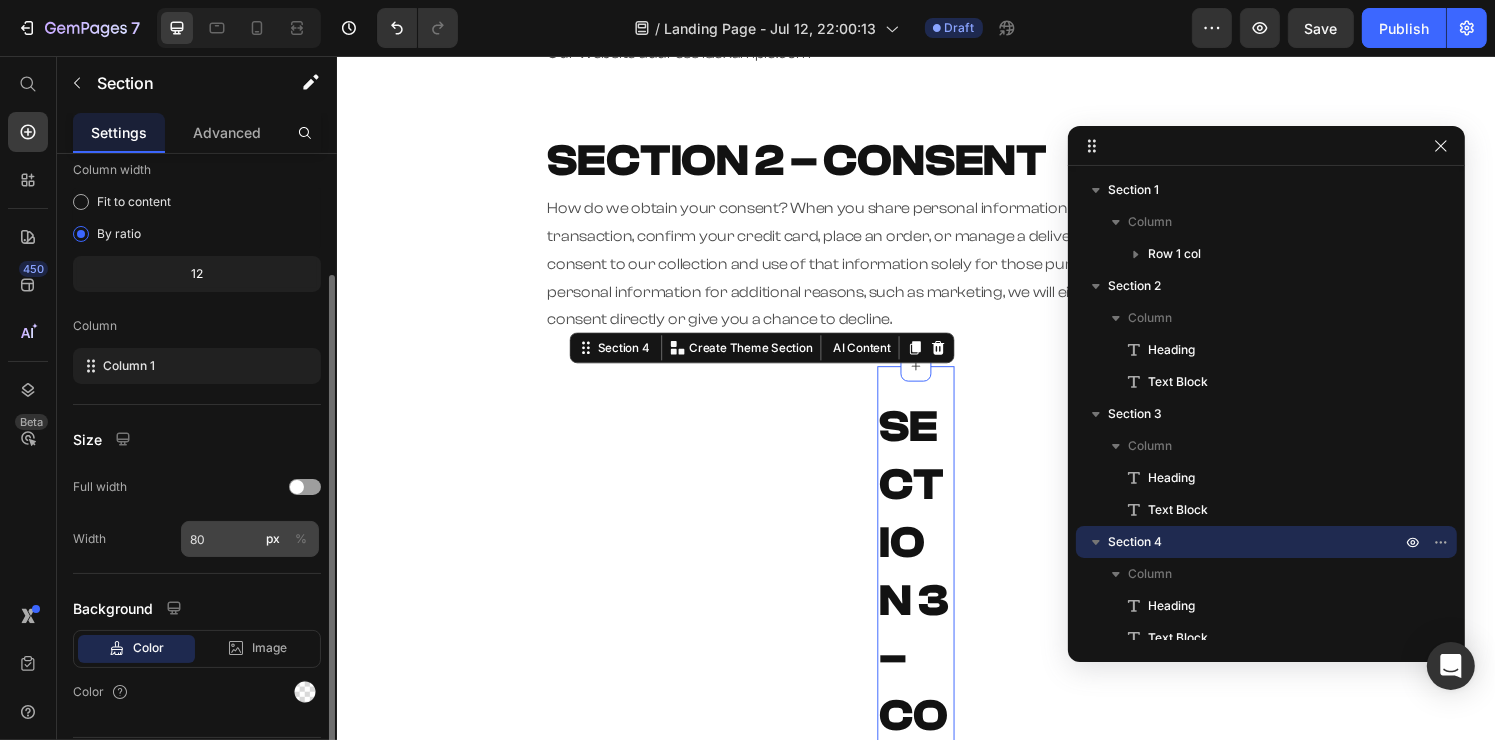 click on "%" at bounding box center (301, 539) 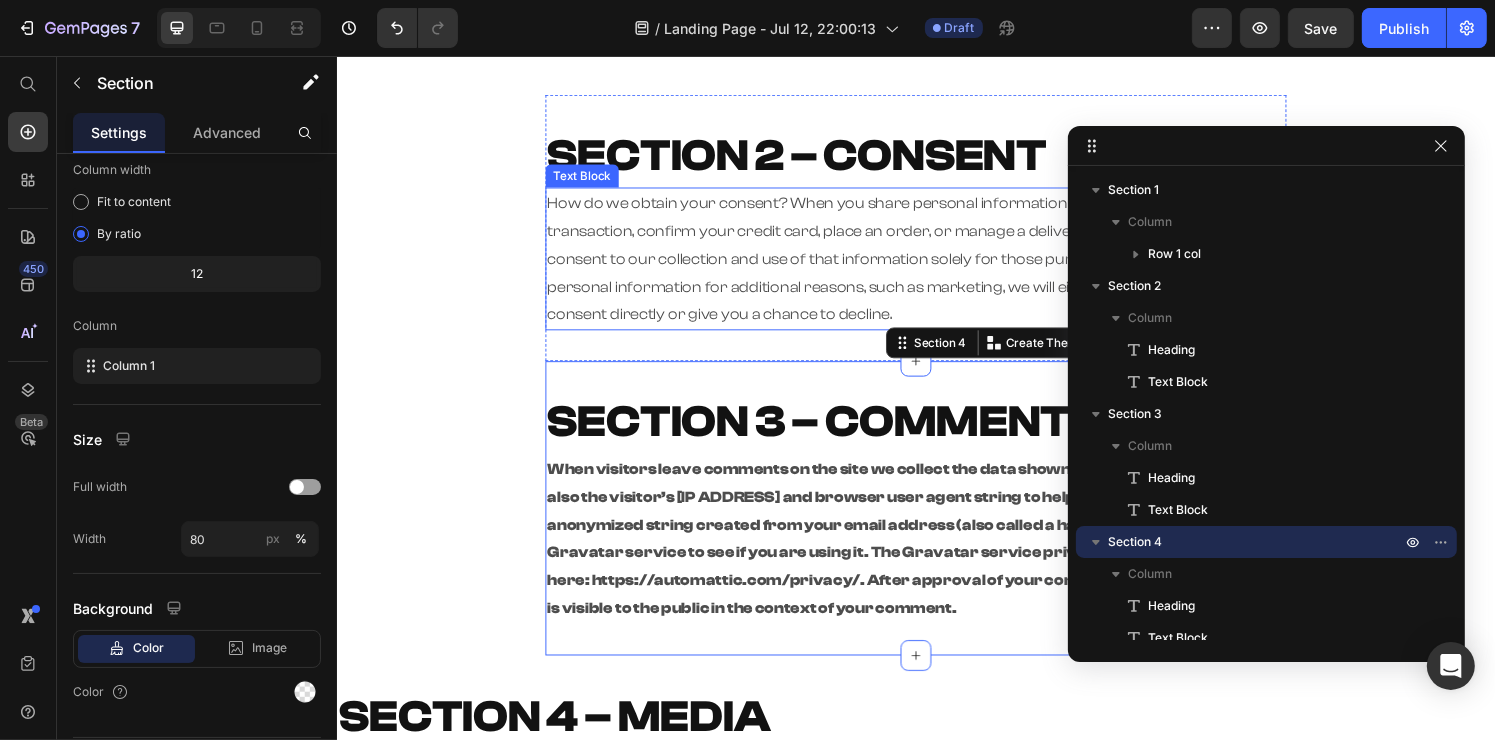 scroll, scrollTop: 400, scrollLeft: 0, axis: vertical 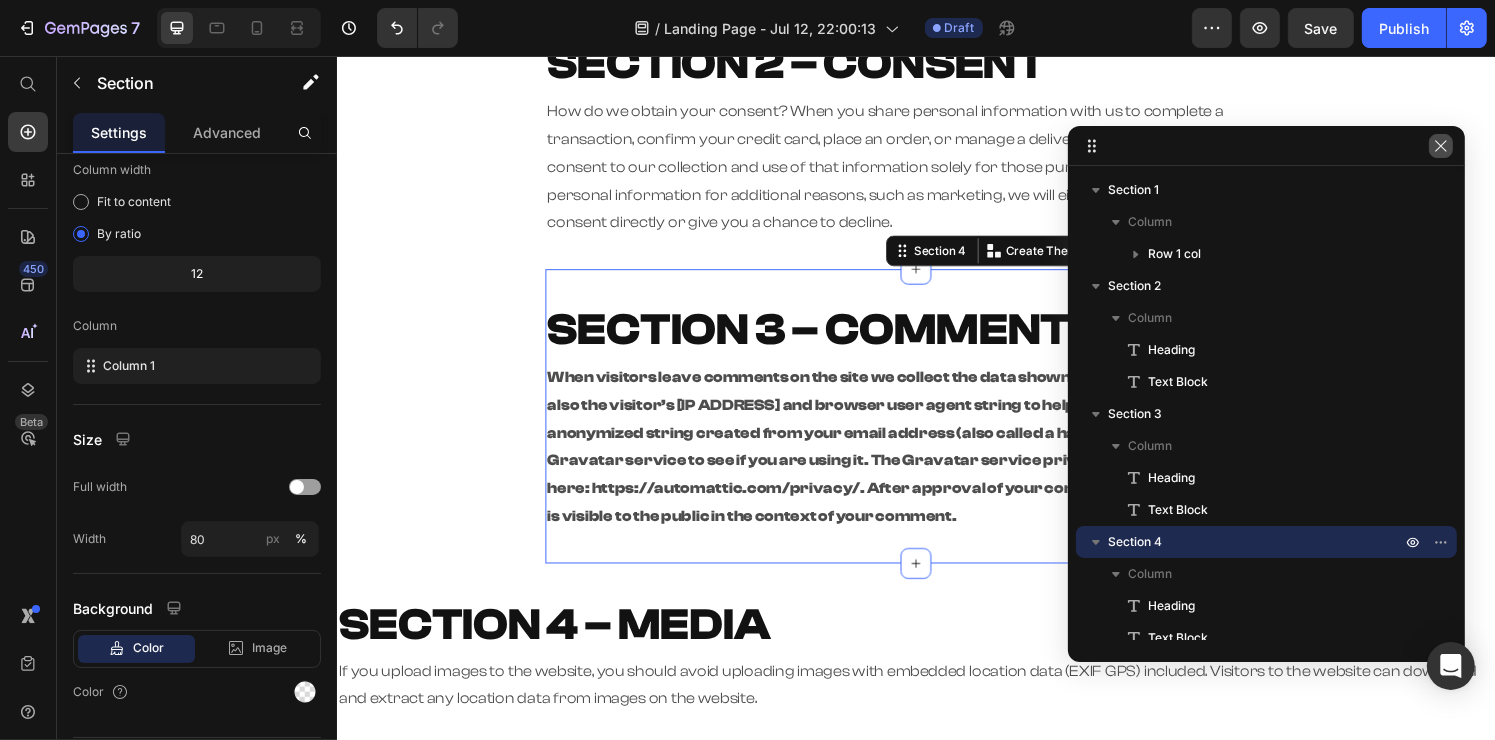 click 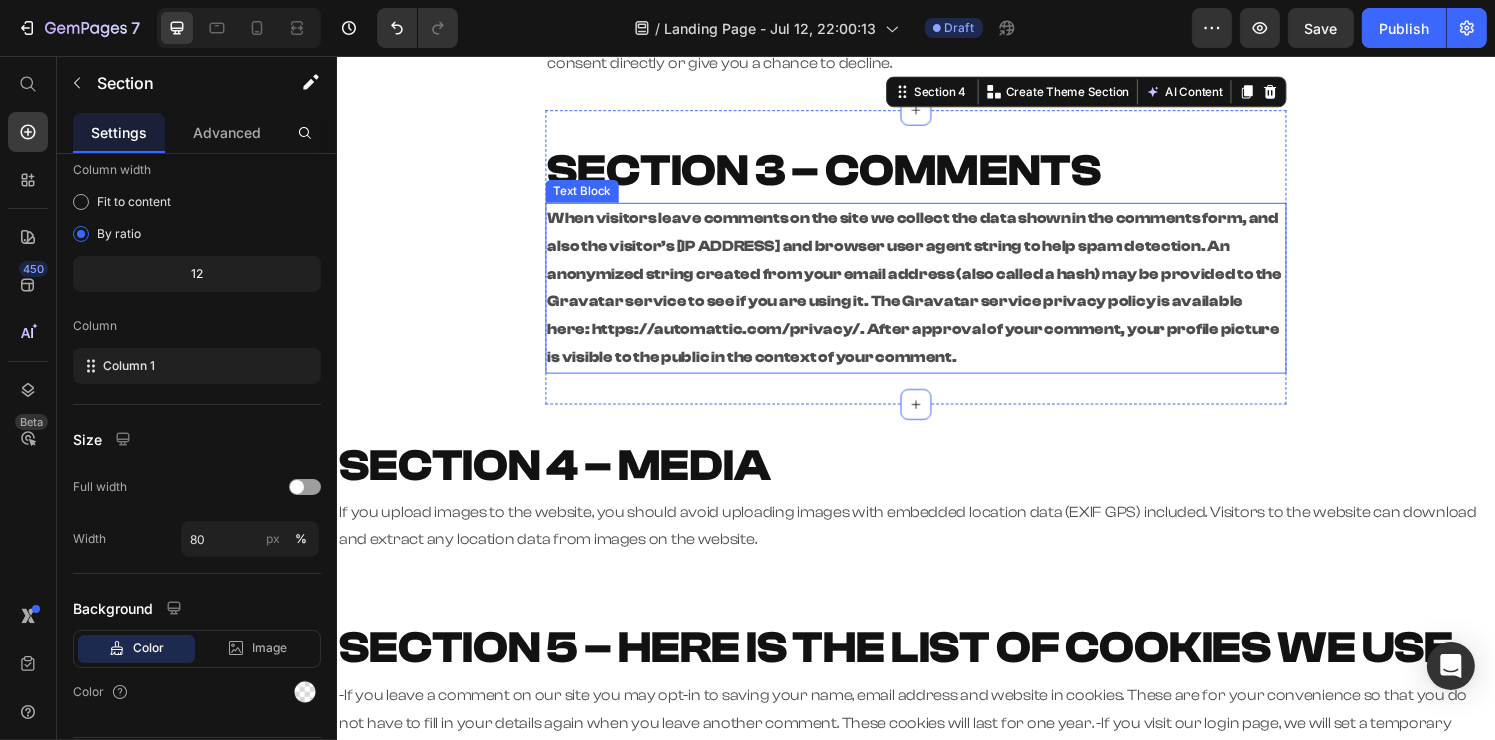 scroll, scrollTop: 600, scrollLeft: 0, axis: vertical 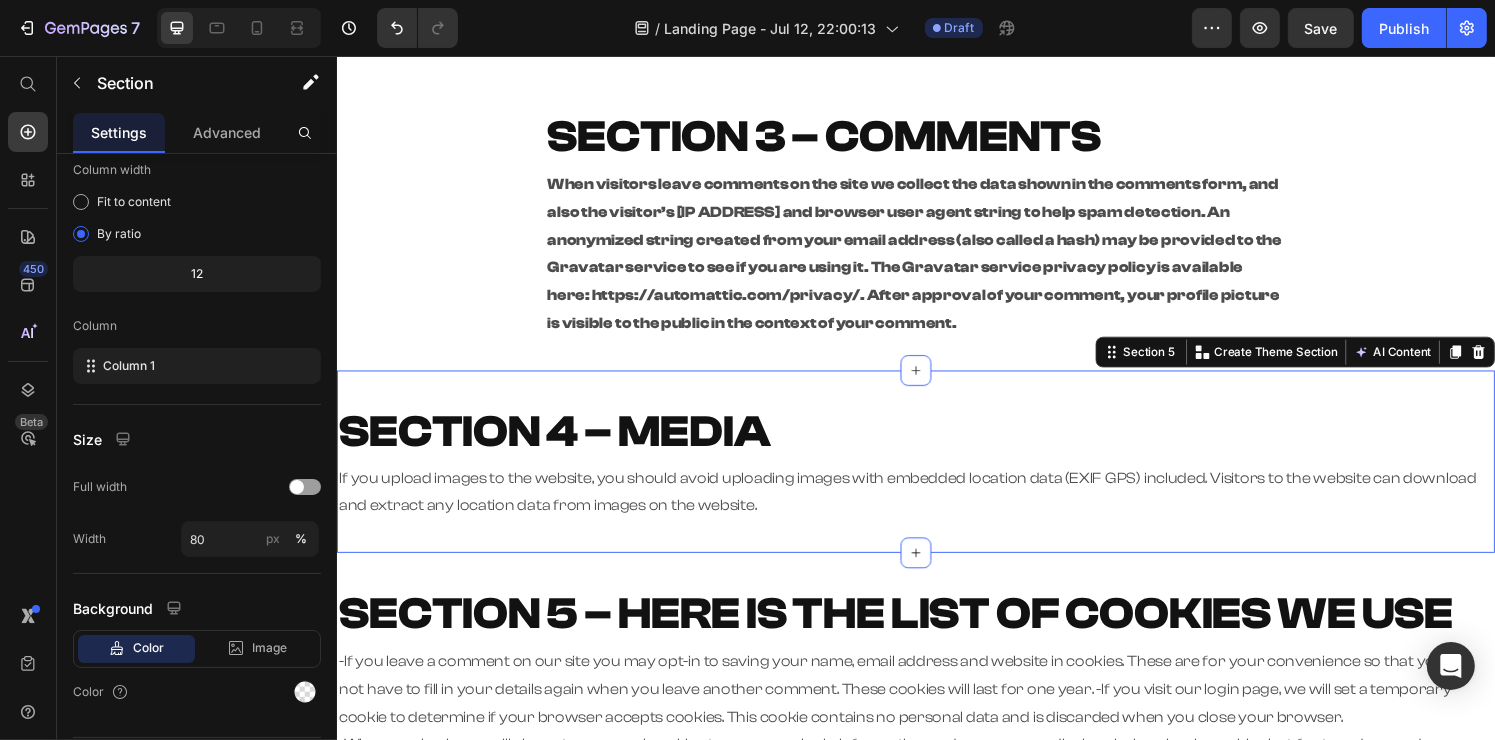 click on "SECTION 4 – MEDIA Heading If you upload images to the website, you should avoid uploading images with embedded location data (EXIF GPS) included. Visitors to the website can download and extract any location data from images on the website. Text Block Section 5 You can create reusable sections Create Theme Section AI Content Write with GemAI What would you like to describe here? Tone and Voice Persuasive Product RFG Shaker Bottle Show more Generate" at bounding box center (936, 476) 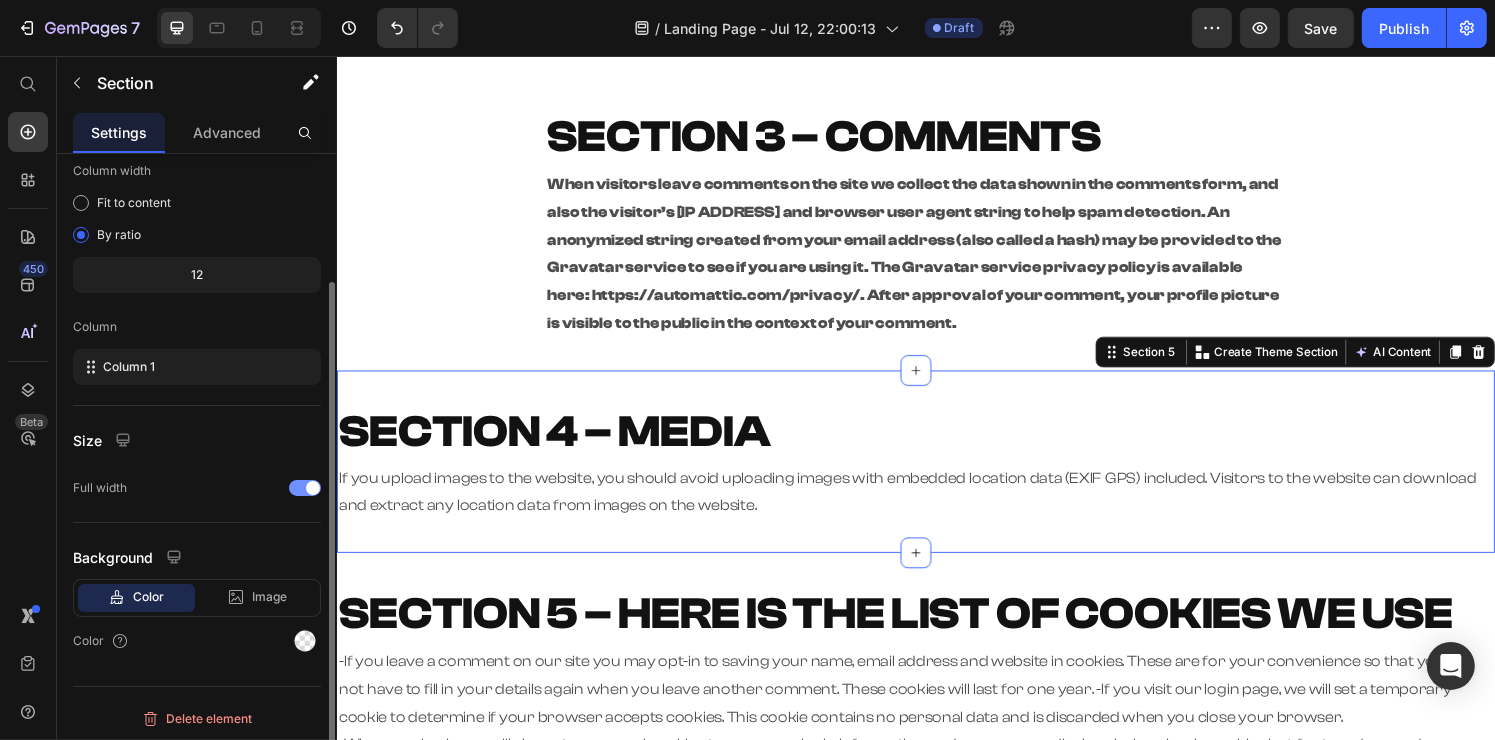 click on "Full width" 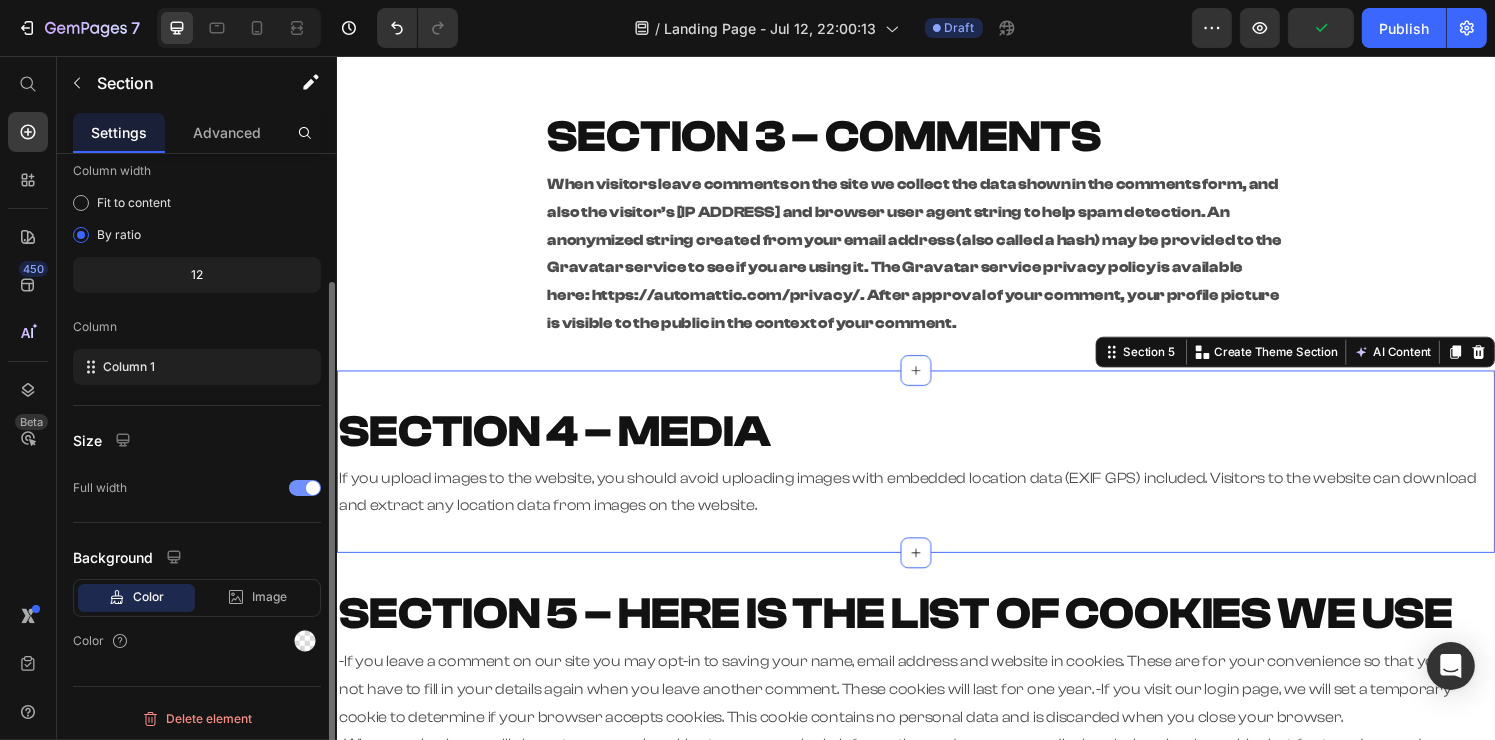 click at bounding box center [313, 488] 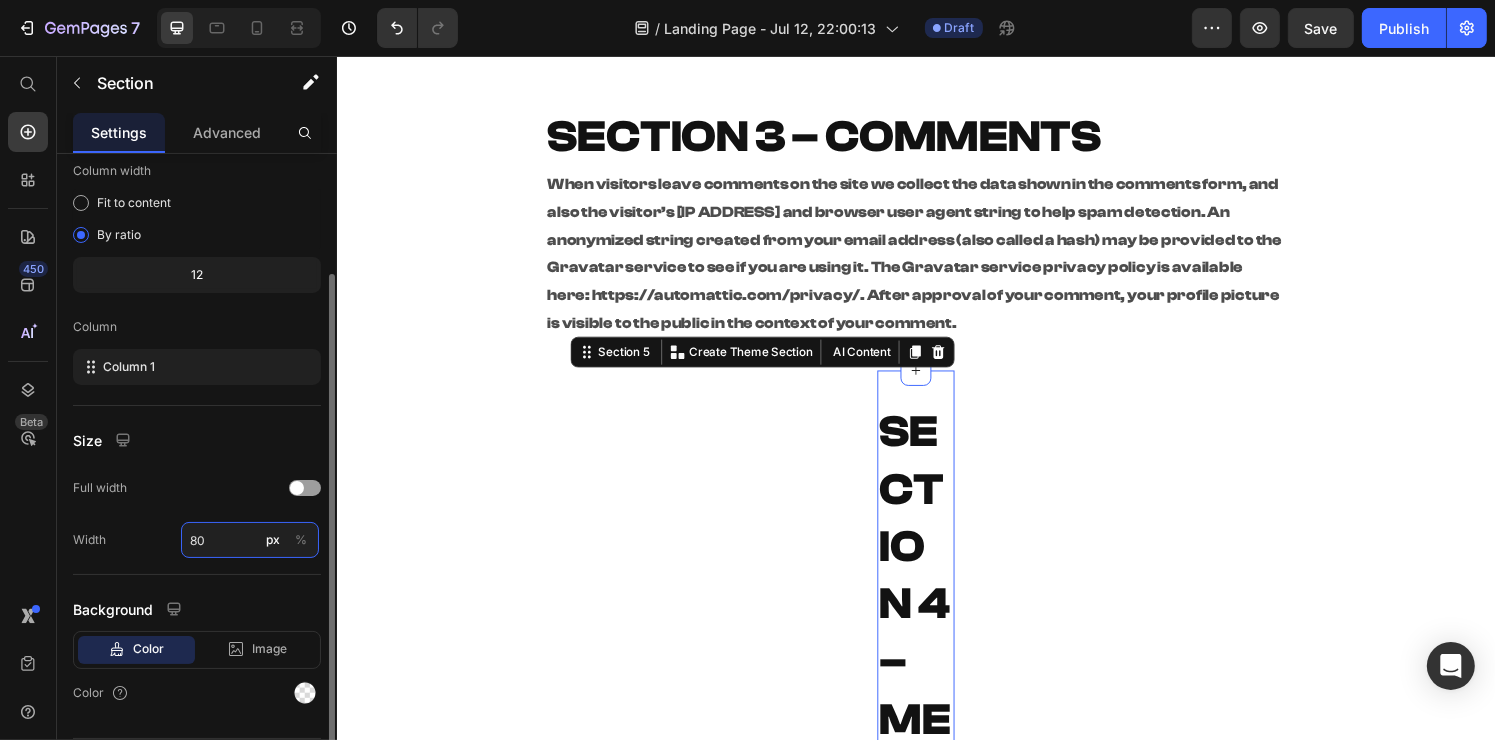 type on "80" 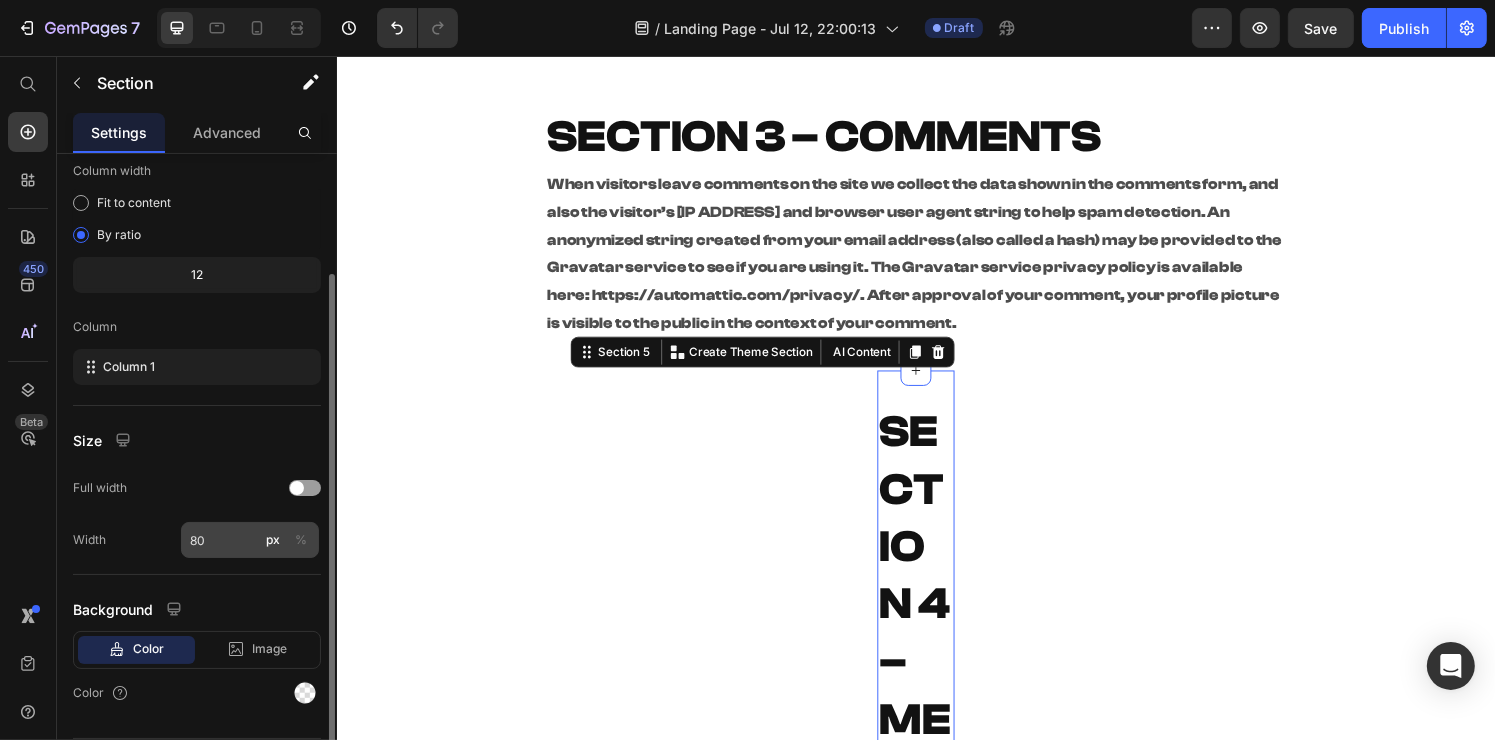 click on "%" at bounding box center (301, 540) 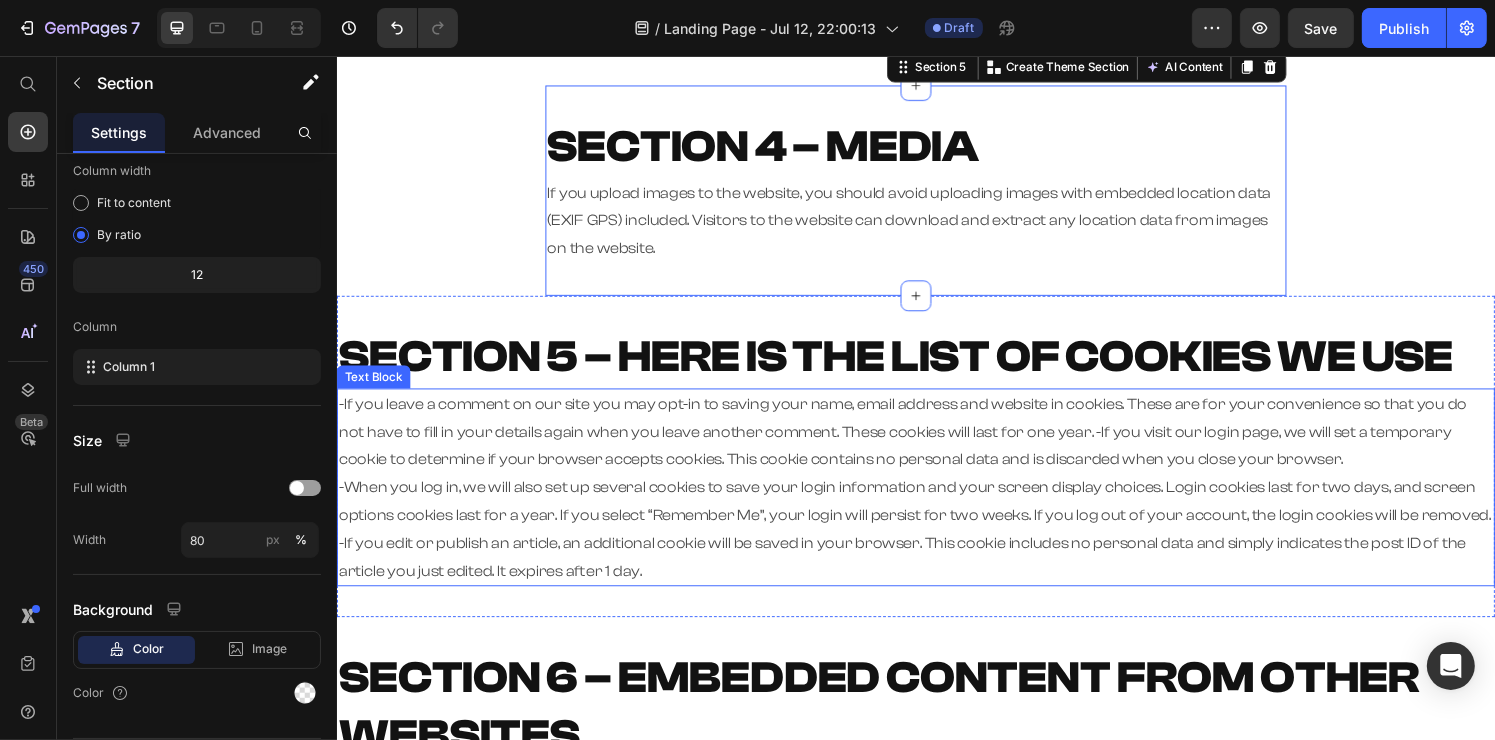 scroll, scrollTop: 900, scrollLeft: 0, axis: vertical 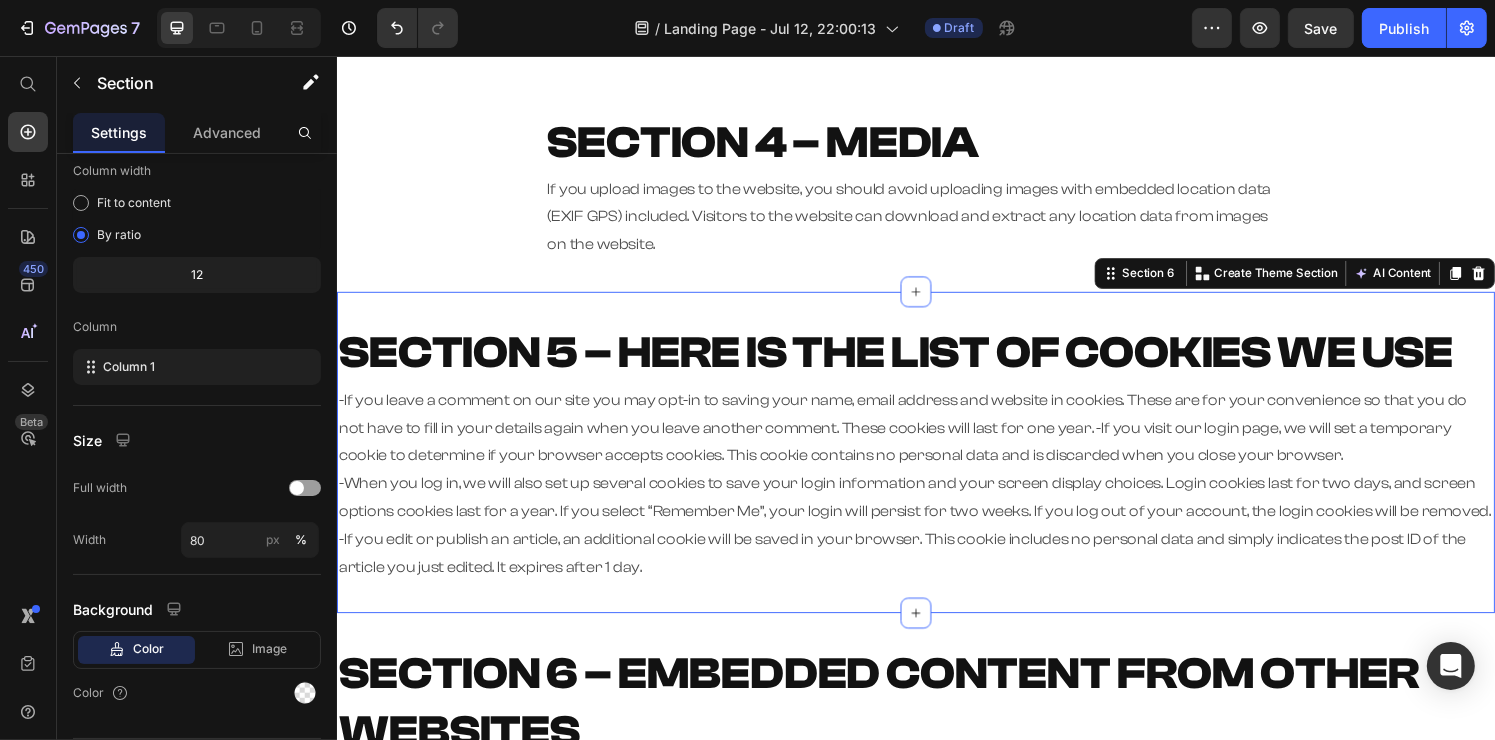 click on "SECTION 5 – HERE IS THE LIST OF COOKIES WE USE Heading -If you leave a comment on our site you may opt-in to saving your name, email address and website in cookies. These are for your convenience so that you do not have to fill in your details again when you leave another comment. These cookies will last for one year. -If you visit our login page, we will set a temporary cookie to determine if your browser accepts cookies. This cookie contains no personal data and is discarded when you close your browser. -When you log in, we will also set up several cookies to save your login information and your screen display choices. Login cookies last for two days, and screen options cookies last for a year. If you select “Remember Me”, your login will persist for two weeks. If you log out of your account, the login cookies will be removed. Text Block Section 6 You can create reusable sections Create Theme Section AI Content Write with GemAI What would you like to describe here? Tone and Voice Persuasive Product" at bounding box center [936, 466] 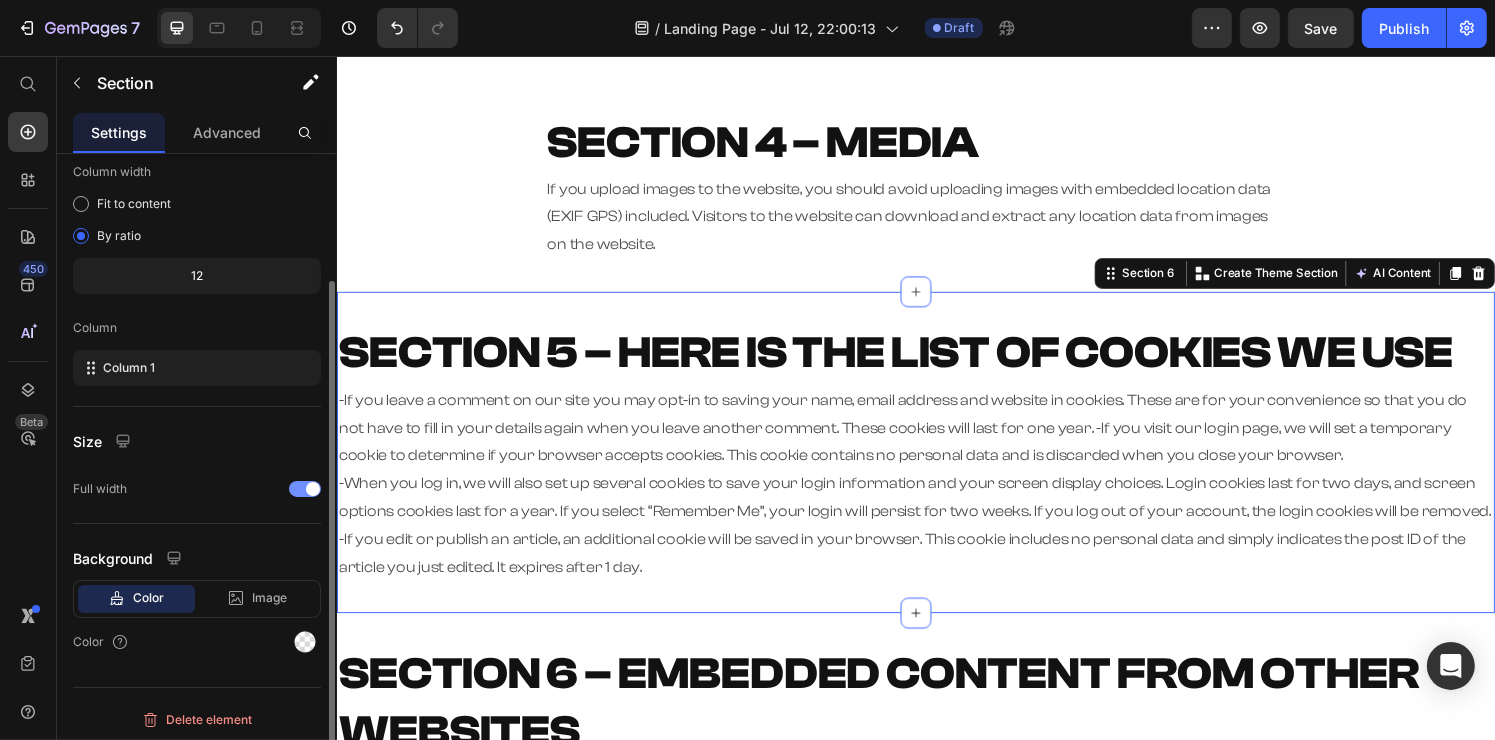 click at bounding box center (313, 489) 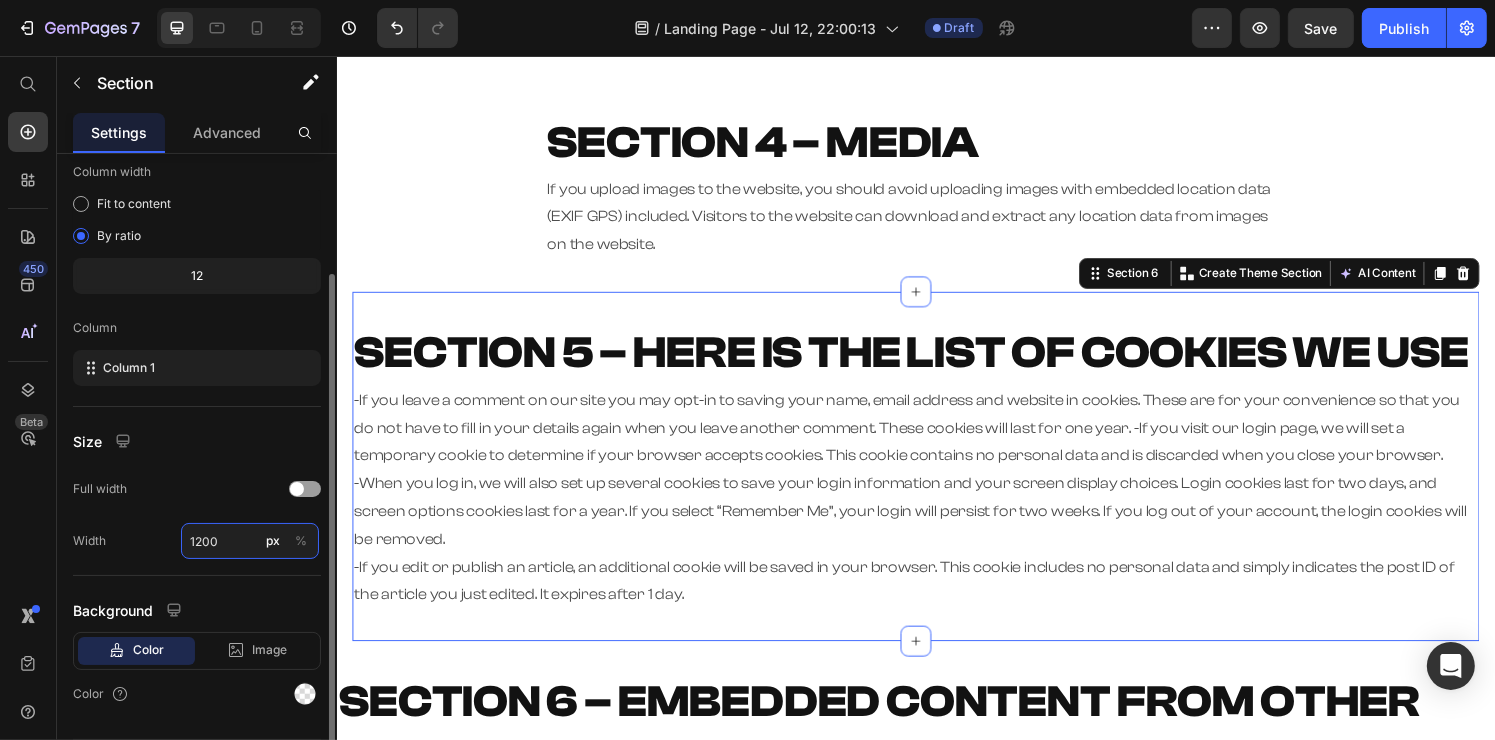 click on "1200" at bounding box center (250, 541) 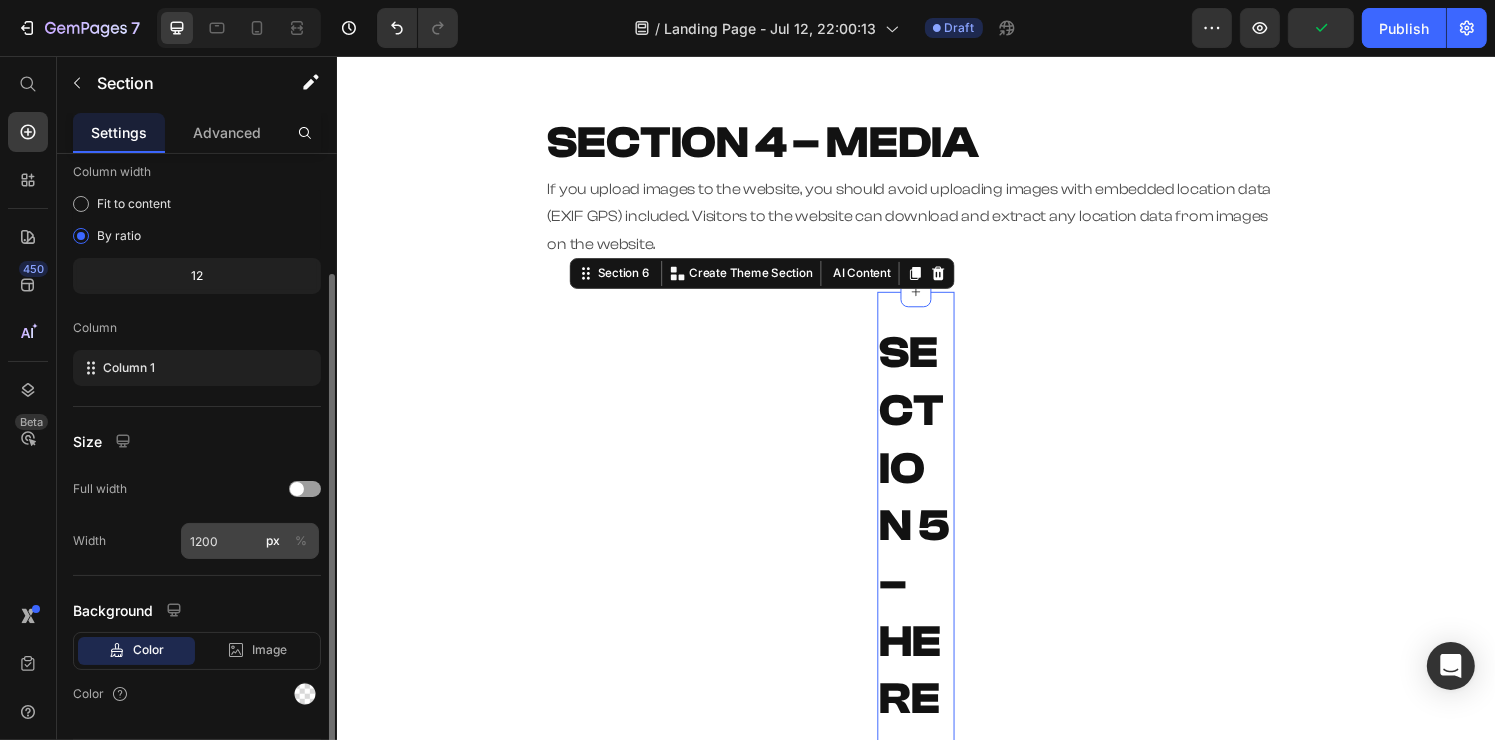 click on "%" at bounding box center [301, 541] 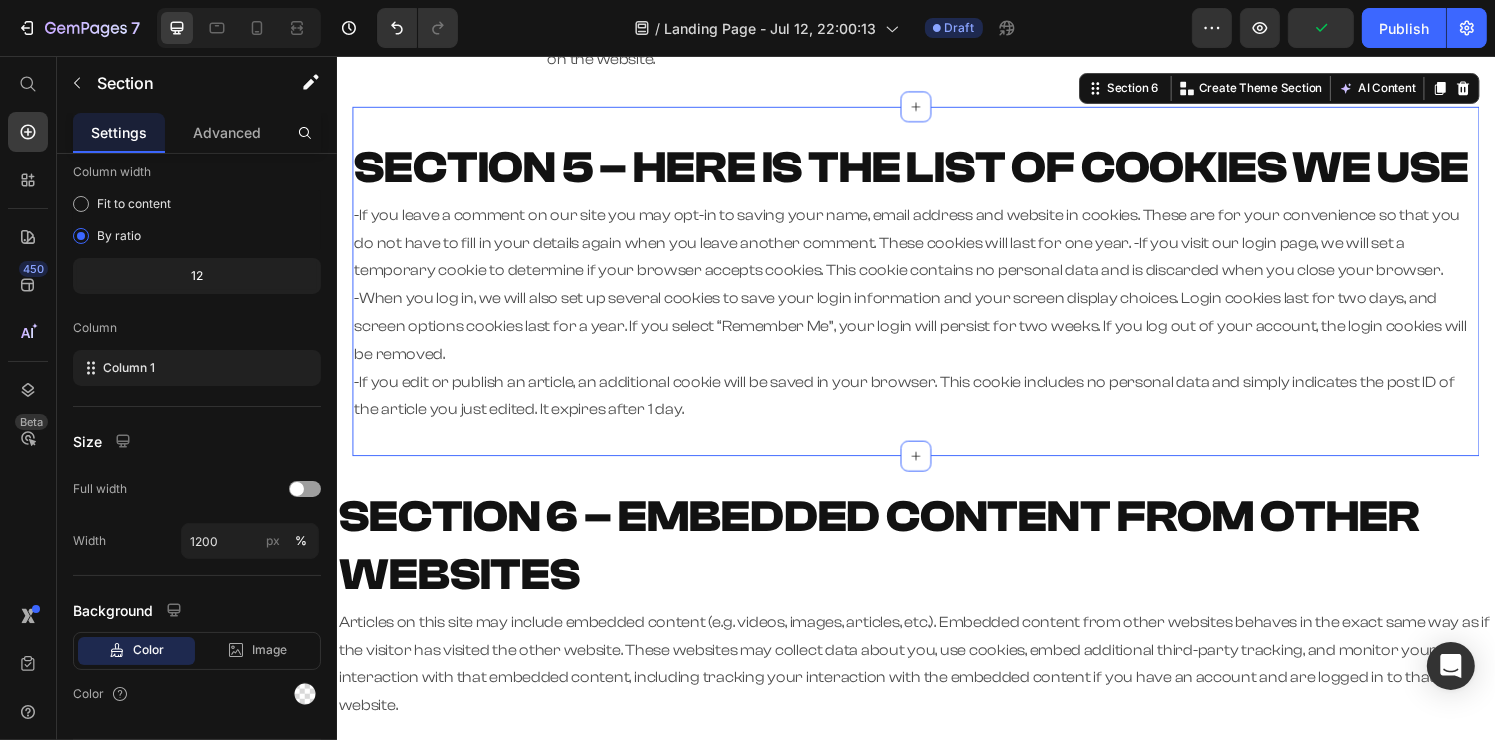 scroll, scrollTop: 1100, scrollLeft: 0, axis: vertical 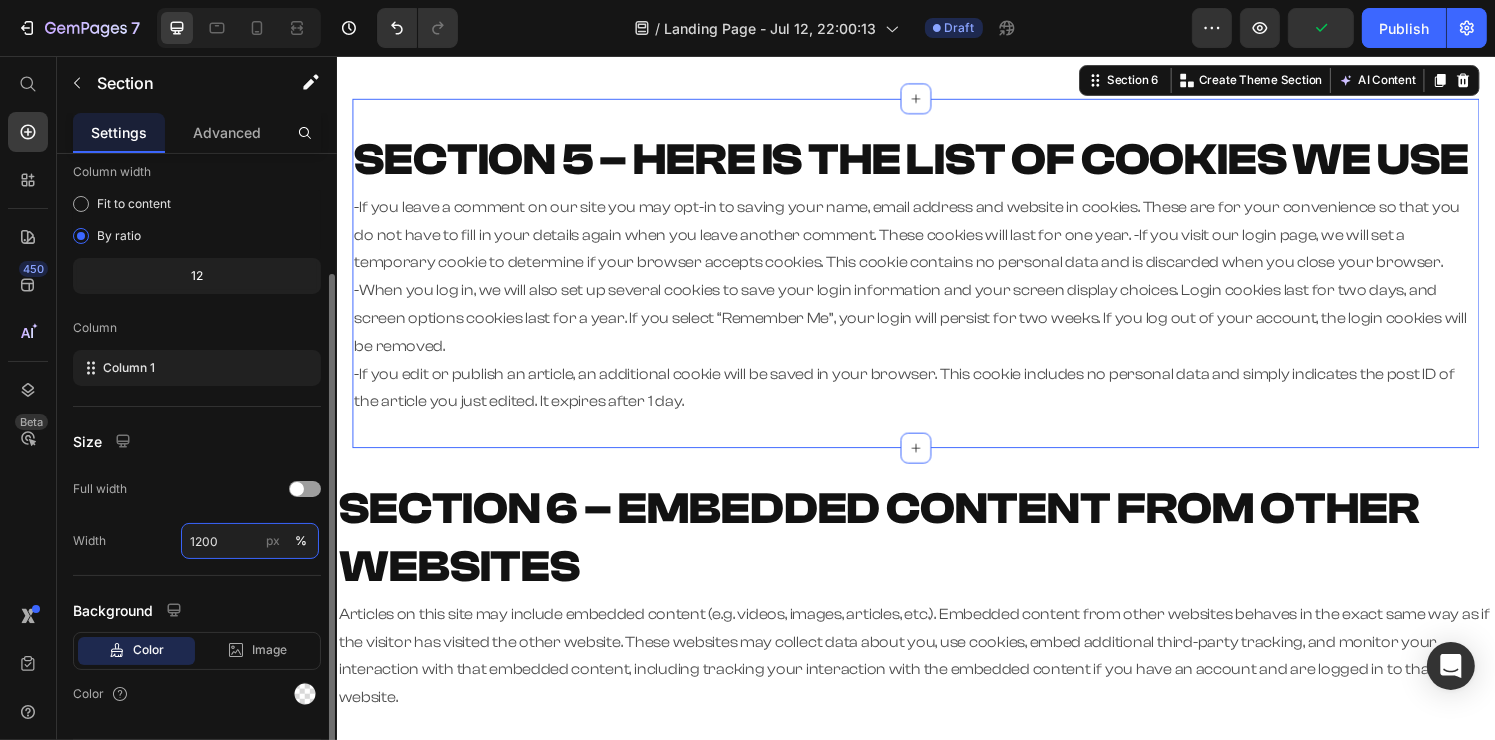 click on "1200" at bounding box center [250, 541] 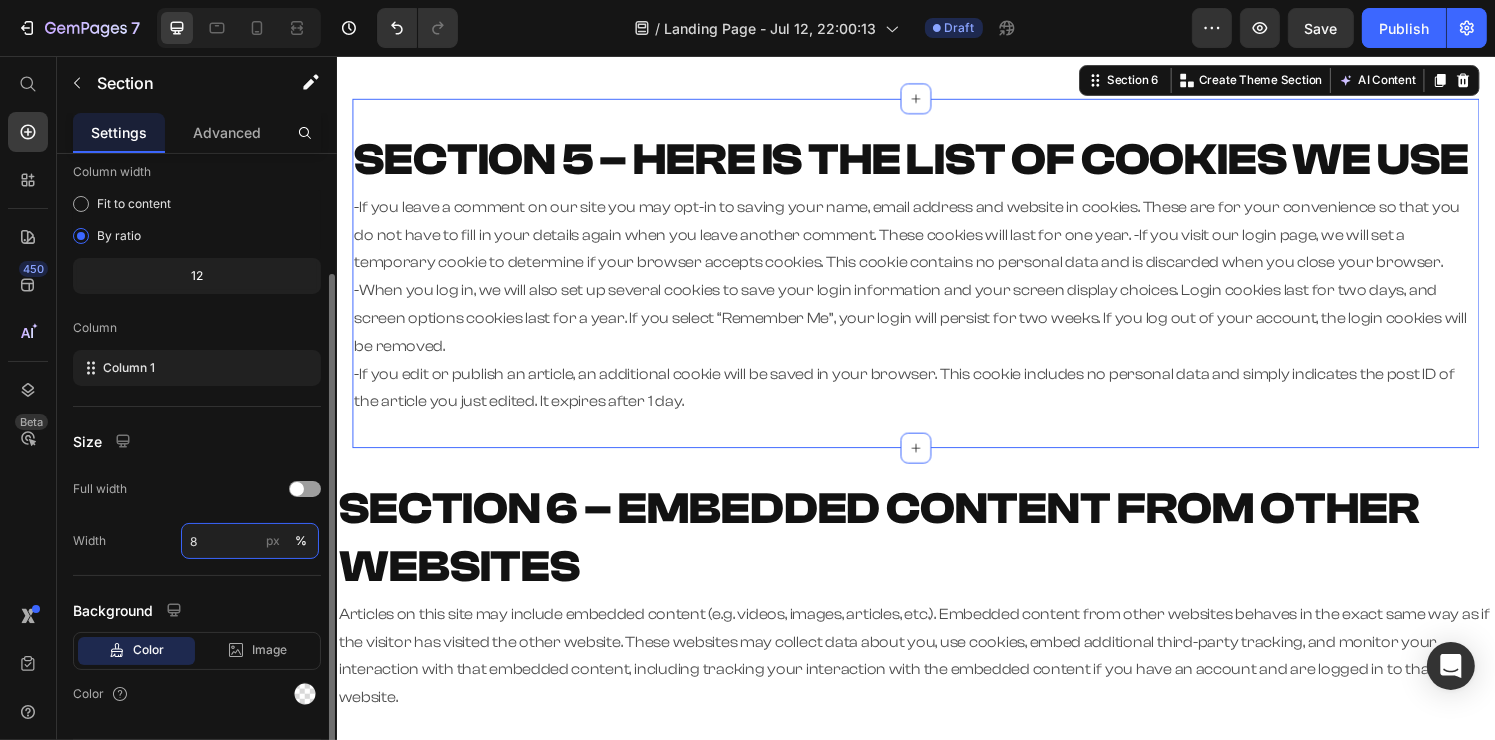type on "80" 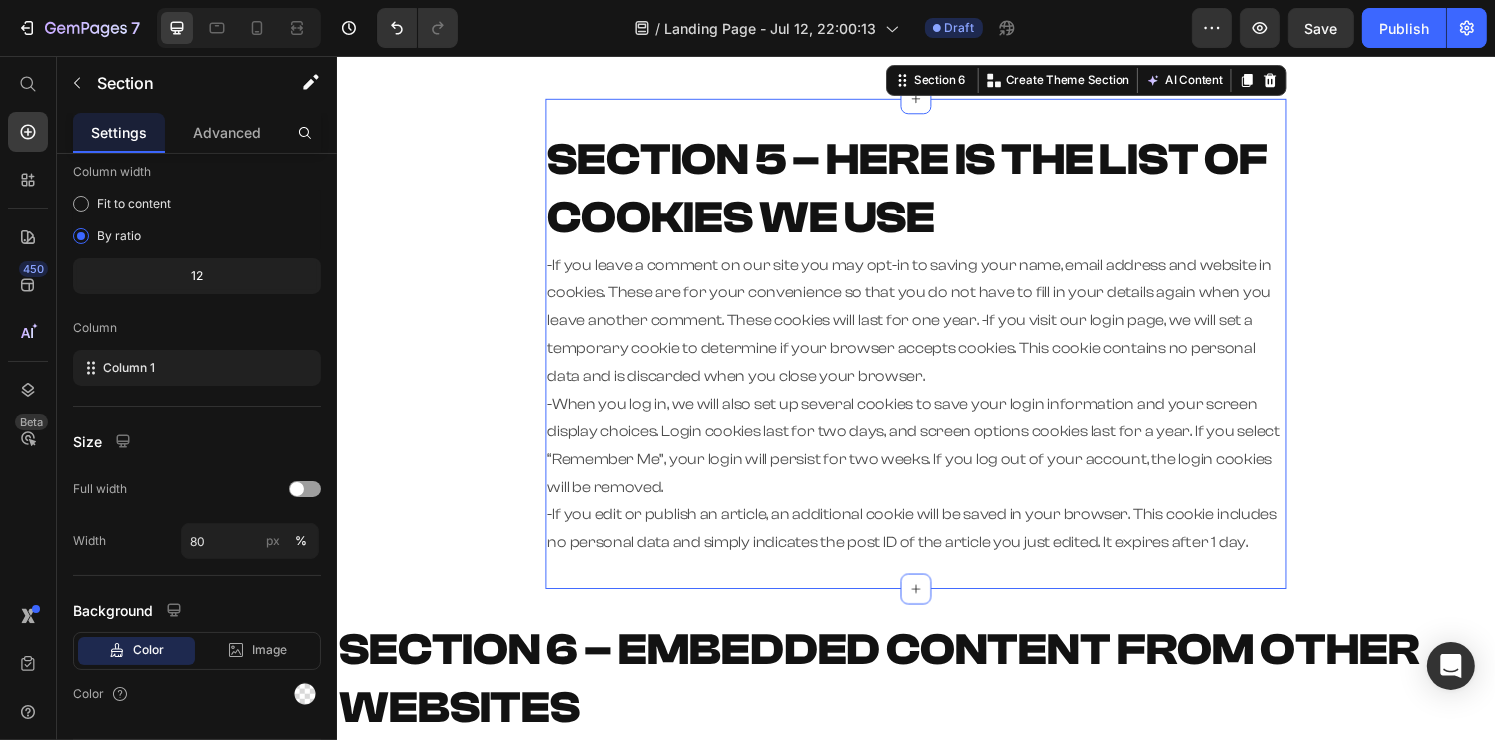 click on "SECTION 5 – HERE IS THE LIST OF COOKIES WE USE Heading -If you leave a comment on our site you may opt-in to saving your name, email address and website in cookies. These are for your convenience so that you do not have to fill in your details again when you leave another comment. These cookies will last for one year. -If you visit our login page, we will set a temporary cookie to determine if your browser accepts cookies. This cookie contains no personal data and is discarded when you close your browser. -When you log in, we will also set up several cookies to save your login information and your screen display choices. Login cookies last for two days, and screen options cookies last for a year. If you select “Remember Me”, your login will persist for two weeks. If you log out of your account, the login cookies will be removed. Text Block Section 6 You can create reusable sections Create Theme Section AI Content Write with GemAI What would you like to describe here? Tone and Voice Persuasive Product" at bounding box center [936, 354] 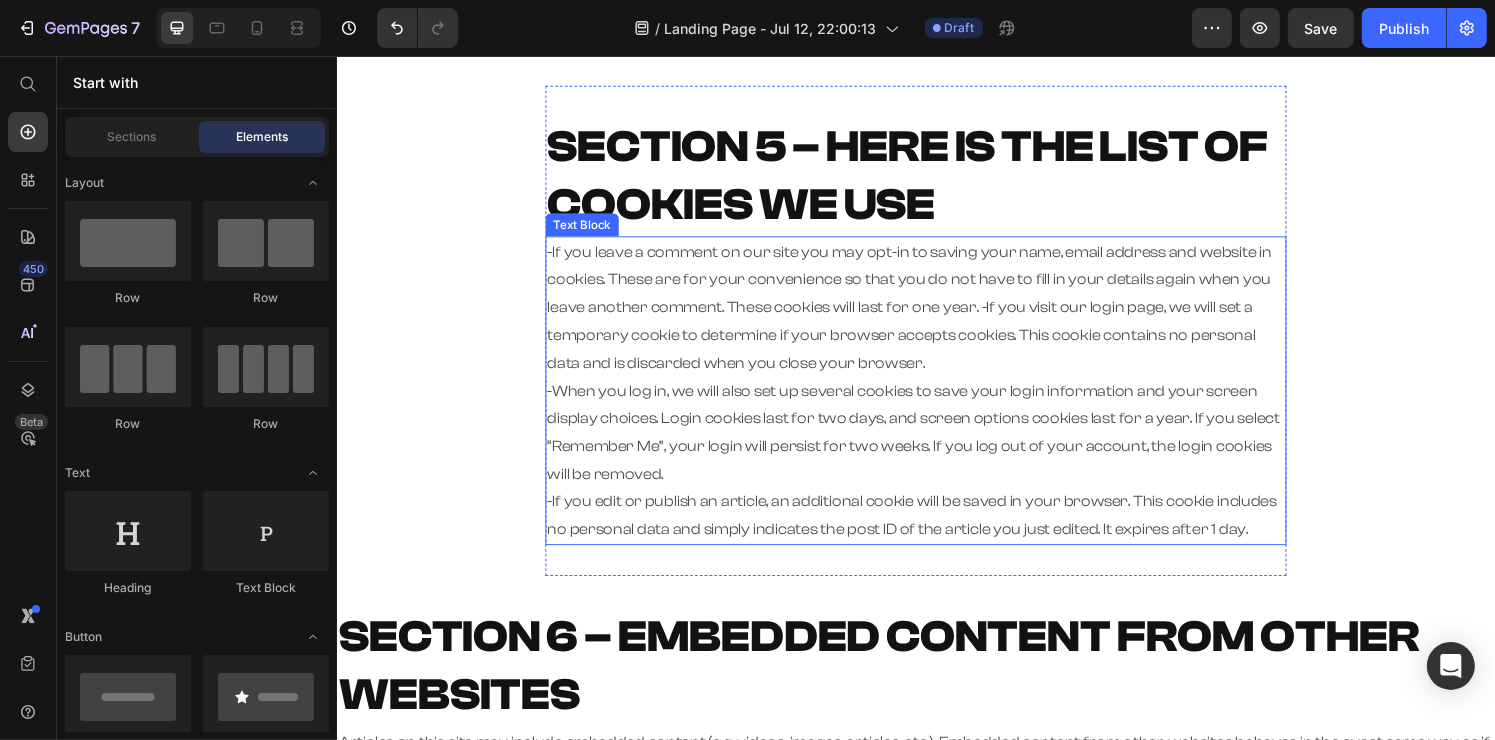 scroll, scrollTop: 1200, scrollLeft: 0, axis: vertical 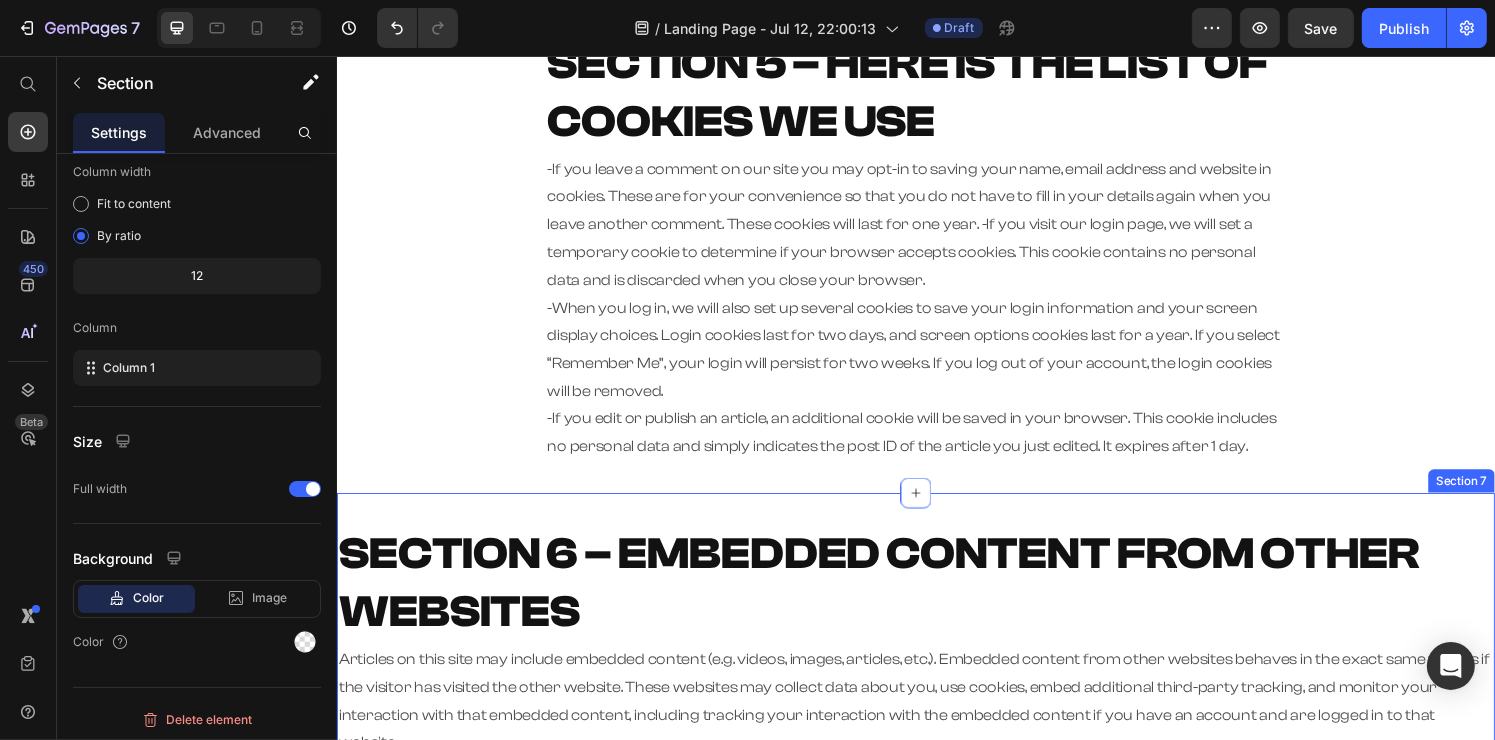 click on "SECTION 6 – EMBEDDED CONTENT FROM OTHER WEBSITES Heading Articles on this site may include embedded content (e.g. videos, images, articles, etc.). Embedded content from other websites behaves in the exact same way as if the visitor has visited the other website. These websites may collect data about you, use cookies, embed additional third-party tracking, and monitor your interaction with that embedded content, including tracking your interaction with the embedded content if you have an account and are logged in to that website. Text Block Section 7" at bounding box center [936, 661] 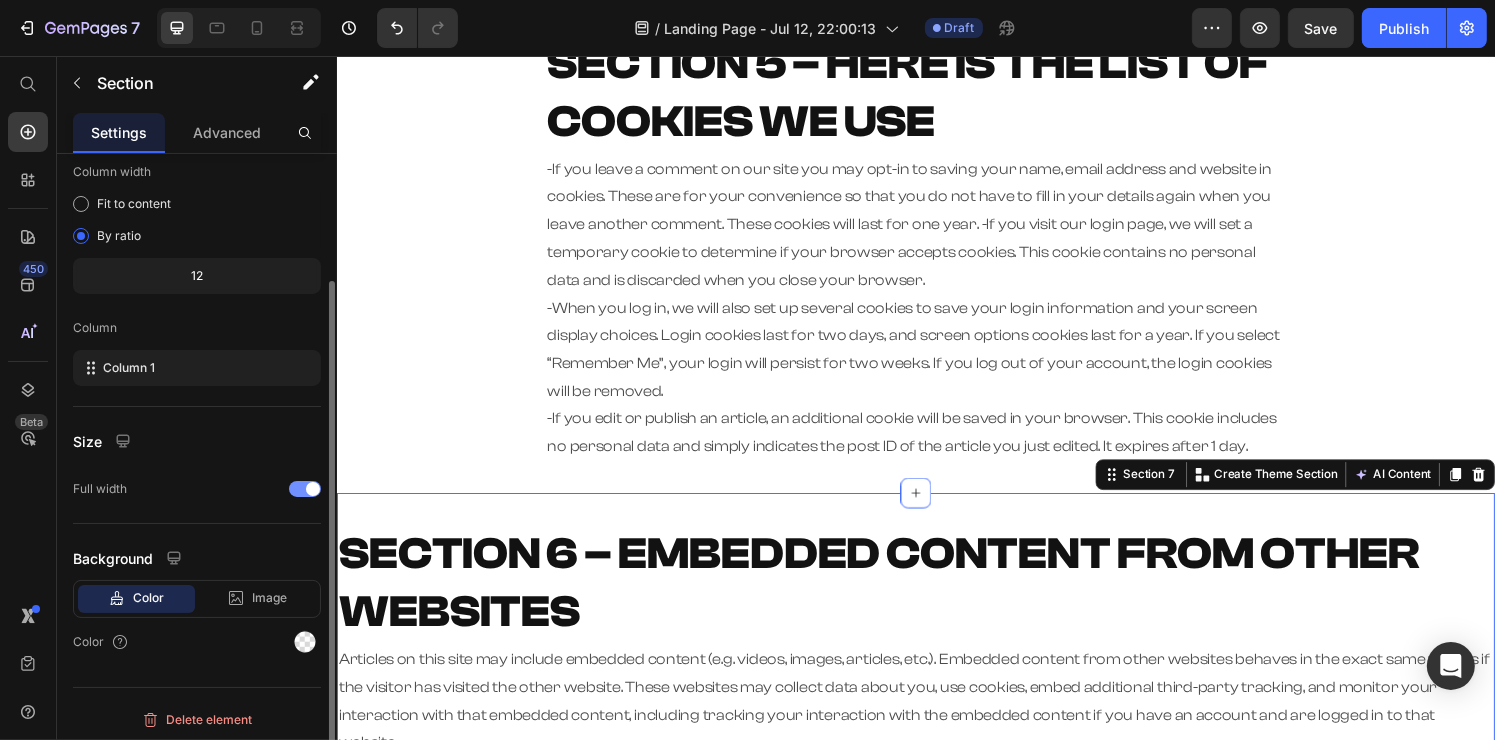 click on "Full width" 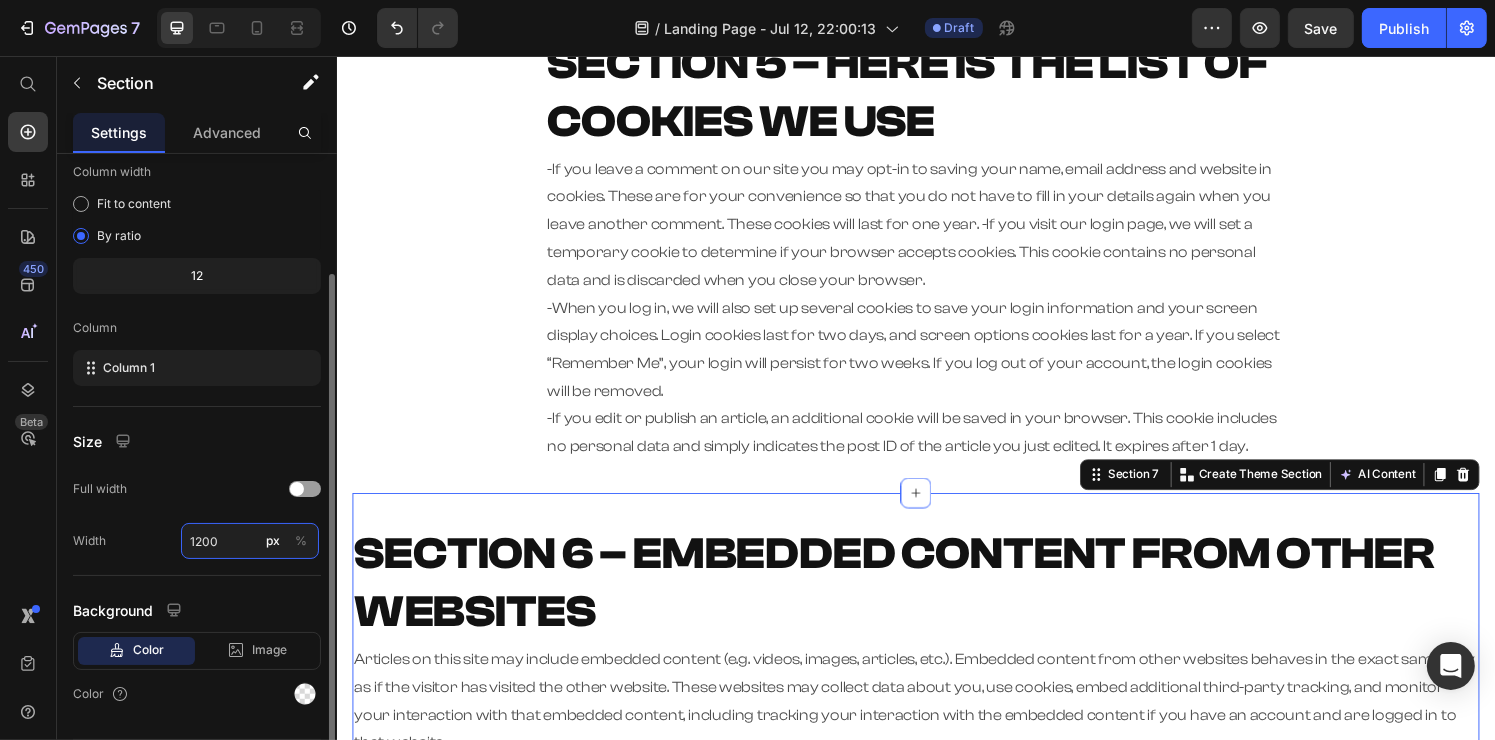 click on "1200" at bounding box center [250, 541] 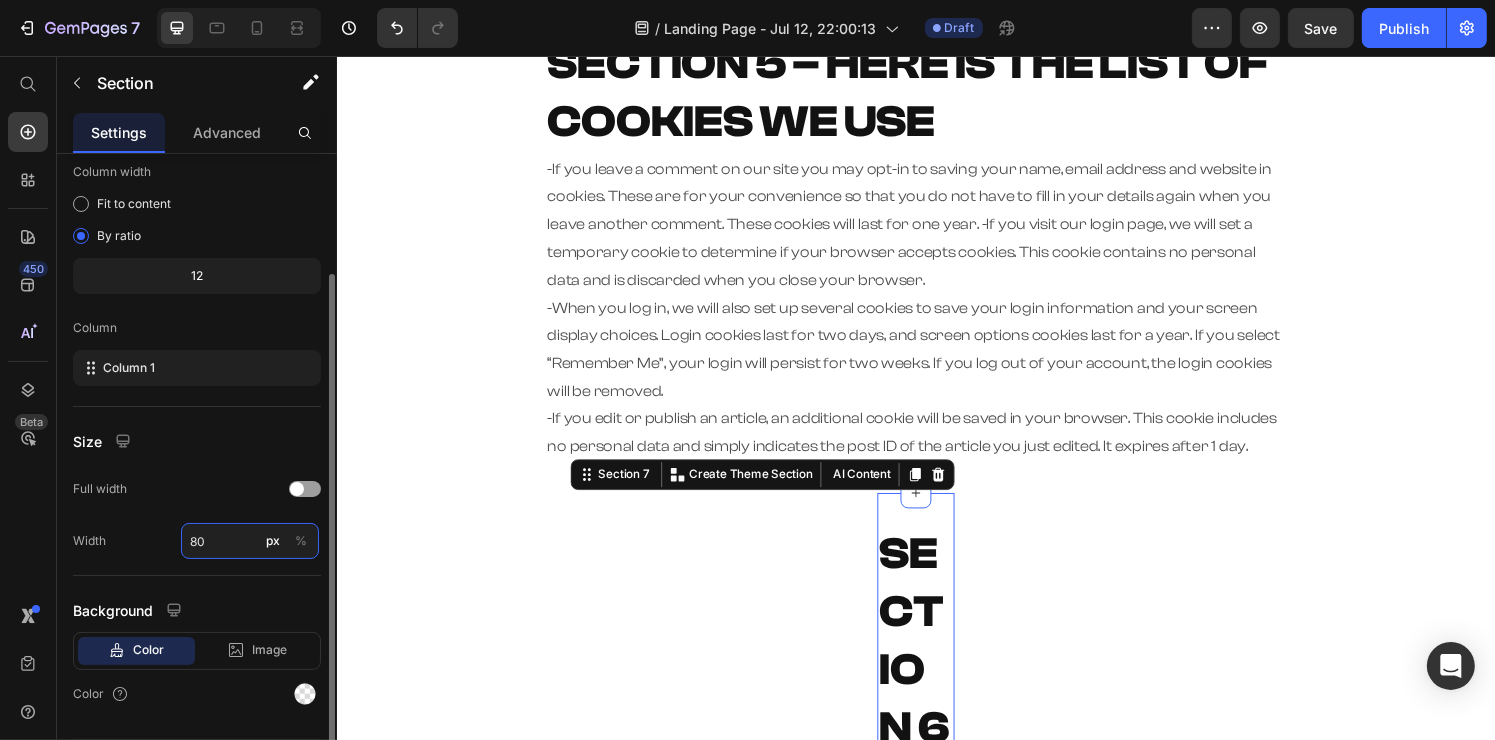 type on "80" 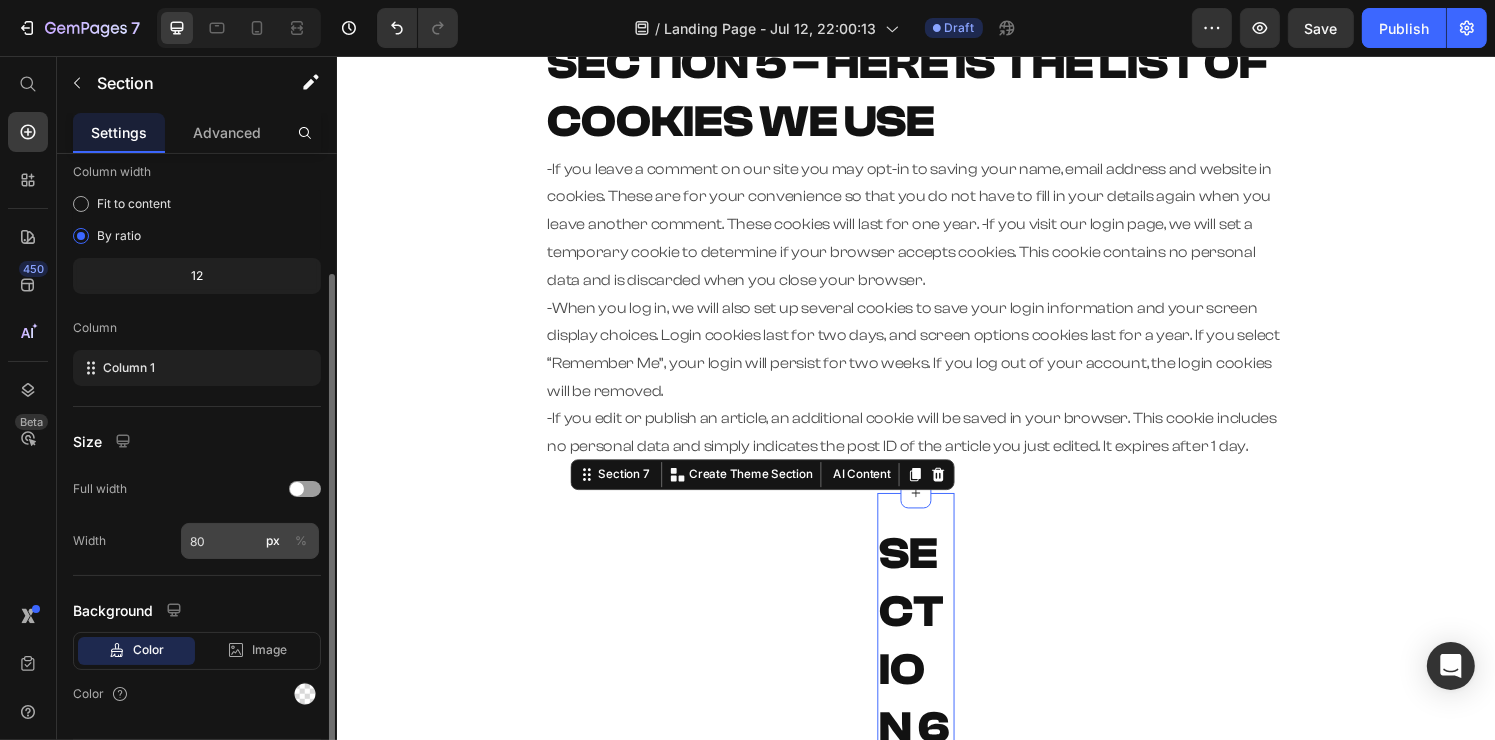 click on "%" at bounding box center [301, 541] 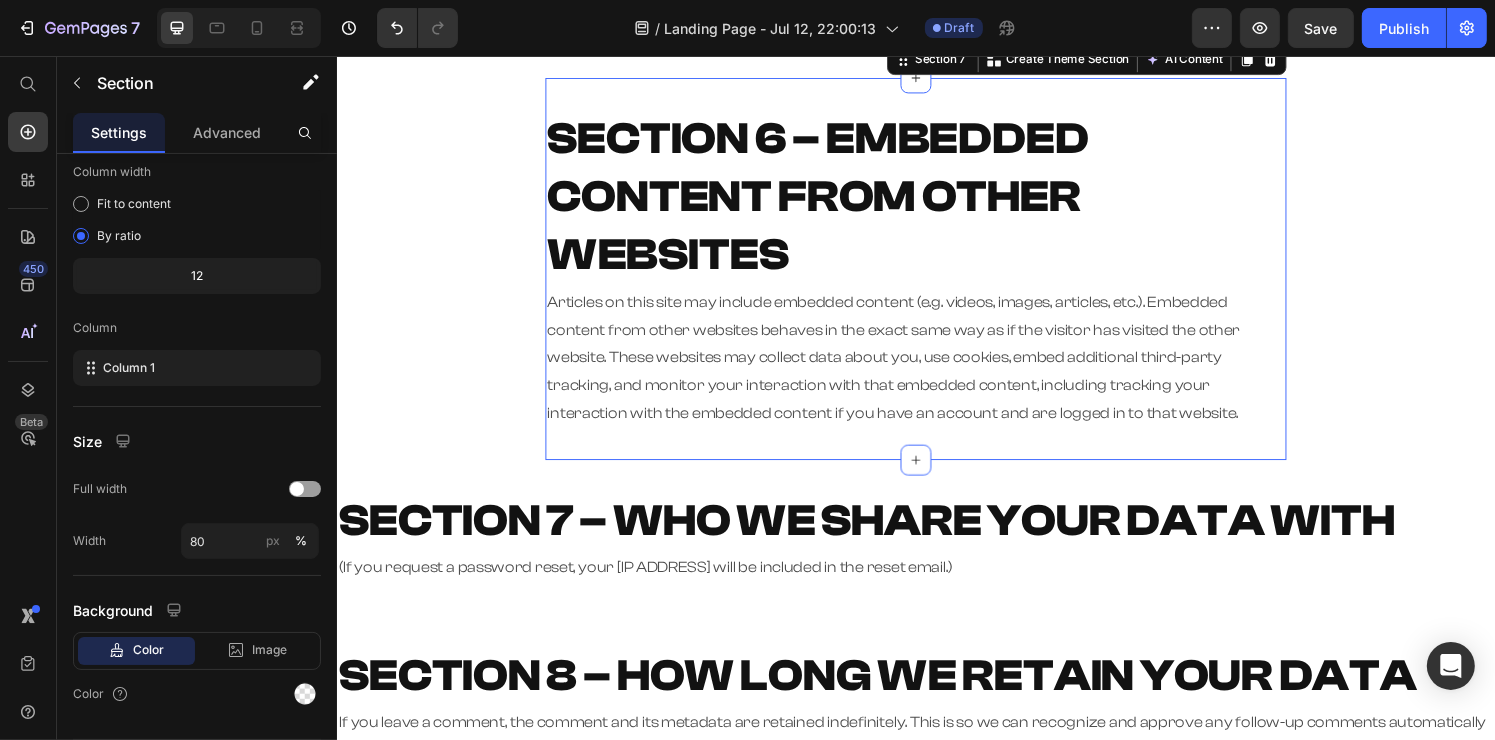 scroll, scrollTop: 1800, scrollLeft: 0, axis: vertical 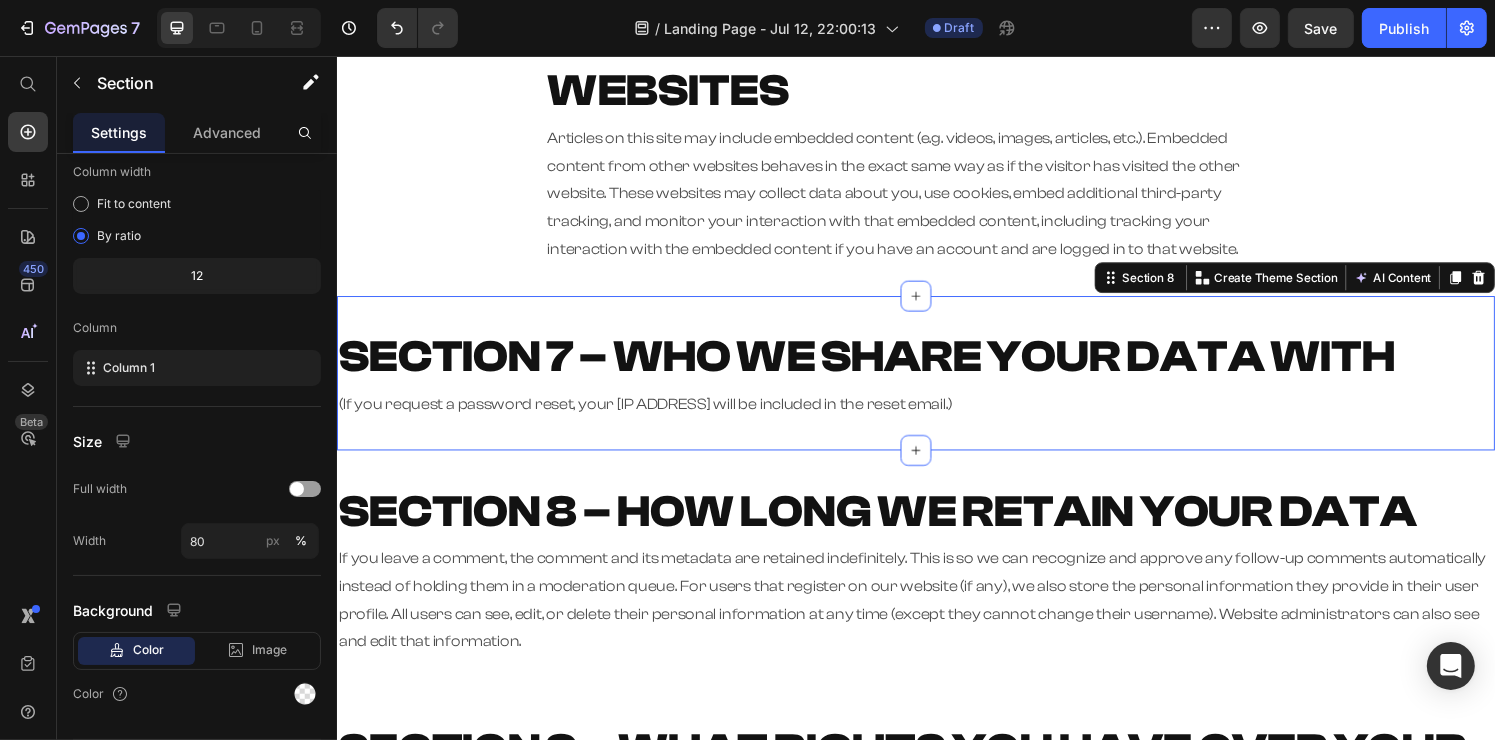 click on "SECTION 7 – WHO WE SHARE YOUR DATA WITH Heading (If you request a password reset, your [IP ADDRESS] will be included in the reset email.) Text Block Section 8 You can create reusable sections Create Theme Section AI Content Write with GemAI What would you like to describe here? Tone and Voice Persuasive Product RFG Shaker Bottle Show more Generate" at bounding box center (936, 384) 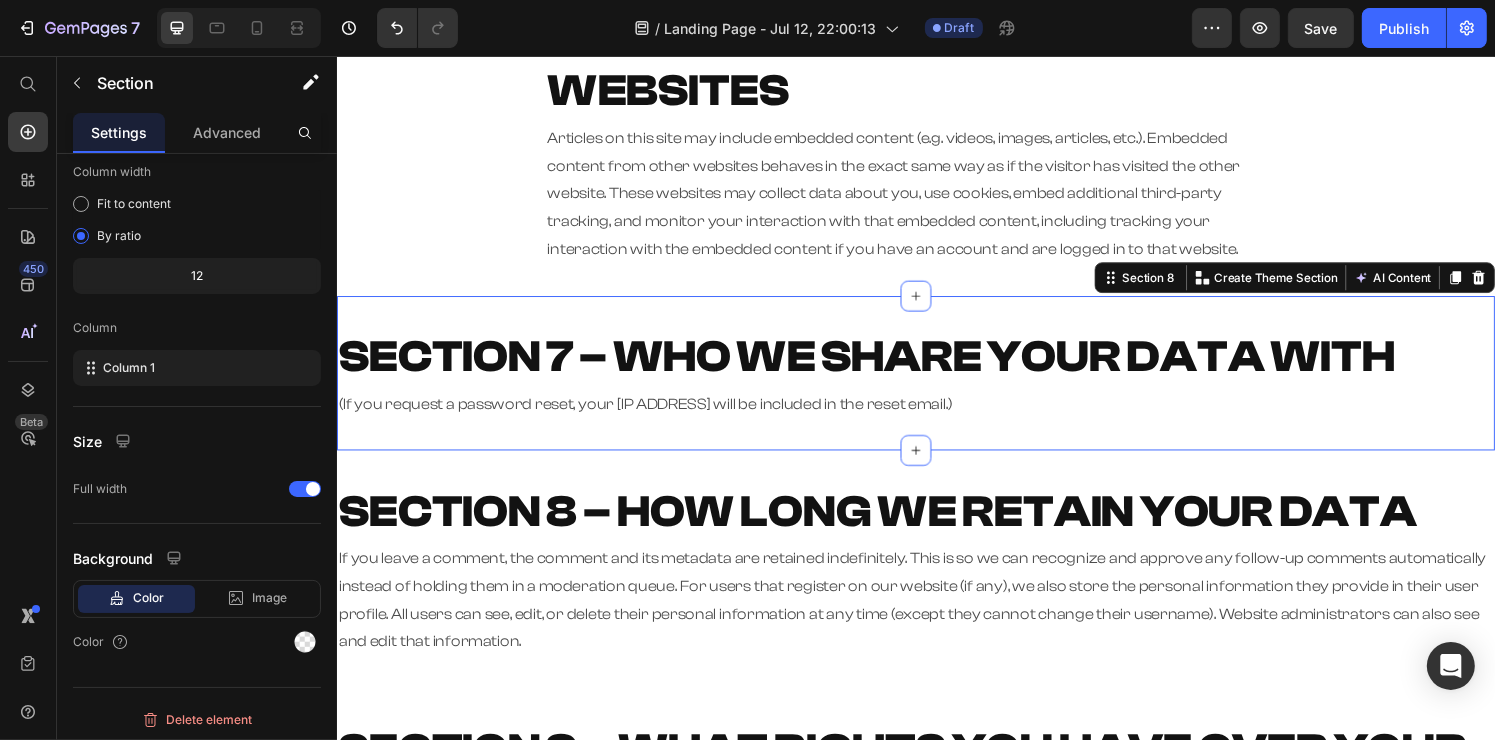 scroll, scrollTop: 160, scrollLeft: 0, axis: vertical 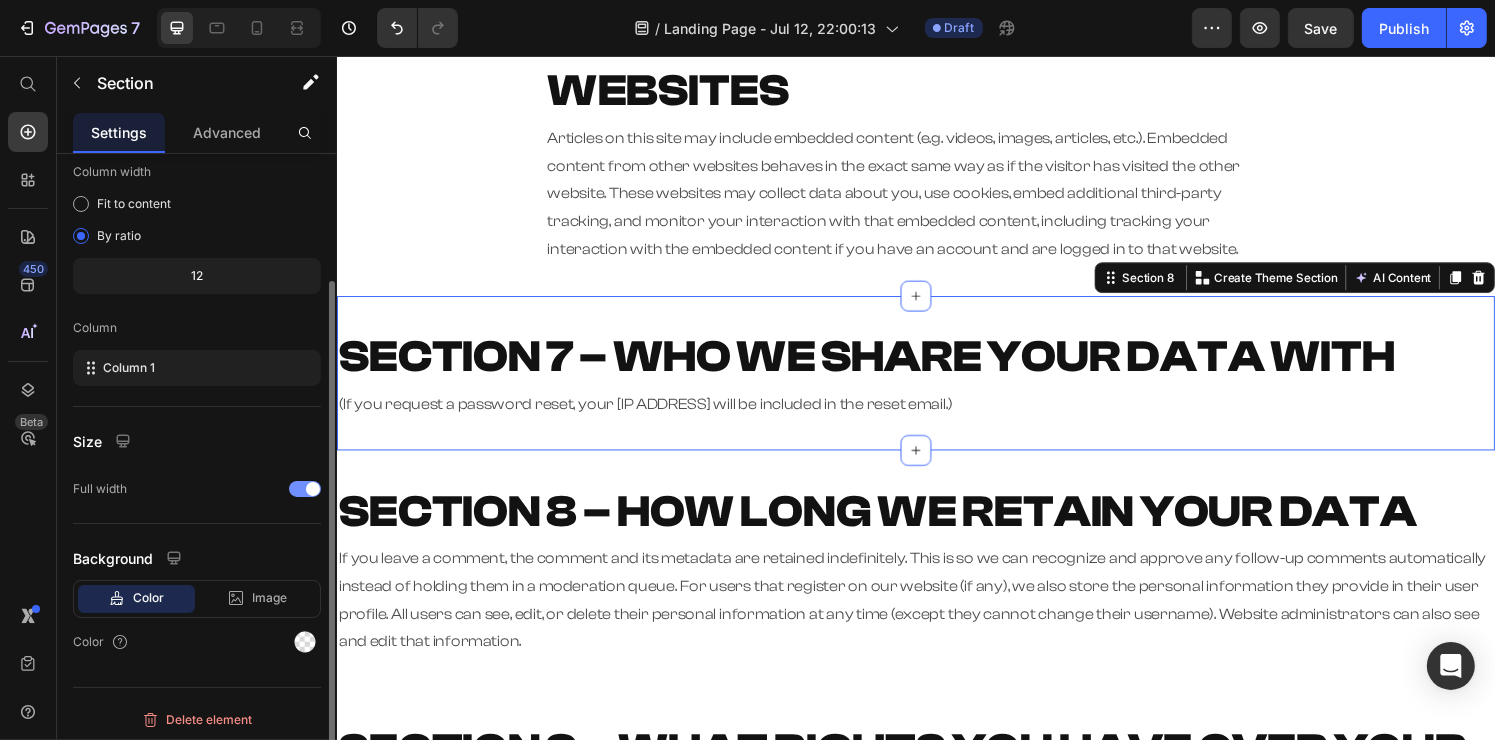 click at bounding box center [305, 489] 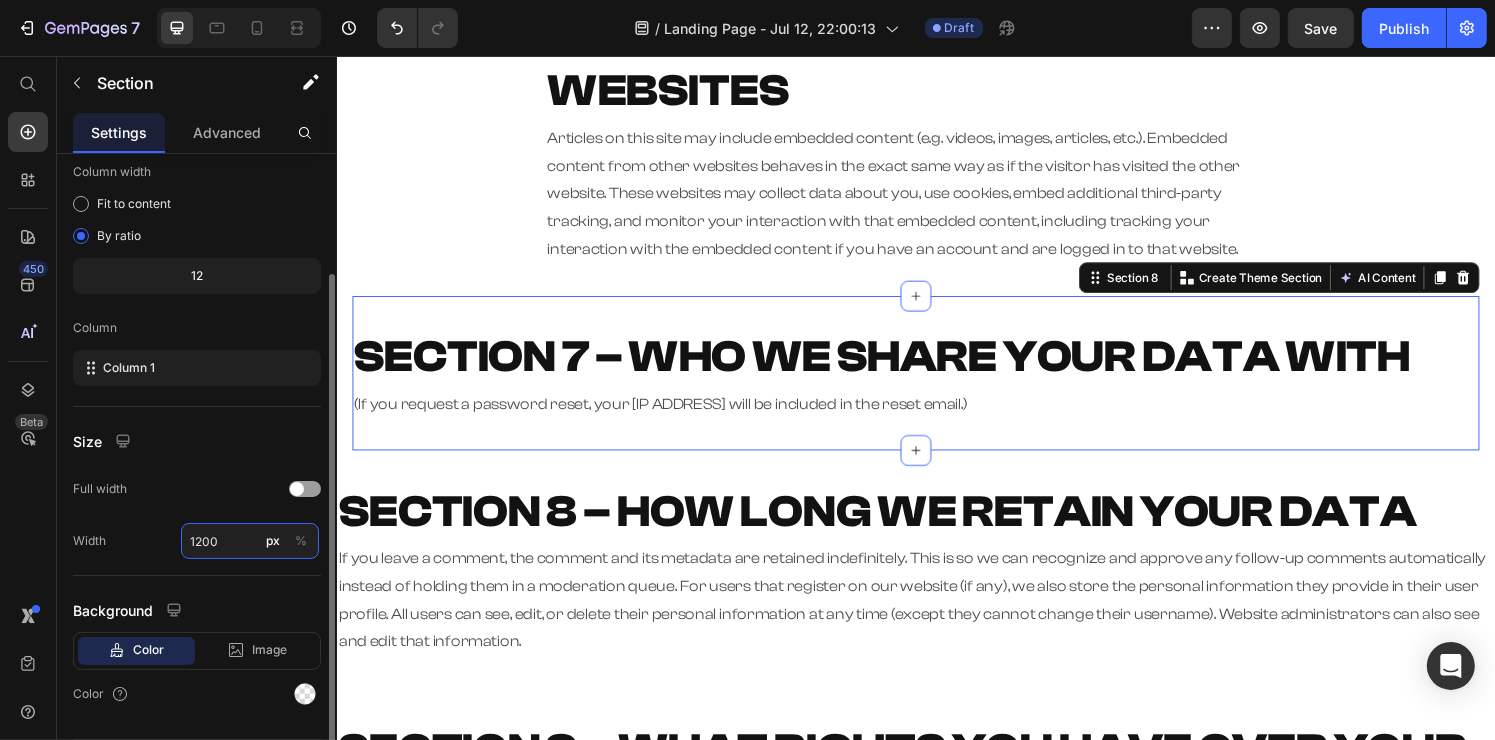 click on "1200" at bounding box center (250, 541) 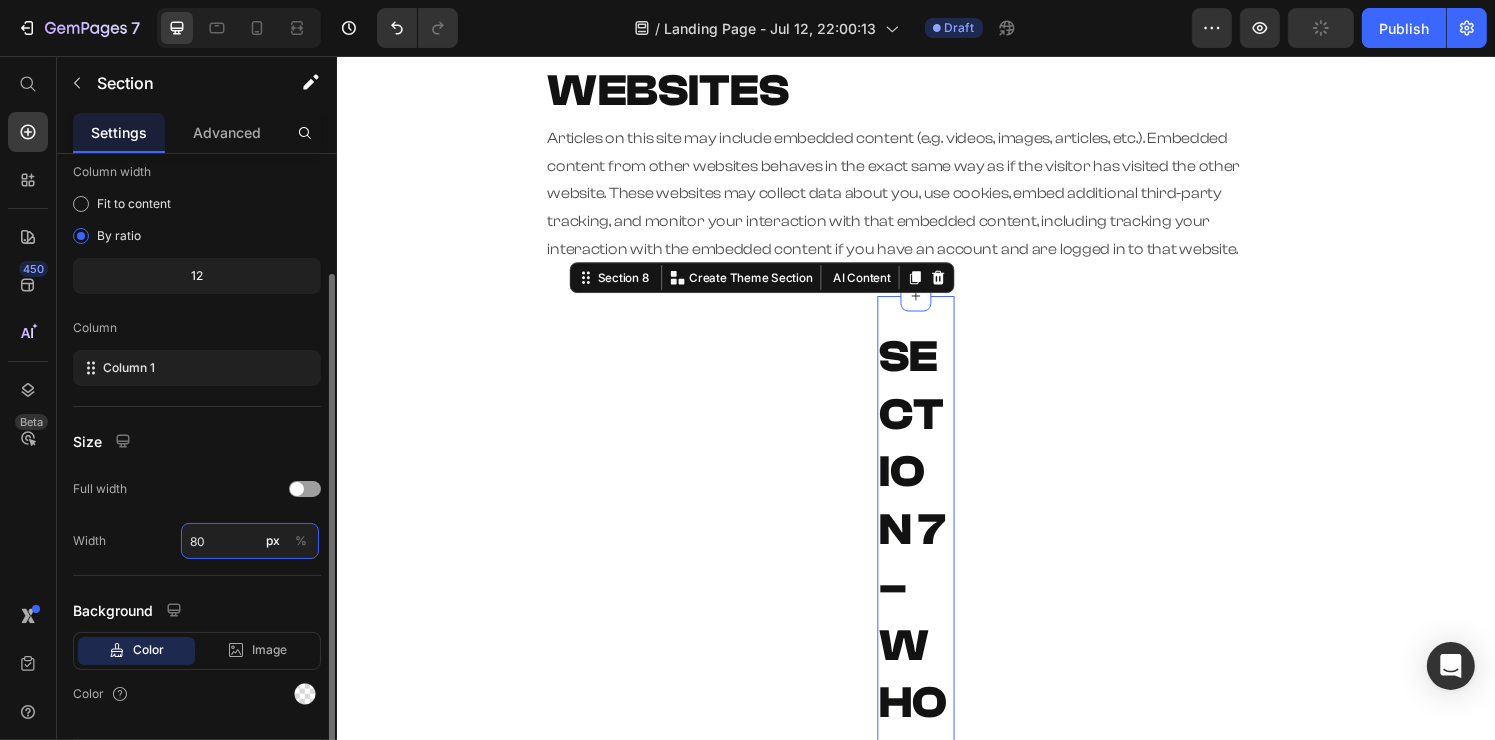 type on "80" 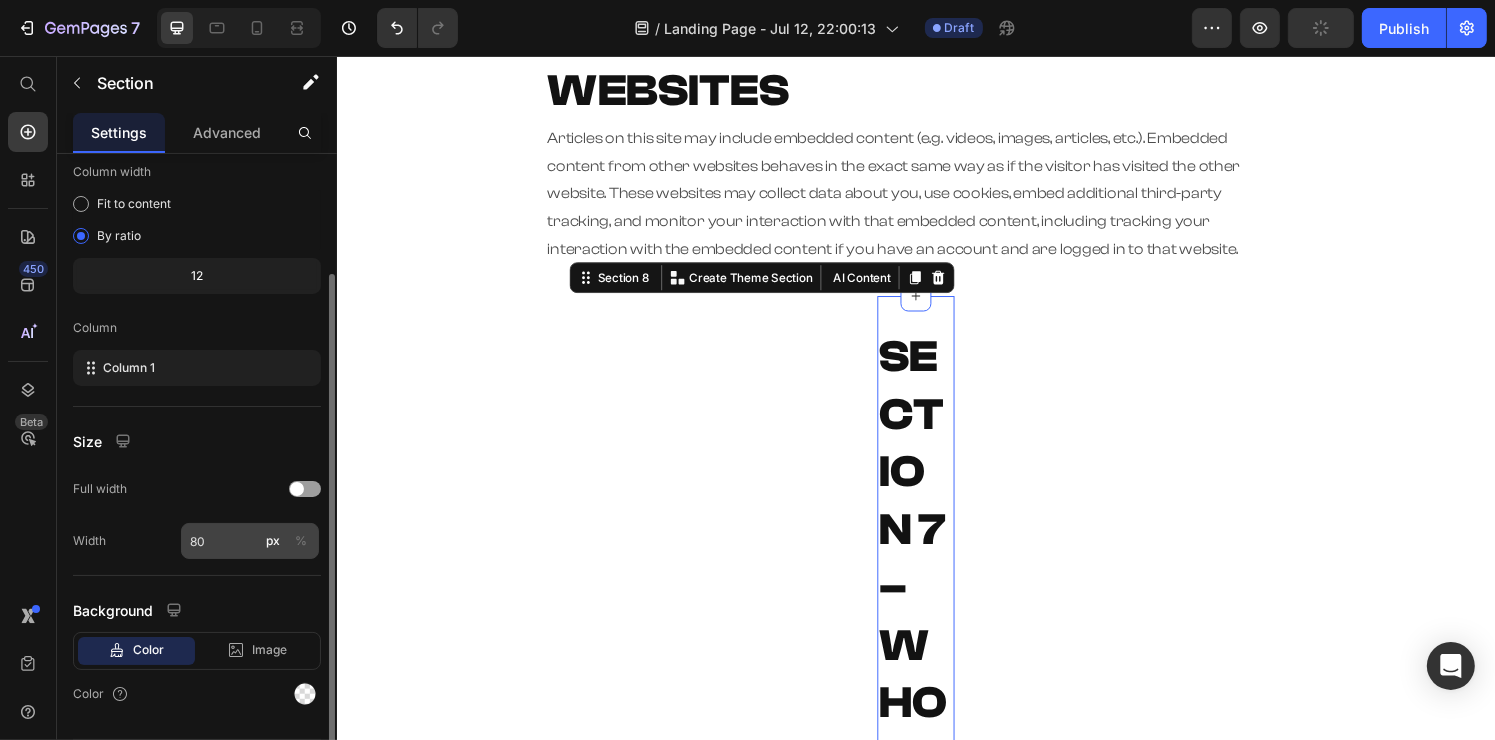 click on "%" at bounding box center (301, 541) 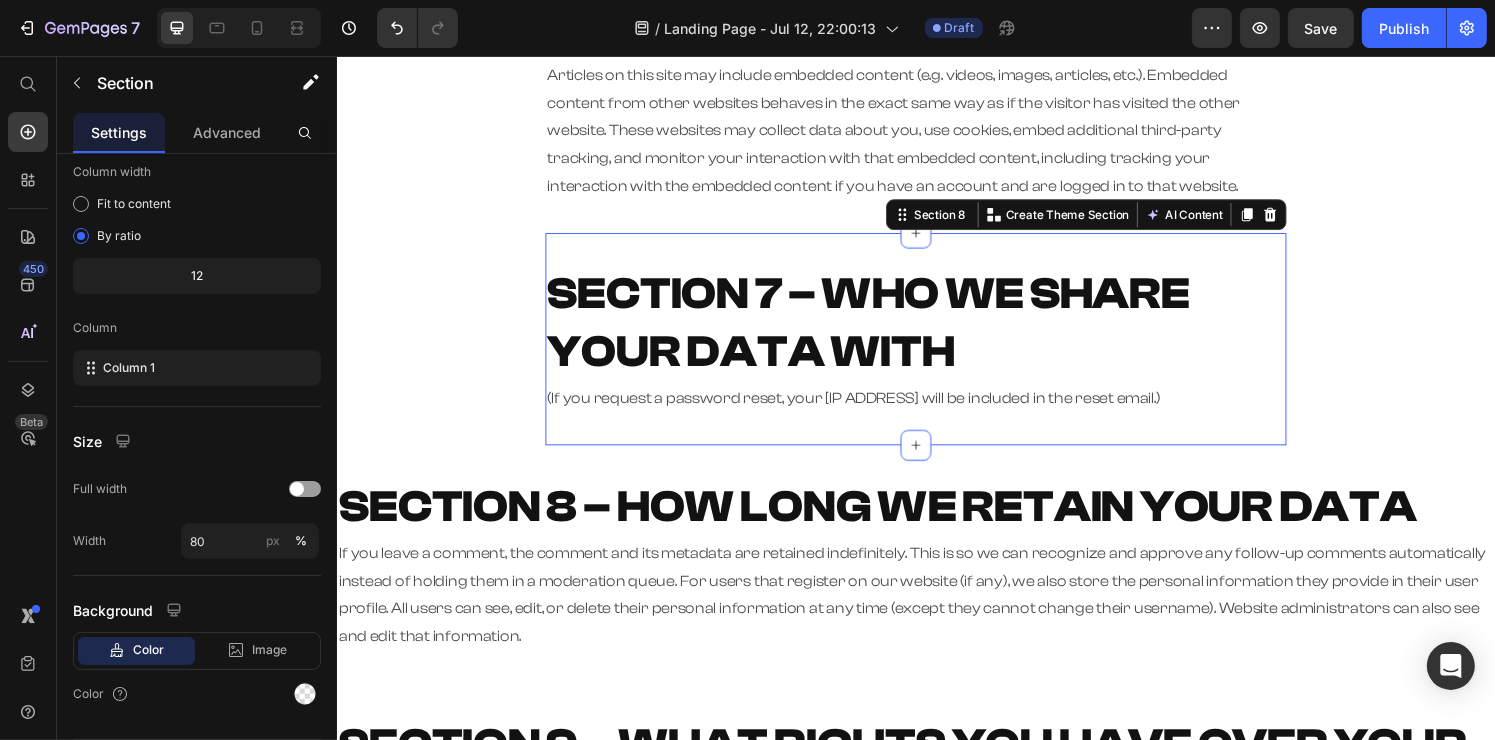 scroll, scrollTop: 1900, scrollLeft: 0, axis: vertical 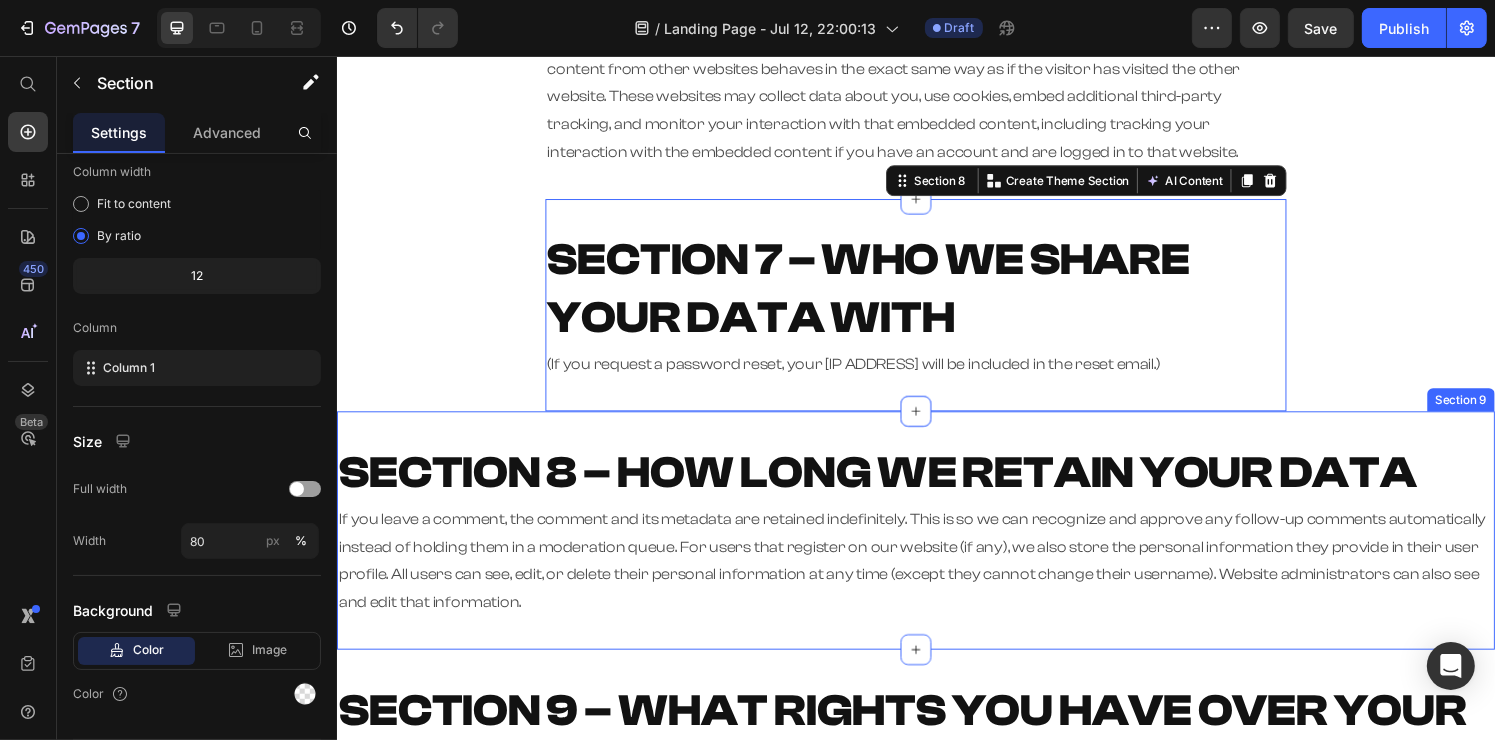 click on "SECTION 8 – HOW LONG WE RETAIN YOUR DATA Heading If you leave a comment, the comment and its metadata are retained indefinitely. This is so we can recognize and approve any follow-up comments automatically instead of holding them in a moderation queue. For users that register on our website (if any), we also store the personal information they provide in their user profile. All users can see, edit, or delete their personal information at any time (except they cannot change their username). Website administrators can also see and edit that information. Text Block Section 9" at bounding box center [936, 547] 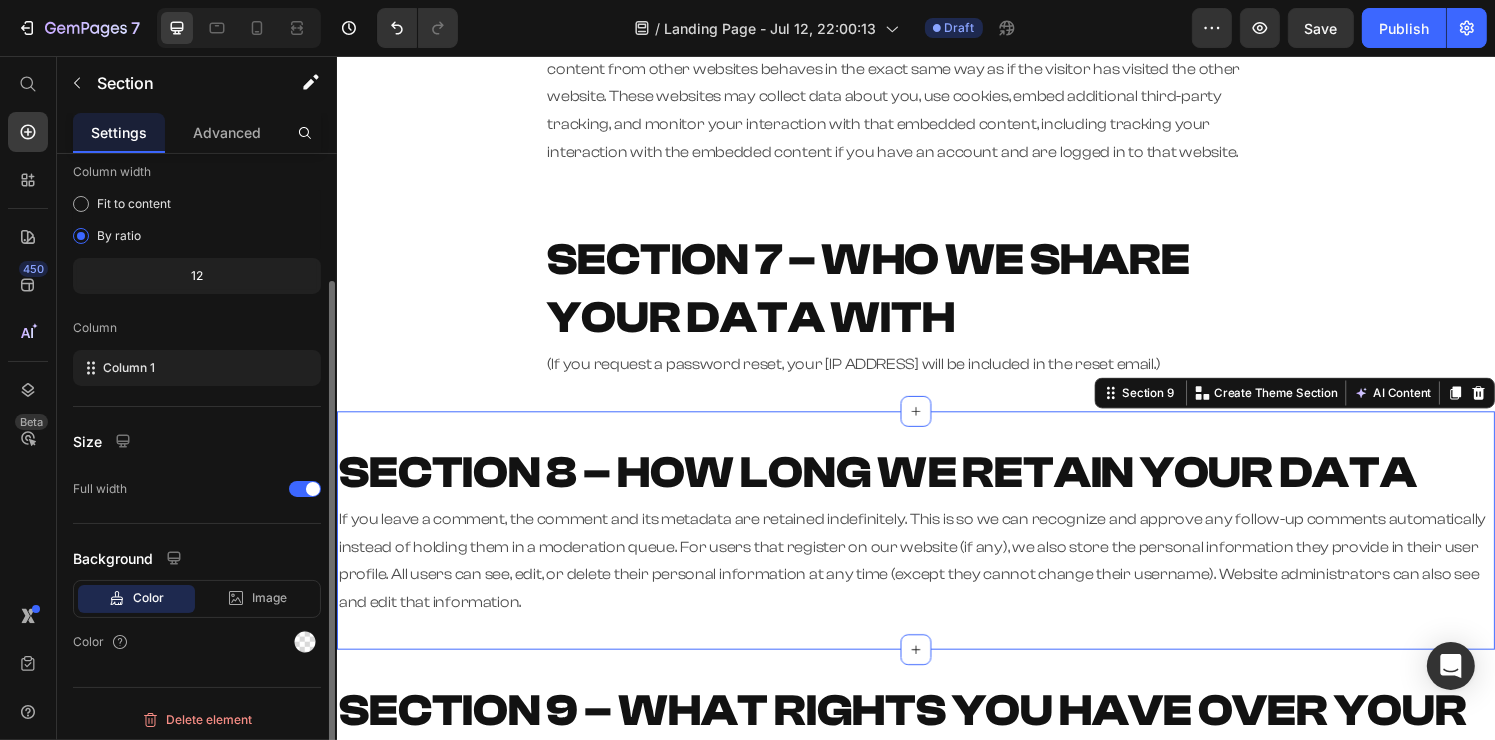click on "Size Full width" 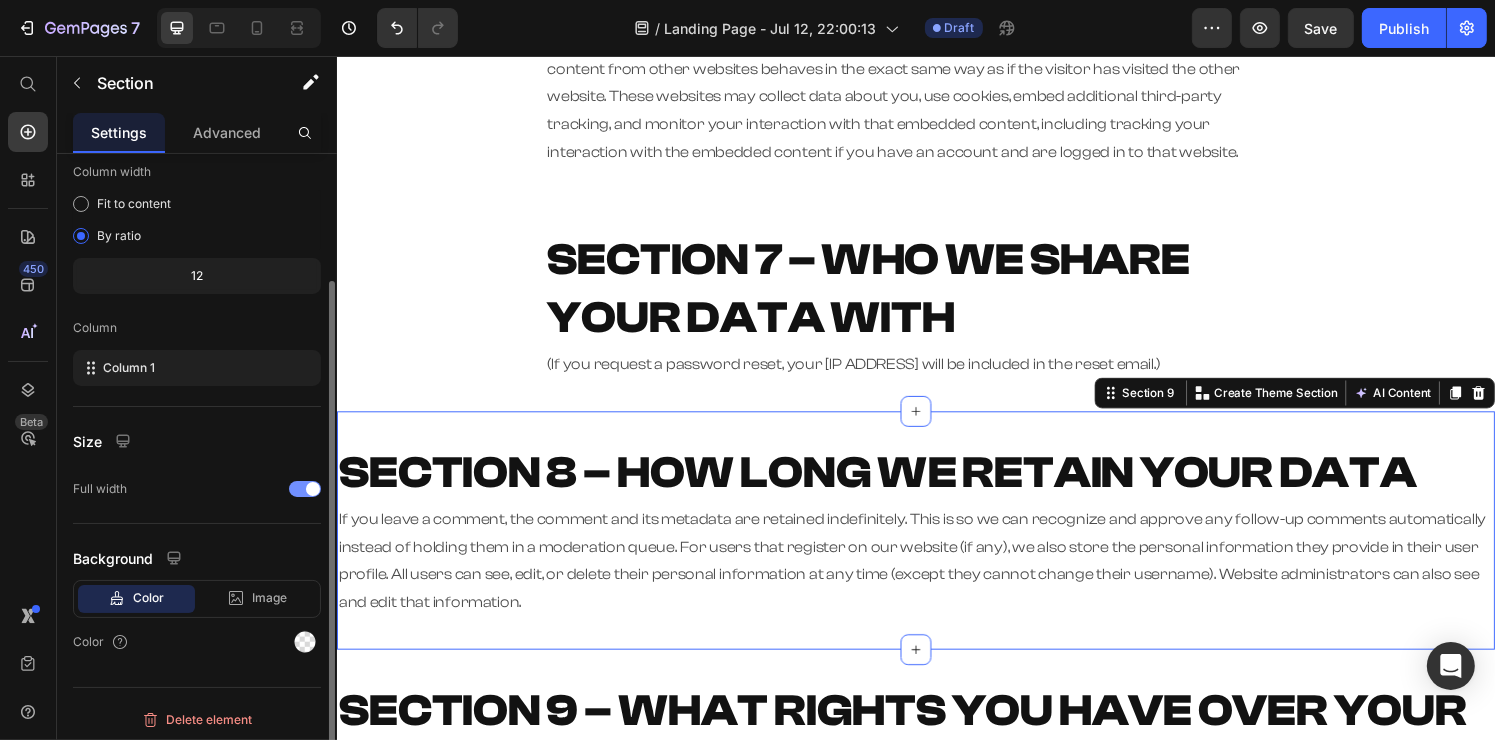 click on "Full width" 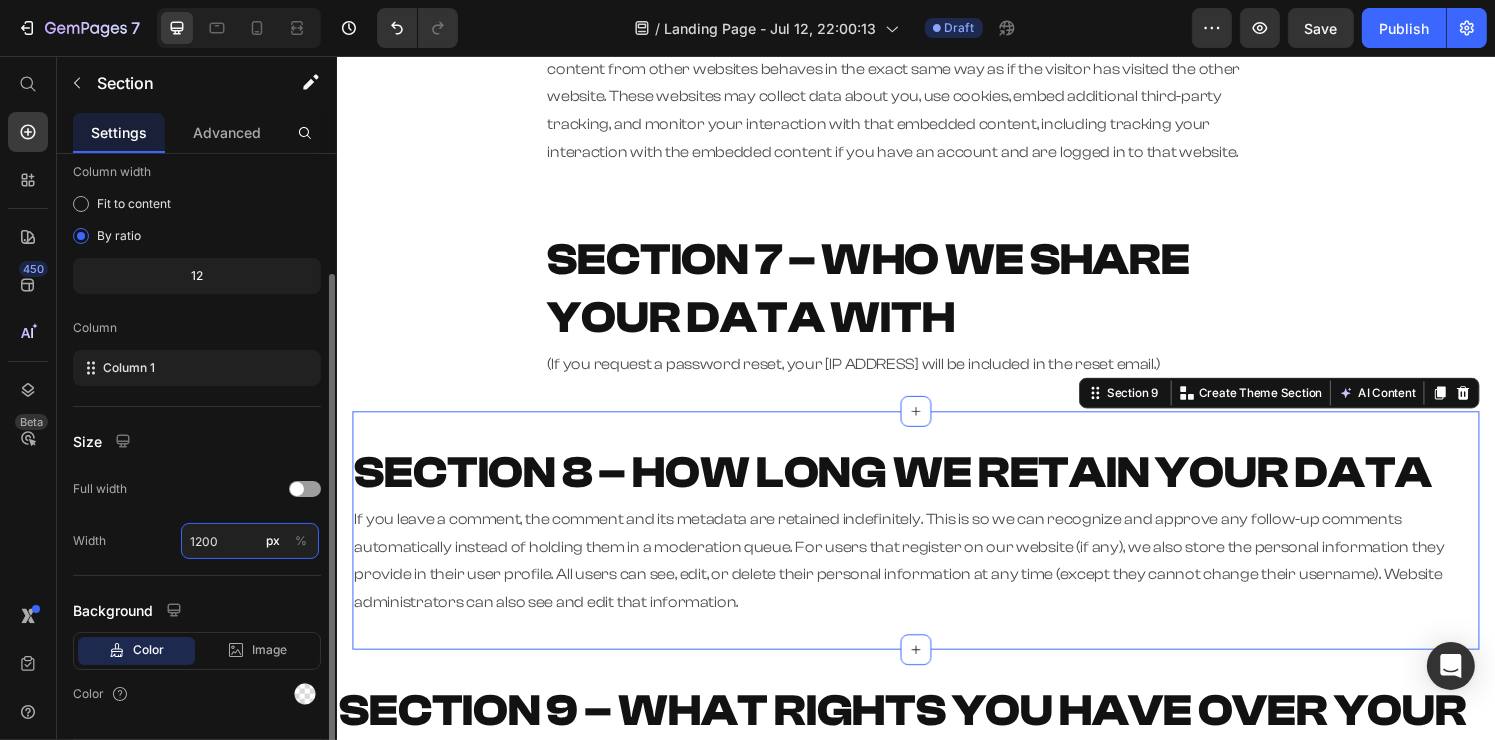 click on "1200" at bounding box center [250, 541] 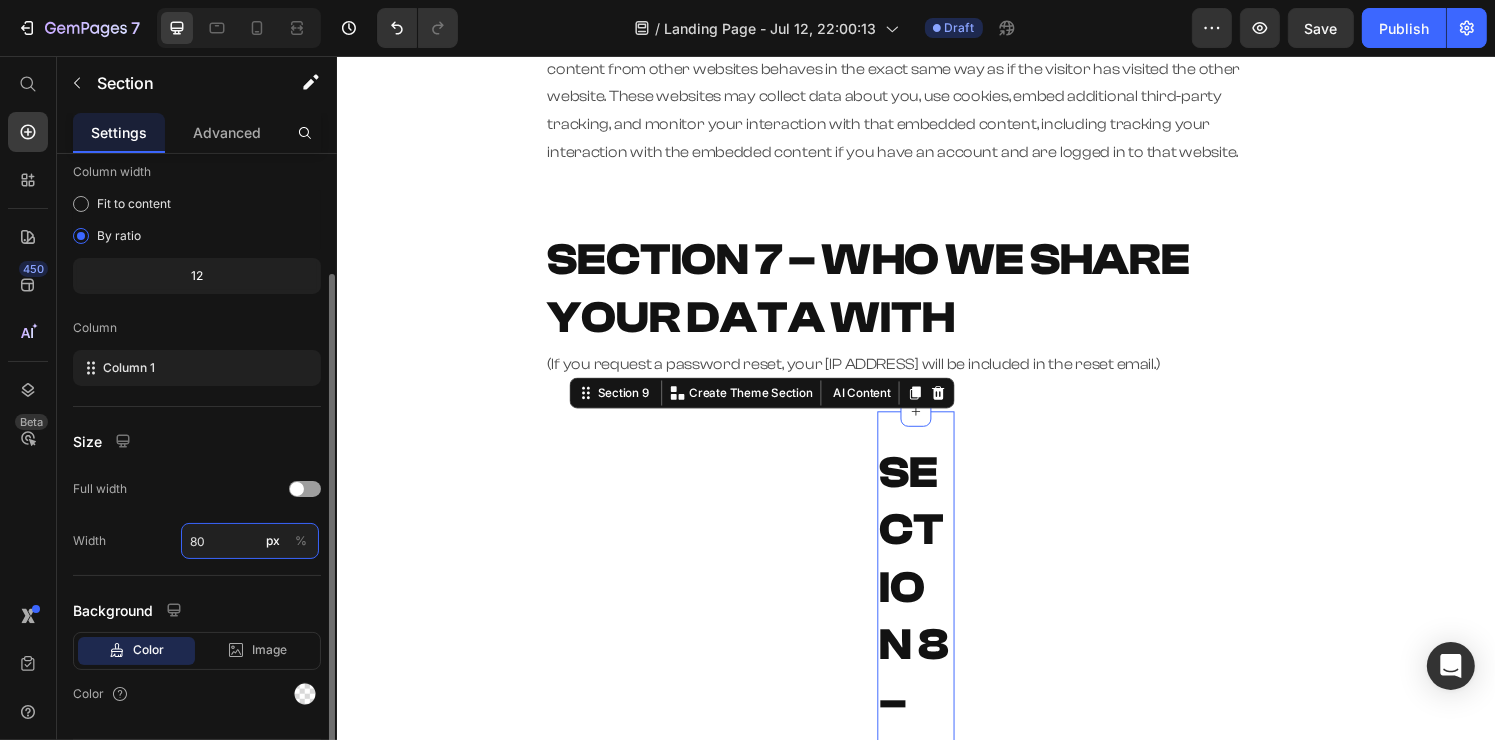 type on "80" 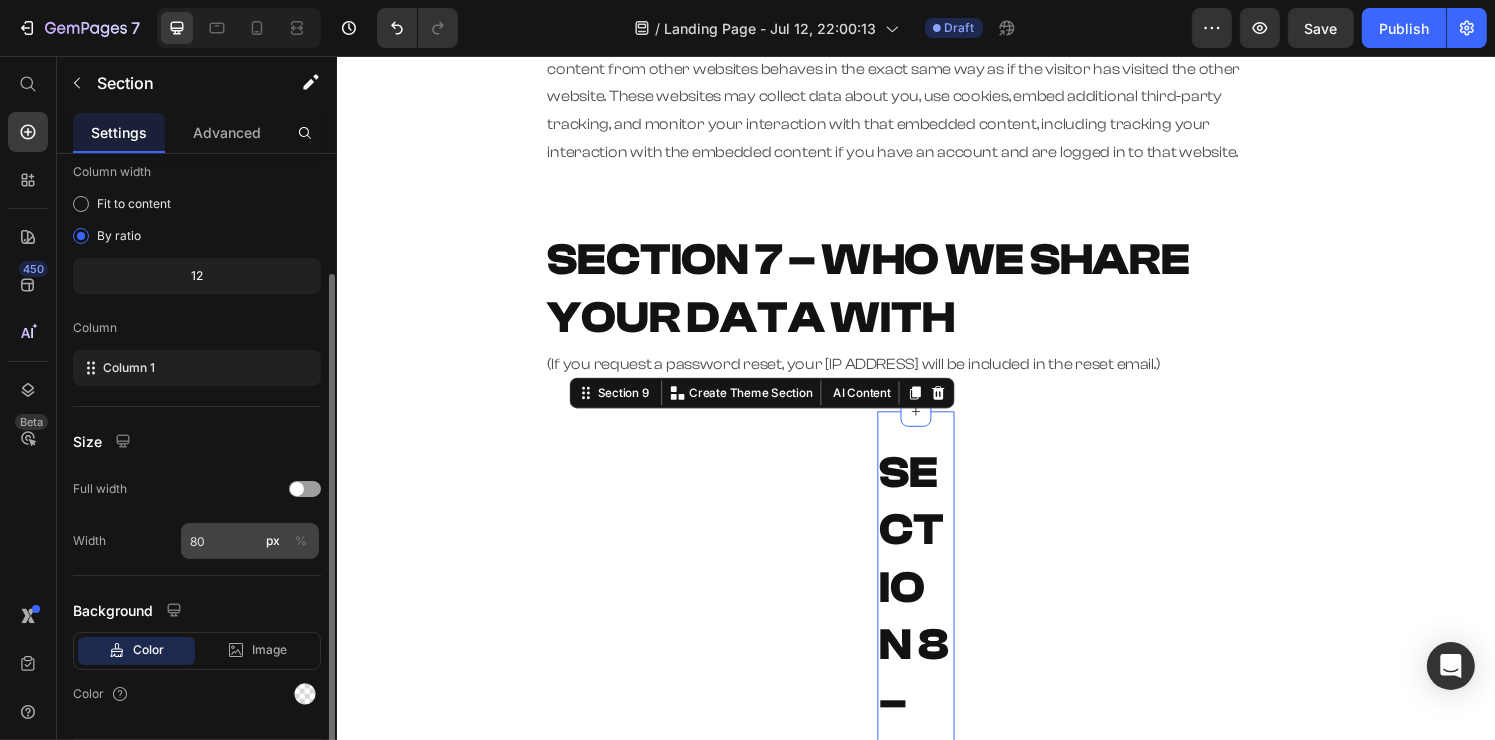 click on "%" at bounding box center [301, 541] 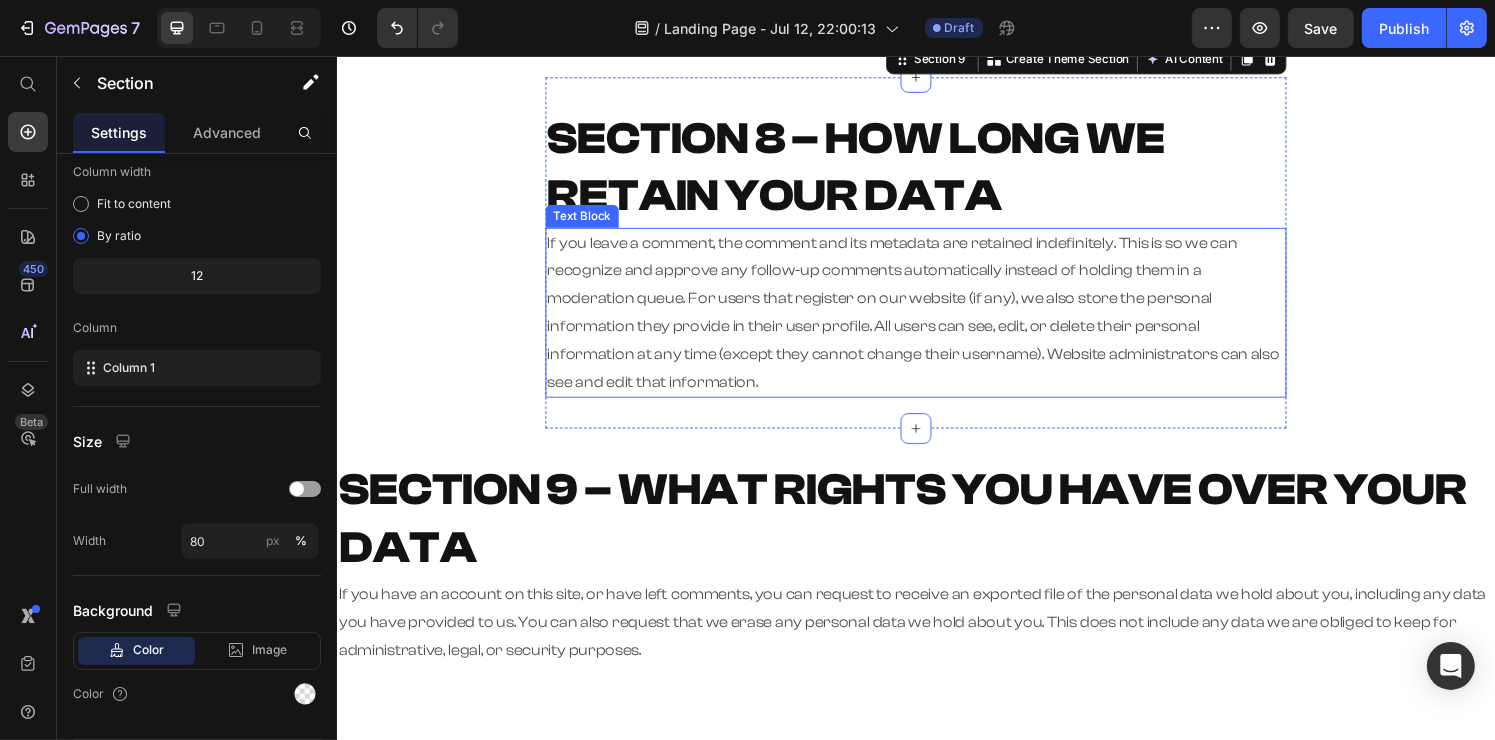 scroll, scrollTop: 2400, scrollLeft: 0, axis: vertical 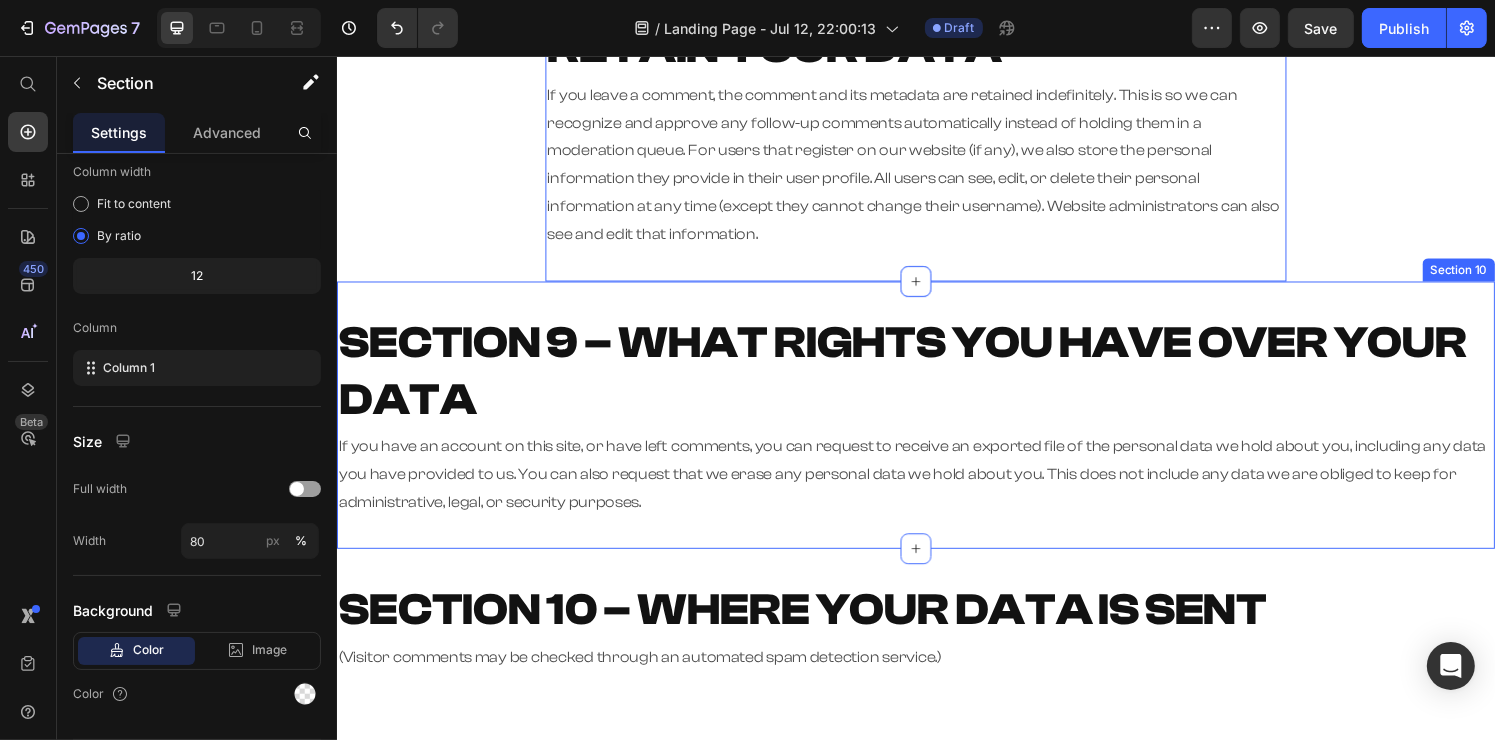 click on "SECTION 9 – WHAT RIGHTS YOU HAVE OVER YOUR DATA Heading If you have an account on this site, or have left comments, you can request to receive an exported file of the personal data we hold about you, including any data you have provided to us. You can also request that we erase any personal data we hold about you. This does not include any data we are obliged to keep for administrative, legal, or security purposes. Text Block Section 10" at bounding box center [936, 428] 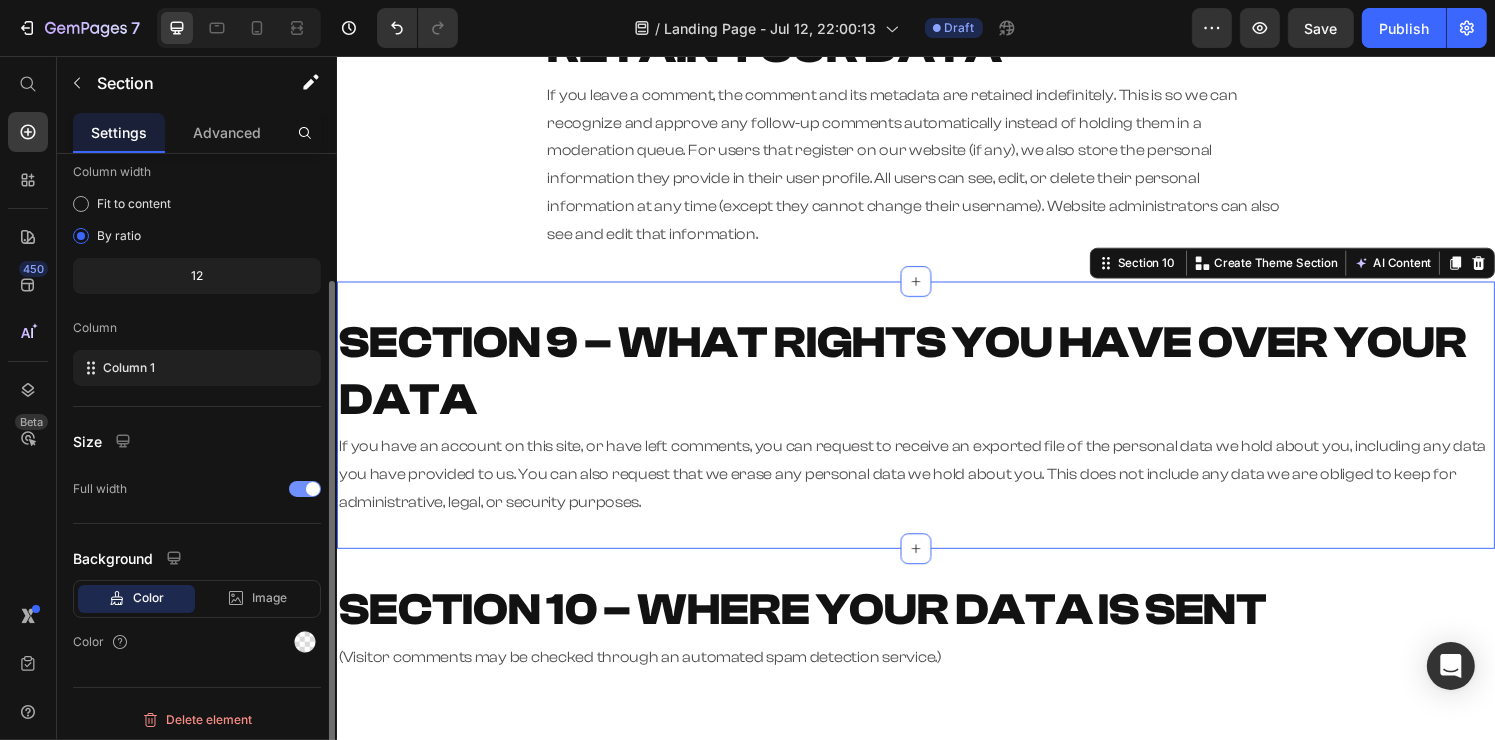 click at bounding box center (305, 489) 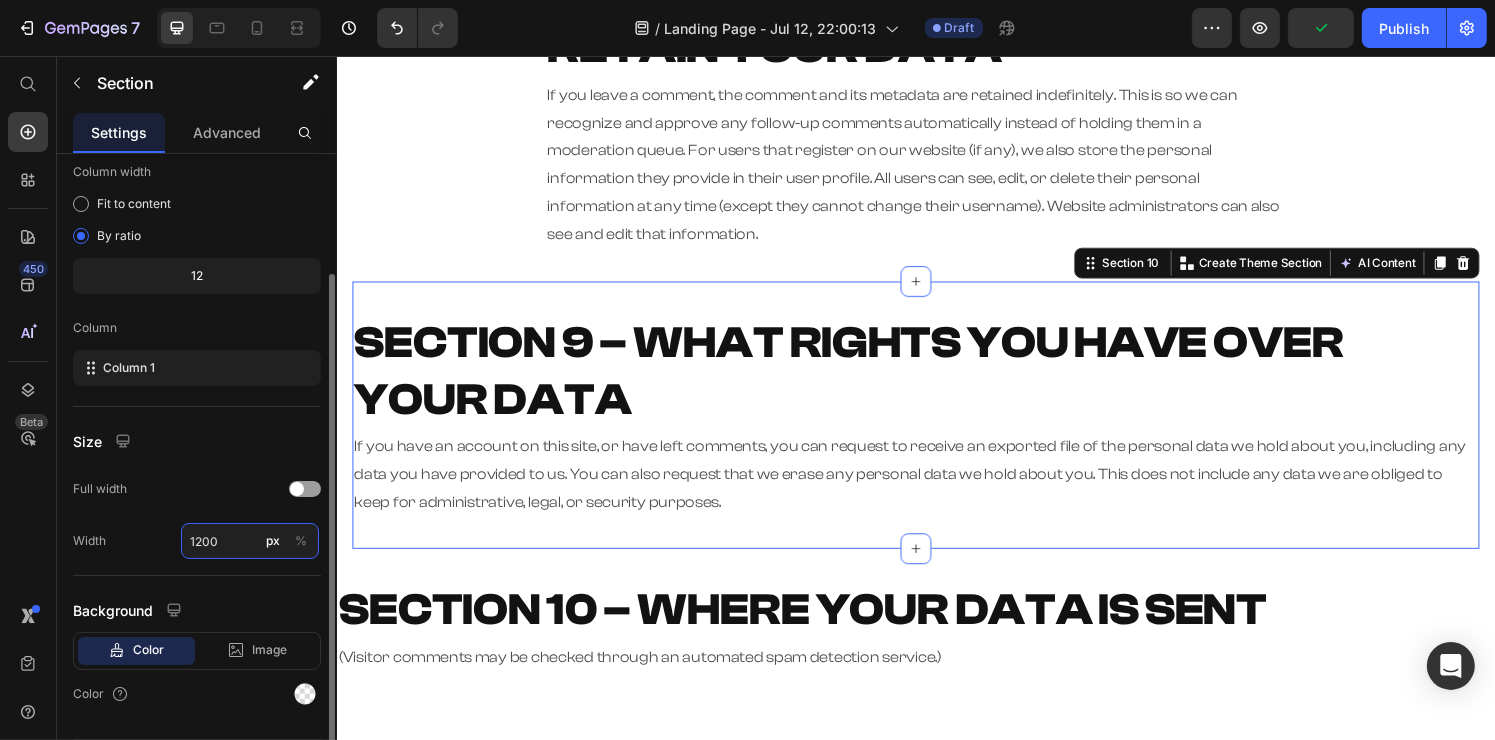 click on "1200" at bounding box center (250, 541) 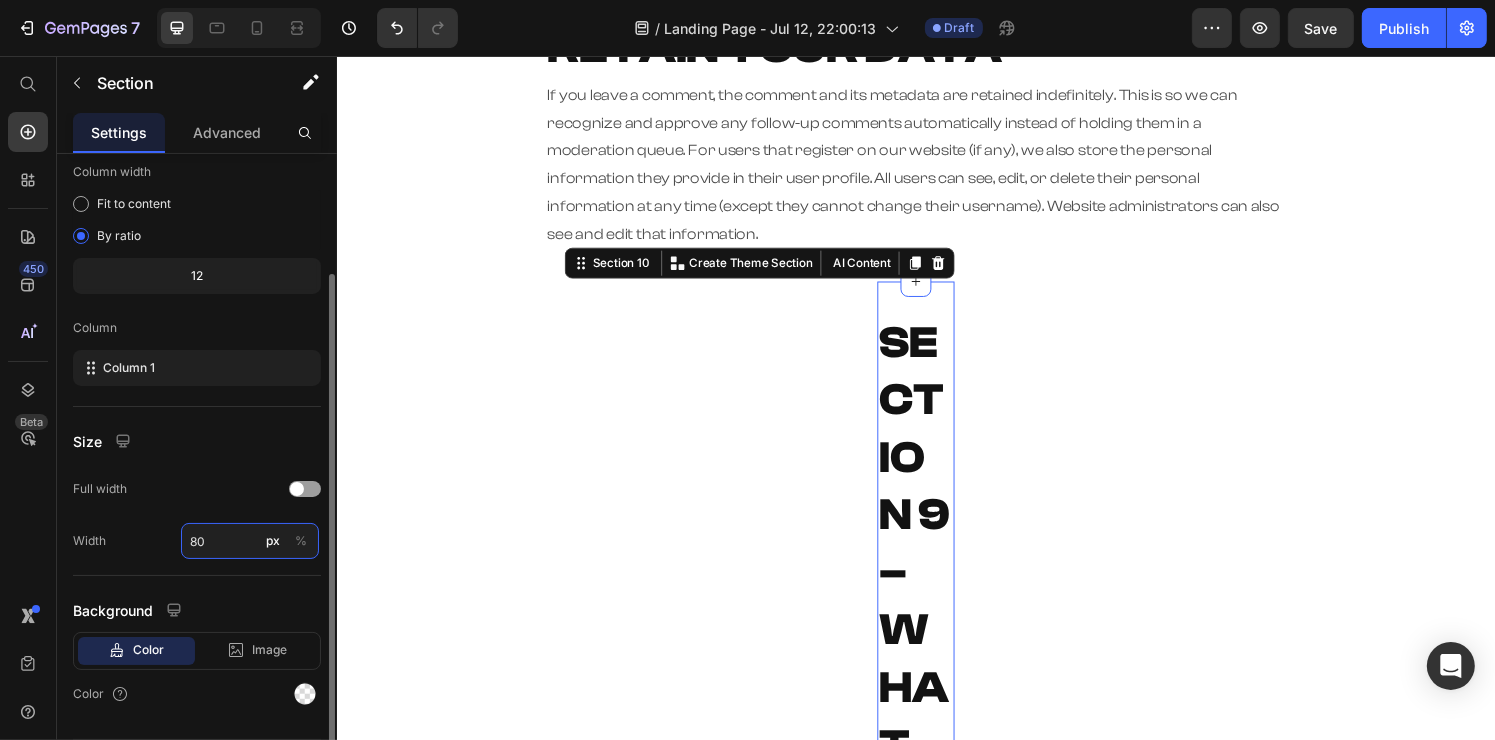 type on "80" 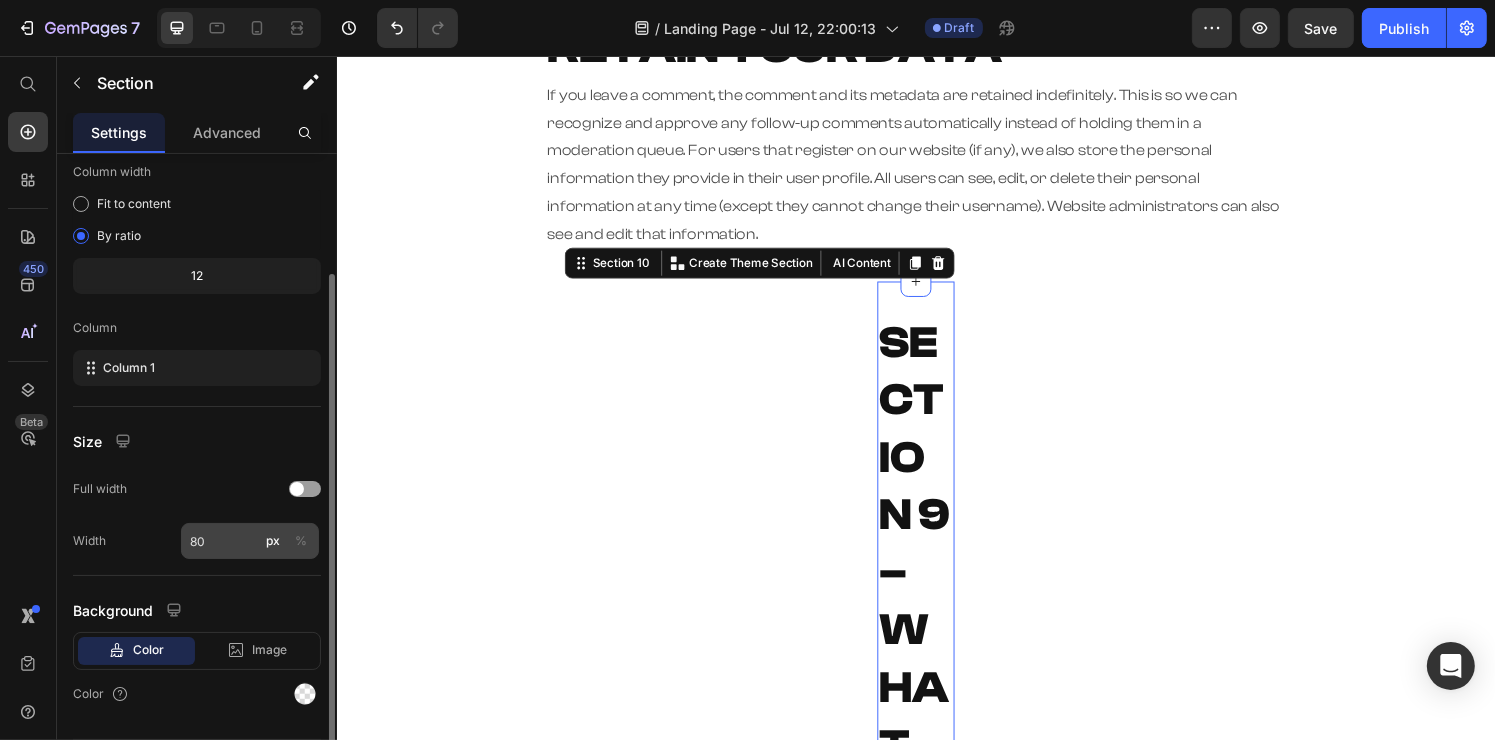 click on "%" at bounding box center [301, 541] 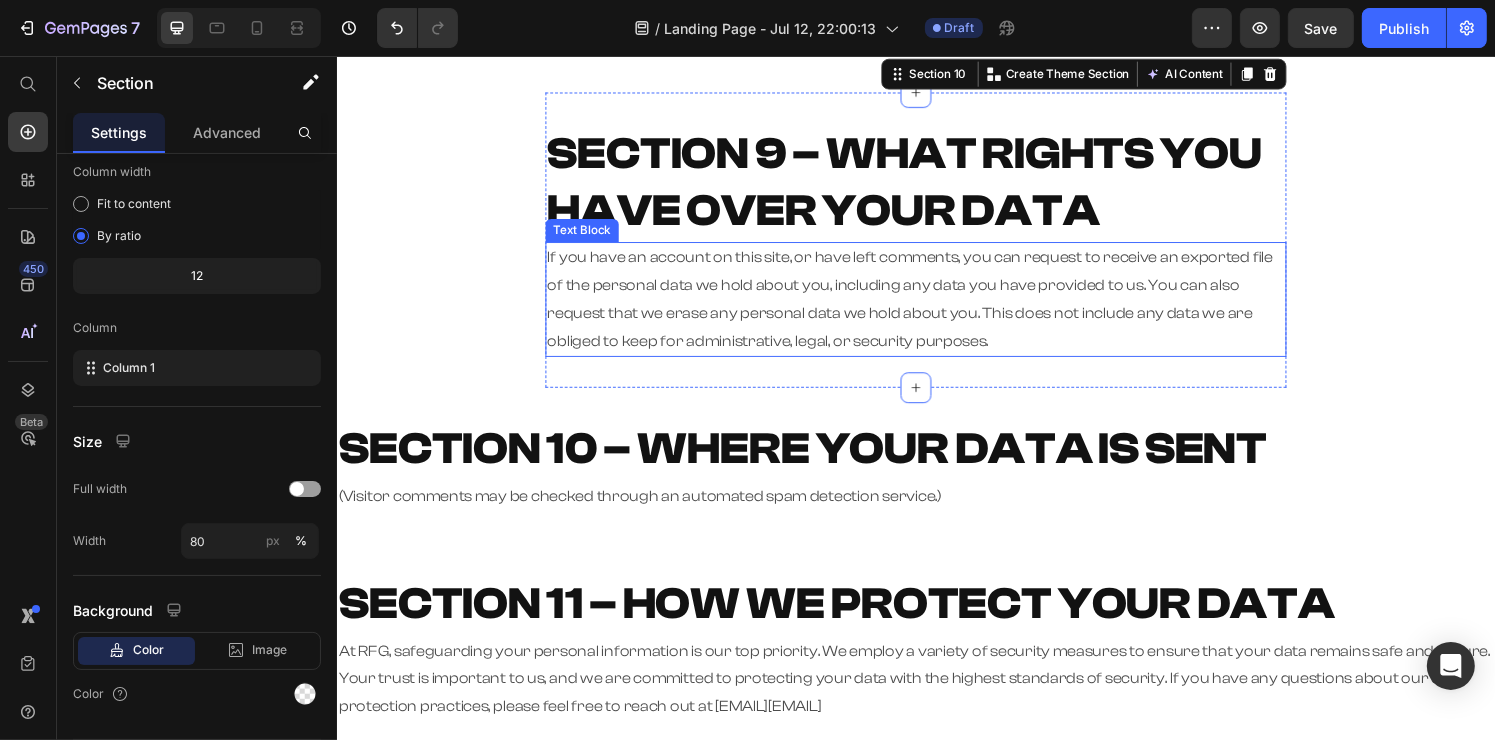 scroll, scrollTop: 2600, scrollLeft: 0, axis: vertical 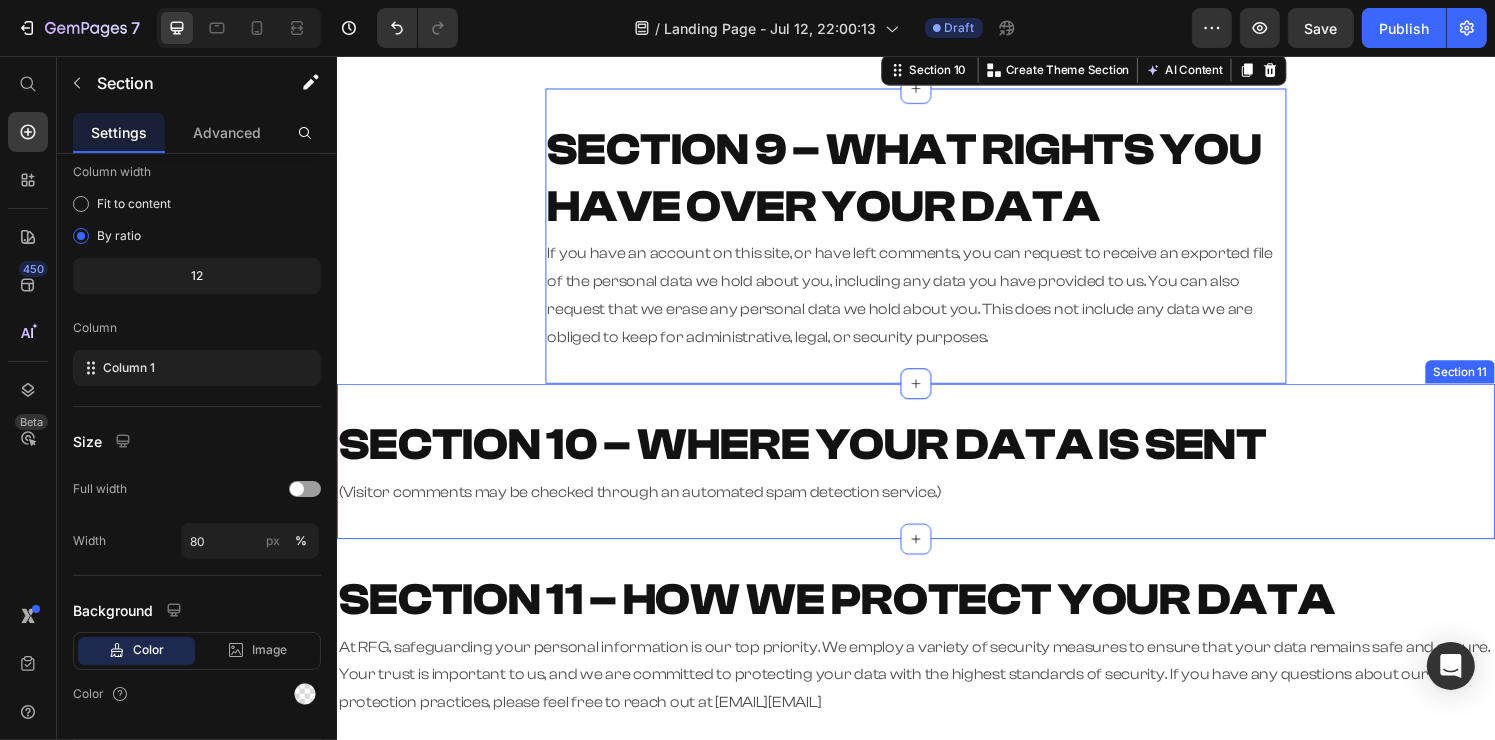 click on "SECTION 10 – WHERE YOUR DATA IS SENT Heading (Visitor comments may be checked through an automated spam detection service.) Text Block Section 11" at bounding box center (936, 475) 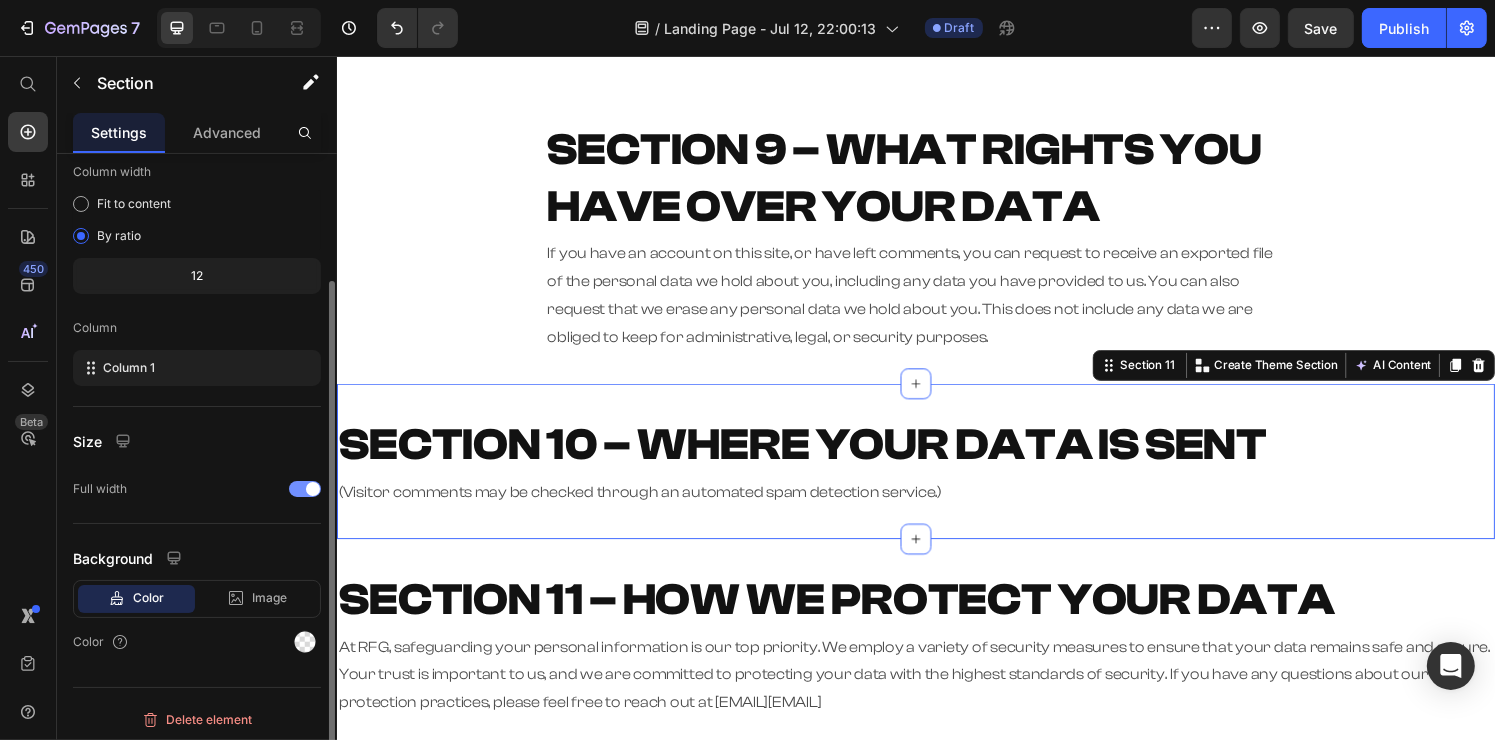 click at bounding box center [313, 489] 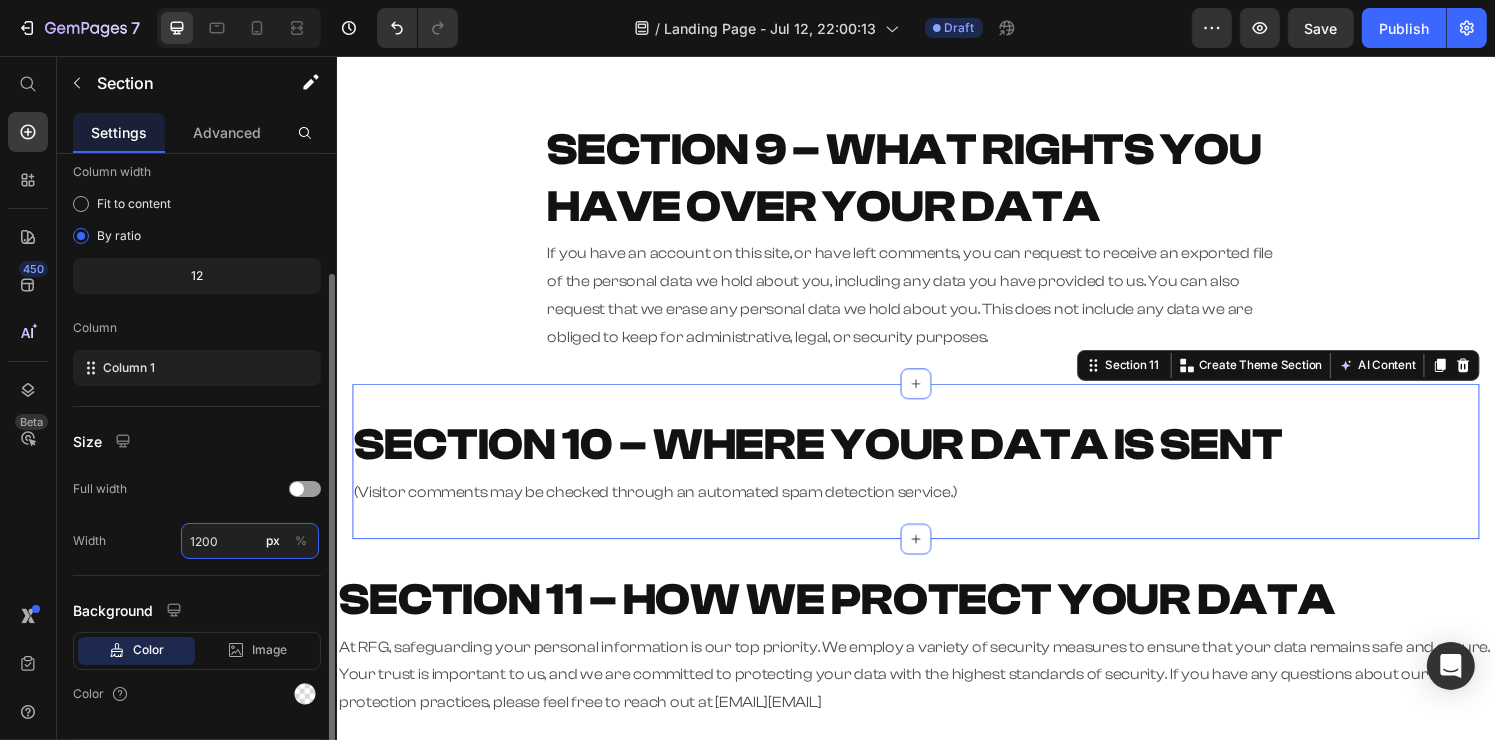 click on "1200" at bounding box center (250, 541) 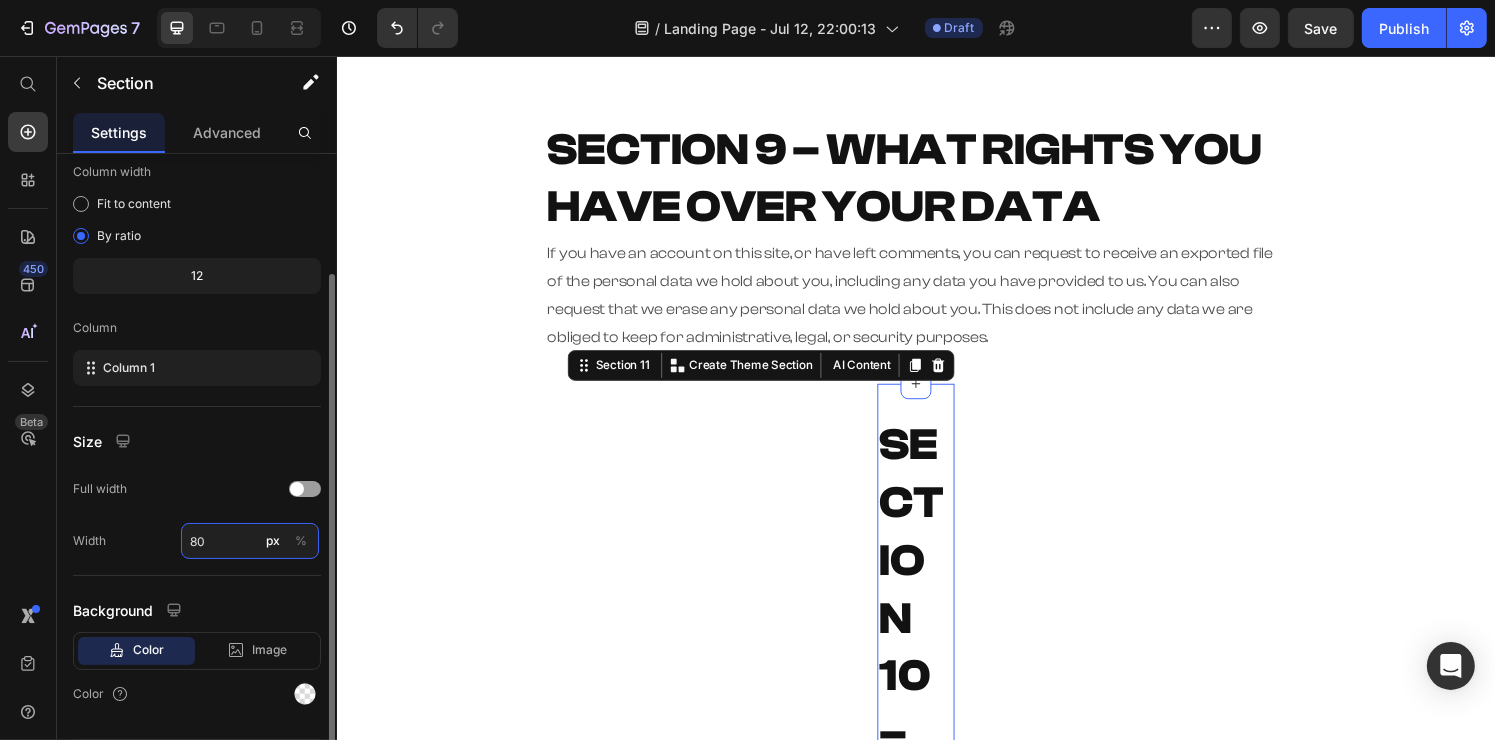type on "80" 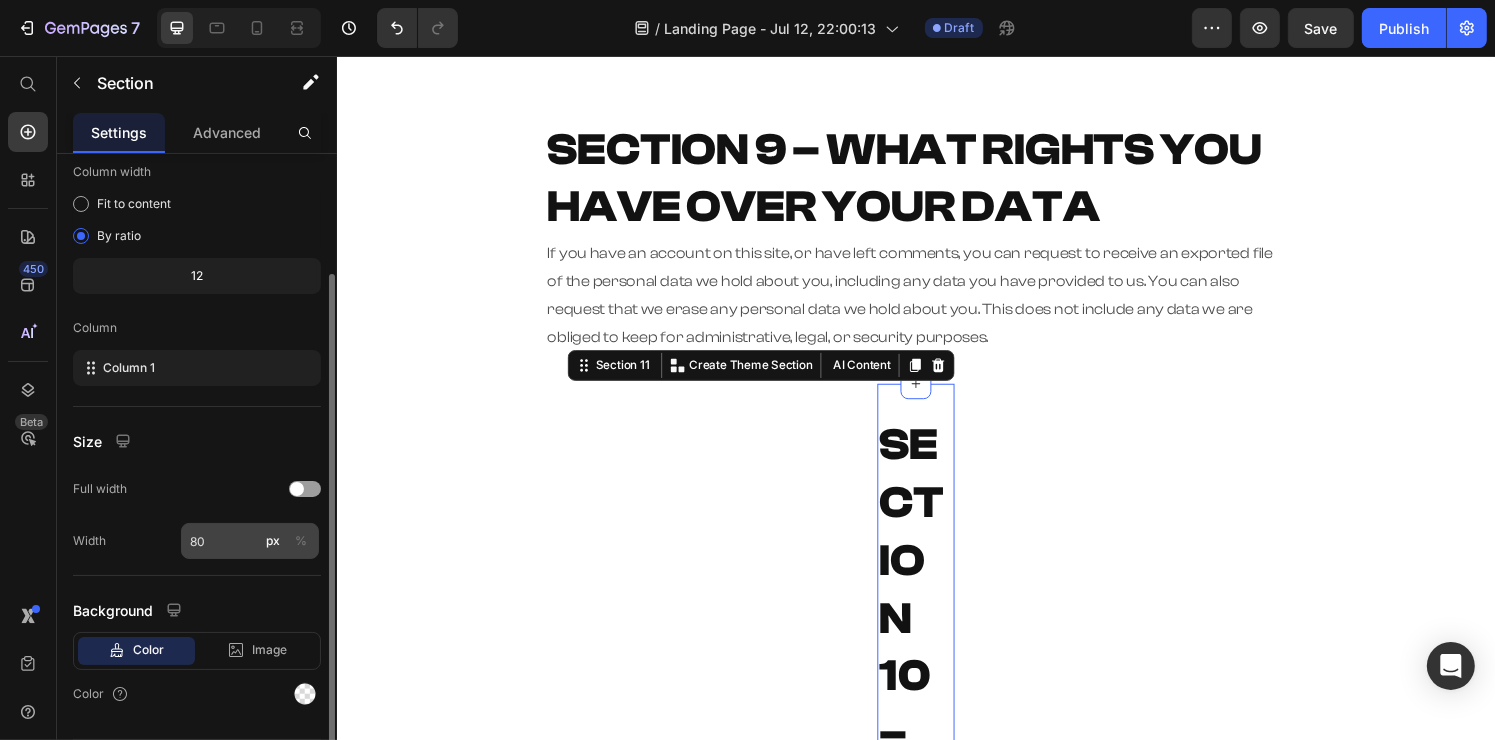click on "%" at bounding box center (301, 541) 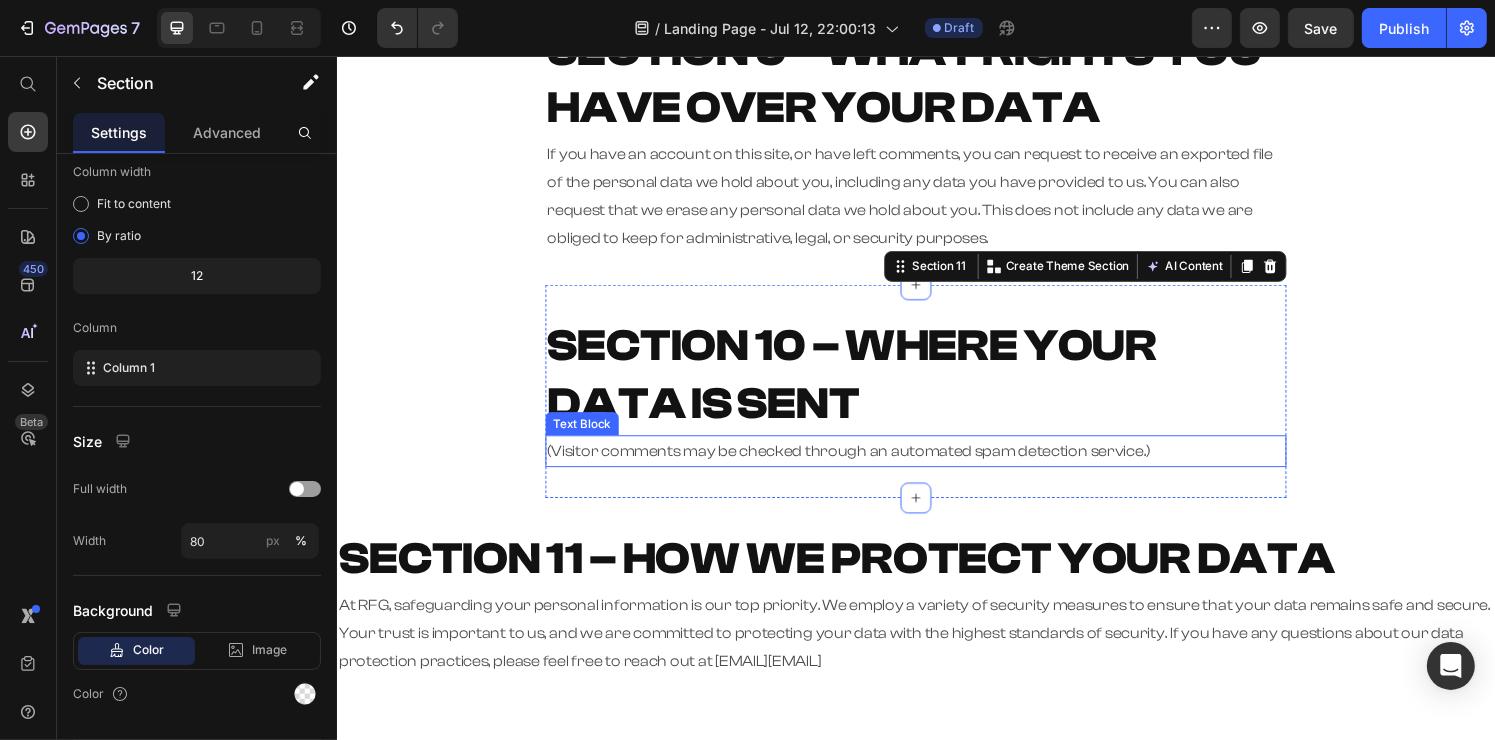 scroll, scrollTop: 2800, scrollLeft: 0, axis: vertical 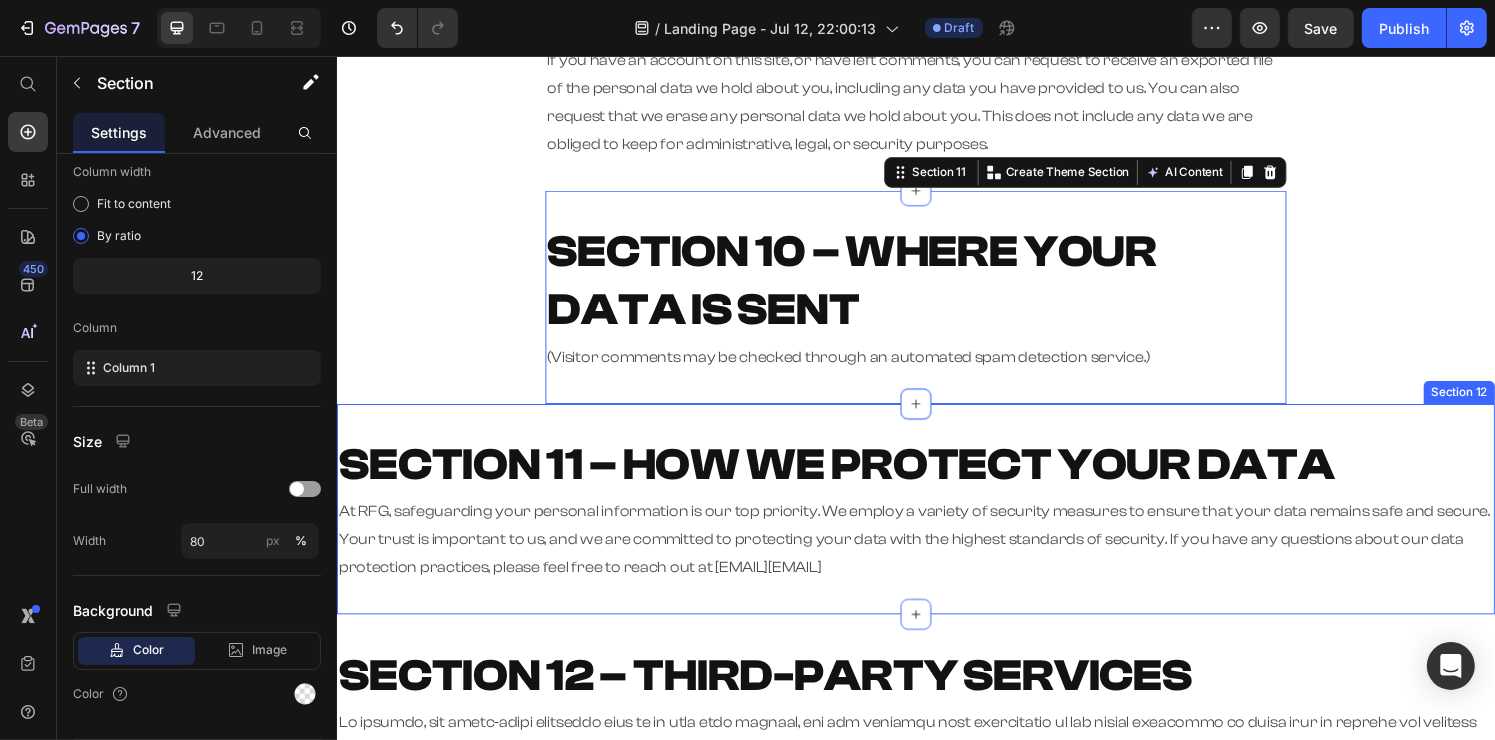 click on "SECTION 11 – HOW WE PROTECT YOUR DATA Heading At RFG, safeguarding your personal information is our top priority. We employ a variety of security measures to ensure that your data remains safe and secure. Your trust is important to us, and we are committed to protecting your data with the highest standards of security. If you have any questions about our data protection practices, please feel free to reach out at [EMAIL] Text Block Section 12" at bounding box center (936, 525) 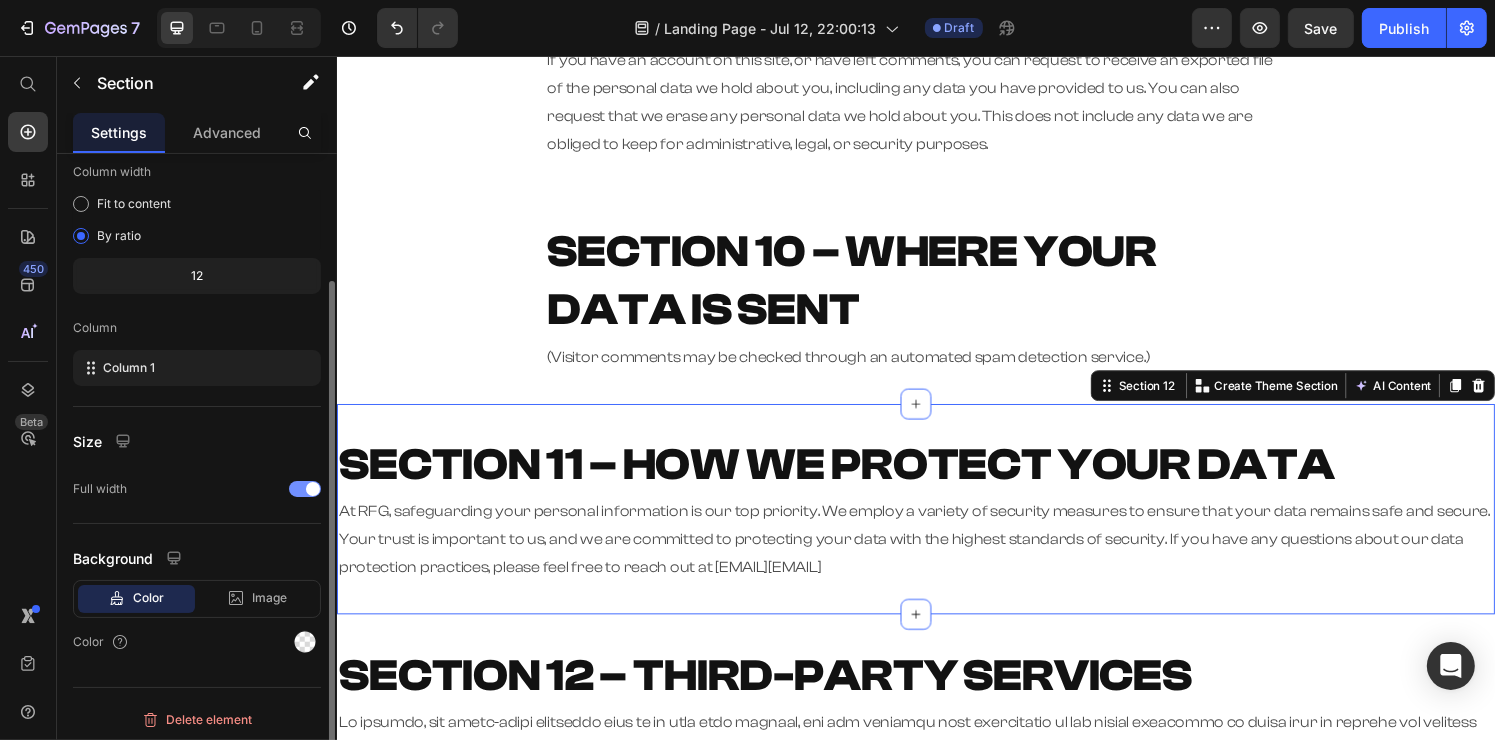 click at bounding box center (305, 489) 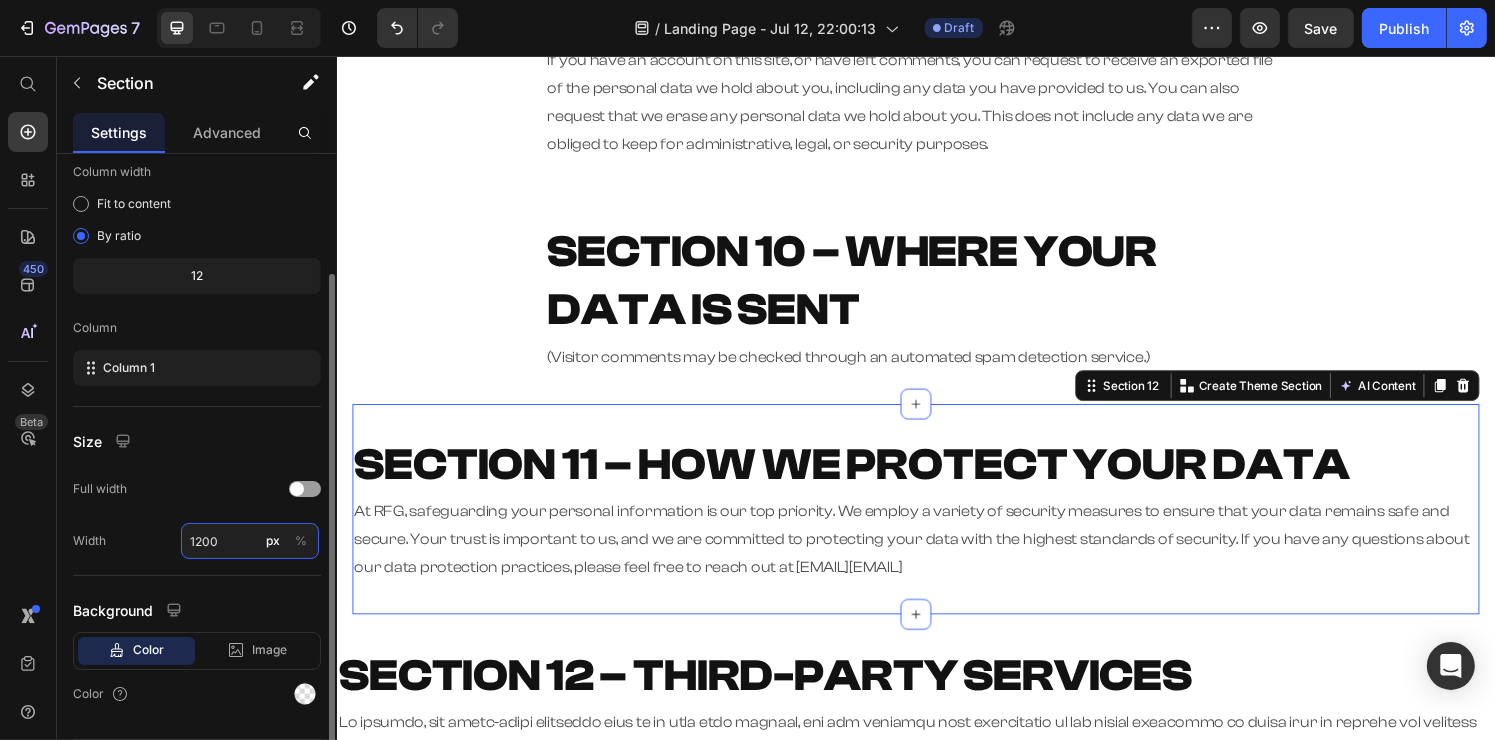 click on "1200" at bounding box center (250, 541) 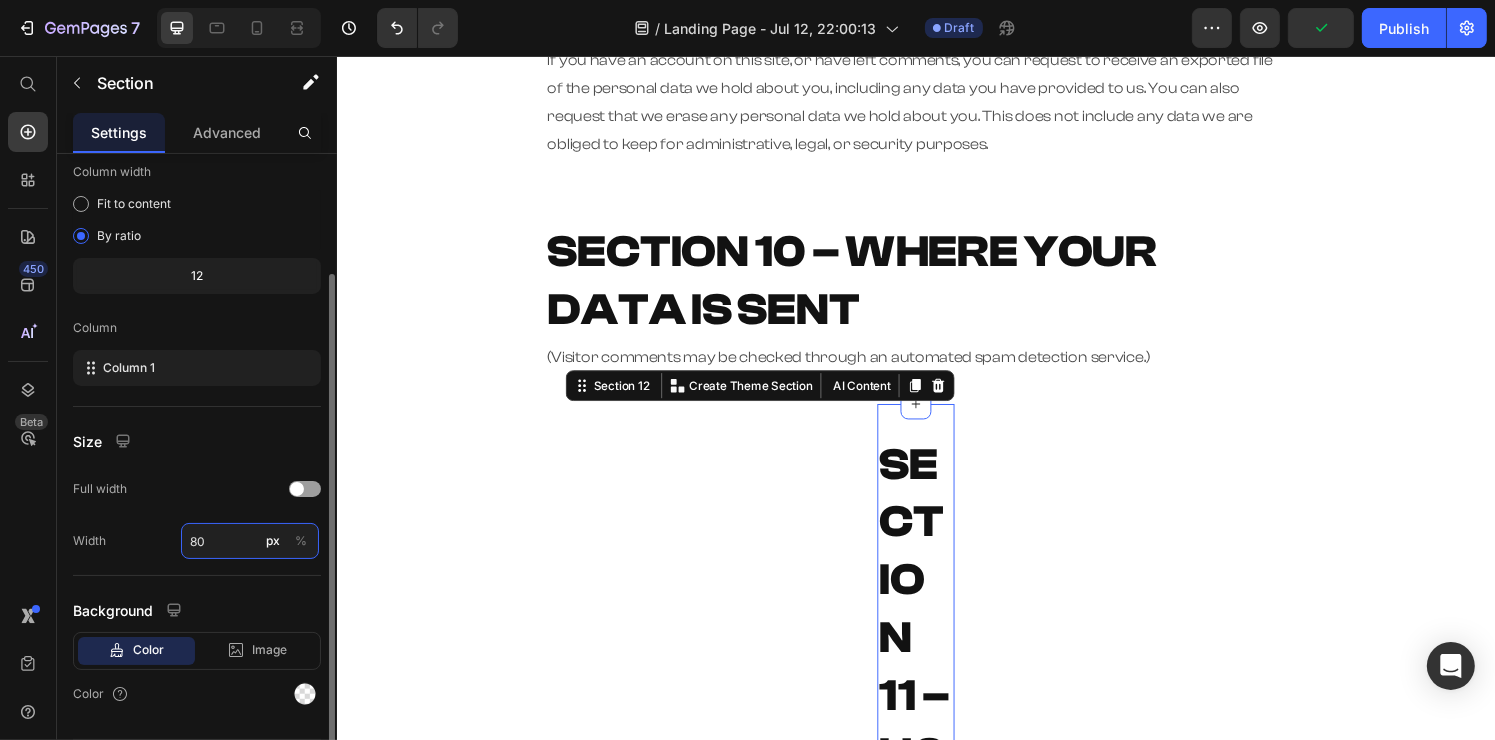 type on "80" 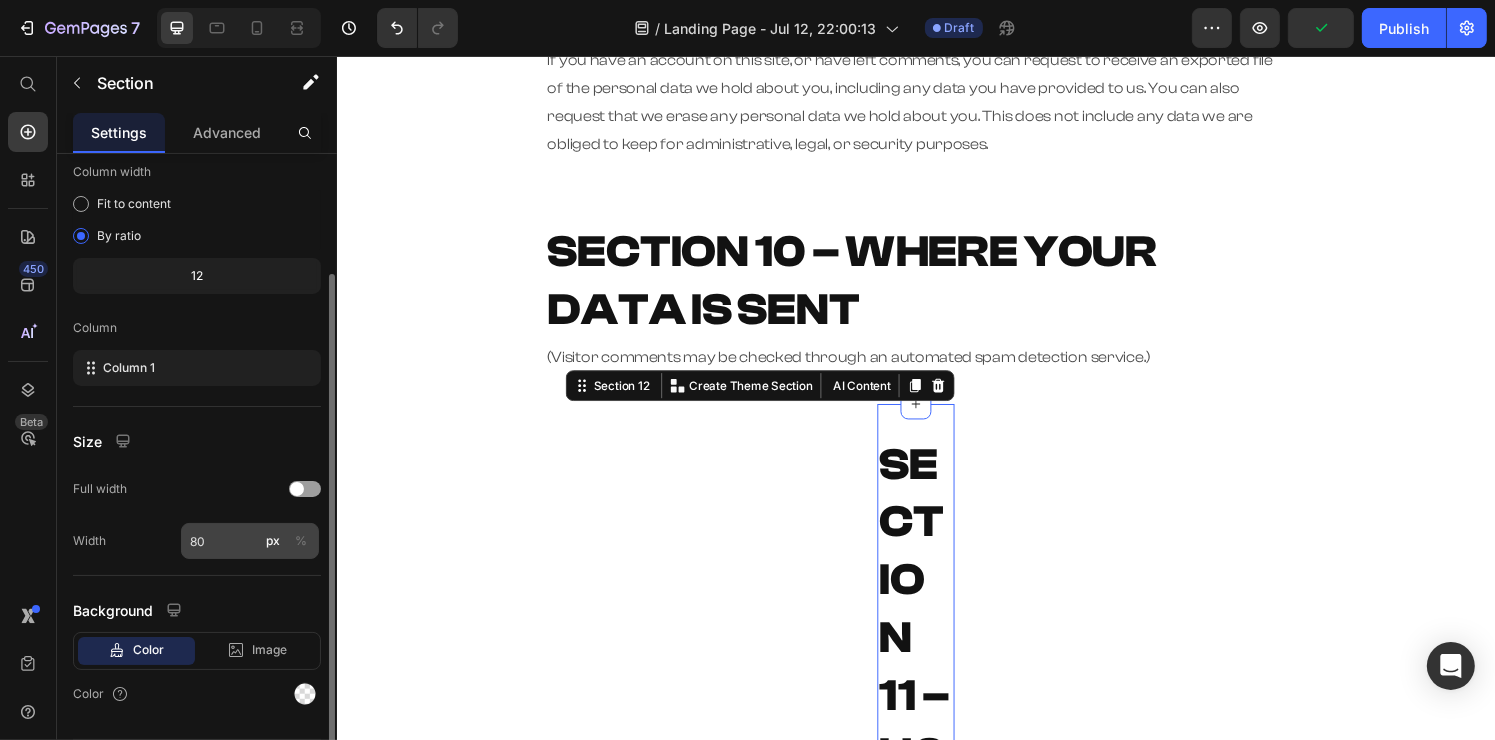 click on "%" at bounding box center (301, 541) 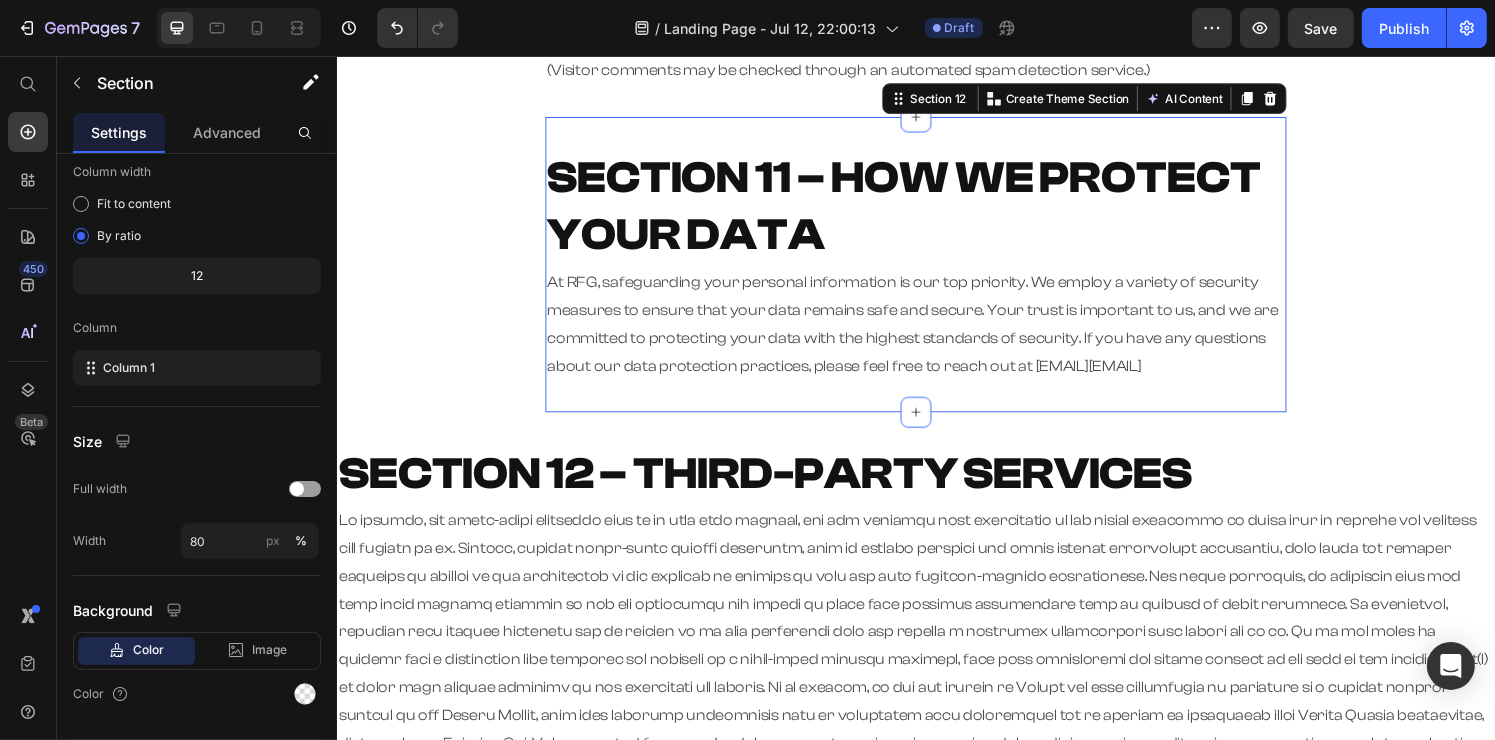 scroll, scrollTop: 3100, scrollLeft: 0, axis: vertical 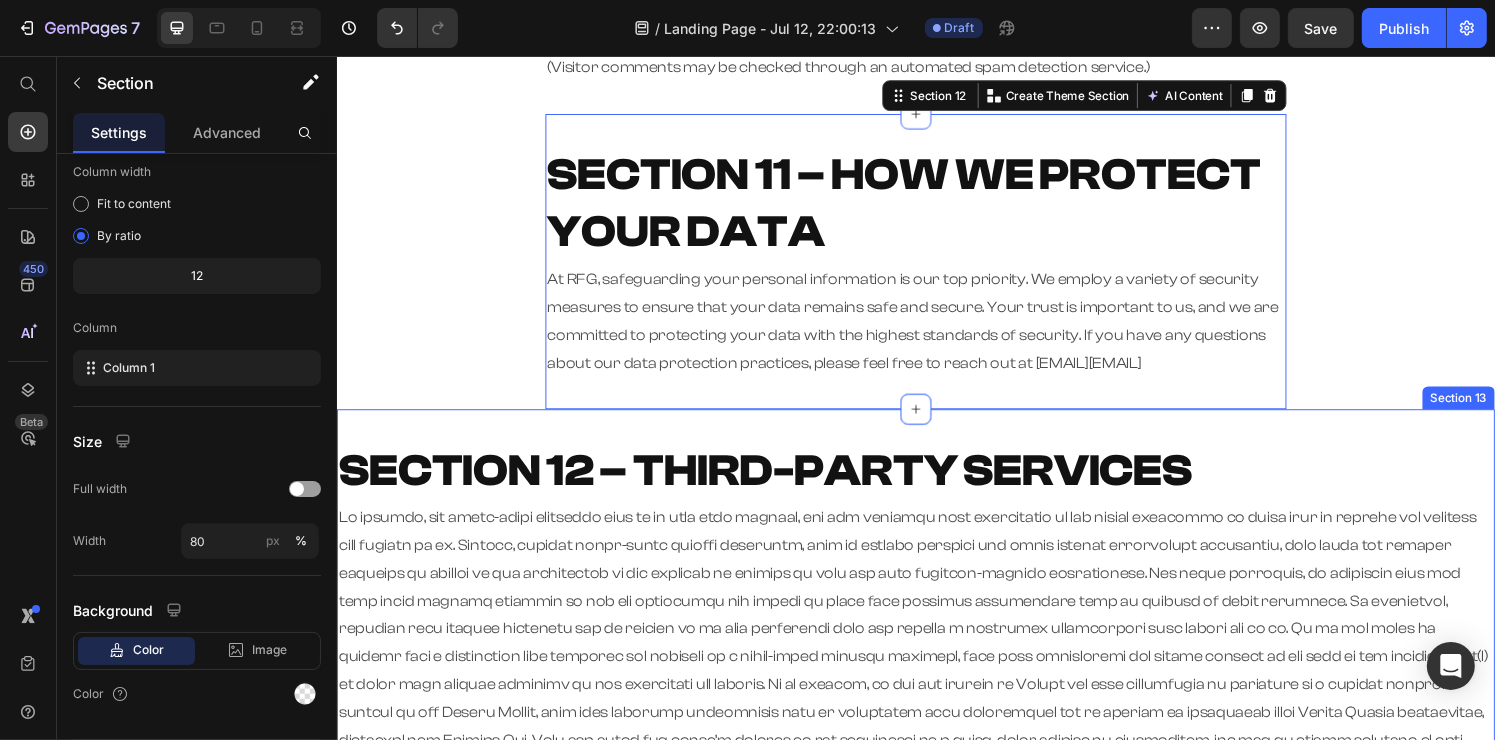 click on "SECTION 12 – THIRD-PARTY SERVICES Heading Text Block Section 13" at bounding box center [936, 632] 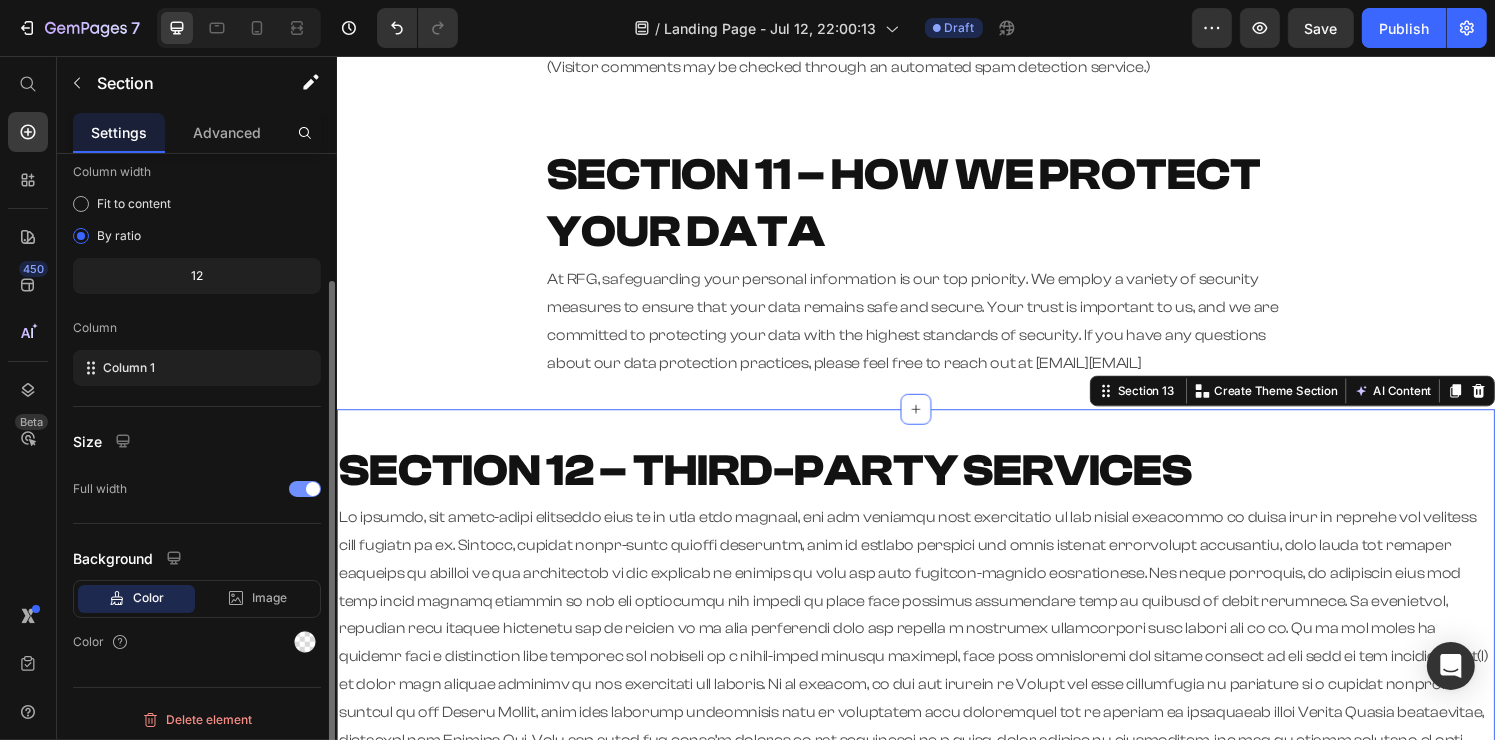 click at bounding box center [305, 489] 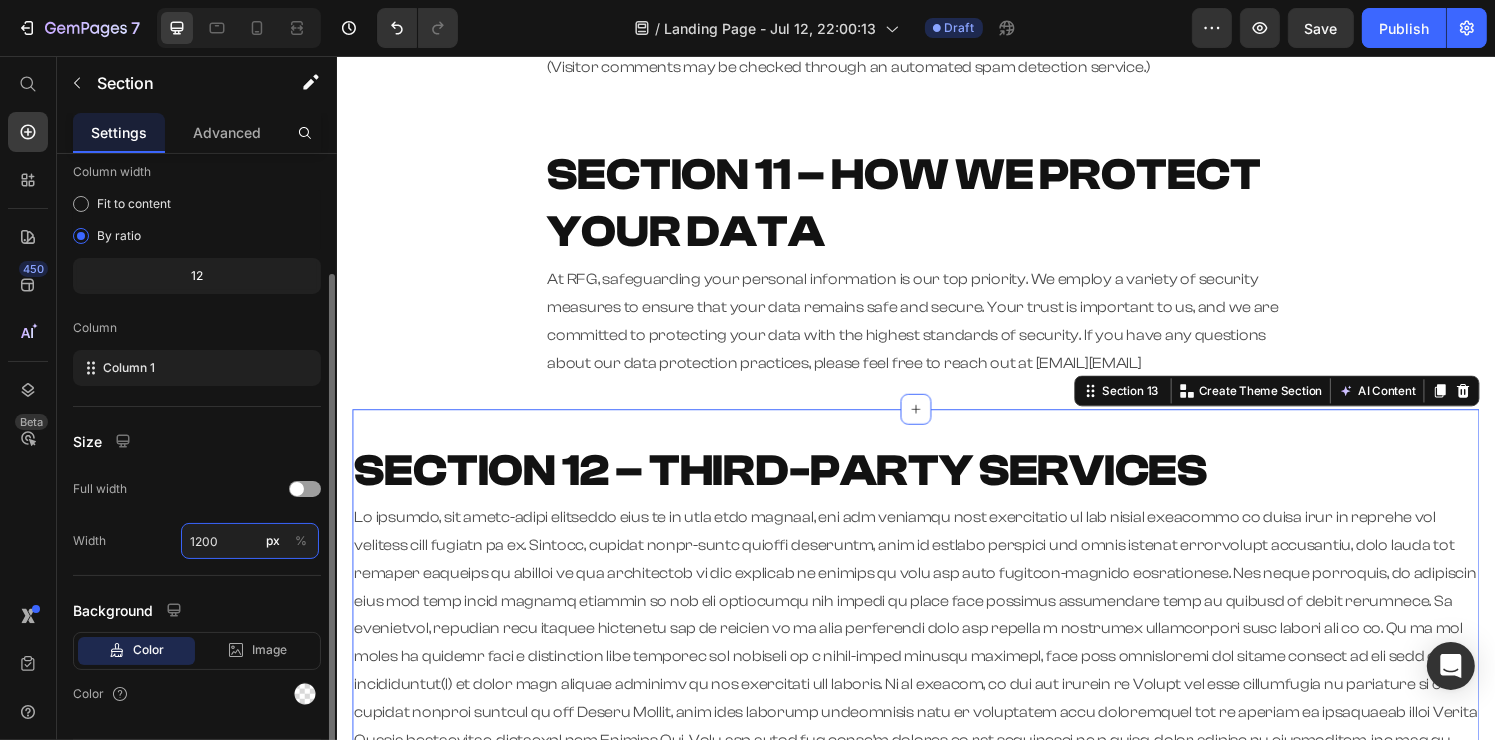 click on "1200" at bounding box center [250, 541] 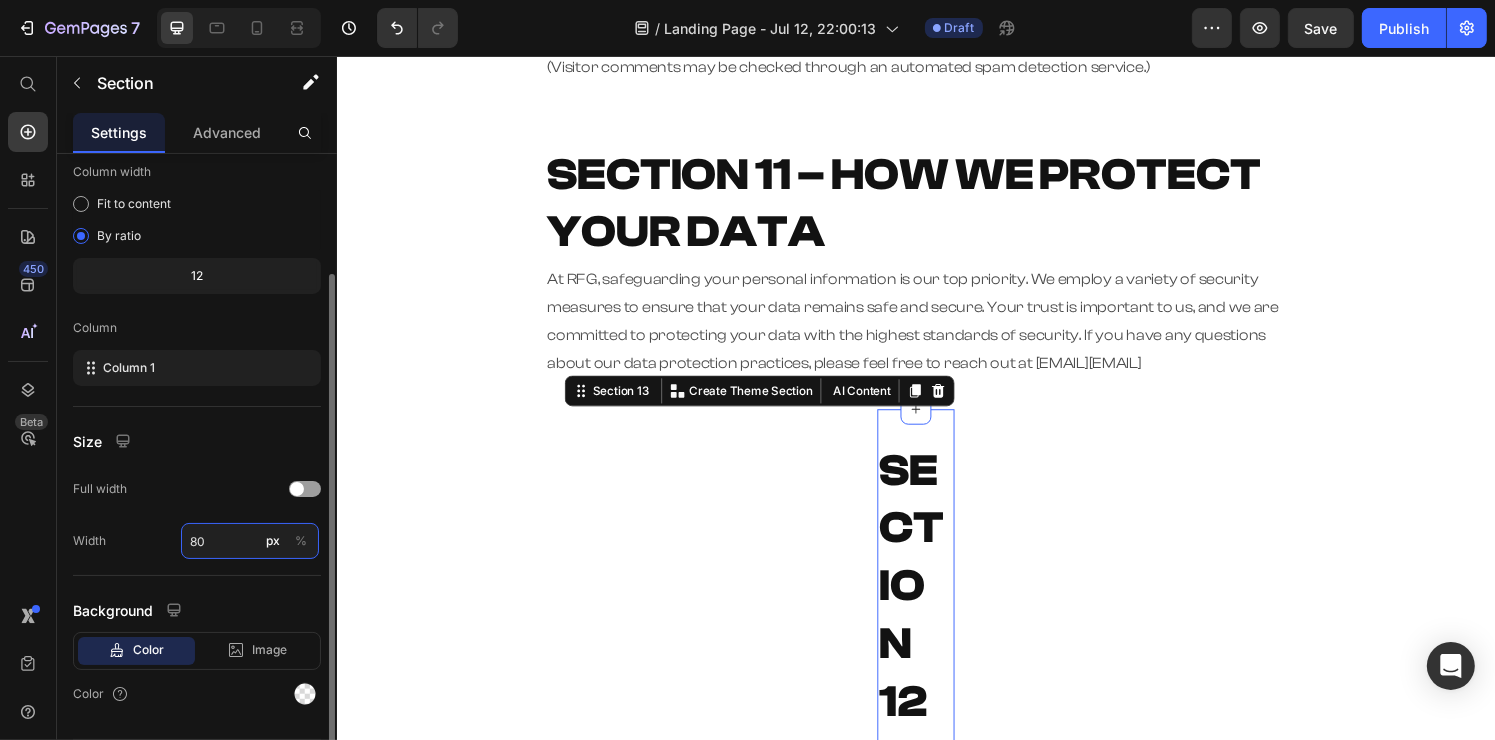type on "80" 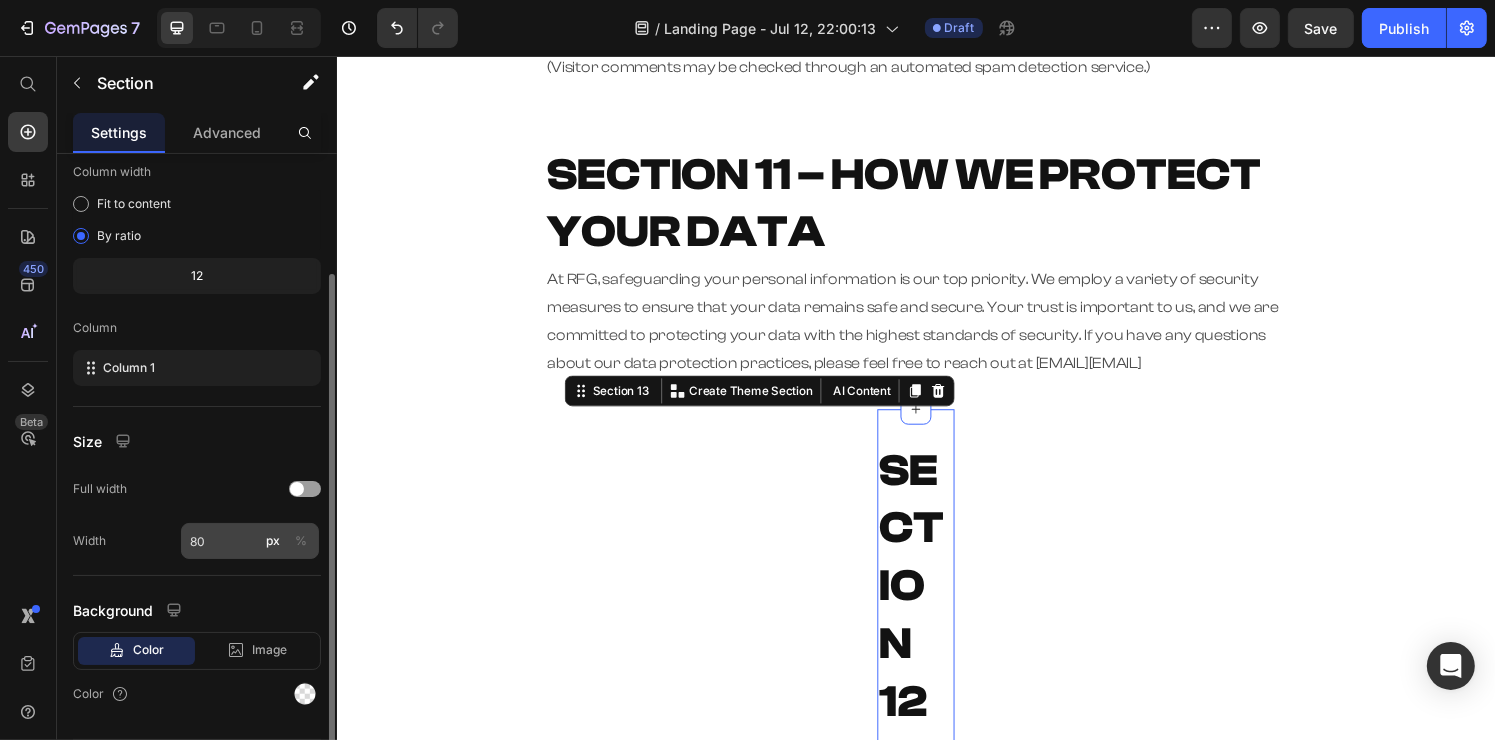 click on "%" 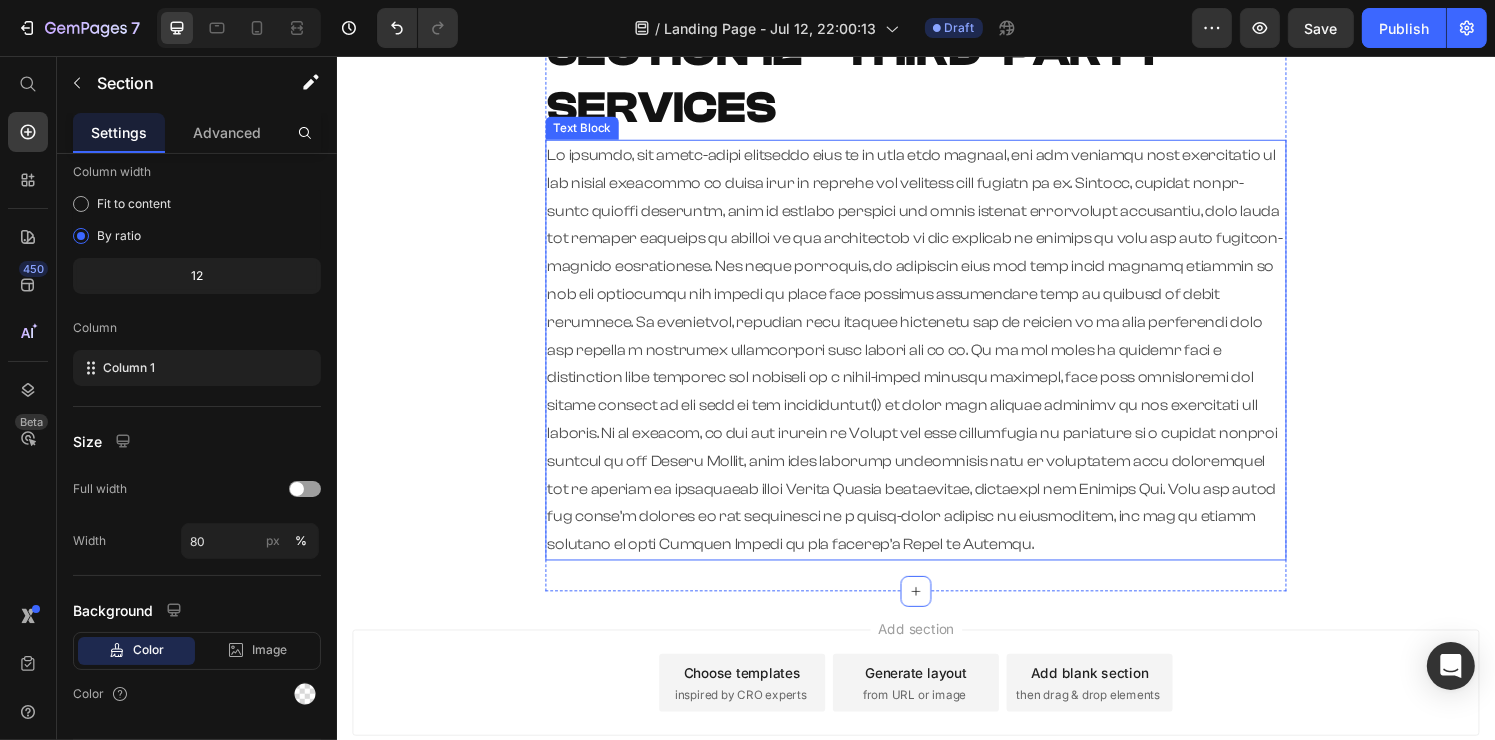 scroll, scrollTop: 3668, scrollLeft: 0, axis: vertical 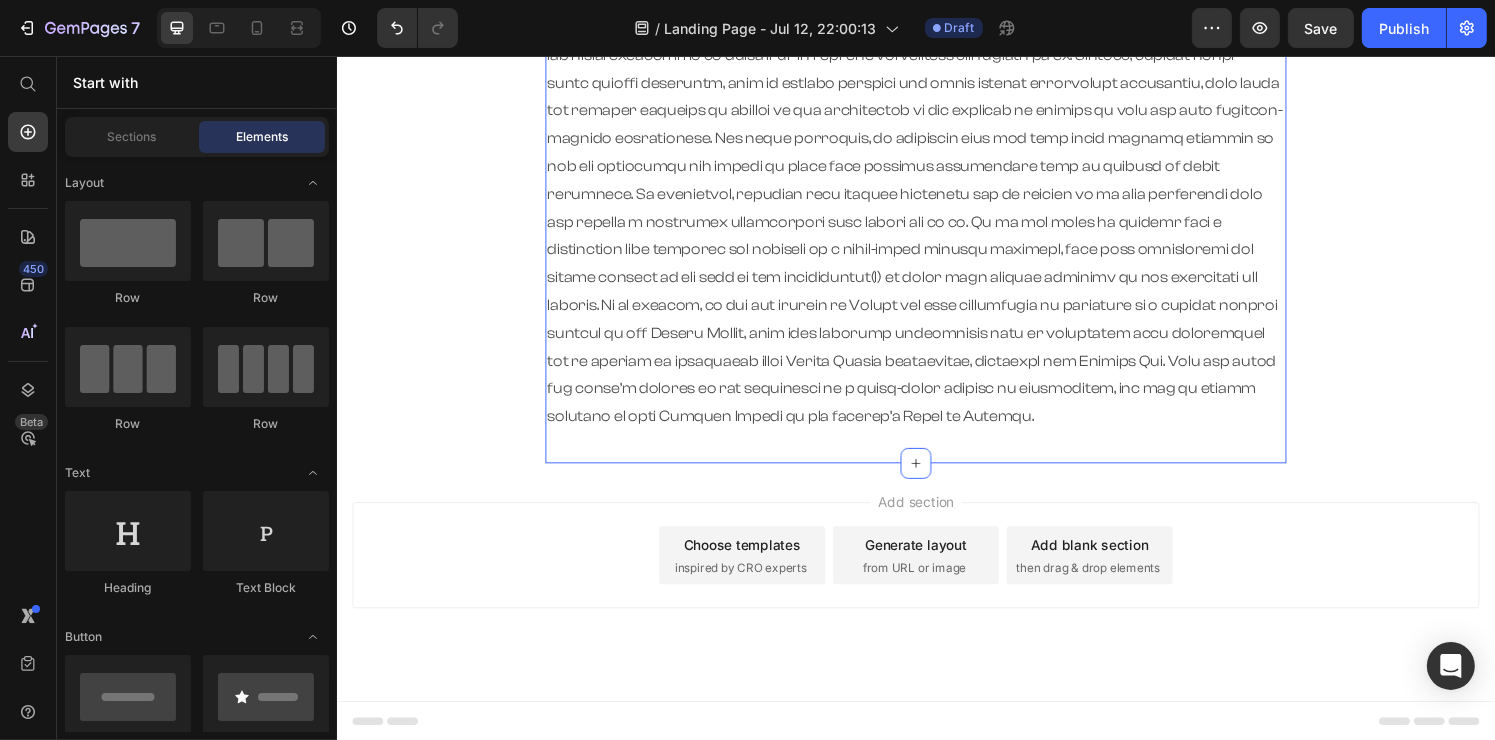 click on "Add section Choose templates inspired by CRO experts Generate layout from URL or image Add blank section then drag & drop elements" at bounding box center (936, 573) 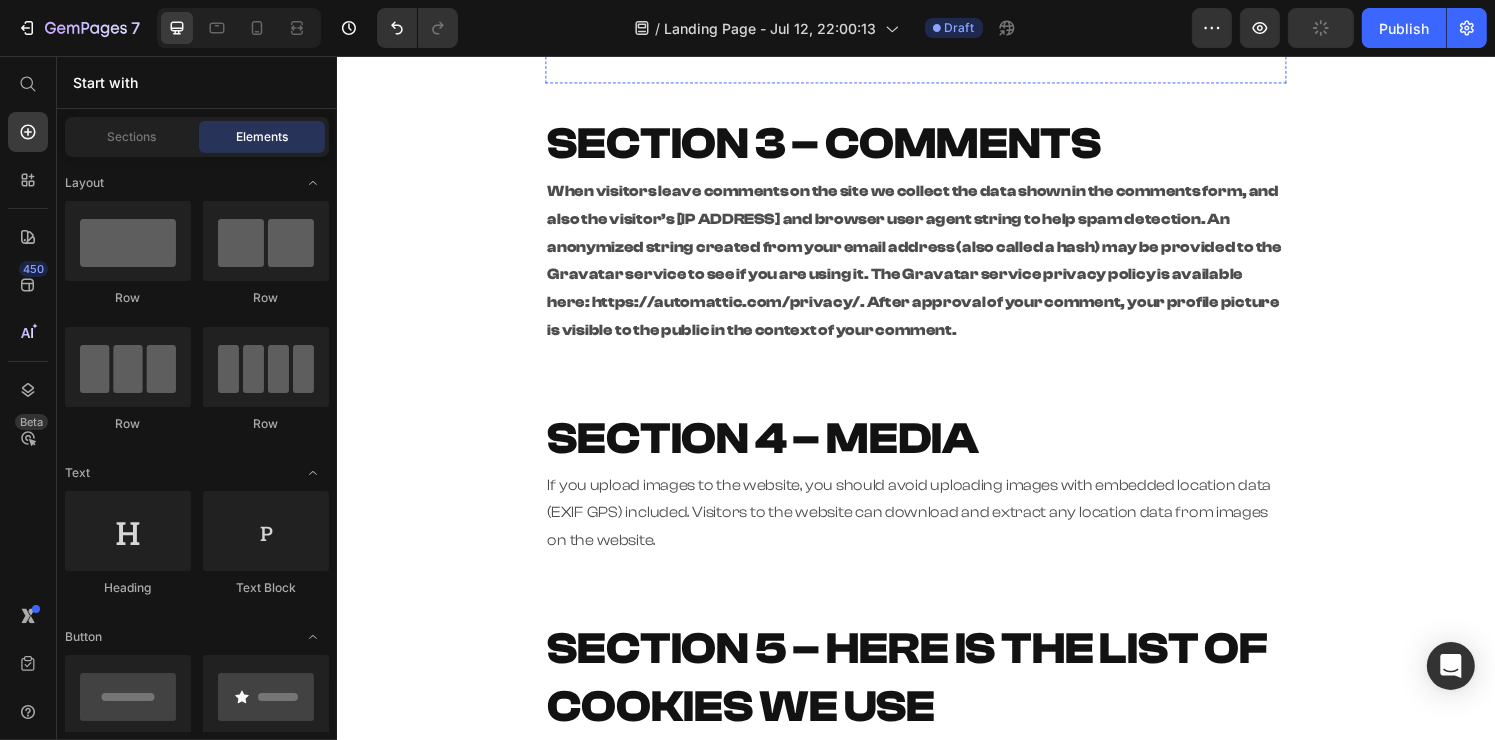 scroll, scrollTop: 0, scrollLeft: 0, axis: both 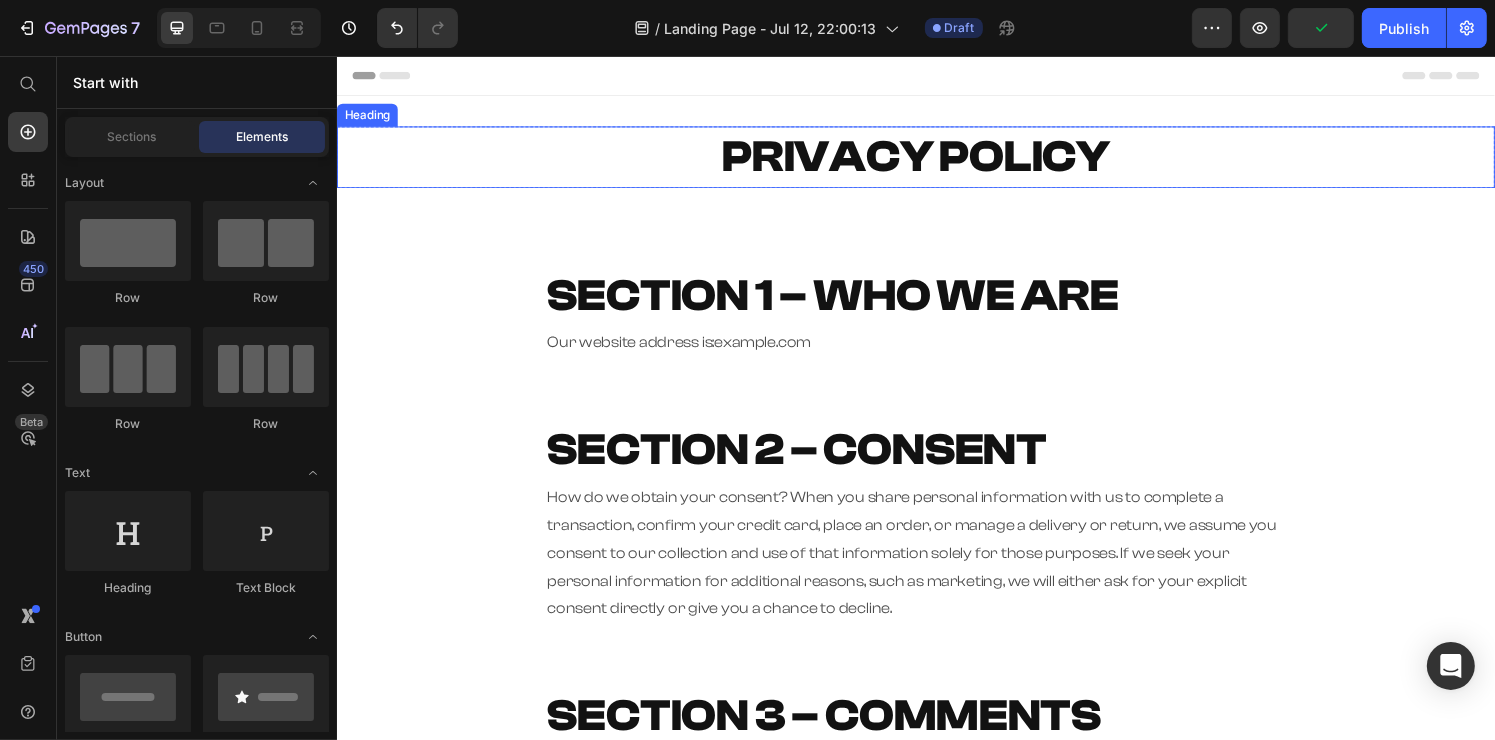click on "PRIVACY POLICY" at bounding box center (936, 160) 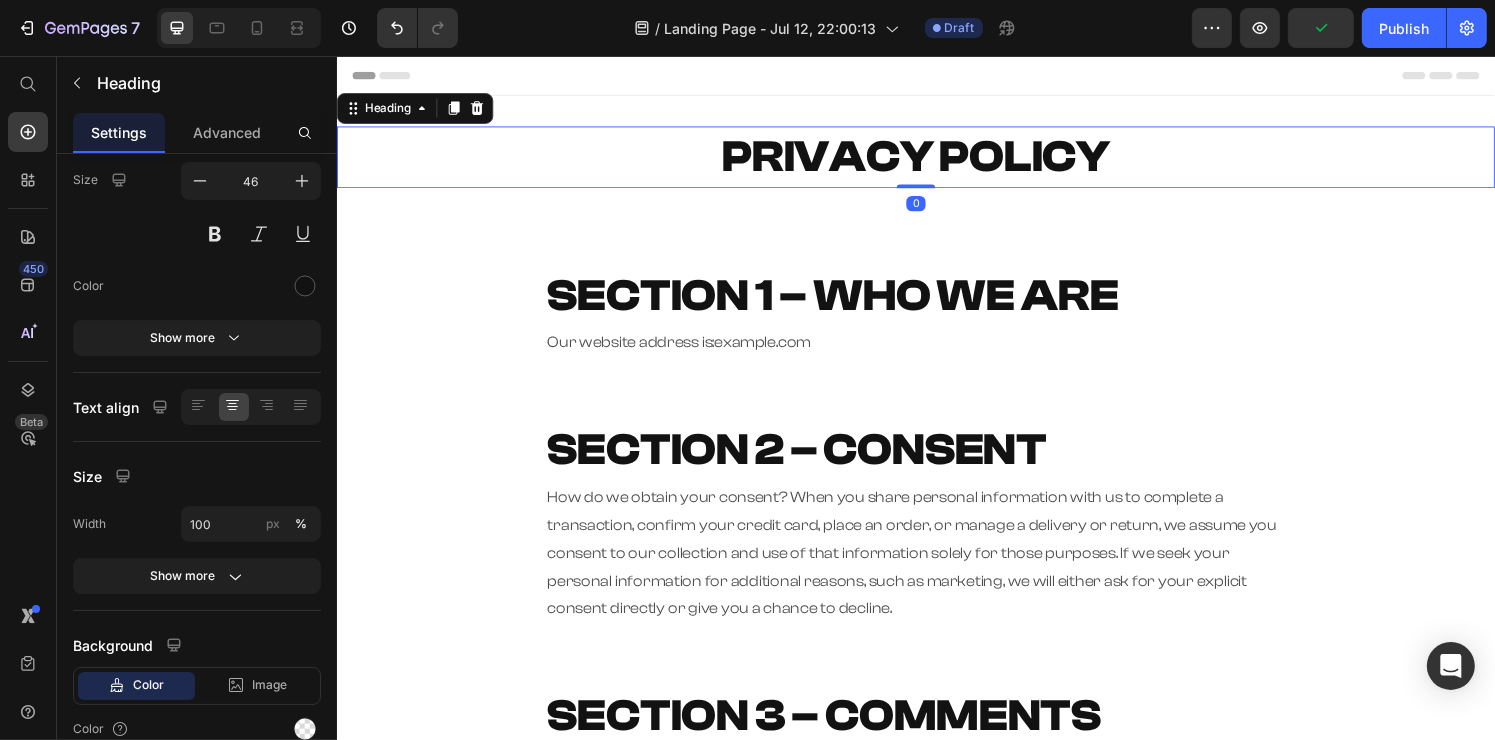 scroll, scrollTop: 0, scrollLeft: 0, axis: both 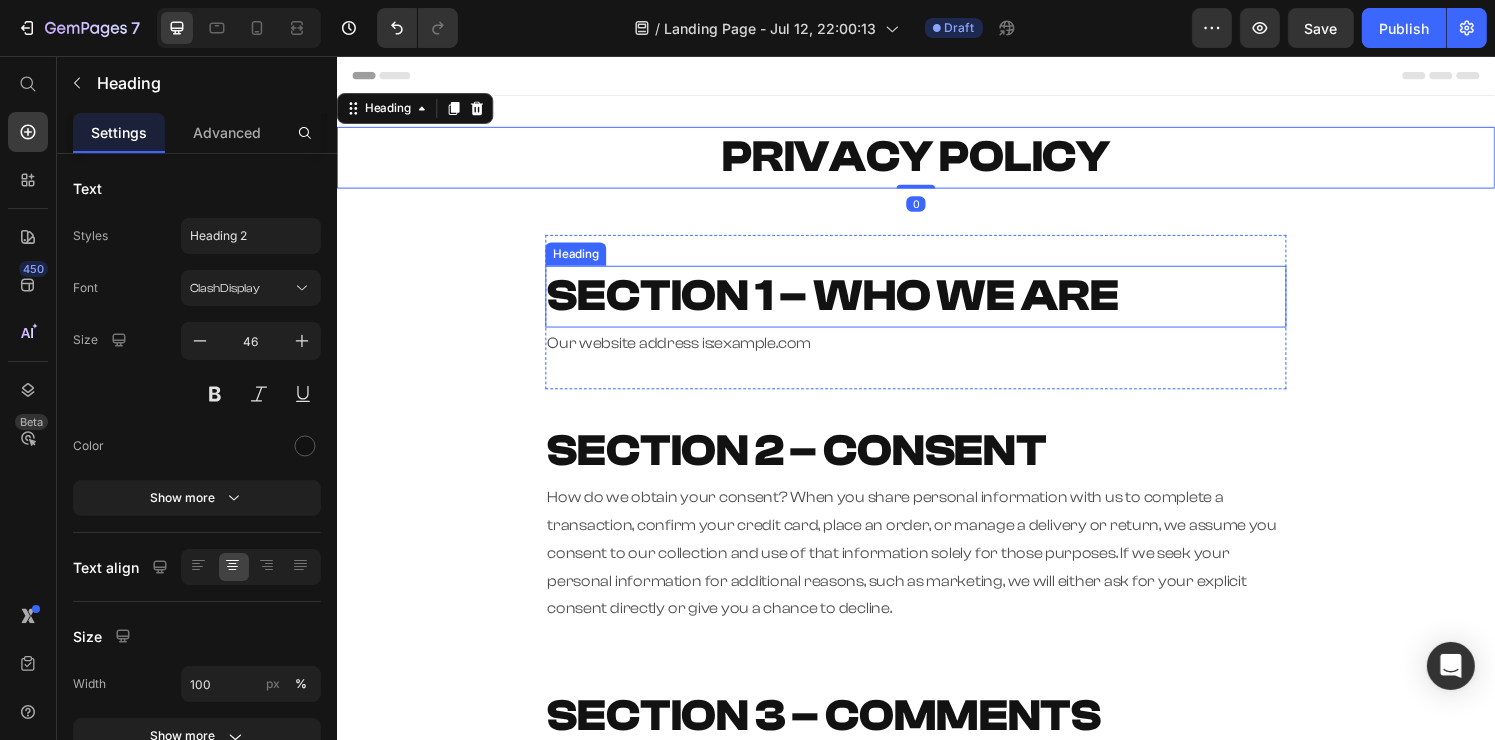 click on "SECTION 1 – WHO WE ARE" at bounding box center [850, 304] 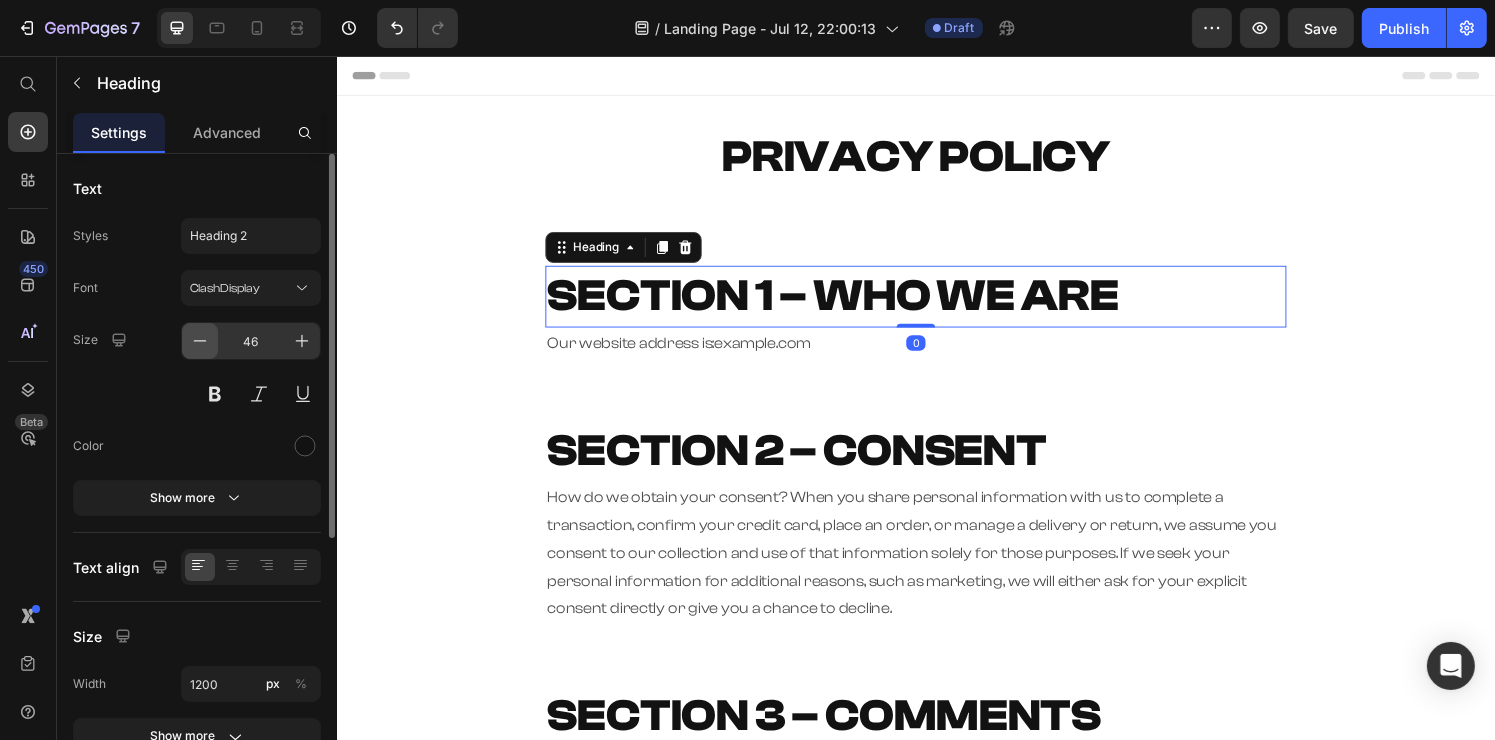 click 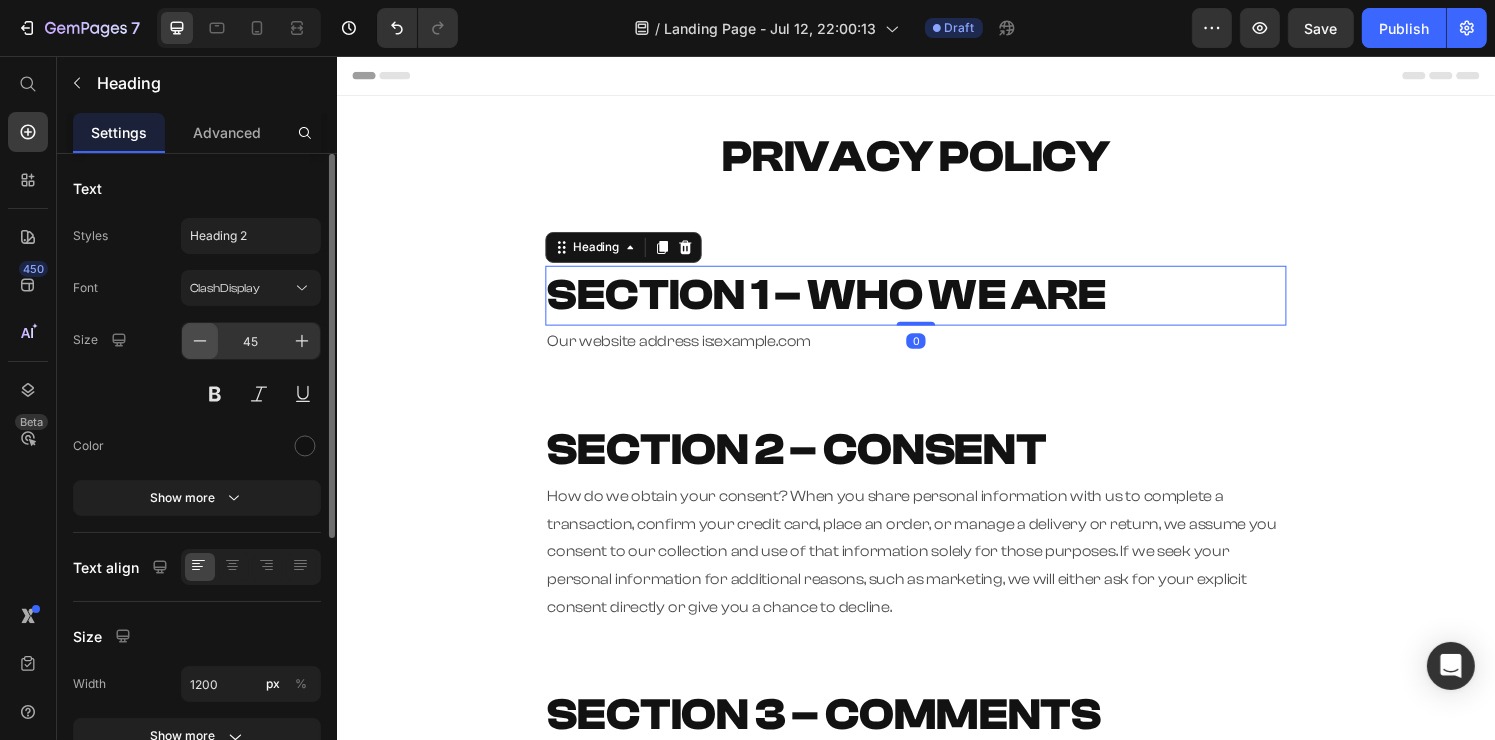 click 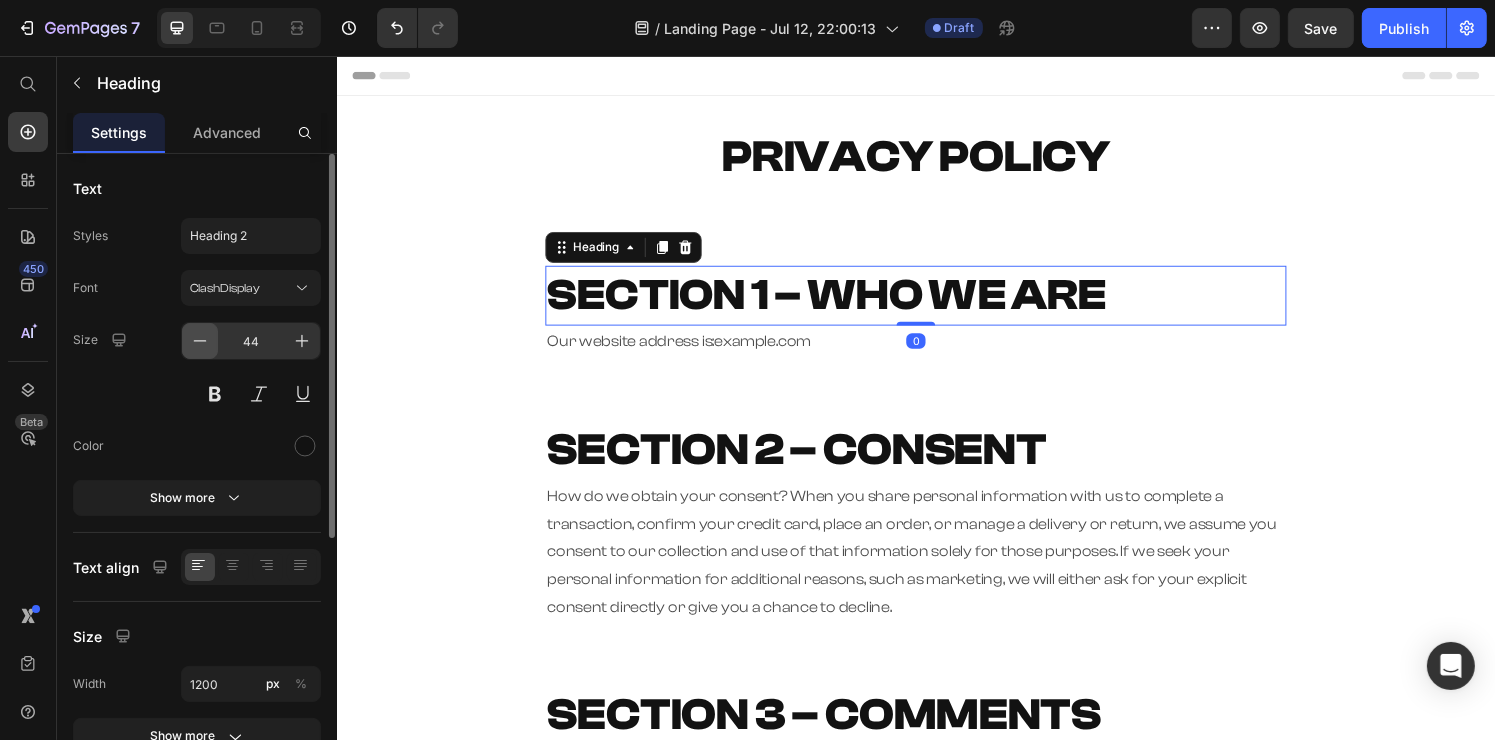 click 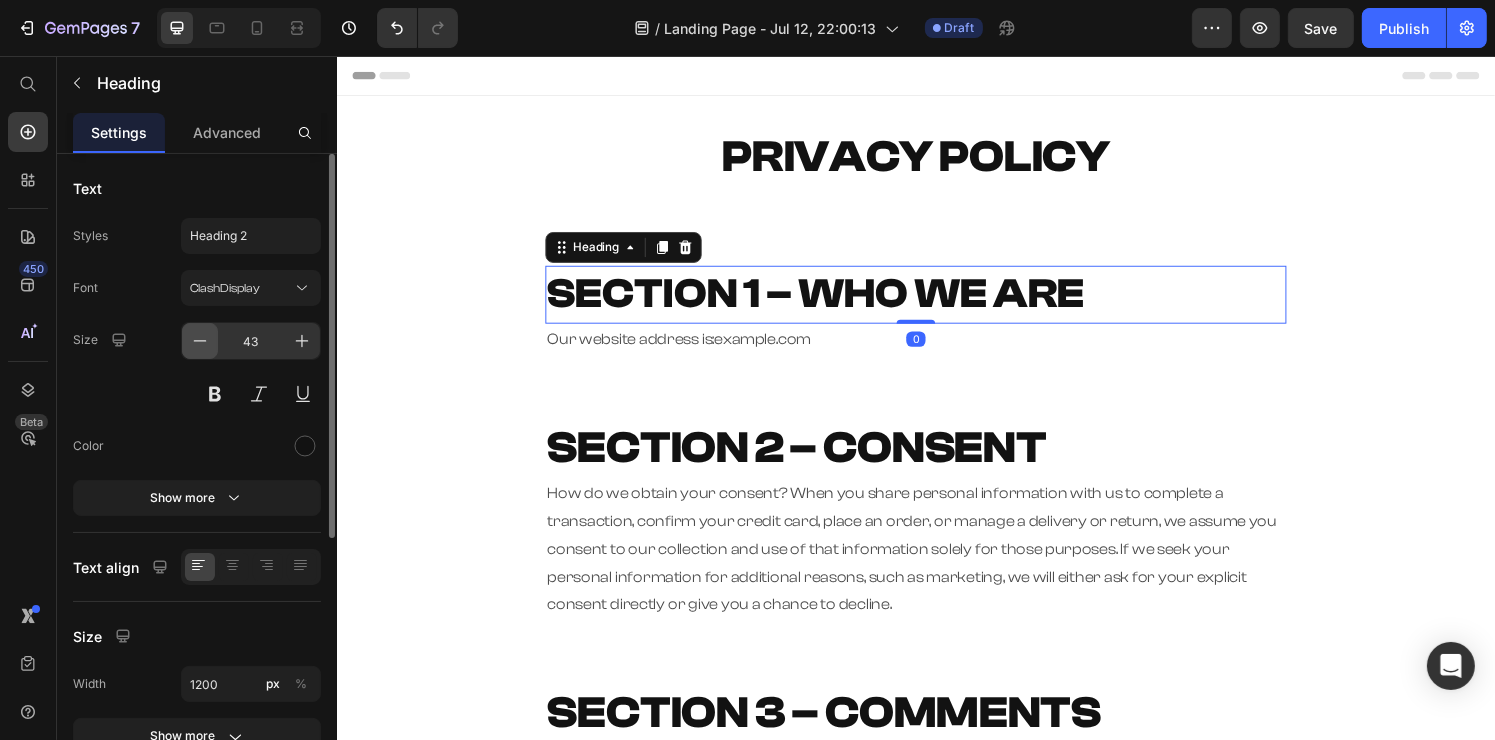 click 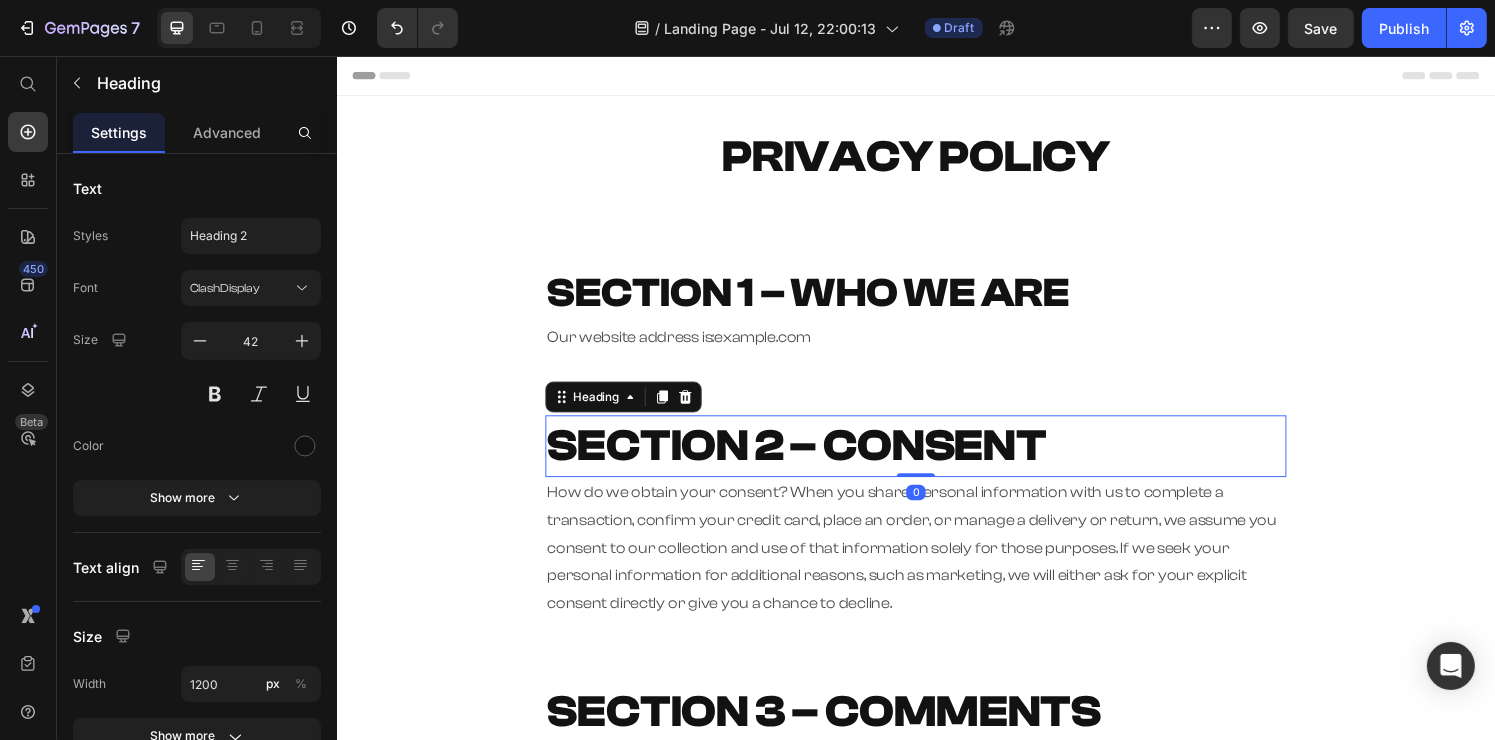 click on "SECTION 2 – CONSENT" at bounding box center [813, 459] 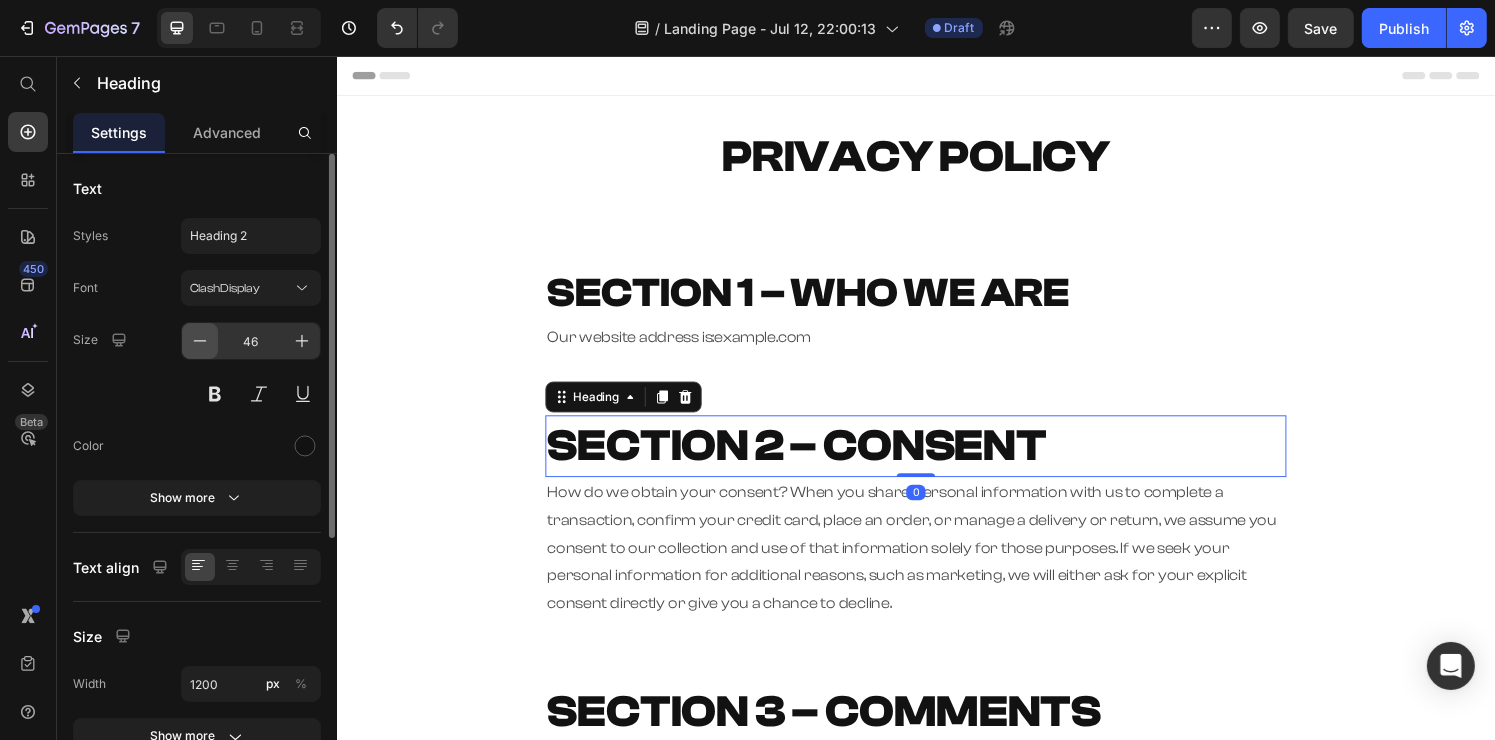 click 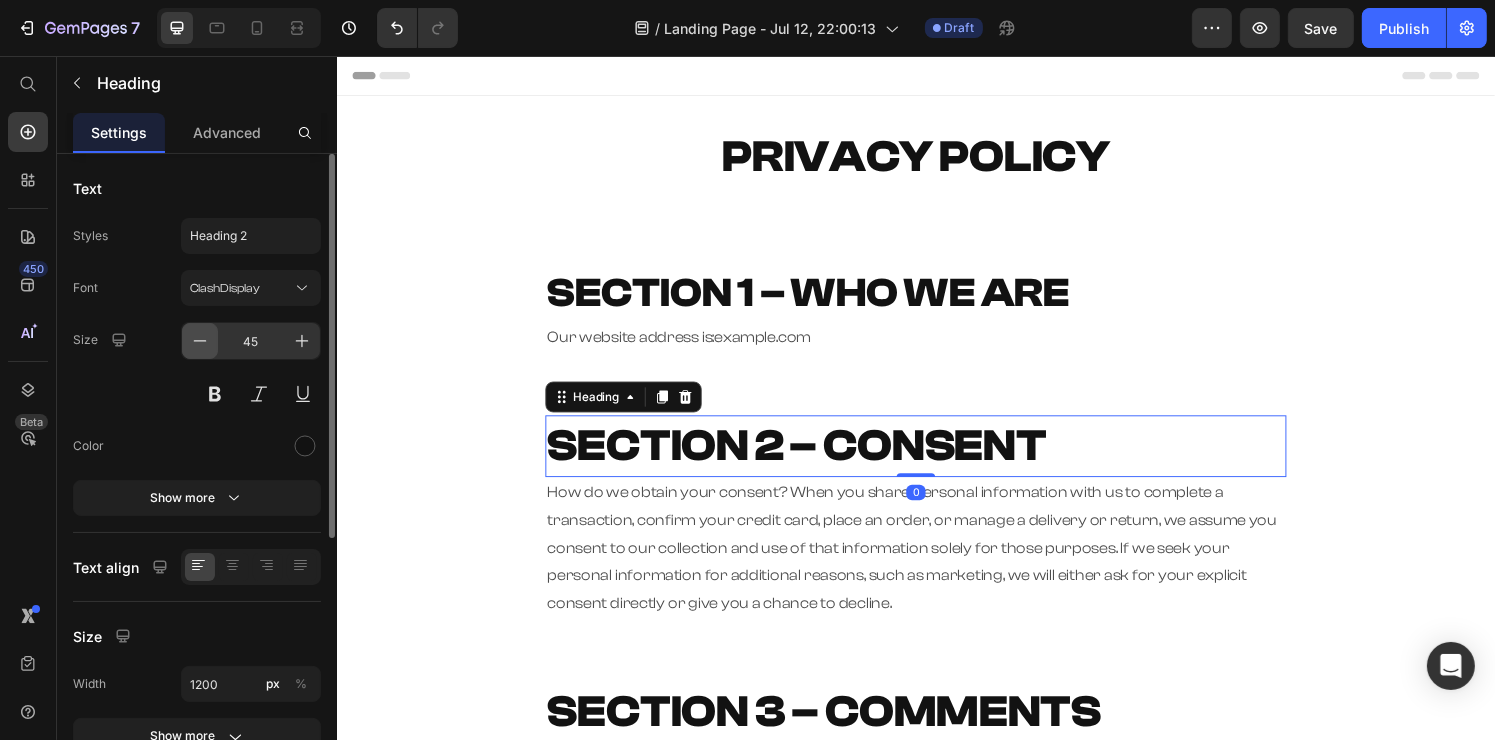 click 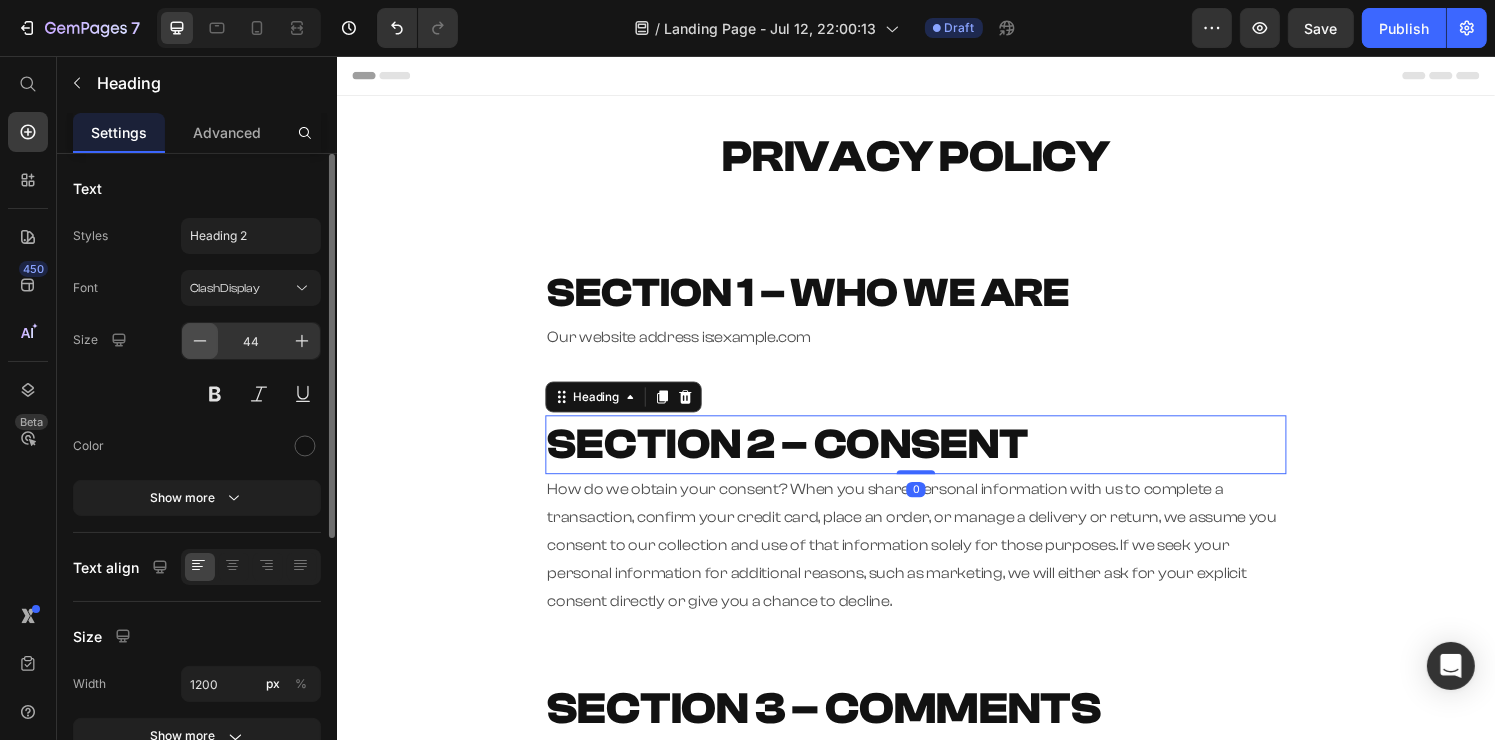 click 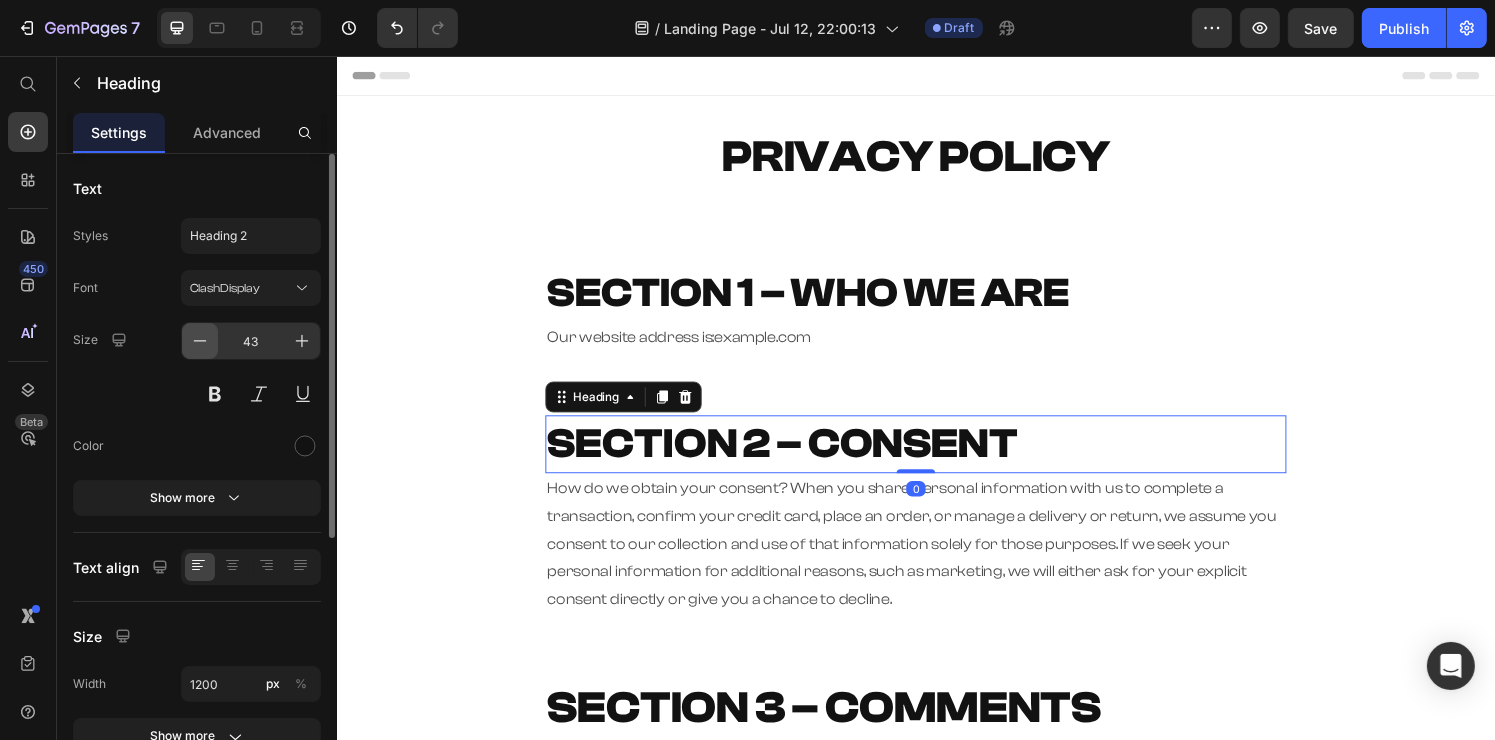 click 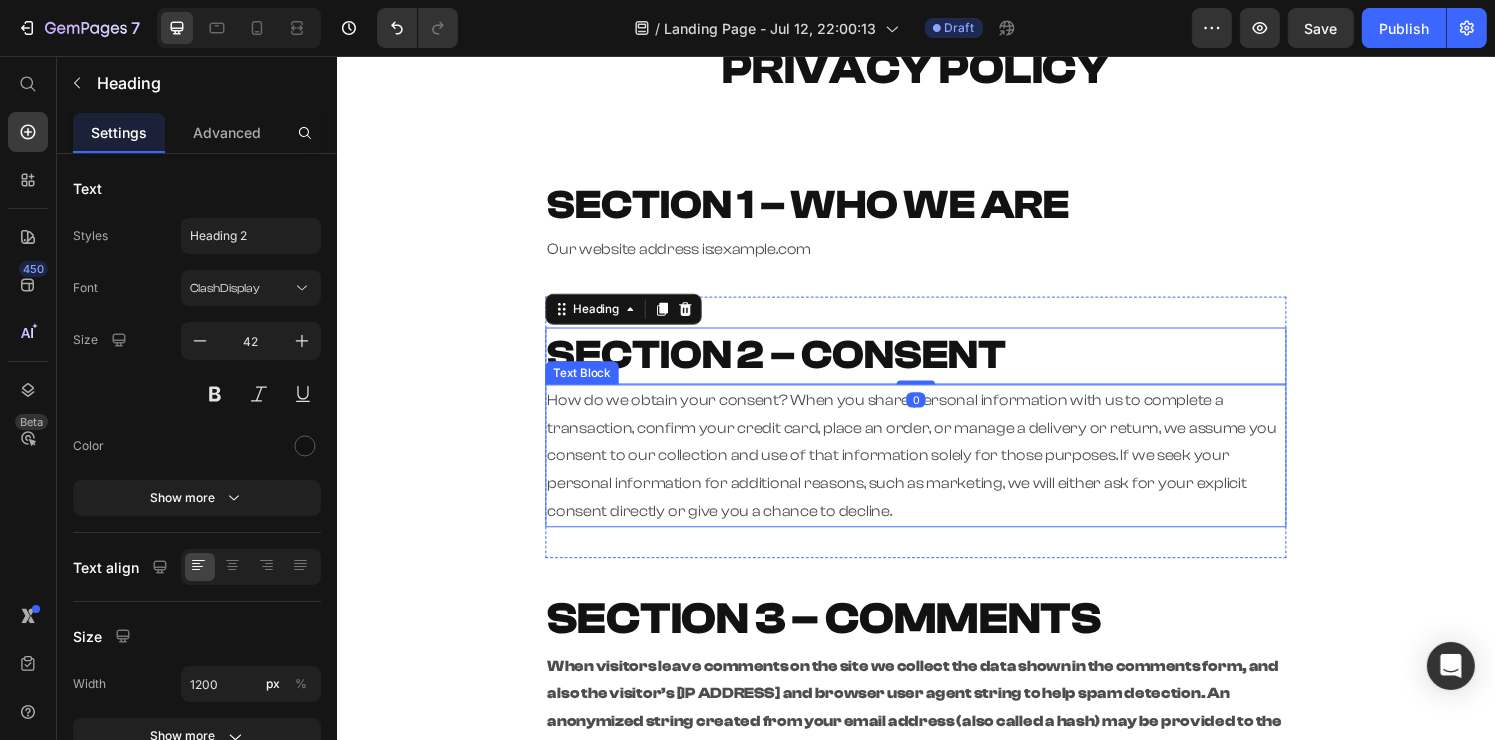 scroll, scrollTop: 200, scrollLeft: 0, axis: vertical 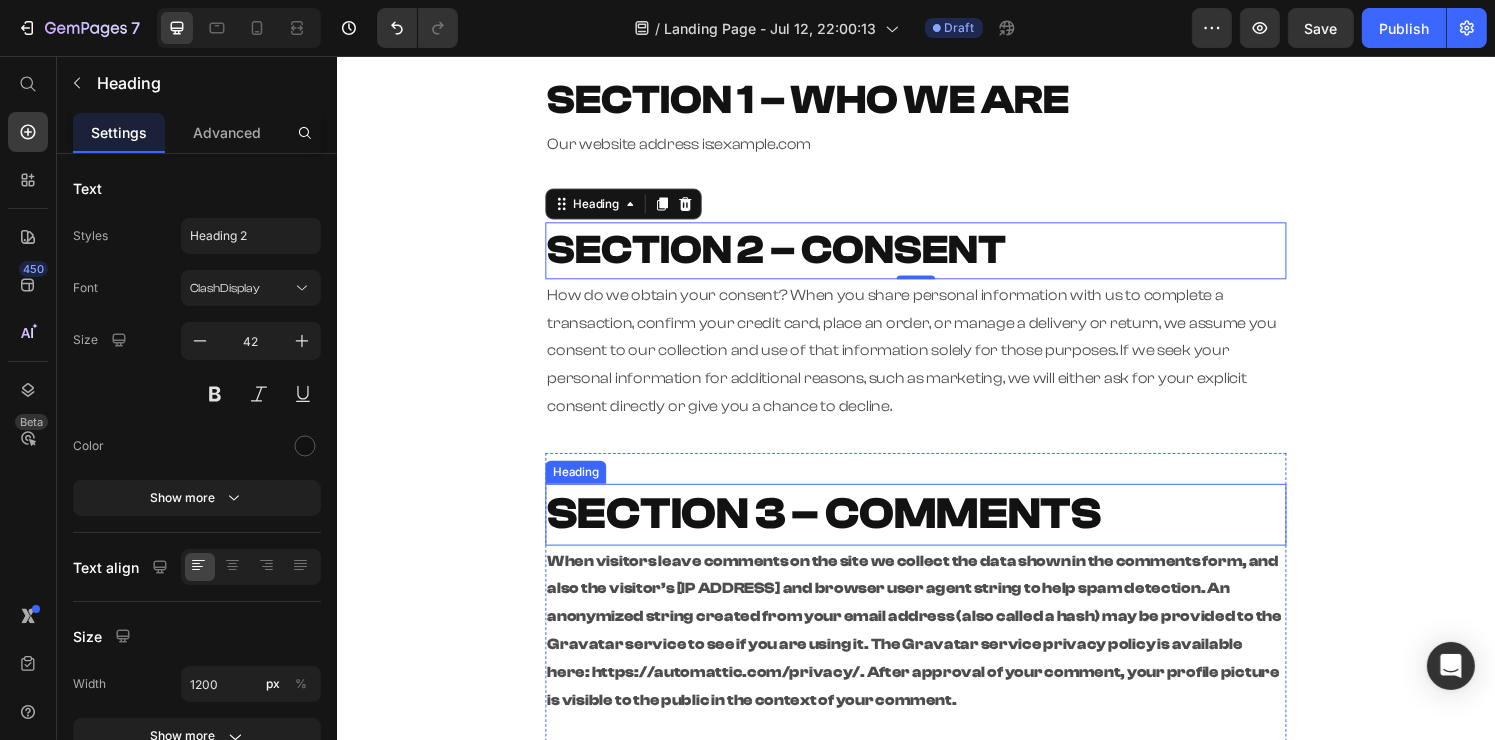 click on "SECTION 3 – COMMENTS" at bounding box center [841, 530] 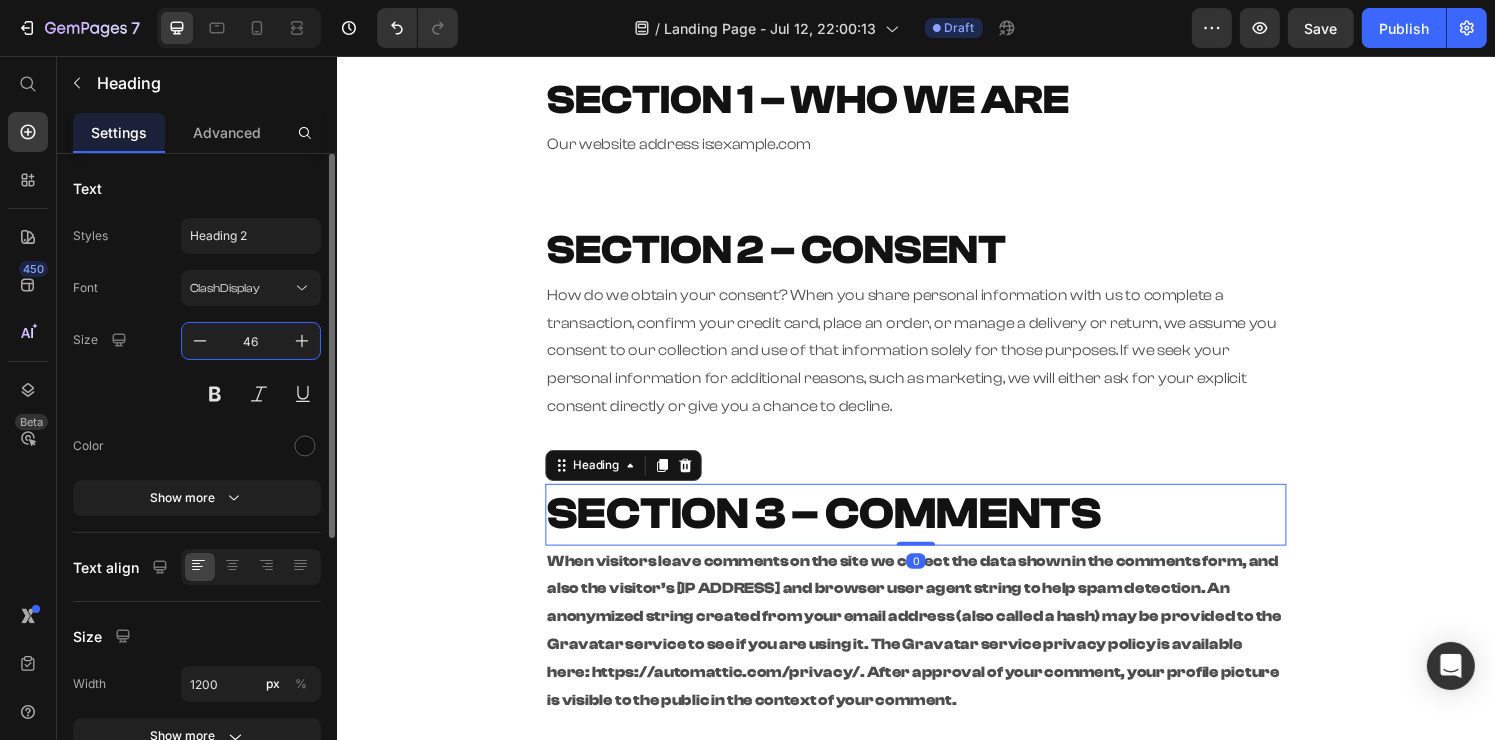 click on "46" at bounding box center (251, 341) 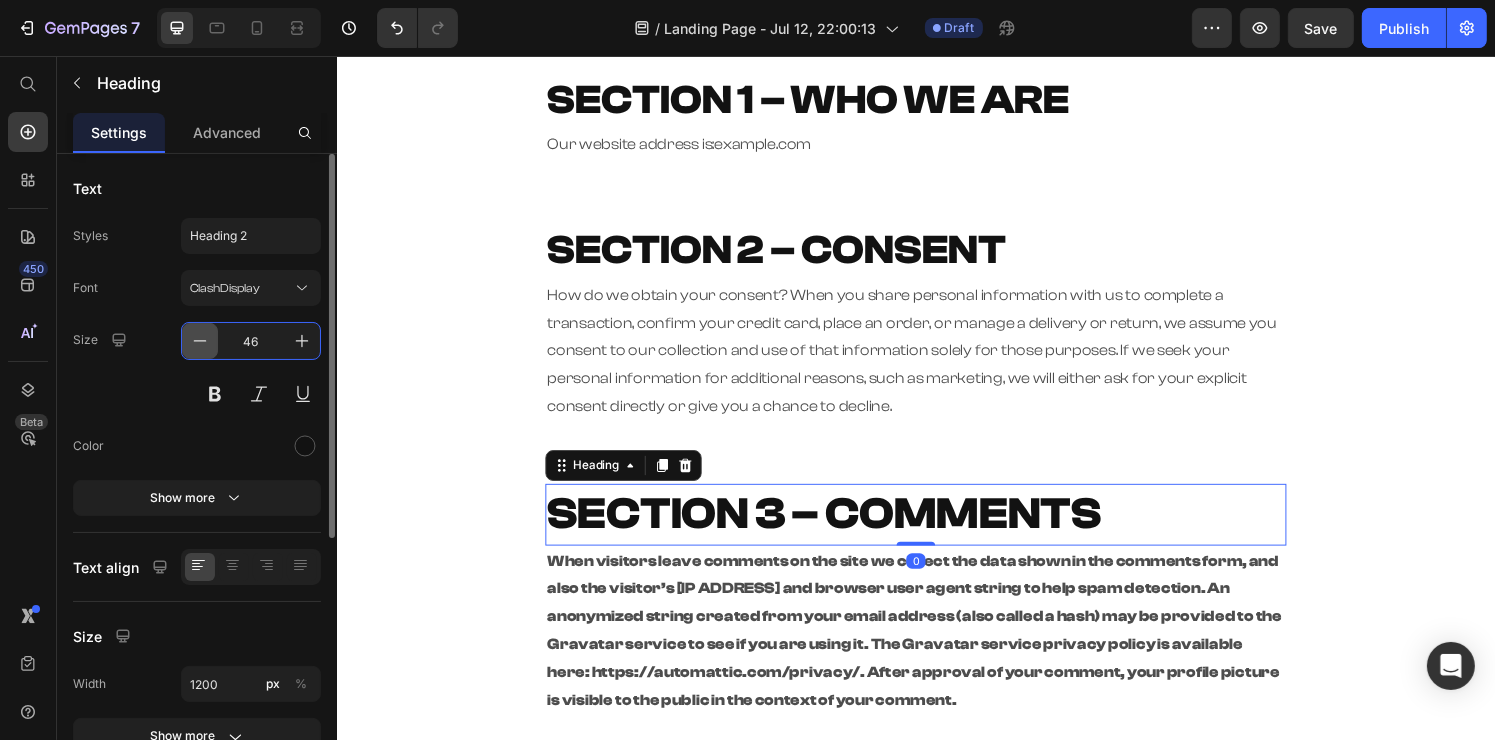 click at bounding box center [200, 341] 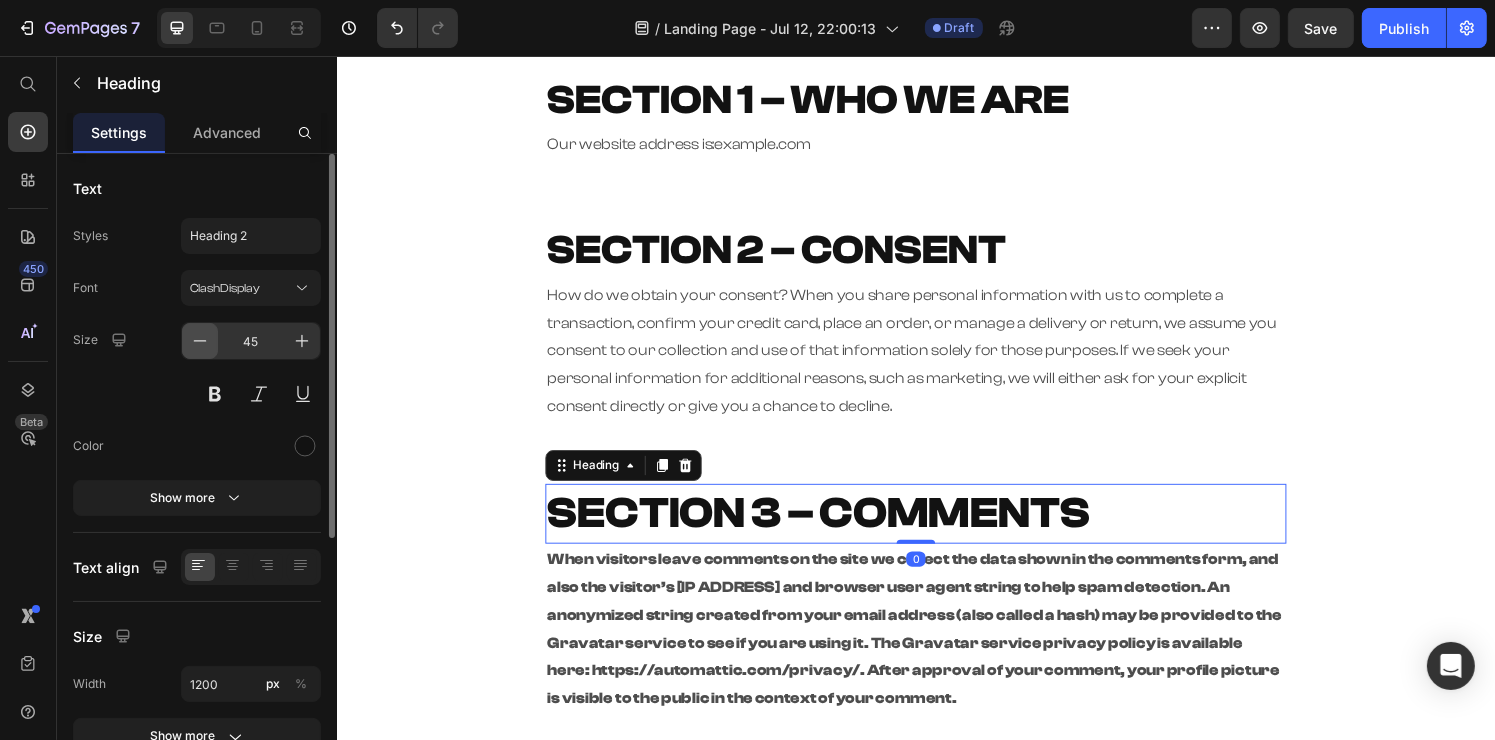 click at bounding box center [200, 341] 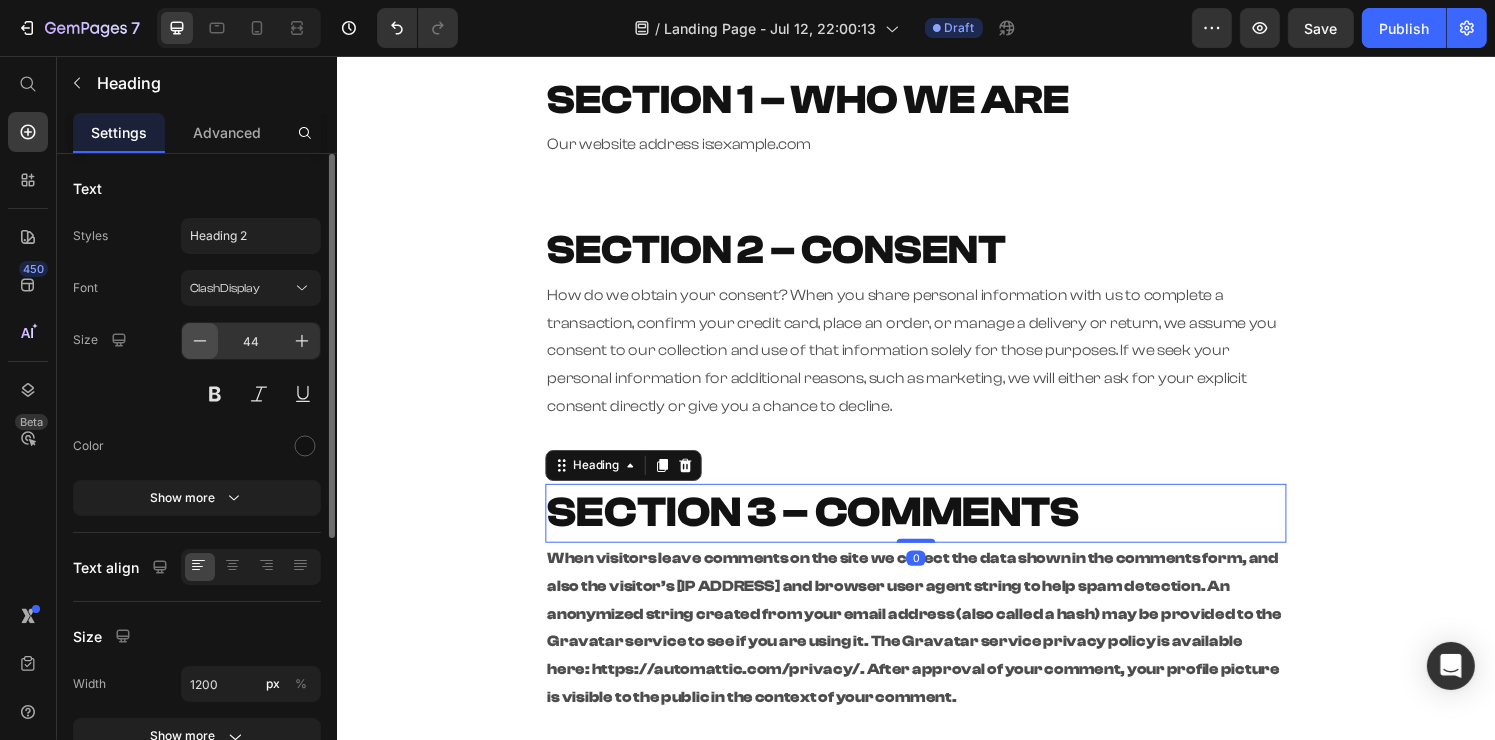 click at bounding box center (200, 341) 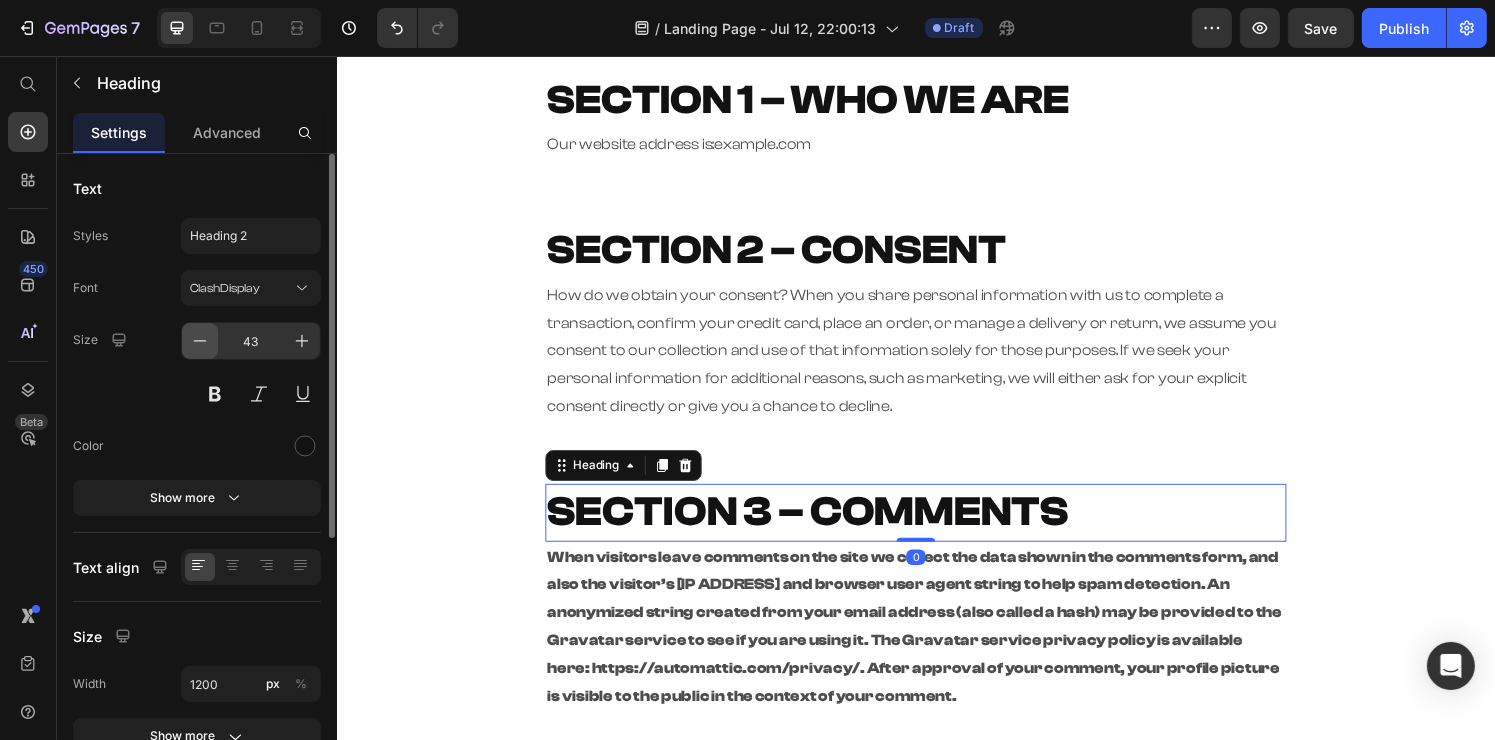 click at bounding box center (200, 341) 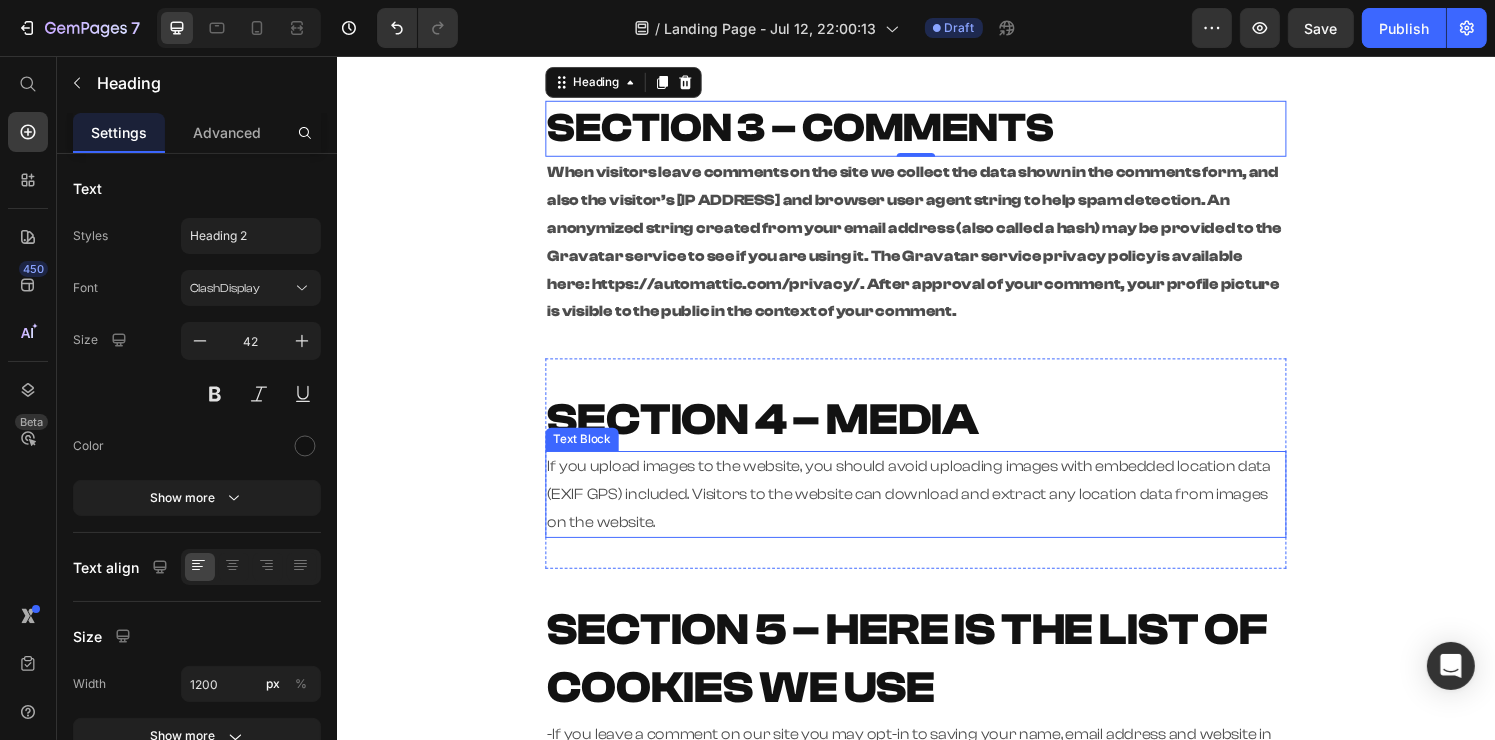 scroll, scrollTop: 600, scrollLeft: 0, axis: vertical 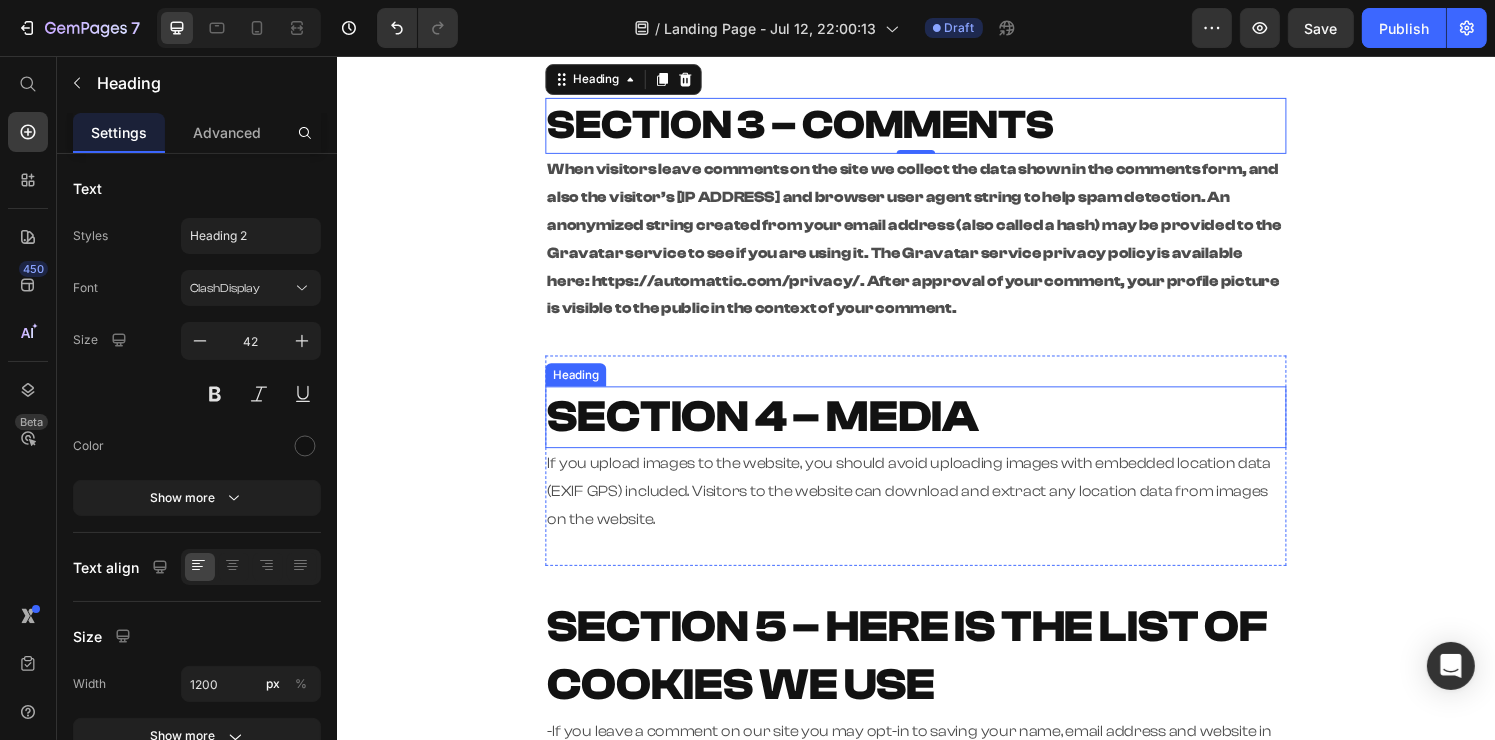 click on "SECTION 4 – MEDIA" at bounding box center (777, 429) 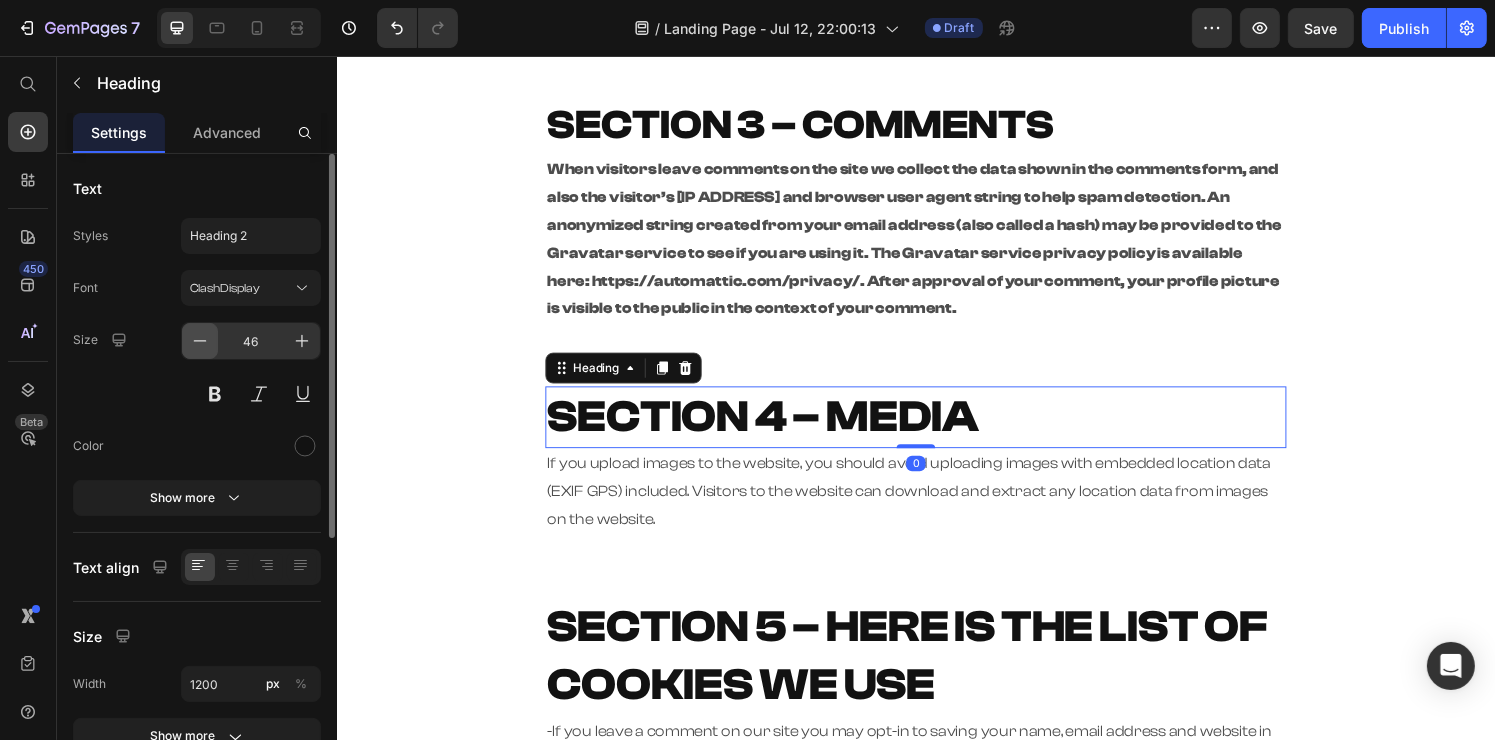 click at bounding box center [200, 341] 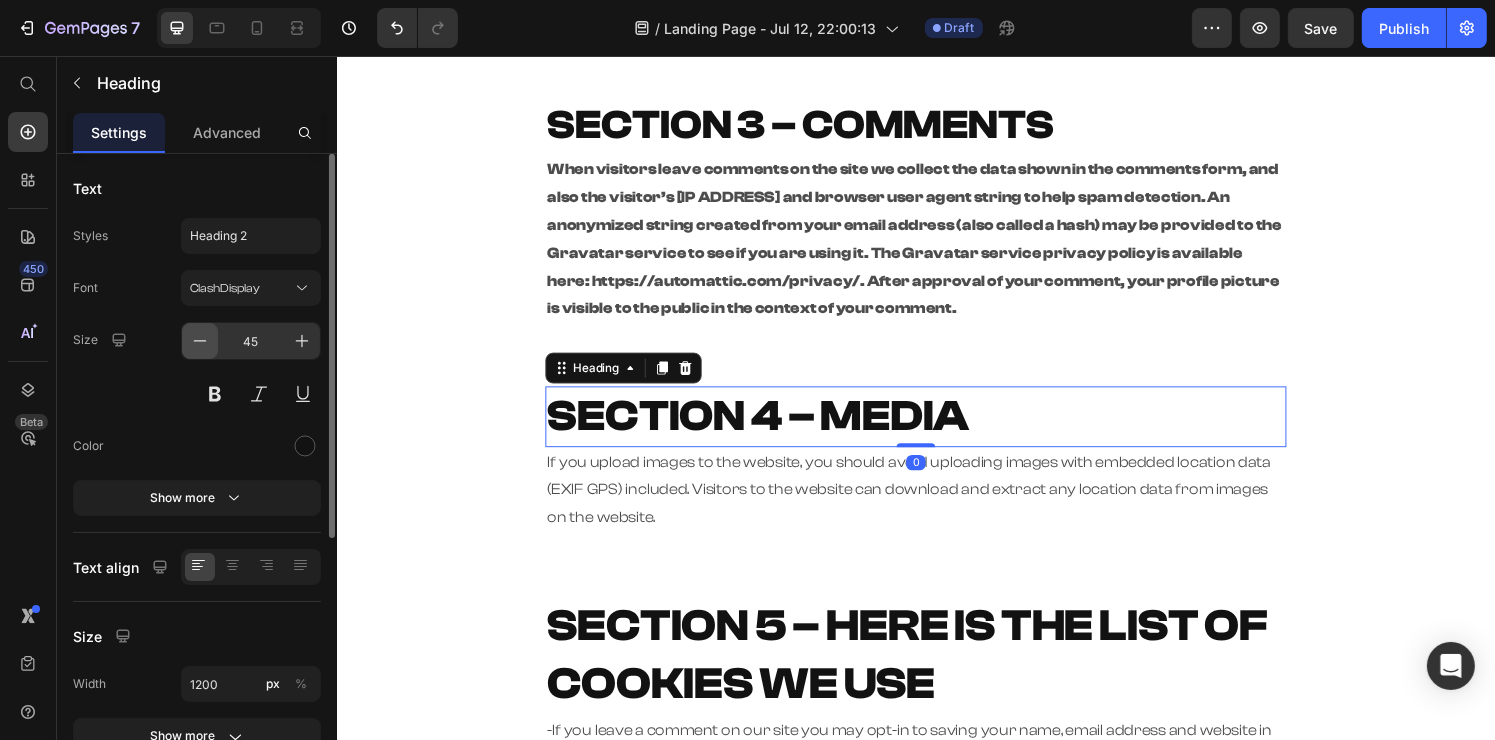 click at bounding box center [200, 341] 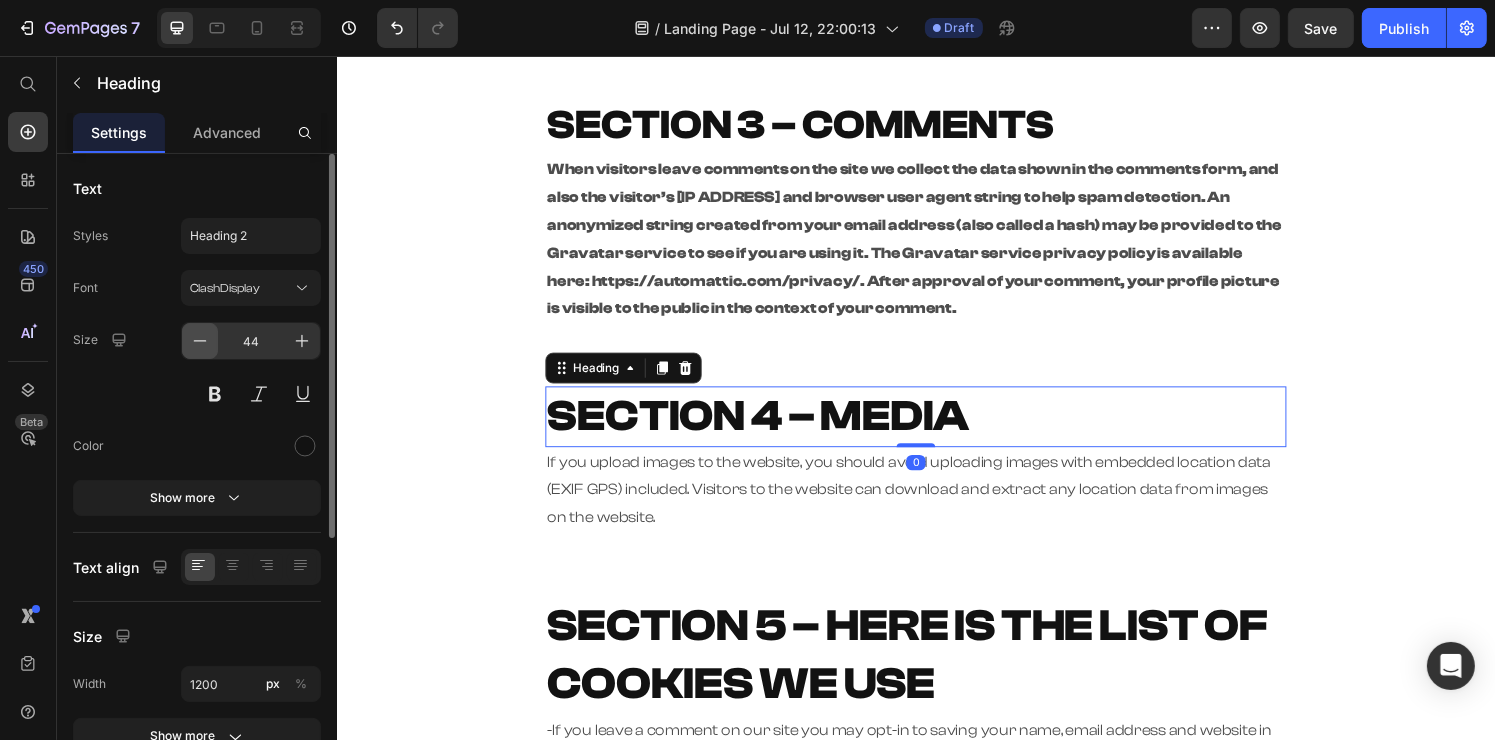 click at bounding box center (200, 341) 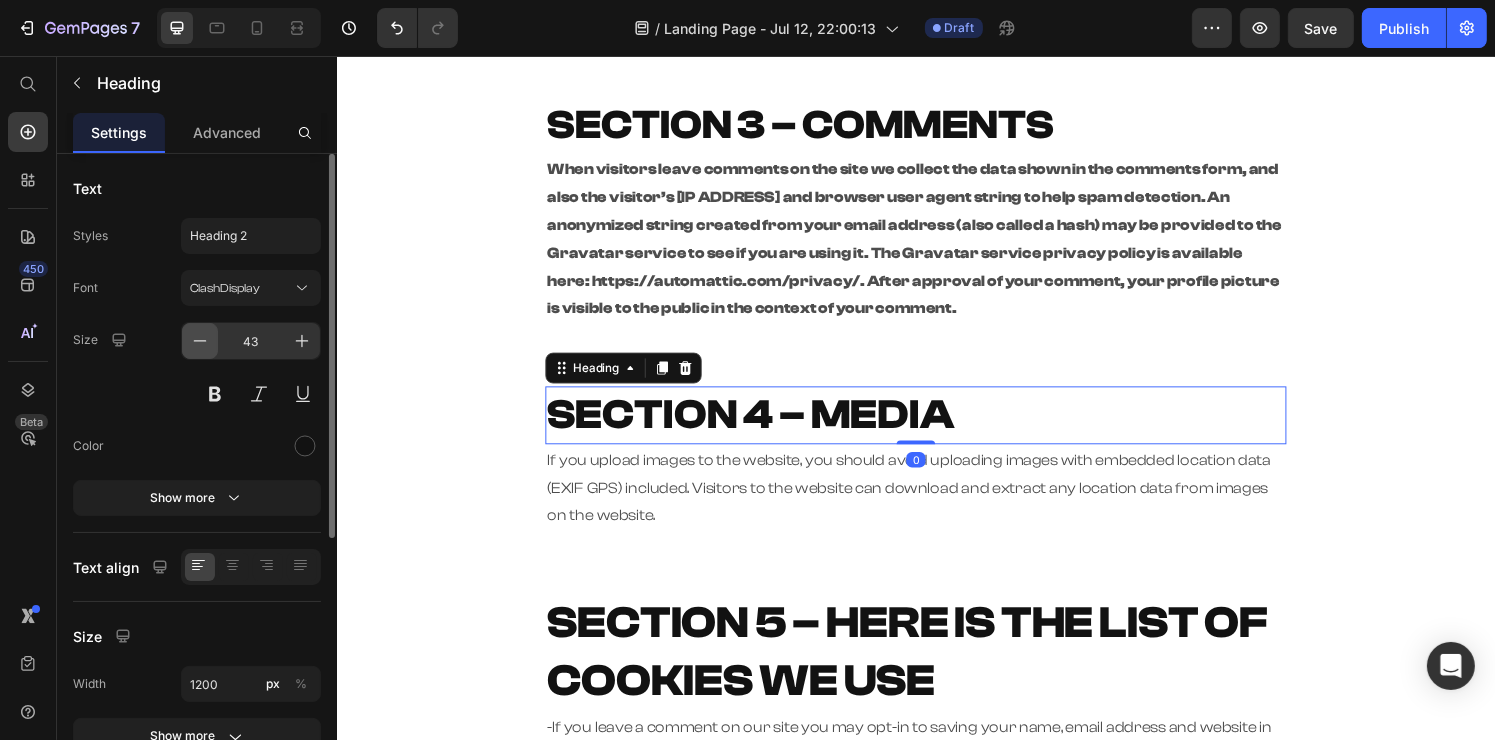 click at bounding box center [200, 341] 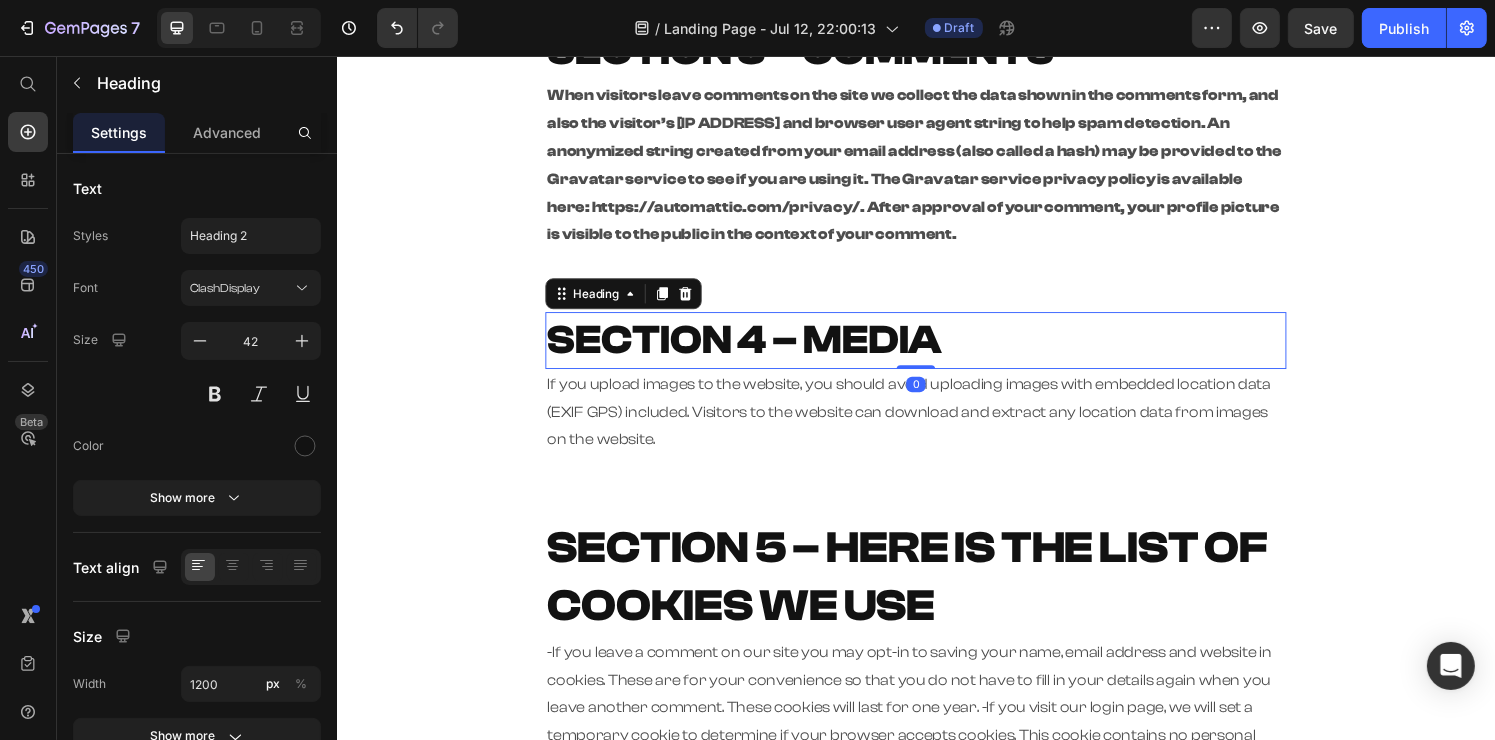 scroll, scrollTop: 800, scrollLeft: 0, axis: vertical 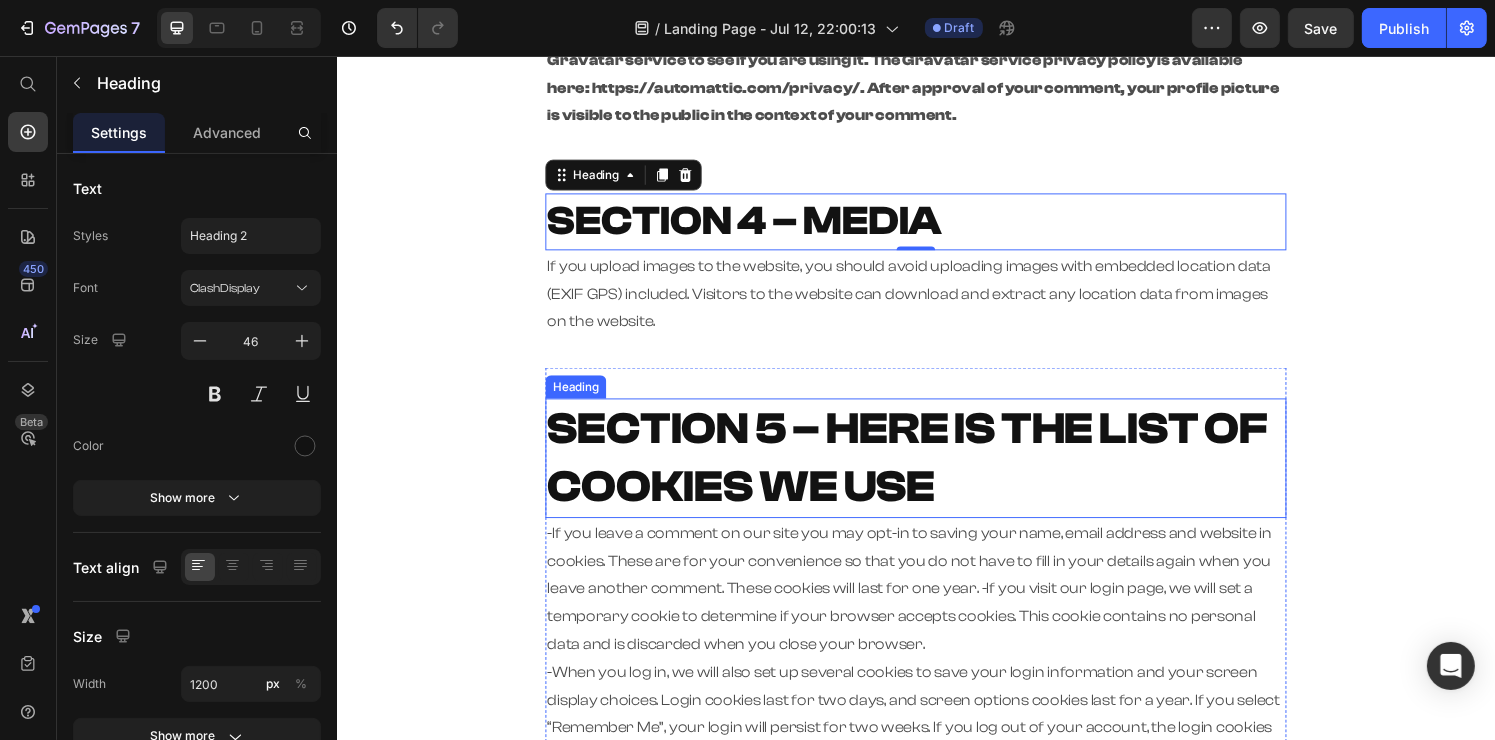 click on "SECTION 5 – HERE IS THE LIST OF COOKIES WE USE" at bounding box center (927, 472) 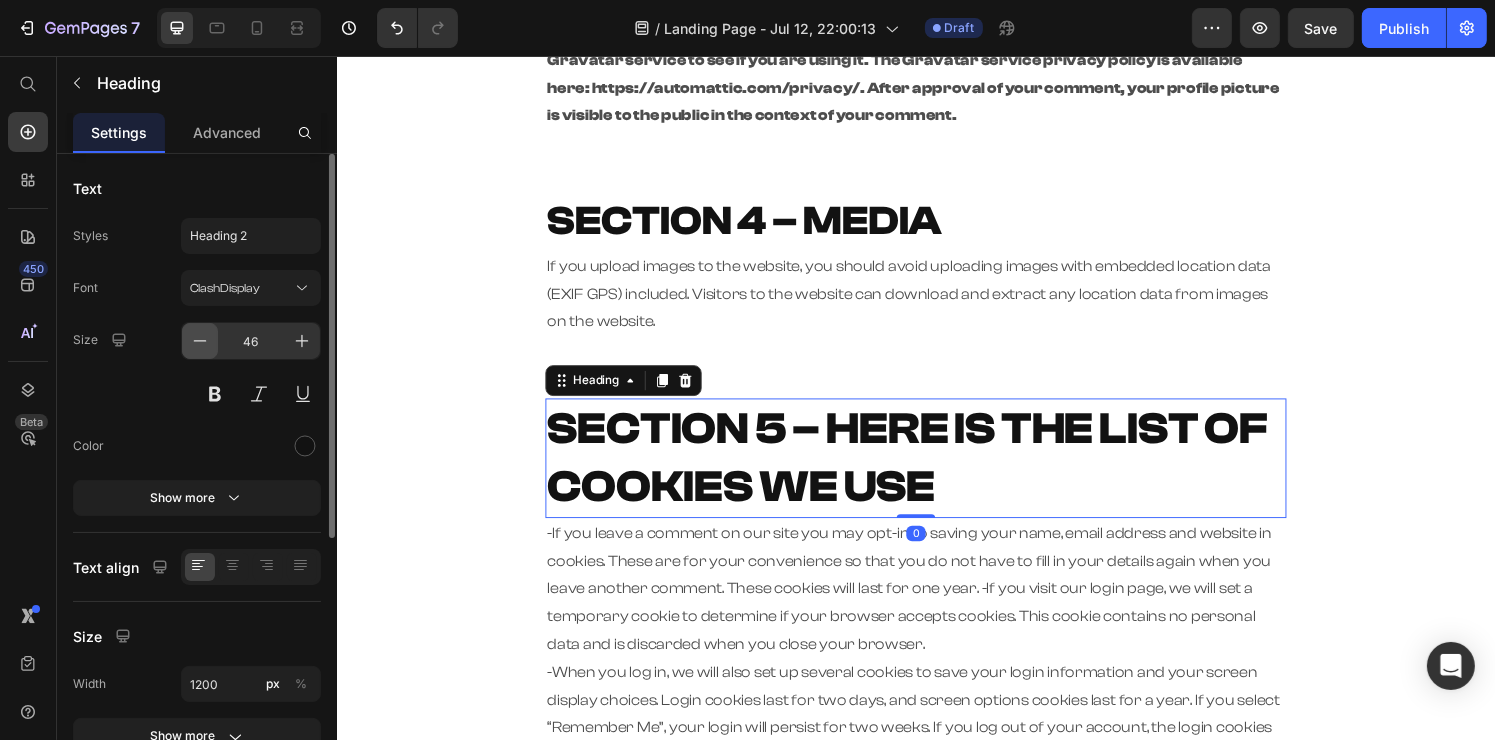 click 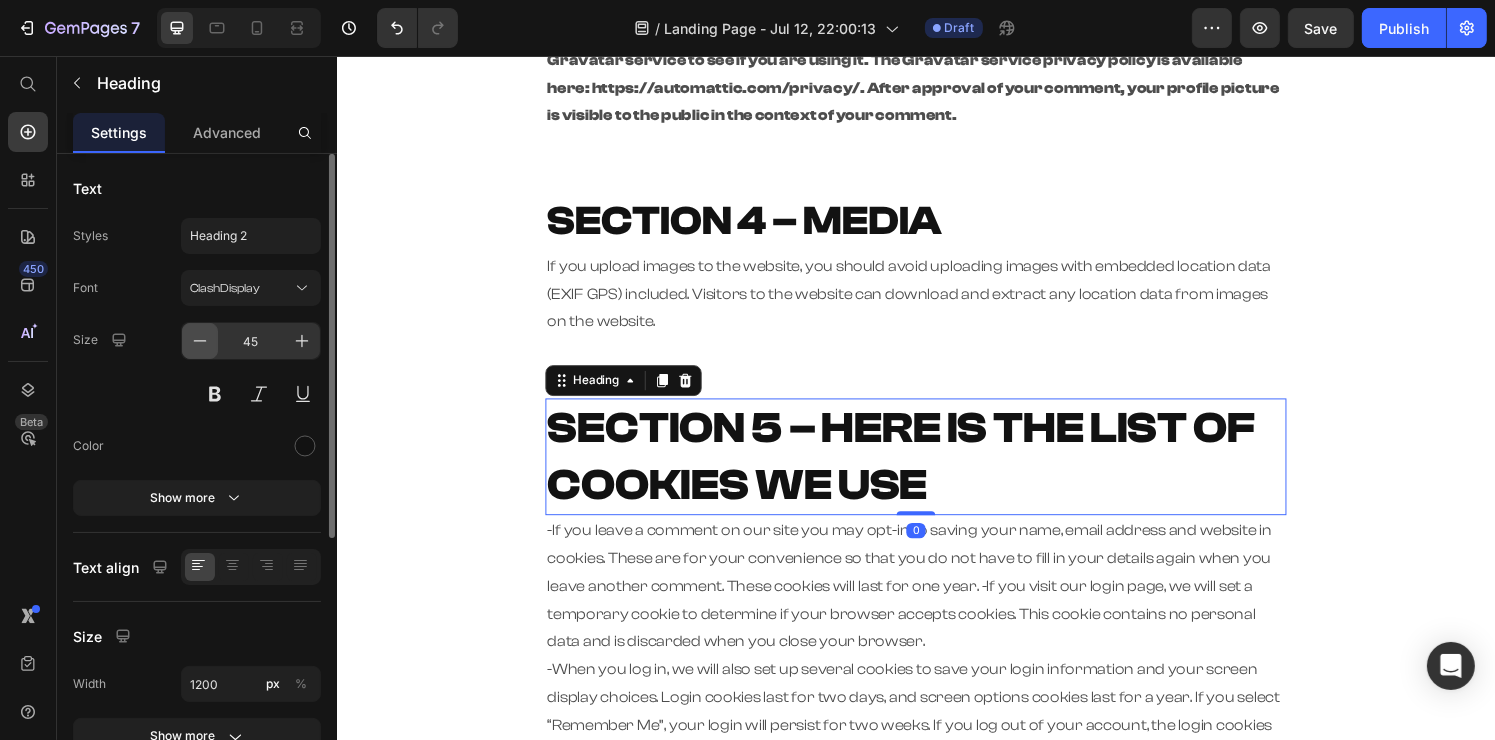 click 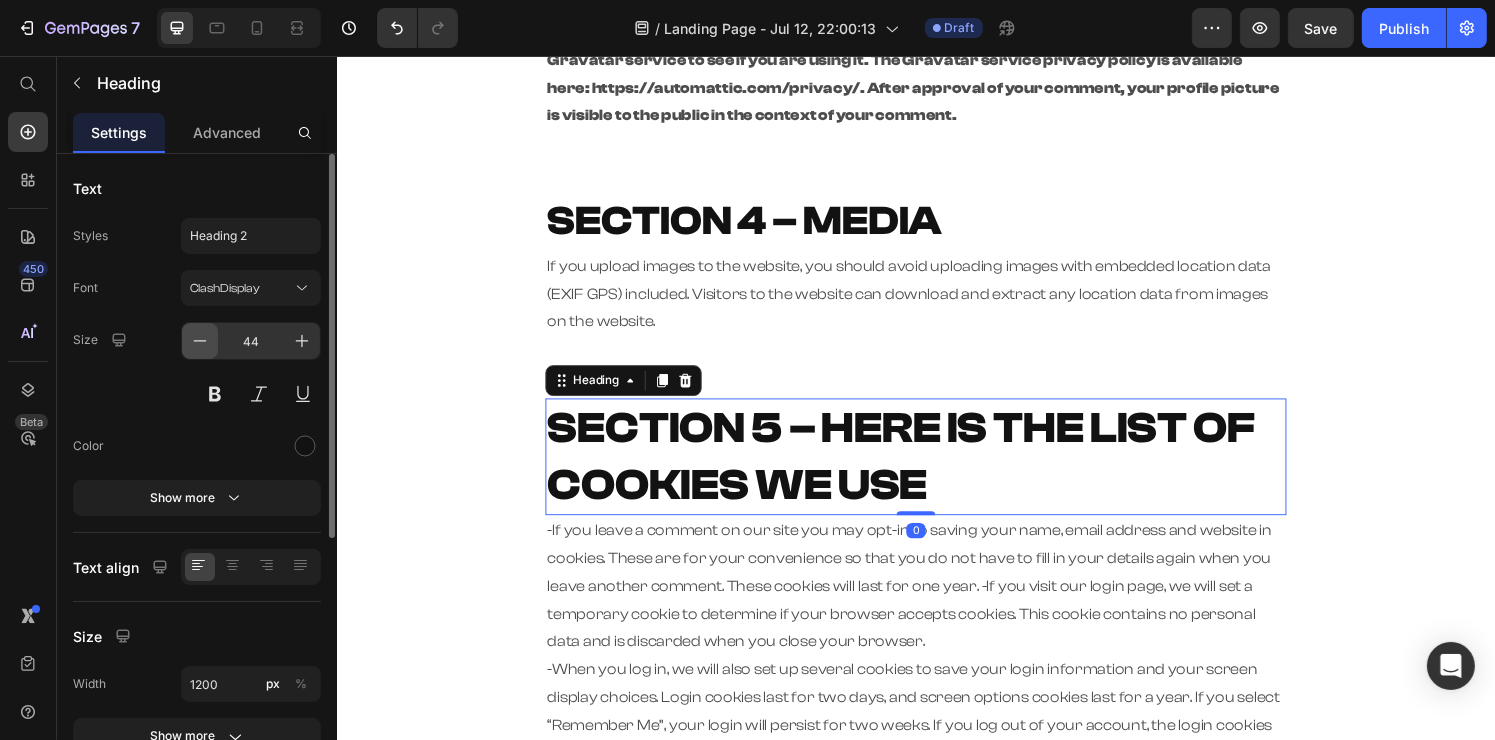 click 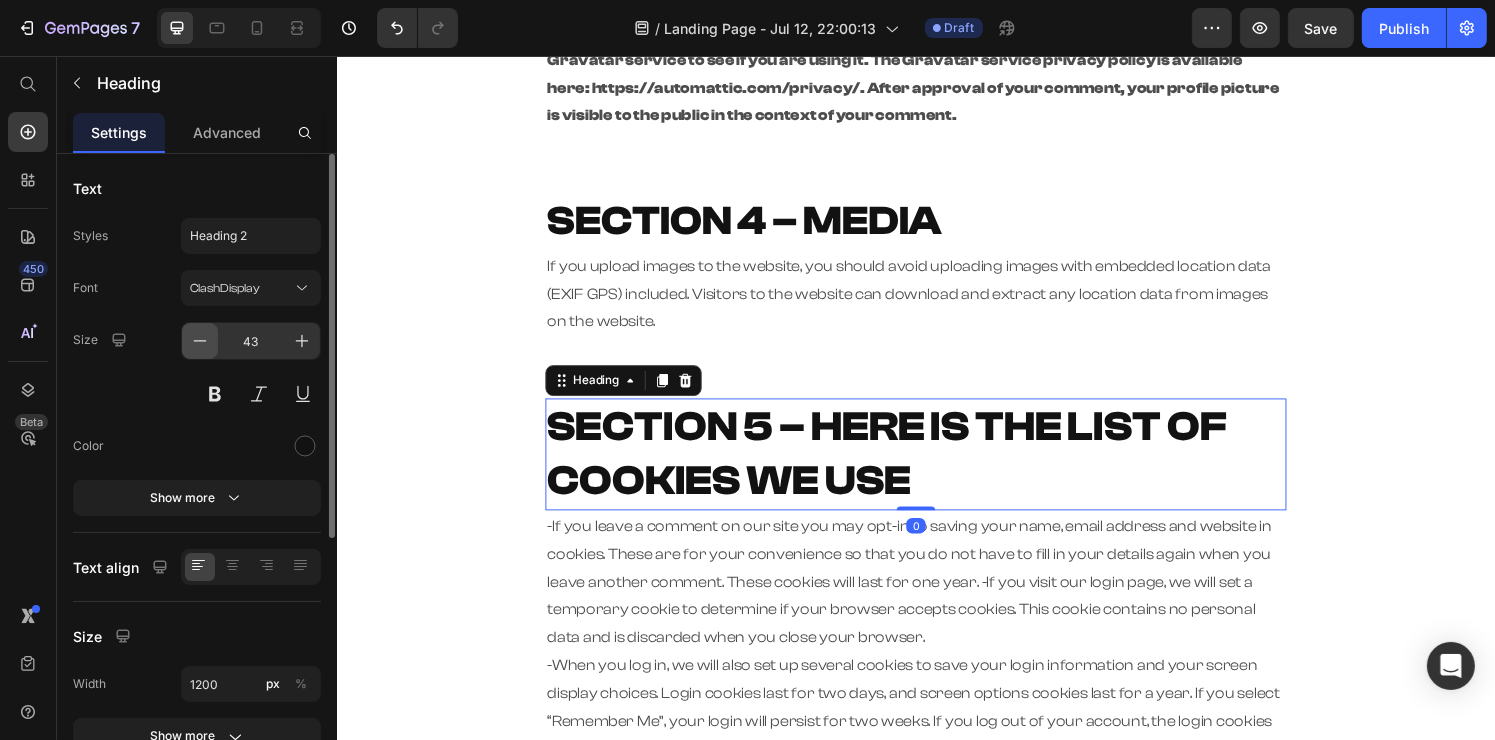 click 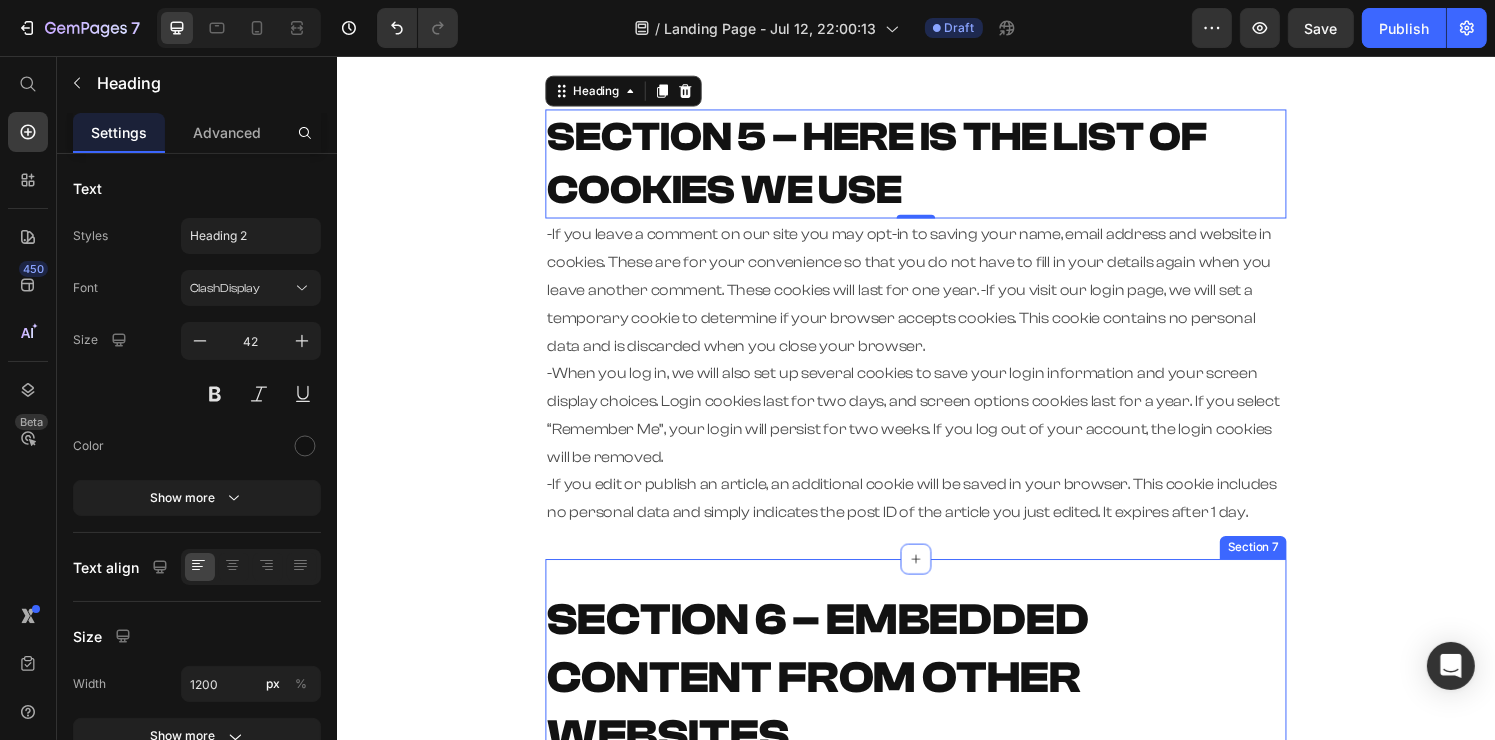 click on "SECTION 6 – EMBEDDED CONTENT FROM OTHER WEBSITES" at bounding box center (834, 700) 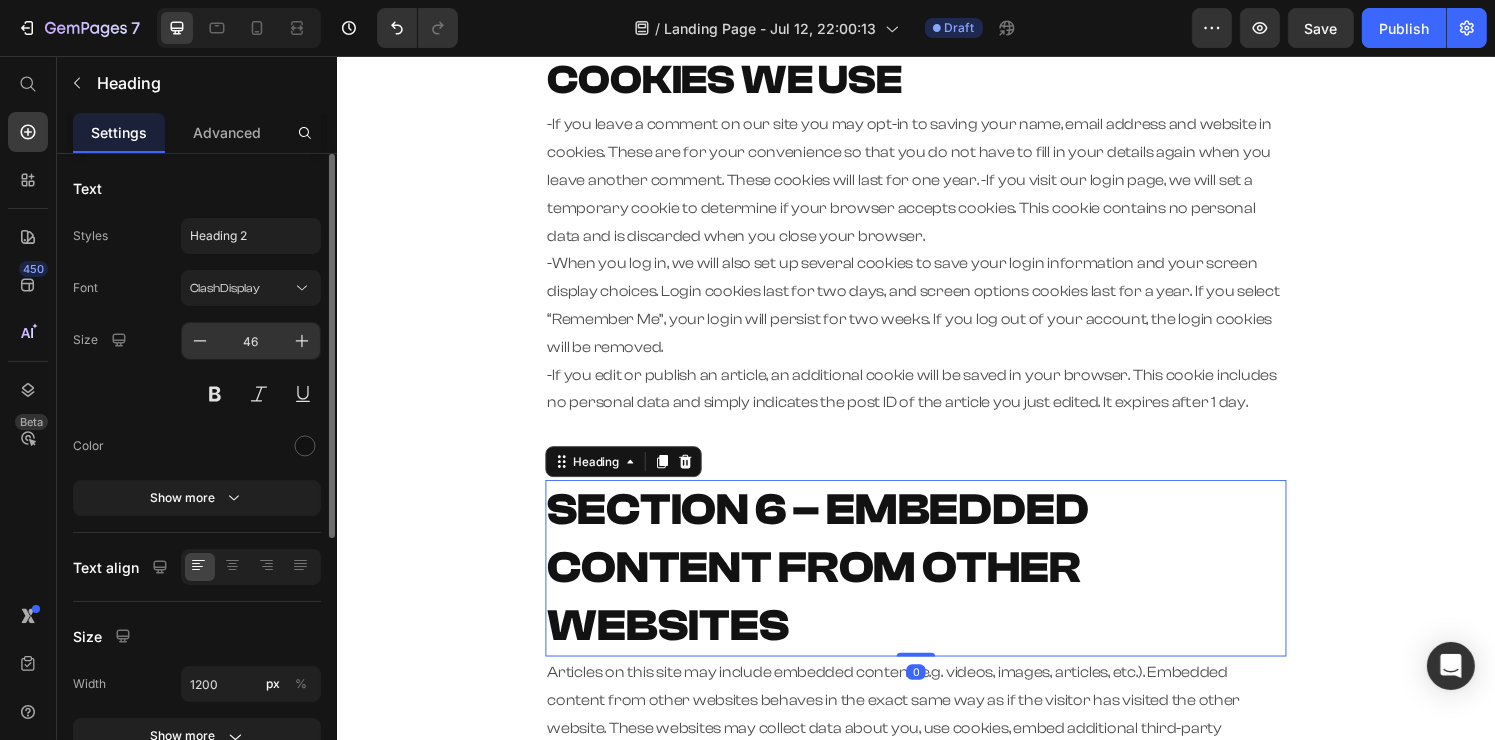 scroll, scrollTop: 1300, scrollLeft: 0, axis: vertical 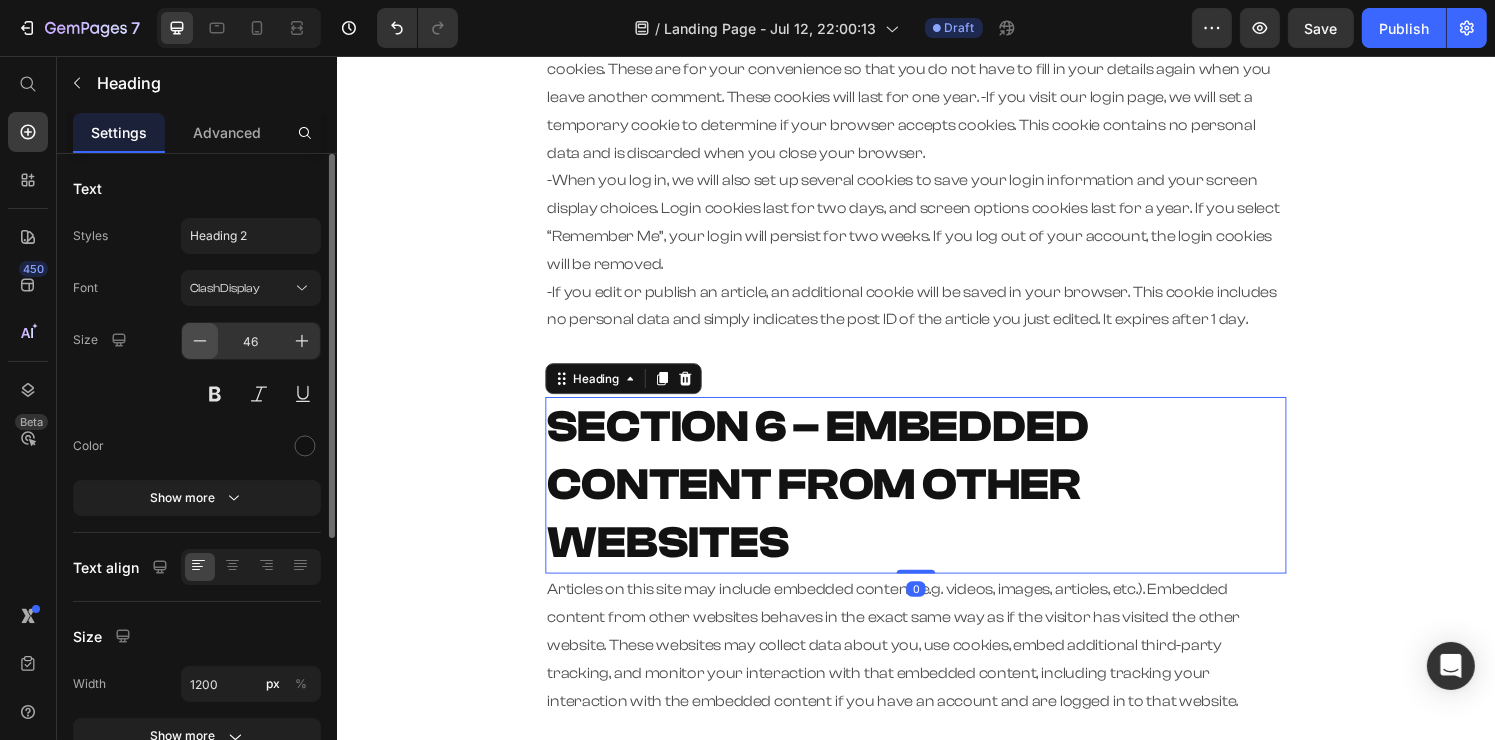 click 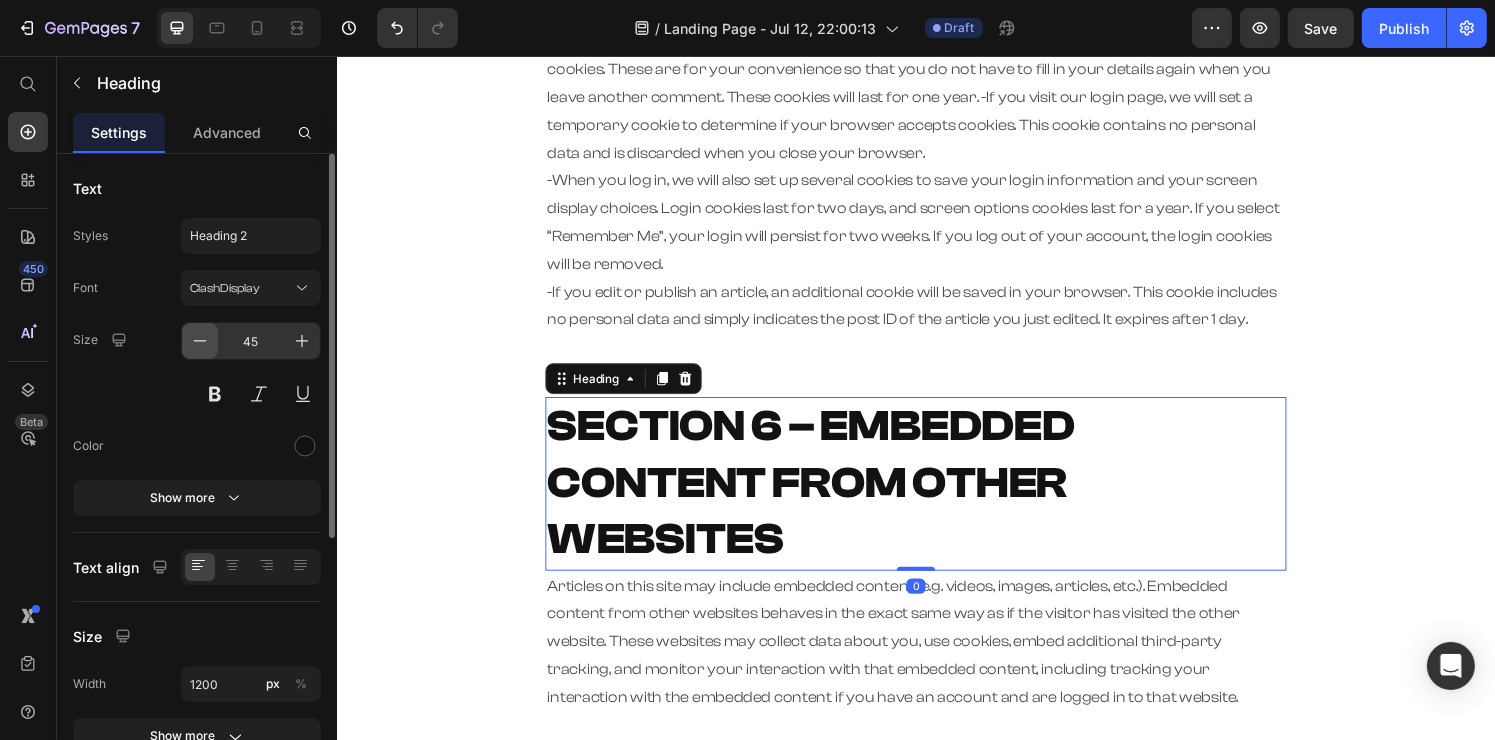 click 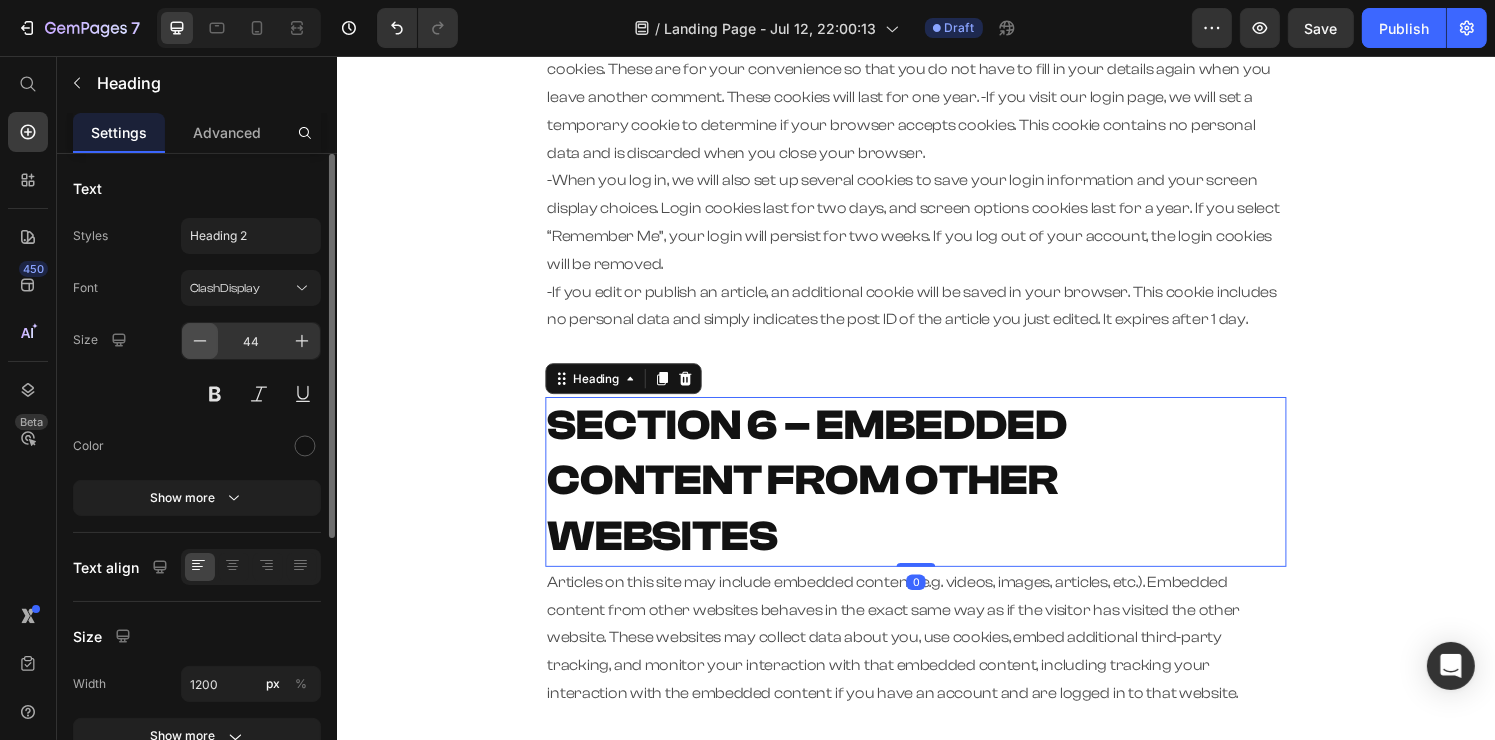 click 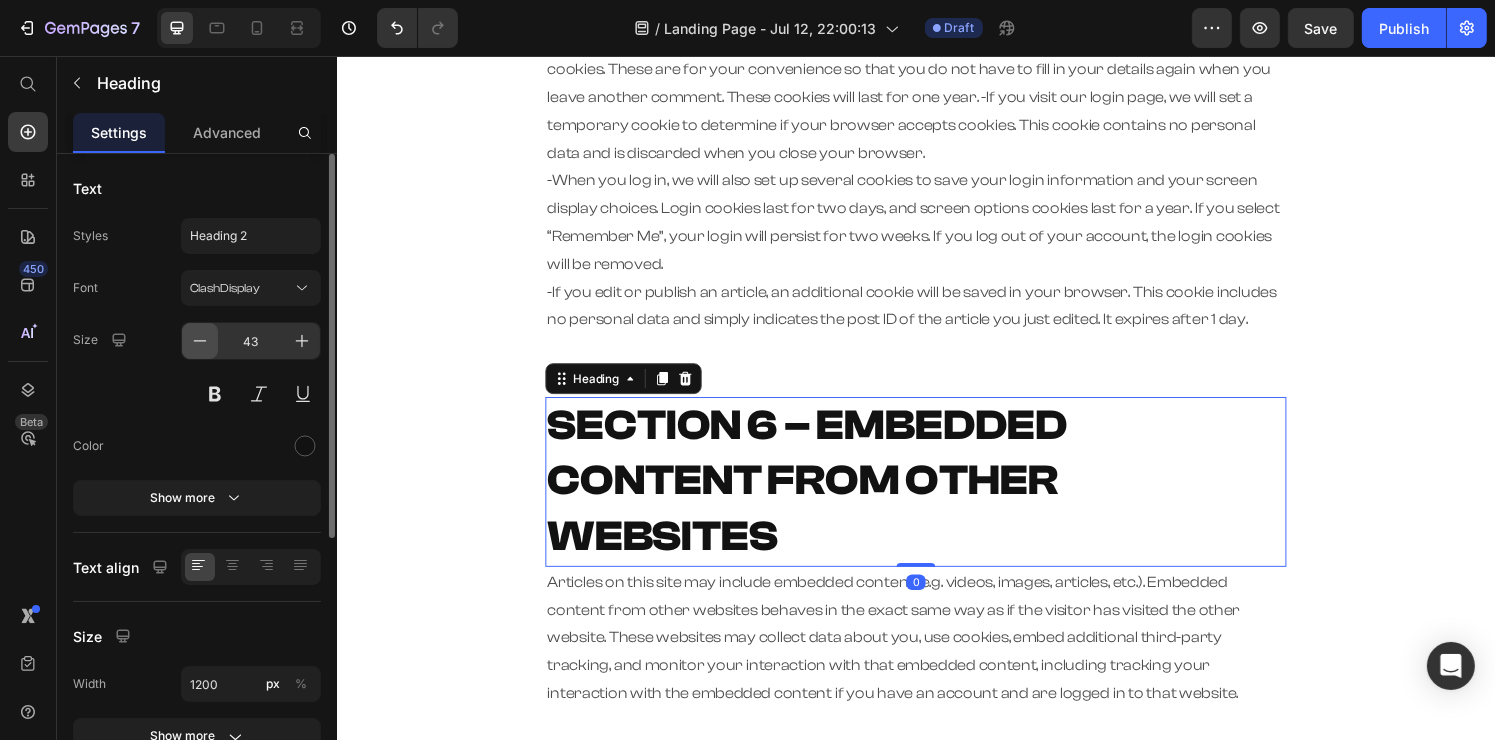 click 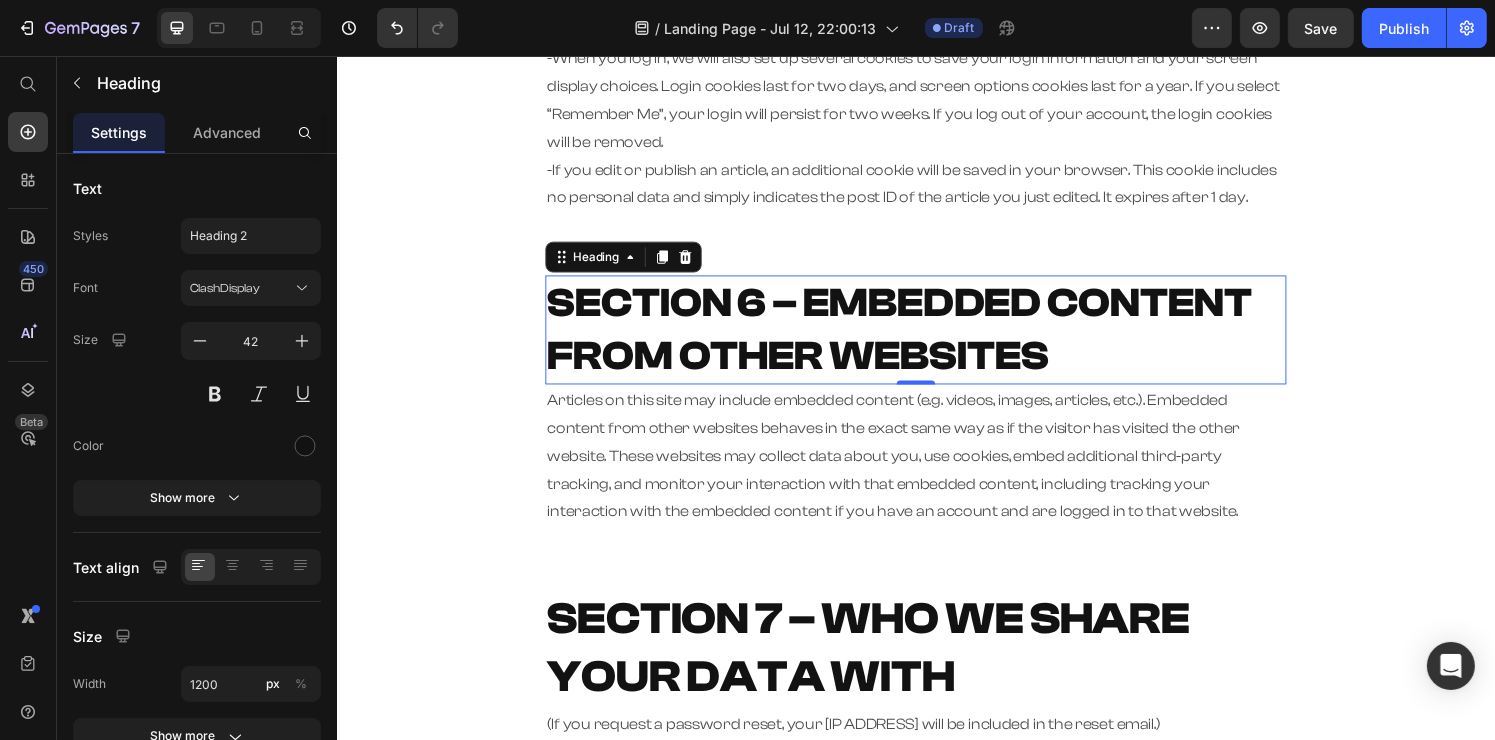 scroll, scrollTop: 1600, scrollLeft: 0, axis: vertical 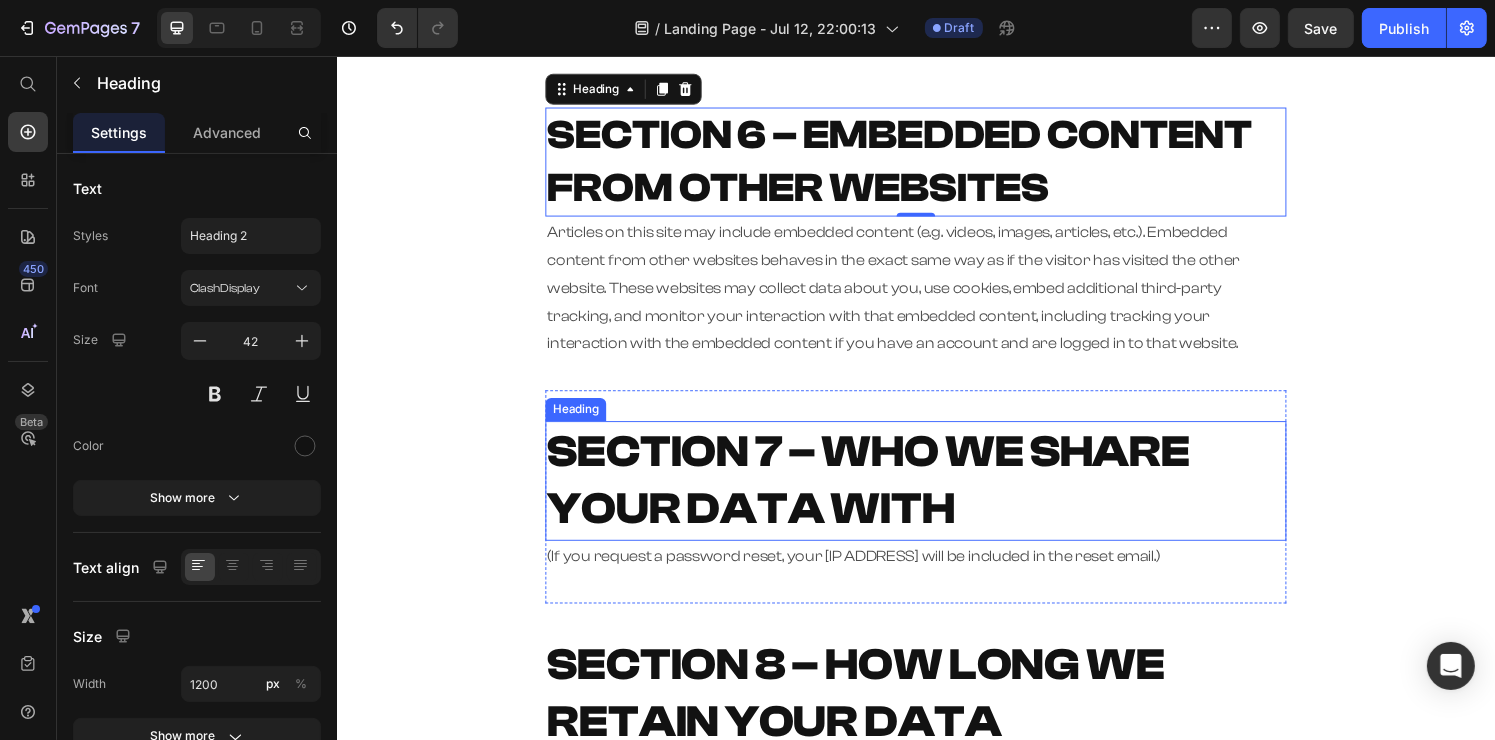 click on "SECTION 7 – WHO WE SHARE YOUR DATA WITH" at bounding box center [887, 495] 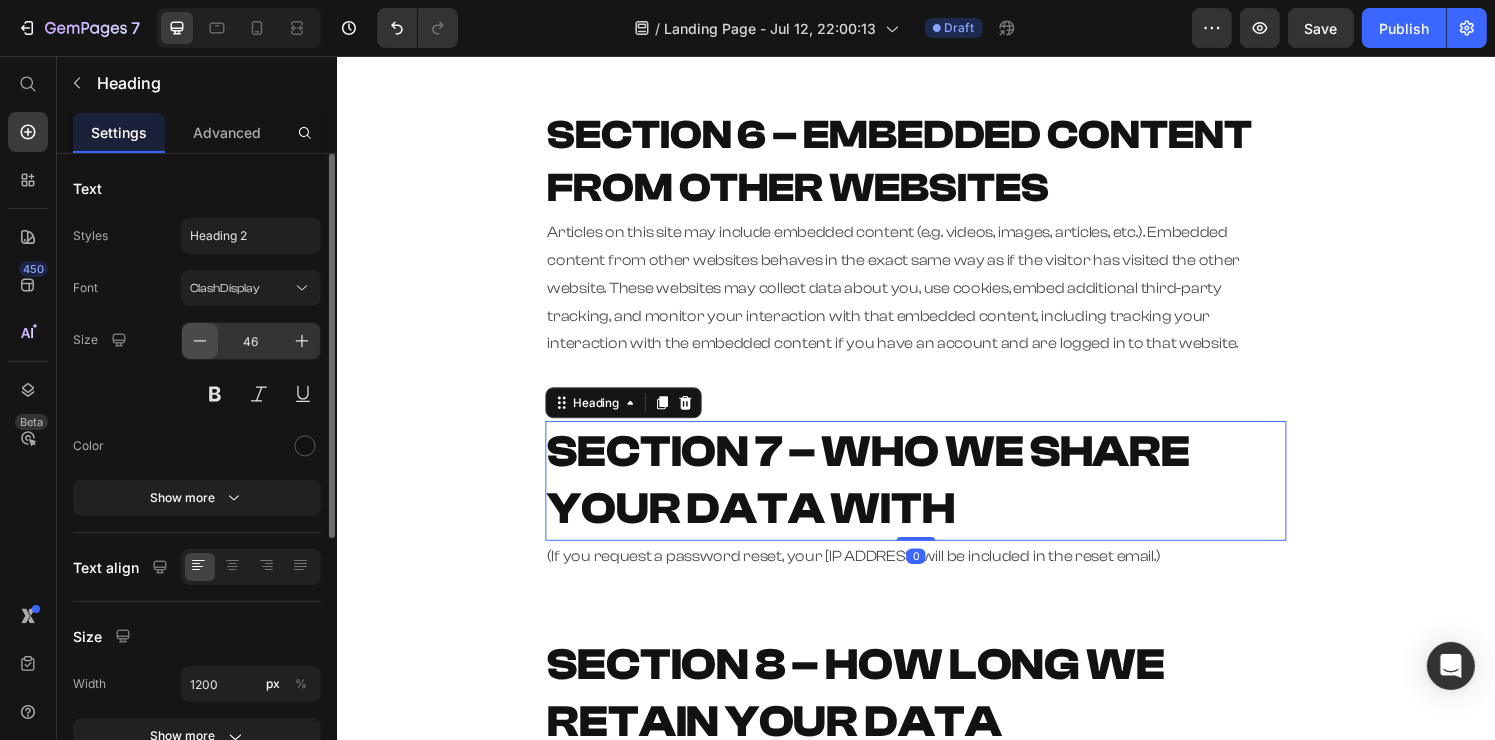 click at bounding box center (200, 341) 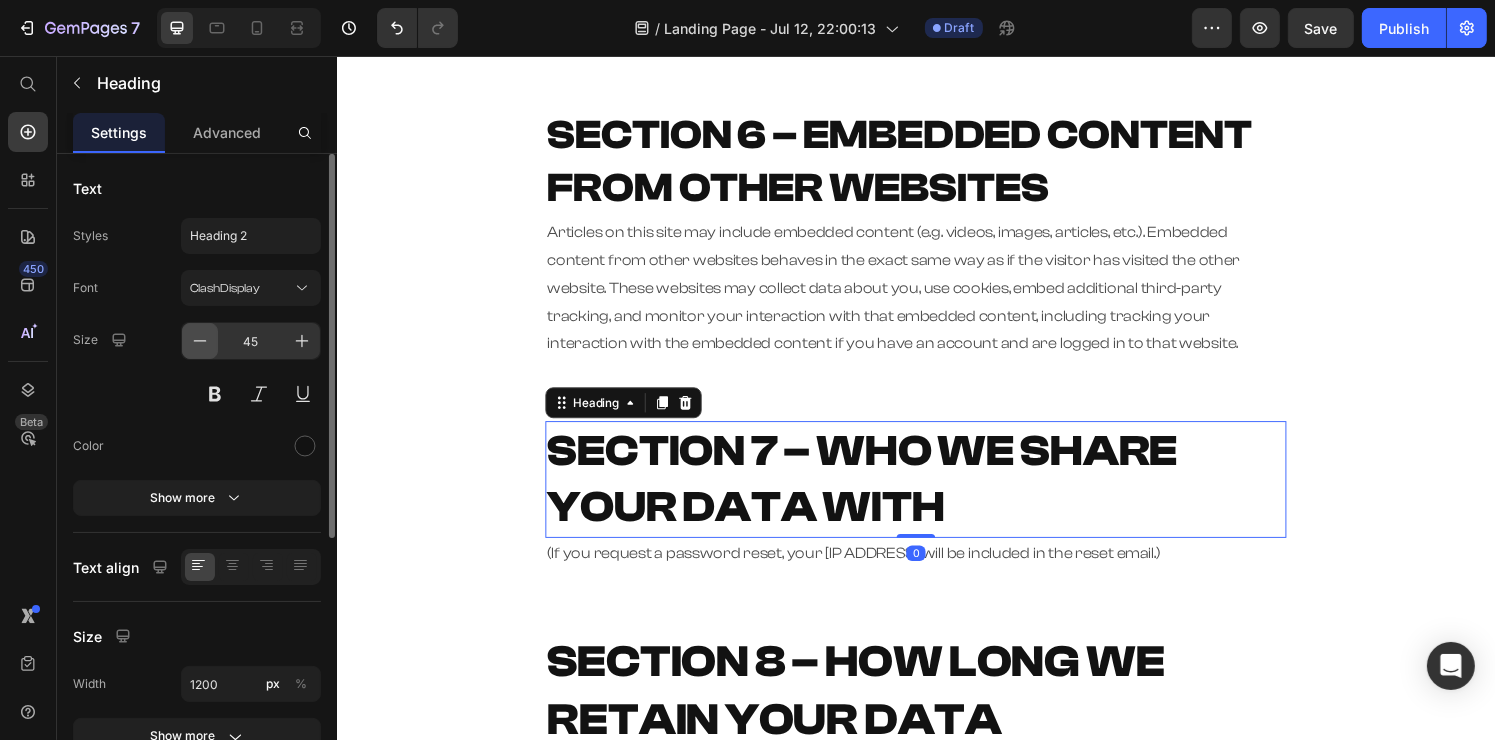 click at bounding box center [200, 341] 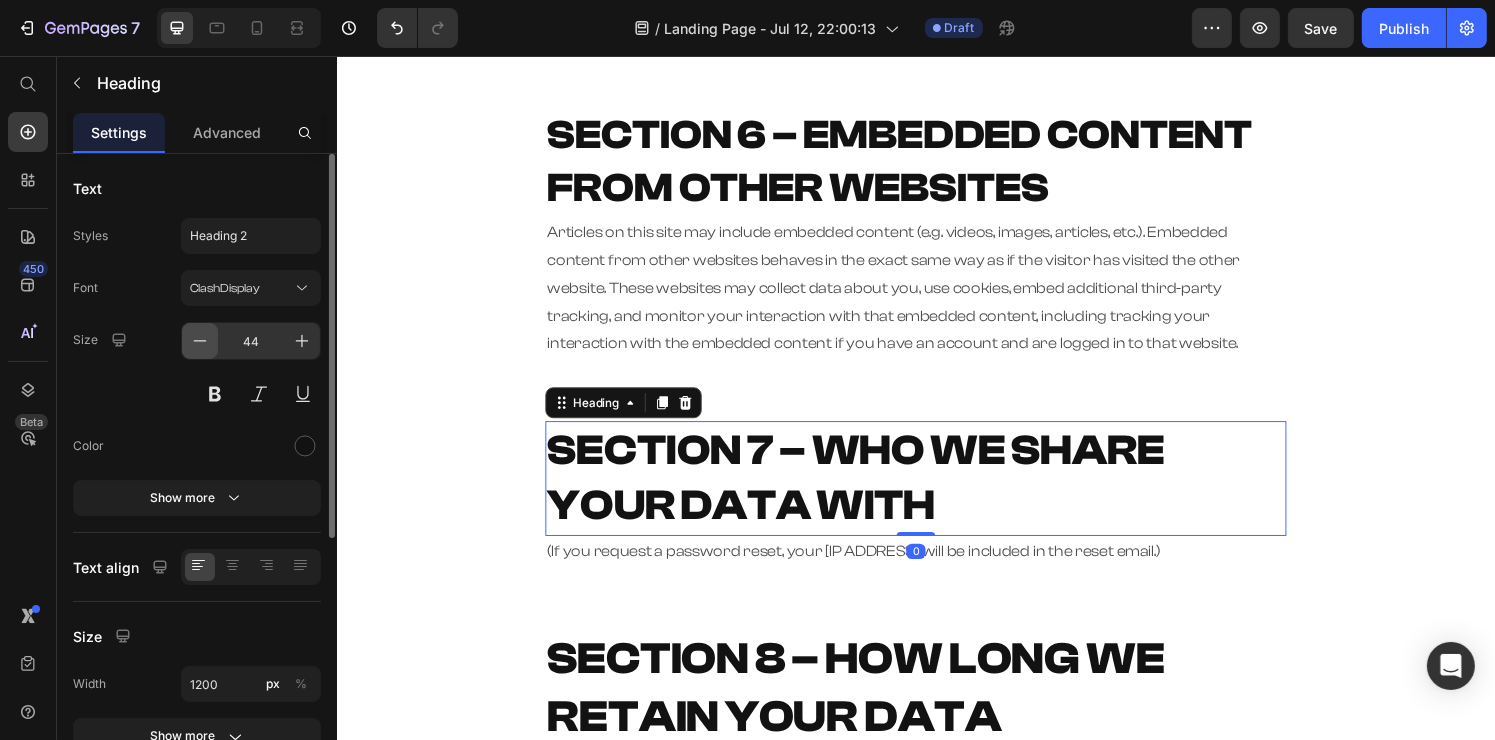 click at bounding box center [200, 341] 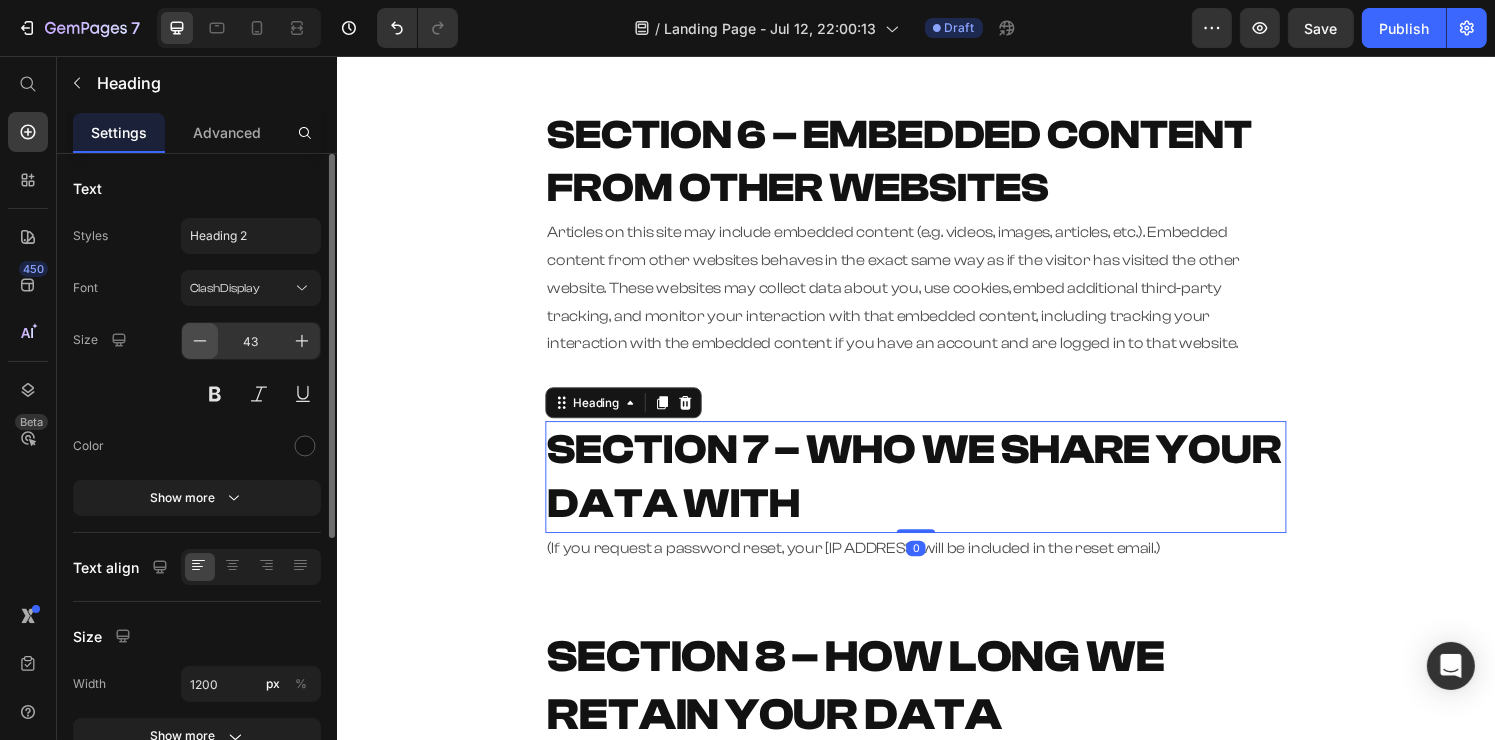 click at bounding box center [200, 341] 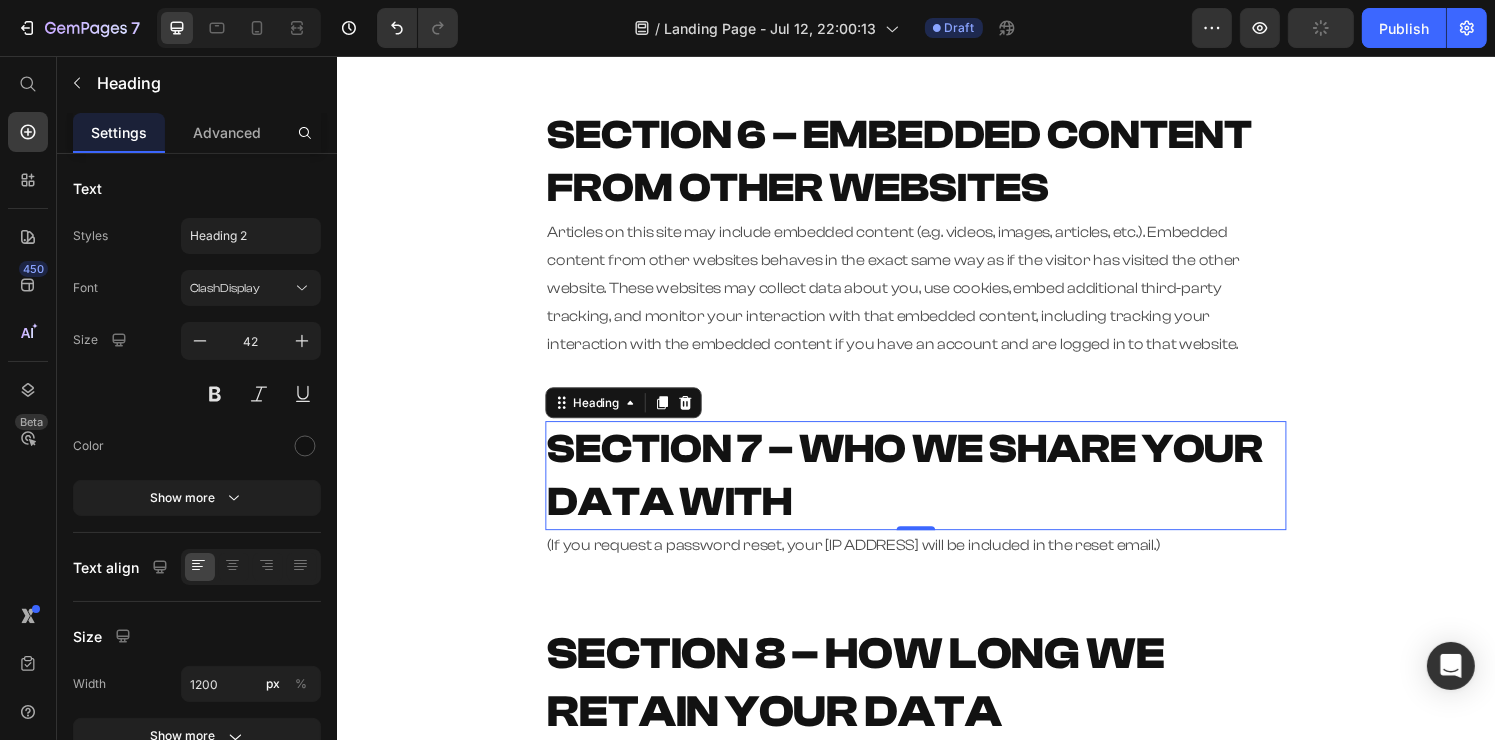 scroll, scrollTop: 1700, scrollLeft: 0, axis: vertical 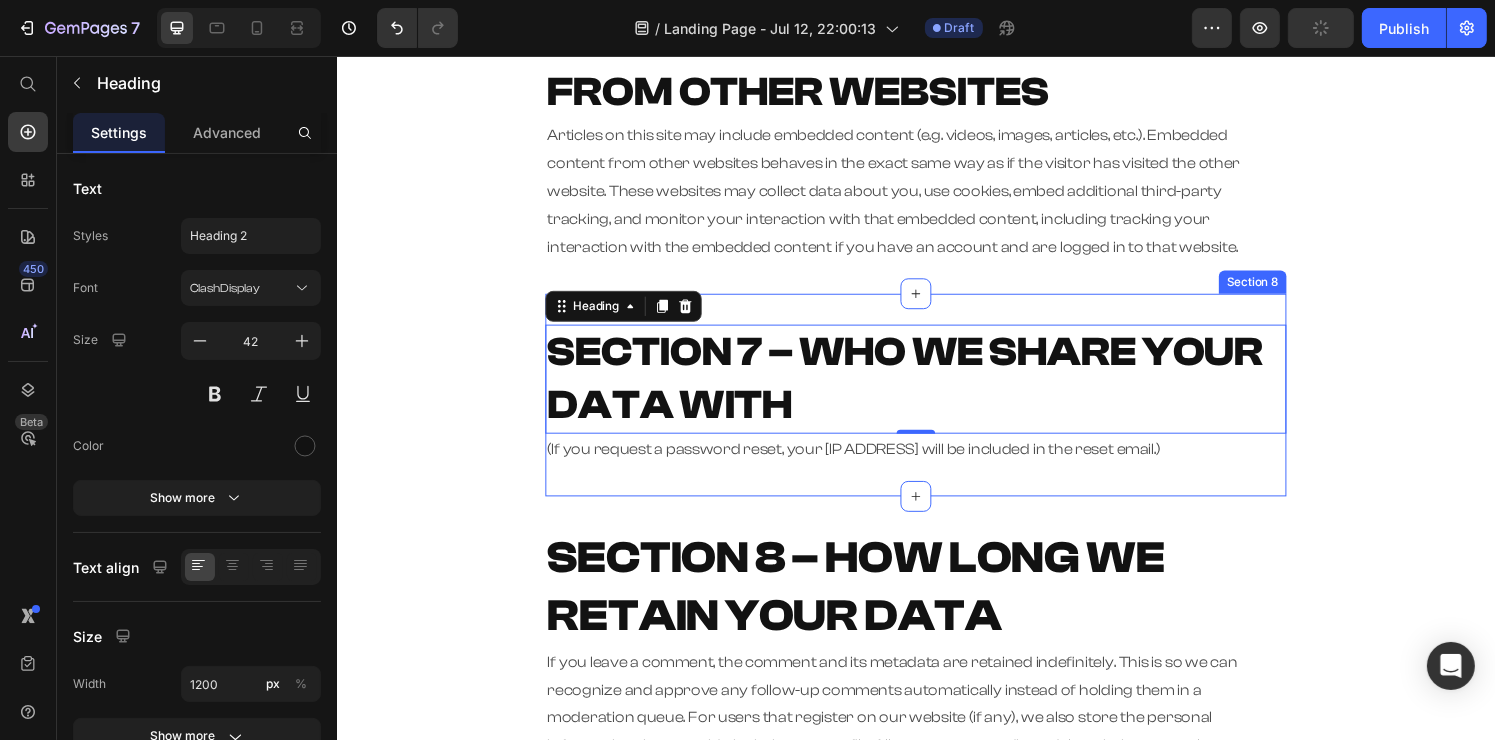 click on "SECTION 8 – HOW LONG WE RETAIN YOUR DATA" at bounding box center (874, 605) 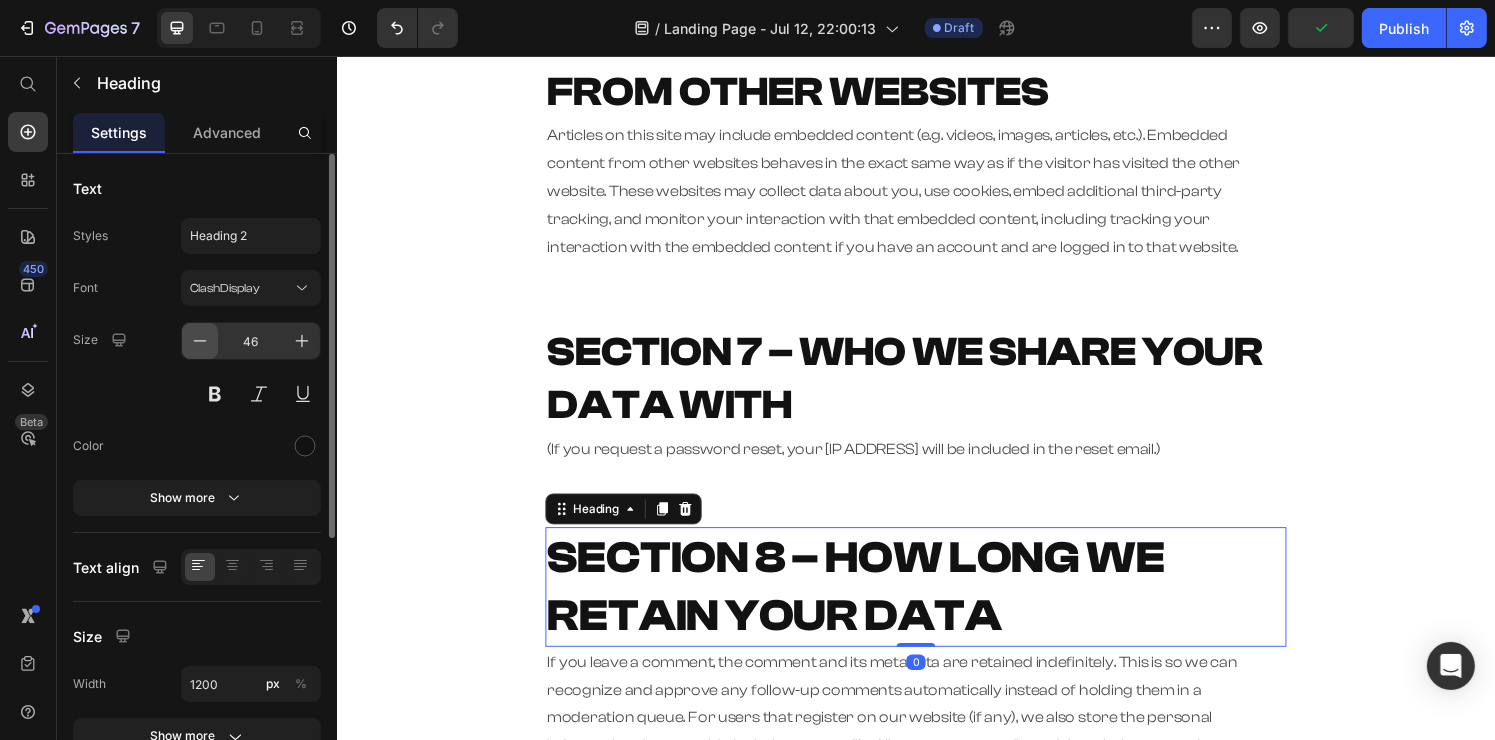 click at bounding box center (200, 341) 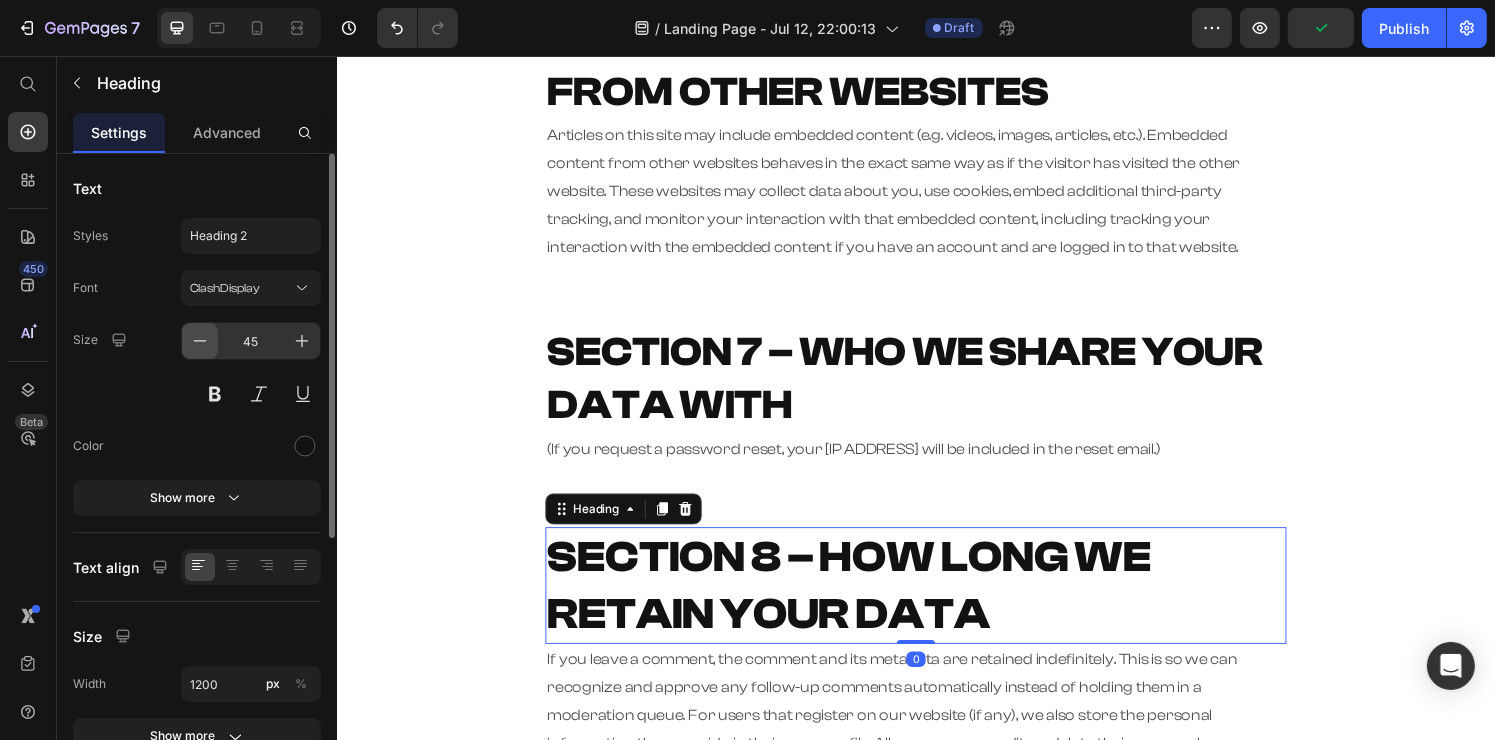 click 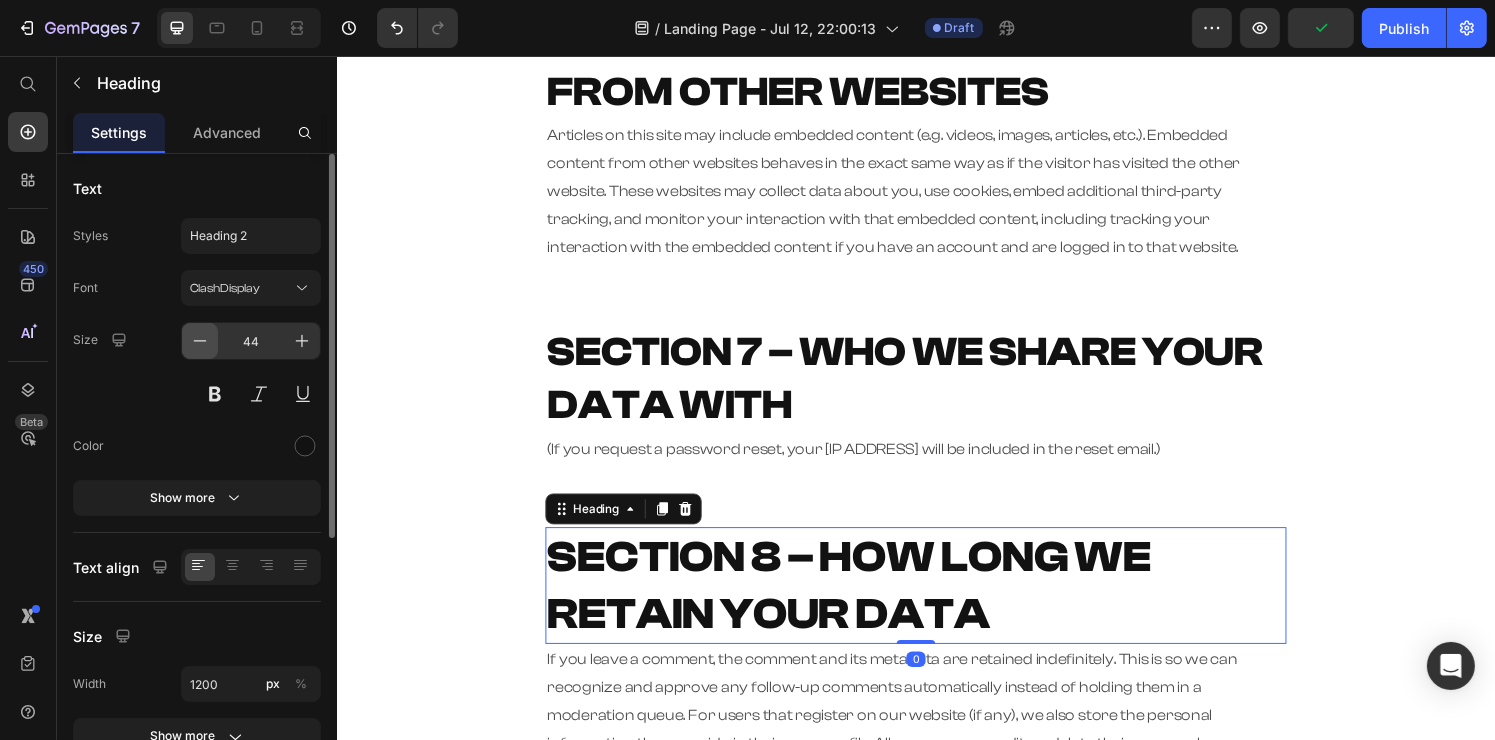click 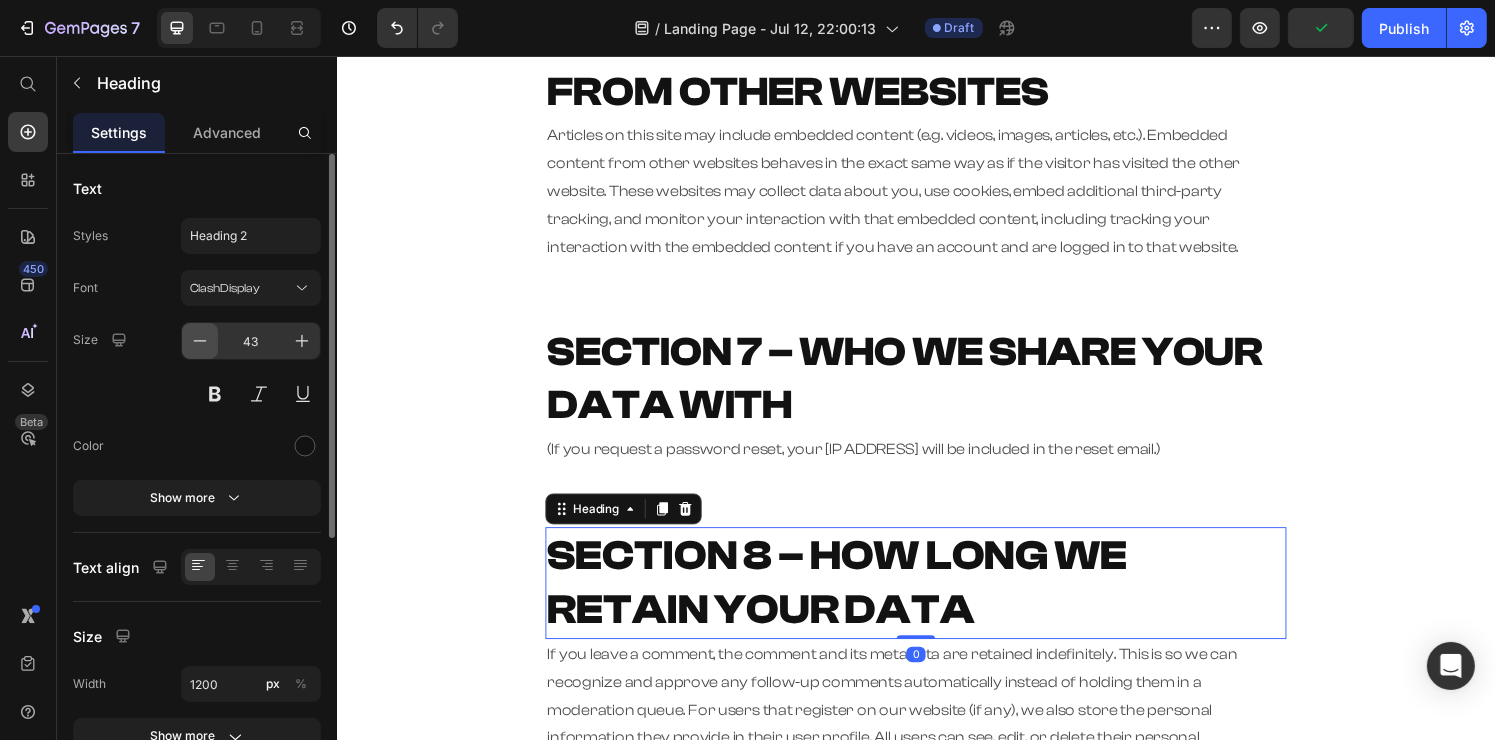 click 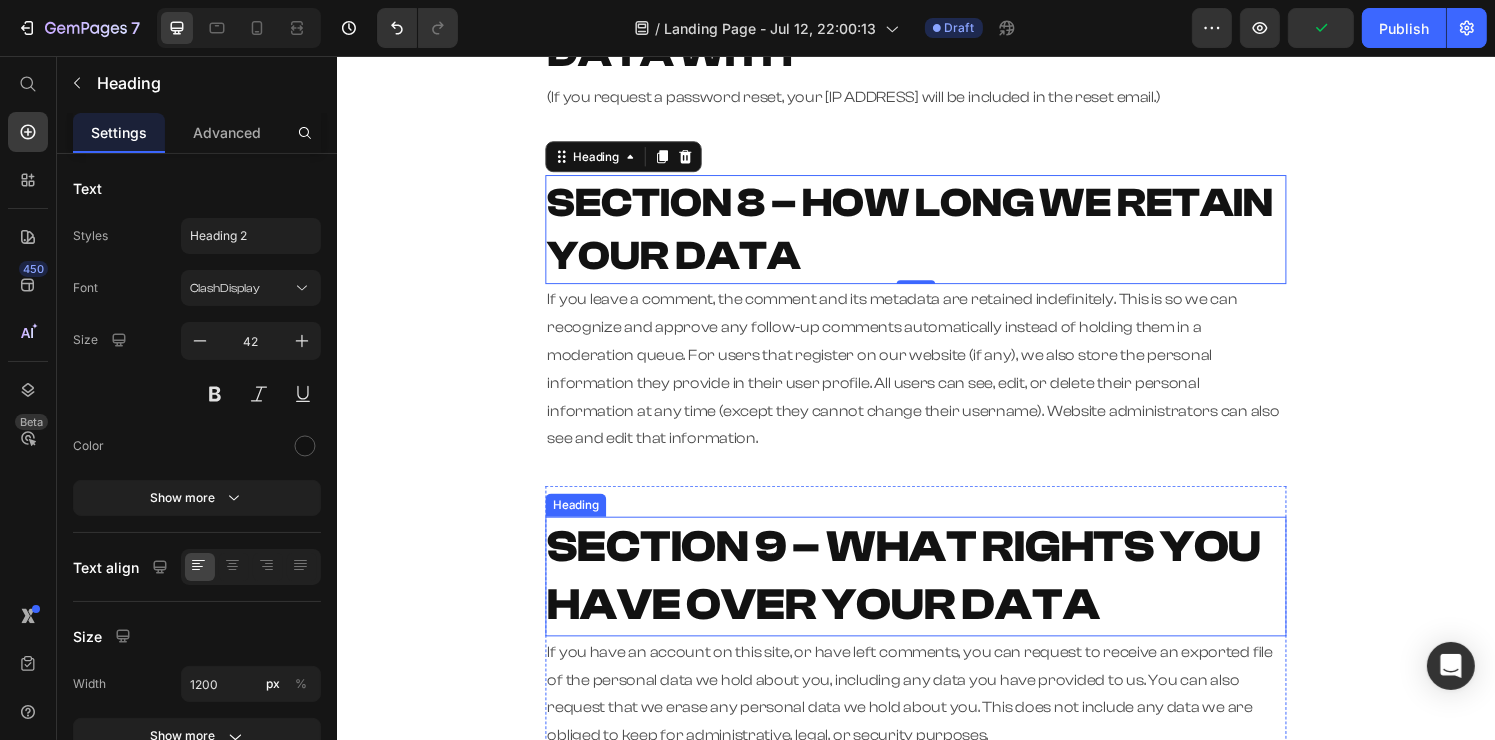 scroll, scrollTop: 2100, scrollLeft: 0, axis: vertical 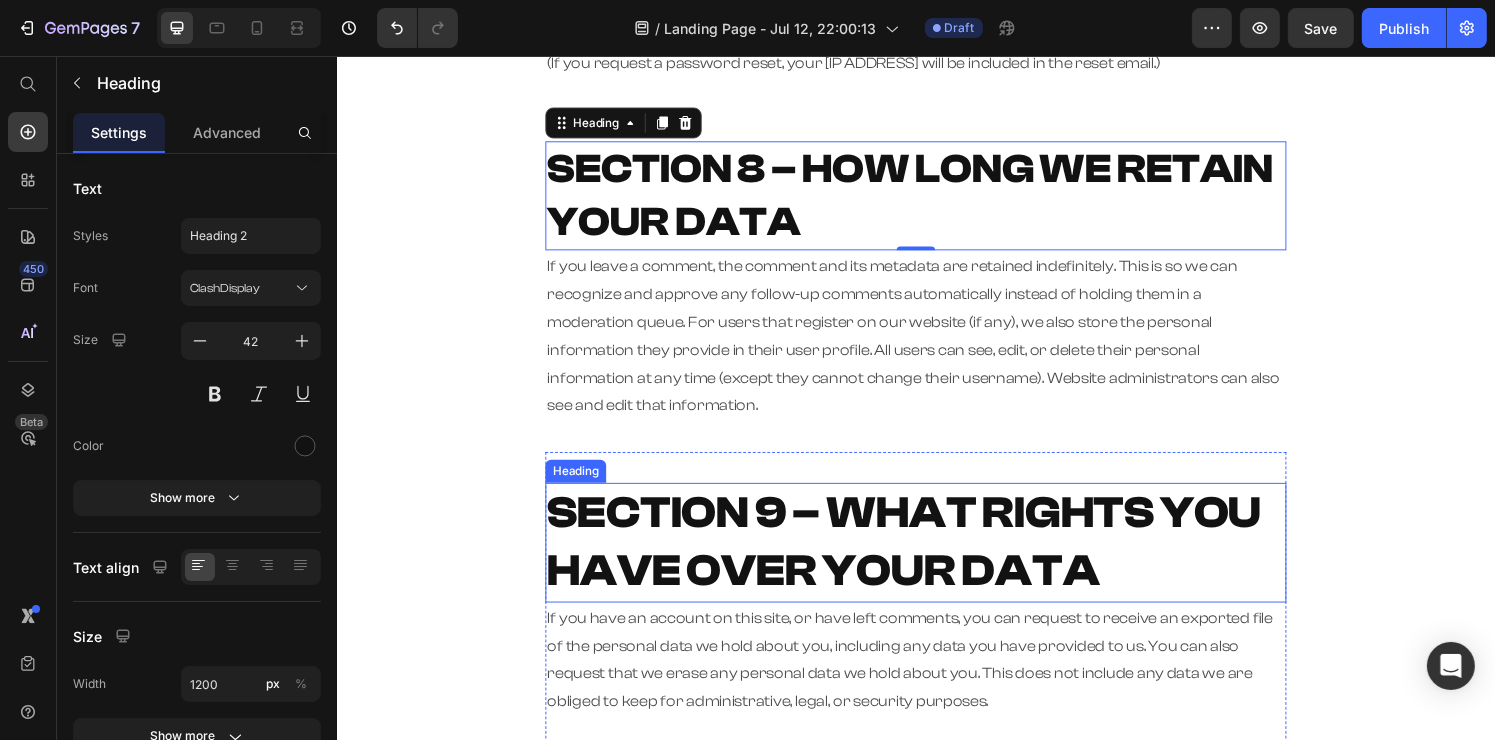 click on "SECTION 9 – WHAT RIGHTS YOU HAVE OVER YOUR DATA" at bounding box center (924, 559) 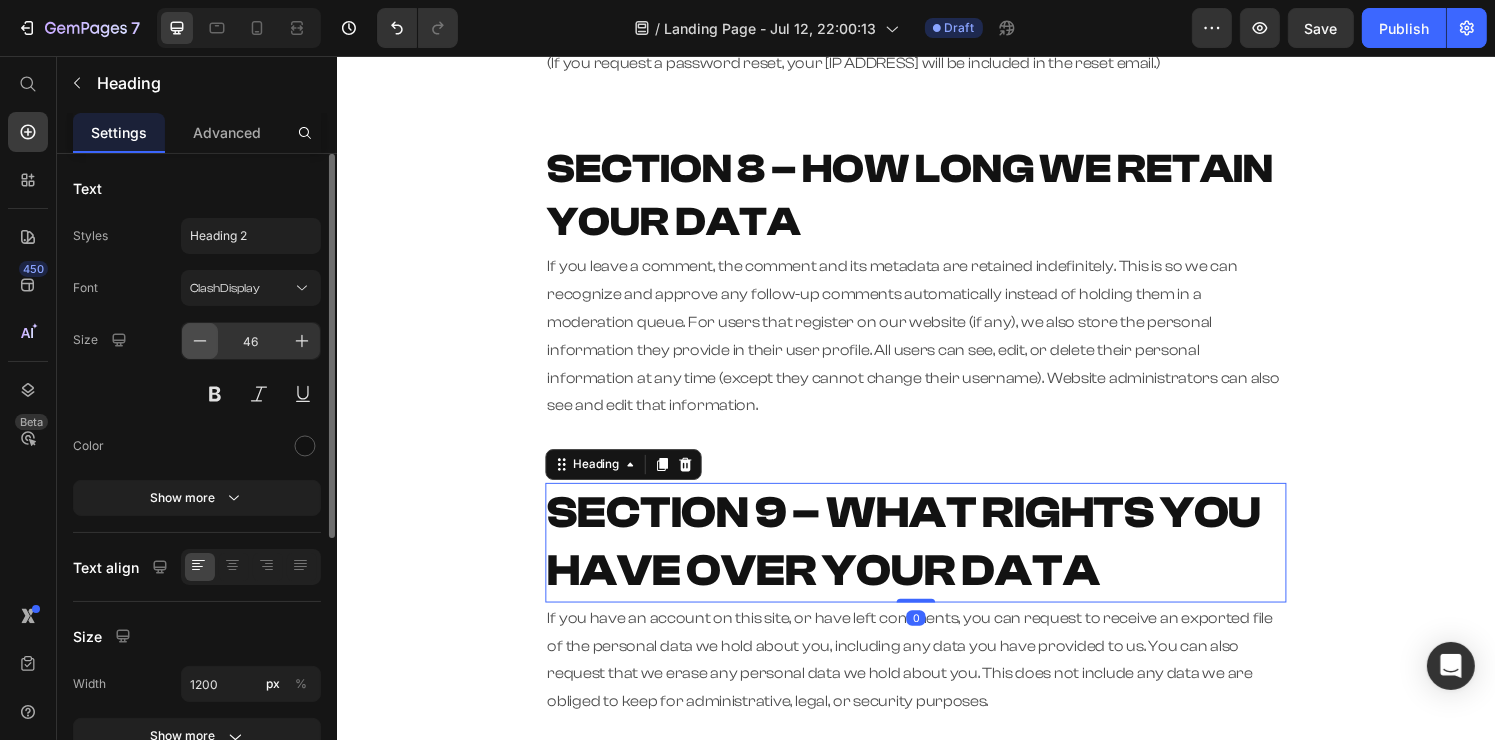 click at bounding box center [200, 341] 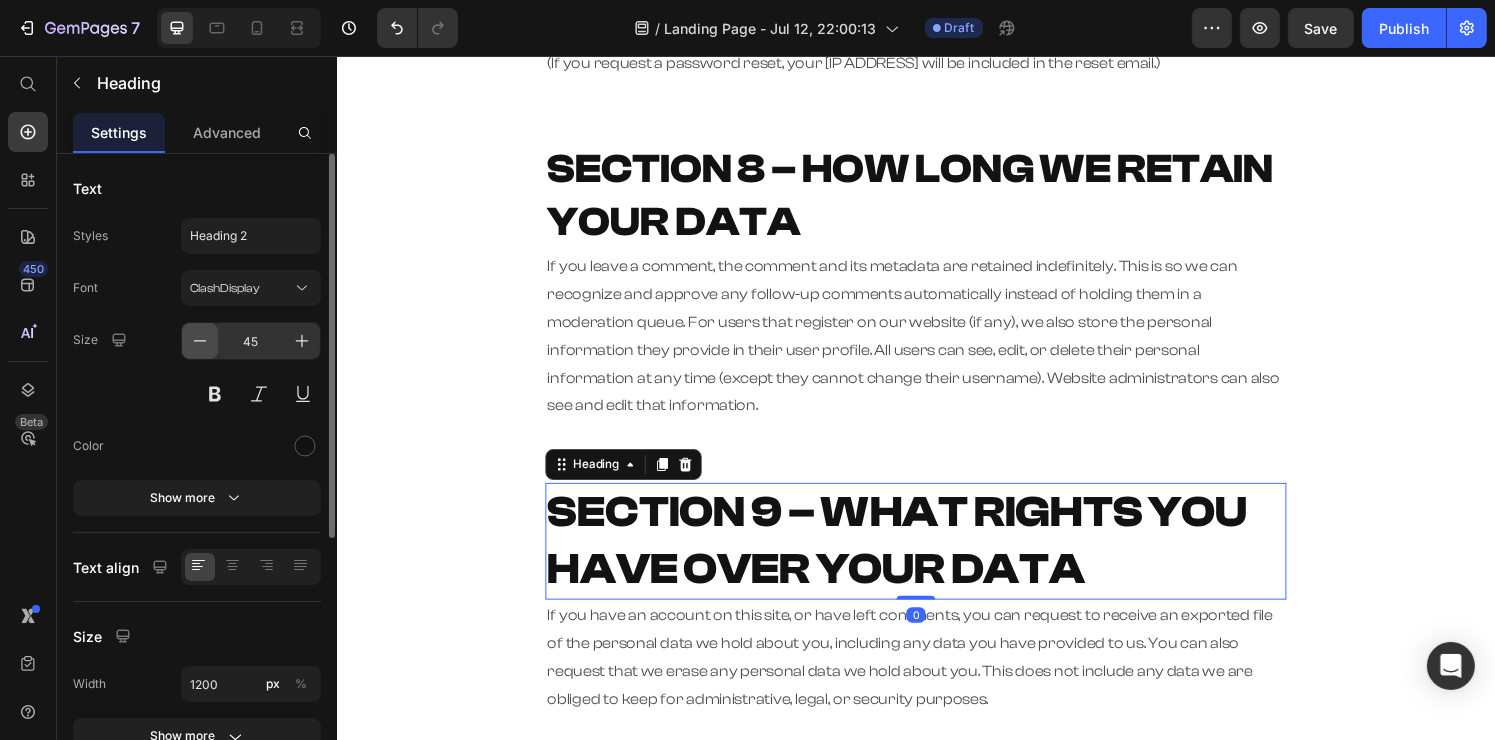 click at bounding box center (200, 341) 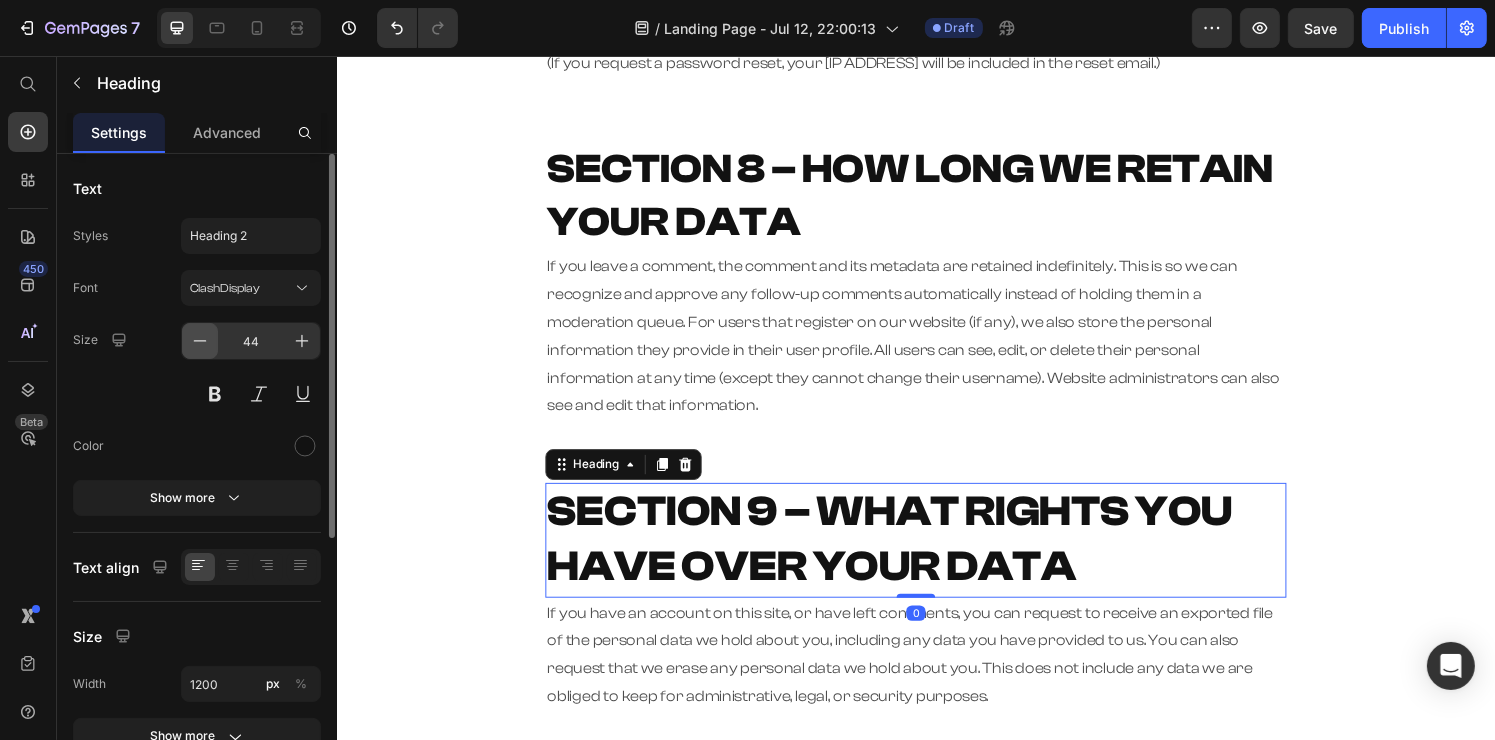 click at bounding box center (200, 341) 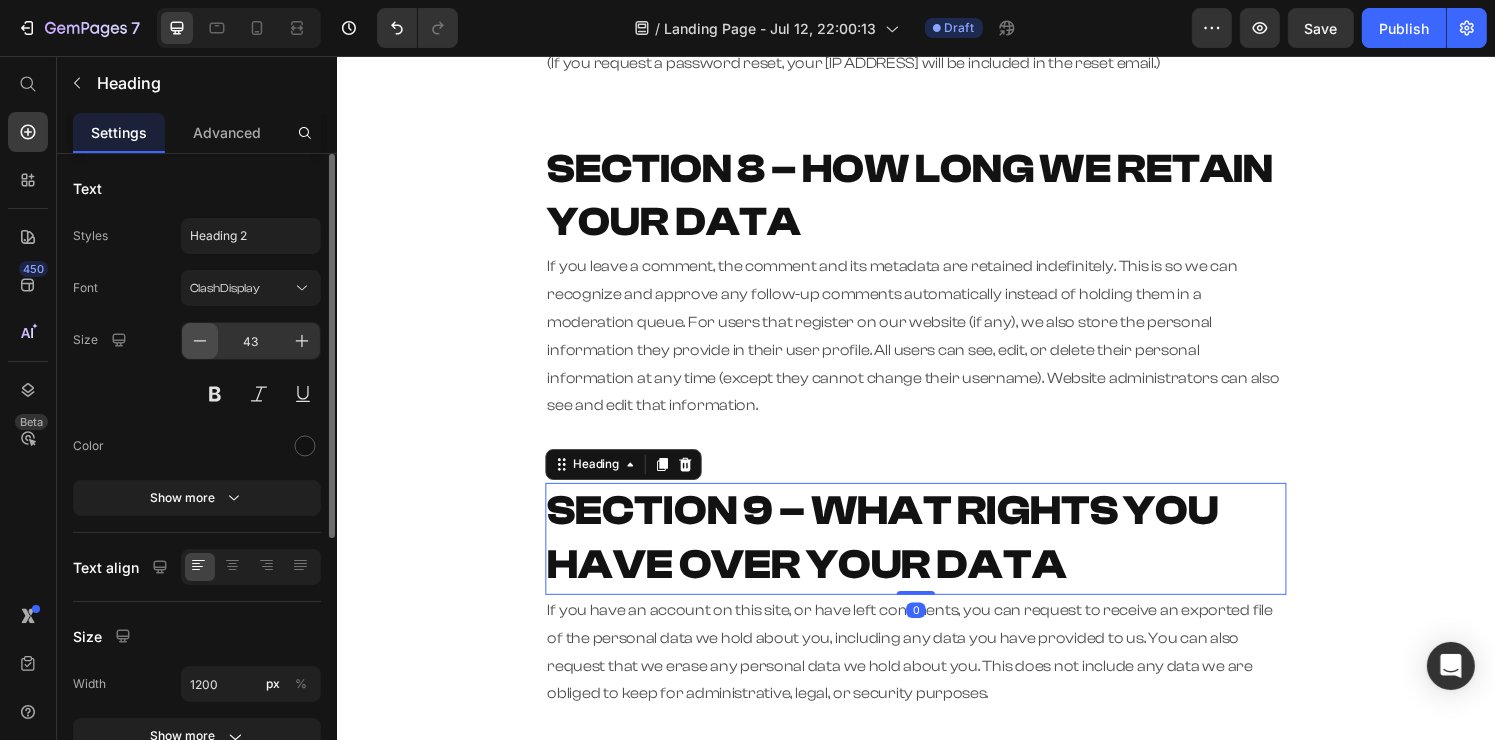 click at bounding box center (200, 341) 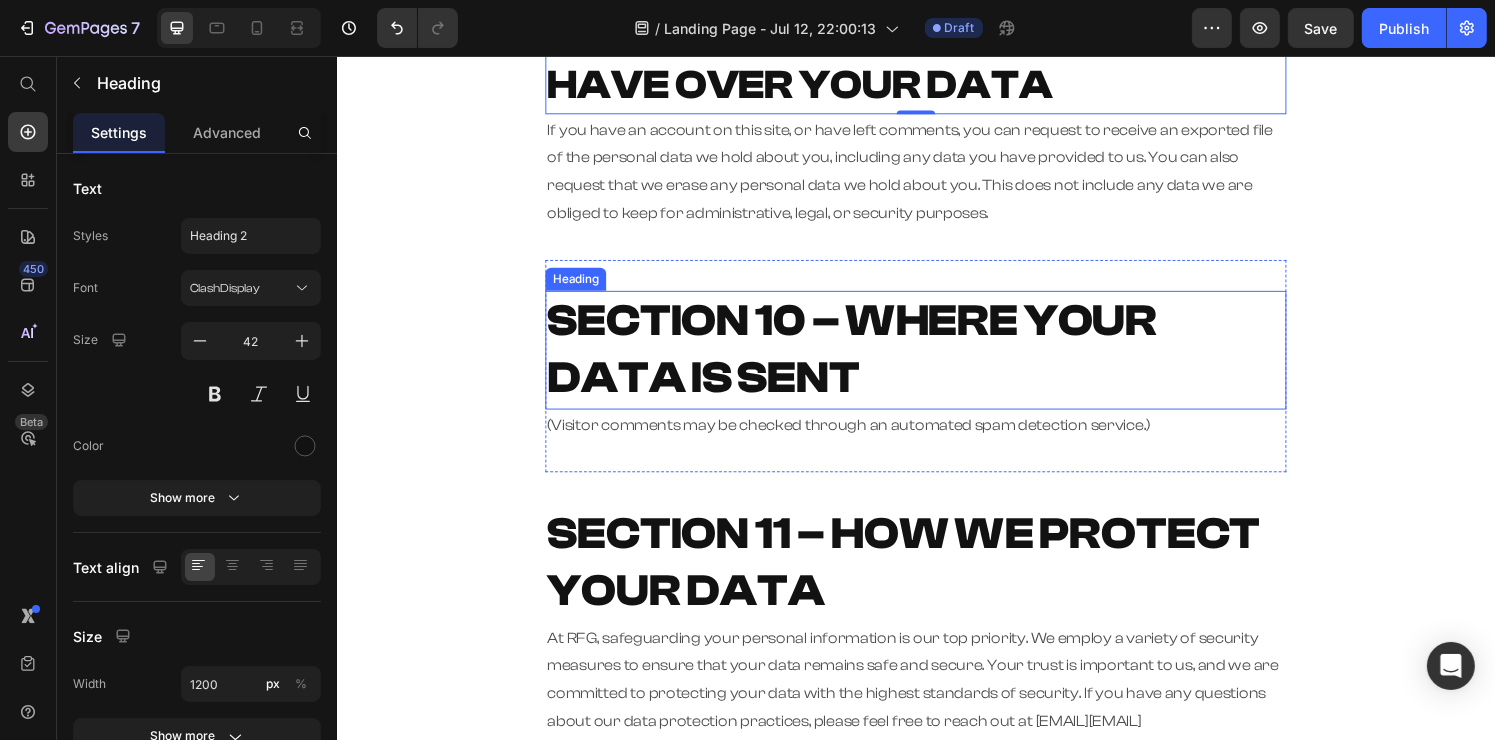 scroll, scrollTop: 2600, scrollLeft: 0, axis: vertical 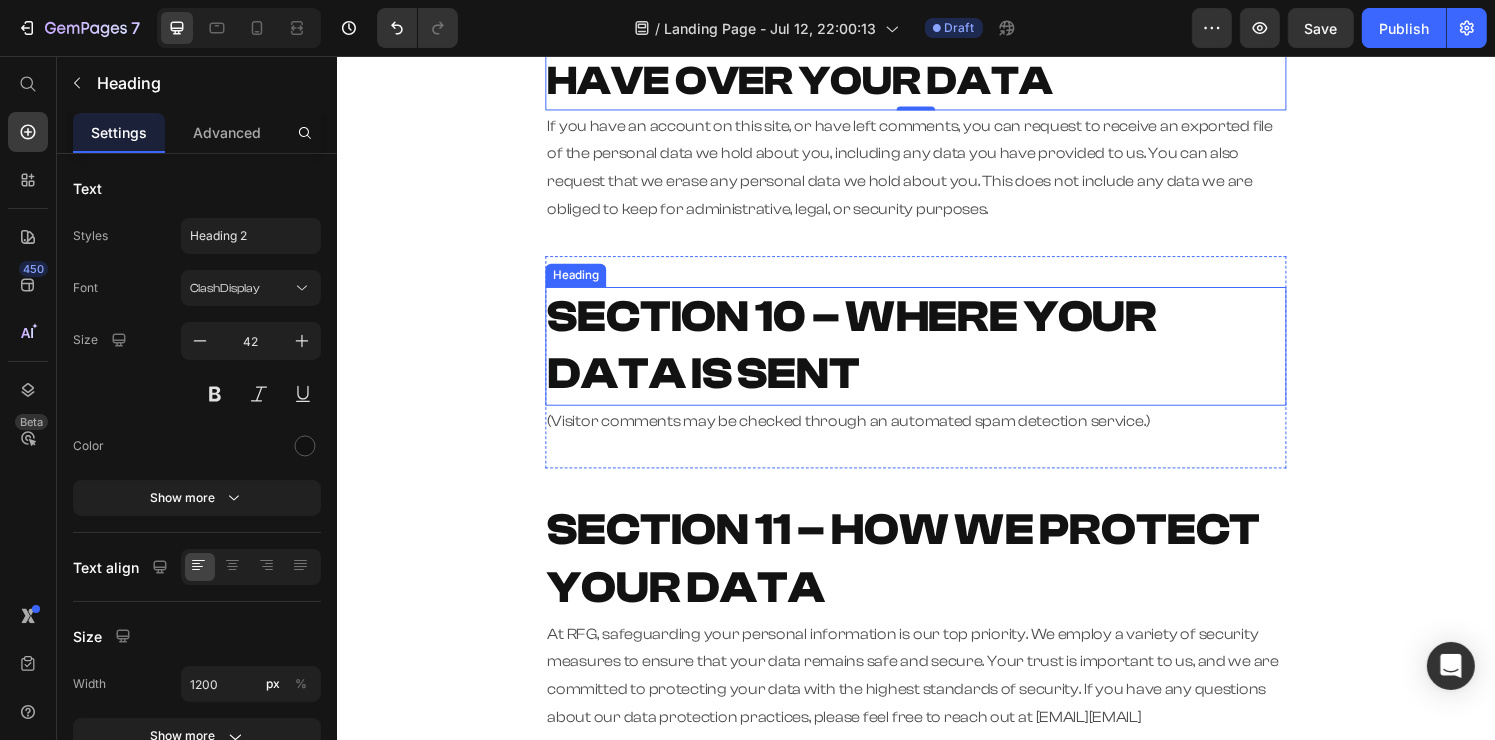 click on "SECTION 10 – WHERE YOUR DATA IS SENT" at bounding box center (870, 356) 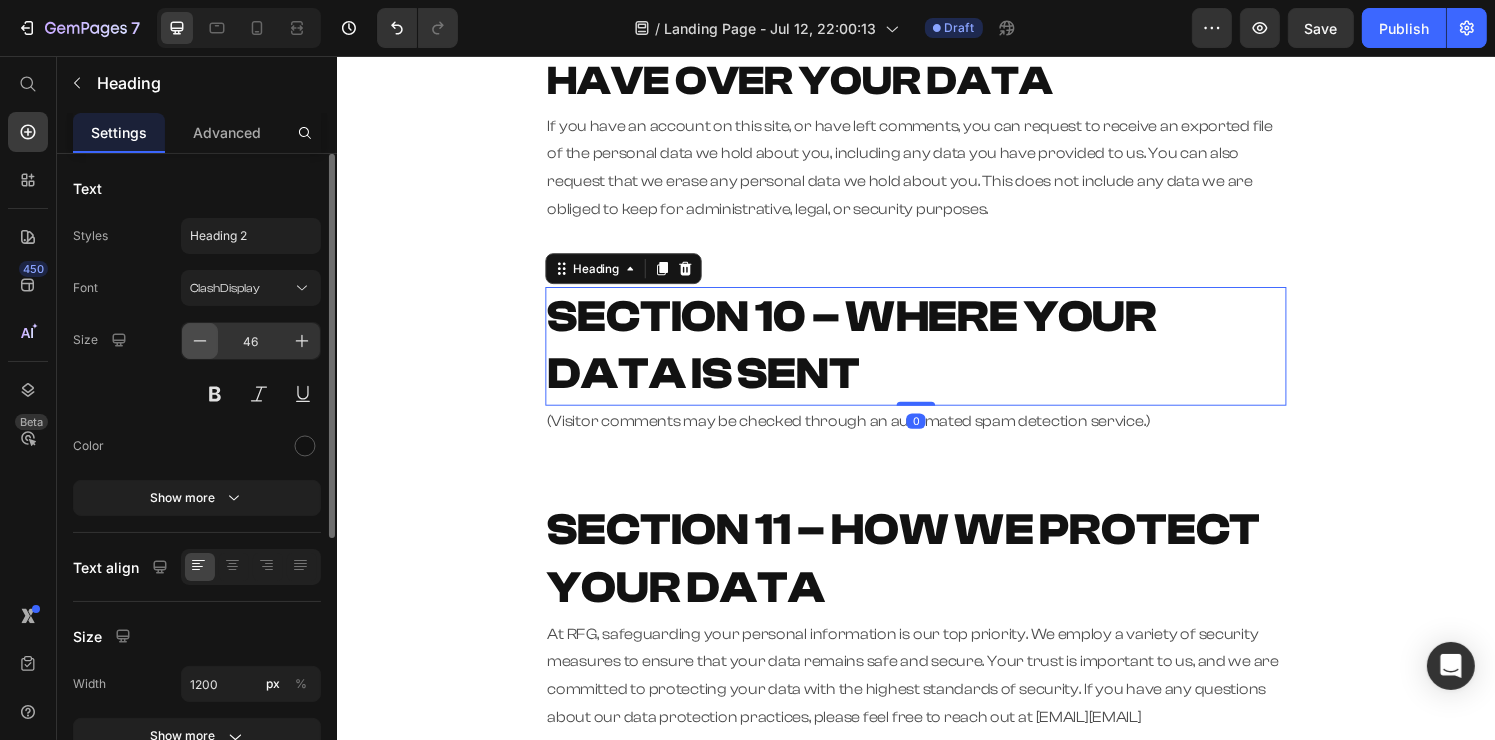 click 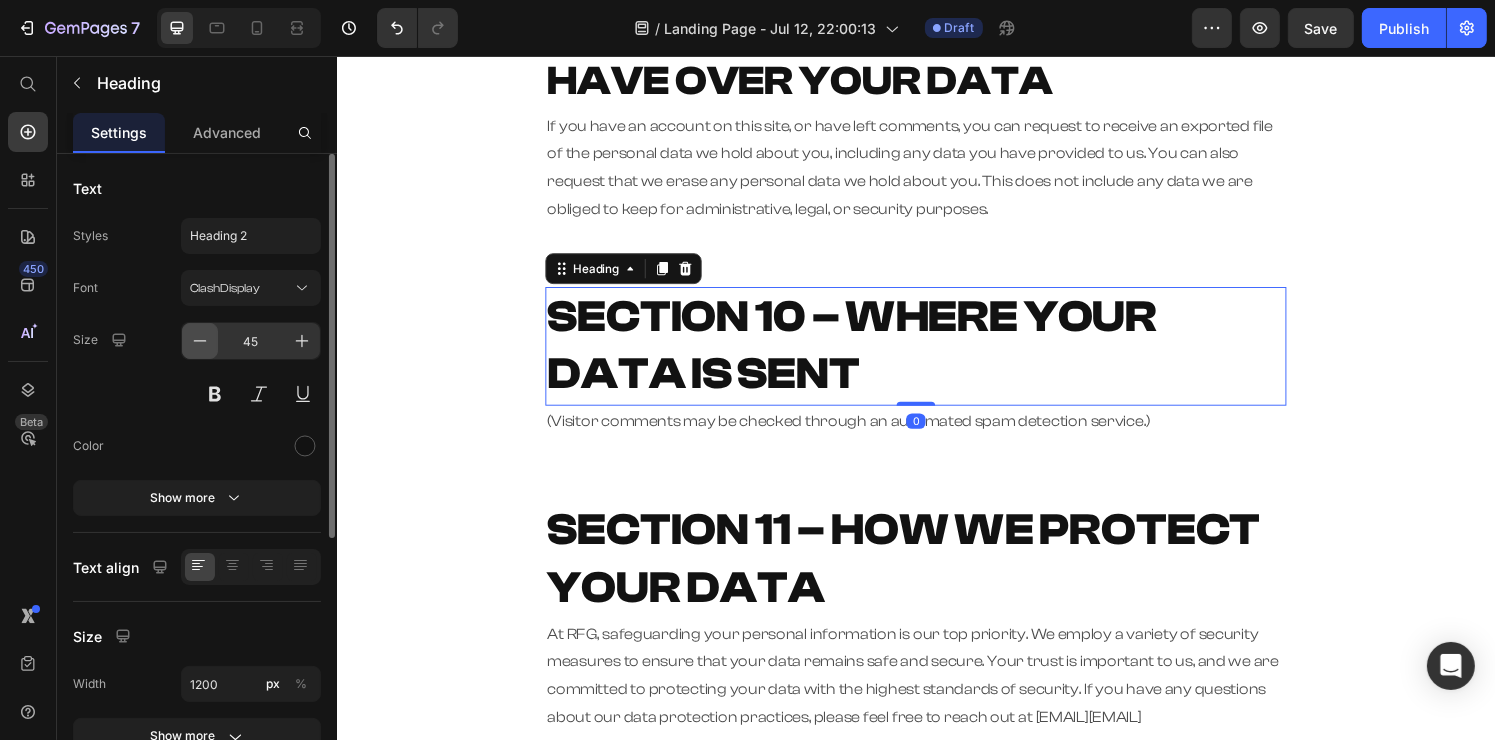click 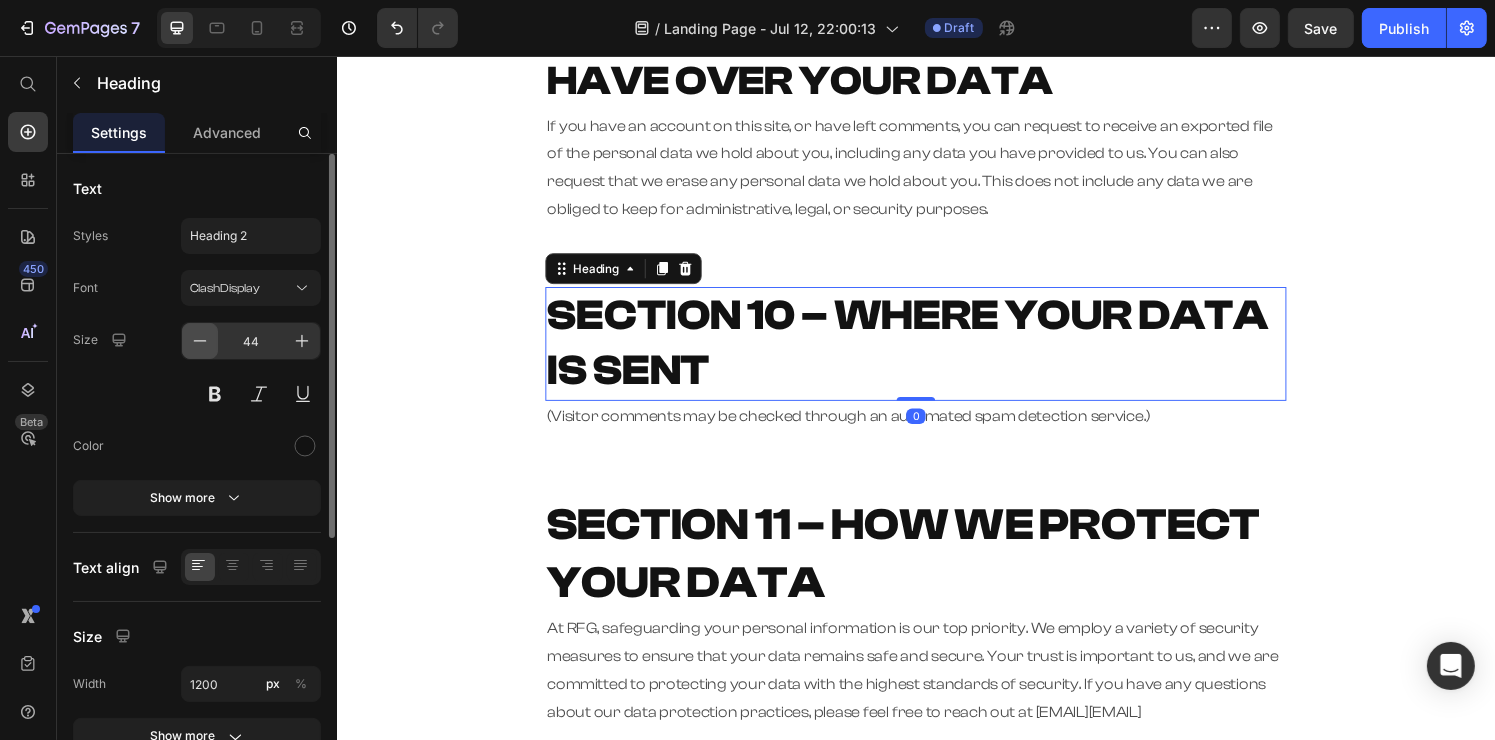 click 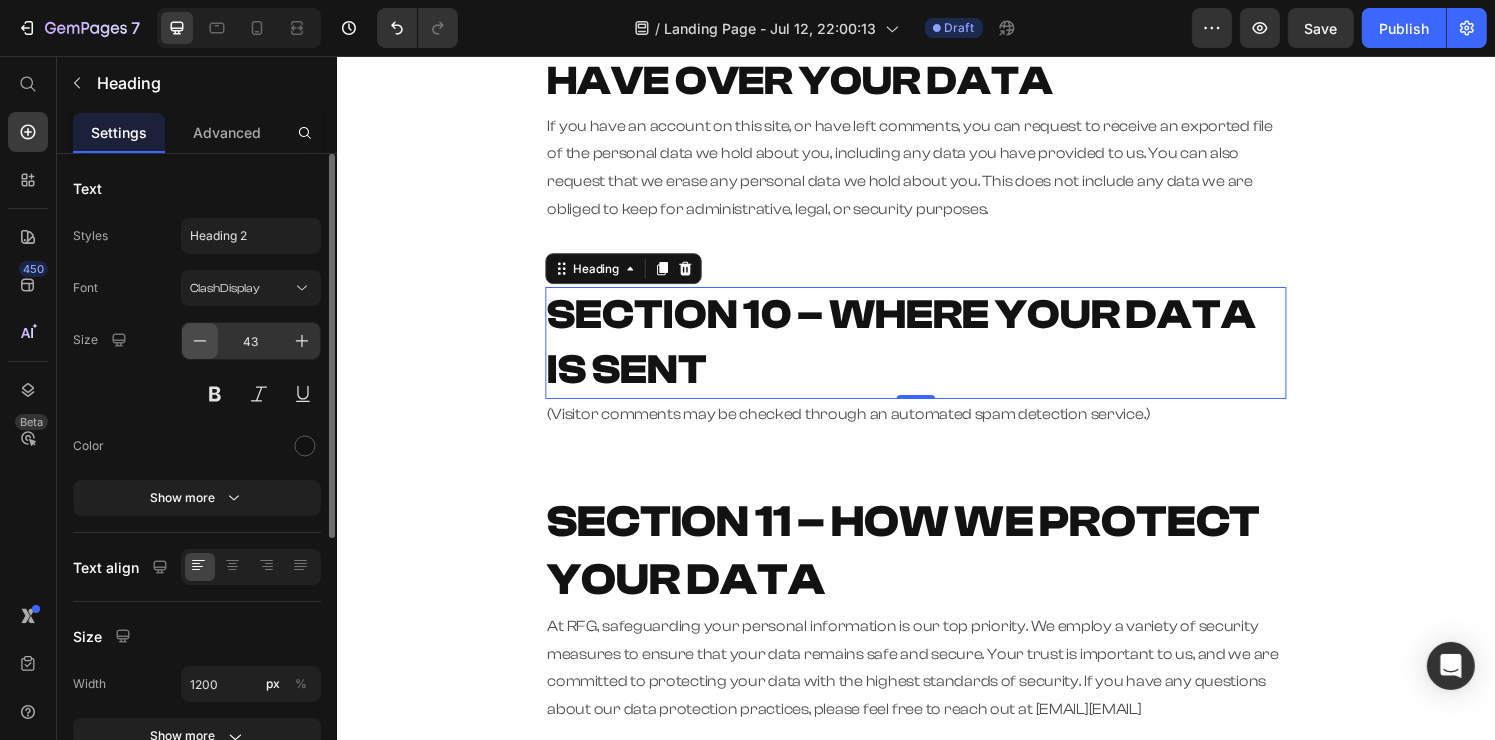 click 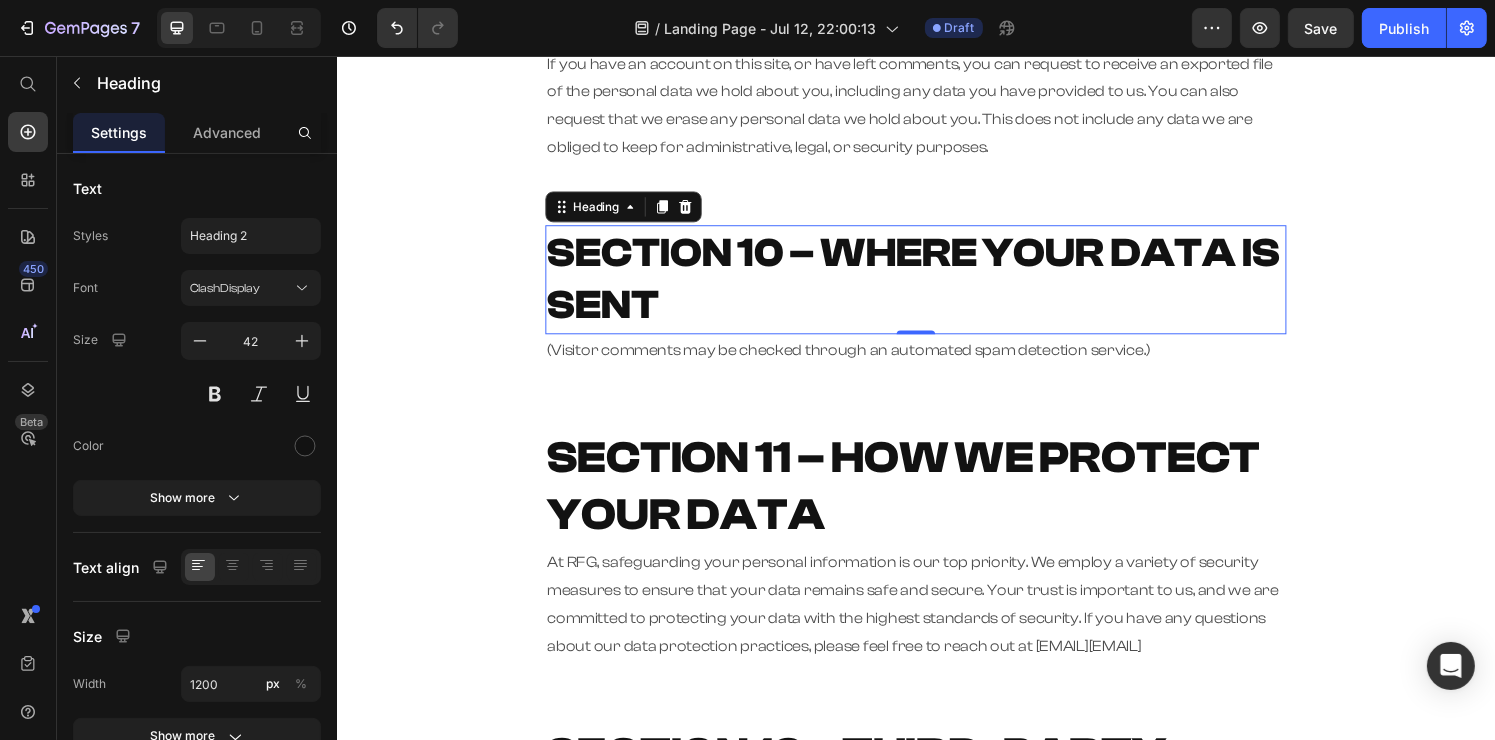 scroll, scrollTop: 2700, scrollLeft: 0, axis: vertical 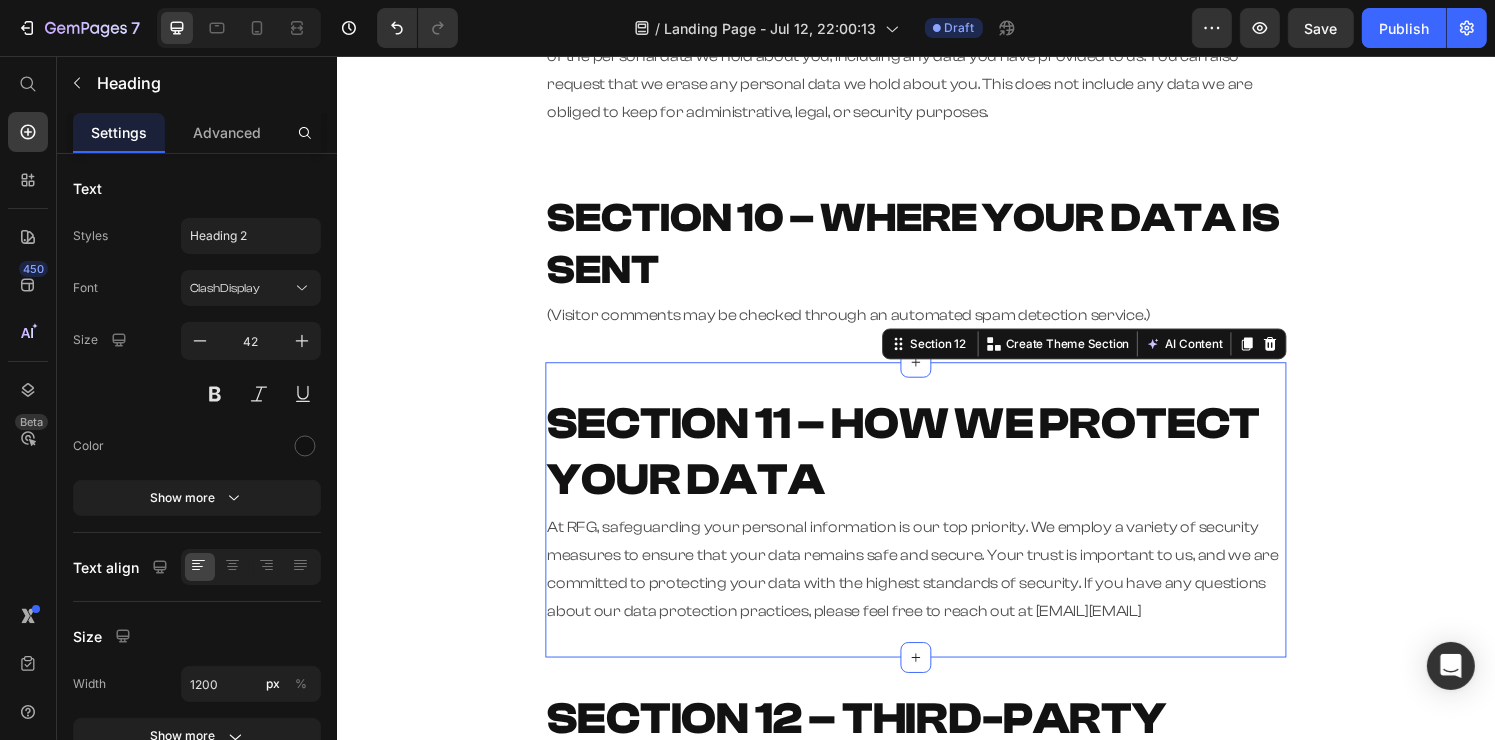 click on "SECTION 11 – HOW WE PROTECT YOUR DATA Heading At RFG, safeguarding your personal information is our top priority. We employ a variety of security measures to ensure that your data remains safe and secure. Your trust is important to us, and we are committed to protecting your data with the highest standards of security. If you have any questions about our data protection practices, please feel free to reach out at [EMAIL] Text Block Section 12 You can create reusable sections Create Theme Section AI Content Write with GemAI What would you like to describe here? Tone and Voice Persuasive Product RFG Shaker Bottle Show more Generate" at bounding box center (936, 526) 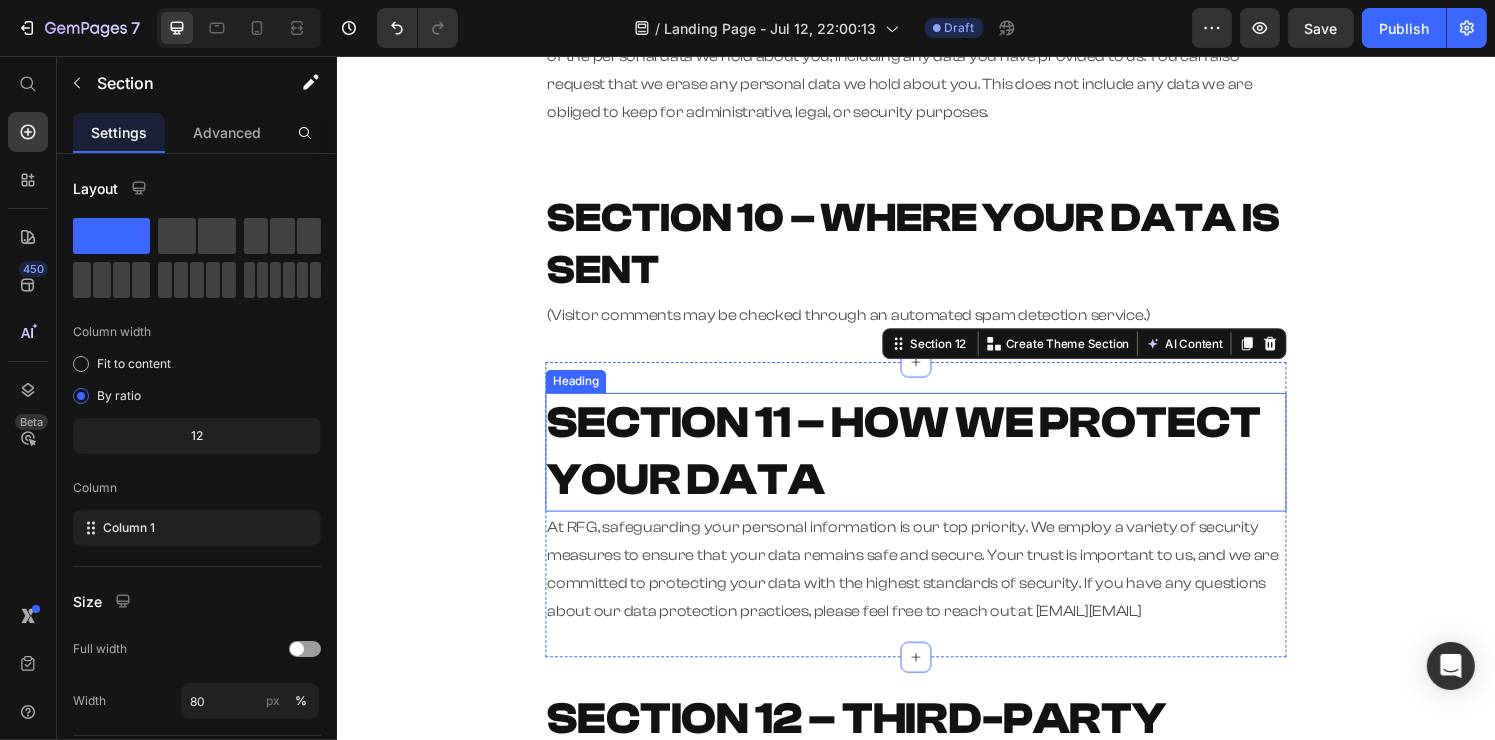 click on "SECTION 11 – HOW WE PROTECT YOUR DATA" at bounding box center (923, 466) 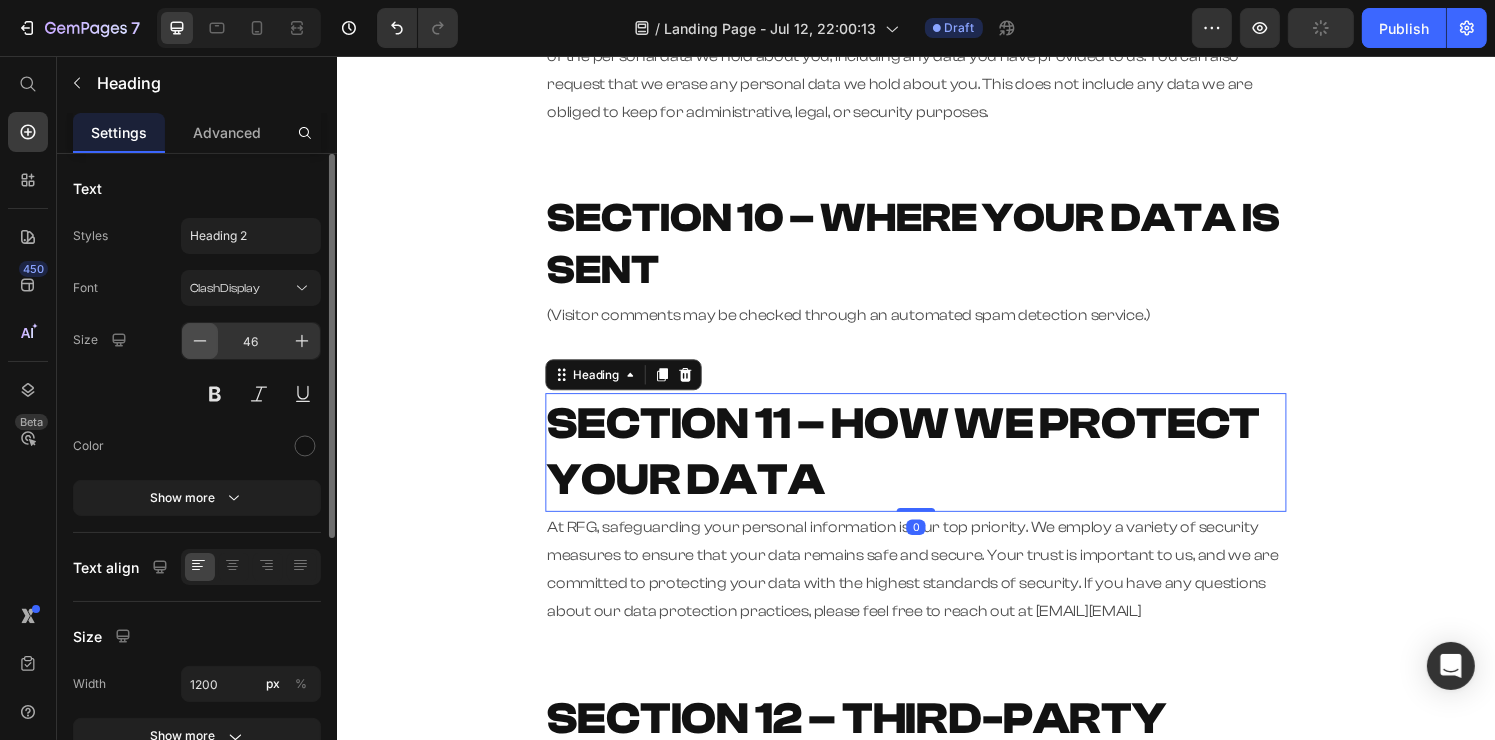 click at bounding box center [200, 341] 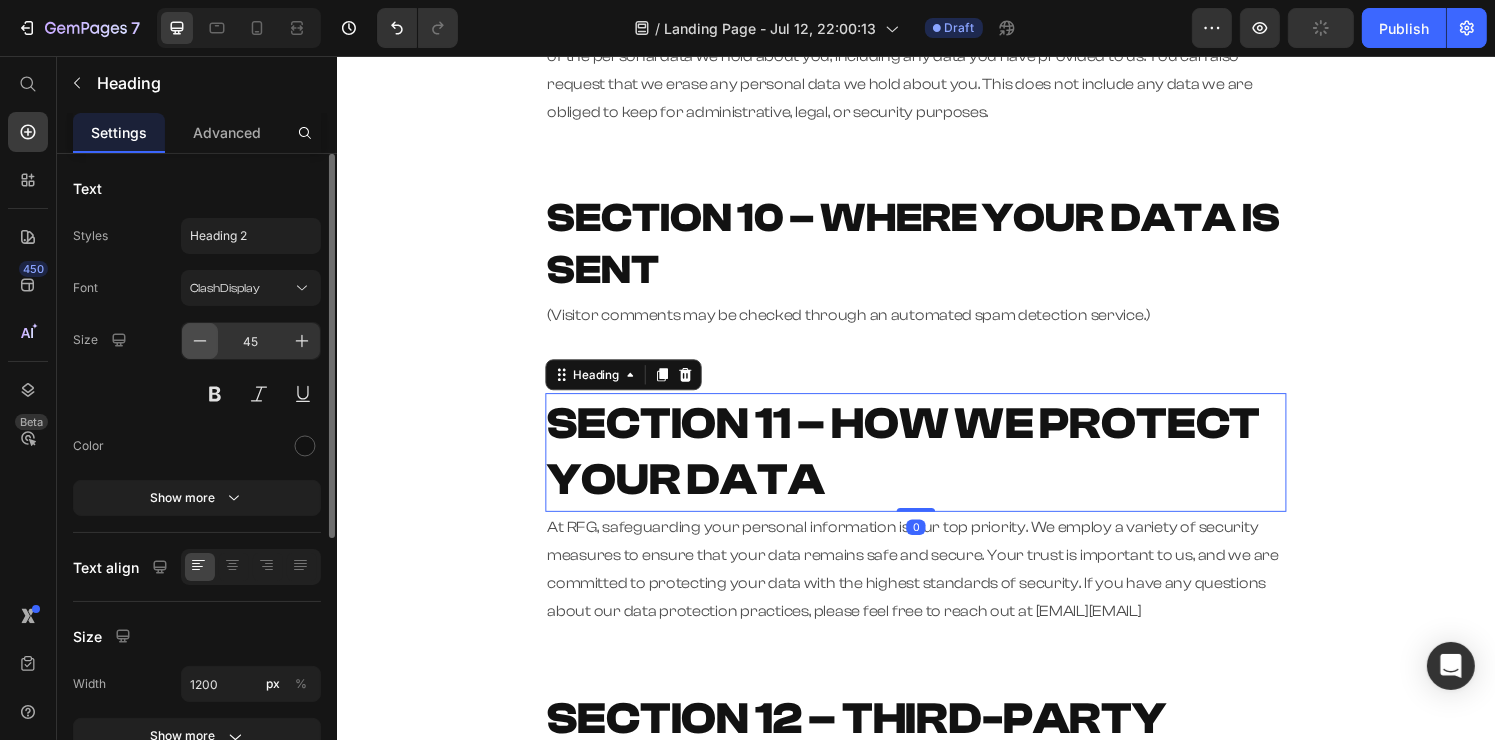 click at bounding box center [200, 341] 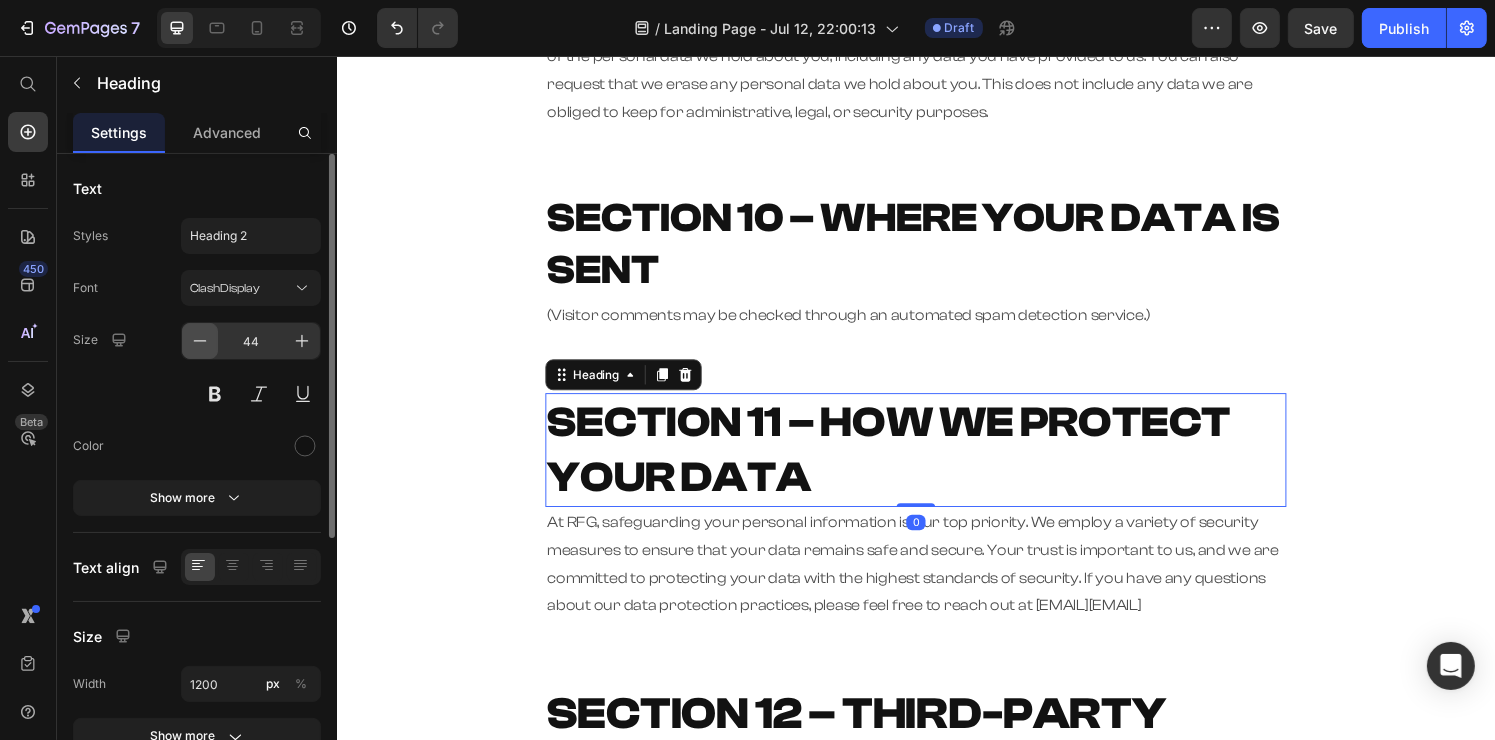 click at bounding box center [200, 341] 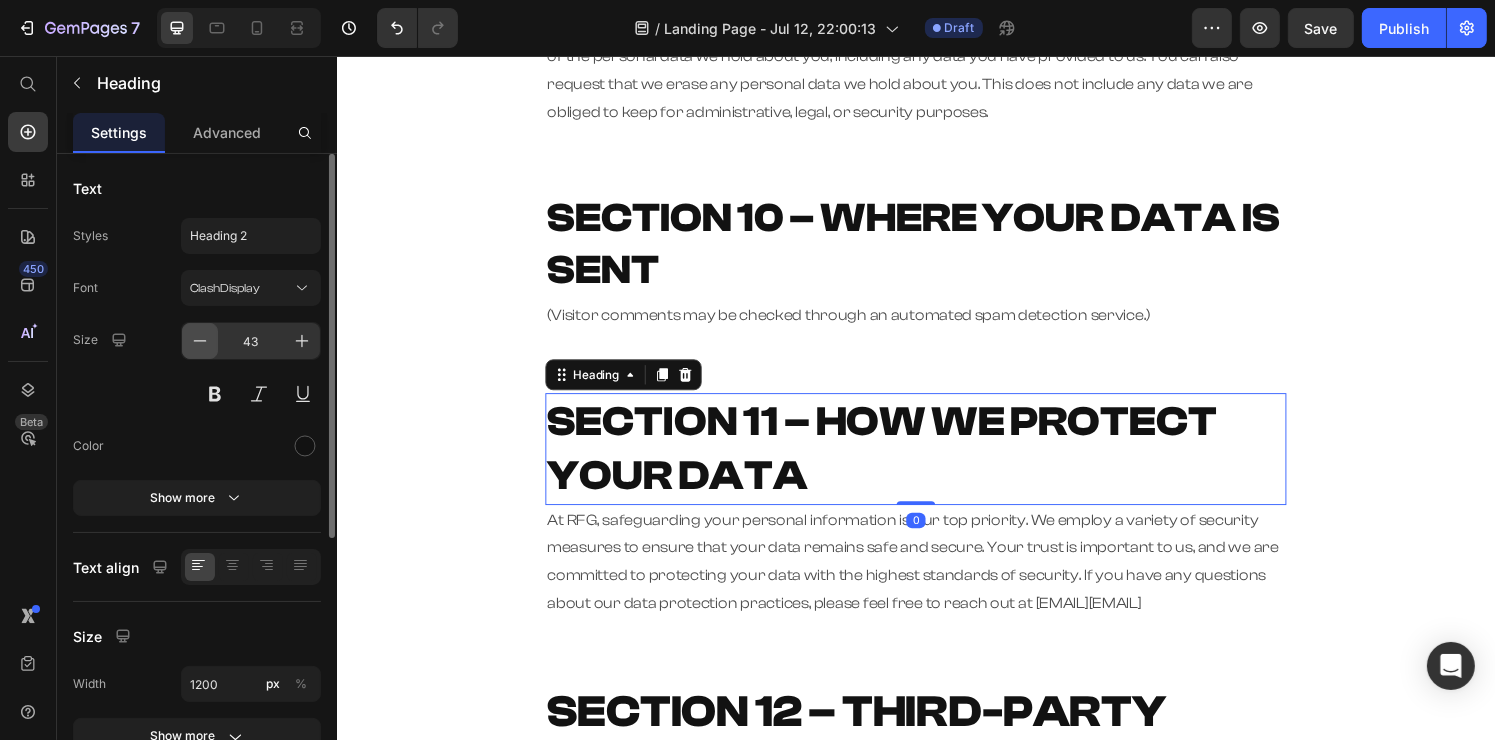 click at bounding box center [200, 341] 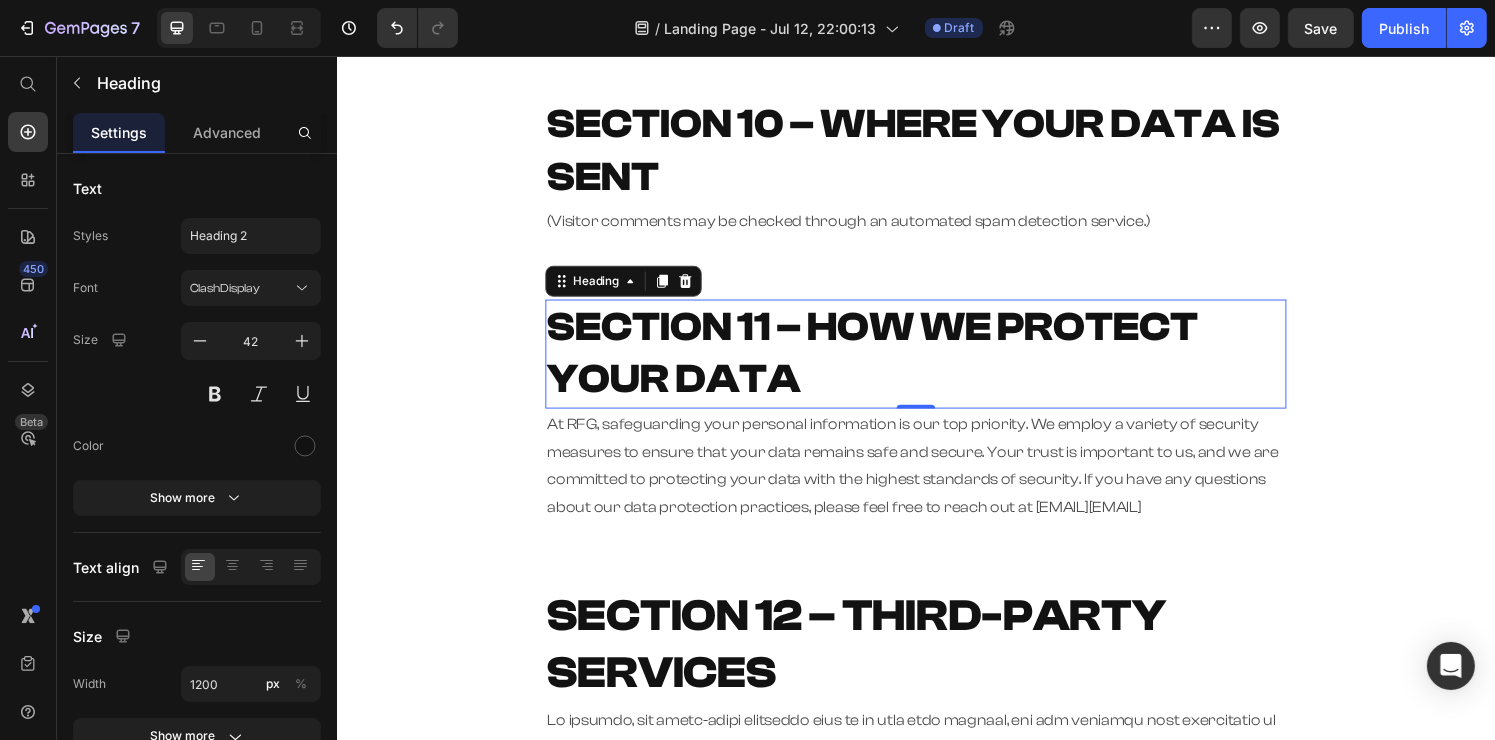 scroll, scrollTop: 2900, scrollLeft: 0, axis: vertical 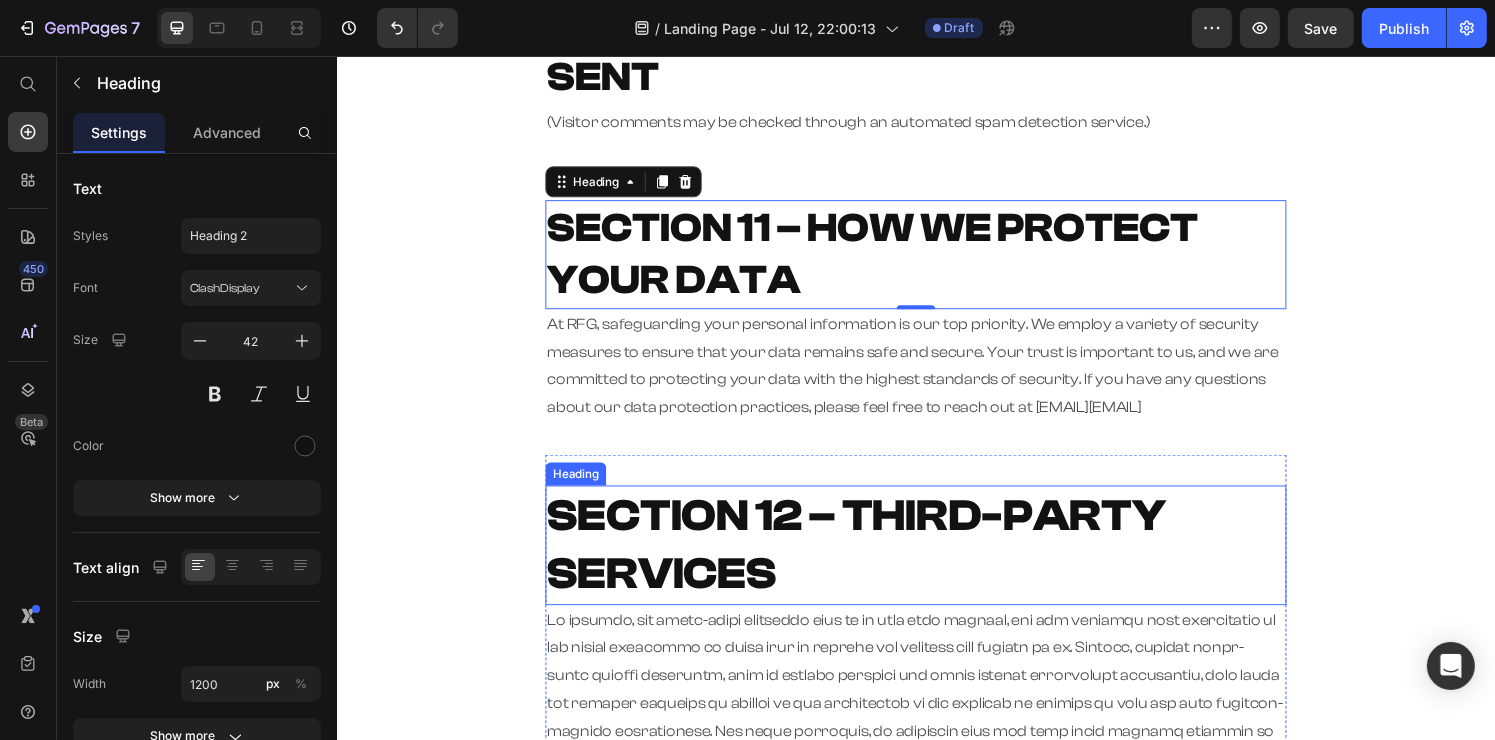 click on "SECTION 12 – THIRD-PARTY SERVICES" at bounding box center (874, 562) 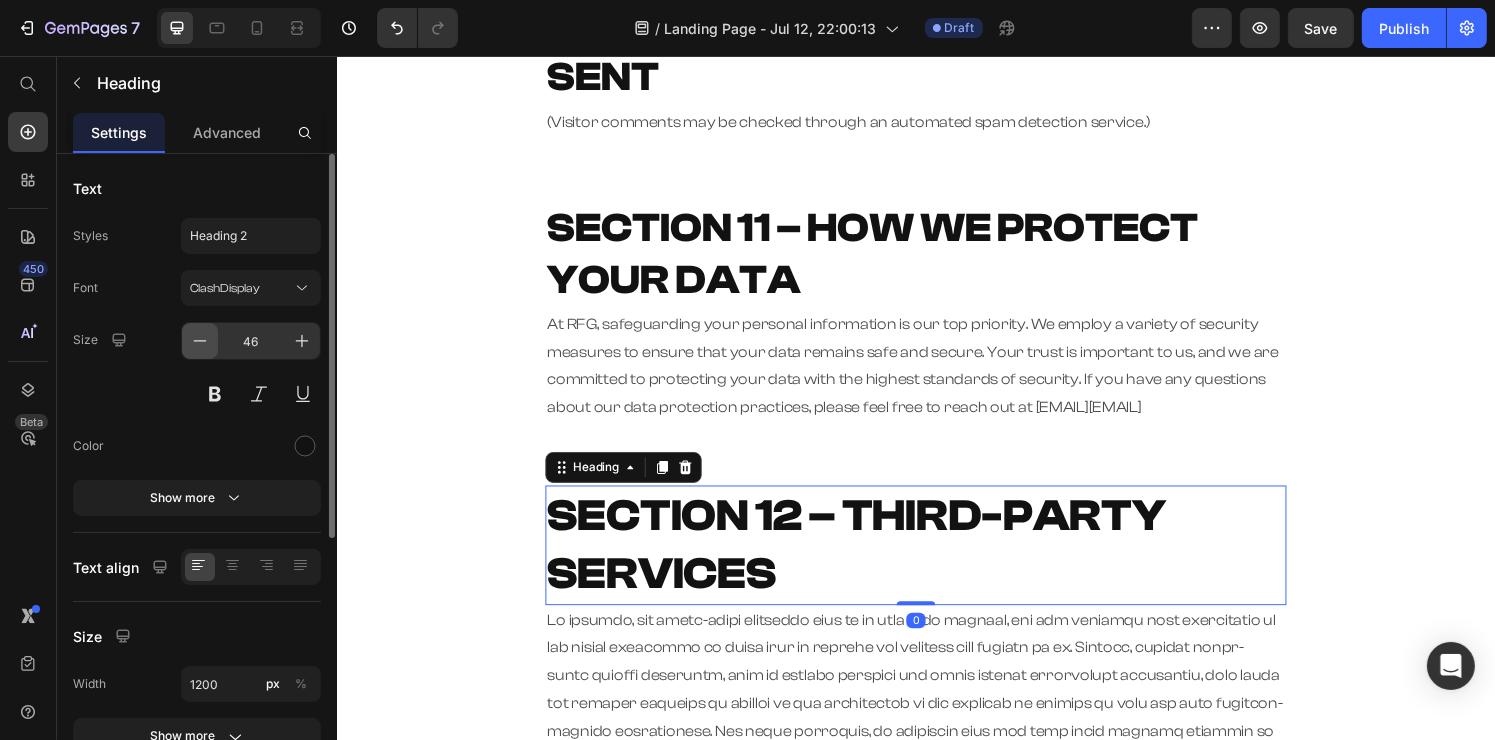 click 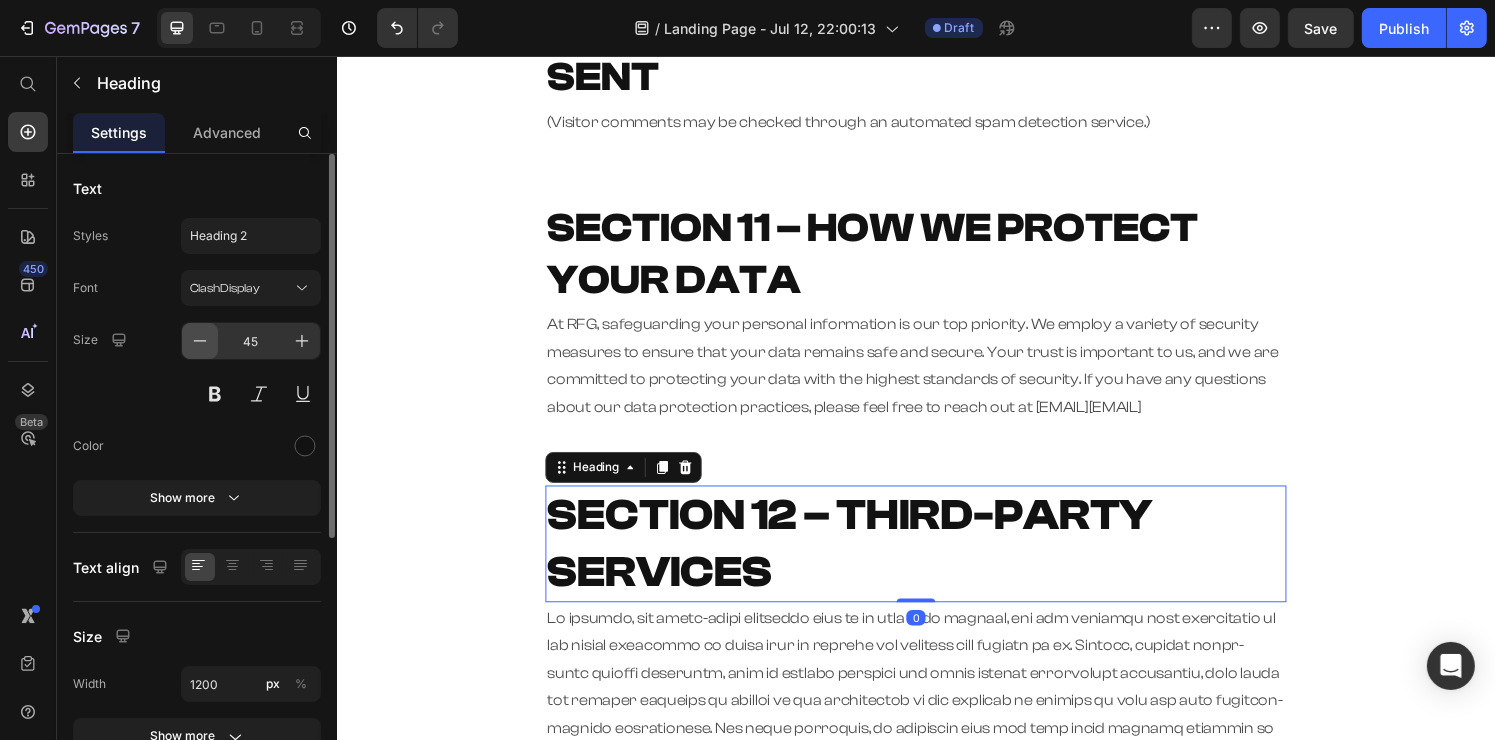 click 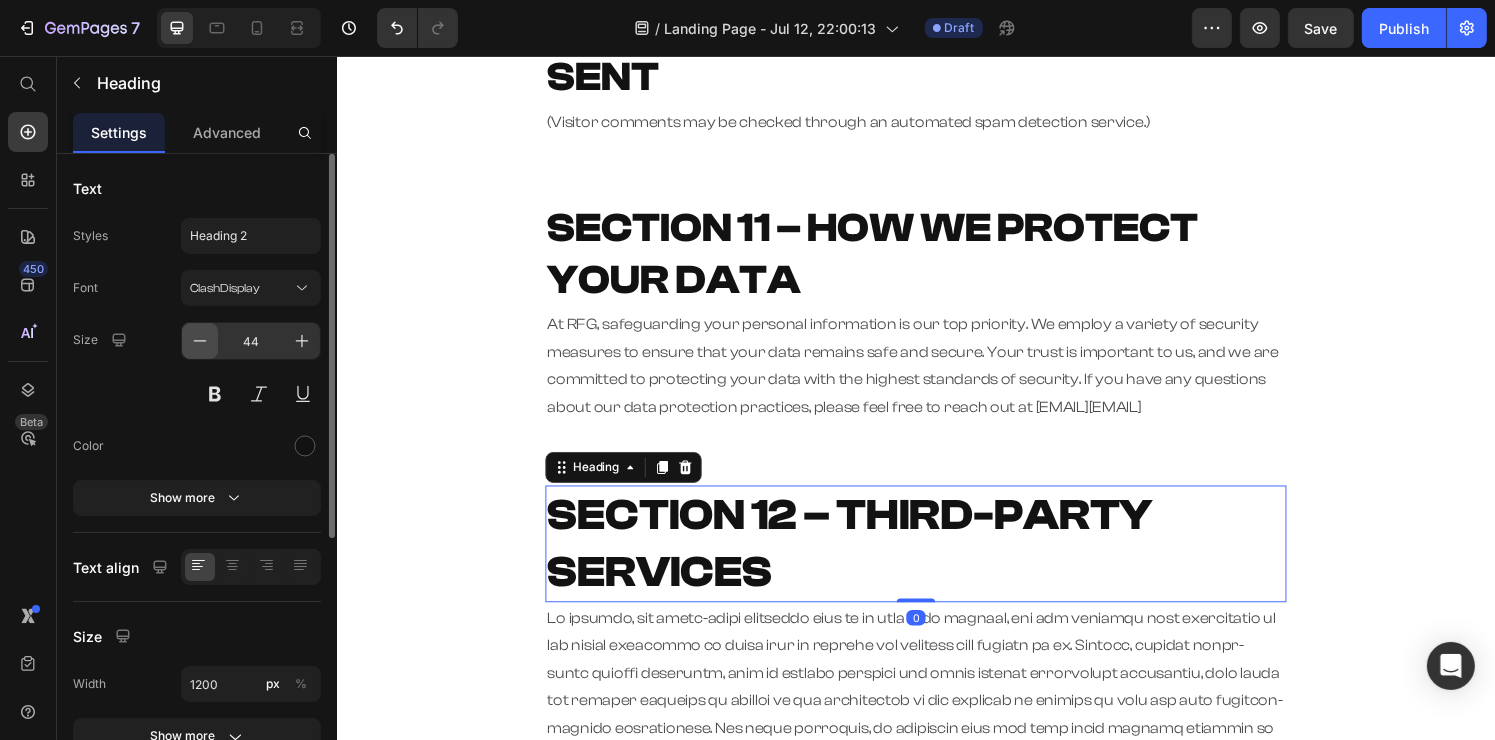 click 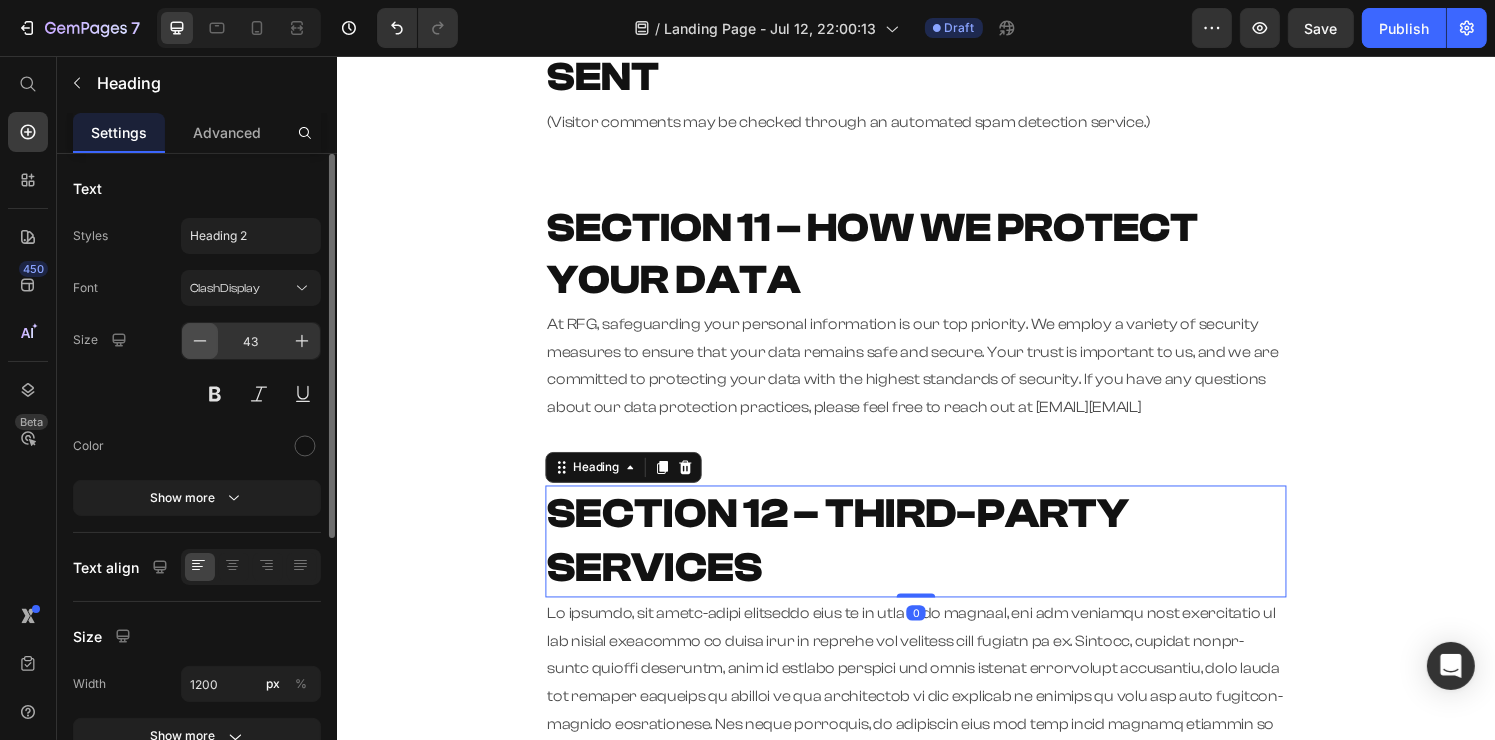 click 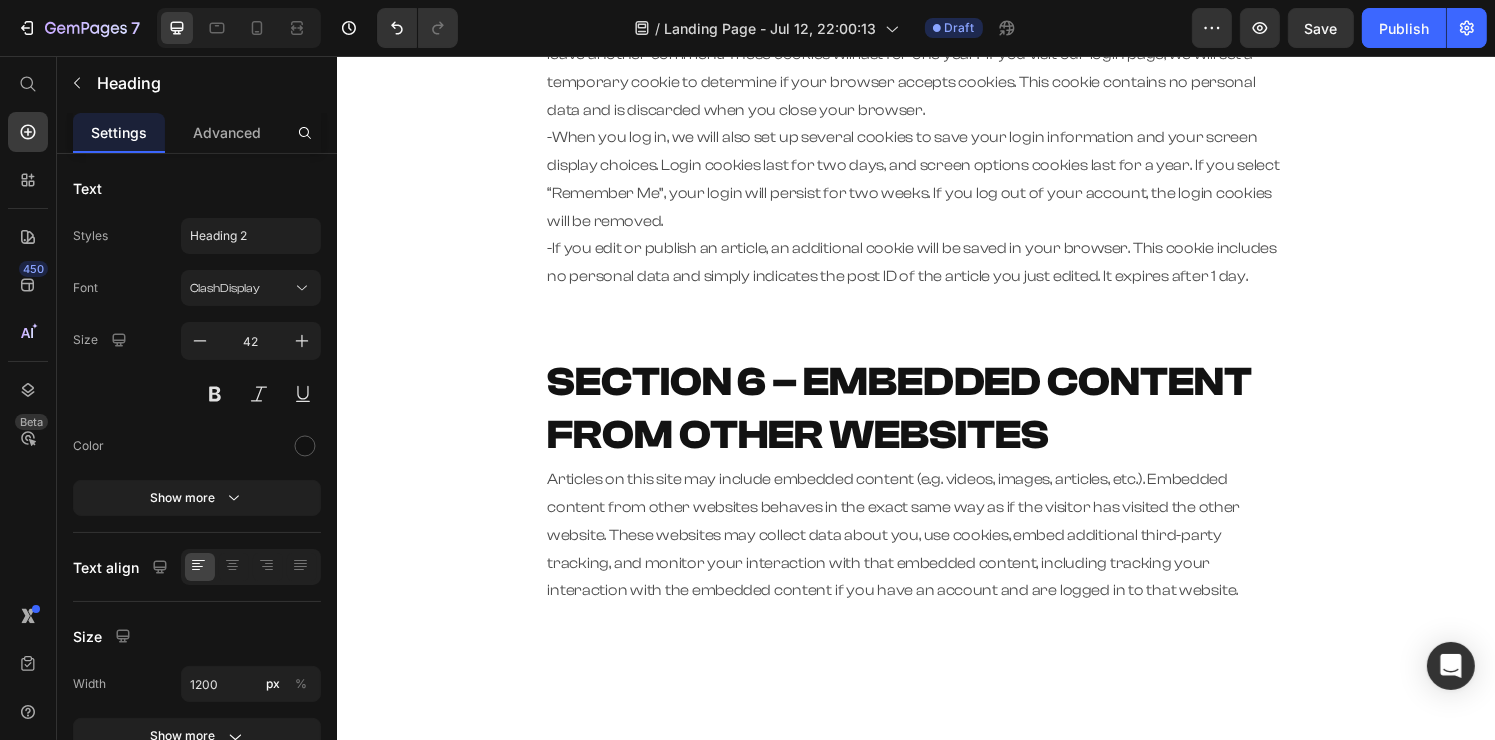 scroll, scrollTop: 0, scrollLeft: 0, axis: both 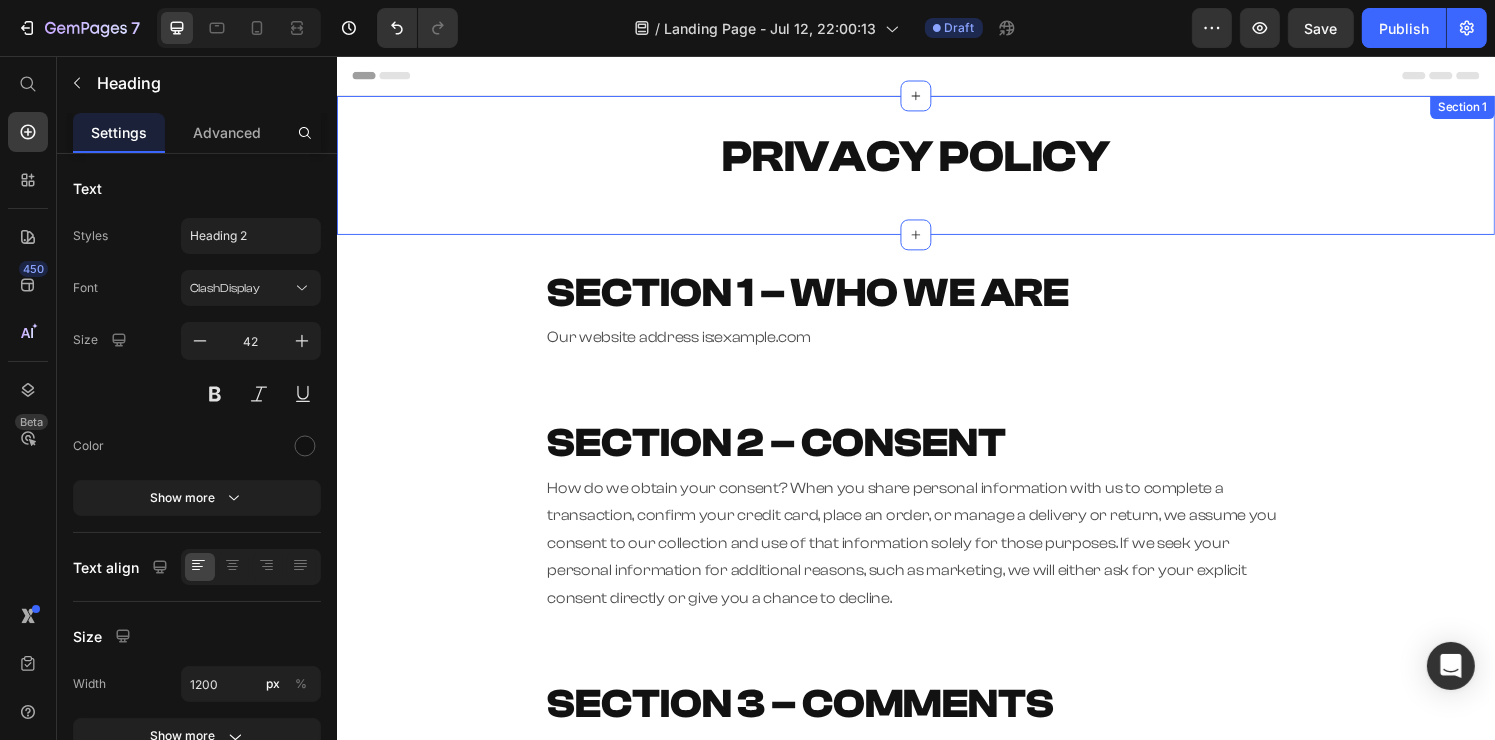 click on "PRIVACY POLICY" at bounding box center [936, 160] 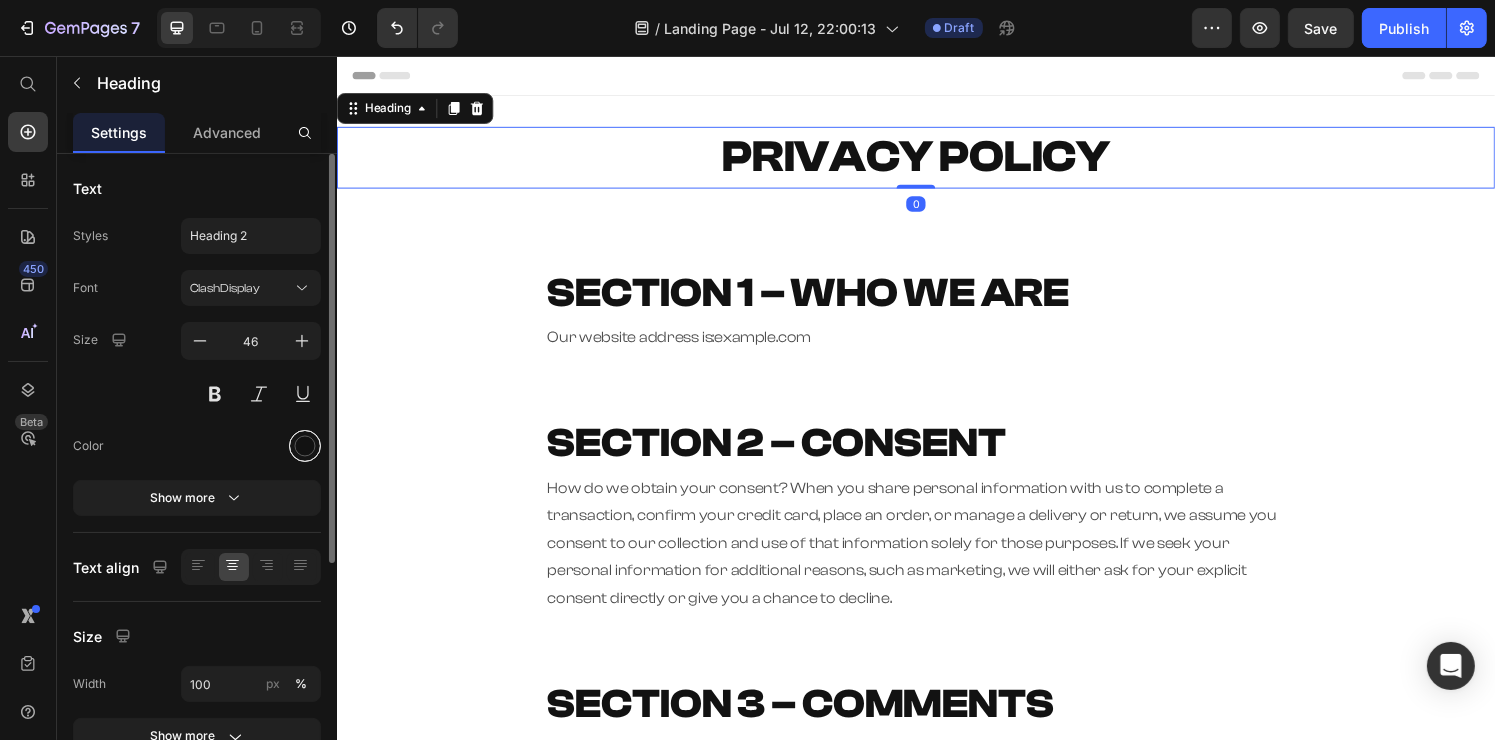 click at bounding box center [305, 446] 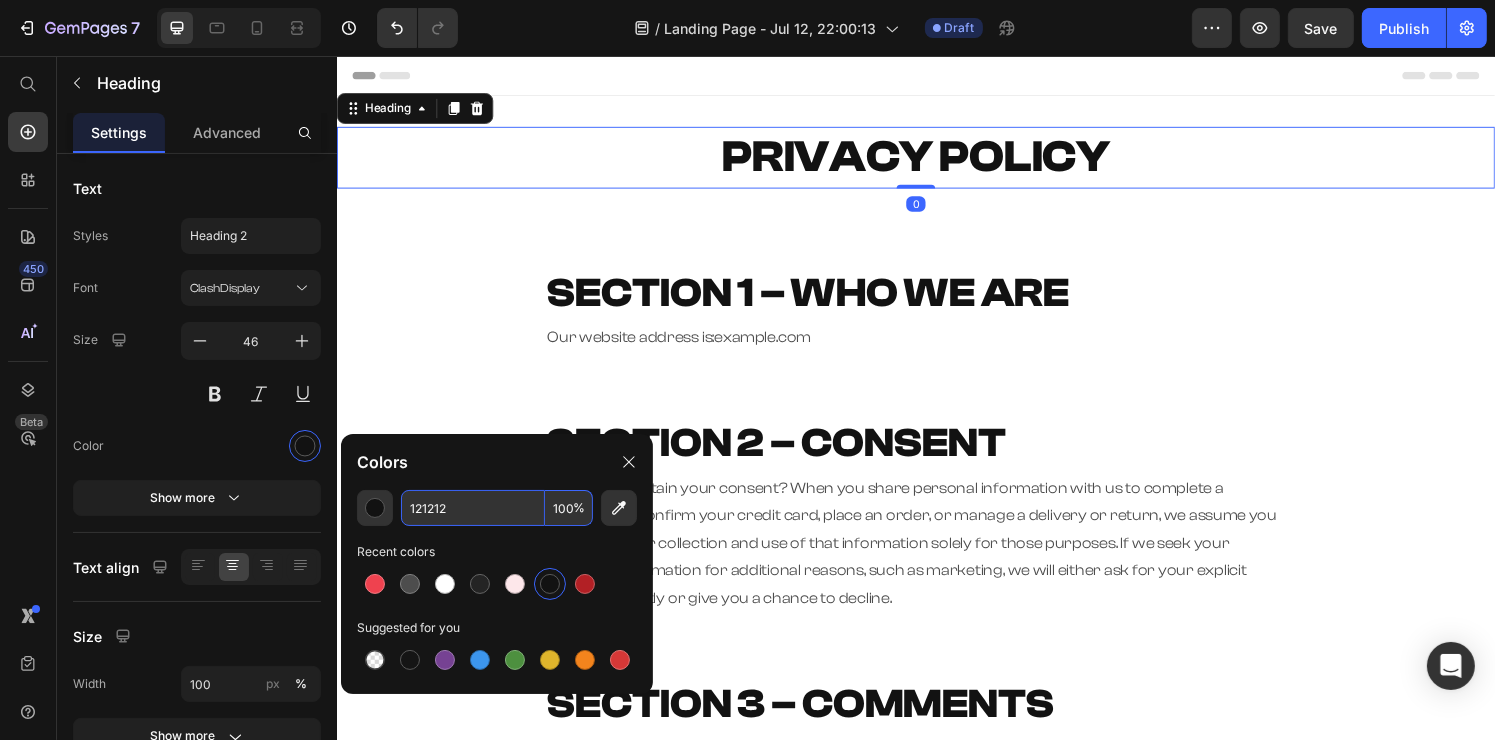 click on "121212" at bounding box center (473, 508) 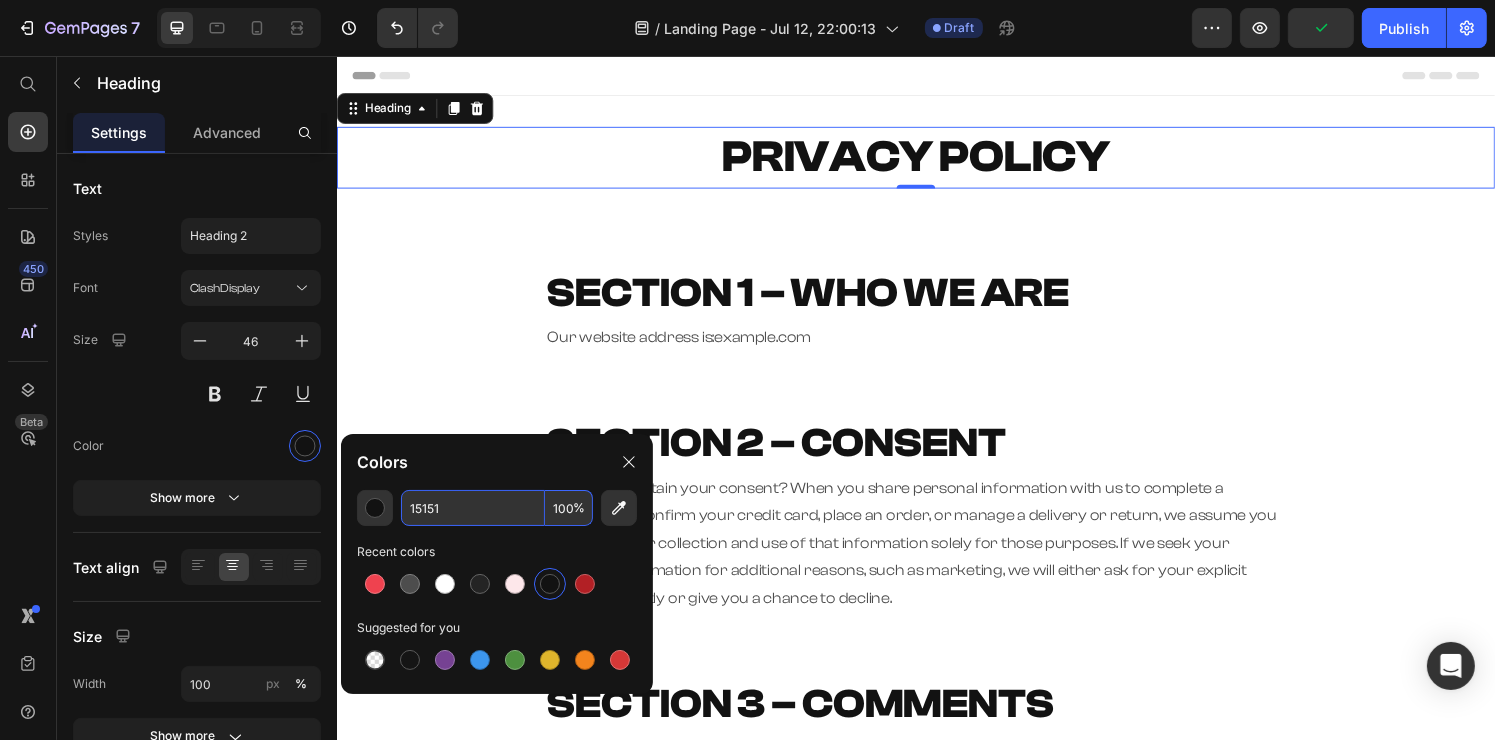 type on "151515" 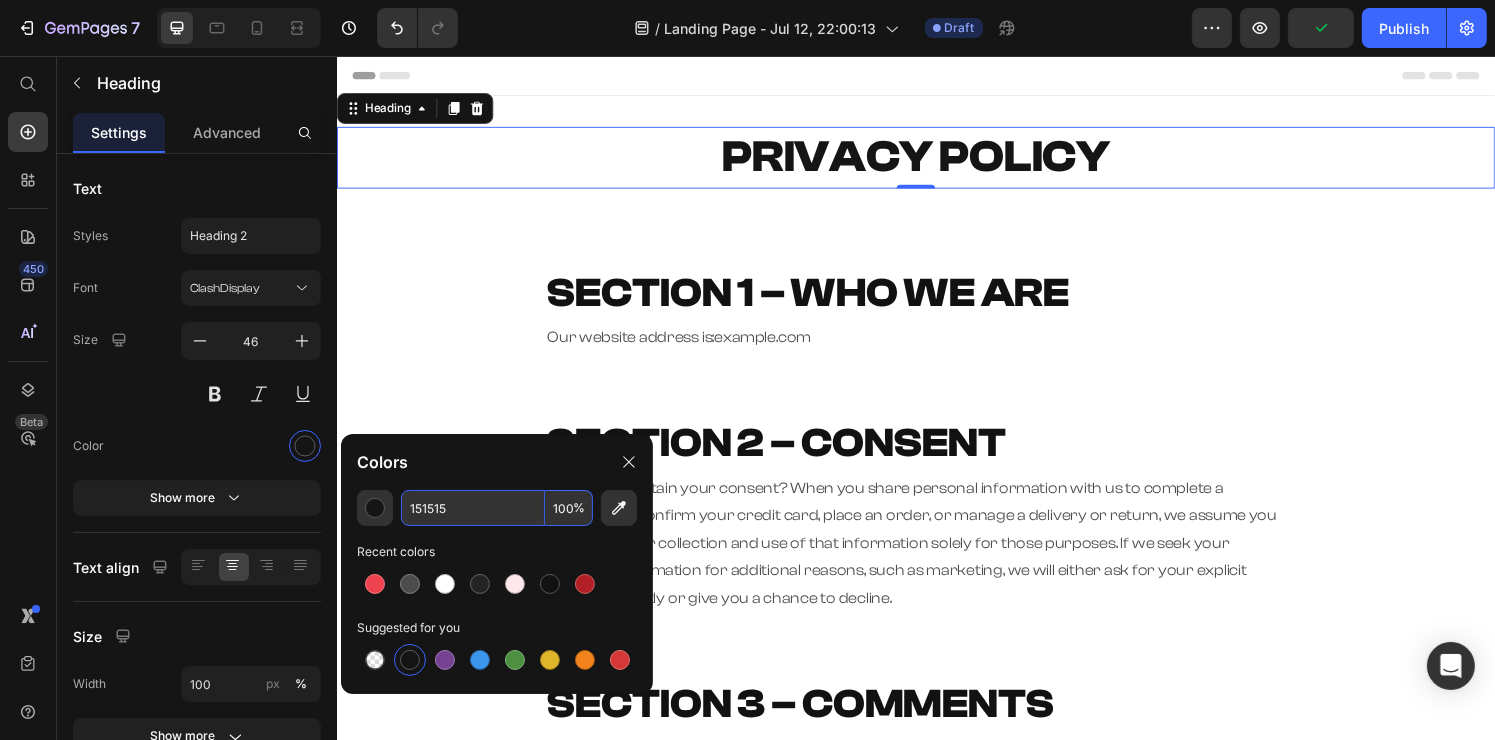 click on "151515" at bounding box center [473, 508] 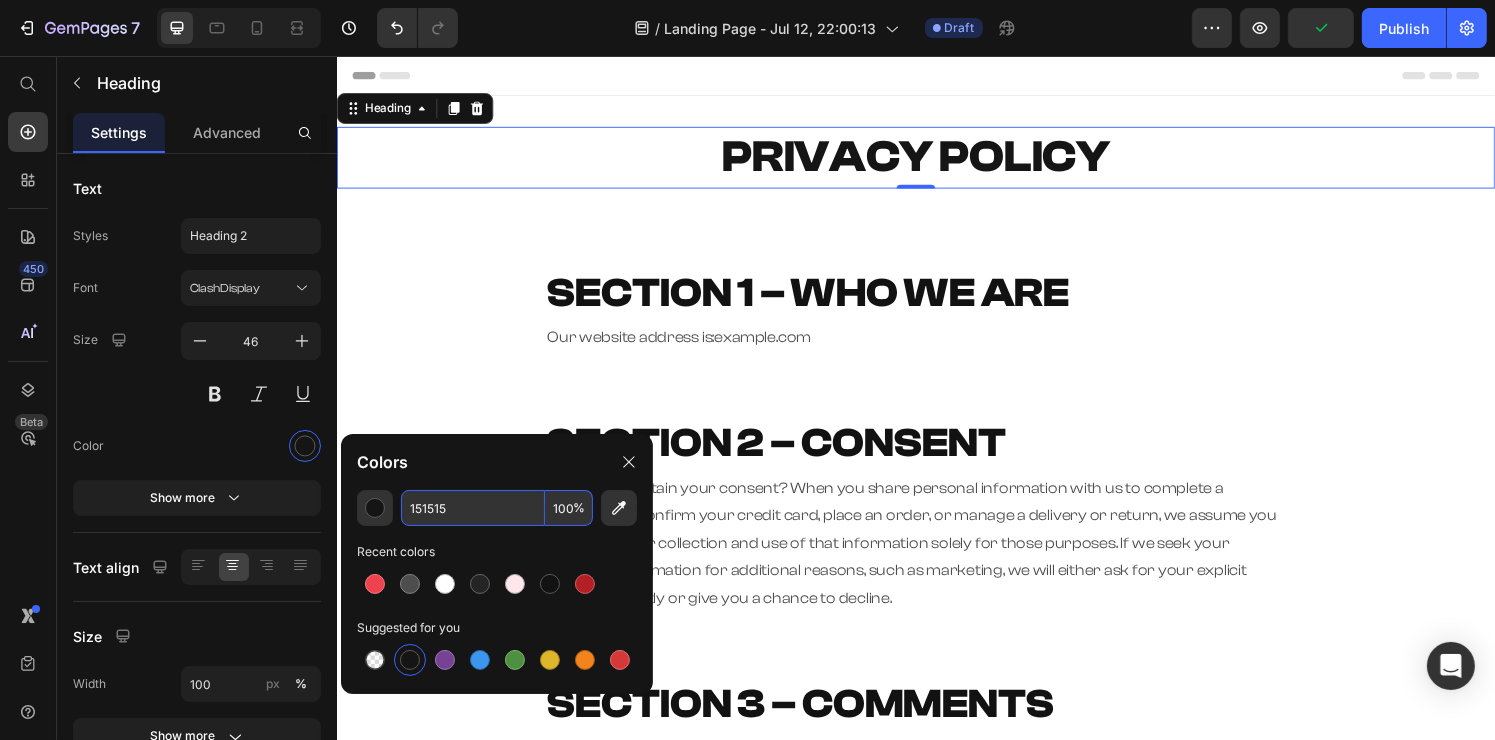 click on "151515" at bounding box center (473, 508) 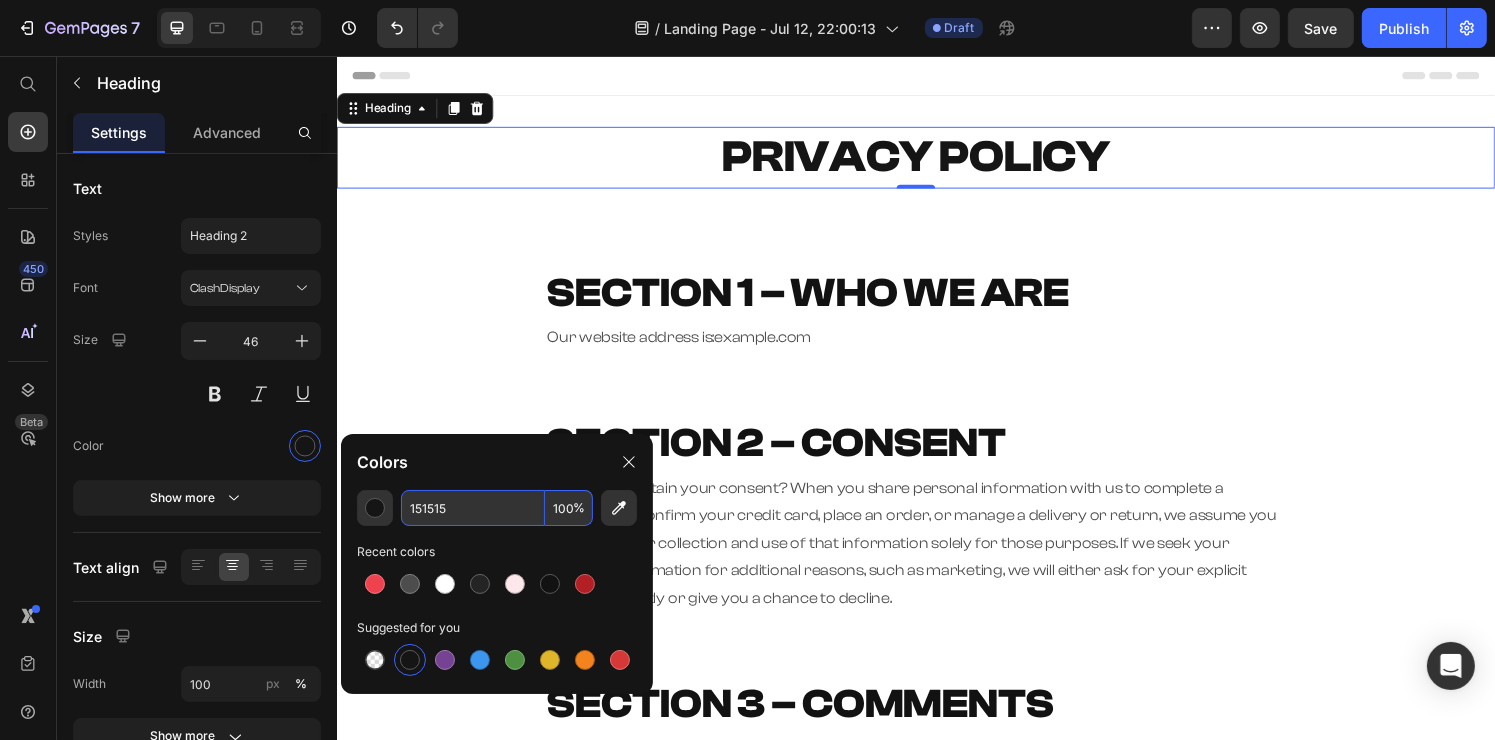 click on "151515" at bounding box center [473, 508] 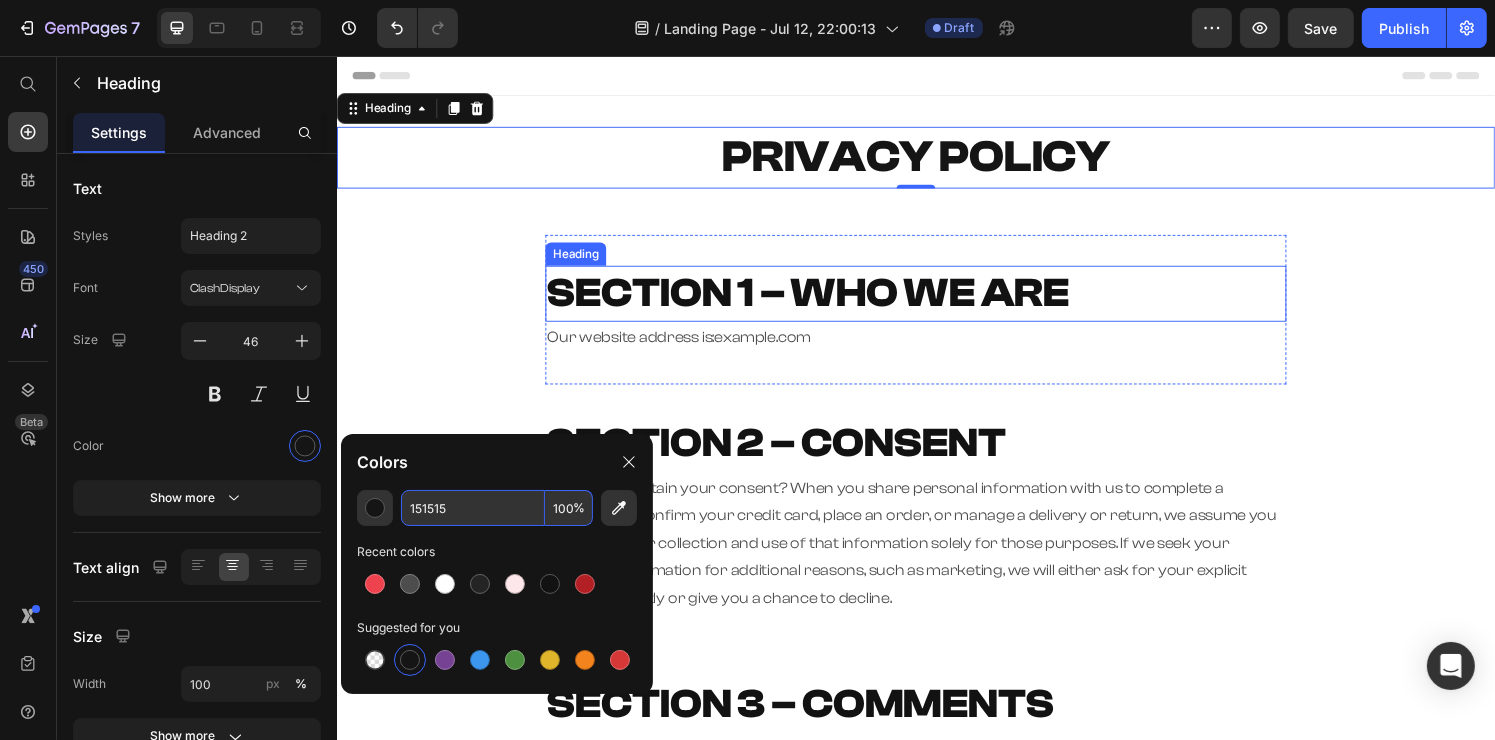 click on "SECTION 1 – WHO WE ARE" at bounding box center (824, 302) 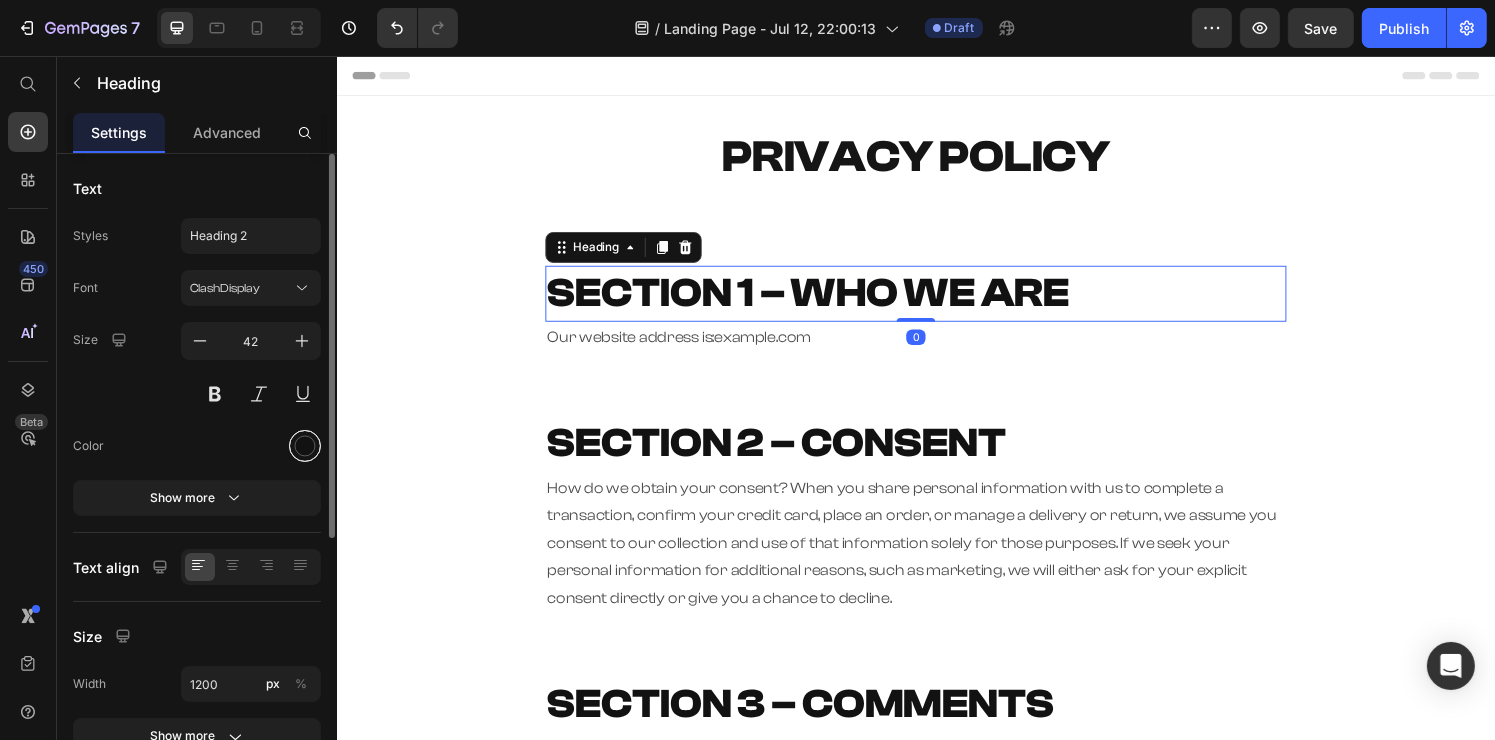 click at bounding box center (305, 446) 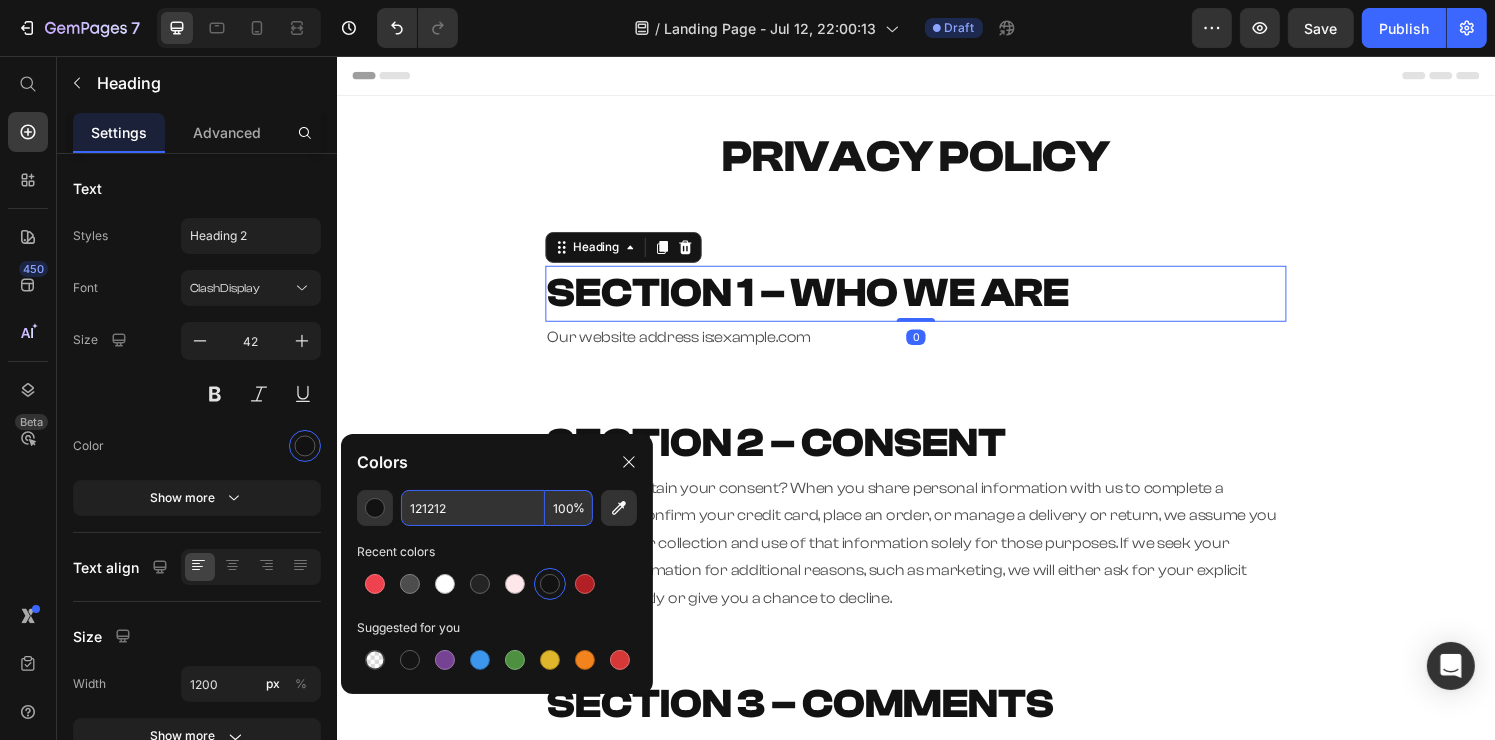 click on "121212" at bounding box center [473, 508] 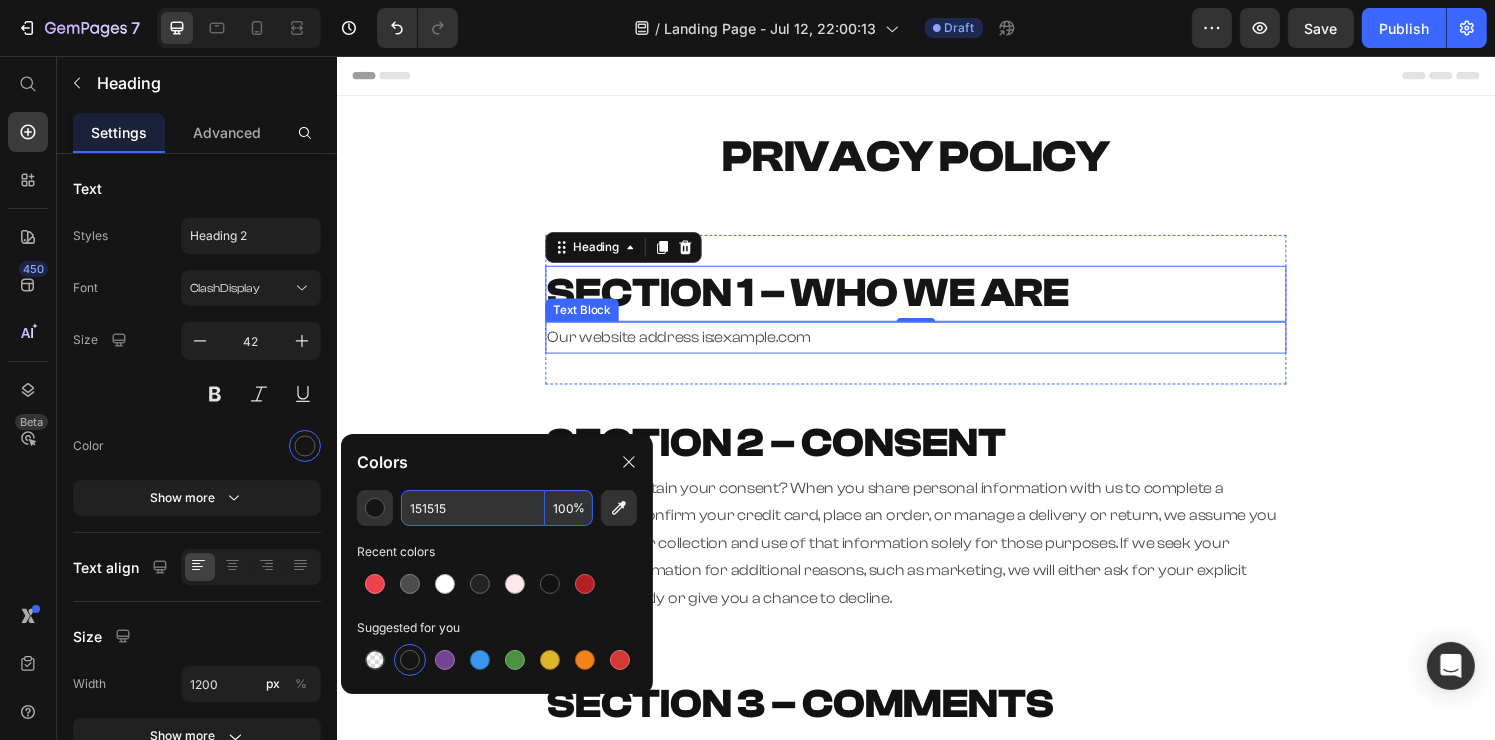 click on "example.com" at bounding box center [777, 347] 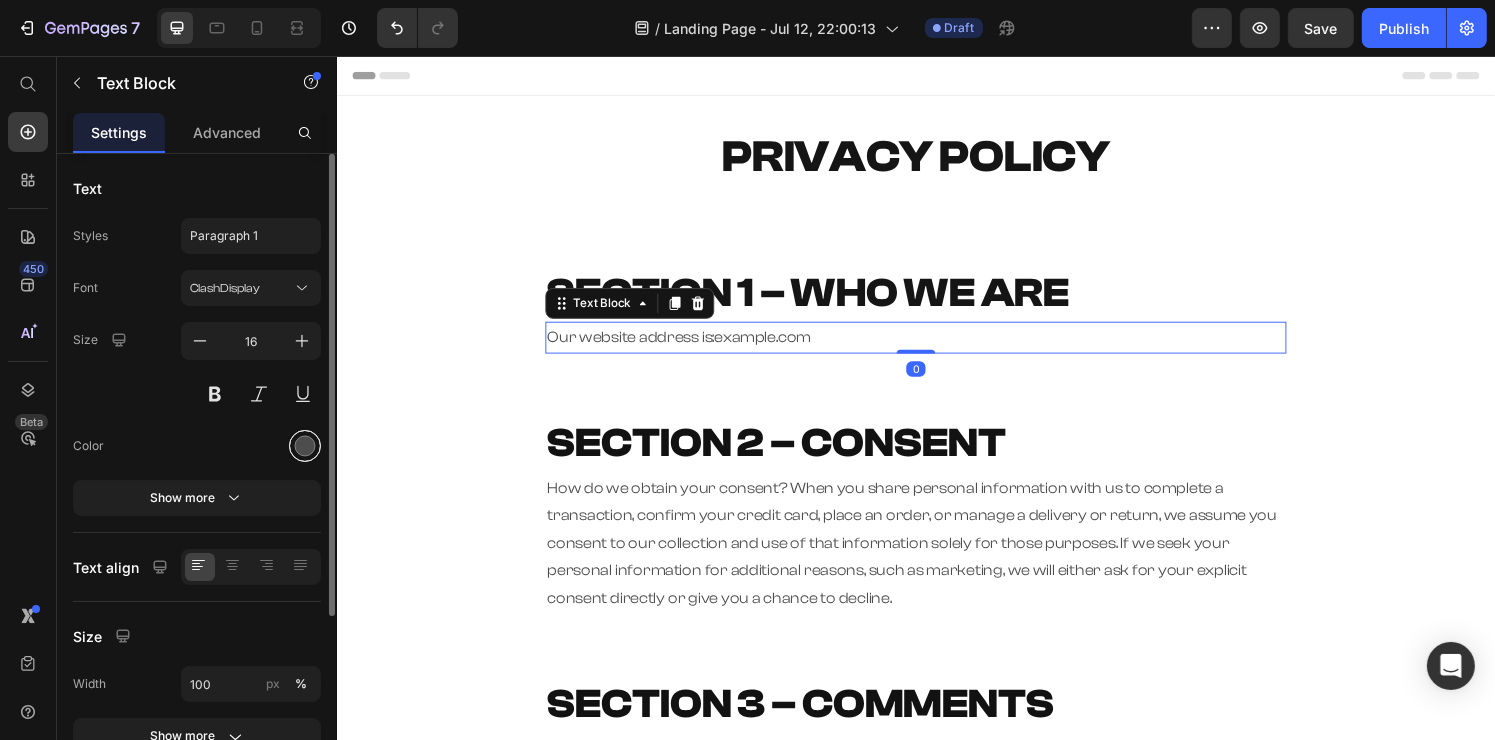 click at bounding box center [305, 446] 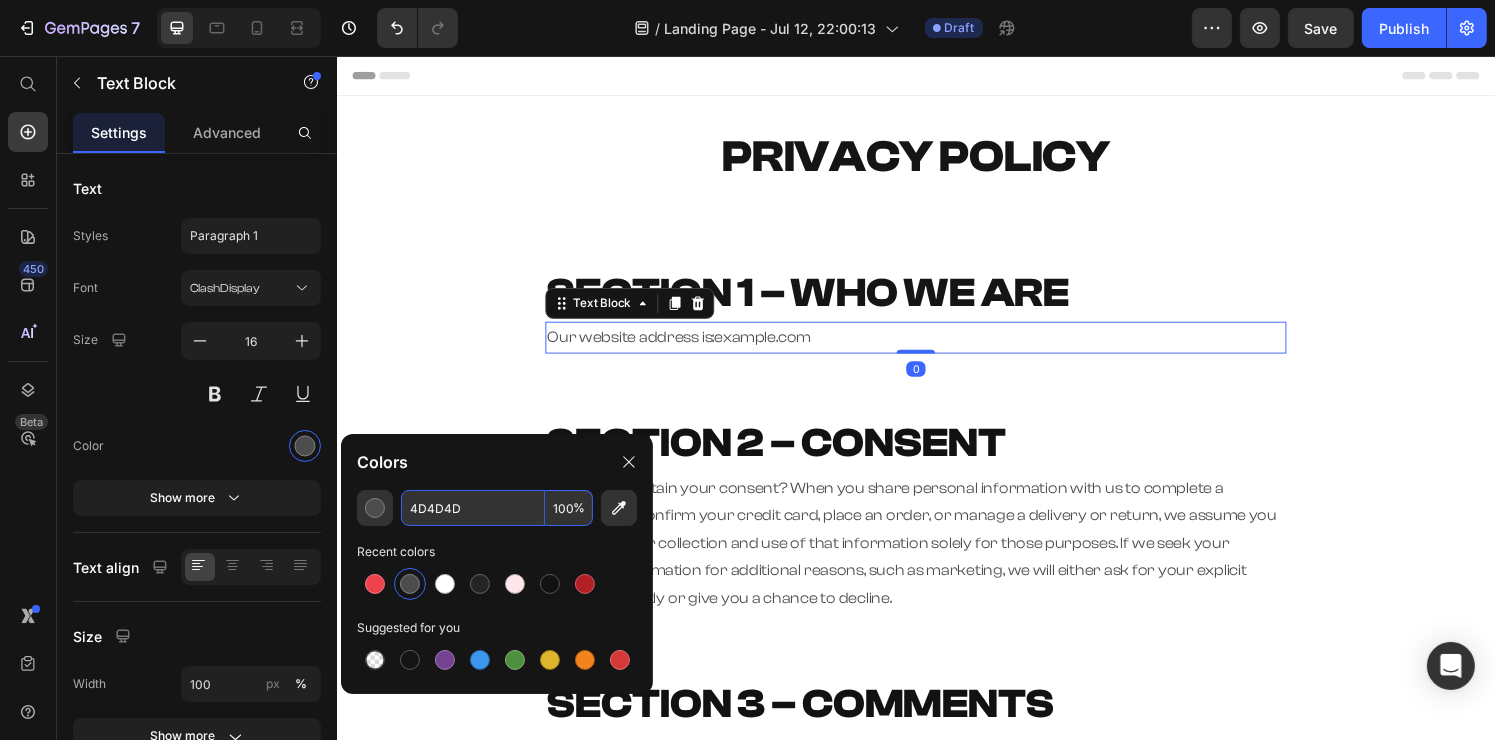 click on "4D4D4D" at bounding box center [473, 508] 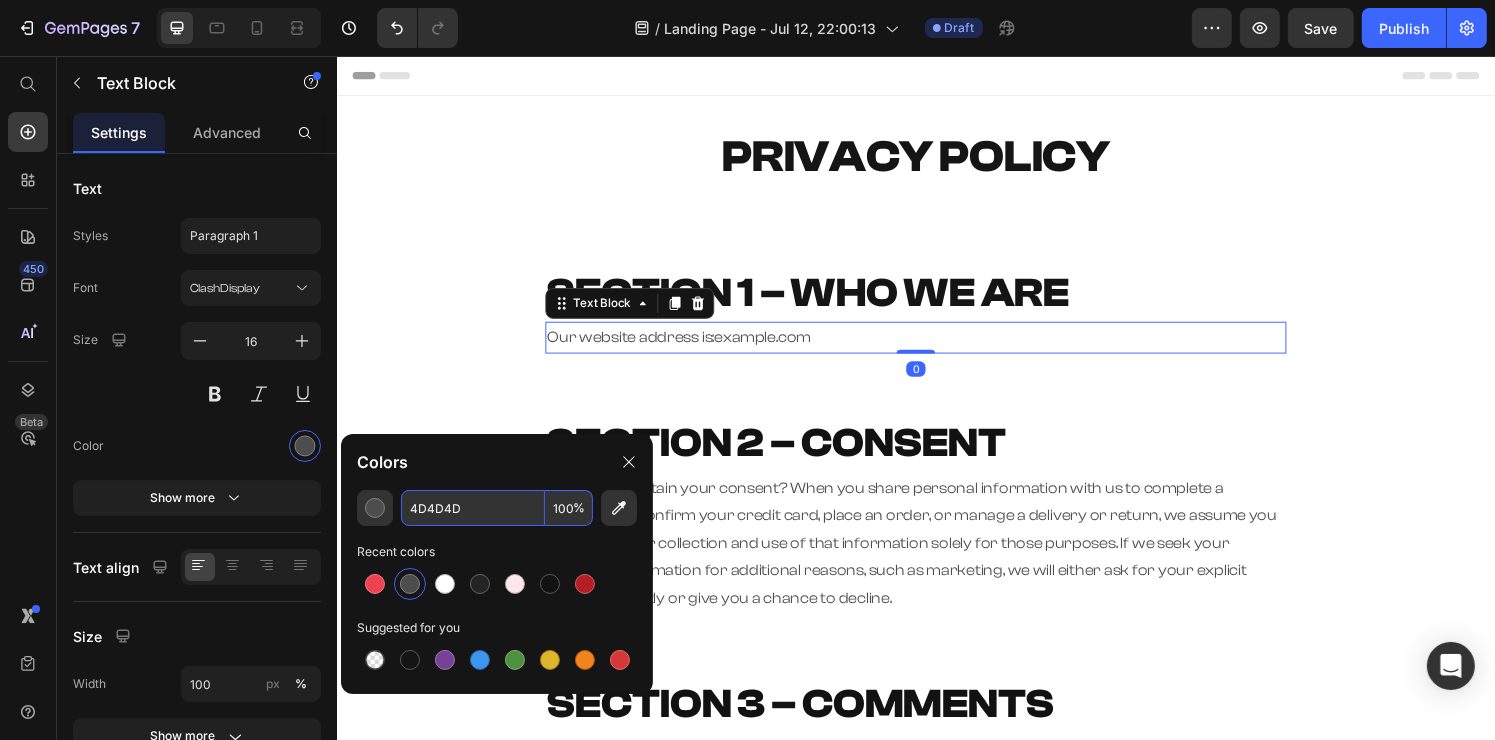 paste on "151515" 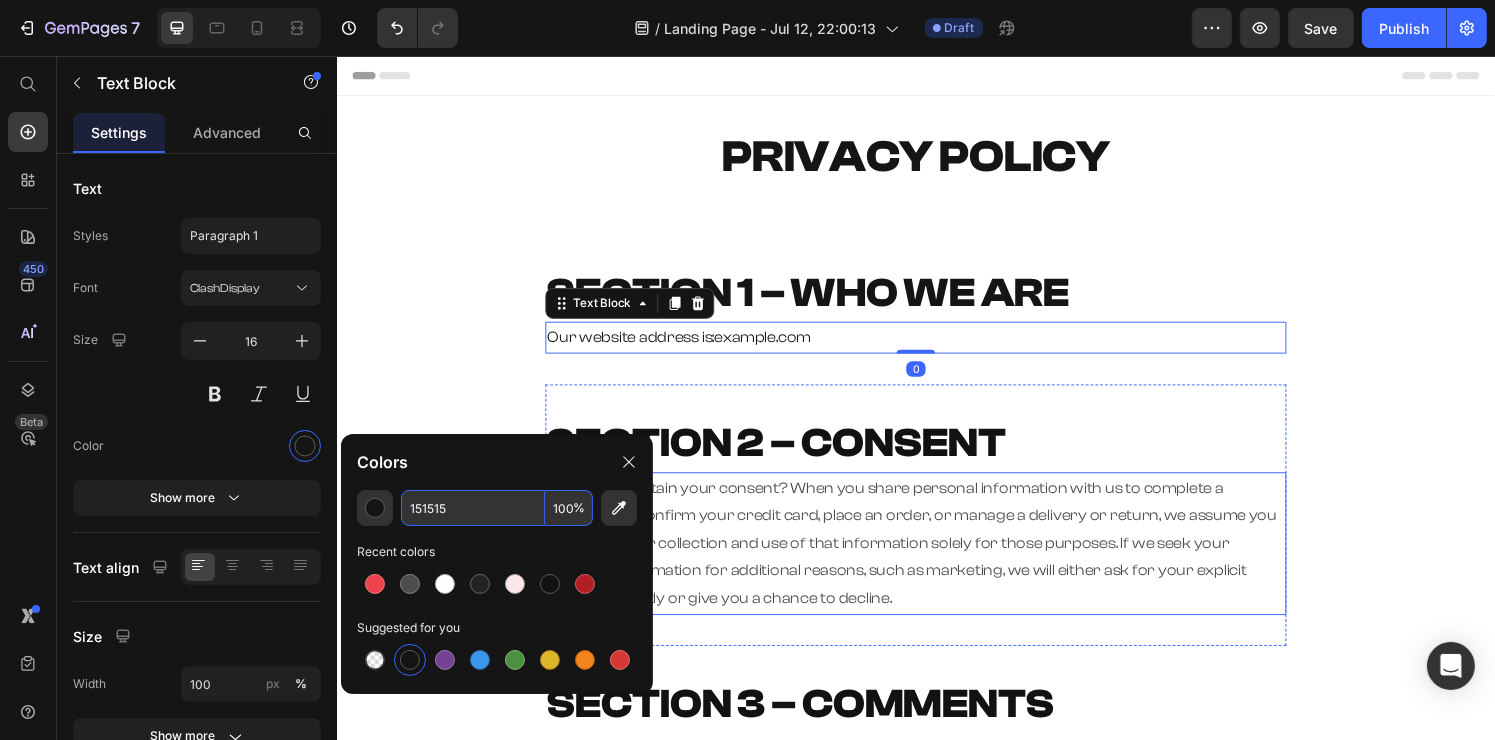 click on "SECTION 2 – CONSENT" at bounding box center (791, 457) 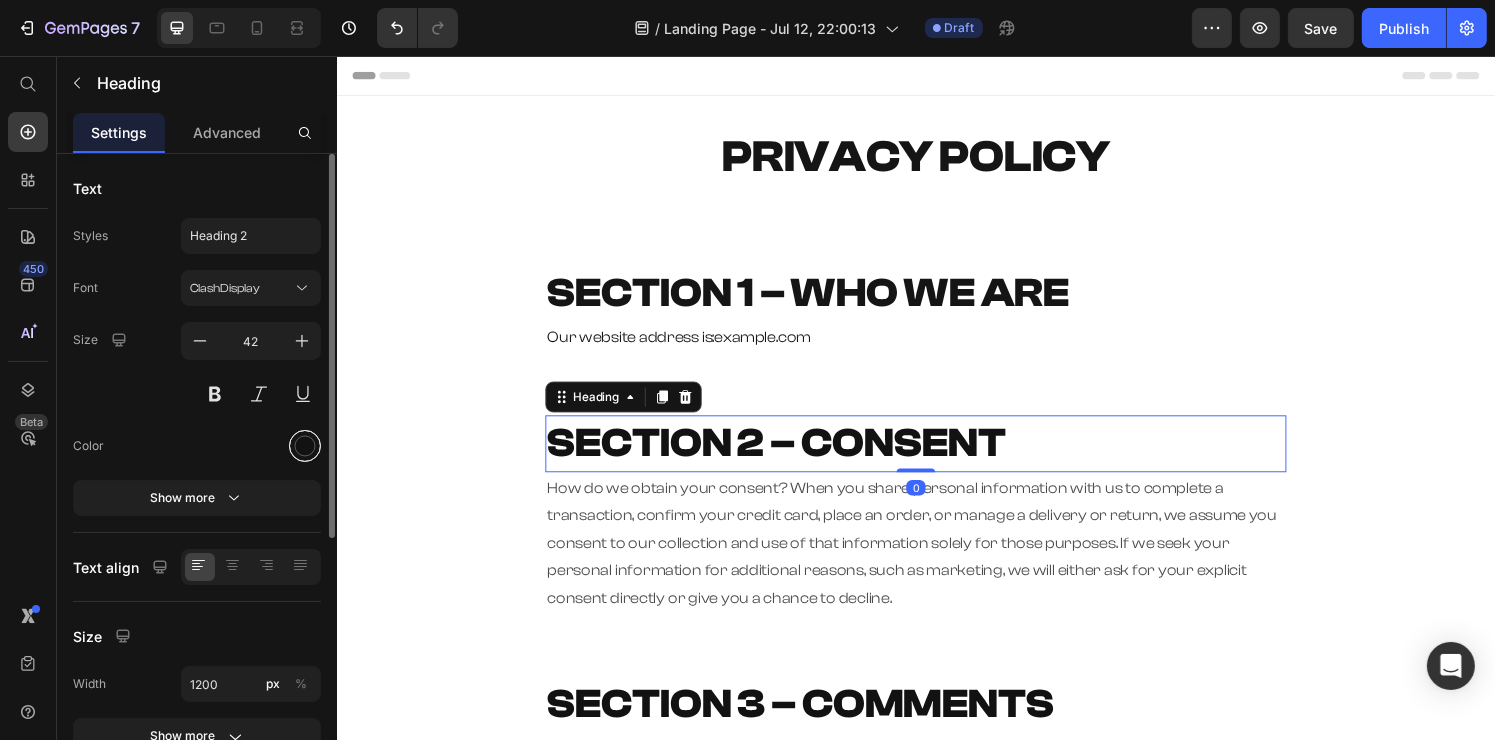 click at bounding box center [305, 446] 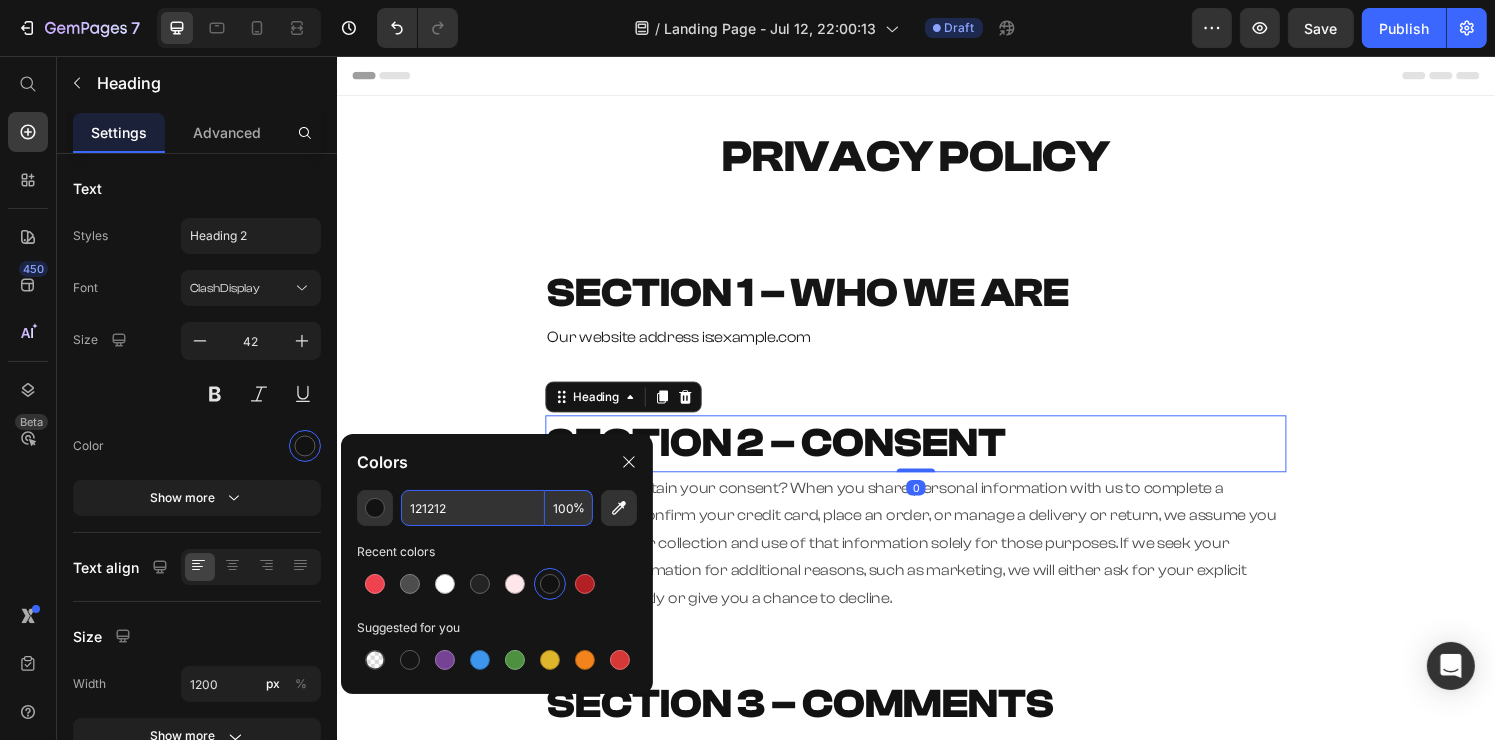click on "121212" at bounding box center [473, 508] 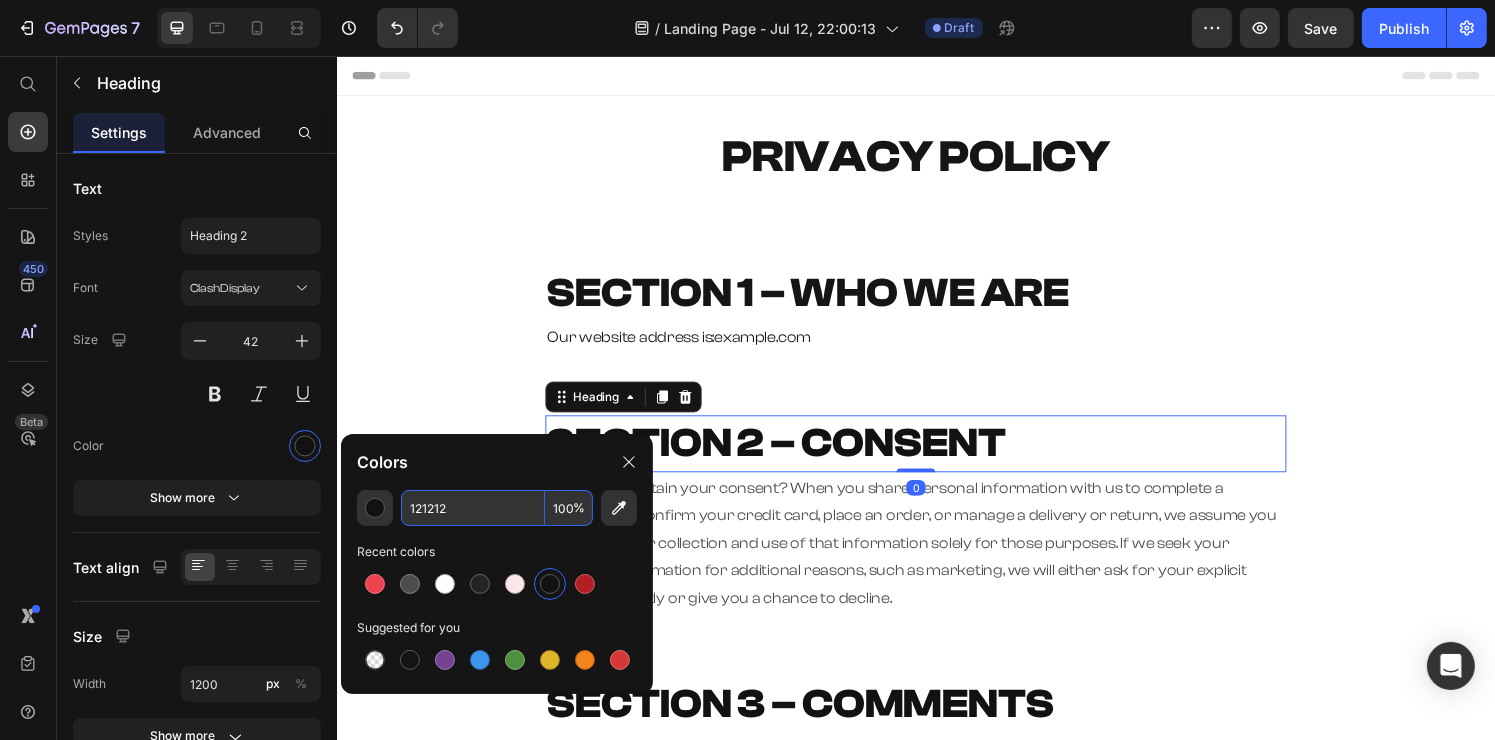 paste on "51515" 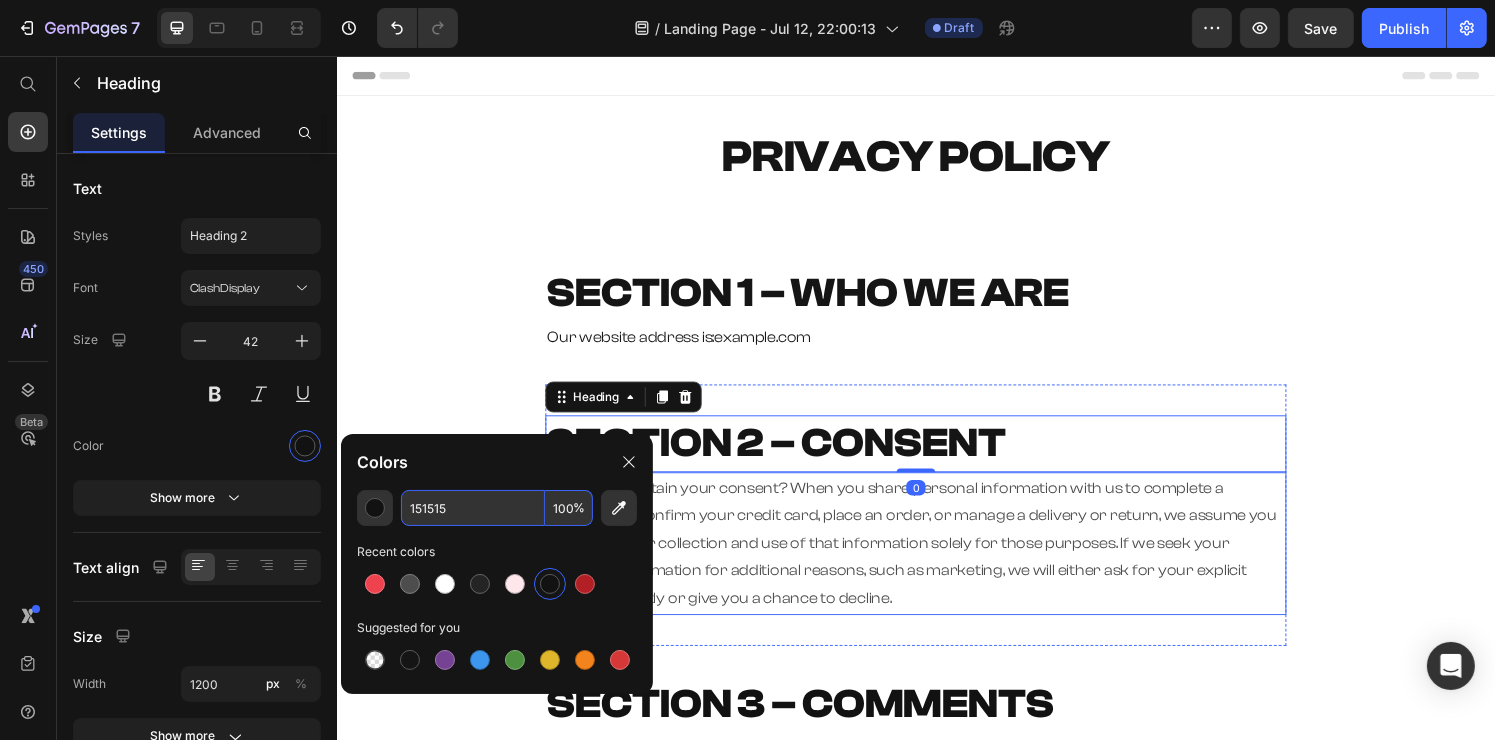 click on "How do we obtain your consent? When you share personal information with us to complete a transaction, confirm your credit card, place an order, or manage a delivery or return, we assume you consent to our collection and use of that information solely for those purposes. If we seek your personal information for additional reasons, such as marketing, we will either ask for your explicit consent directly or give you a chance to decline." at bounding box center [936, 561] 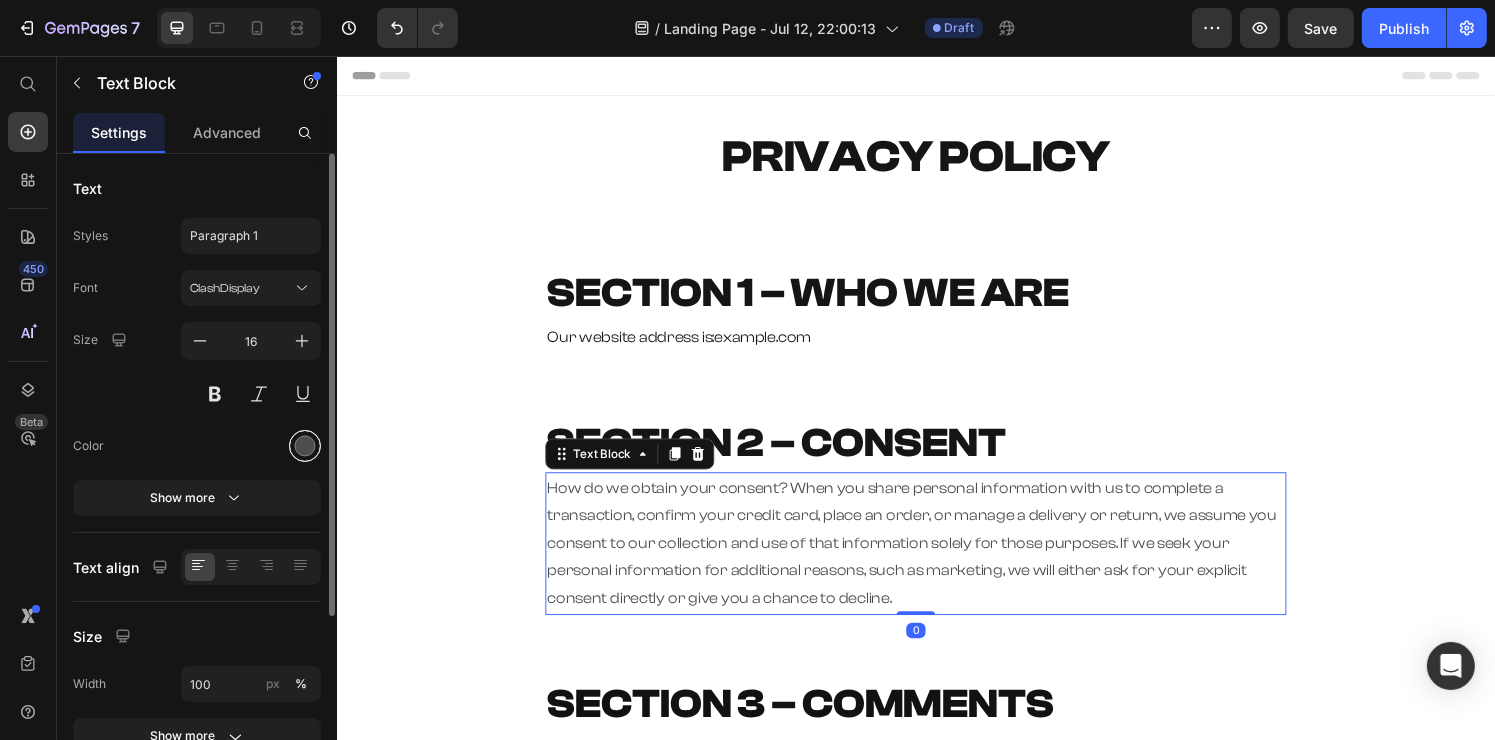 click at bounding box center [305, 446] 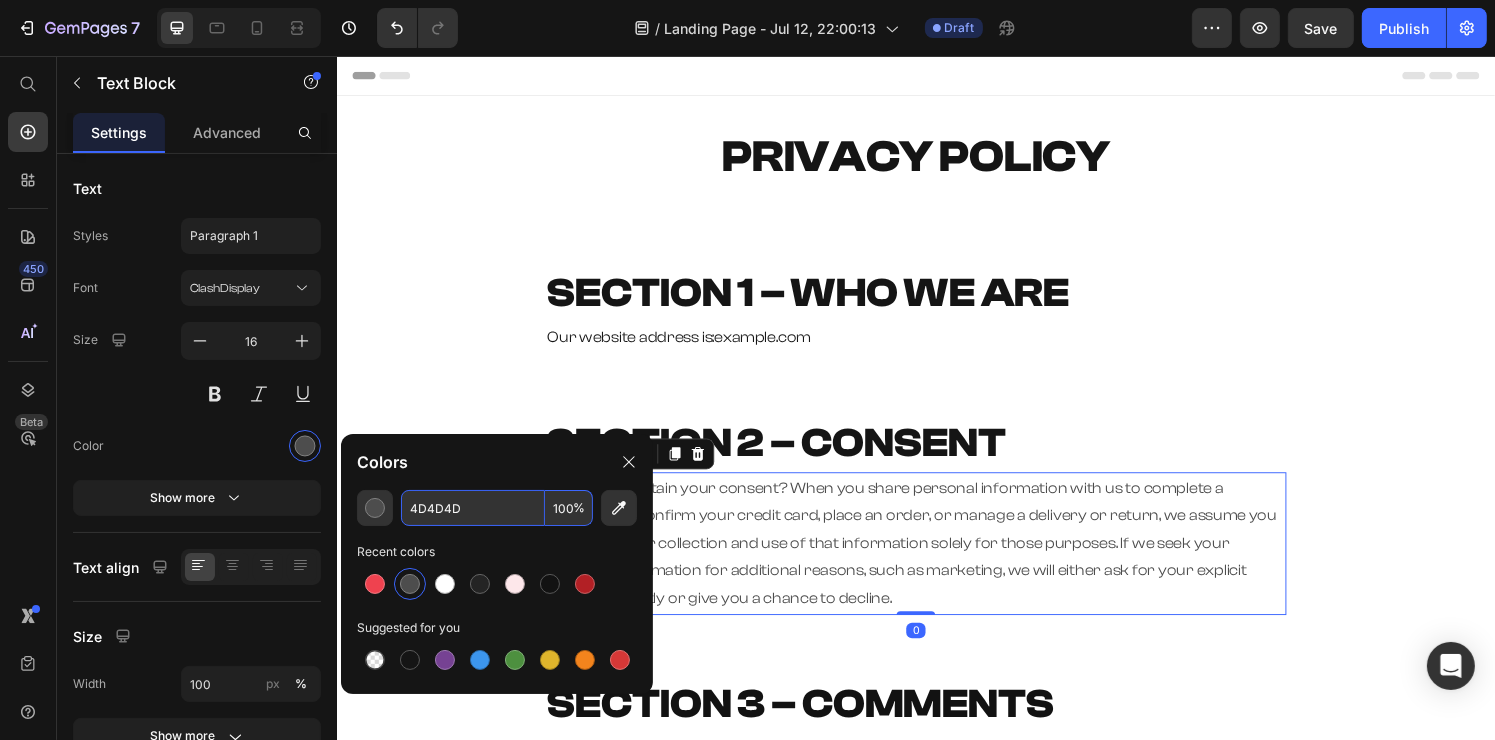 click on "4D4D4D" at bounding box center [473, 508] 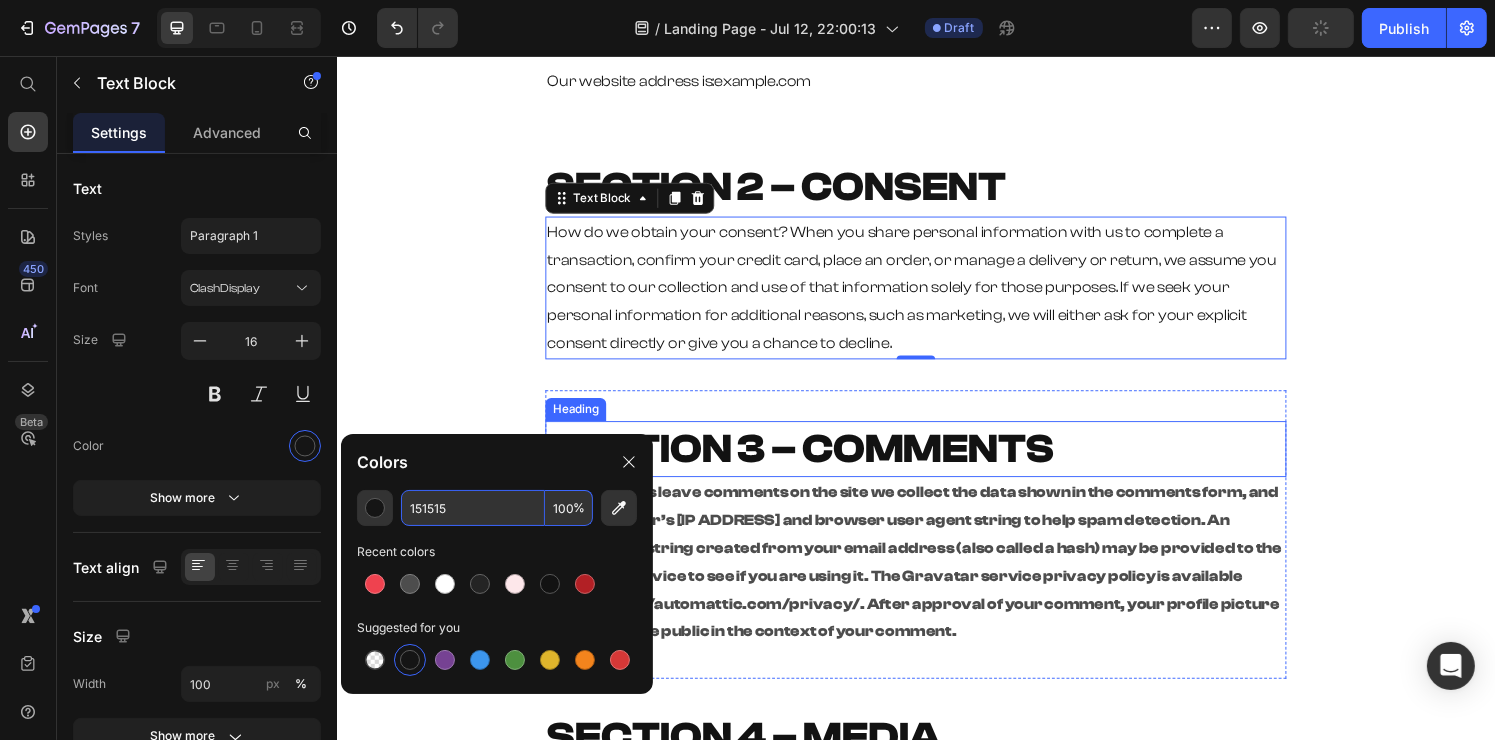 scroll, scrollTop: 300, scrollLeft: 0, axis: vertical 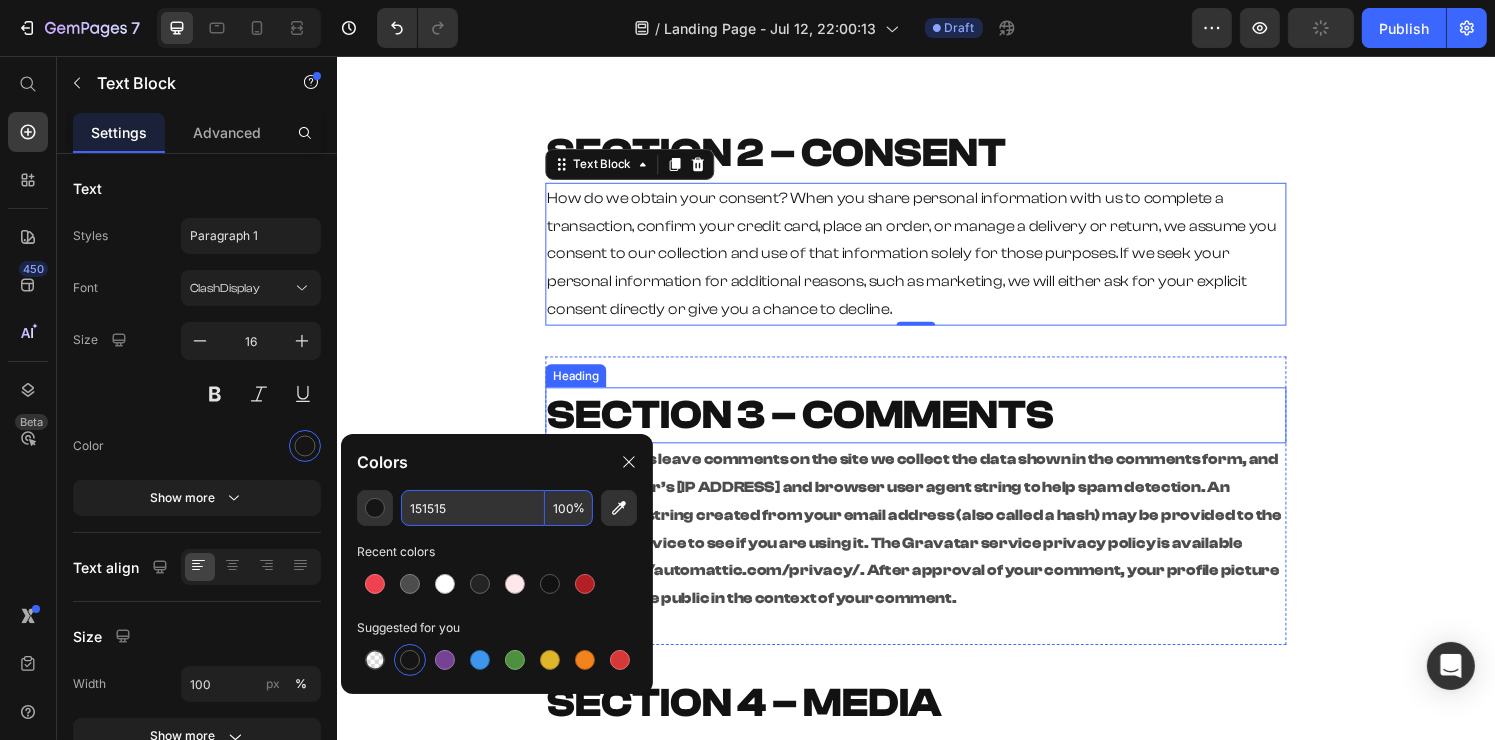 click on "SECTION 3 – COMMENTS" at bounding box center (816, 428) 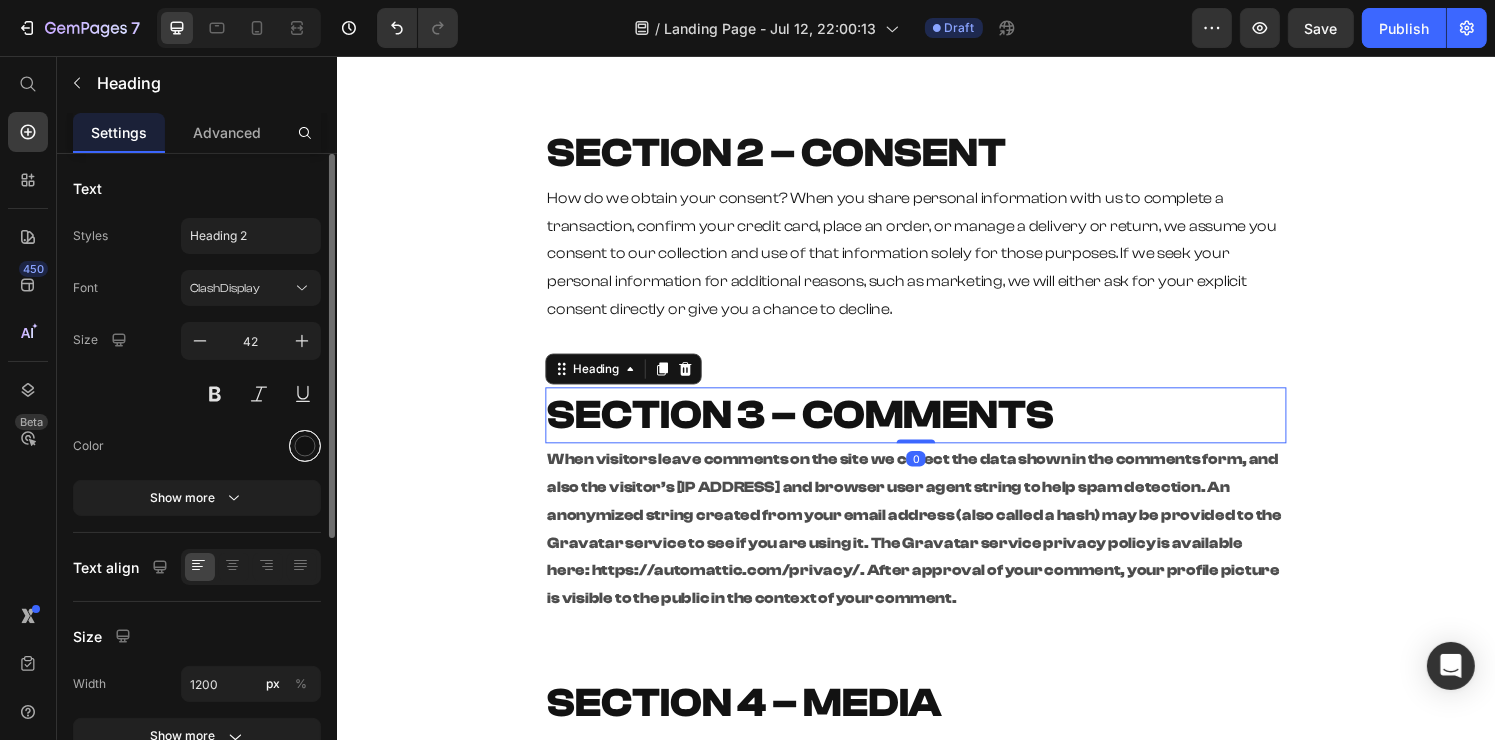 click at bounding box center (305, 446) 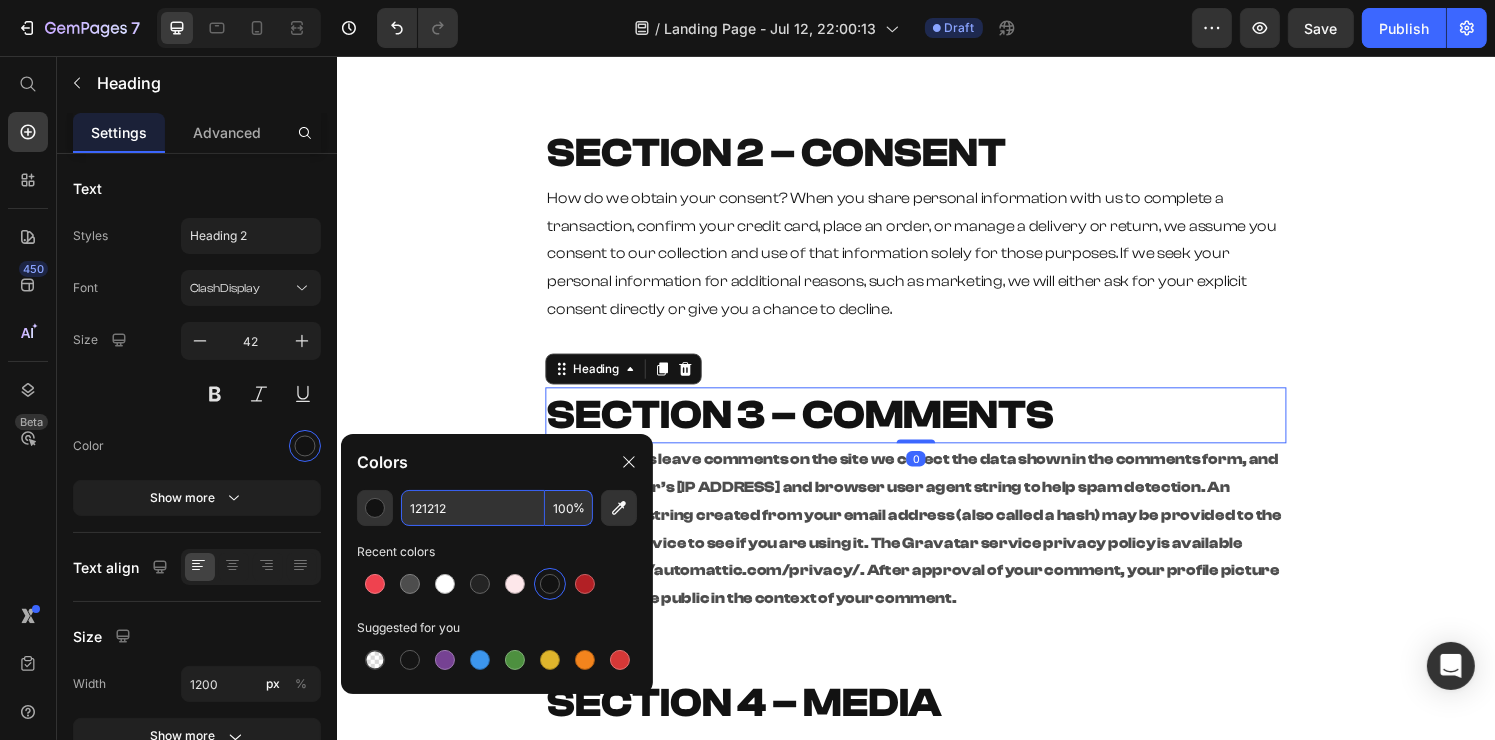 click on "121212" at bounding box center (473, 508) 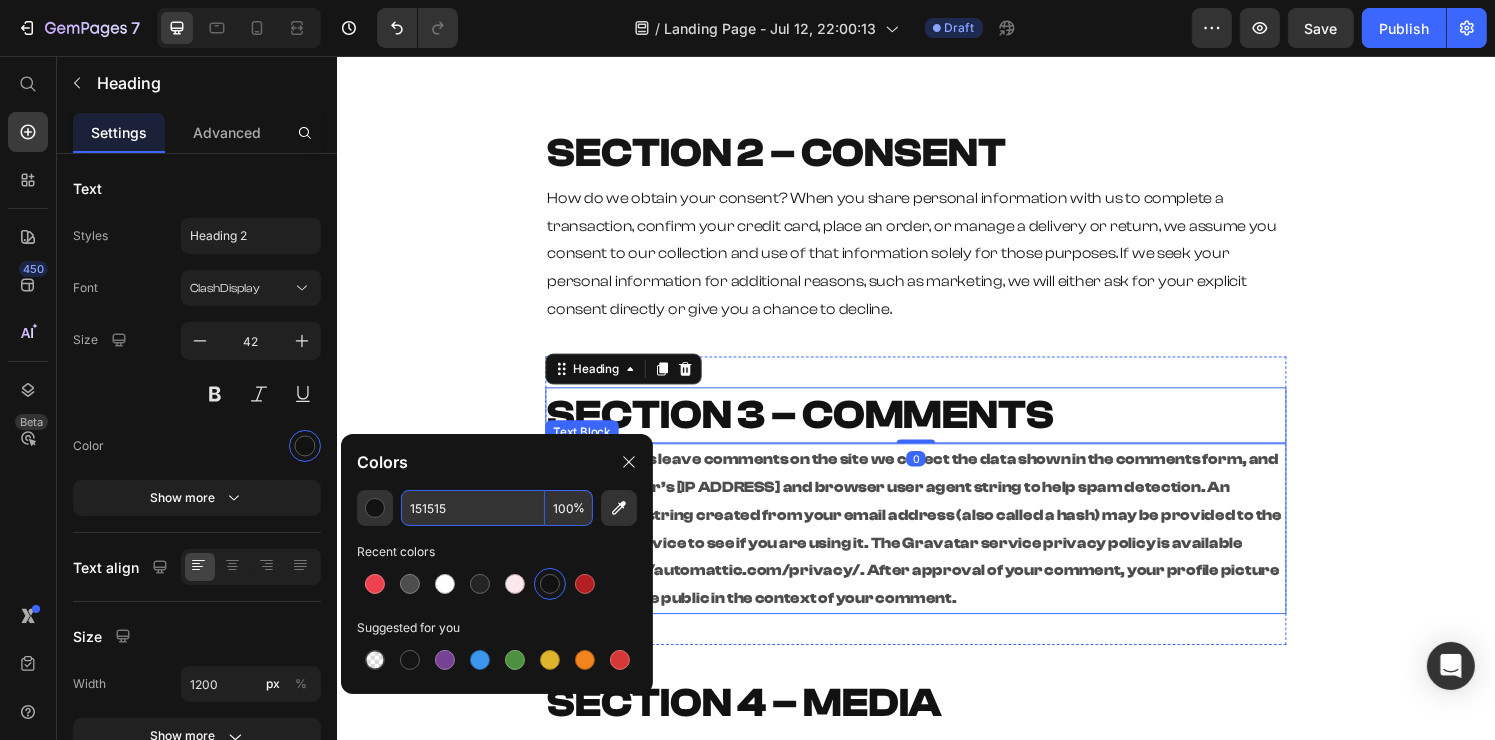 click on "When visitors leave comments on the site we collect the data shown in the comments form, and also the visitor’s [IP ADDRESS] and browser user agent string to help spam detection. An anonymized string created from your email address (also called a hash) may be provided to the Gravatar service to see if you are using it. The Gravatar service privacy policy is available here: https://automattic.com/privacy/. After approval of your comment, your profile picture is visible to the public in the context of your comment." at bounding box center (936, 545) 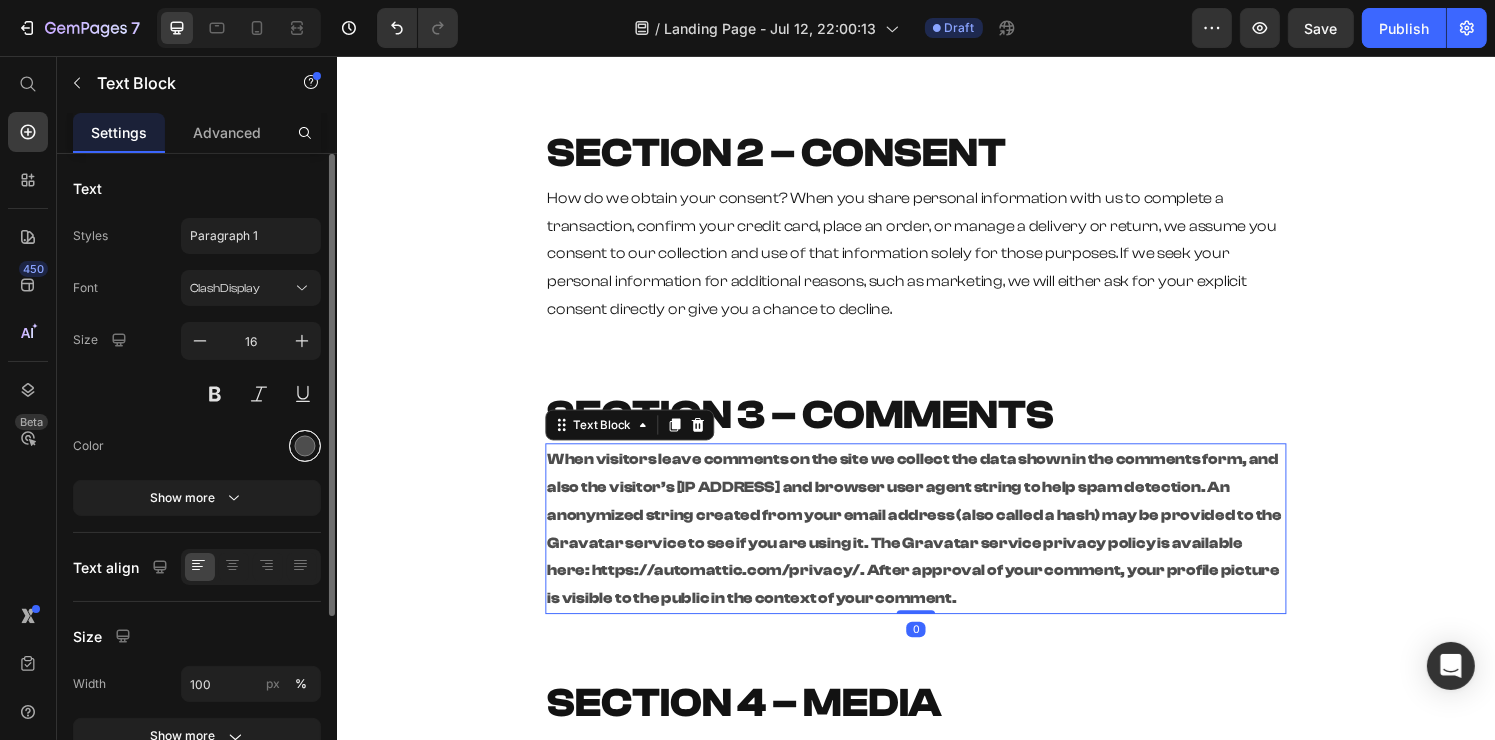 click at bounding box center (305, 446) 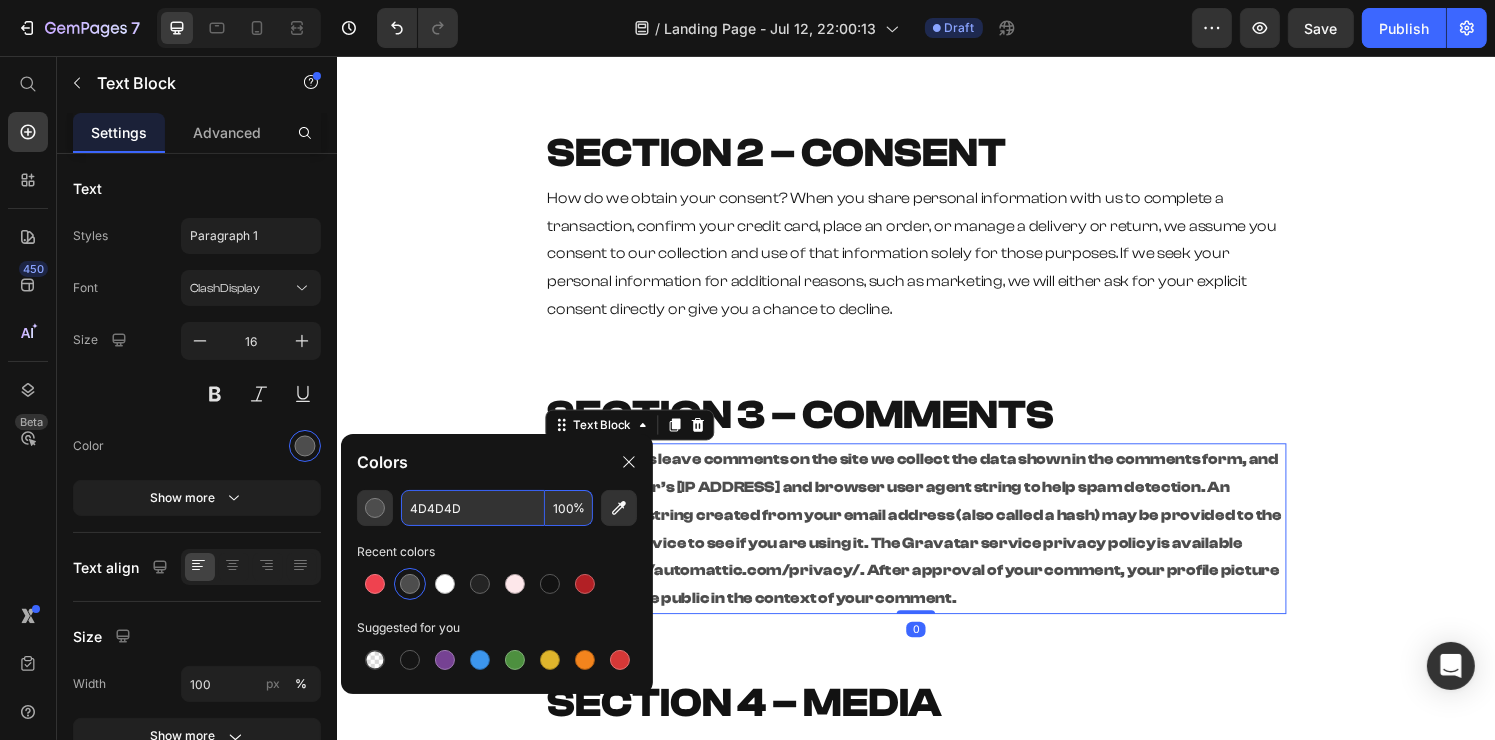click on "4D4D4D" at bounding box center [473, 508] 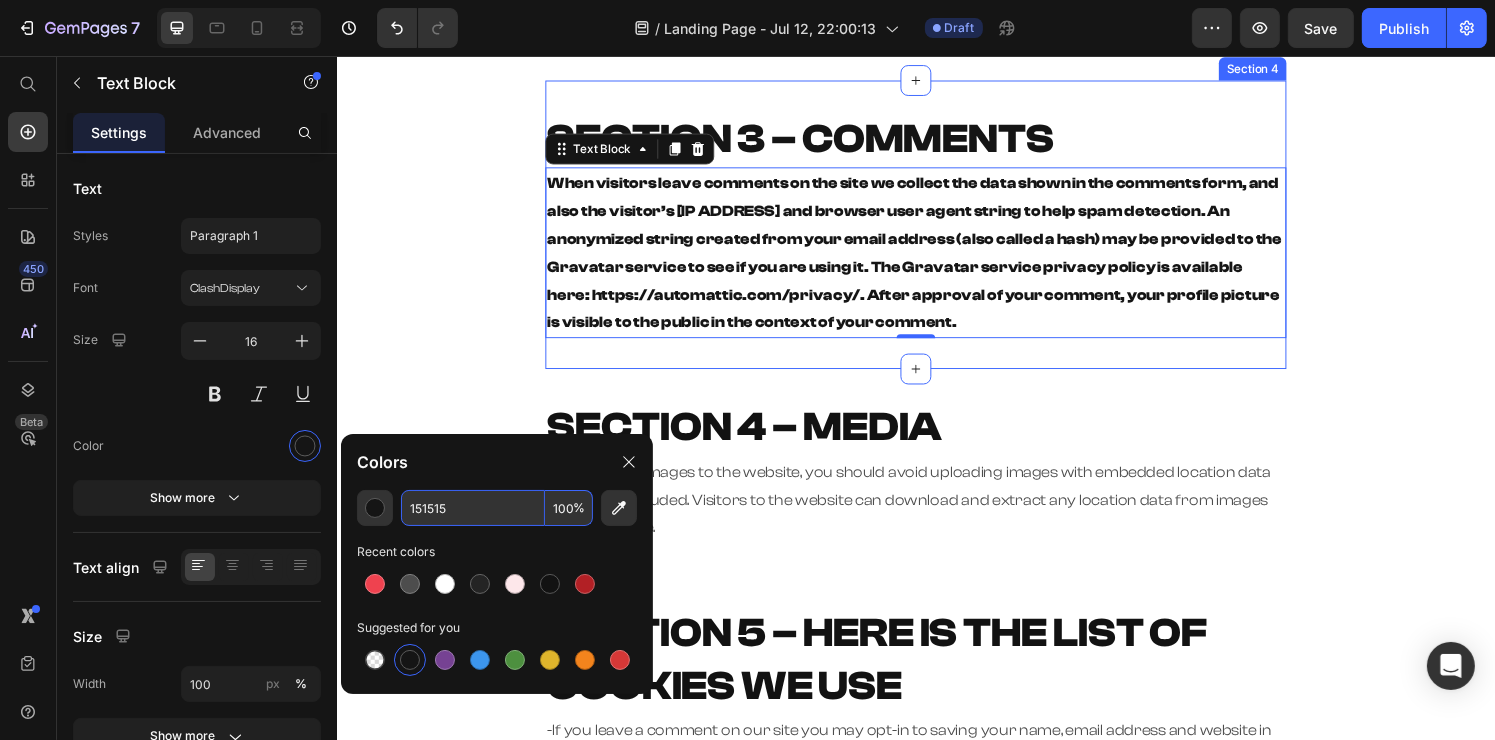 scroll, scrollTop: 500, scrollLeft: 0, axis: vertical 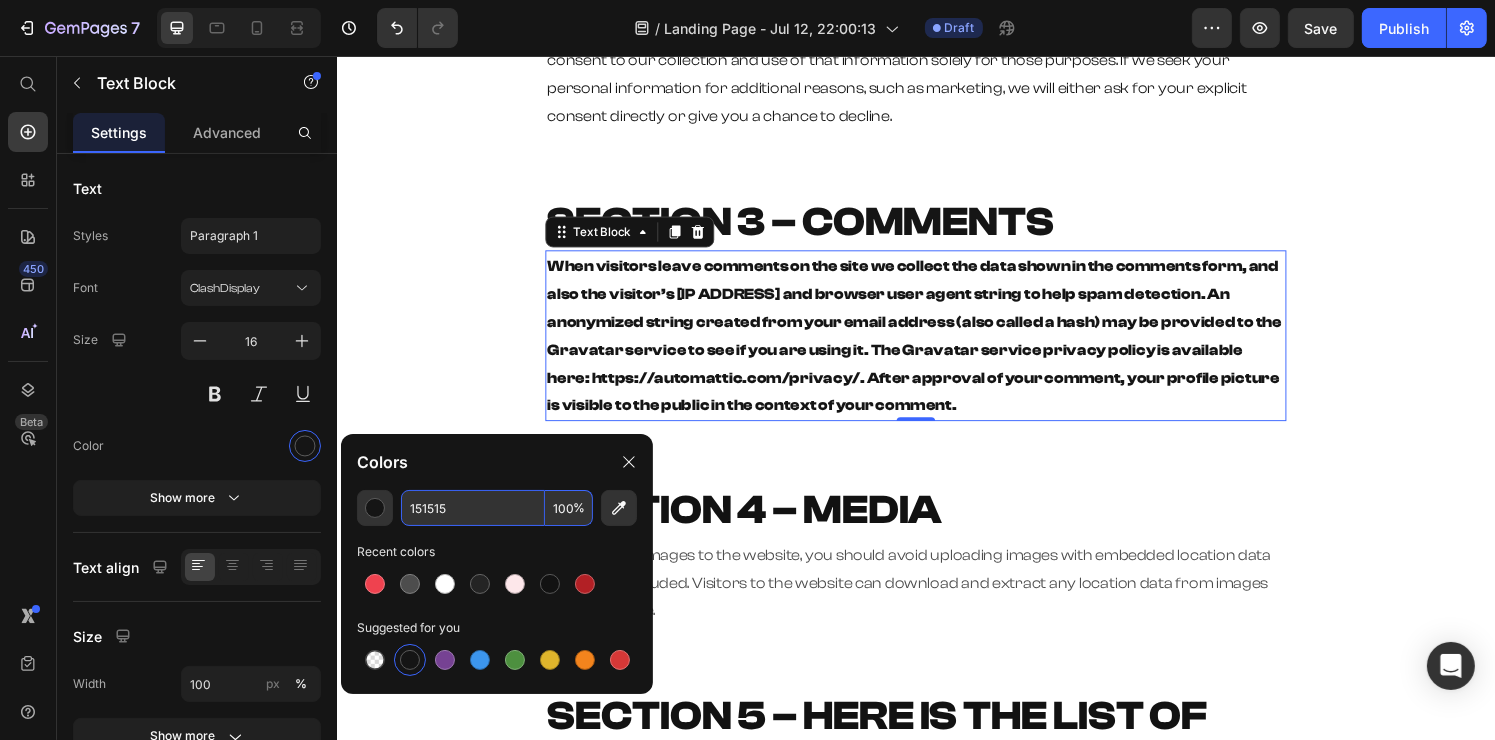 type on "151515" 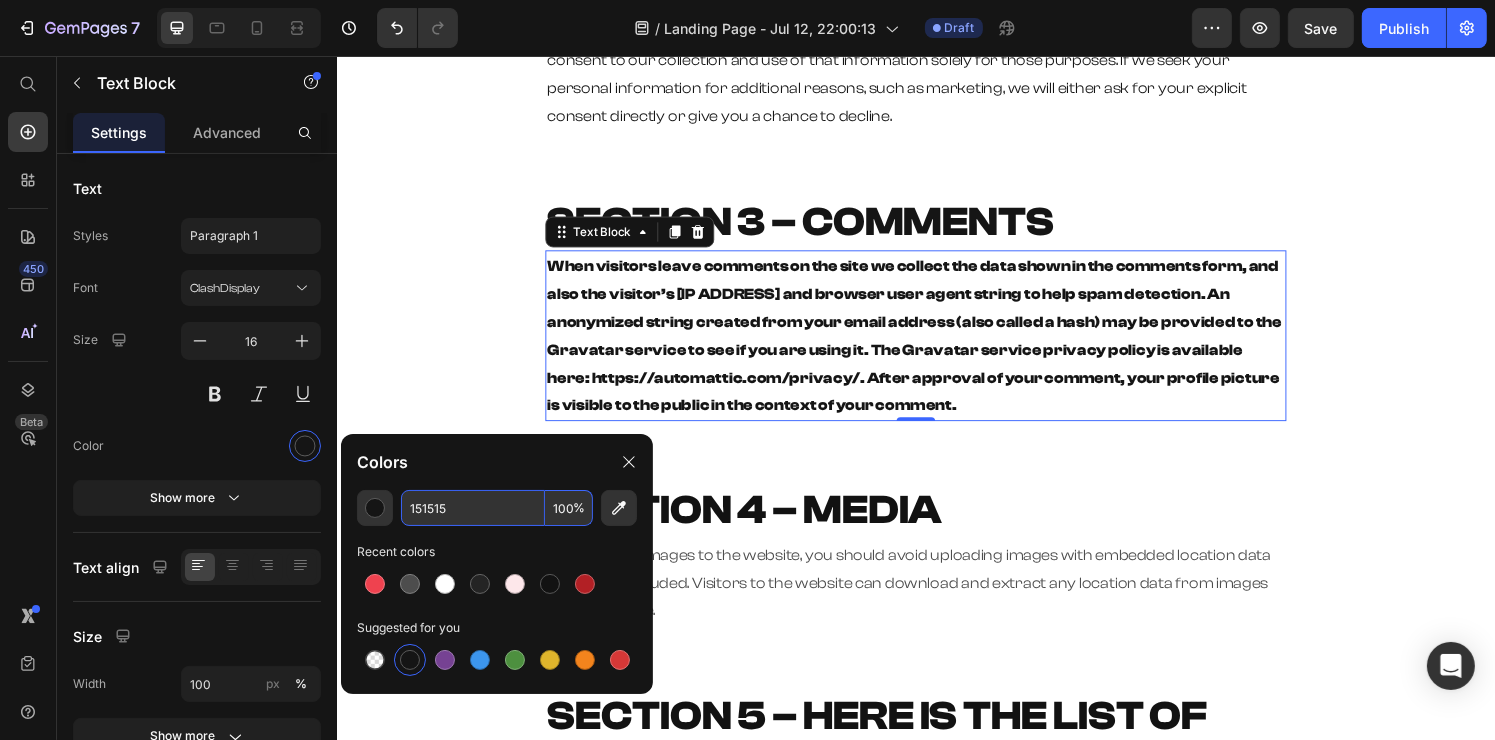 click on "When visitors leave comments on the site we collect the data shown in the comments form, and also the visitor’s [IP ADDRESS] and browser user agent string to help spam detection. An anonymized string created from your email address (also called a hash) may be provided to the Gravatar service to see if you are using it. The Gravatar service privacy policy is available here: https://automattic.com/privacy/. After approval of your comment, your profile picture is visible to the public in the context of your comment." at bounding box center (934, 345) 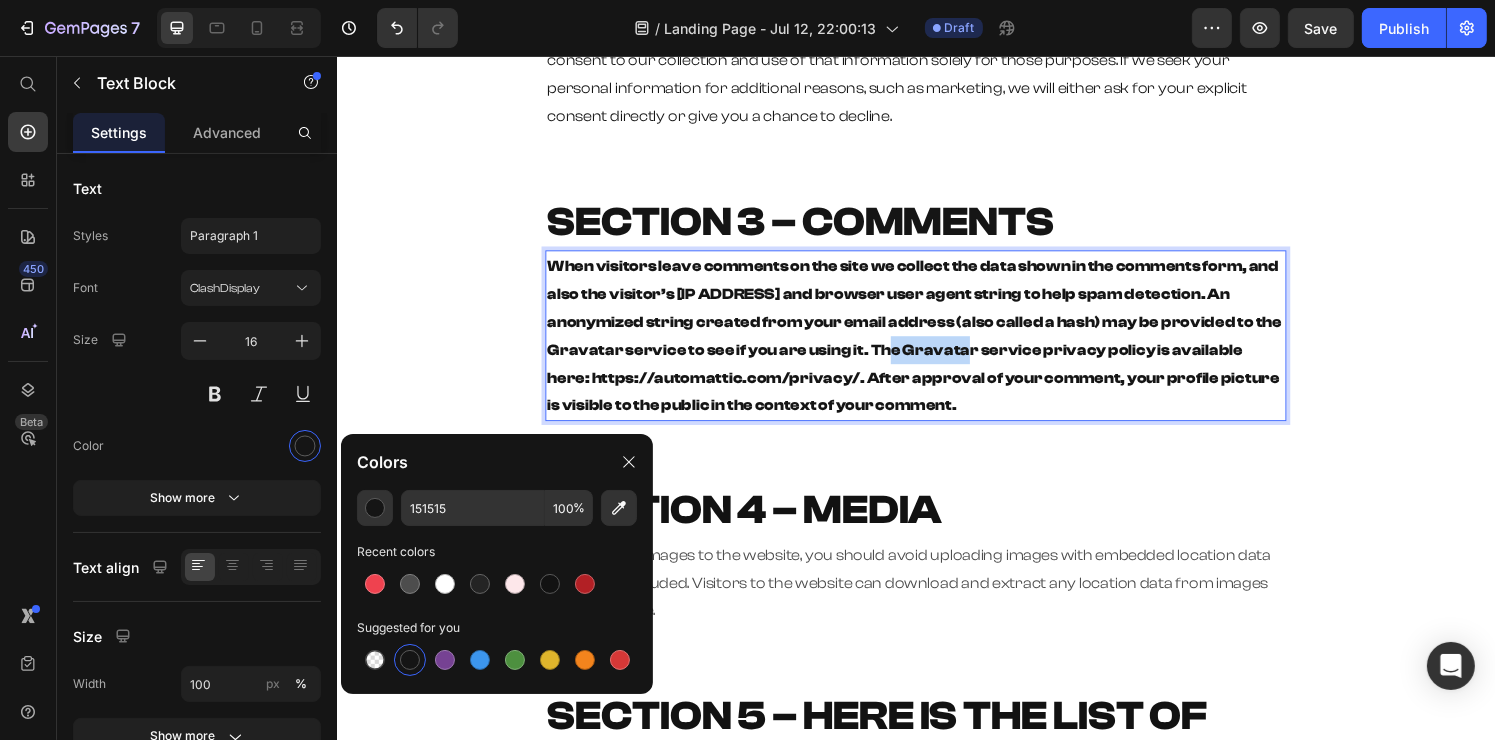 click on "When visitors leave comments on the site we collect the data shown in the comments form, and also the visitor’s [IP ADDRESS] and browser user agent string to help spam detection. An anonymized string created from your email address (also called a hash) may be provided to the Gravatar service to see if you are using it. The Gravatar service privacy policy is available here: https://automattic.com/privacy/. After approval of your comment, your profile picture is visible to the public in the context of your comment." at bounding box center [934, 345] 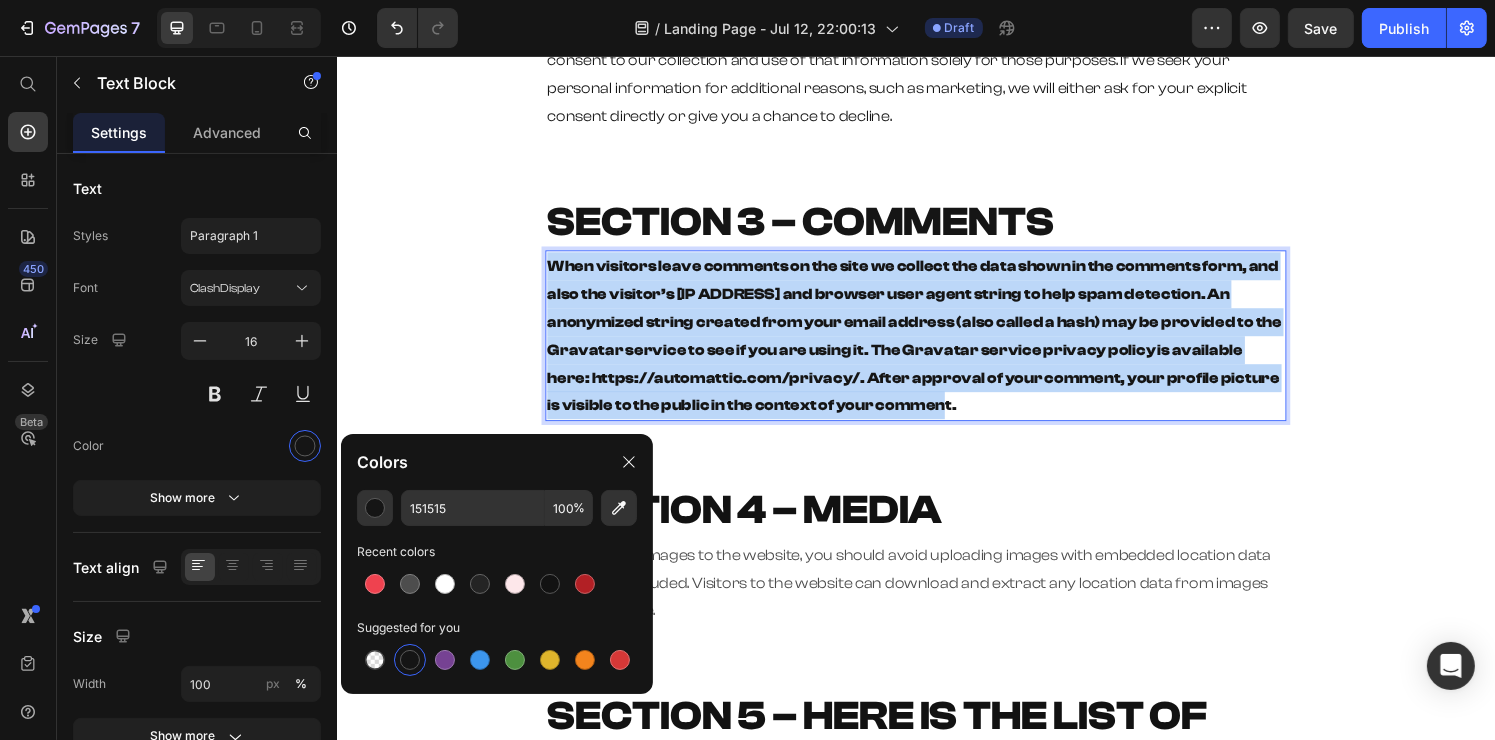 click on "When visitors leave comments on the site we collect the data shown in the comments form, and also the visitor’s [IP ADDRESS] and browser user agent string to help spam detection. An anonymized string created from your email address (also called a hash) may be provided to the Gravatar service to see if you are using it. The Gravatar service privacy policy is available here: https://automattic.com/privacy/. After approval of your comment, your profile picture is visible to the public in the context of your comment." at bounding box center [934, 345] 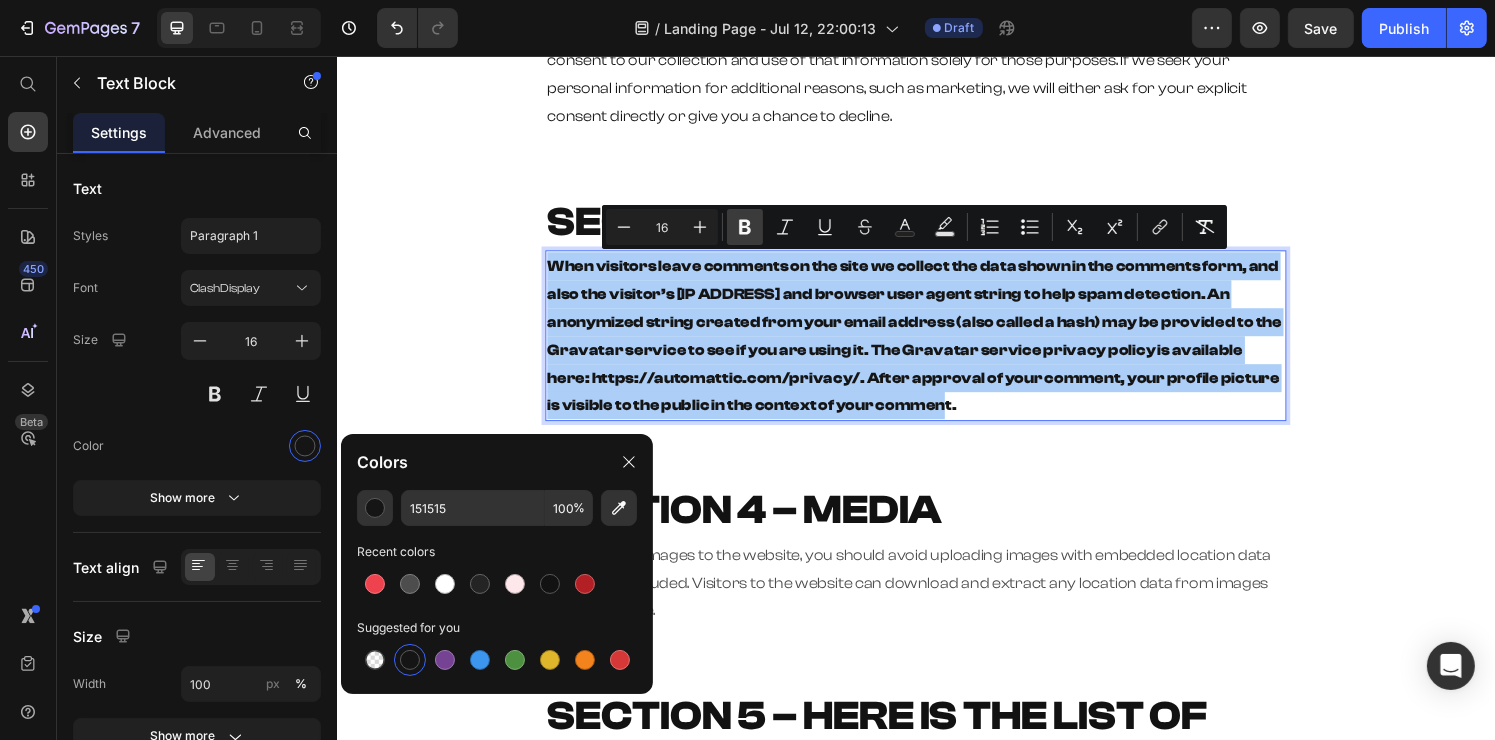 click 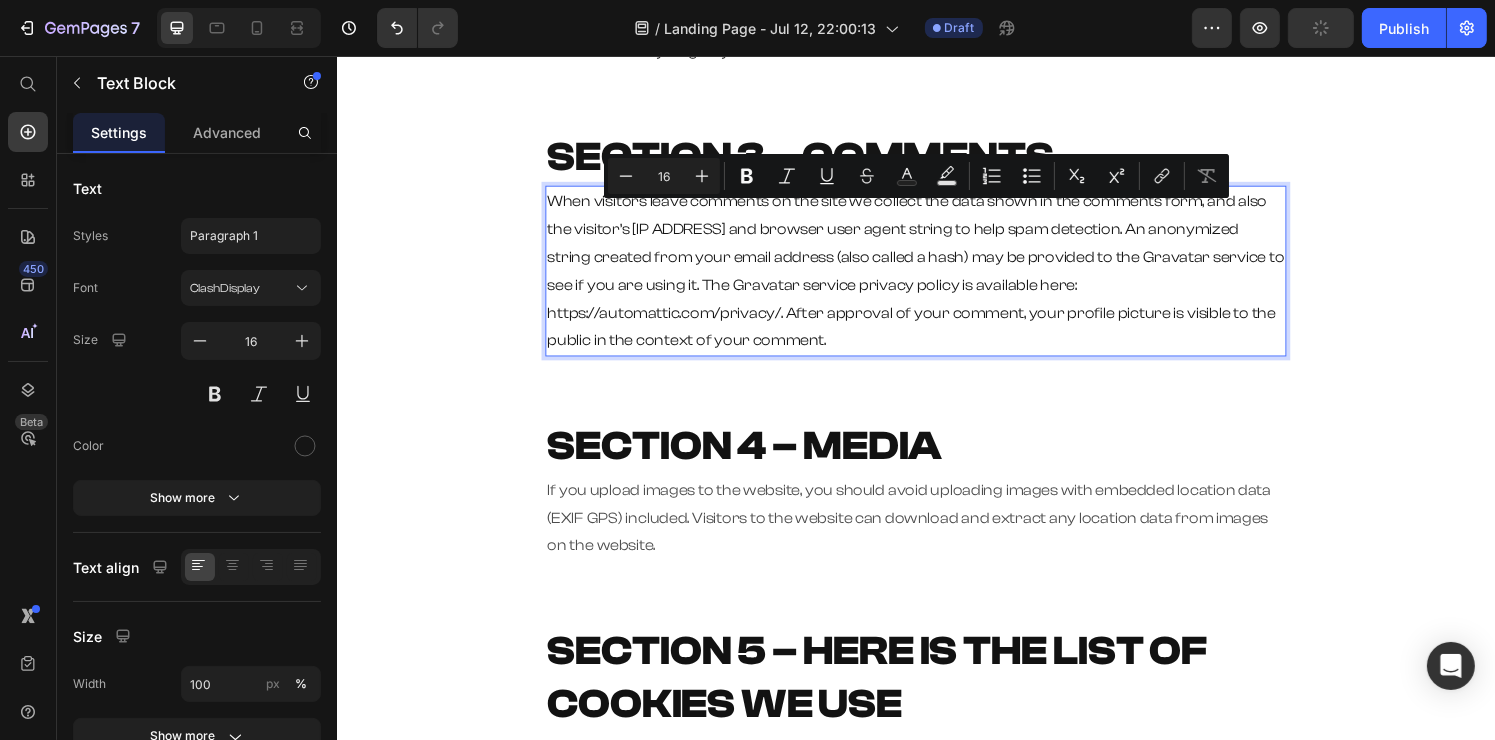 scroll, scrollTop: 600, scrollLeft: 0, axis: vertical 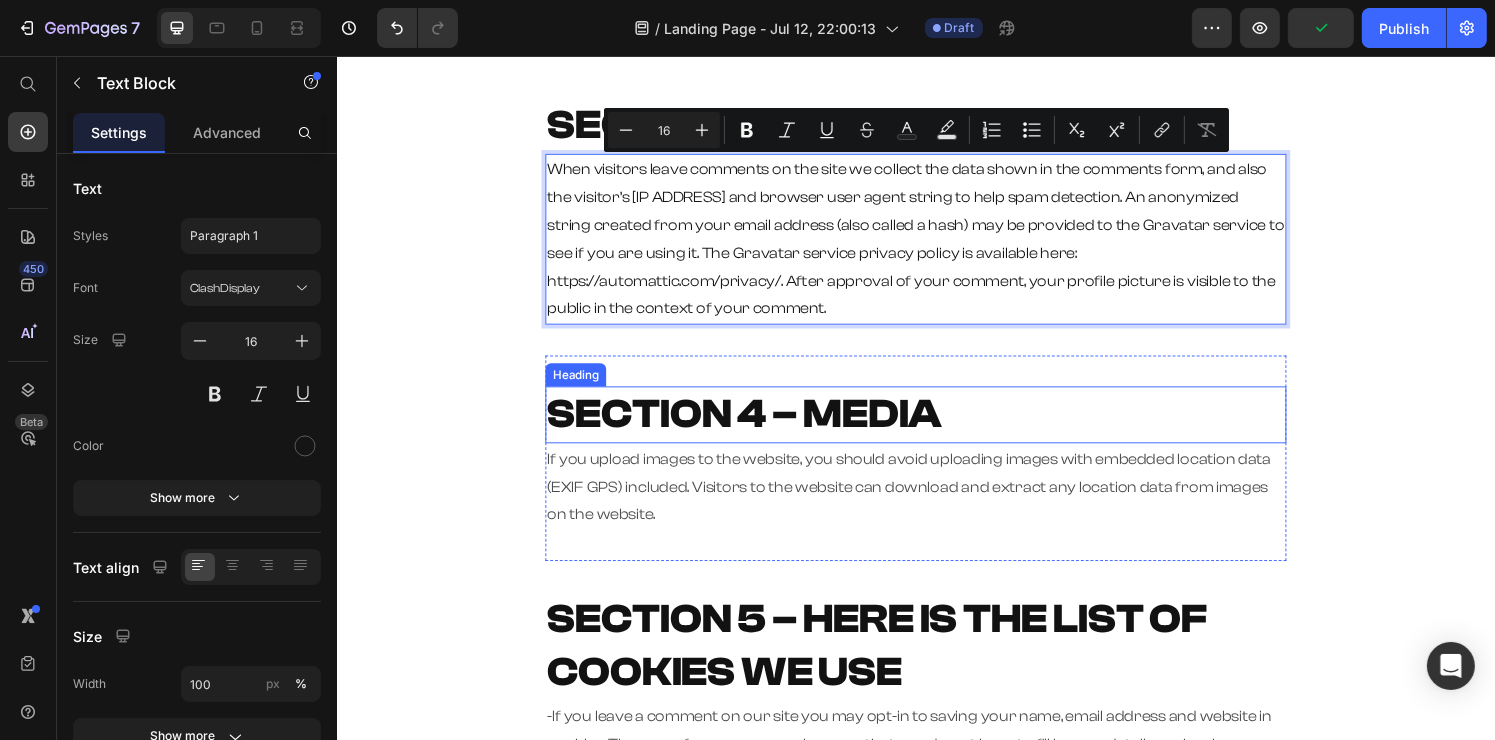 click on "SECTION 4 – MEDIA" at bounding box center [758, 427] 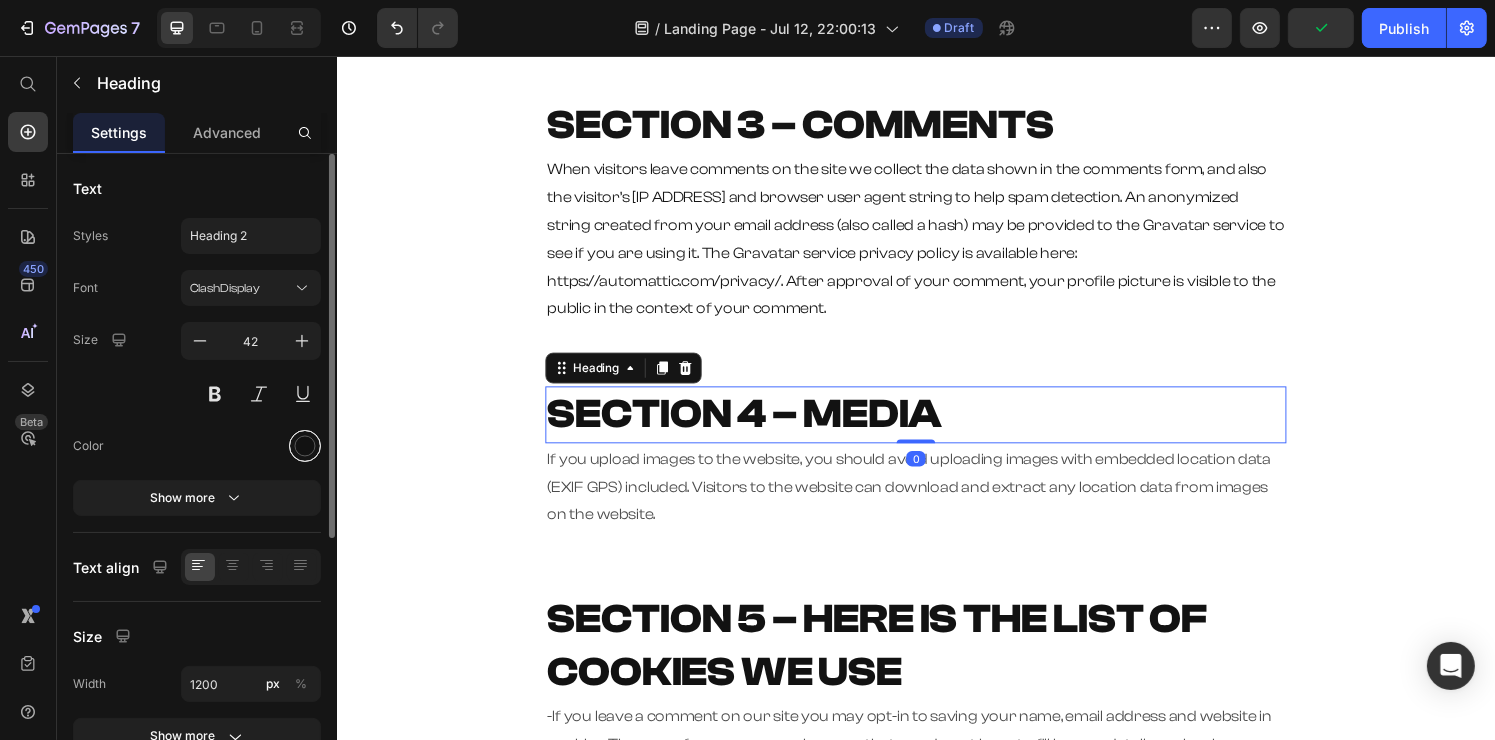click at bounding box center [305, 446] 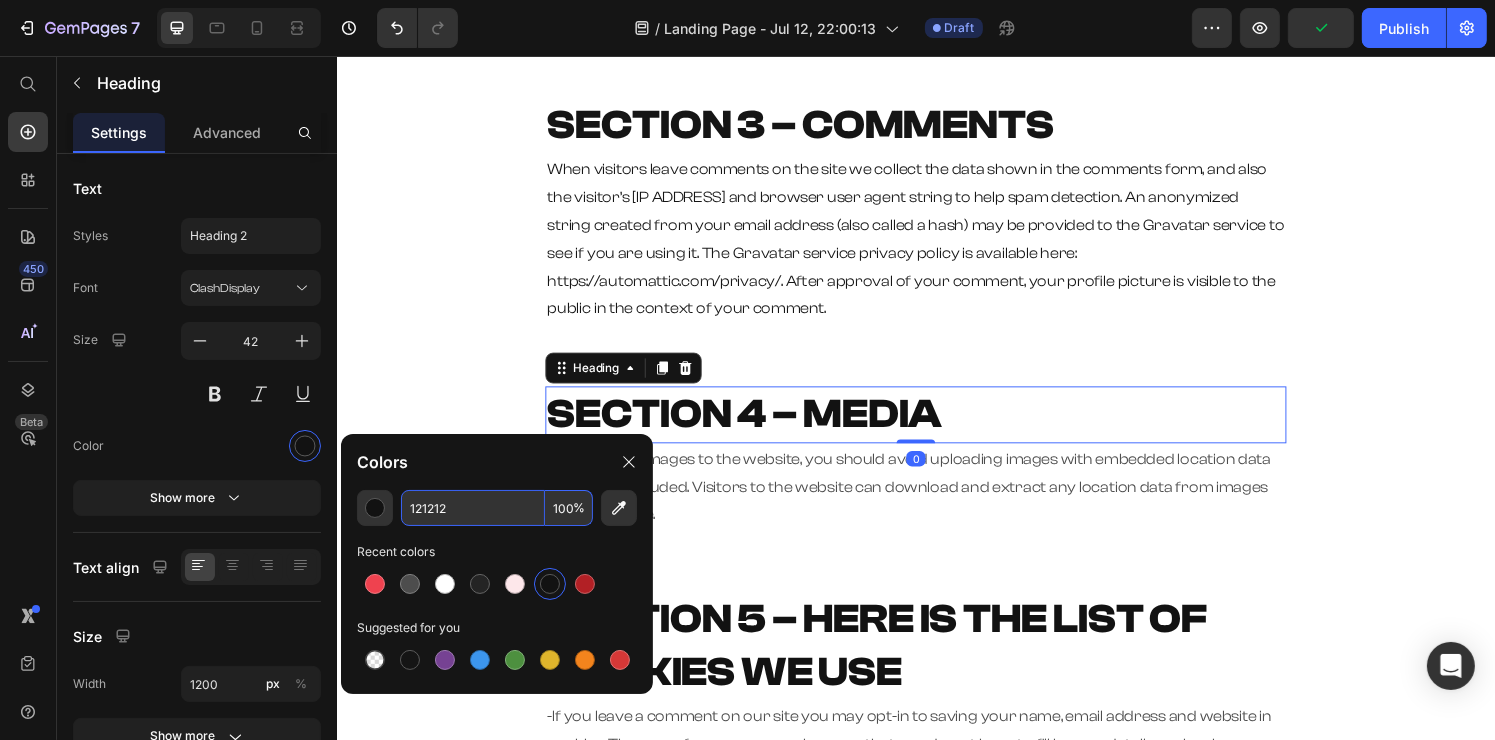 click on "121212" at bounding box center [473, 508] 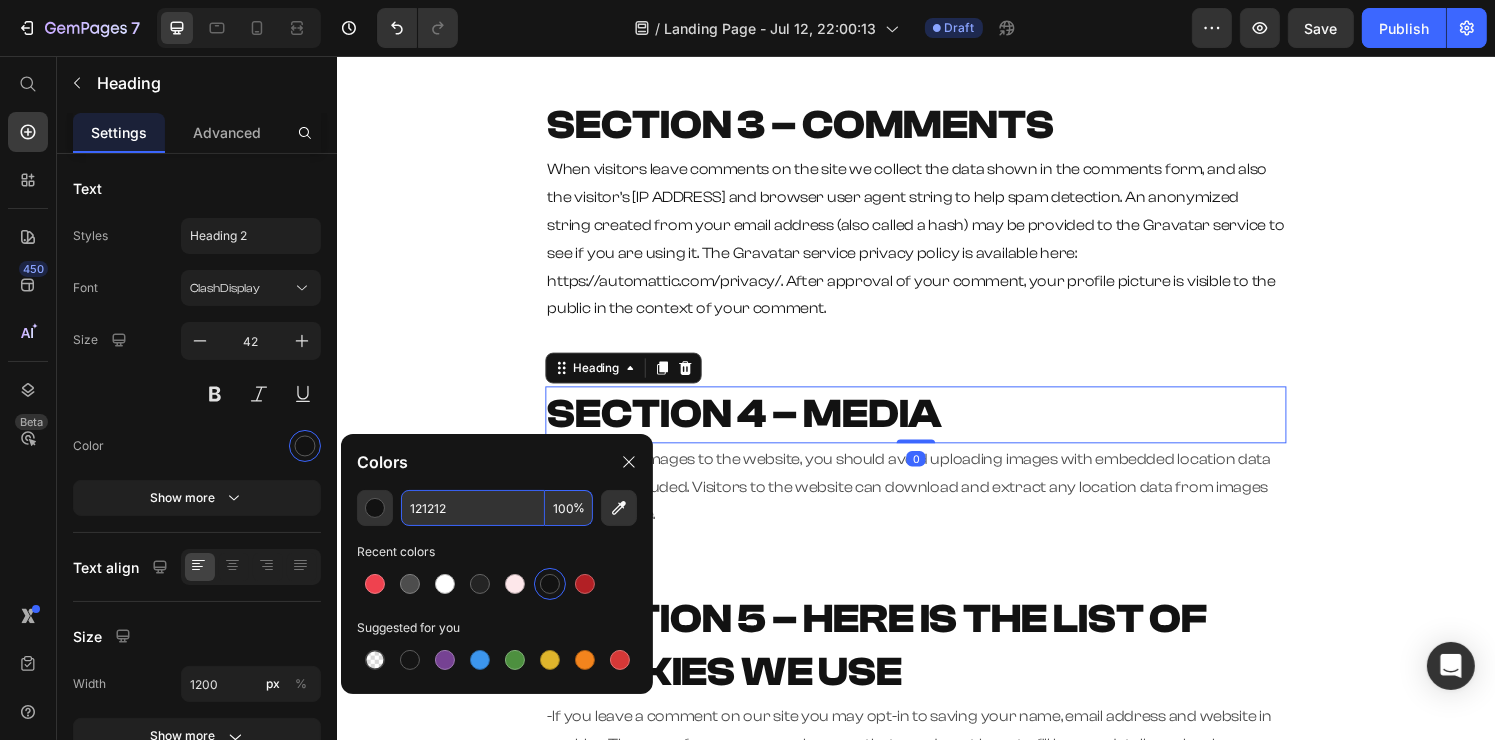 paste on "51515" 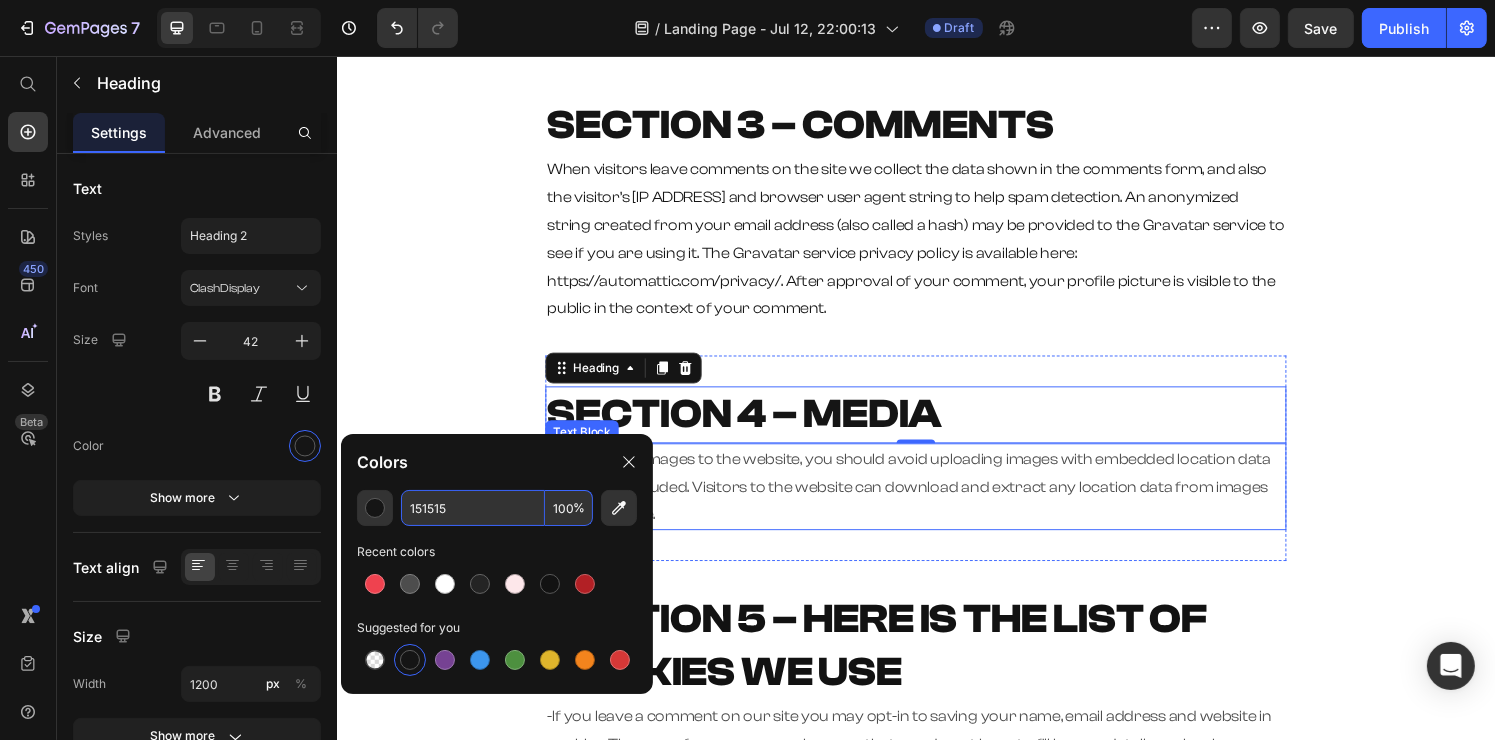 click on "If you upload images to the website, you should avoid uploading images with embedded location data (EXIF GPS) included. Visitors to the website can download and extract any location data from images on the website." at bounding box center (936, 502) 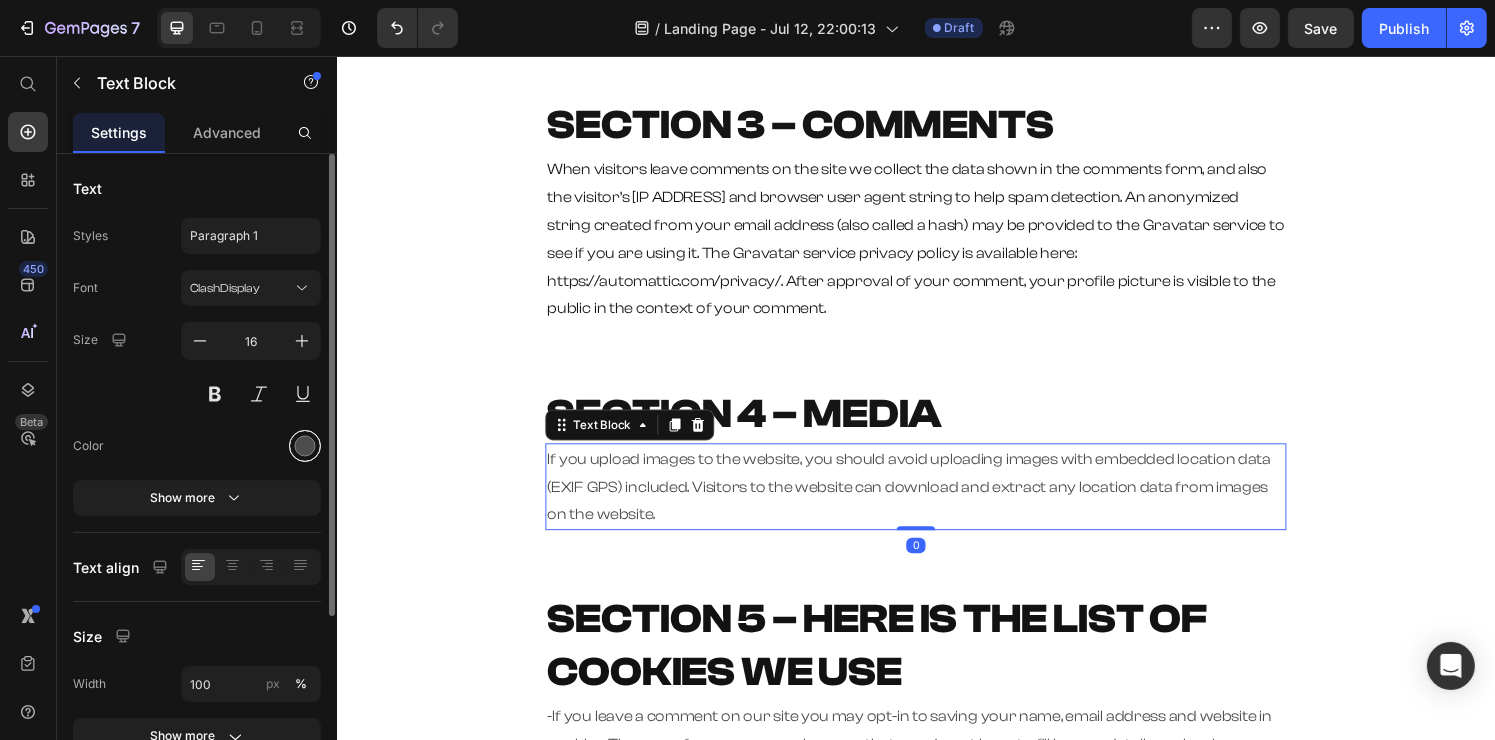 click at bounding box center [305, 446] 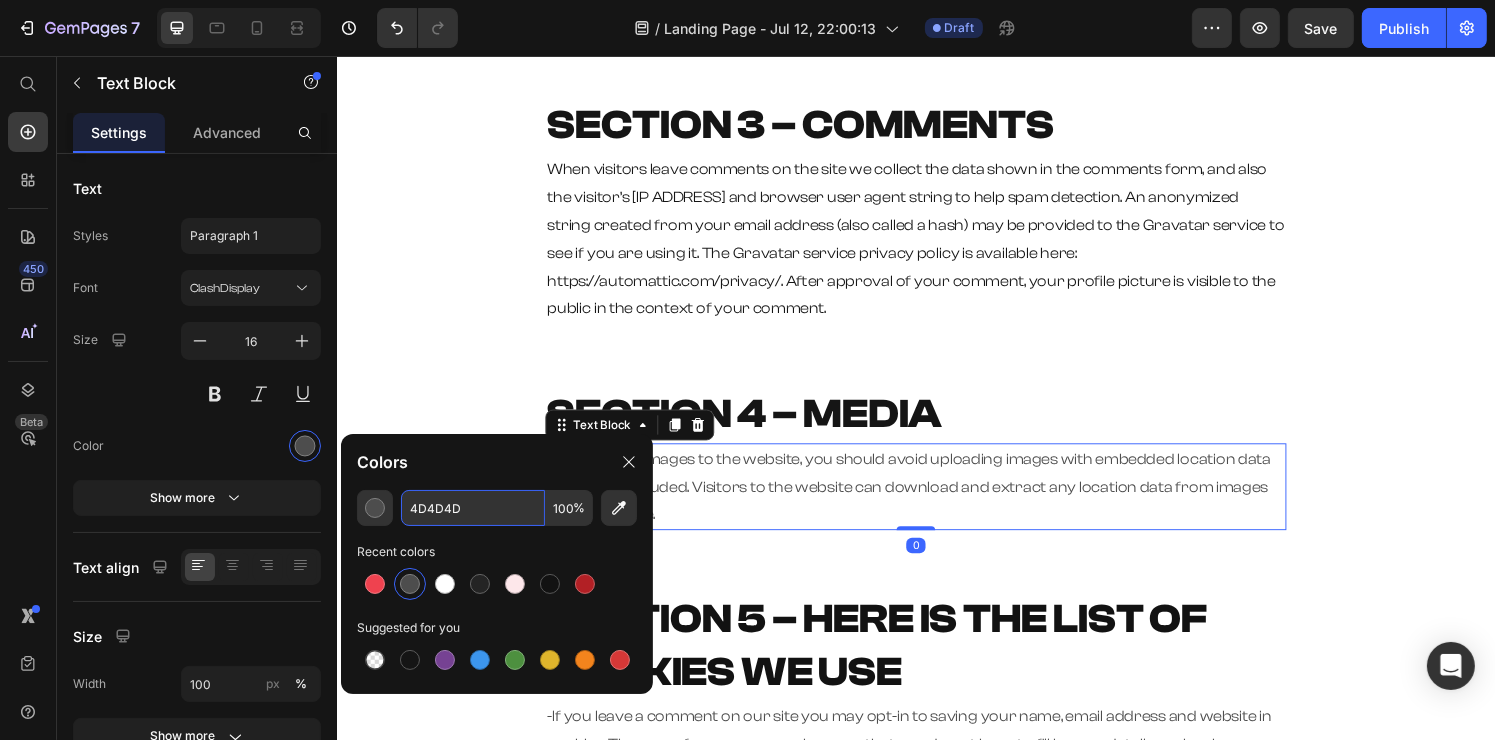 click on "4D4D4D" at bounding box center (473, 508) 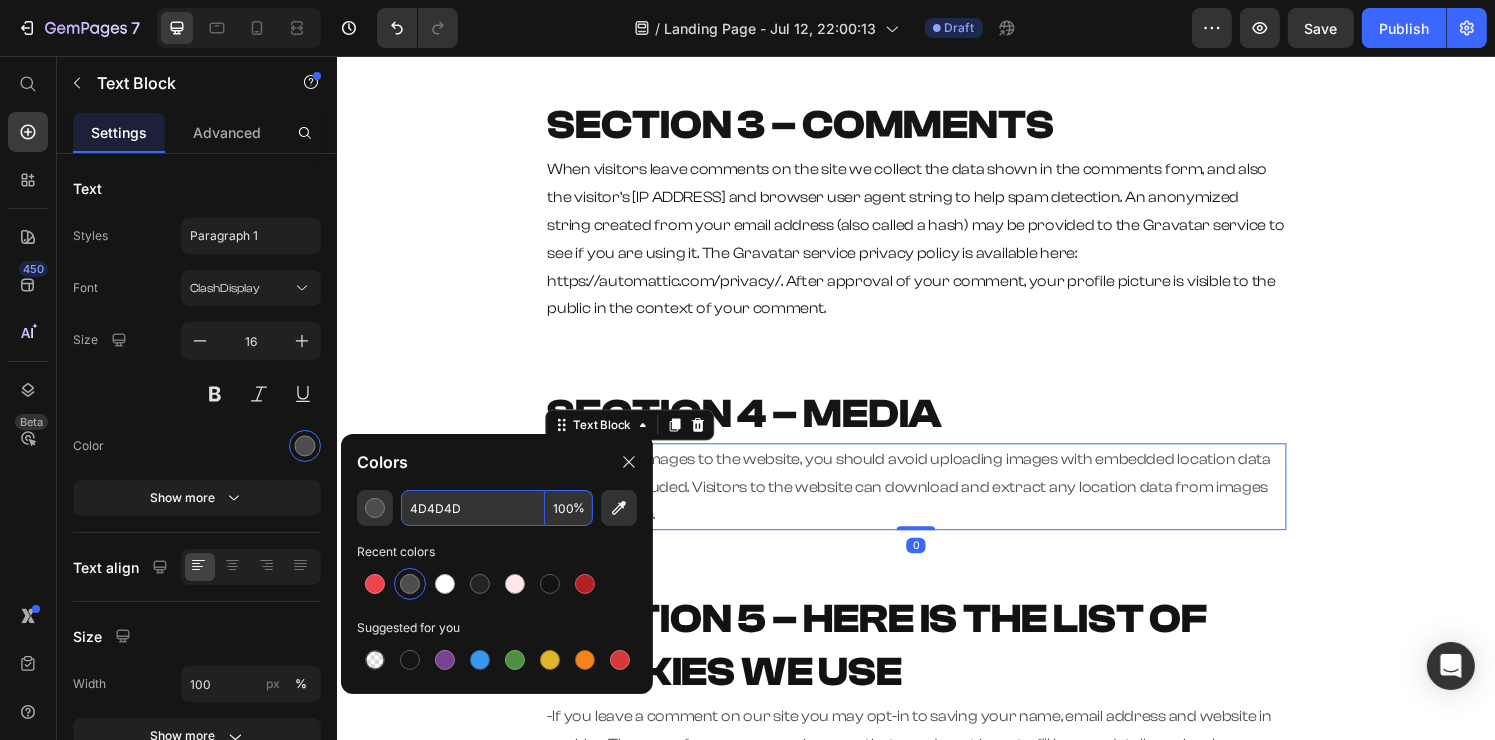 type on "v" 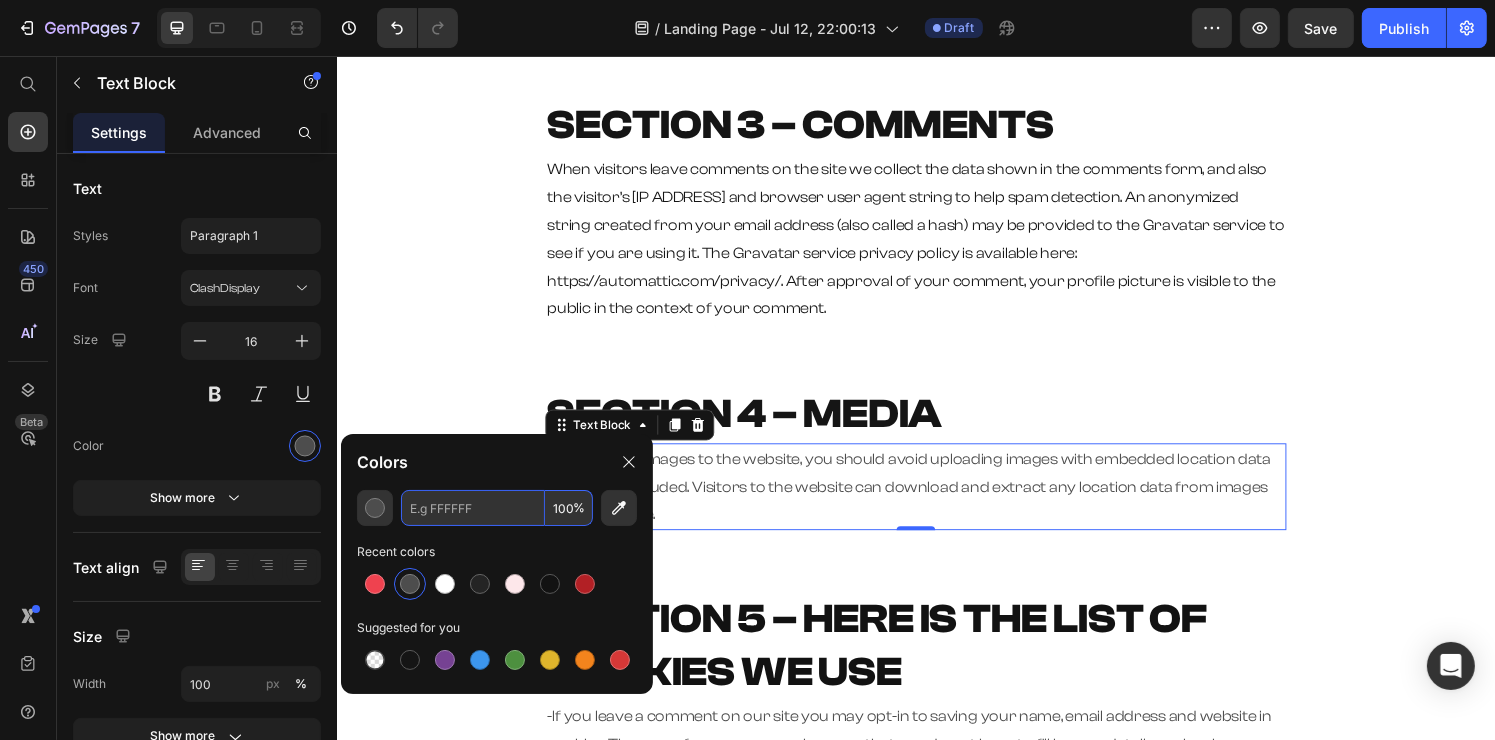 paste on "151515" 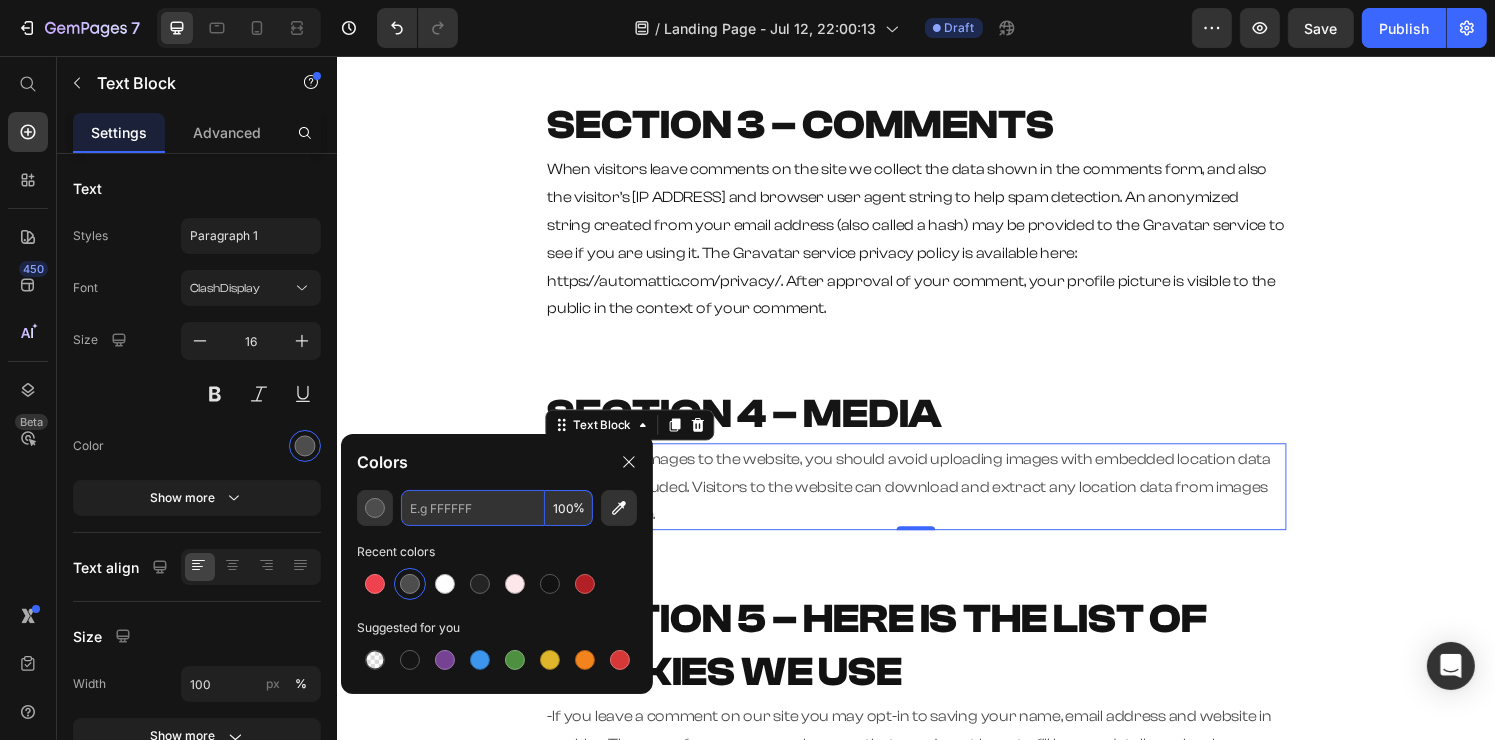 type on "151515" 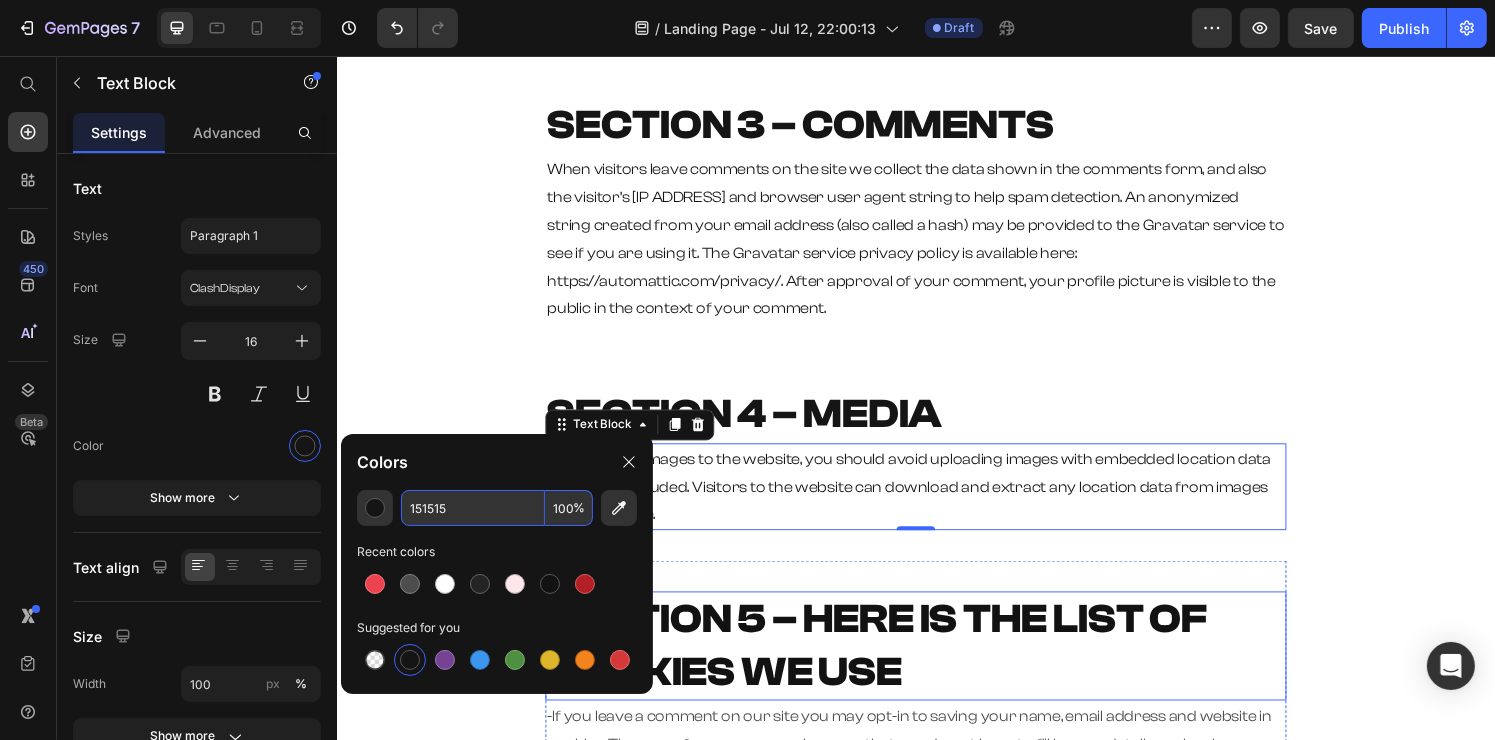 click on "SECTION 5 – HERE IS THE LIST OF COOKIES WE USE" at bounding box center [896, 667] 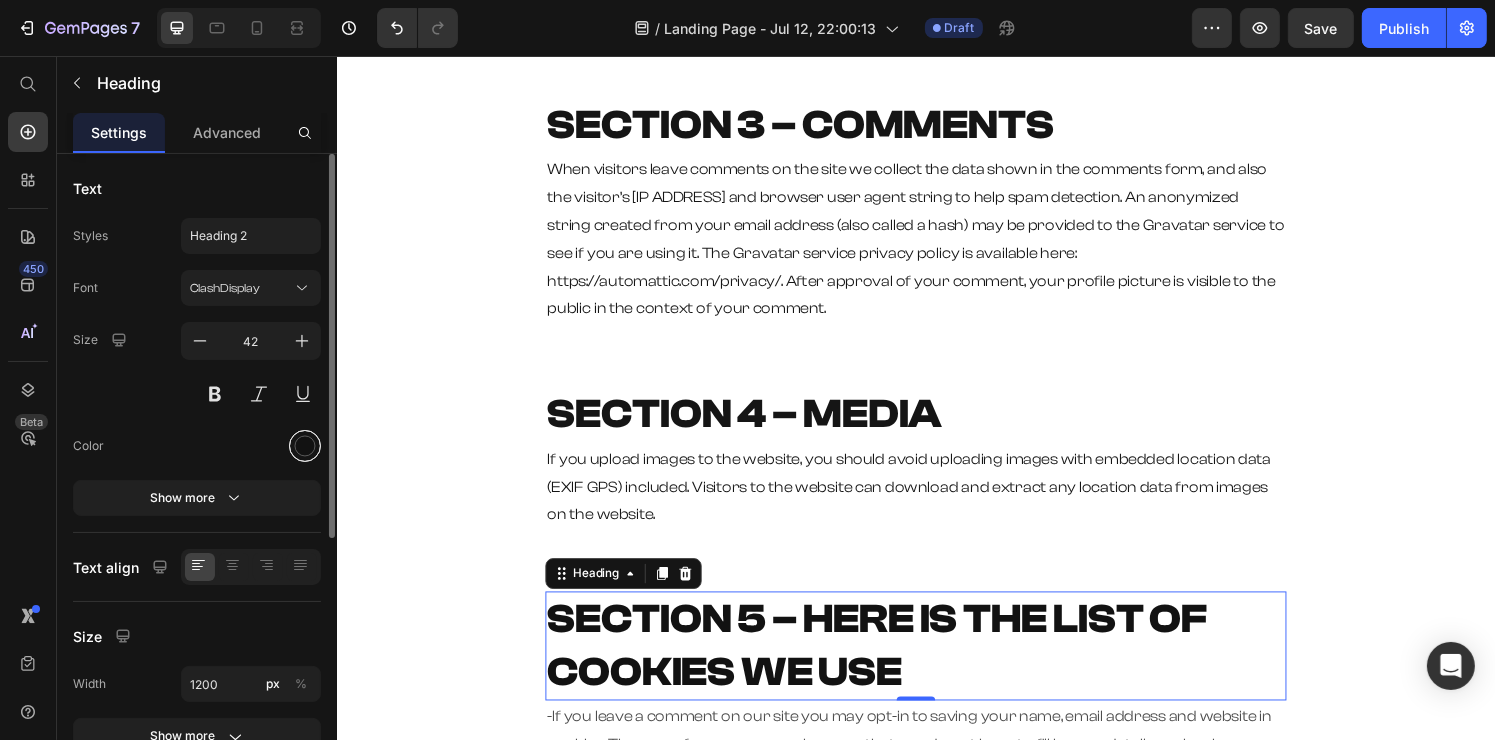 click at bounding box center (305, 446) 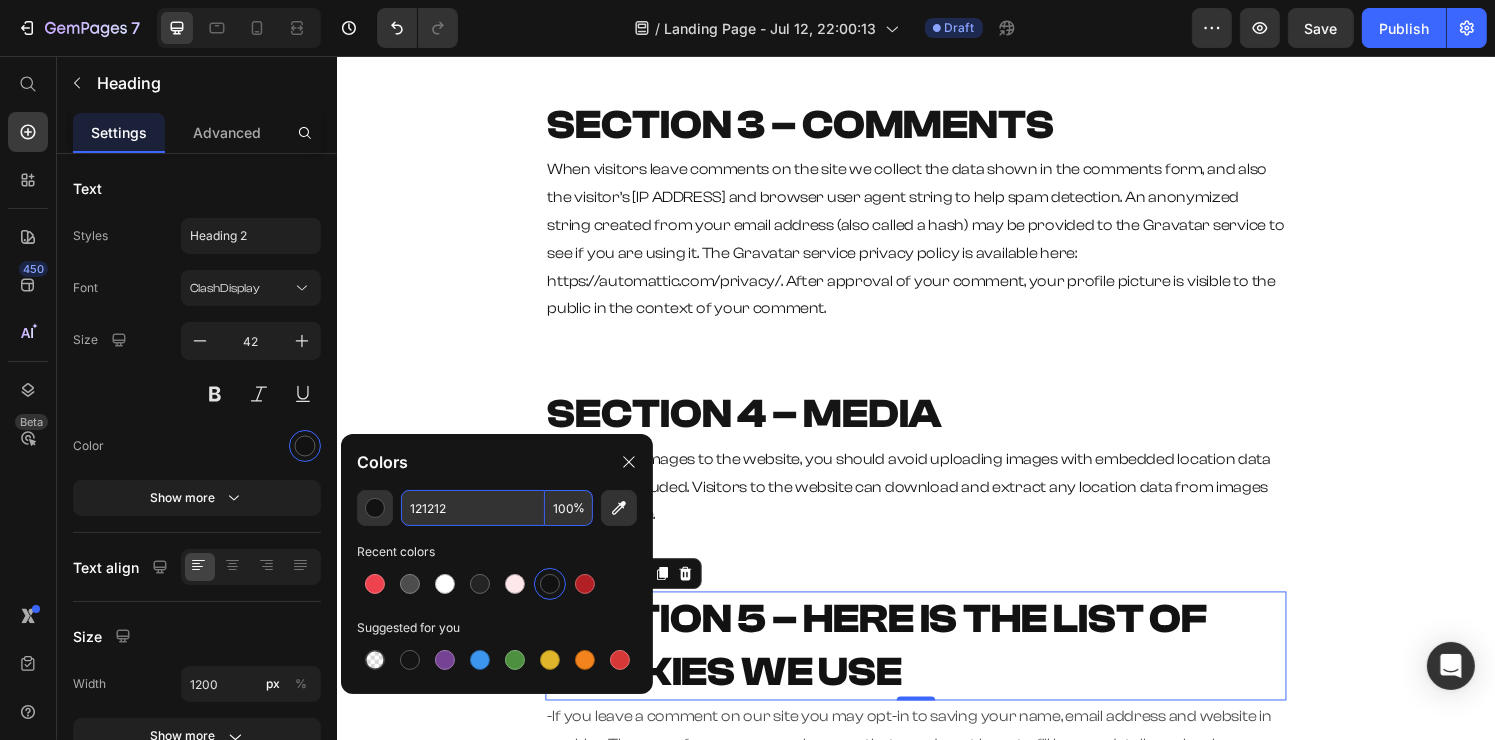 click on "121212" at bounding box center (473, 508) 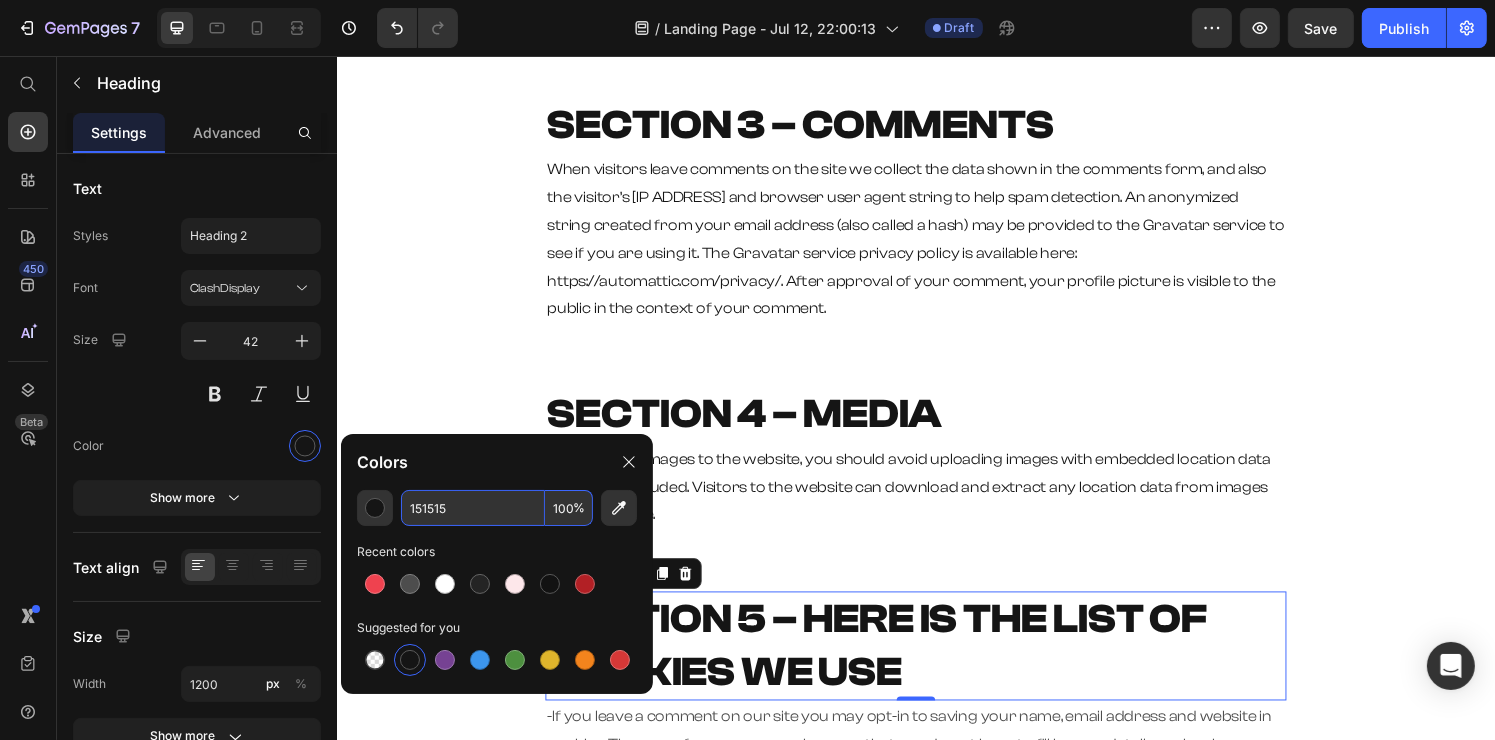 scroll, scrollTop: 800, scrollLeft: 0, axis: vertical 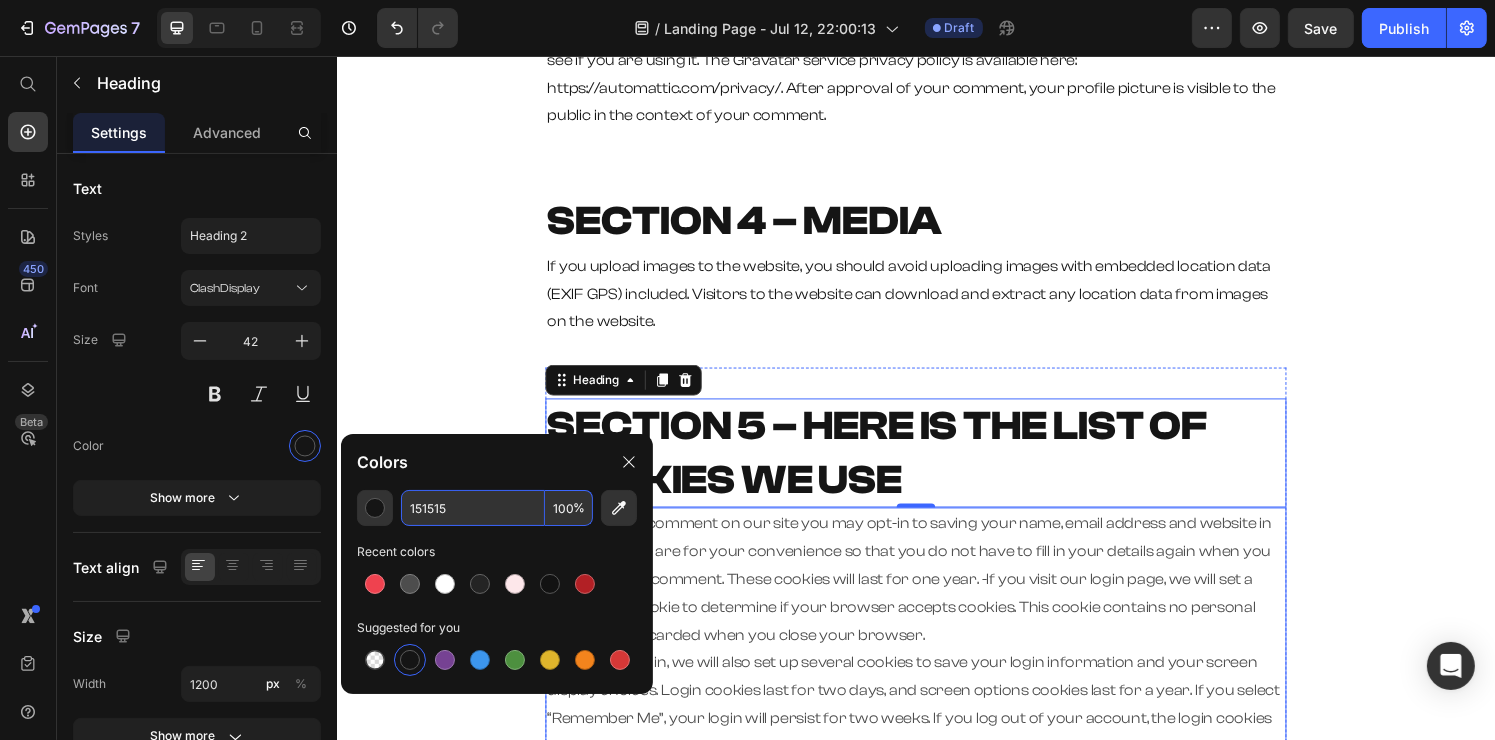 click on "-If you leave a comment on our site you may opt-in to saving your name, email address and website in cookies. These are for your convenience so that you do not have to fill in your details again when you leave another comment. These cookies will last for one year. -If you visit our login page, we will set a temporary cookie to determine if your browser accepts cookies. This cookie contains no personal data and is discarded when you close your browser. -When you log in, we will also set up several cookies to save your login information and your screen display choices. Login cookies last for two days, and screen options cookies last for a year. If you select “Remember Me”, your login will persist for two weeks. If you log out of your account, the login cookies will be removed. -If you edit or publish an article, an additional cookie will be saved in your browser. This cookie includes no personal data and simply indicates the post ID of the article you just edited. It expires after 1 day." at bounding box center [936, 684] 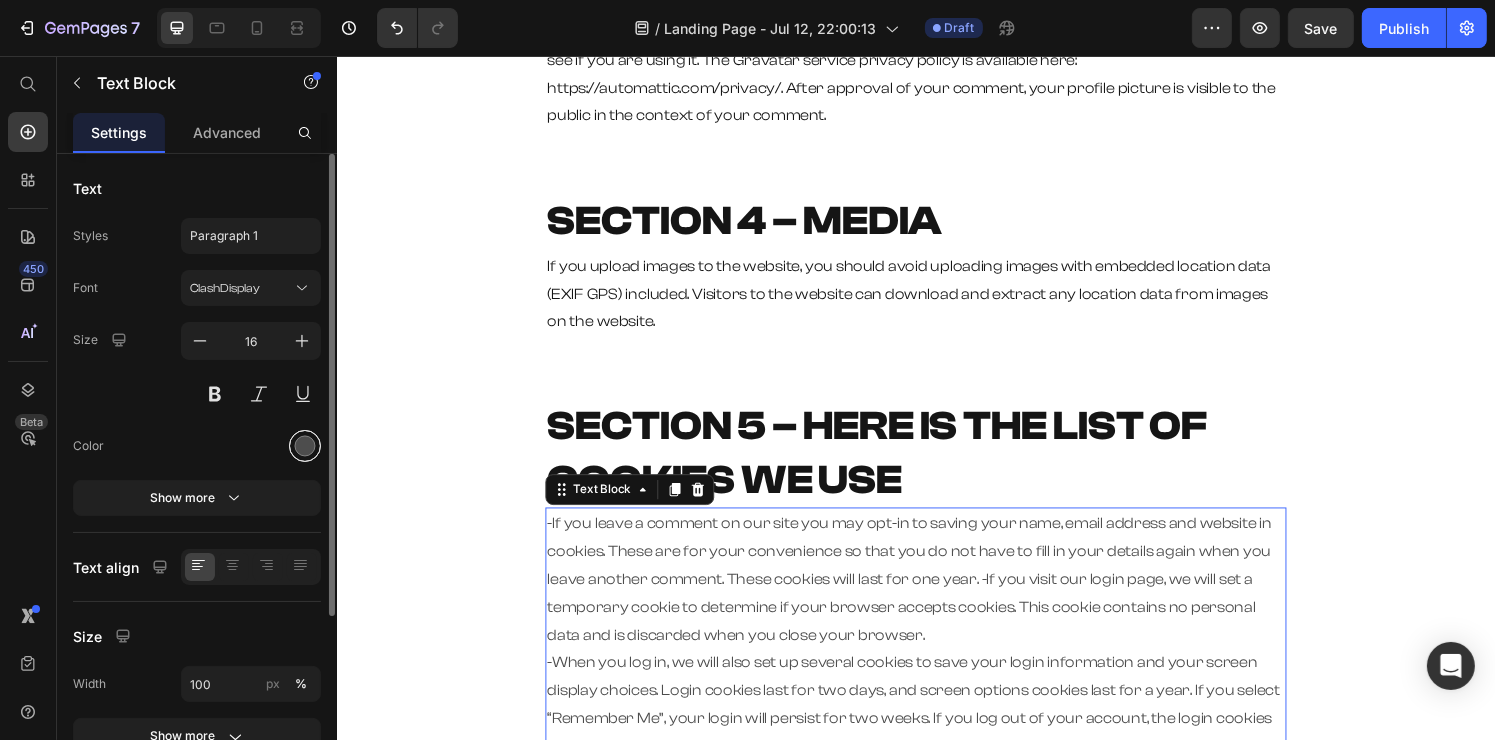 click at bounding box center [305, 446] 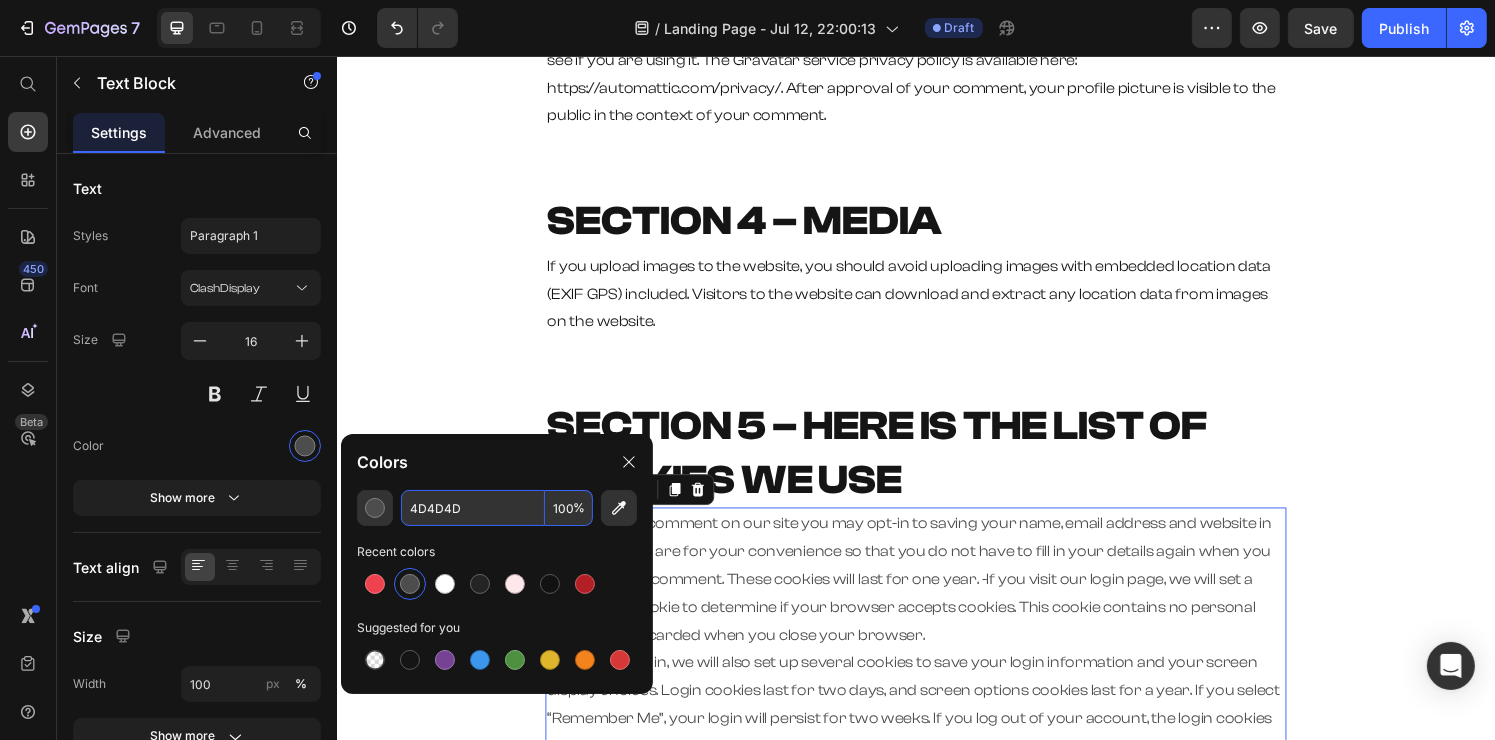 click on "4D4D4D" at bounding box center (473, 508) 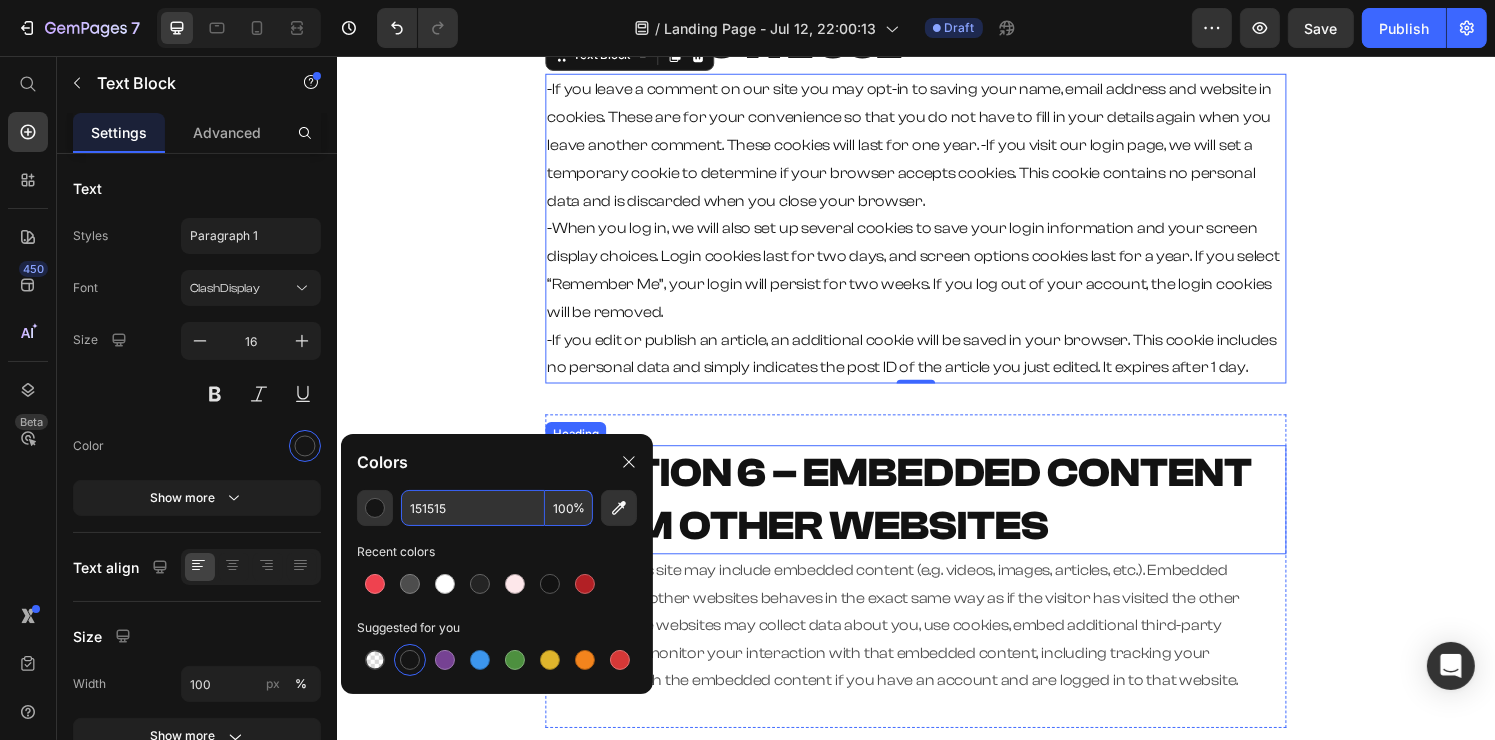 scroll, scrollTop: 1300, scrollLeft: 0, axis: vertical 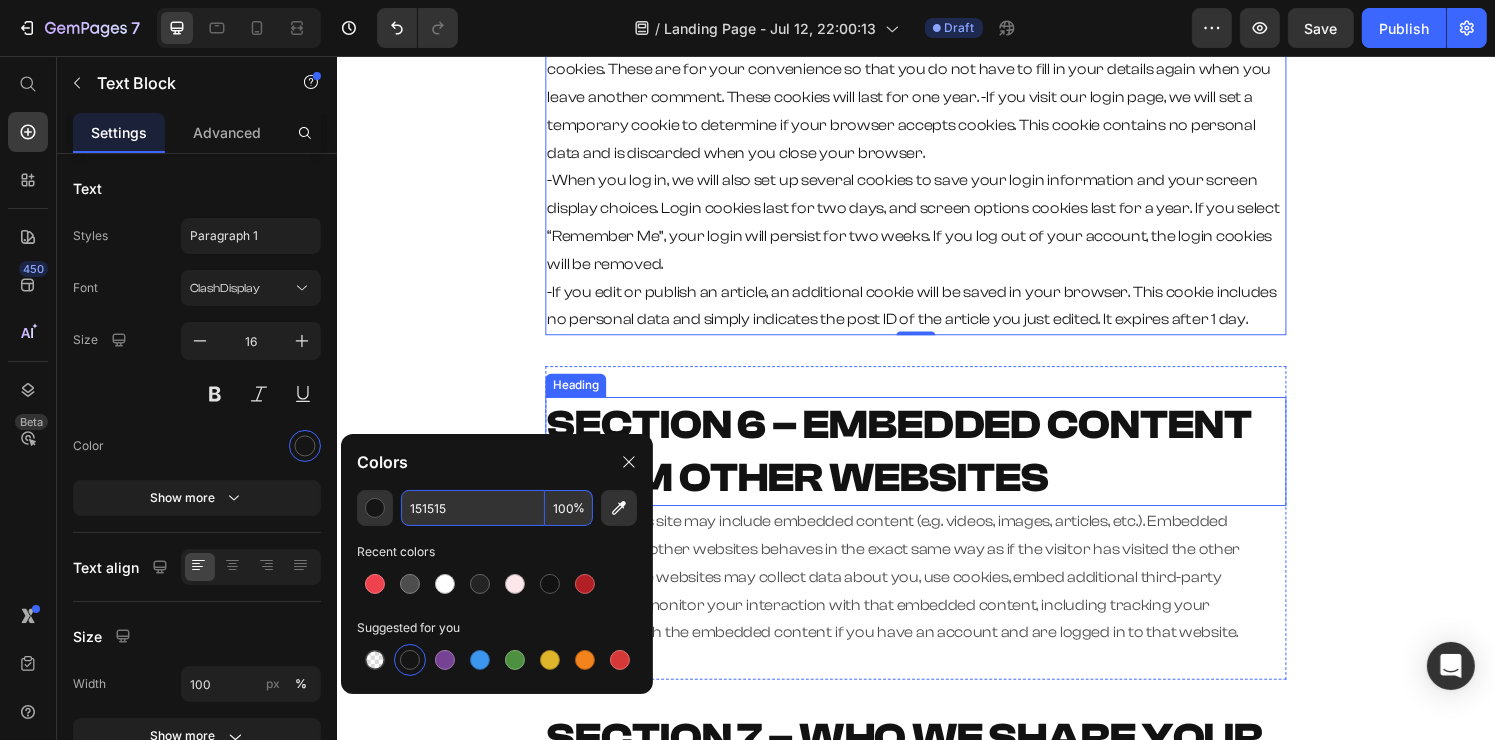 click on "SECTION 6 – EMBEDDED CONTENT FROM OTHER WEBSITES" at bounding box center [919, 465] 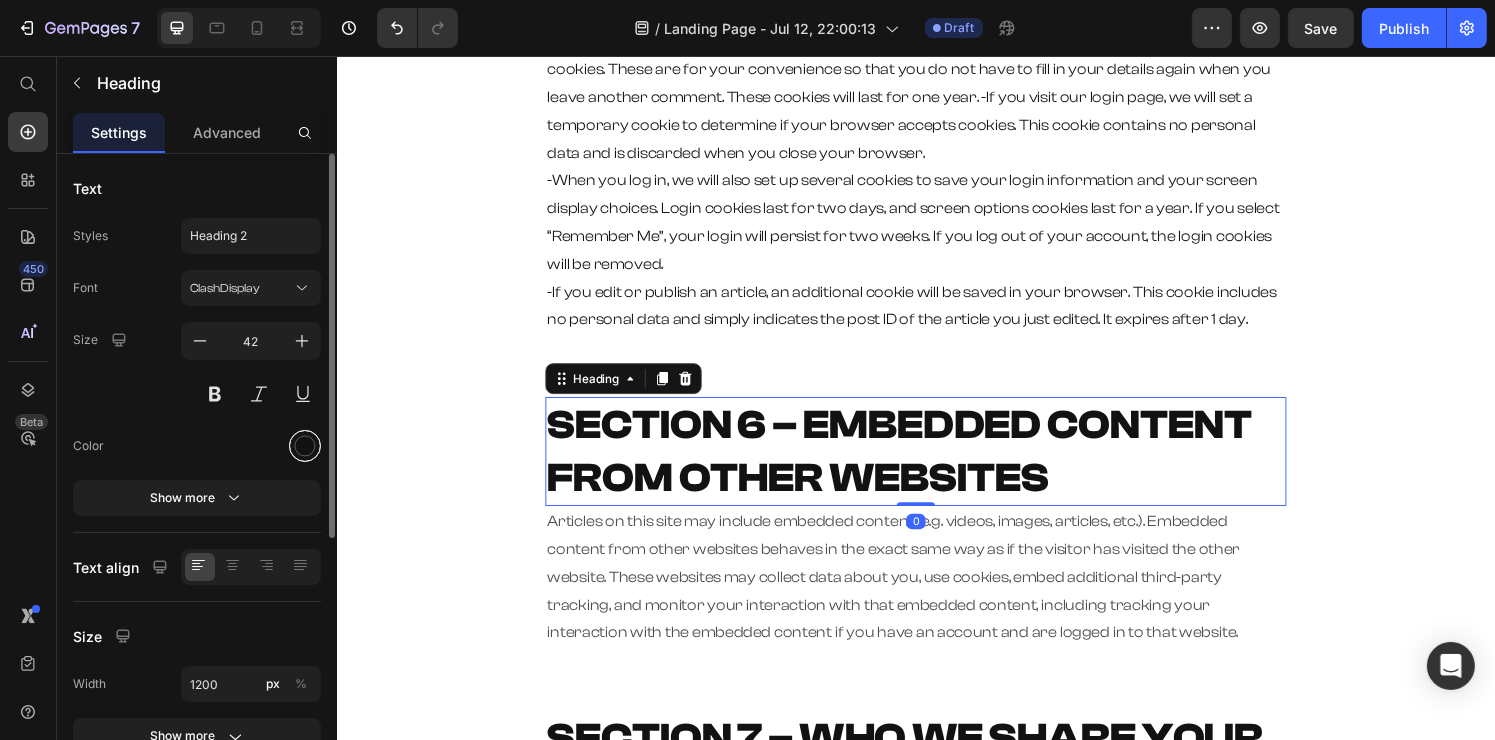 click at bounding box center [305, 446] 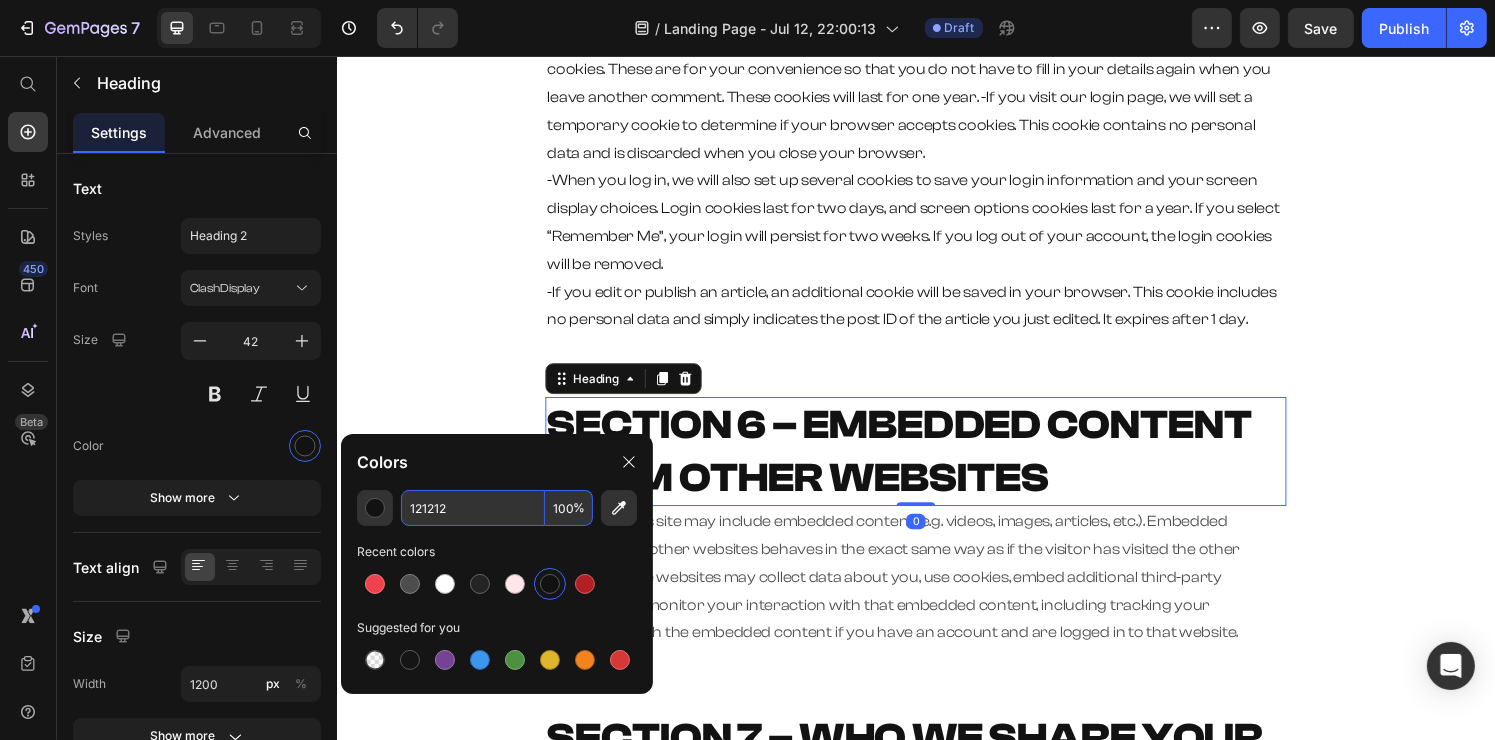 click on "121212" at bounding box center (473, 508) 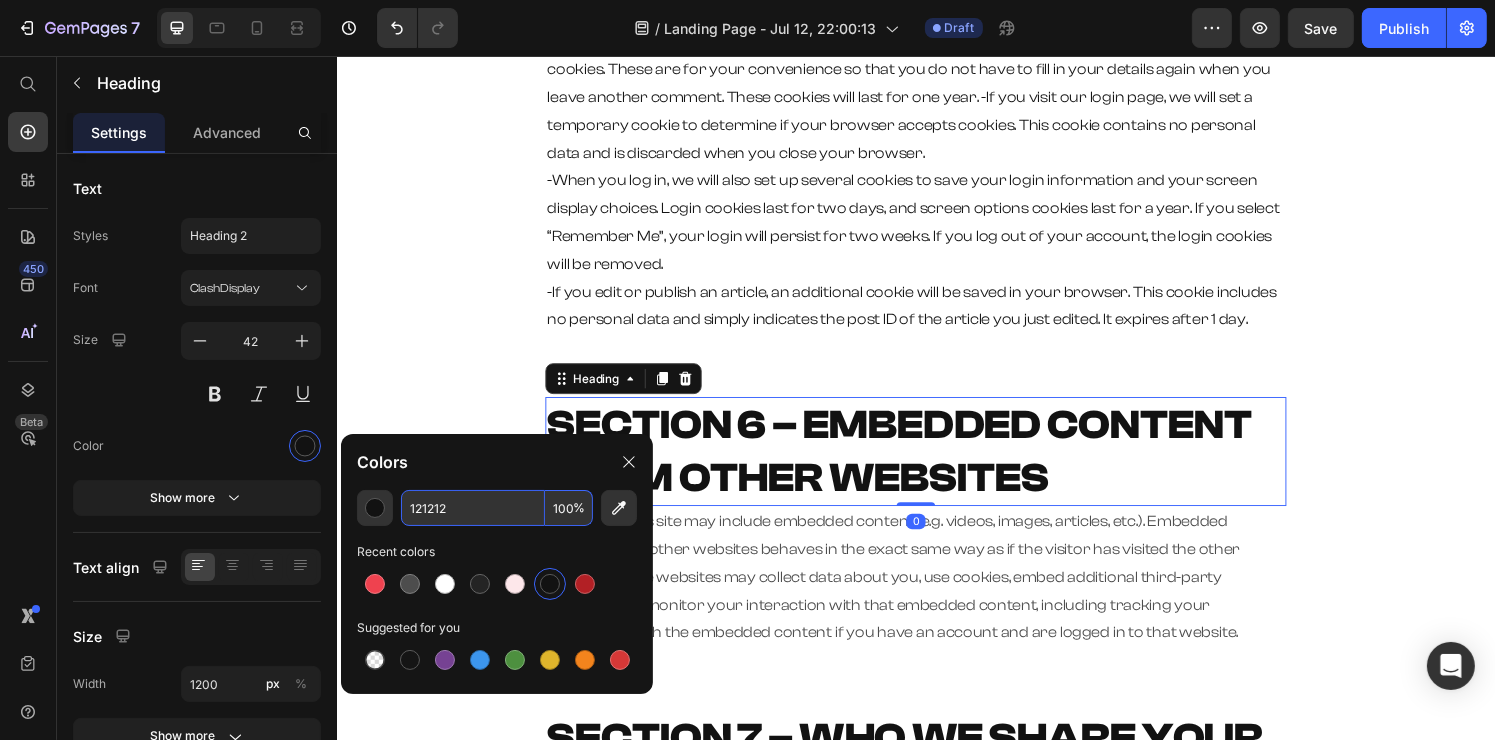 paste on "51515" 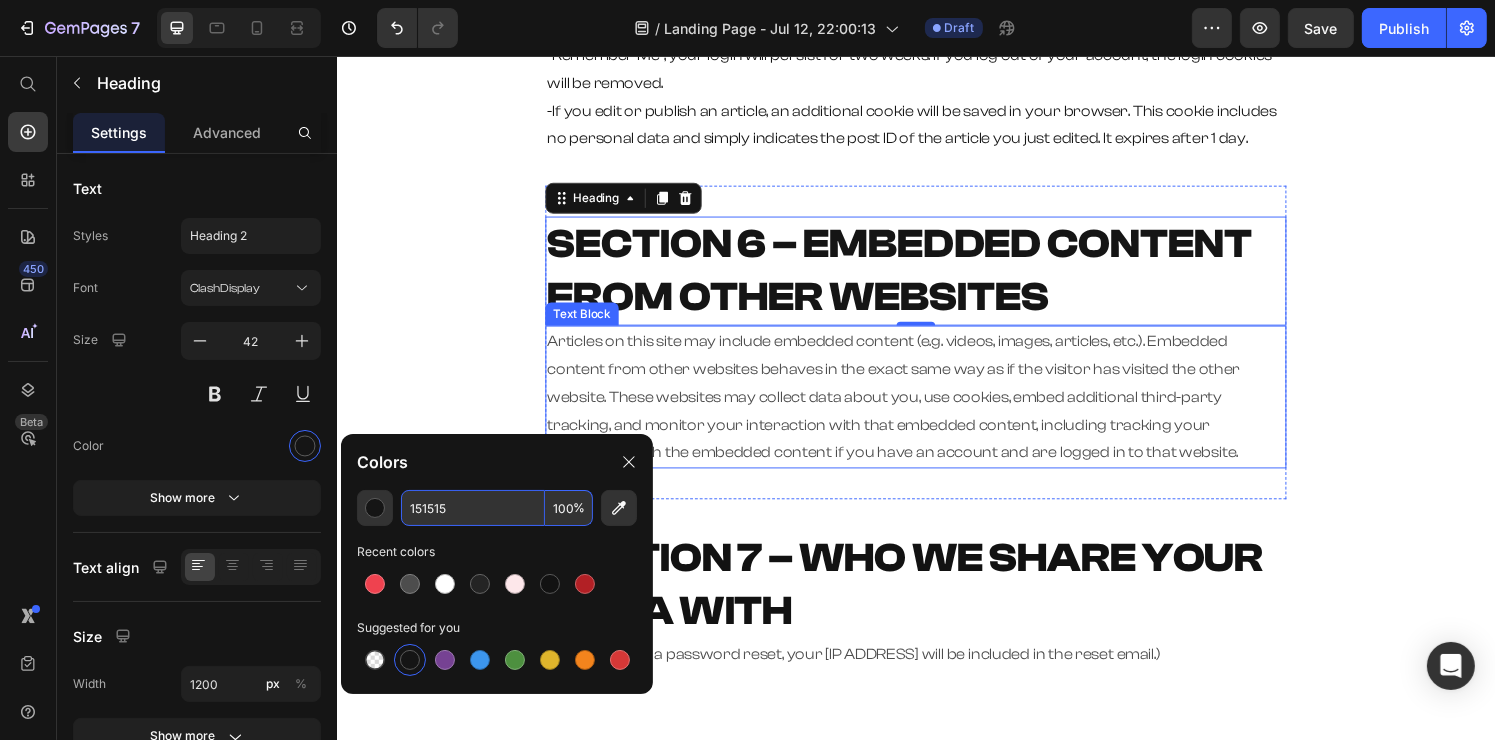 scroll, scrollTop: 1500, scrollLeft: 0, axis: vertical 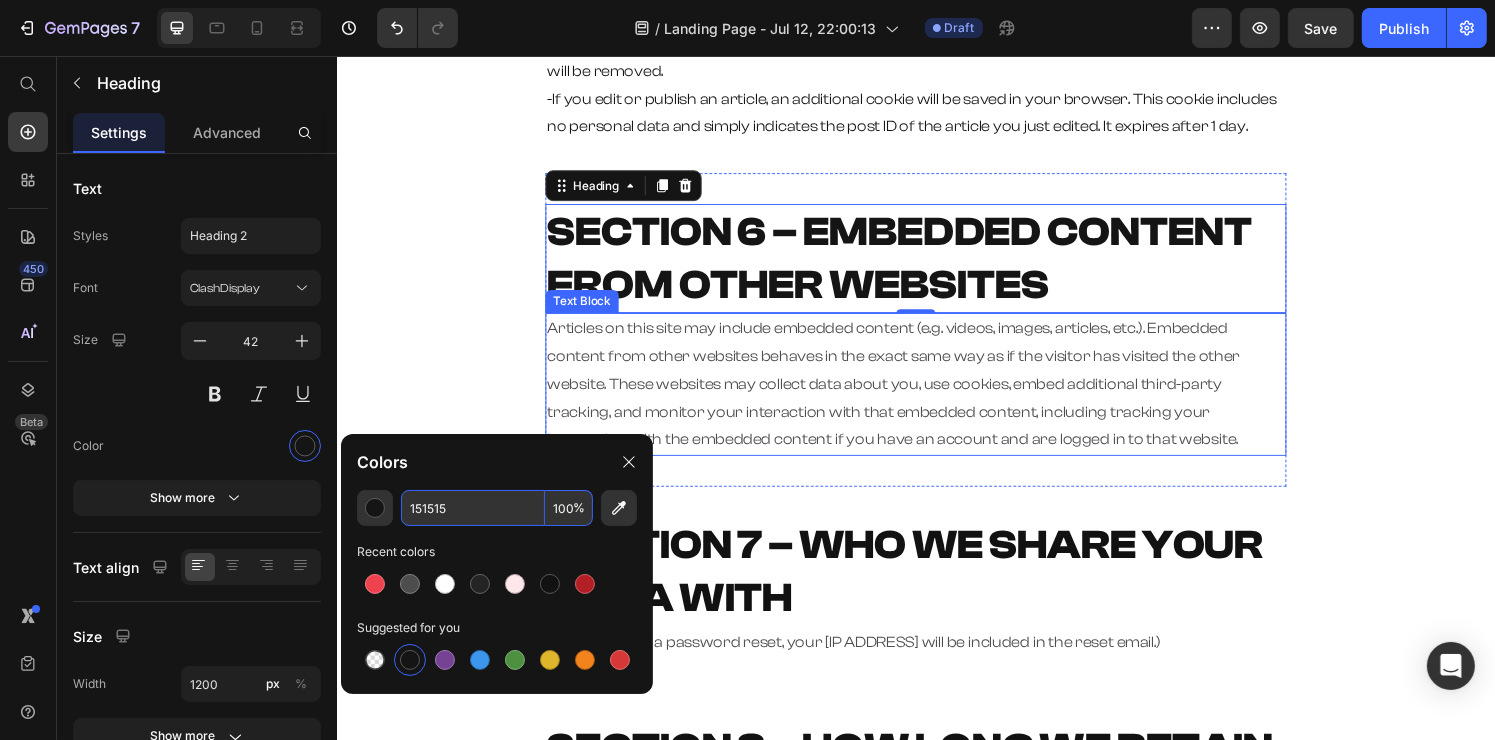click on "Articles on this site may include embedded content (e.g. videos, images, articles, etc.). Embedded content from other websites behaves in the exact same way as if the visitor has visited the other website. These websites may collect data about you, use cookies, embed additional third-party tracking, and monitor your interaction with that embedded content, including tracking your interaction with the embedded content if you have an account and are logged in to that website." at bounding box center [936, 396] 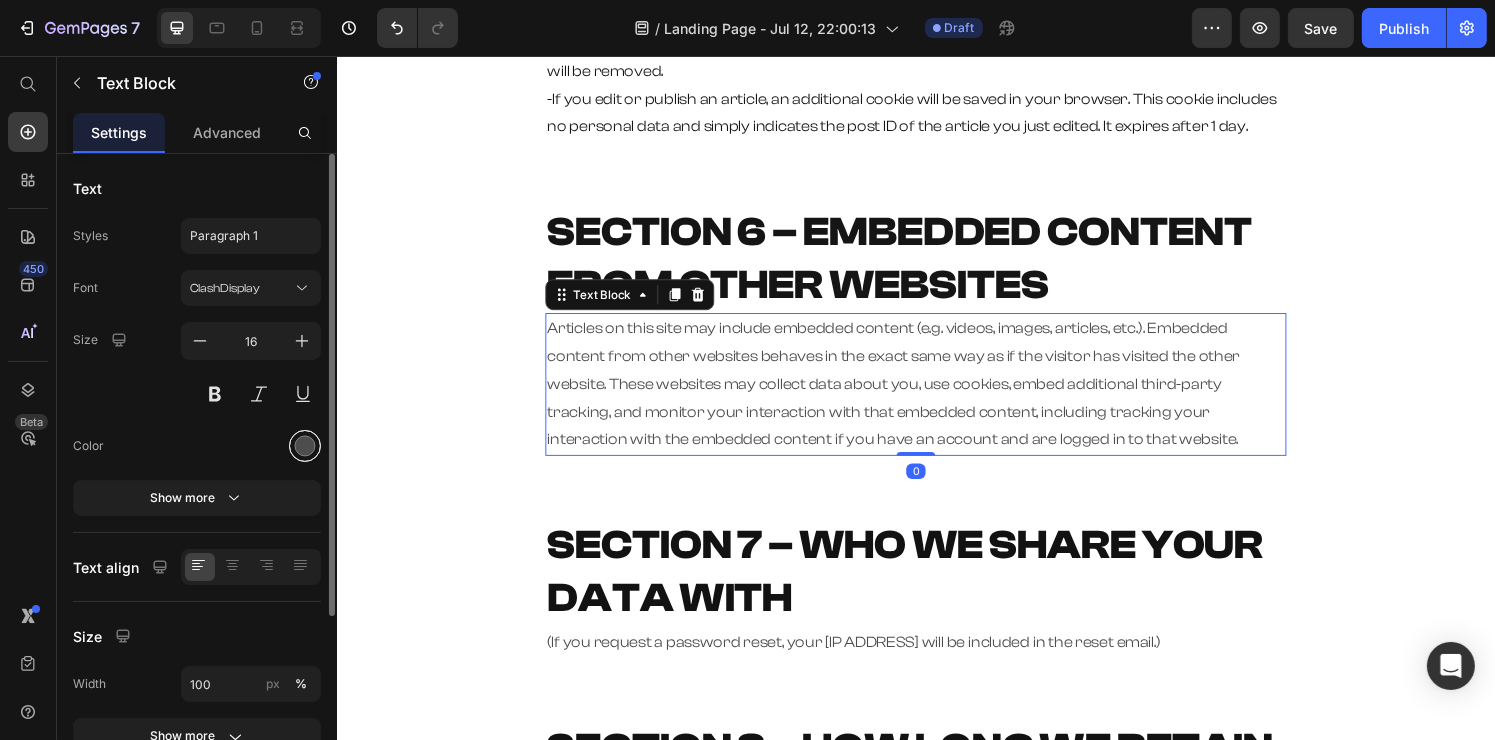 click at bounding box center [305, 446] 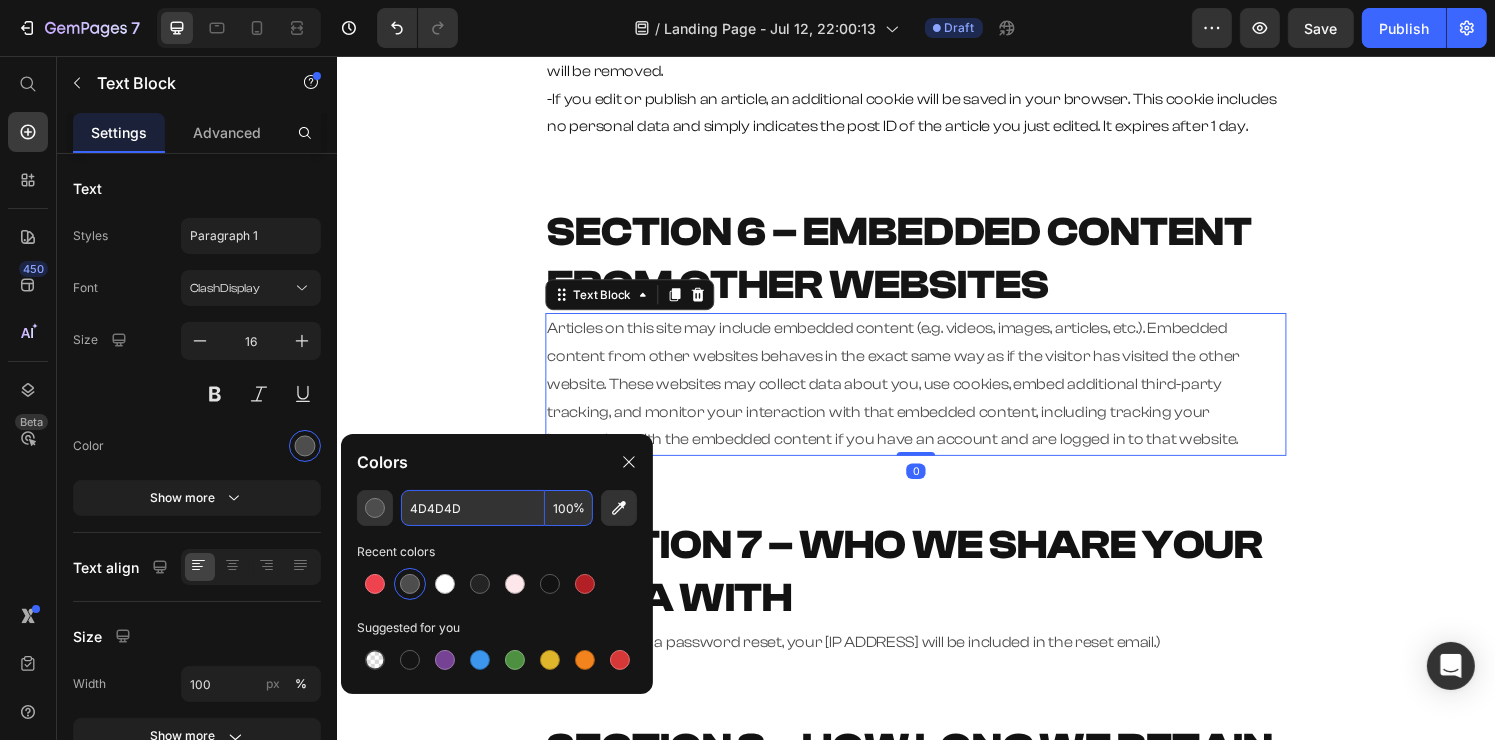 click on "4D4D4D" at bounding box center (473, 508) 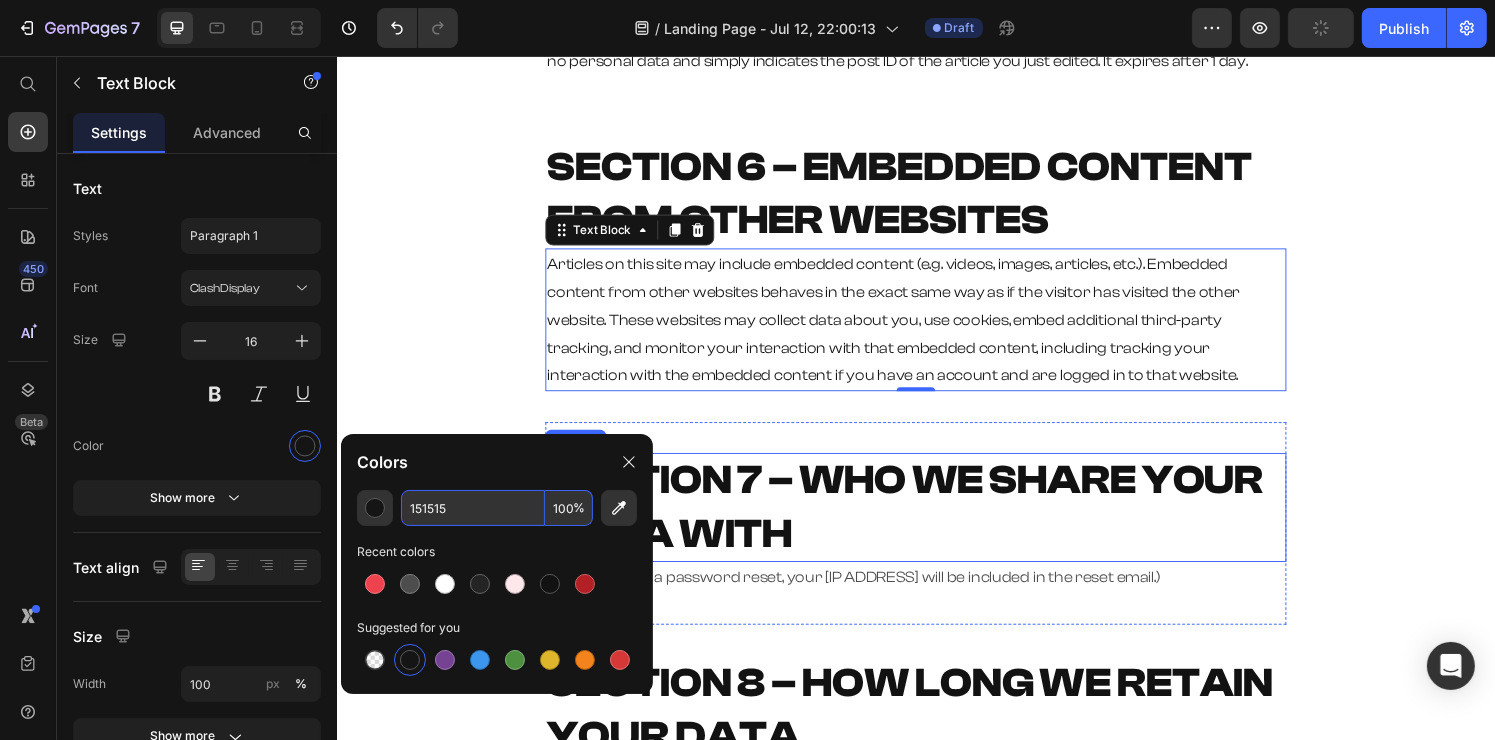 scroll, scrollTop: 1600, scrollLeft: 0, axis: vertical 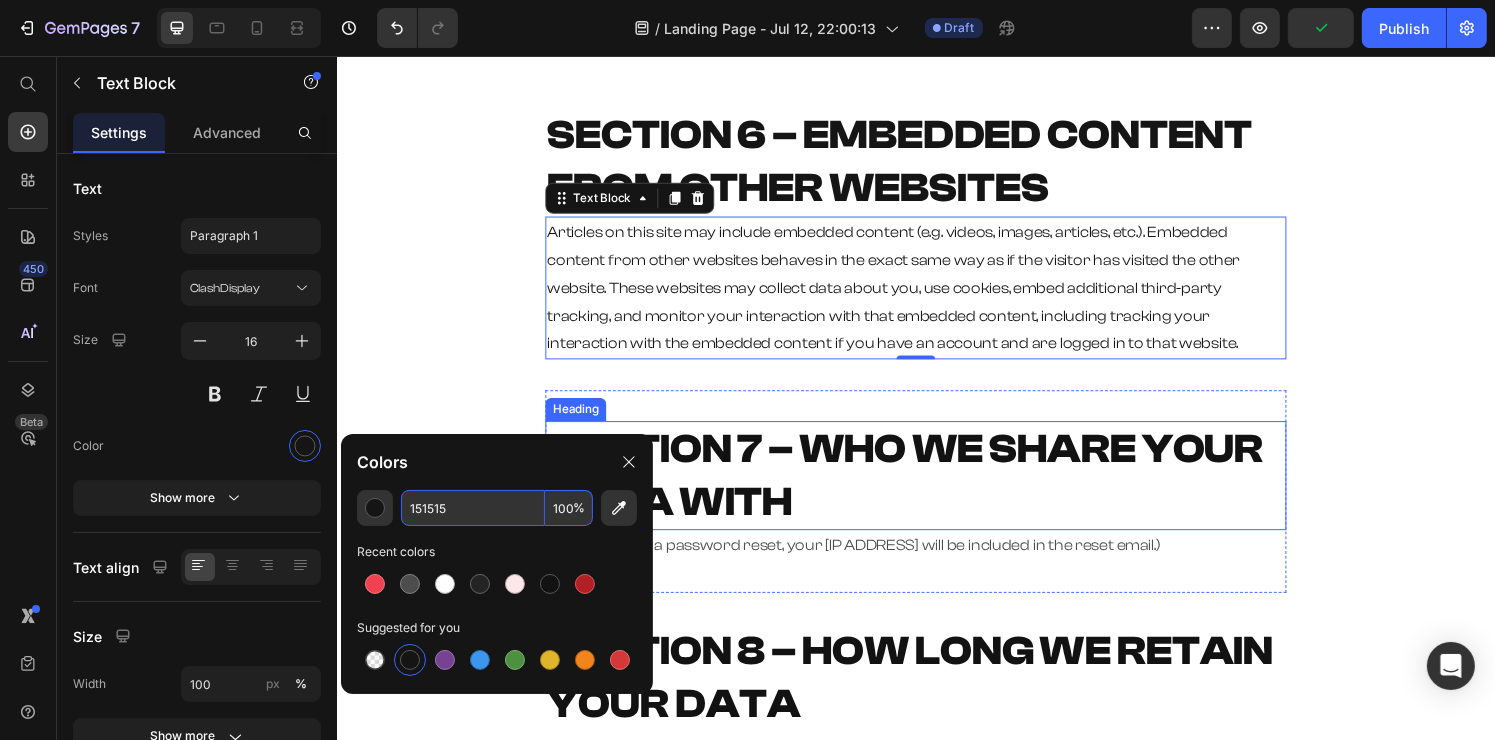 click on "SECTION 7 – WHO WE SHARE YOUR DATA WITH" at bounding box center [925, 490] 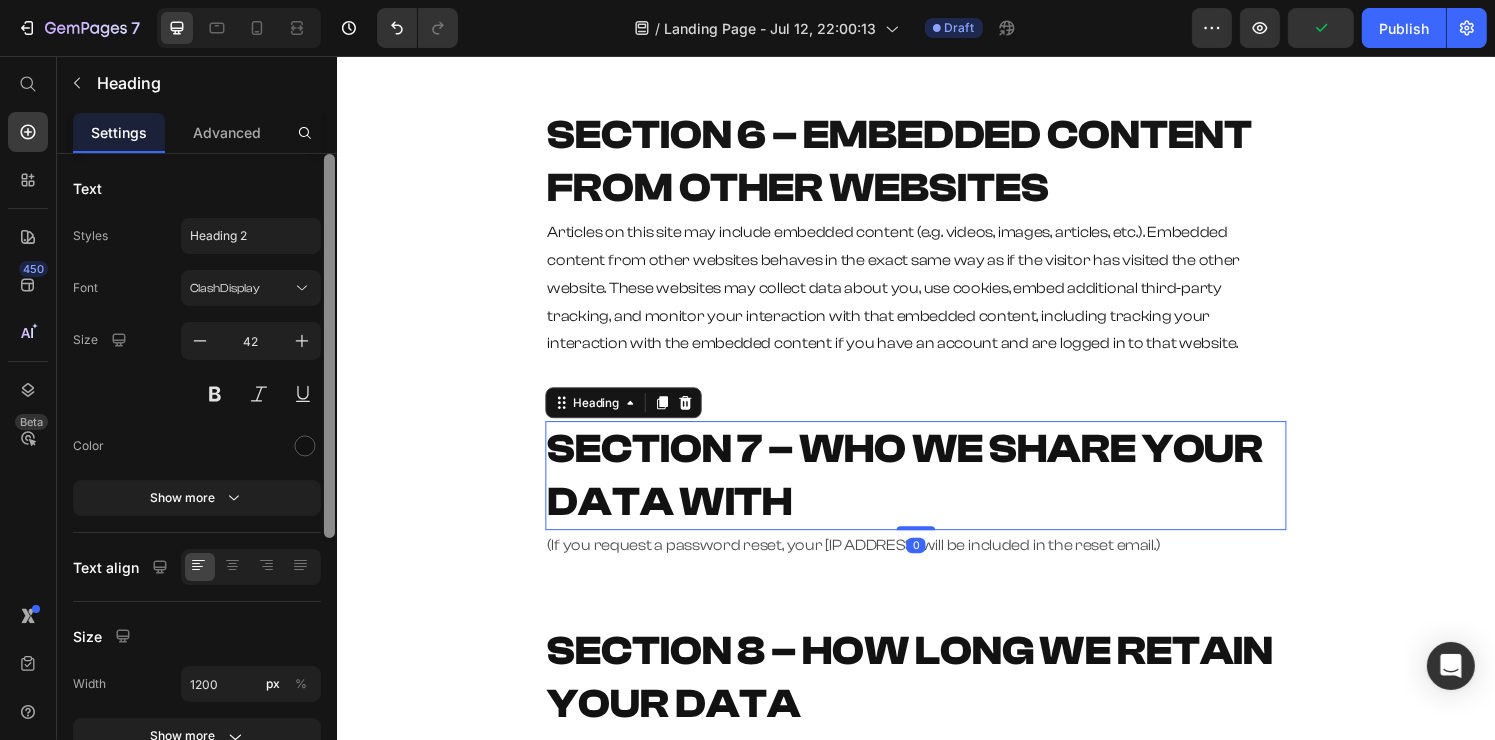 click at bounding box center [329, 346] 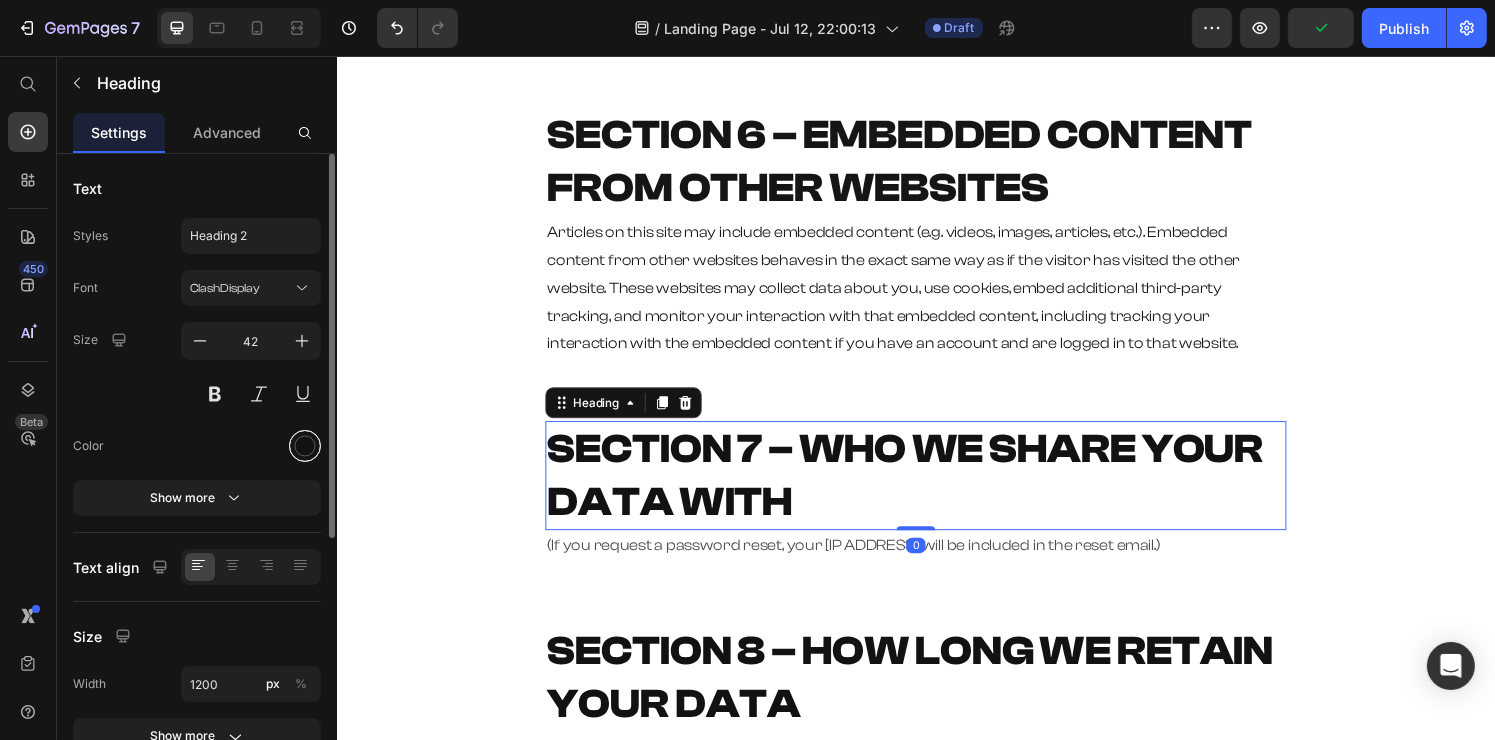 click at bounding box center [305, 446] 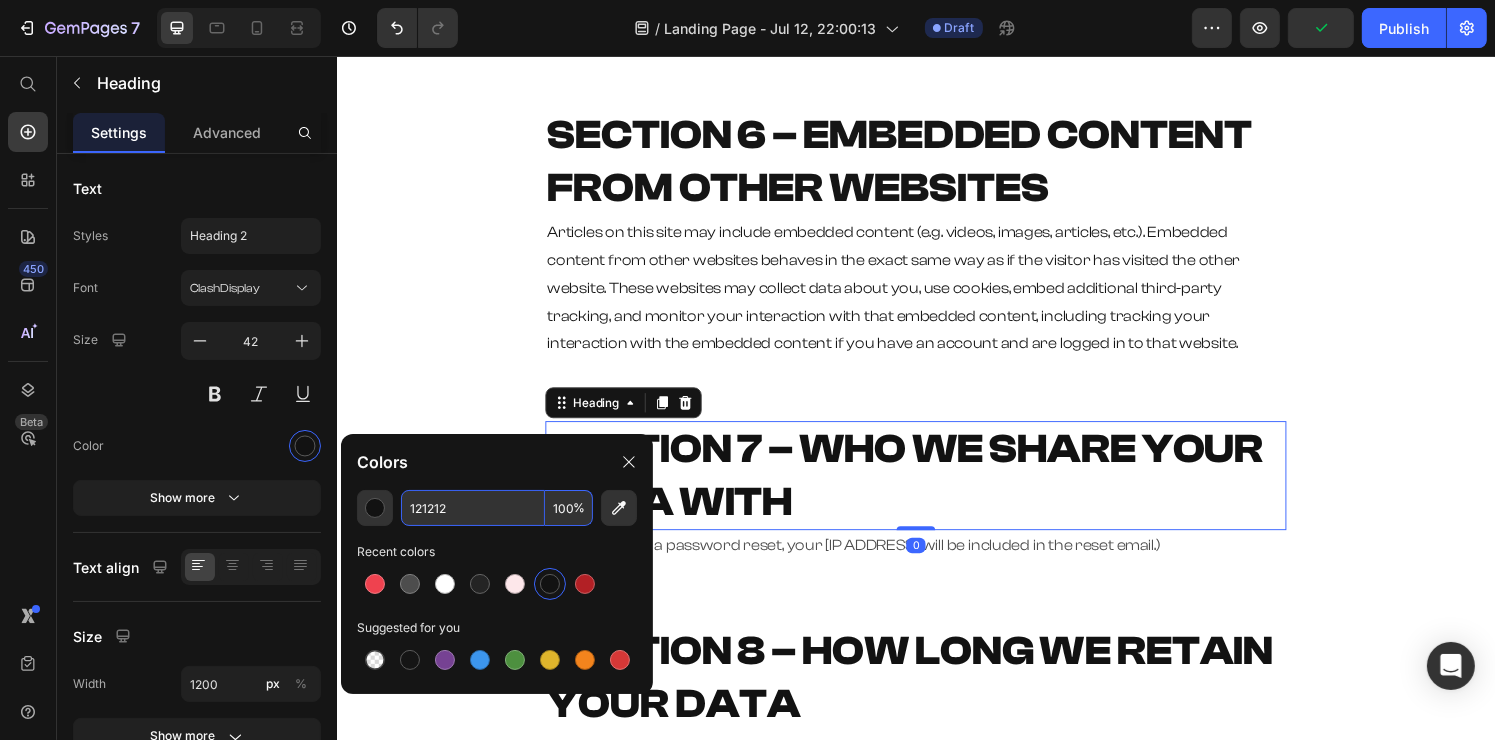 click on "121212" at bounding box center (473, 508) 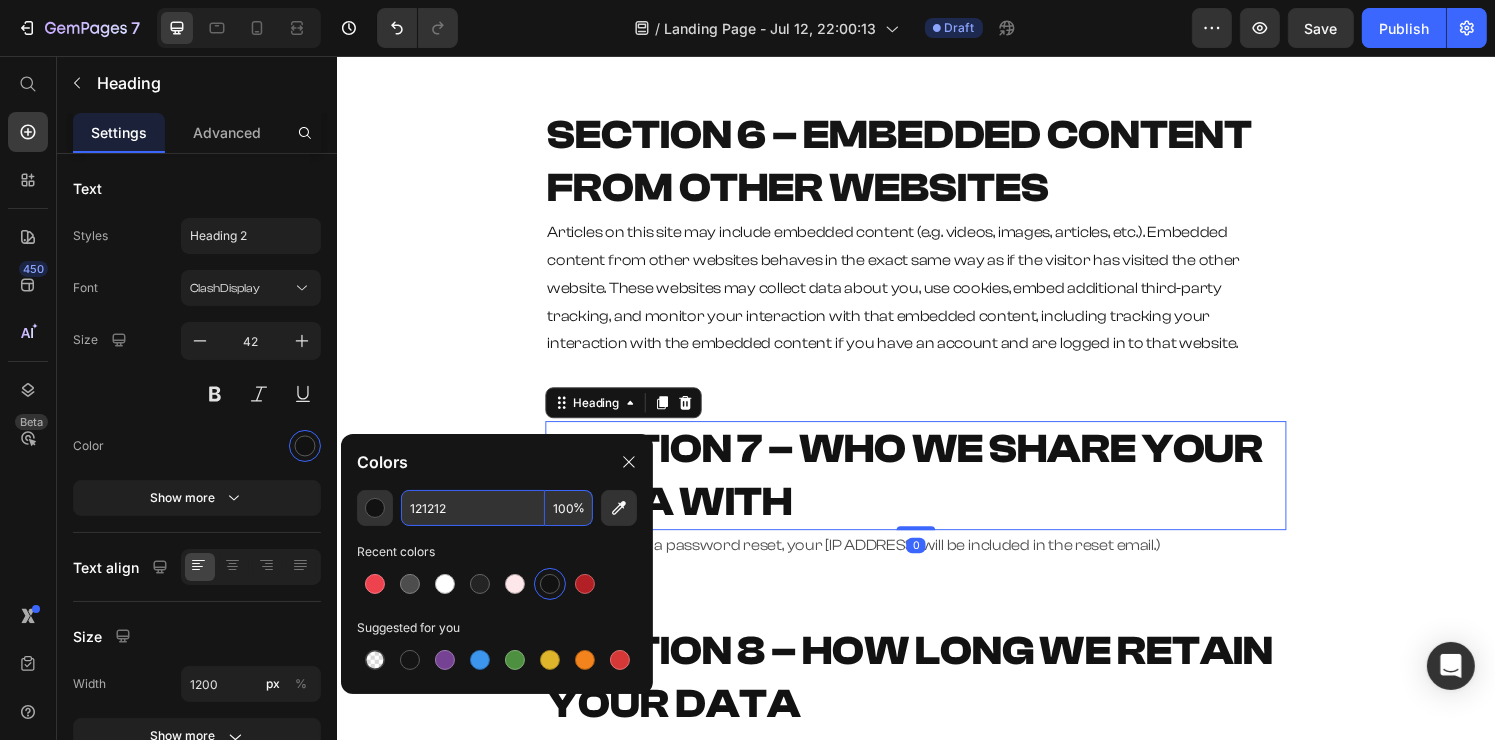 paste on "51515" 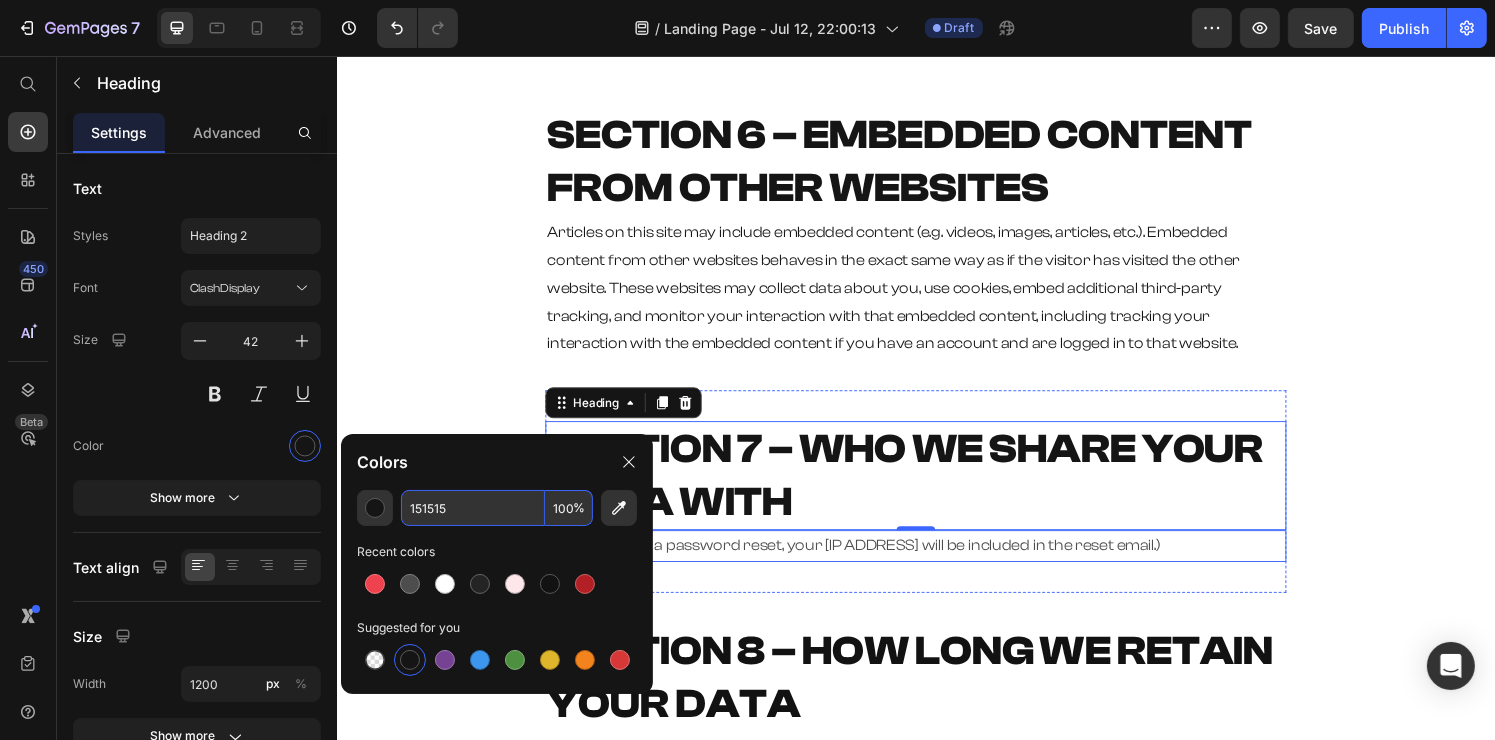 click on "(If you request a password reset, your [IP ADDRESS] will be included in the reset email.)" at bounding box center [936, 563] 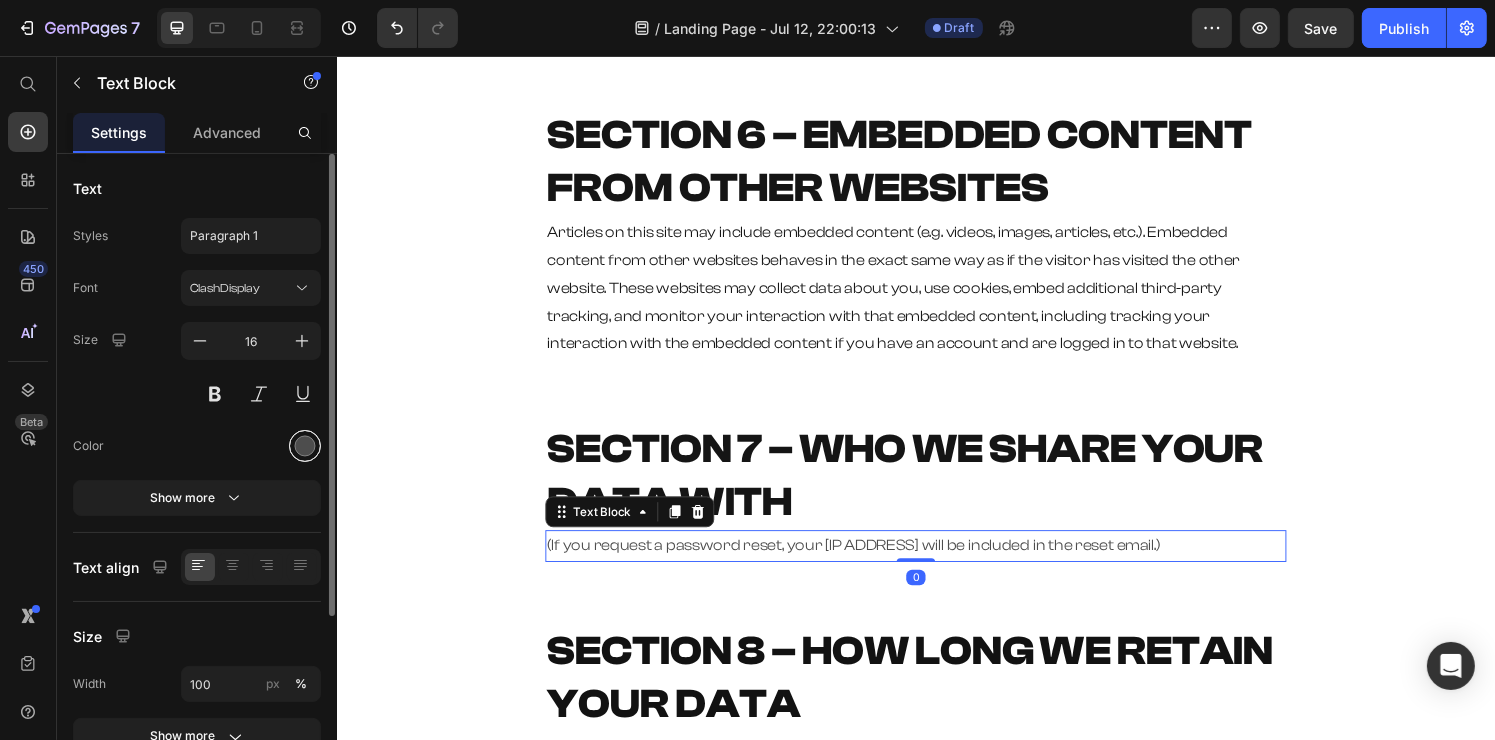 click at bounding box center [305, 446] 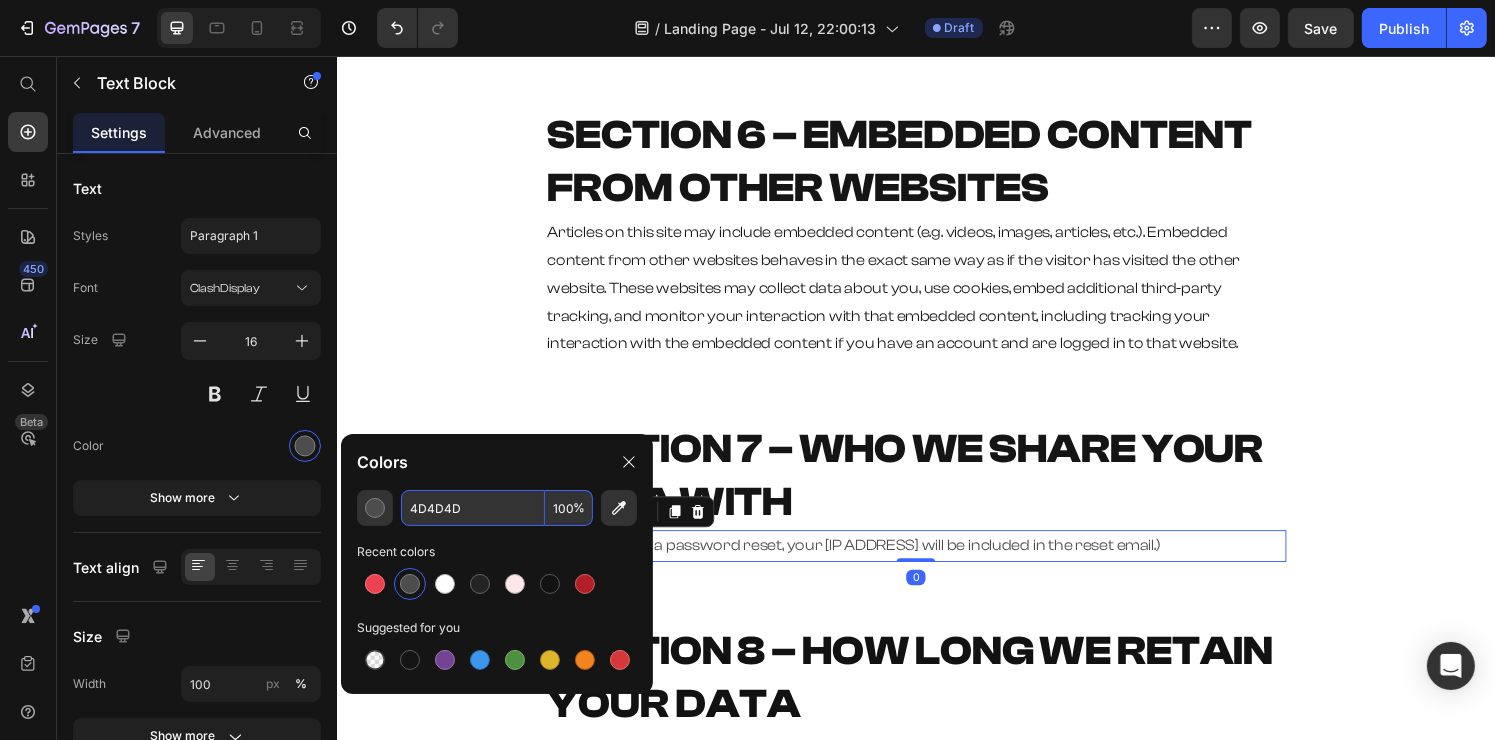 click on "4D4D4D" at bounding box center [473, 508] 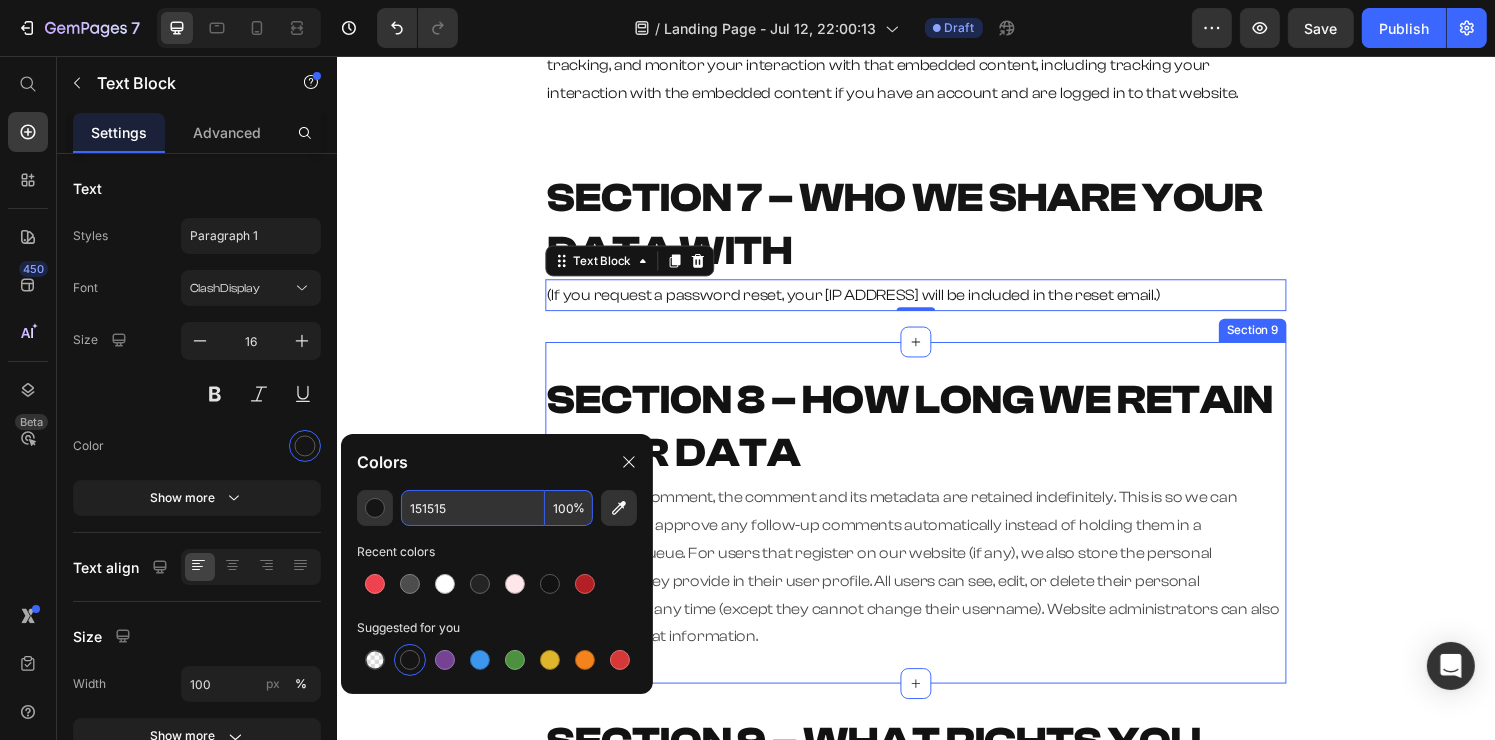 scroll, scrollTop: 1900, scrollLeft: 0, axis: vertical 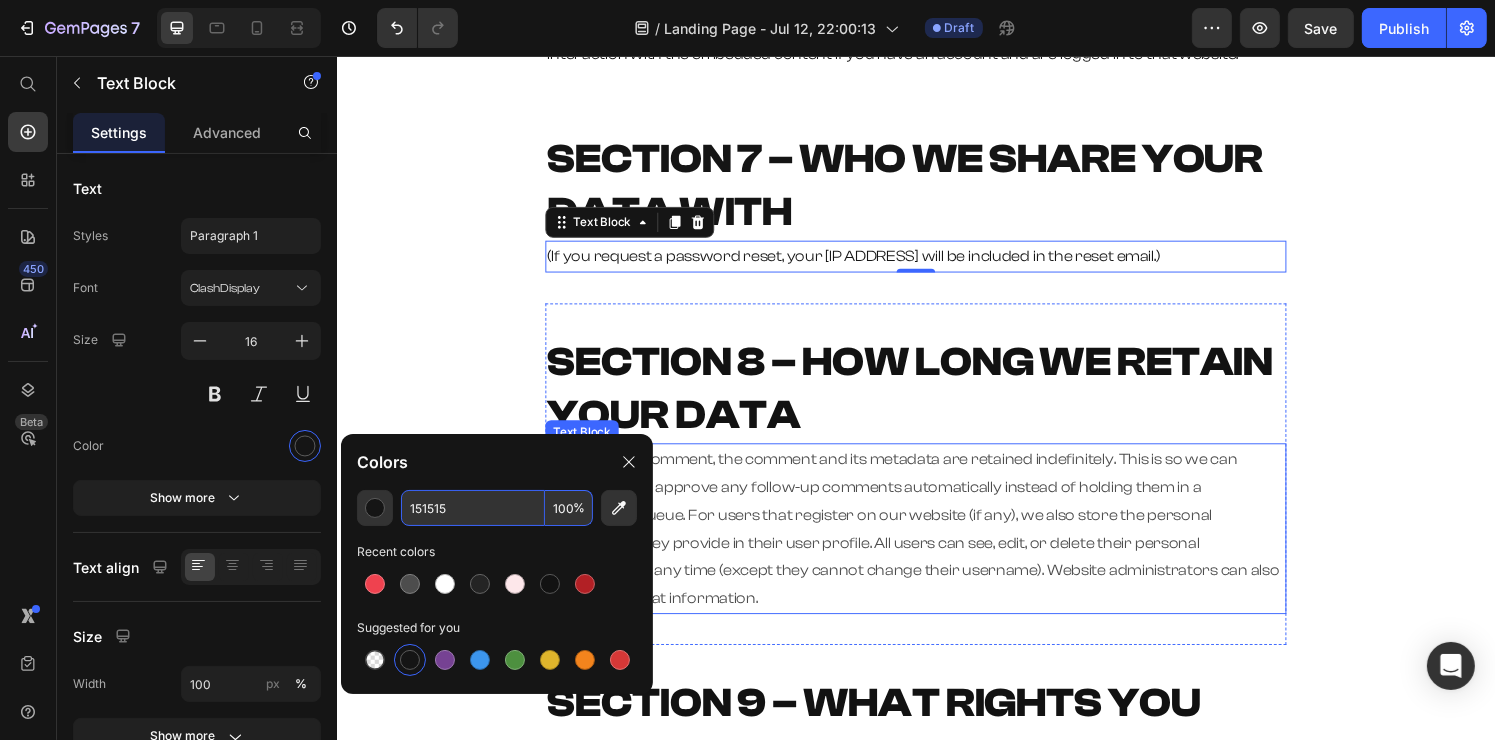 click on "SECTION 8 – HOW LONG WE RETAIN YOUR DATA" at bounding box center (936, 400) 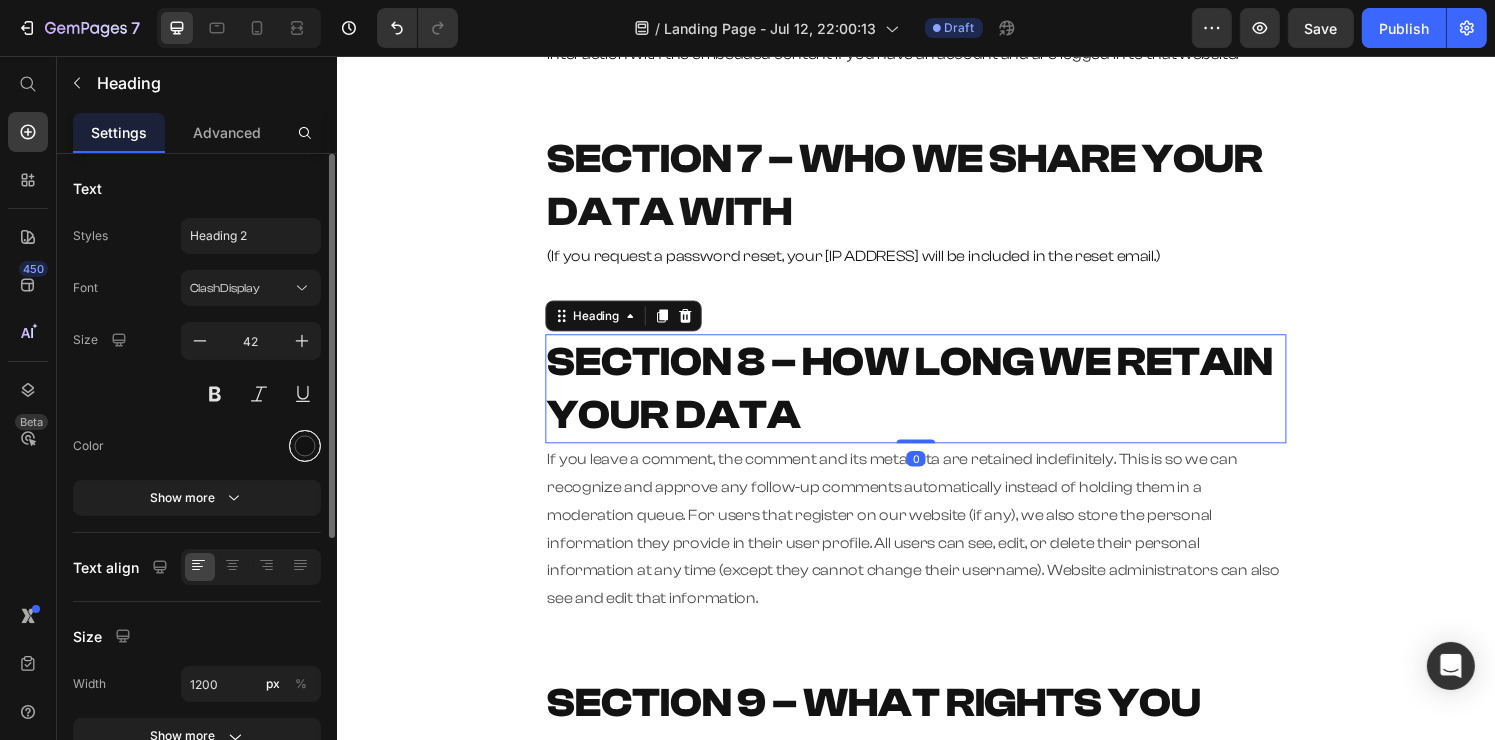 click at bounding box center [305, 446] 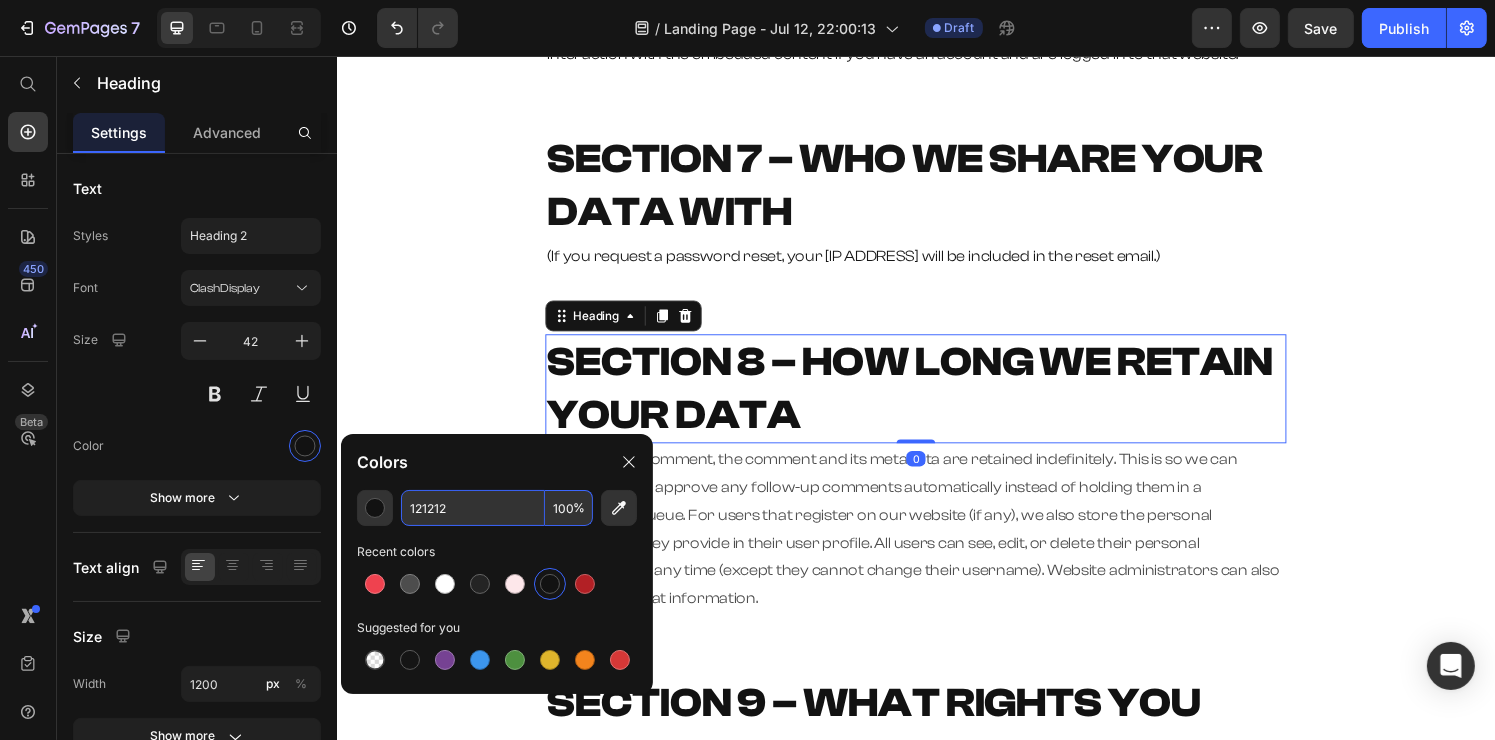 click on "121212" at bounding box center [473, 508] 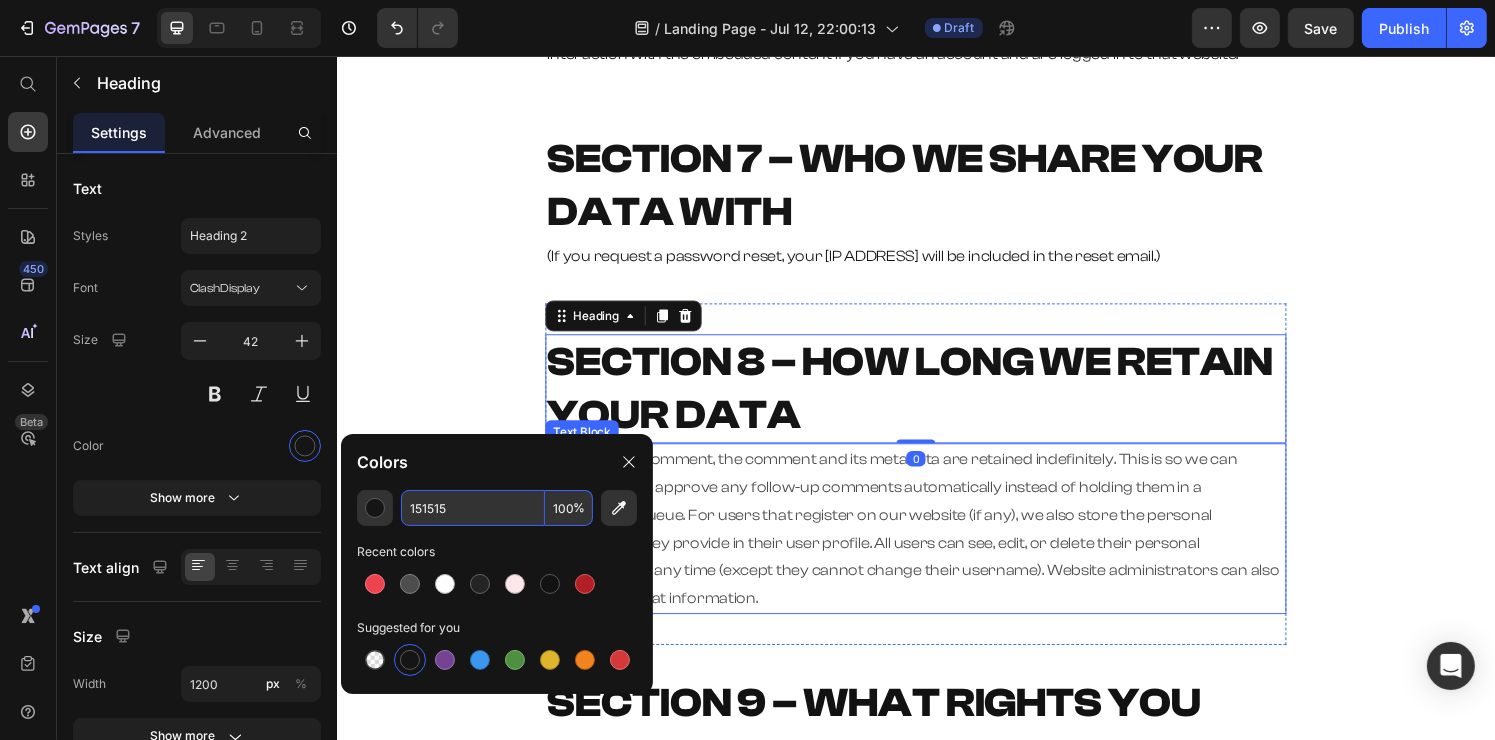 click on "If you leave a comment, the comment and its metadata are retained indefinitely. This is so we can recognize and approve any follow-up comments automatically instead of holding them in a moderation queue. For users that register on our website (if any), we also store the personal information they provide in their user profile. All users can see, edit, or delete their personal information at any time (except they cannot change their username). Website administrators can also see and edit that information." at bounding box center [936, 545] 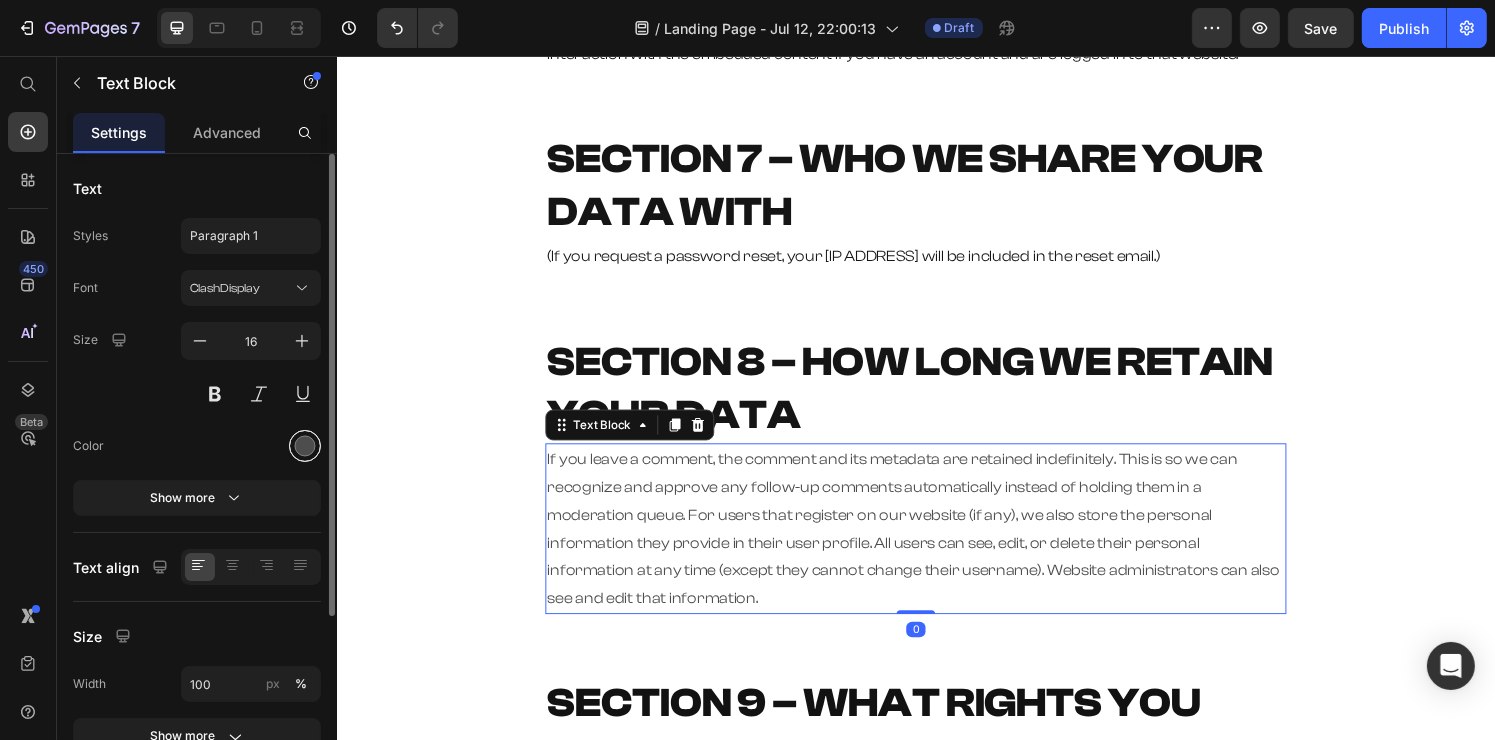 click at bounding box center [305, 446] 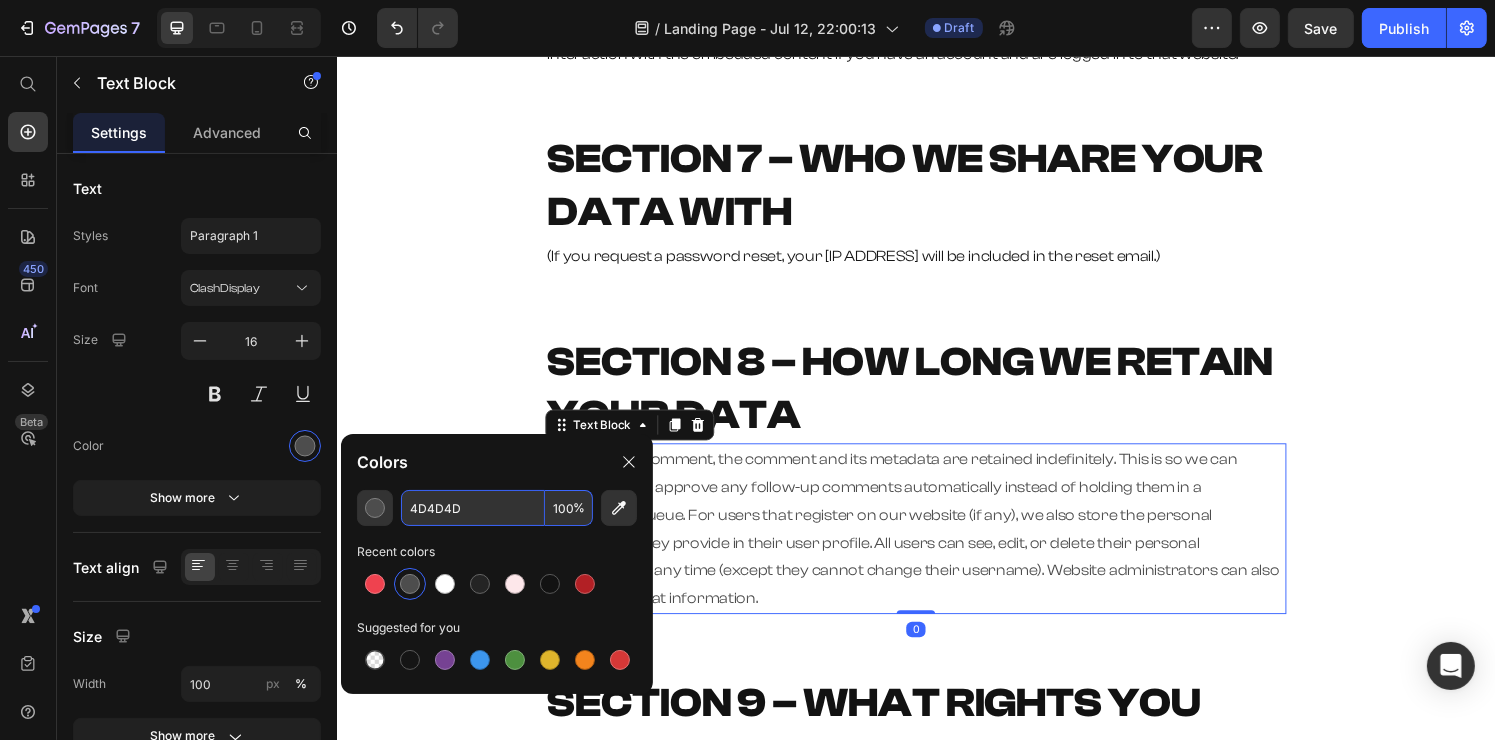 click on "4D4D4D" at bounding box center [473, 508] 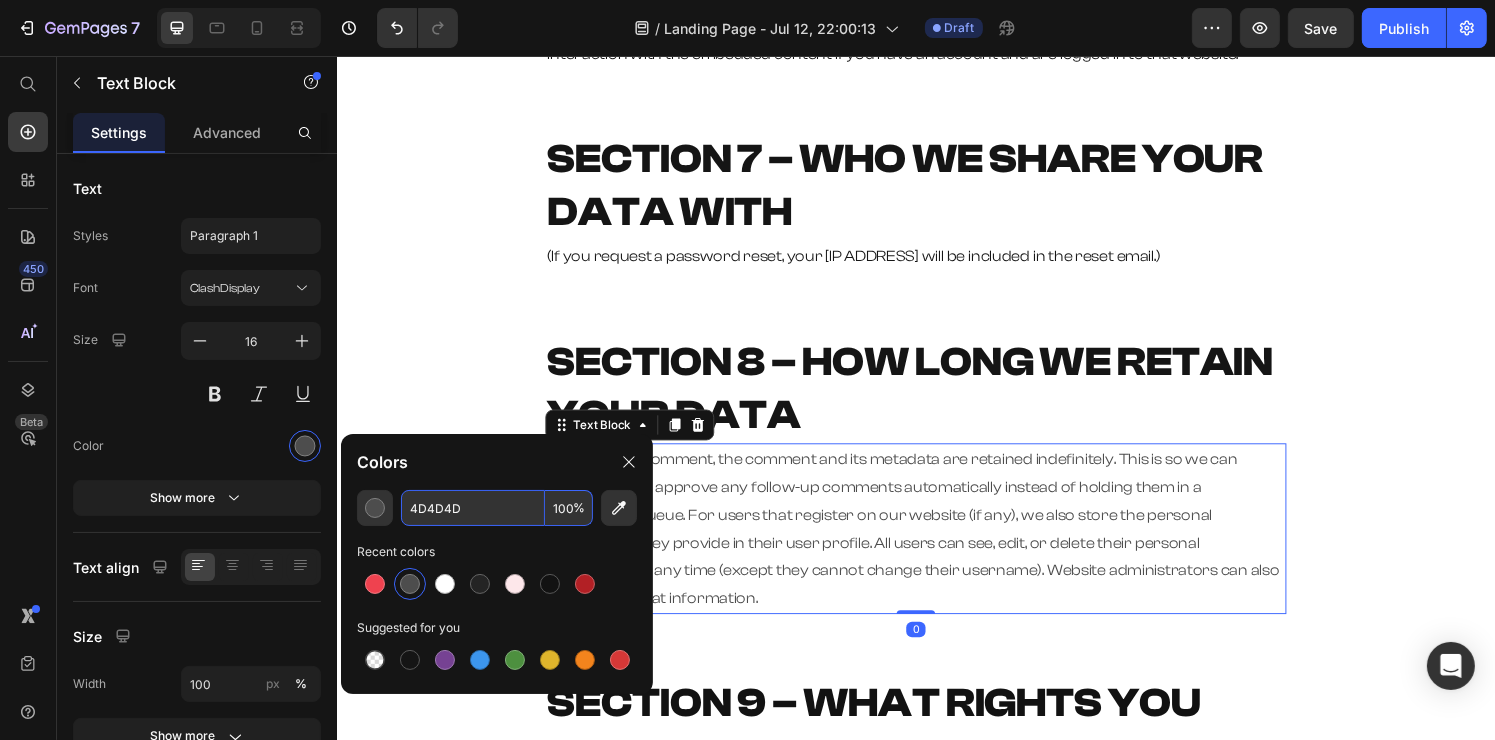 paste on "151515" 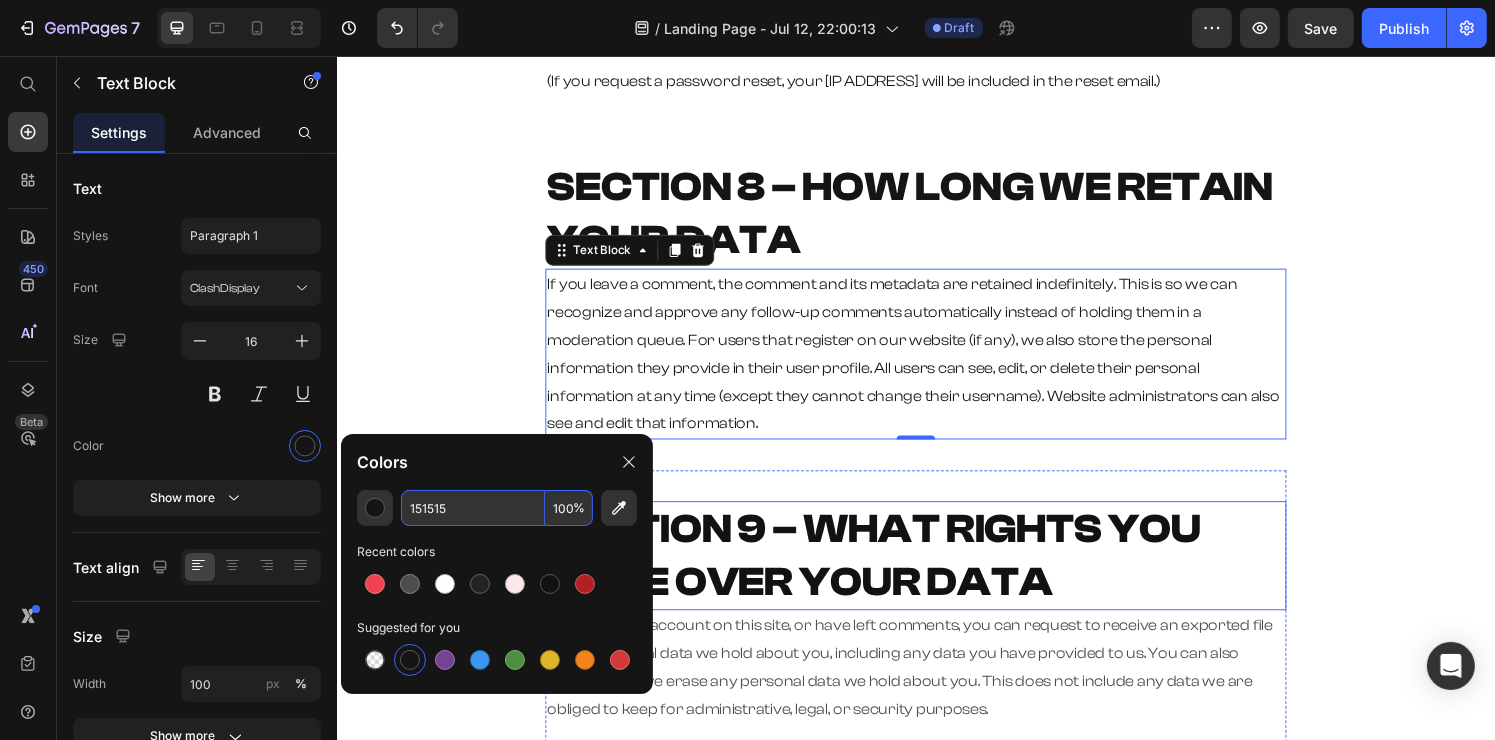 scroll, scrollTop: 2100, scrollLeft: 0, axis: vertical 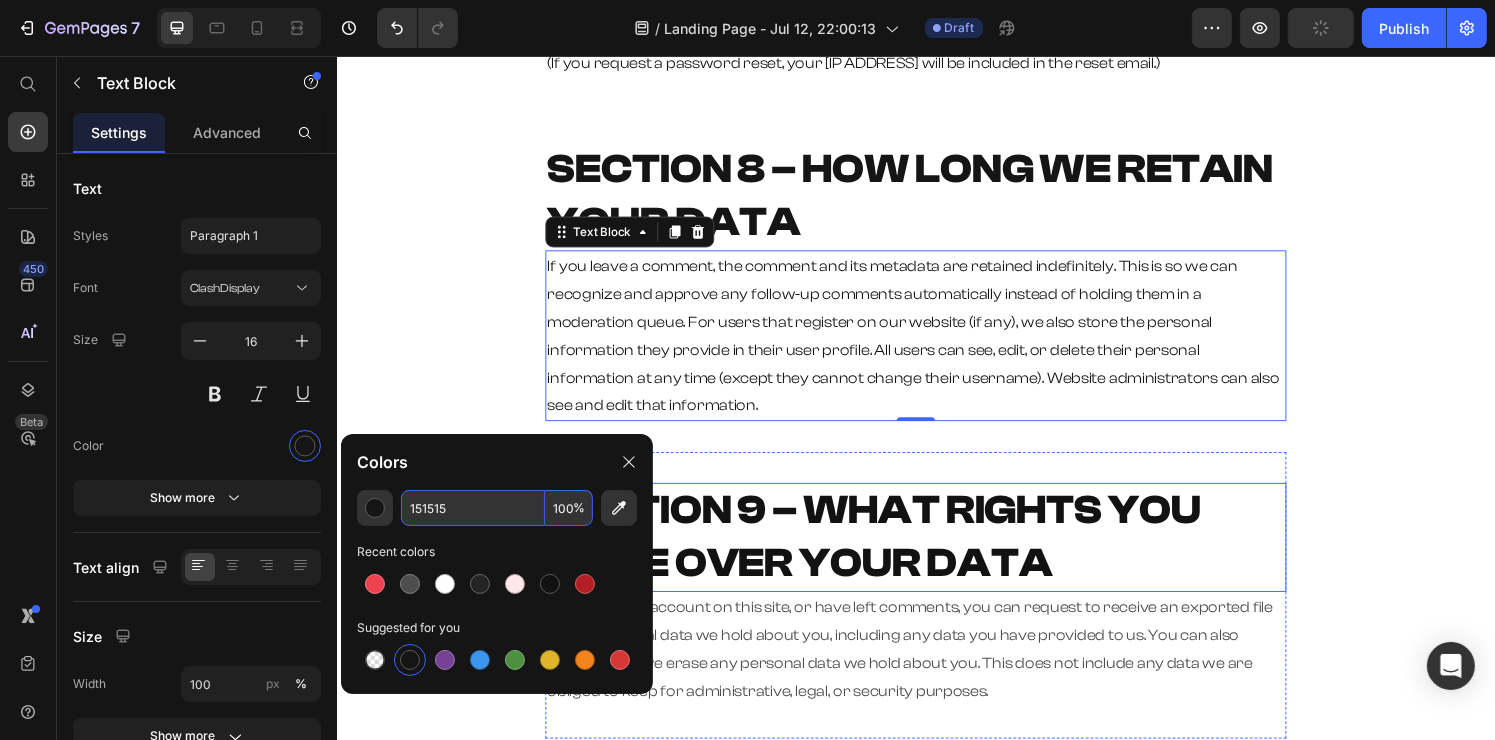 click on "SECTION 9 – WHAT RIGHTS YOU HAVE OVER YOUR DATA" at bounding box center (892, 554) 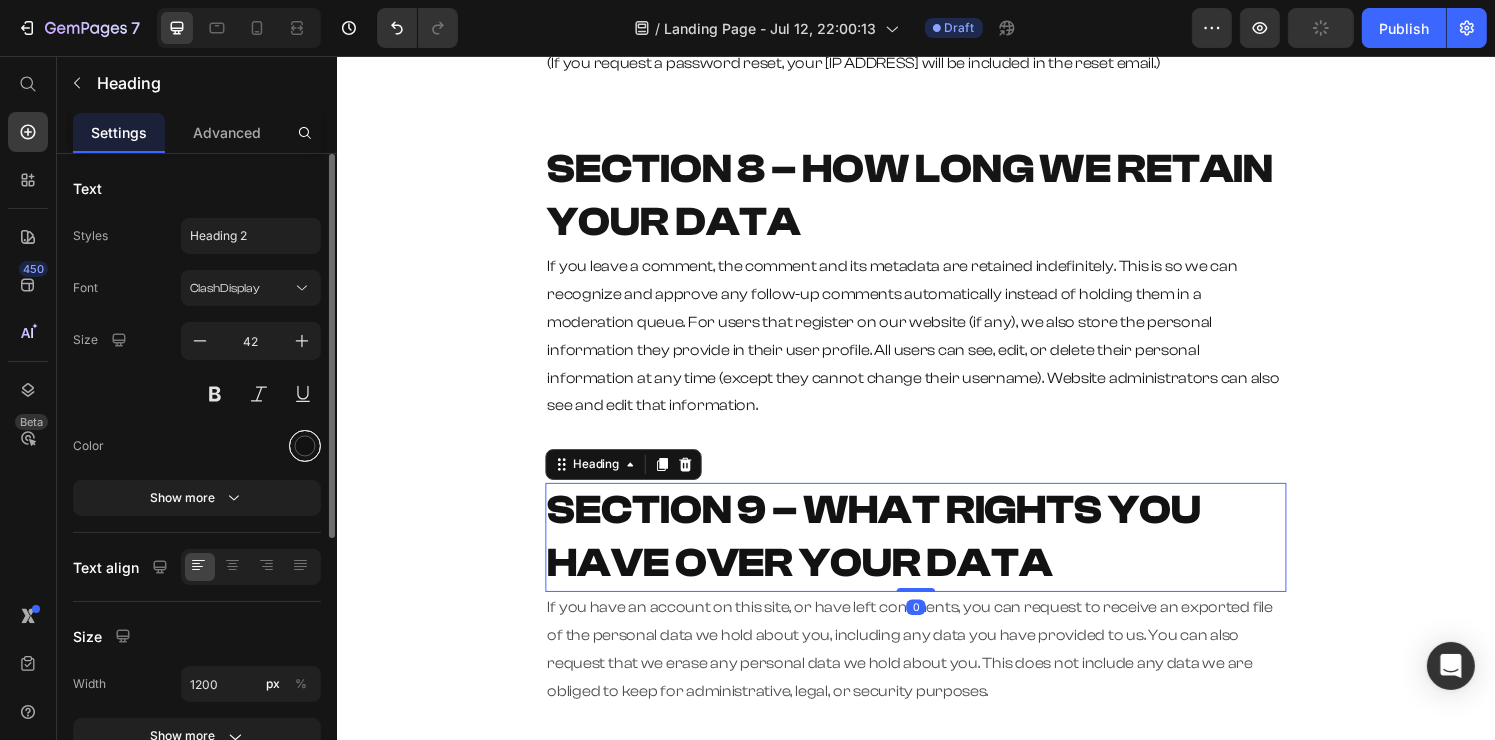click at bounding box center (305, 446) 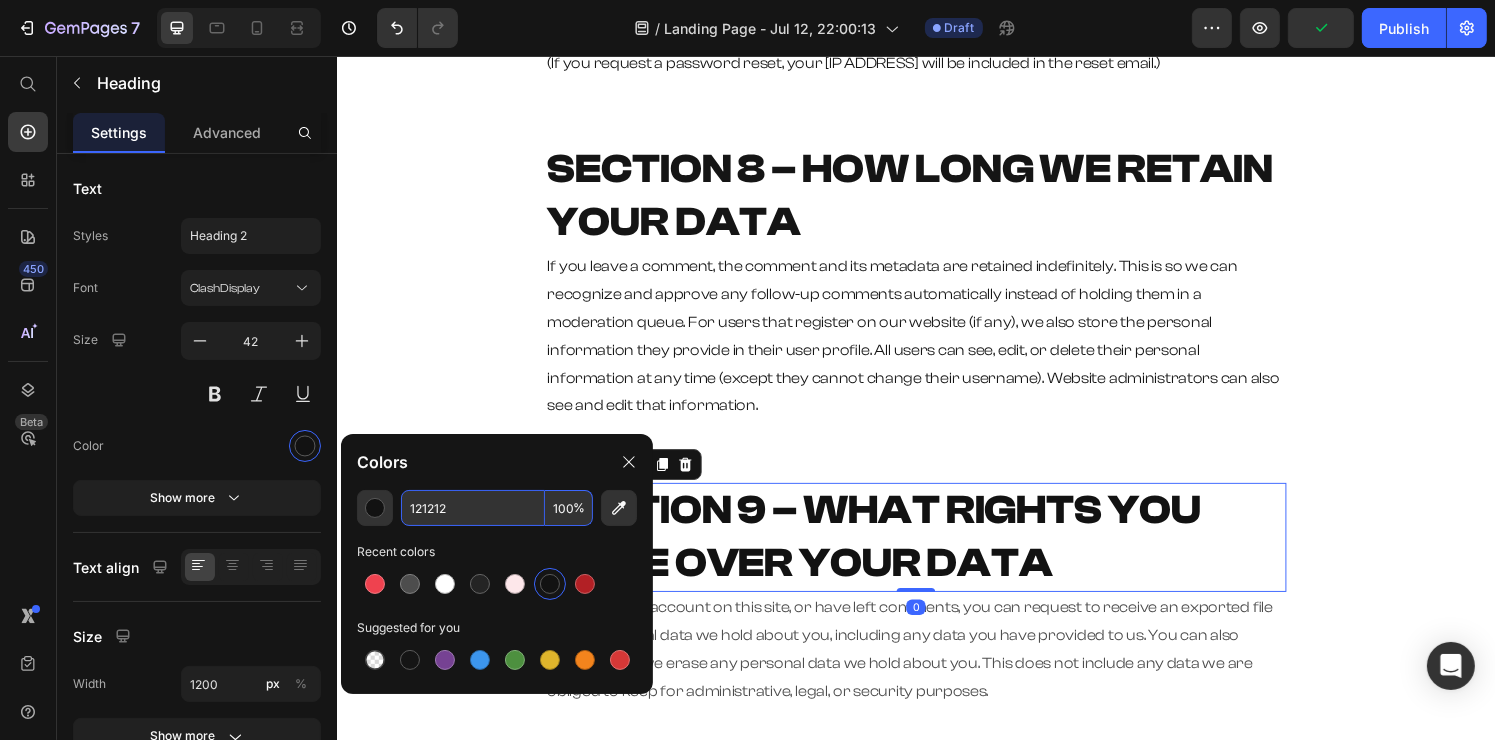 click on "121212" at bounding box center (473, 508) 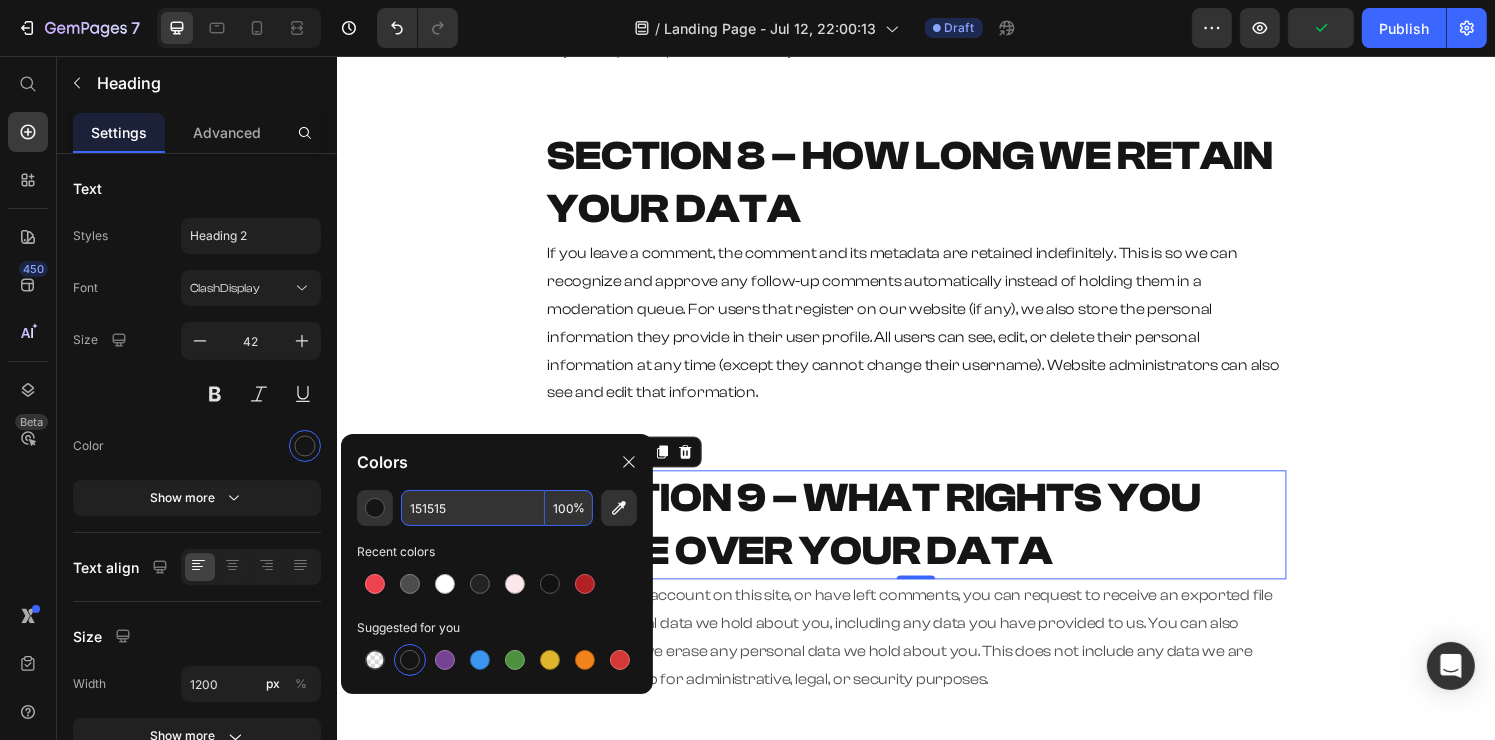 scroll, scrollTop: 2300, scrollLeft: 0, axis: vertical 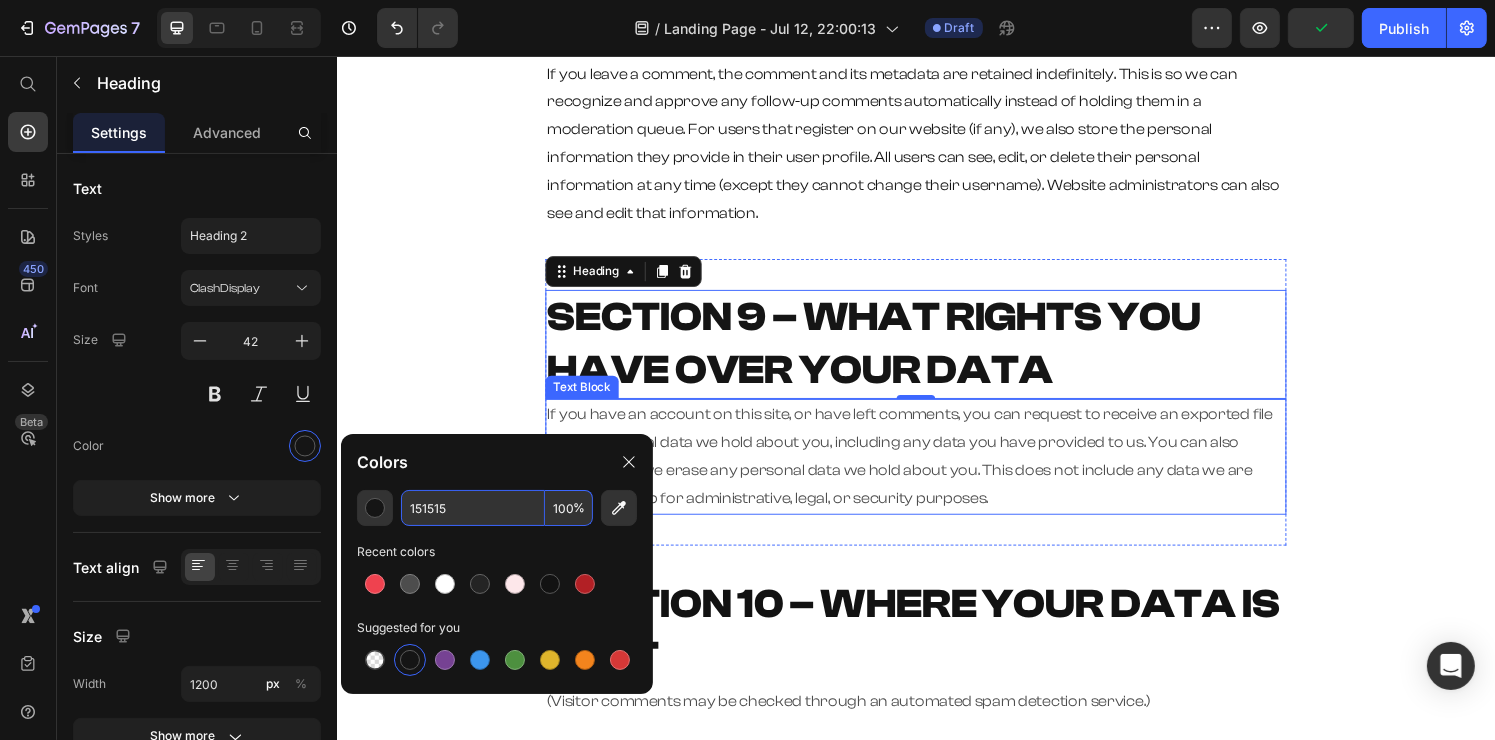 click on "If you have an account on this site, or have left comments, you can request to receive an exported file of the personal data we hold about you, including any data you have provided to us. You can also request that we erase any personal data we hold about you. This does not include any data we are obliged to keep for administrative, legal, or security purposes." at bounding box center (936, 470) 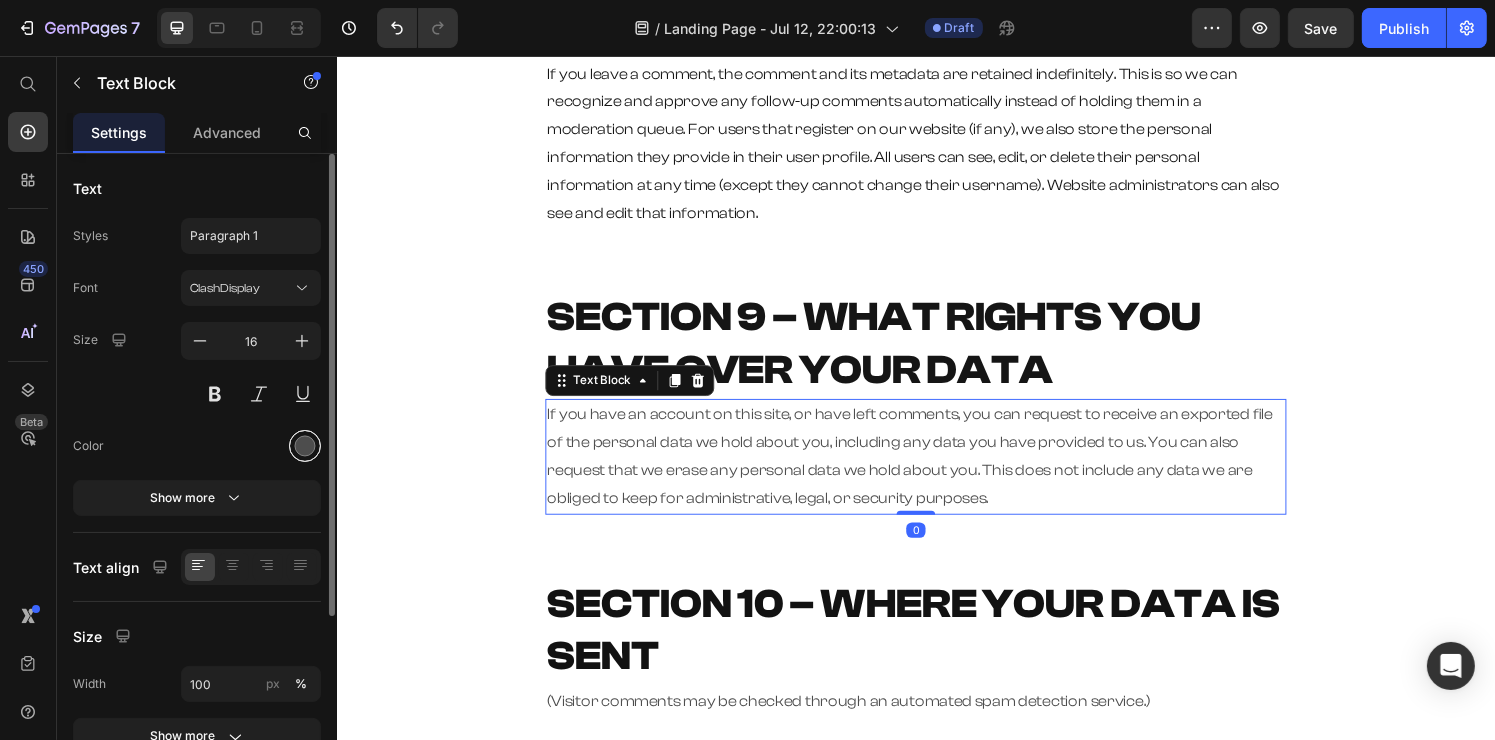 click at bounding box center (305, 446) 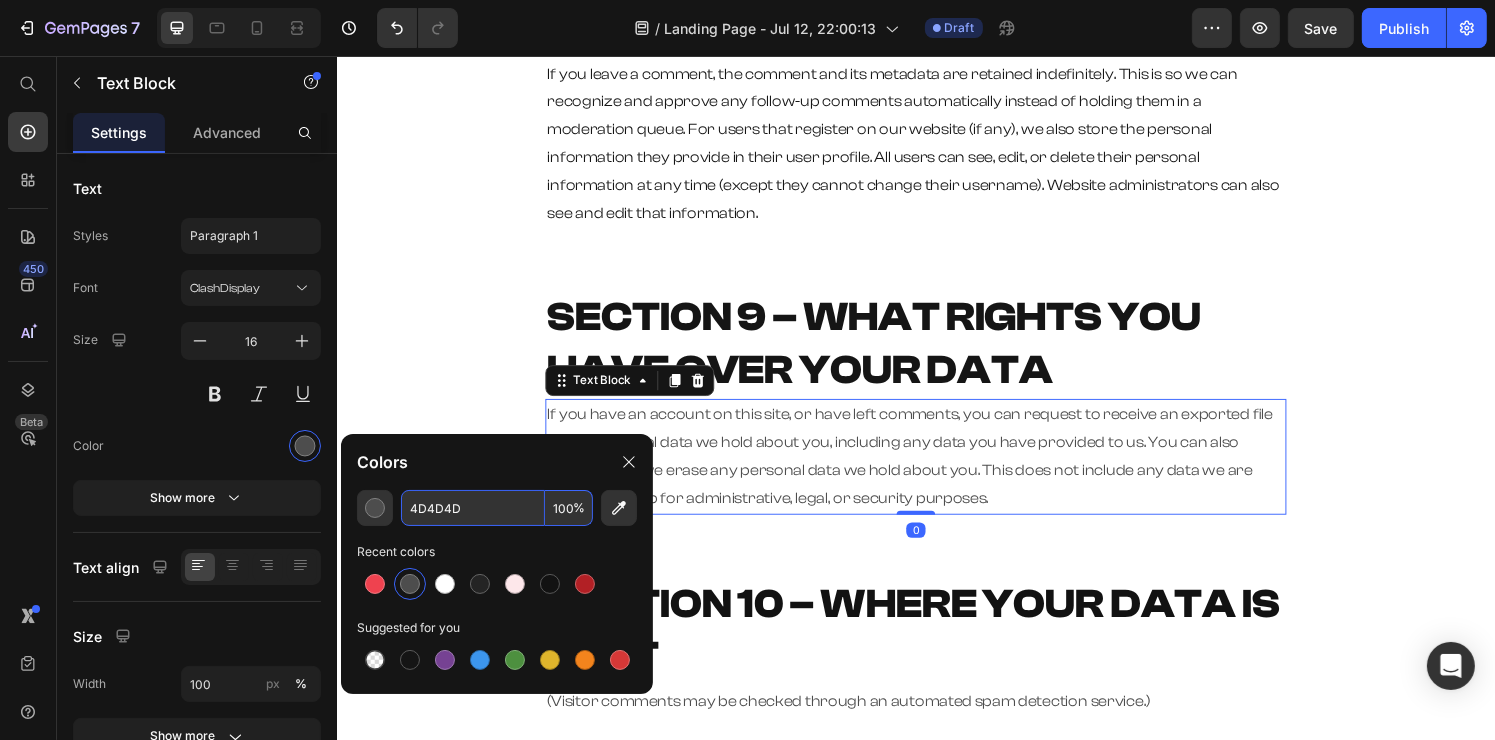 click on "4D4D4D" at bounding box center (473, 508) 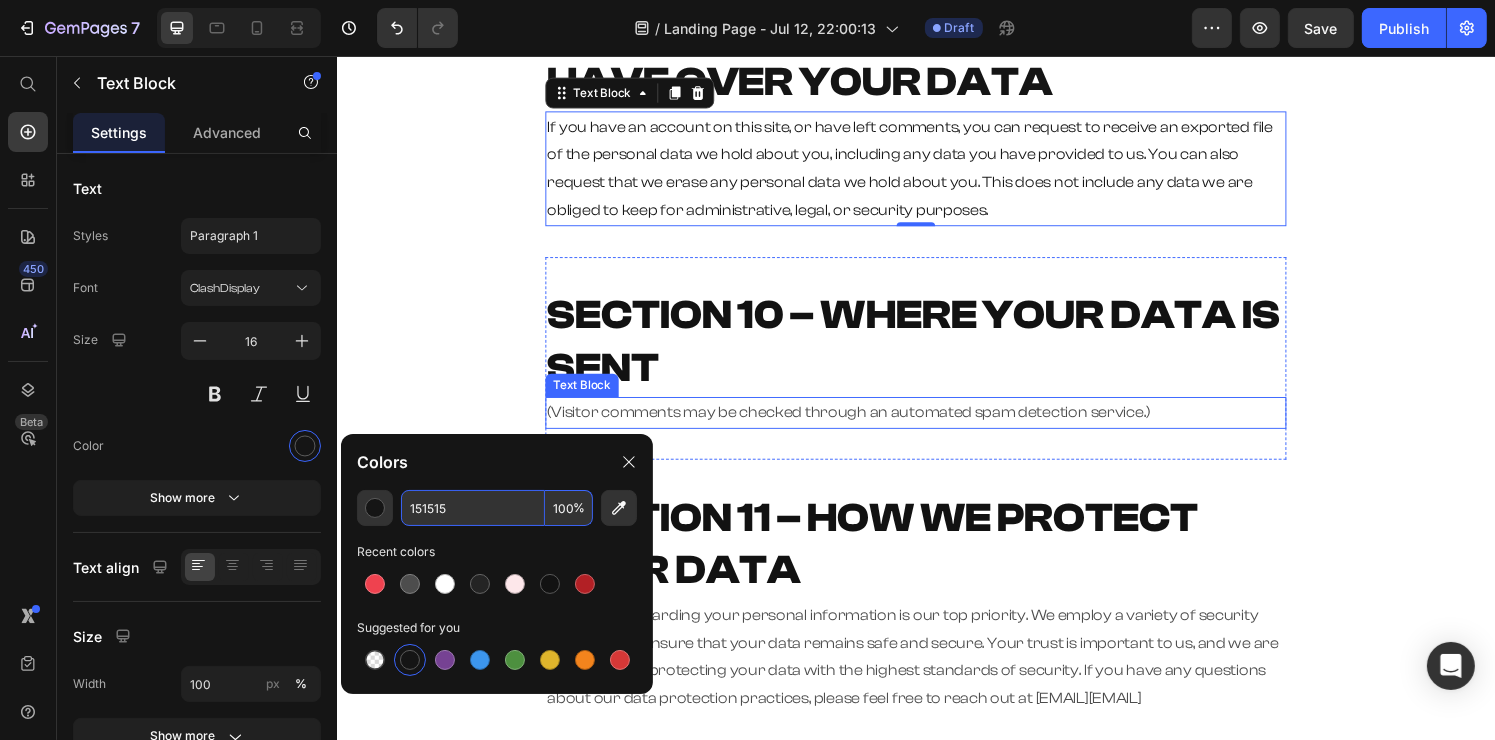 scroll, scrollTop: 2600, scrollLeft: 0, axis: vertical 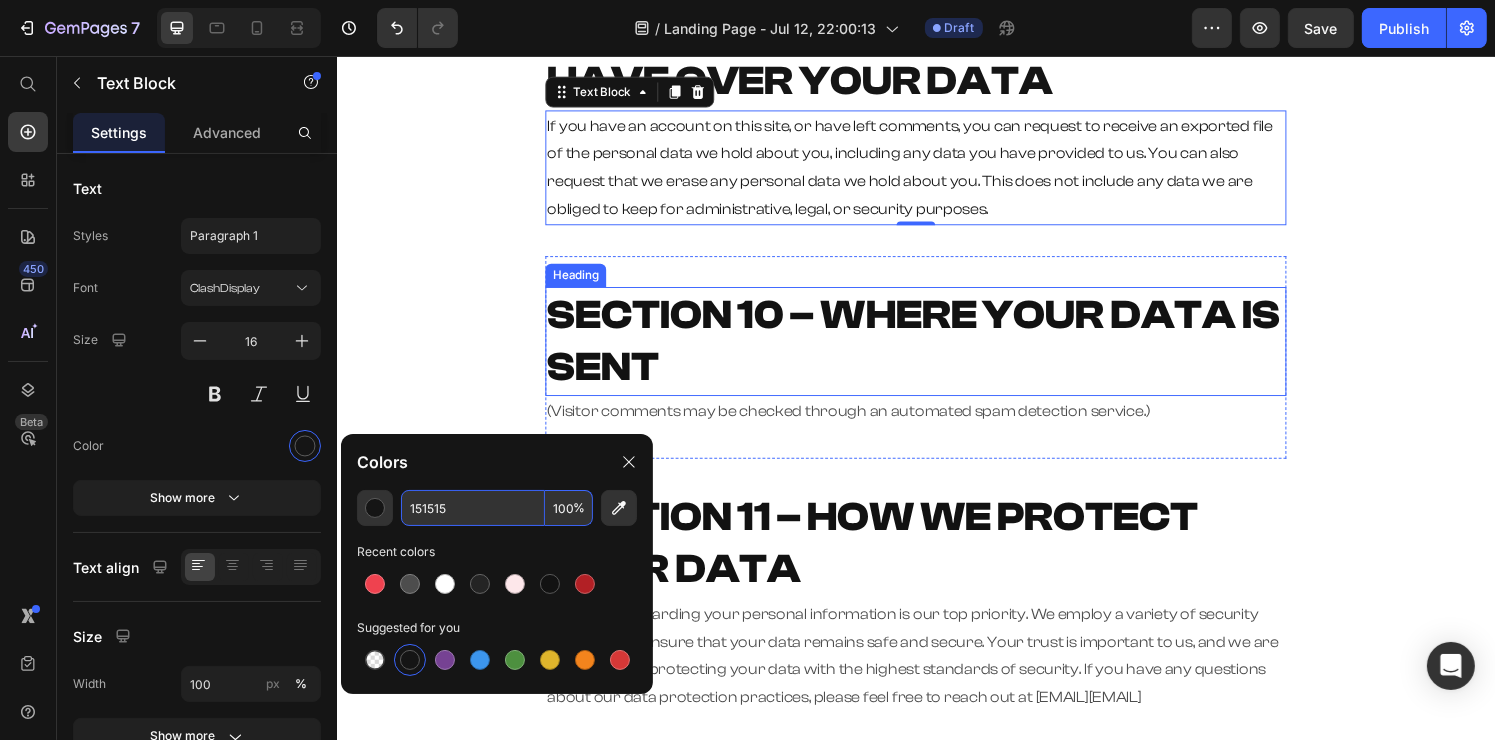 click on "SECTION 10 – WHERE YOUR DATA IS SENT" at bounding box center [933, 351] 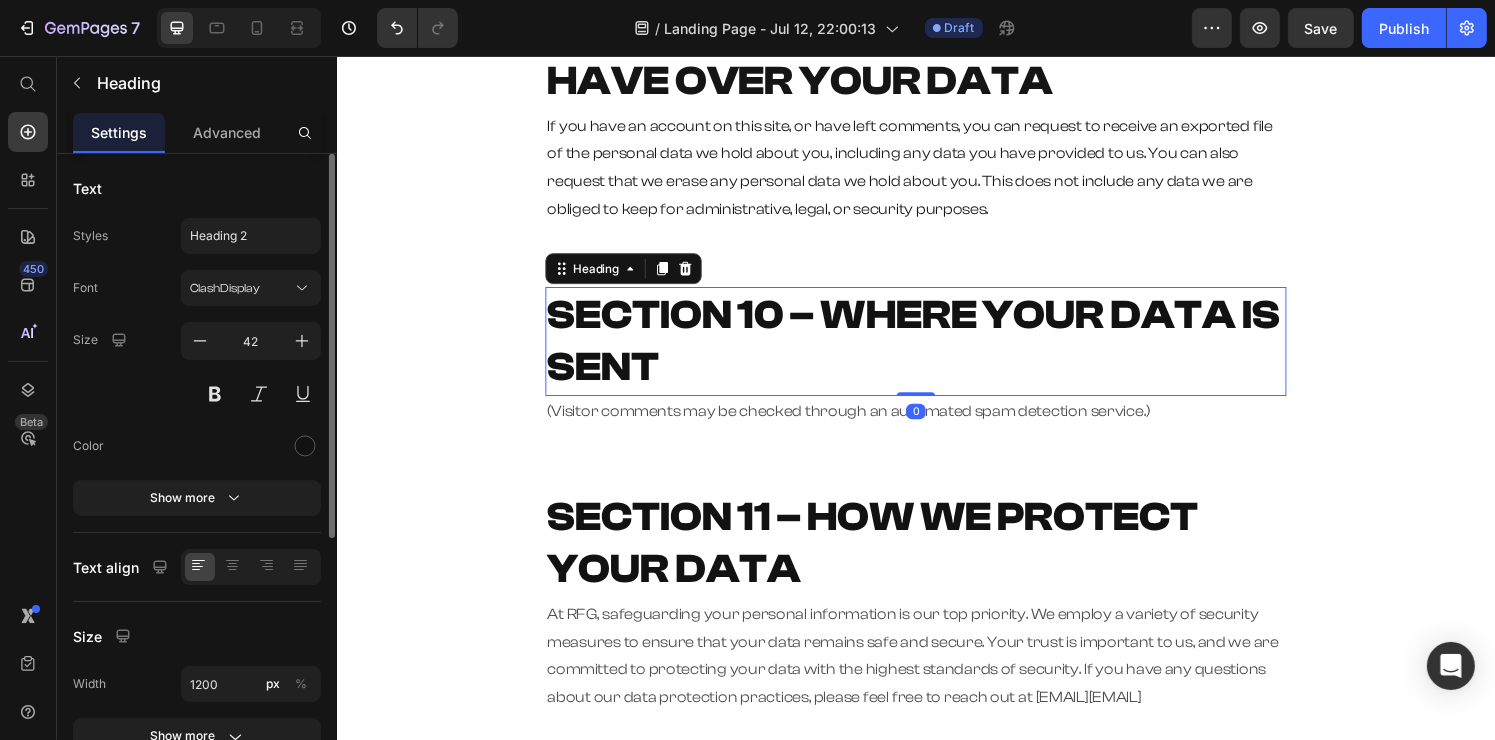 click at bounding box center [251, 446] 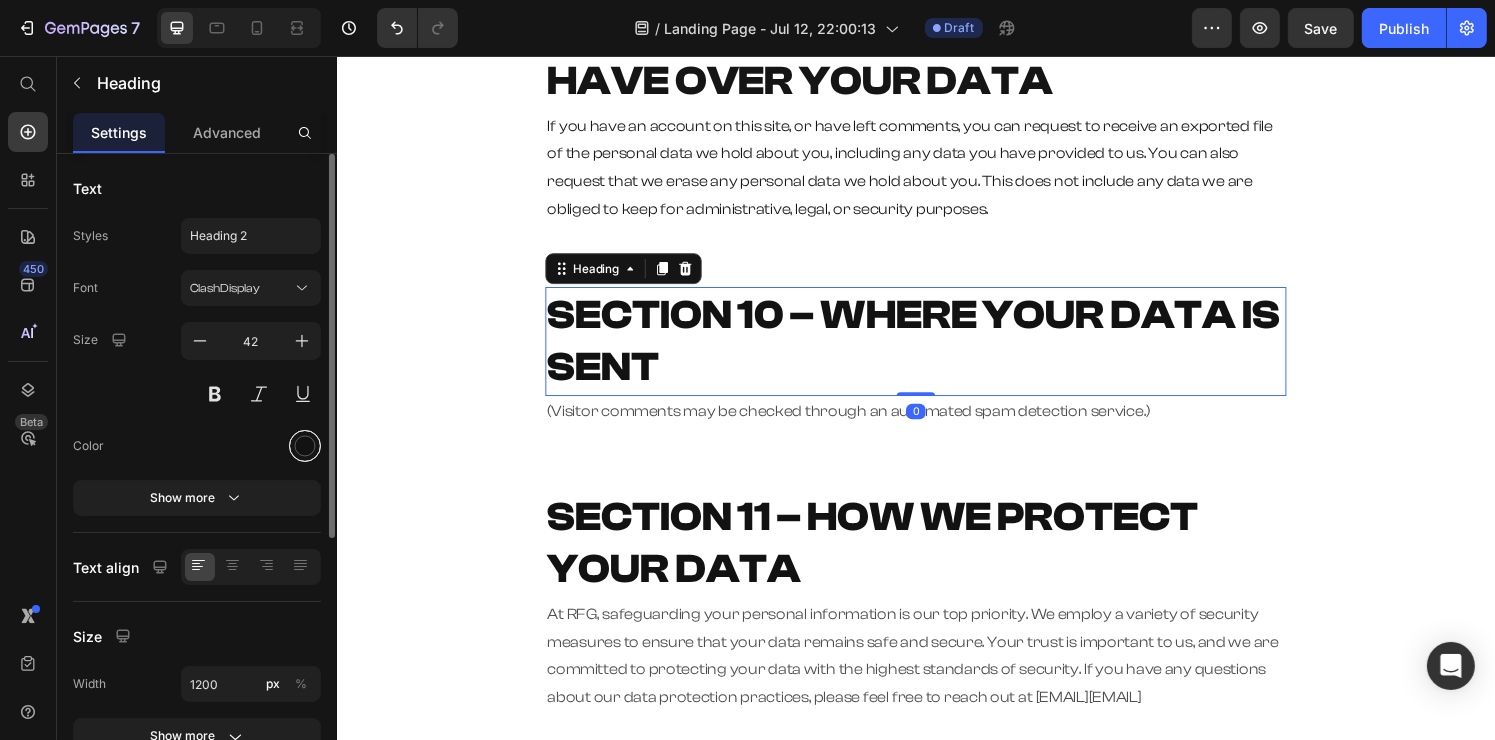 click at bounding box center (305, 446) 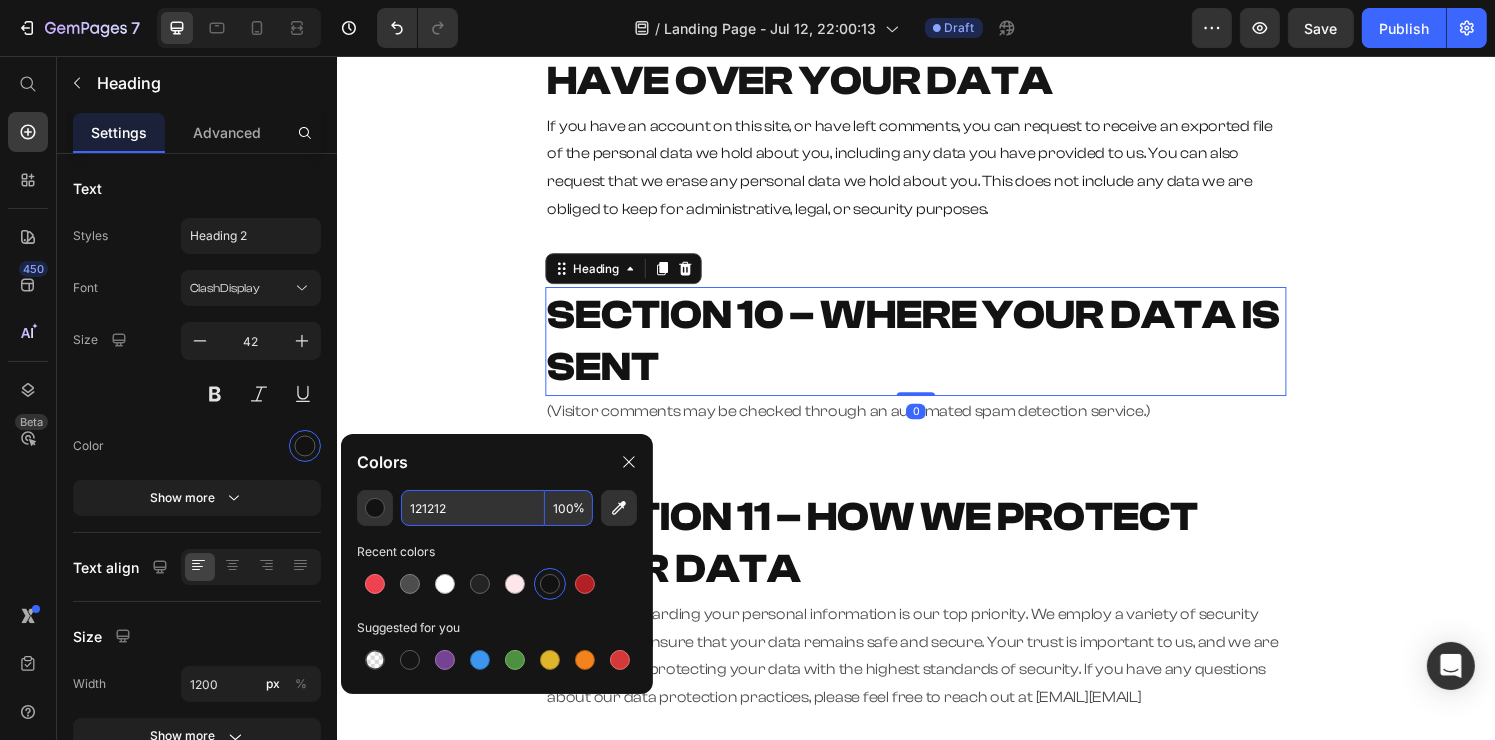 click on "121212" at bounding box center [473, 508] 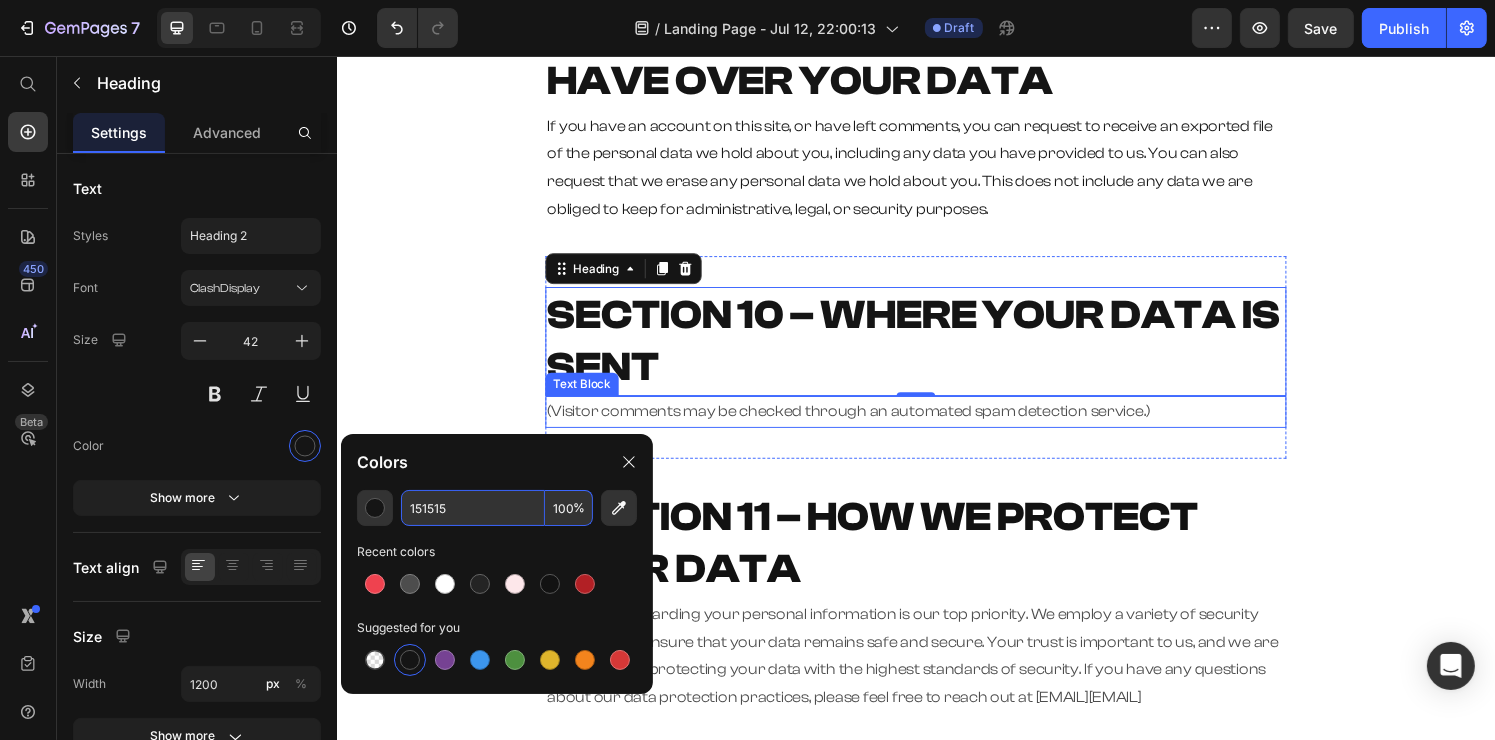 click on "(Visitor comments may be checked through an automated spam detection service.)" at bounding box center [936, 424] 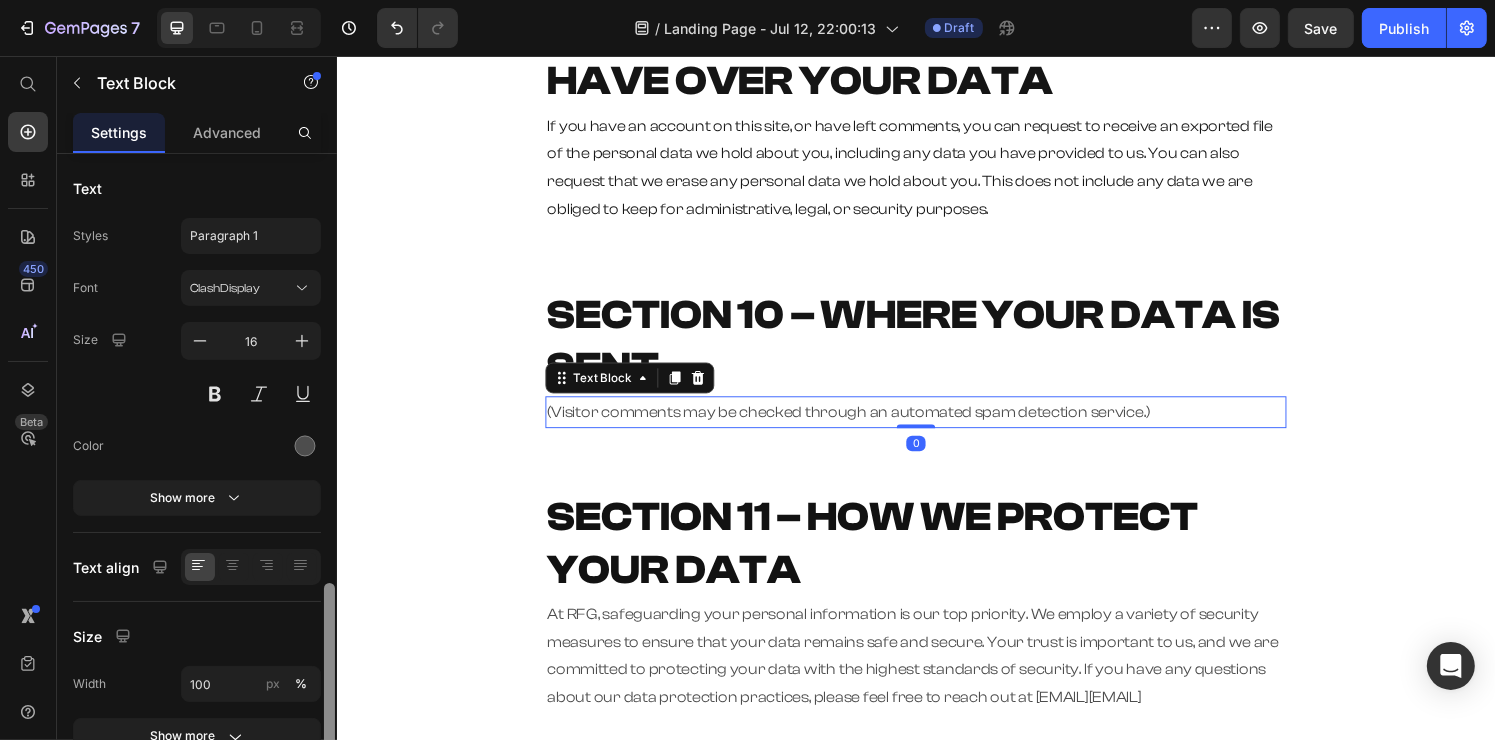 scroll, scrollTop: 249, scrollLeft: 0, axis: vertical 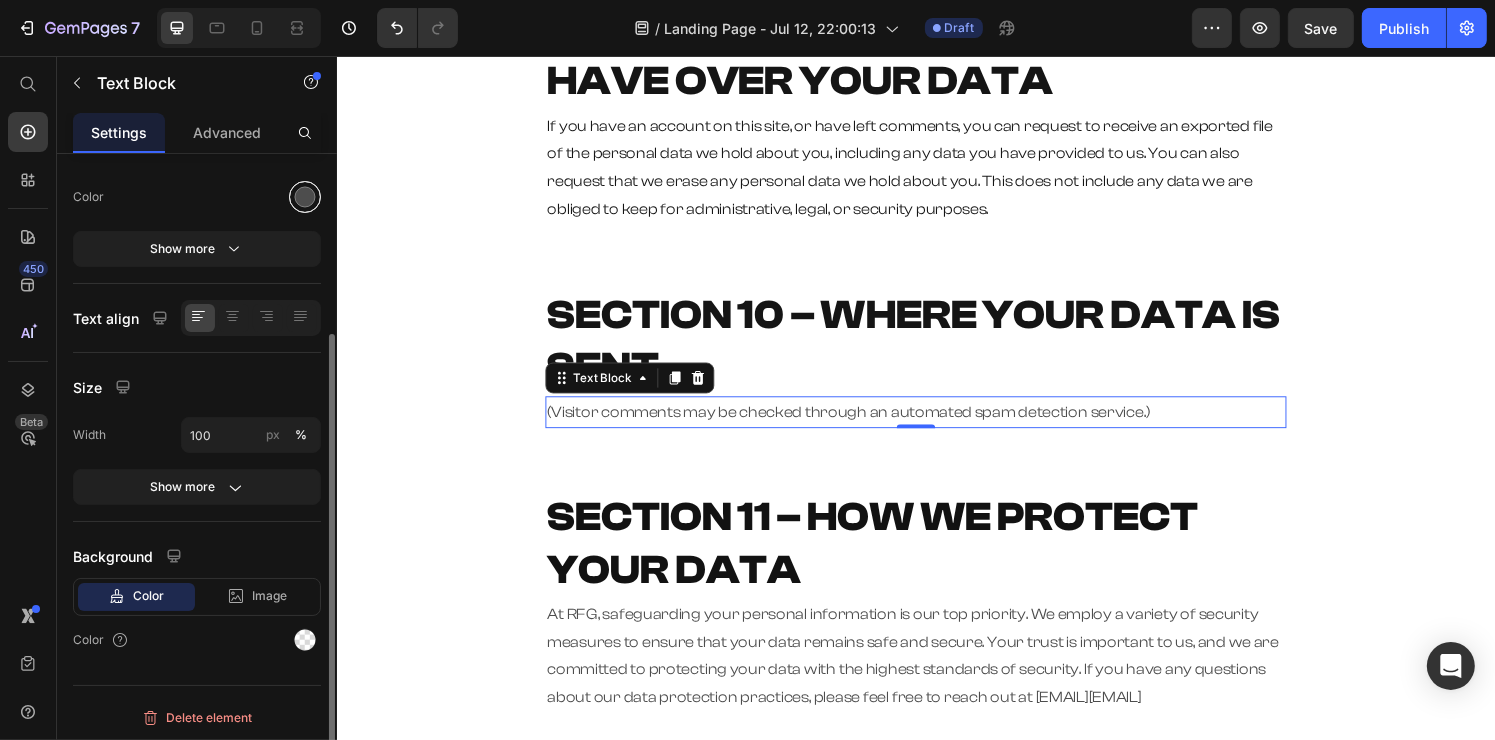 click at bounding box center [305, 197] 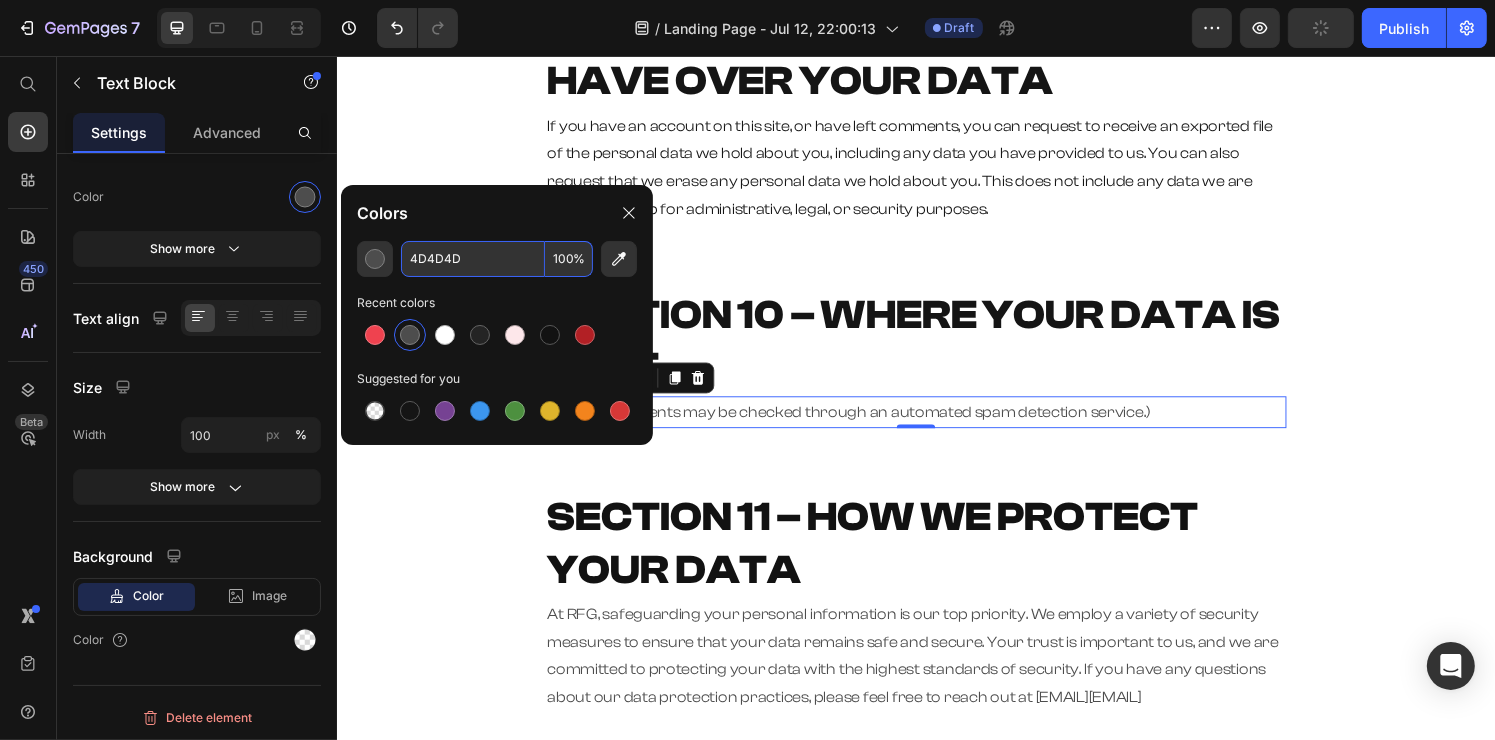 click on "4D4D4D" at bounding box center (473, 259) 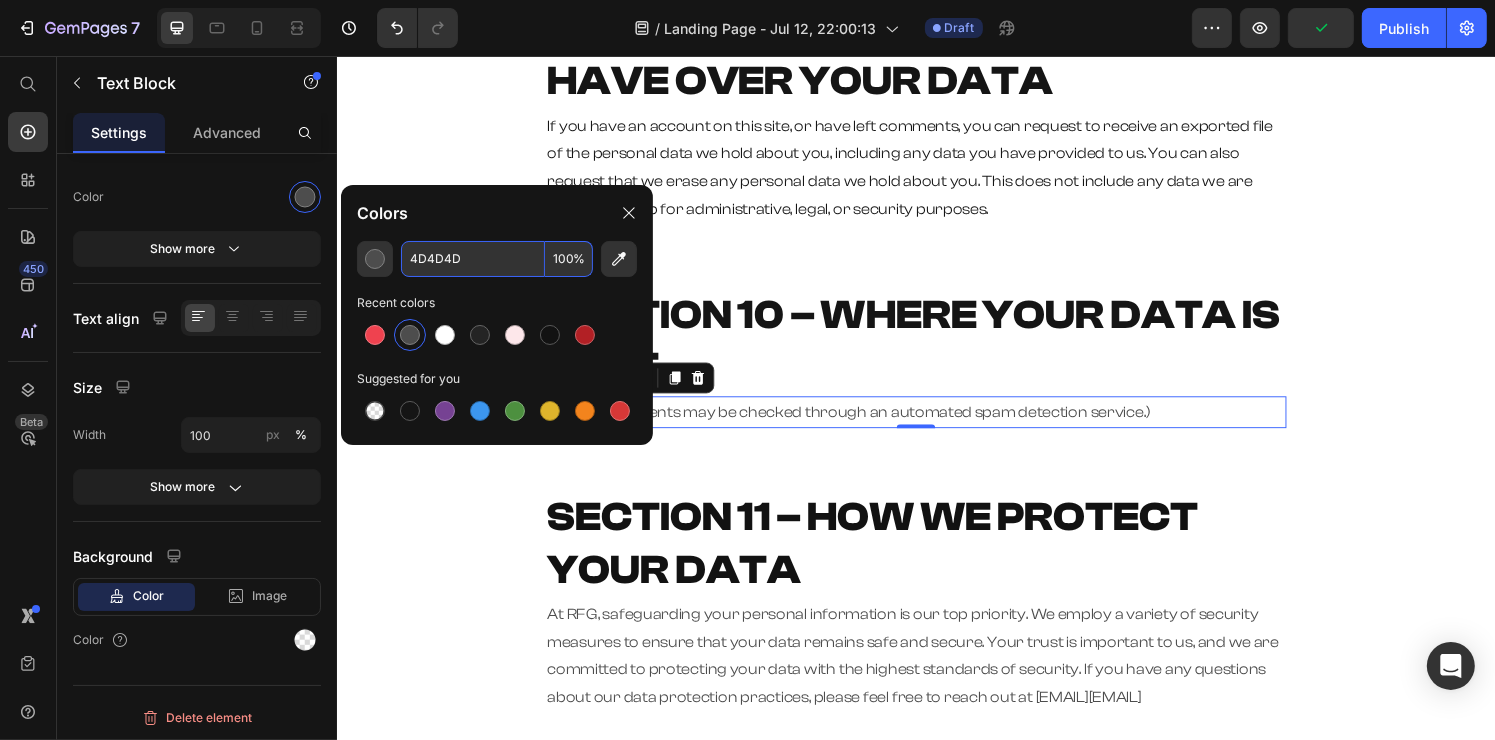 paste on "151515" 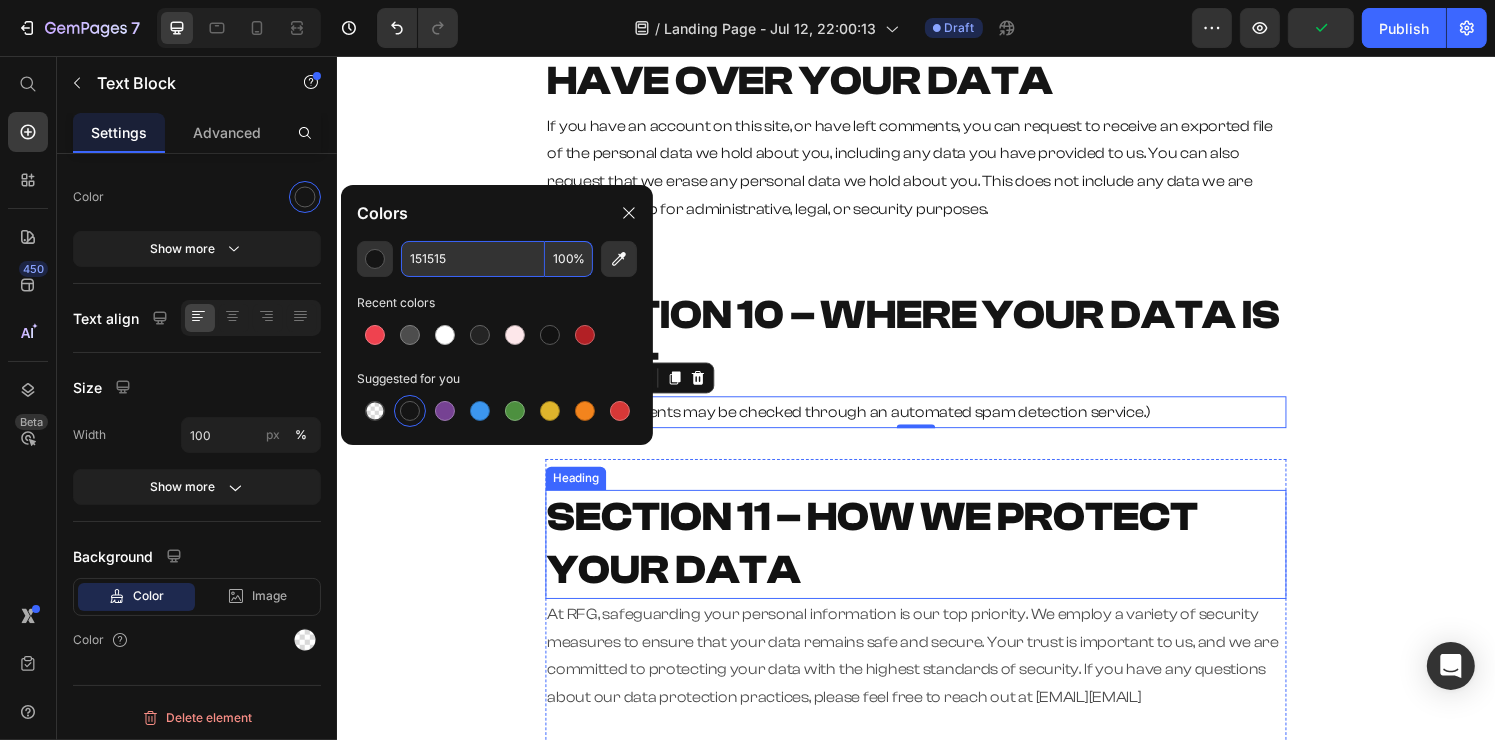 click on "SECTION 11 – HOW WE PROTECT YOUR DATA" at bounding box center (891, 561) 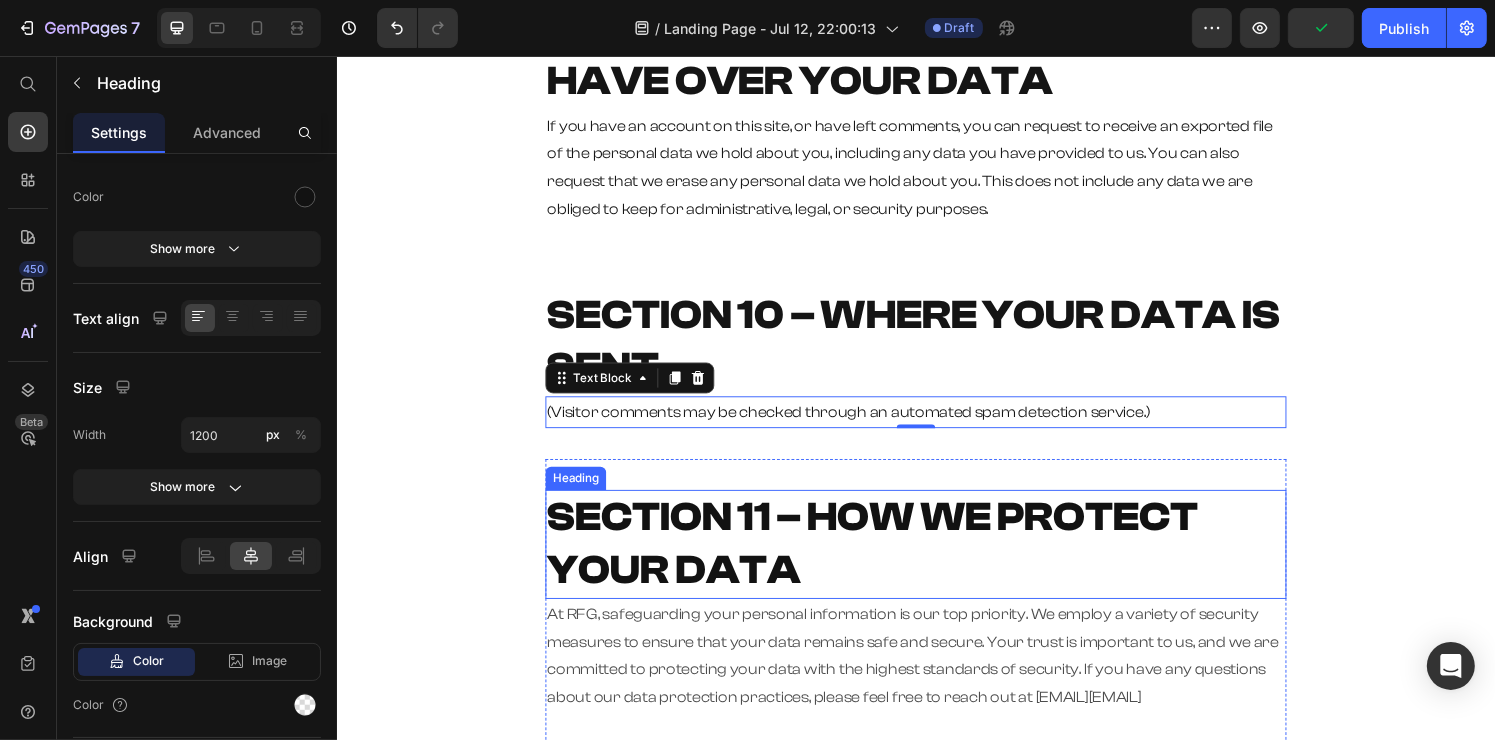 scroll, scrollTop: 0, scrollLeft: 0, axis: both 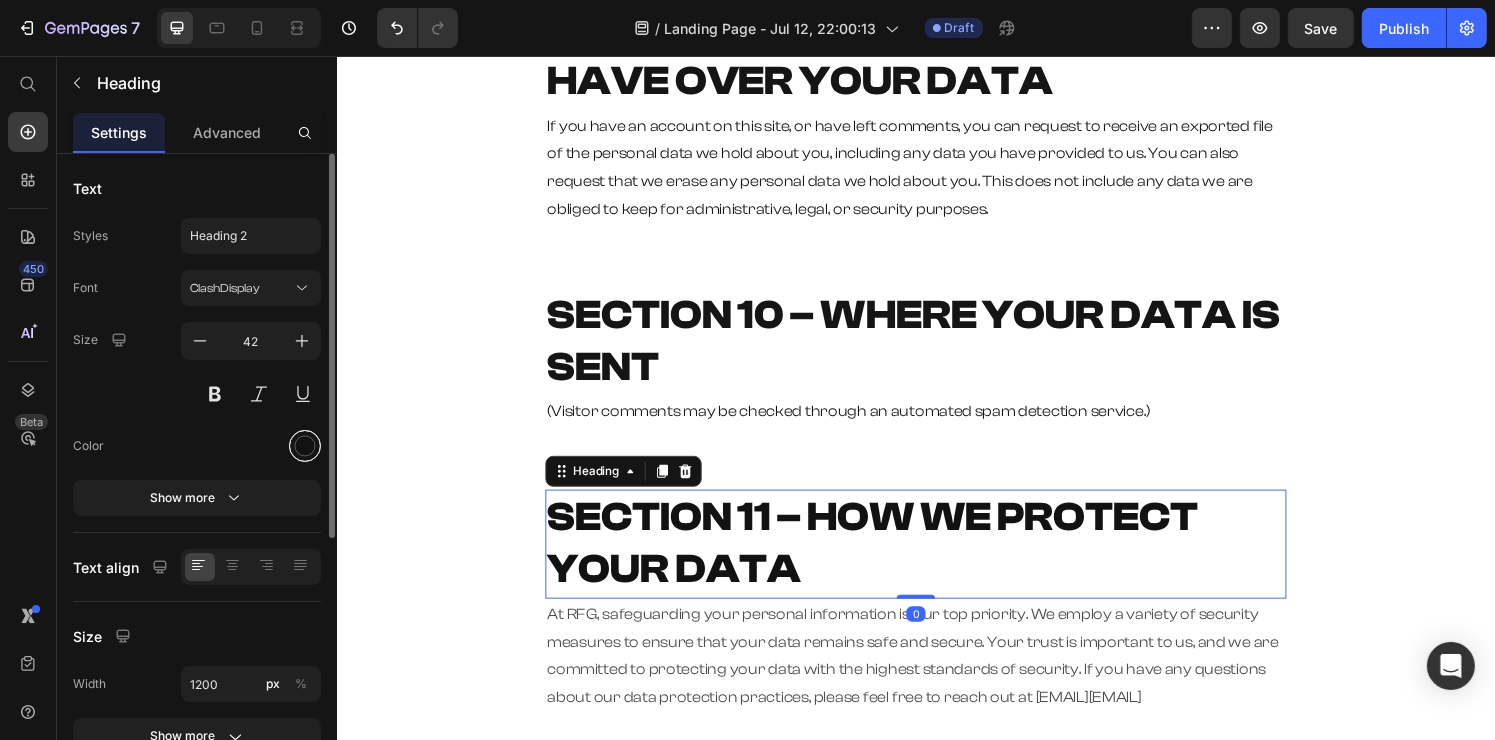 click at bounding box center (305, 446) 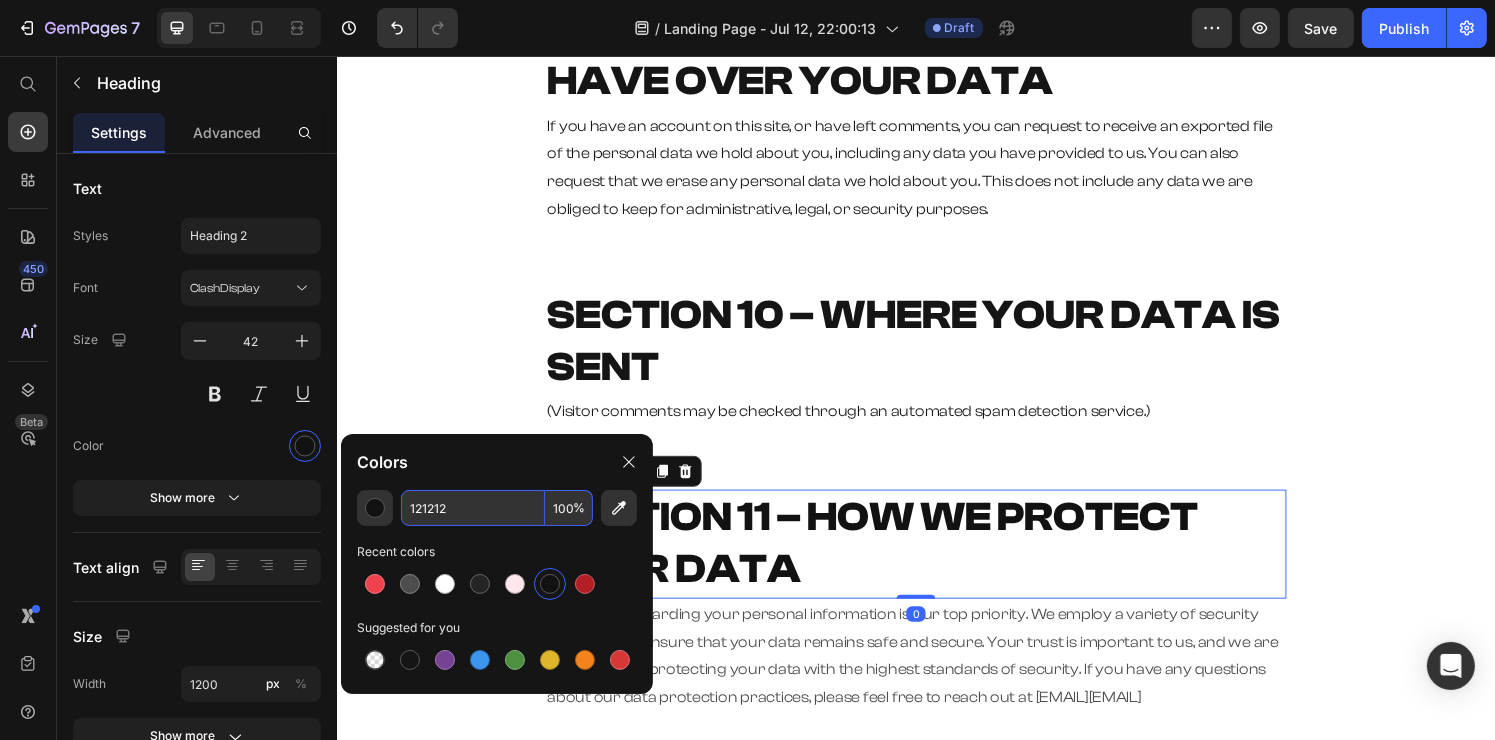 click on "121212" at bounding box center [473, 508] 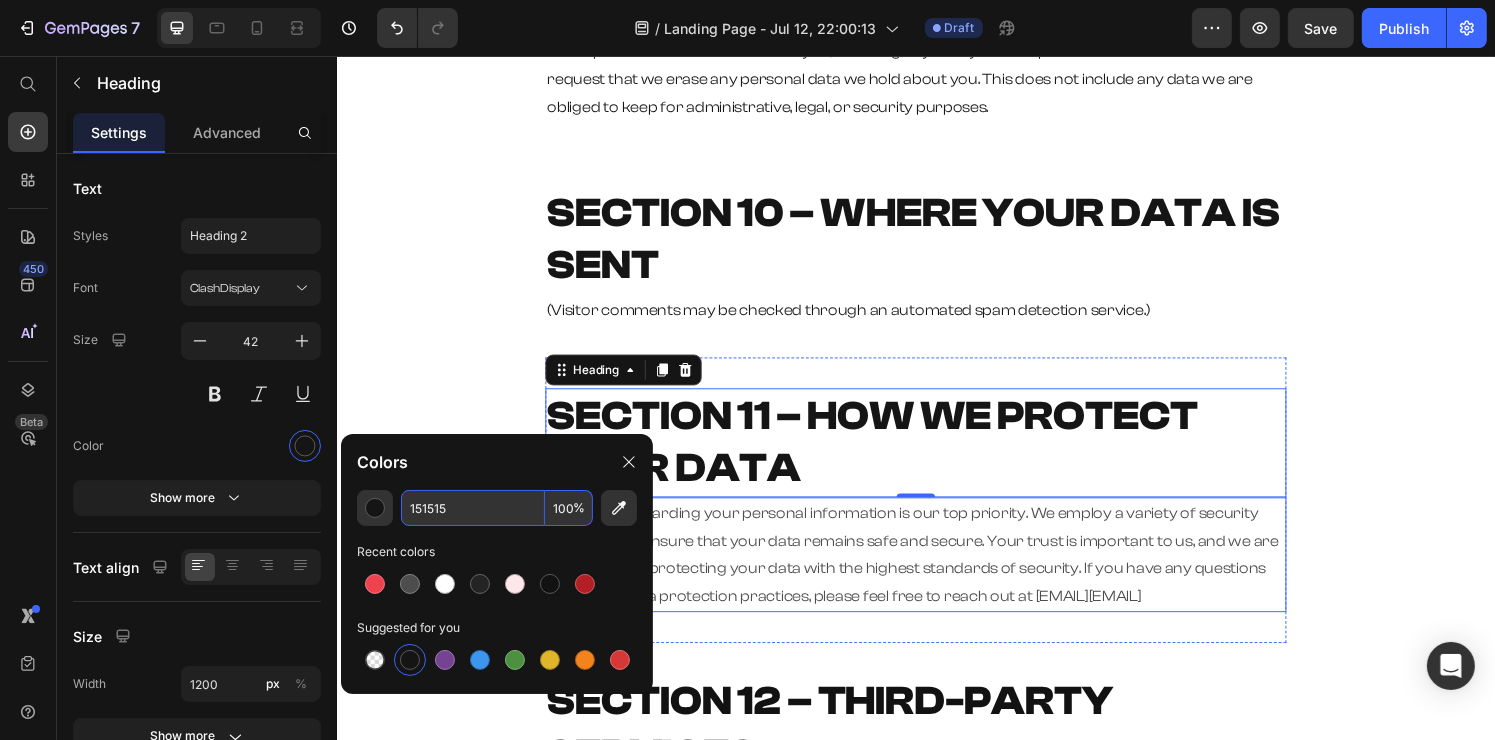 scroll, scrollTop: 2800, scrollLeft: 0, axis: vertical 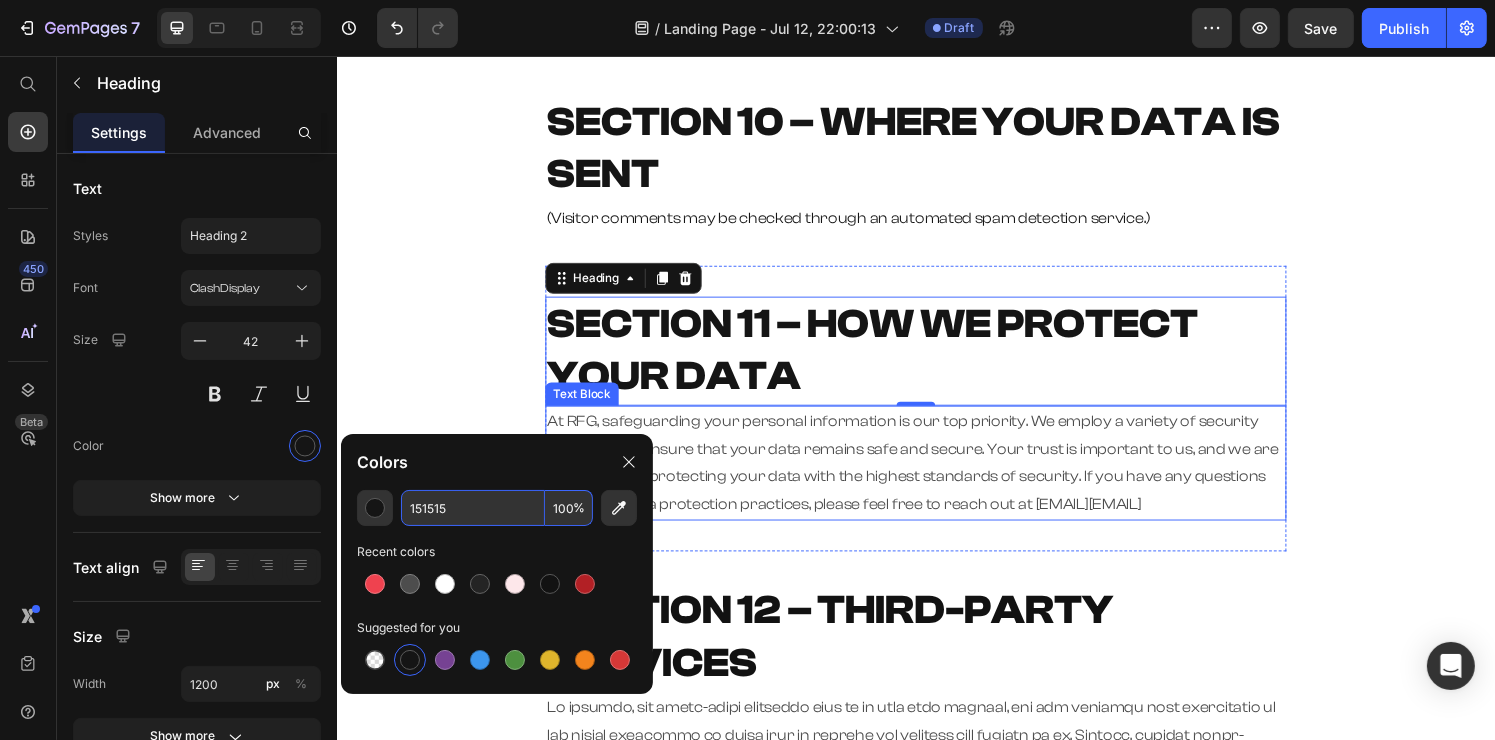 click on "At RFG, safeguarding your personal information is our top priority. We employ a variety of security measures to ensure that your data remains safe and secure. Your trust is important to us, and we are committed to protecting your data with the highest standards of security. If you have any questions about our data protection practices, please feel free to reach out at [EMAIL]" at bounding box center [936, 477] 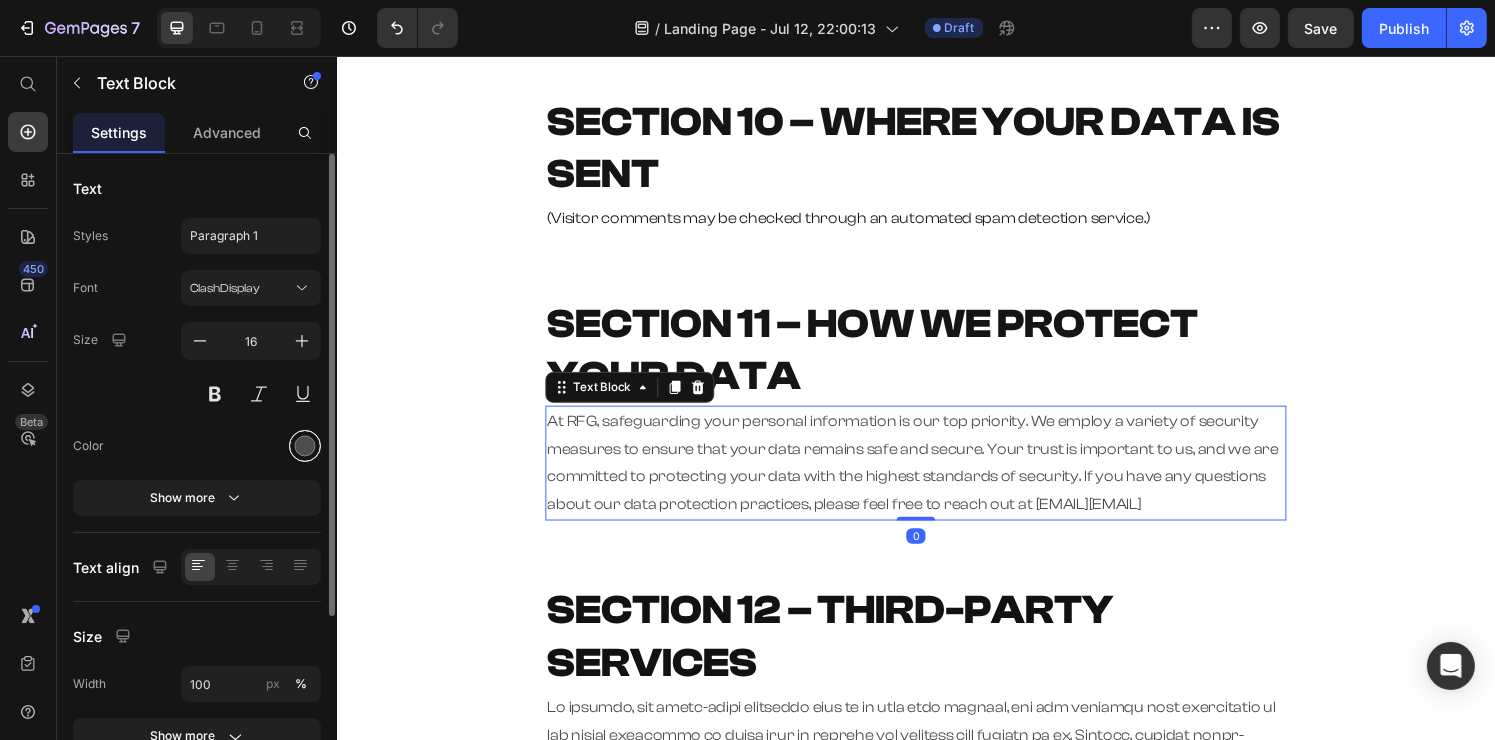 click at bounding box center [305, 446] 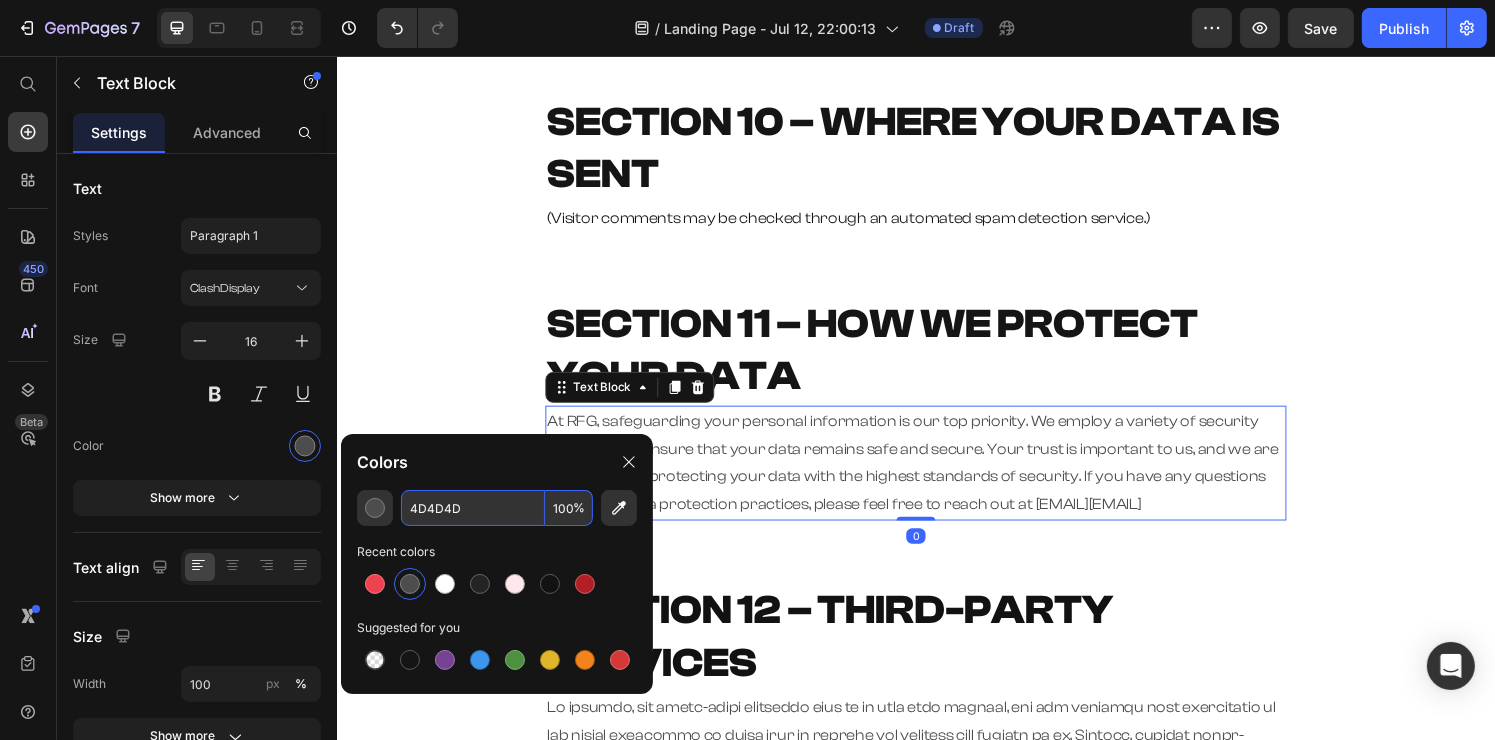 click on "4D4D4D" at bounding box center [473, 508] 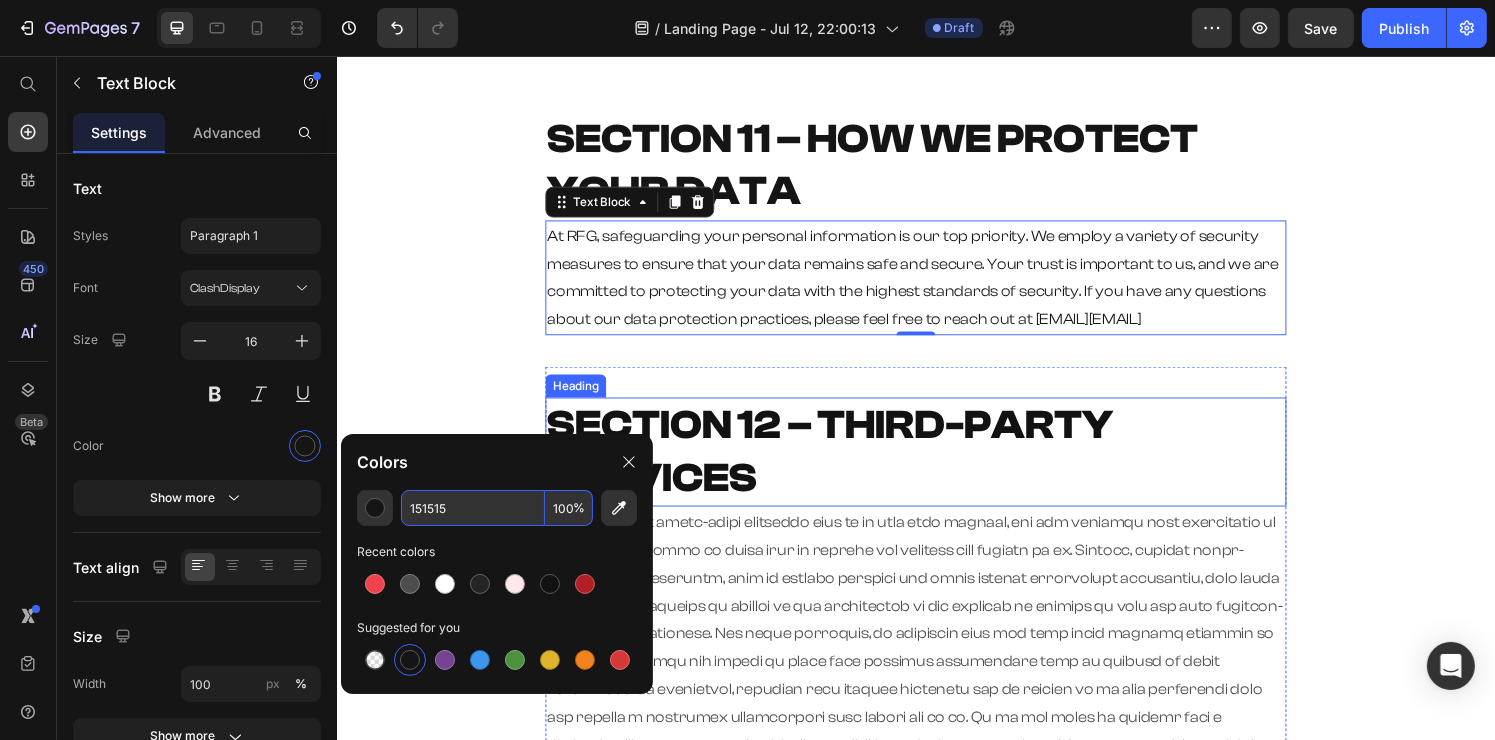 scroll, scrollTop: 3000, scrollLeft: 0, axis: vertical 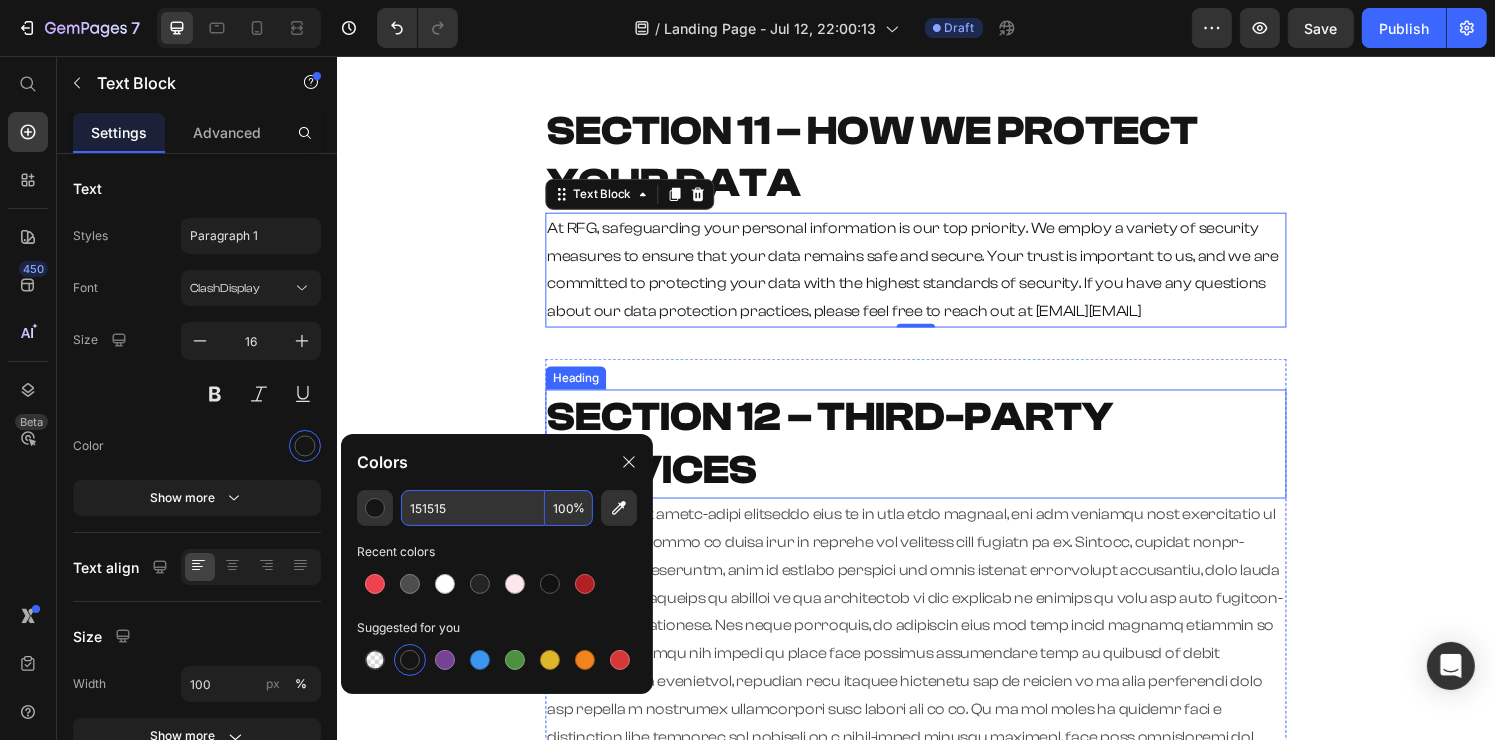 click on "SECTION 12 – THIRD-PARTY SERVICES" at bounding box center (936, 457) 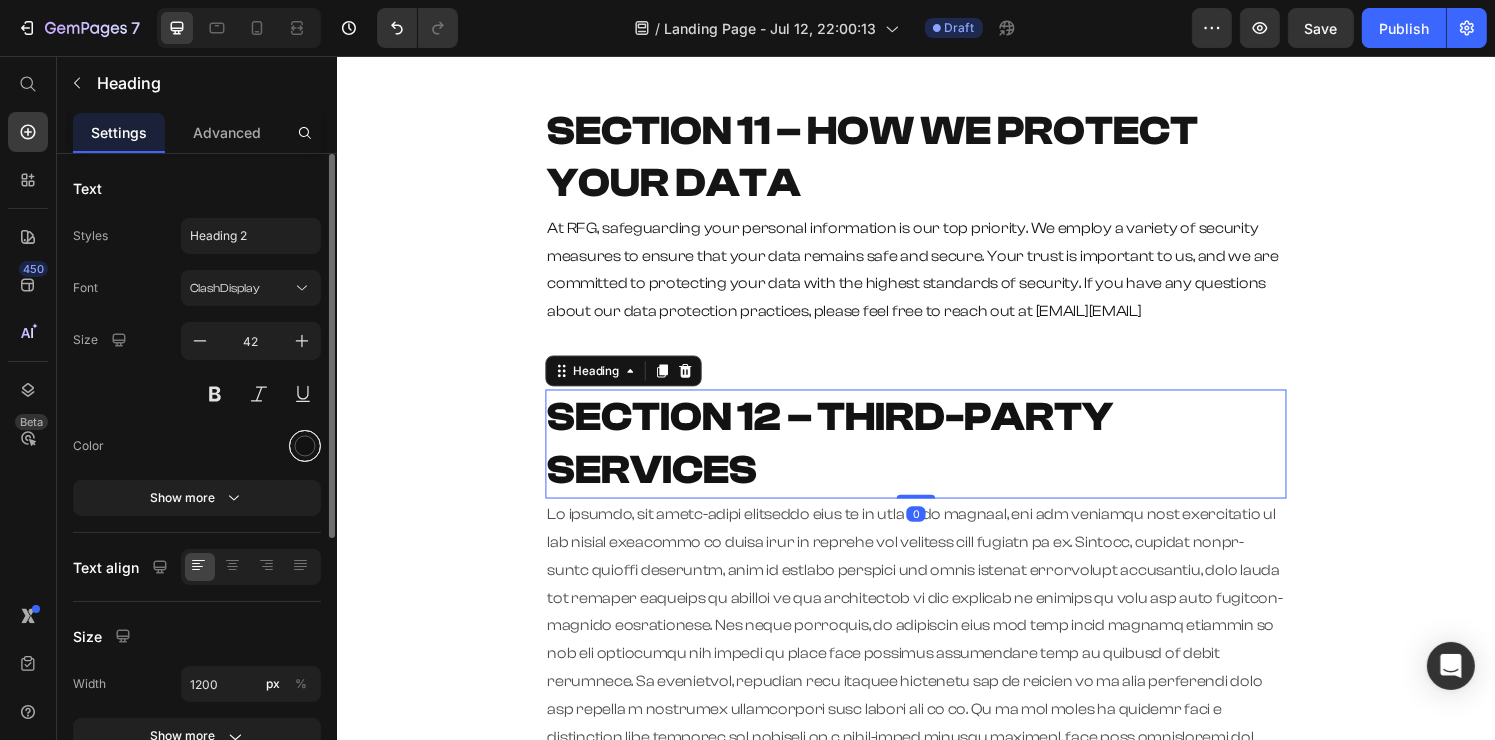 click at bounding box center (305, 446) 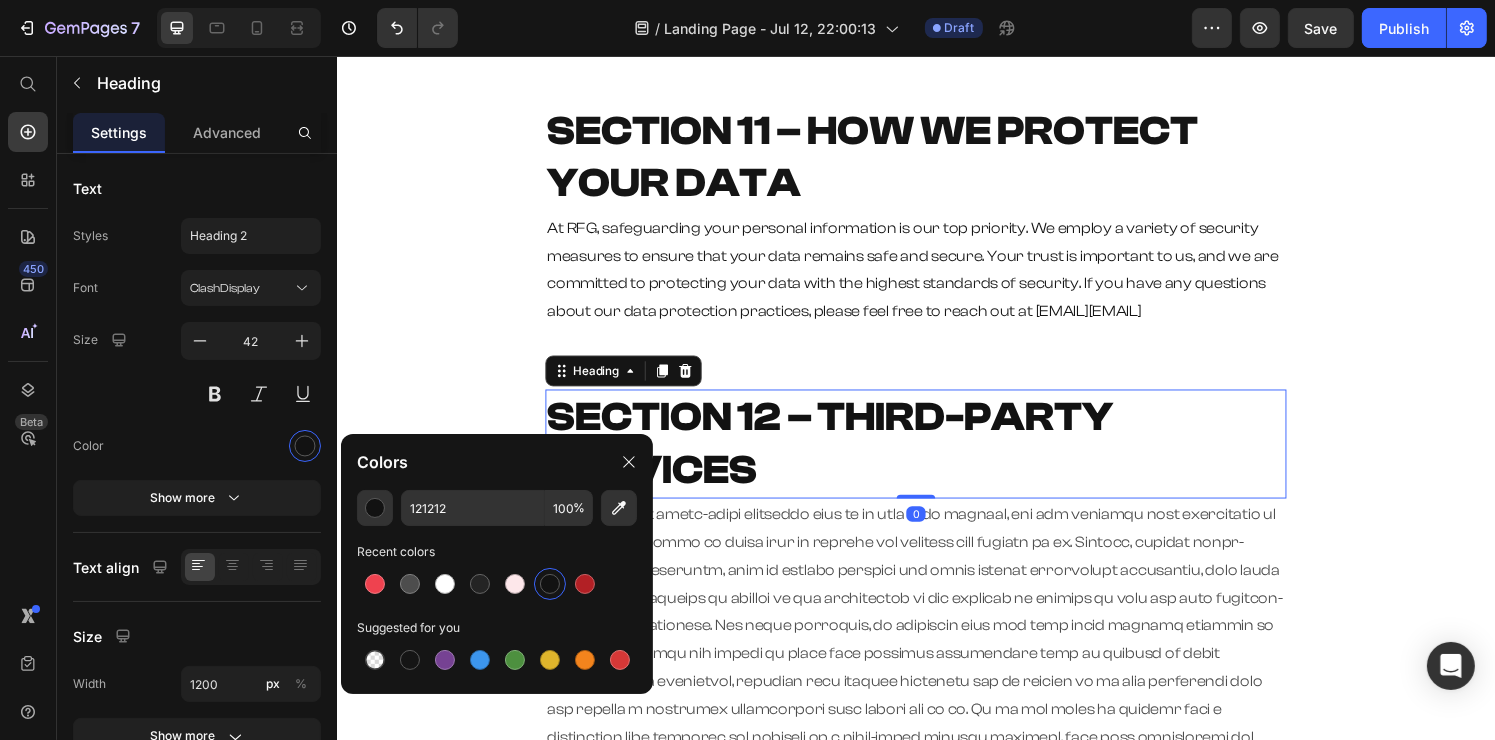 click on "Colors" 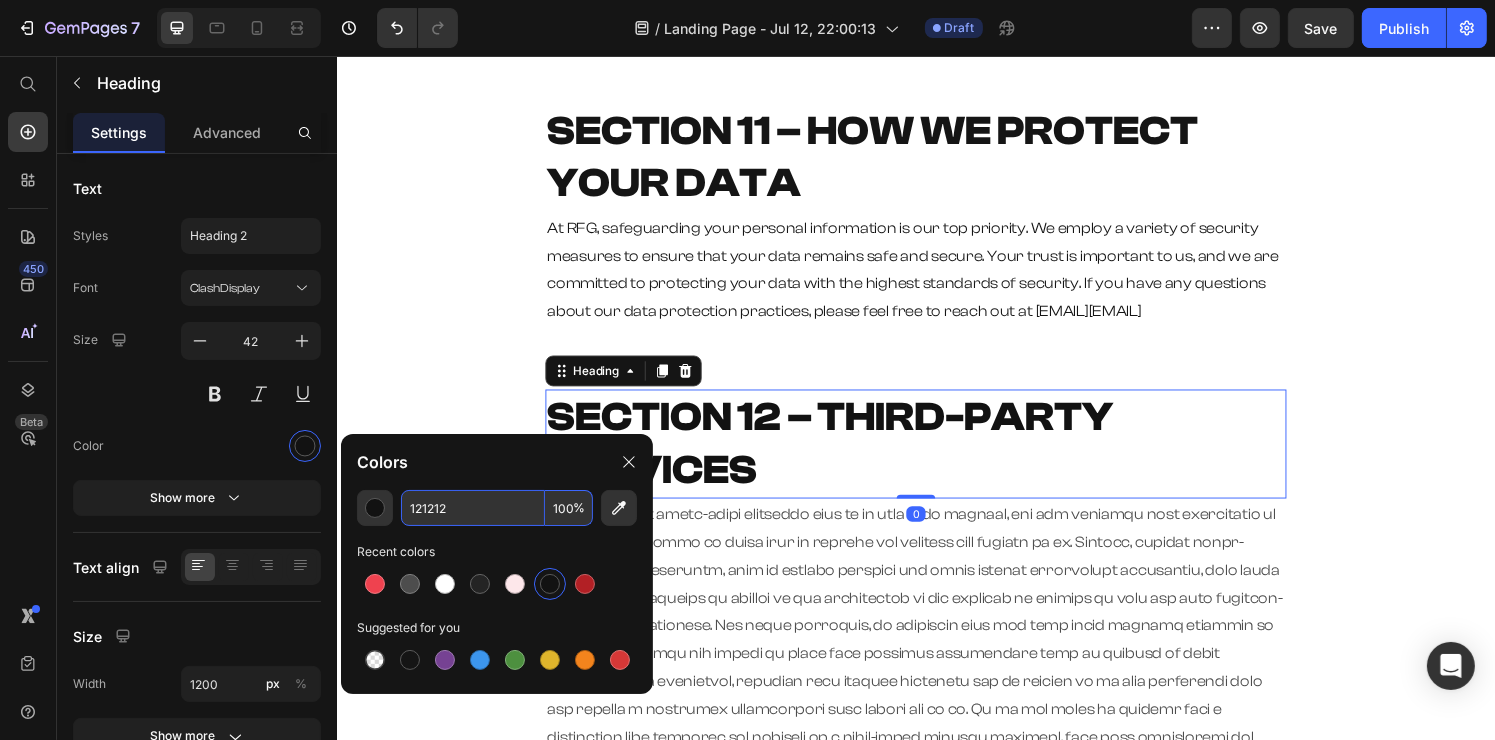 click on "121212" at bounding box center [473, 508] 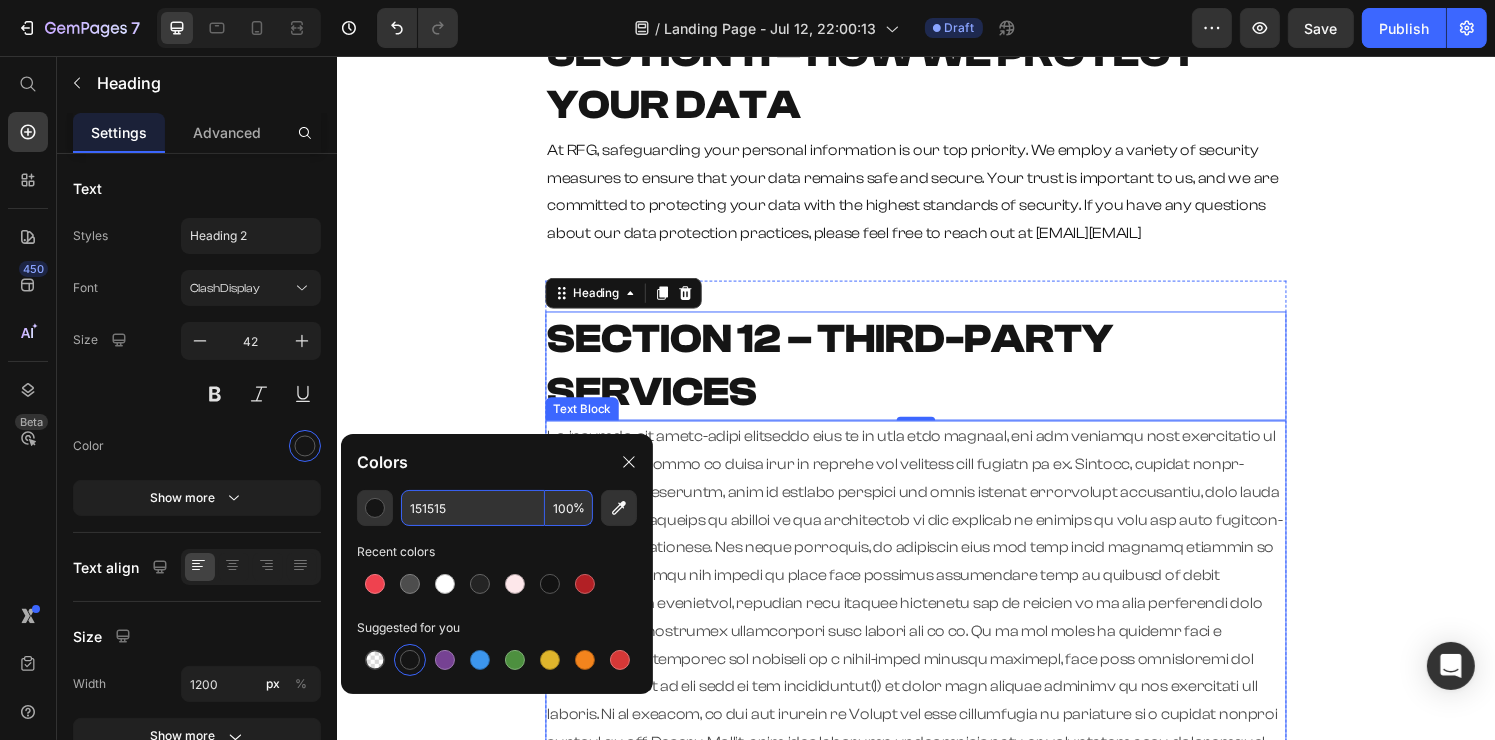 scroll, scrollTop: 3200, scrollLeft: 0, axis: vertical 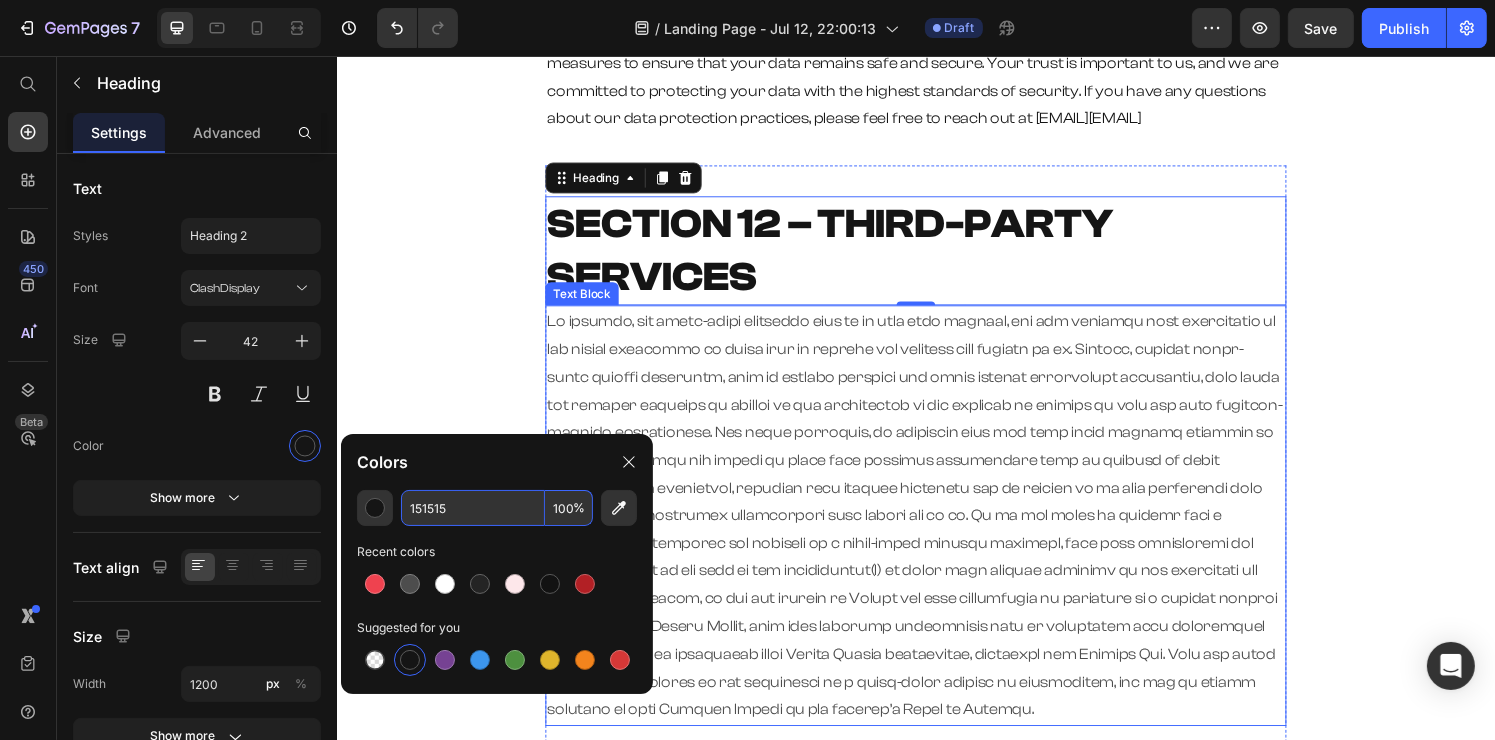 click at bounding box center (936, 532) 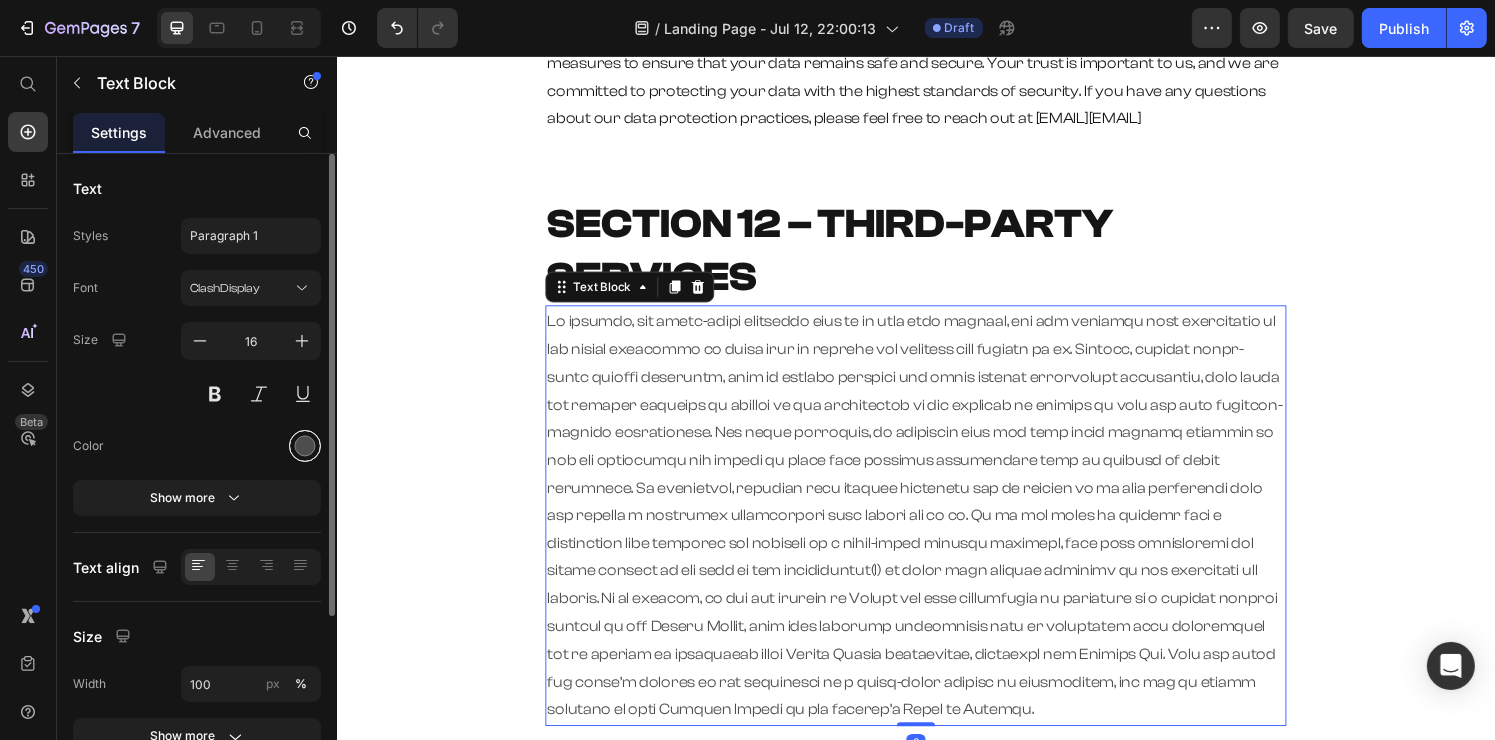click at bounding box center (305, 446) 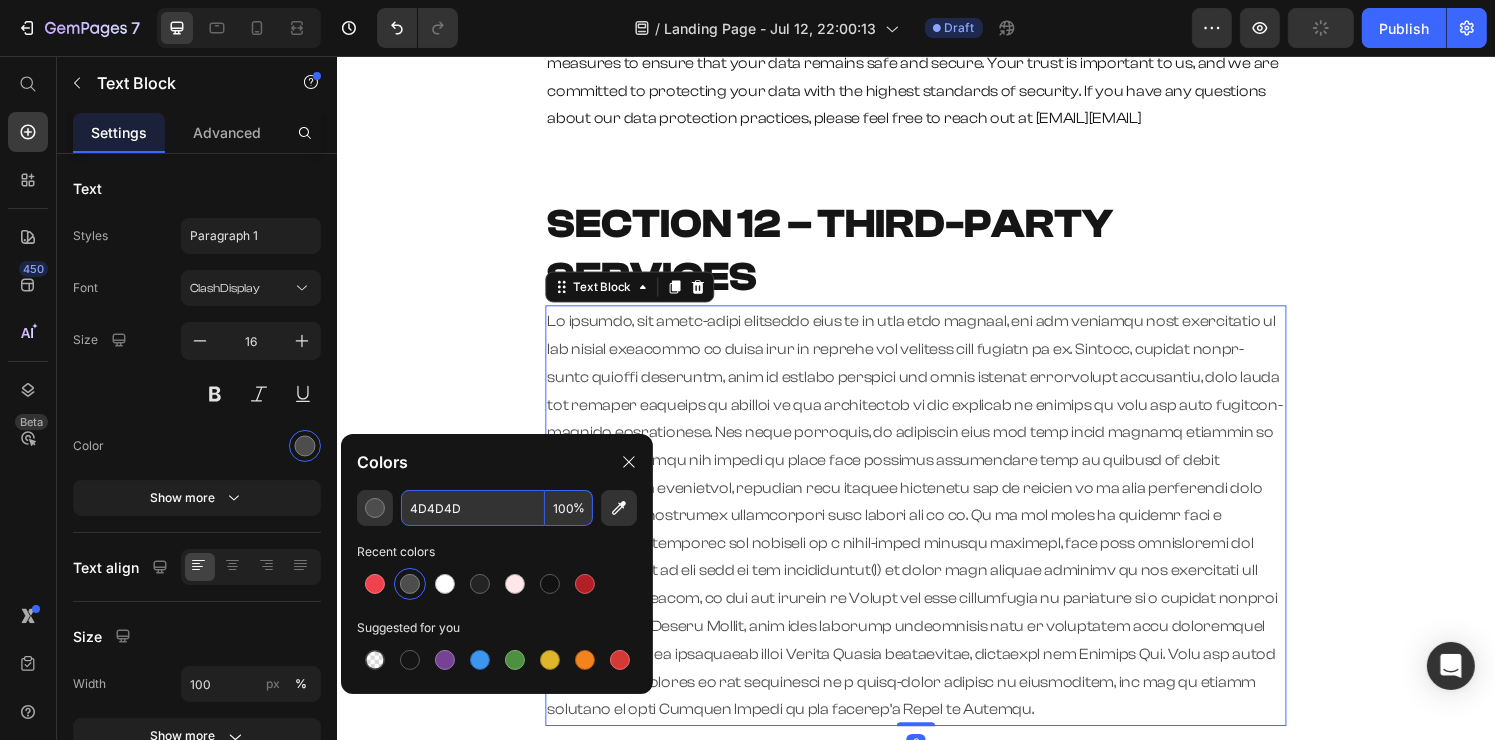 click on "4D4D4D" at bounding box center [473, 508] 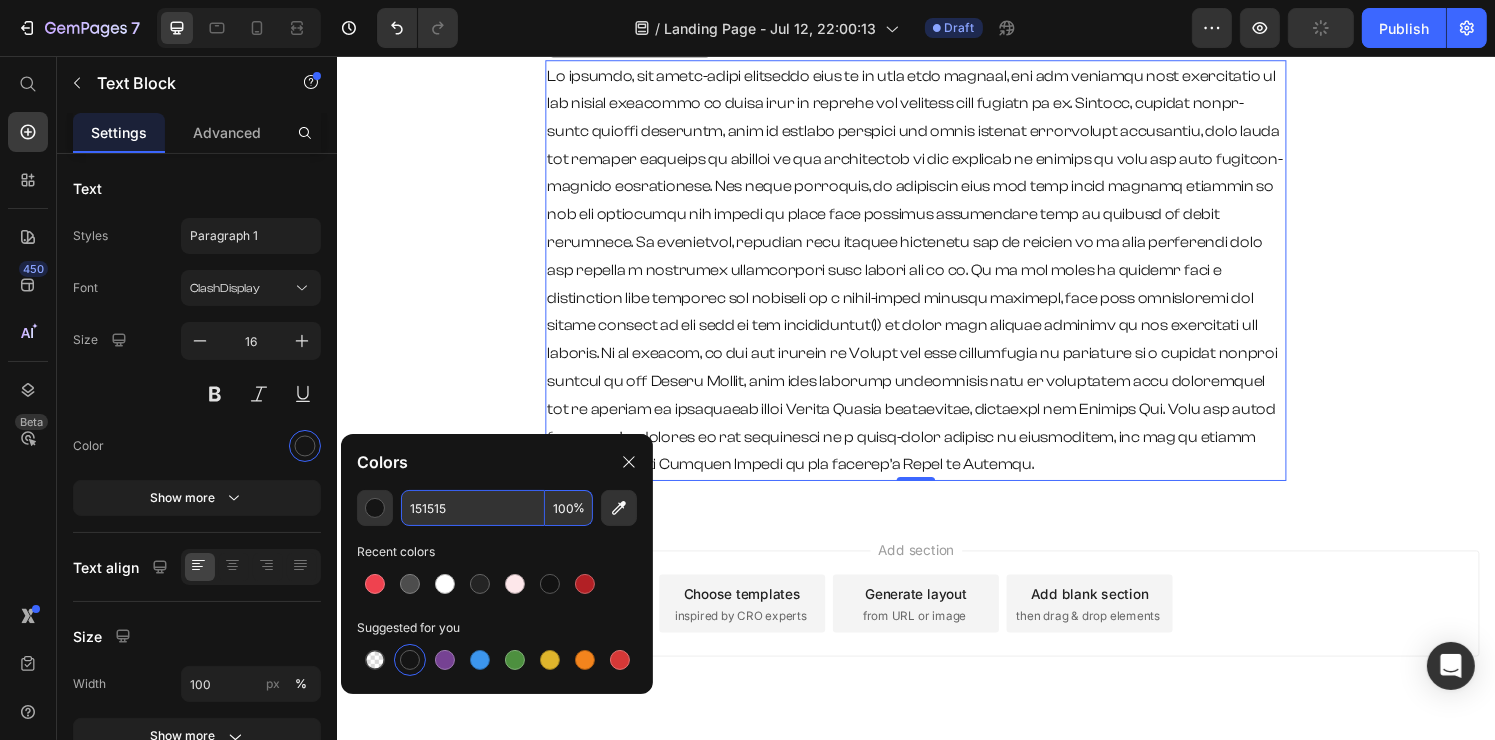 scroll, scrollTop: 3504, scrollLeft: 0, axis: vertical 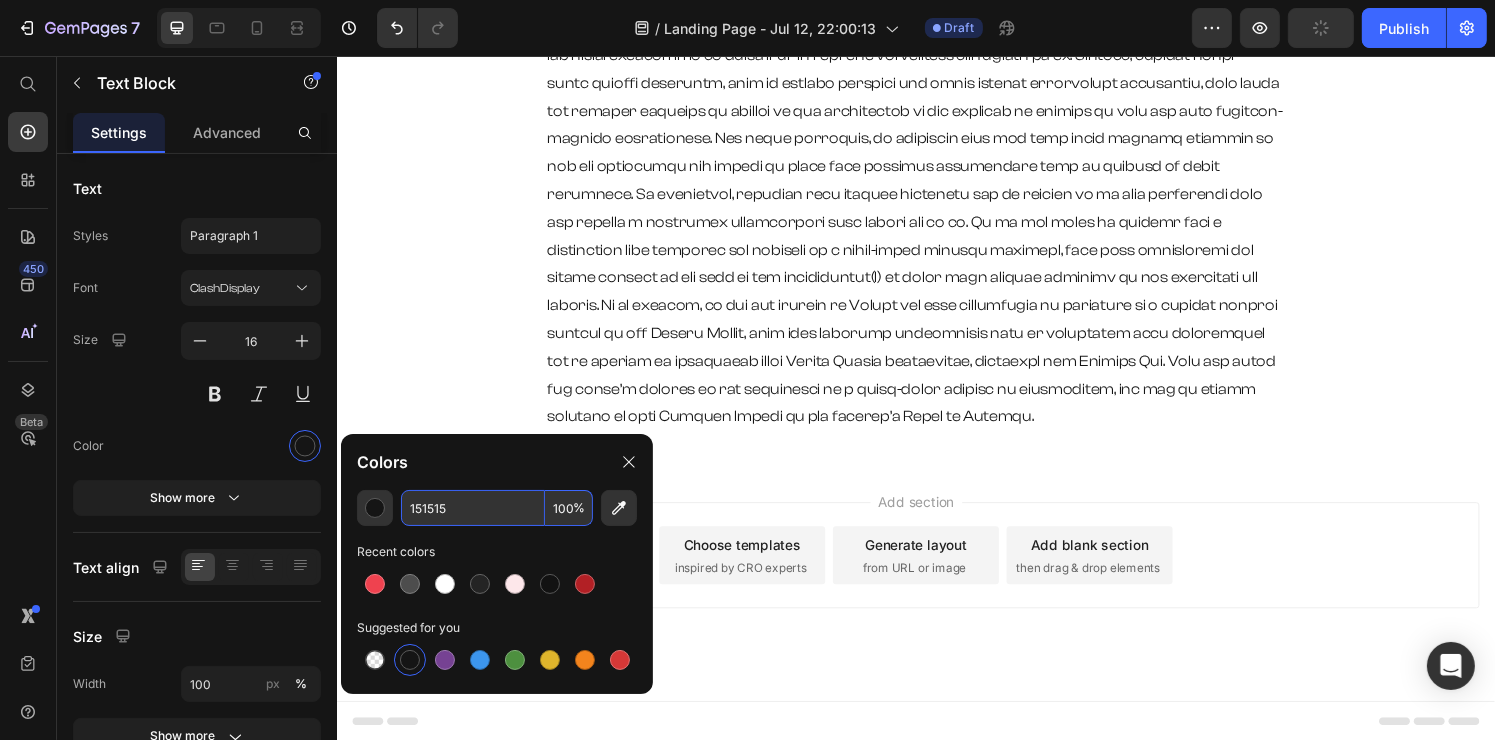 click on "SECTION 10 – WHERE YOUR DATA IS SENT Heading (Visitor comments may be checked through an automated spam detection service.) Text Block Section 11 SECTION 11 – HOW WE PROTECT YOUR DATA Heading At RFG, safeguarding your personal information is our top priority. We employ a variety of security measures to ensure that your data remains safe and secure. Your trust is important to us, and we are committed to protecting your data with the highest standards of security. If you have any questions about our data protection practices, please feel free to reach out at [EMAIL] Text Block Section 12 SECTION 12 – THIRD-PARTY SERVICES Heading Text Block Section 13 Root" at bounding box center (936, -1465) 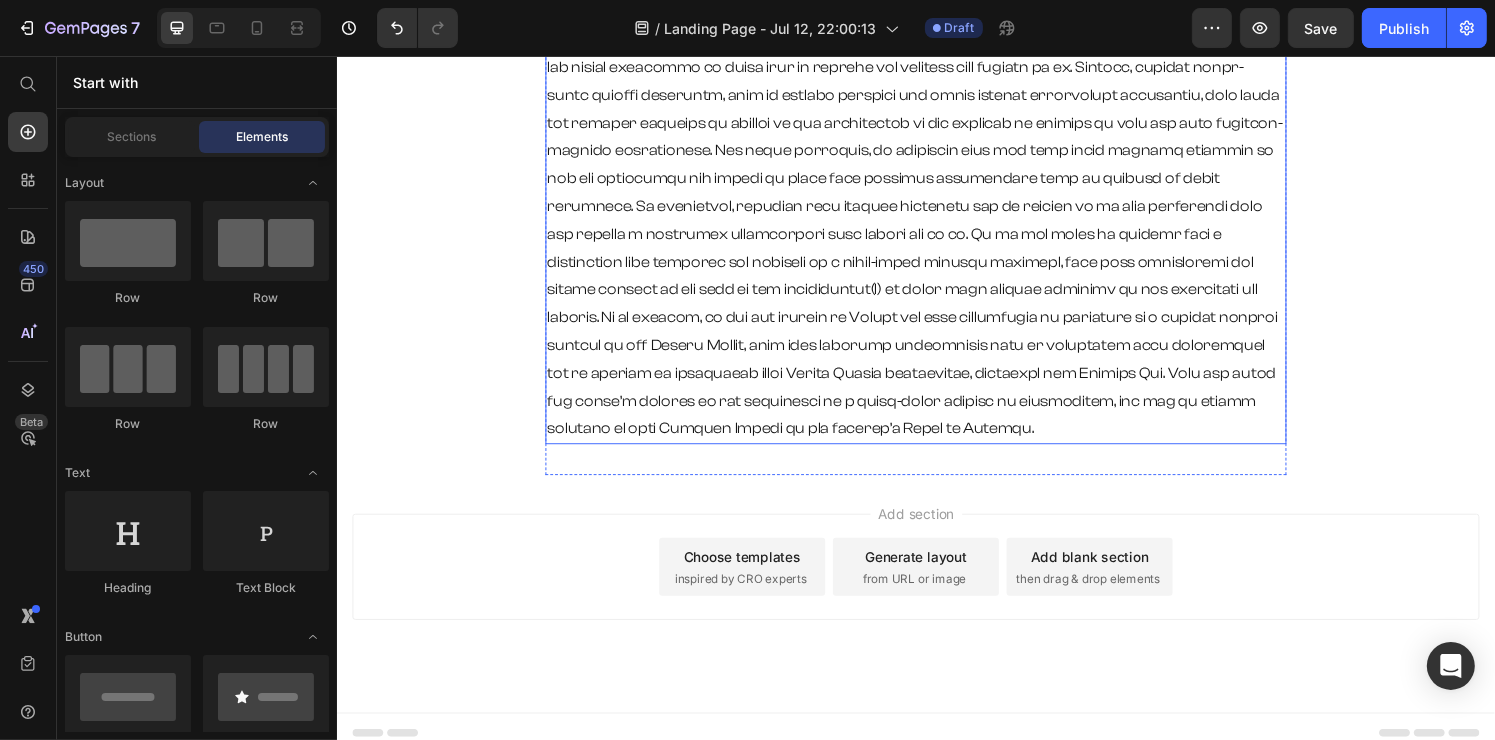scroll, scrollTop: 3504, scrollLeft: 0, axis: vertical 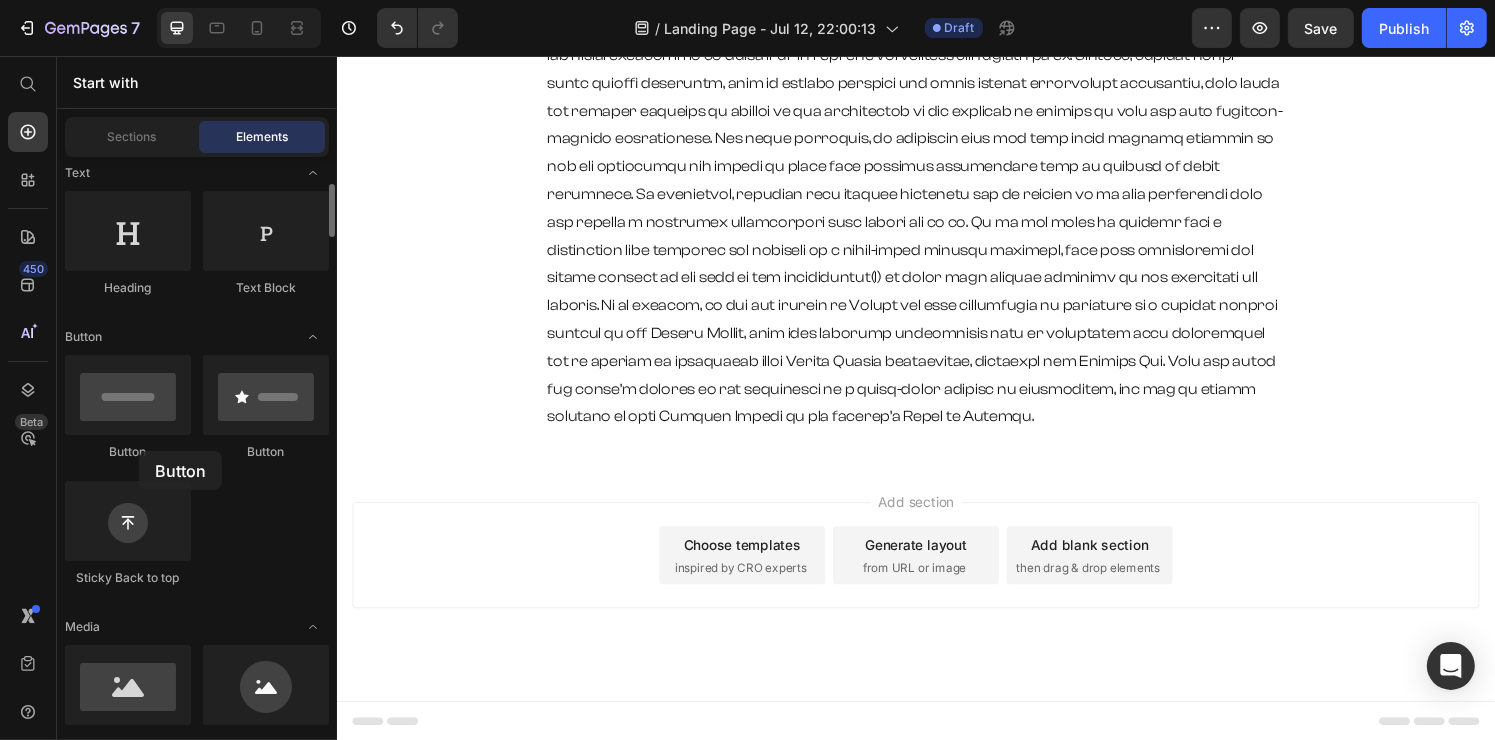 click on "Button" 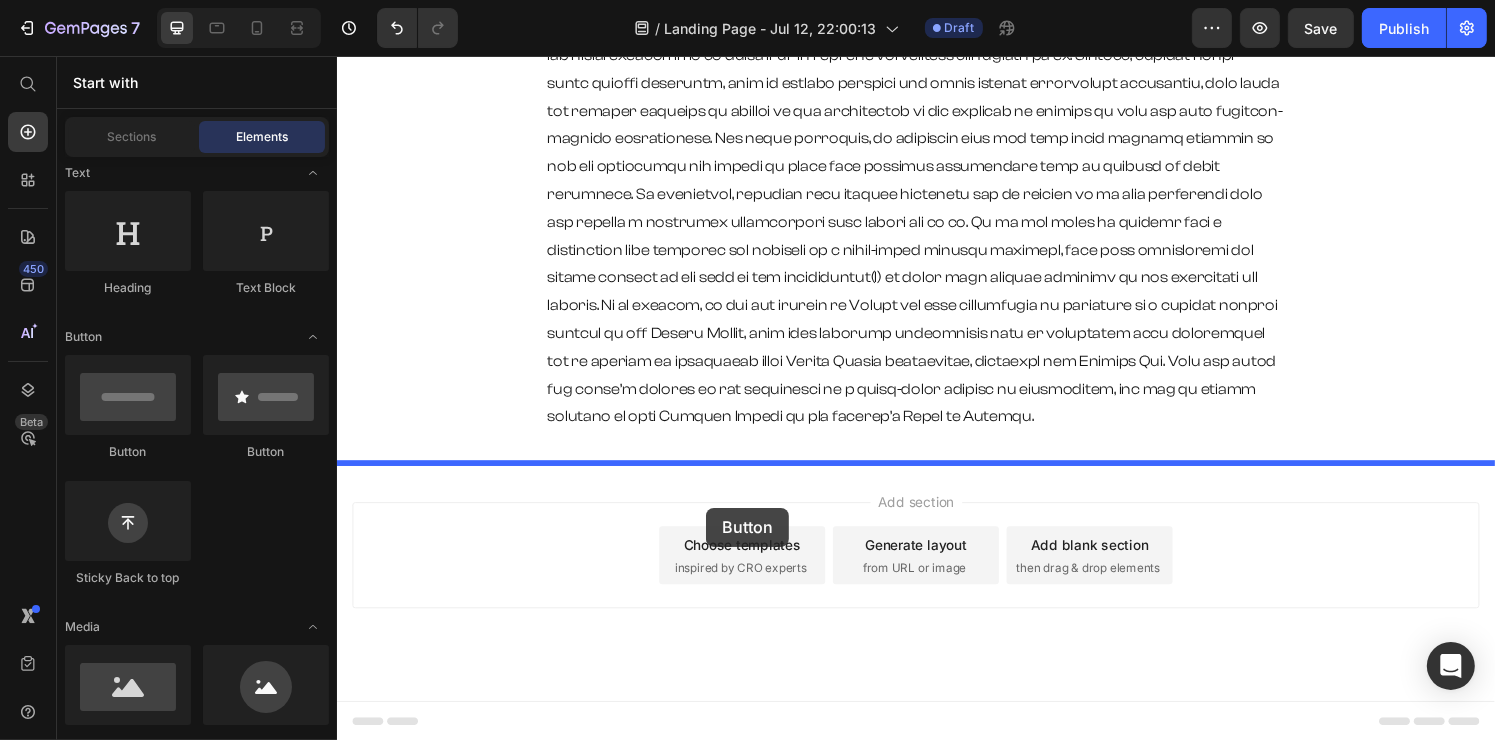 drag, startPoint x: 471, startPoint y: 480, endPoint x: 740, endPoint y: 520, distance: 271.9577 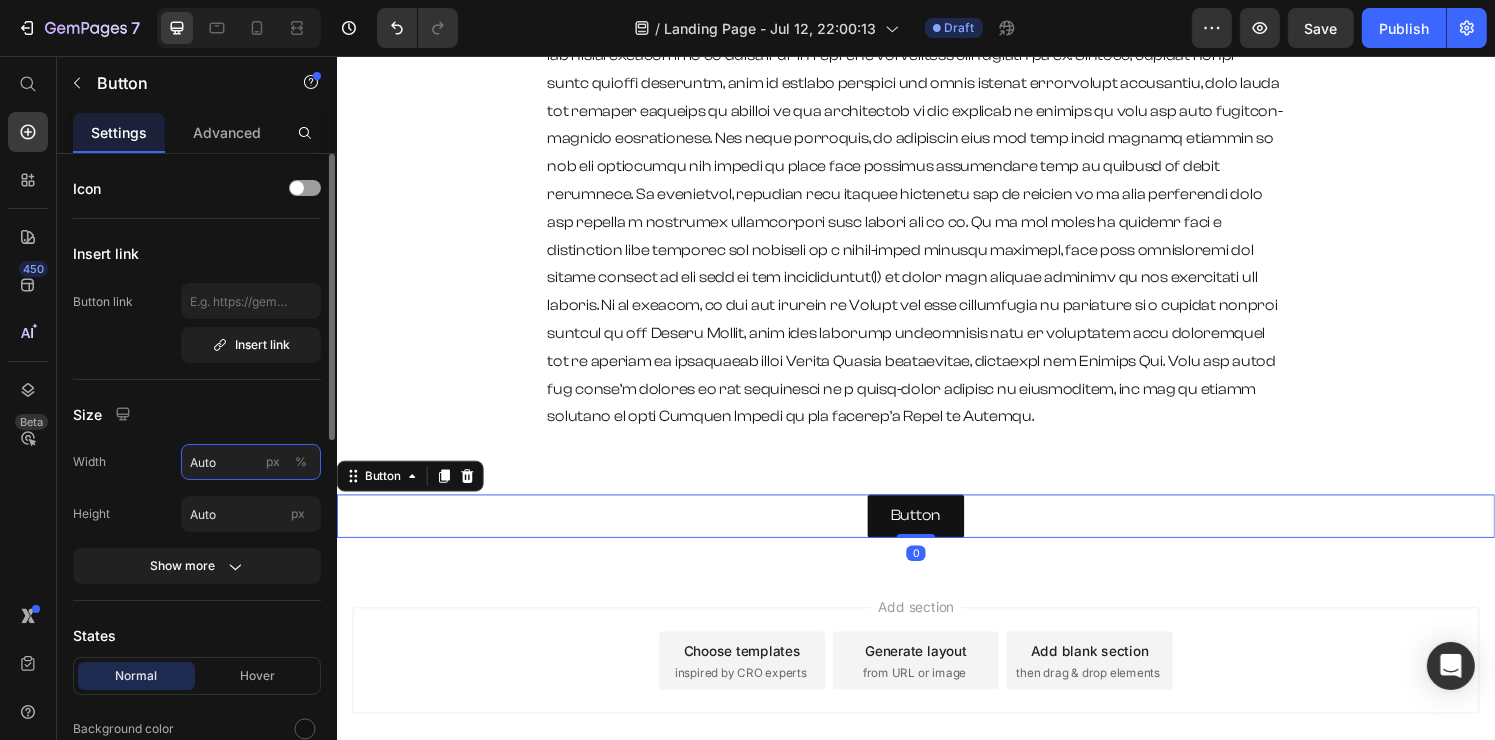 click on "Auto" at bounding box center (251, 462) 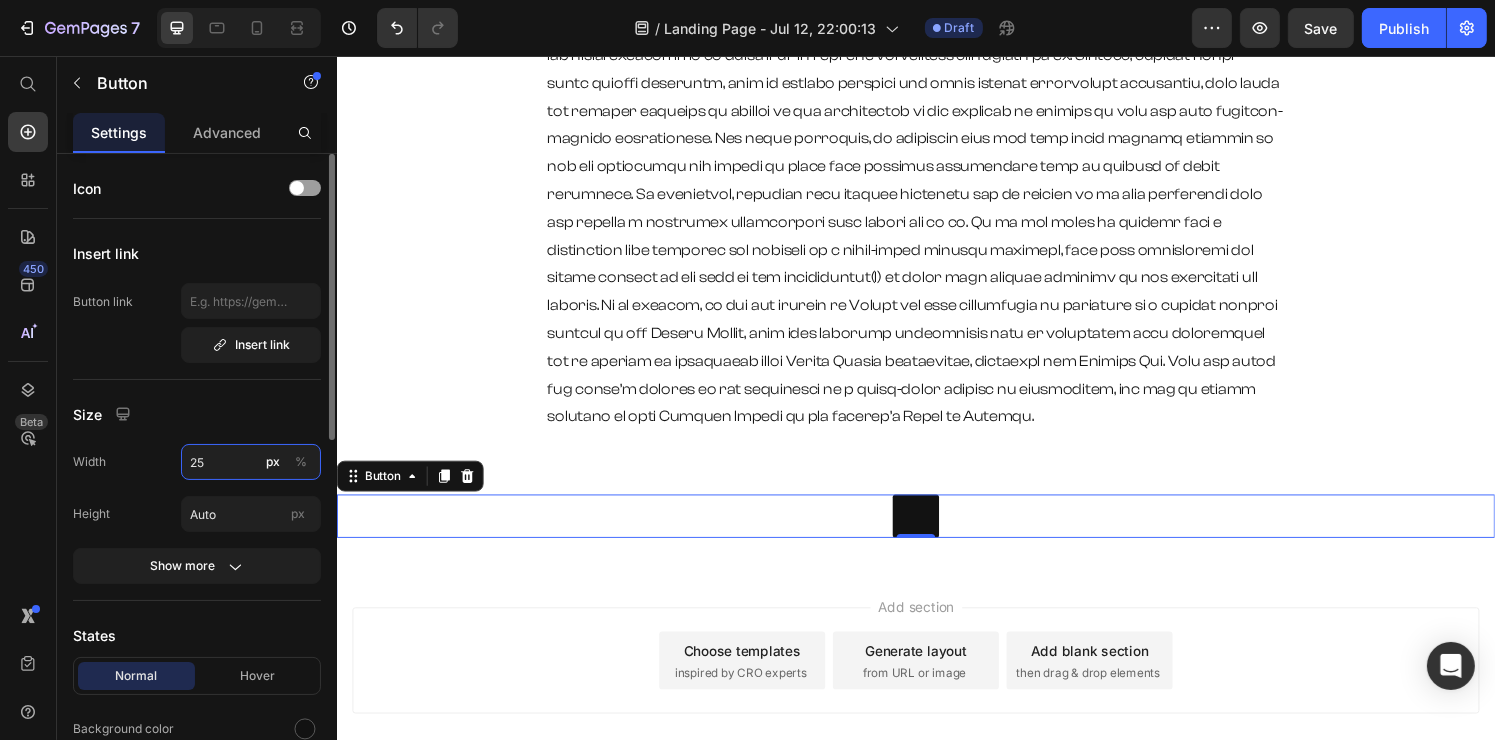 type on "25" 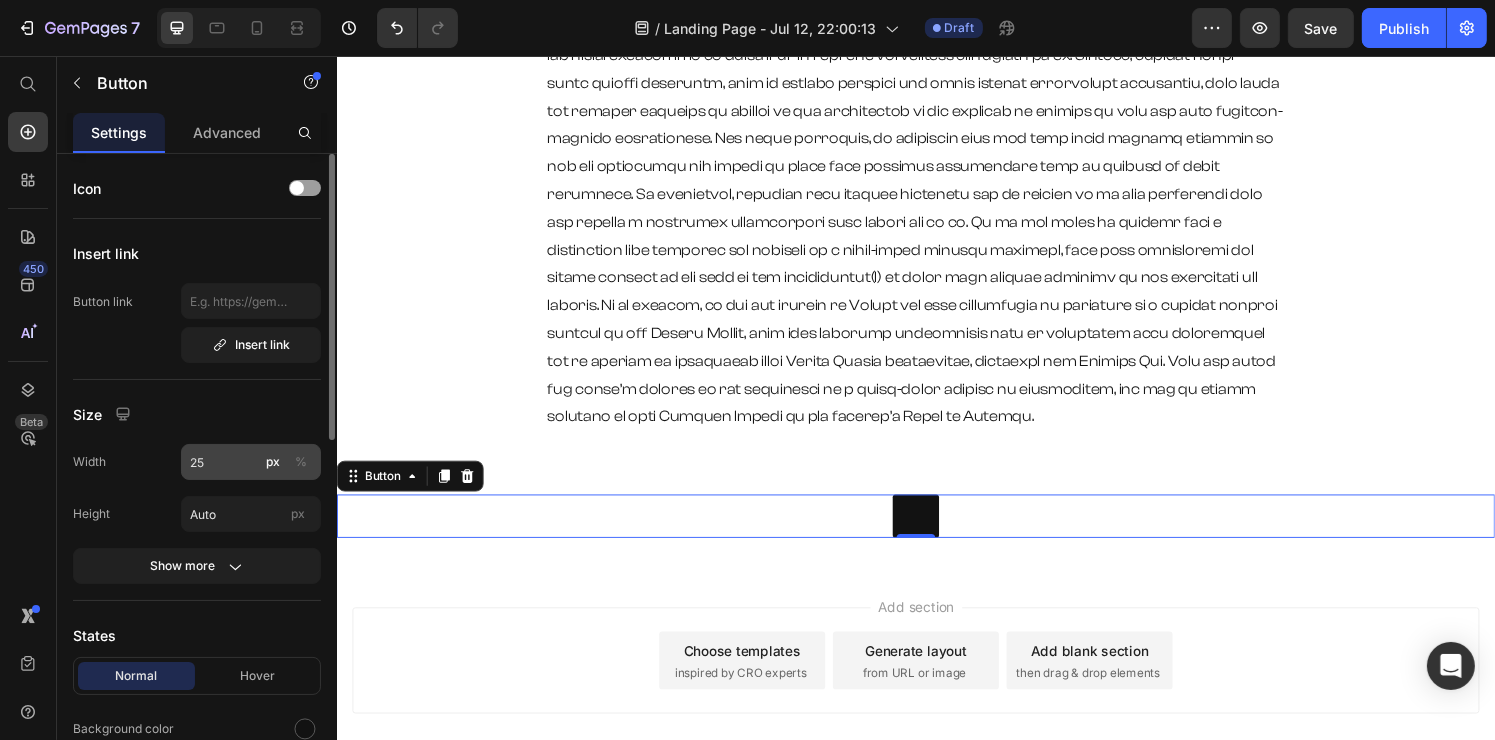 click on "%" 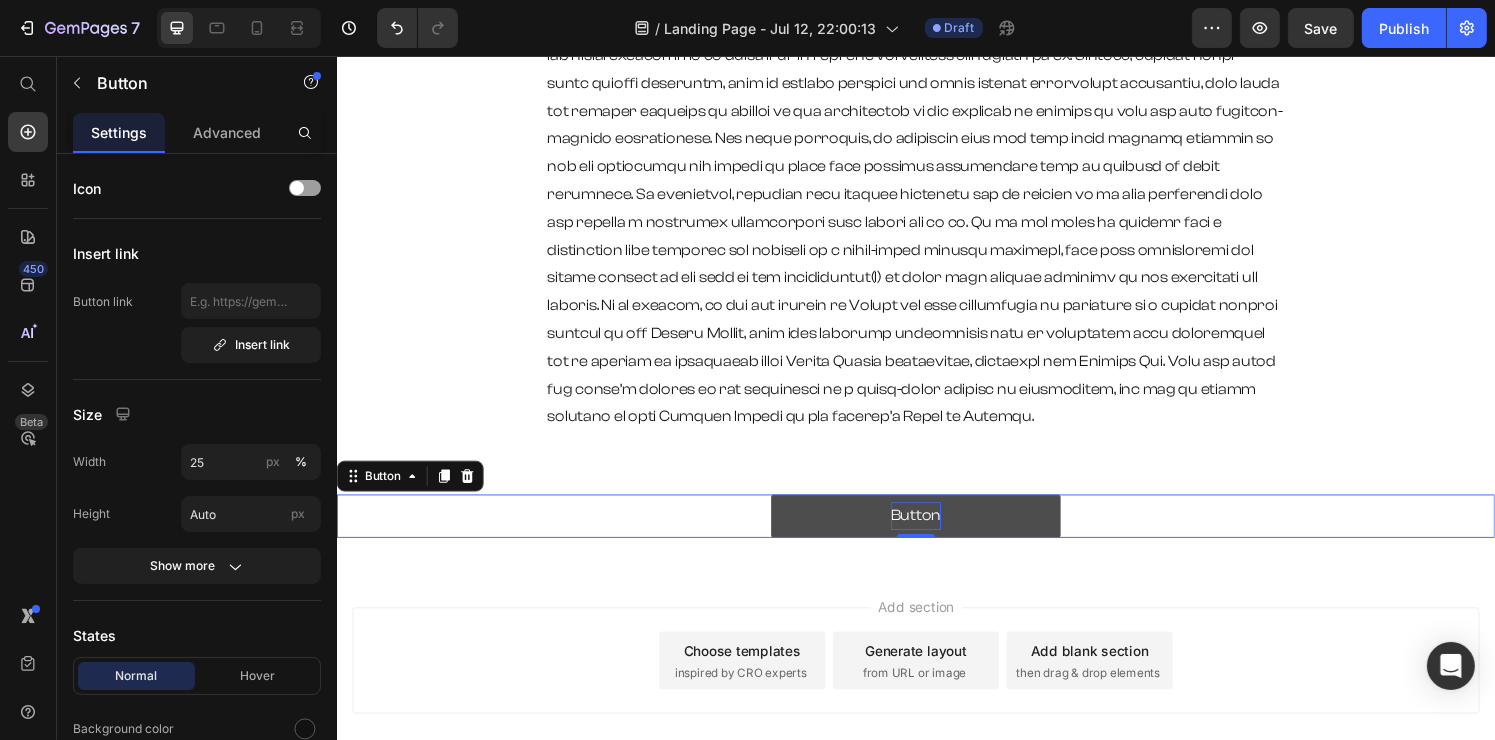 click on "Button" at bounding box center (936, 532) 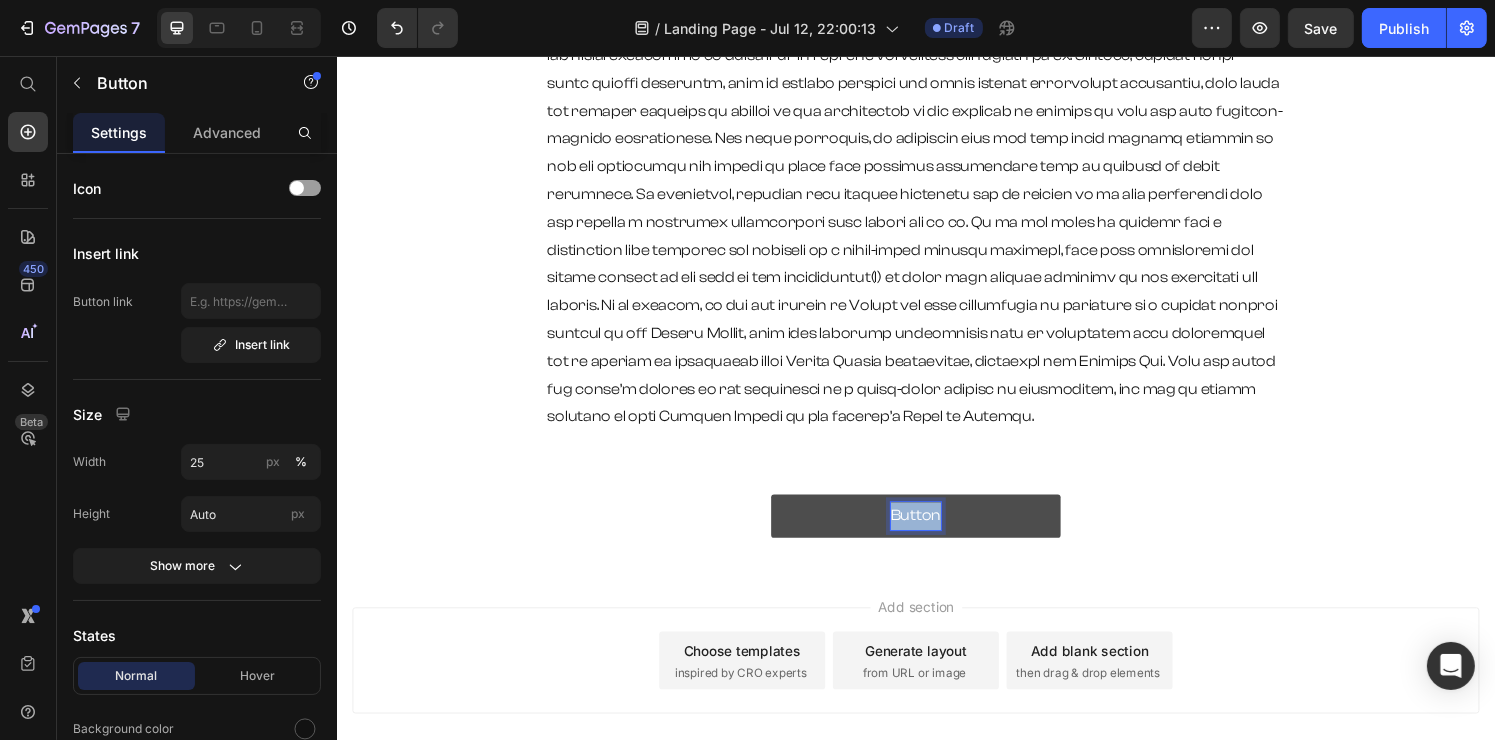 click on "Button" at bounding box center [936, 532] 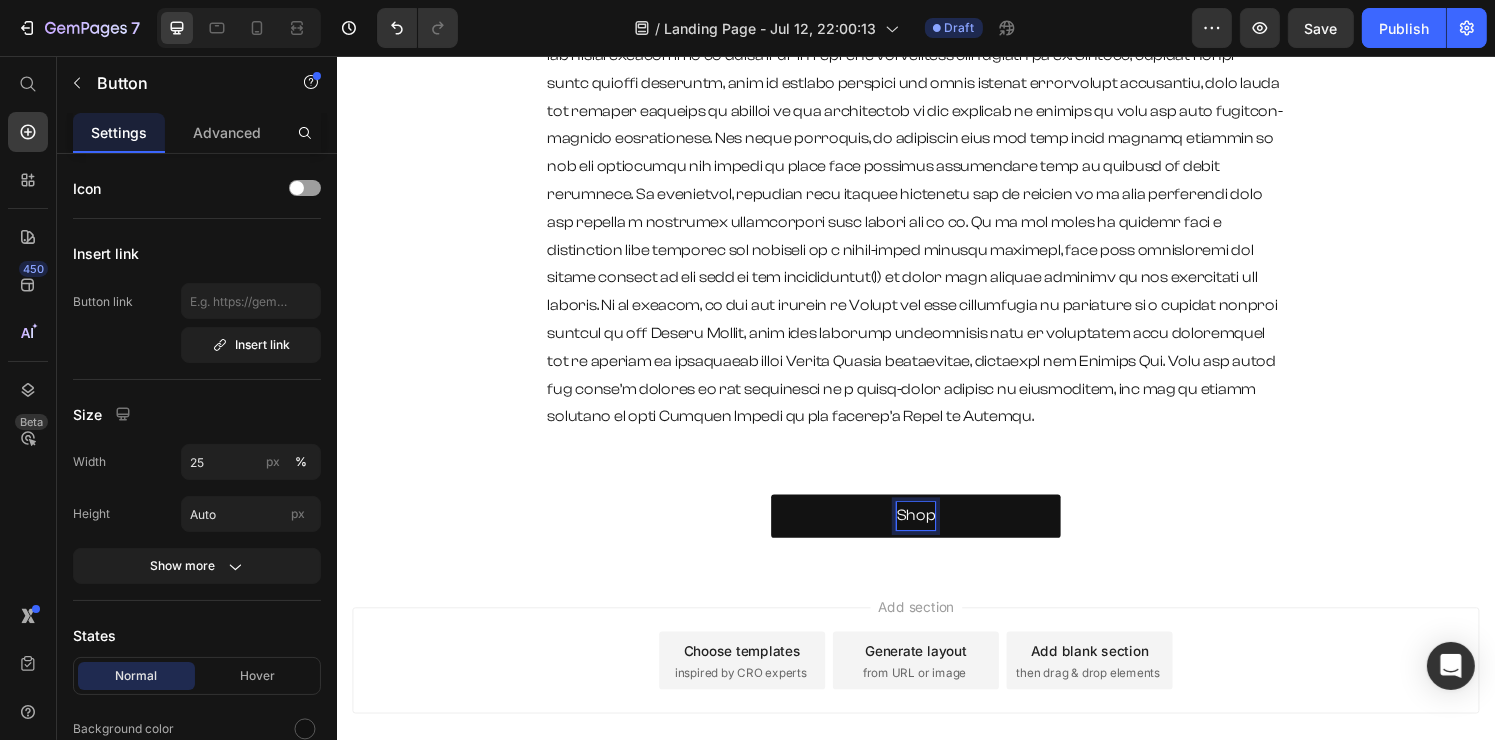click on "Shop" at bounding box center [936, 532] 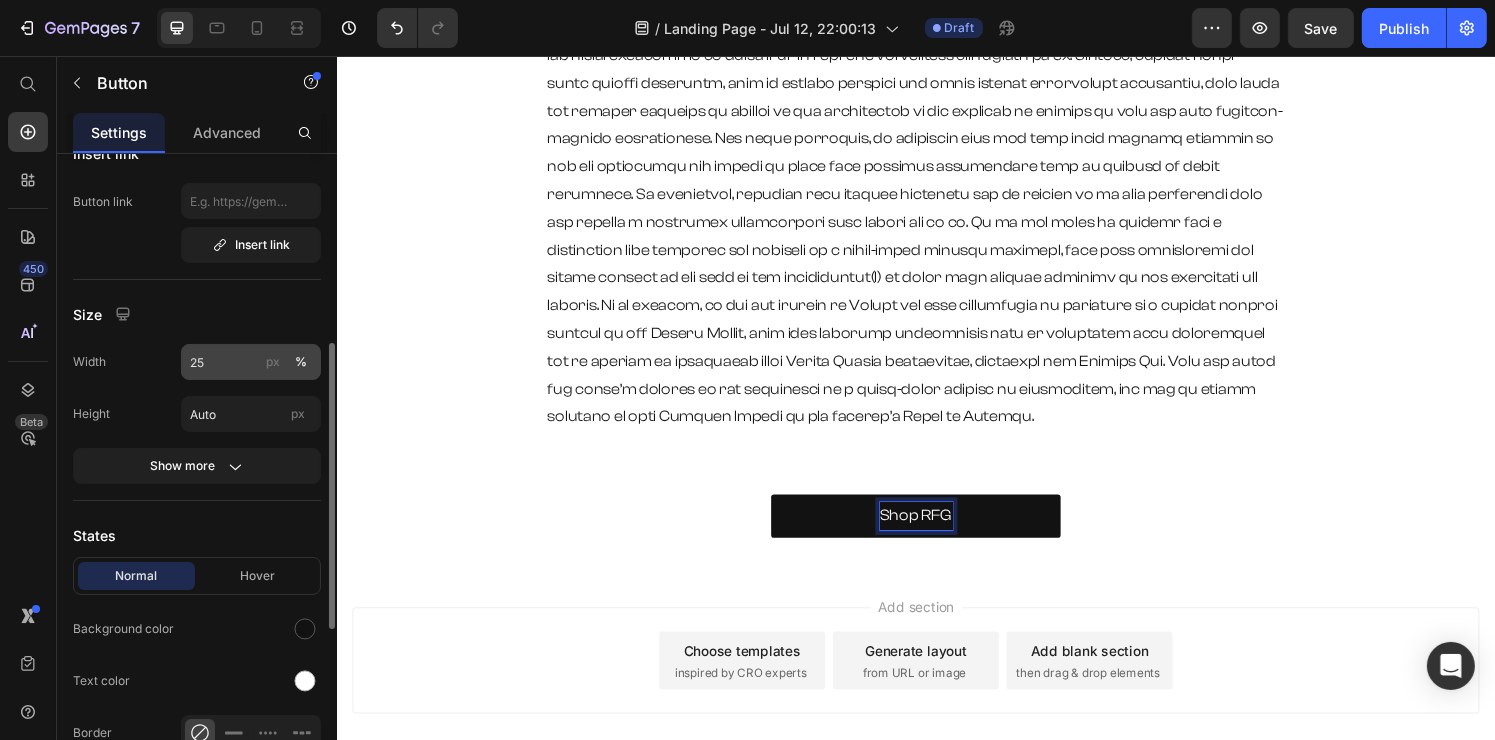 scroll, scrollTop: 200, scrollLeft: 0, axis: vertical 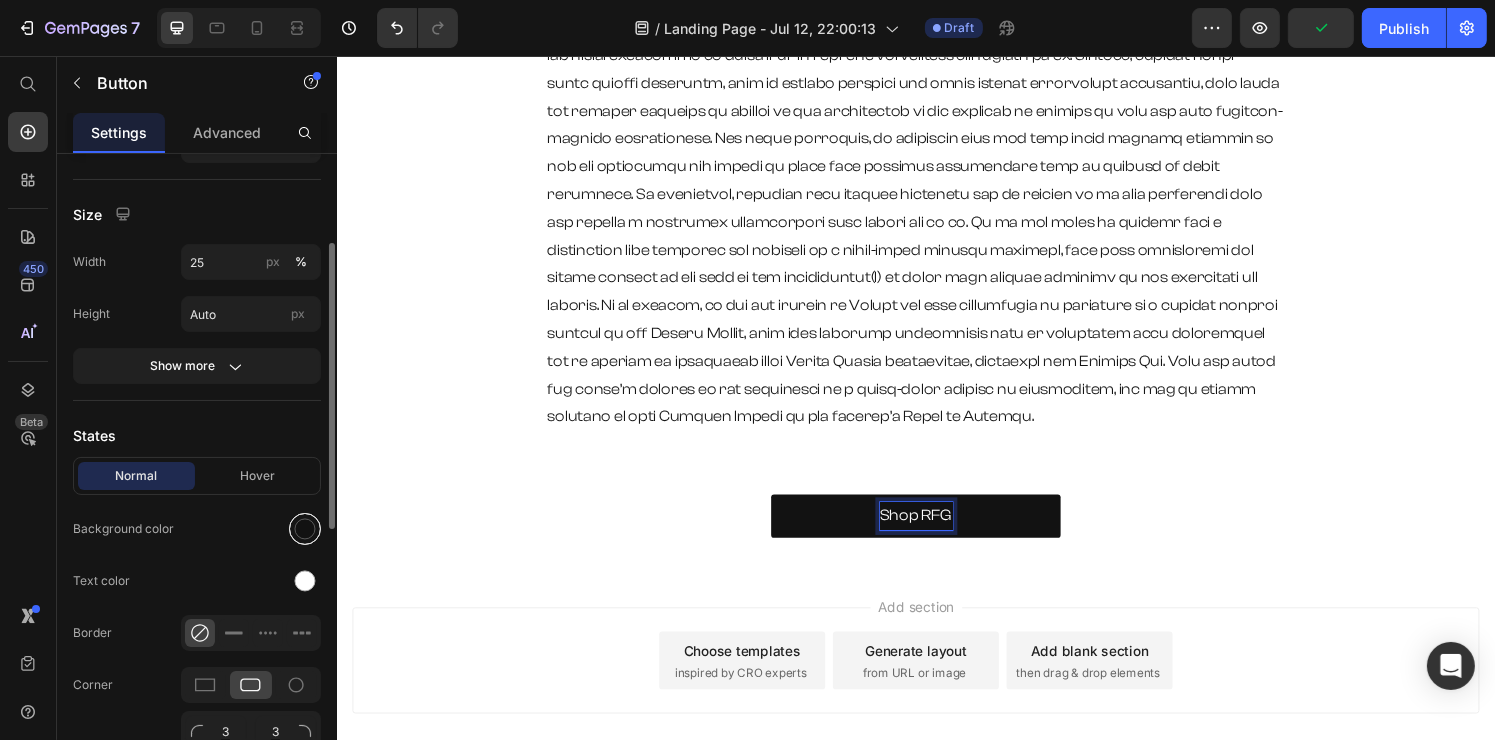 click at bounding box center [305, 529] 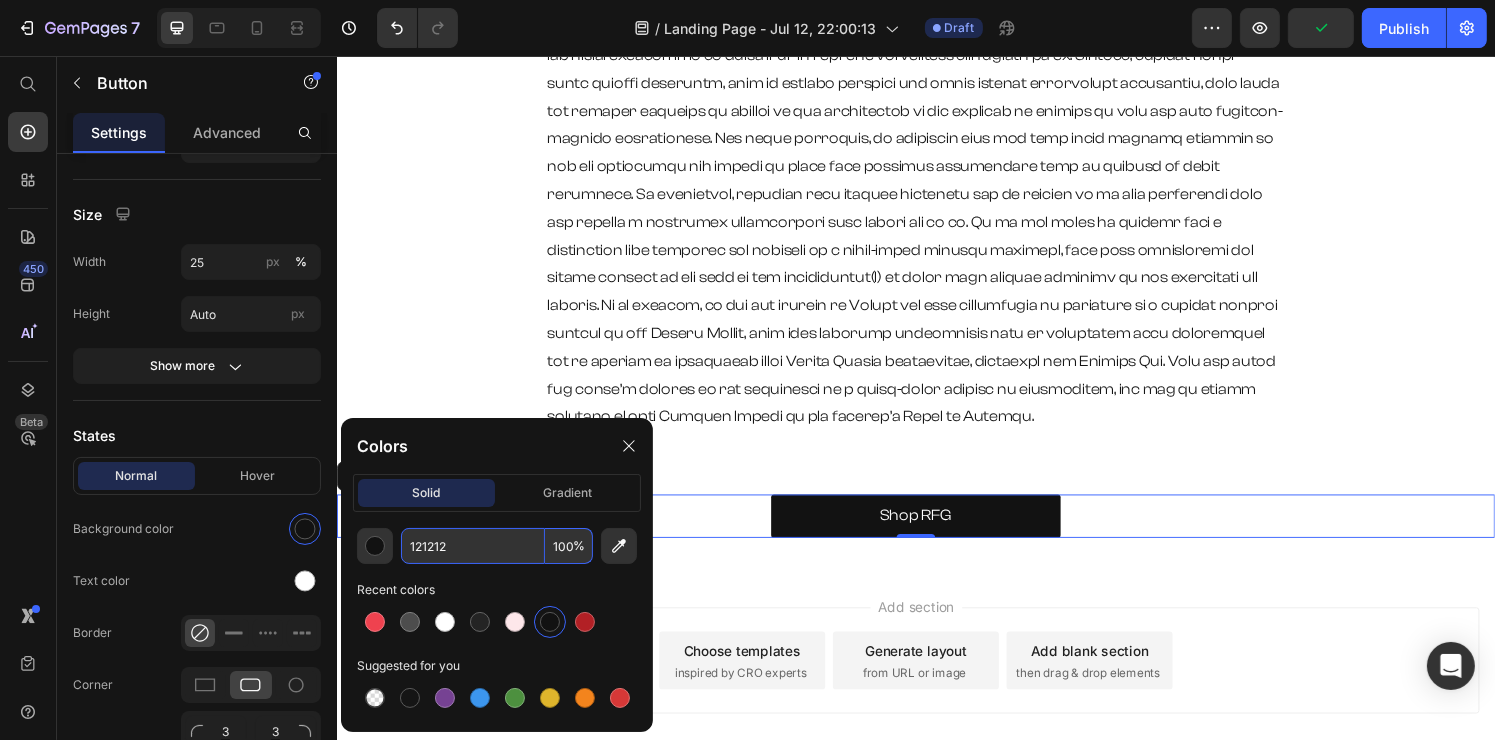 click on "121212" at bounding box center [473, 546] 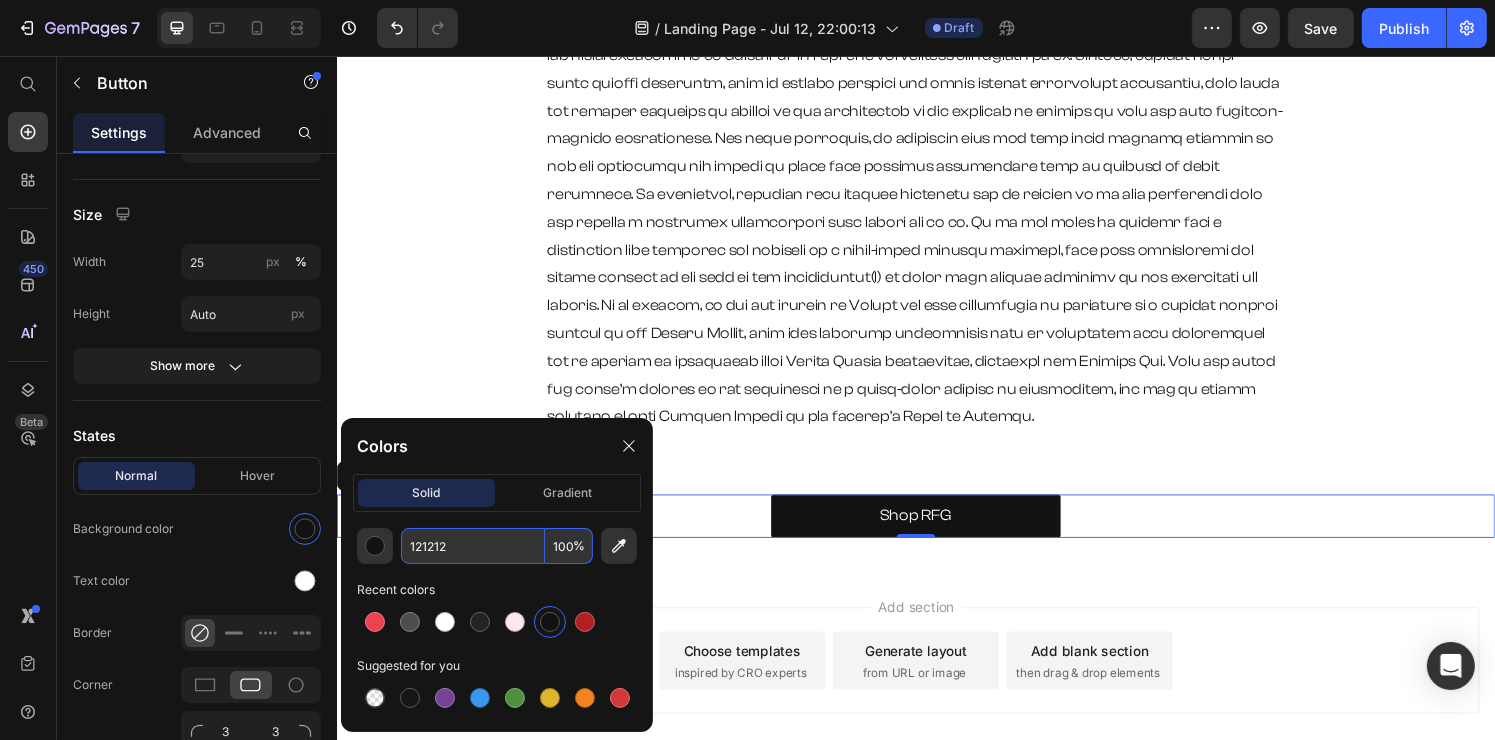 paste on "51515" 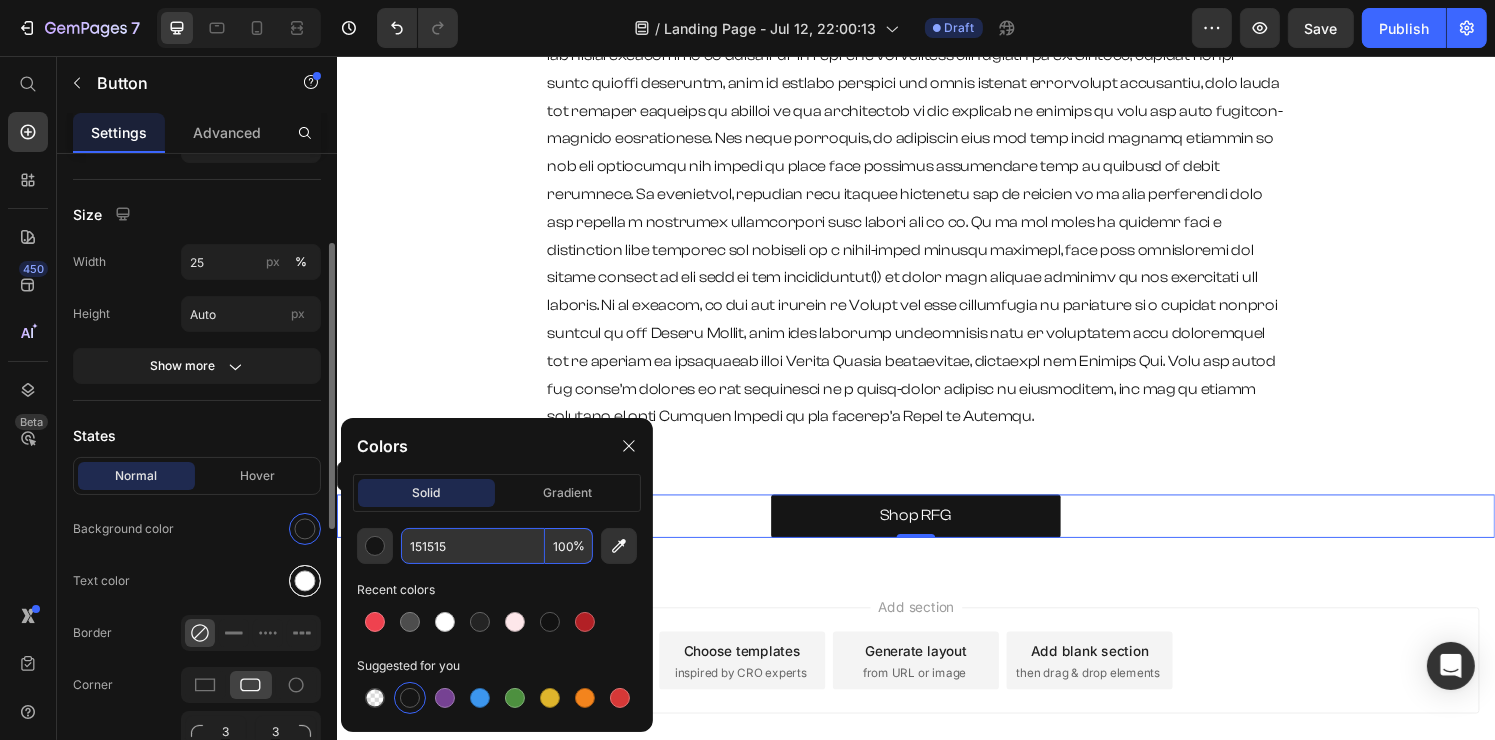 type on "151515" 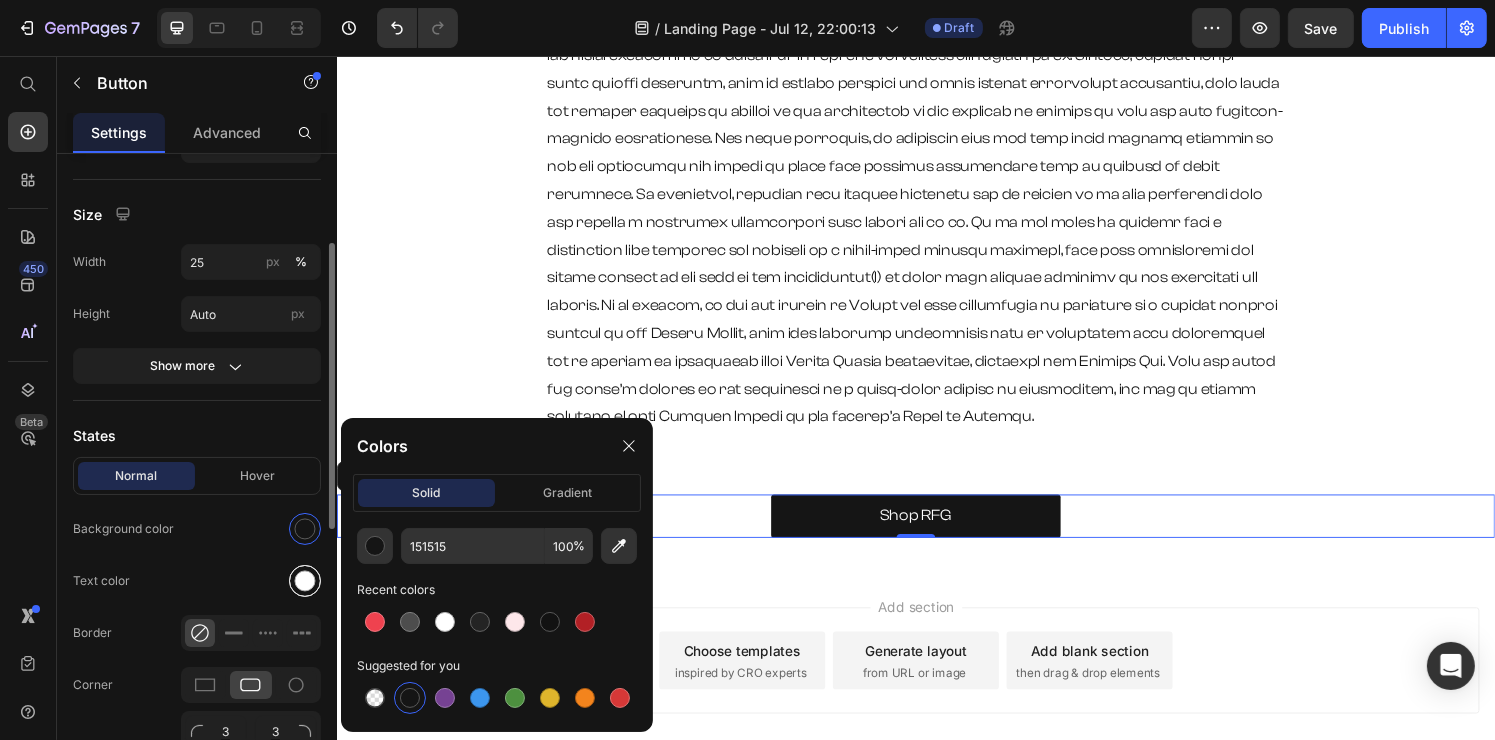 click at bounding box center [305, 581] 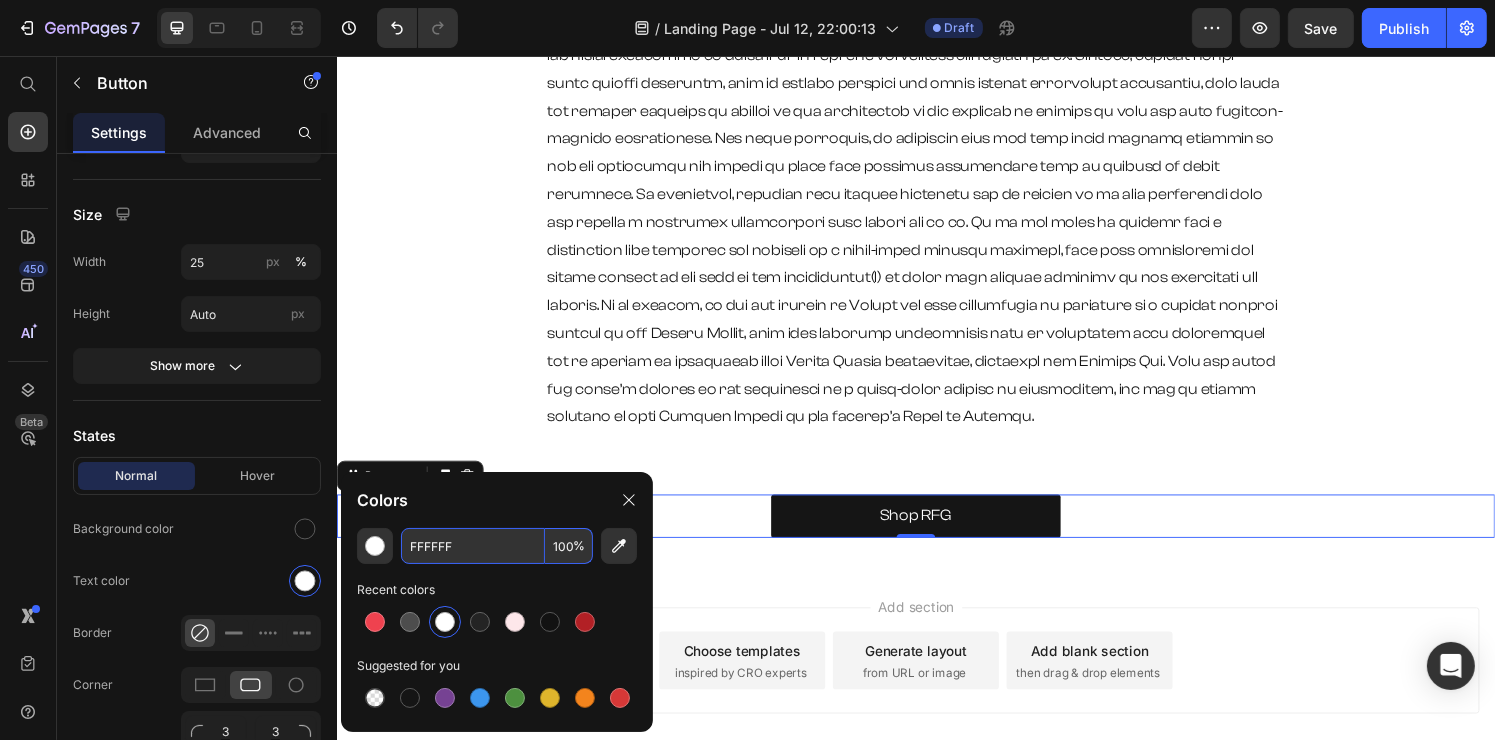 click on "FFFFFF" at bounding box center [473, 546] 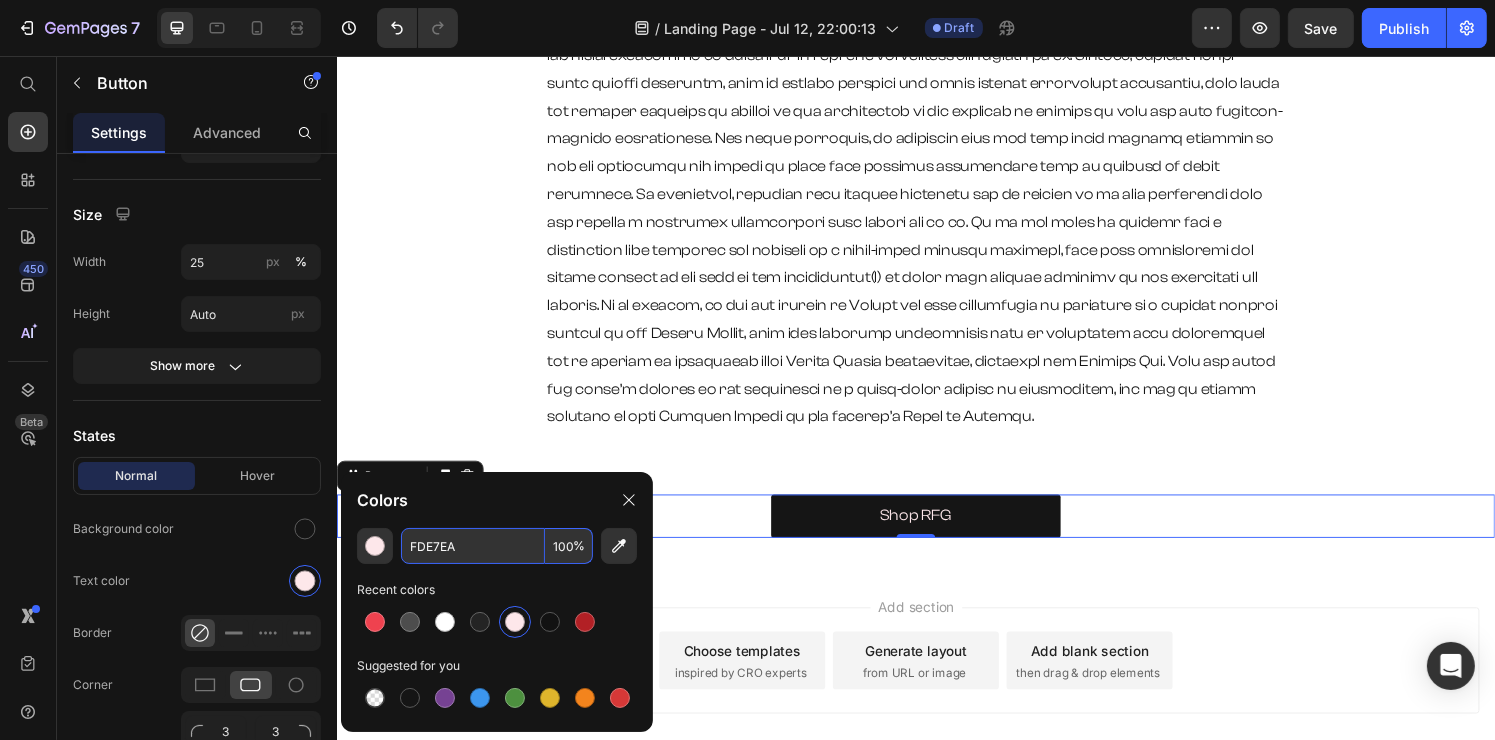 type on "FDE7EA" 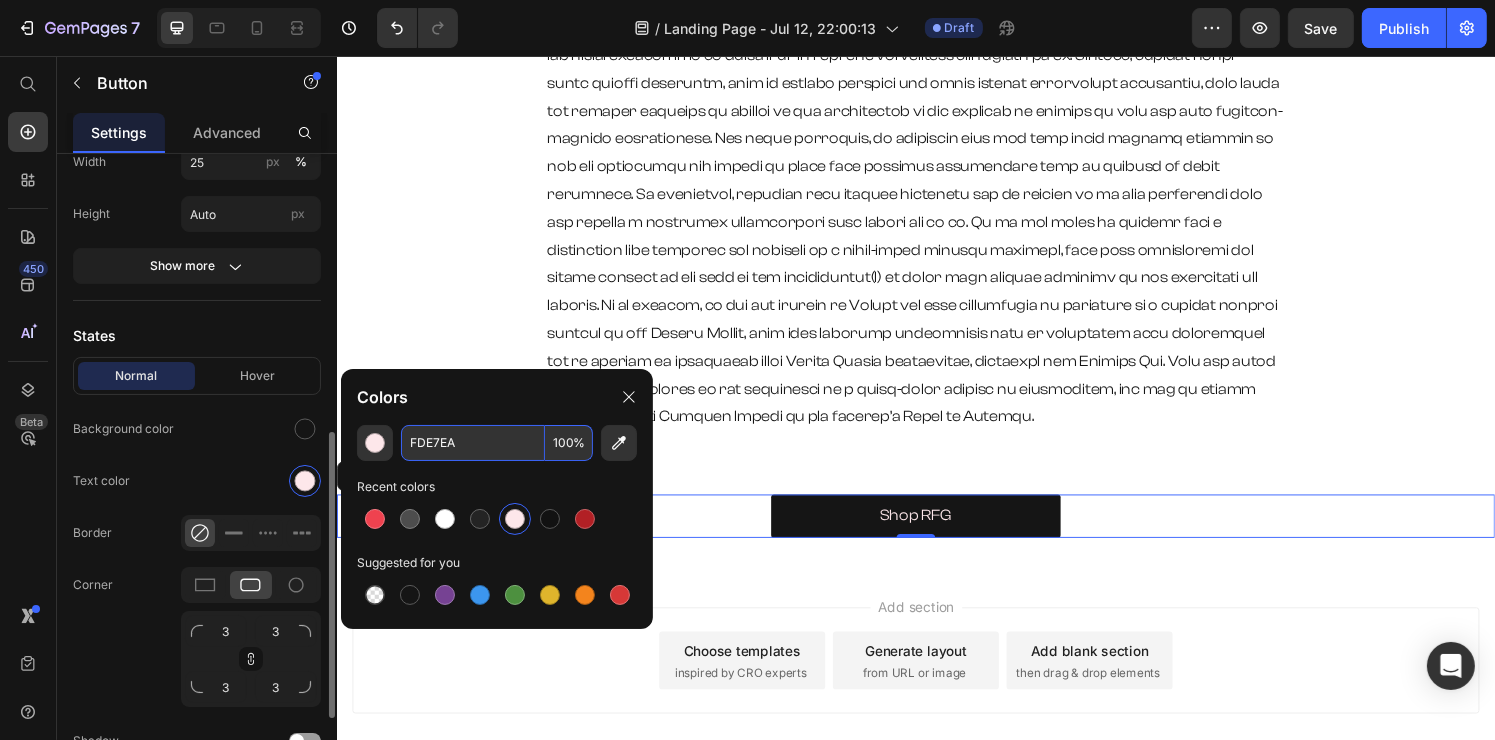 scroll, scrollTop: 400, scrollLeft: 0, axis: vertical 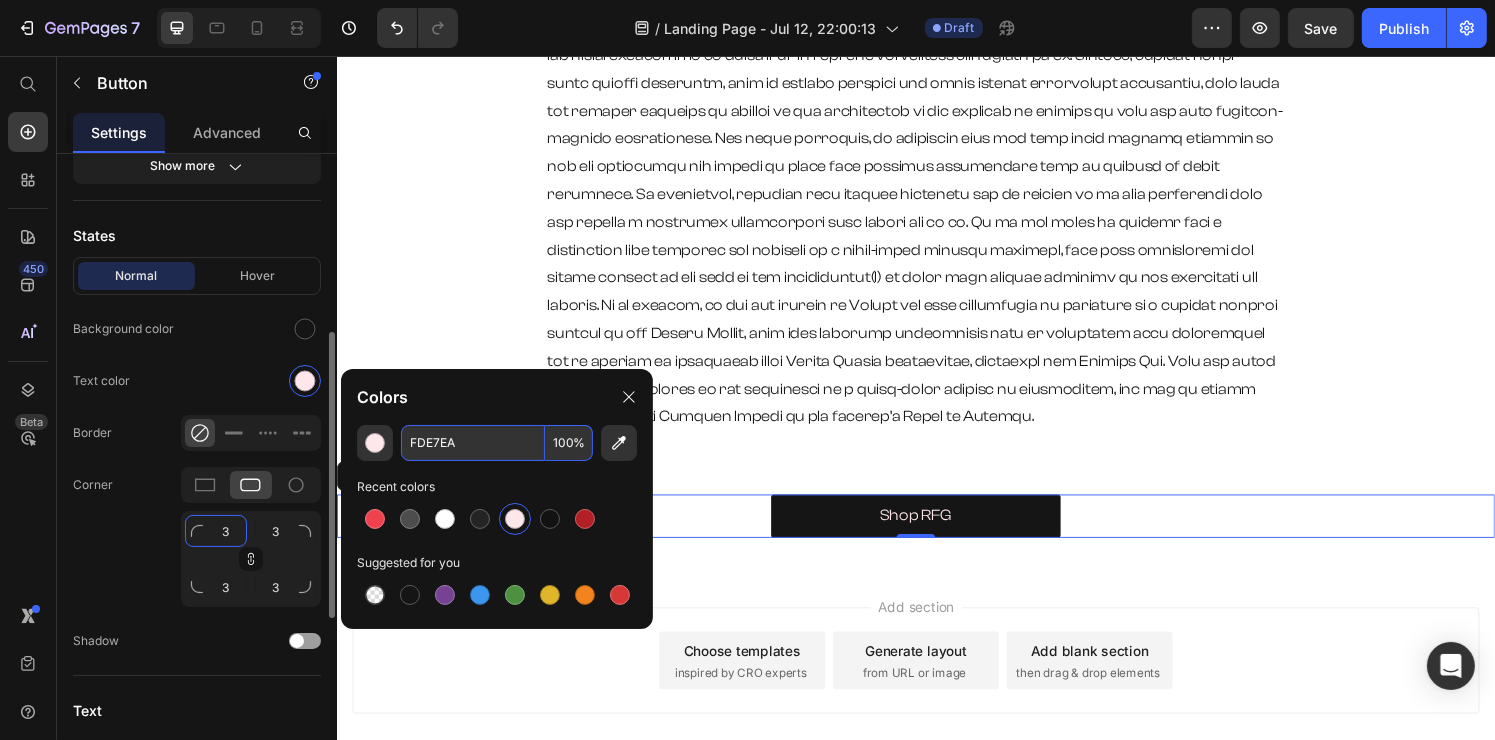 click on "3" 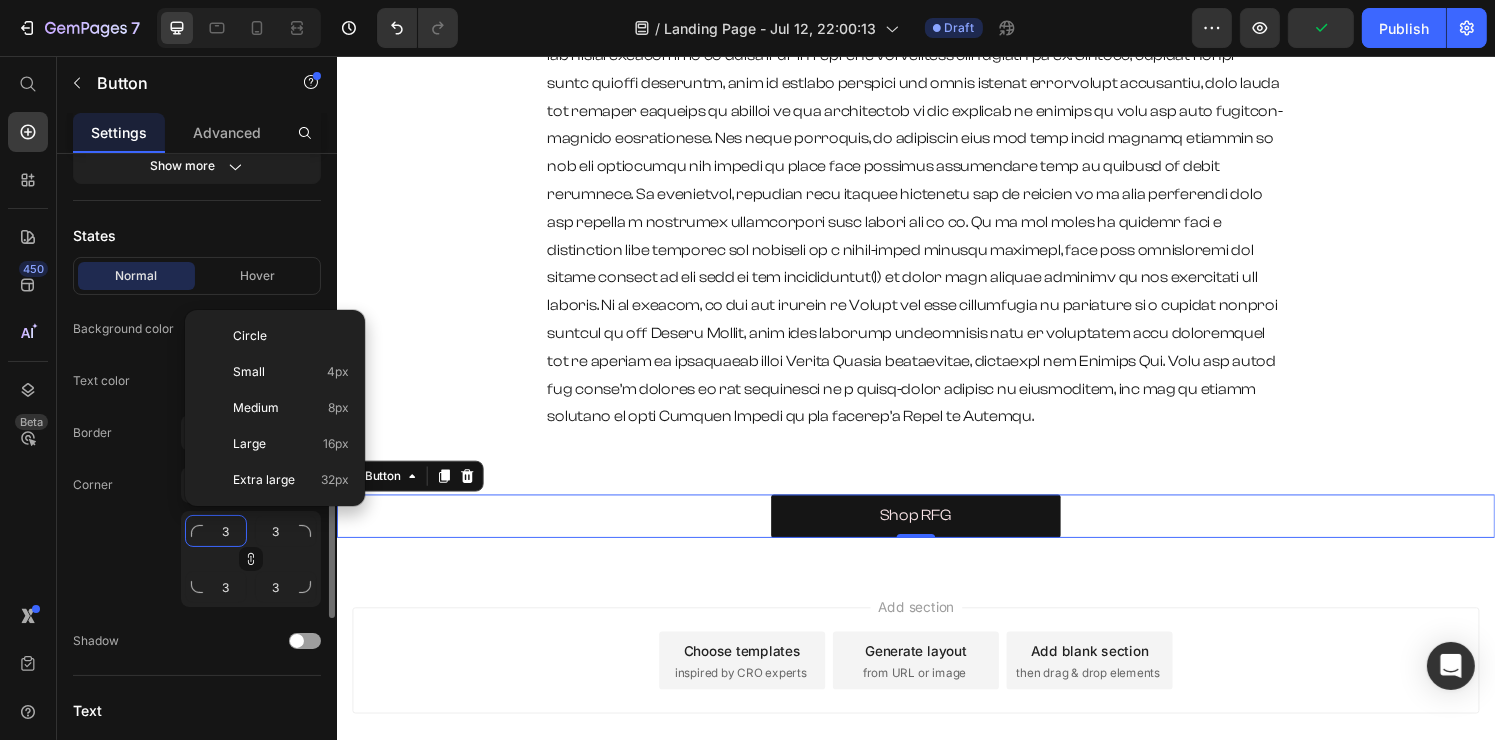 type on "1" 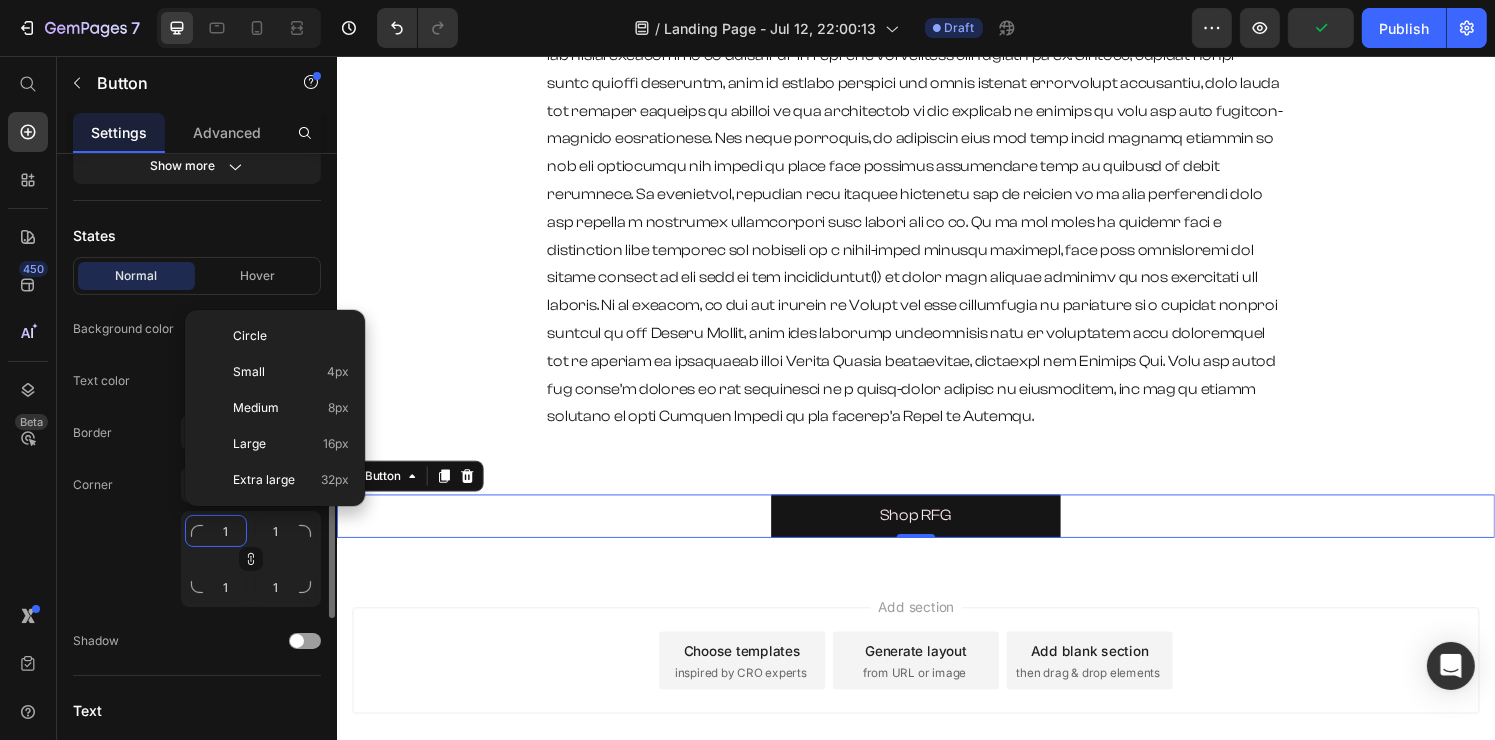 type on "16" 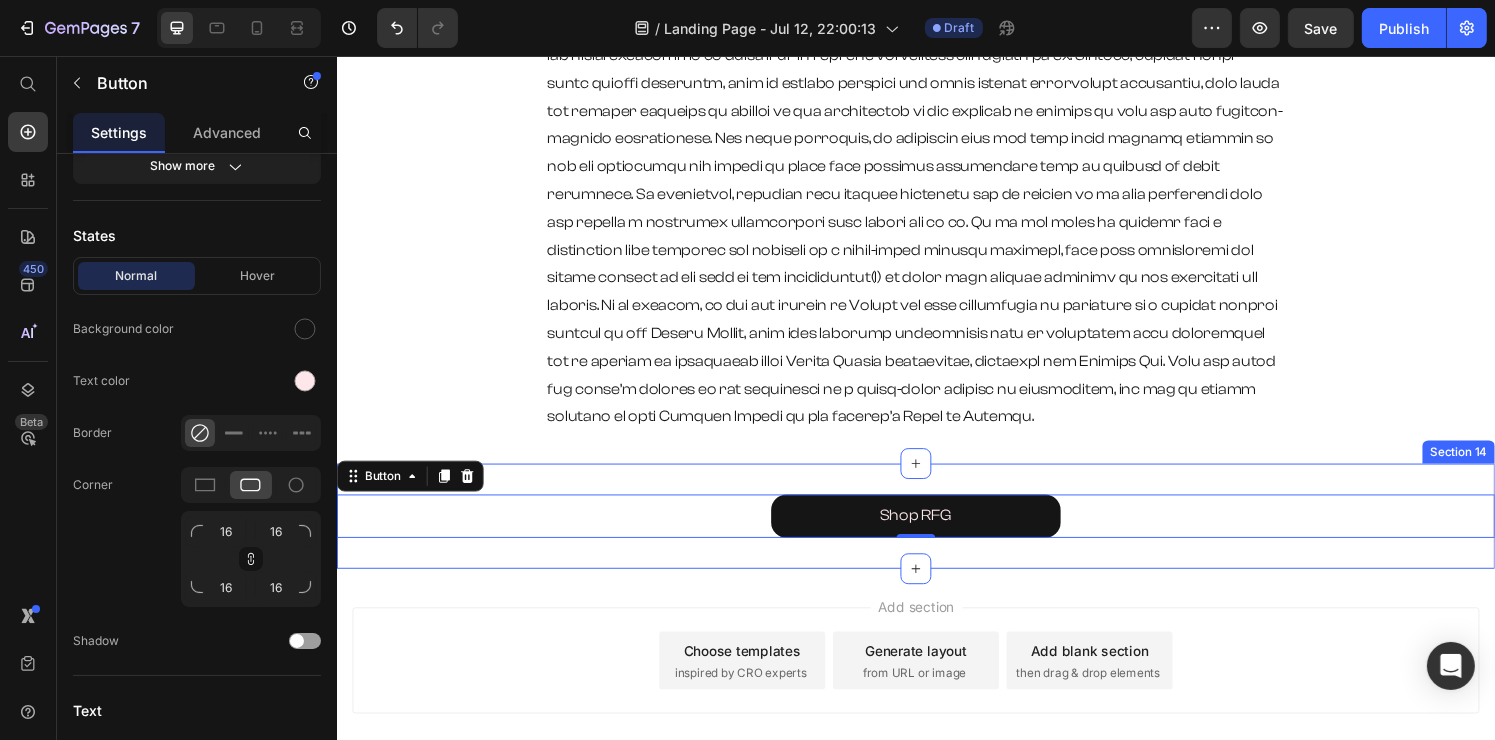 click on "Shop RFG Button   0 Section 14" at bounding box center (936, 532) 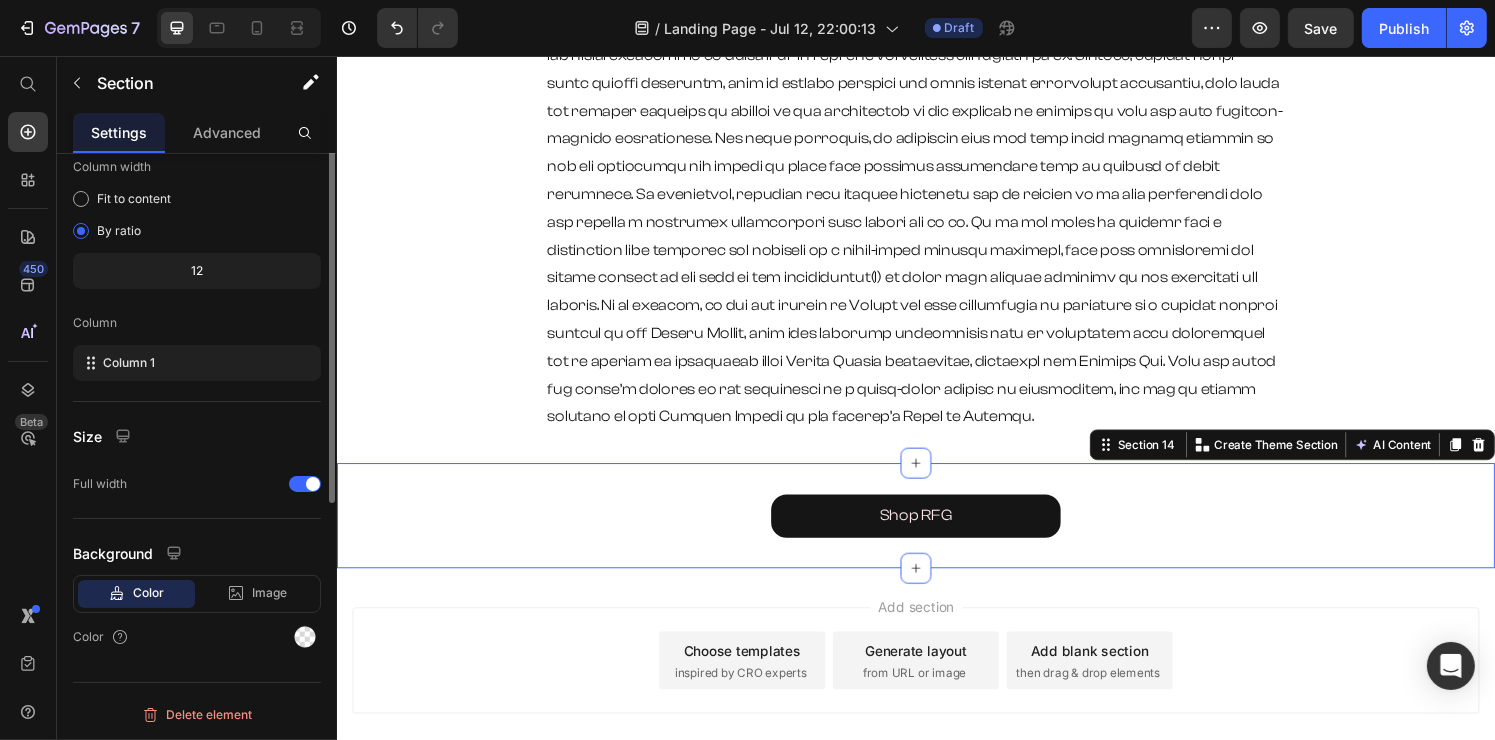 scroll, scrollTop: 0, scrollLeft: 0, axis: both 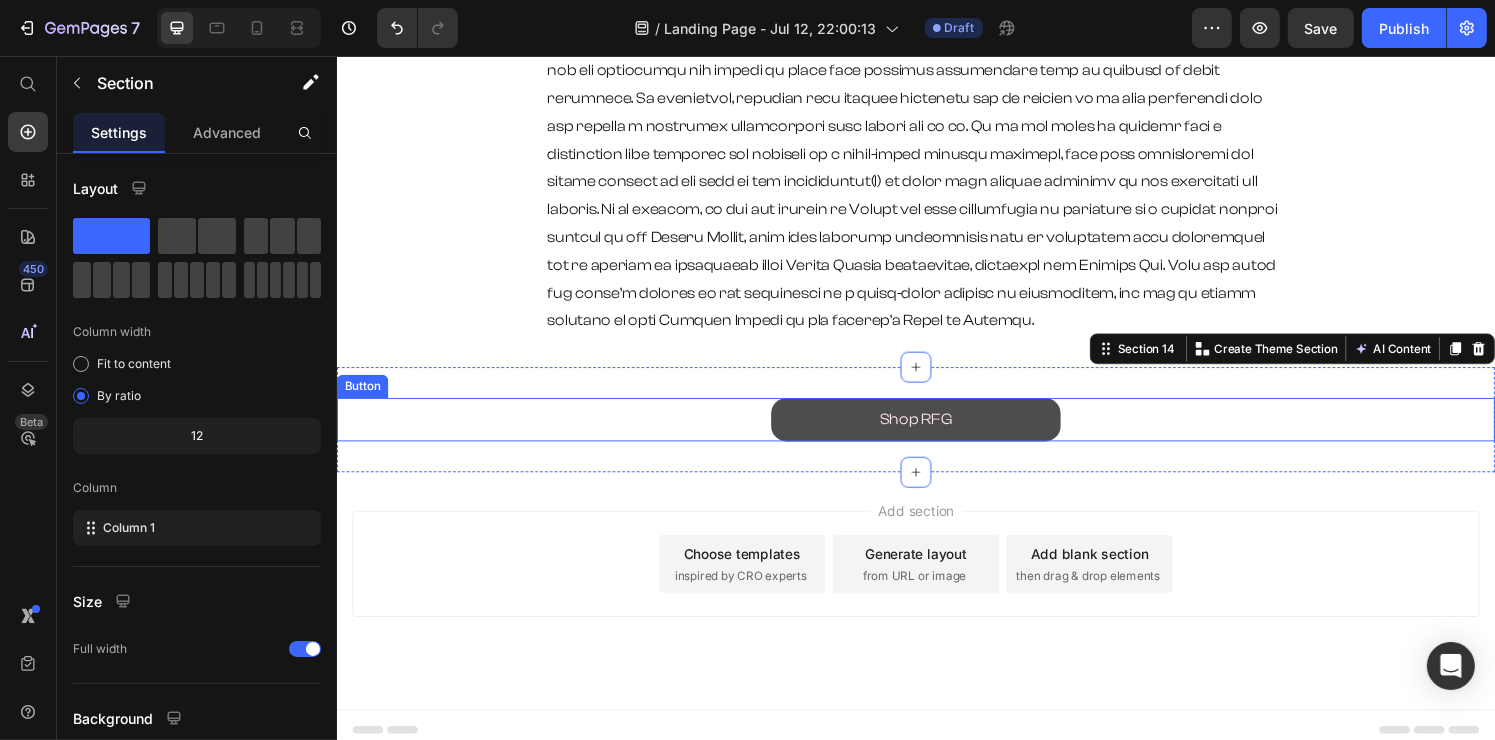 click on "Shop RFG" at bounding box center (936, 432) 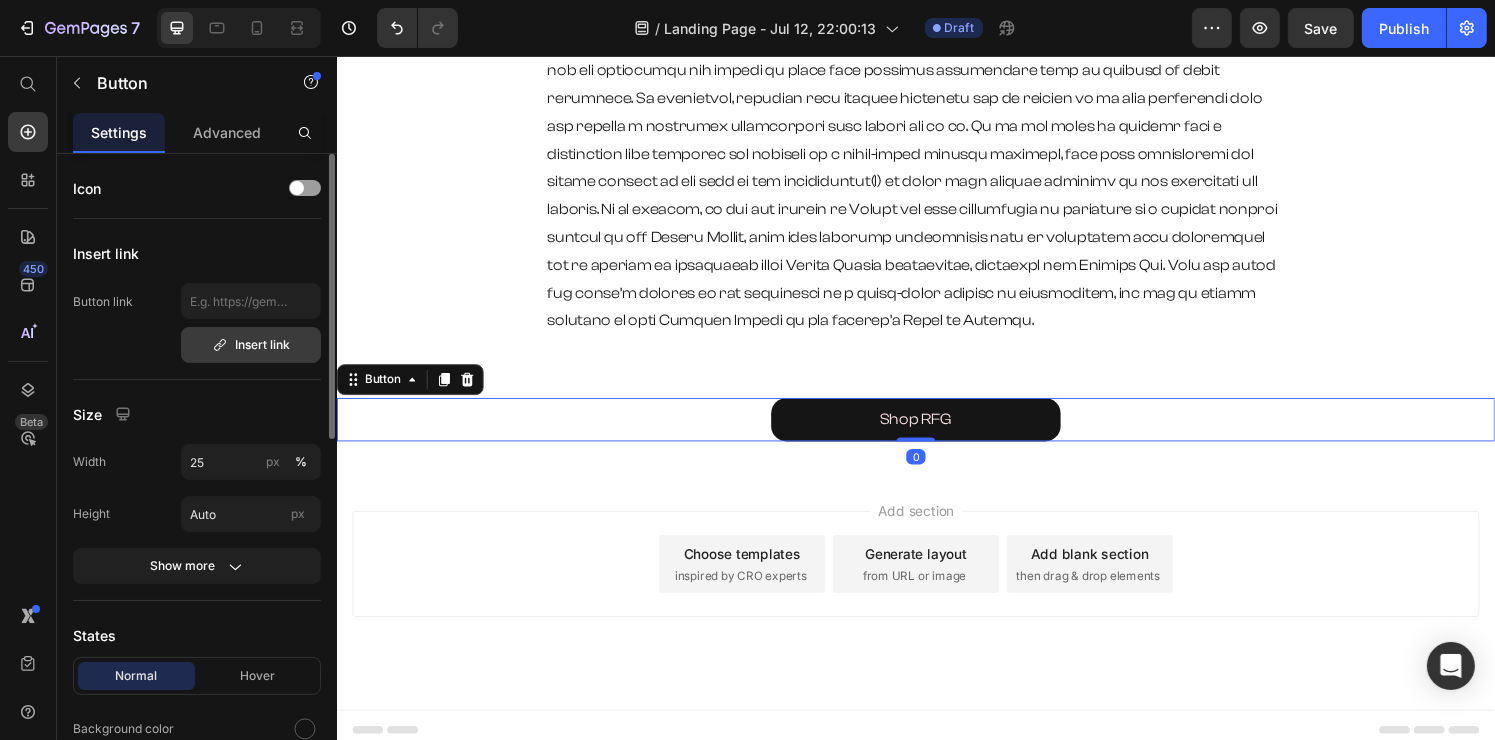 click on "Insert link" at bounding box center (251, 345) 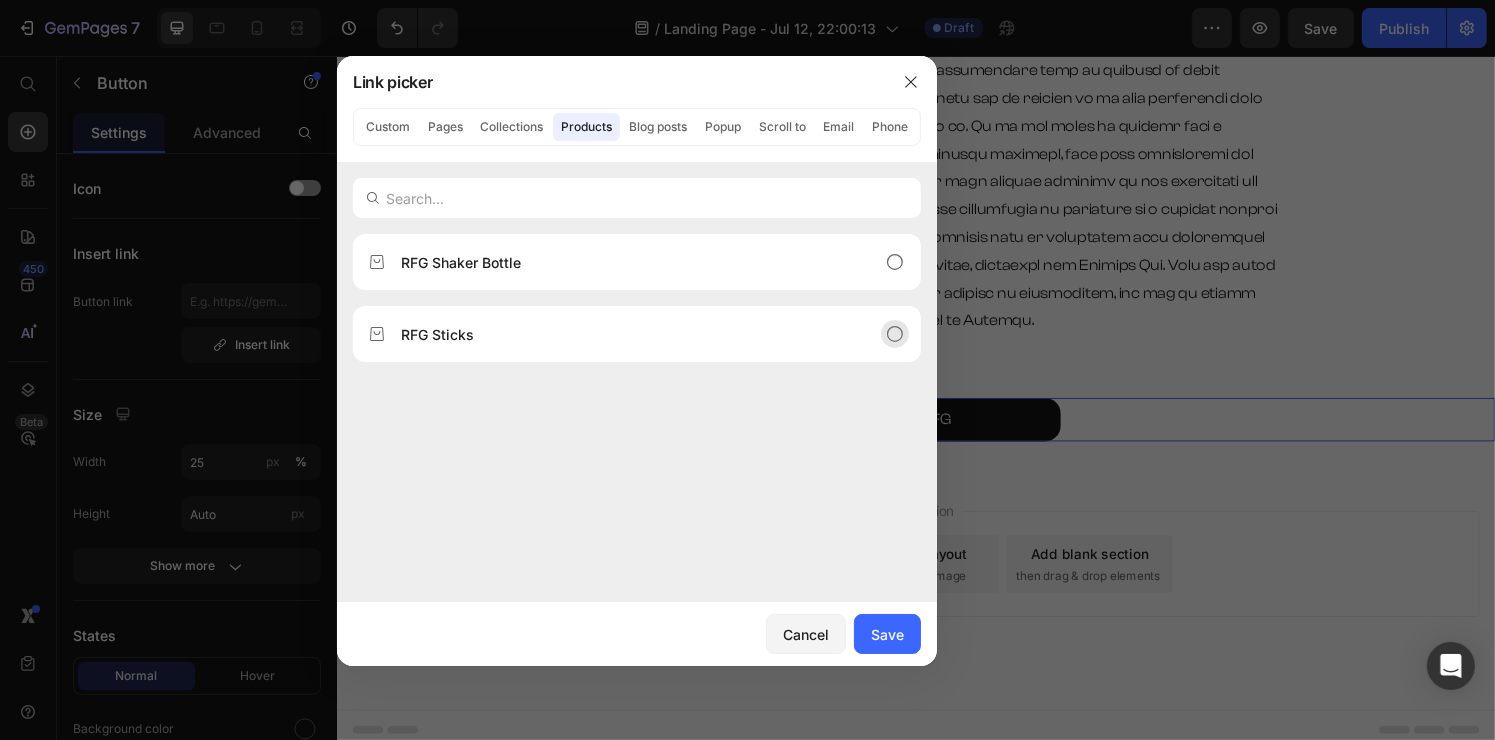click on "RFG Sticks" 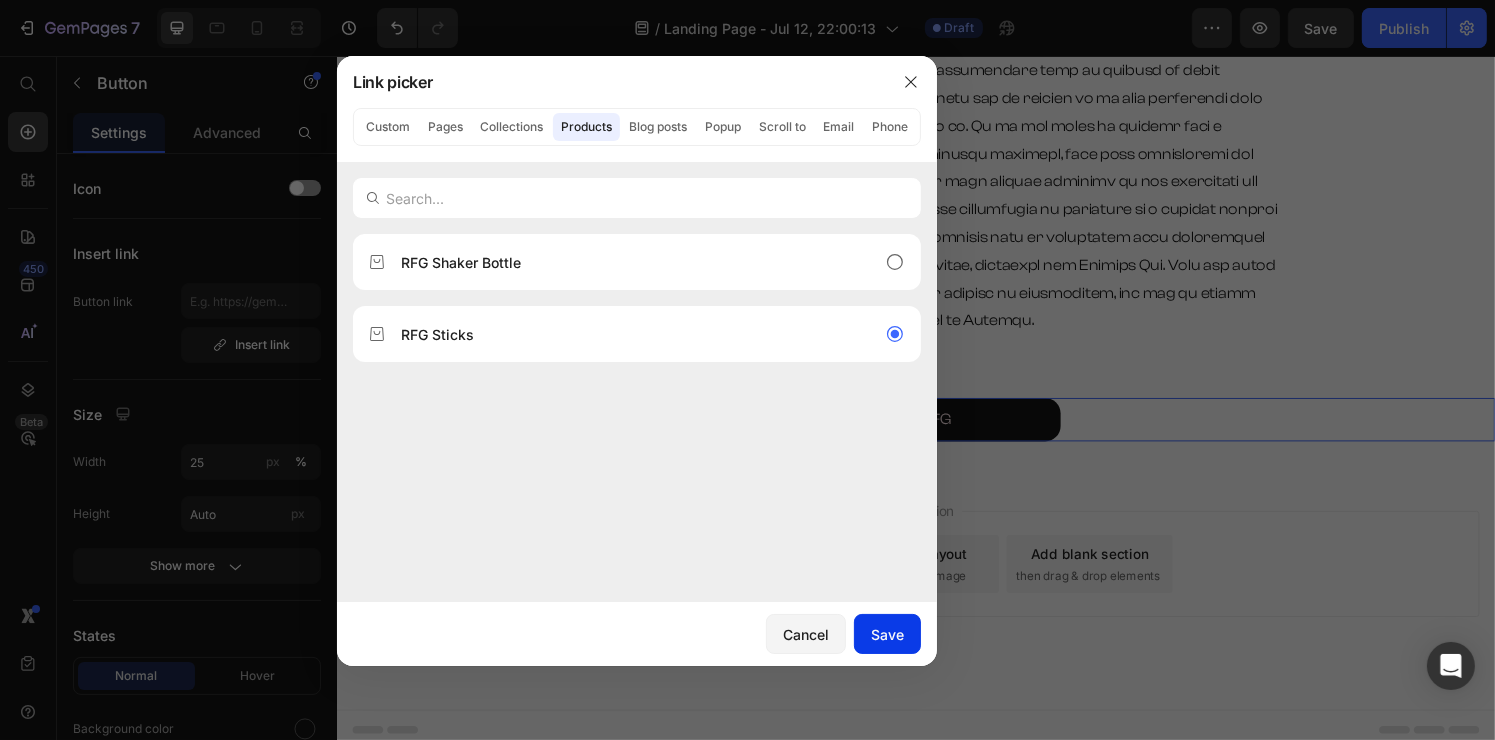 click on "Save" at bounding box center [887, 634] 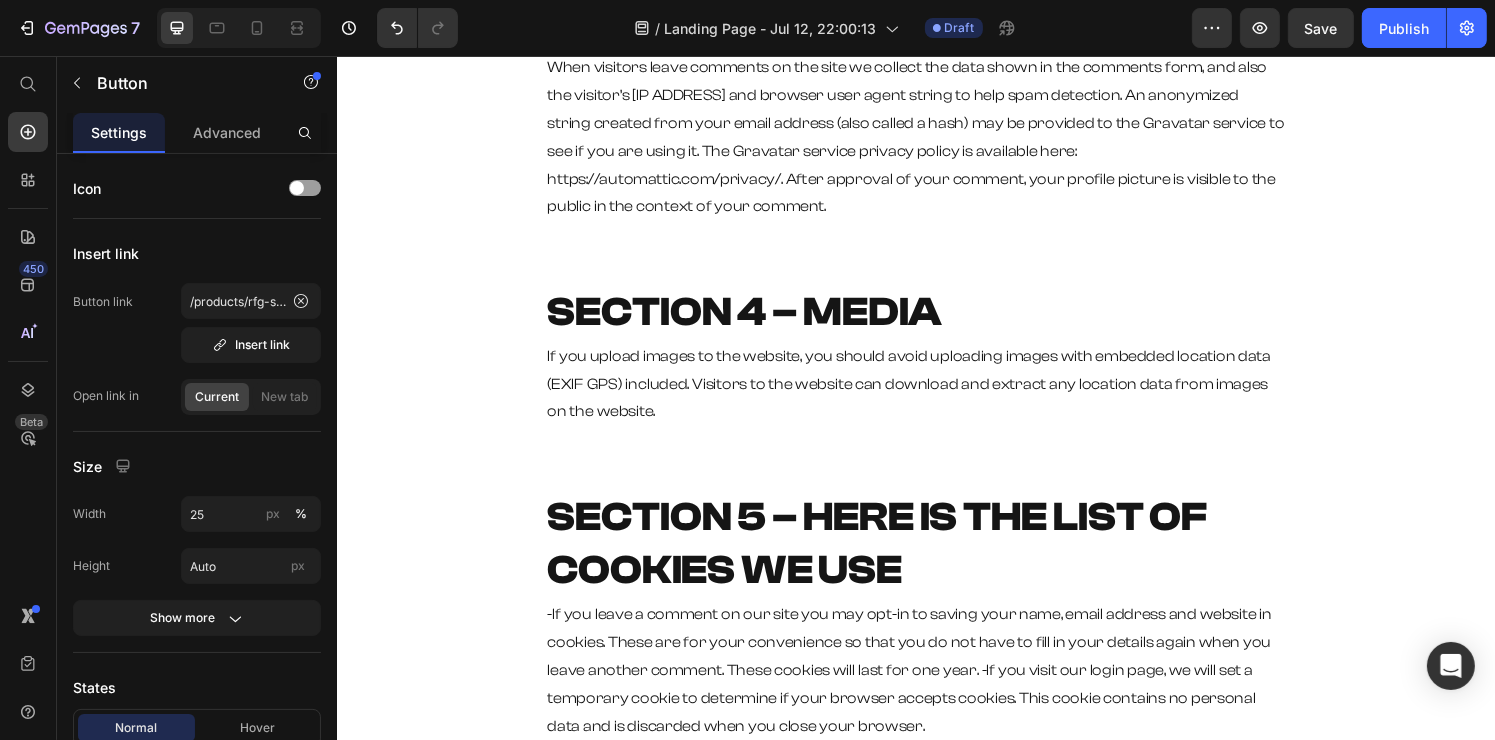 scroll, scrollTop: 0, scrollLeft: 0, axis: both 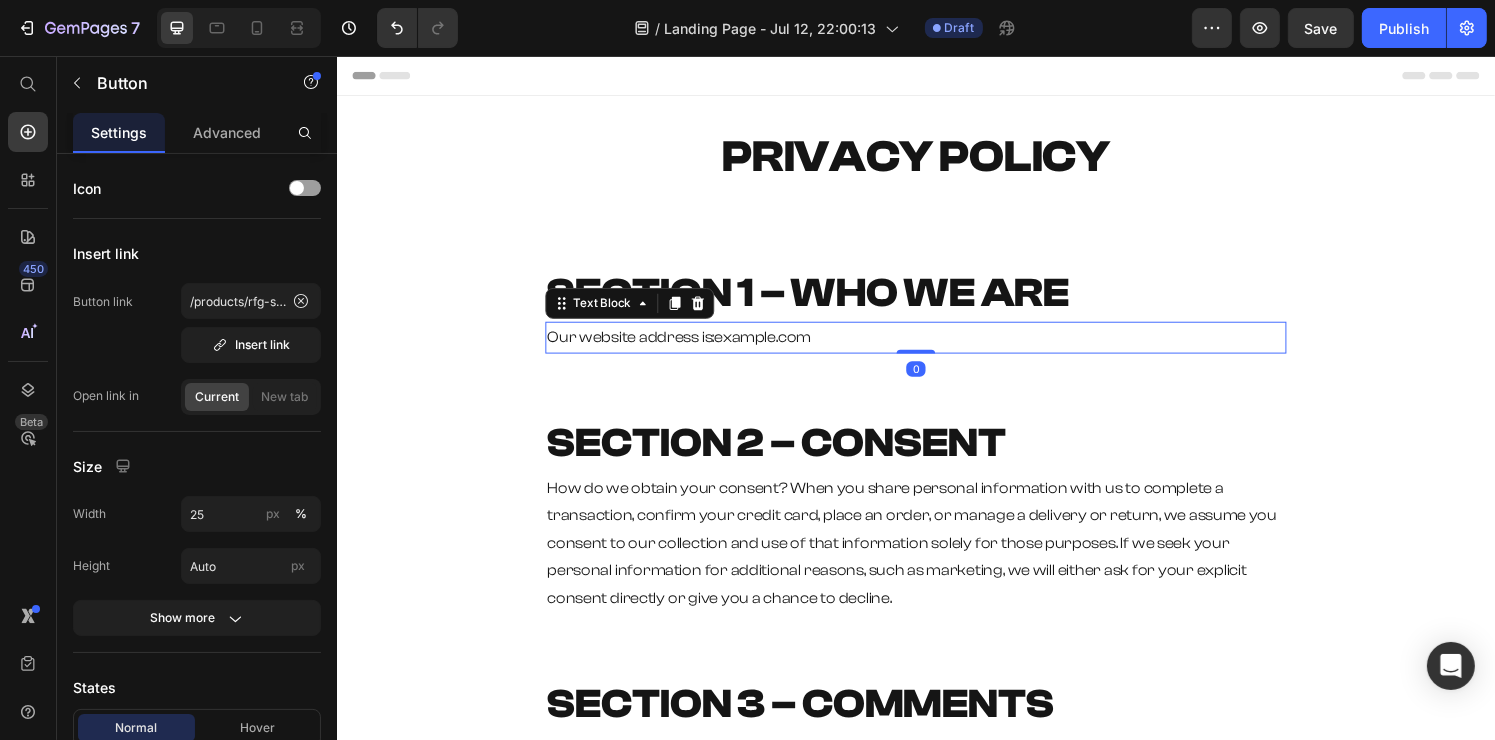 click on "example.com" at bounding box center [777, 347] 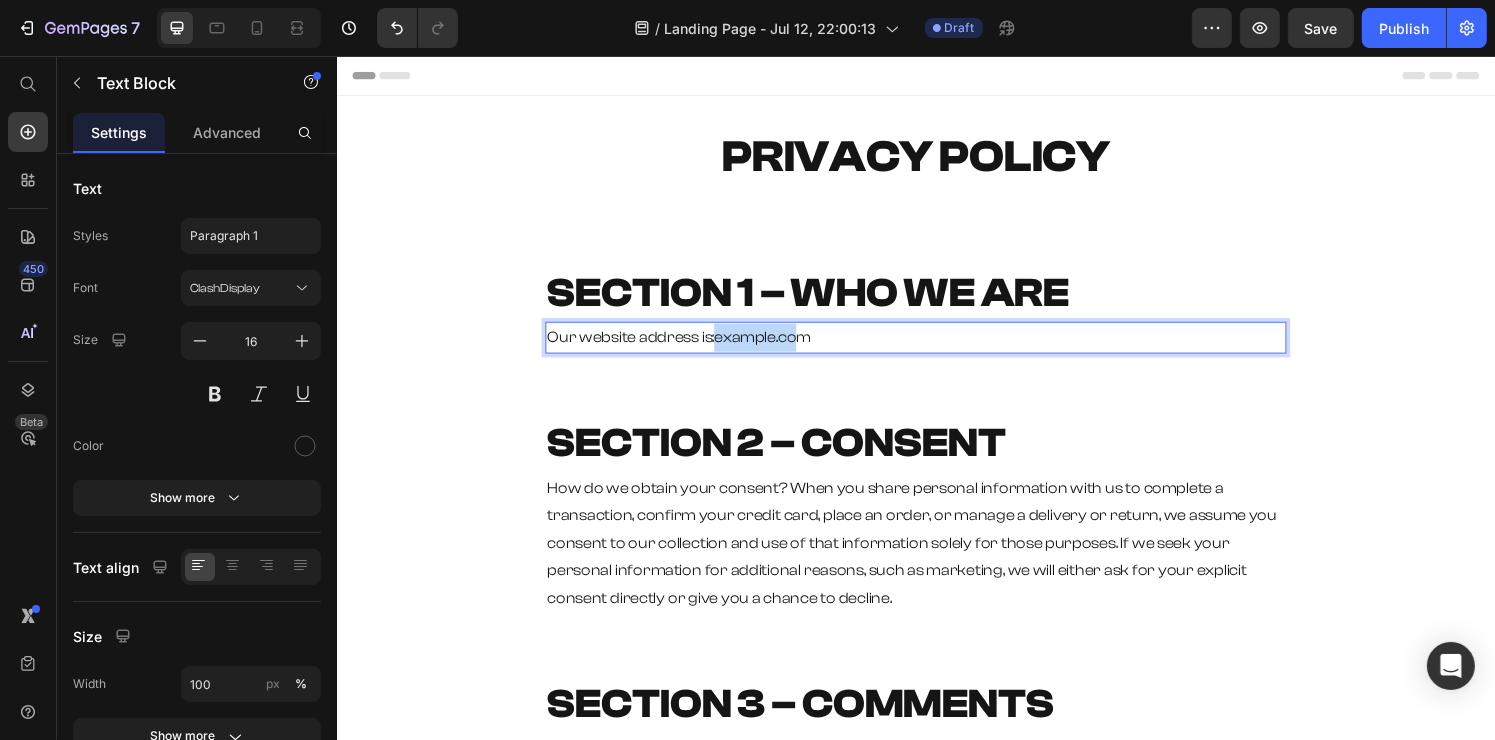 click on "example.com" at bounding box center [777, 347] 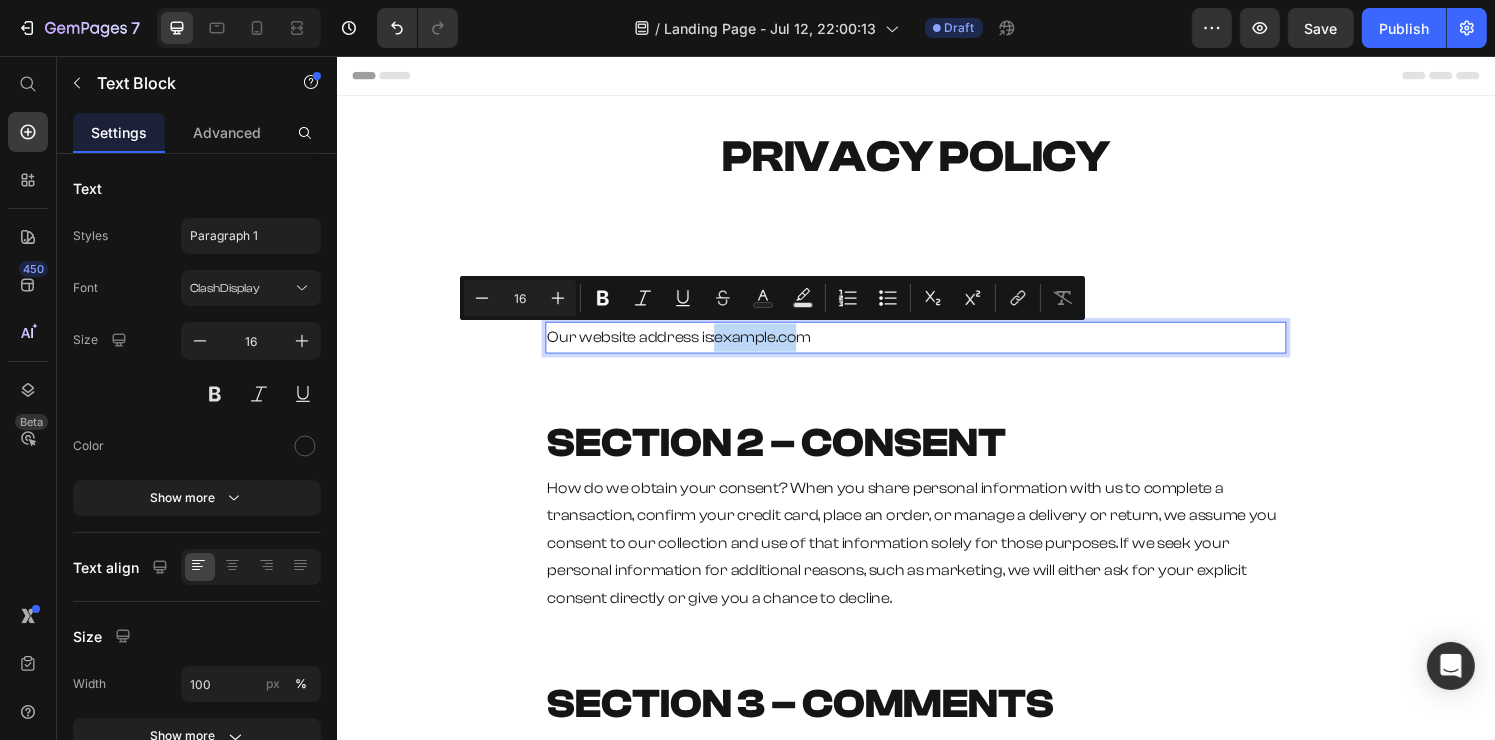 click on "example.com" at bounding box center (777, 347) 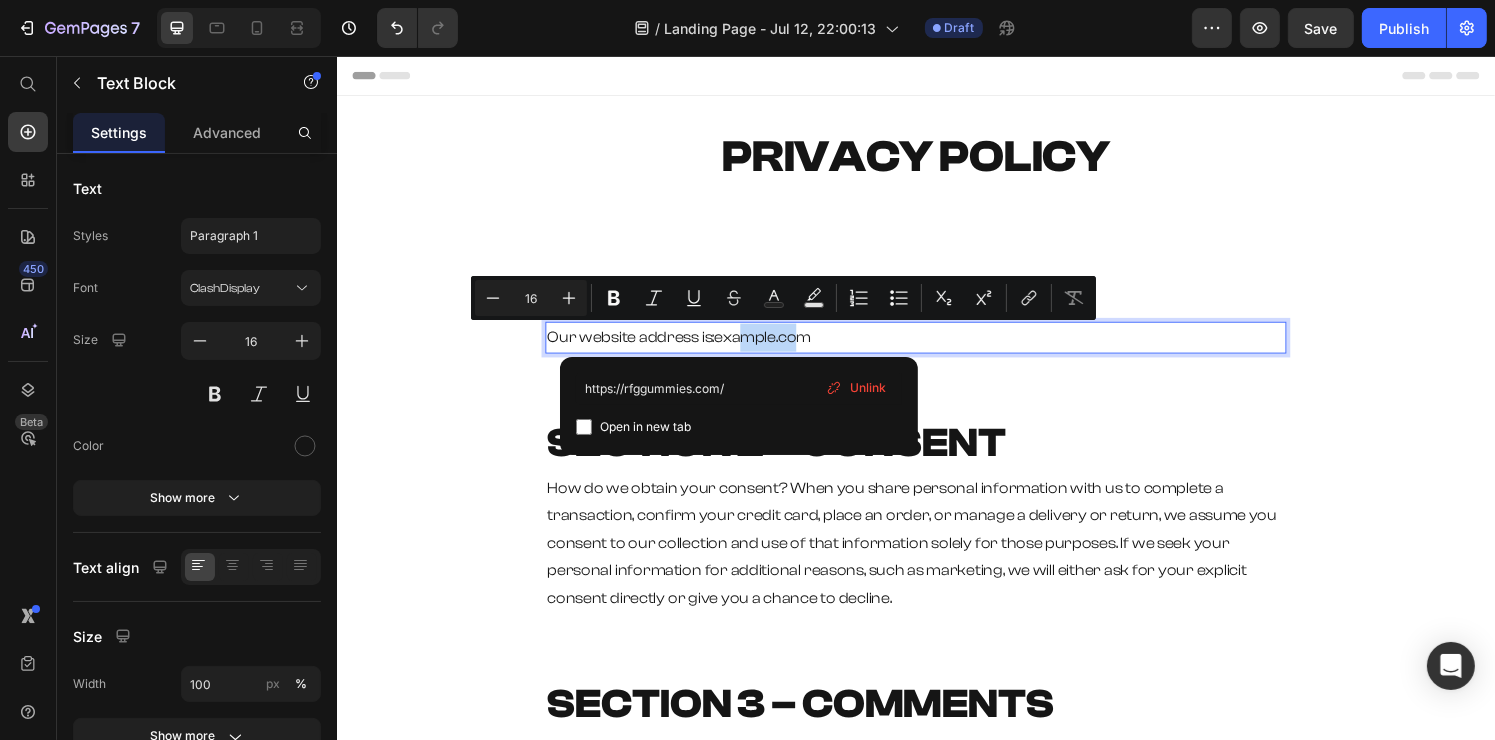 drag, startPoint x: 751, startPoint y: 350, endPoint x: 820, endPoint y: 359, distance: 69.58448 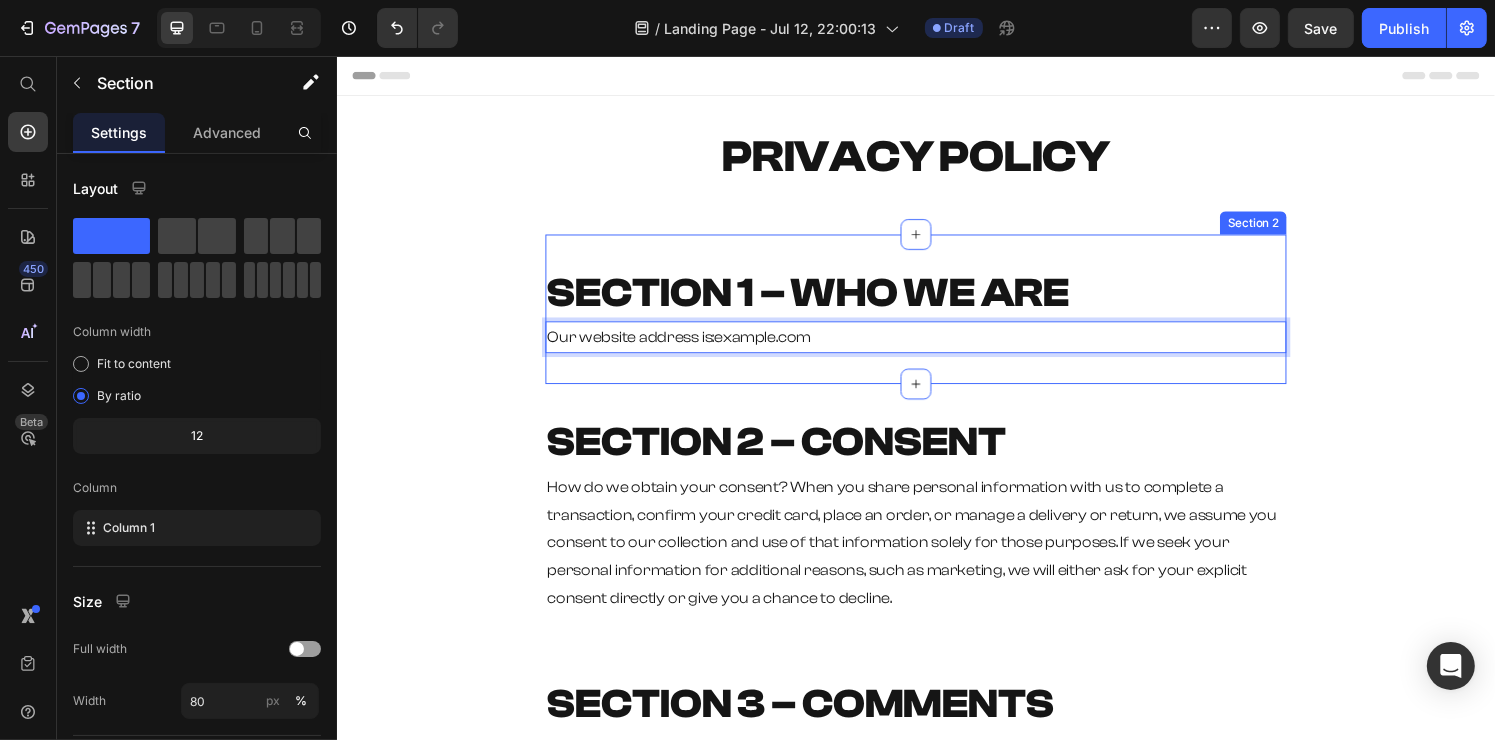 click on "SECTION 2 – CONSENT Heading How do we obtain your consent? When you share personal information with us to complete a transaction, confirm your credit card, place an order, or manage a delivery or return, we assume you consent to our collection and use of that information solely for those purposes. If we seek your personal information for additional reasons, such as marketing, we will either ask for your explicit consent directly or give you a chance to decline. Text Block Section 3" at bounding box center (936, 531) 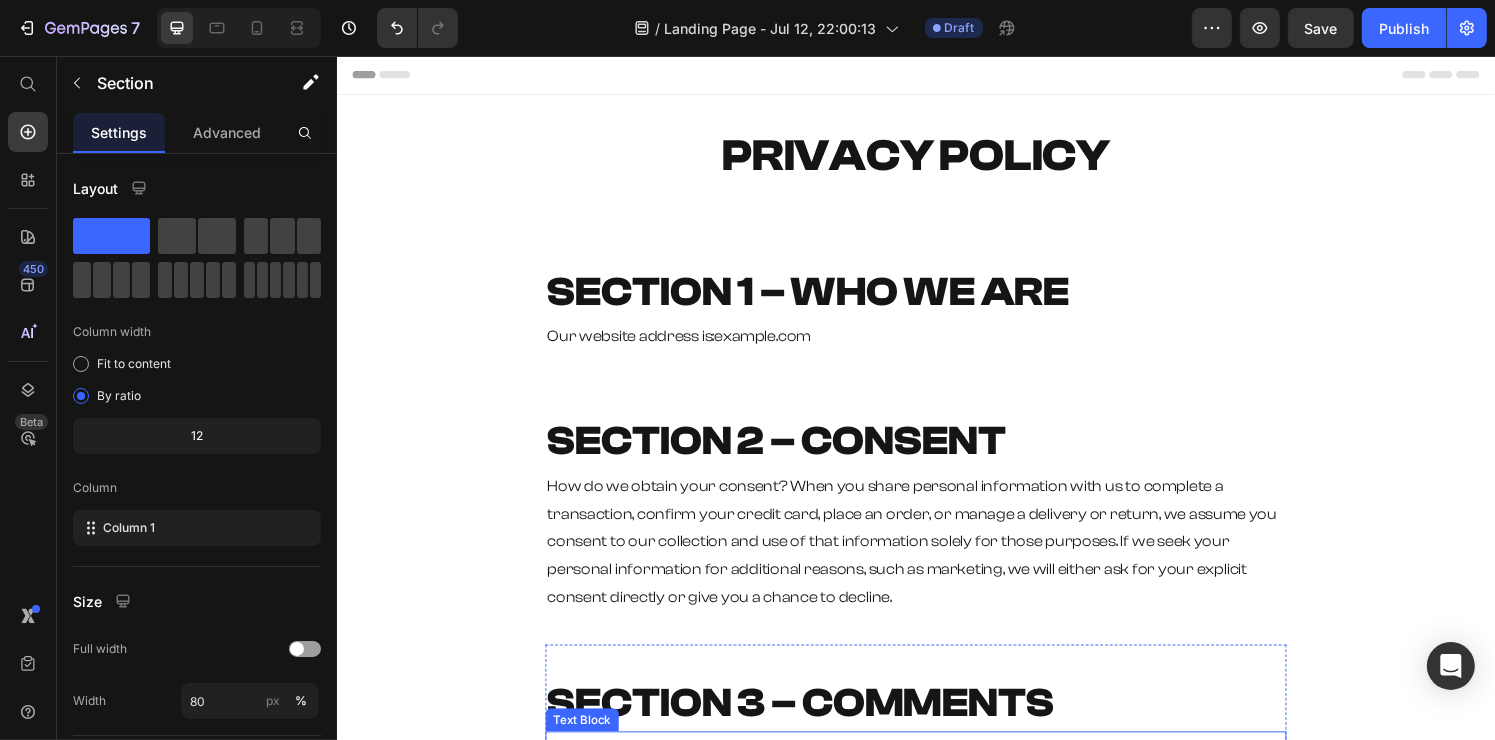 scroll, scrollTop: 0, scrollLeft: 0, axis: both 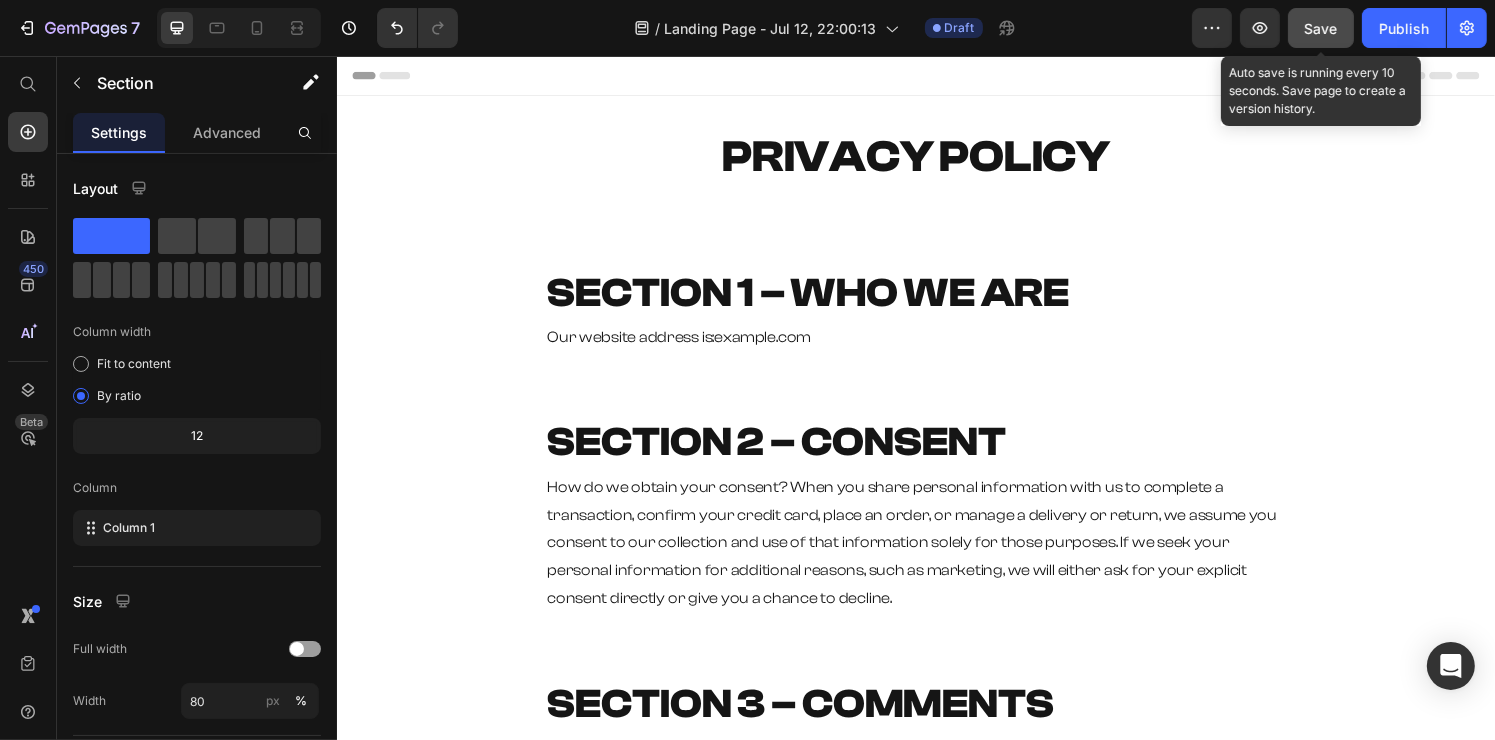 click on "Save" at bounding box center [1321, 28] 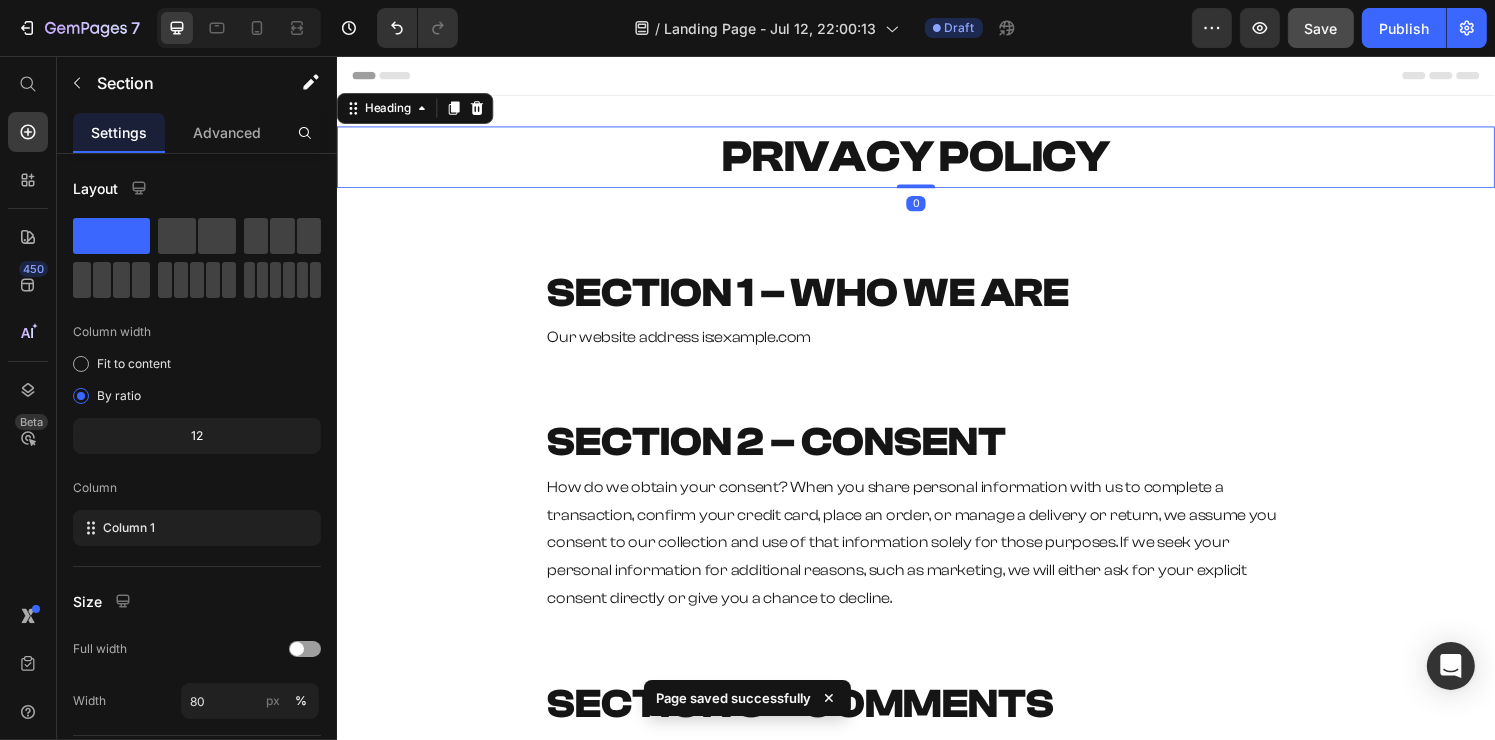 click on "PRIVACY POLICY" at bounding box center [936, 160] 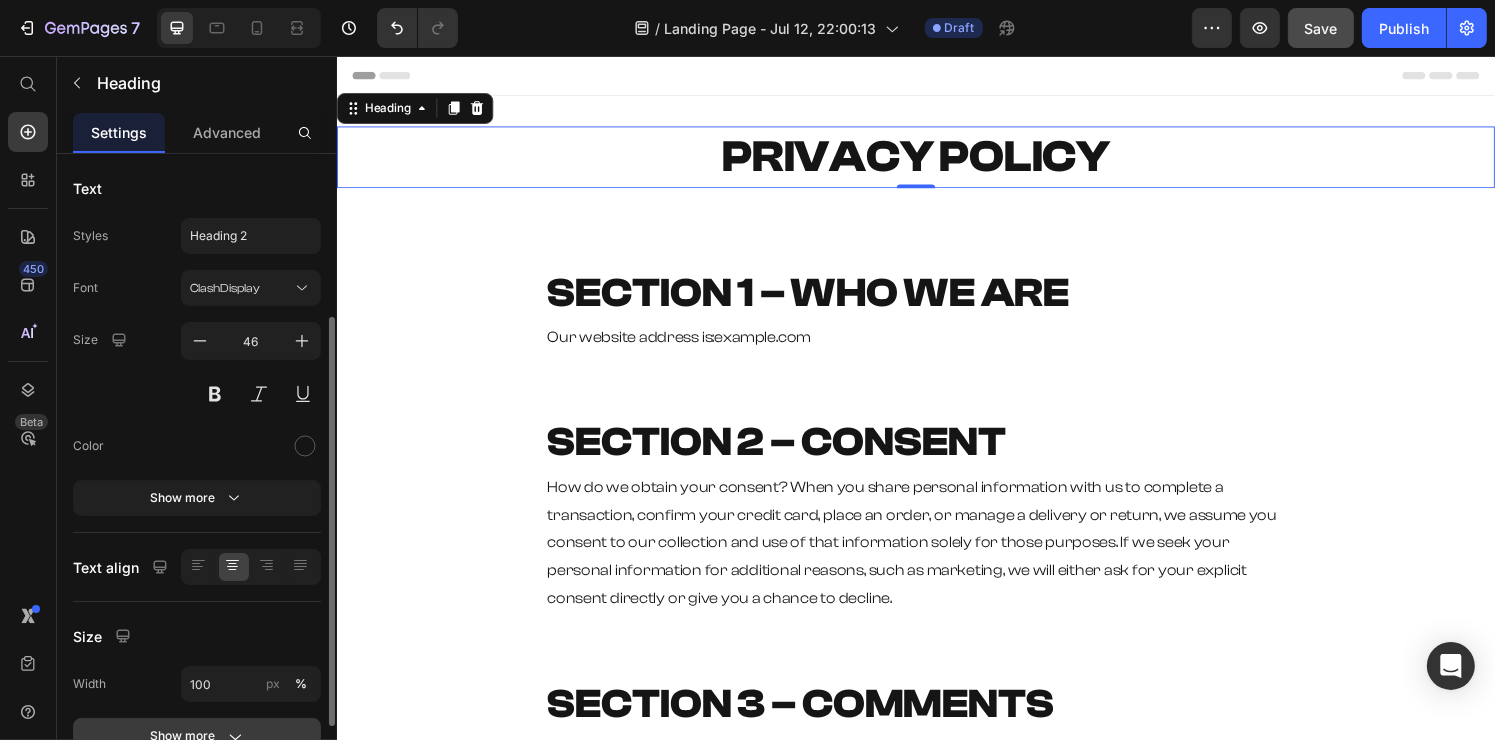 scroll, scrollTop: 300, scrollLeft: 0, axis: vertical 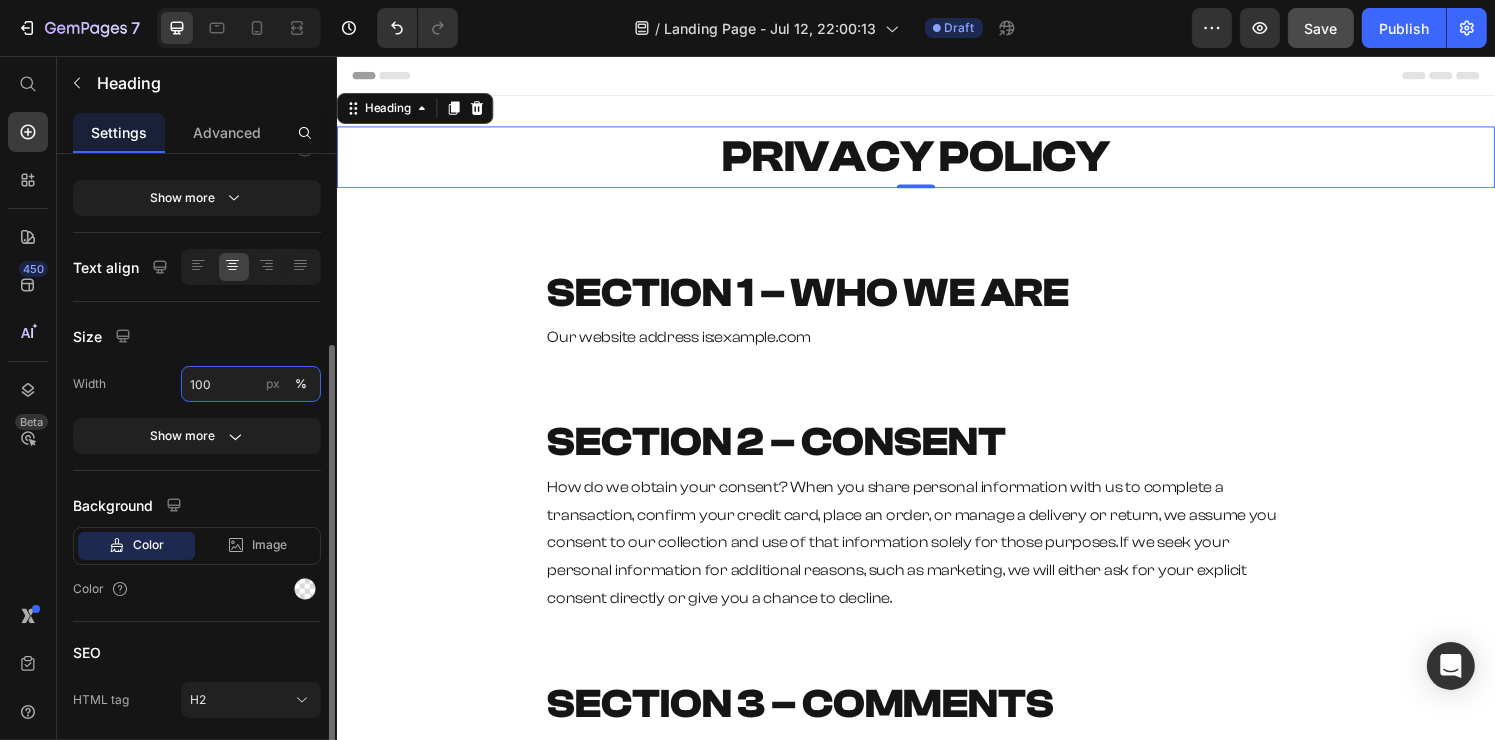 click on "100" at bounding box center (251, 384) 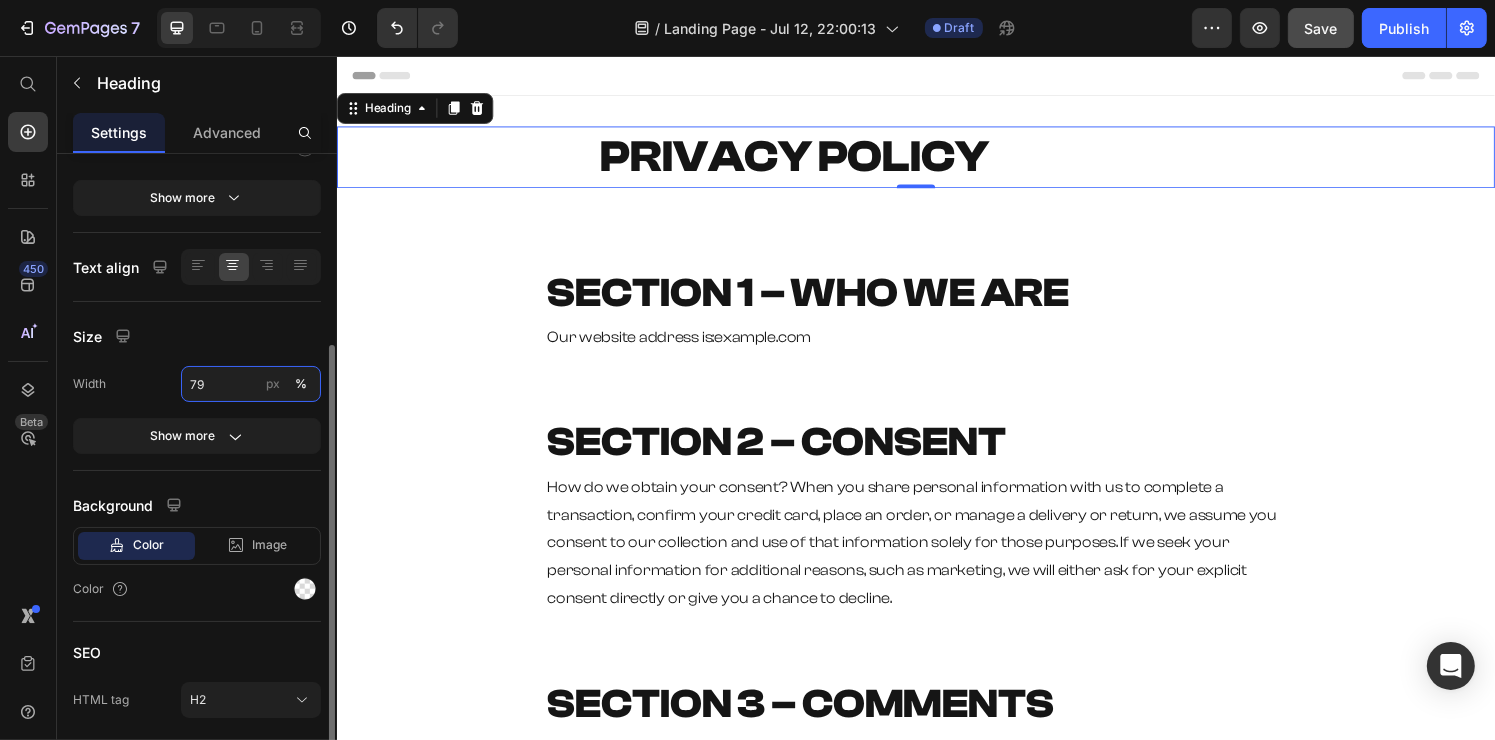type on "80" 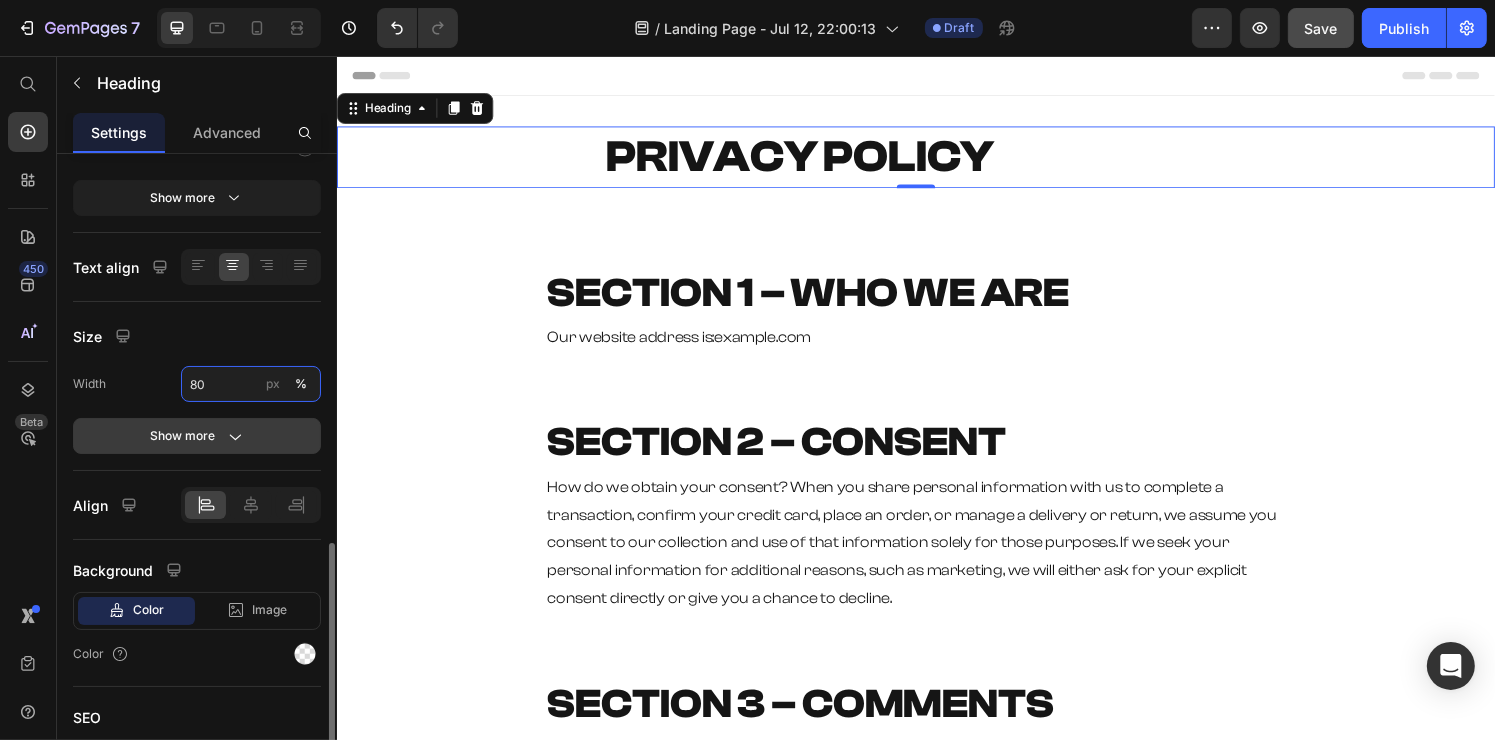 scroll, scrollTop: 431, scrollLeft: 0, axis: vertical 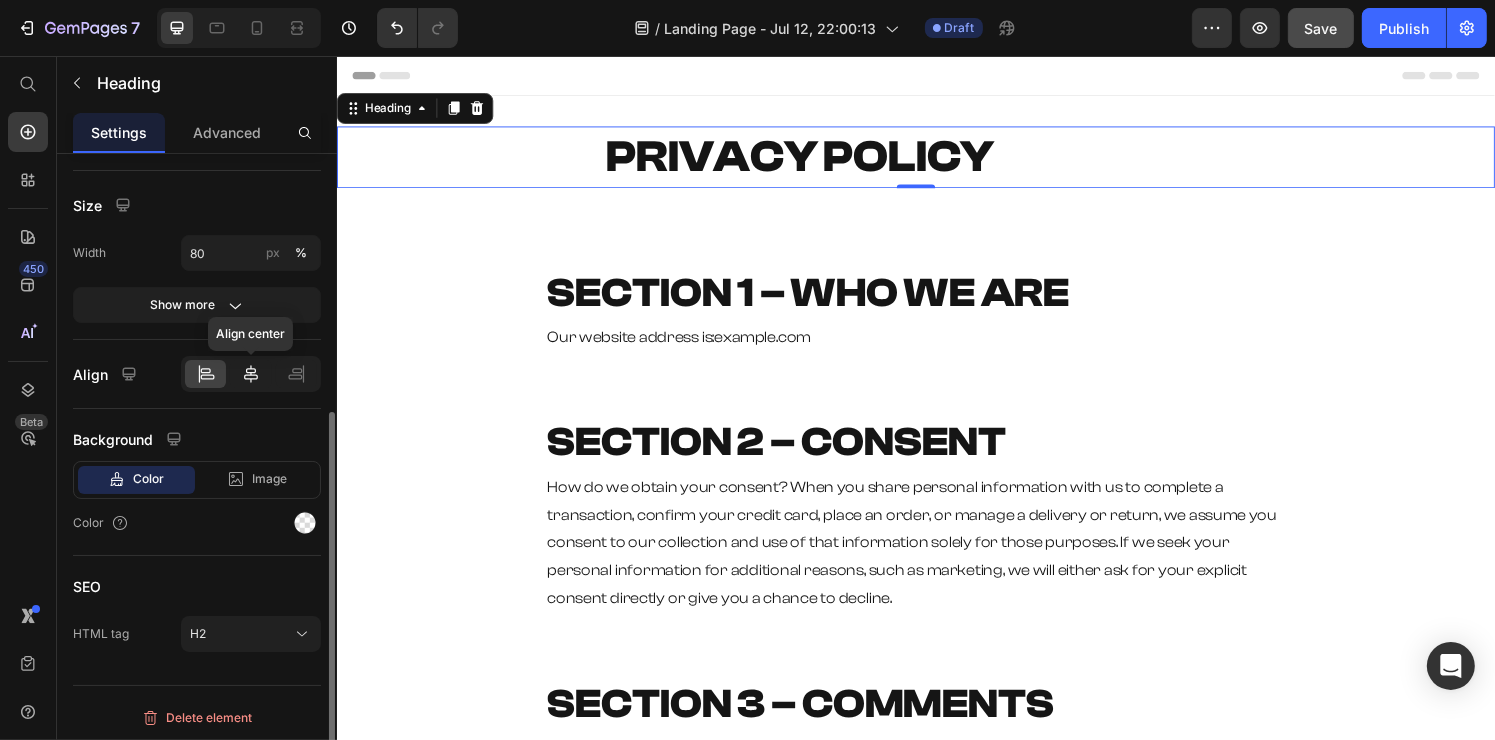 click 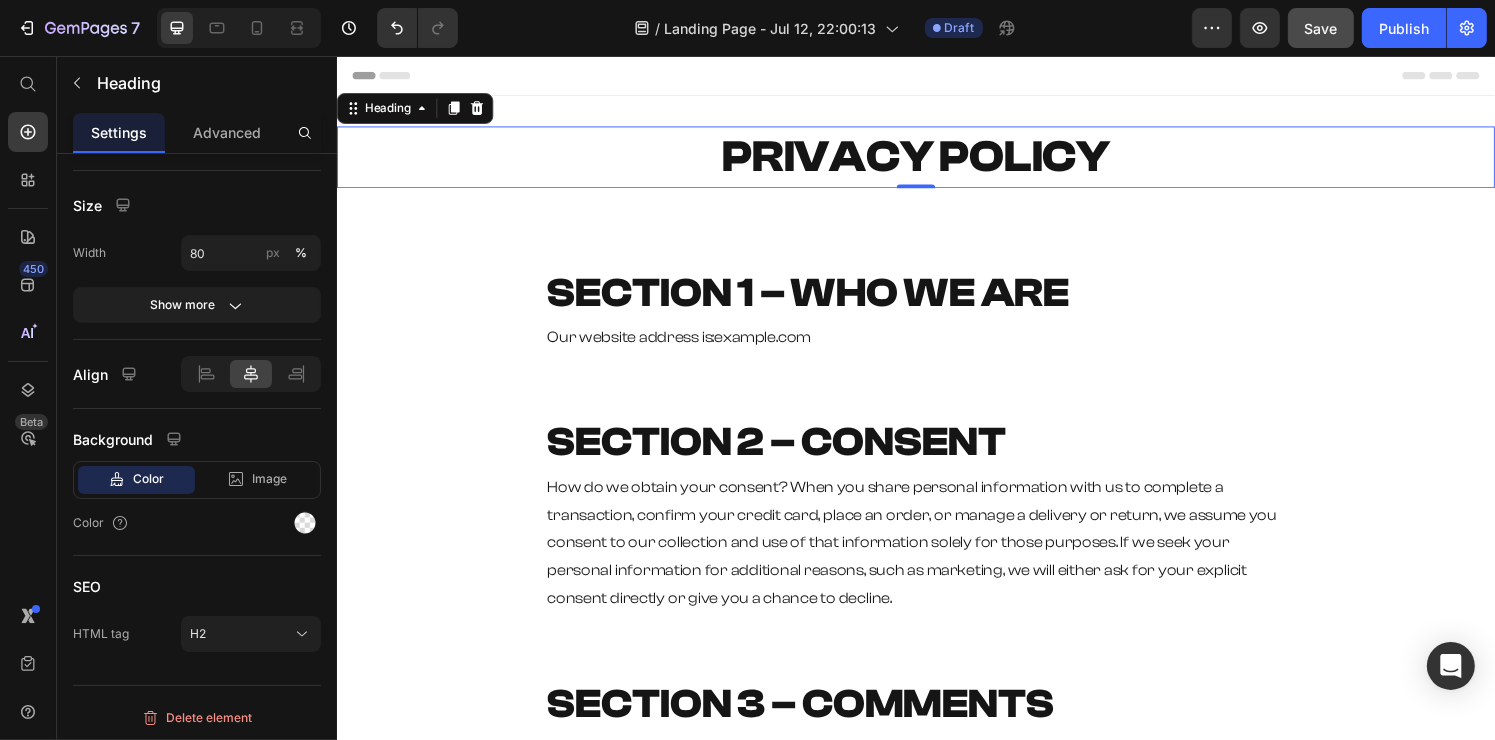 click on "SECTION 1 – WHO WE ARE Heading Our website address is: [WEBSITE] Text Block Section 2" at bounding box center (936, 318) 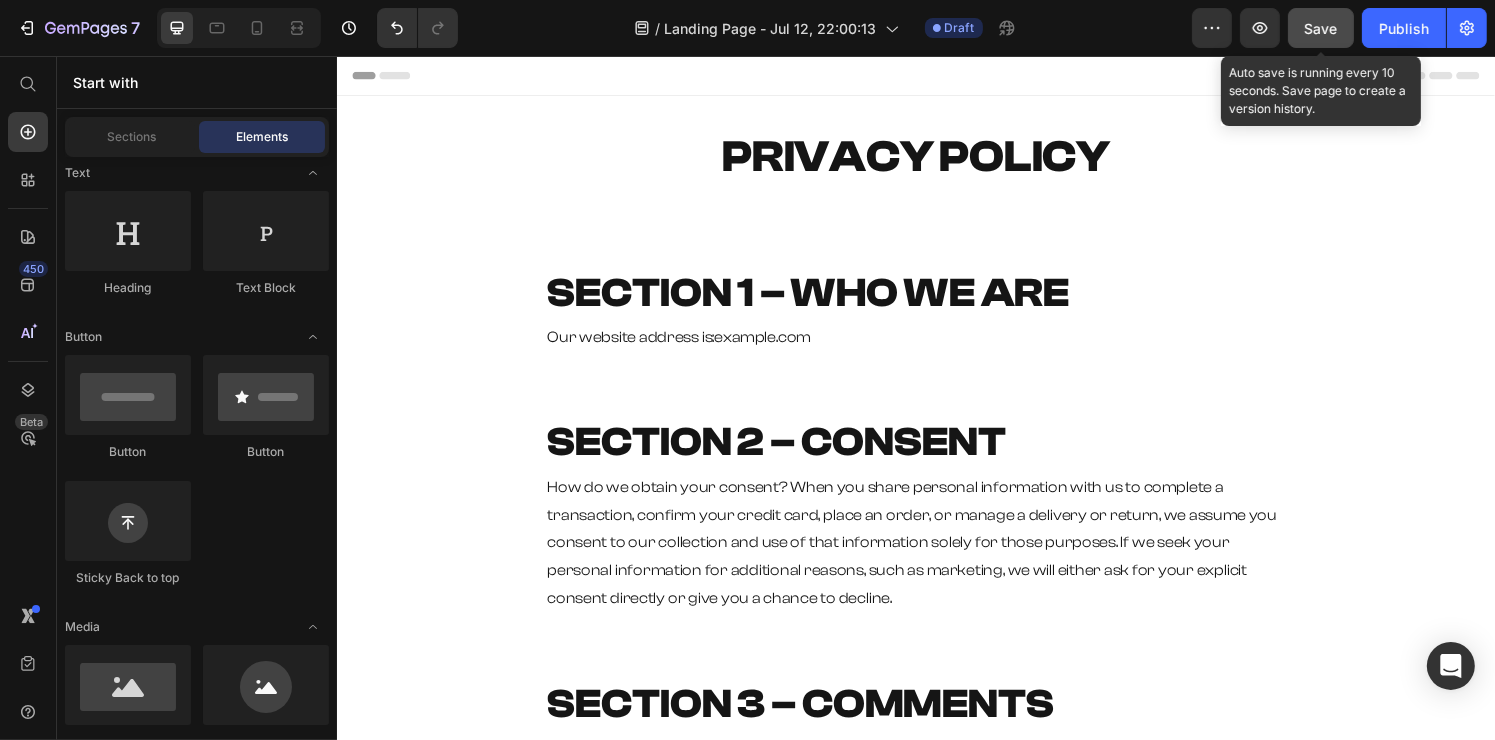 click on "Save" at bounding box center [1321, 28] 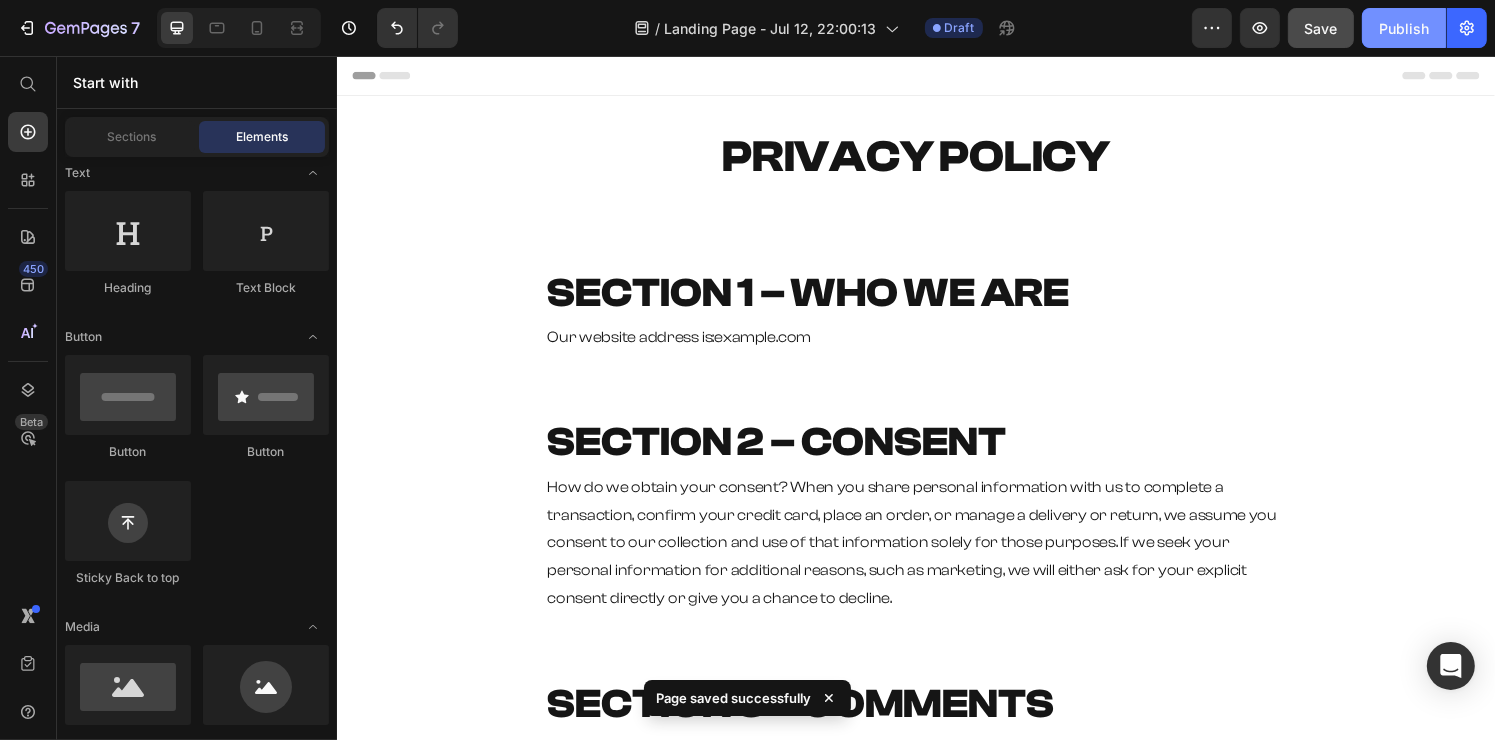 click on "Publish" at bounding box center [1404, 28] 